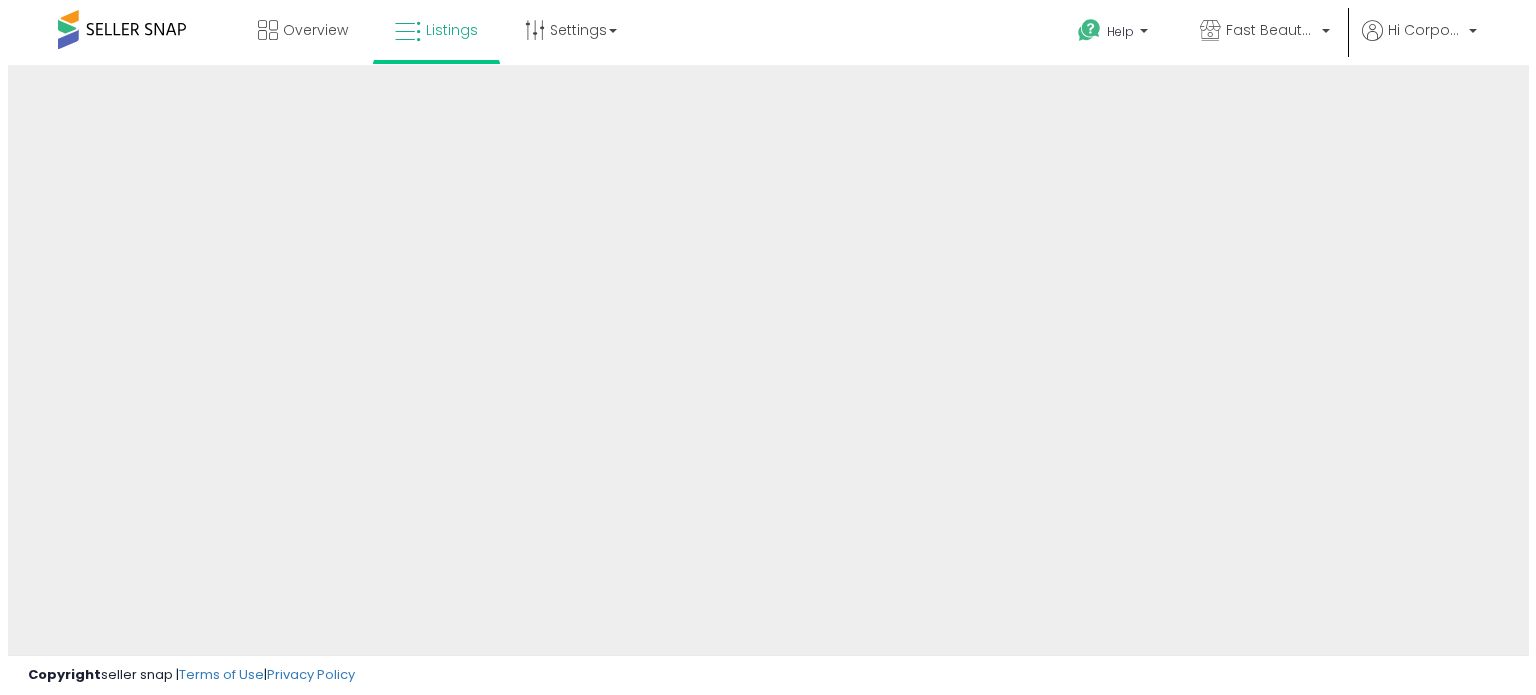 scroll, scrollTop: 0, scrollLeft: 0, axis: both 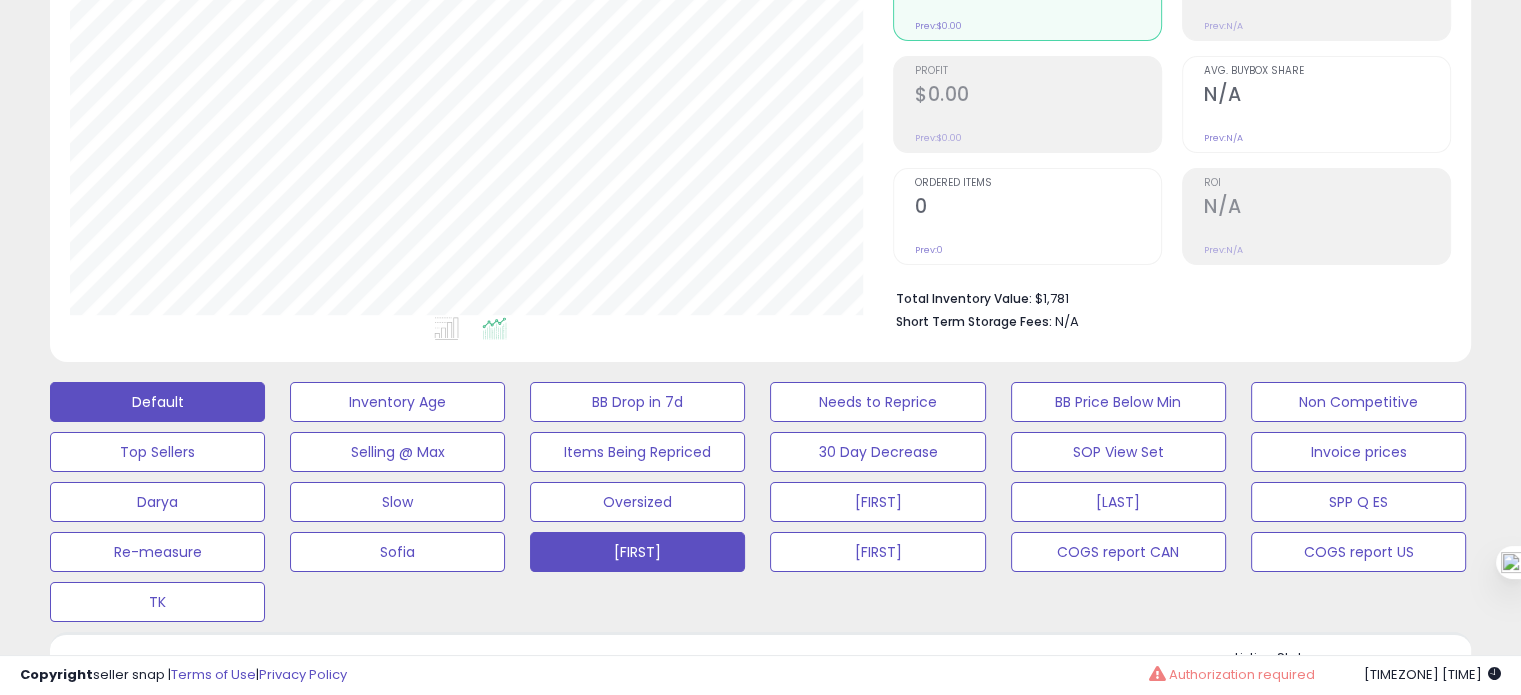 click on "[FIRST]" at bounding box center [397, 402] 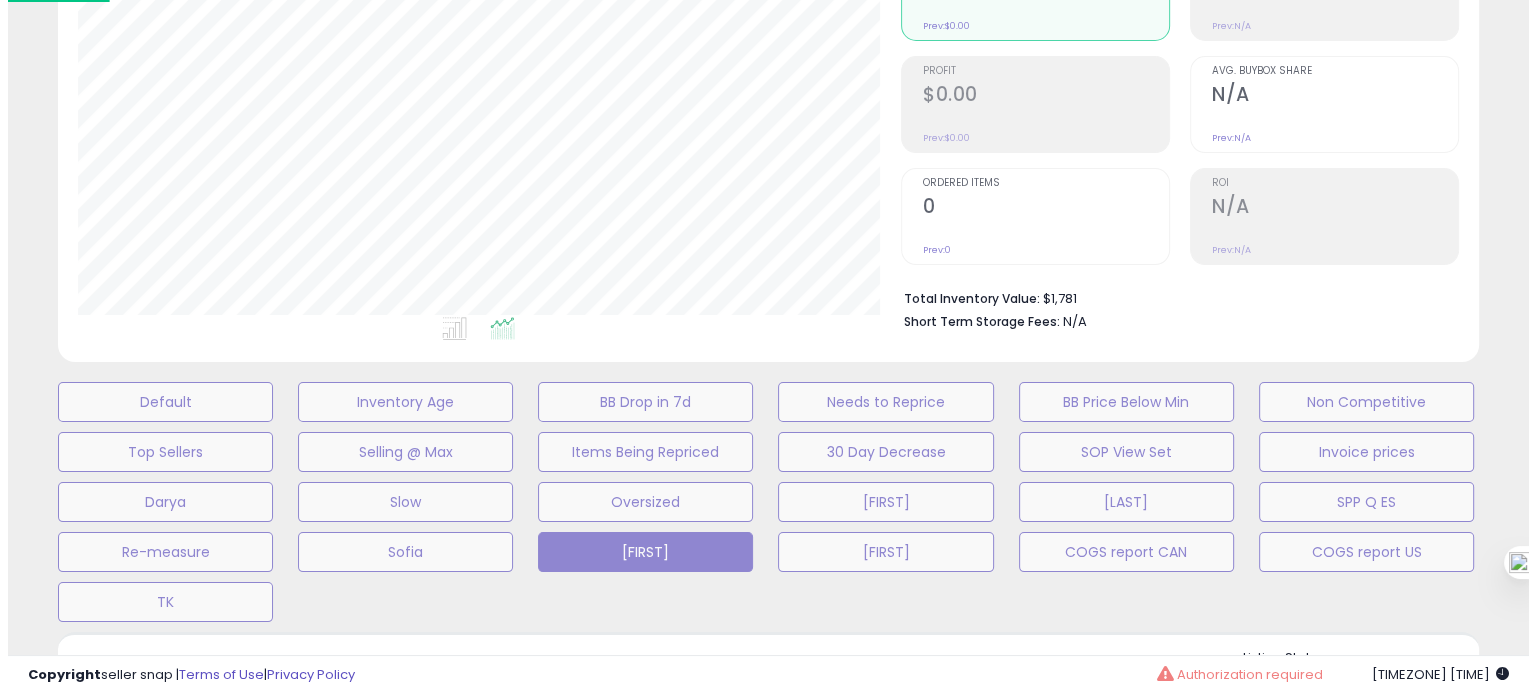 scroll, scrollTop: 999589, scrollLeft: 999168, axis: both 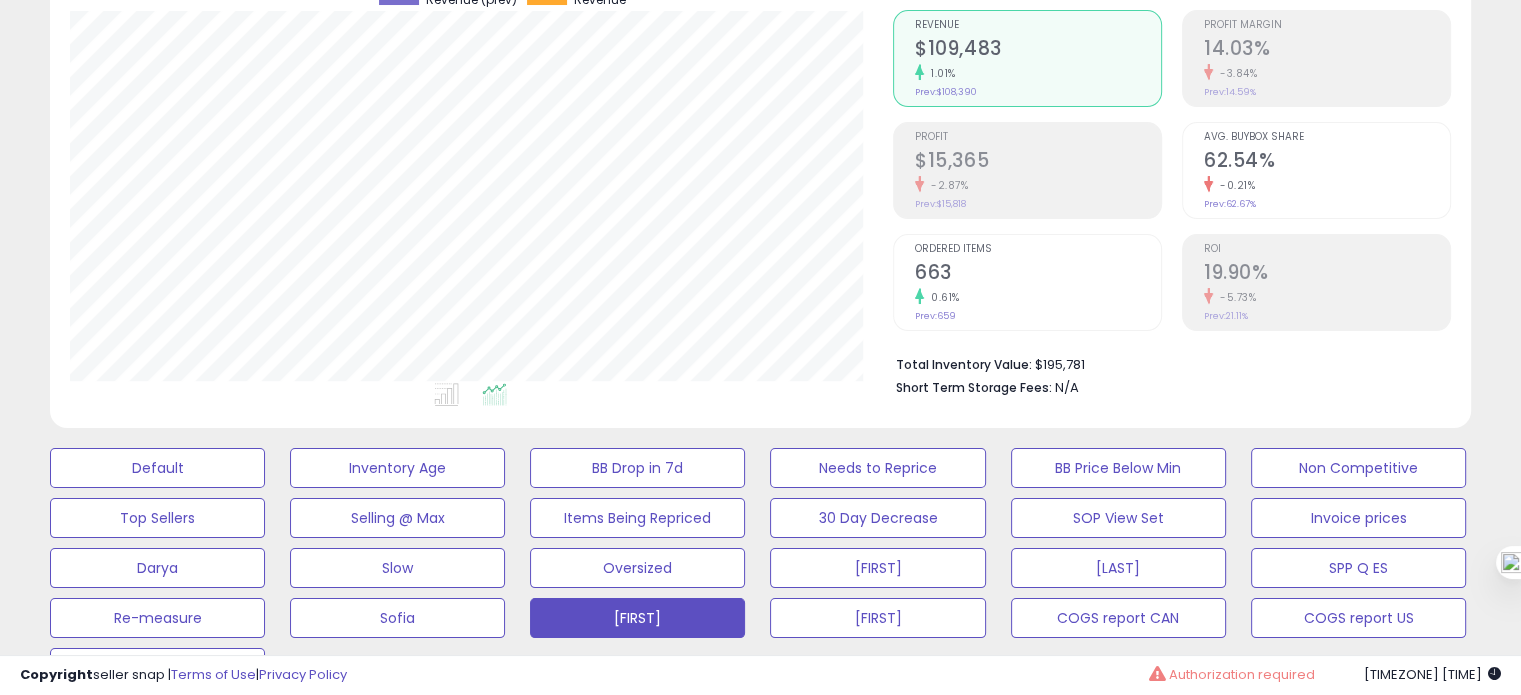click on "-5.73%" at bounding box center (1327, 297) 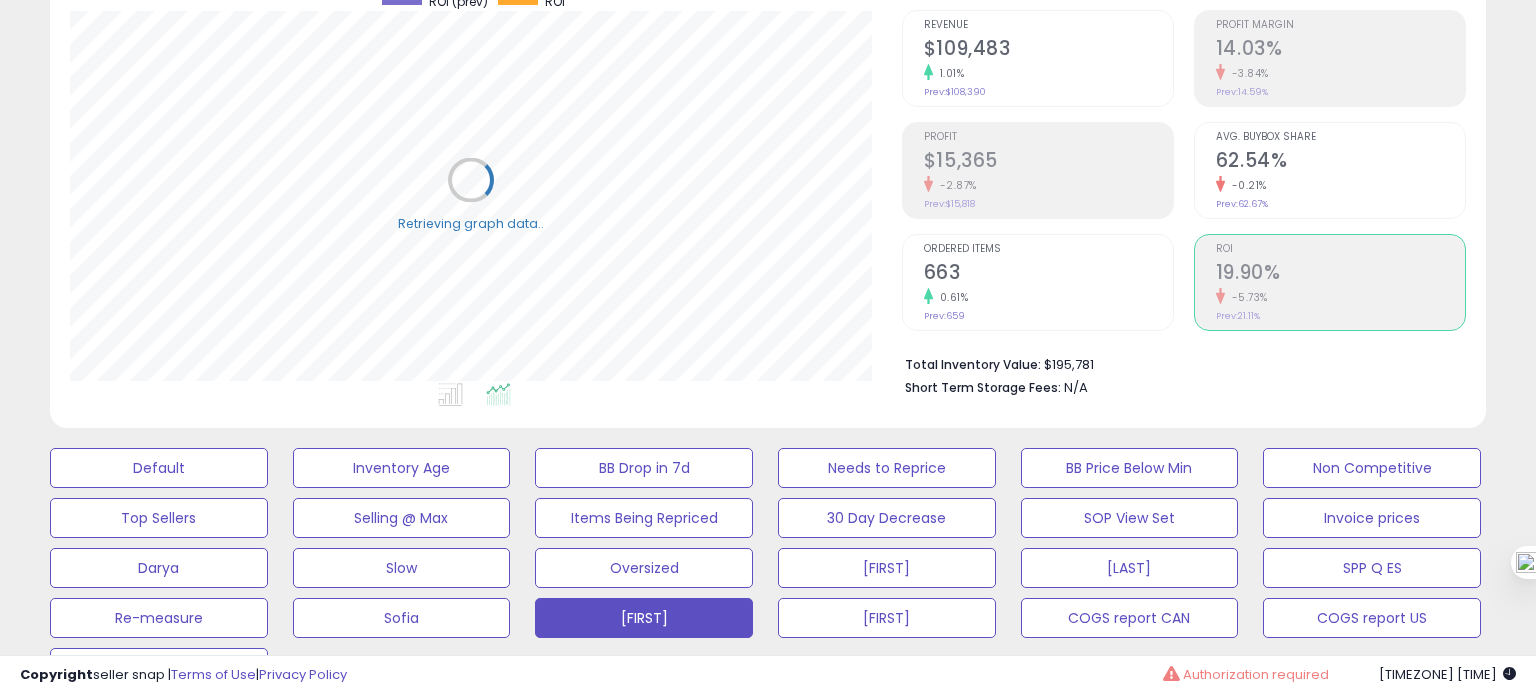 scroll, scrollTop: 999589, scrollLeft: 999168, axis: both 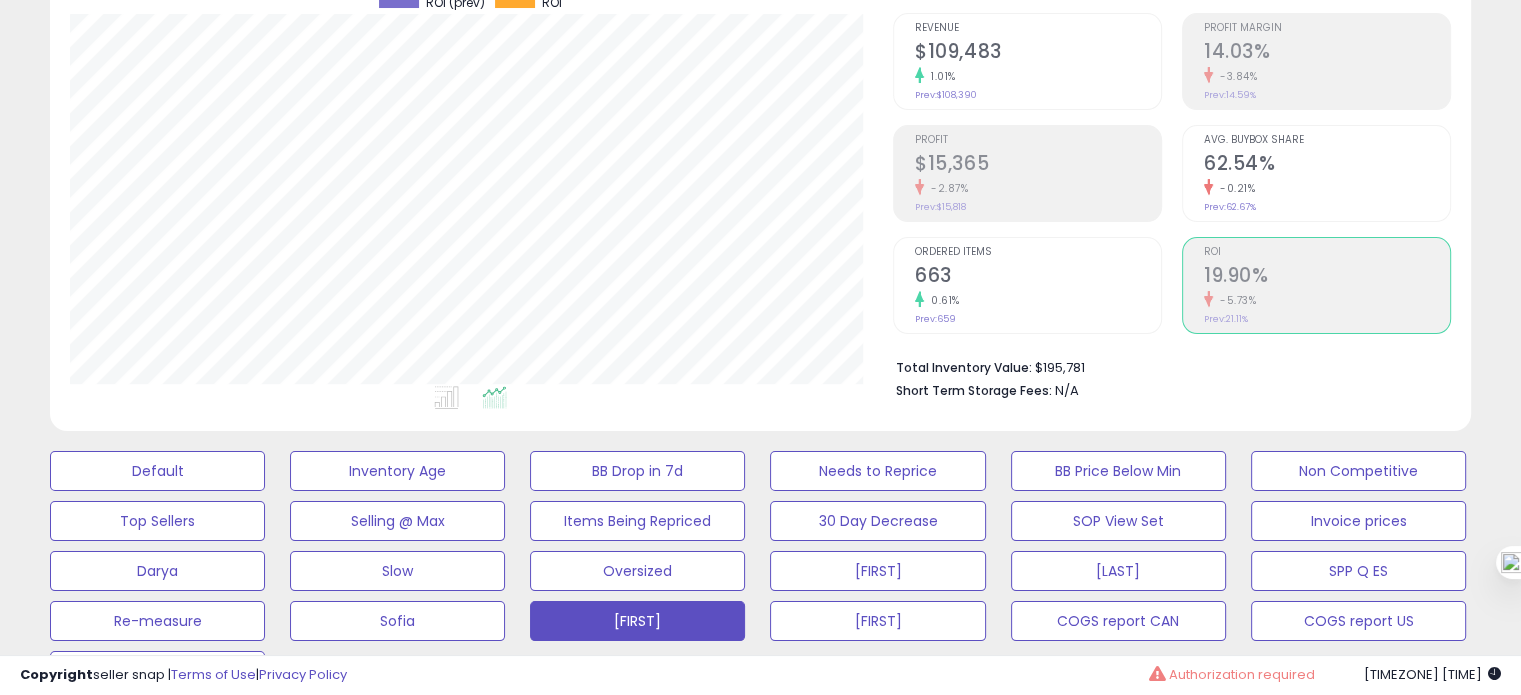 click on "663" at bounding box center [1038, 277] 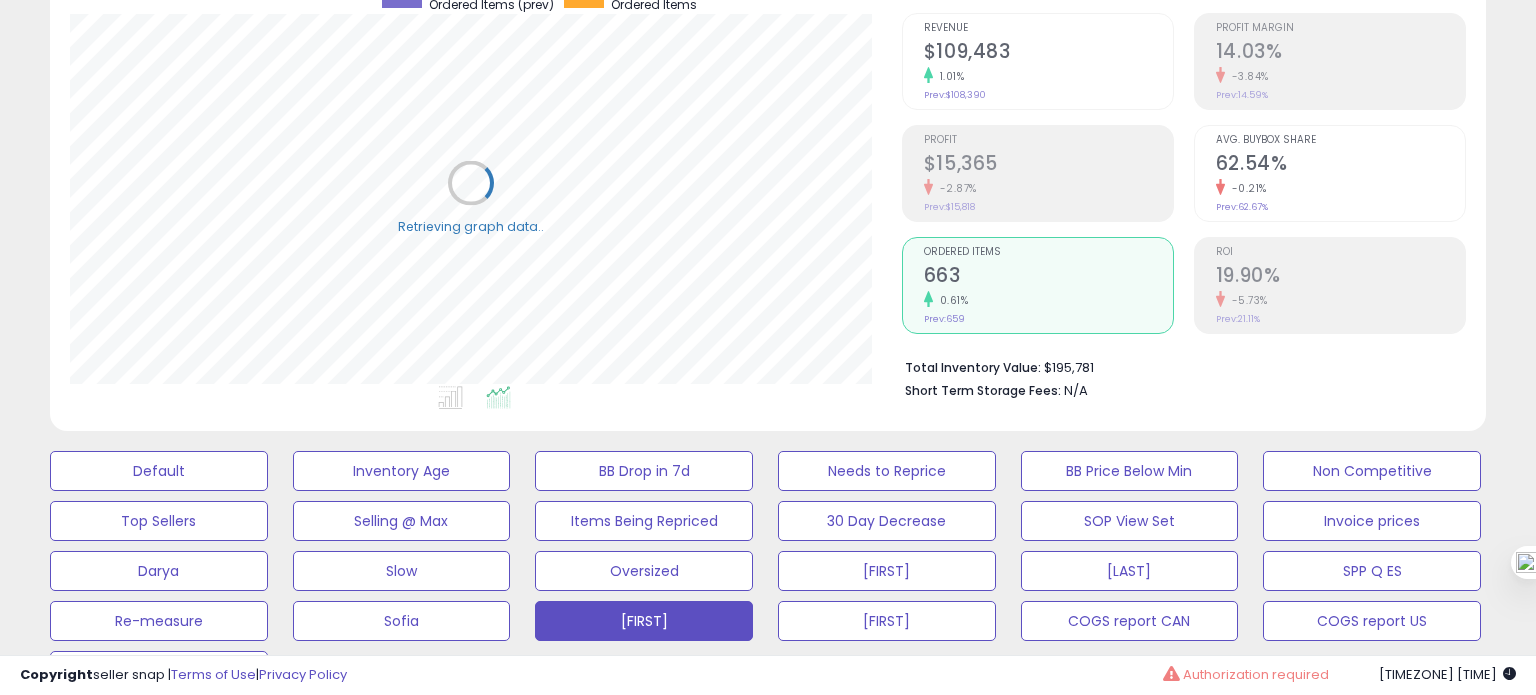 scroll, scrollTop: 999589, scrollLeft: 999168, axis: both 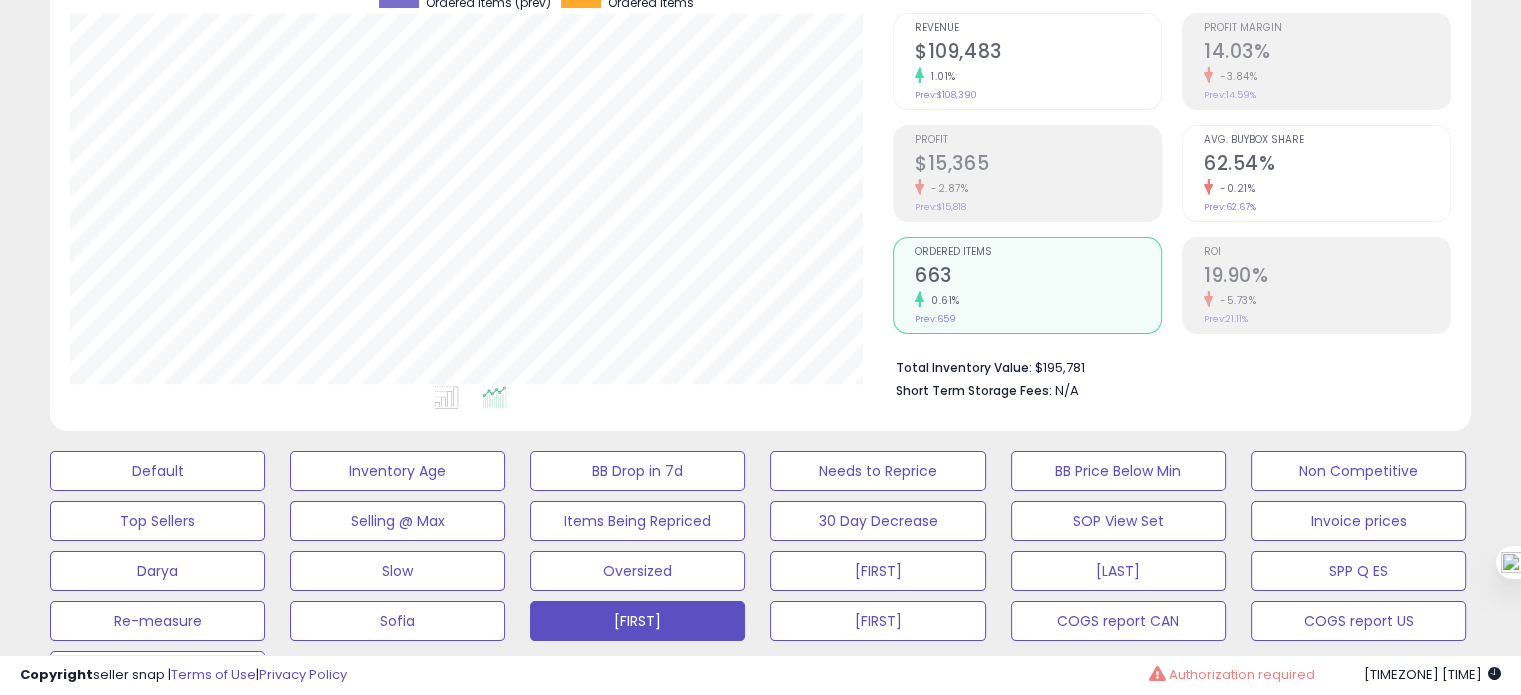 click on "$109,483" 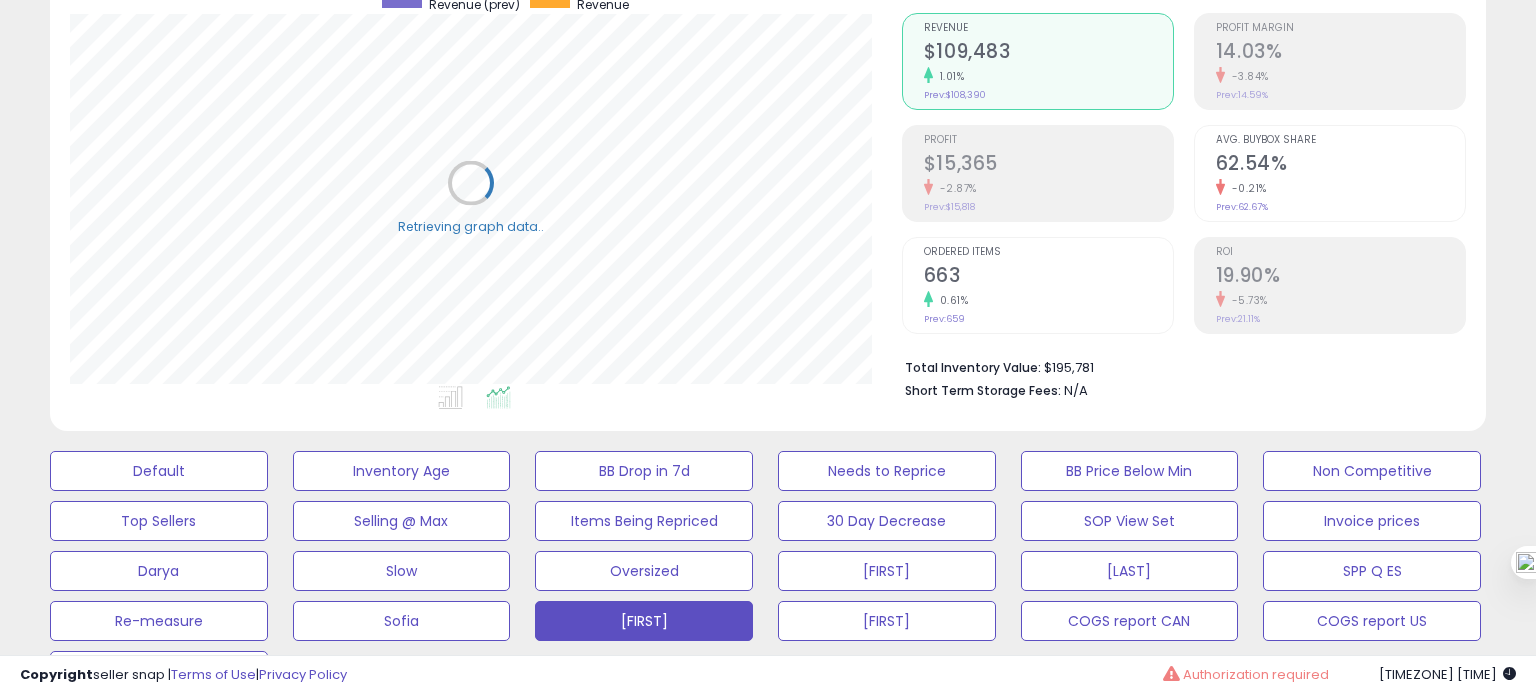 scroll, scrollTop: 999589, scrollLeft: 999168, axis: both 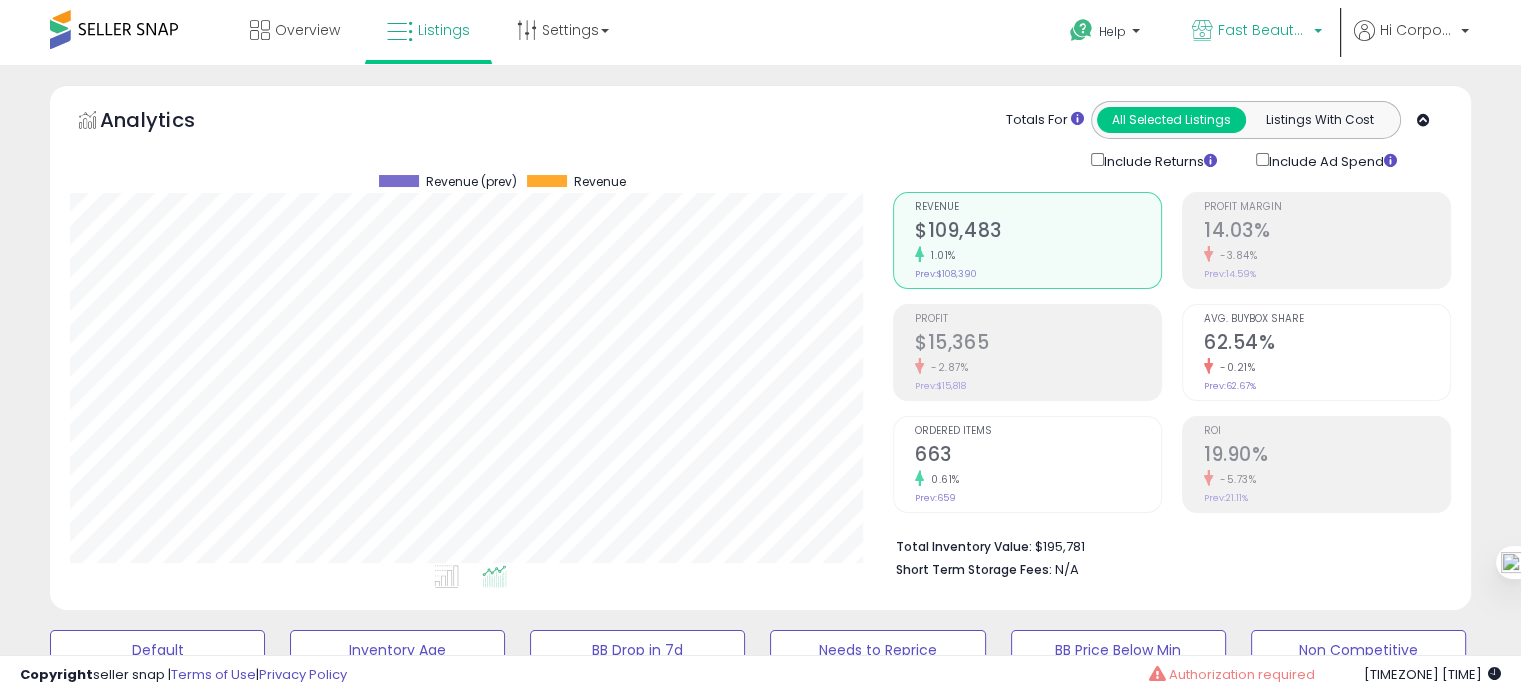click on "Fast Beauty (Canada)" at bounding box center [1263, 30] 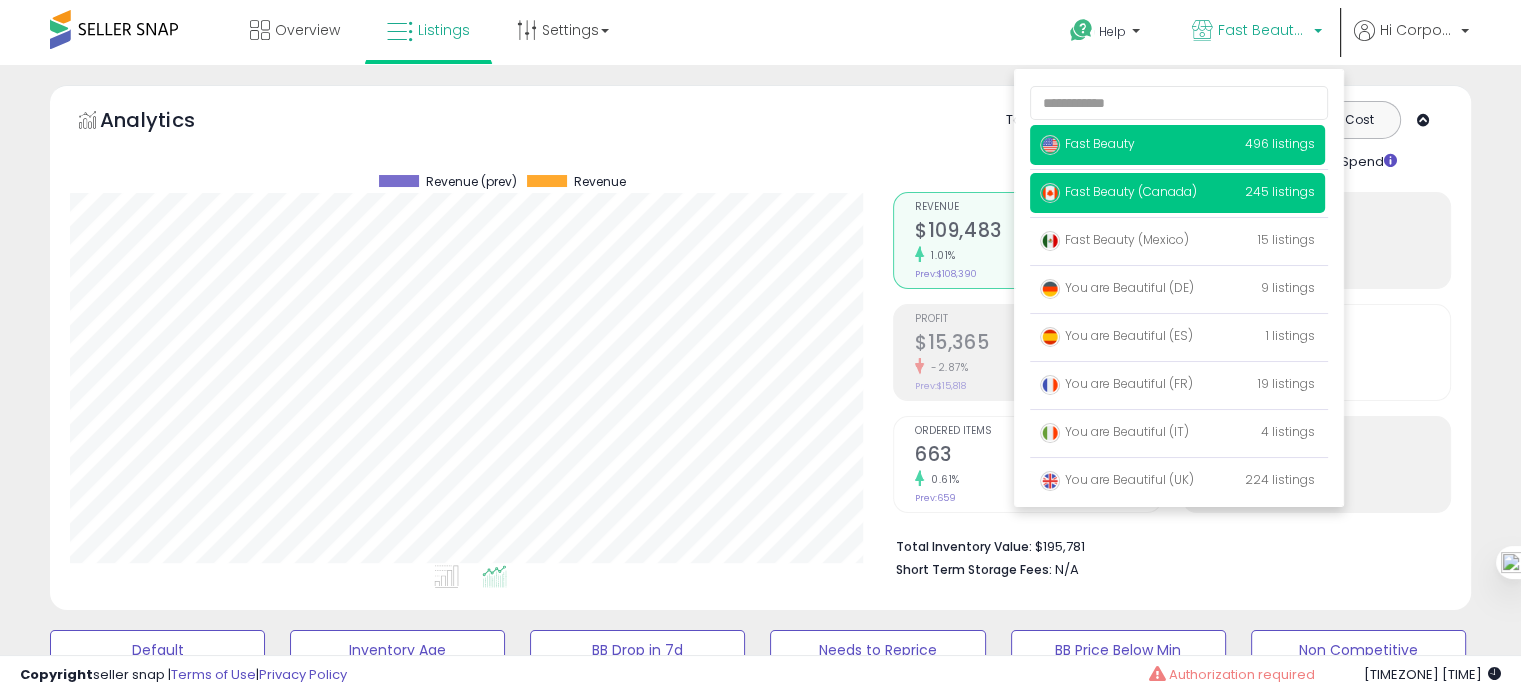 click on "Fast Beauty" at bounding box center (1087, 143) 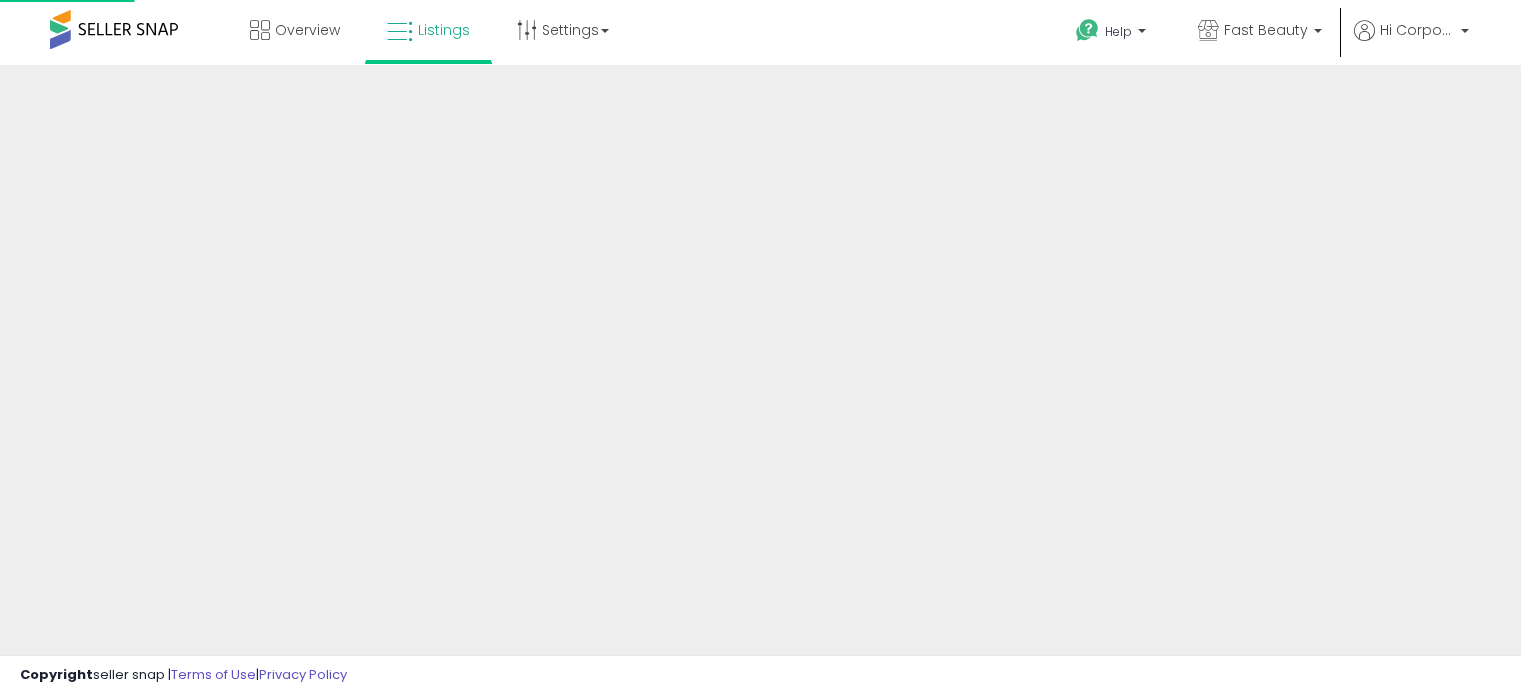 scroll, scrollTop: 0, scrollLeft: 0, axis: both 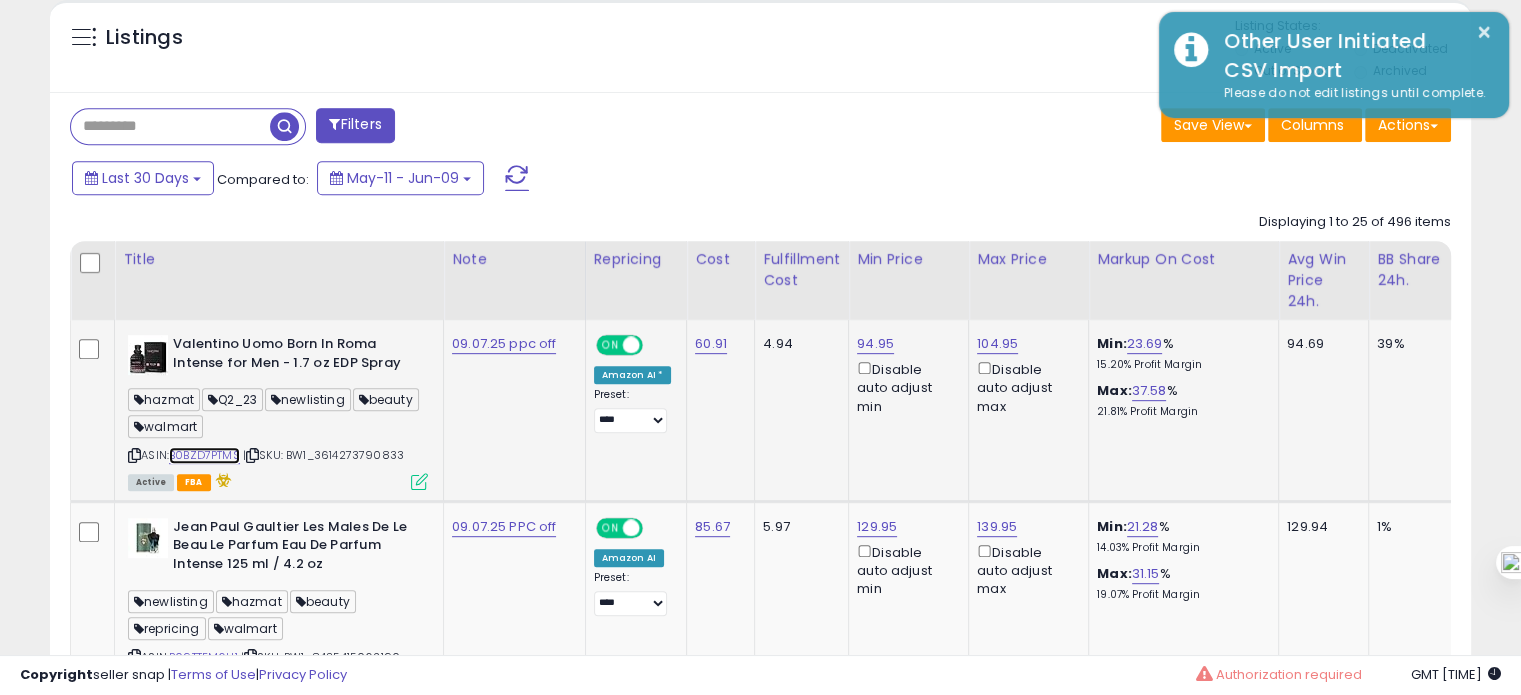 click on "B0BZD7PTMS" at bounding box center [204, 455] 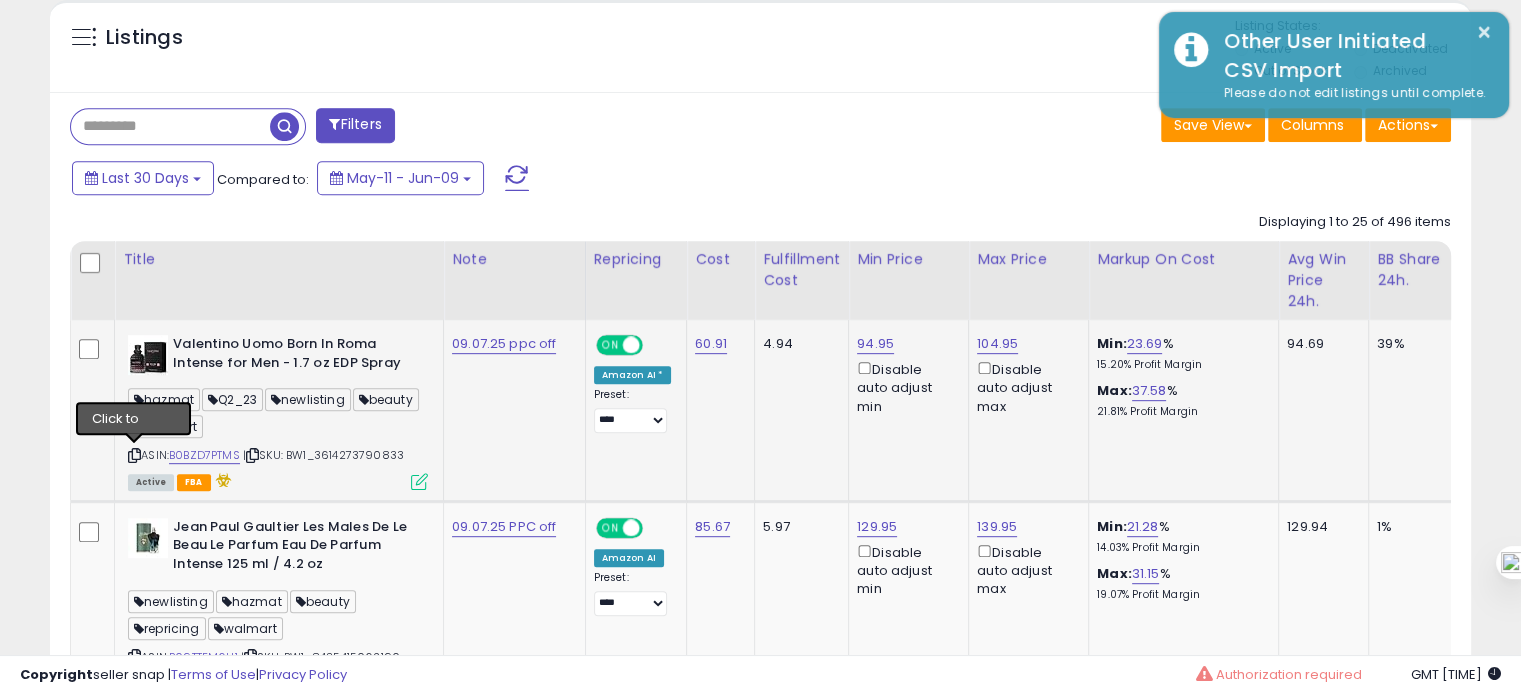 click at bounding box center [134, 455] 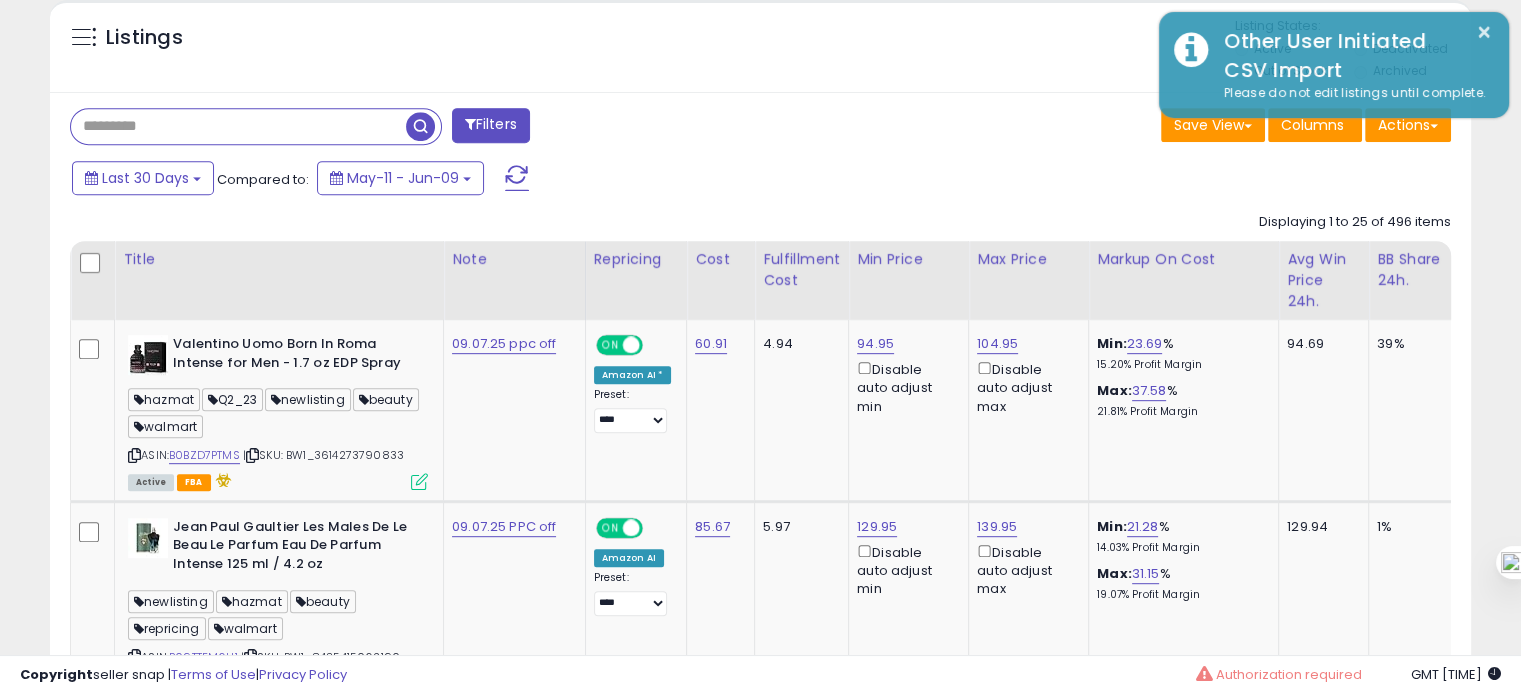 click at bounding box center (238, 126) 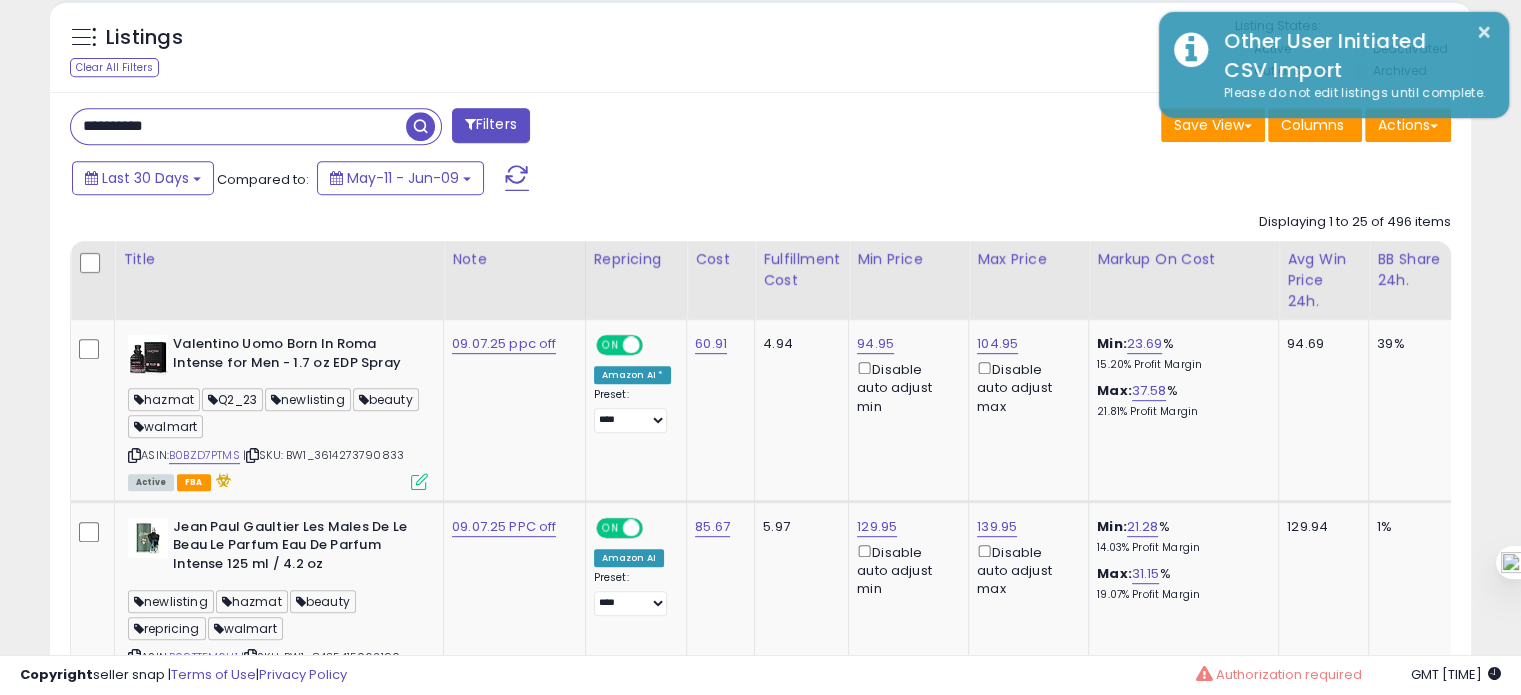 type on "**********" 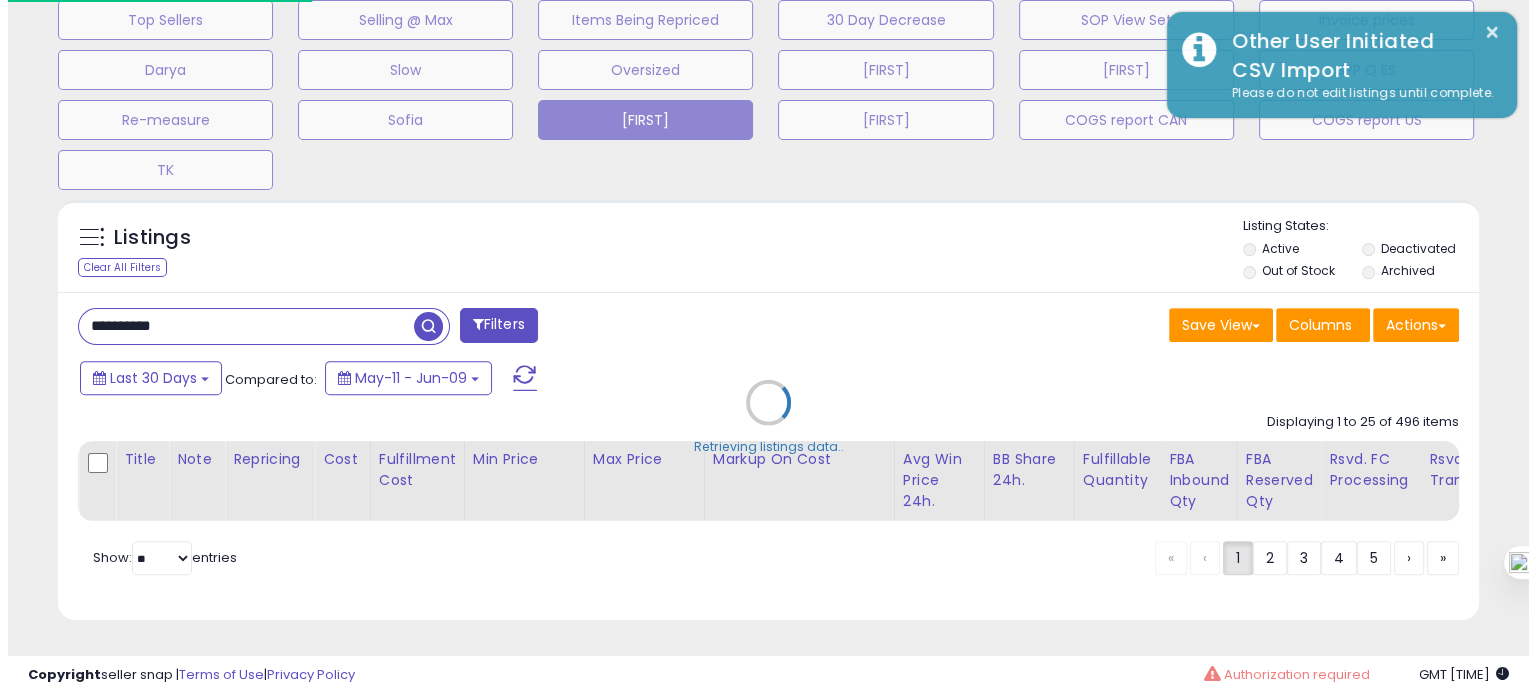 scroll, scrollTop: 693, scrollLeft: 0, axis: vertical 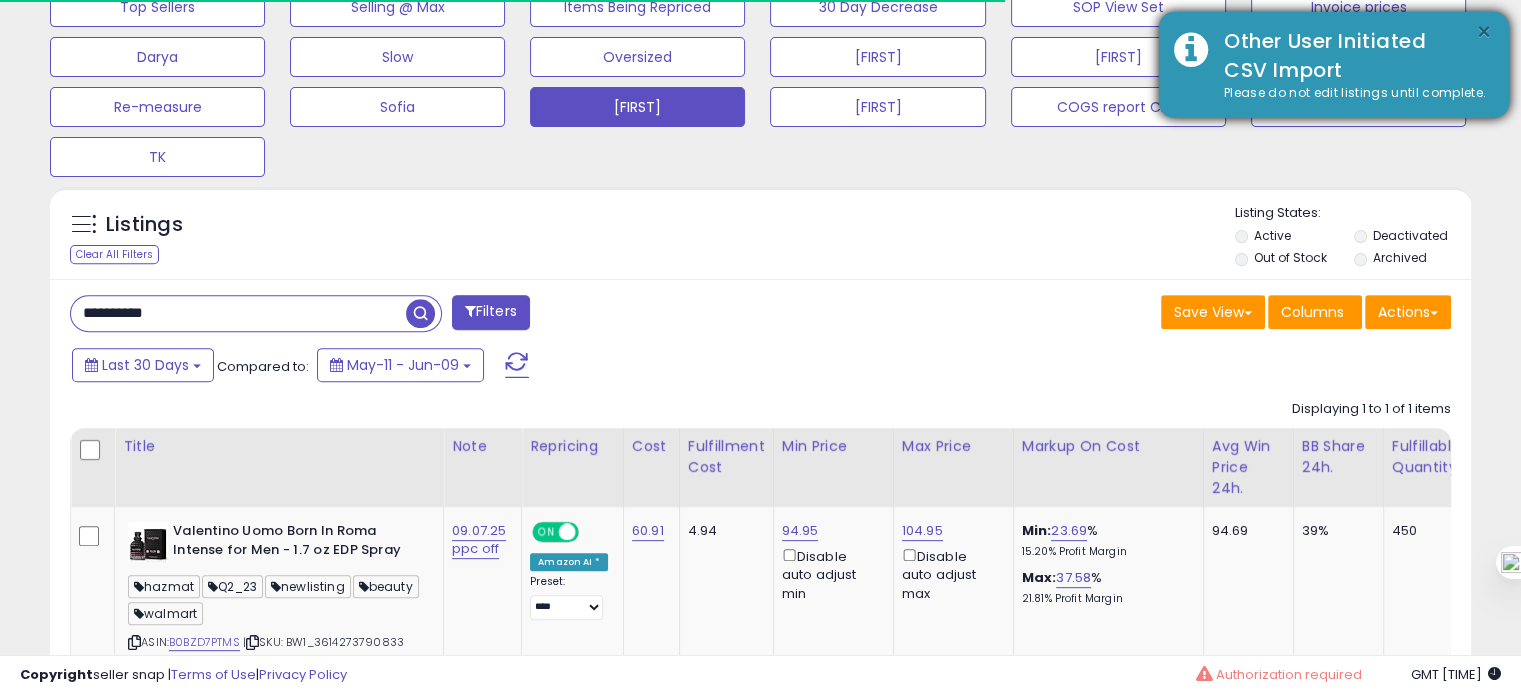 click on "×" at bounding box center [1484, 32] 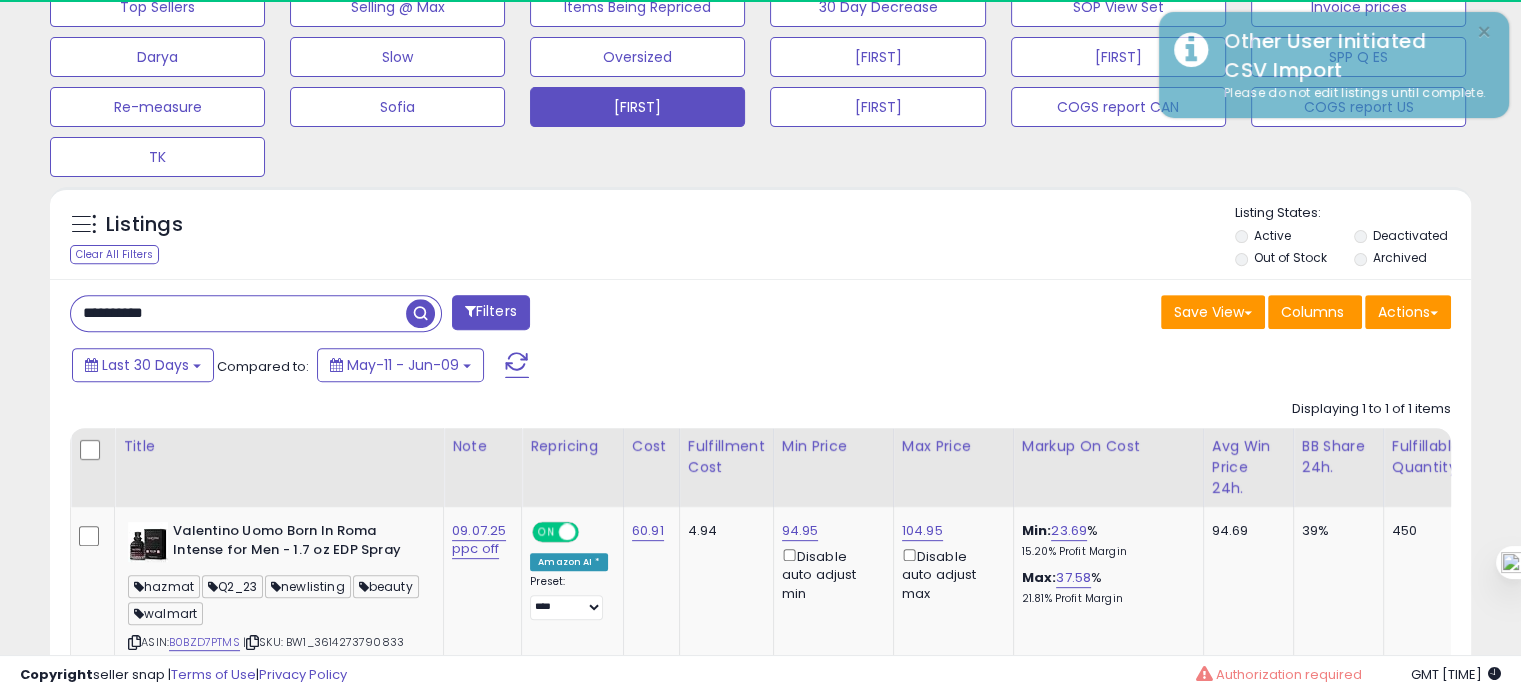 scroll, scrollTop: 999589, scrollLeft: 999176, axis: both 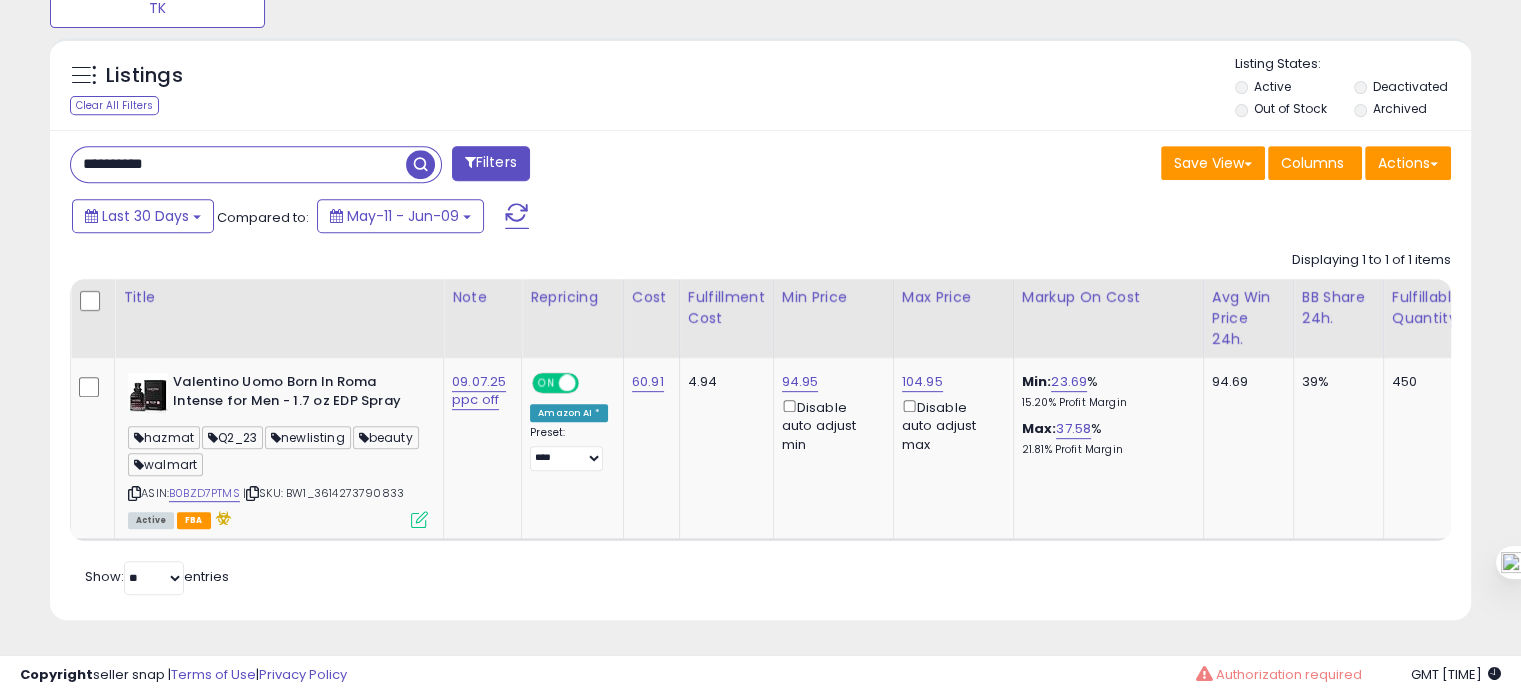 click on "**********" at bounding box center [238, 164] 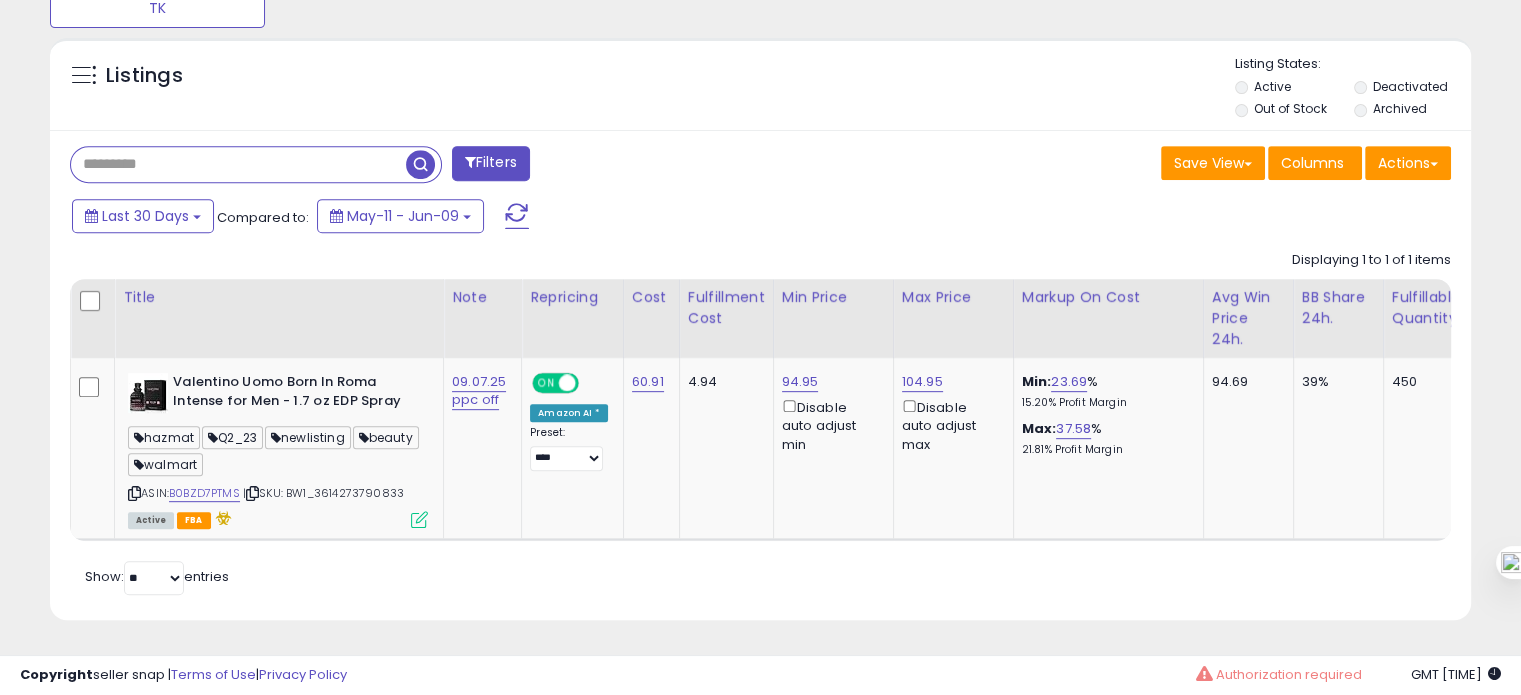 type 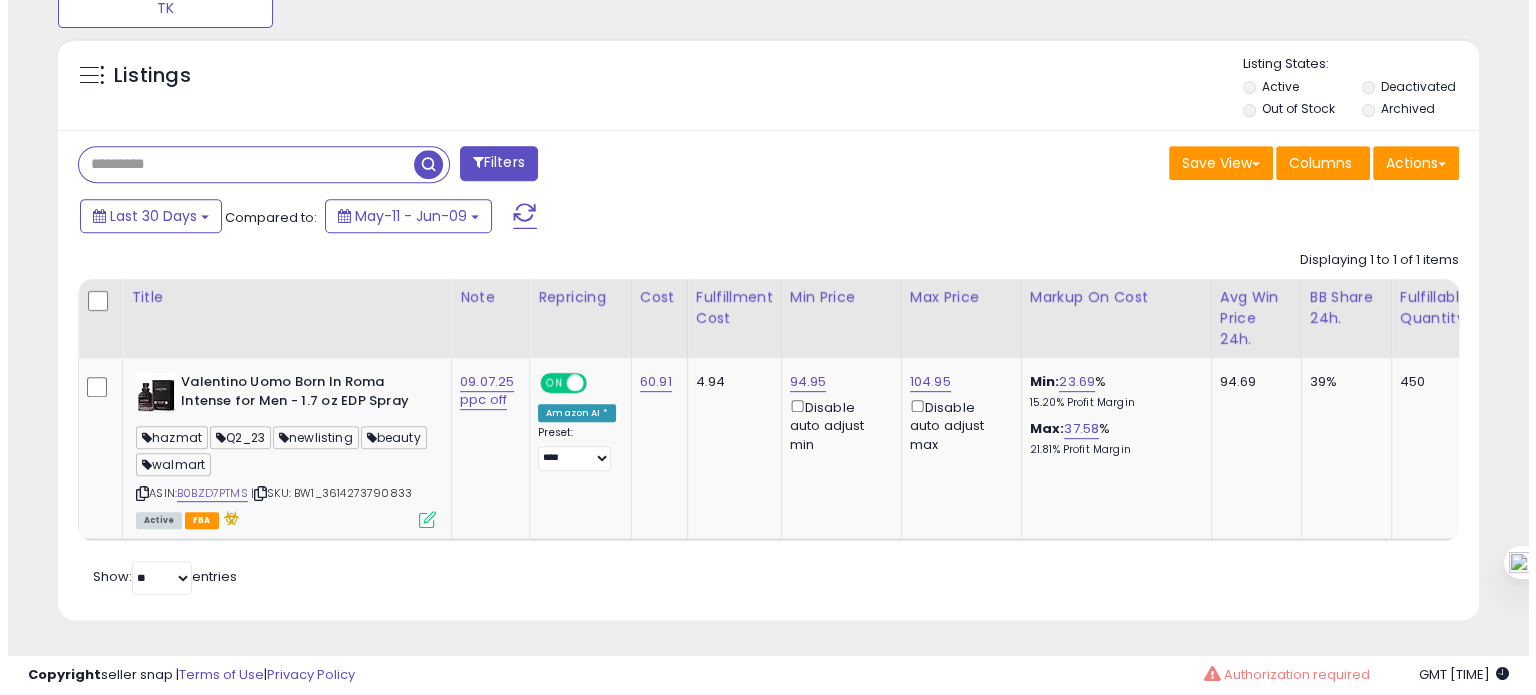 scroll, scrollTop: 674, scrollLeft: 0, axis: vertical 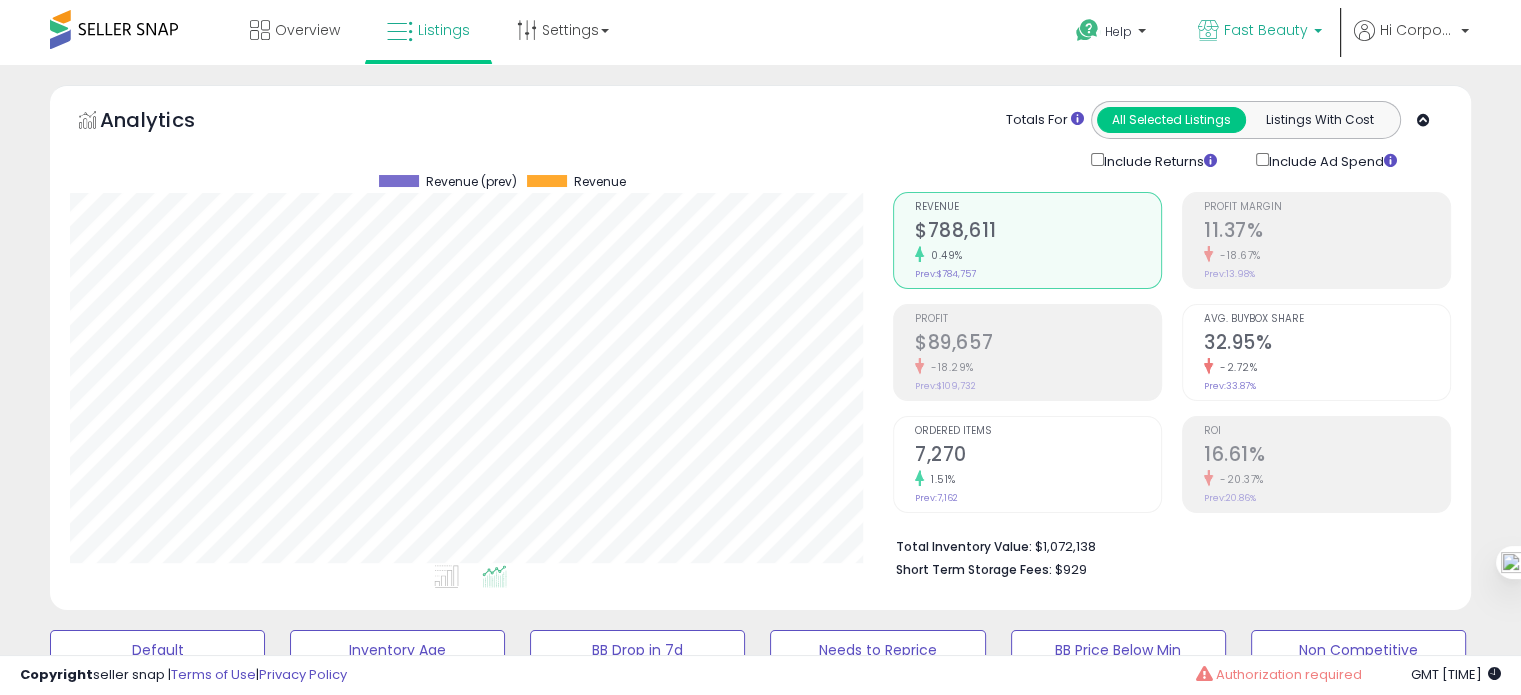 click on "Fast Beauty" at bounding box center [1266, 30] 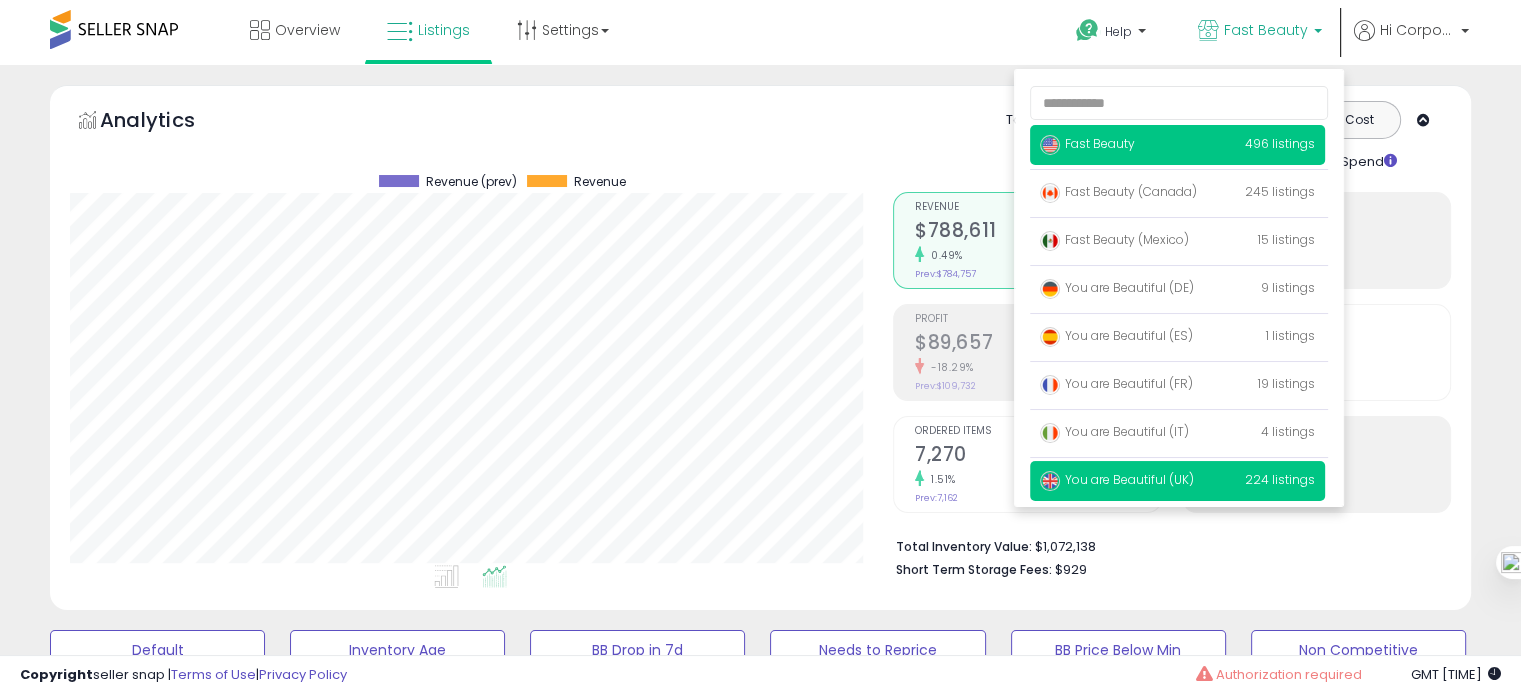 click on "You are Beautiful (UK)" at bounding box center (1117, 479) 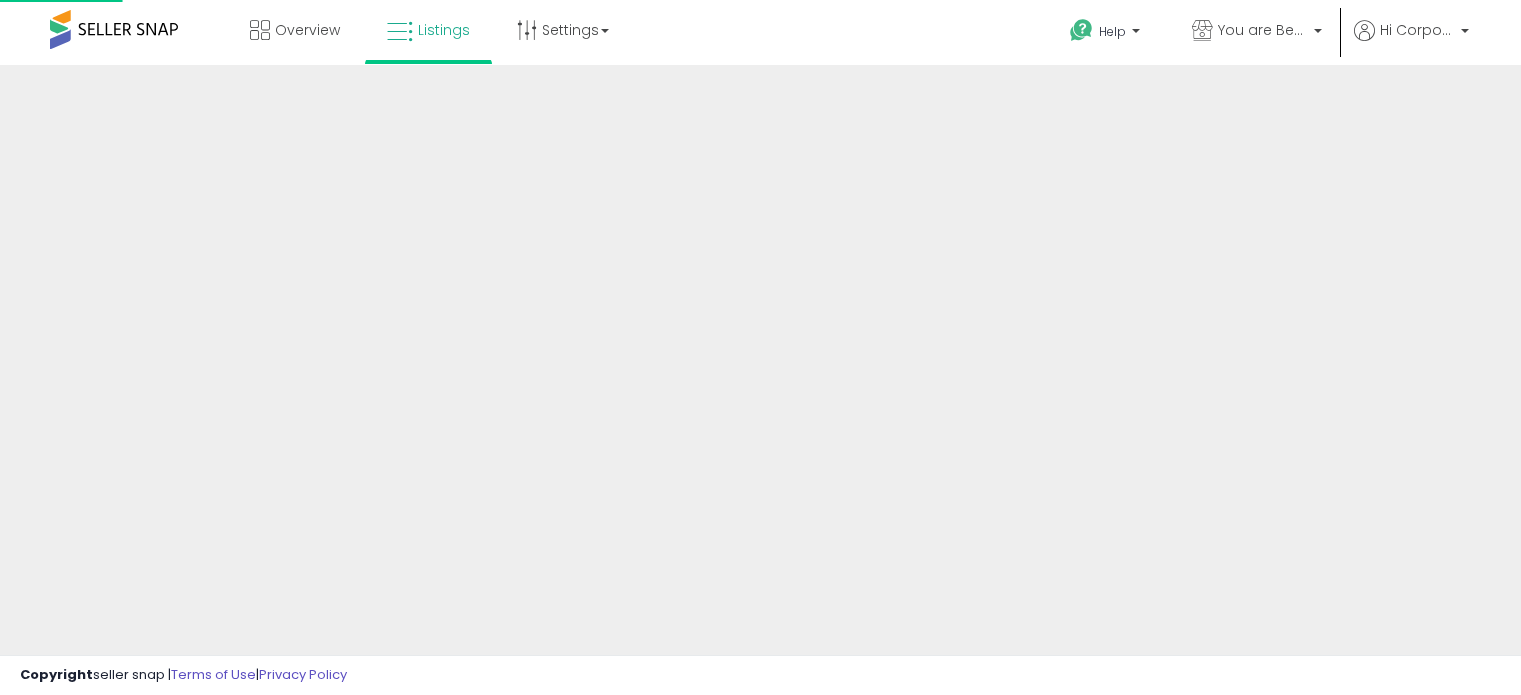 scroll, scrollTop: 0, scrollLeft: 0, axis: both 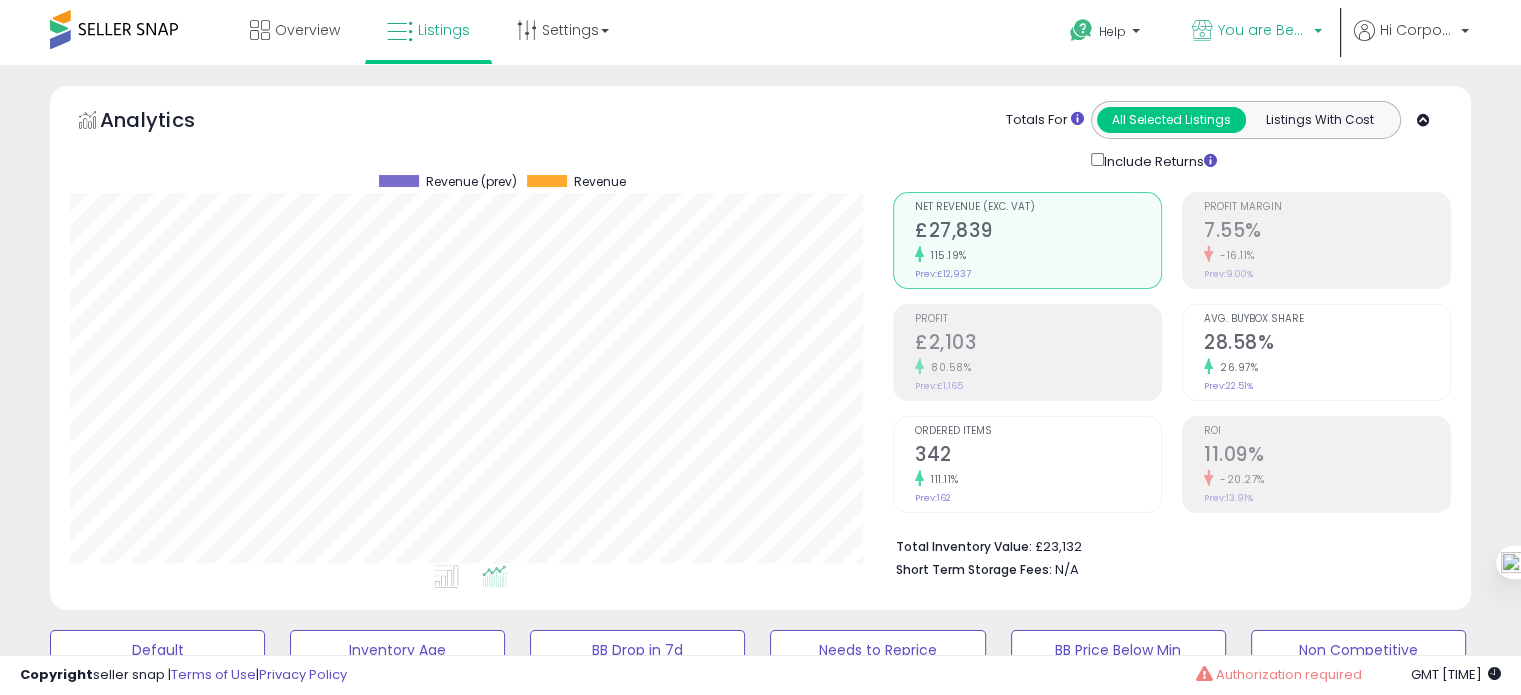 click at bounding box center [1202, 30] 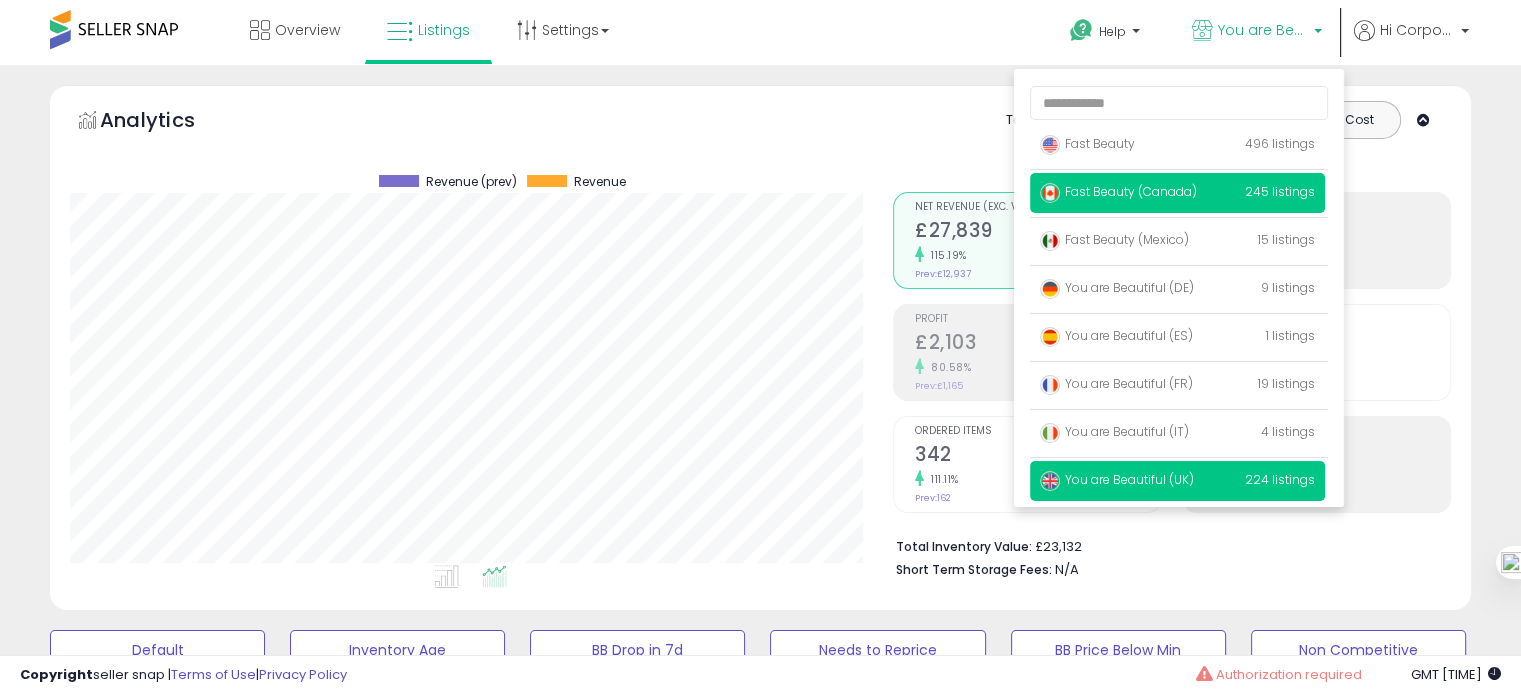 click on "Fast Beauty (Canada)" at bounding box center [1118, 191] 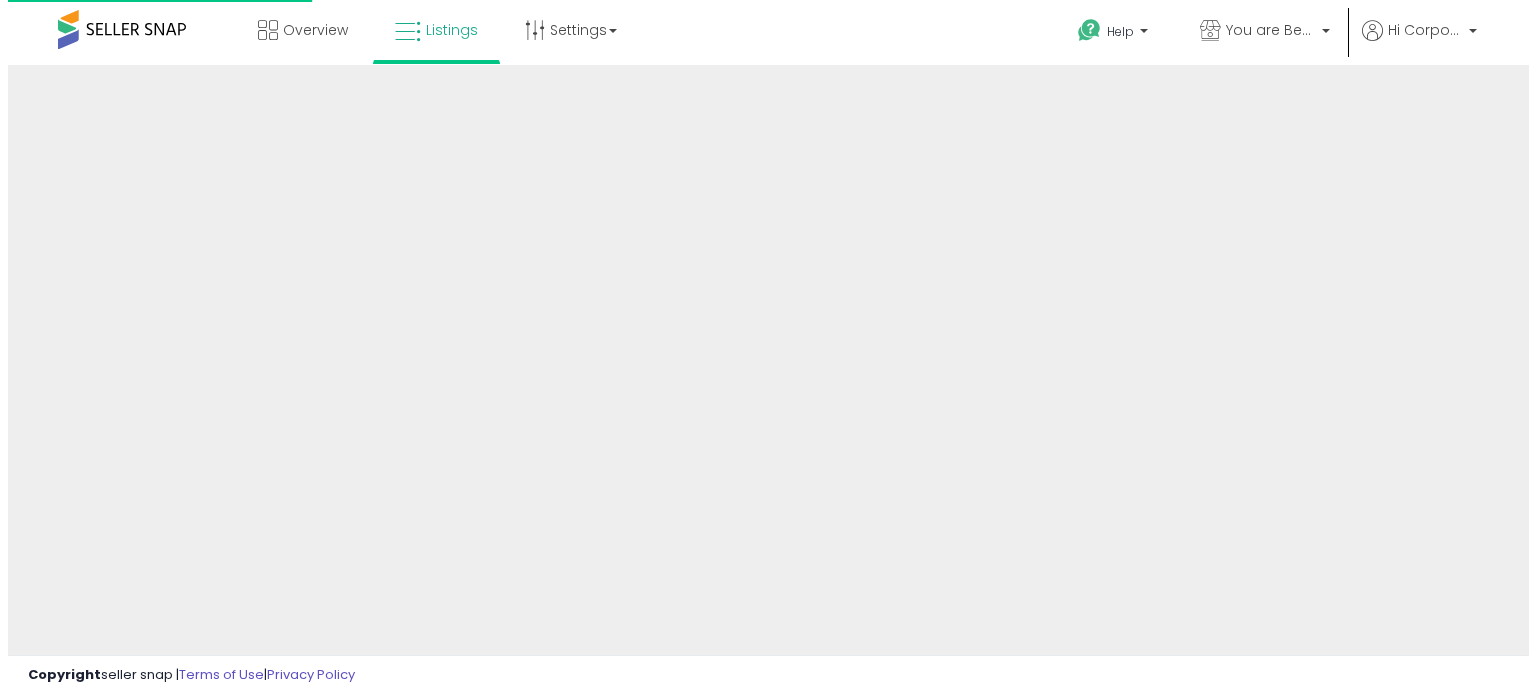 scroll, scrollTop: 0, scrollLeft: 0, axis: both 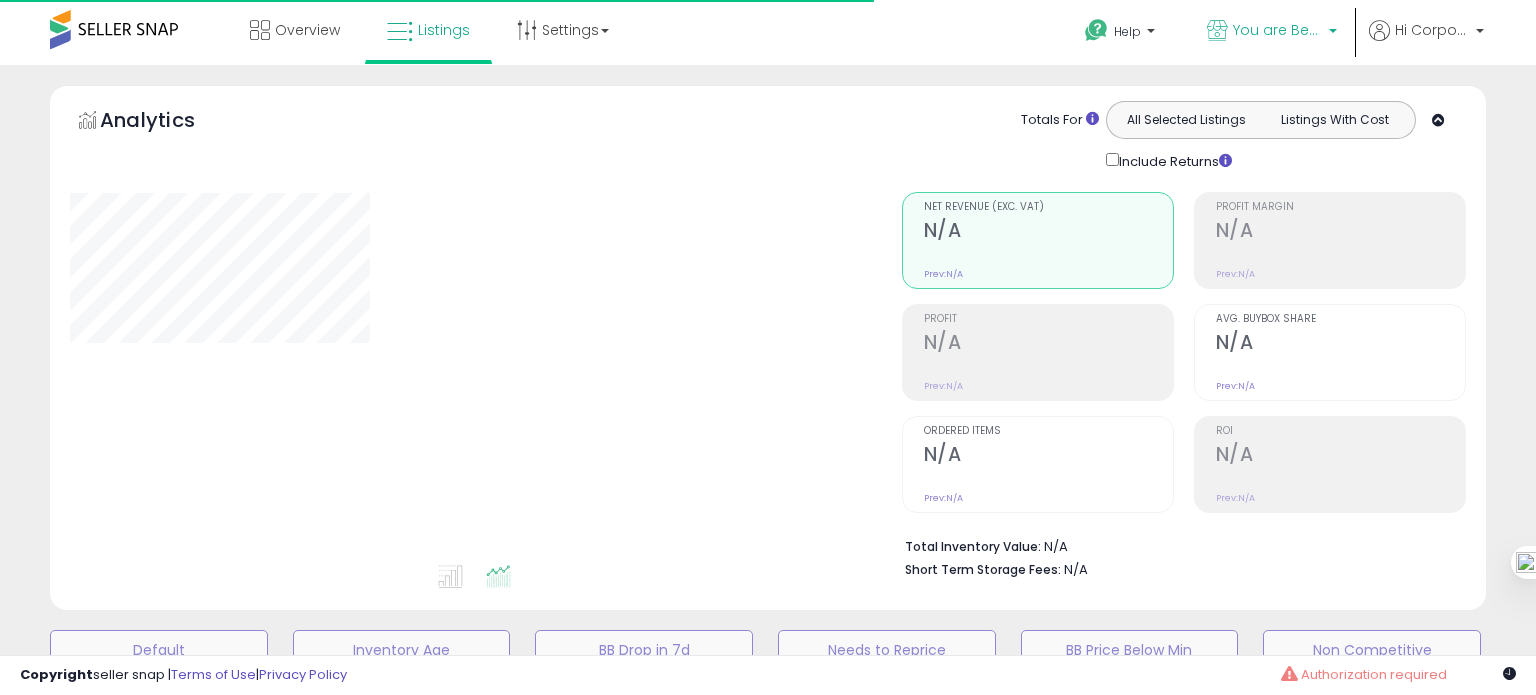 click at bounding box center [1217, 30] 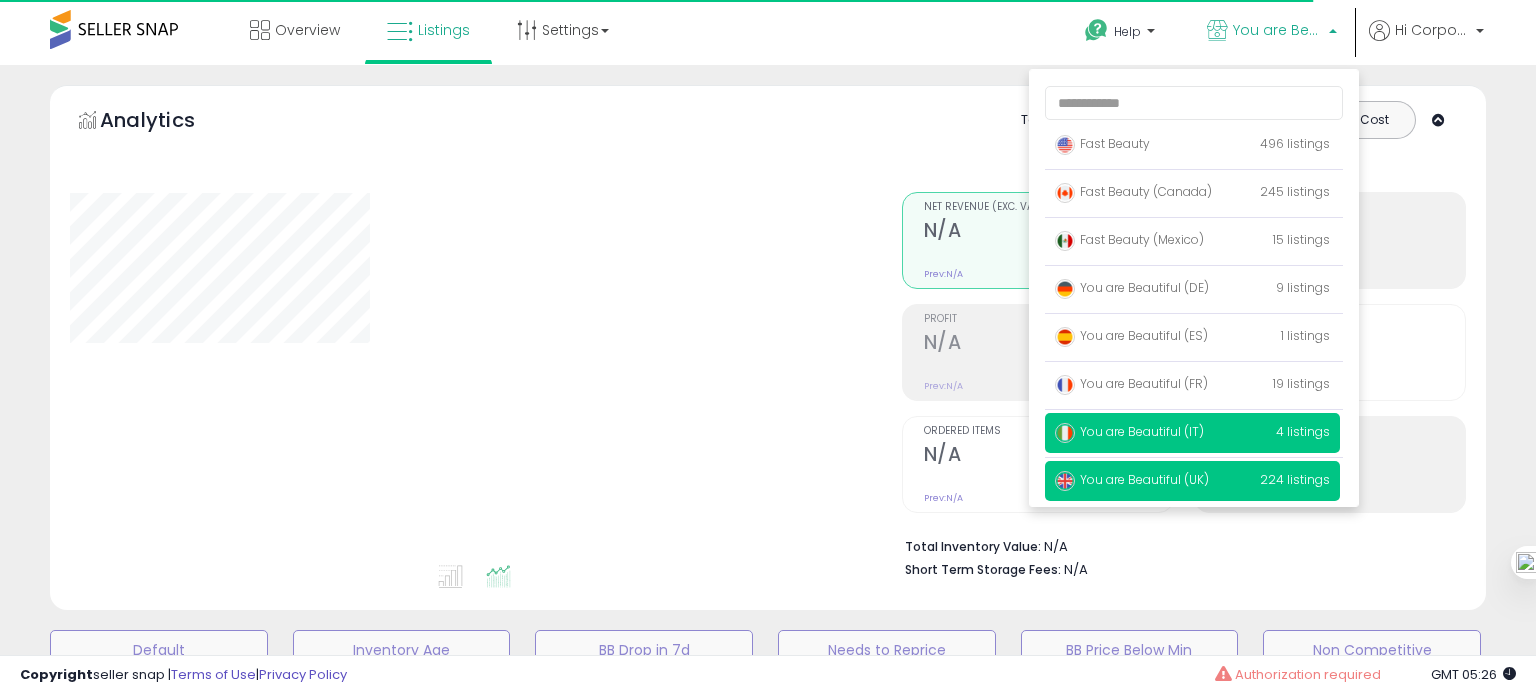 click on "You are Beautiful (IT)" at bounding box center [1129, 431] 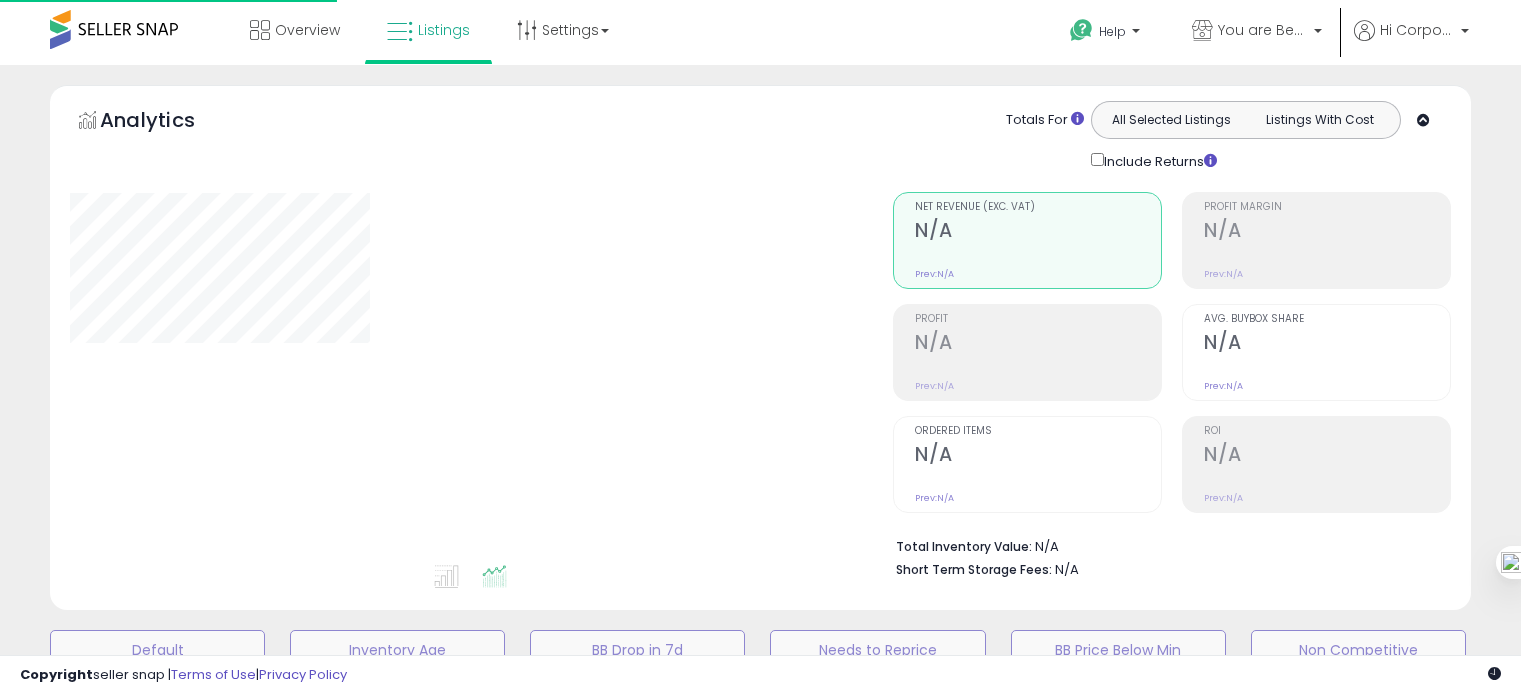 scroll, scrollTop: 0, scrollLeft: 0, axis: both 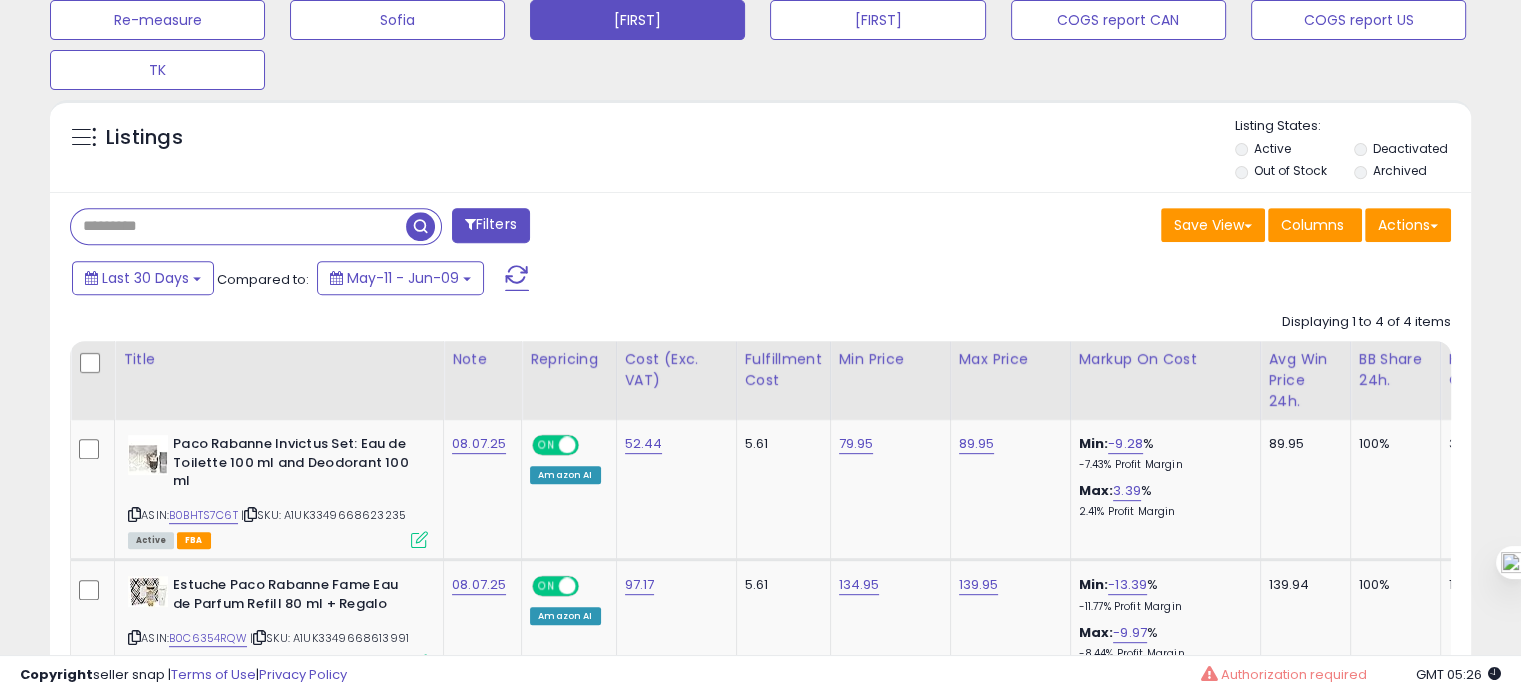 click at bounding box center (238, 226) 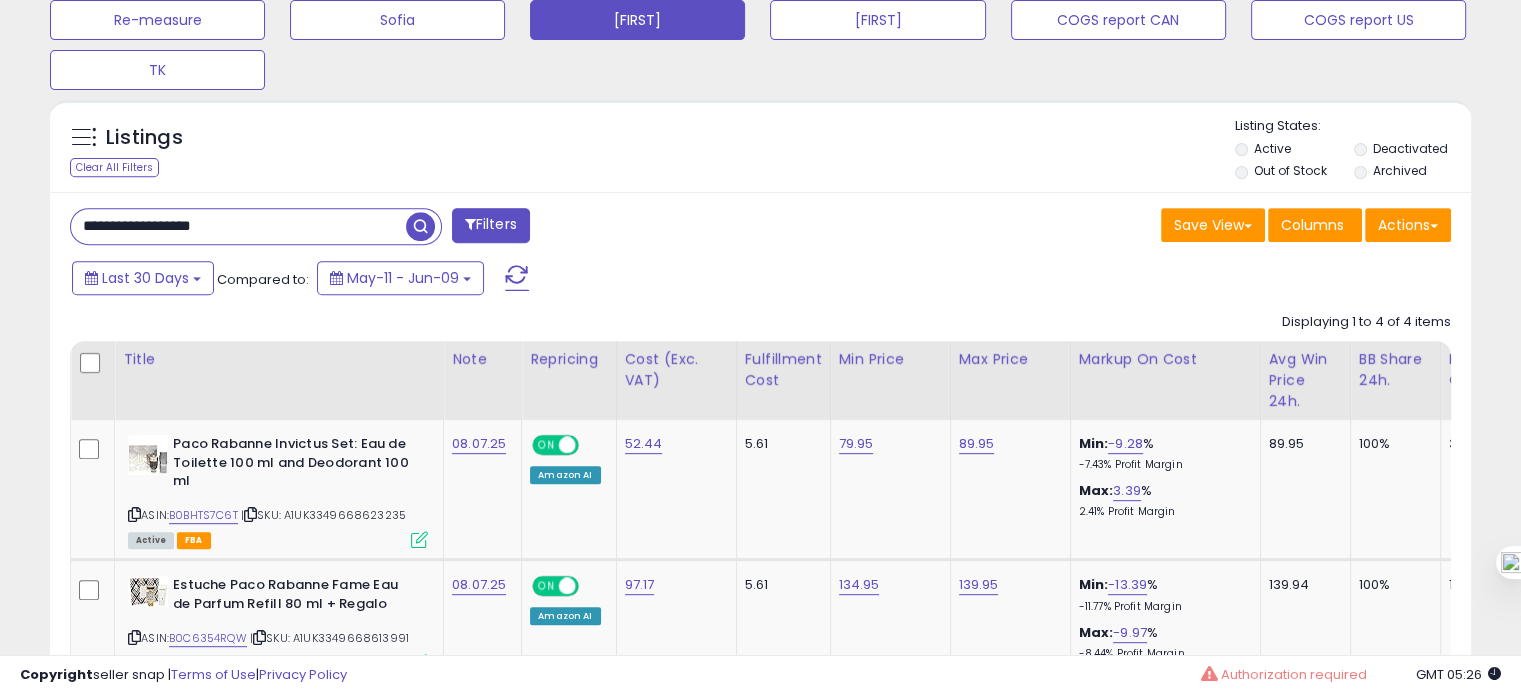 type on "**********" 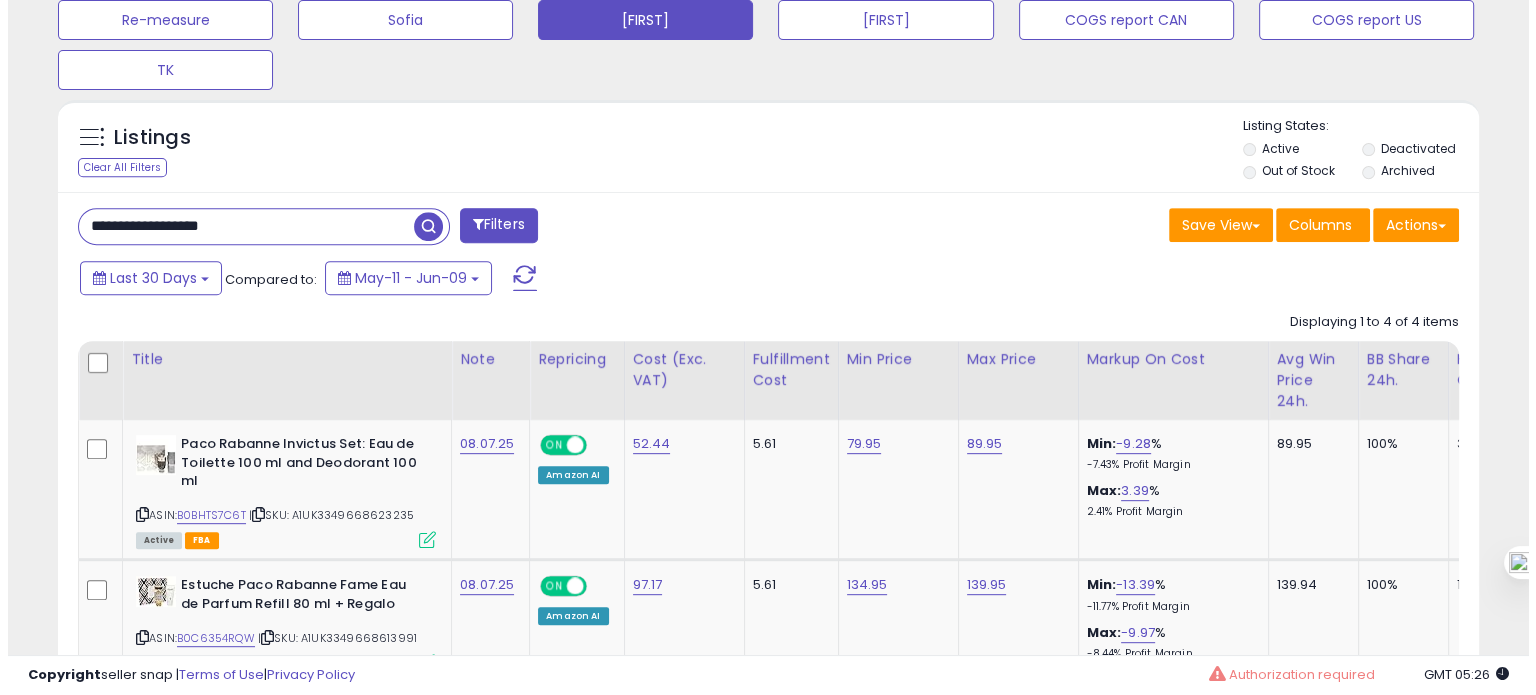 scroll, scrollTop: 674, scrollLeft: 0, axis: vertical 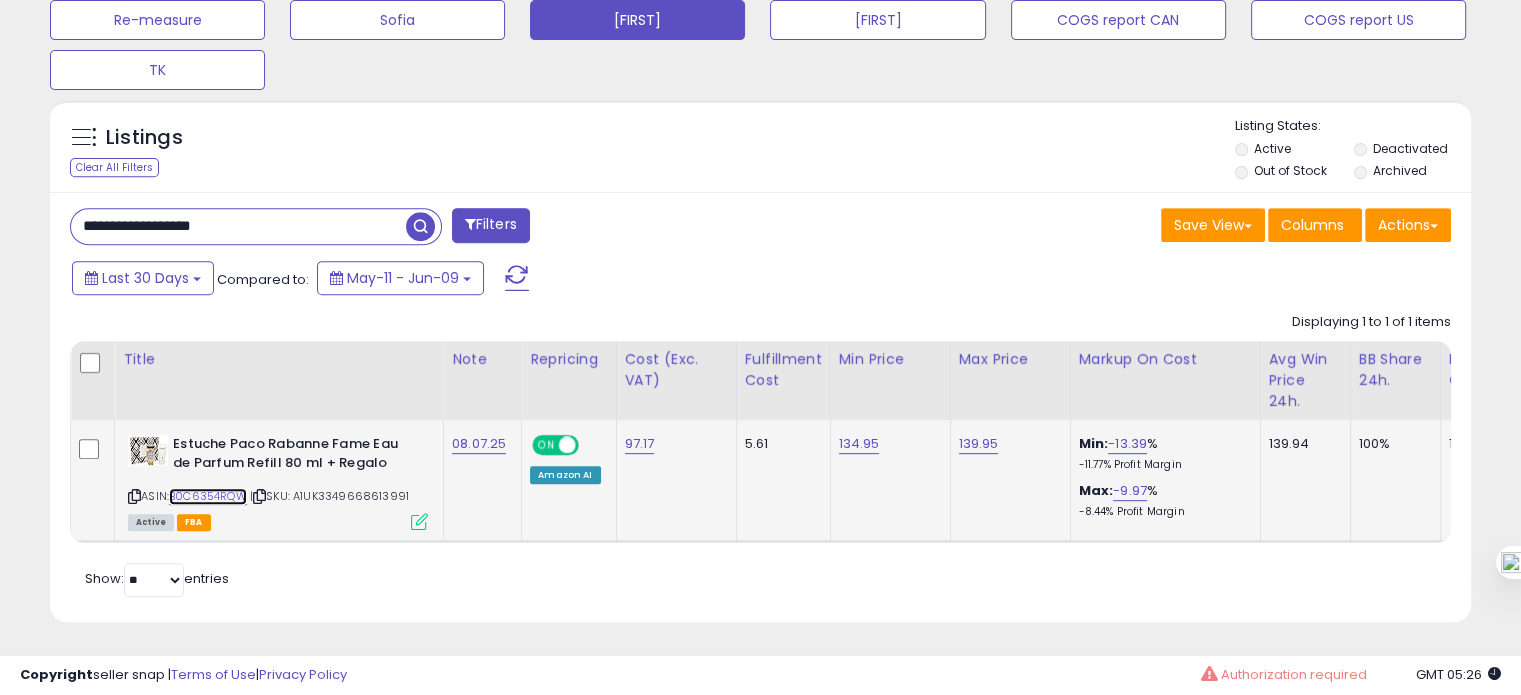 click on "B0C6354RQW" at bounding box center (208, 496) 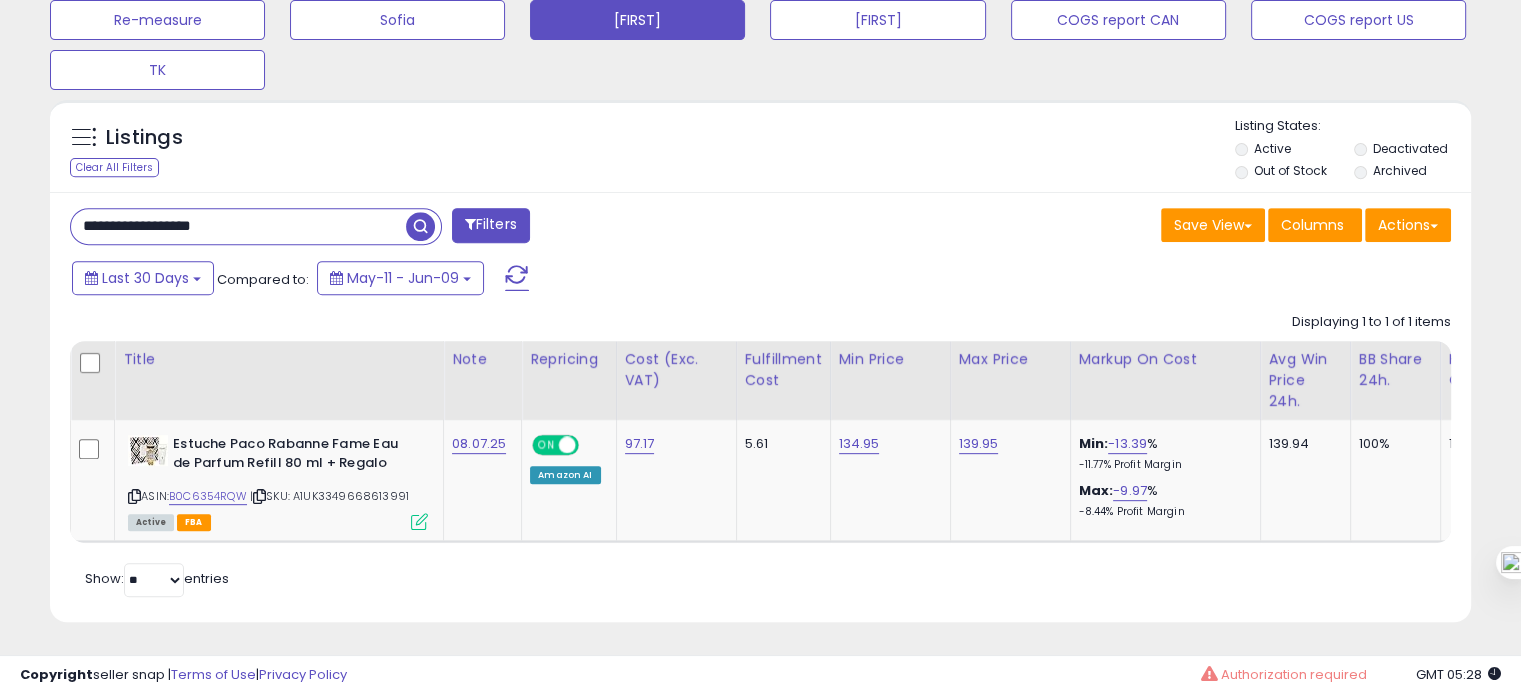 click on "**********" at bounding box center [238, 226] 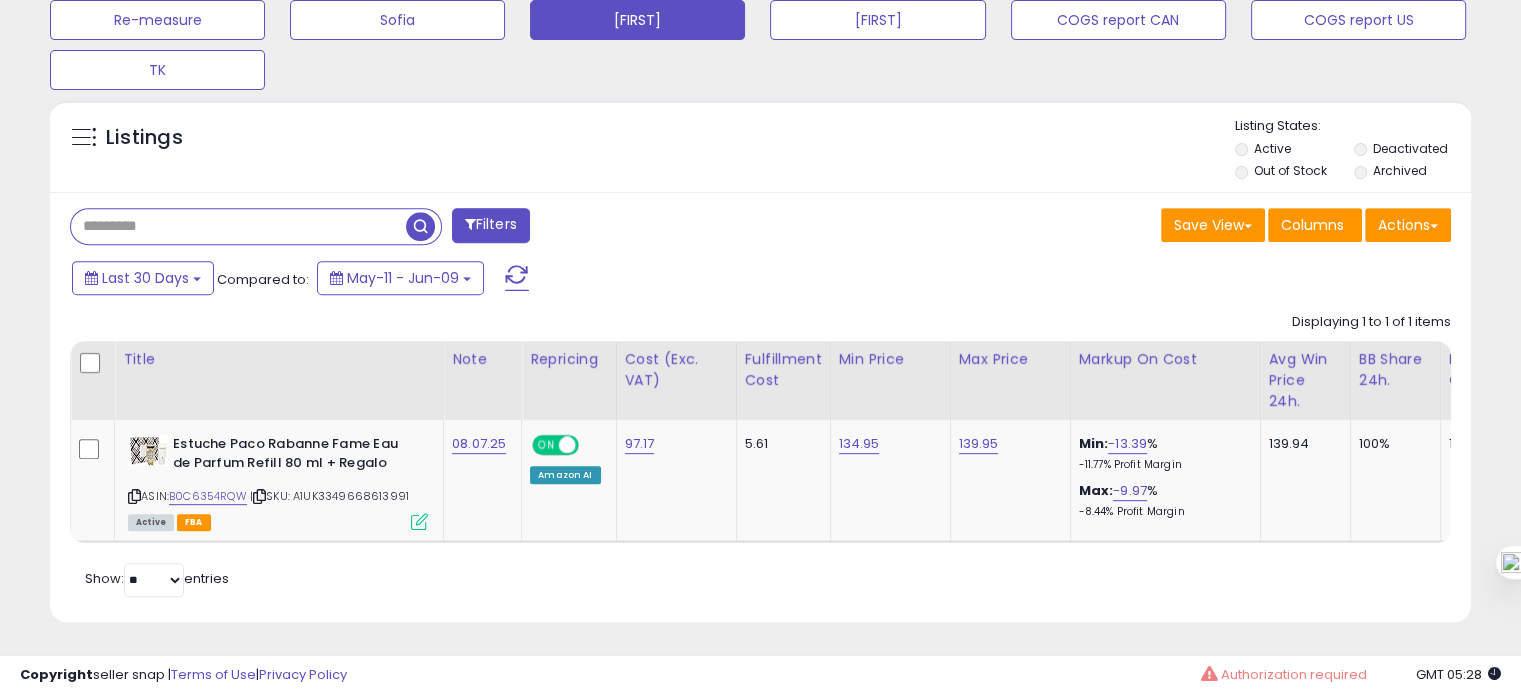 type 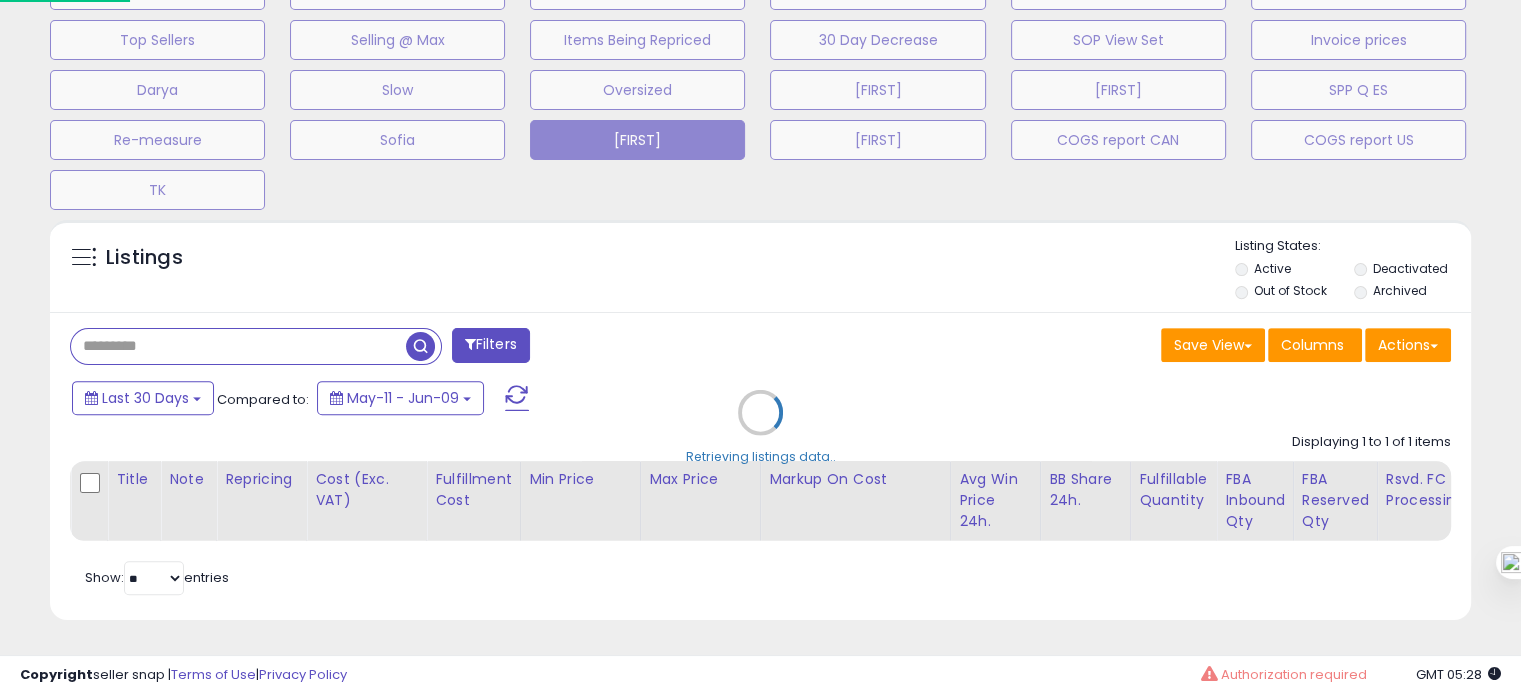 scroll, scrollTop: 999589, scrollLeft: 999168, axis: both 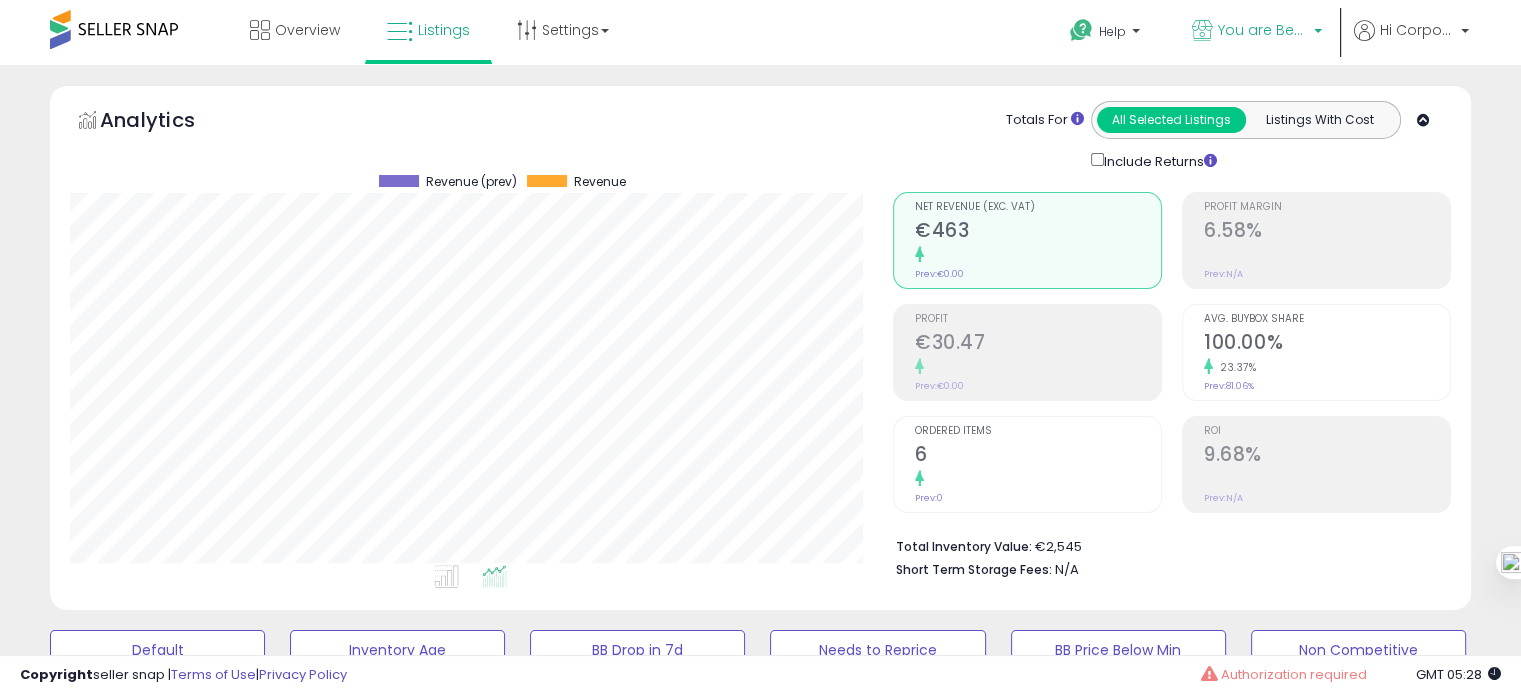 click on "You are Beautiful (IT)" at bounding box center [1263, 30] 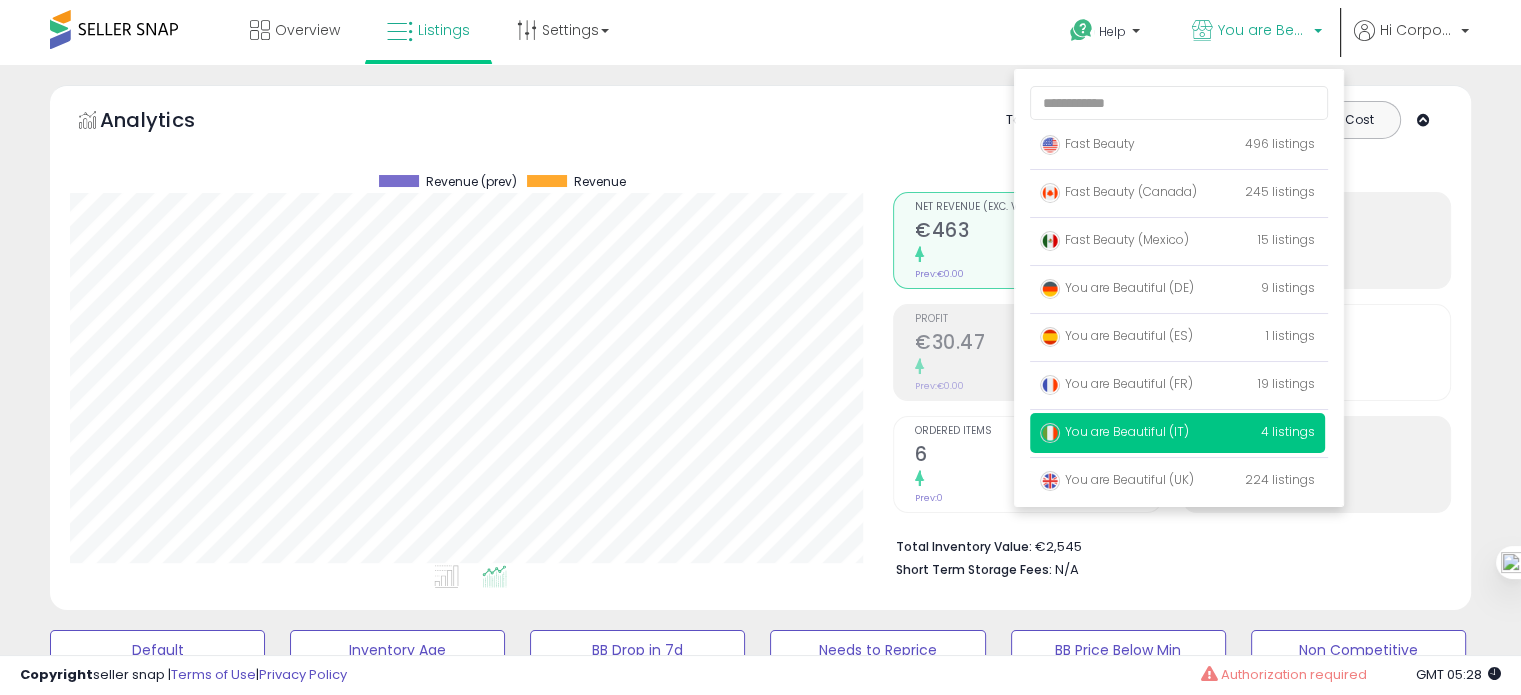 click at bounding box center [450, 580] 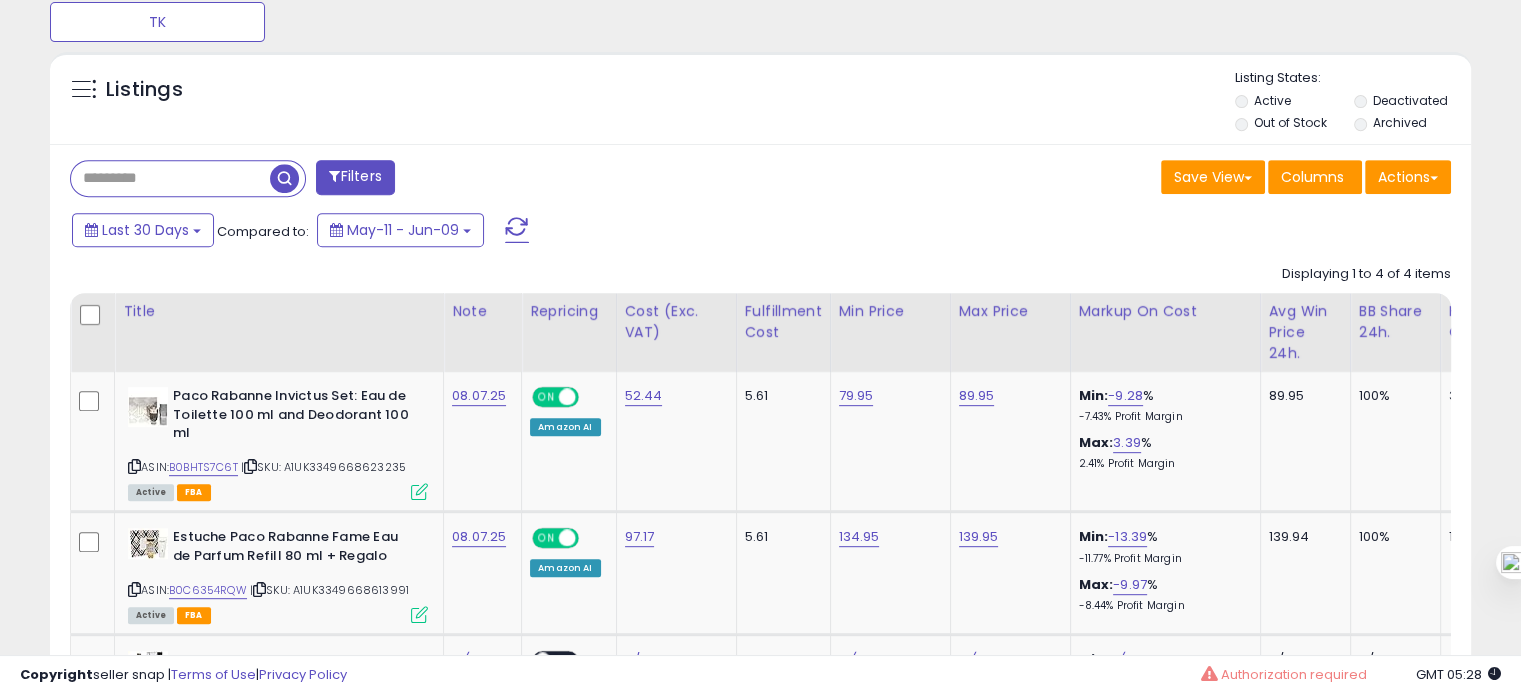 scroll, scrollTop: 904, scrollLeft: 0, axis: vertical 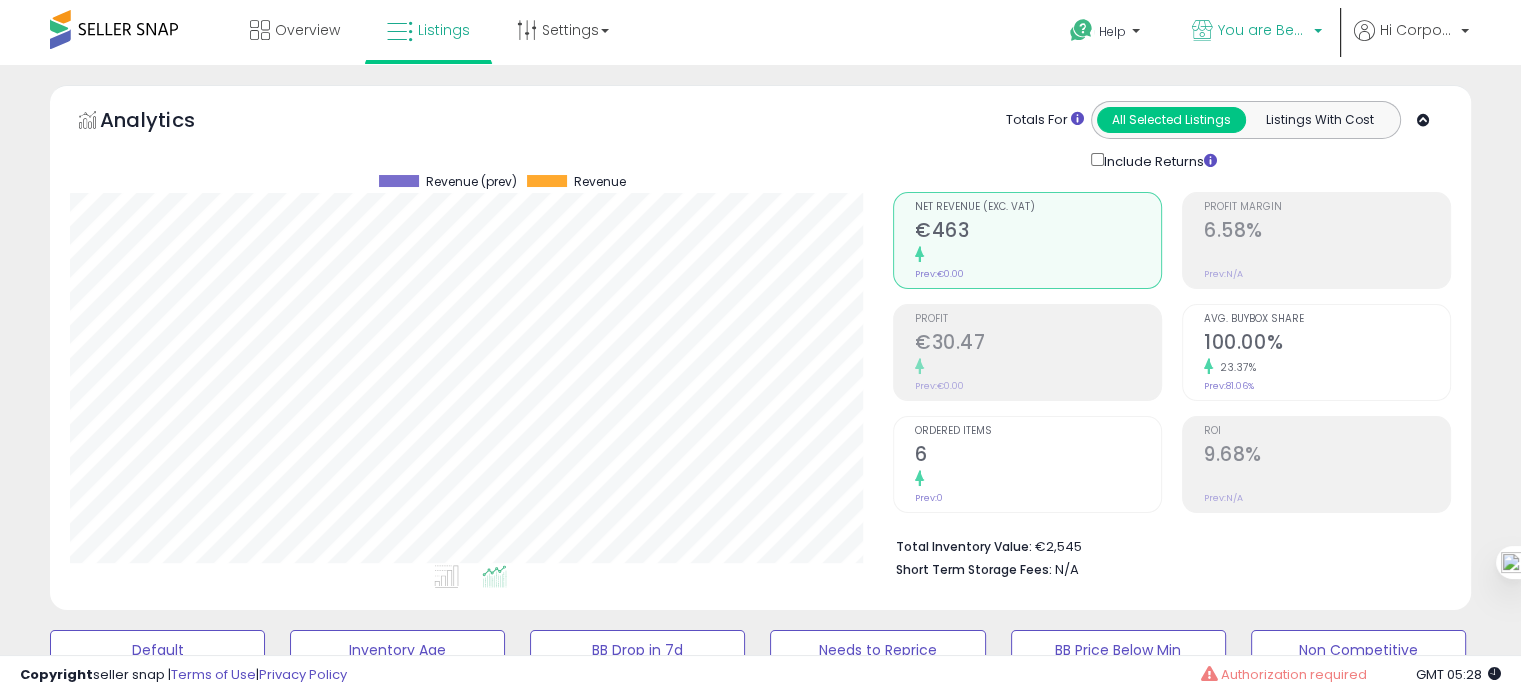 click on "You are Beautiful (IT)" at bounding box center (1257, 32) 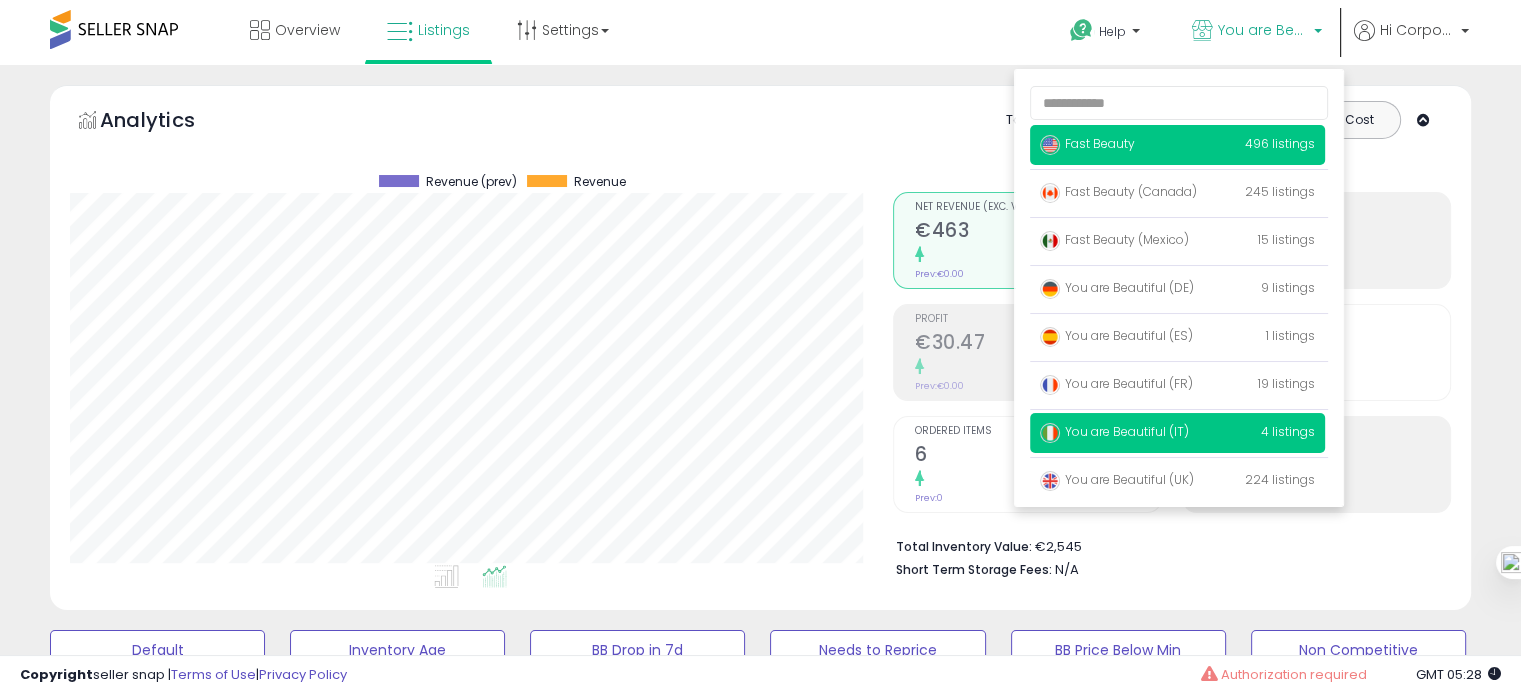 click on "Fast Beauty" at bounding box center (1087, 143) 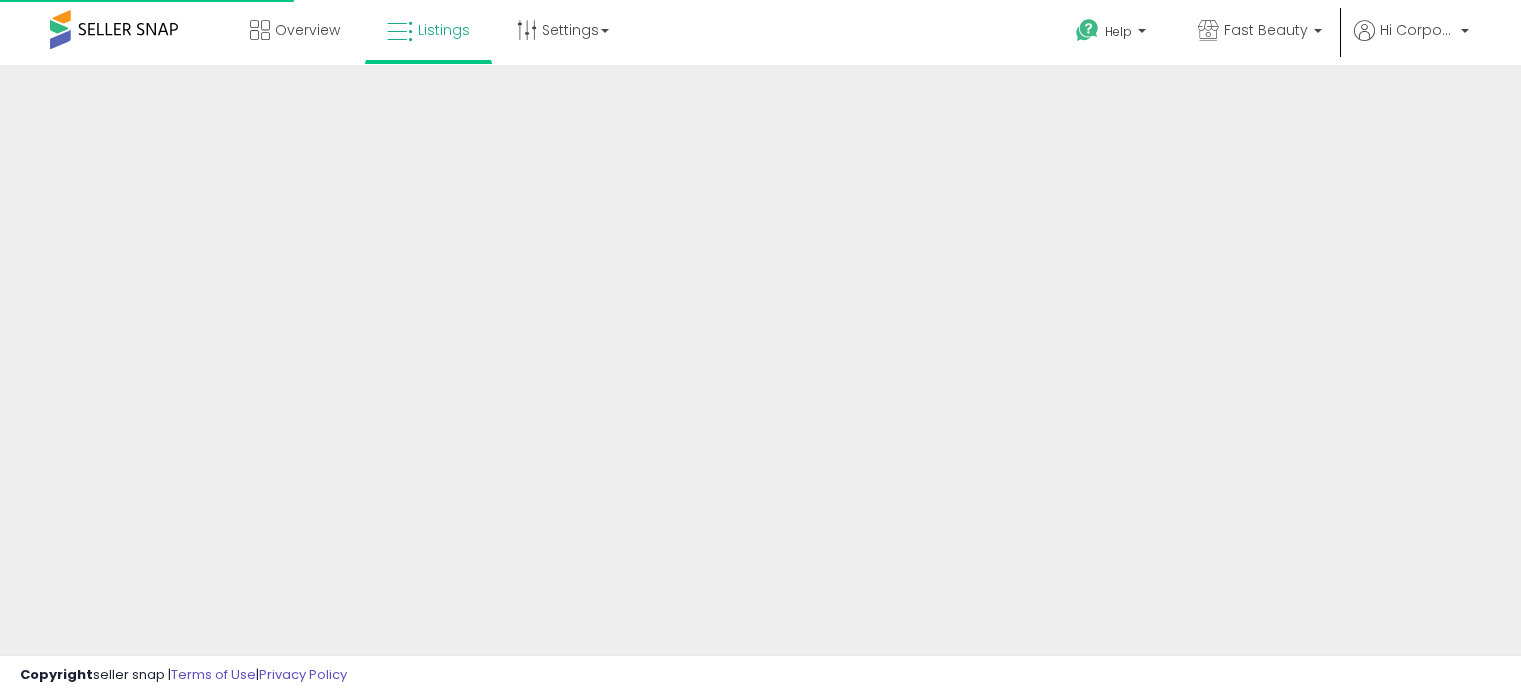 scroll, scrollTop: 0, scrollLeft: 0, axis: both 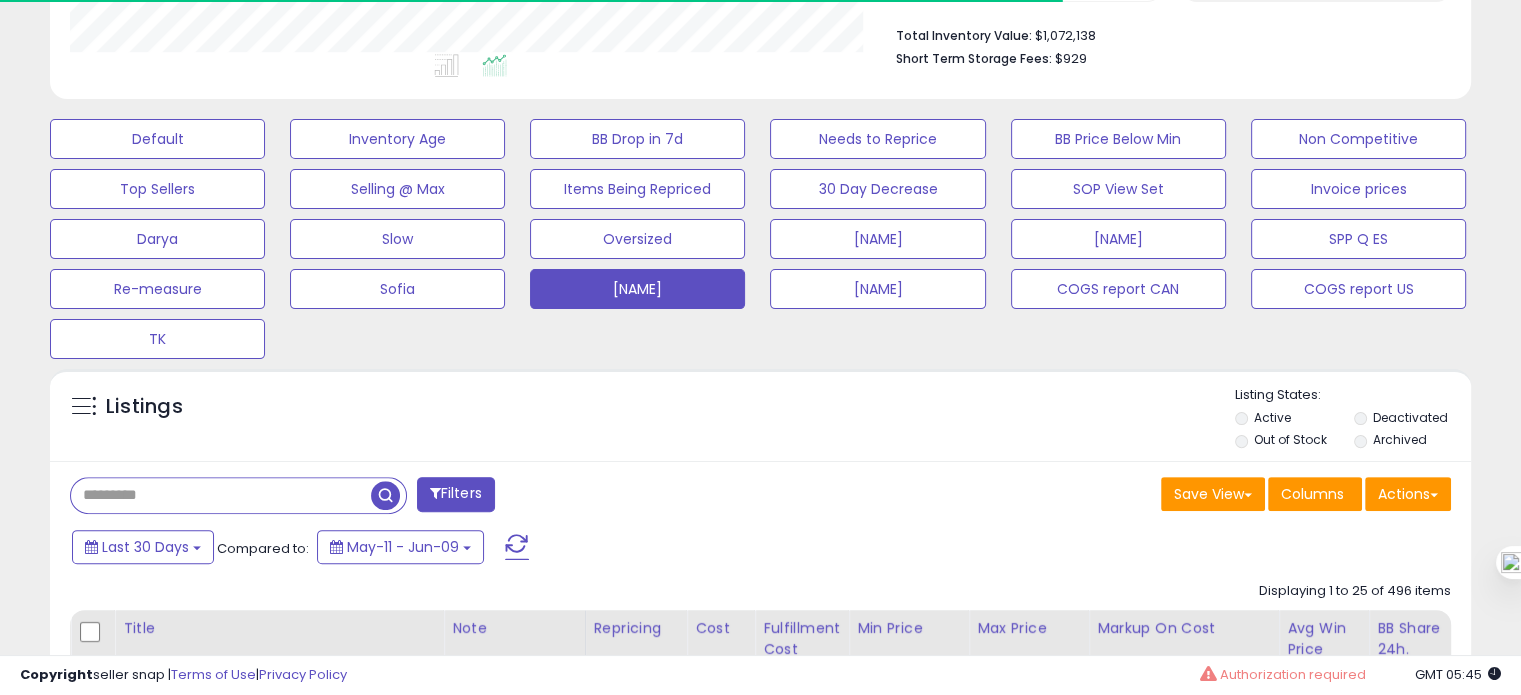 click at bounding box center (221, 495) 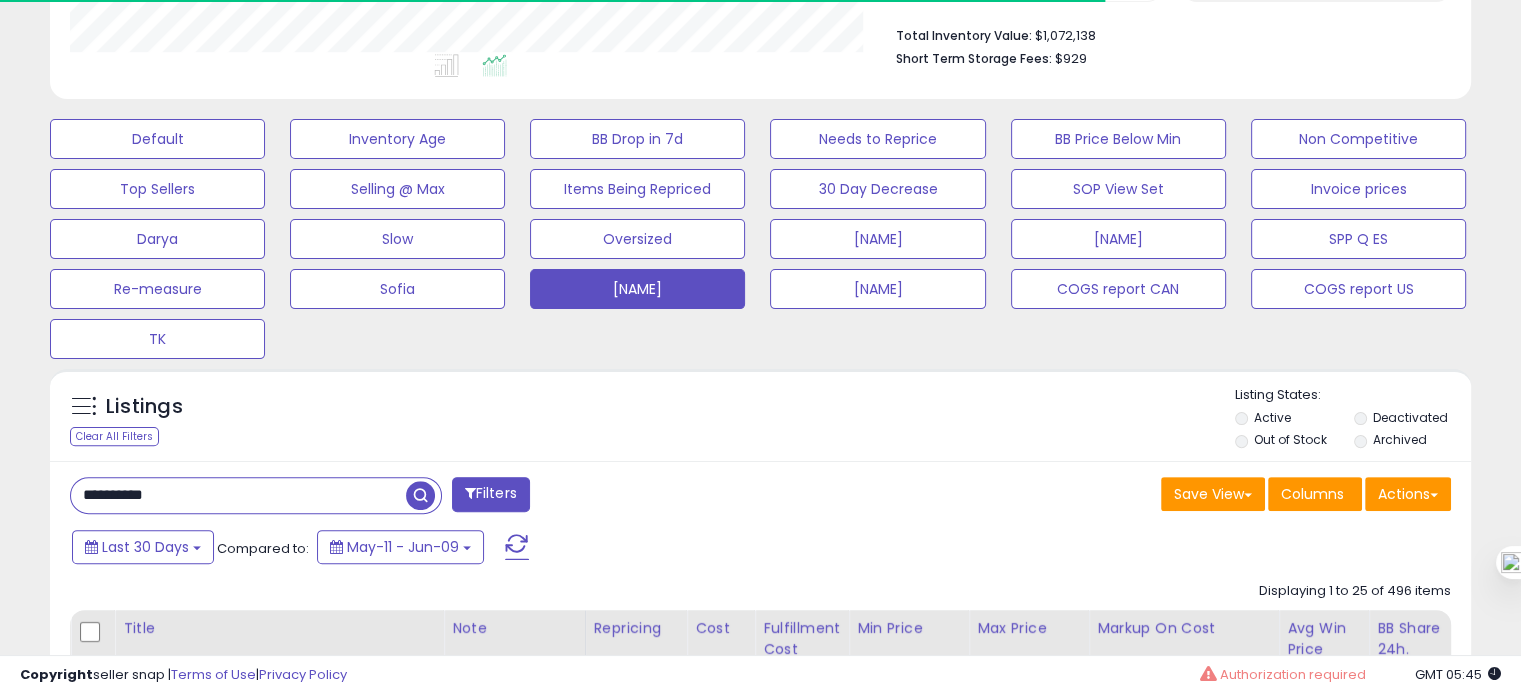 type on "**********" 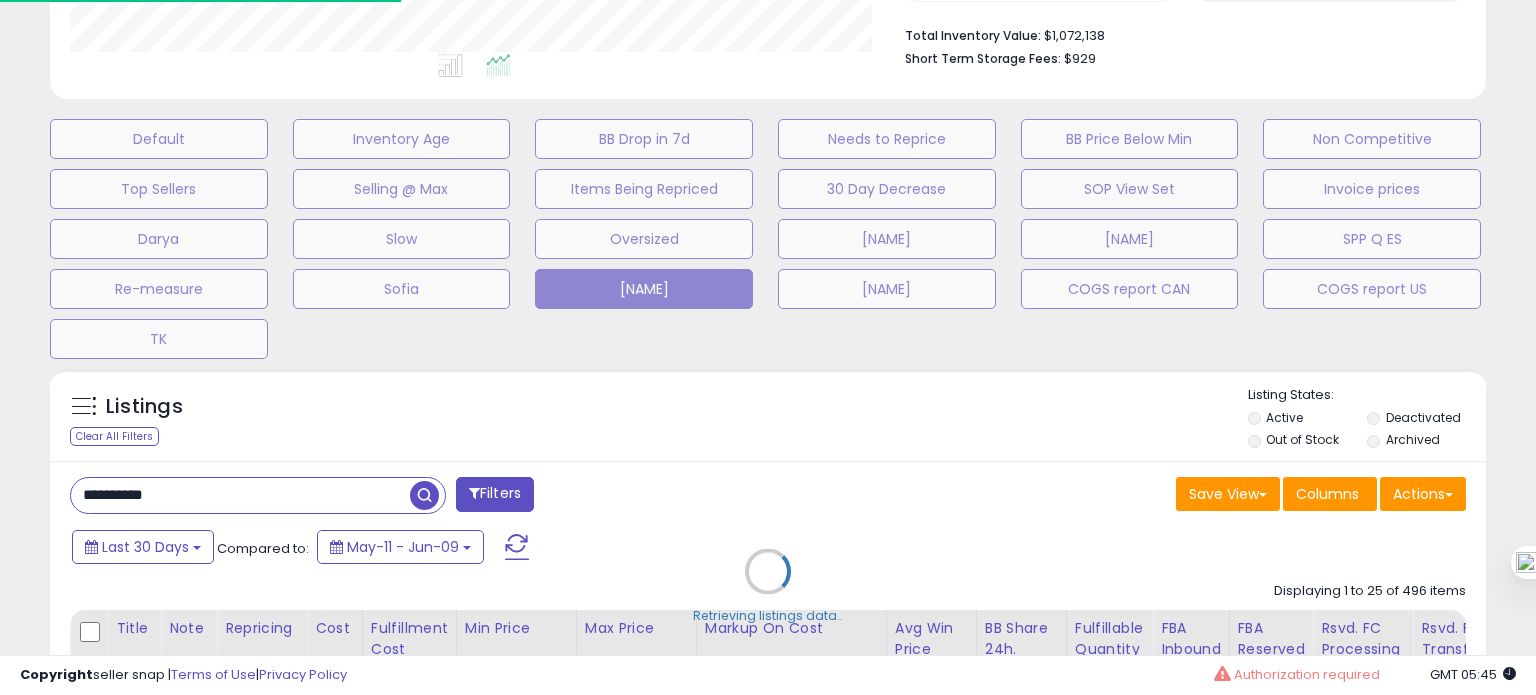 scroll, scrollTop: 999589, scrollLeft: 999168, axis: both 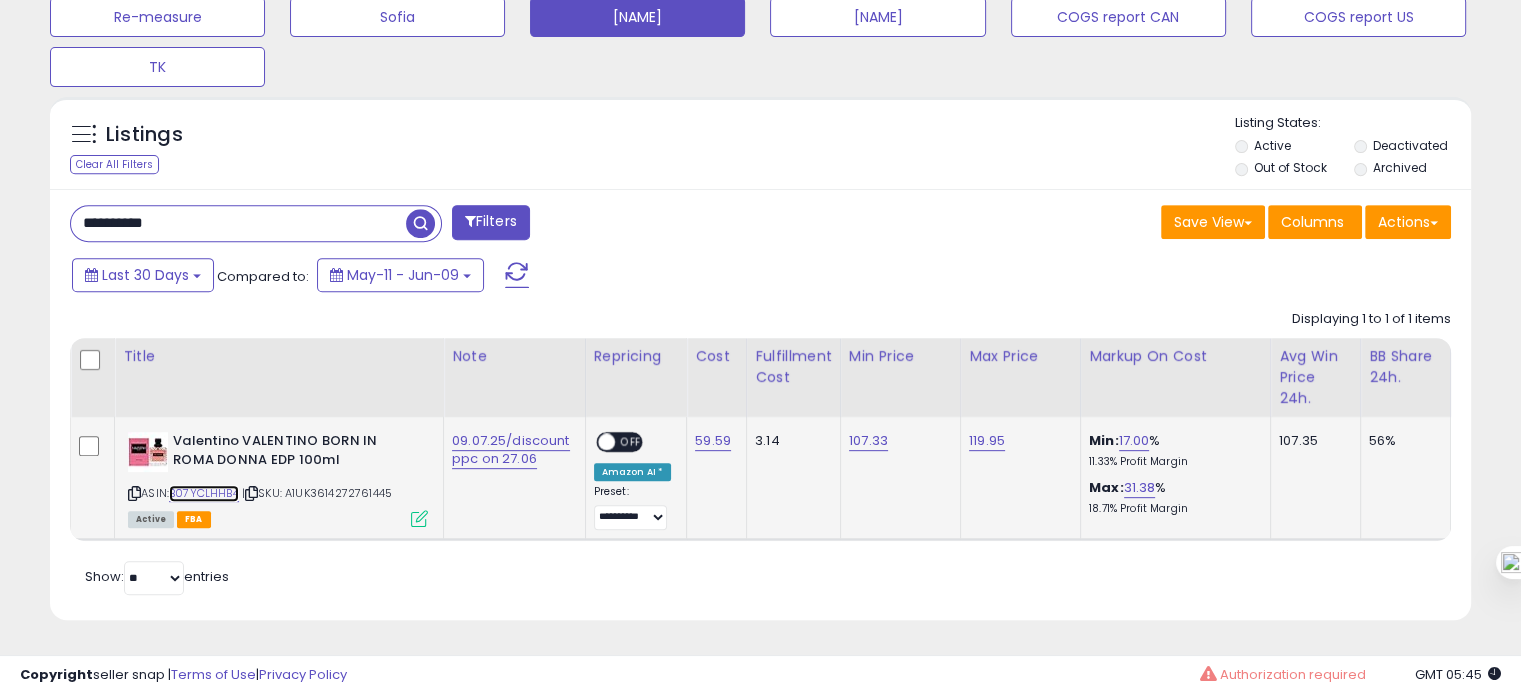 click on "B07YCLHHB4" at bounding box center (204, 493) 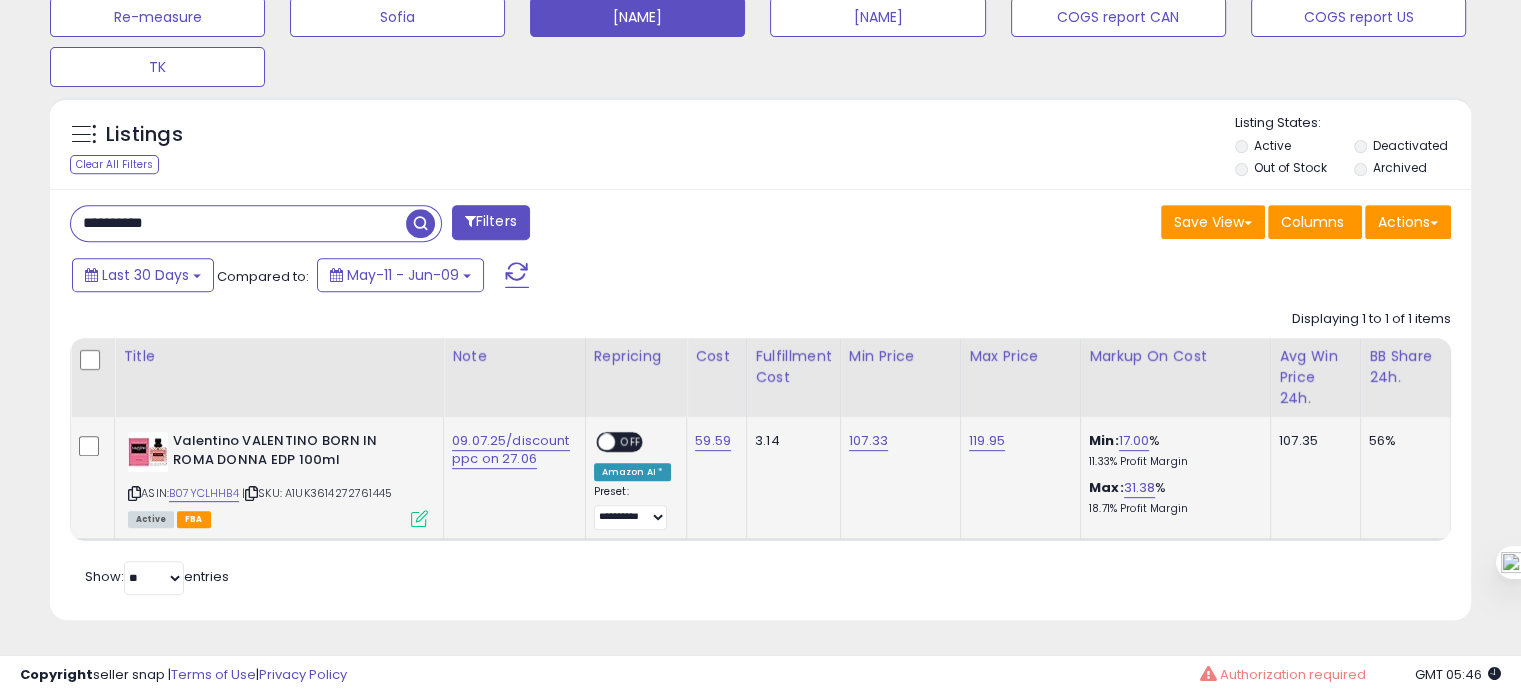 click on "OFF" at bounding box center (631, 442) 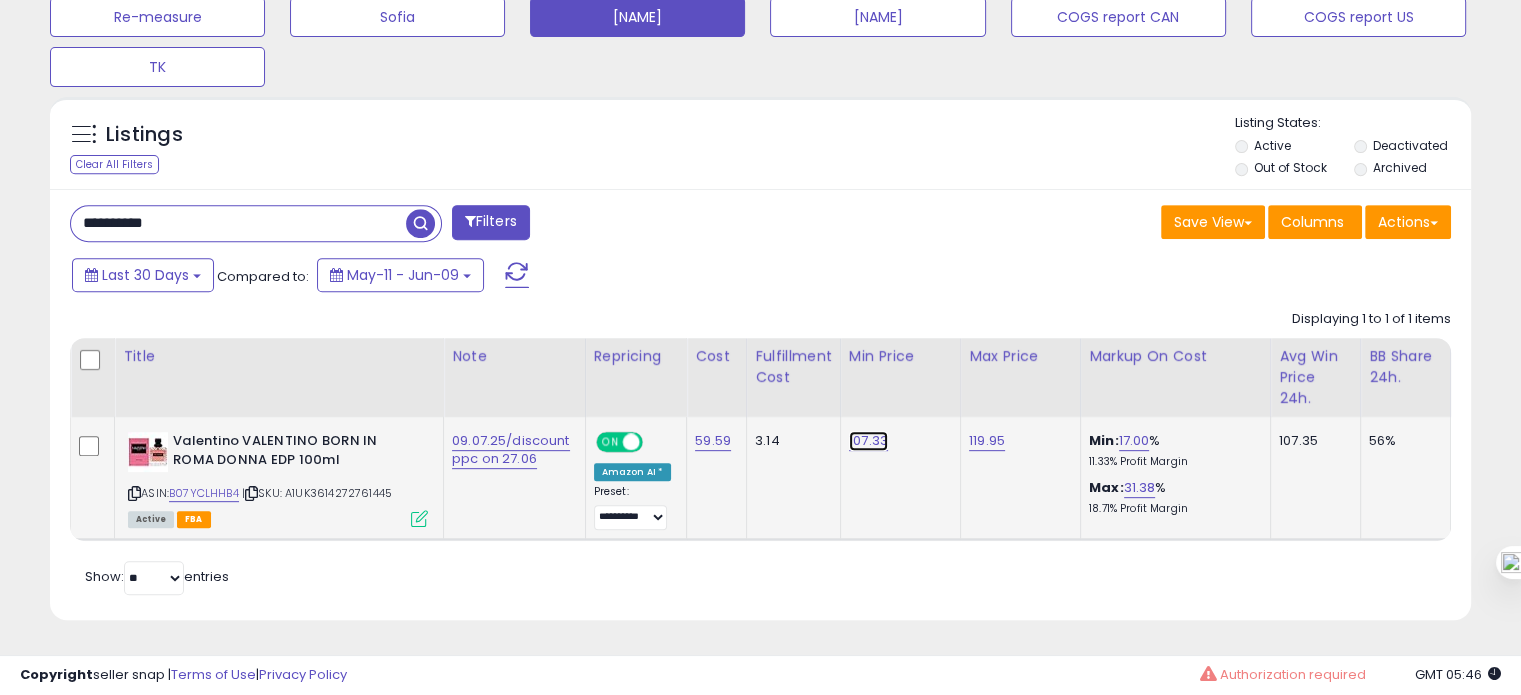 click on "107.33" at bounding box center [868, 441] 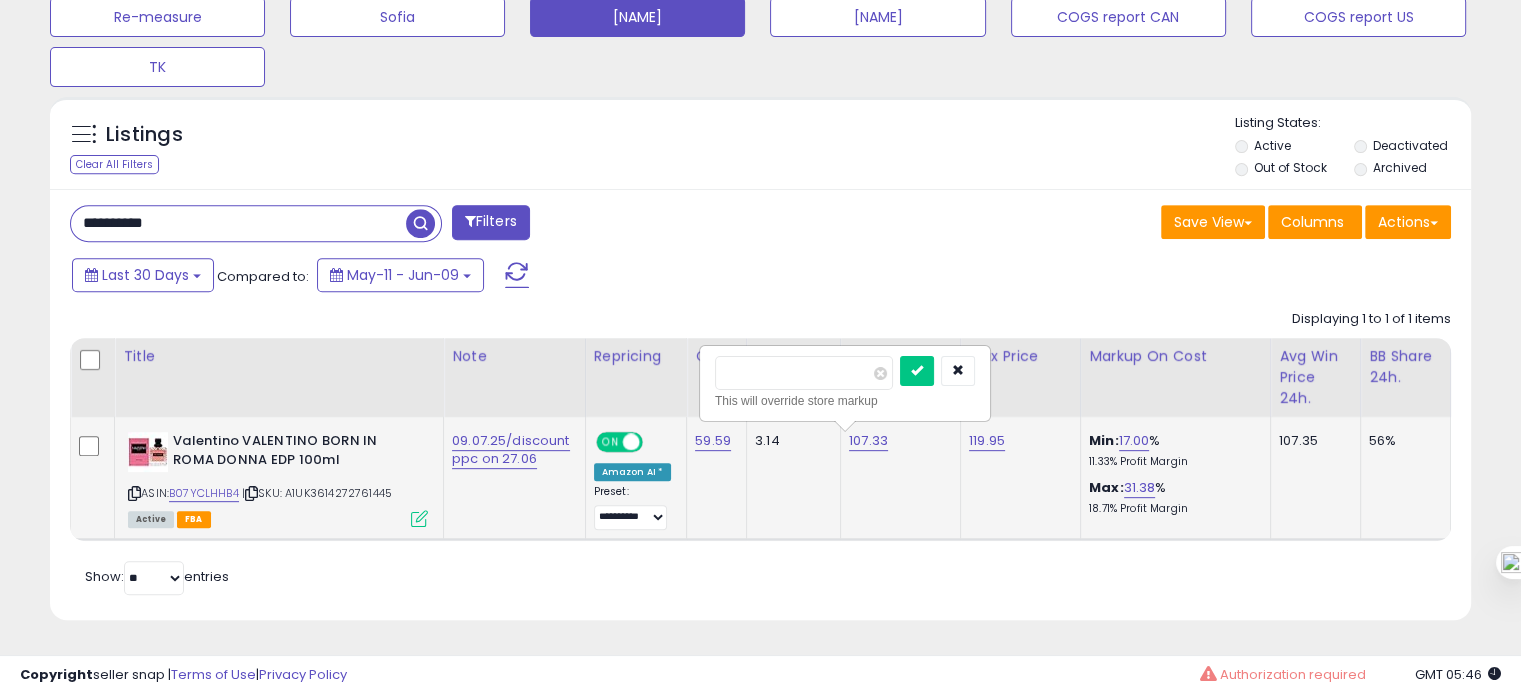 drag, startPoint x: 743, startPoint y: 355, endPoint x: 777, endPoint y: 355, distance: 34 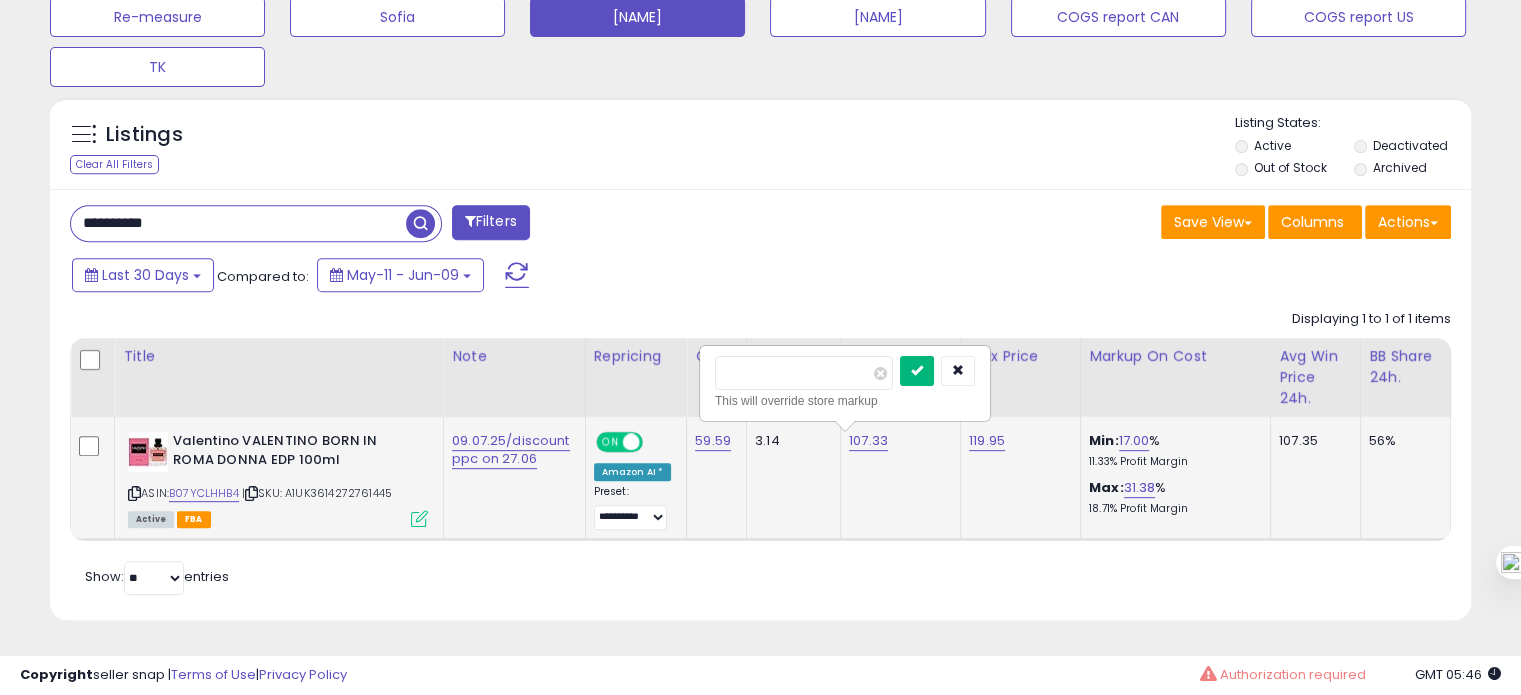 type on "***" 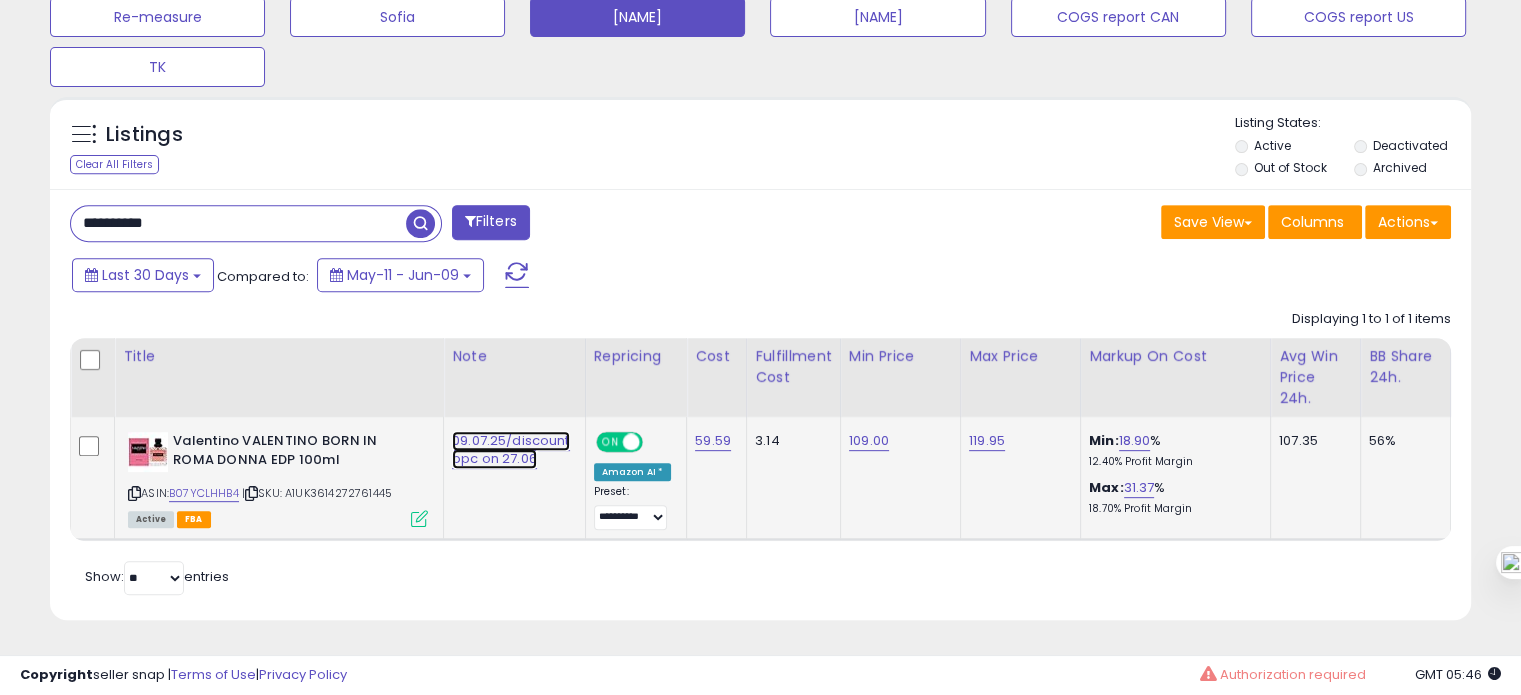 click on "09.07.25/discount ppc on 27.06" at bounding box center [511, 450] 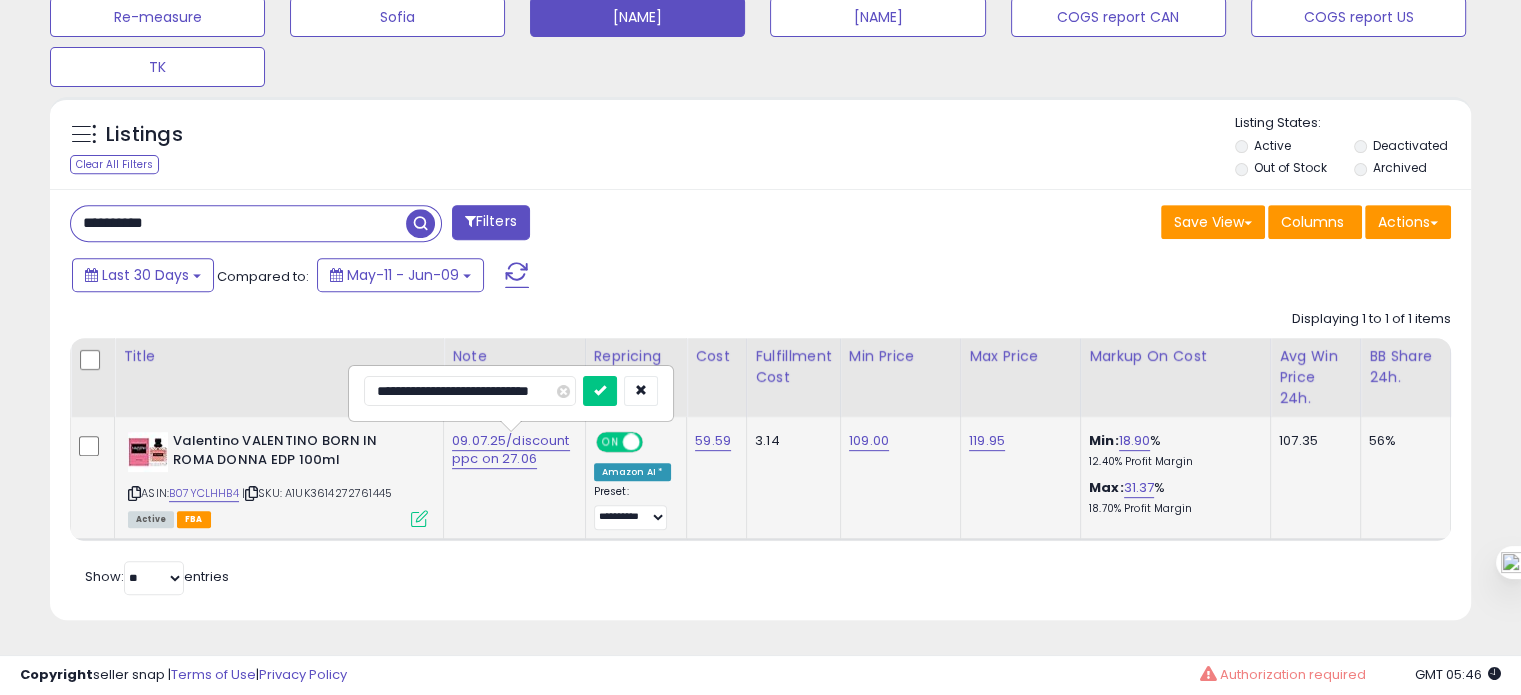 scroll, scrollTop: 0, scrollLeft: 0, axis: both 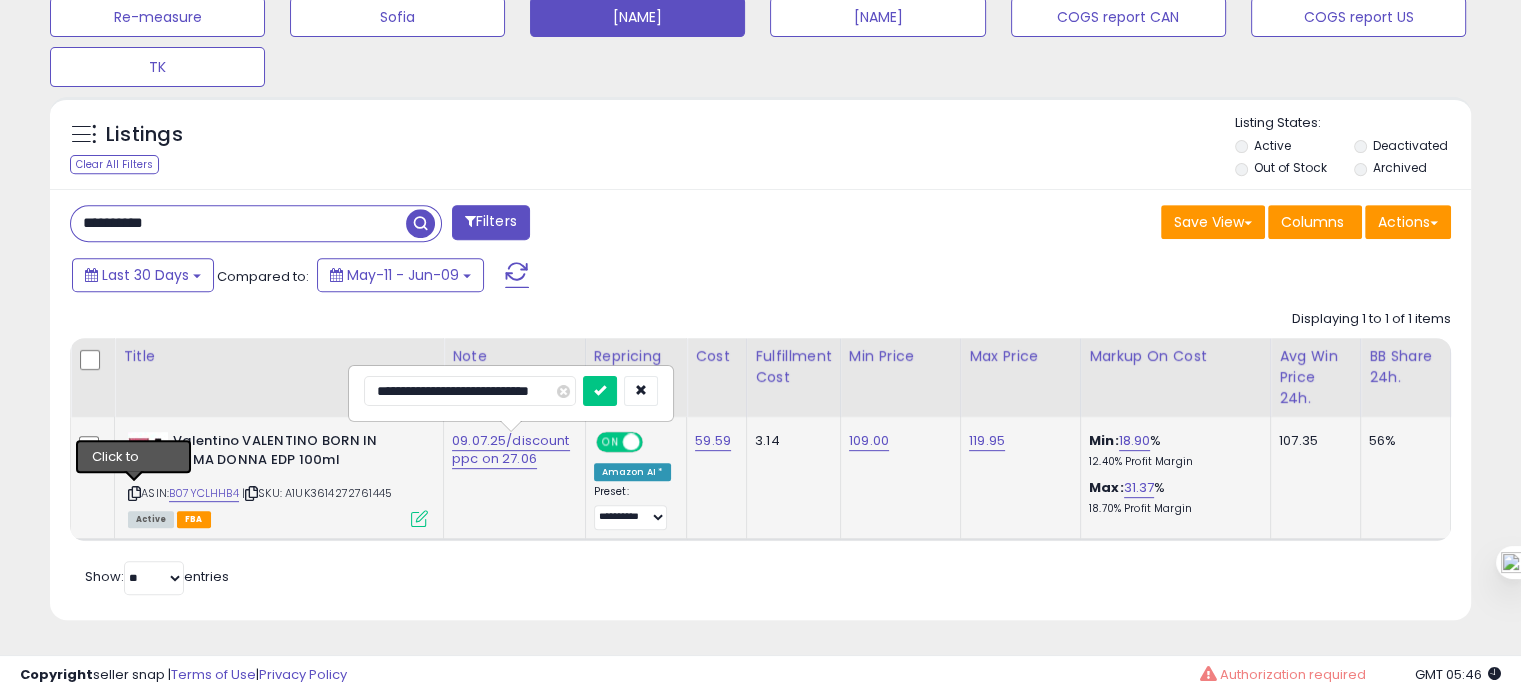 click at bounding box center (134, 493) 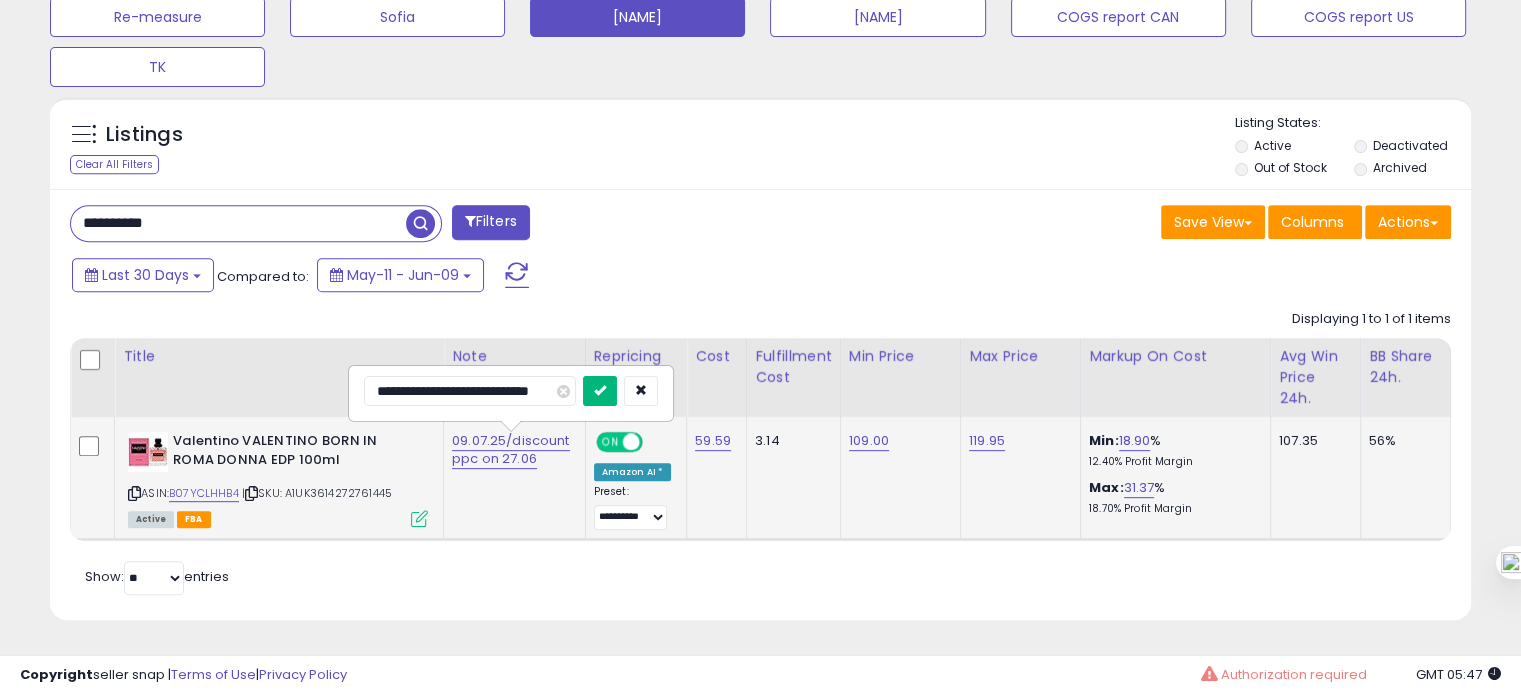 click at bounding box center (600, 391) 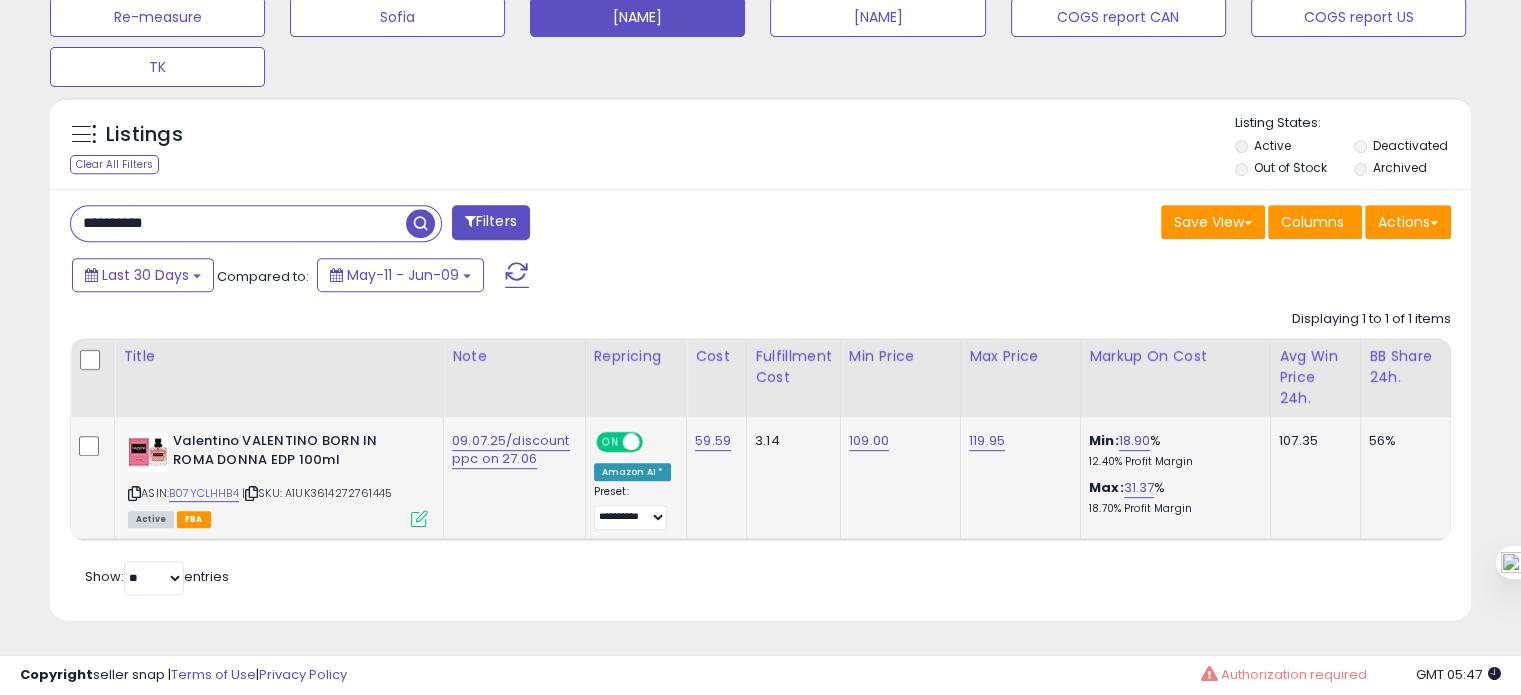 scroll, scrollTop: 0, scrollLeft: 404, axis: horizontal 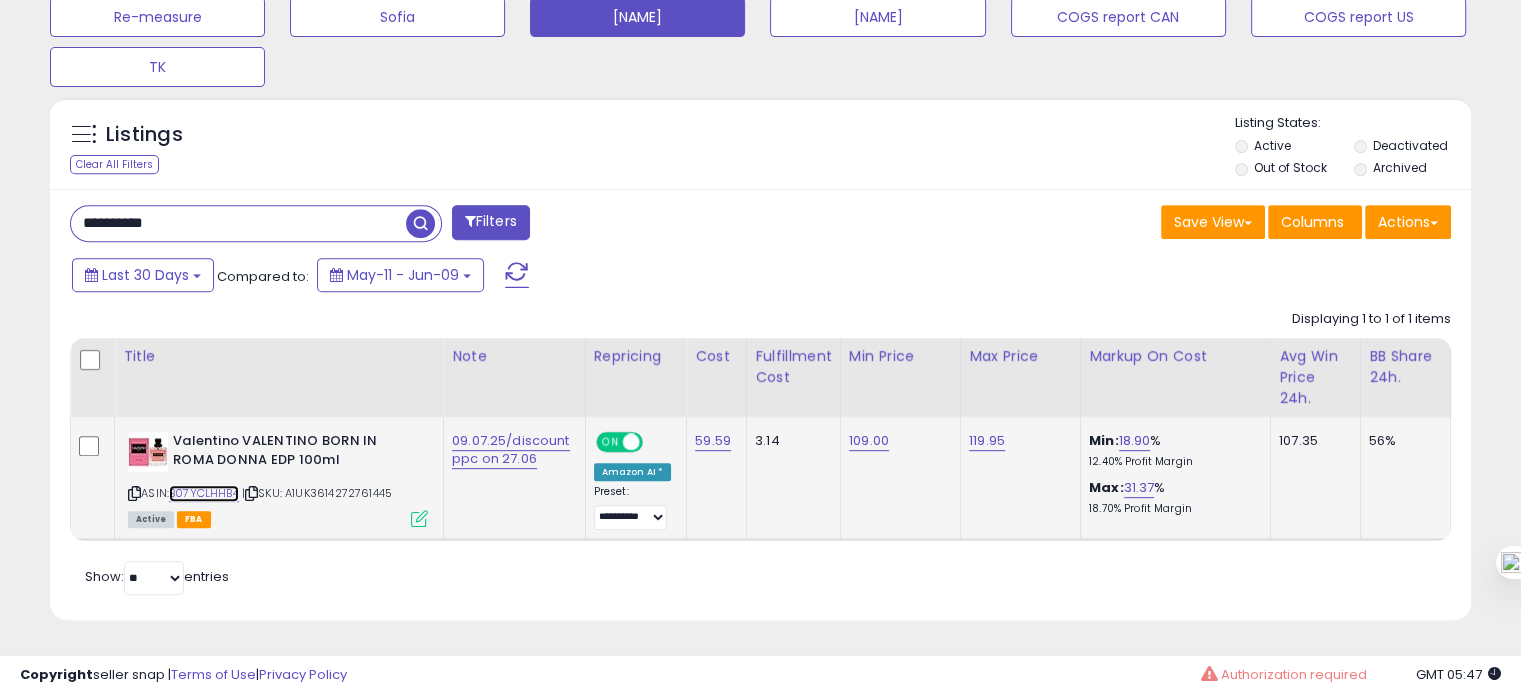 click on "B07YCLHHB4" at bounding box center [204, 493] 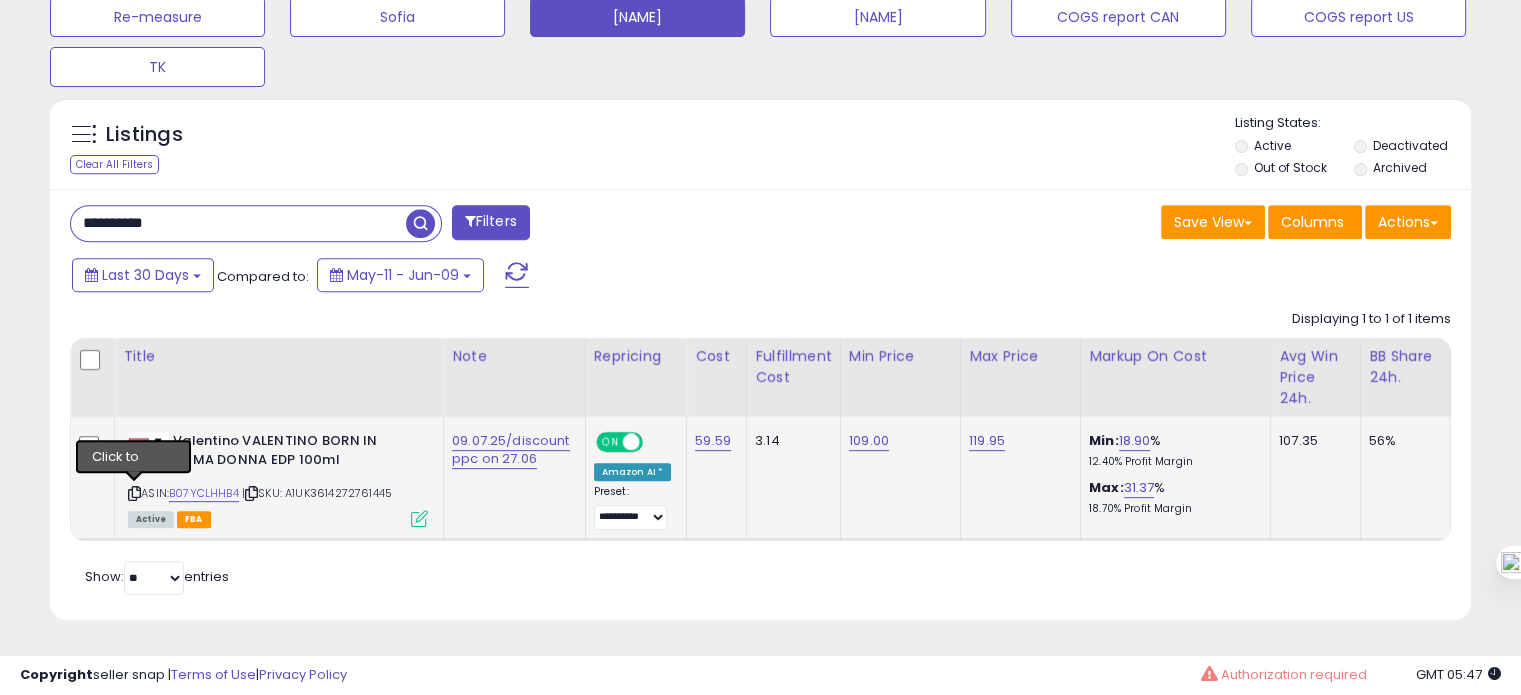 click at bounding box center [134, 493] 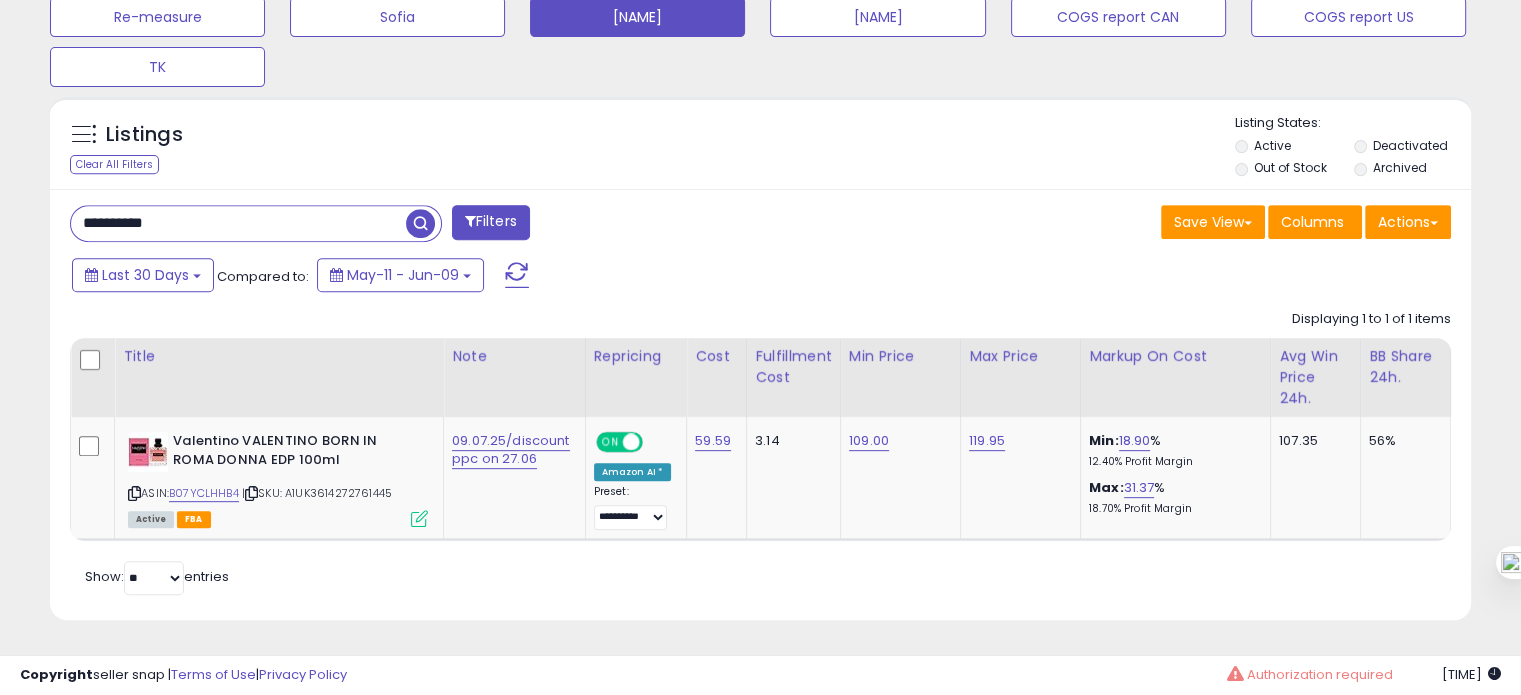 click on "**********" at bounding box center [238, 223] 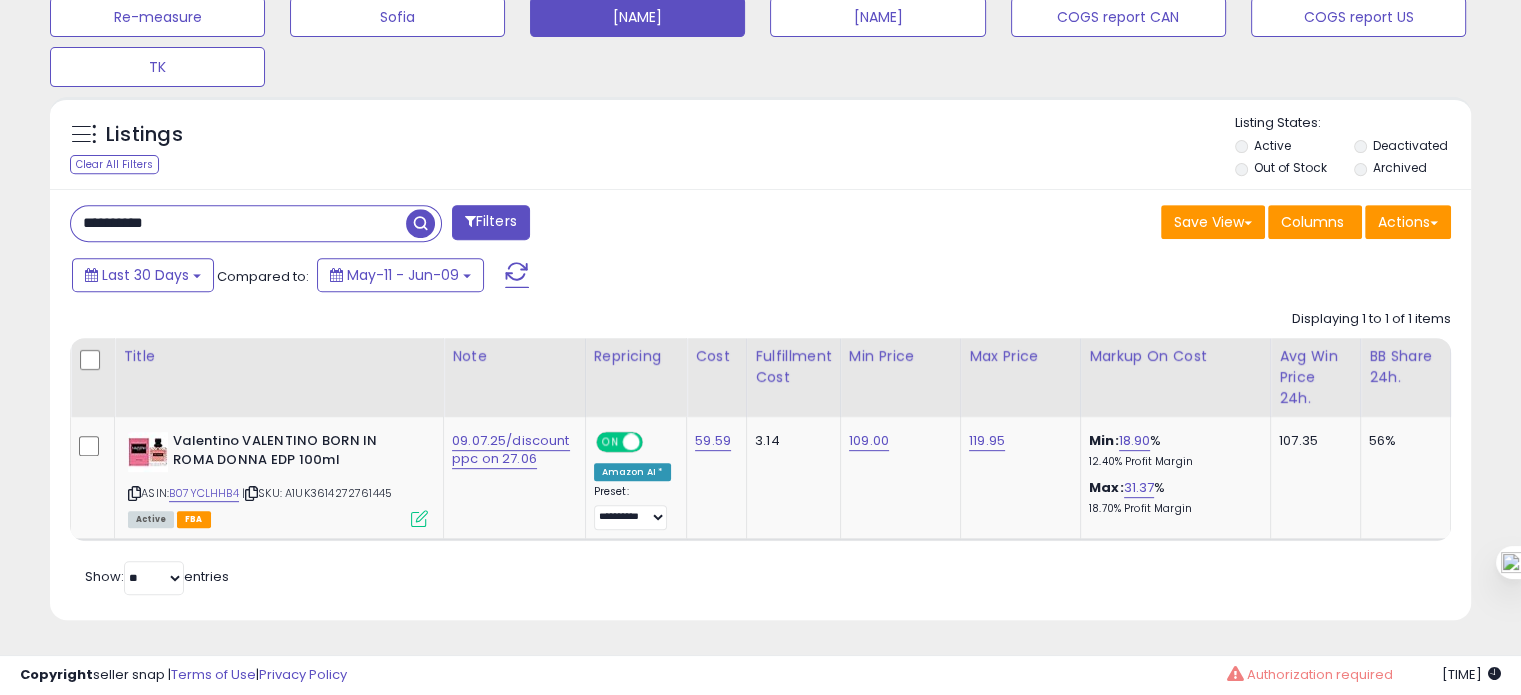 click on "**********" at bounding box center (238, 223) 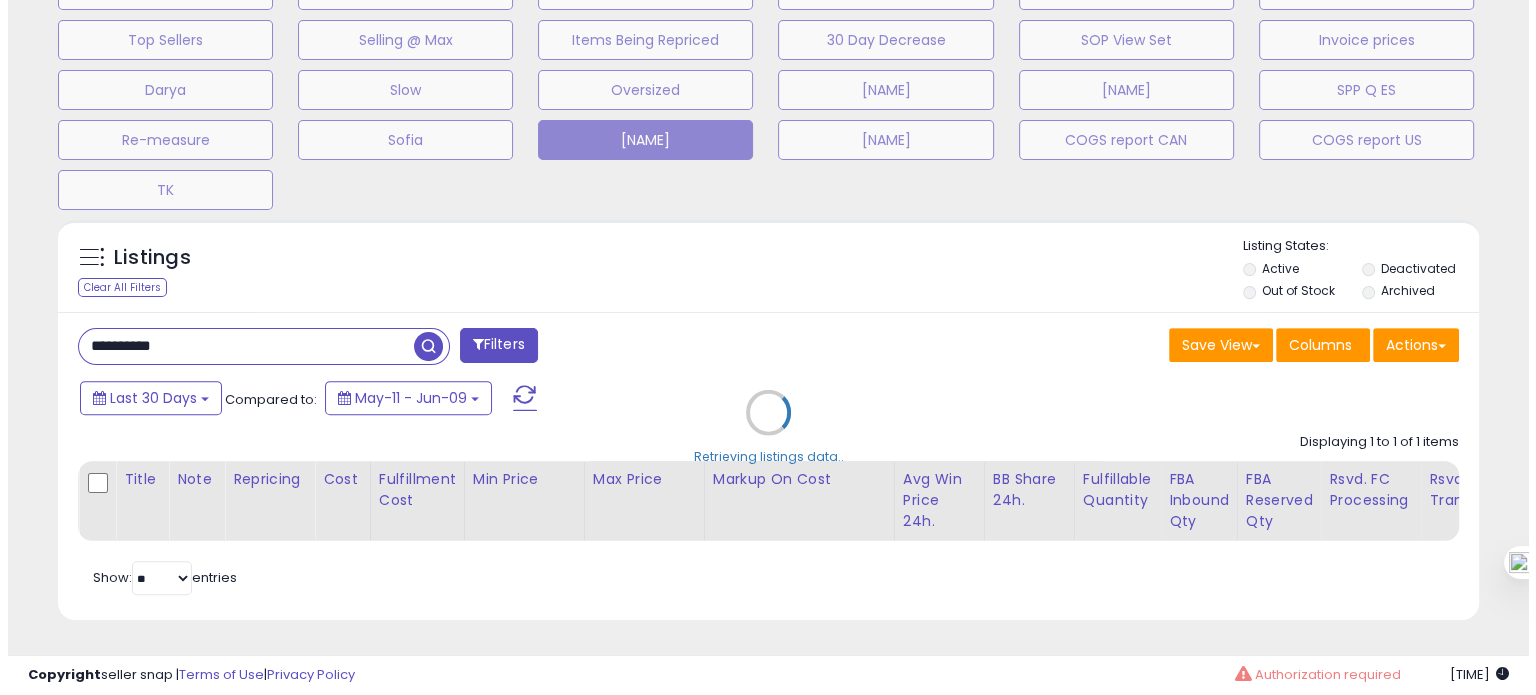 scroll, scrollTop: 674, scrollLeft: 0, axis: vertical 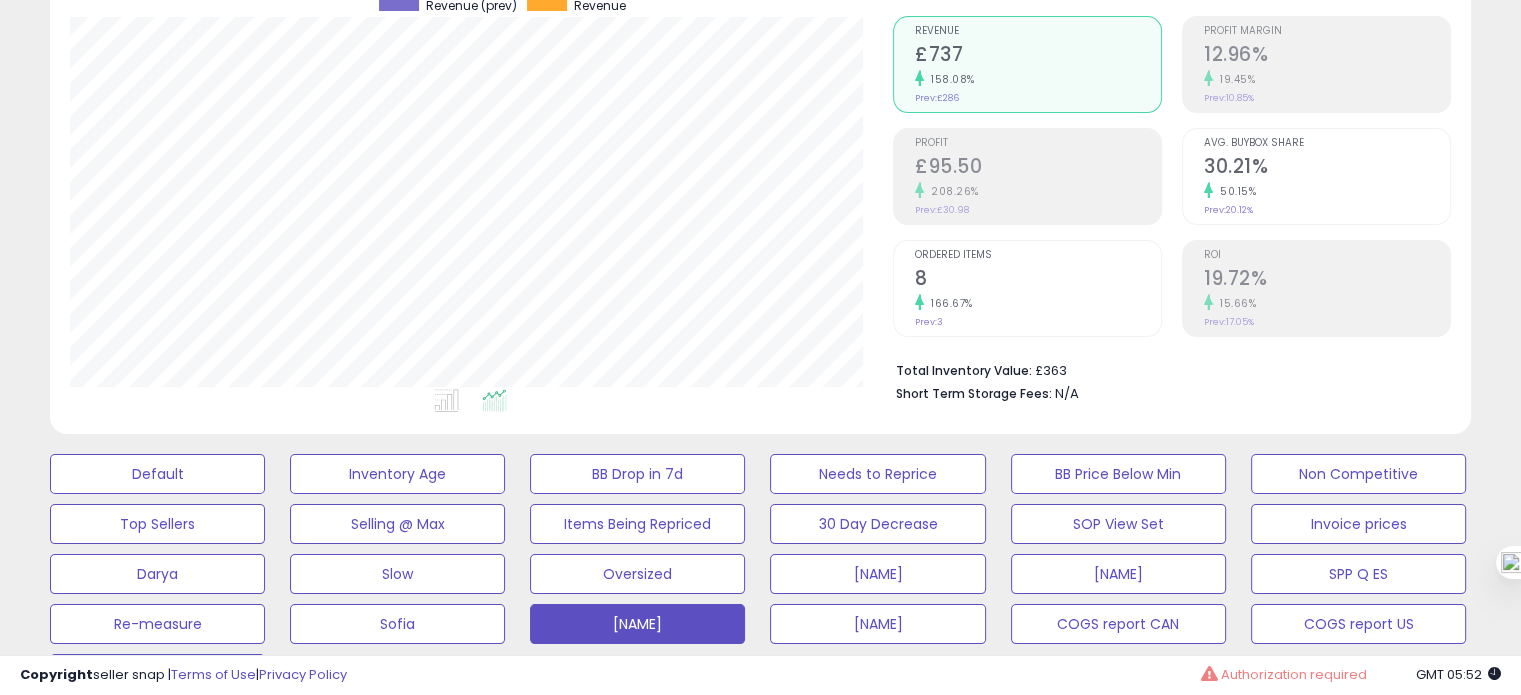 click on "ROI
19.72%
15.66%
Prev: 17.05%" at bounding box center [1327, 286] 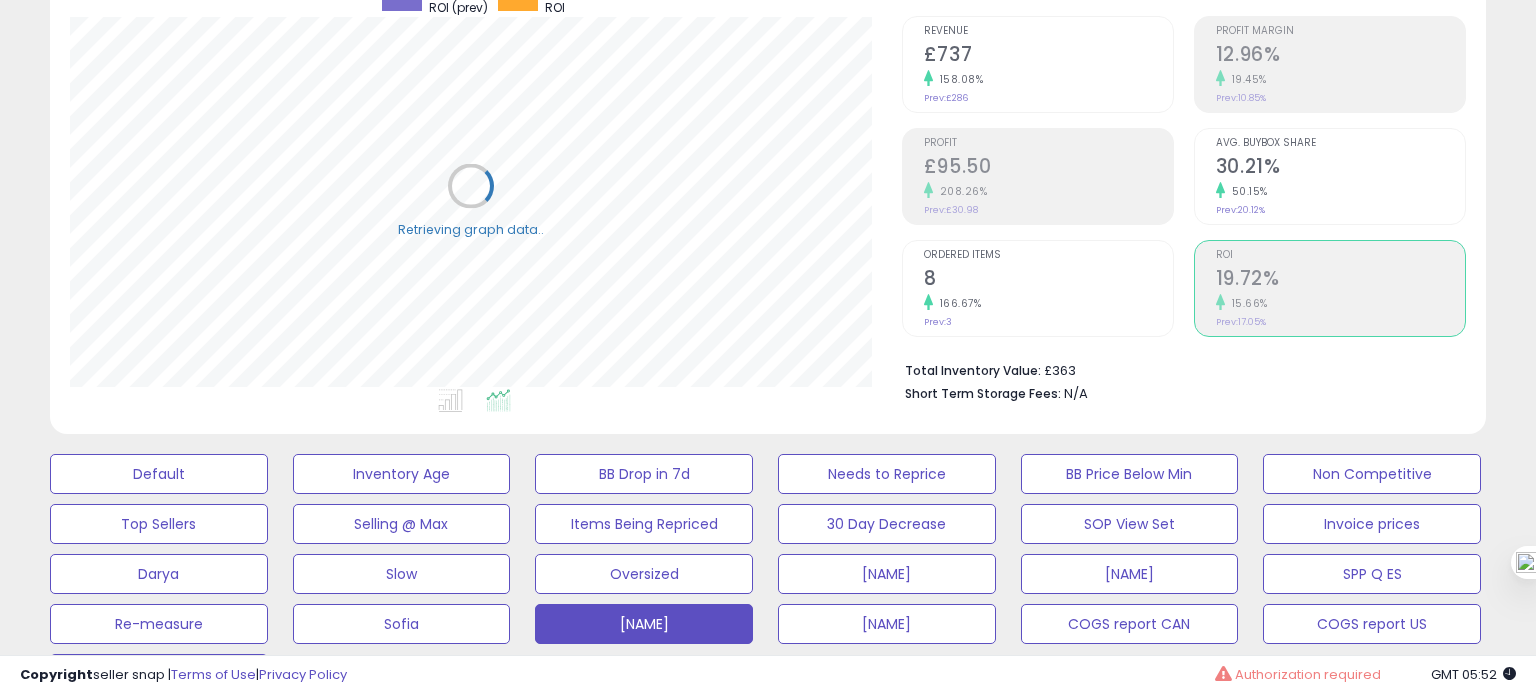 scroll, scrollTop: 999589, scrollLeft: 999168, axis: both 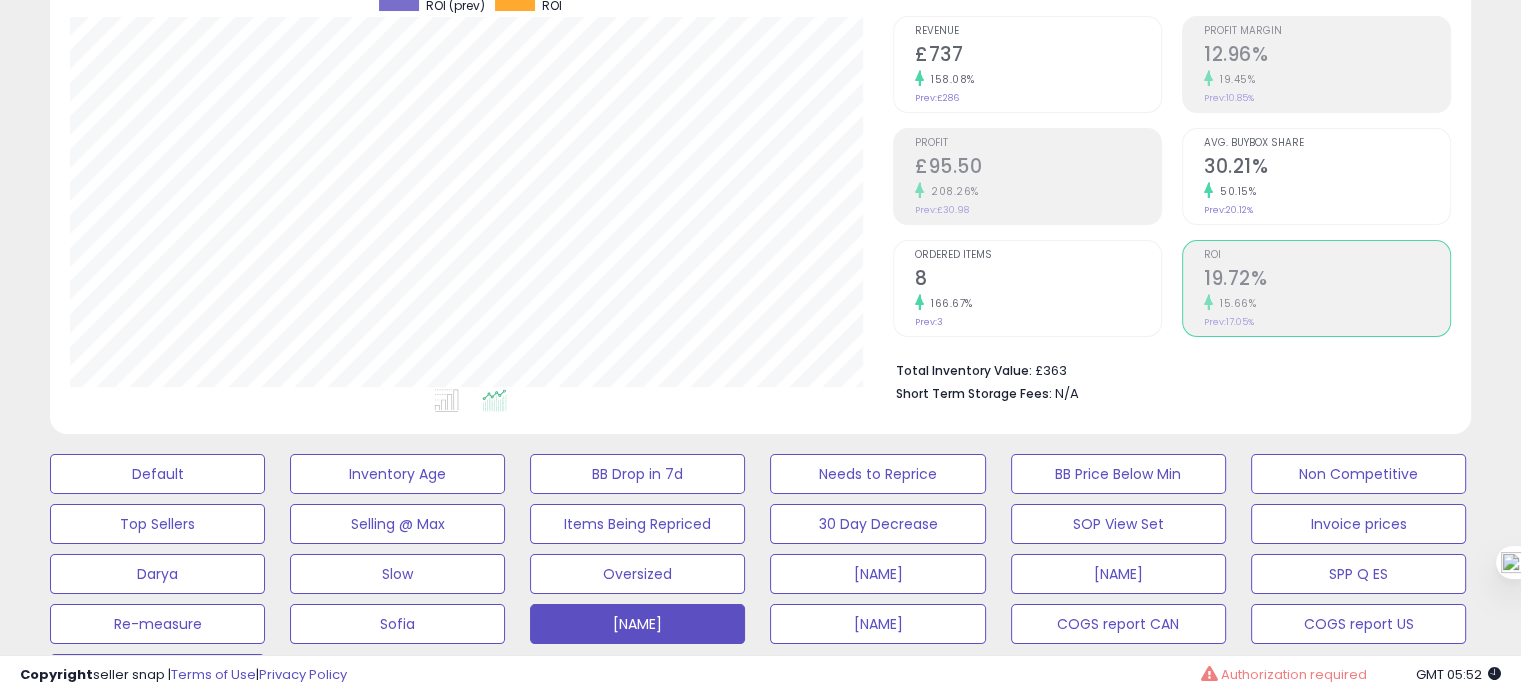 click on "Avg. Buybox Share
30.21%
50.15%
Prev:  20.12%" at bounding box center [1327, 174] 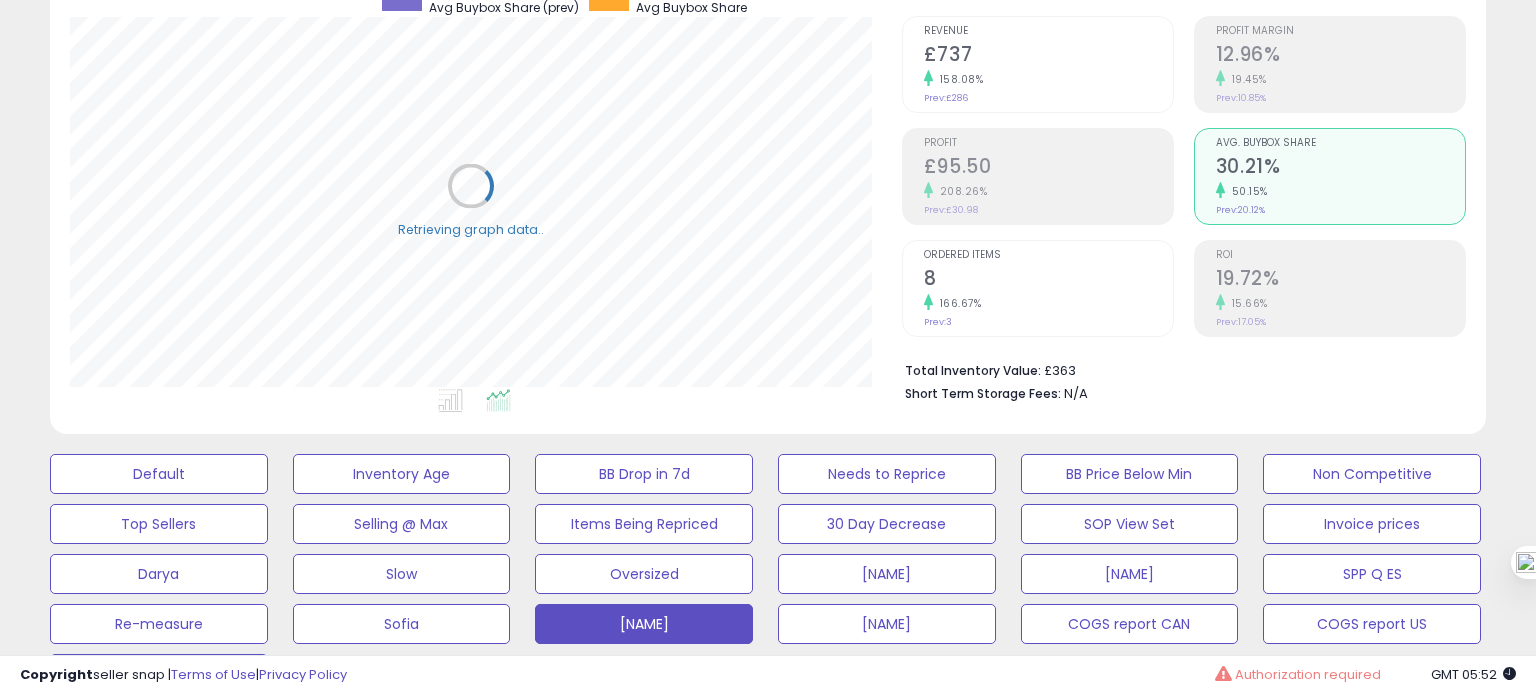 scroll, scrollTop: 999589, scrollLeft: 999168, axis: both 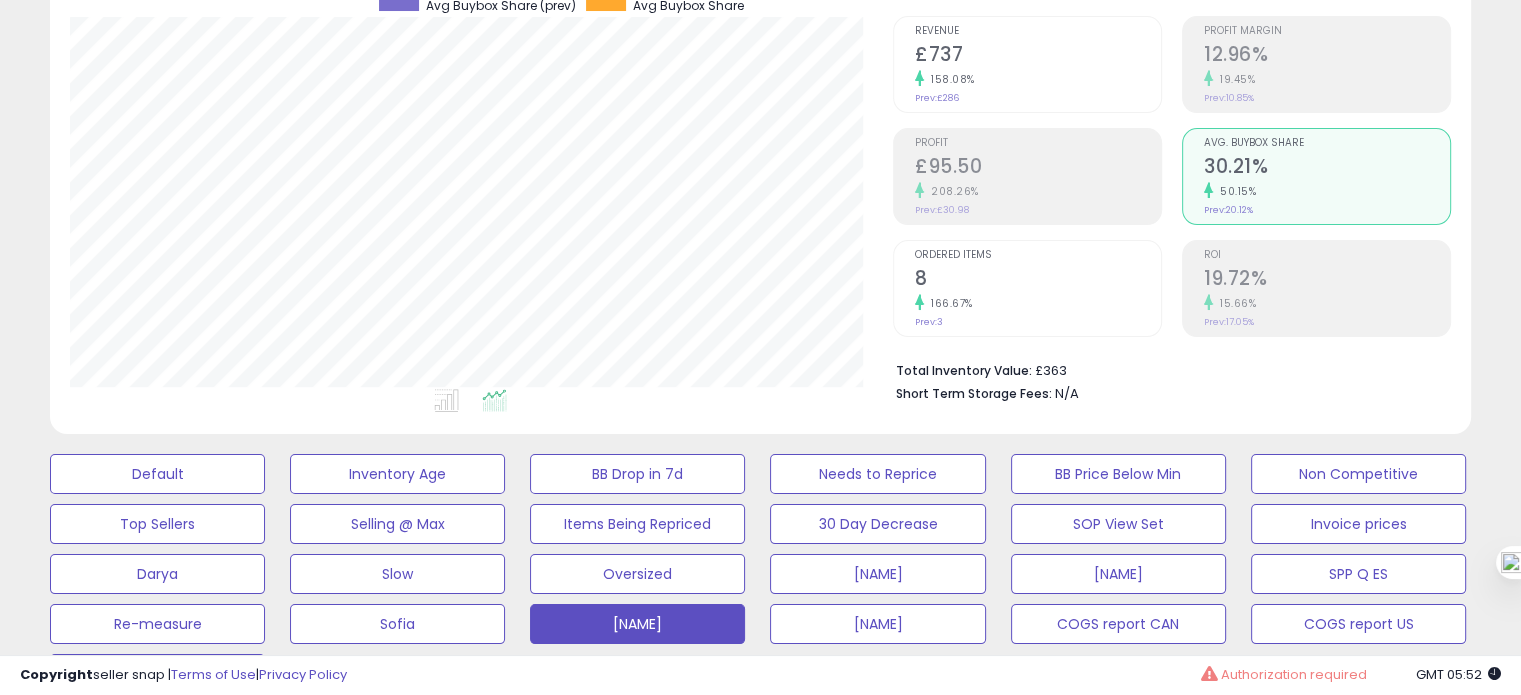 click on "8" at bounding box center [1038, 280] 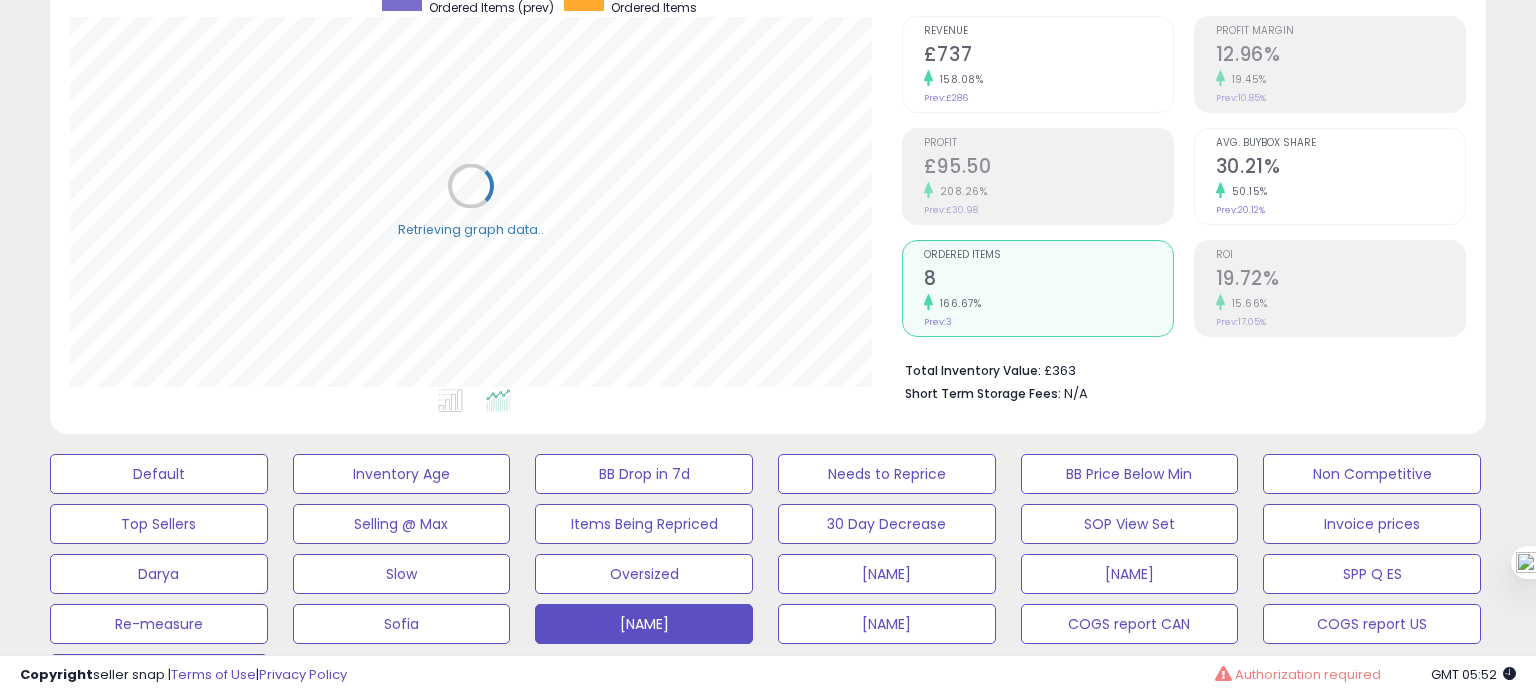 scroll, scrollTop: 999589, scrollLeft: 999168, axis: both 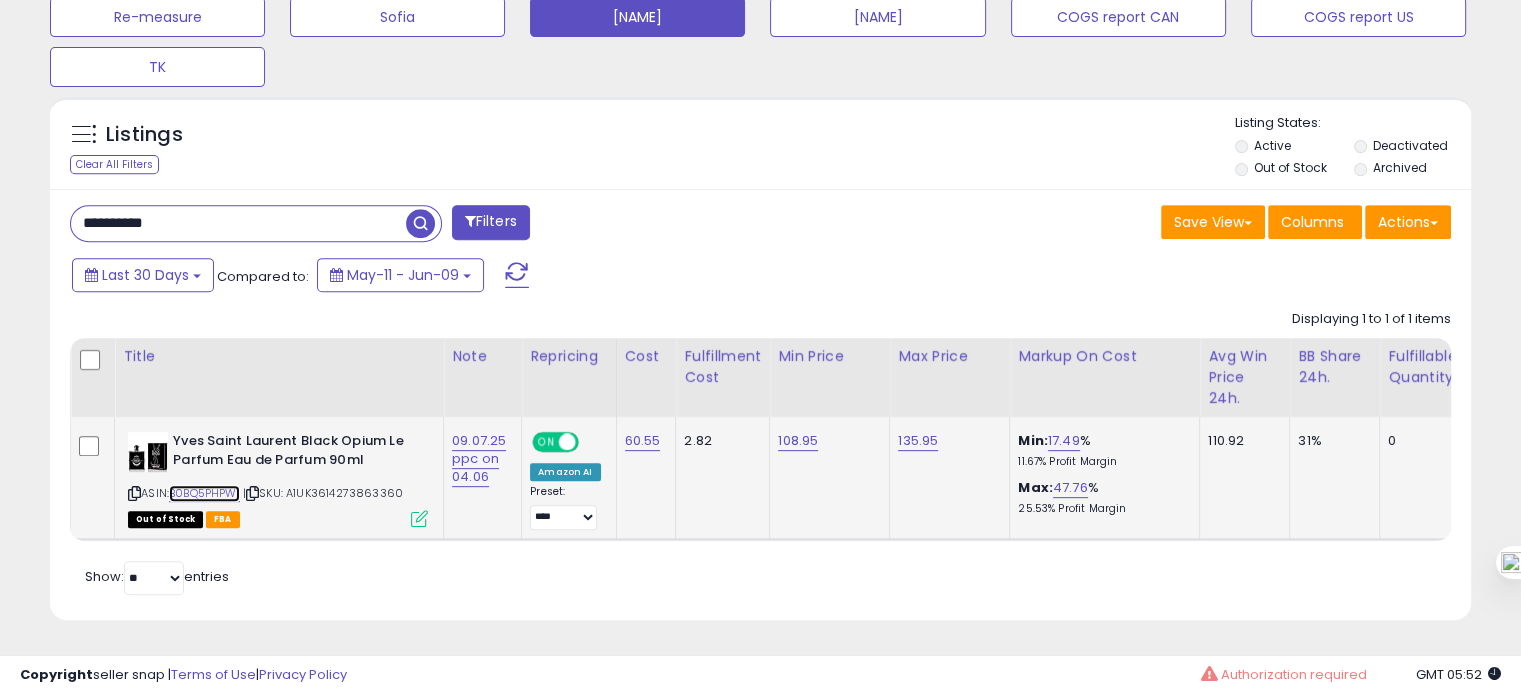 click on "B0BQ5PHPW1" at bounding box center [204, 493] 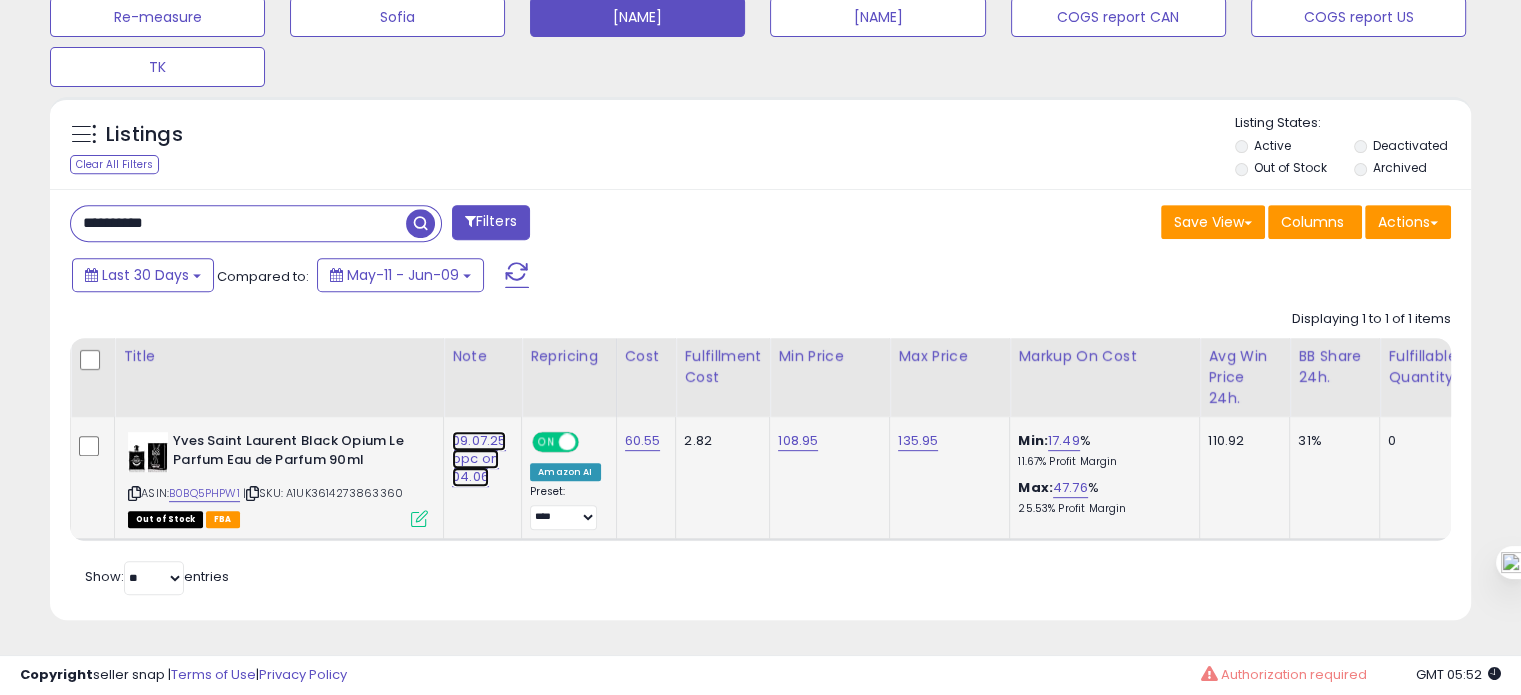 click on "09.07.25 ppc on 04.06" at bounding box center (479, 459) 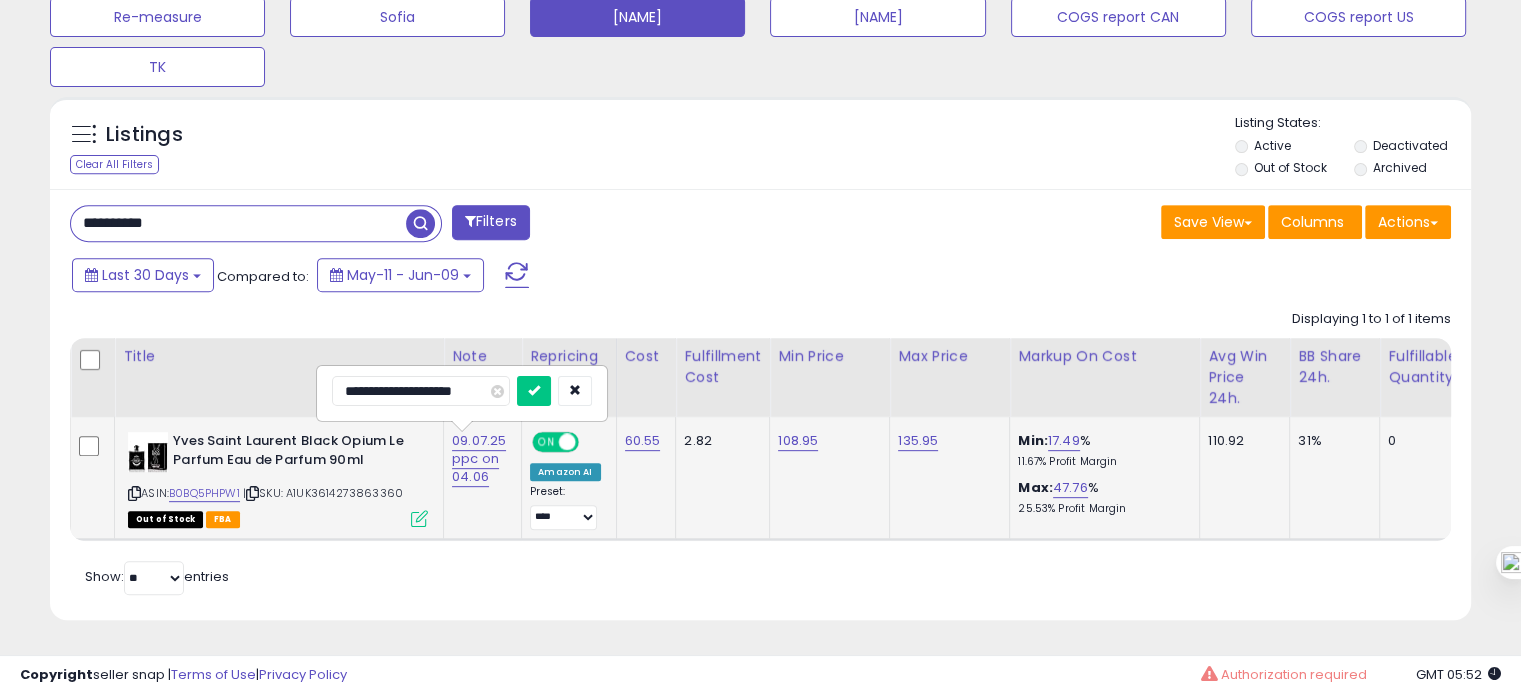 drag, startPoint x: 356, startPoint y: 369, endPoint x: 340, endPoint y: 370, distance: 16.03122 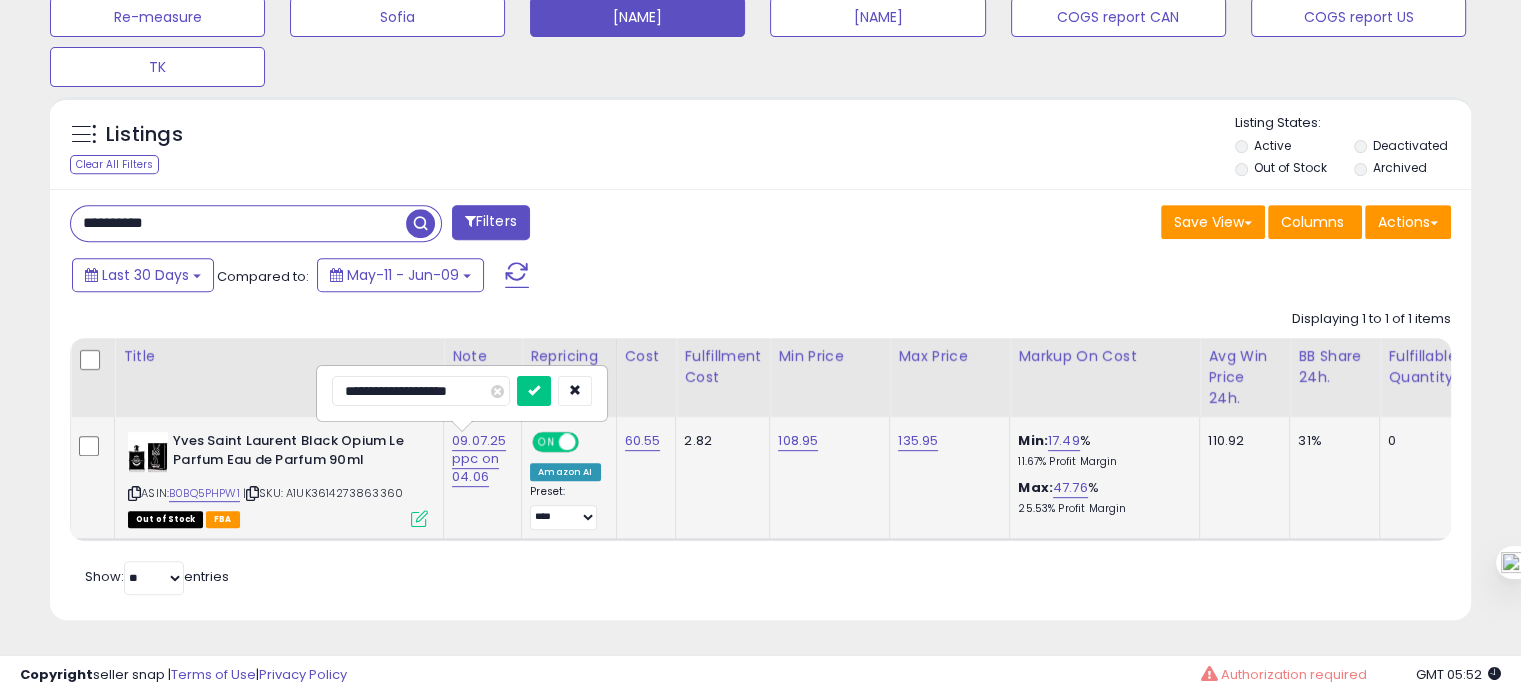 type on "**********" 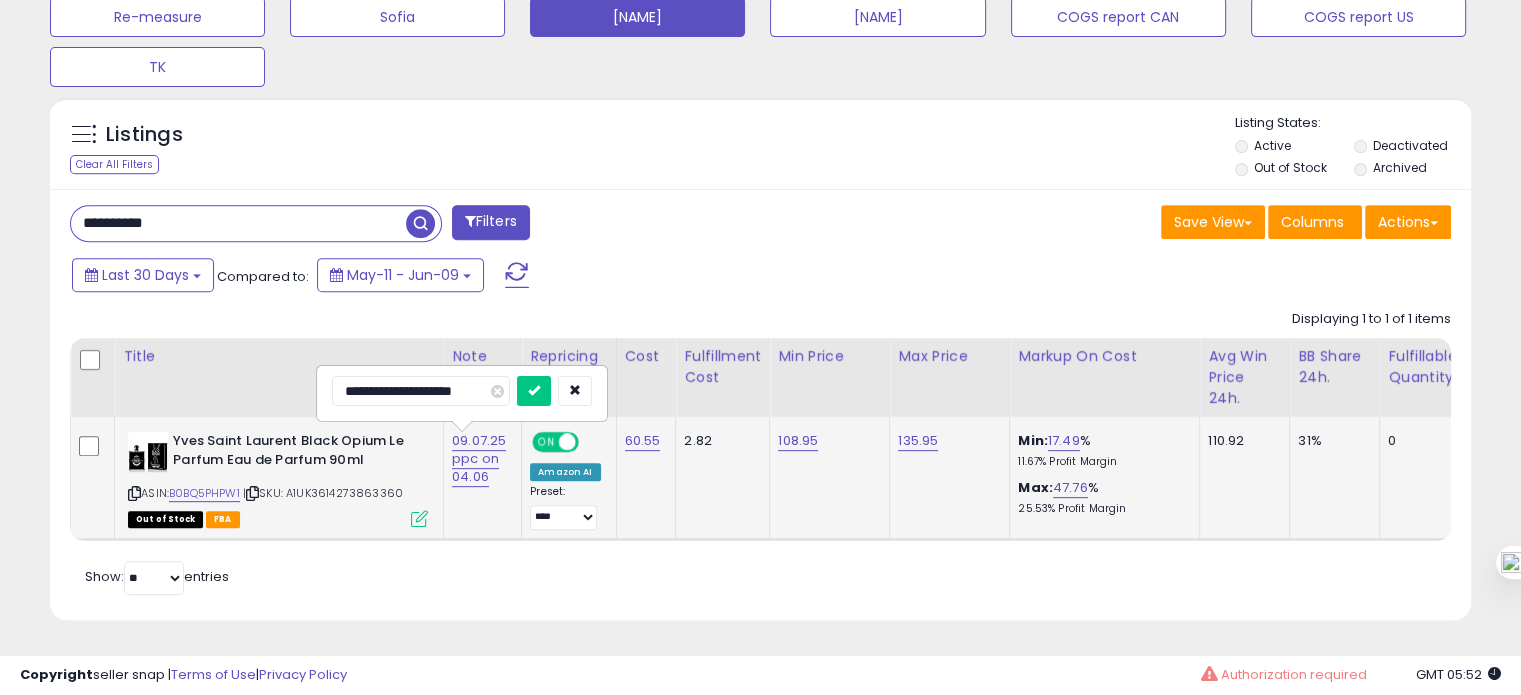 click at bounding box center (534, 391) 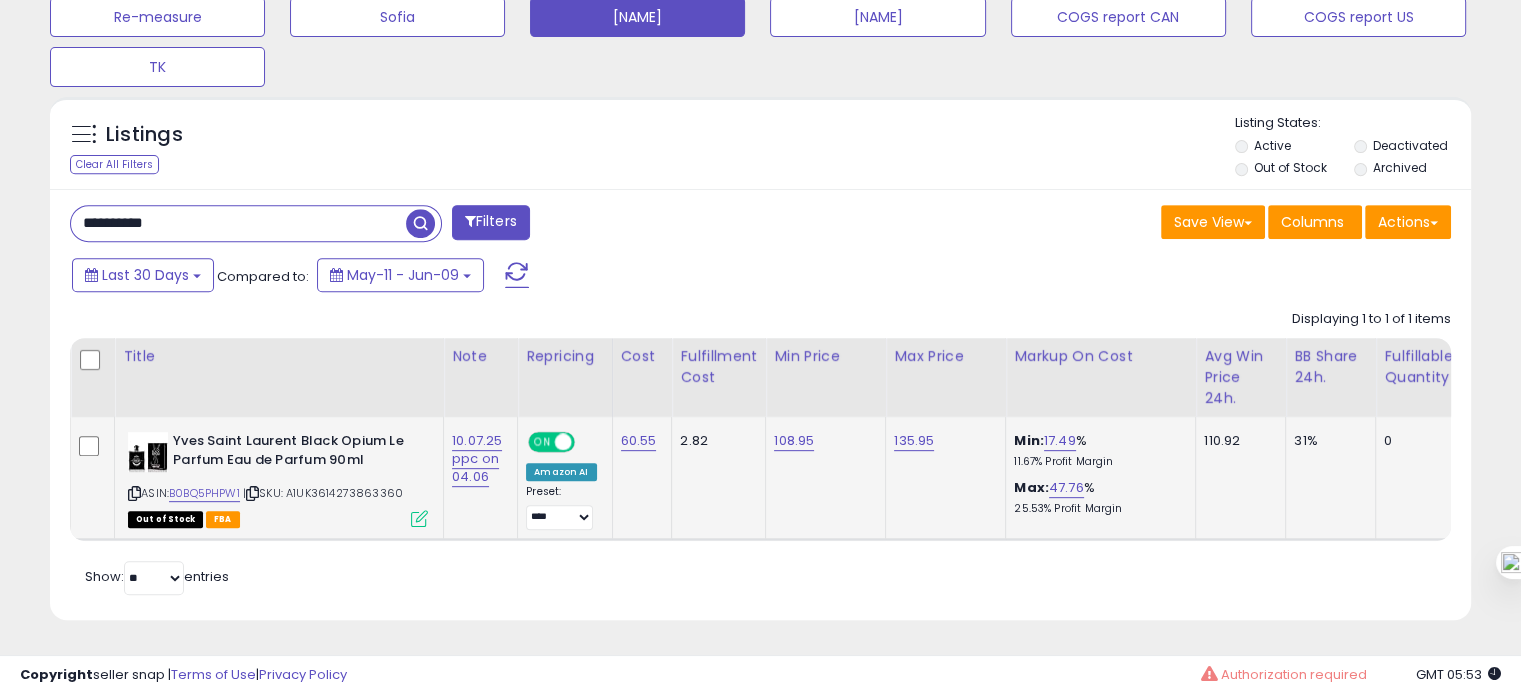 click on "**********" at bounding box center [238, 223] 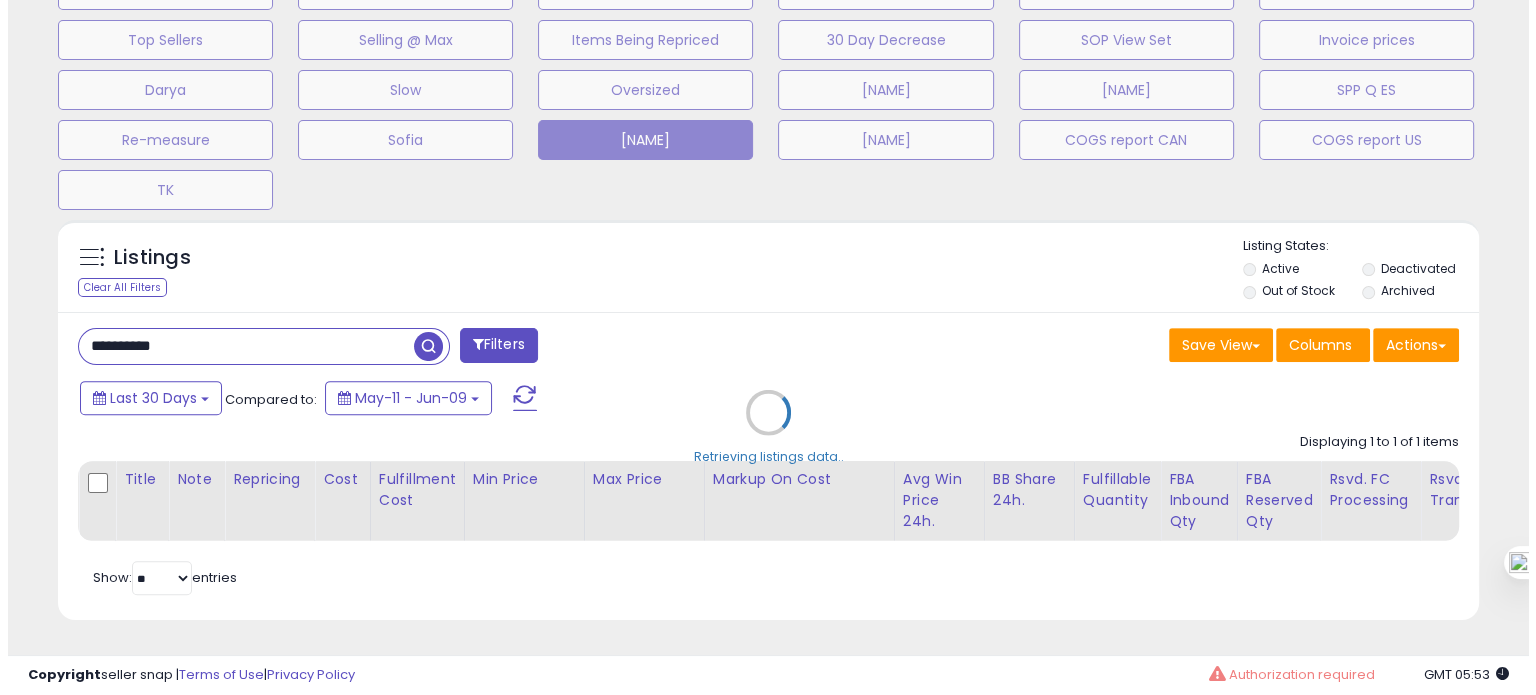 scroll, scrollTop: 674, scrollLeft: 0, axis: vertical 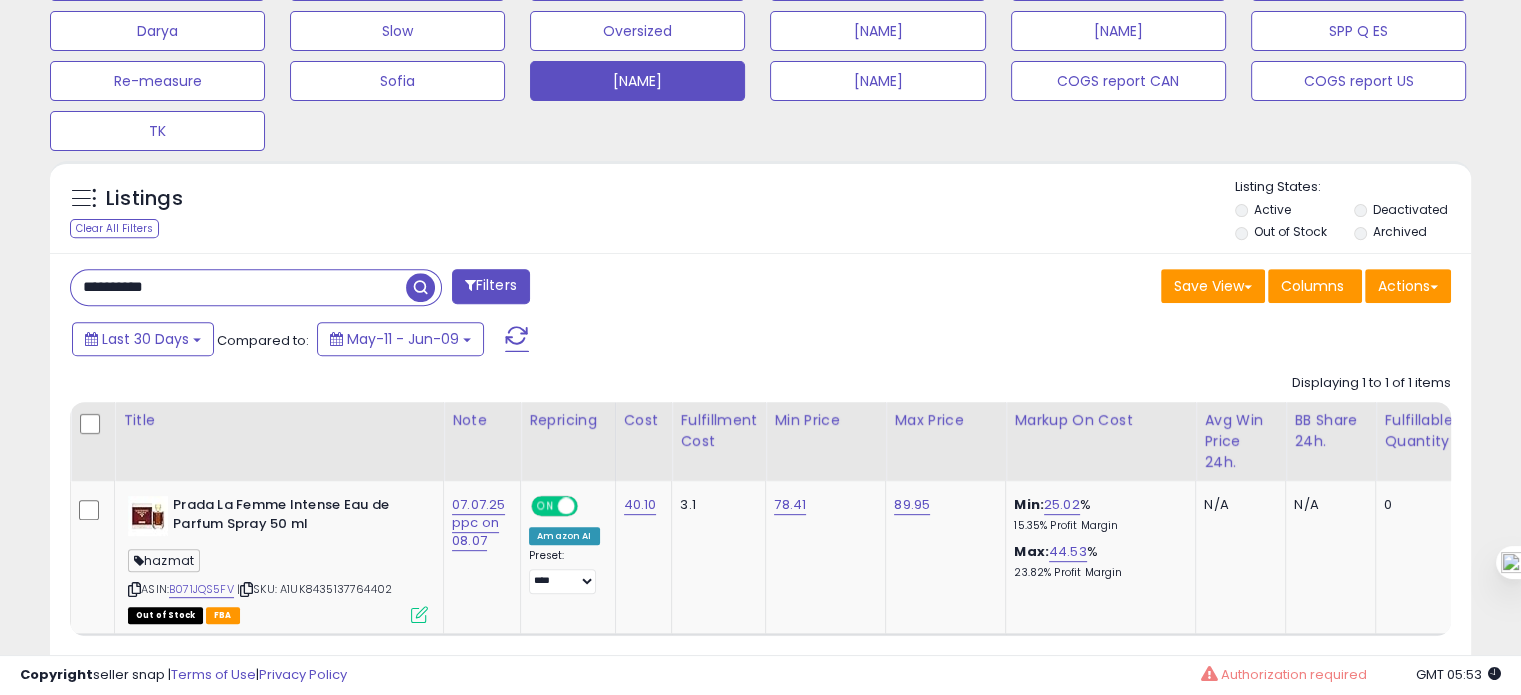 click on "**********" at bounding box center [238, 287] 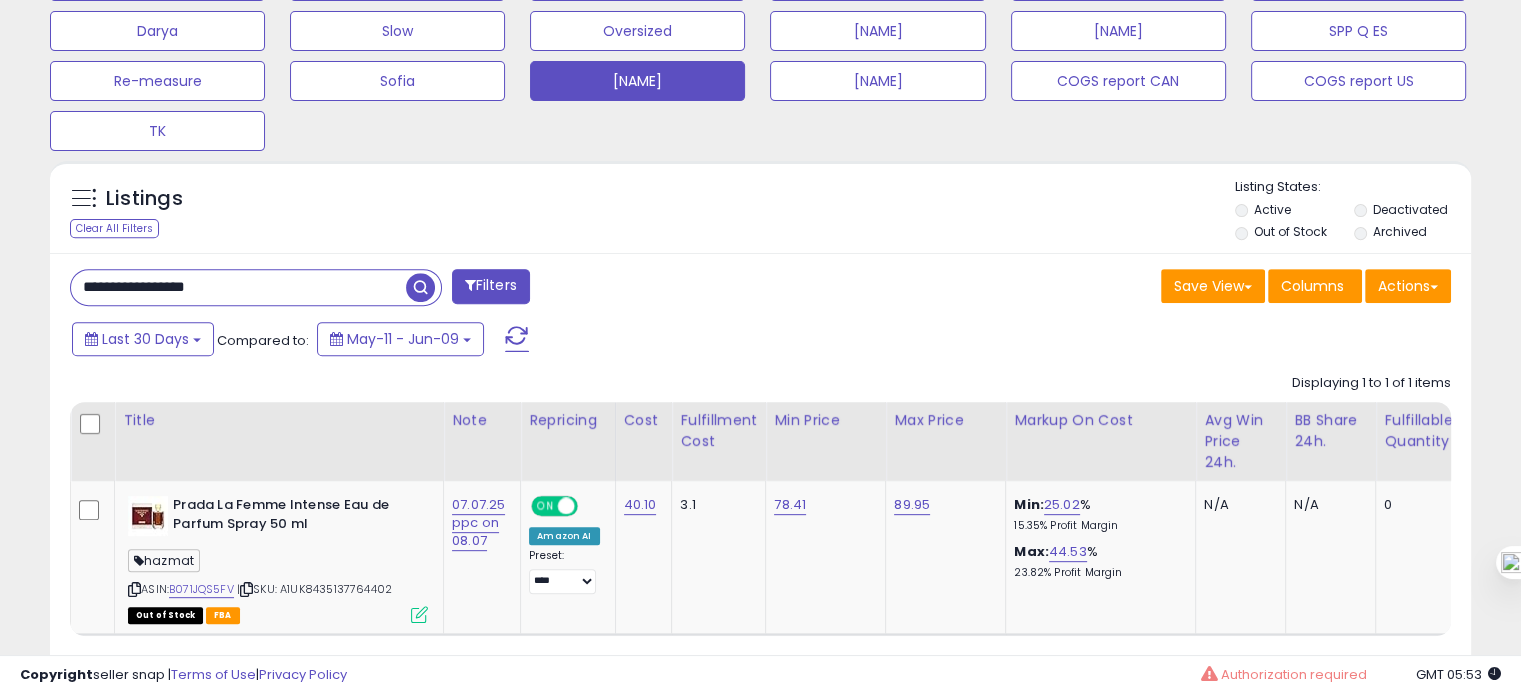 click on "**********" at bounding box center (238, 287) 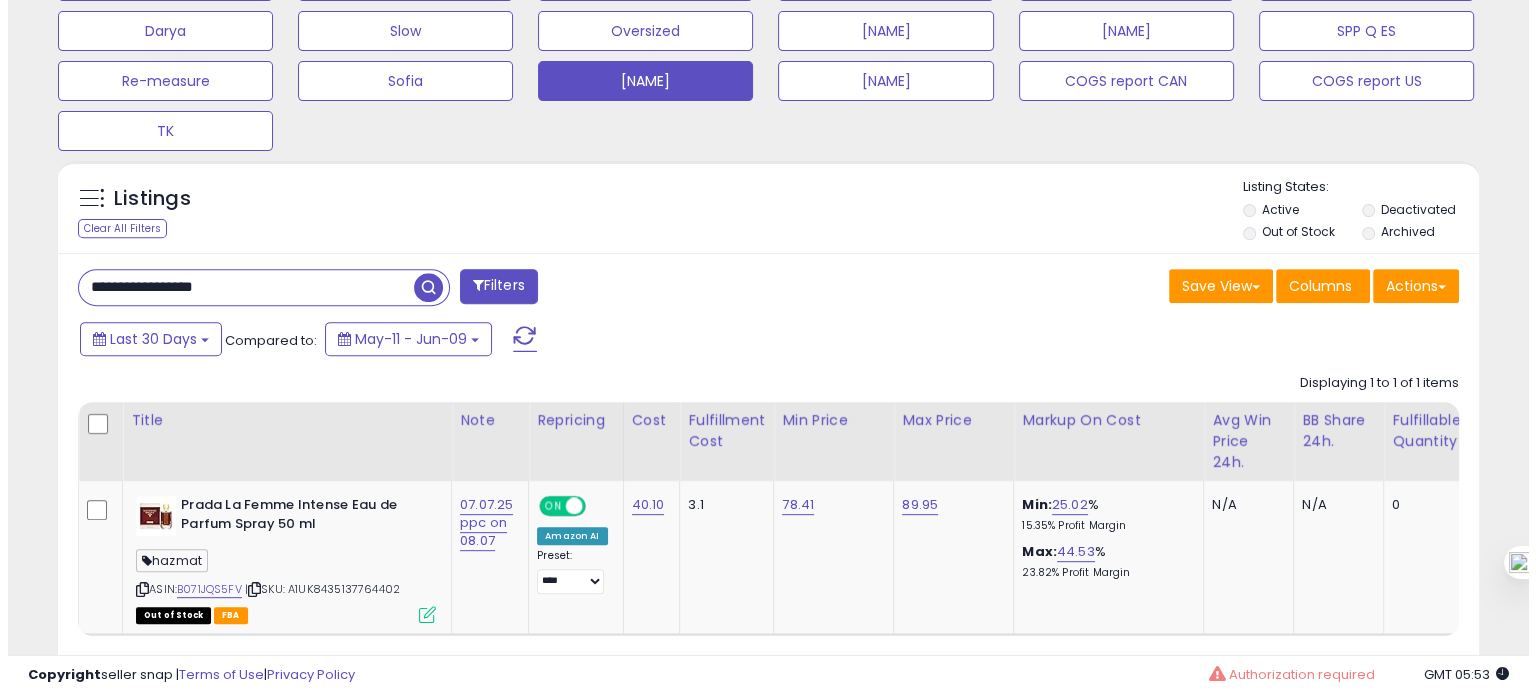 scroll, scrollTop: 674, scrollLeft: 0, axis: vertical 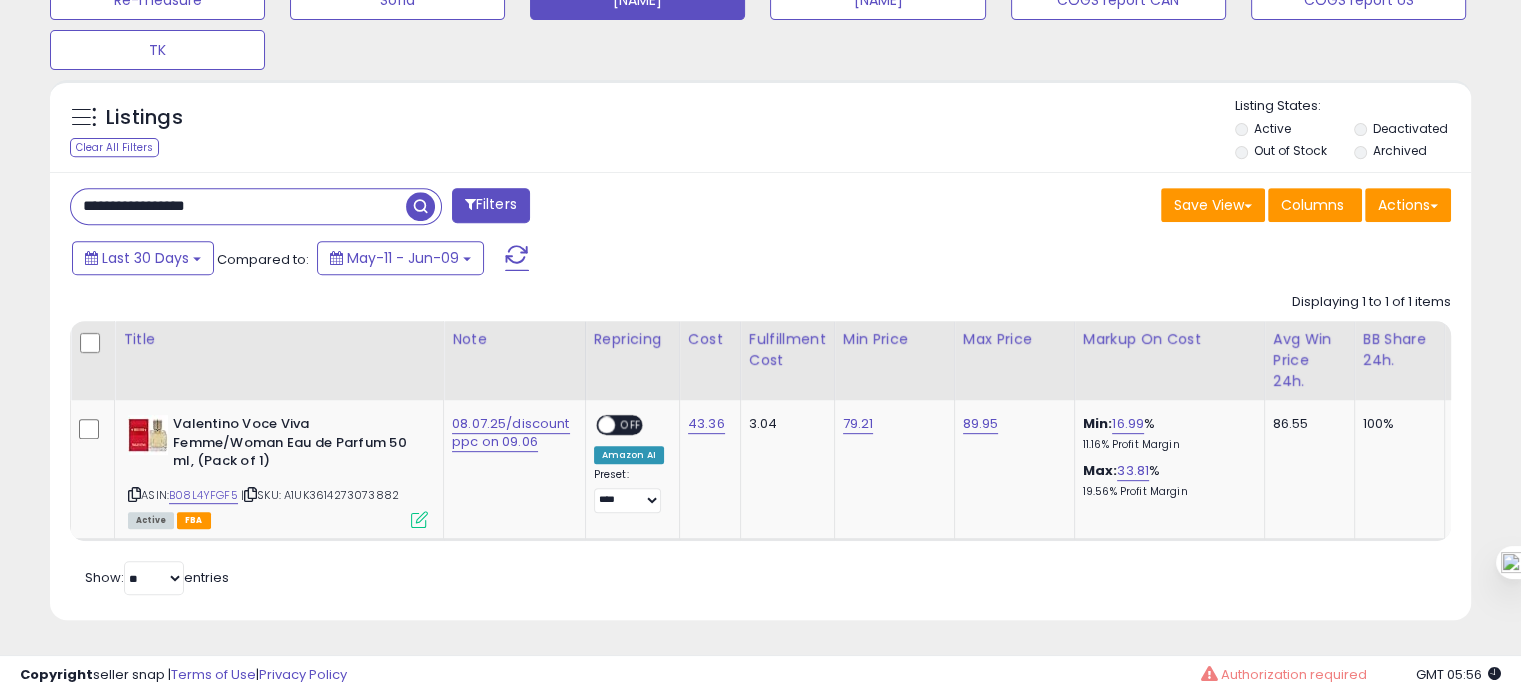 click on "**********" at bounding box center [238, 206] 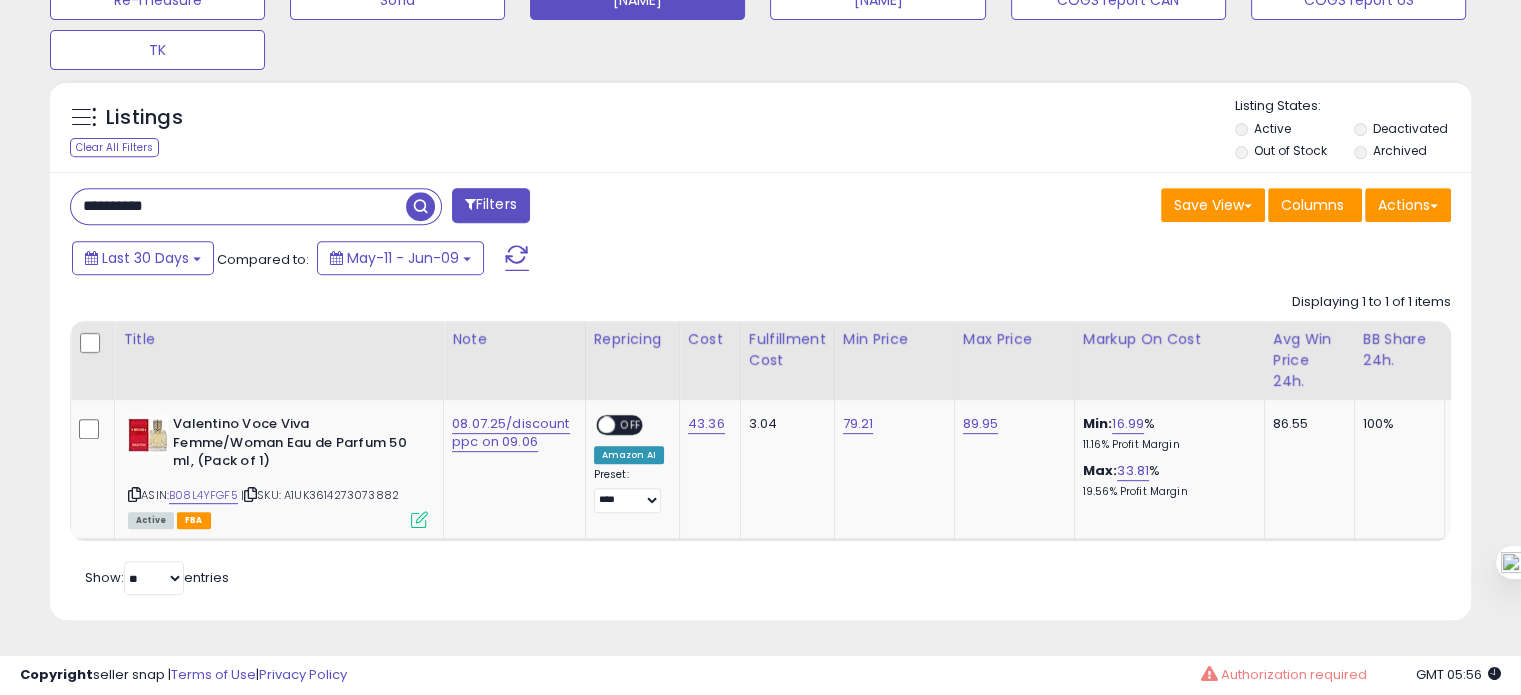click on "**********" at bounding box center (238, 206) 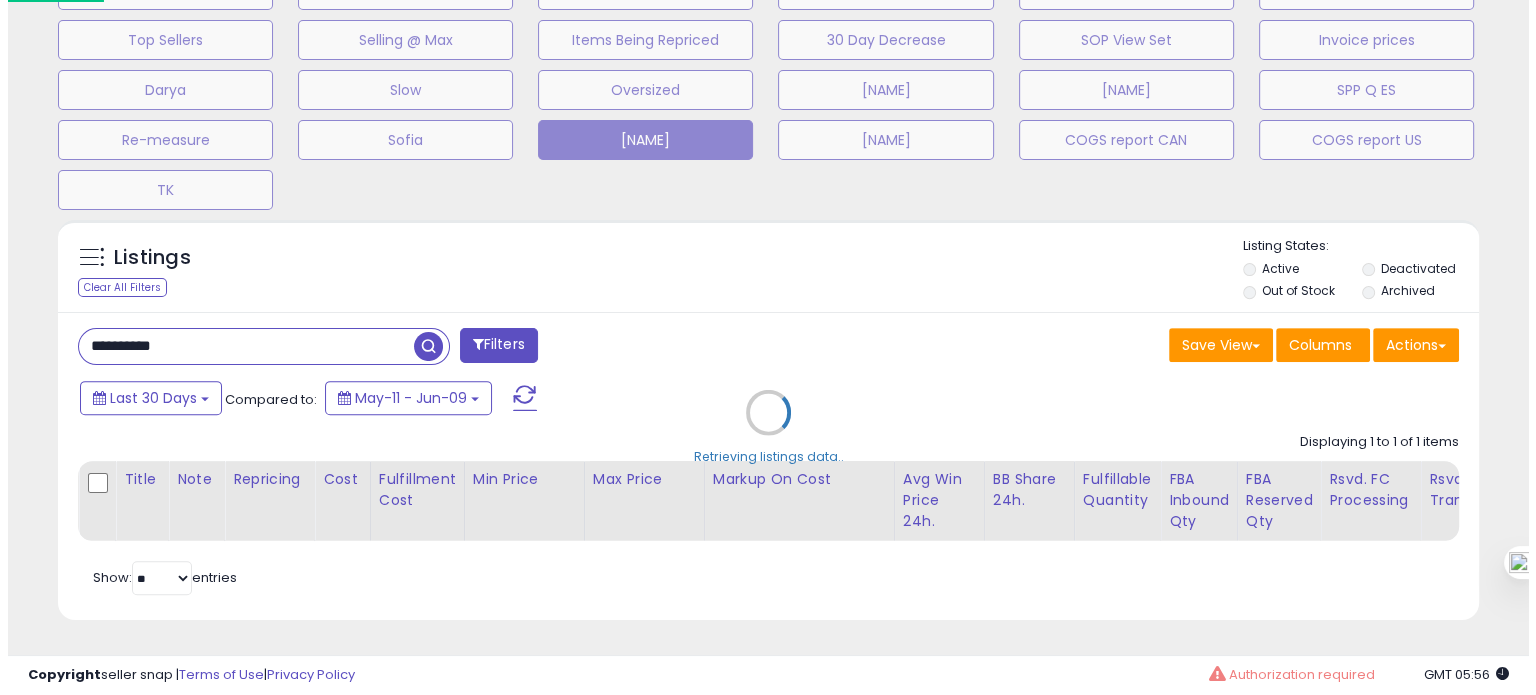 scroll, scrollTop: 674, scrollLeft: 0, axis: vertical 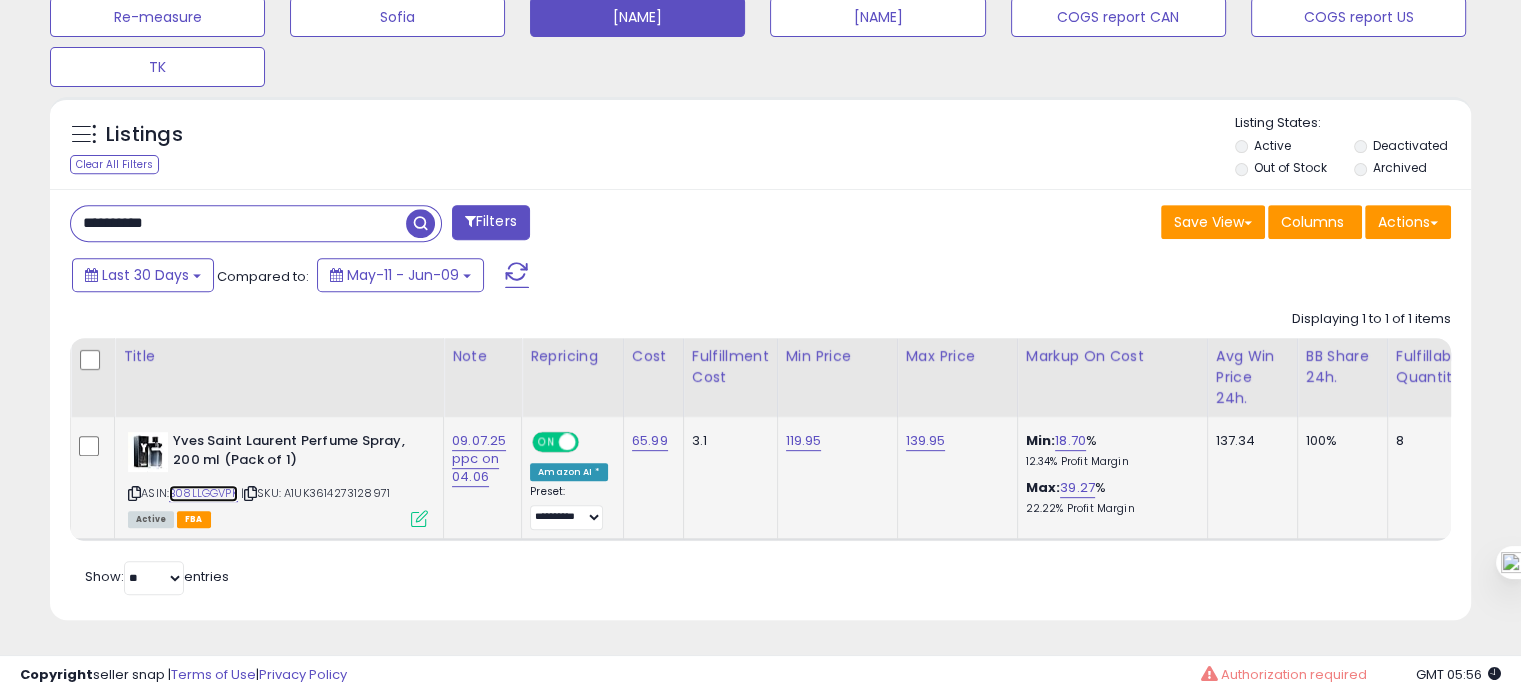 click on "B08LLGGVPK" at bounding box center [203, 493] 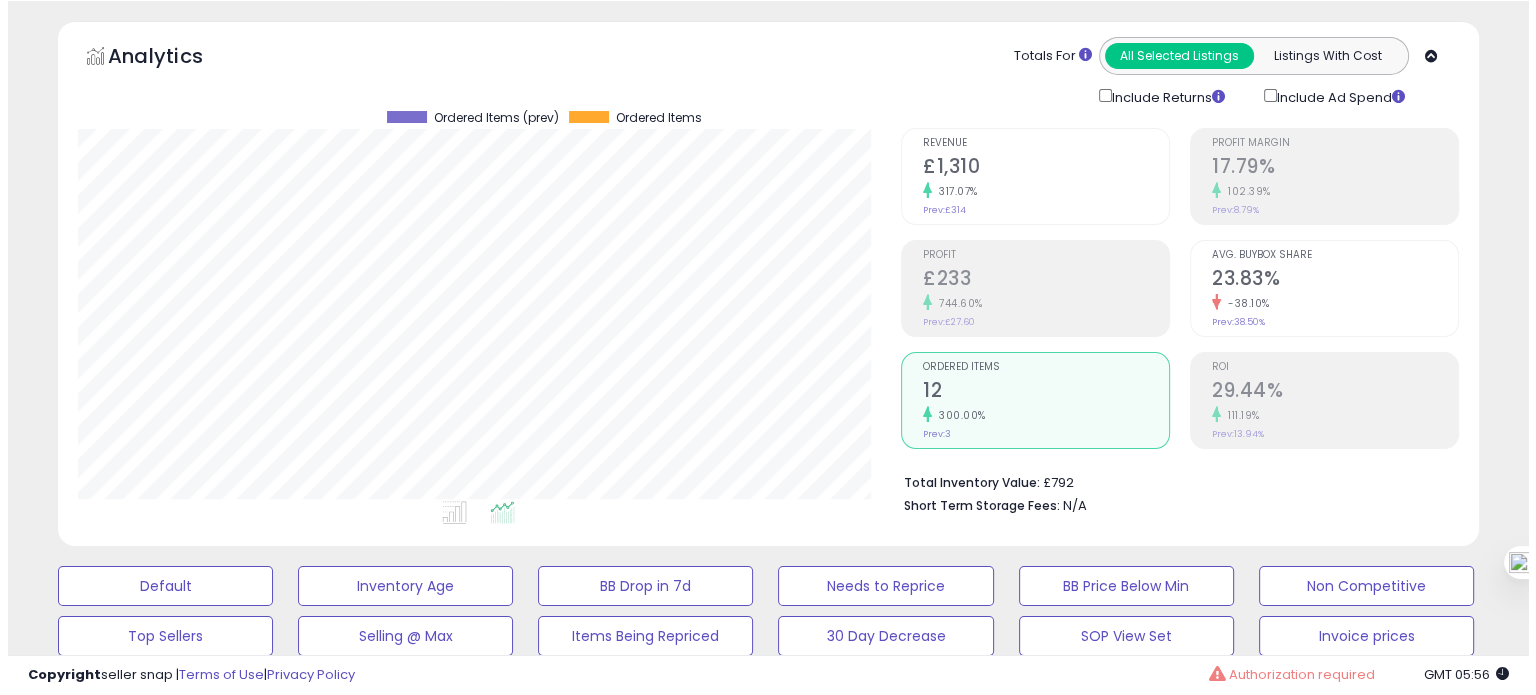 scroll, scrollTop: 64, scrollLeft: 0, axis: vertical 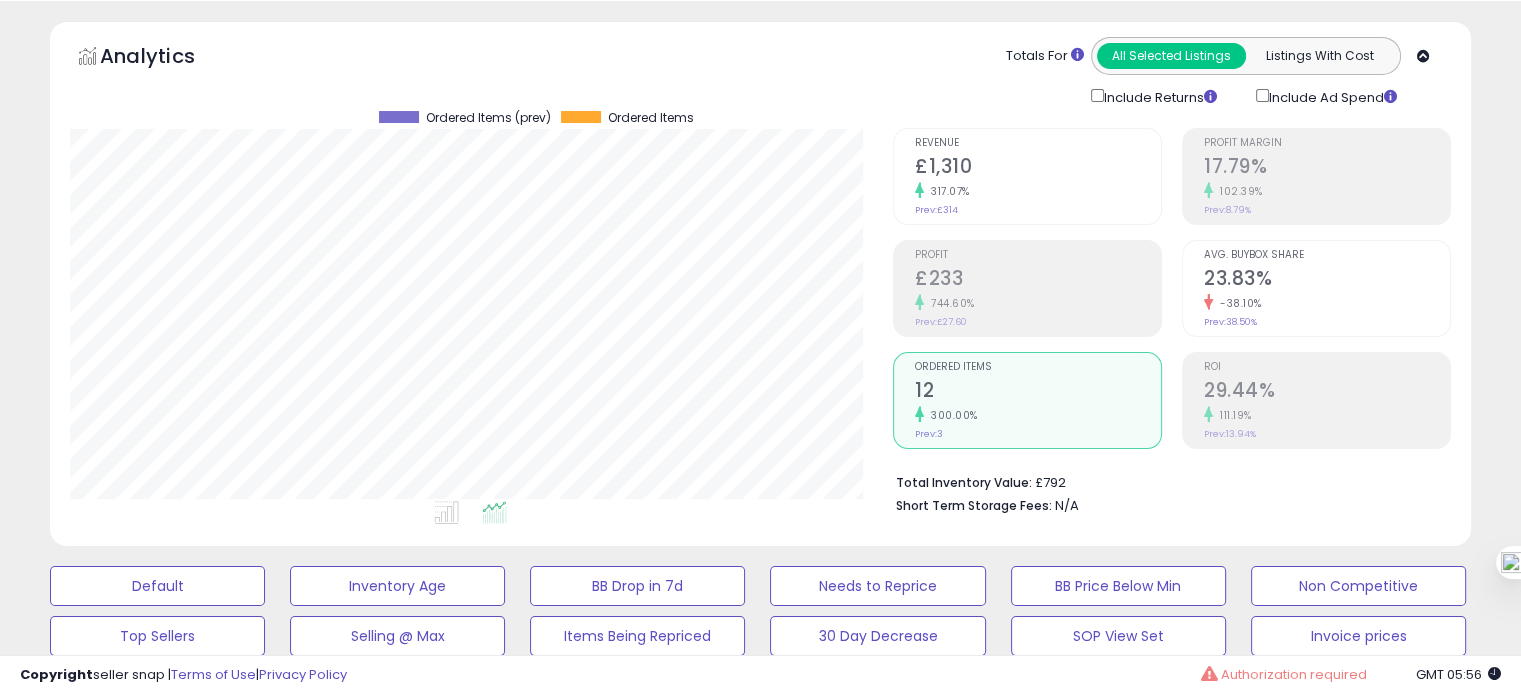 click on "23.83%" at bounding box center (1327, 280) 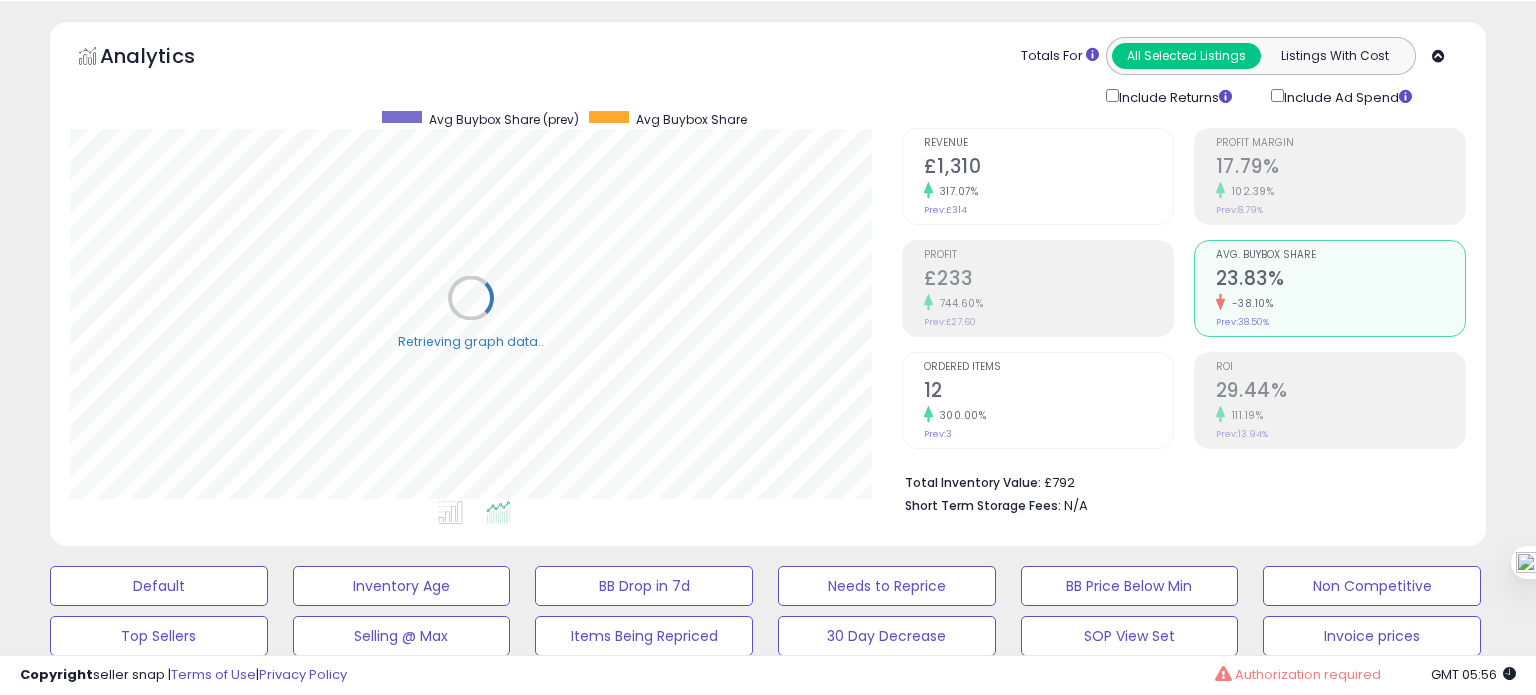 scroll, scrollTop: 999589, scrollLeft: 999168, axis: both 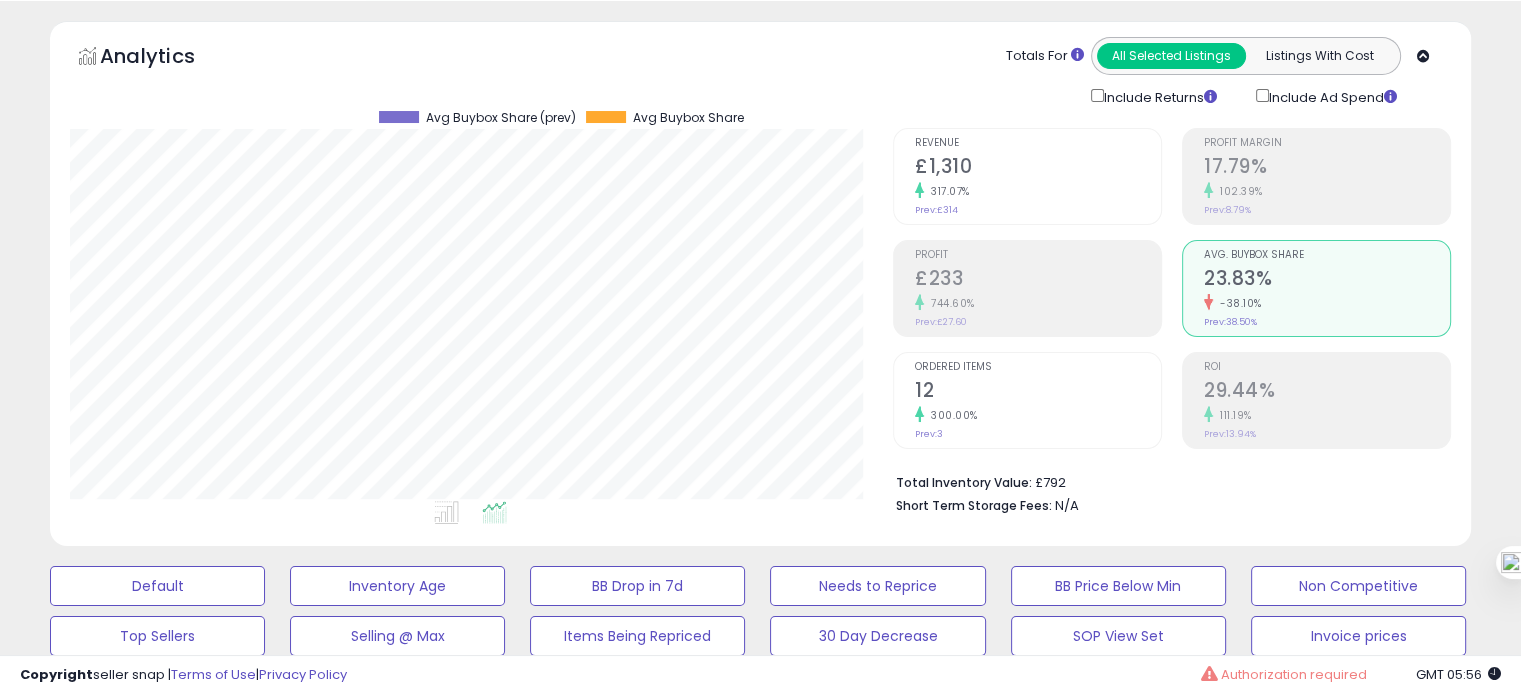 click on "ROI
29.44%
111.19%
Prev: 13.94%" at bounding box center (1327, 398) 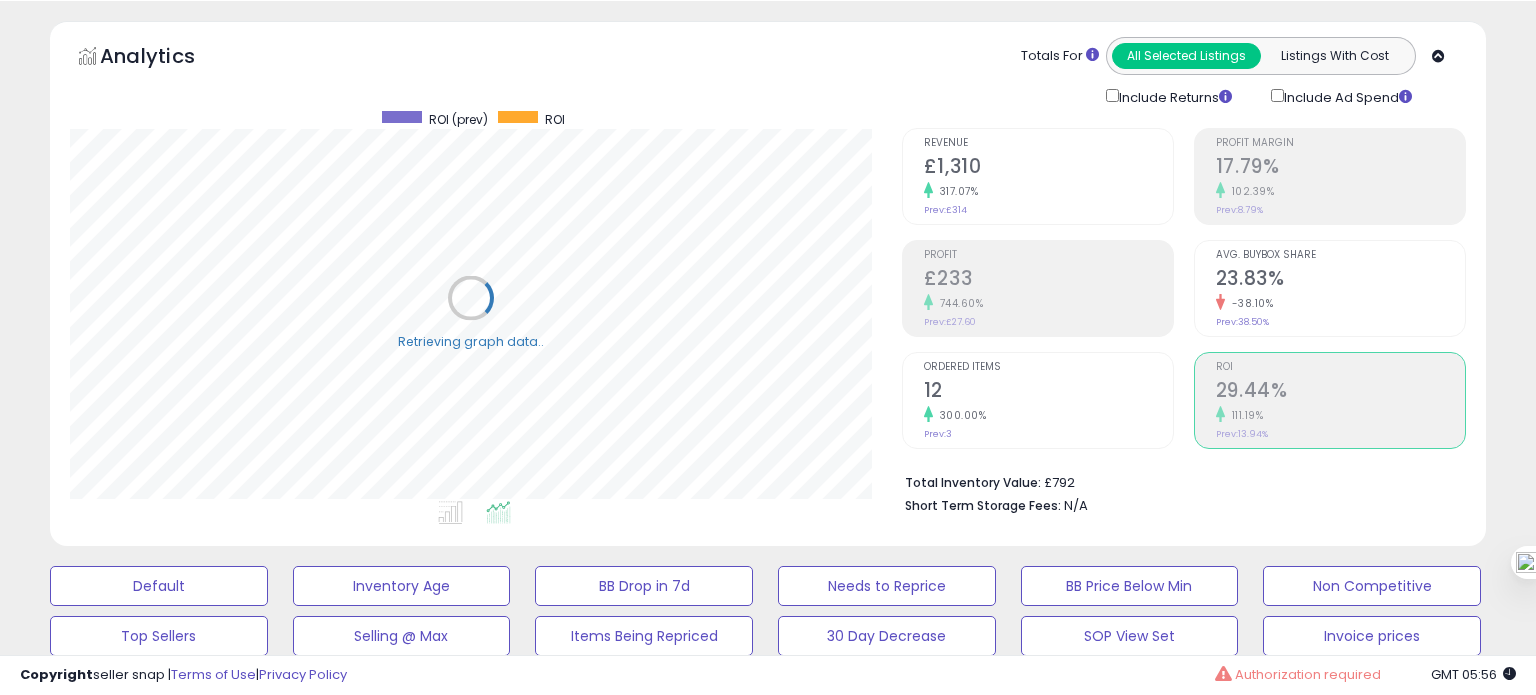 scroll, scrollTop: 999589, scrollLeft: 999168, axis: both 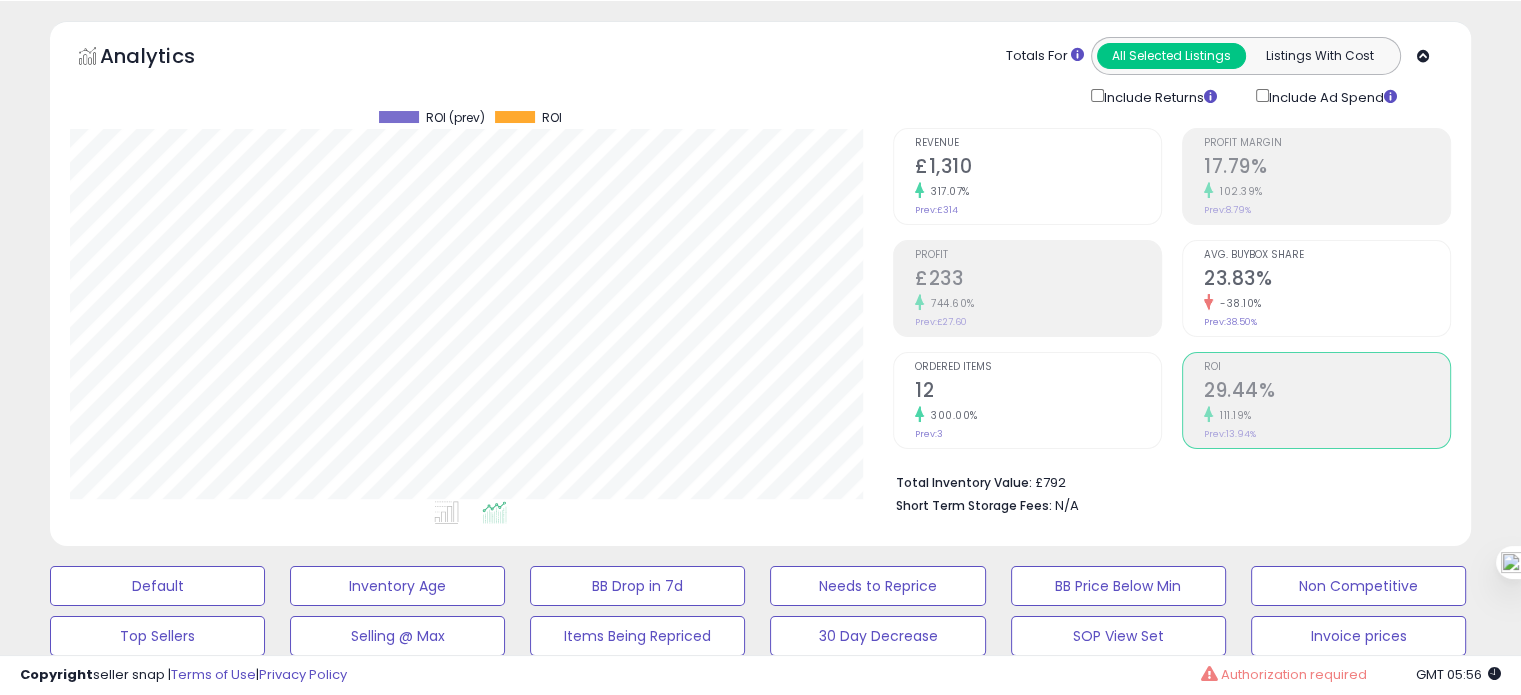 click on "300.00%" at bounding box center (1038, 415) 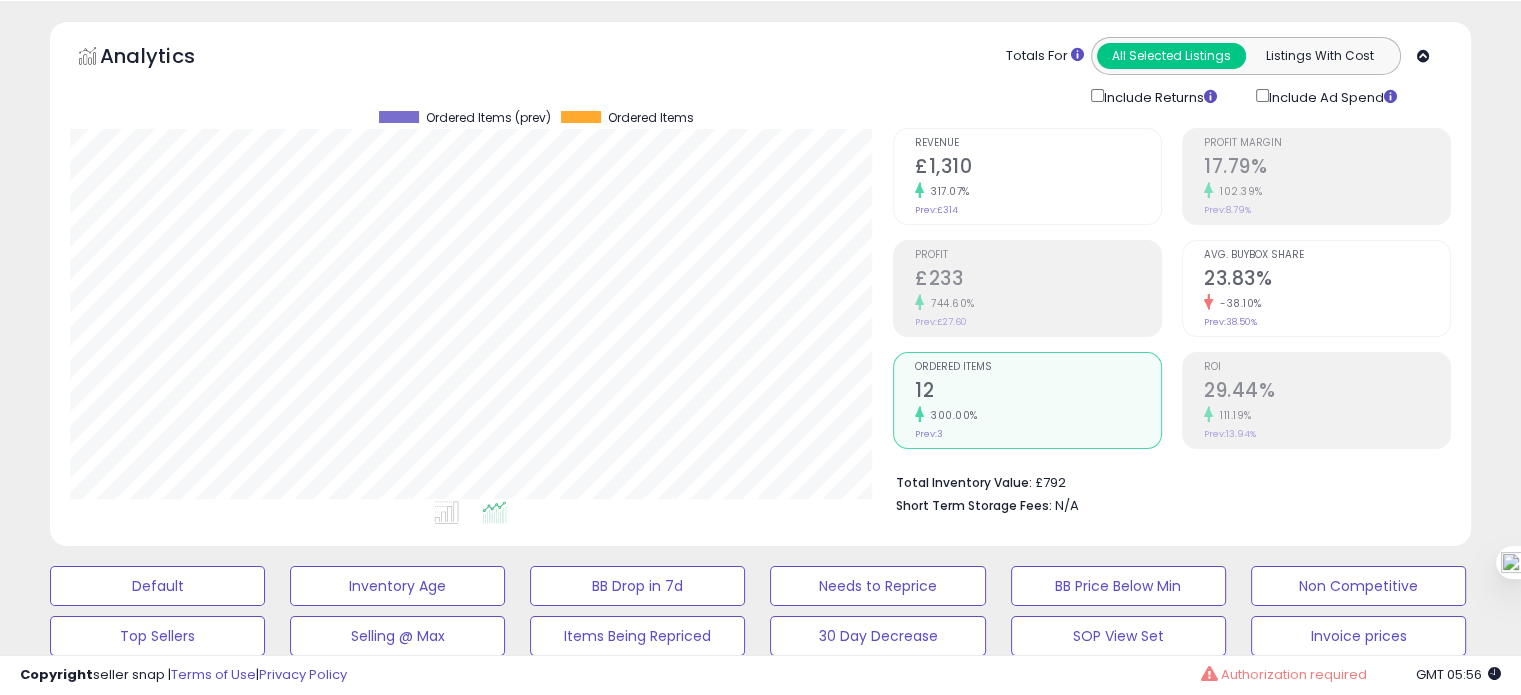 click on "Profit
£233
744.60%
Prev:  £27.60" at bounding box center [1038, 286] 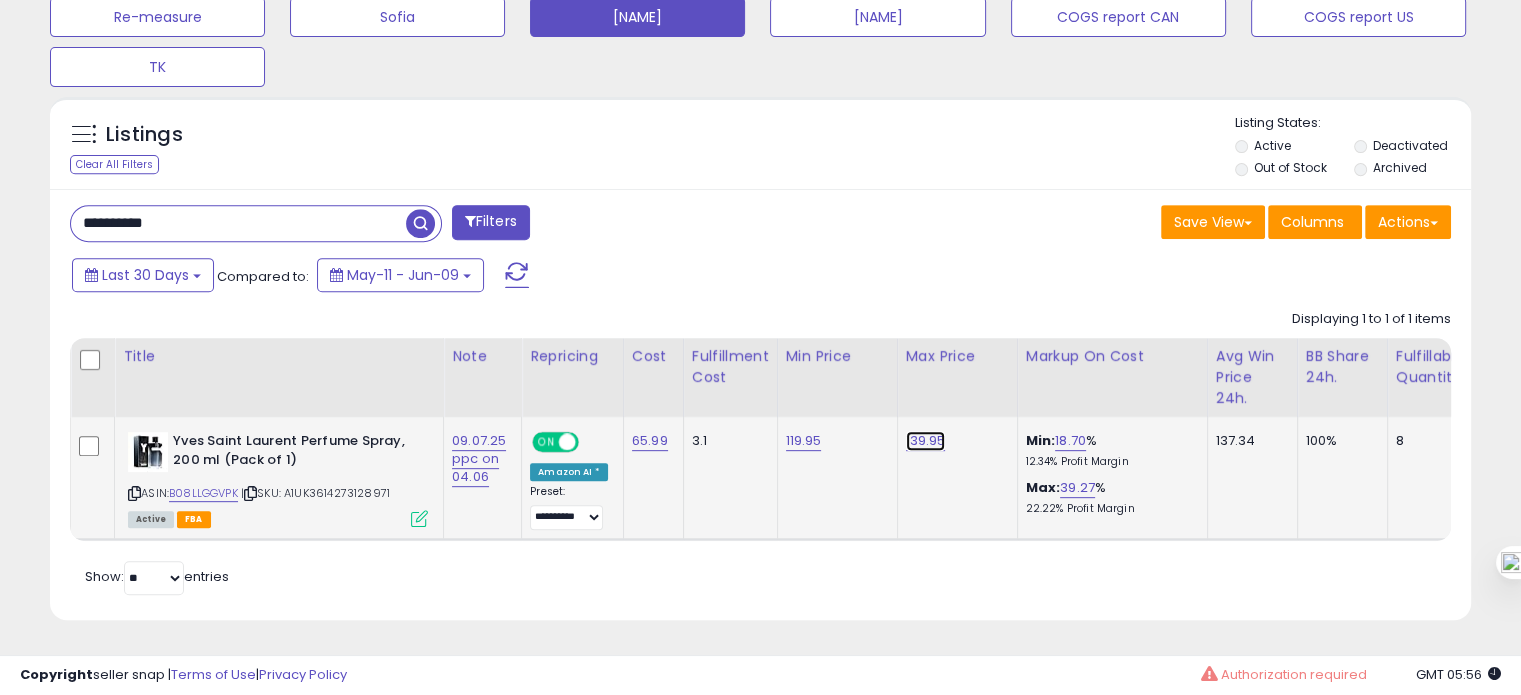 click on "139.95" at bounding box center (926, 441) 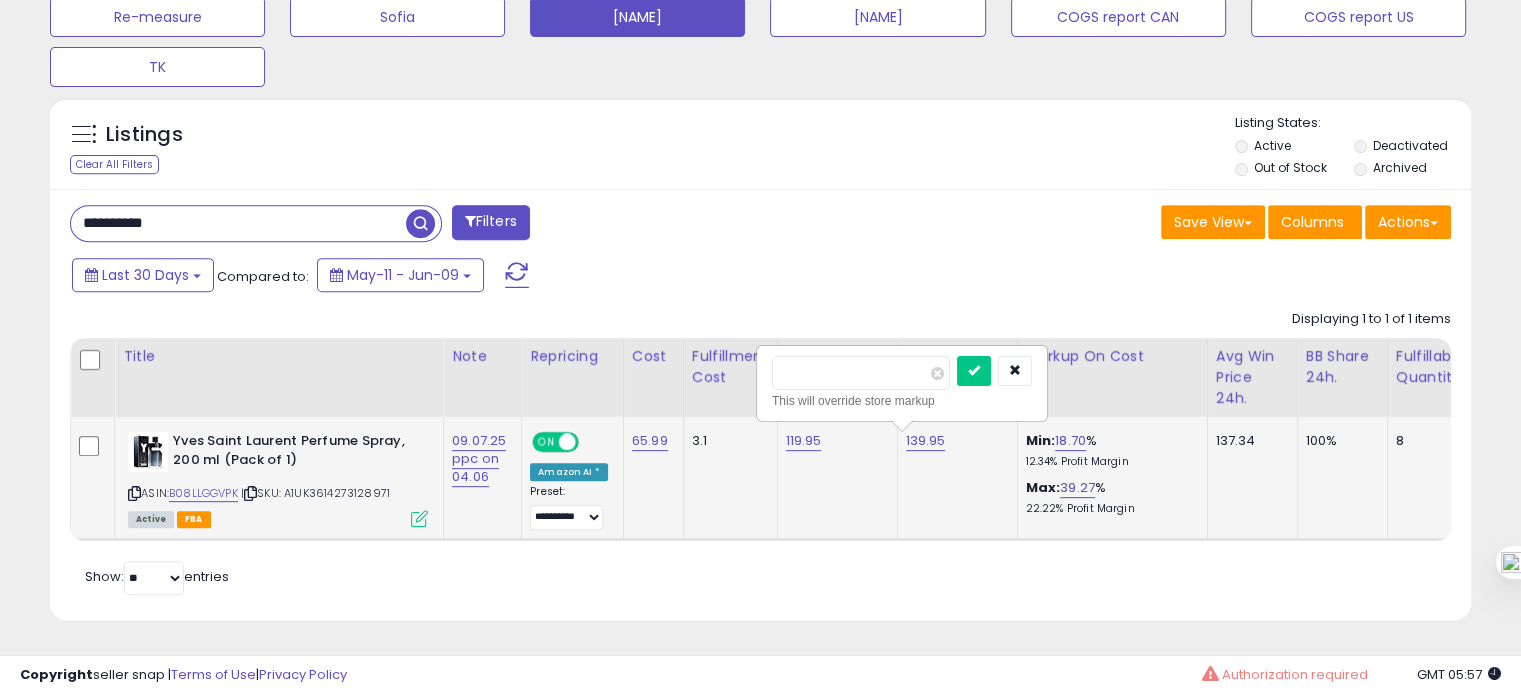 click on "******" at bounding box center (861, 373) 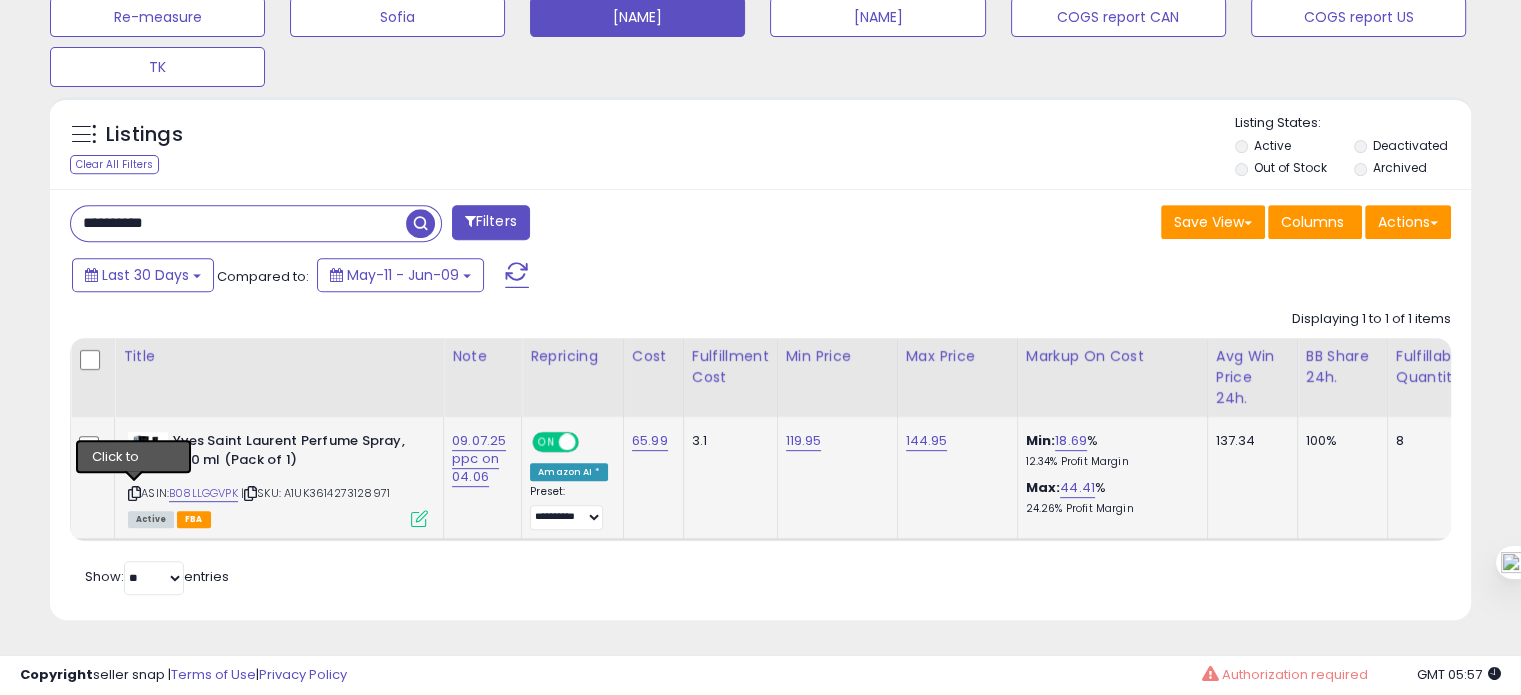 click at bounding box center [134, 493] 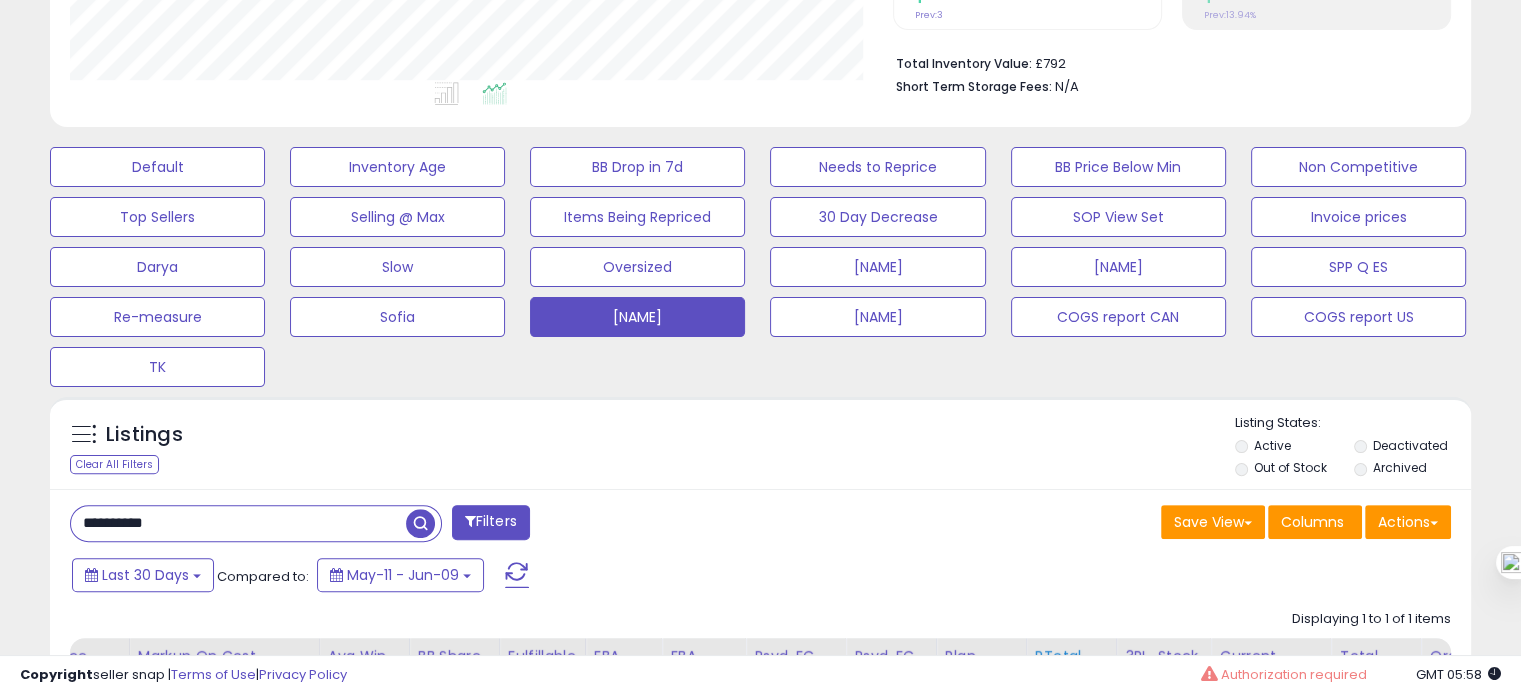 scroll, scrollTop: 796, scrollLeft: 0, axis: vertical 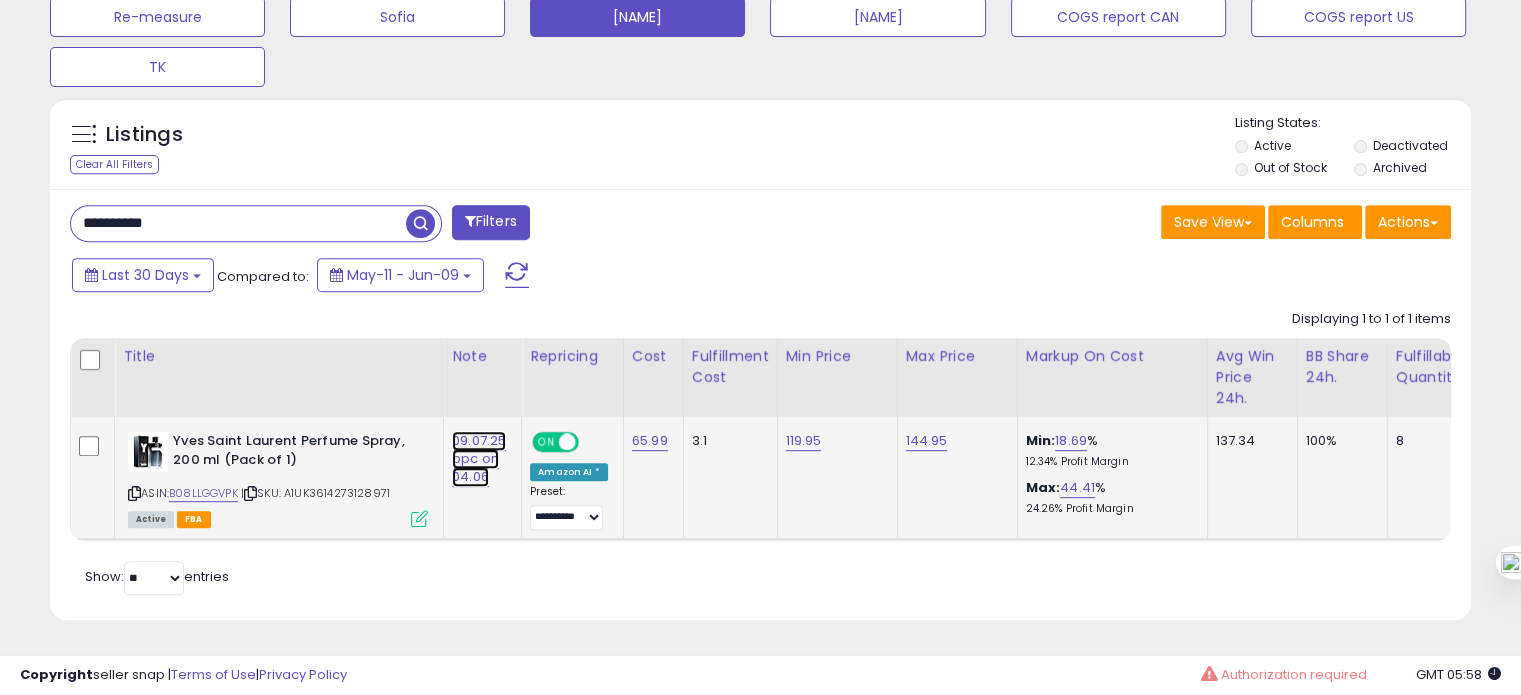 click on "09.07.25 ppc on 04.06" at bounding box center (479, 459) 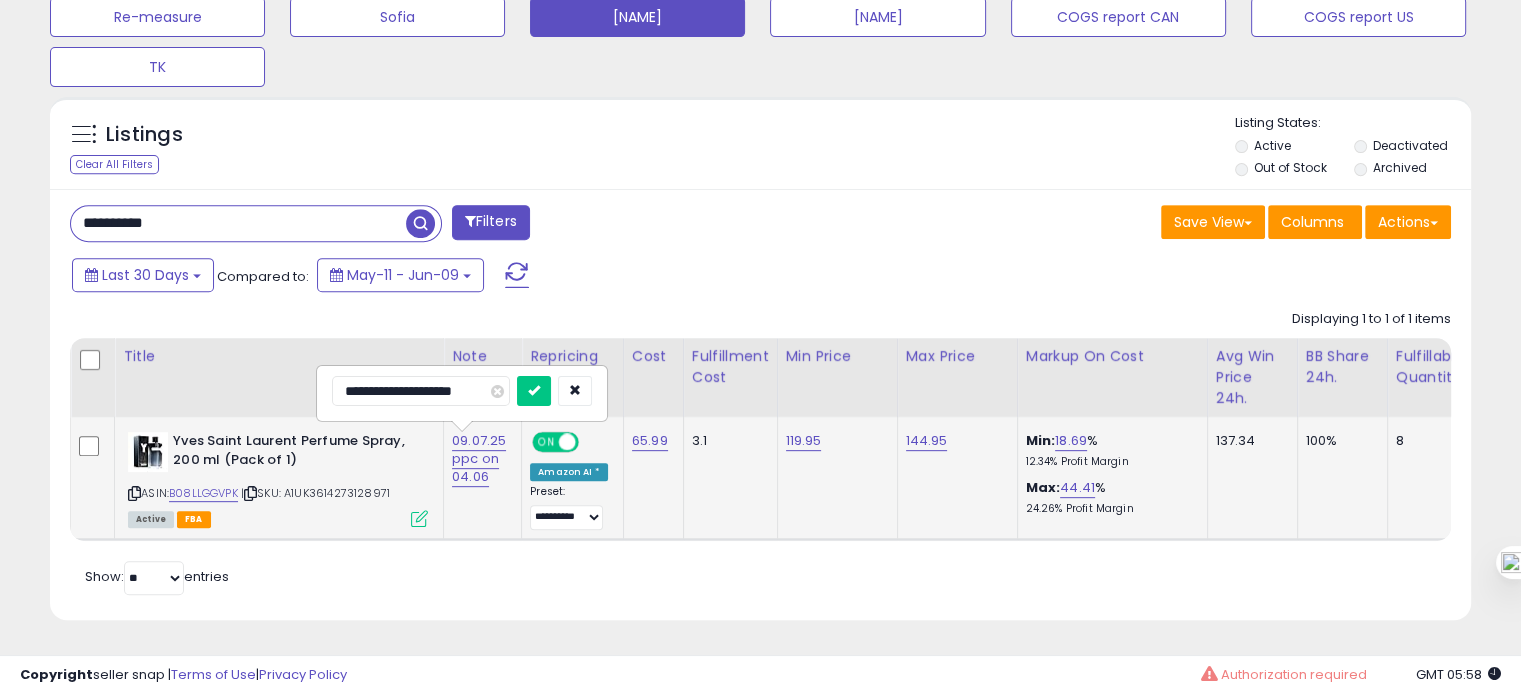 drag, startPoint x: 359, startPoint y: 375, endPoint x: 332, endPoint y: 377, distance: 27.073973 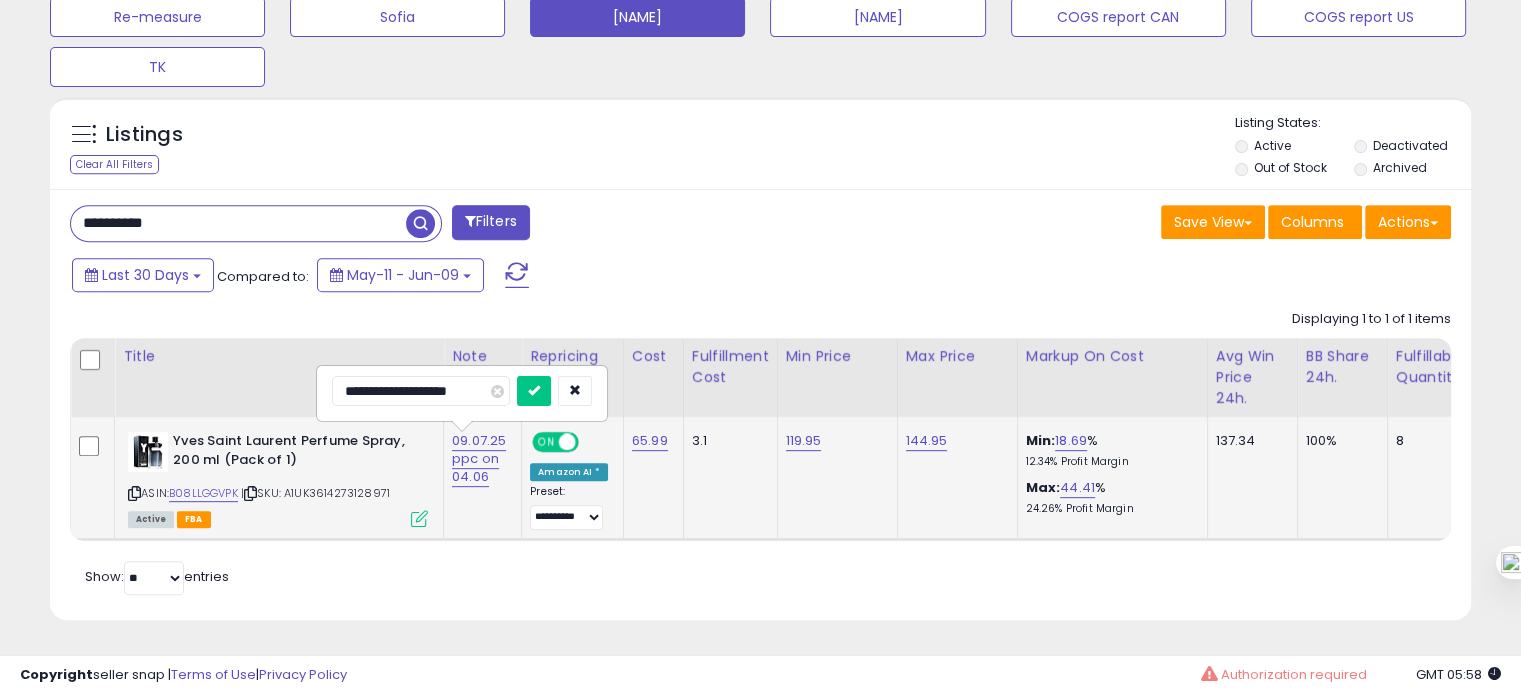 type on "**********" 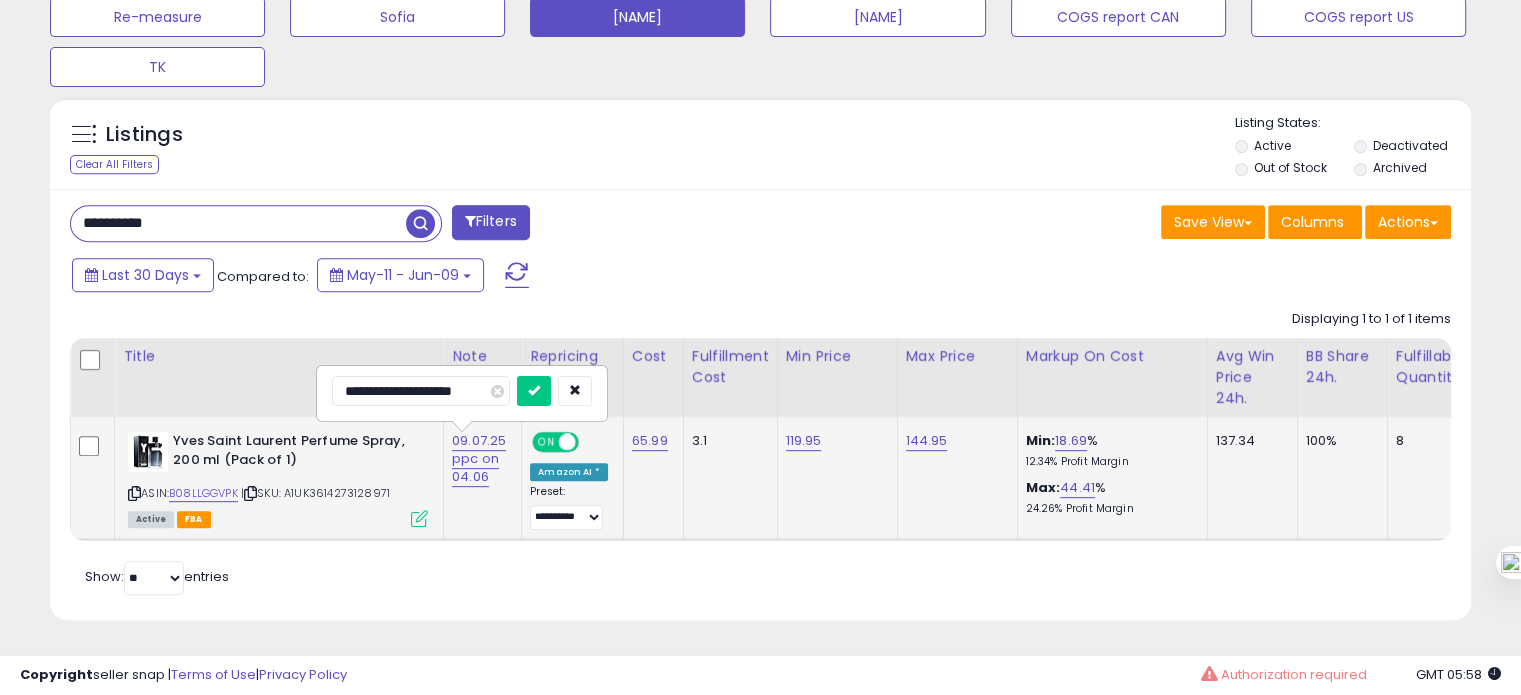click at bounding box center (534, 391) 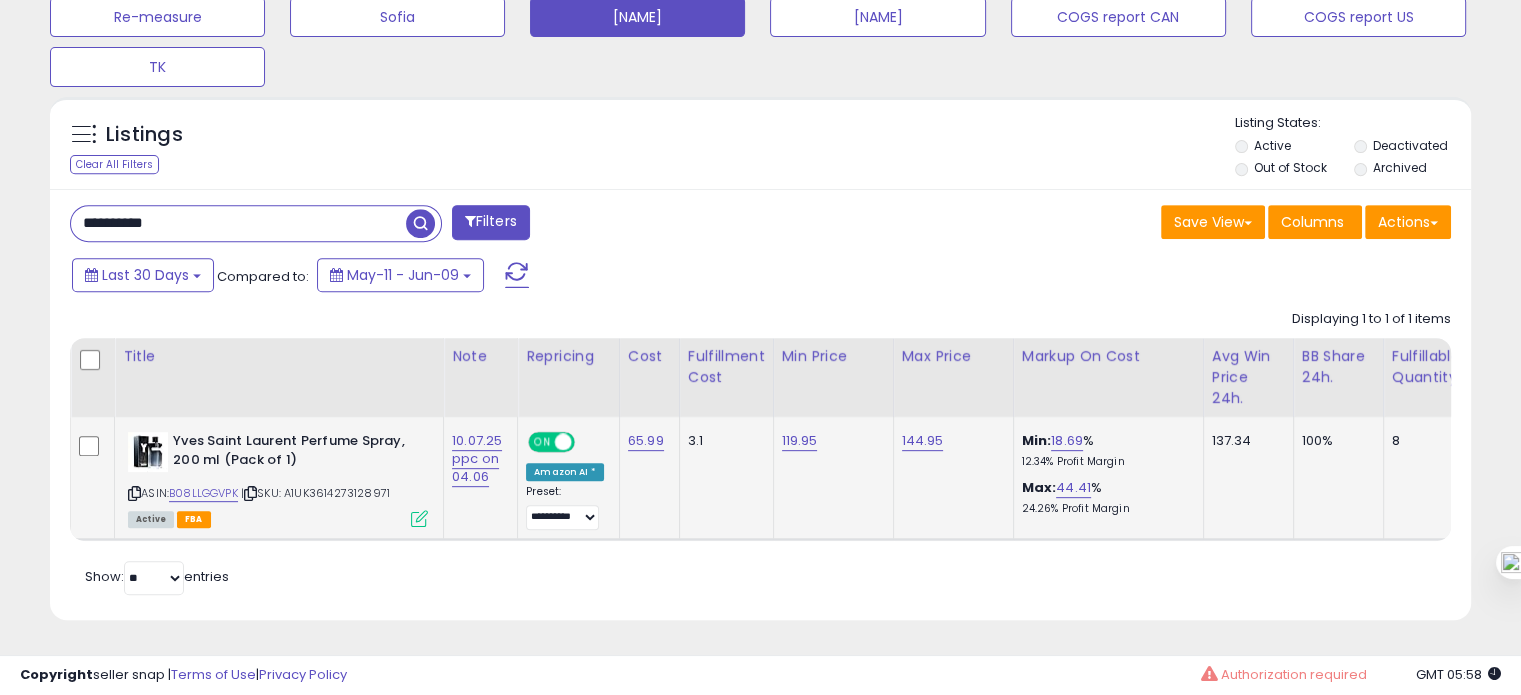 click on "**********" at bounding box center (238, 223) 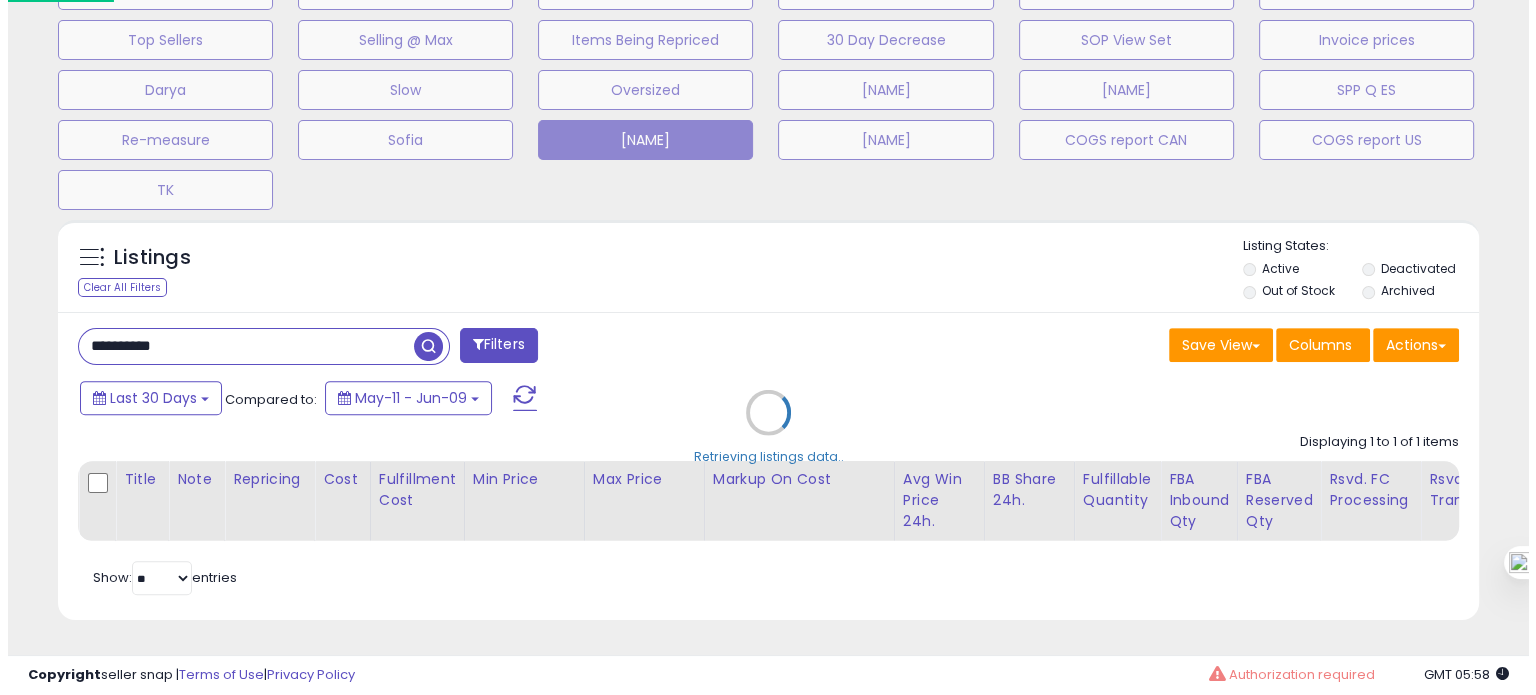 scroll, scrollTop: 674, scrollLeft: 0, axis: vertical 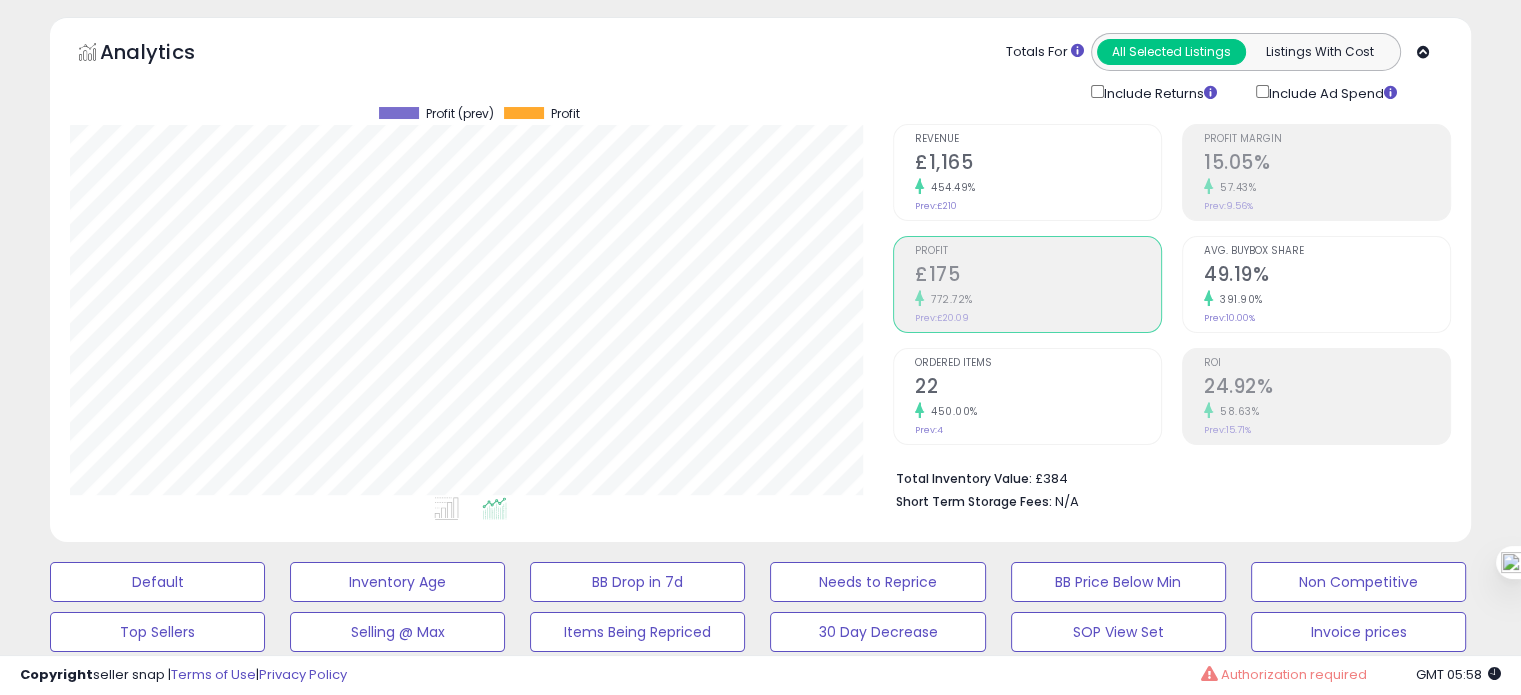 click on "49.19%" at bounding box center [1327, 276] 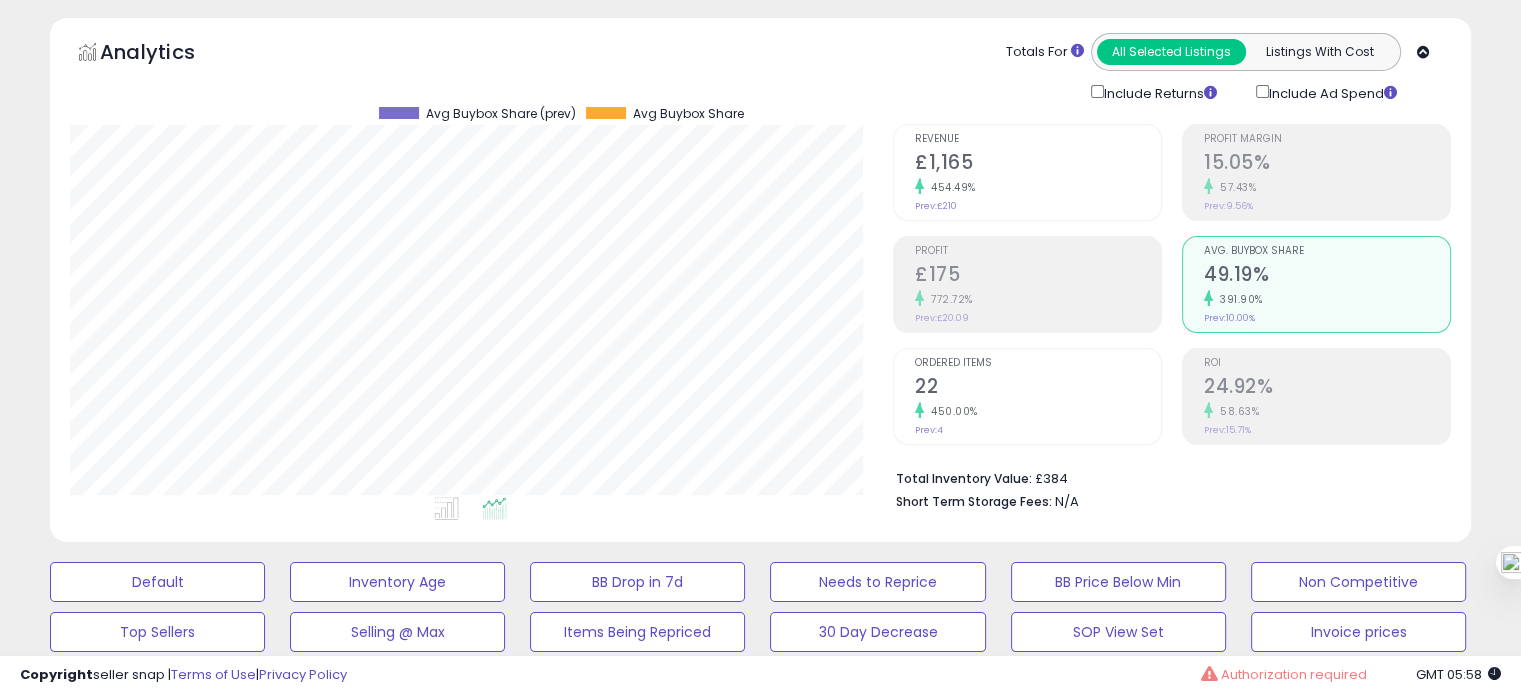 click on "22" at bounding box center (1038, 388) 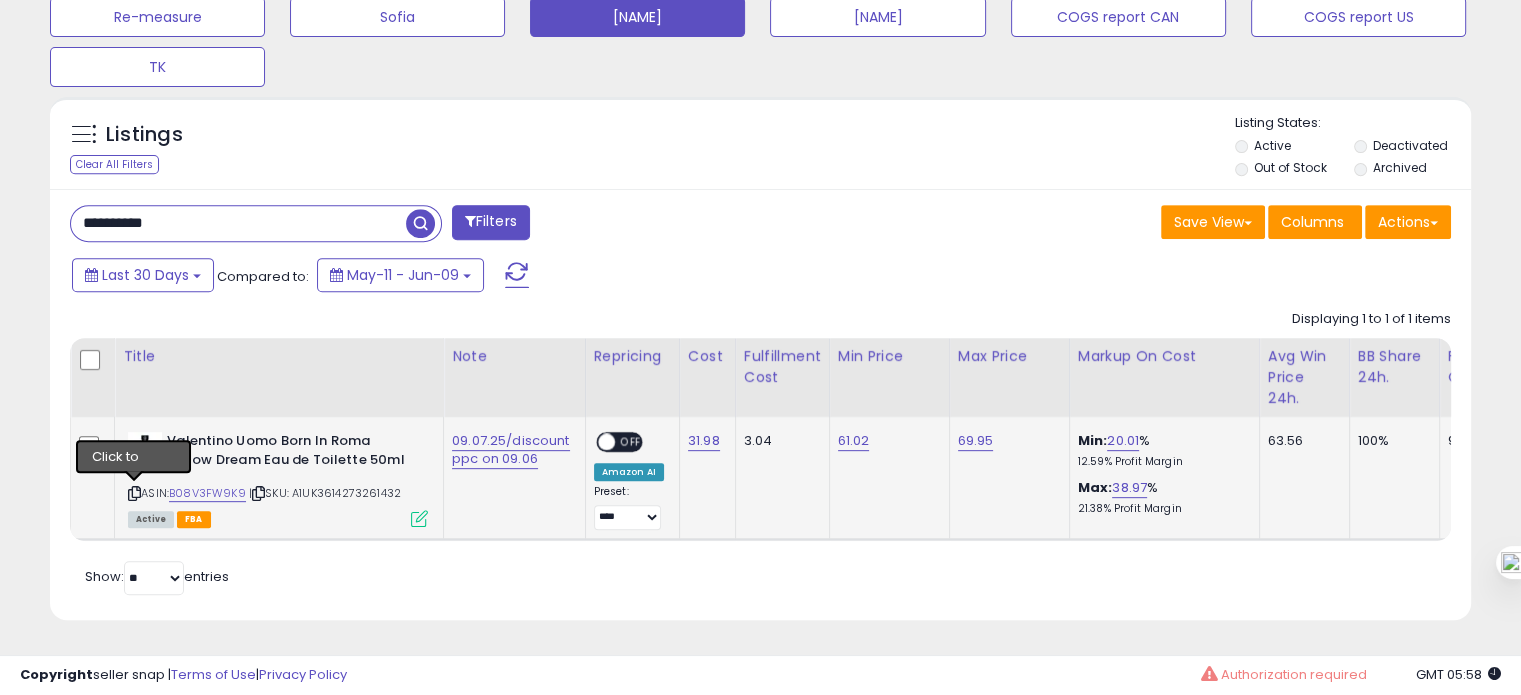click at bounding box center [134, 493] 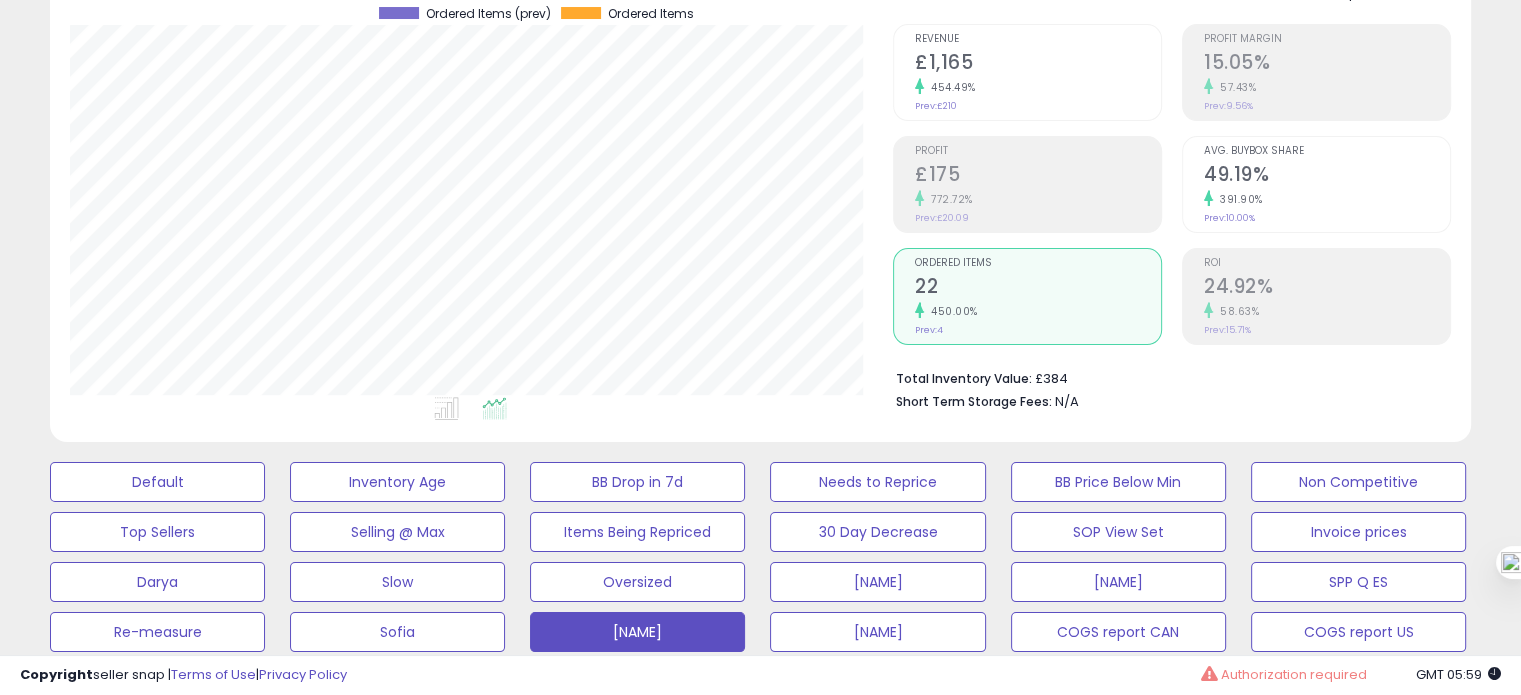scroll, scrollTop: 796, scrollLeft: 0, axis: vertical 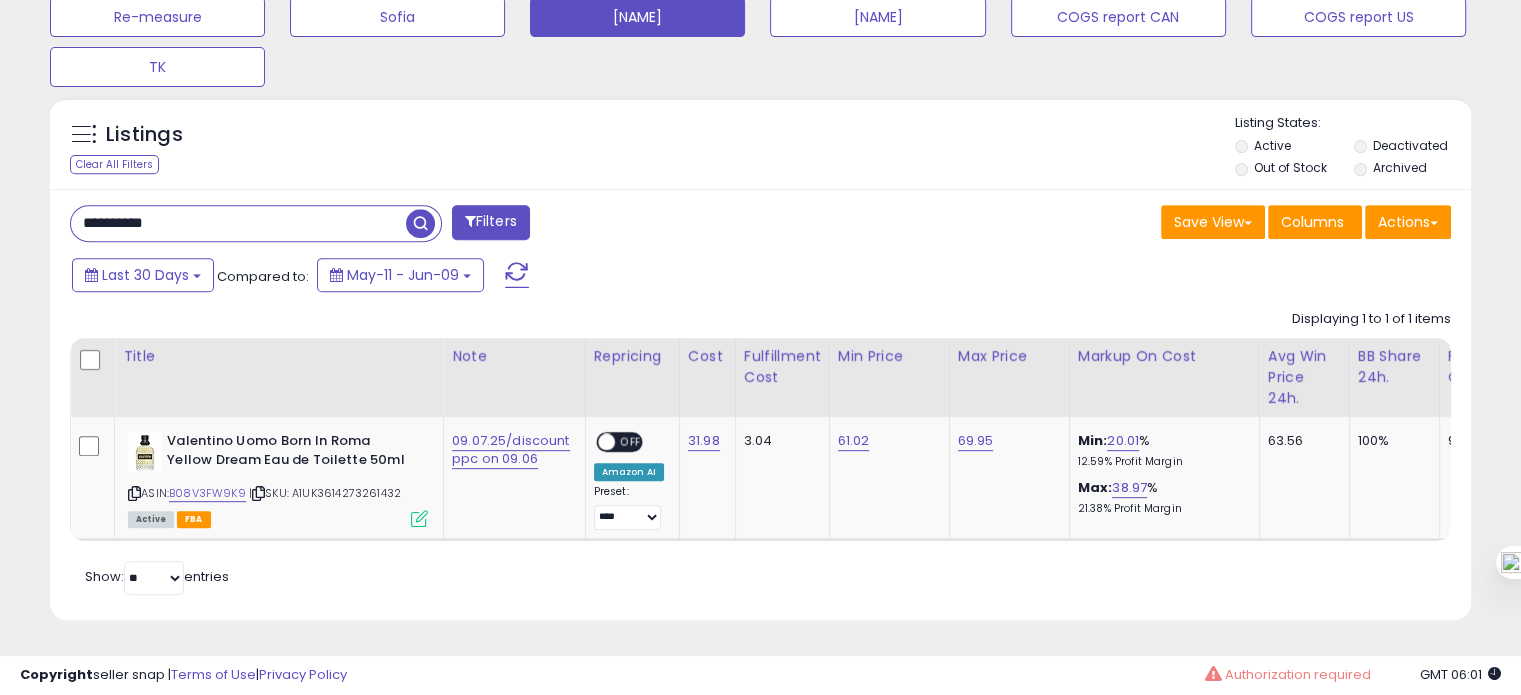 click on "**********" at bounding box center (238, 223) 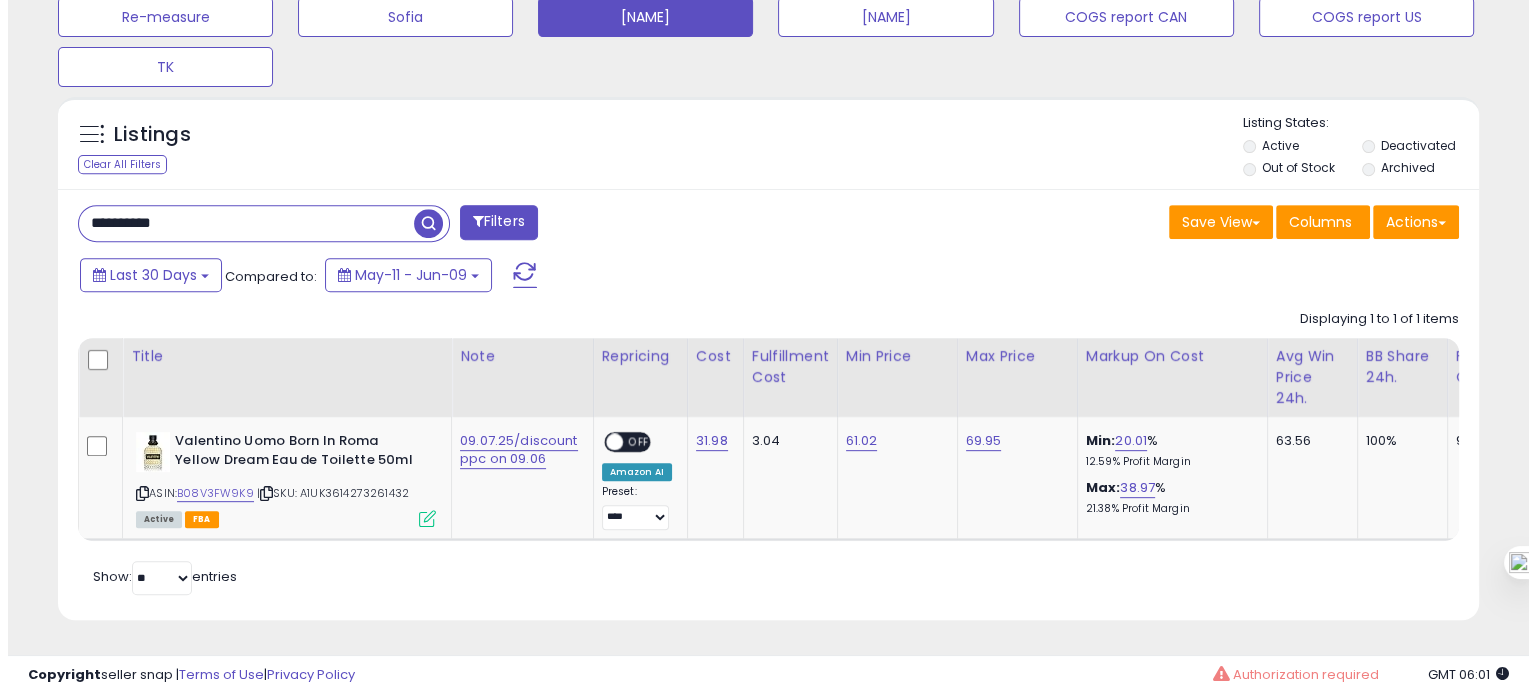 scroll, scrollTop: 674, scrollLeft: 0, axis: vertical 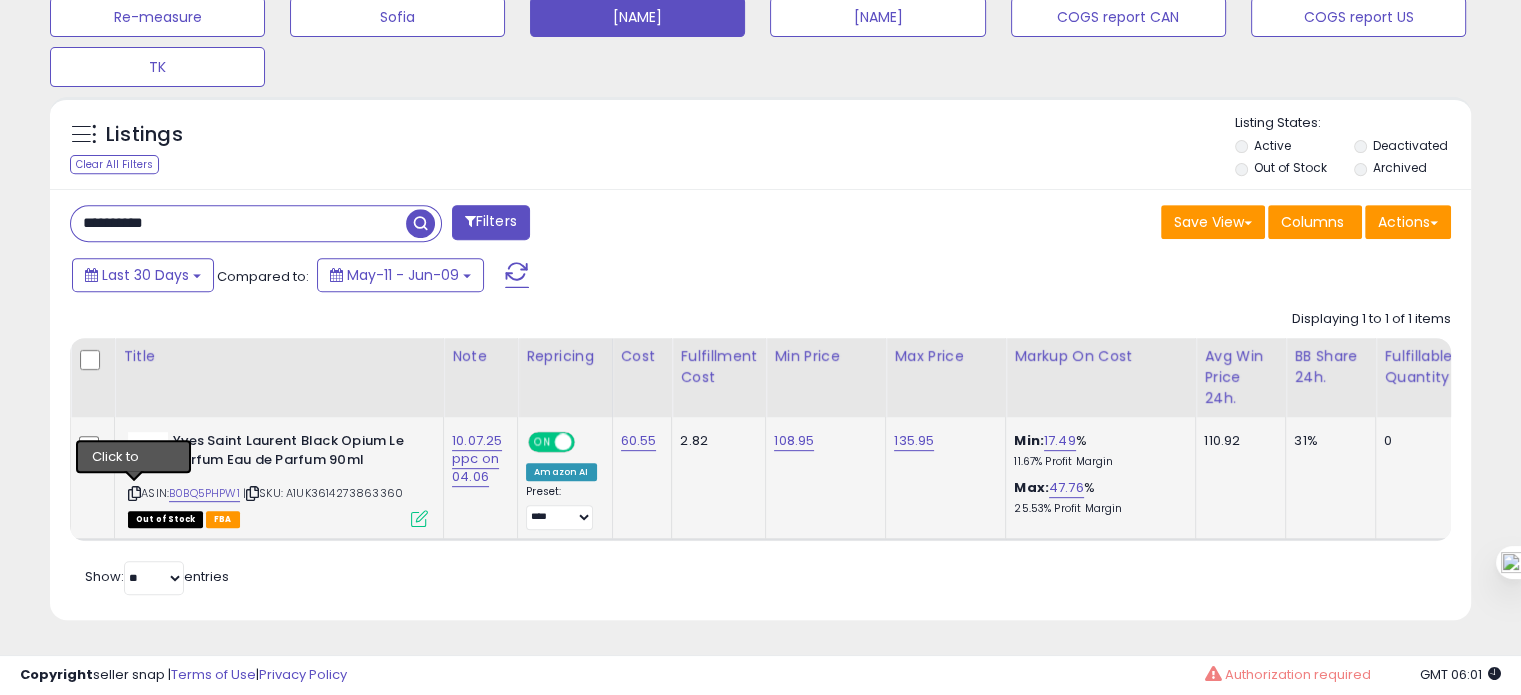 click at bounding box center [134, 493] 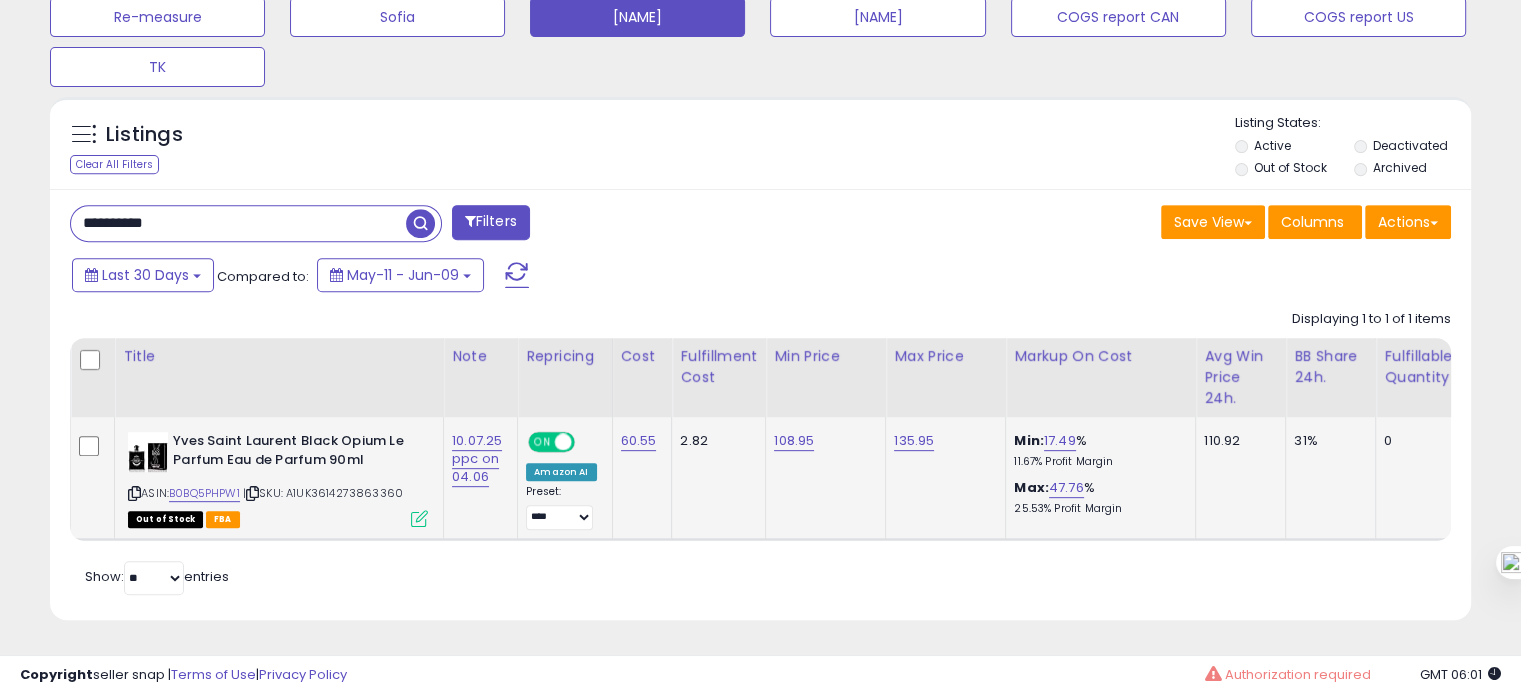 scroll, scrollTop: 0, scrollLeft: 375, axis: horizontal 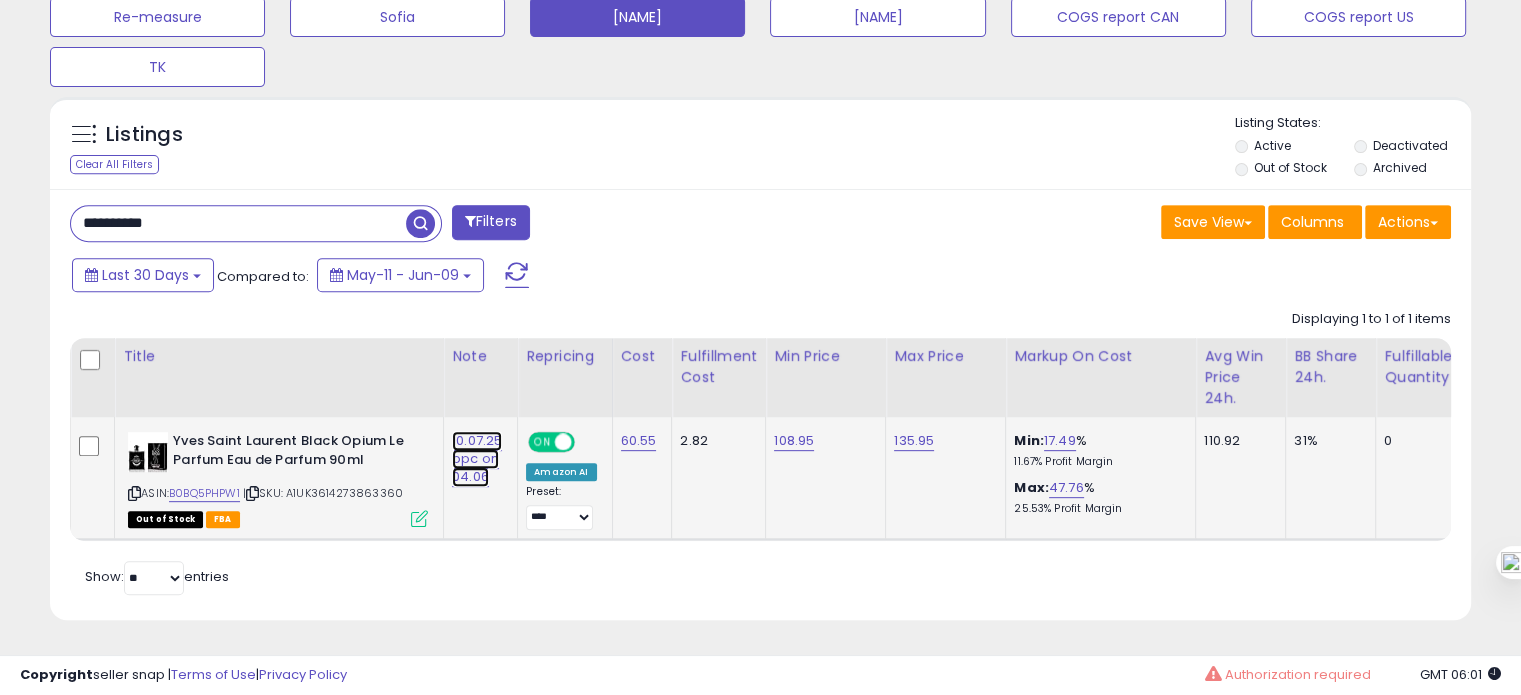 click on "10.07.25 ppc on 04.06" at bounding box center (477, 459) 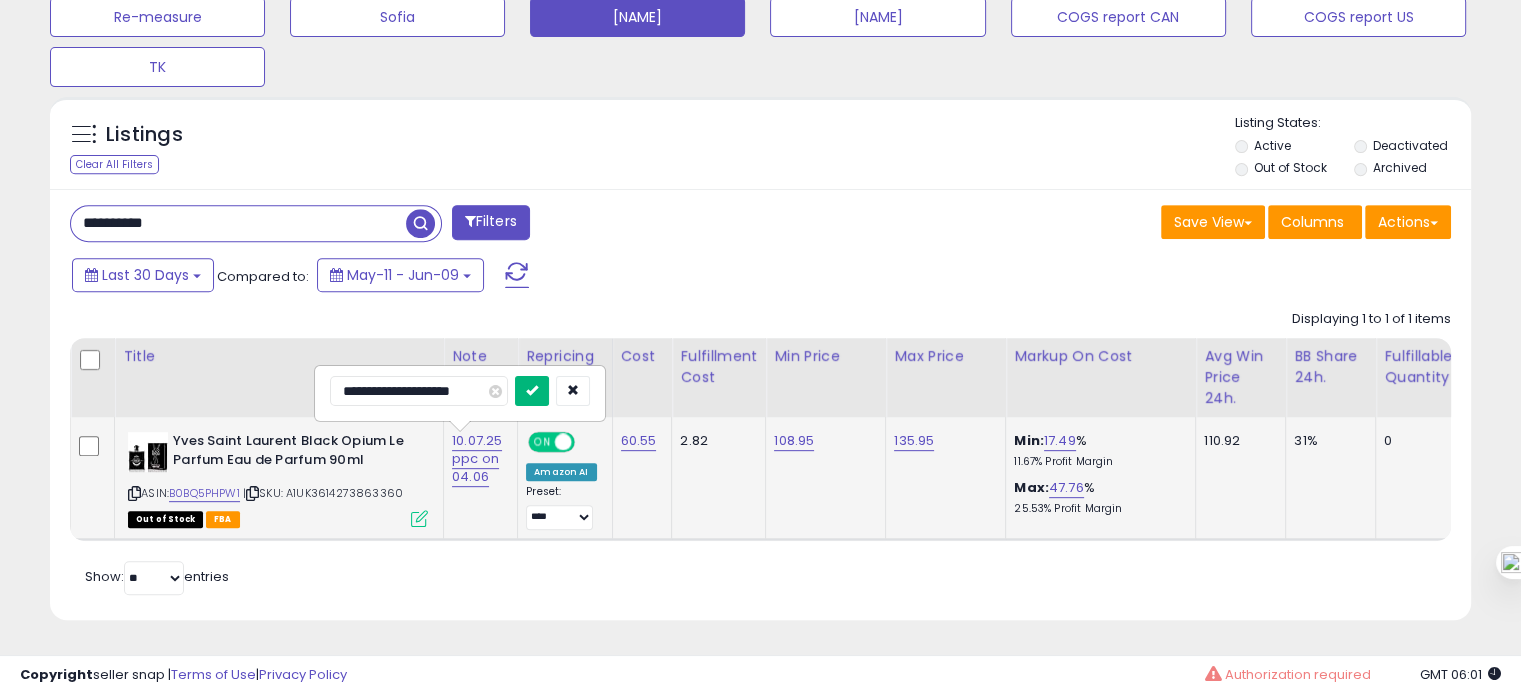 click at bounding box center [532, 391] 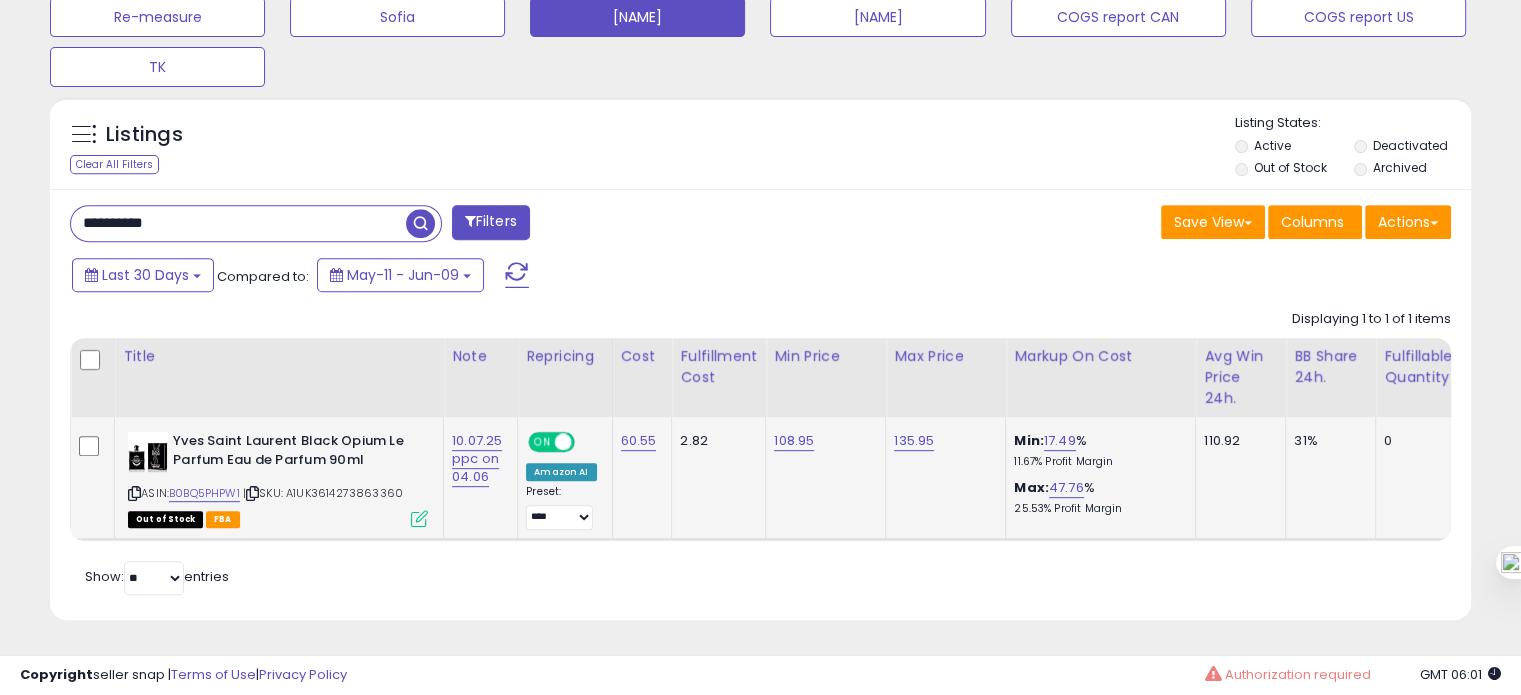 click on "**********" at bounding box center (238, 223) 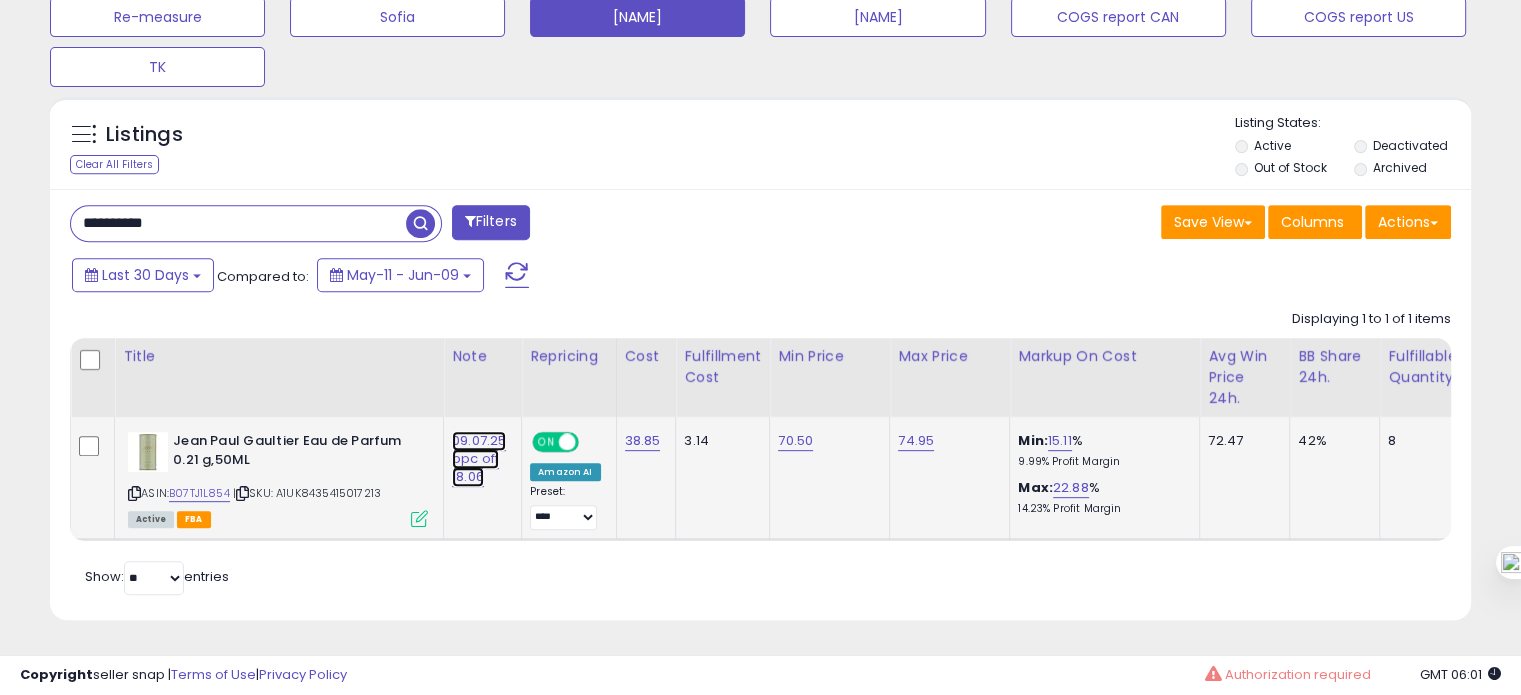 click on "09.07.25 ppc off 18.06" at bounding box center (479, 459) 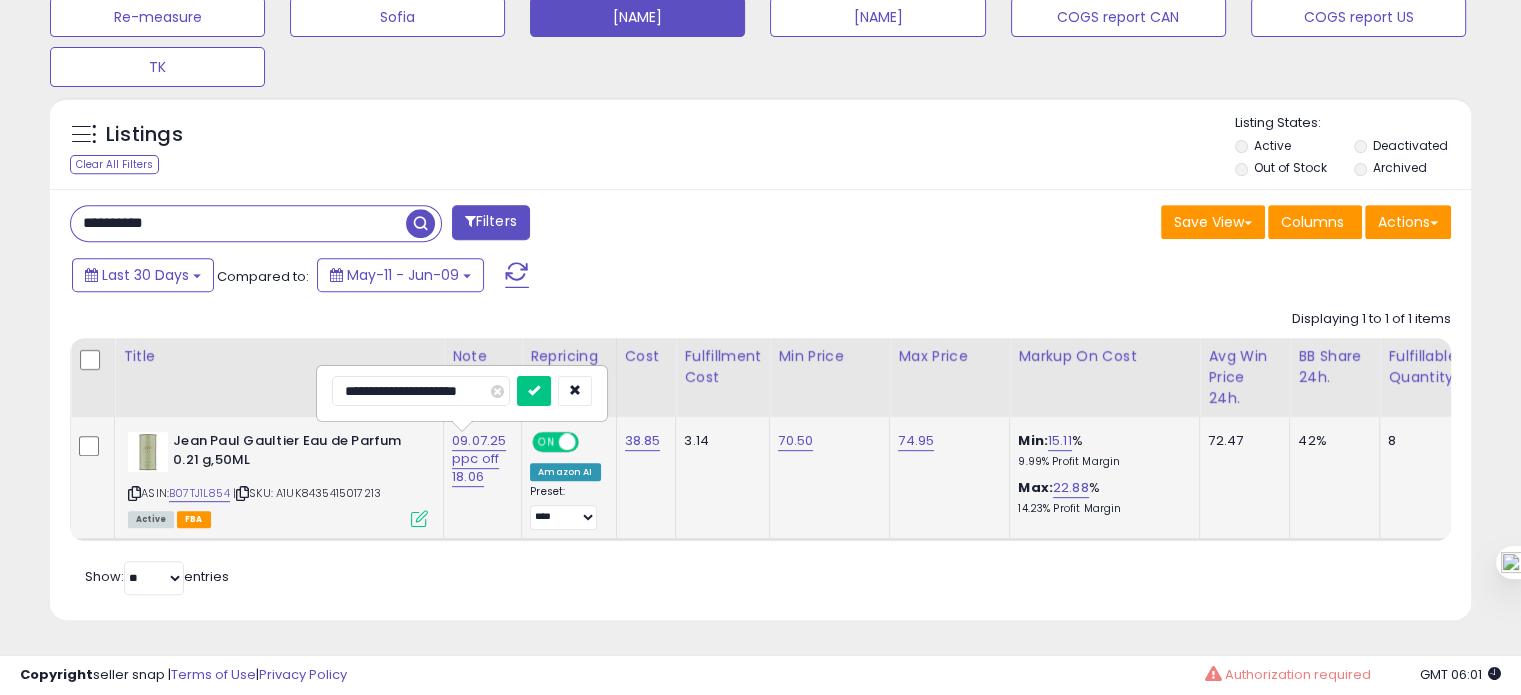 drag, startPoint x: 360, startPoint y: 377, endPoint x: 336, endPoint y: 377, distance: 24 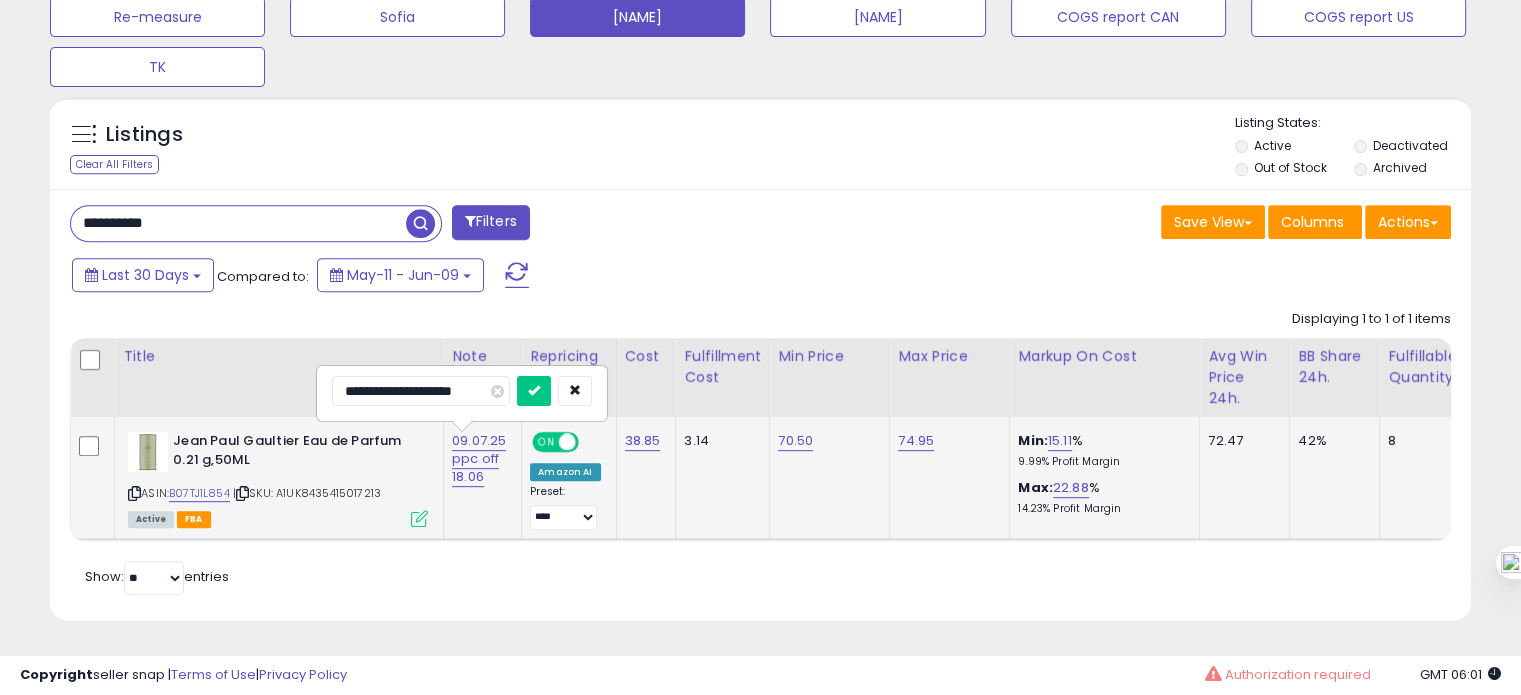 type on "**********" 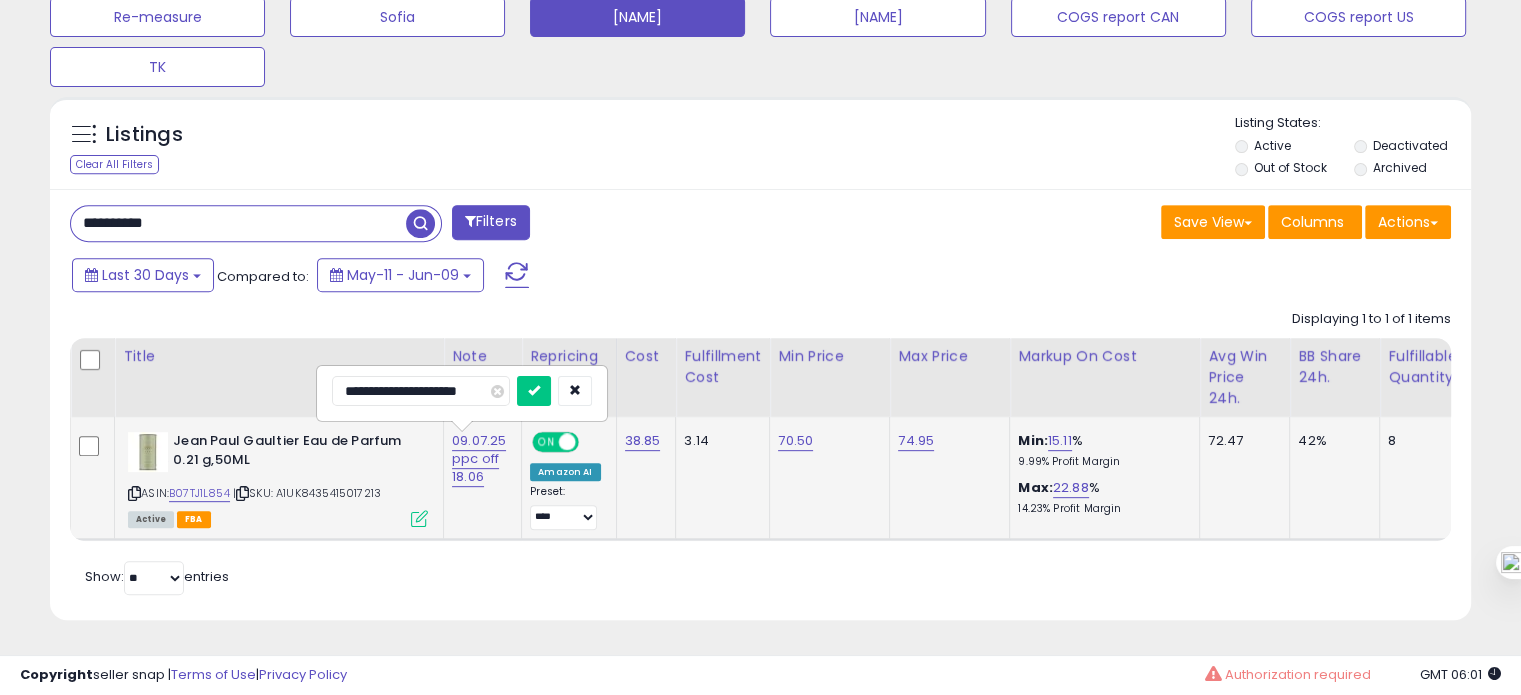 click at bounding box center (534, 391) 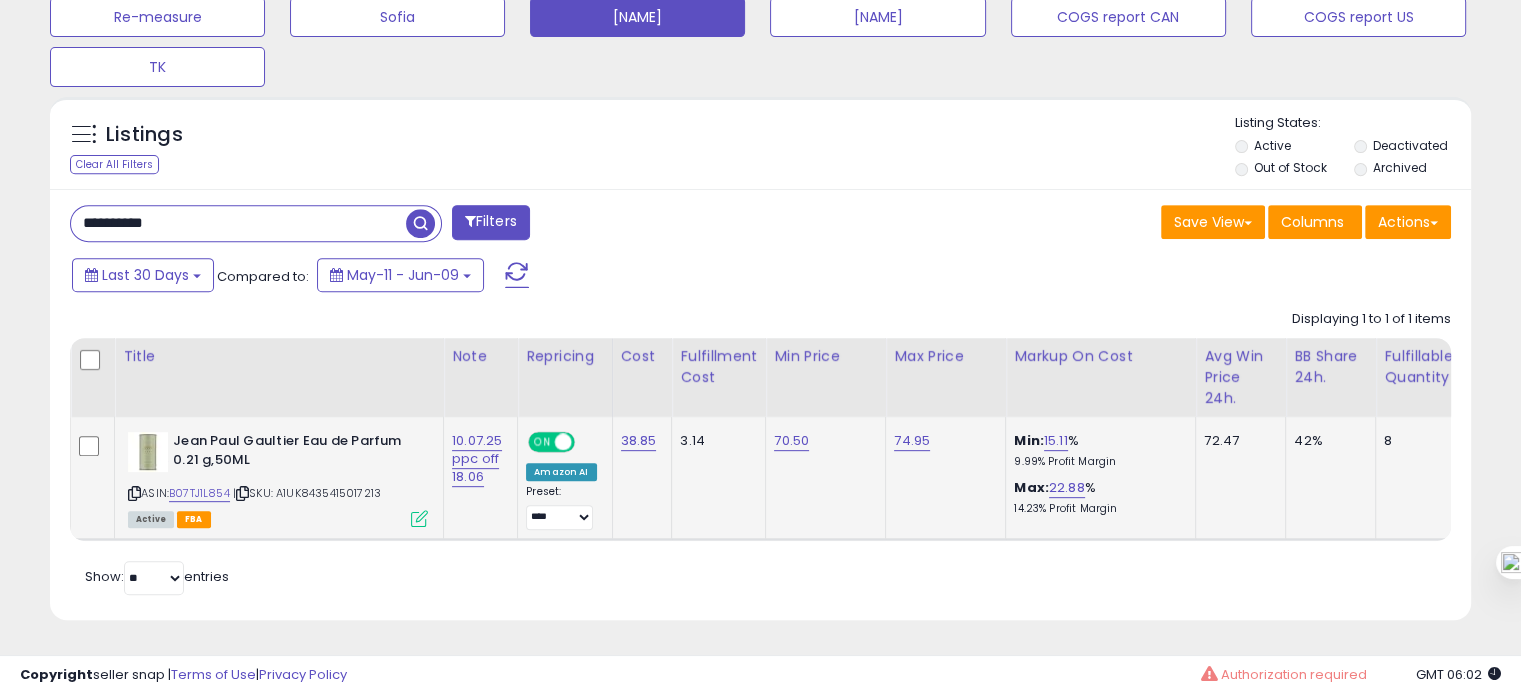 click on "**********" at bounding box center (238, 223) 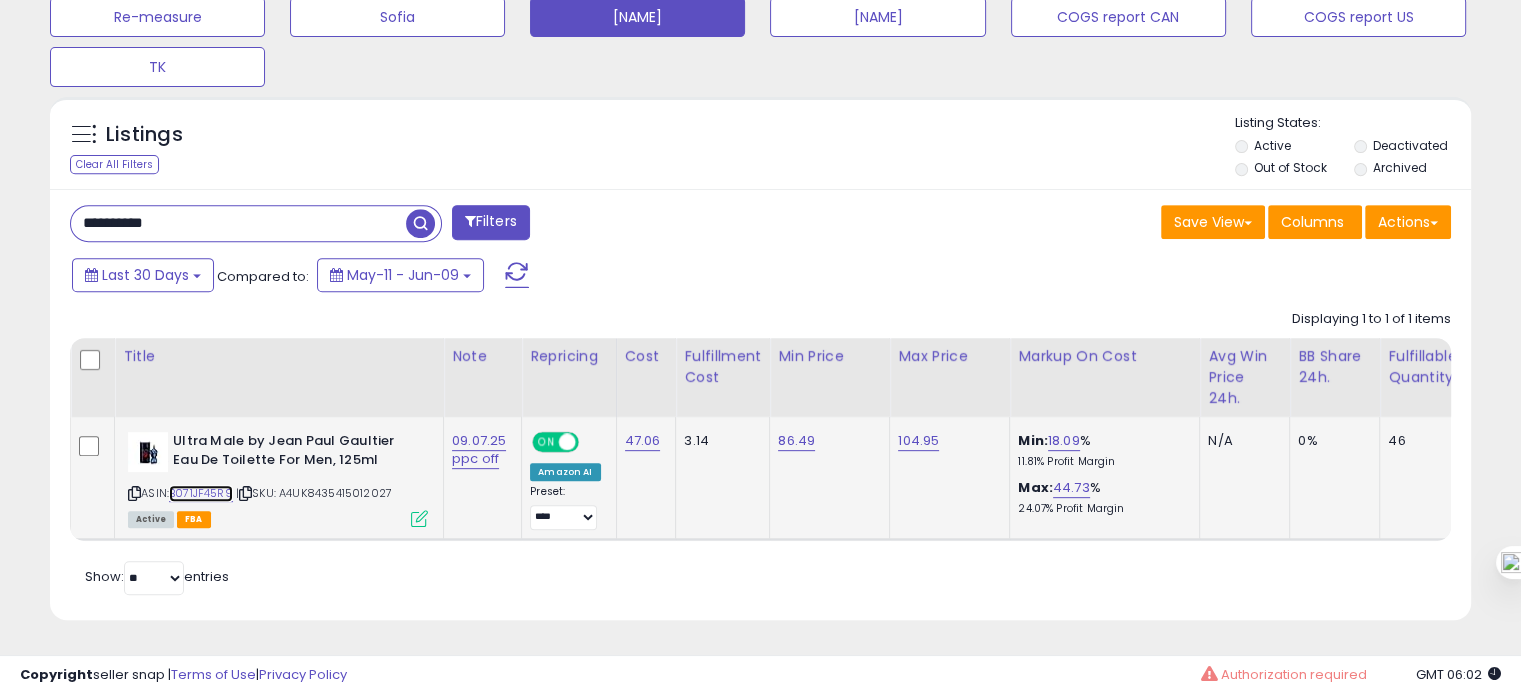 click on "B071JF45R9" at bounding box center [201, 493] 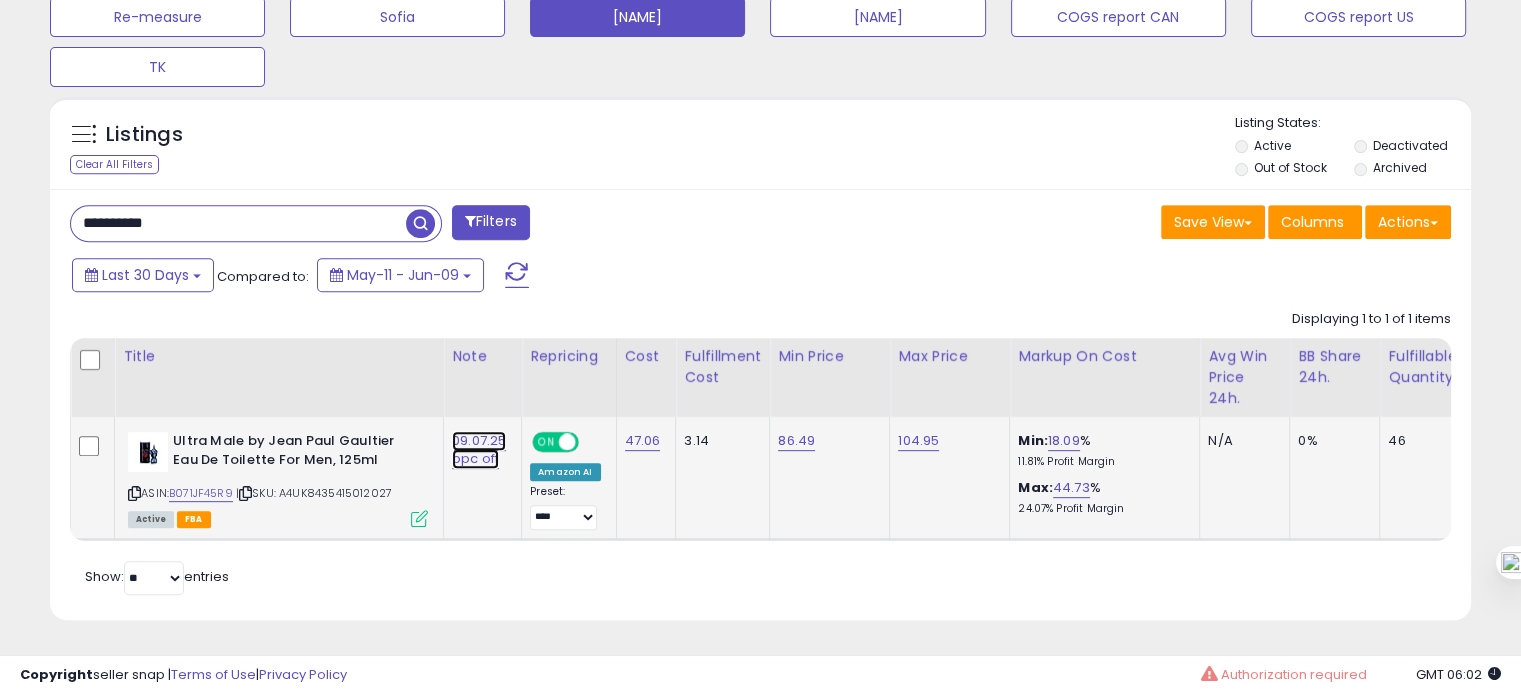 click on "09.07.25 ppc off" at bounding box center [479, 450] 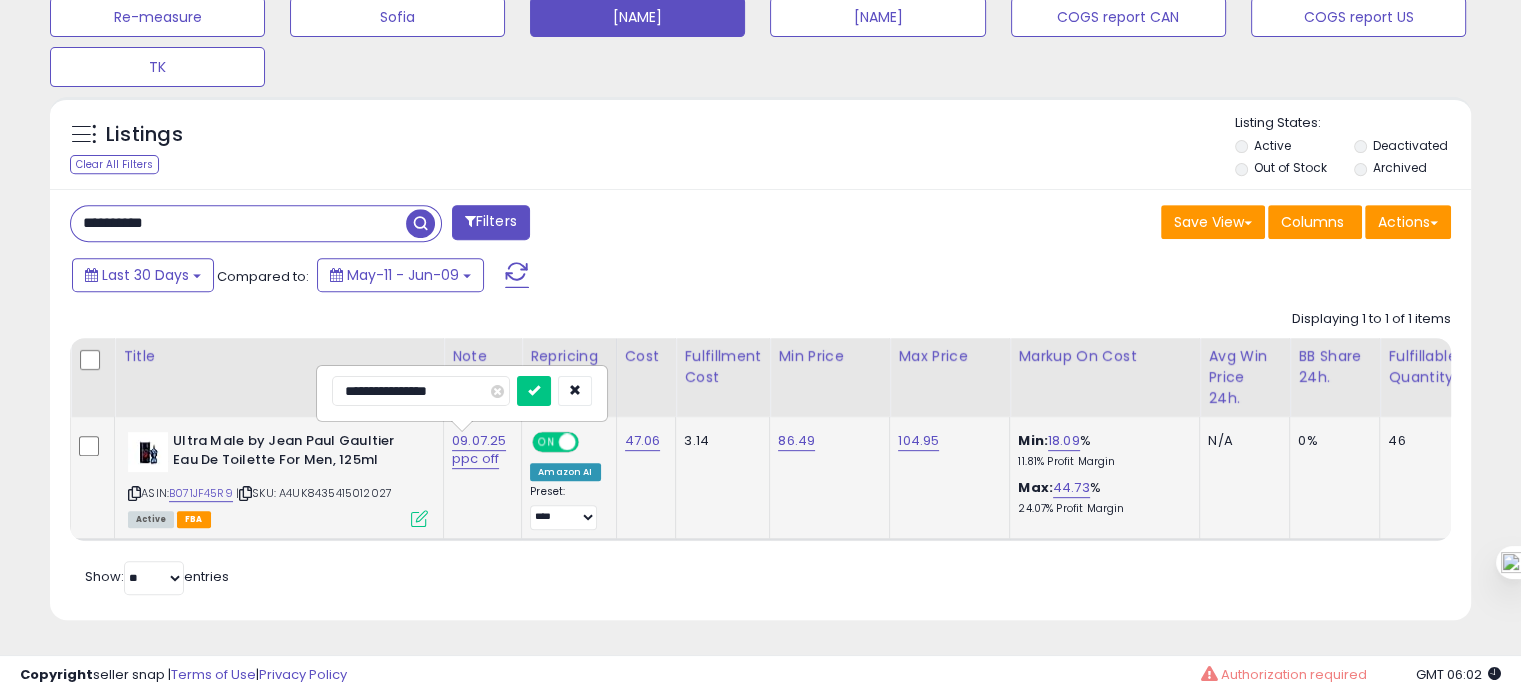 drag, startPoint x: 358, startPoint y: 375, endPoint x: 338, endPoint y: 374, distance: 20.024984 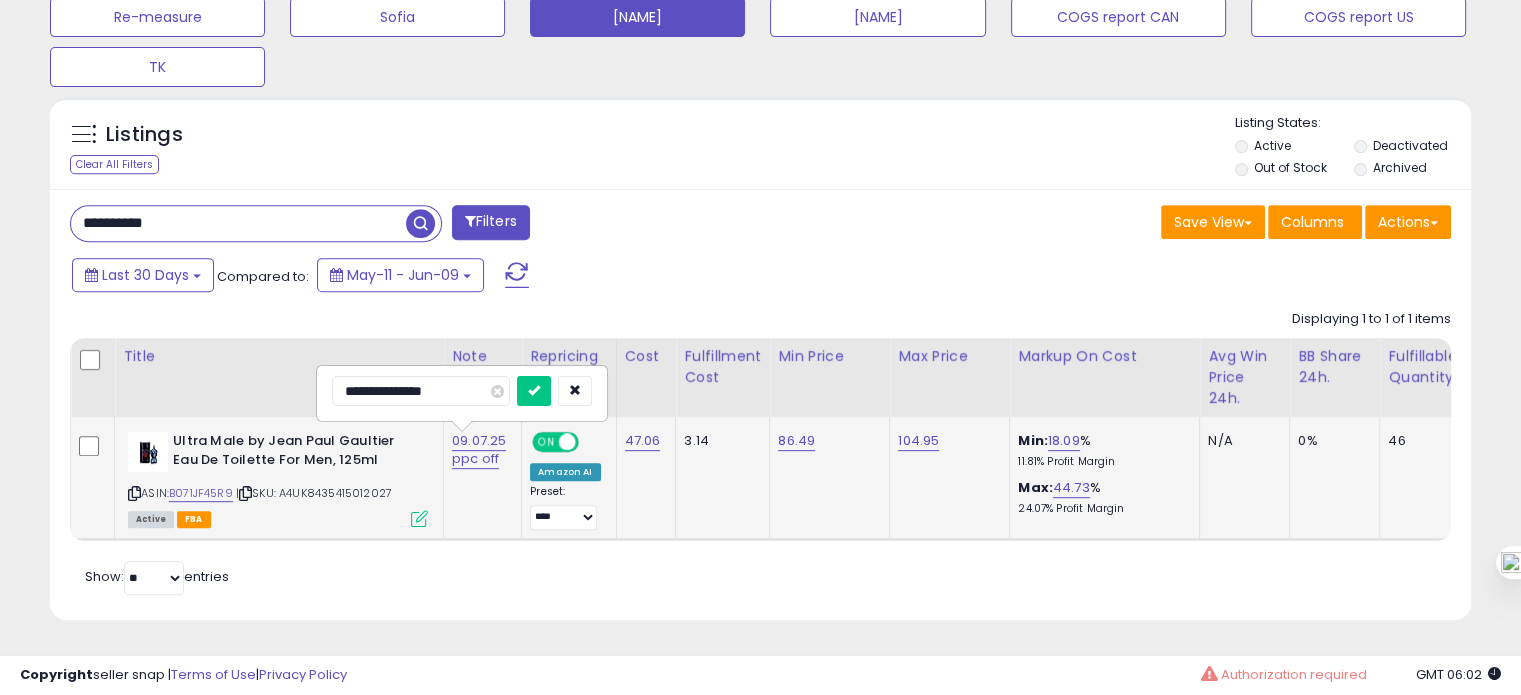type on "**********" 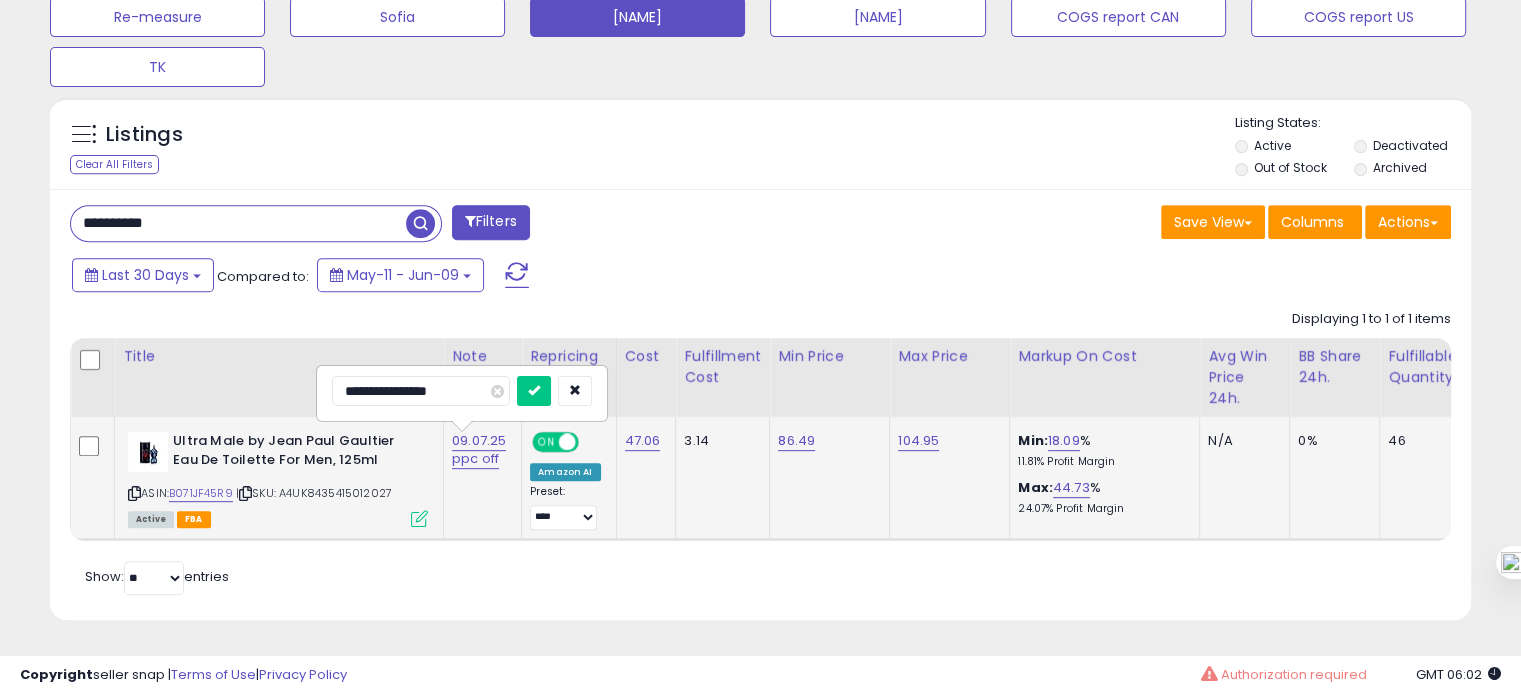click at bounding box center [534, 391] 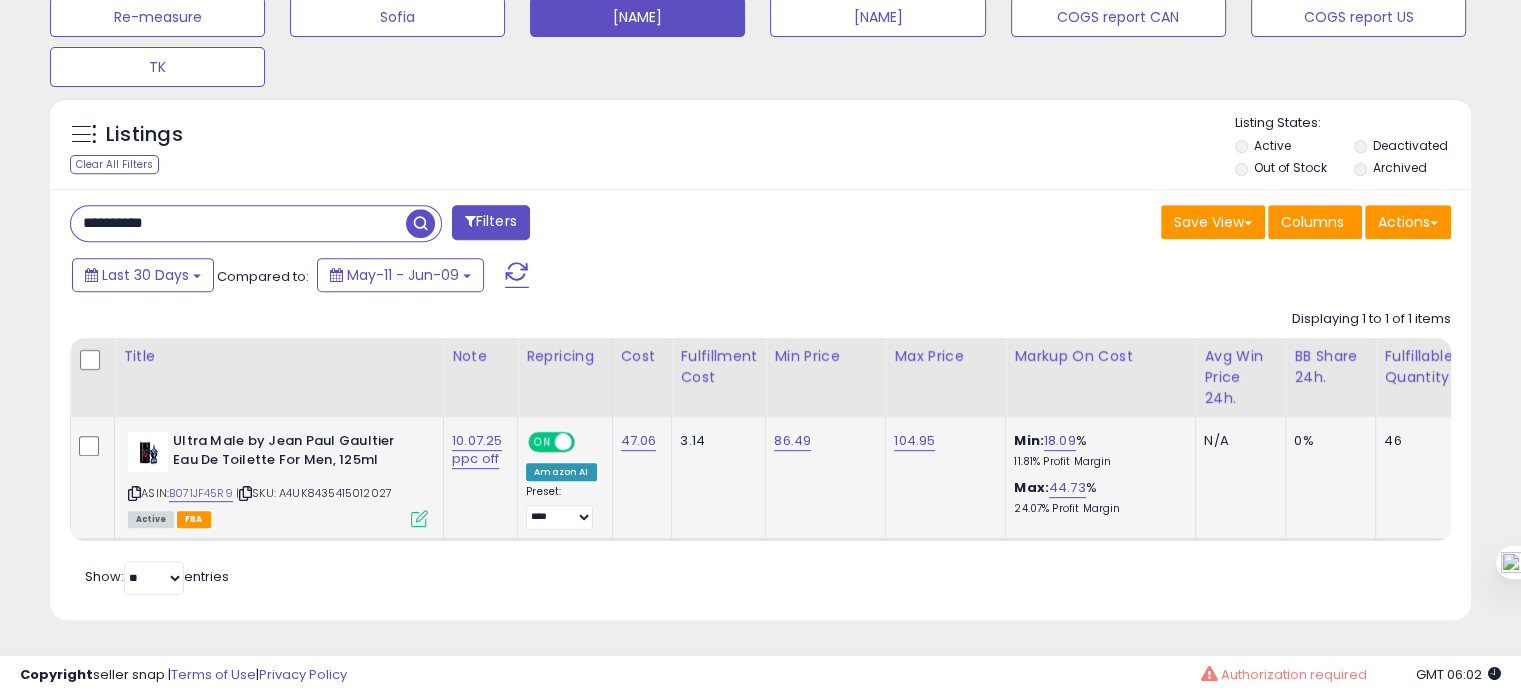 drag, startPoint x: 173, startPoint y: 227, endPoint x: 160, endPoint y: 210, distance: 21.400934 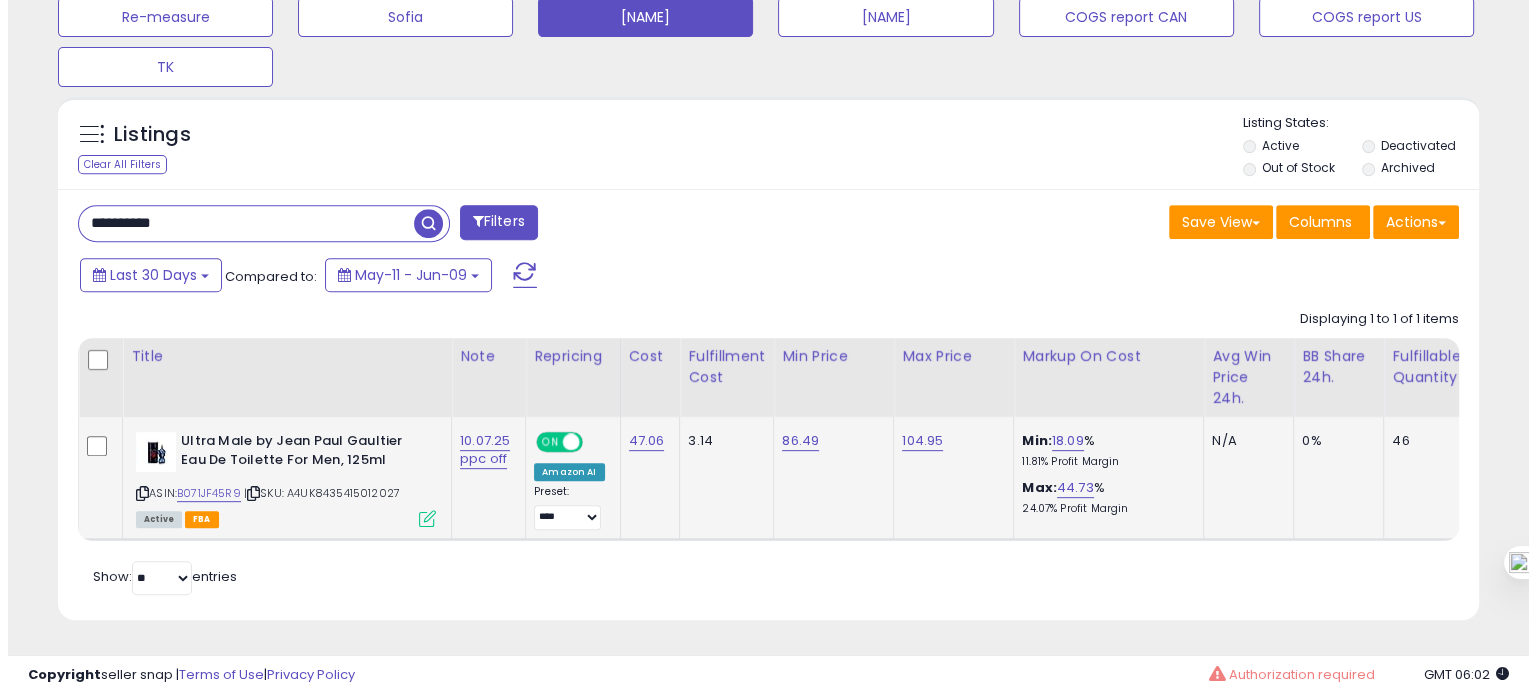 scroll, scrollTop: 674, scrollLeft: 0, axis: vertical 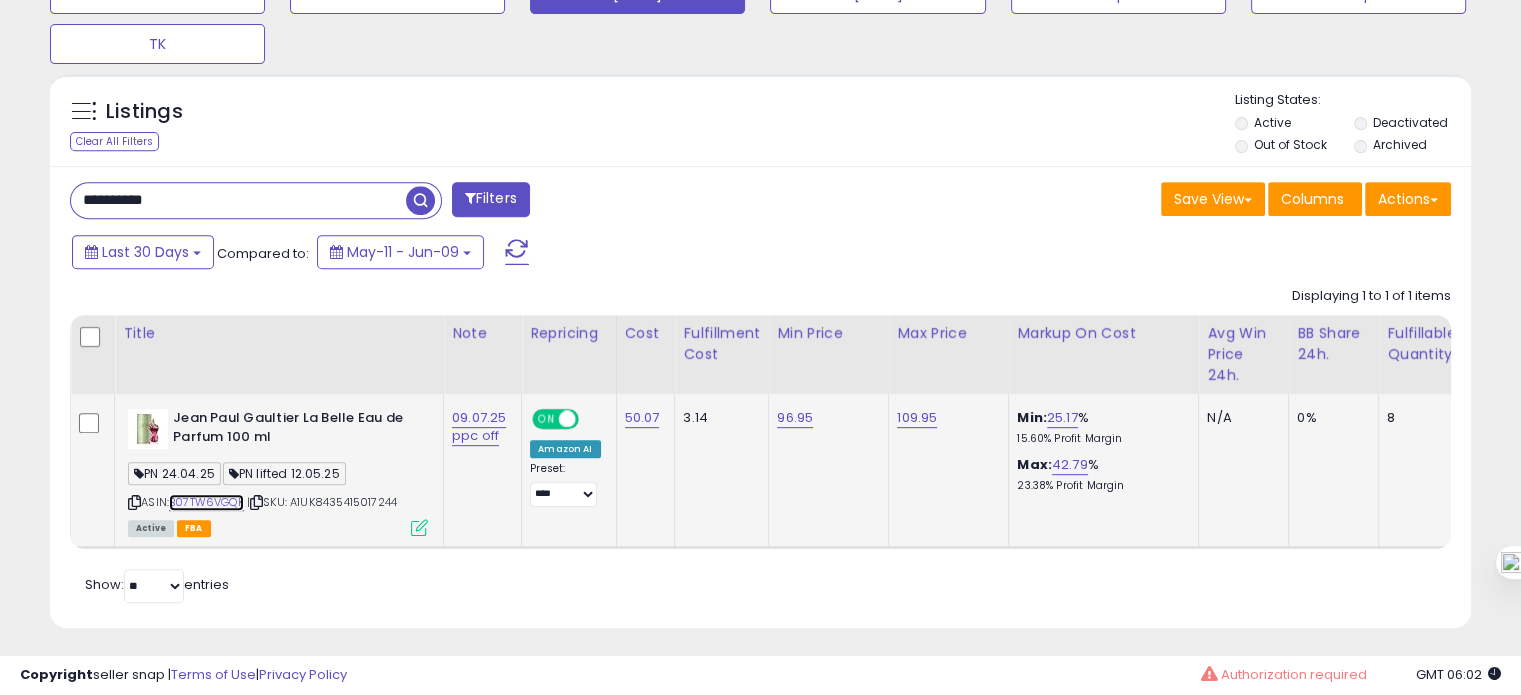 click on "B07TW6VGQK" at bounding box center (206, 502) 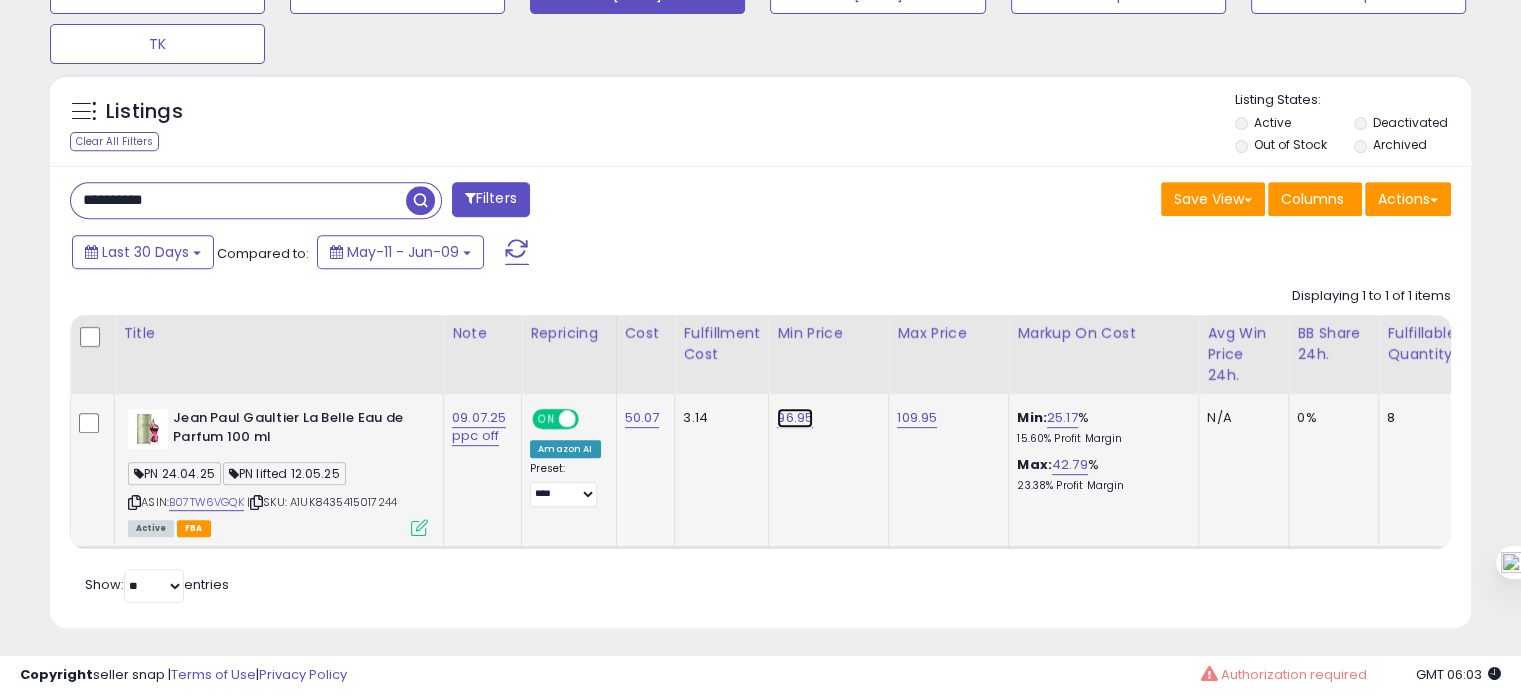 click on "96.95" at bounding box center (795, 418) 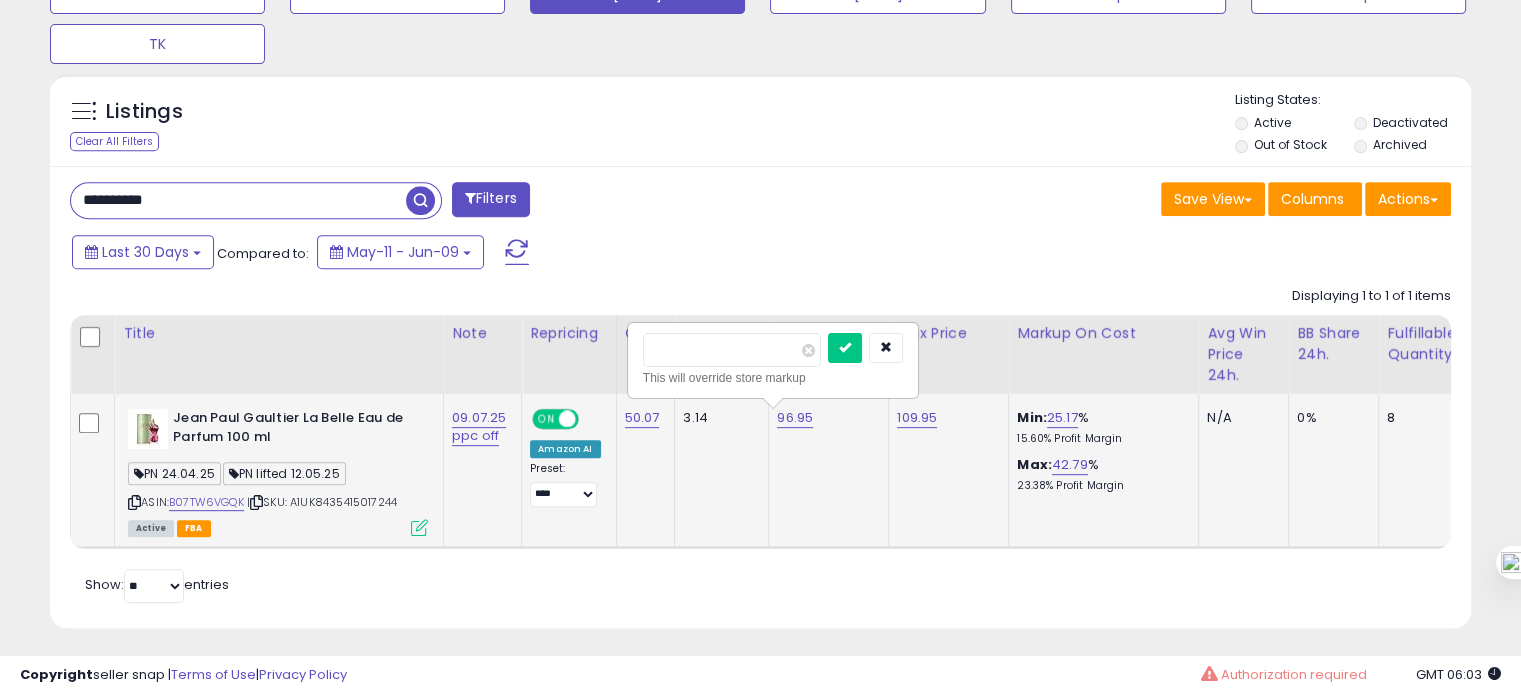 click on "*****" at bounding box center [732, 350] 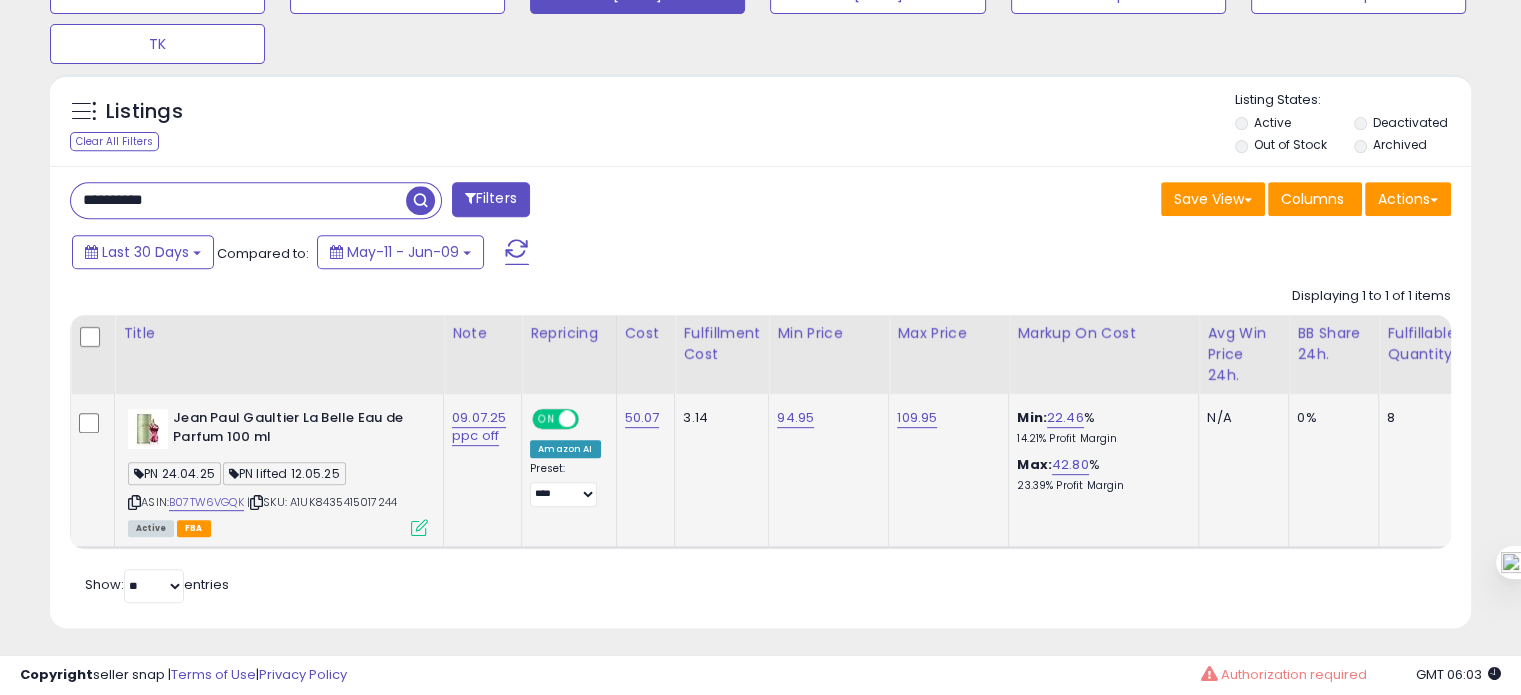 scroll, scrollTop: 0, scrollLeft: 379, axis: horizontal 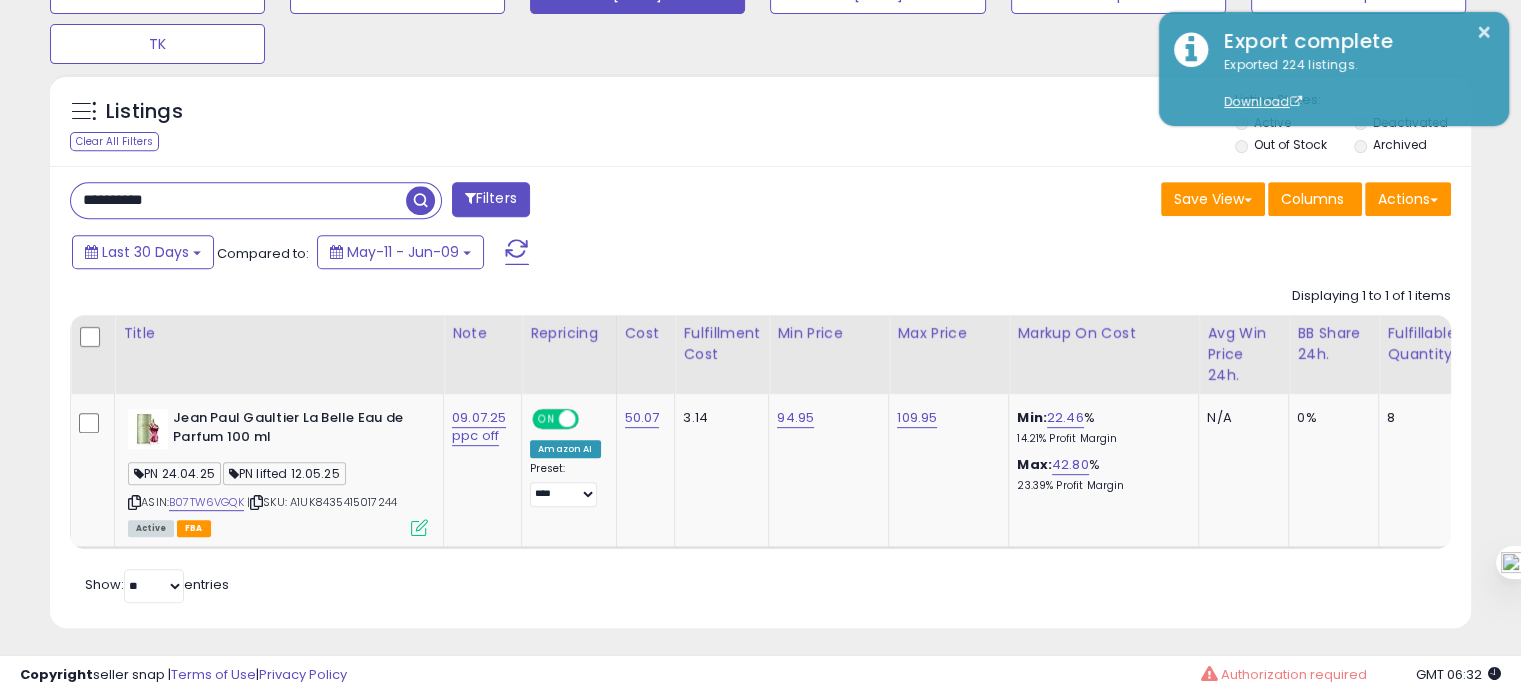 click on "**********" at bounding box center (238, 200) 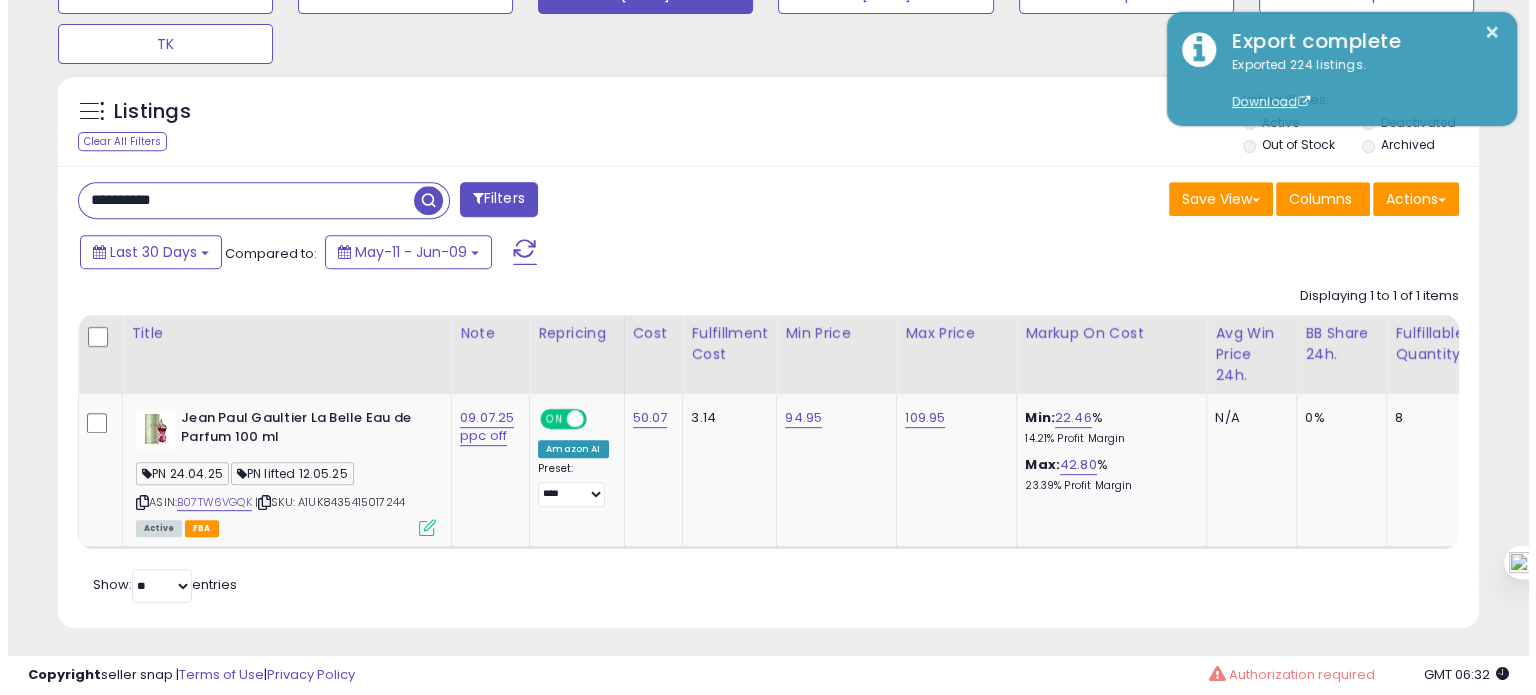 scroll, scrollTop: 674, scrollLeft: 0, axis: vertical 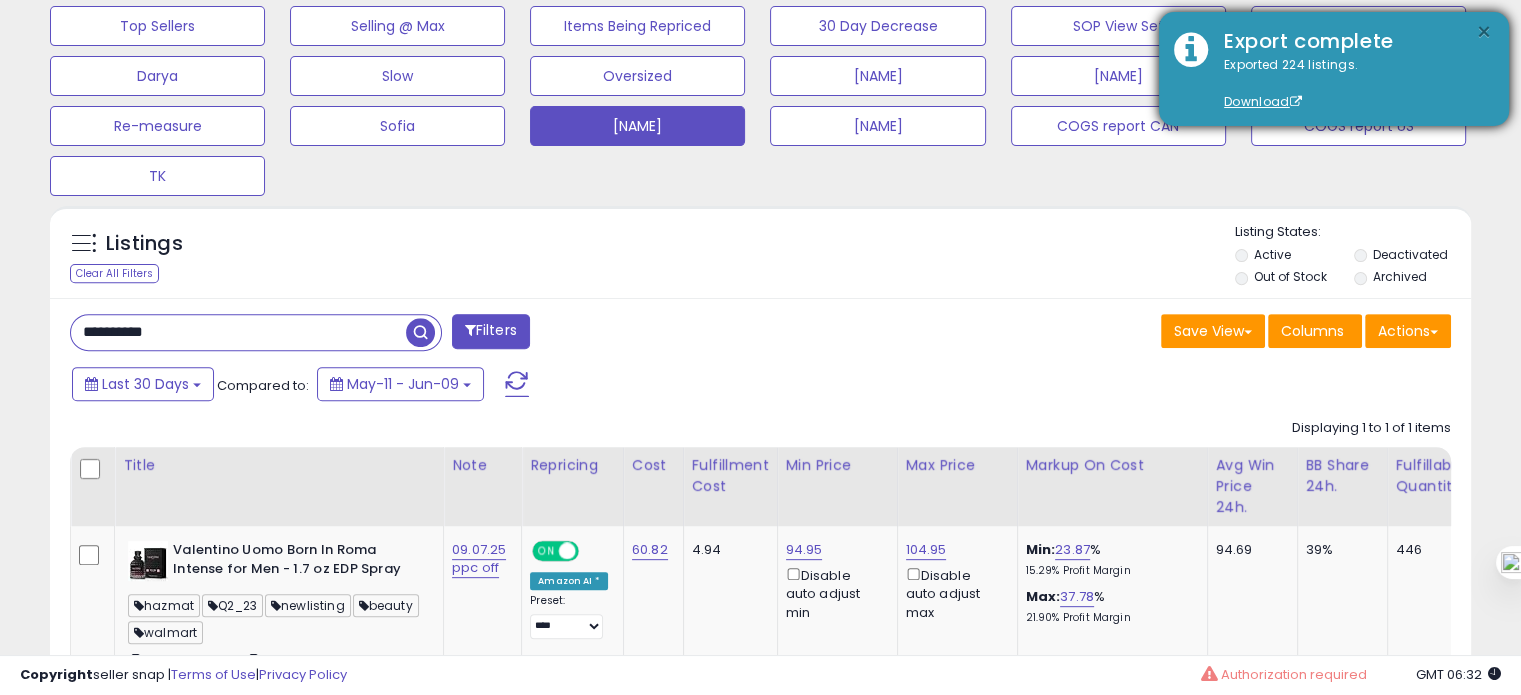 click on "×" at bounding box center [1484, 32] 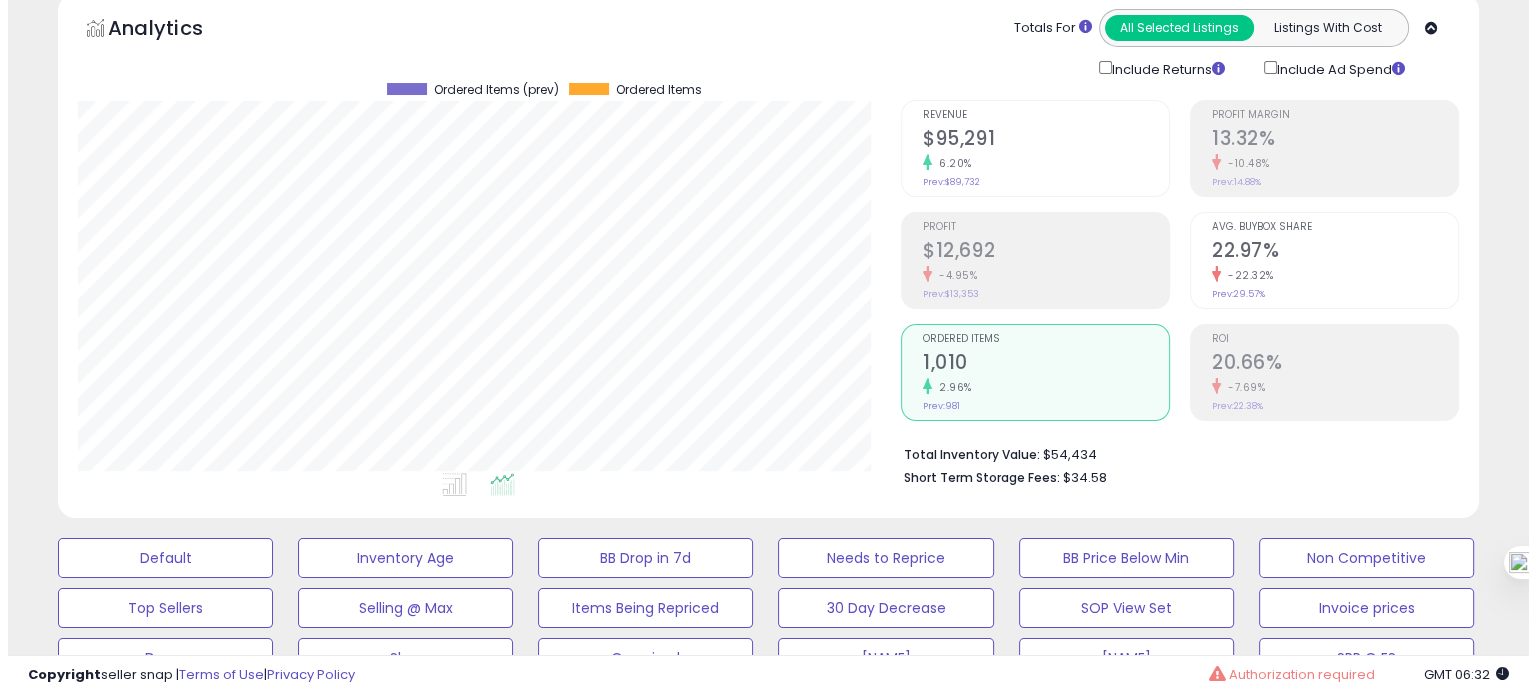 scroll, scrollTop: 90, scrollLeft: 0, axis: vertical 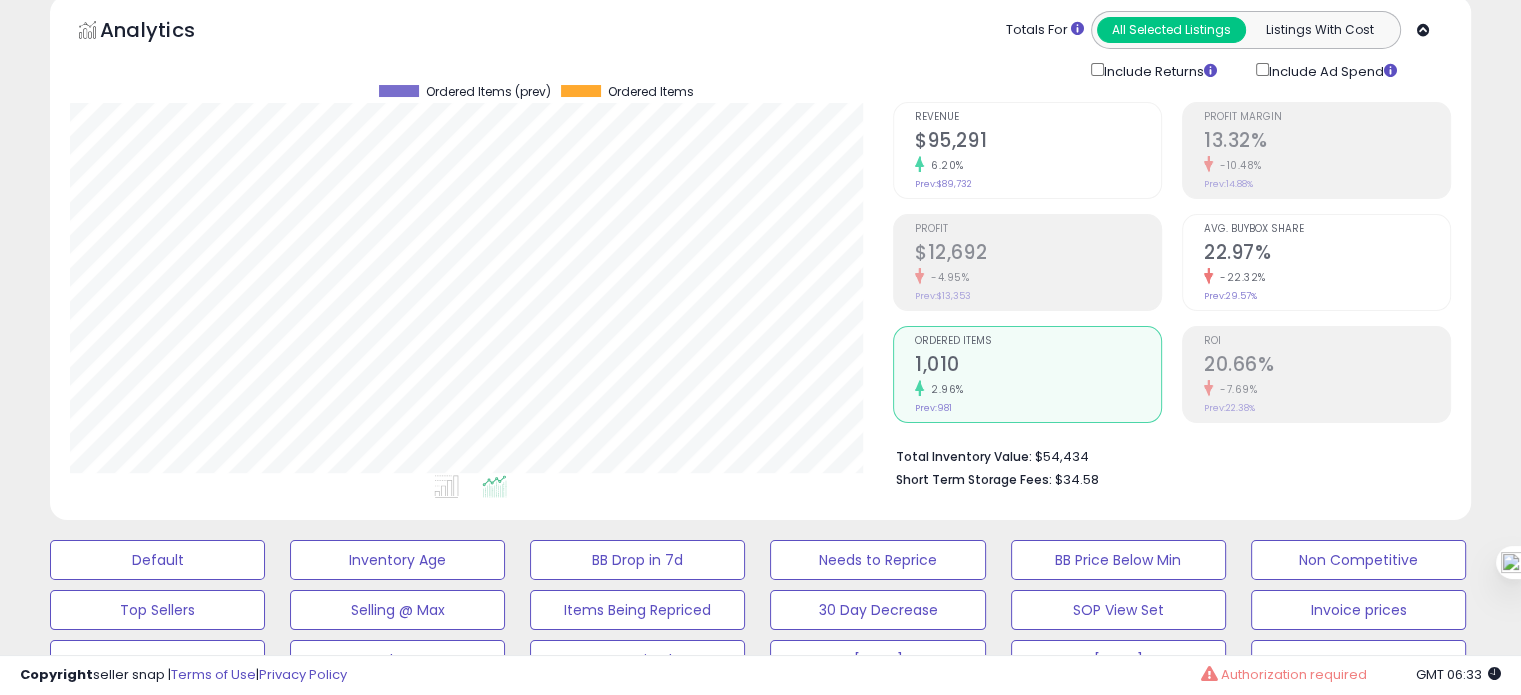 click on "-4.95%" at bounding box center (1038, 277) 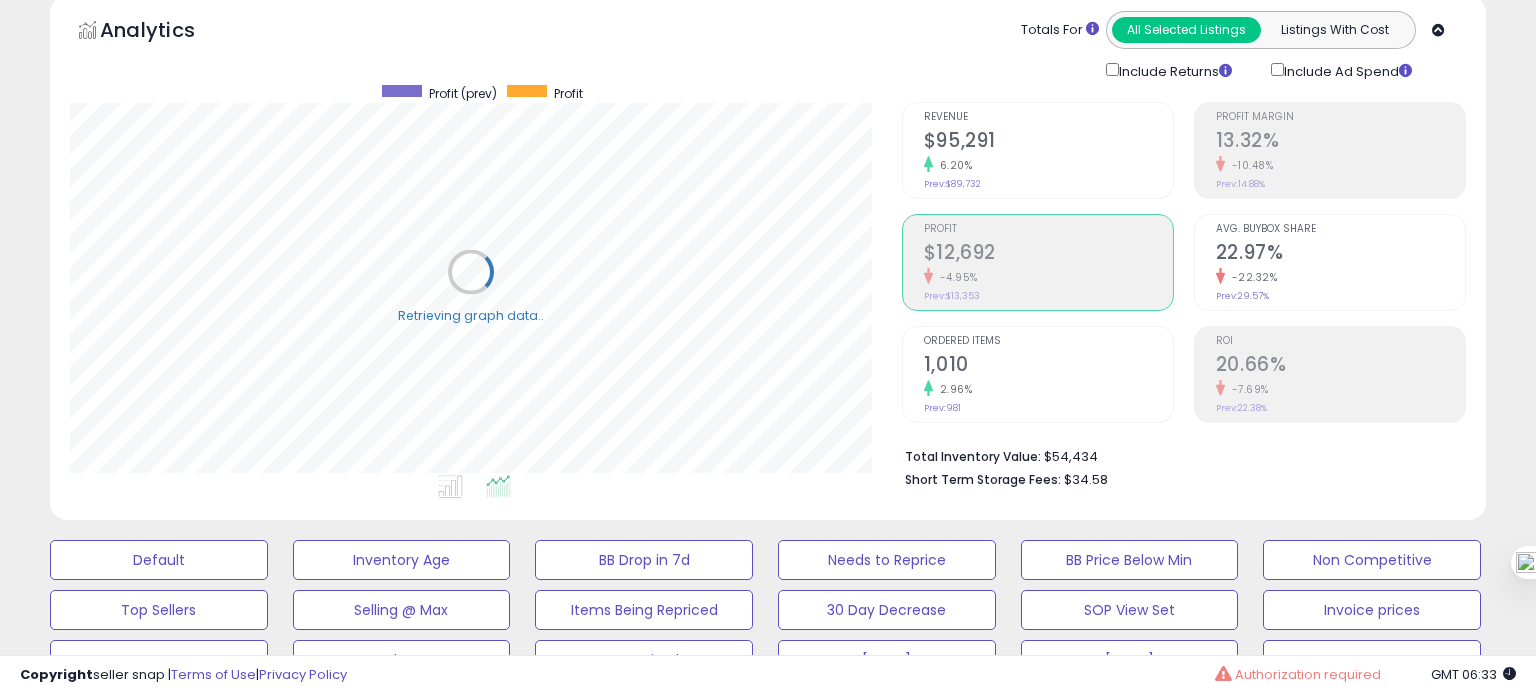 scroll, scrollTop: 999589, scrollLeft: 999168, axis: both 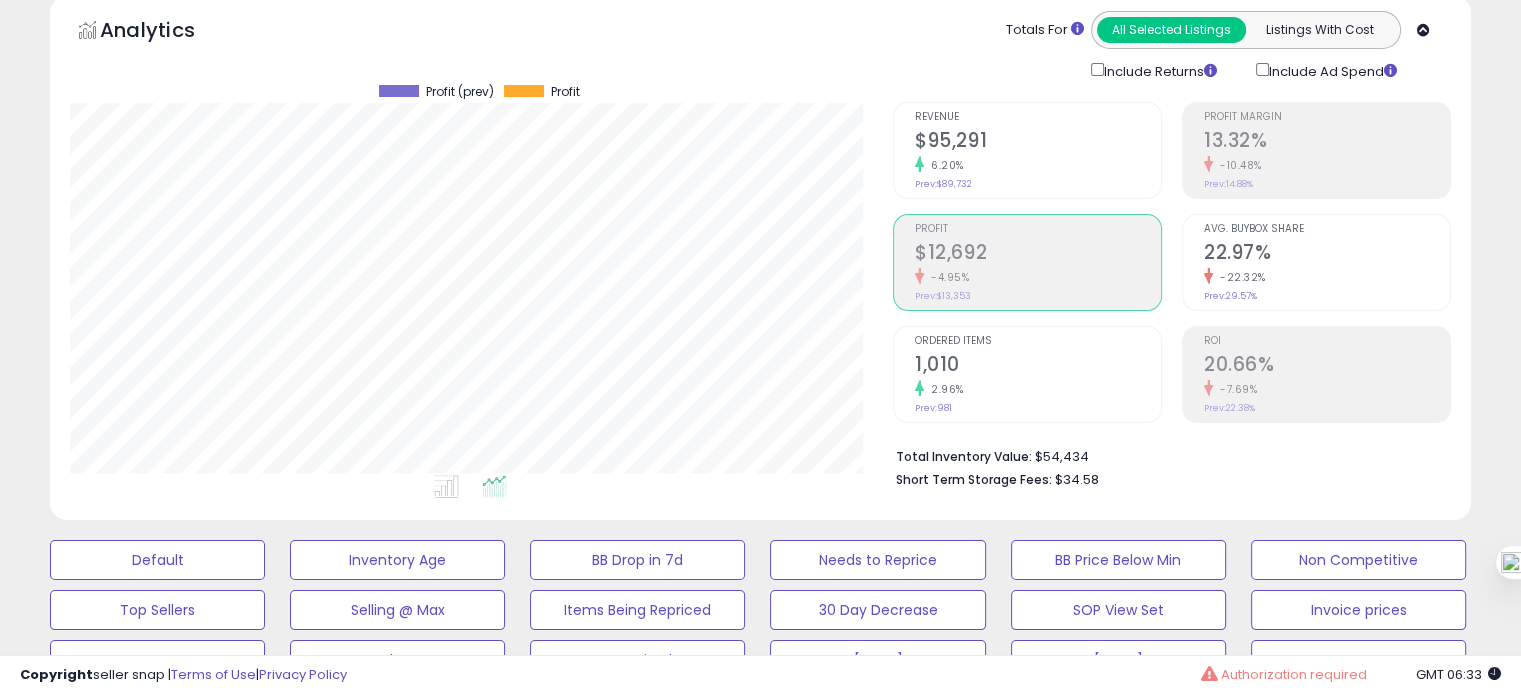 click on "20.66%" at bounding box center [1327, 366] 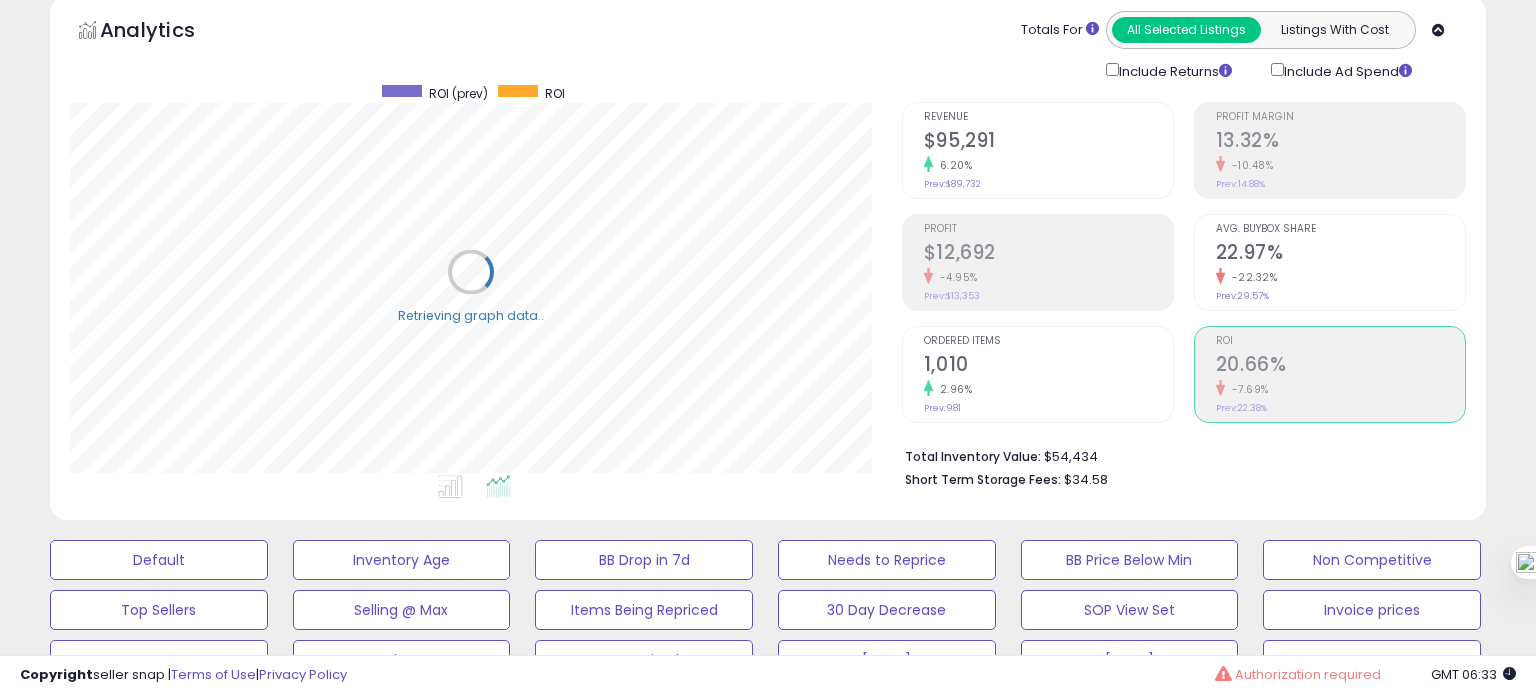scroll, scrollTop: 999589, scrollLeft: 999168, axis: both 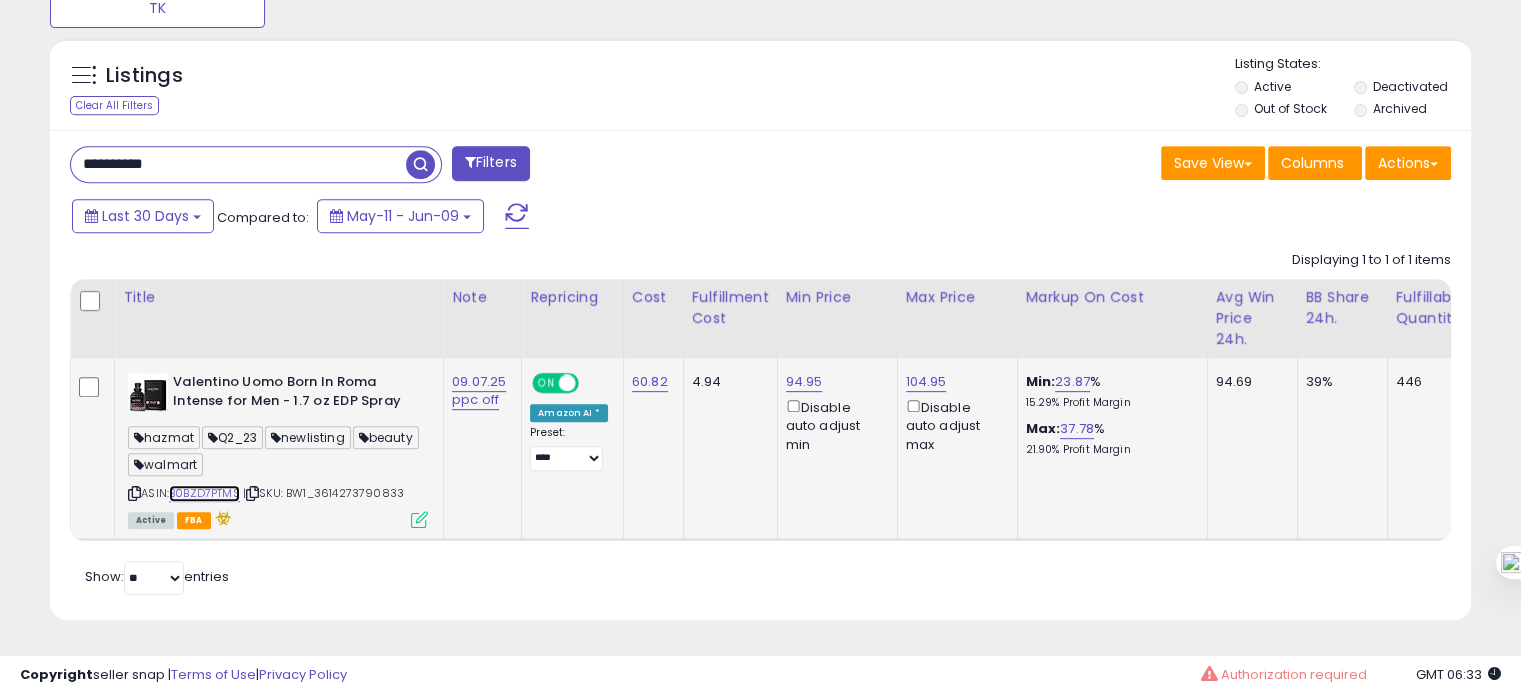 click on "B0BZD7PTMS" at bounding box center [204, 493] 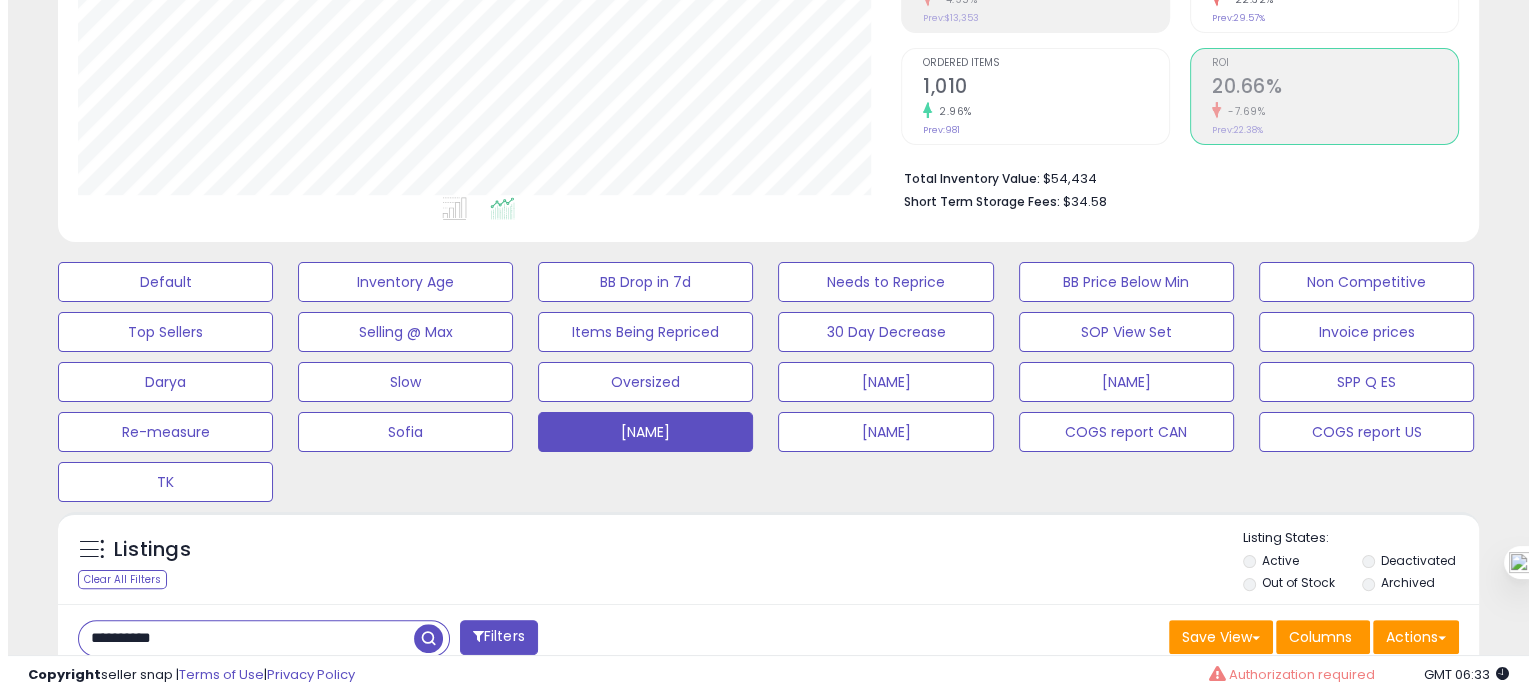scroll, scrollTop: 156, scrollLeft: 0, axis: vertical 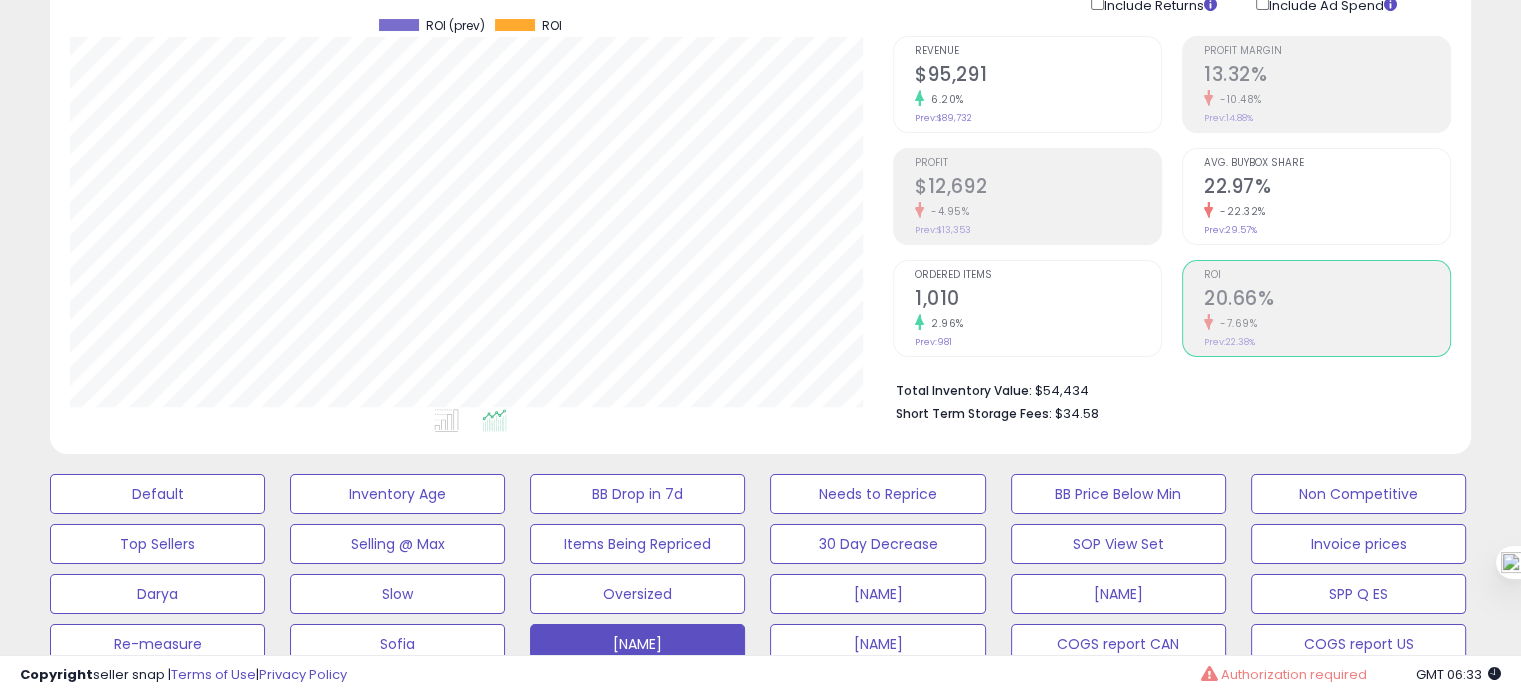 click on "$12,692" at bounding box center [1038, 188] 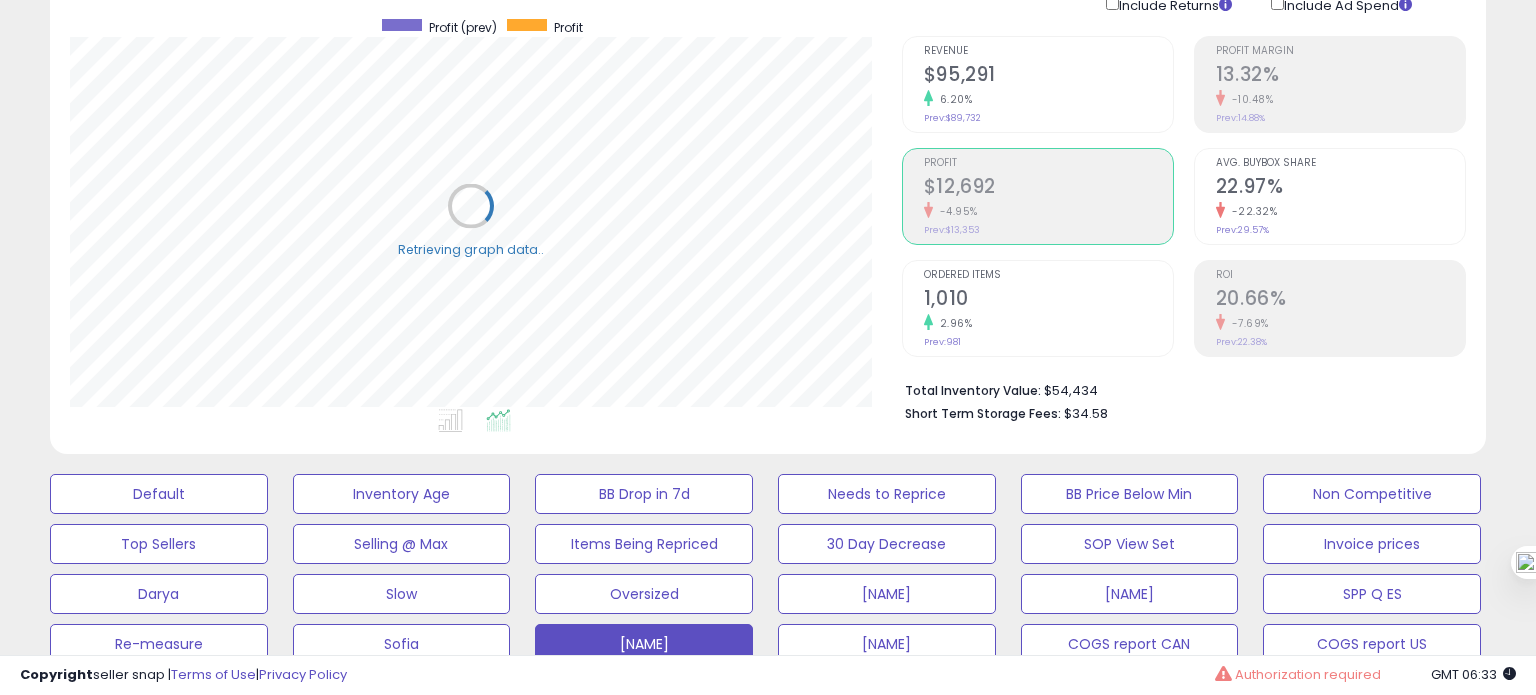 scroll, scrollTop: 999589, scrollLeft: 999168, axis: both 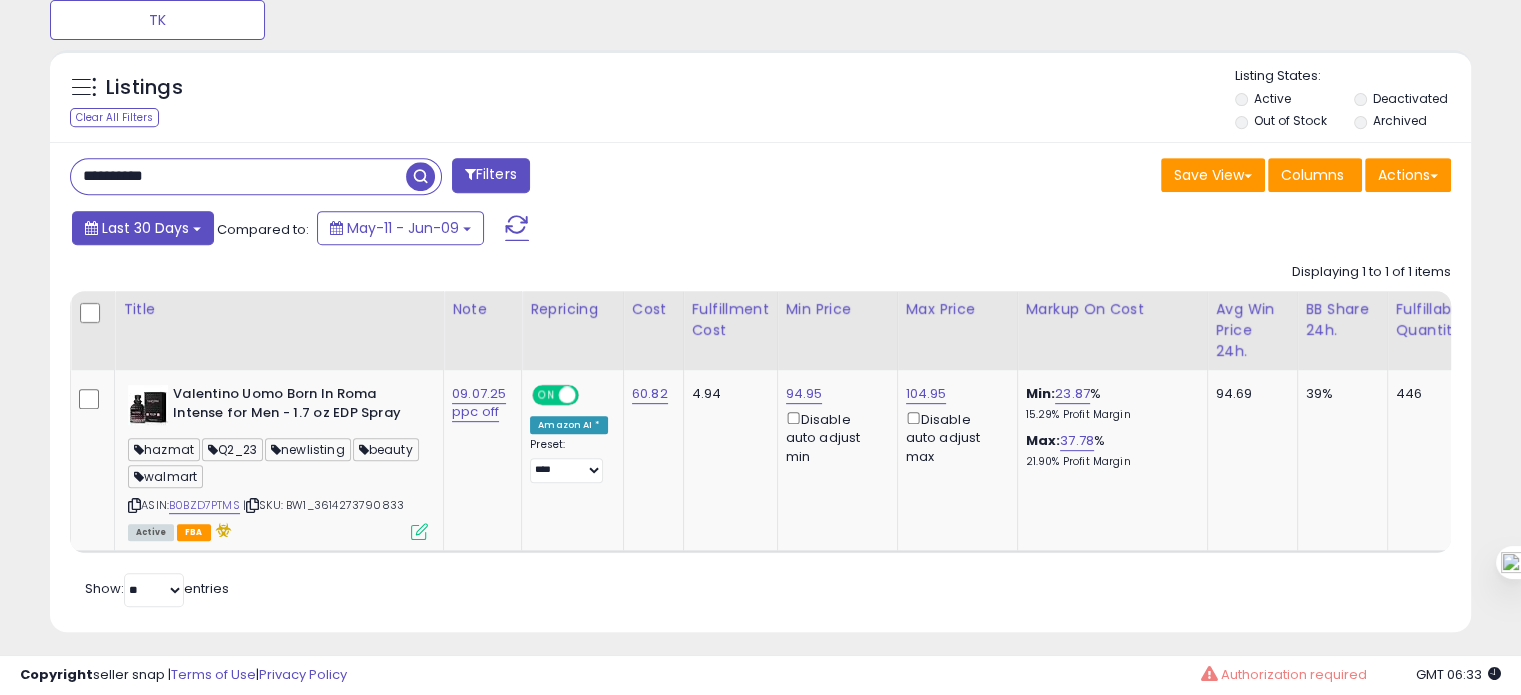click on "Last 30 Days" at bounding box center [145, 228] 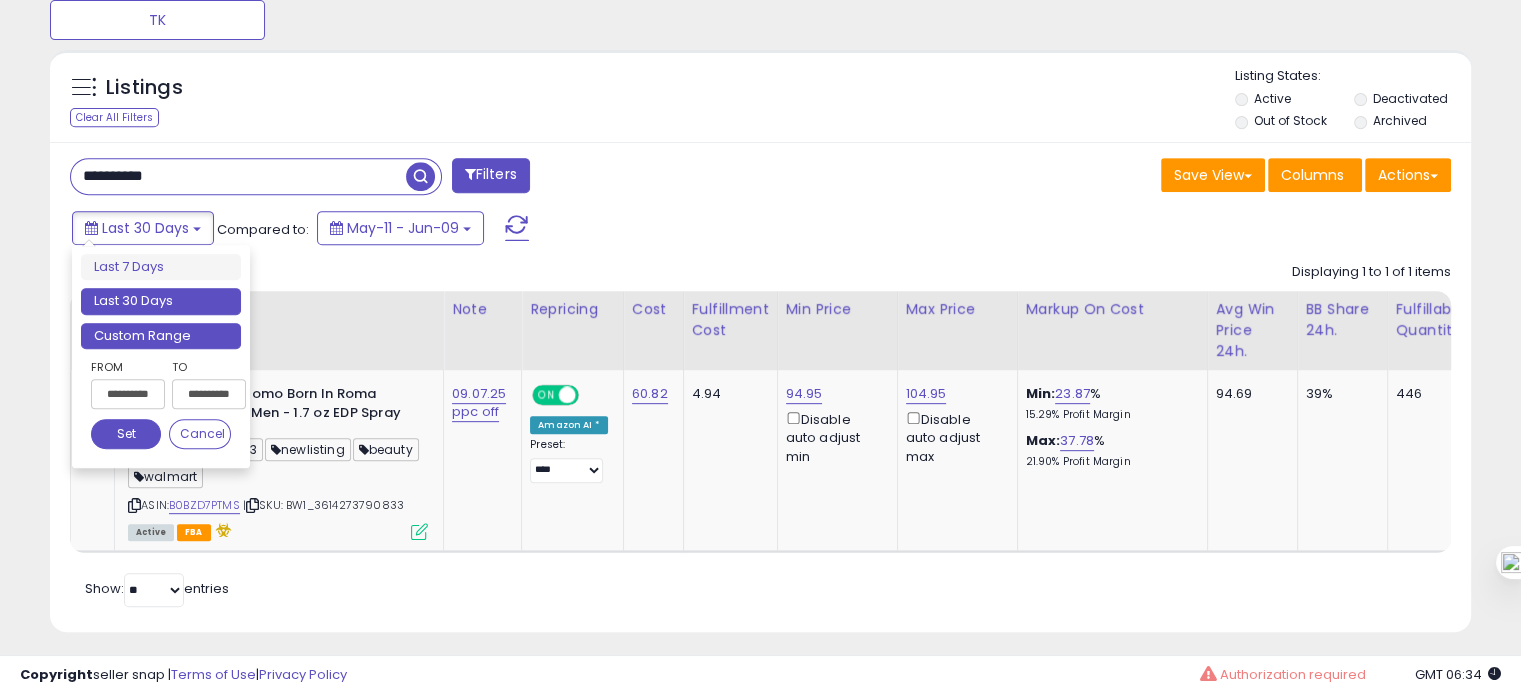 click on "Custom Range" at bounding box center [161, 336] 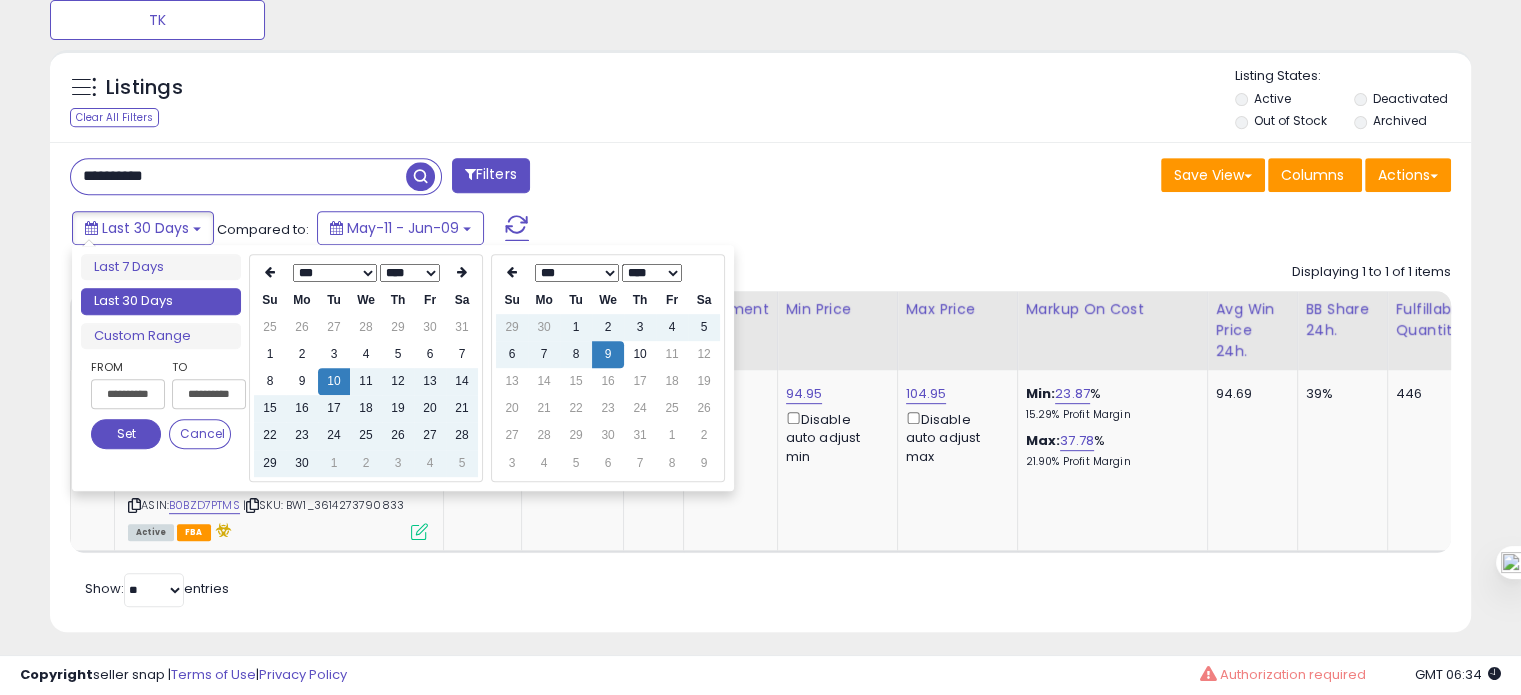 type on "**********" 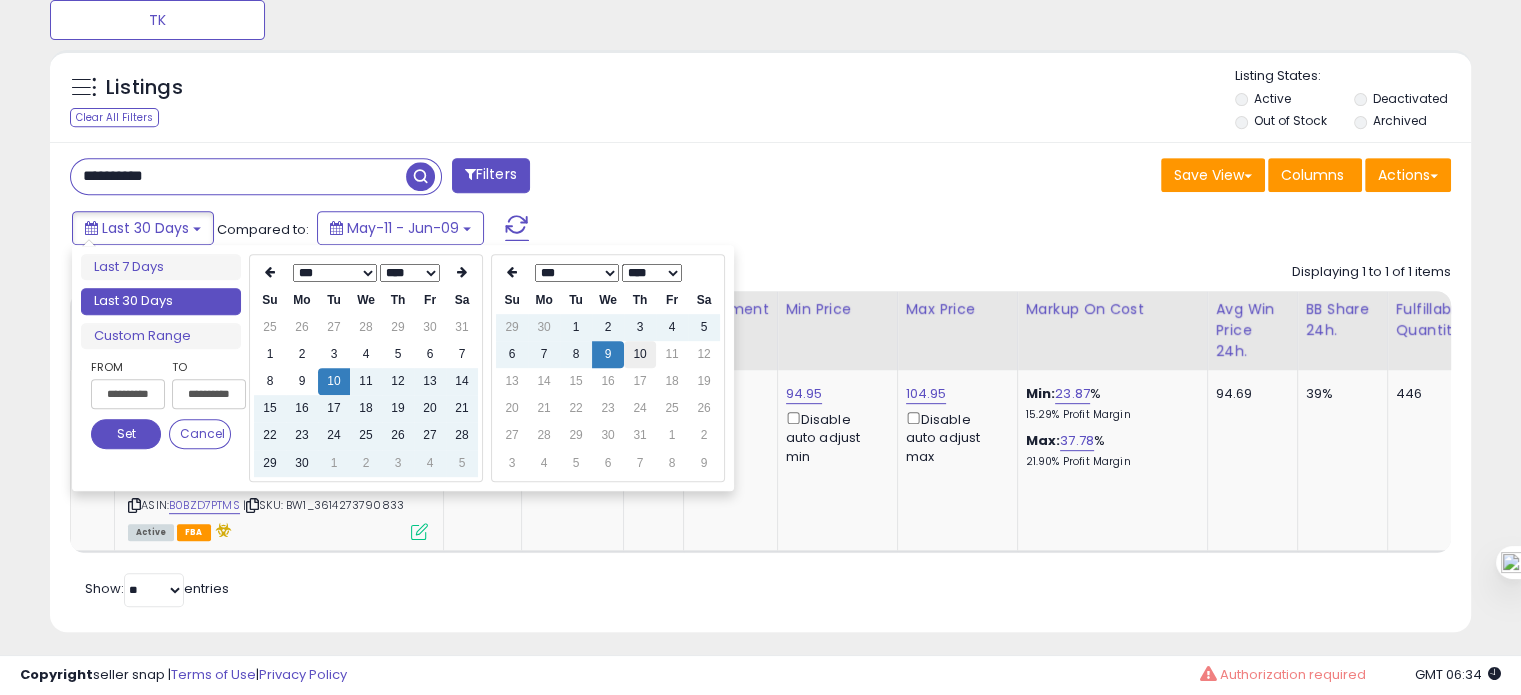 click on "10" at bounding box center [640, 354] 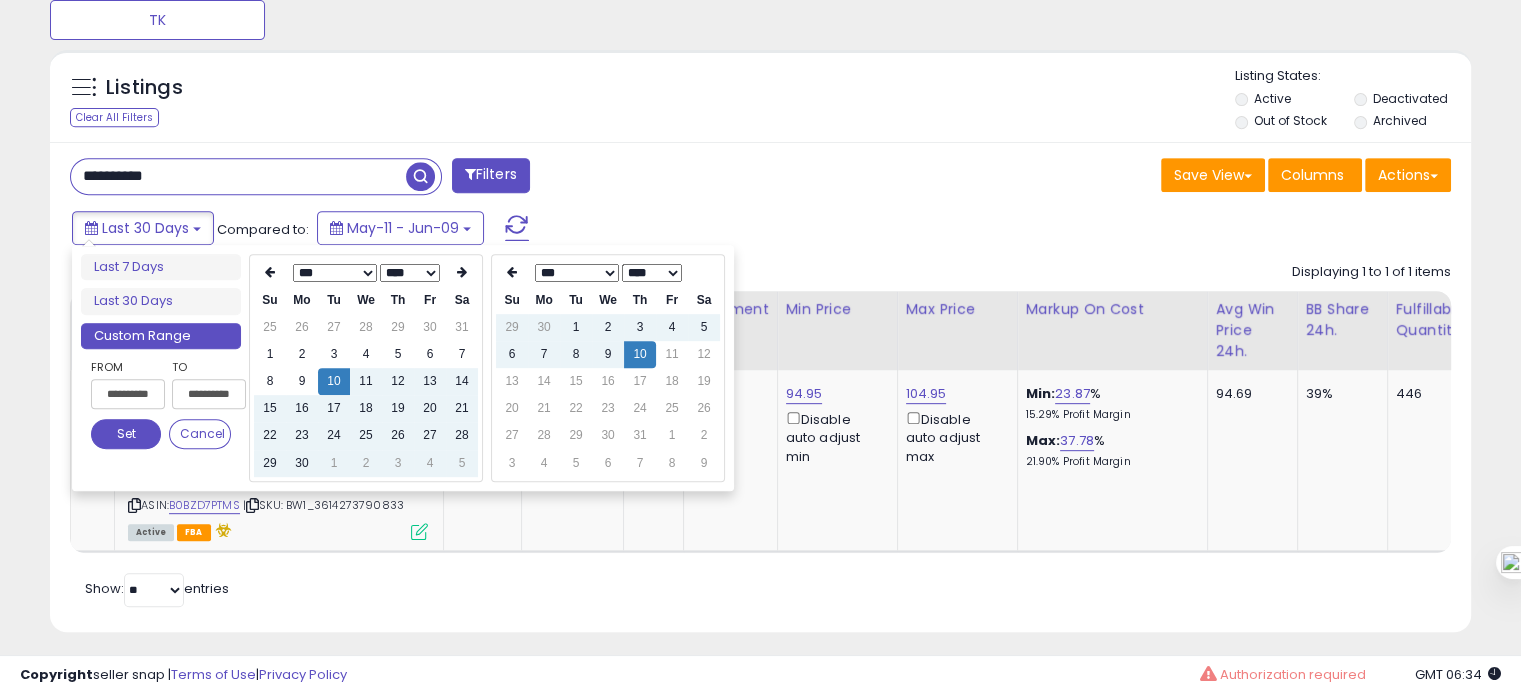 type on "**********" 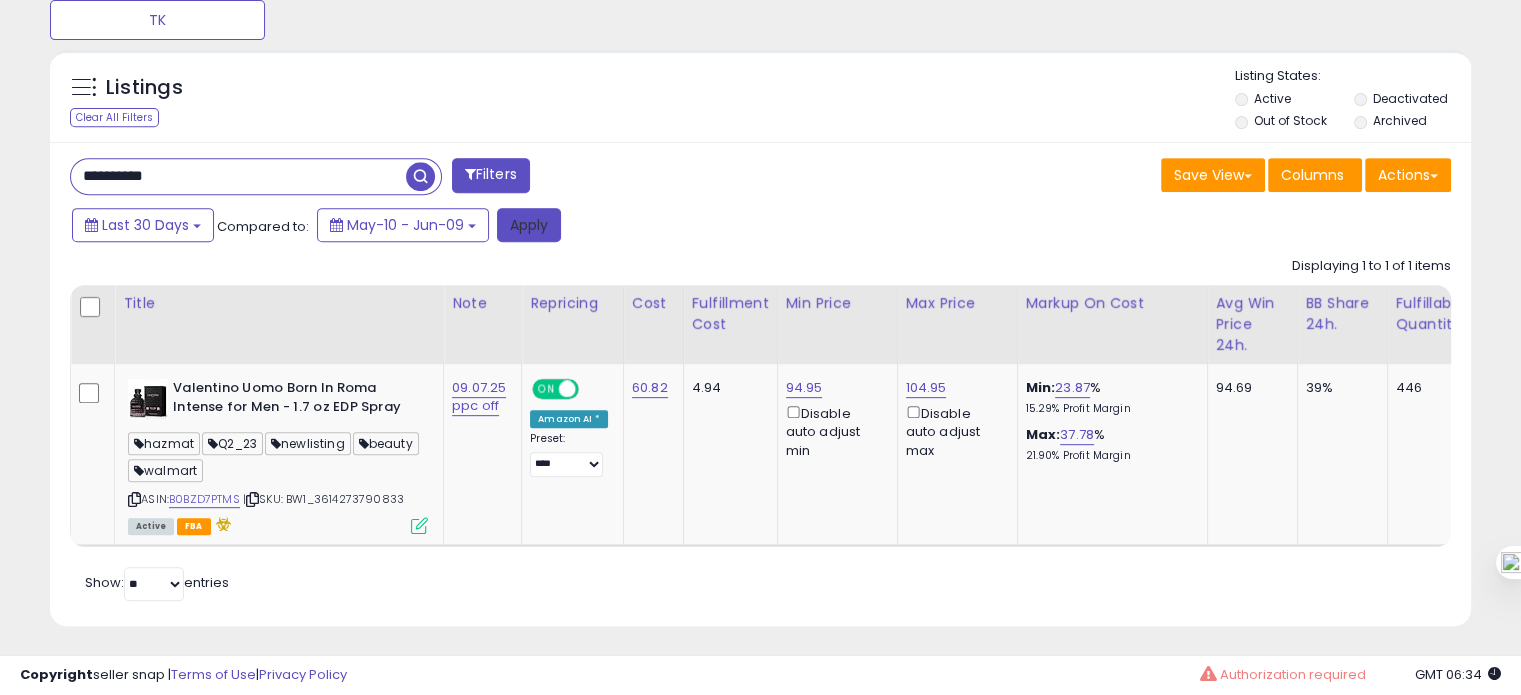 click on "Apply" at bounding box center (529, 225) 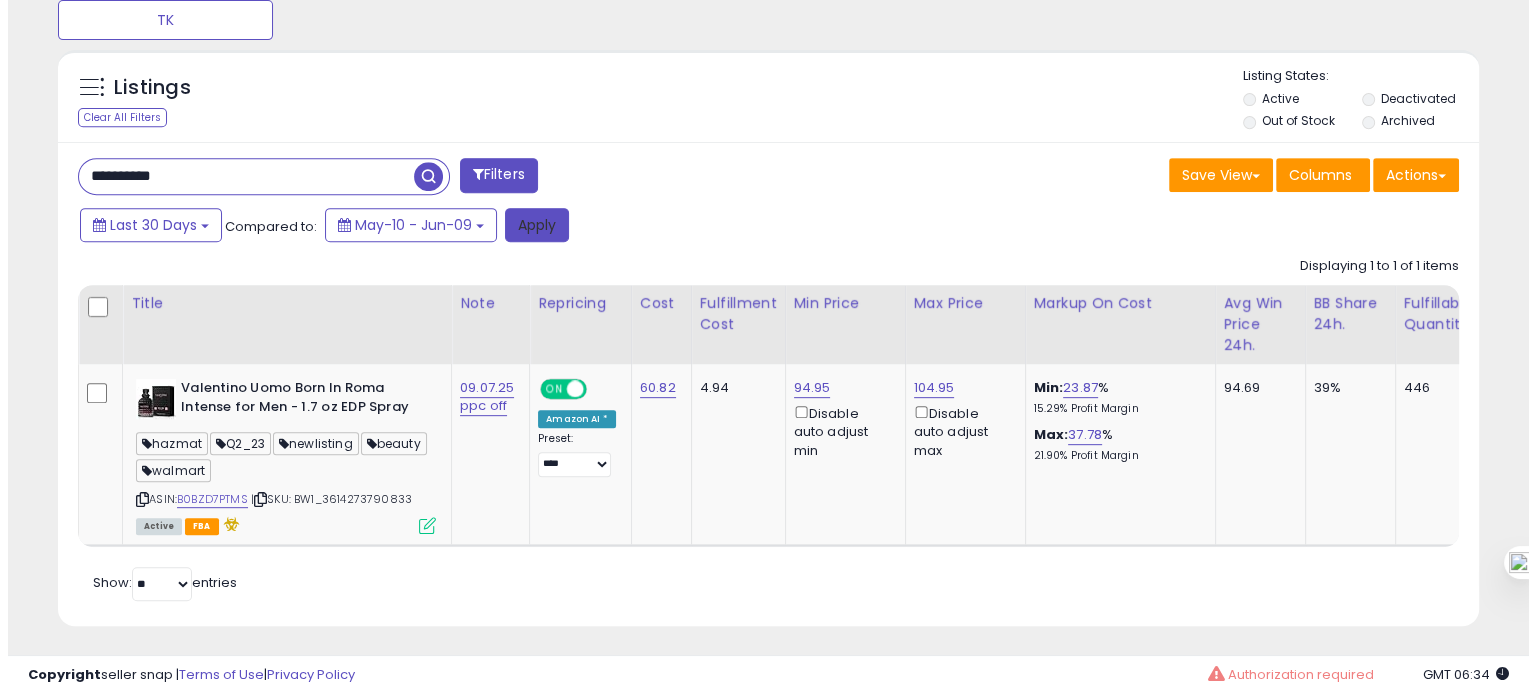 scroll, scrollTop: 674, scrollLeft: 0, axis: vertical 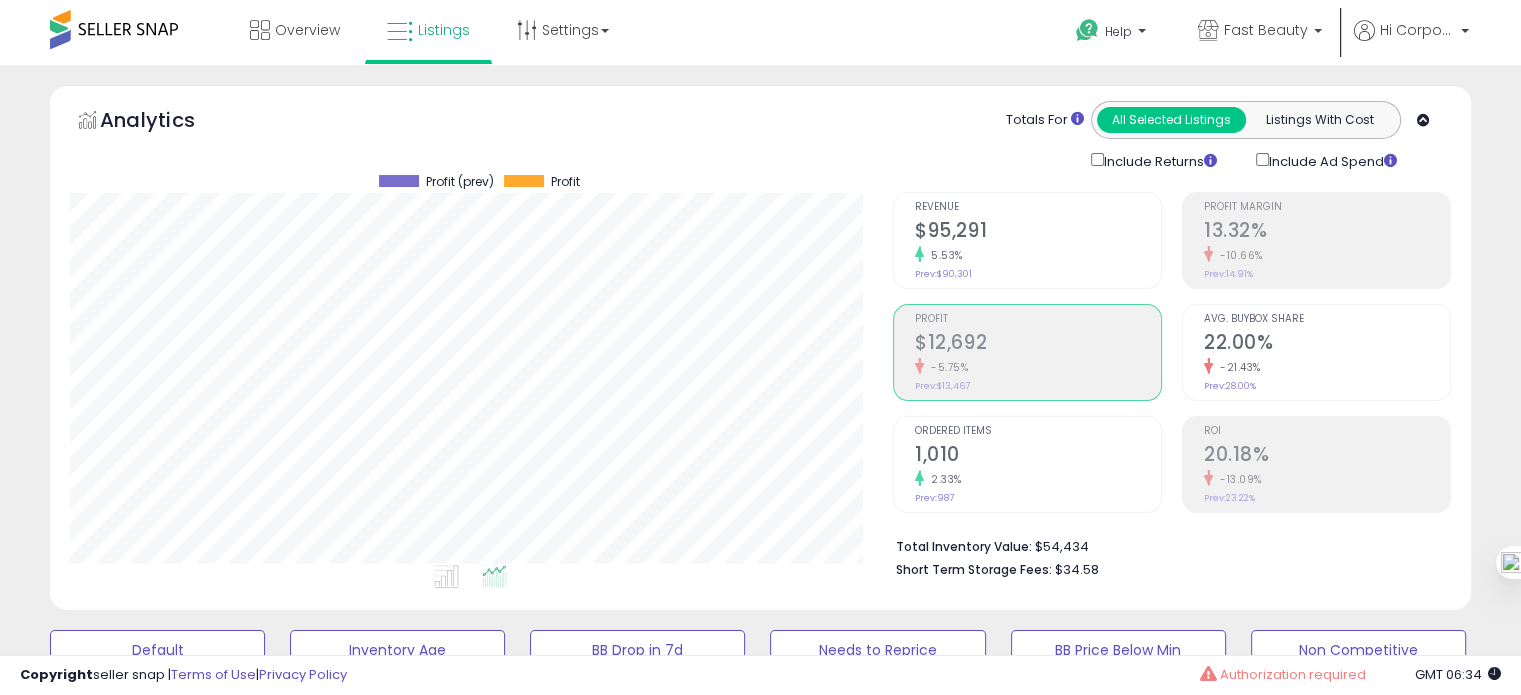 click on "$95,291" 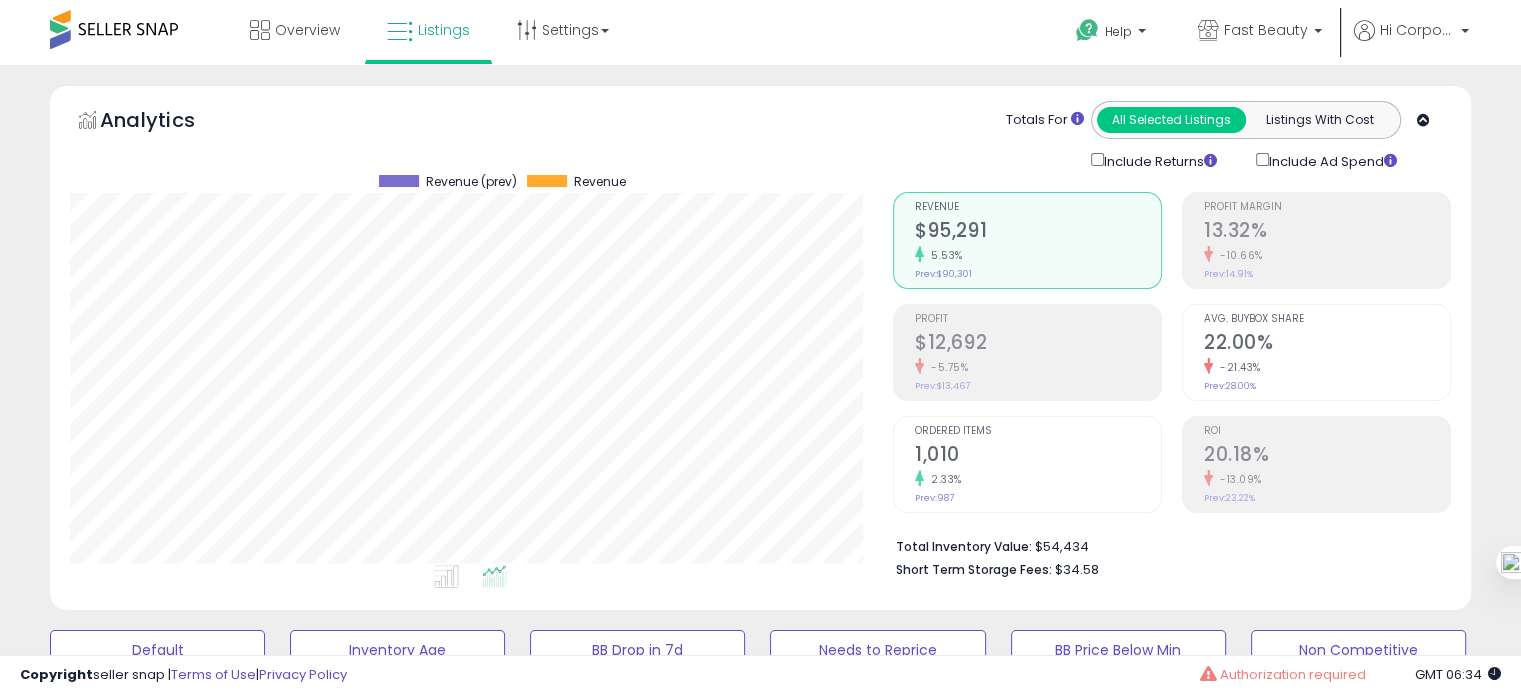 click on "Ordered Items" at bounding box center (1038, 431) 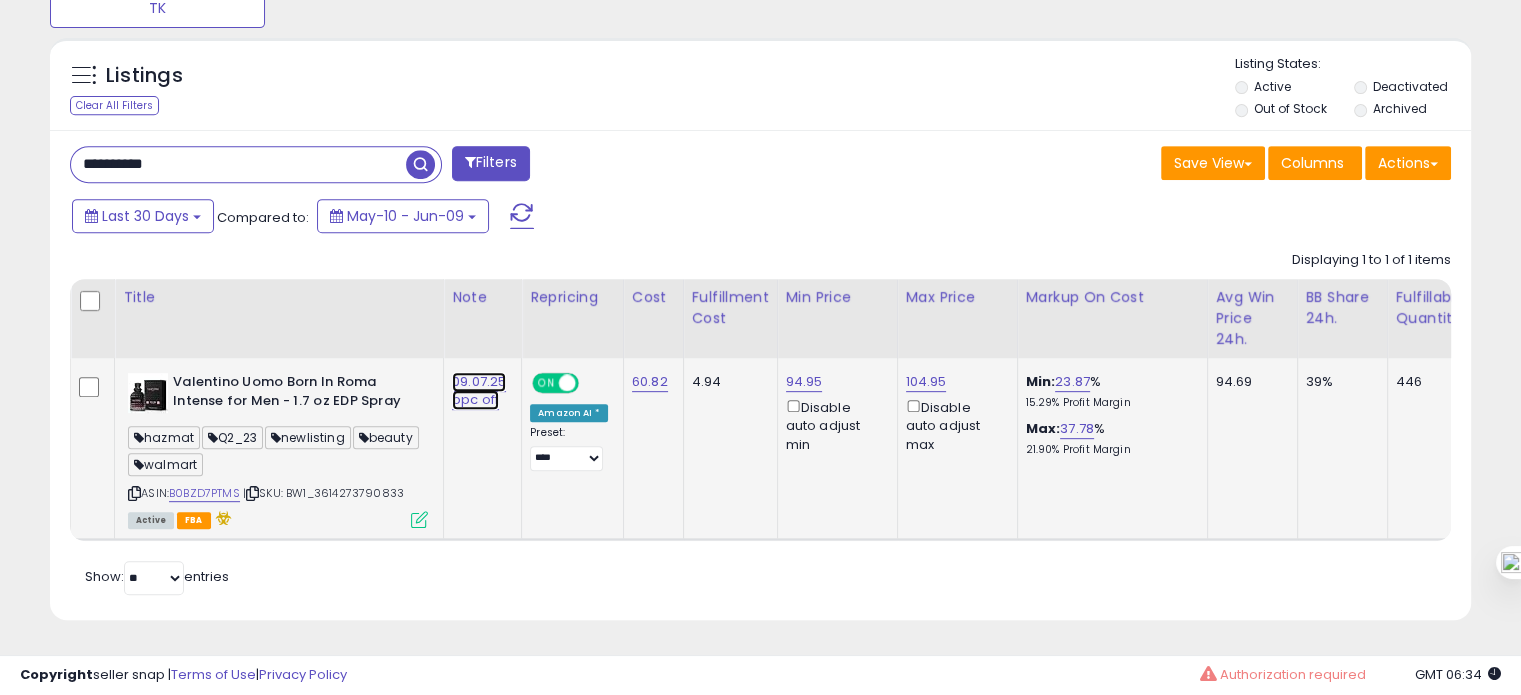 click on "09.07.25 ppc off" at bounding box center [479, 391] 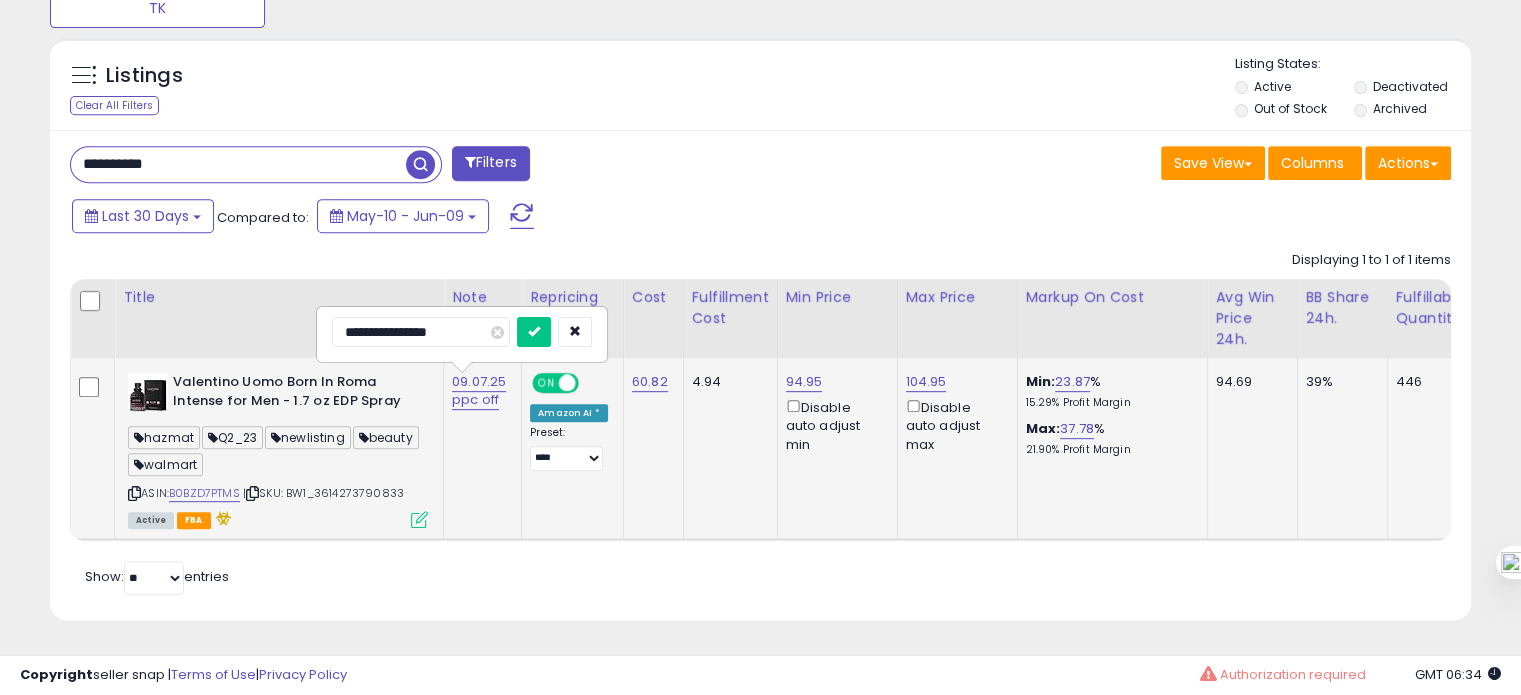 drag, startPoint x: 356, startPoint y: 315, endPoint x: 342, endPoint y: 314, distance: 14.035668 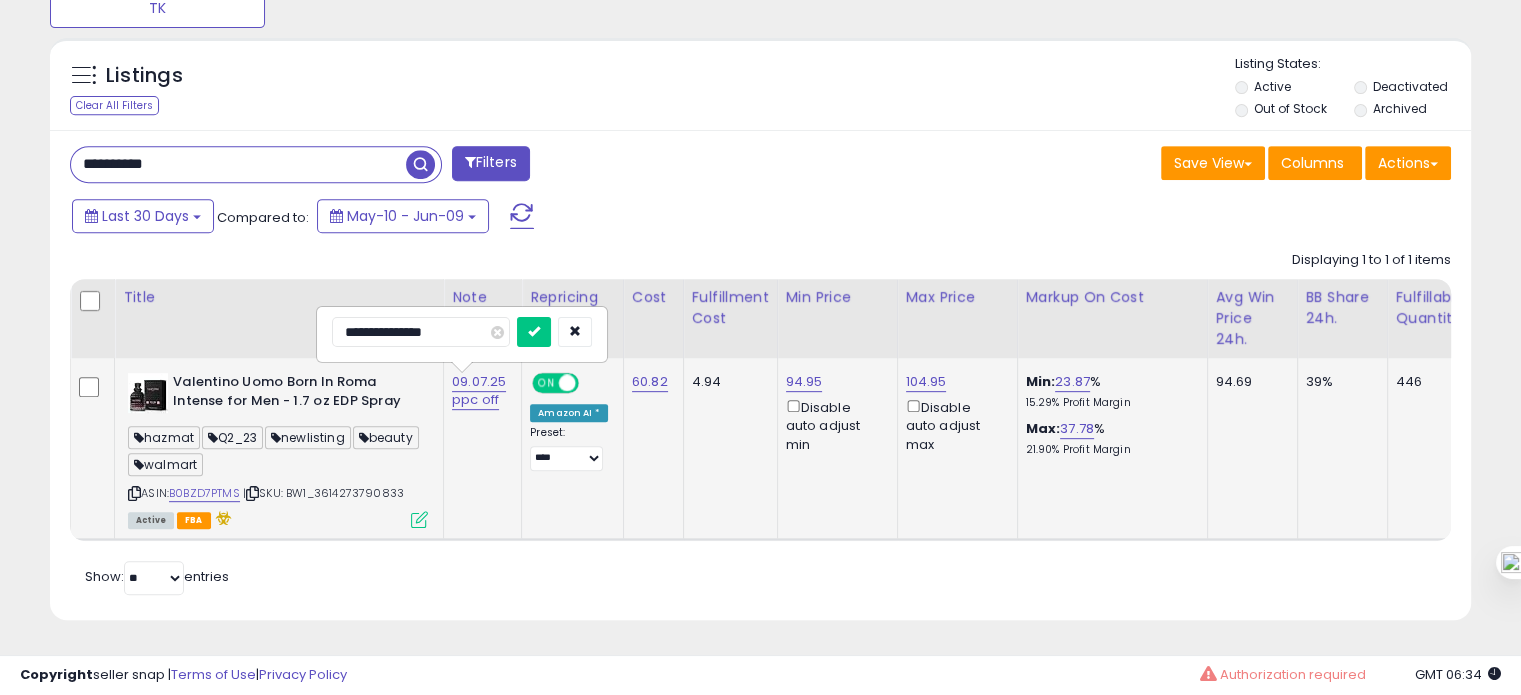 type on "**********" 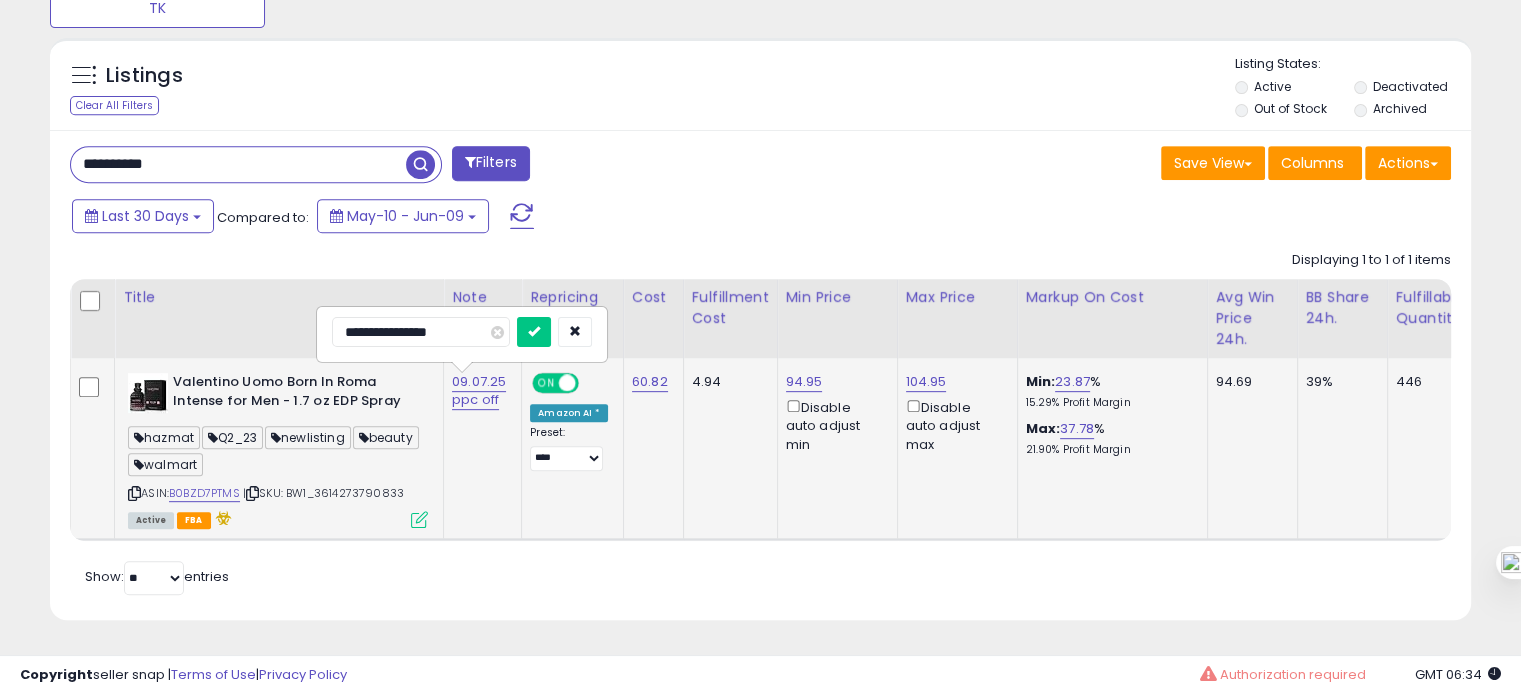click at bounding box center (534, 332) 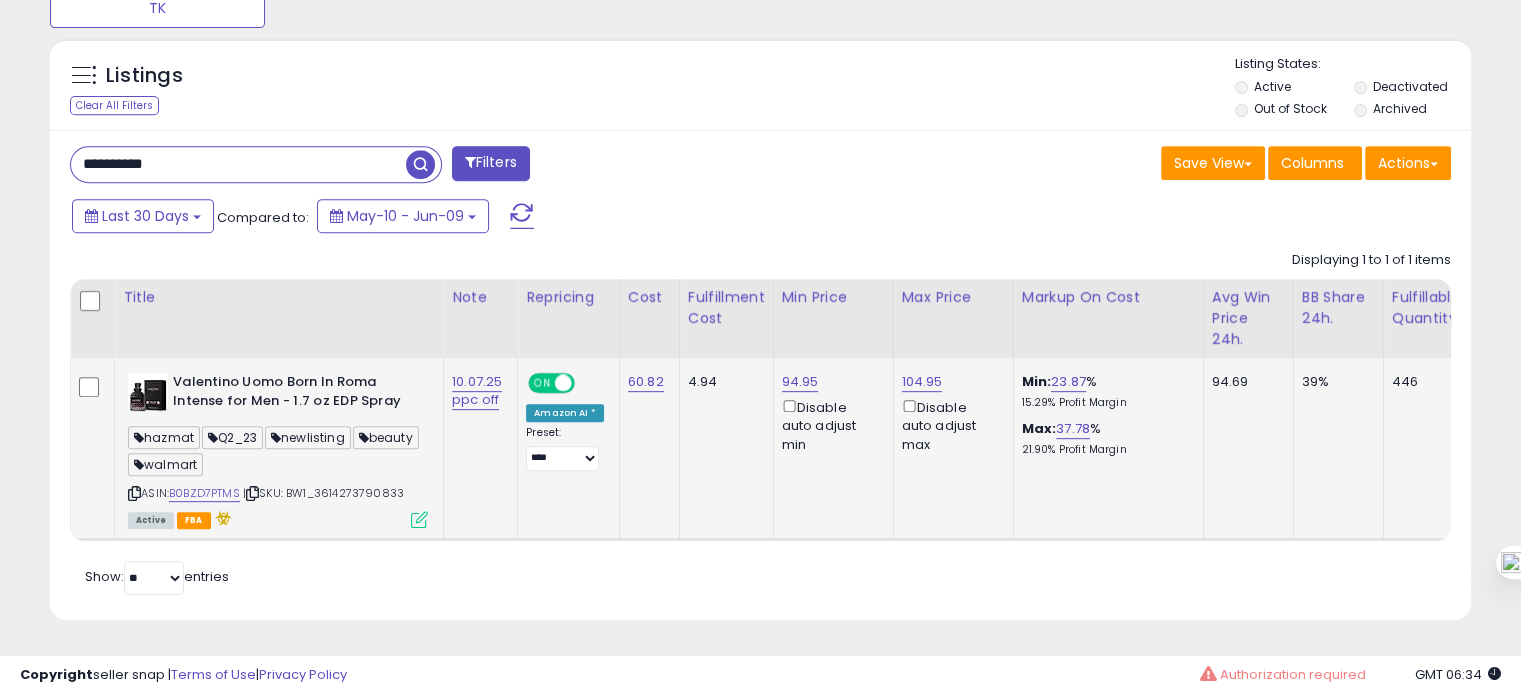 drag, startPoint x: 411, startPoint y: 476, endPoint x: 320, endPoint y: 471, distance: 91.13726 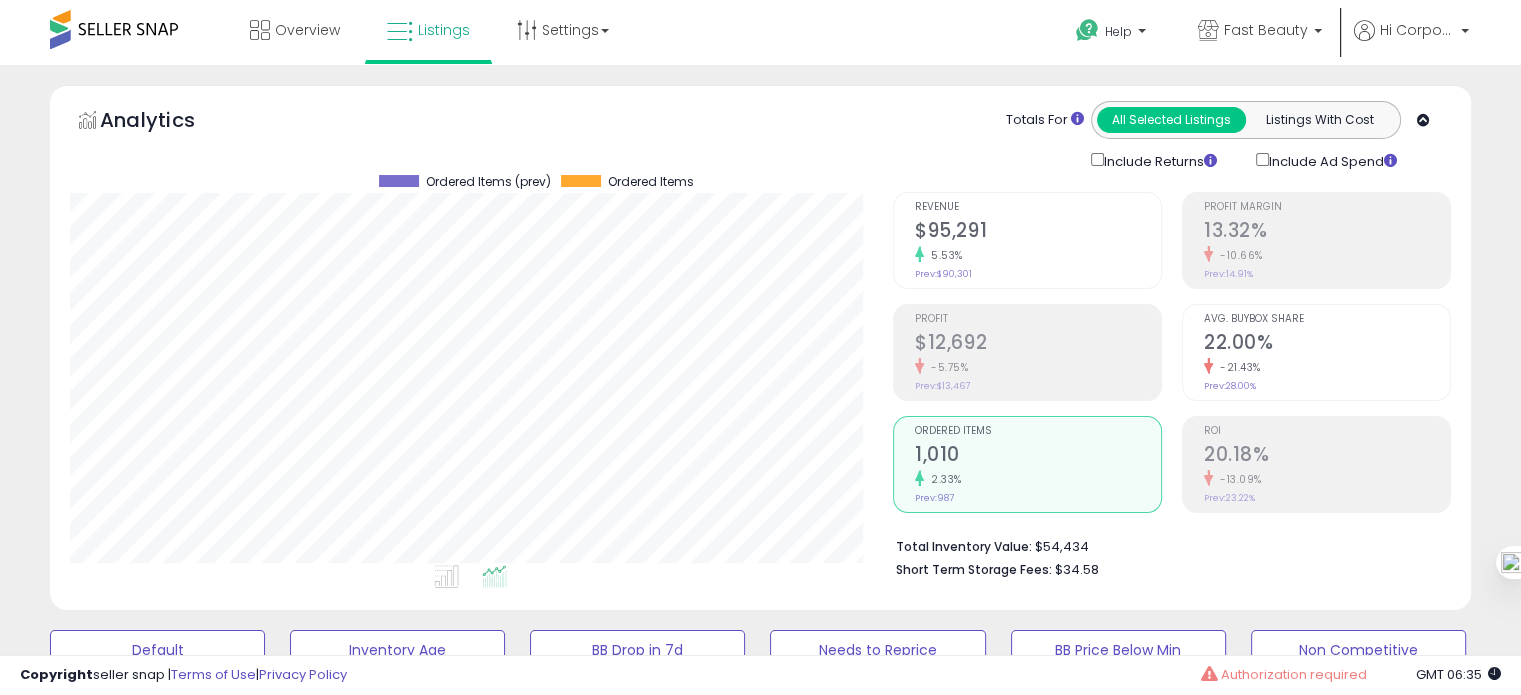 click on "$95,291" 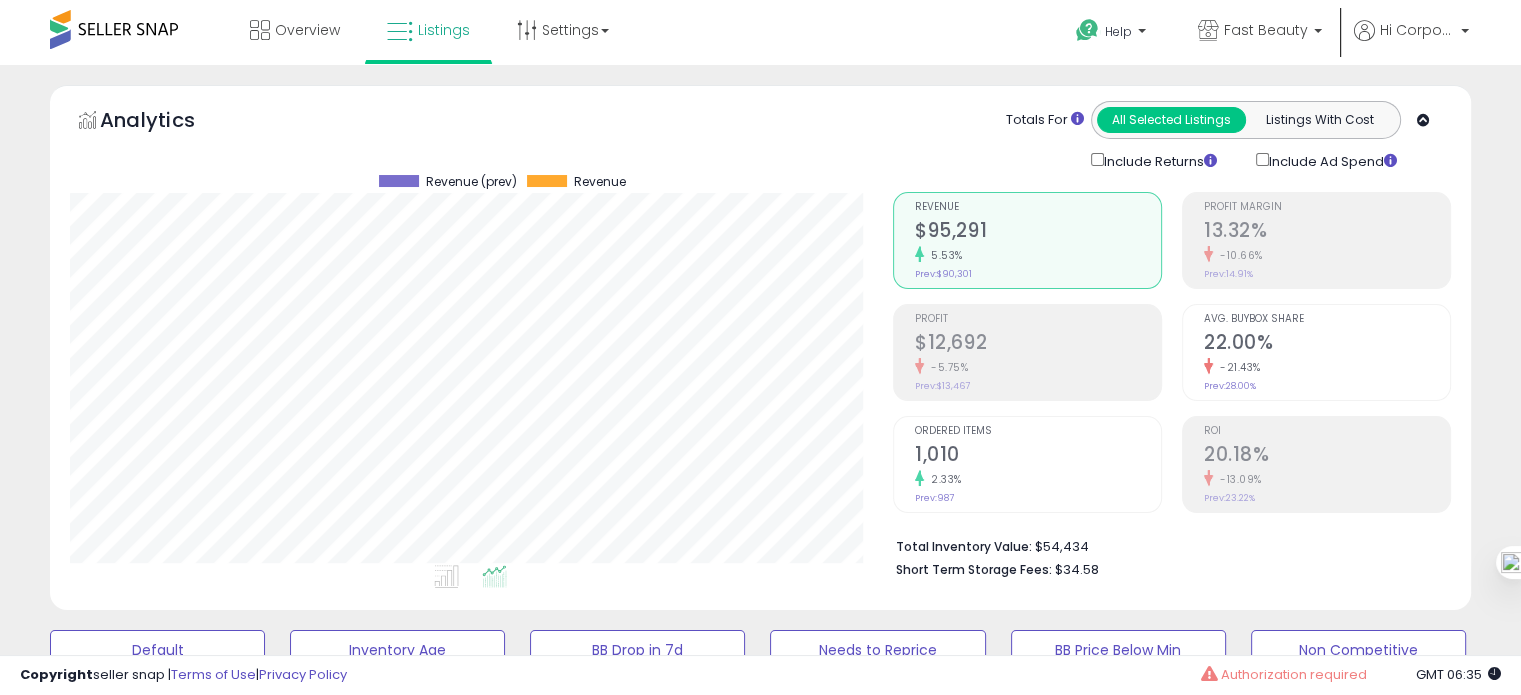 click on "22.00%" at bounding box center [1327, 344] 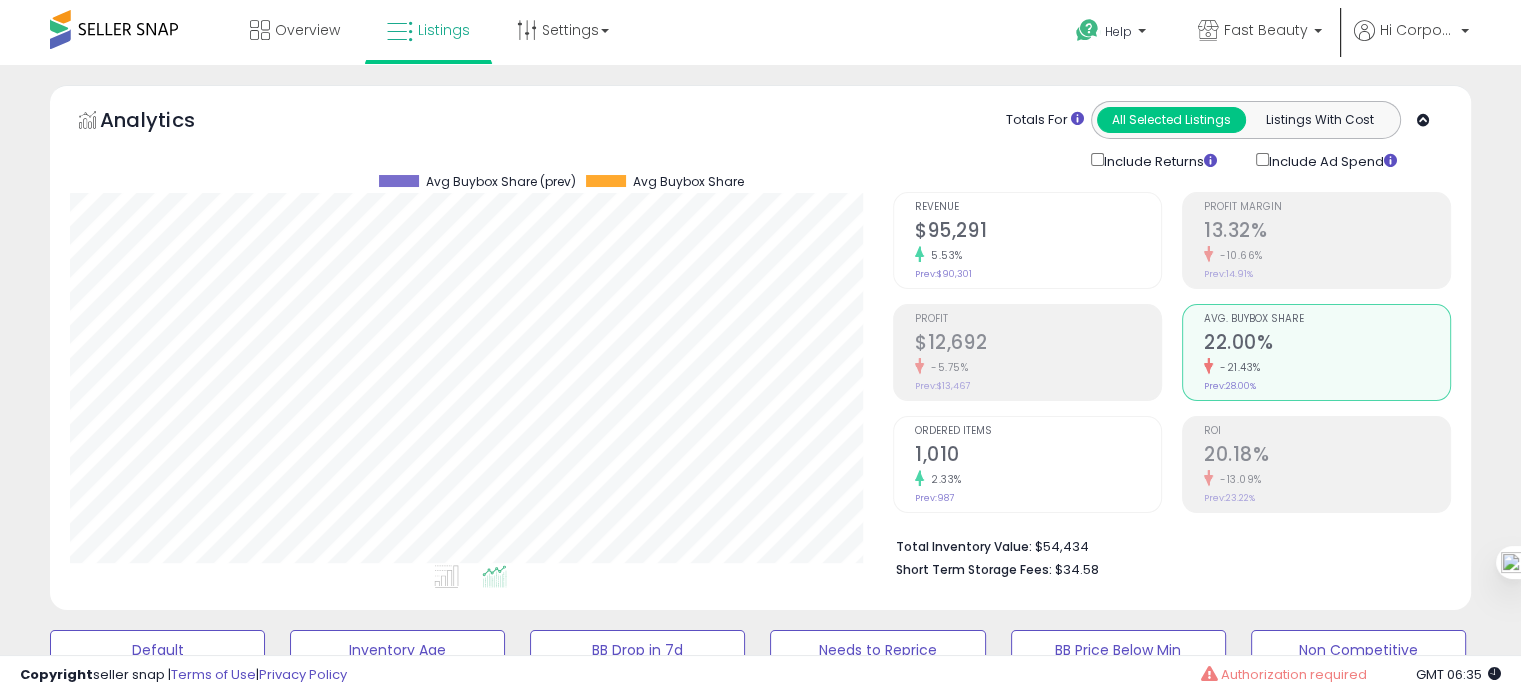 click on "2.33%" at bounding box center [1038, 479] 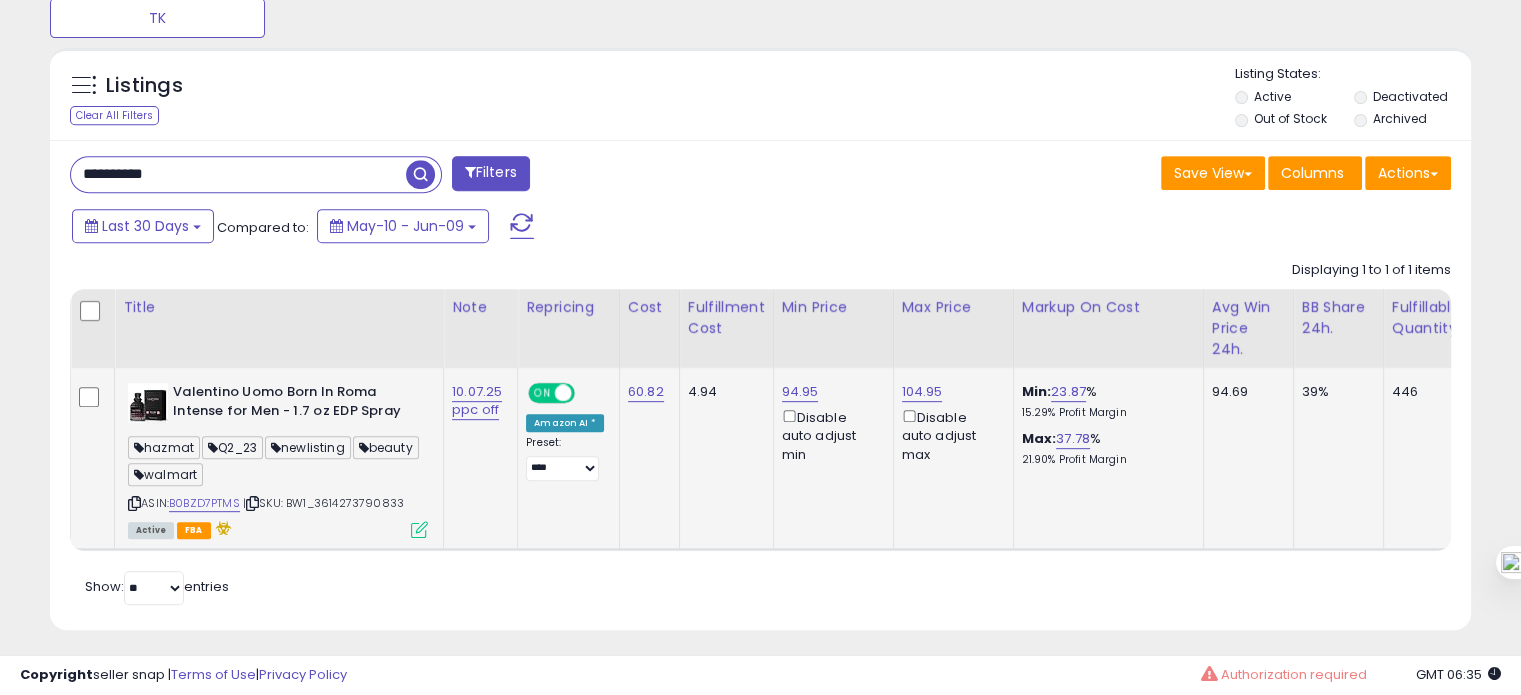 scroll, scrollTop: 832, scrollLeft: 0, axis: vertical 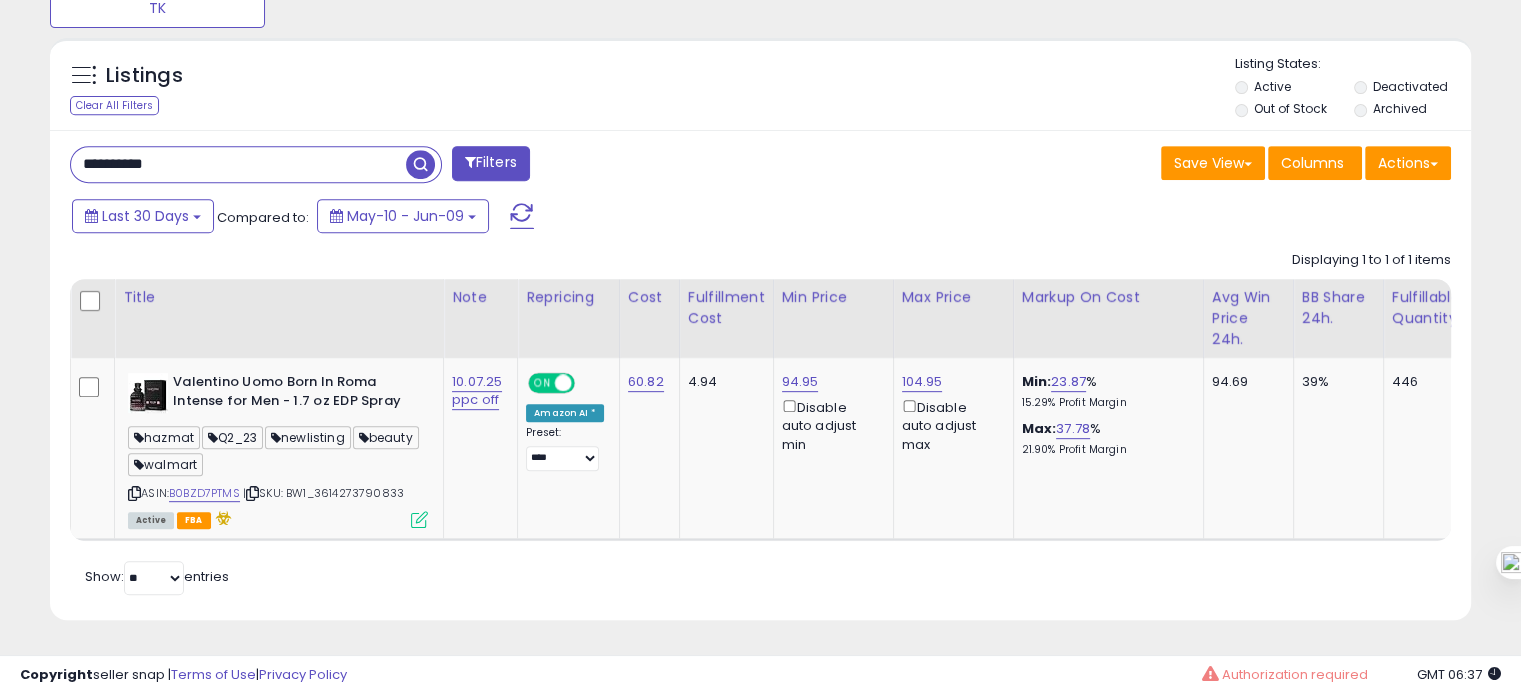 click on "**********" at bounding box center [238, 164] 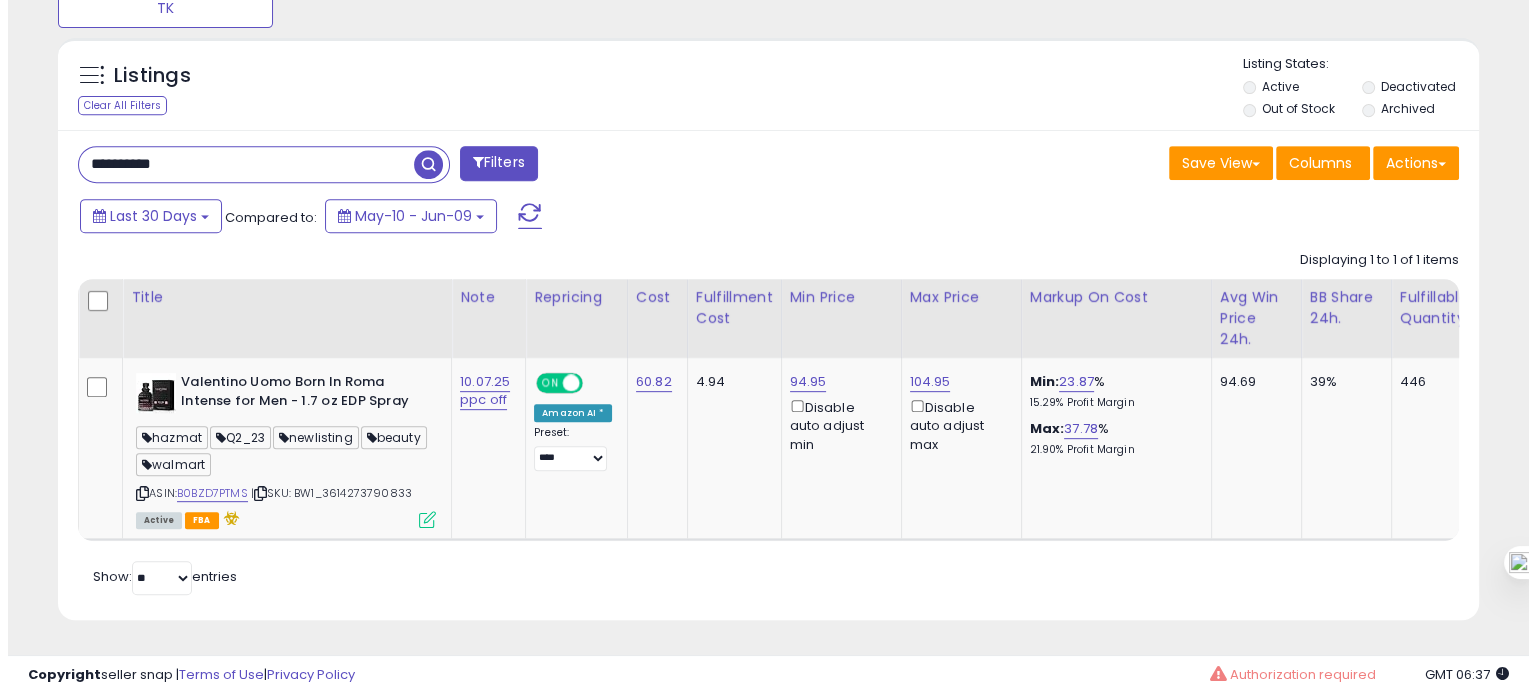 scroll, scrollTop: 674, scrollLeft: 0, axis: vertical 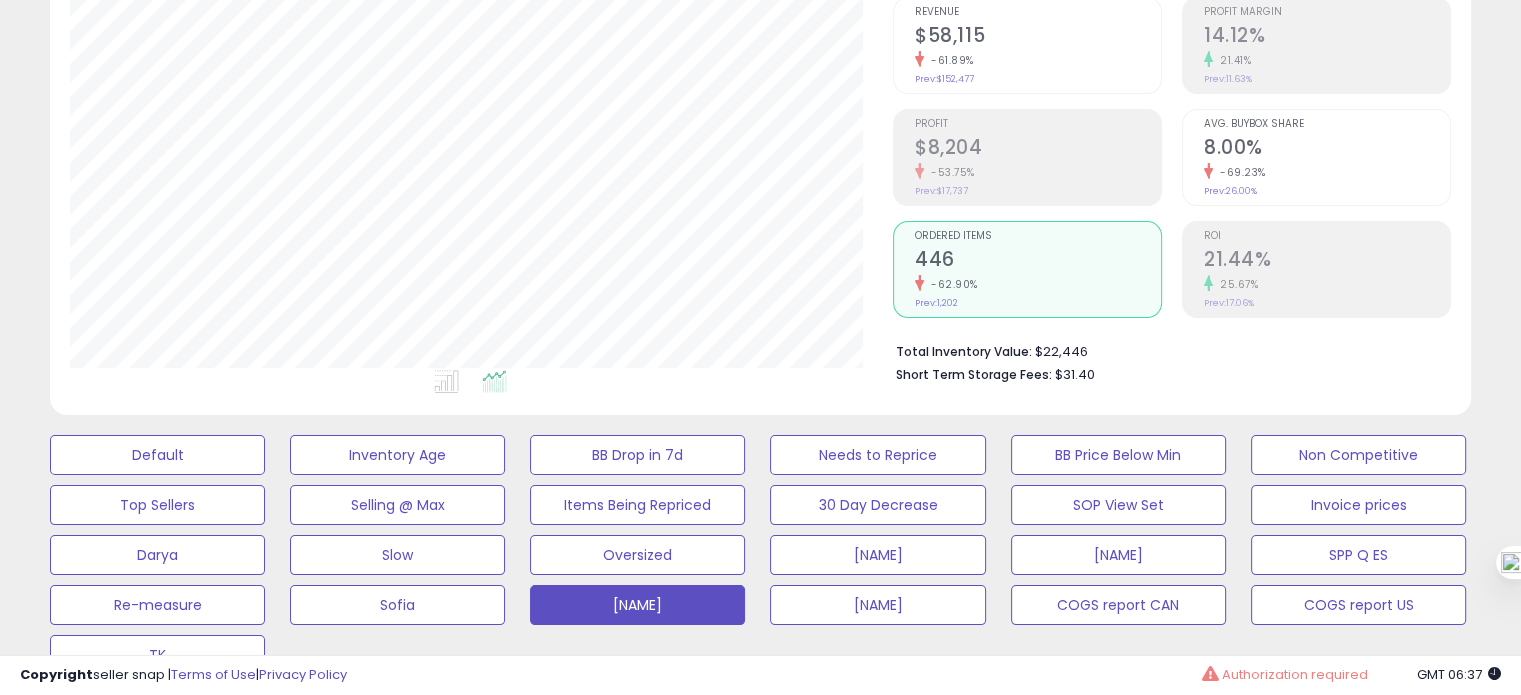click on "-61.89%" 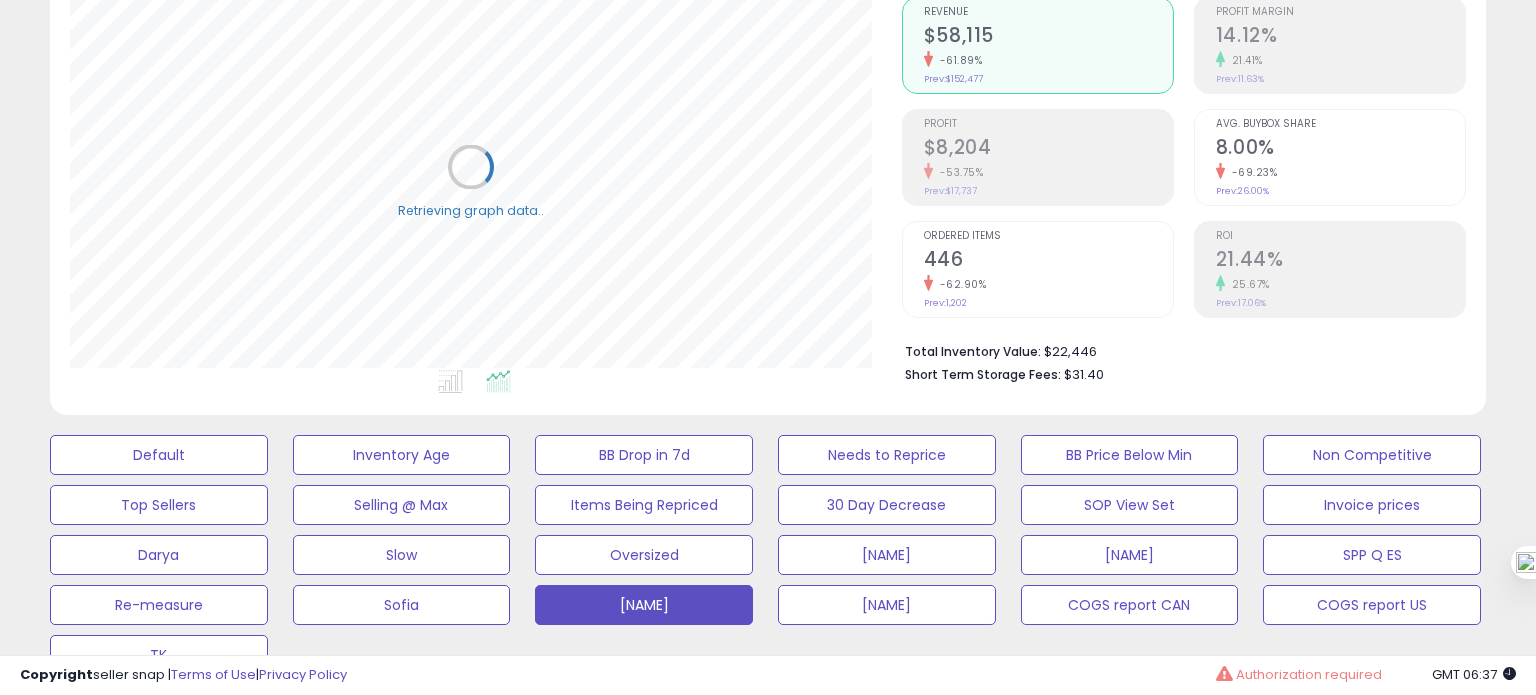 scroll, scrollTop: 999589, scrollLeft: 999168, axis: both 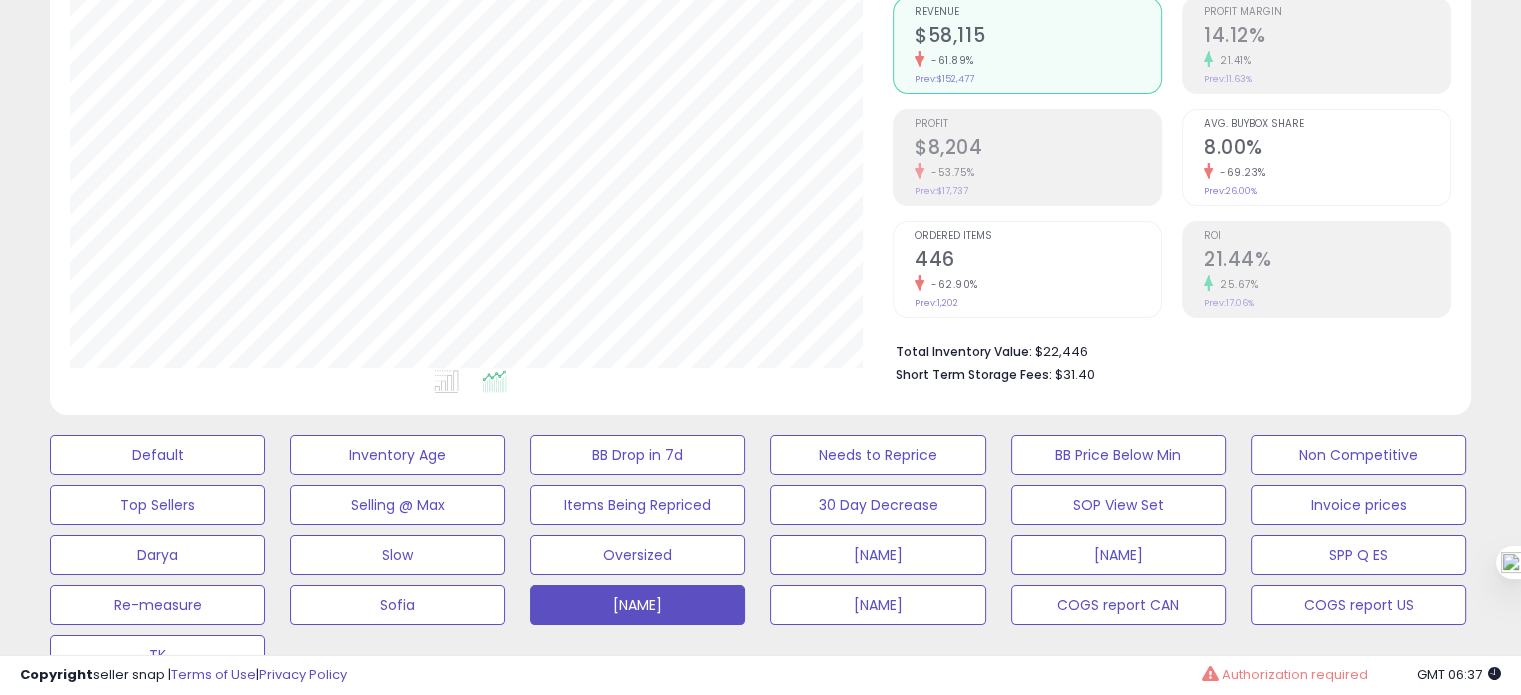 click on "446" at bounding box center [1038, 261] 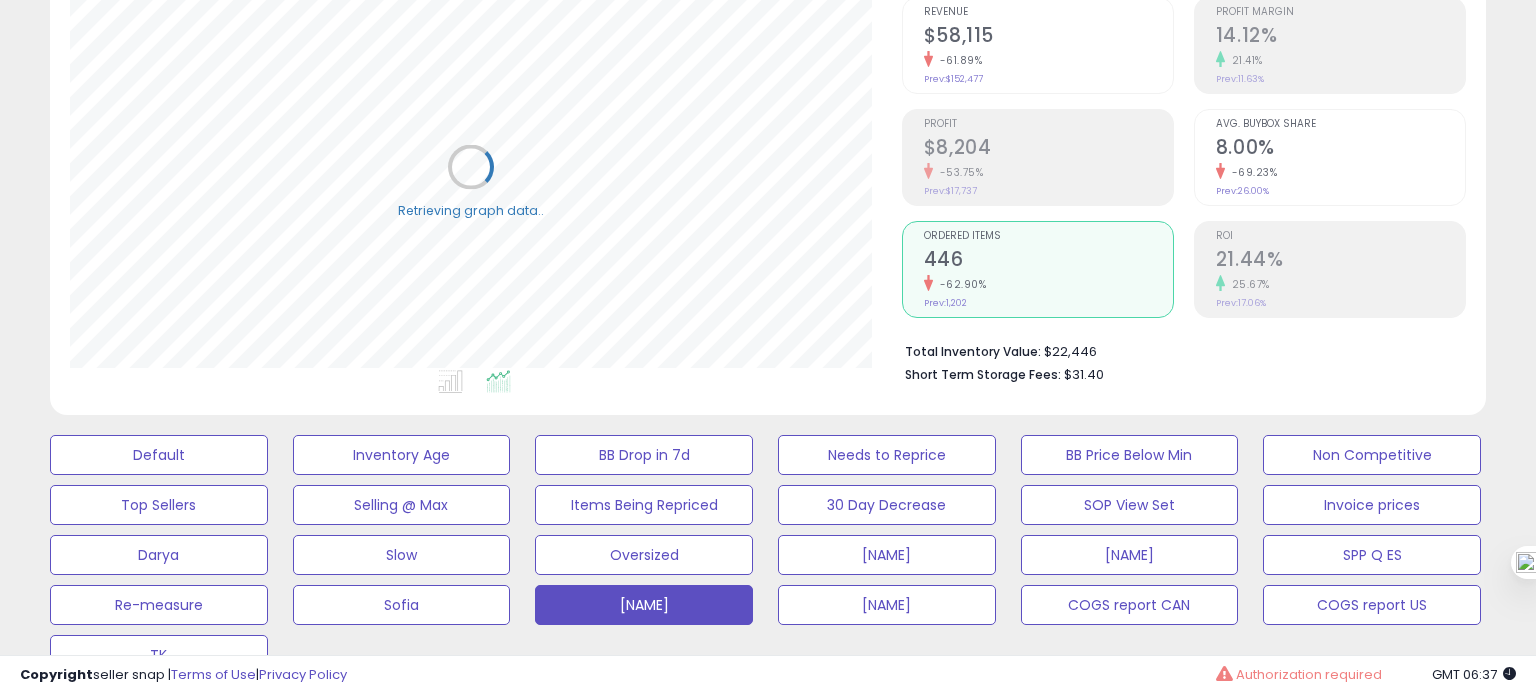 scroll, scrollTop: 999589, scrollLeft: 999168, axis: both 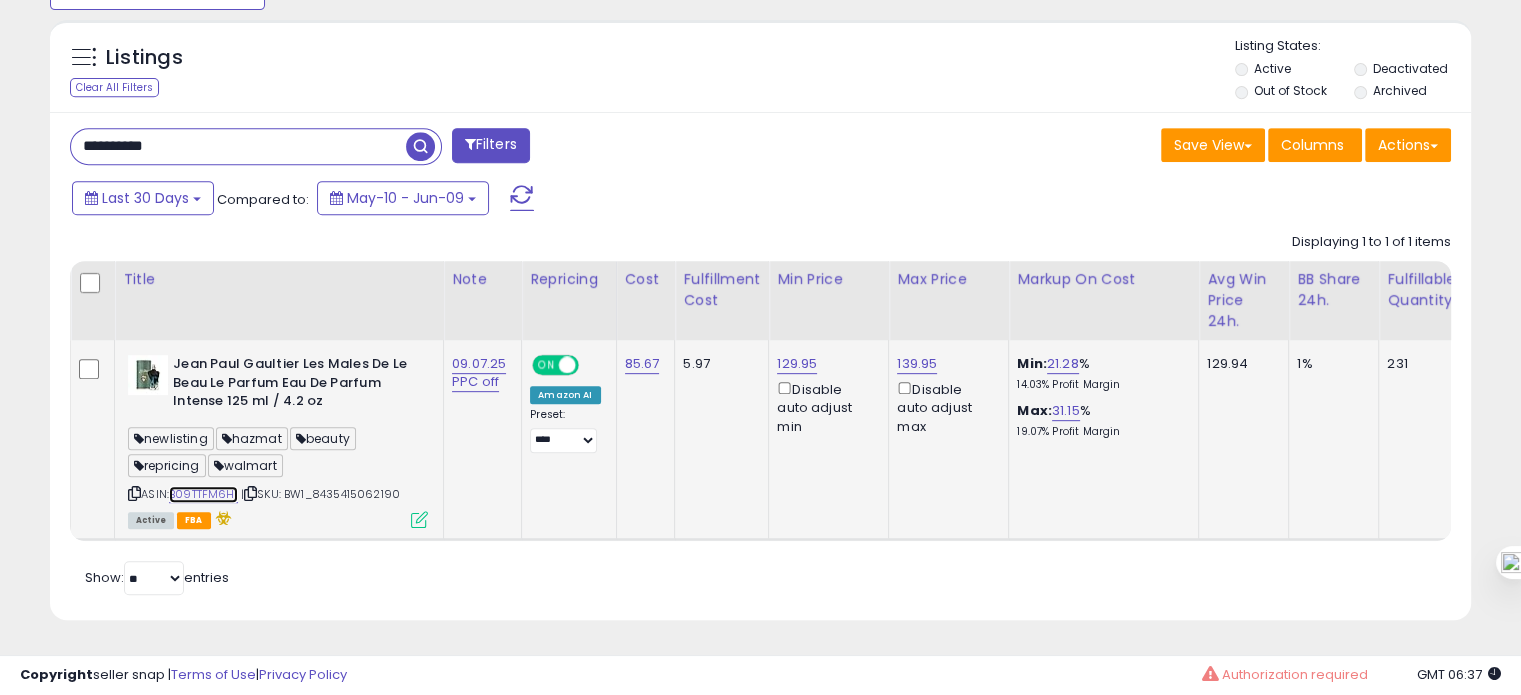 click on "B09TTFM6H1" at bounding box center [203, 494] 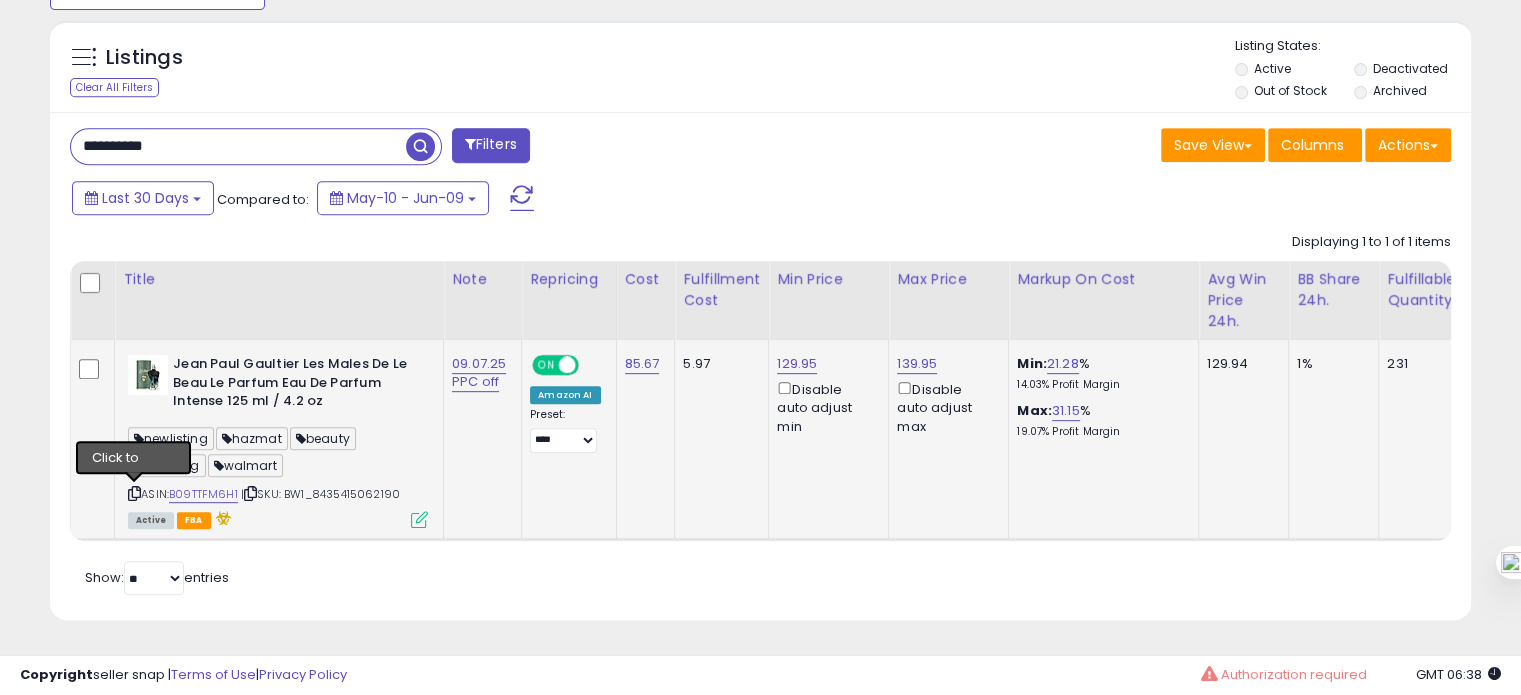 click at bounding box center [134, 493] 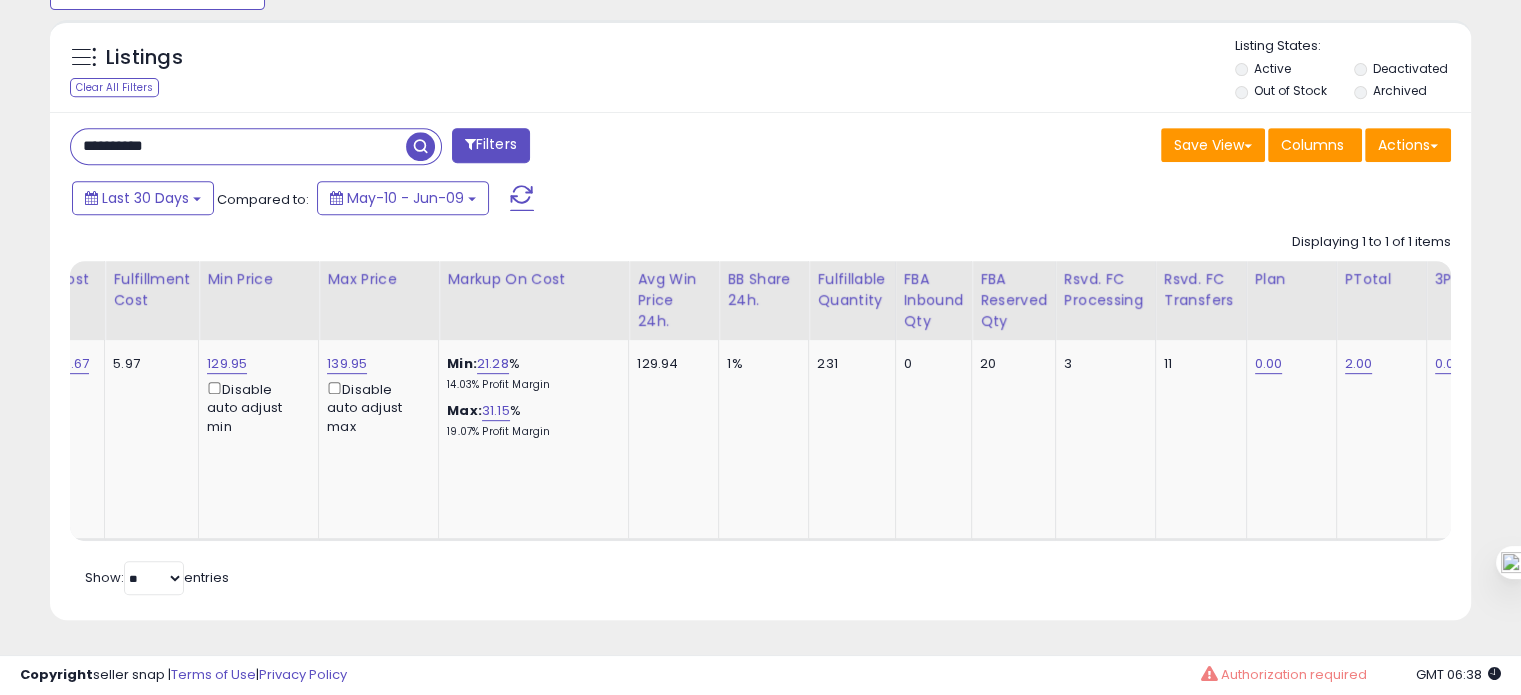 click on "Last 30 Days
Compared to:
May-10 - Jun-09" at bounding box center (585, 200) 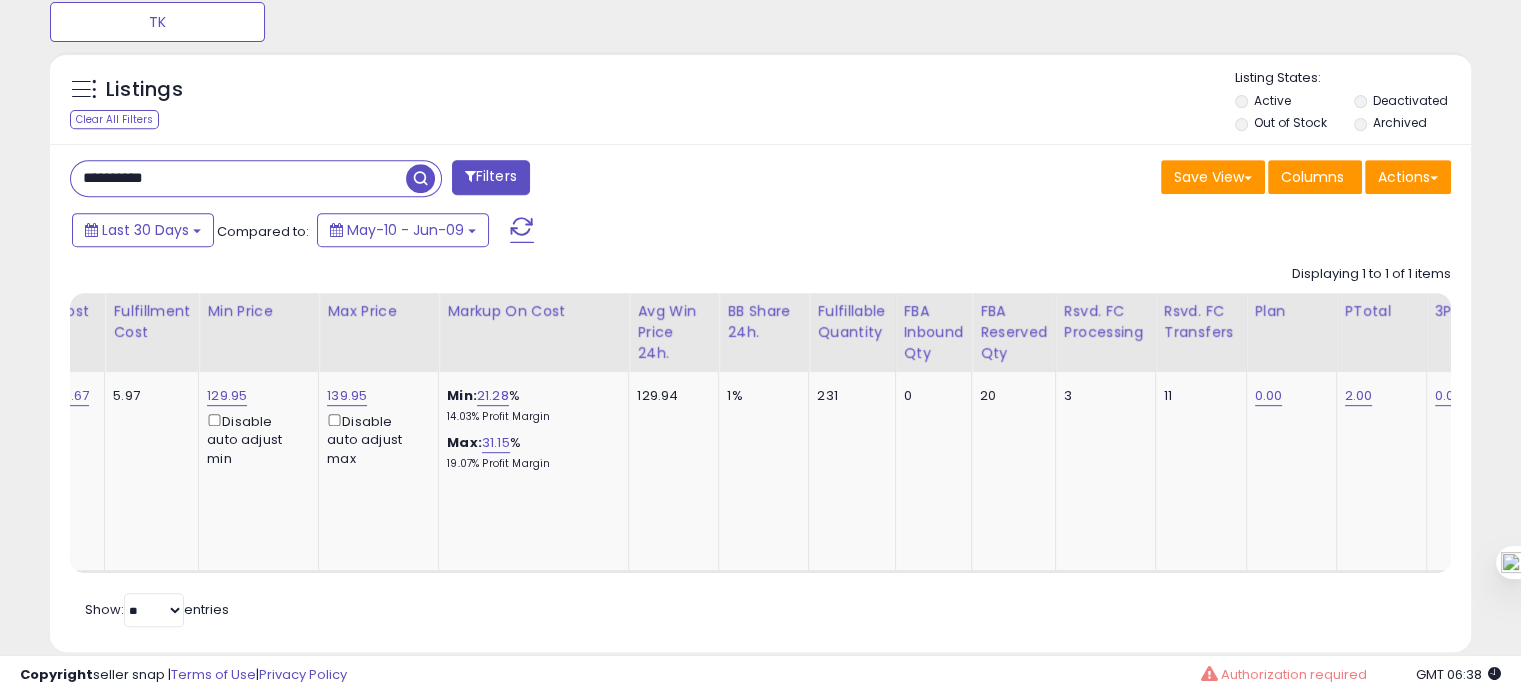 scroll, scrollTop: 874, scrollLeft: 0, axis: vertical 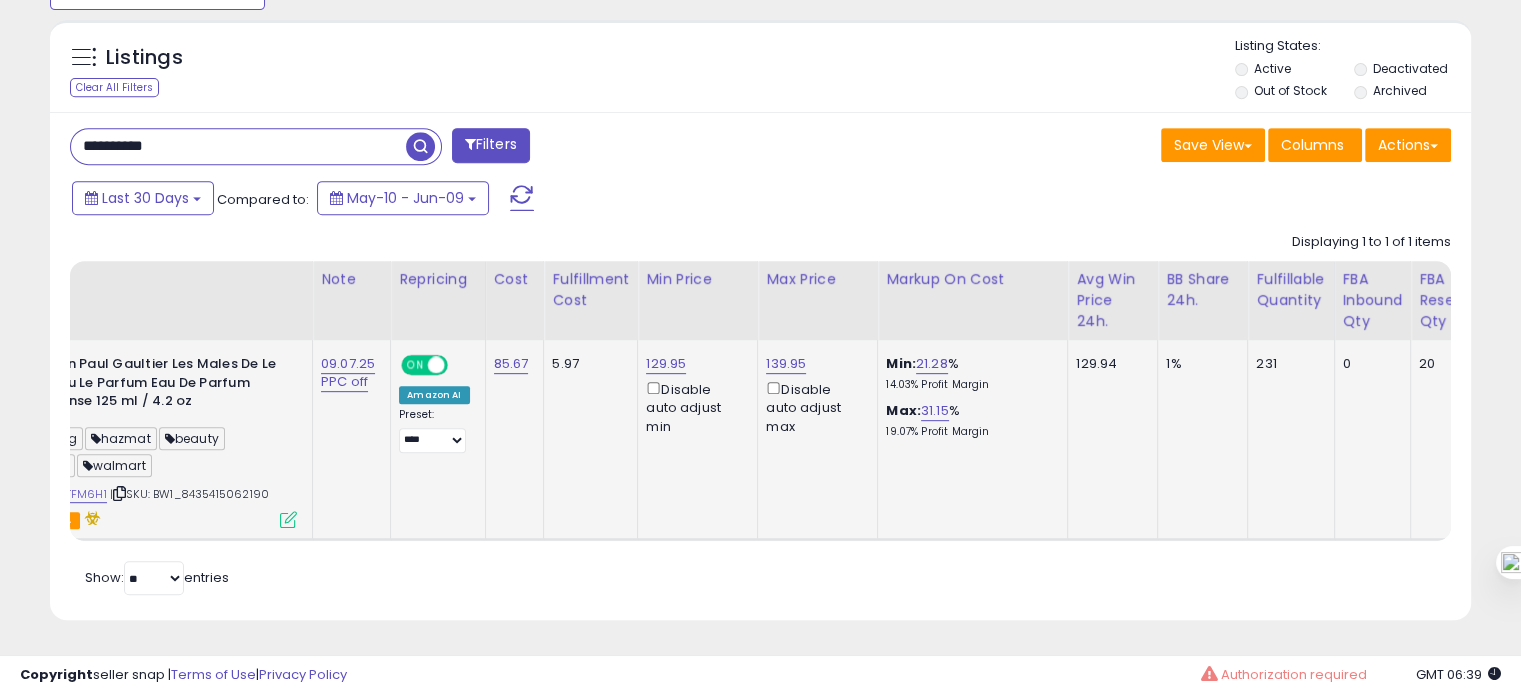 click on "129.95  Disable auto adjust min" at bounding box center [694, 395] 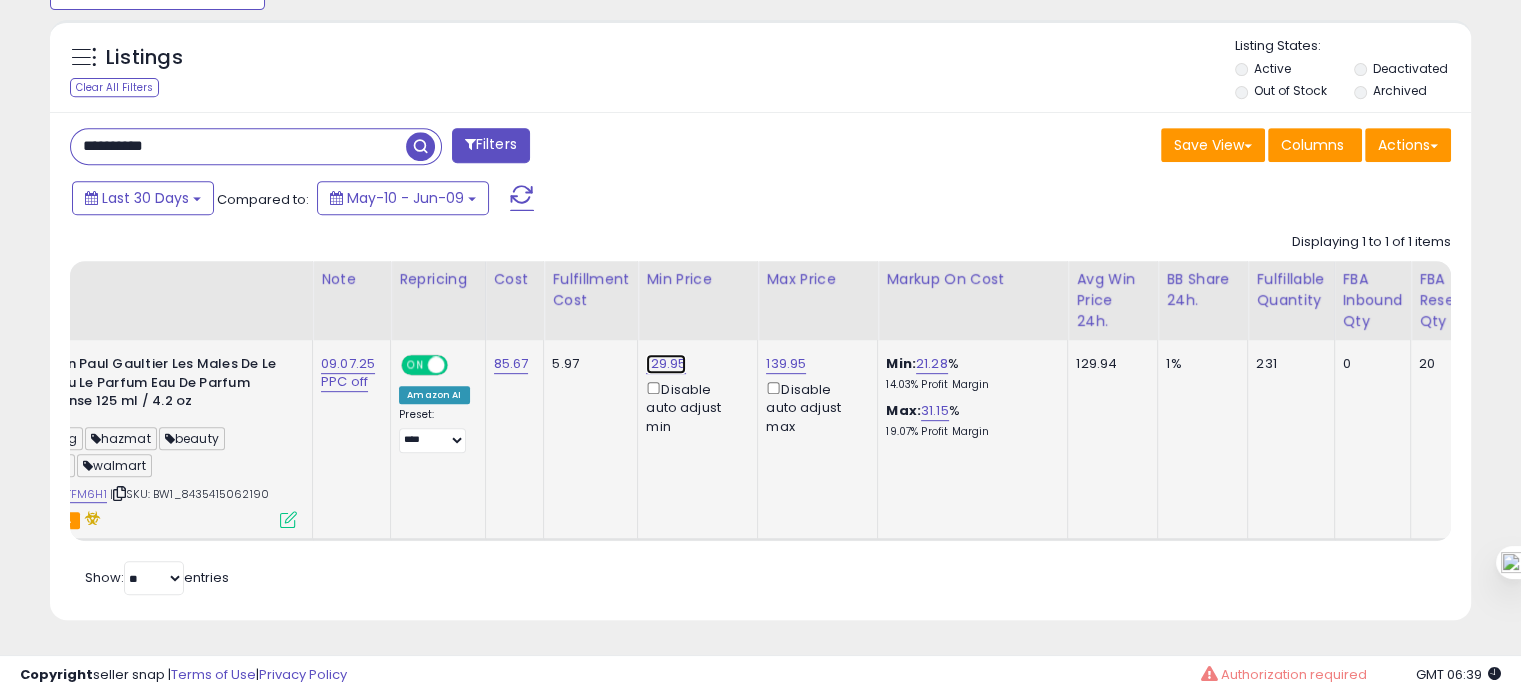 click on "129.95" at bounding box center (666, 364) 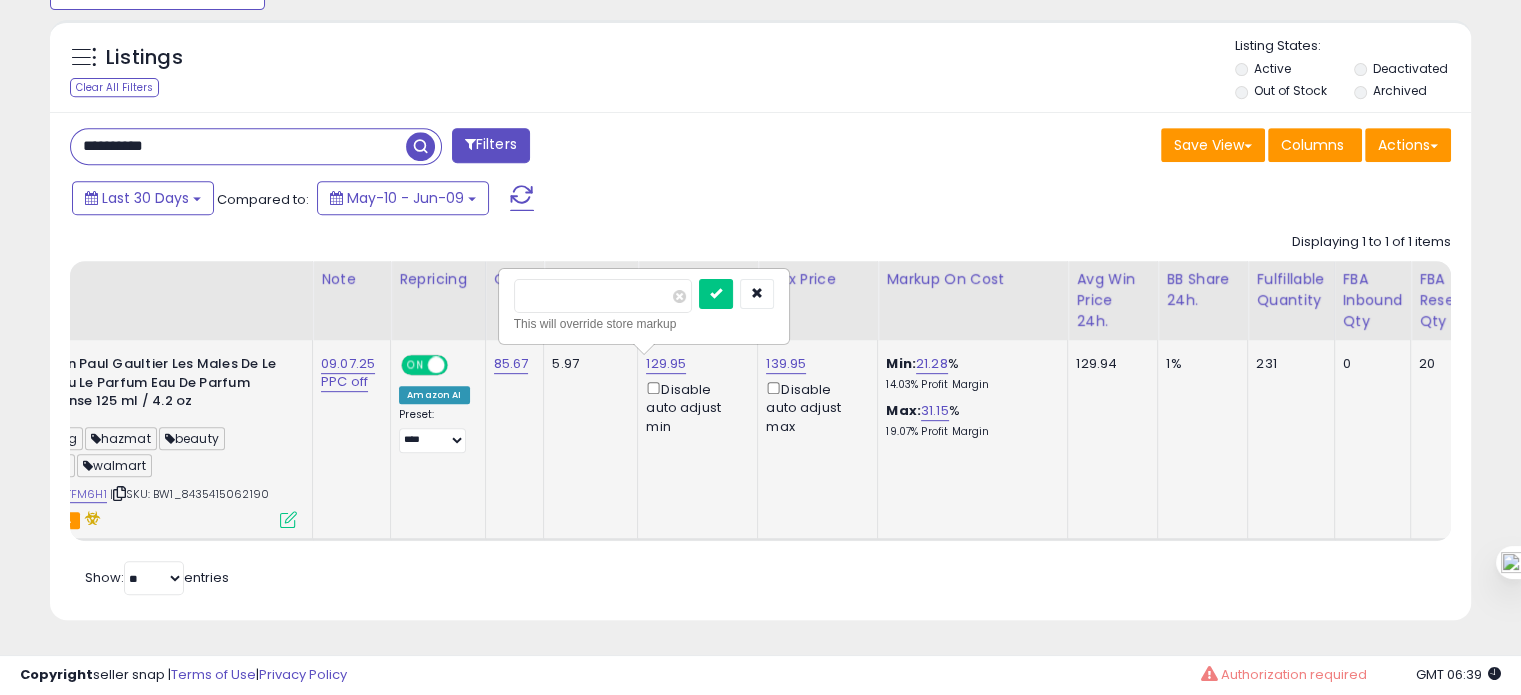 click on "******" at bounding box center (603, 296) 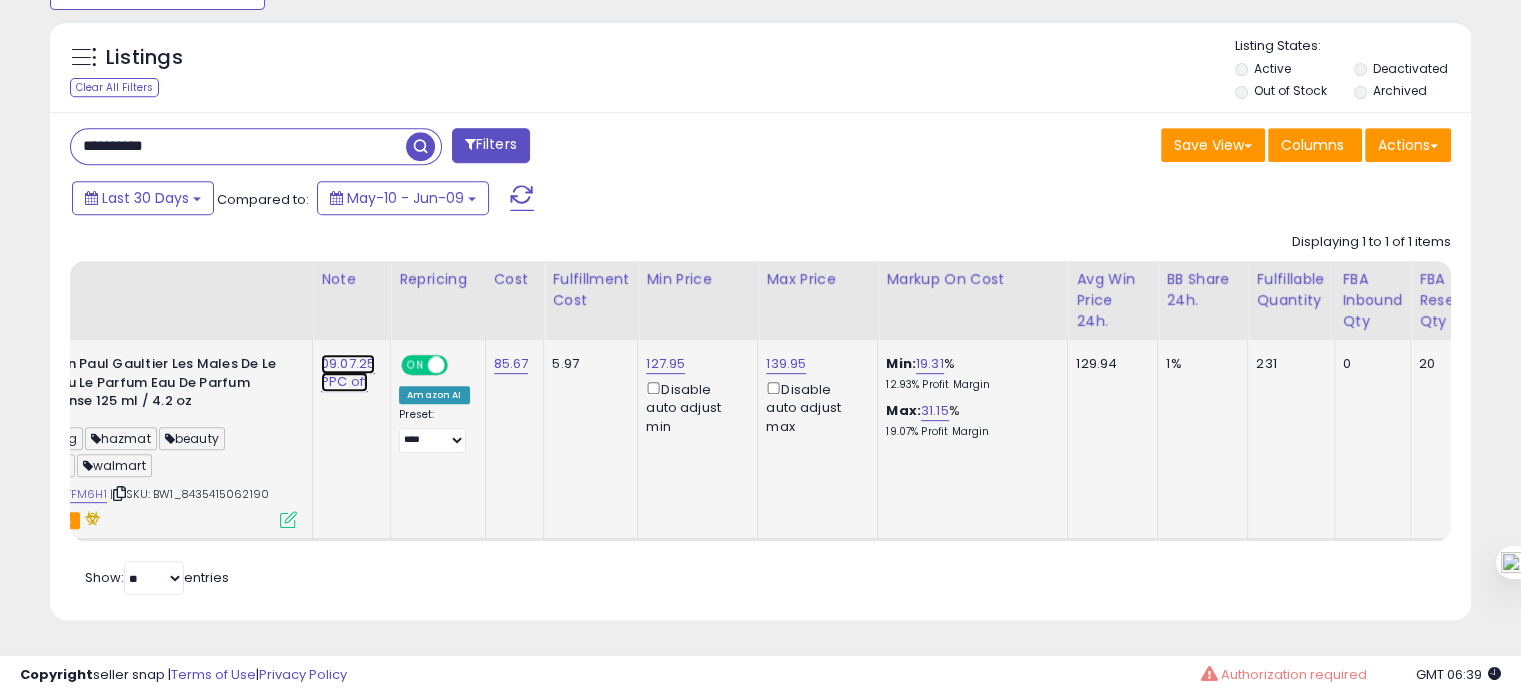 click on "09.07.25 PPC off" at bounding box center [348, 373] 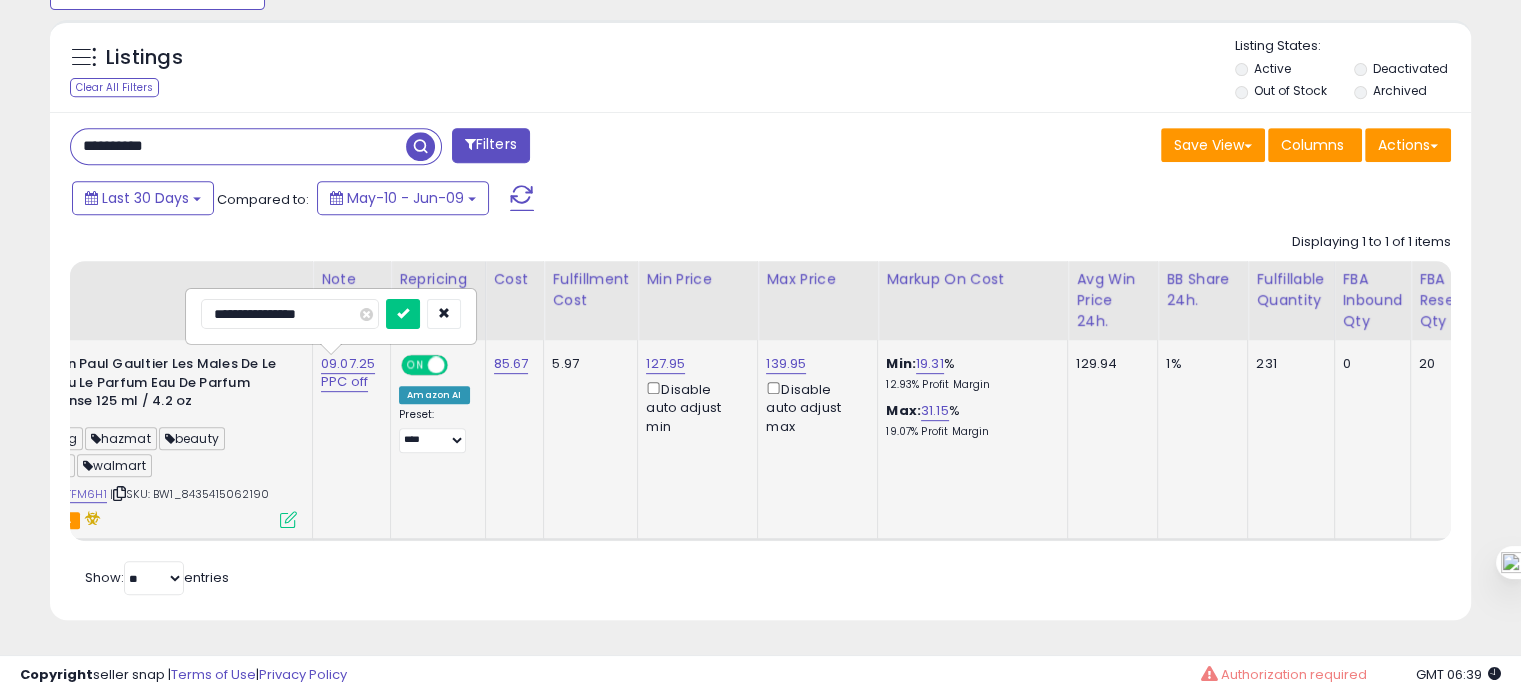drag, startPoint x: 225, startPoint y: 301, endPoint x: 207, endPoint y: 301, distance: 18 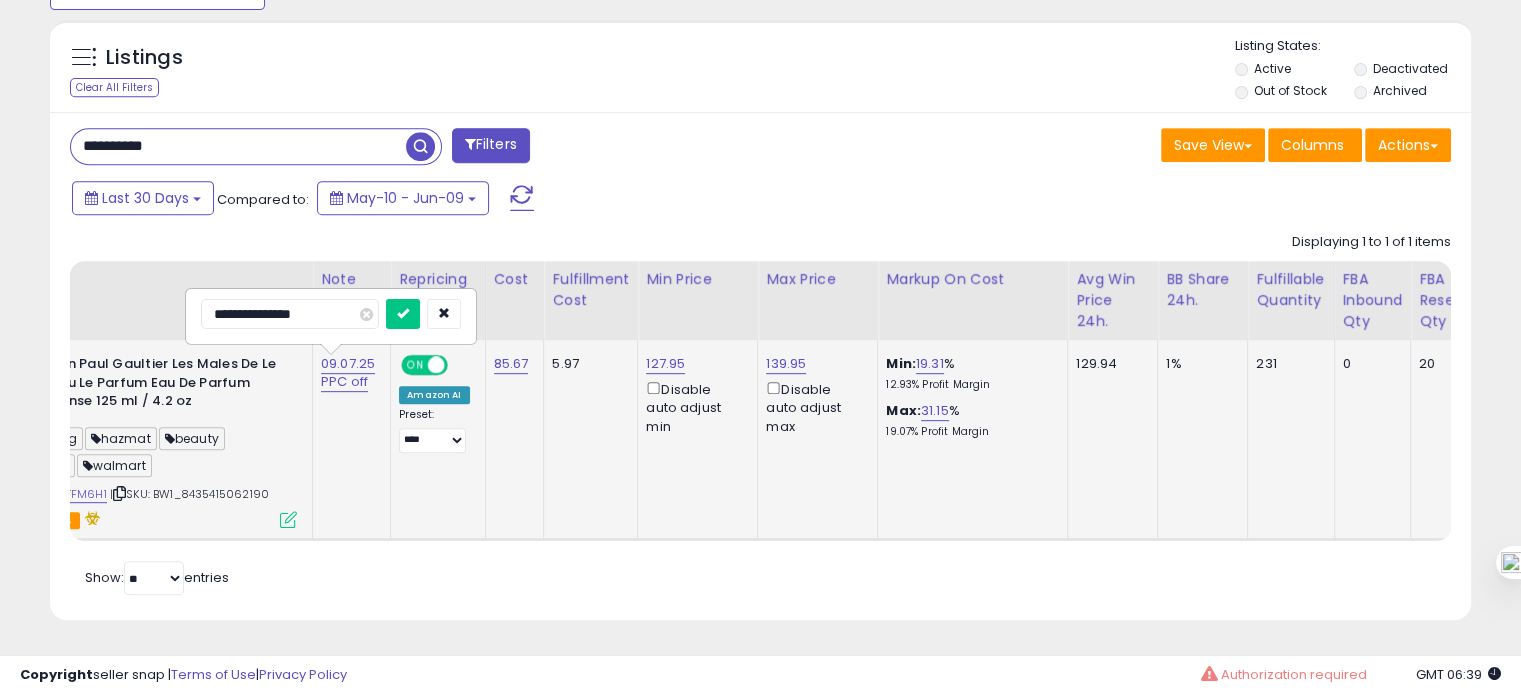 click at bounding box center [403, 314] 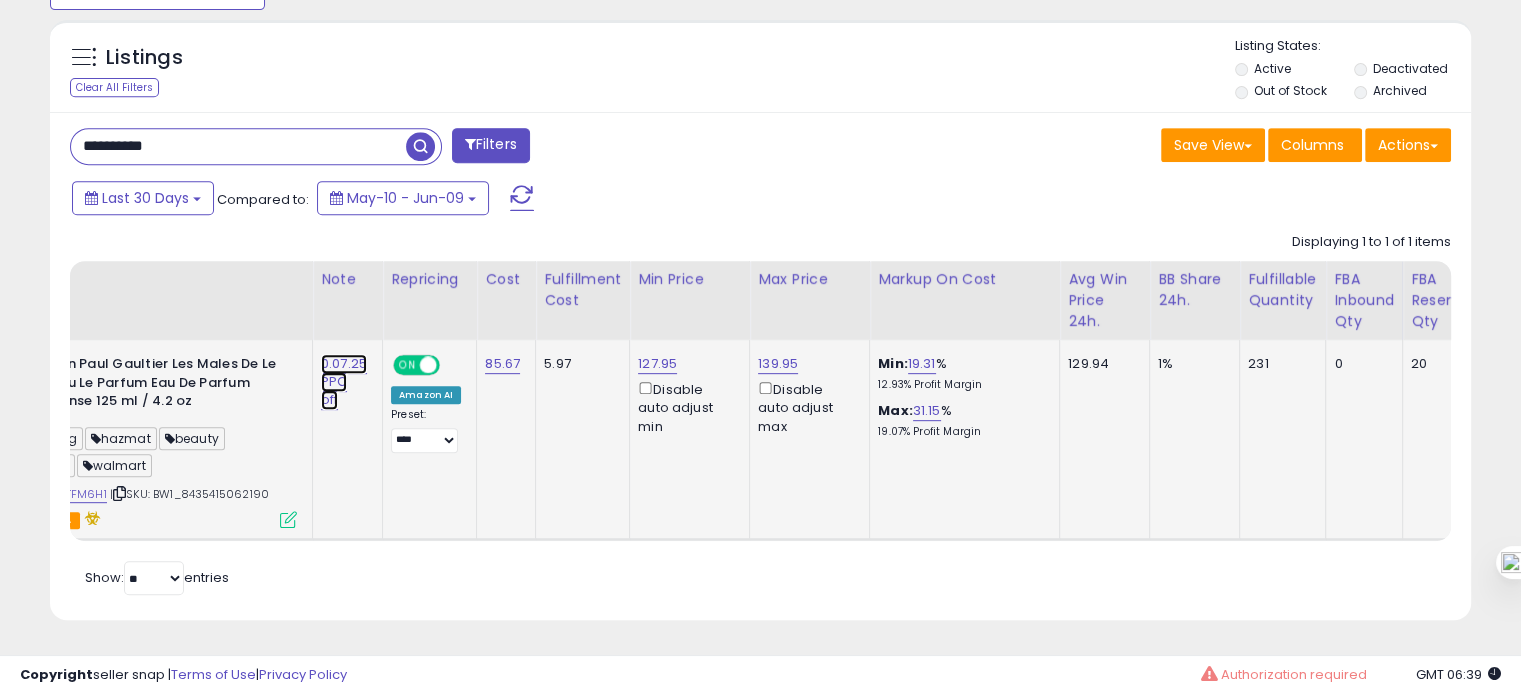 click on "0.07.25 PPC off" at bounding box center (344, 382) 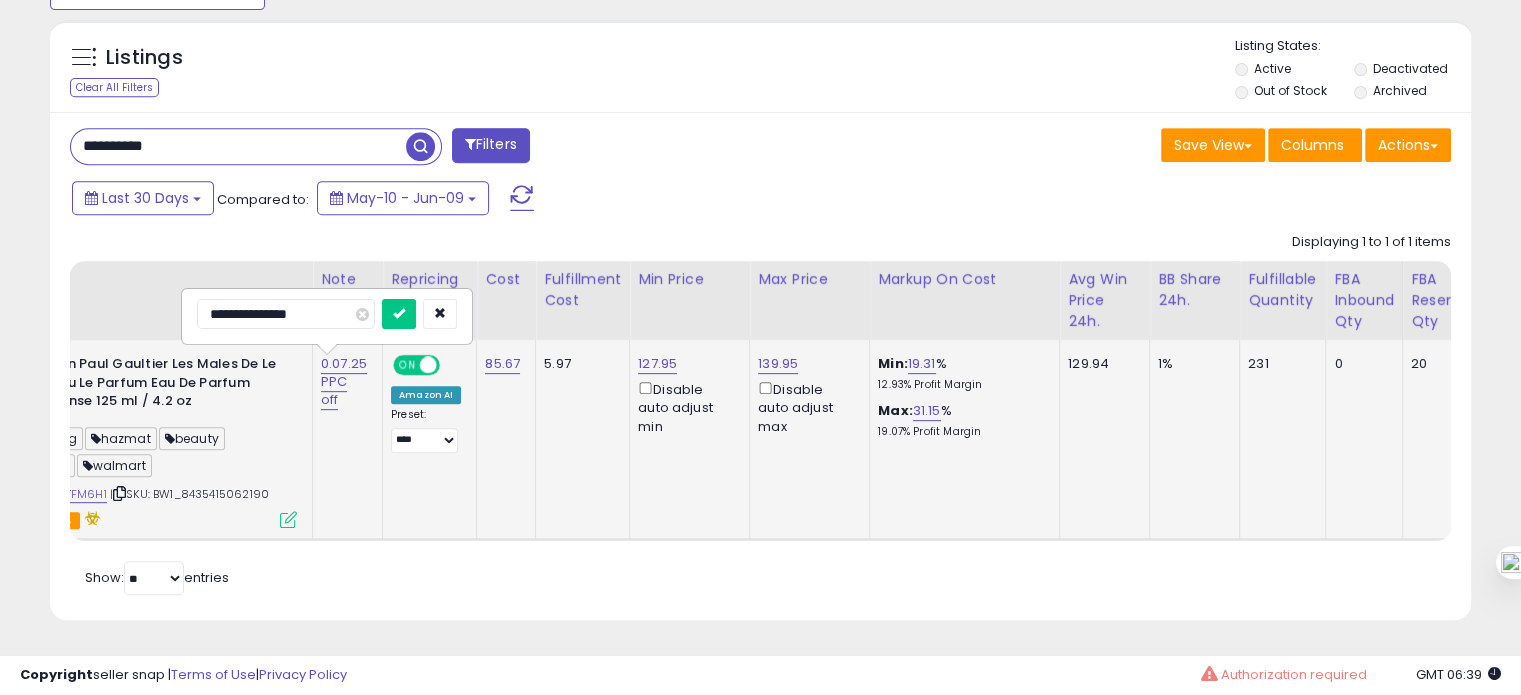click on "**********" at bounding box center (286, 314) 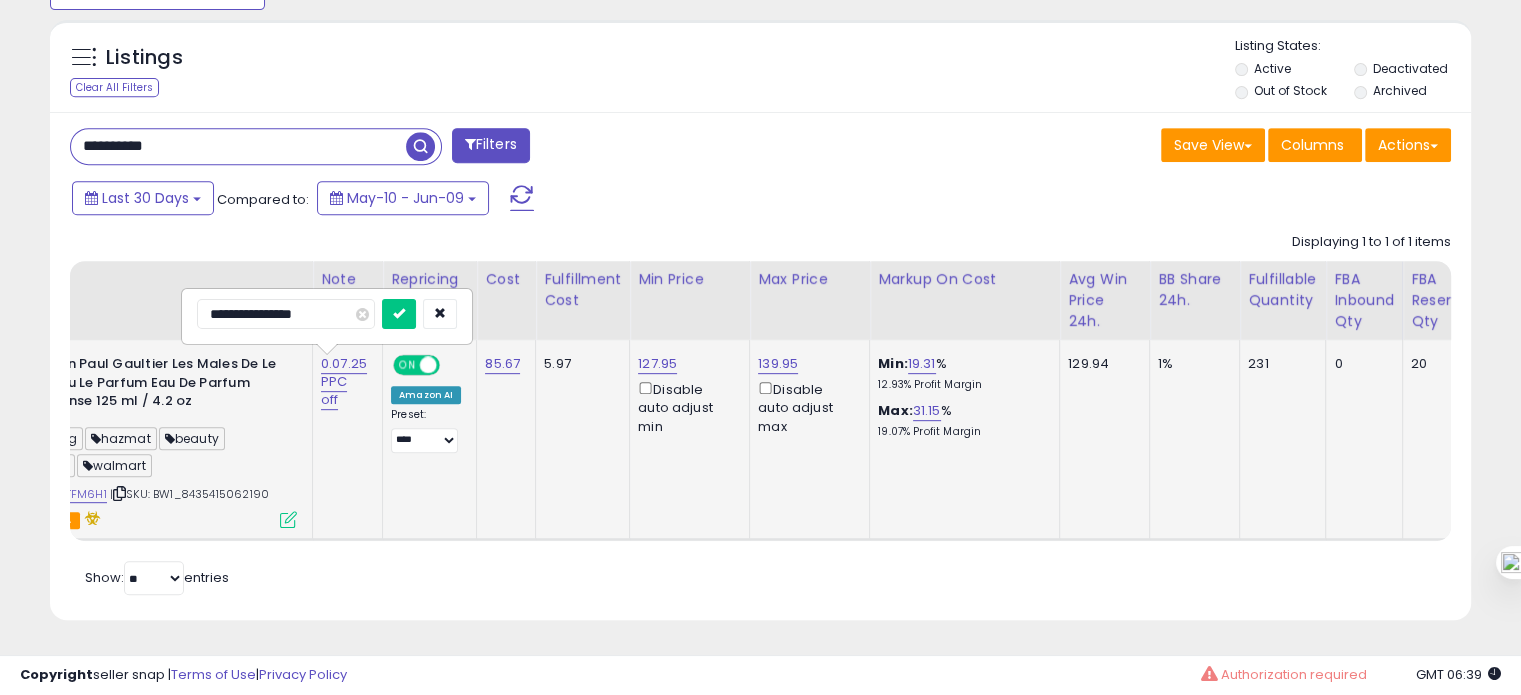 click at bounding box center (399, 314) 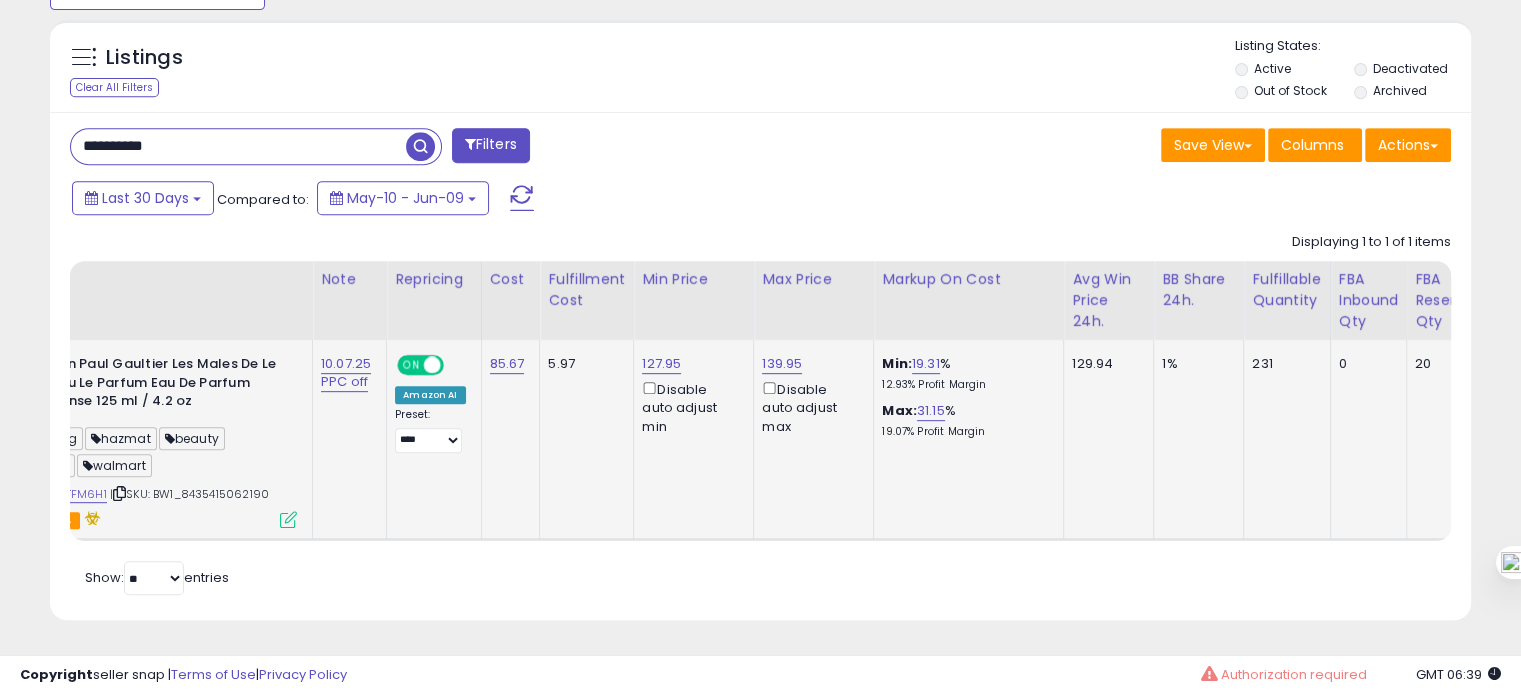 scroll, scrollTop: 0, scrollLeft: 3, axis: horizontal 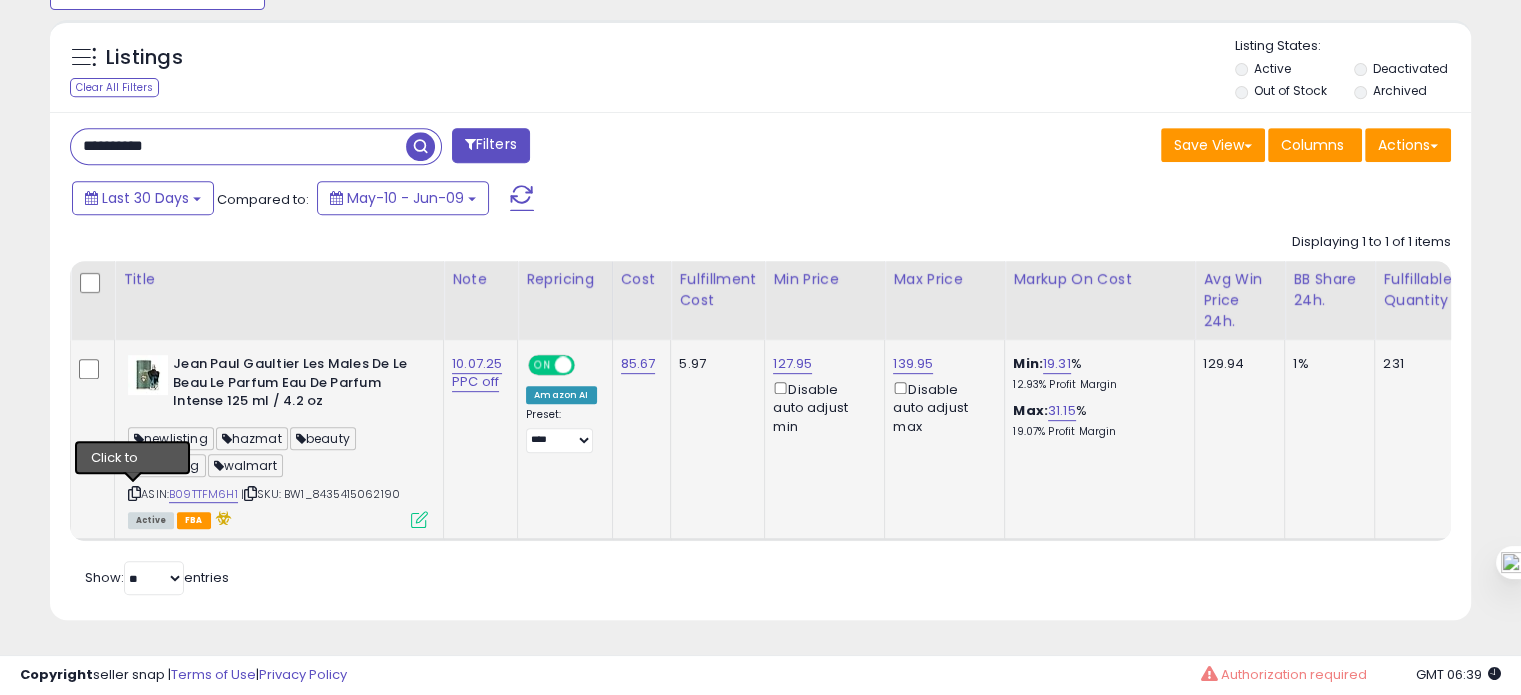 click at bounding box center [134, 493] 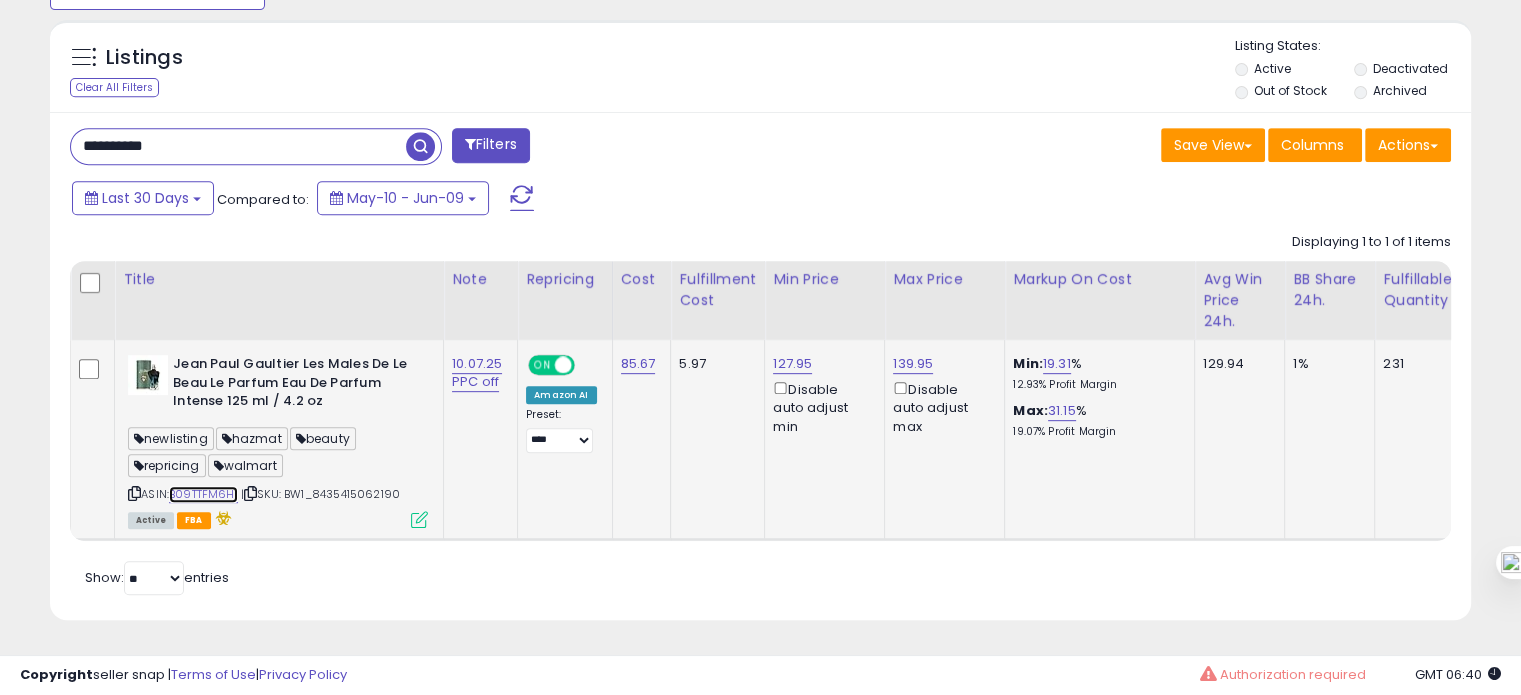 click on "B09TTFM6H1" at bounding box center (203, 494) 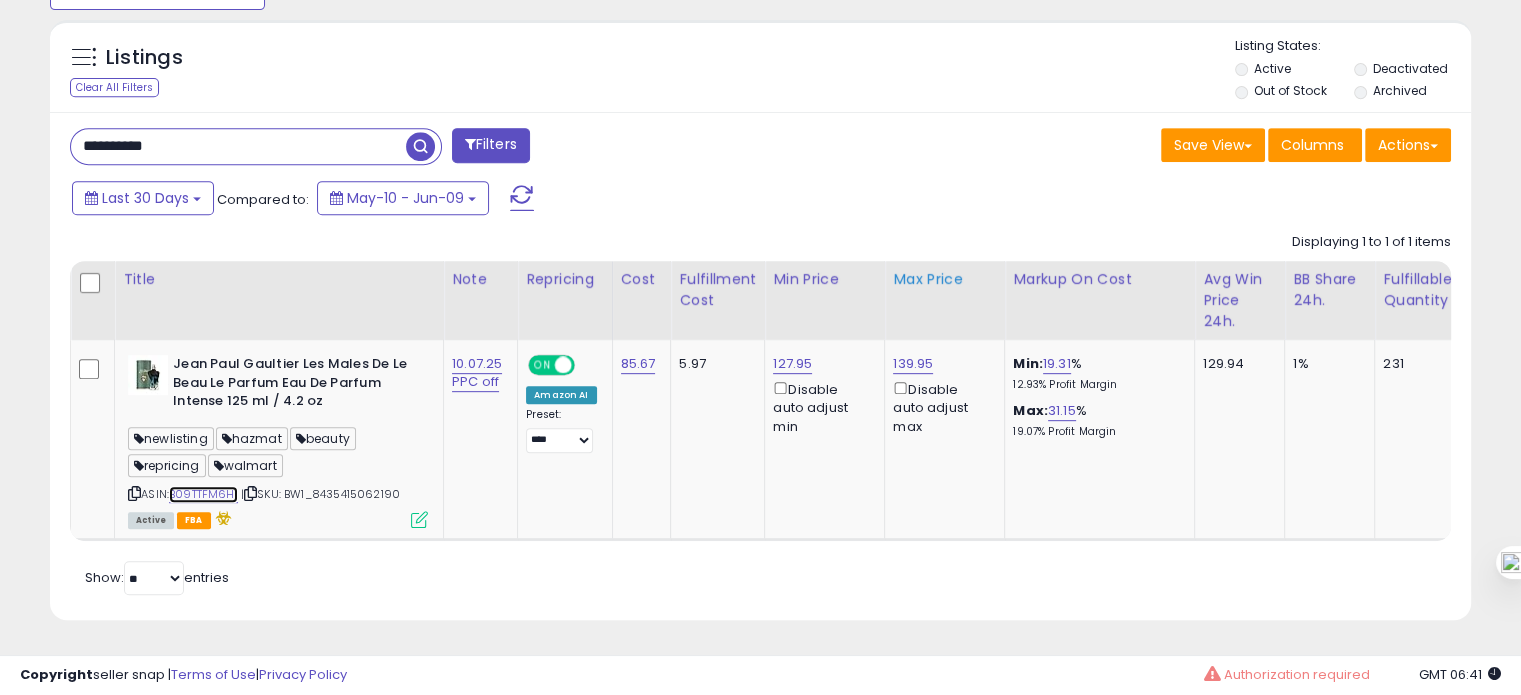 scroll, scrollTop: 0, scrollLeft: 332, axis: horizontal 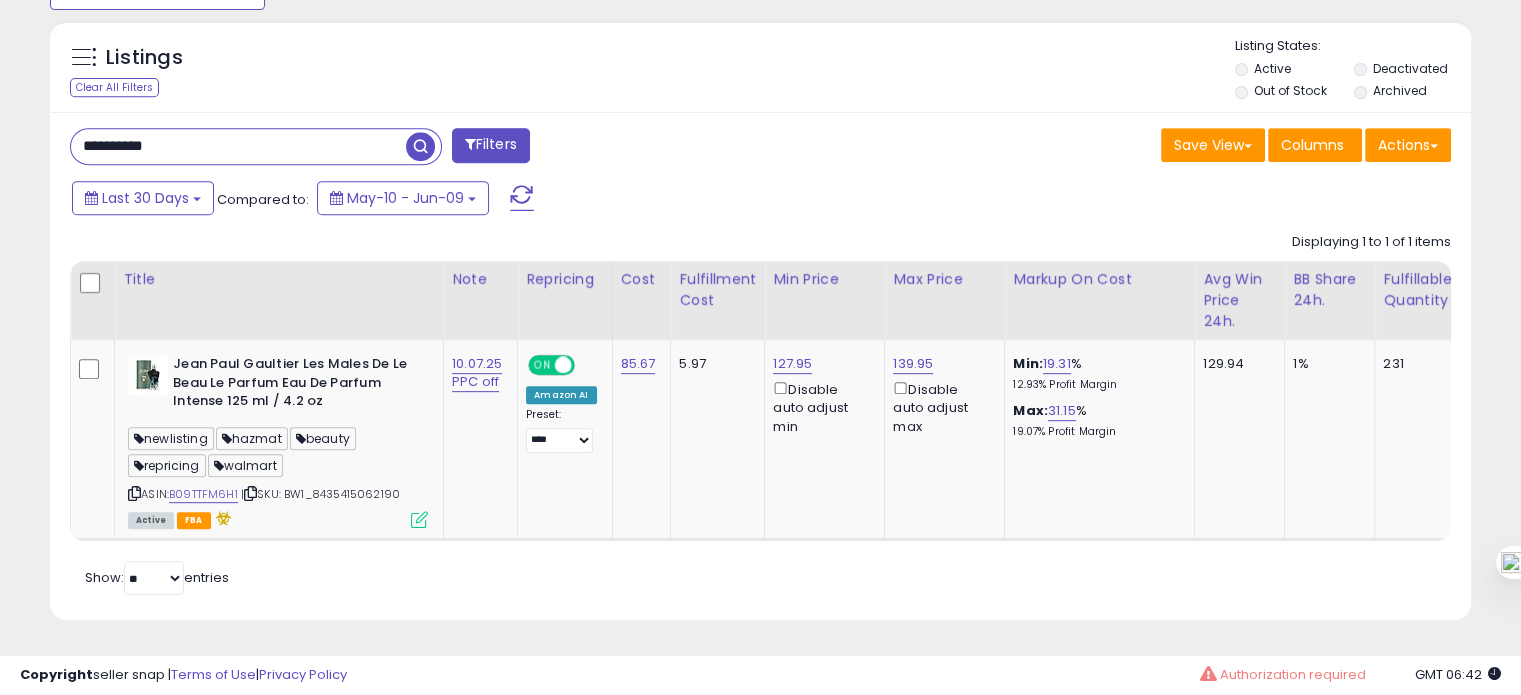 click on "**********" at bounding box center [238, 146] 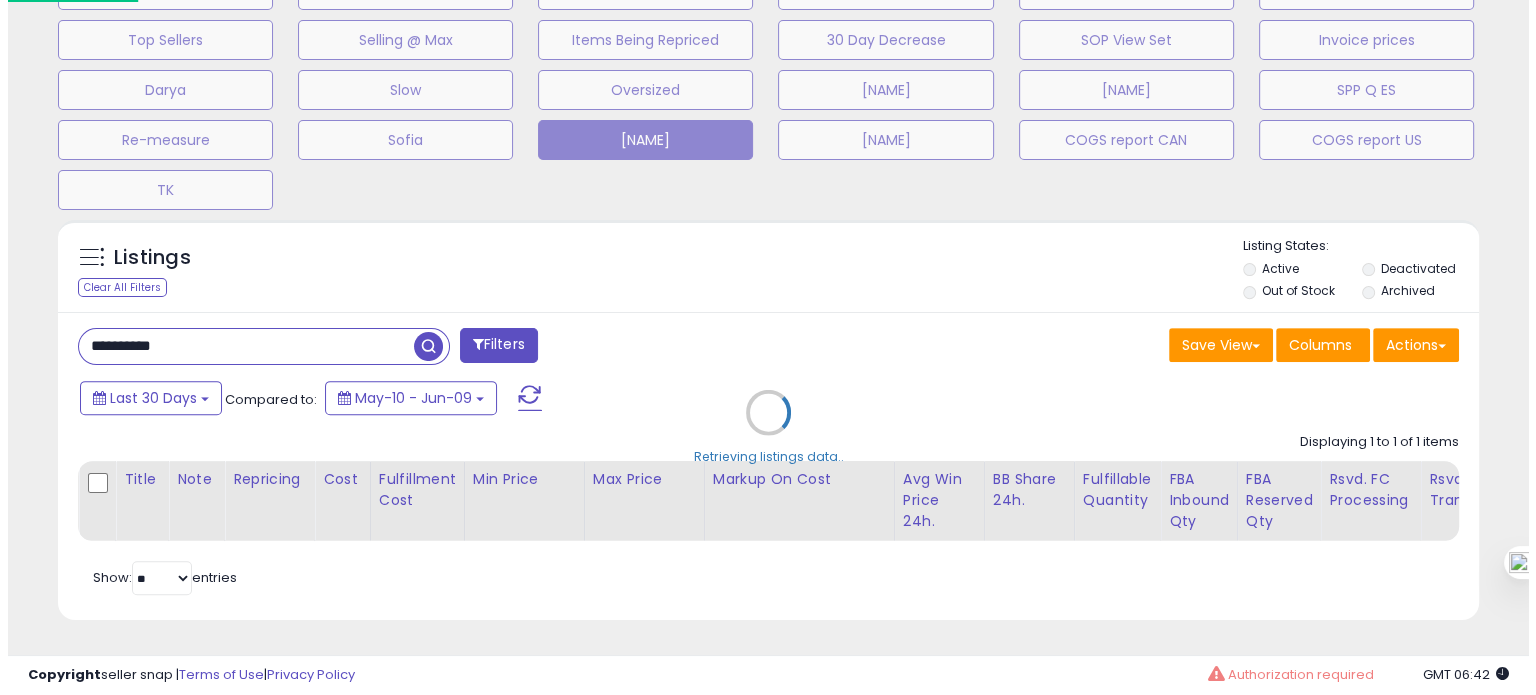 scroll, scrollTop: 674, scrollLeft: 0, axis: vertical 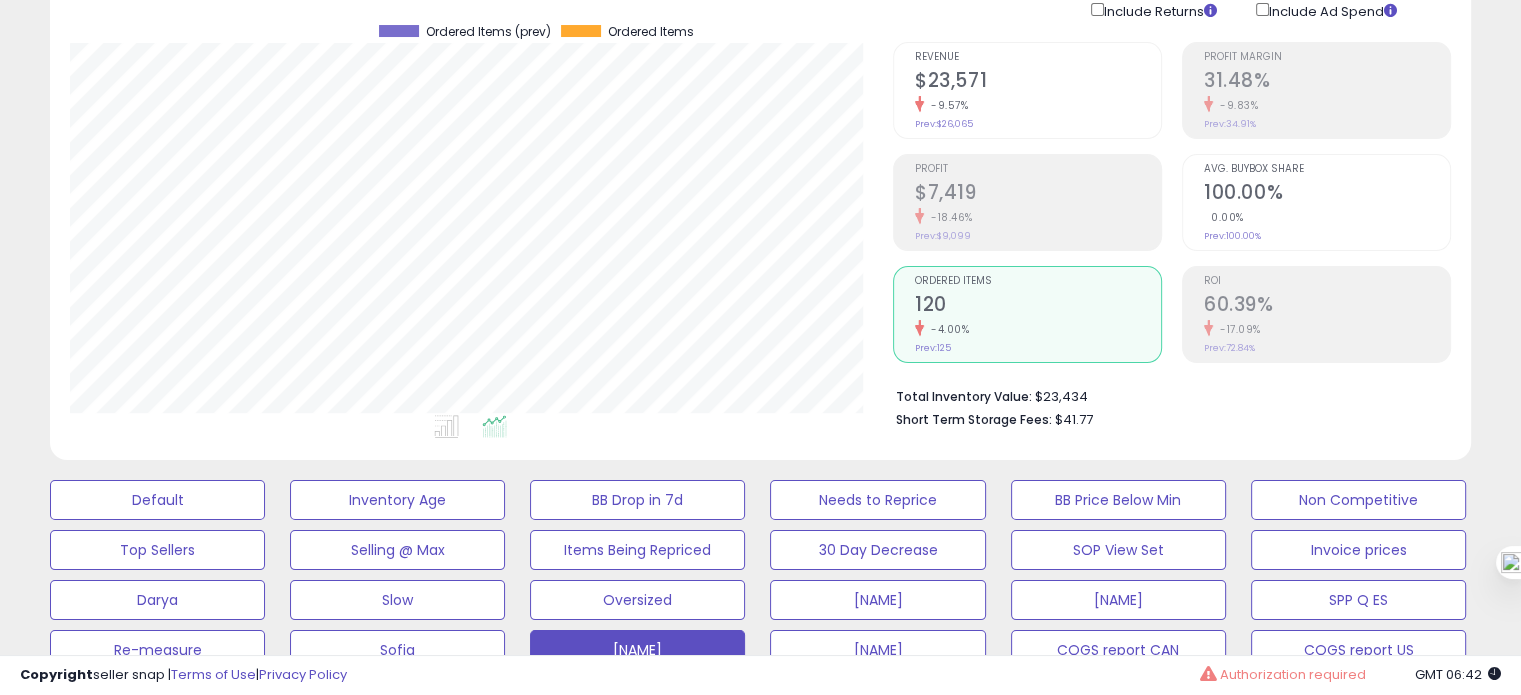 click on "-18.46%" 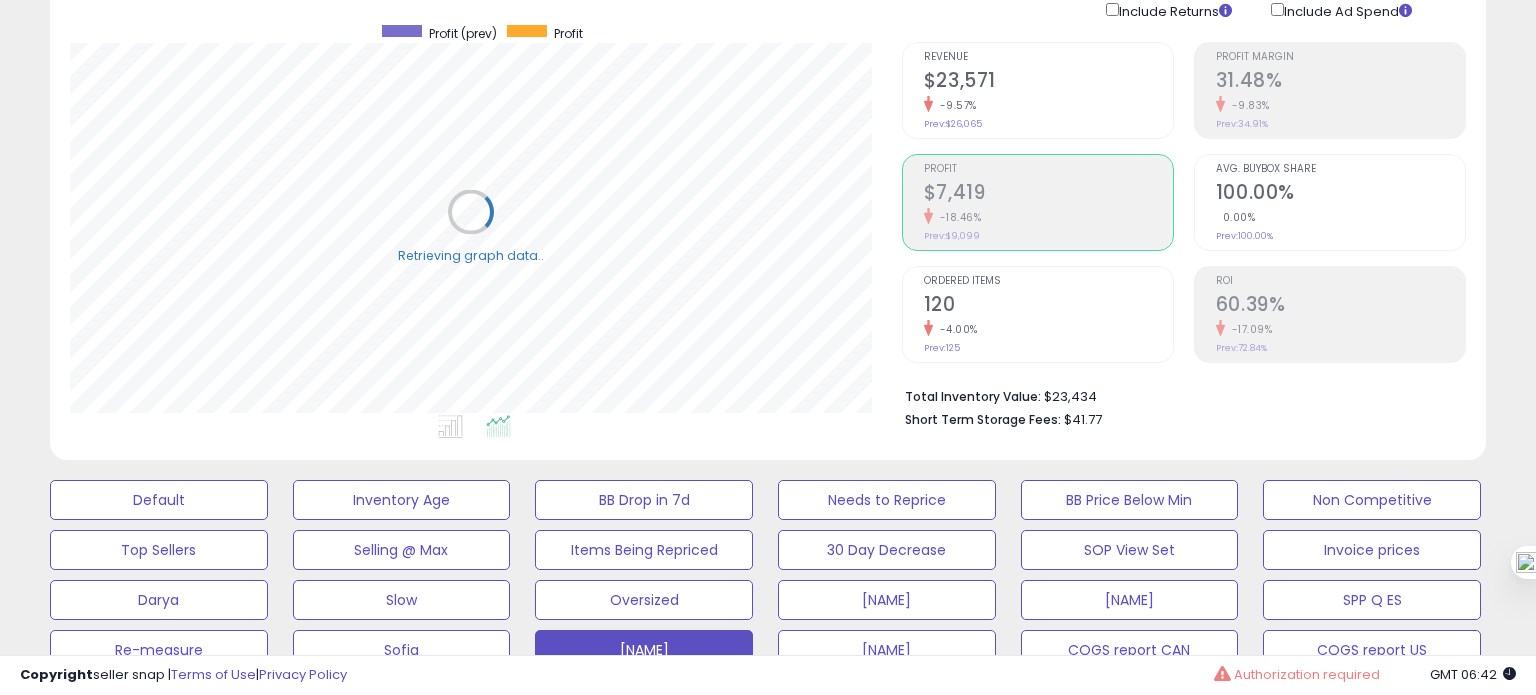 scroll, scrollTop: 999589, scrollLeft: 999168, axis: both 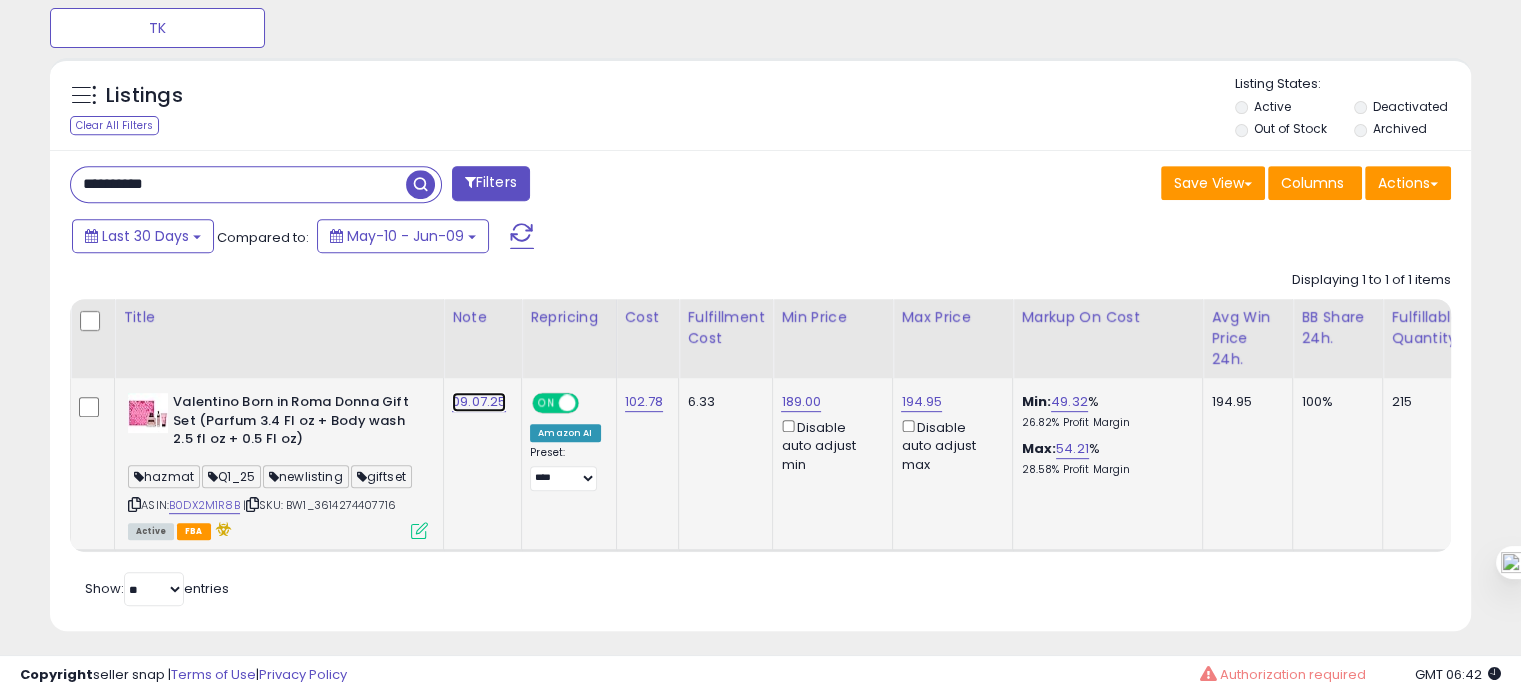 click on "09.07.25" at bounding box center [479, 402] 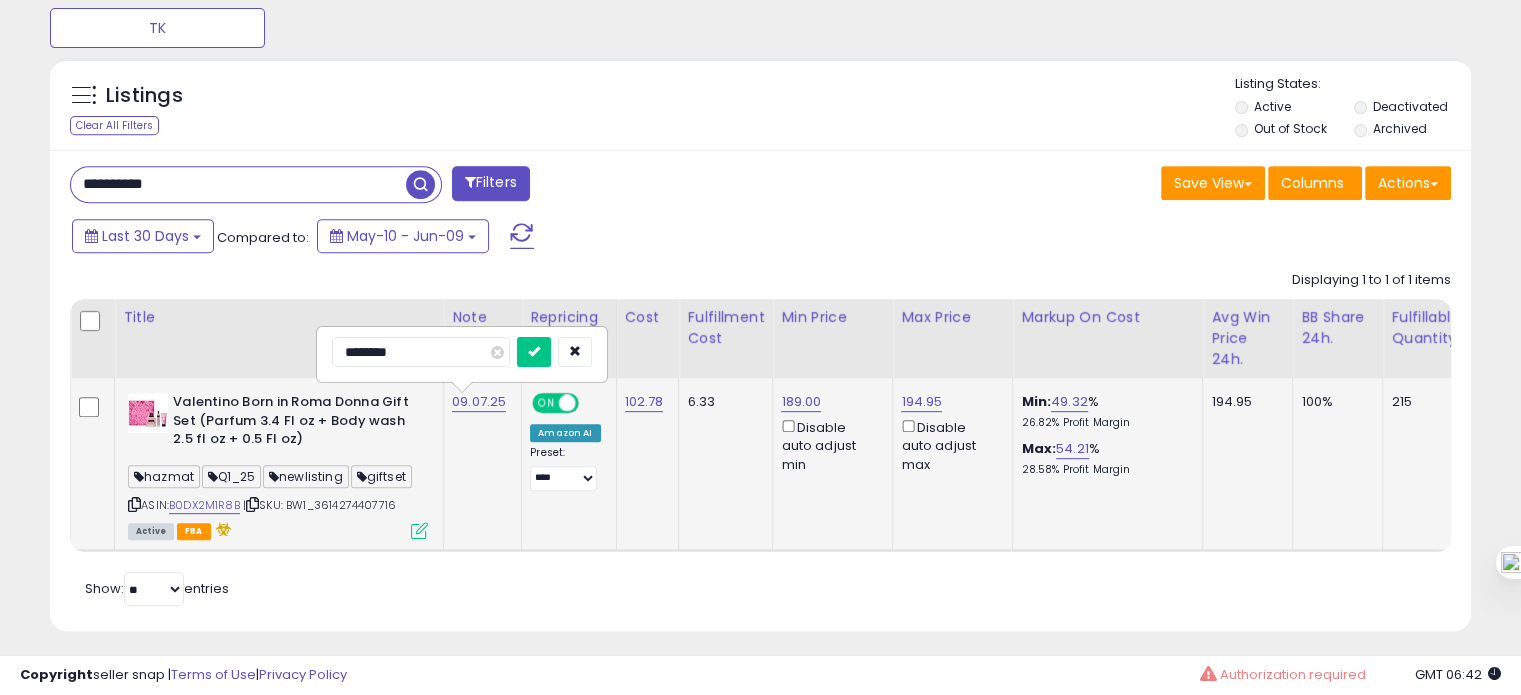 drag, startPoint x: 357, startPoint y: 351, endPoint x: 332, endPoint y: 354, distance: 25.179358 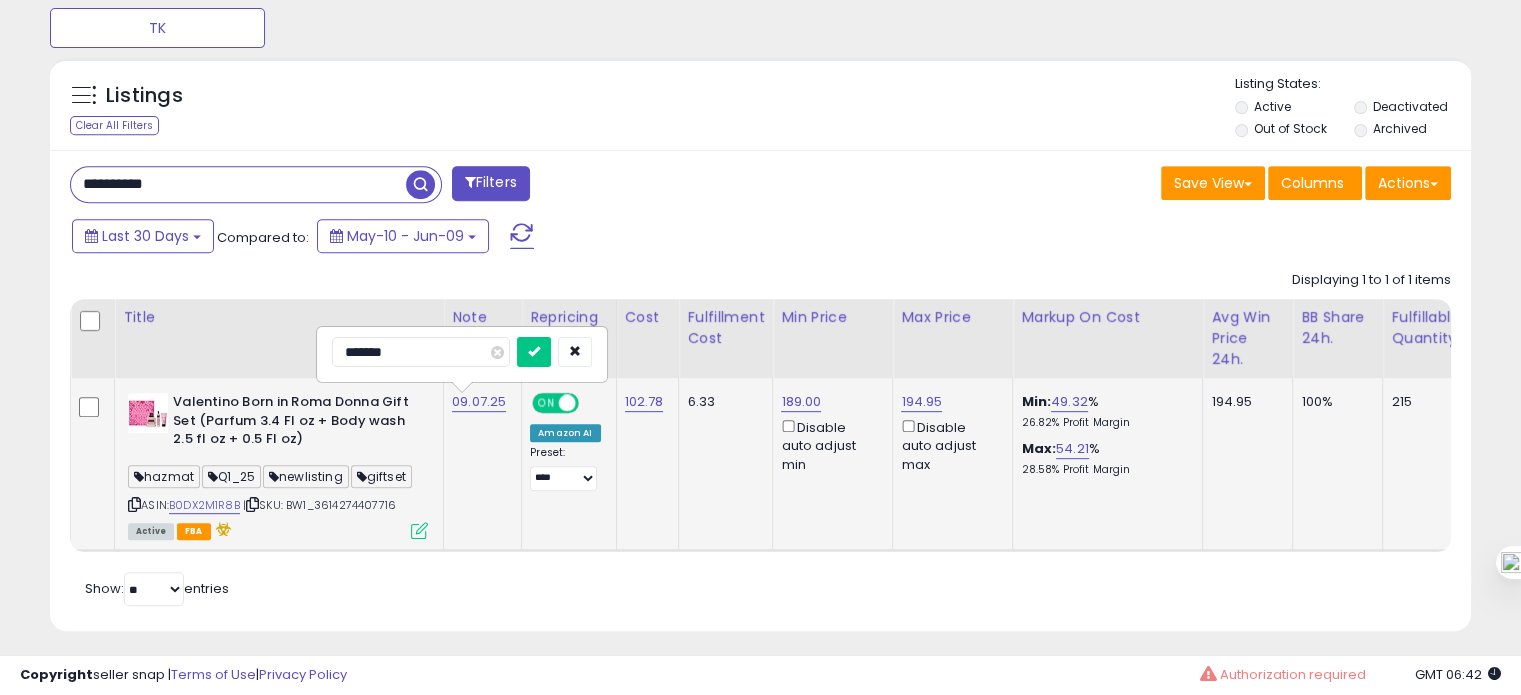 type on "********" 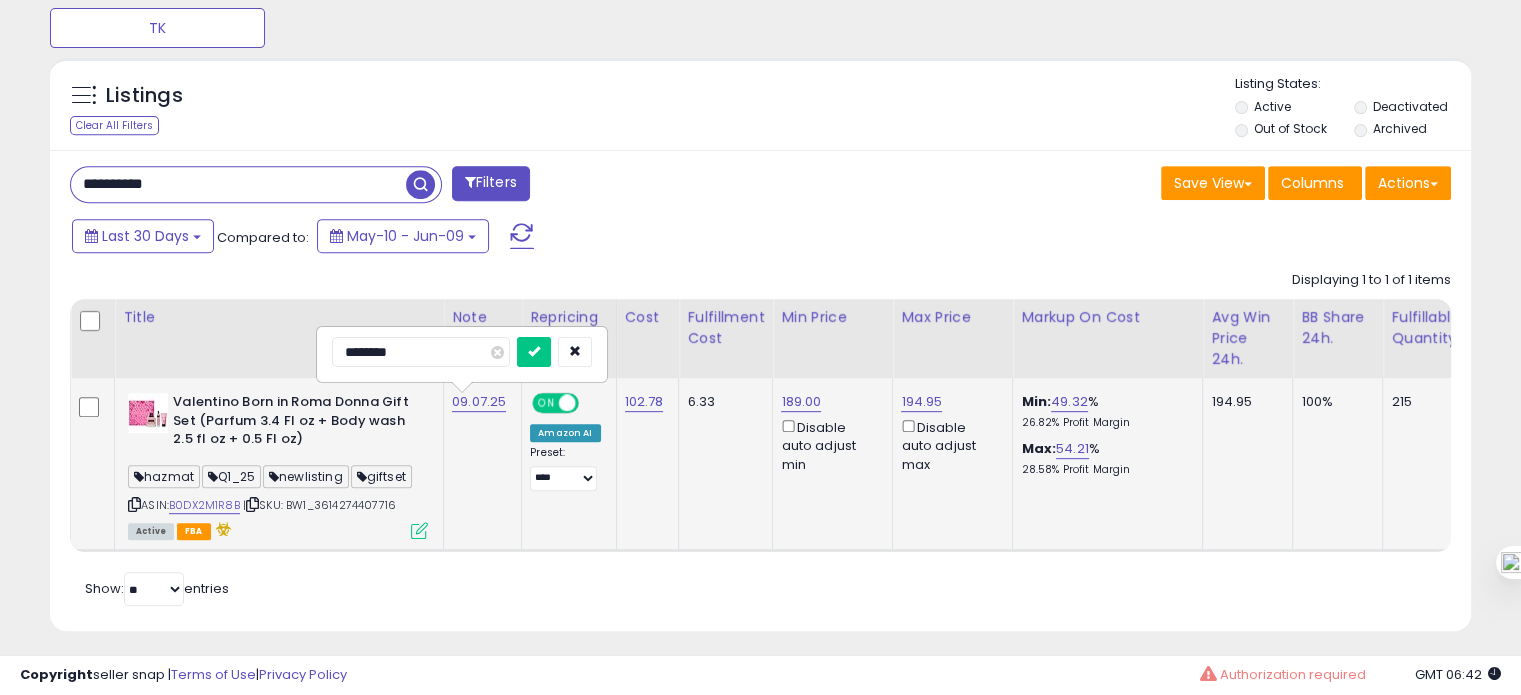 click at bounding box center (534, 352) 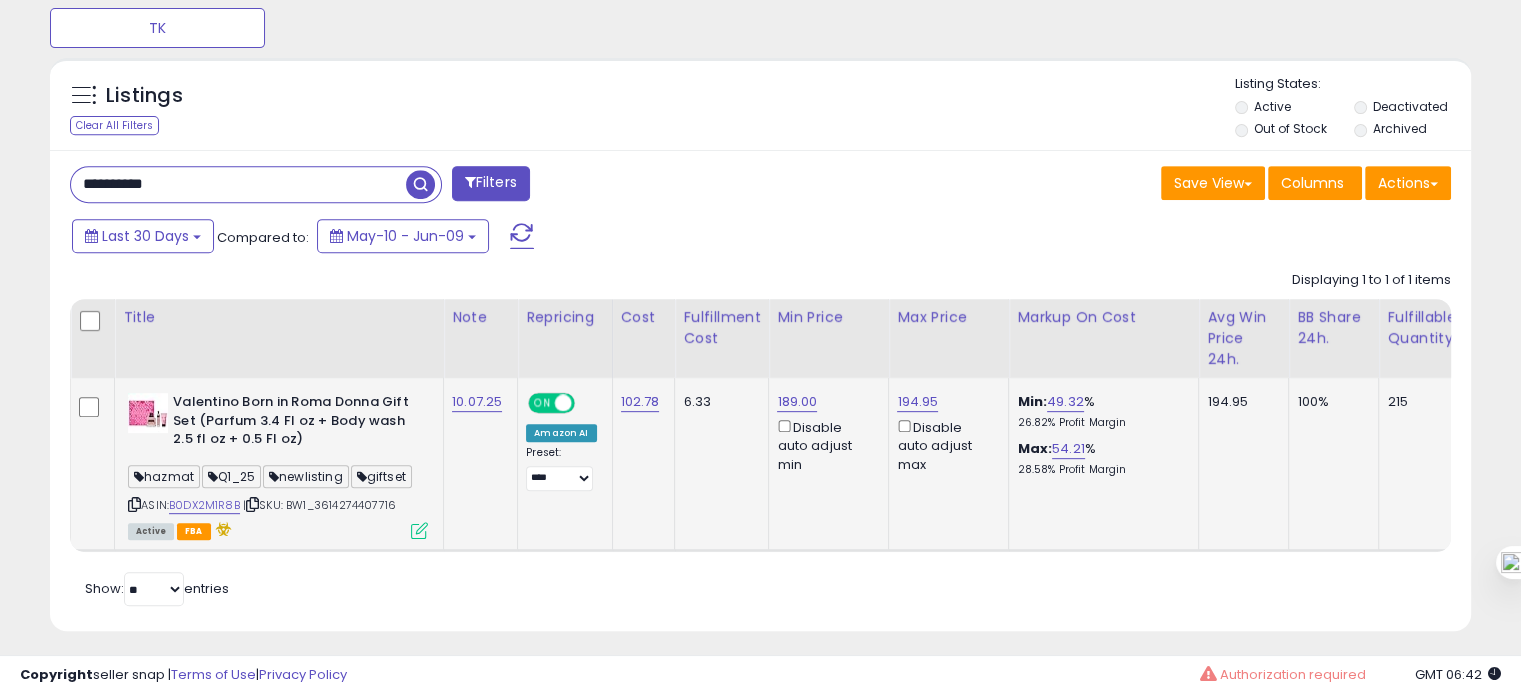 click on "ASIN:  B0DX2M1R8B    |   SKU: BW1_3614274407716 Active FBA" at bounding box center (278, 465) 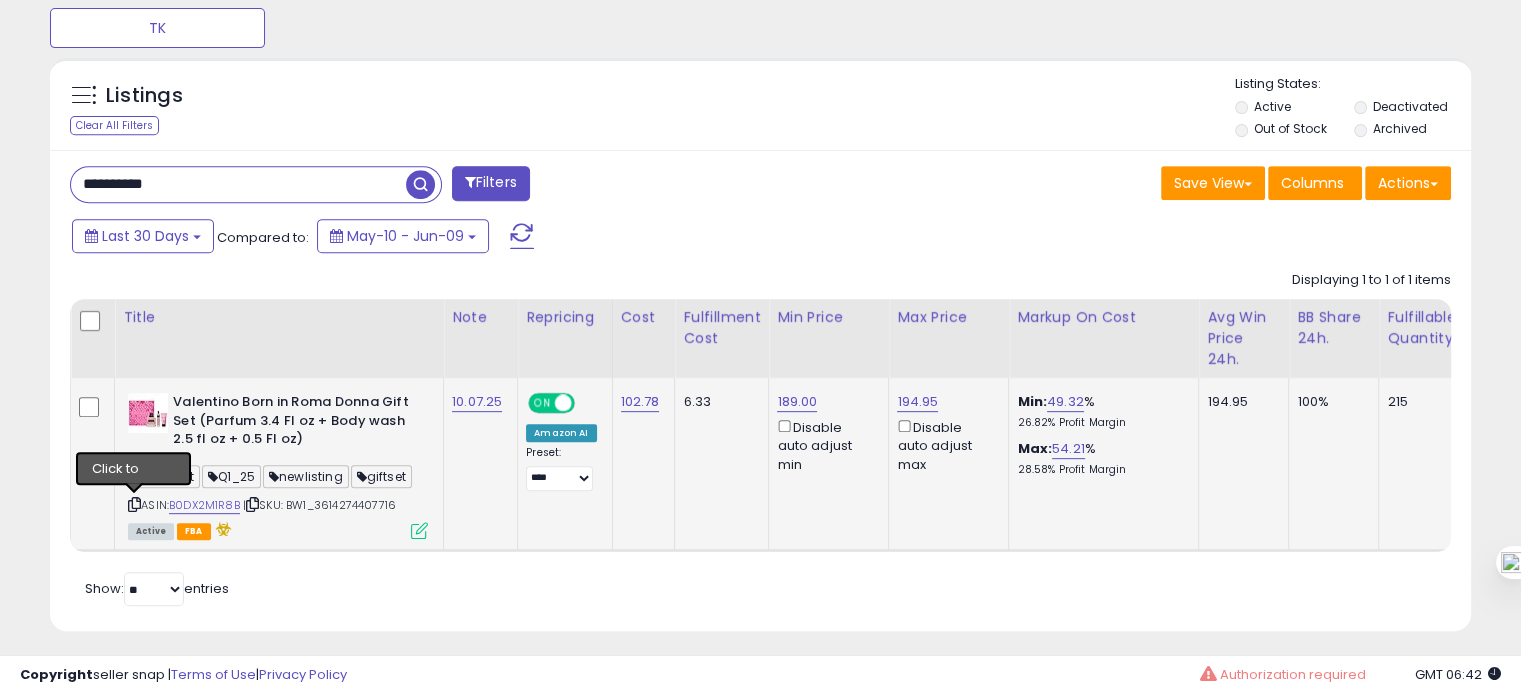 click at bounding box center [134, 504] 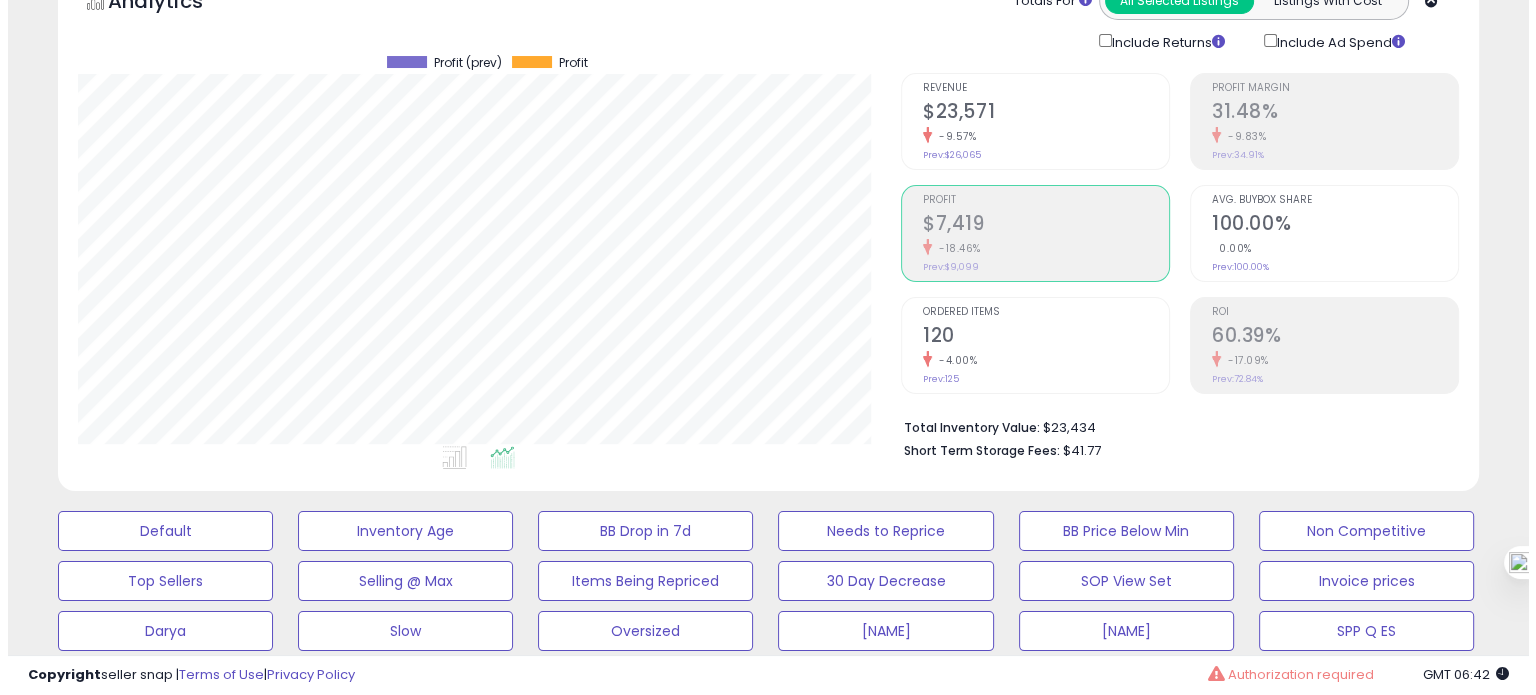 scroll, scrollTop: 118, scrollLeft: 0, axis: vertical 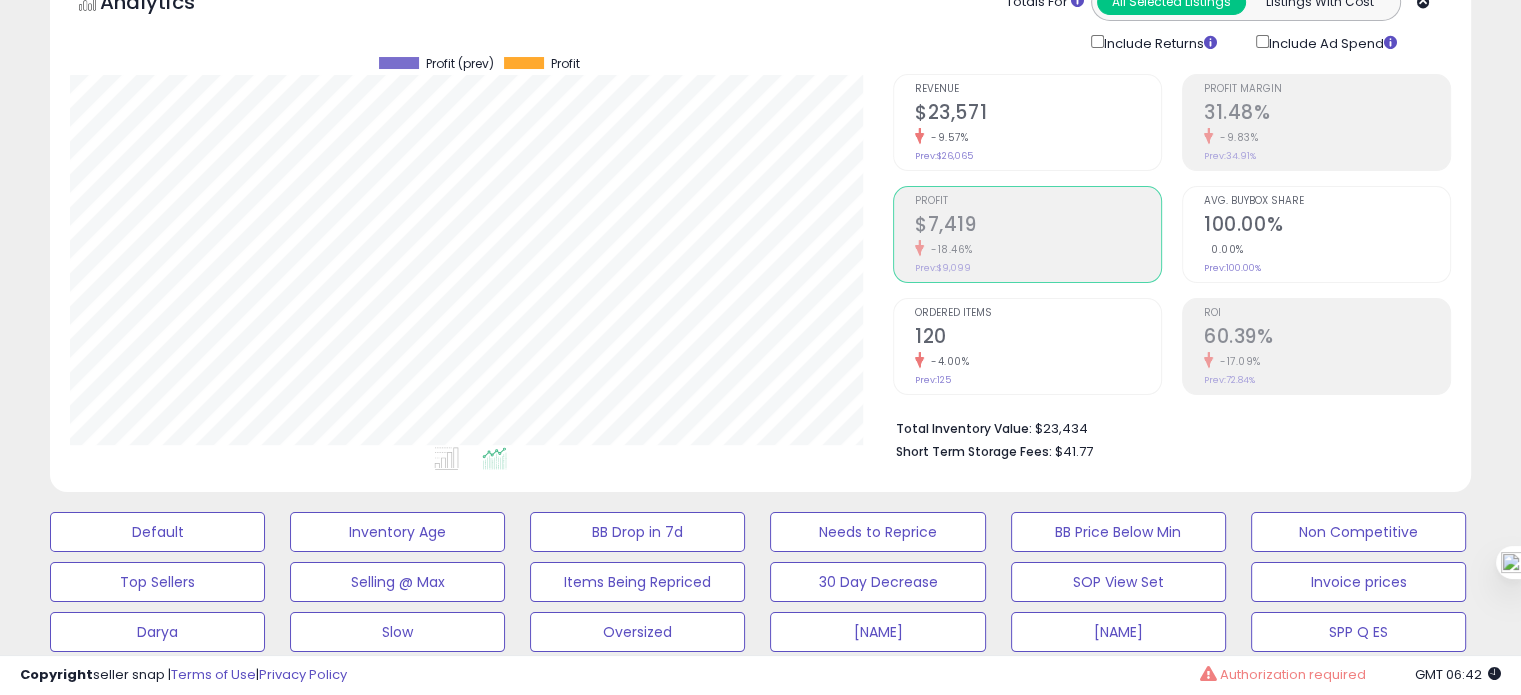 click on "120" at bounding box center [1038, 338] 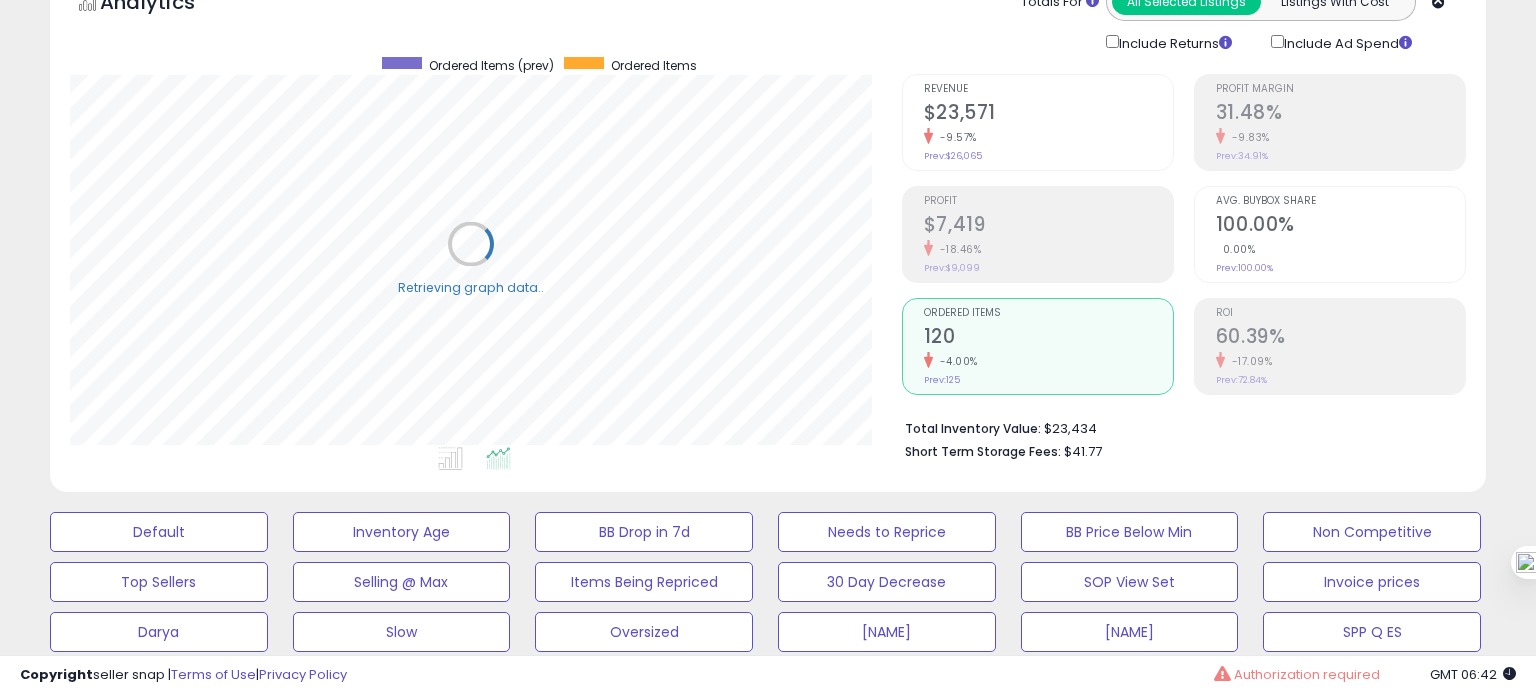 scroll, scrollTop: 999589, scrollLeft: 999168, axis: both 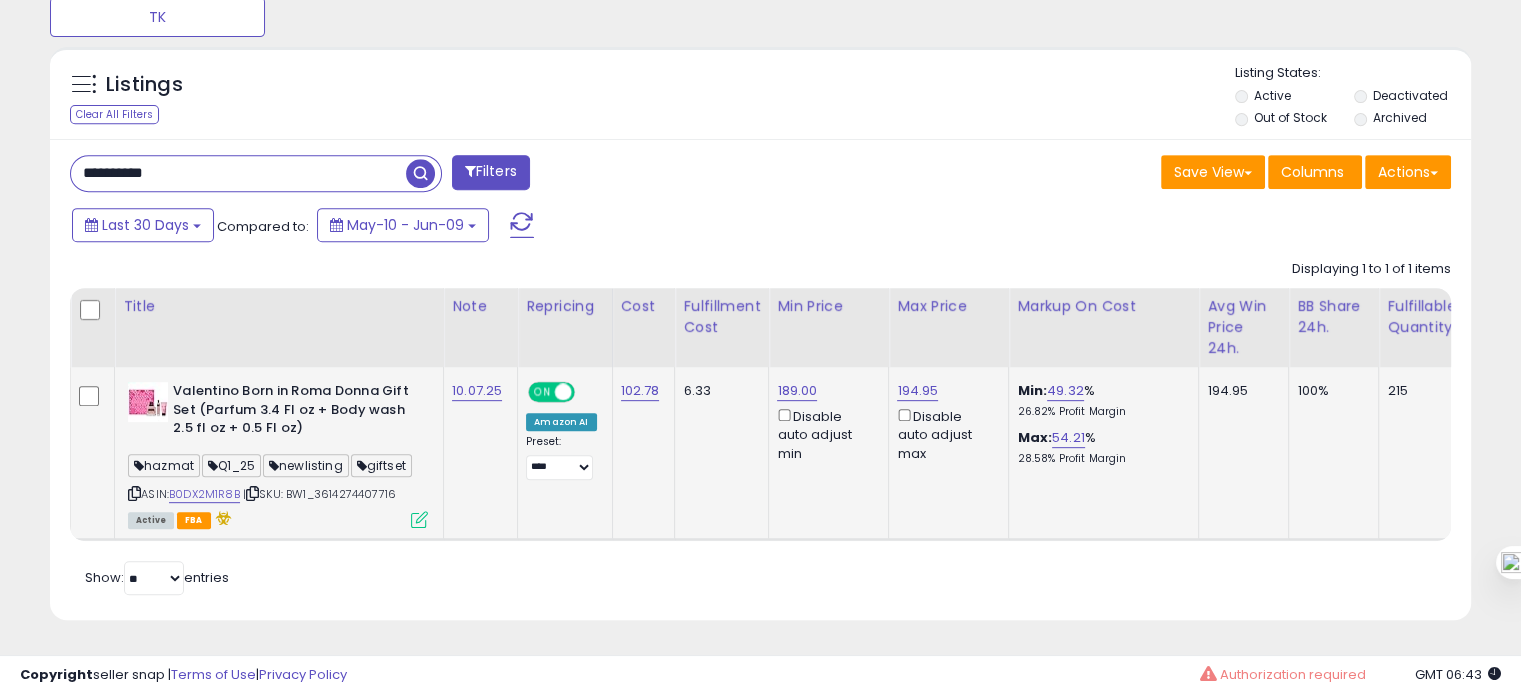 drag, startPoint x: 405, startPoint y: 479, endPoint x: 324, endPoint y: 476, distance: 81.055534 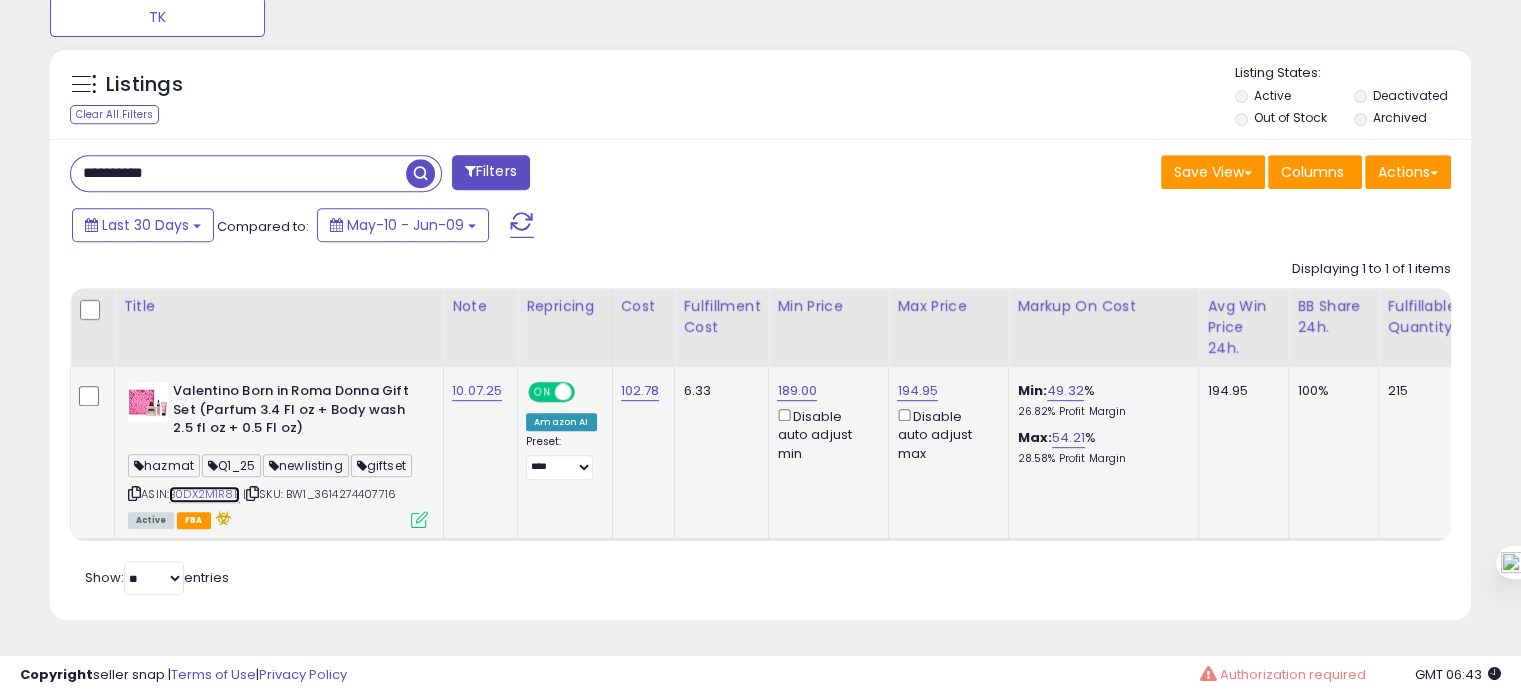 click on "B0DX2M1R8B" at bounding box center (204, 494) 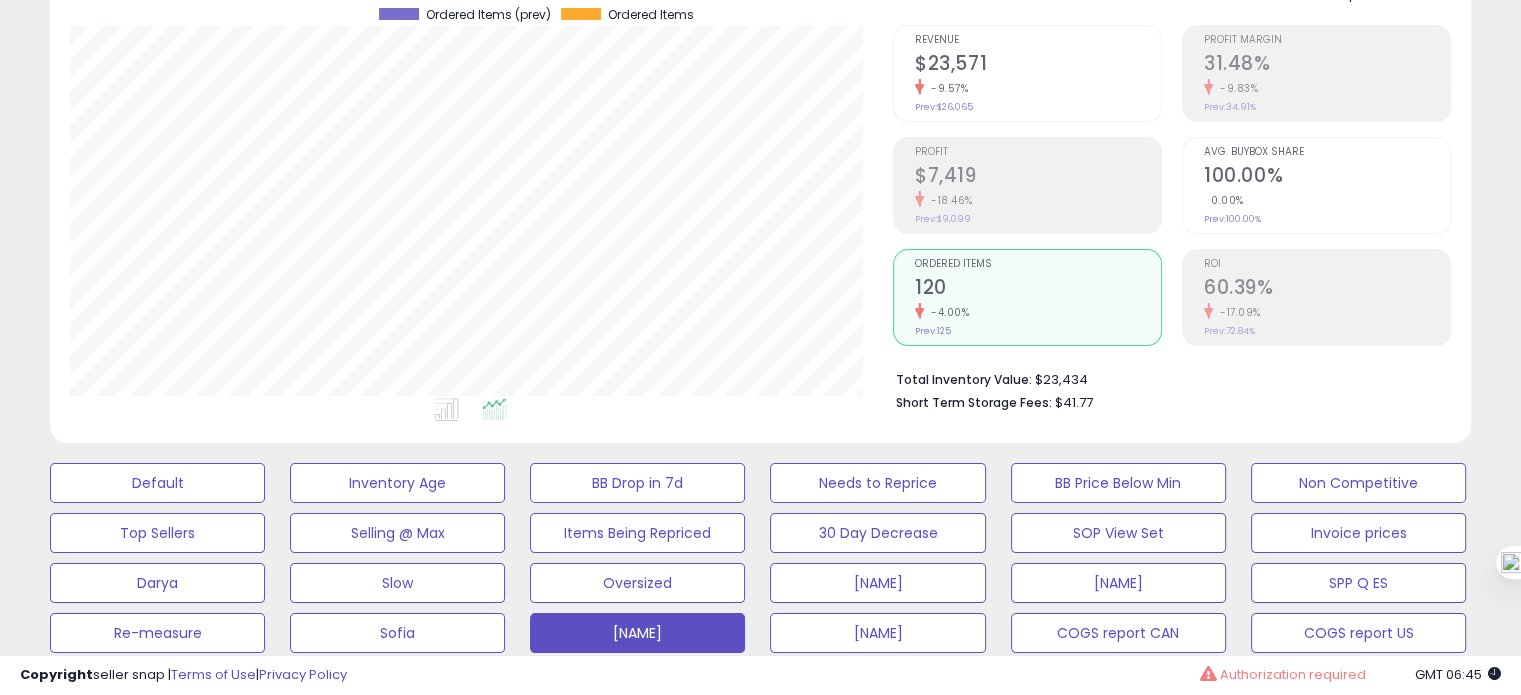 scroll, scrollTop: 848, scrollLeft: 0, axis: vertical 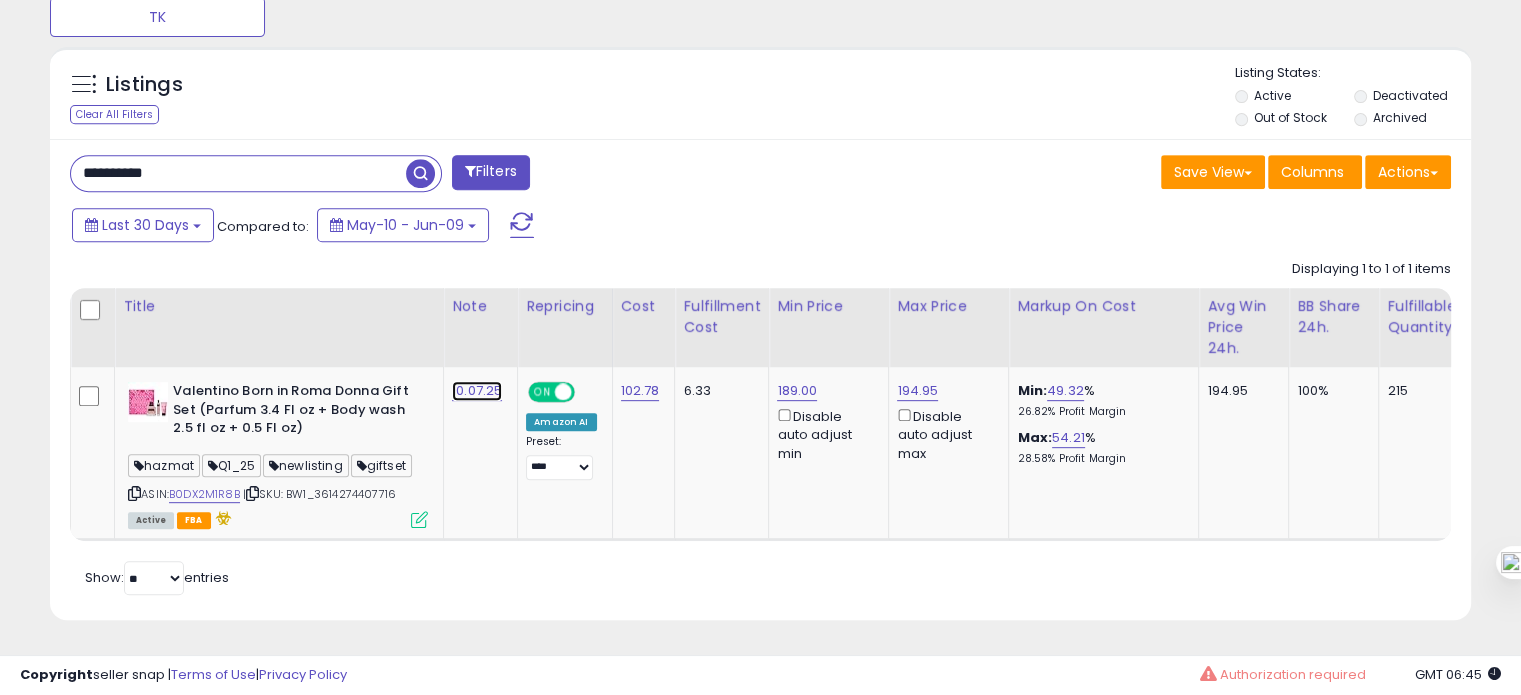click on "10.07.25" at bounding box center (477, 391) 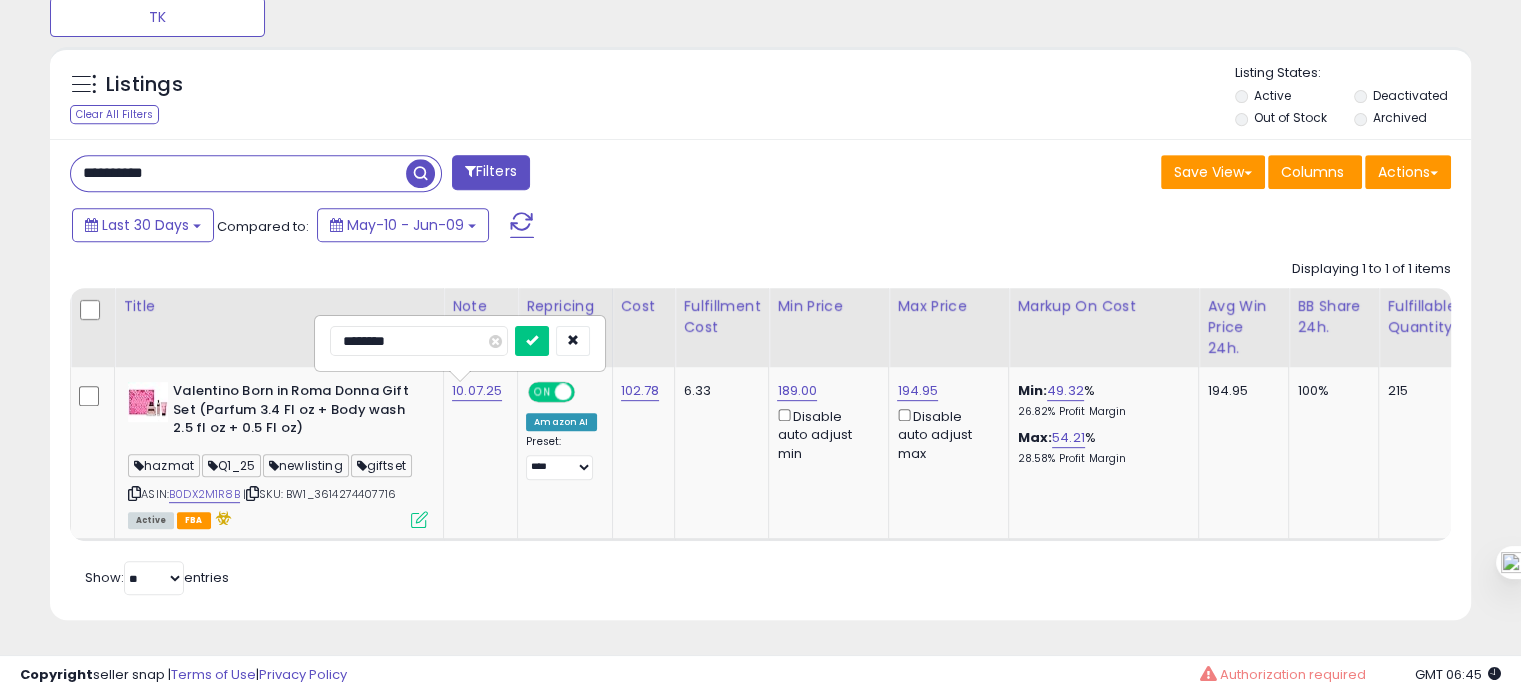 click on "********" at bounding box center [419, 341] 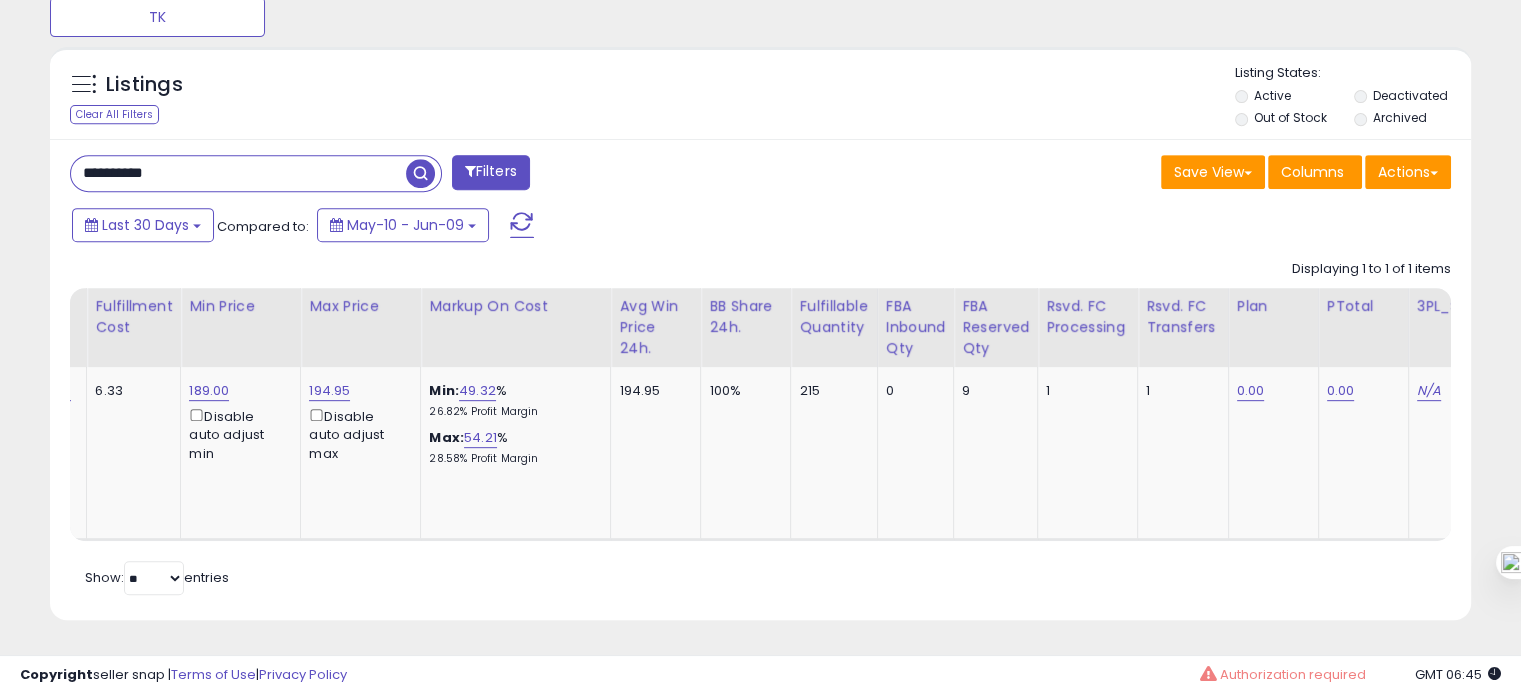 scroll, scrollTop: 0, scrollLeft: 650, axis: horizontal 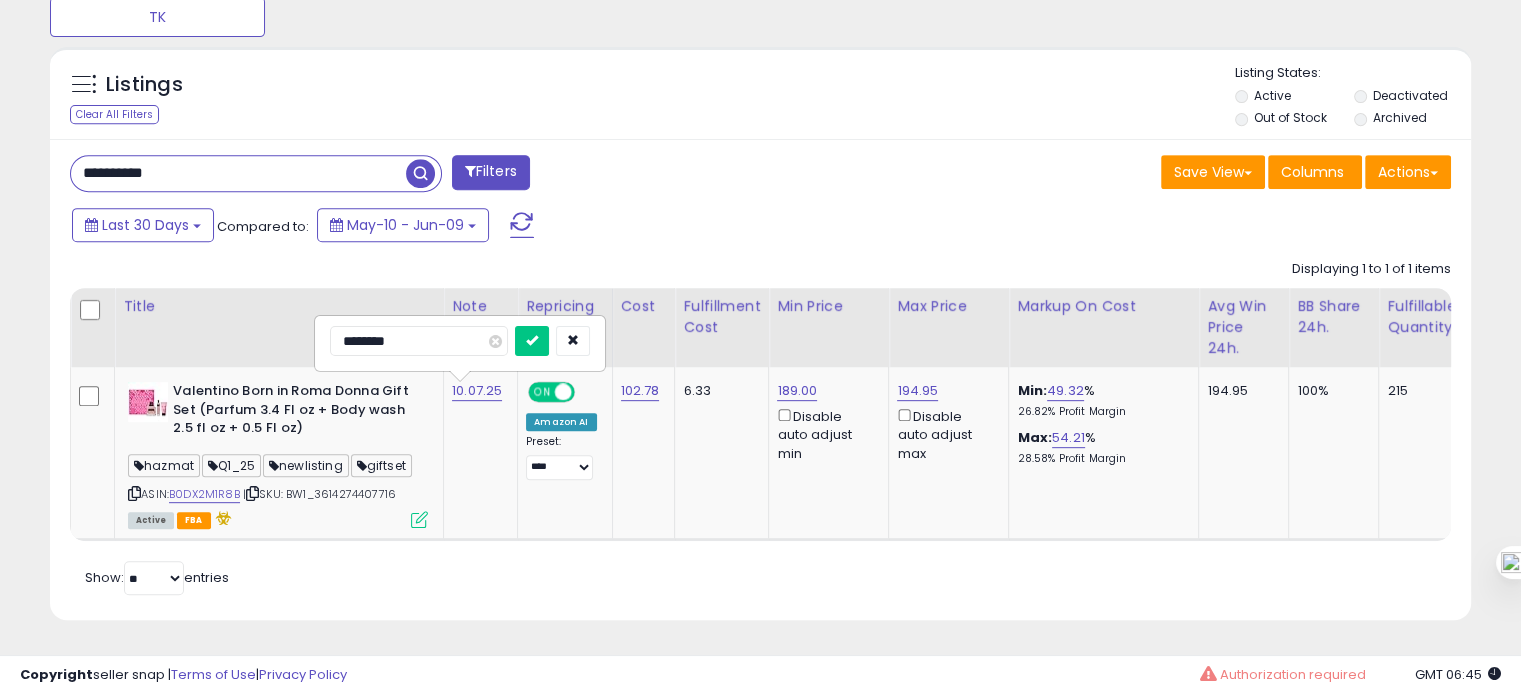 drag, startPoint x: 404, startPoint y: 475, endPoint x: 321, endPoint y: 476, distance: 83.00603 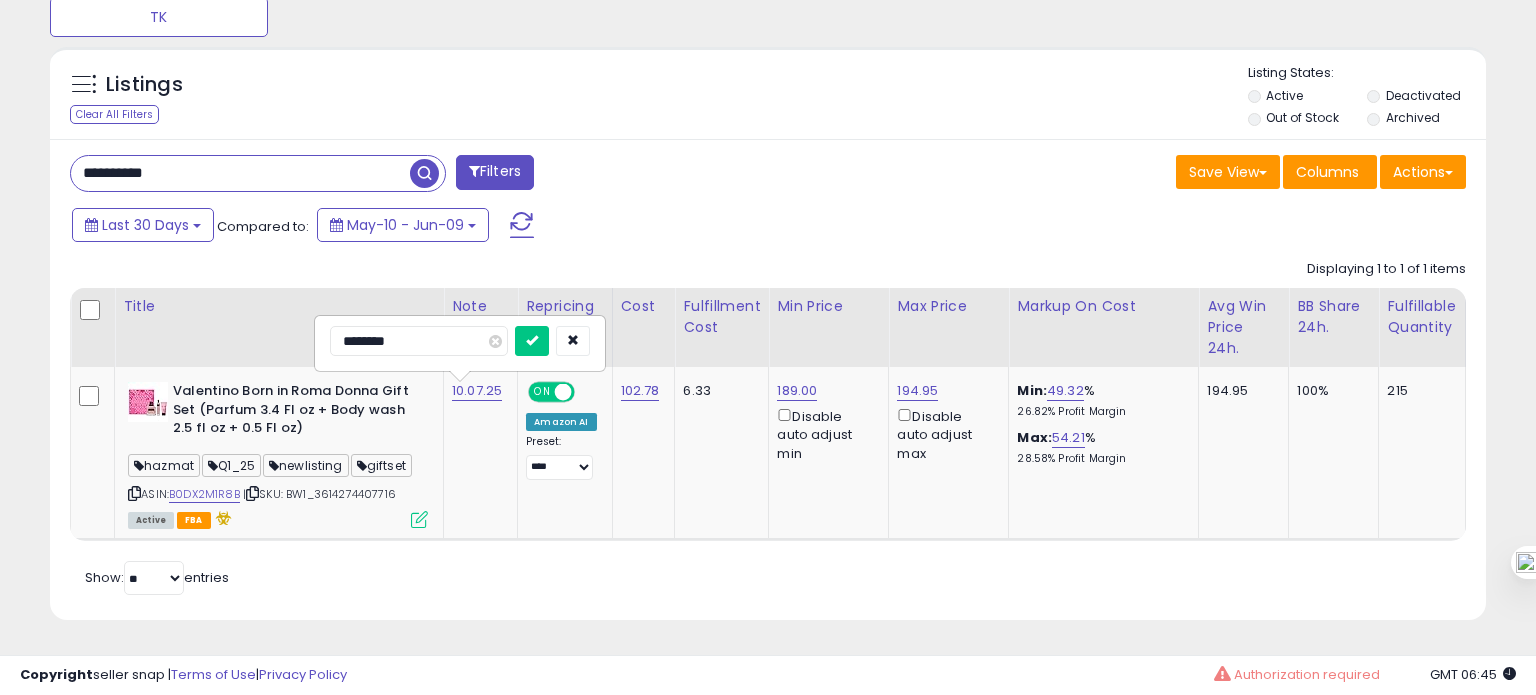scroll, scrollTop: 999589, scrollLeft: 999168, axis: both 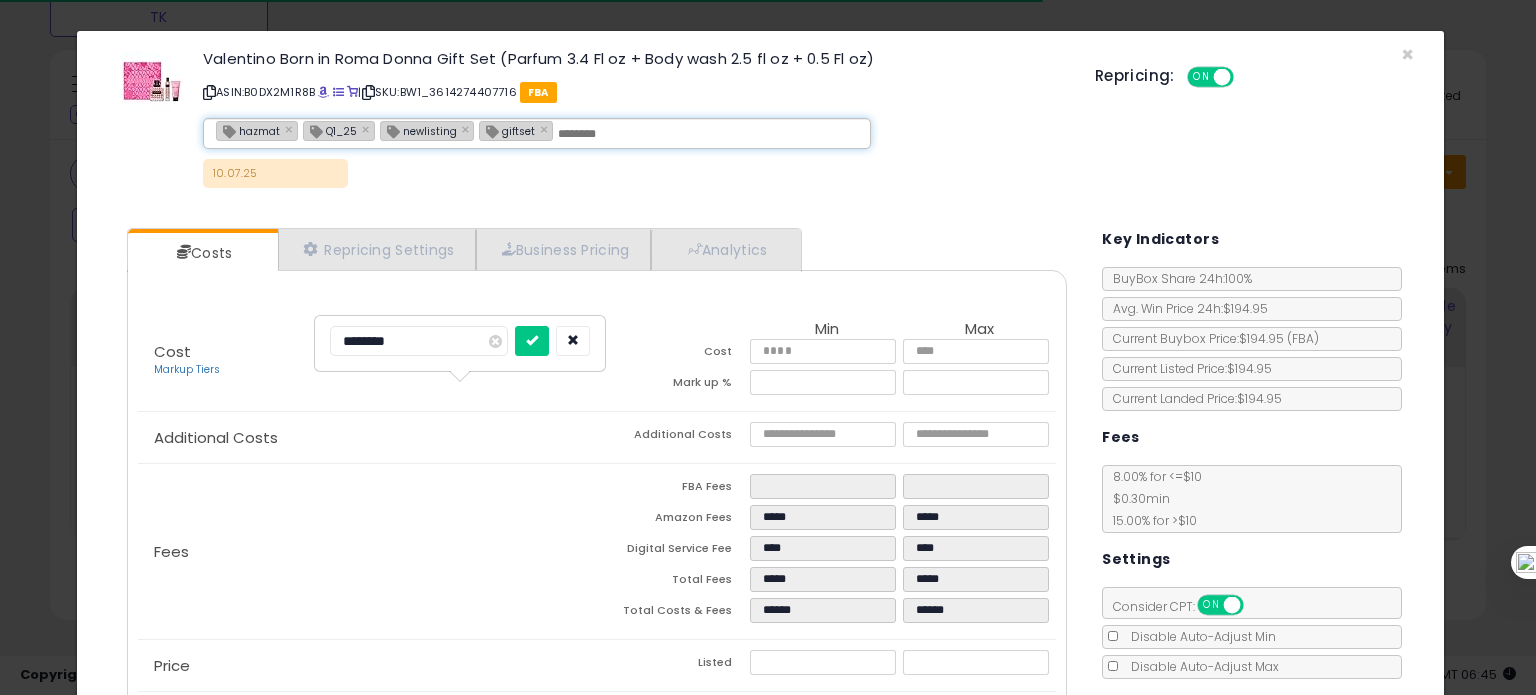 click at bounding box center (708, 134) 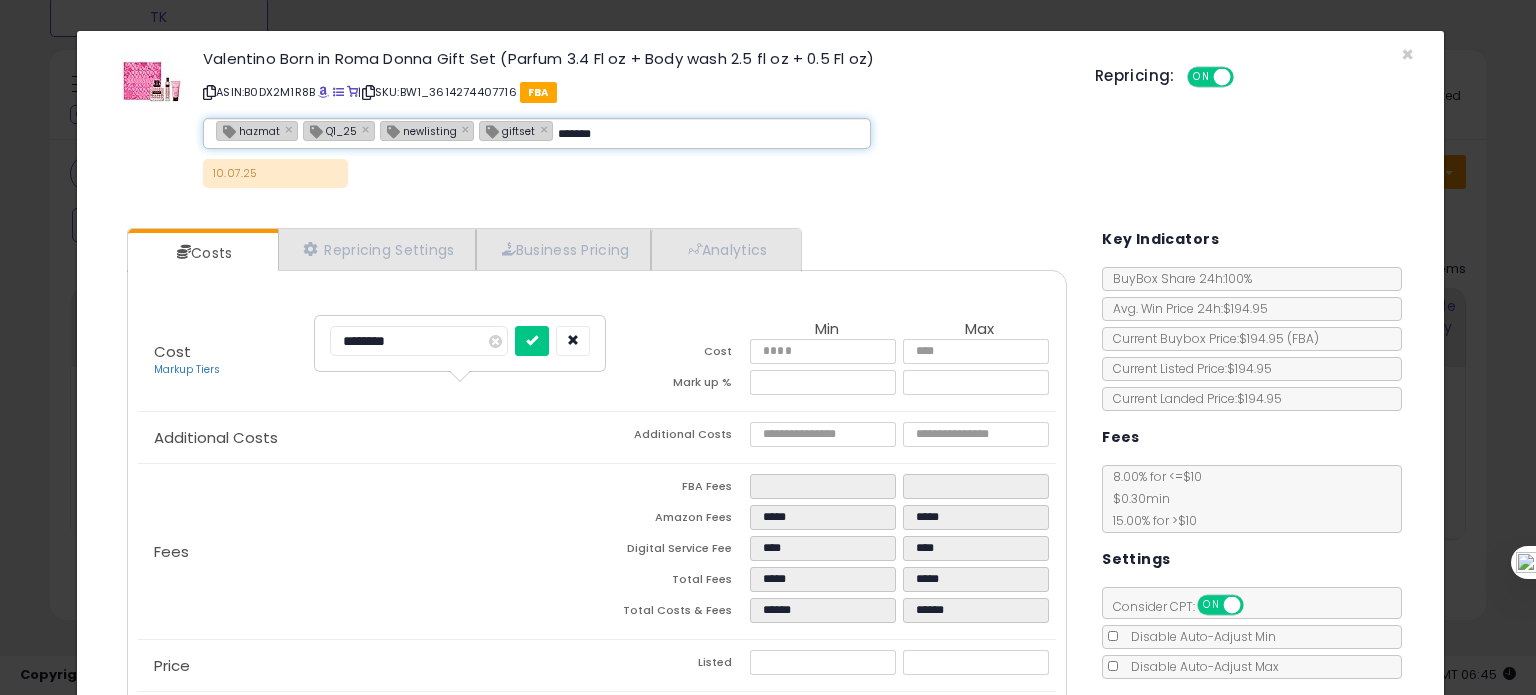 type on "*******" 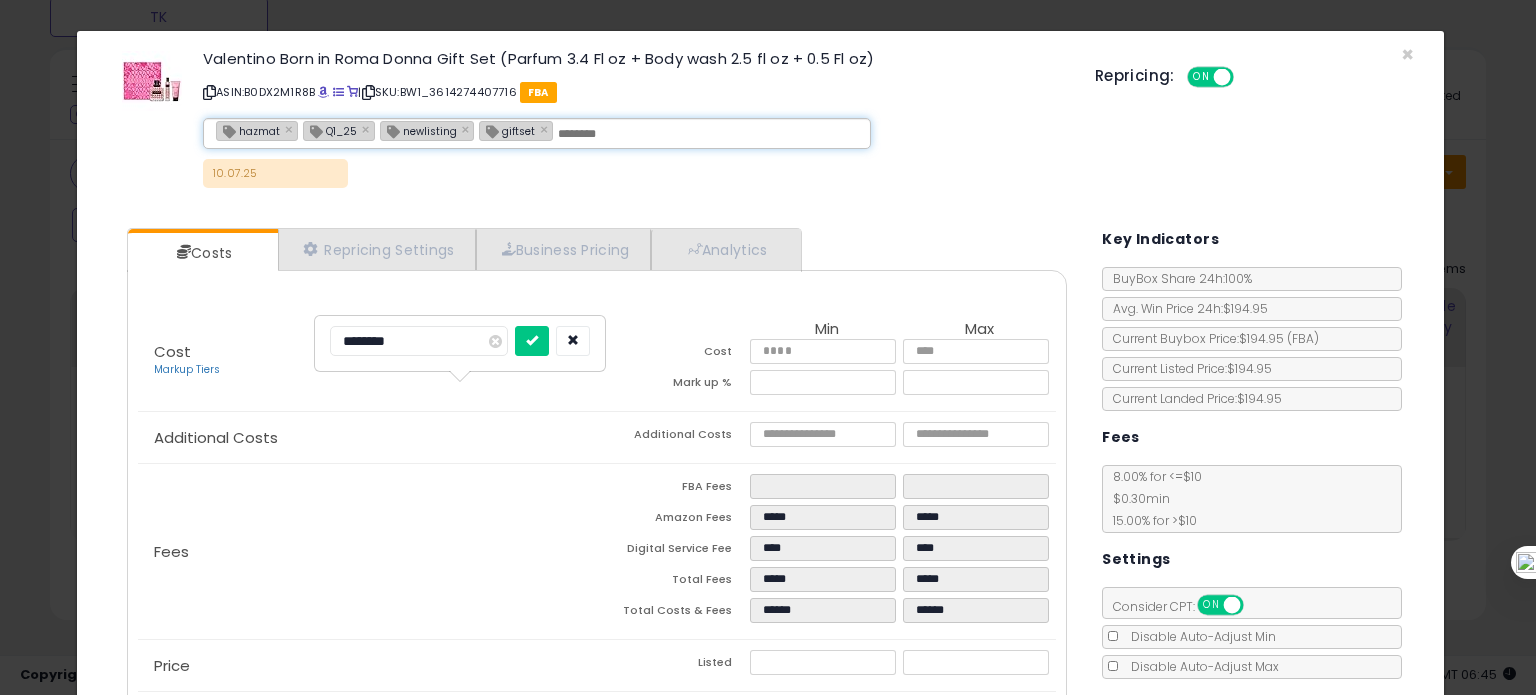 click on "10.07.25" at bounding box center [634, 178] 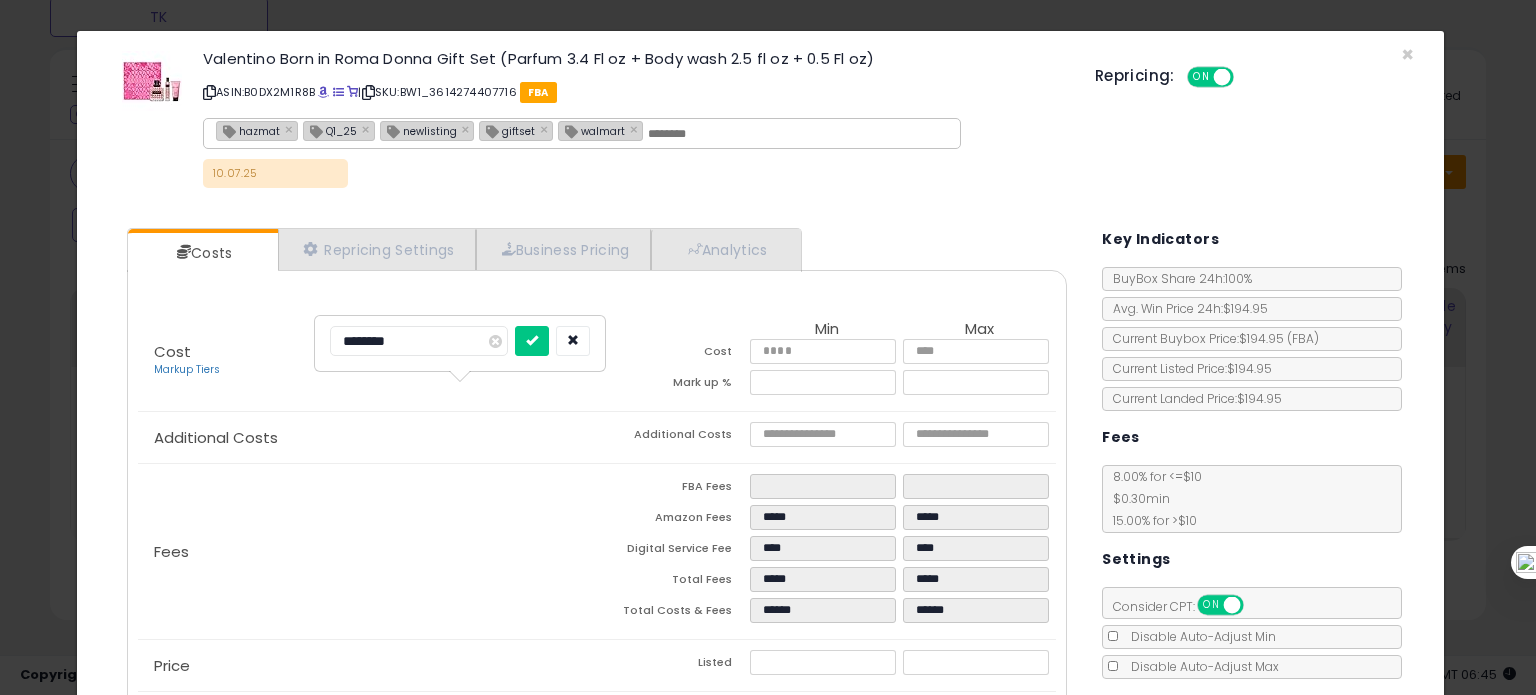 scroll, scrollTop: 182, scrollLeft: 0, axis: vertical 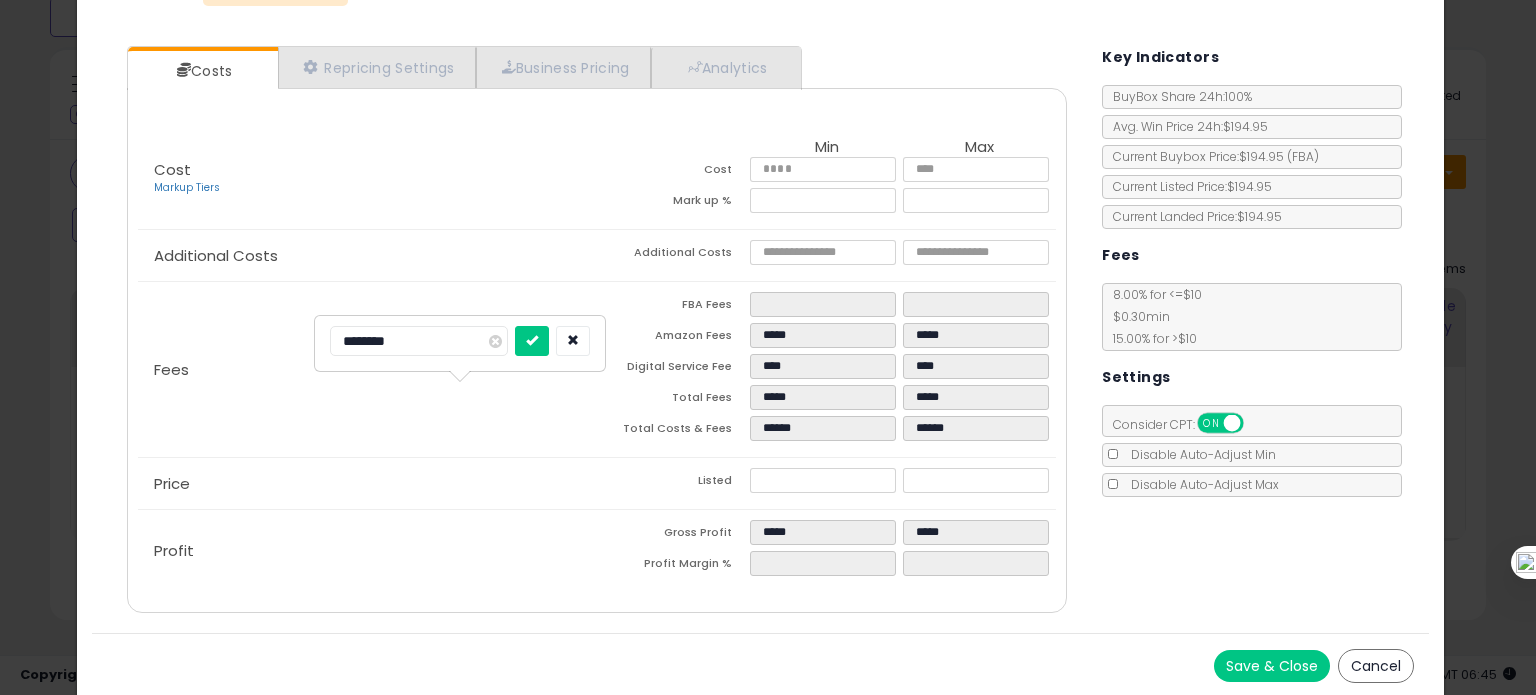 click on "Save & Close" at bounding box center (1272, 666) 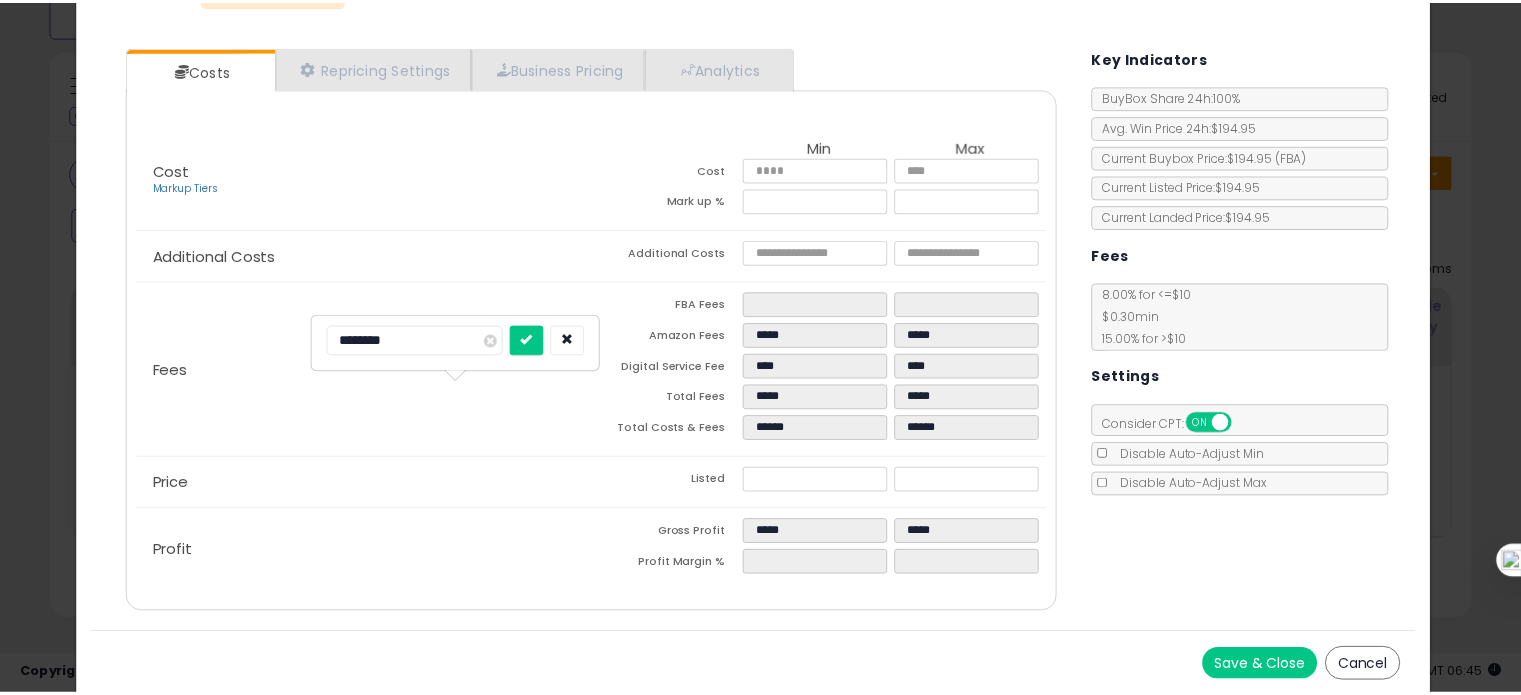 scroll, scrollTop: 0, scrollLeft: 0, axis: both 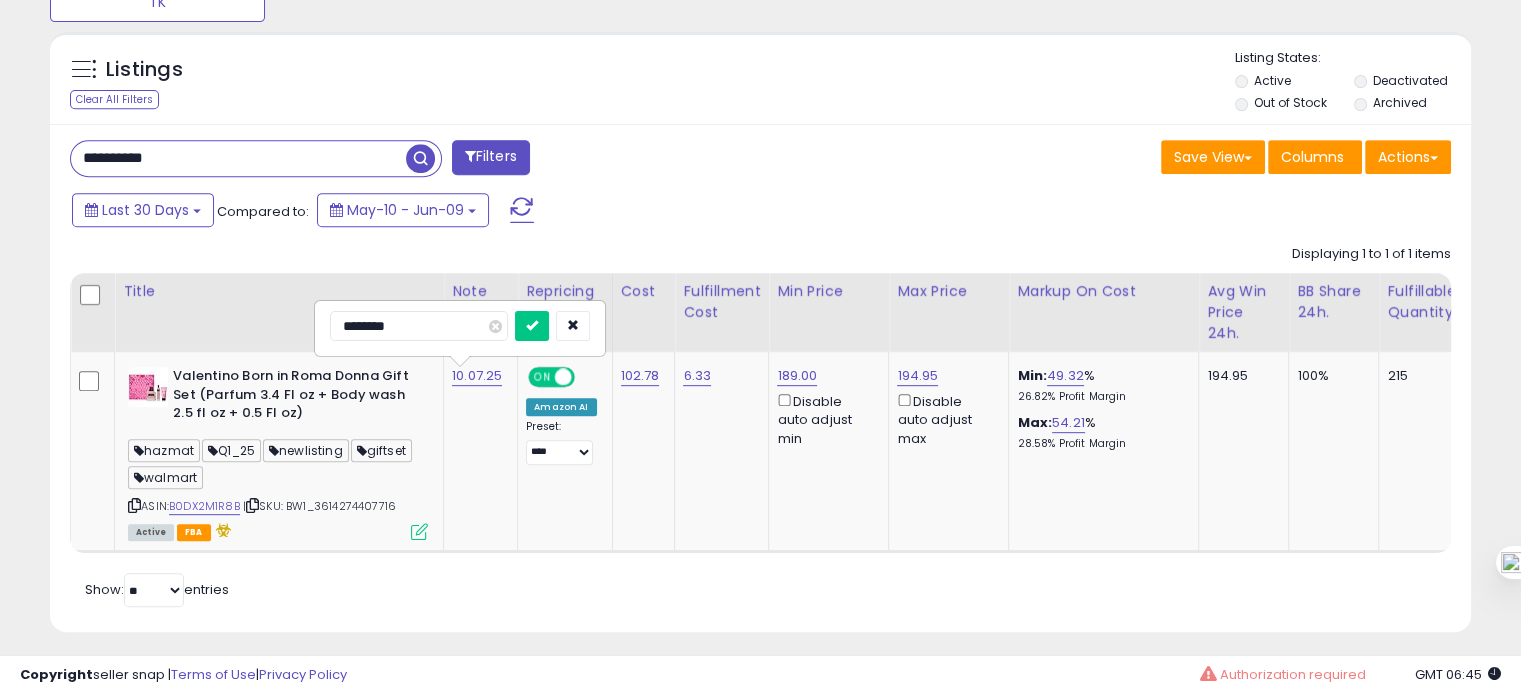 click on "**********" at bounding box center (238, 158) 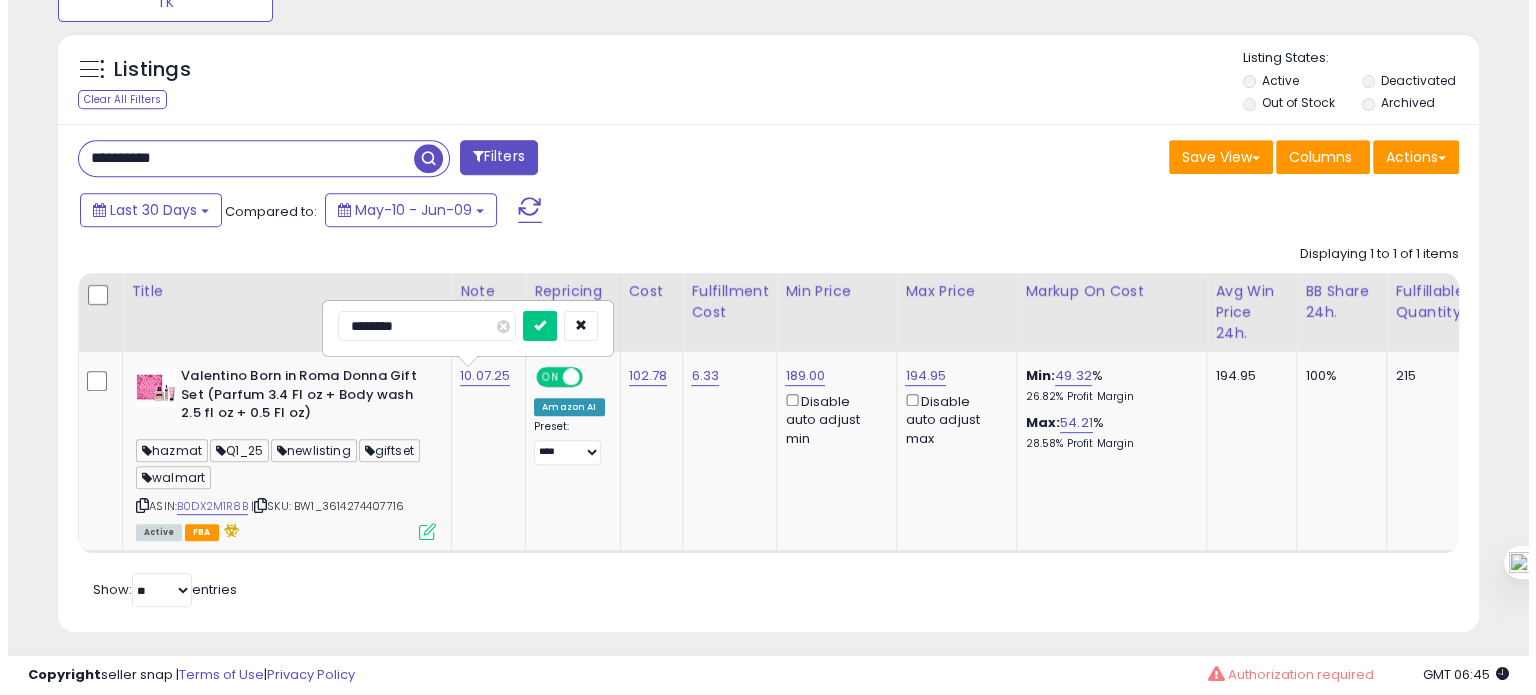 scroll, scrollTop: 674, scrollLeft: 0, axis: vertical 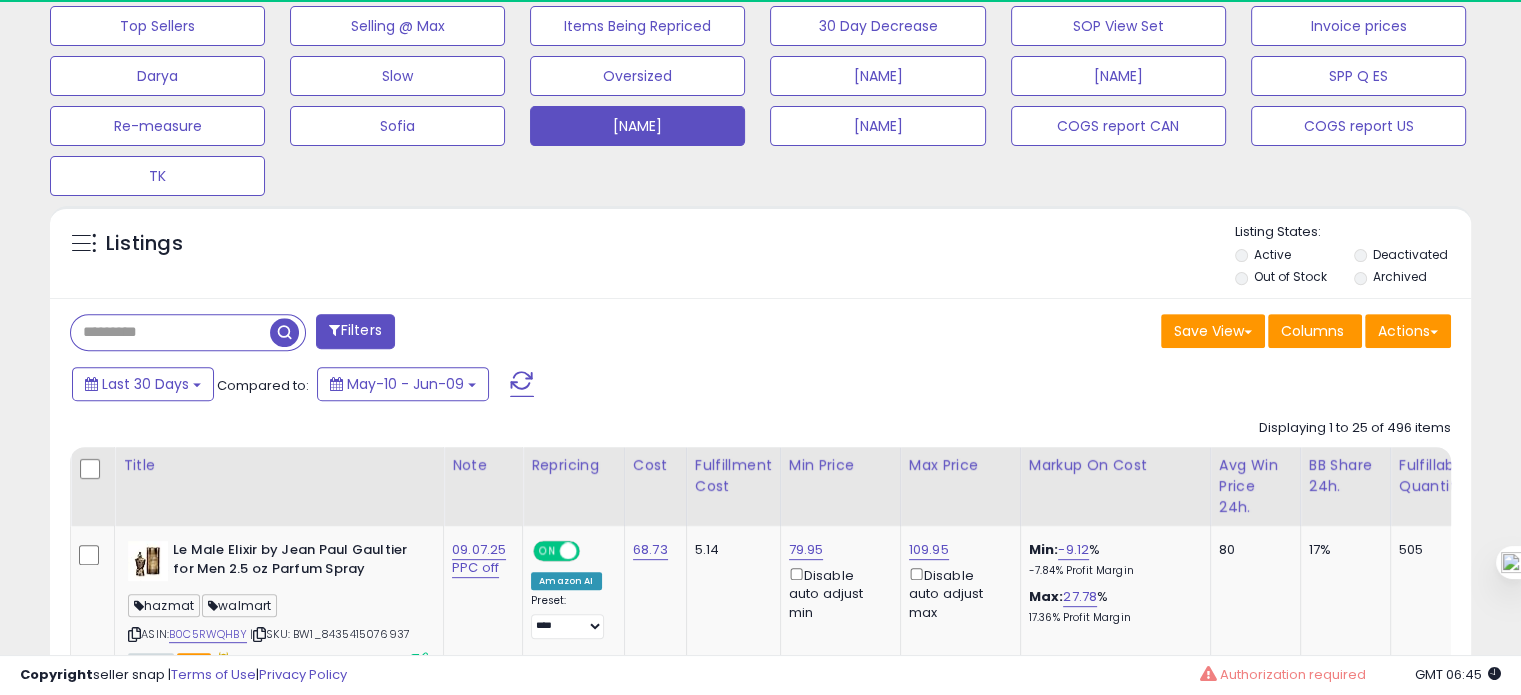 click at bounding box center [170, 332] 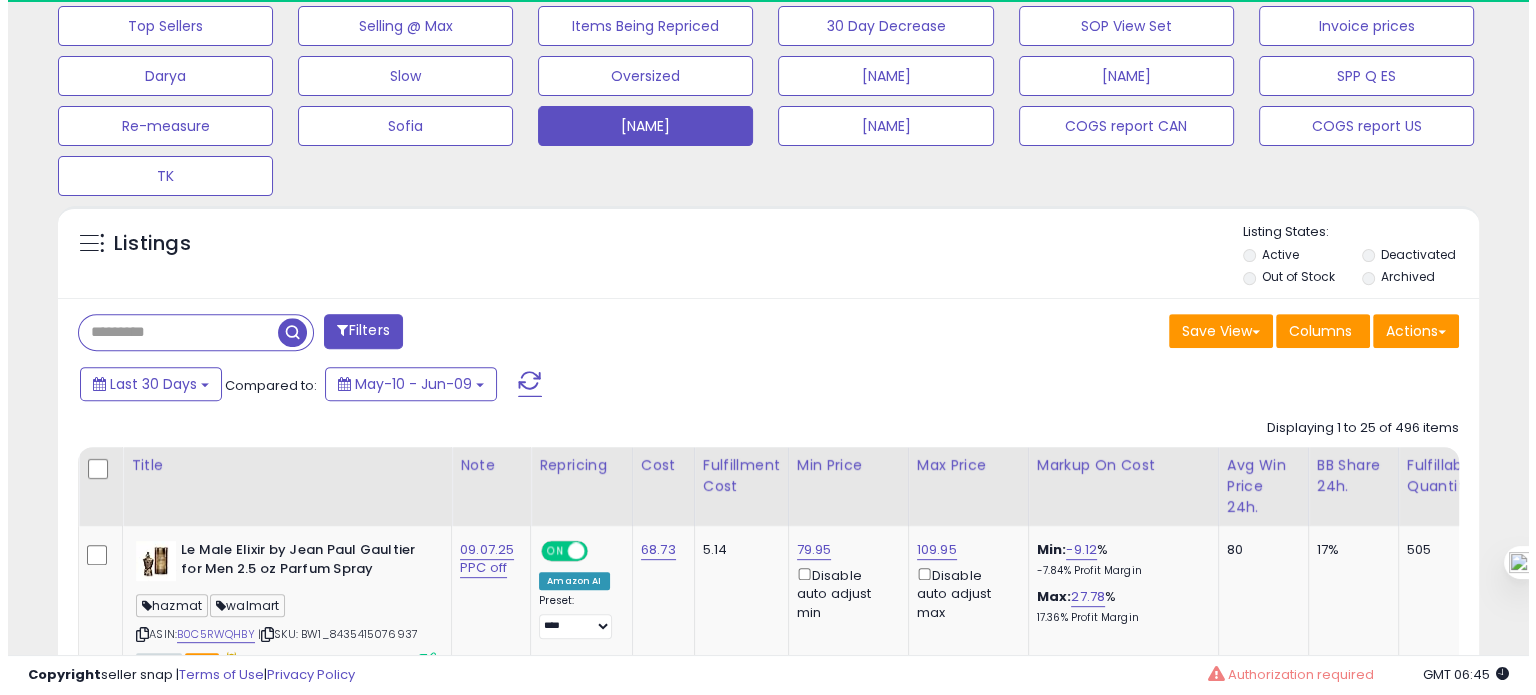 scroll, scrollTop: 409, scrollLeft: 822, axis: both 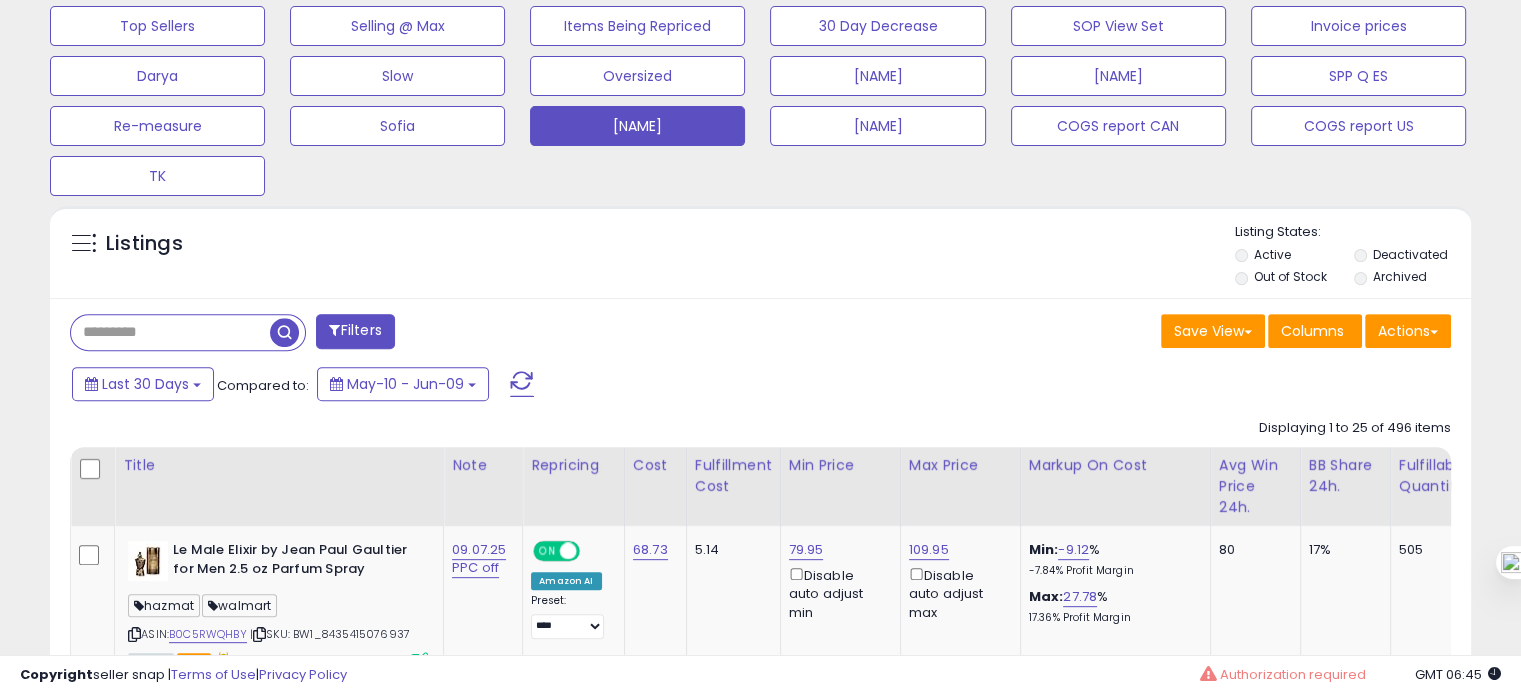 paste on "**********" 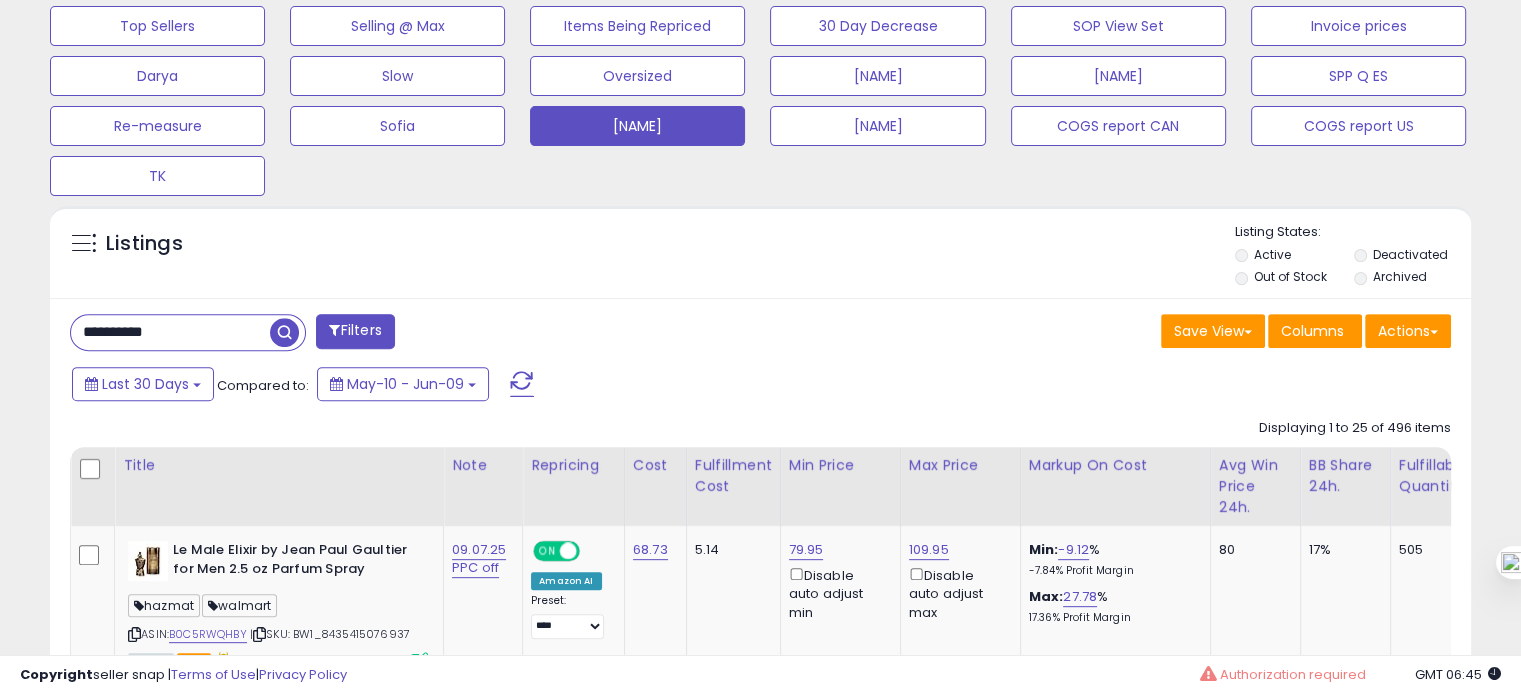 type on "**********" 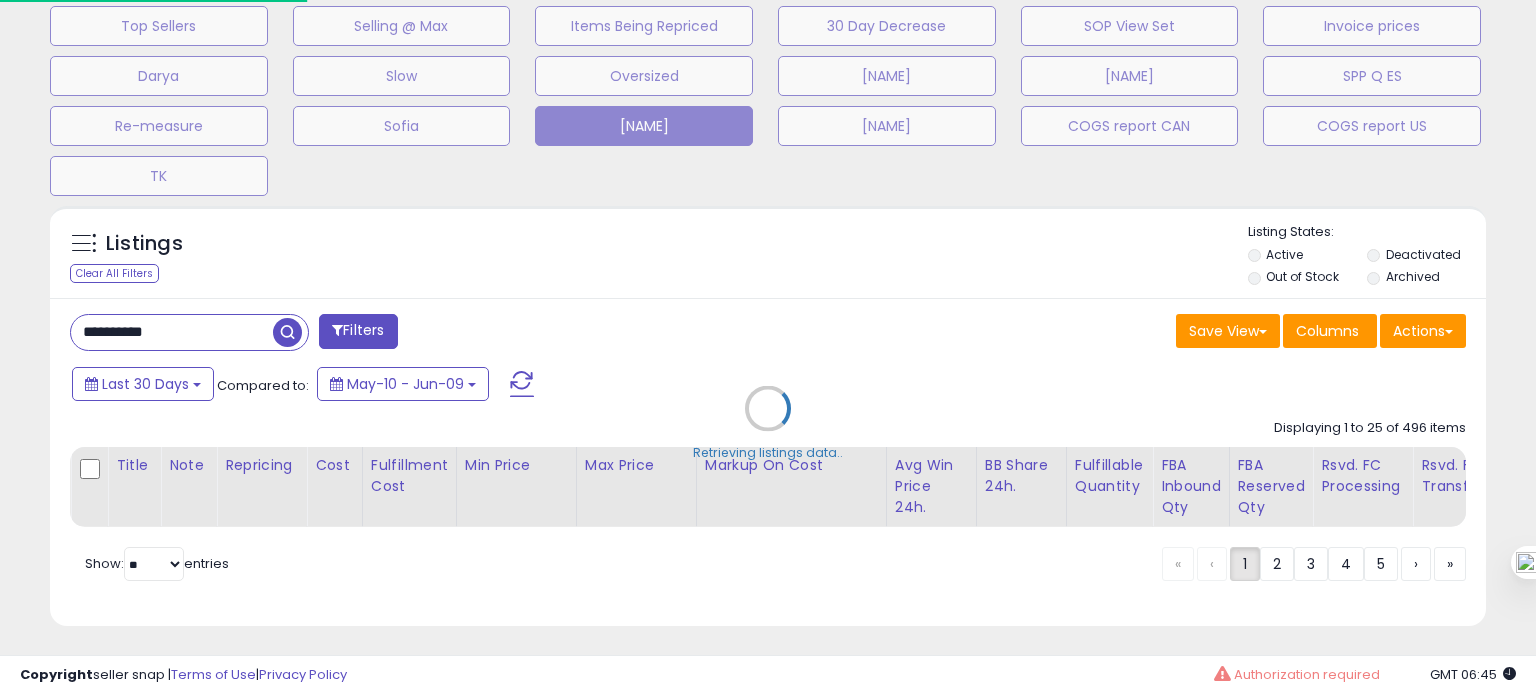scroll, scrollTop: 999589, scrollLeft: 999168, axis: both 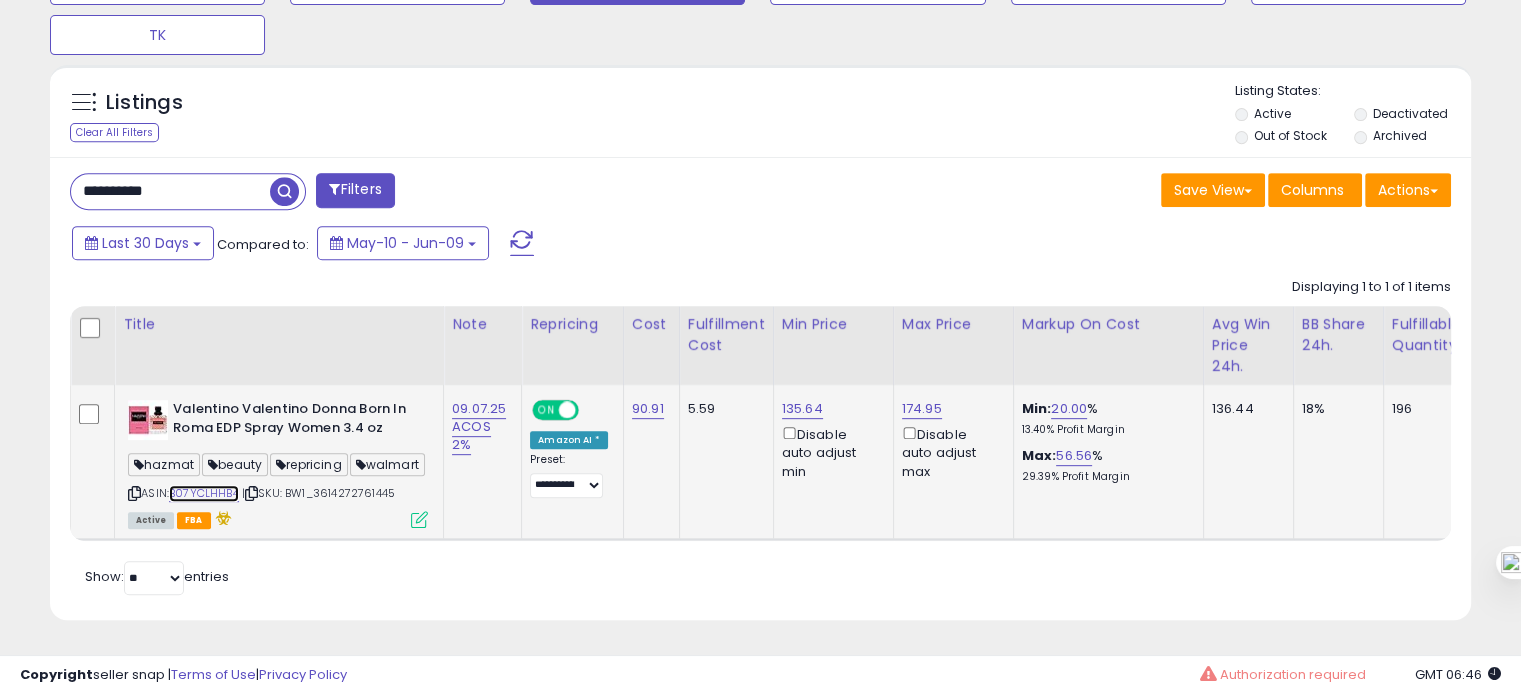 click on "B07YCLHHB4" at bounding box center (204, 493) 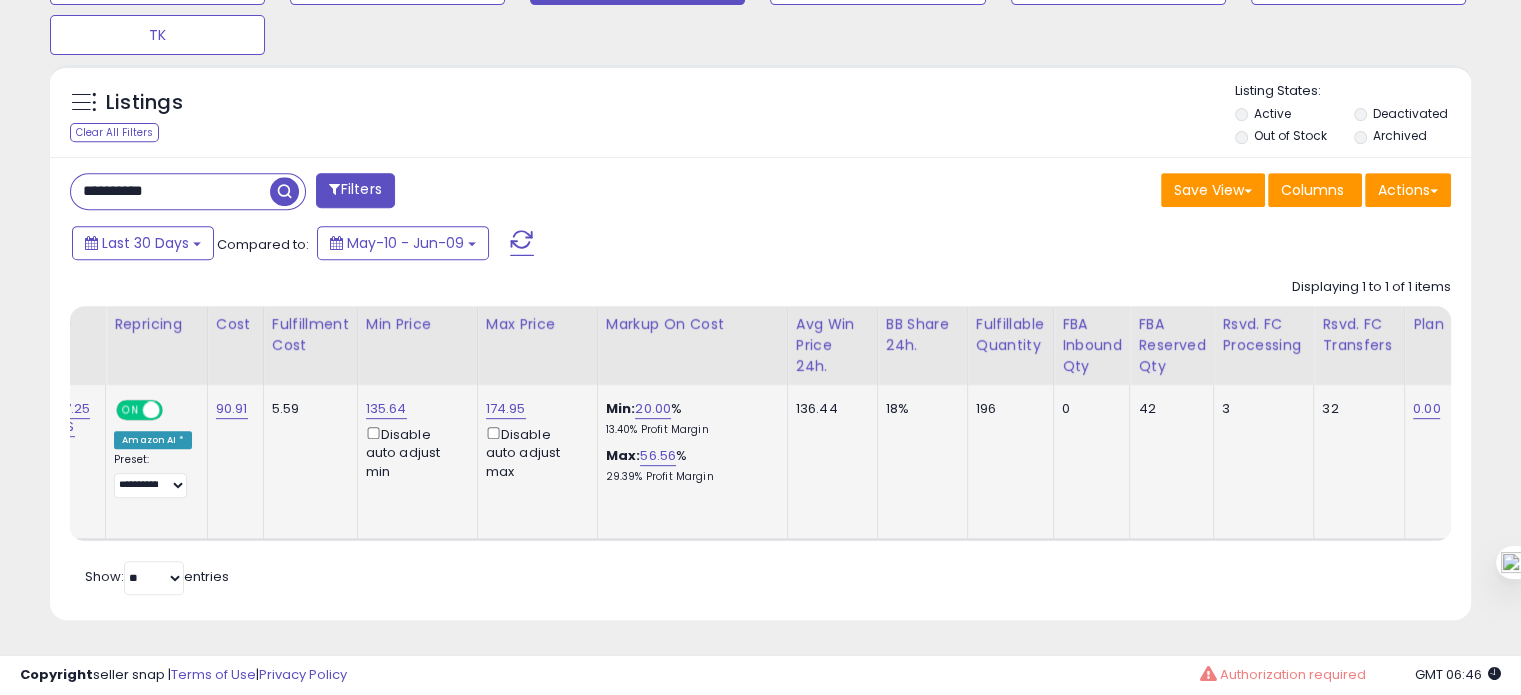 scroll, scrollTop: 0, scrollLeft: 422, axis: horizontal 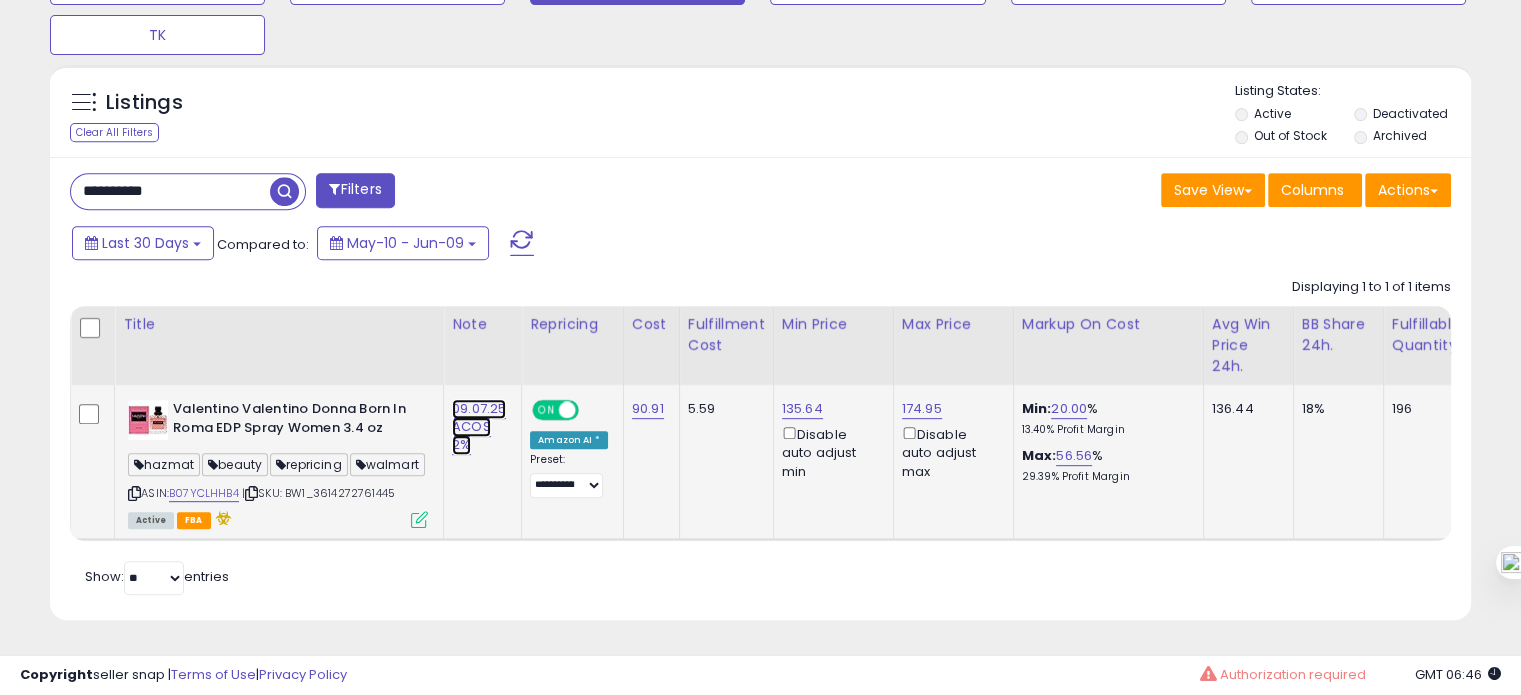click on "09.07.25 ACOS 2%" at bounding box center (479, 427) 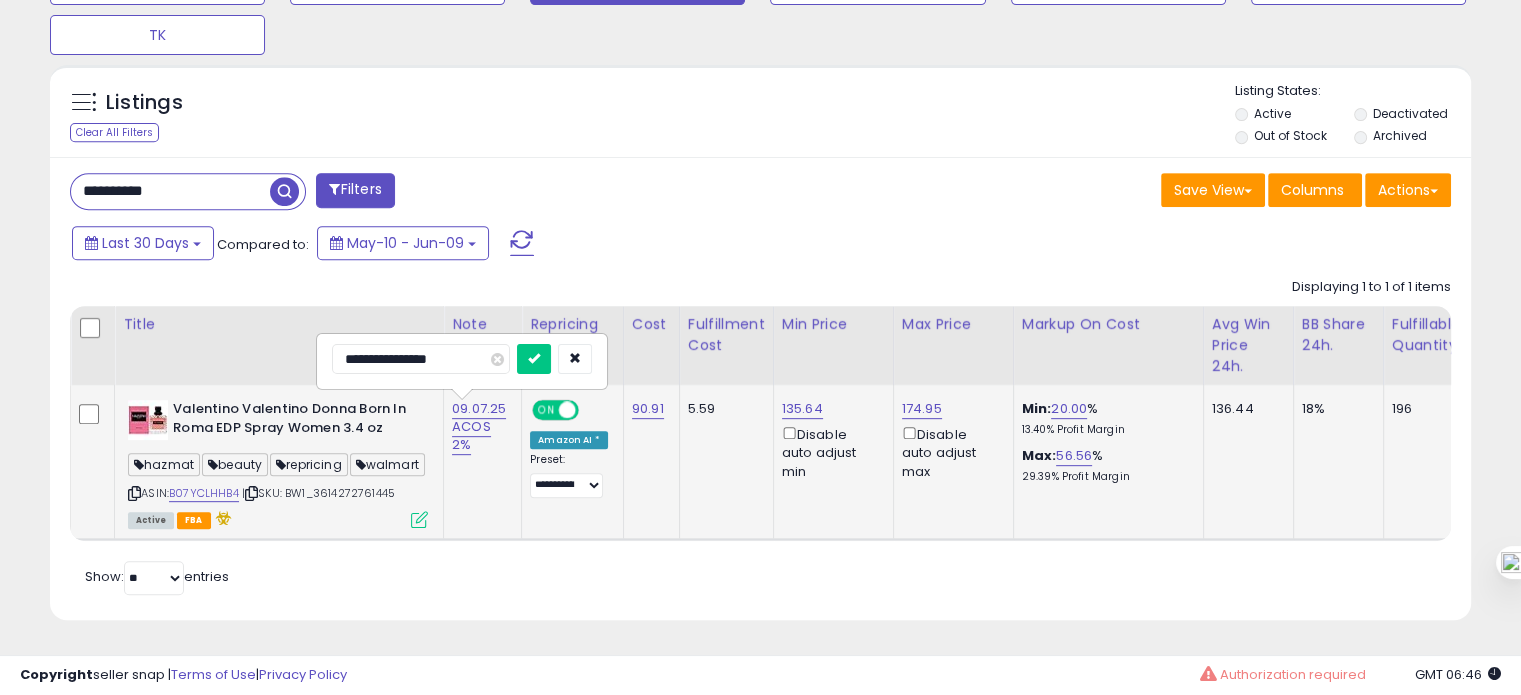 drag, startPoint x: 360, startPoint y: 318, endPoint x: 326, endPoint y: 326, distance: 34.928497 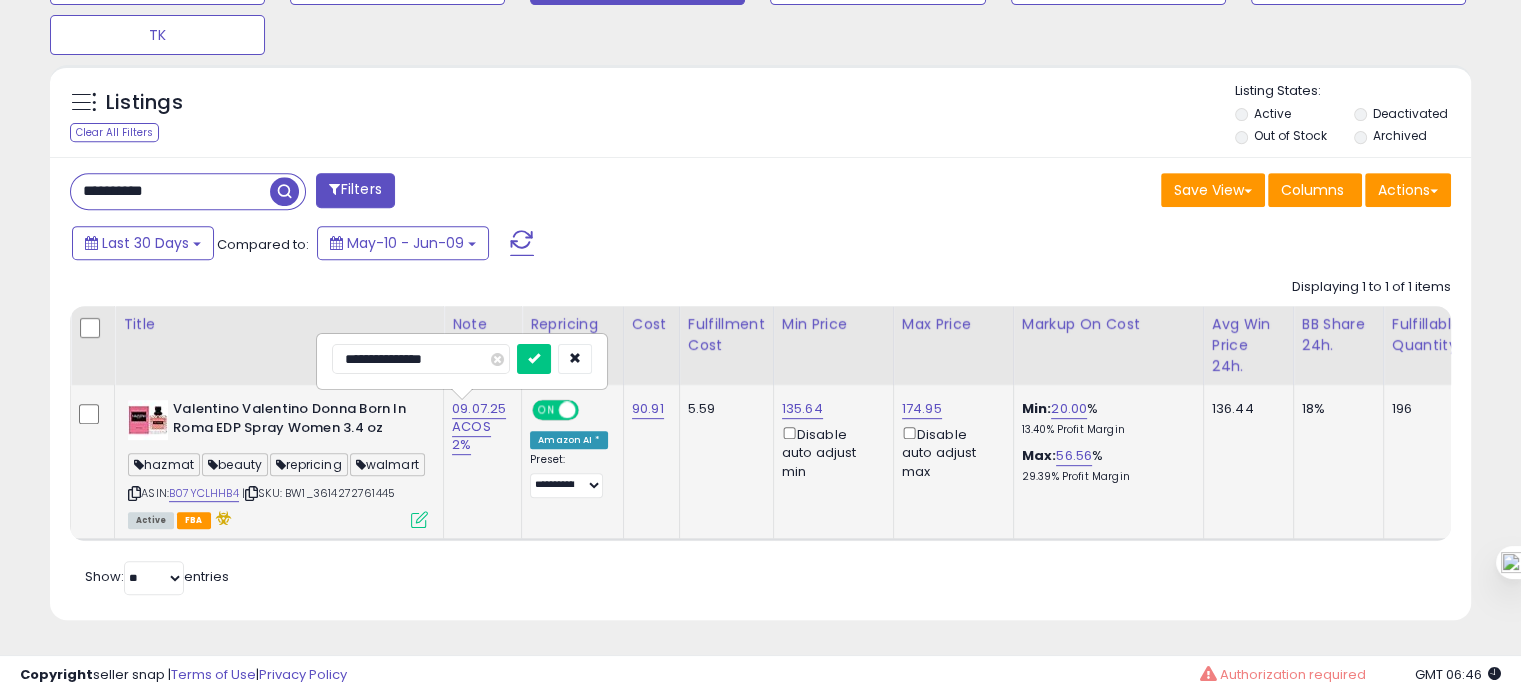 type on "**********" 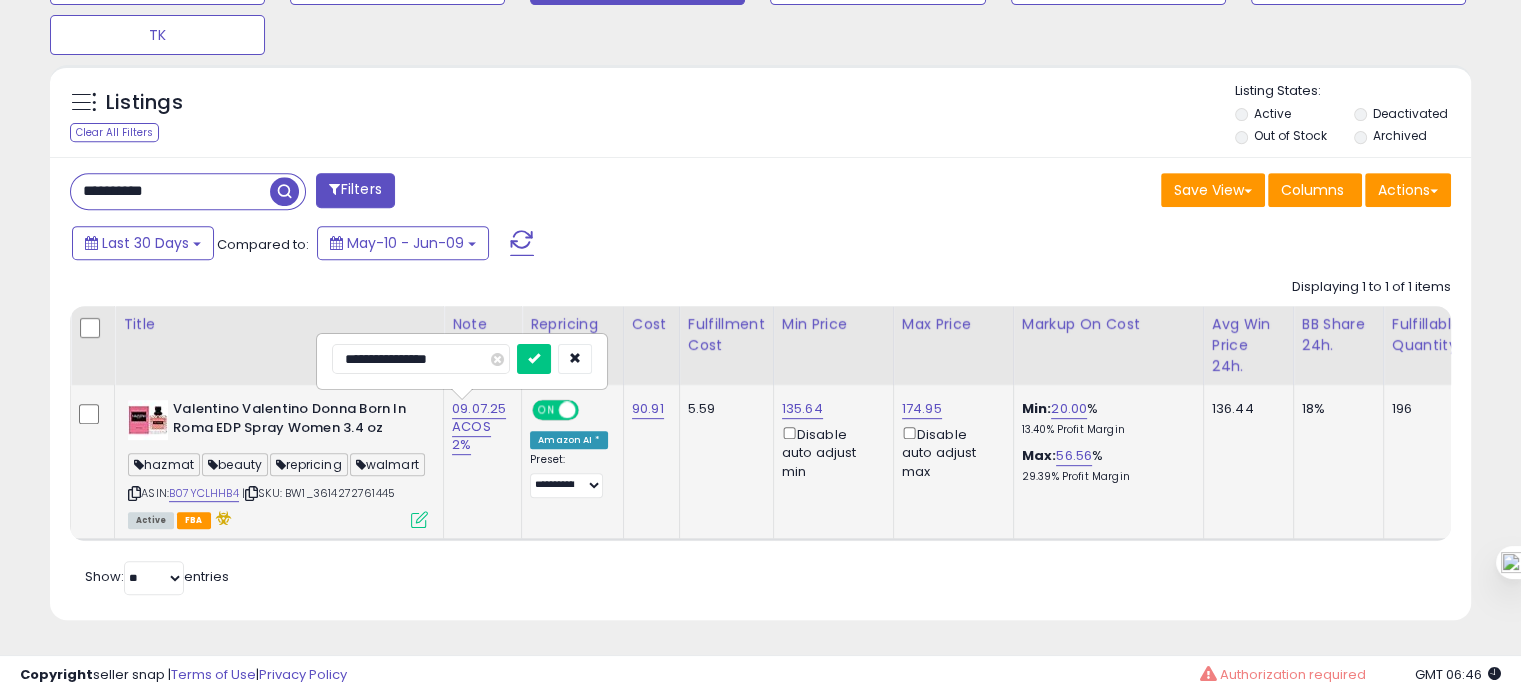 click at bounding box center (534, 359) 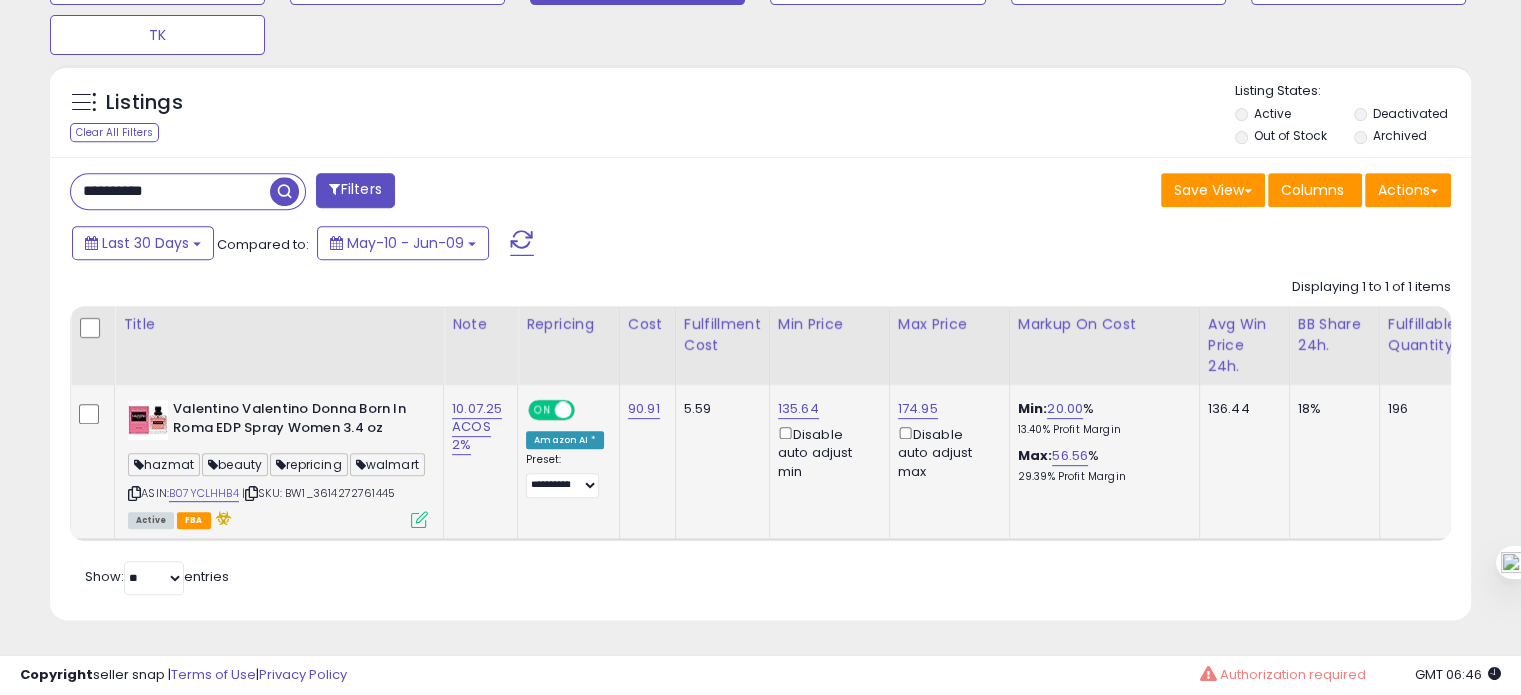 drag, startPoint x: 417, startPoint y: 474, endPoint x: 323, endPoint y: 477, distance: 94.04786 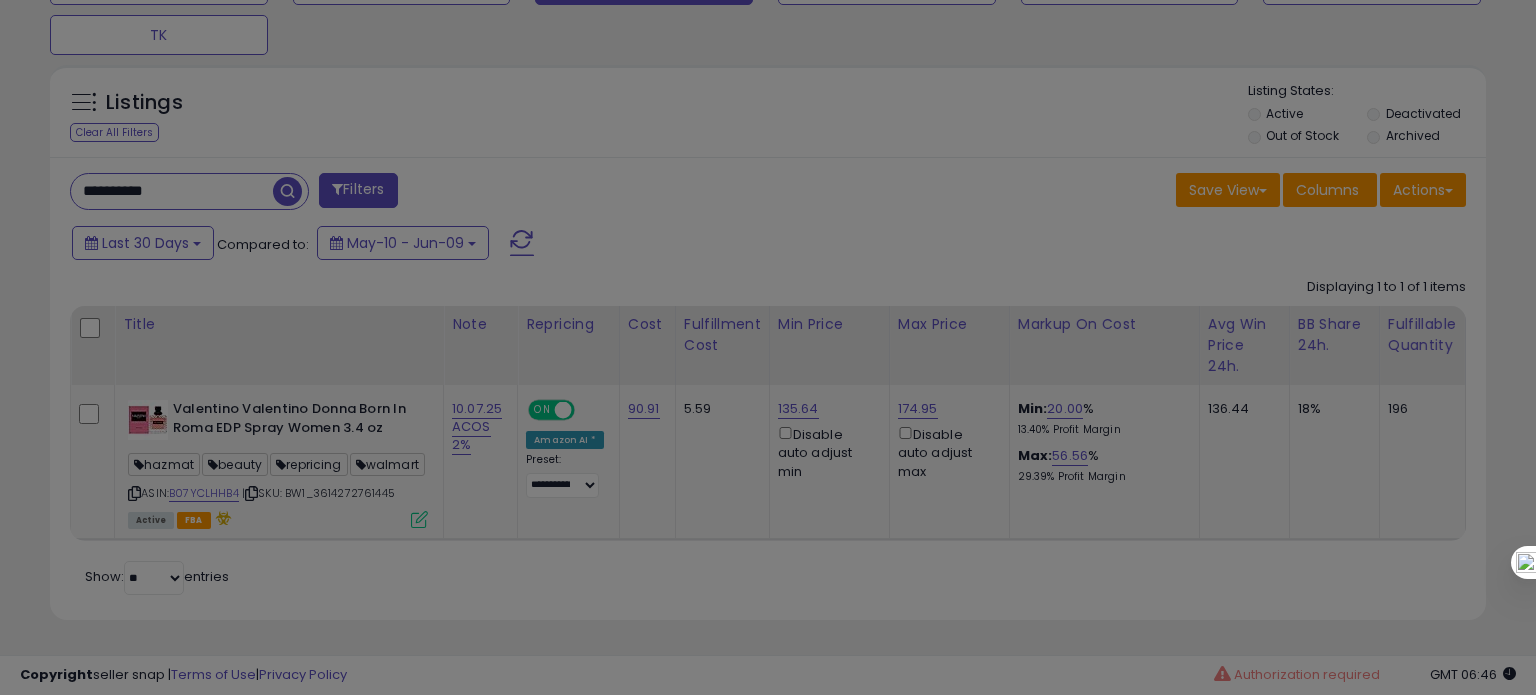 scroll, scrollTop: 999589, scrollLeft: 999168, axis: both 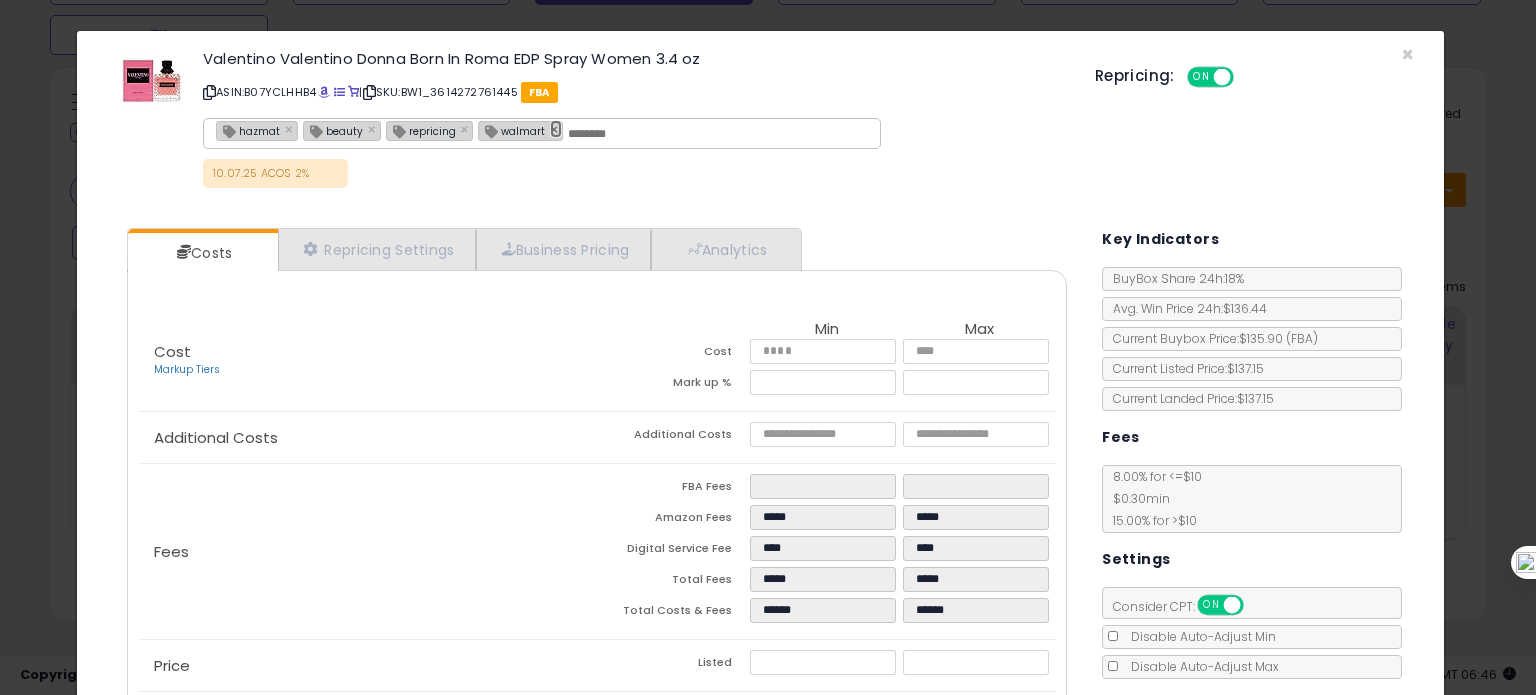 click on "×" at bounding box center [556, 129] 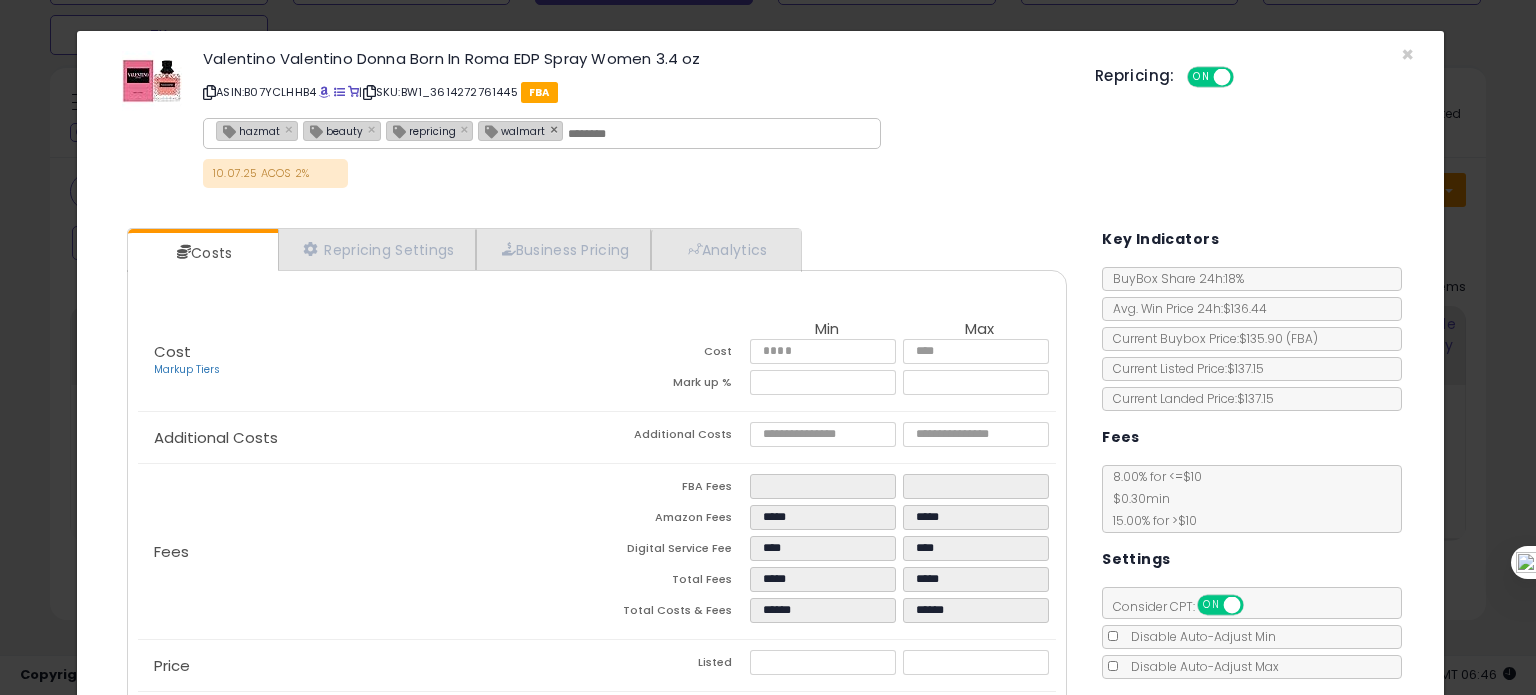type on "**********" 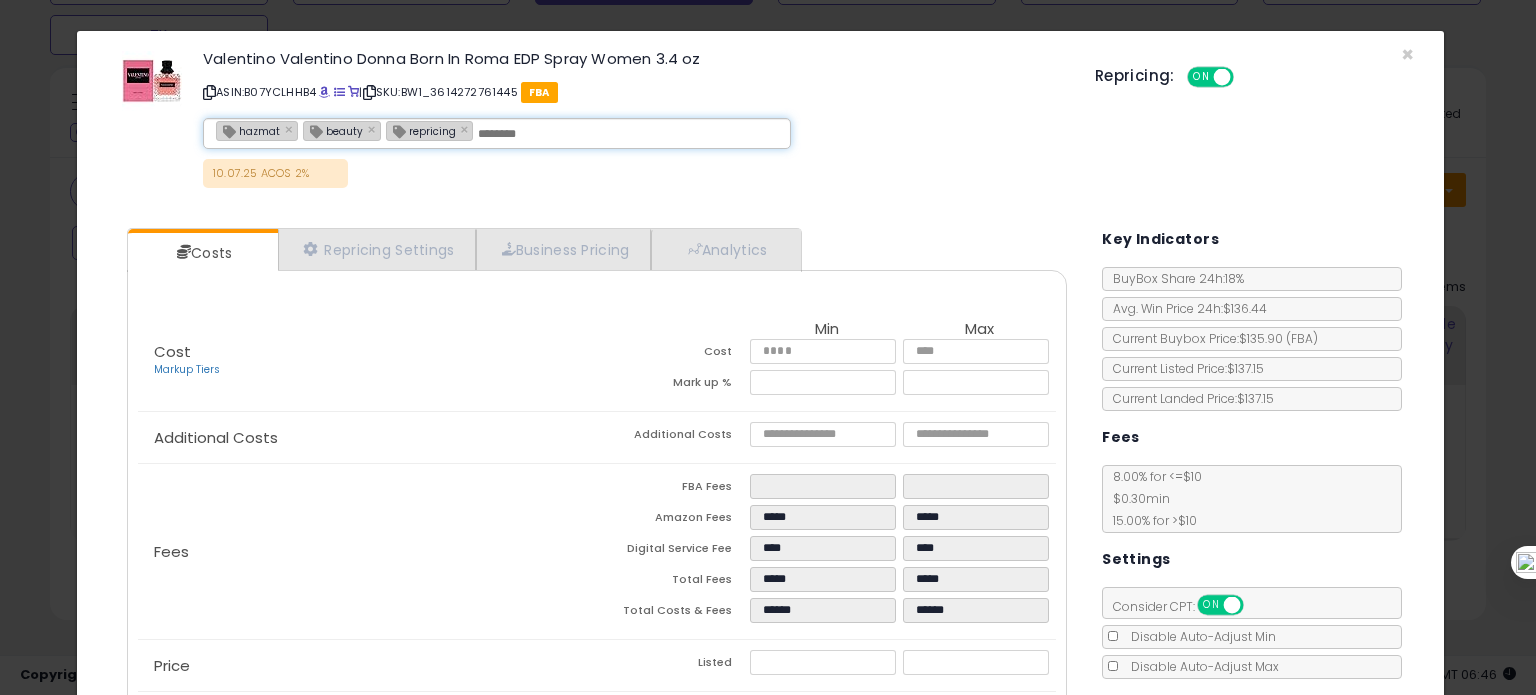 scroll, scrollTop: 182, scrollLeft: 0, axis: vertical 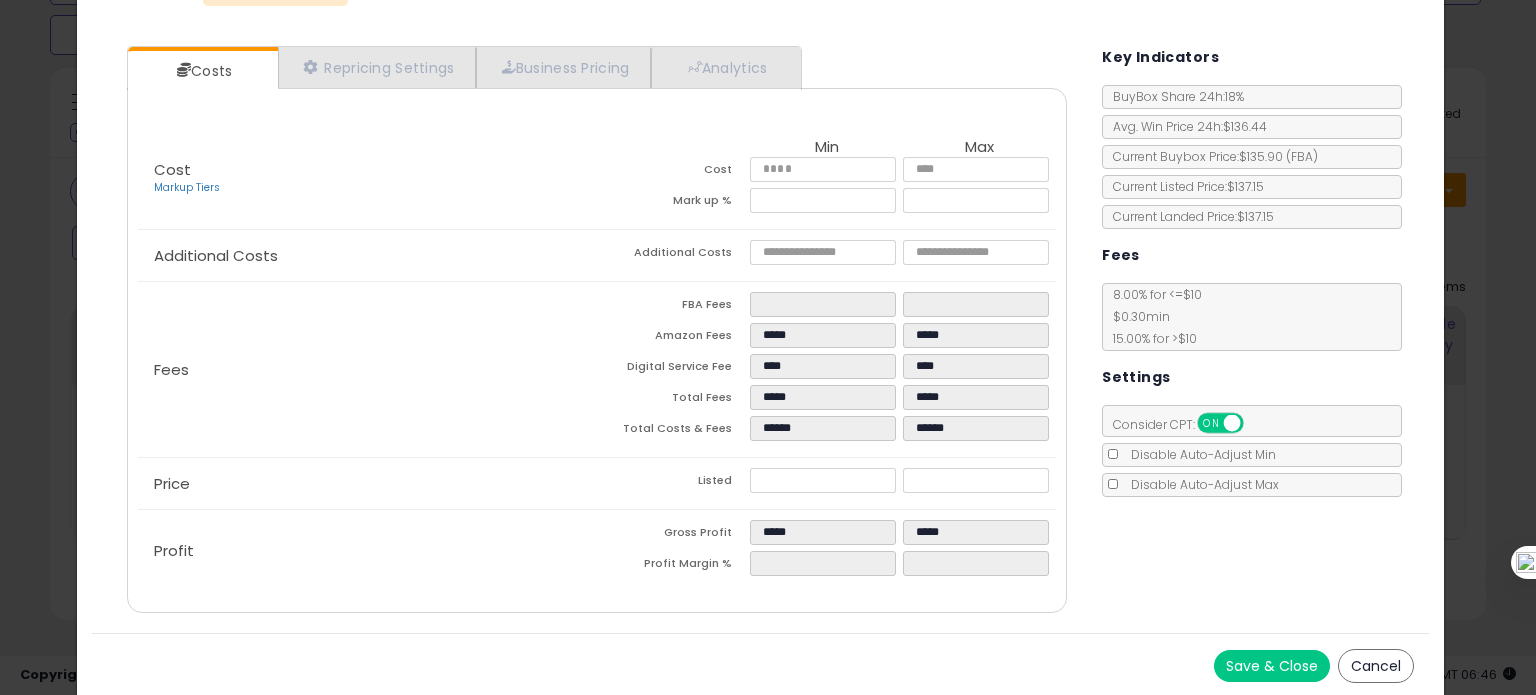 click on "Save & Close" at bounding box center [1272, 666] 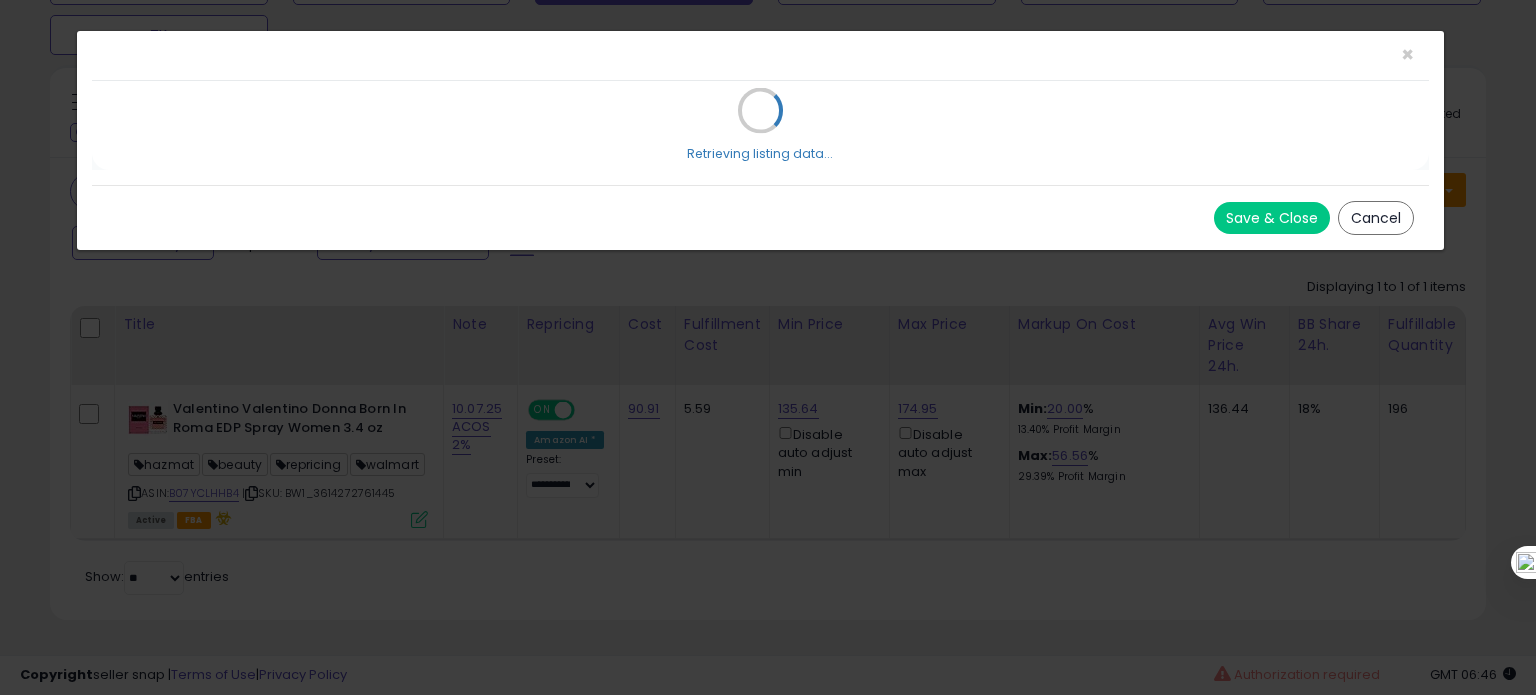 scroll, scrollTop: 0, scrollLeft: 0, axis: both 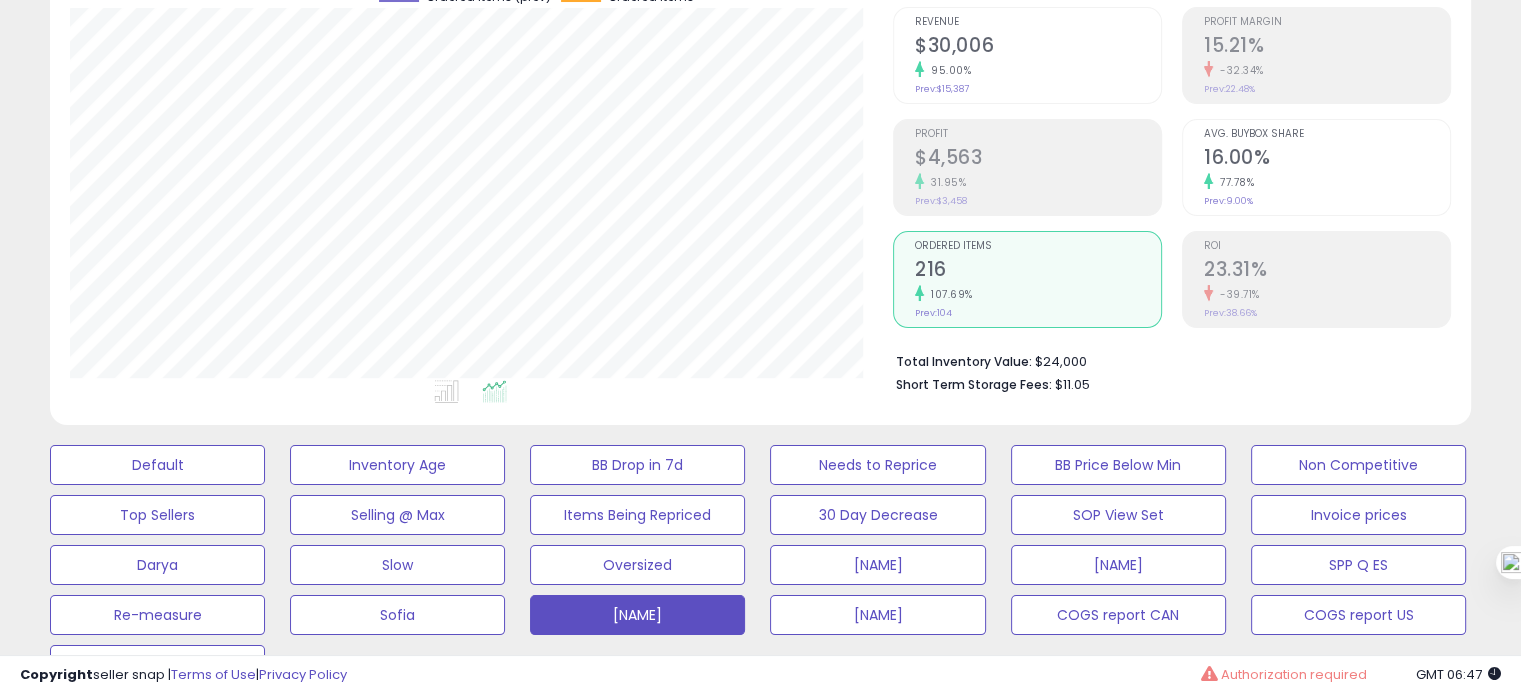 click on "77.78%" at bounding box center [1327, 182] 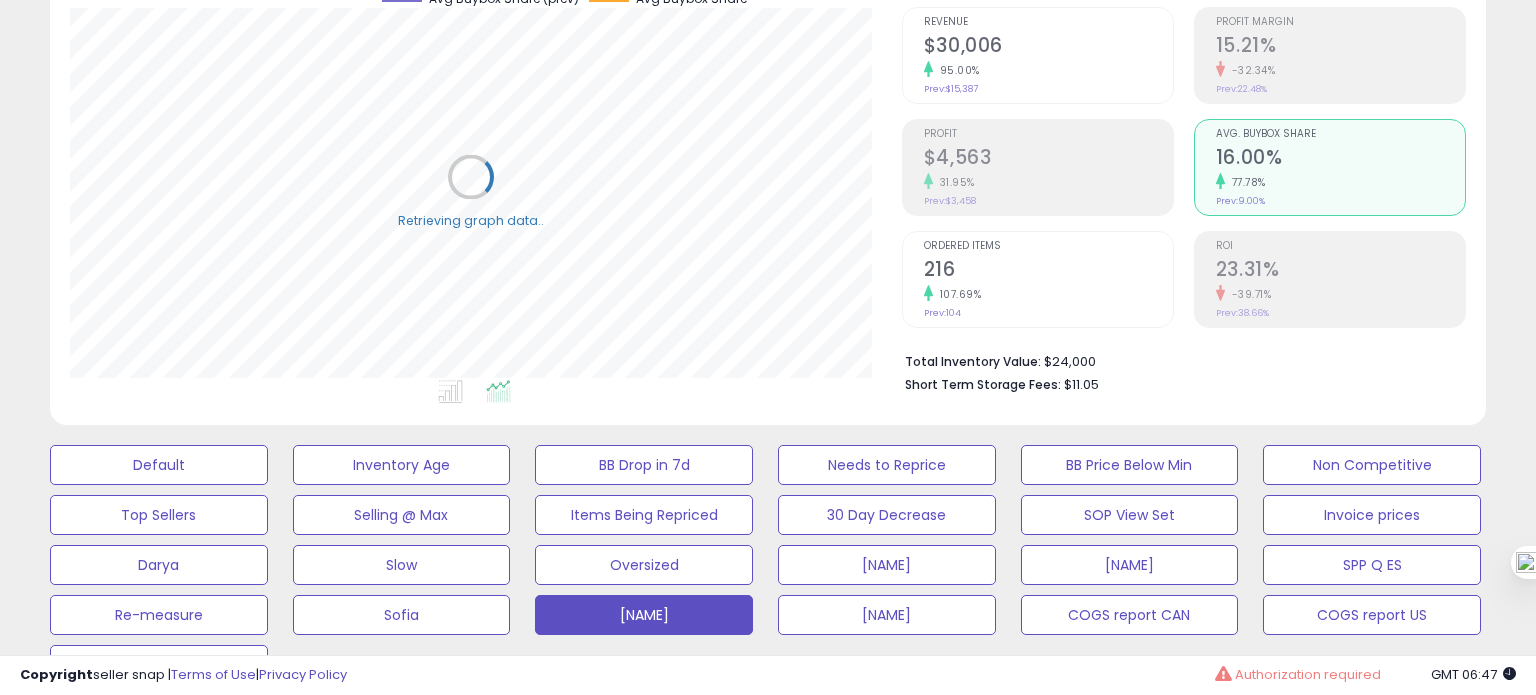 scroll, scrollTop: 999589, scrollLeft: 999168, axis: both 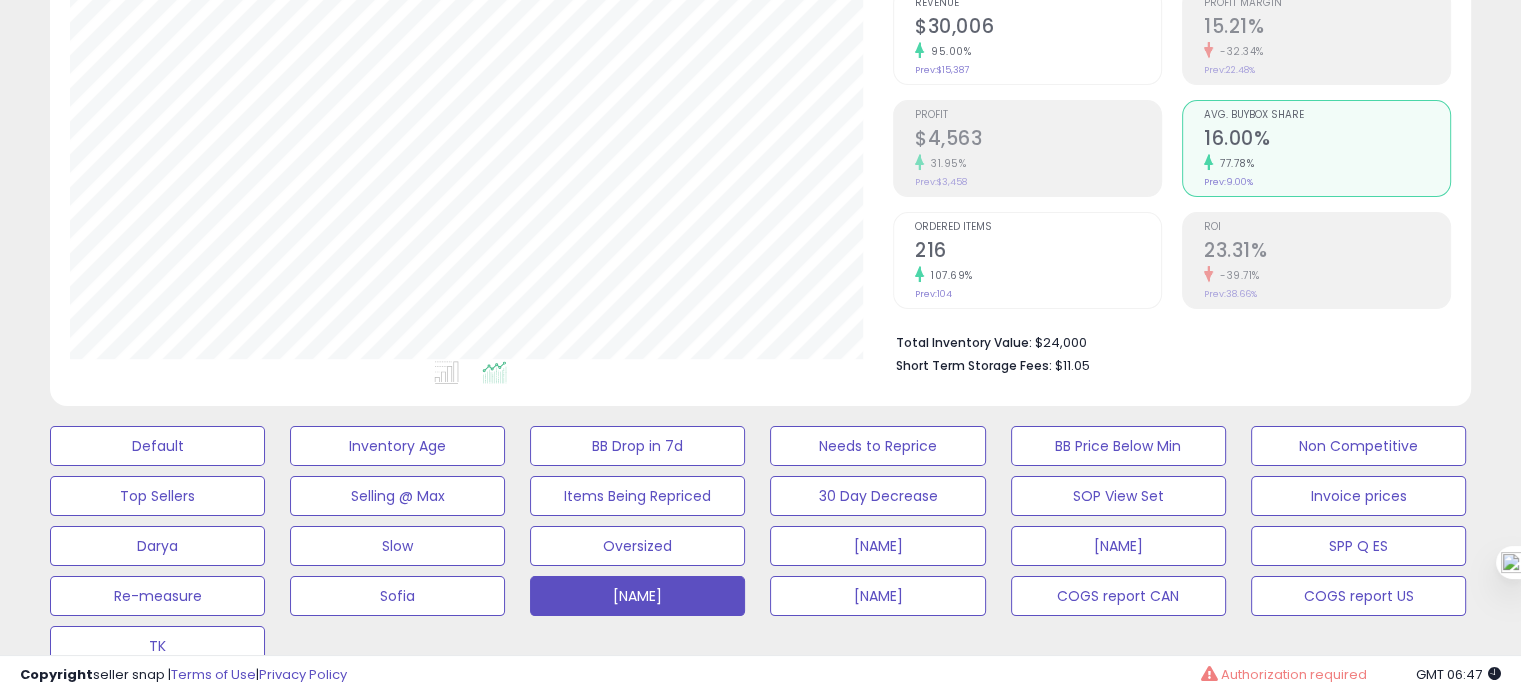 click on "16.00%" at bounding box center (1327, 140) 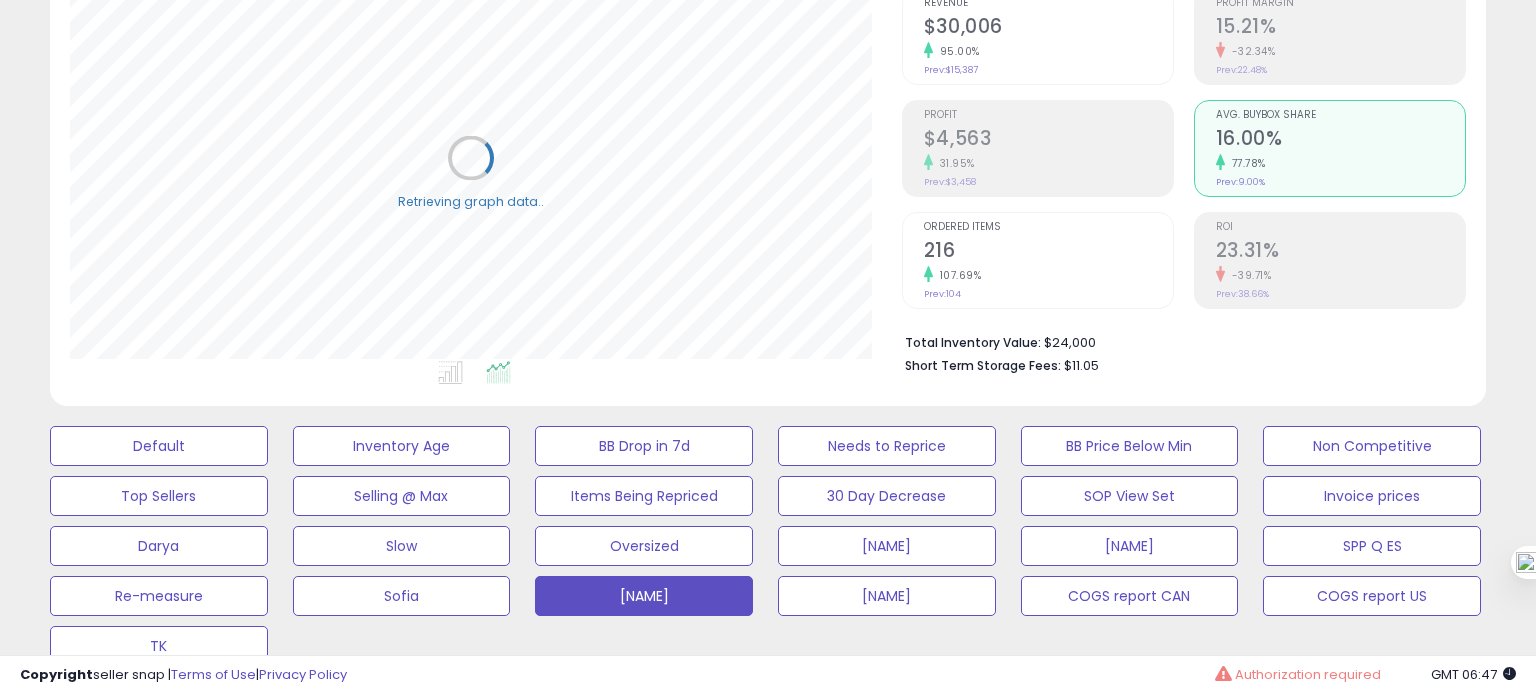 scroll, scrollTop: 999589, scrollLeft: 999168, axis: both 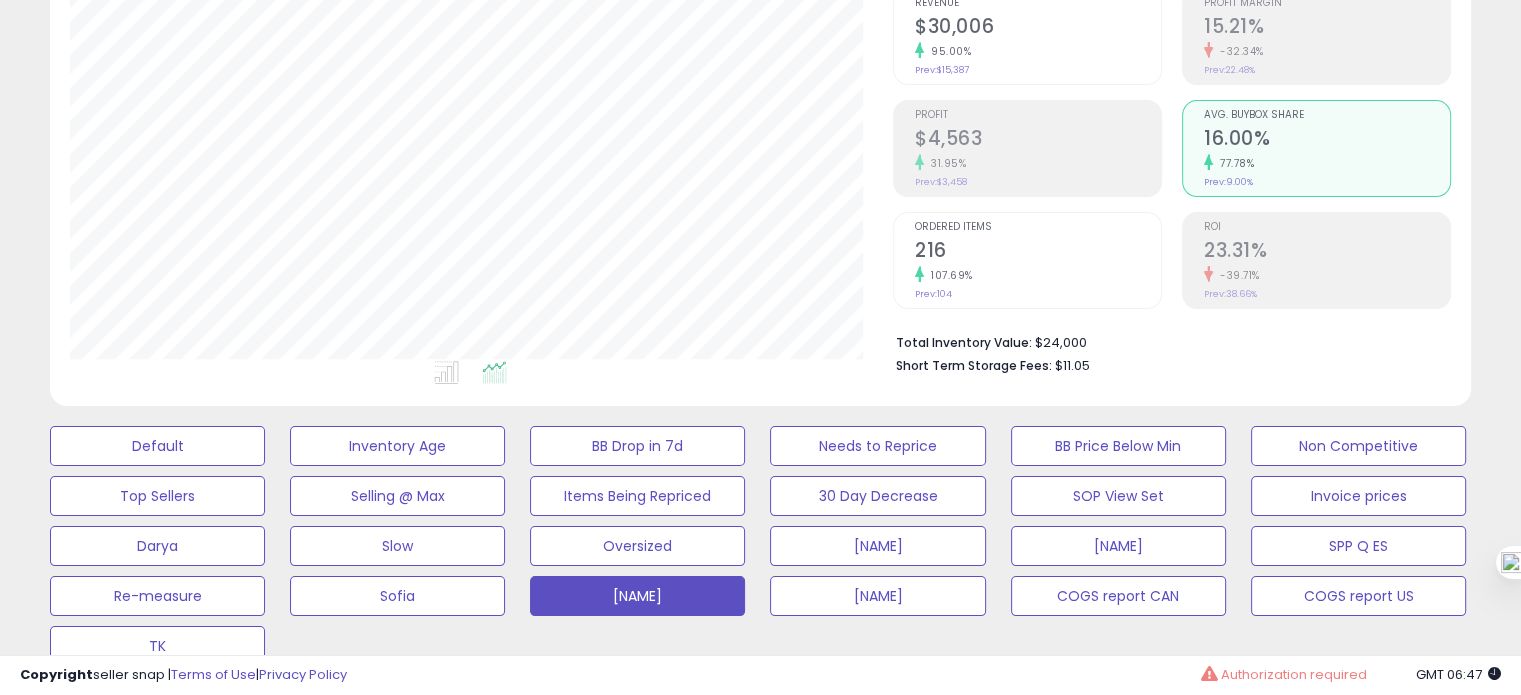 click on "107.69%" 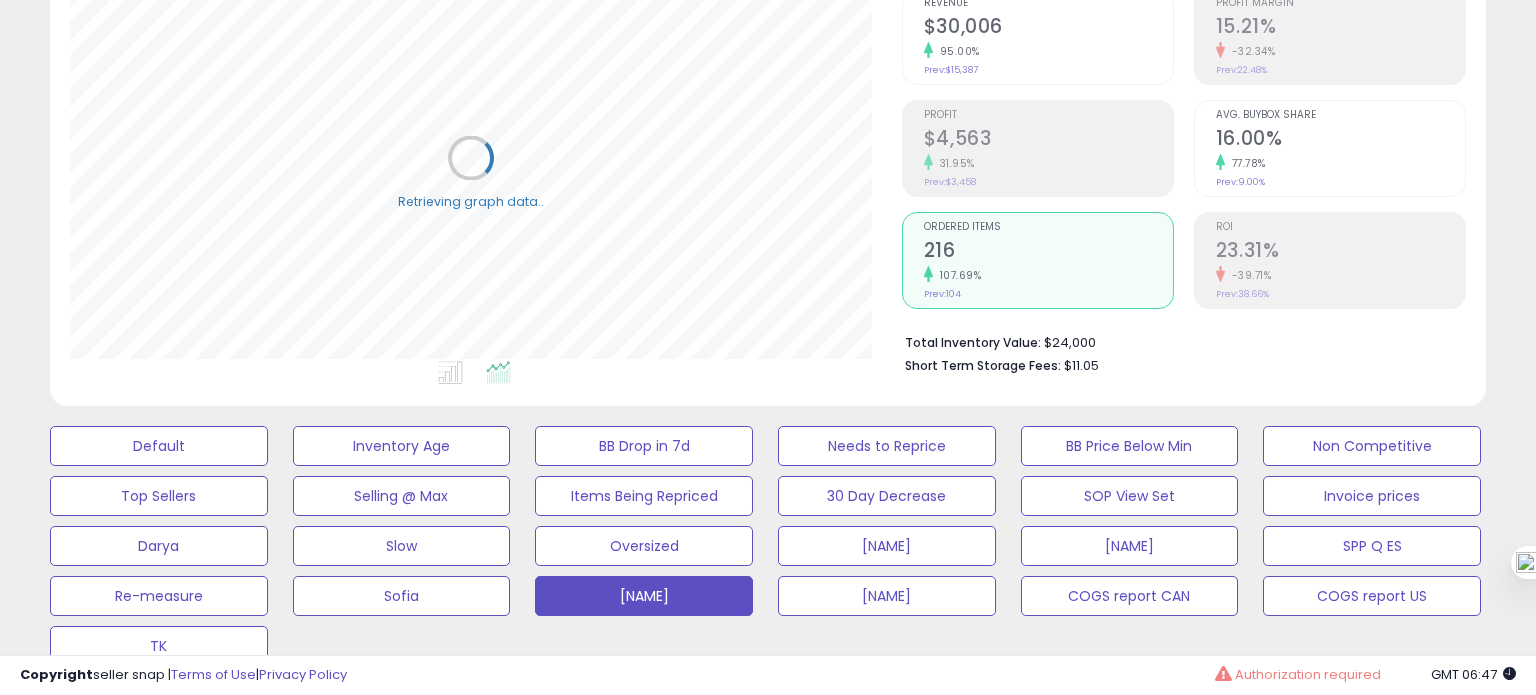 scroll, scrollTop: 999589, scrollLeft: 999168, axis: both 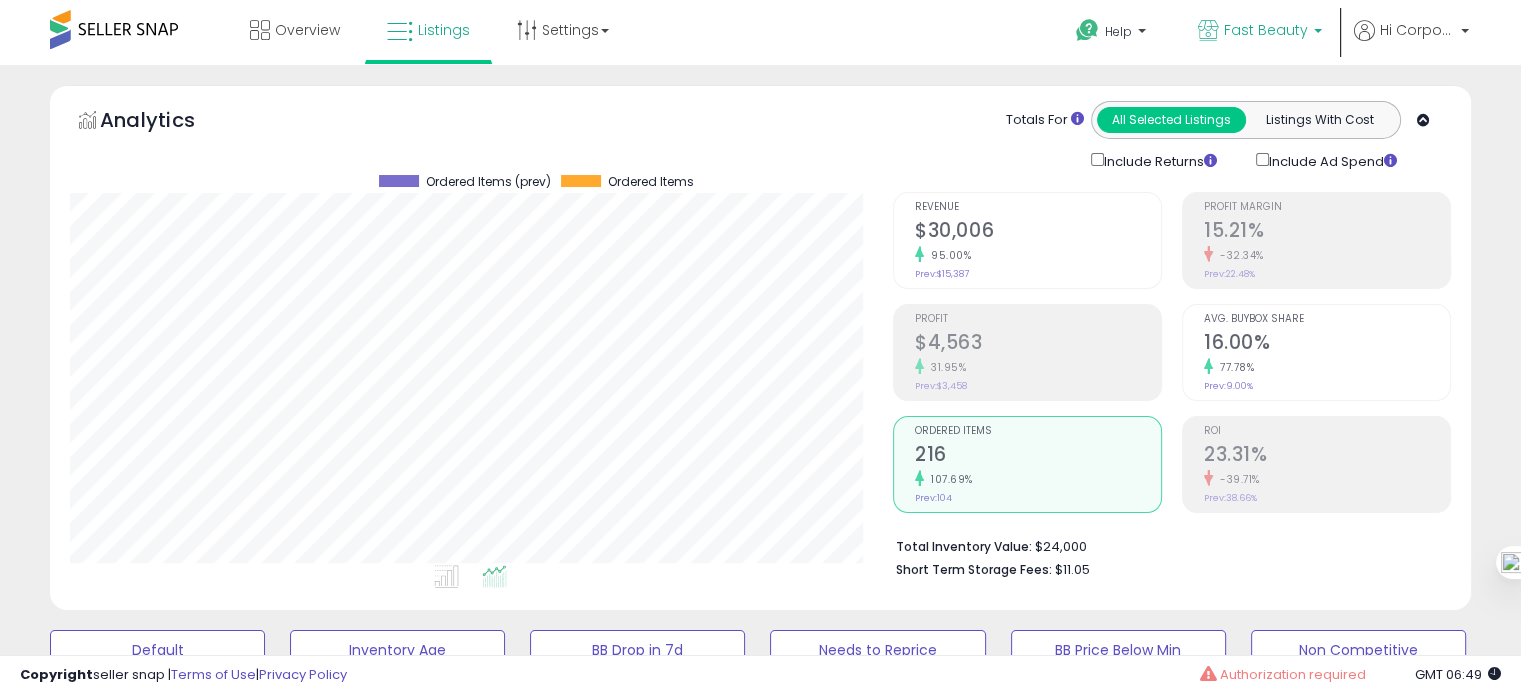 click on "Fast Beauty" at bounding box center (1266, 30) 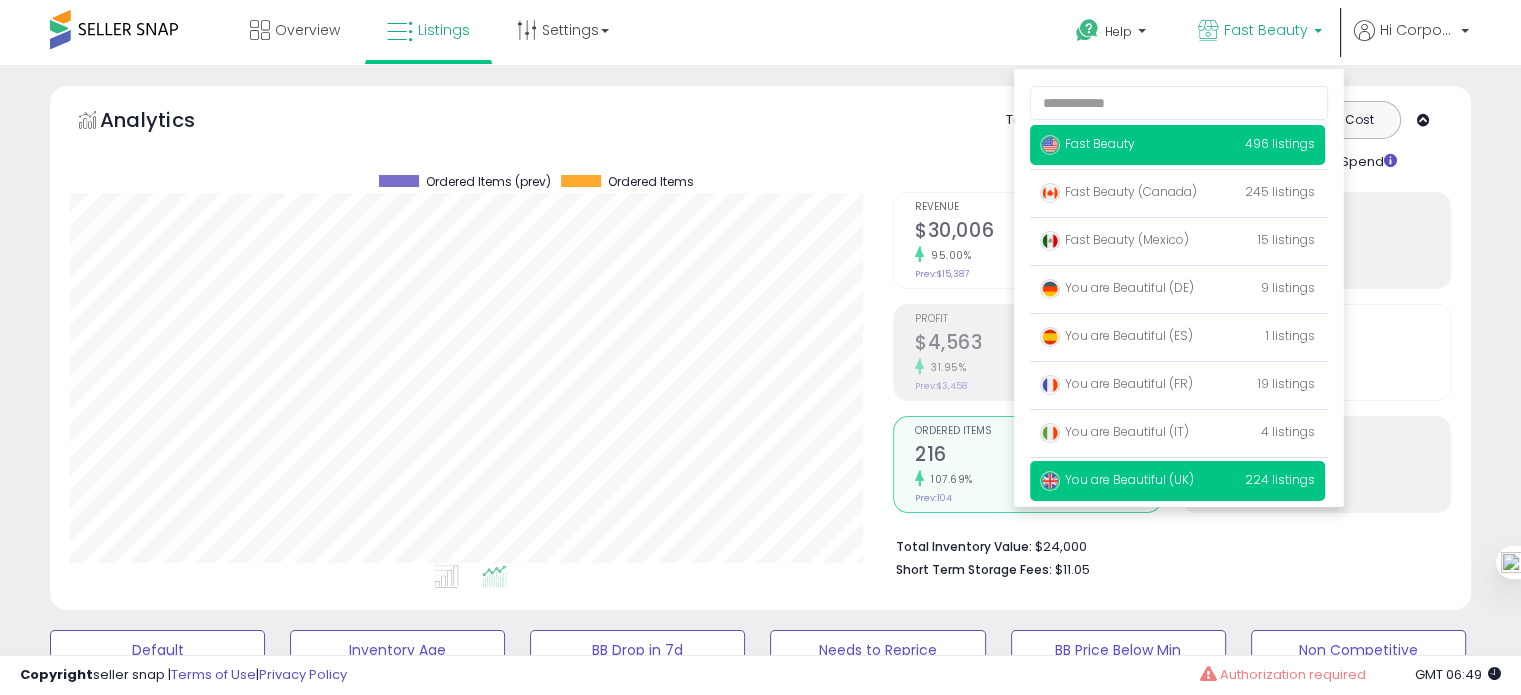 click on "You are Beautiful (UK)
224
listings" at bounding box center [1177, 481] 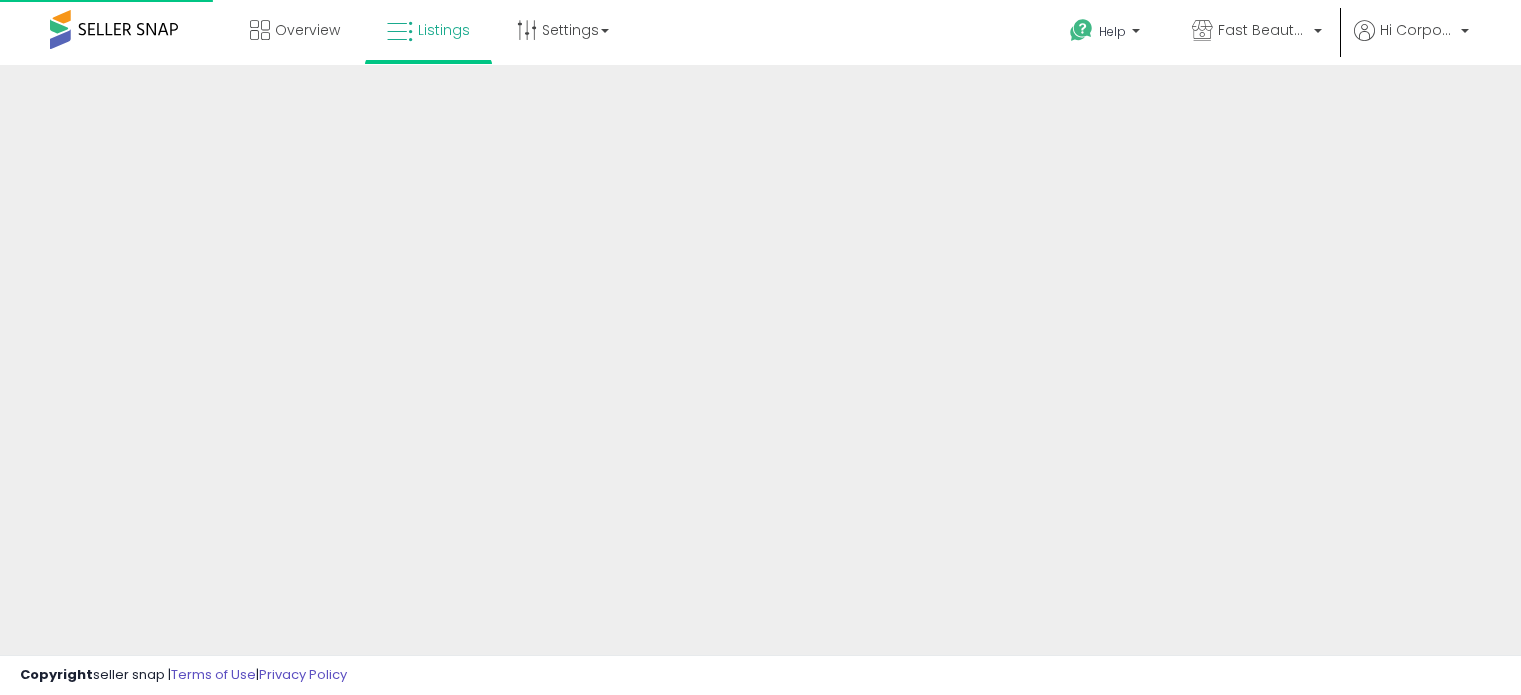 scroll, scrollTop: 0, scrollLeft: 0, axis: both 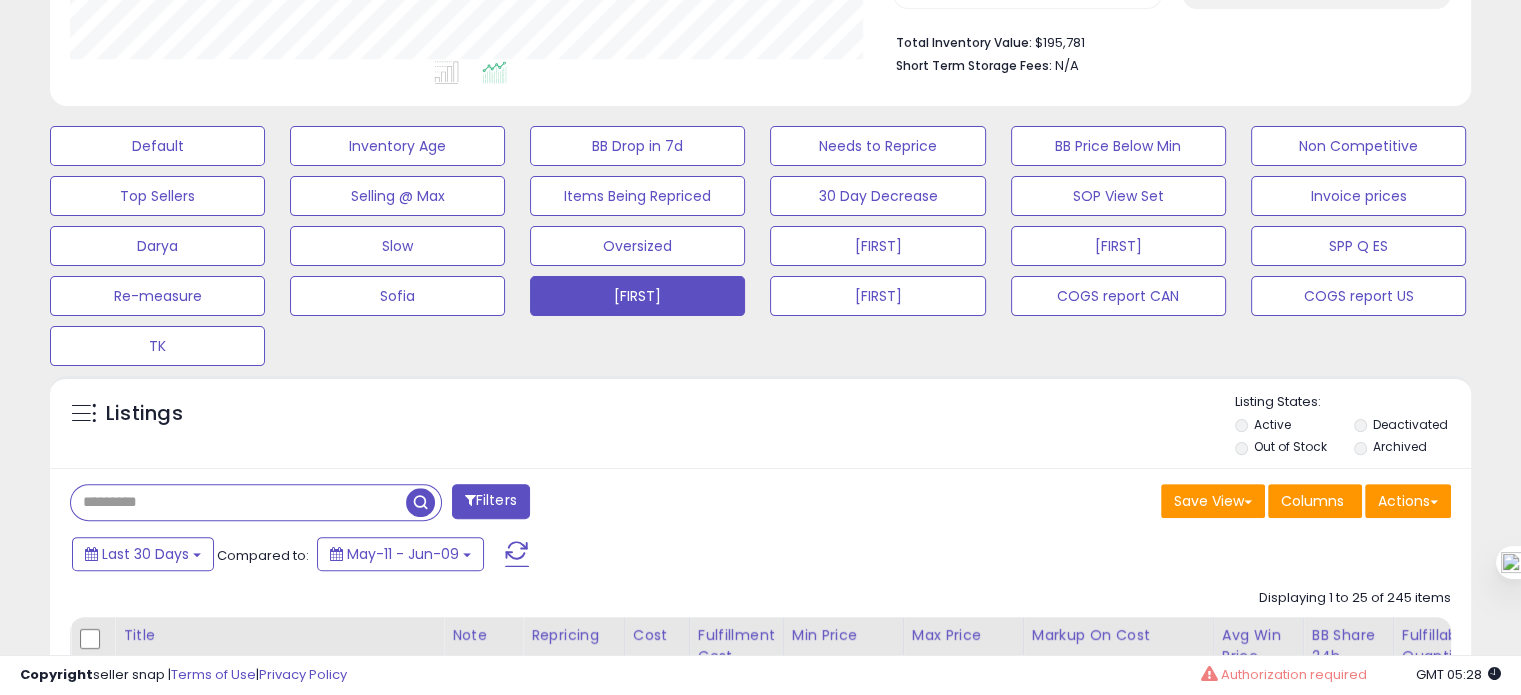 click at bounding box center (238, 502) 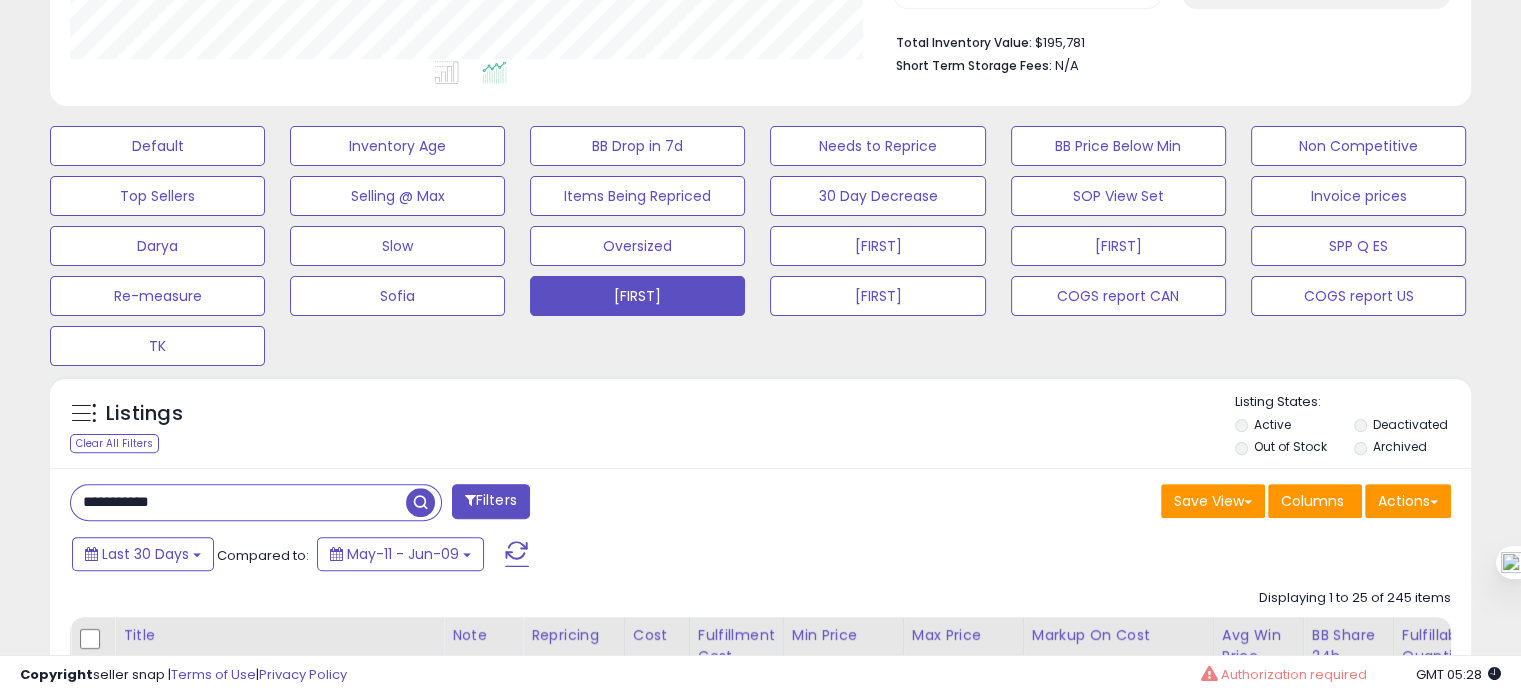 type on "**********" 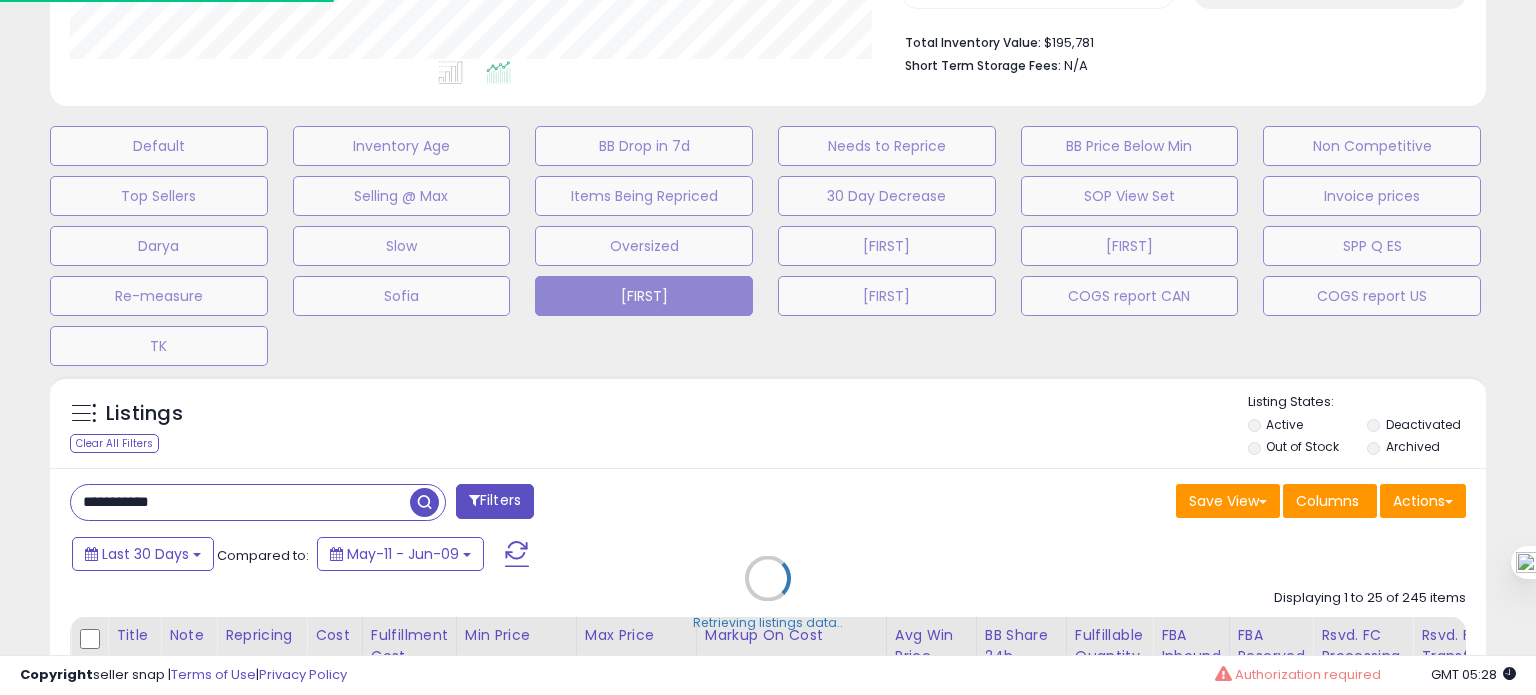 scroll, scrollTop: 999589, scrollLeft: 999168, axis: both 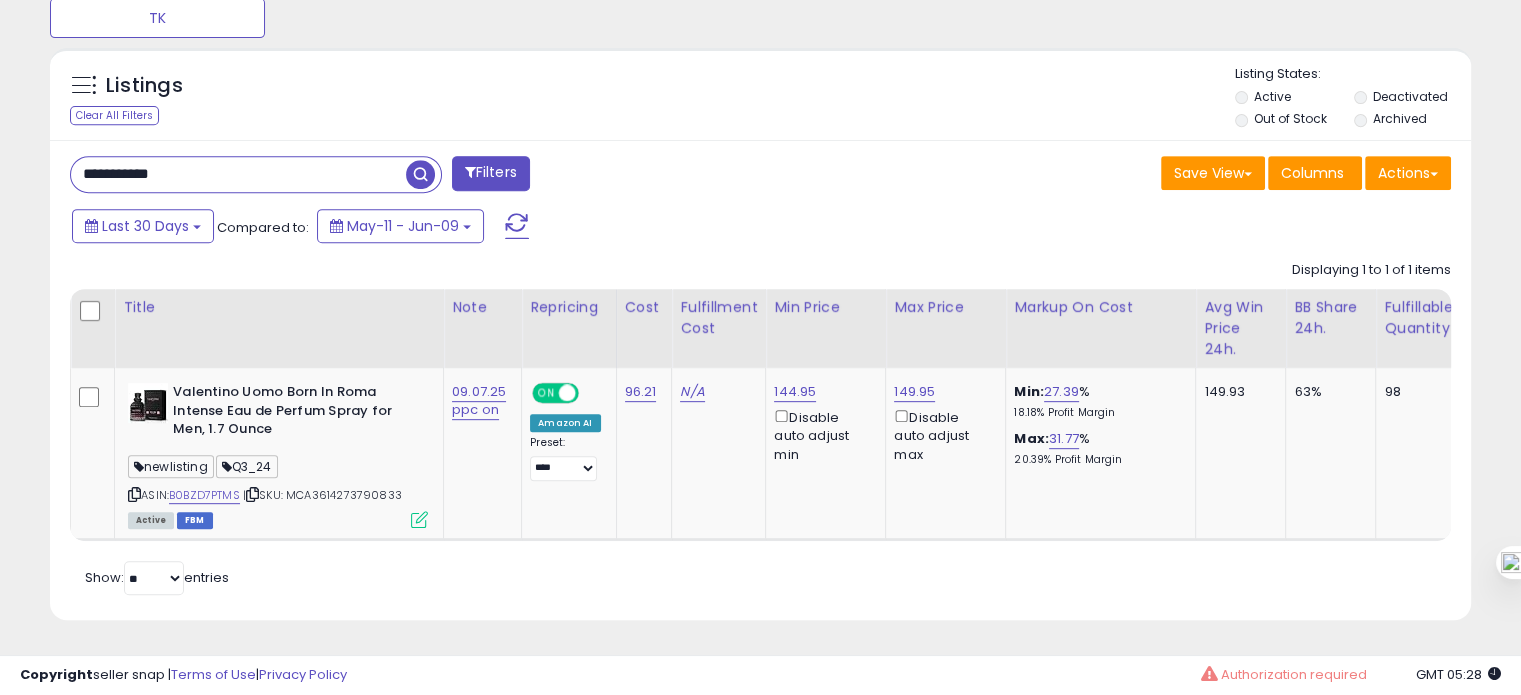click on "09.07.25 ppc on" 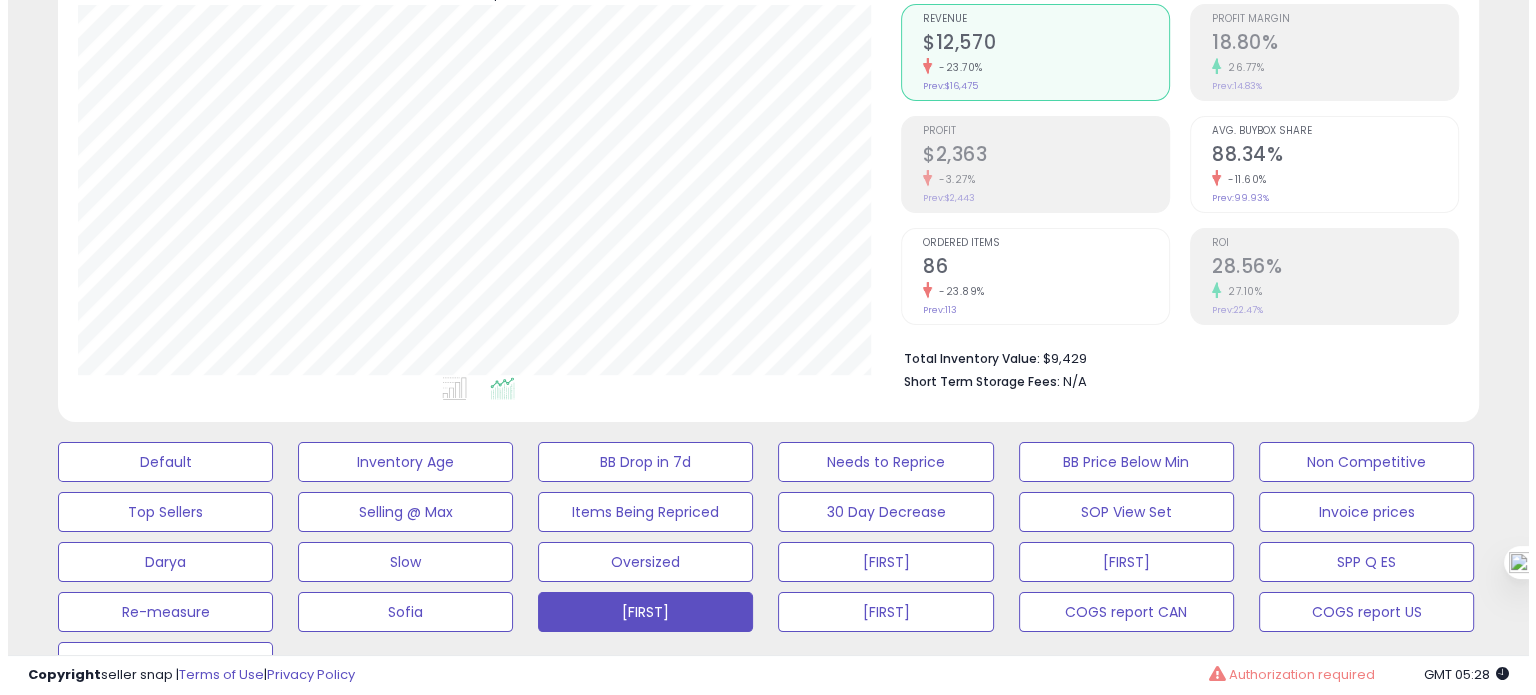 scroll, scrollTop: 180, scrollLeft: 0, axis: vertical 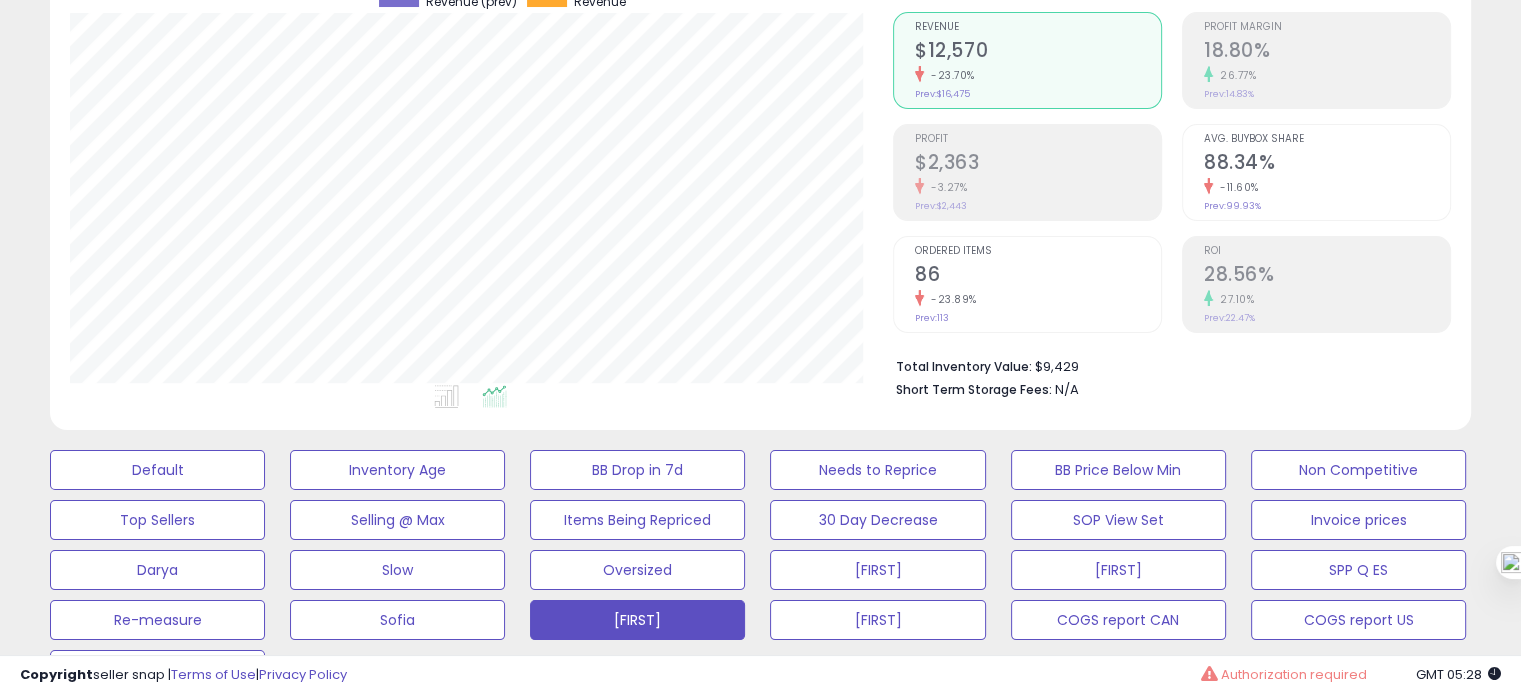 click on "28.56%" at bounding box center (1327, 276) 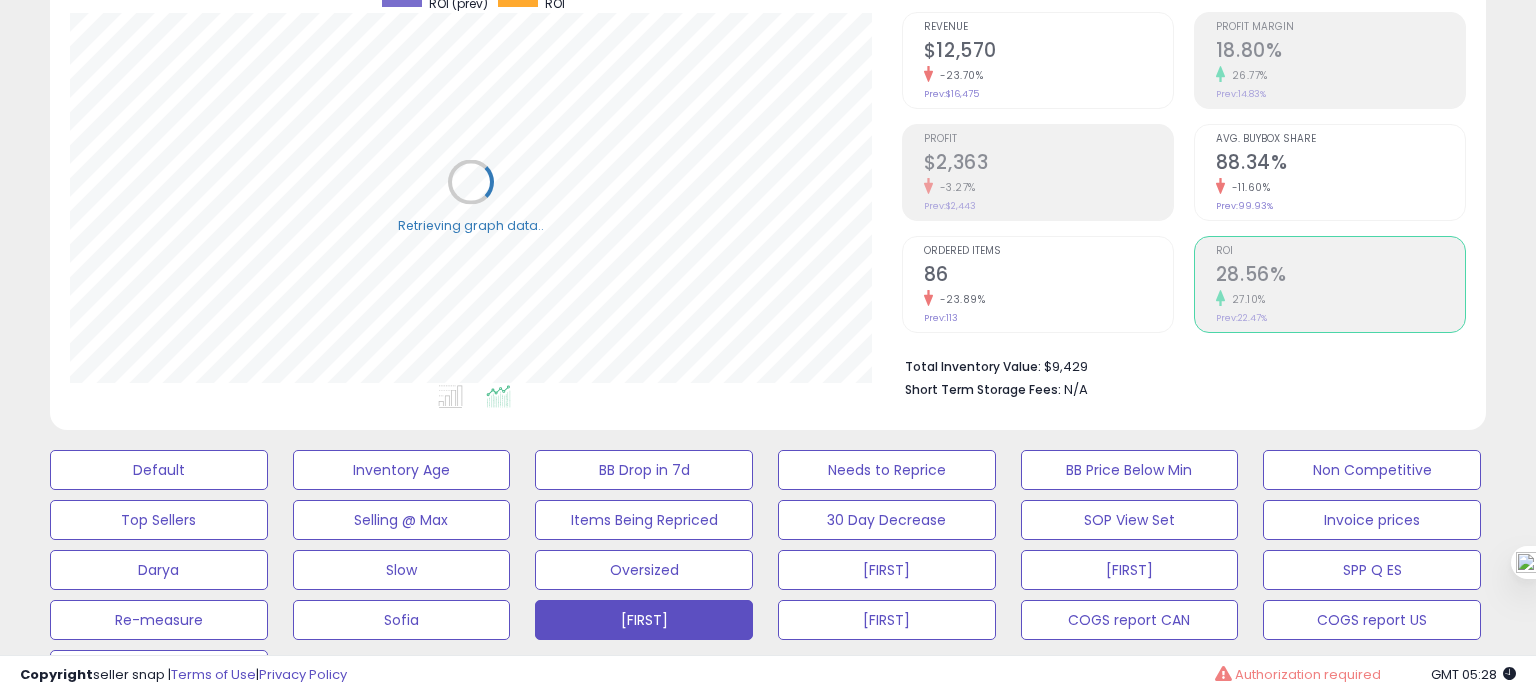 scroll, scrollTop: 999589, scrollLeft: 999168, axis: both 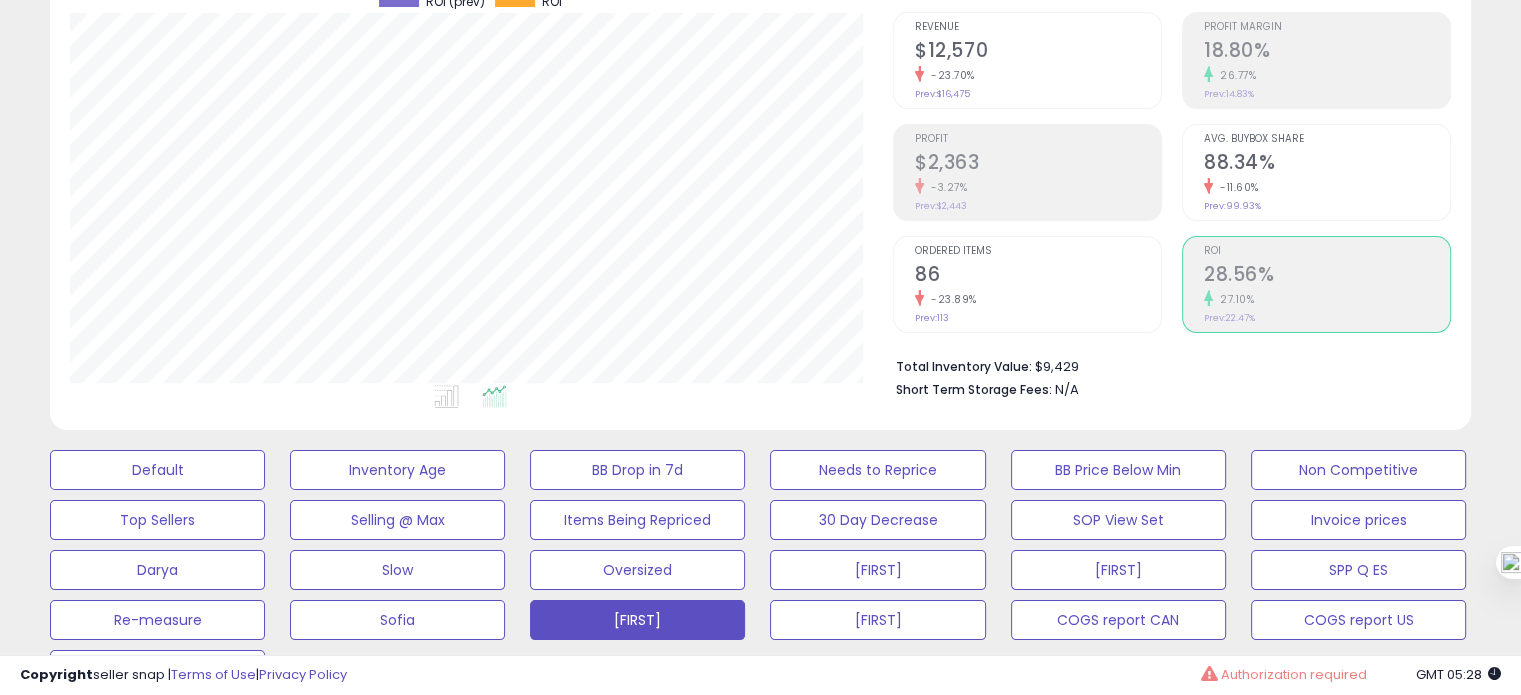 click on "-3.27%" at bounding box center (1038, 187) 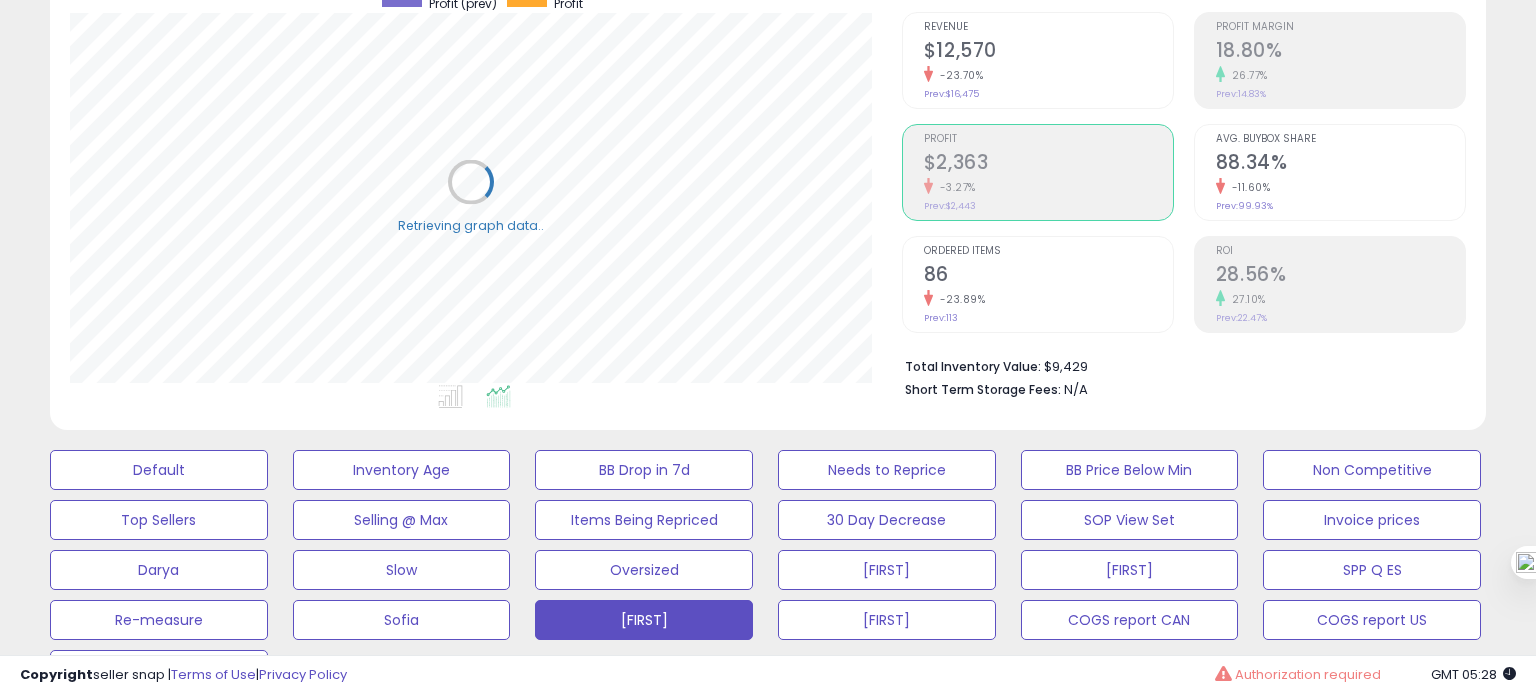 scroll, scrollTop: 999589, scrollLeft: 999168, axis: both 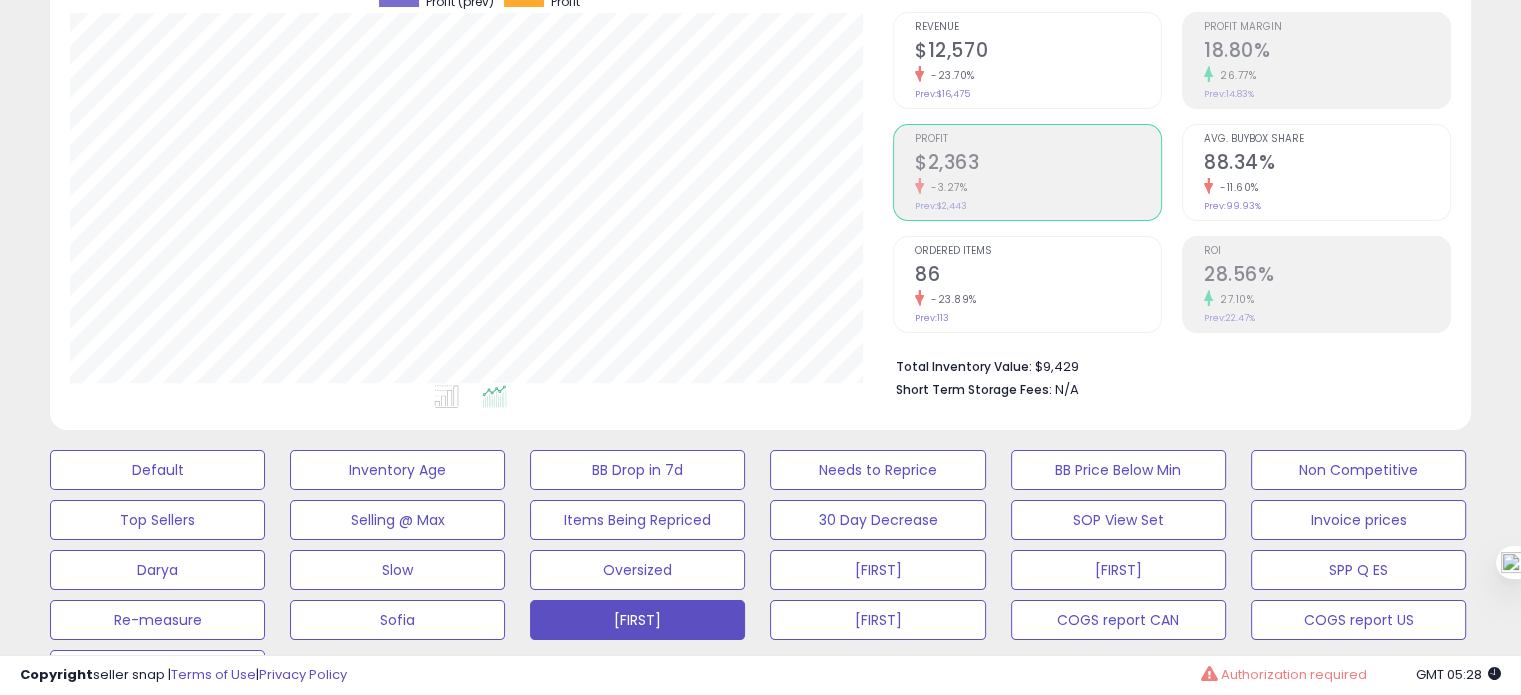 click on "Ordered Items
86
-23.89%
Prev:  113" at bounding box center [1038, 282] 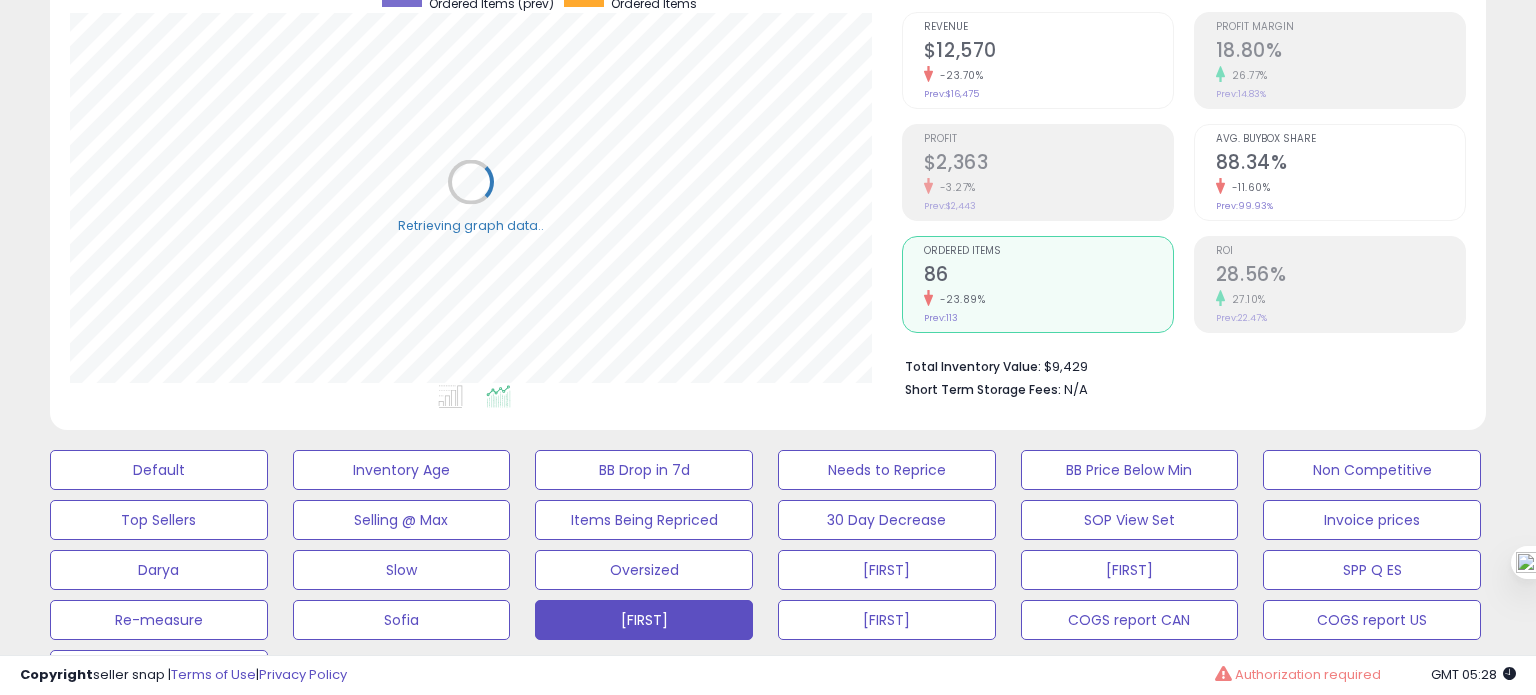scroll, scrollTop: 999589, scrollLeft: 999168, axis: both 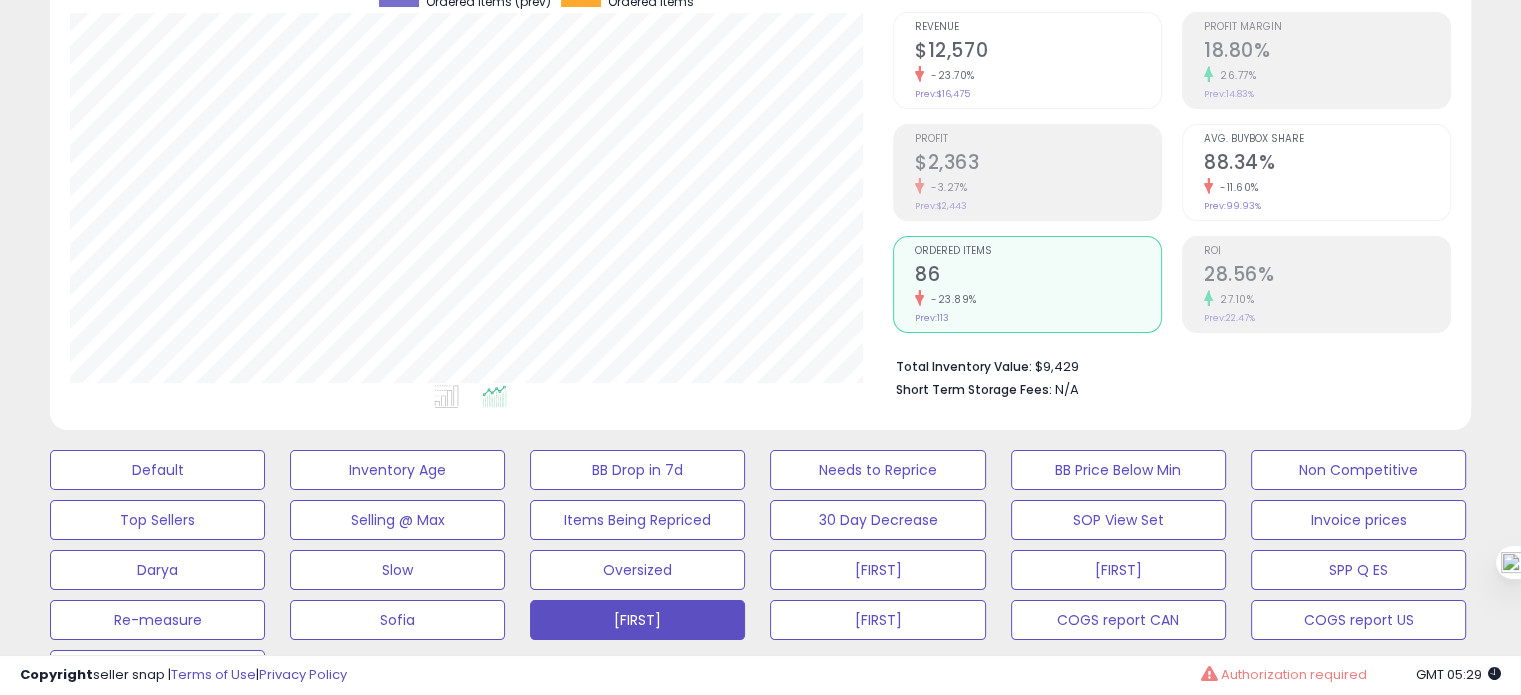 click on "ROI
28.56%
27.10%
Prev: 22.47%" at bounding box center (1316, 284) 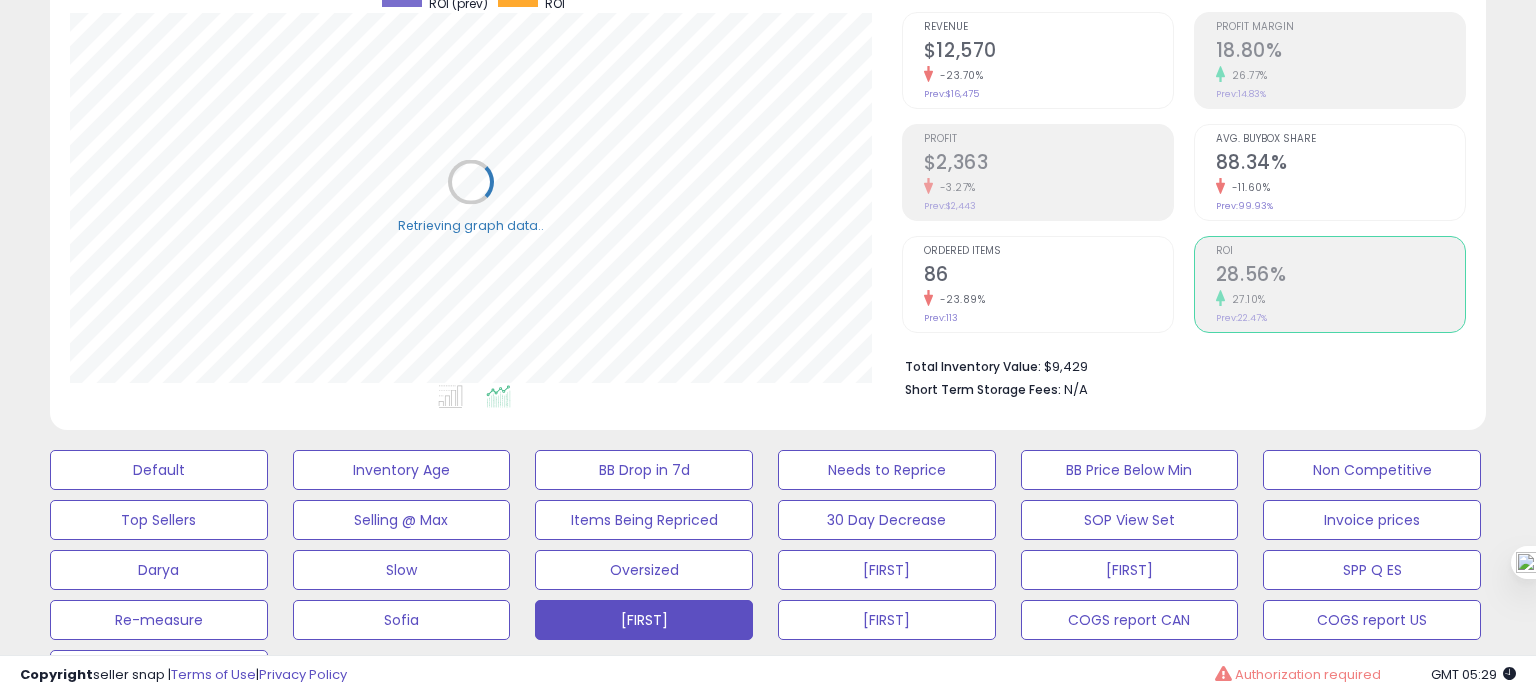 scroll, scrollTop: 999589, scrollLeft: 999168, axis: both 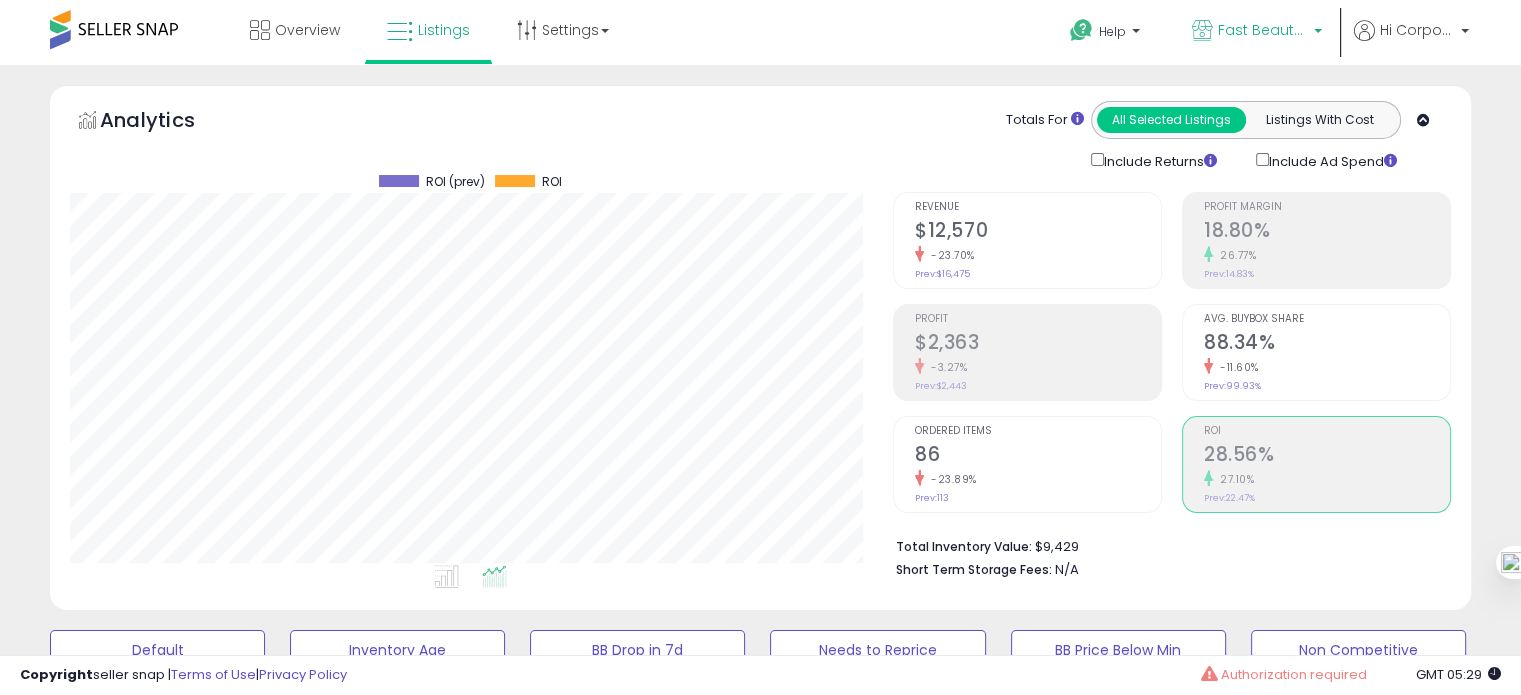 click on "Fast Beauty (Canada)" at bounding box center [1257, 32] 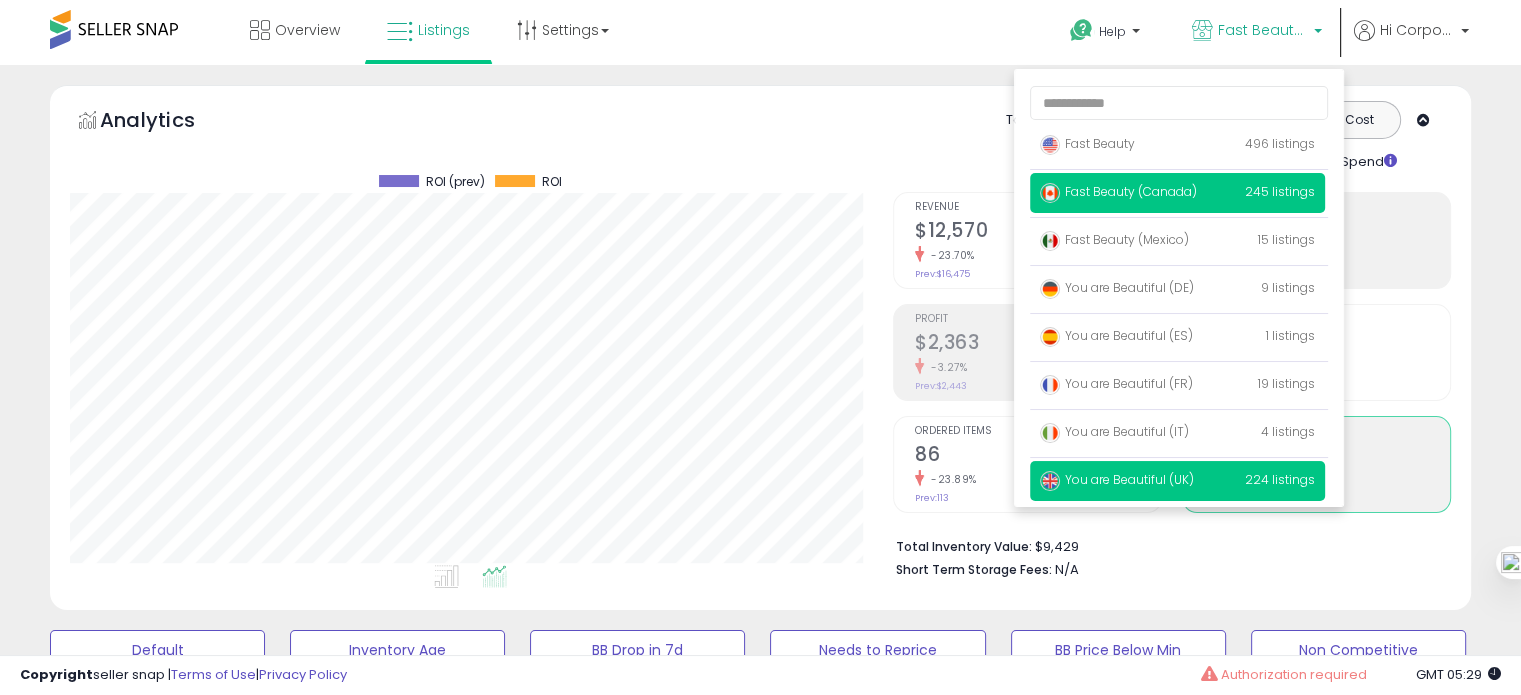 click on "You are Beautiful (UK)" at bounding box center (1117, 479) 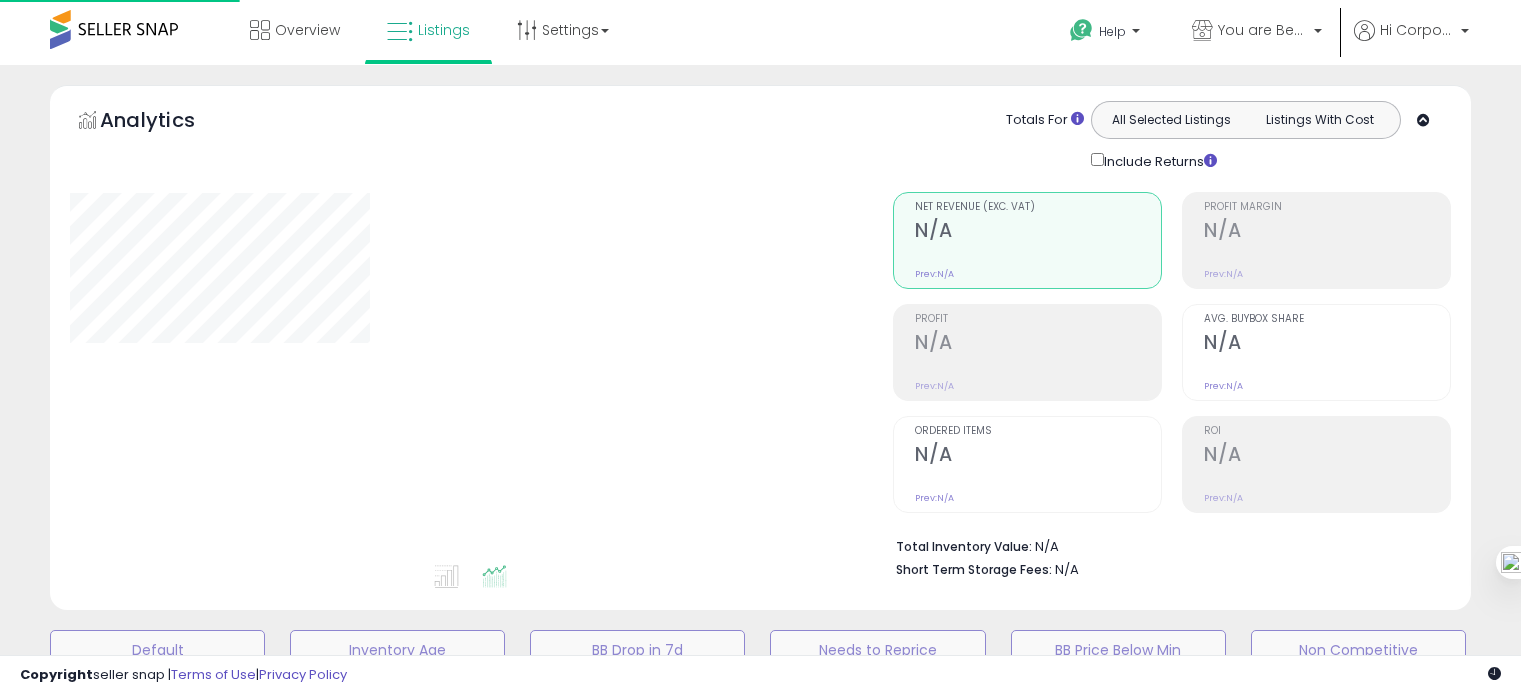 scroll, scrollTop: 0, scrollLeft: 0, axis: both 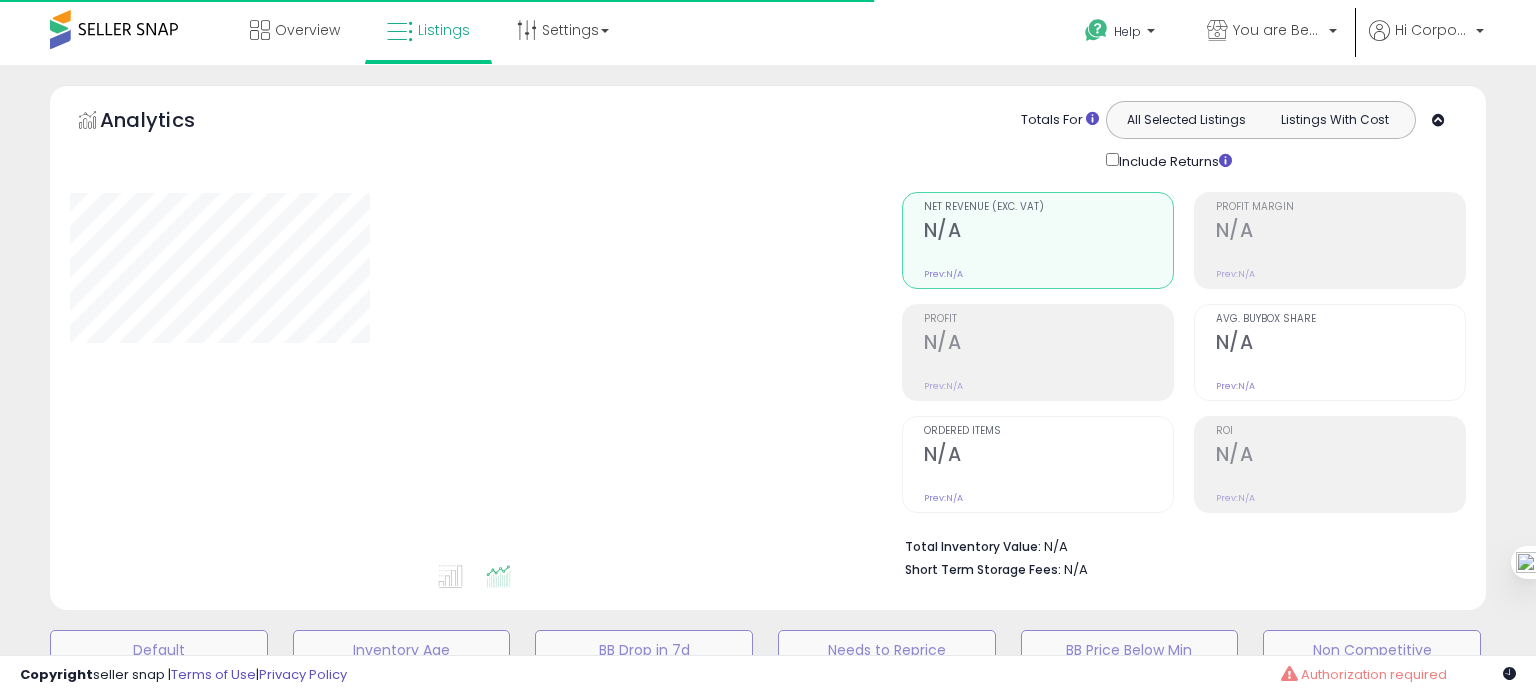type on "**********" 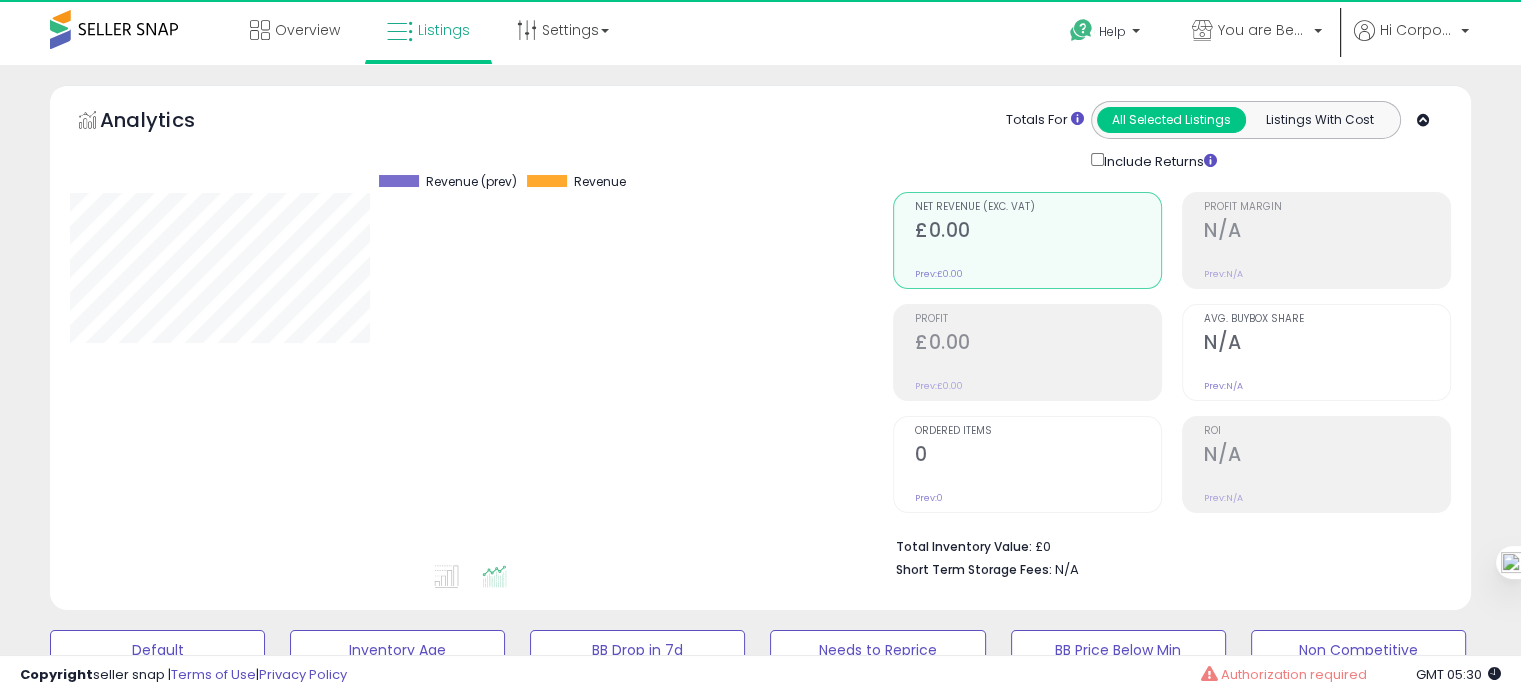 scroll, scrollTop: 999589, scrollLeft: 999176, axis: both 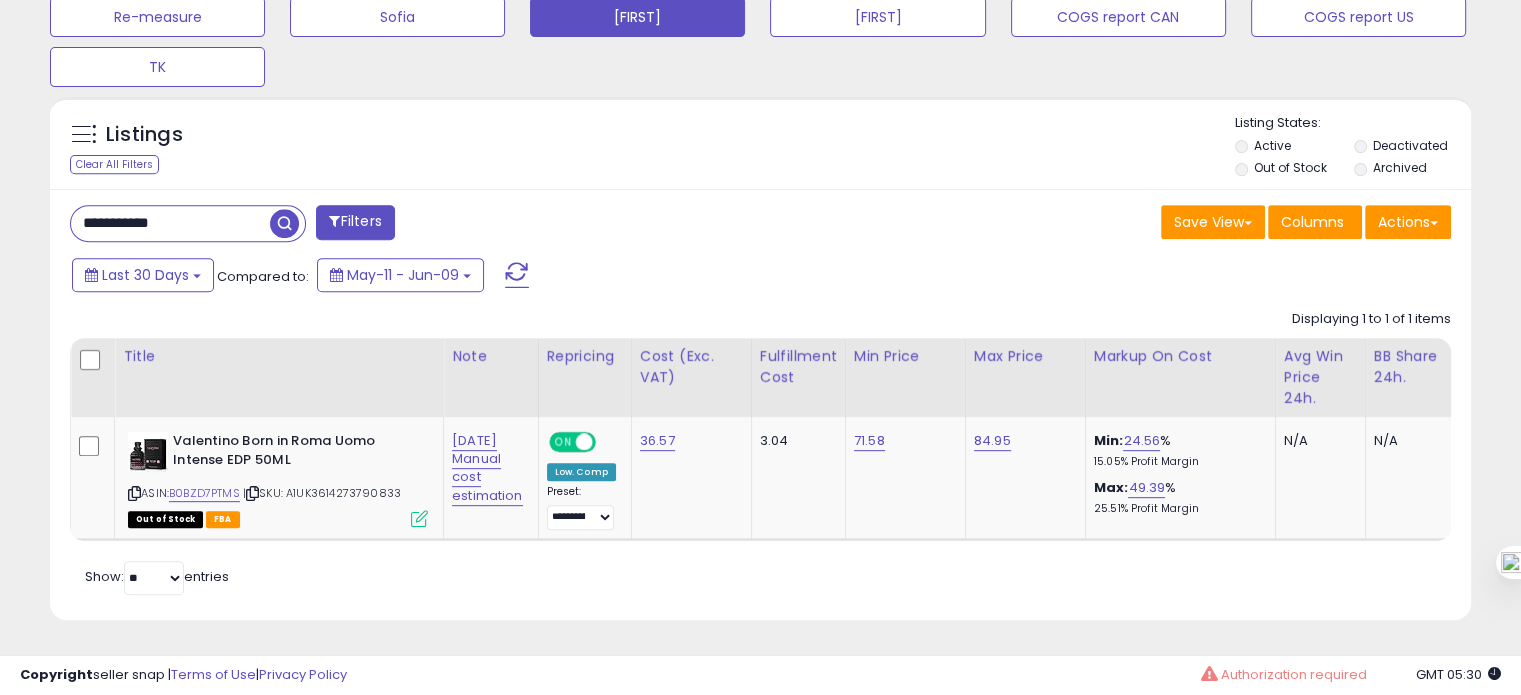 click on "**********" at bounding box center (170, 223) 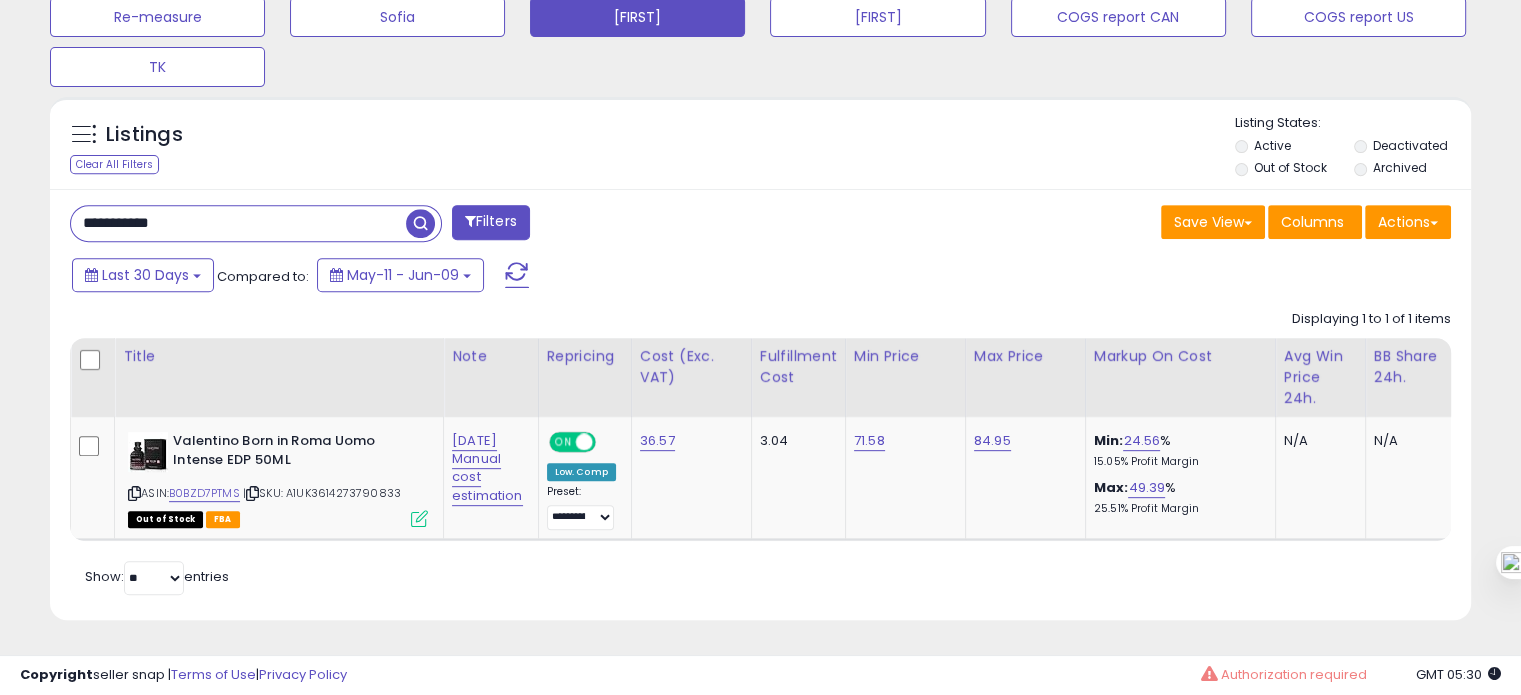 click on "**********" at bounding box center (238, 223) 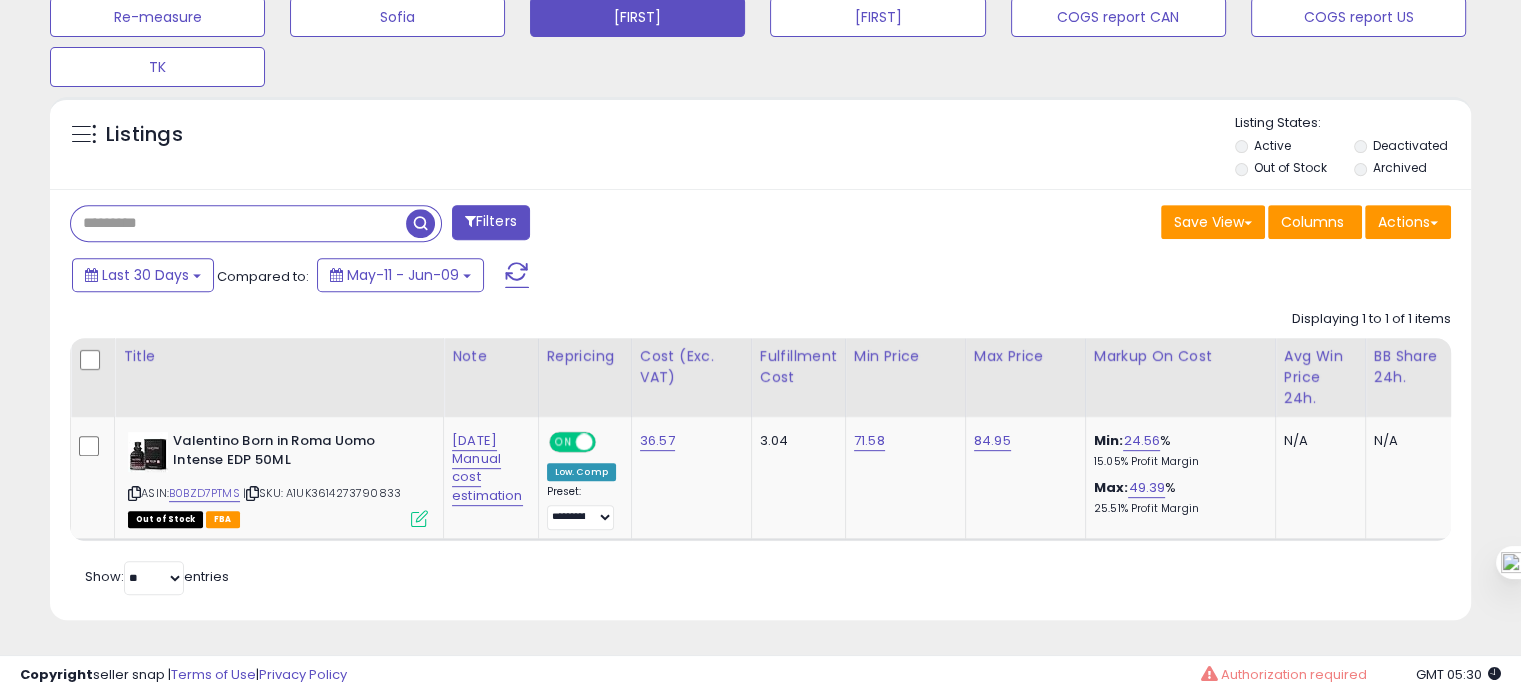 type 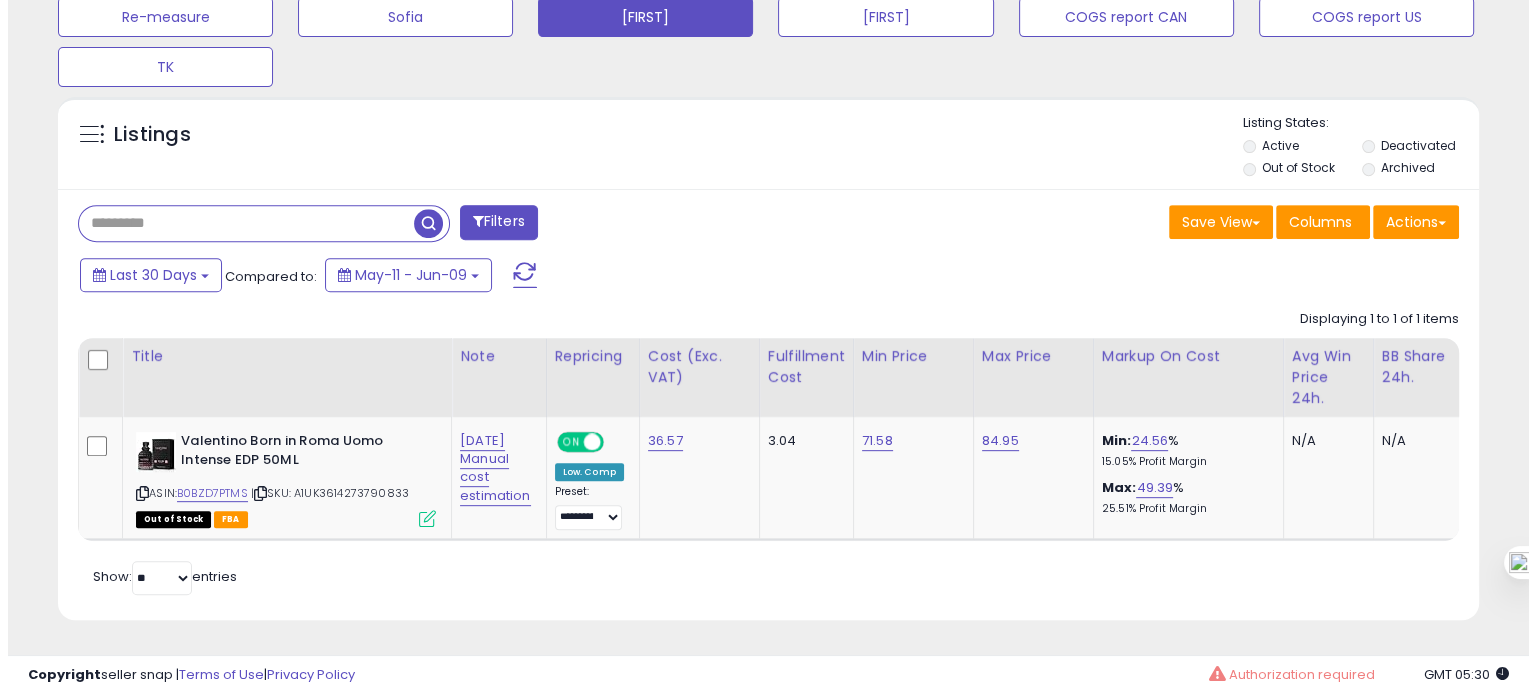 scroll, scrollTop: 674, scrollLeft: 0, axis: vertical 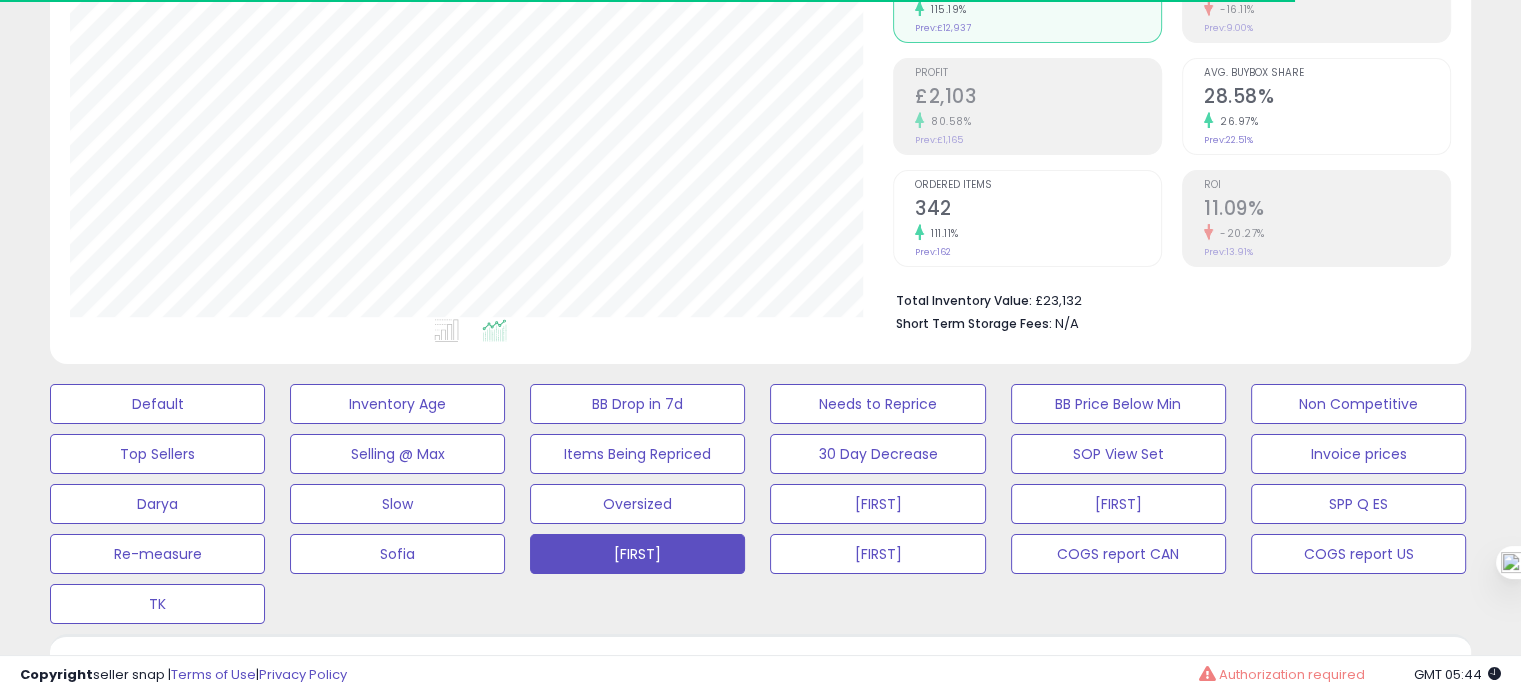 click on "11.09%" at bounding box center [1327, 210] 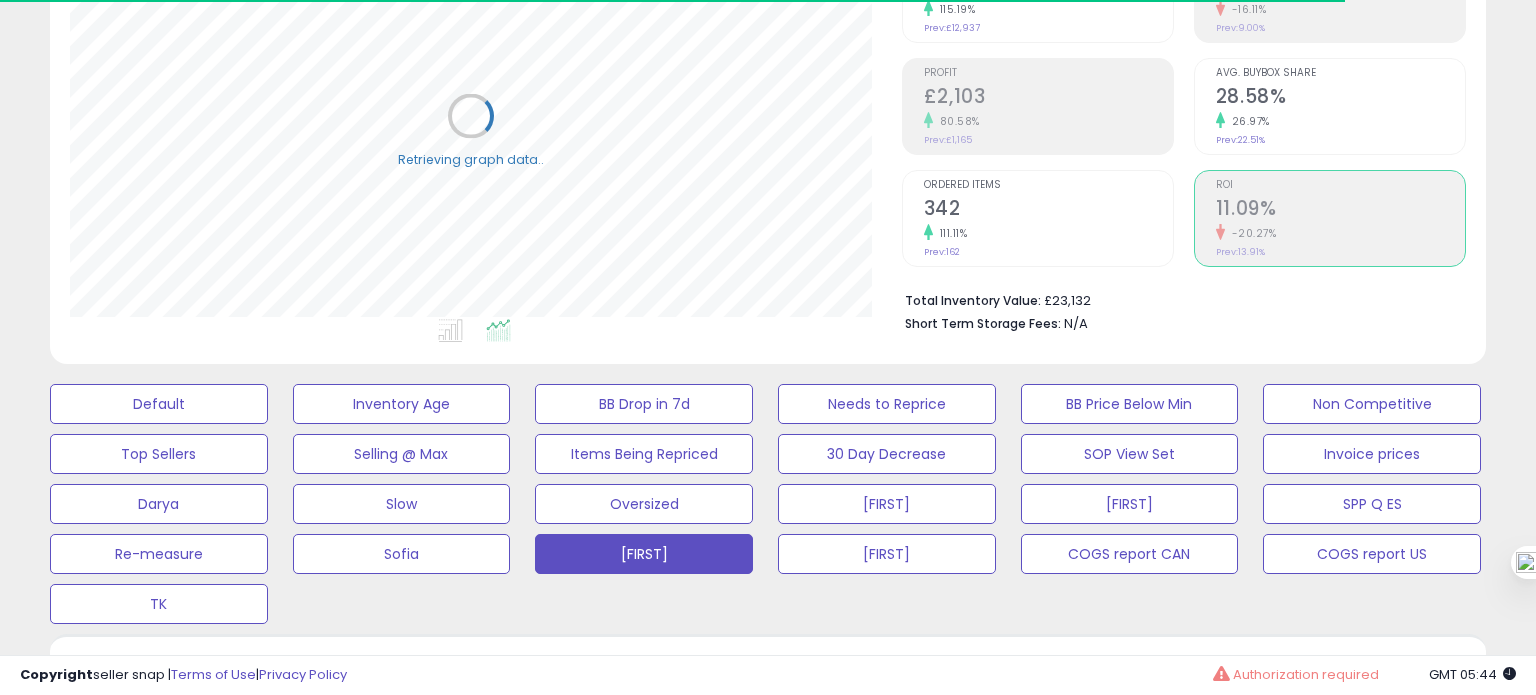scroll, scrollTop: 999589, scrollLeft: 999168, axis: both 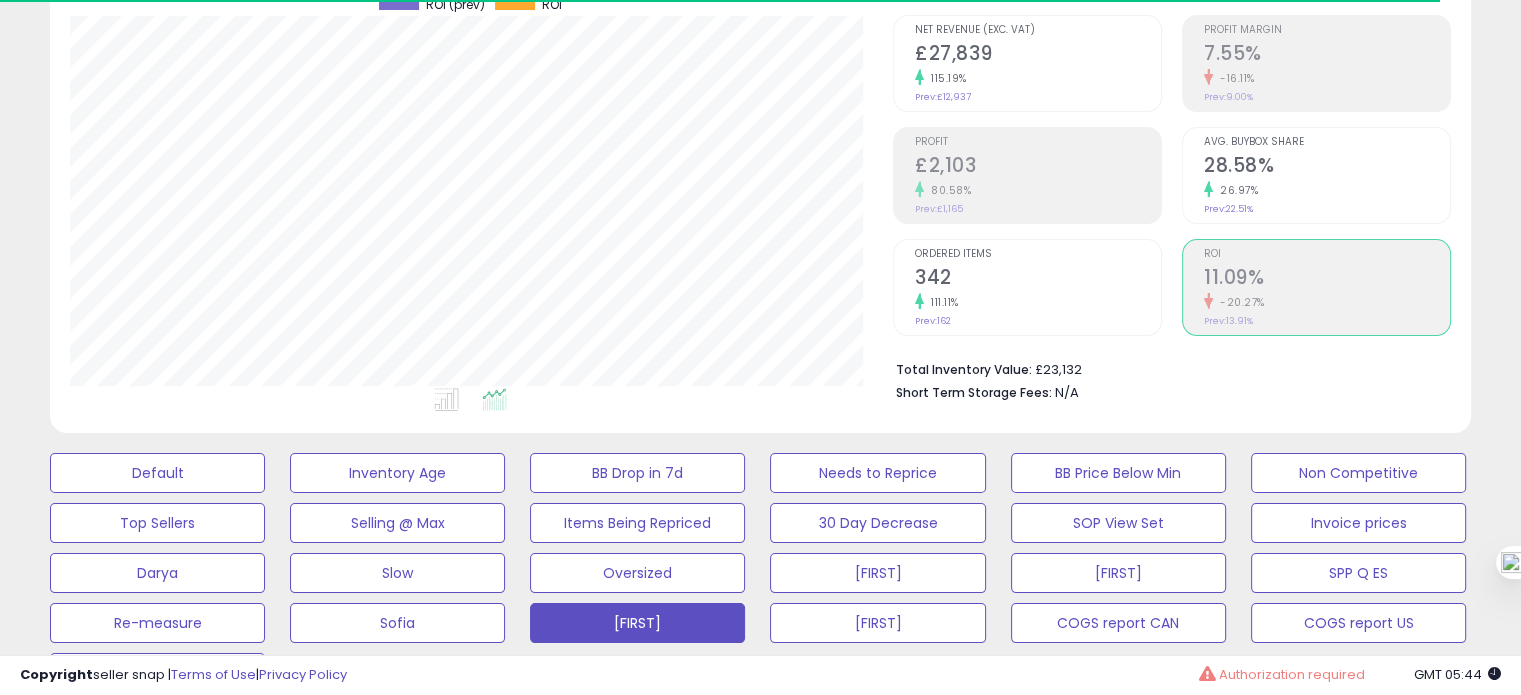 click on "111.11%" at bounding box center (1038, 302) 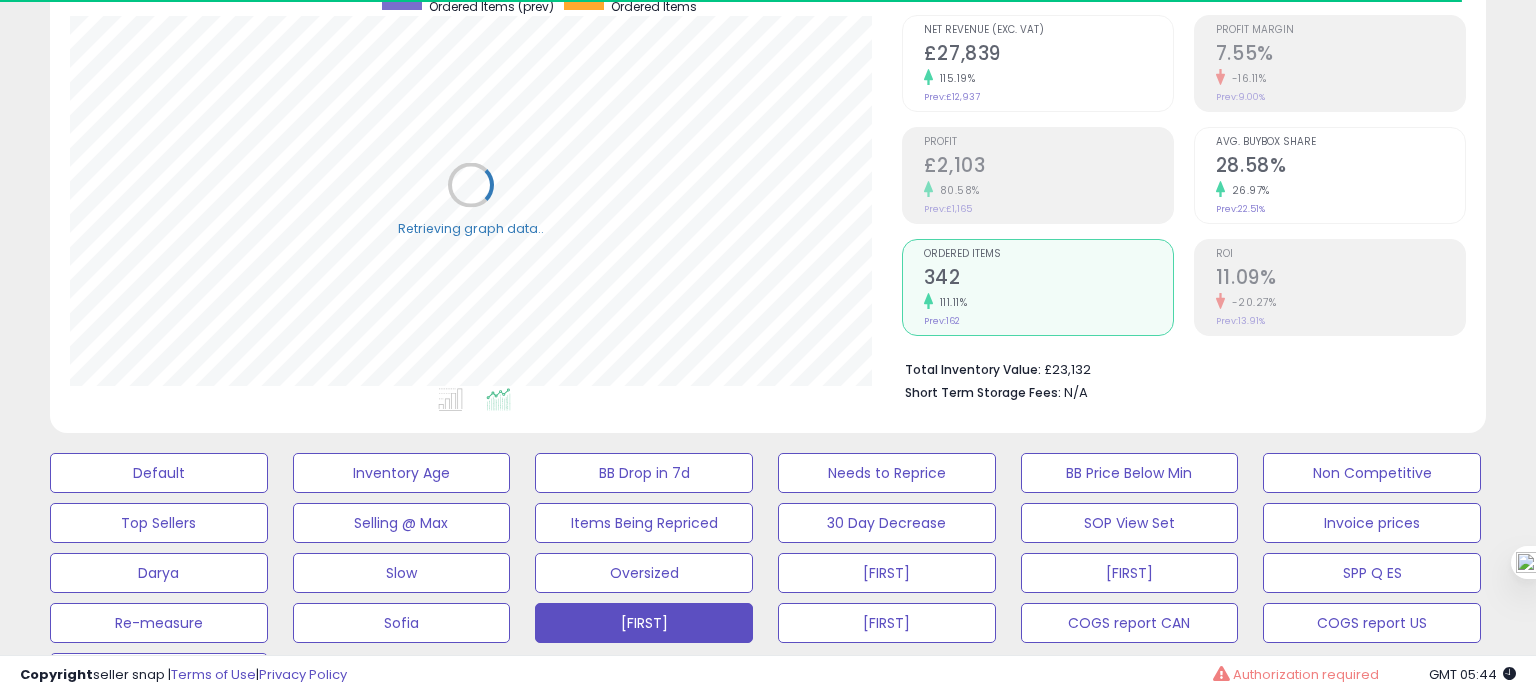 scroll, scrollTop: 999589, scrollLeft: 999168, axis: both 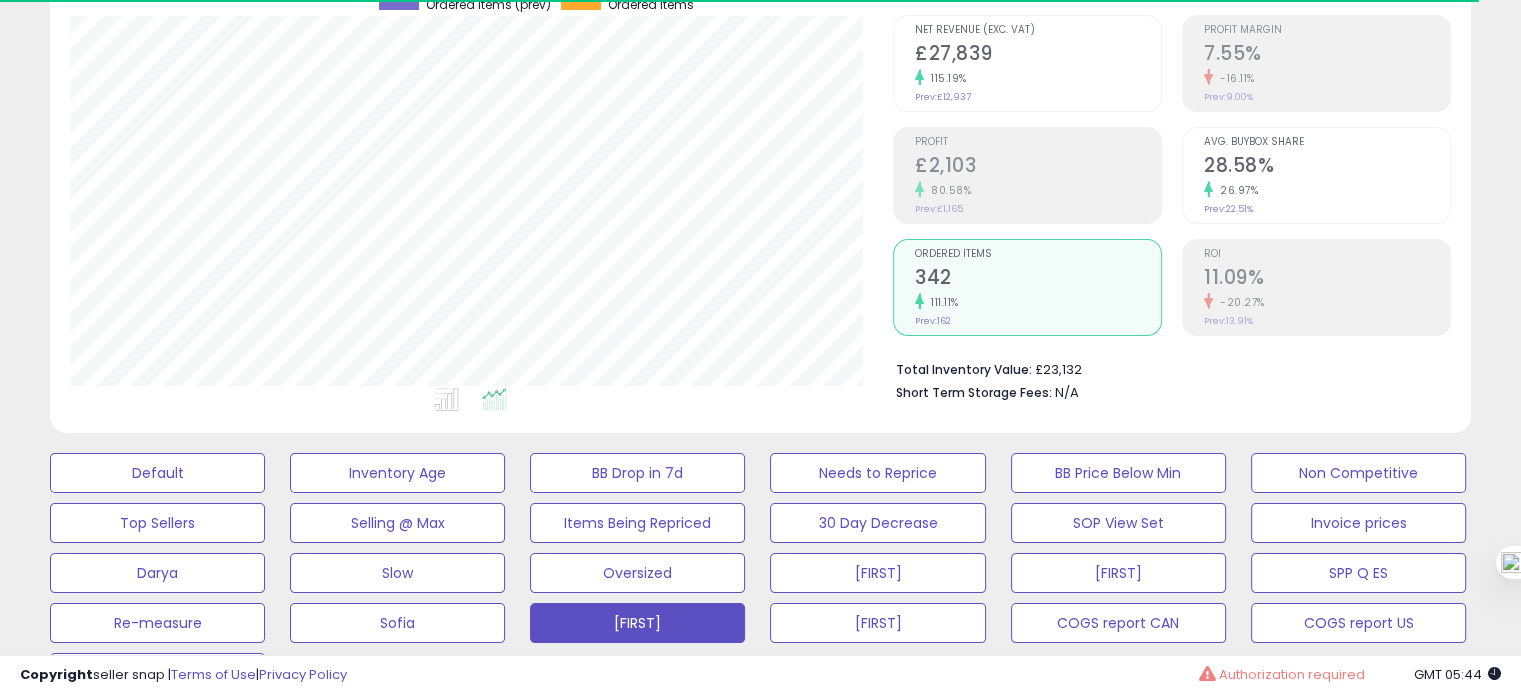 click on "Prev:  £1,165" 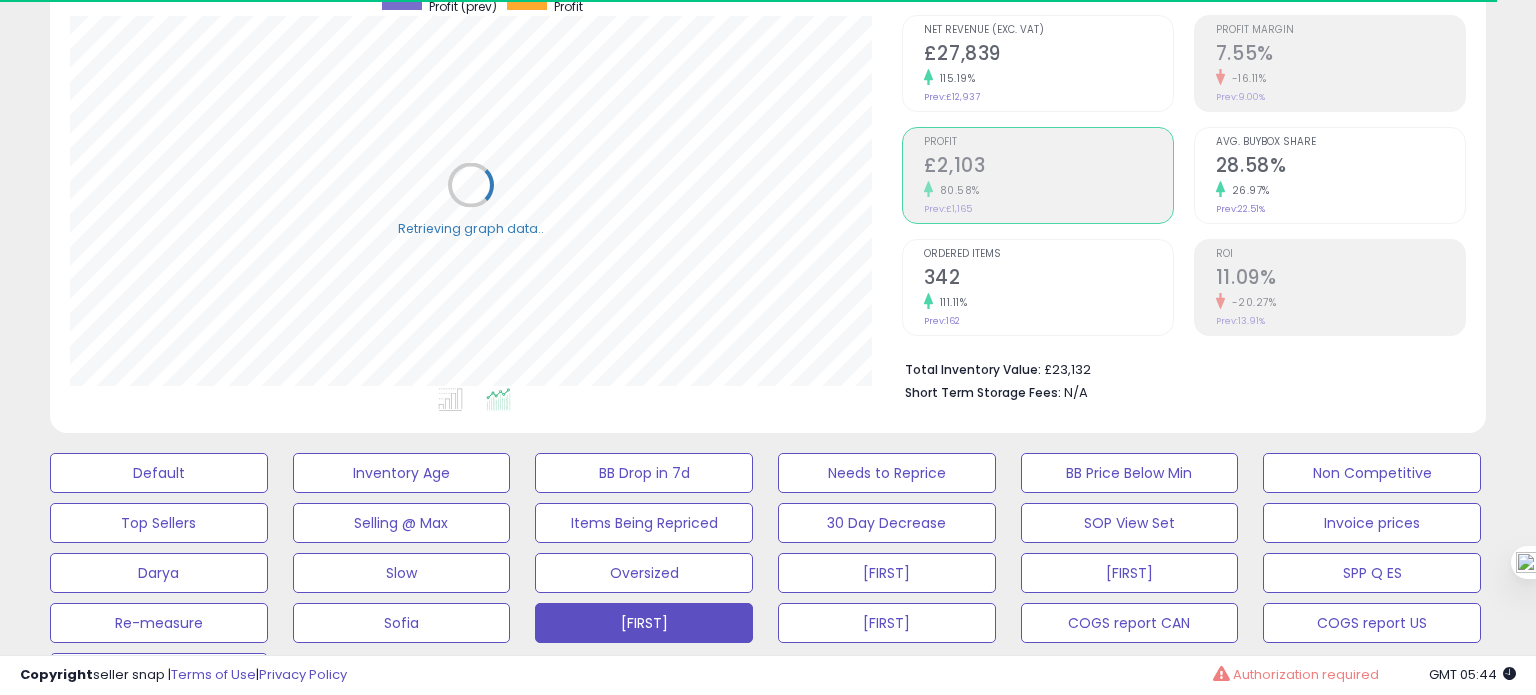 scroll, scrollTop: 999589, scrollLeft: 999168, axis: both 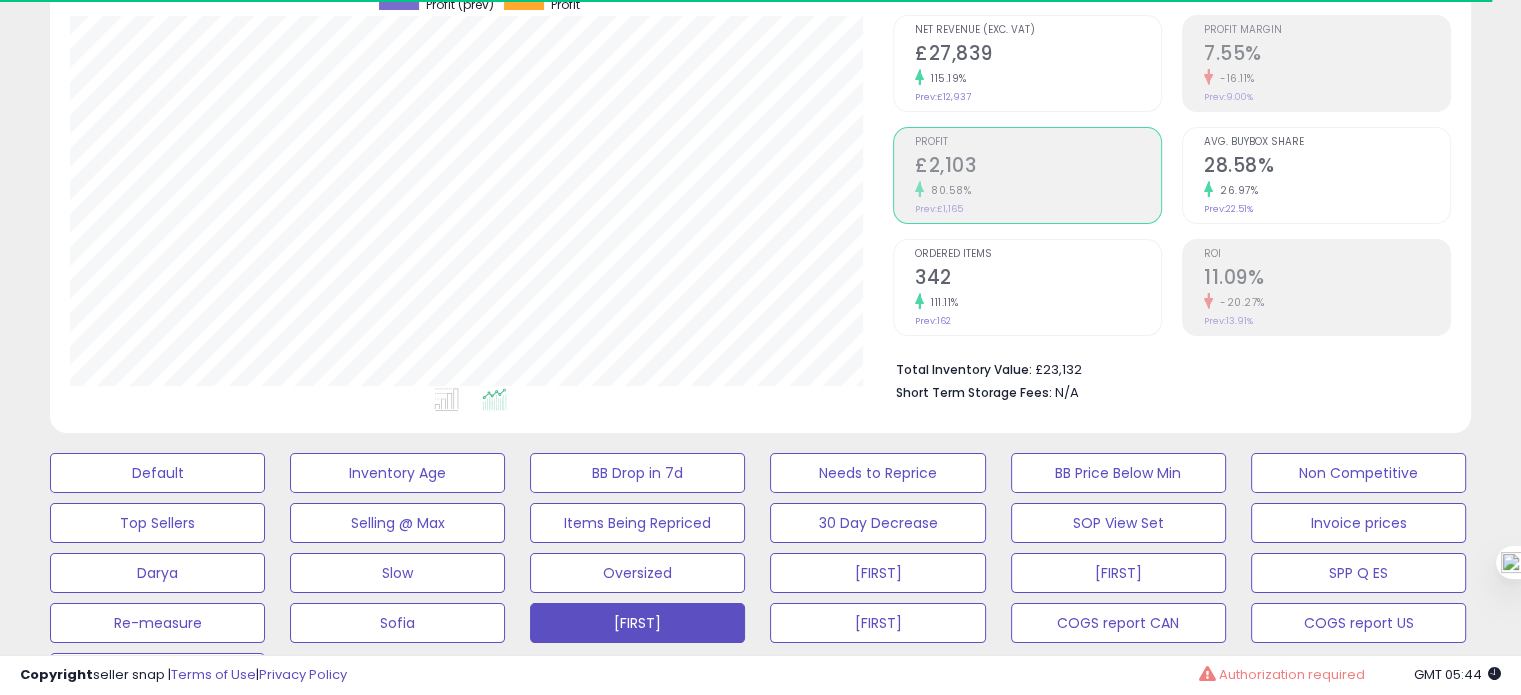 click on "Ordered Items" at bounding box center (1038, 254) 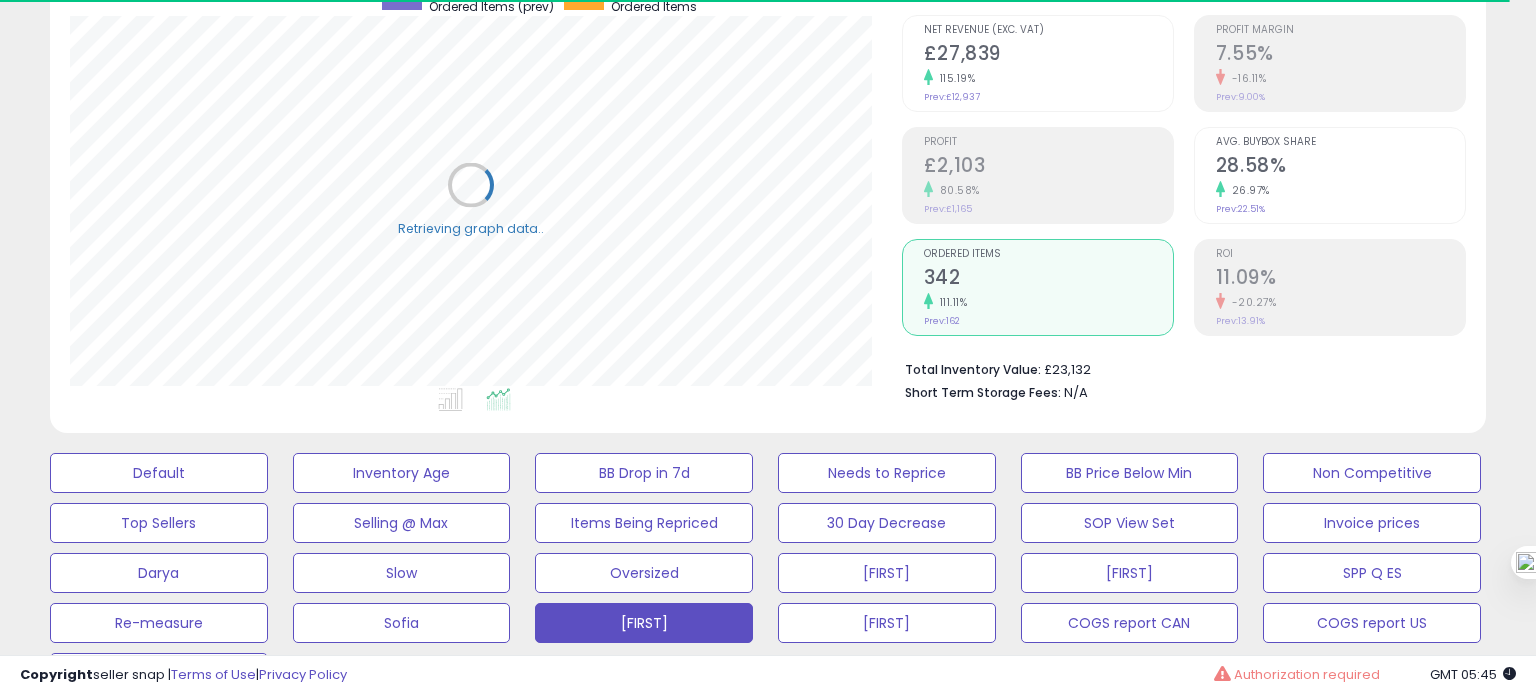 scroll, scrollTop: 999589, scrollLeft: 999168, axis: both 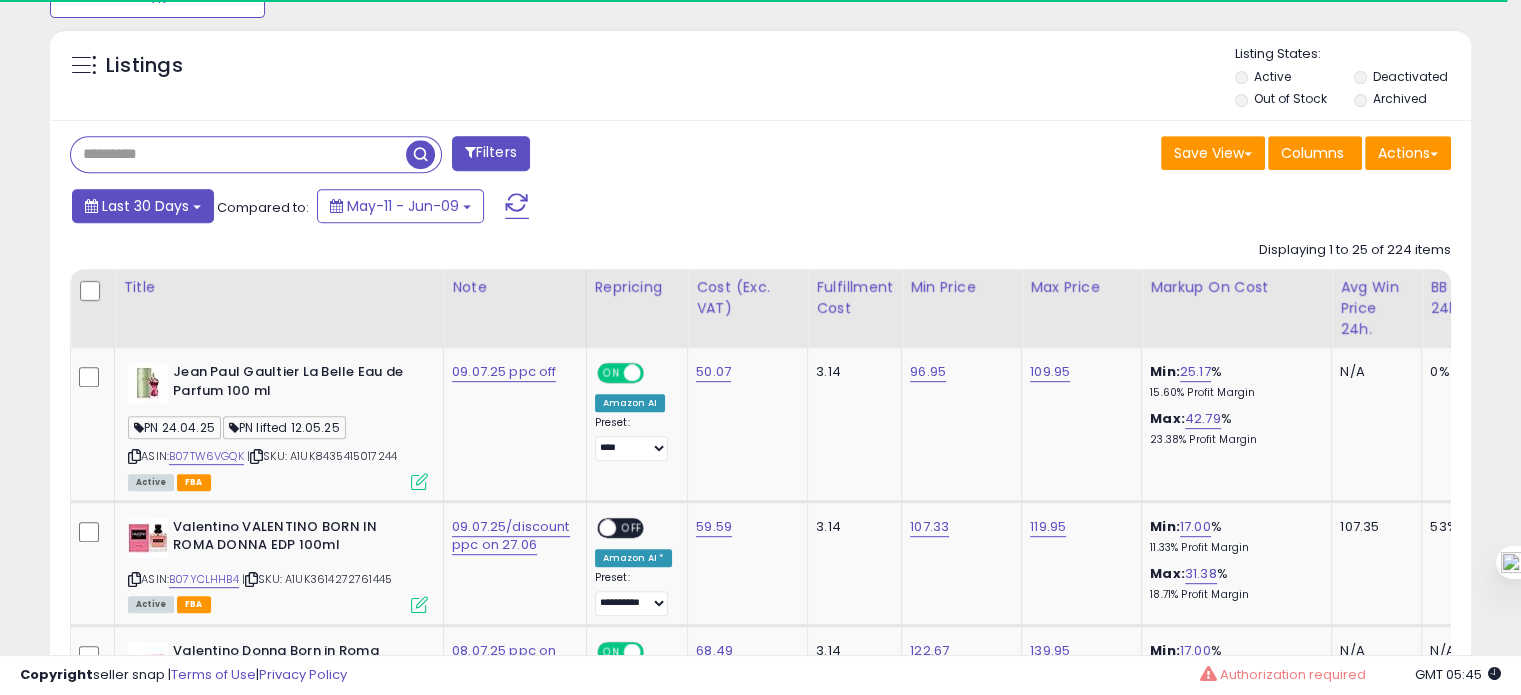 click on "Last 30 Days" at bounding box center (145, 206) 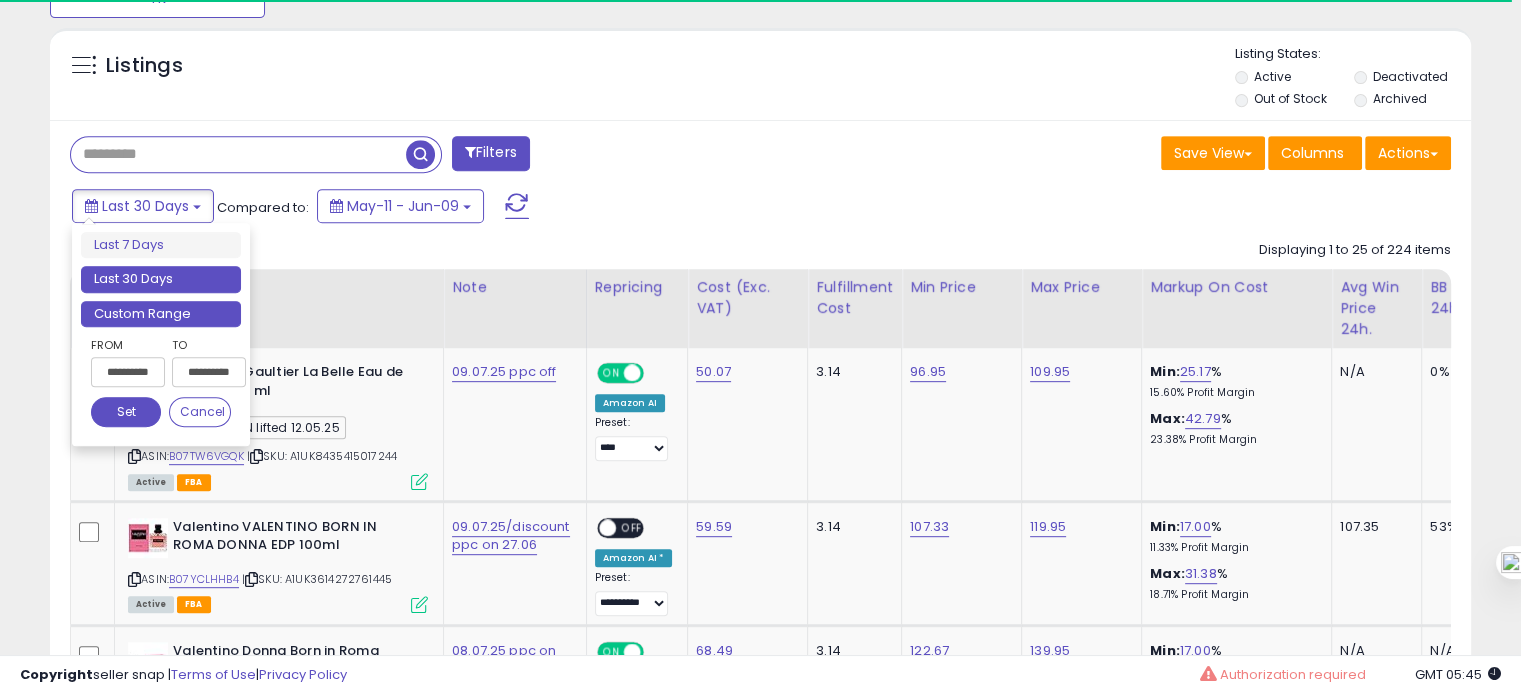click on "Custom Range" at bounding box center [161, 314] 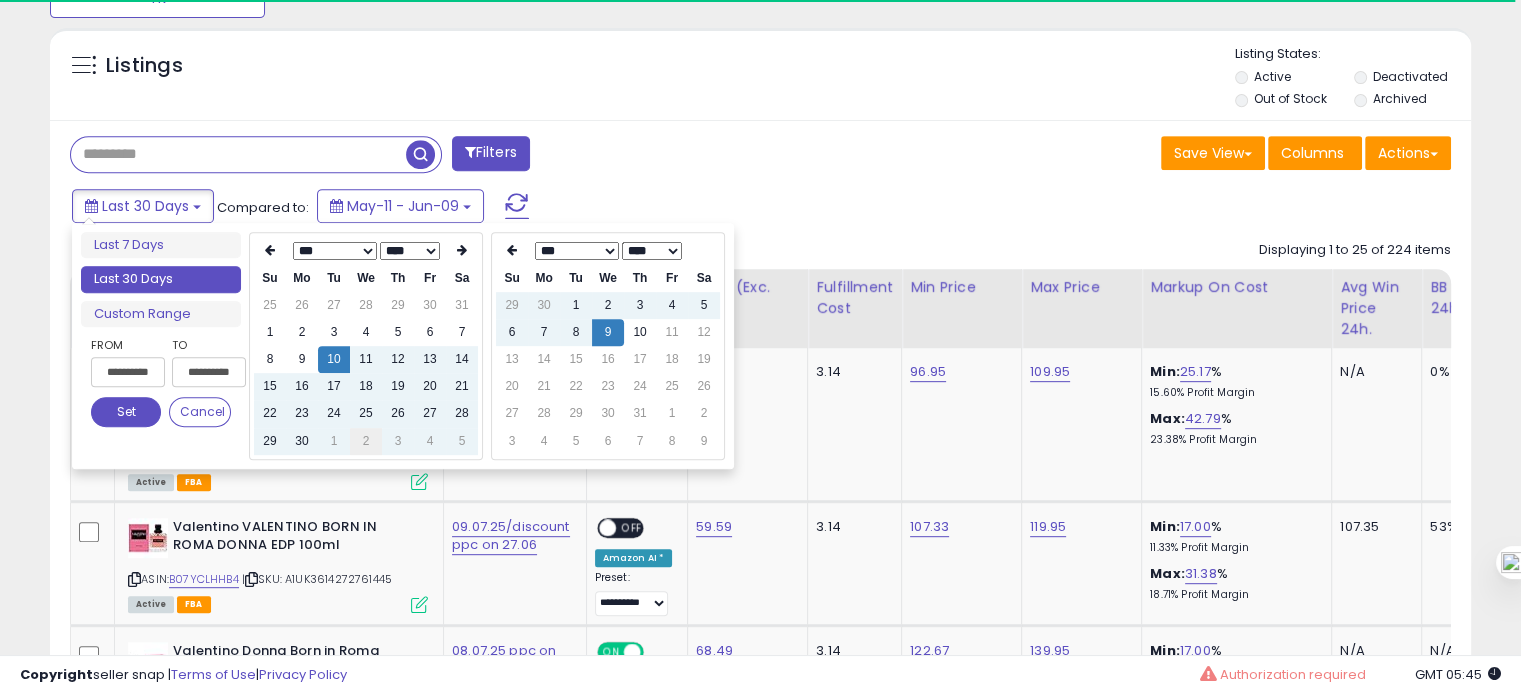 click on "2" at bounding box center (366, 441) 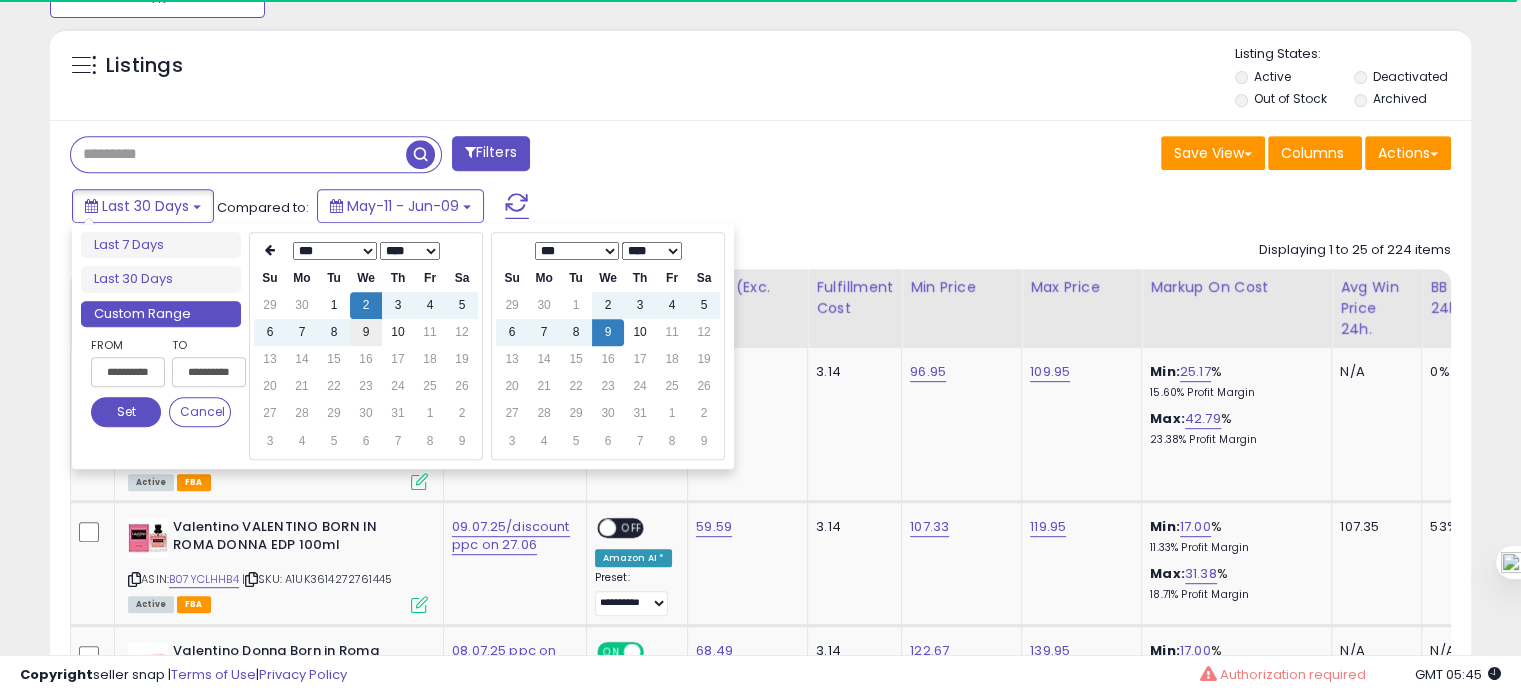 type on "**********" 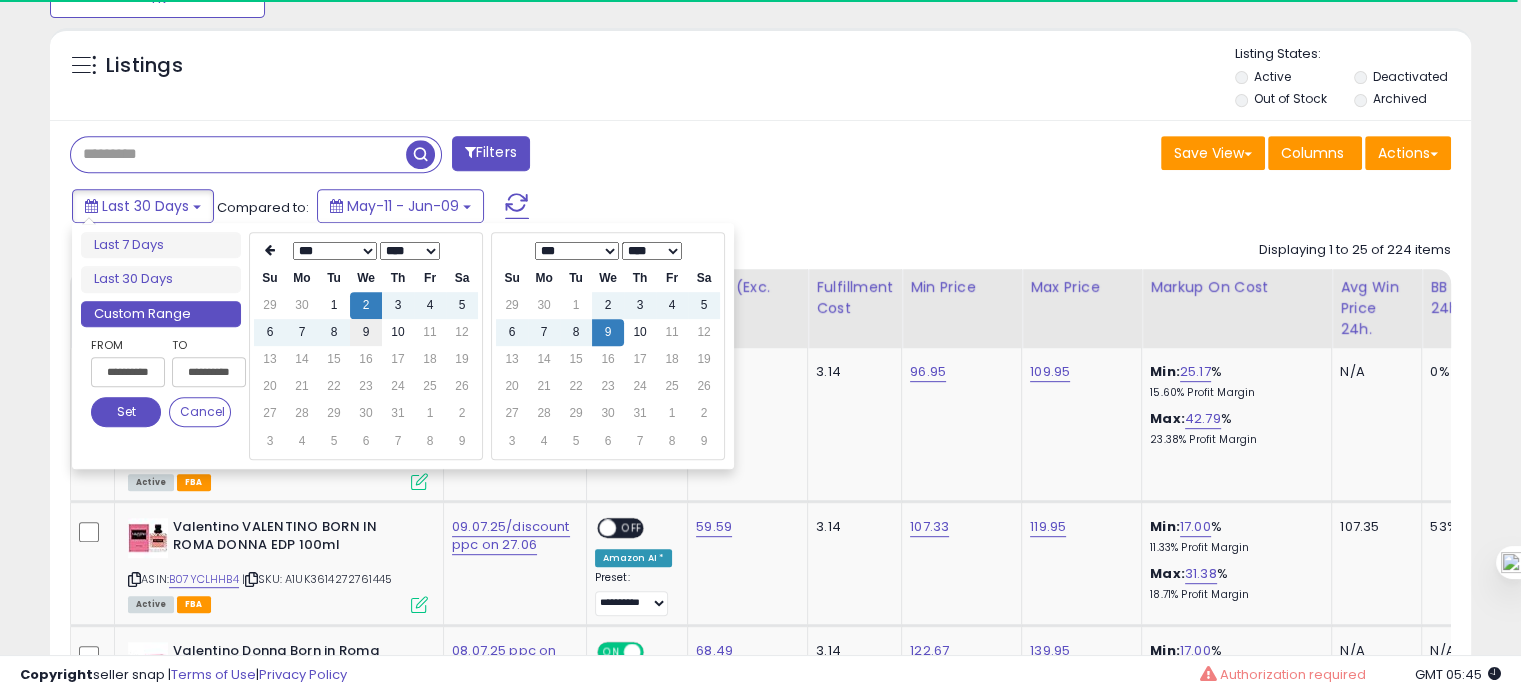 click on "9" at bounding box center (366, 332) 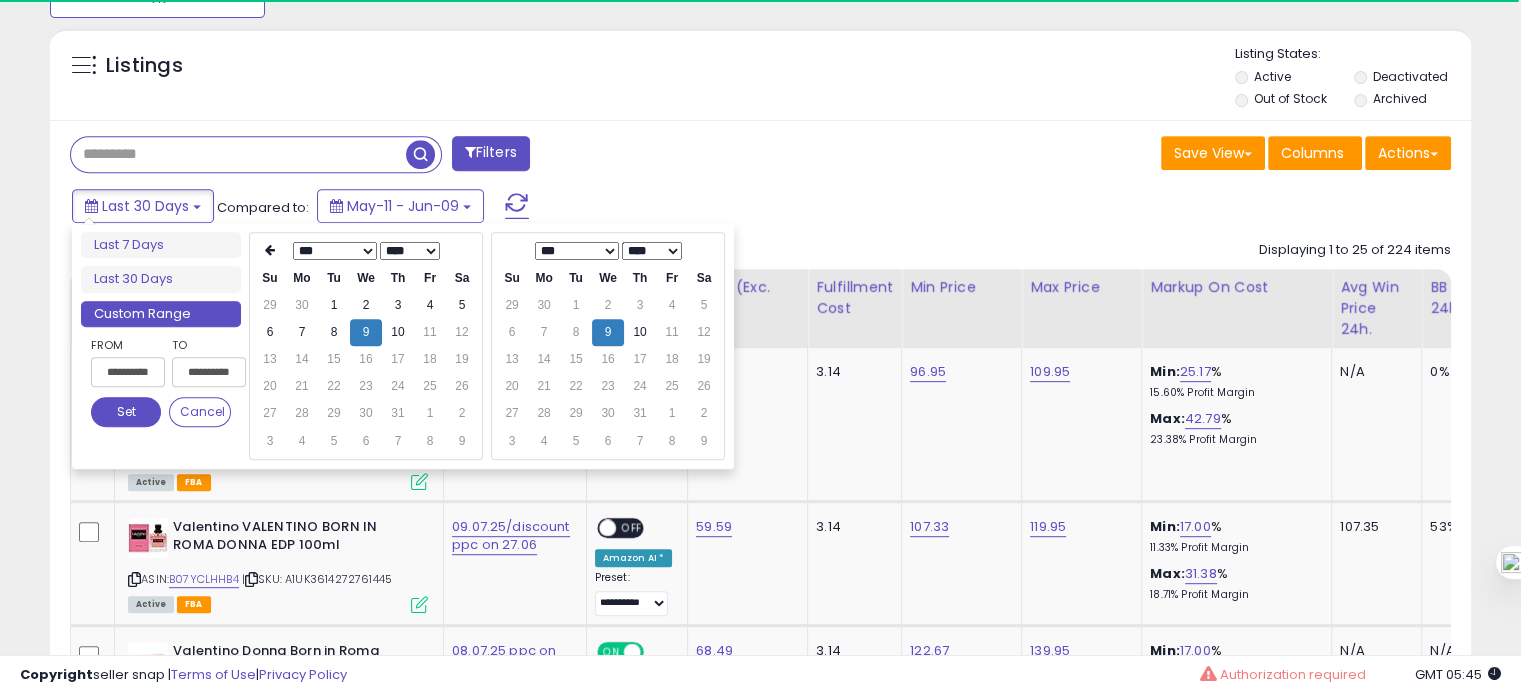 click on "Set" at bounding box center [126, 412] 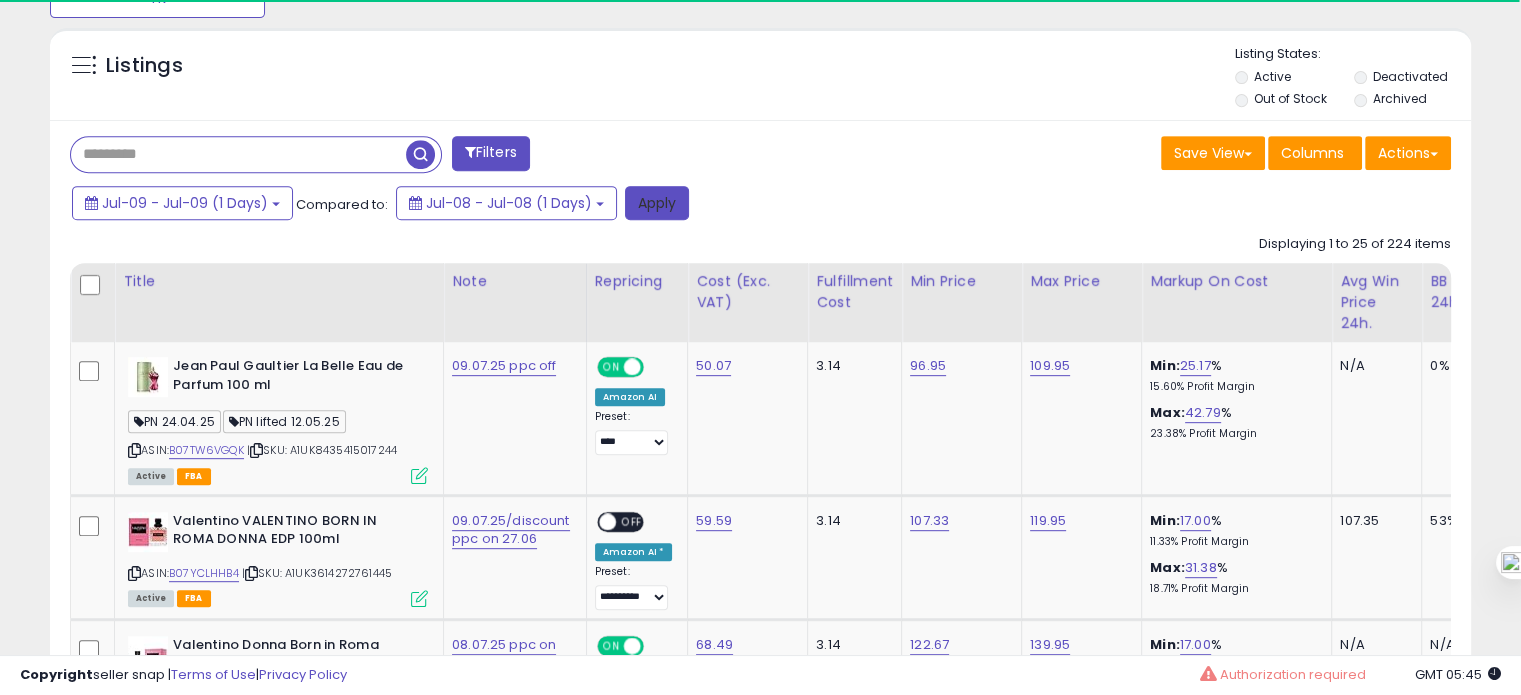 click on "Apply" at bounding box center [657, 203] 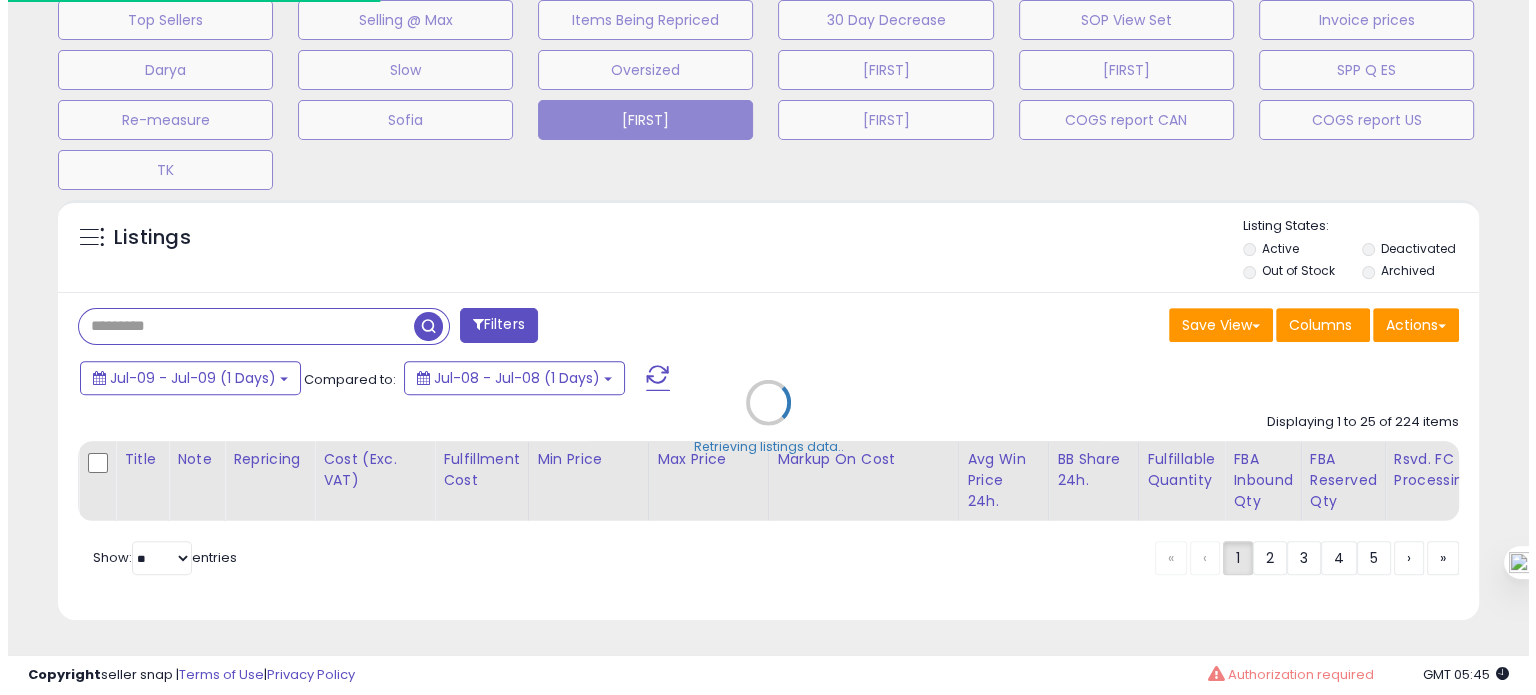 scroll, scrollTop: 693, scrollLeft: 0, axis: vertical 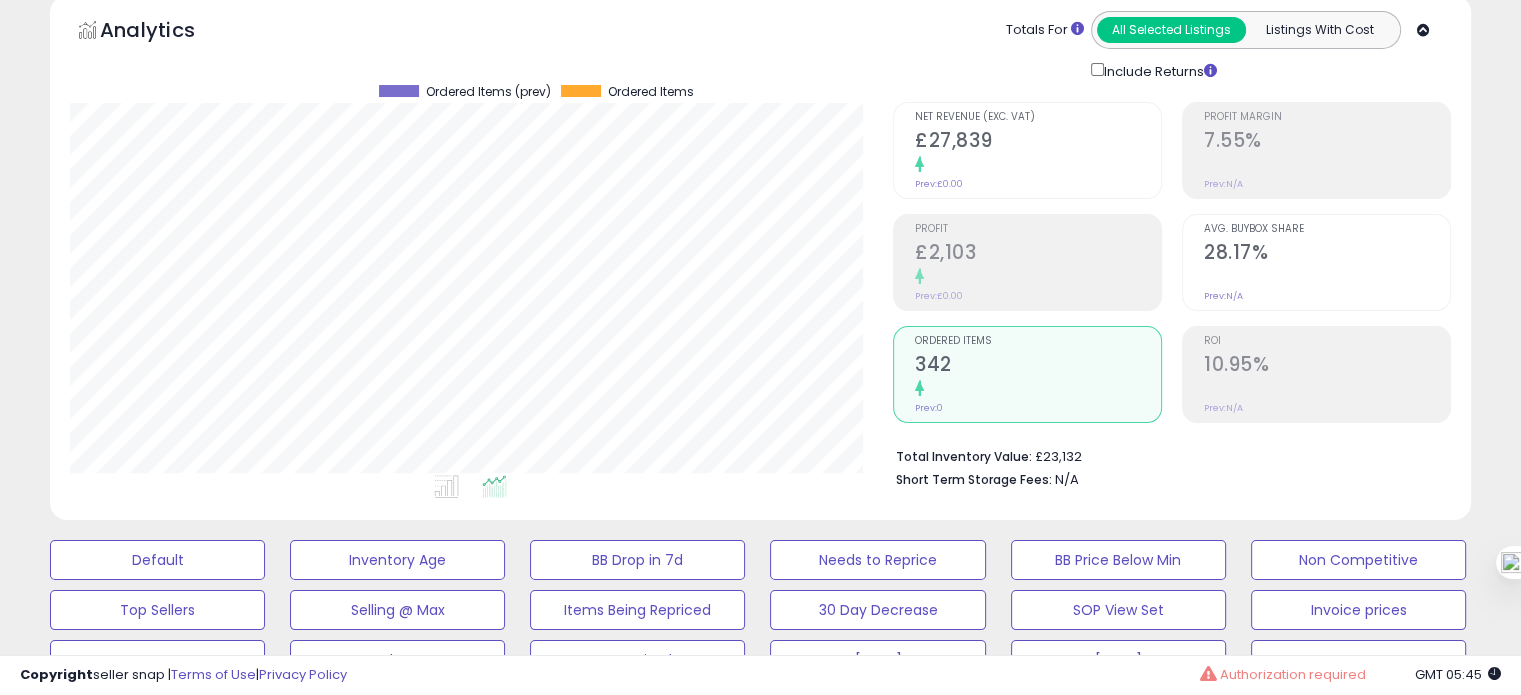 click on "£2,103" at bounding box center (1038, 254) 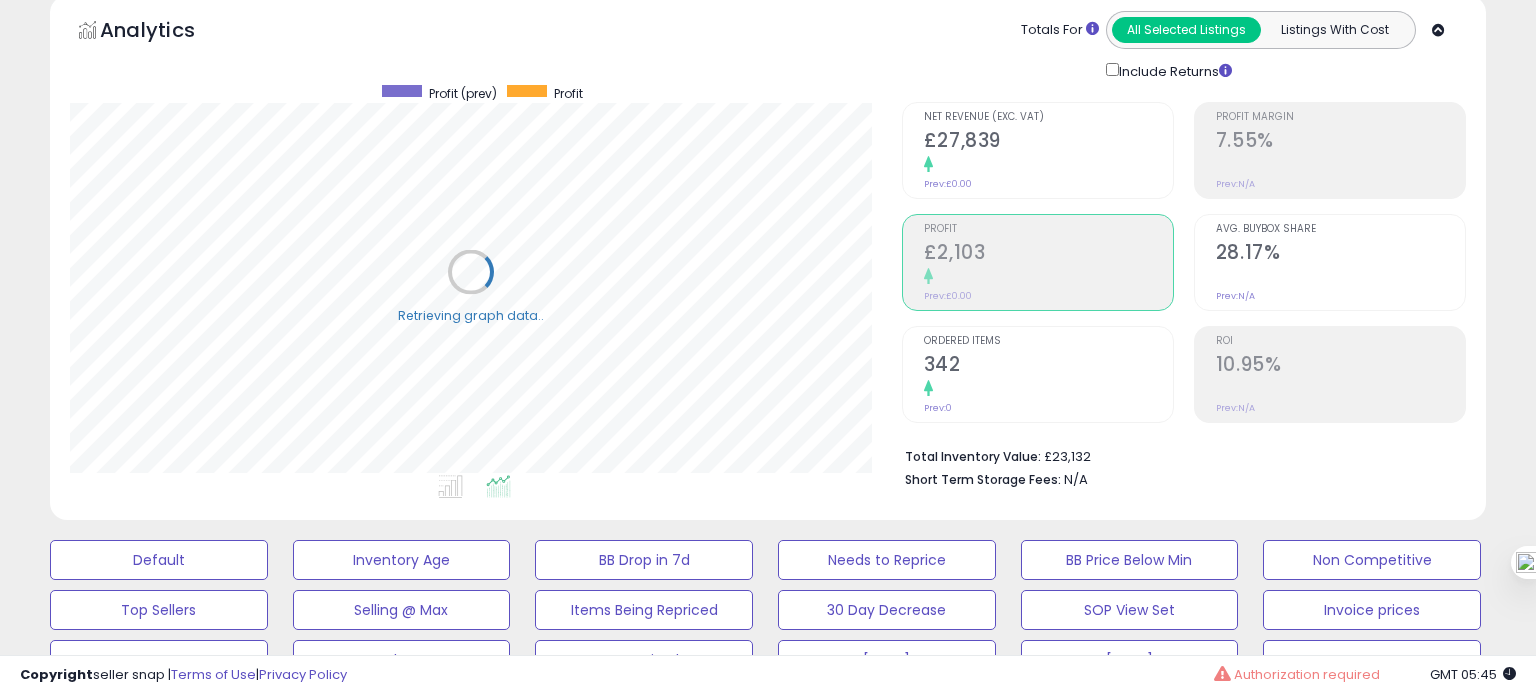 scroll, scrollTop: 999589, scrollLeft: 999168, axis: both 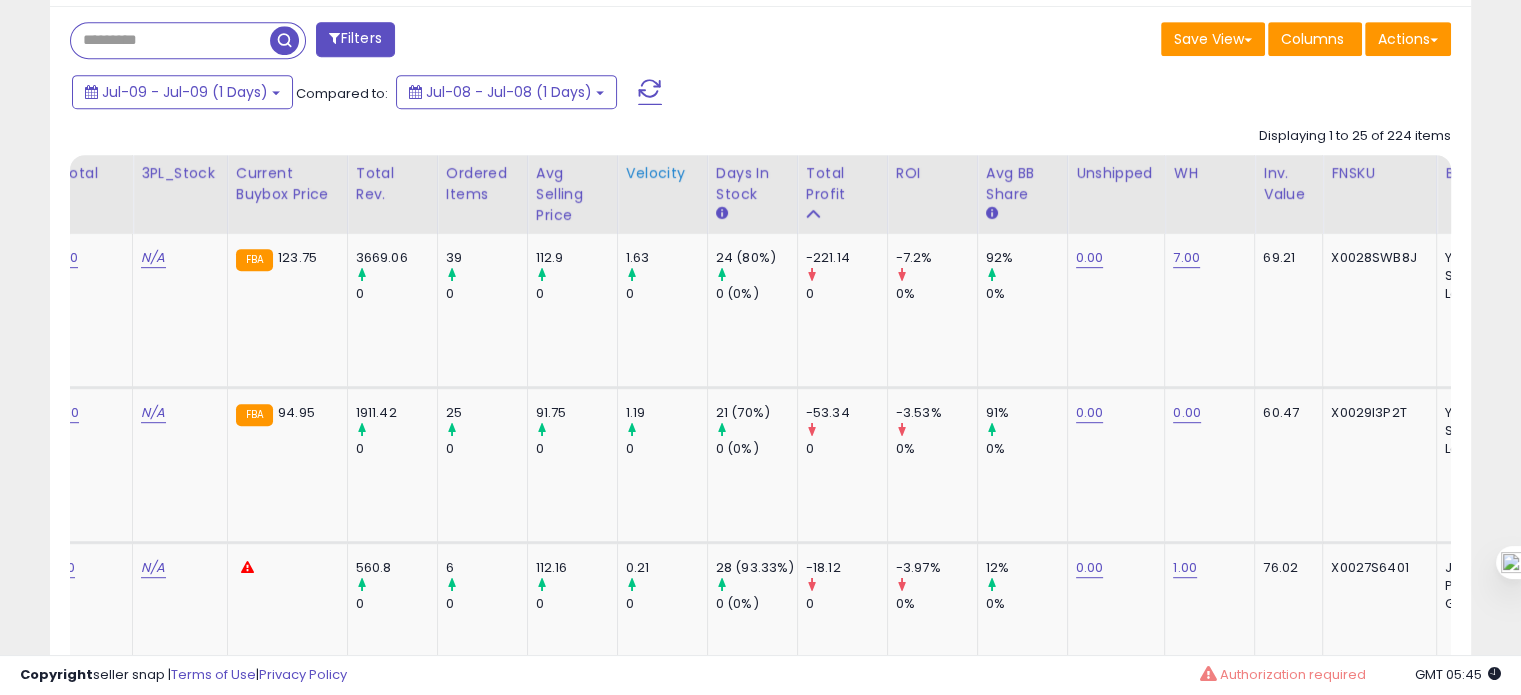 click on "Velocity" at bounding box center [662, 173] 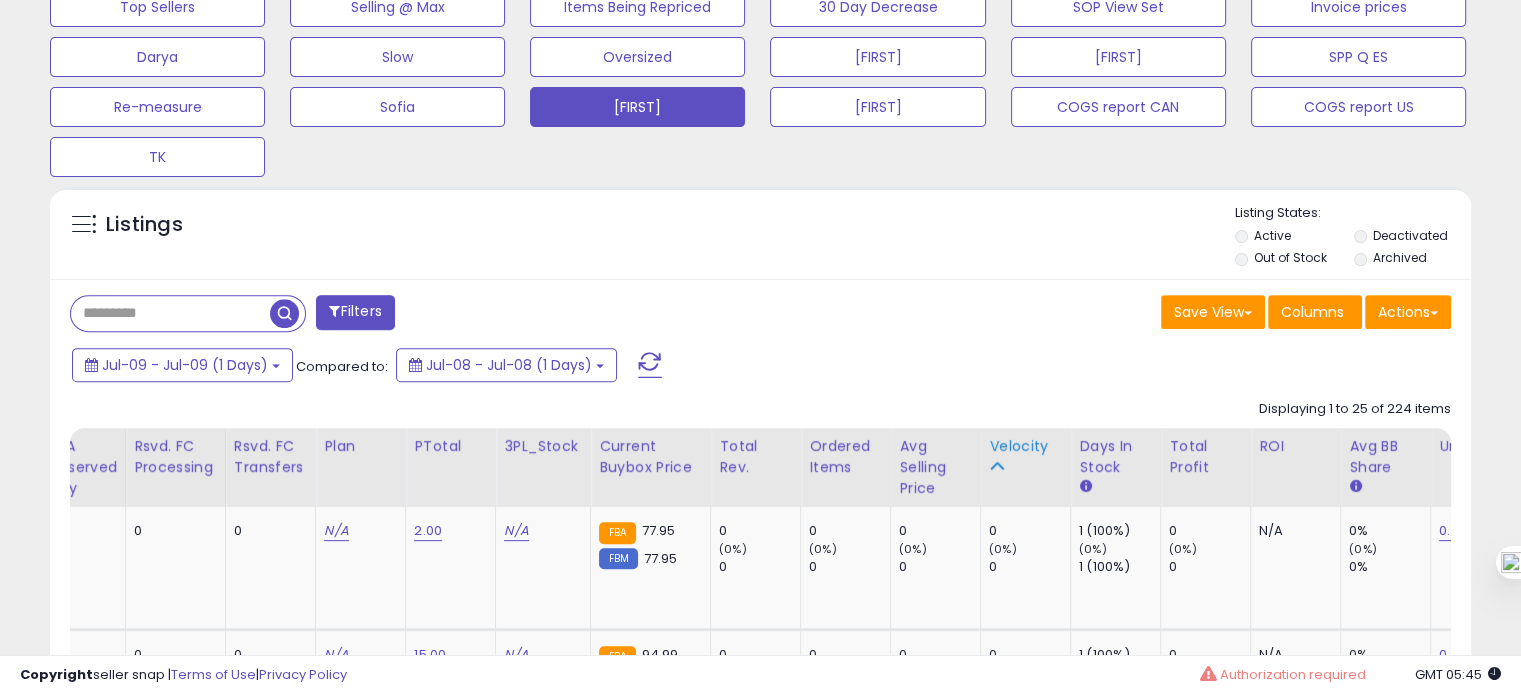click on "Velocity" at bounding box center (1025, 446) 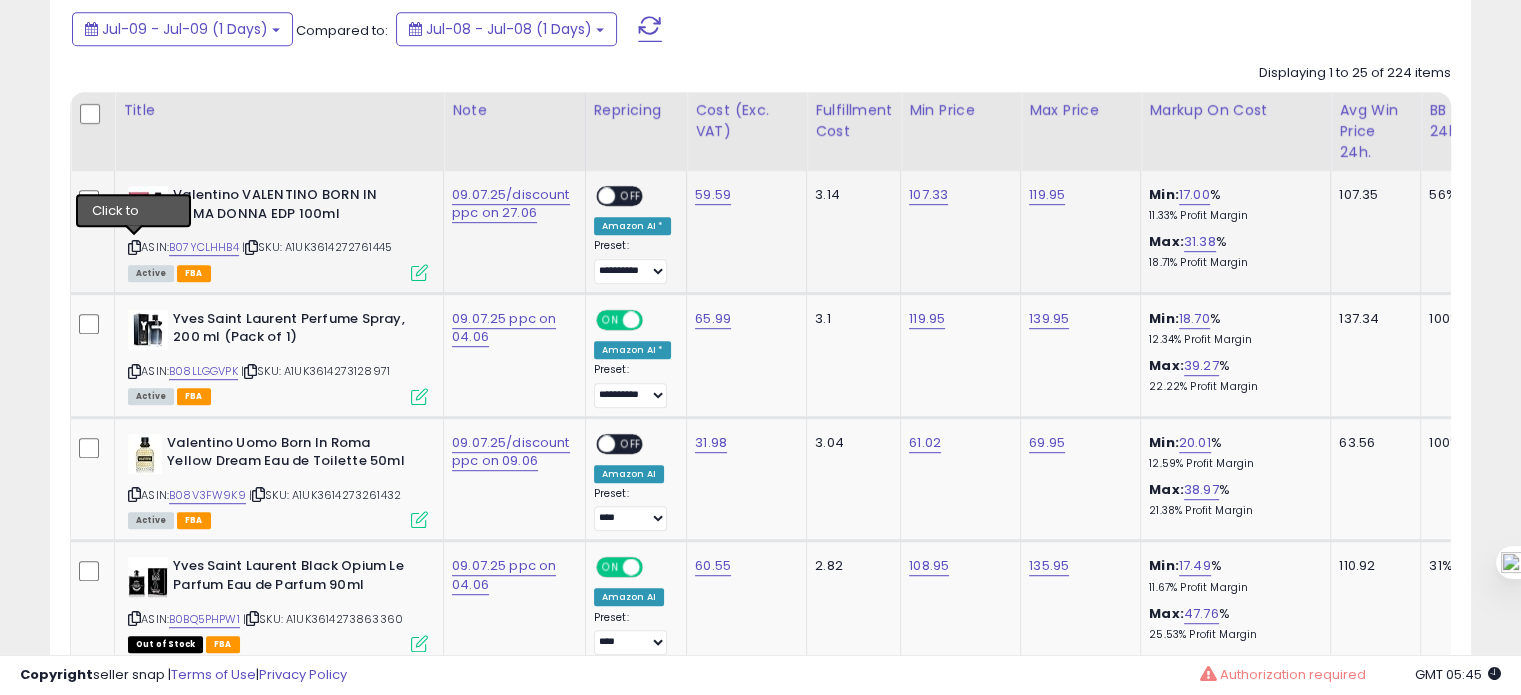 click at bounding box center (134, 247) 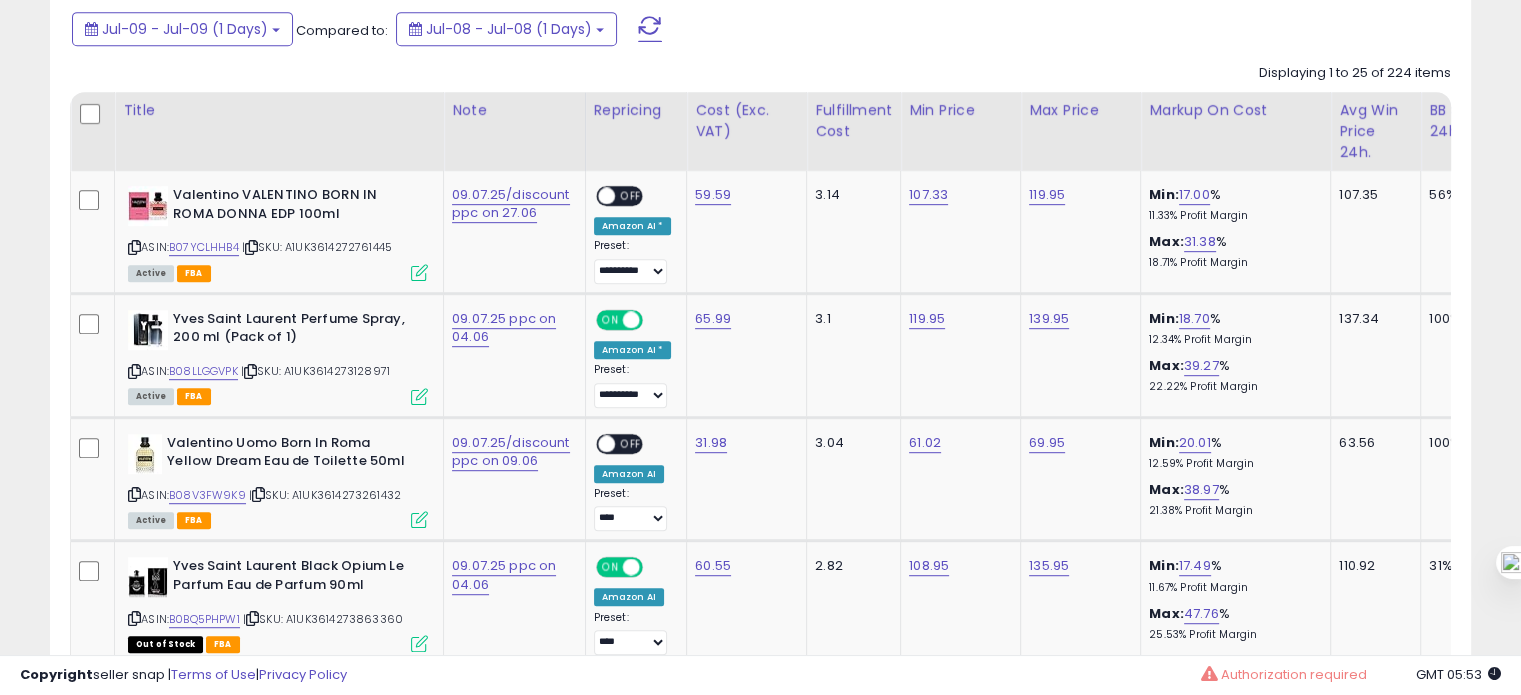 scroll, scrollTop: 949, scrollLeft: 0, axis: vertical 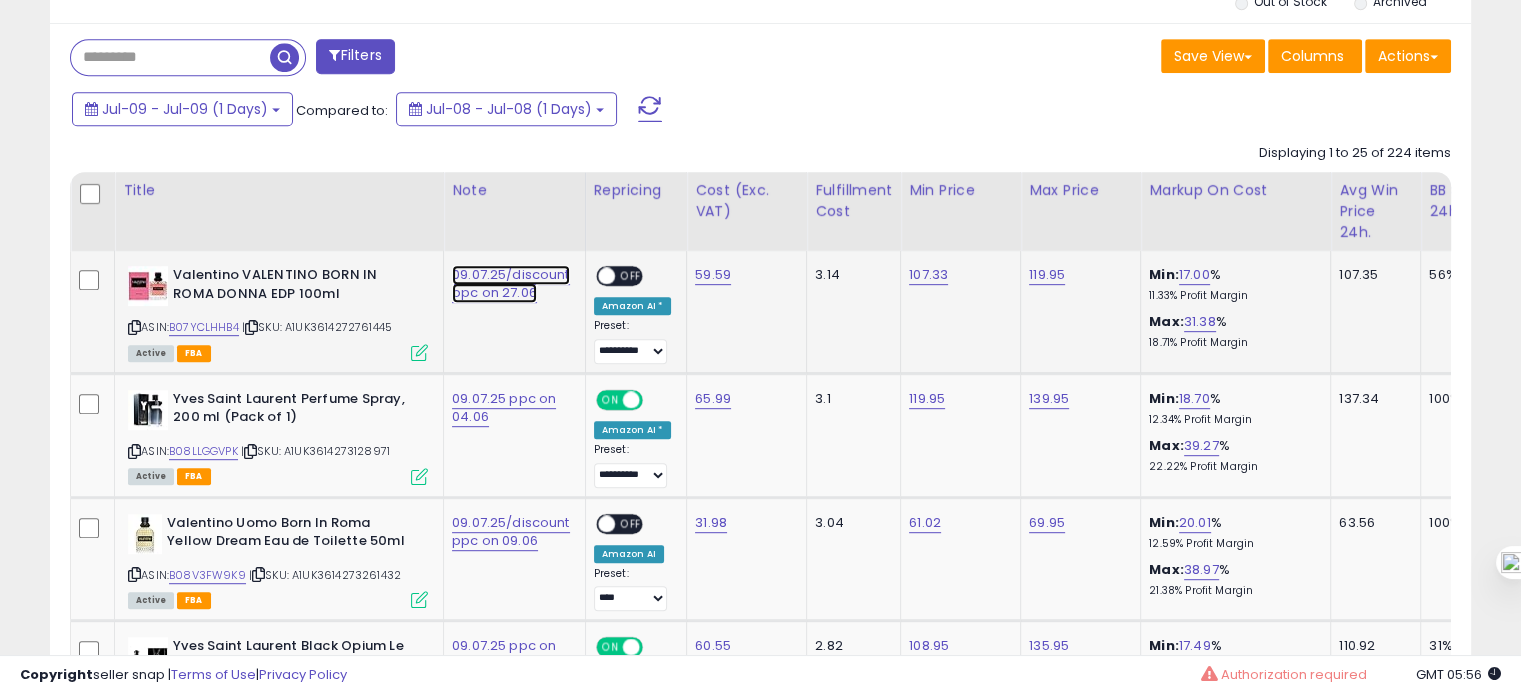 click on "09.07.25/discount ppc on 27.06" at bounding box center (511, 284) 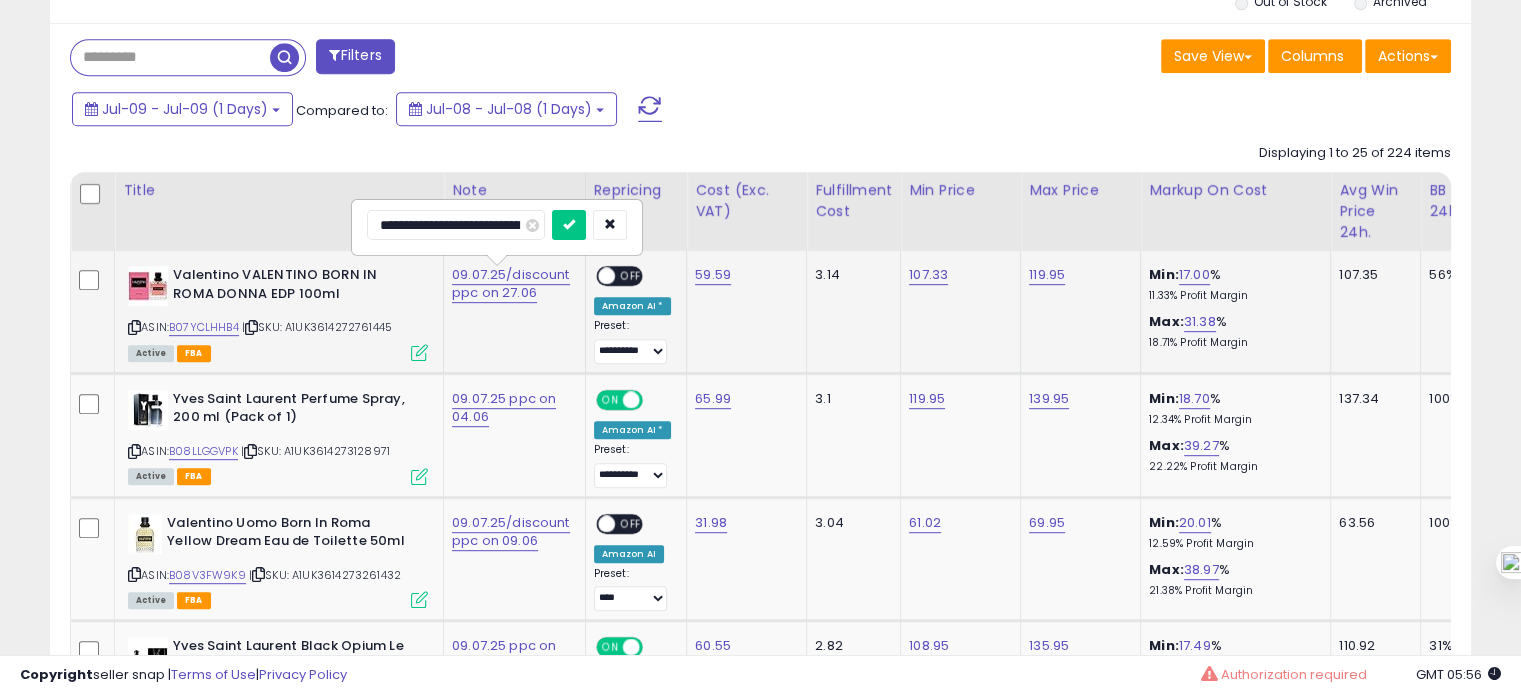 scroll, scrollTop: 0, scrollLeft: 28, axis: horizontal 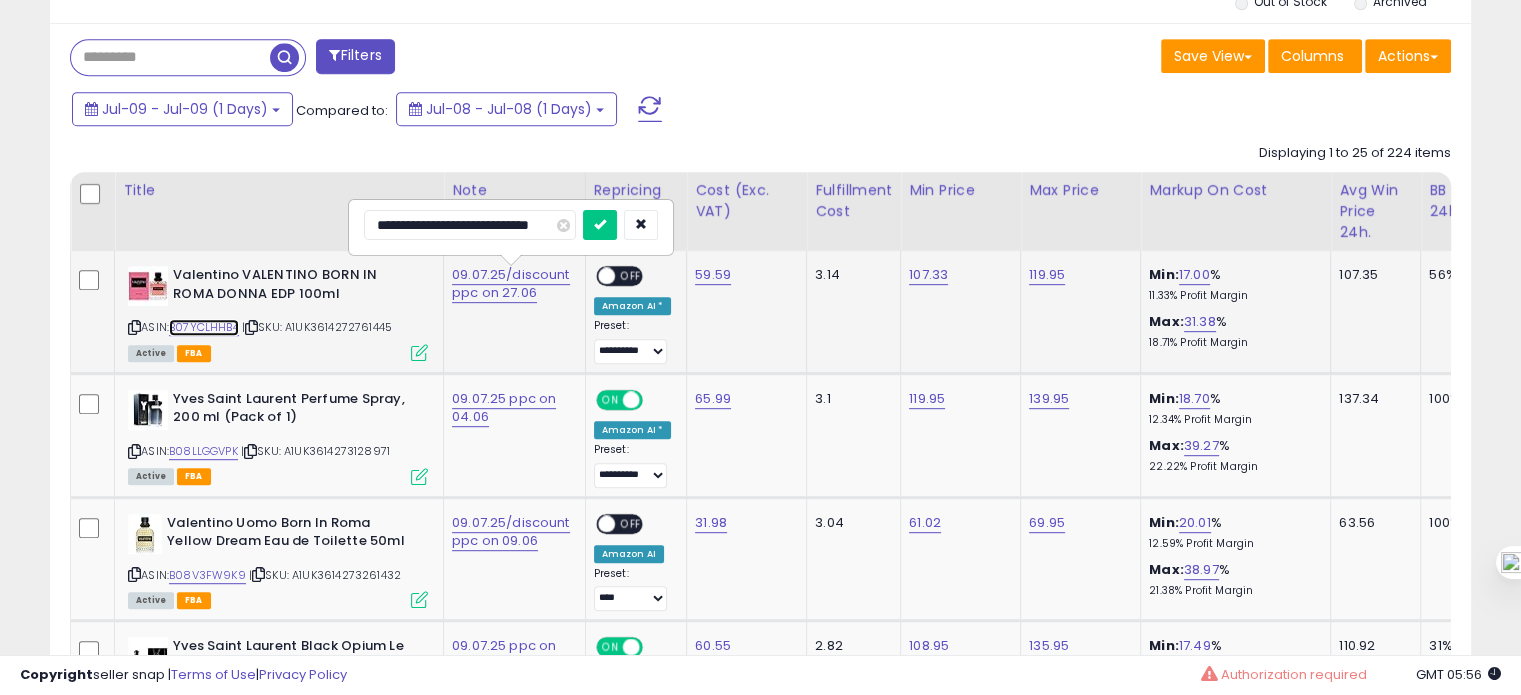 click on "B07YCLHHB4" at bounding box center (204, 327) 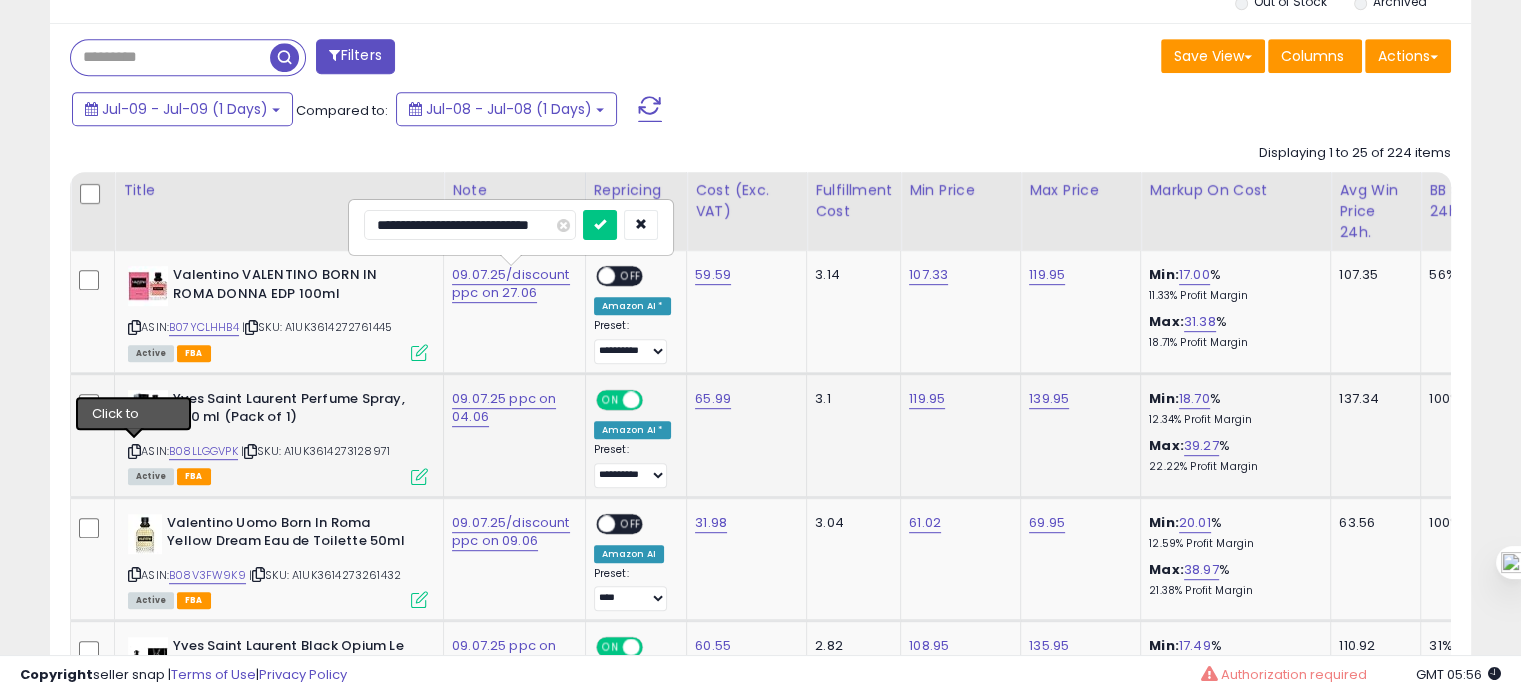 click at bounding box center [134, 451] 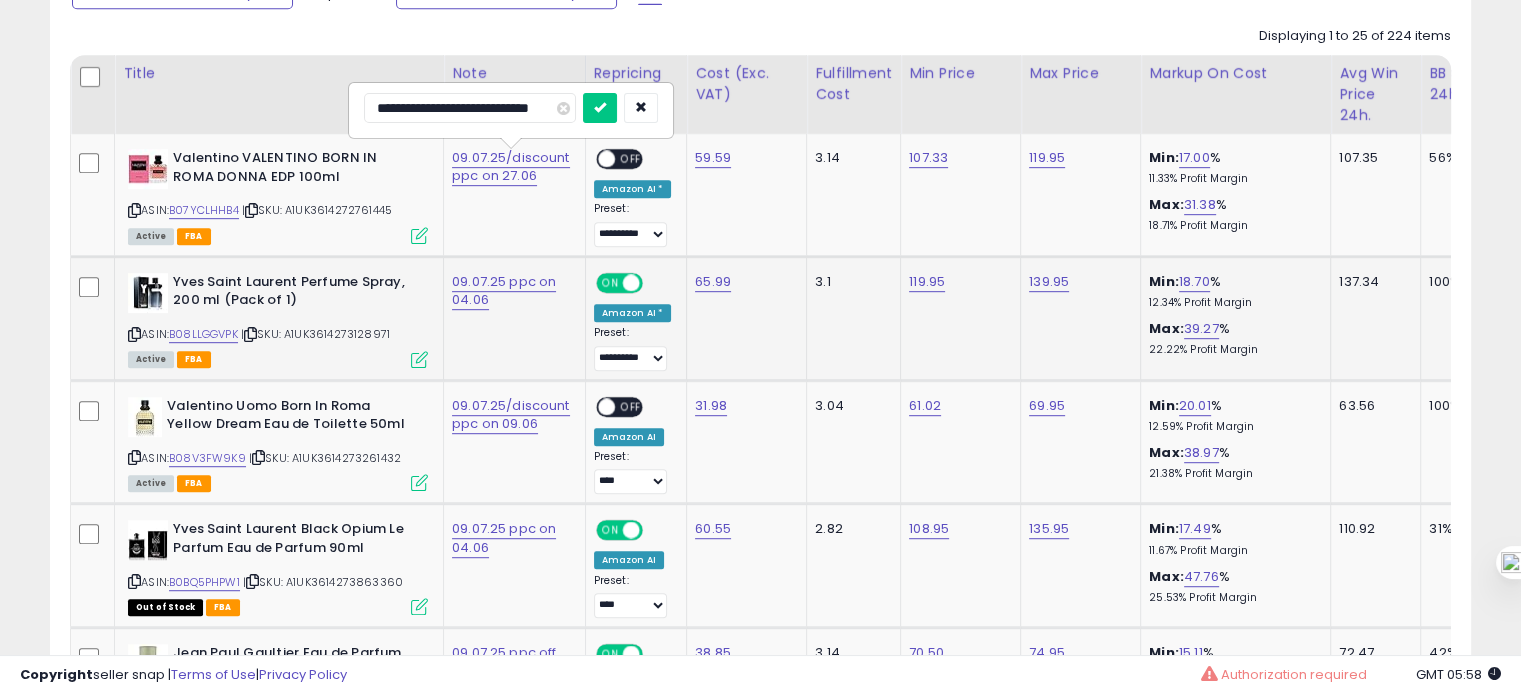 scroll, scrollTop: 1067, scrollLeft: 0, axis: vertical 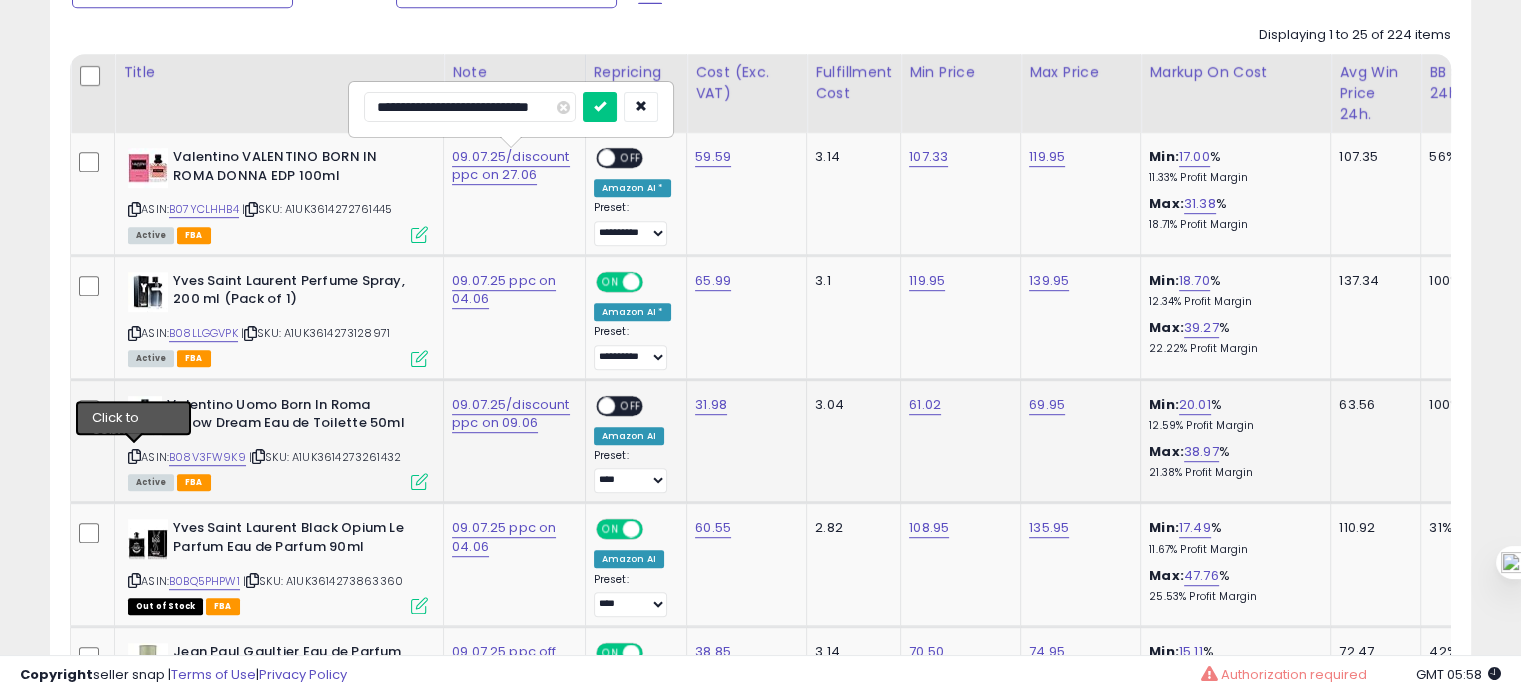 click at bounding box center (134, 456) 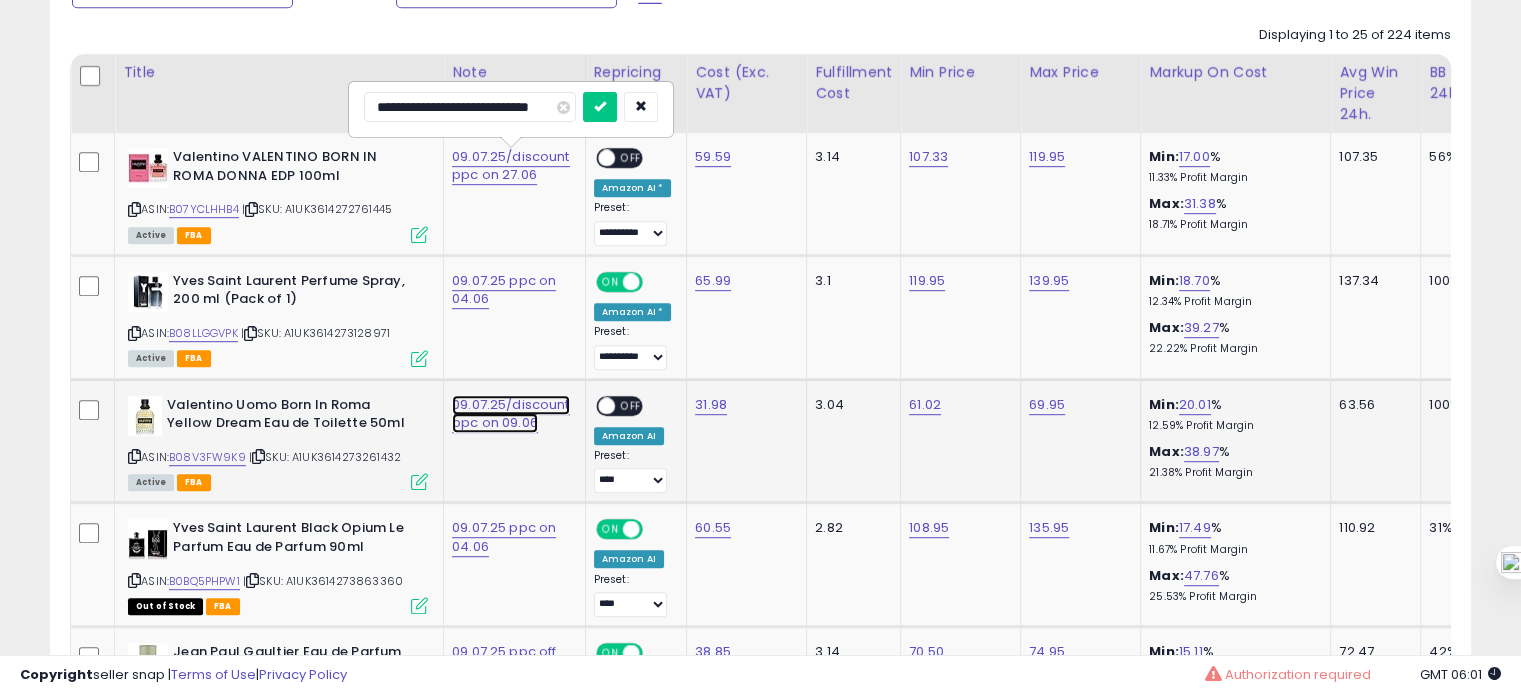 click on "09.07.25/discount ppc on 09.06" at bounding box center (511, 166) 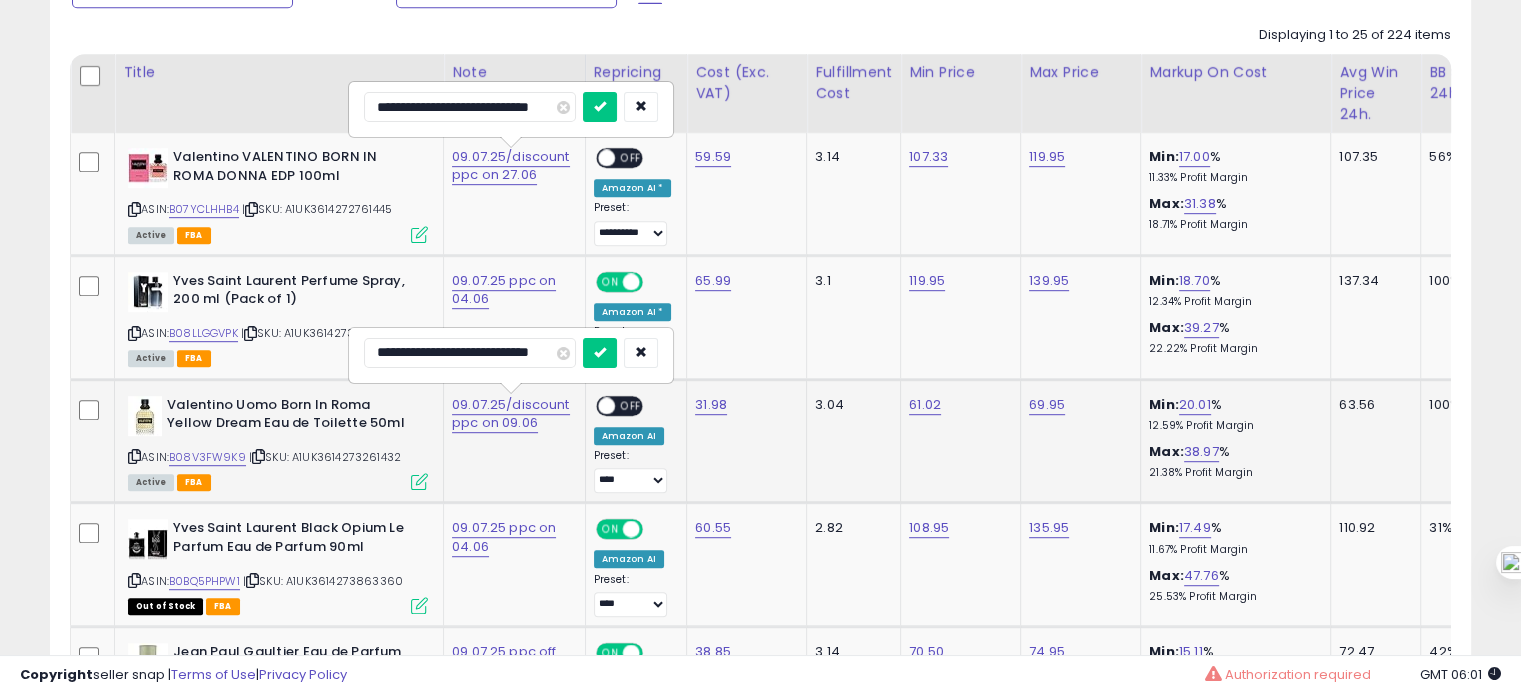 scroll, scrollTop: 0, scrollLeft: 0, axis: both 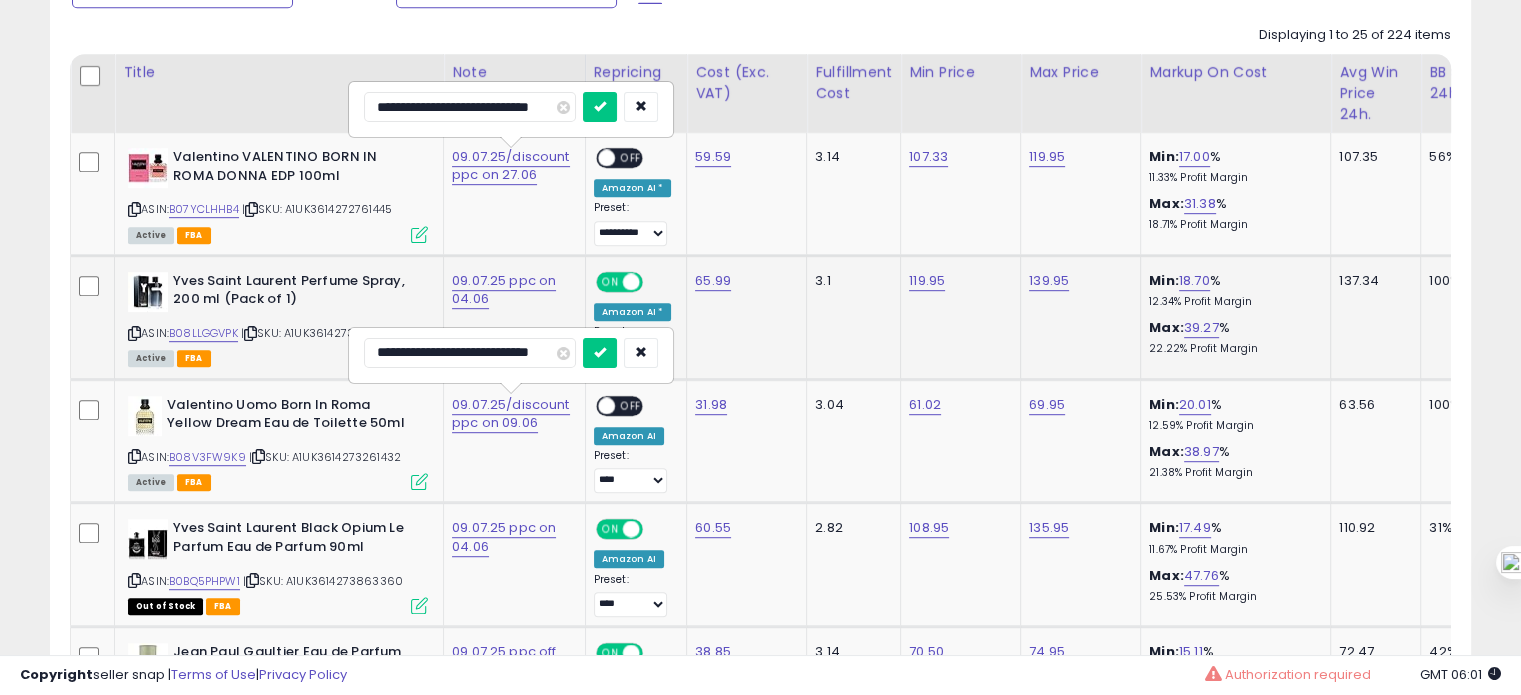drag, startPoint x: 393, startPoint y: 351, endPoint x: 342, endPoint y: 357, distance: 51.351727 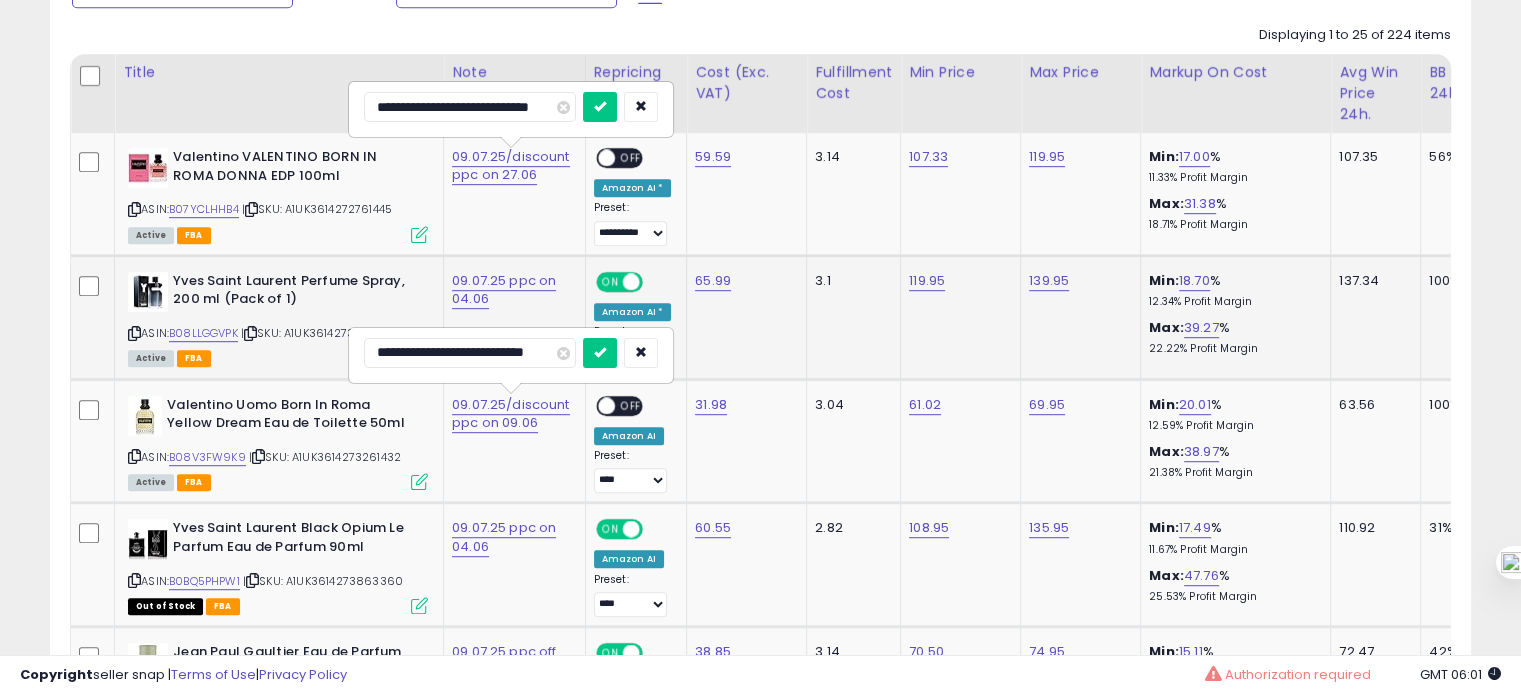 type on "**********" 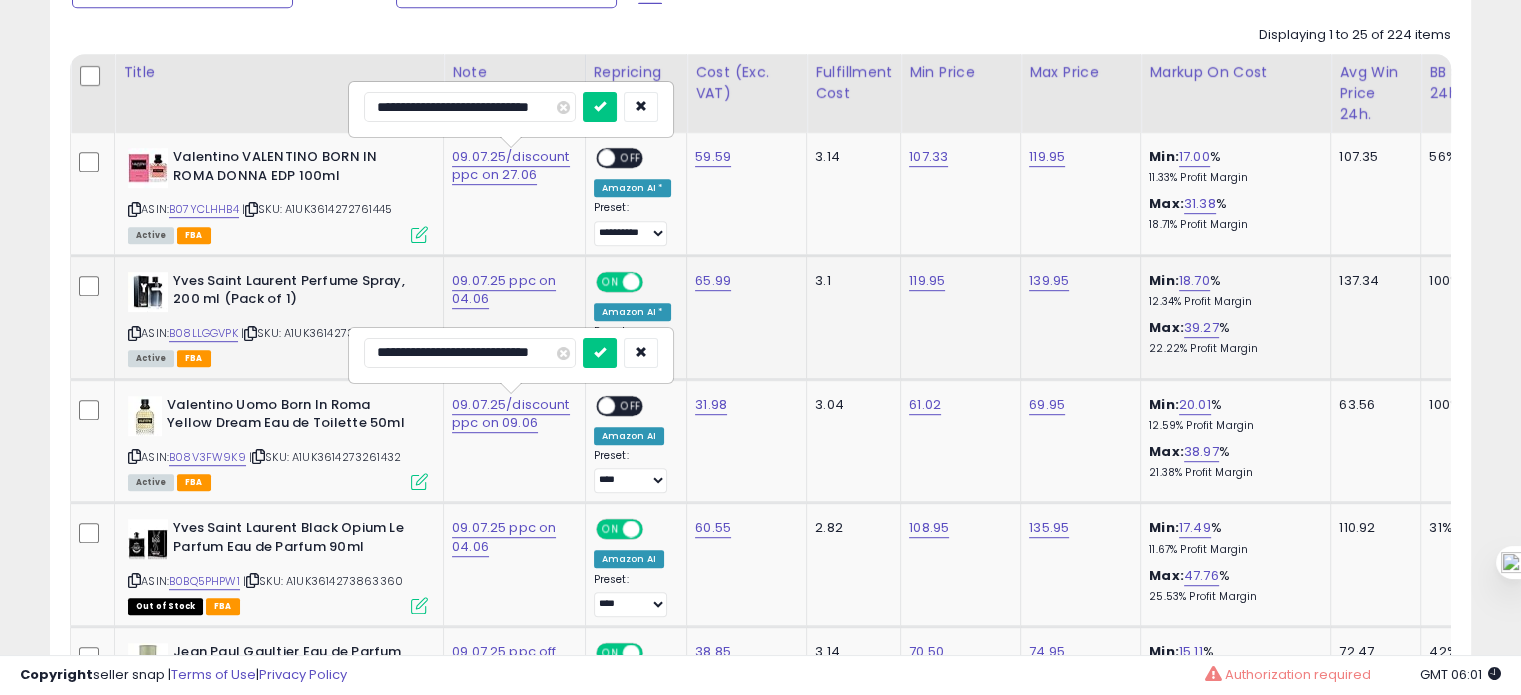 click at bounding box center [600, 353] 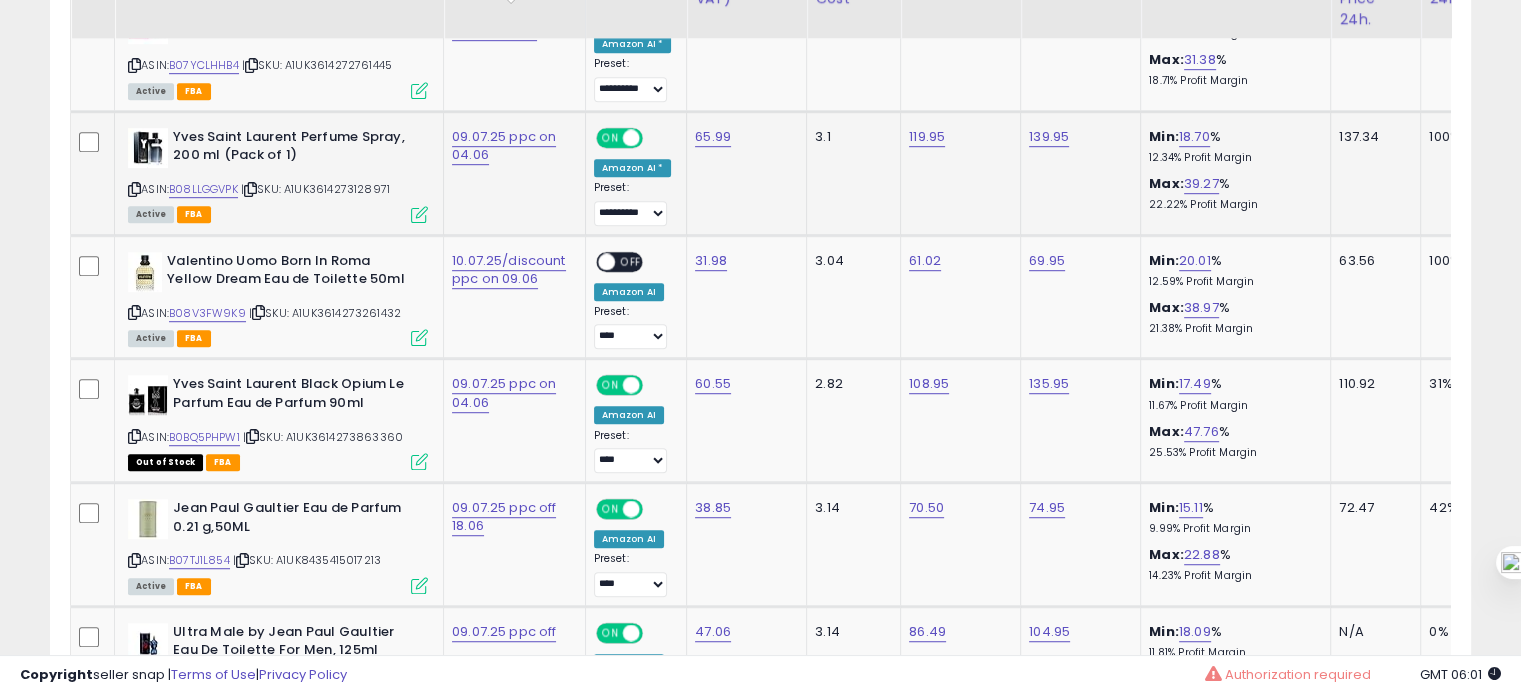 scroll, scrollTop: 1224, scrollLeft: 0, axis: vertical 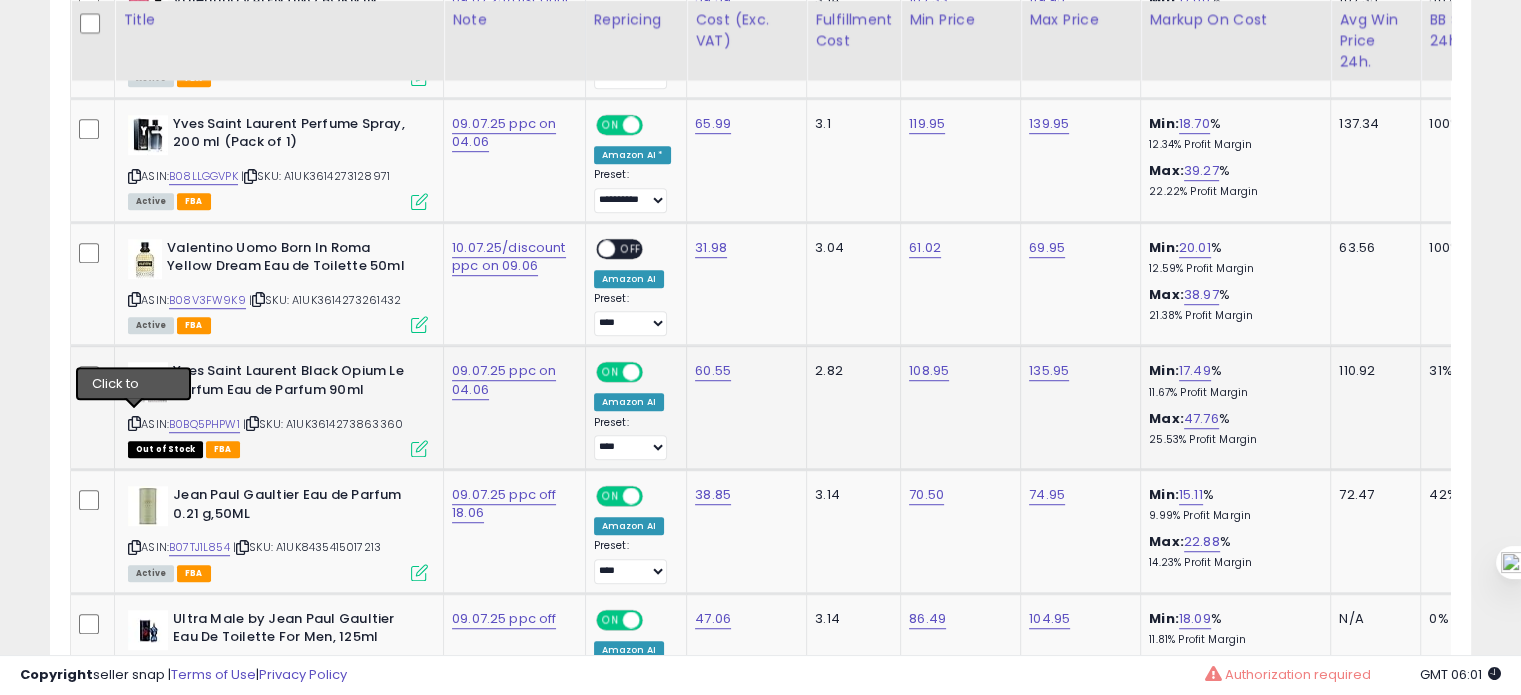 click at bounding box center (134, 423) 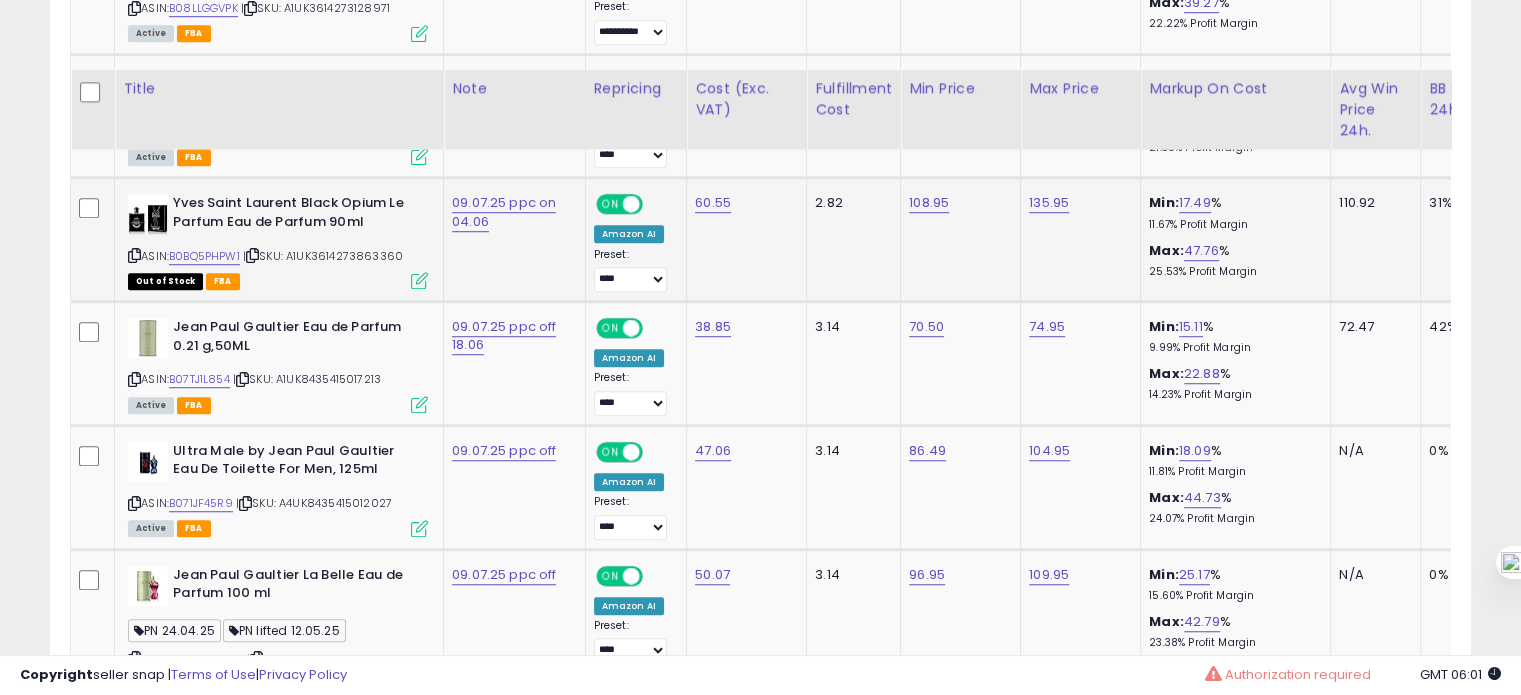 scroll, scrollTop: 1473, scrollLeft: 0, axis: vertical 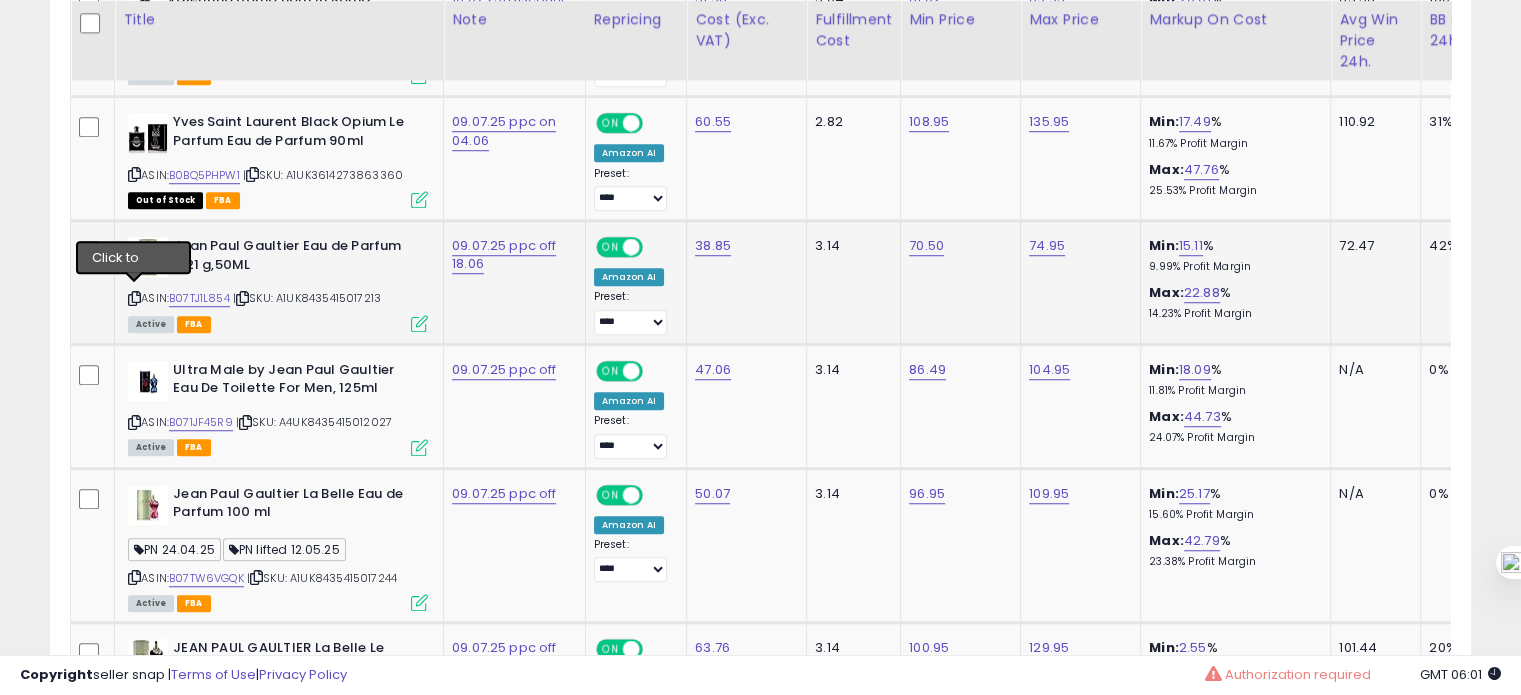 click at bounding box center [134, 298] 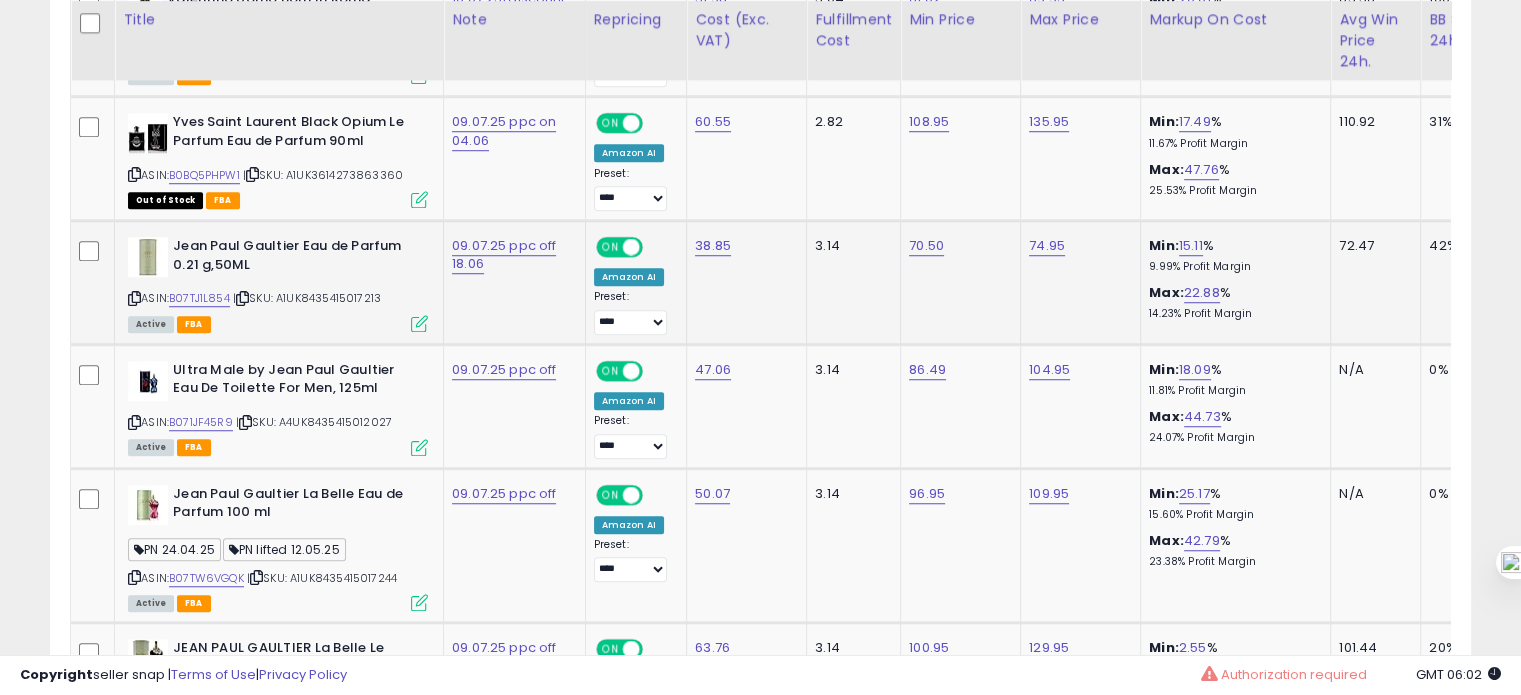 scroll, scrollTop: 0, scrollLeft: 223, axis: horizontal 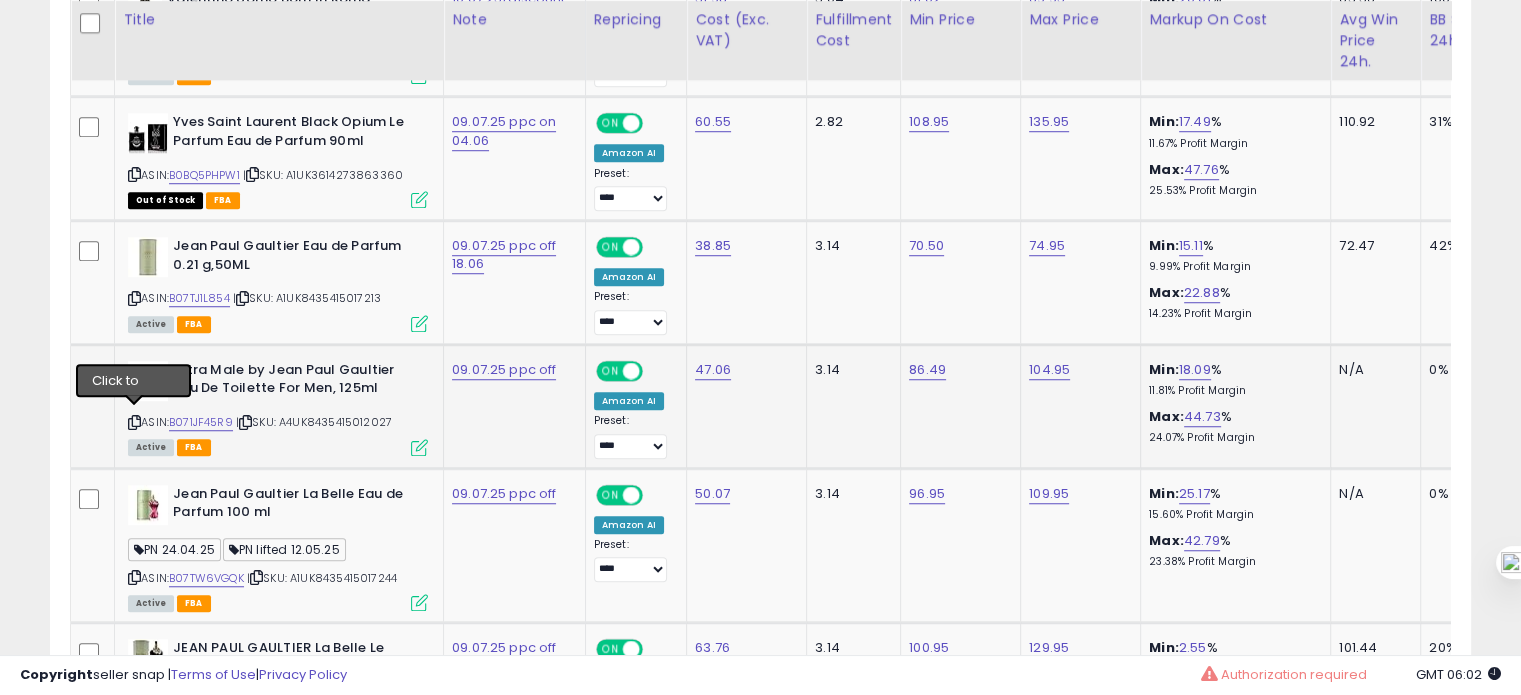click at bounding box center [134, 422] 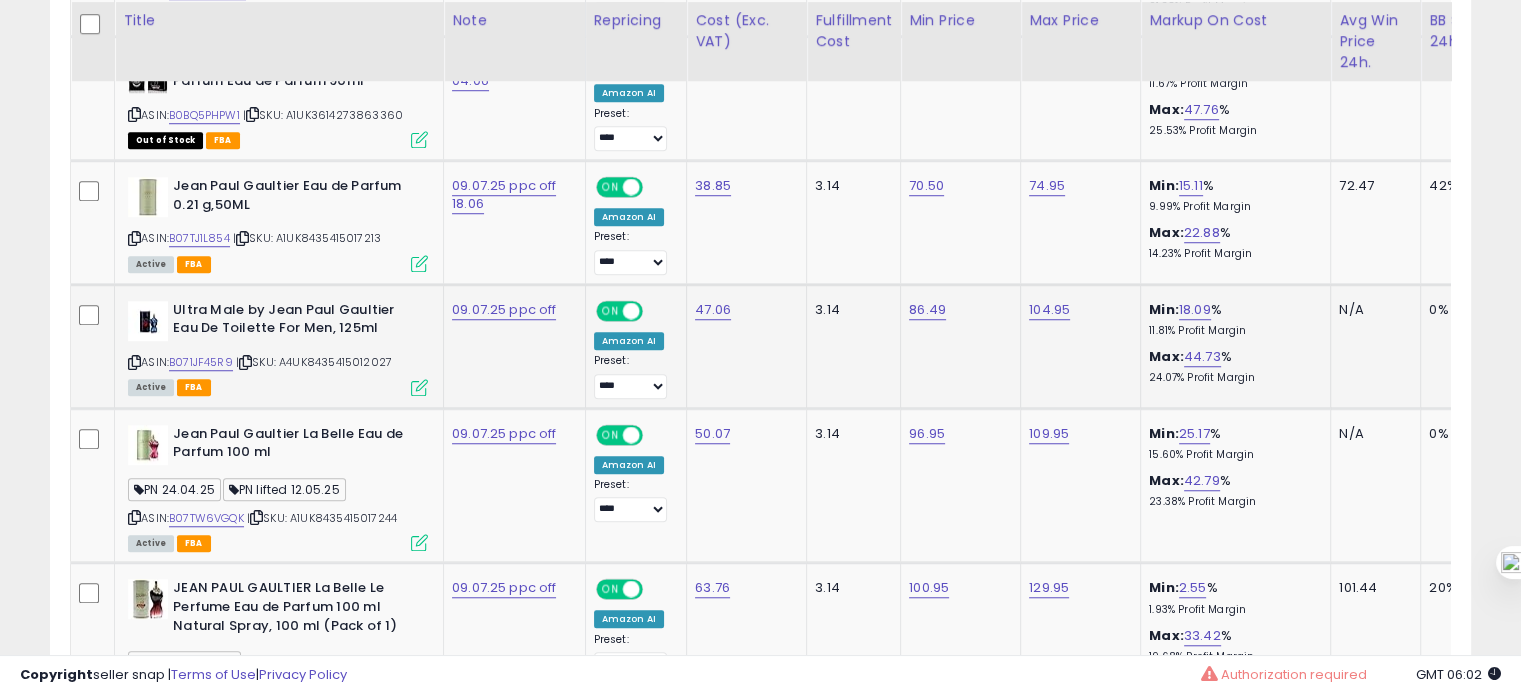 scroll, scrollTop: 1534, scrollLeft: 0, axis: vertical 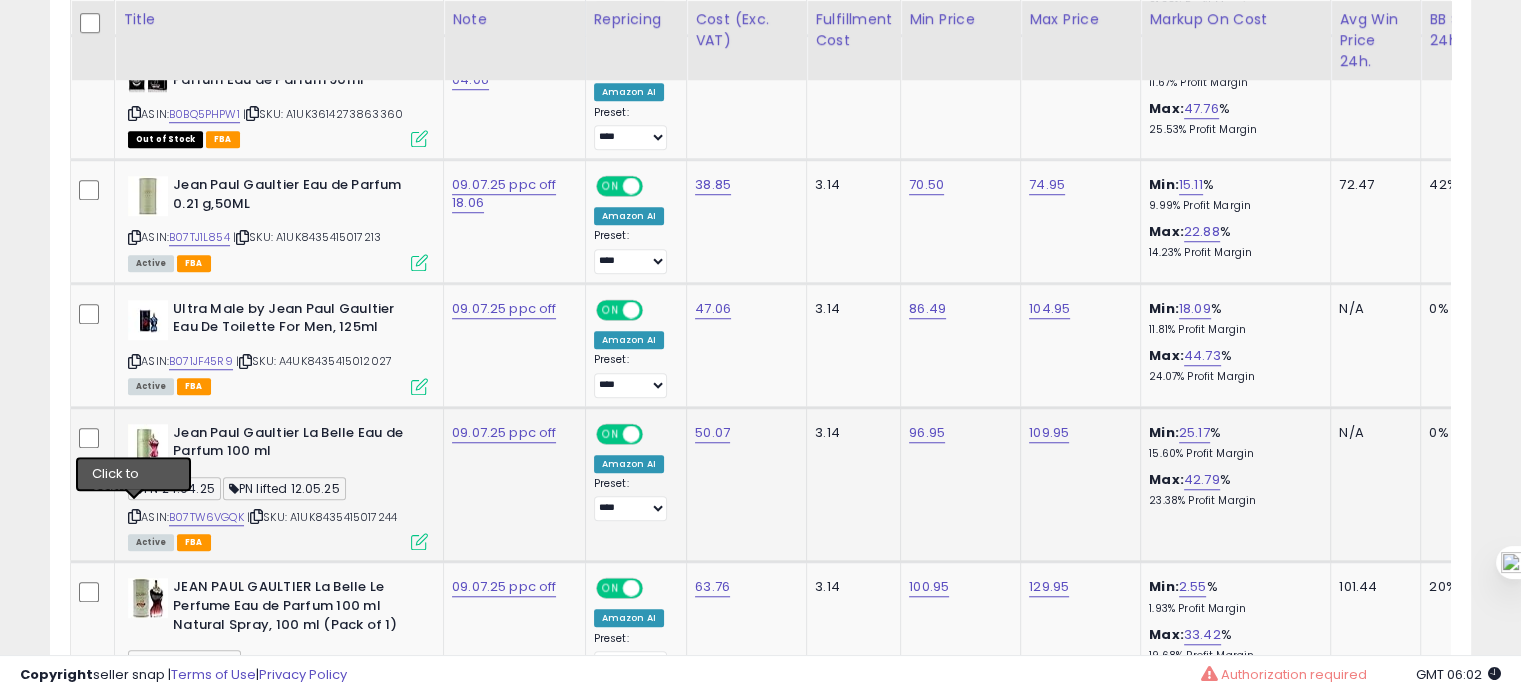 click at bounding box center (134, 516) 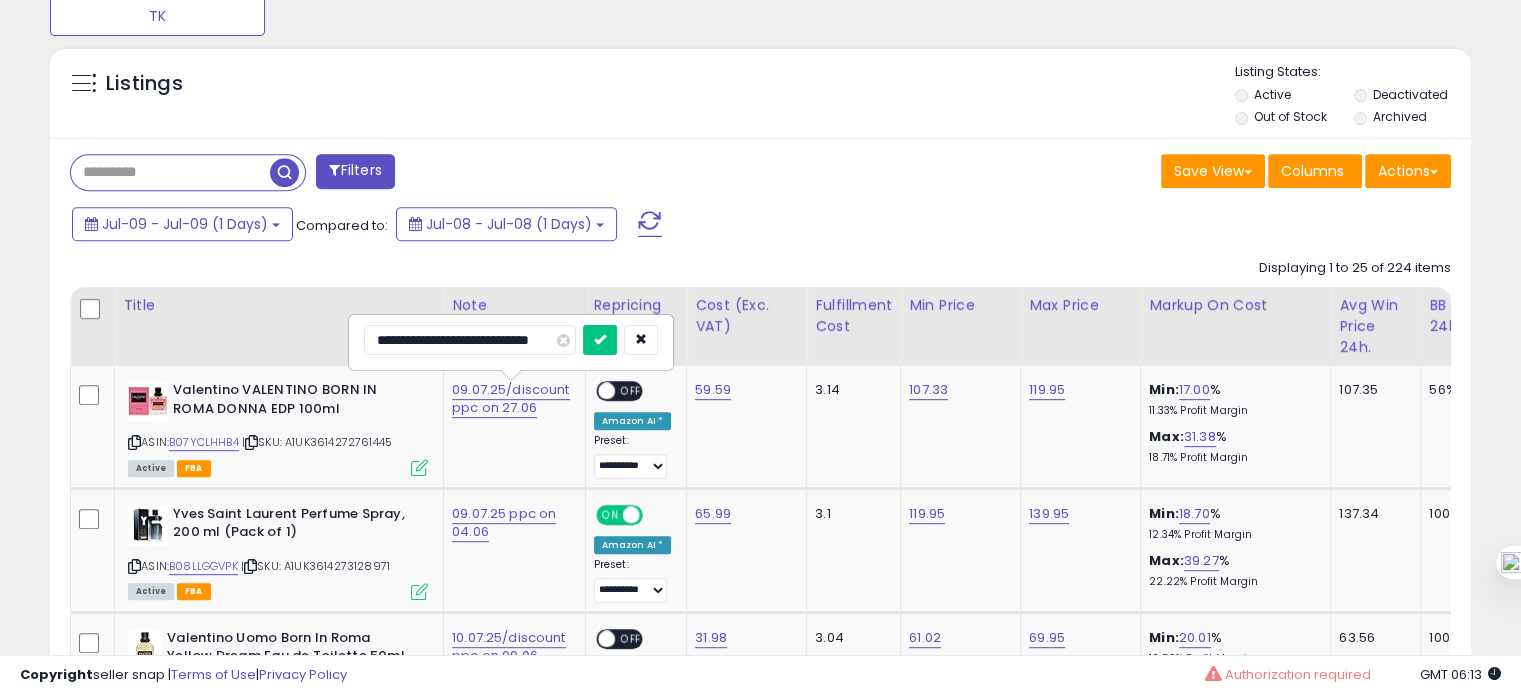 scroll, scrollTop: 832, scrollLeft: 0, axis: vertical 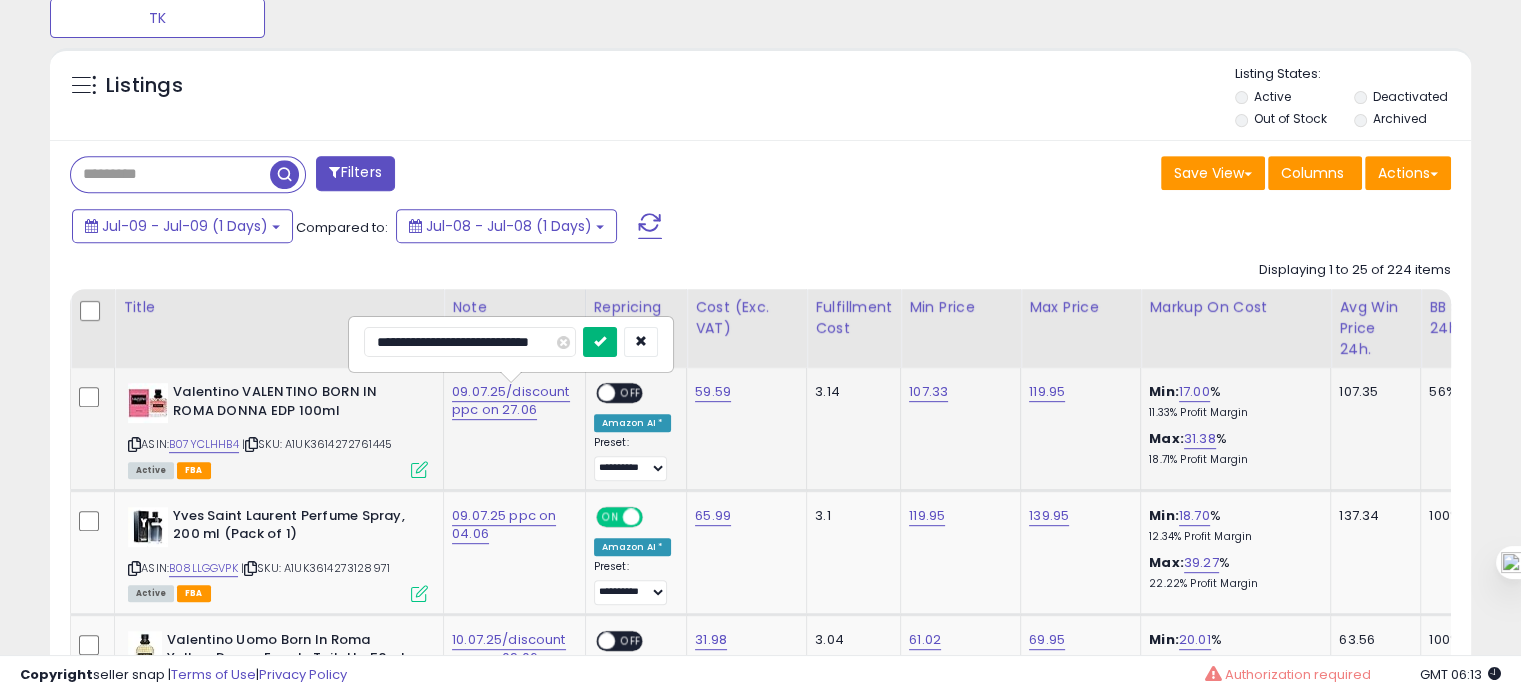 click at bounding box center [600, 341] 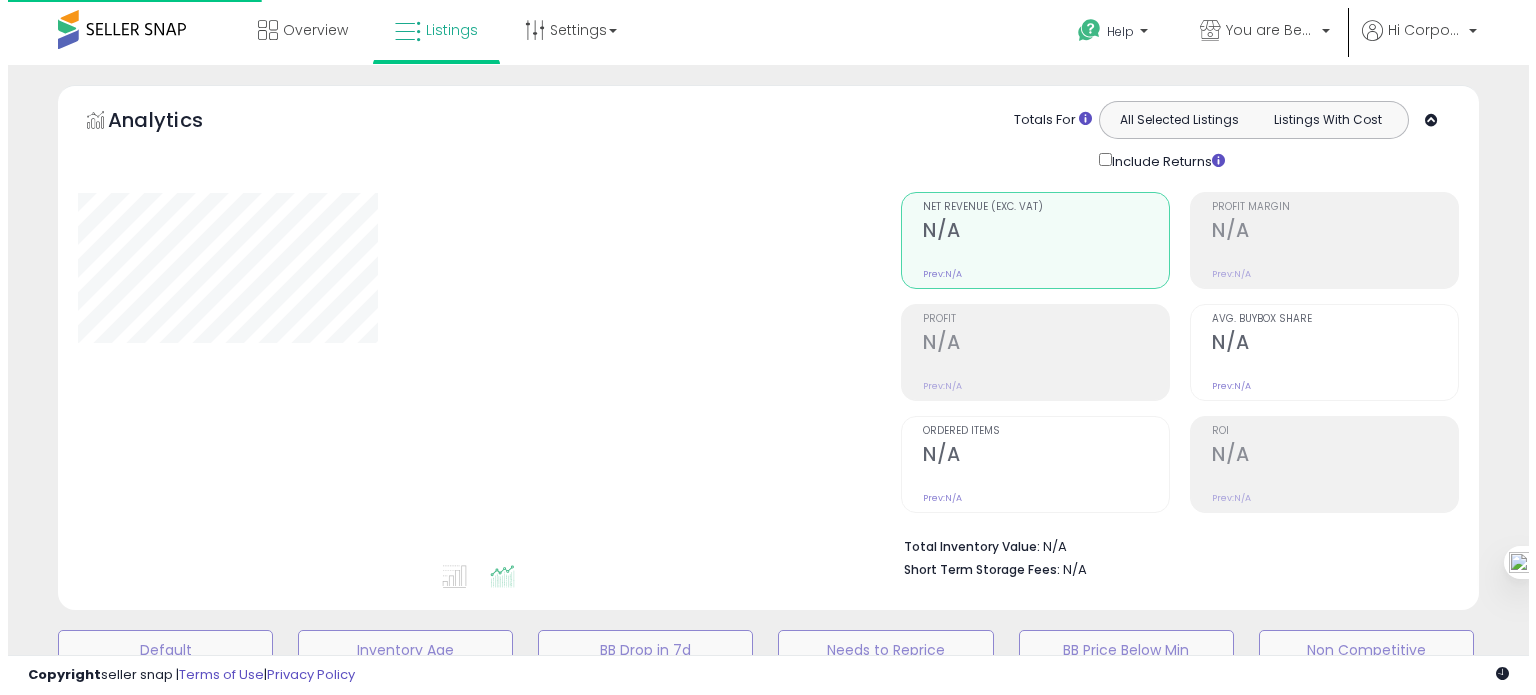 scroll, scrollTop: 0, scrollLeft: 0, axis: both 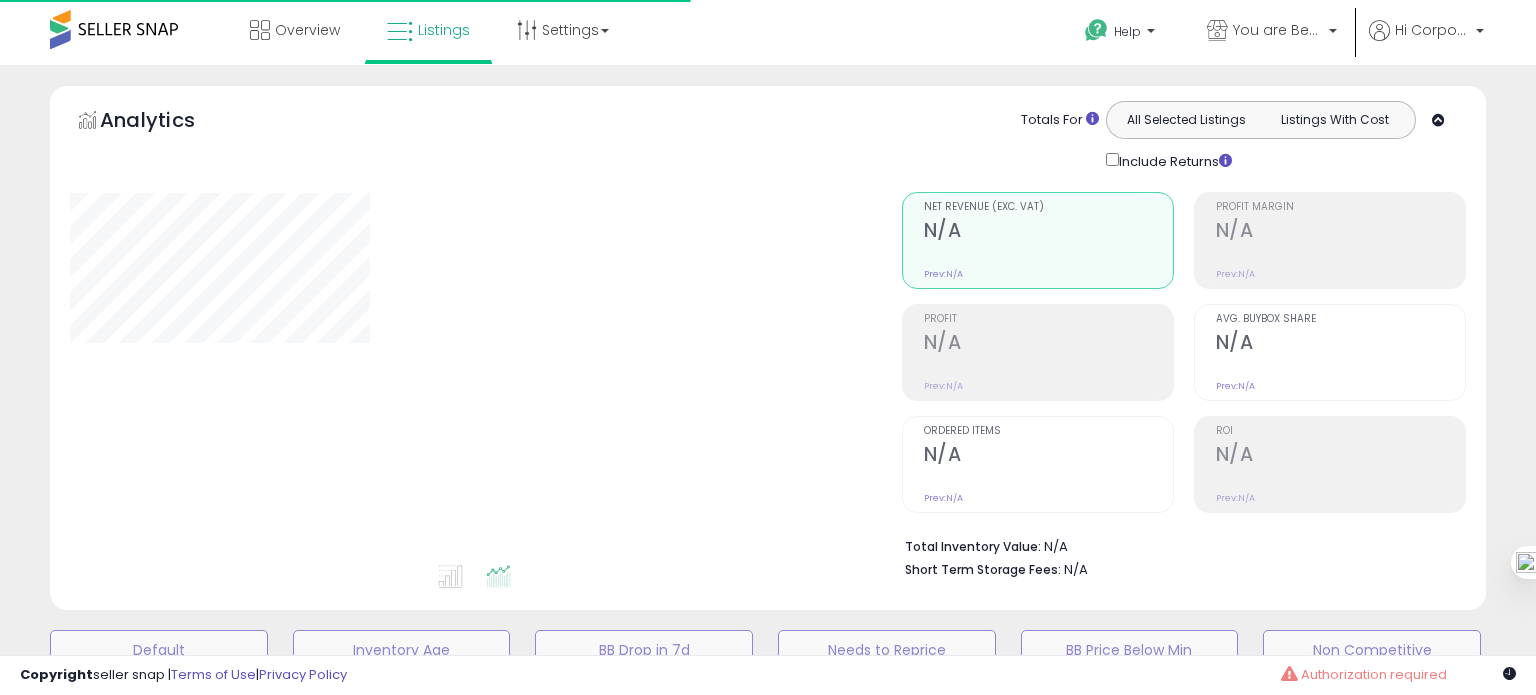 type on "**********" 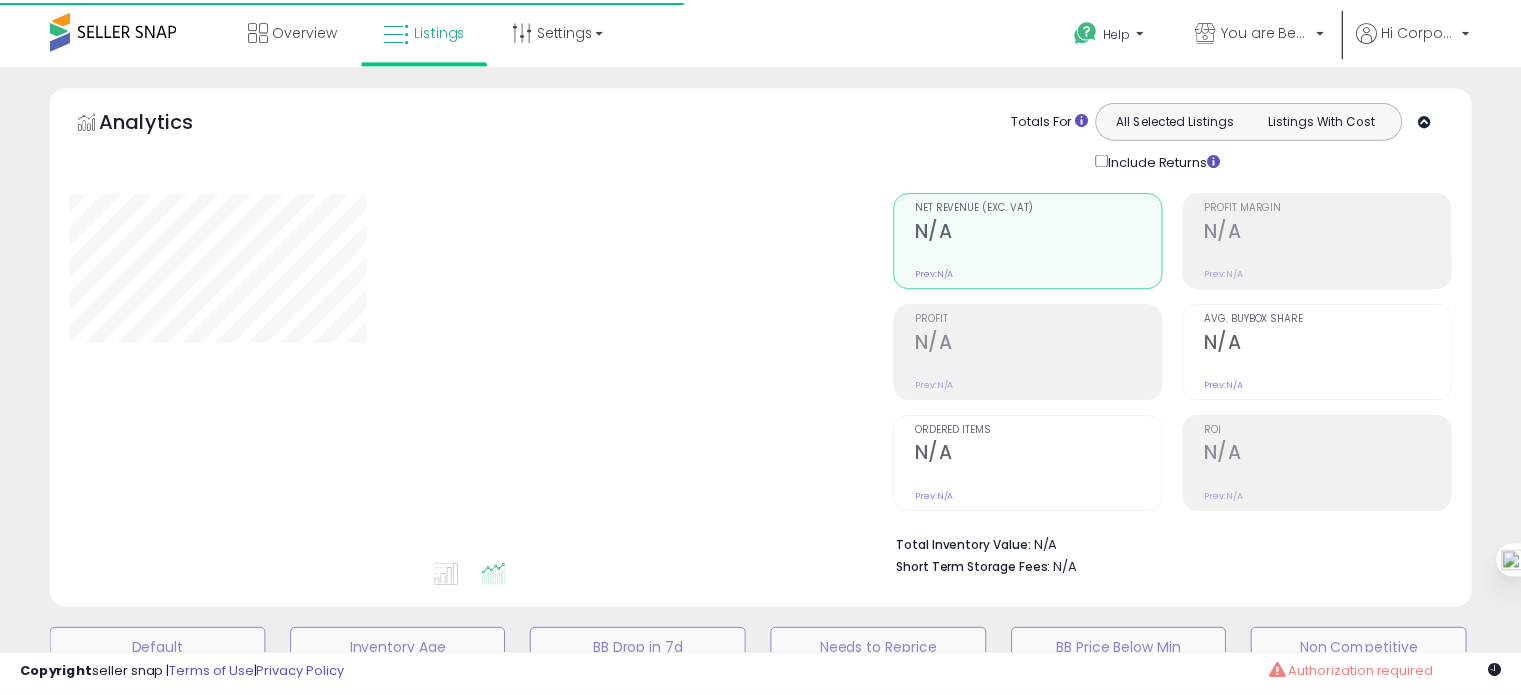 scroll, scrollTop: 695, scrollLeft: 0, axis: vertical 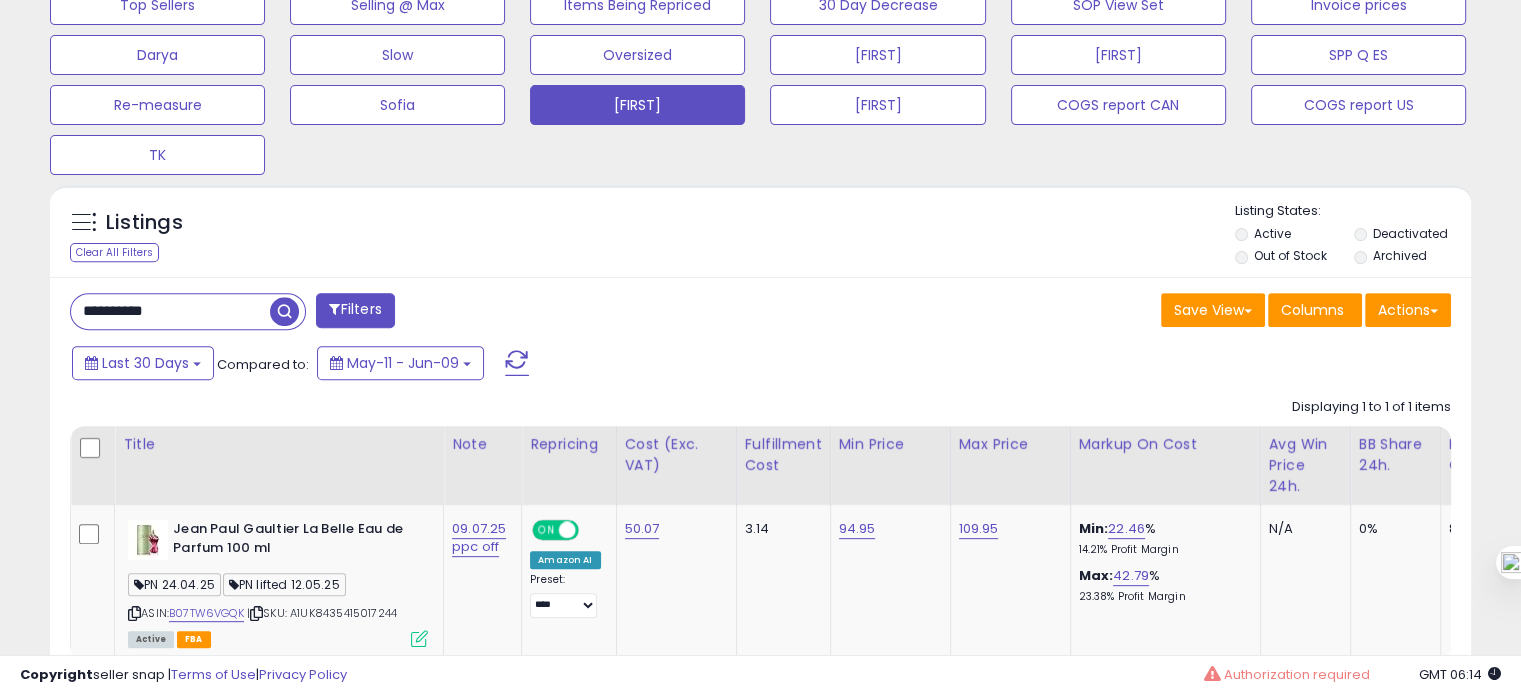 click on "**********" at bounding box center [170, 311] 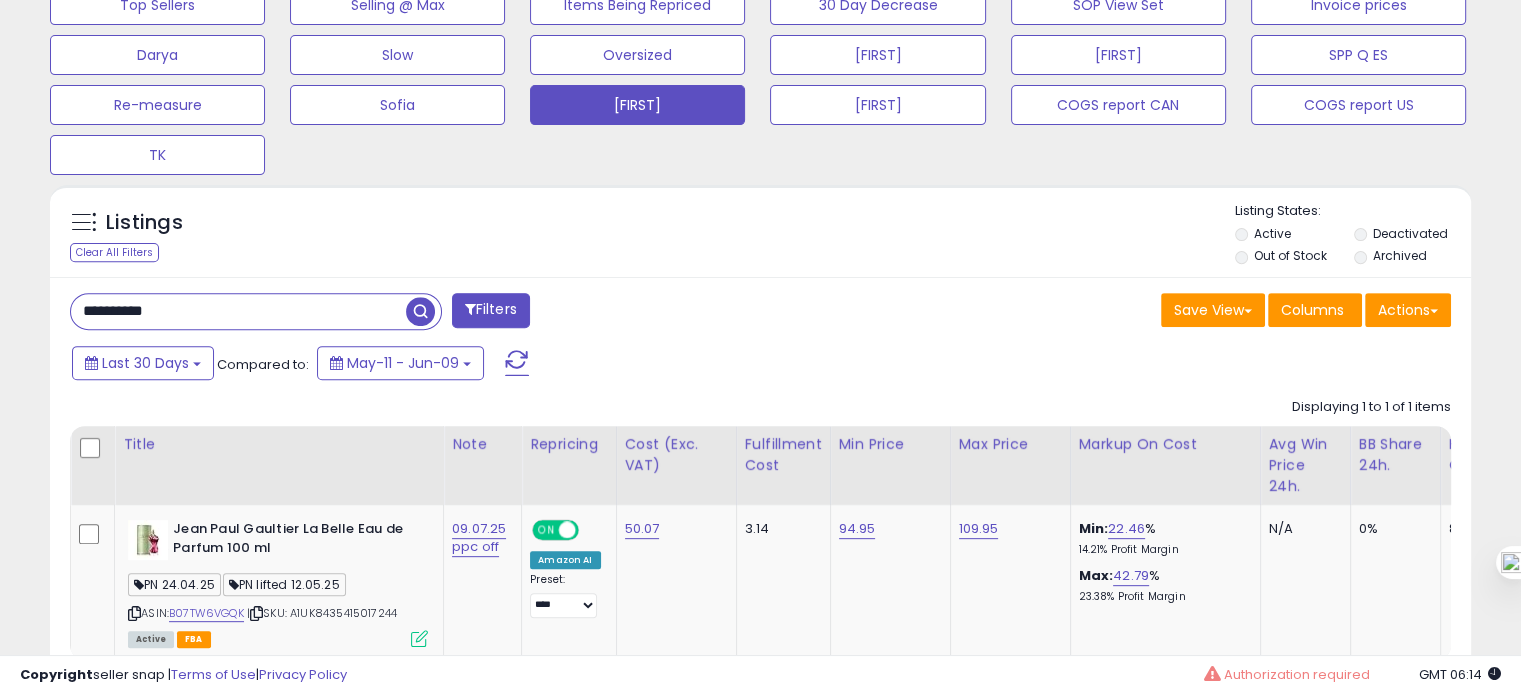 click on "**********" at bounding box center (238, 311) 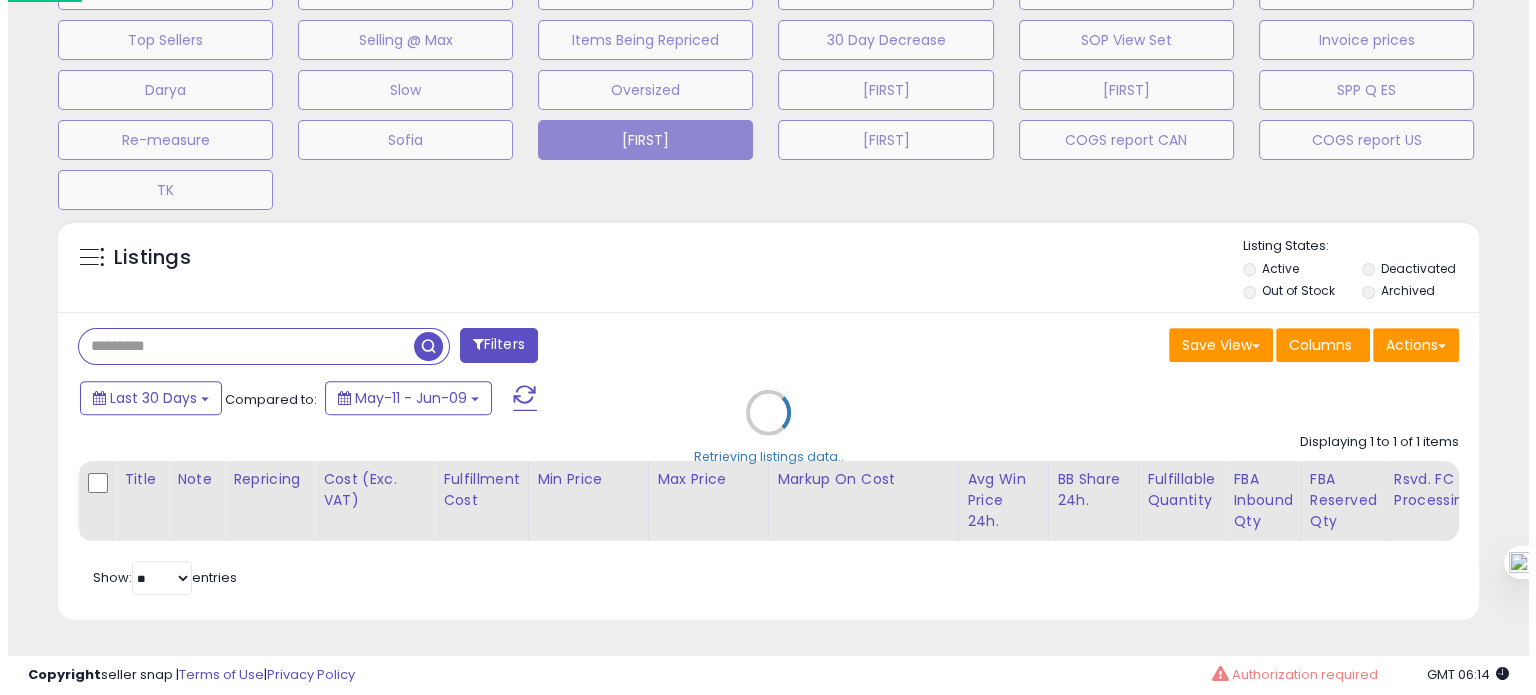 scroll, scrollTop: 674, scrollLeft: 0, axis: vertical 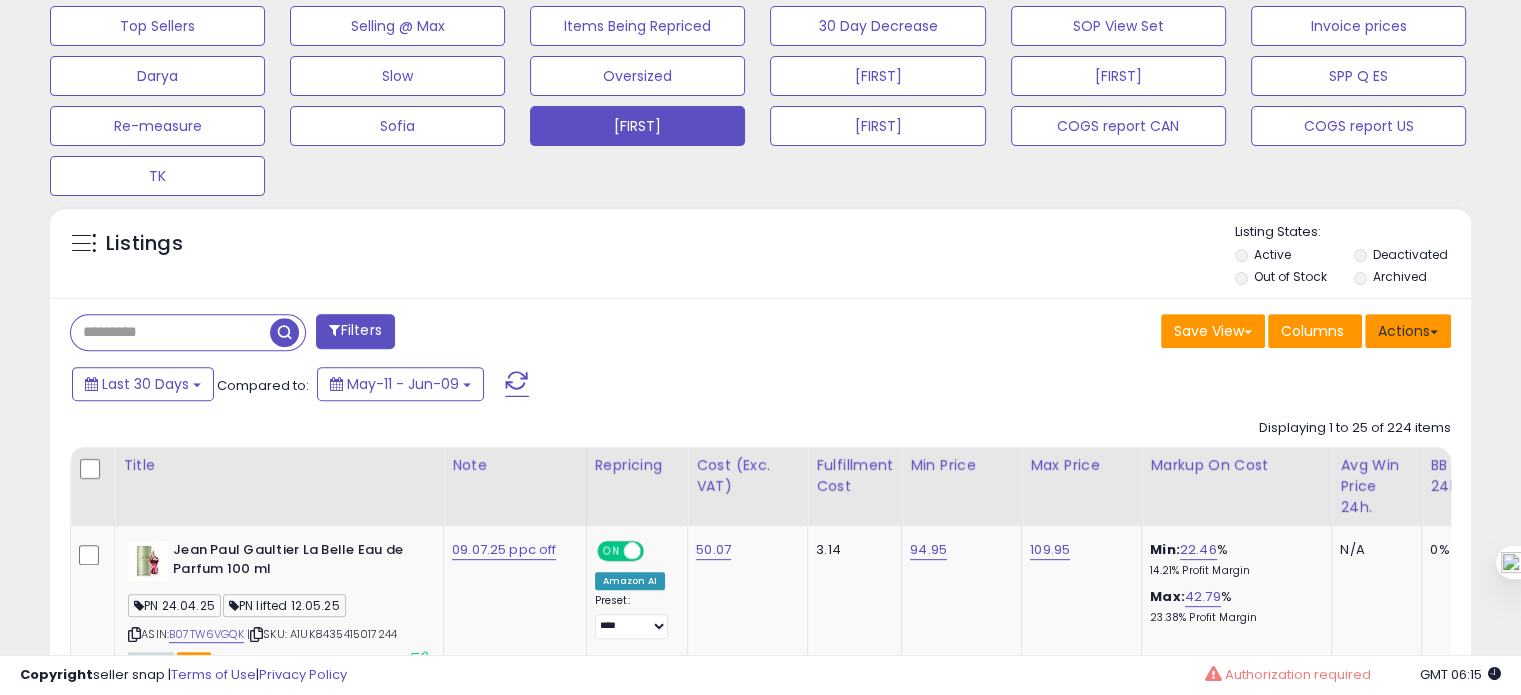 click on "Actions" at bounding box center [1408, 331] 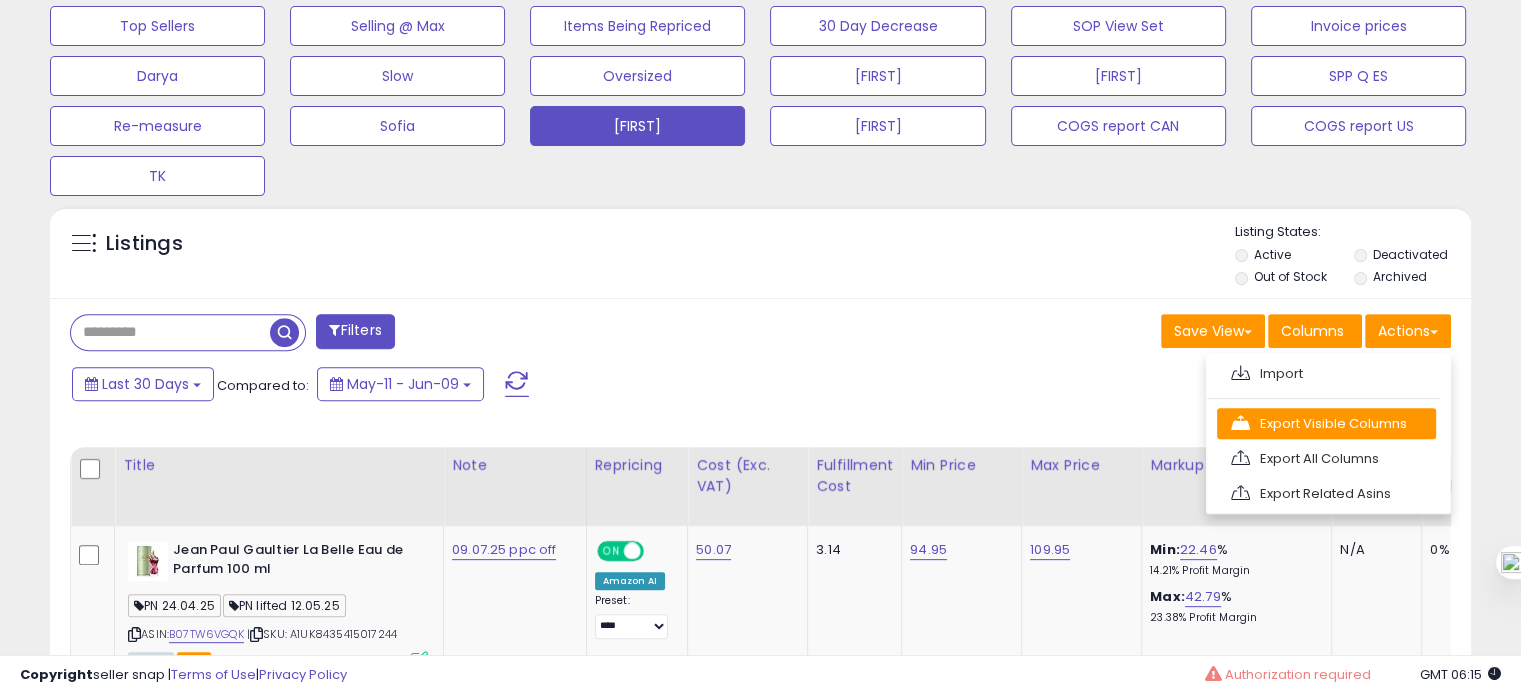 click on "Export Visible Columns" at bounding box center (1326, 423) 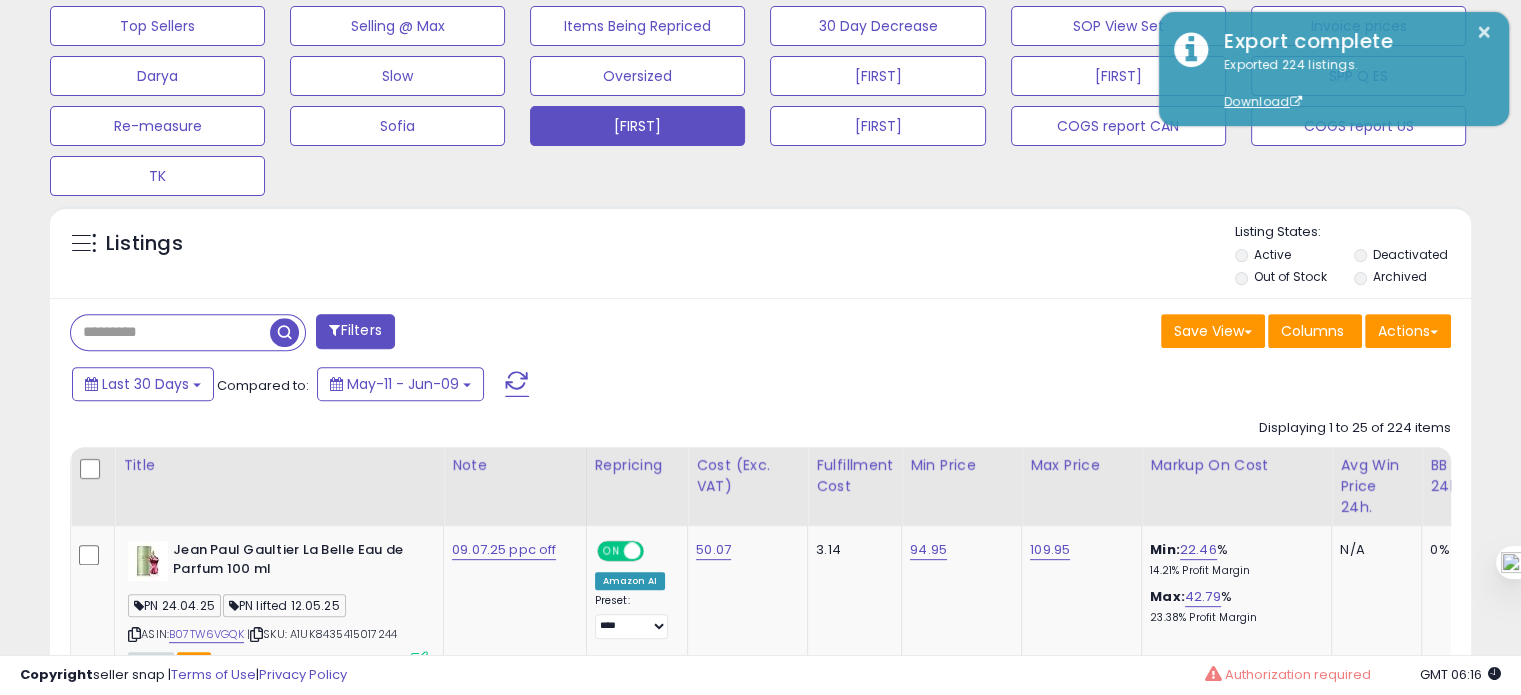 paste on "**********" 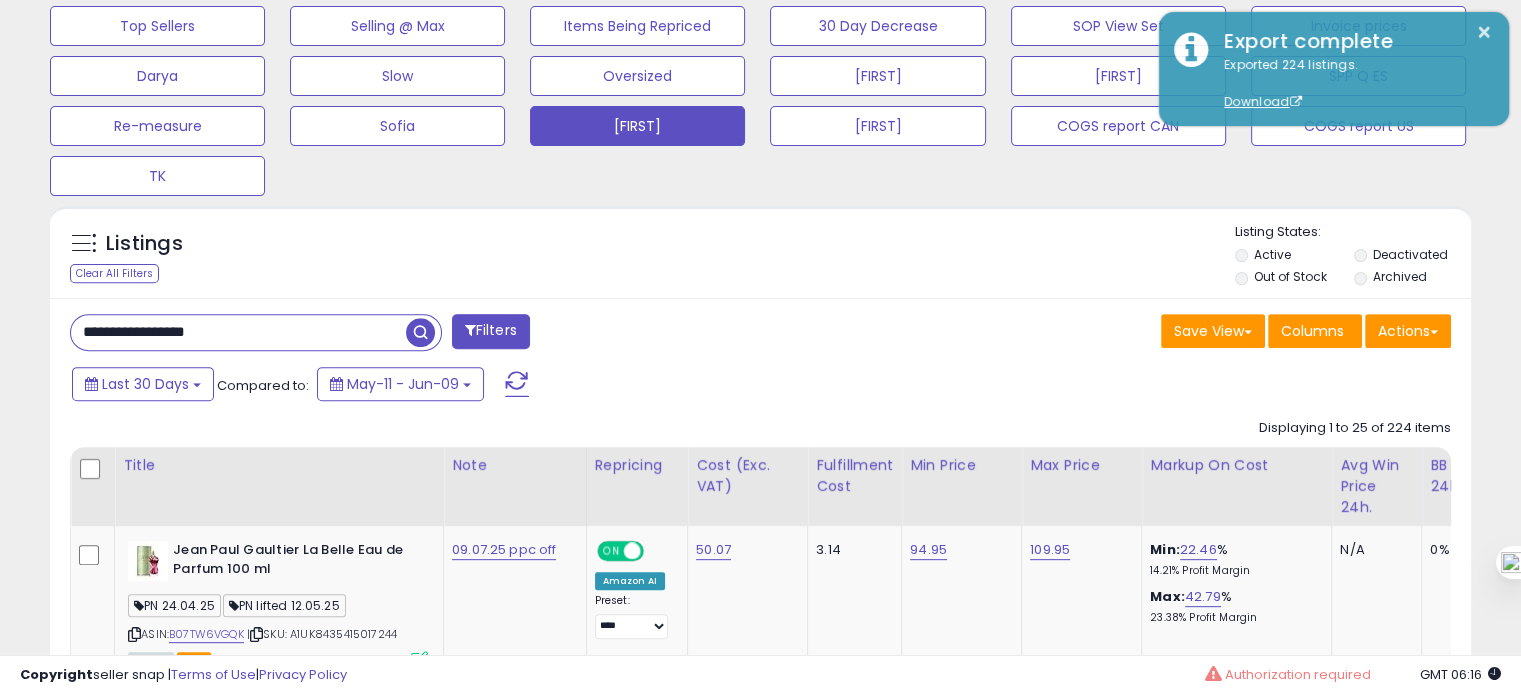 click on "**********" at bounding box center (238, 332) 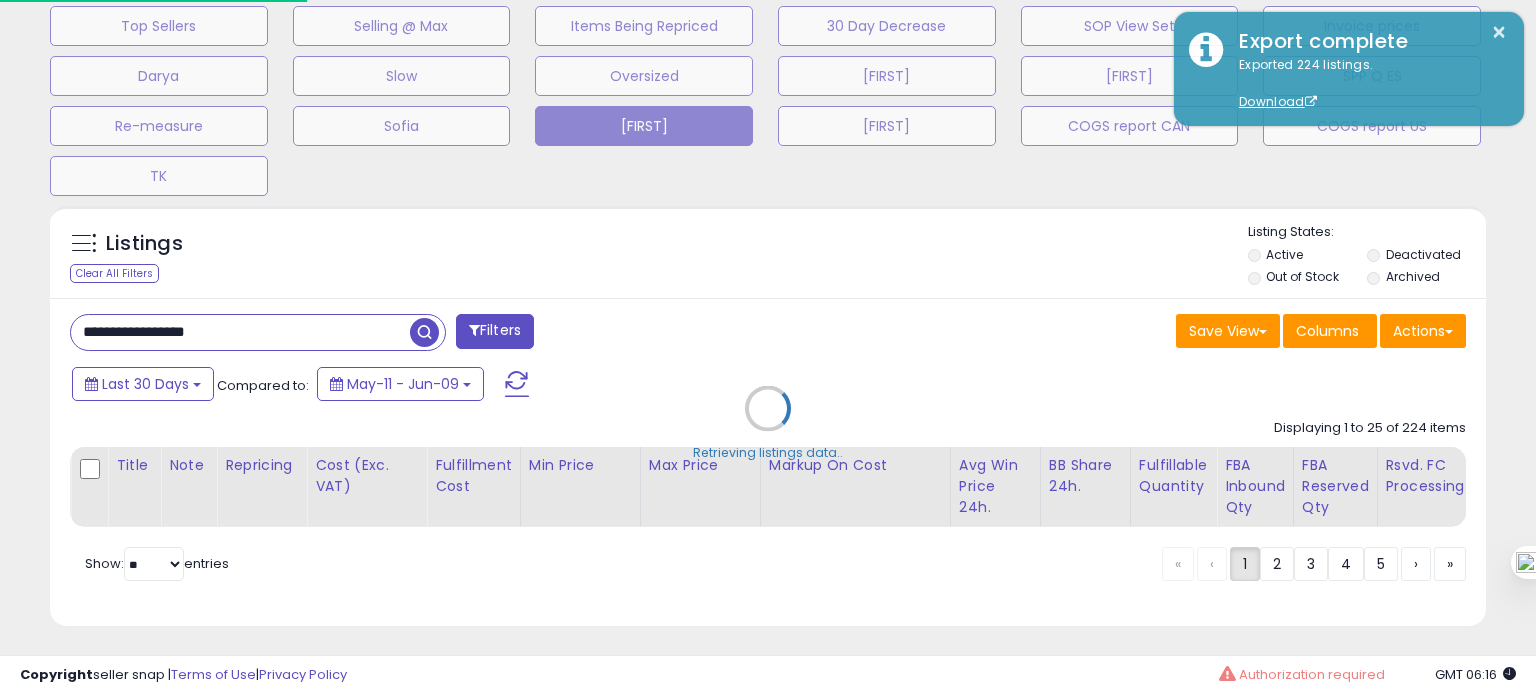 scroll, scrollTop: 999589, scrollLeft: 999168, axis: both 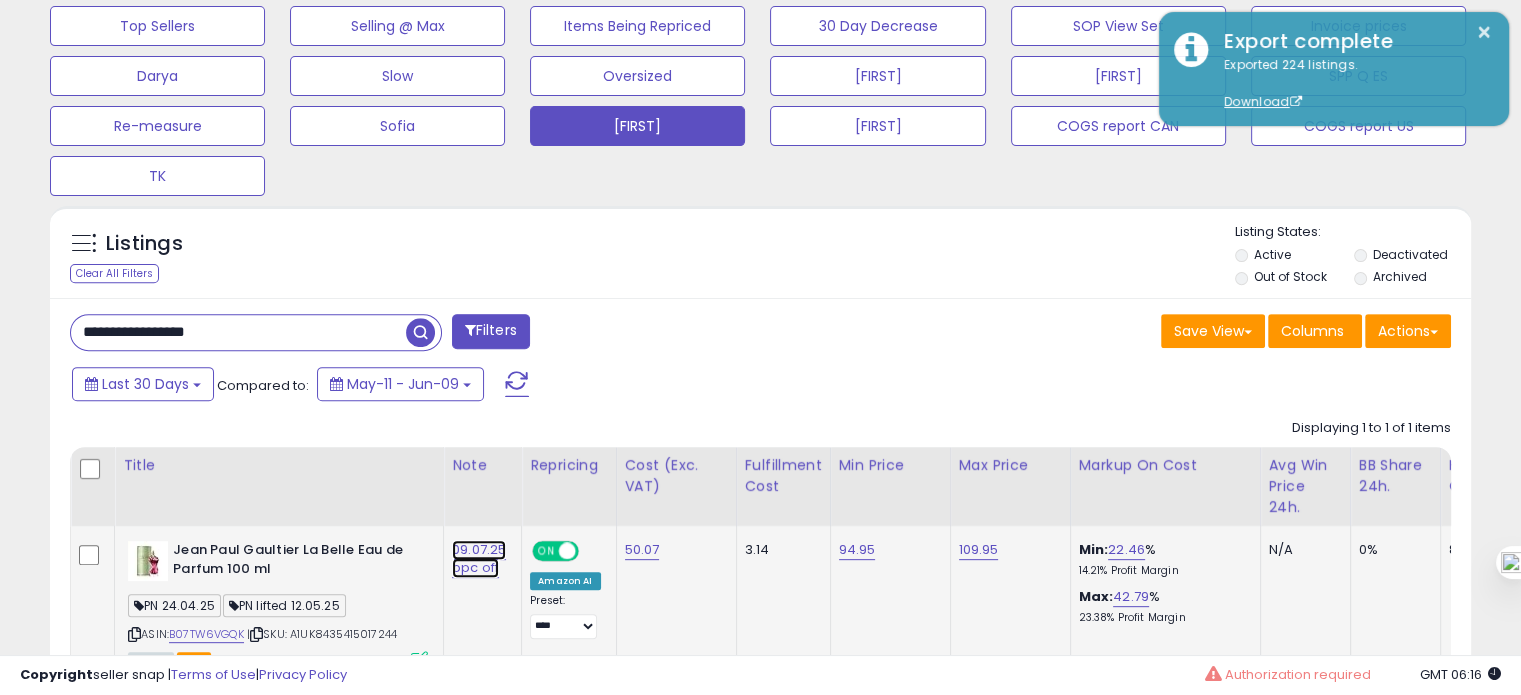 click on "09.07.25 ppc off" at bounding box center (479, 559) 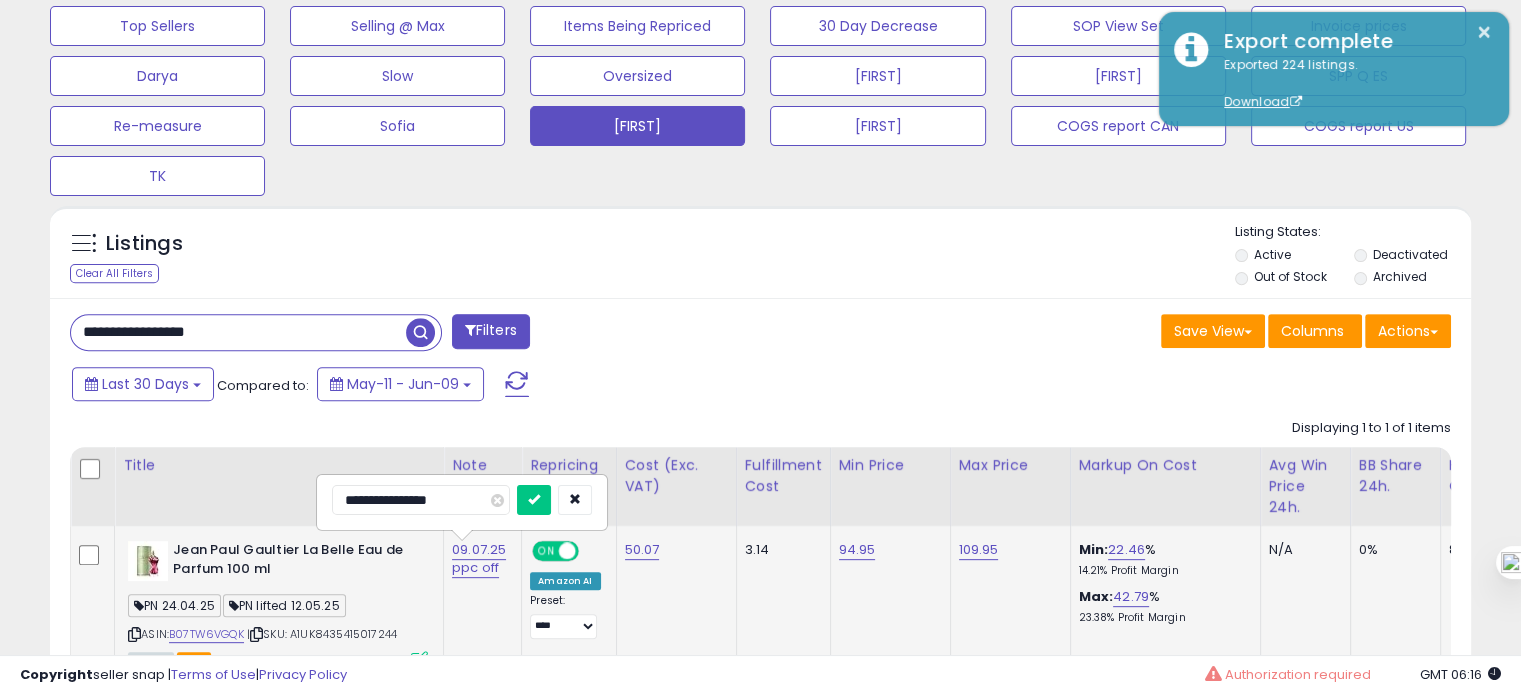 drag, startPoint x: 360, startPoint y: 495, endPoint x: 321, endPoint y: 499, distance: 39.20459 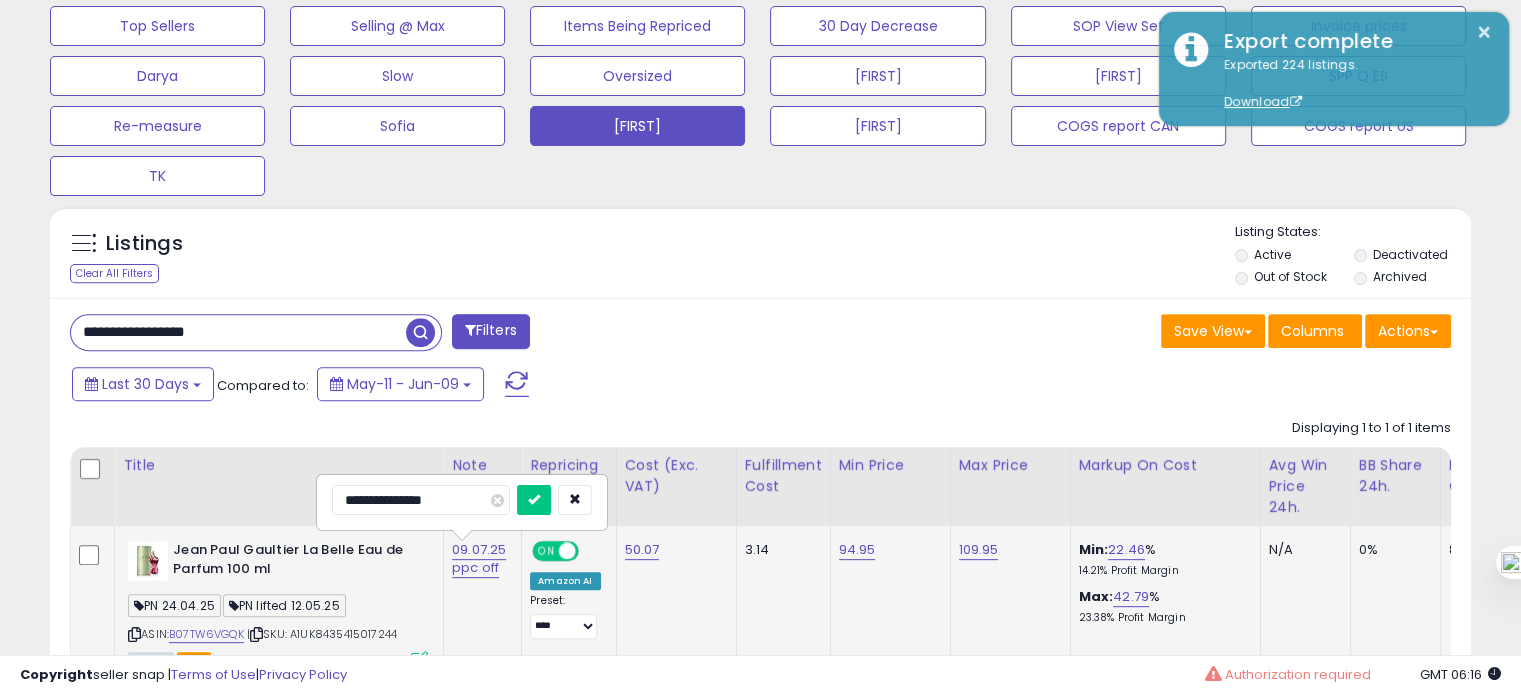 type on "**********" 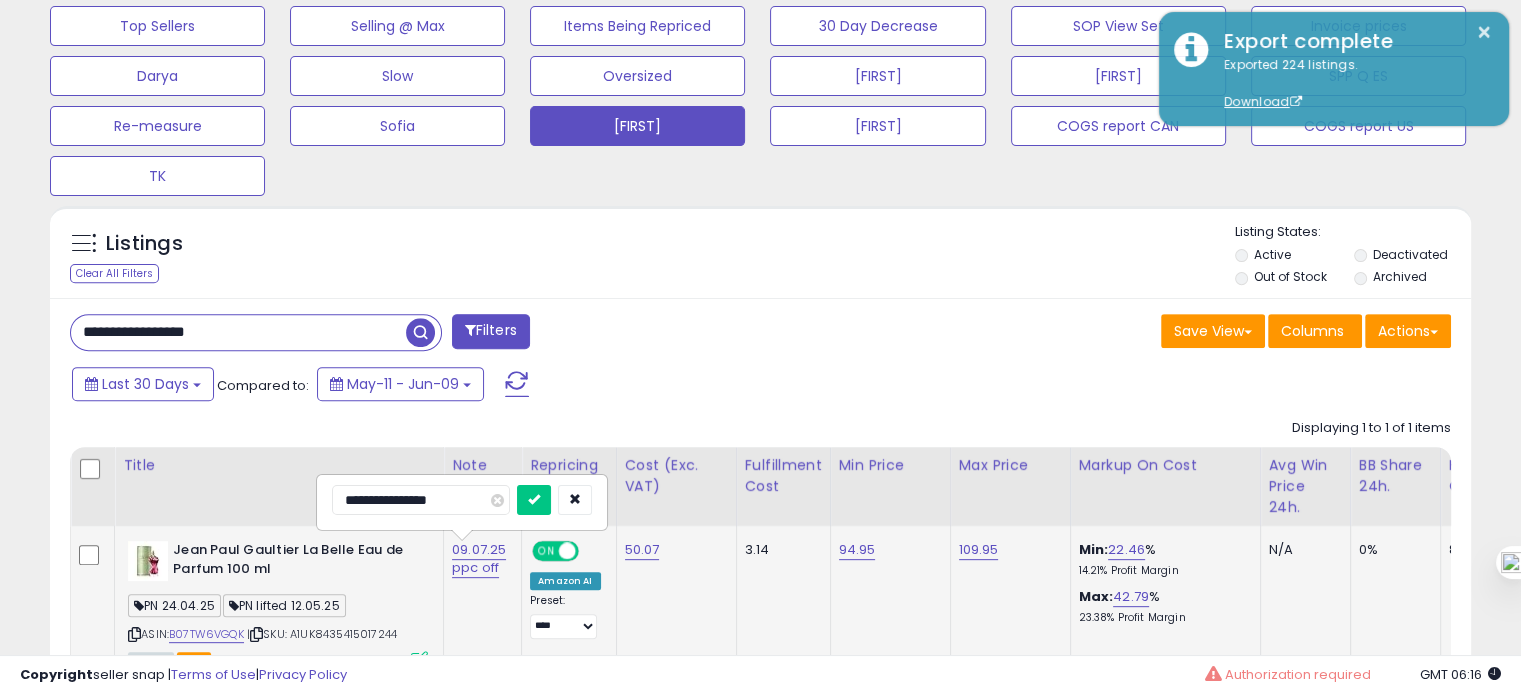 click at bounding box center [534, 500] 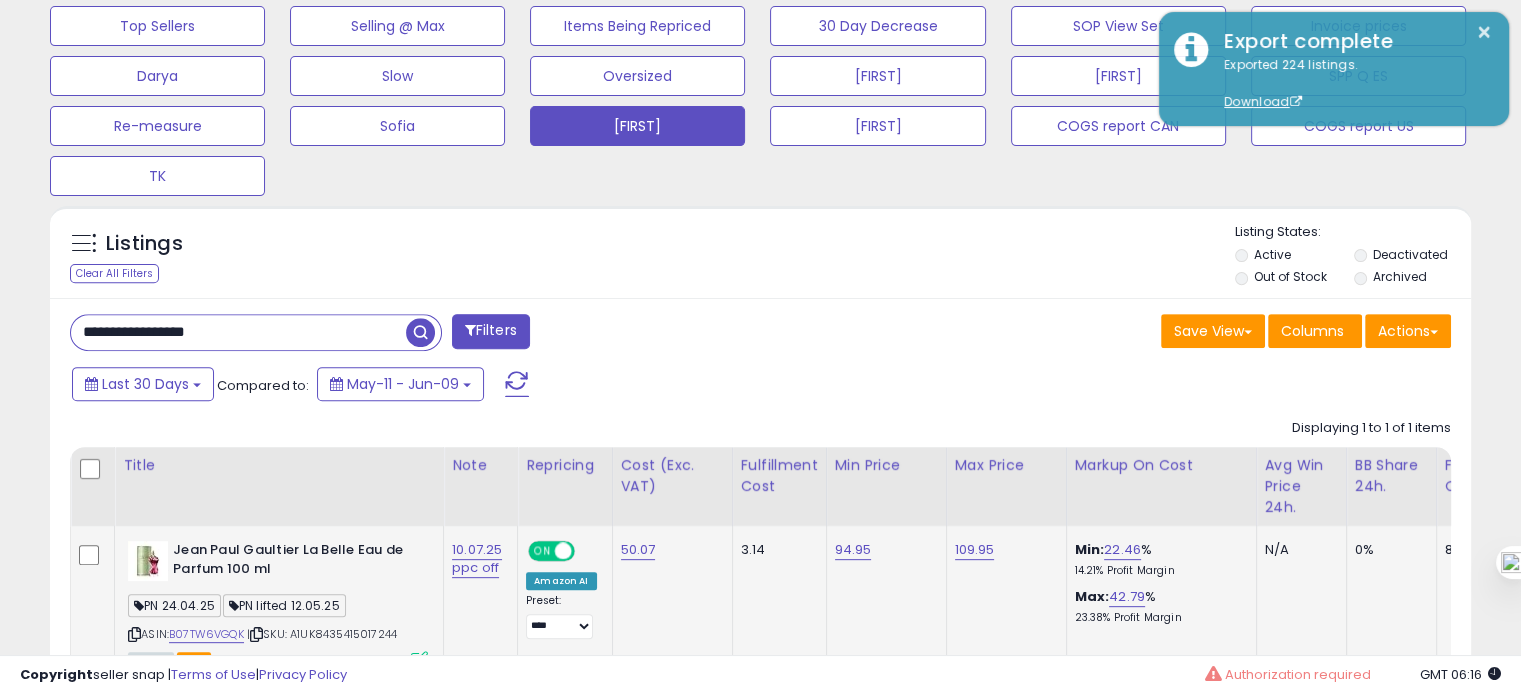 click on "**********" at bounding box center [238, 332] 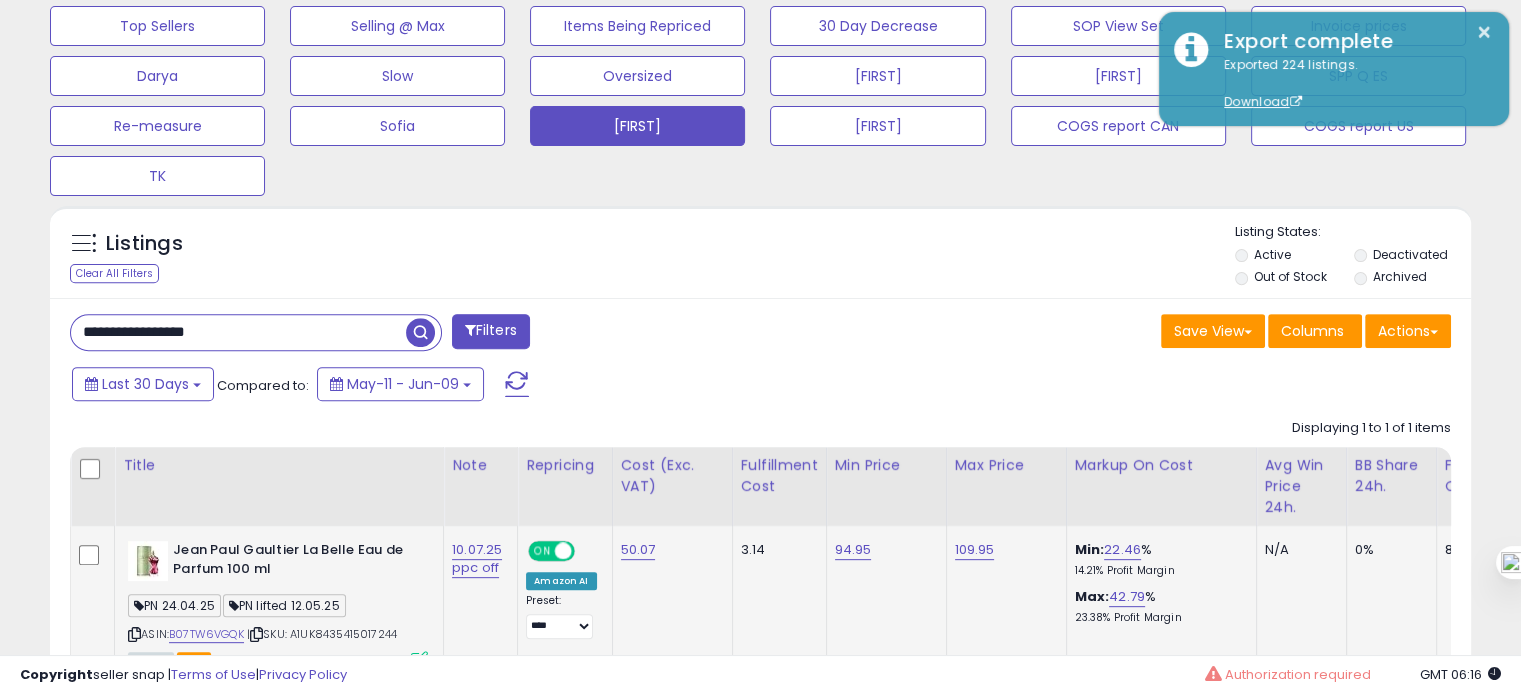 paste 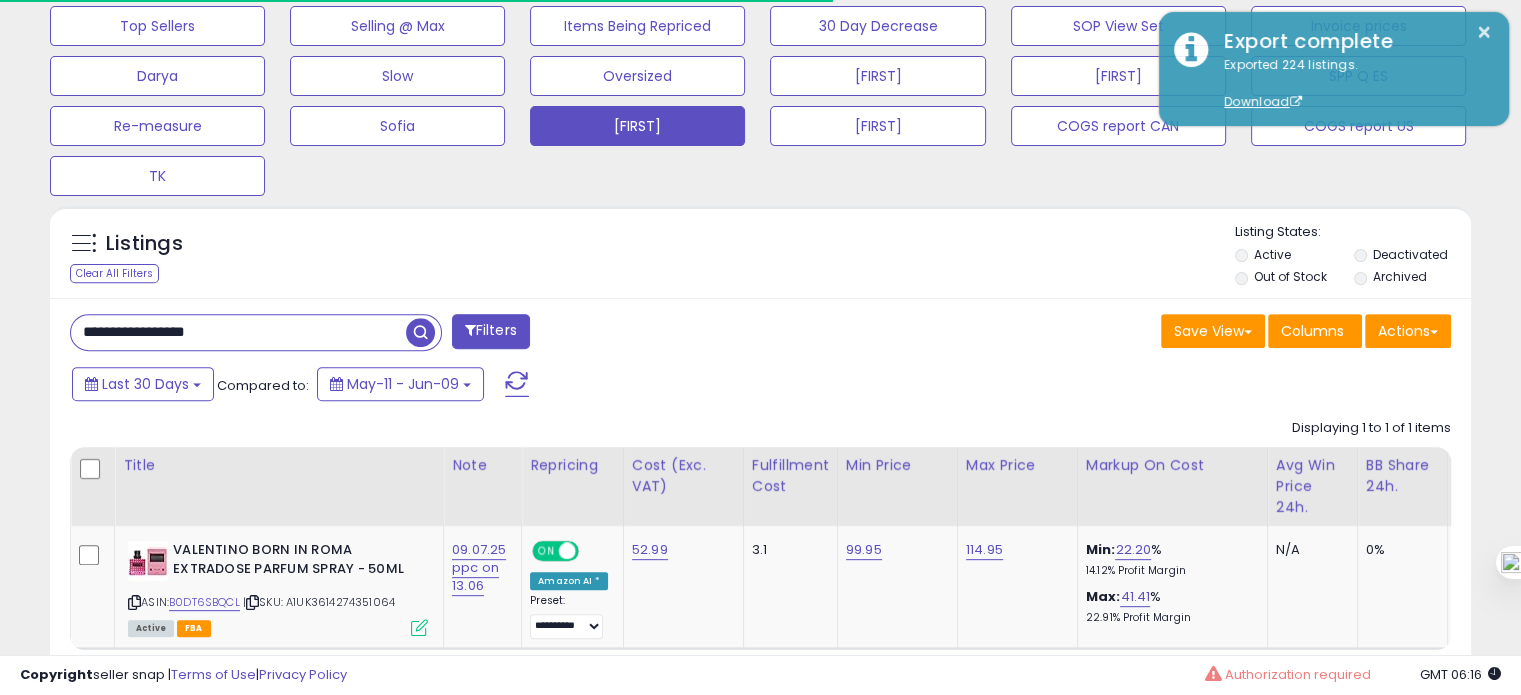 scroll, scrollTop: 409, scrollLeft: 822, axis: both 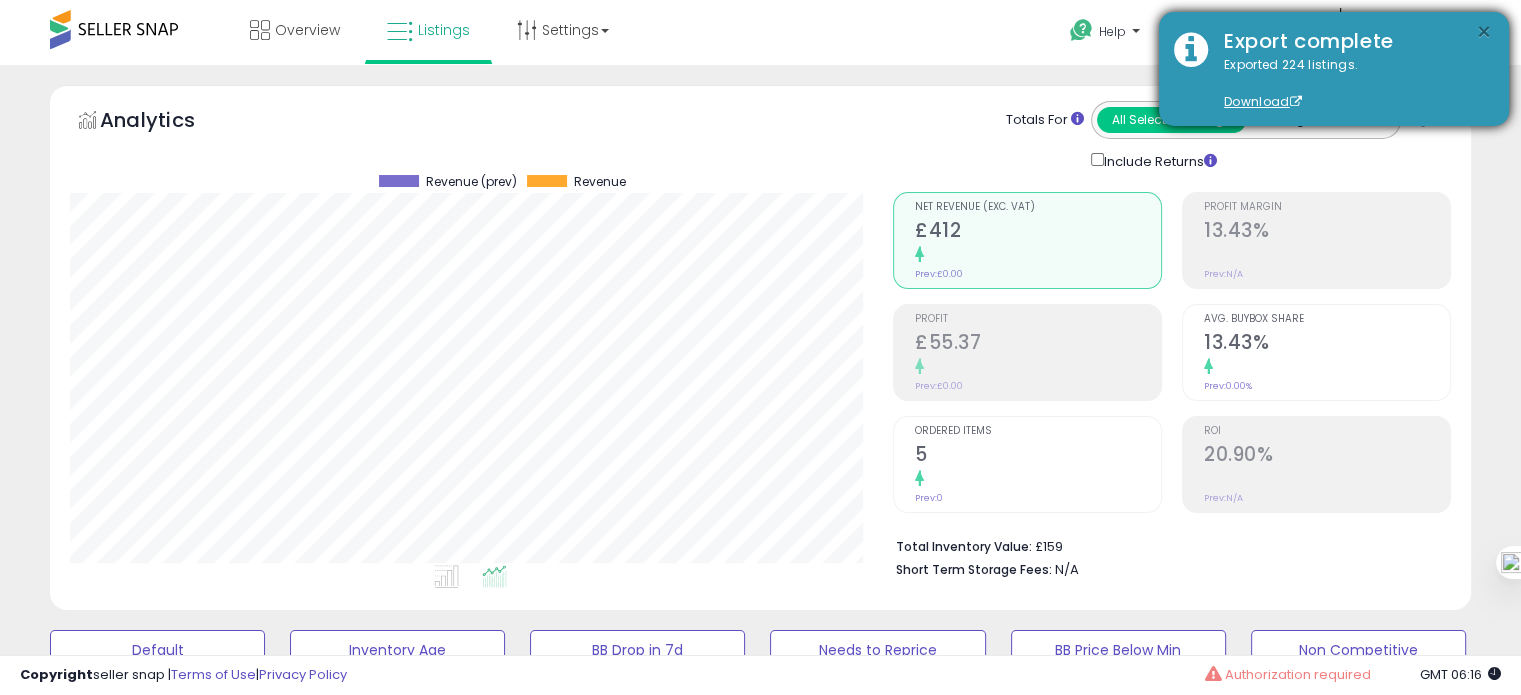 click on "×" at bounding box center [1484, 32] 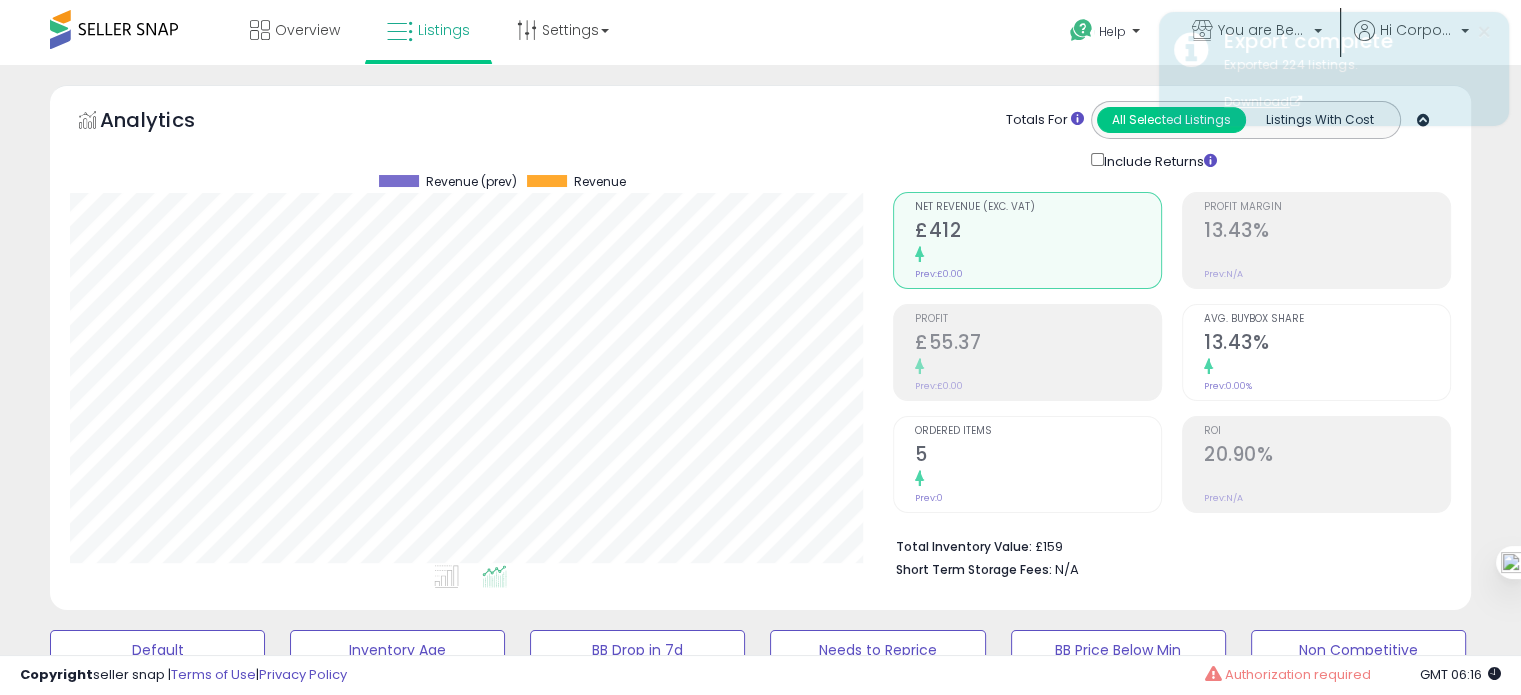 scroll, scrollTop: 796, scrollLeft: 0, axis: vertical 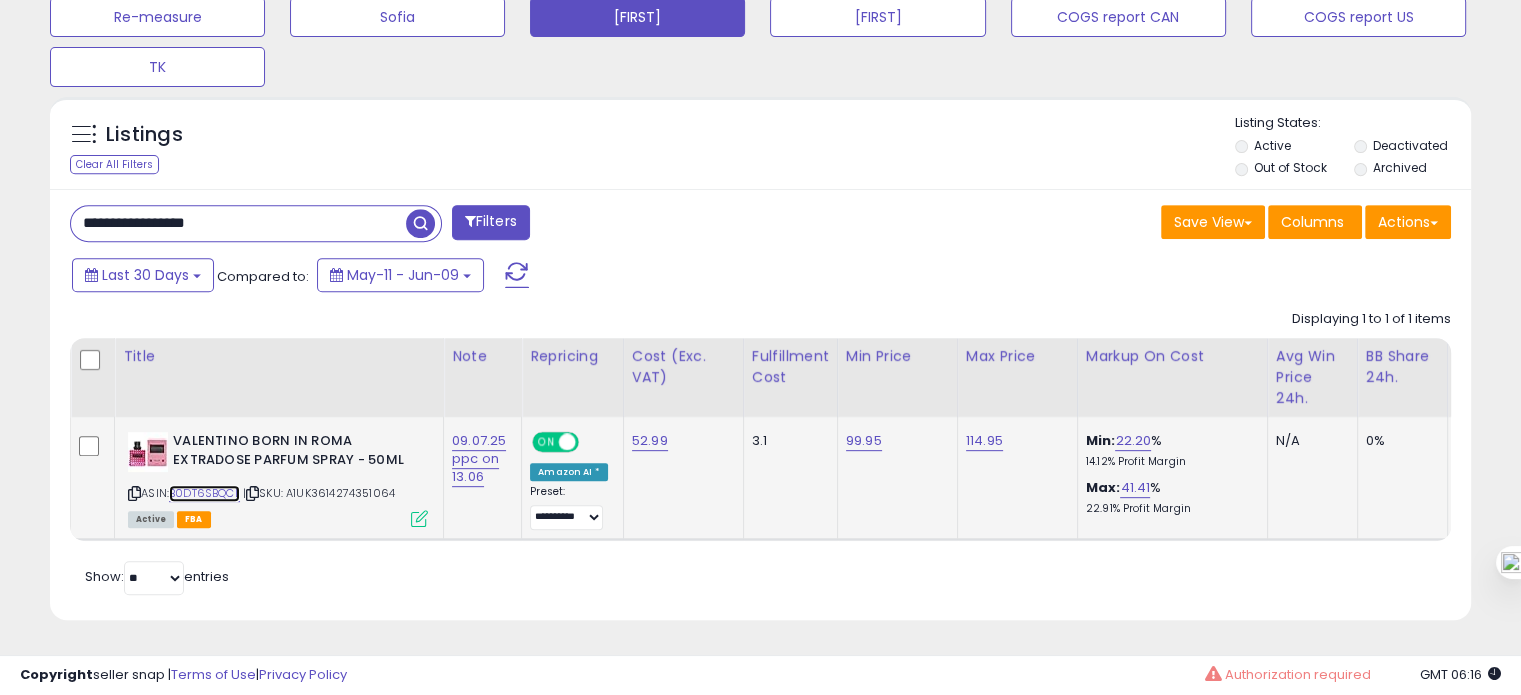 click on "B0DT6SBQCL" at bounding box center [204, 493] 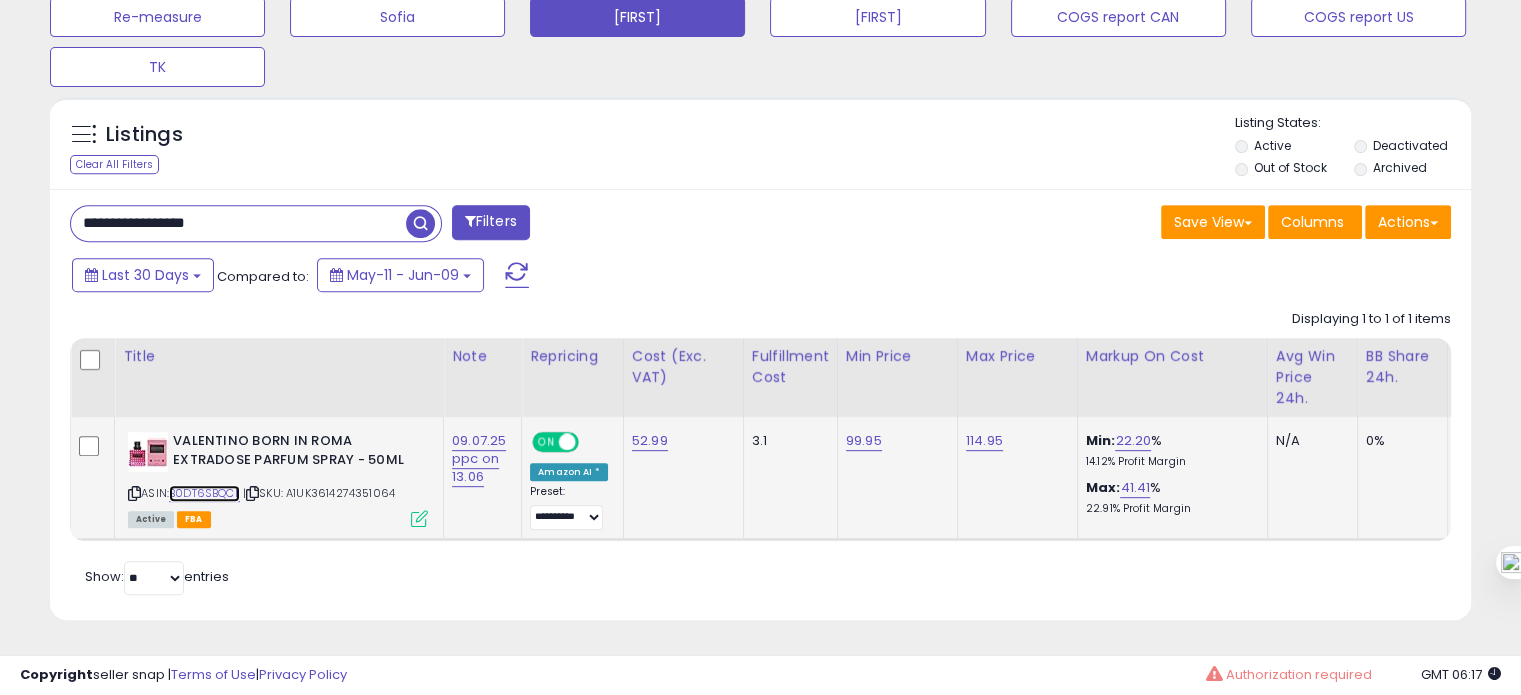 scroll, scrollTop: 0, scrollLeft: 474, axis: horizontal 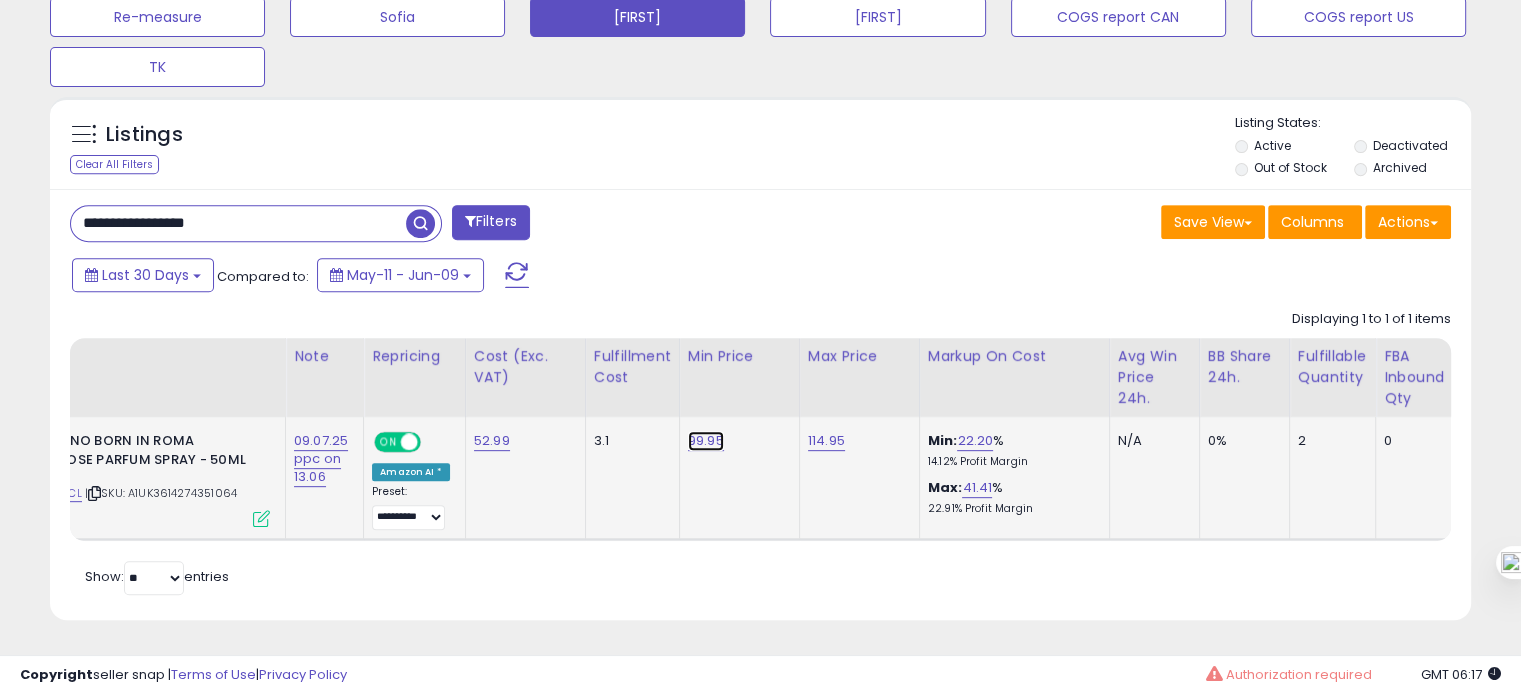 click on "99.95" at bounding box center [706, 441] 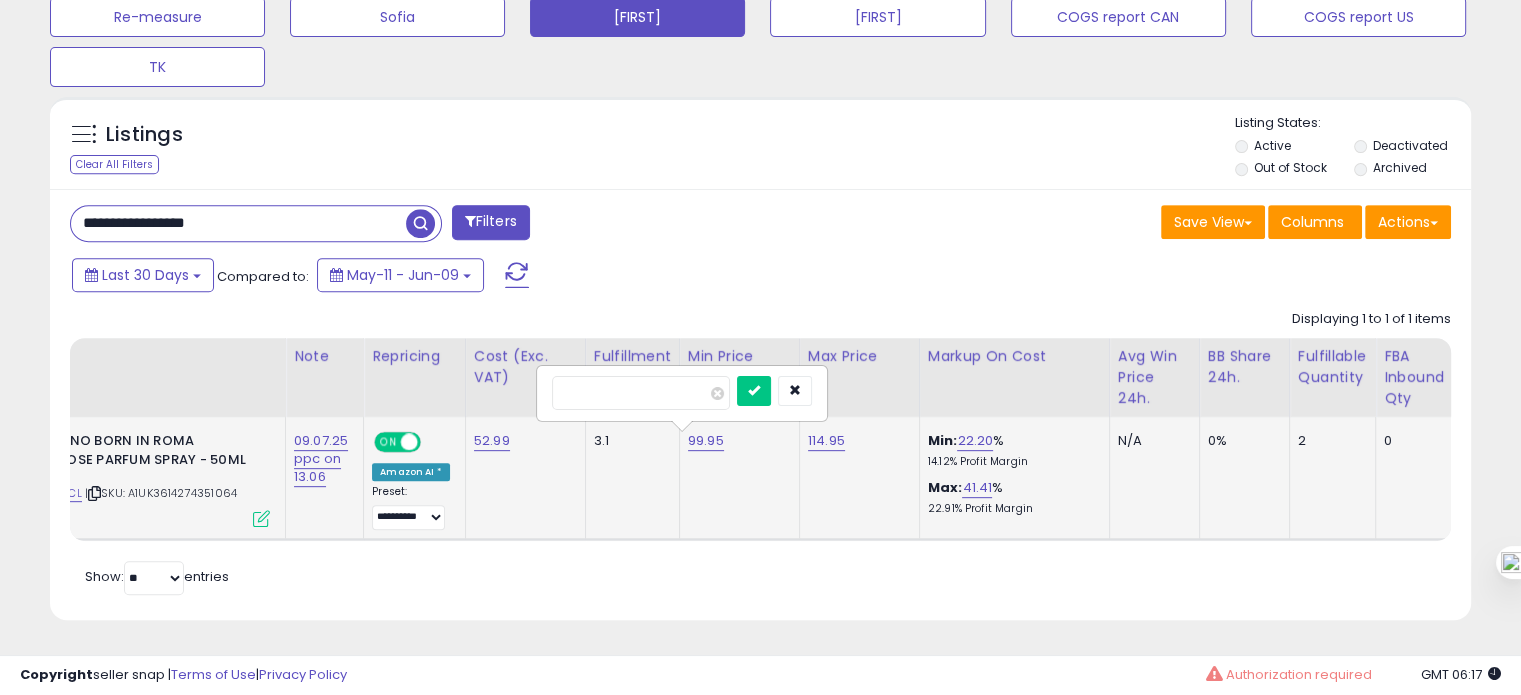 click on "*****" at bounding box center [641, 393] 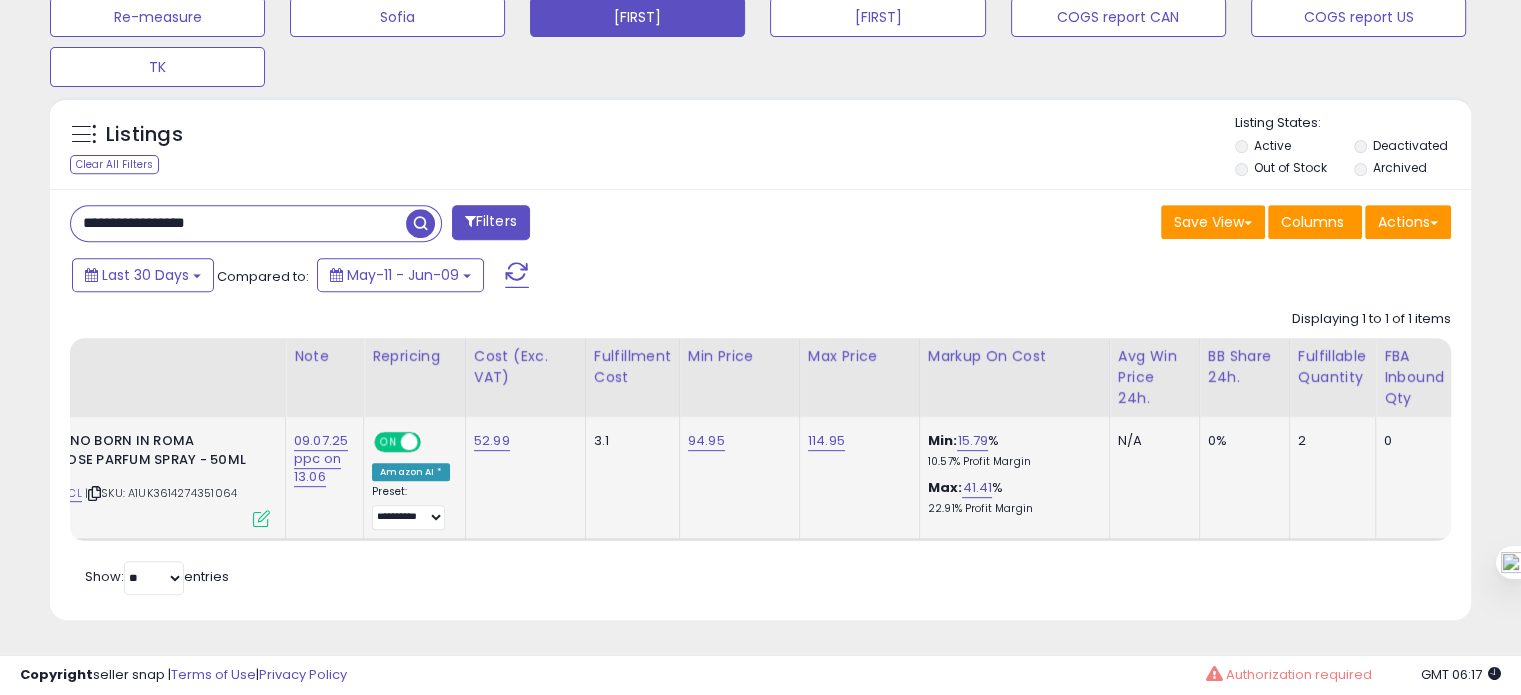 click on "94.95" 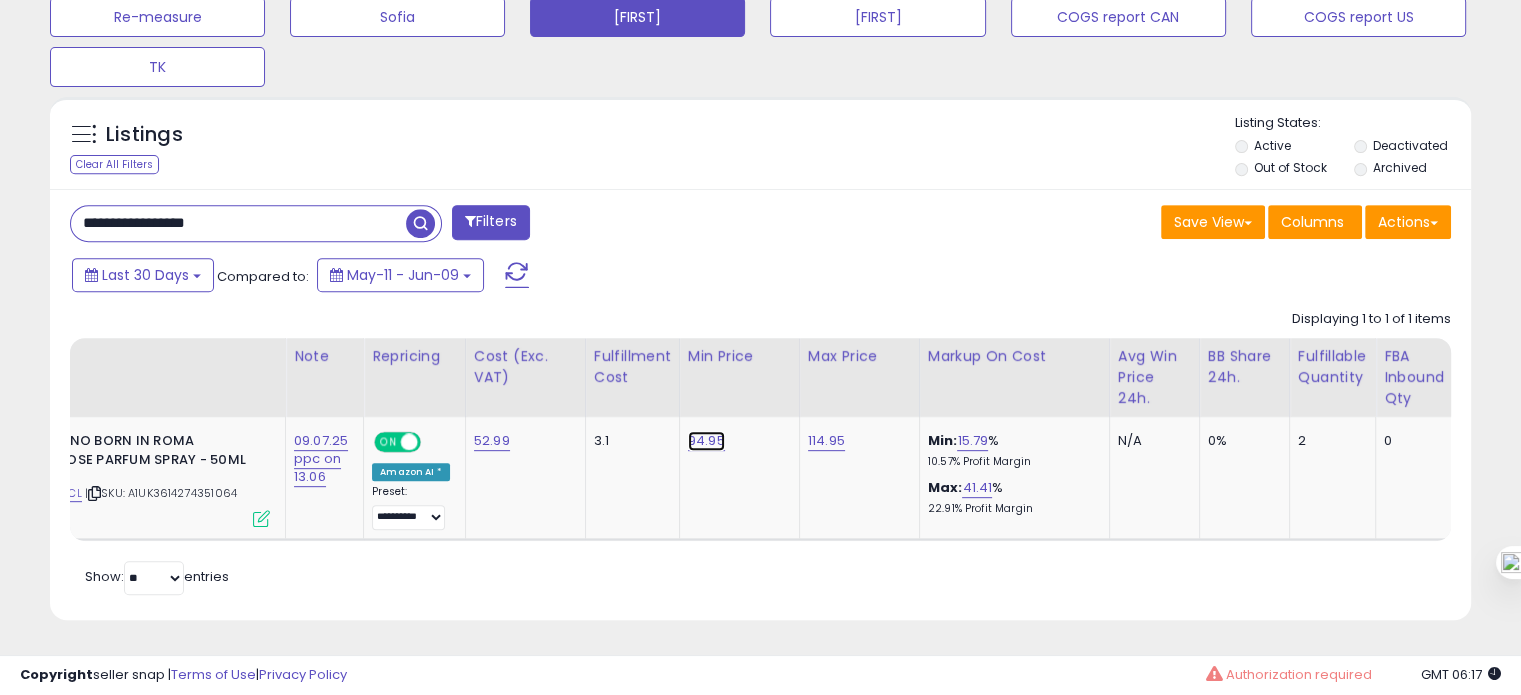 click on "94.95" at bounding box center (706, 441) 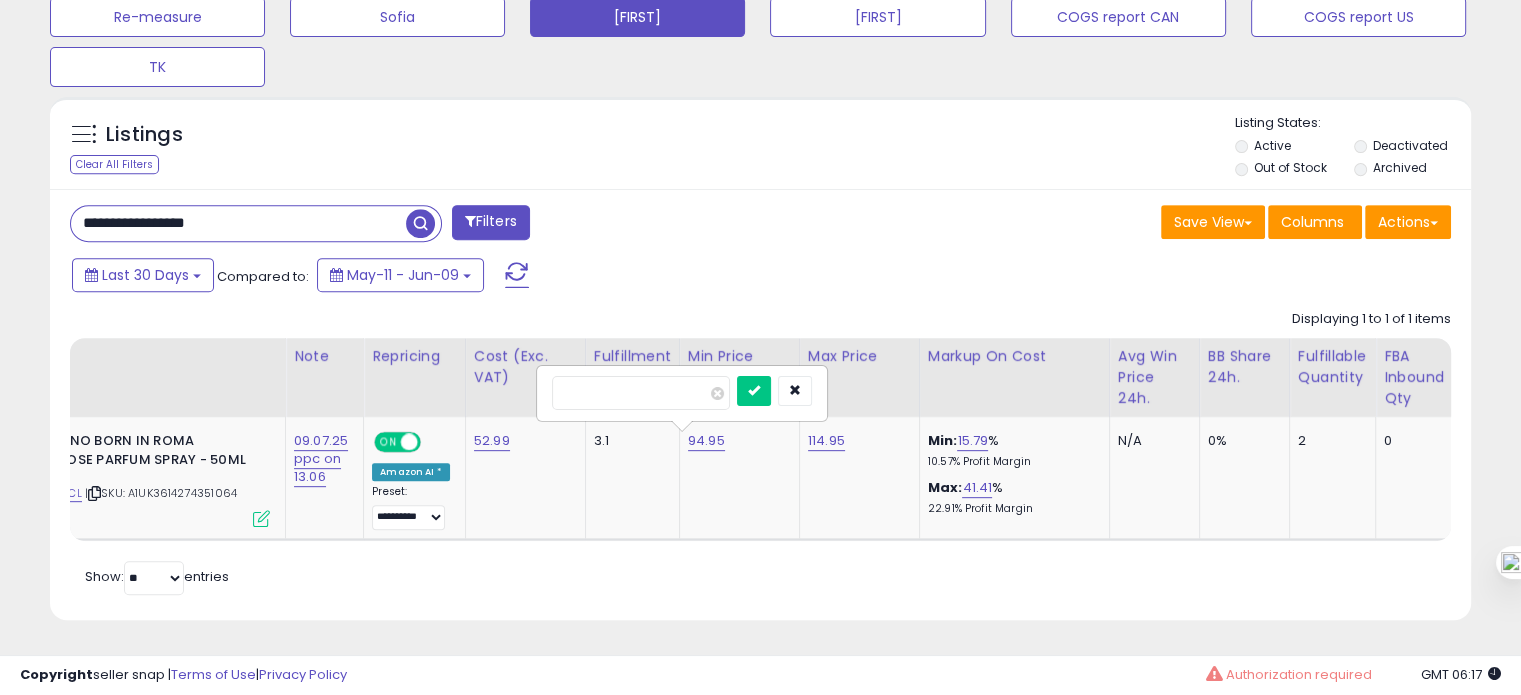 click on "*****" at bounding box center (641, 393) 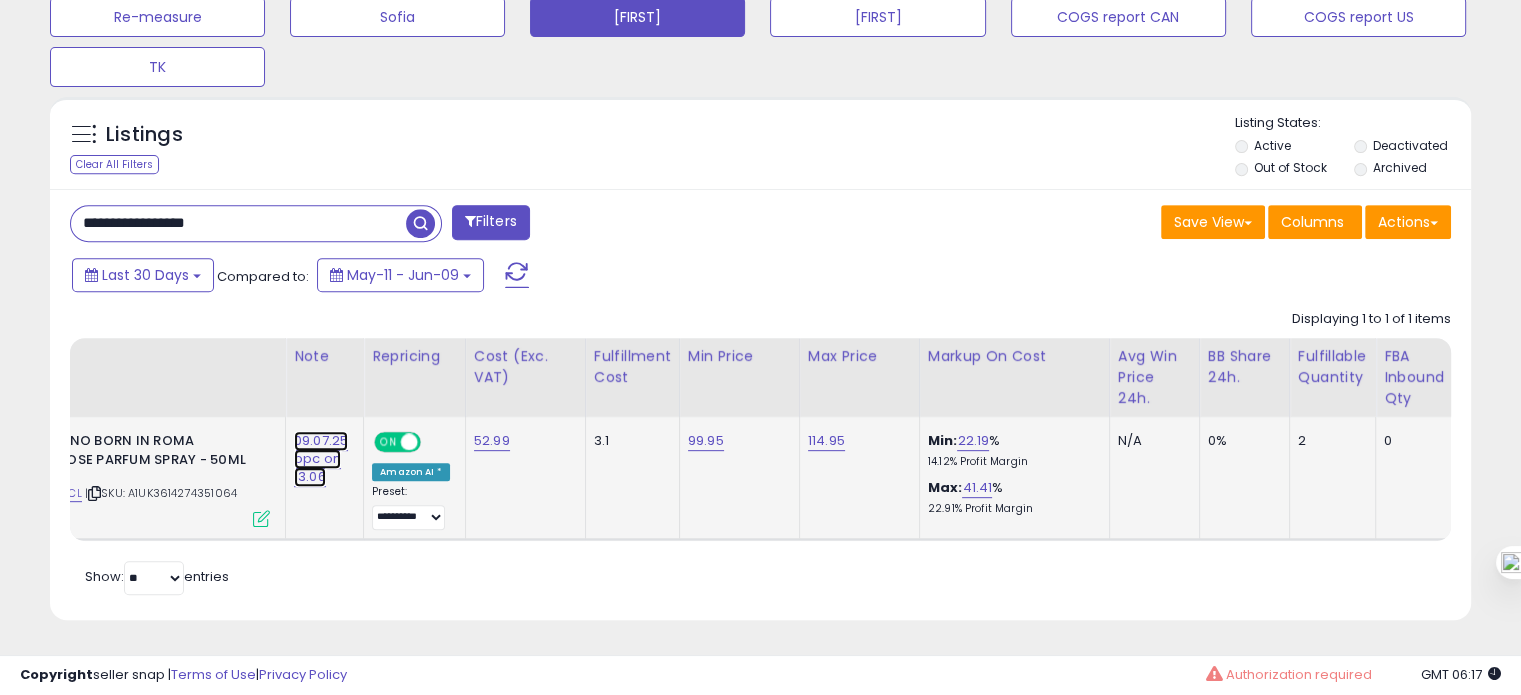 click on "09.07.25 ppc on 13.06" at bounding box center (321, 459) 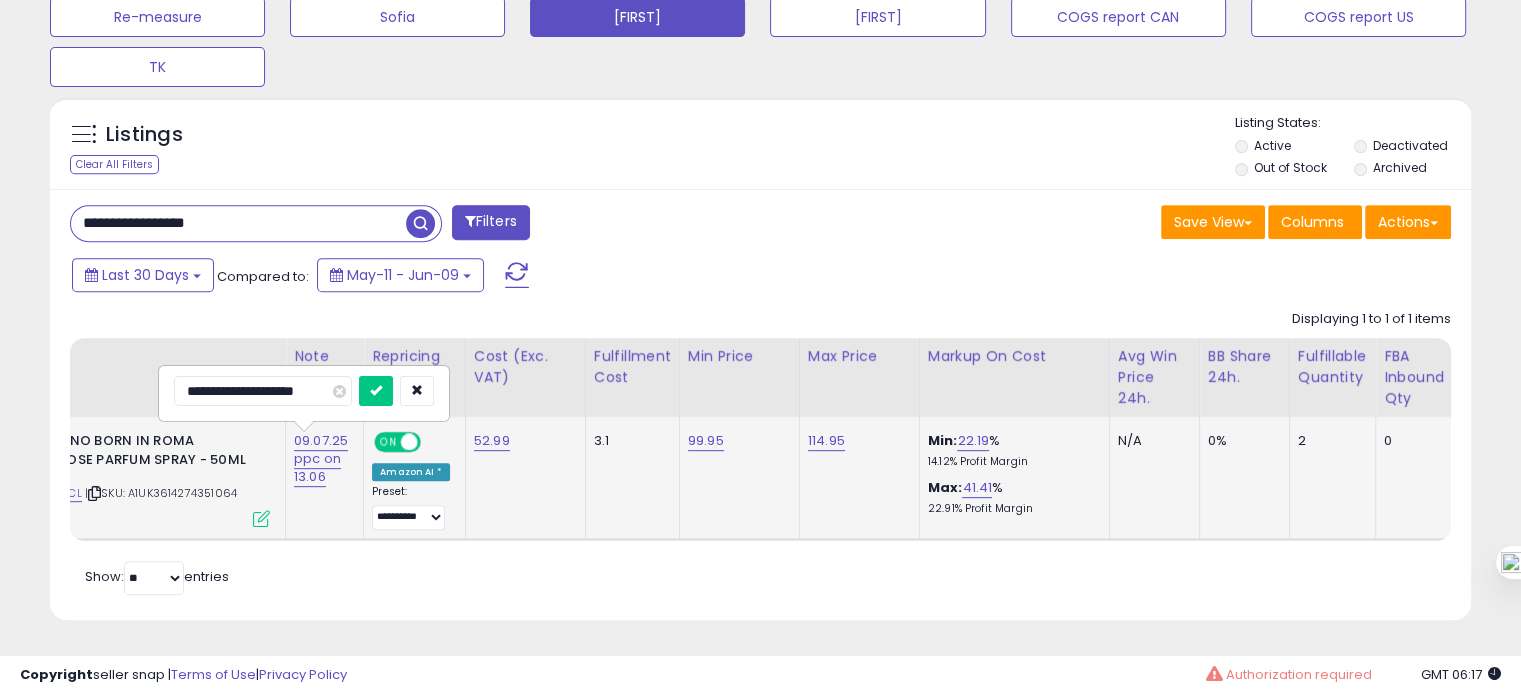 click on "**********" at bounding box center [263, 391] 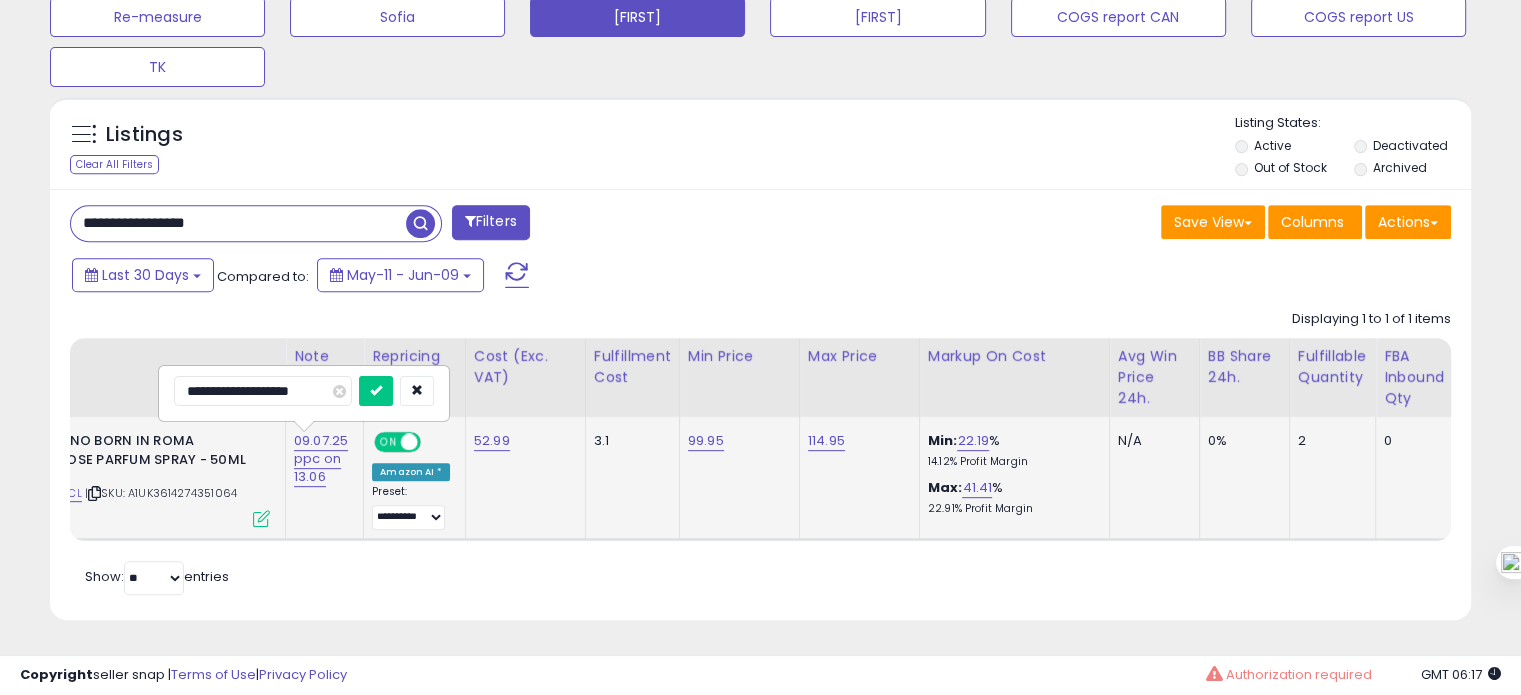 type on "**********" 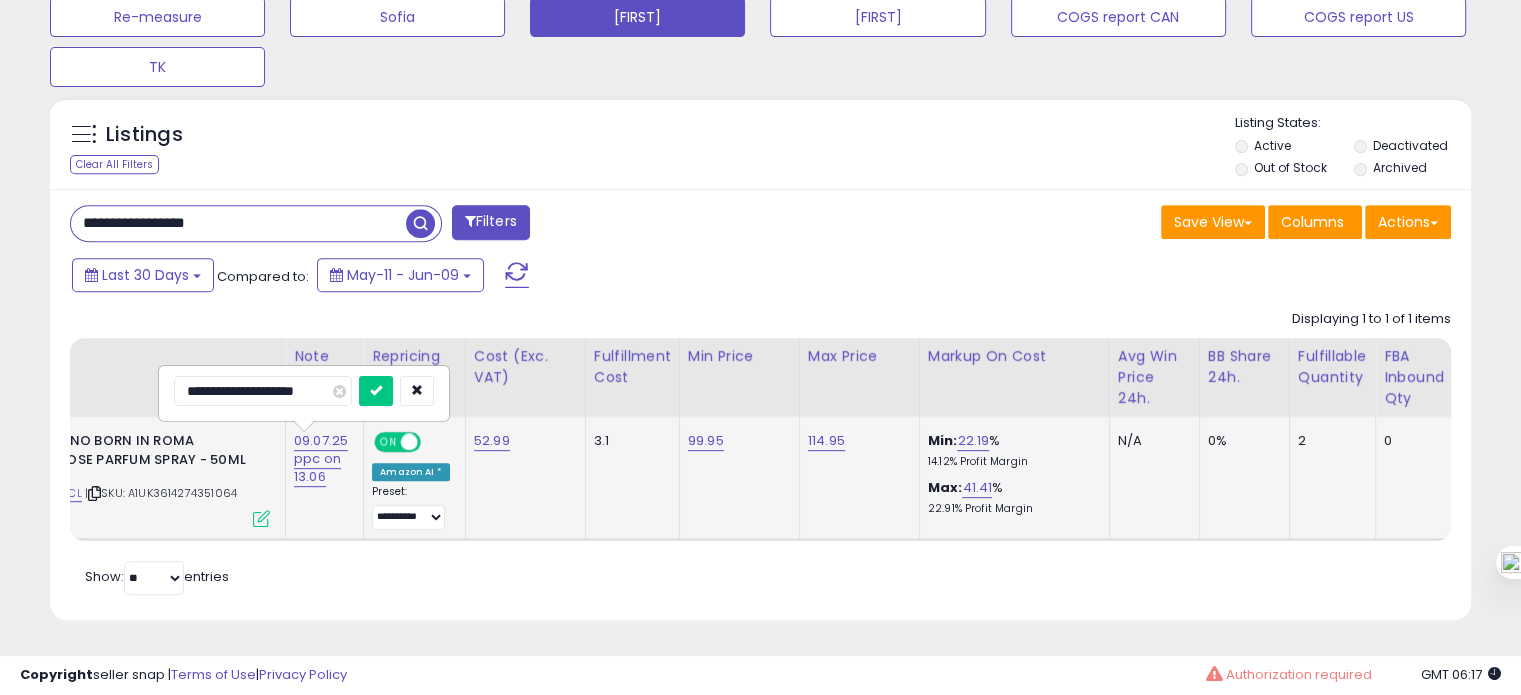 click at bounding box center [376, 391] 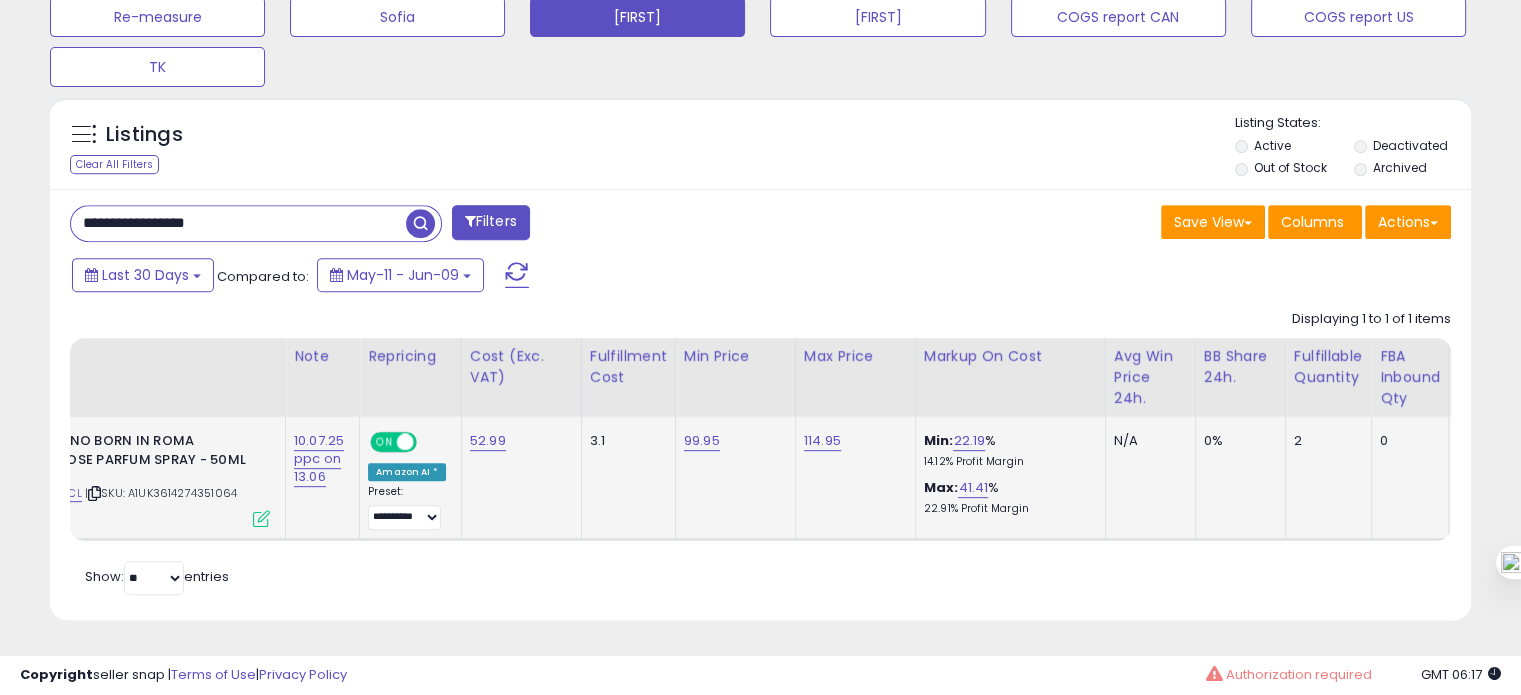 click on "**********" at bounding box center [238, 223] 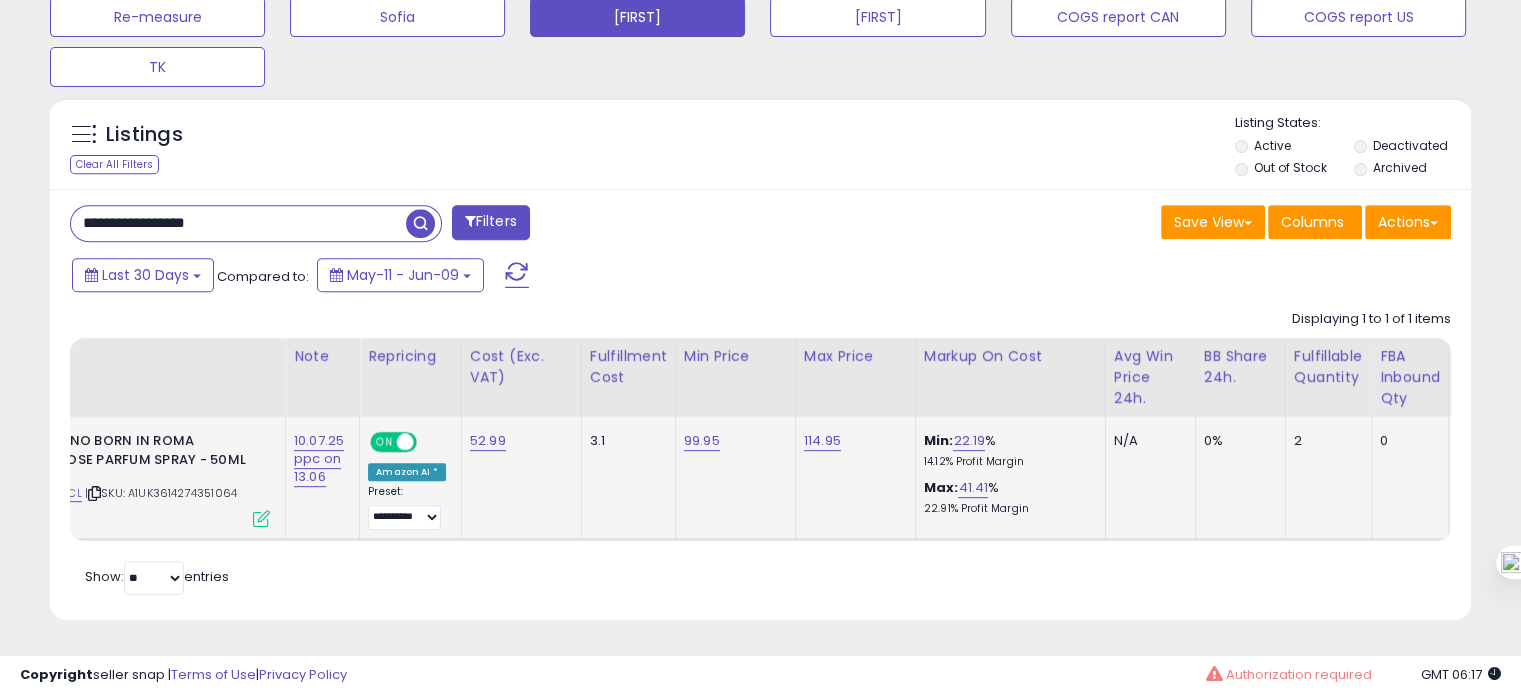 click on "**********" at bounding box center (238, 223) 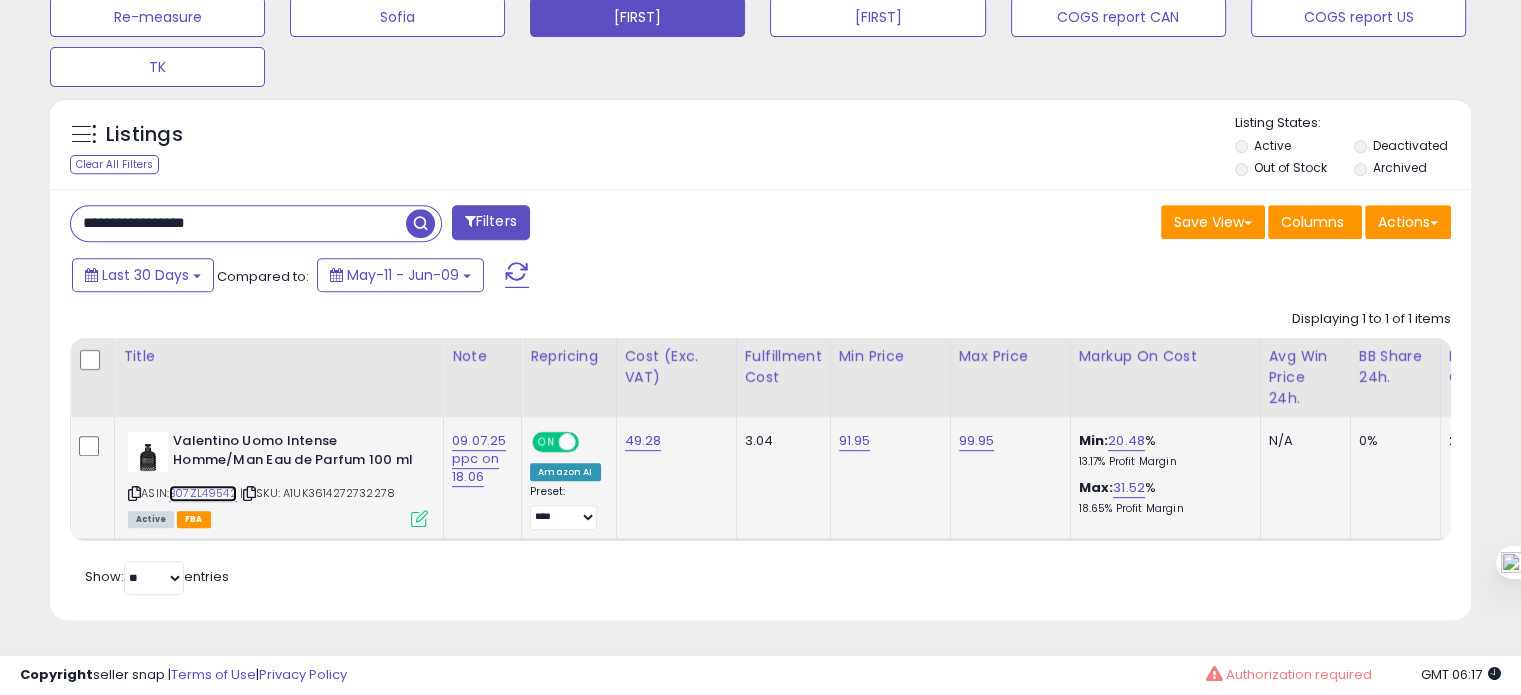 click on "B07ZL49542" at bounding box center (203, 493) 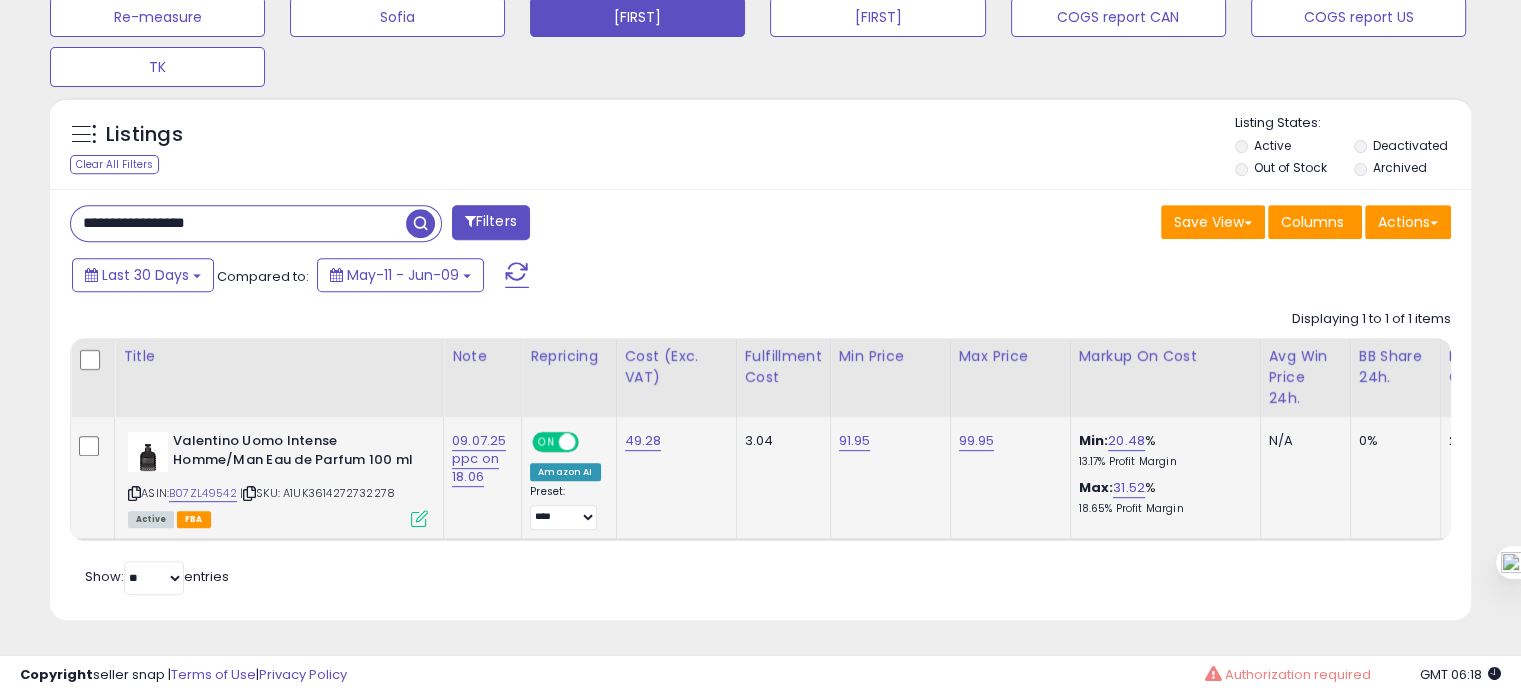 click at bounding box center (419, 518) 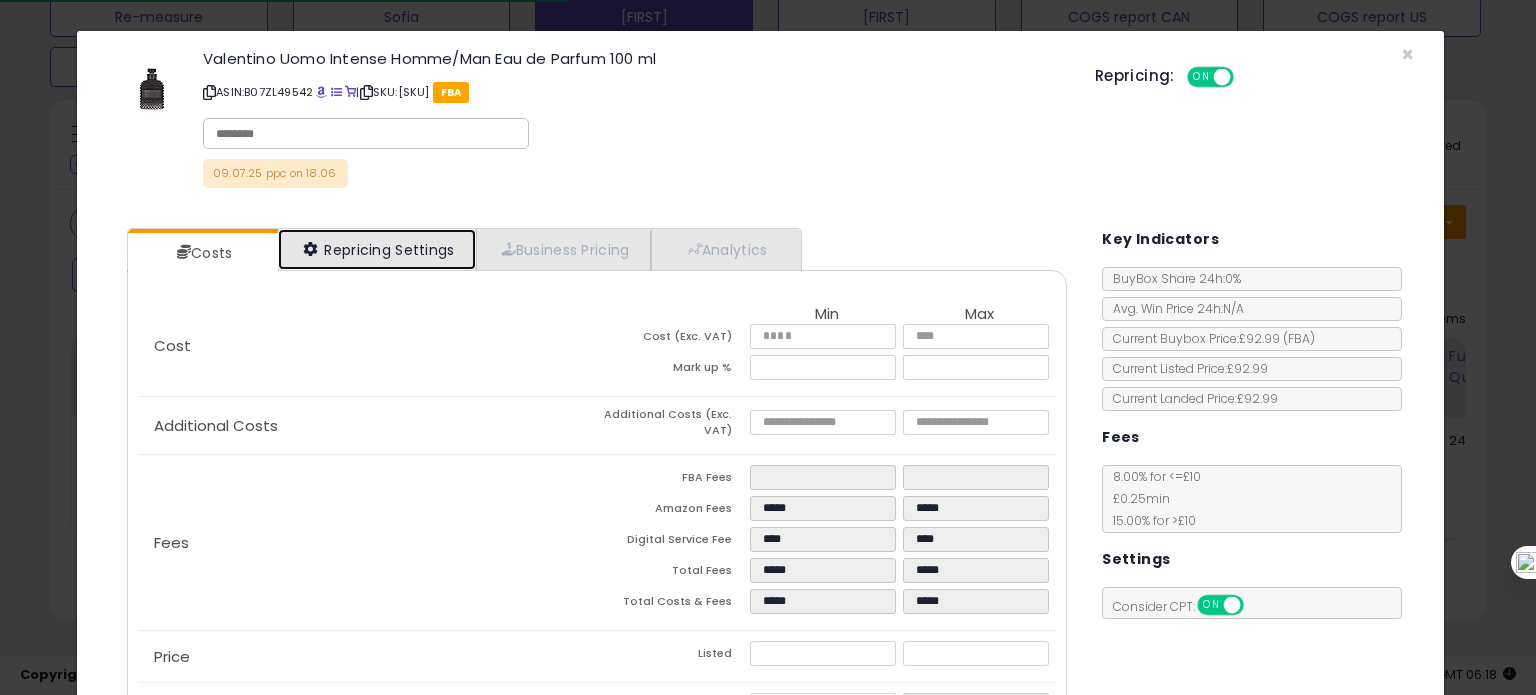 click on "Repricing Settings" at bounding box center (377, 249) 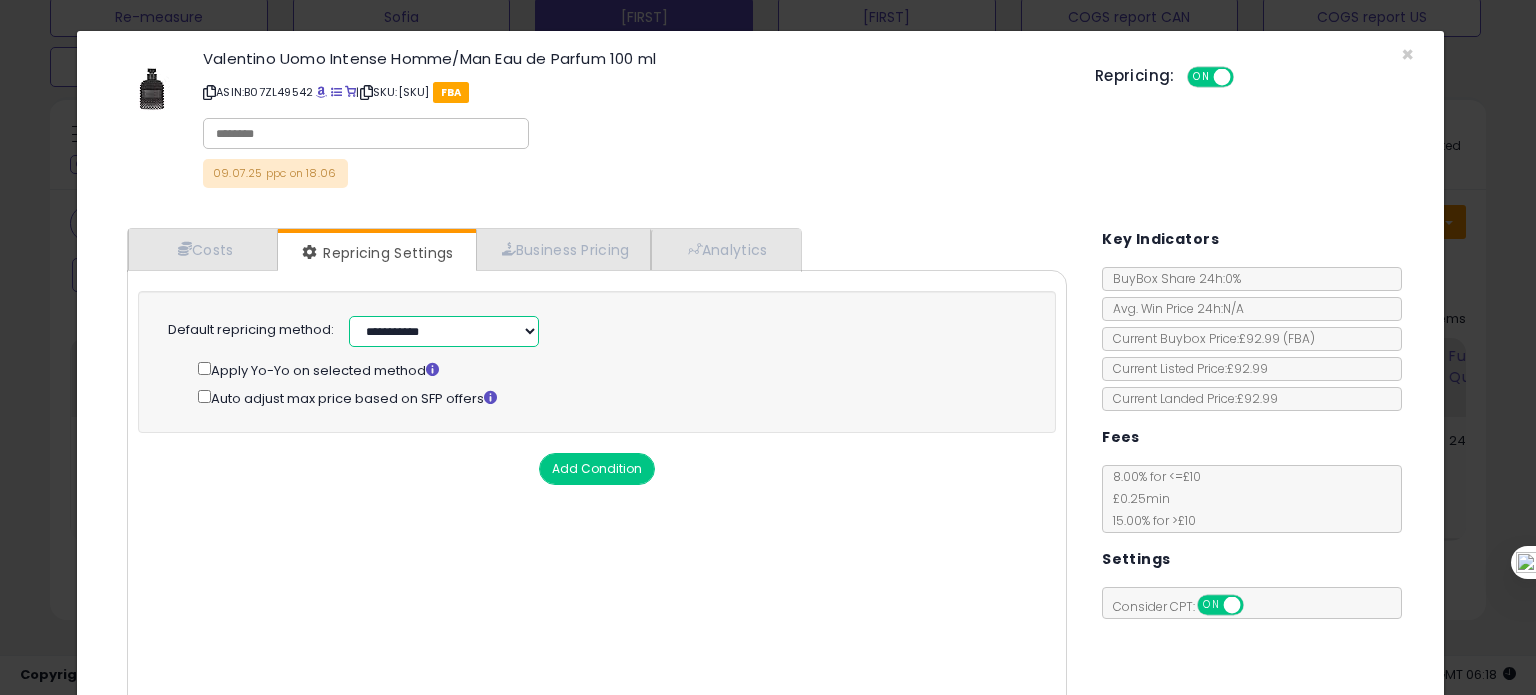 click on "**********" at bounding box center (444, 331) 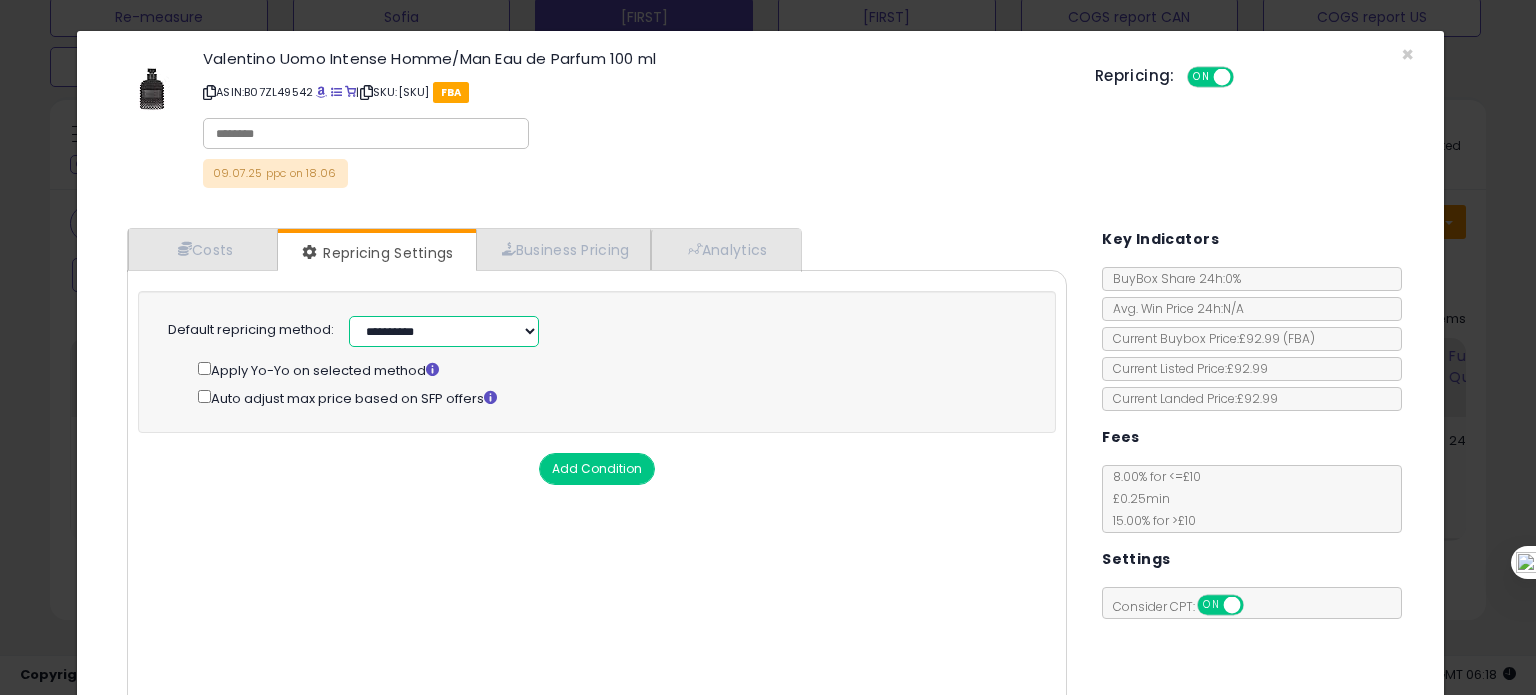 click on "**********" at bounding box center [444, 331] 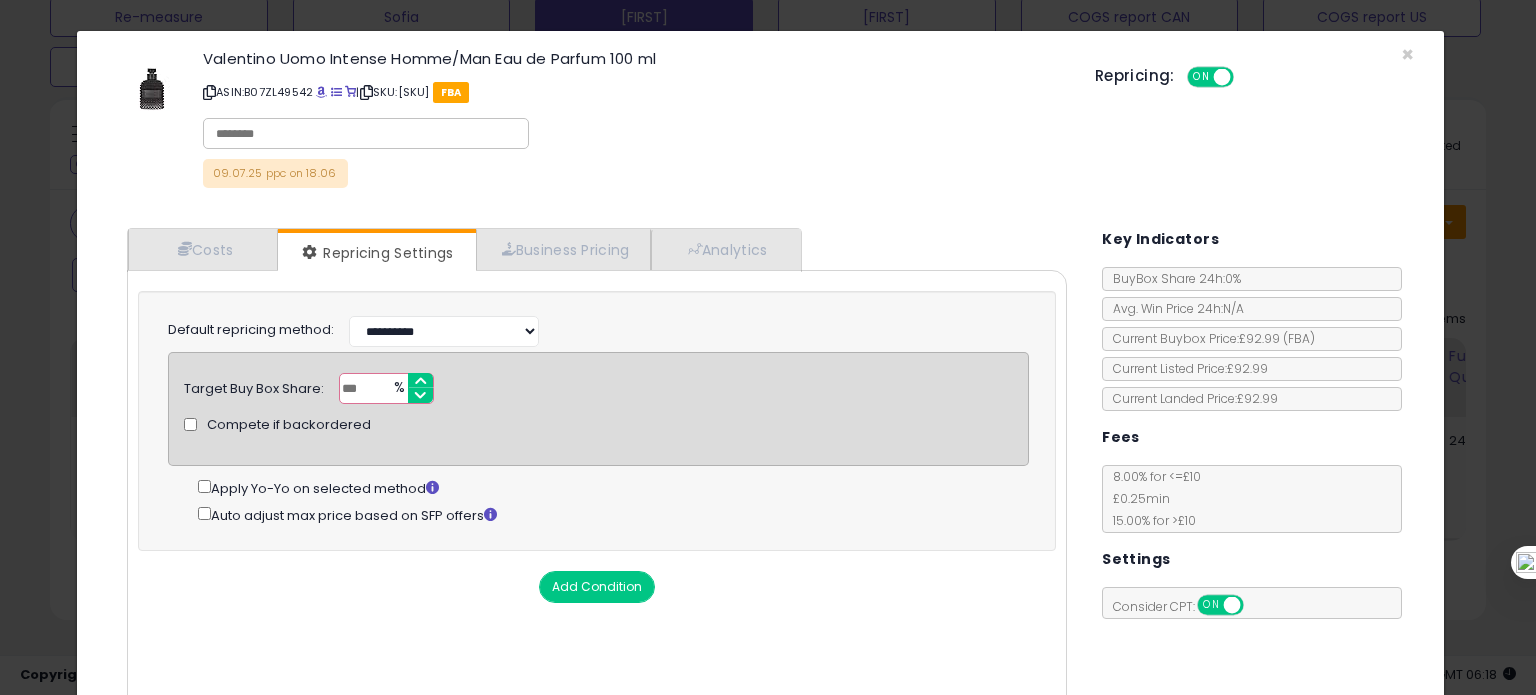 drag, startPoint x: 364, startPoint y: 384, endPoint x: 325, endPoint y: 391, distance: 39.623226 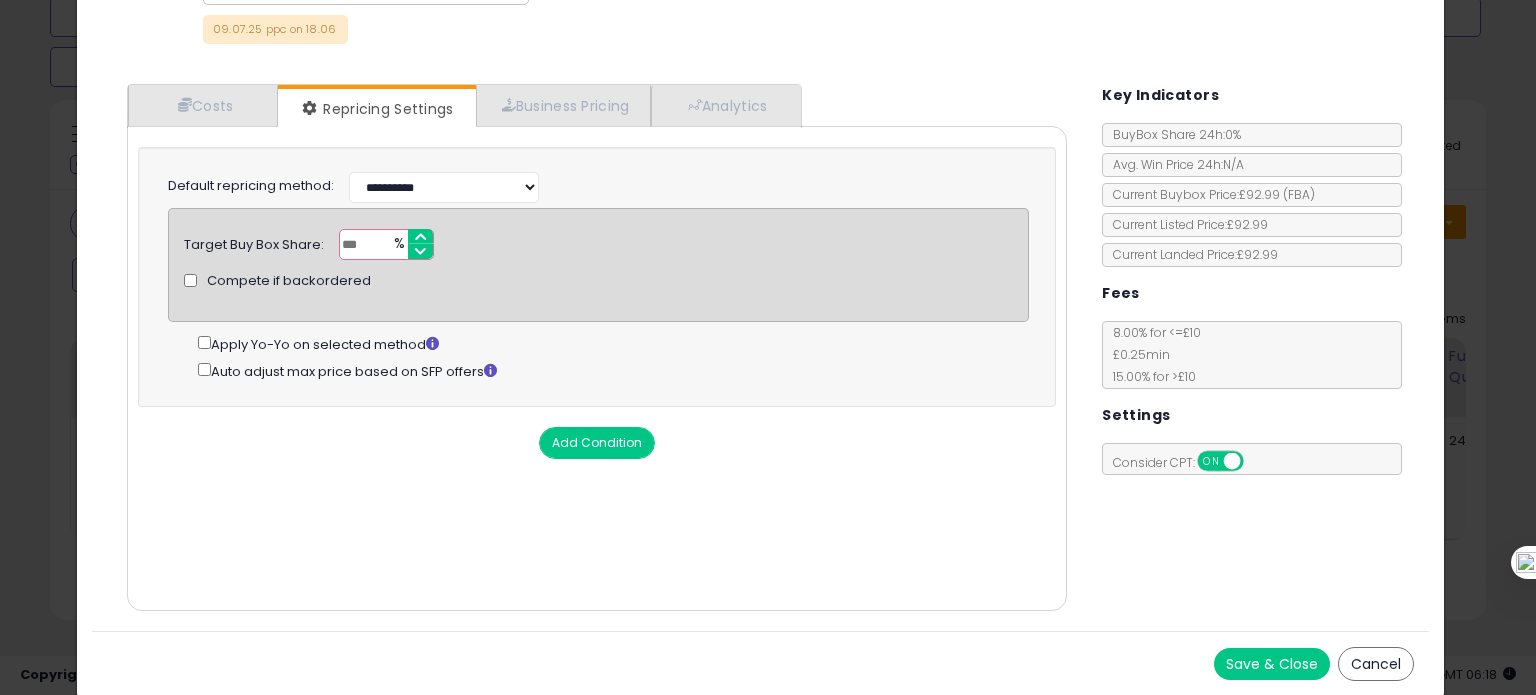 type on "*" 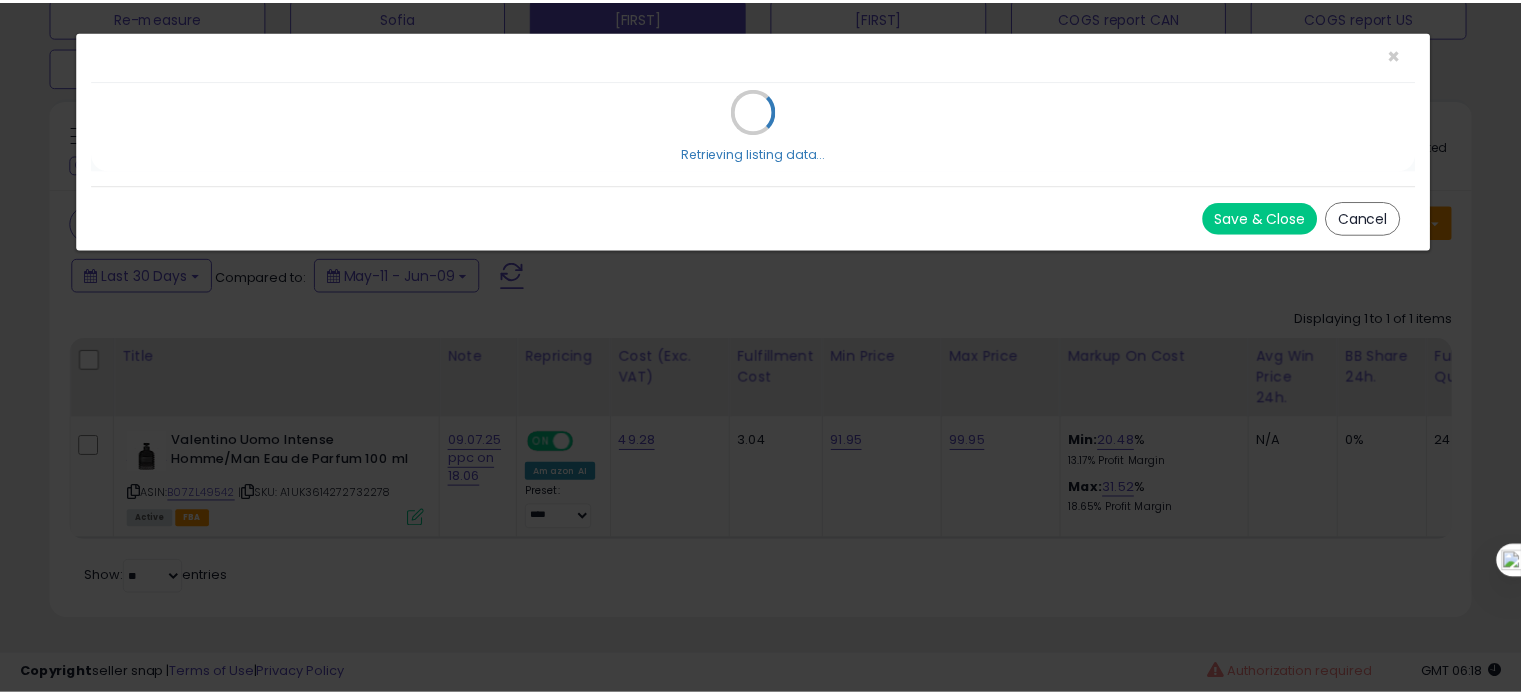 scroll, scrollTop: 0, scrollLeft: 0, axis: both 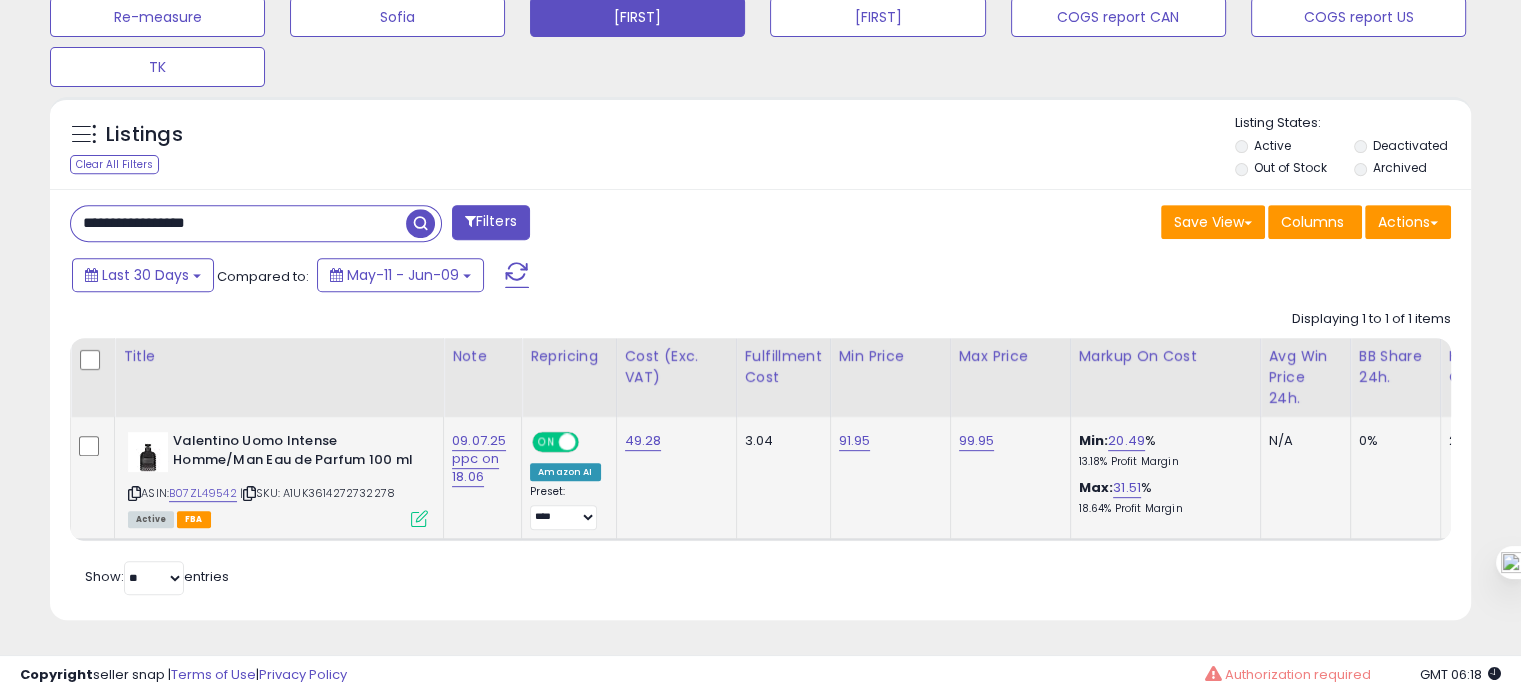 click on "09.07.25 ppc on 18.06" 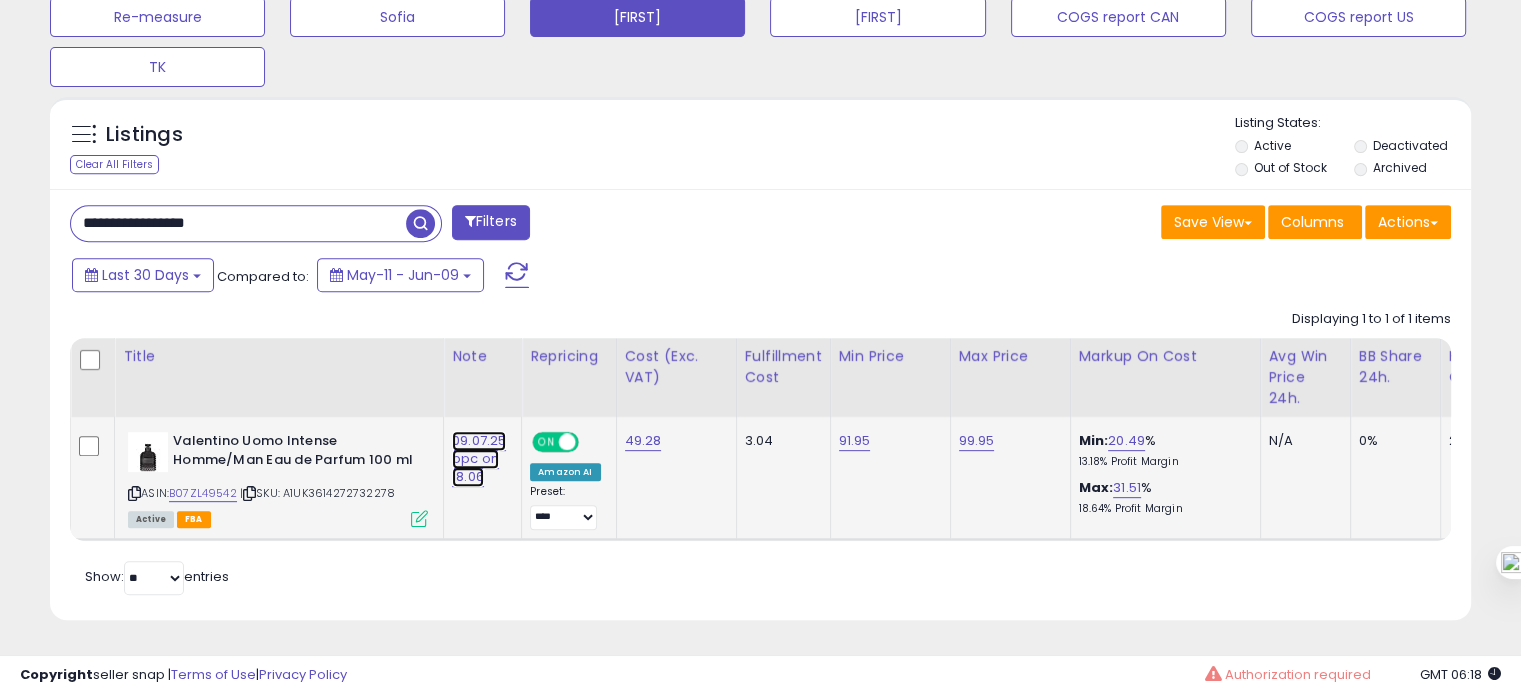 click on "09.07.25 ppc on 18.06" at bounding box center [479, 459] 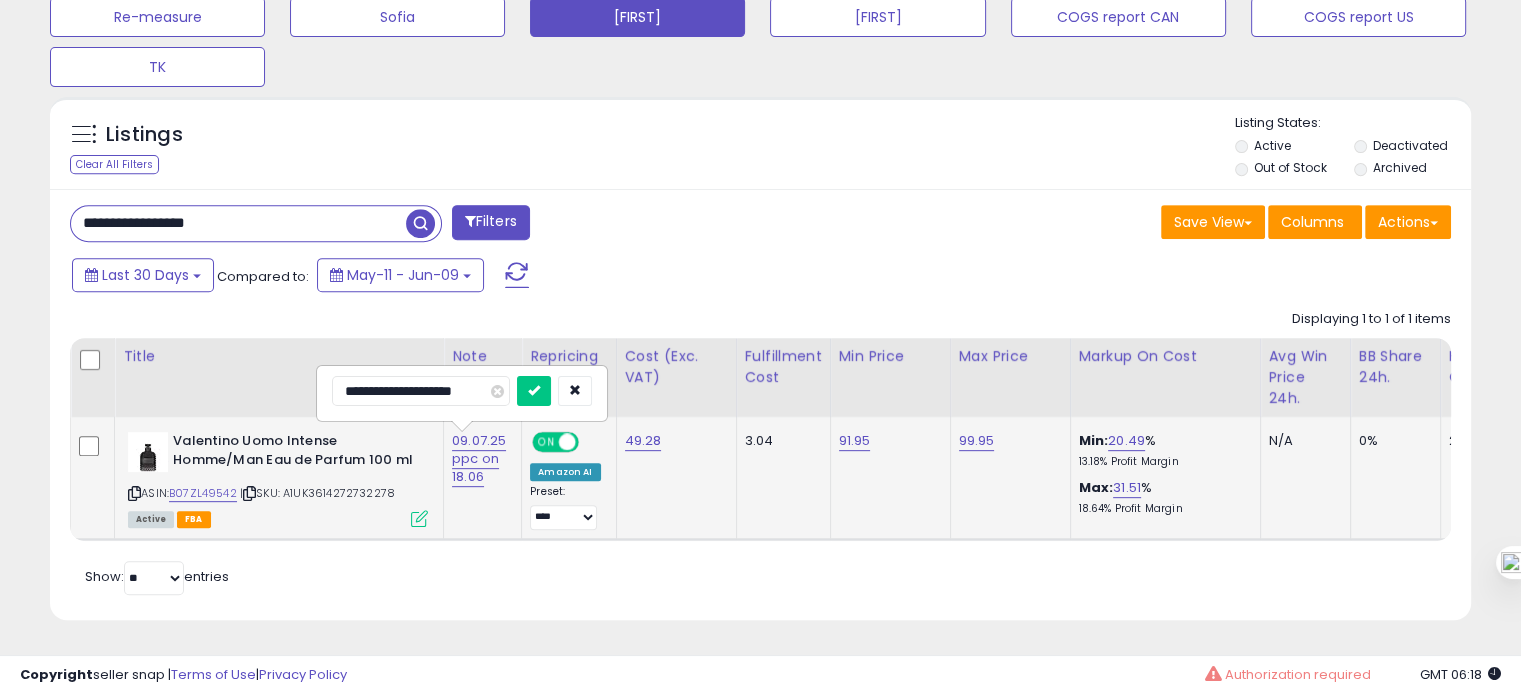 drag, startPoint x: 361, startPoint y: 385, endPoint x: 336, endPoint y: 393, distance: 26.24881 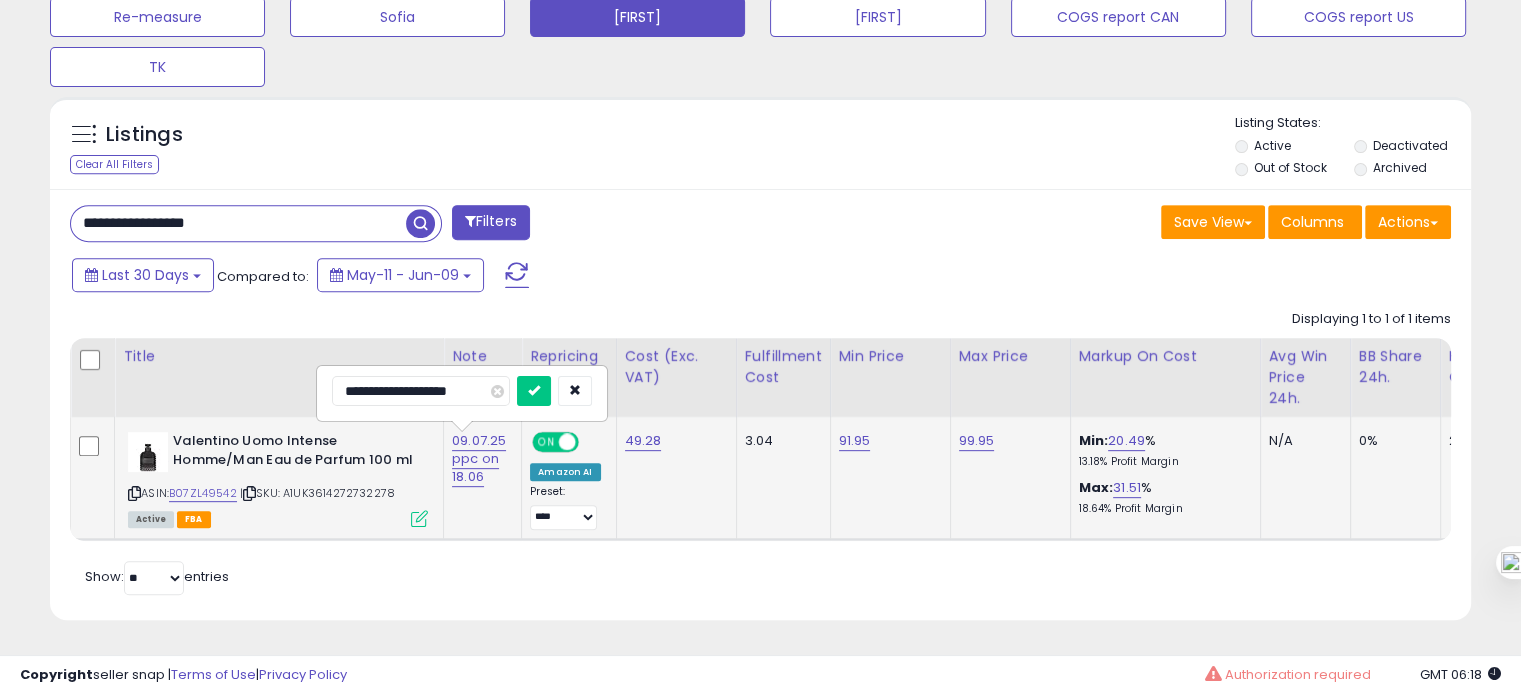 type on "**********" 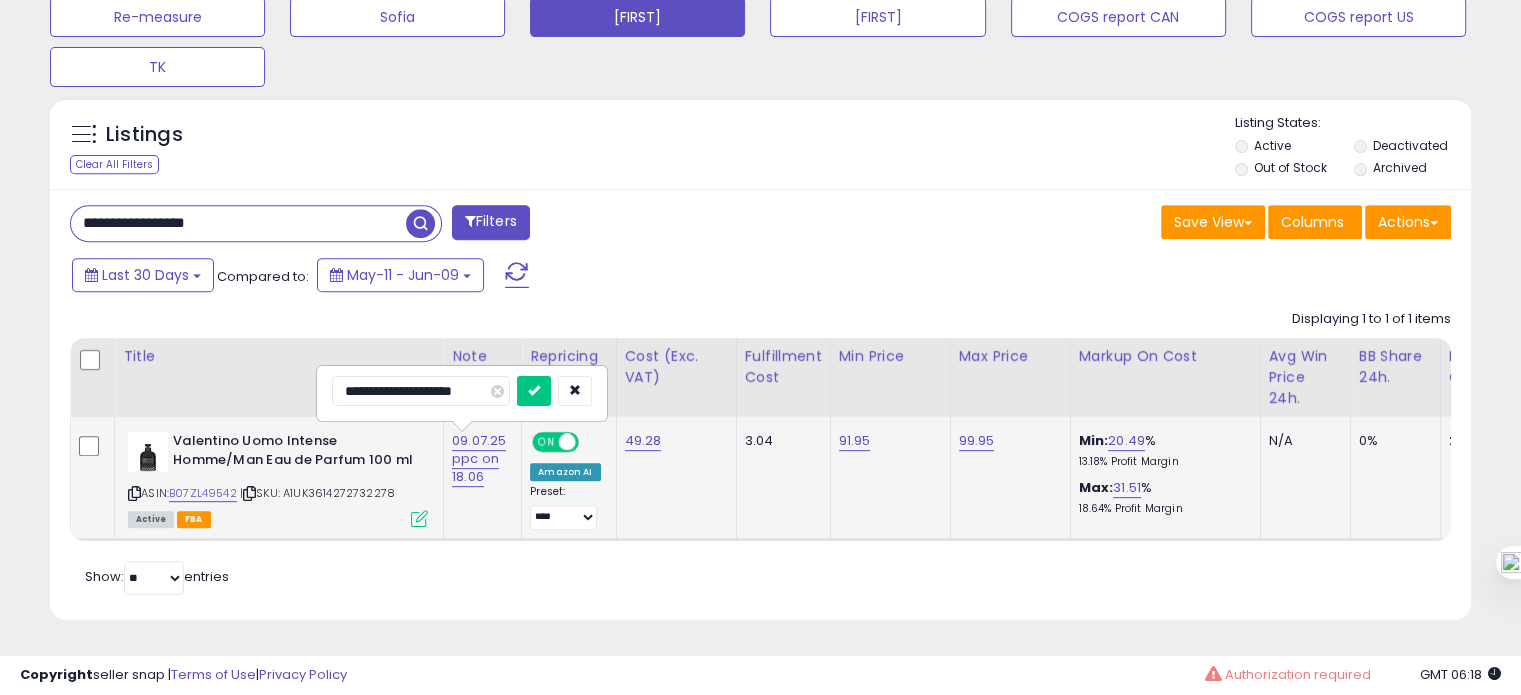 click at bounding box center (534, 391) 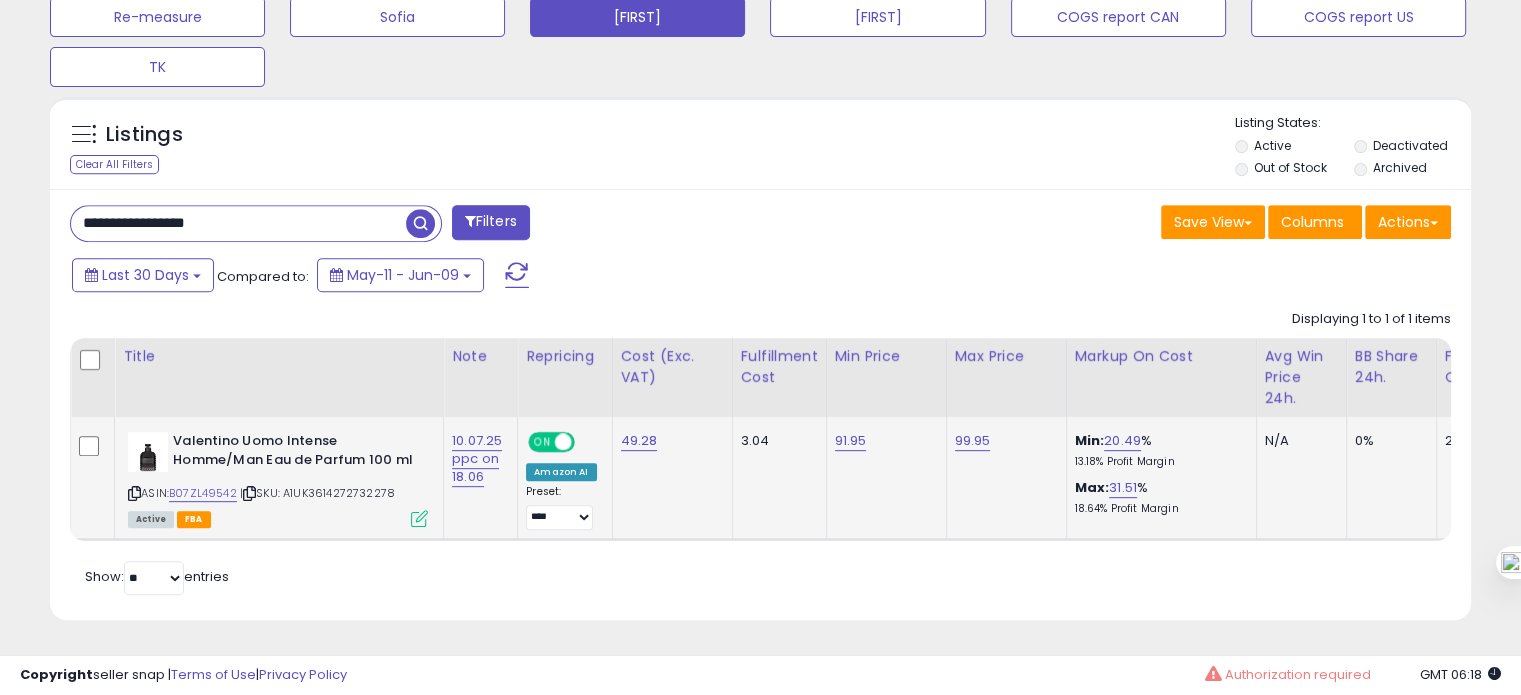 click on "**********" at bounding box center (238, 223) 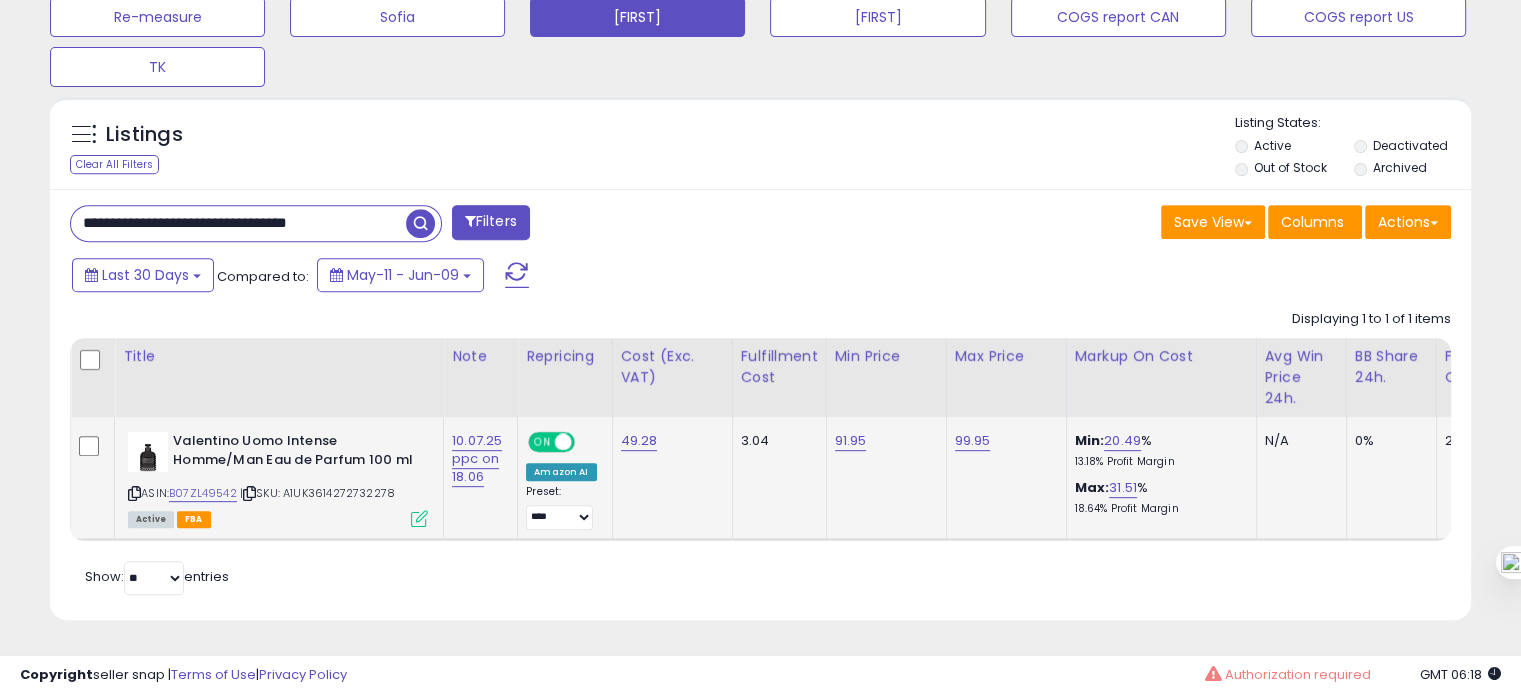 click on "**********" at bounding box center [238, 223] 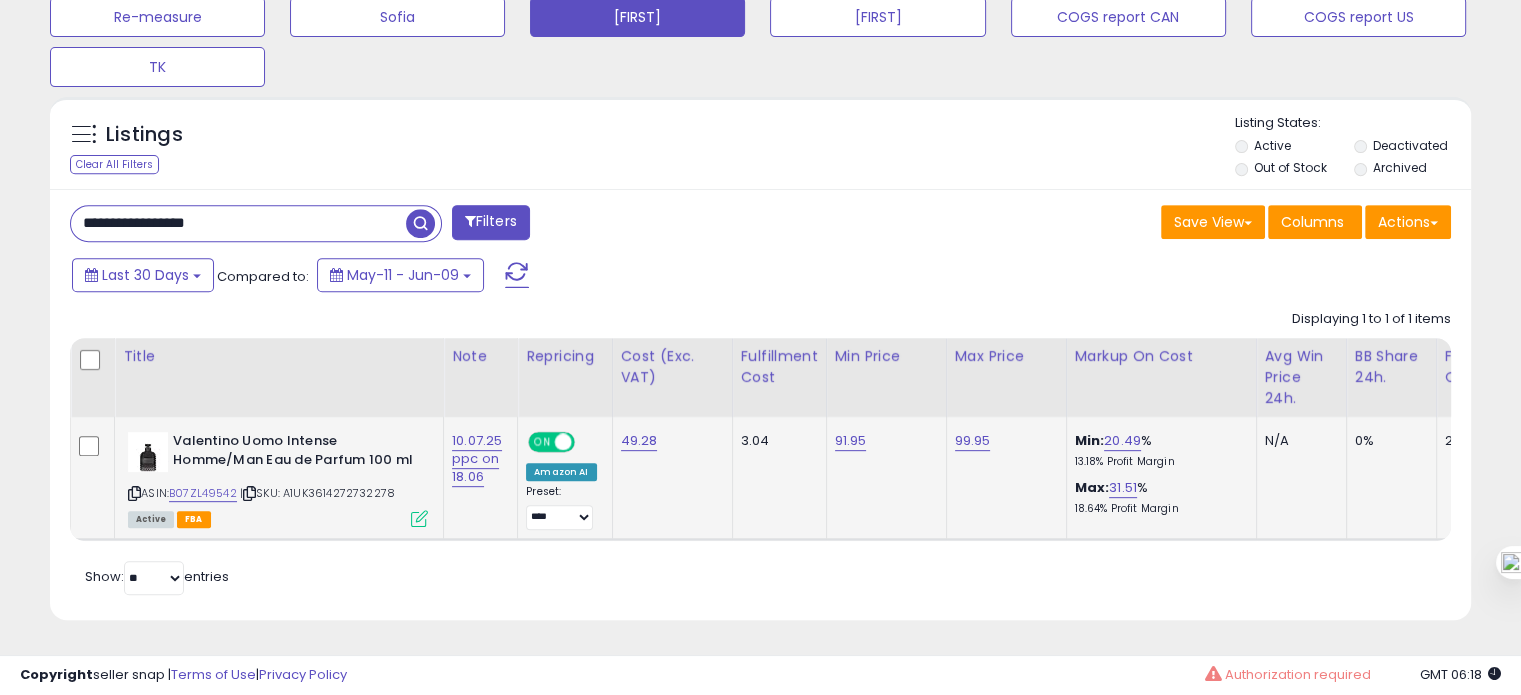 click on "**********" at bounding box center (238, 223) 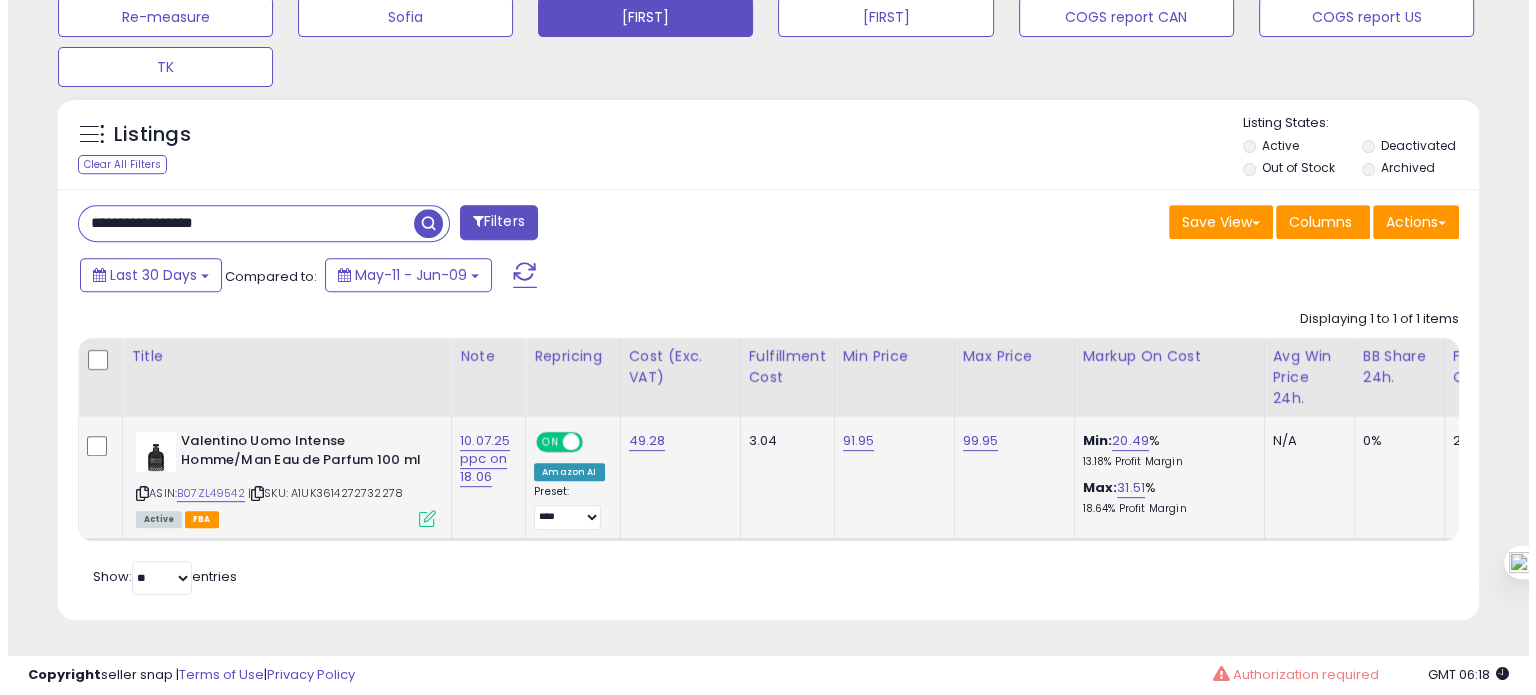 scroll, scrollTop: 674, scrollLeft: 0, axis: vertical 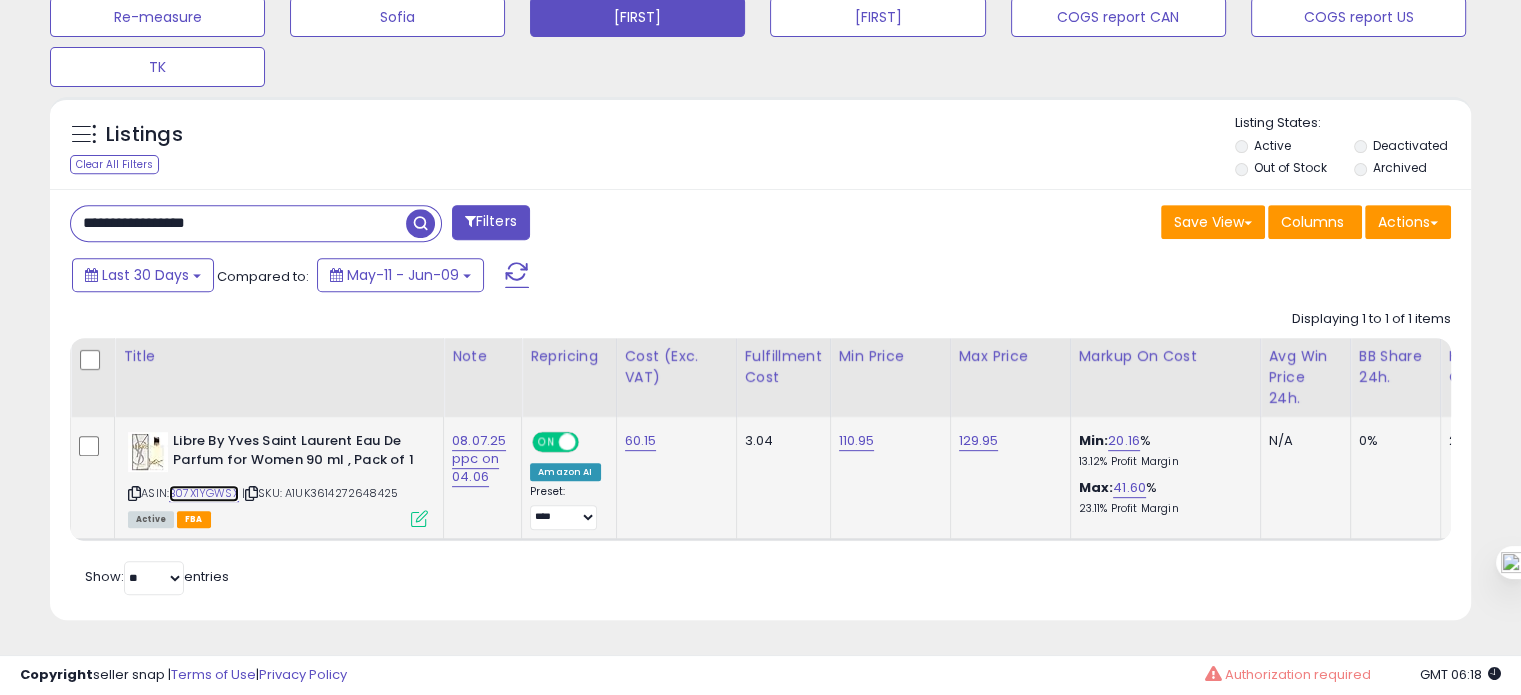 click on "B07X1YGWSX" at bounding box center [204, 493] 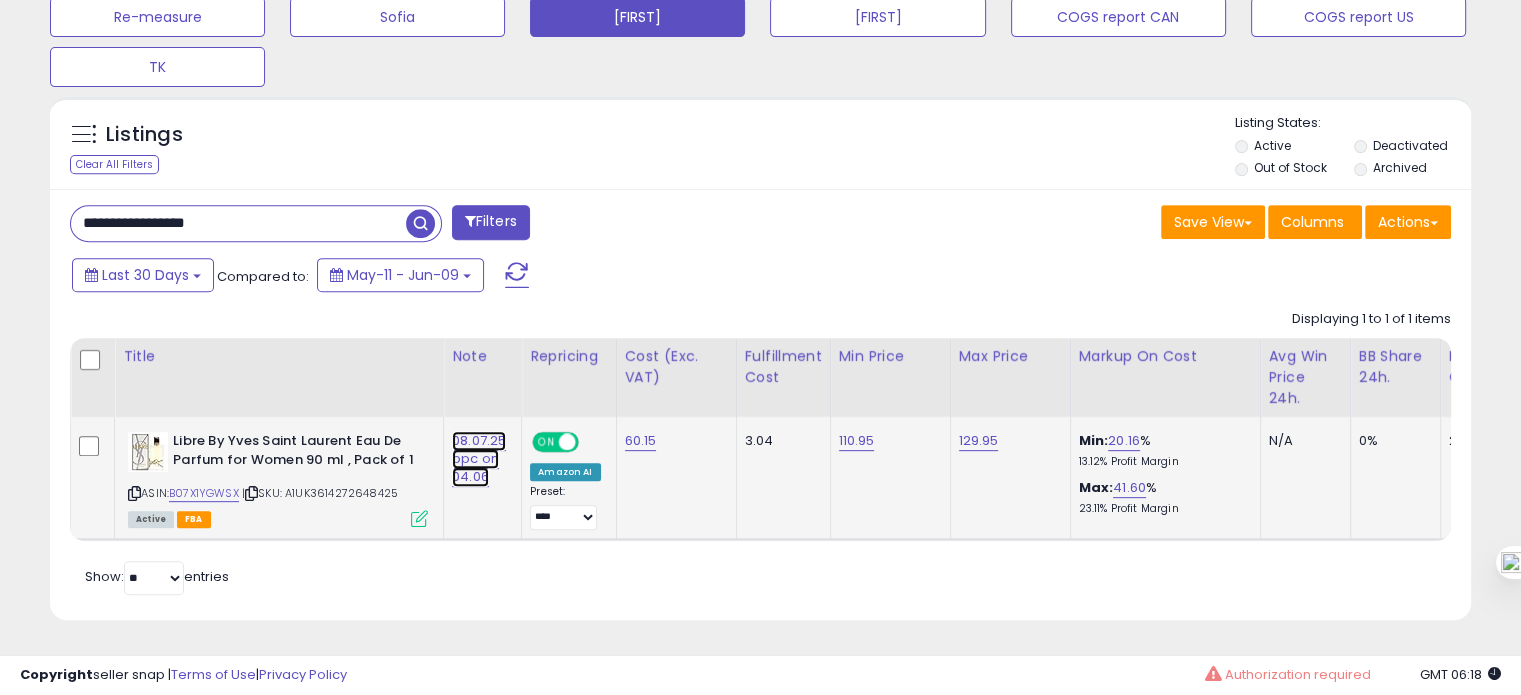 click on "08.07.25 ppc on 04.06" at bounding box center (479, 459) 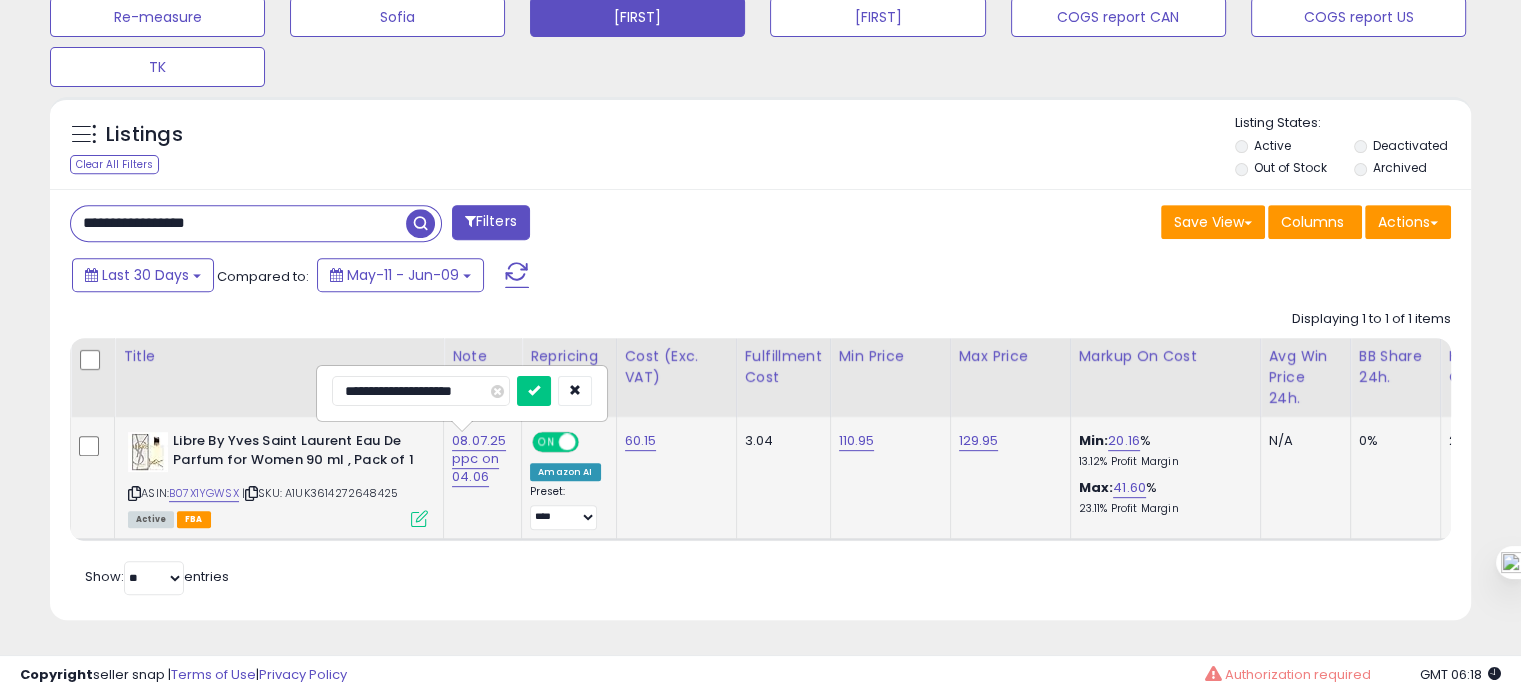 drag, startPoint x: 359, startPoint y: 379, endPoint x: 347, endPoint y: 379, distance: 12 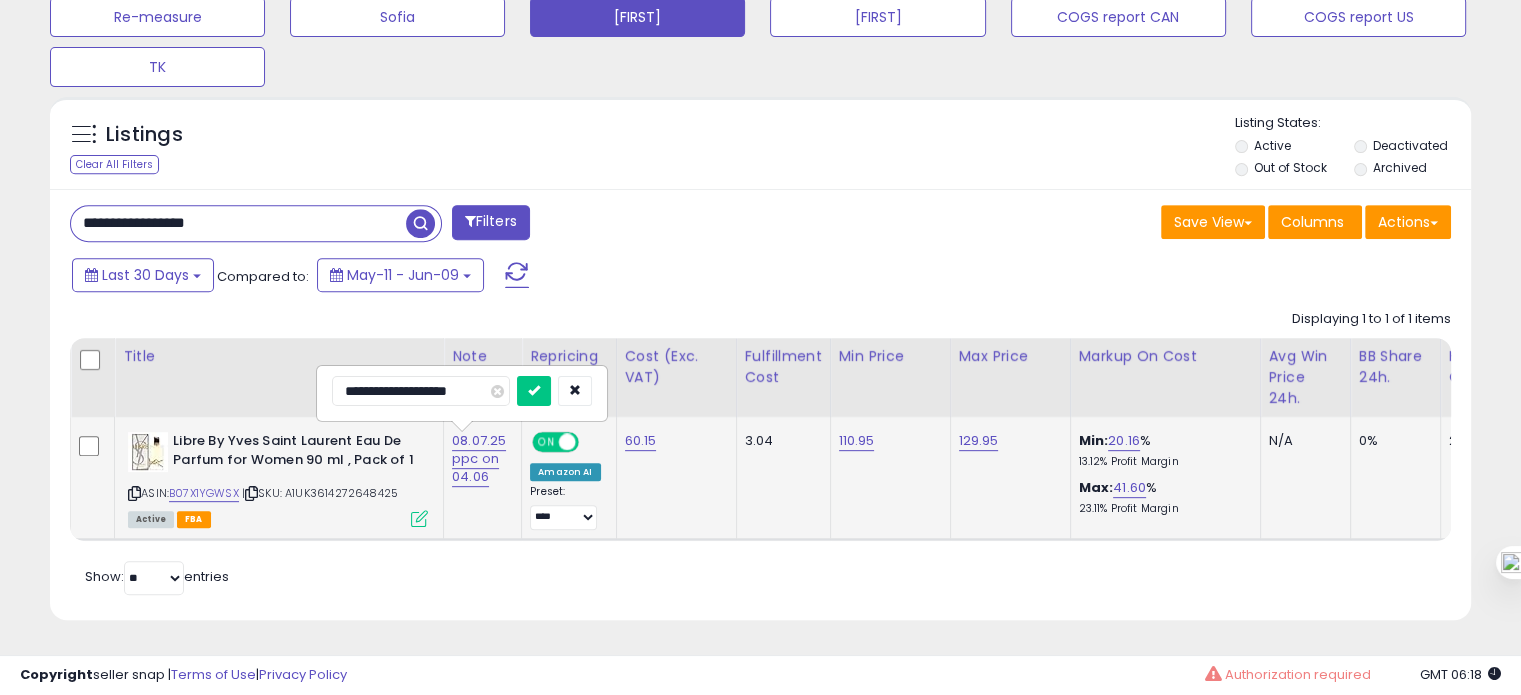 type on "**********" 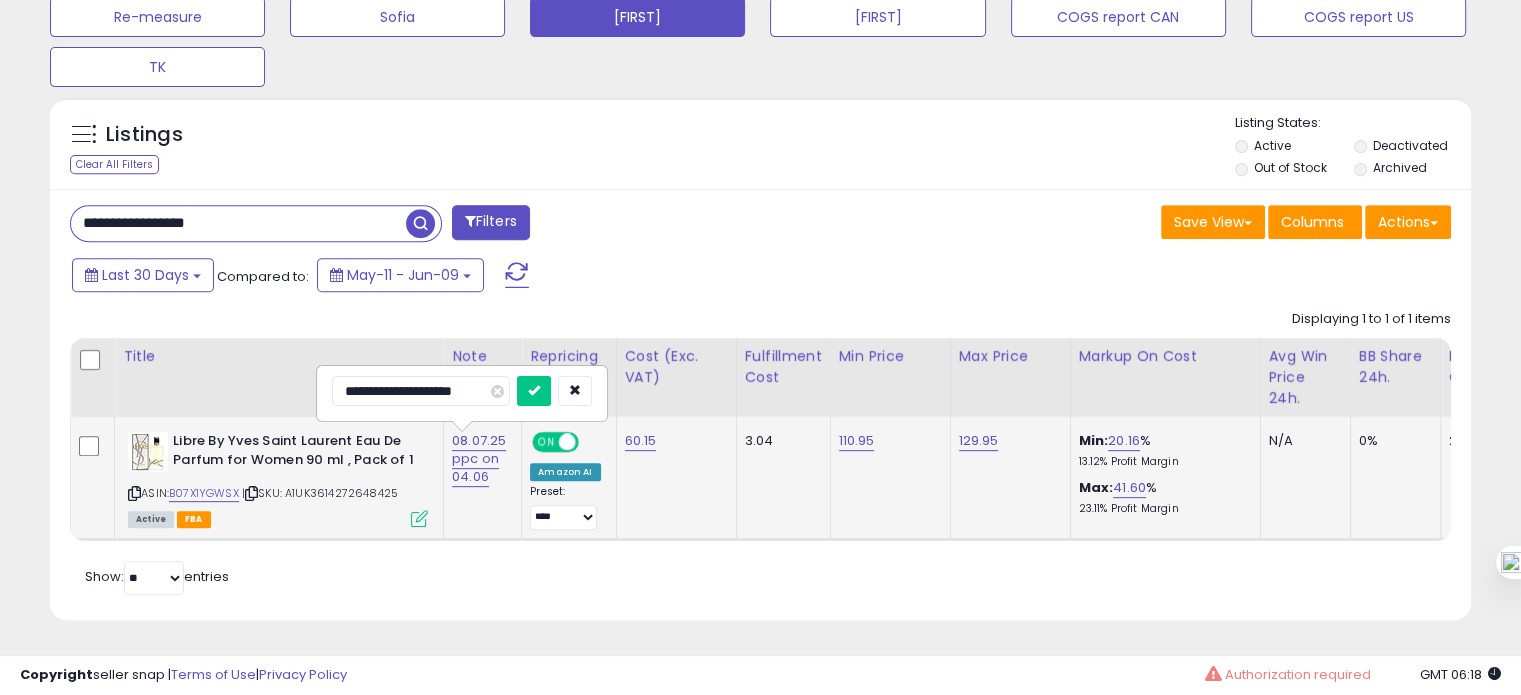 click at bounding box center [534, 391] 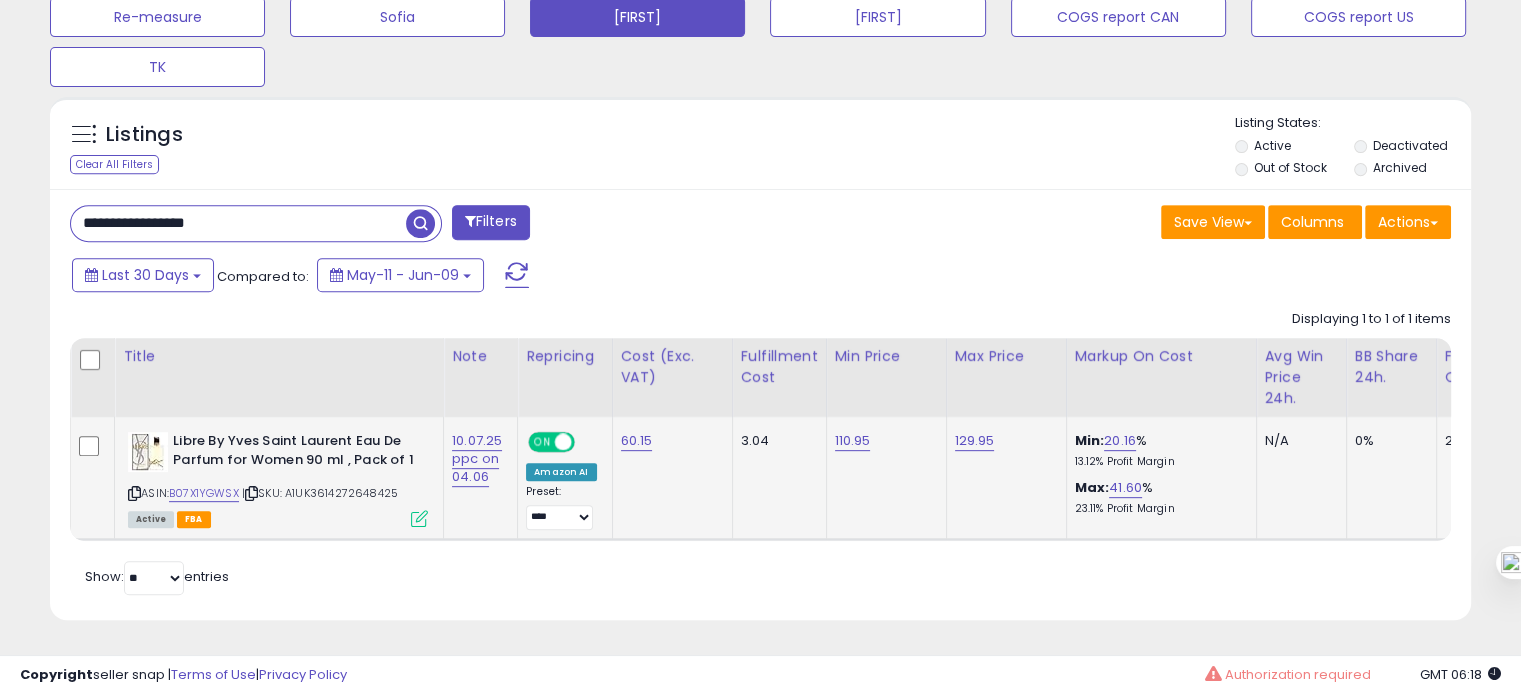 scroll, scrollTop: 0, scrollLeft: 326, axis: horizontal 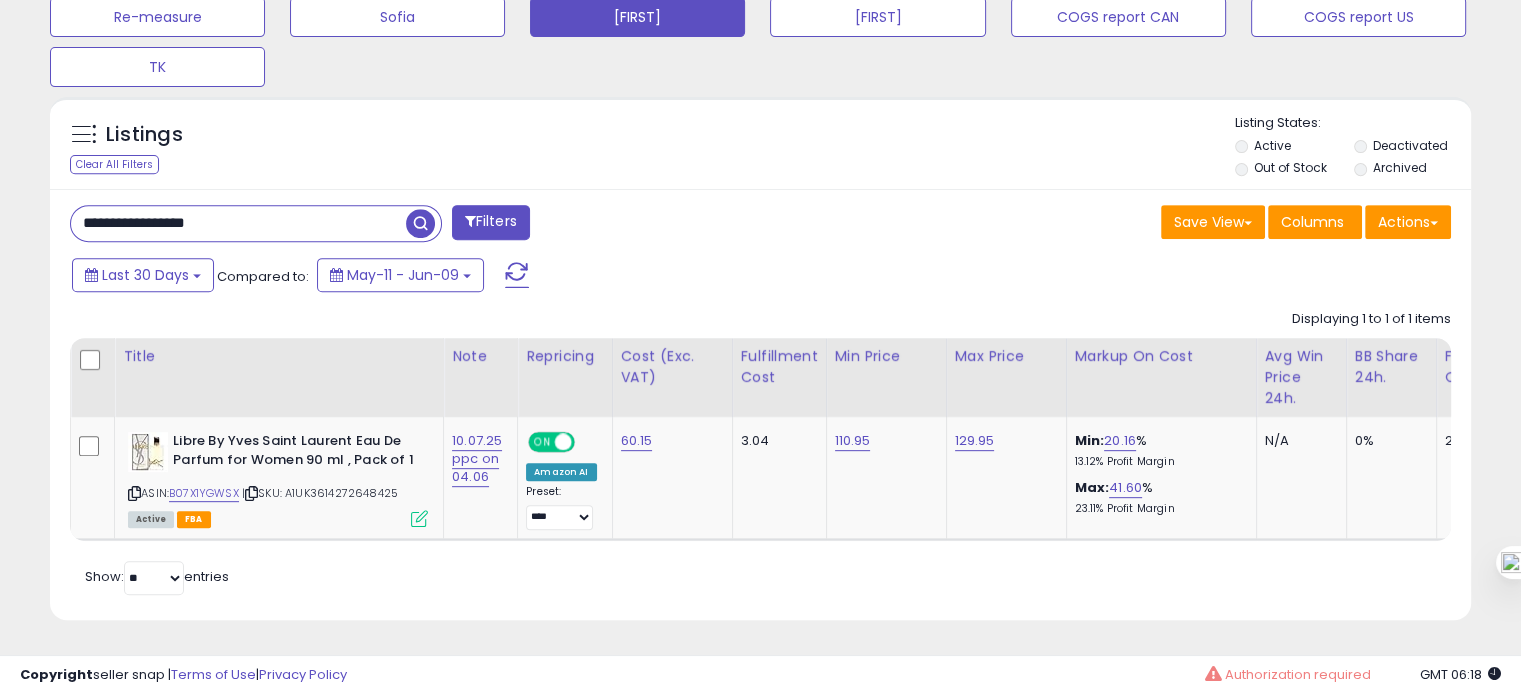 click on "**********" at bounding box center [238, 223] 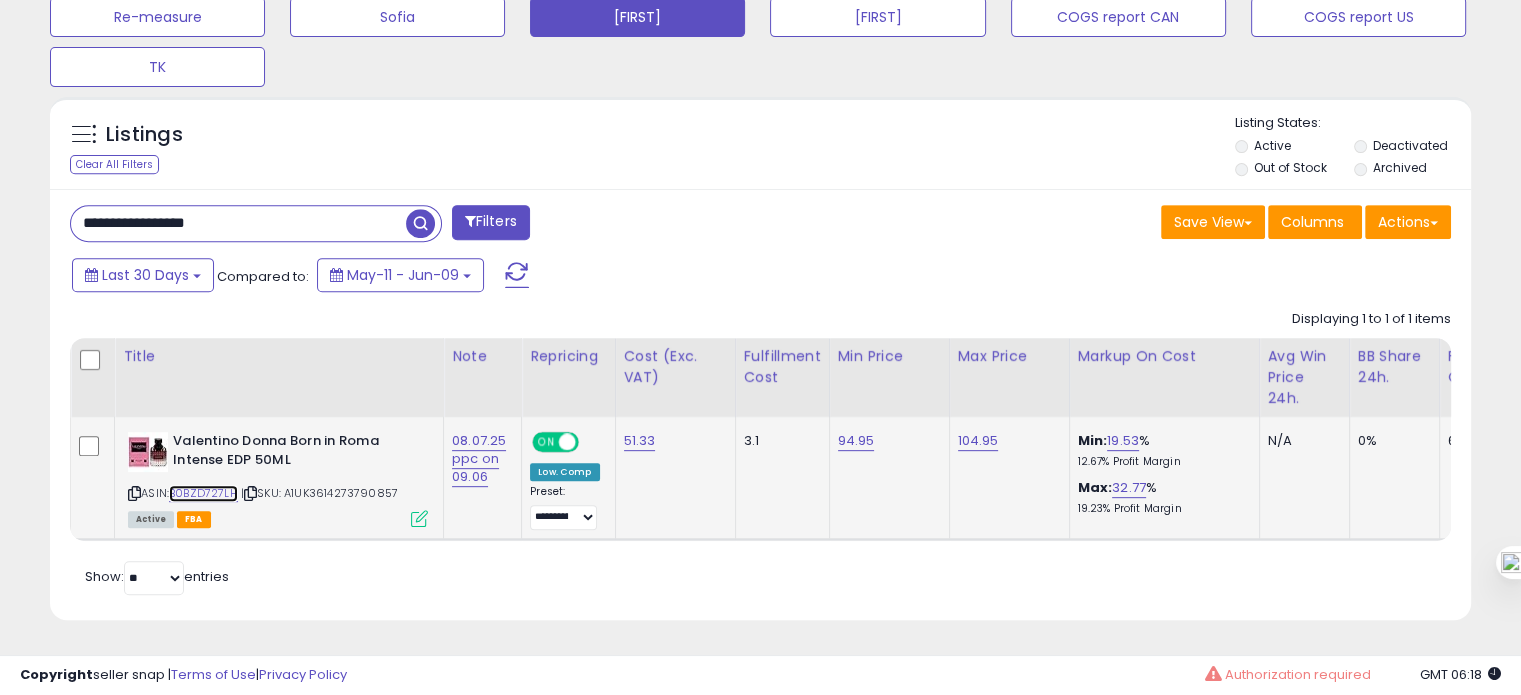 click on "B0BZD727LH" at bounding box center [203, 493] 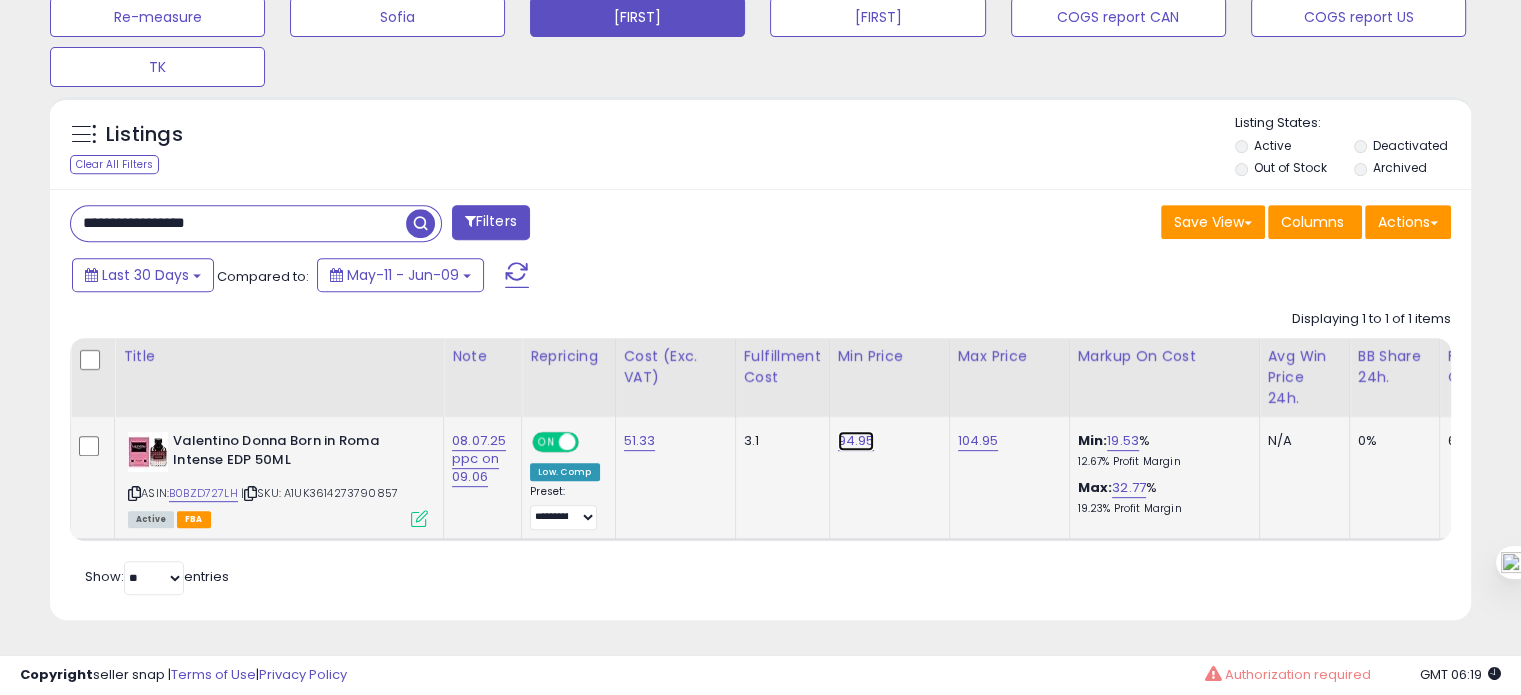 click on "94.95" at bounding box center (856, 441) 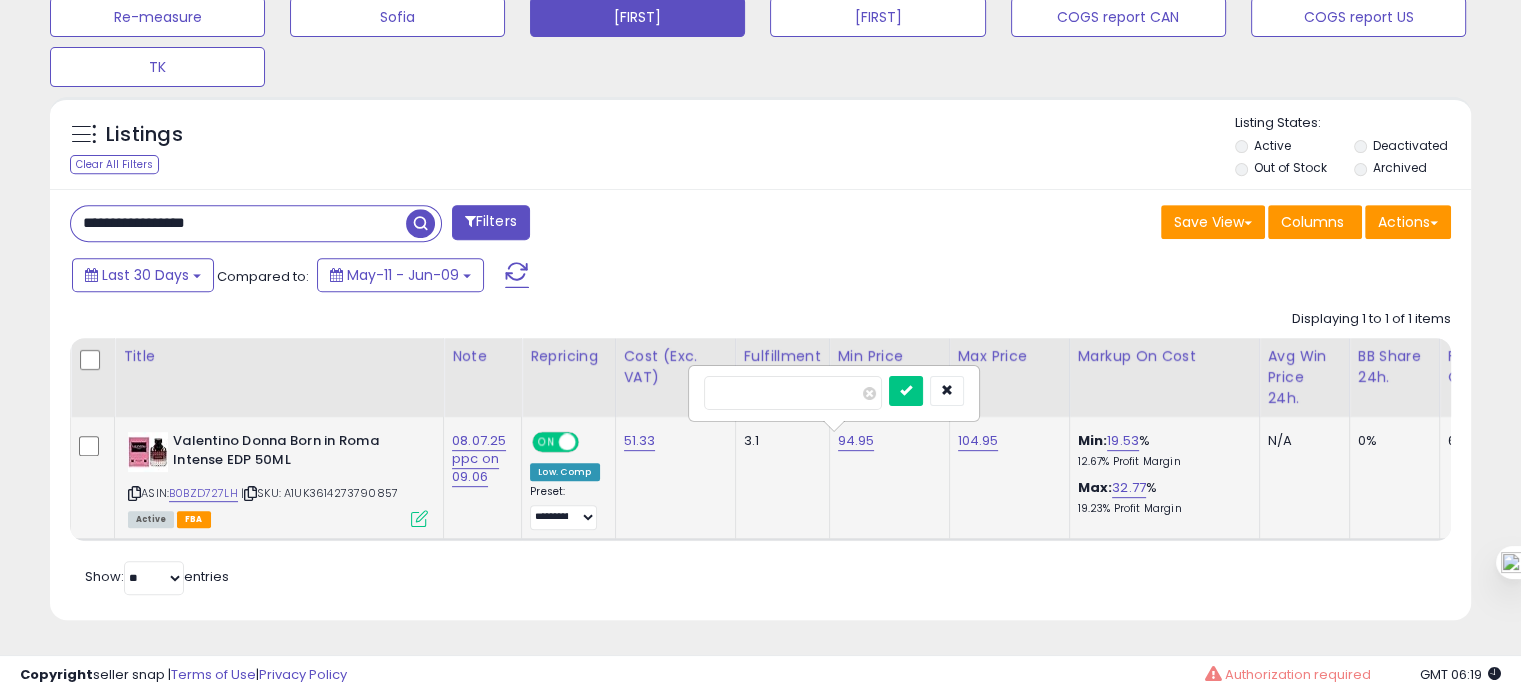 drag, startPoint x: 728, startPoint y: 378, endPoint x: 772, endPoint y: 380, distance: 44.04543 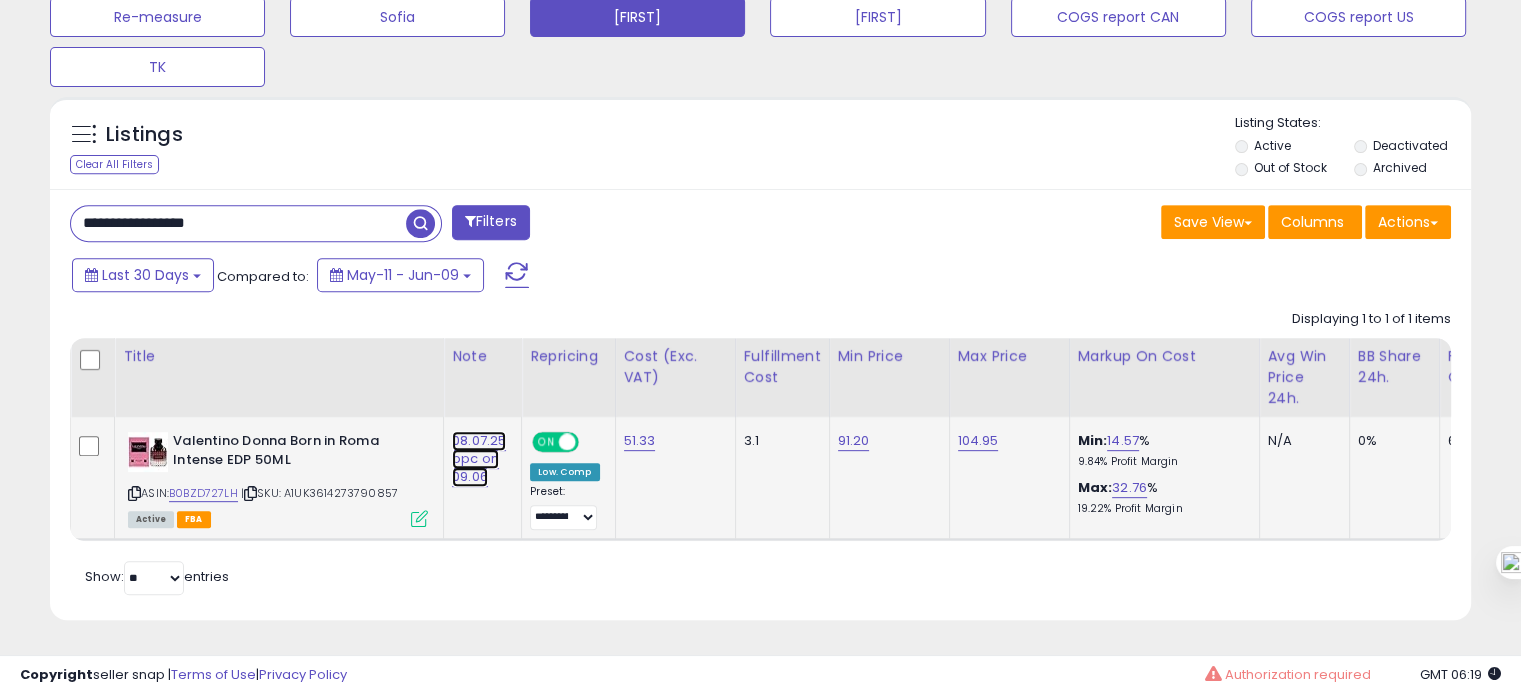click on "08.07.25 ppc on 09.06" at bounding box center [479, 459] 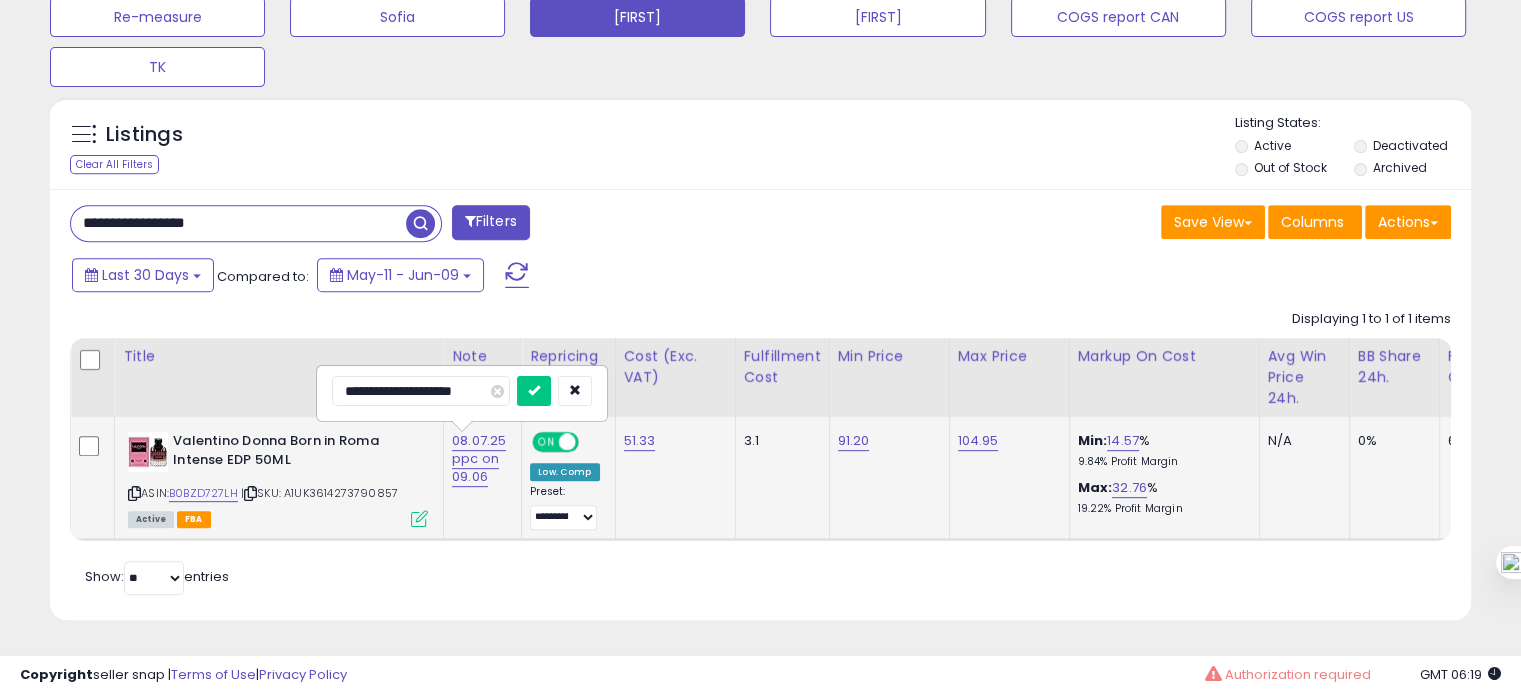drag, startPoint x: 362, startPoint y: 375, endPoint x: 350, endPoint y: 375, distance: 12 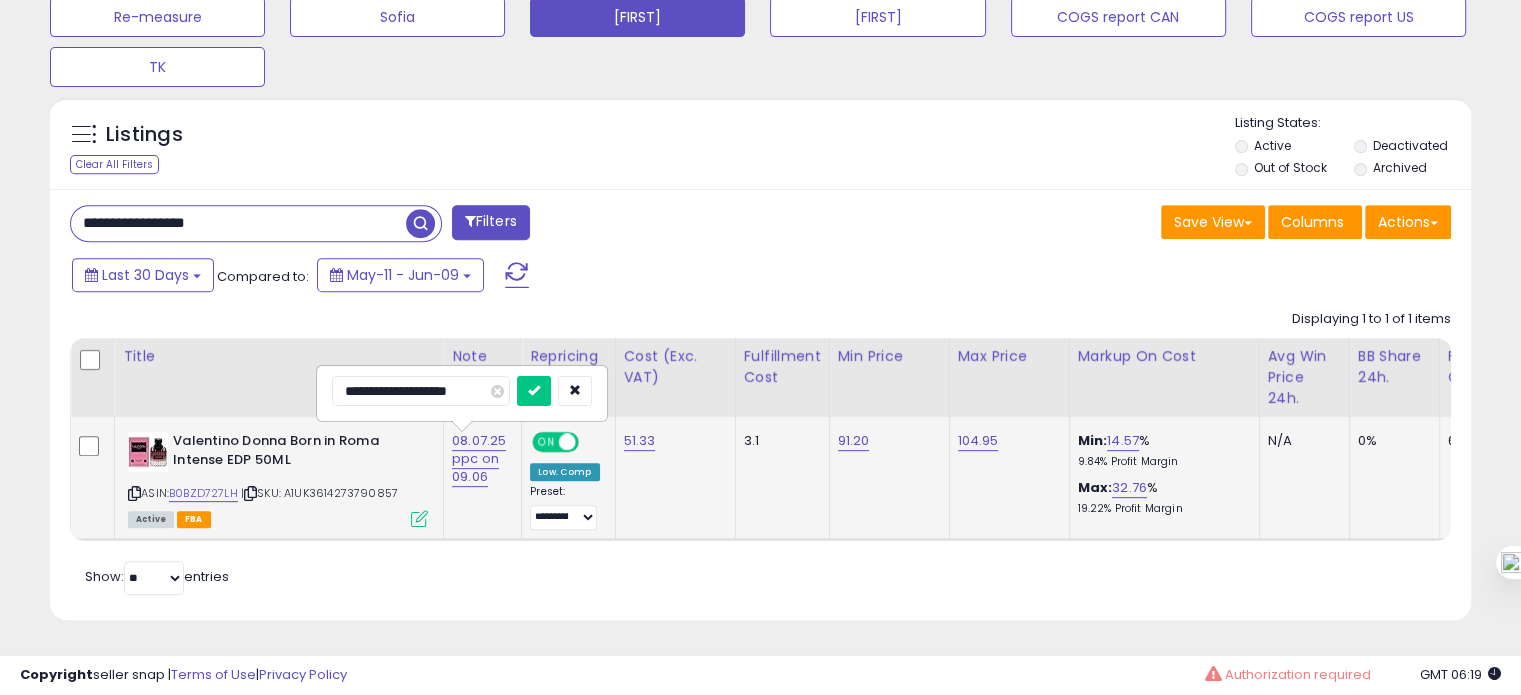 type on "**********" 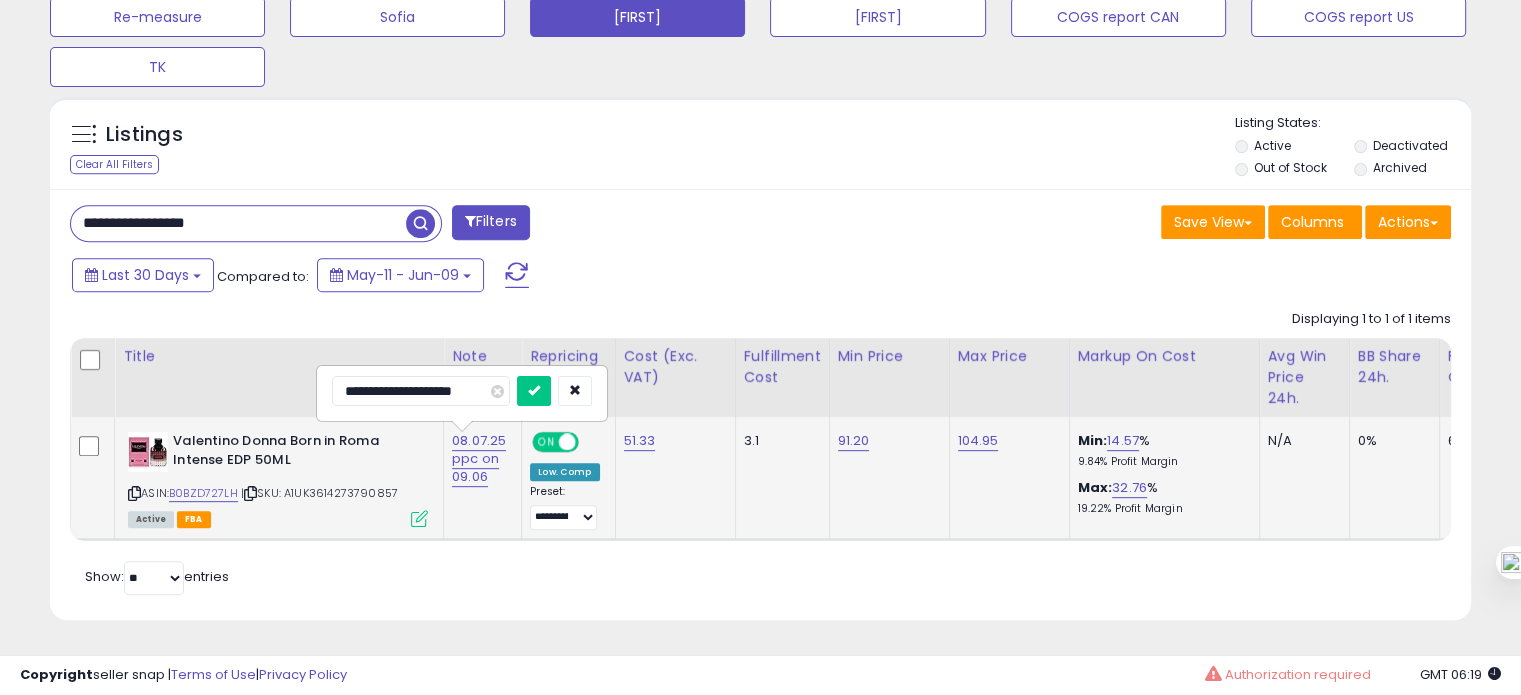 click at bounding box center [534, 391] 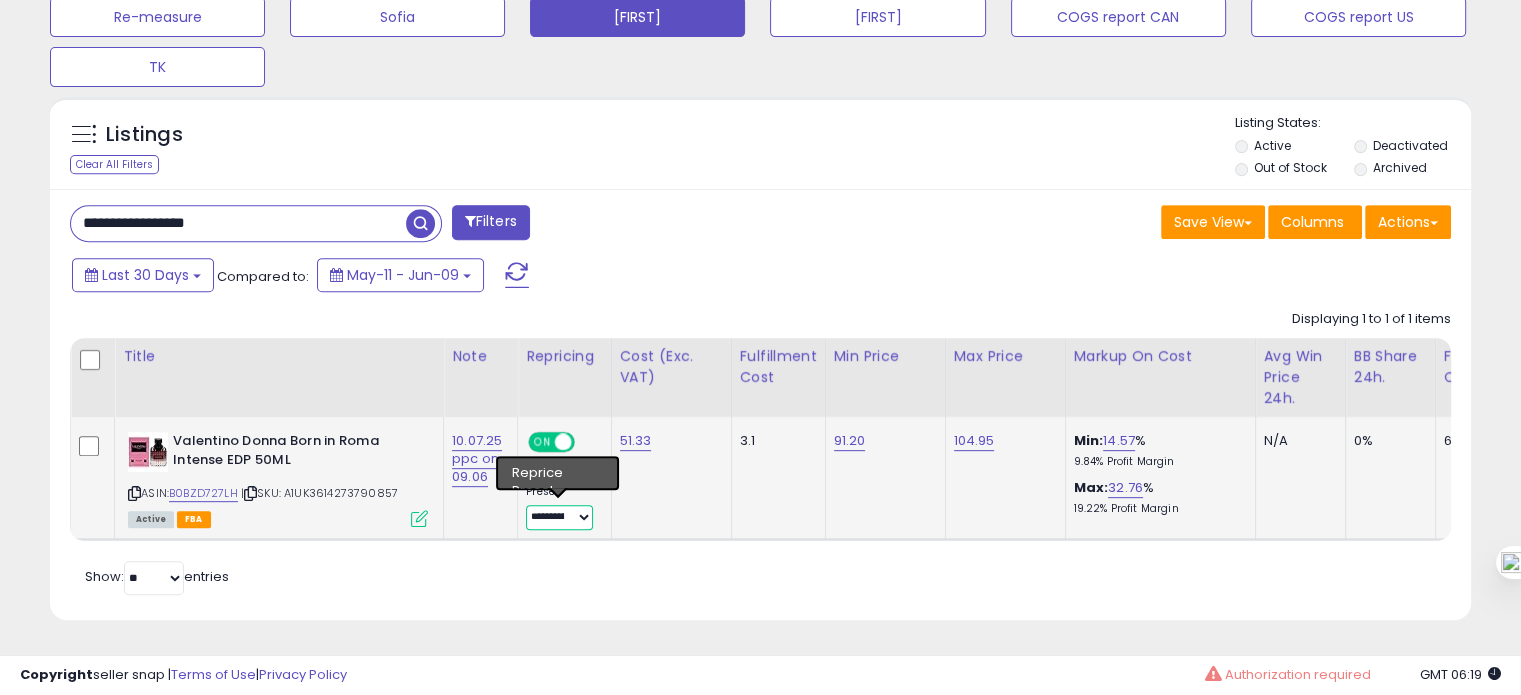 click on "**********" at bounding box center [559, 517] 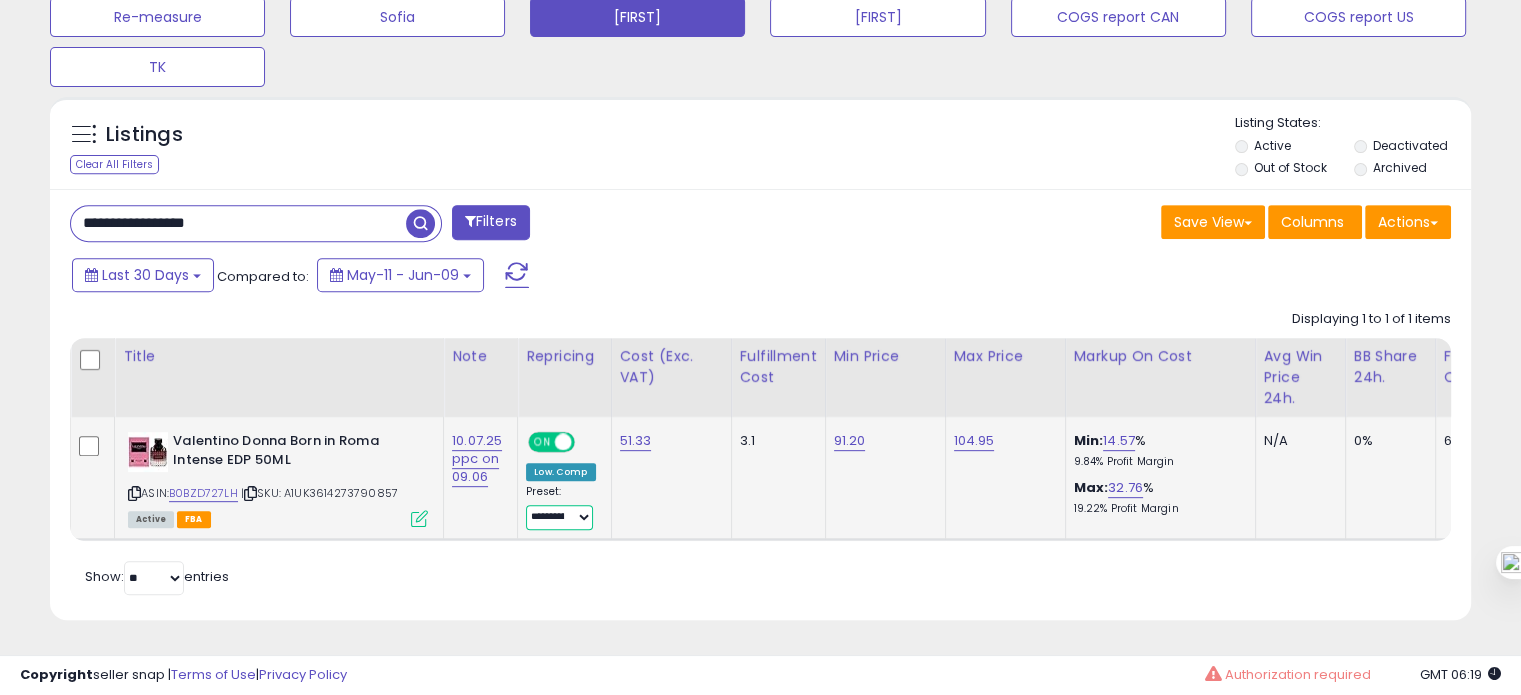 select on "**********" 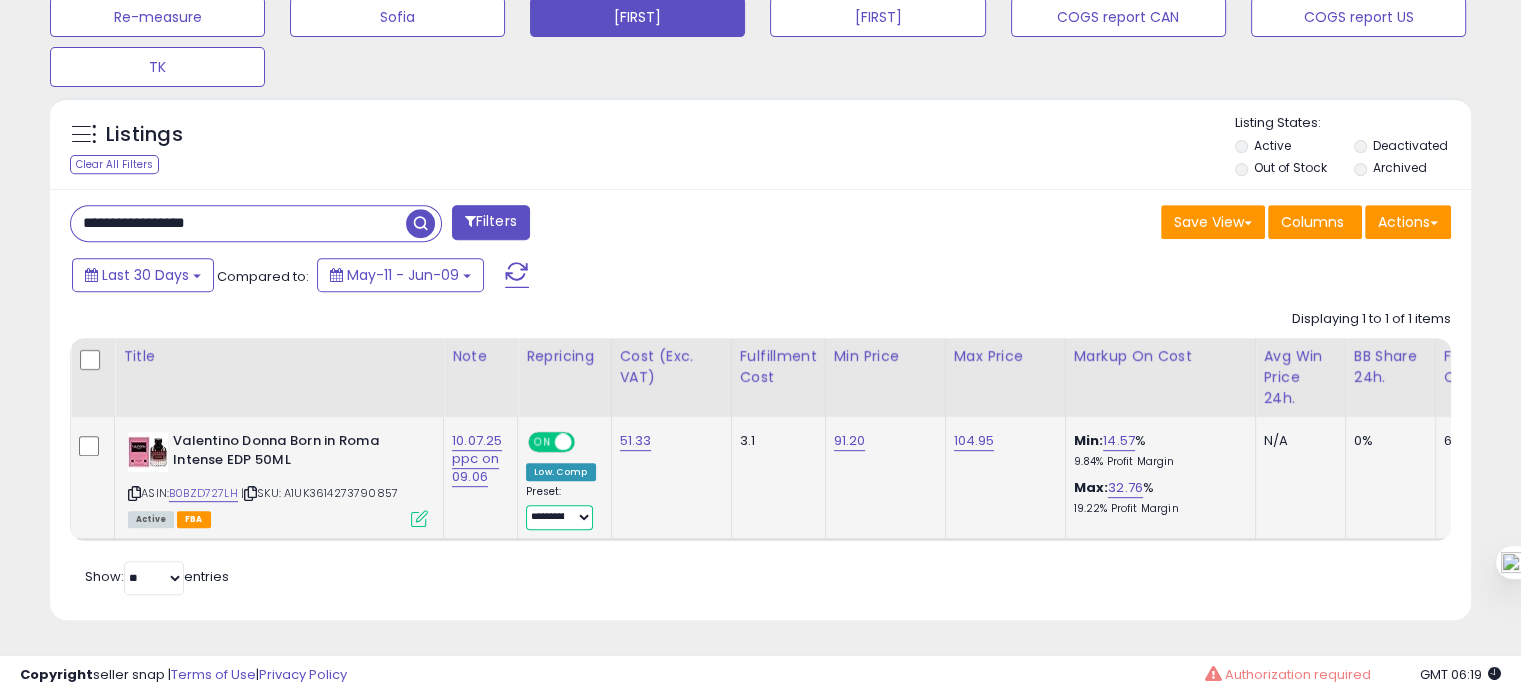 click on "**********" at bounding box center [559, 517] 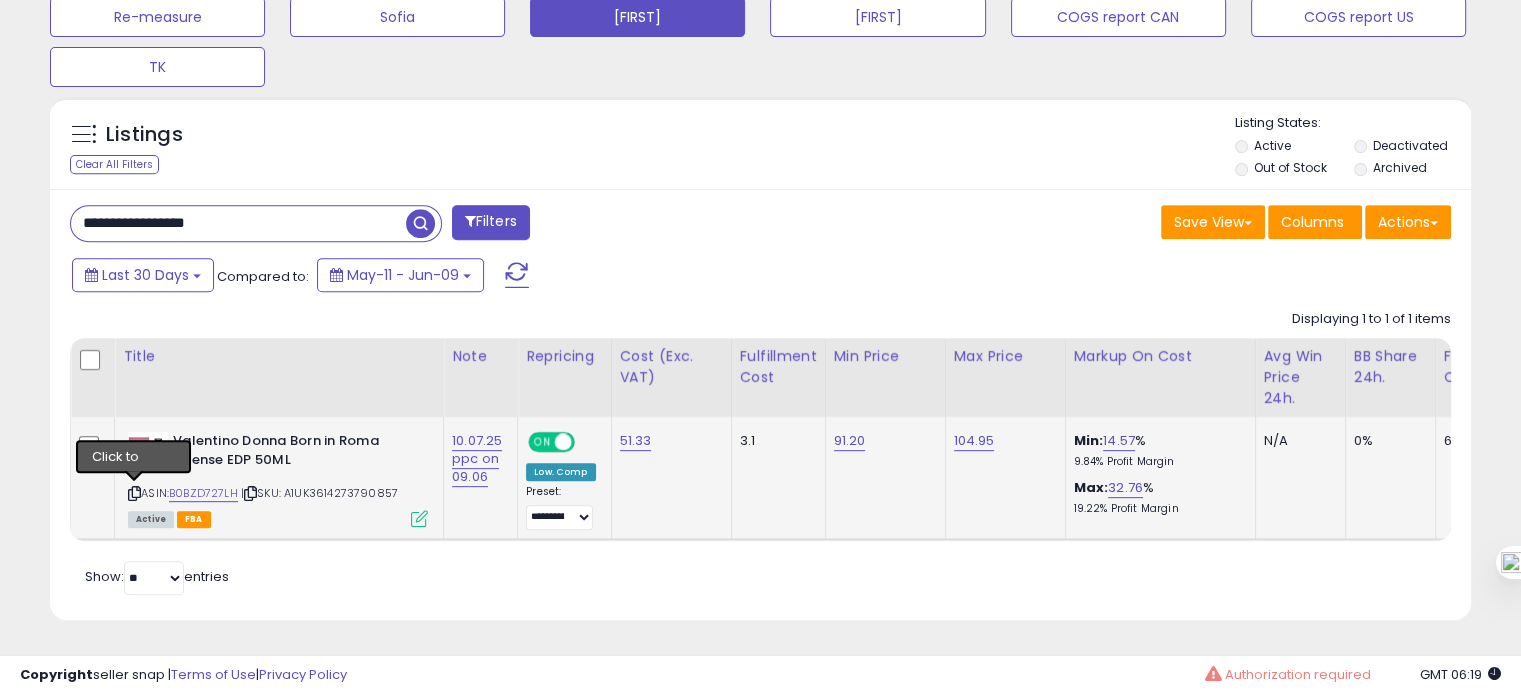 click at bounding box center (134, 493) 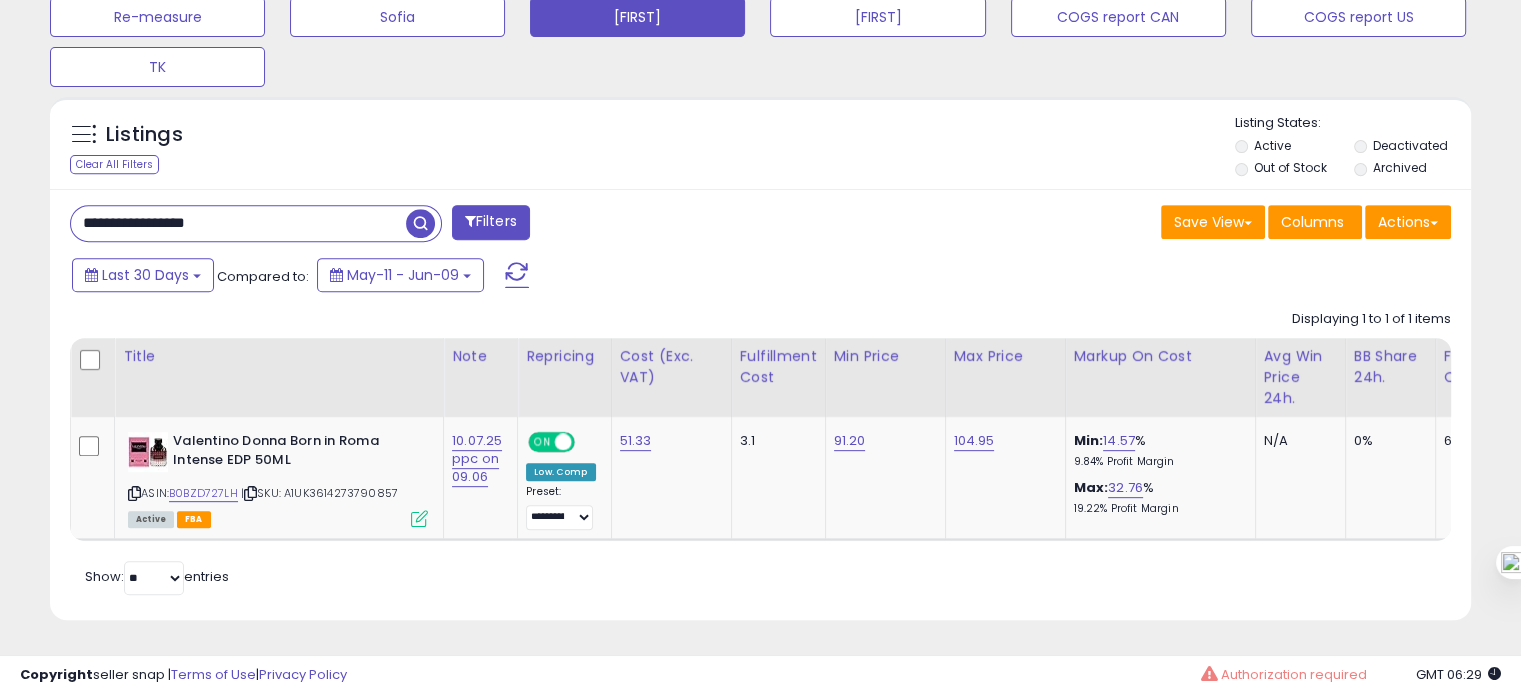 click on "**********" at bounding box center (238, 223) 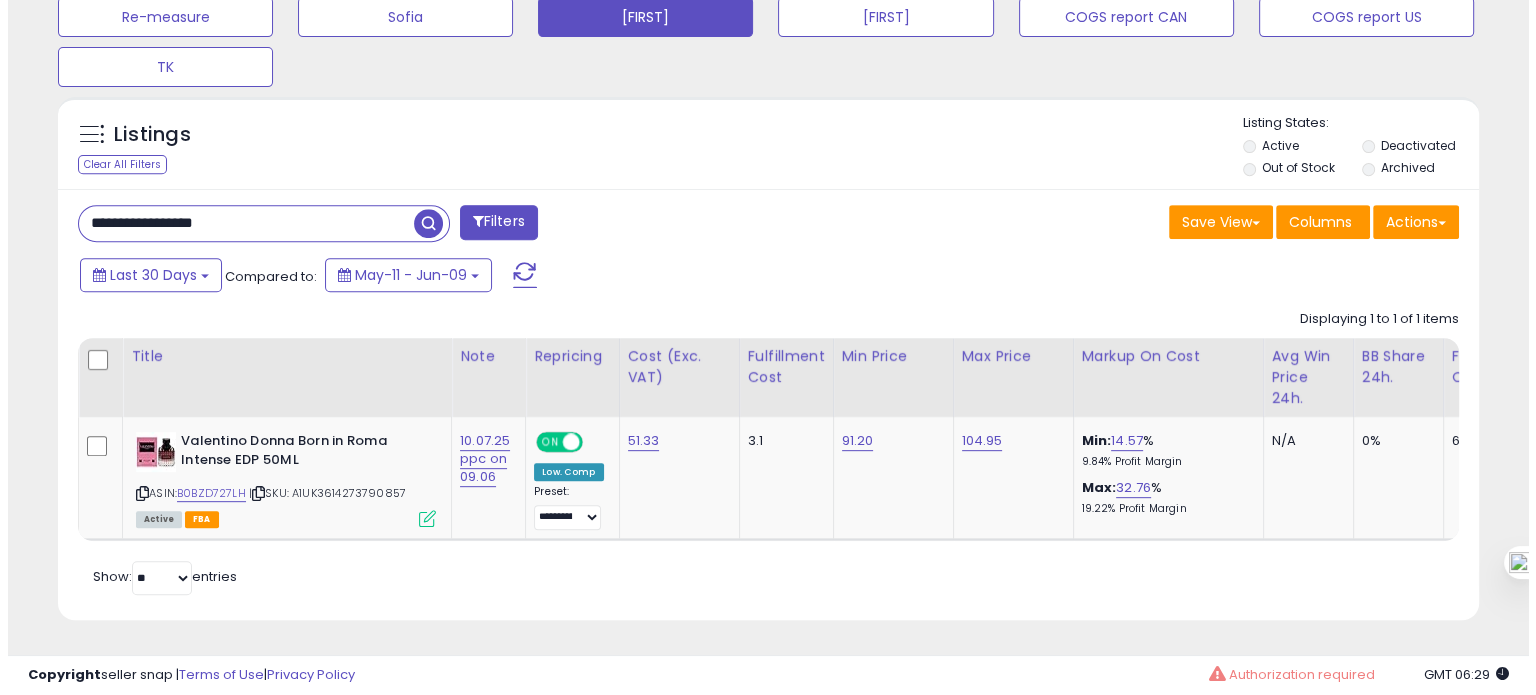 scroll, scrollTop: 674, scrollLeft: 0, axis: vertical 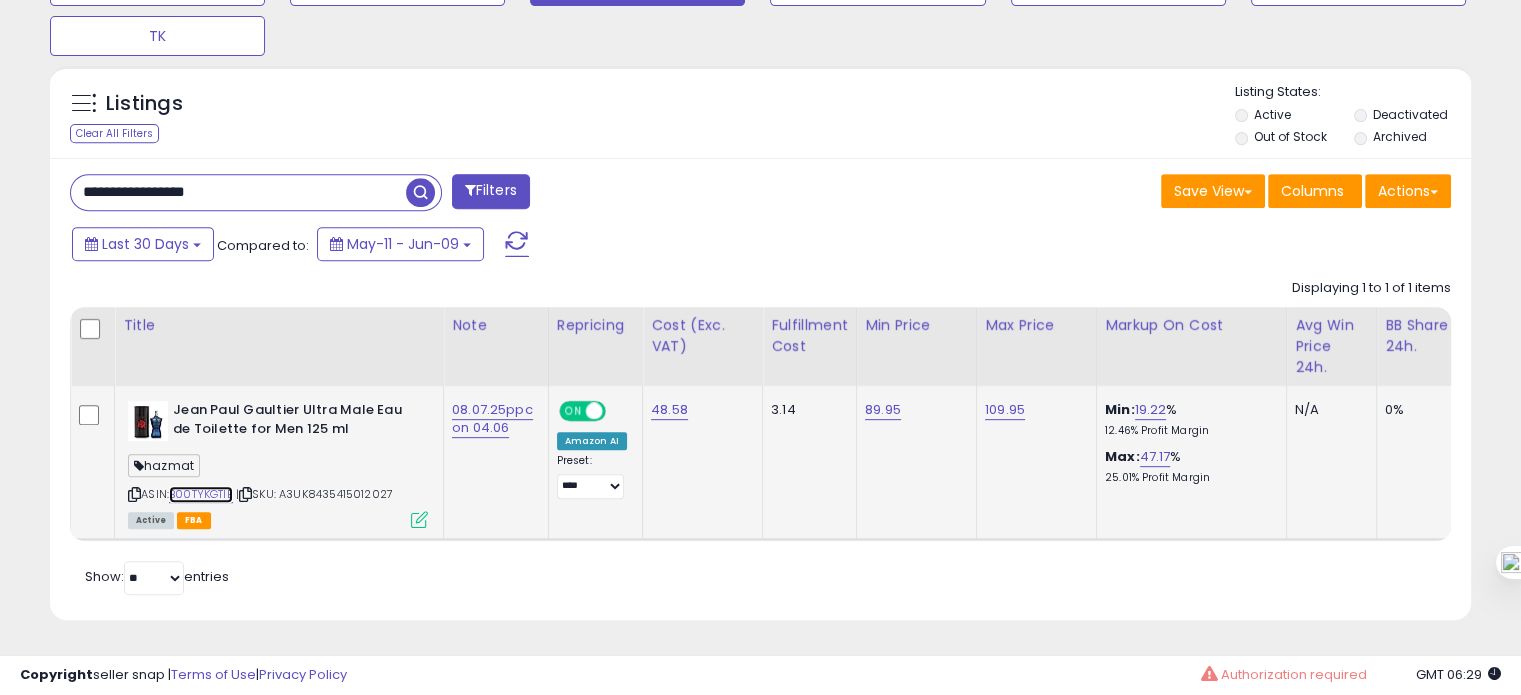 click on "B00TYKGTIE" at bounding box center [201, 494] 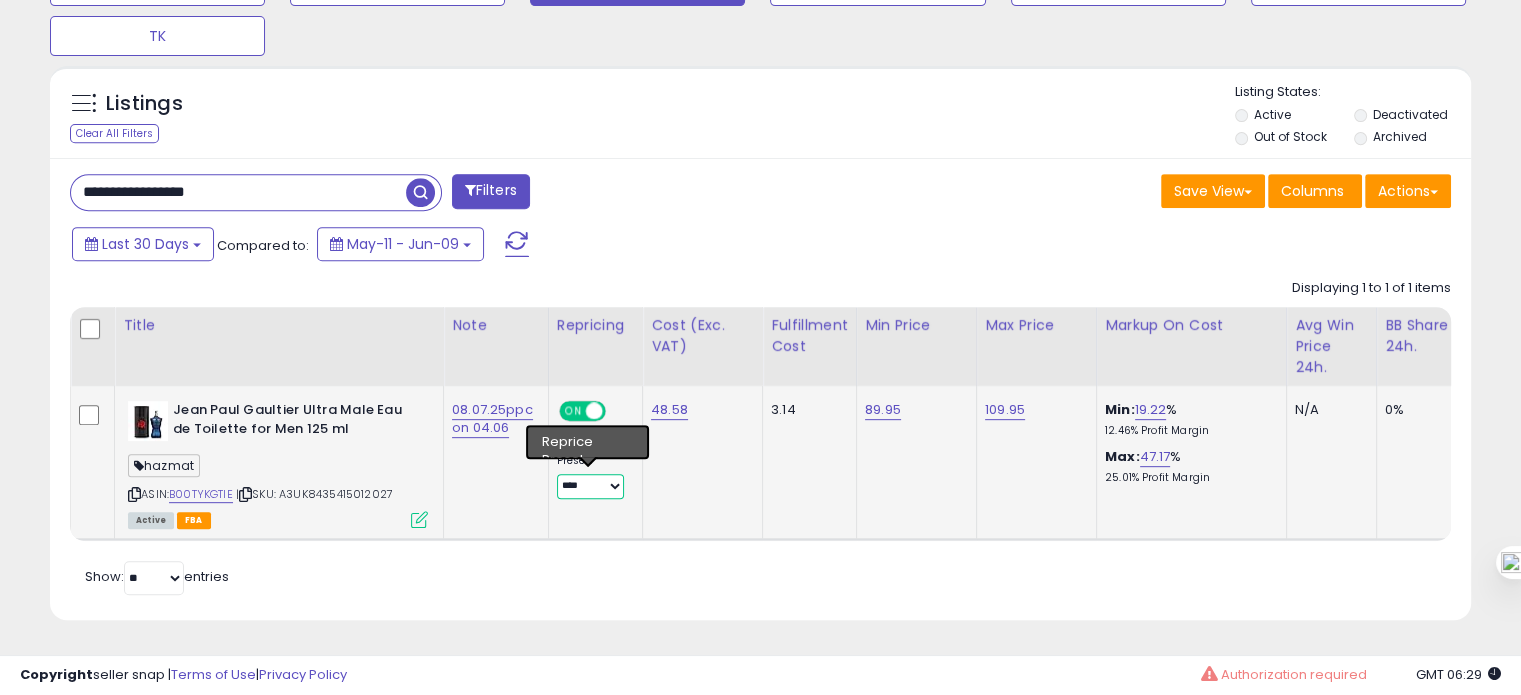 click on "**********" at bounding box center [590, 486] 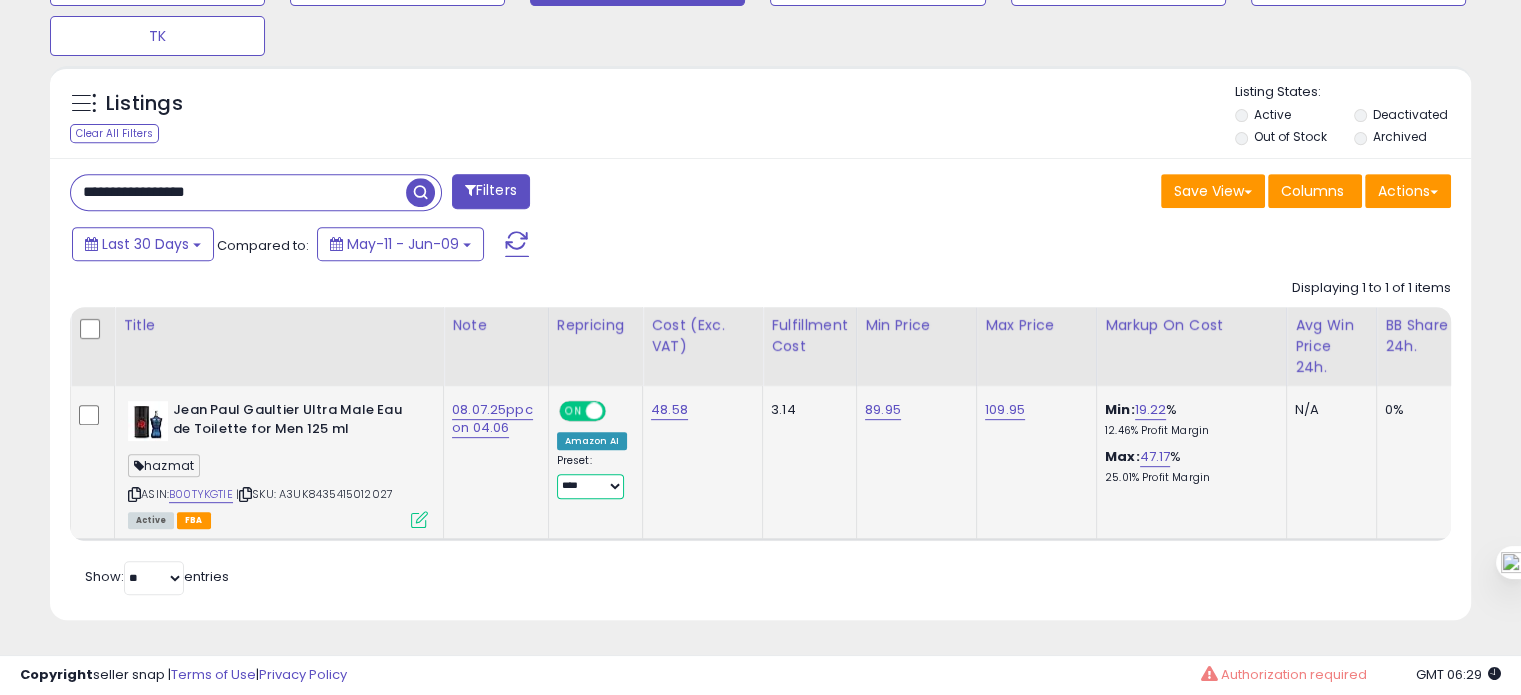 select on "**********" 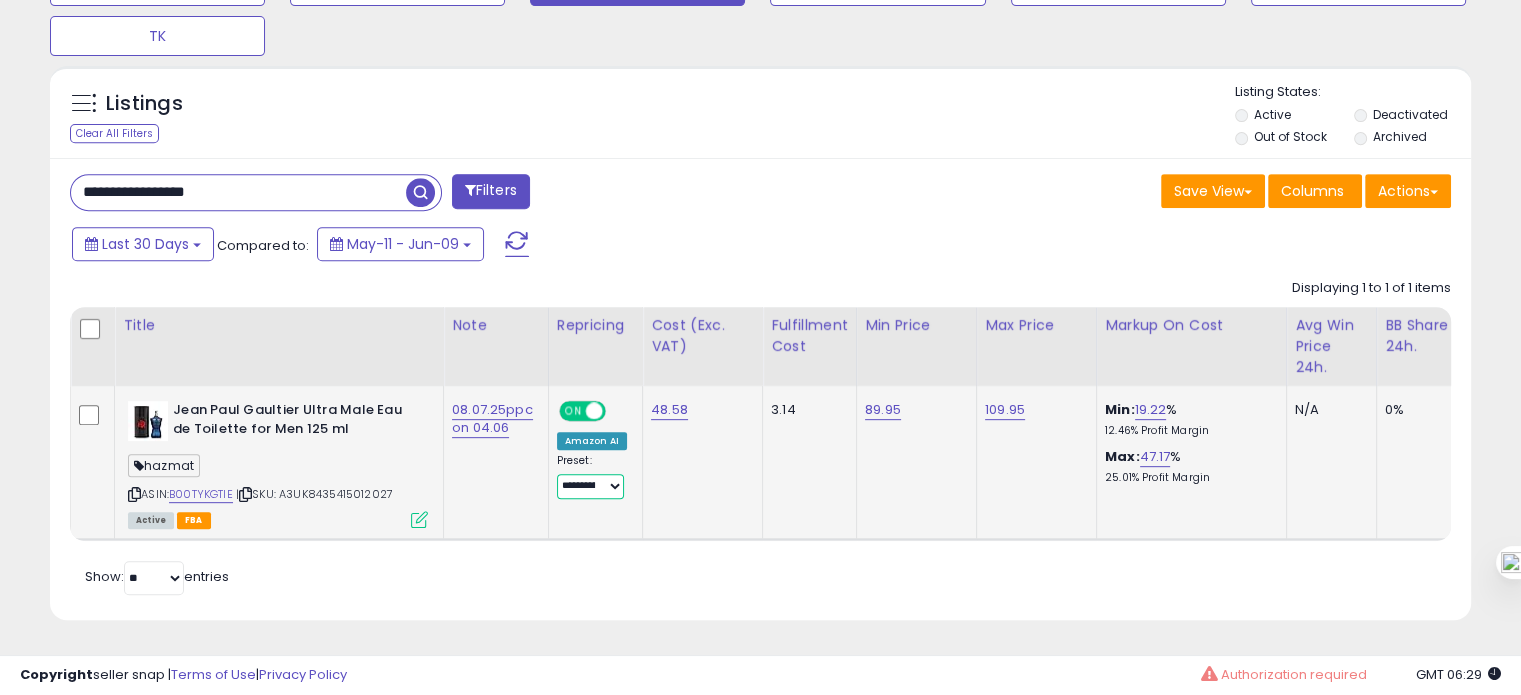 click on "**********" at bounding box center [590, 486] 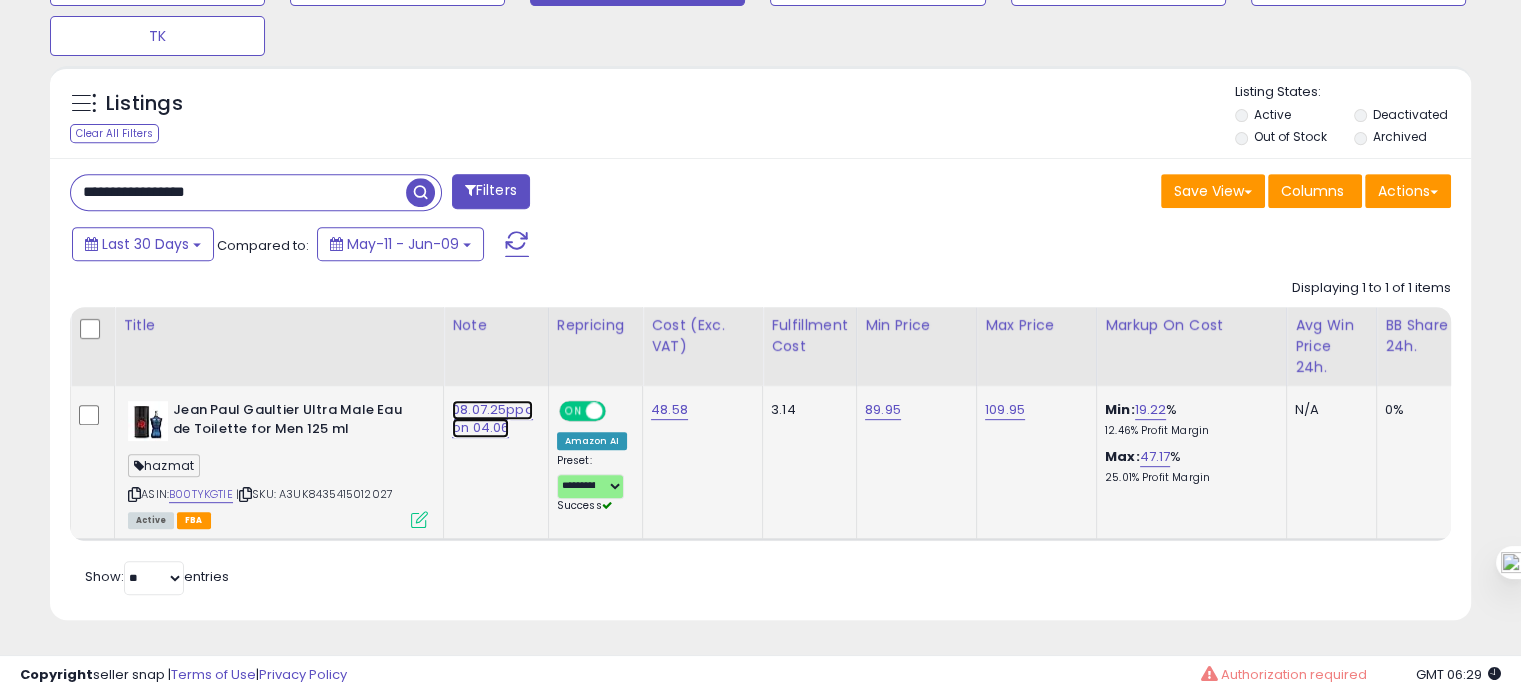 click on "08.07.25ppc on 04.06" at bounding box center [492, 419] 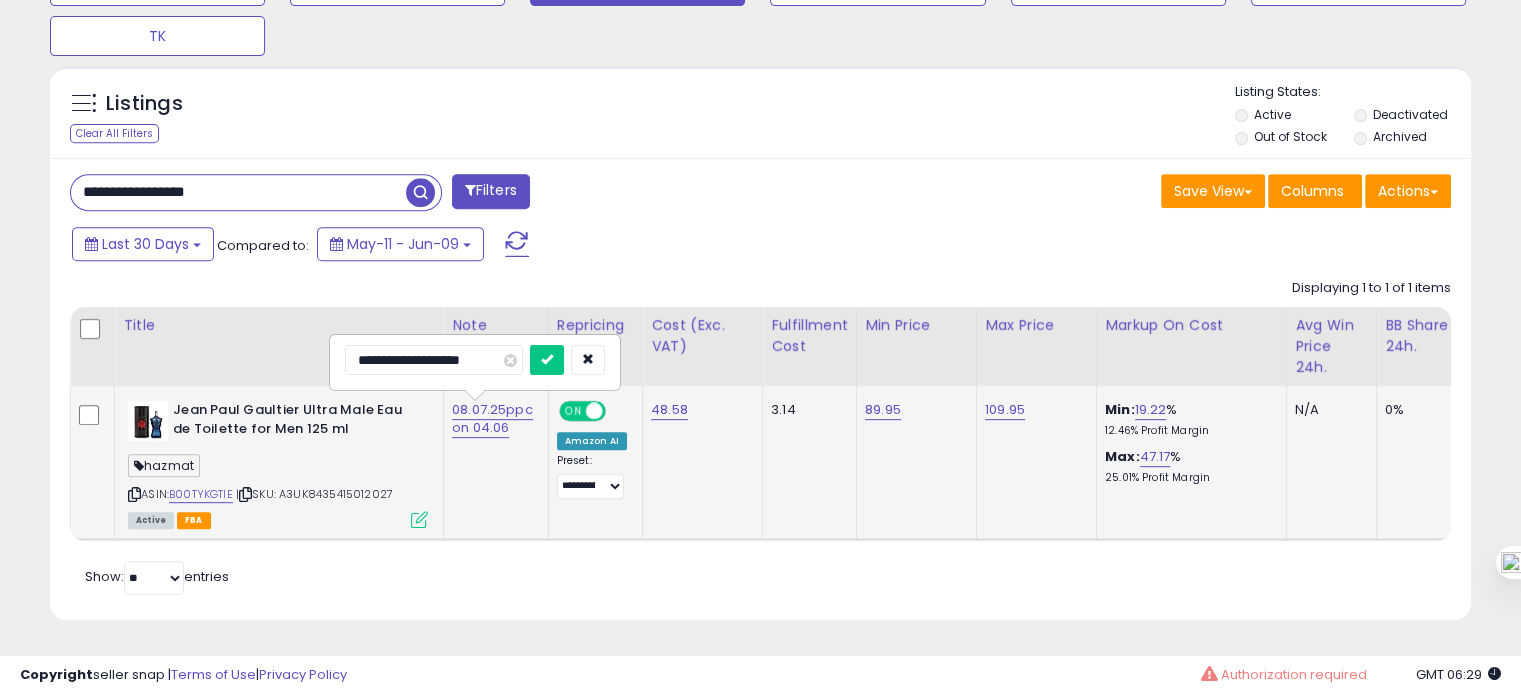 drag, startPoint x: 372, startPoint y: 339, endPoint x: 356, endPoint y: 344, distance: 16.763054 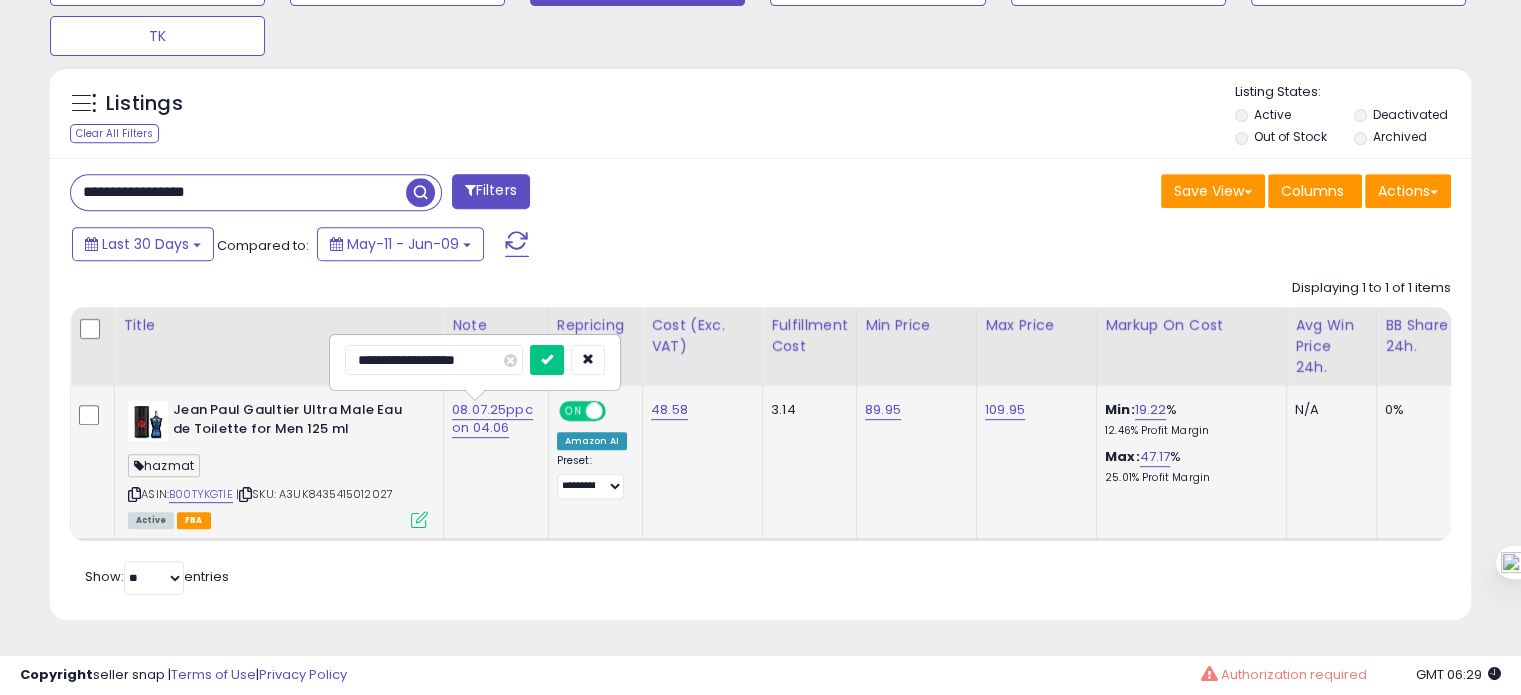 type on "**********" 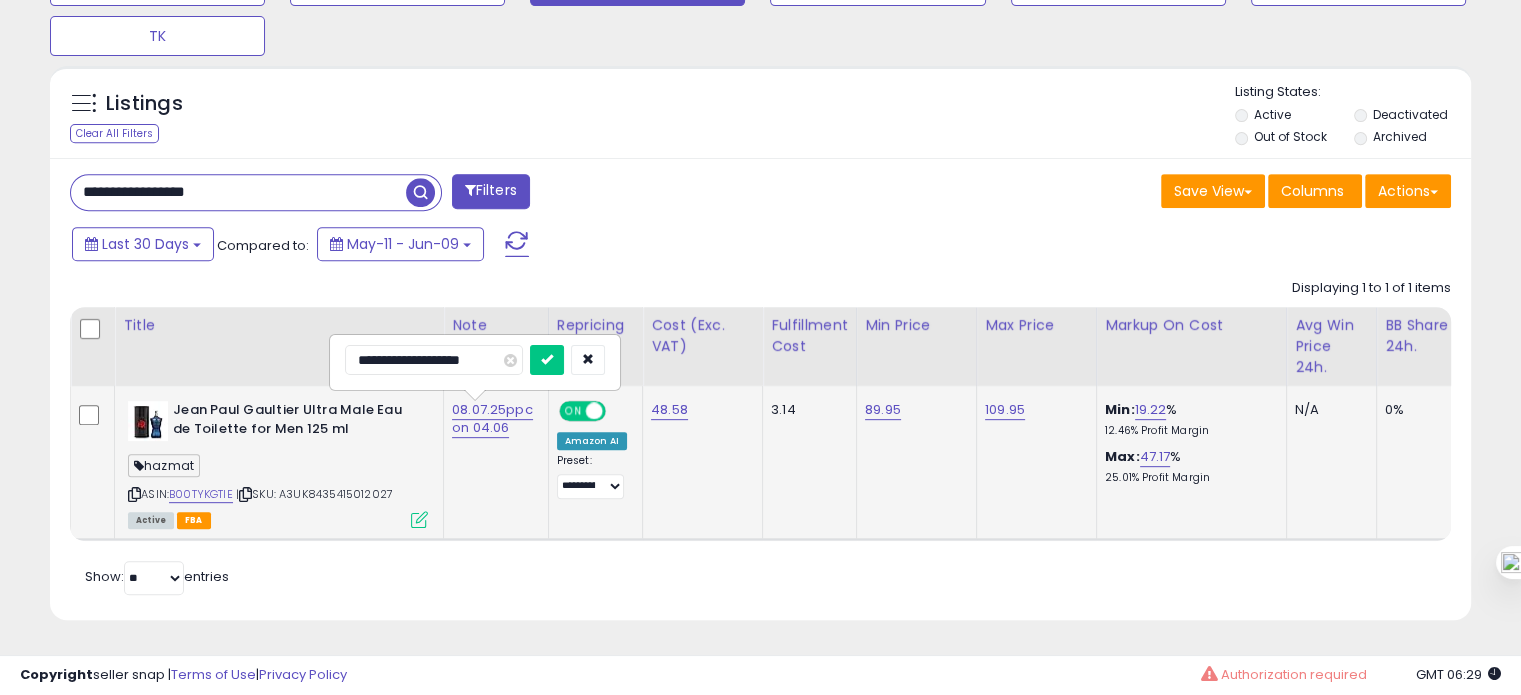 click at bounding box center [547, 360] 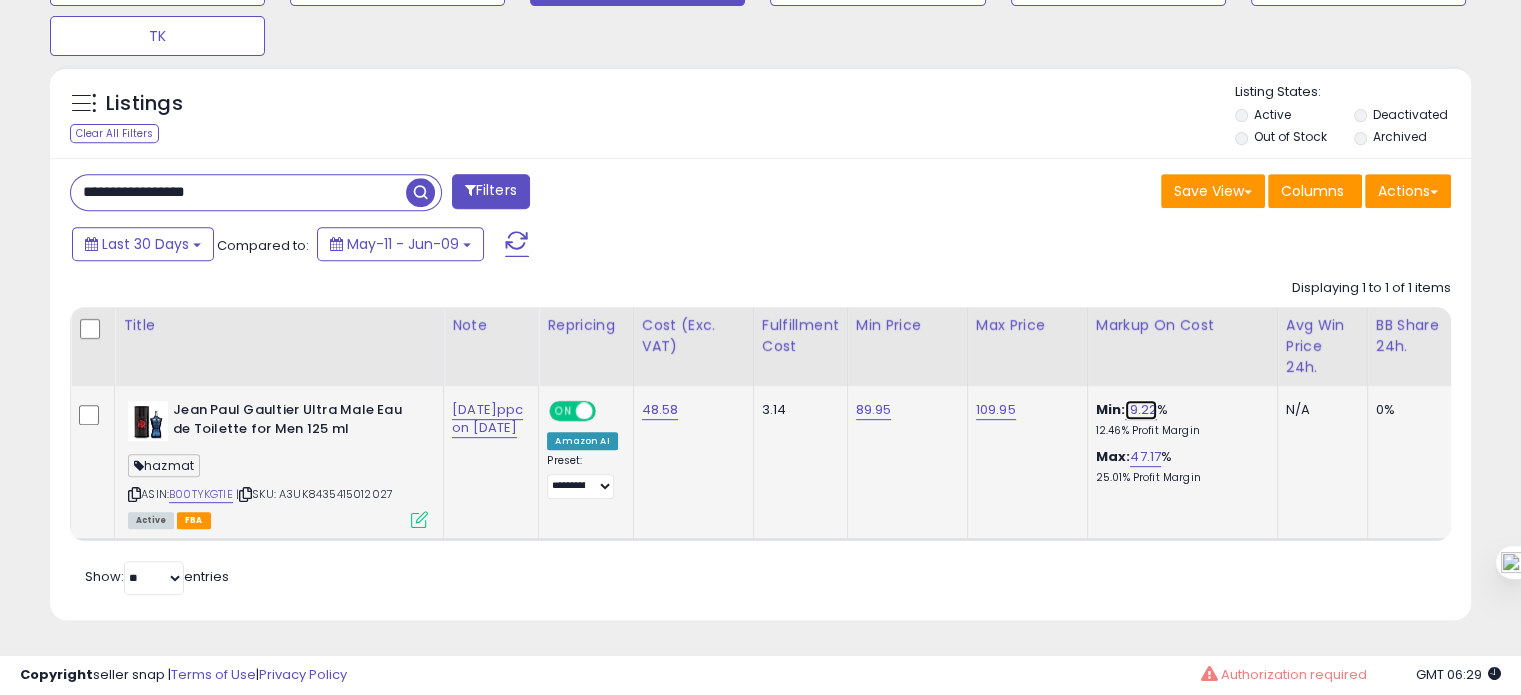 click on "19.22" at bounding box center (1141, 410) 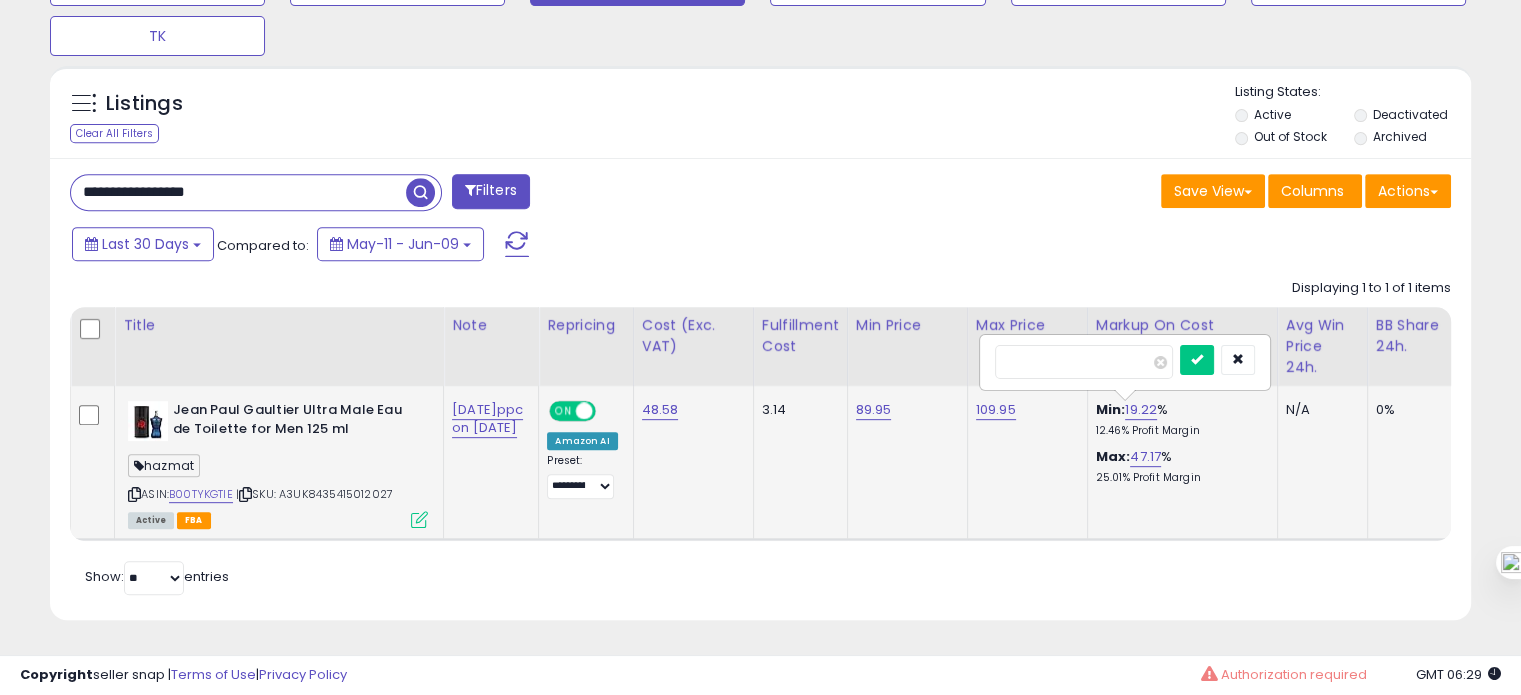 drag, startPoint x: 1068, startPoint y: 344, endPoint x: 1010, endPoint y: 351, distance: 58.420887 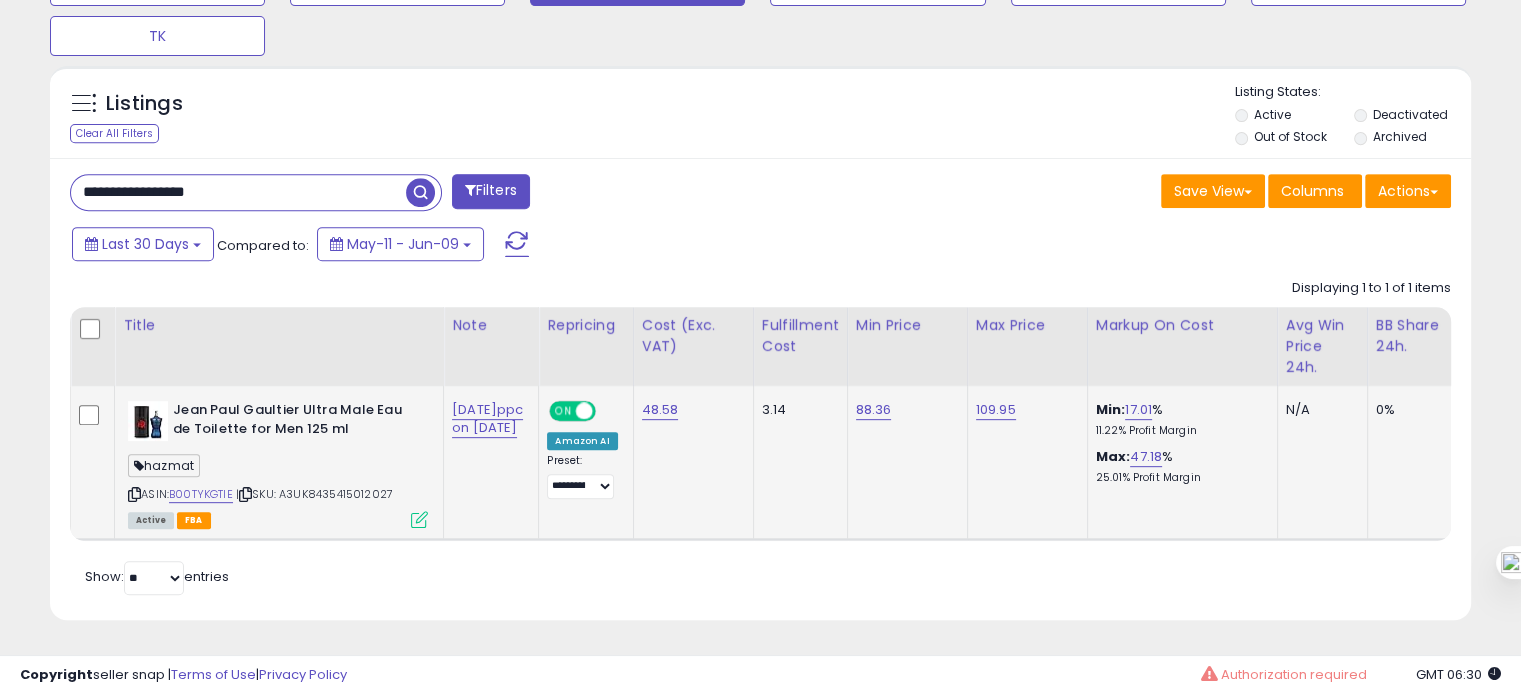 click on "**********" at bounding box center [238, 192] 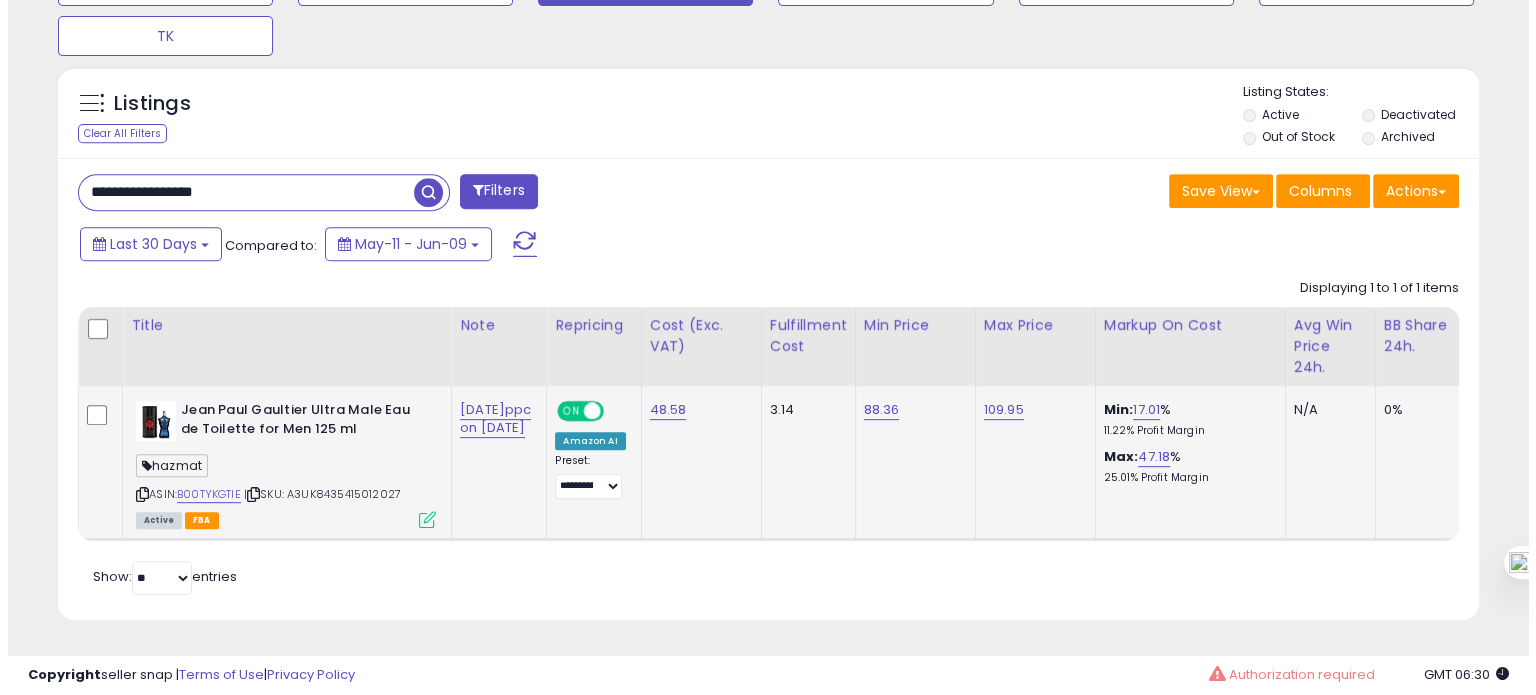 scroll, scrollTop: 674, scrollLeft: 0, axis: vertical 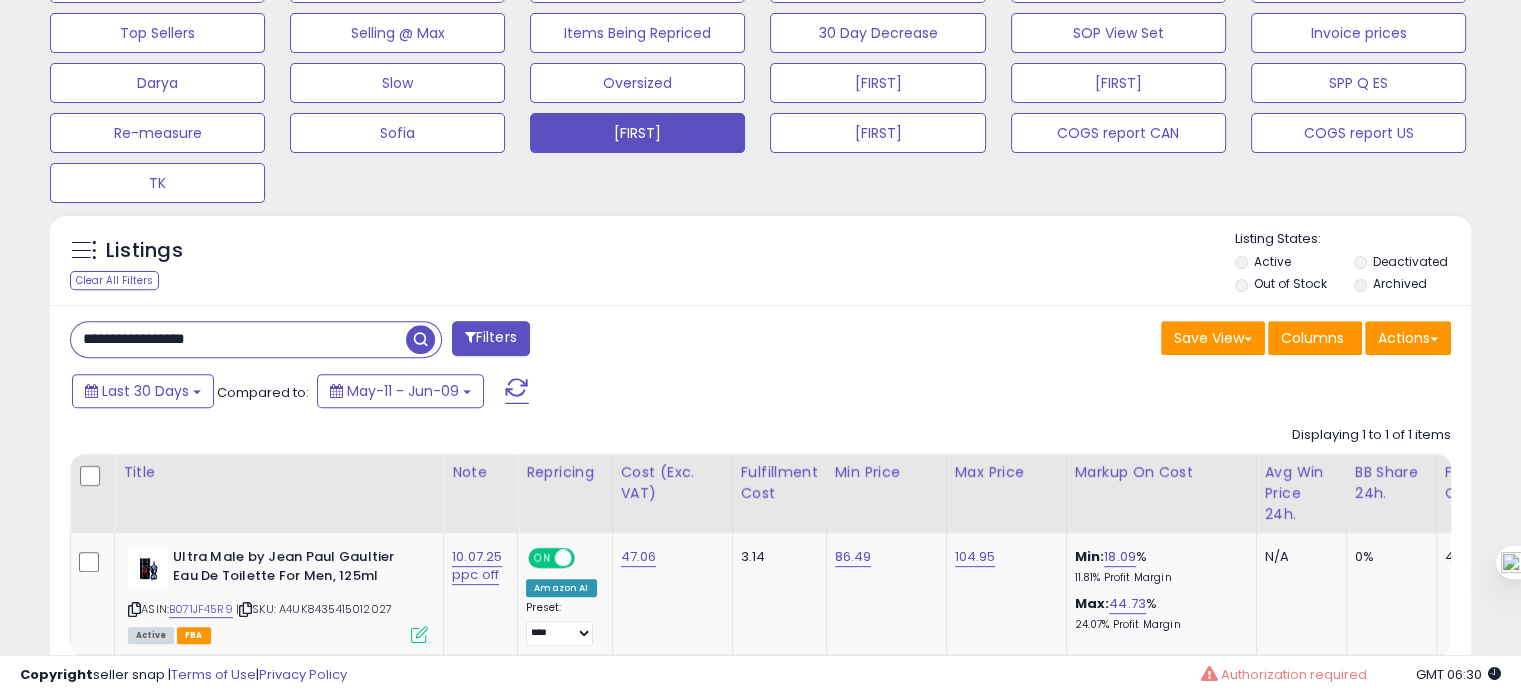 click on "**********" at bounding box center [238, 339] 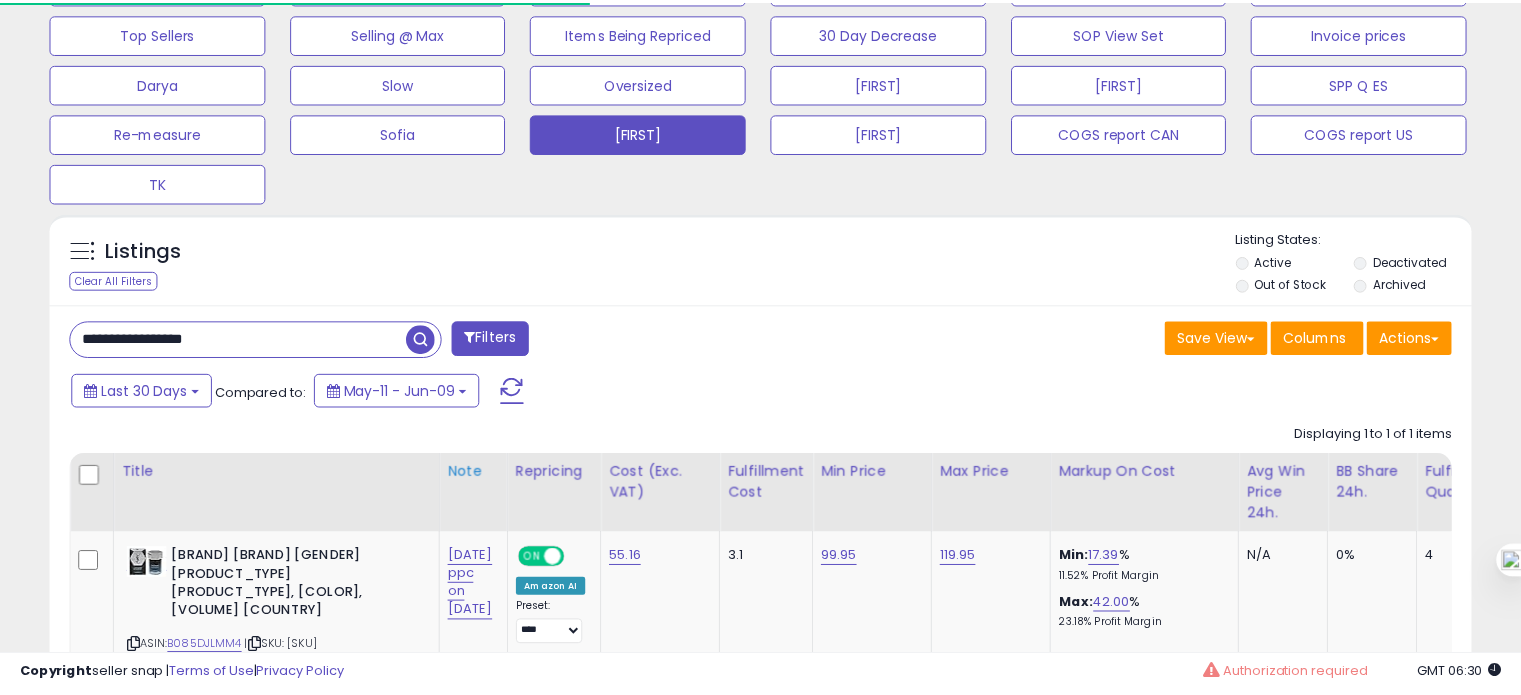 scroll, scrollTop: 409, scrollLeft: 822, axis: both 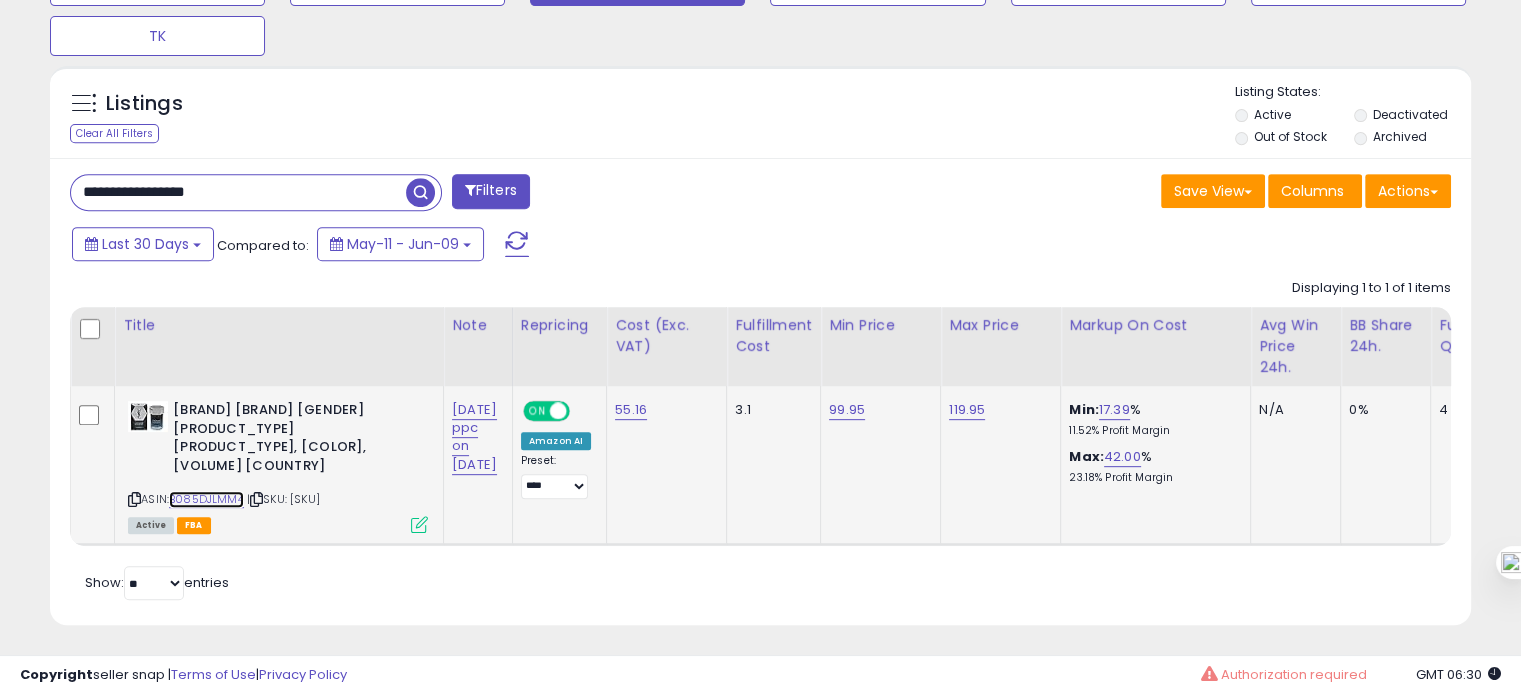 click on "B085DJLMM4" at bounding box center (206, 499) 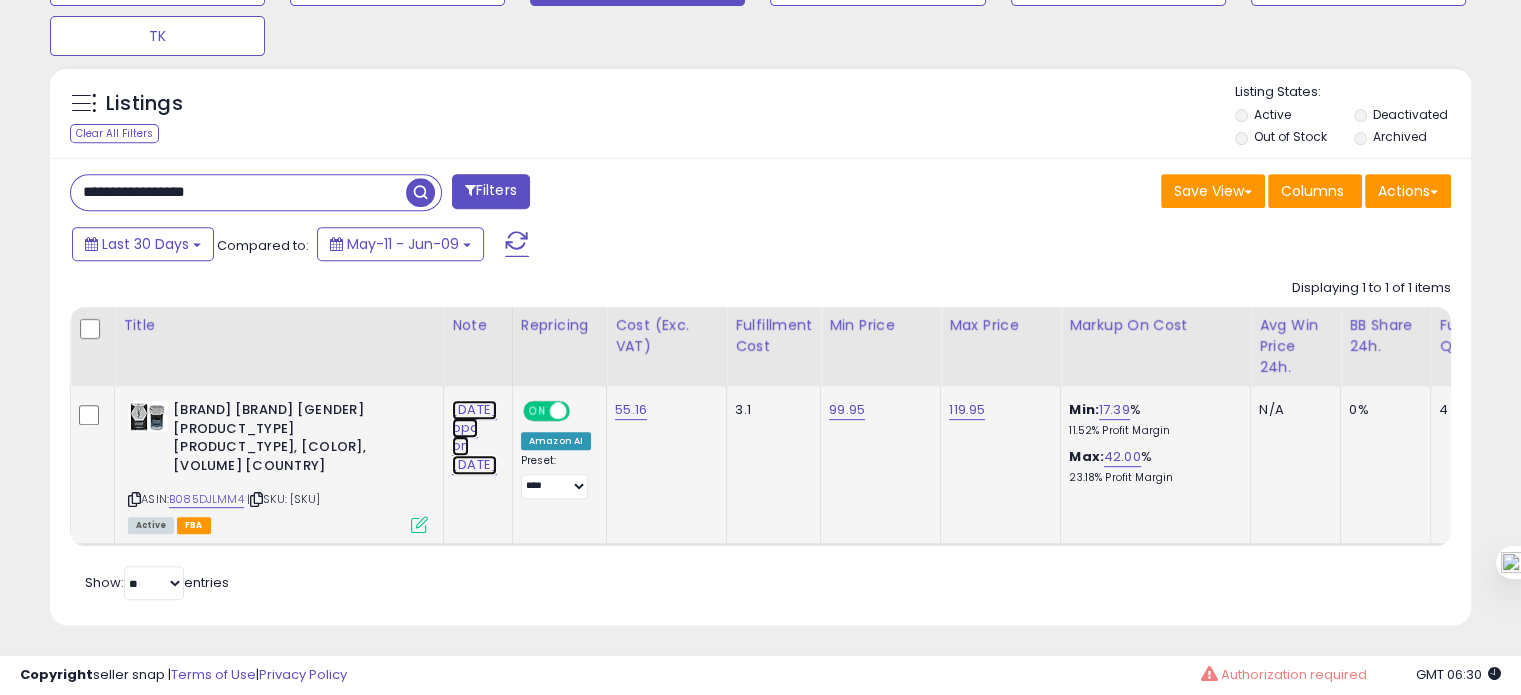 click on "08.07.25 ppc on 13.06" at bounding box center (474, 437) 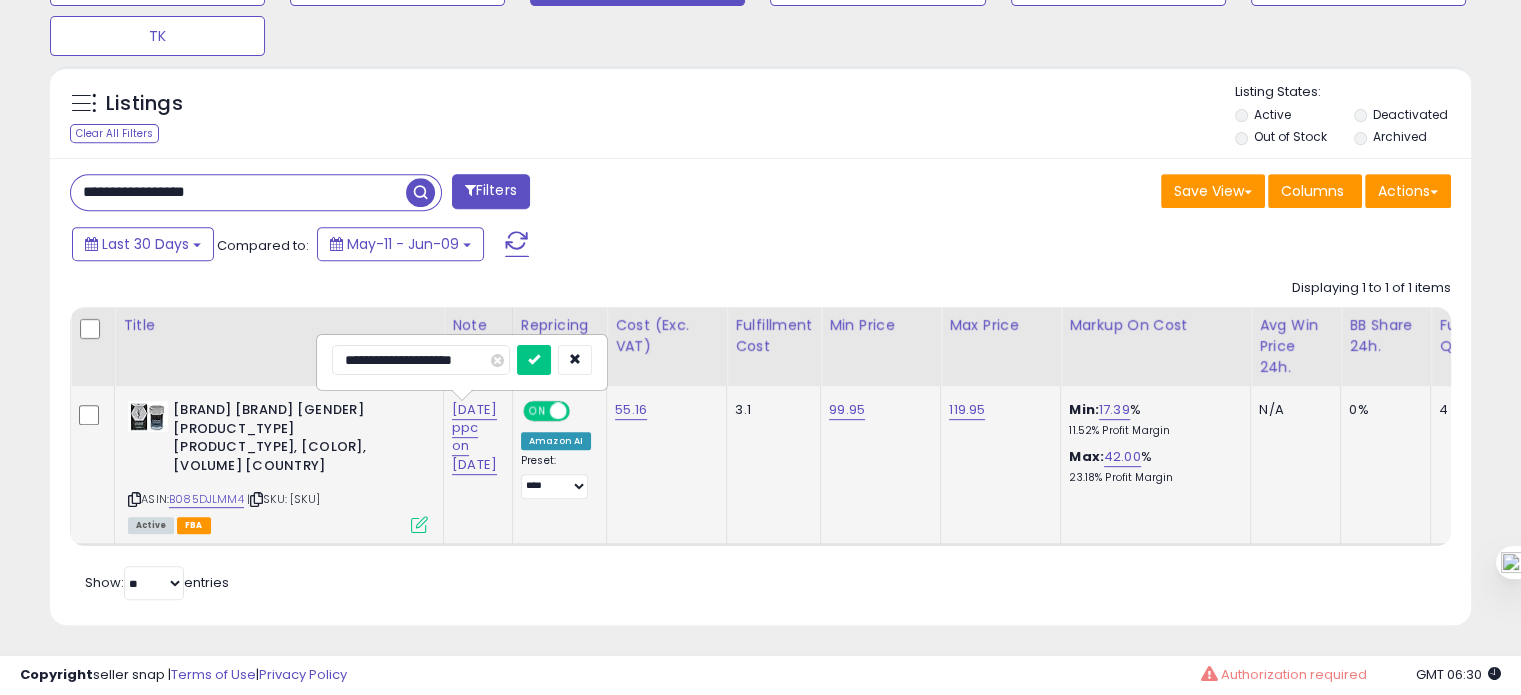 drag, startPoint x: 360, startPoint y: 355, endPoint x: 328, endPoint y: 355, distance: 32 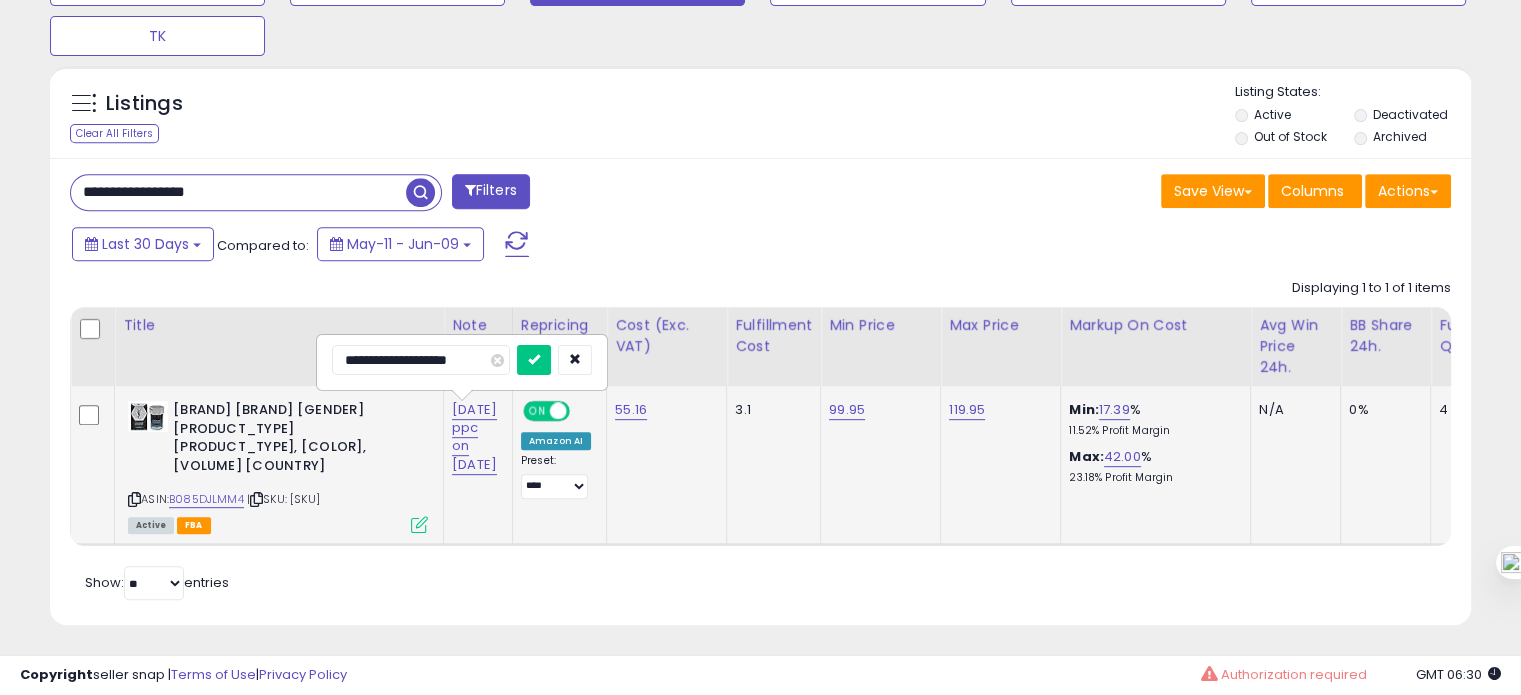 type on "**********" 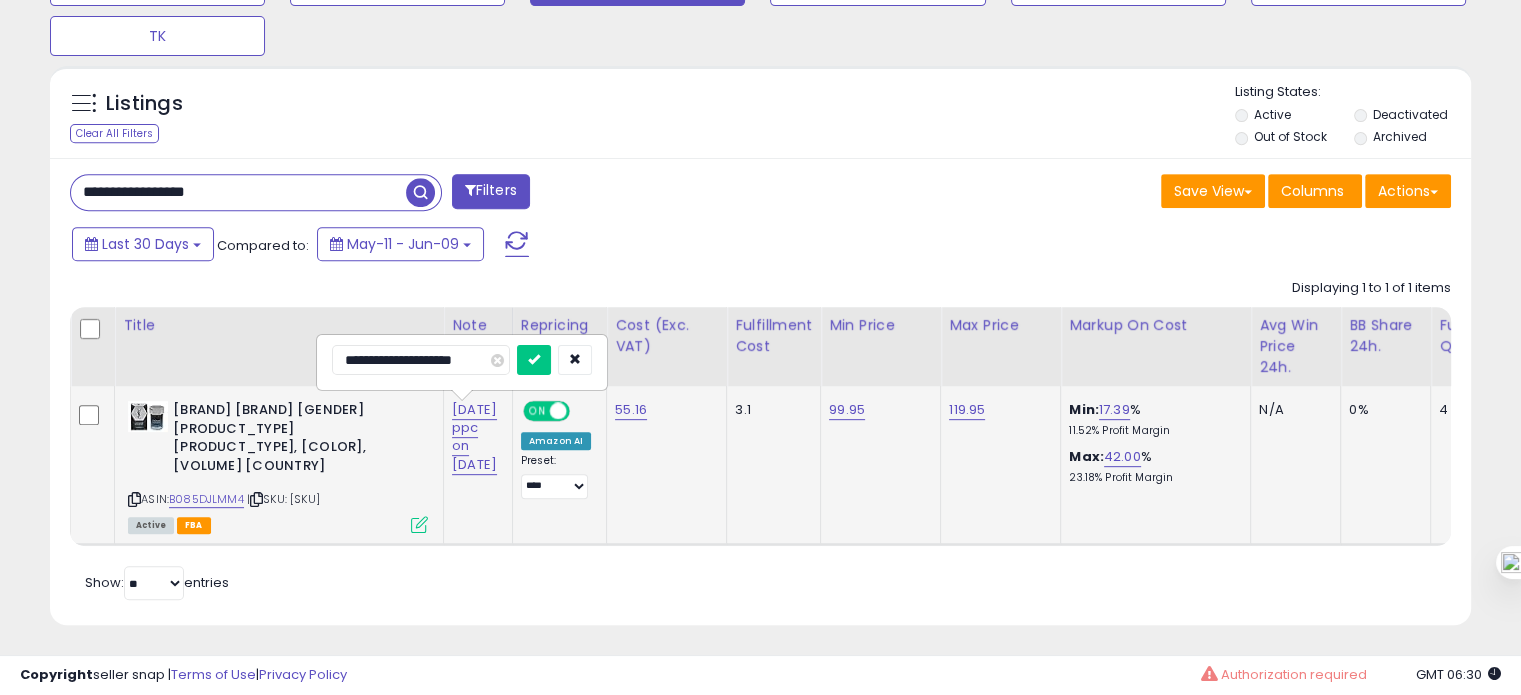 click at bounding box center [534, 360] 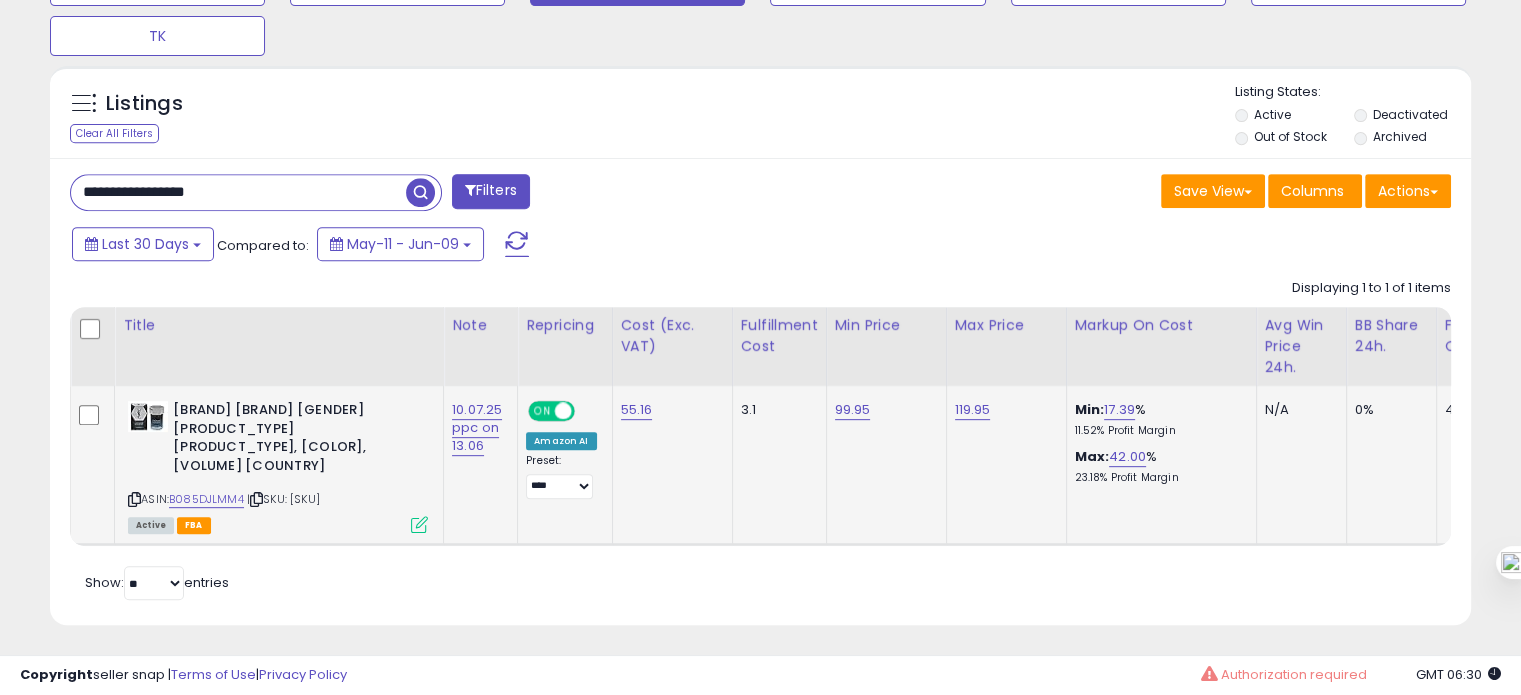 click on "**********" at bounding box center [238, 192] 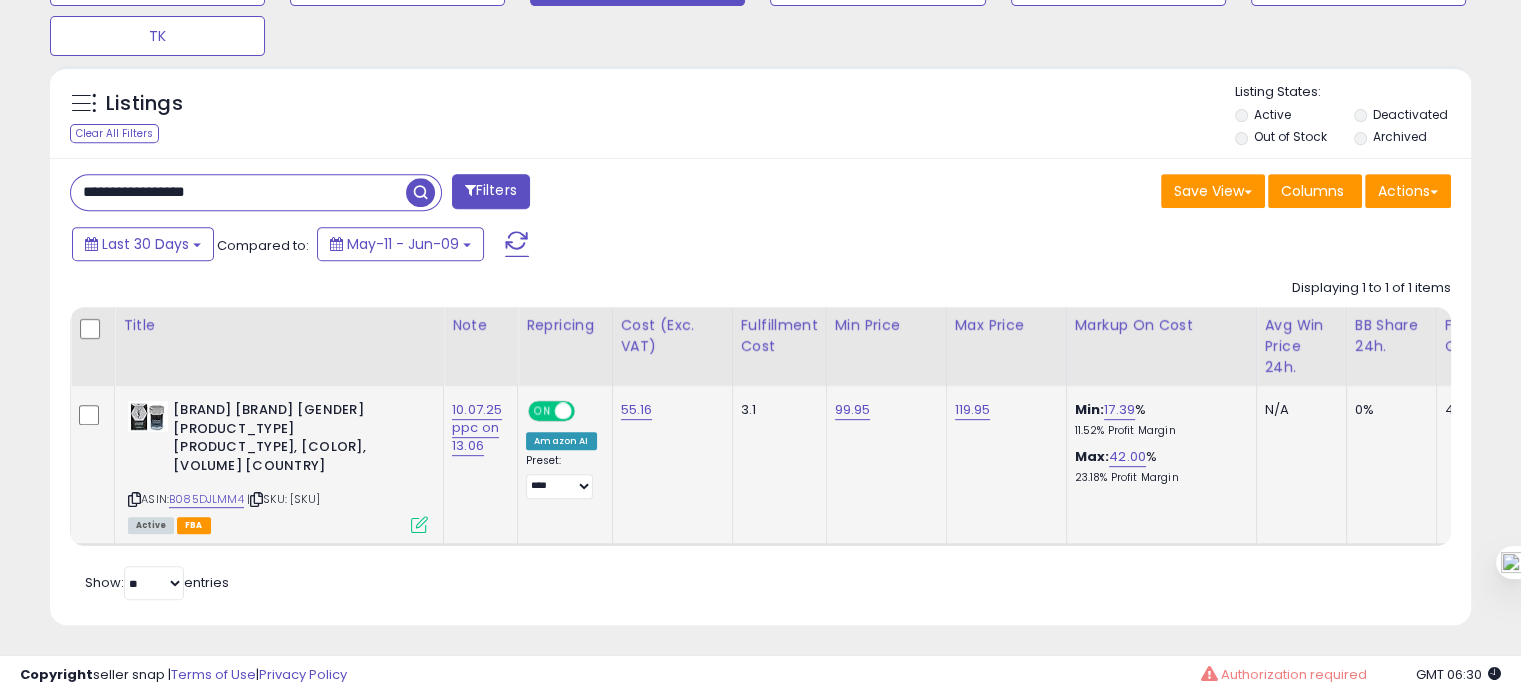 paste 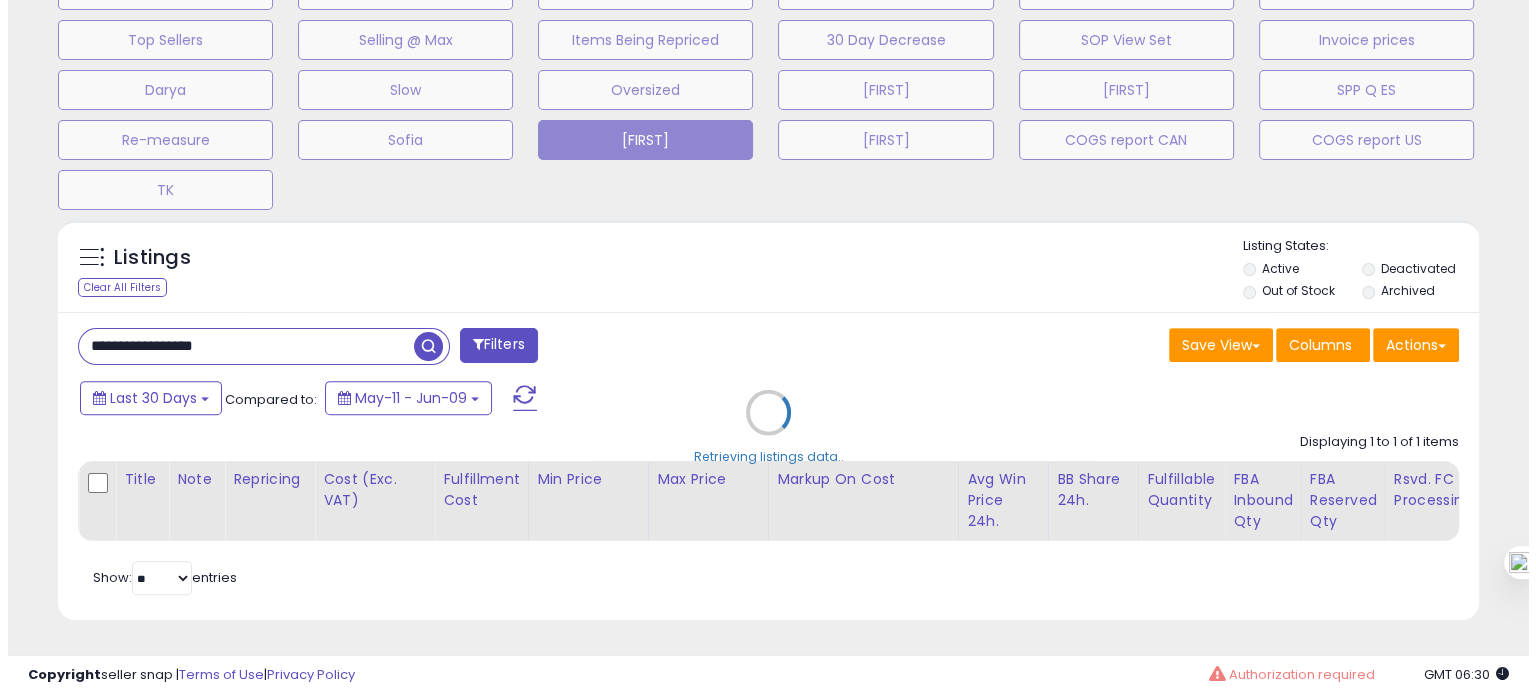 scroll, scrollTop: 674, scrollLeft: 0, axis: vertical 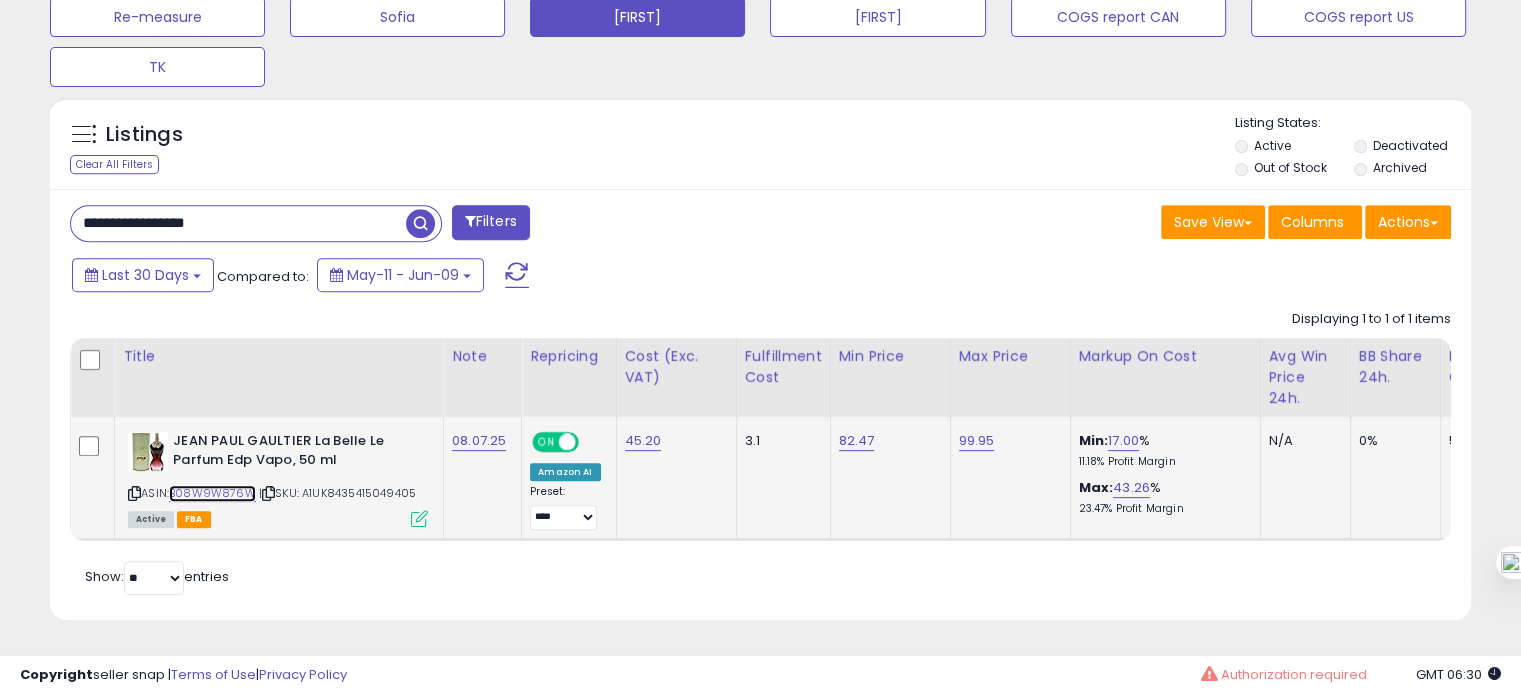 click on "B08W9W876W" at bounding box center [212, 493] 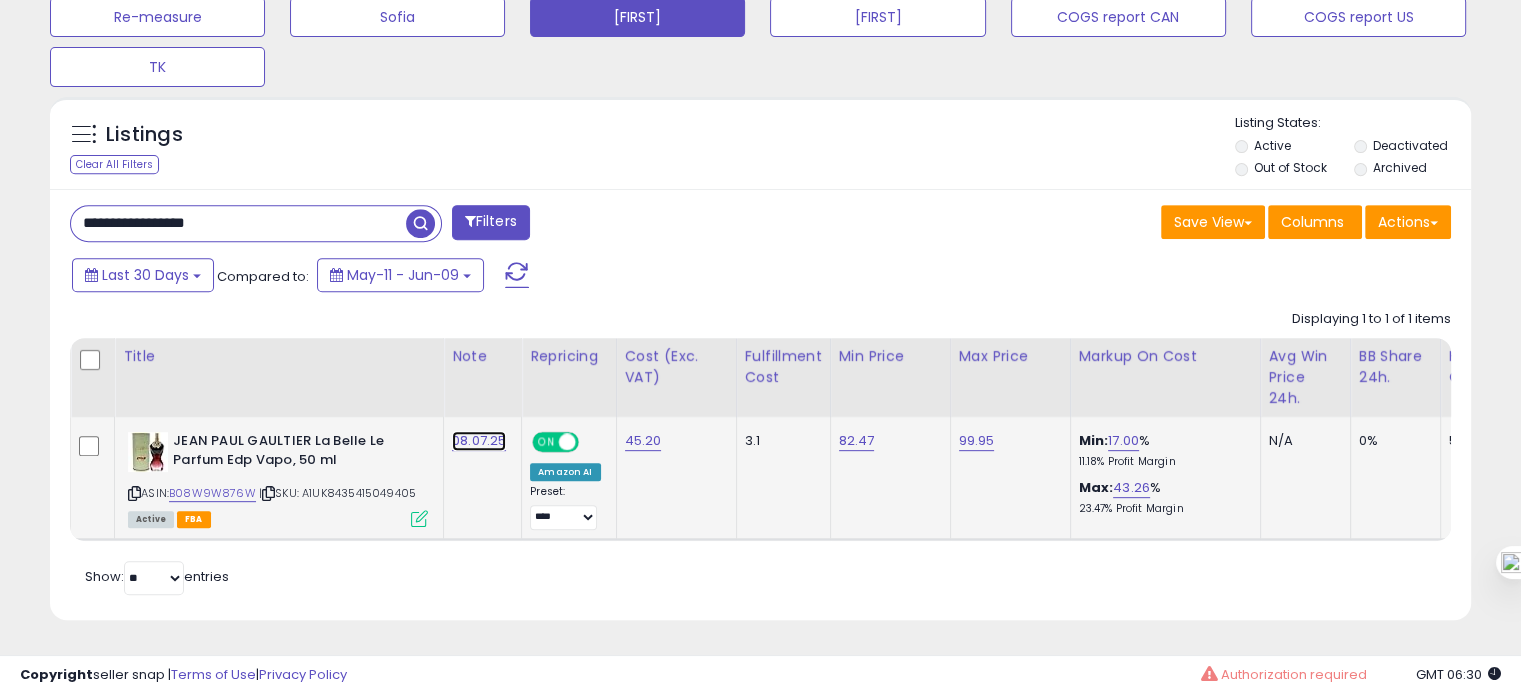 click on "08.07.25" at bounding box center (479, 441) 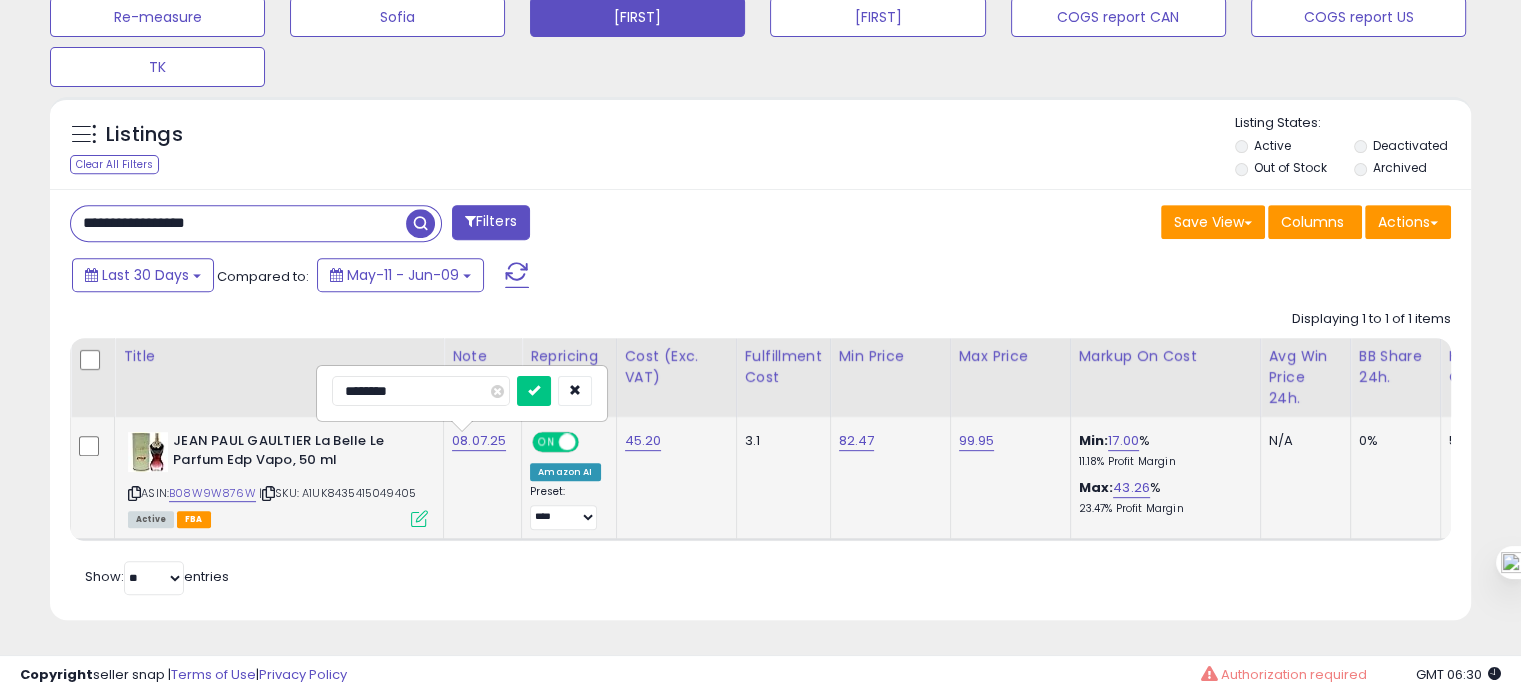 drag, startPoint x: 360, startPoint y: 378, endPoint x: 323, endPoint y: 379, distance: 37.01351 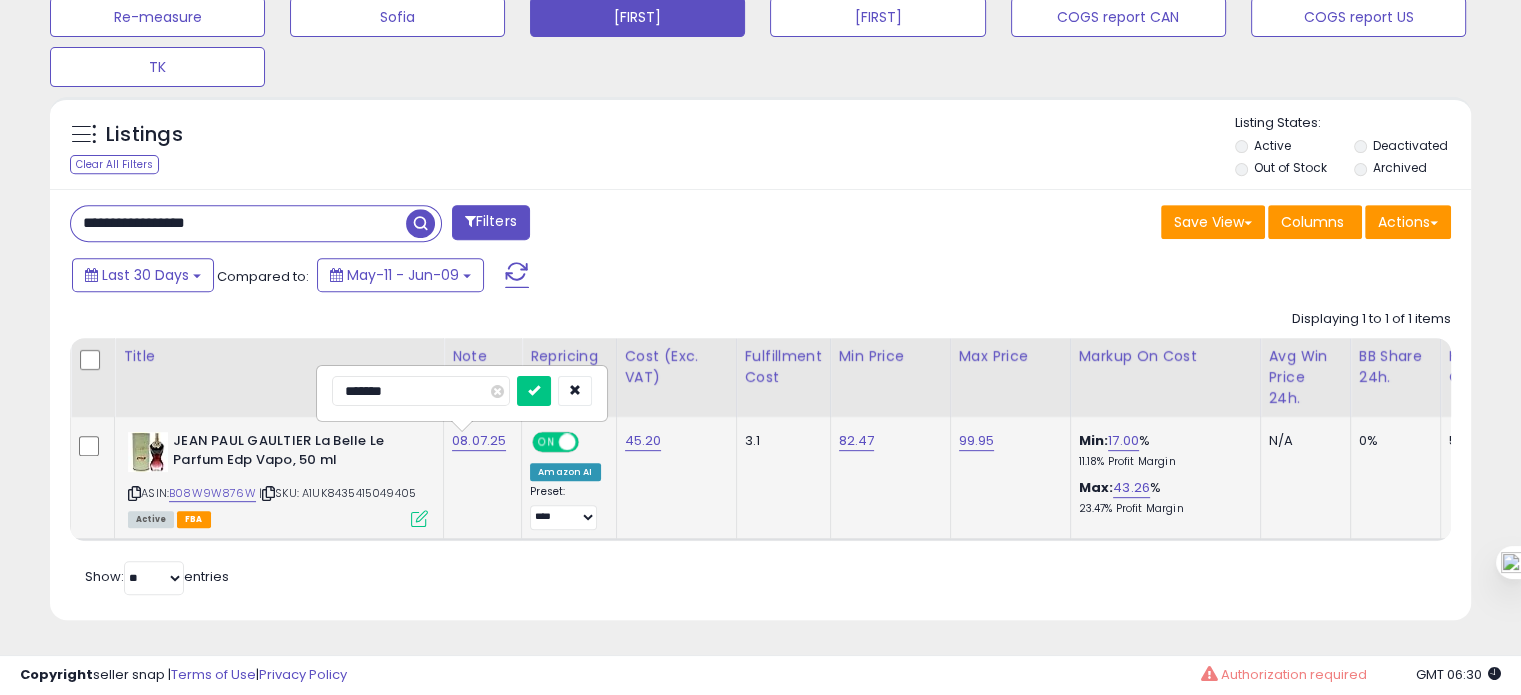 type on "********" 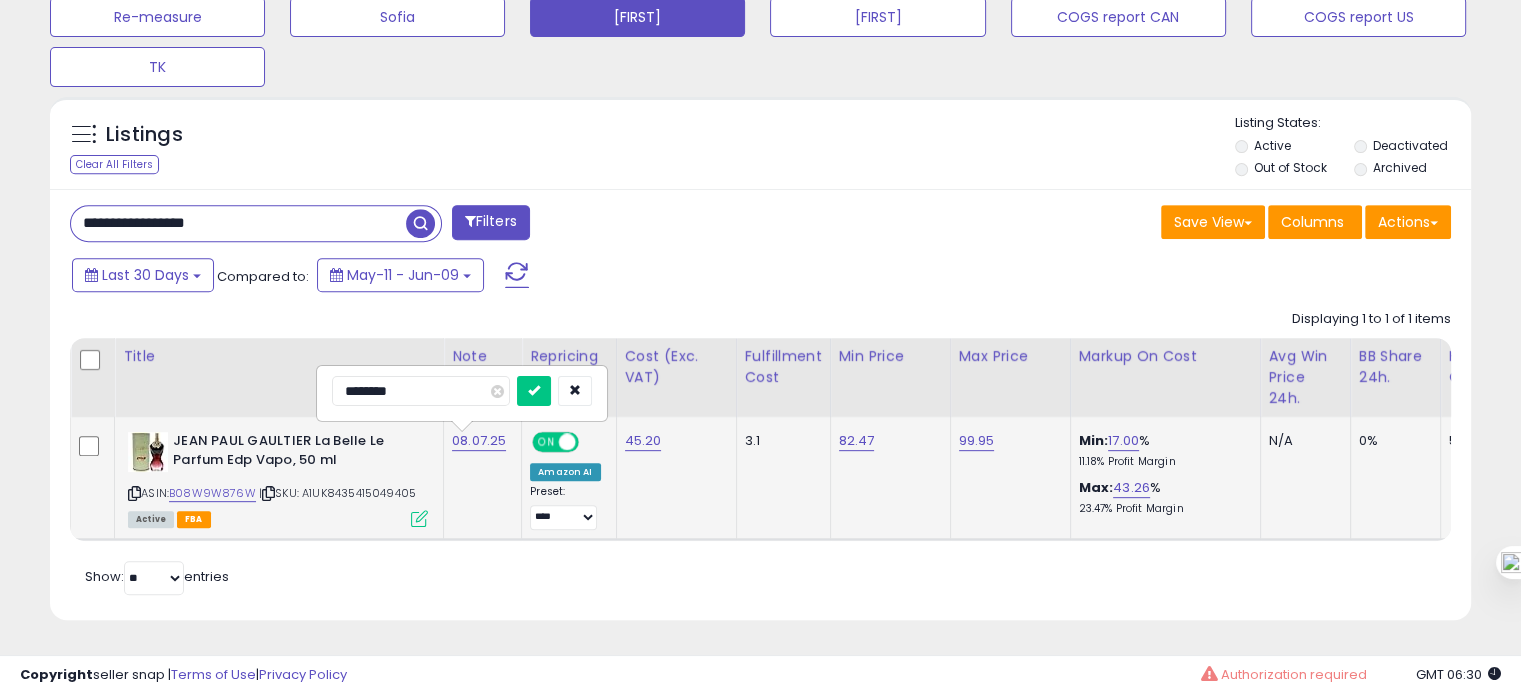 click at bounding box center (534, 391) 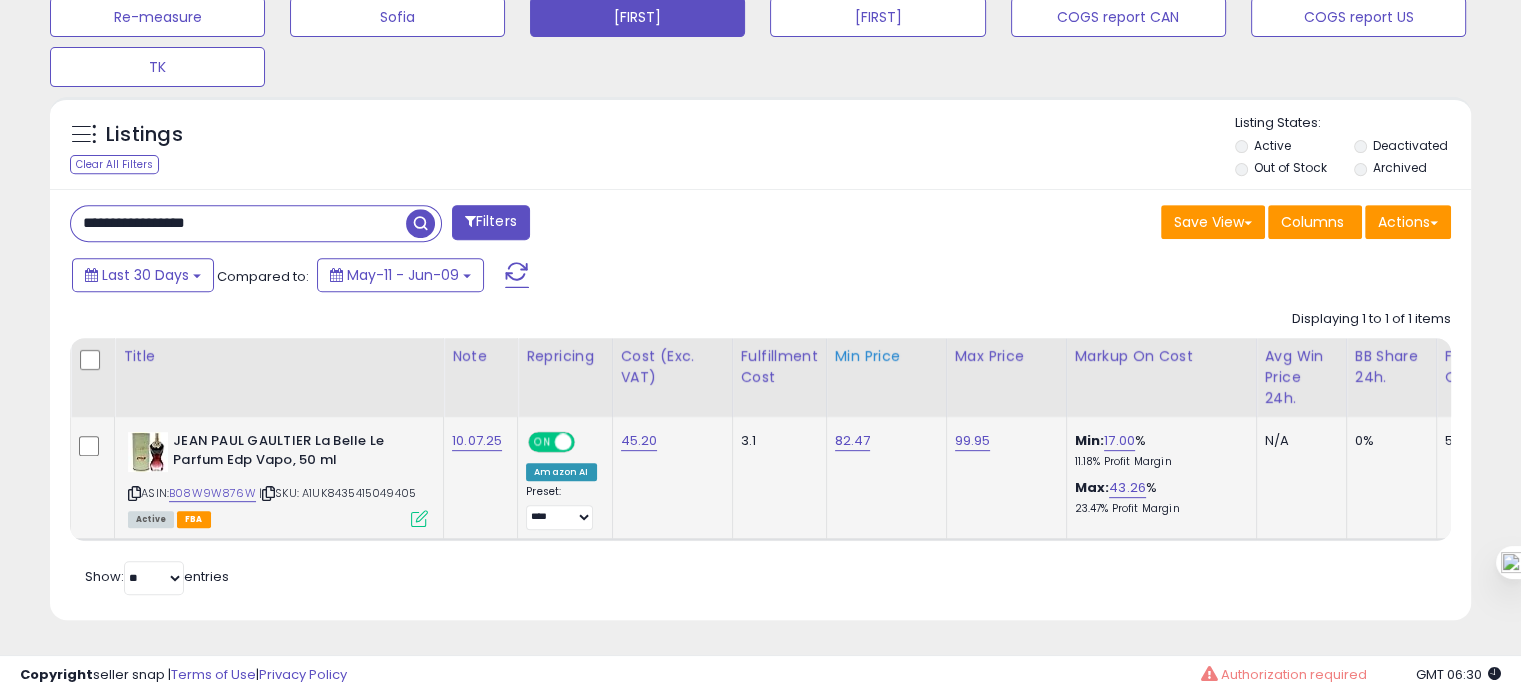 scroll, scrollTop: 0, scrollLeft: 0, axis: both 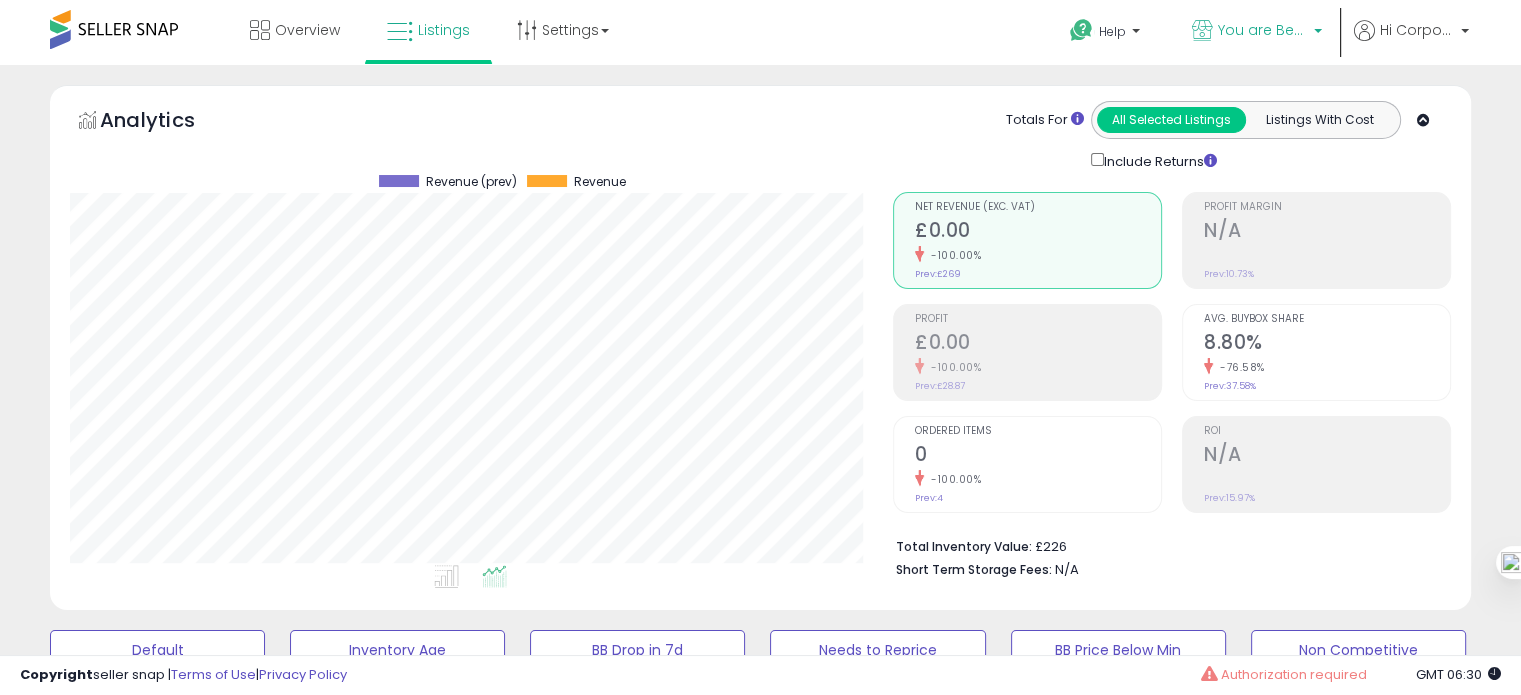 click on "You are Beautiful (UK)" at bounding box center (1263, 30) 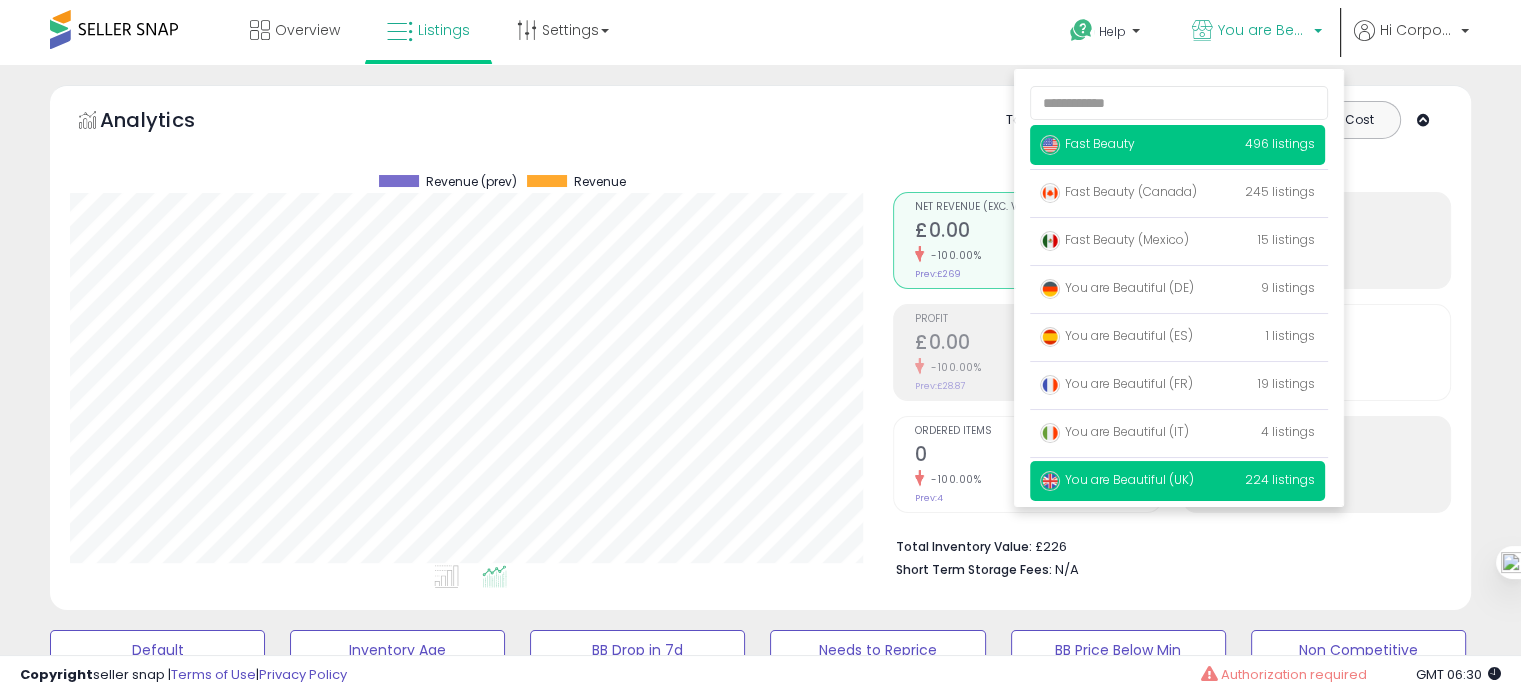 click on "Fast Beauty" at bounding box center (1087, 143) 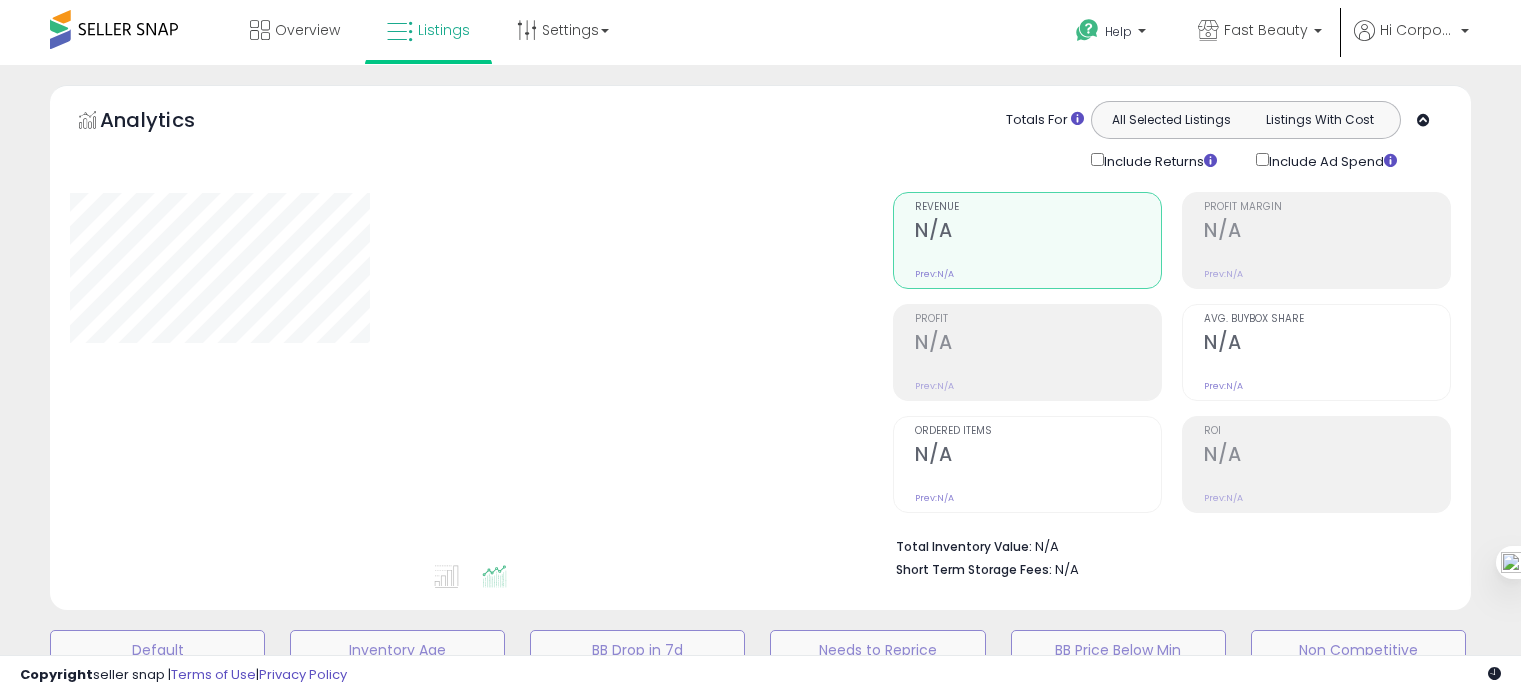 scroll, scrollTop: 0, scrollLeft: 0, axis: both 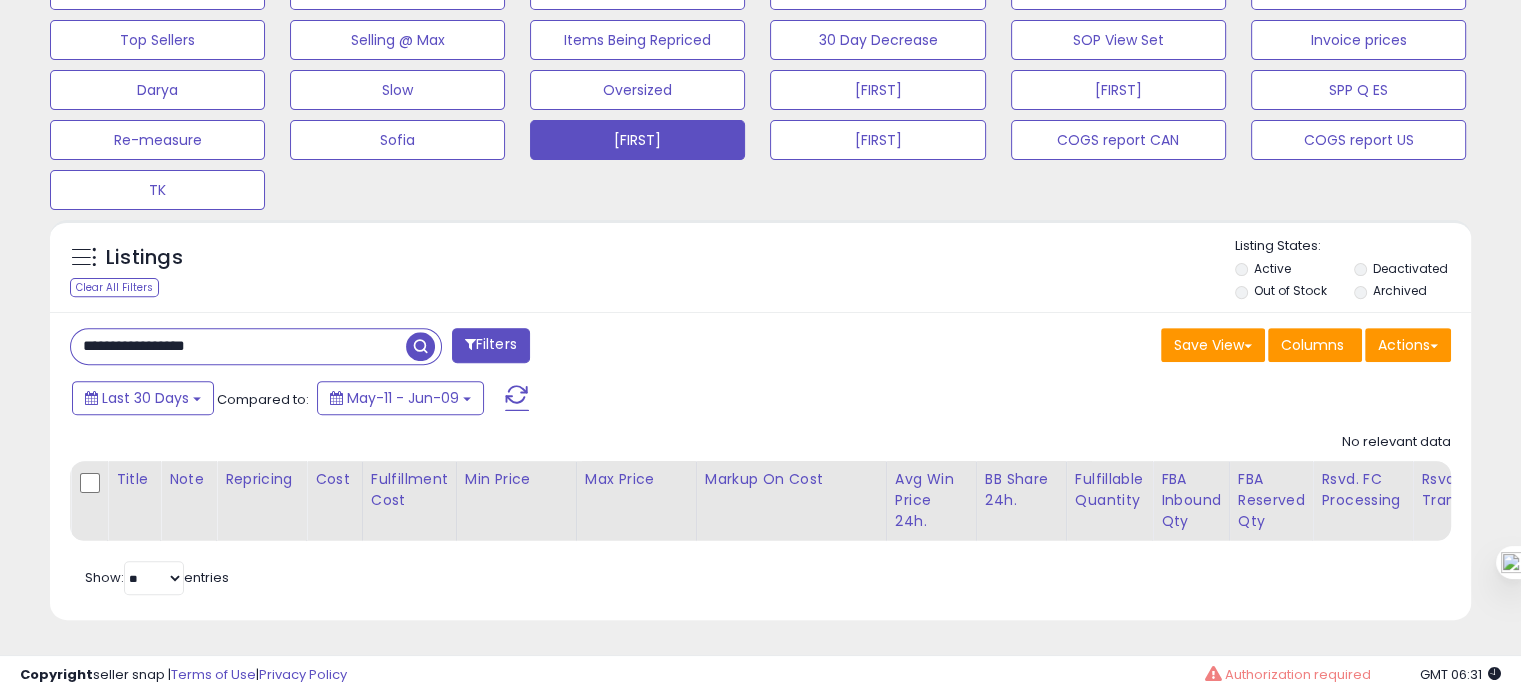 click on "**********" at bounding box center (238, 346) 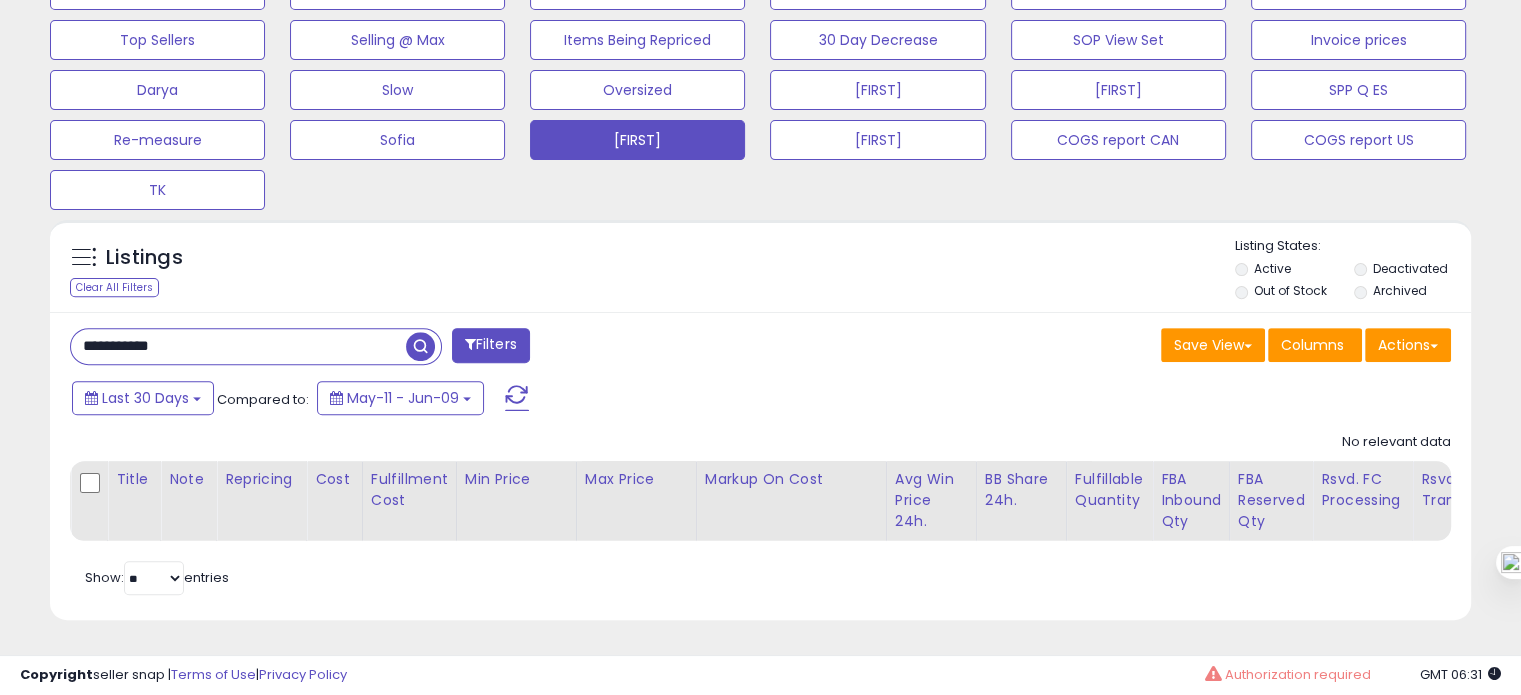 click on "**********" at bounding box center (238, 346) 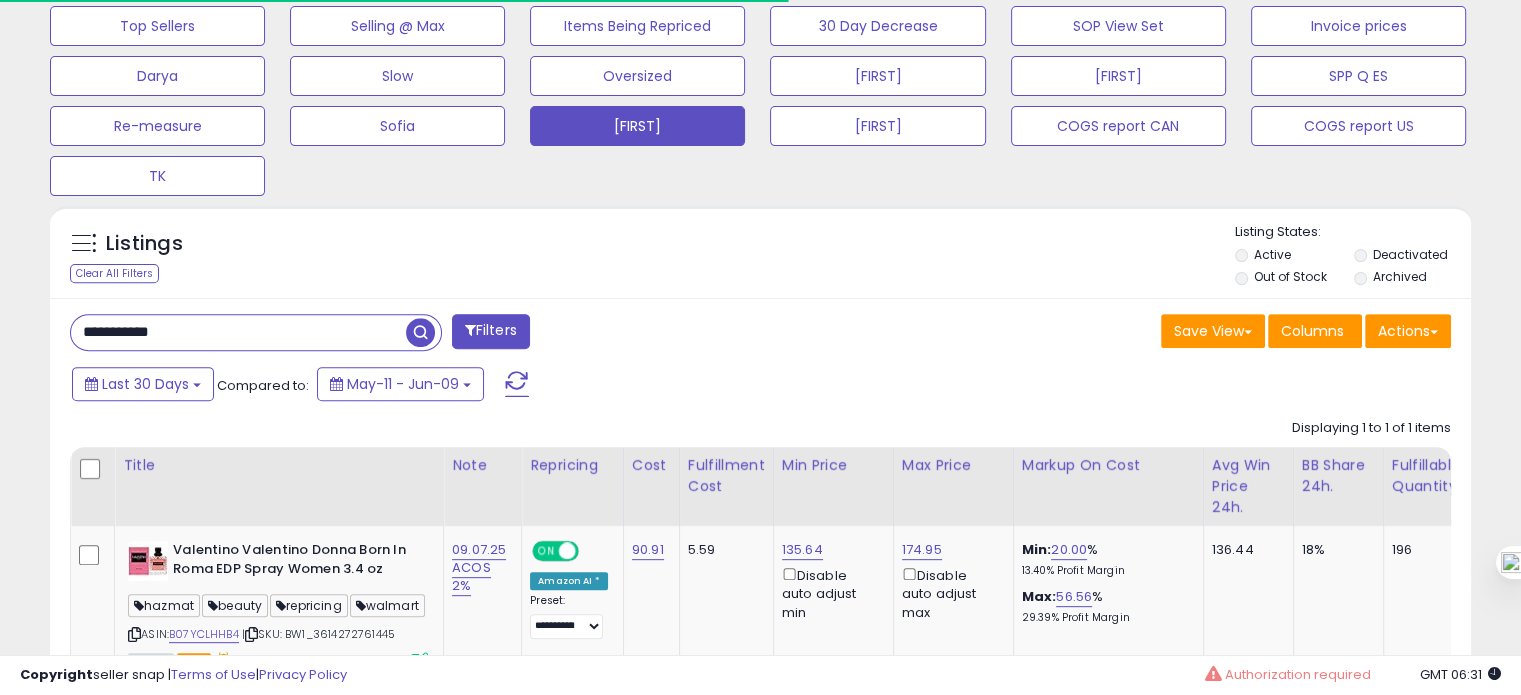 scroll, scrollTop: 409, scrollLeft: 822, axis: both 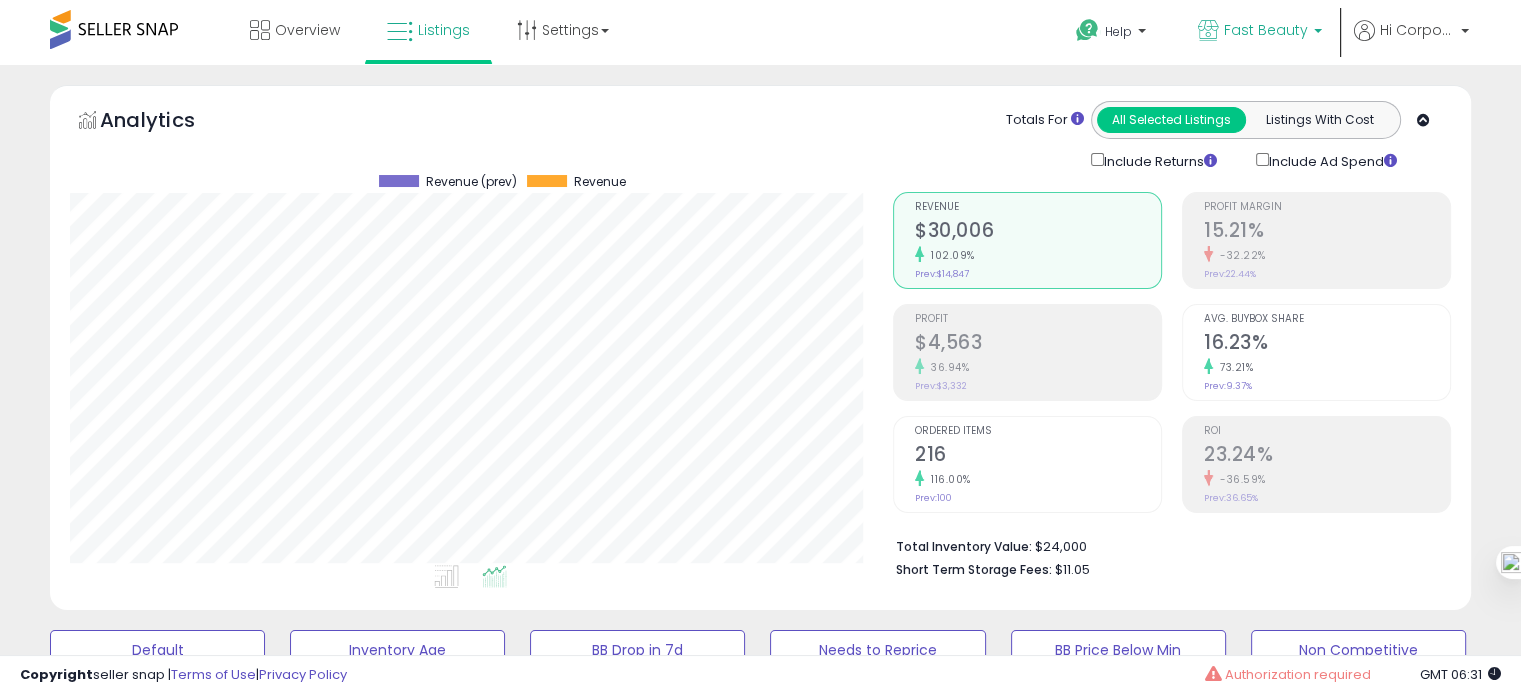 click on "Fast Beauty" at bounding box center [1266, 30] 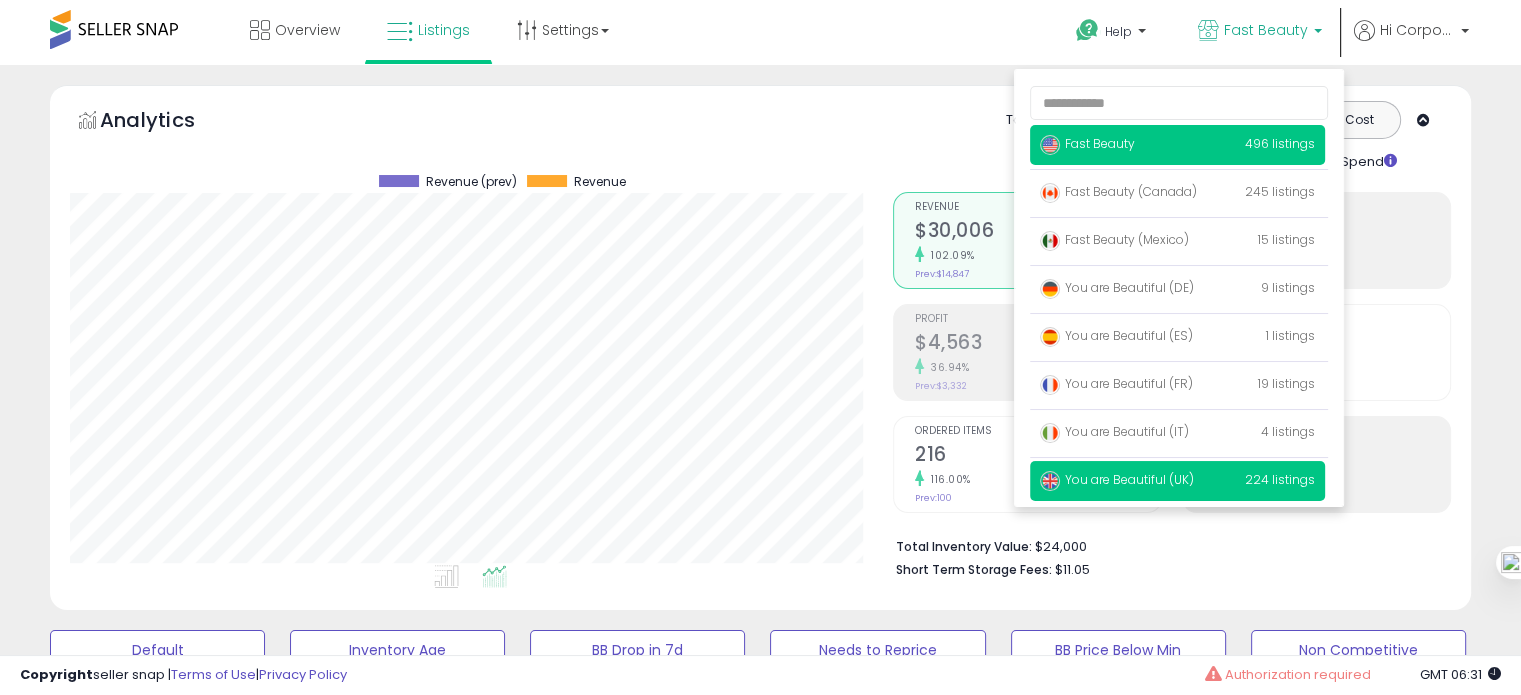 click on "You are Beautiful (UK)
224
listings" at bounding box center [1177, 481] 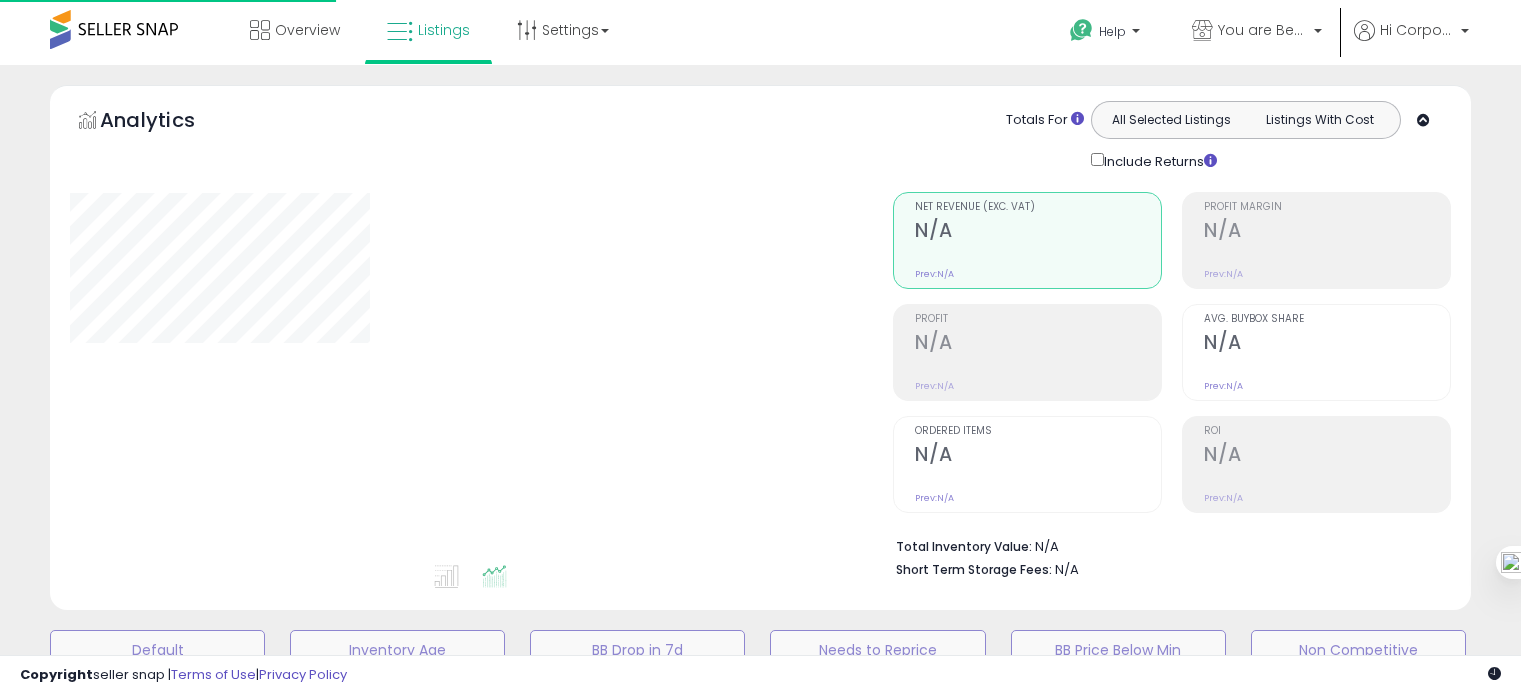 scroll, scrollTop: 0, scrollLeft: 0, axis: both 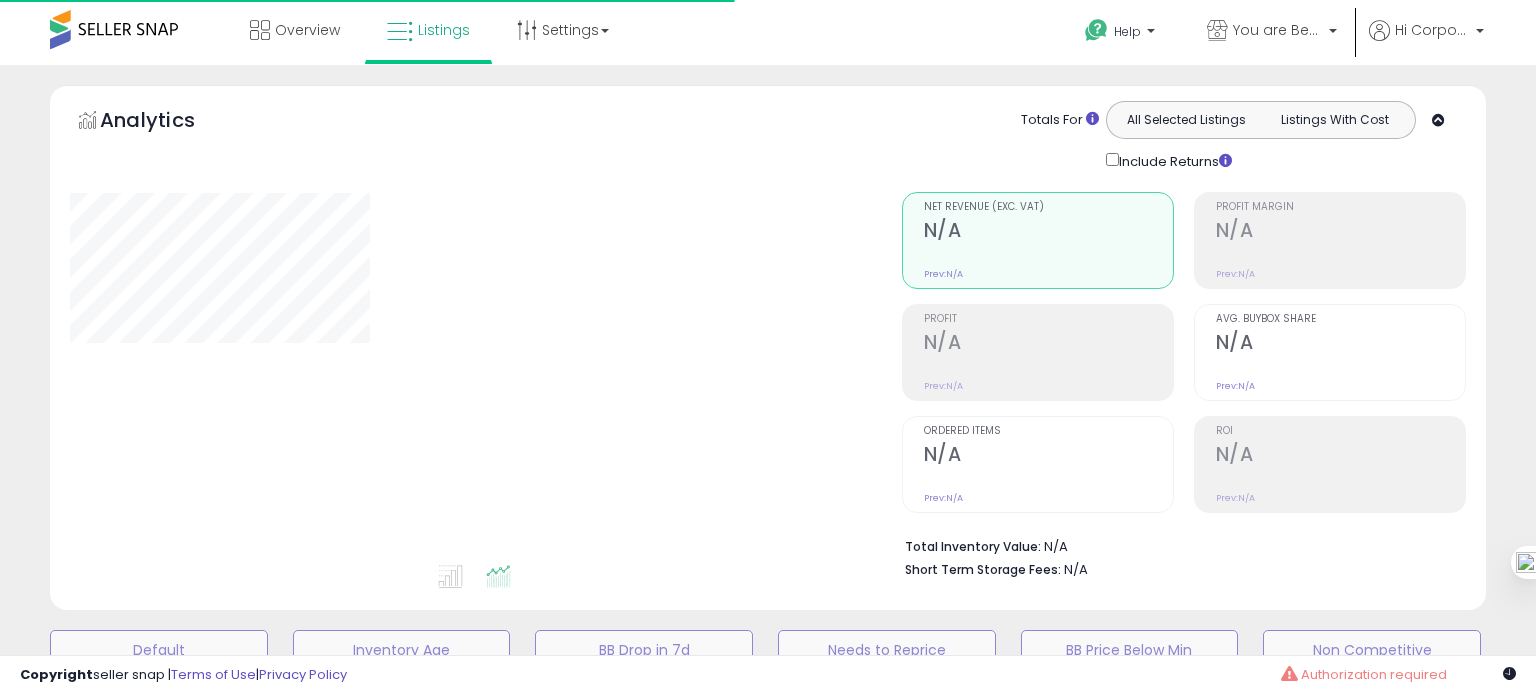 type on "**********" 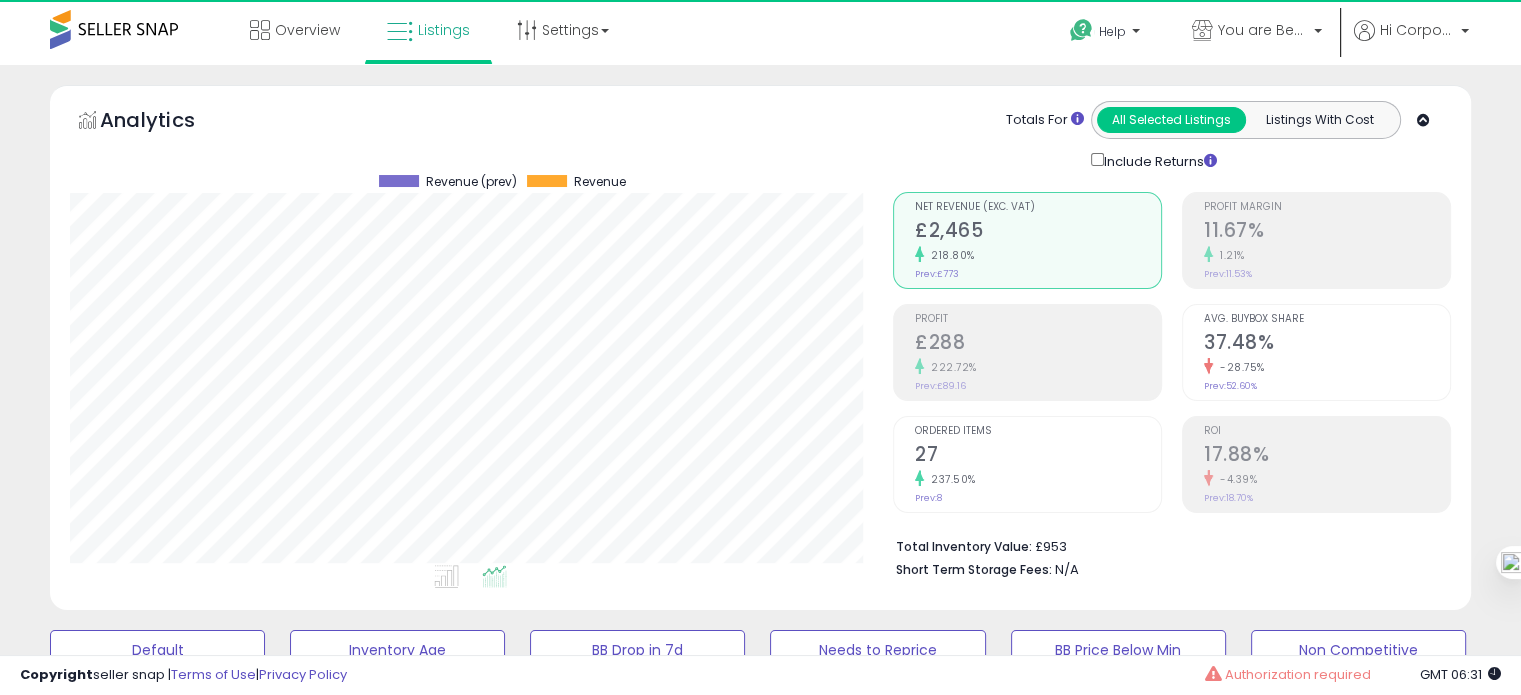 scroll, scrollTop: 999589, scrollLeft: 999176, axis: both 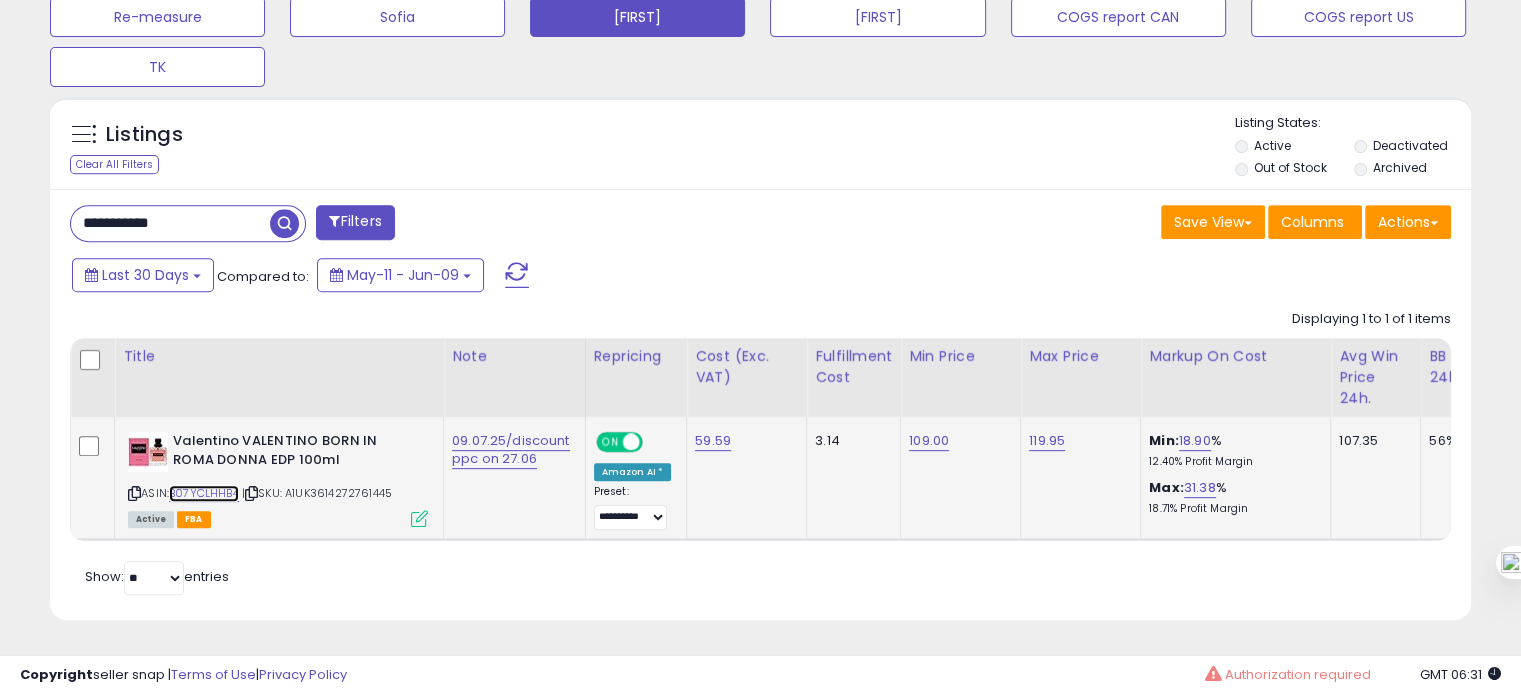 click on "B07YCLHHB4" at bounding box center (204, 493) 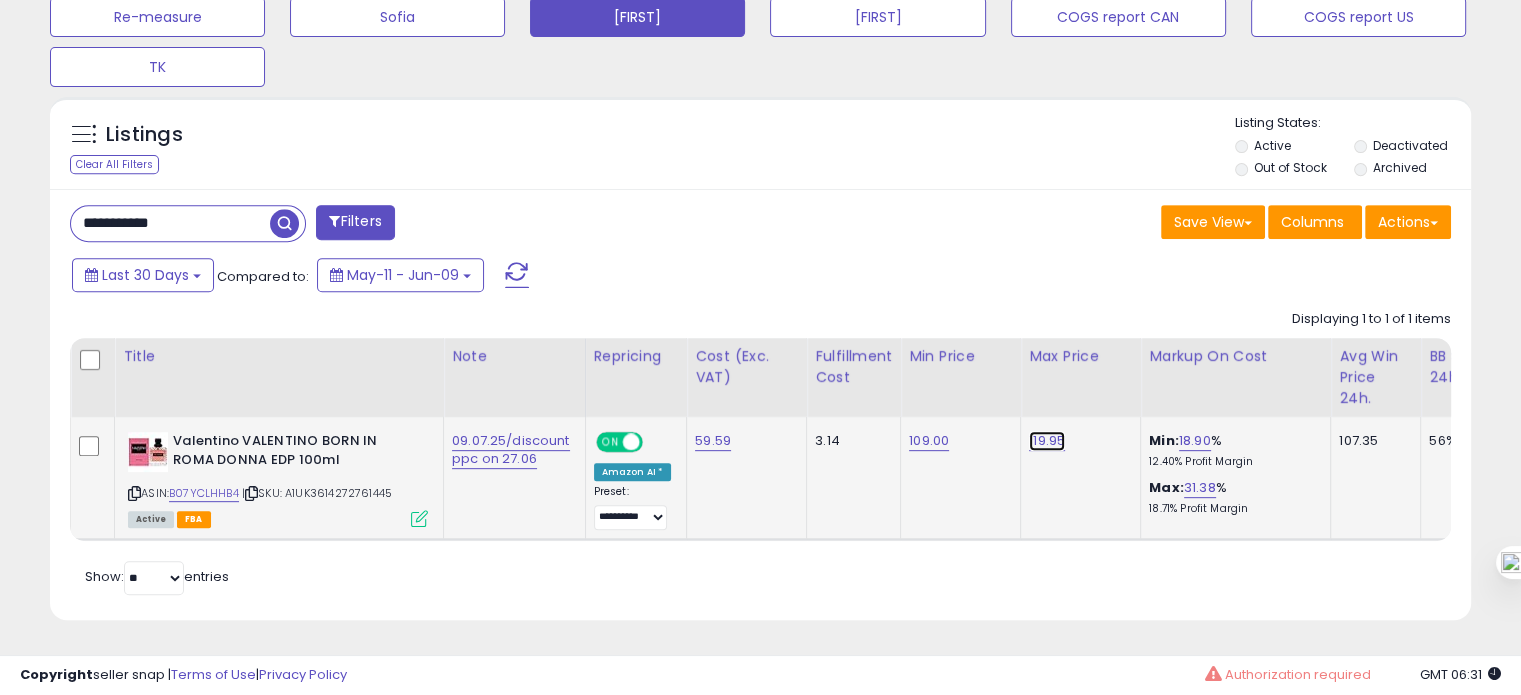 click on "119.95" at bounding box center (1047, 441) 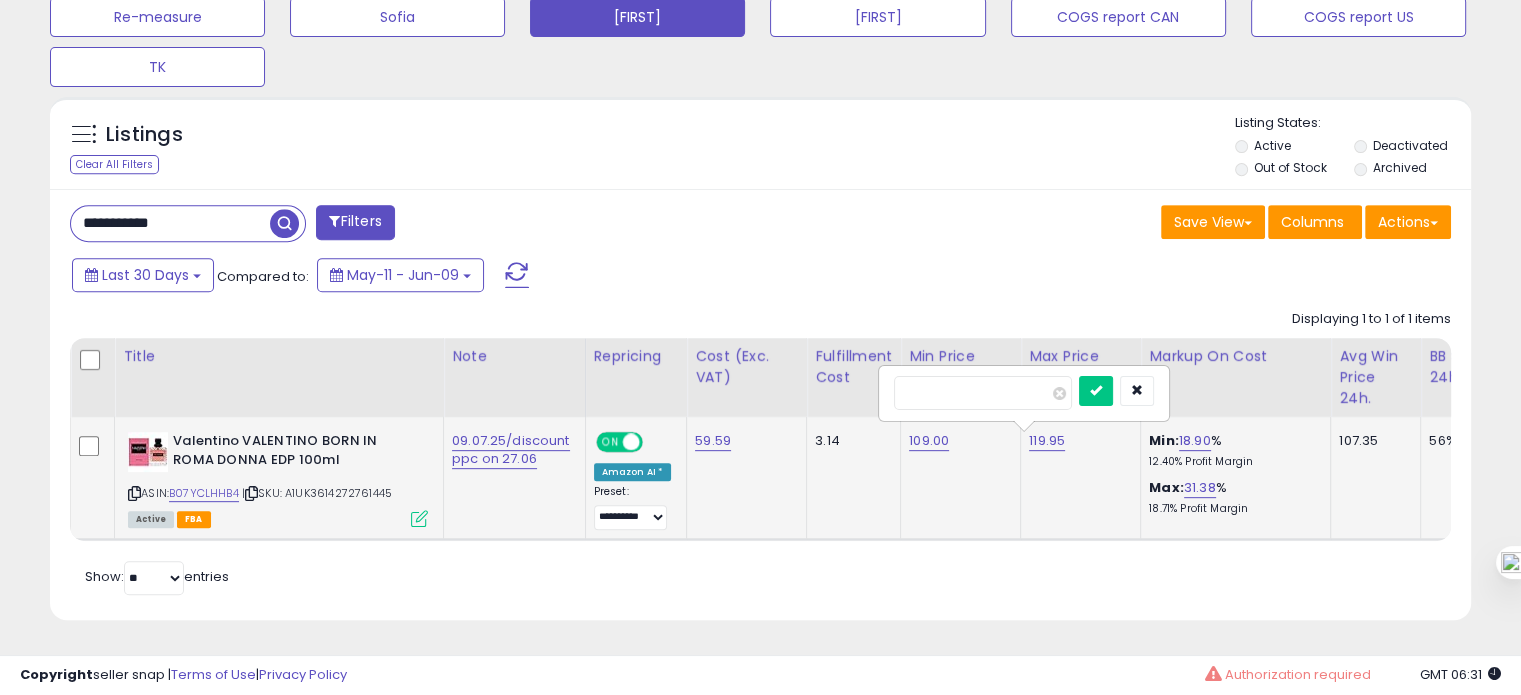 drag, startPoint x: 911, startPoint y: 372, endPoint x: 1018, endPoint y: 377, distance: 107.11676 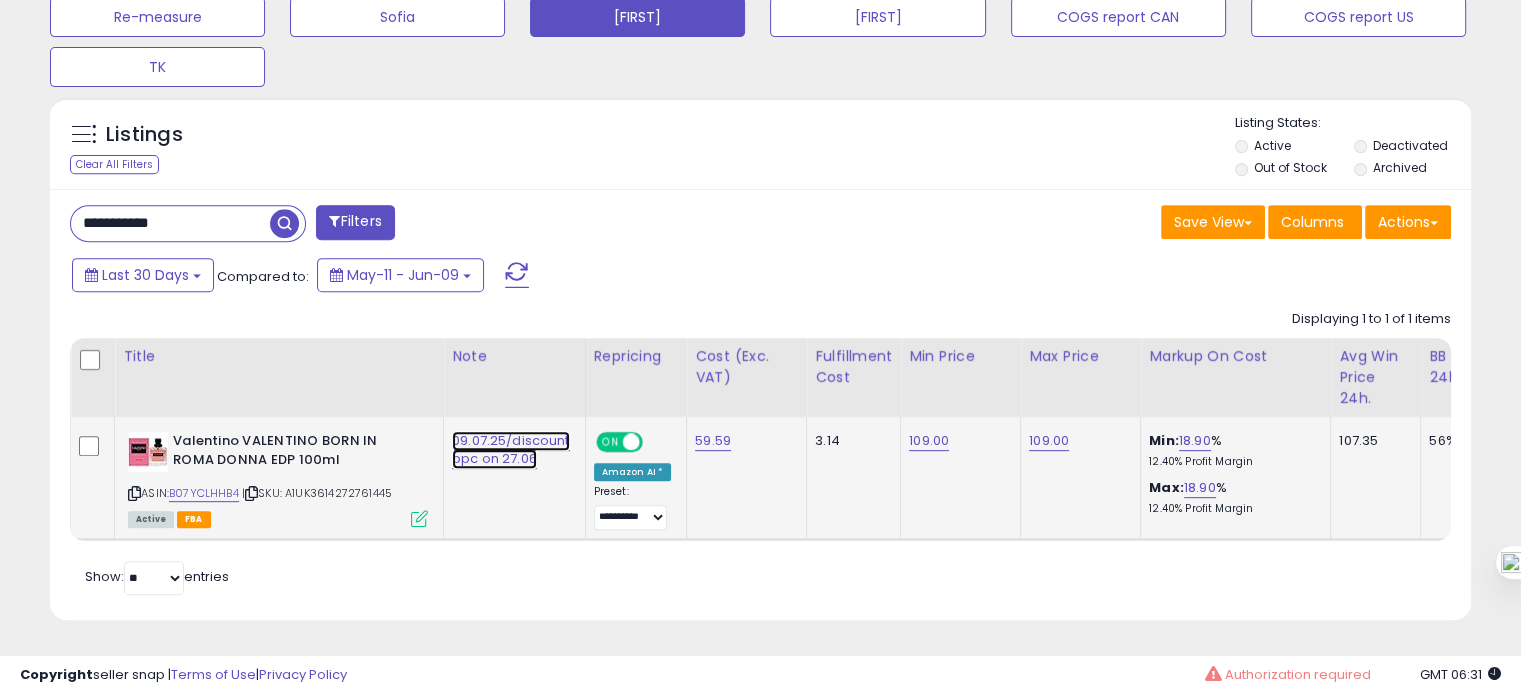 click on "09.07.25/discount ppc on 27.06" at bounding box center [511, 450] 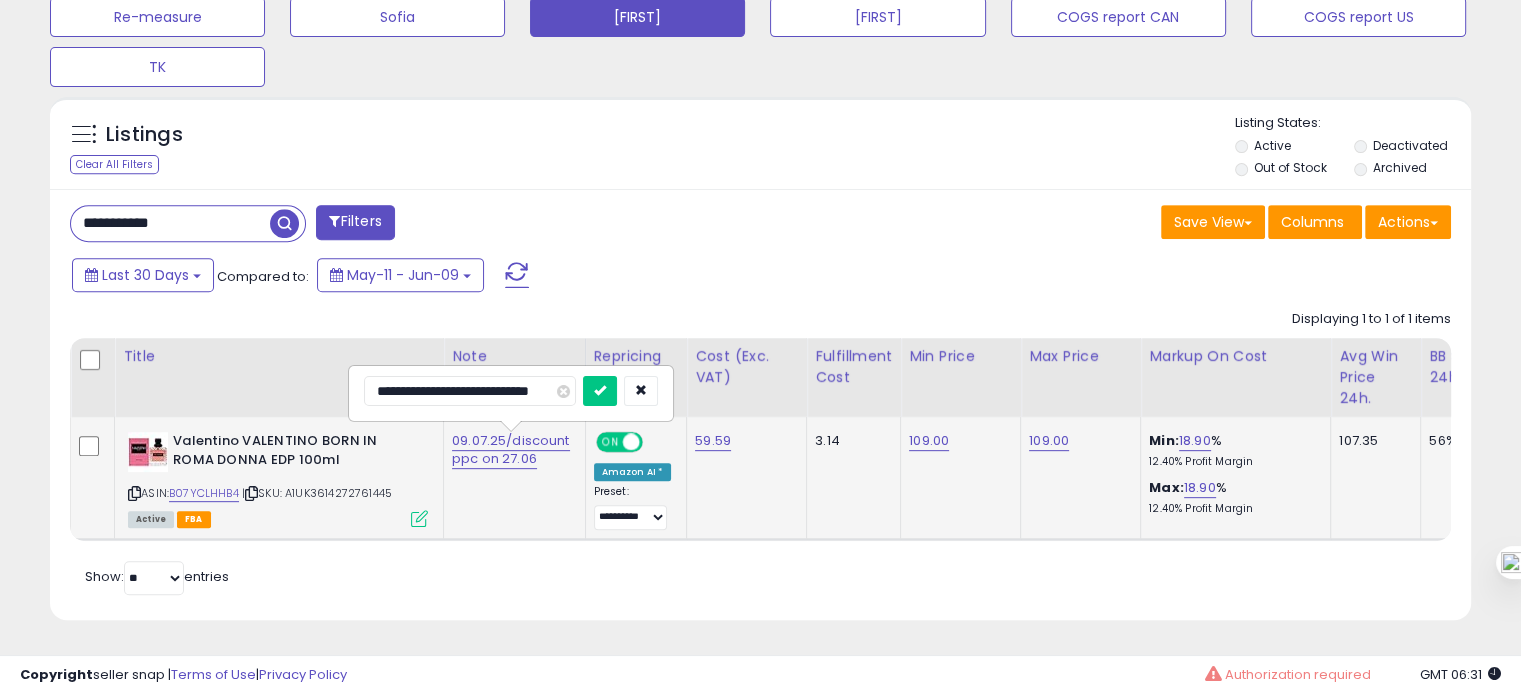 scroll, scrollTop: 0, scrollLeft: 0, axis: both 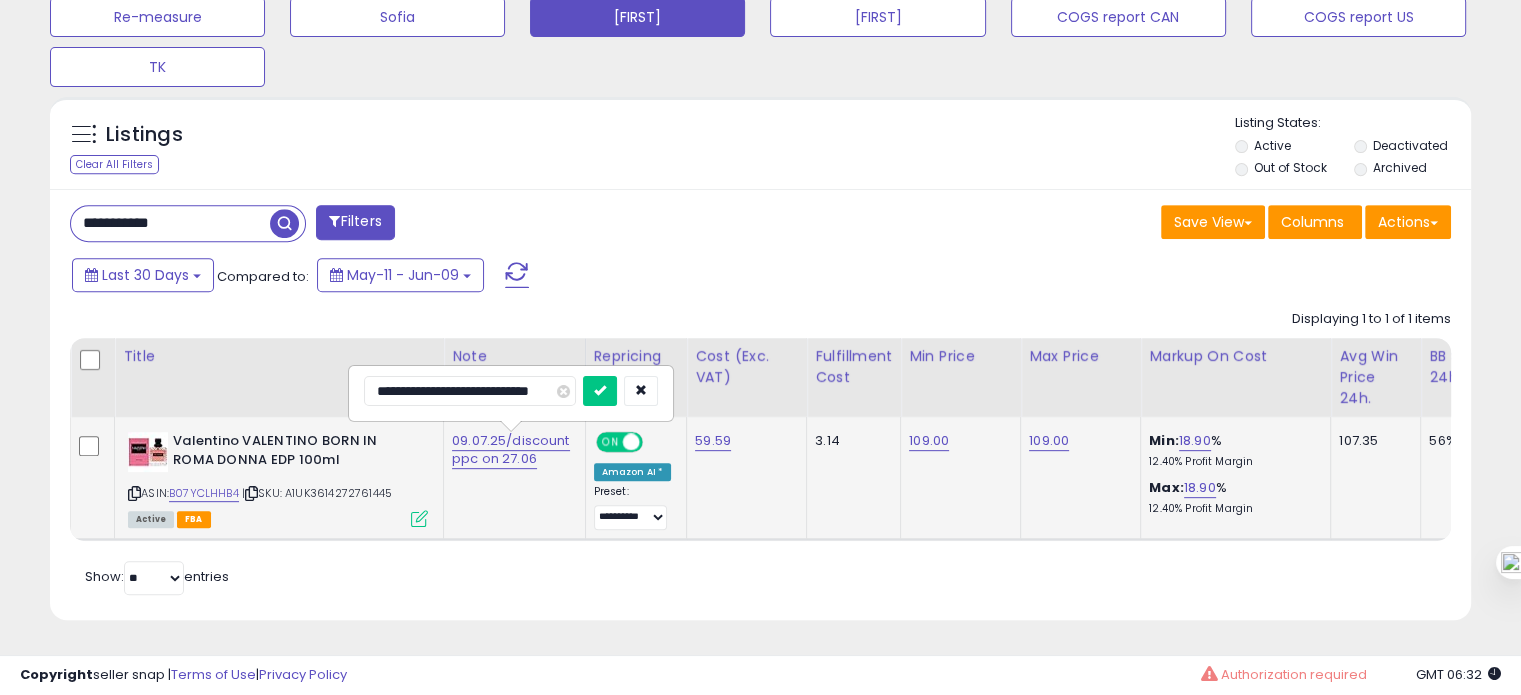 drag, startPoint x: 393, startPoint y: 376, endPoint x: 354, endPoint y: 381, distance: 39.319206 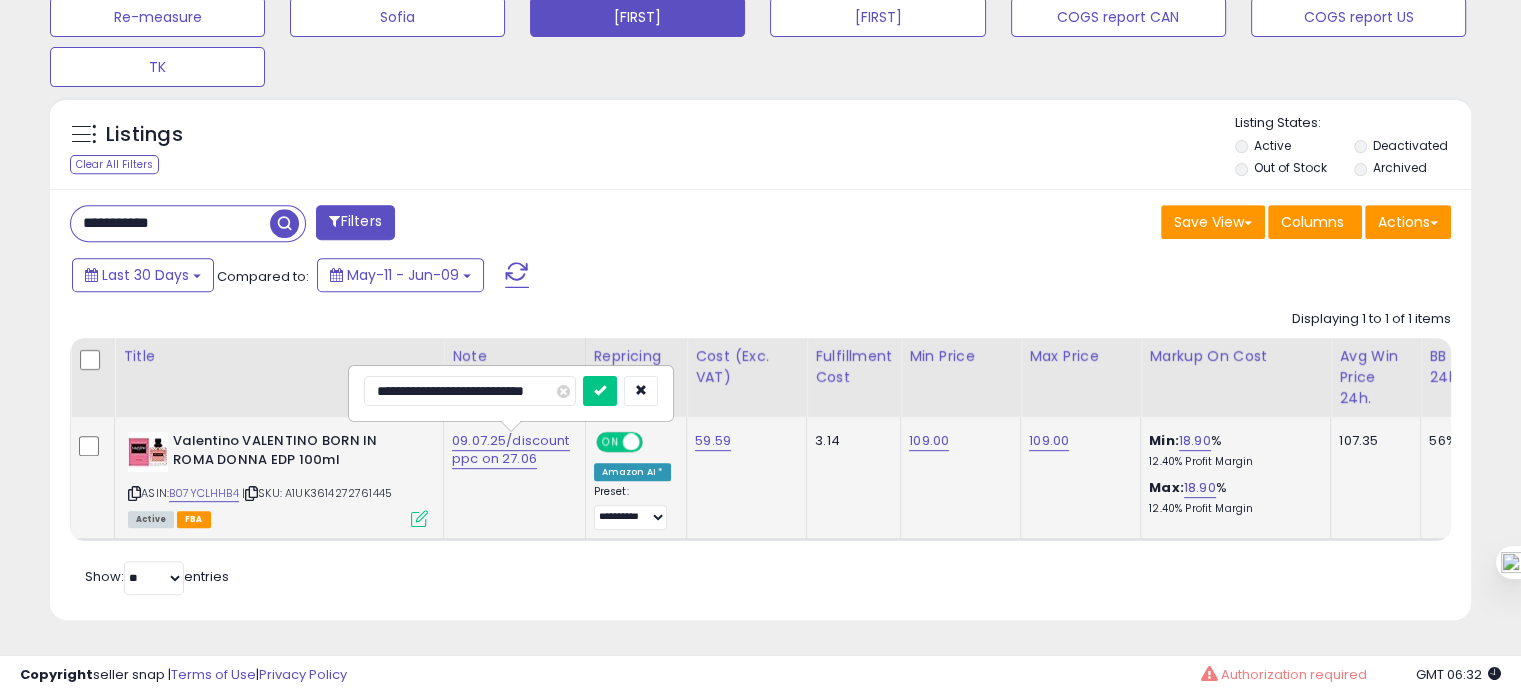type on "**********" 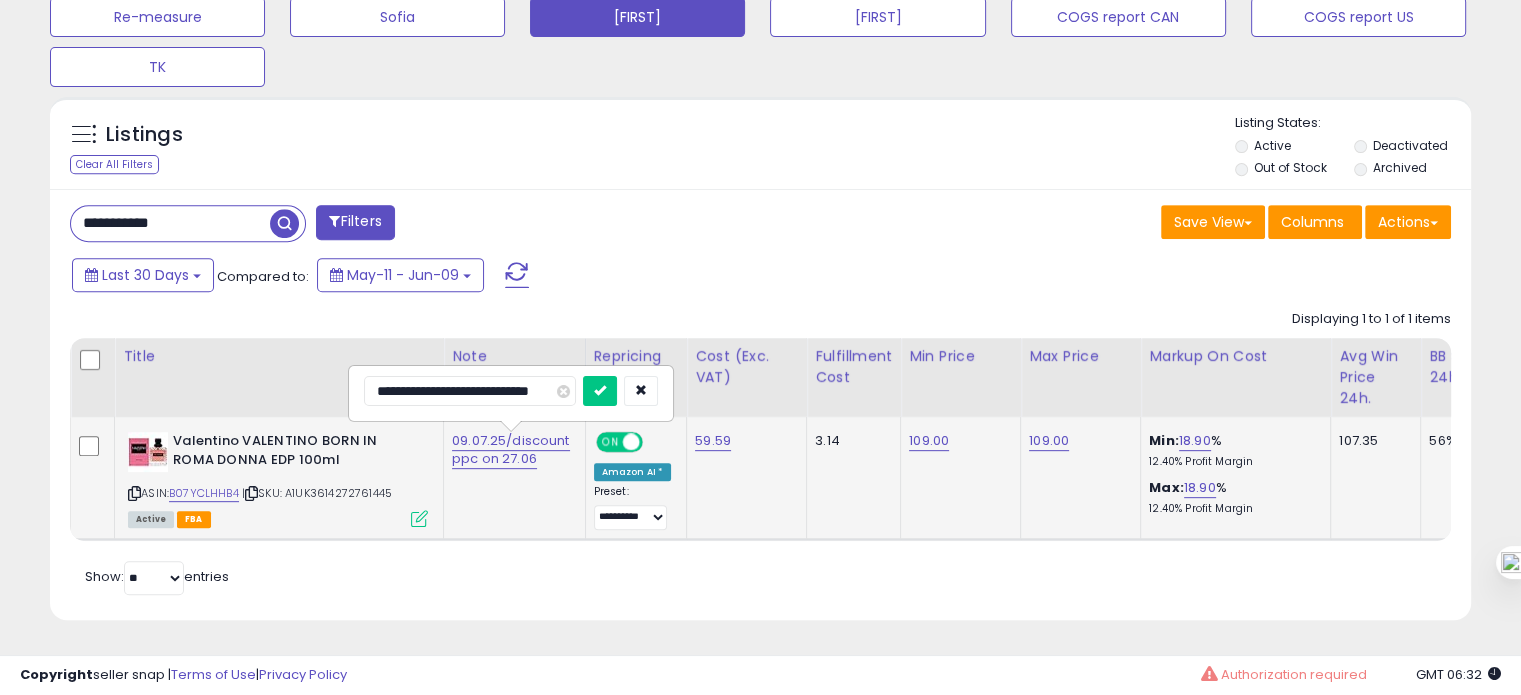 click at bounding box center (600, 391) 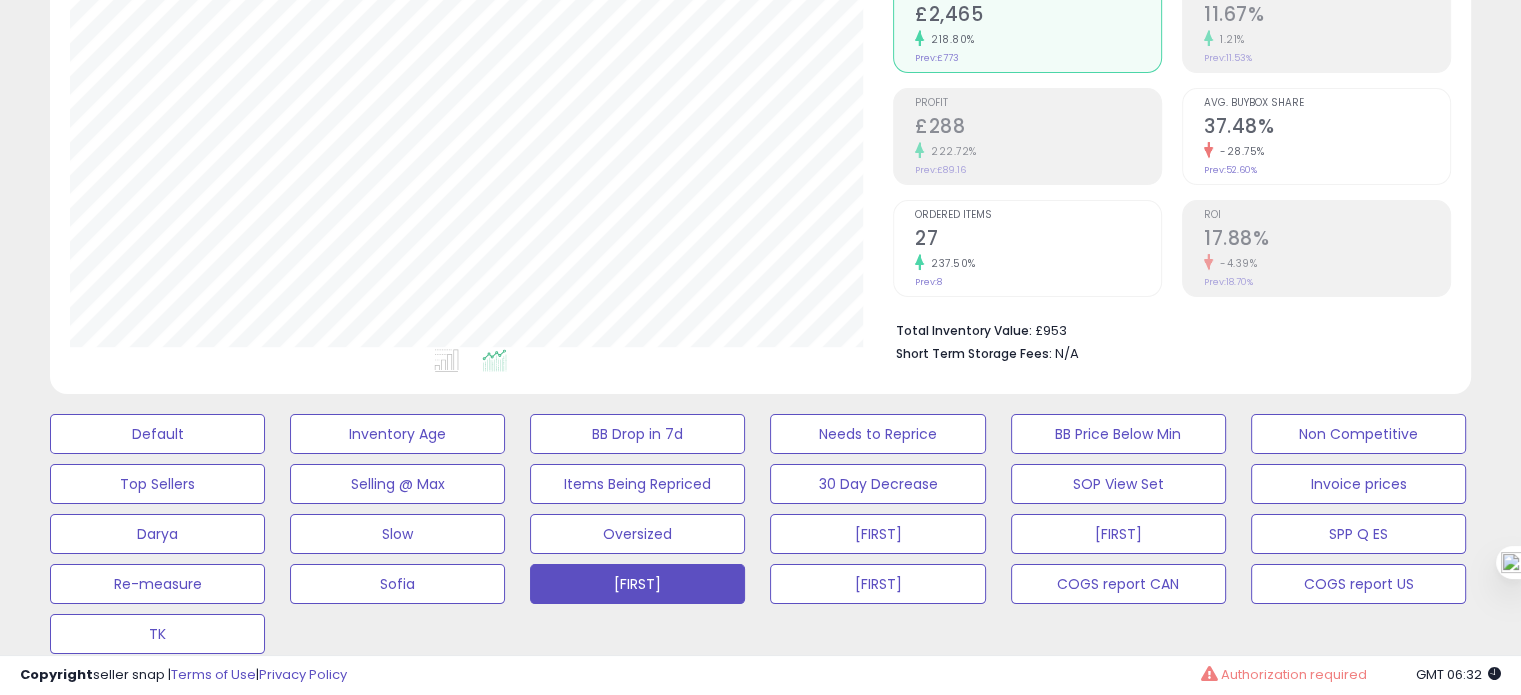 scroll, scrollTop: 0, scrollLeft: 0, axis: both 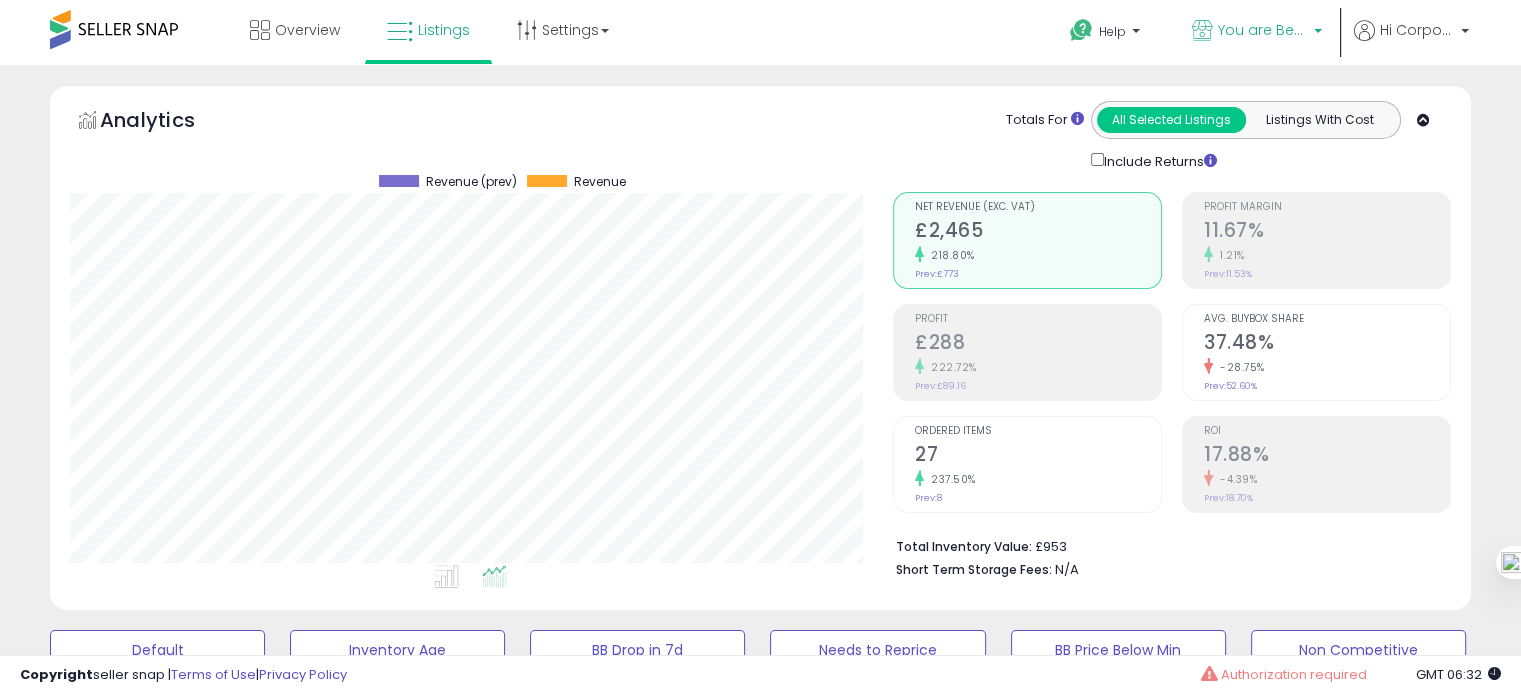 click on "You are Beautiful (UK)" at bounding box center [1257, 32] 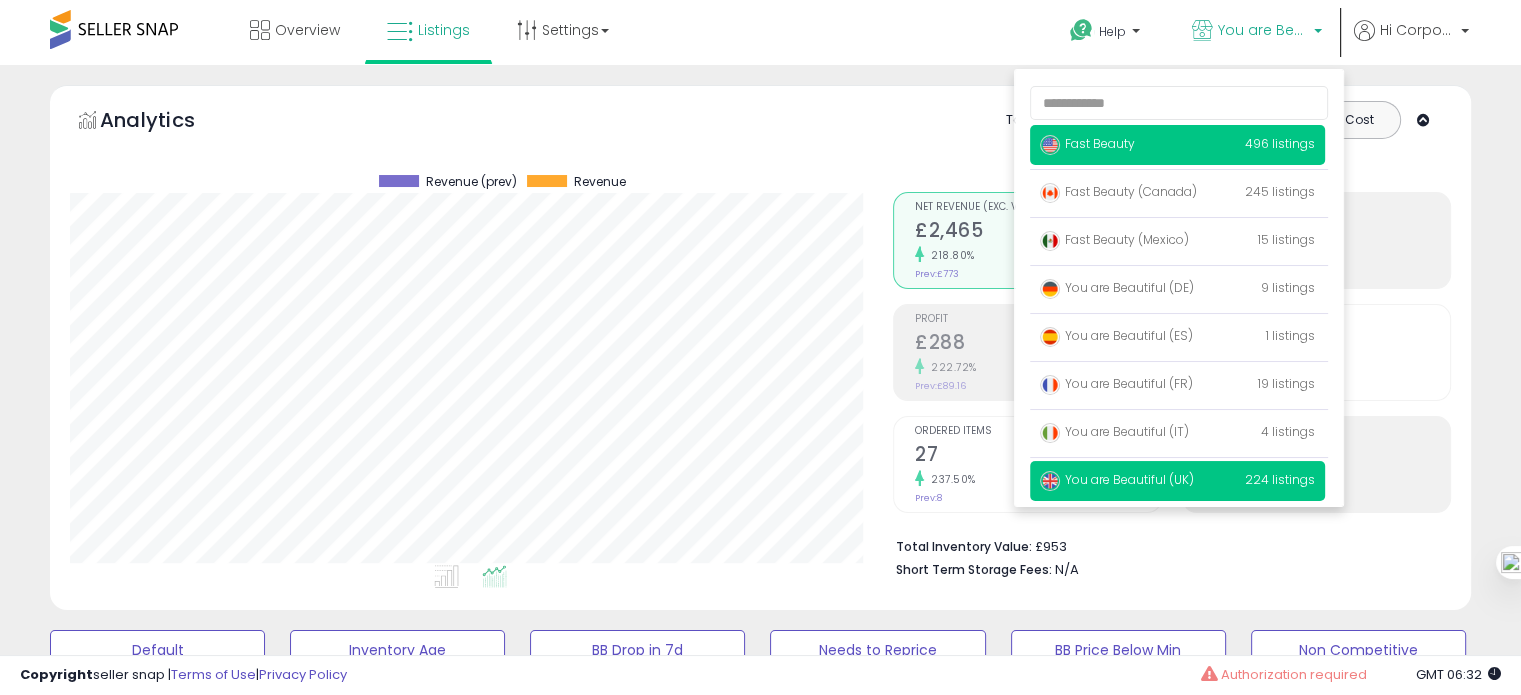 click on "Fast Beauty" at bounding box center (1087, 143) 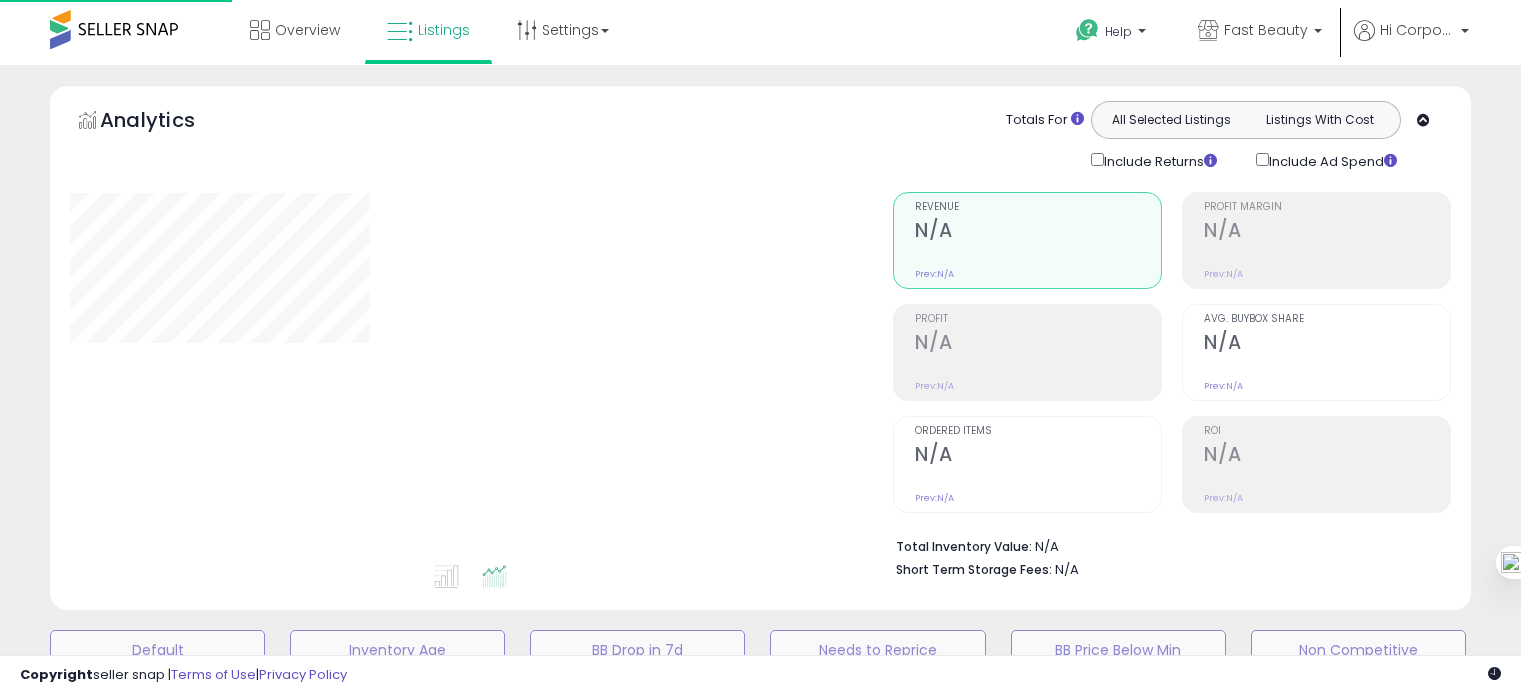 scroll, scrollTop: 0, scrollLeft: 0, axis: both 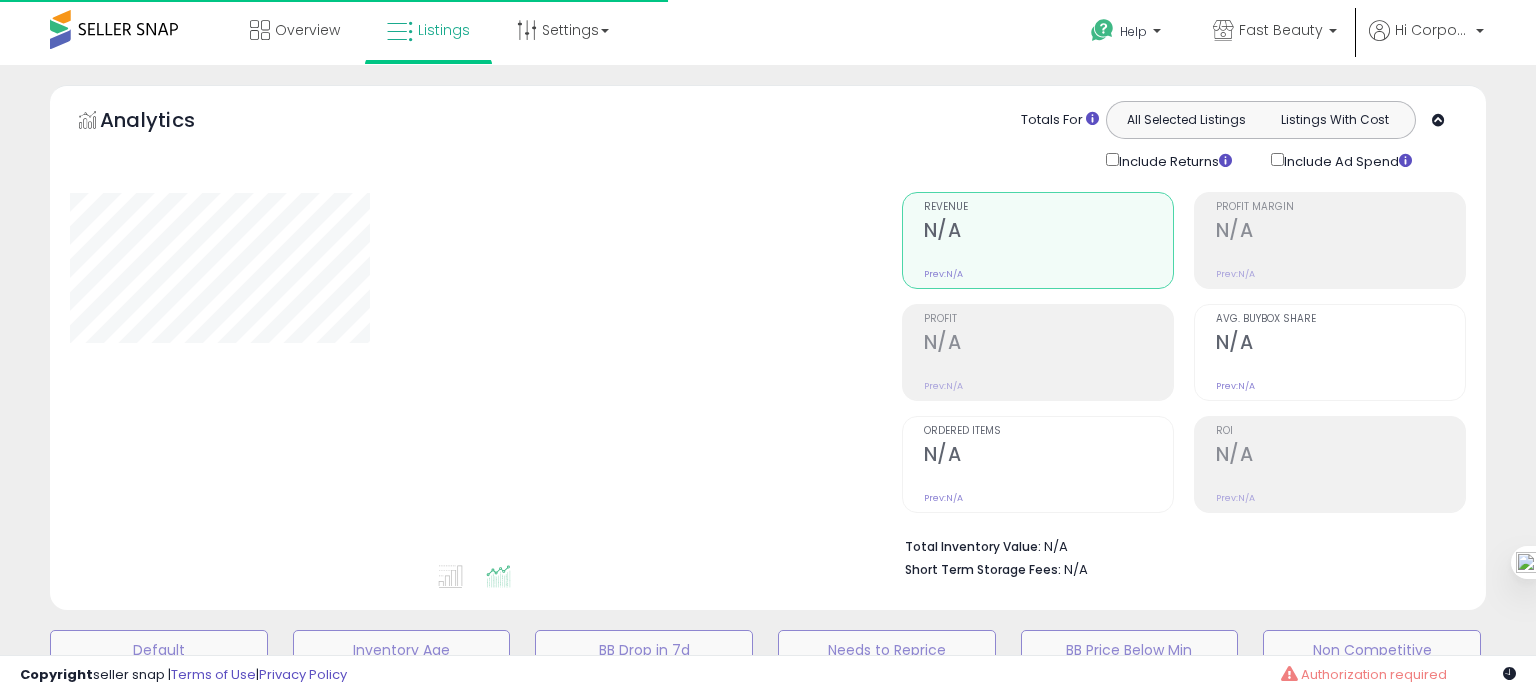 type on "**********" 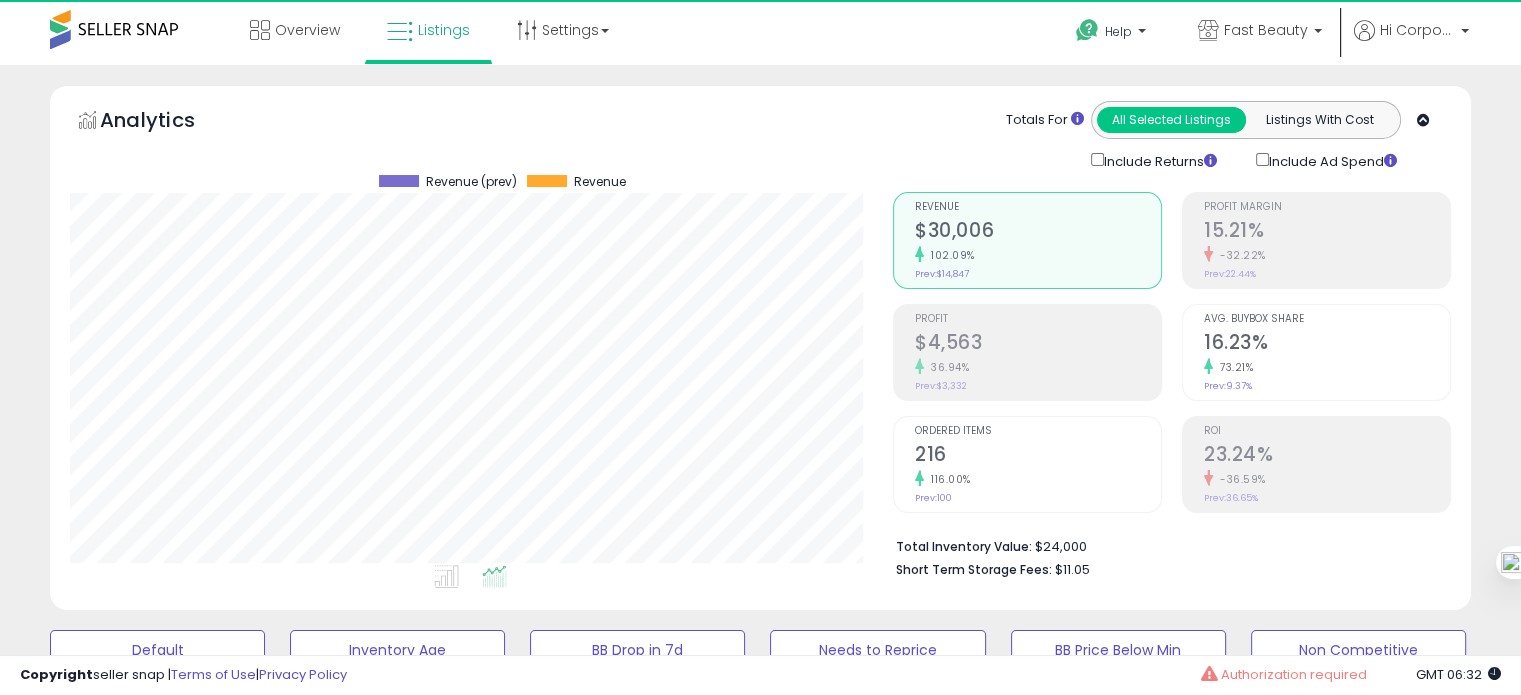 scroll, scrollTop: 999589, scrollLeft: 999176, axis: both 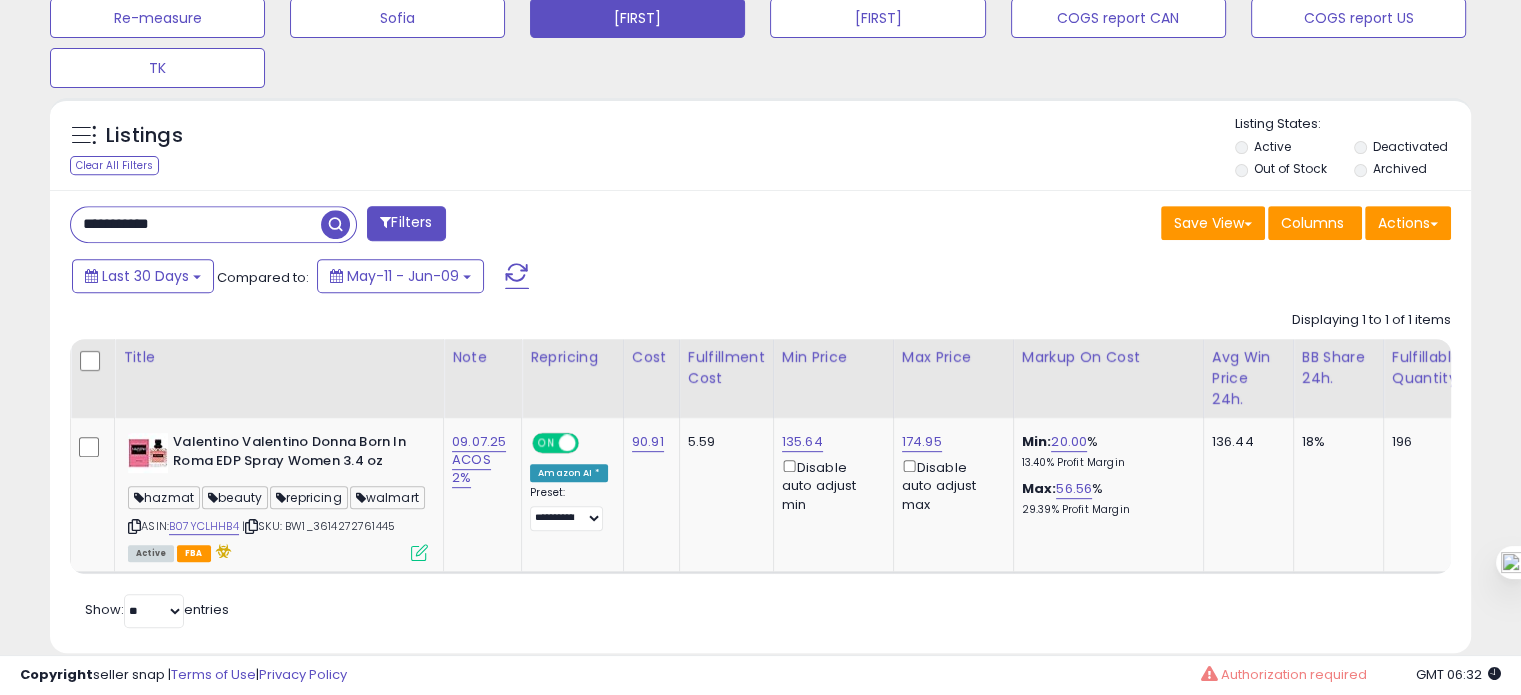 click on "**********" at bounding box center [196, 224] 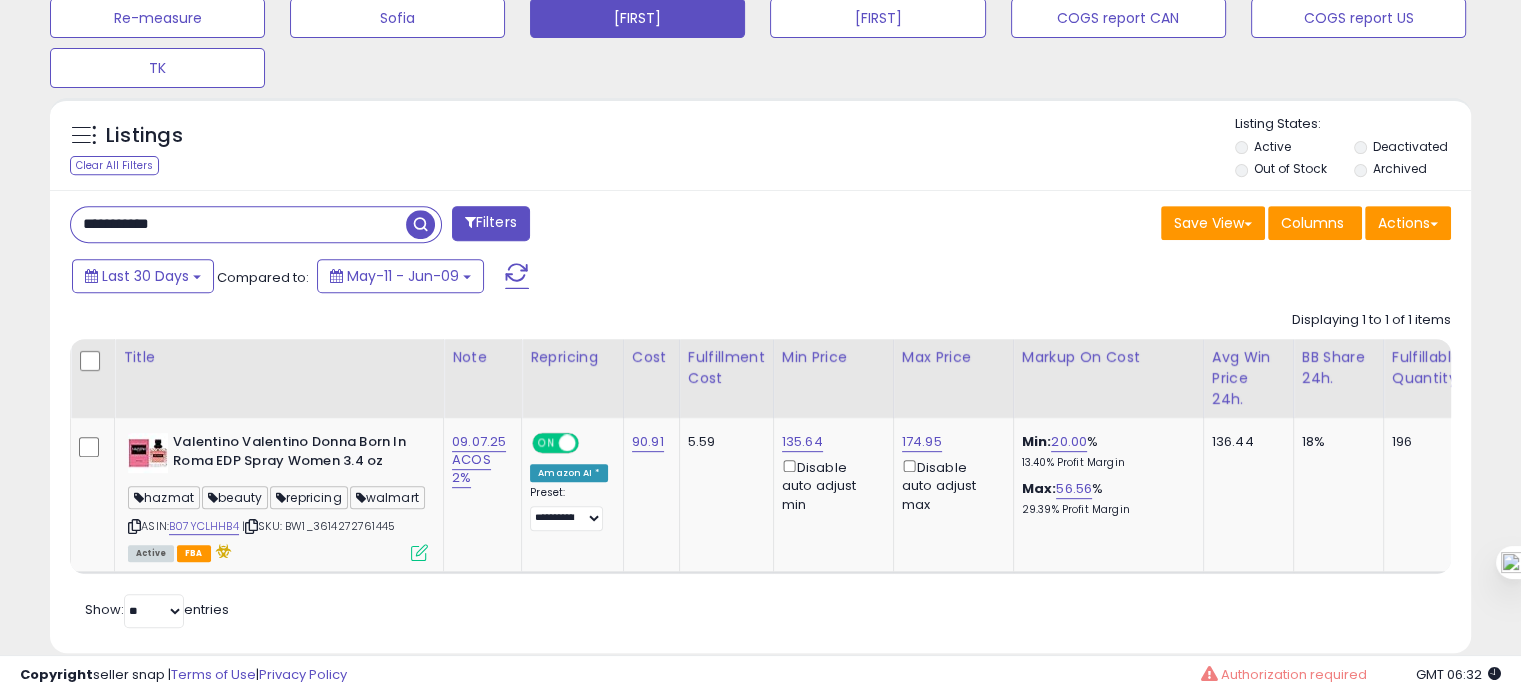 click on "**********" at bounding box center (238, 224) 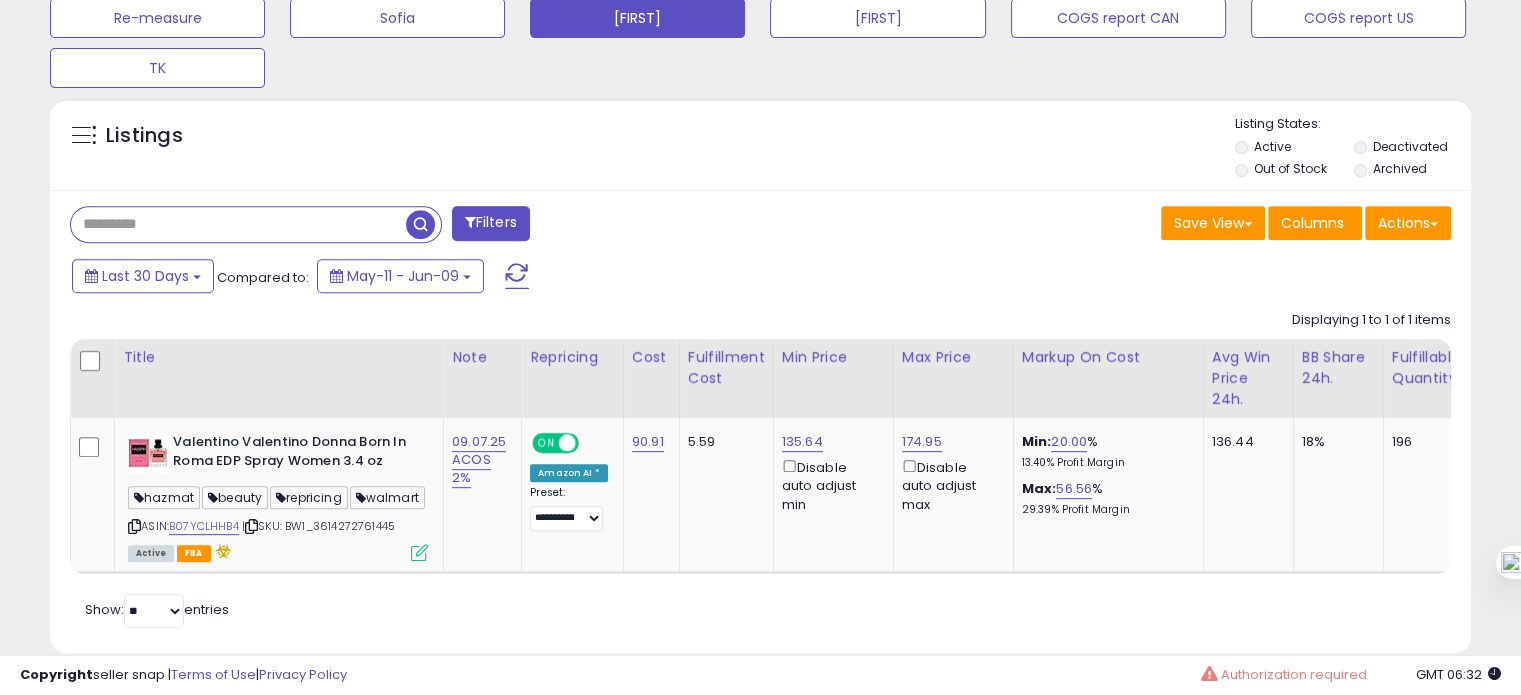 type 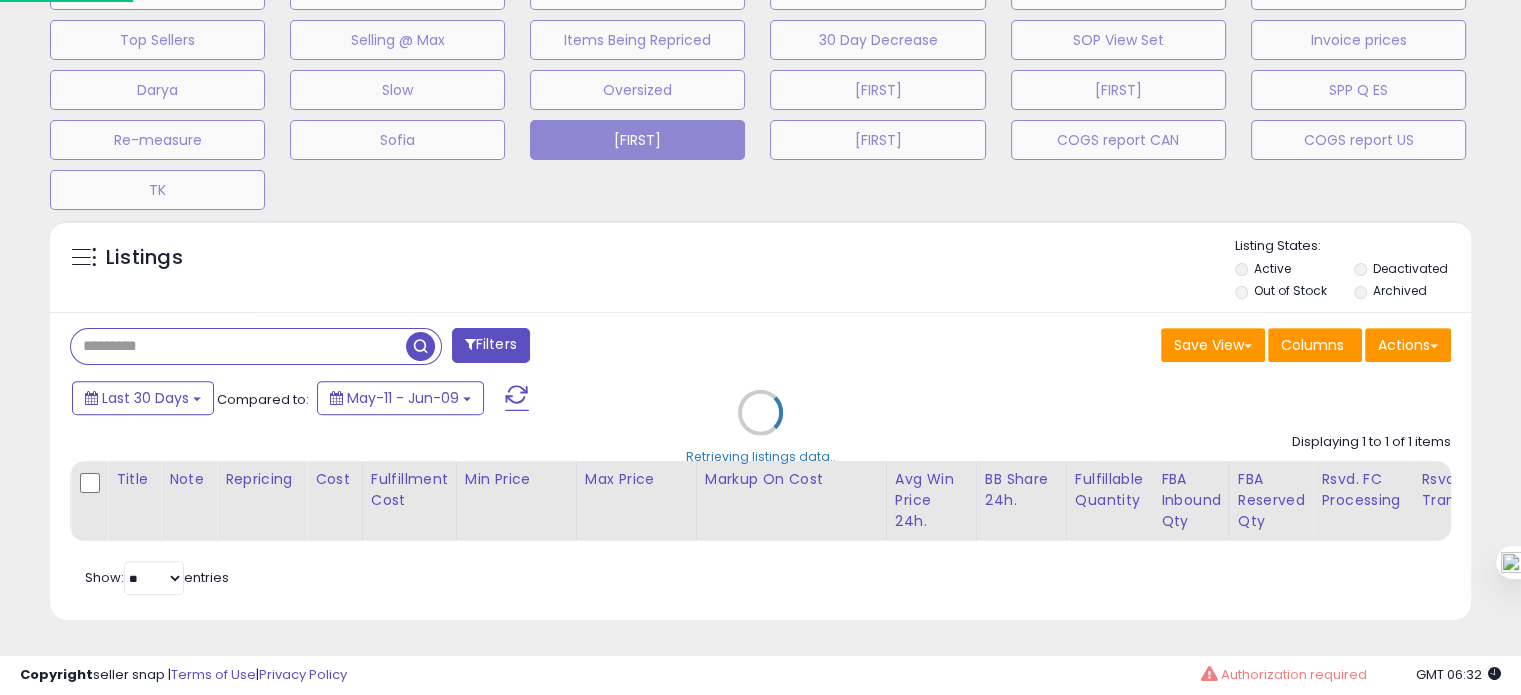 scroll, scrollTop: 999589, scrollLeft: 999168, axis: both 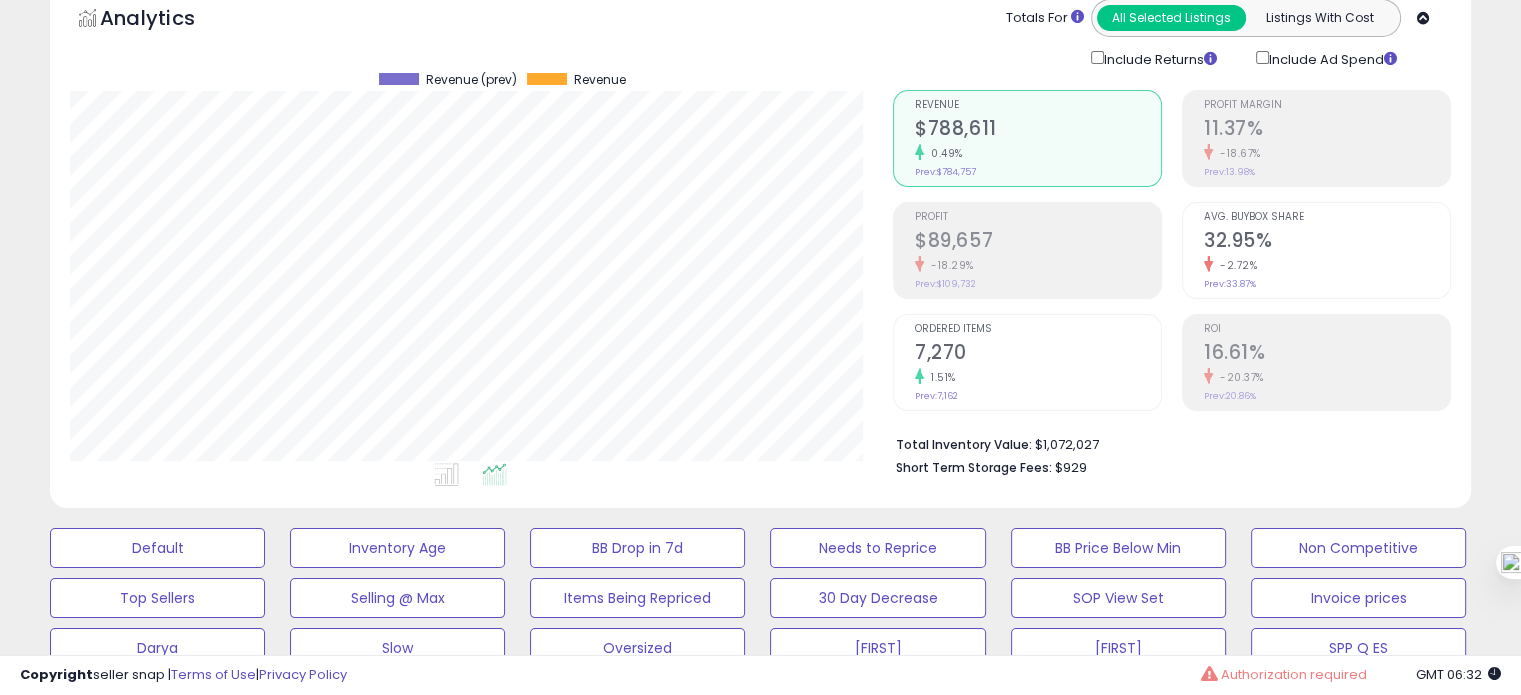 click on "16.61%" at bounding box center (1327, 354) 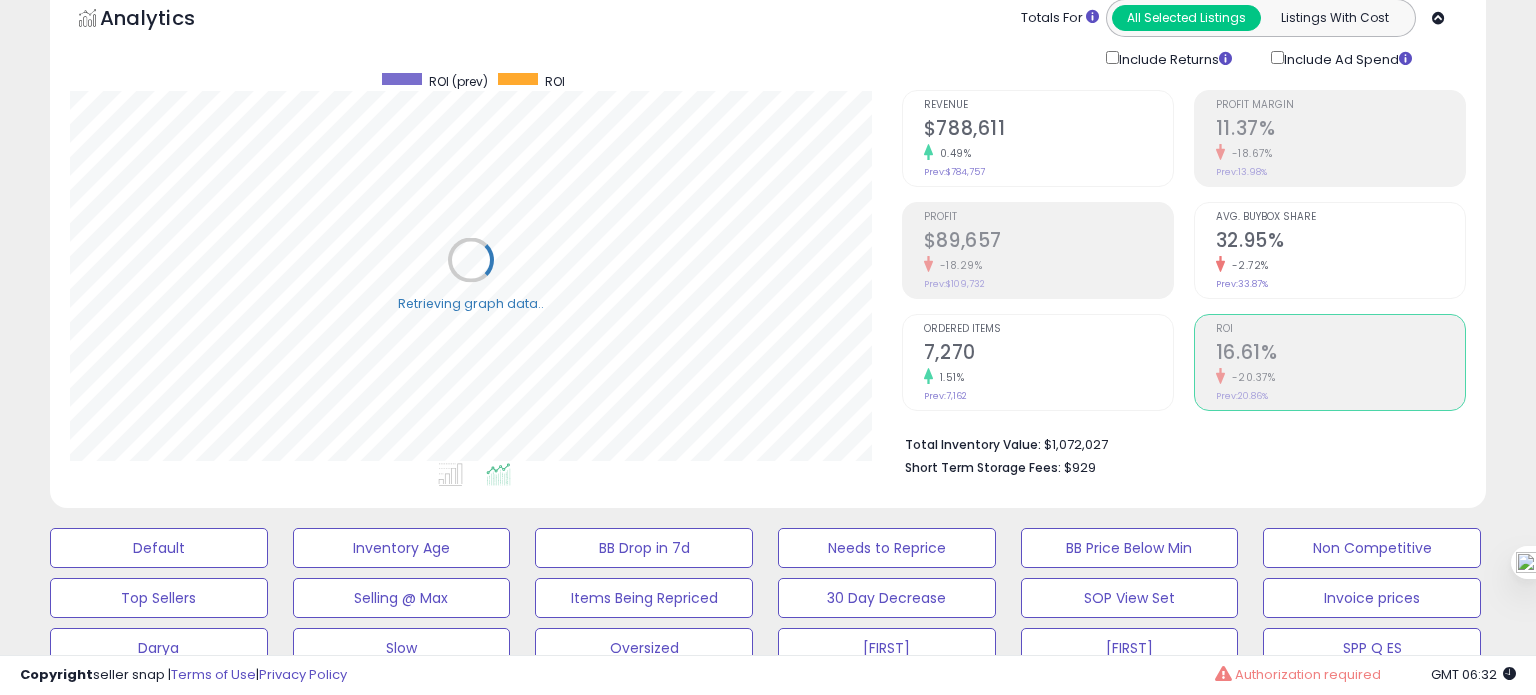 scroll, scrollTop: 999589, scrollLeft: 999168, axis: both 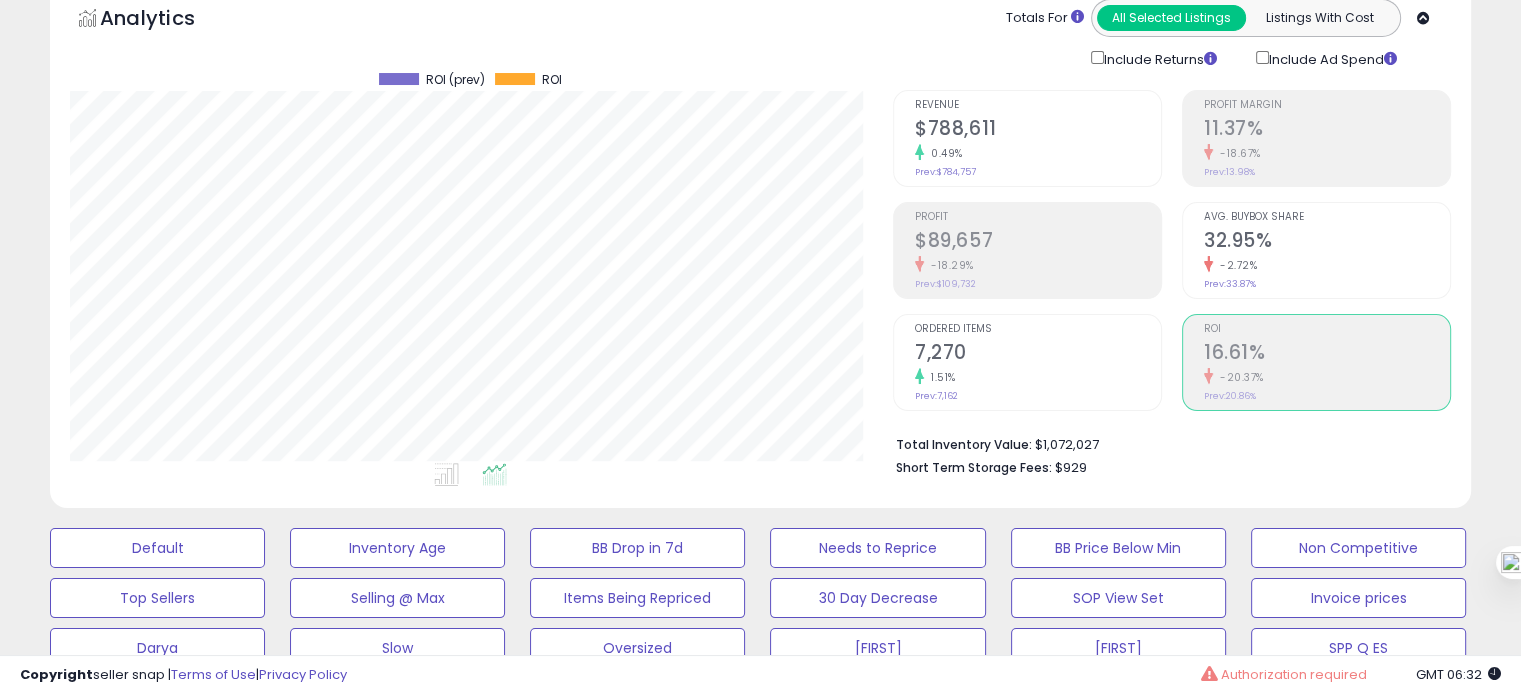 click on "0.49%" 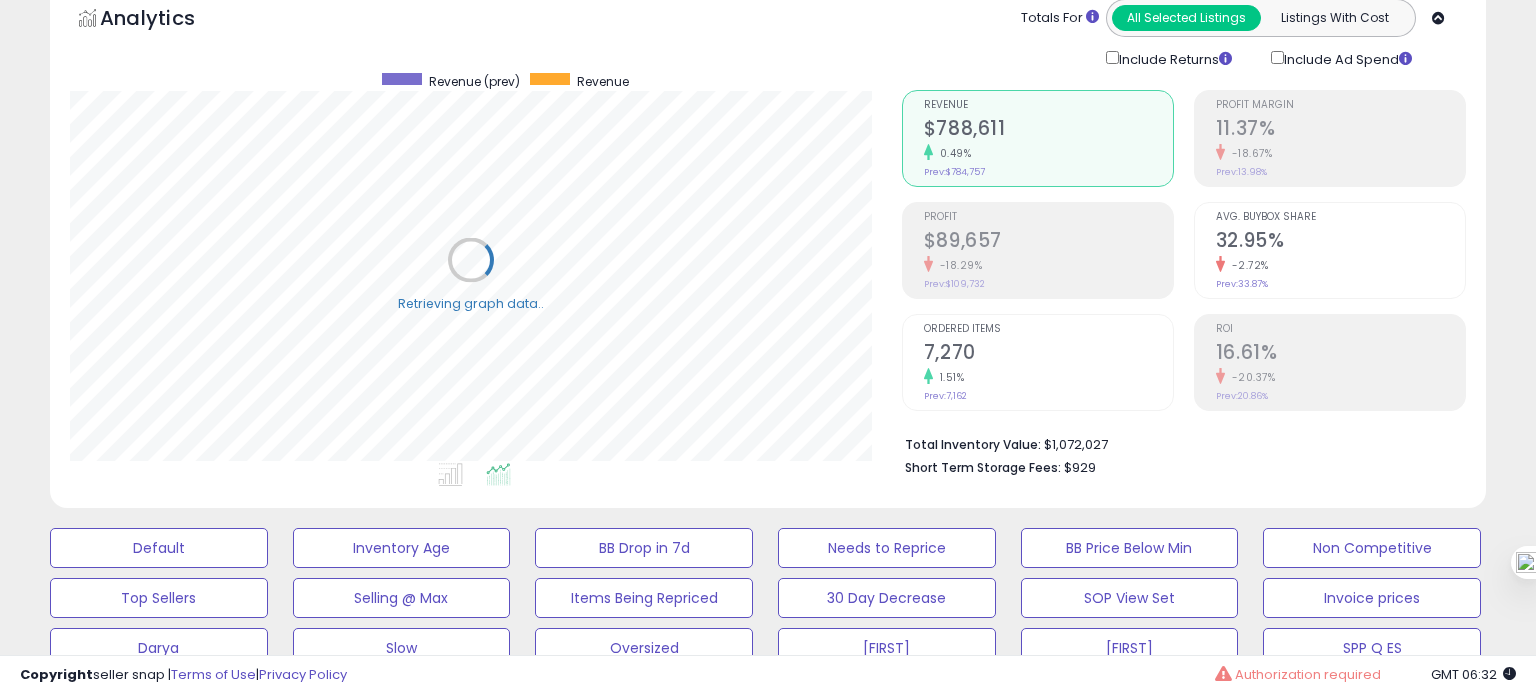 scroll, scrollTop: 999589, scrollLeft: 999168, axis: both 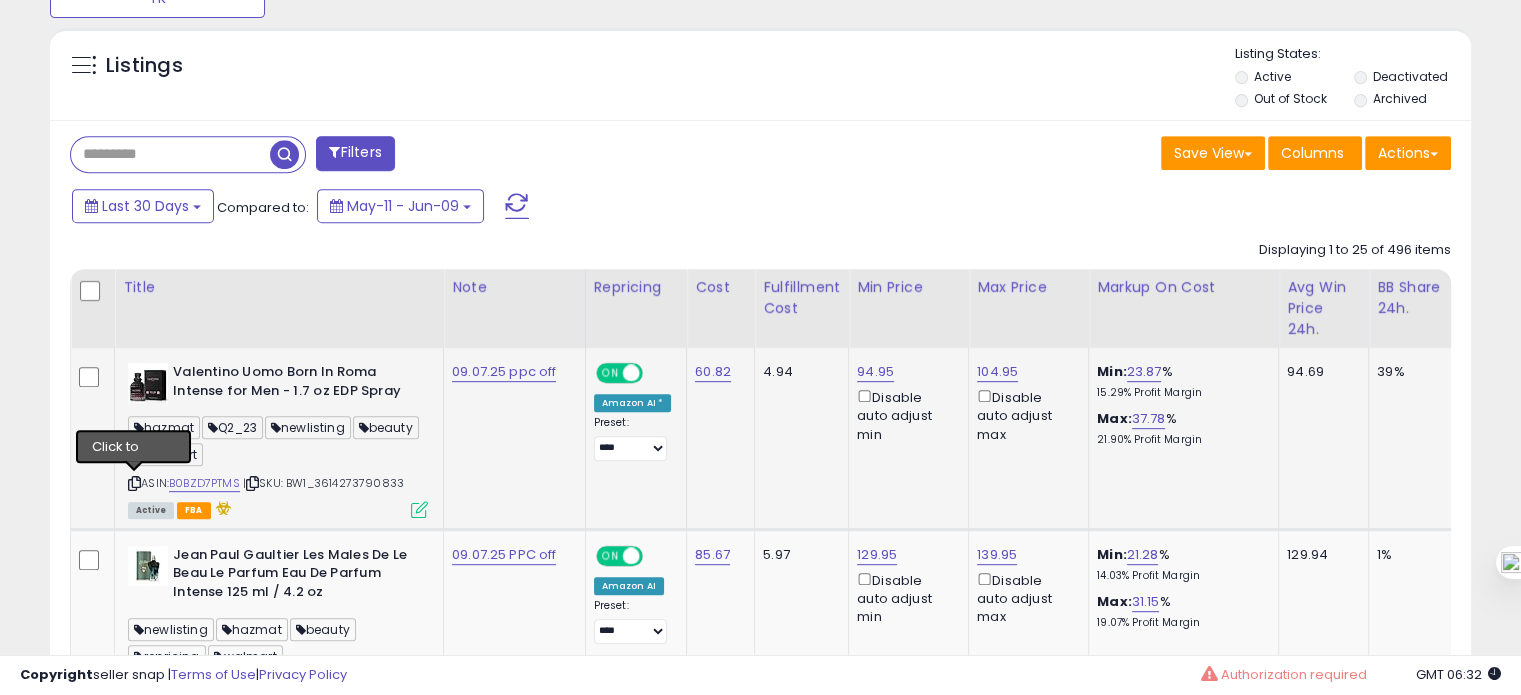 click at bounding box center [134, 483] 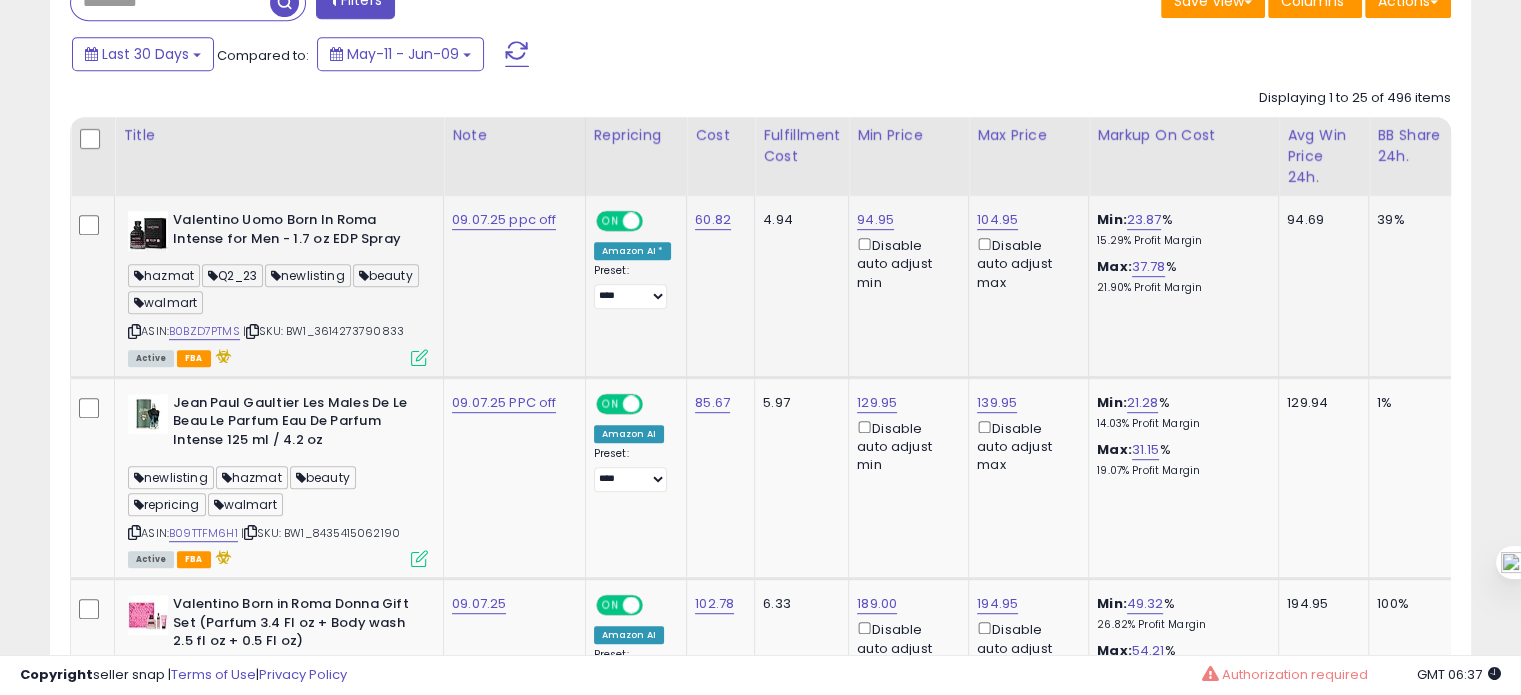 scroll, scrollTop: 1032, scrollLeft: 0, axis: vertical 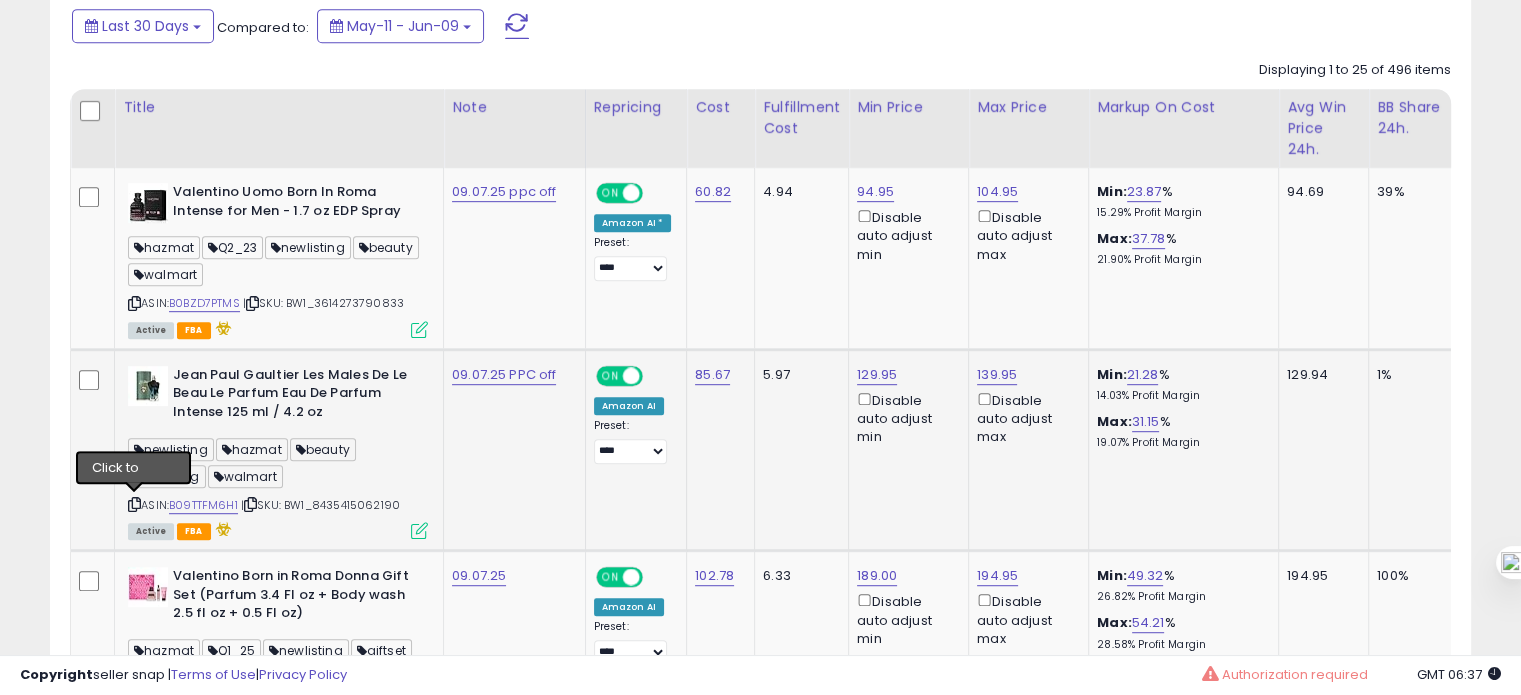 click at bounding box center [134, 504] 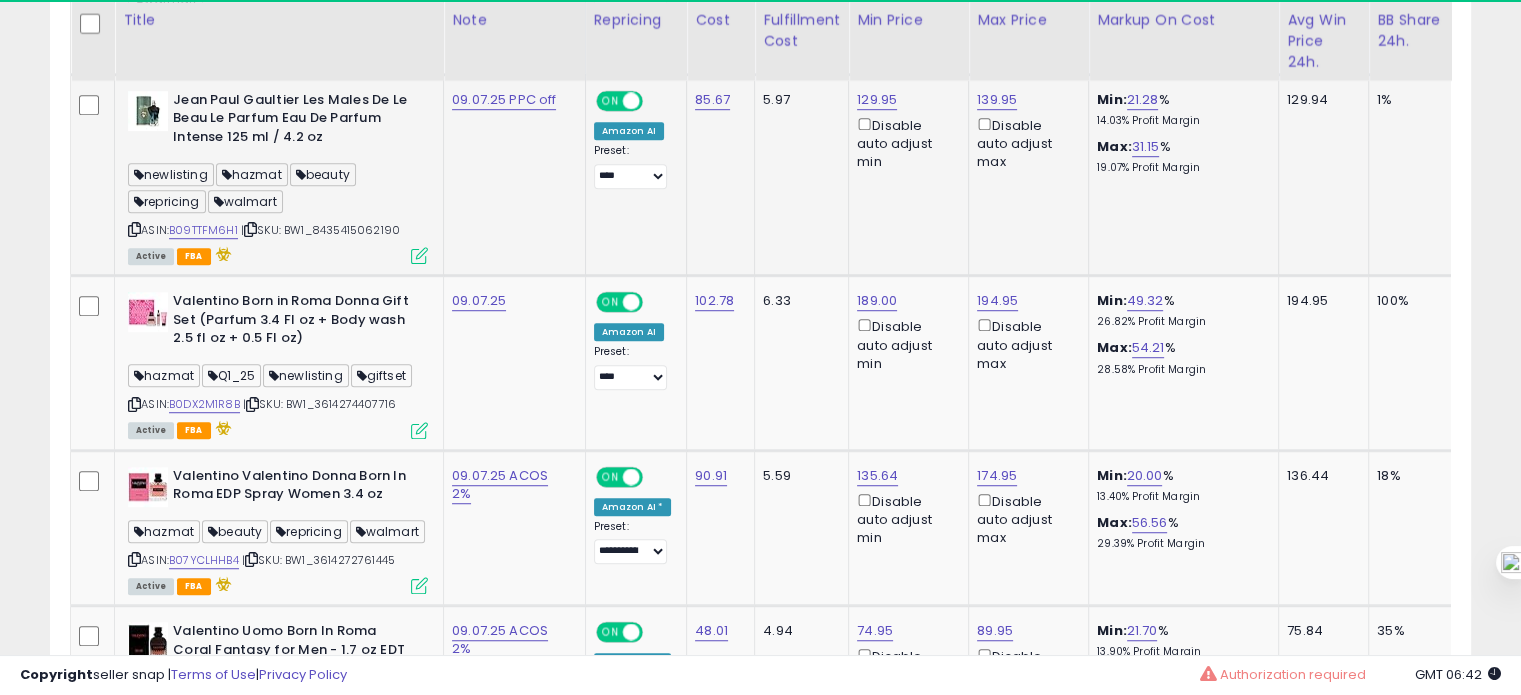 scroll, scrollTop: 1308, scrollLeft: 0, axis: vertical 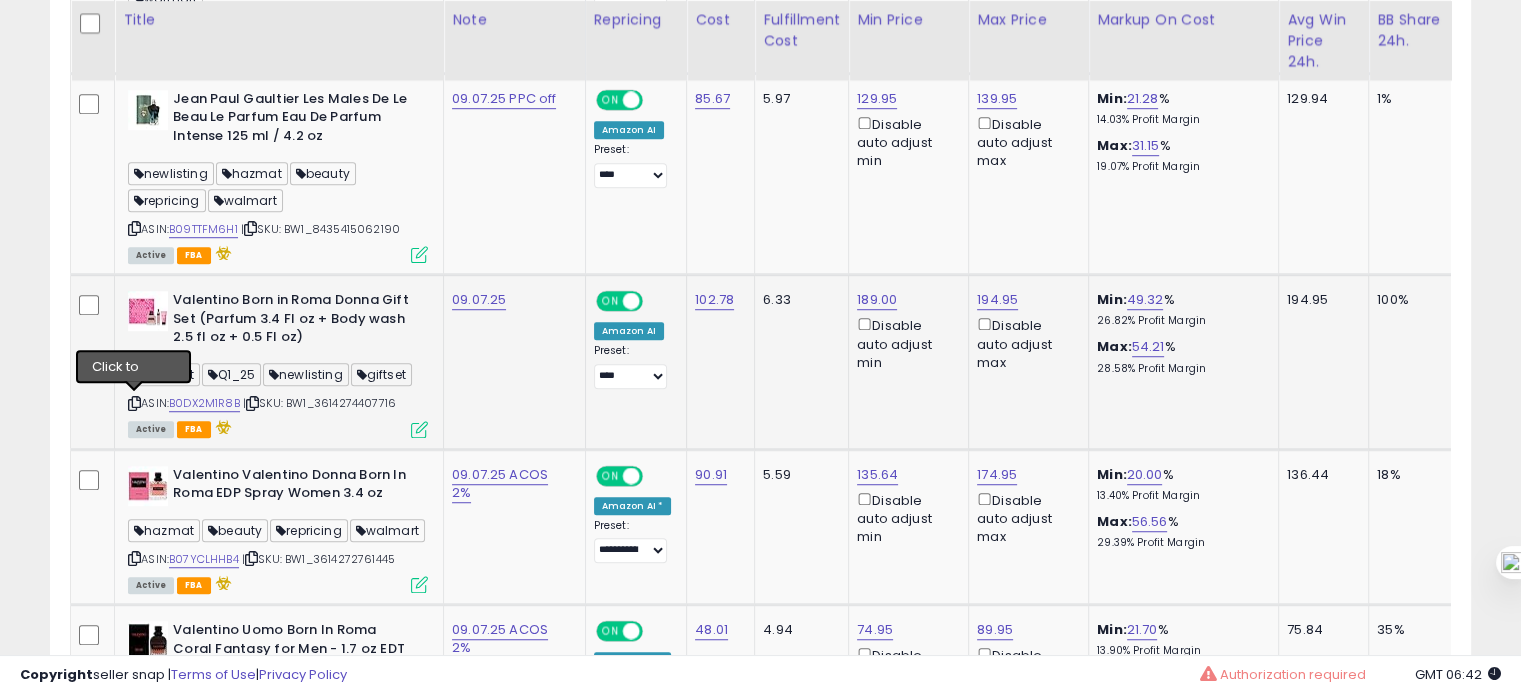 click at bounding box center [134, 403] 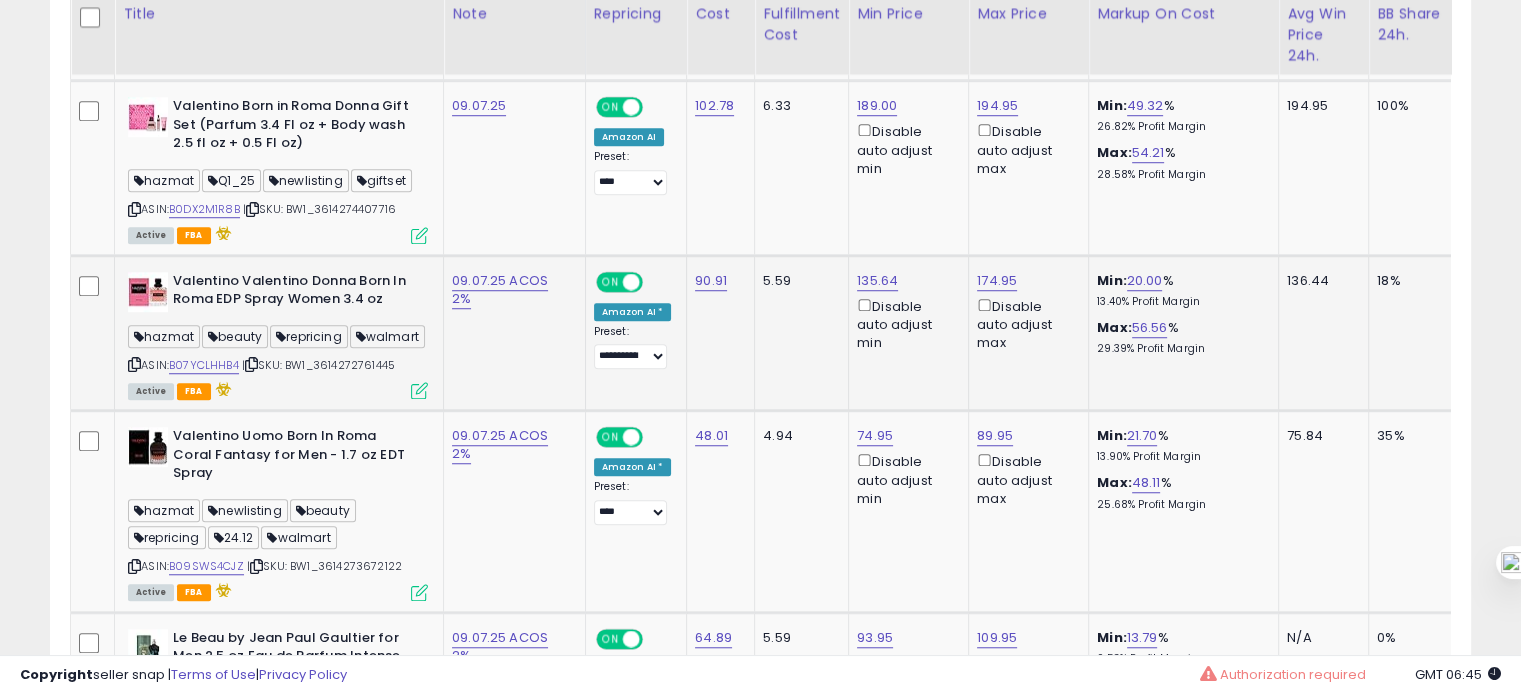 scroll, scrollTop: 1504, scrollLeft: 0, axis: vertical 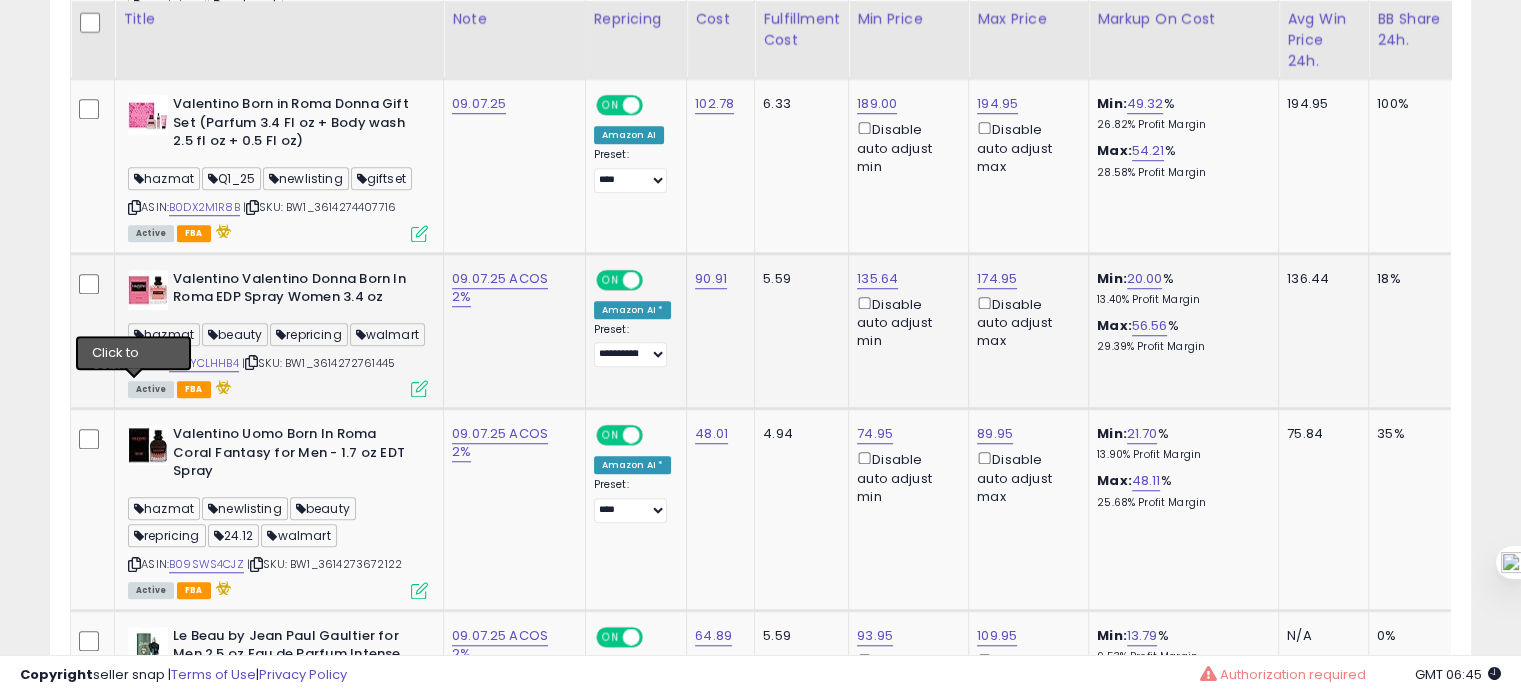 click at bounding box center [134, 362] 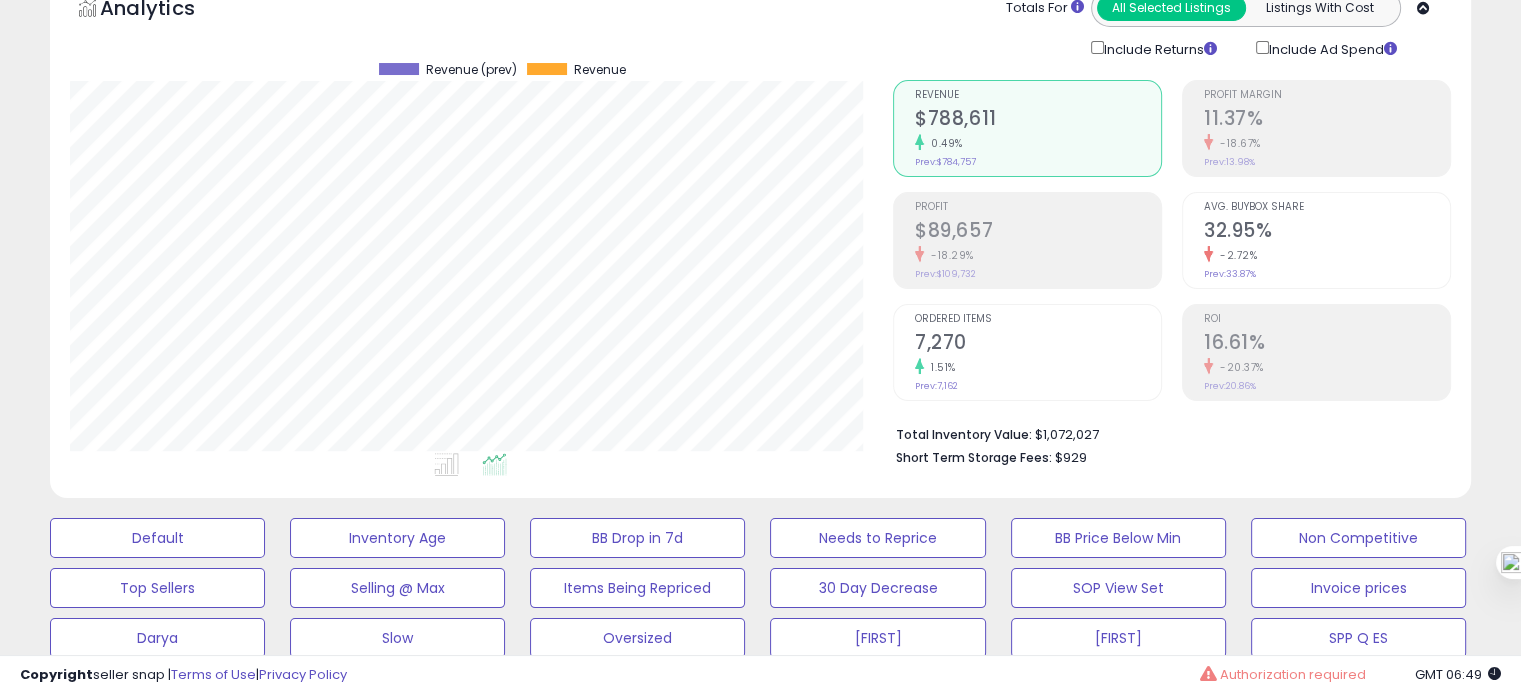 scroll, scrollTop: 0, scrollLeft: 0, axis: both 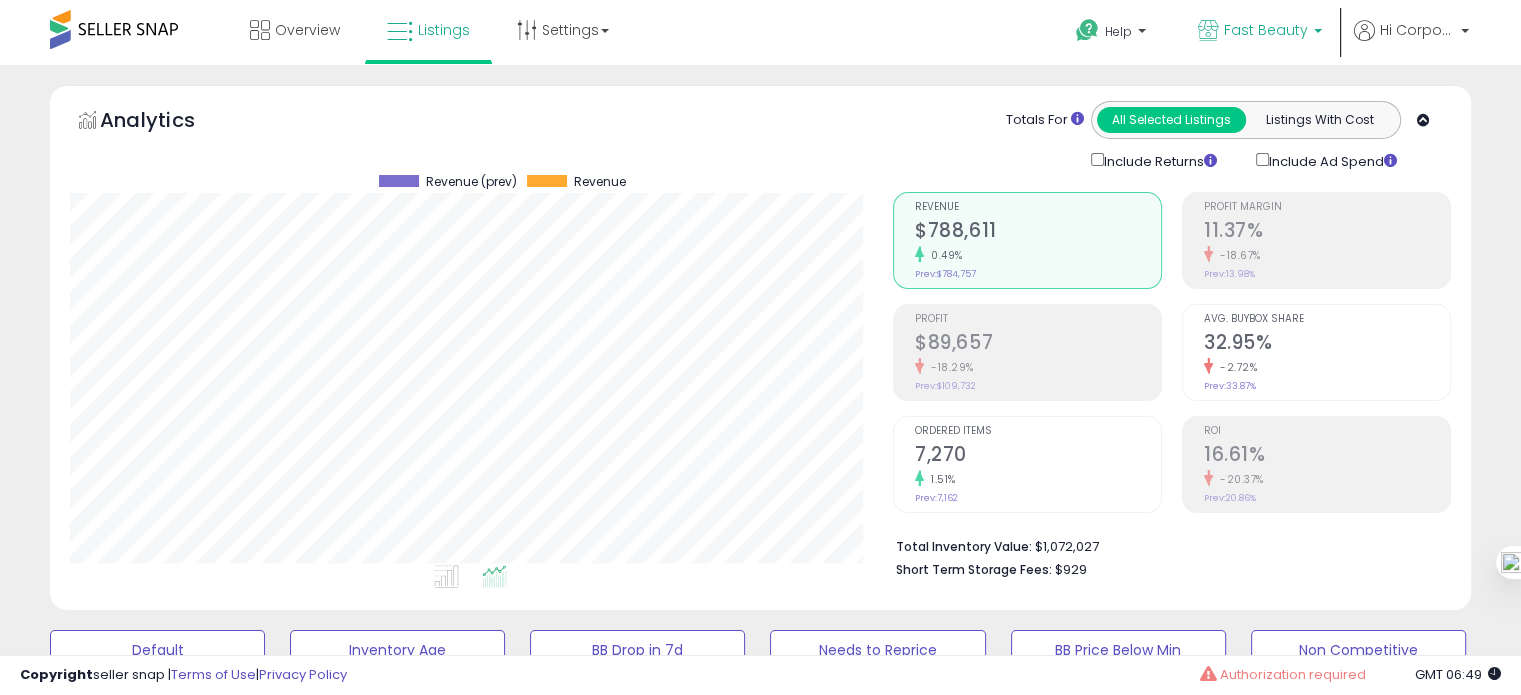 click on "Fast Beauty" at bounding box center (1266, 30) 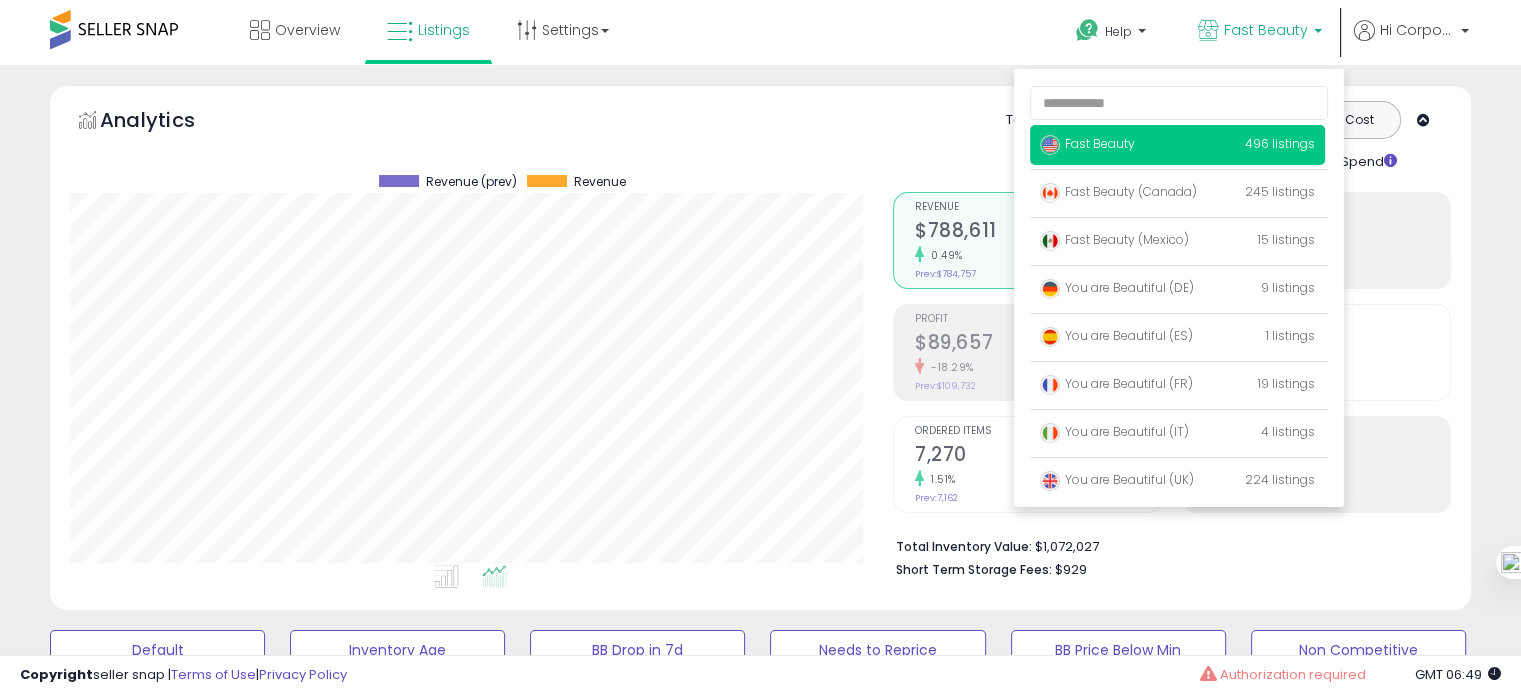 click on "Fast Beauty" at bounding box center [1087, 143] 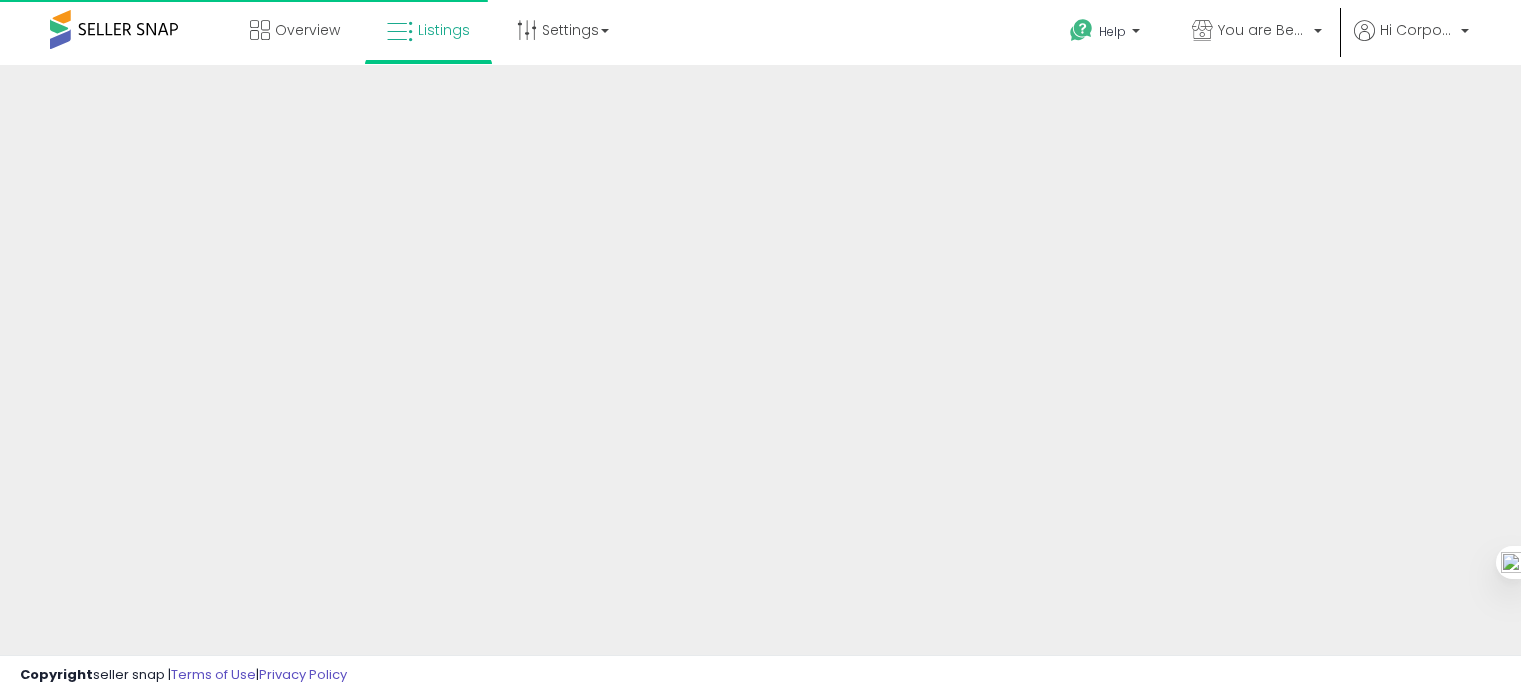 scroll, scrollTop: 0, scrollLeft: 0, axis: both 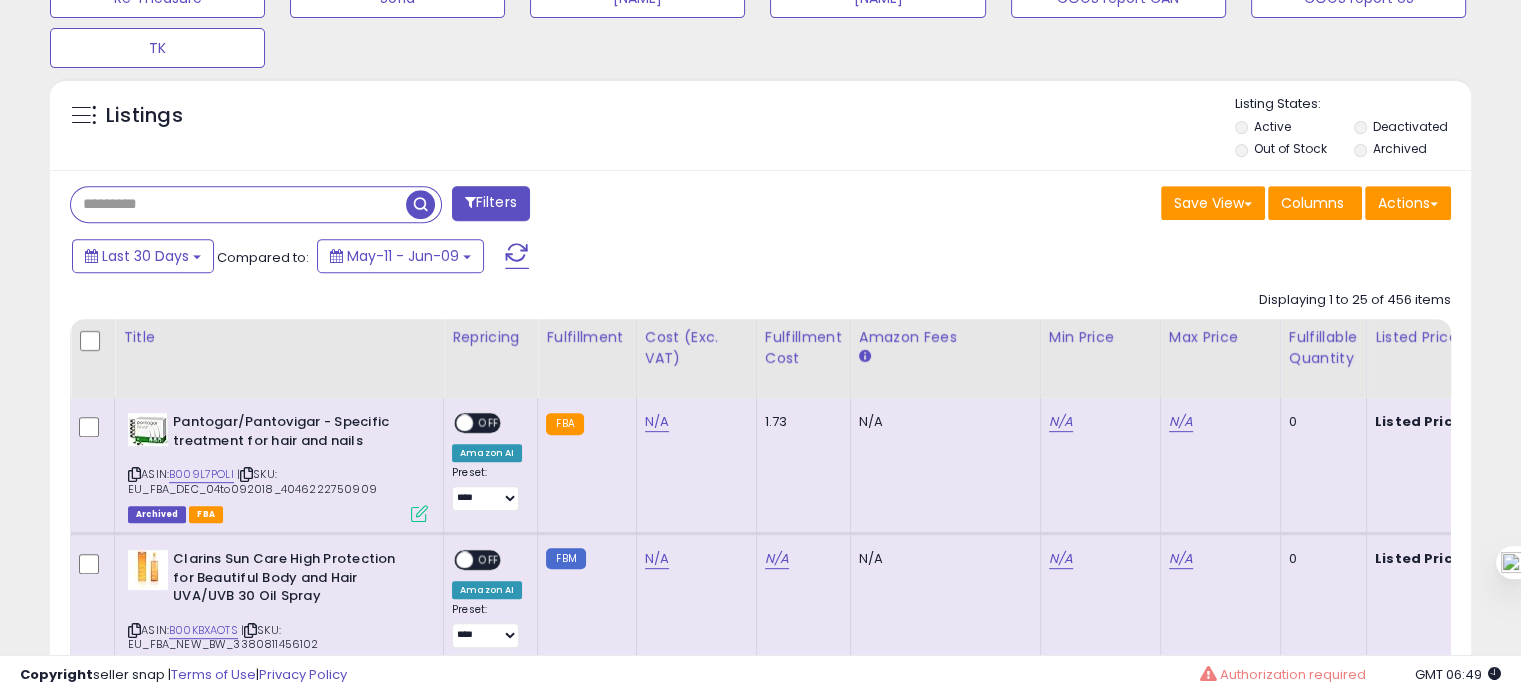 click at bounding box center (238, 204) 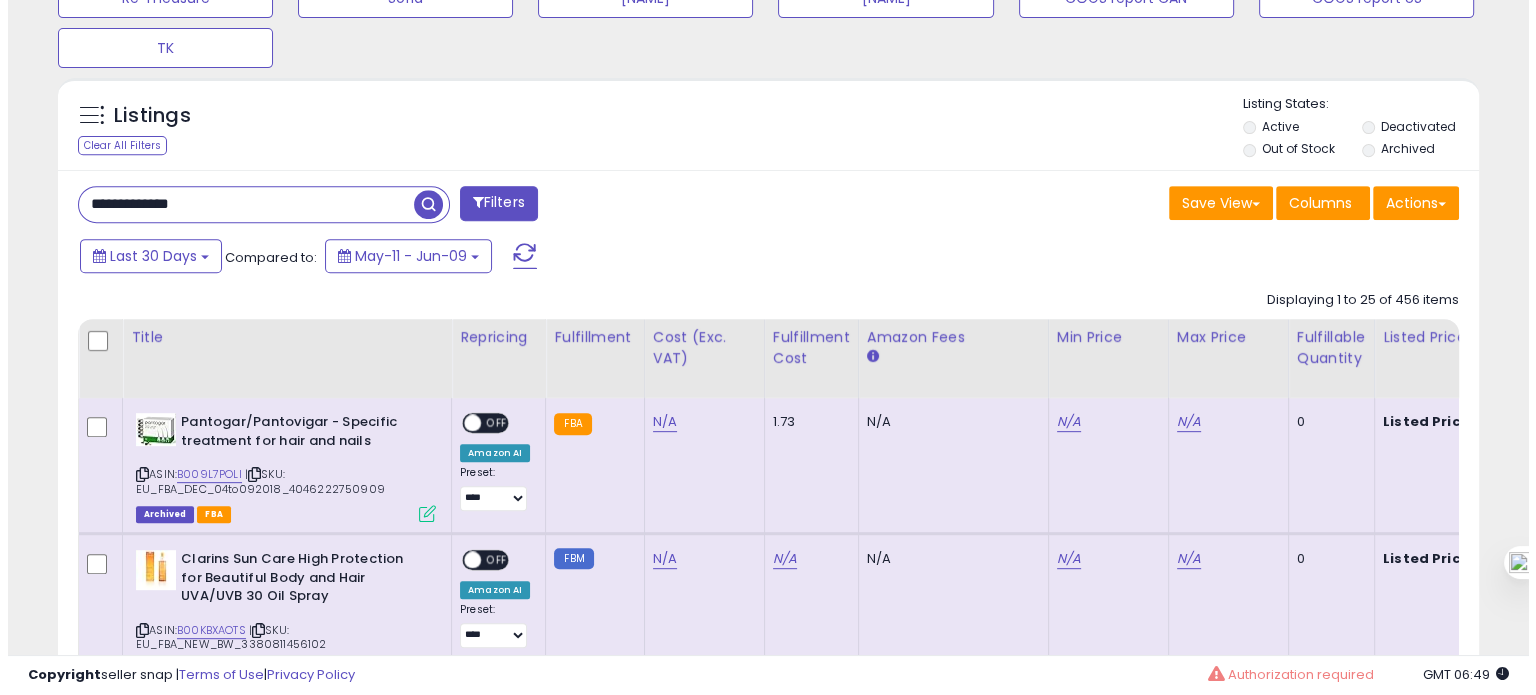 scroll, scrollTop: 693, scrollLeft: 0, axis: vertical 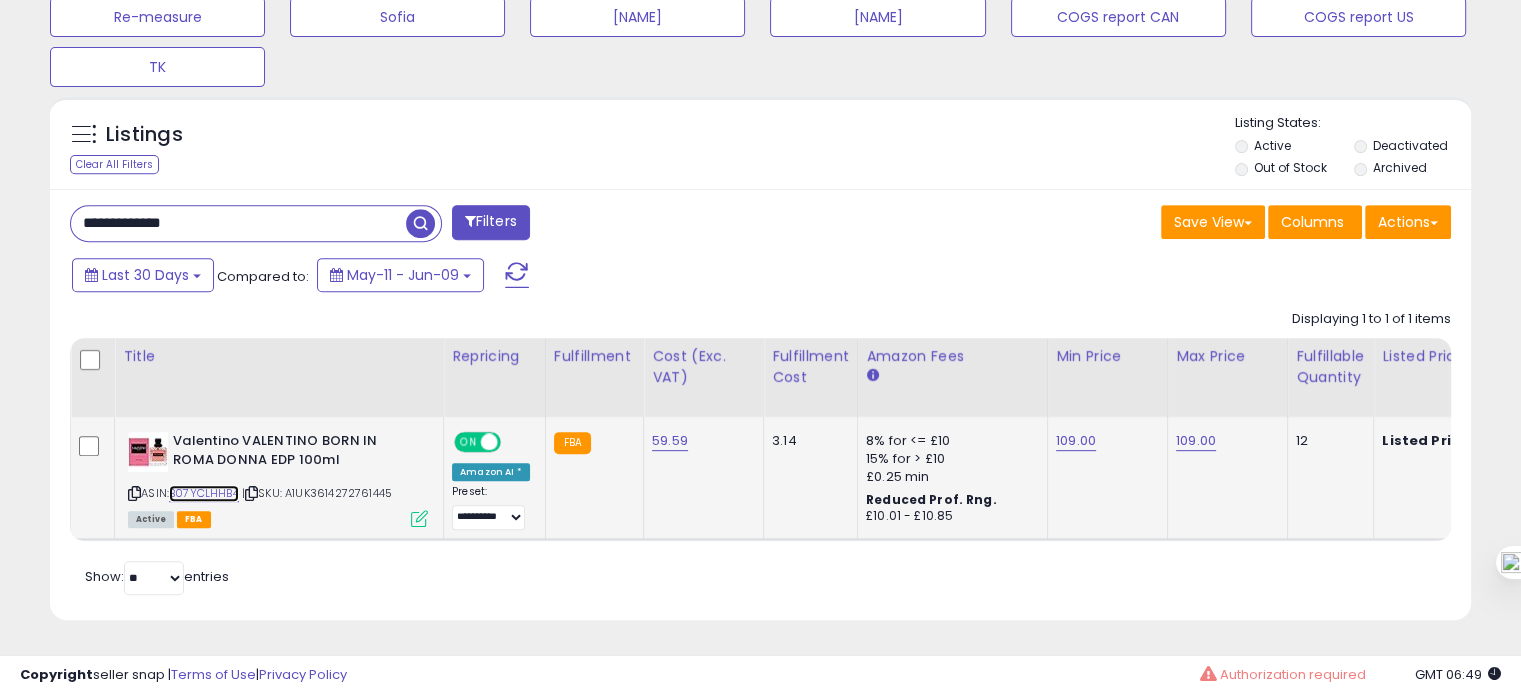 click on "B07YCLHHB4" at bounding box center [204, 493] 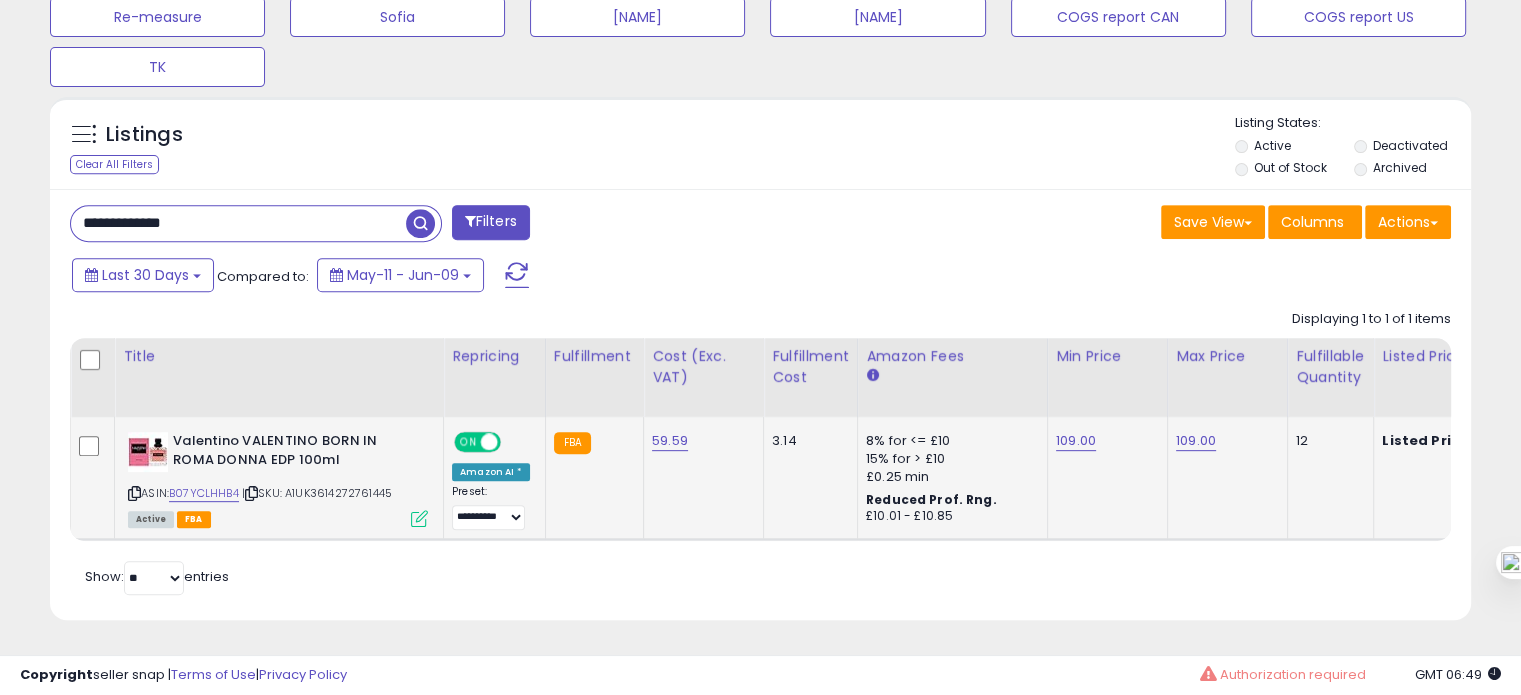 click on "ON" at bounding box center [468, 442] 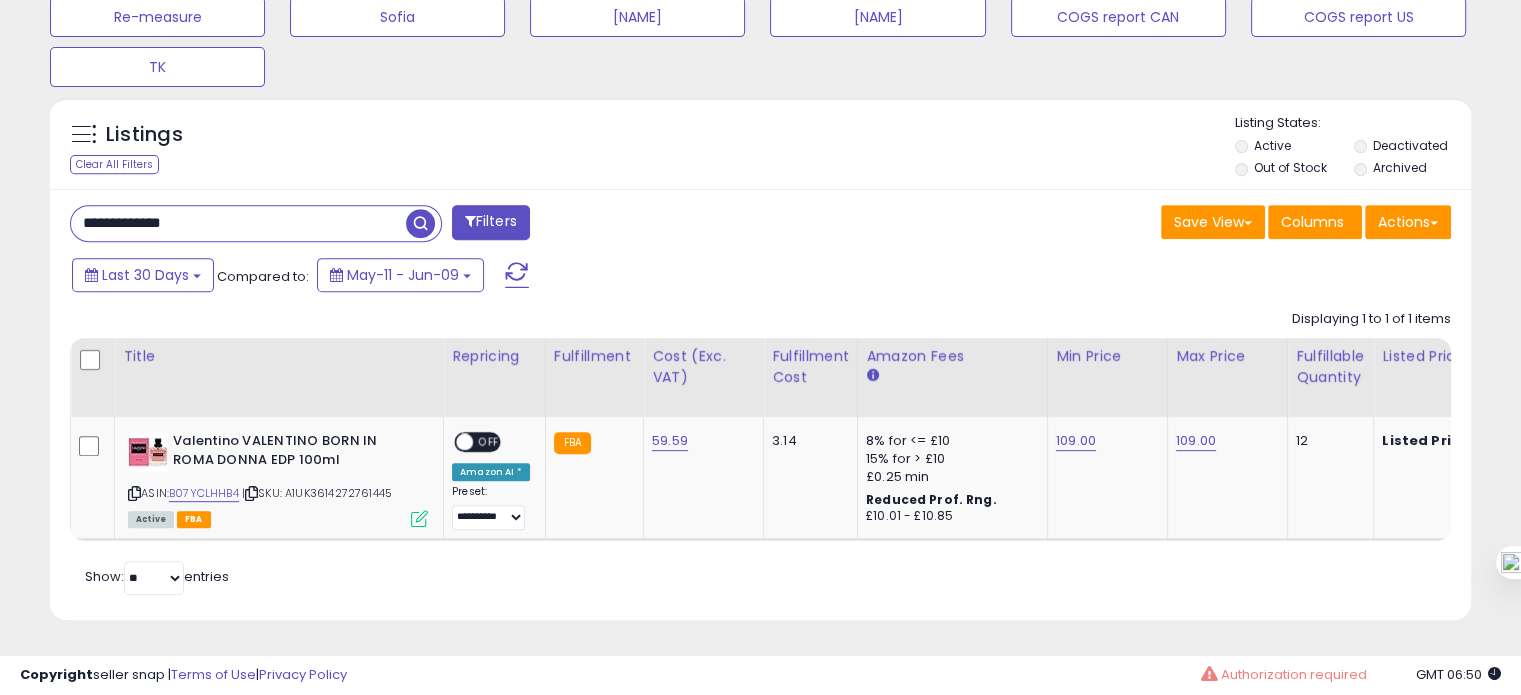 click on "**********" at bounding box center [238, 223] 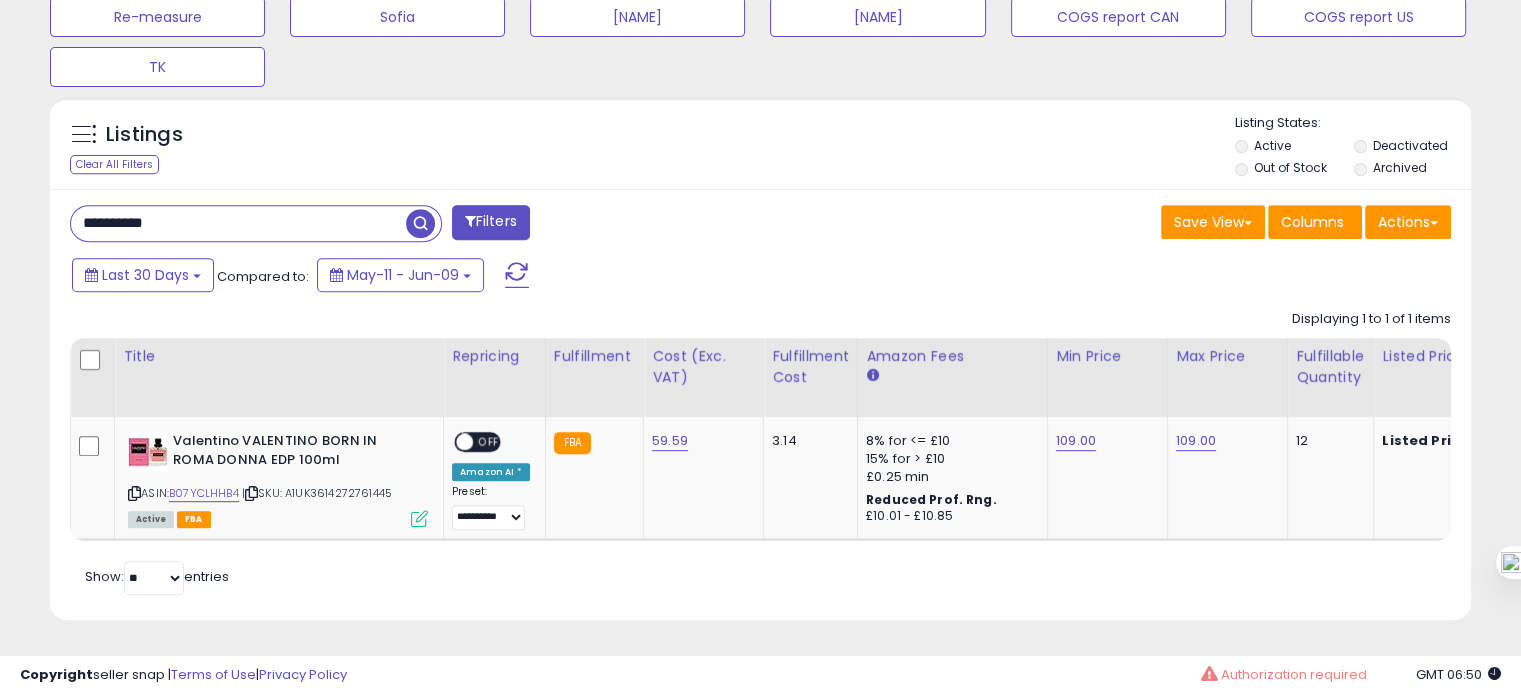 click on "**********" at bounding box center [238, 223] 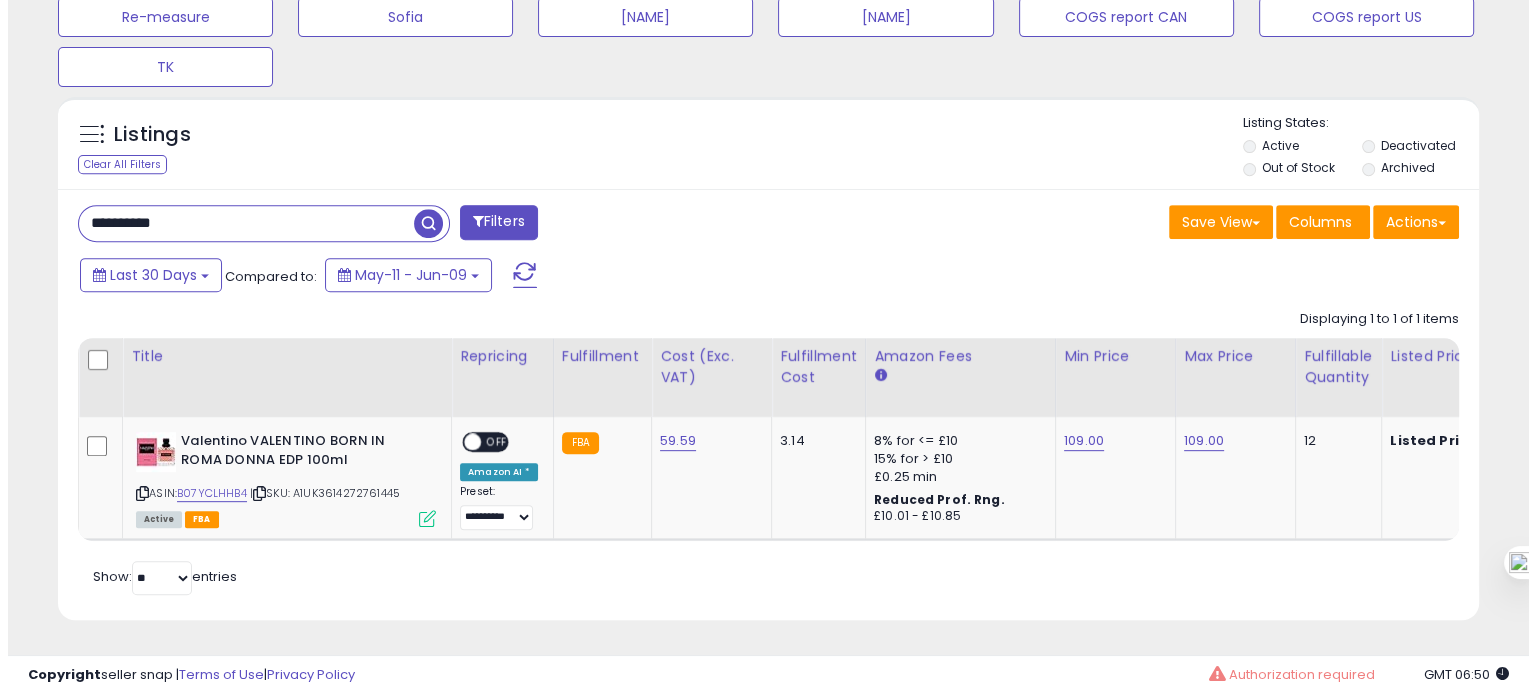 scroll, scrollTop: 674, scrollLeft: 0, axis: vertical 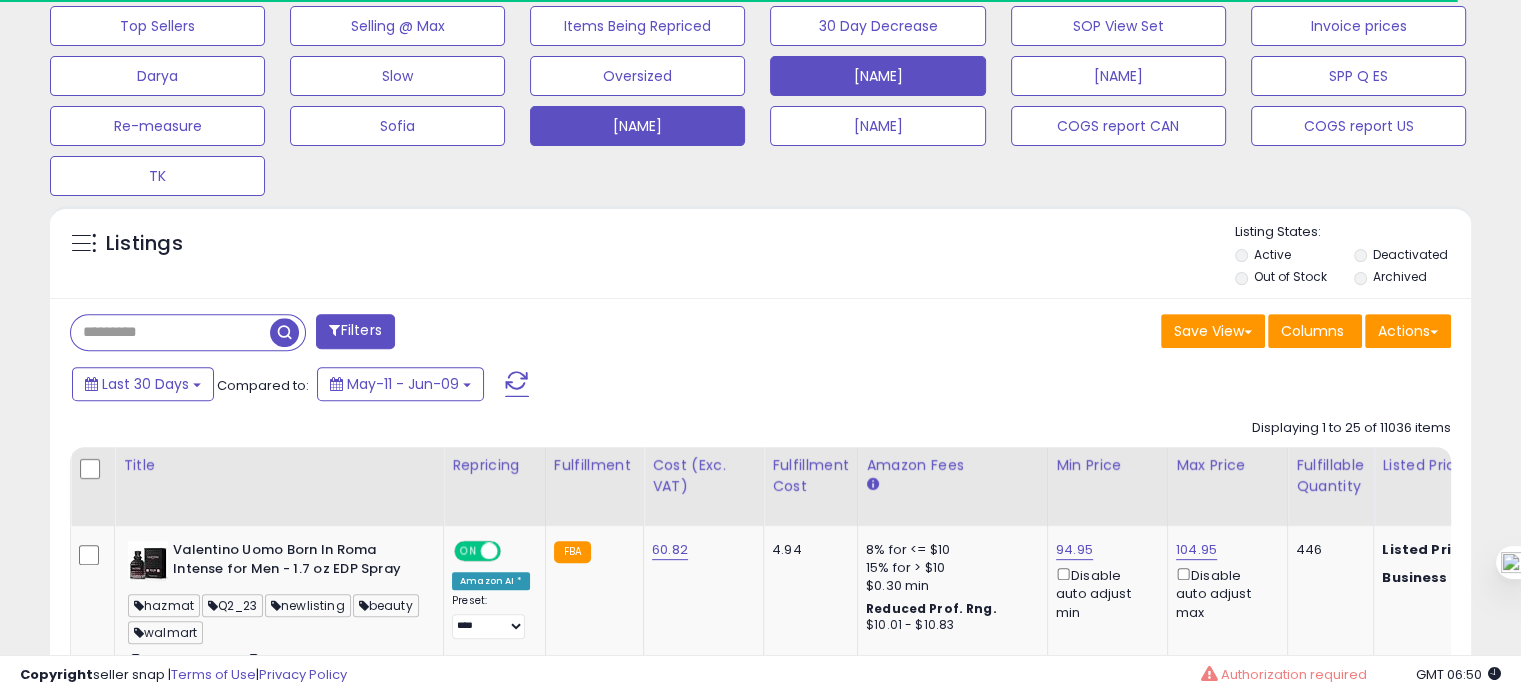 click on "[FIRST]" at bounding box center (157, -24) 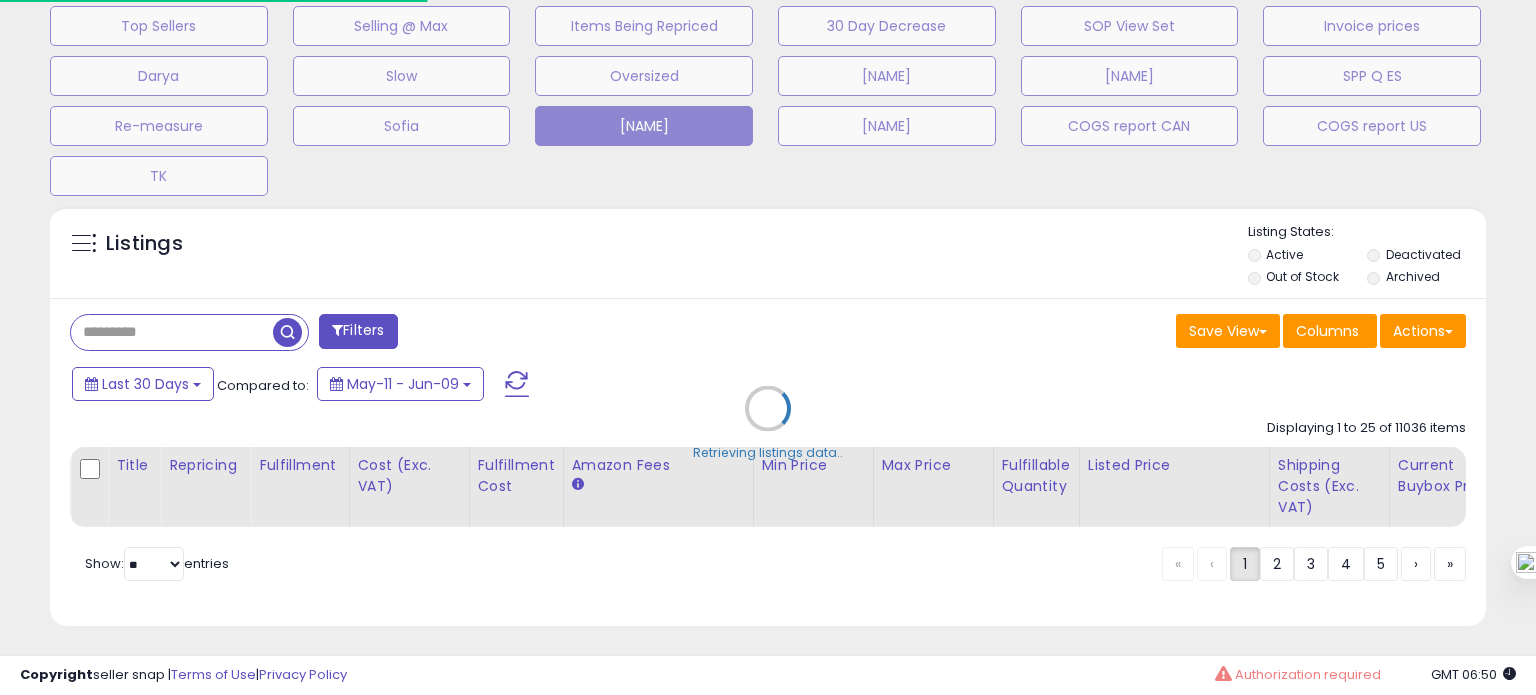scroll, scrollTop: 999589, scrollLeft: 999168, axis: both 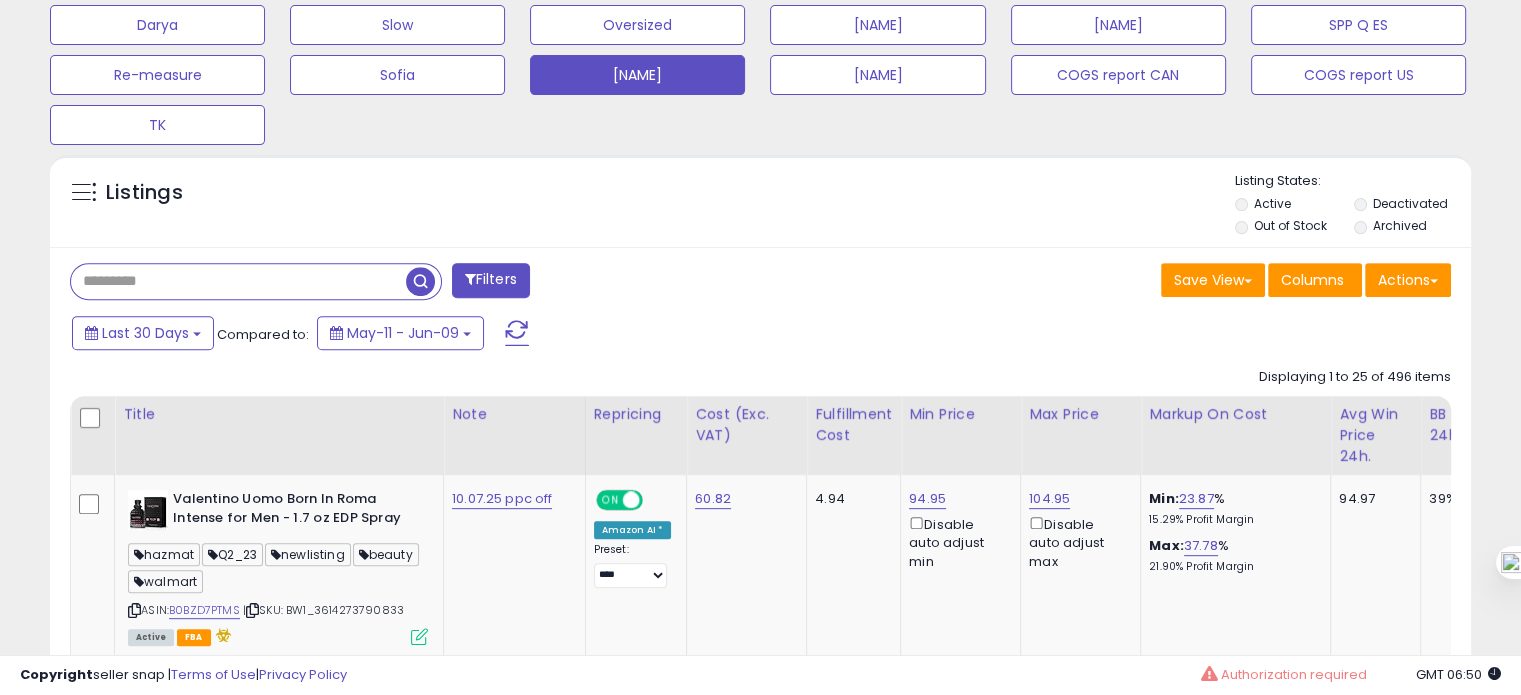 click at bounding box center (238, 281) 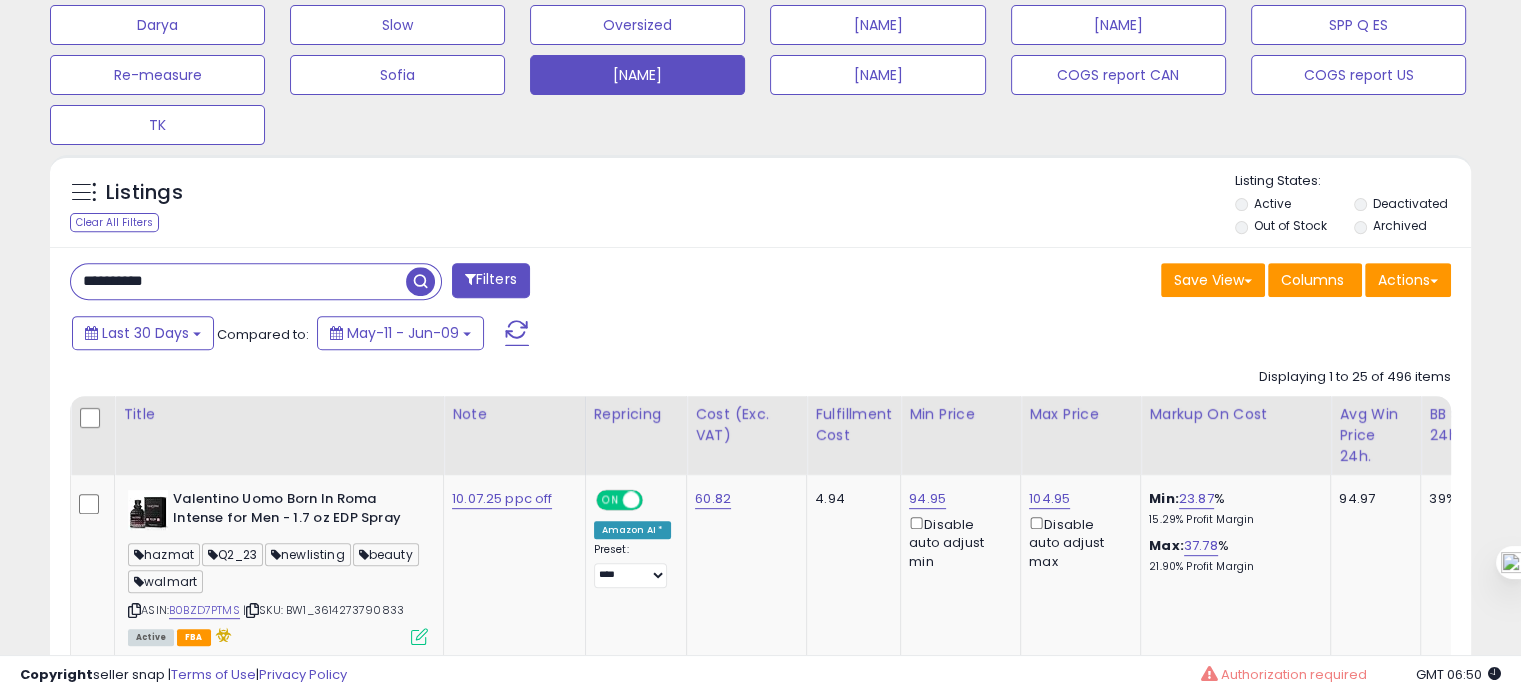 type on "**********" 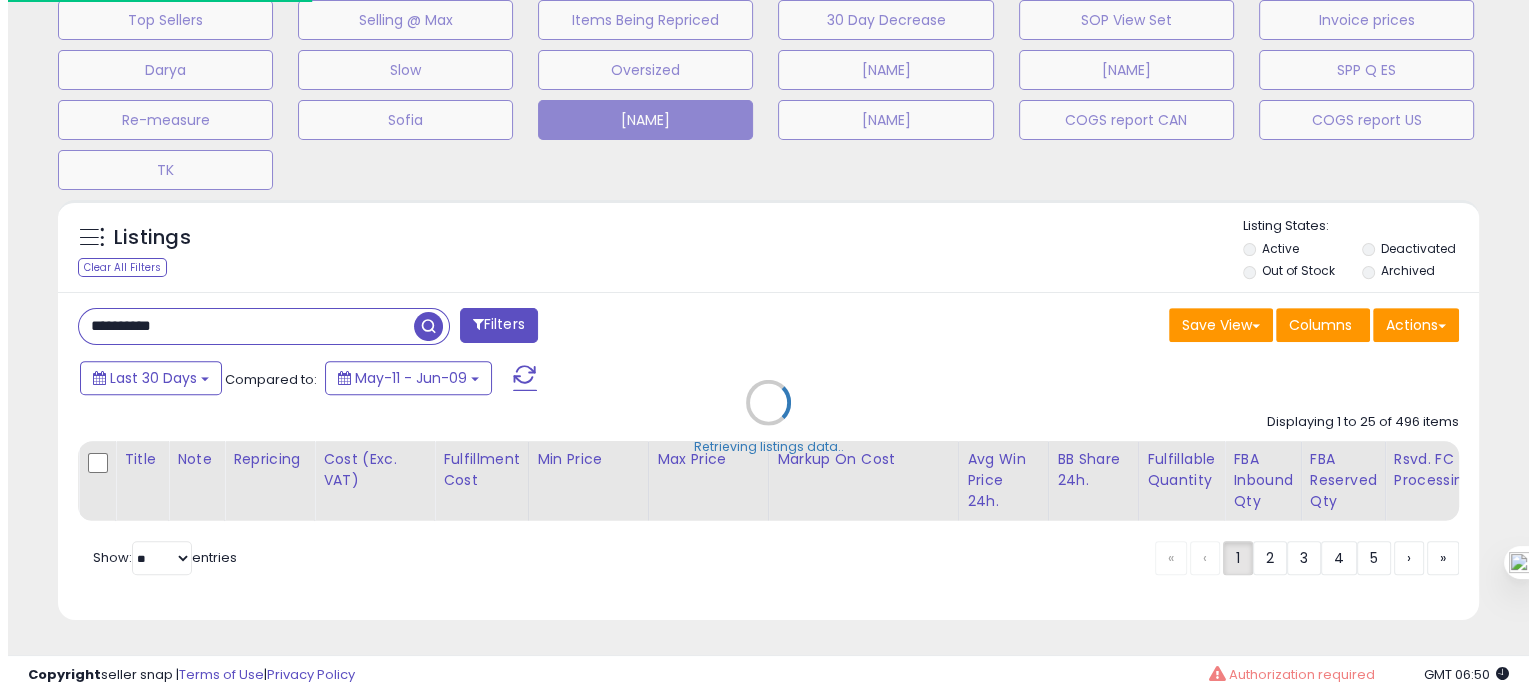 scroll, scrollTop: 693, scrollLeft: 0, axis: vertical 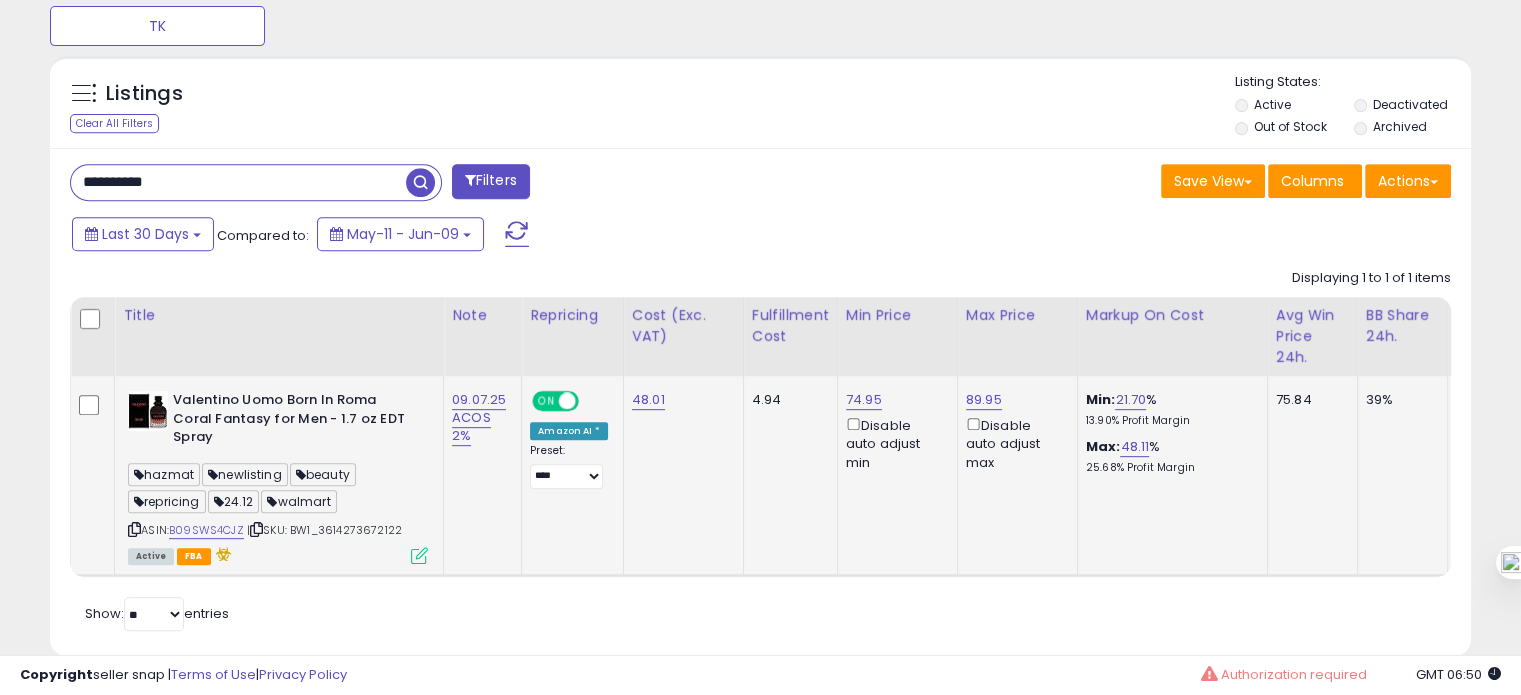 click at bounding box center (134, 529) 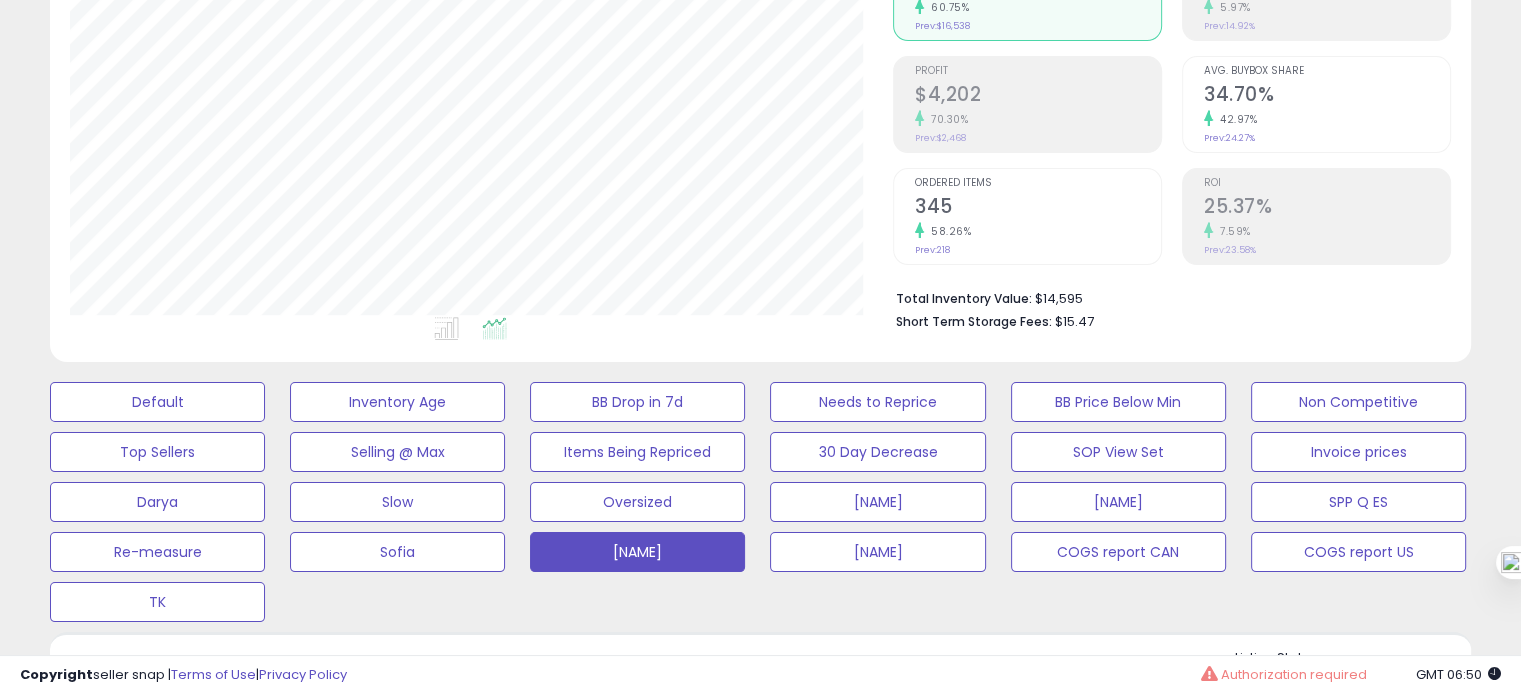 click on "42.97%" at bounding box center (1327, 119) 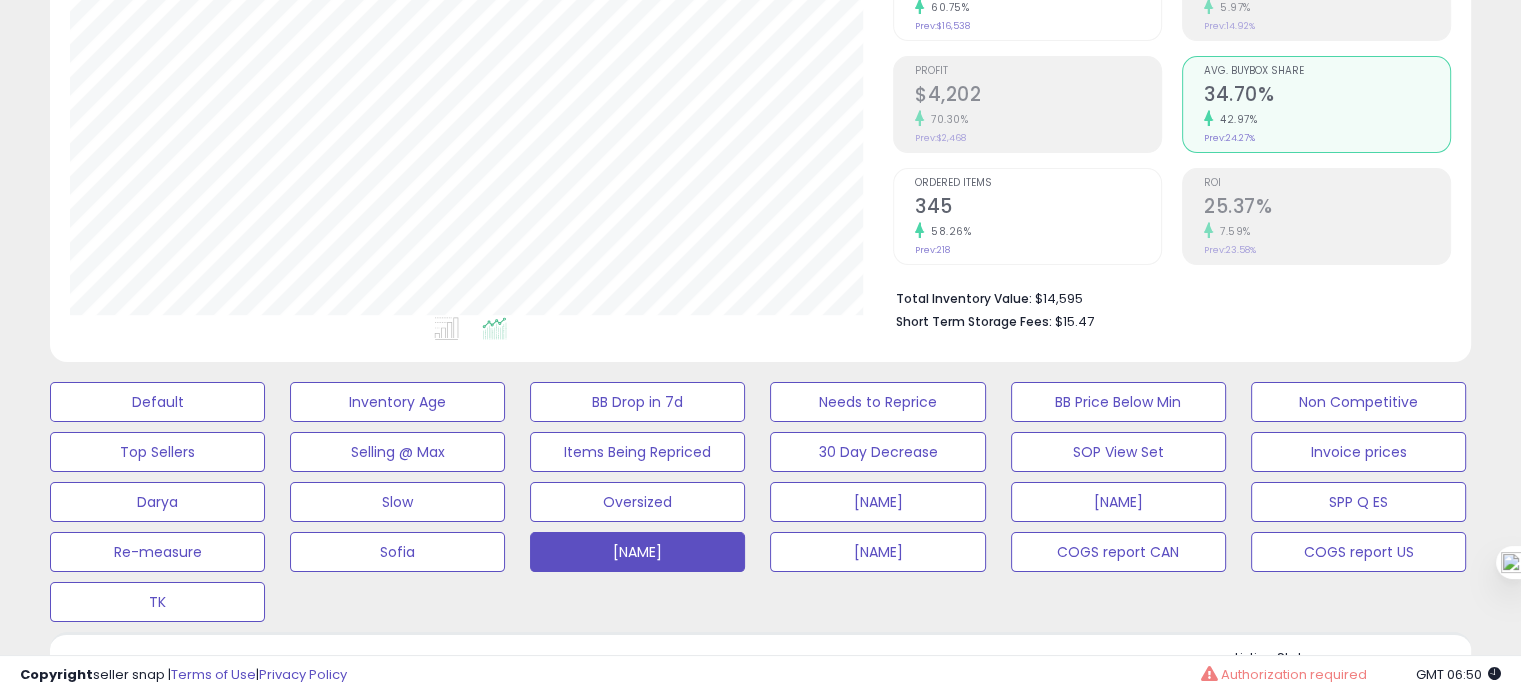 click on "58.26%" 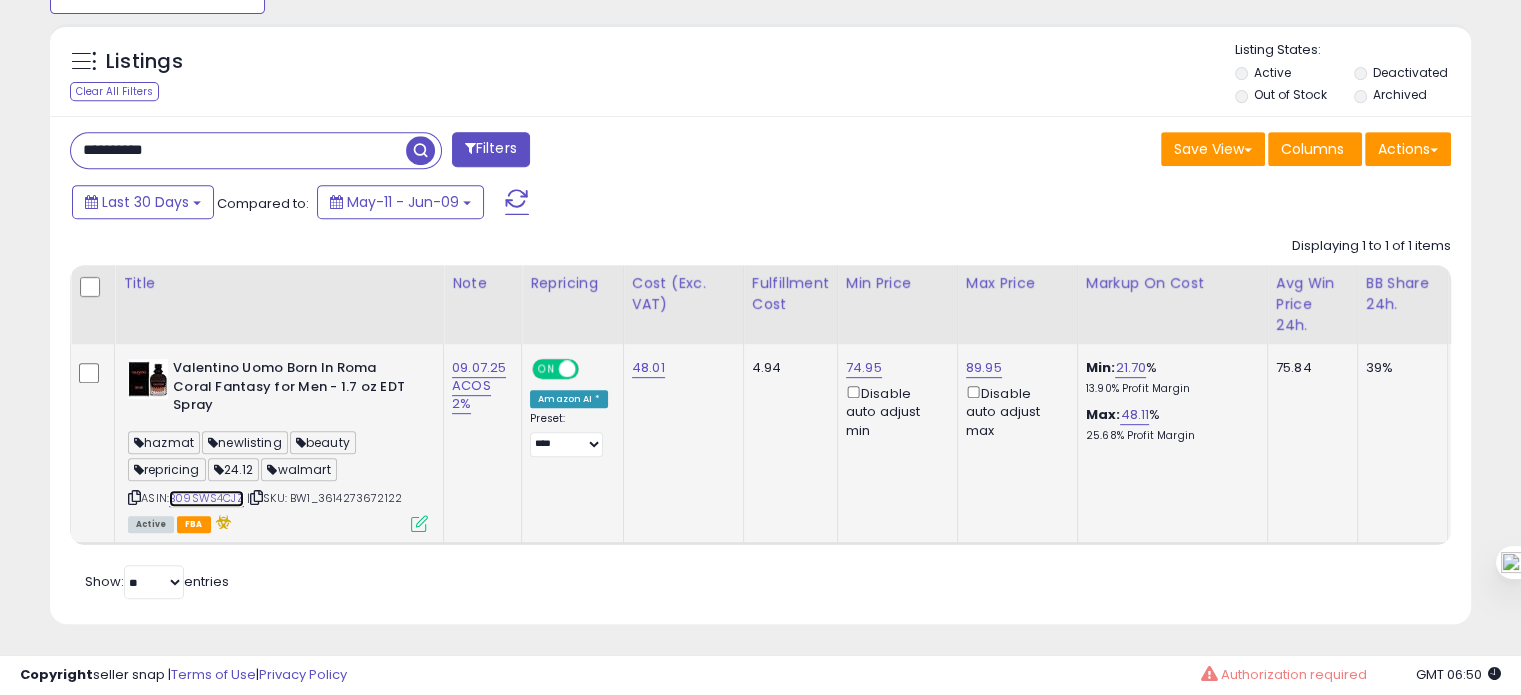 click on "B09SWS4CJZ" at bounding box center (206, 498) 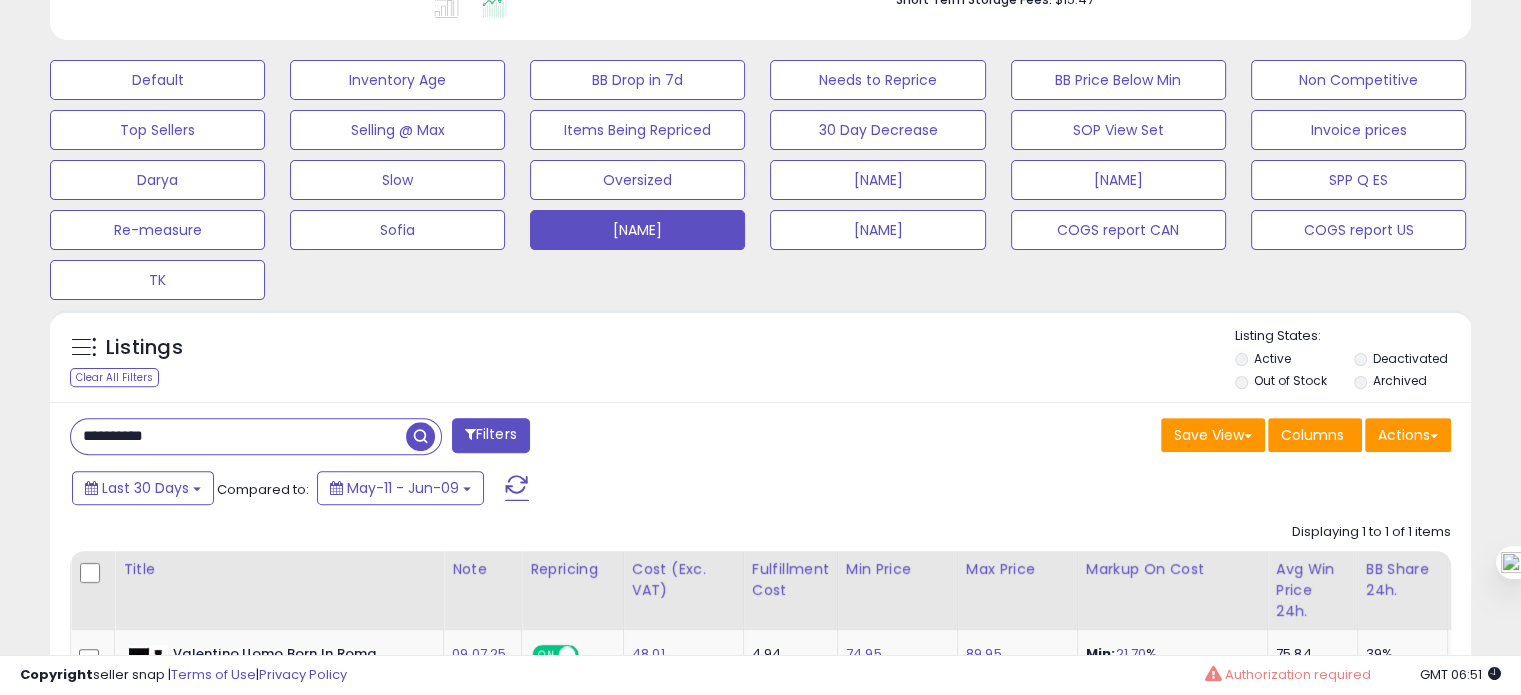 scroll, scrollTop: 856, scrollLeft: 0, axis: vertical 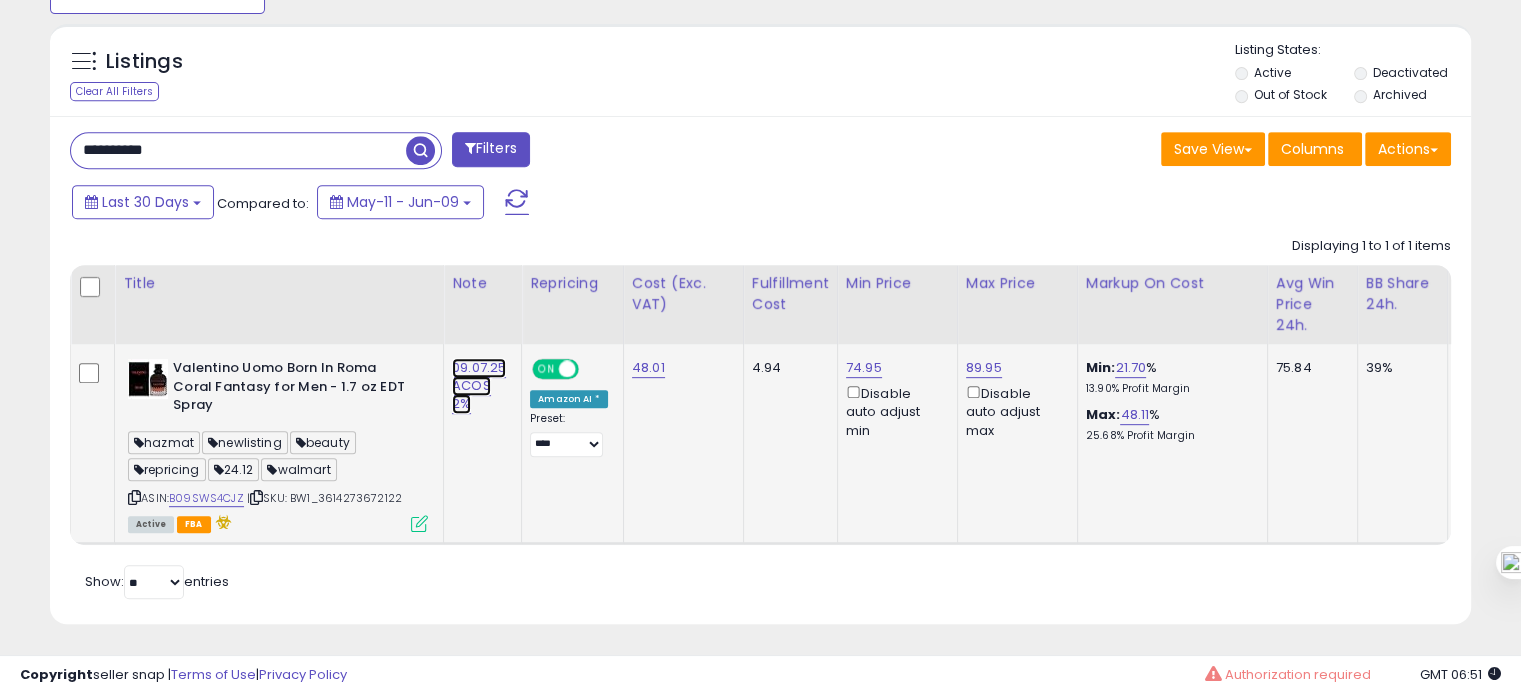 click on "09.07.25 ACOS 2%" at bounding box center (479, 386) 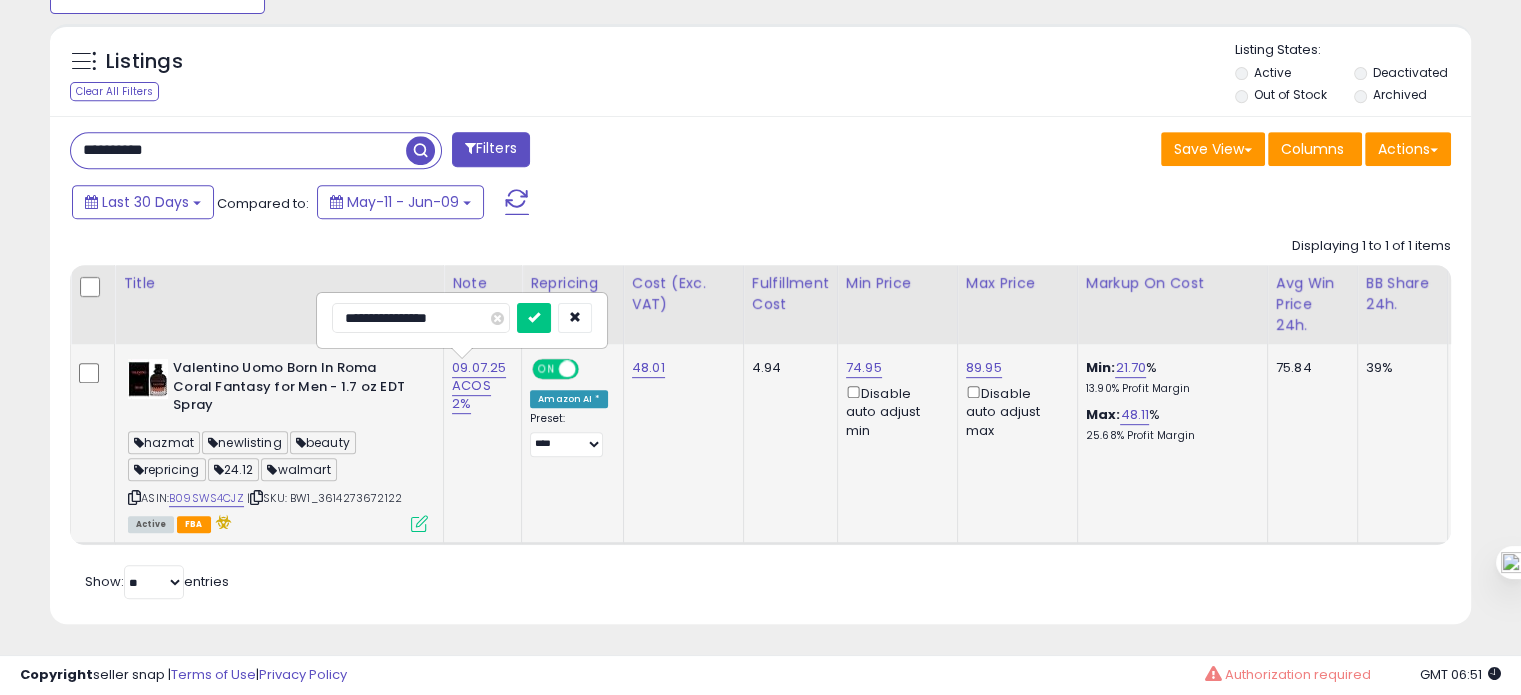 drag, startPoint x: 359, startPoint y: 323, endPoint x: 332, endPoint y: 323, distance: 27 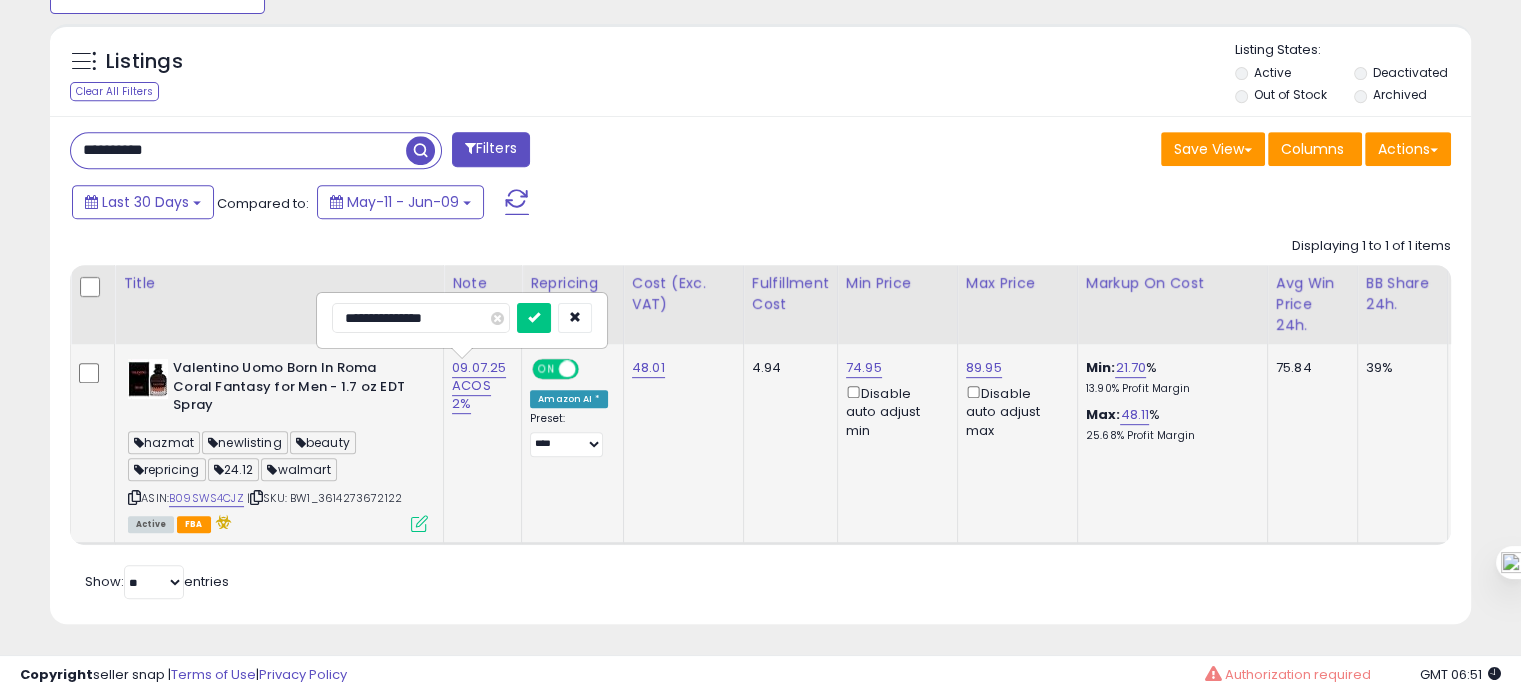 type on "**********" 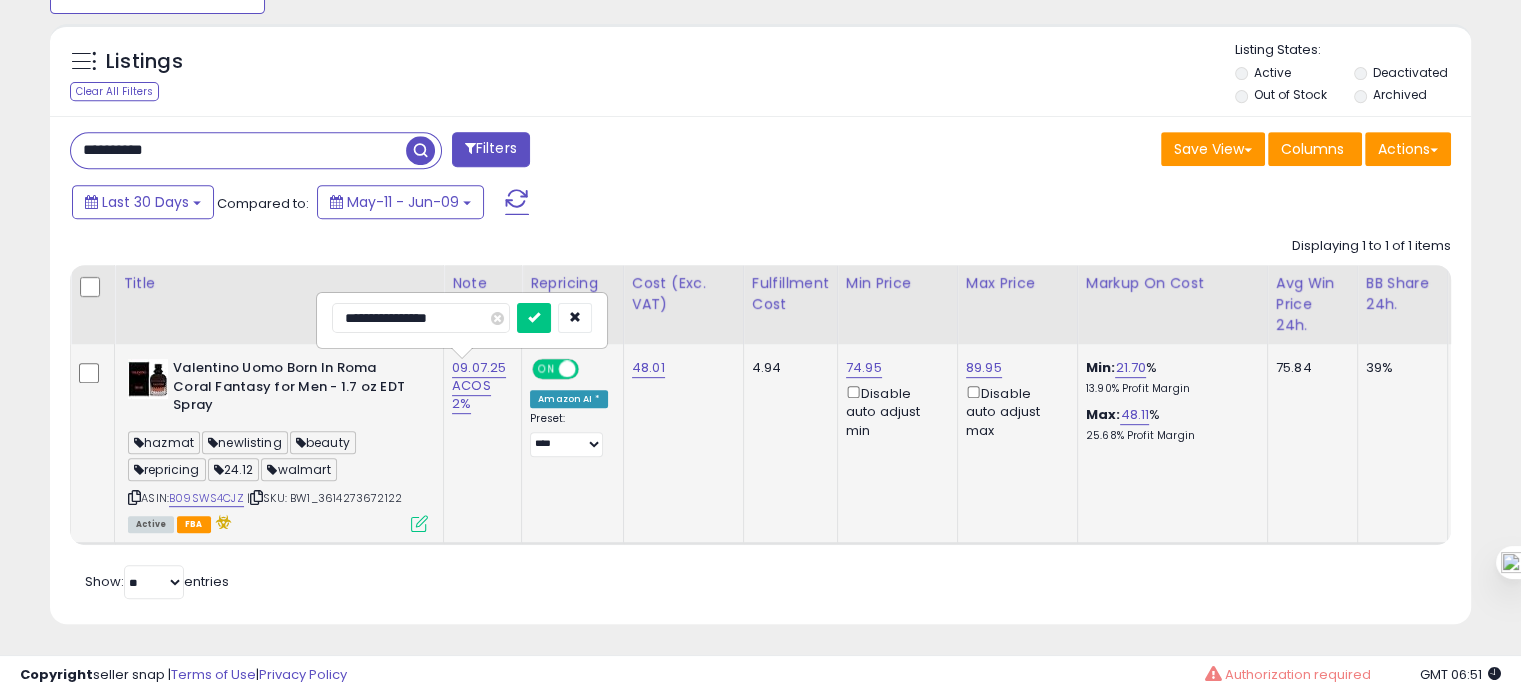 click at bounding box center [534, 318] 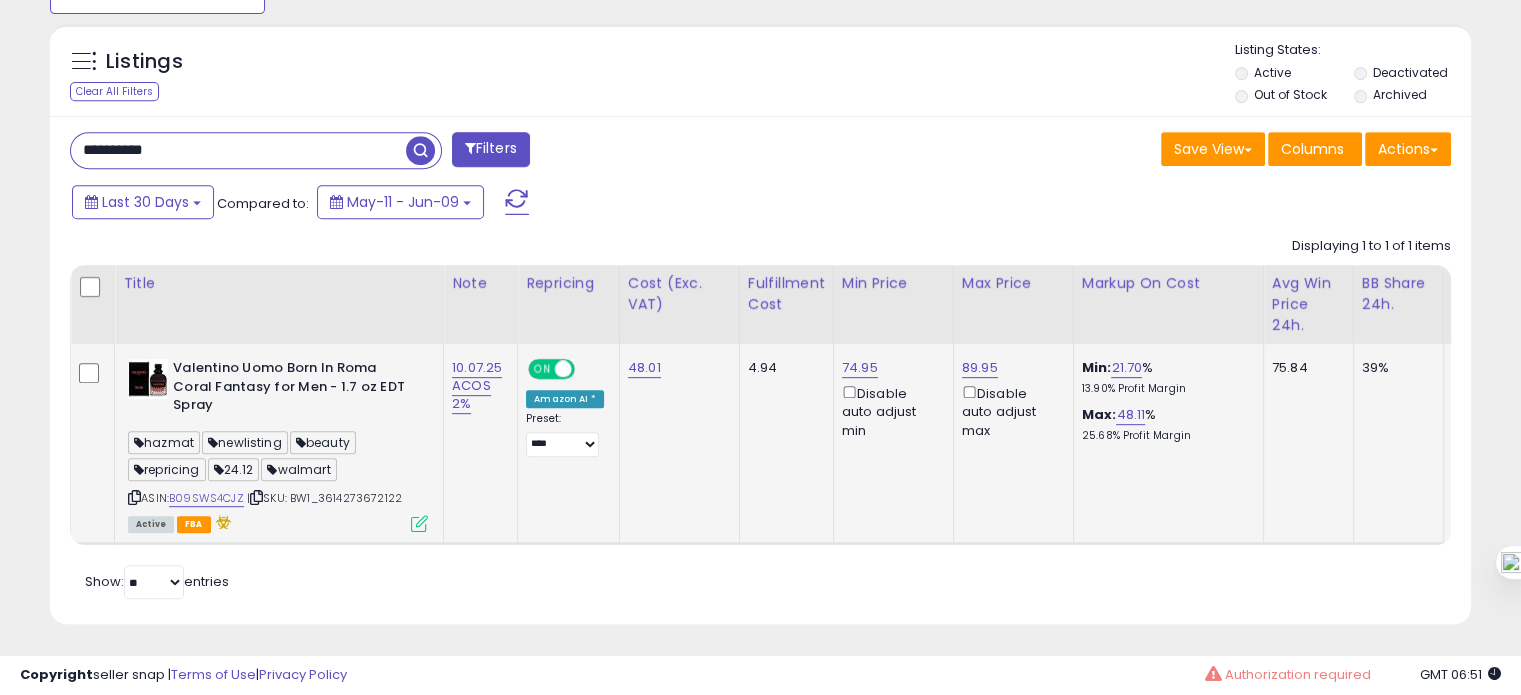 drag, startPoint x: 405, startPoint y: 476, endPoint x: 323, endPoint y: 483, distance: 82.29824 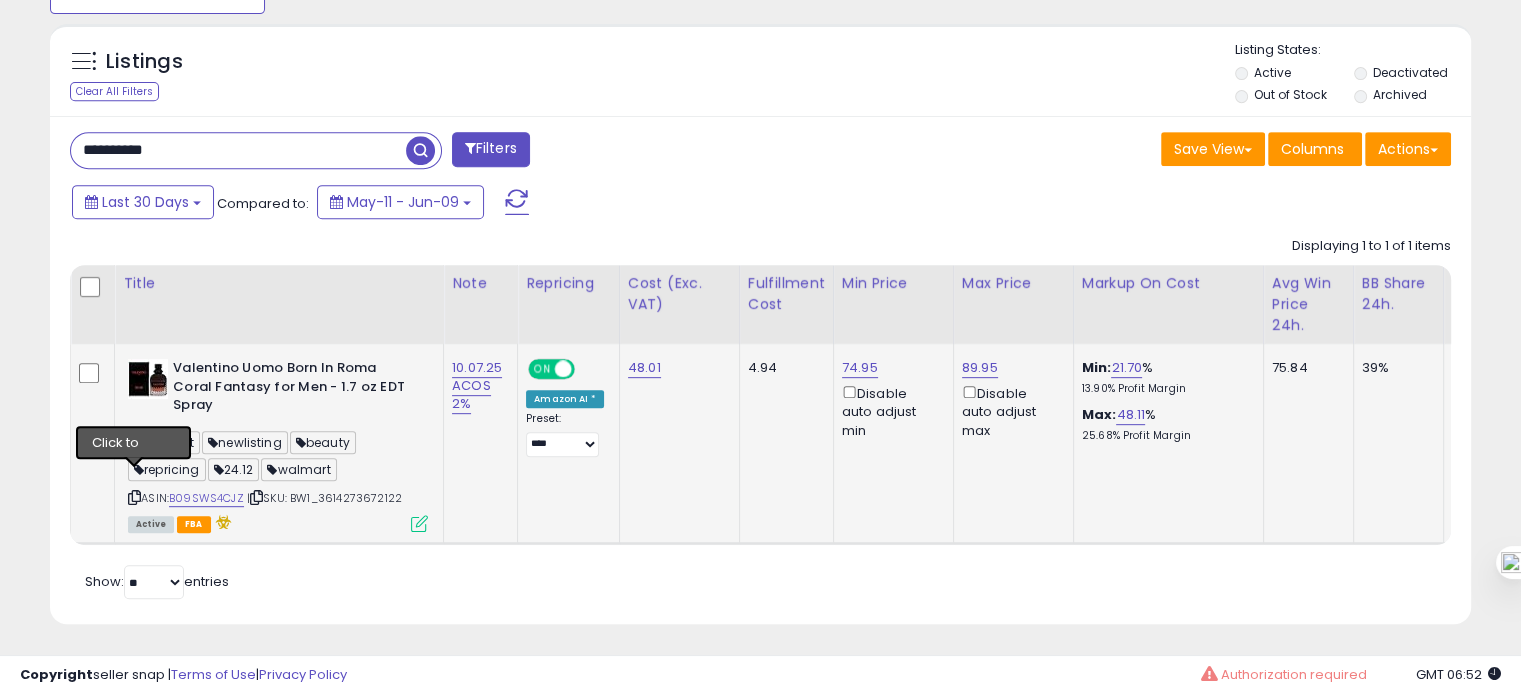 click at bounding box center (134, 497) 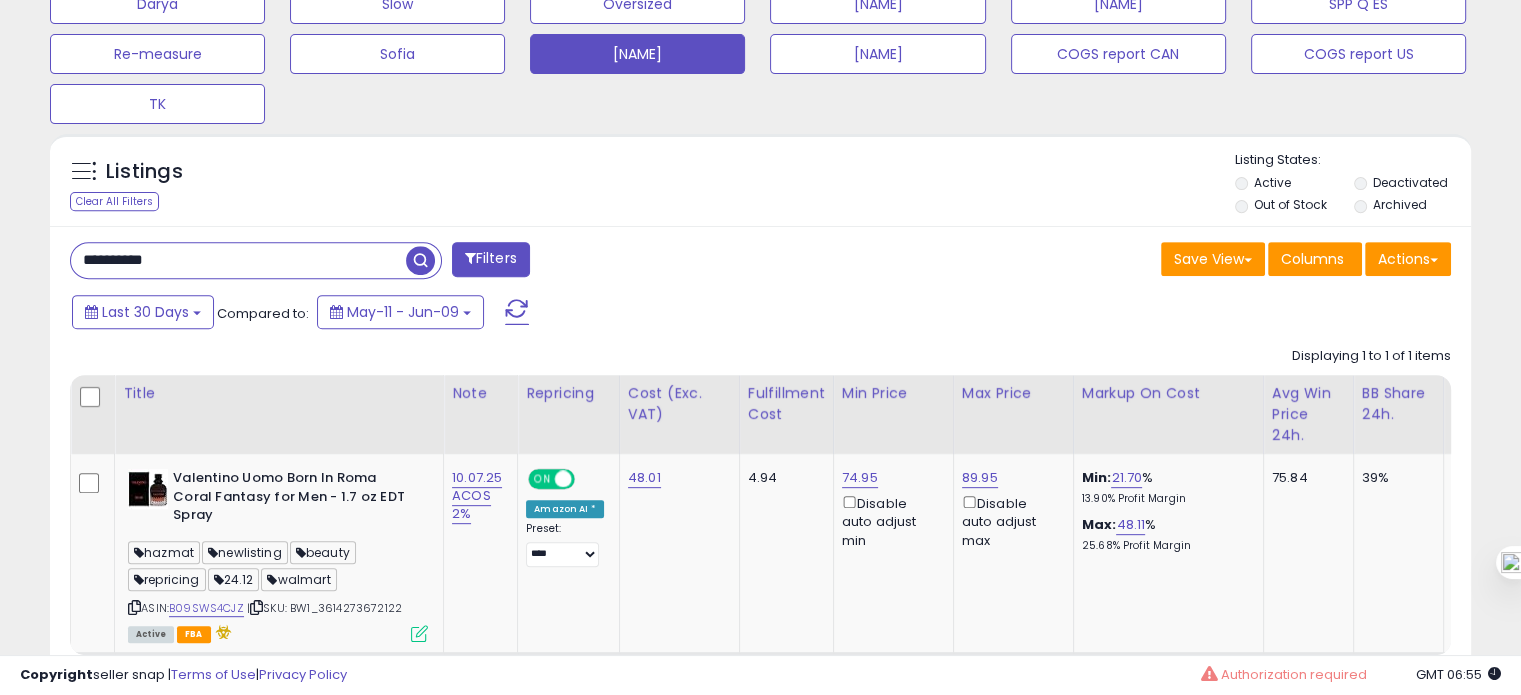 scroll, scrollTop: 748, scrollLeft: 0, axis: vertical 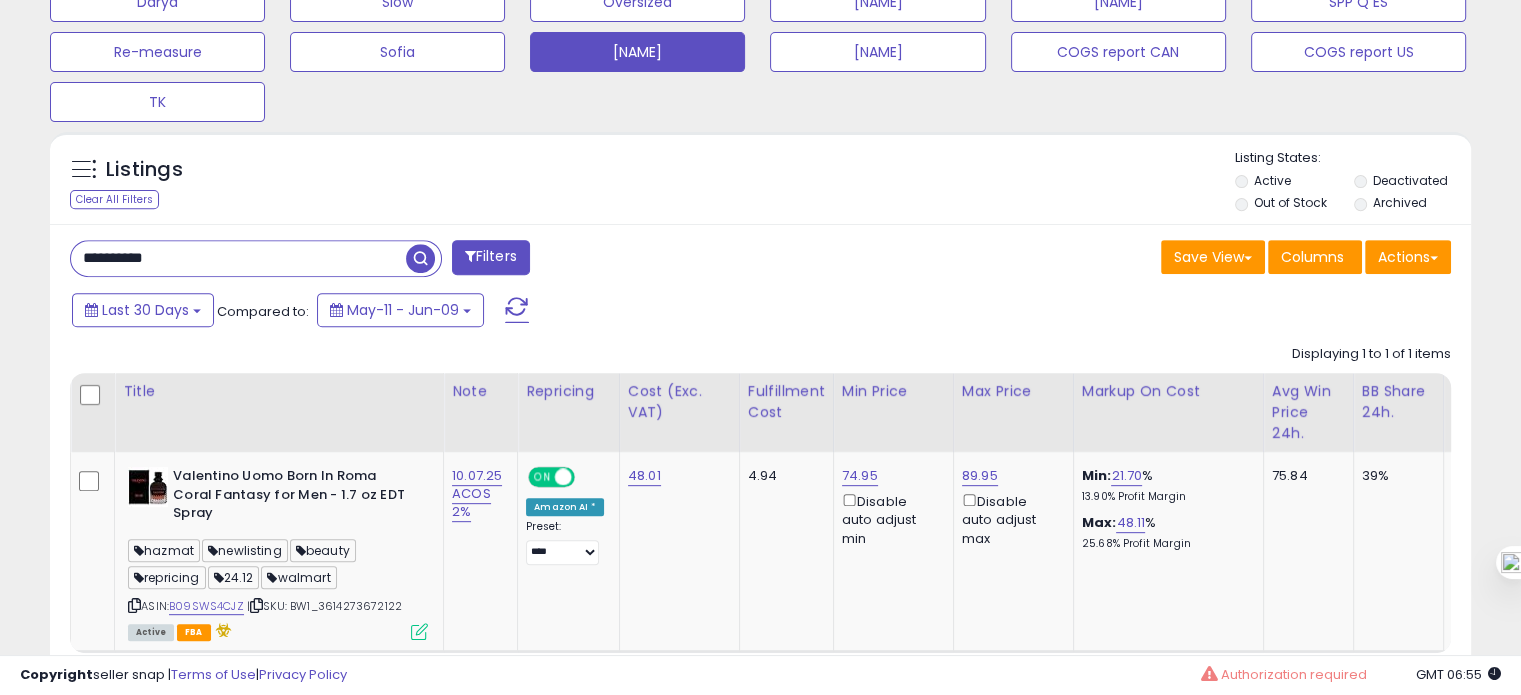 click on "**********" at bounding box center (238, 258) 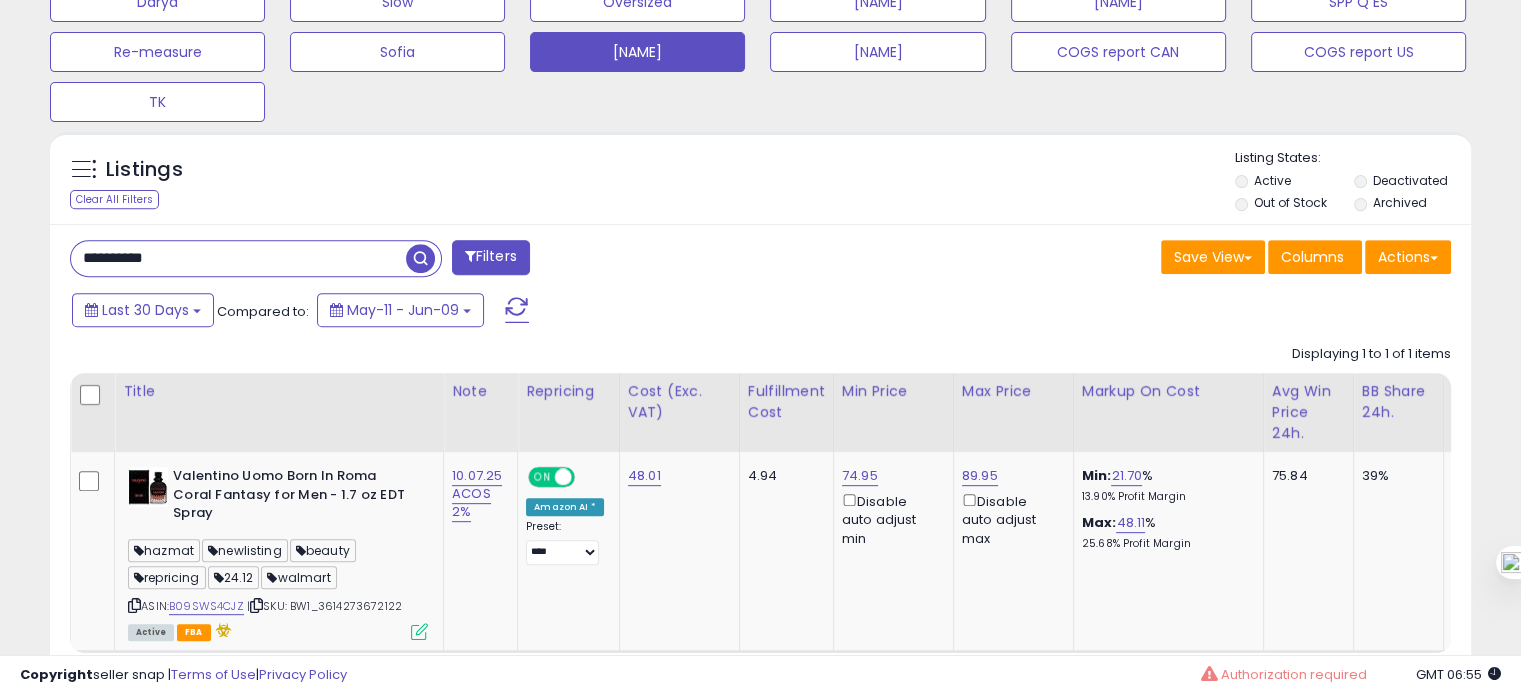 click on "**********" at bounding box center [238, 258] 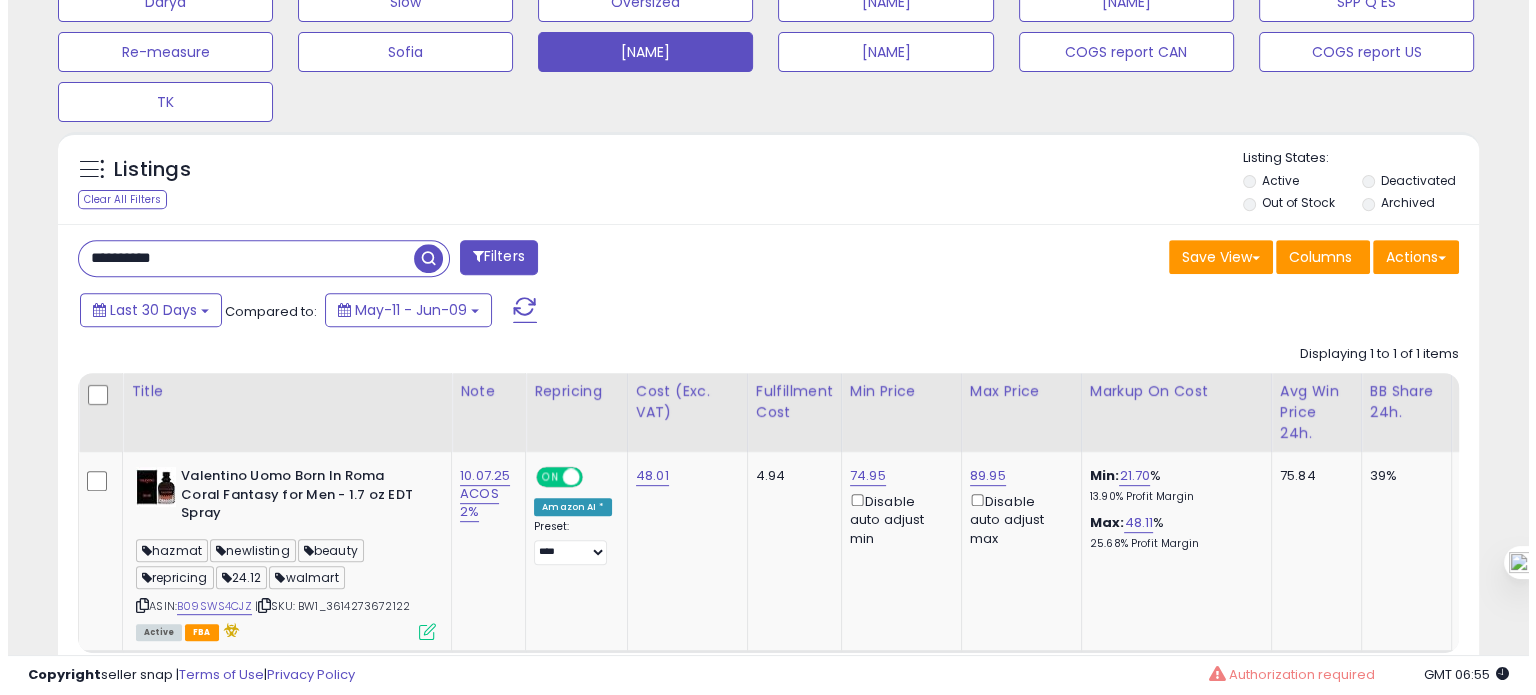 scroll, scrollTop: 674, scrollLeft: 0, axis: vertical 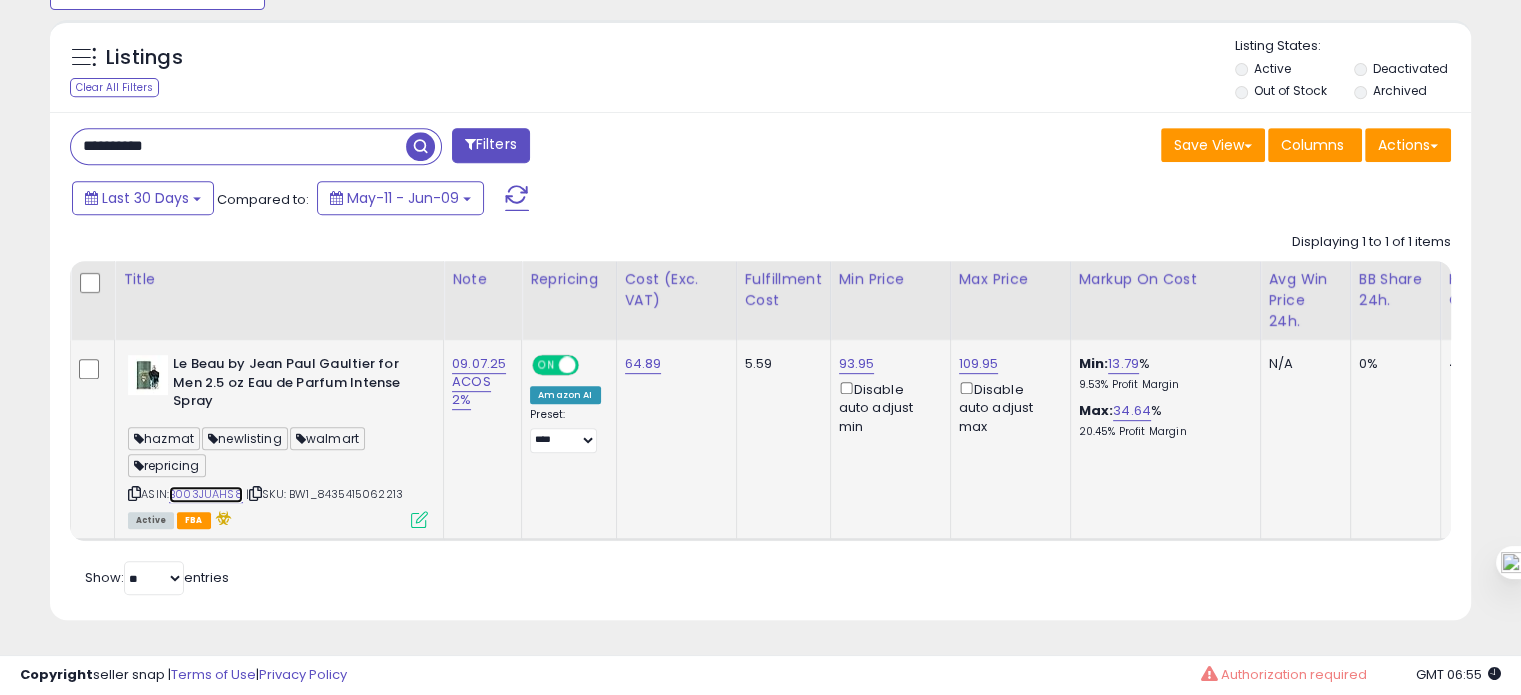 click on "B003JUAHS8" at bounding box center [206, 494] 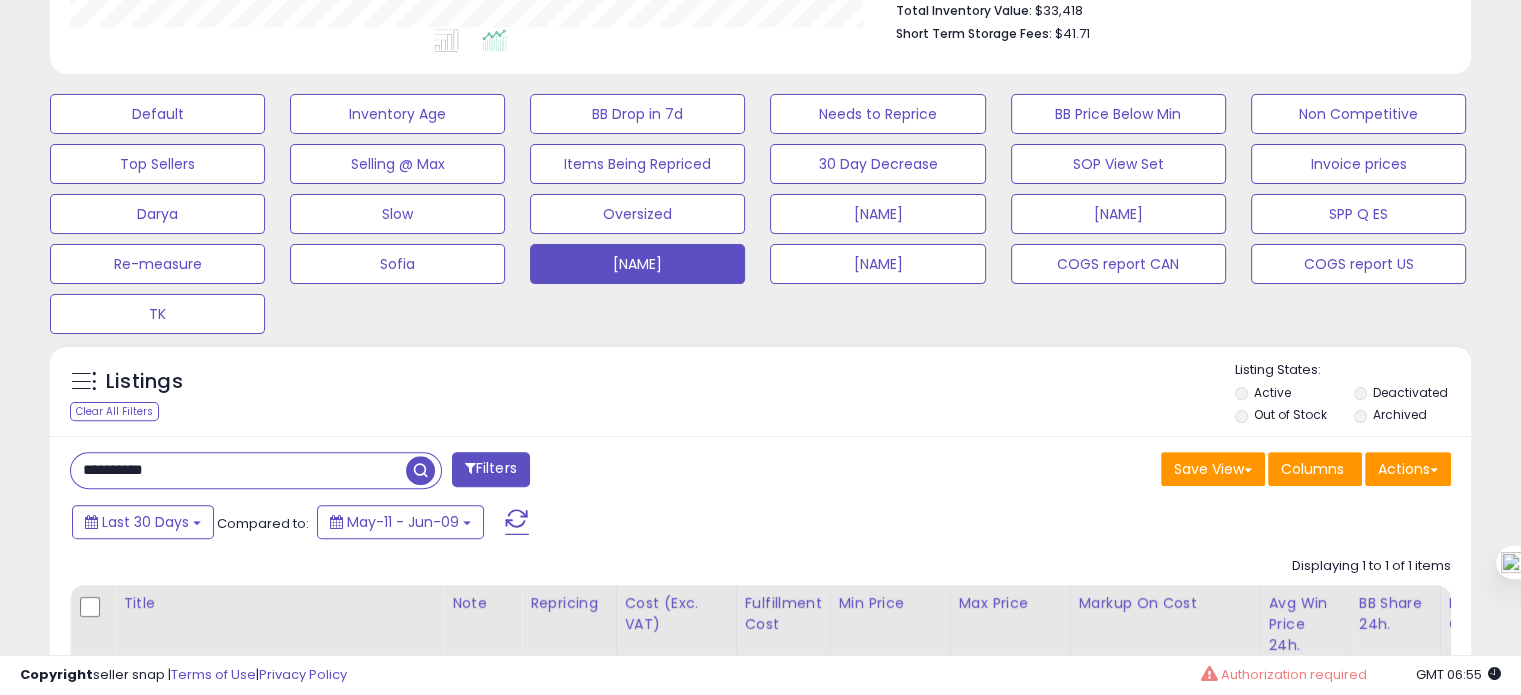 scroll, scrollTop: 874, scrollLeft: 0, axis: vertical 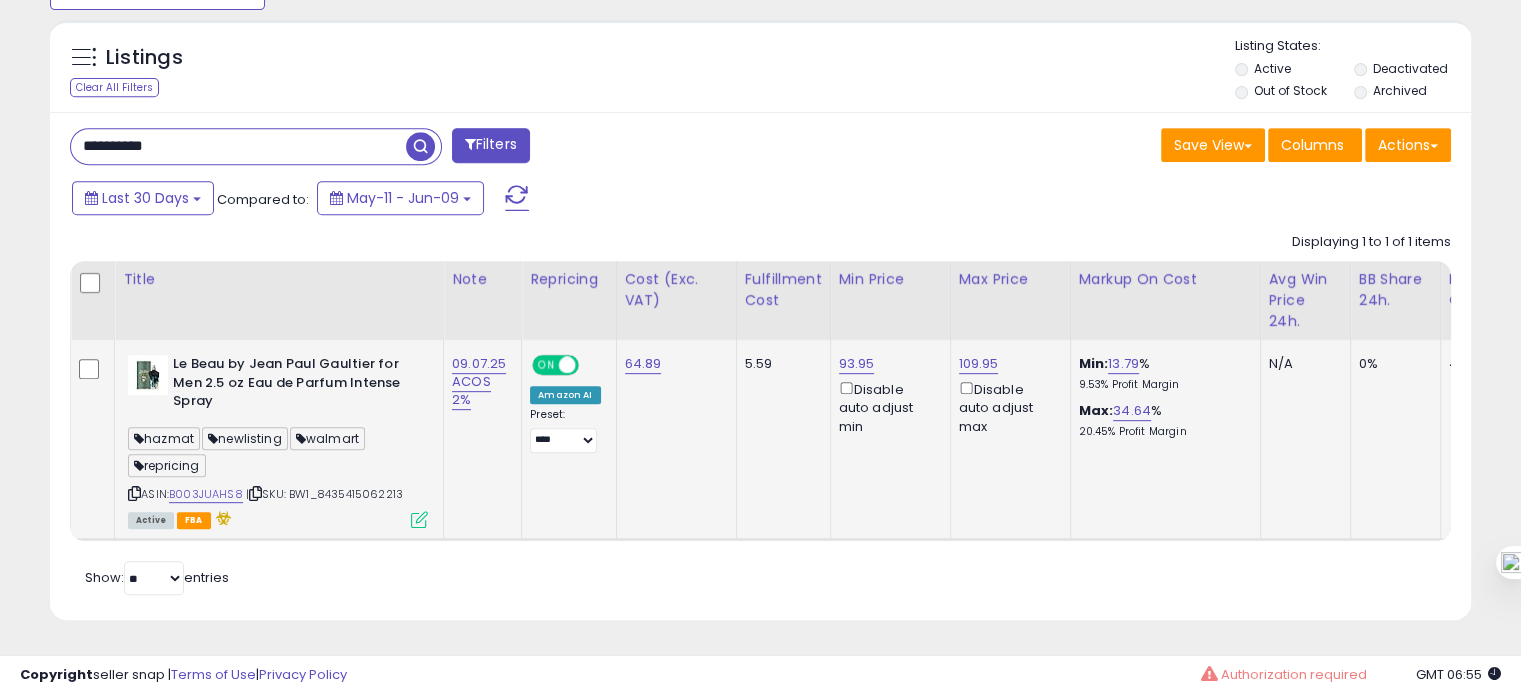 click on "09.07.25 ACOS 2%" 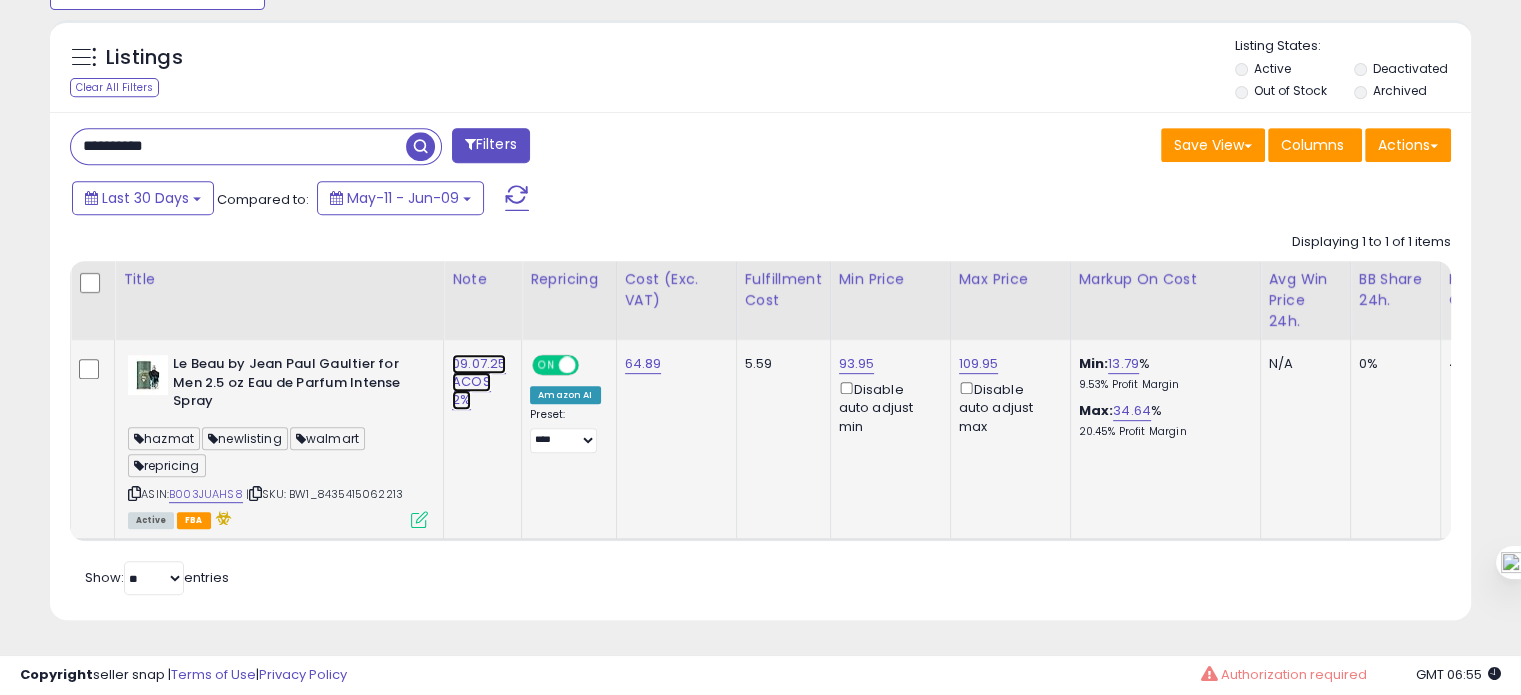 click on "09.07.25 ACOS 2%" at bounding box center [479, 382] 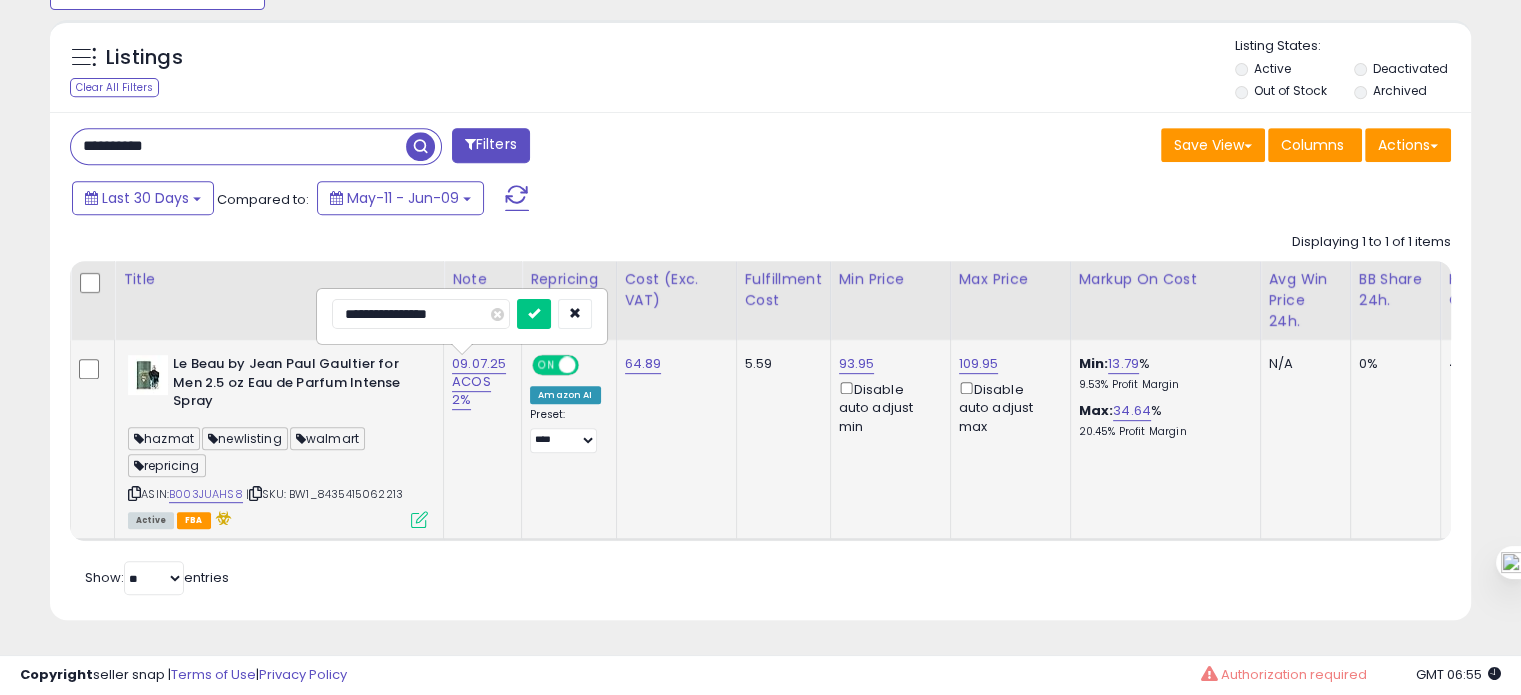 drag, startPoint x: 360, startPoint y: 303, endPoint x: 336, endPoint y: 301, distance: 24.083189 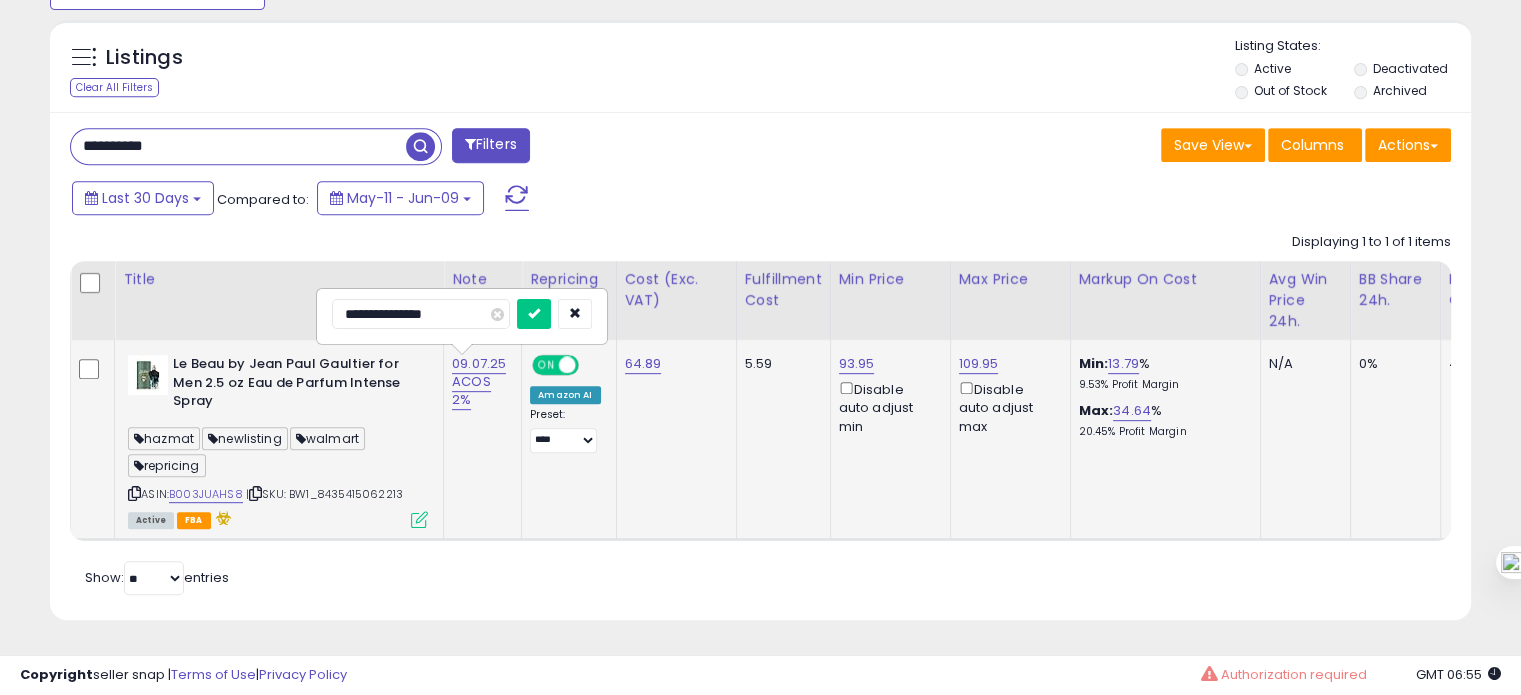 type on "**********" 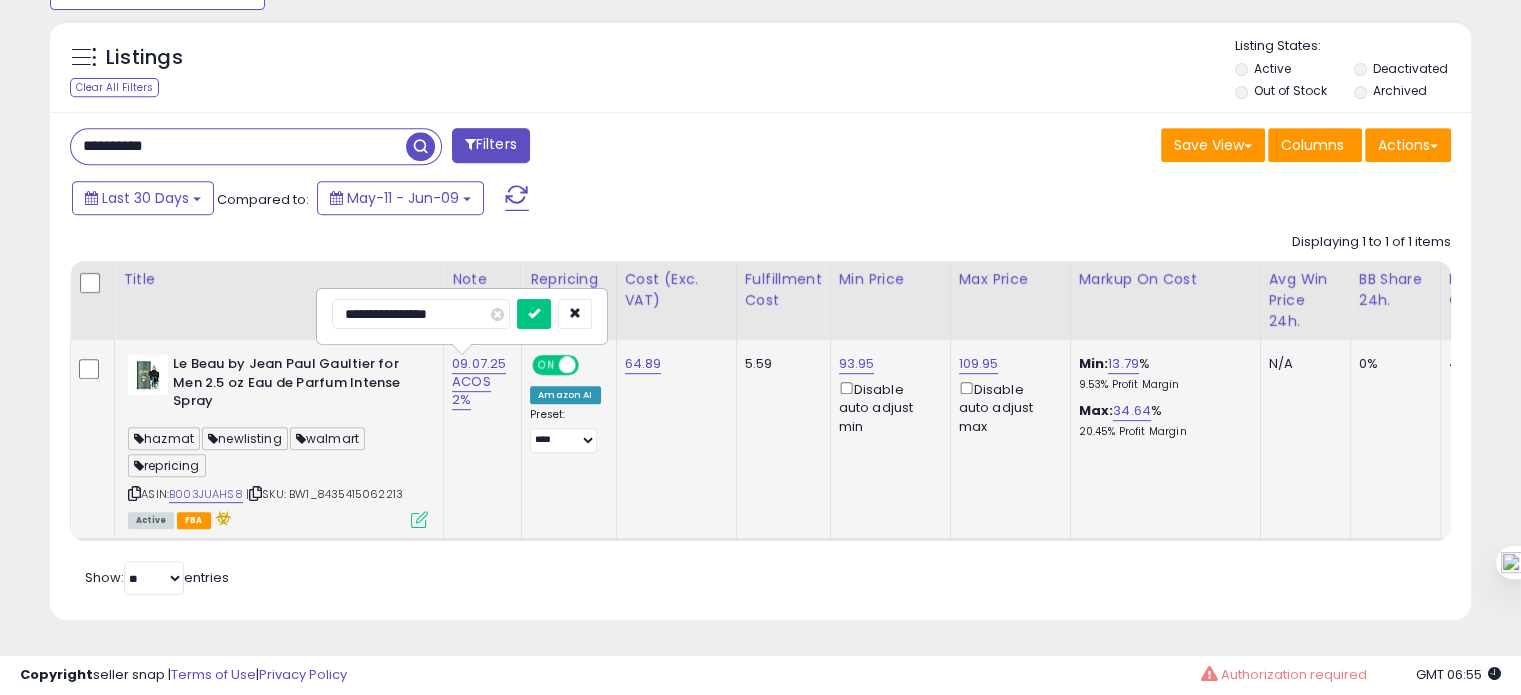 click at bounding box center [534, 314] 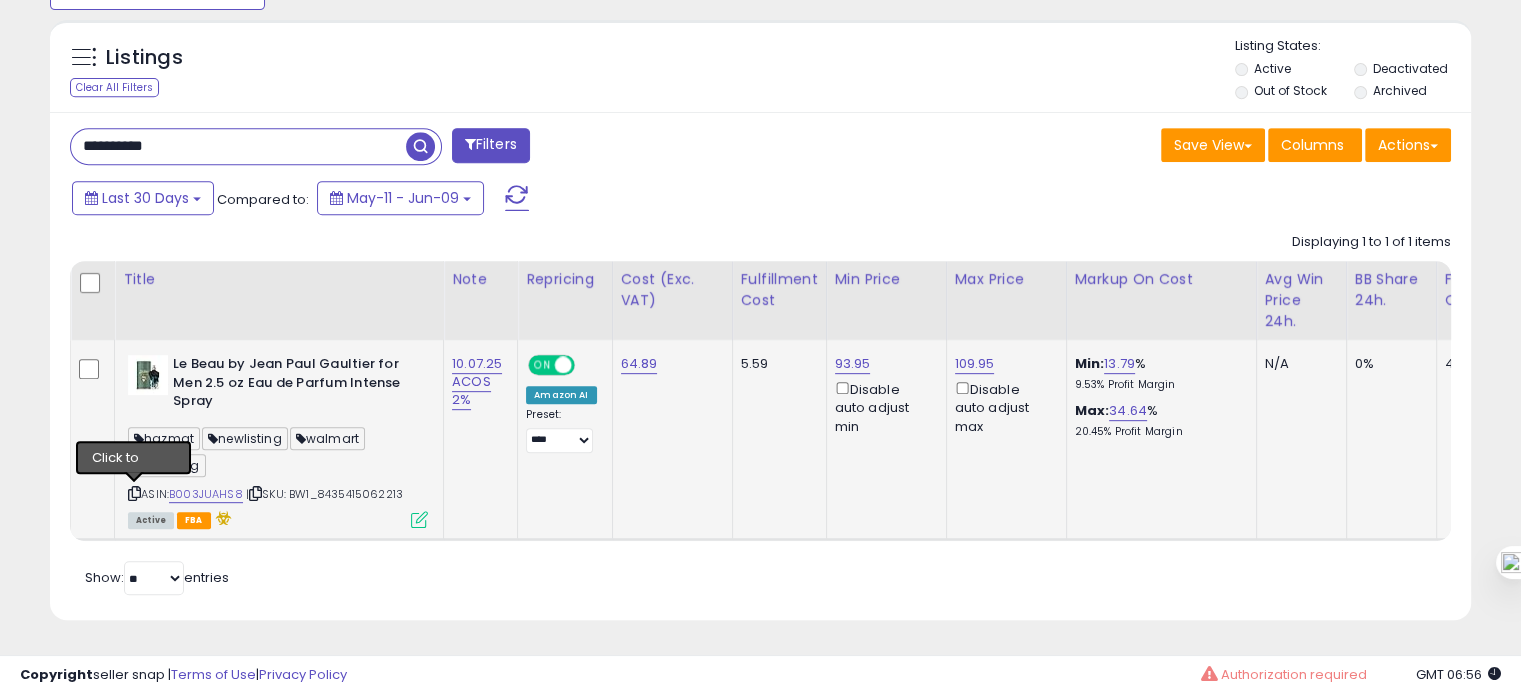 click at bounding box center (134, 493) 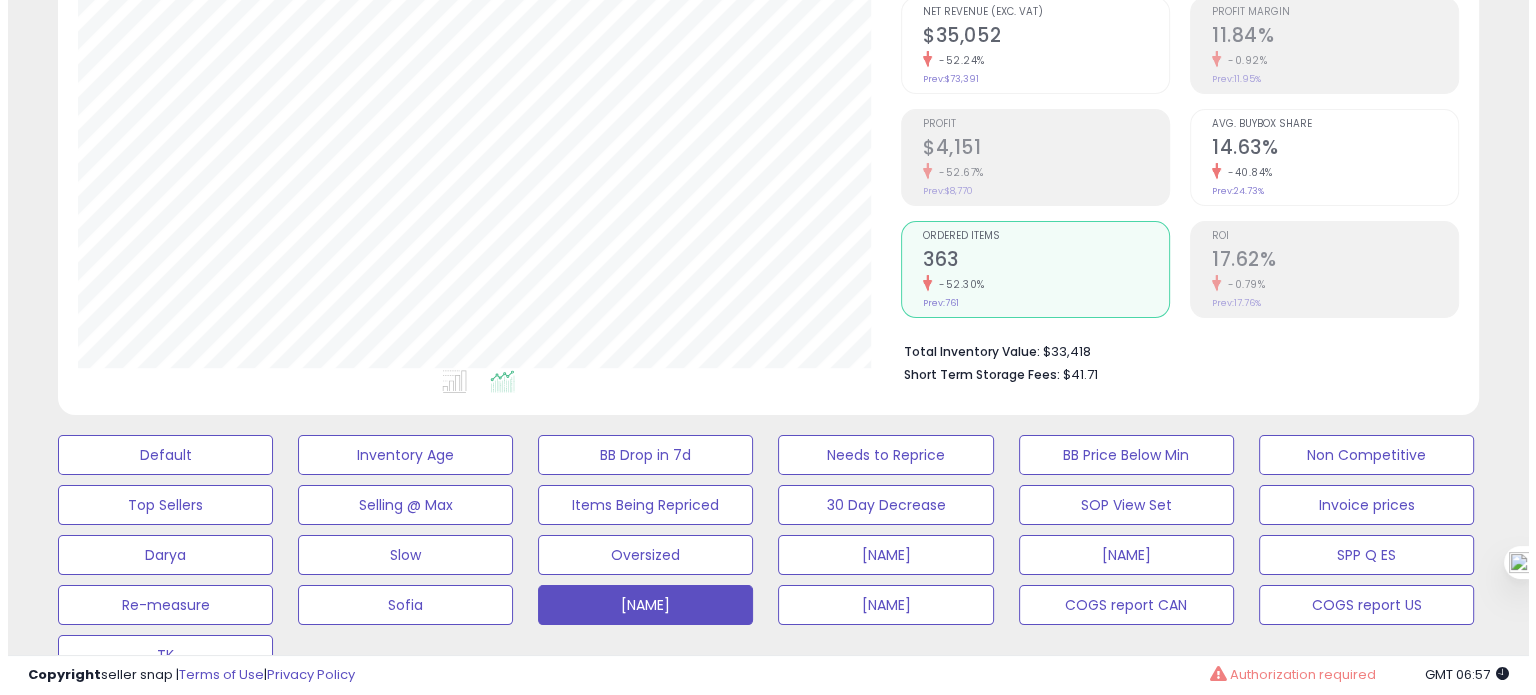 scroll, scrollTop: 194, scrollLeft: 0, axis: vertical 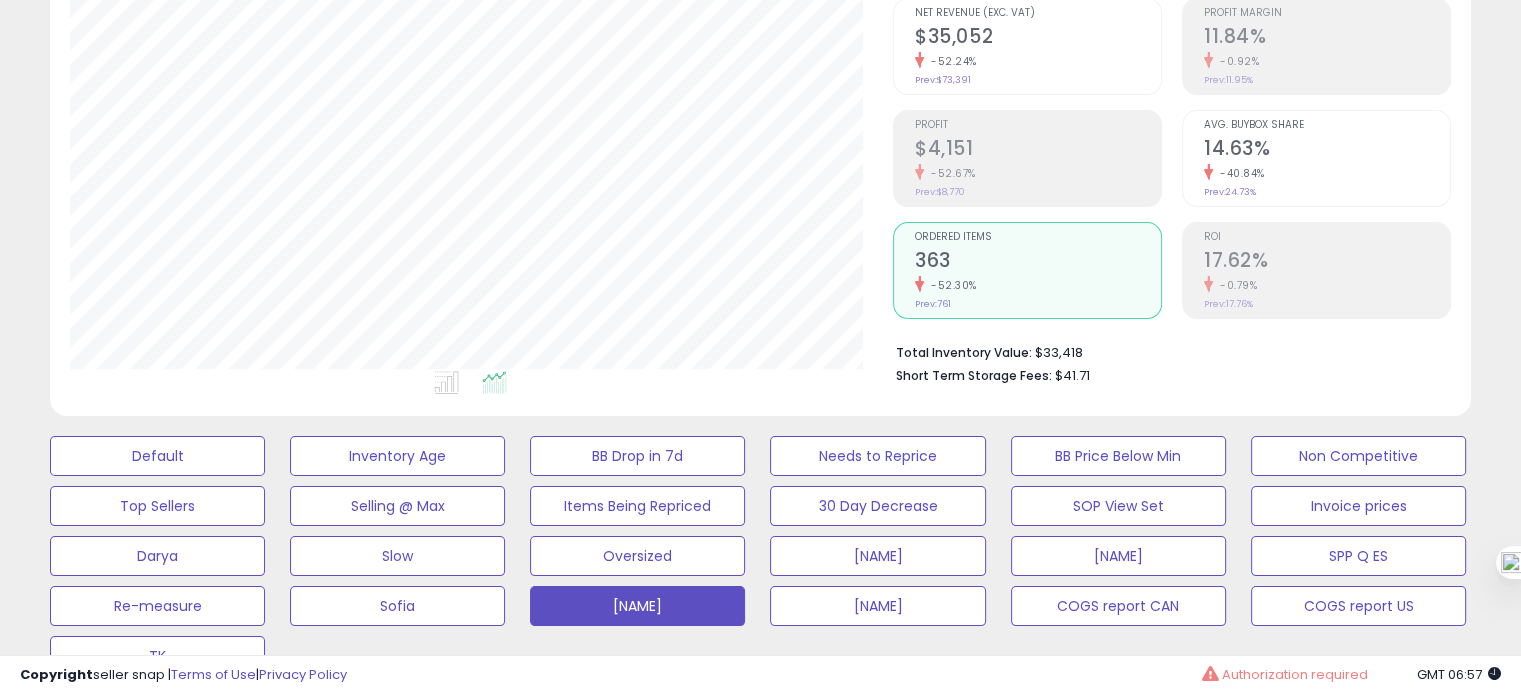 click on "Avg. Buybox Share
14.63%
-40.84%
Prev:  24.73%" at bounding box center (1327, 156) 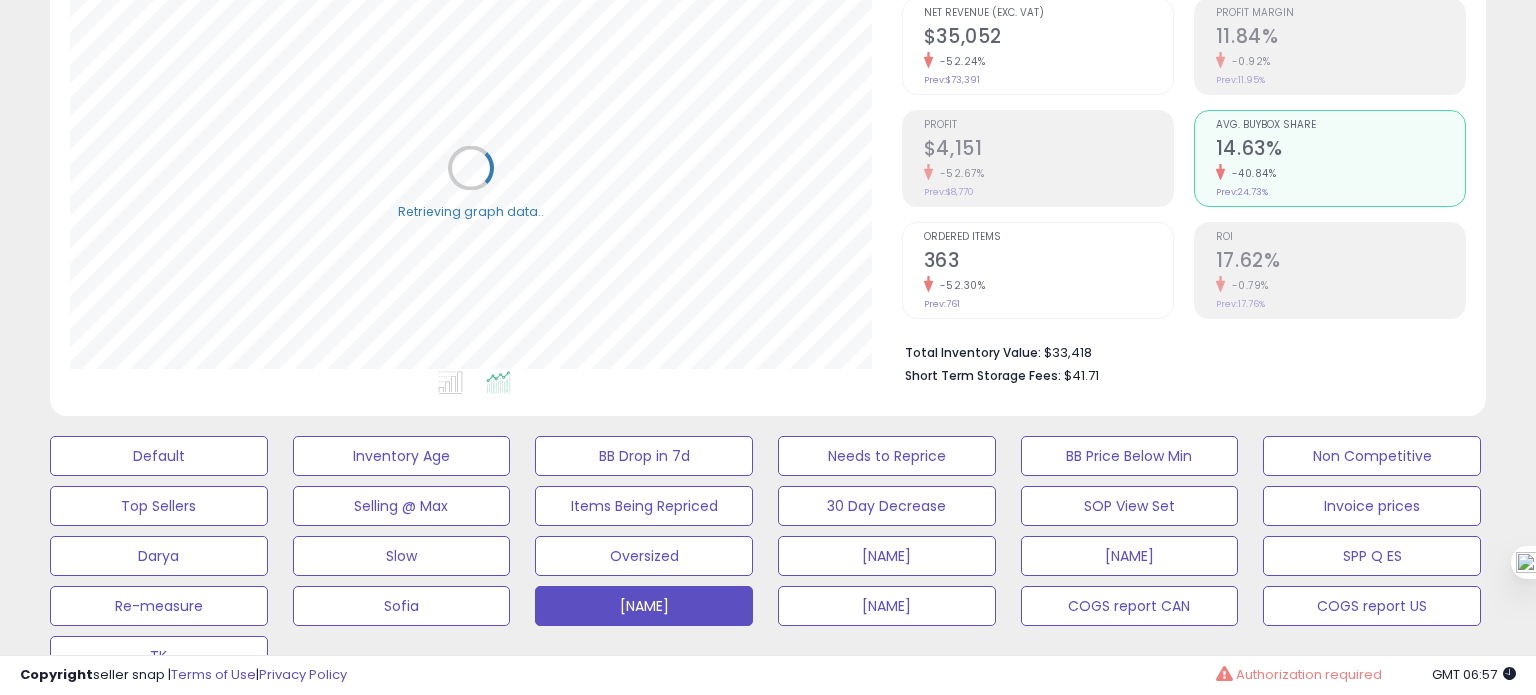 scroll, scrollTop: 999589, scrollLeft: 999168, axis: both 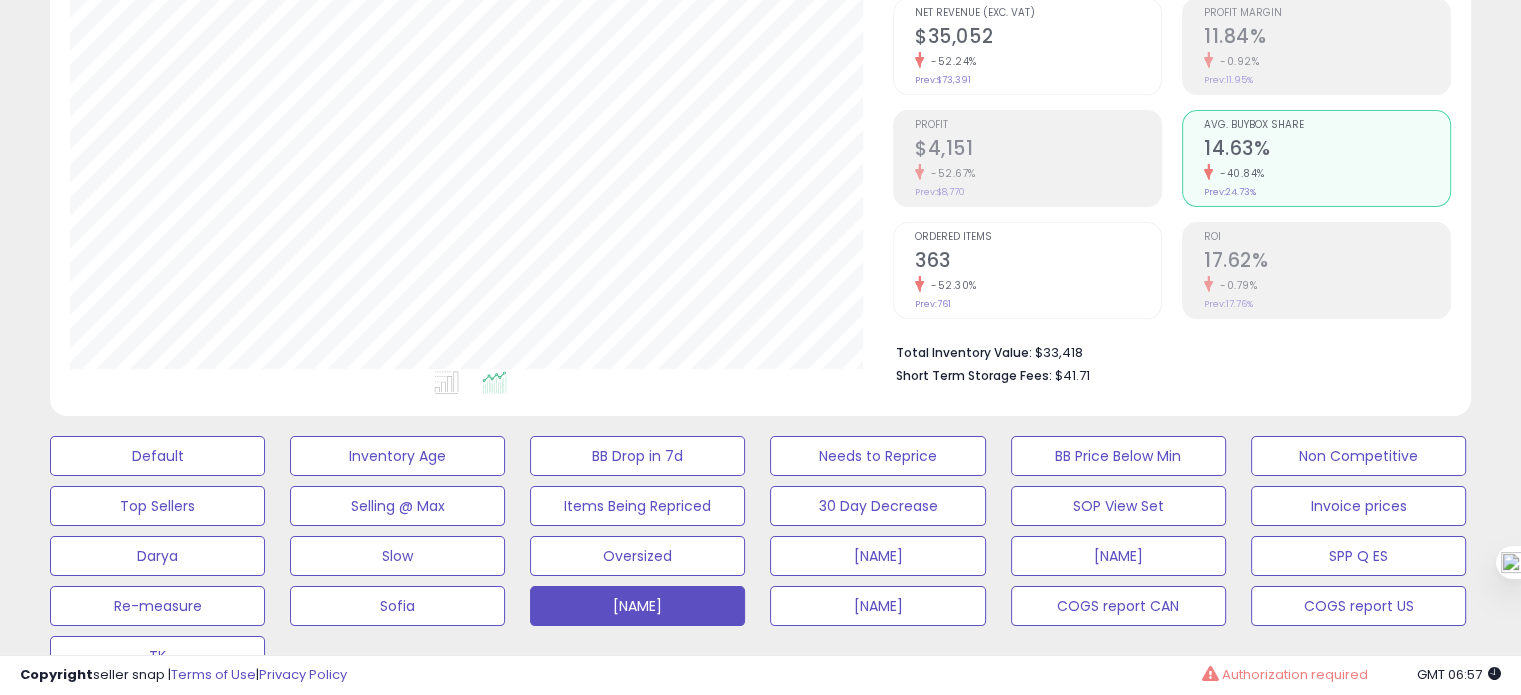click on "-52.30%" at bounding box center [1038, 285] 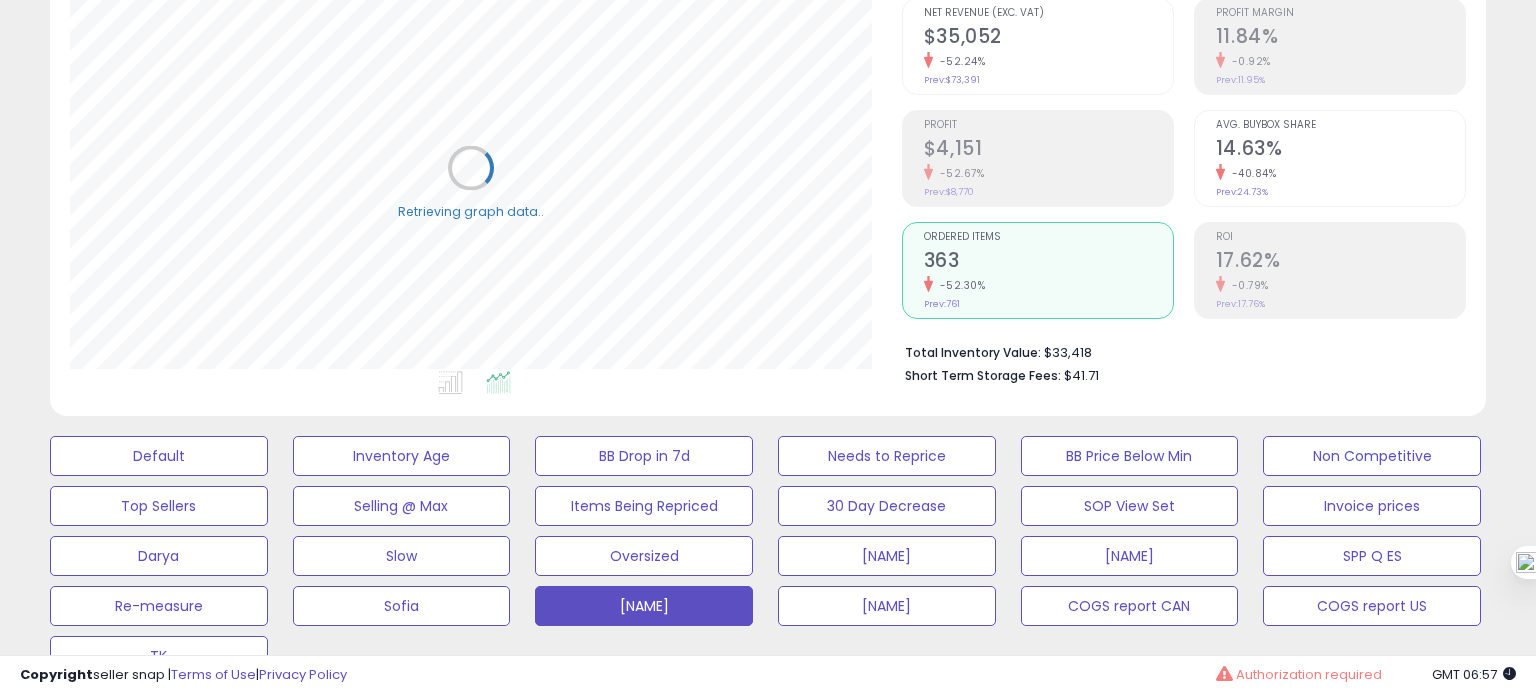 scroll, scrollTop: 999589, scrollLeft: 999168, axis: both 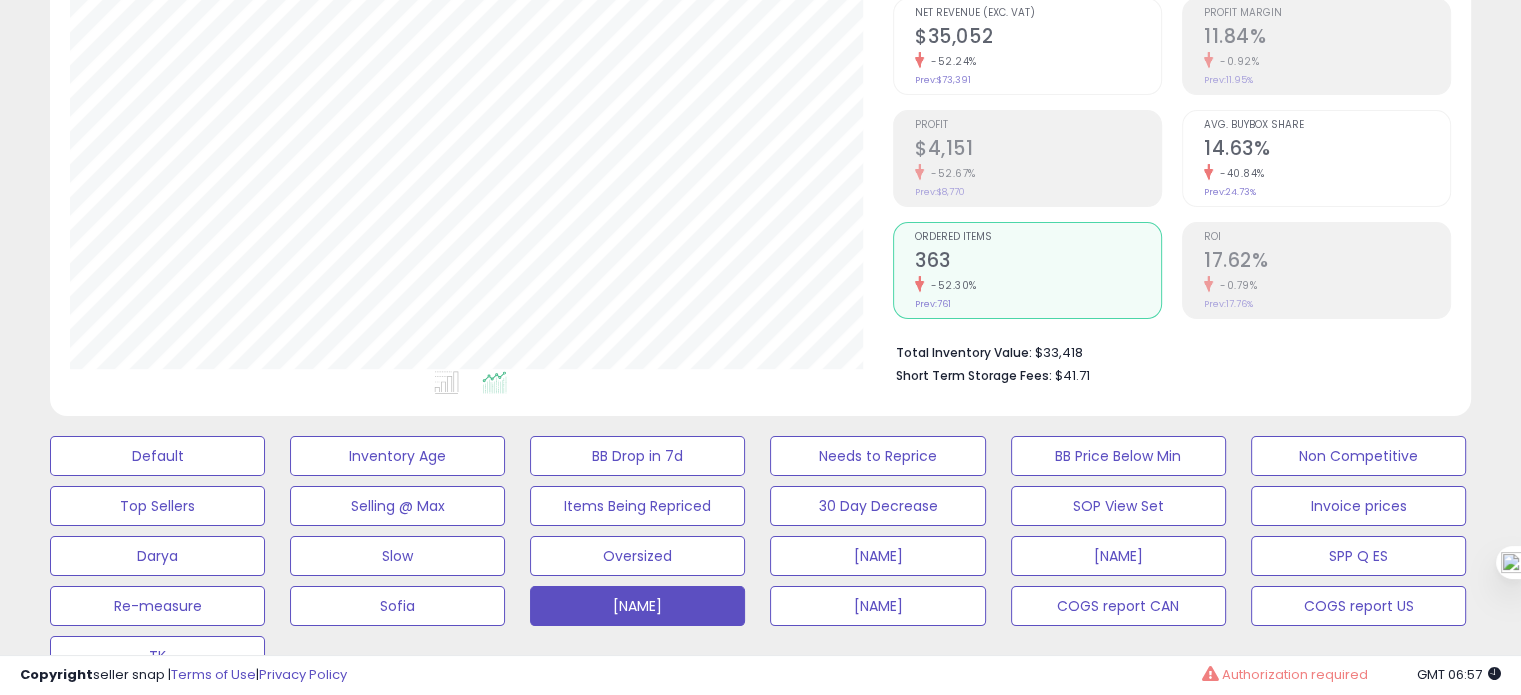 click on "17.62%" at bounding box center [1327, 262] 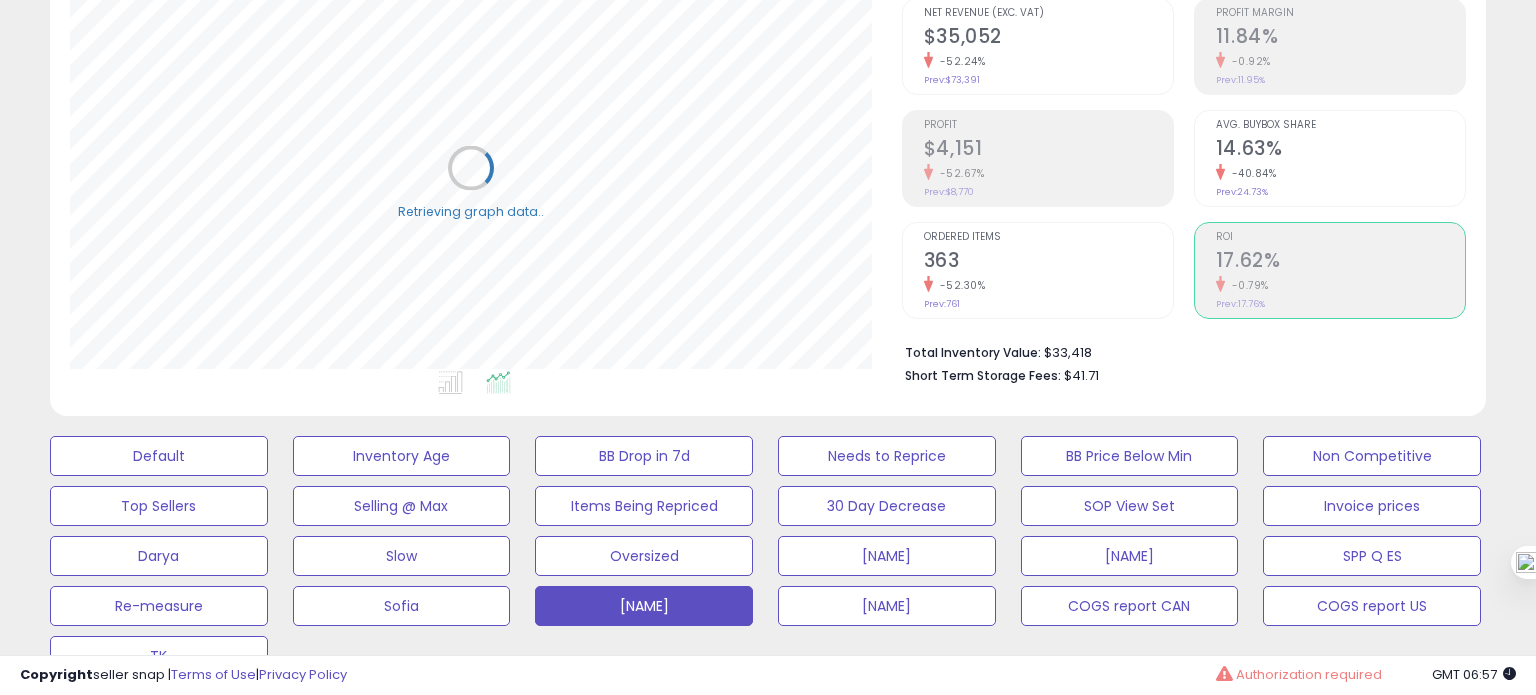 scroll, scrollTop: 999589, scrollLeft: 999168, axis: both 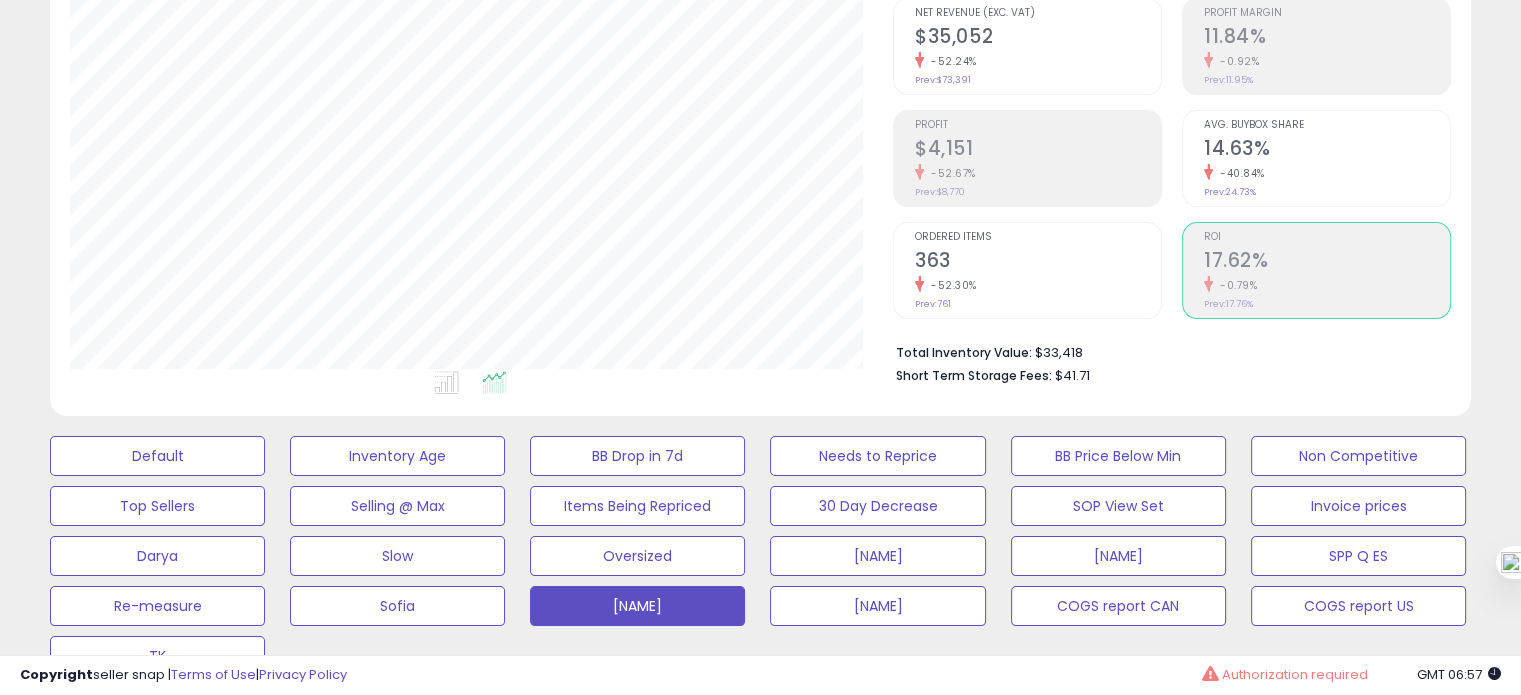 click on "14.63%" at bounding box center (1327, 150) 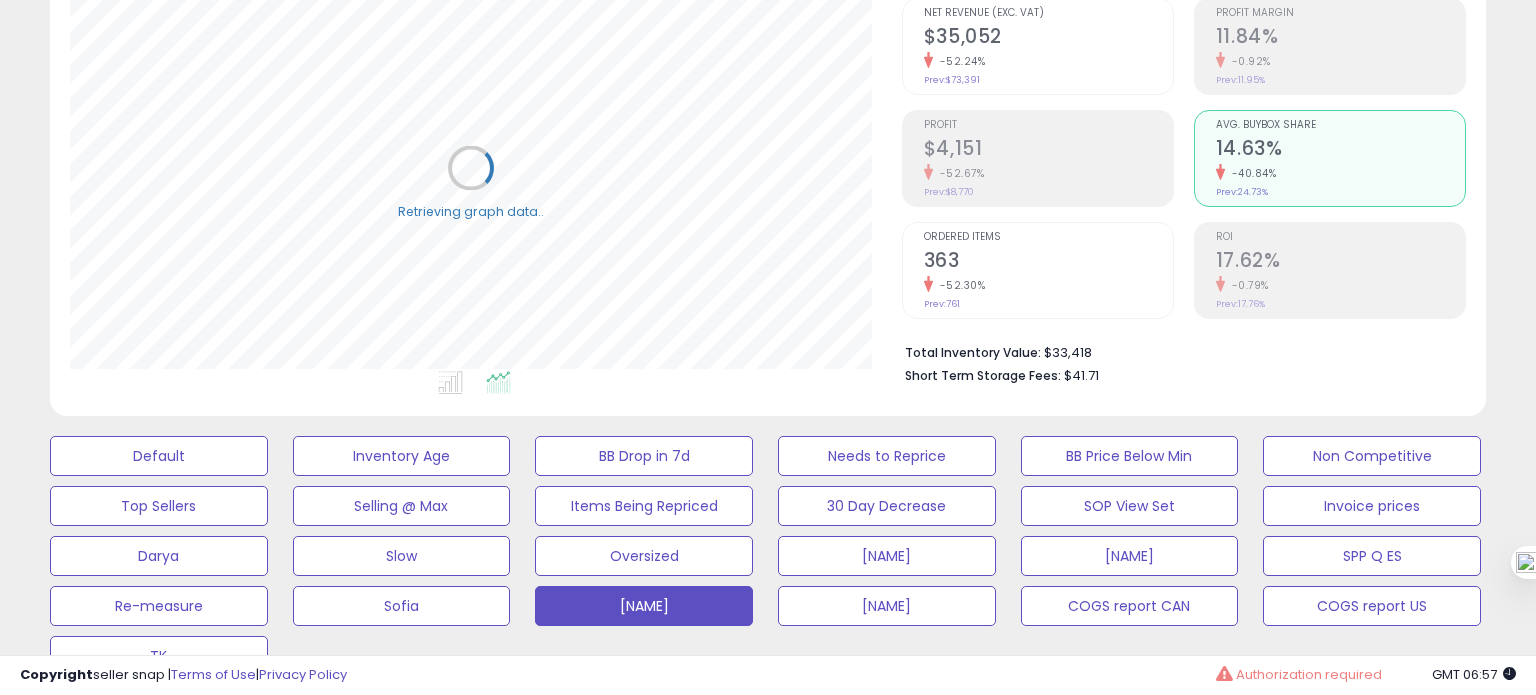 scroll, scrollTop: 999589, scrollLeft: 999168, axis: both 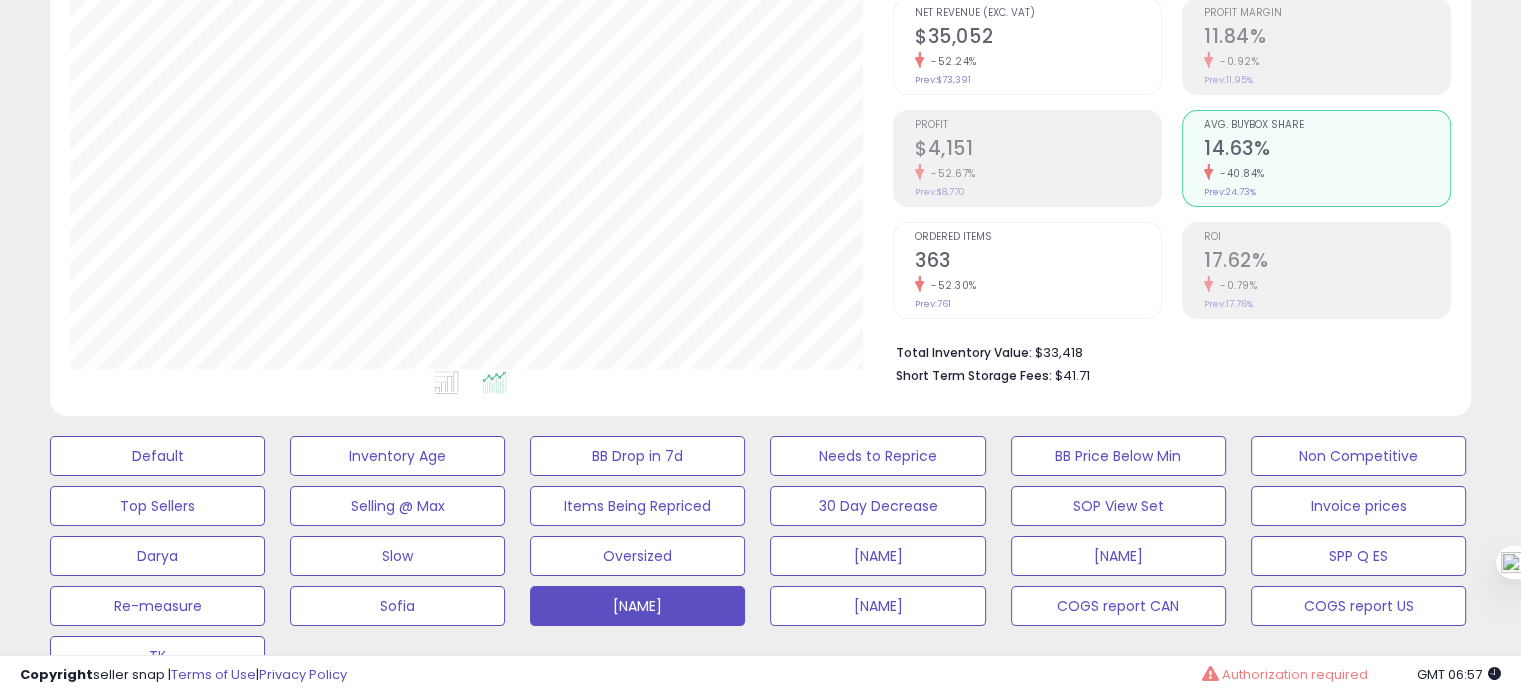 click on "Ordered Items
363
-52.30%
Prev:  761" at bounding box center (1038, 268) 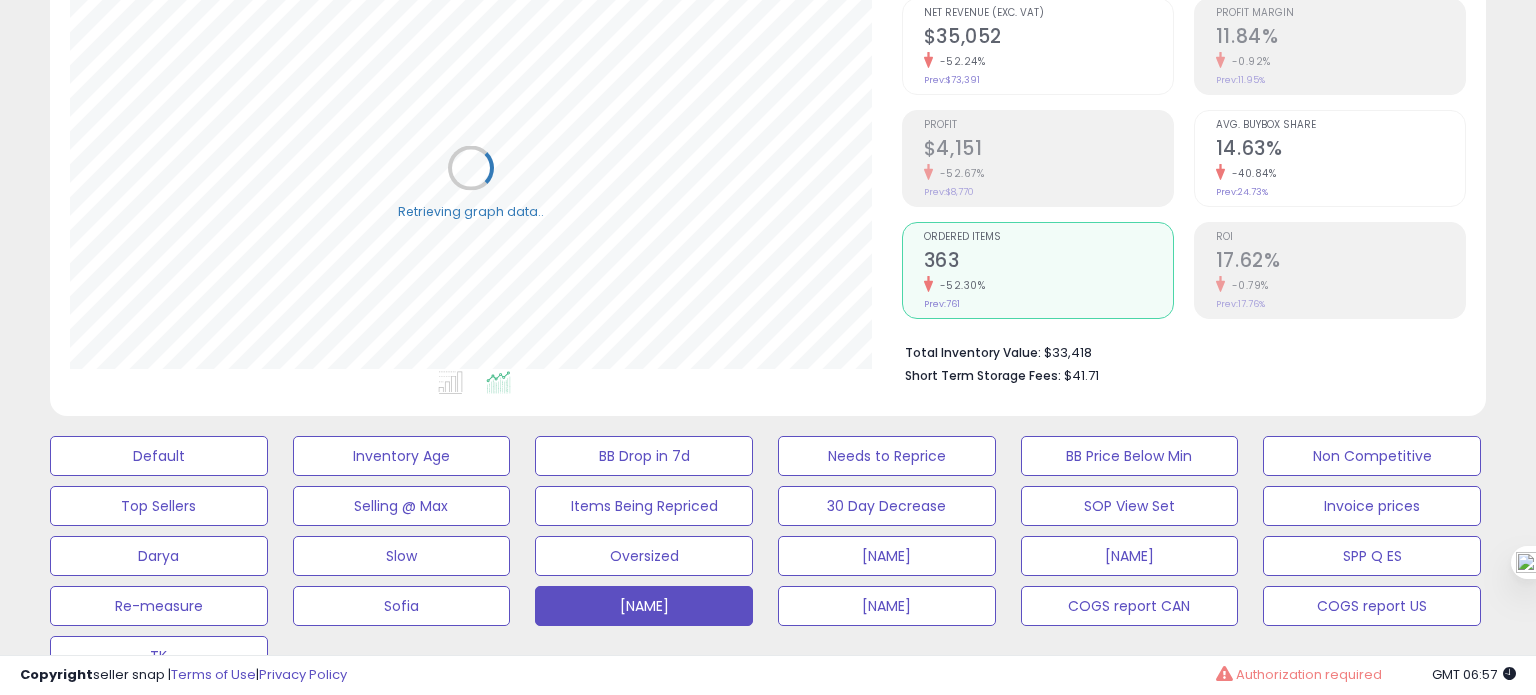 scroll, scrollTop: 999589, scrollLeft: 999168, axis: both 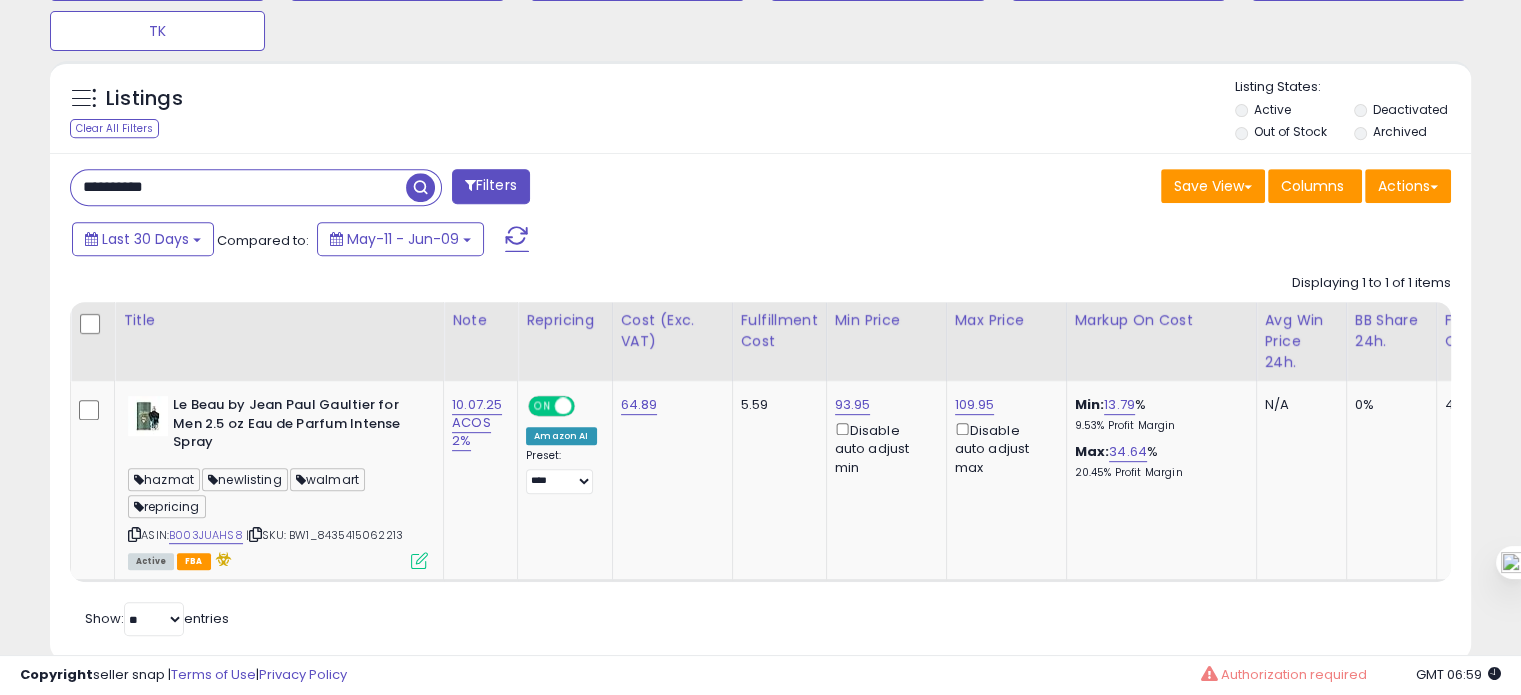 click on "**********" at bounding box center (408, 189) 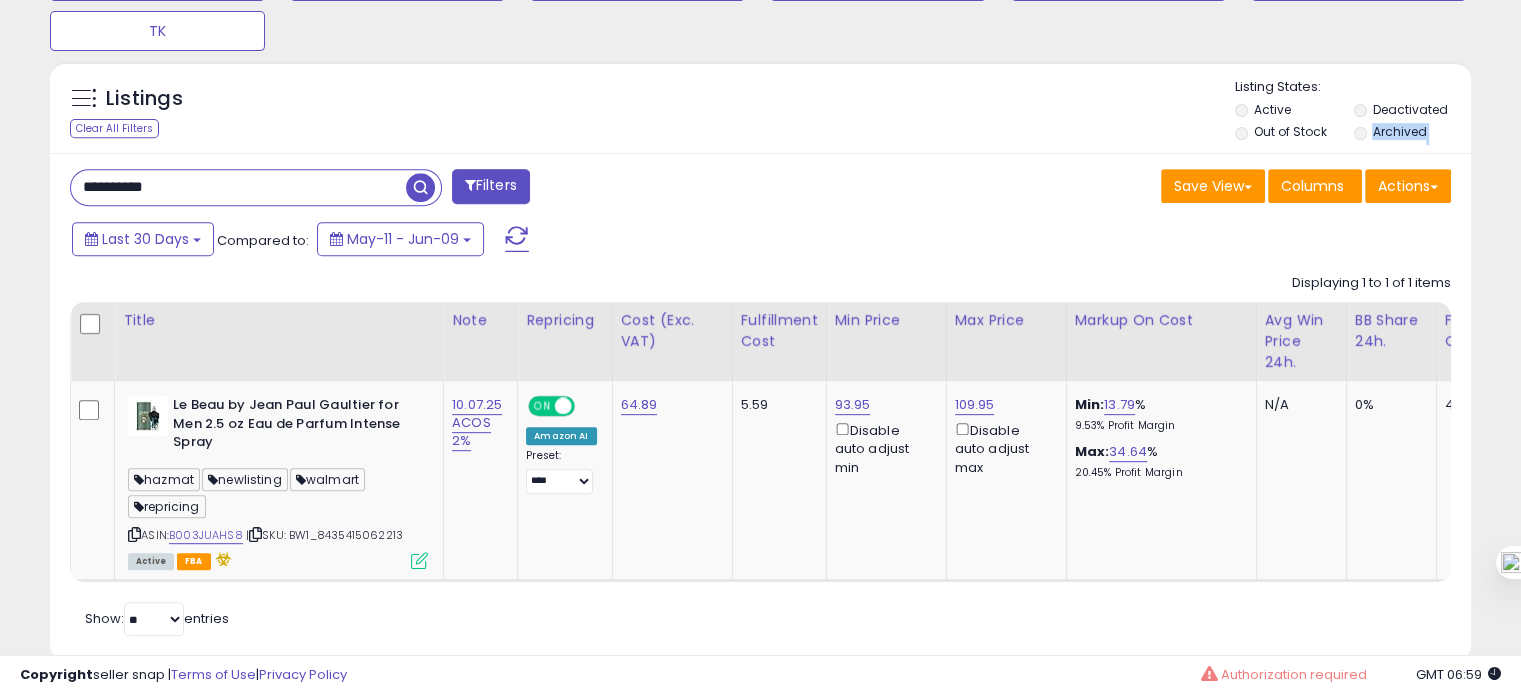click on "**********" at bounding box center [408, 189] 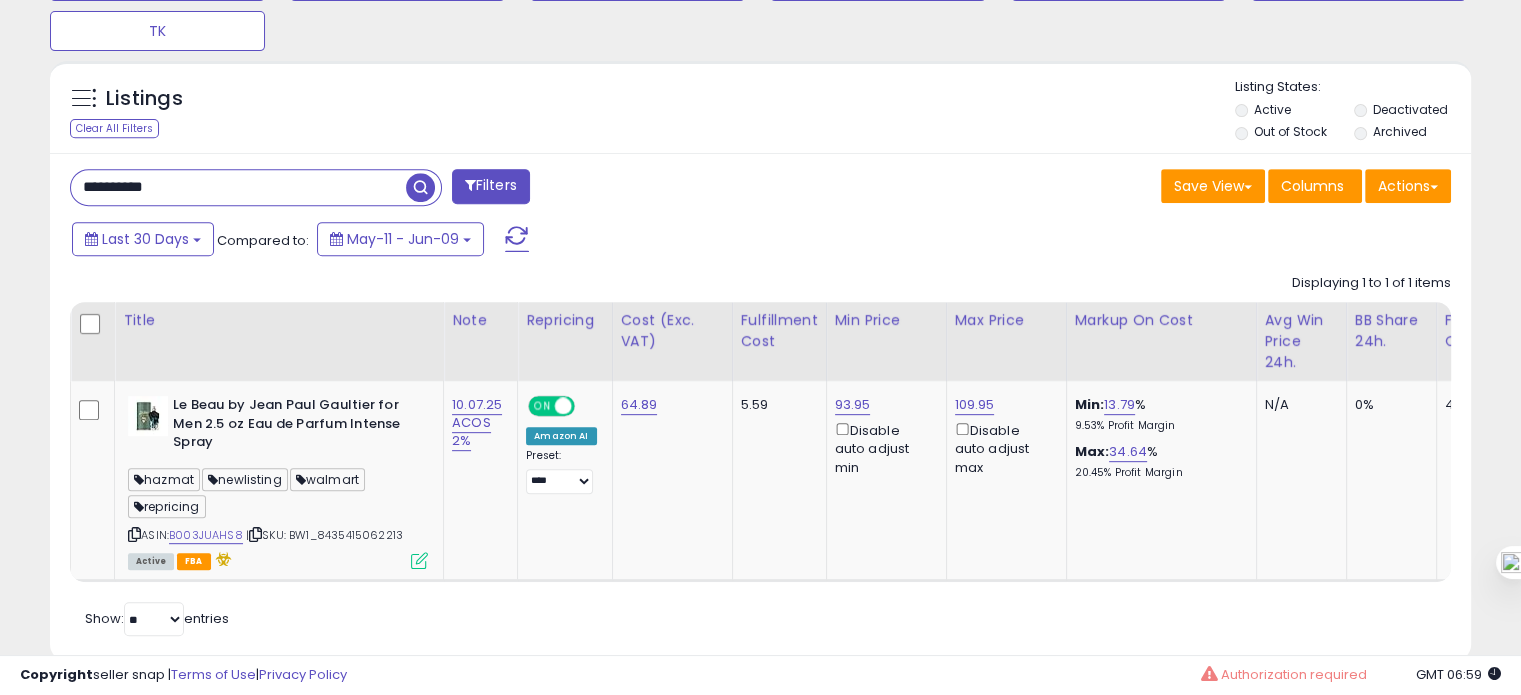 click on "**********" at bounding box center [238, 187] 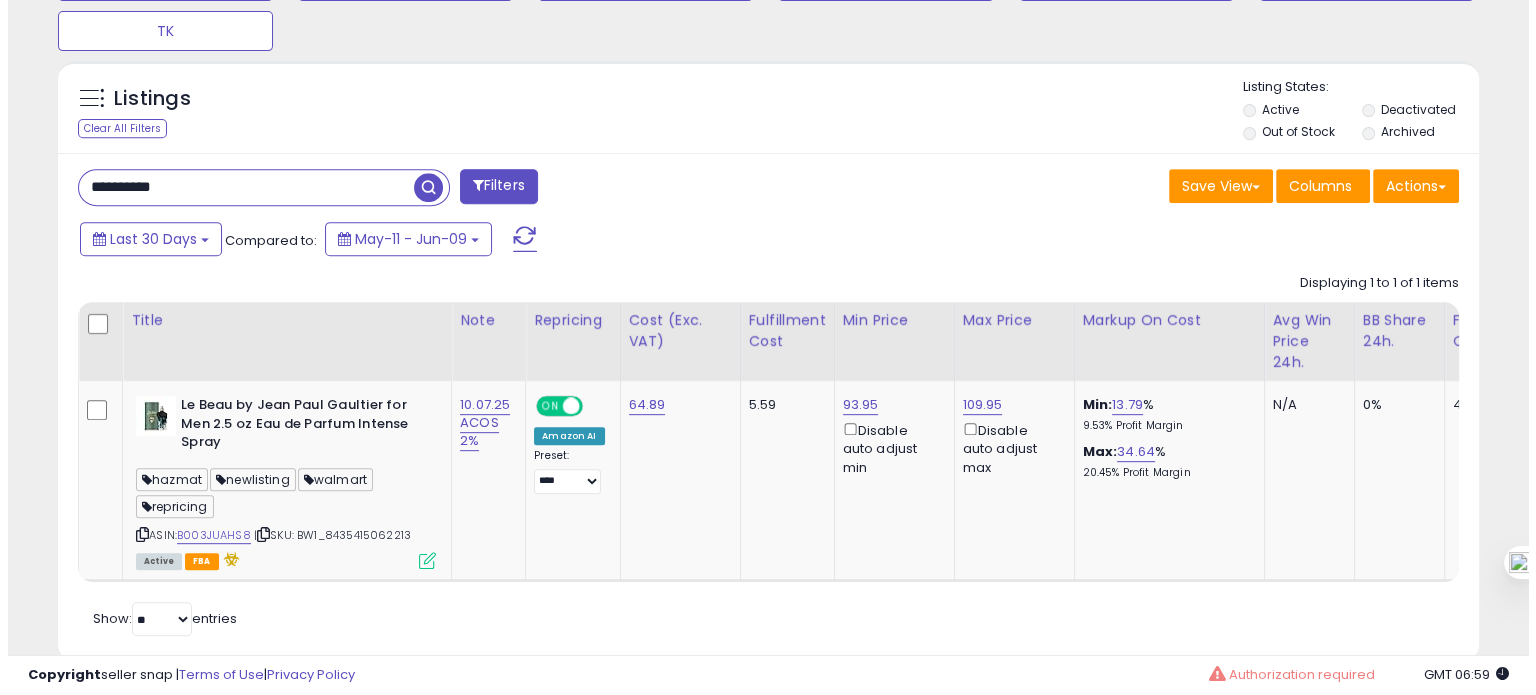 scroll, scrollTop: 674, scrollLeft: 0, axis: vertical 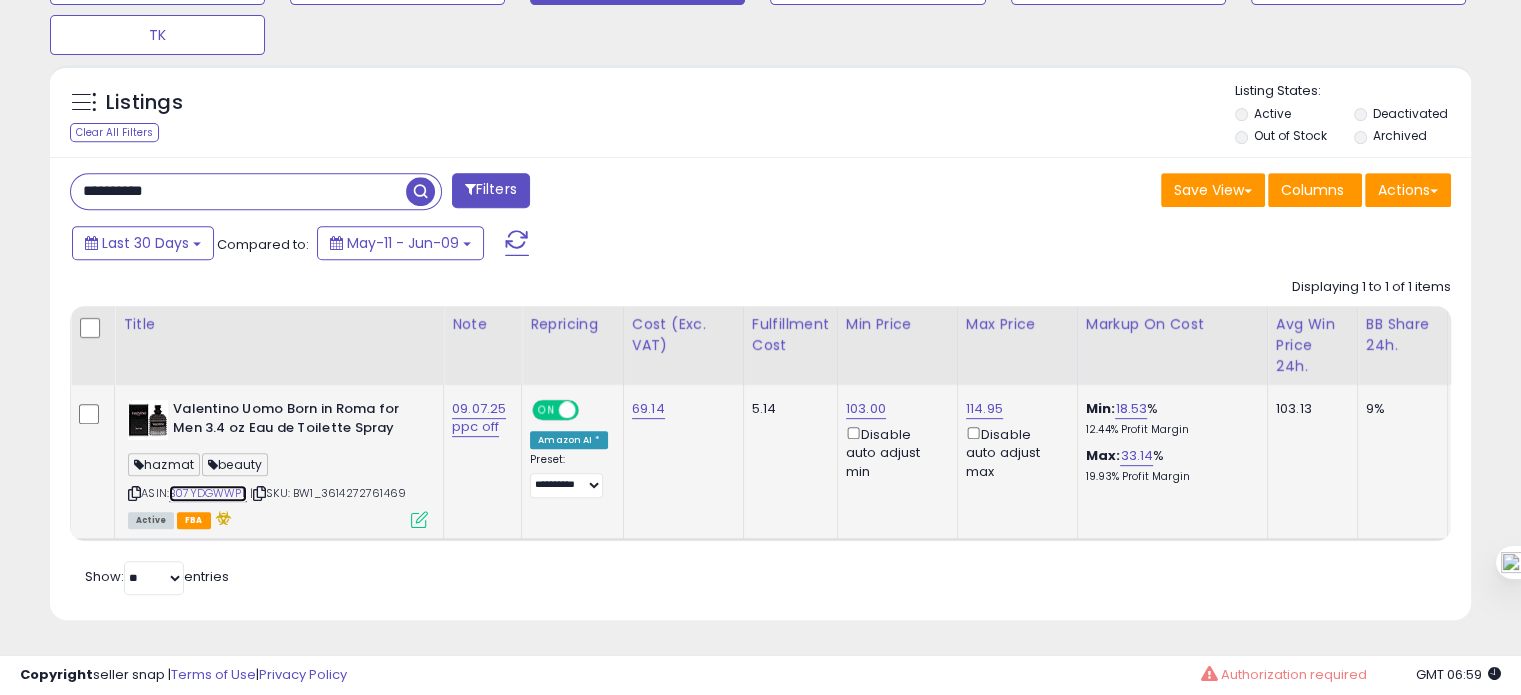 click on "B07YDGWWPL" at bounding box center (208, 493) 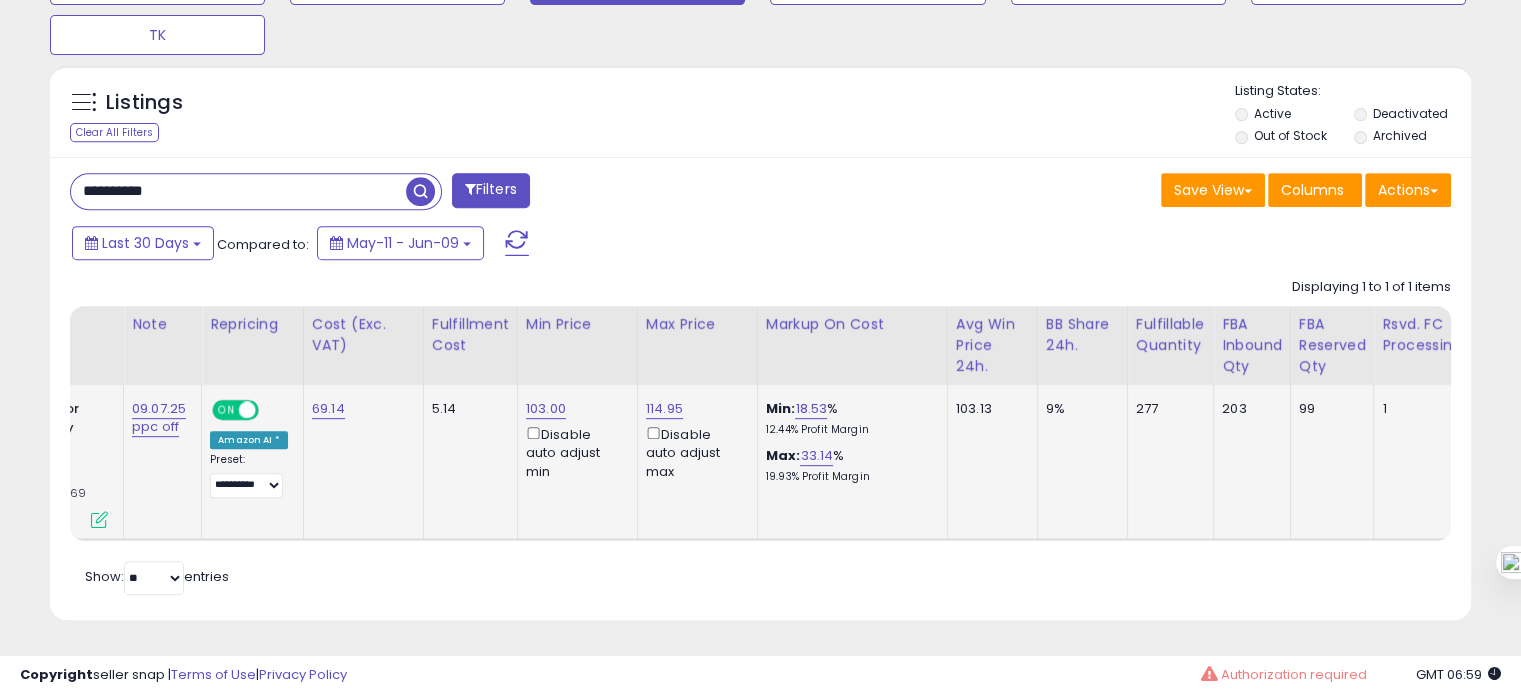 scroll, scrollTop: 0, scrollLeft: 430, axis: horizontal 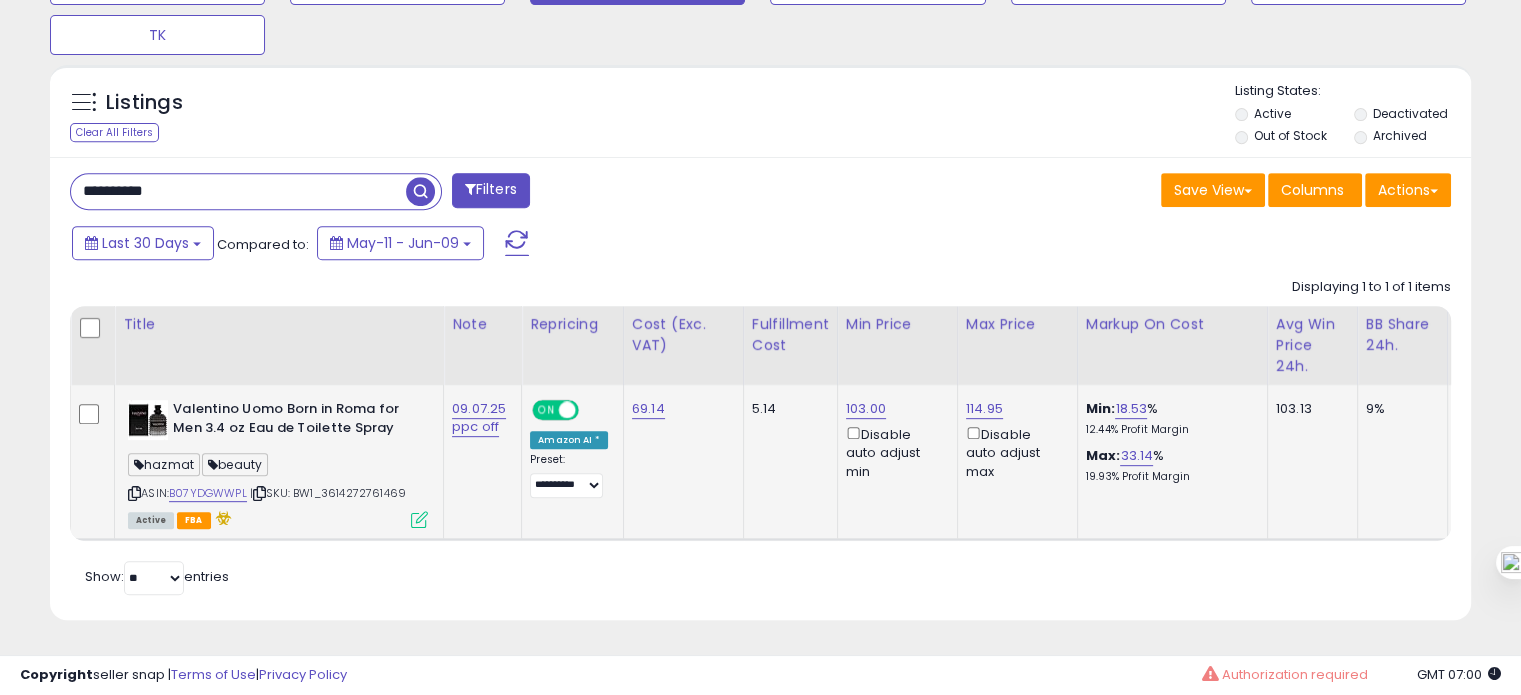 click on "ON" at bounding box center [546, 410] 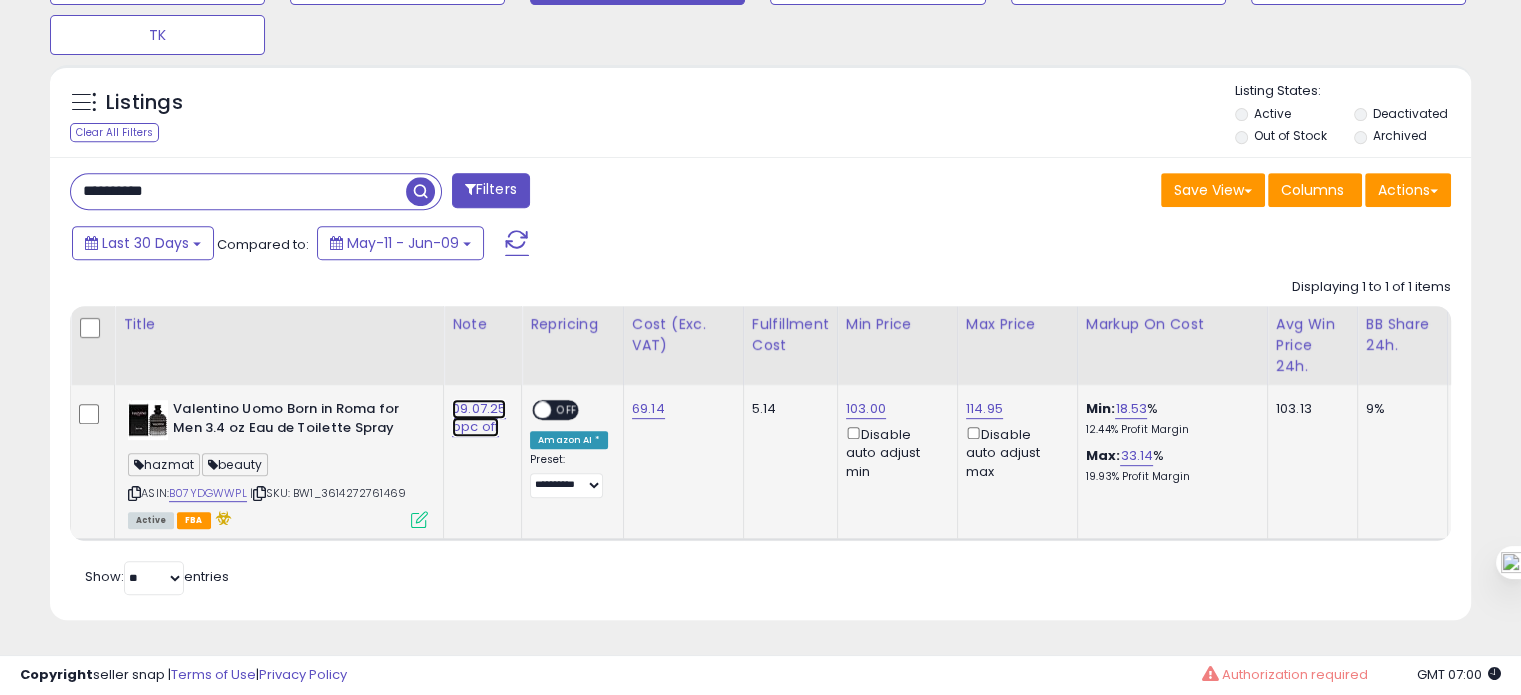 click on "09.07.25 ppc off" at bounding box center (479, 418) 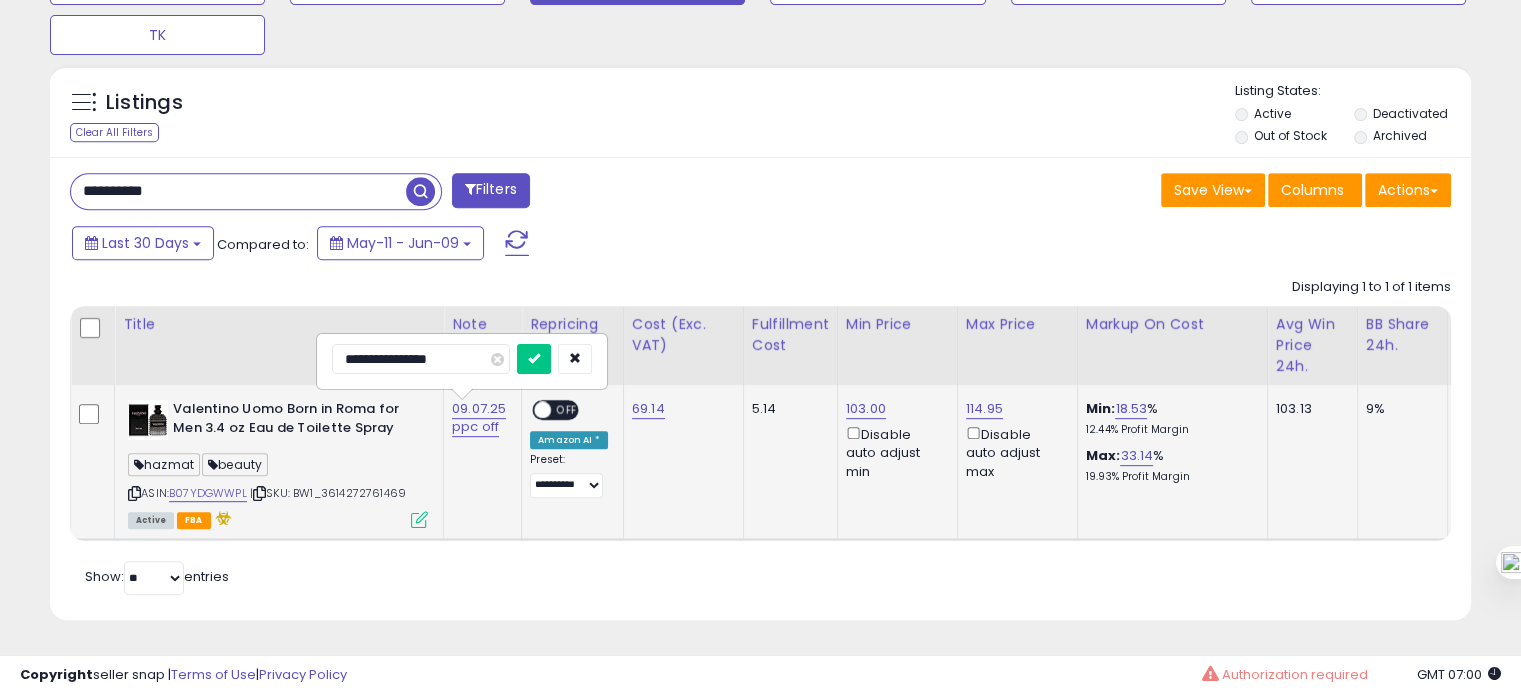 drag, startPoint x: 362, startPoint y: 340, endPoint x: 340, endPoint y: 340, distance: 22 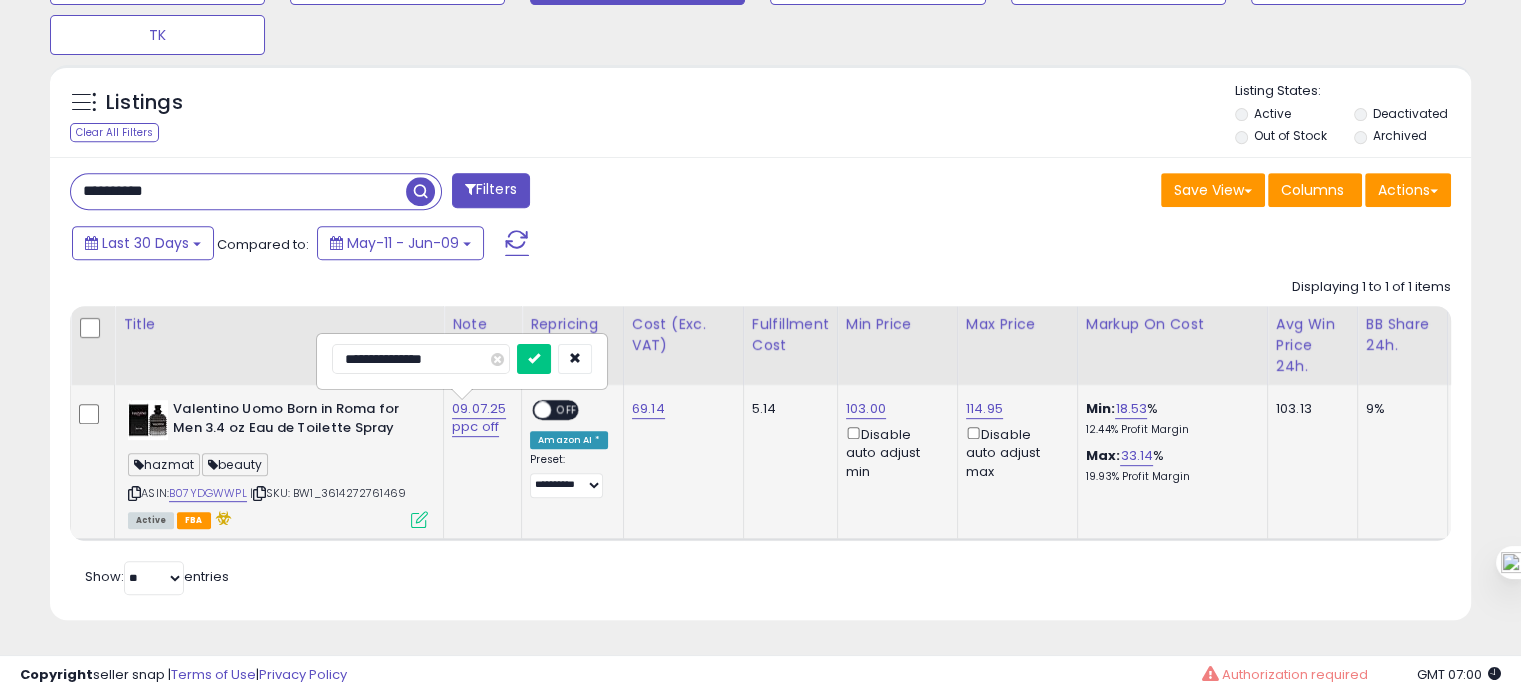 type on "**********" 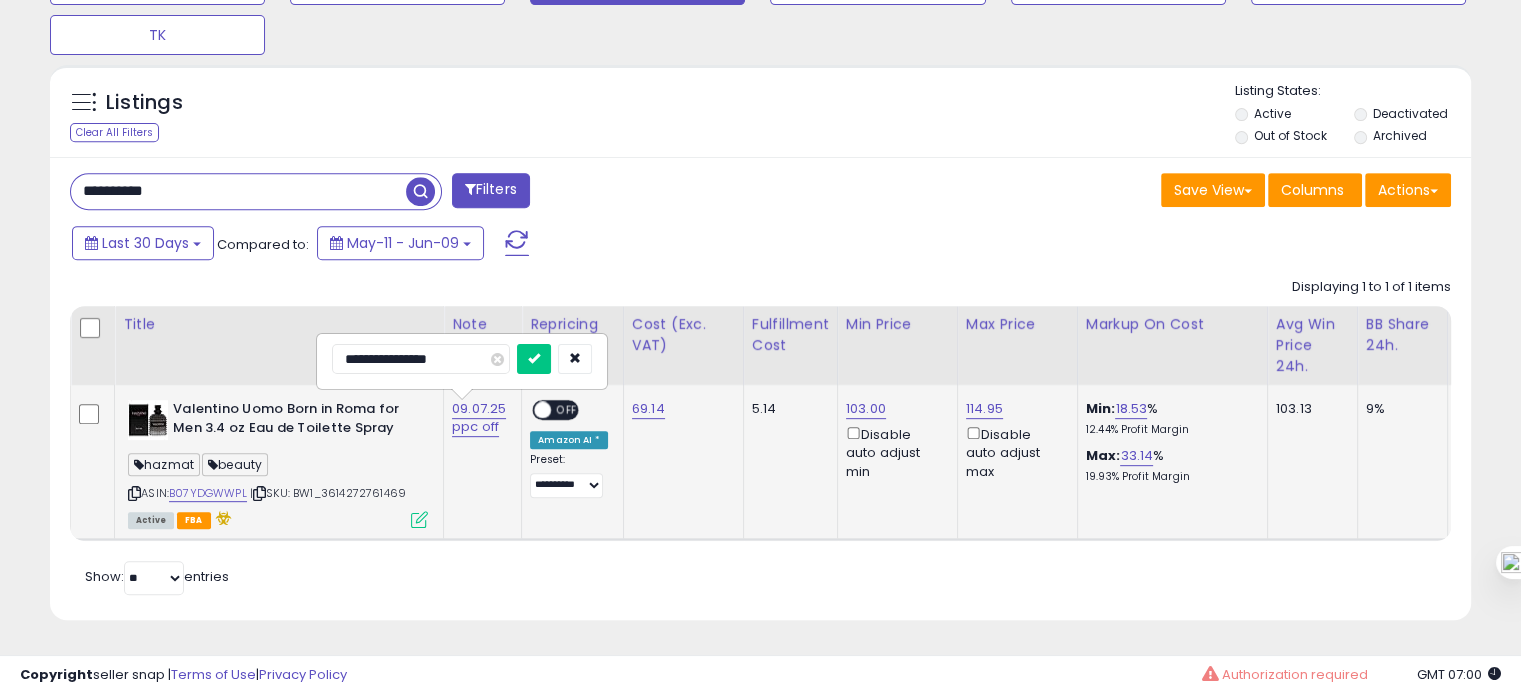 click at bounding box center [534, 359] 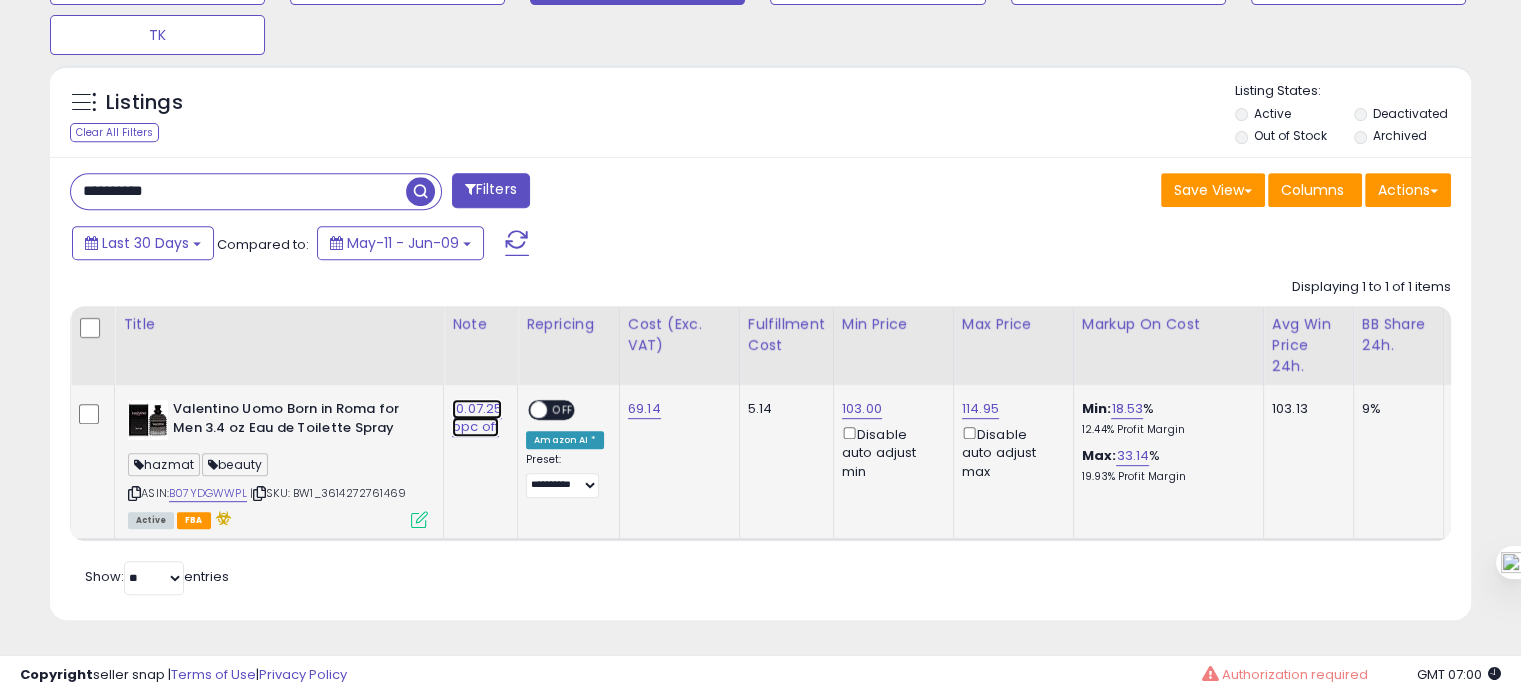 click on "10.07.25 ppc off" at bounding box center [477, 418] 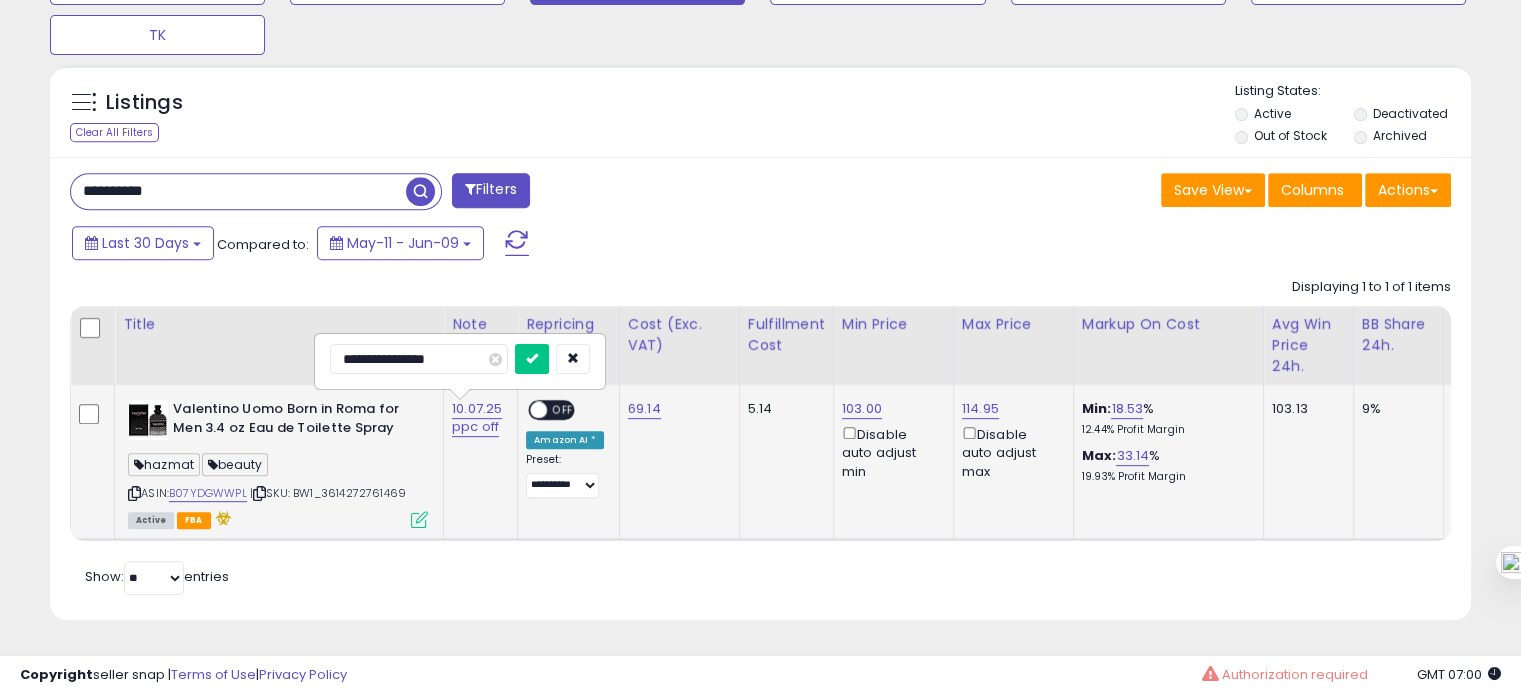 click on "**********" at bounding box center [419, 359] 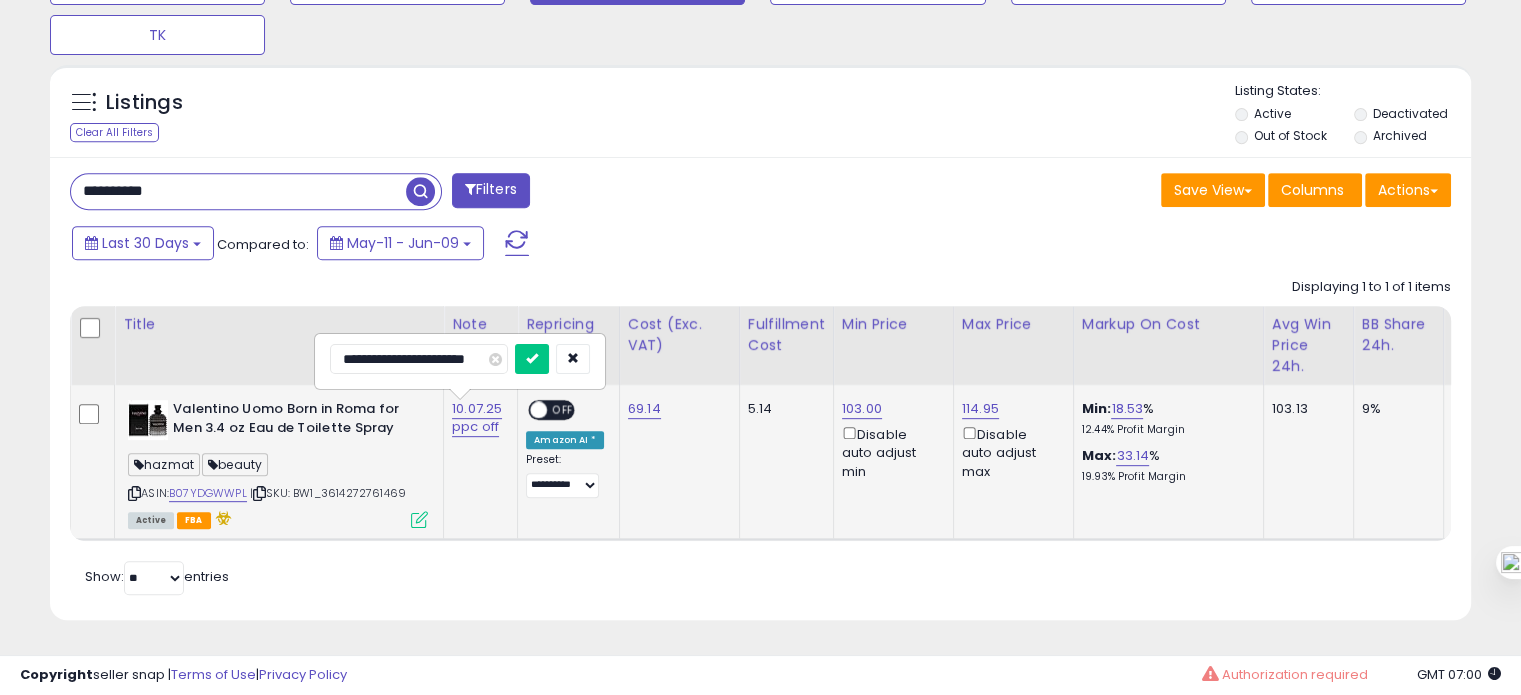 type on "**********" 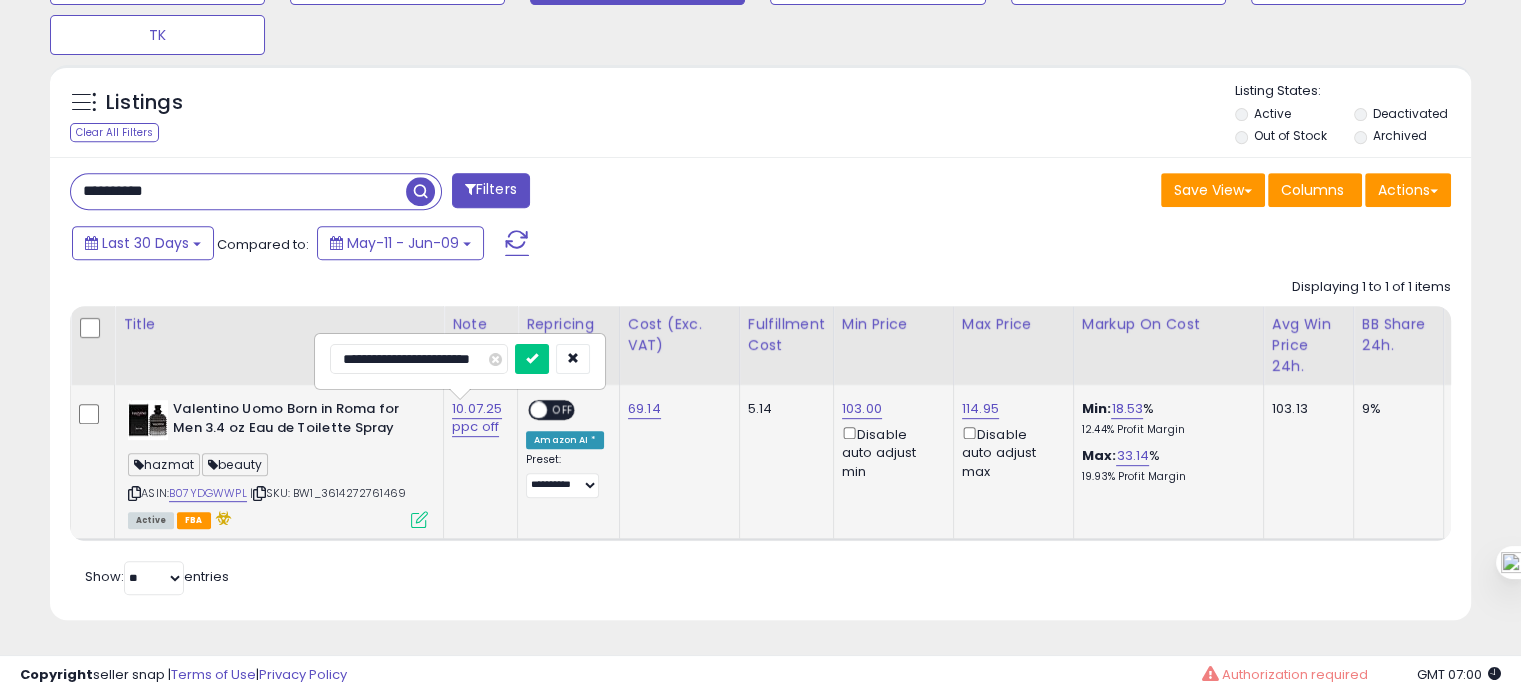 click at bounding box center [532, 359] 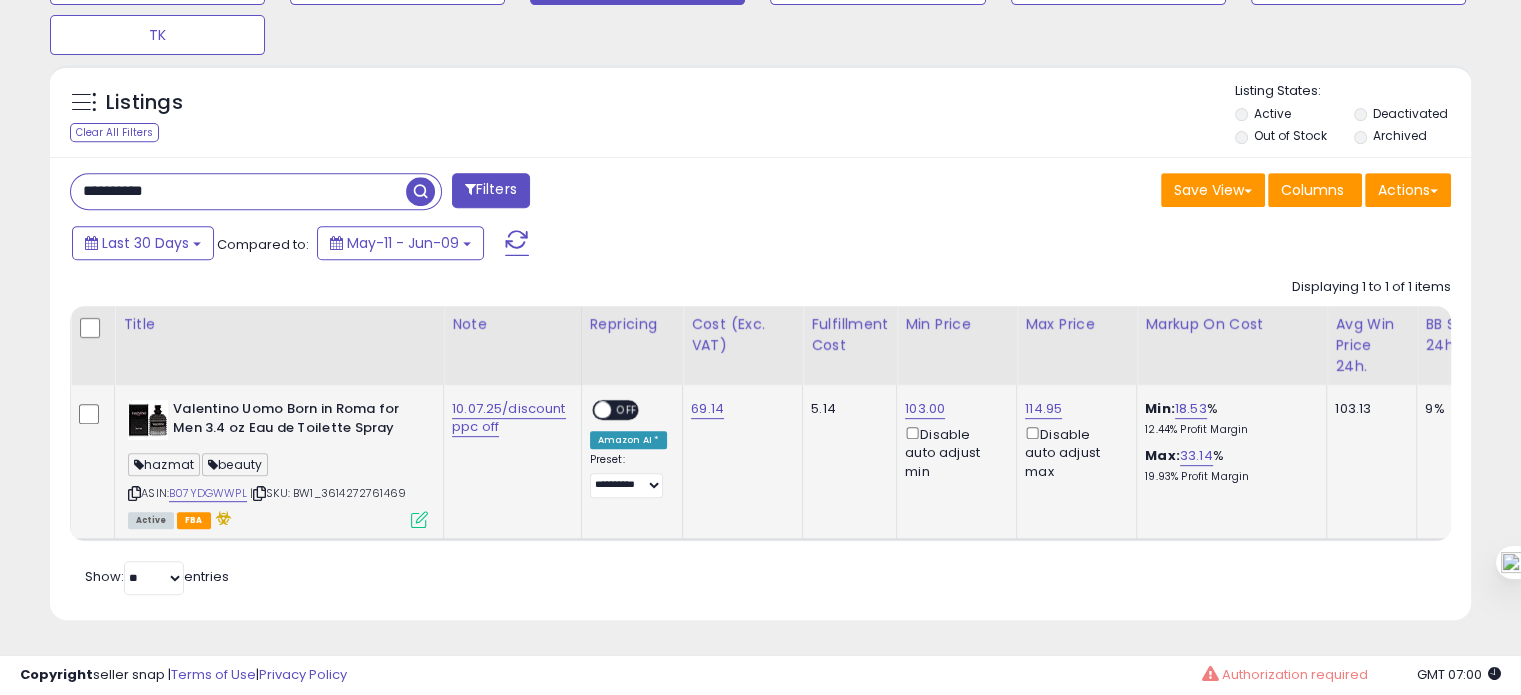 scroll, scrollTop: 828, scrollLeft: 0, axis: vertical 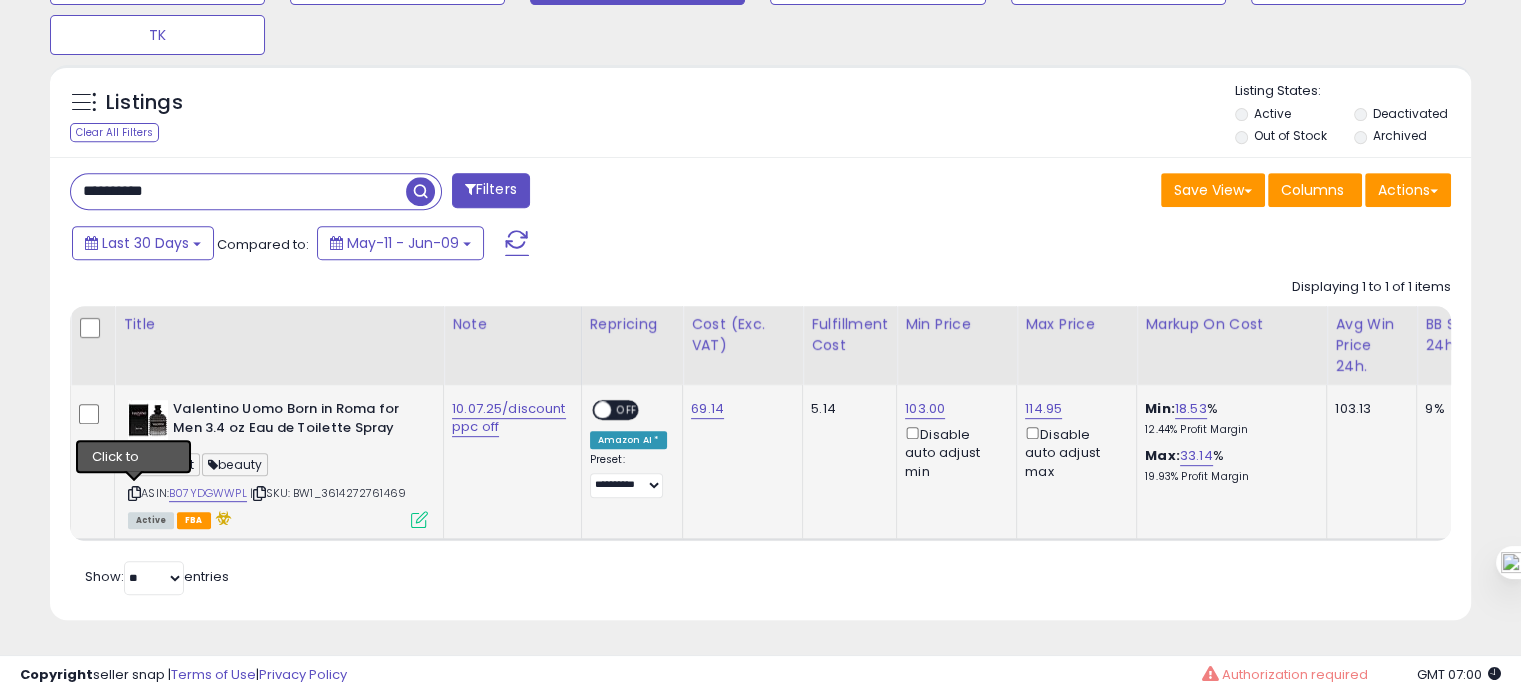 click at bounding box center (134, 493) 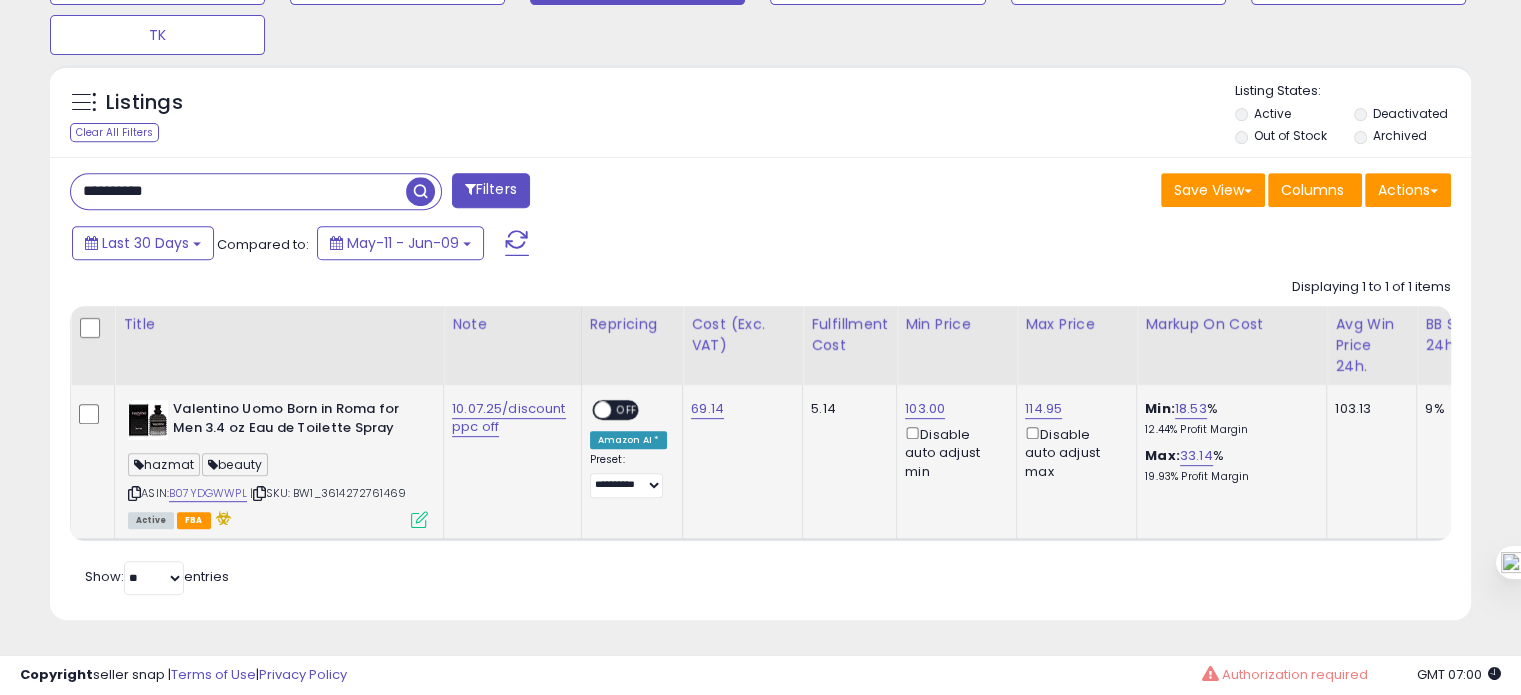 drag, startPoint x: 416, startPoint y: 471, endPoint x: 329, endPoint y: 479, distance: 87.36704 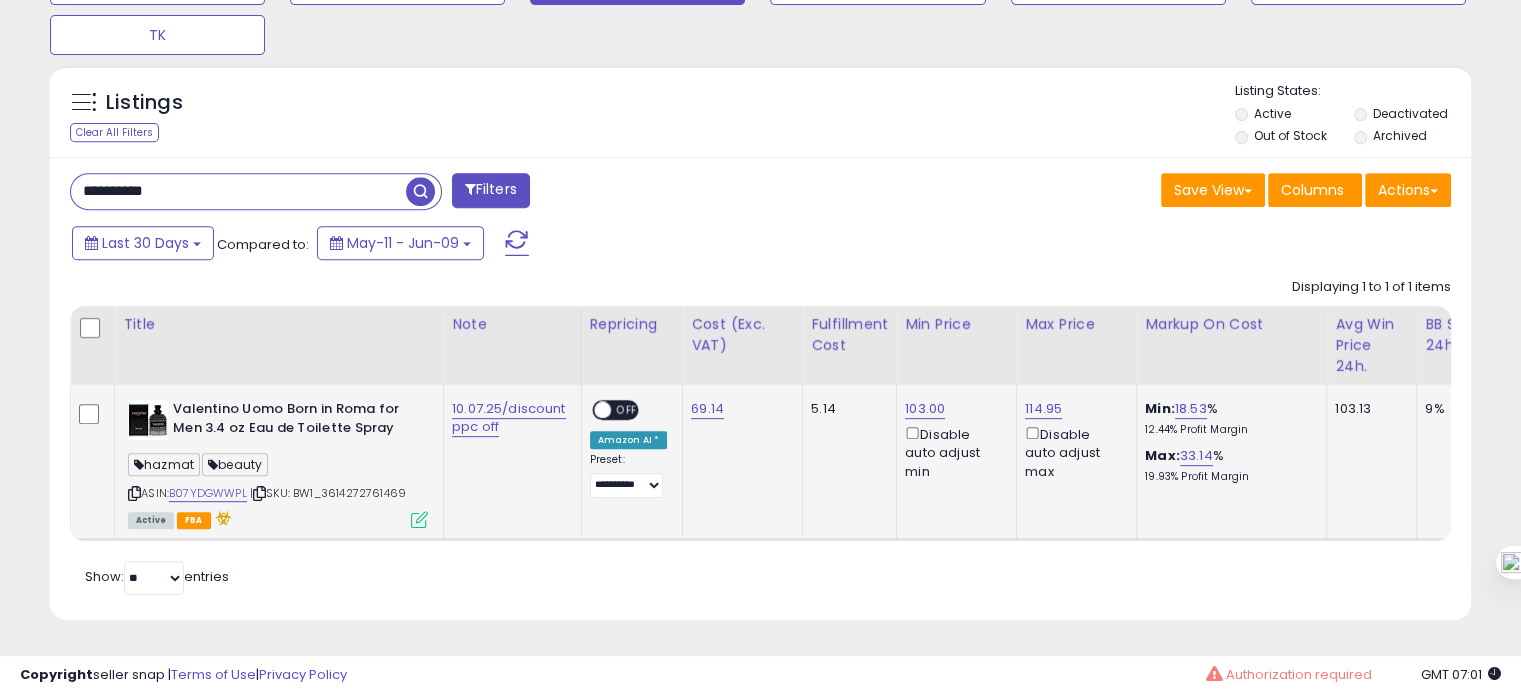 scroll, scrollTop: 0, scrollLeft: 428, axis: horizontal 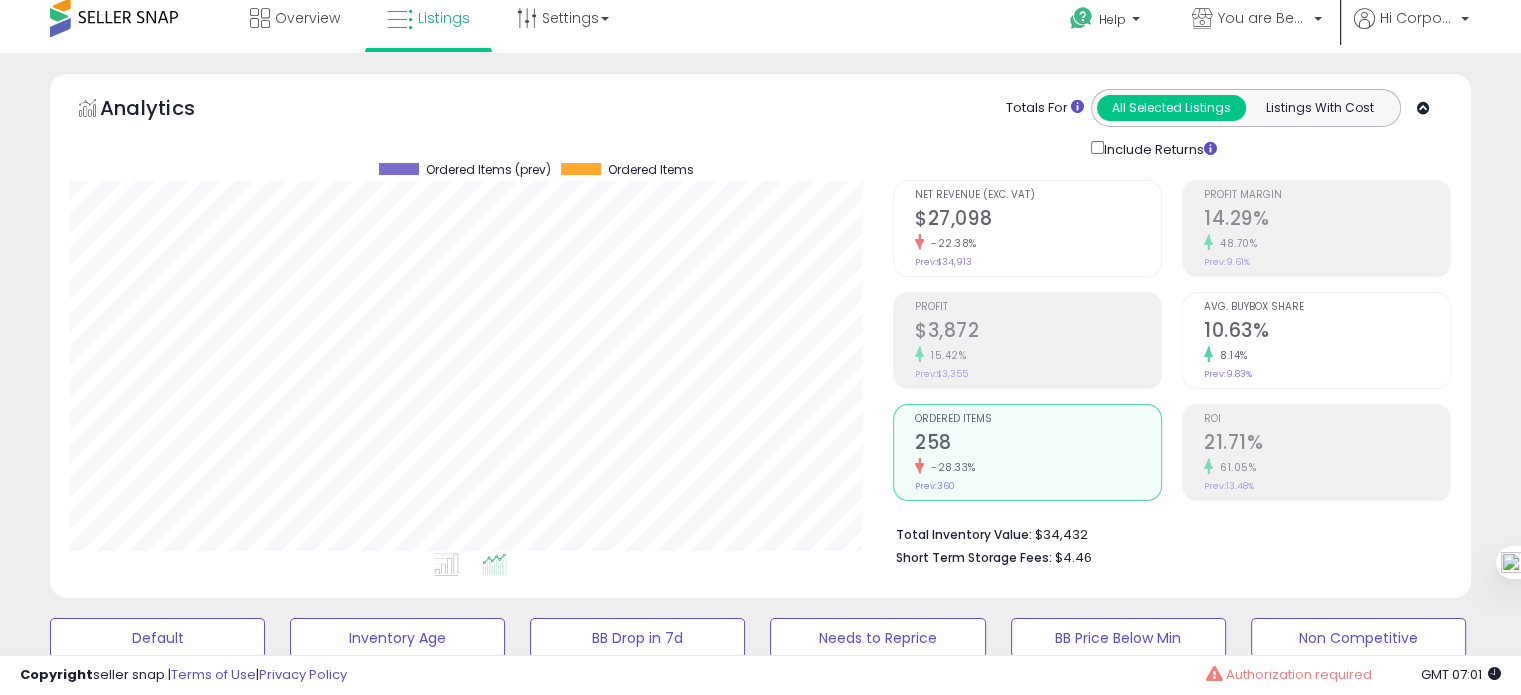 click on "10.63%" at bounding box center [1327, 332] 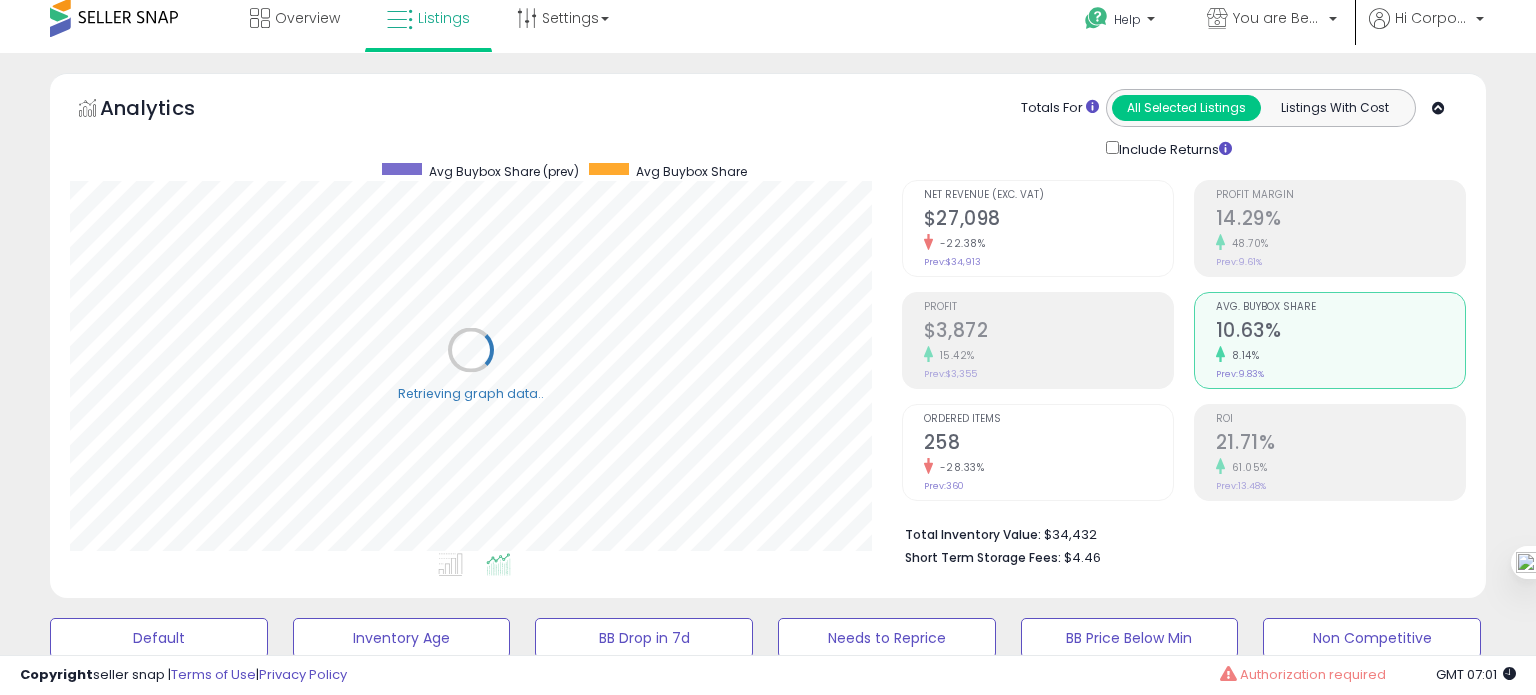 scroll, scrollTop: 999589, scrollLeft: 999168, axis: both 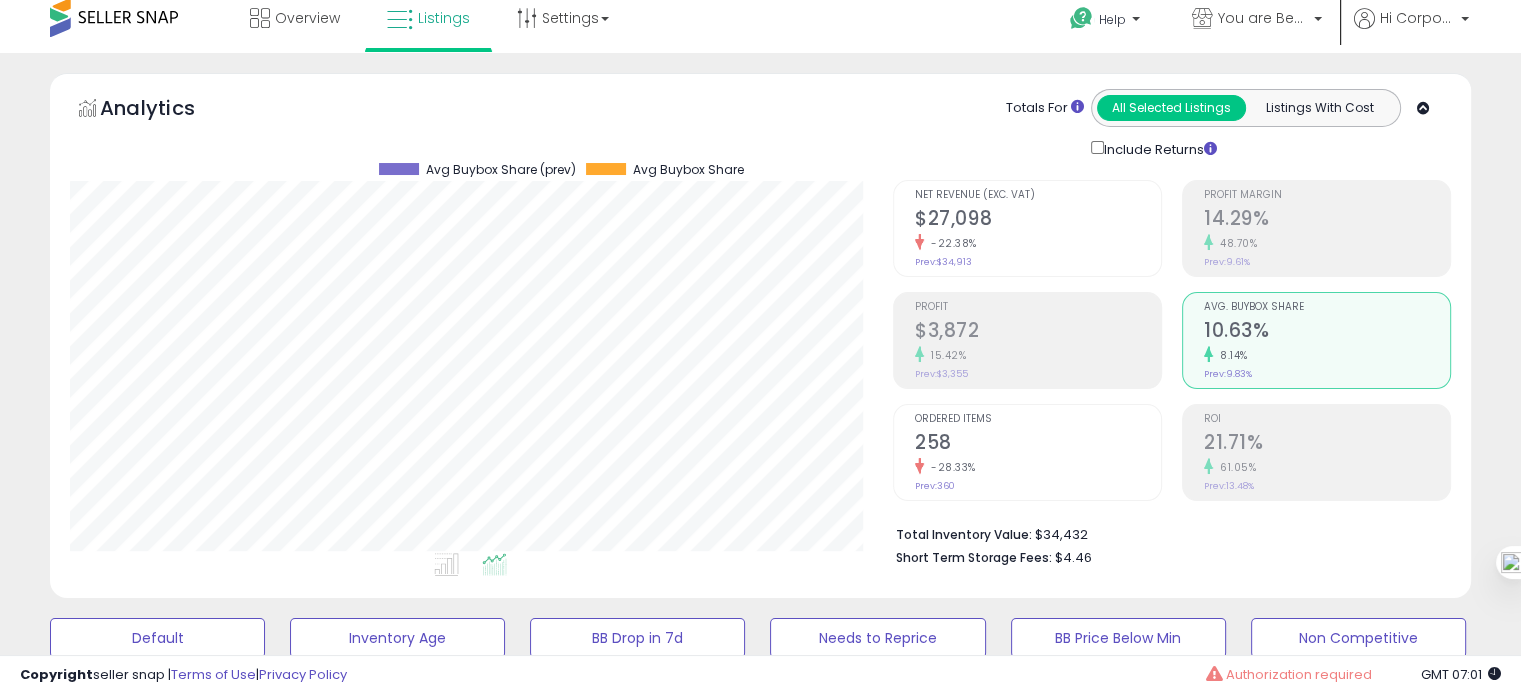 click on "-28.33%" at bounding box center [1038, 467] 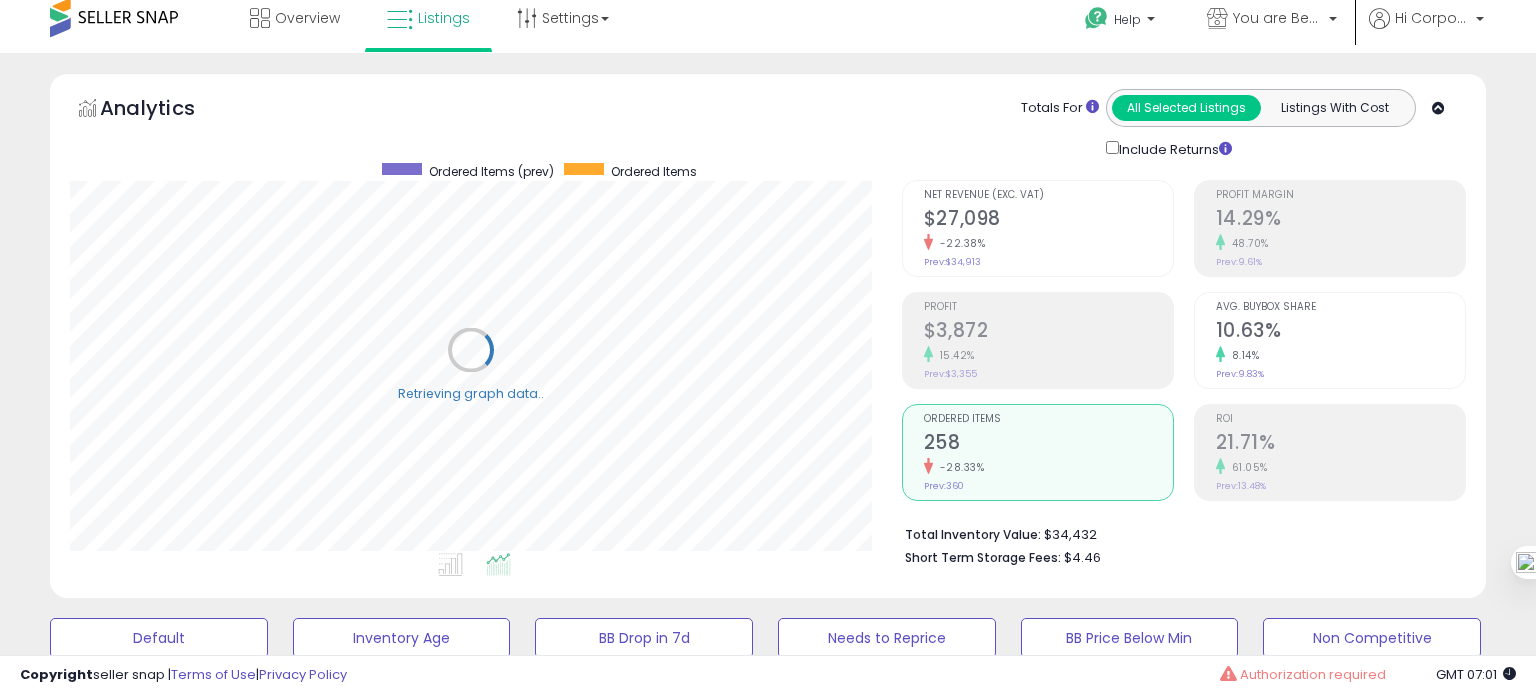 scroll, scrollTop: 999589, scrollLeft: 999168, axis: both 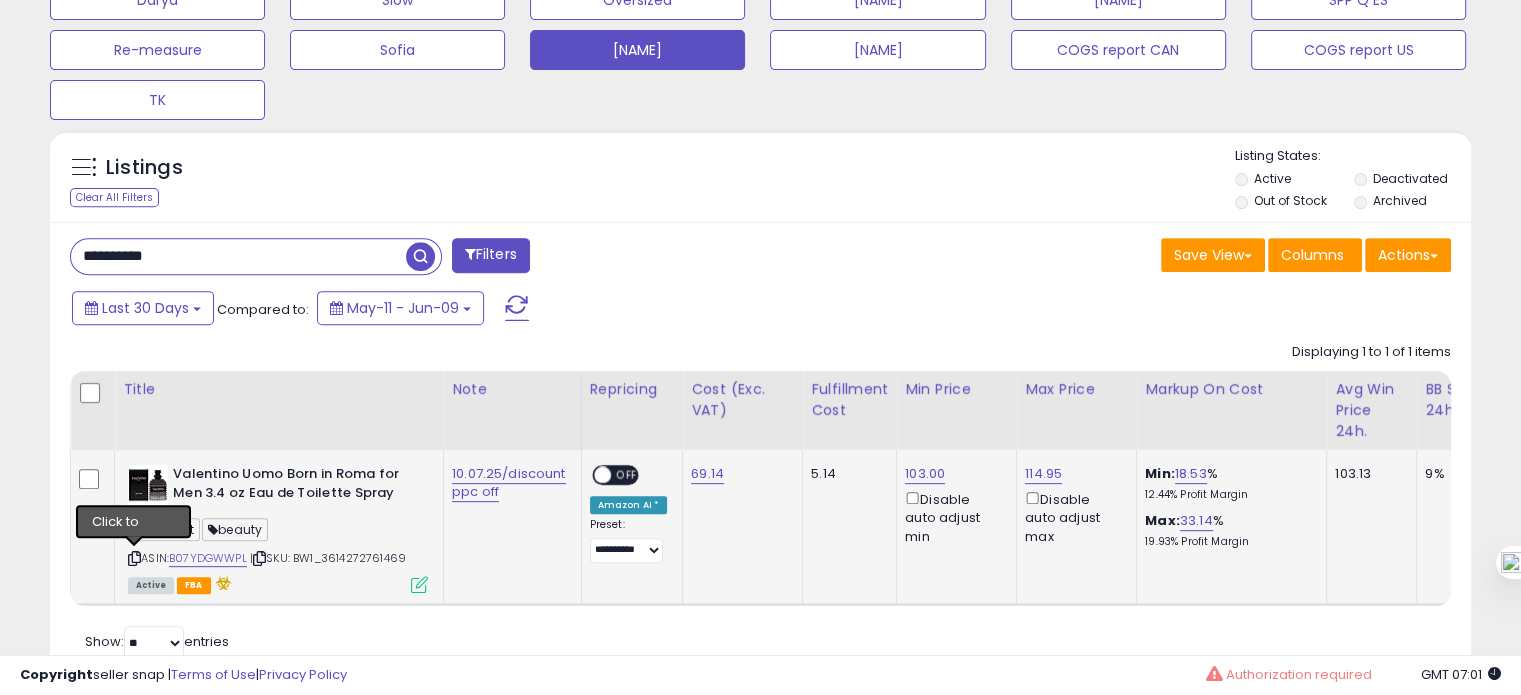 click at bounding box center (134, 558) 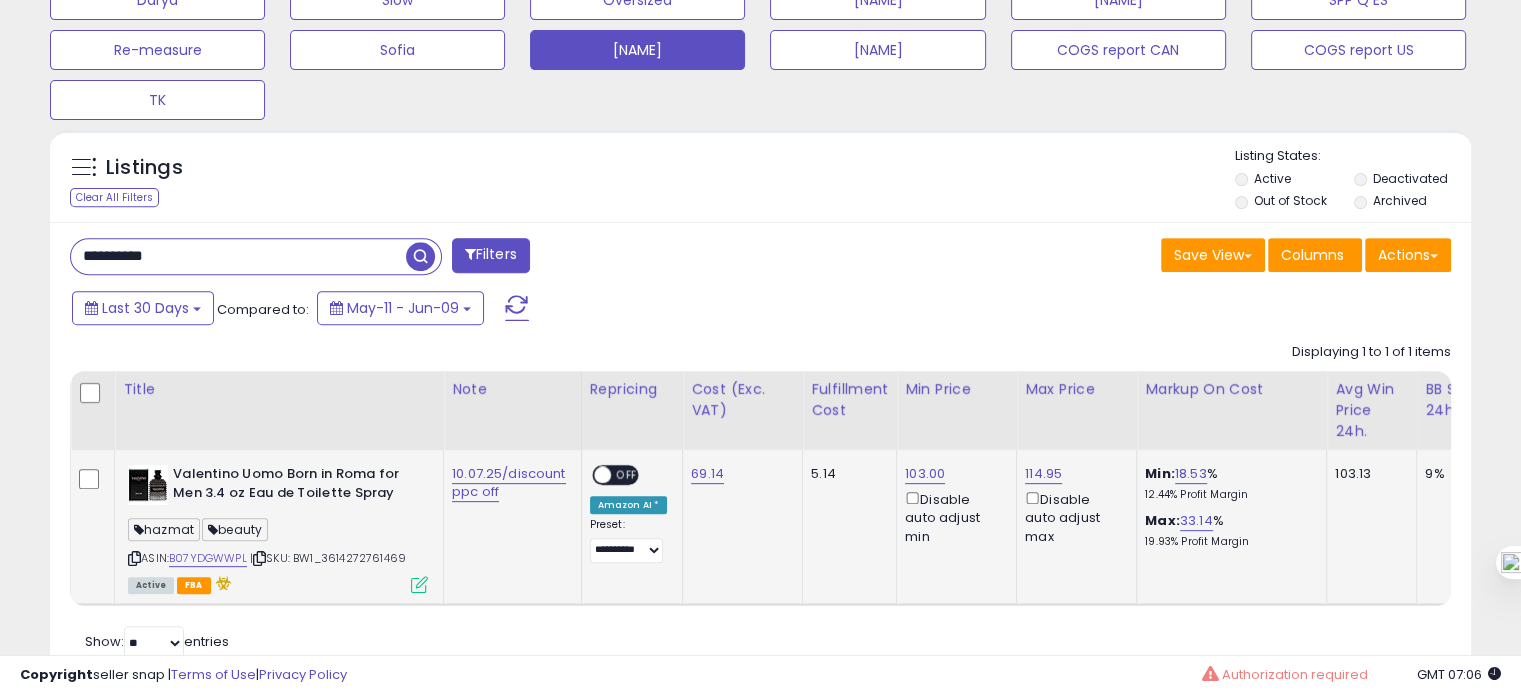 drag, startPoint x: 410, startPoint y: 550, endPoint x: 328, endPoint y: 554, distance: 82.0975 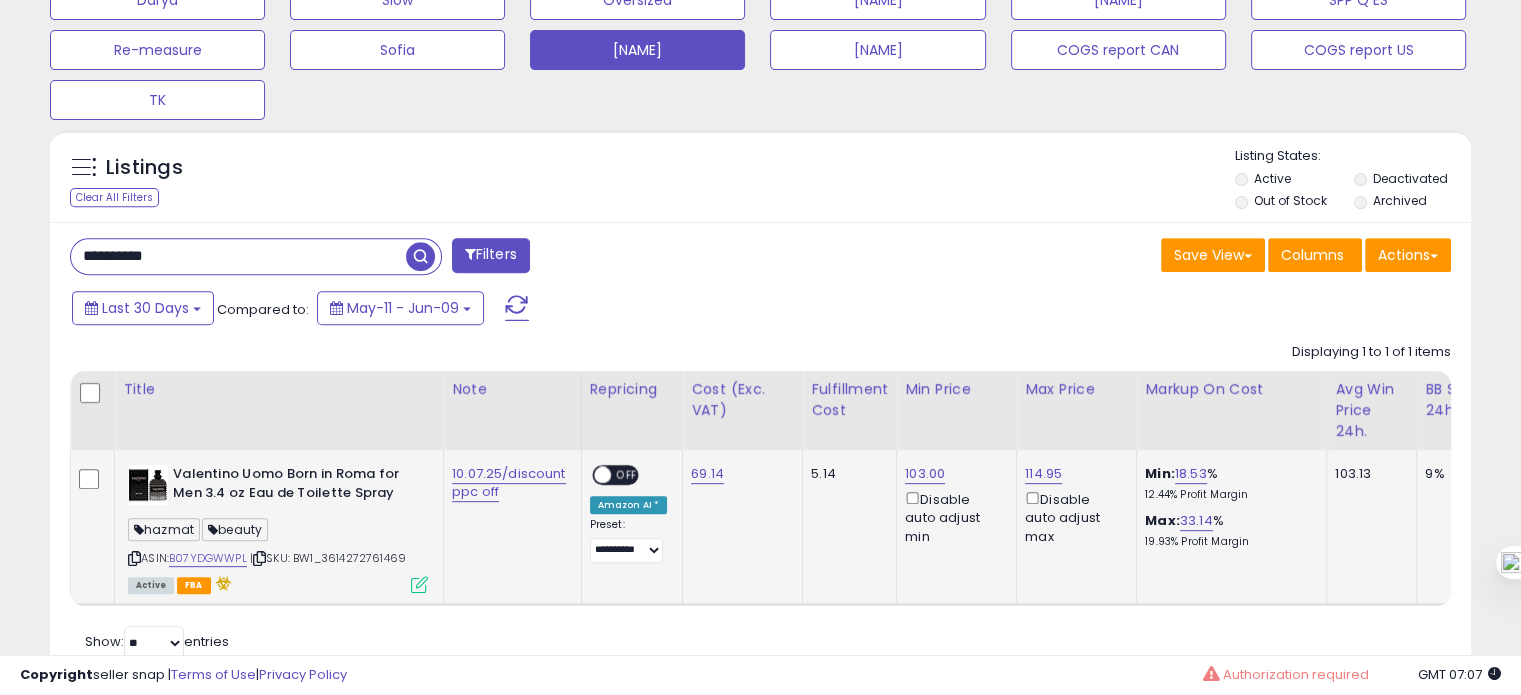 scroll, scrollTop: 0, scrollLeft: 343, axis: horizontal 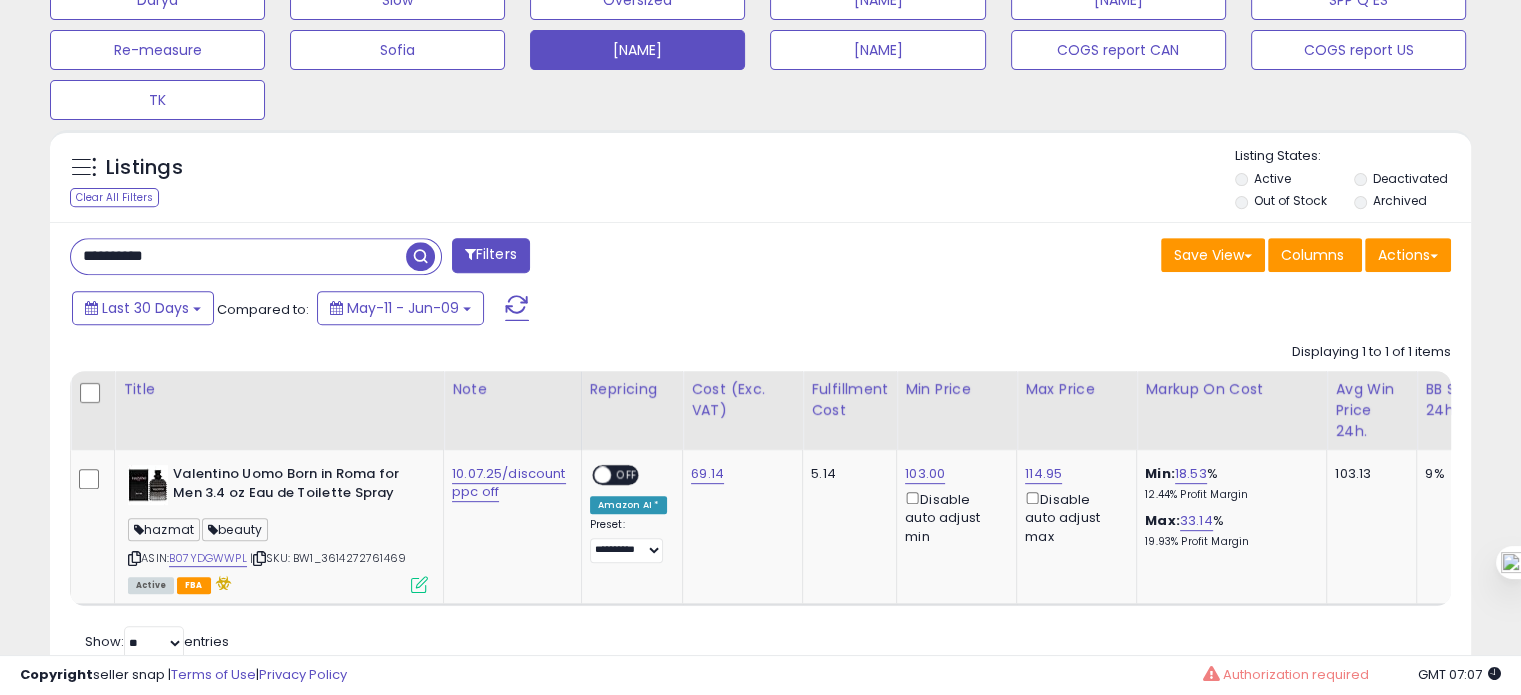 click on "**********" at bounding box center [238, 256] 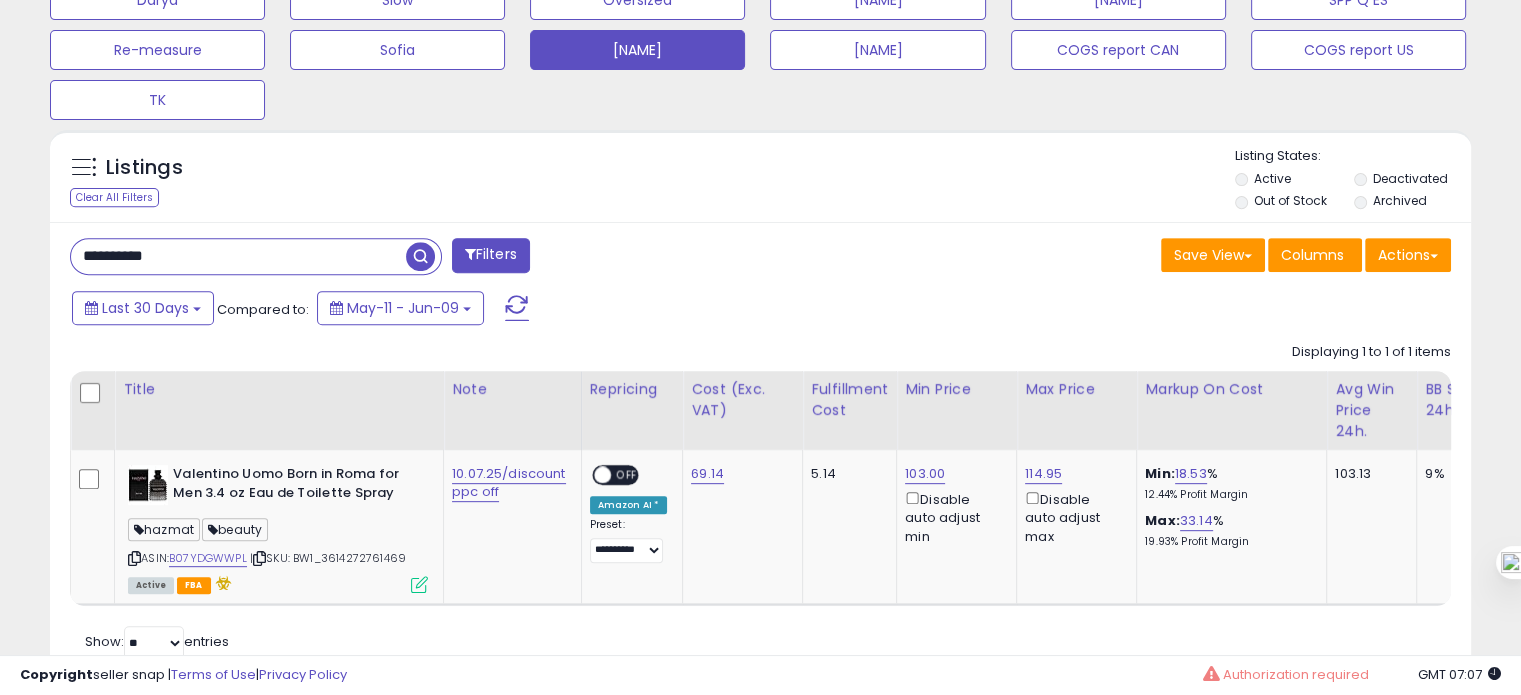 paste 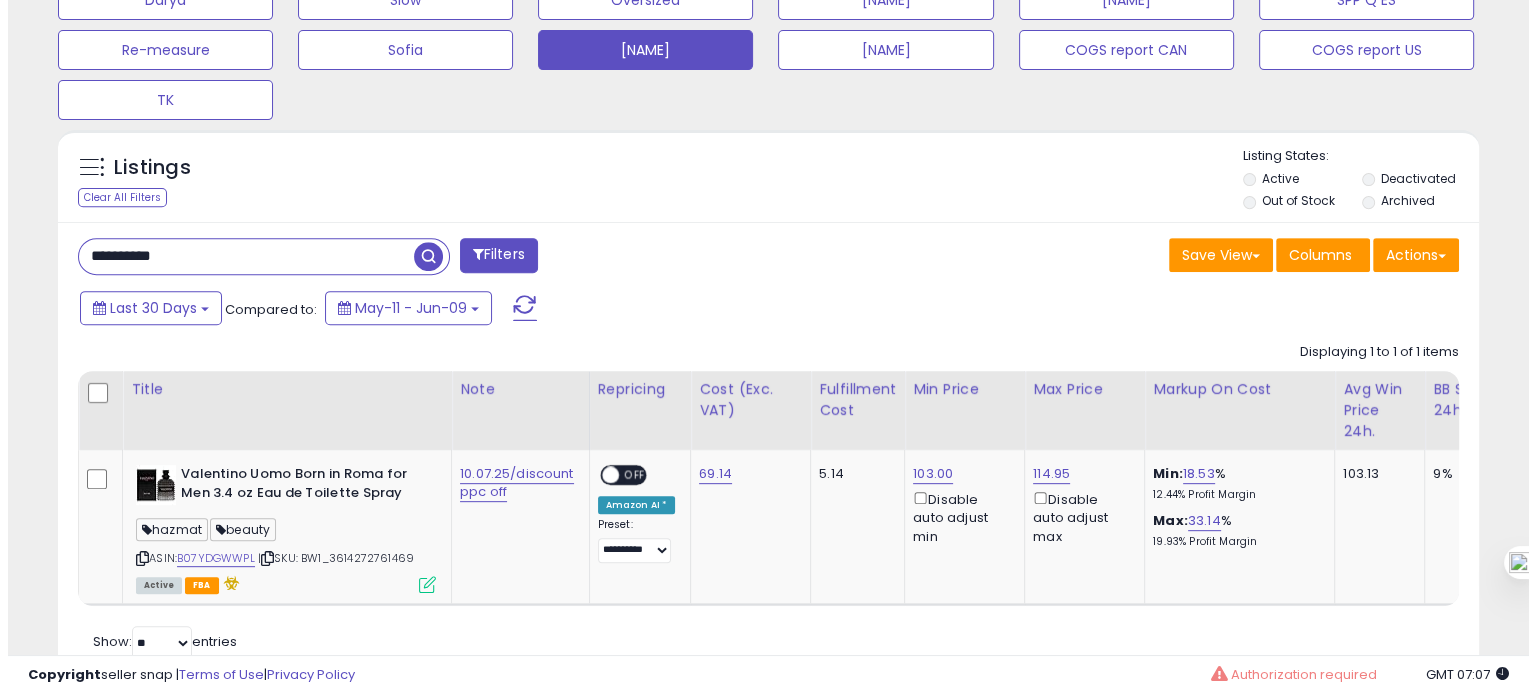 scroll, scrollTop: 674, scrollLeft: 0, axis: vertical 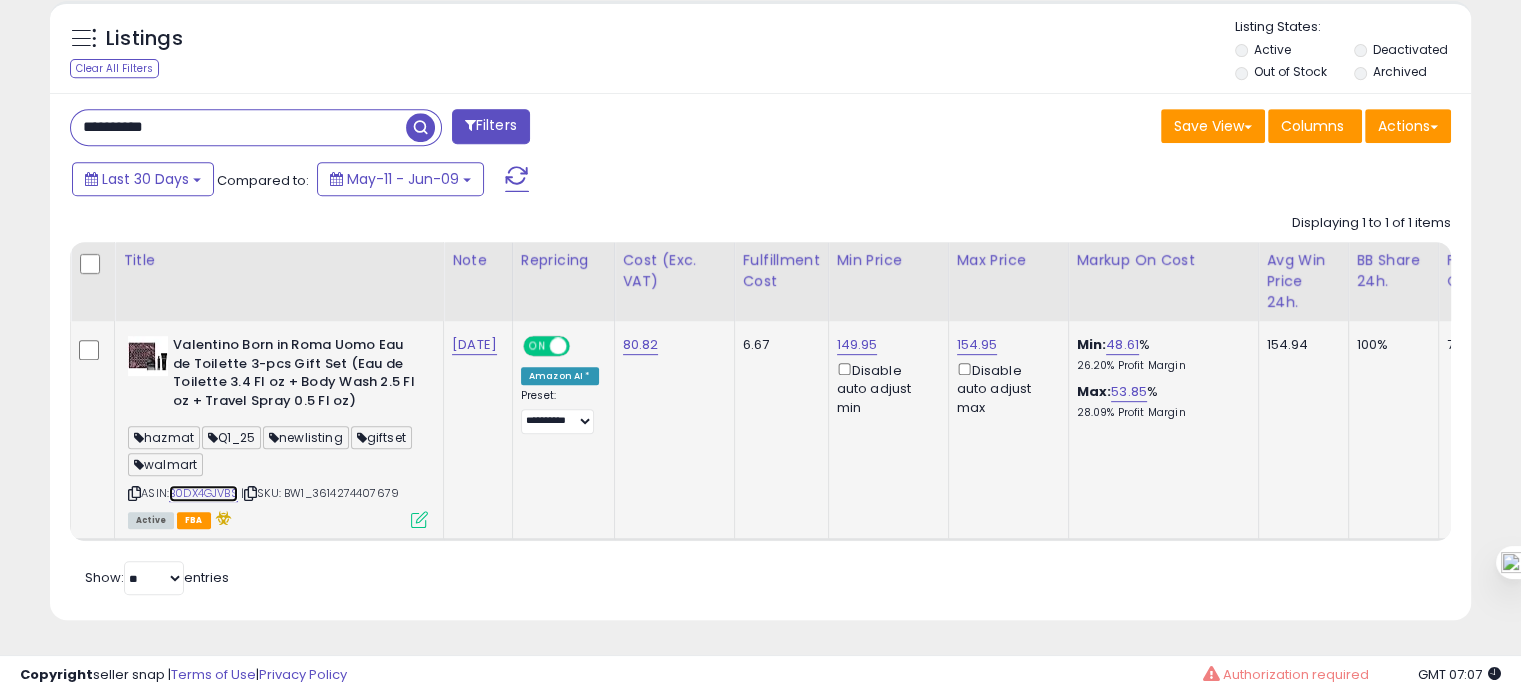 click on "B0DX4GJVBS" at bounding box center (203, 493) 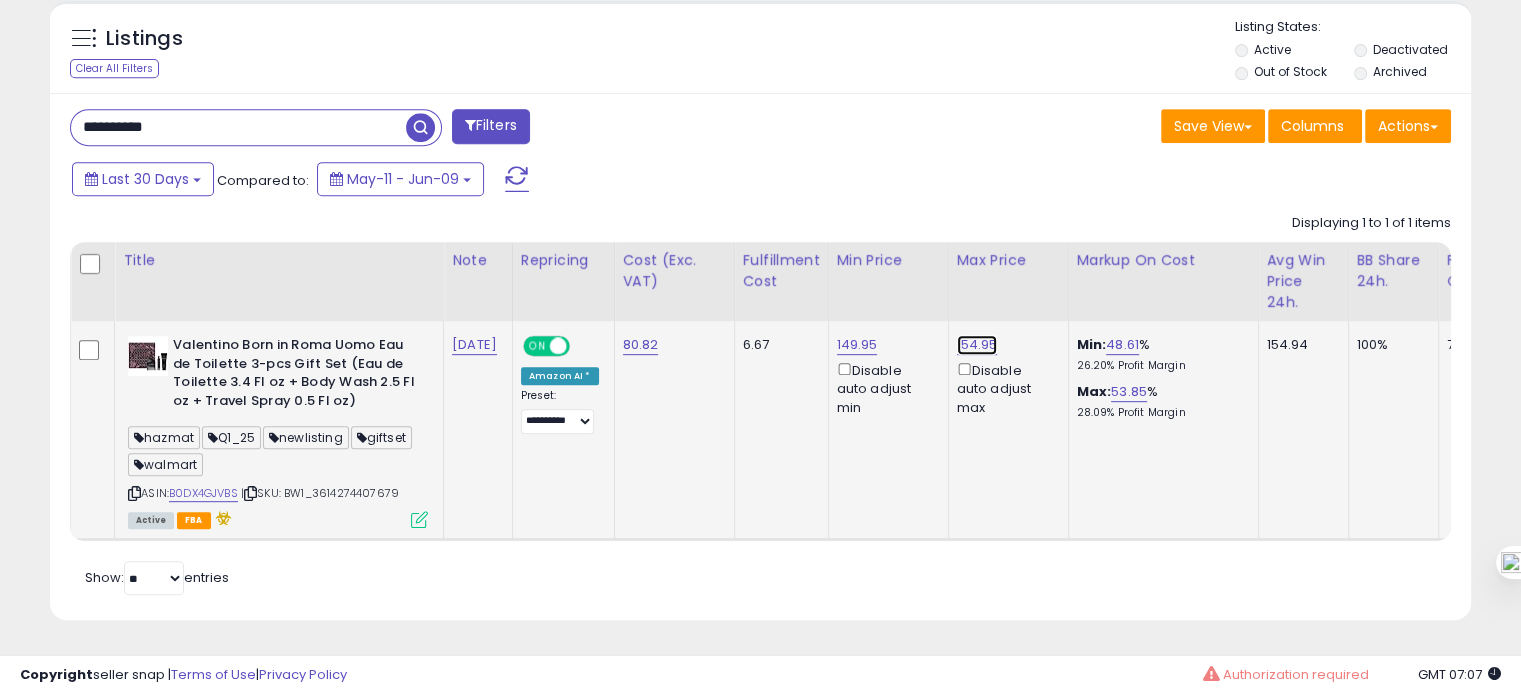 click on "154.95" at bounding box center (977, 345) 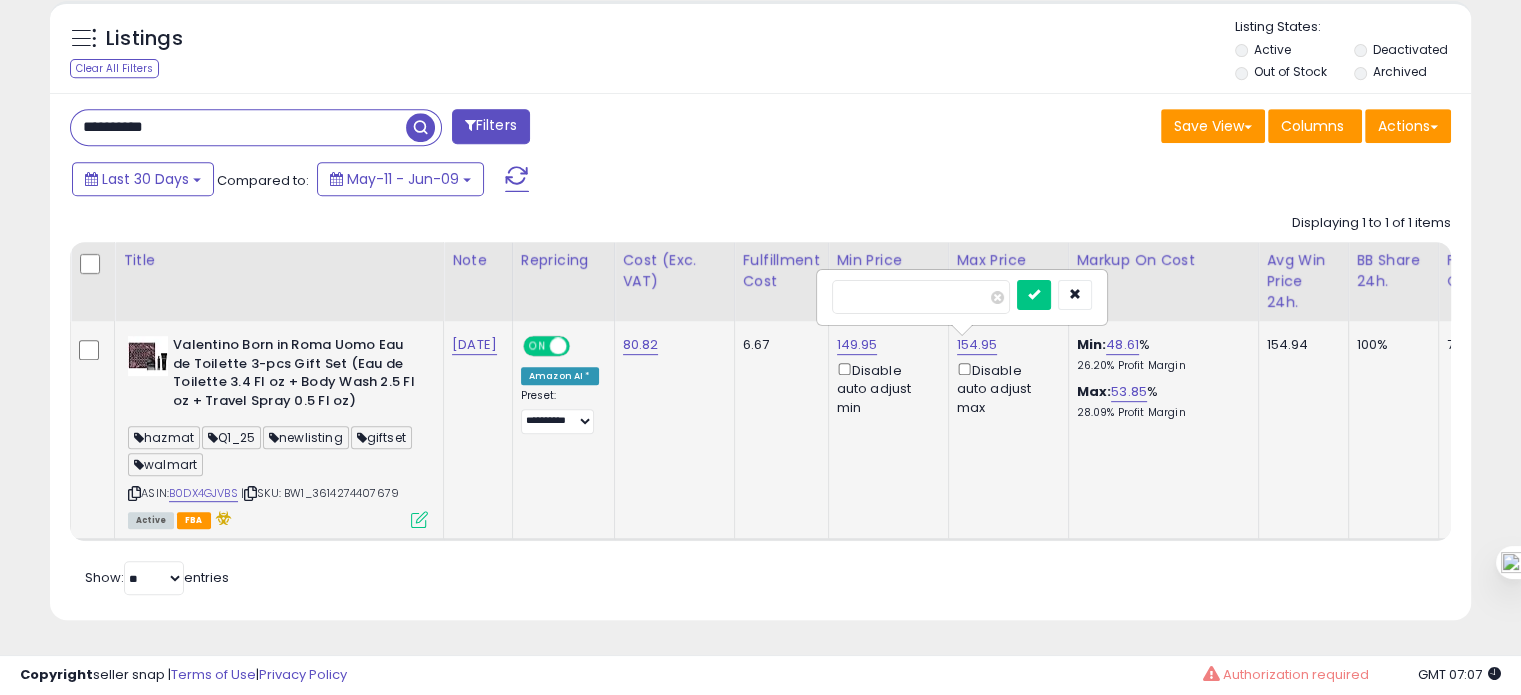 click on "******" at bounding box center [921, 297] 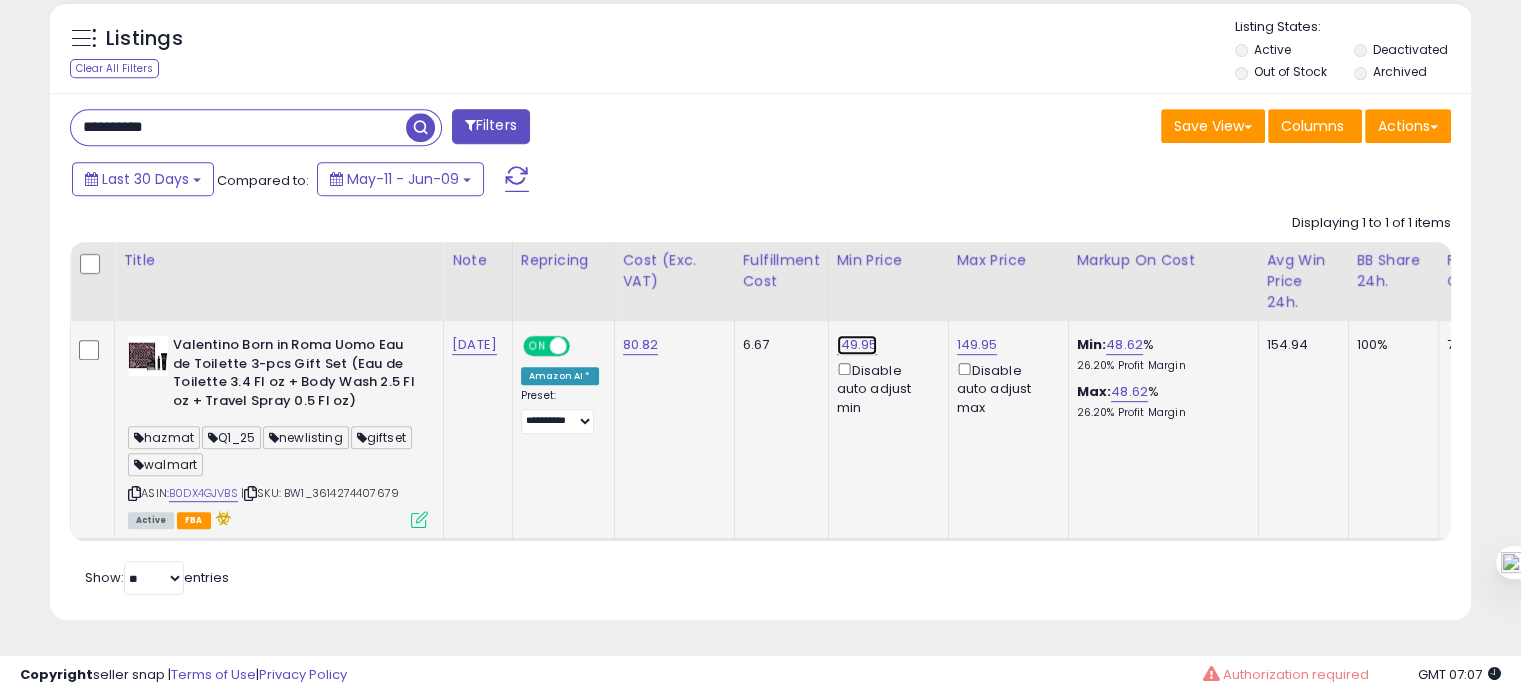 click on "149.95" at bounding box center (857, 345) 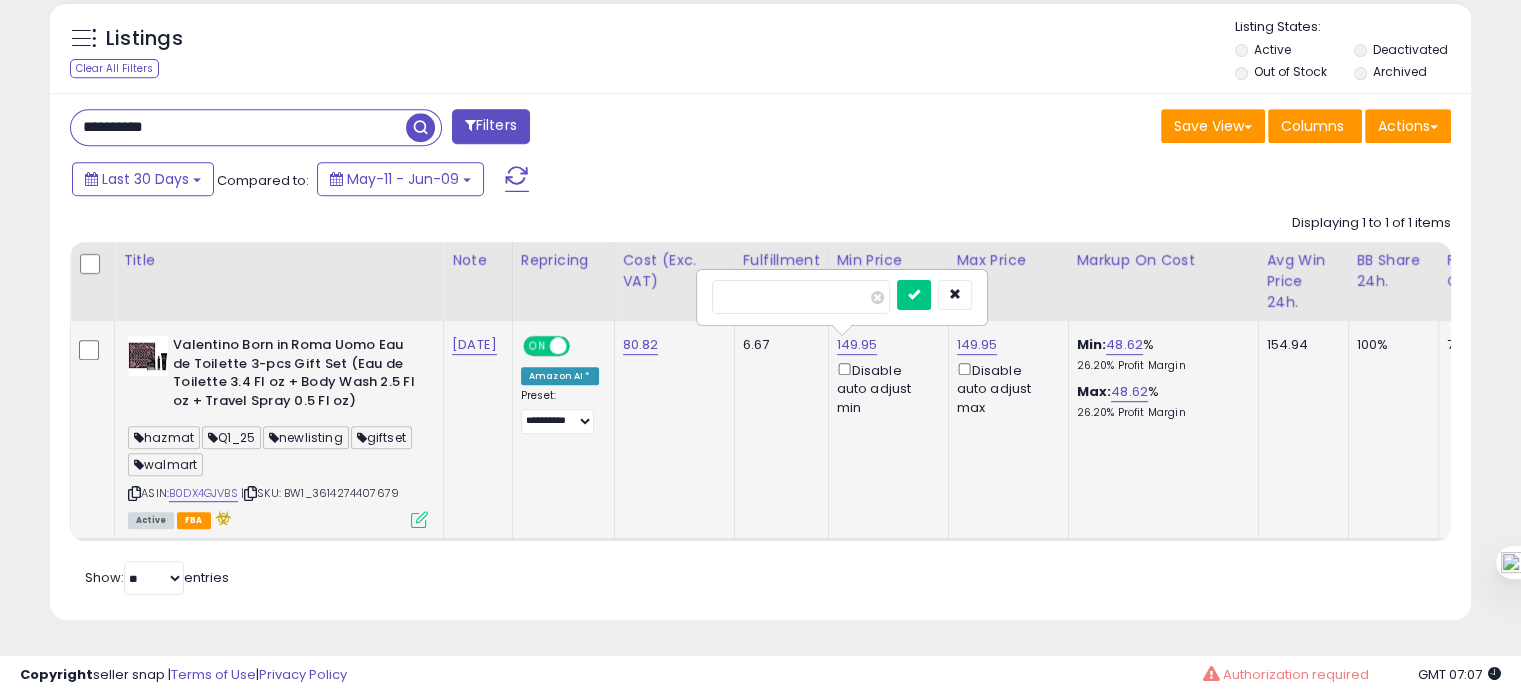 click on "******" at bounding box center (801, 297) 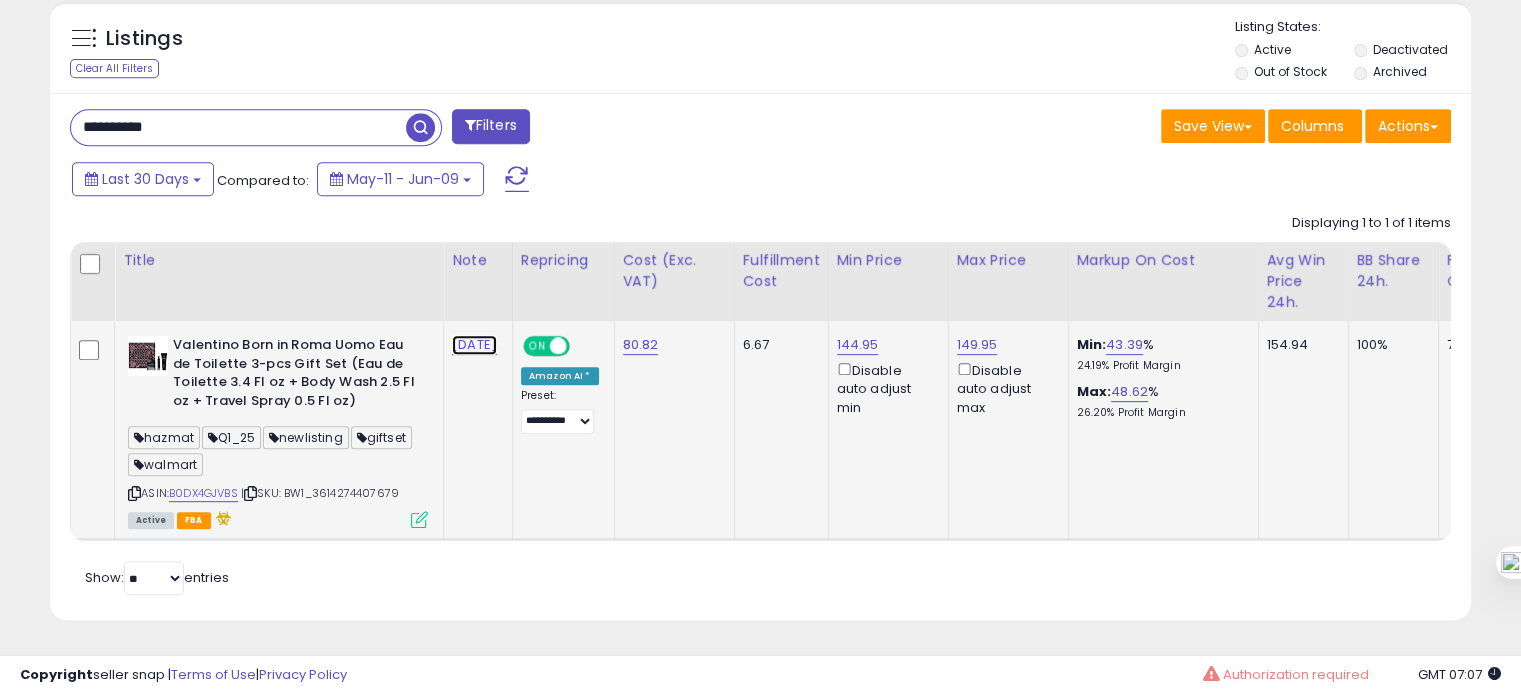 click on "09.07.24" at bounding box center (474, 345) 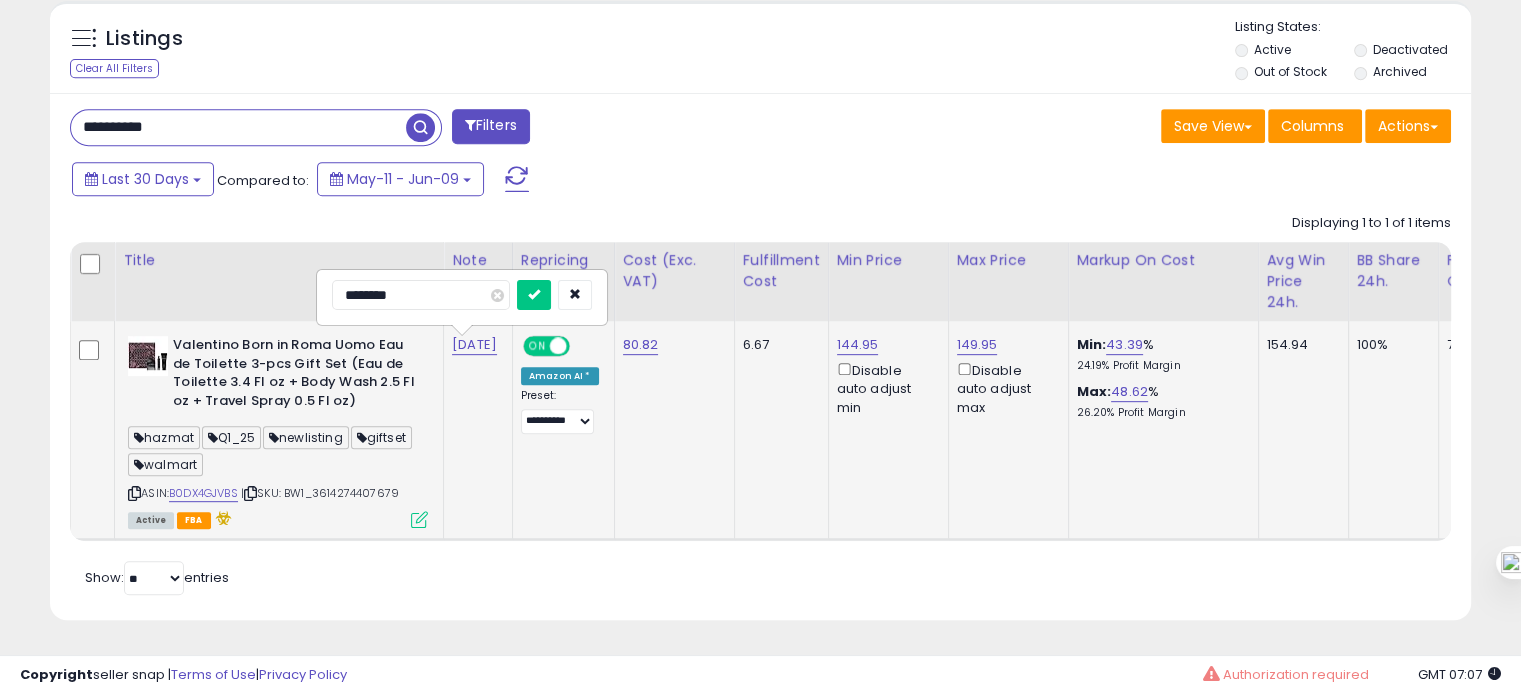 drag, startPoint x: 357, startPoint y: 283, endPoint x: 332, endPoint y: 284, distance: 25.019993 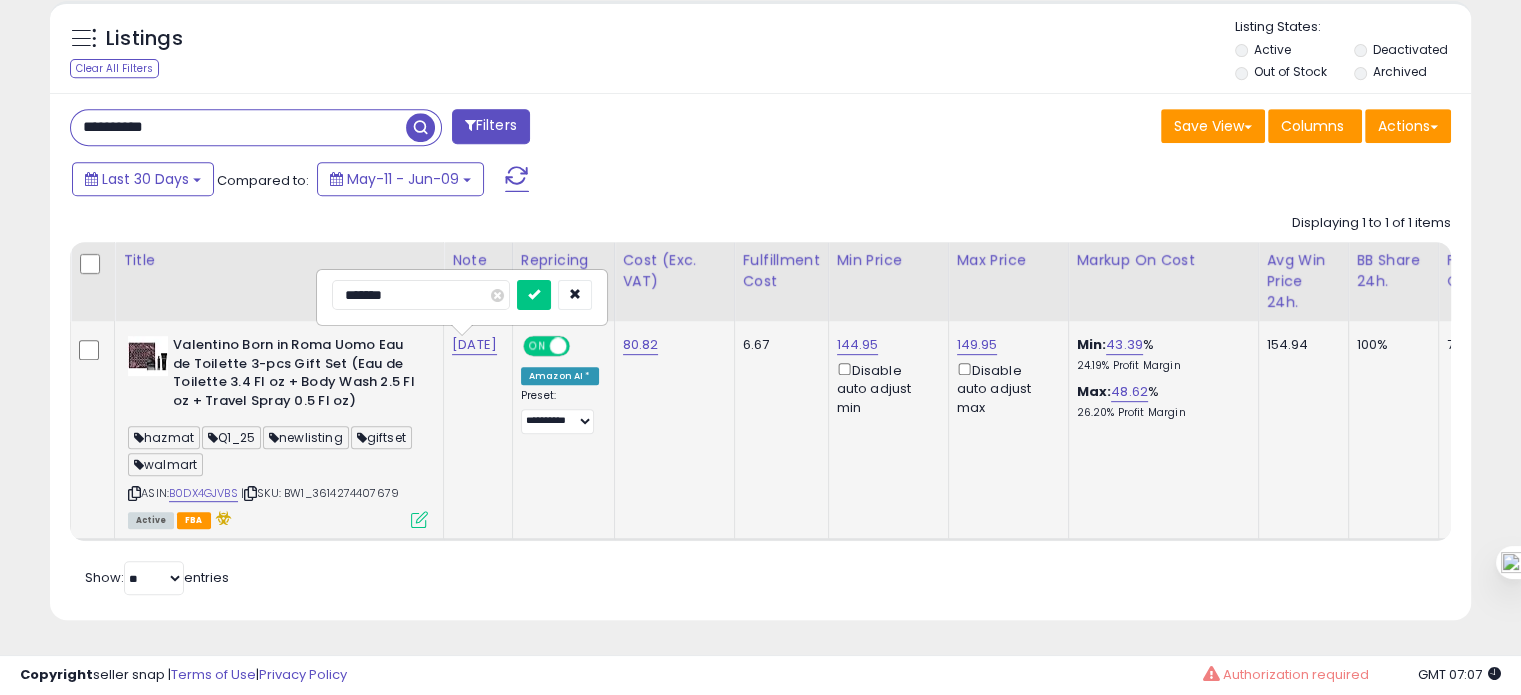 type on "********" 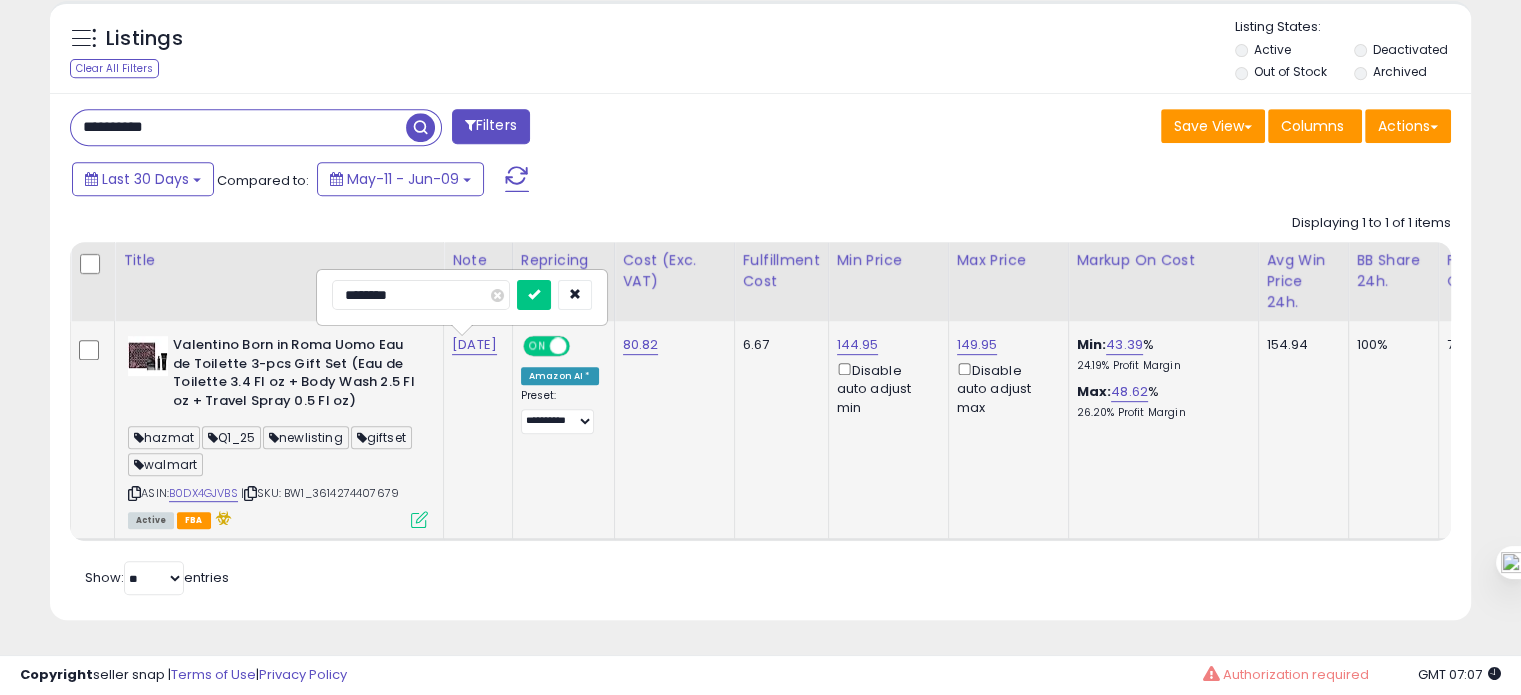 click at bounding box center [534, 295] 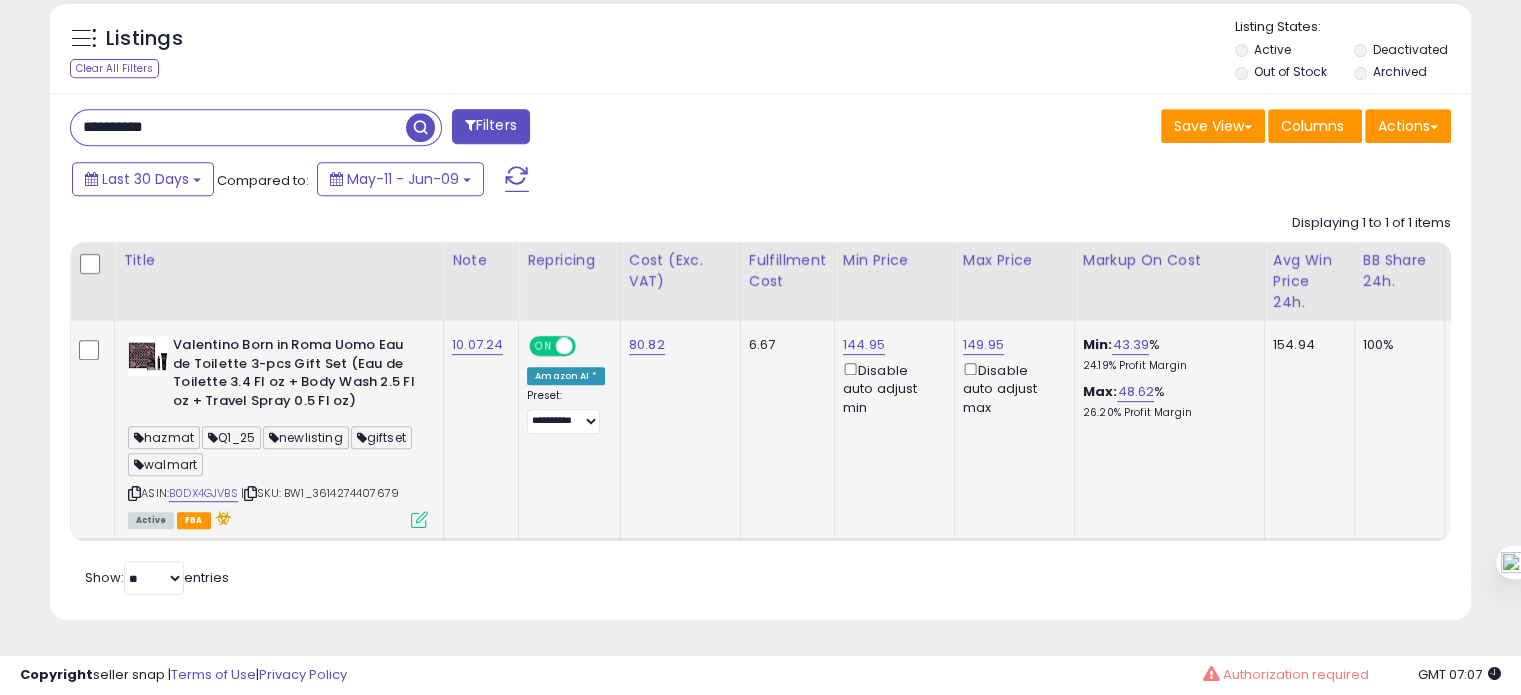 click at bounding box center (134, 493) 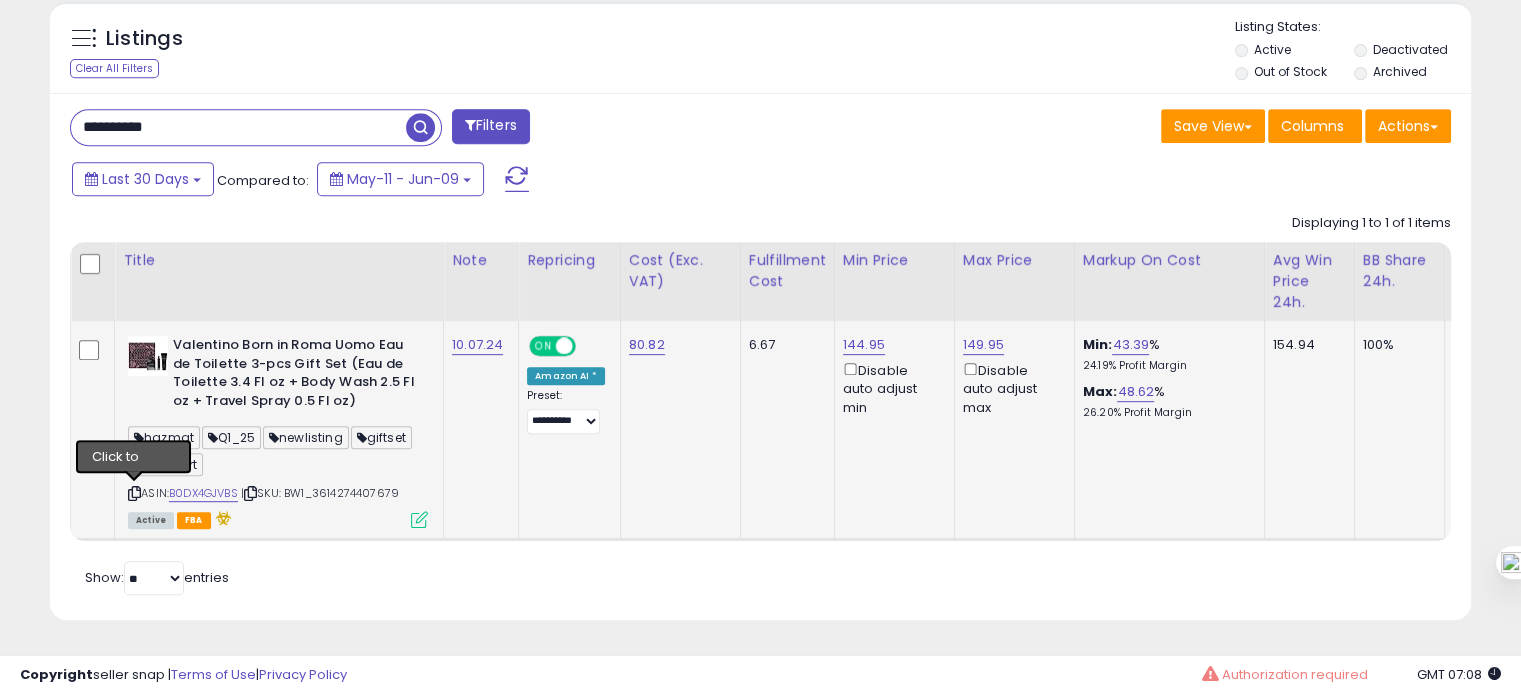 click at bounding box center (134, 493) 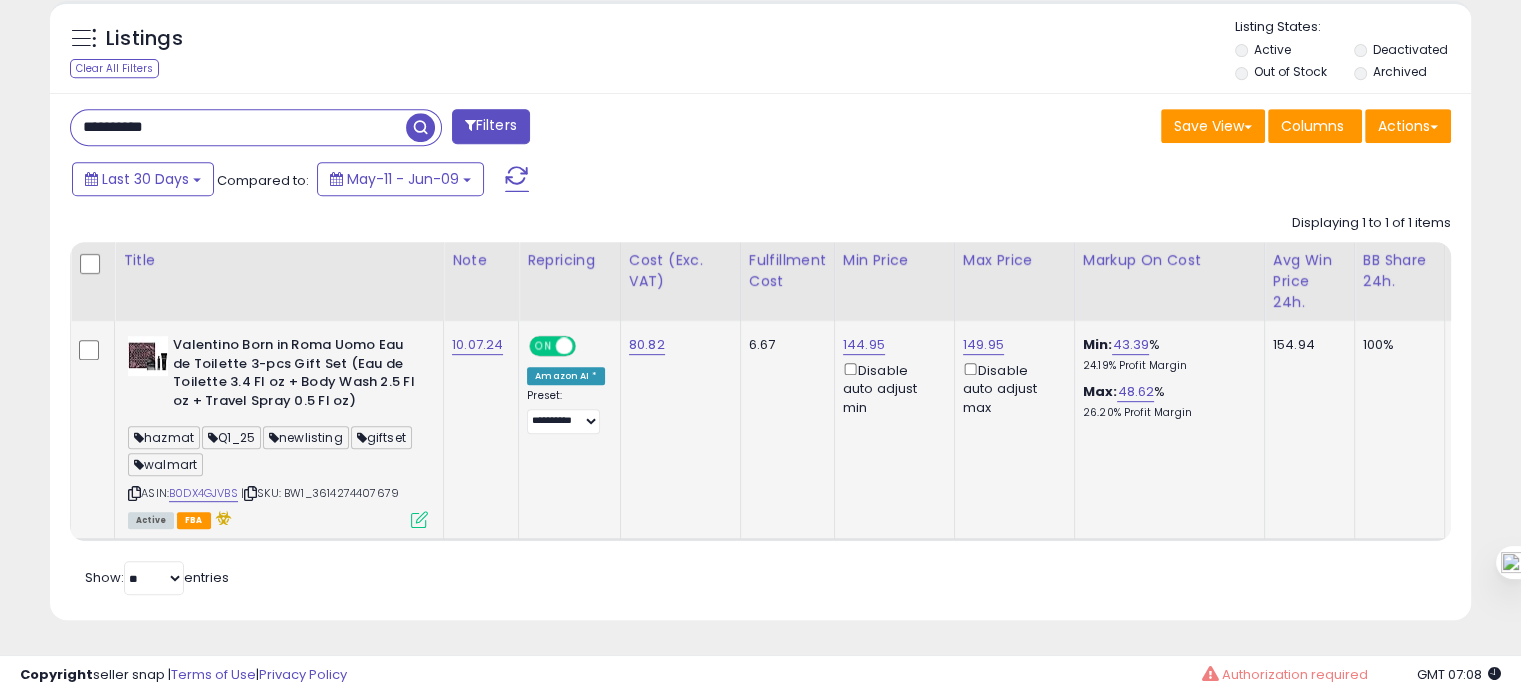 drag, startPoint x: 411, startPoint y: 472, endPoint x: 324, endPoint y: 481, distance: 87.46428 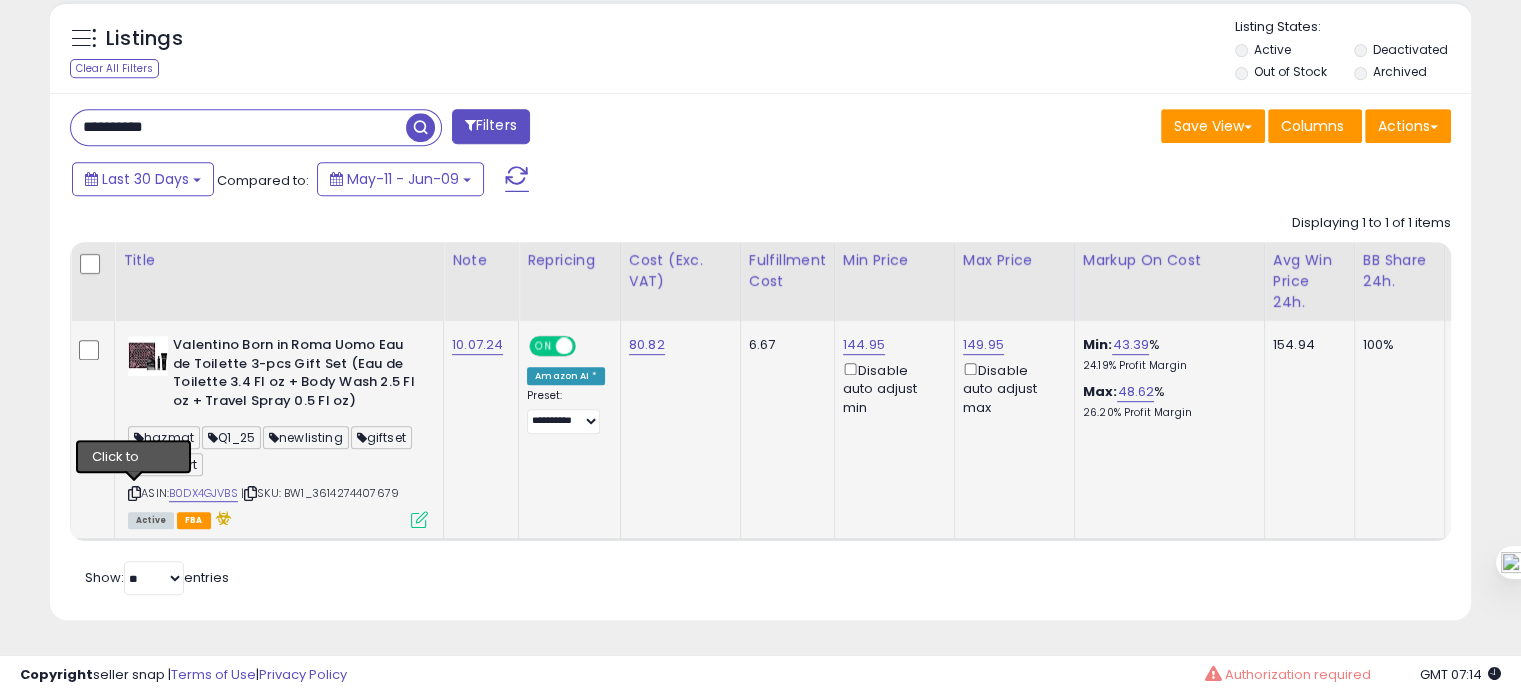 click at bounding box center (134, 493) 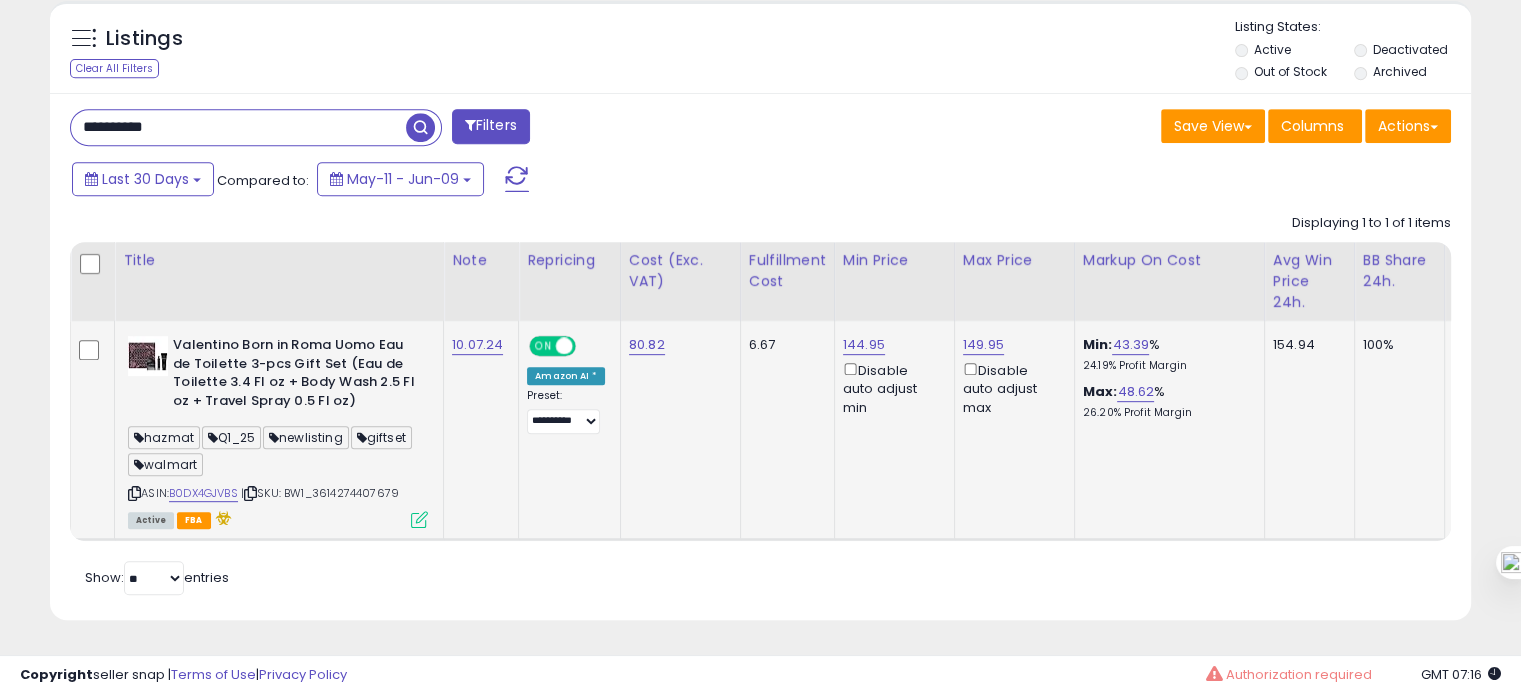 scroll, scrollTop: 0, scrollLeft: 238, axis: horizontal 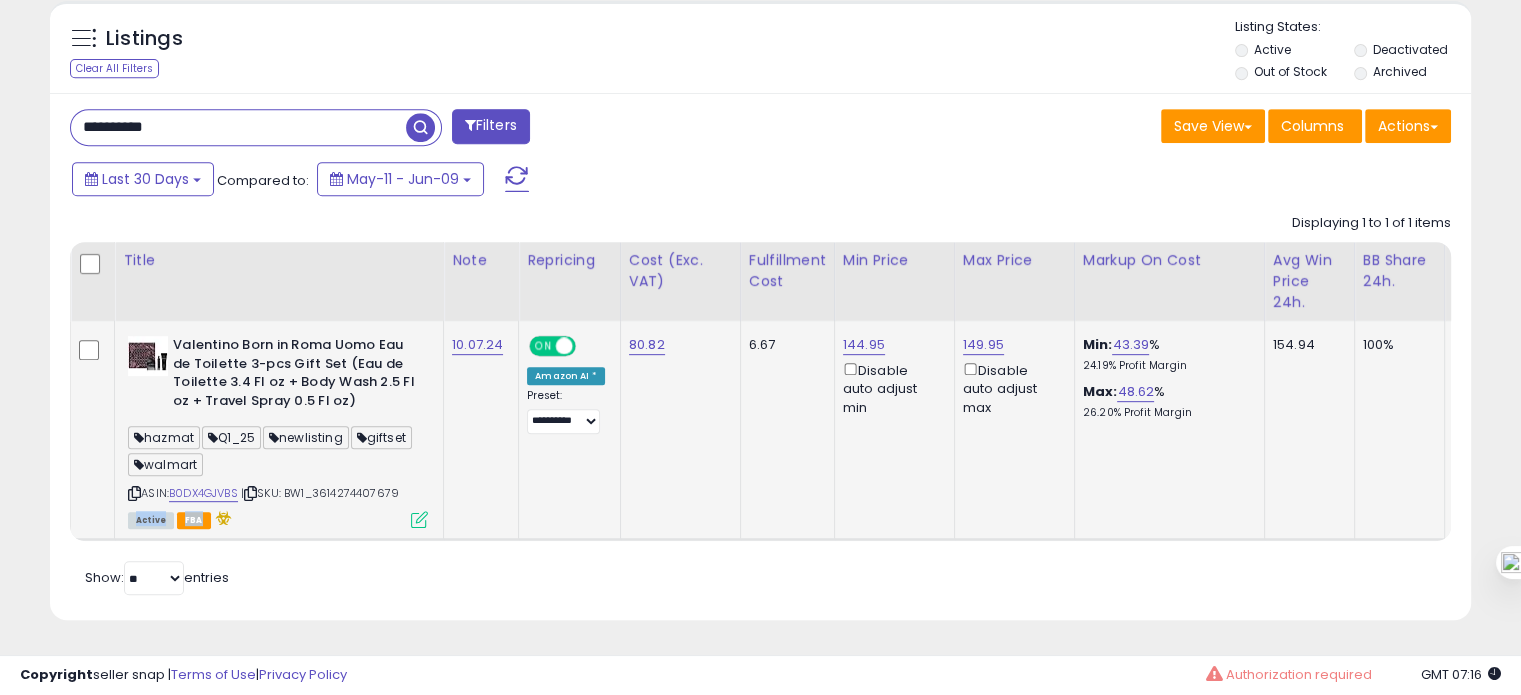 drag, startPoint x: 418, startPoint y: 483, endPoint x: 316, endPoint y: 486, distance: 102.044106 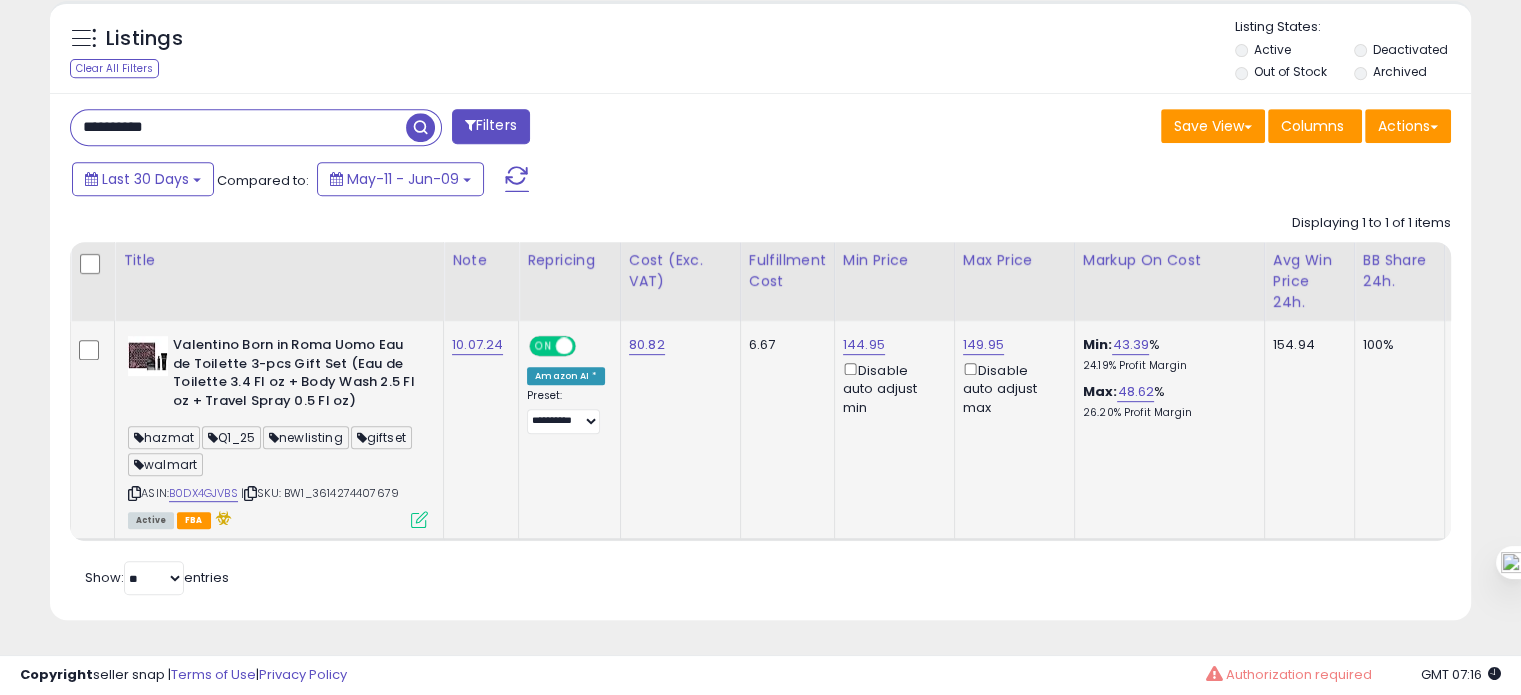click on "ASIN:  B0DX4GJVBS    |   SKU: BW1_3614274407679 Active FBA" at bounding box center (278, 431) 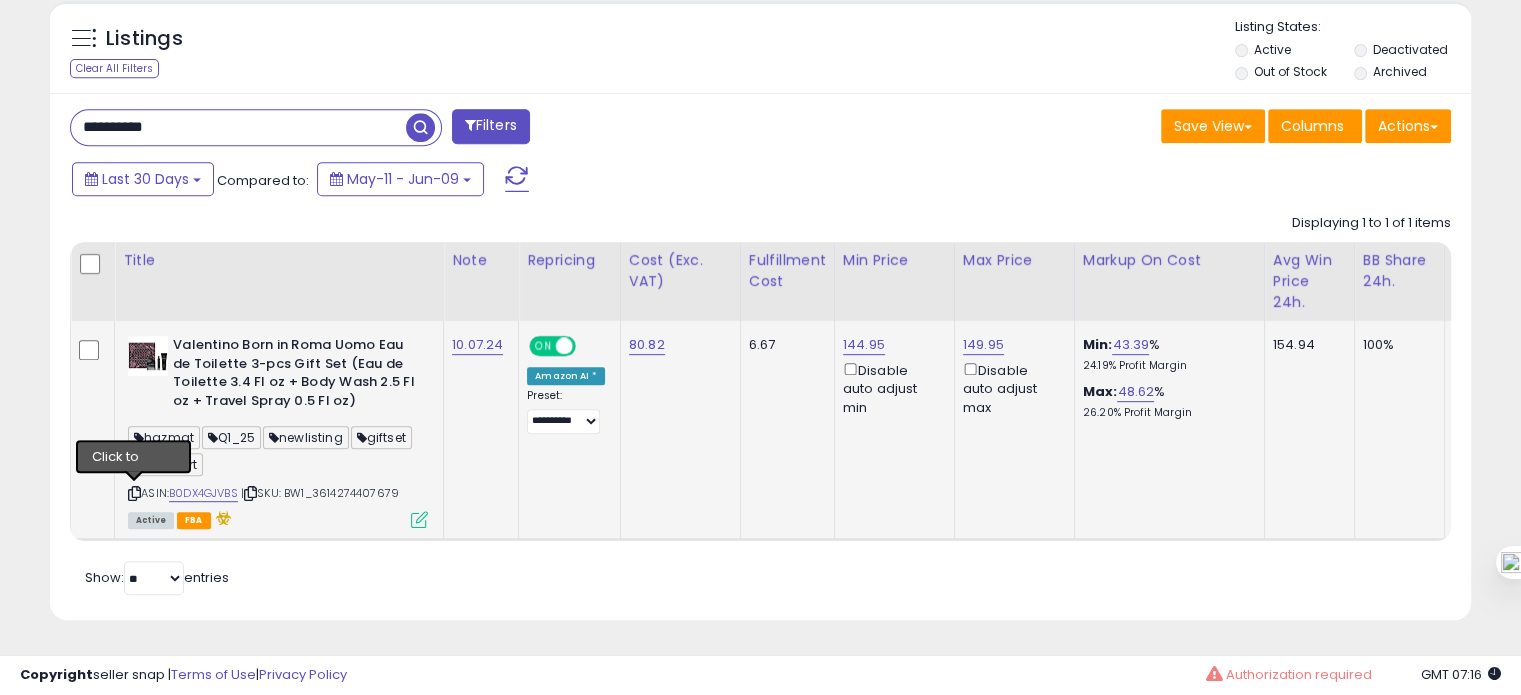 click at bounding box center [134, 493] 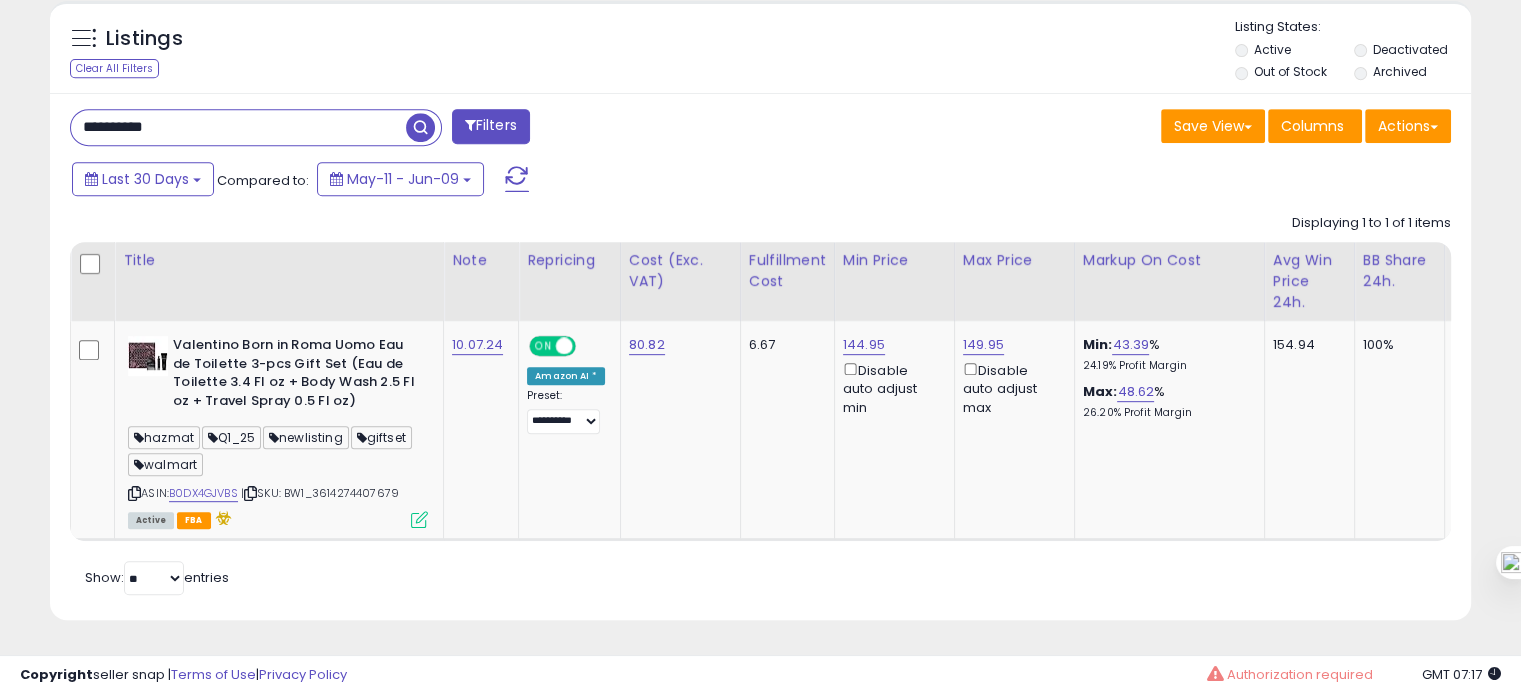 click on "**********" at bounding box center [238, 127] 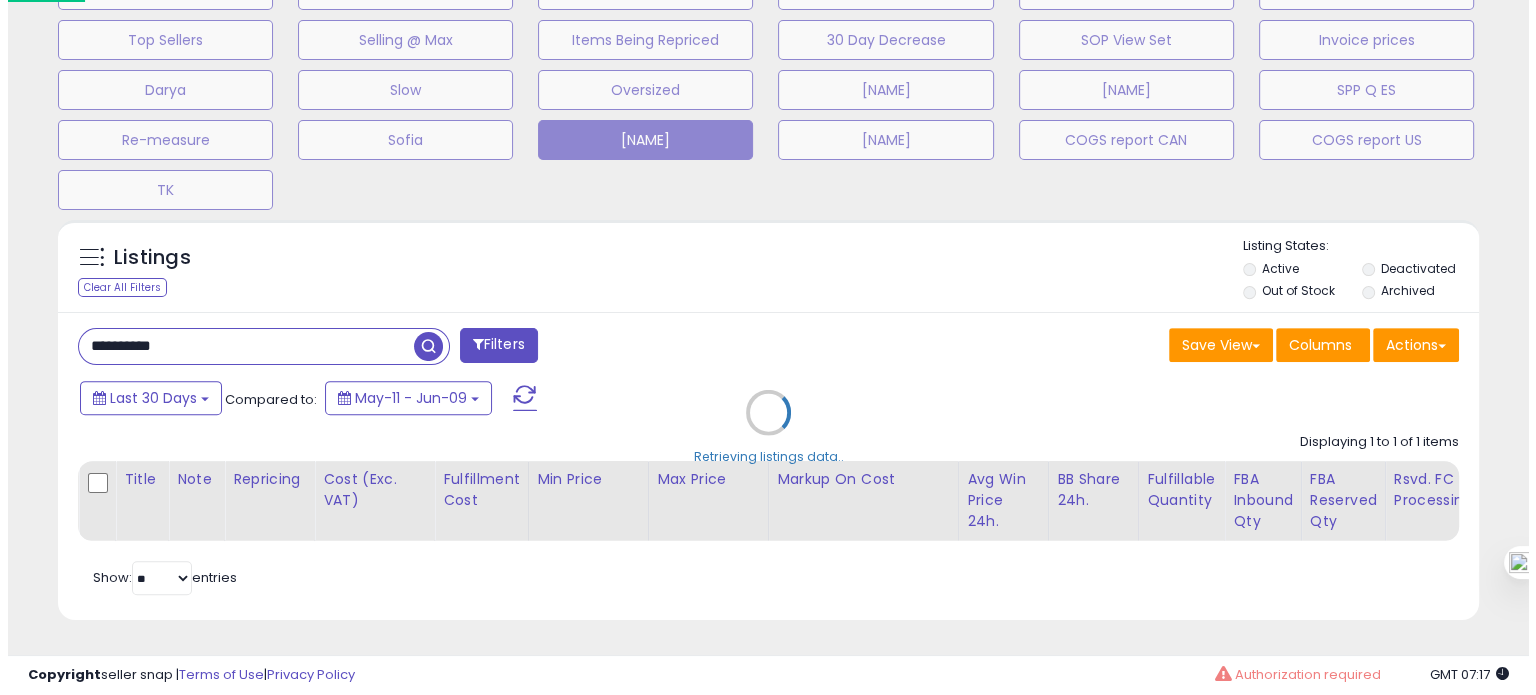 scroll, scrollTop: 674, scrollLeft: 0, axis: vertical 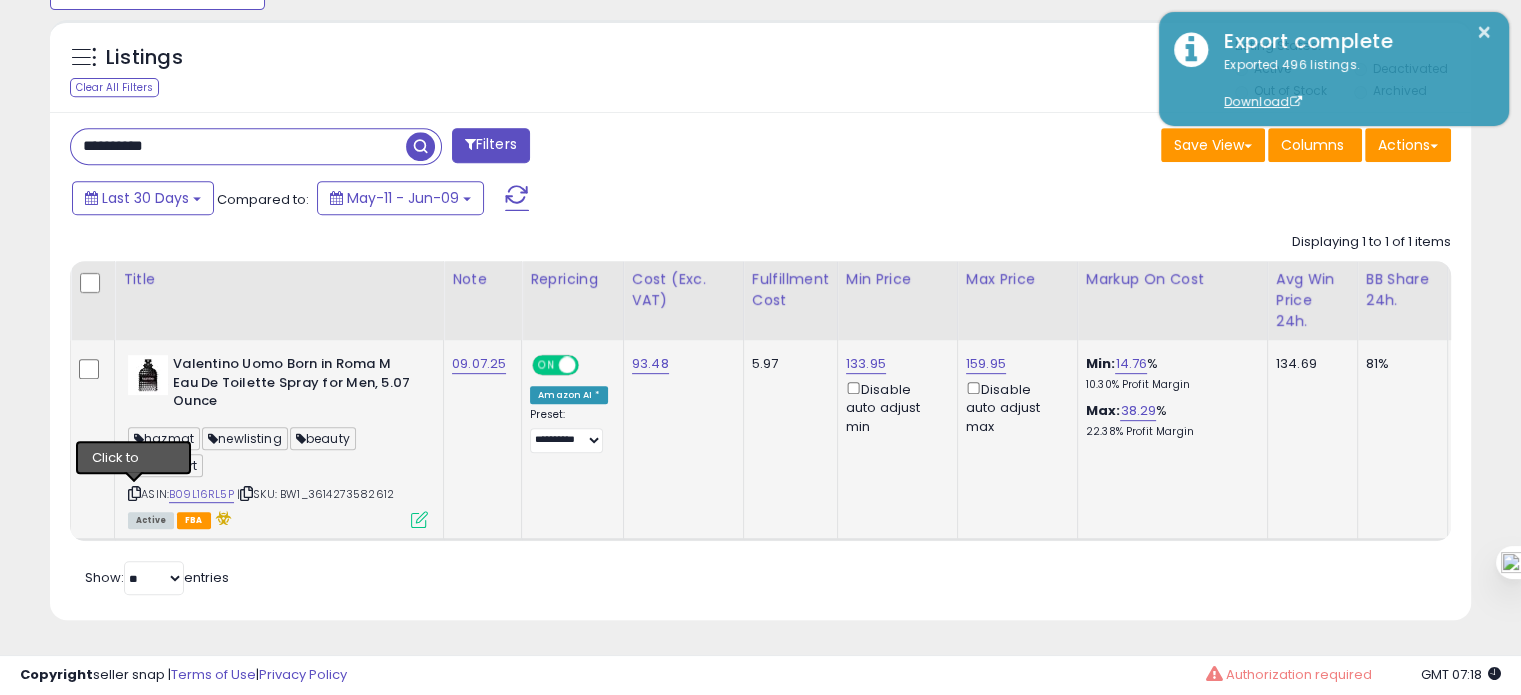 click at bounding box center (134, 493) 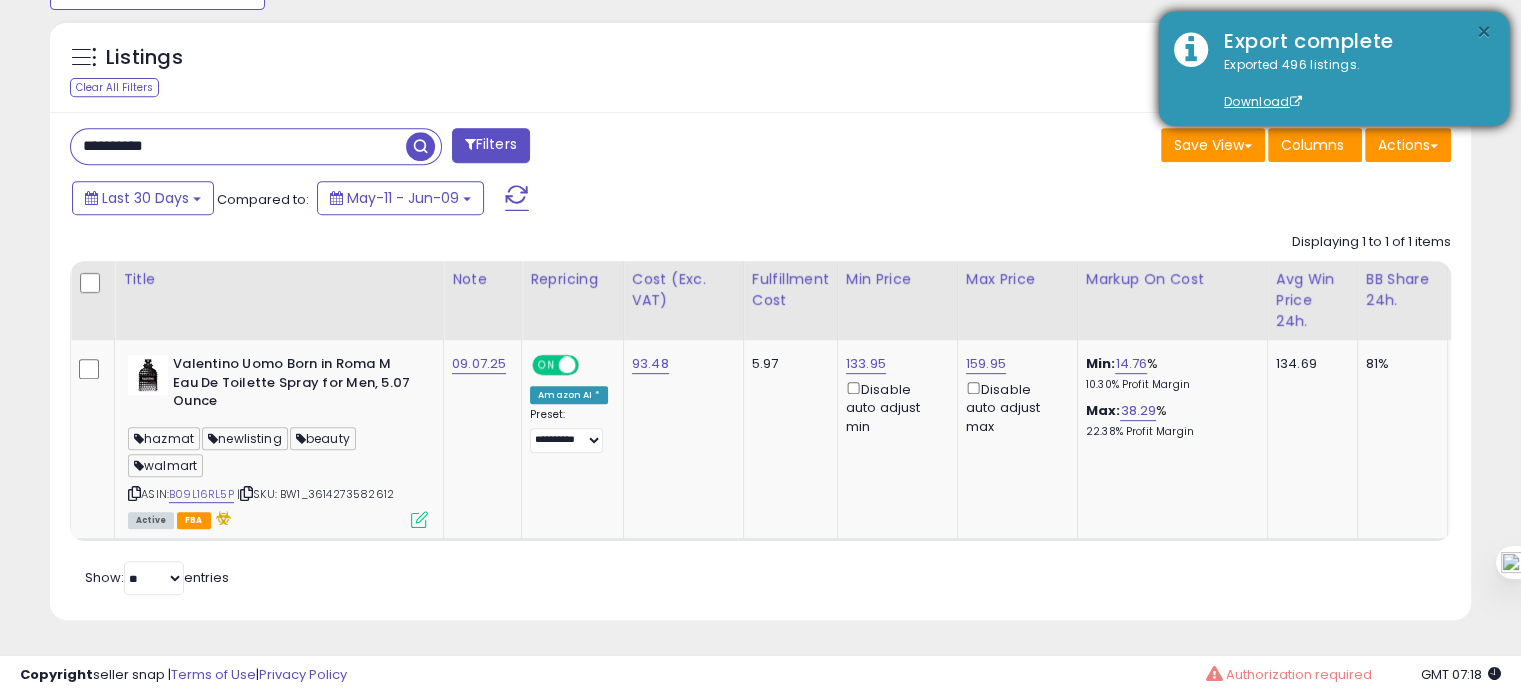 click on "×" at bounding box center [1484, 32] 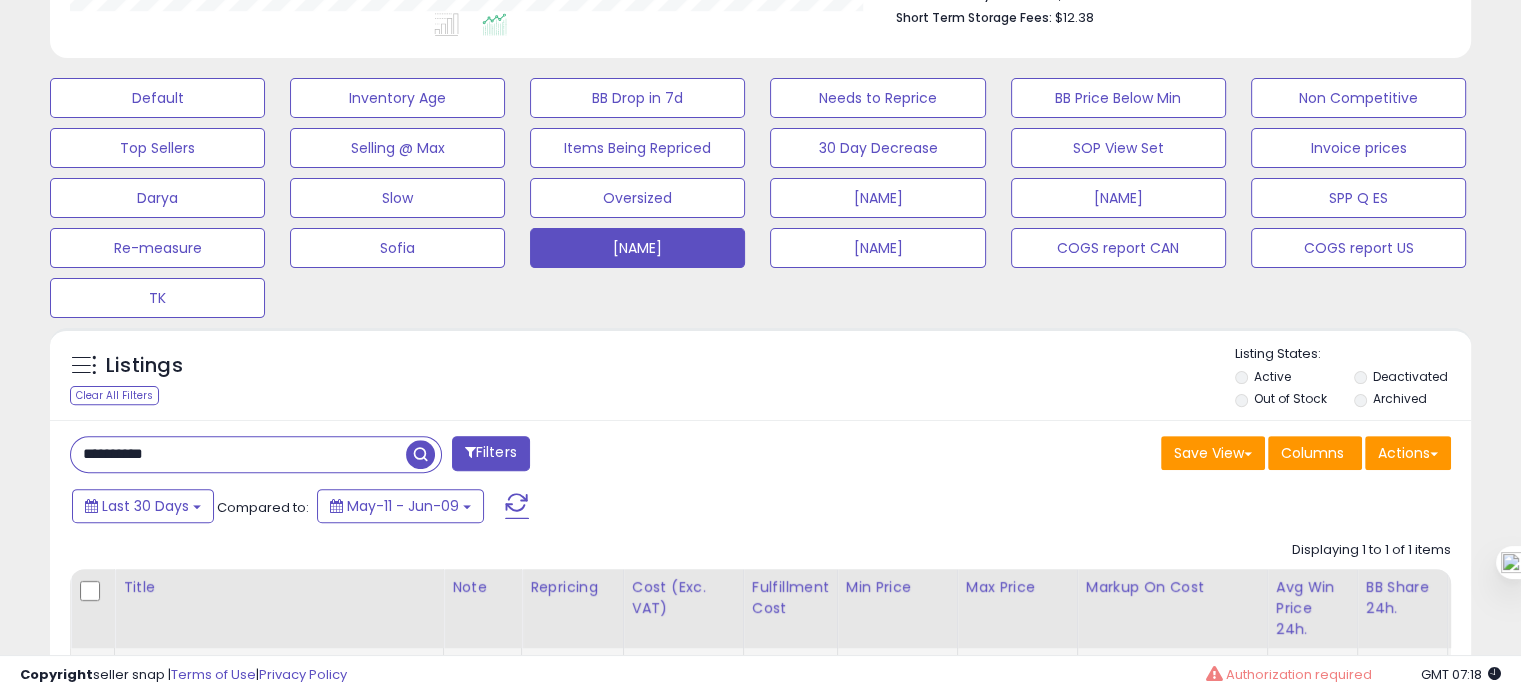 scroll, scrollTop: 874, scrollLeft: 0, axis: vertical 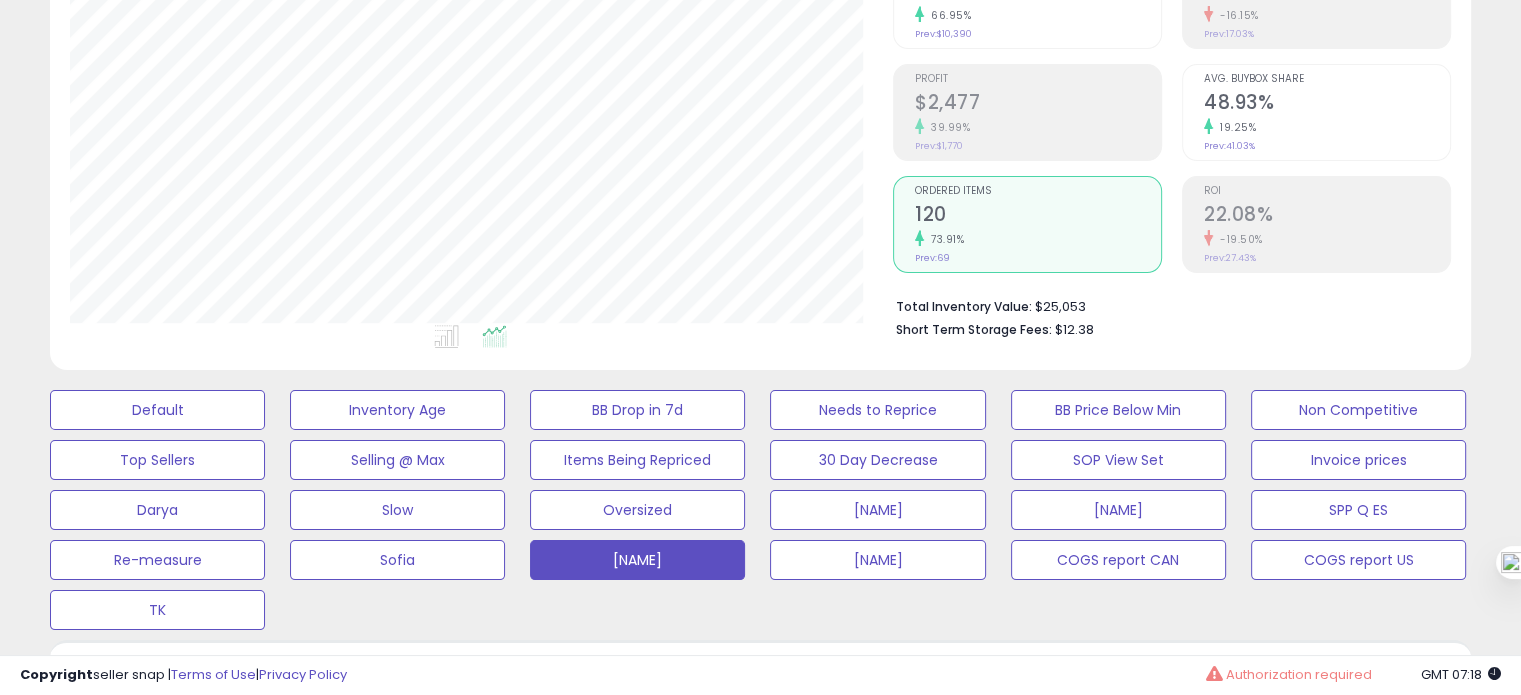 click on "48.93%" at bounding box center [1327, 104] 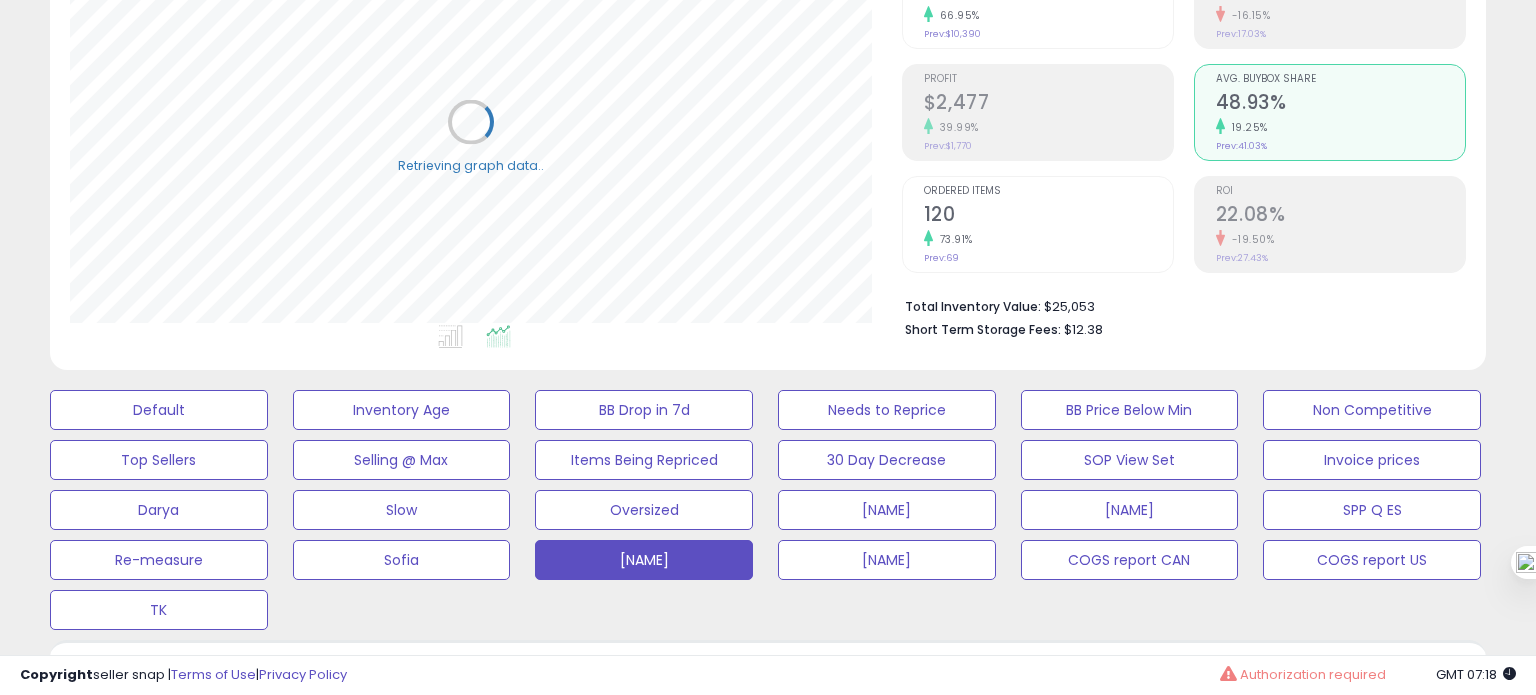 scroll, scrollTop: 999589, scrollLeft: 999168, axis: both 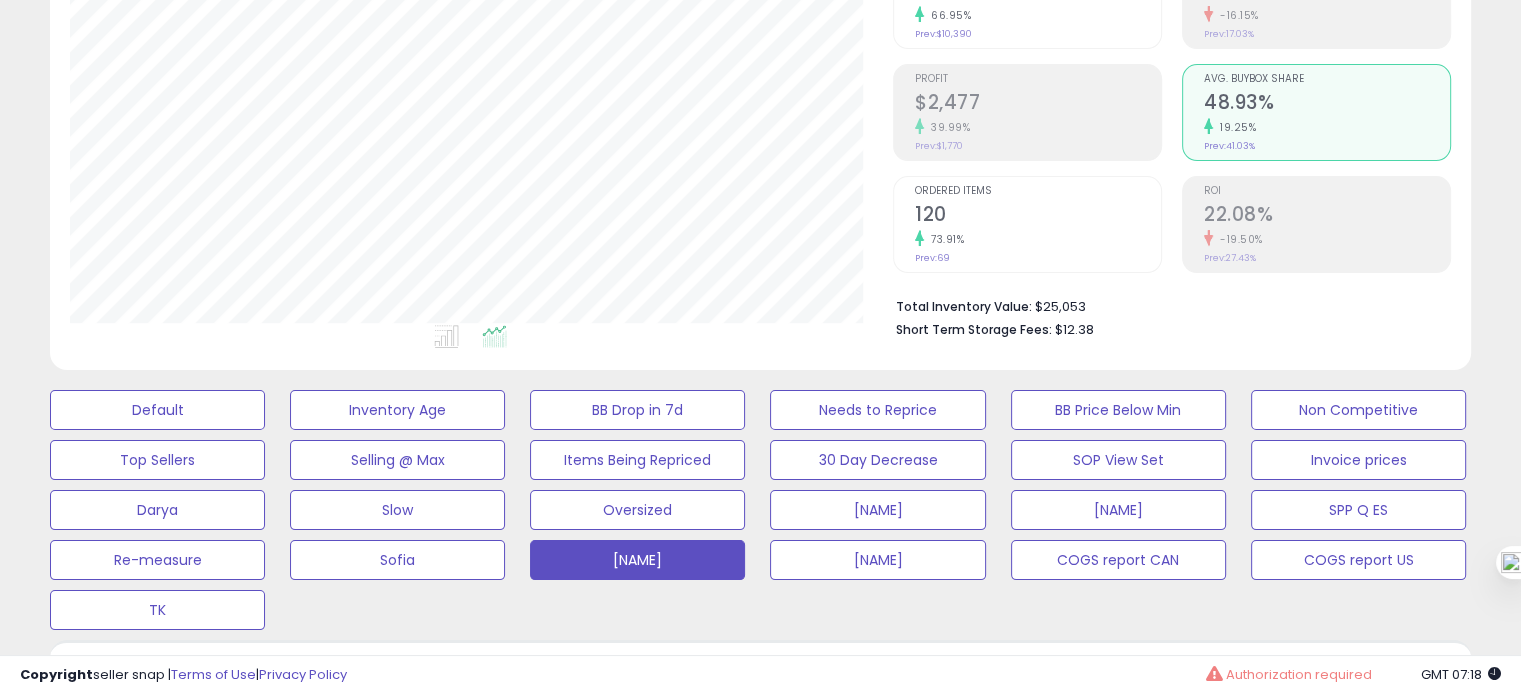 click on "Ordered Items" at bounding box center (1038, 191) 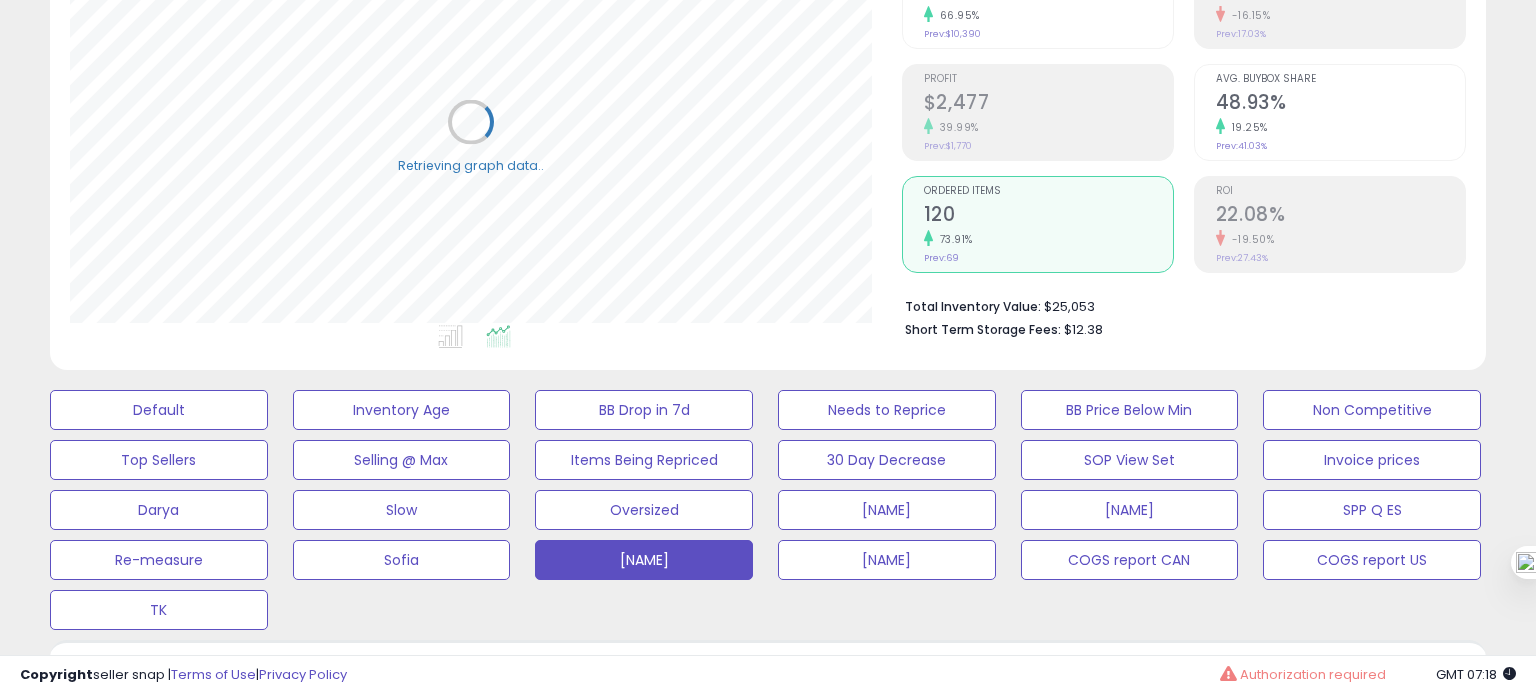 scroll, scrollTop: 999589, scrollLeft: 999168, axis: both 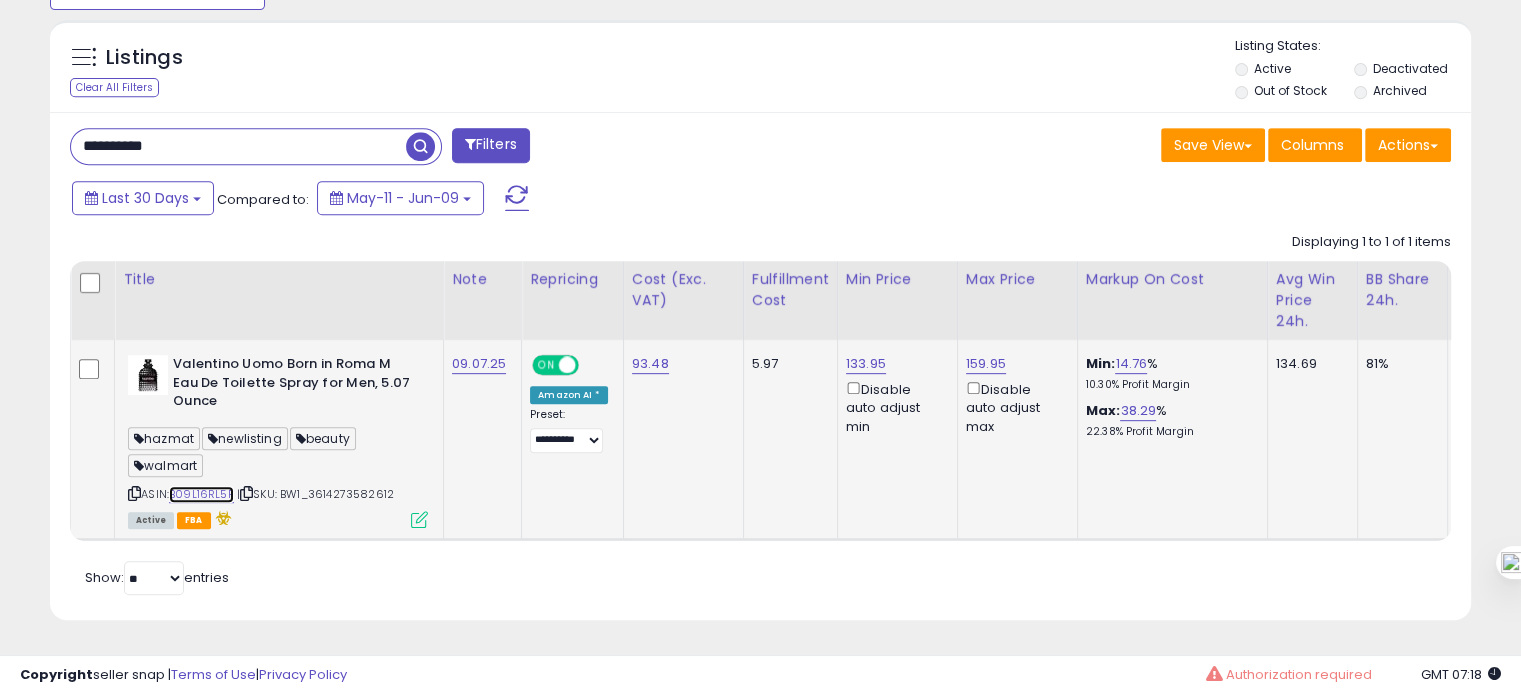 click on "B09L16RL5P" at bounding box center [201, 494] 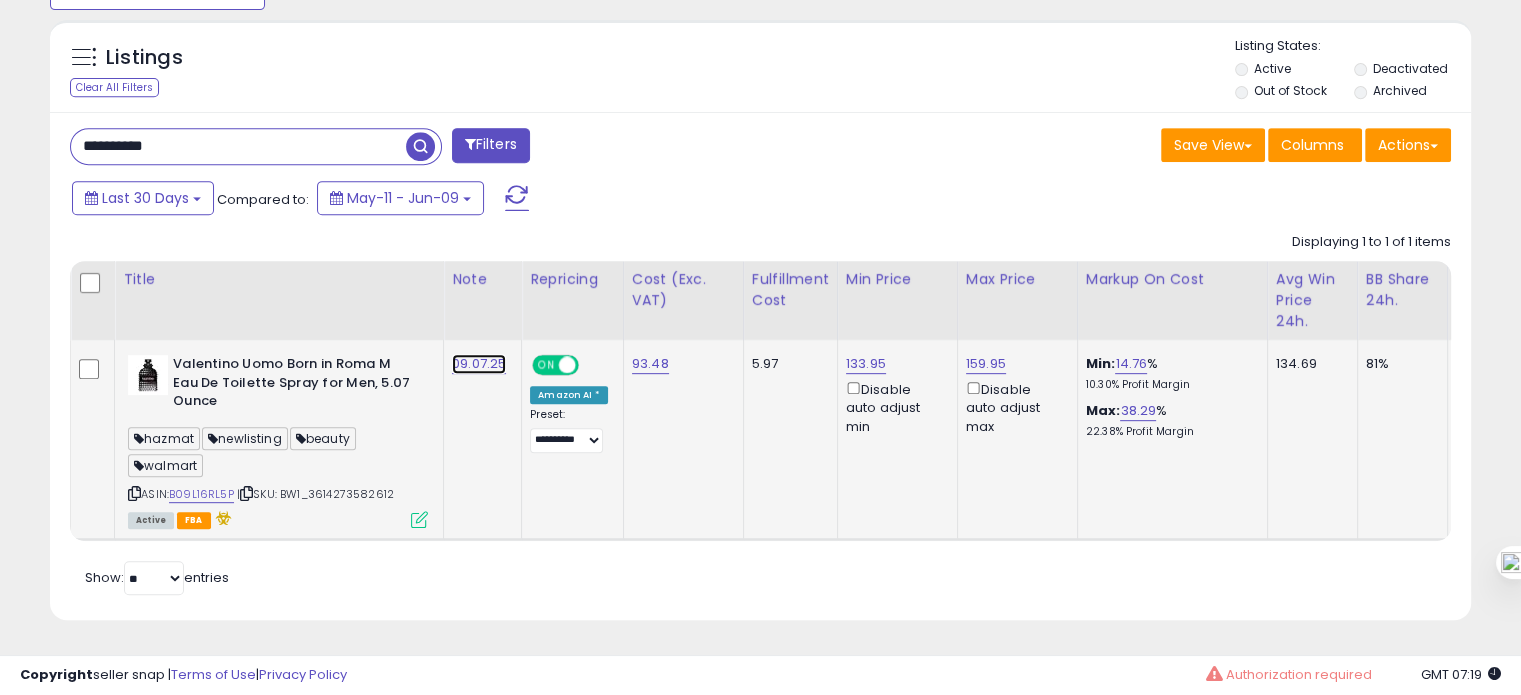 click on "09.07.25" at bounding box center [479, 364] 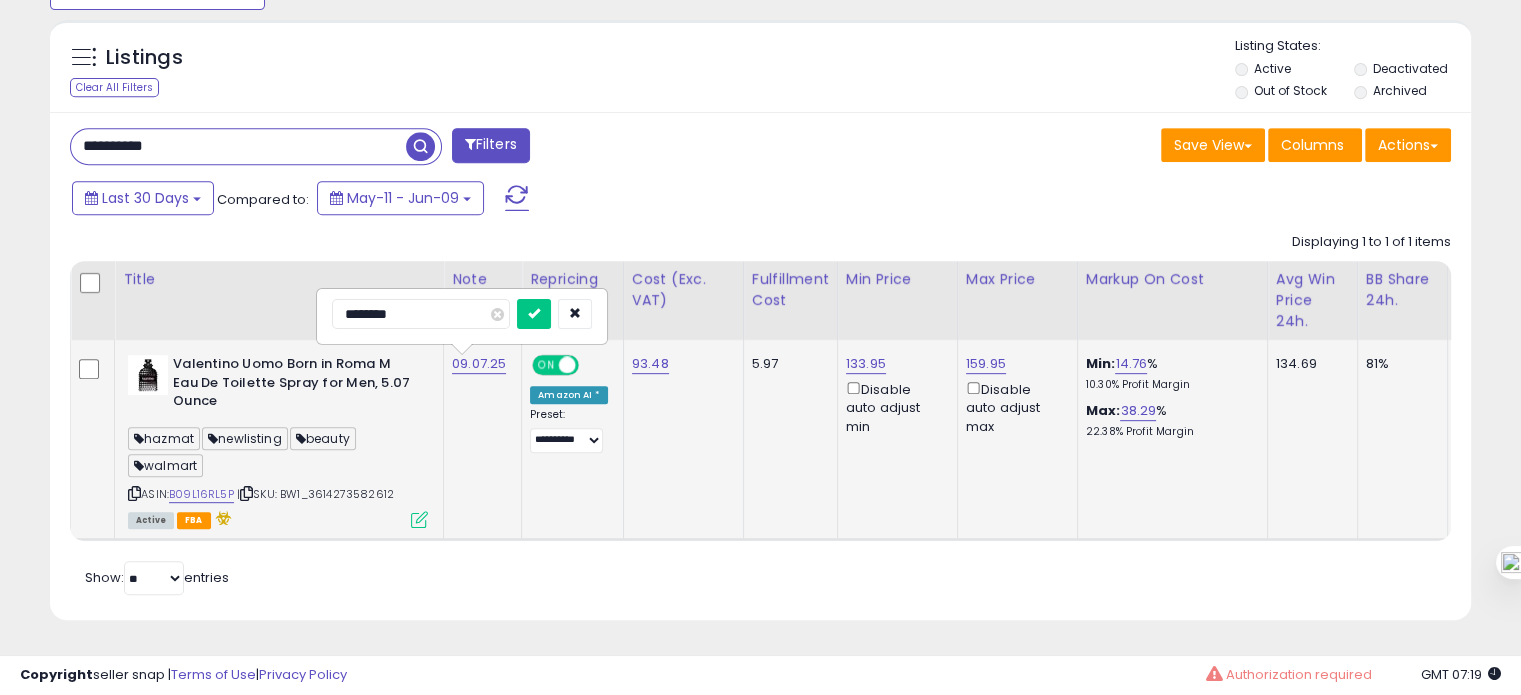 drag, startPoint x: 364, startPoint y: 293, endPoint x: 332, endPoint y: 295, distance: 32.06244 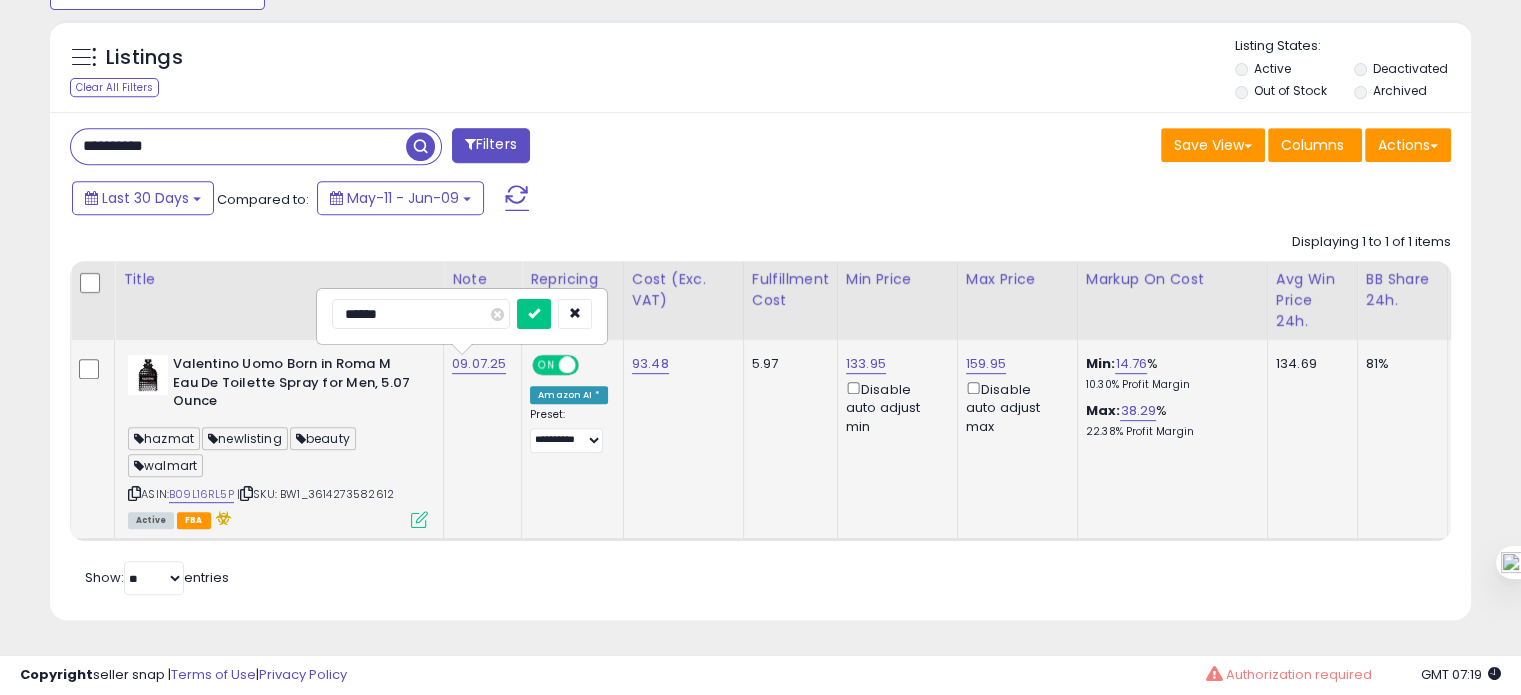 type on "*******" 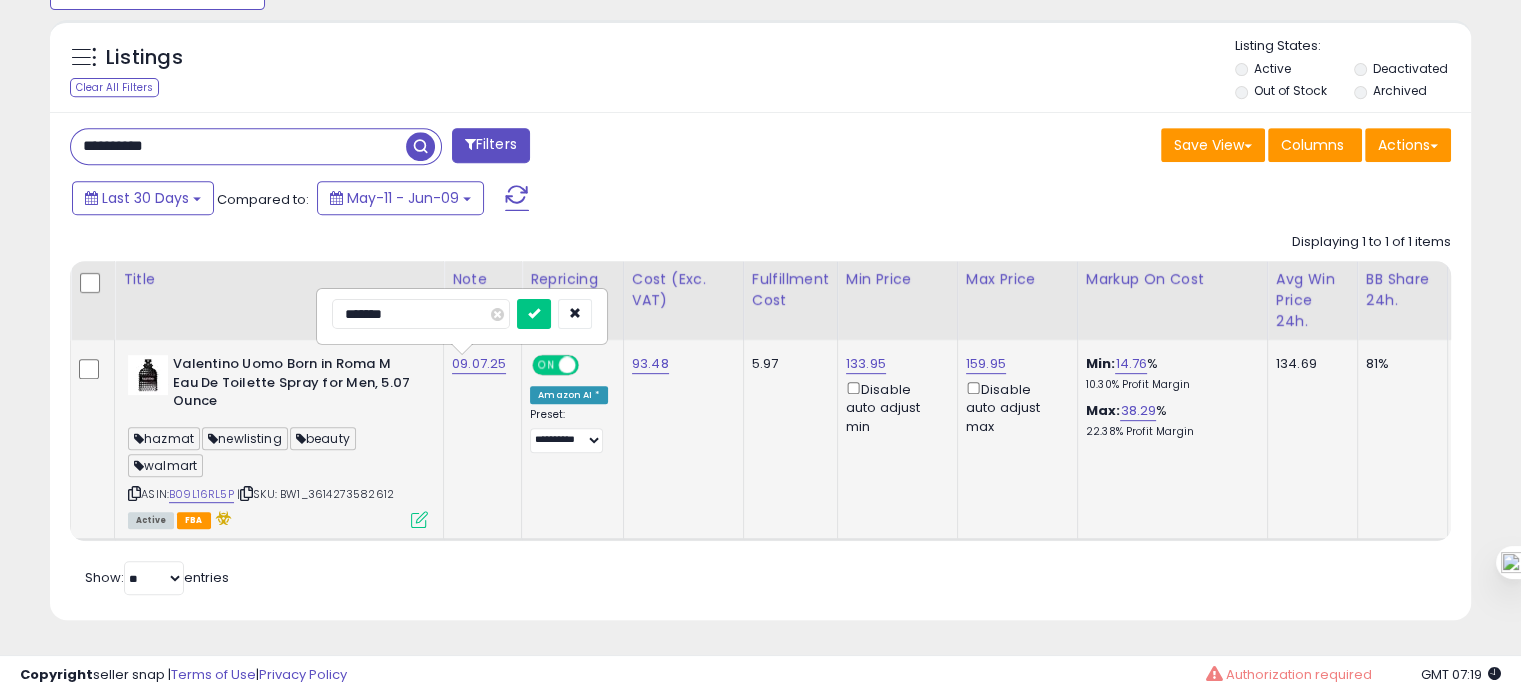 click at bounding box center [534, 314] 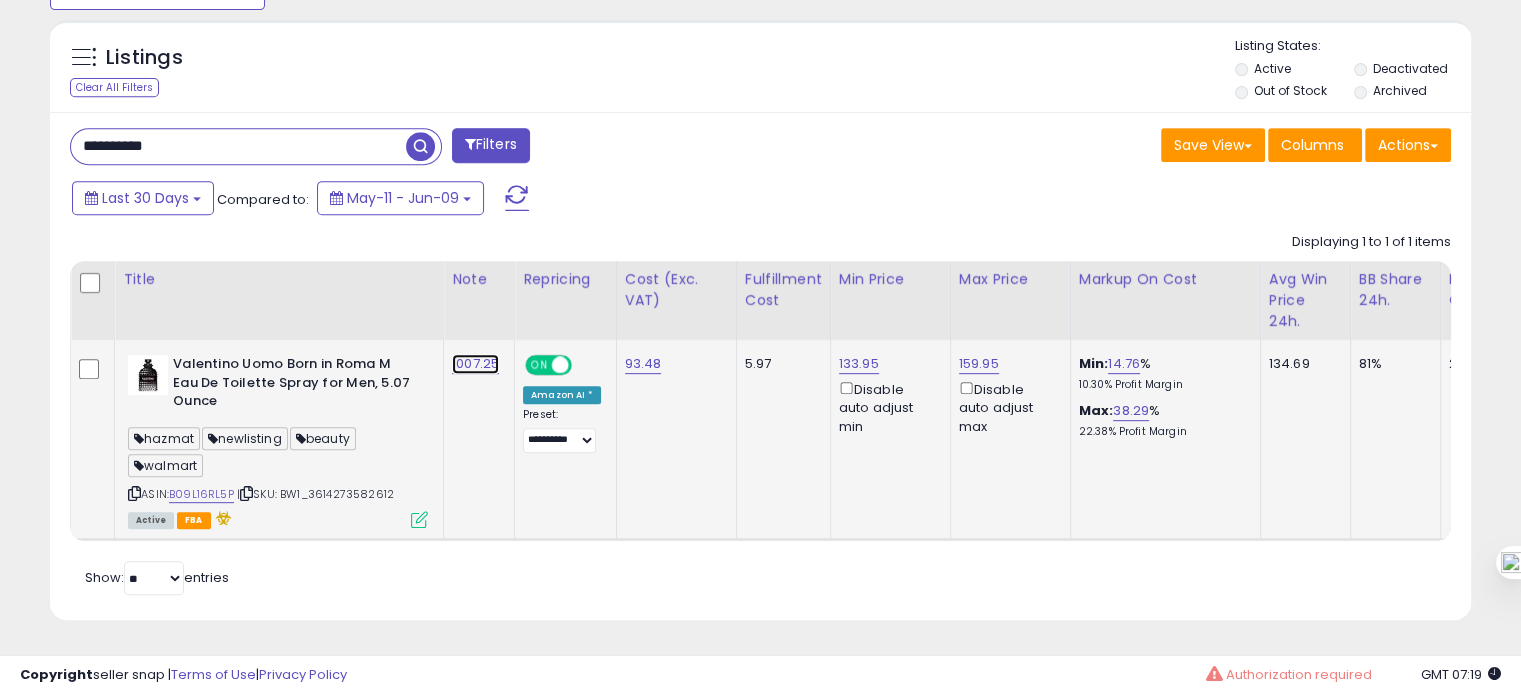 click on "1007.25" at bounding box center [475, 364] 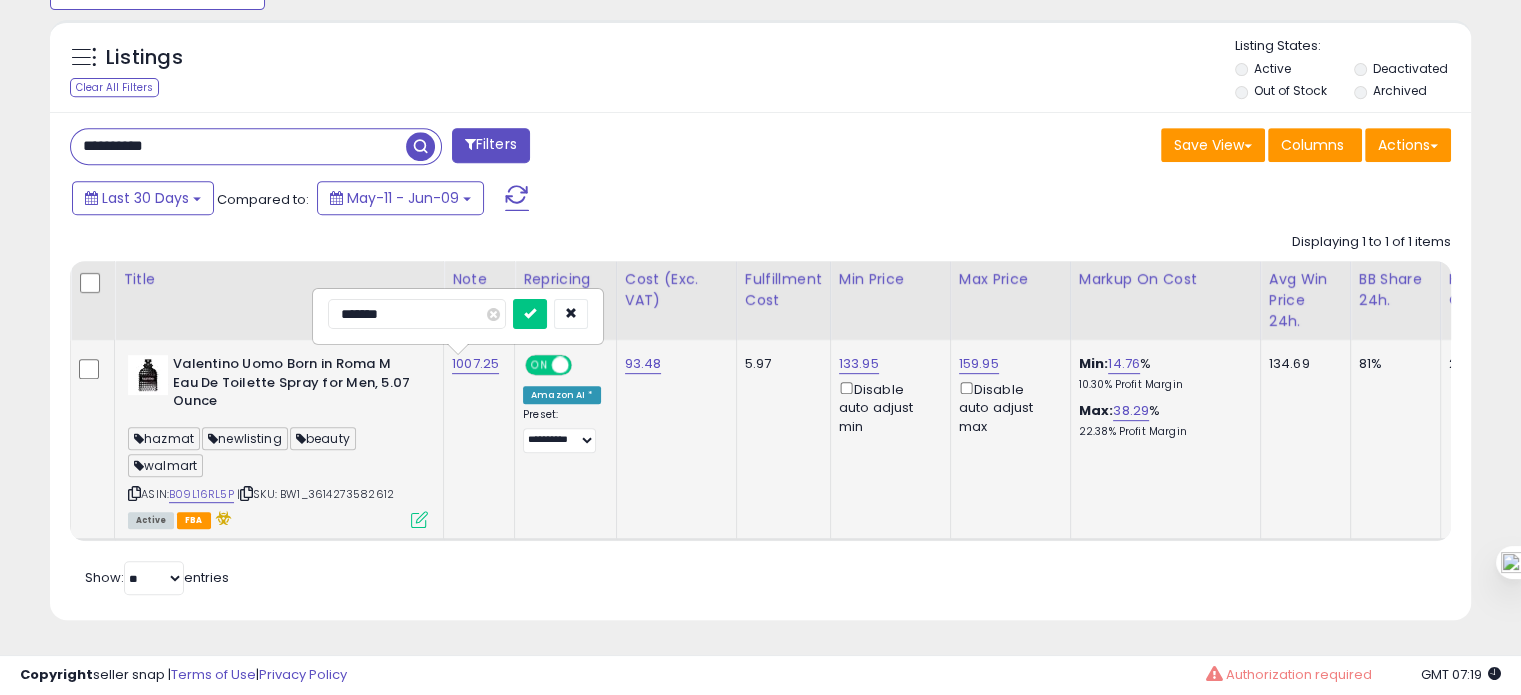 click on "*******" at bounding box center (417, 314) 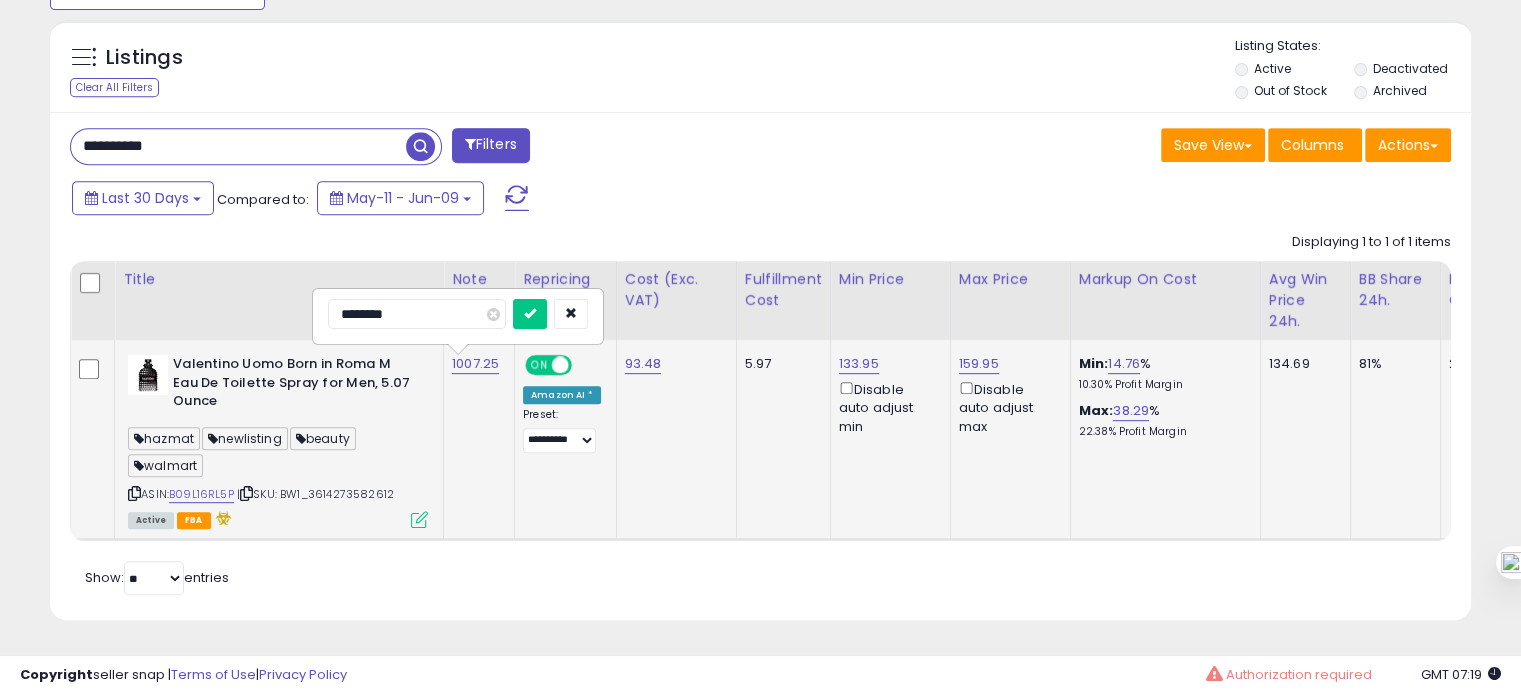 click at bounding box center (530, 314) 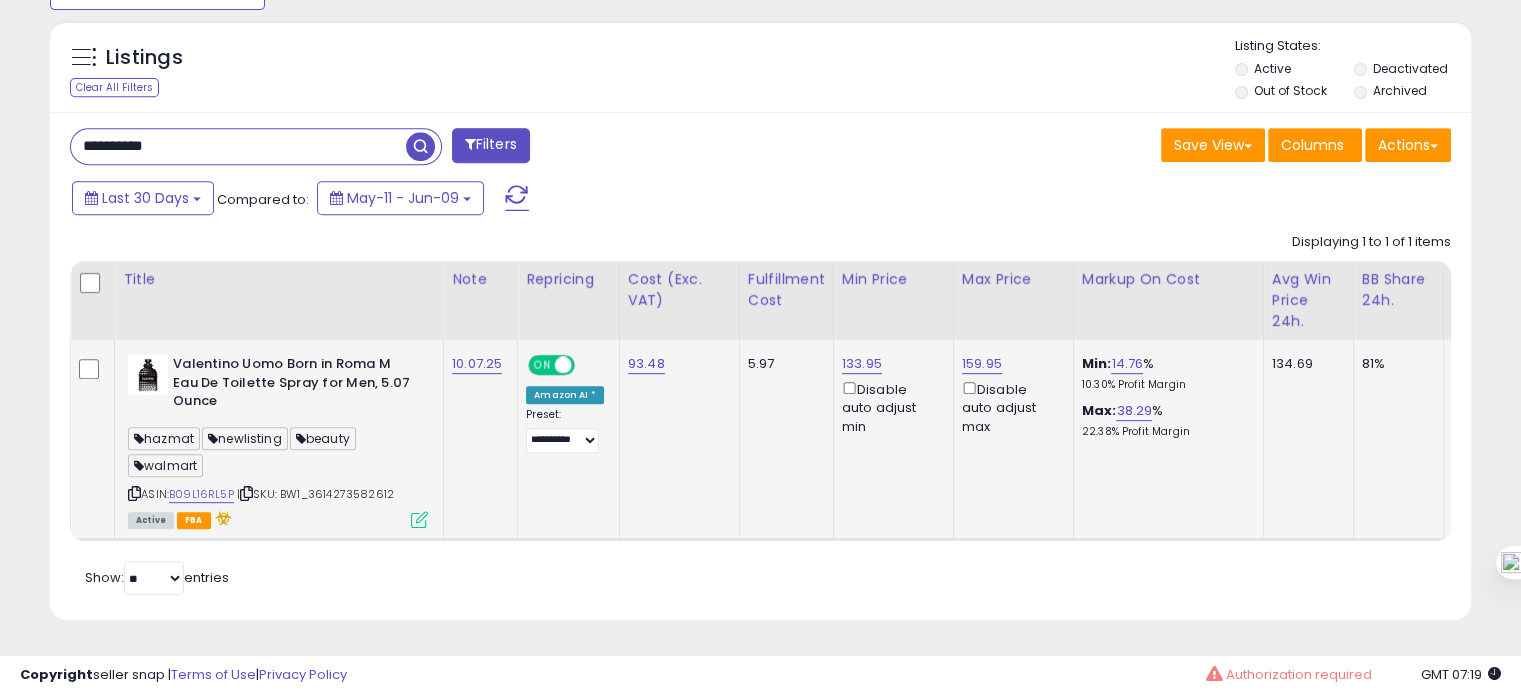 scroll, scrollTop: 0, scrollLeft: 252, axis: horizontal 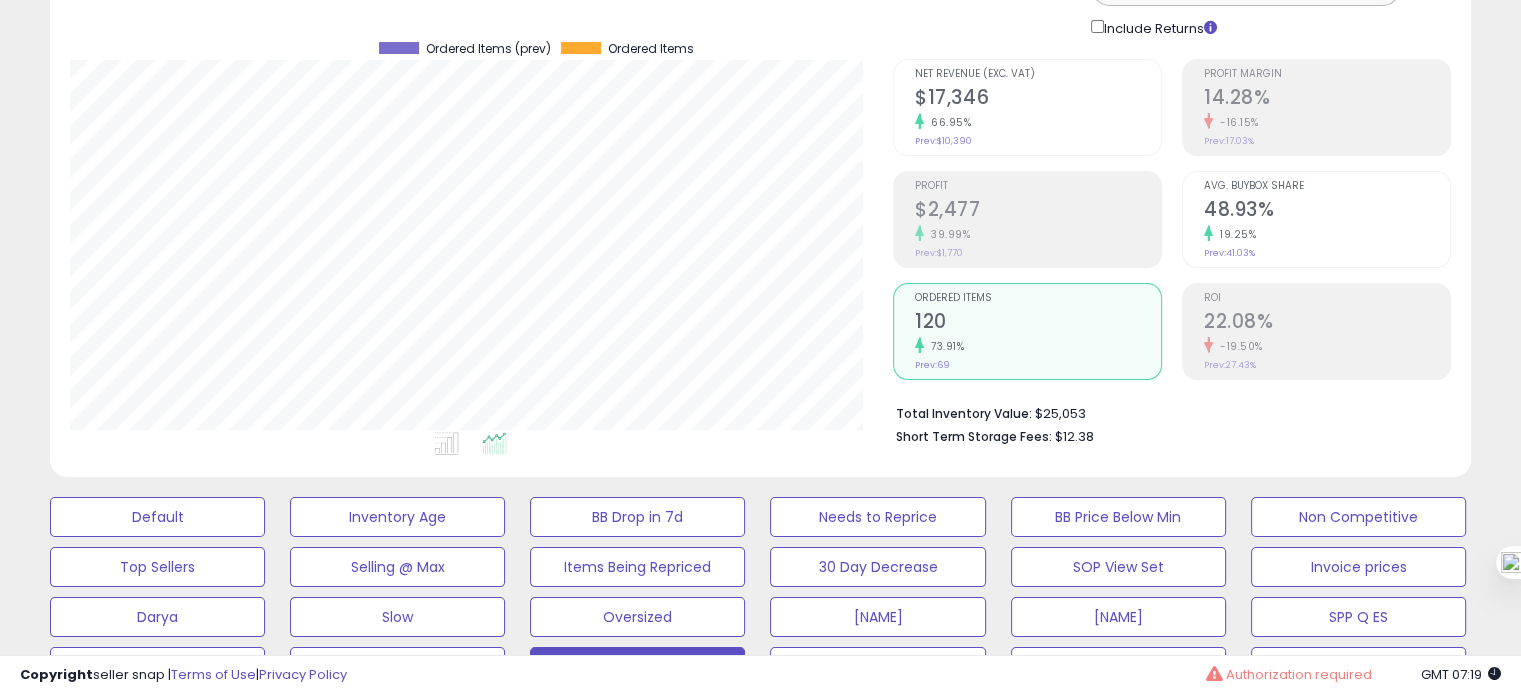click on "Prev:  41.03%" 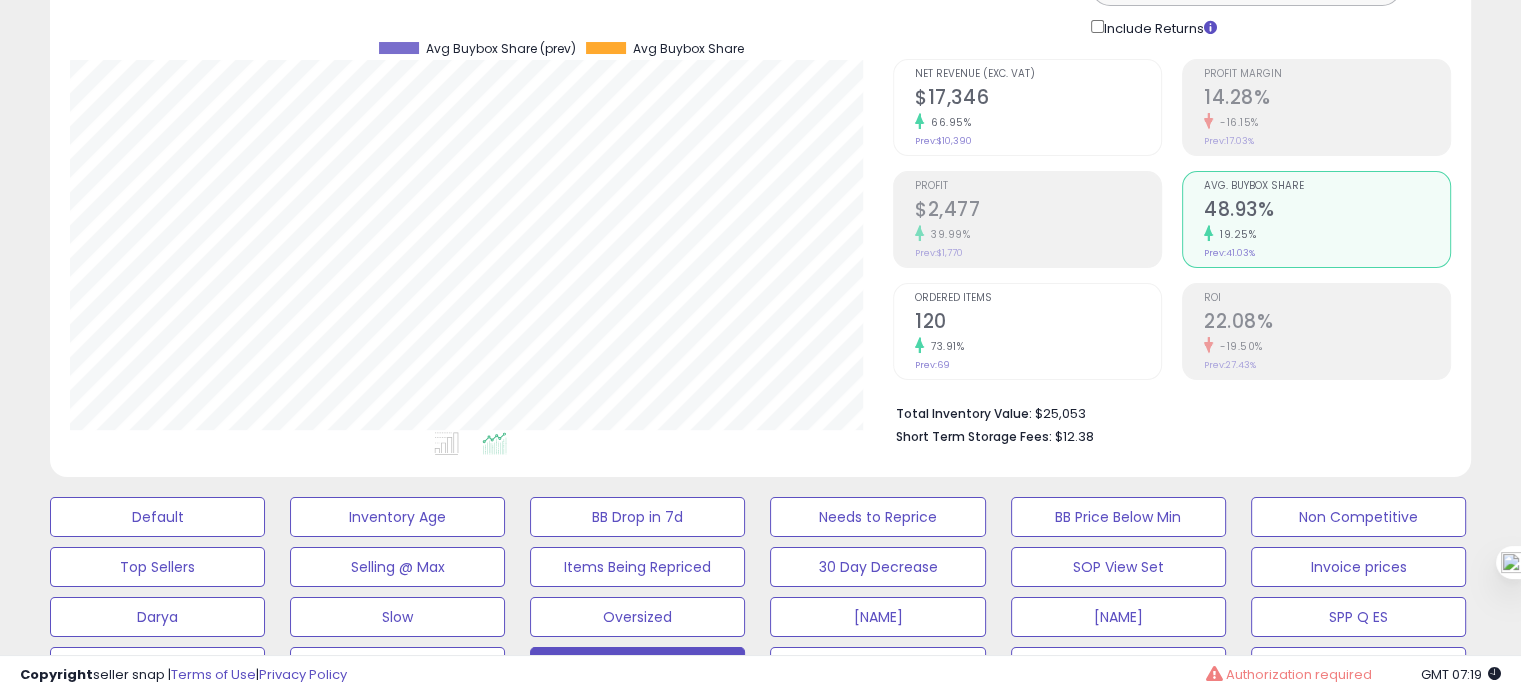 click on "73.91%" at bounding box center (1038, 346) 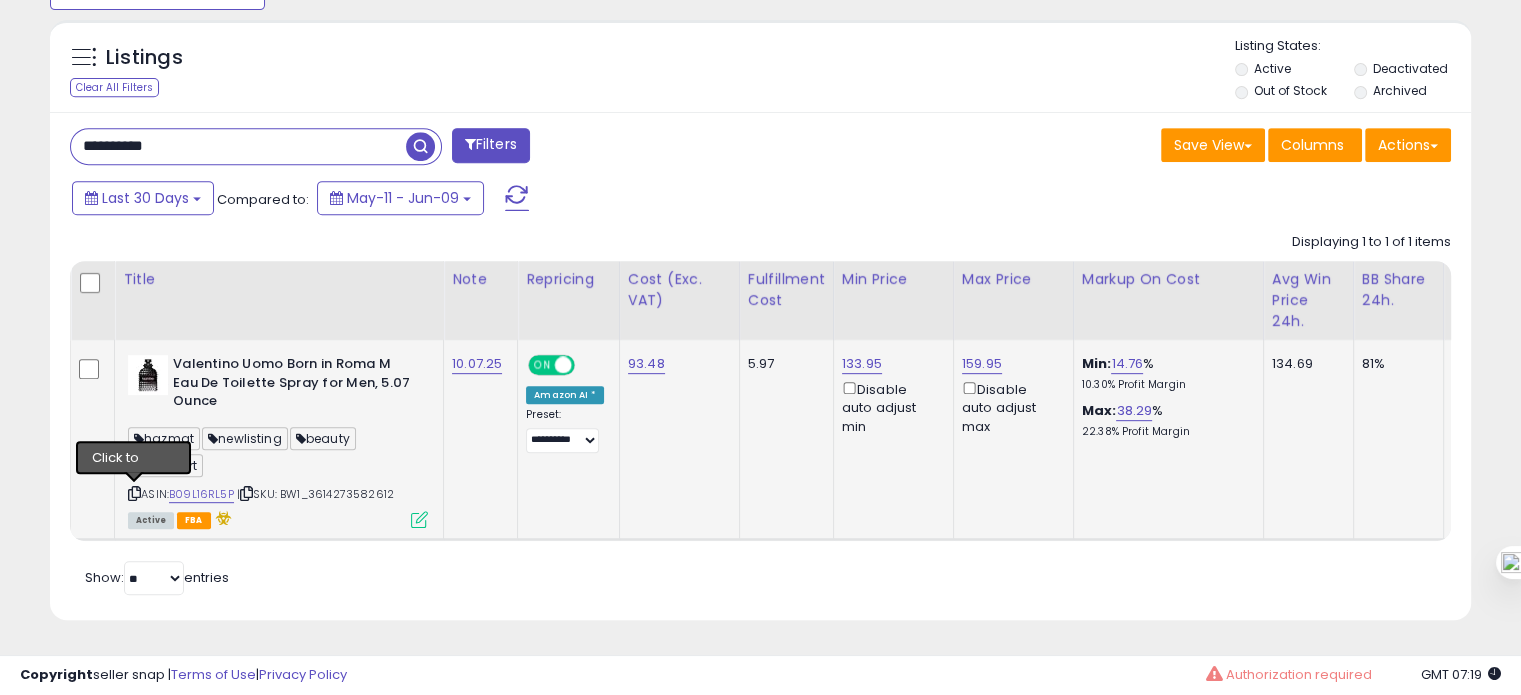 click at bounding box center [134, 493] 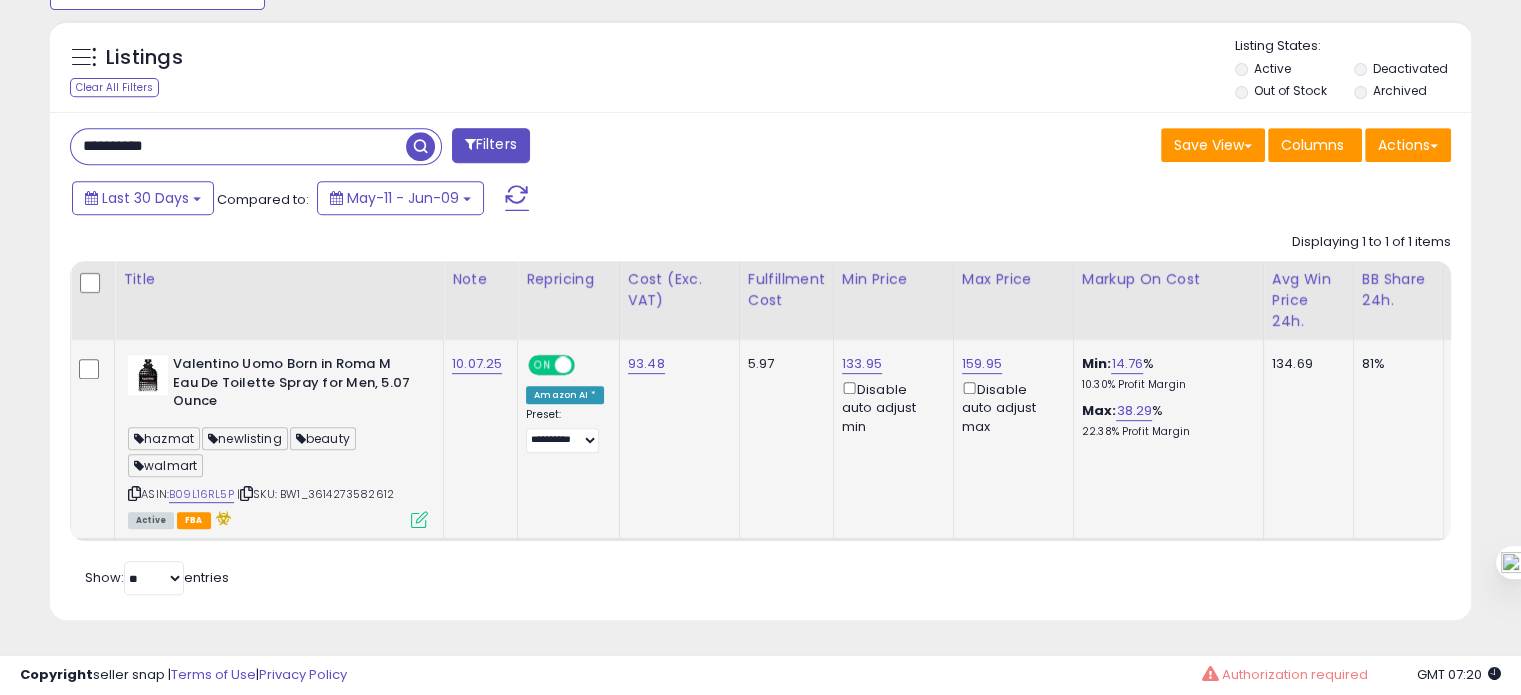 scroll, scrollTop: 0, scrollLeft: 280, axis: horizontal 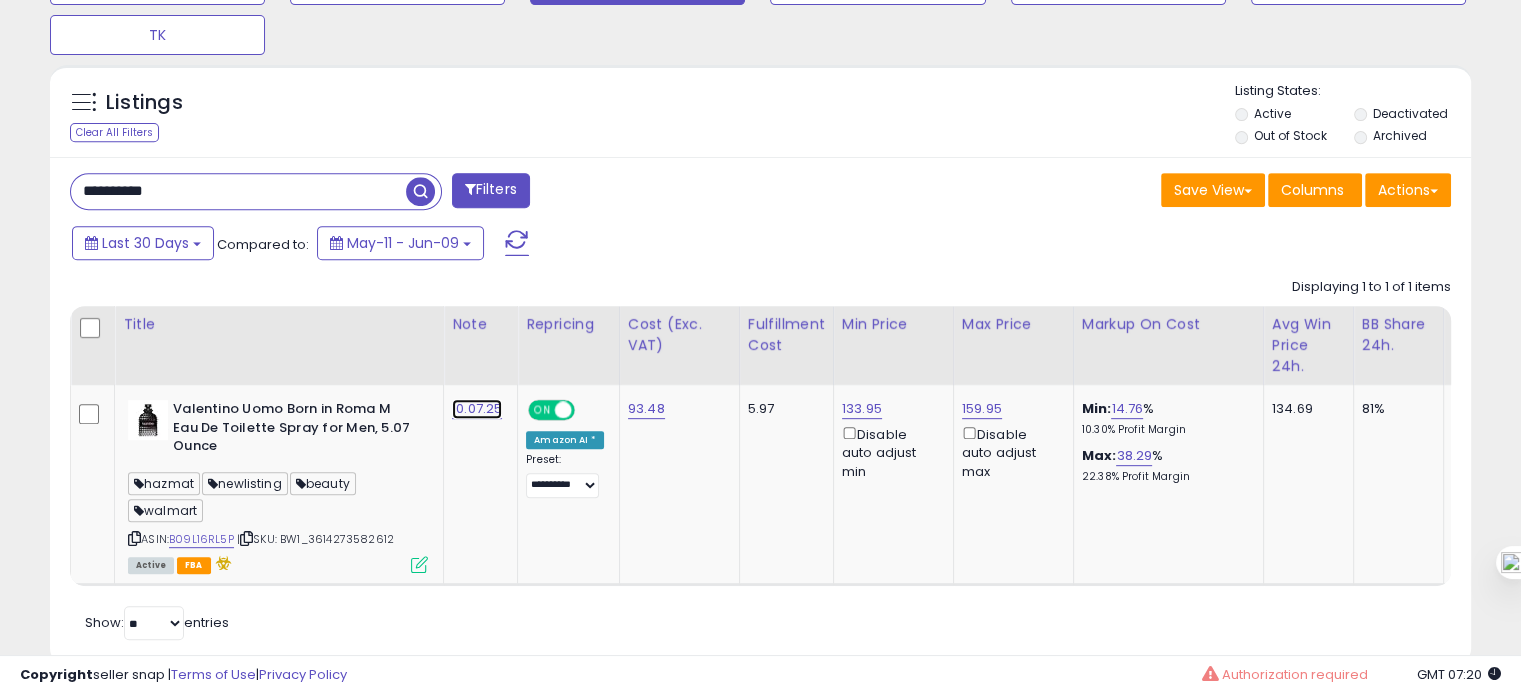 click on "10.07.25" at bounding box center (477, 409) 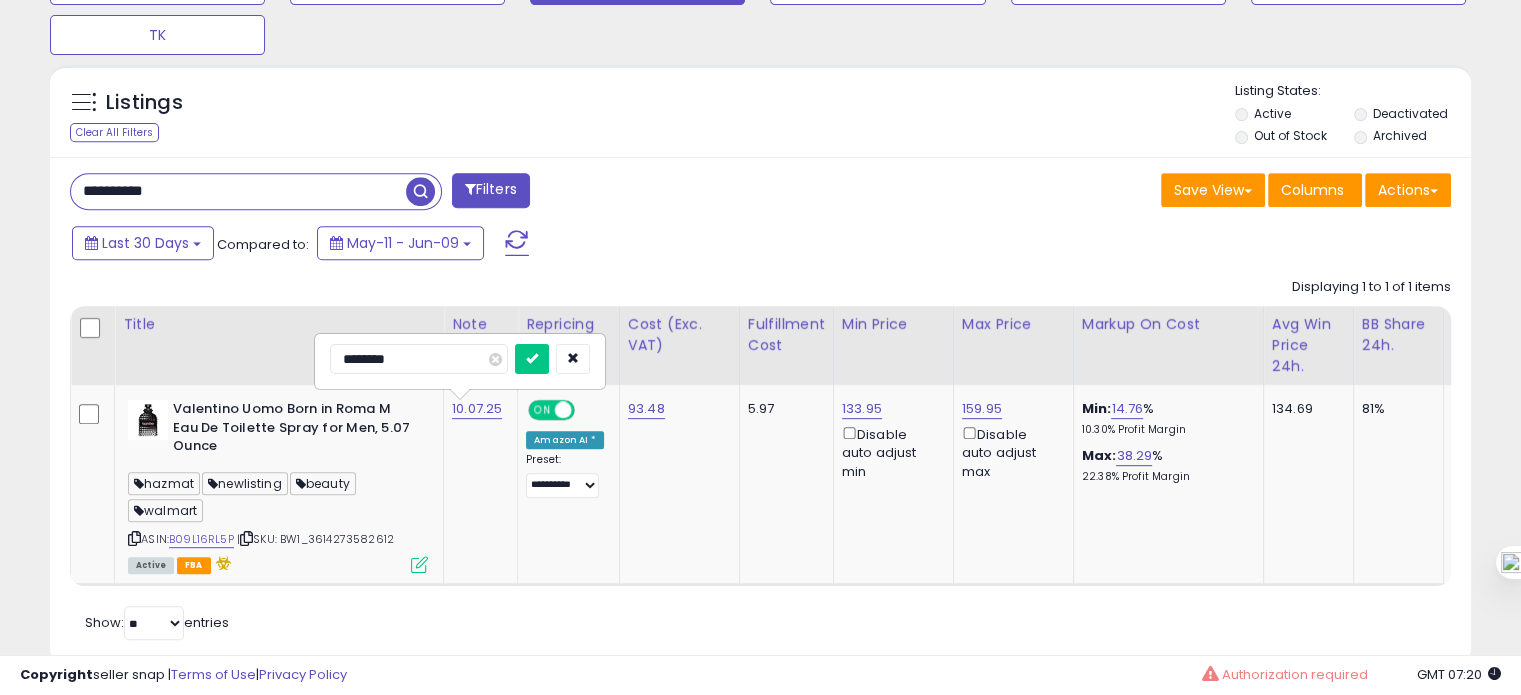 click at bounding box center [552, 361] 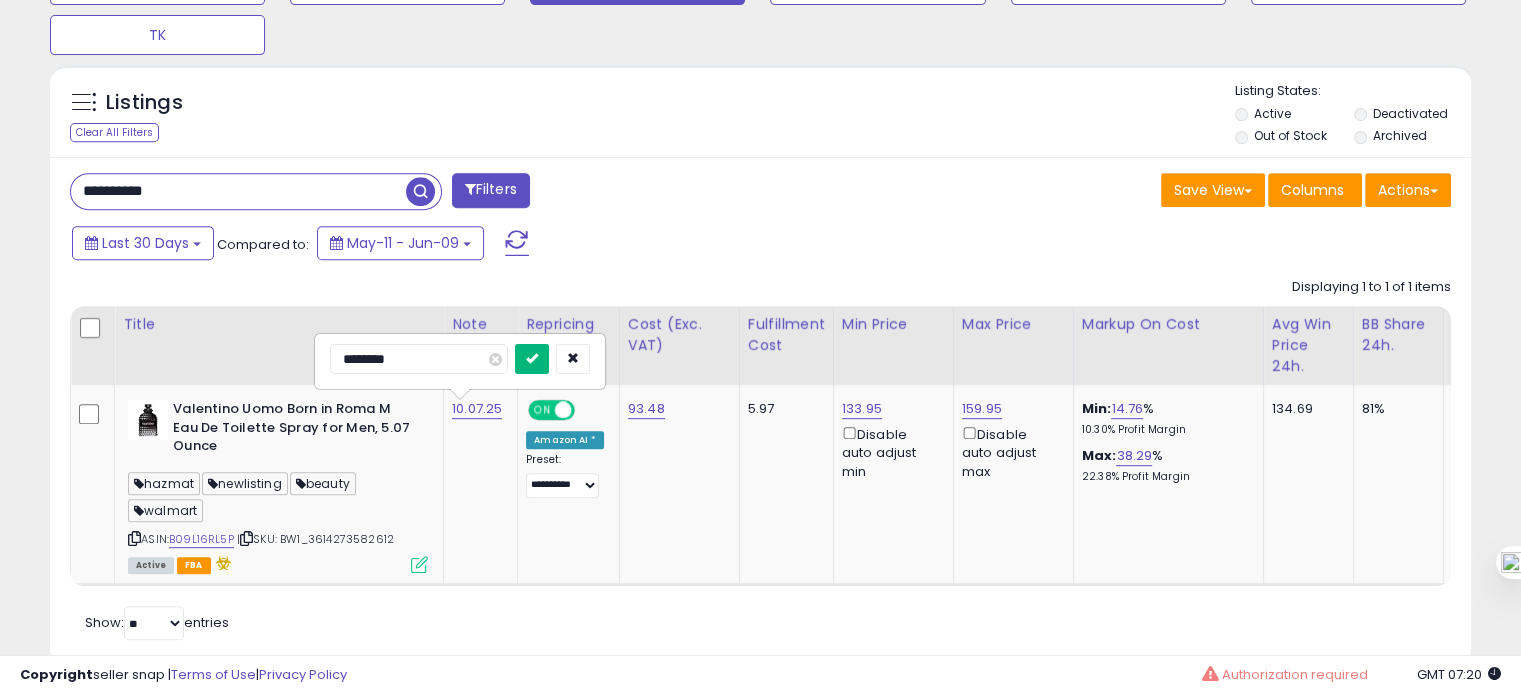 click at bounding box center [532, 359] 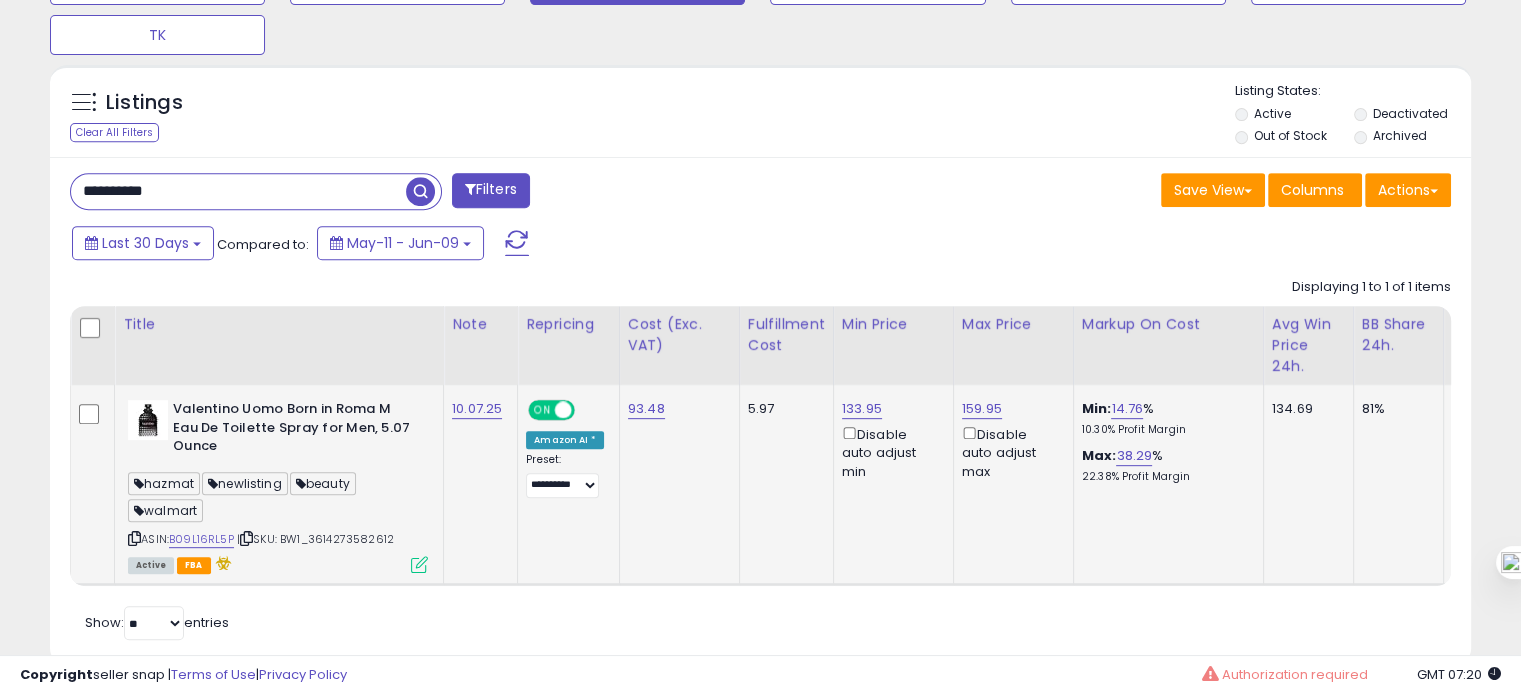 drag, startPoint x: 404, startPoint y: 528, endPoint x: 309, endPoint y: 534, distance: 95.189285 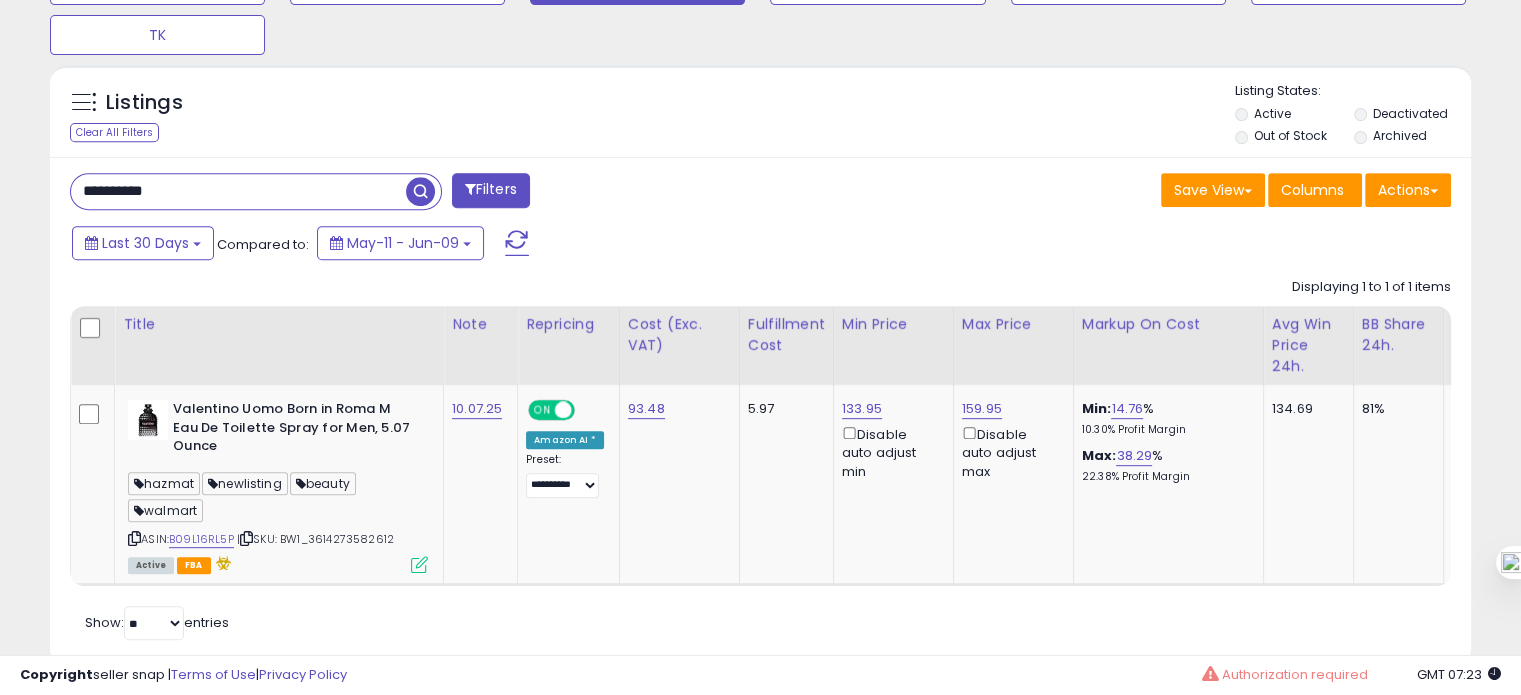 click on "**********" at bounding box center (238, 191) 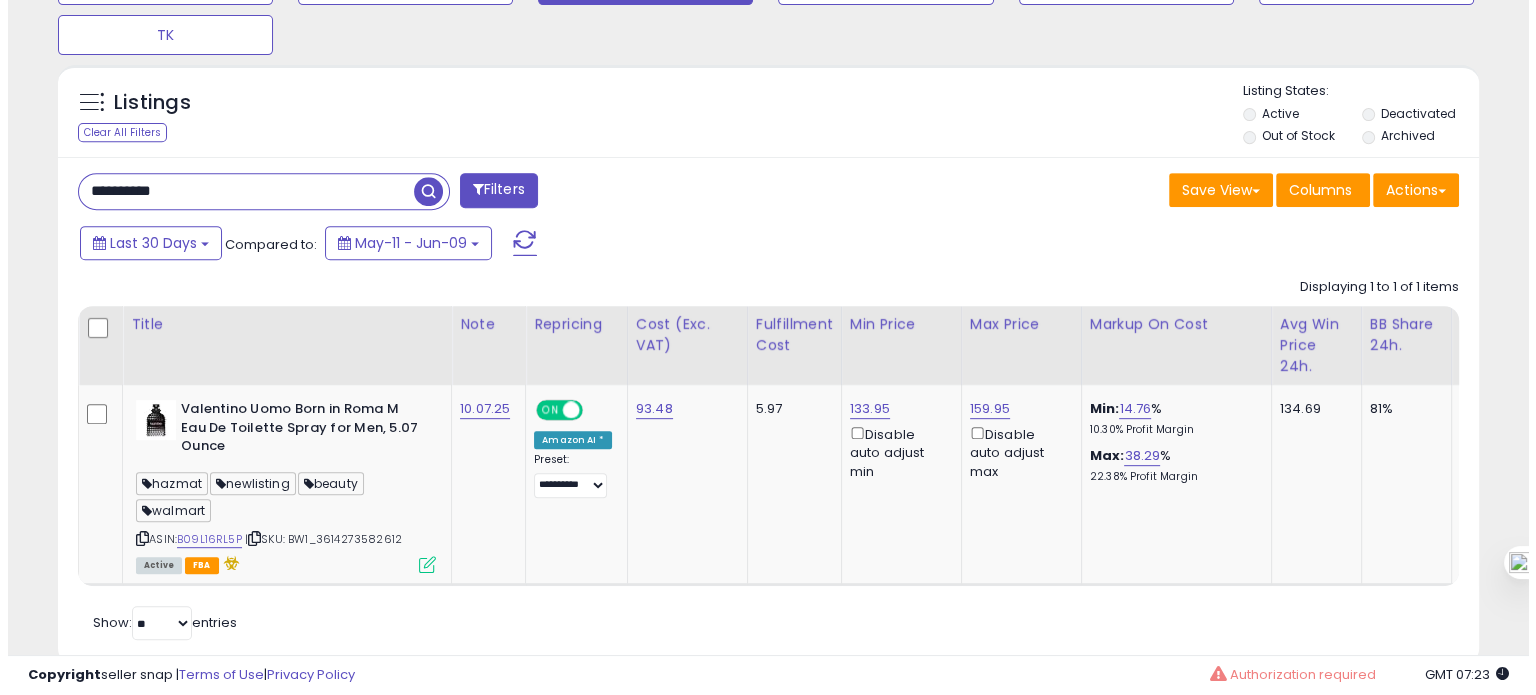 scroll, scrollTop: 674, scrollLeft: 0, axis: vertical 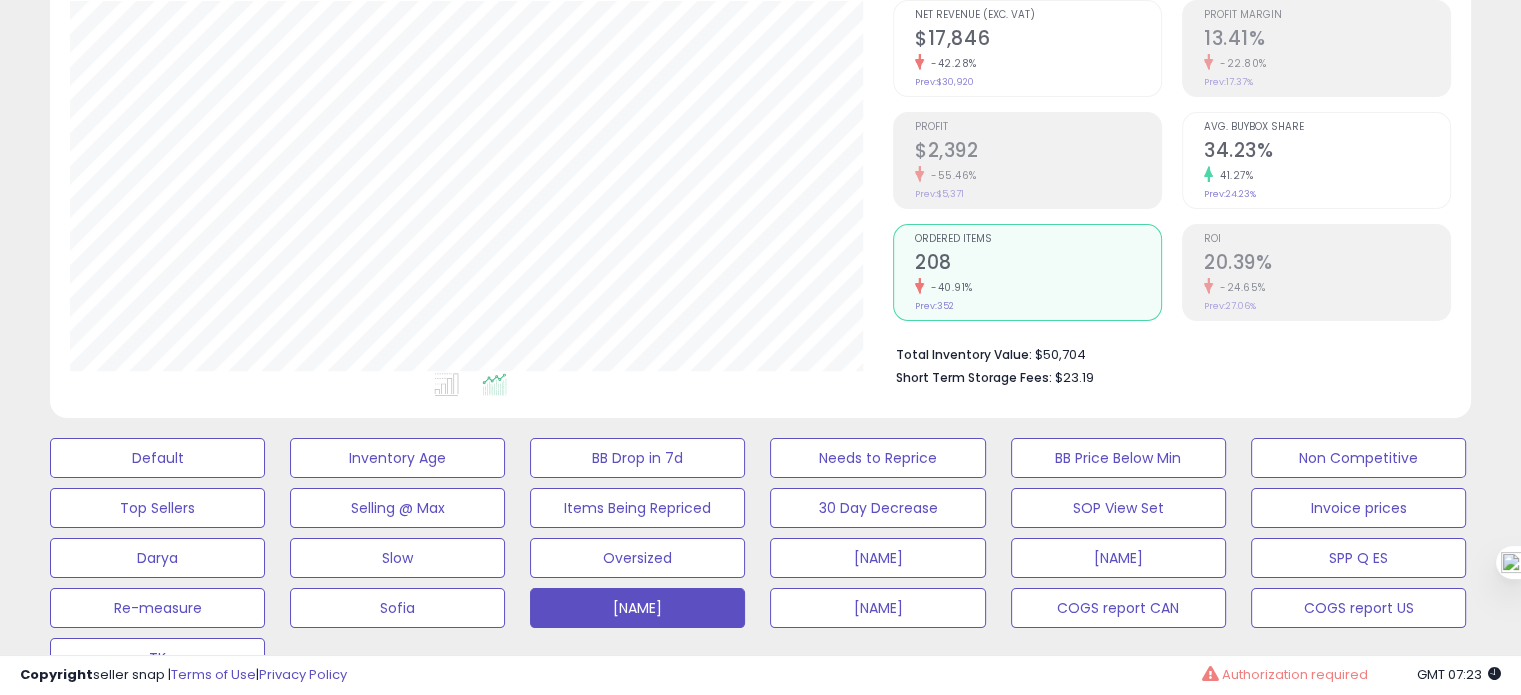 click on "Avg. Buybox Share" at bounding box center [1327, 127] 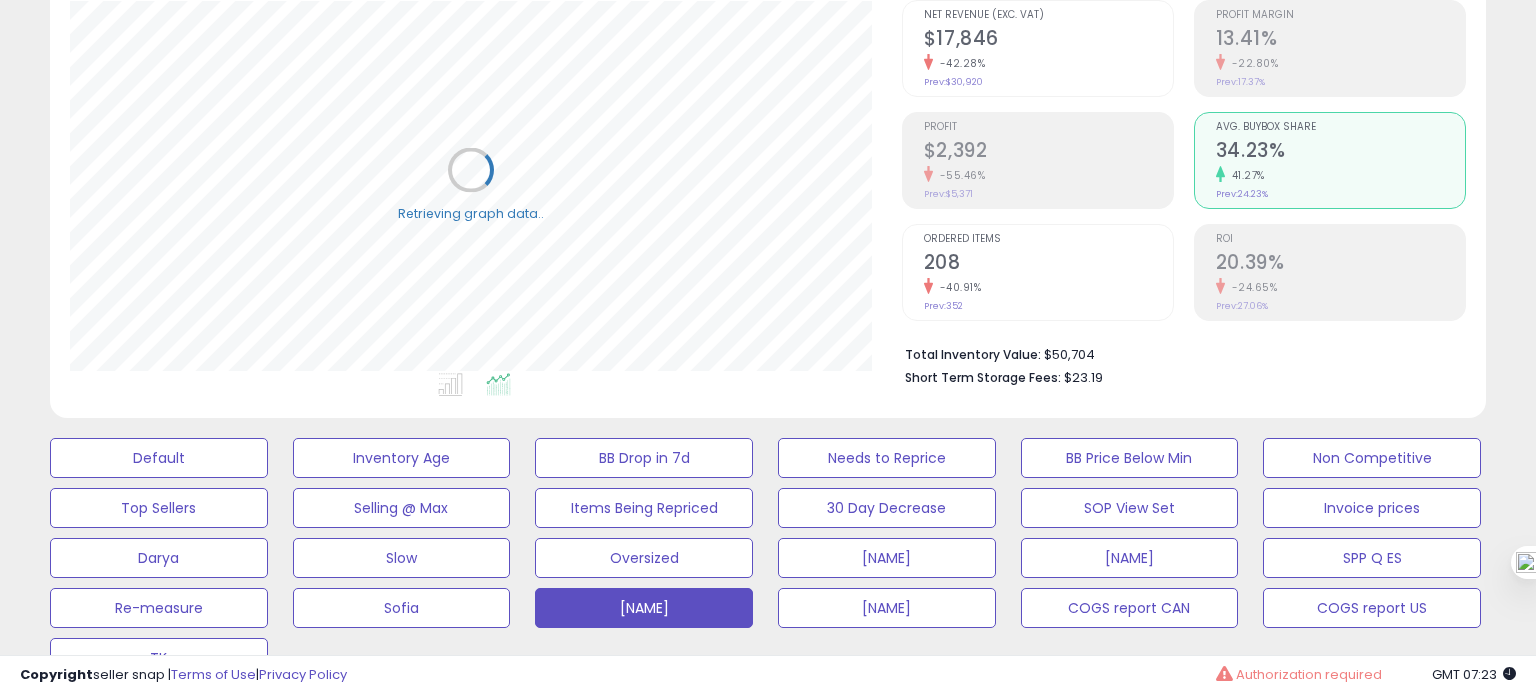 scroll, scrollTop: 999589, scrollLeft: 999168, axis: both 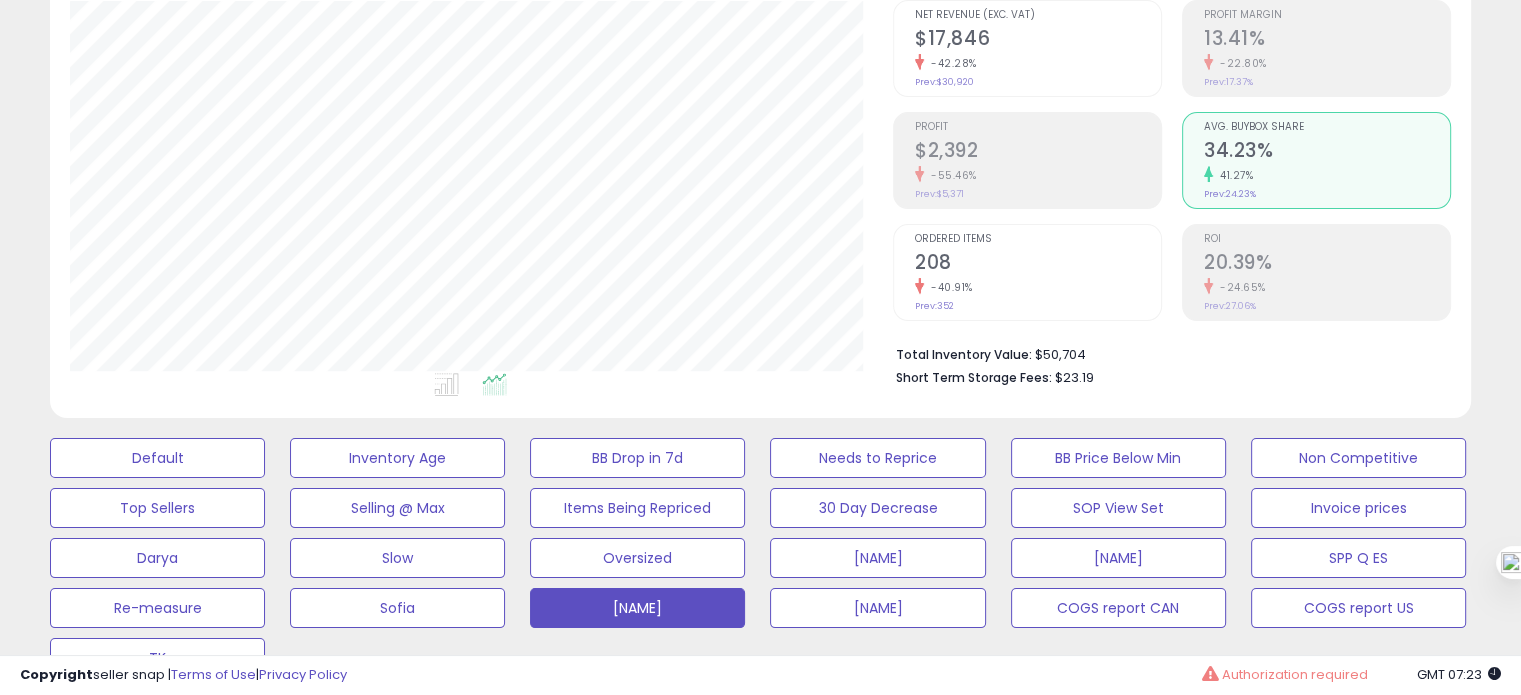 click on "Ordered Items
208
-40.91%
Prev:  352" at bounding box center [1038, 270] 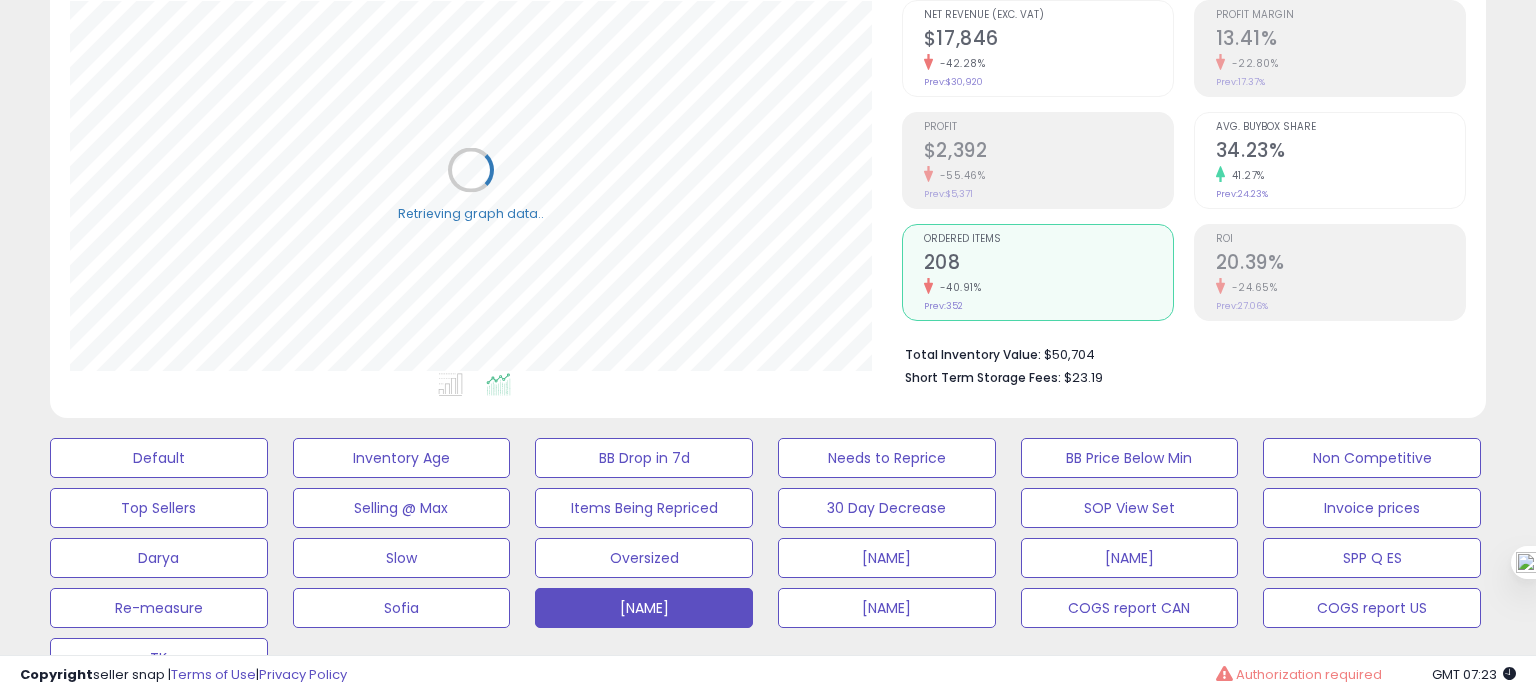 scroll, scrollTop: 999589, scrollLeft: 999168, axis: both 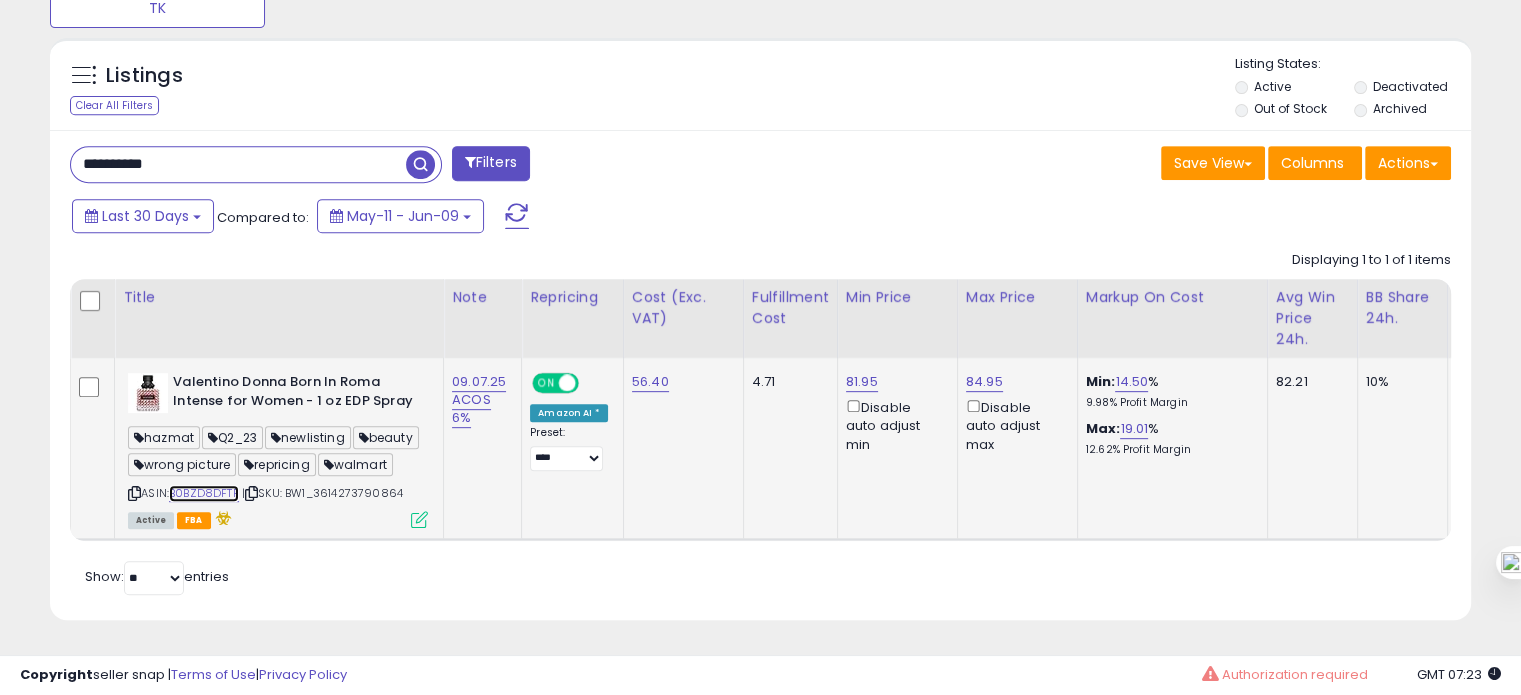 click on "B0BZD8DFTF" at bounding box center (204, 493) 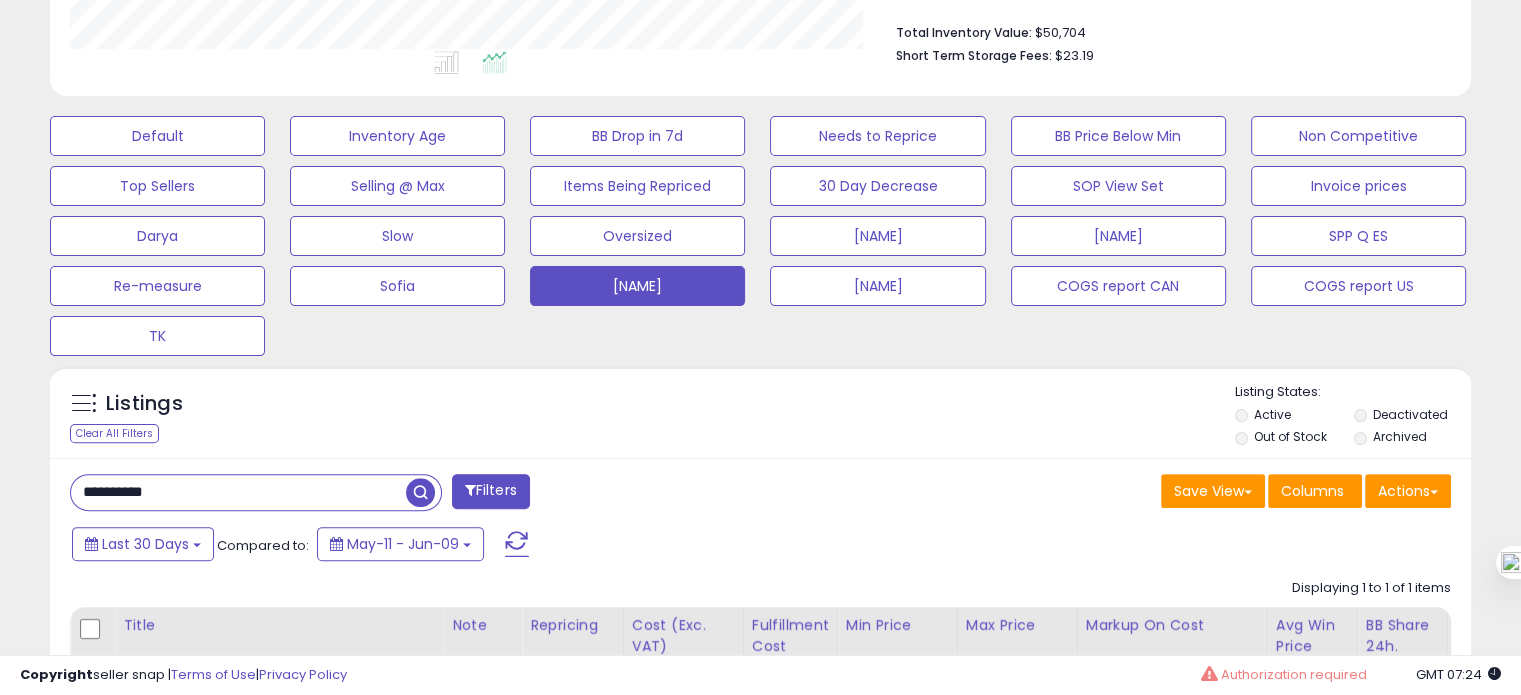 scroll, scrollTop: 883, scrollLeft: 0, axis: vertical 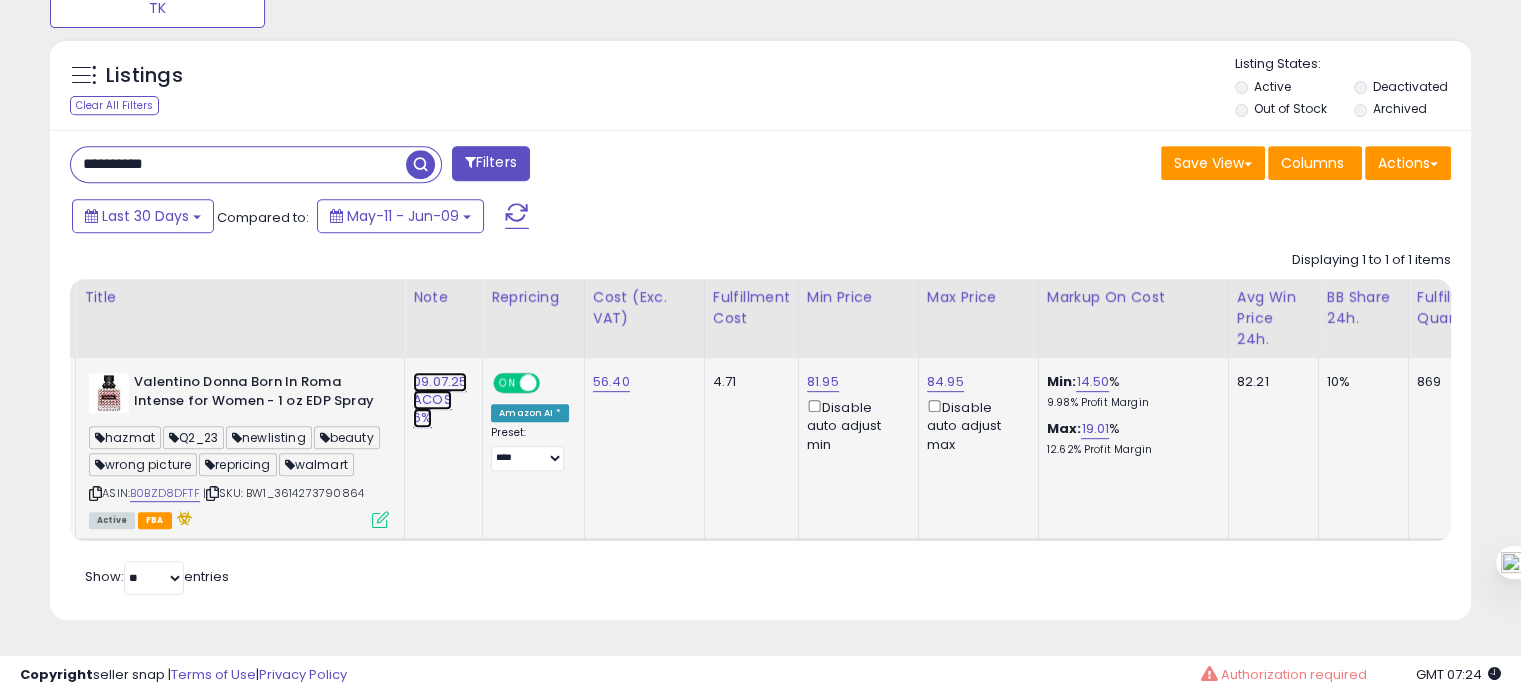 click on "09.07.25 ACOS 6%" at bounding box center [440, 400] 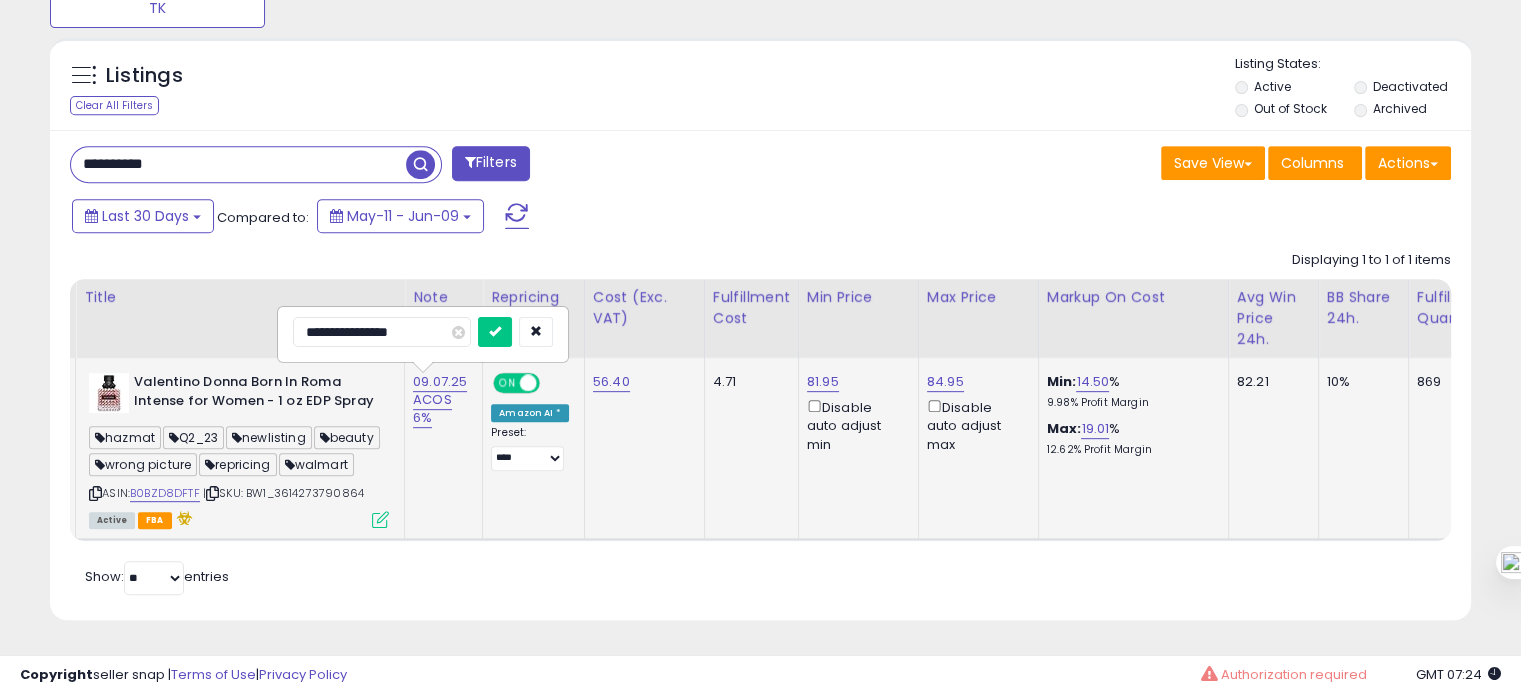 drag, startPoint x: 320, startPoint y: 286, endPoint x: 296, endPoint y: 293, distance: 25 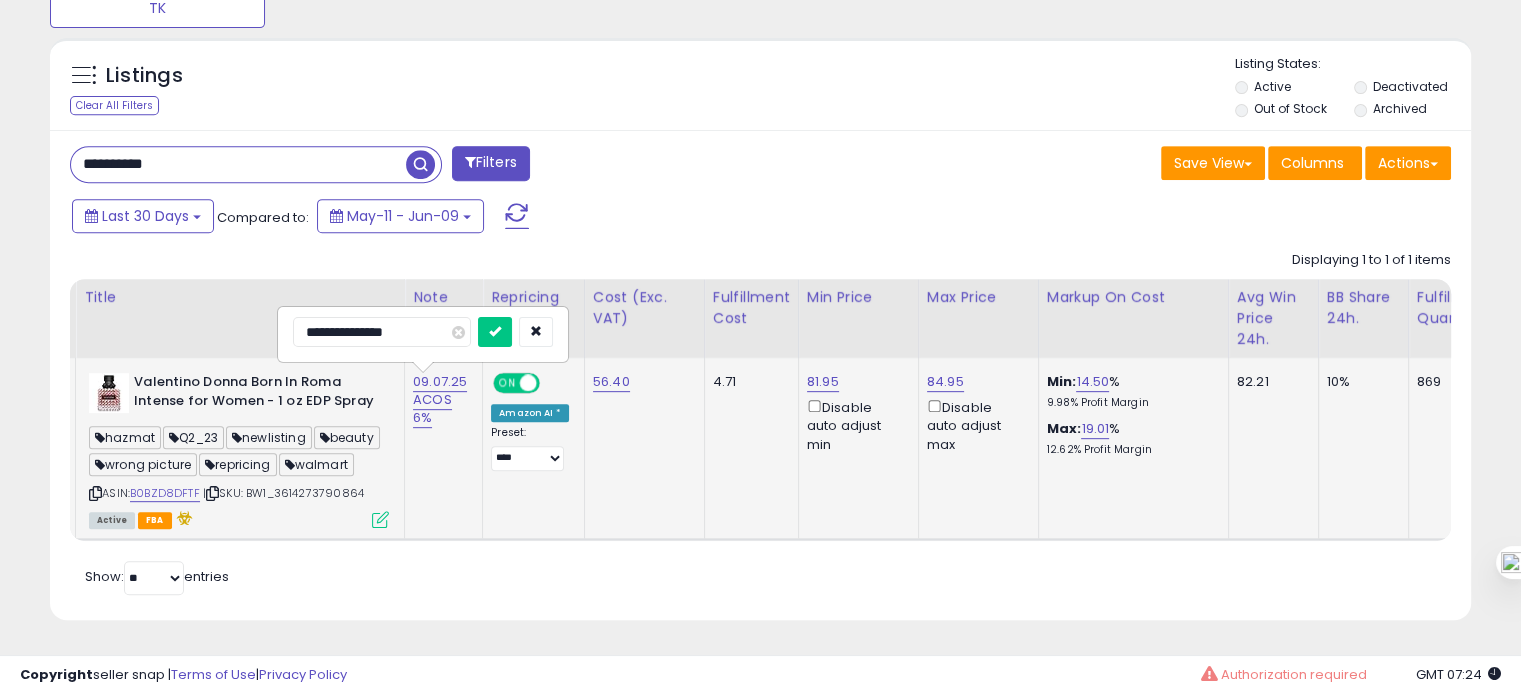 type on "**********" 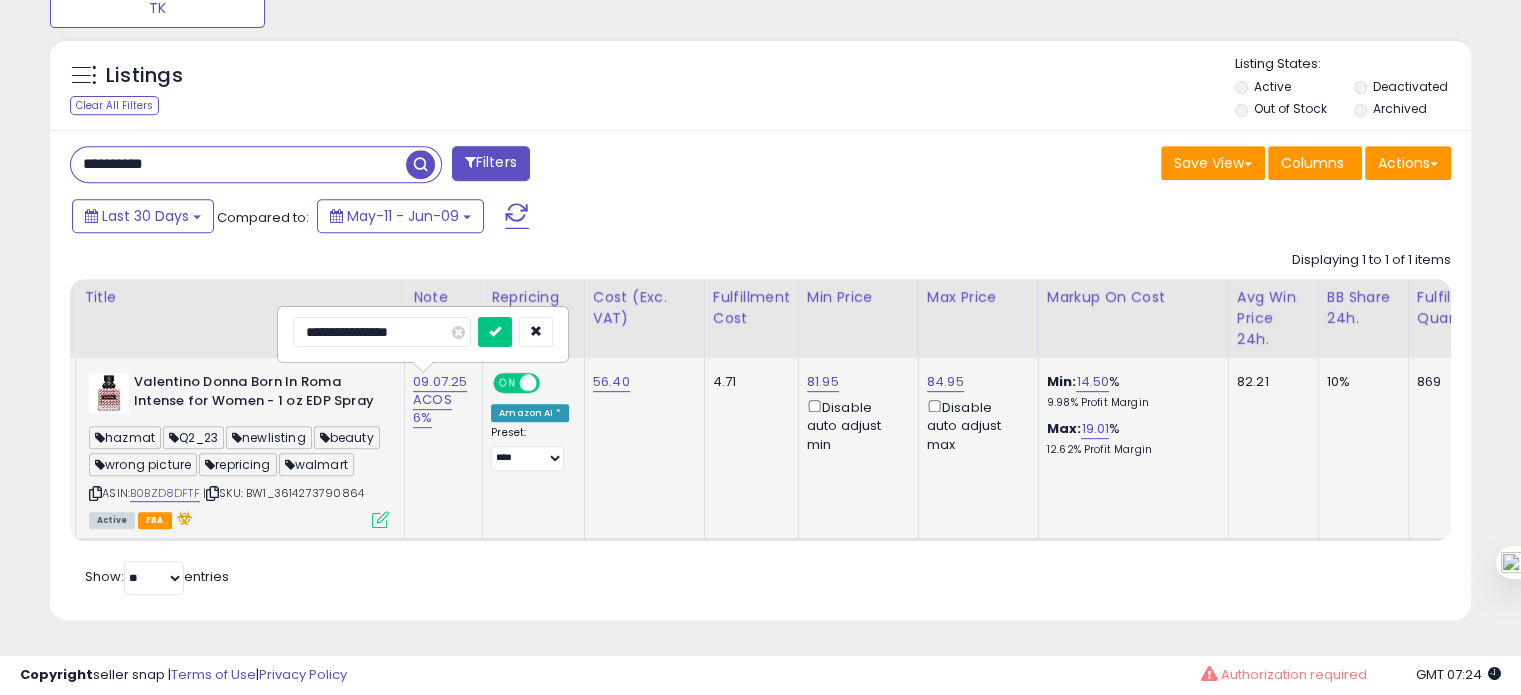 click at bounding box center [495, 332] 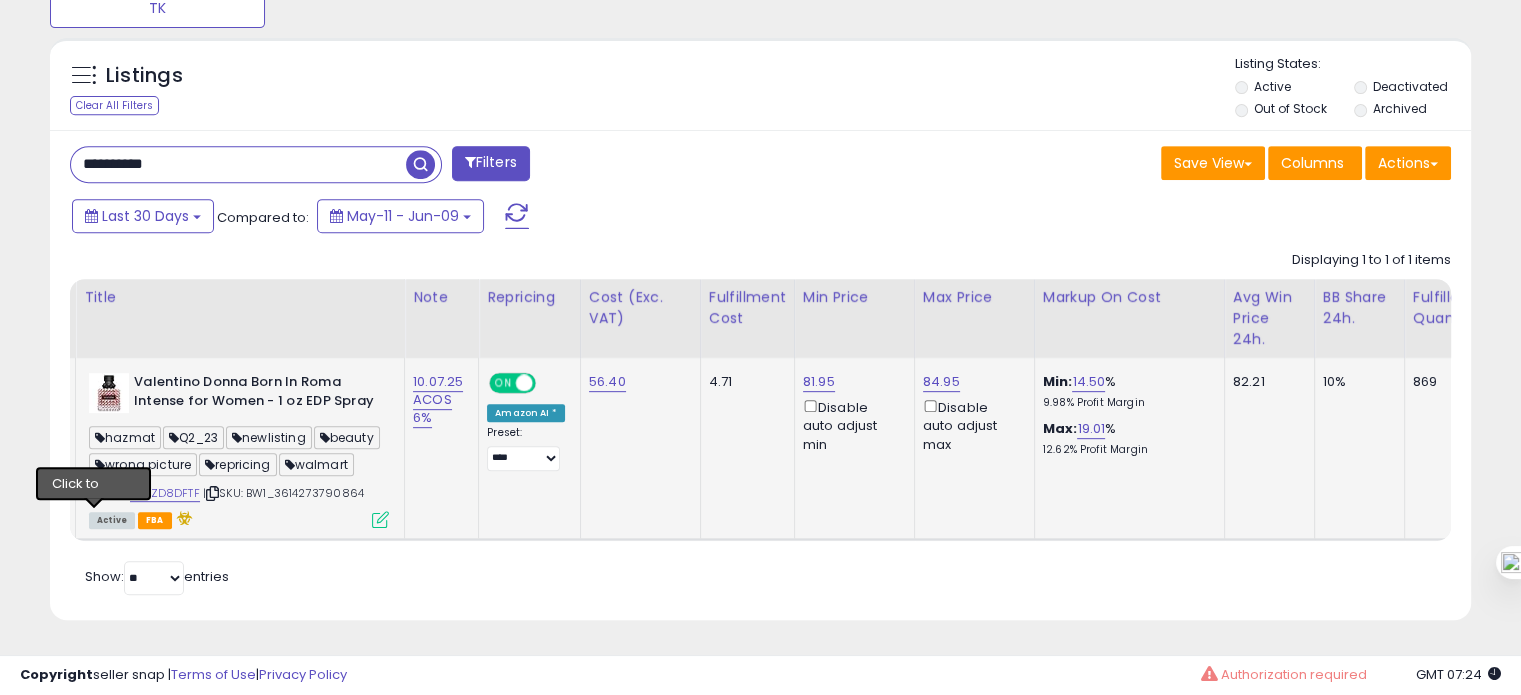 click at bounding box center (95, 493) 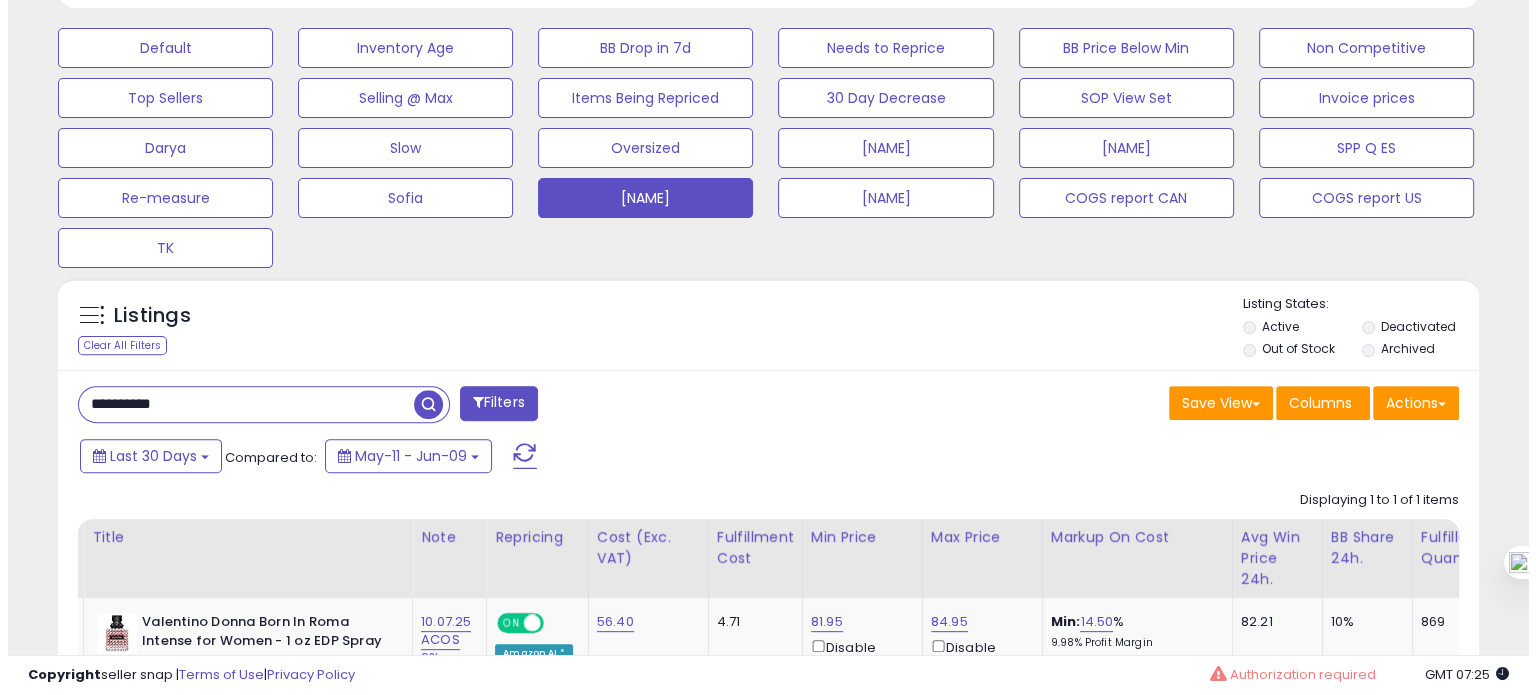 scroll, scrollTop: 631, scrollLeft: 0, axis: vertical 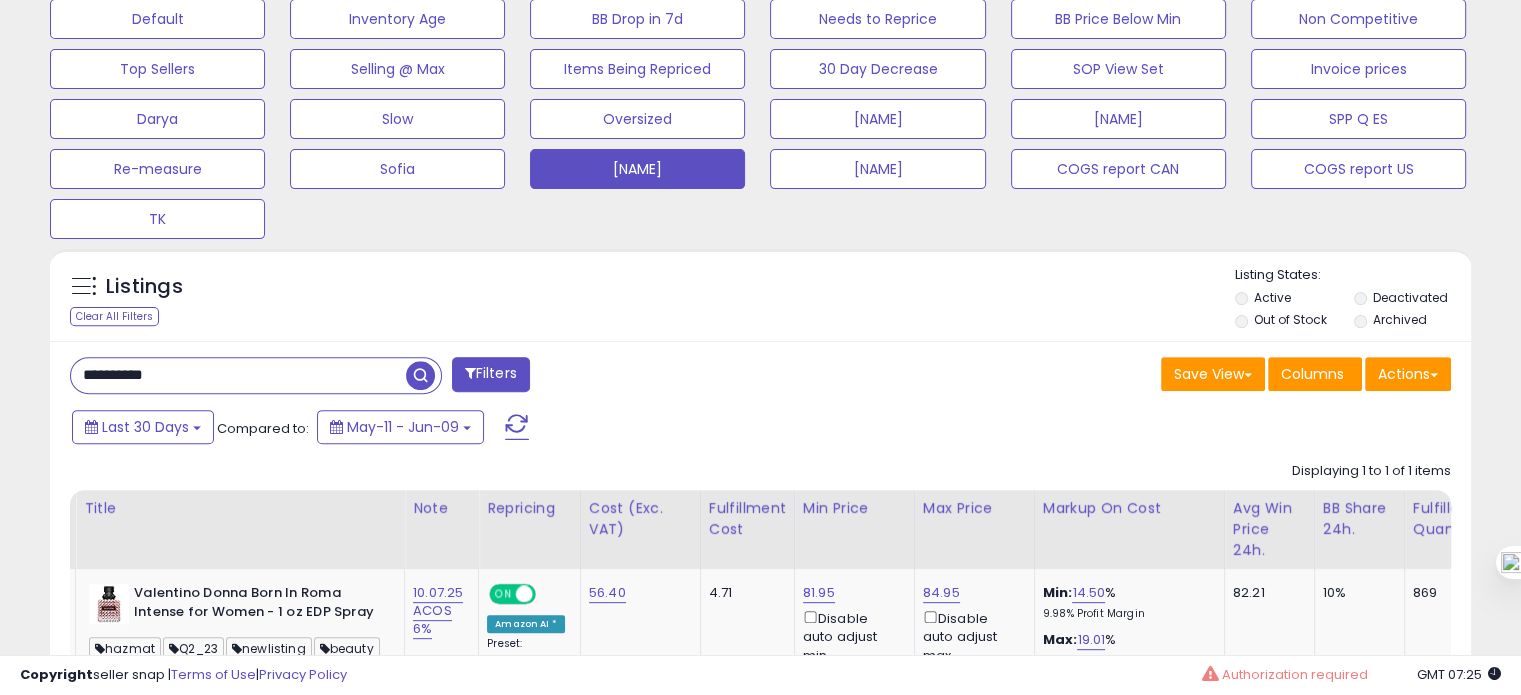click on "**********" at bounding box center [238, 375] 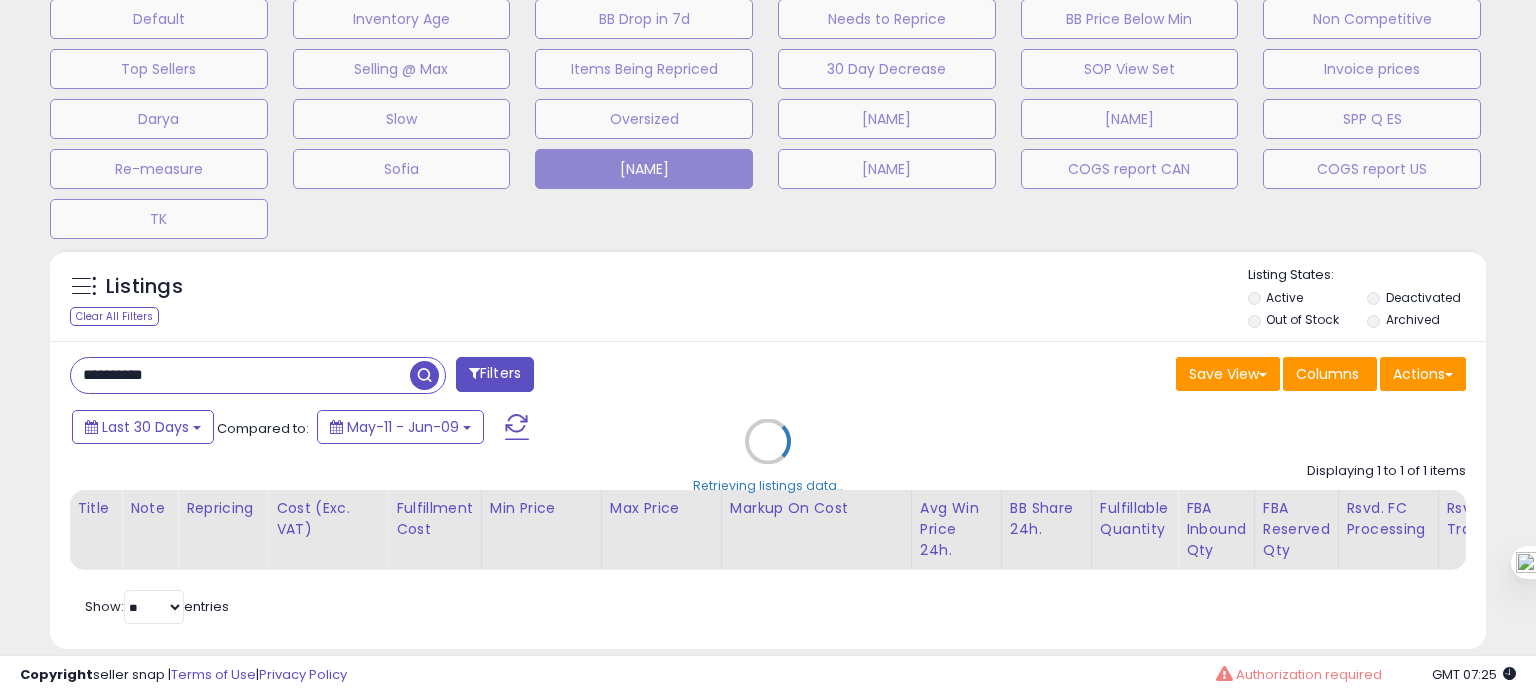 scroll, scrollTop: 999589, scrollLeft: 999168, axis: both 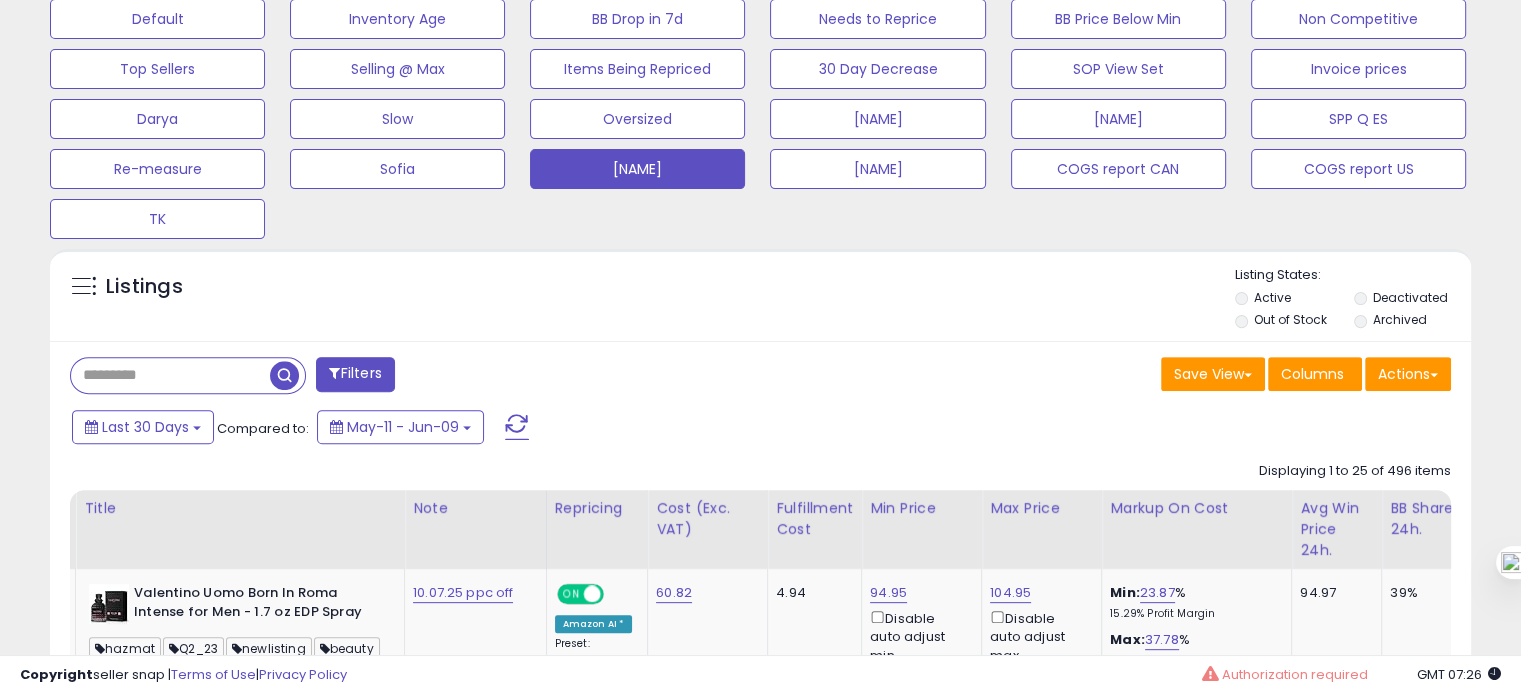 click at bounding box center (170, 375) 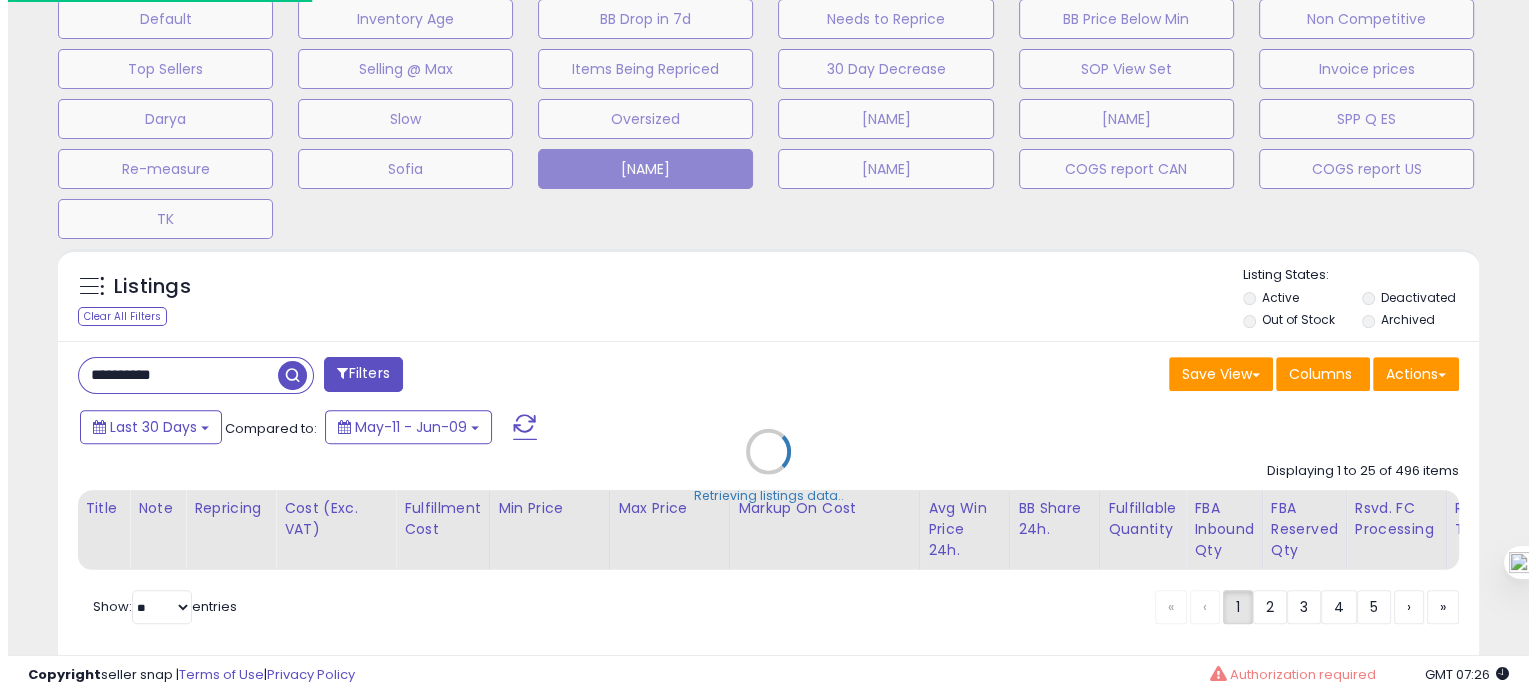 scroll, scrollTop: 999589, scrollLeft: 999168, axis: both 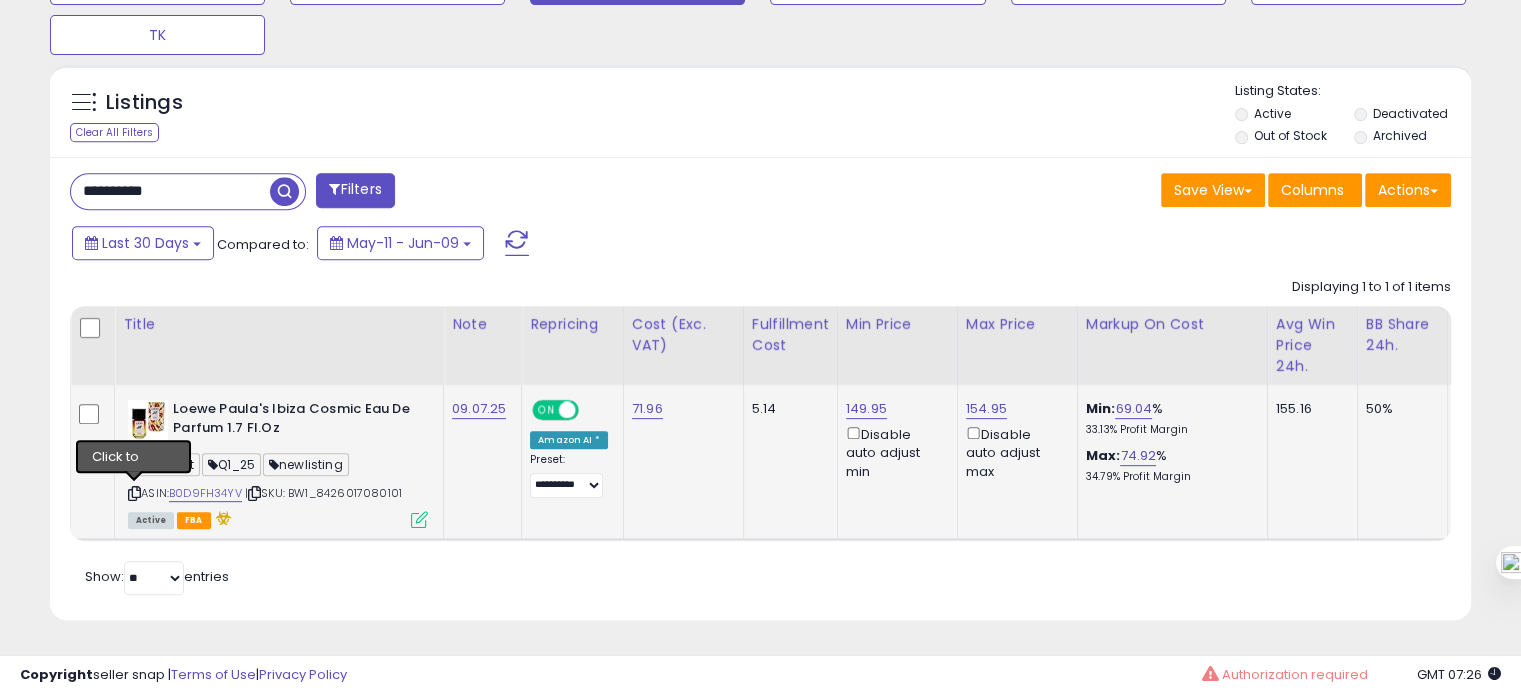 click at bounding box center (134, 493) 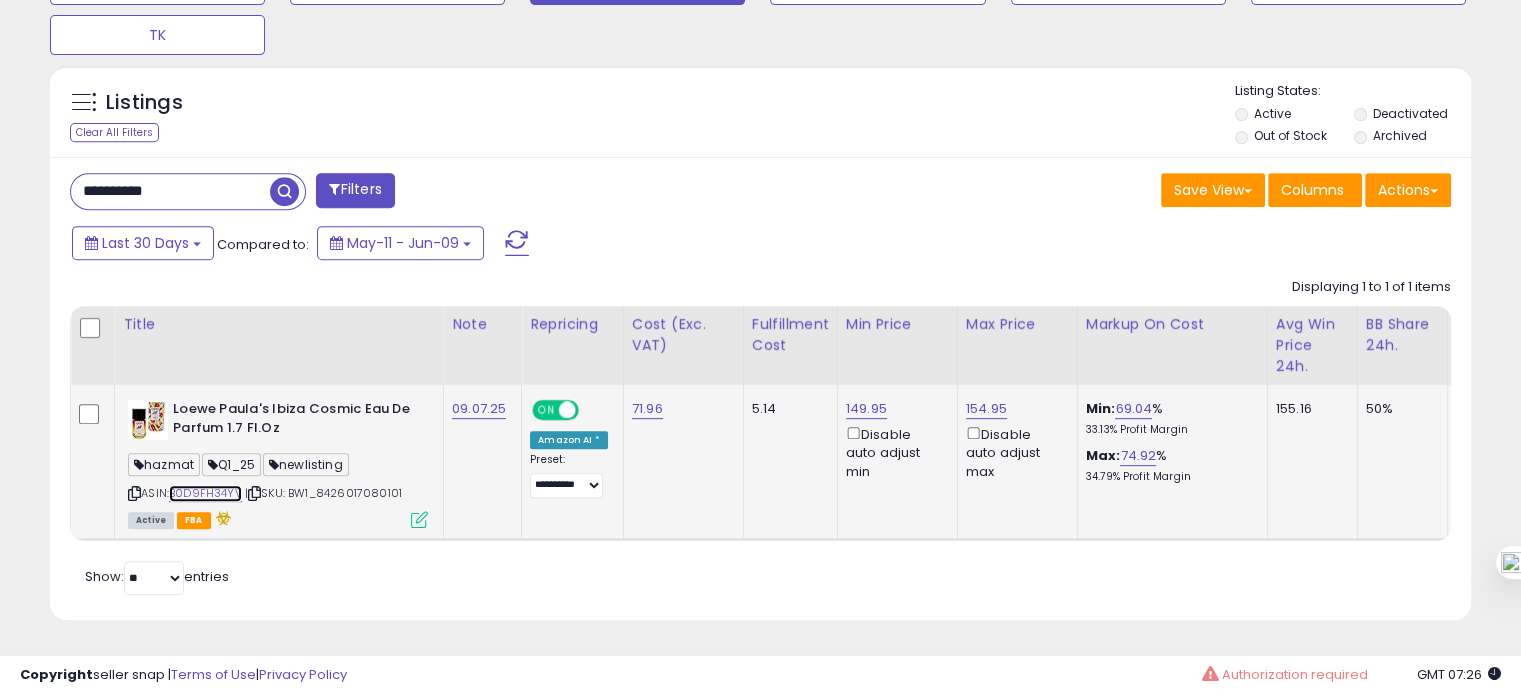 click on "B0D9FH34YV" at bounding box center [205, 493] 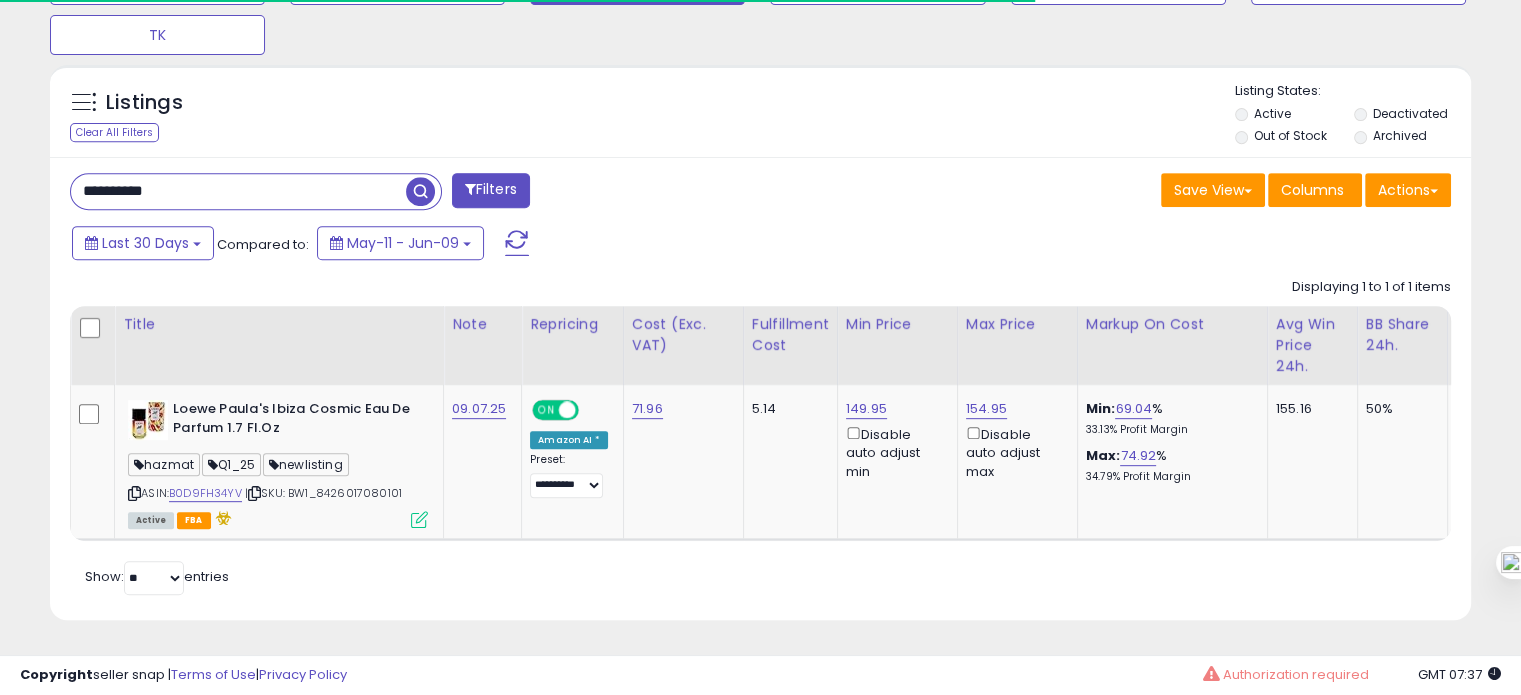 click on "**********" at bounding box center [238, 191] 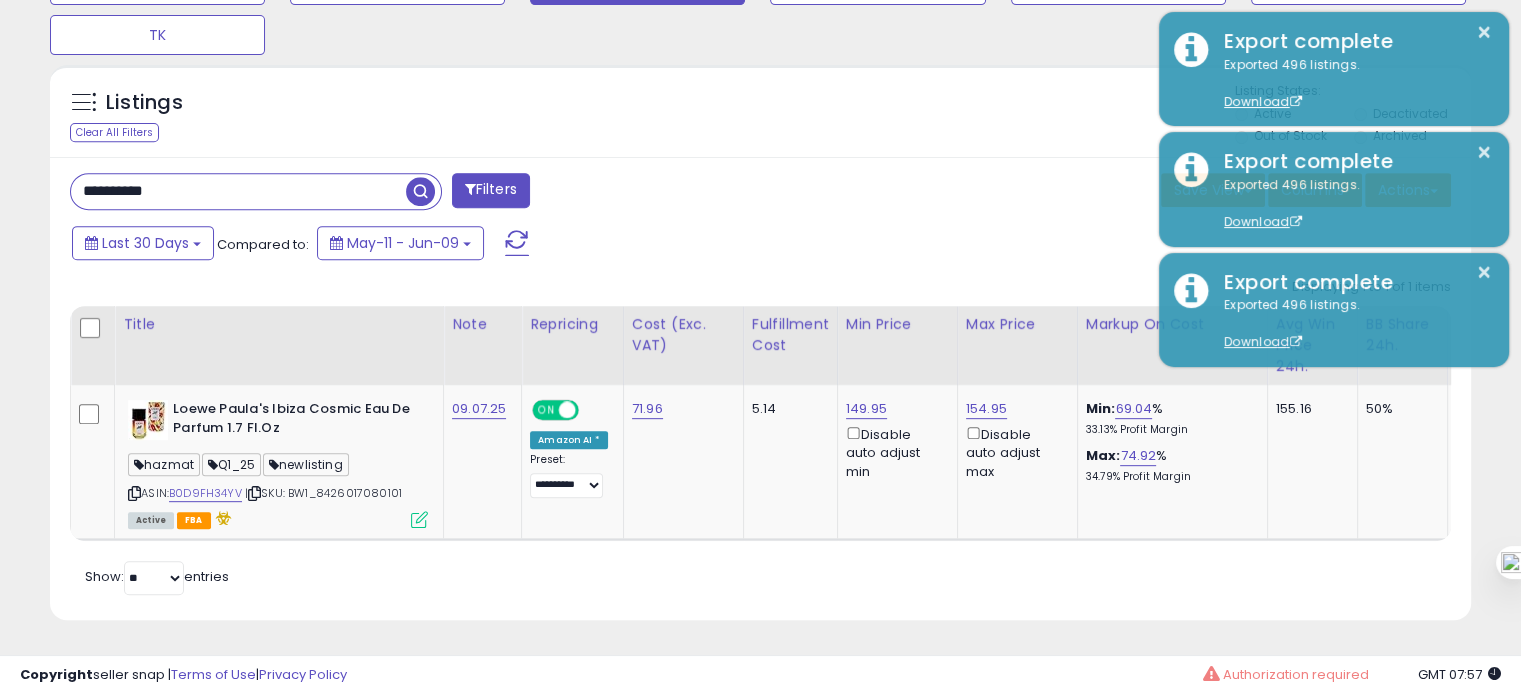 click on "**********" at bounding box center [238, 191] 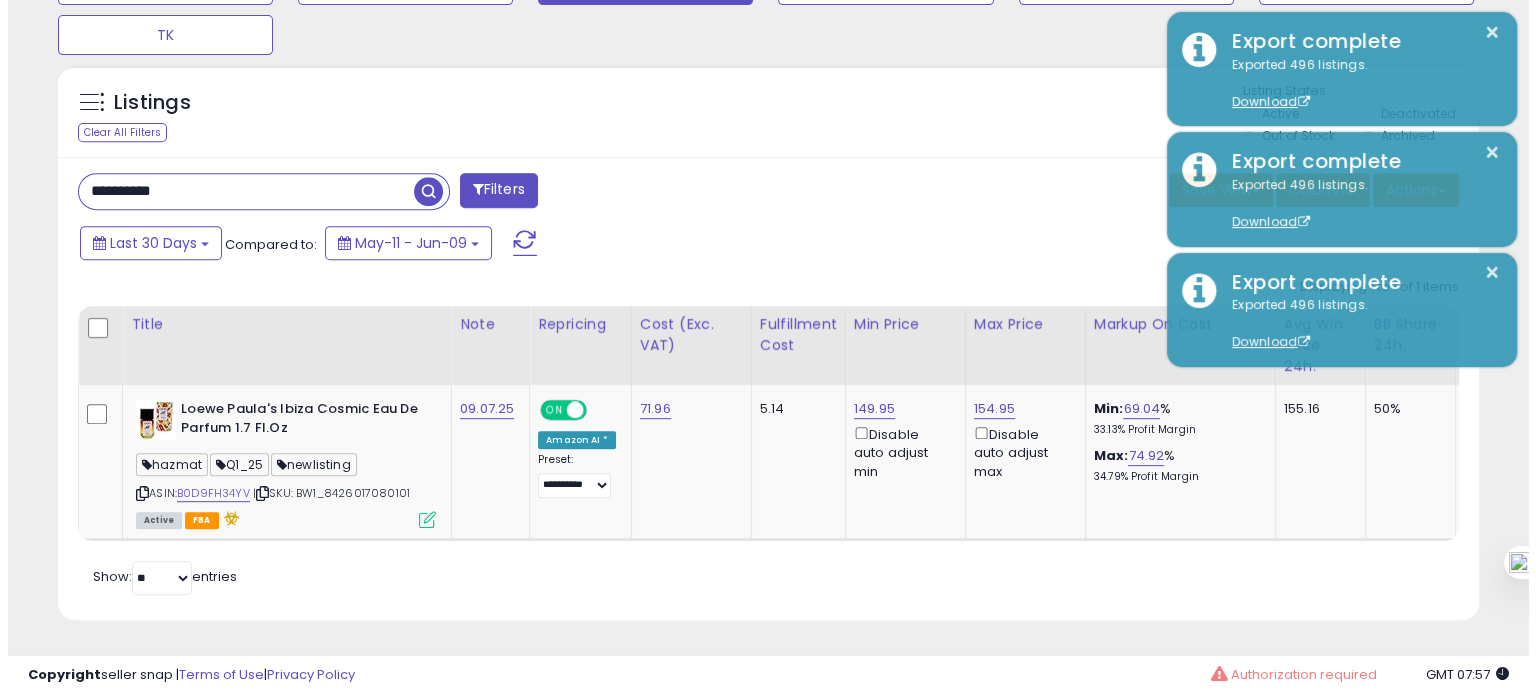 scroll, scrollTop: 674, scrollLeft: 0, axis: vertical 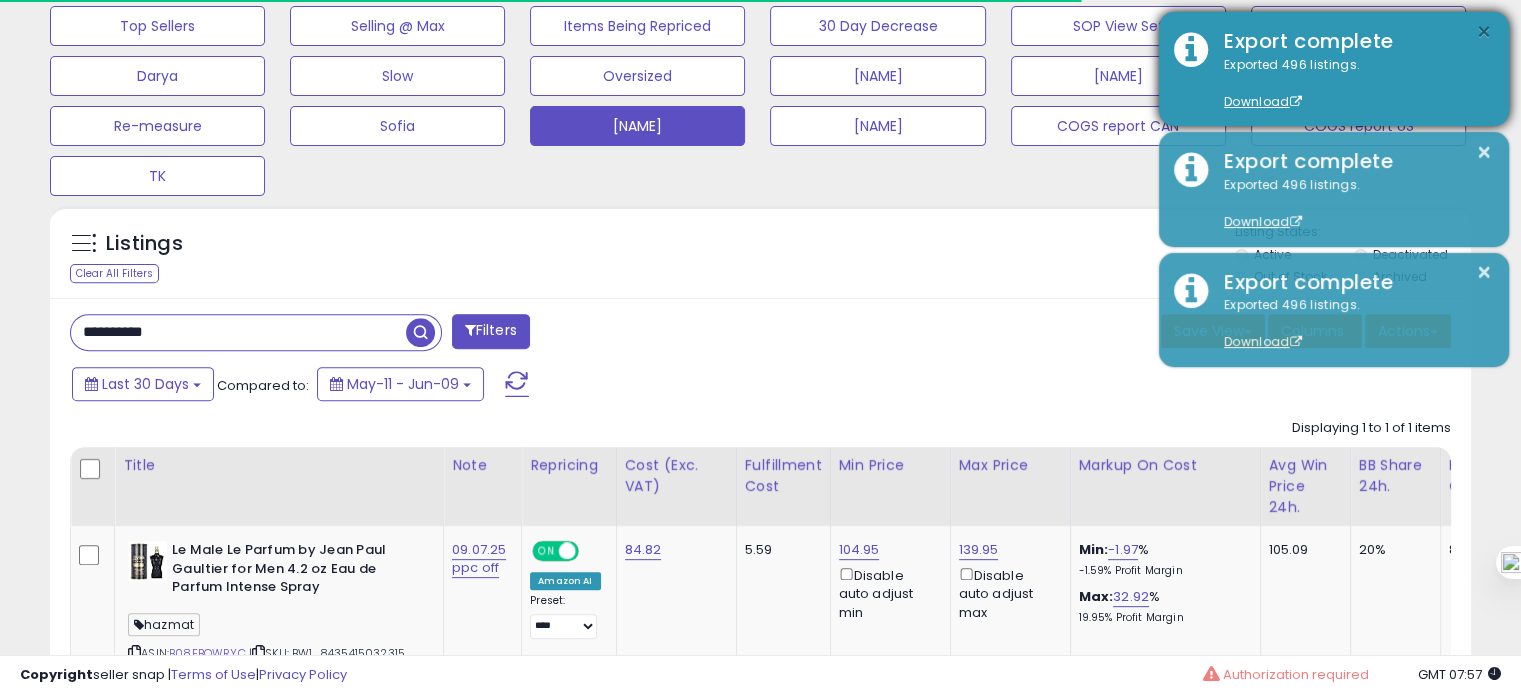 click on "×" at bounding box center (1484, 32) 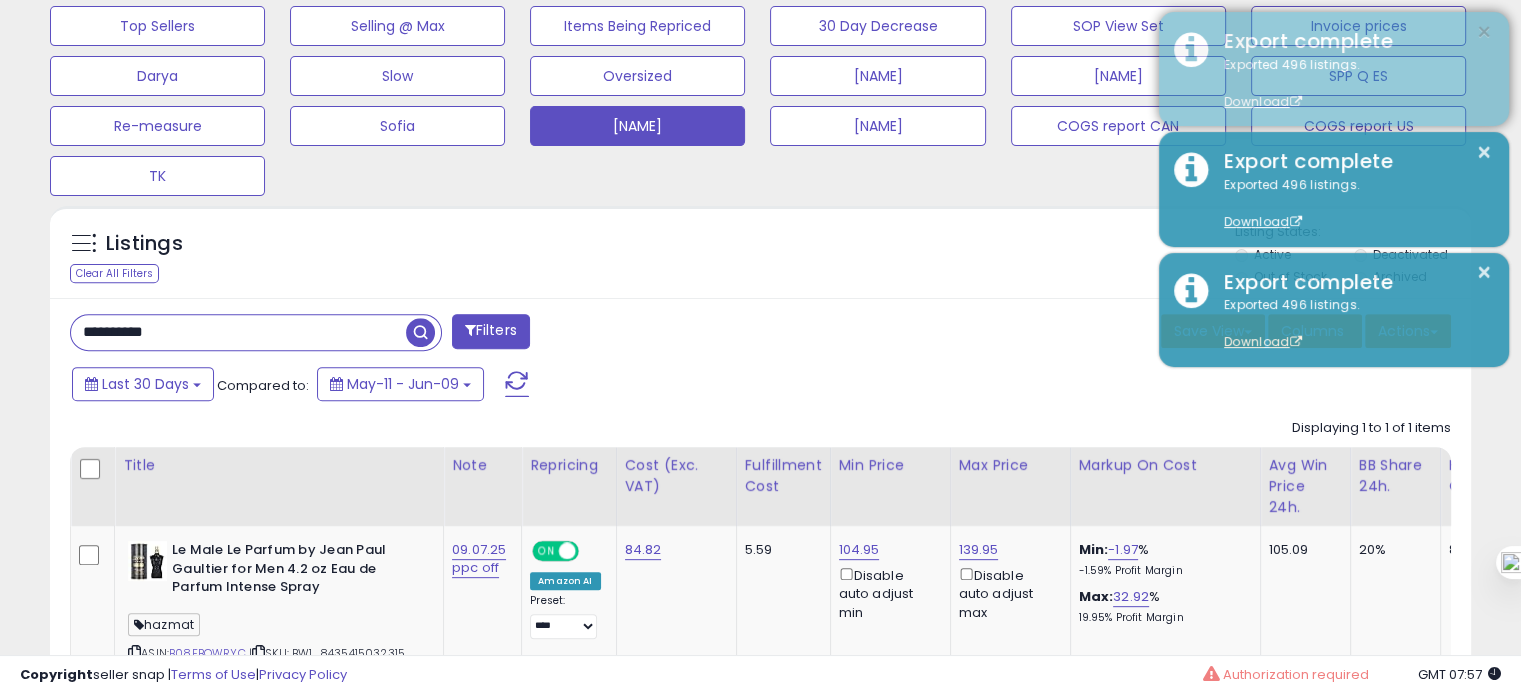 scroll, scrollTop: 999589, scrollLeft: 999176, axis: both 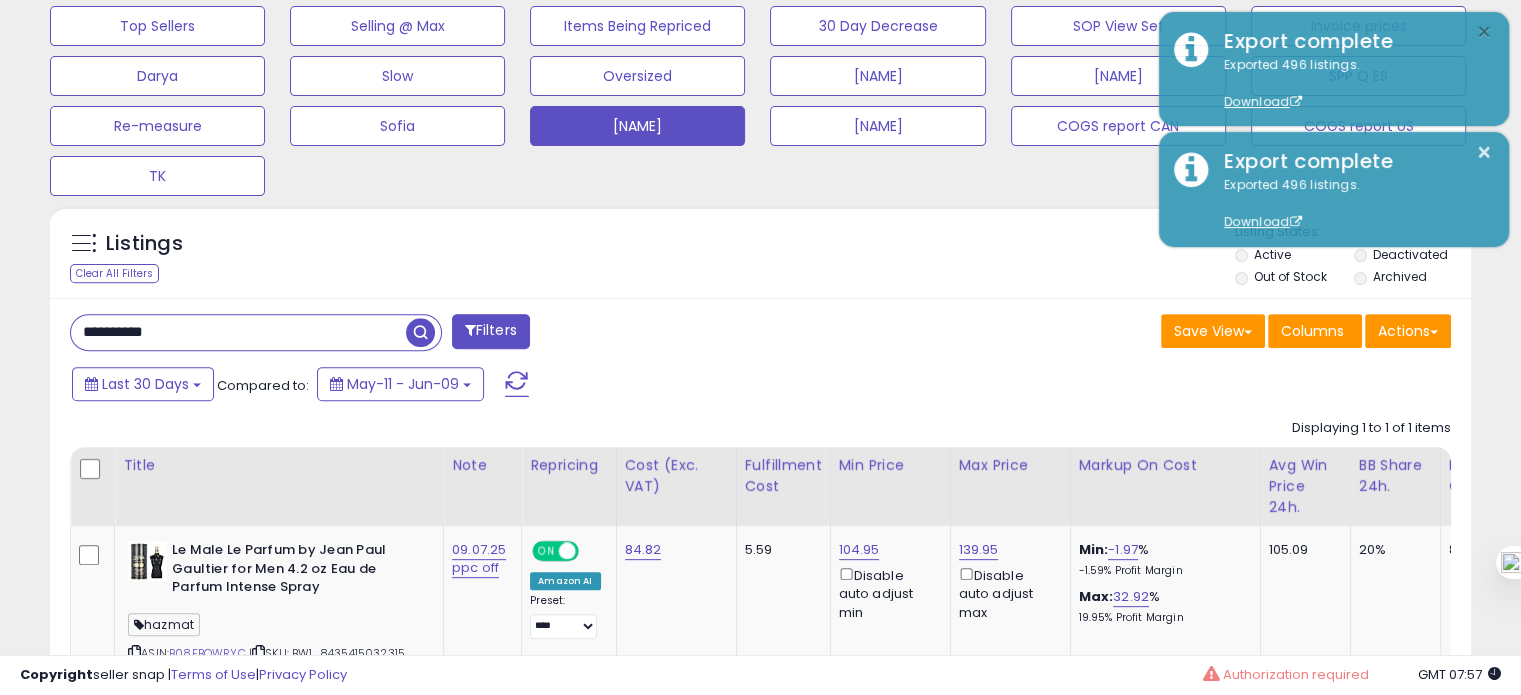 click on "×" at bounding box center (1484, 32) 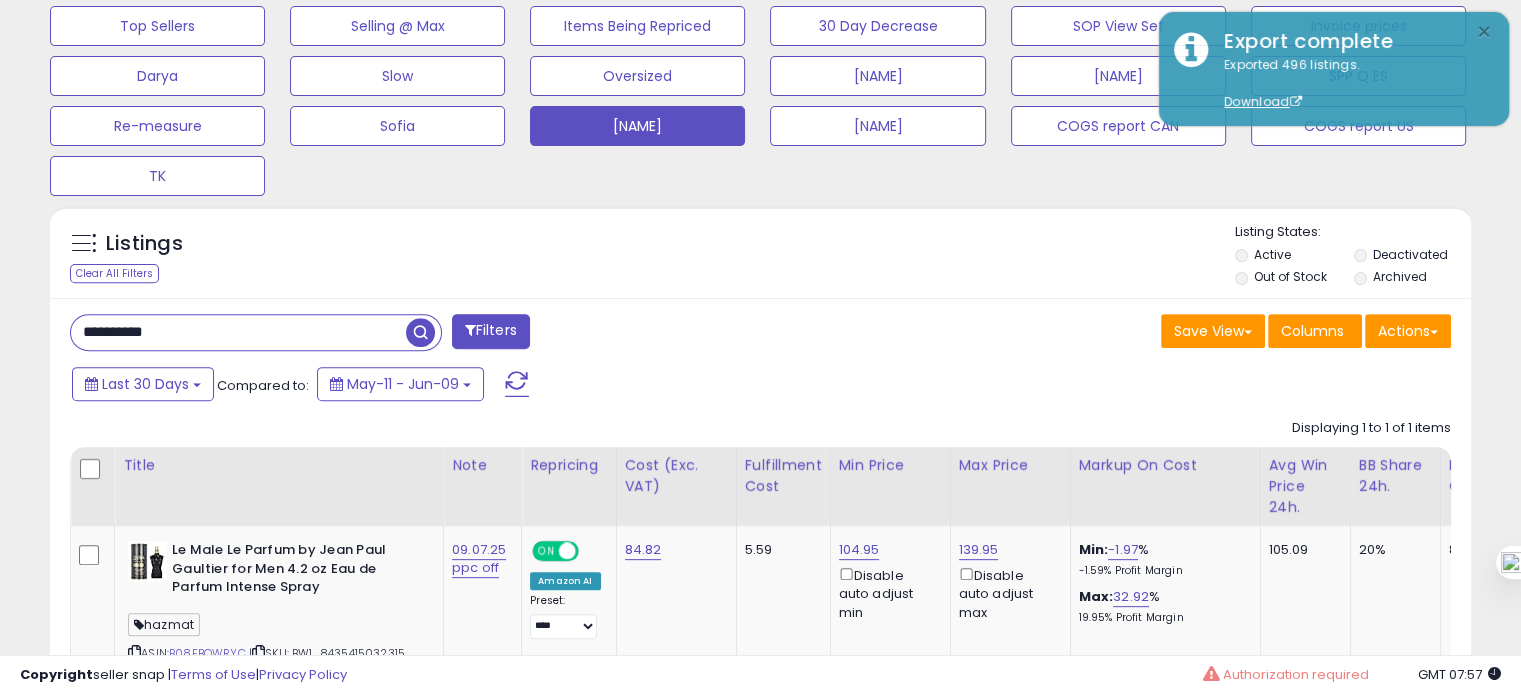 click on "×" at bounding box center [1484, 32] 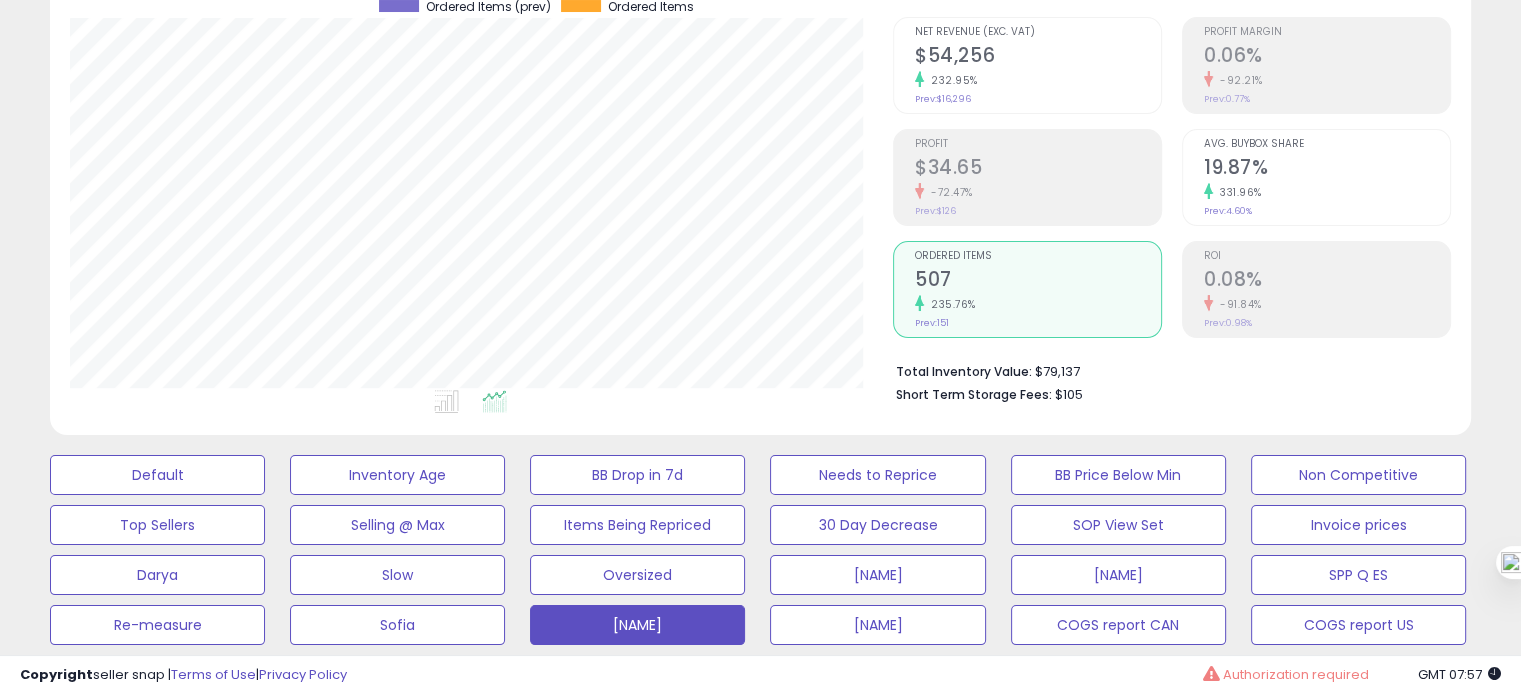 scroll, scrollTop: 848, scrollLeft: 0, axis: vertical 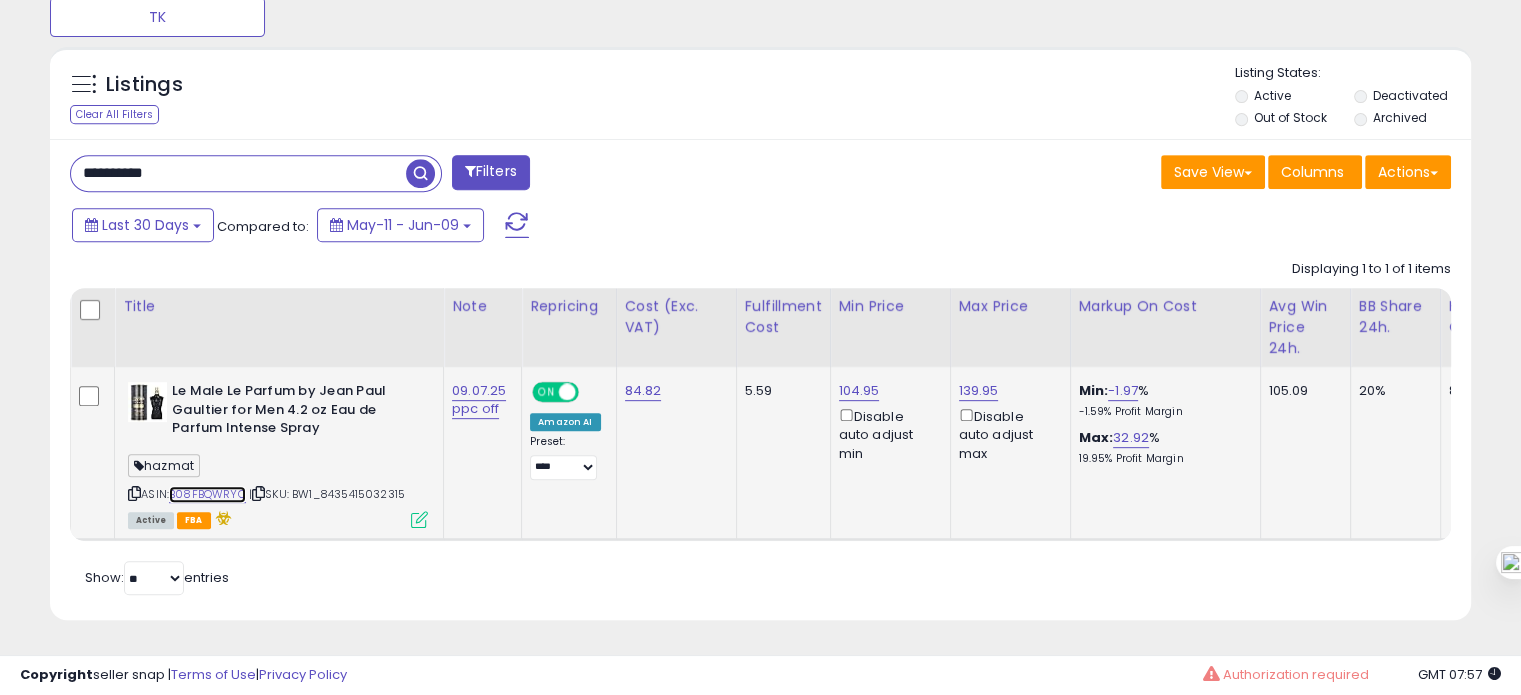 click on "B08FBQWRYC" at bounding box center (207, 494) 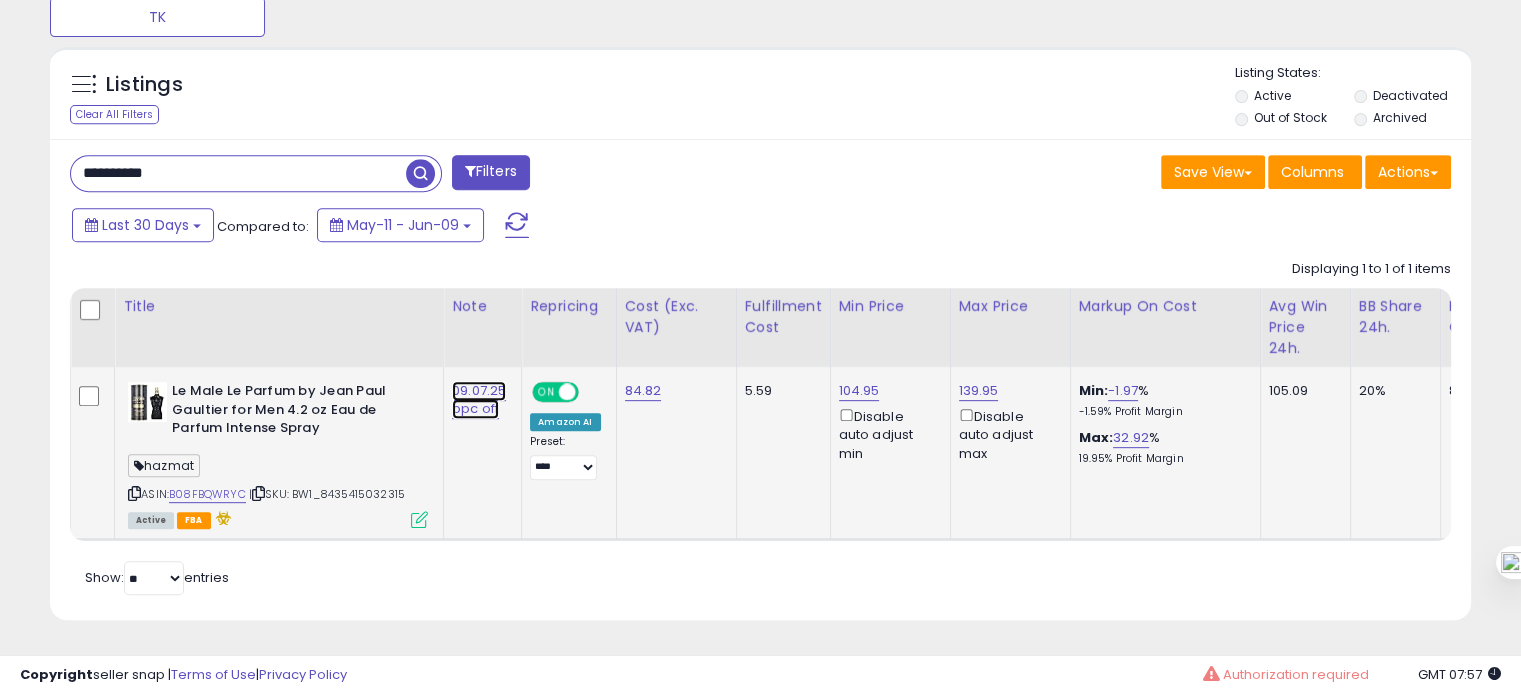 click on "09.07.25 ppc off" at bounding box center (479, 400) 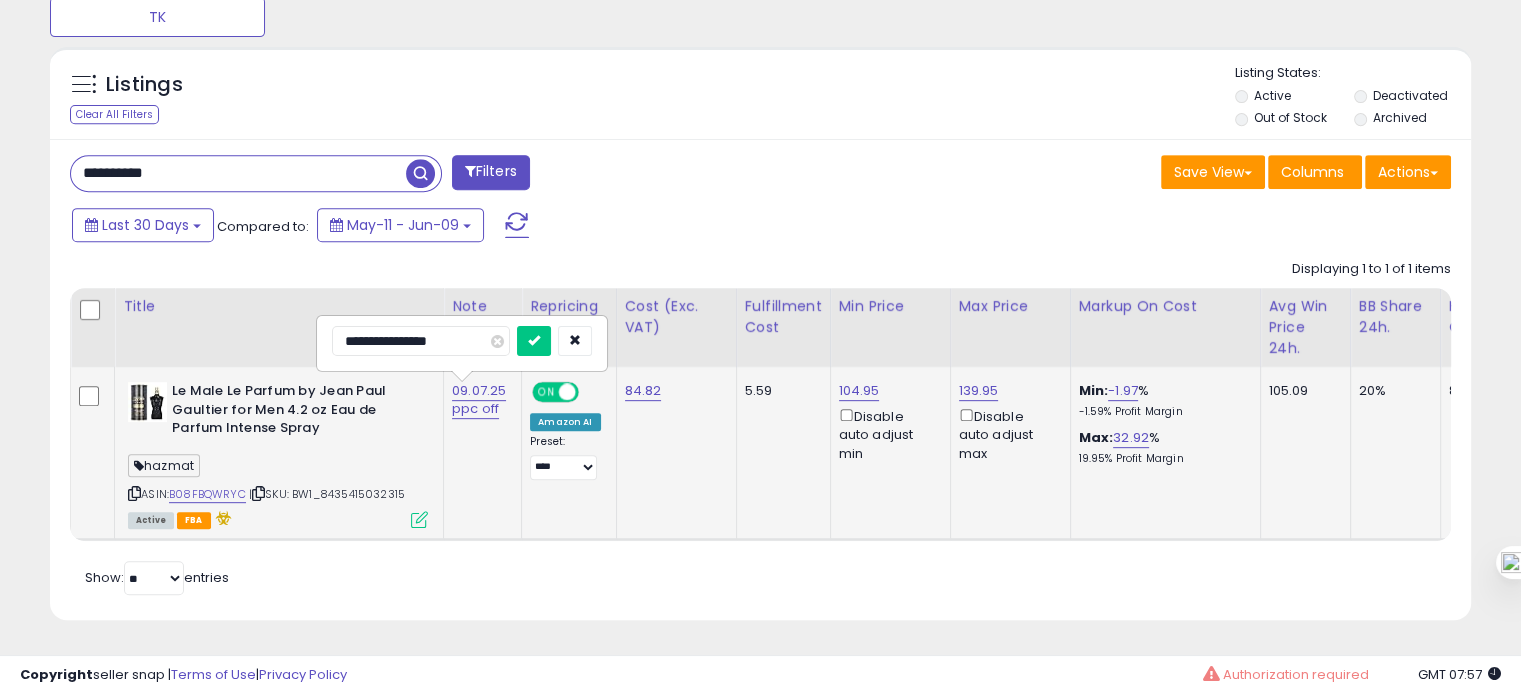 drag, startPoint x: 358, startPoint y: 325, endPoint x: 332, endPoint y: 326, distance: 26.019224 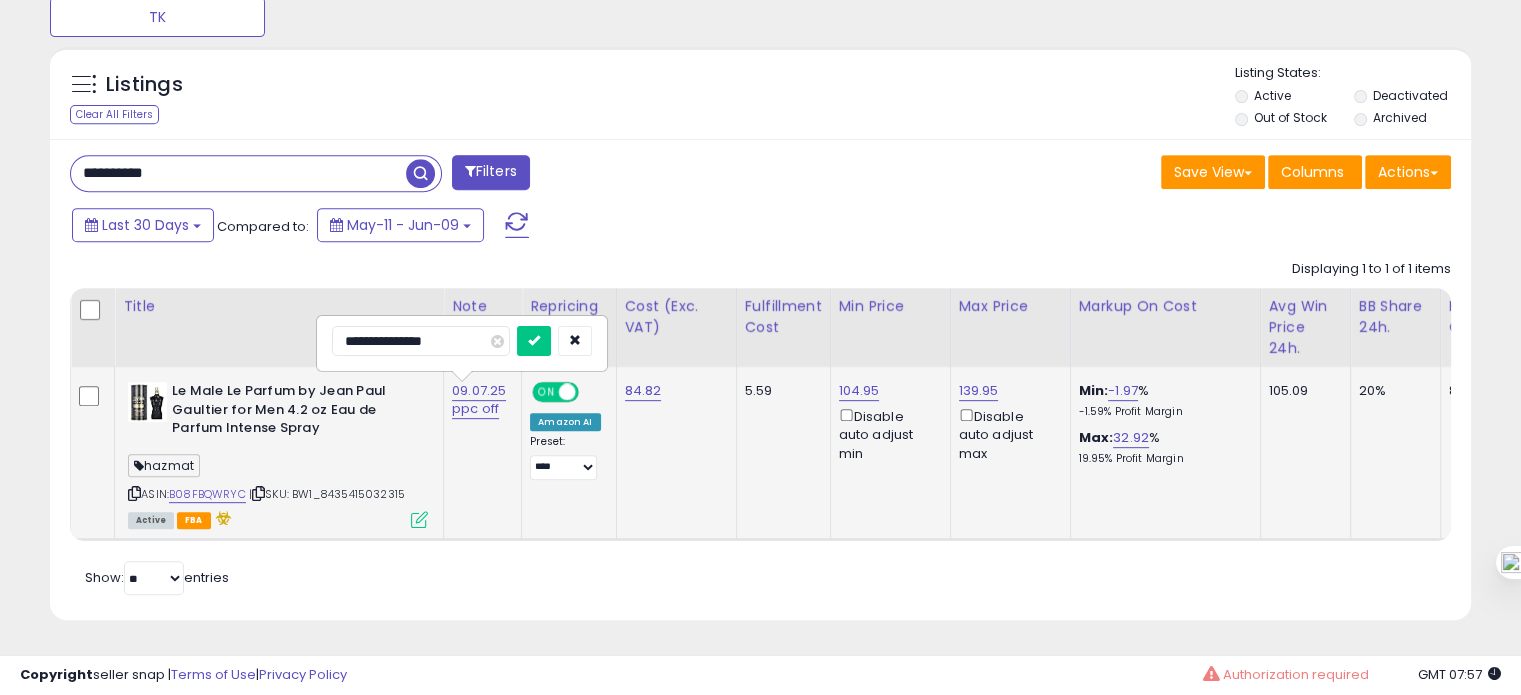 type on "**********" 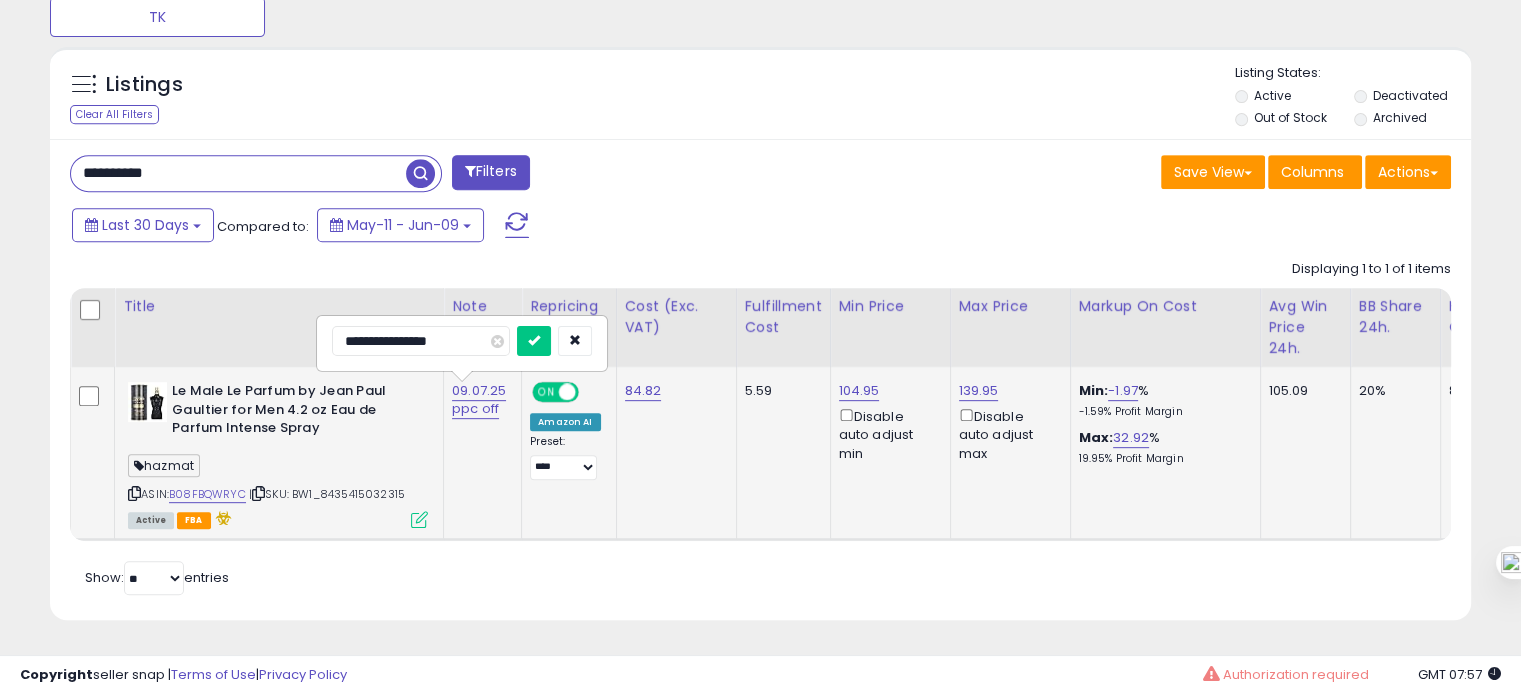 click at bounding box center [534, 341] 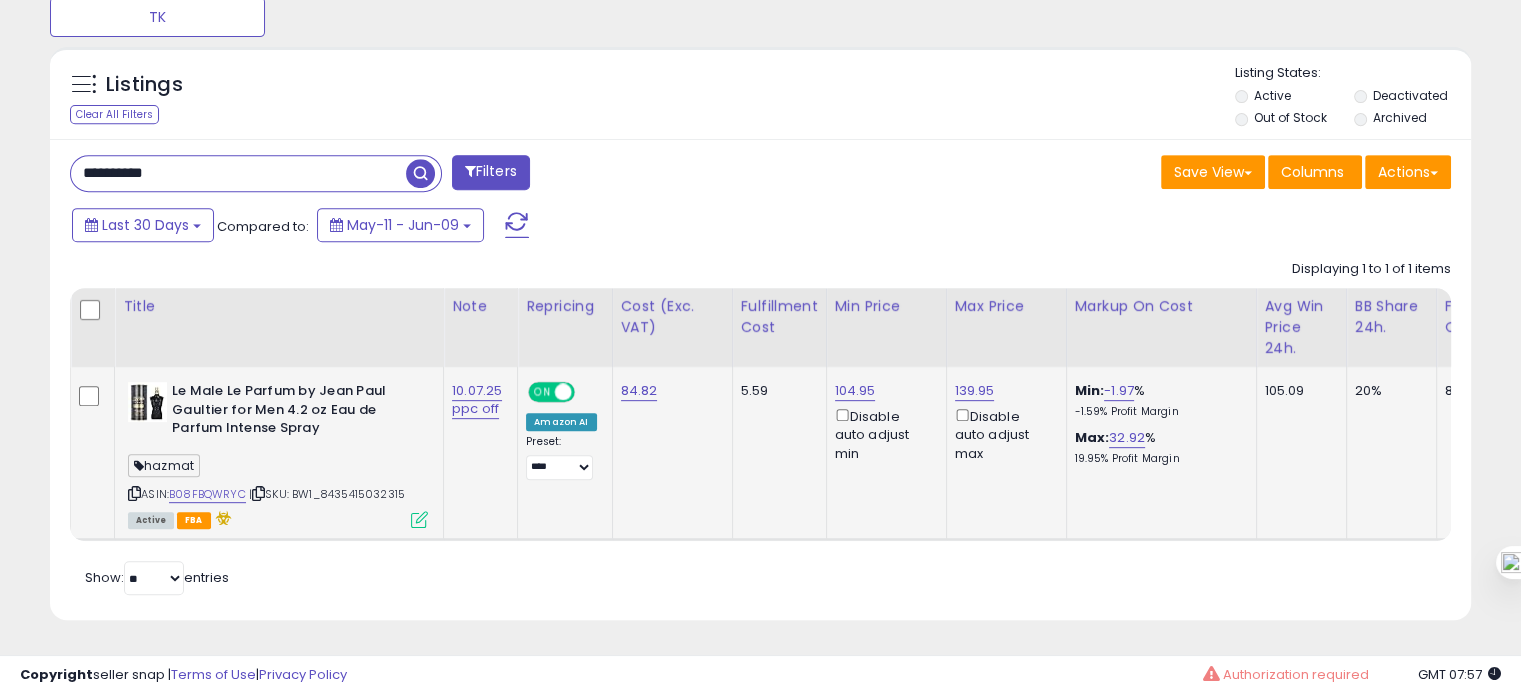 click on "**********" at bounding box center (238, 173) 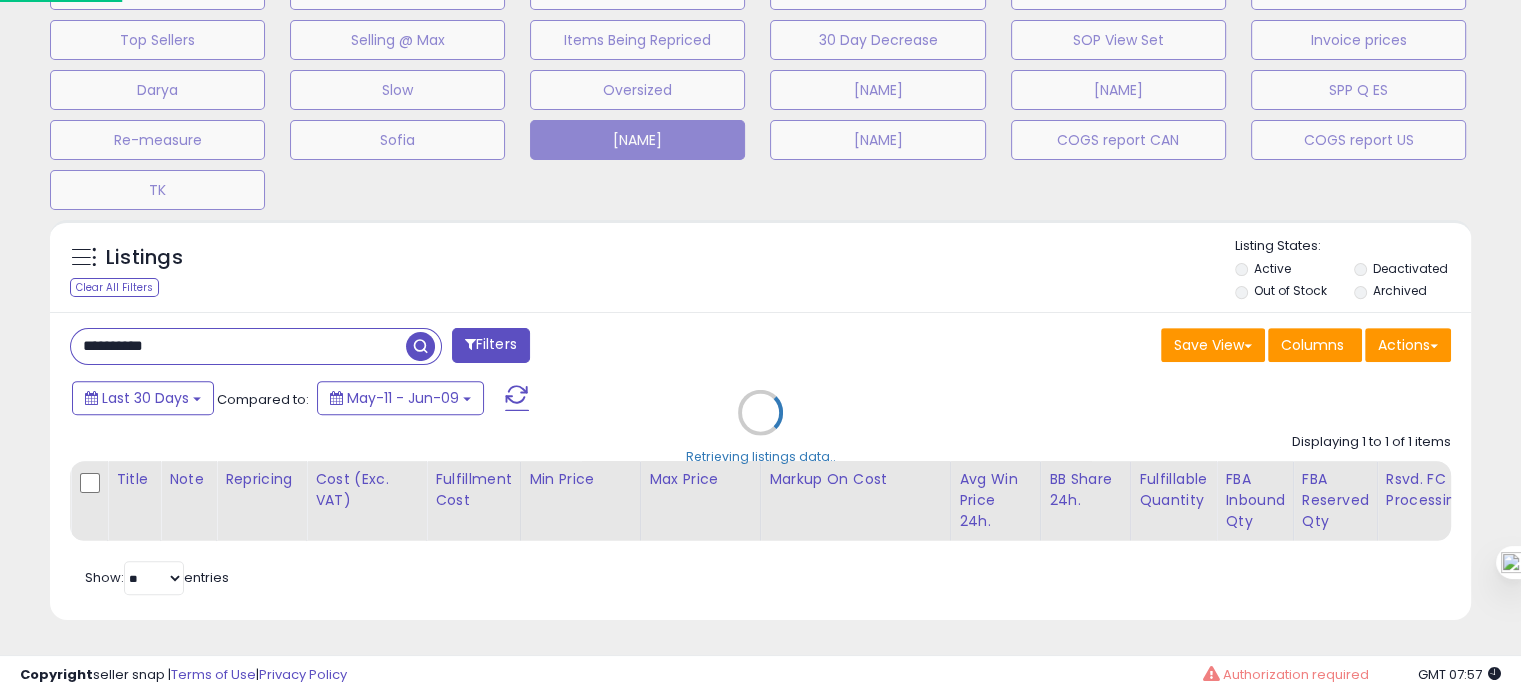 scroll, scrollTop: 999589, scrollLeft: 999168, axis: both 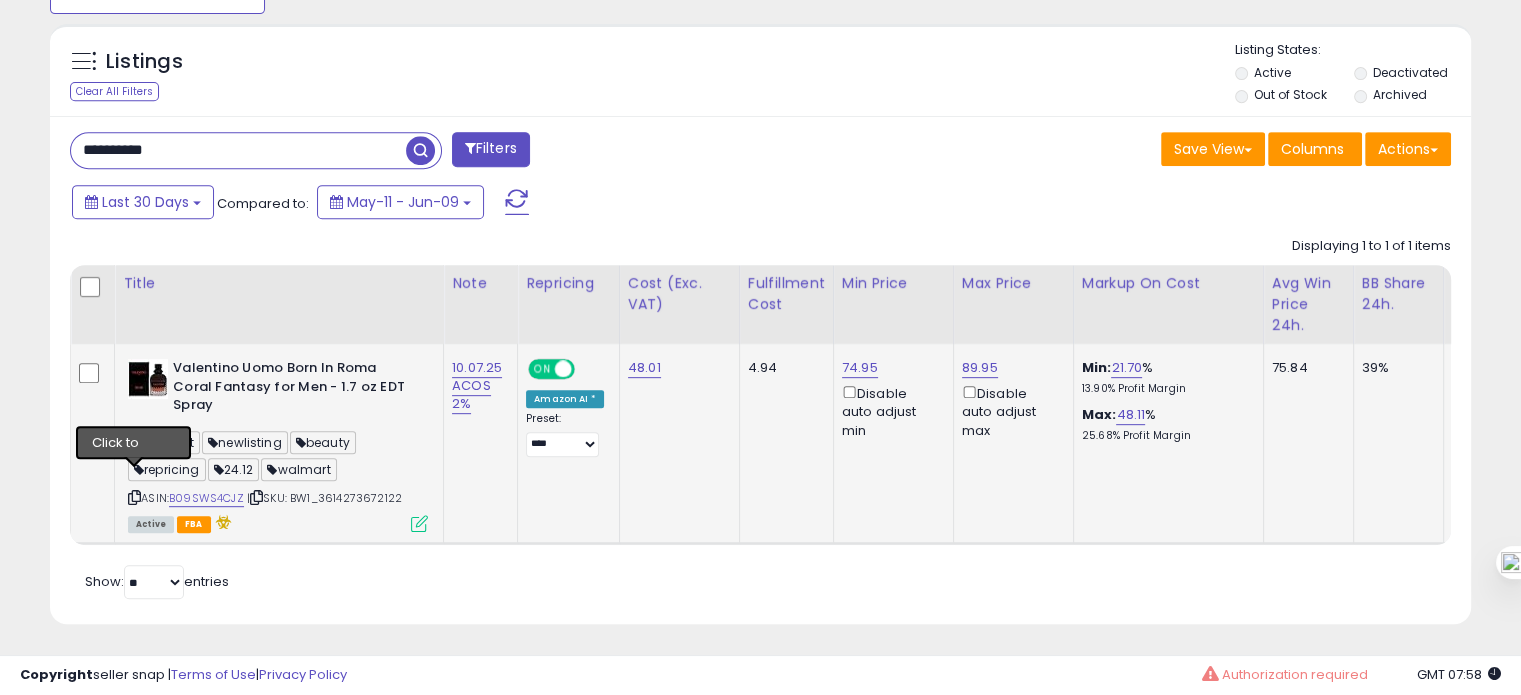 click at bounding box center [134, 497] 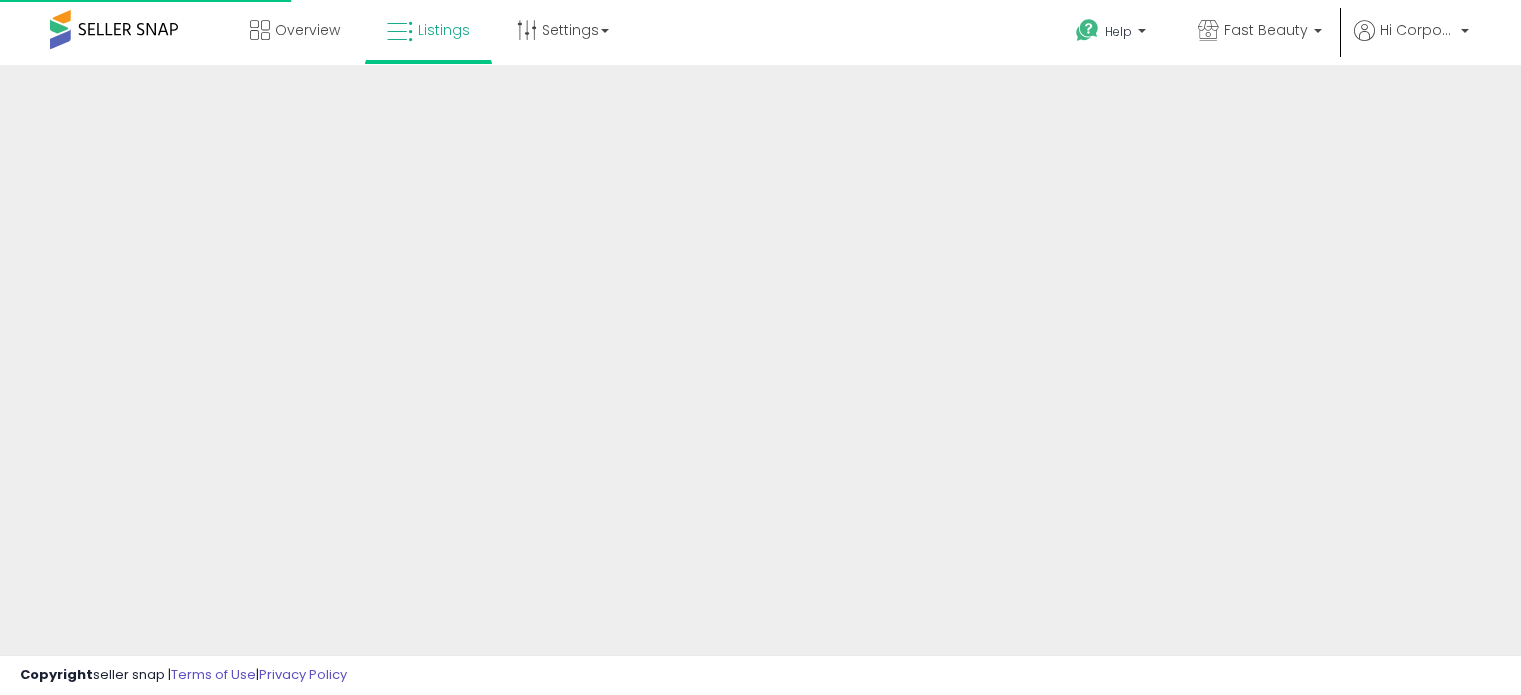 scroll, scrollTop: 0, scrollLeft: 0, axis: both 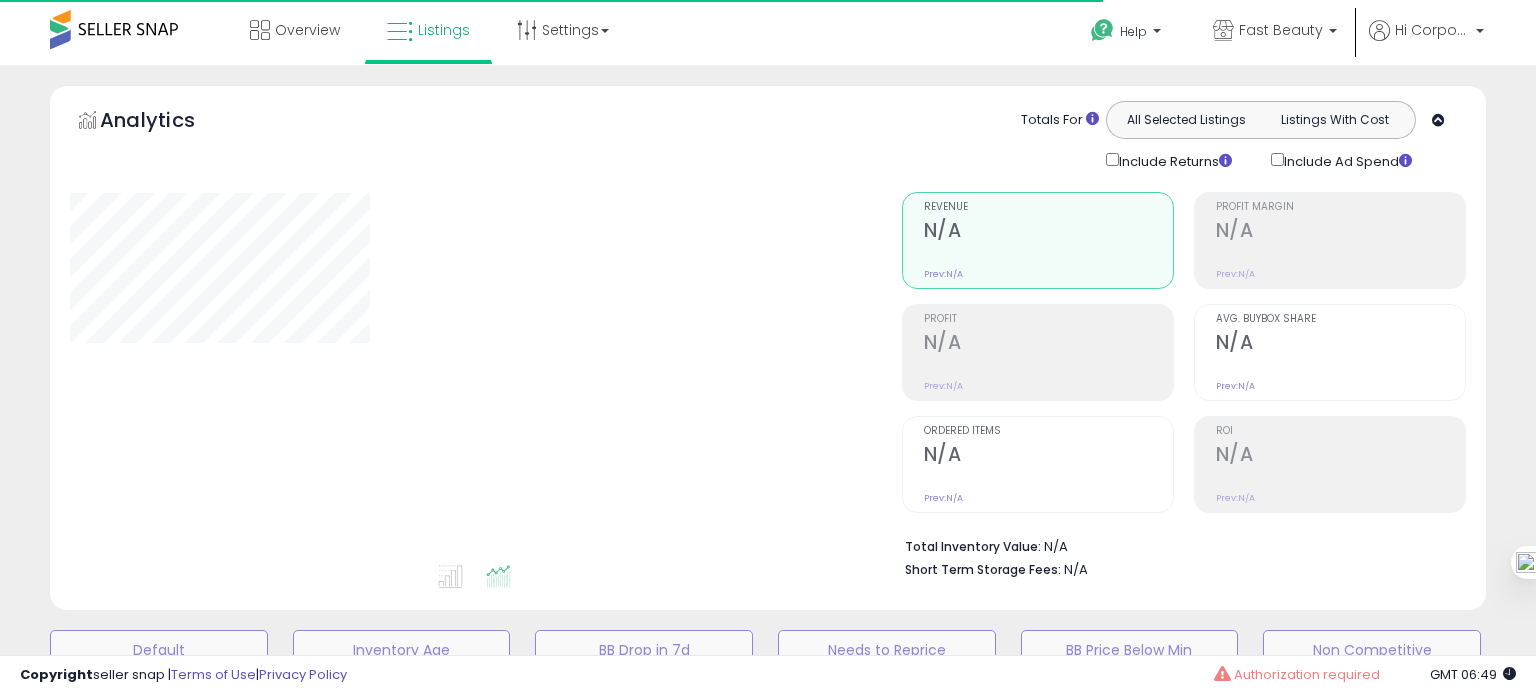 type on "**********" 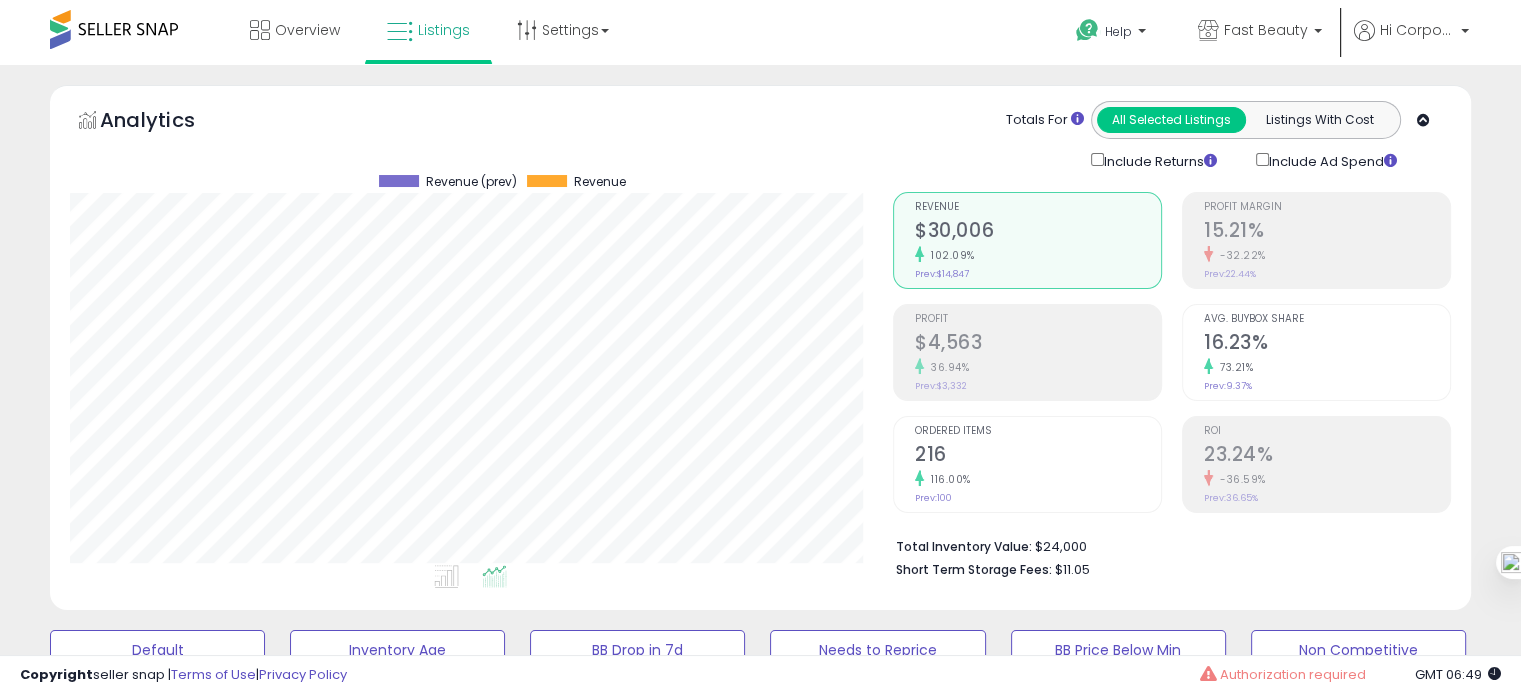 scroll, scrollTop: 999589, scrollLeft: 999176, axis: both 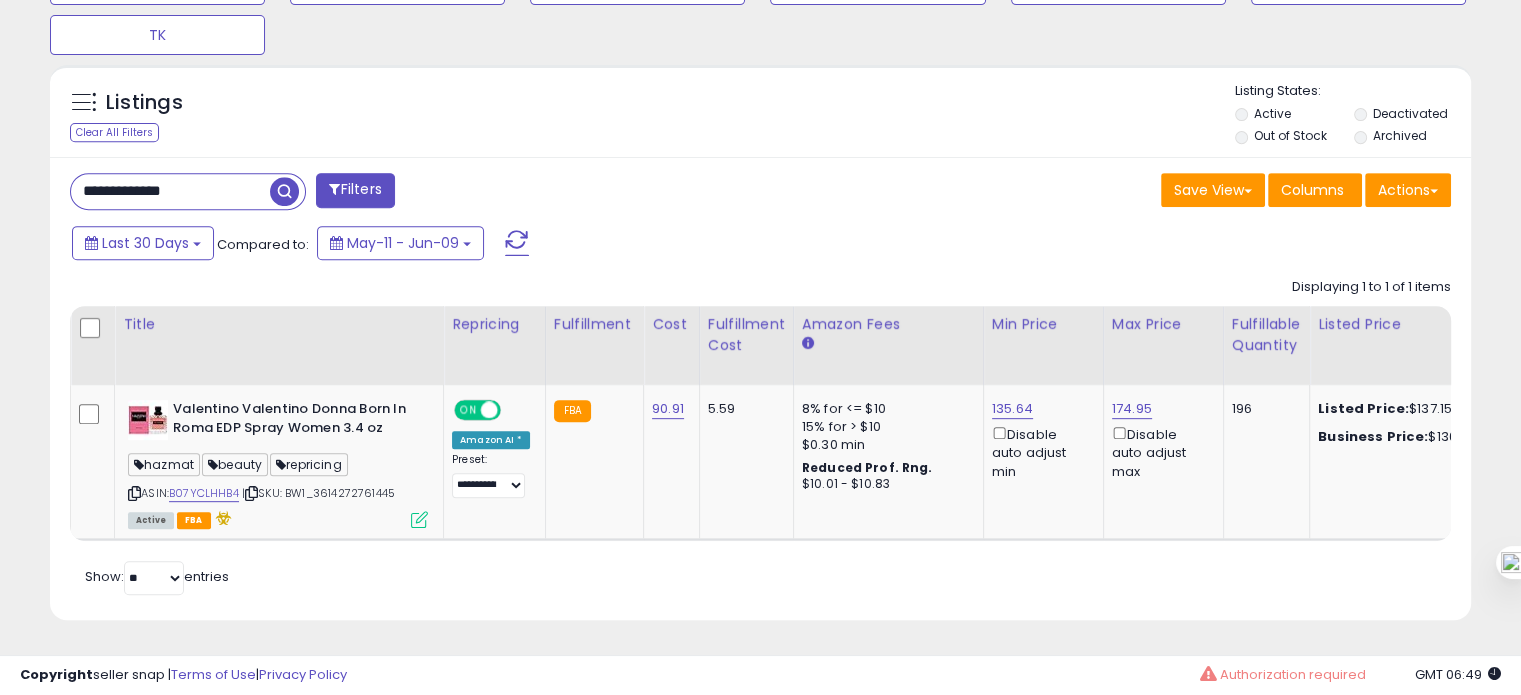 click on "**********" at bounding box center [170, 191] 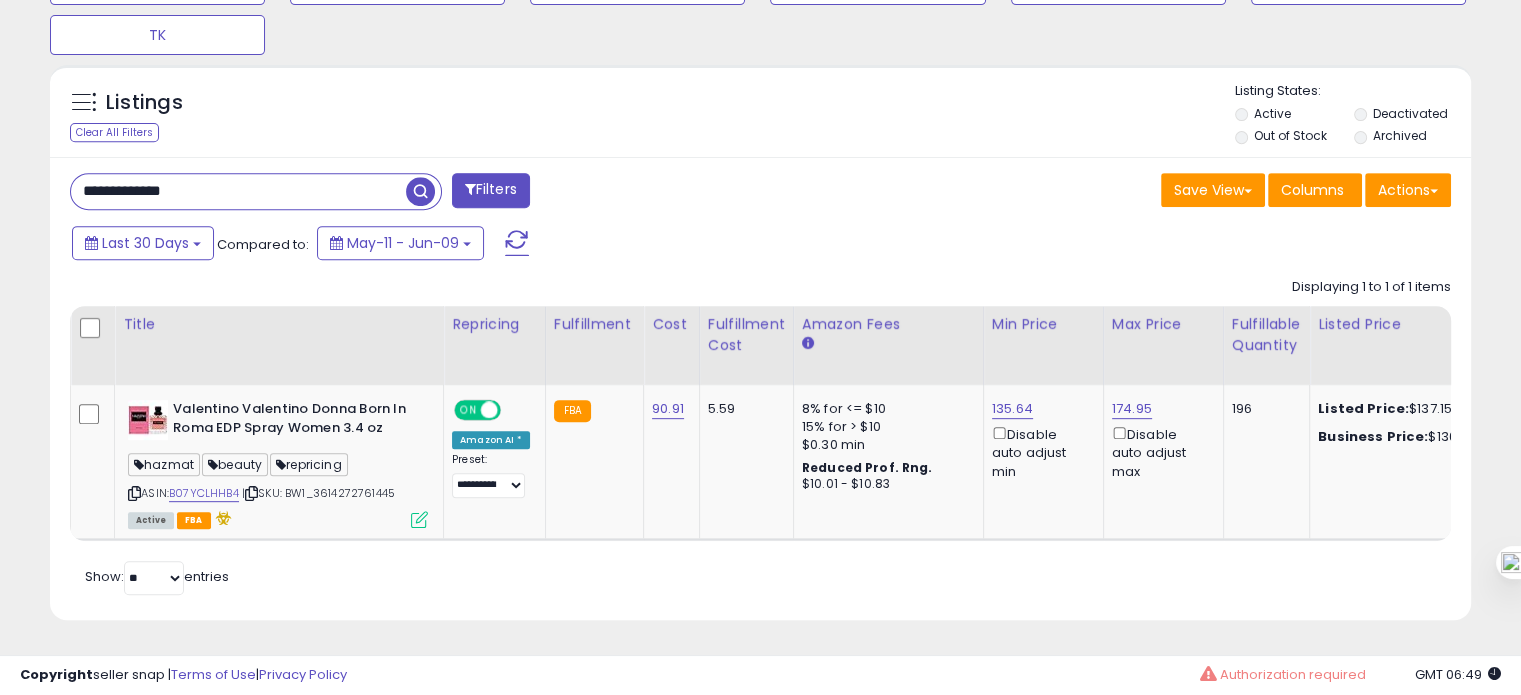 click on "**********" at bounding box center (238, 191) 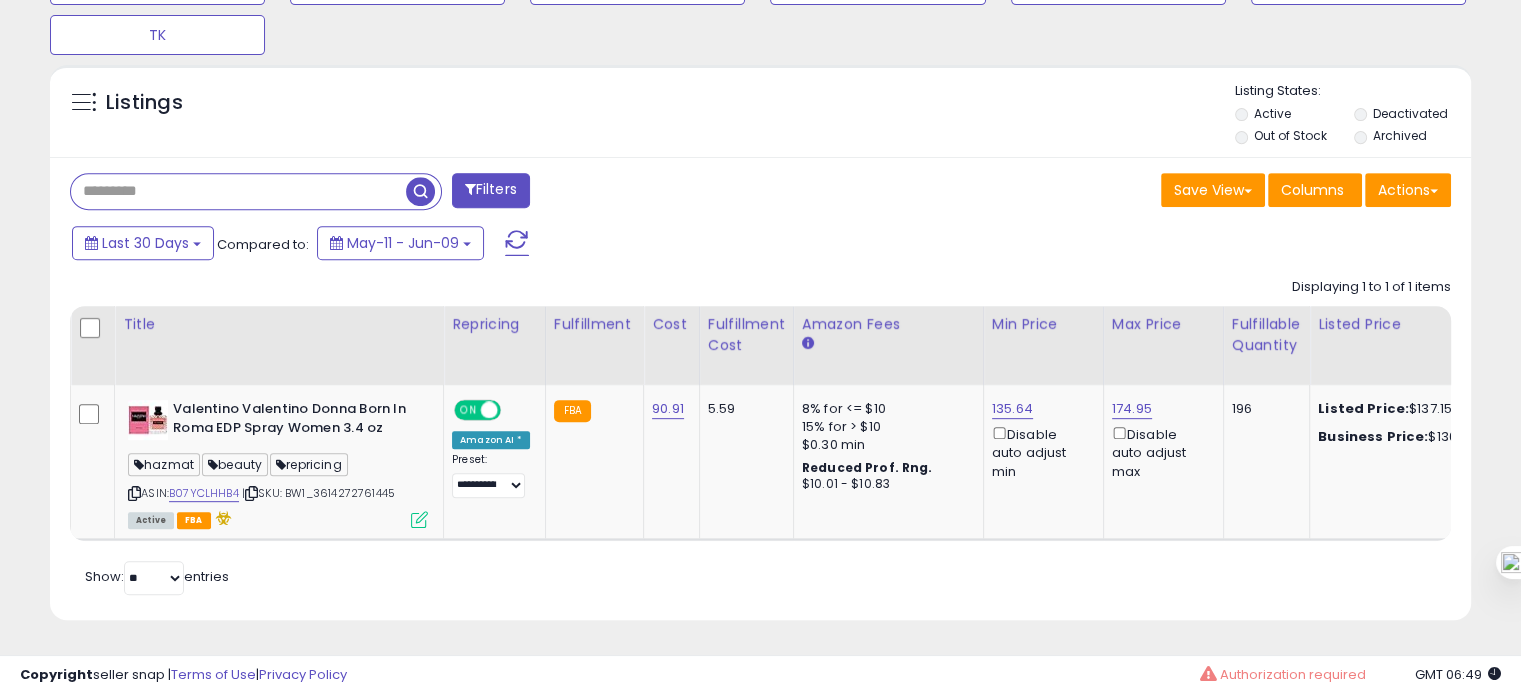 type 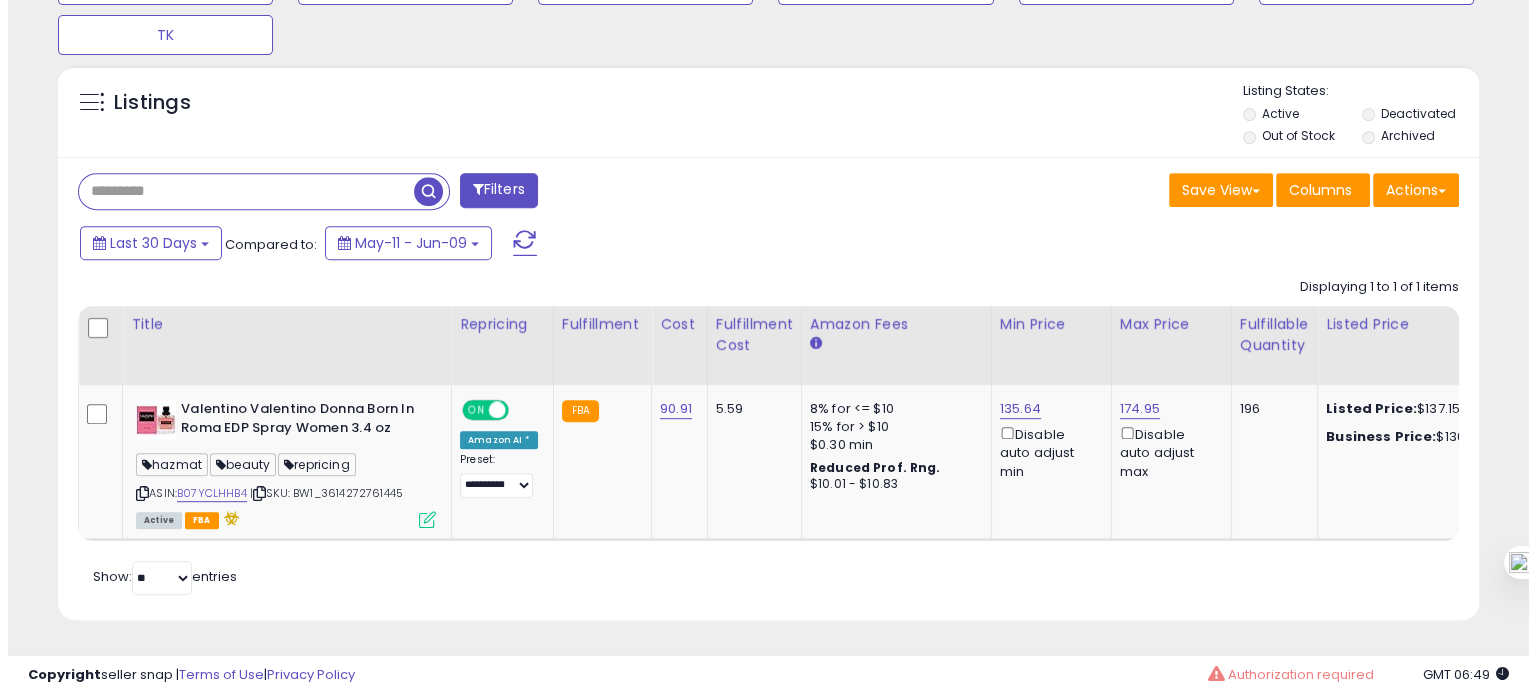 scroll, scrollTop: 674, scrollLeft: 0, axis: vertical 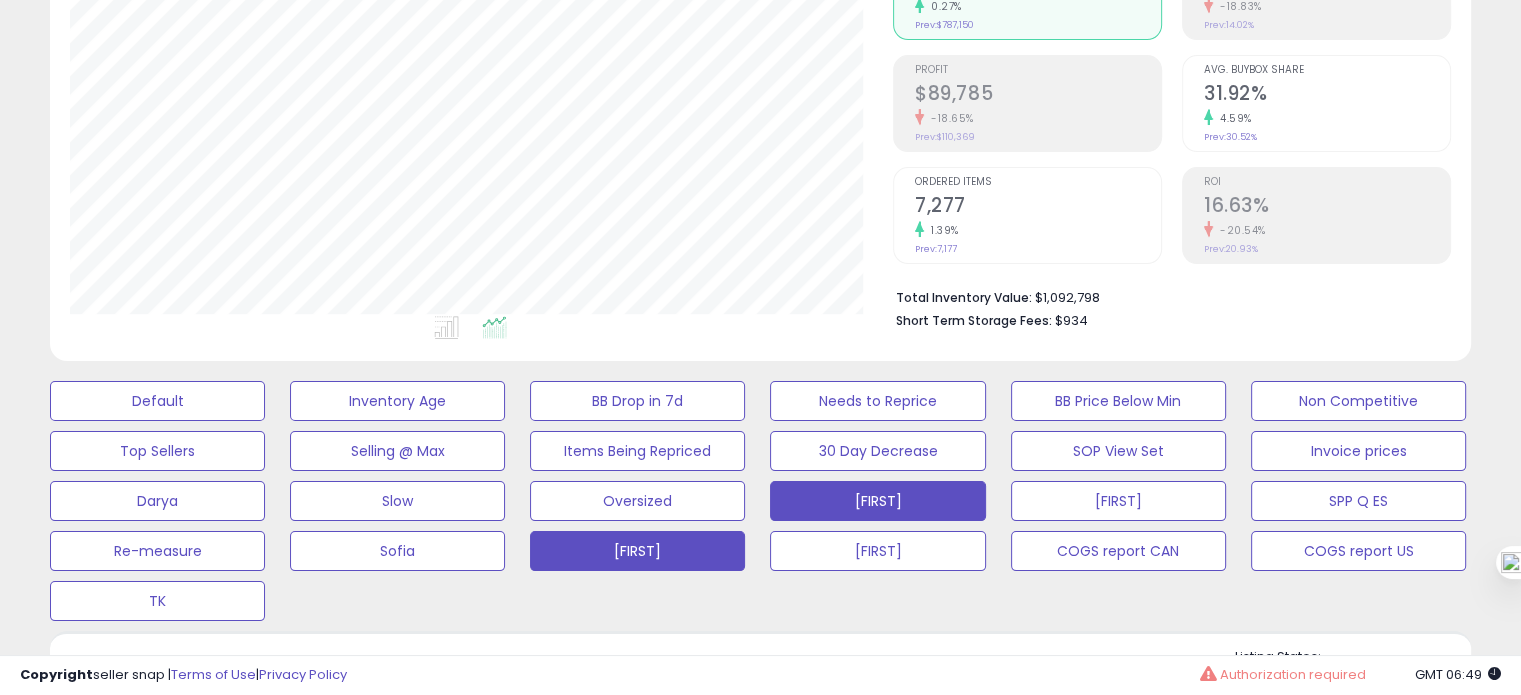 click on "[FIRST]" at bounding box center [157, 401] 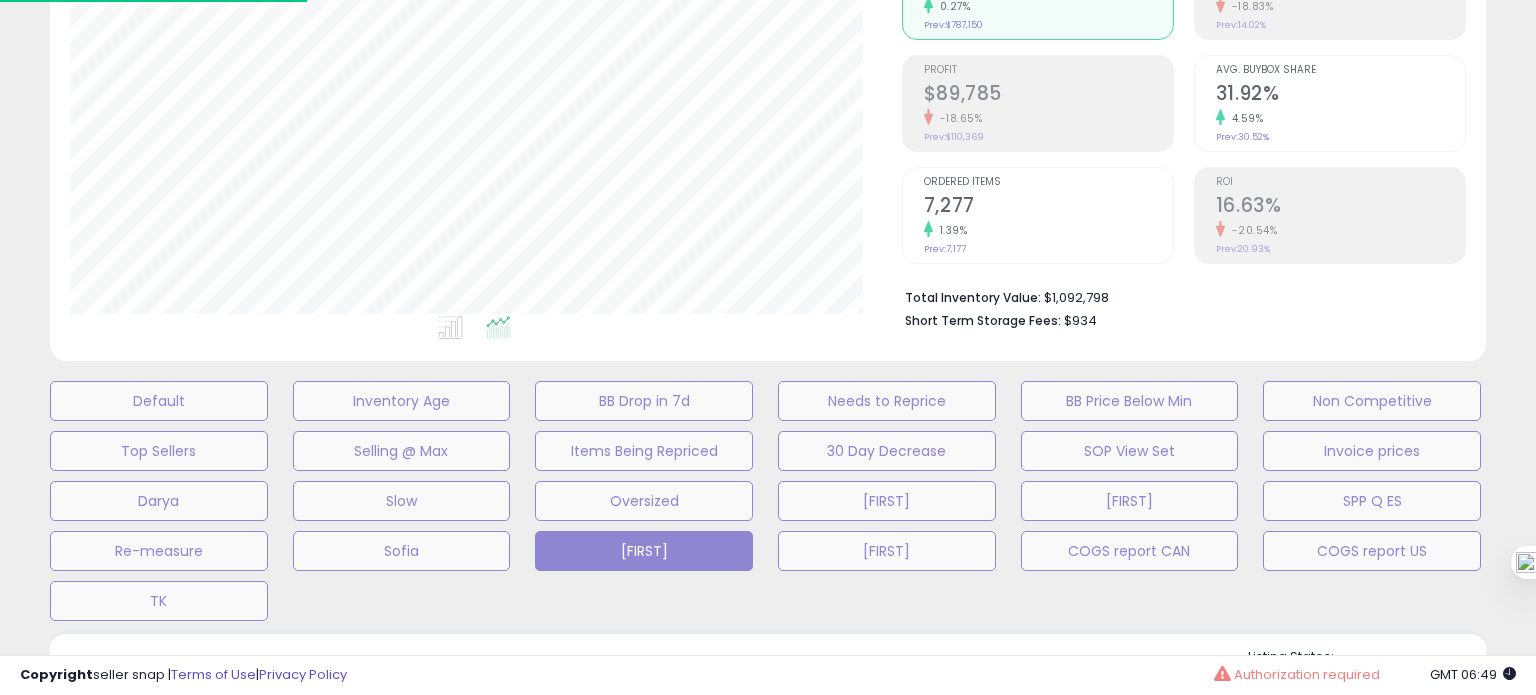scroll, scrollTop: 999589, scrollLeft: 999168, axis: both 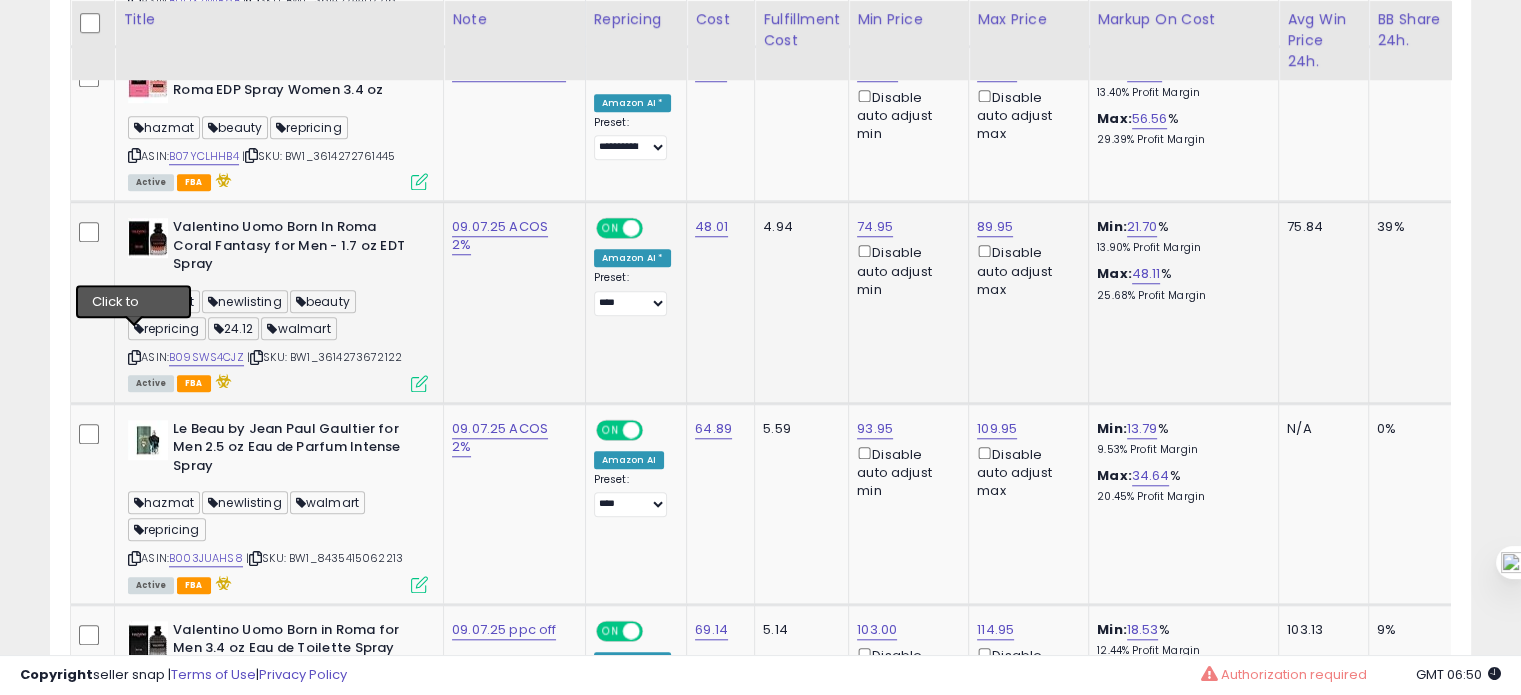 click at bounding box center [134, 357] 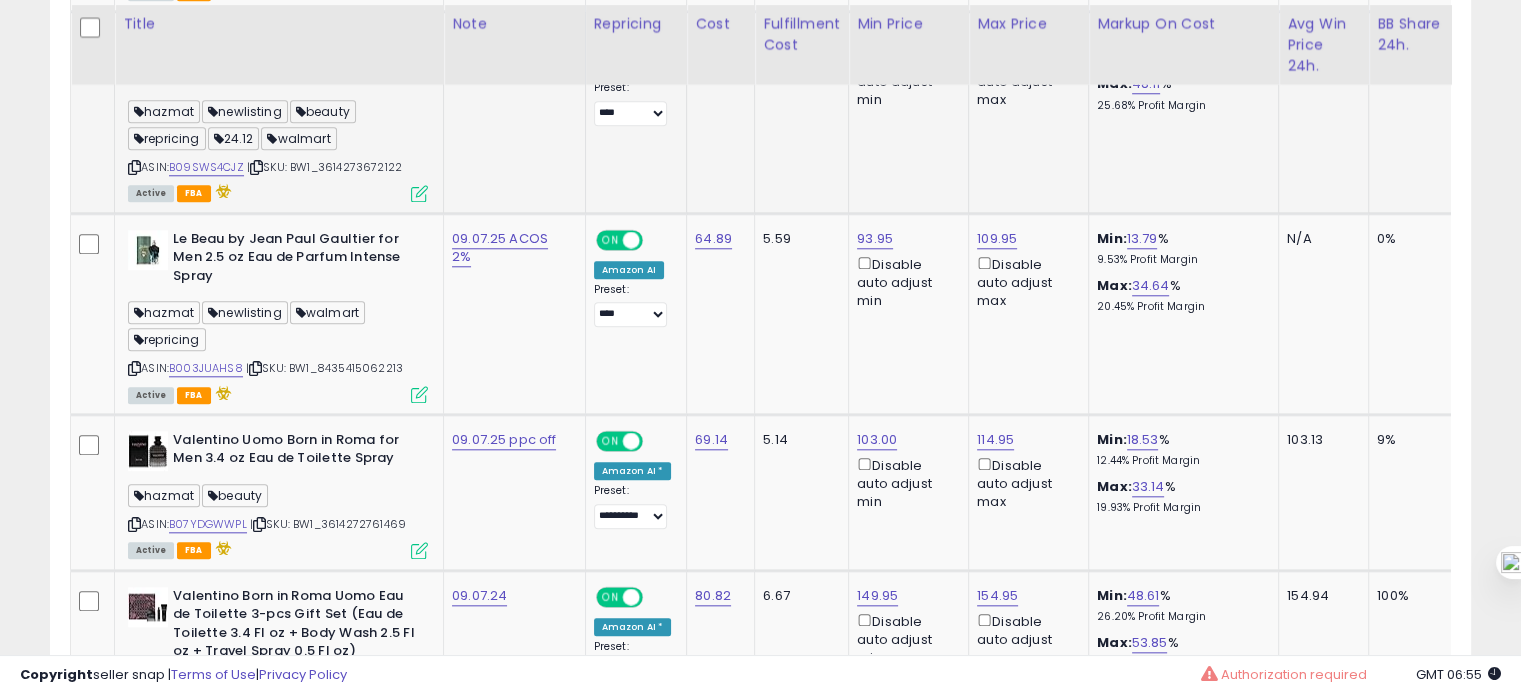 scroll, scrollTop: 1934, scrollLeft: 0, axis: vertical 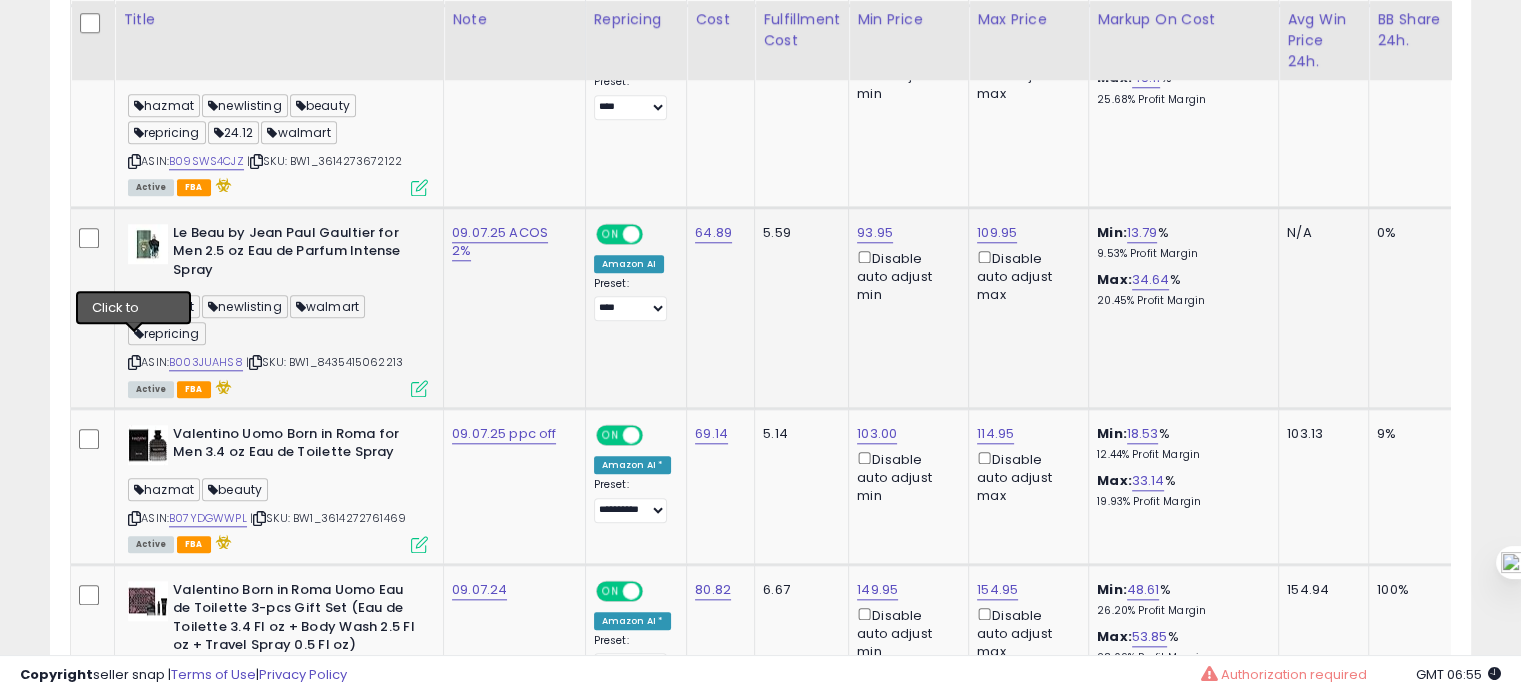 click at bounding box center [134, 362] 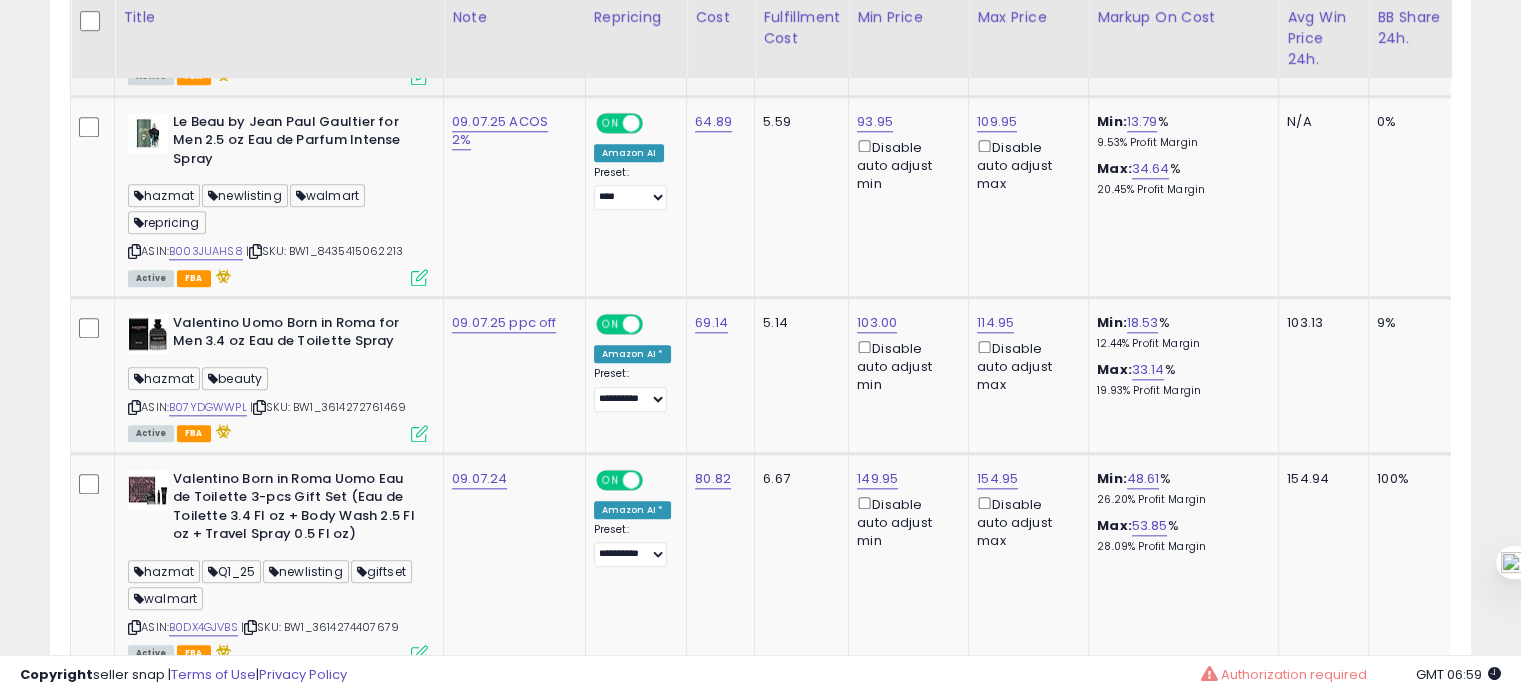 scroll, scrollTop: 2049, scrollLeft: 0, axis: vertical 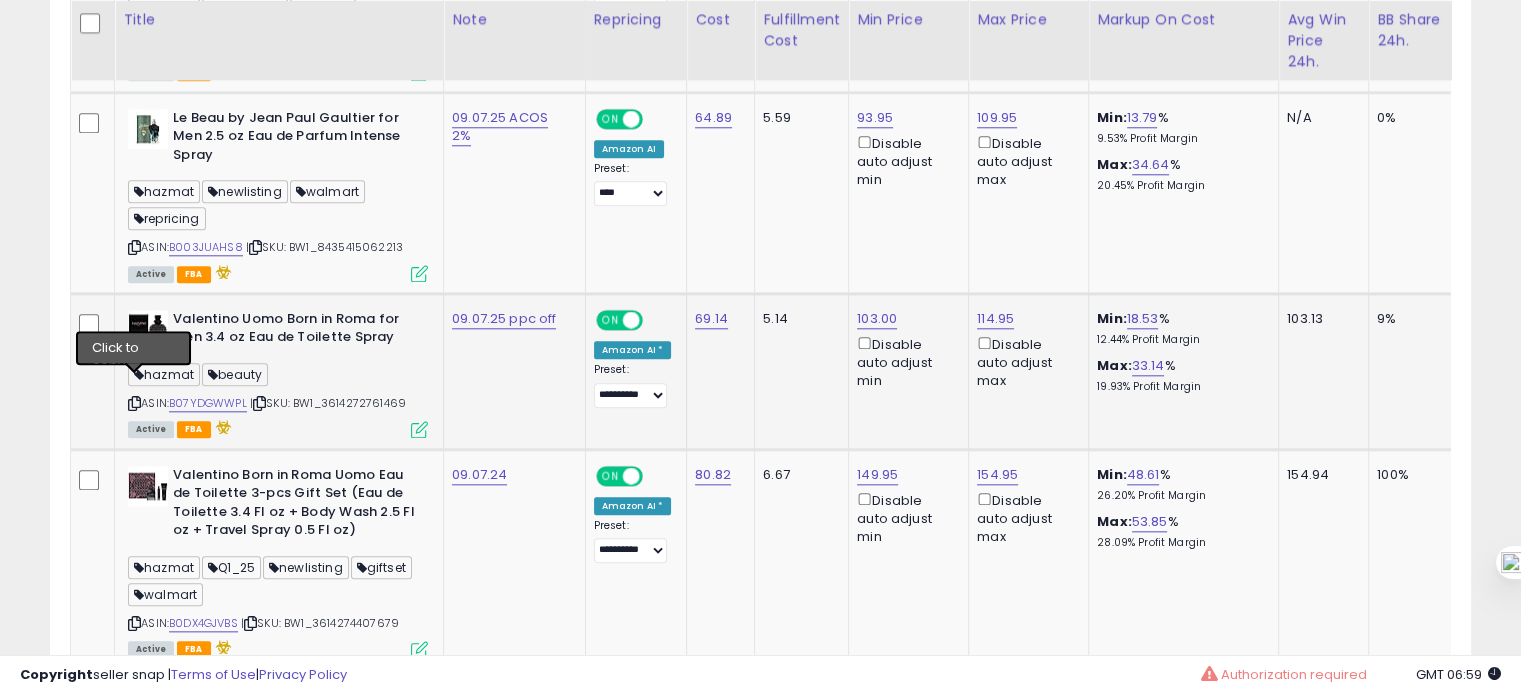 click at bounding box center [134, 403] 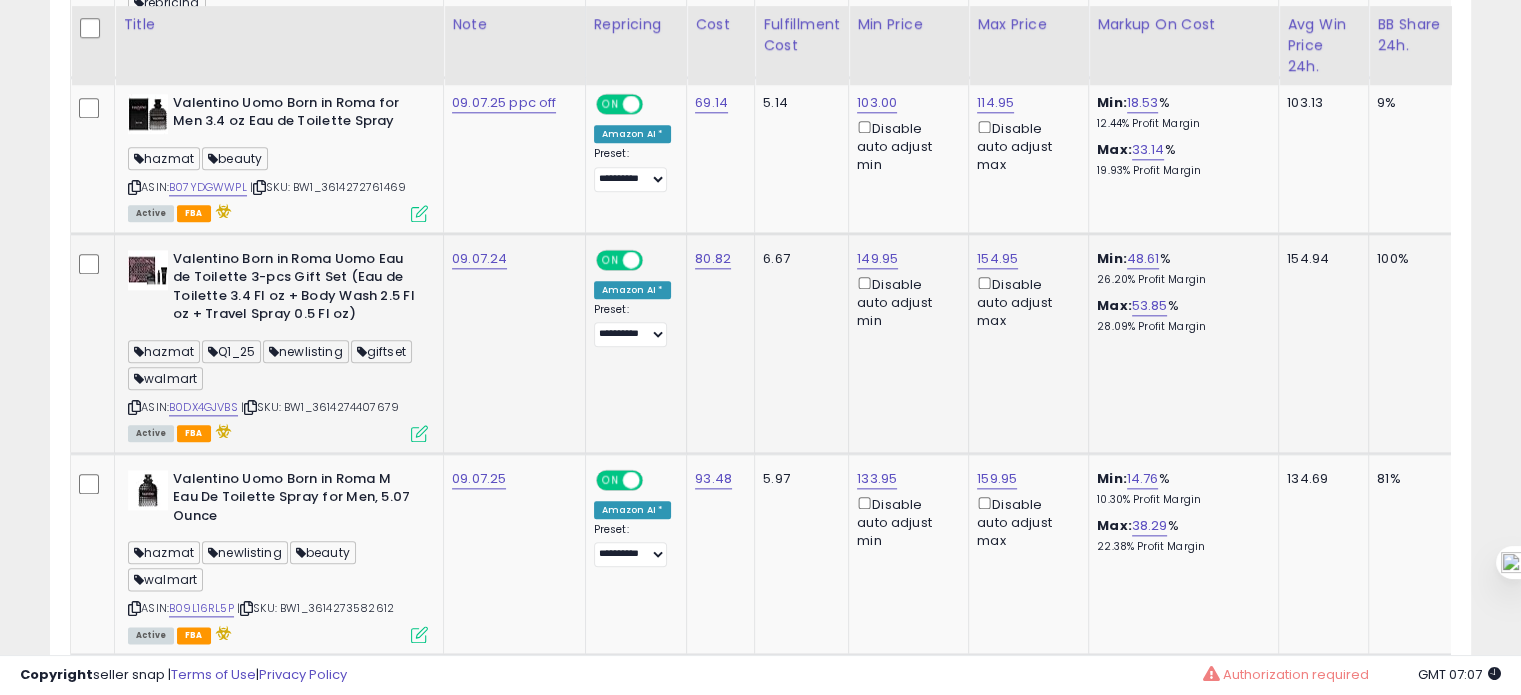 scroll, scrollTop: 2271, scrollLeft: 0, axis: vertical 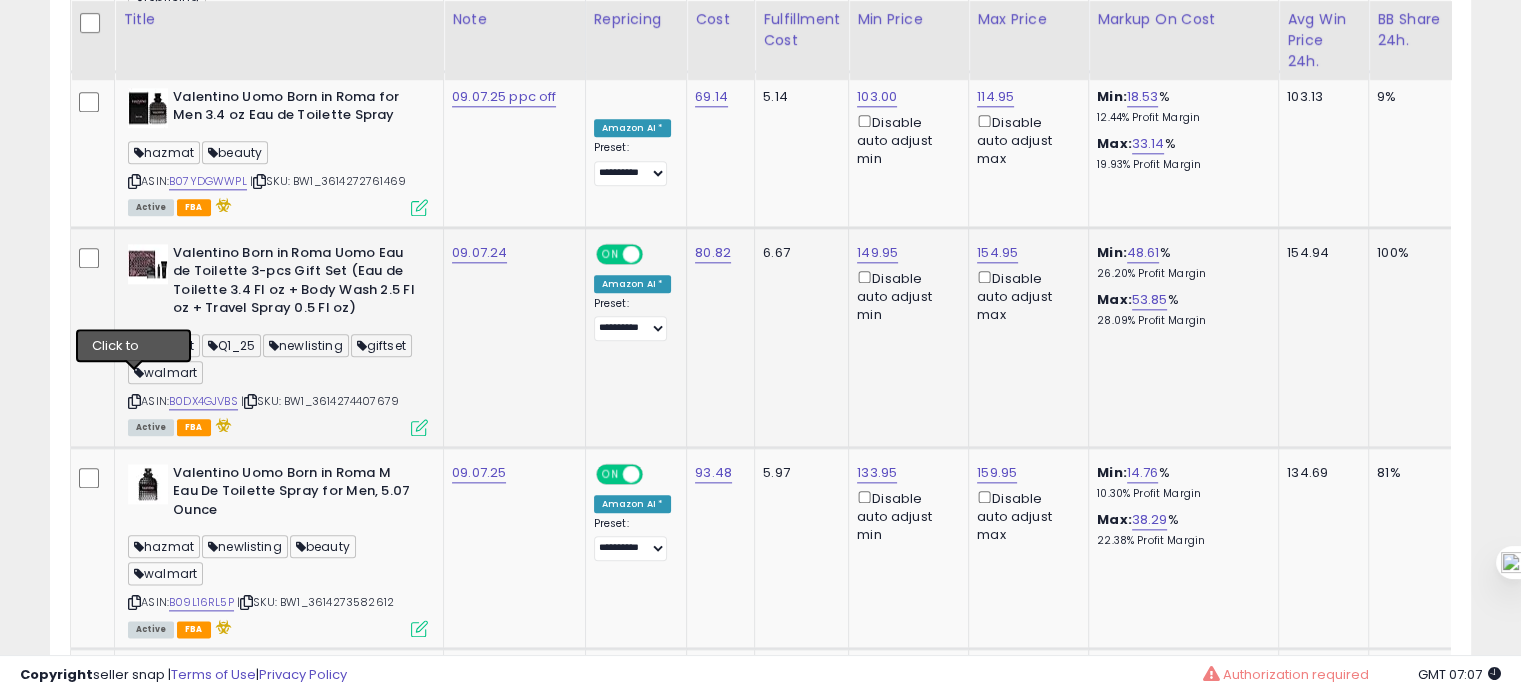 click at bounding box center (134, 401) 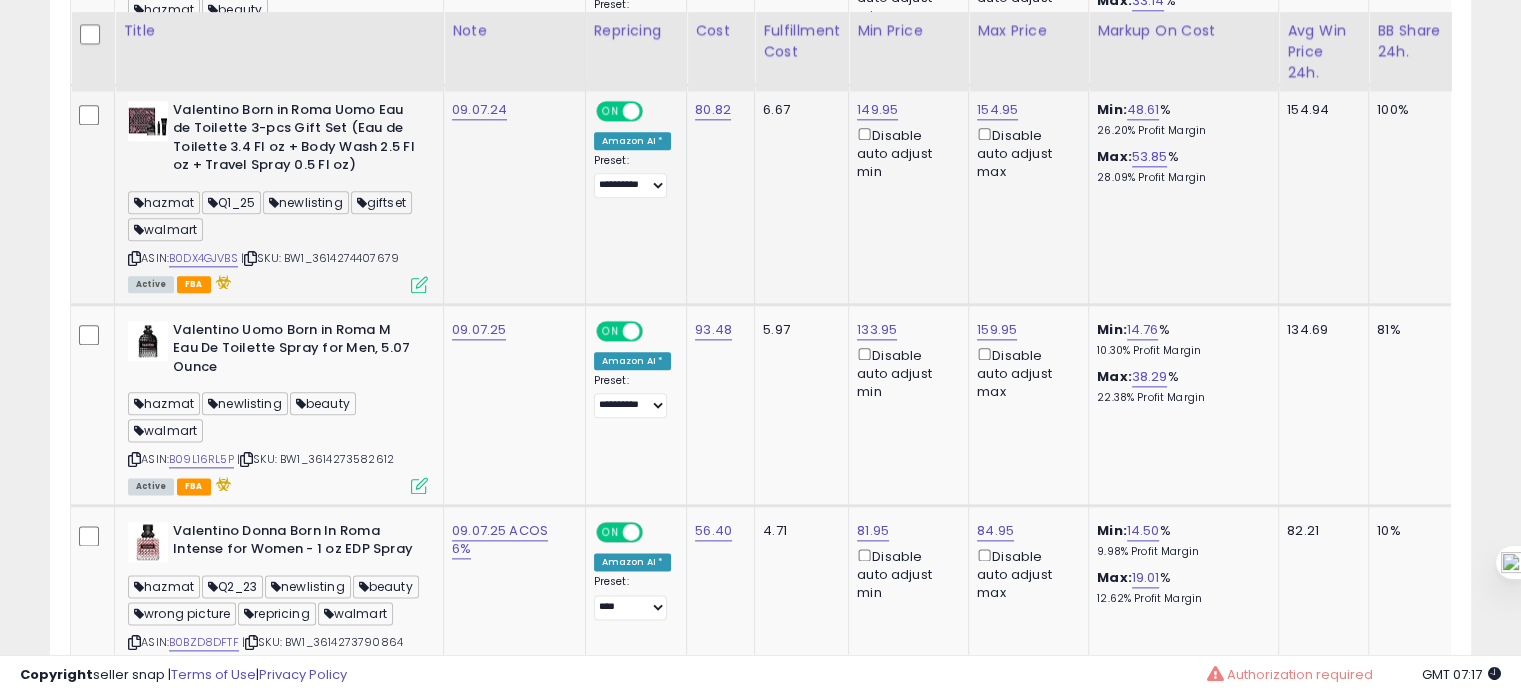 scroll, scrollTop: 2439, scrollLeft: 0, axis: vertical 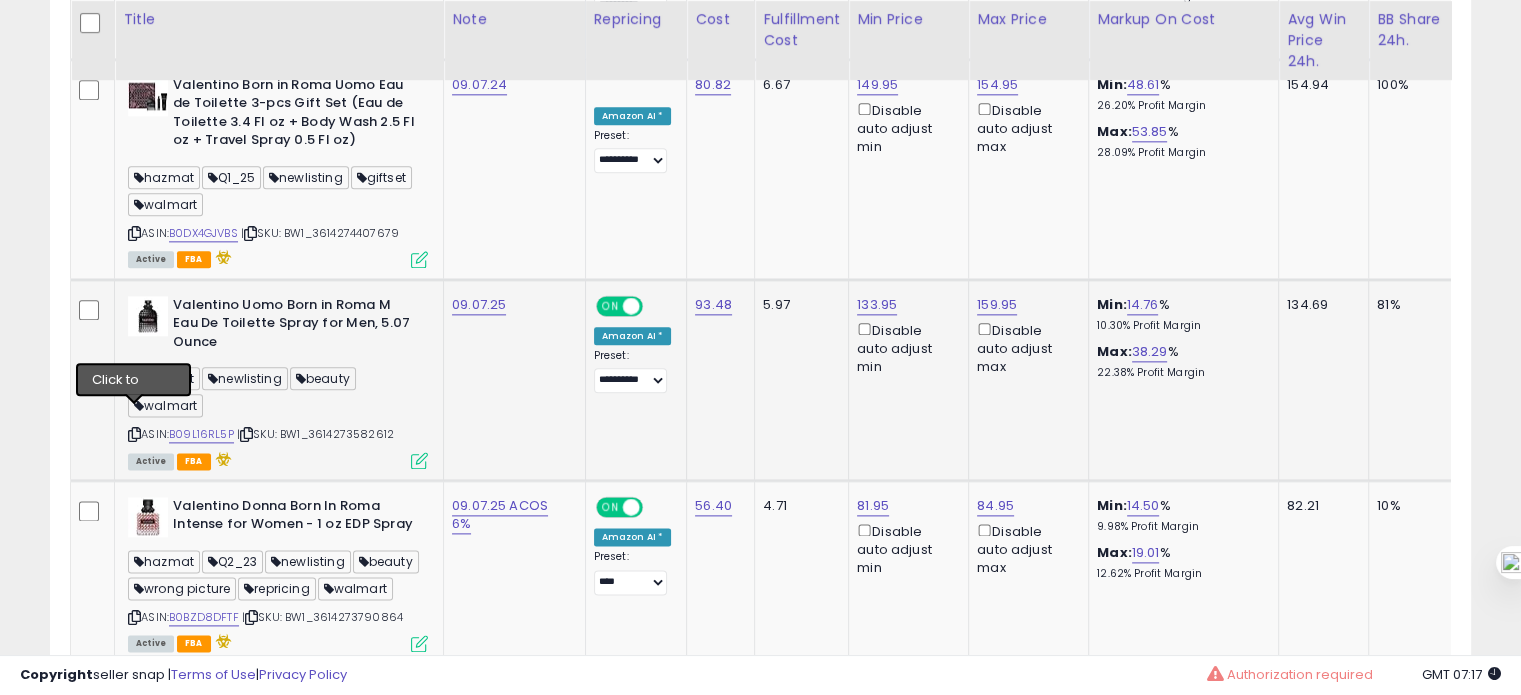 click at bounding box center (134, 434) 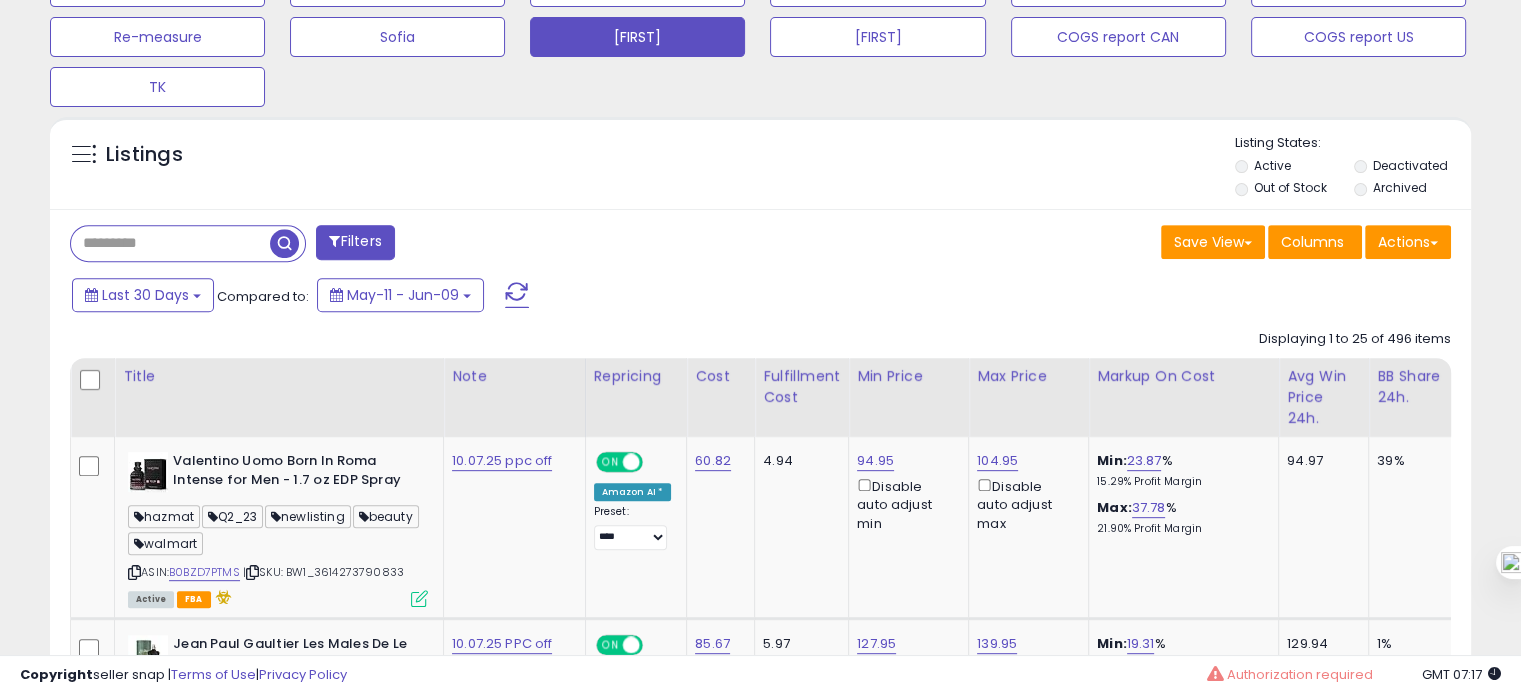 scroll, scrollTop: 834, scrollLeft: 0, axis: vertical 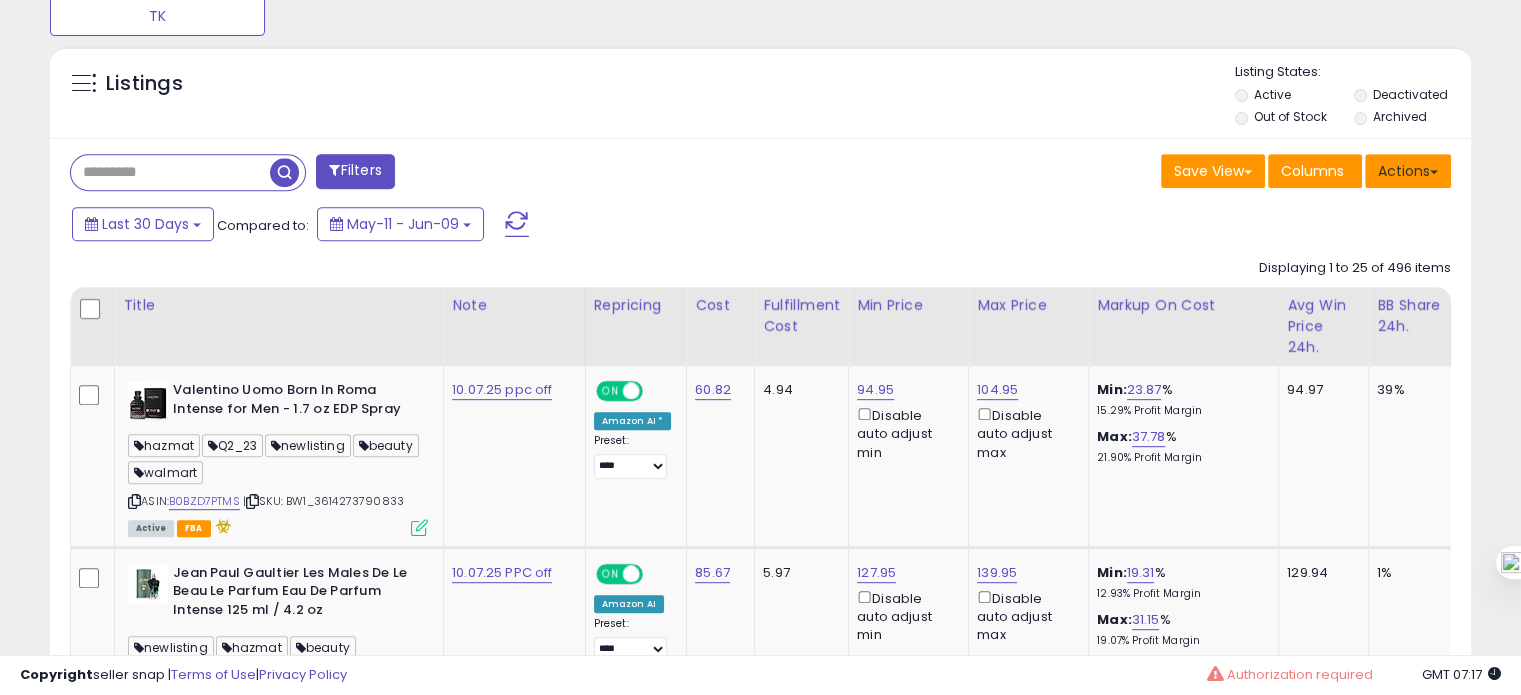 click on "Actions" at bounding box center (1408, 171) 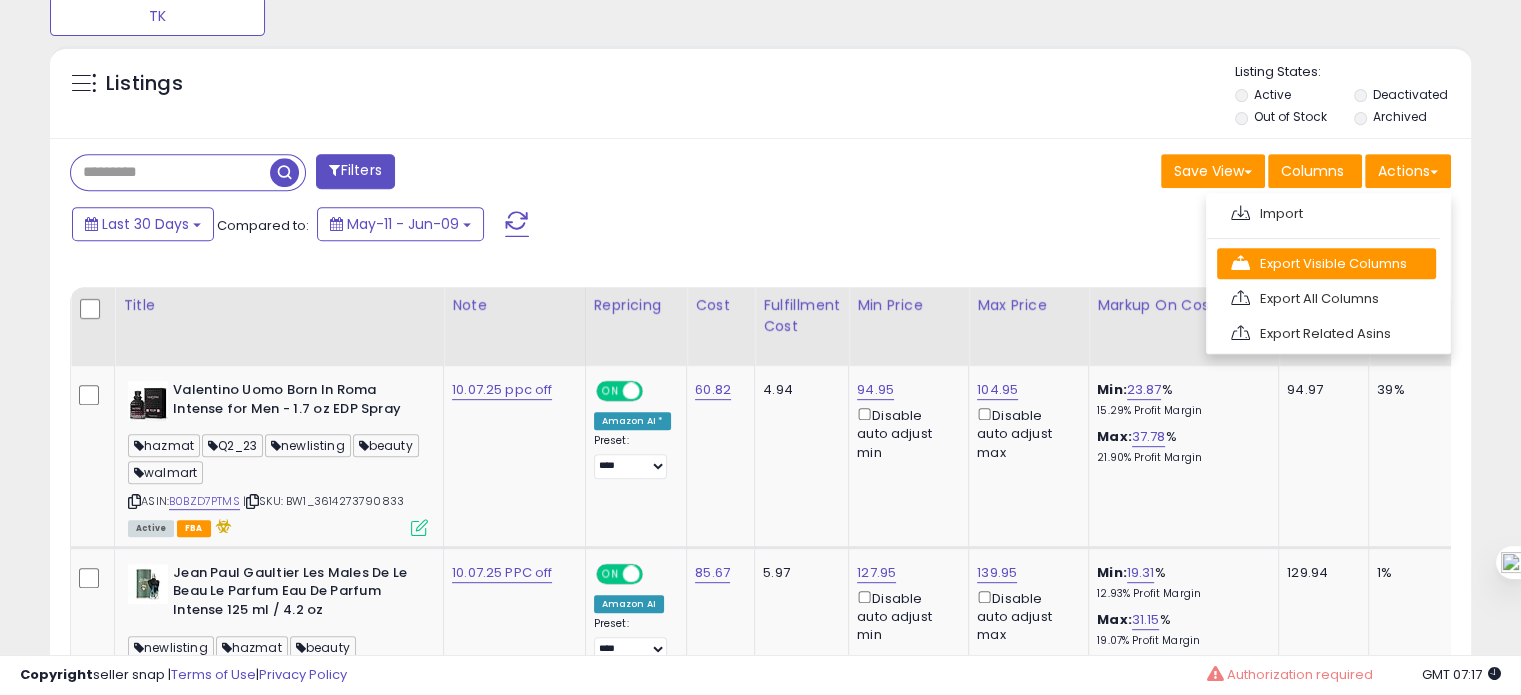 click on "Export Visible Columns" at bounding box center [1326, 263] 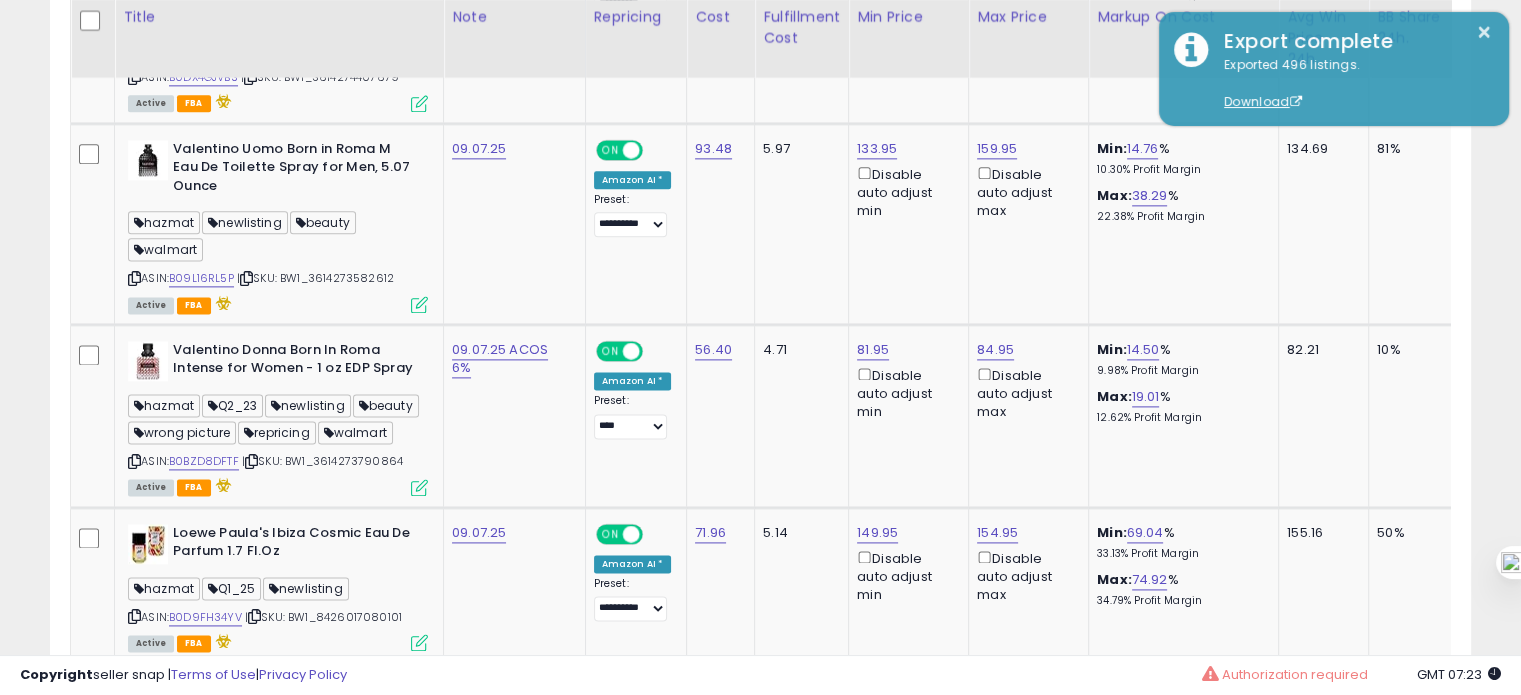 scroll, scrollTop: 2600, scrollLeft: 0, axis: vertical 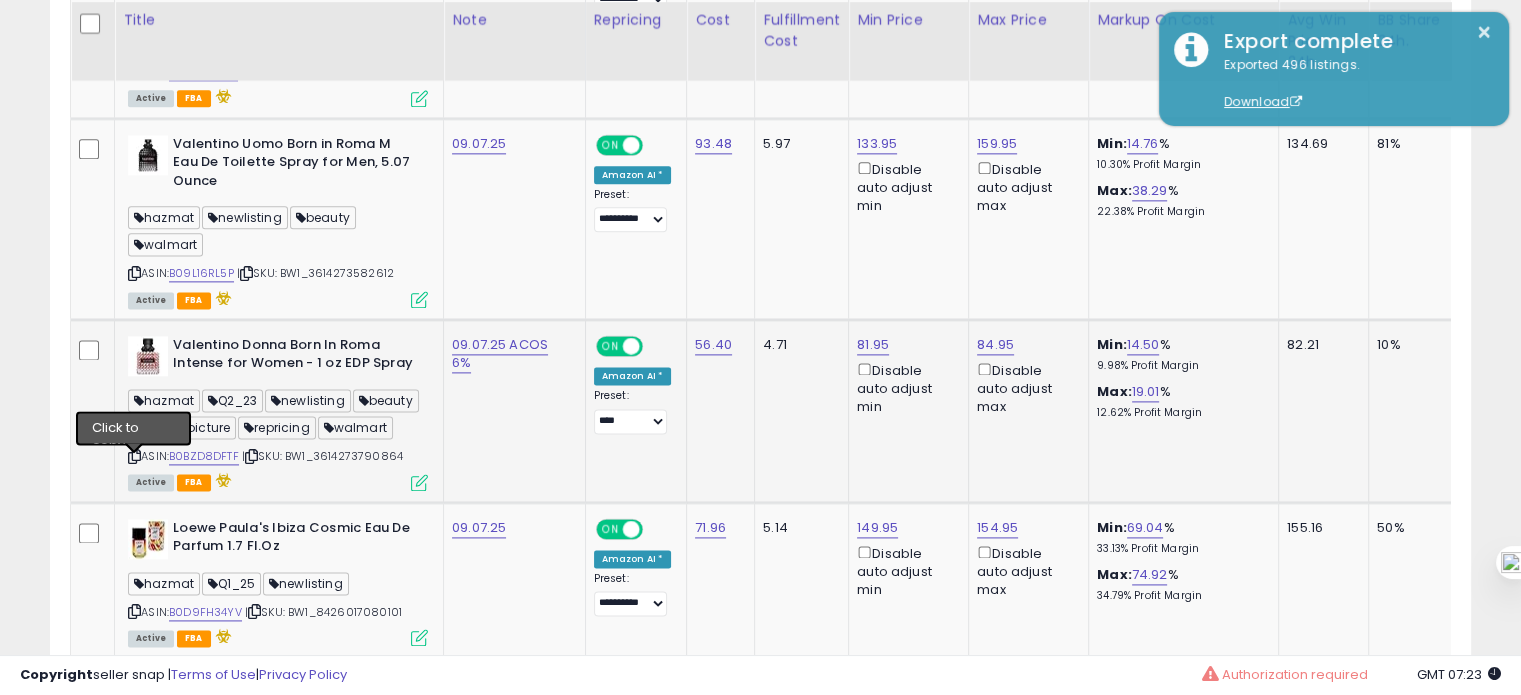 click at bounding box center [134, 456] 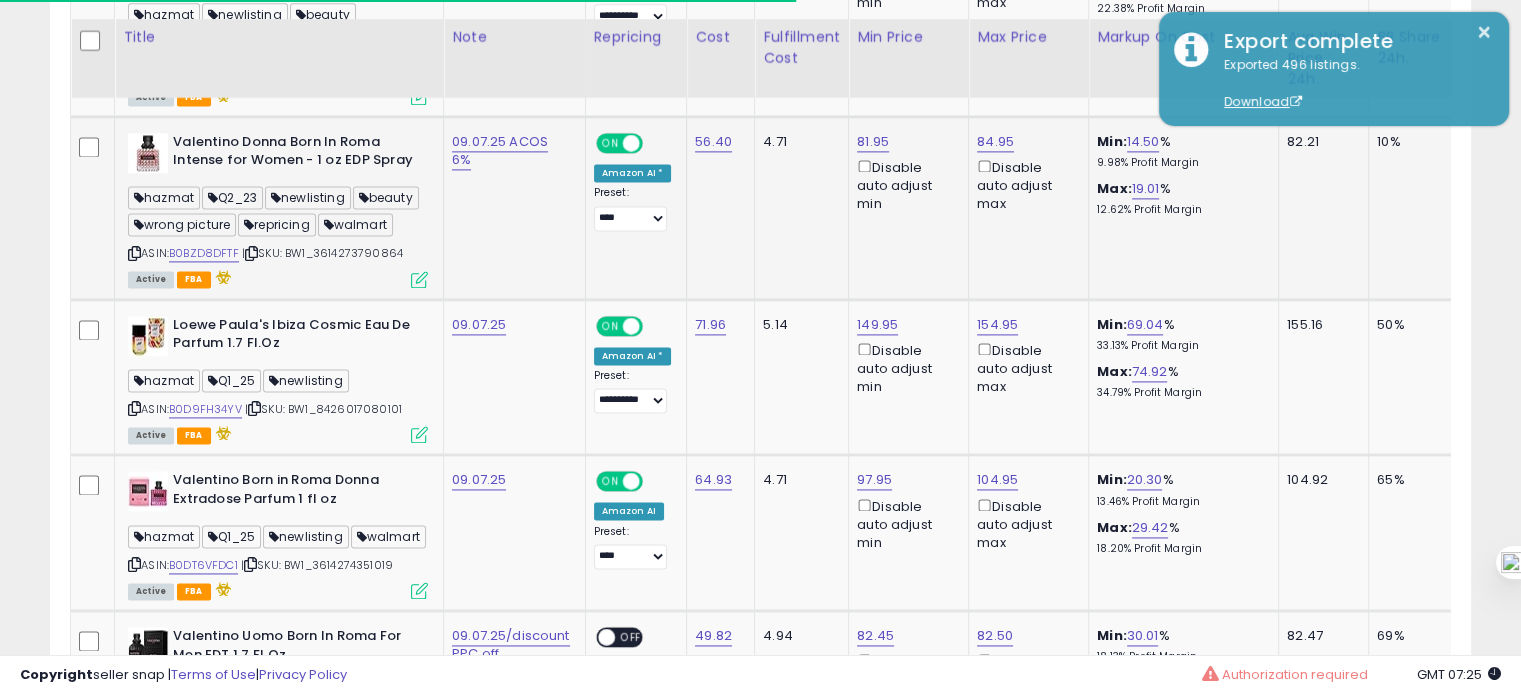 scroll, scrollTop: 2820, scrollLeft: 0, axis: vertical 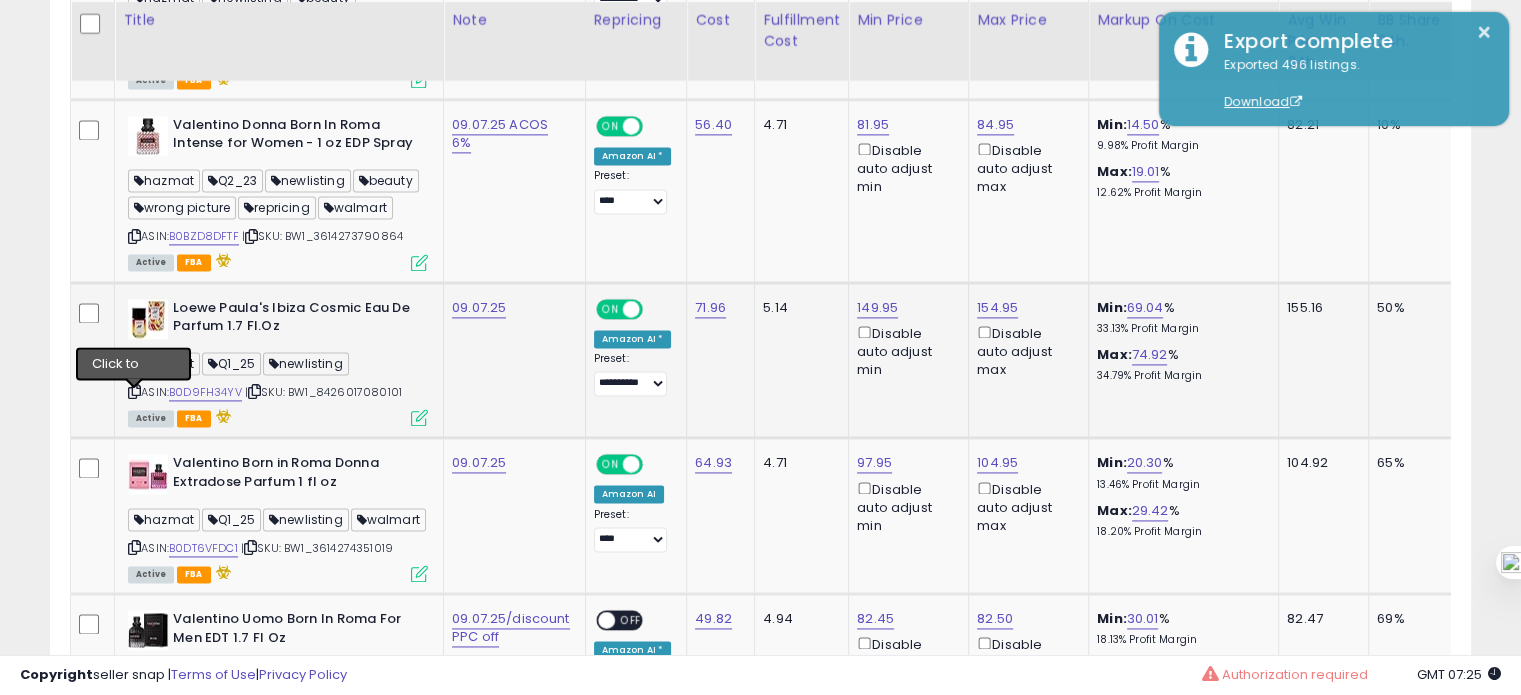 click at bounding box center (134, 391) 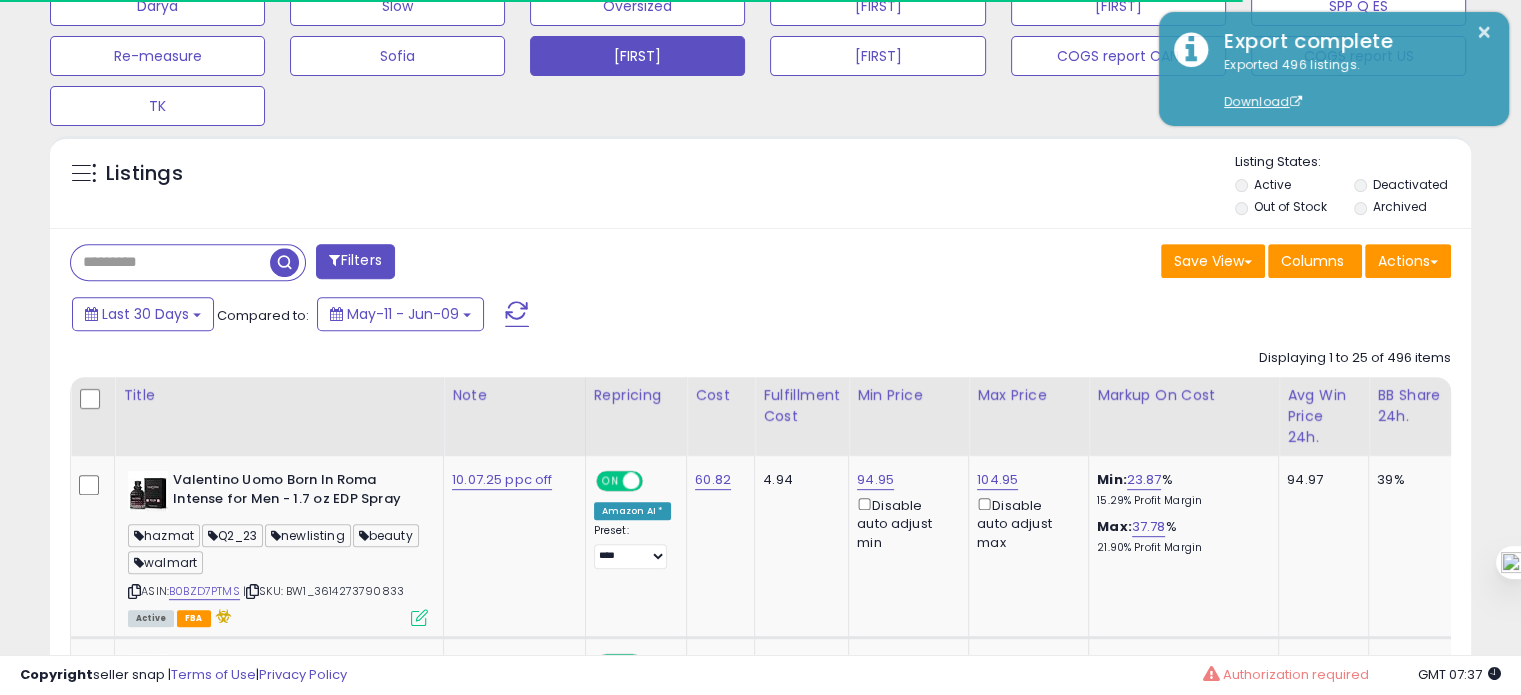 scroll, scrollTop: 752, scrollLeft: 0, axis: vertical 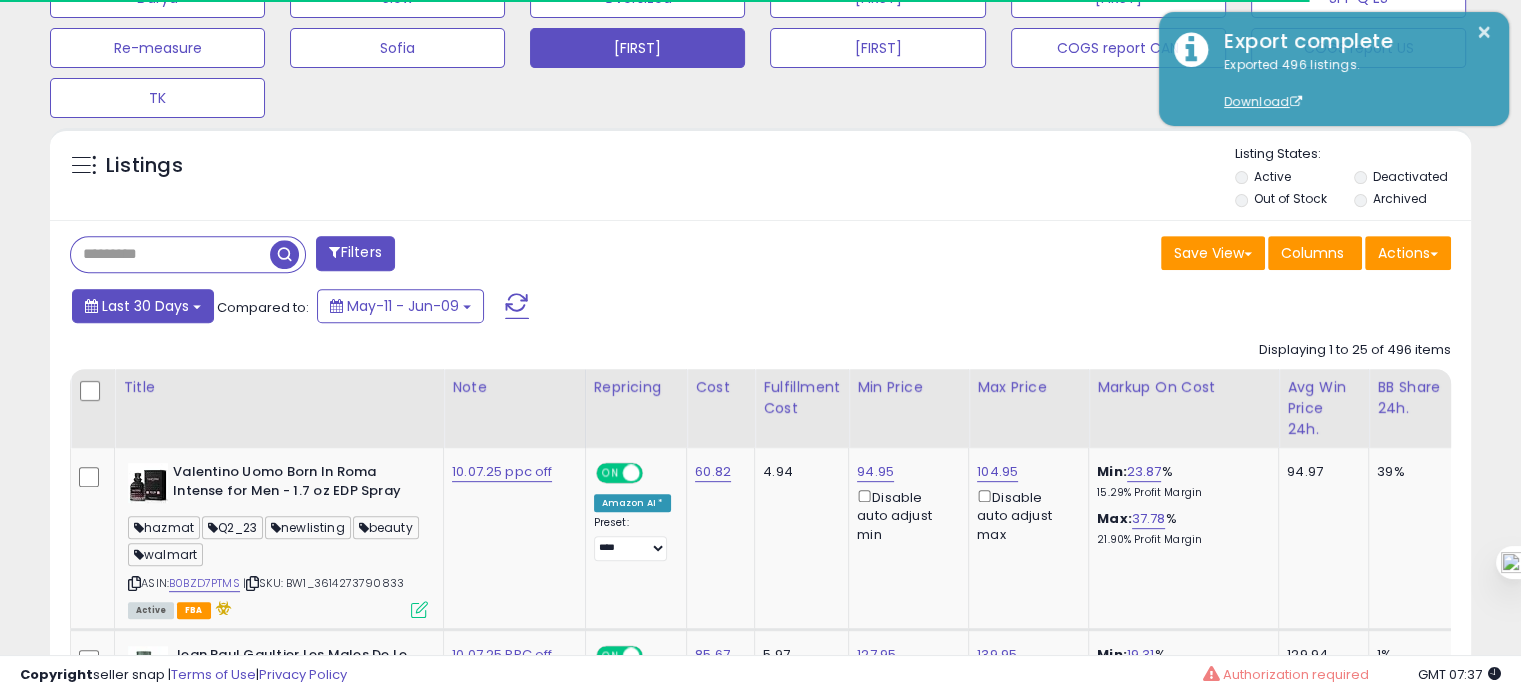 click on "Last 30 Days" at bounding box center [145, 306] 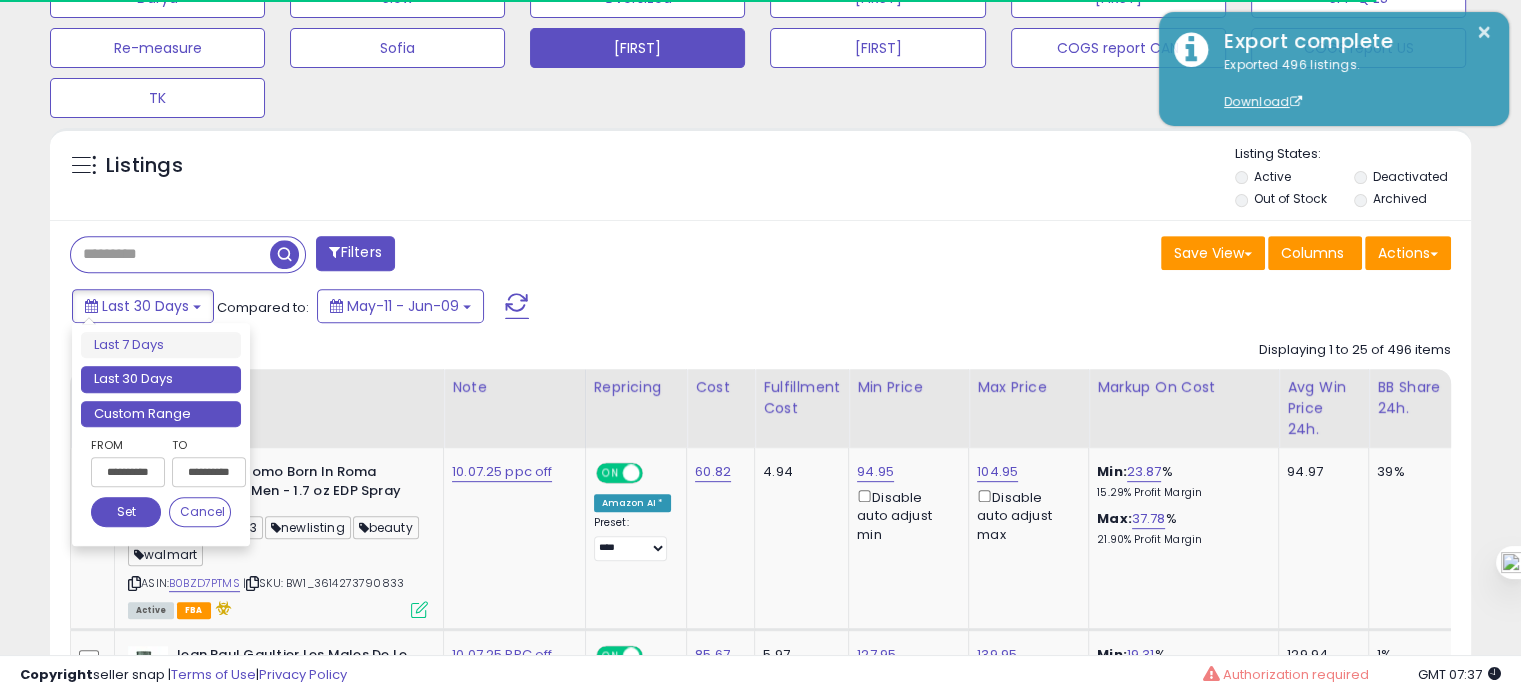 click on "Custom Range" at bounding box center (161, 414) 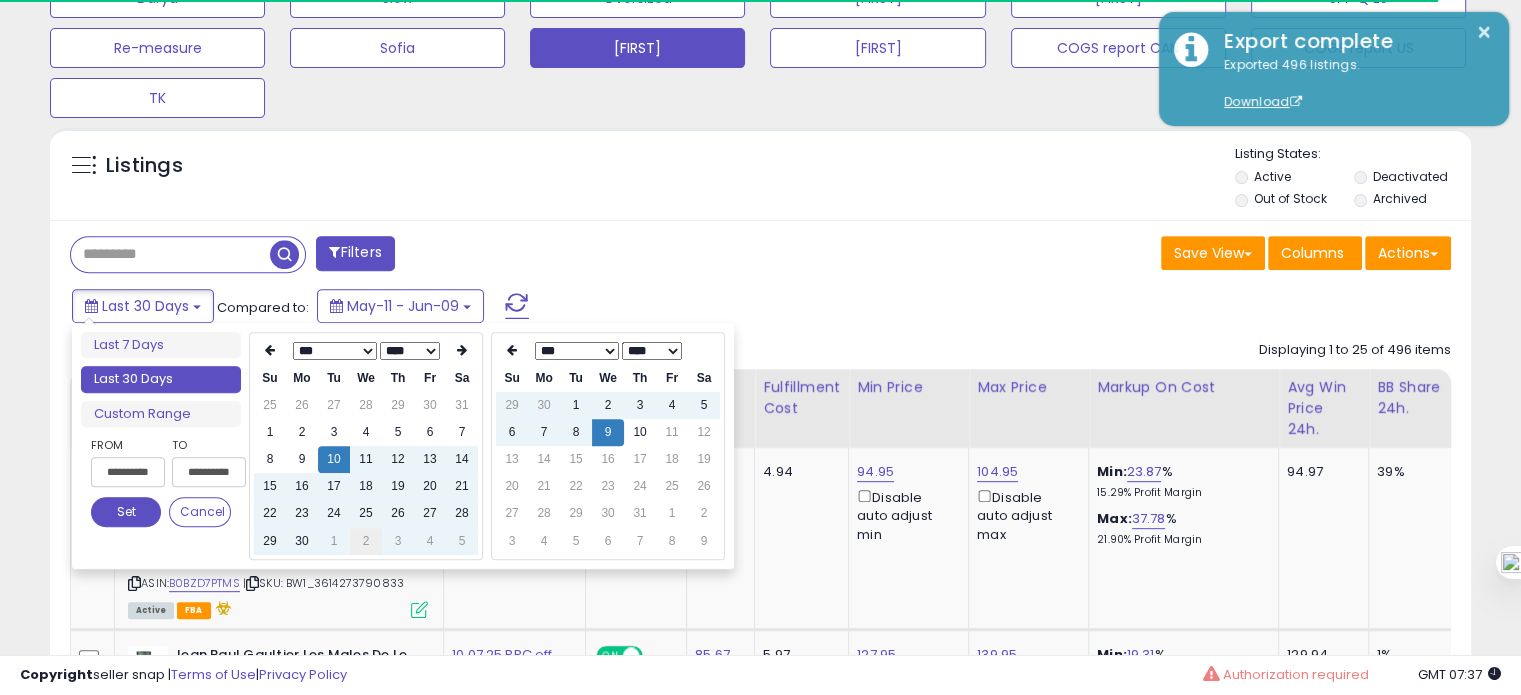 click on "2" at bounding box center [366, 541] 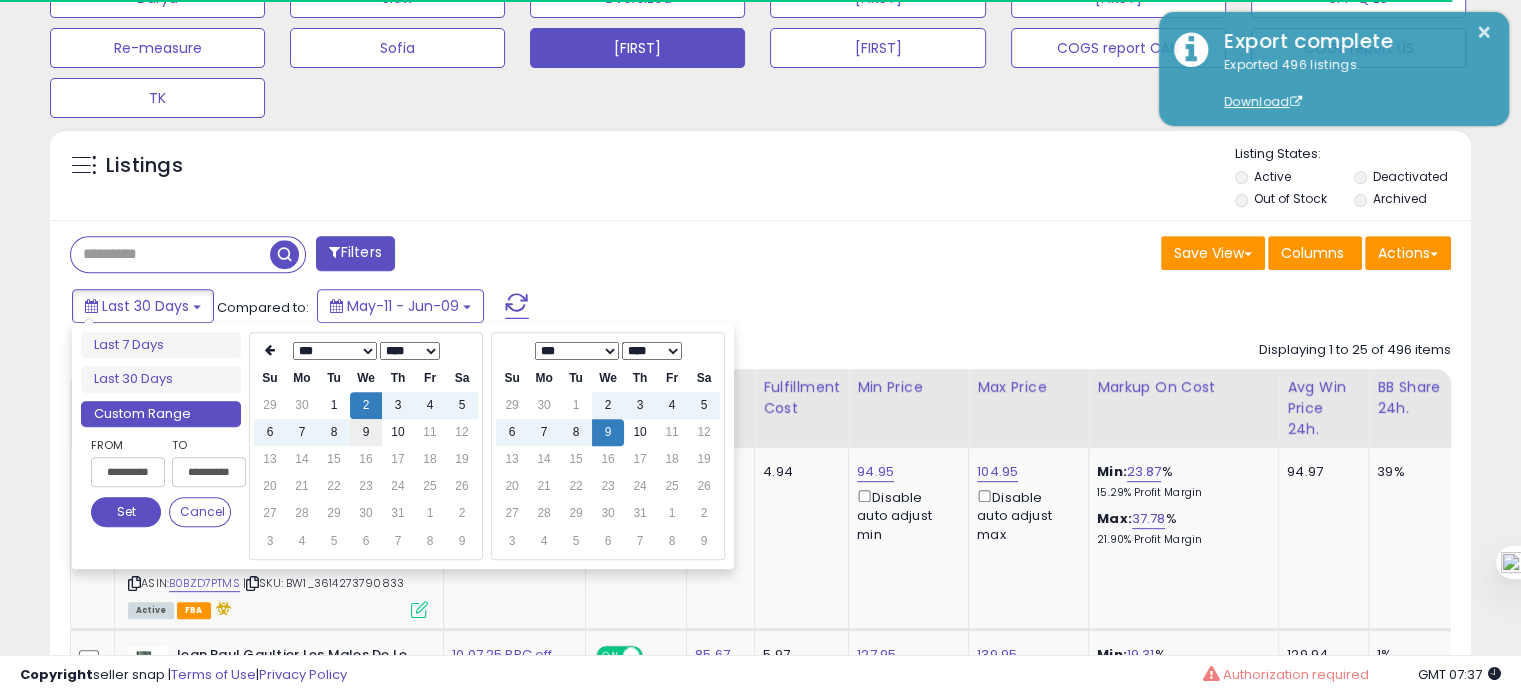 type on "**********" 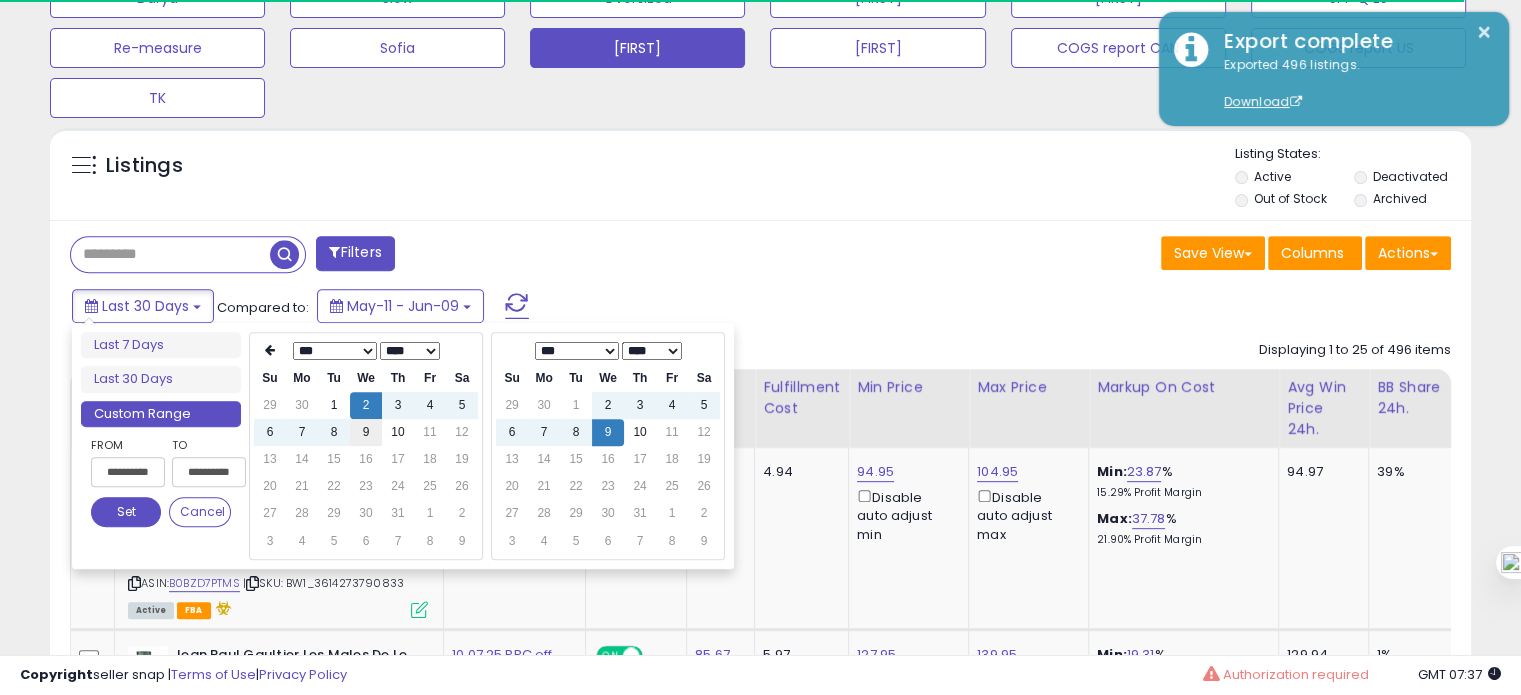 click on "9" at bounding box center (366, 432) 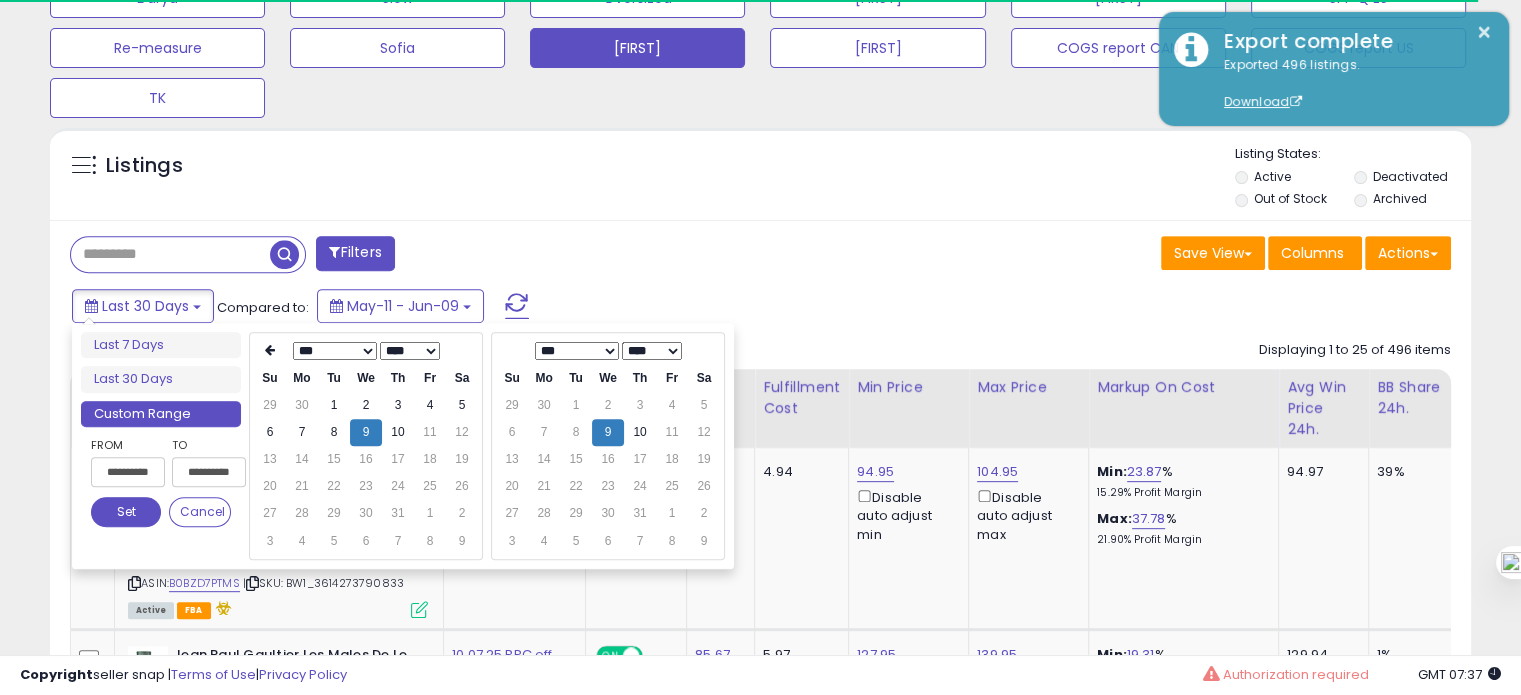 click on "Set" at bounding box center (126, 512) 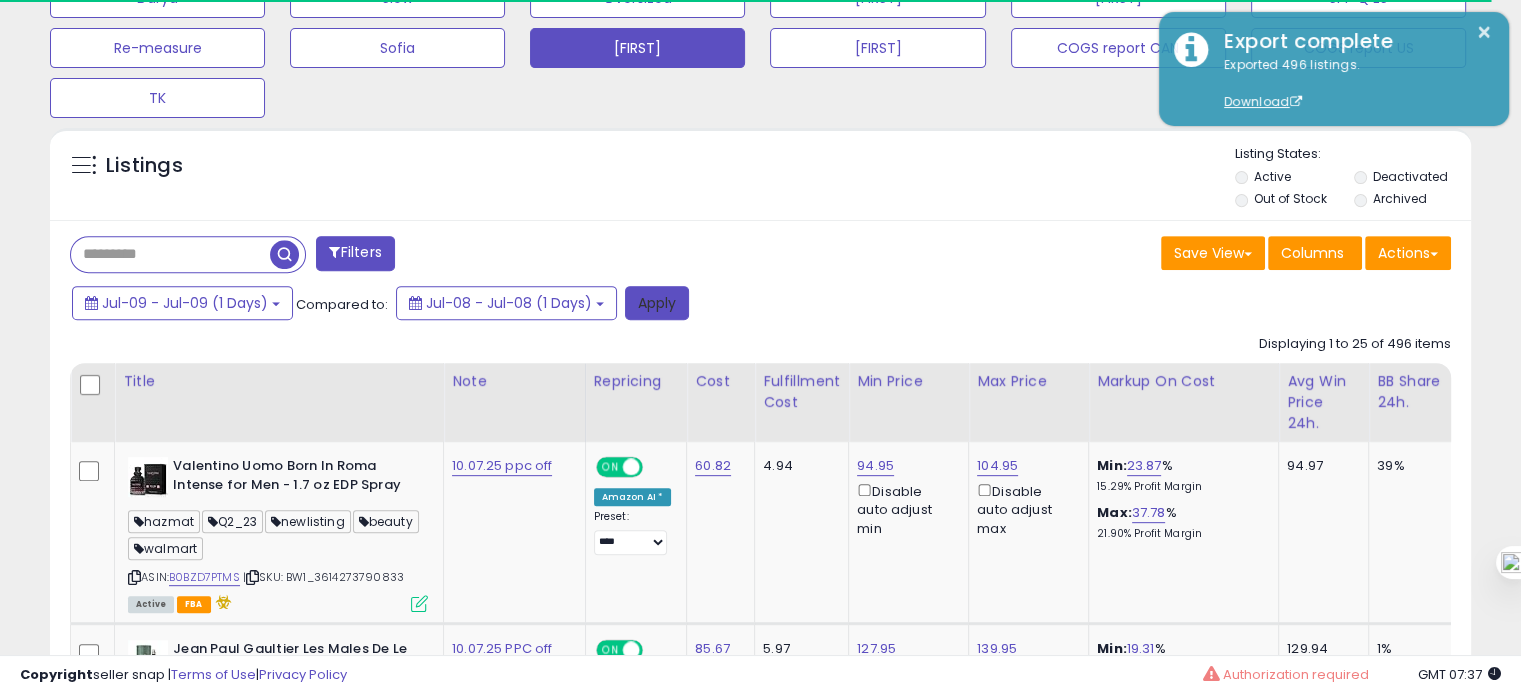 click on "Apply" at bounding box center [657, 303] 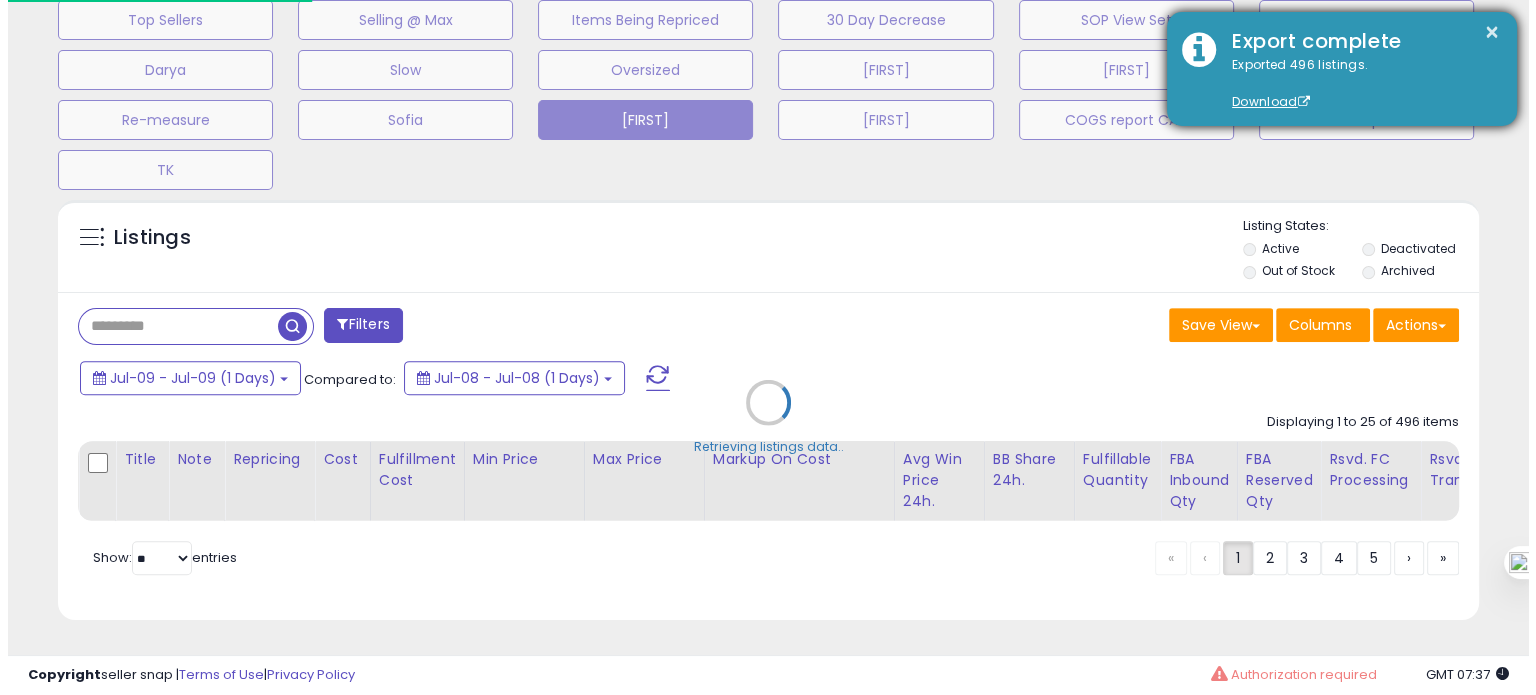 scroll, scrollTop: 693, scrollLeft: 0, axis: vertical 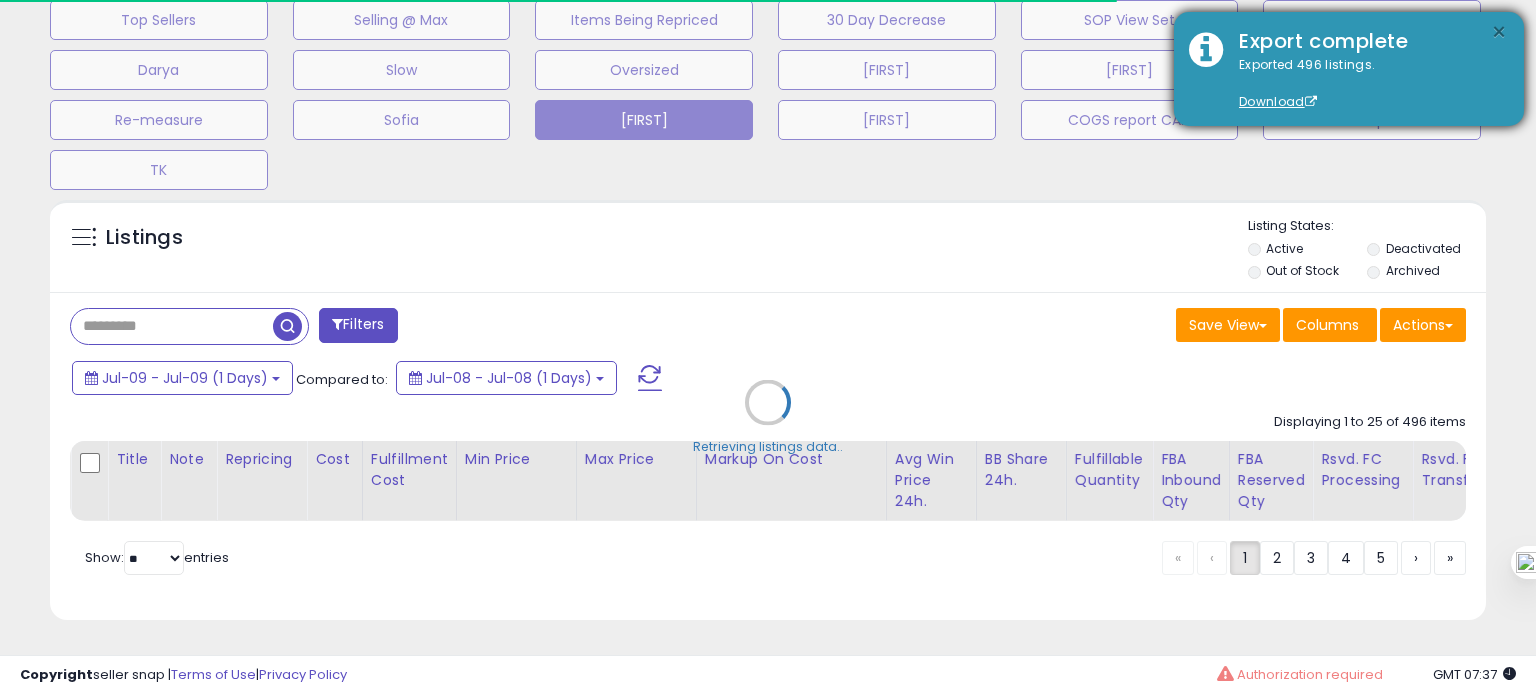 click on "×" at bounding box center (1499, 32) 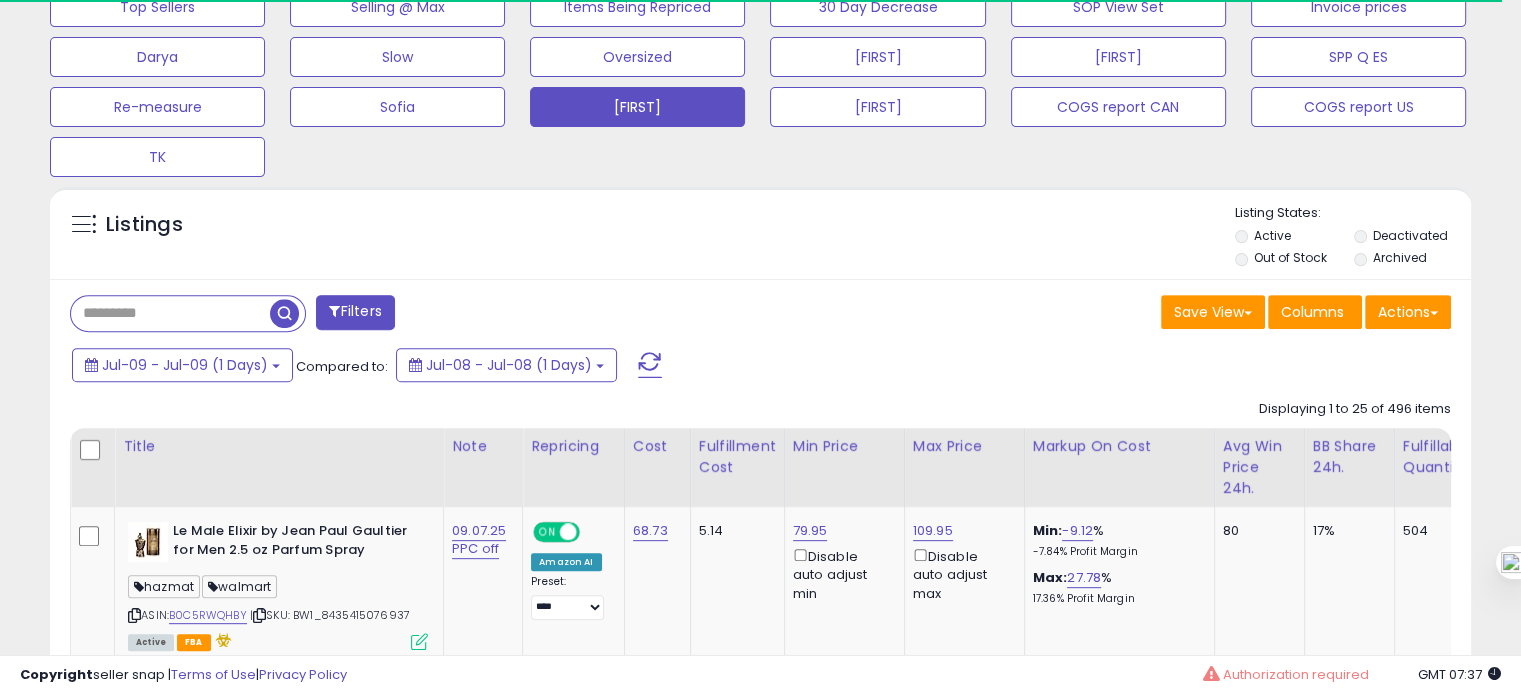 scroll, scrollTop: 409, scrollLeft: 822, axis: both 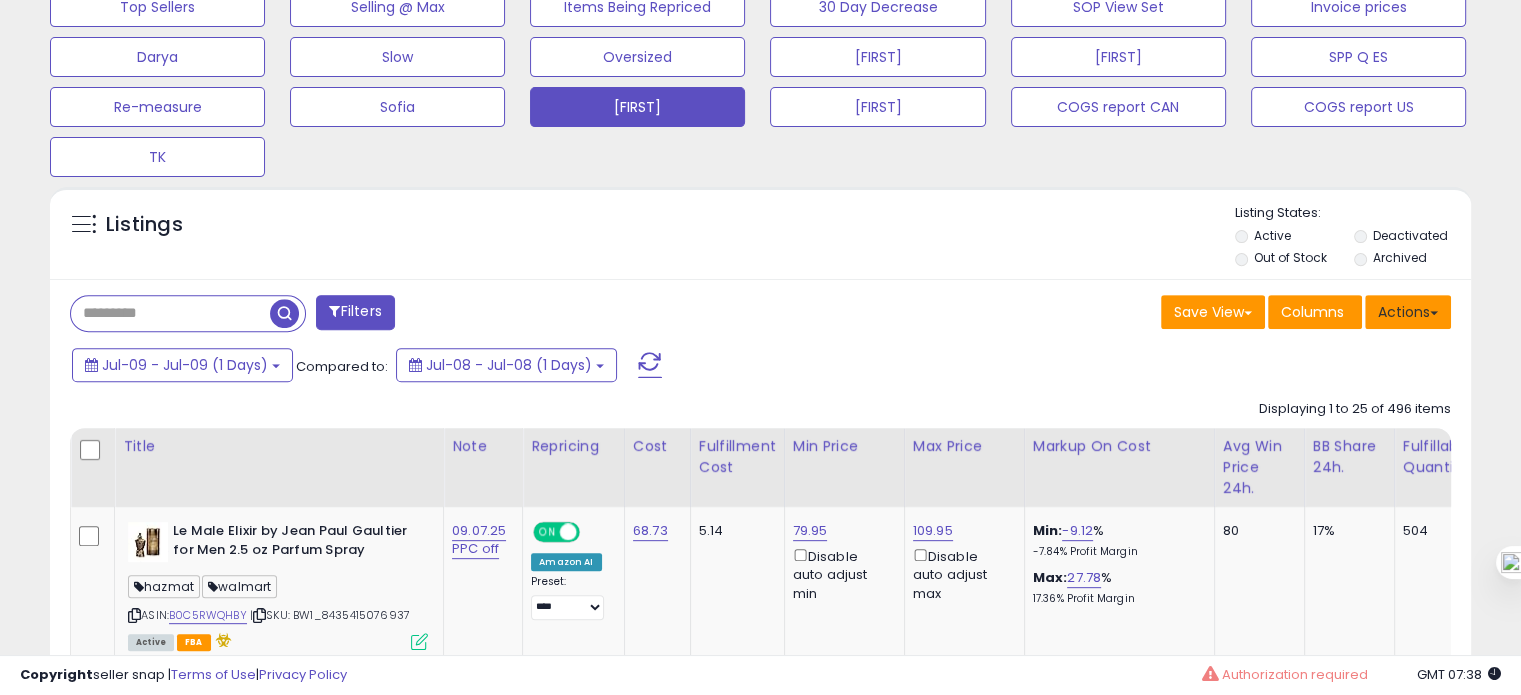 click on "Actions" at bounding box center [1408, 312] 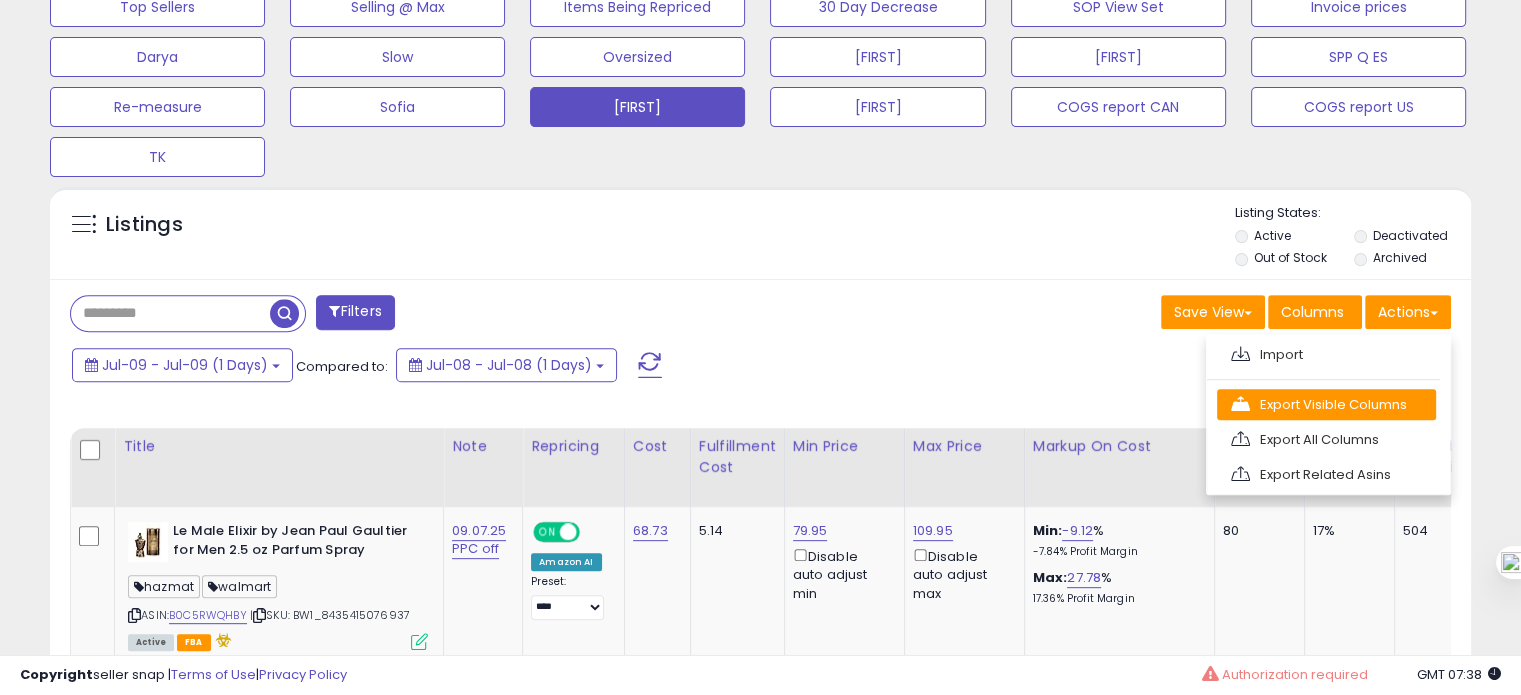click on "Export Visible Columns" at bounding box center [1326, 404] 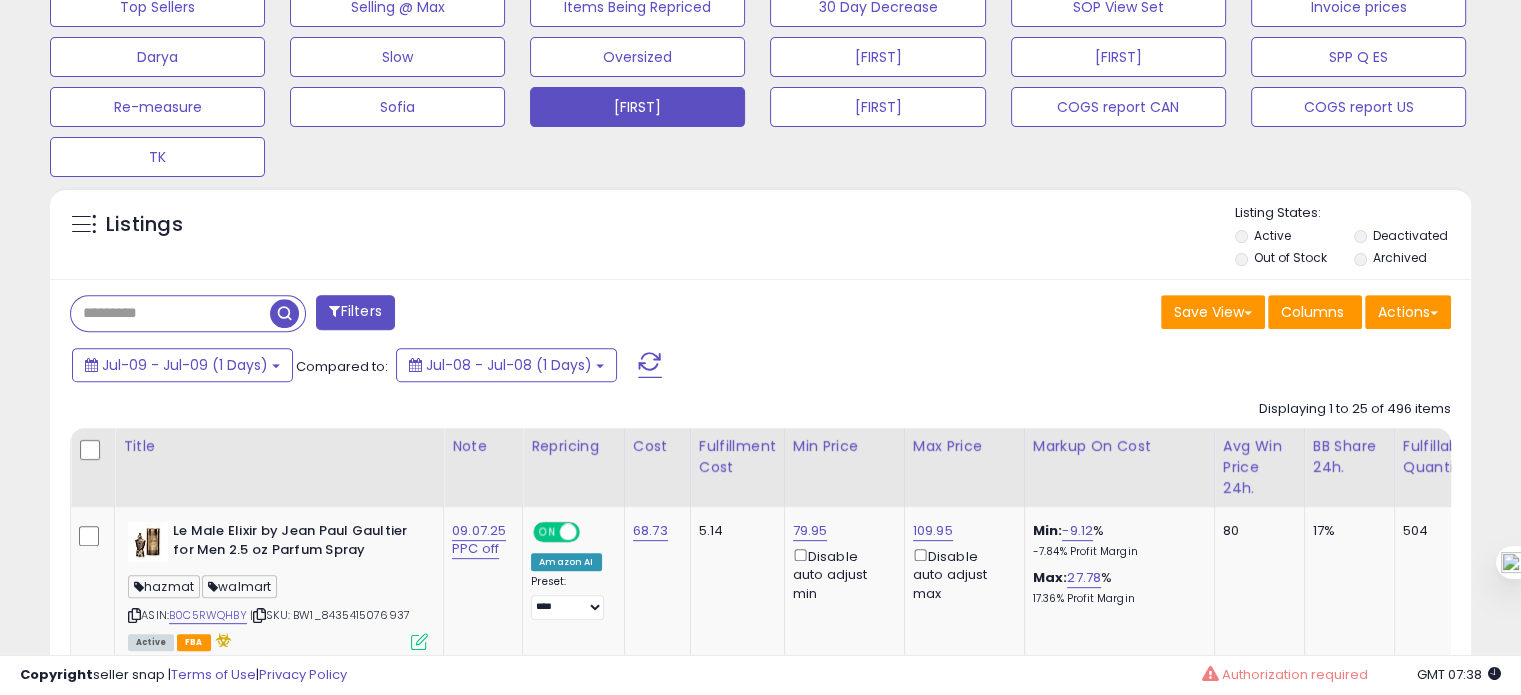 click on "Jul-09 - Jul-09 (1 Days)
Compared to:
Jul-08 - Jul-08 (1 Days)" at bounding box center (585, 367) 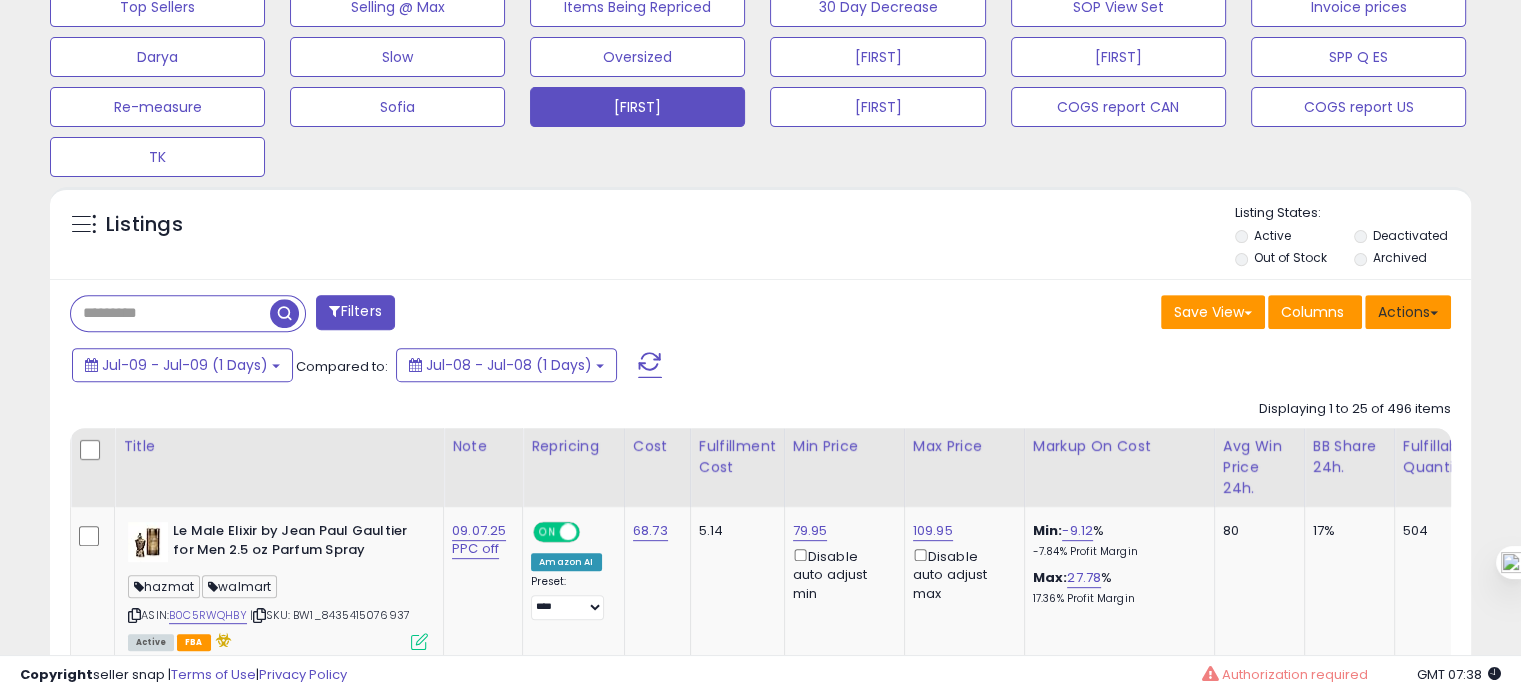 click on "Actions" at bounding box center (1408, 312) 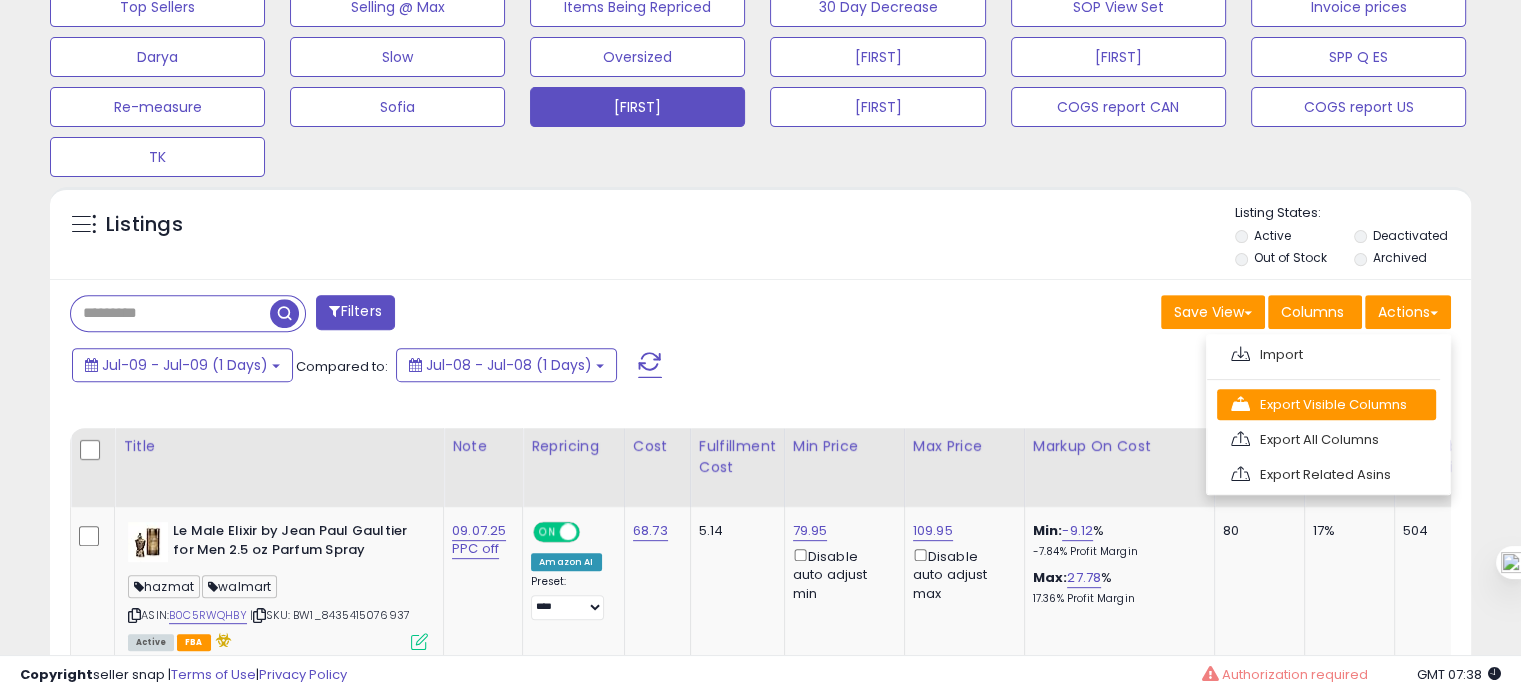 click on "Export Visible Columns" at bounding box center [1326, 404] 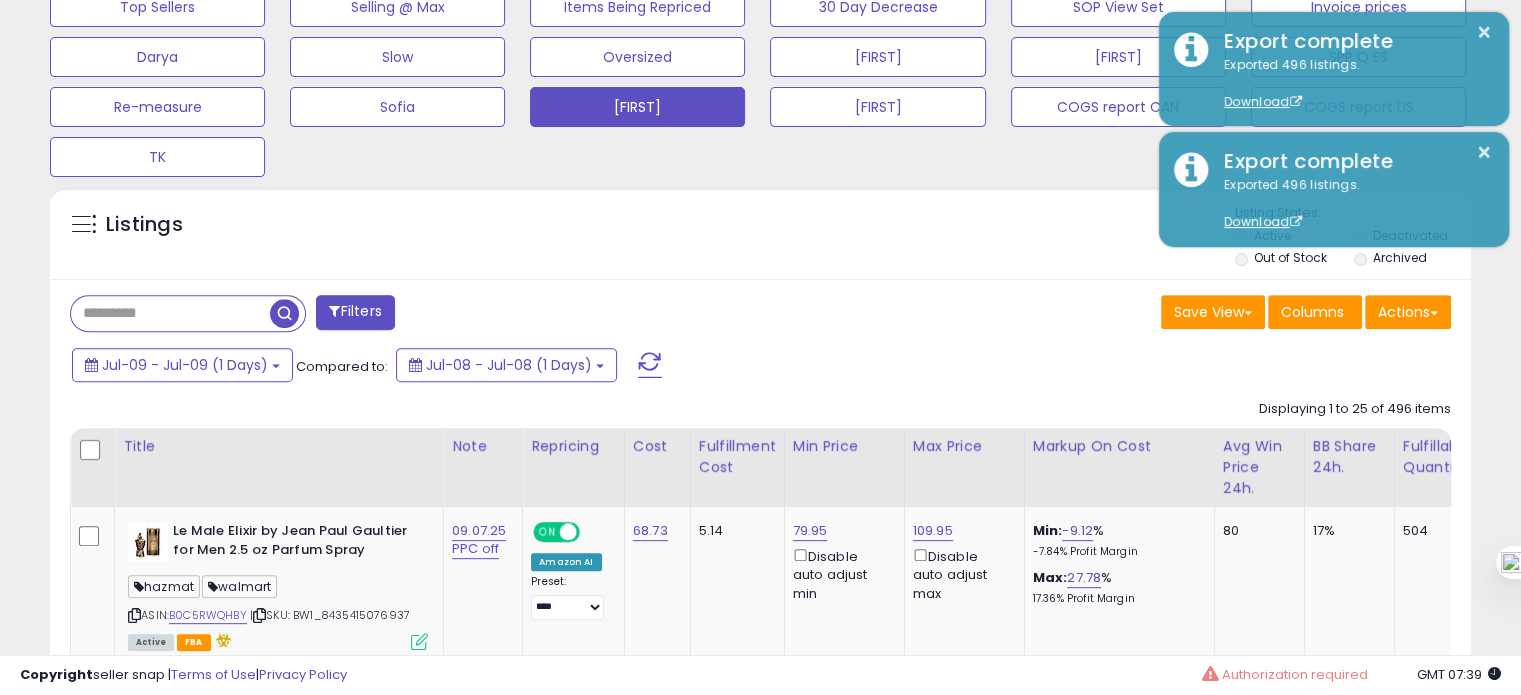 click on "Listings" at bounding box center (760, 238) 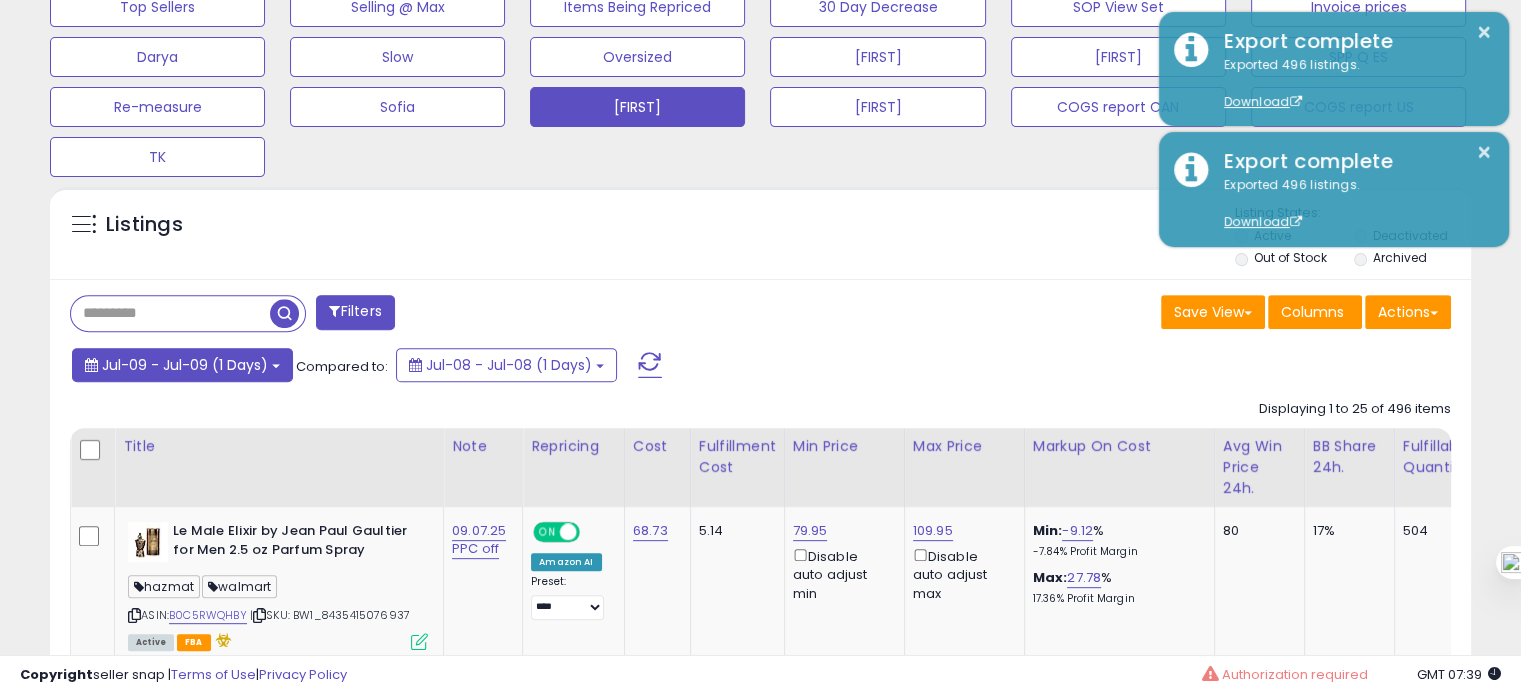 click on "Jul-09 - Jul-09 (1 Days)" at bounding box center (185, 365) 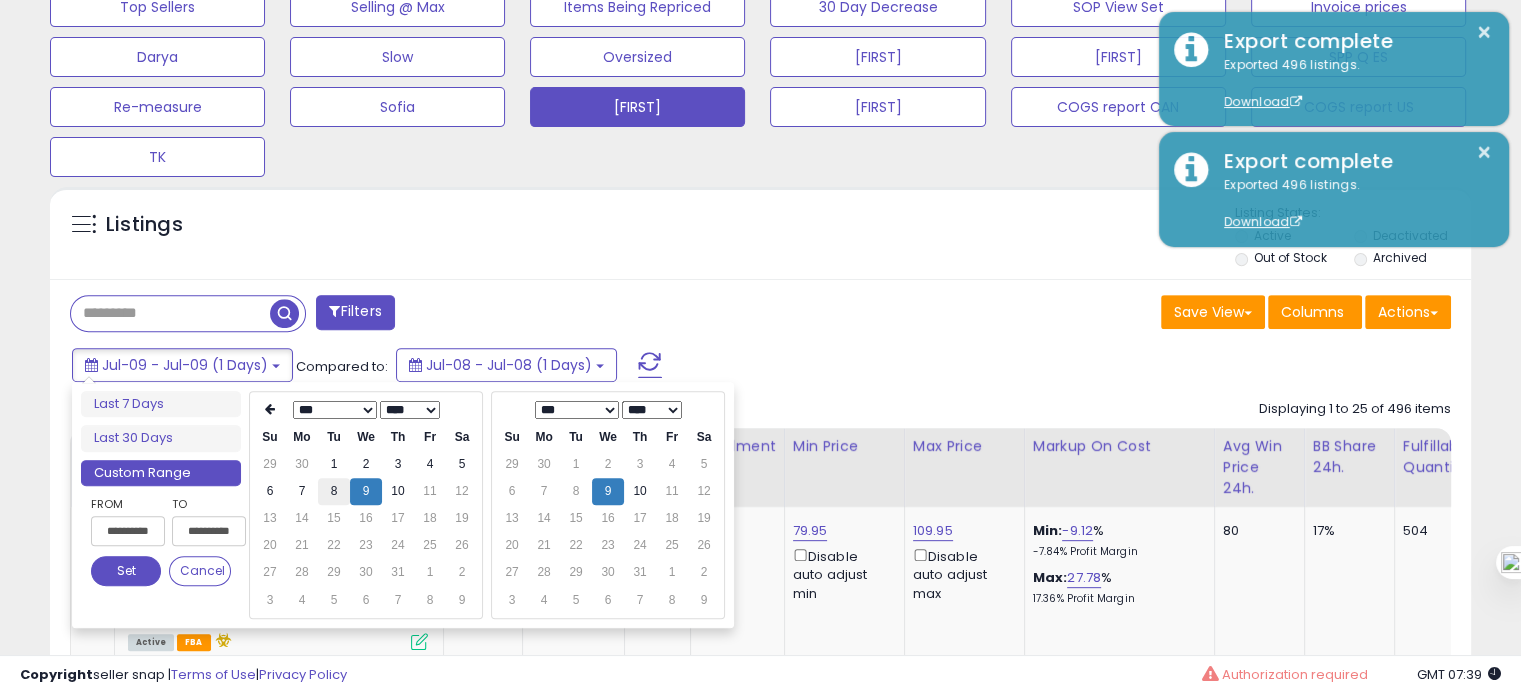 click on "8" at bounding box center [334, 491] 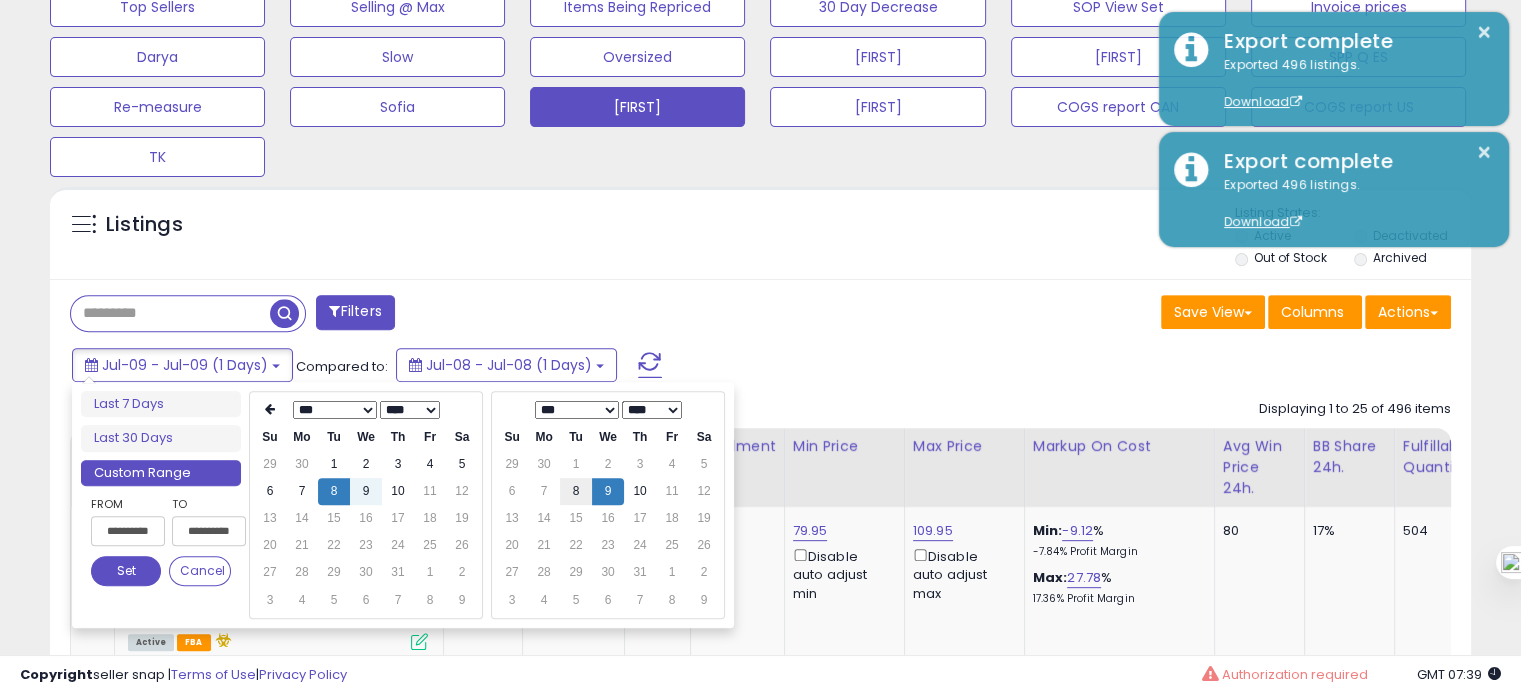 type on "**********" 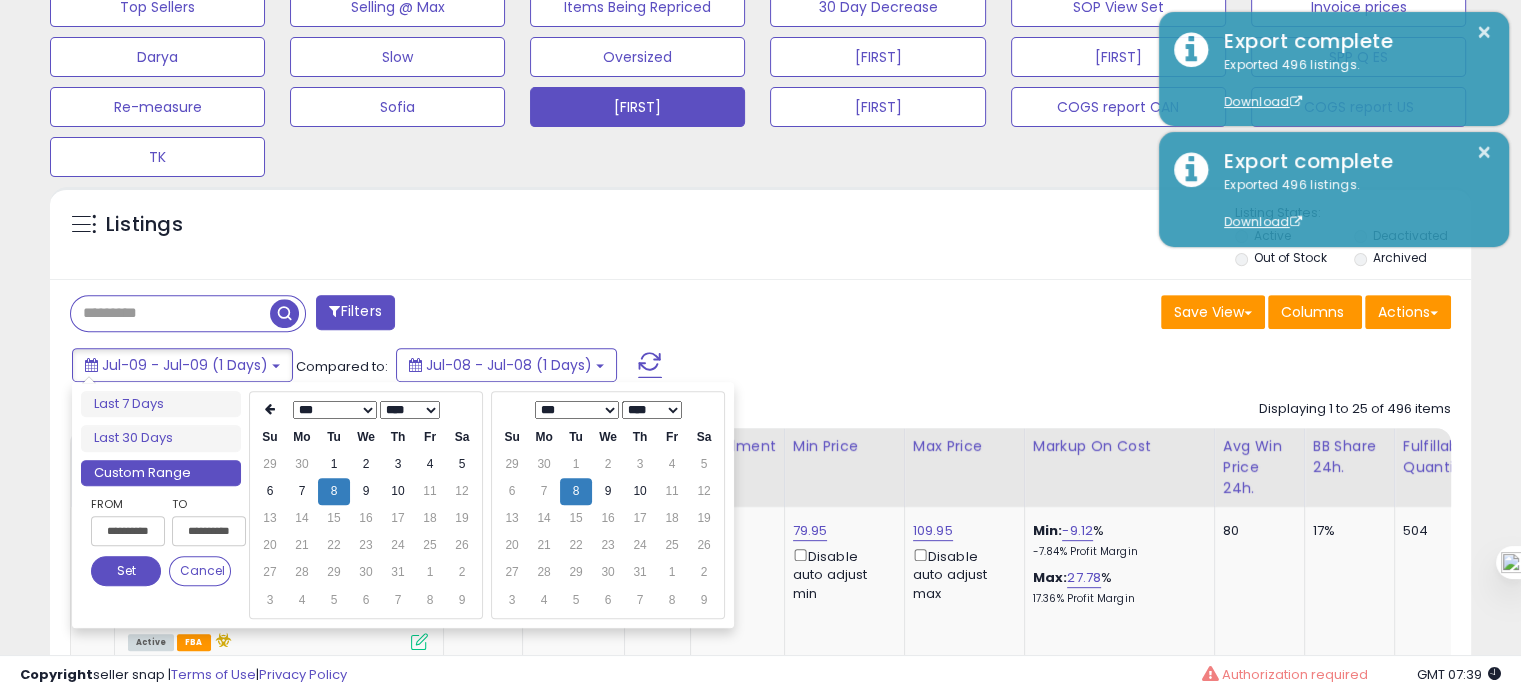 click on "Set" at bounding box center (126, 571) 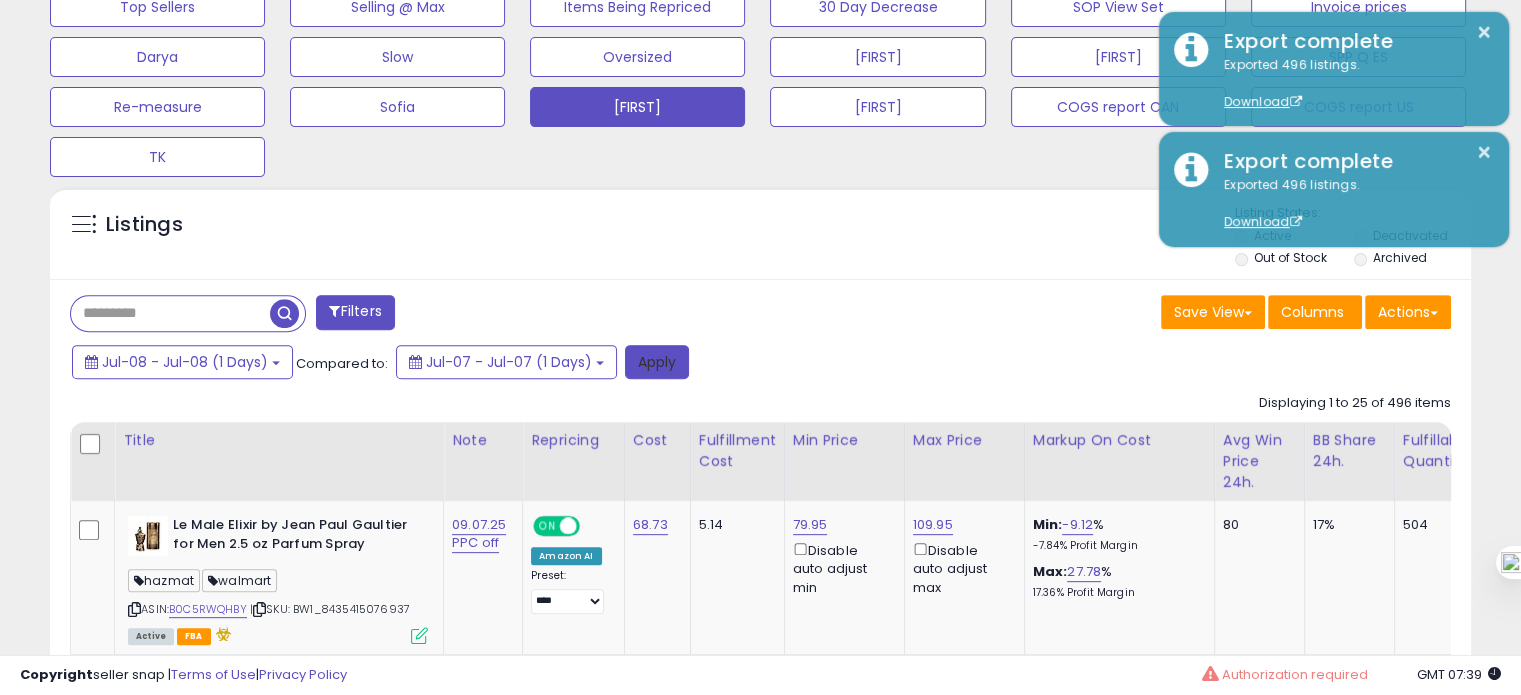 click on "Apply" at bounding box center [657, 362] 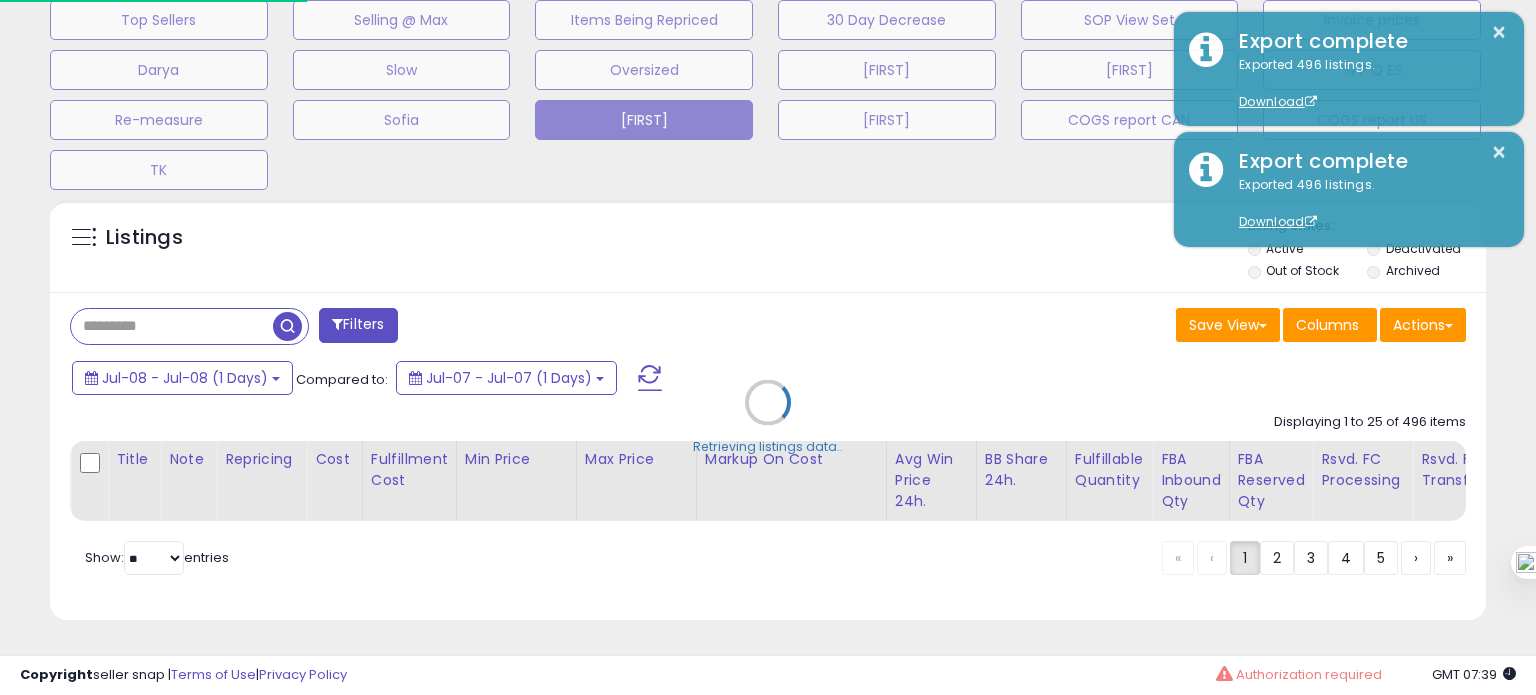 scroll, scrollTop: 999589, scrollLeft: 999168, axis: both 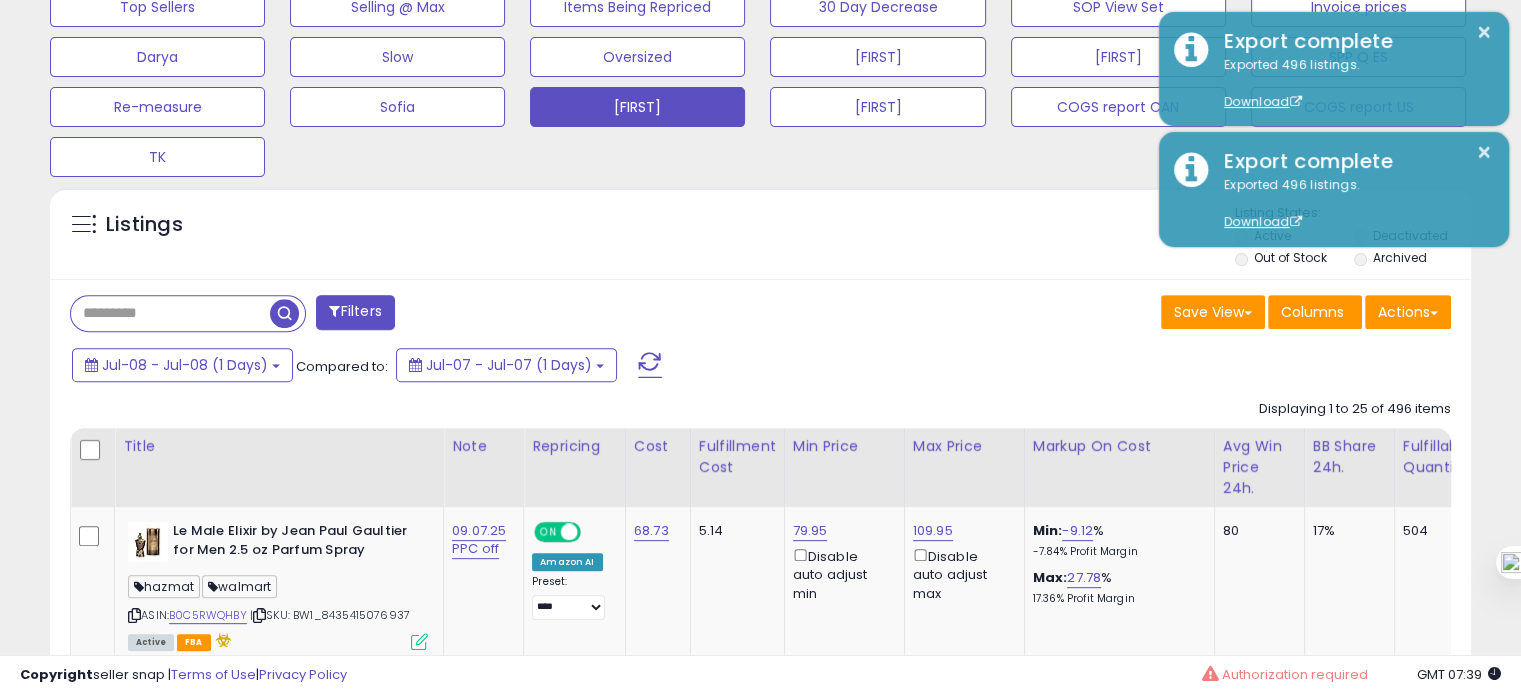 click on "Filters
Save View
Save As New View
Update Current View
Columns" at bounding box center (760, 2526) 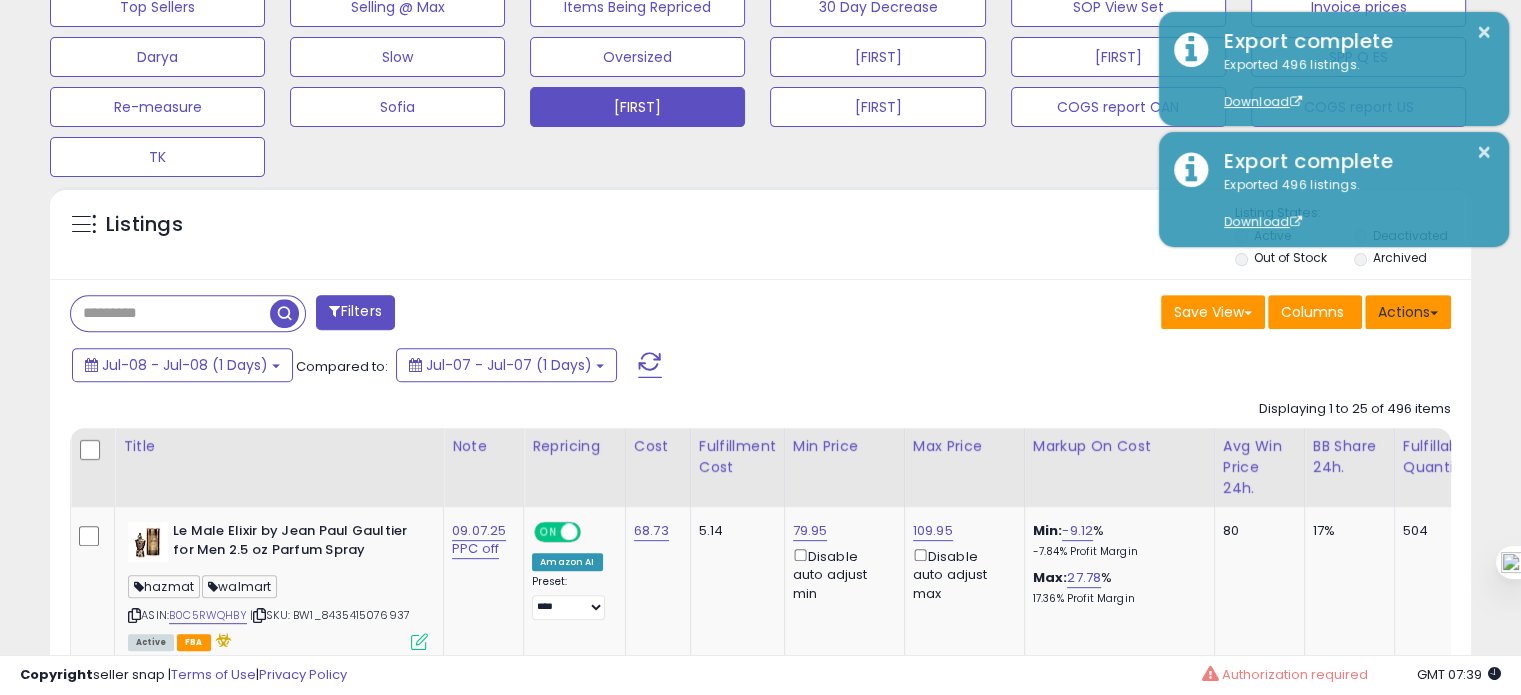 click on "Actions" at bounding box center (1408, 312) 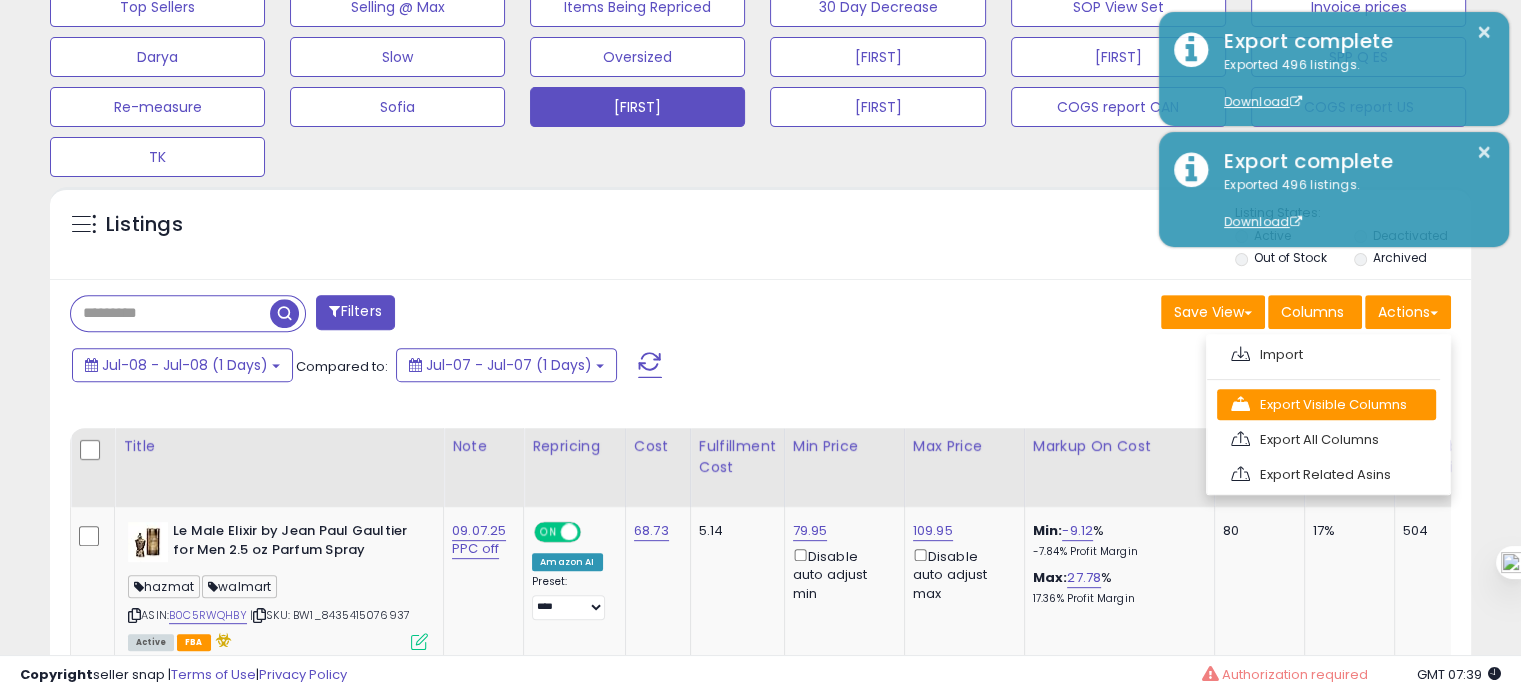 click on "Export Visible Columns" at bounding box center (1326, 404) 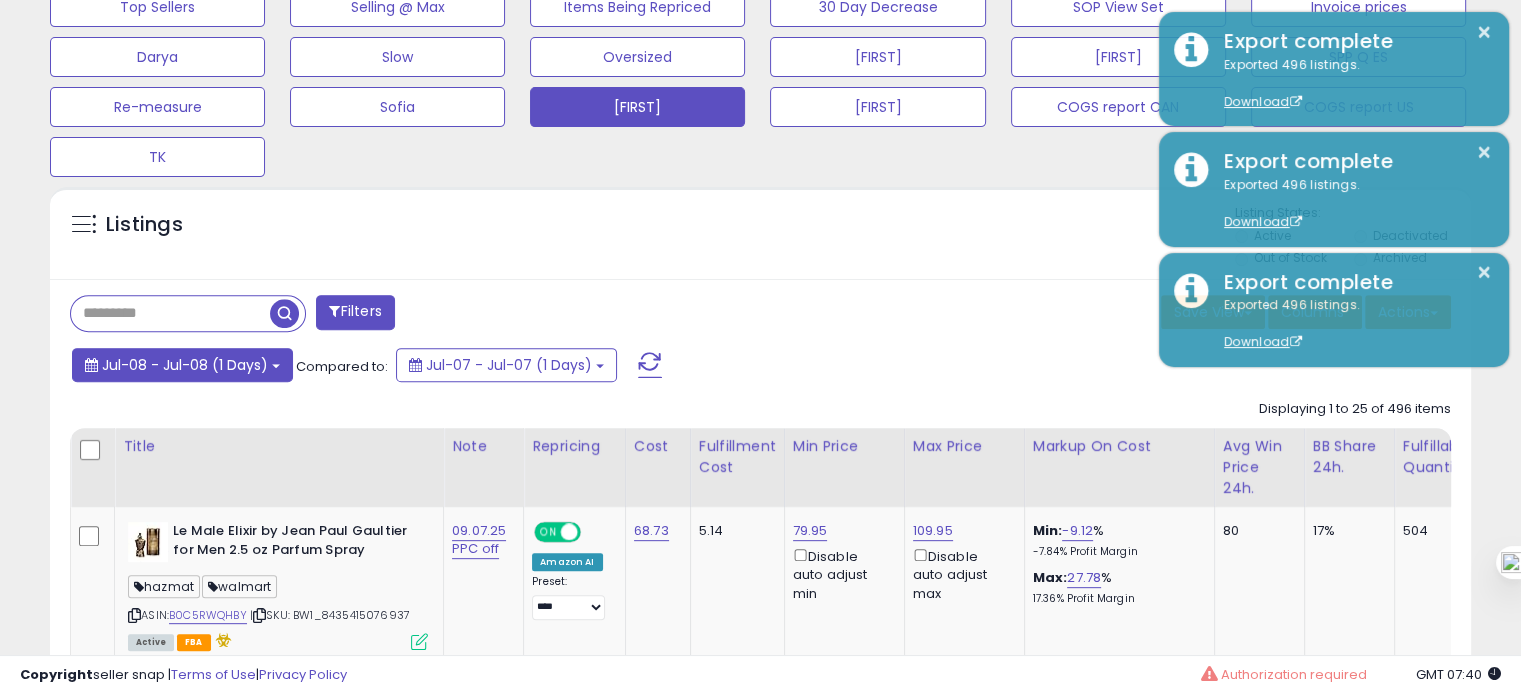 click on "Jul-08 - Jul-08 (1 Days)" at bounding box center (185, 365) 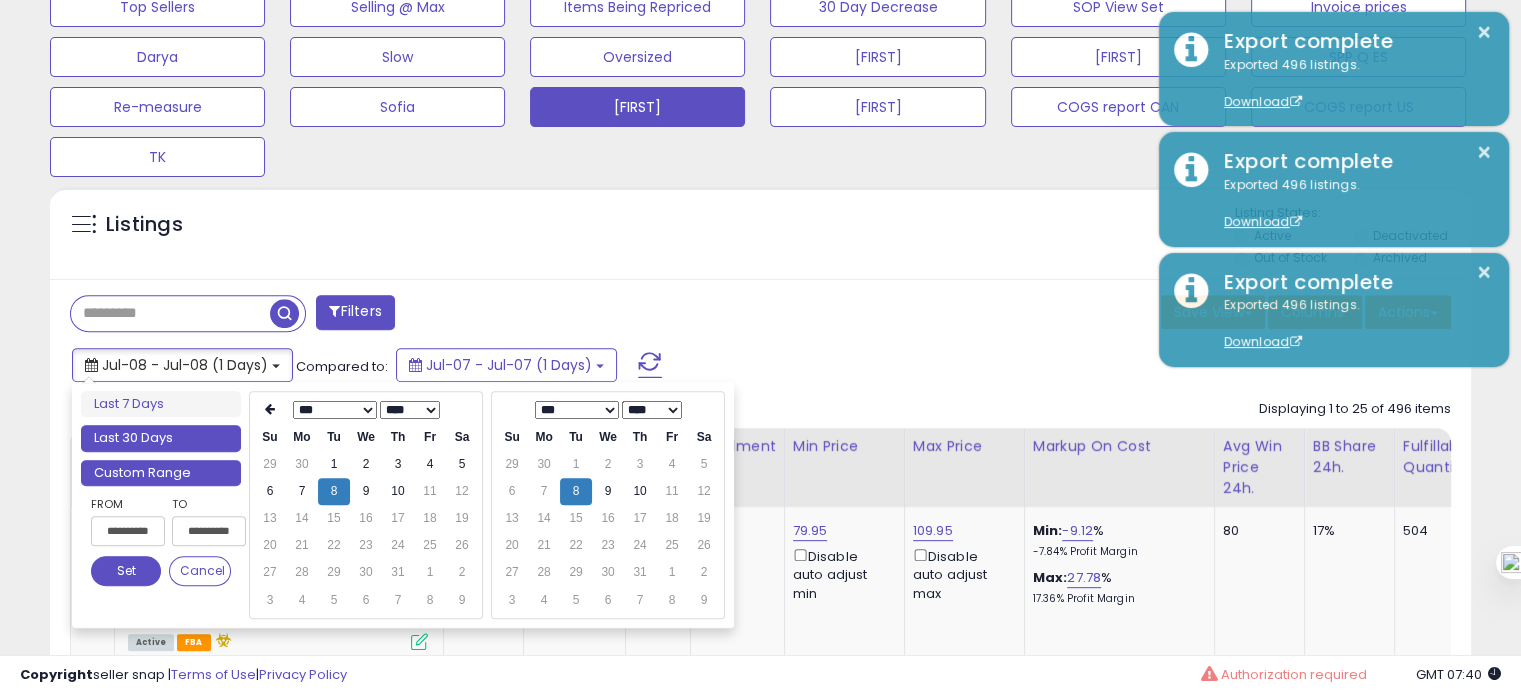type on "**********" 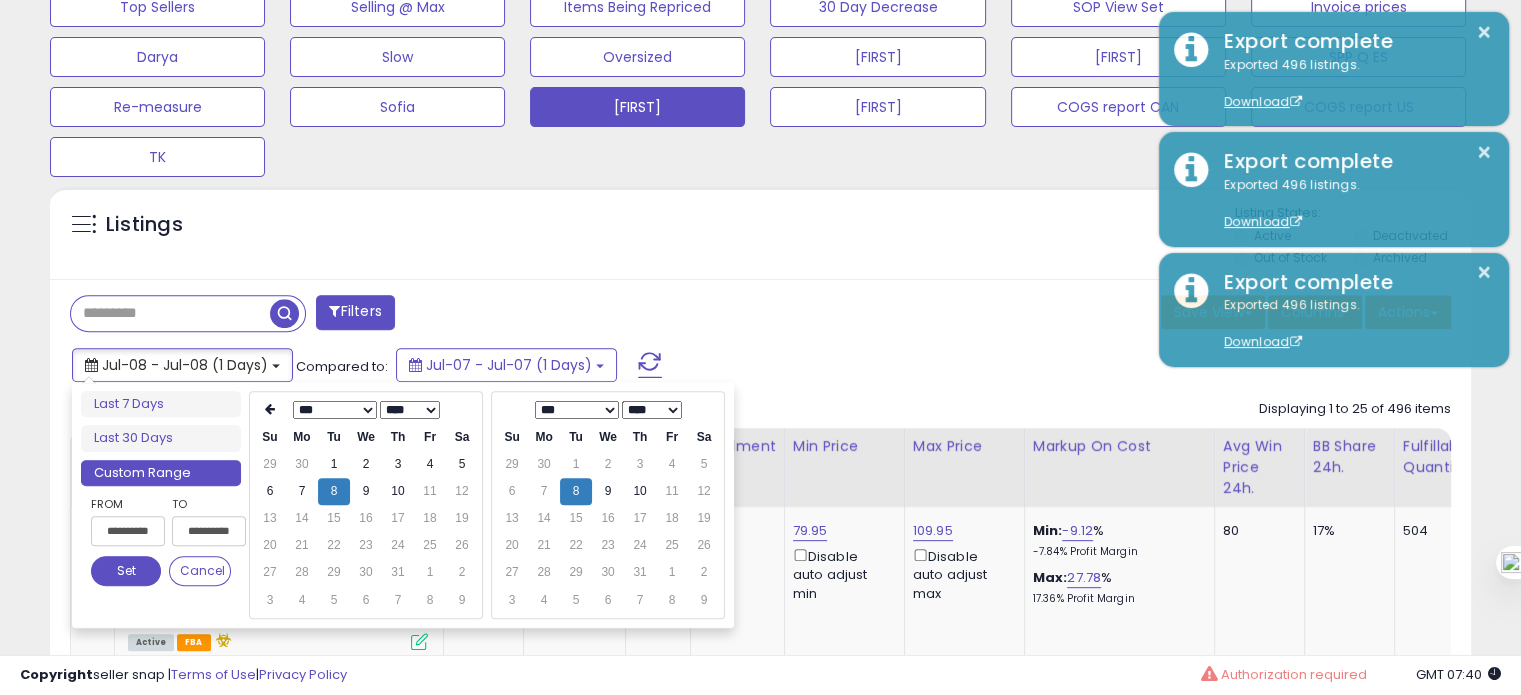 type on "**********" 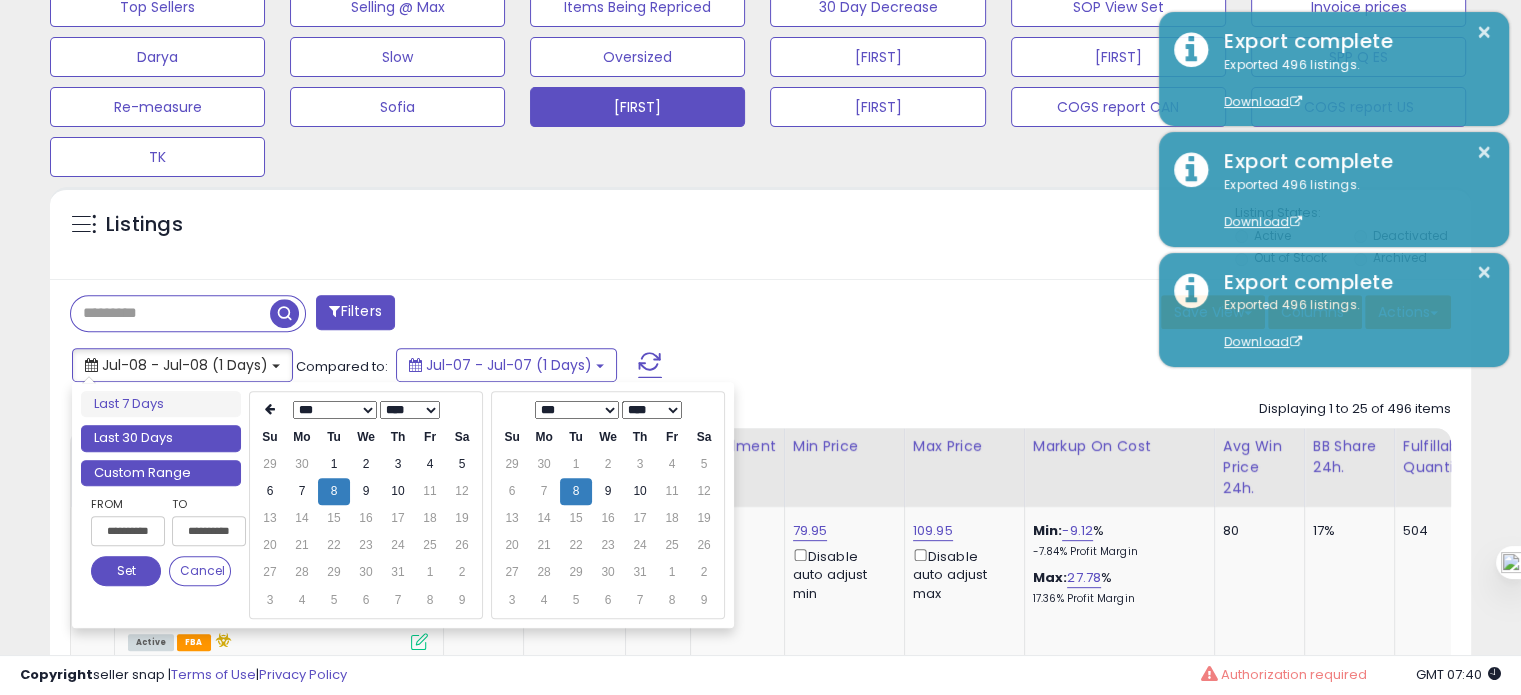 type on "**********" 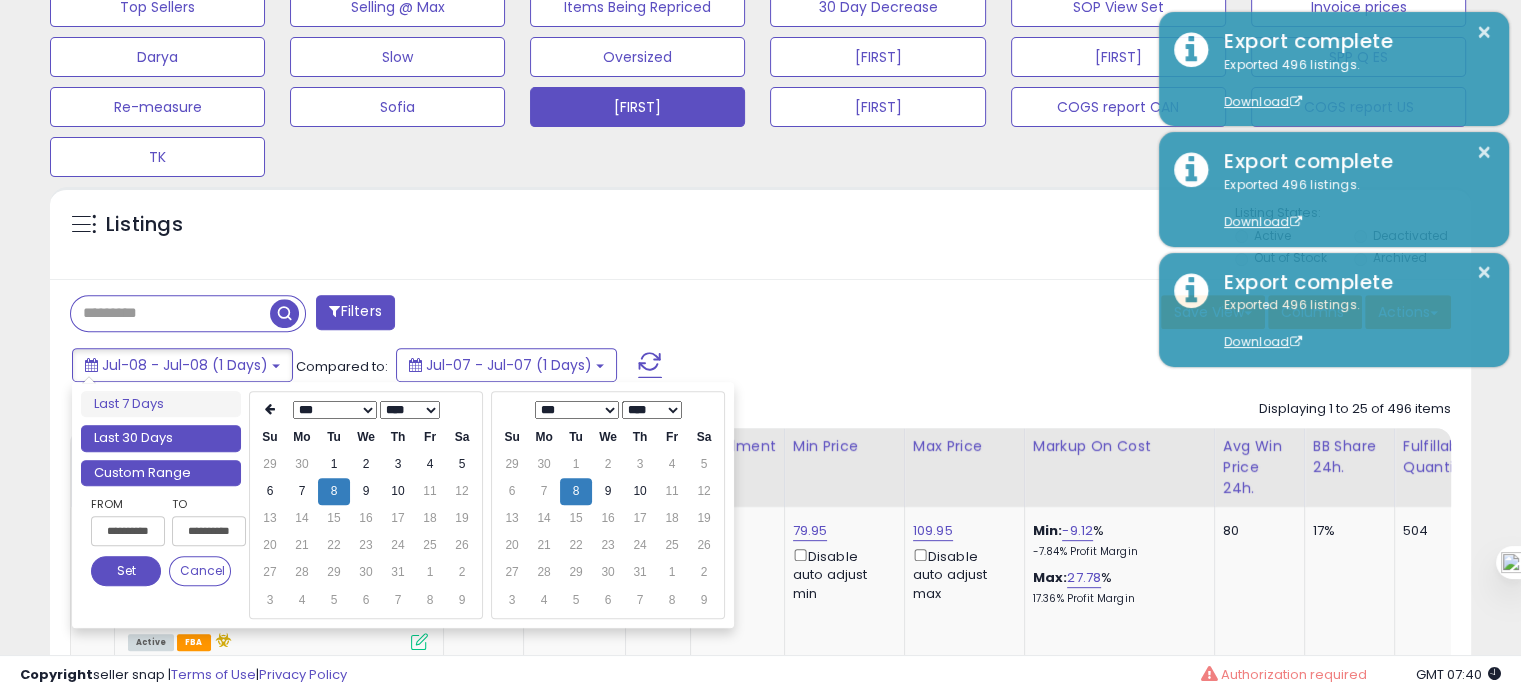 click on "Last 30 Days" at bounding box center (161, 438) 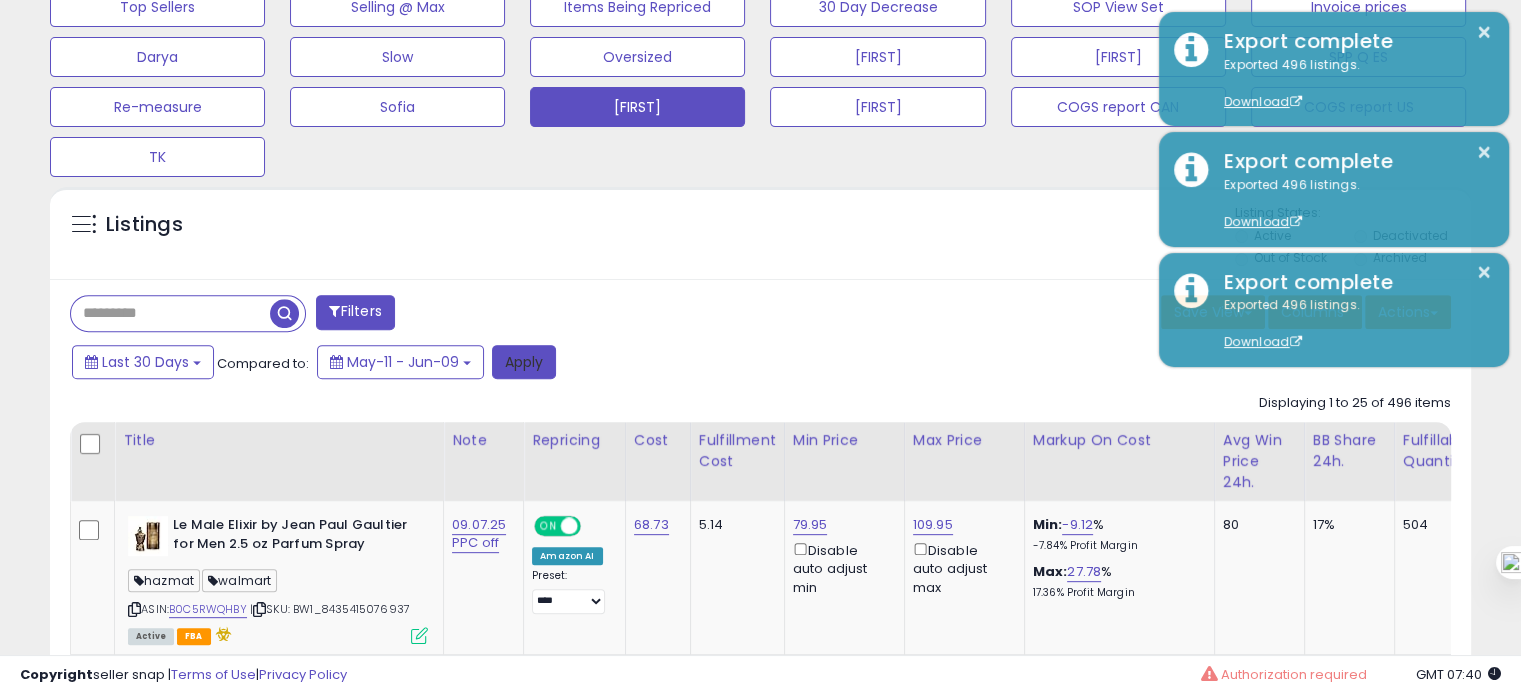 click on "Apply" at bounding box center (524, 362) 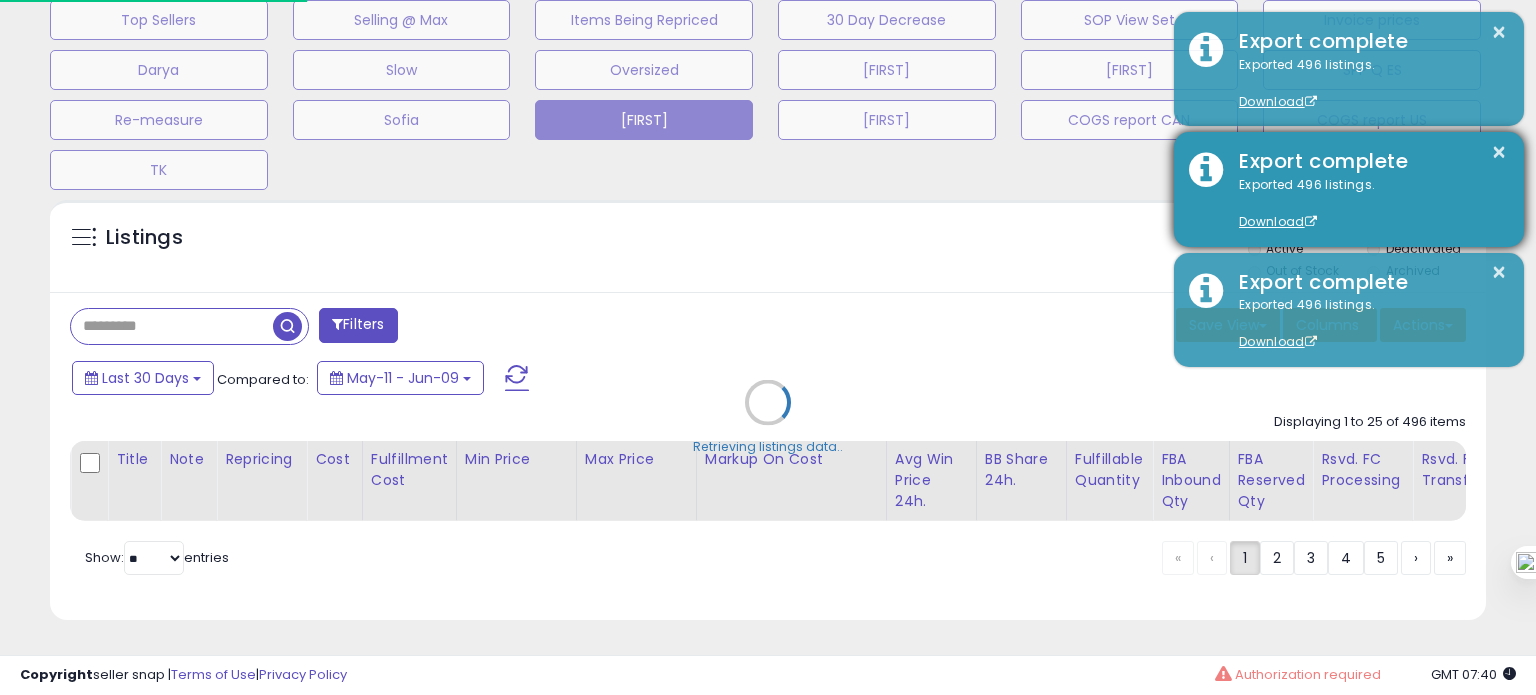 scroll, scrollTop: 999589, scrollLeft: 999168, axis: both 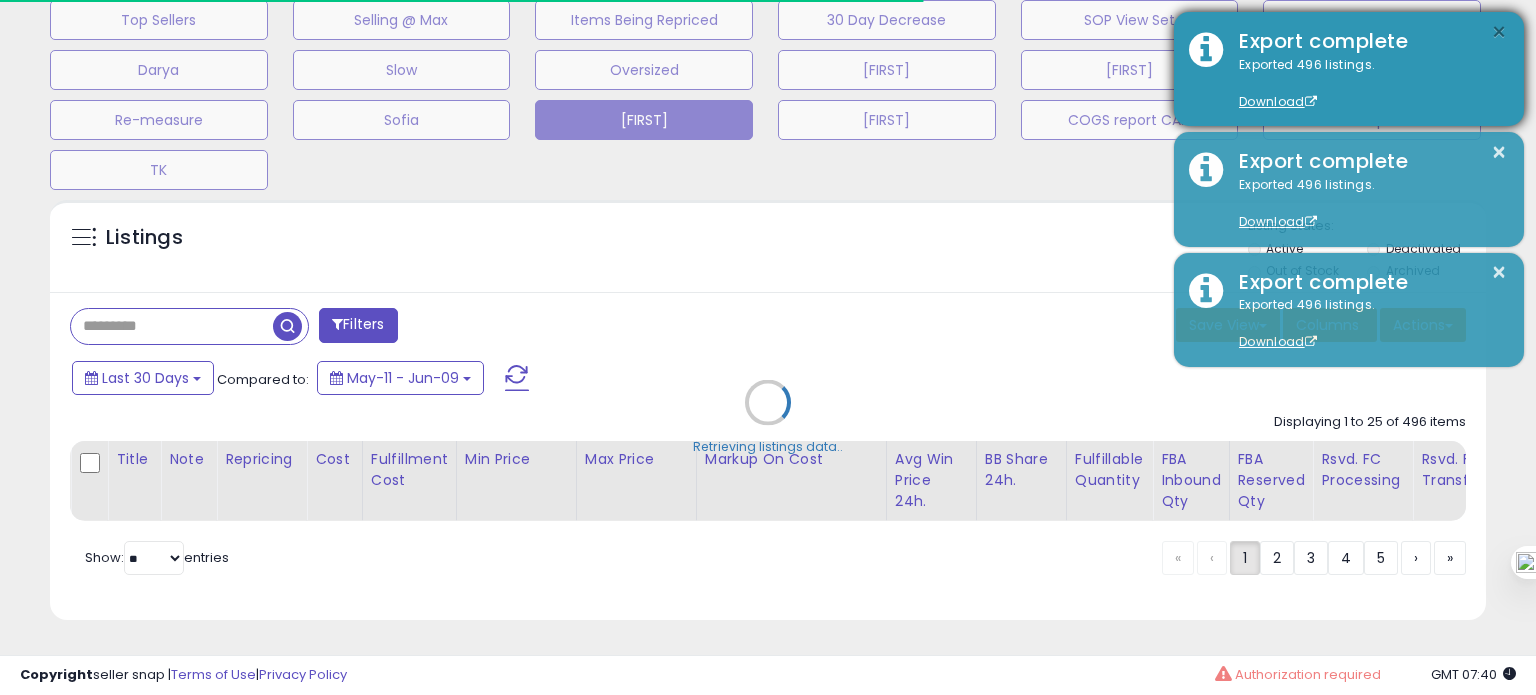 click on "×" at bounding box center (1499, 32) 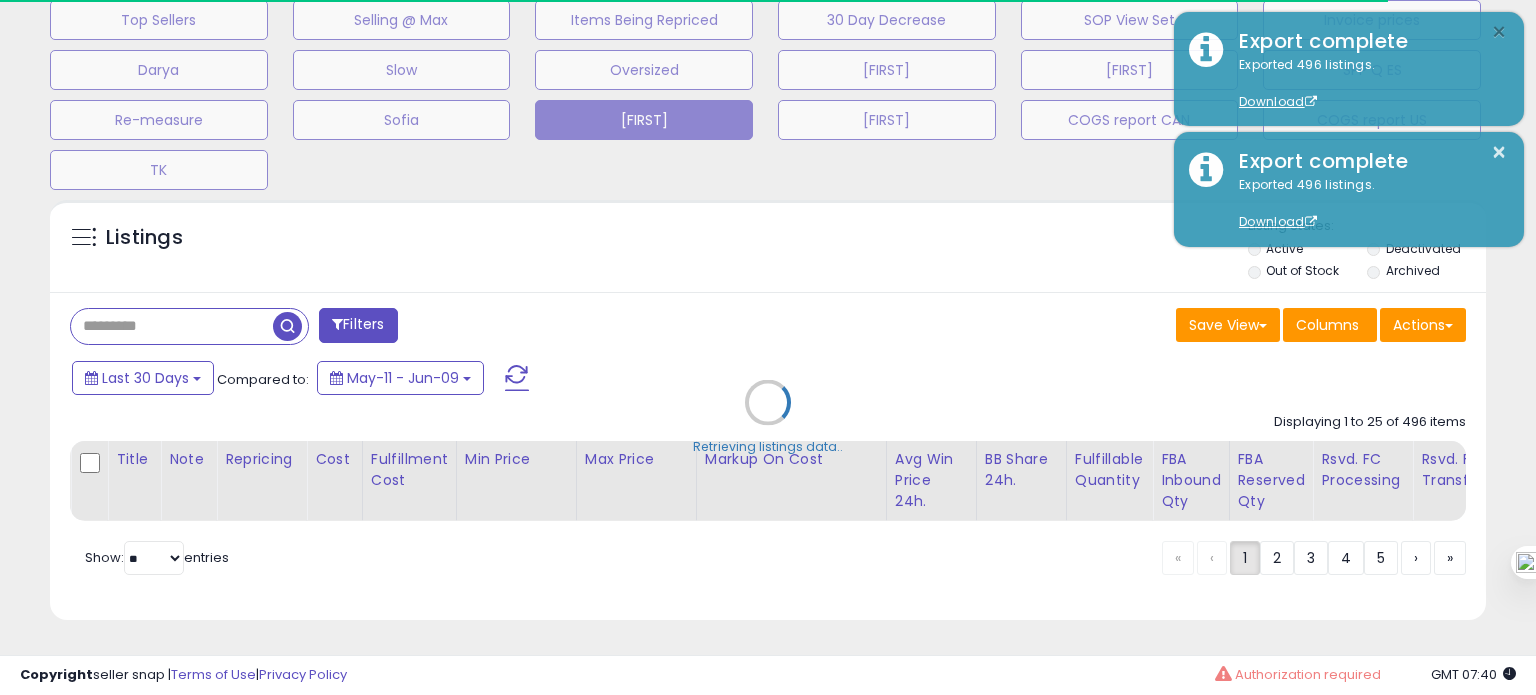click on "×" at bounding box center [1499, 32] 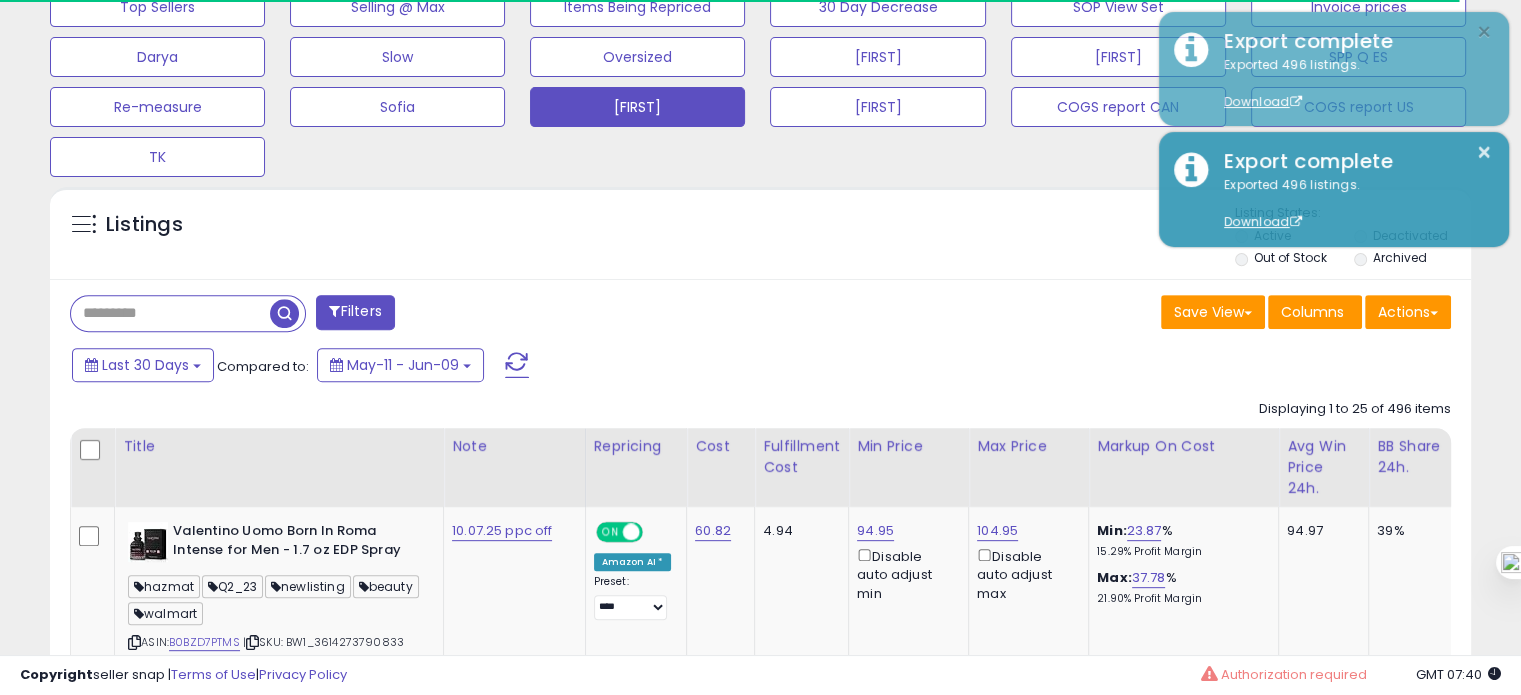 scroll, scrollTop: 409, scrollLeft: 822, axis: both 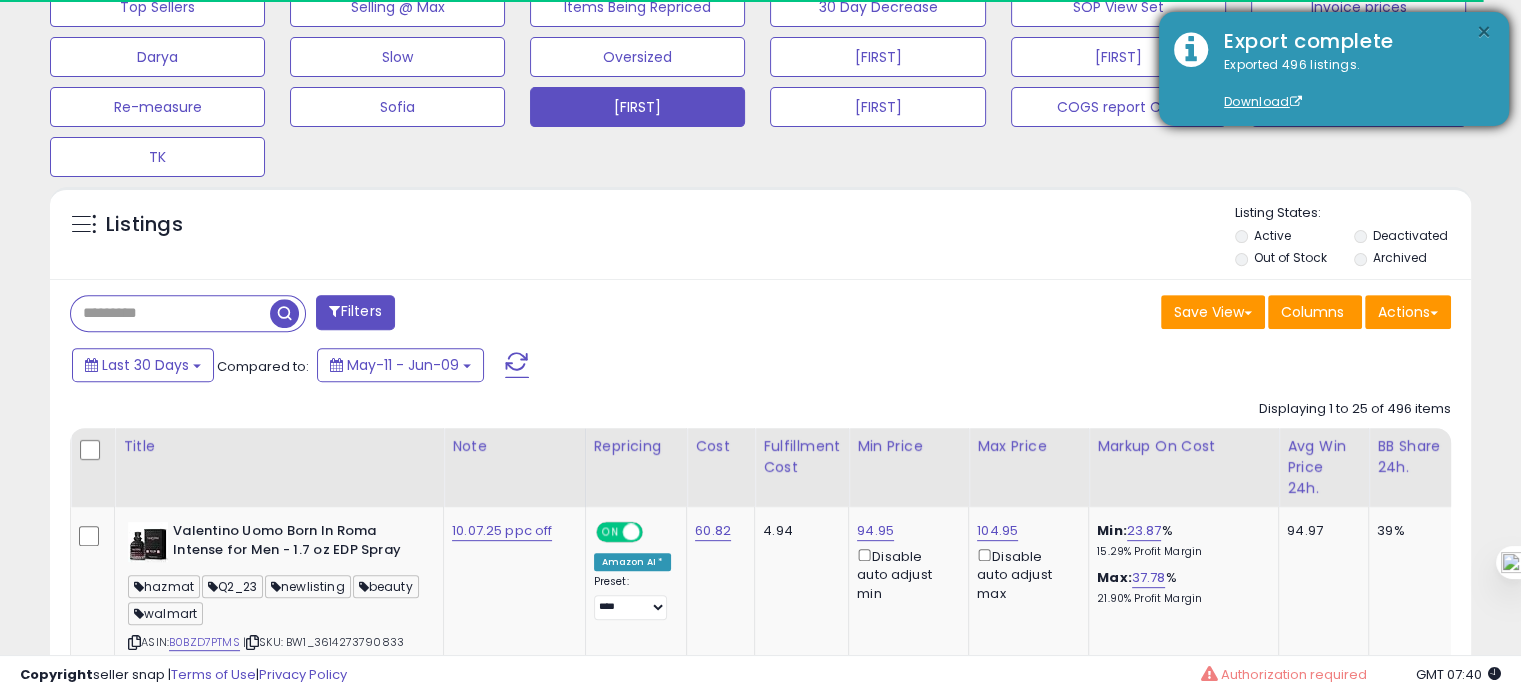 click on "×" at bounding box center (1484, 32) 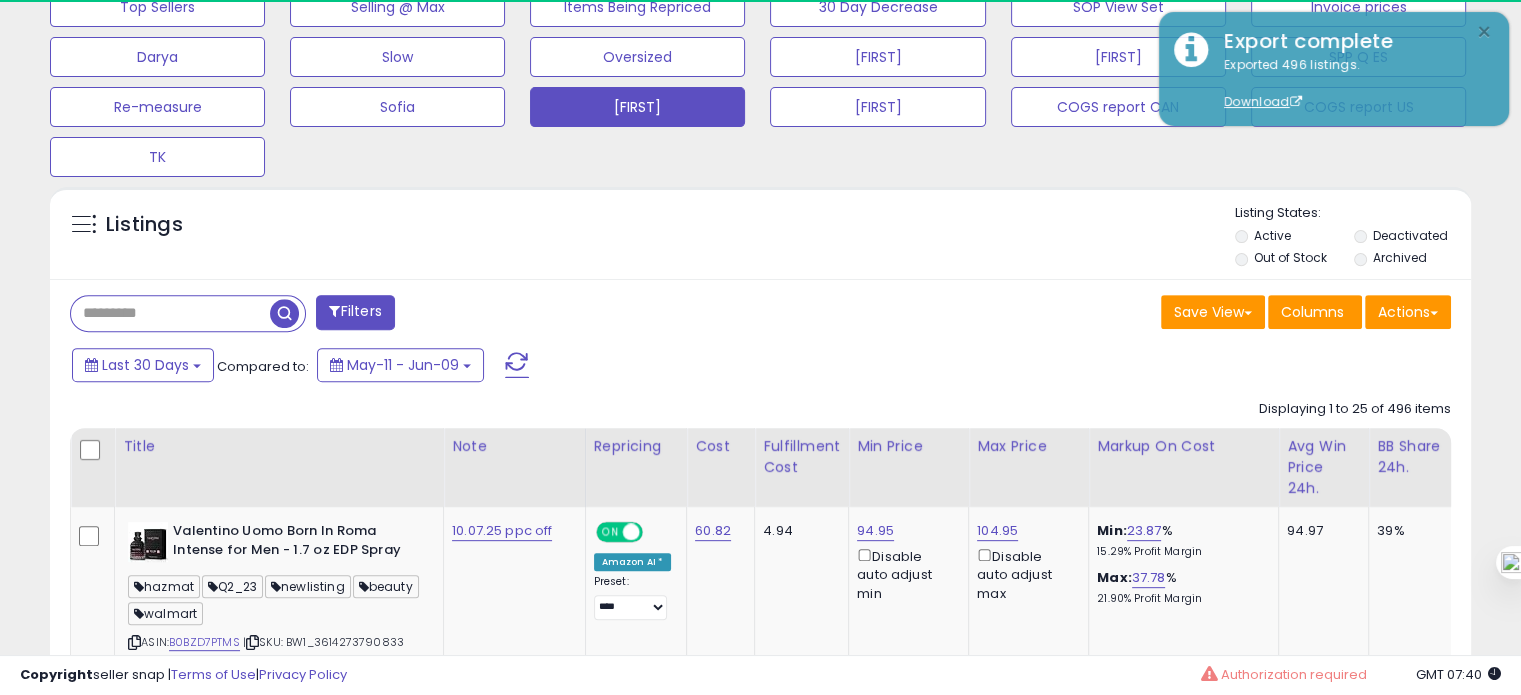 scroll, scrollTop: 999589, scrollLeft: 999176, axis: both 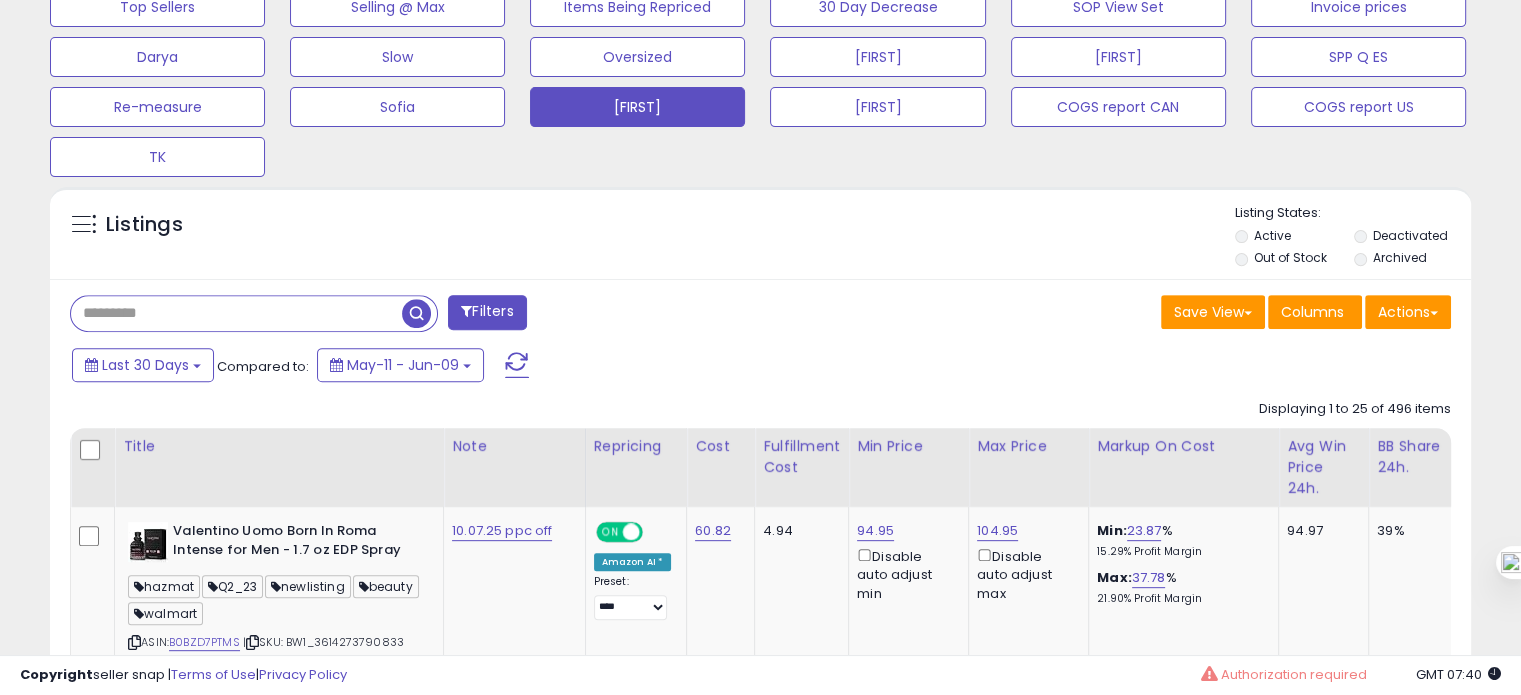 click at bounding box center (236, 313) 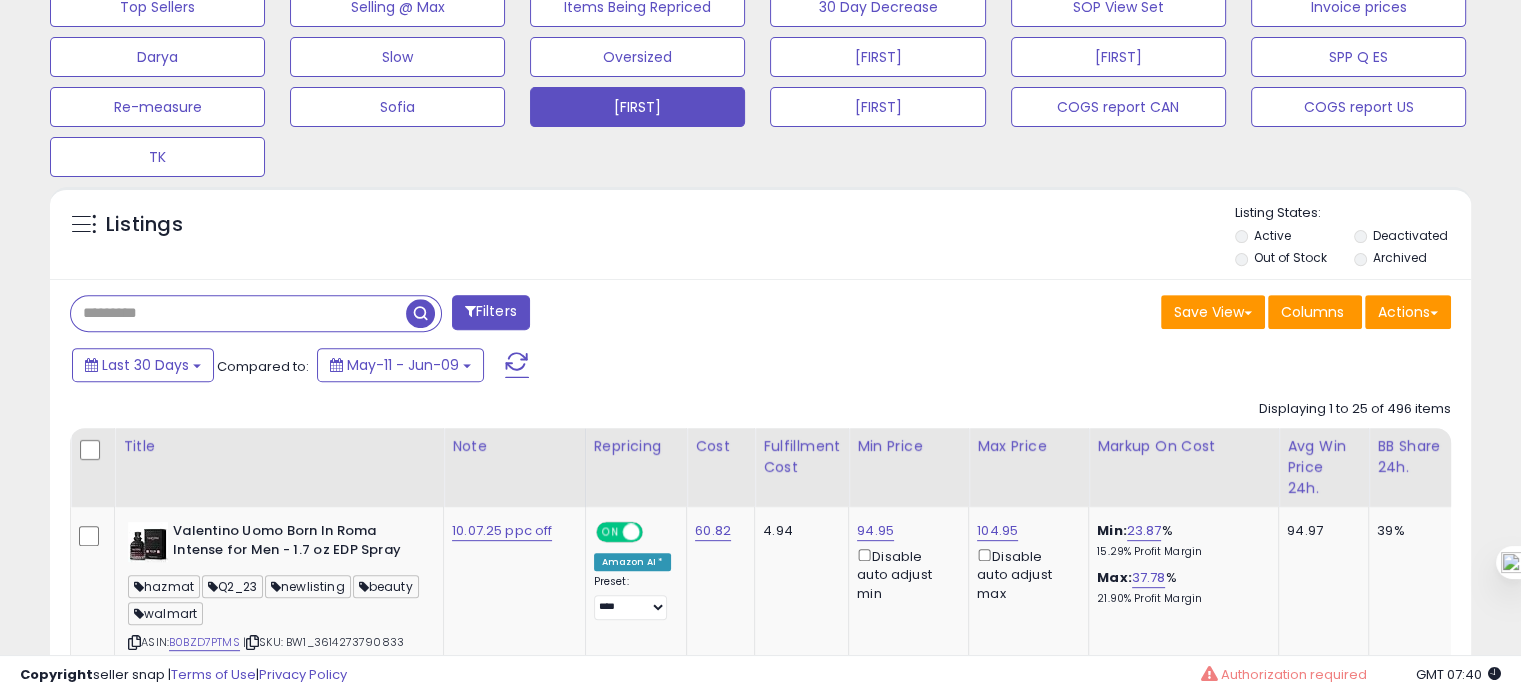 paste on "**********" 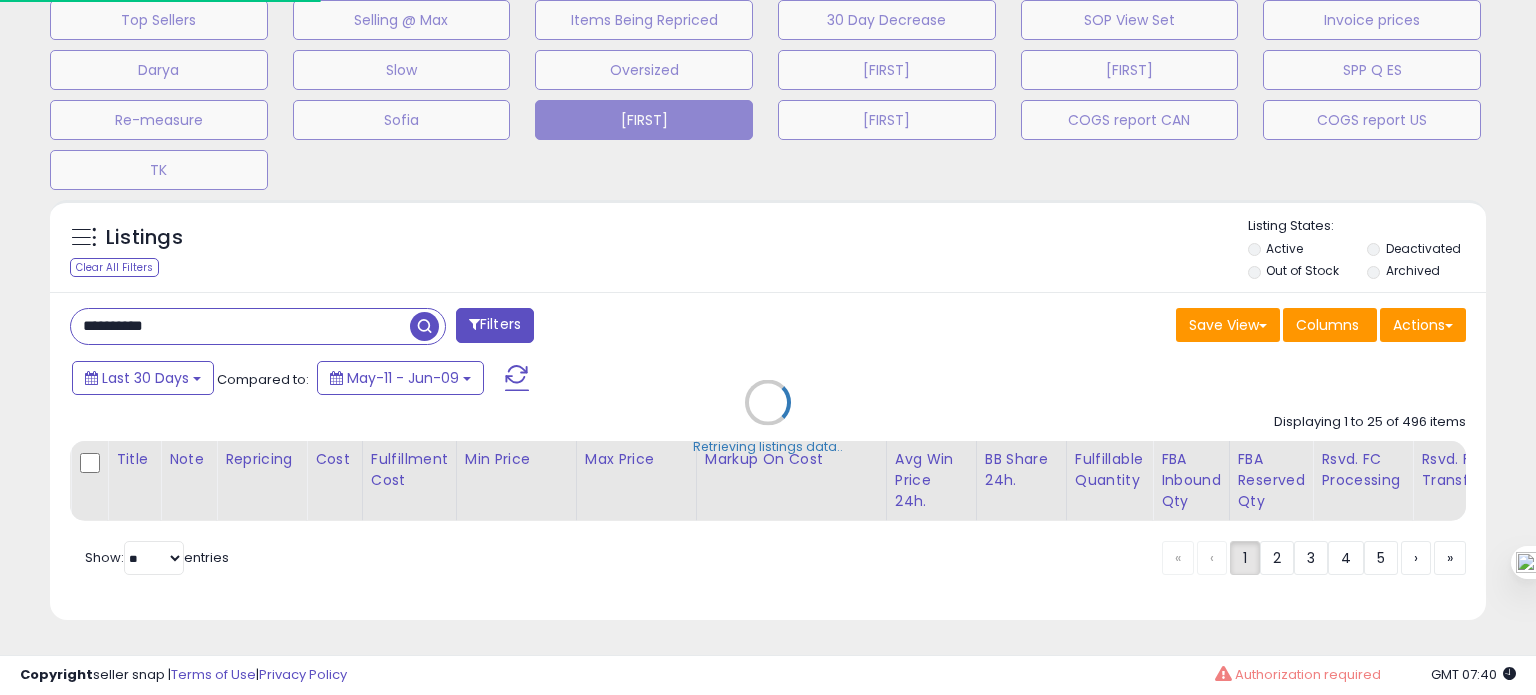 scroll, scrollTop: 999589, scrollLeft: 999168, axis: both 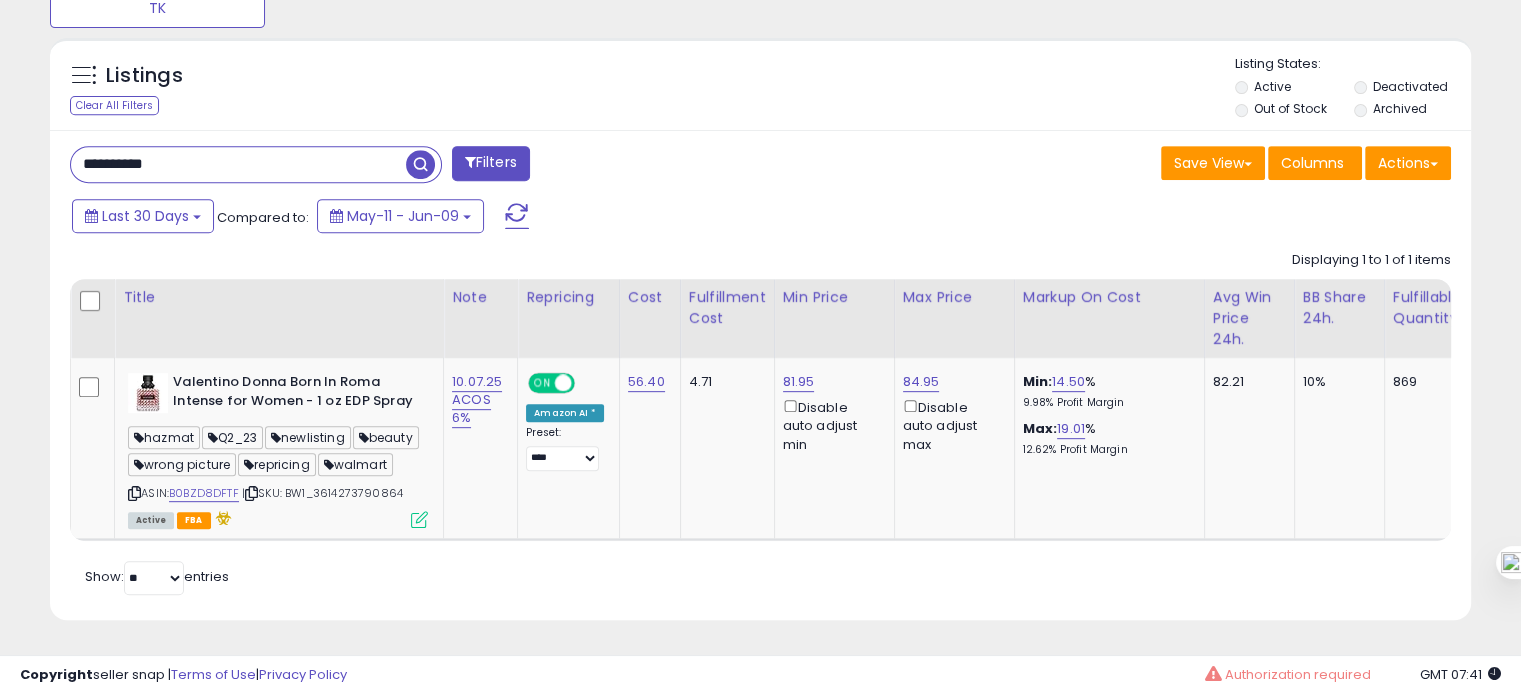 click on "**********" at bounding box center (238, 164) 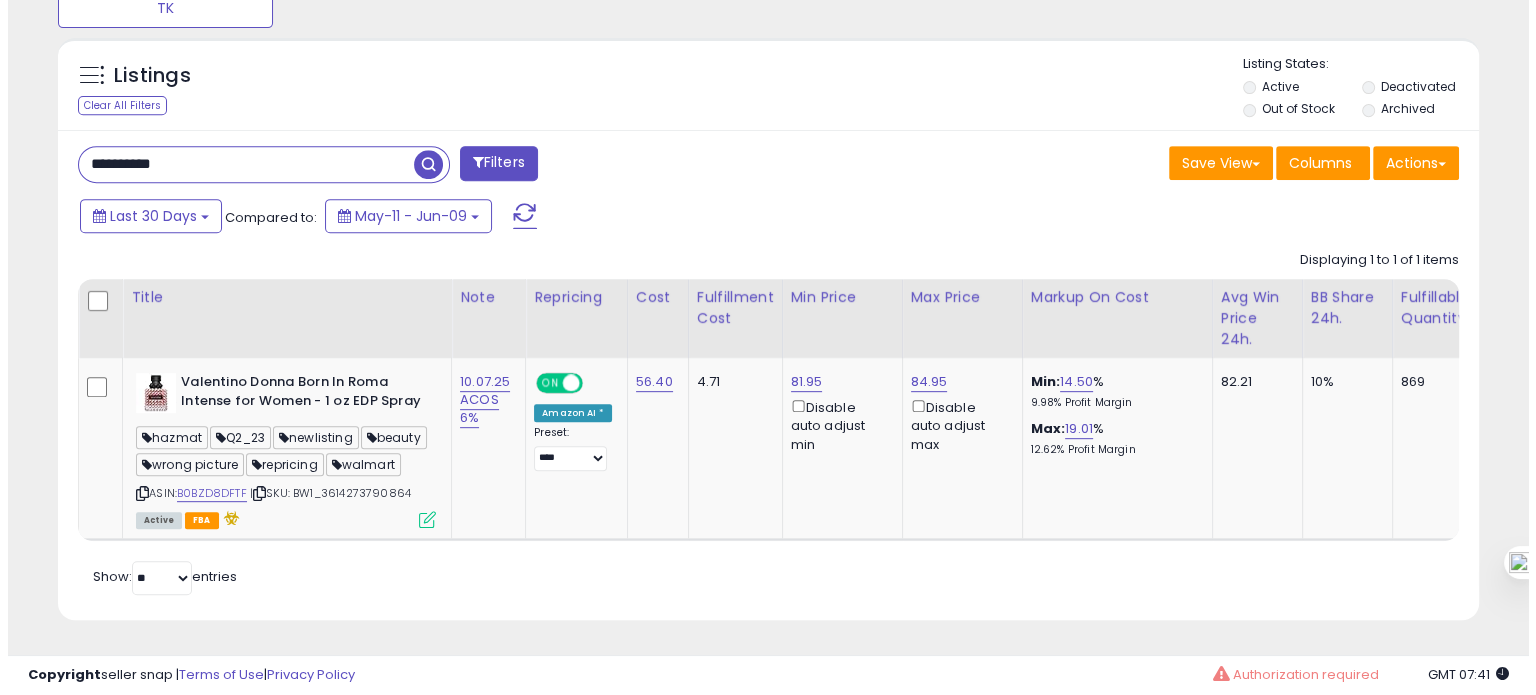 scroll, scrollTop: 674, scrollLeft: 0, axis: vertical 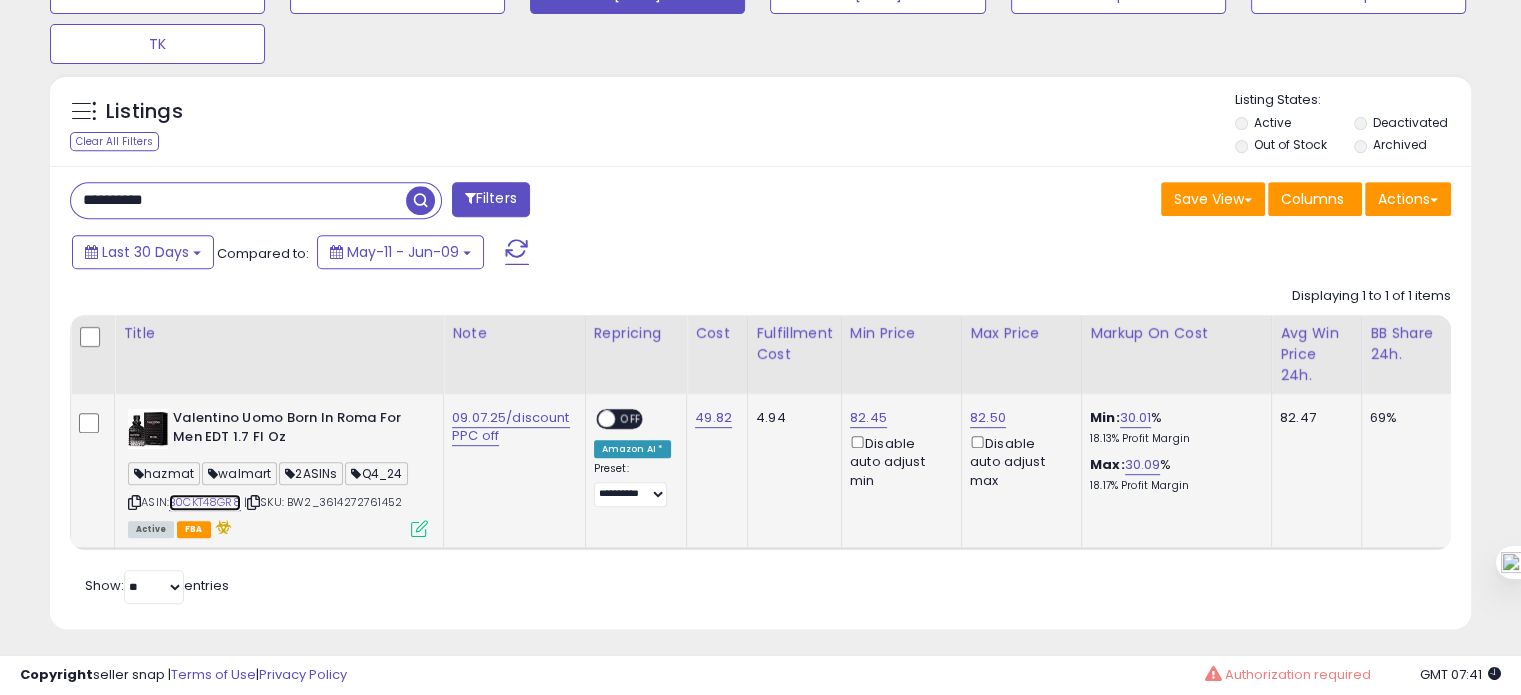click on "B0CKT48GR8" at bounding box center (205, 502) 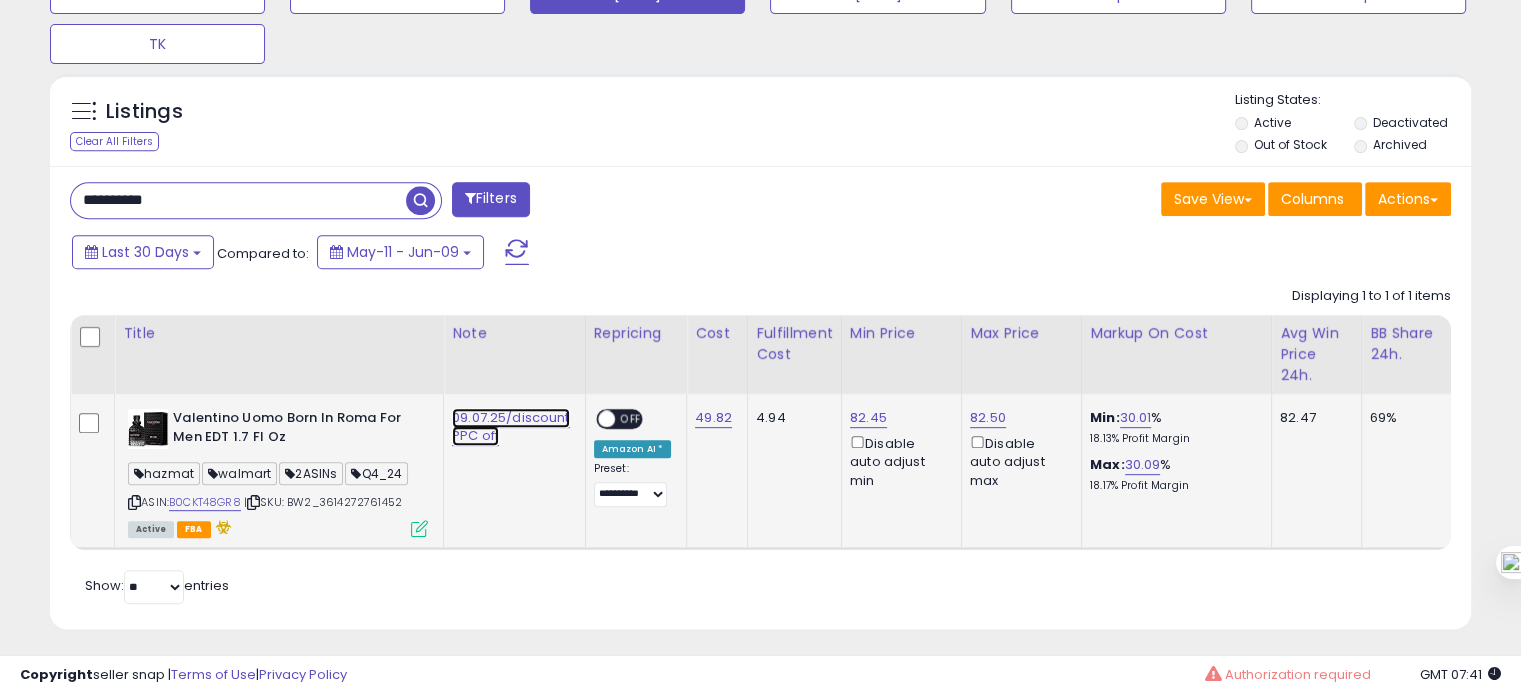 click on "09.07.25/discount PPC off" at bounding box center [511, 427] 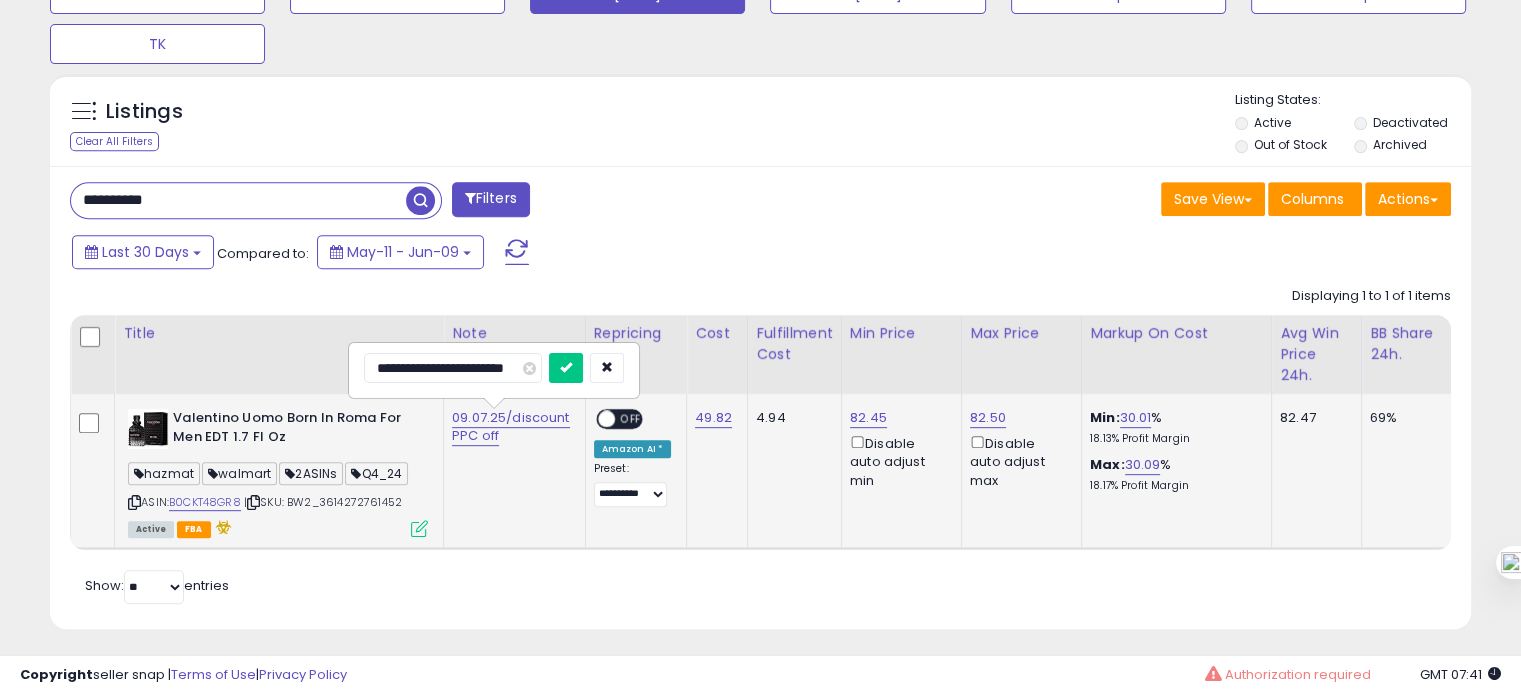 drag, startPoint x: 388, startPoint y: 365, endPoint x: 352, endPoint y: 371, distance: 36.496574 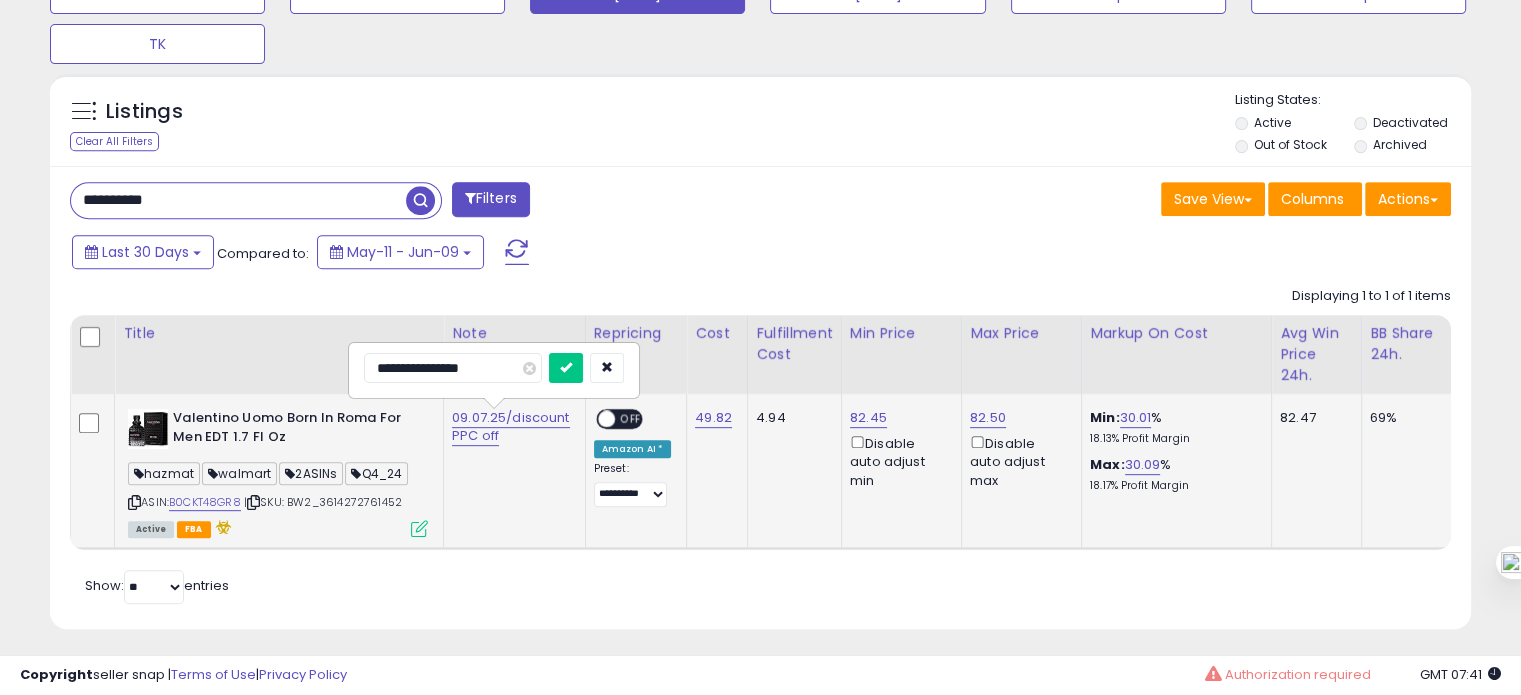 scroll, scrollTop: 0, scrollLeft: 10, axis: horizontal 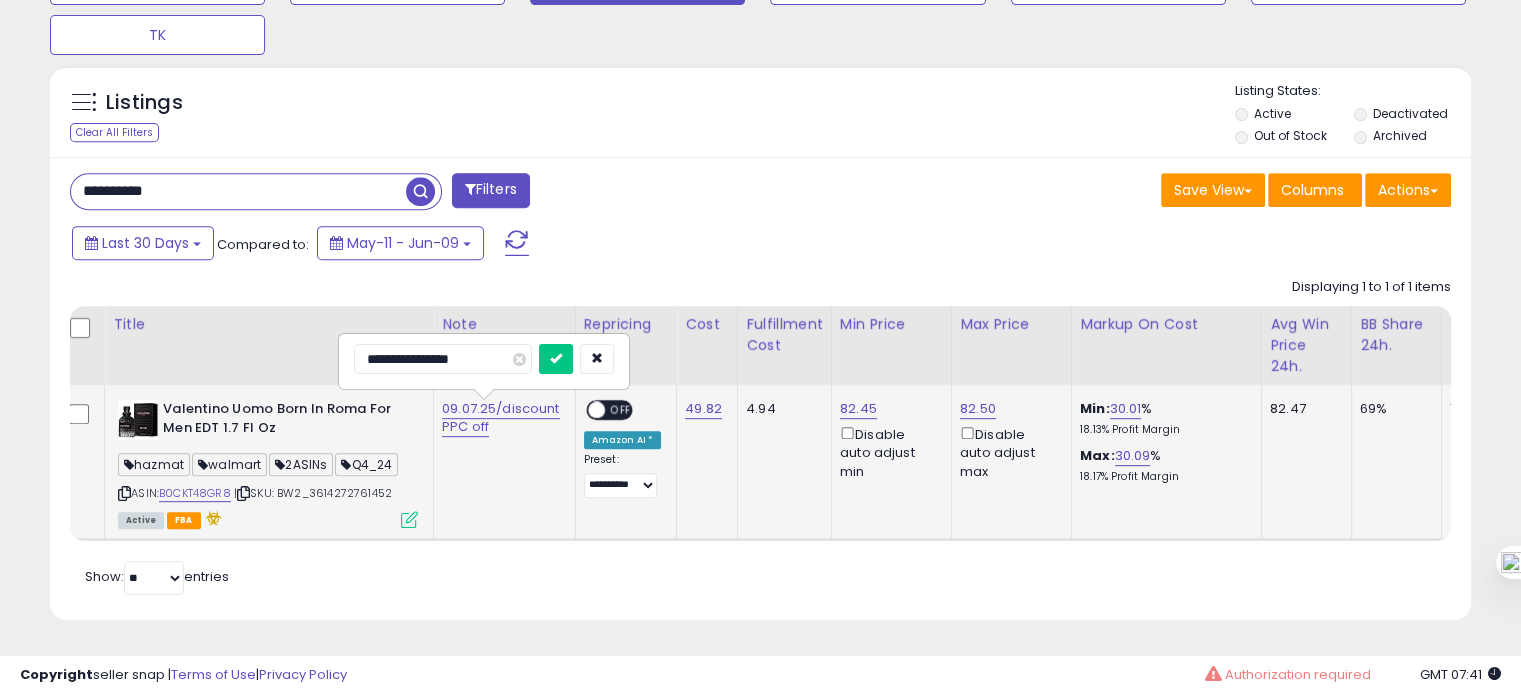 type on "**********" 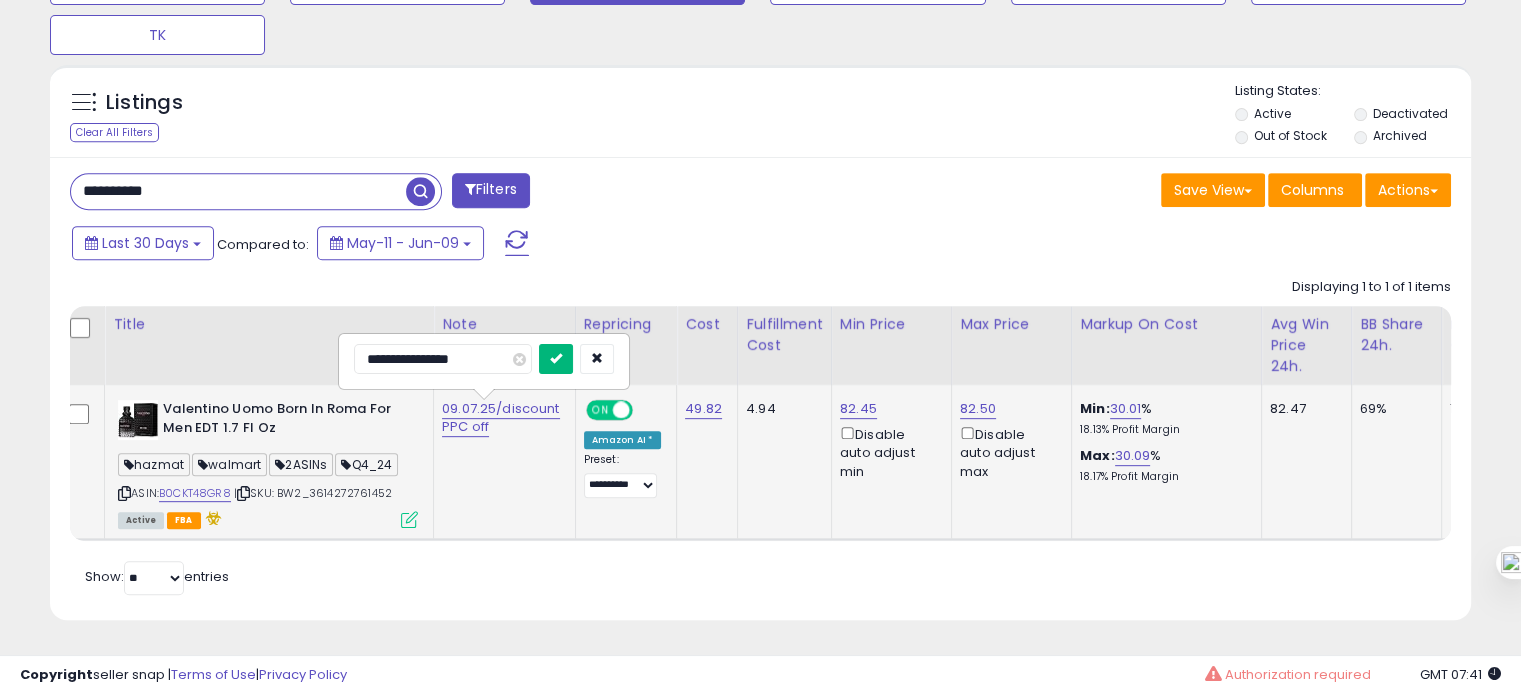 click at bounding box center (556, 359) 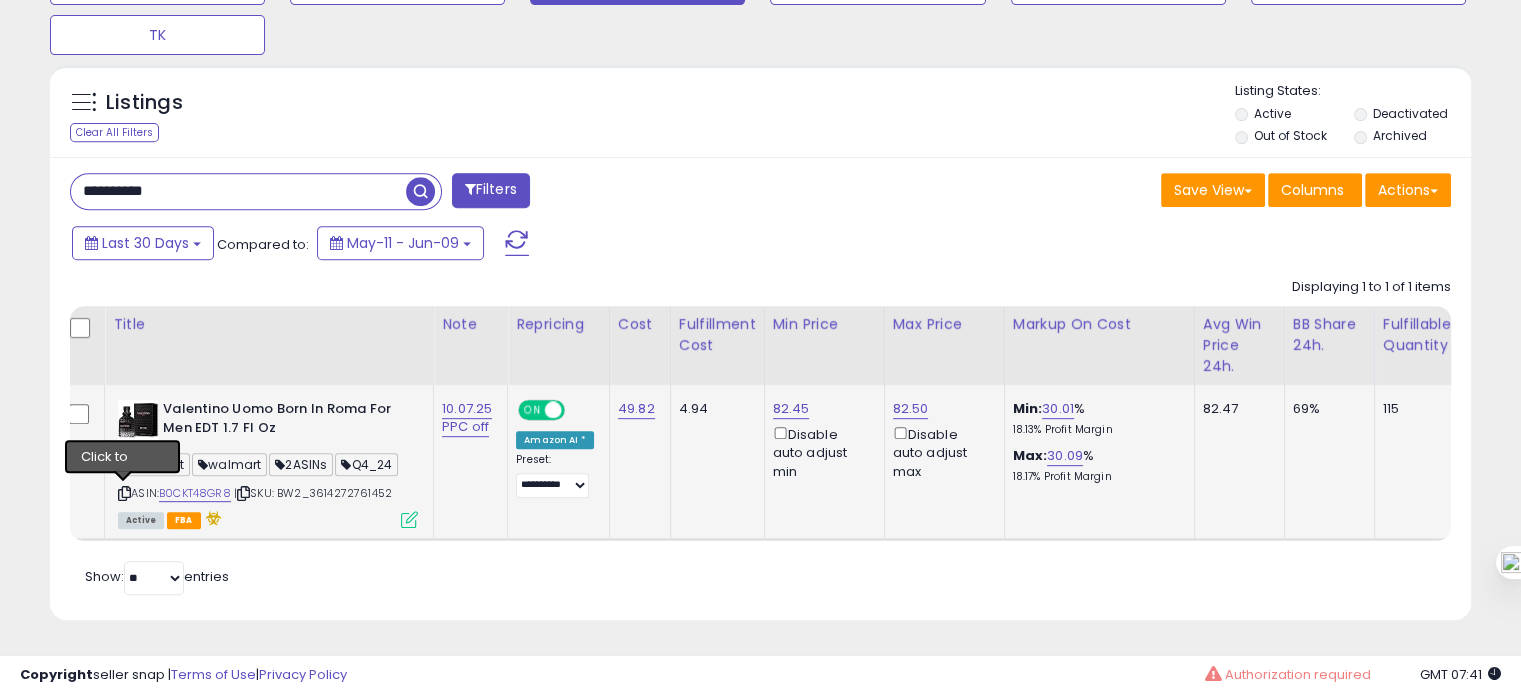 click at bounding box center [124, 493] 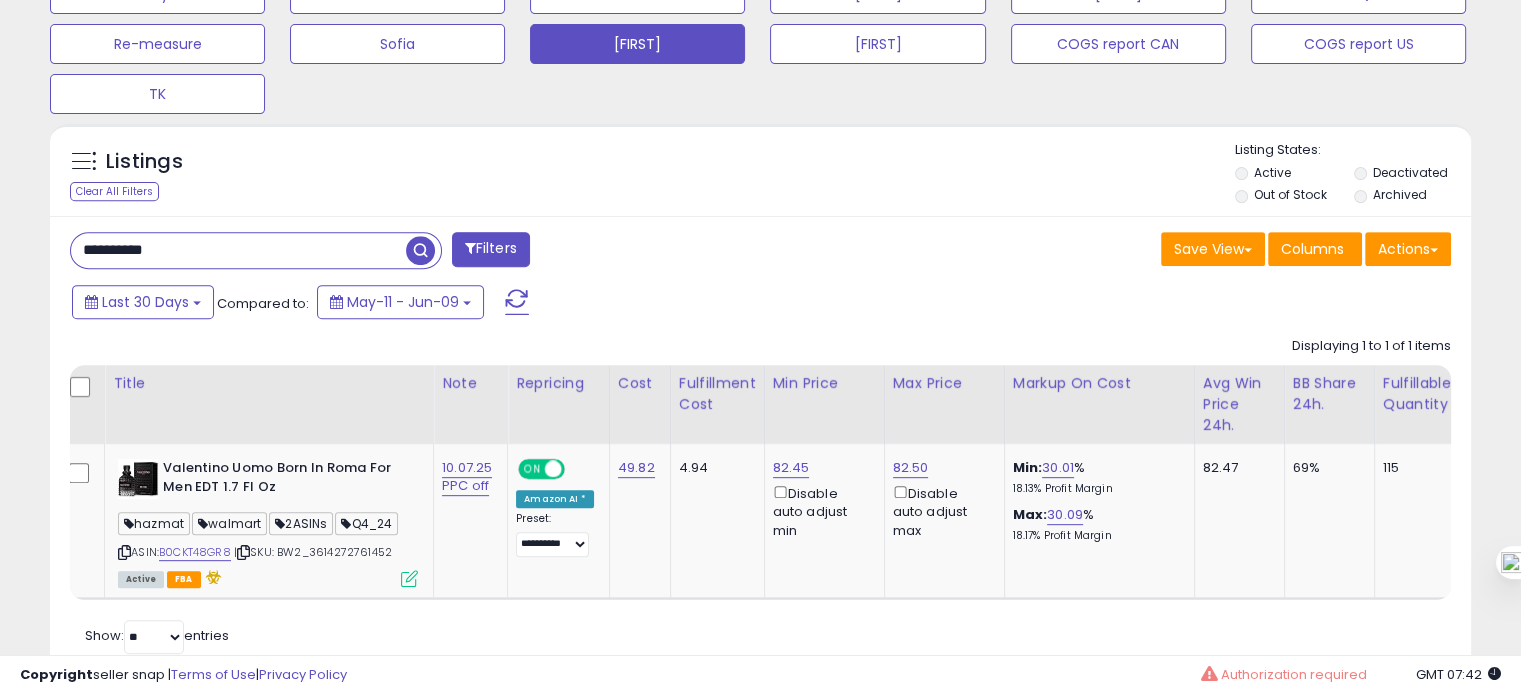 scroll, scrollTop: 828, scrollLeft: 0, axis: vertical 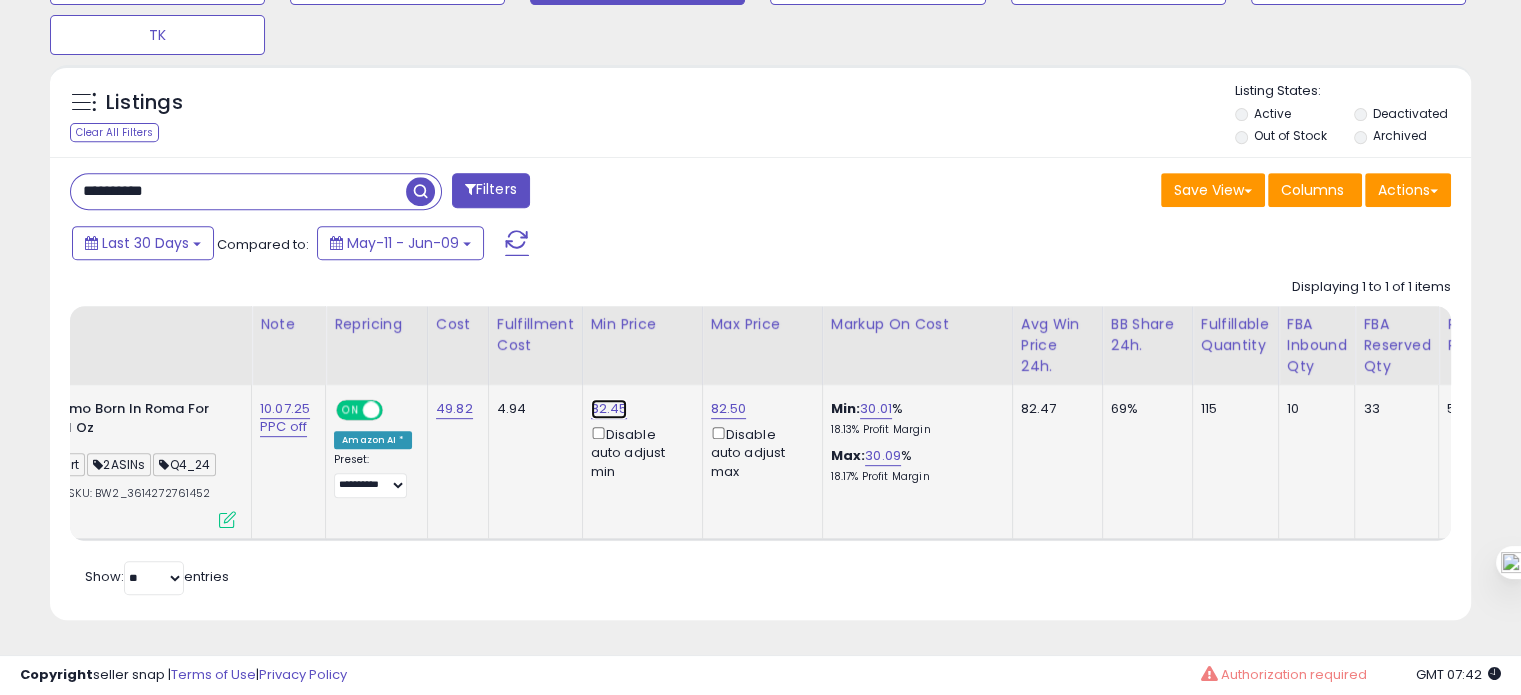 click on "82.45" at bounding box center [609, 409] 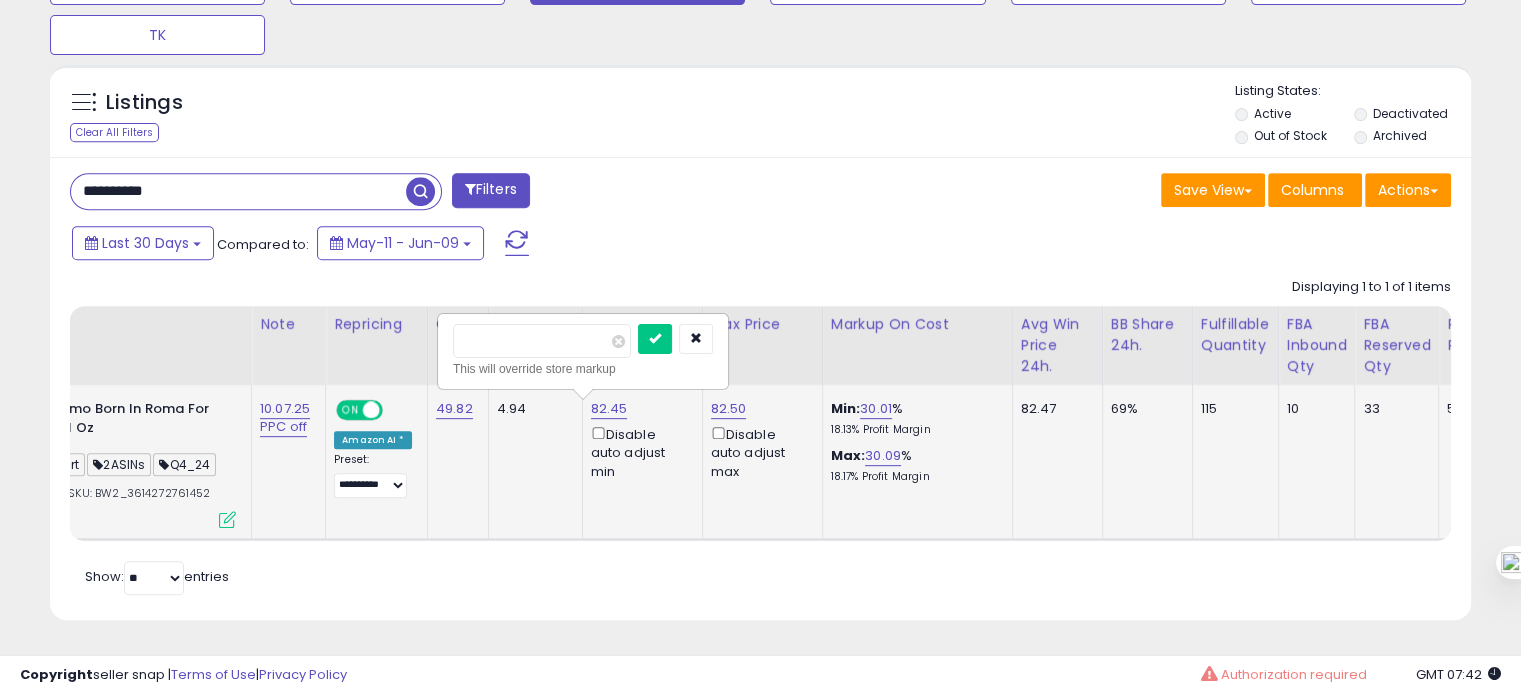 drag, startPoint x: 473, startPoint y: 328, endPoint x: 514, endPoint y: 330, distance: 41.04875 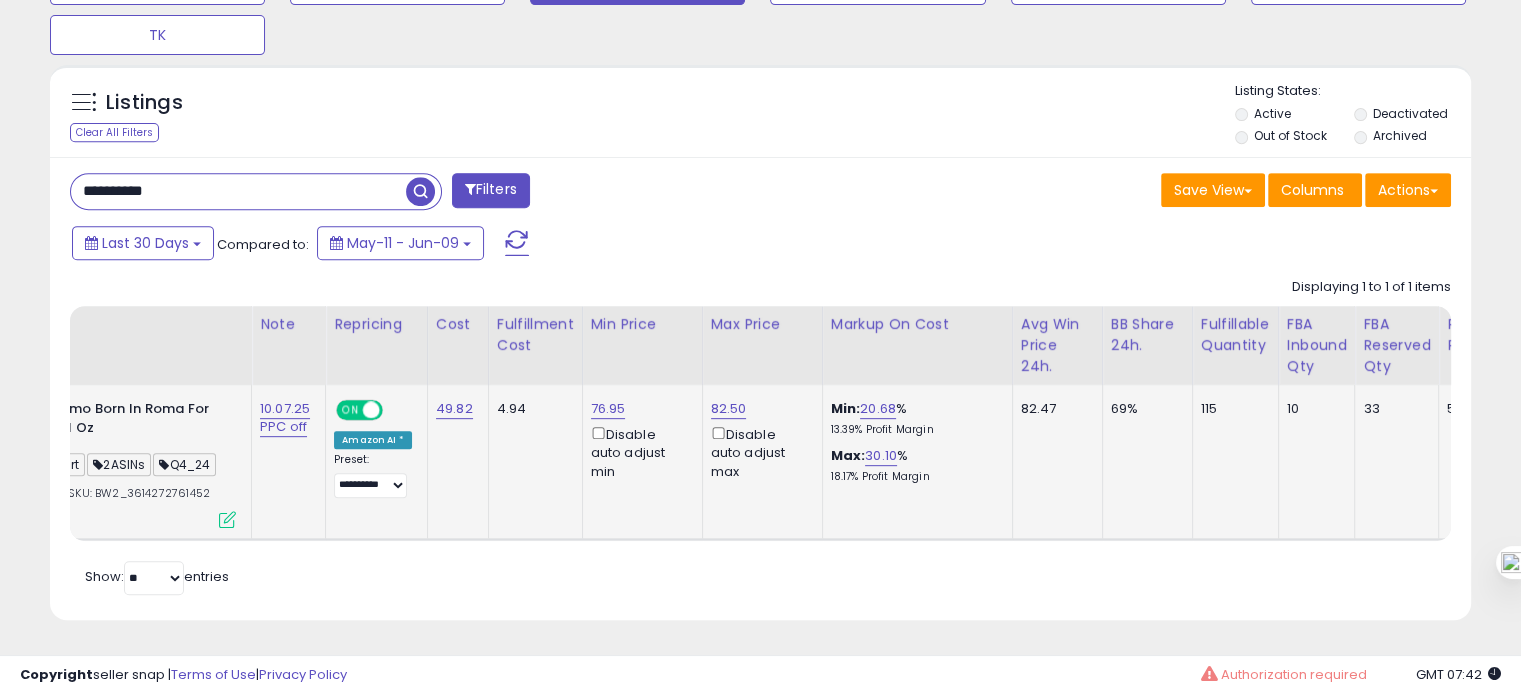scroll, scrollTop: 0, scrollLeft: 0, axis: both 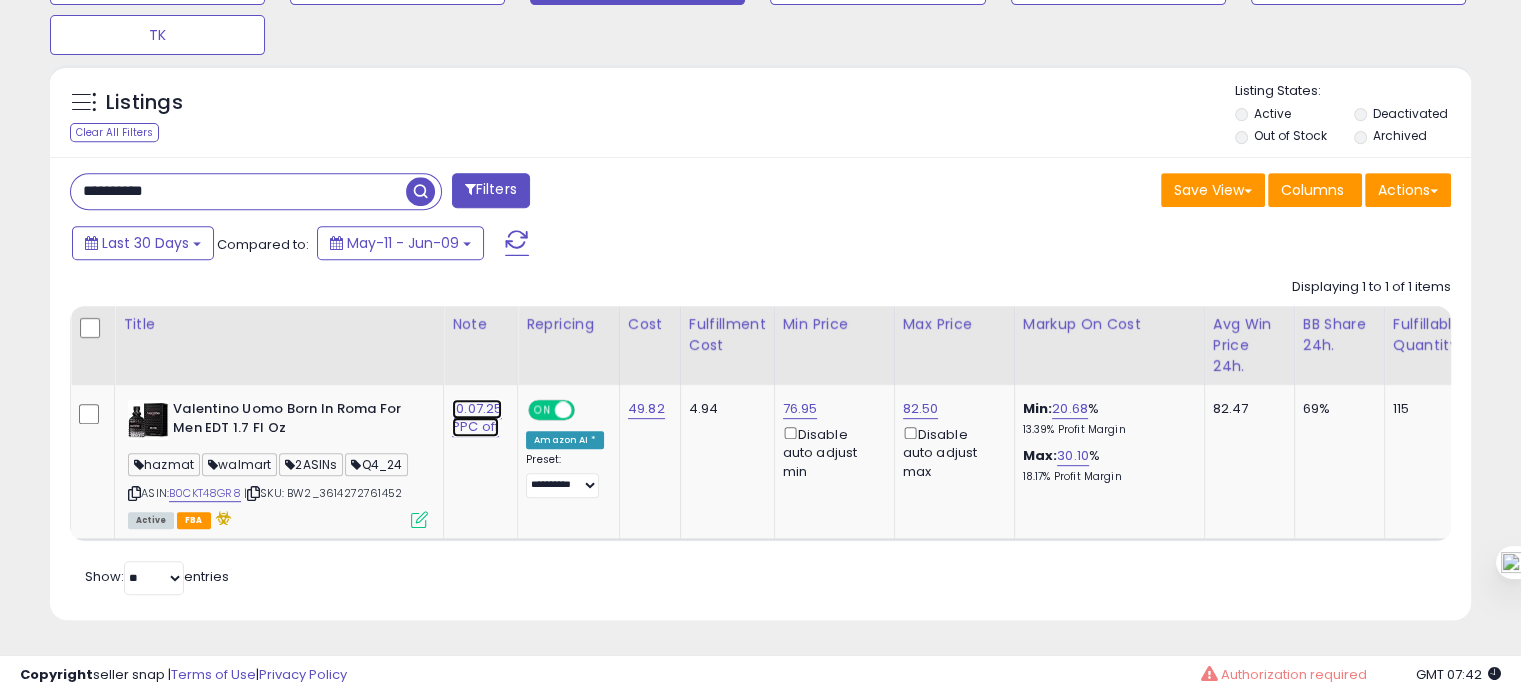 click on "10.07.25 PPC off" at bounding box center [477, 418] 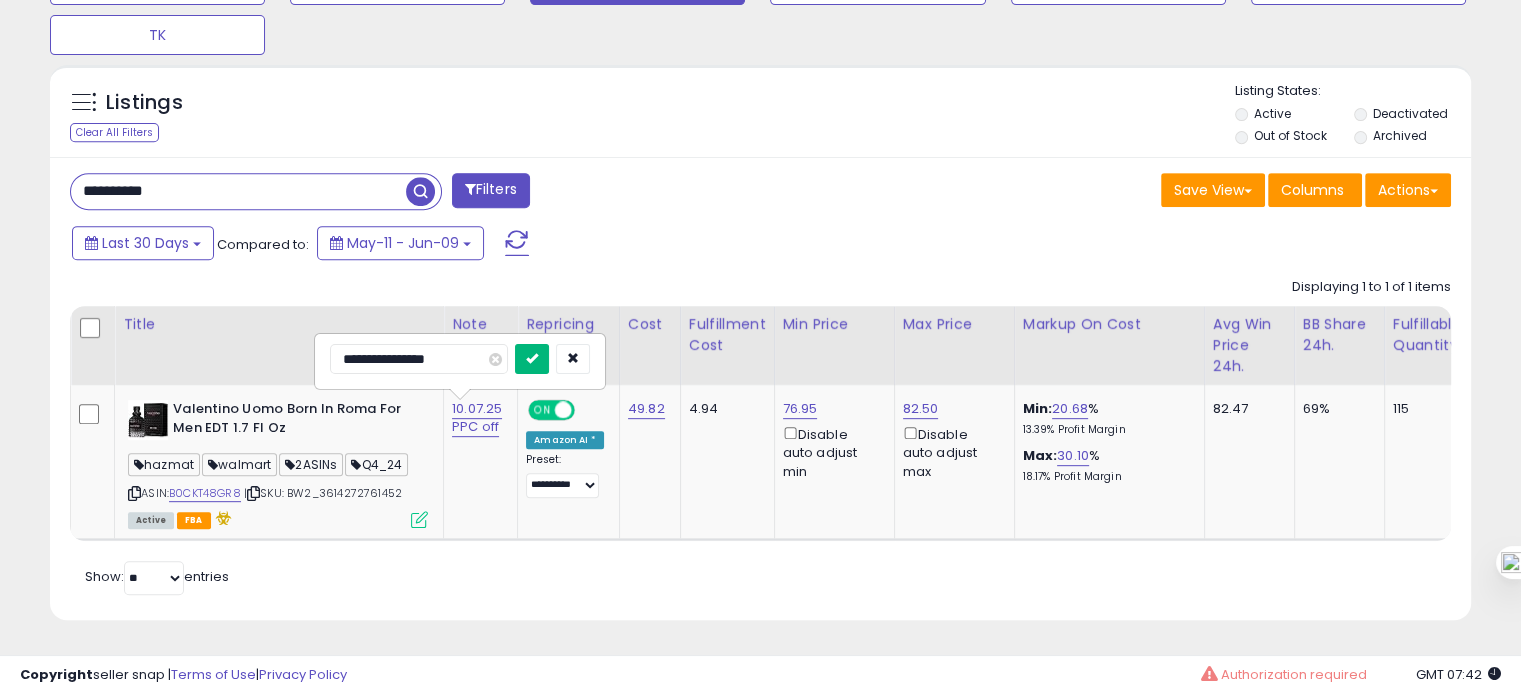 click at bounding box center (532, 359) 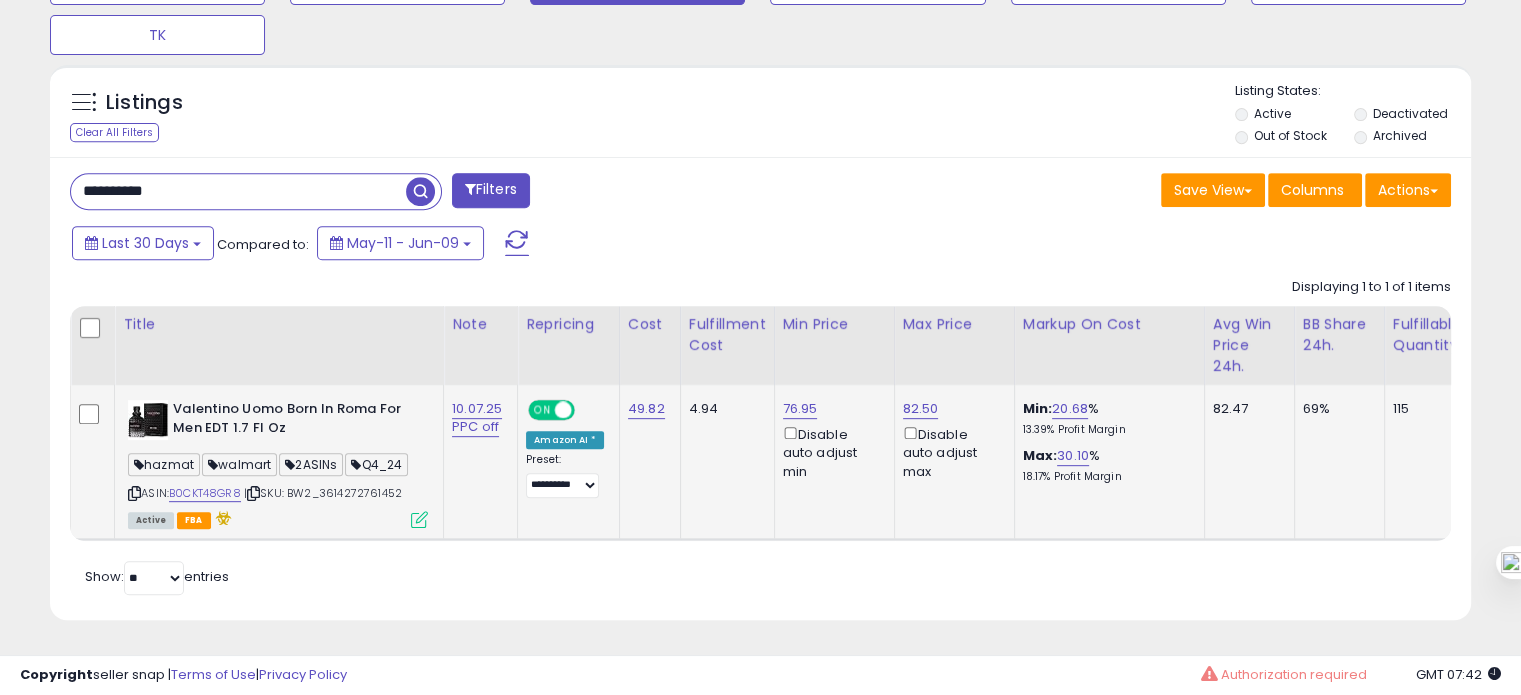 click at bounding box center [134, 493] 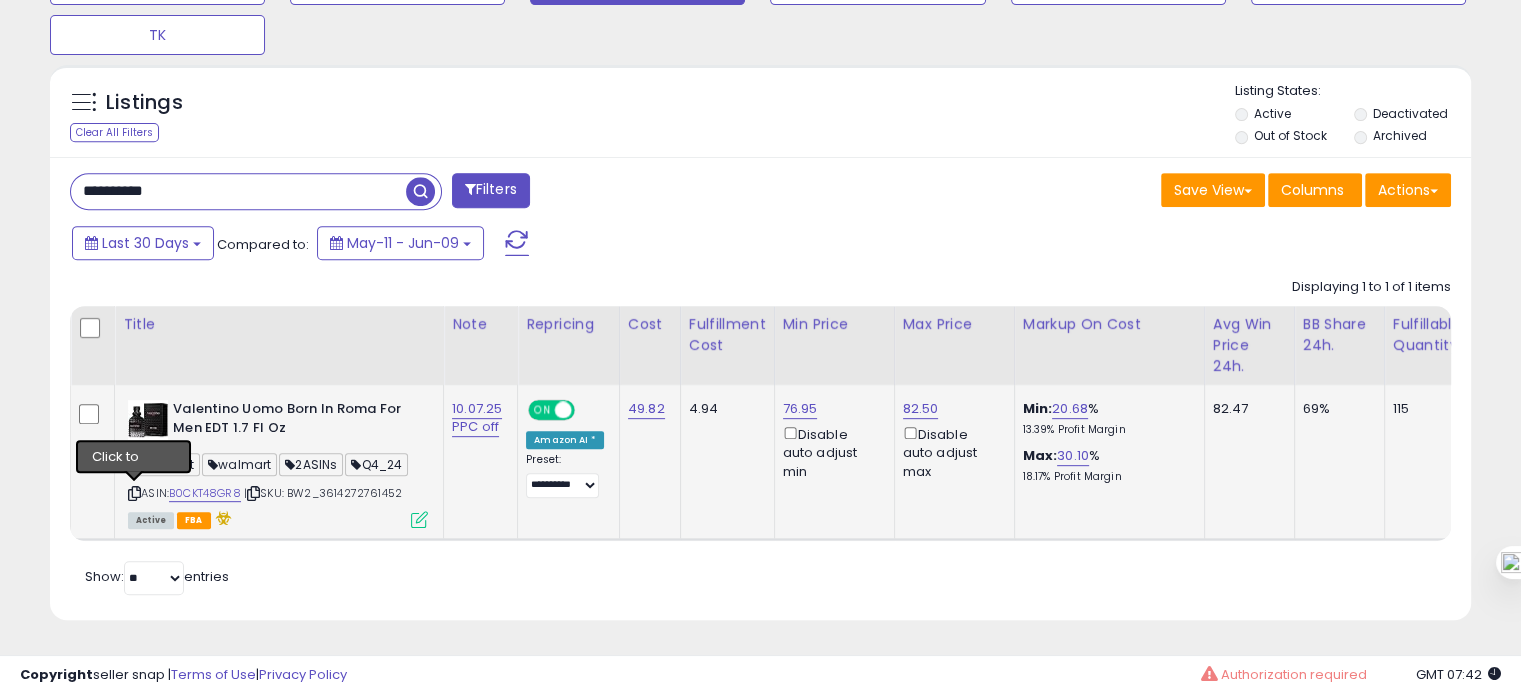 click at bounding box center [134, 493] 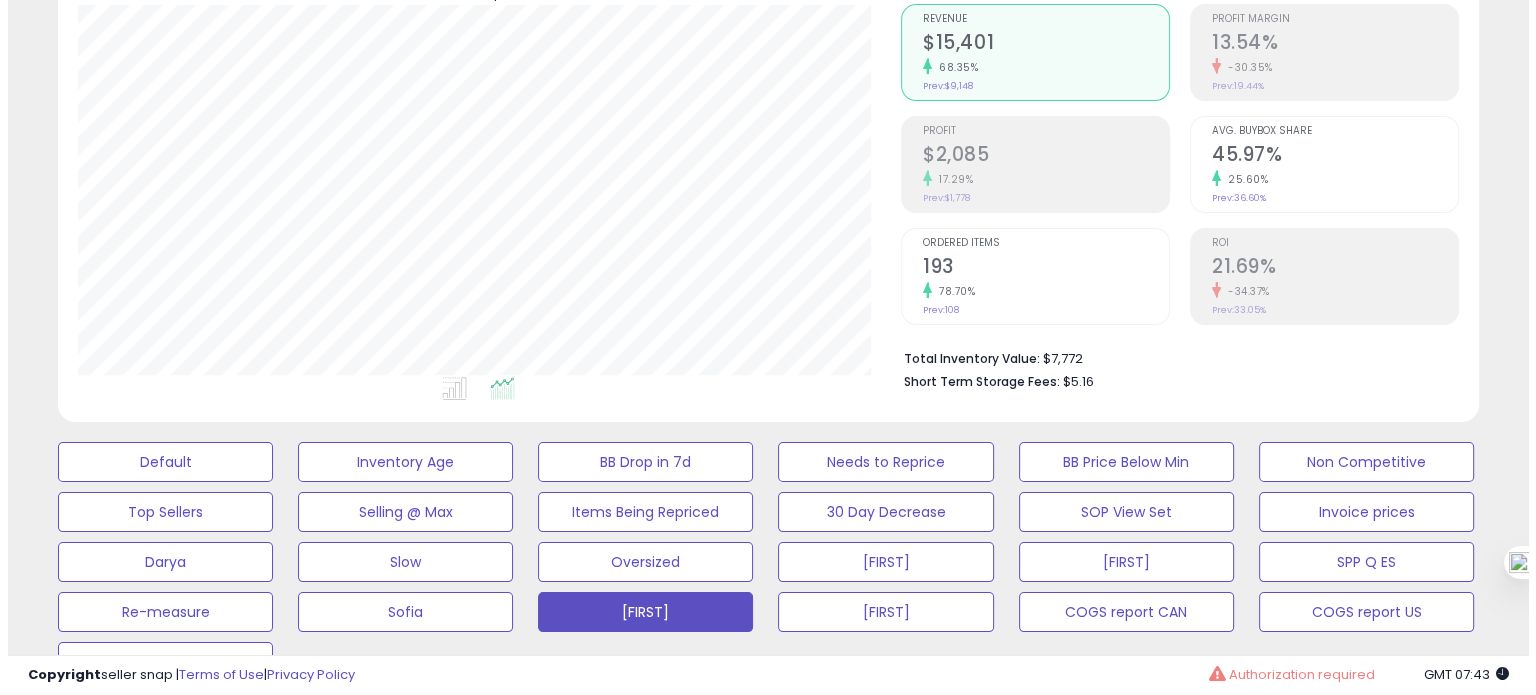 scroll, scrollTop: 187, scrollLeft: 0, axis: vertical 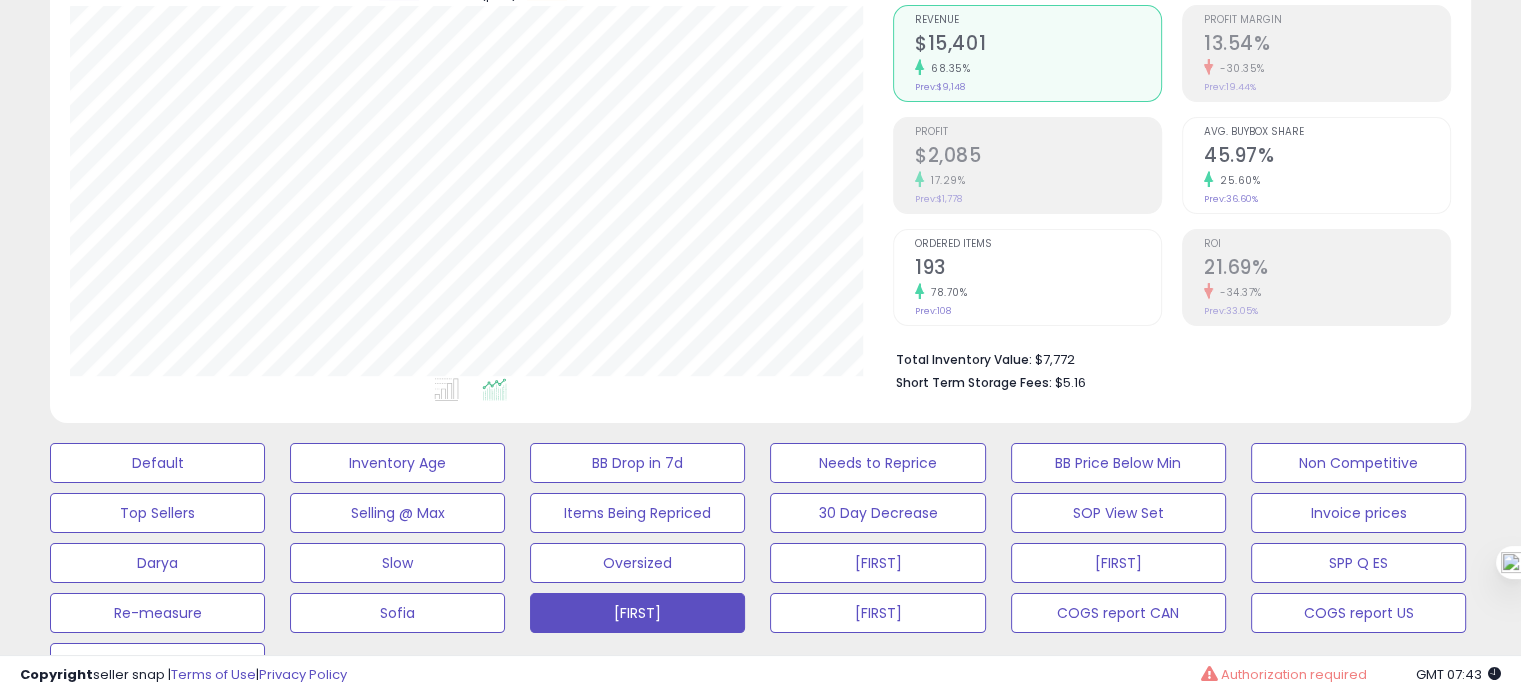 click on "193" at bounding box center [1038, 269] 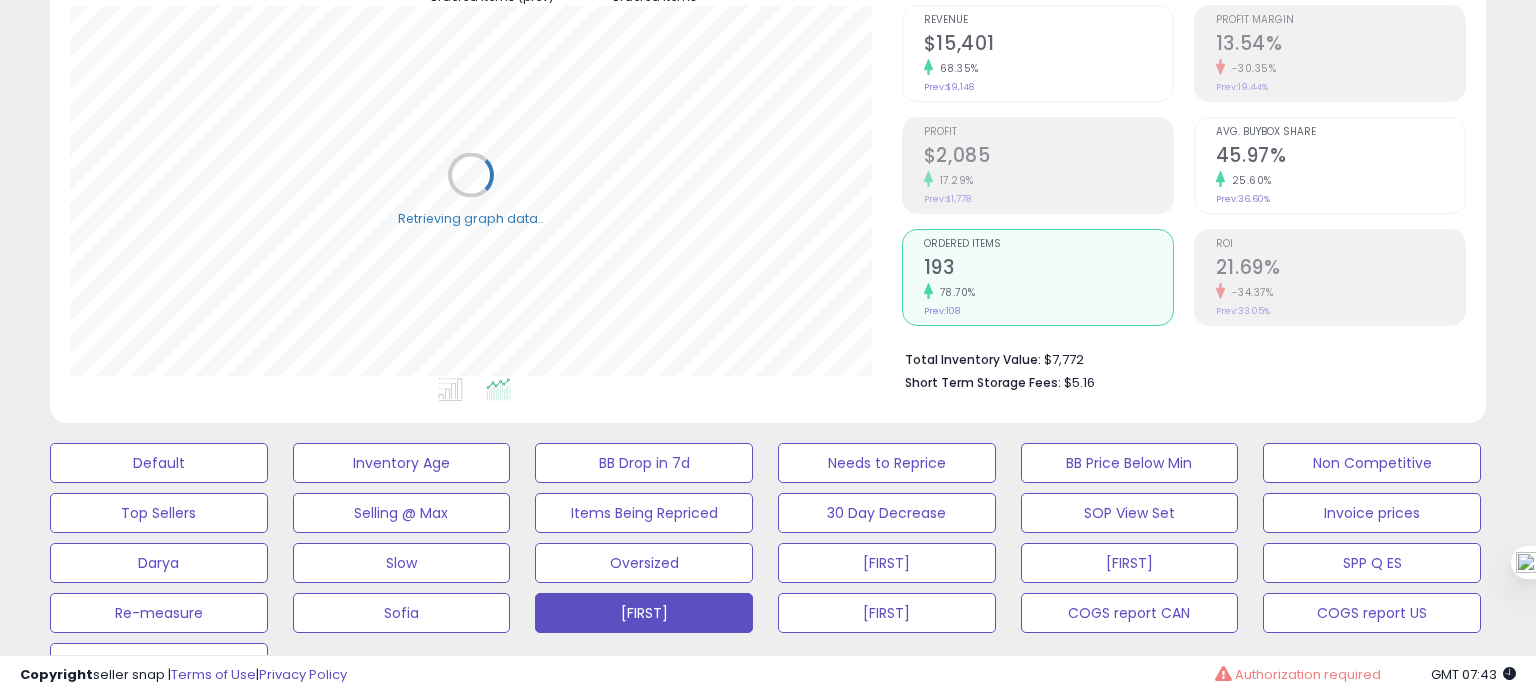 scroll, scrollTop: 999589, scrollLeft: 999168, axis: both 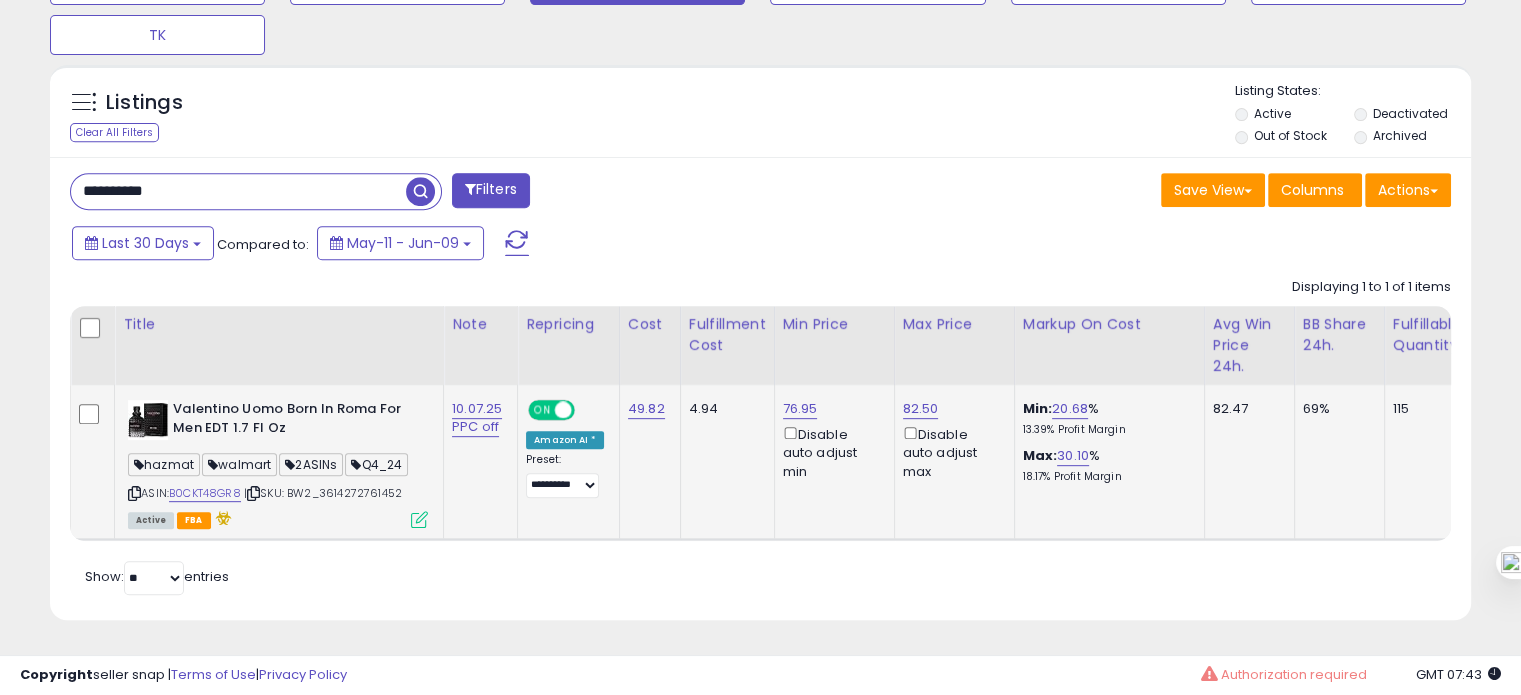 click on "|   SKU: BW2_3614272761452" at bounding box center [323, 493] 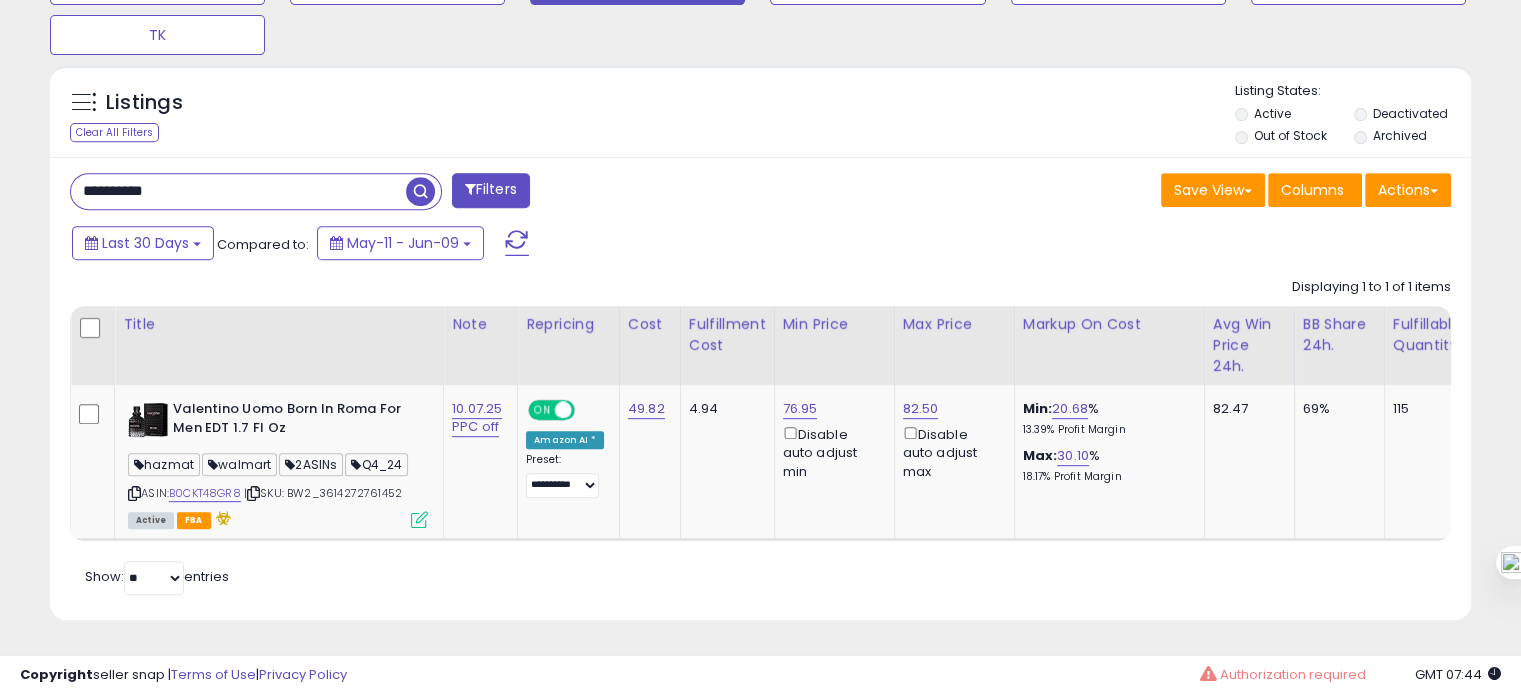 click on "**********" at bounding box center (238, 191) 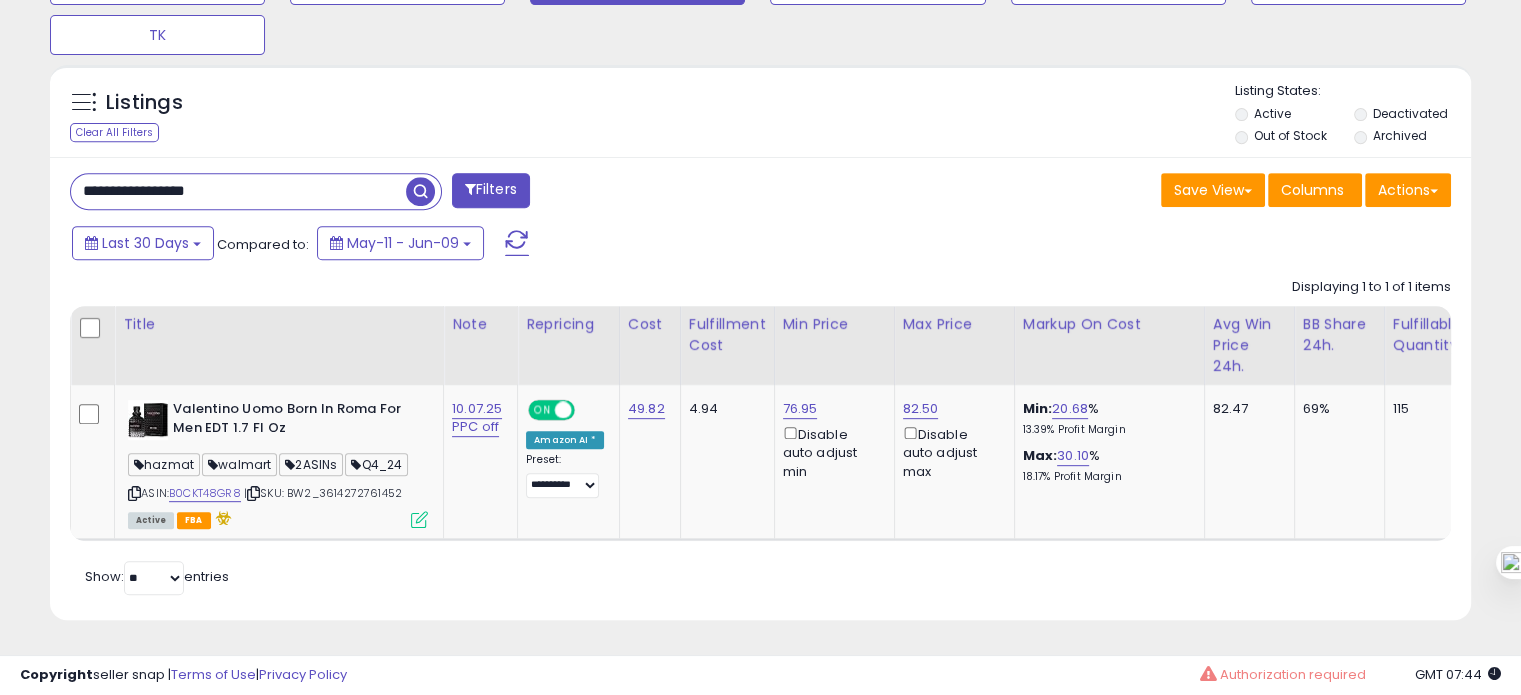 click on "**********" at bounding box center (238, 191) 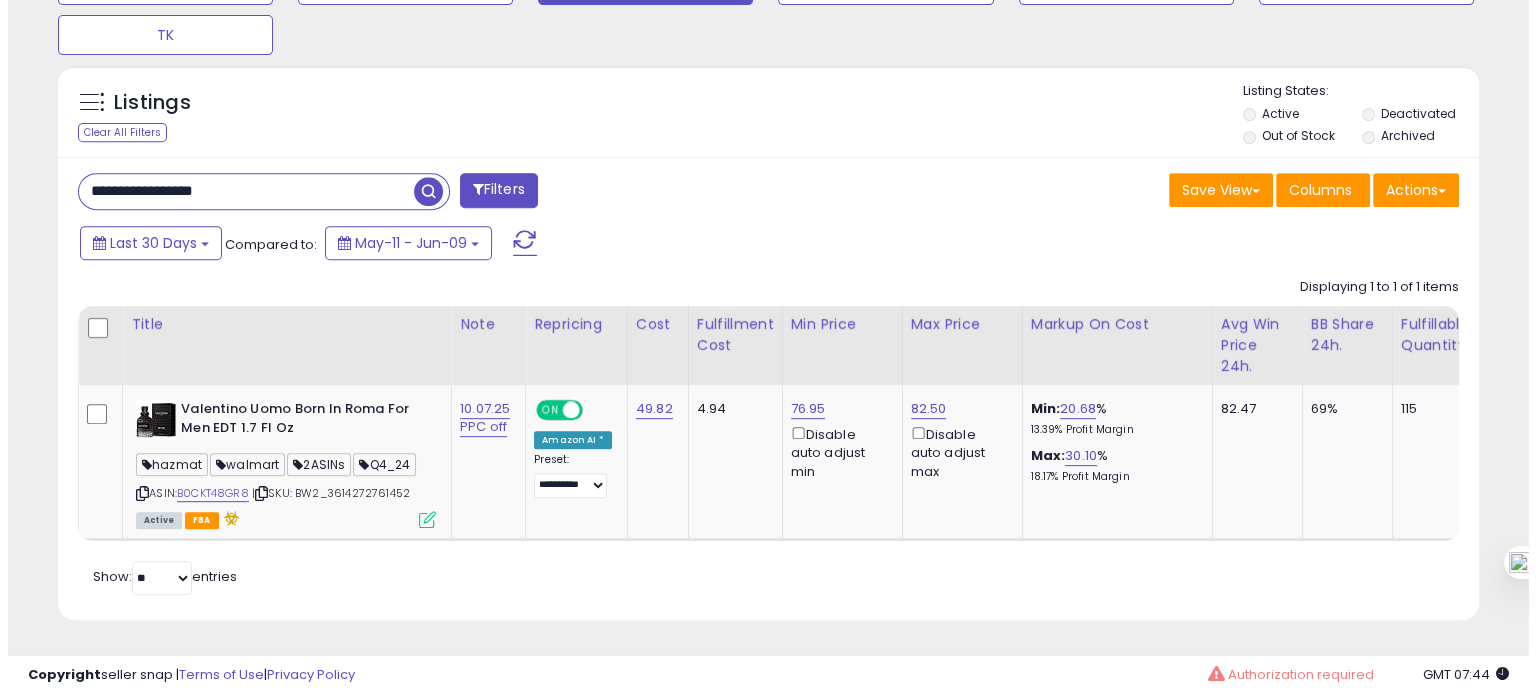 scroll, scrollTop: 674, scrollLeft: 0, axis: vertical 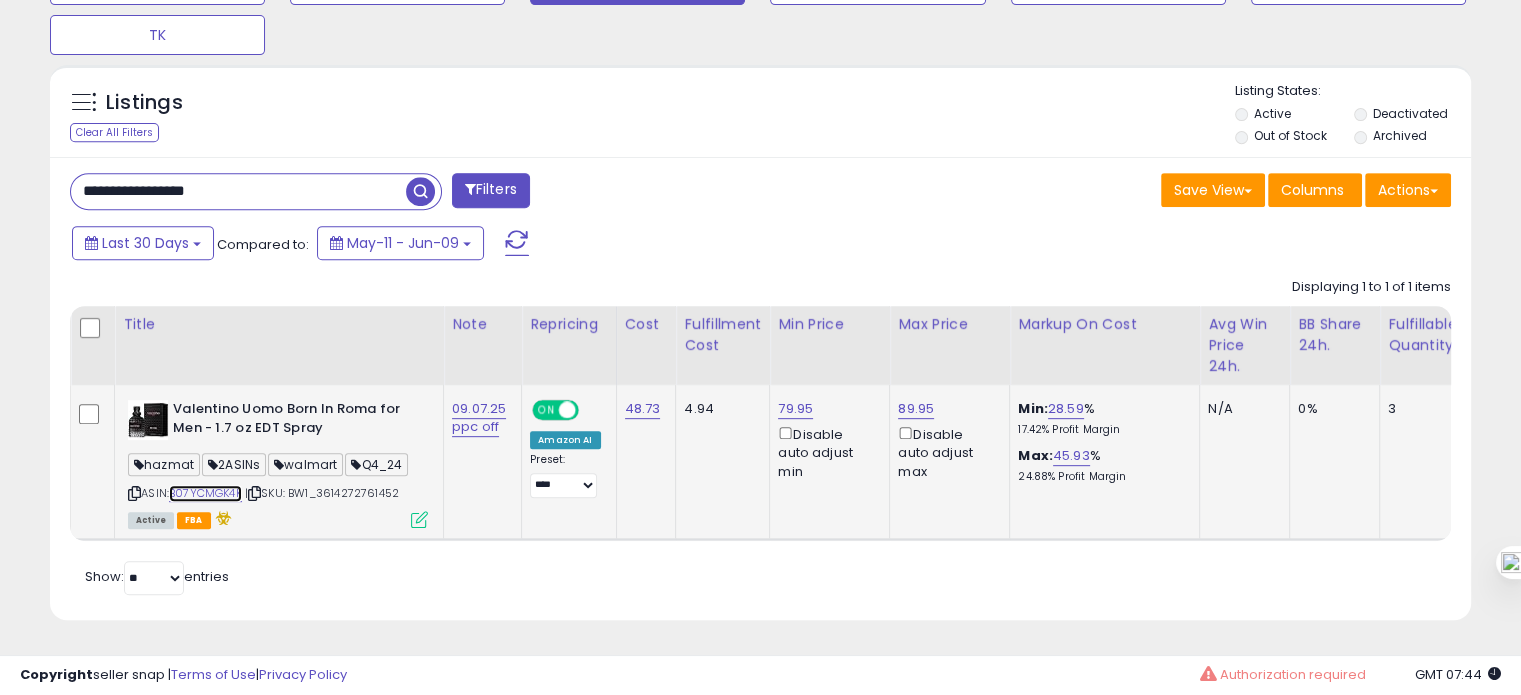 click on "B07YCMGK4K" at bounding box center [205, 493] 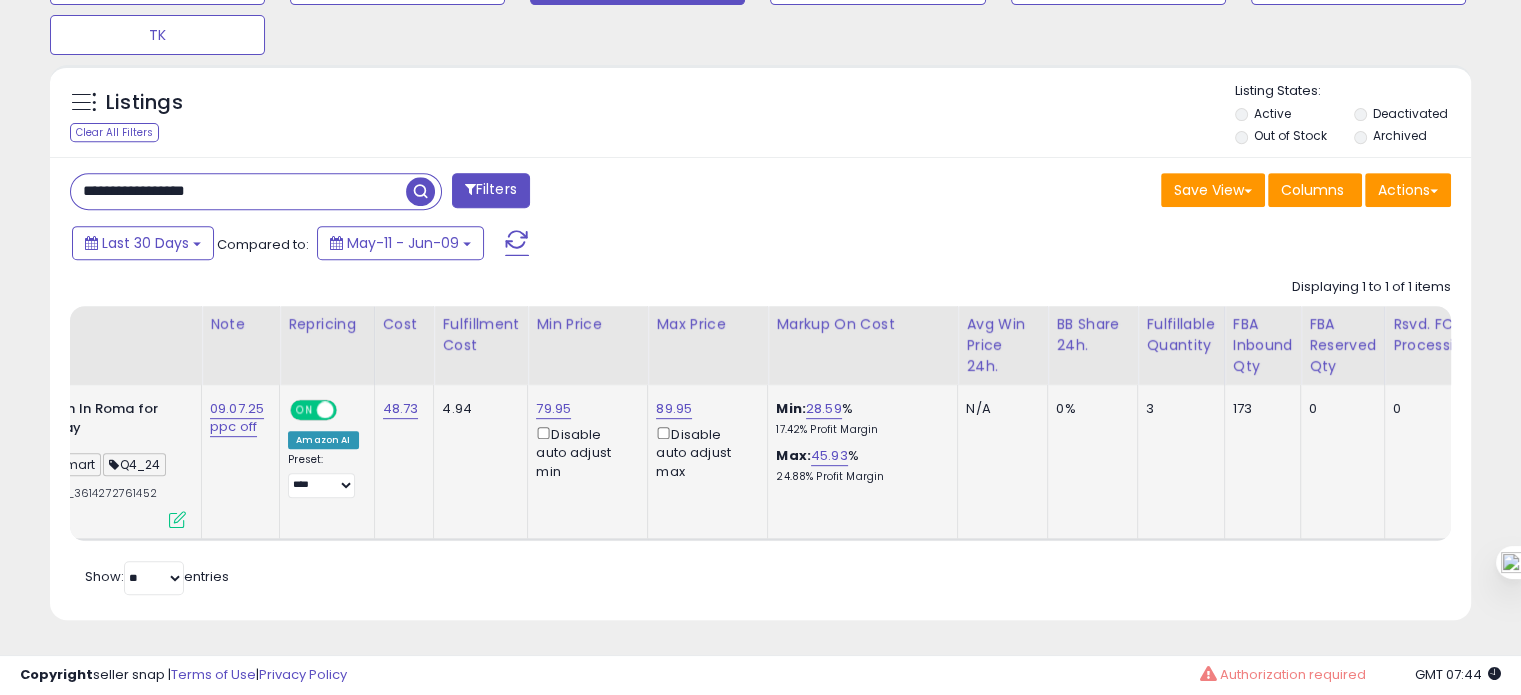 scroll, scrollTop: 0, scrollLeft: 260, axis: horizontal 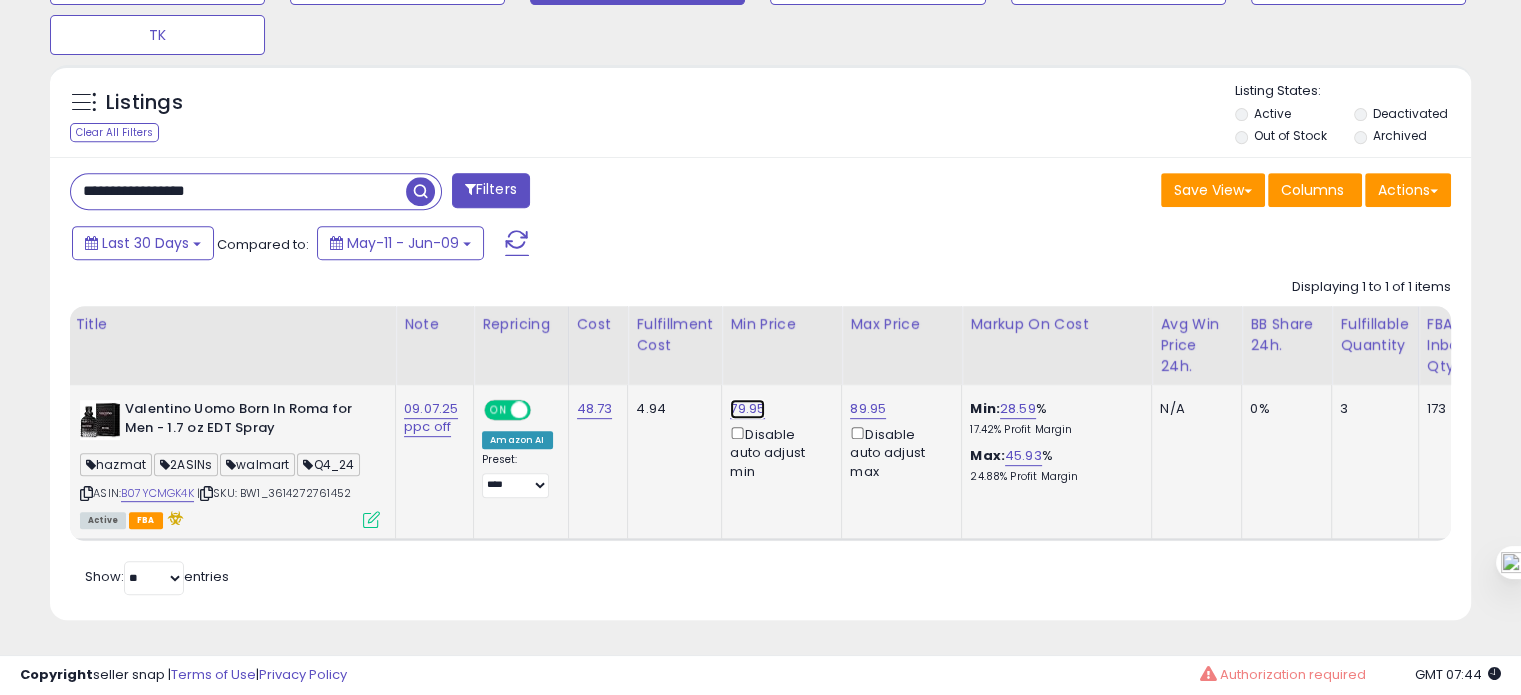 click on "79.95" at bounding box center (747, 409) 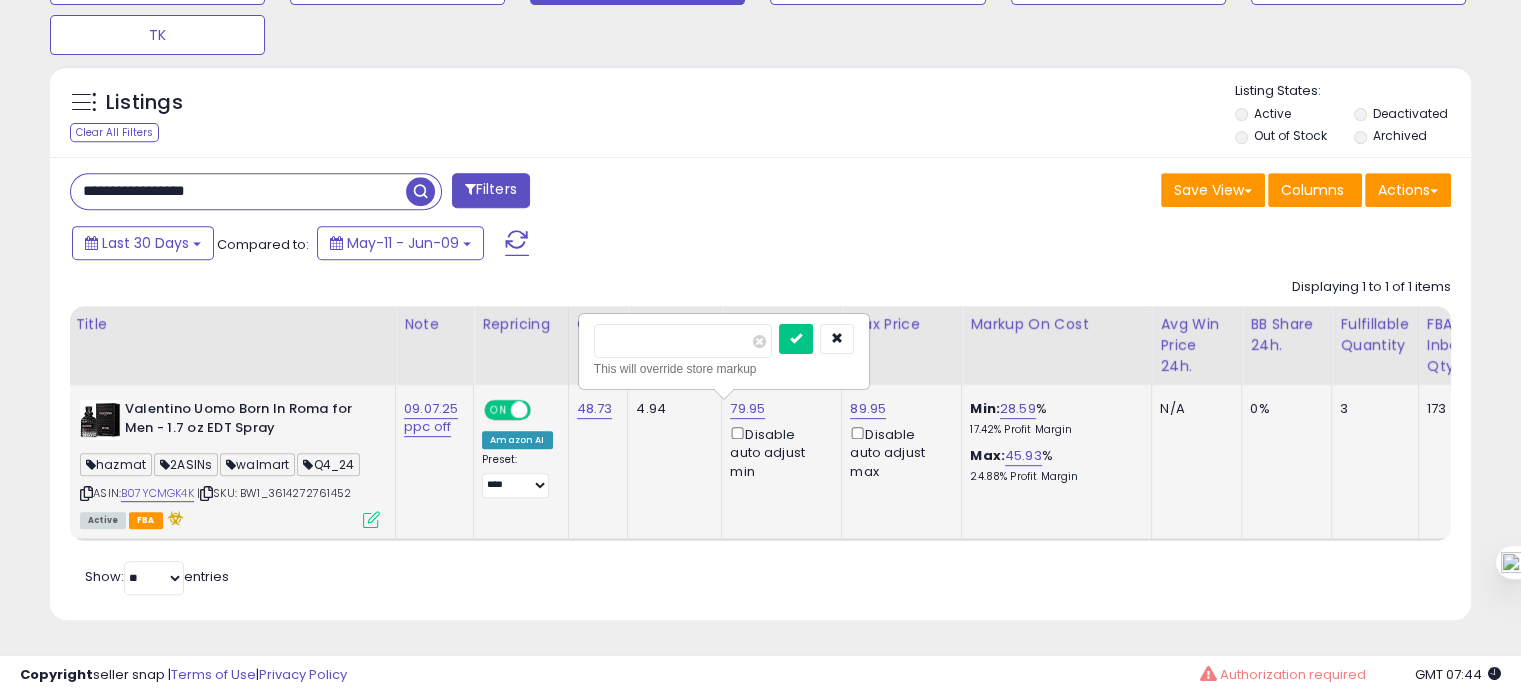click on "*****" at bounding box center (683, 341) 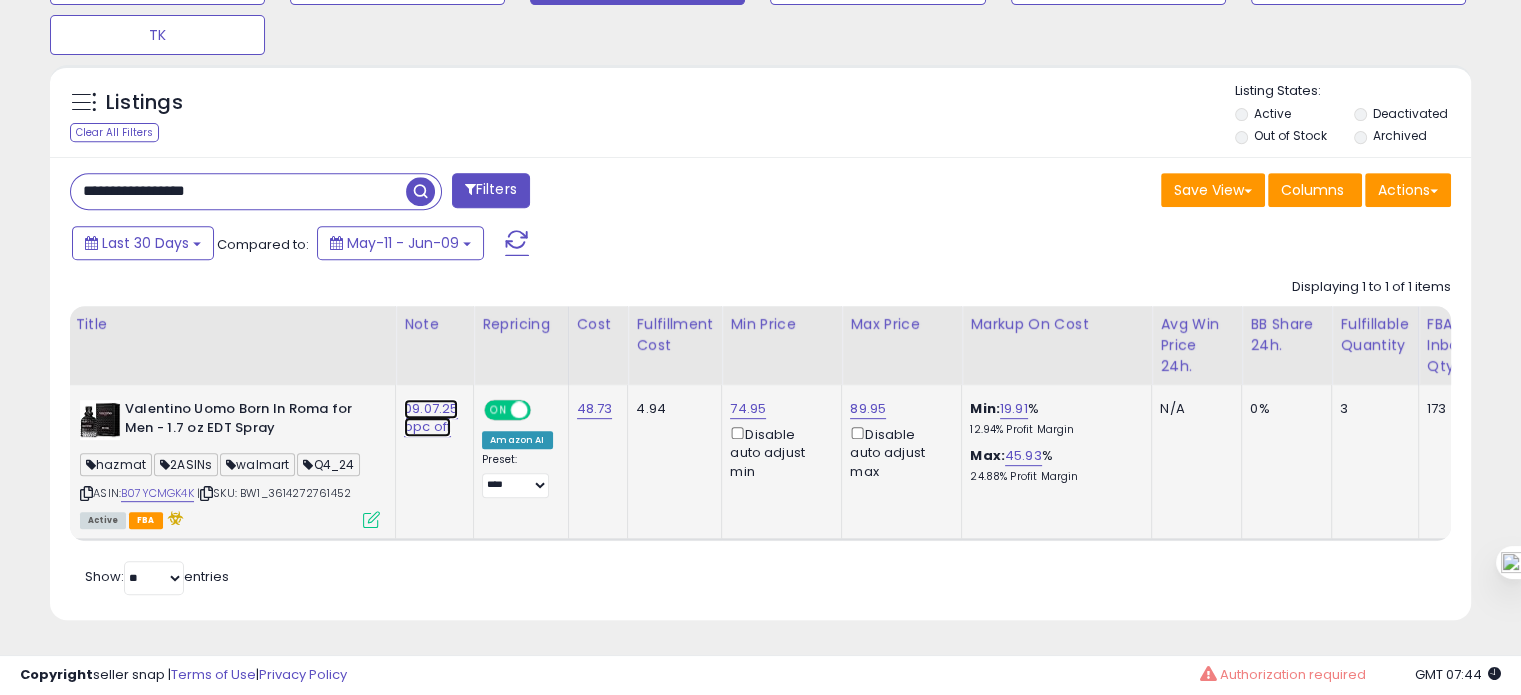 click on "09.07.25 ppc off" at bounding box center [431, 418] 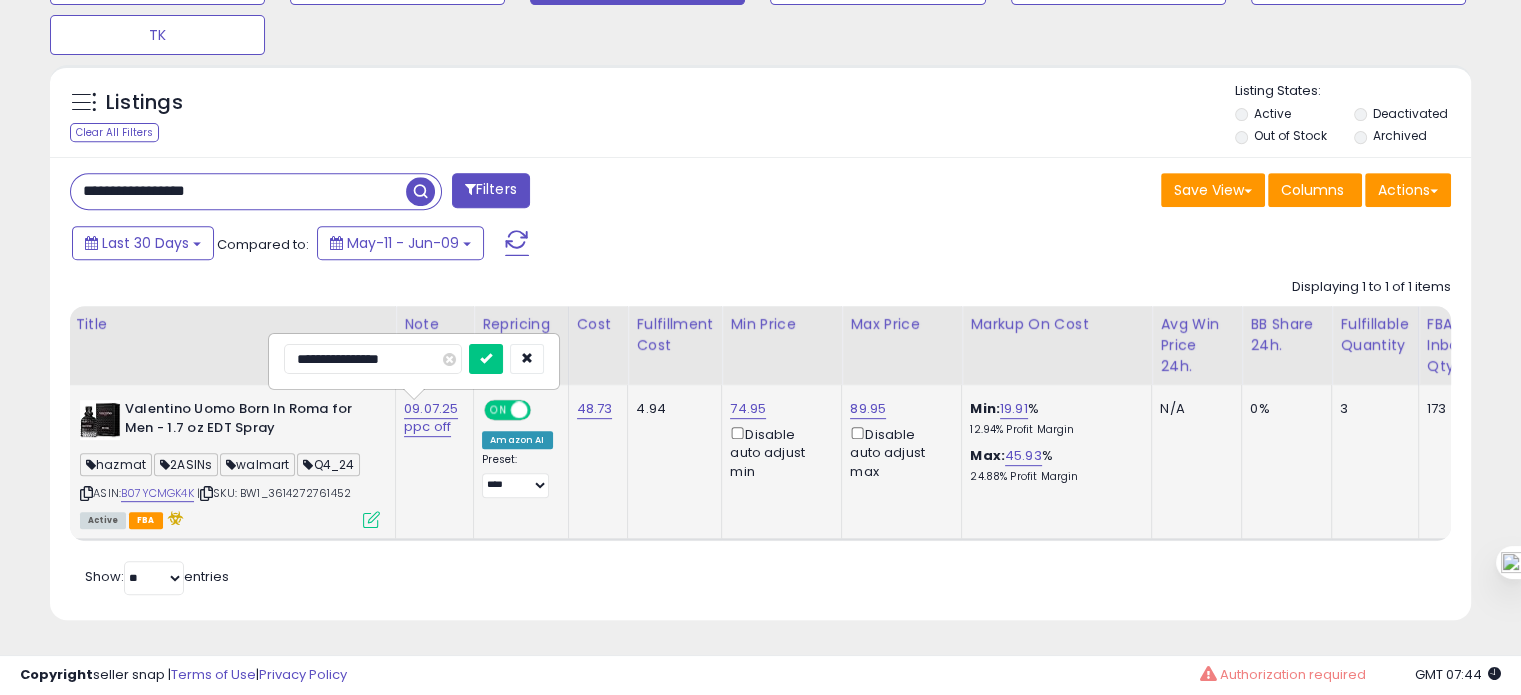 drag, startPoint x: 314, startPoint y: 343, endPoint x: 295, endPoint y: 344, distance: 19.026299 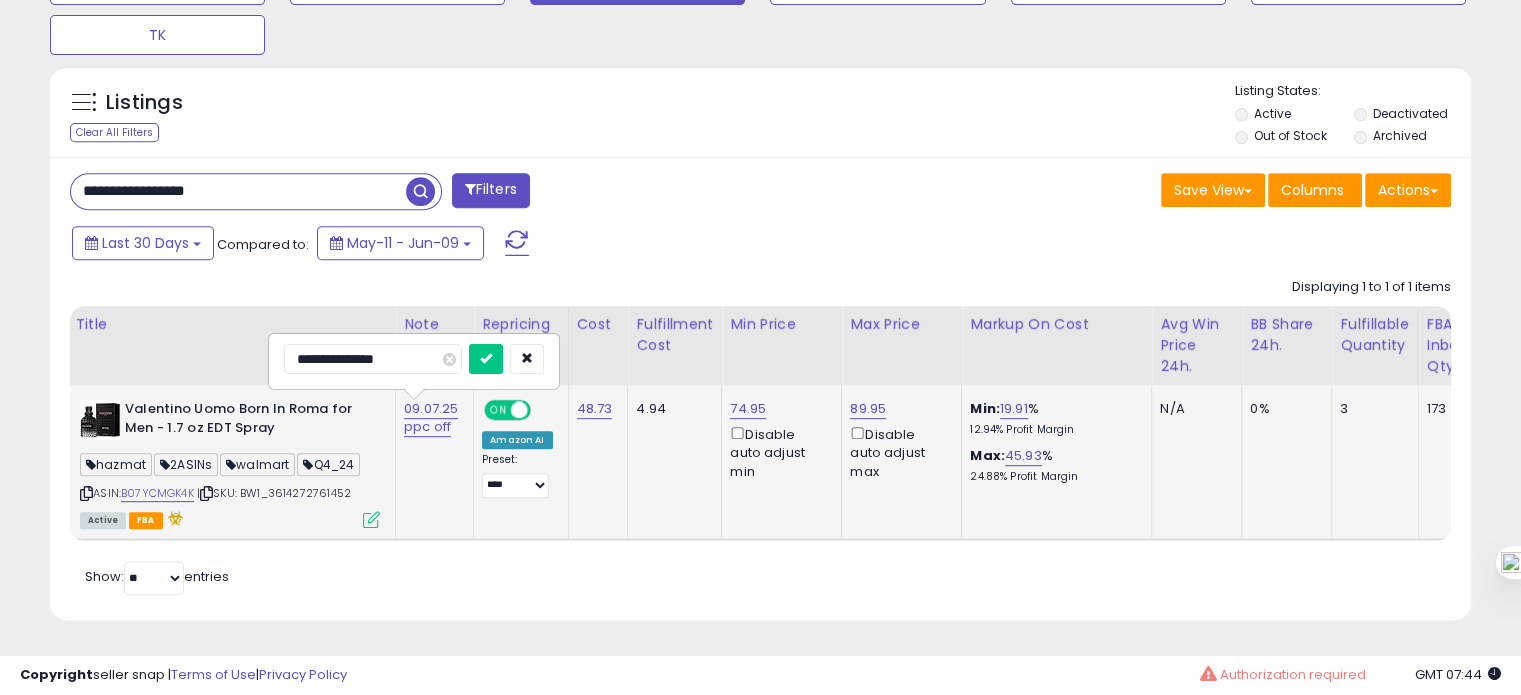 type on "**********" 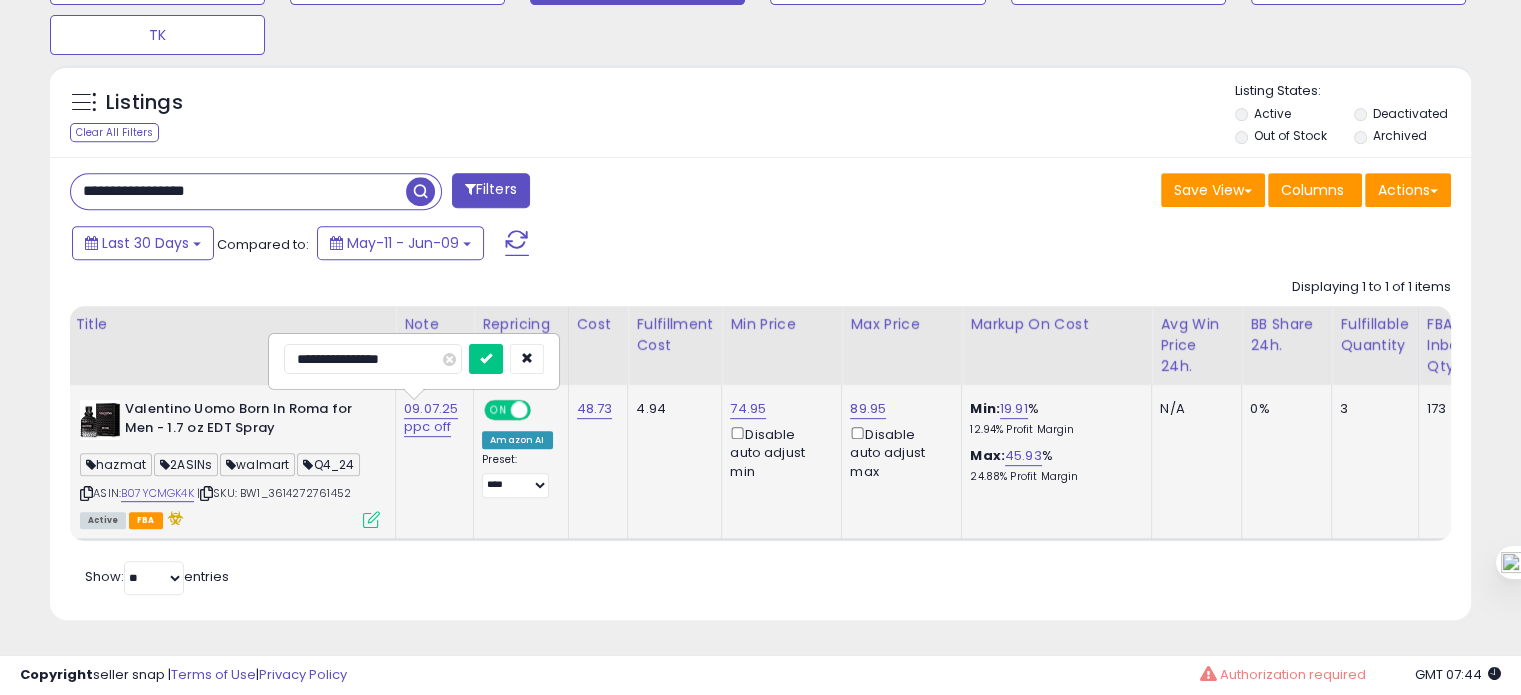 click at bounding box center [486, 359] 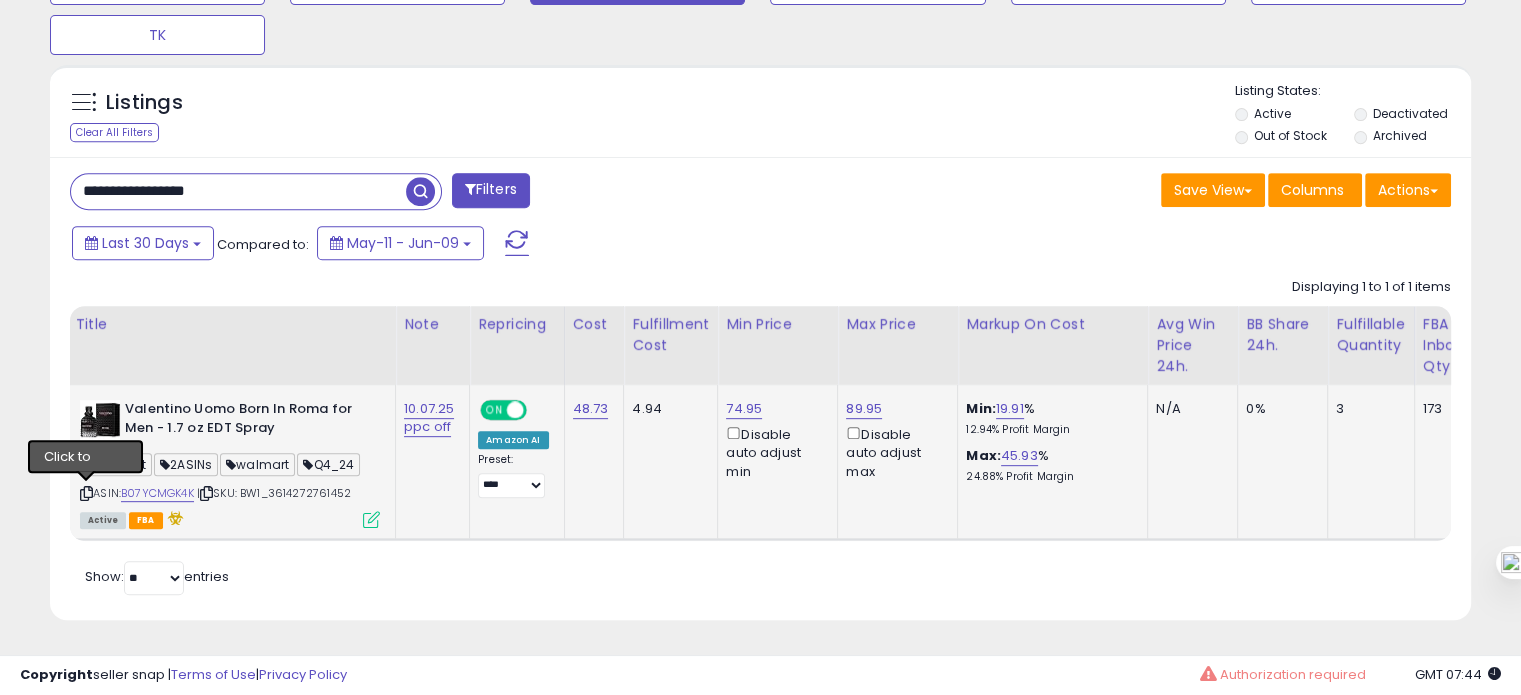 click at bounding box center [86, 493] 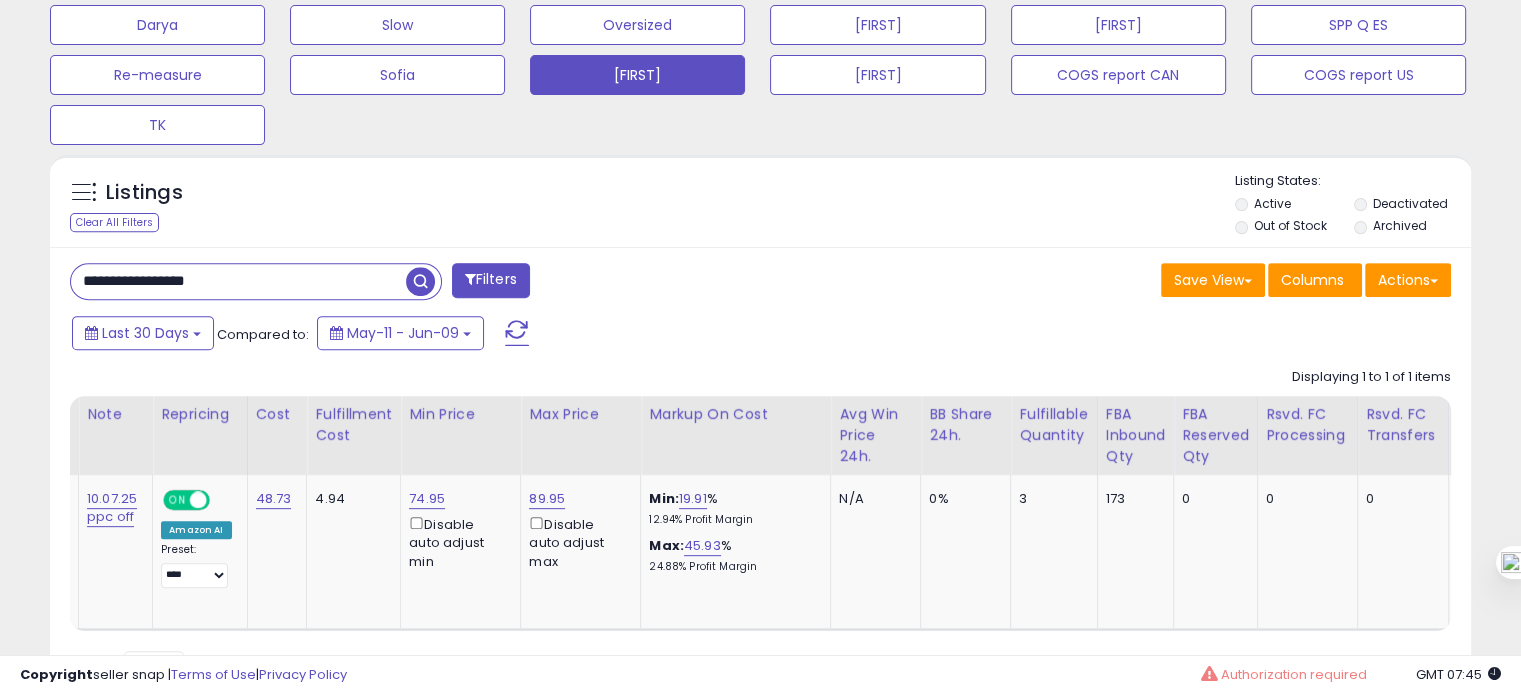 scroll, scrollTop: 828, scrollLeft: 0, axis: vertical 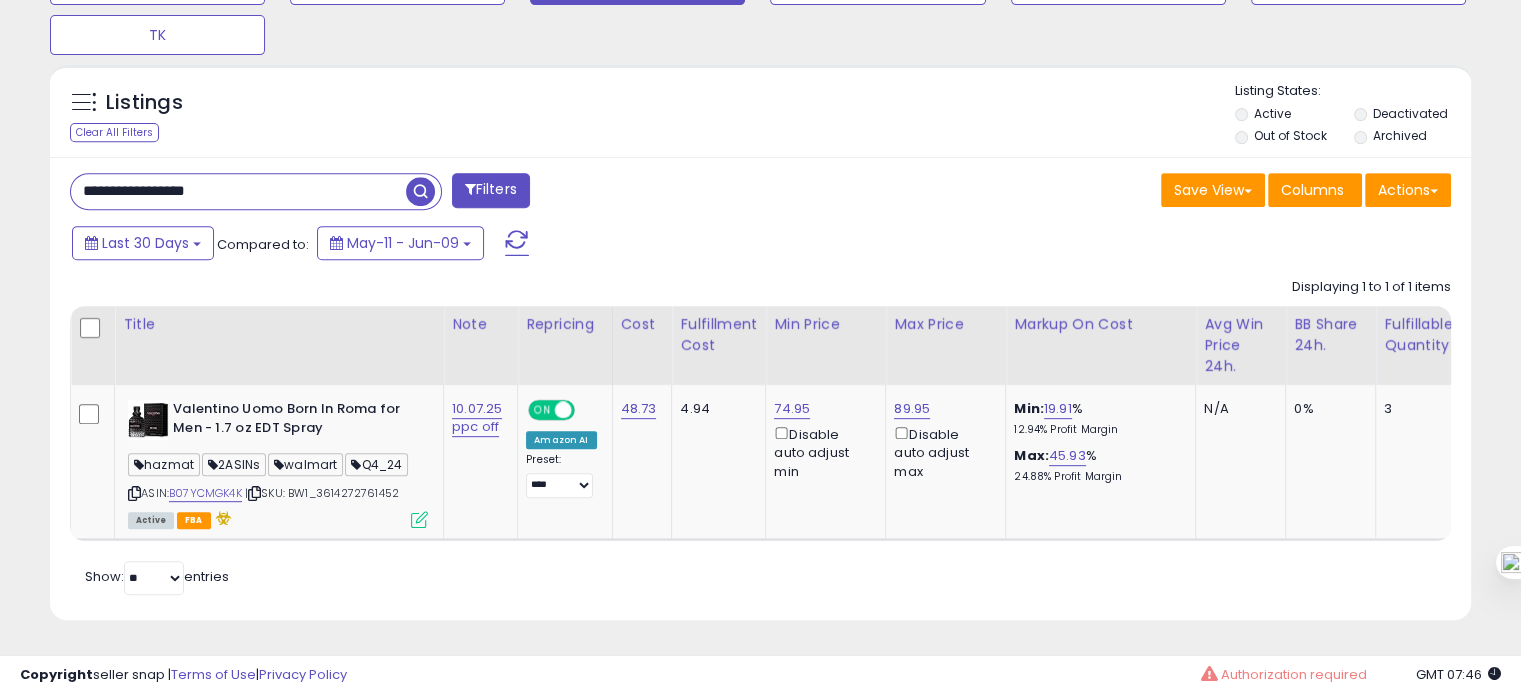 drag, startPoint x: 410, startPoint y: 479, endPoint x: 323, endPoint y: 477, distance: 87.02299 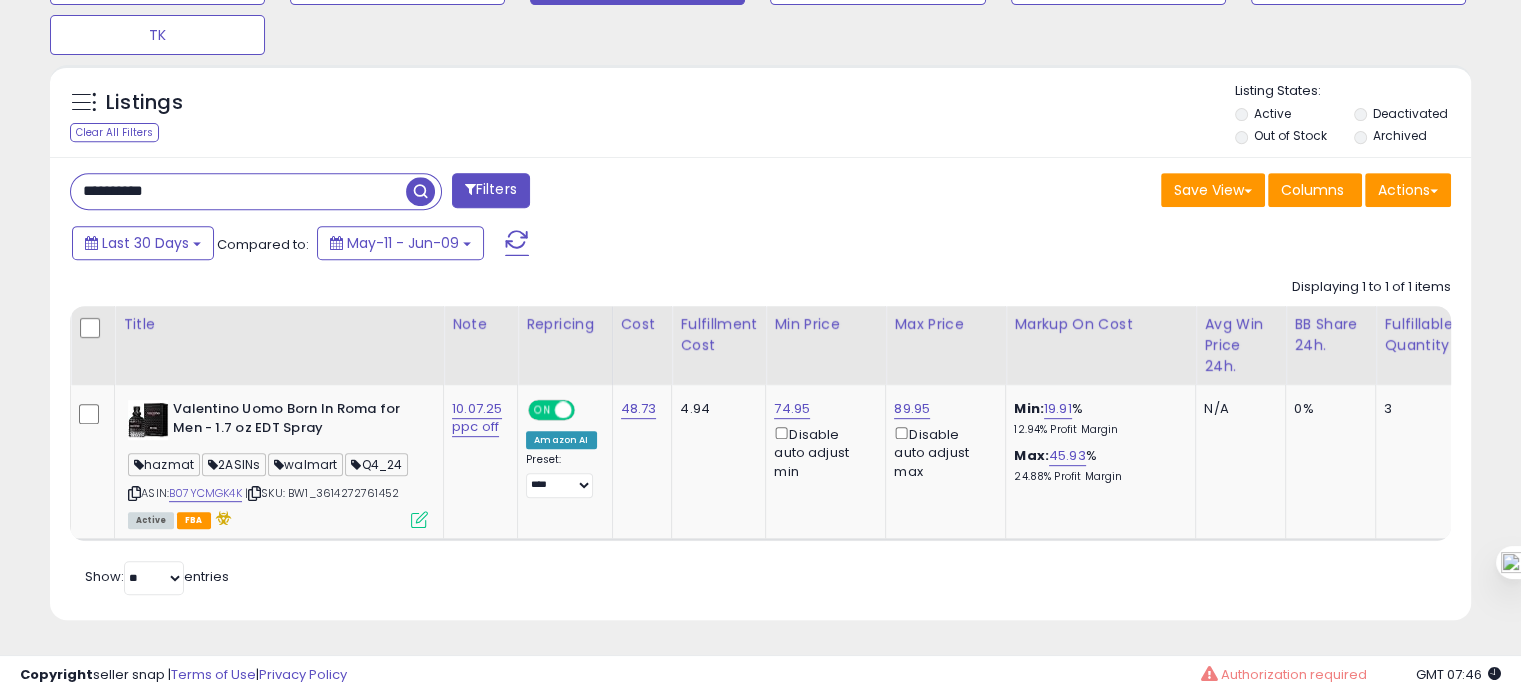 type on "**********" 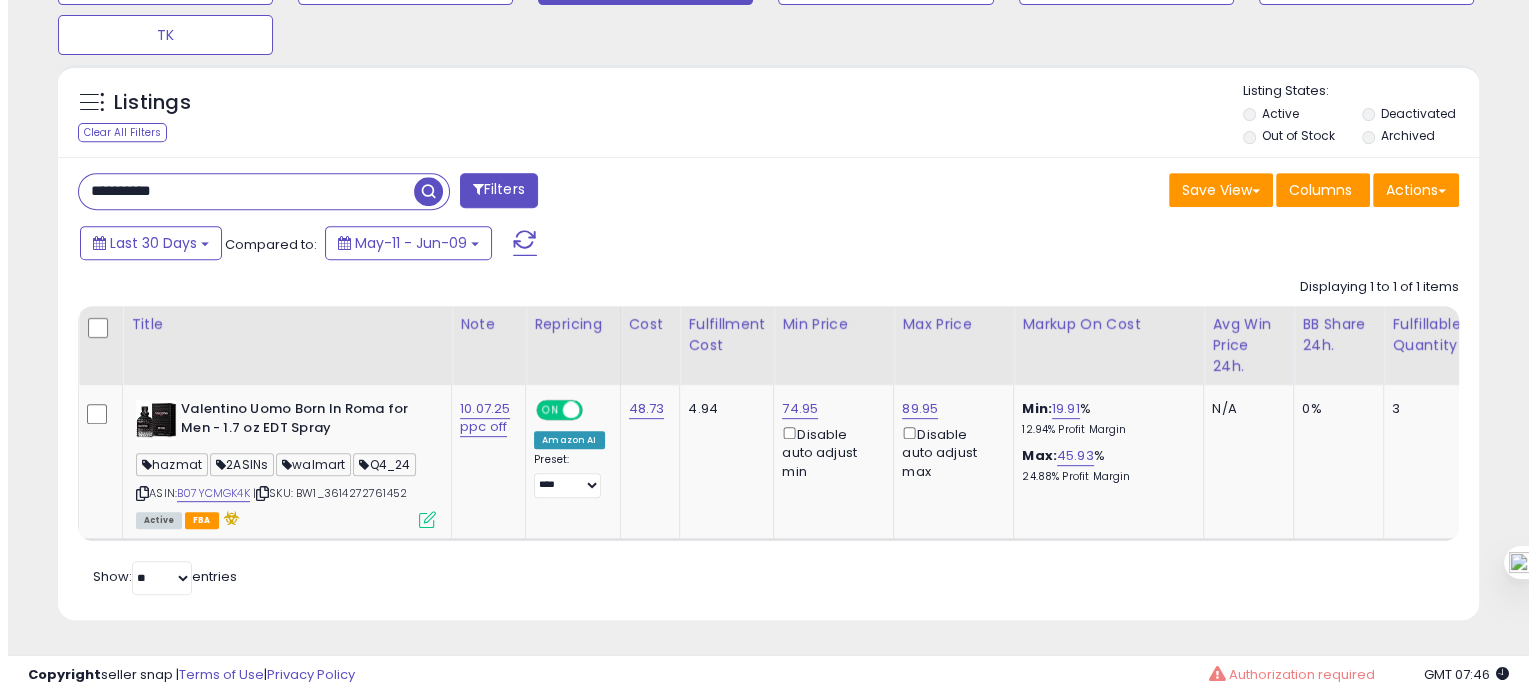 scroll, scrollTop: 674, scrollLeft: 0, axis: vertical 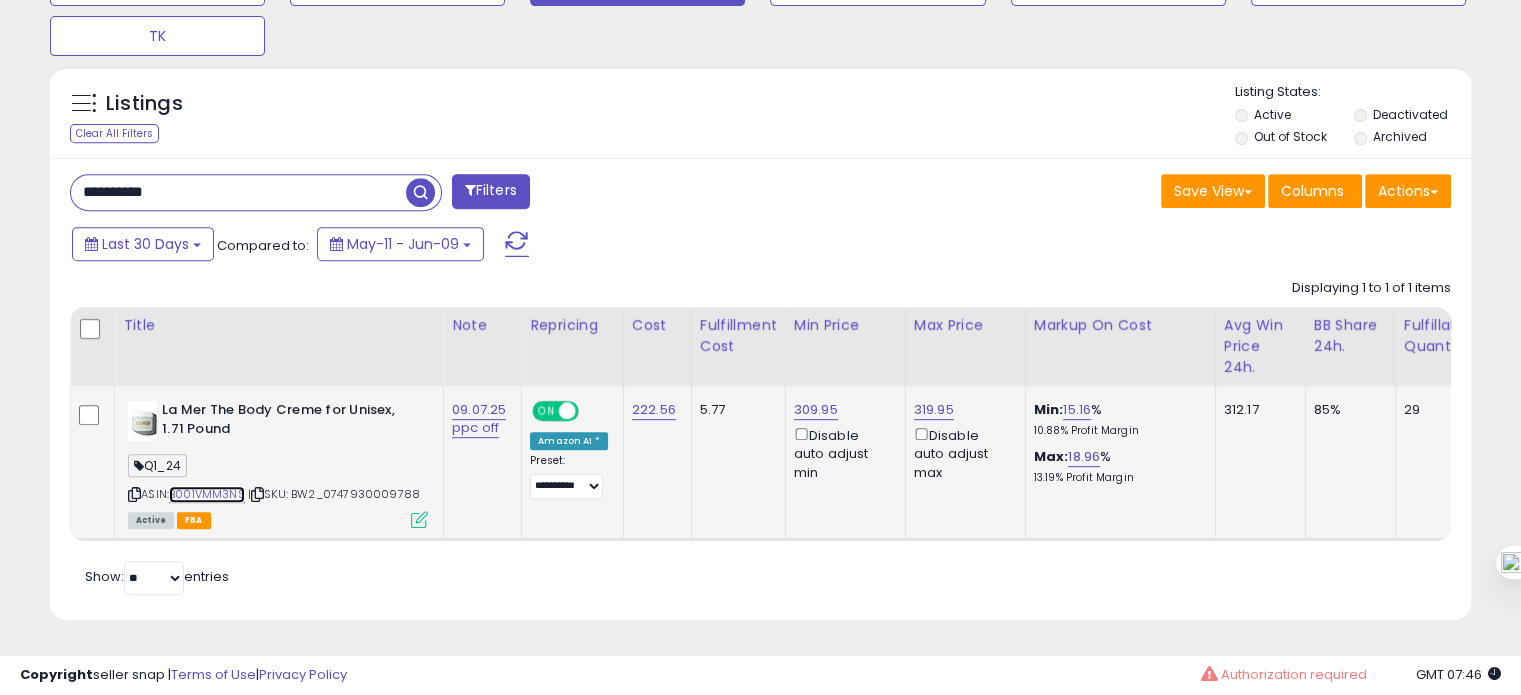 click on "B001VMM3NS" at bounding box center [207, 494] 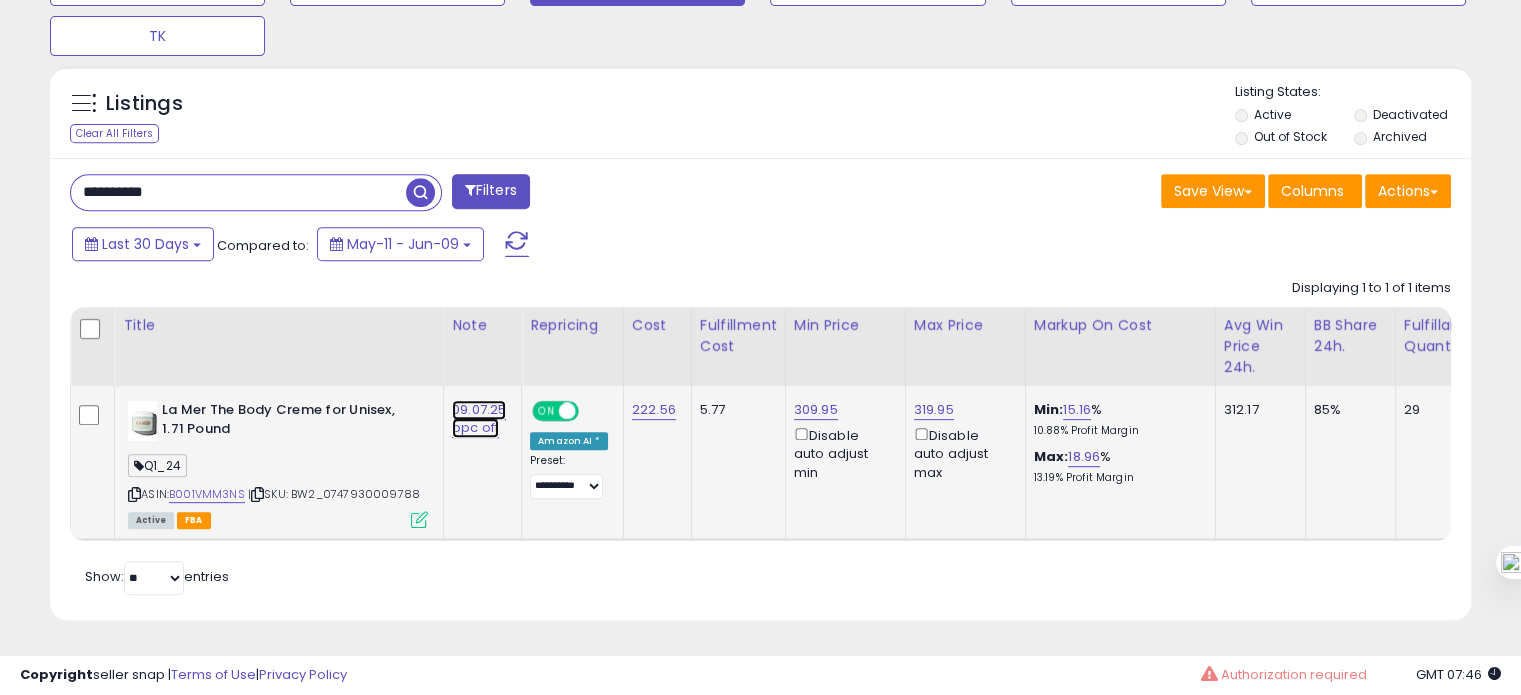 click on "09.07.25 ppc off" at bounding box center (479, 419) 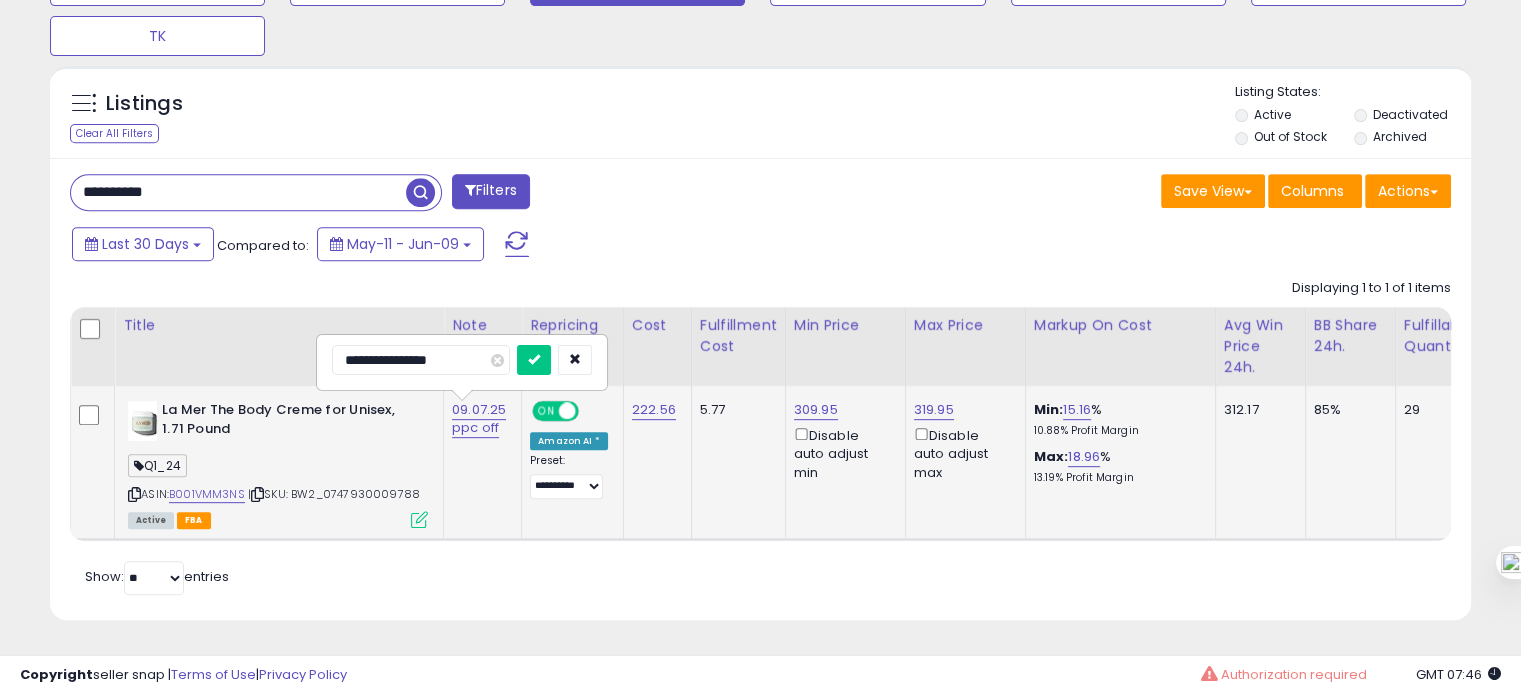 drag, startPoint x: 360, startPoint y: 348, endPoint x: 341, endPoint y: 351, distance: 19.235384 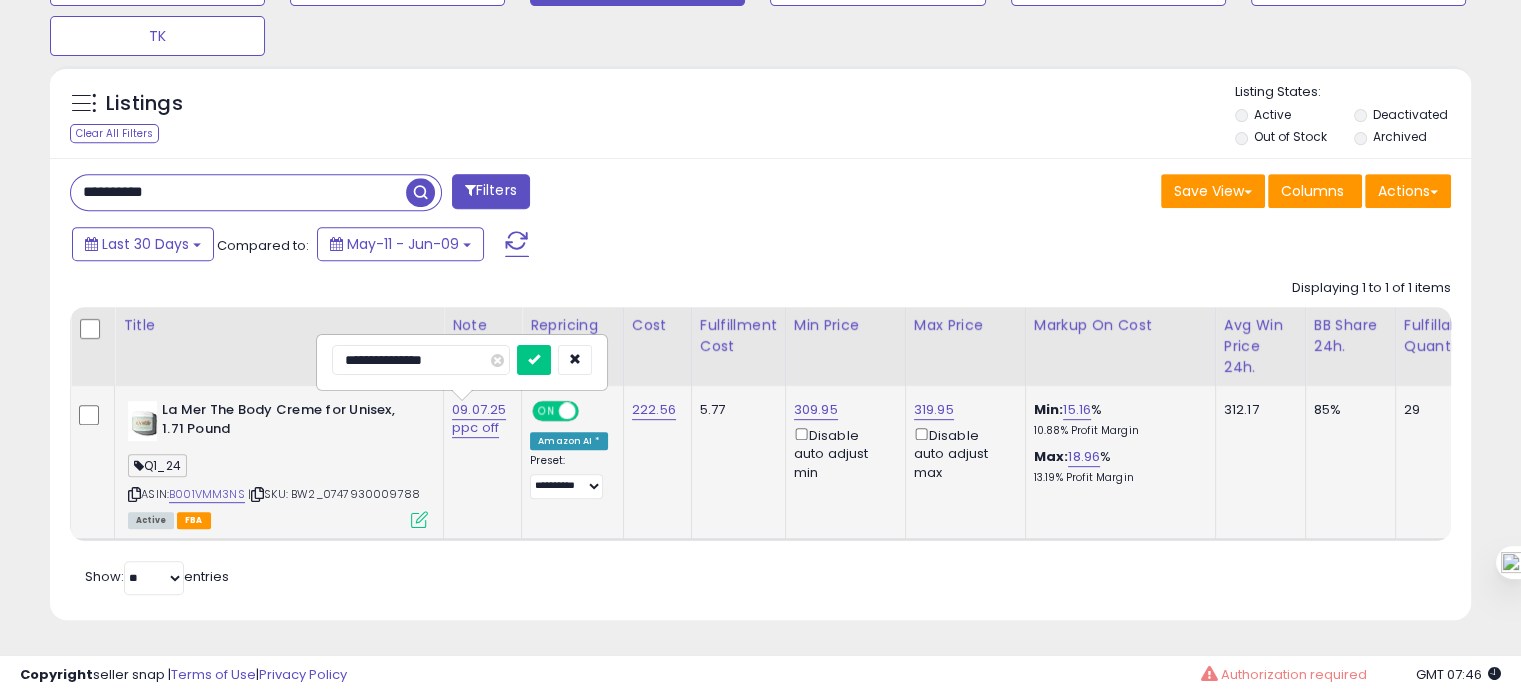 type on "**********" 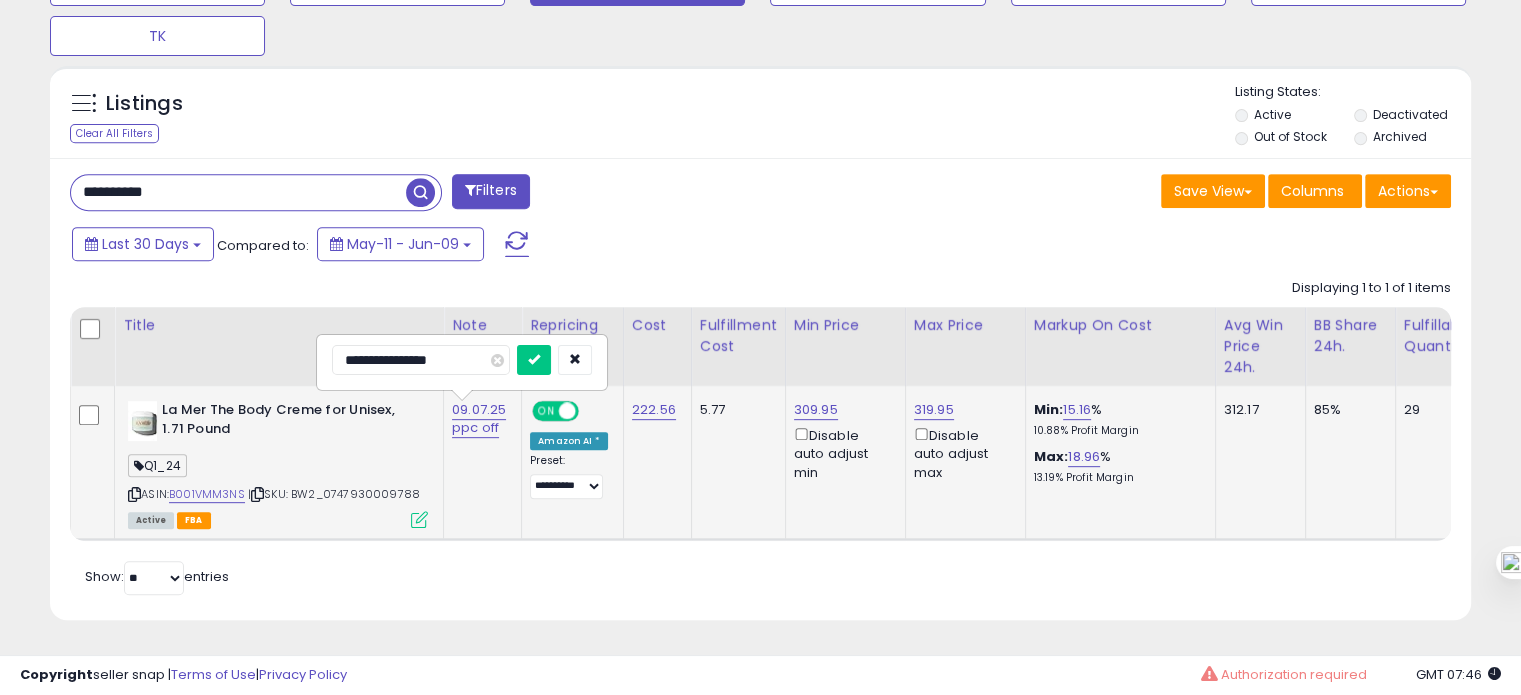 click at bounding box center (534, 360) 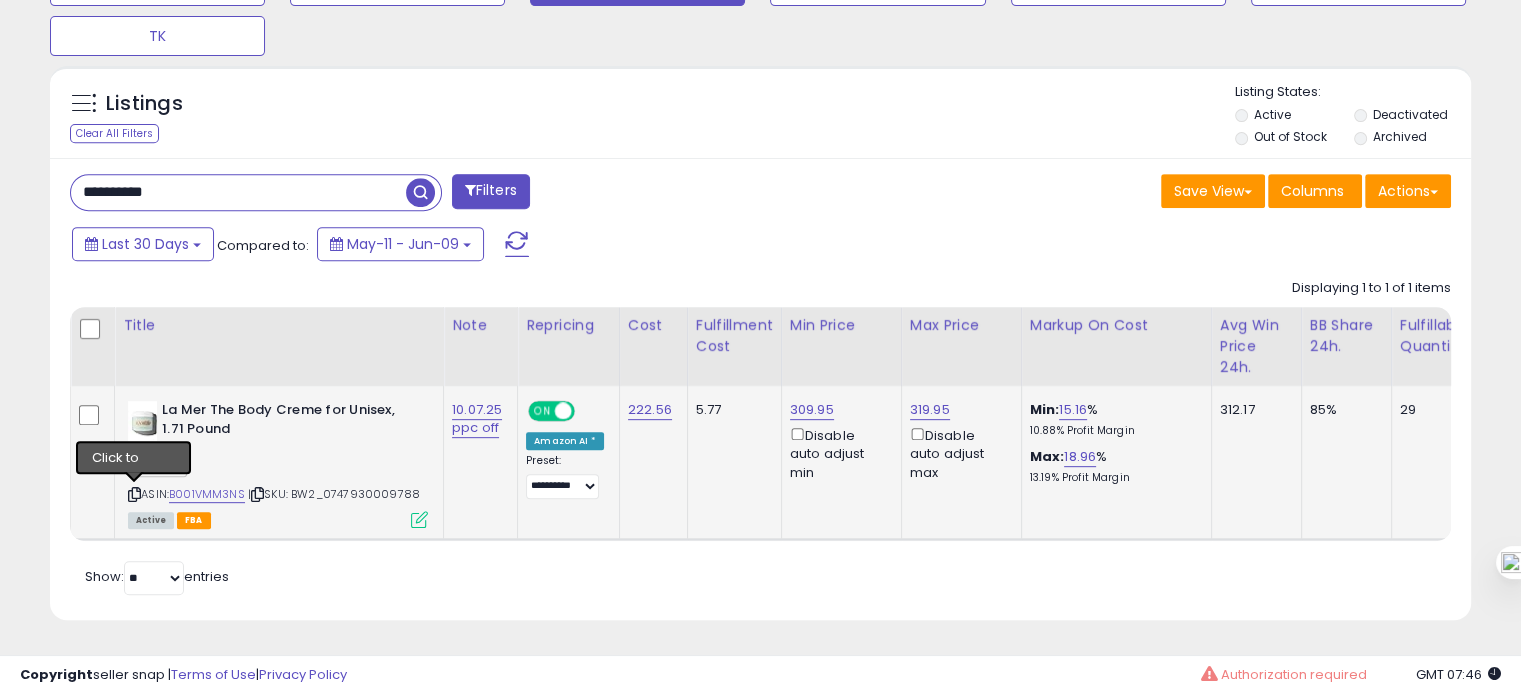 click at bounding box center [134, 494] 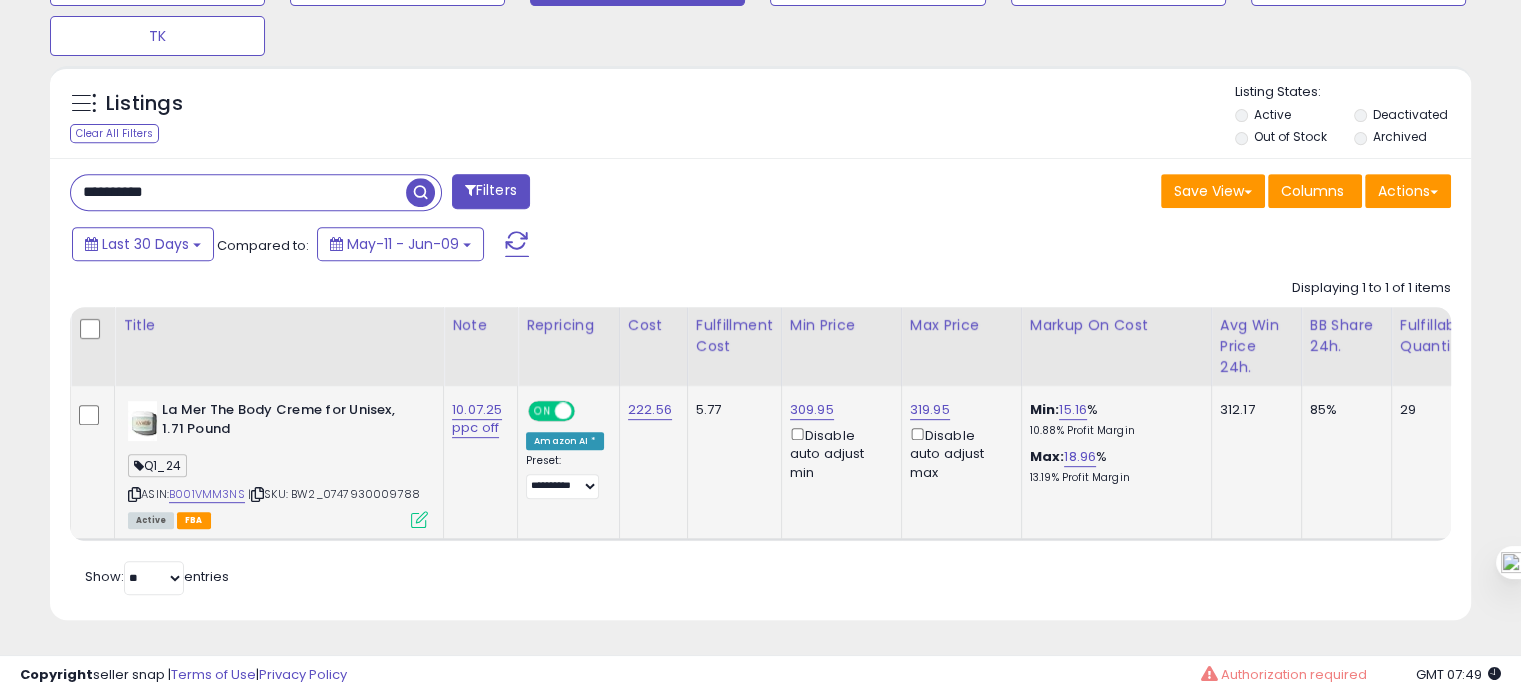 scroll, scrollTop: 0, scrollLeft: 332, axis: horizontal 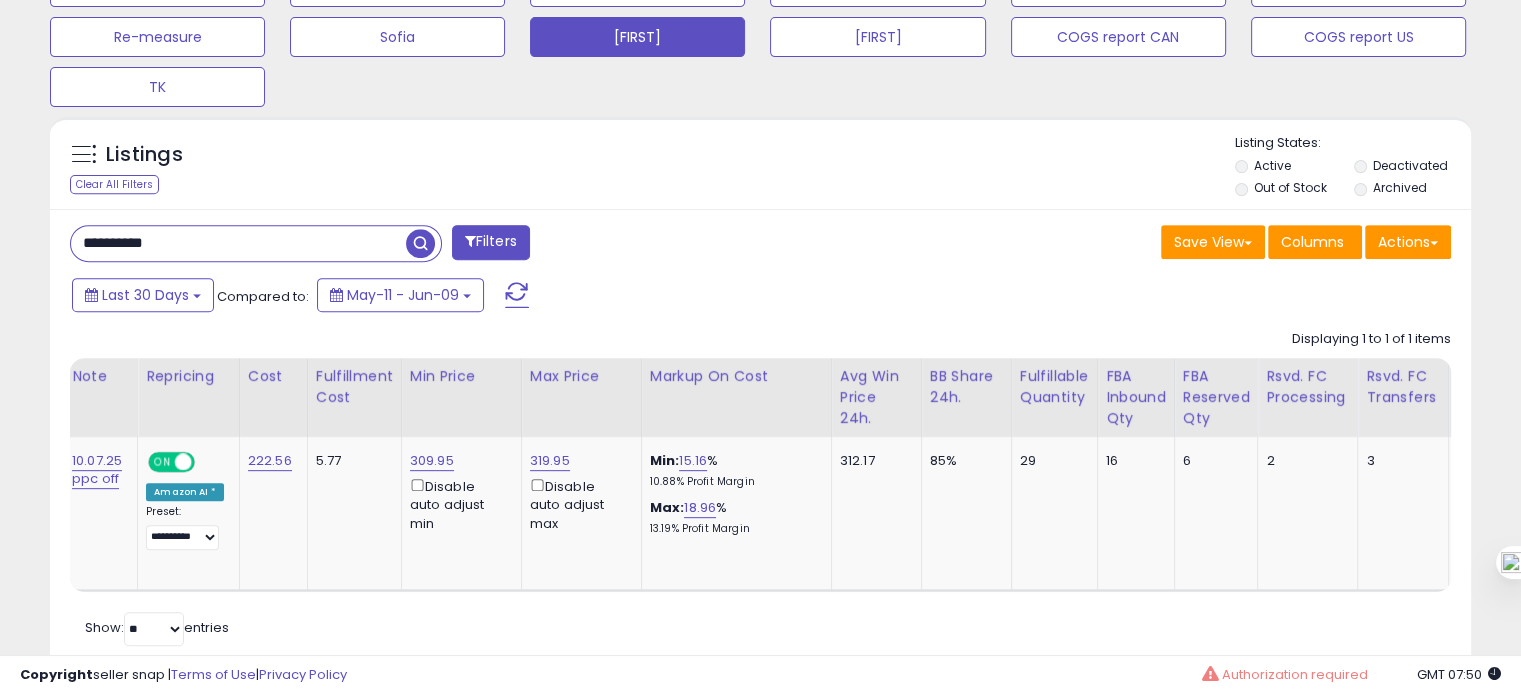 click on "**********" at bounding box center (238, 243) 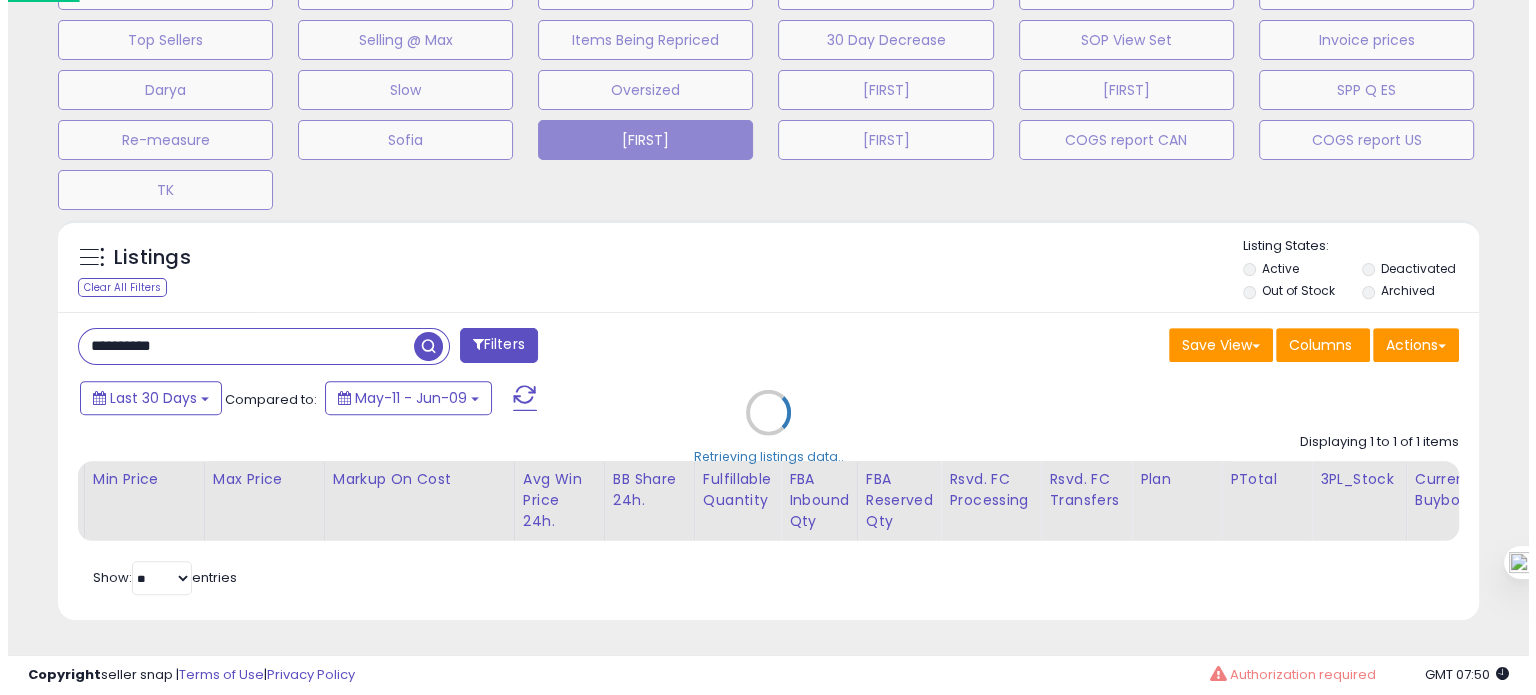 scroll, scrollTop: 674, scrollLeft: 0, axis: vertical 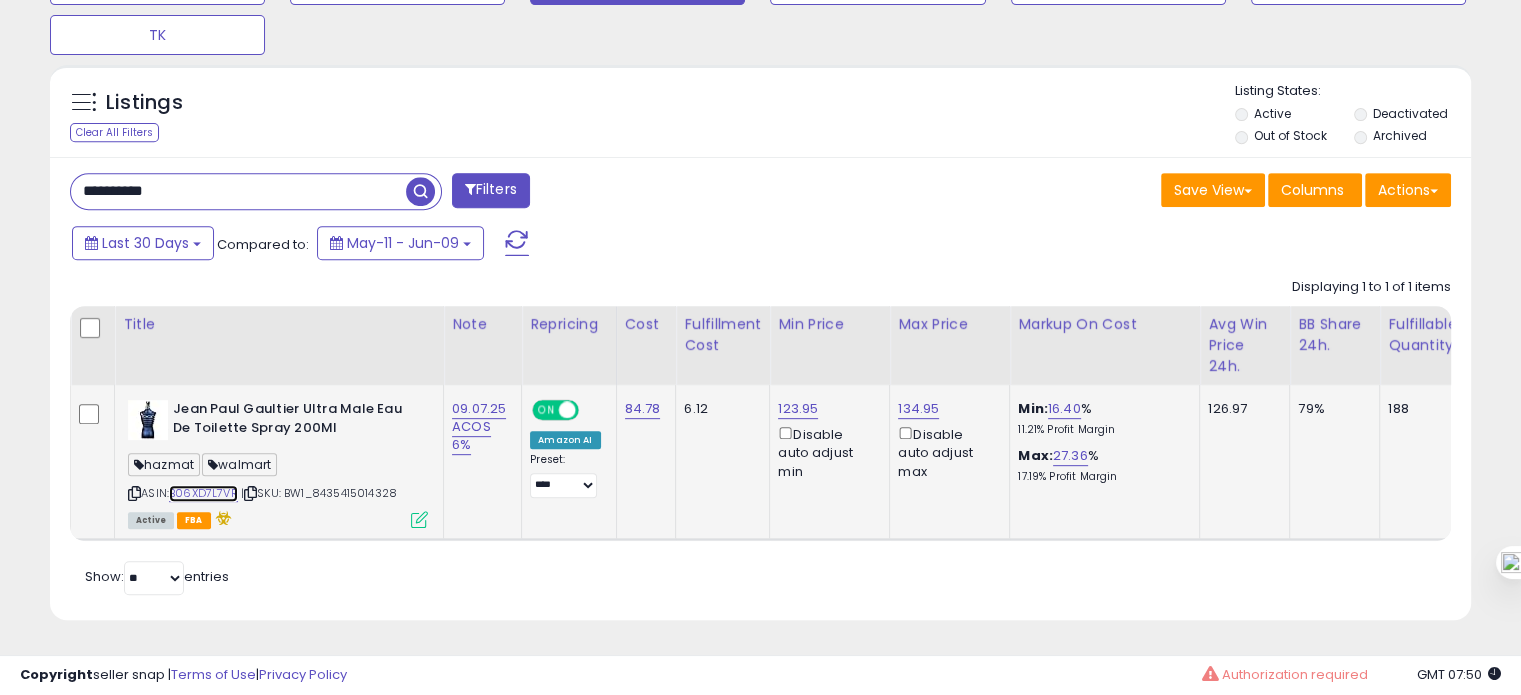click on "B06XD7L7VR" at bounding box center (203, 493) 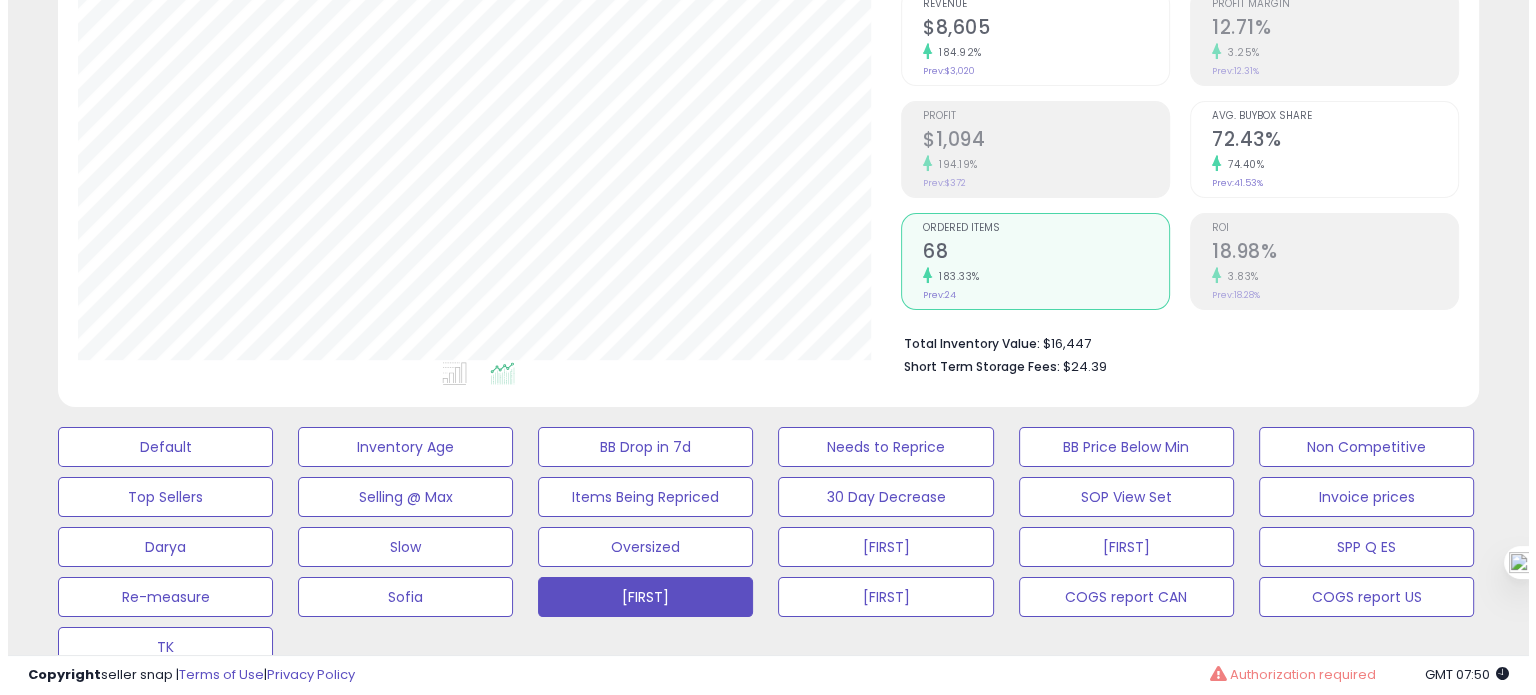 scroll, scrollTop: 193, scrollLeft: 0, axis: vertical 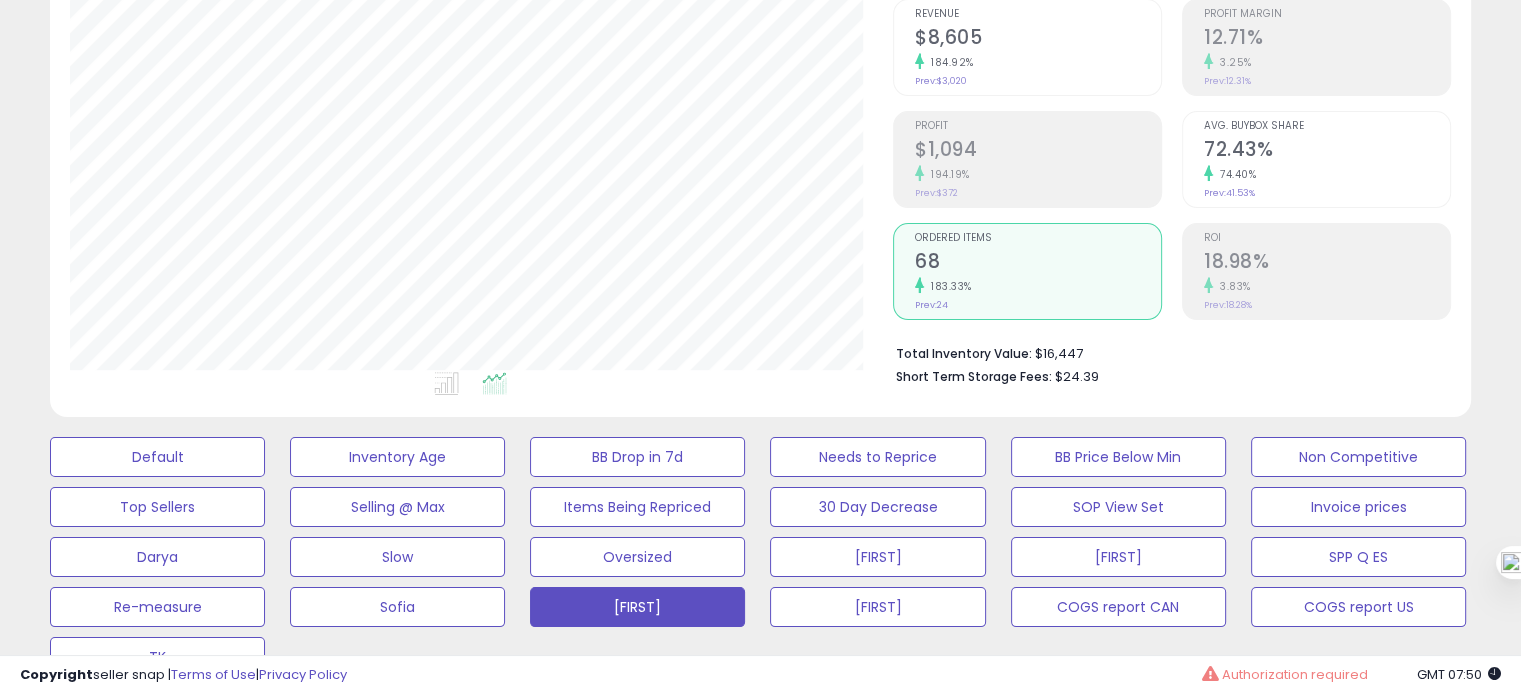 click on "Prev:  41.53%" 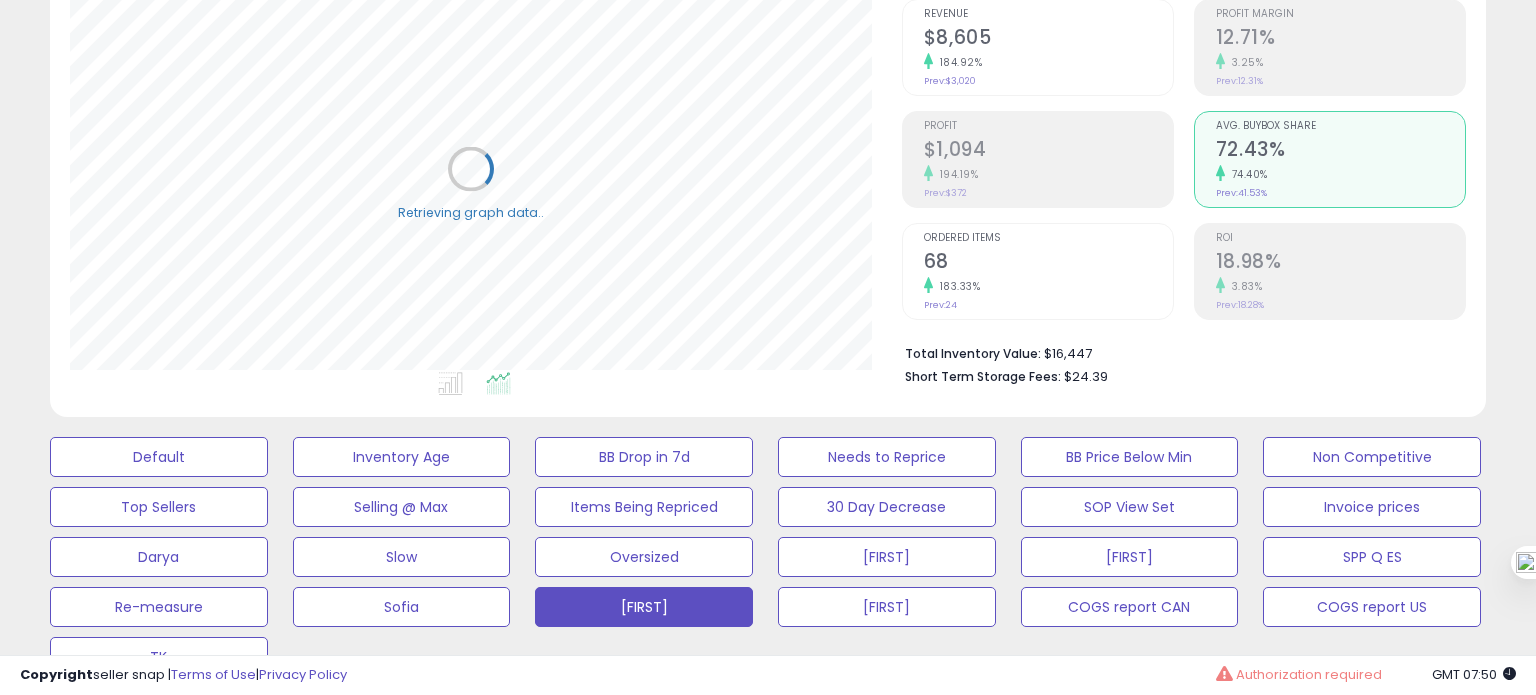 scroll, scrollTop: 999589, scrollLeft: 999168, axis: both 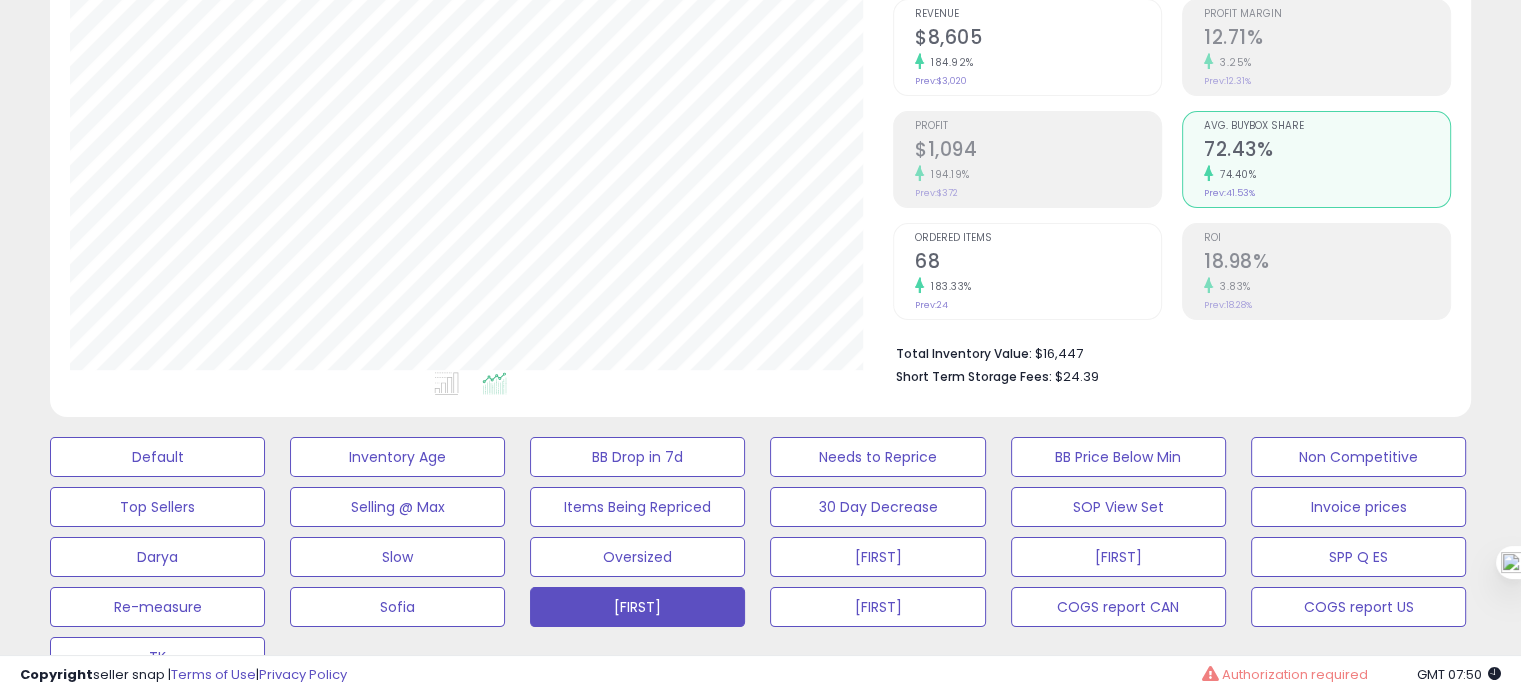click on "68" at bounding box center (1038, 263) 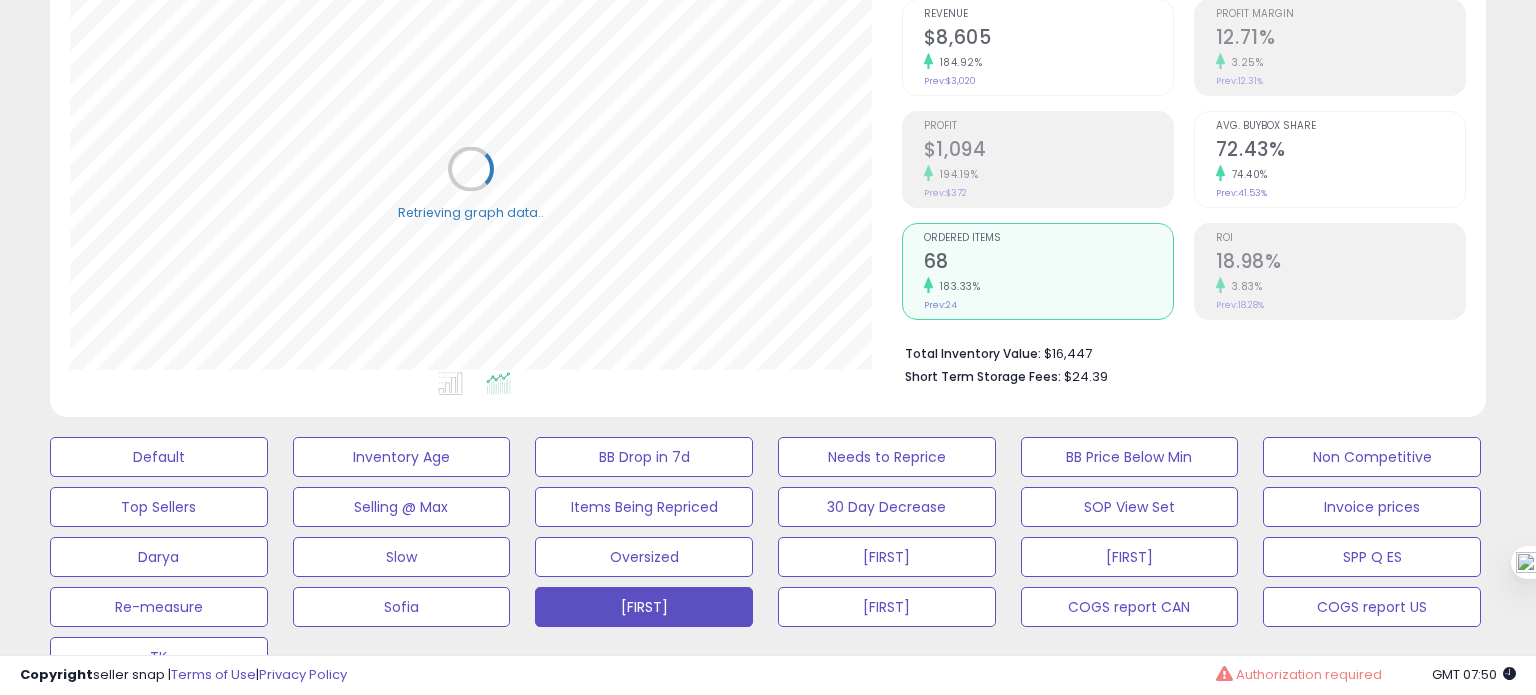 scroll, scrollTop: 999589, scrollLeft: 999168, axis: both 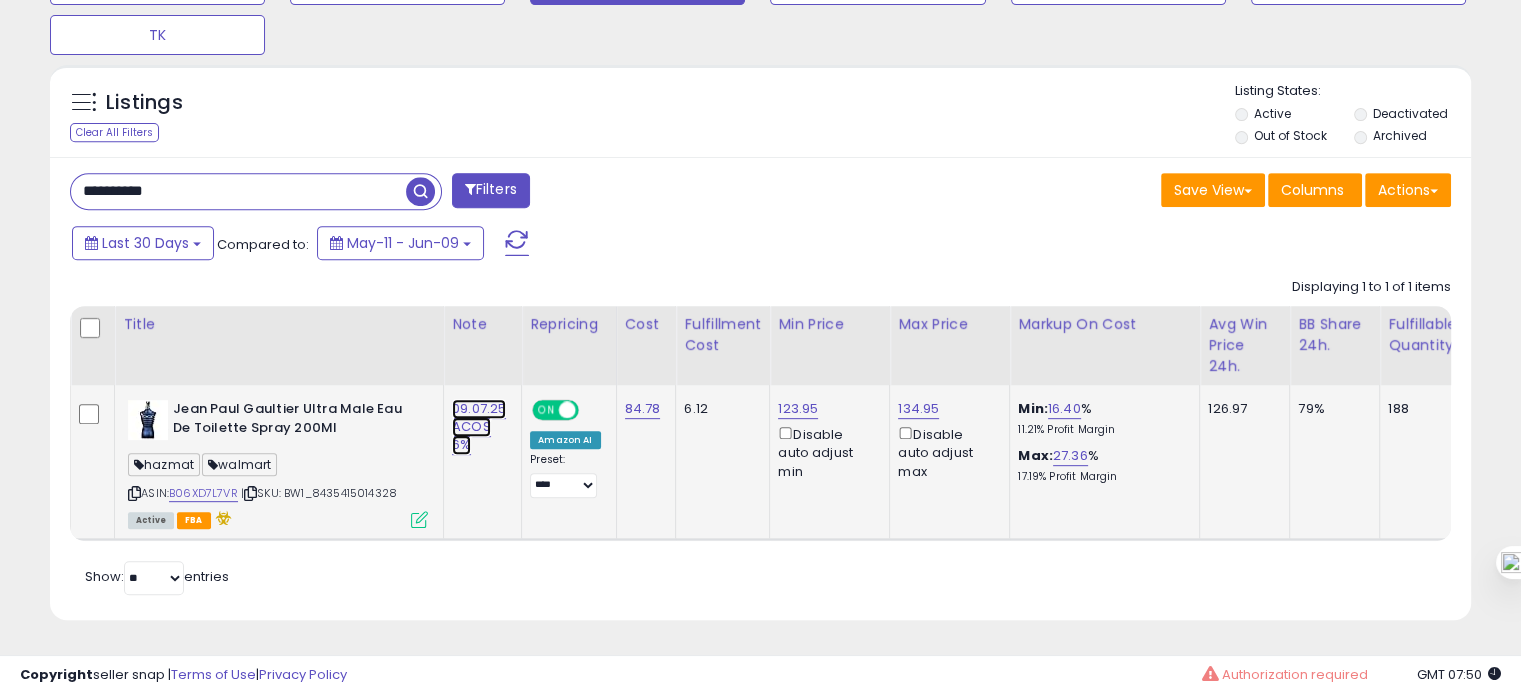 click on "09.07.25 ACOS 6%" at bounding box center [479, 427] 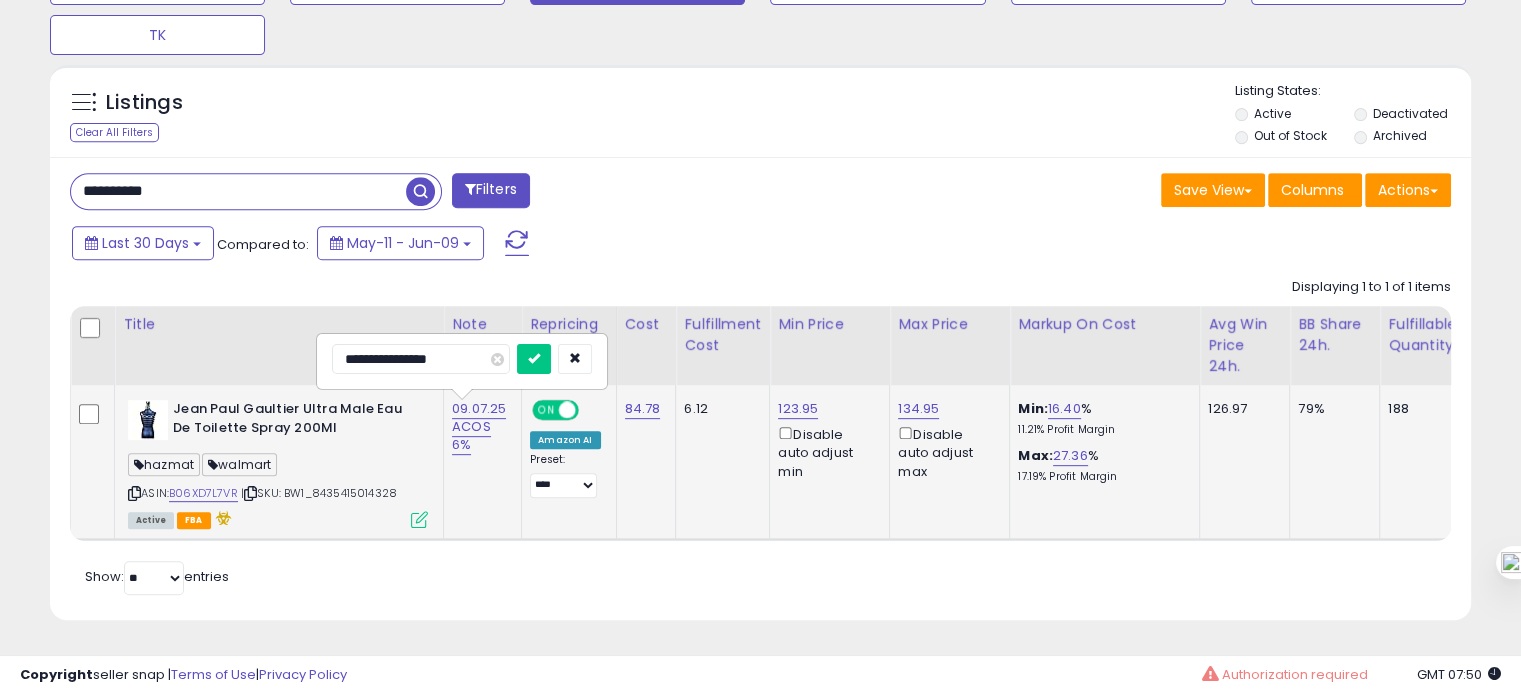 drag, startPoint x: 356, startPoint y: 348, endPoint x: 333, endPoint y: 349, distance: 23.021729 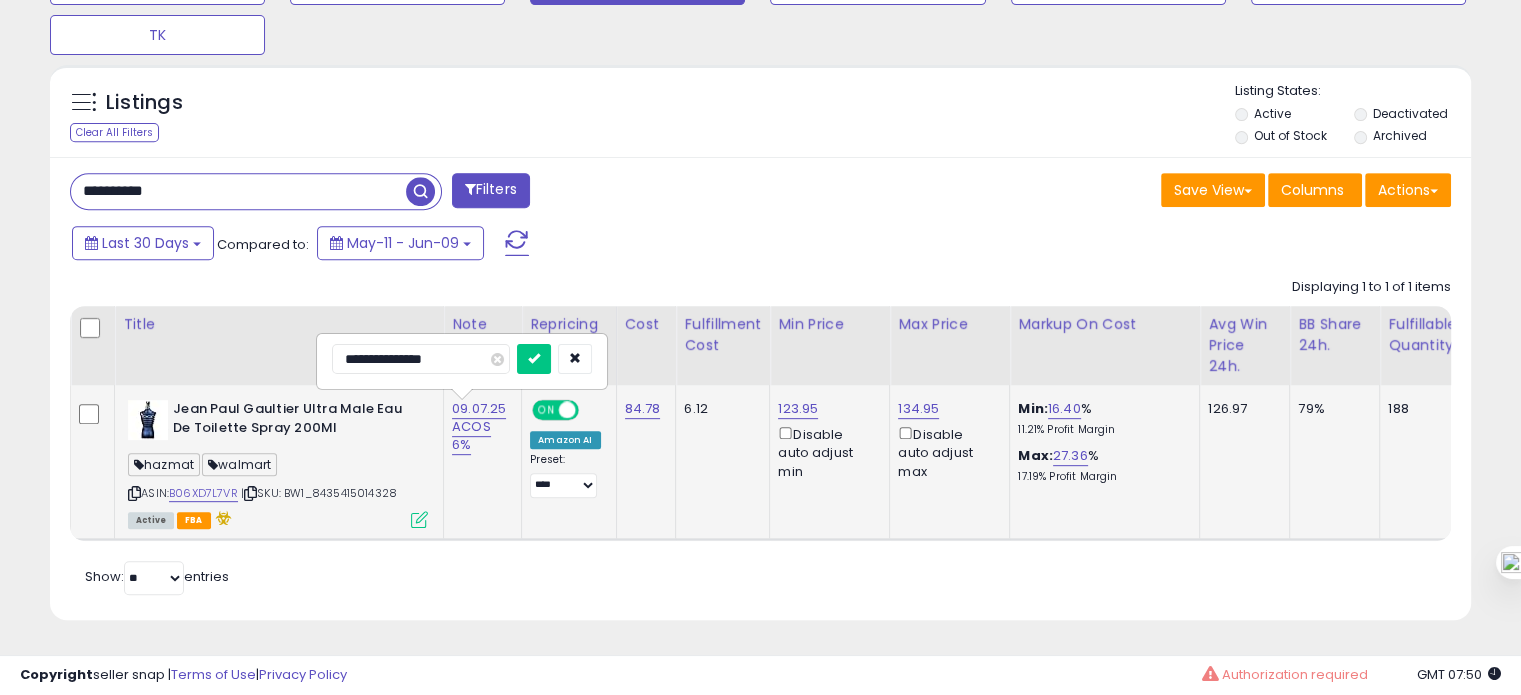 type on "**********" 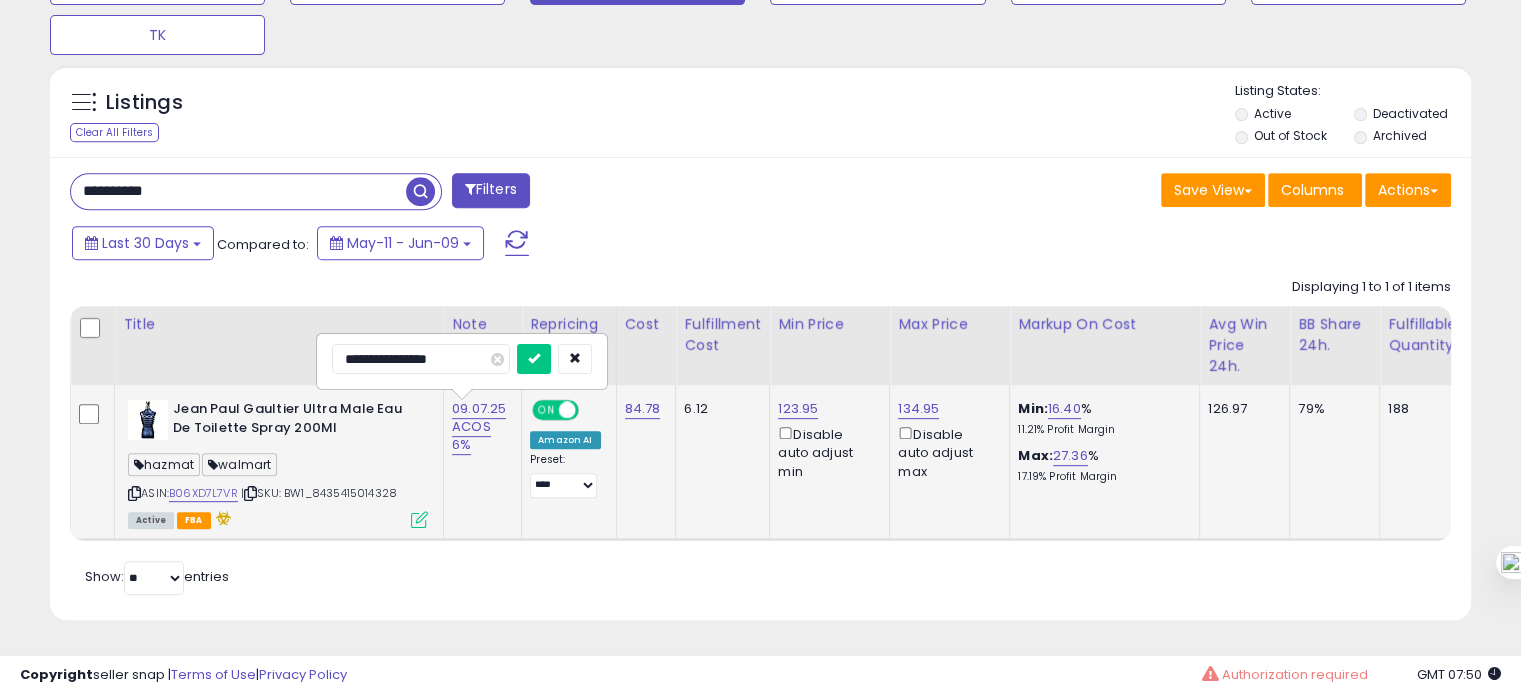 click at bounding box center (534, 359) 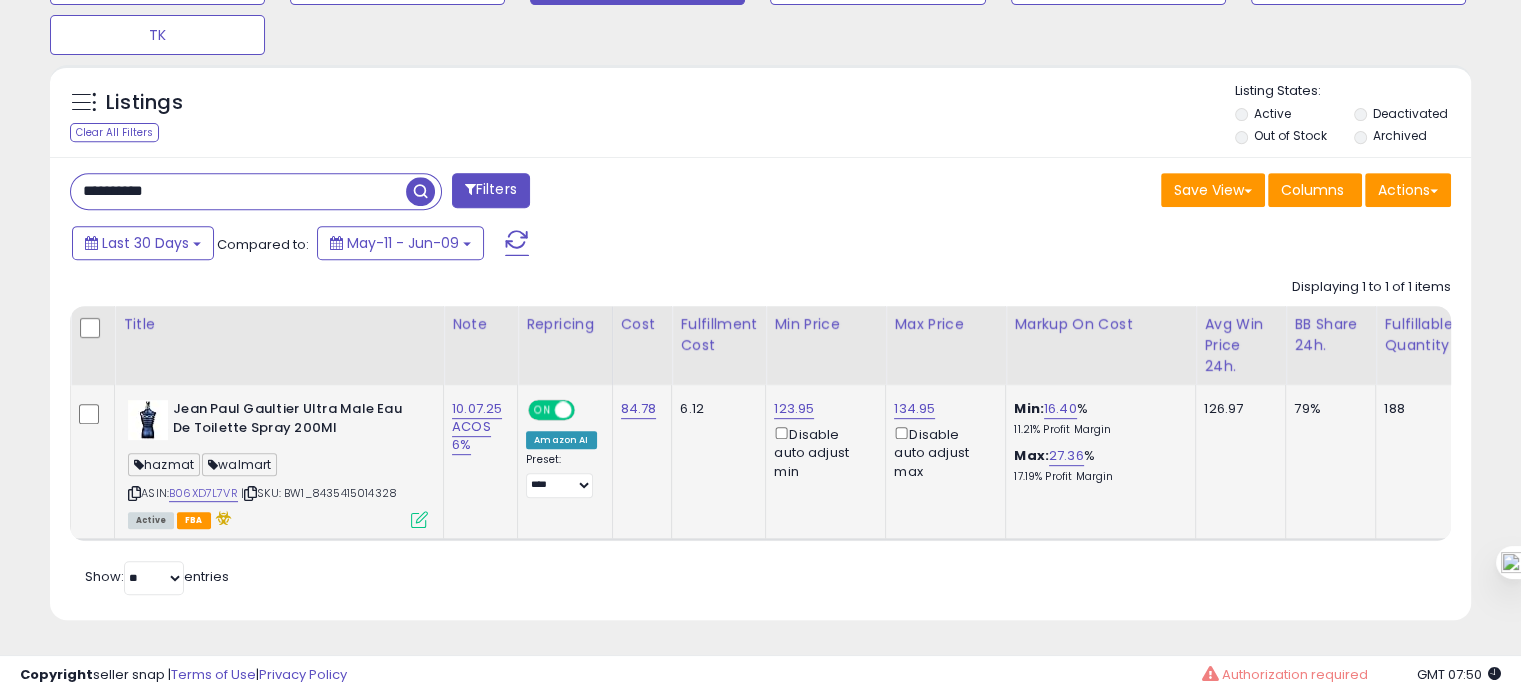 drag, startPoint x: 405, startPoint y: 478, endPoint x: 320, endPoint y: 481, distance: 85.052925 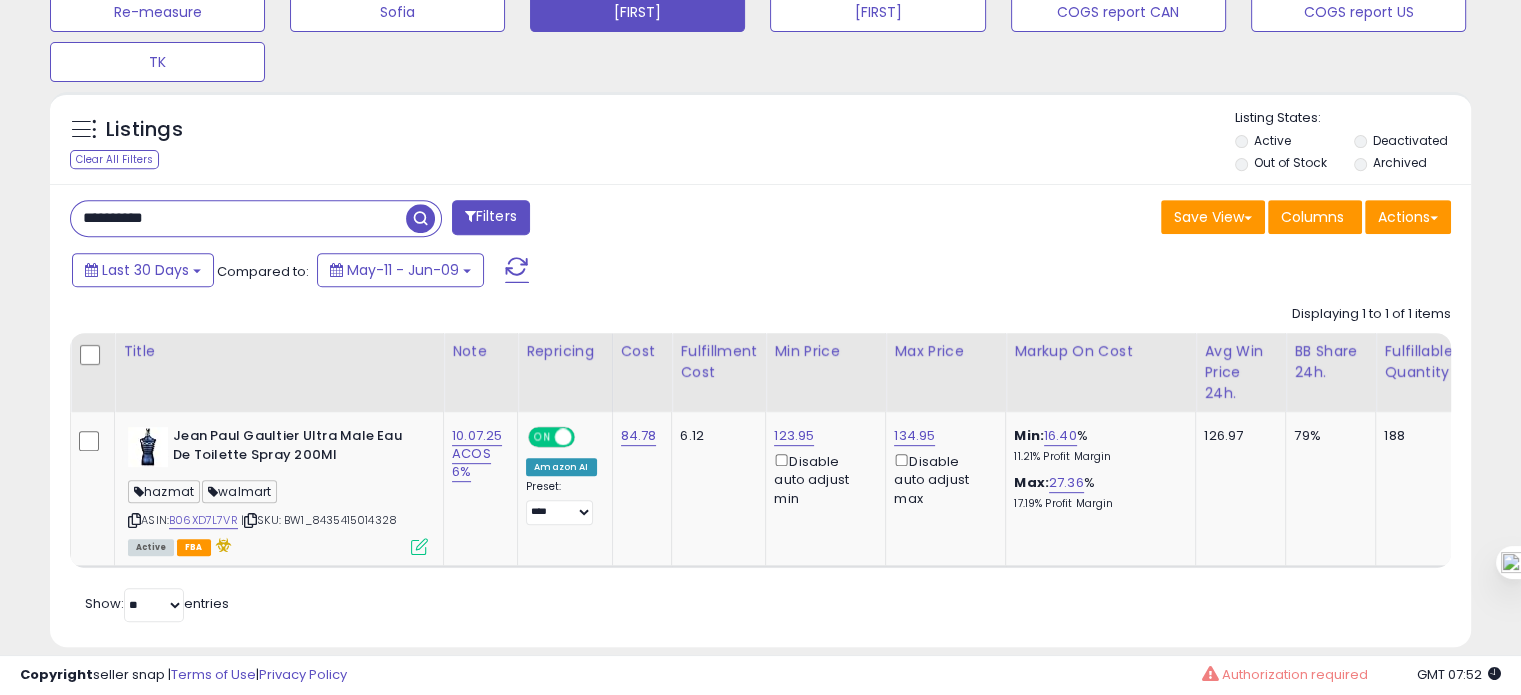 scroll, scrollTop: 792, scrollLeft: 0, axis: vertical 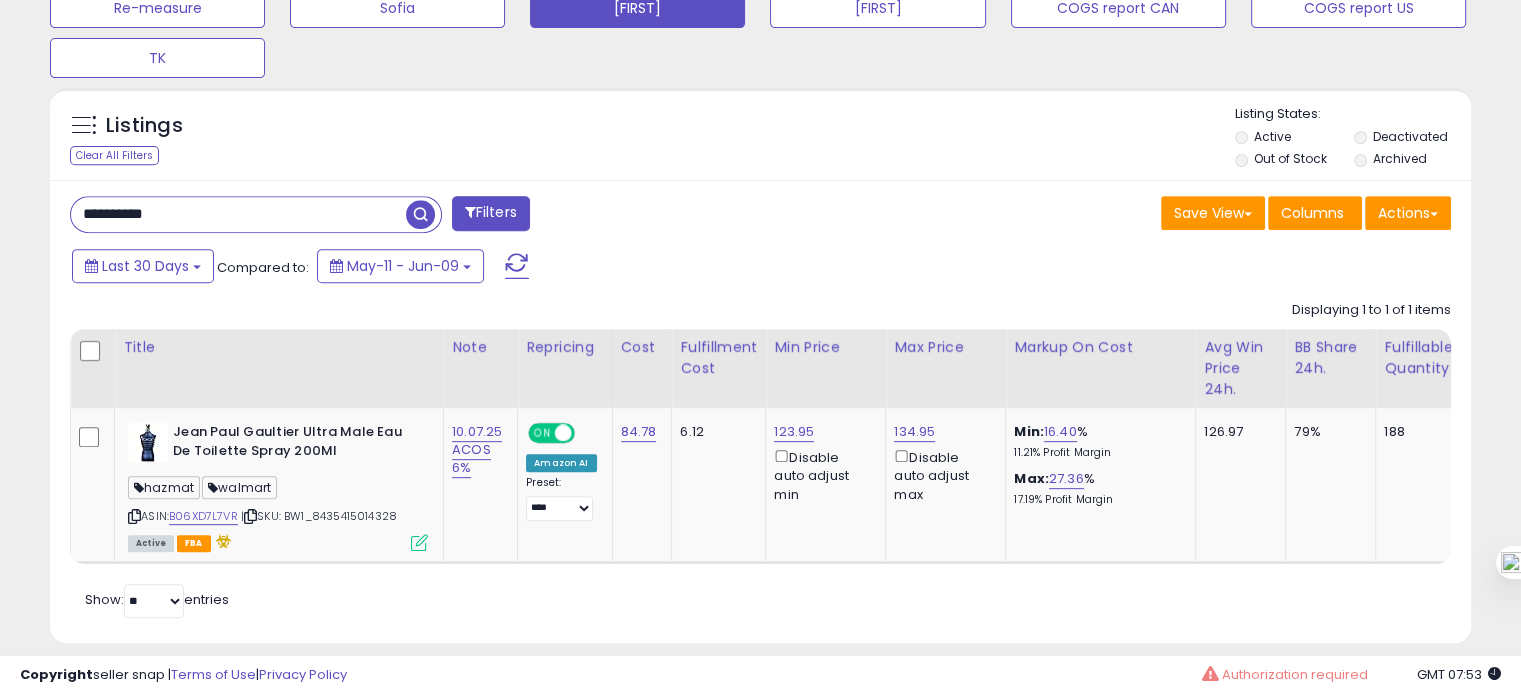 click on "**********" at bounding box center [238, 214] 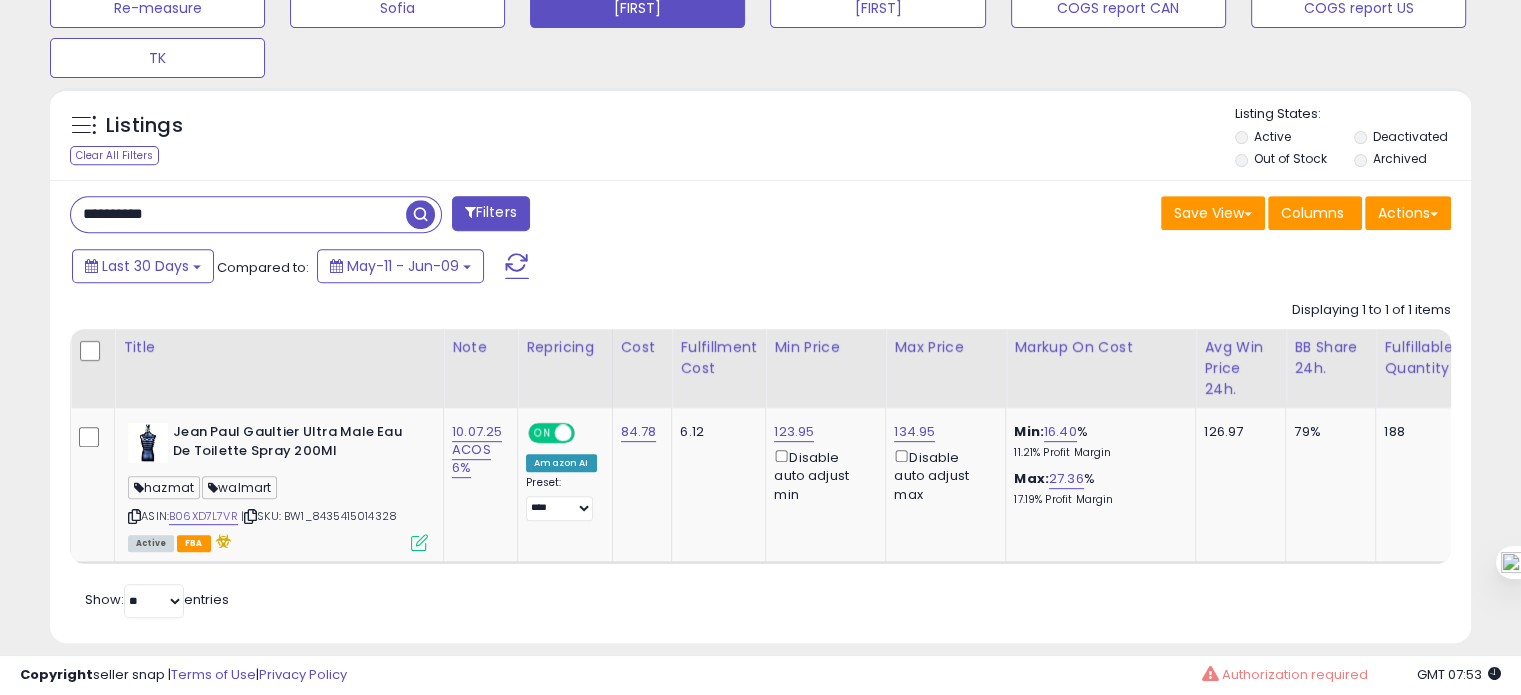 click on "**********" at bounding box center [238, 214] 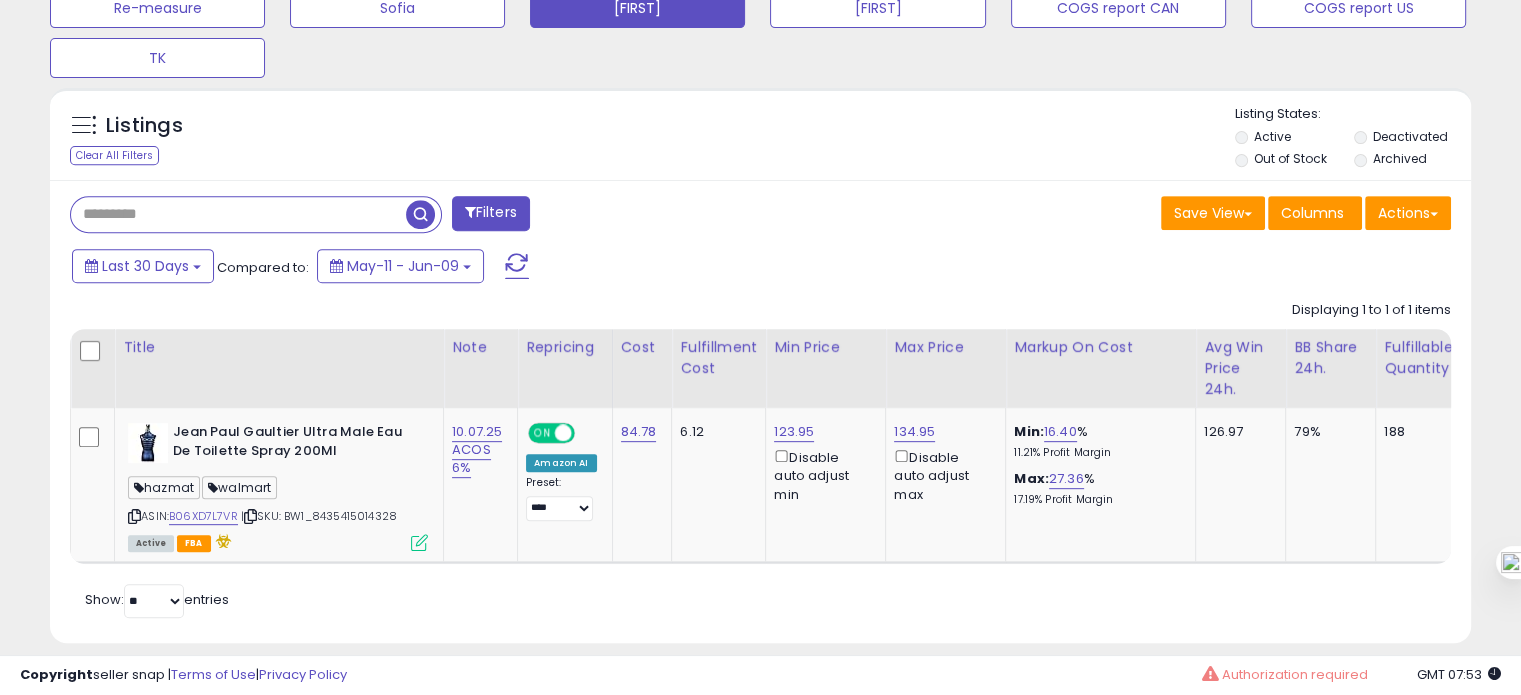 type 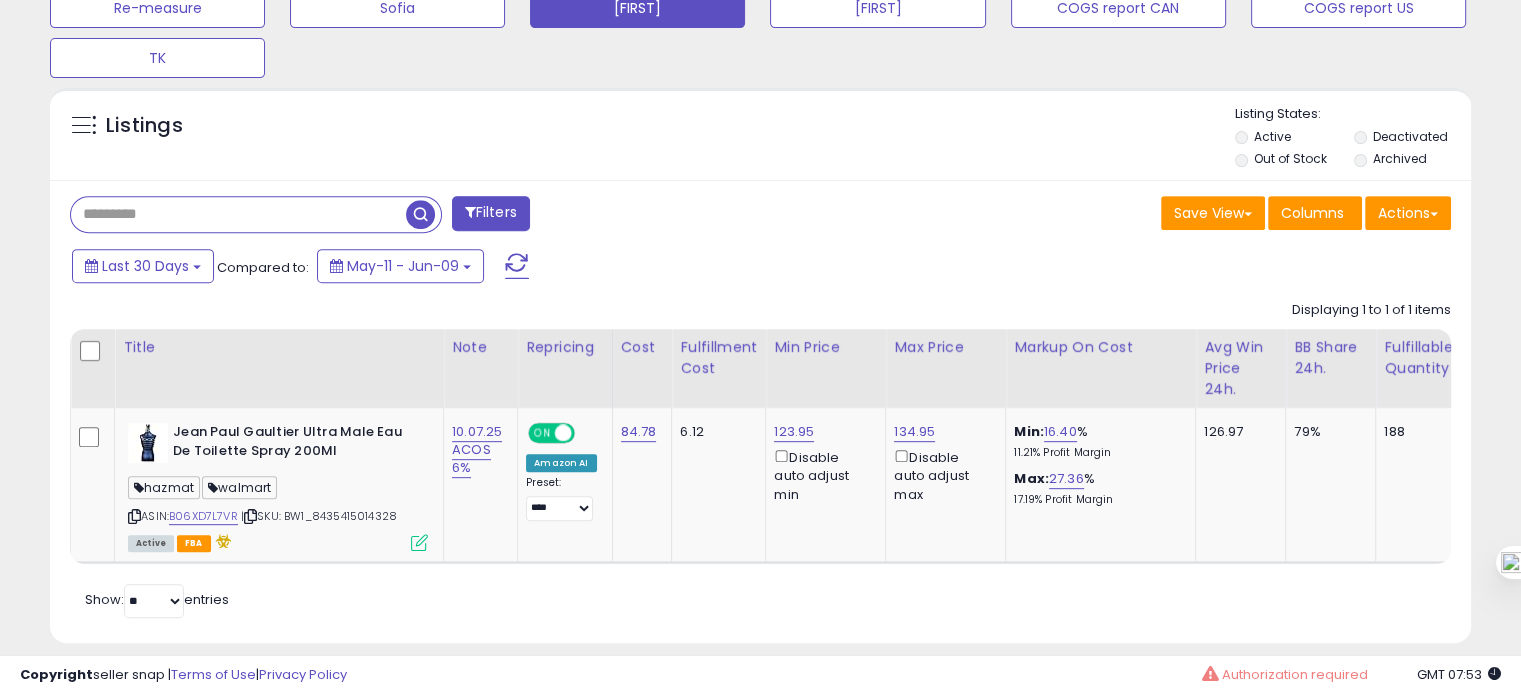 scroll, scrollTop: 999589, scrollLeft: 999168, axis: both 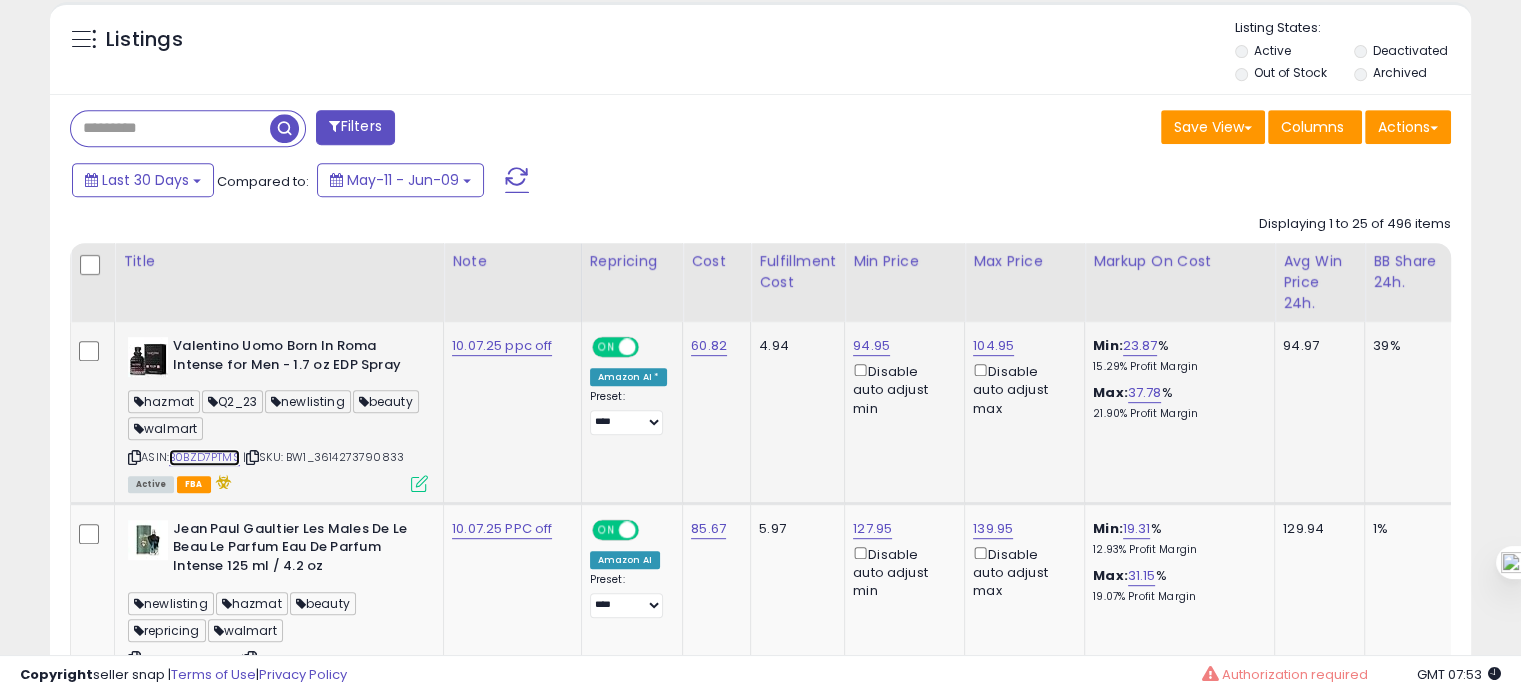 click on "B0BZD7PTMS" at bounding box center (204, 457) 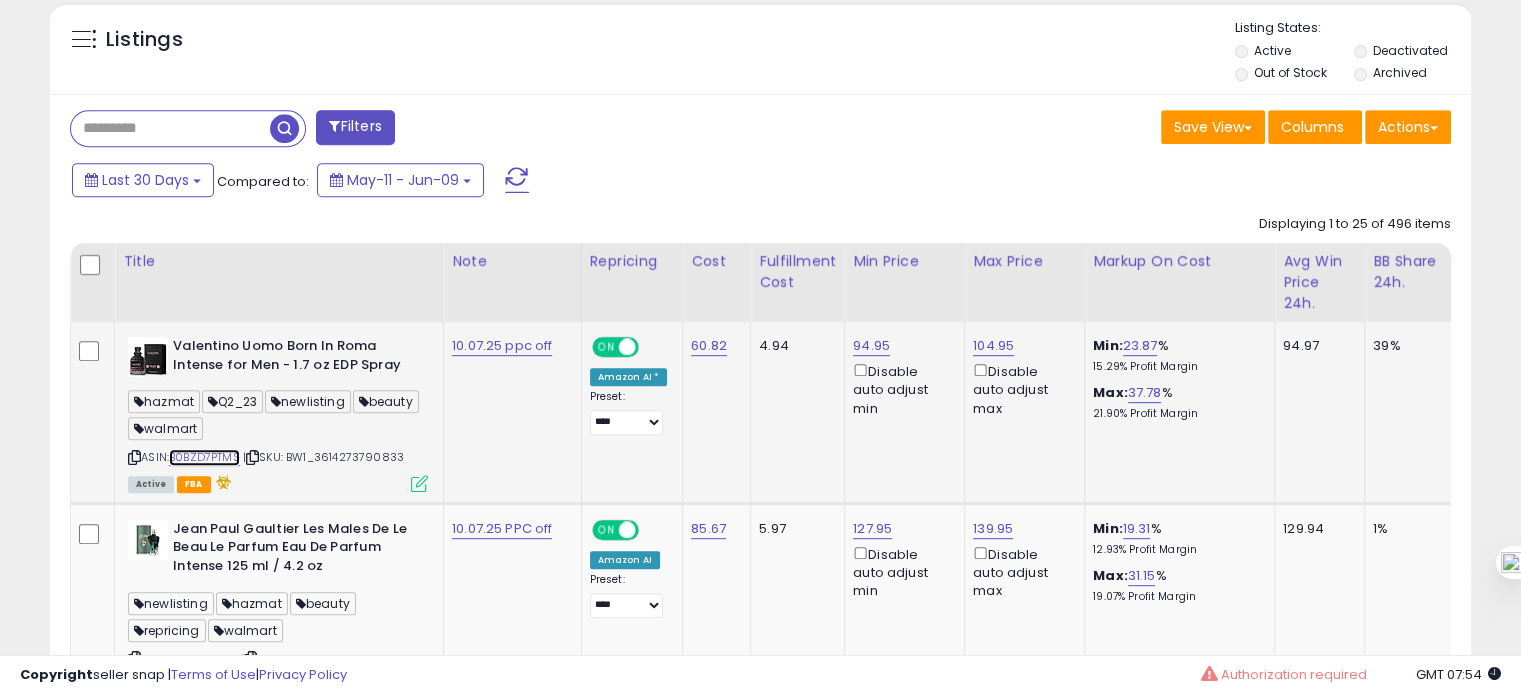 scroll, scrollTop: 1127, scrollLeft: 0, axis: vertical 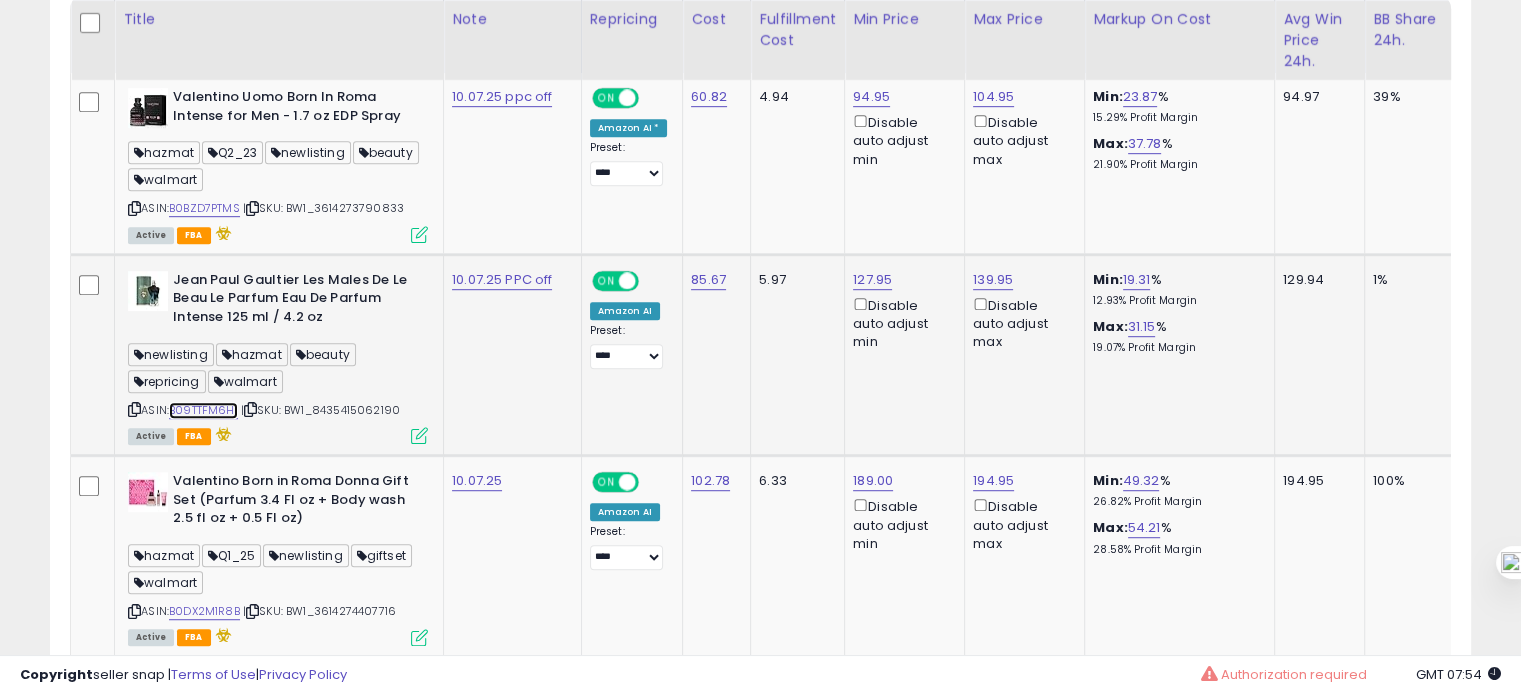 click on "B09TTFM6H1" at bounding box center (203, 410) 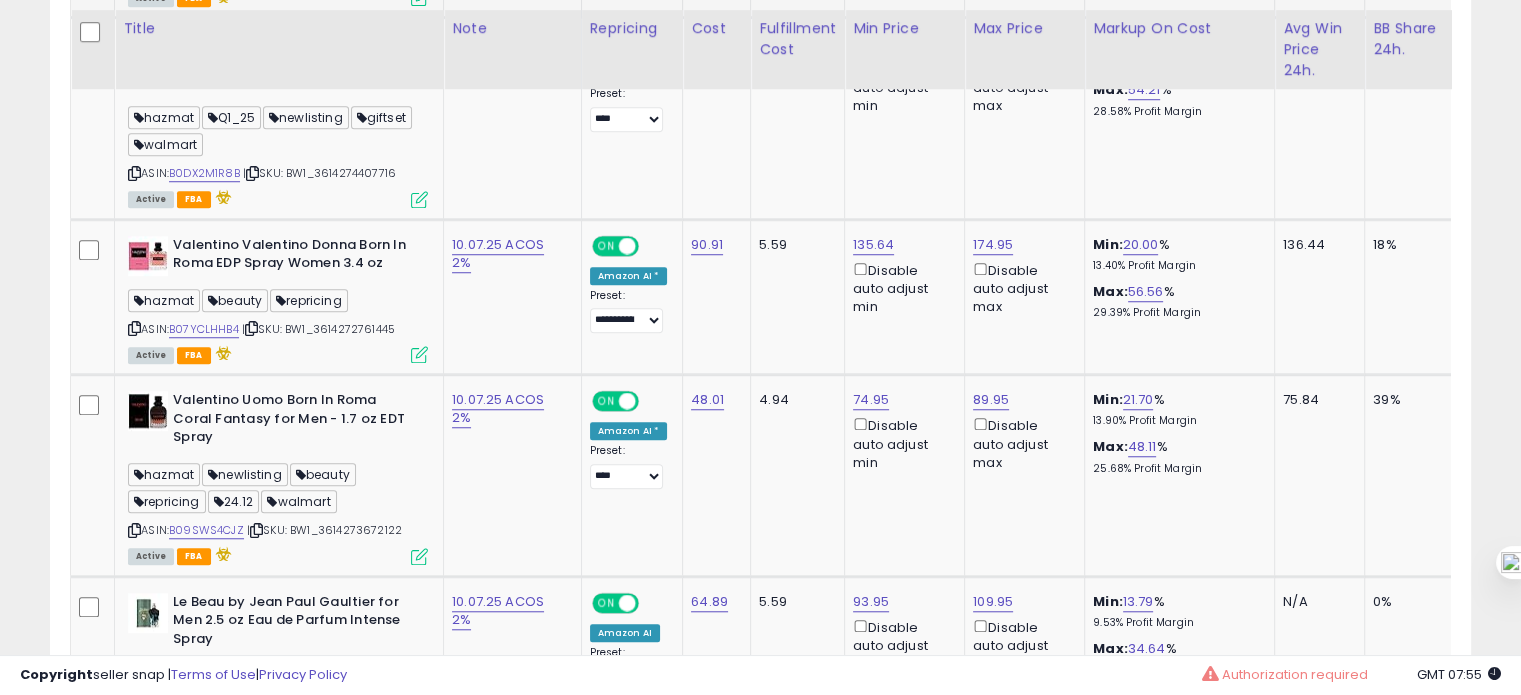 scroll, scrollTop: 1574, scrollLeft: 0, axis: vertical 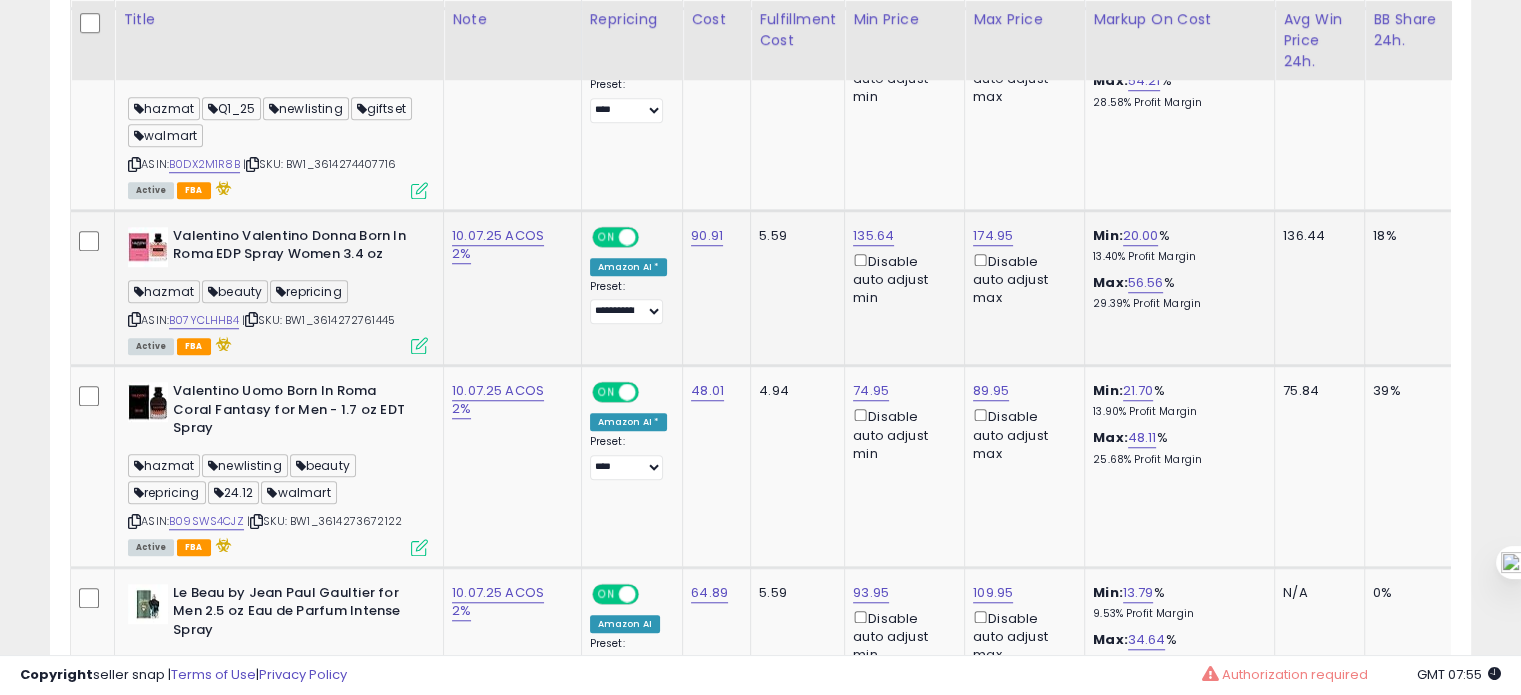 click at bounding box center [134, 319] 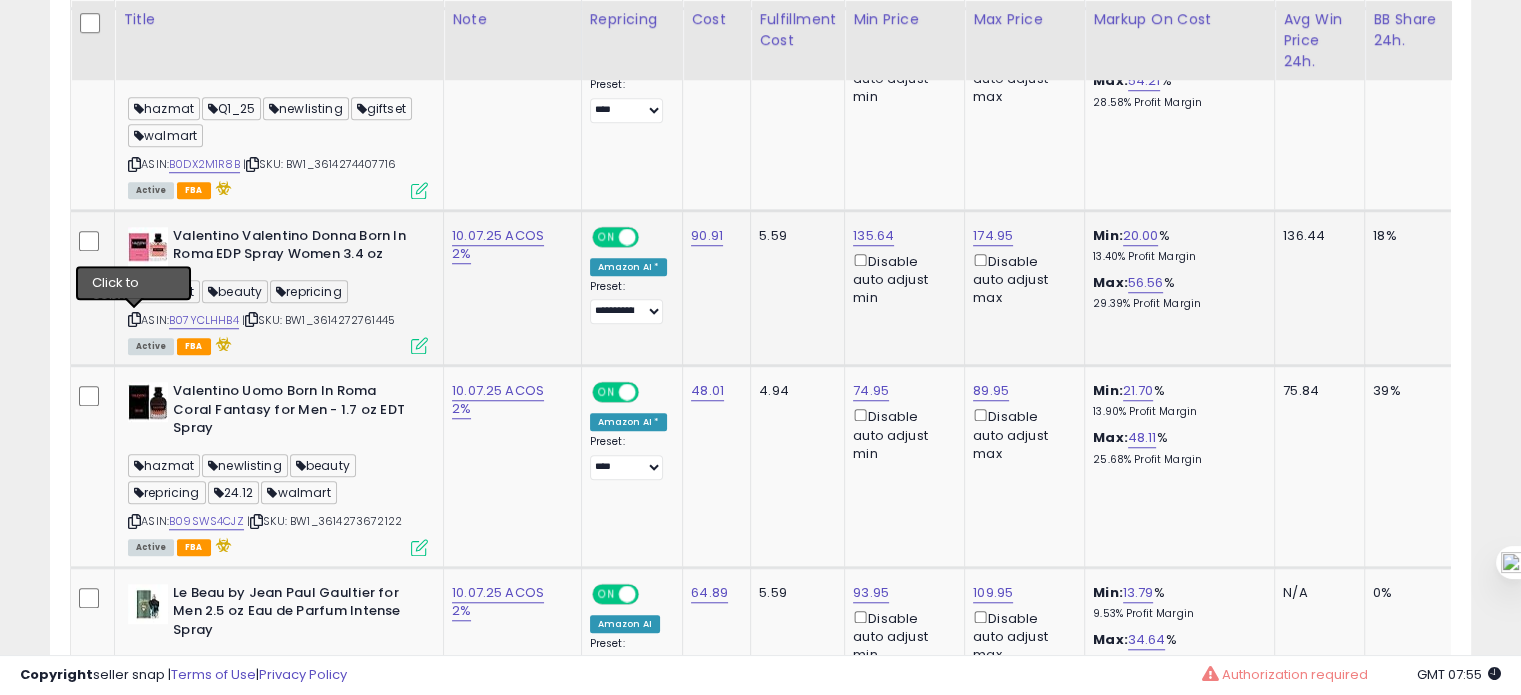 click at bounding box center (134, 319) 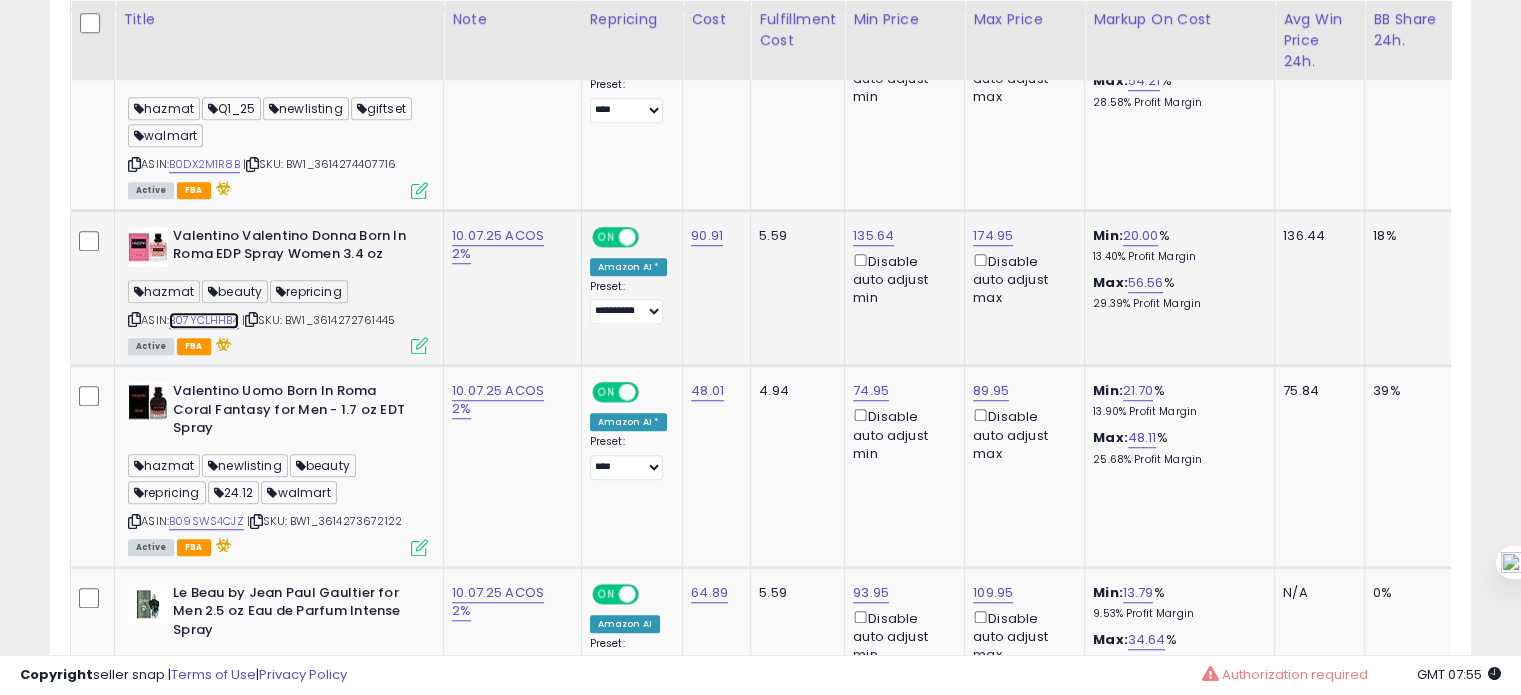 click on "B07YCLHHB4" at bounding box center [204, 320] 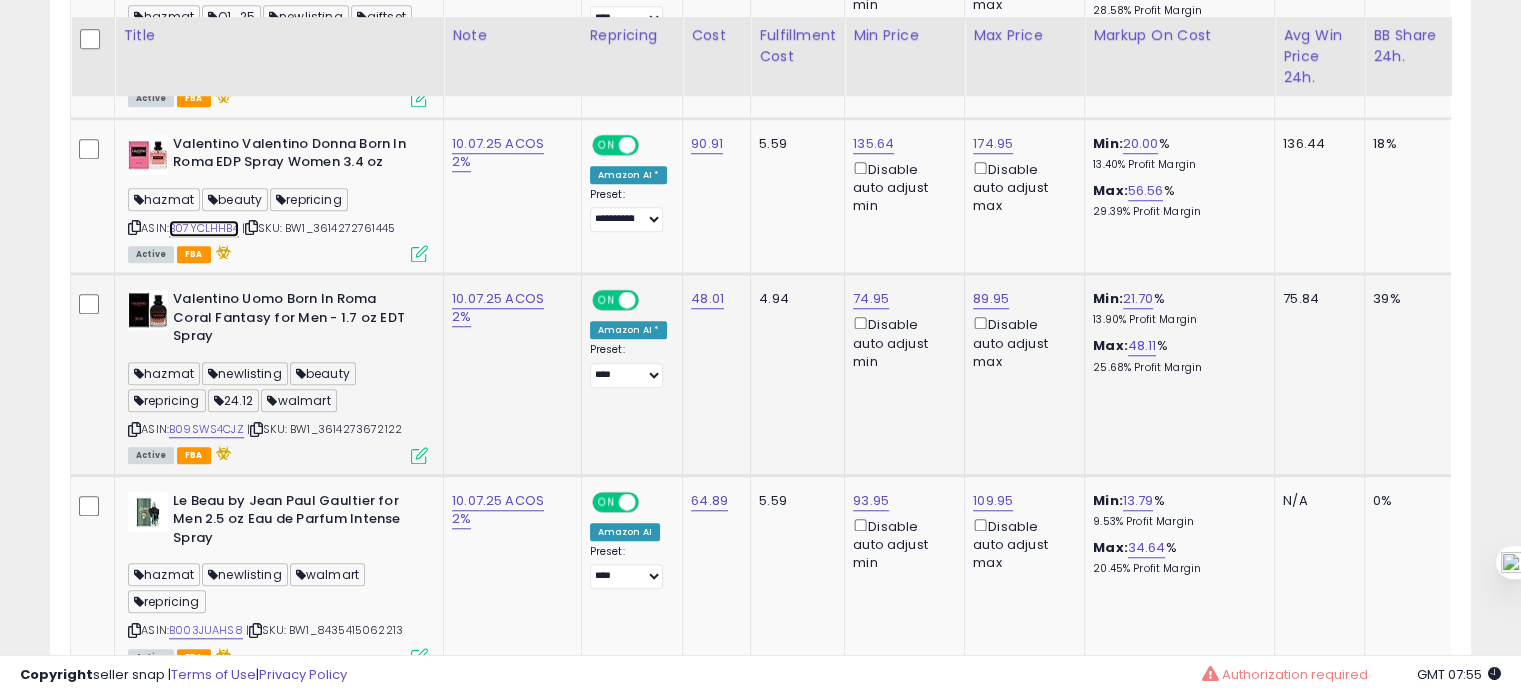 scroll, scrollTop: 1683, scrollLeft: 0, axis: vertical 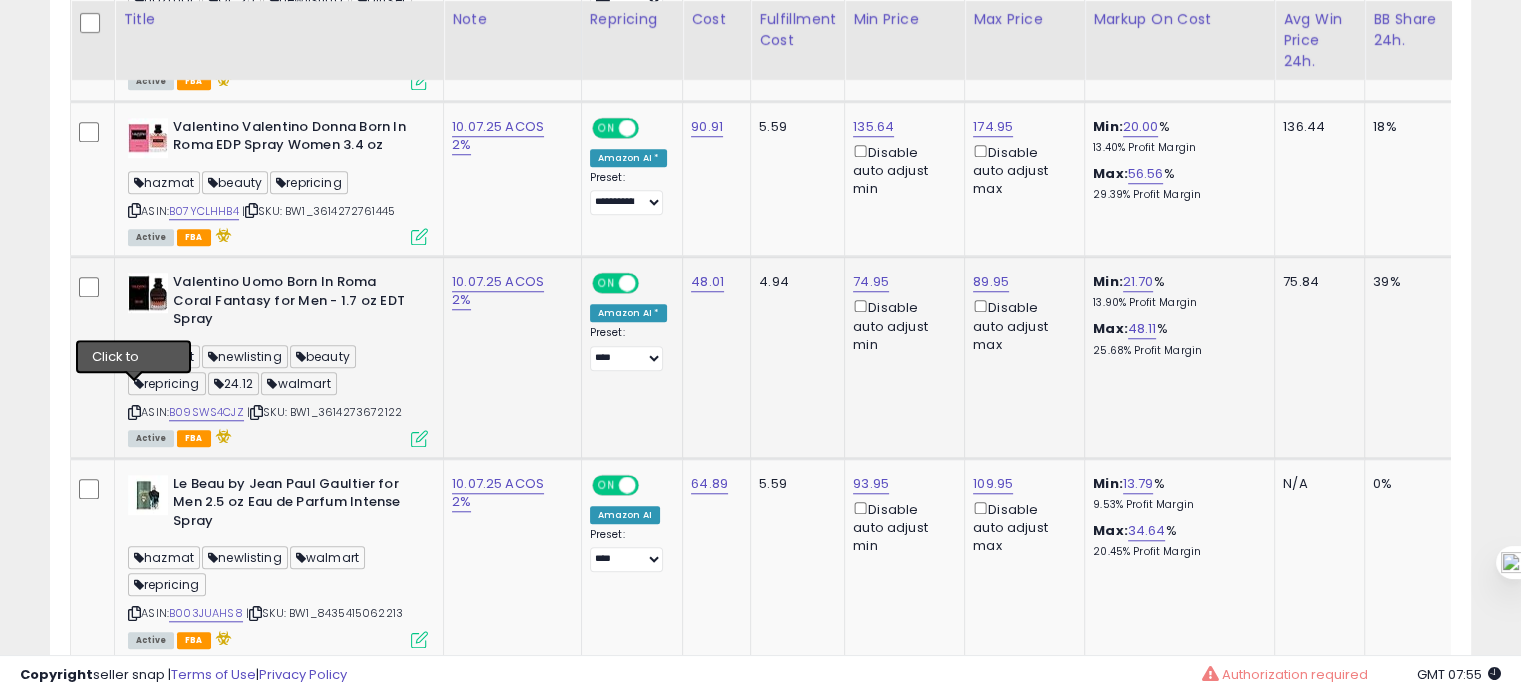 click at bounding box center (134, 412) 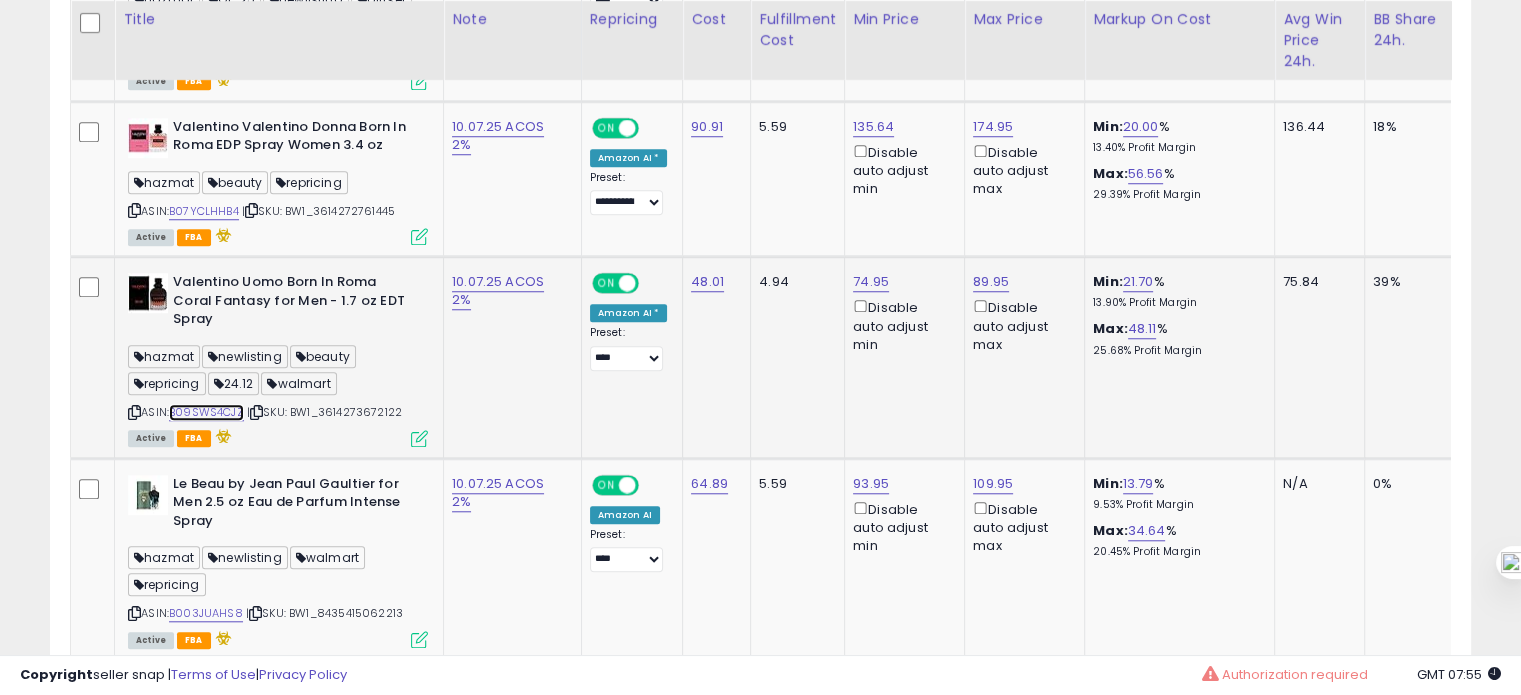 click on "B09SWS4CJZ" at bounding box center [206, 412] 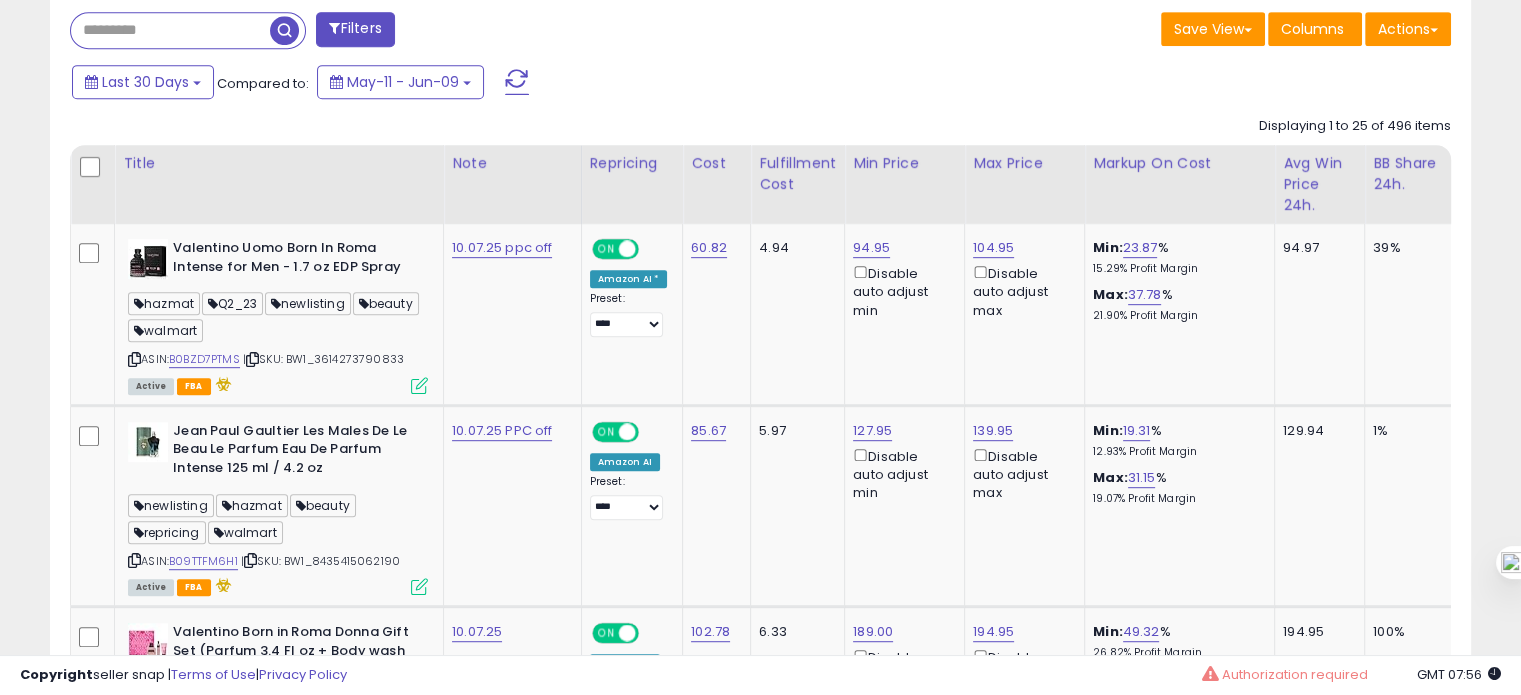 scroll, scrollTop: 973, scrollLeft: 0, axis: vertical 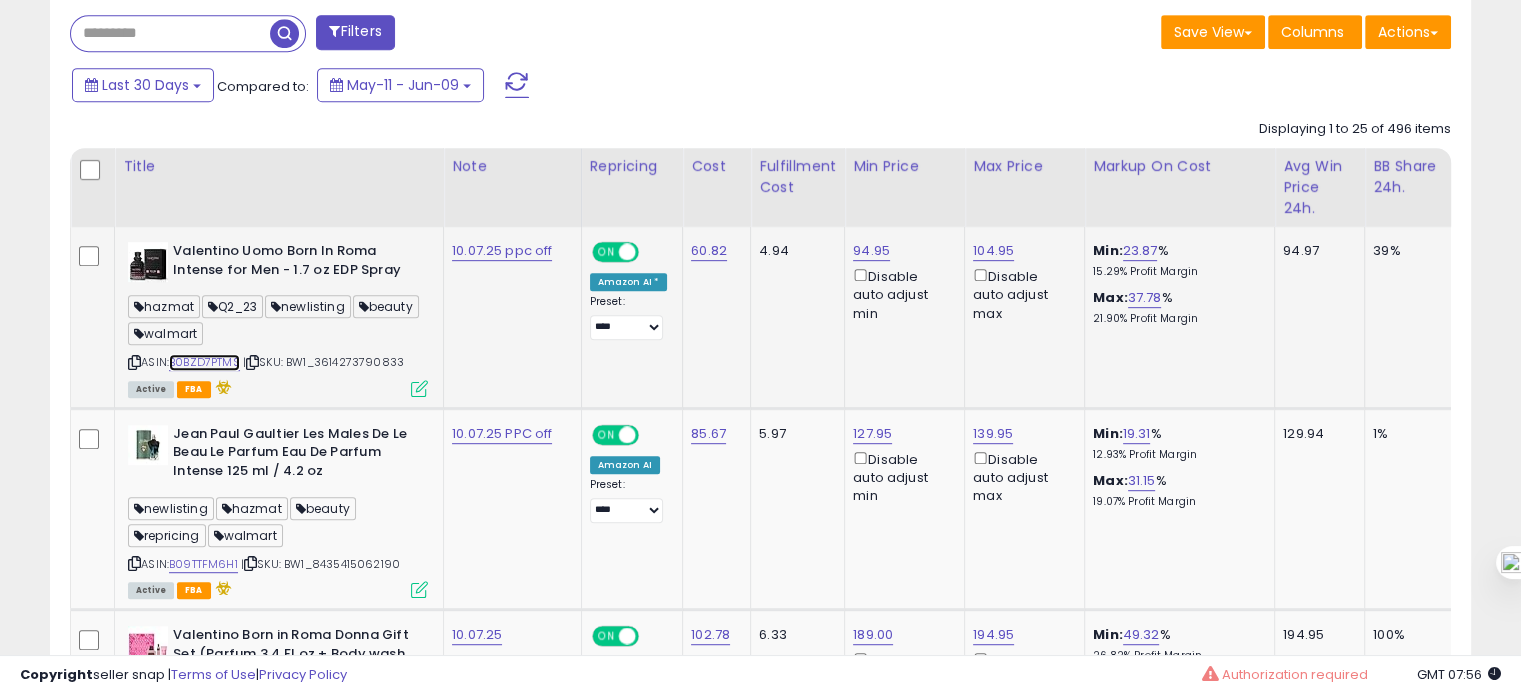 click on "B0BZD7PTMS" at bounding box center [204, 362] 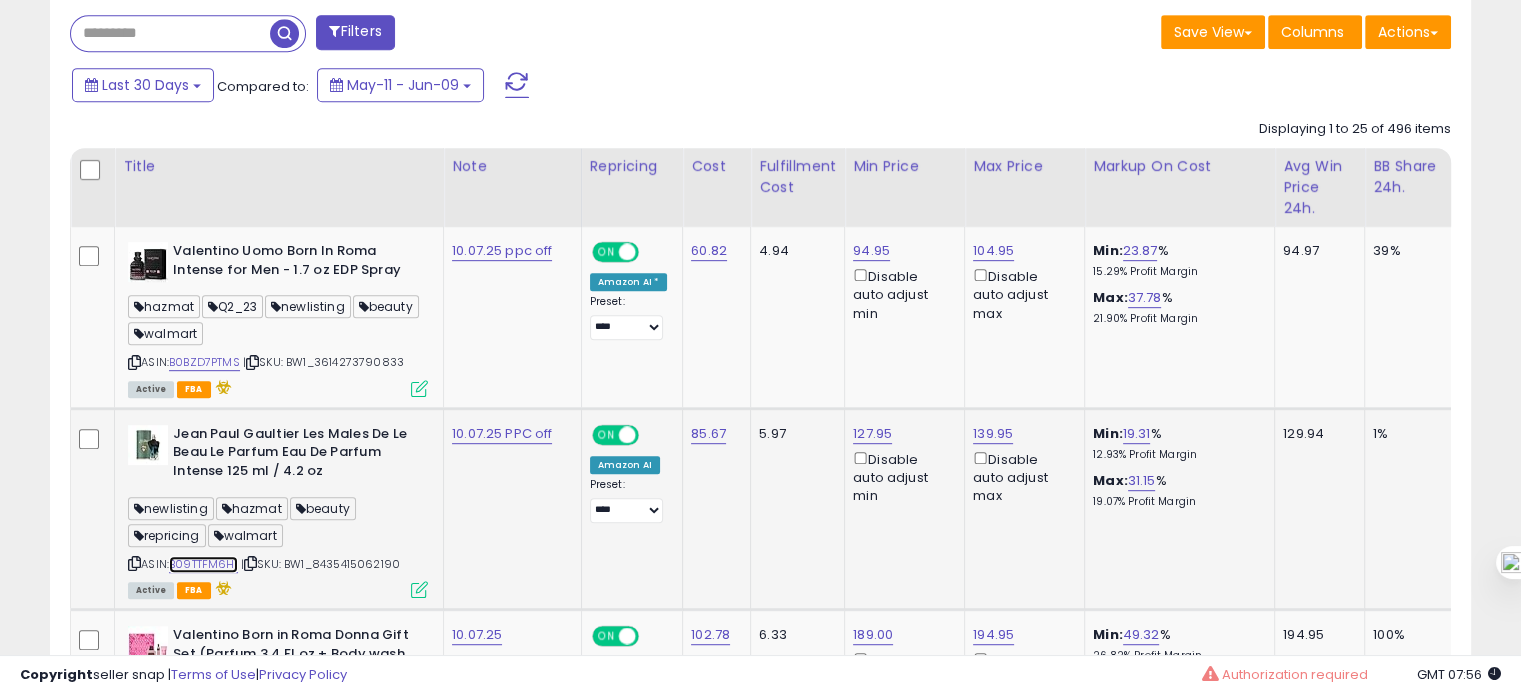 click on "B09TTFM6H1" at bounding box center [203, 564] 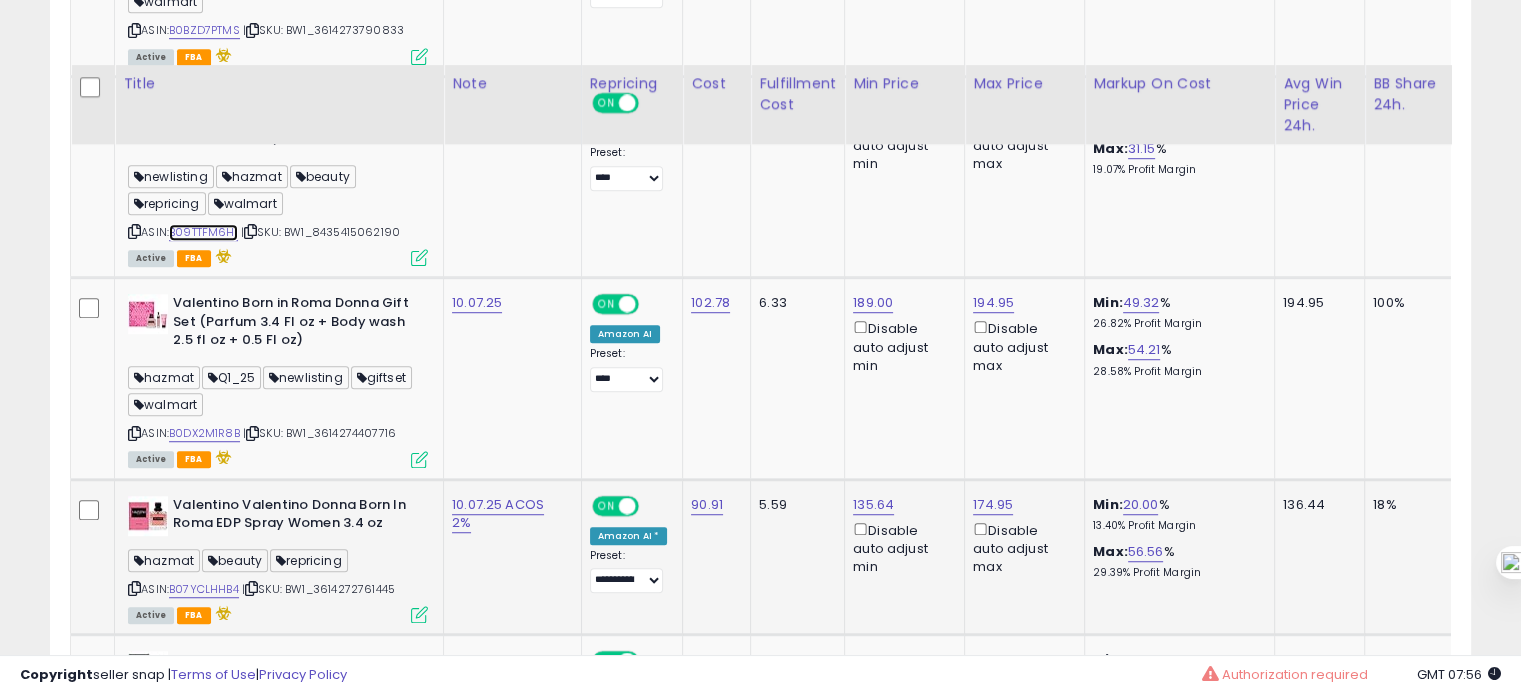 scroll, scrollTop: 1422, scrollLeft: 0, axis: vertical 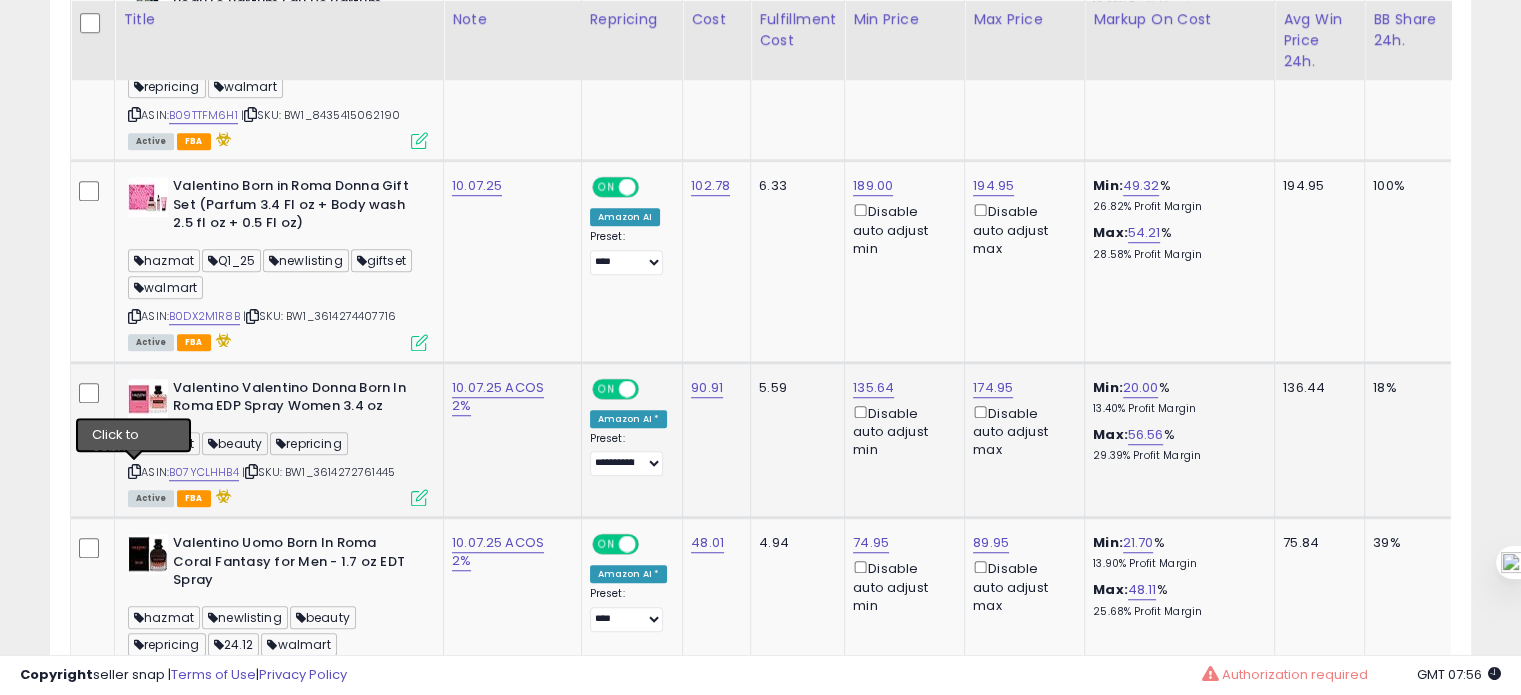 click at bounding box center [134, 471] 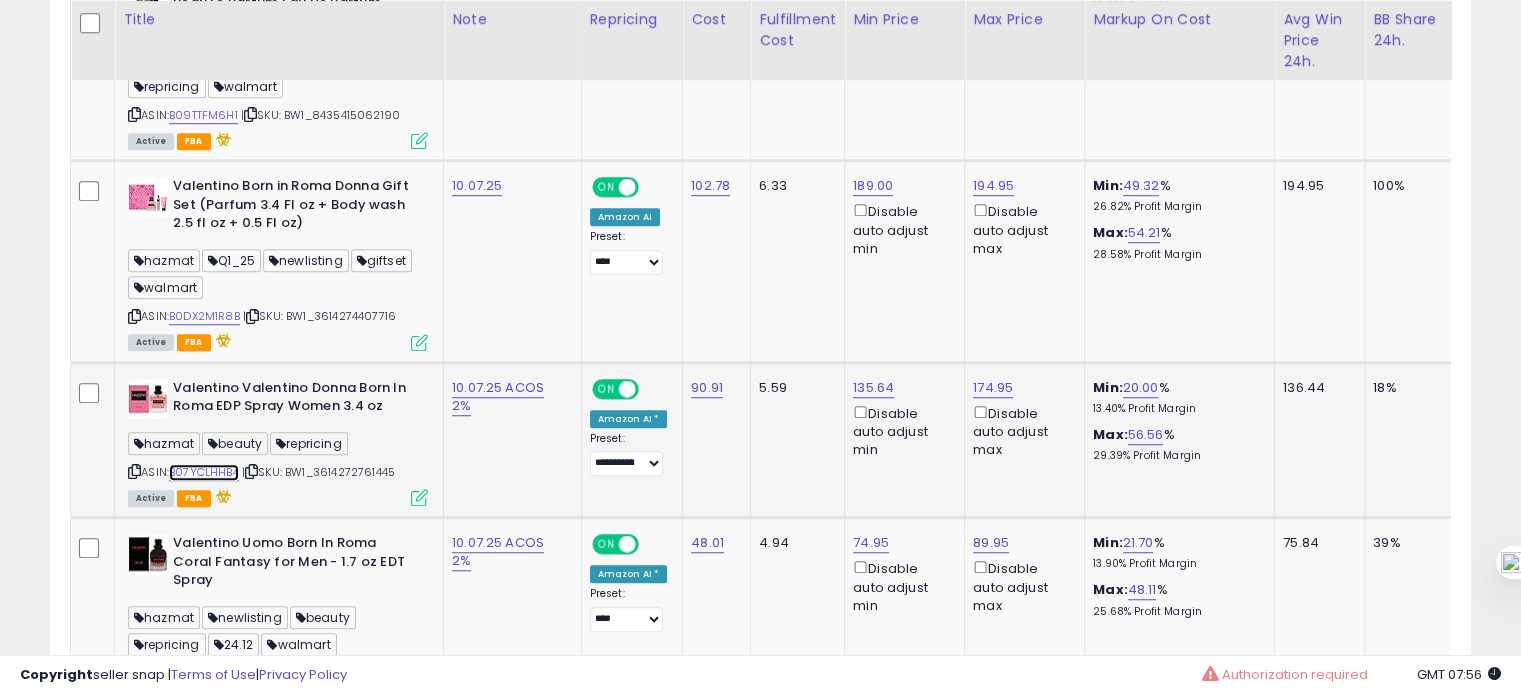 click on "B07YCLHHB4" at bounding box center [204, 472] 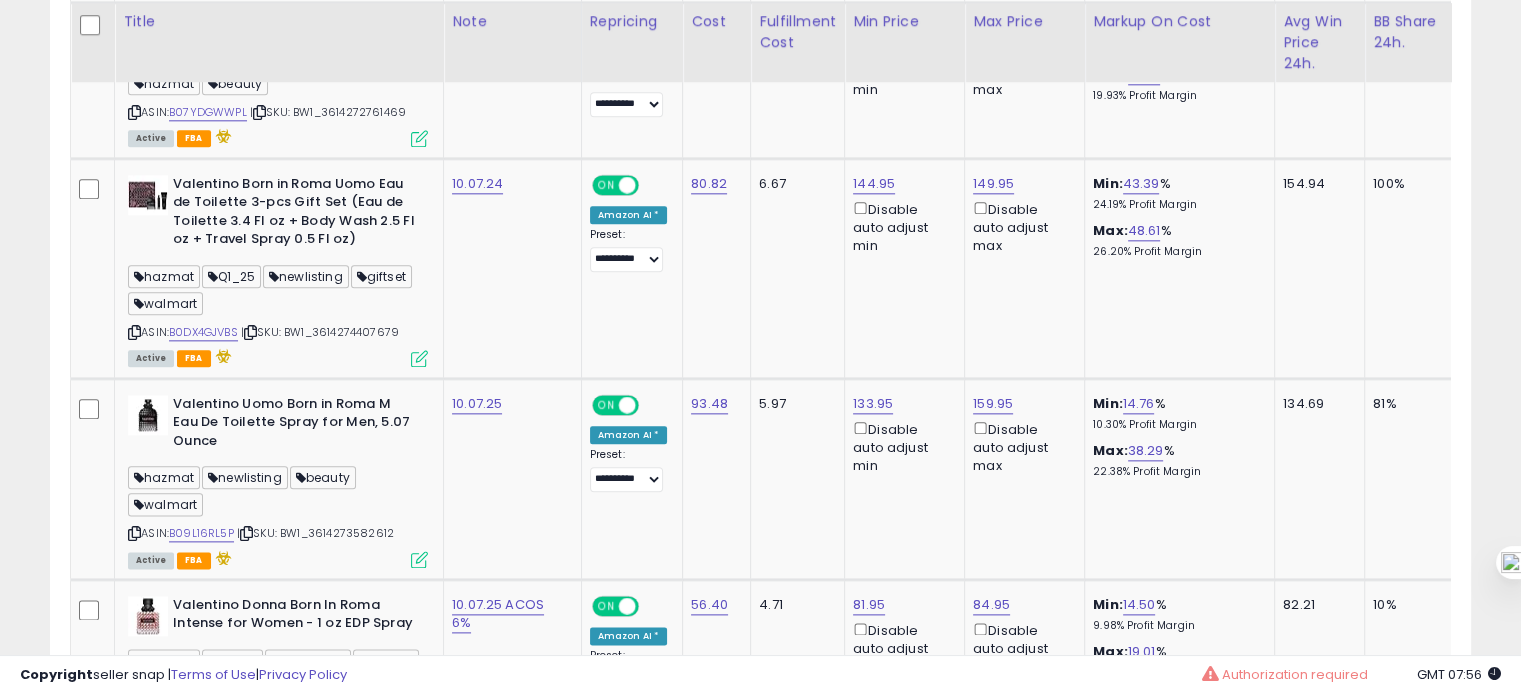 scroll, scrollTop: 2342, scrollLeft: 0, axis: vertical 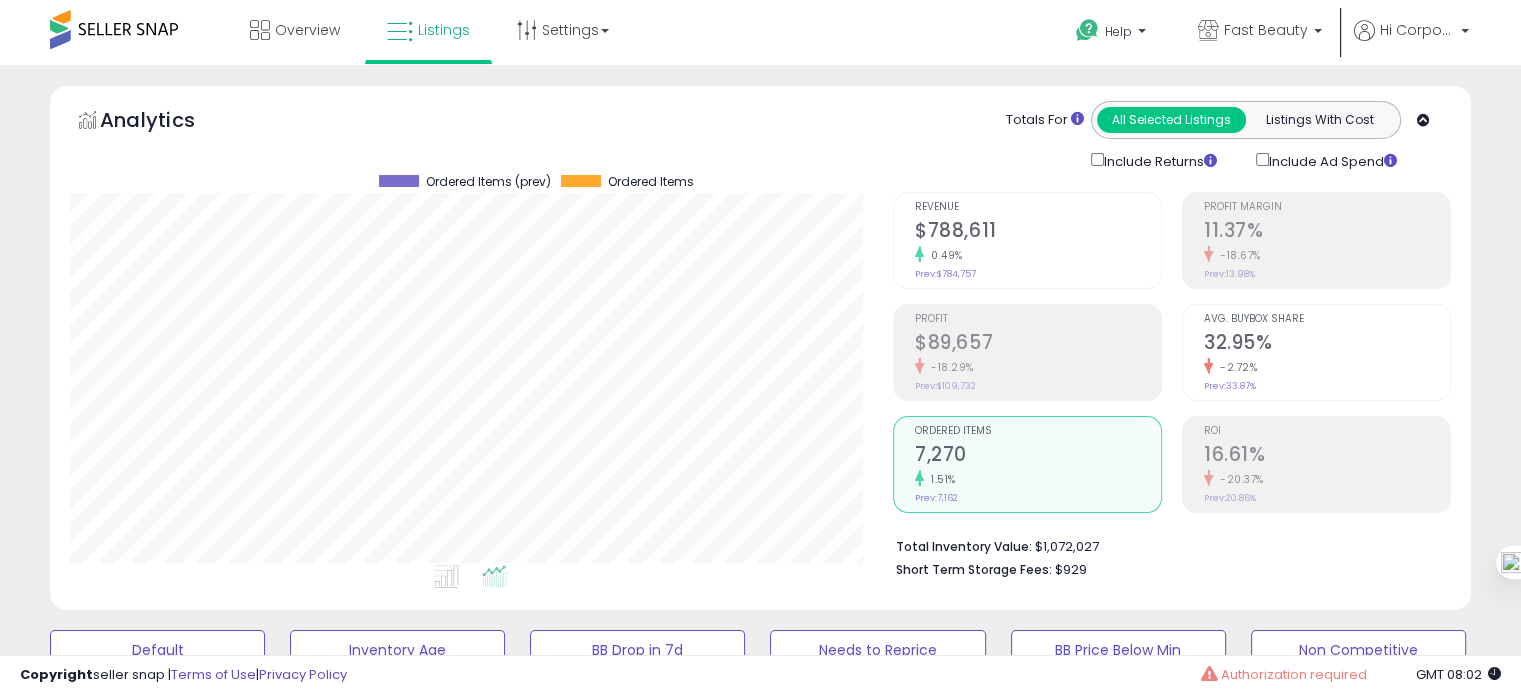 click on "0.49%" 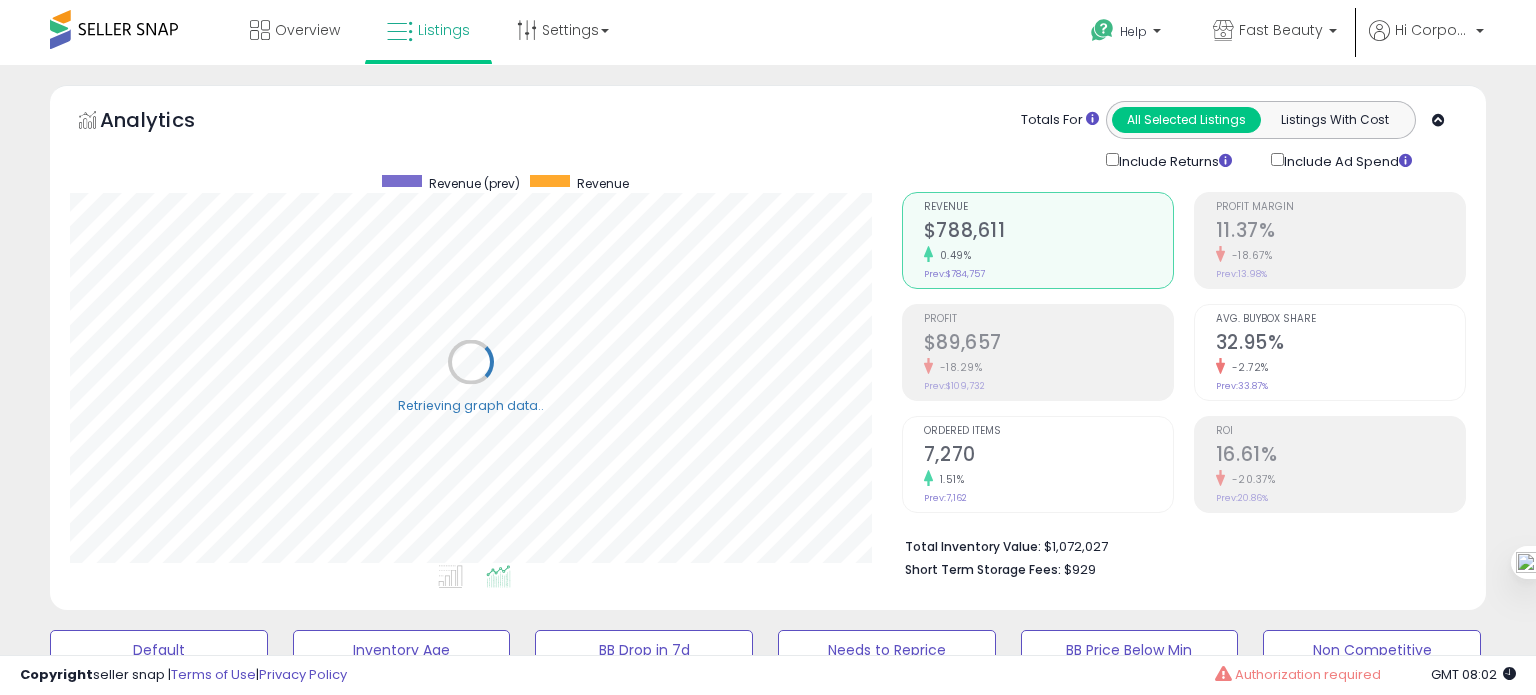 scroll, scrollTop: 999589, scrollLeft: 999168, axis: both 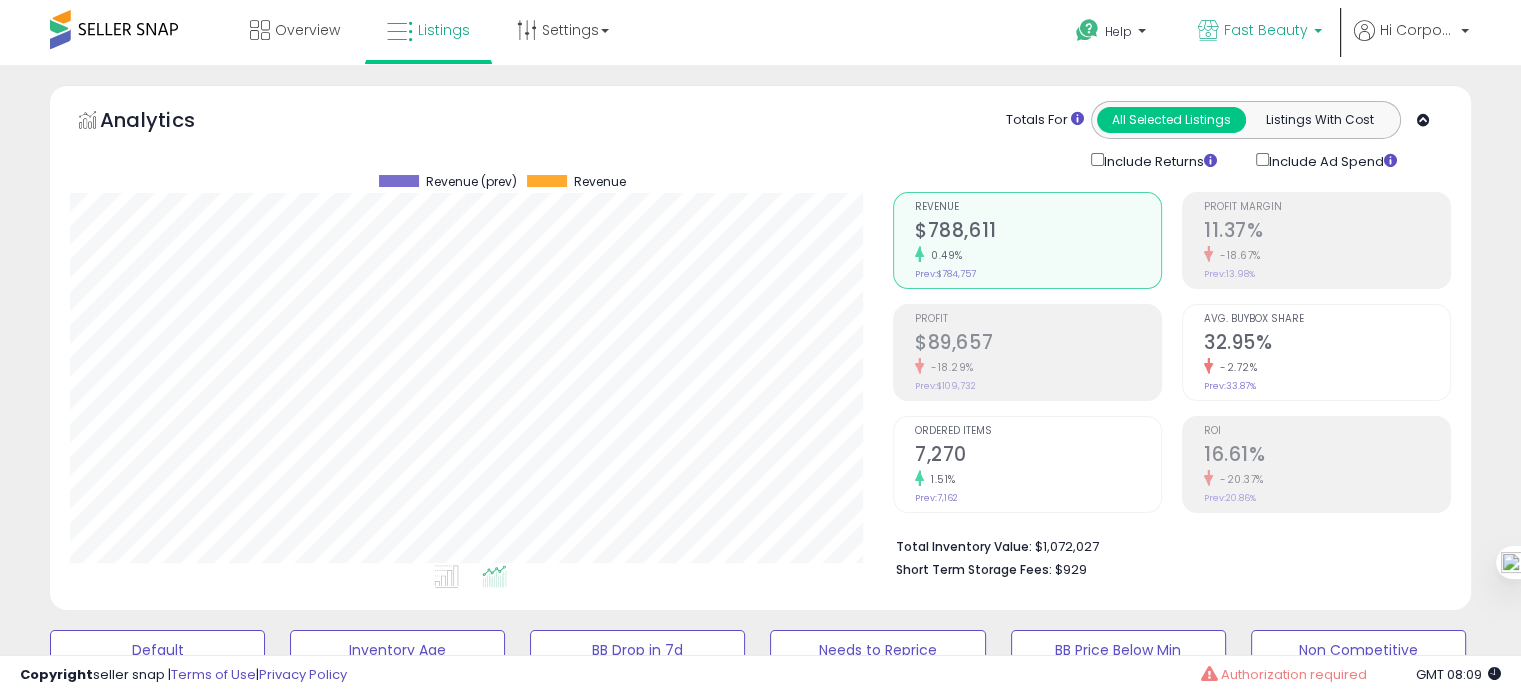 click on "Fast Beauty" at bounding box center [1266, 30] 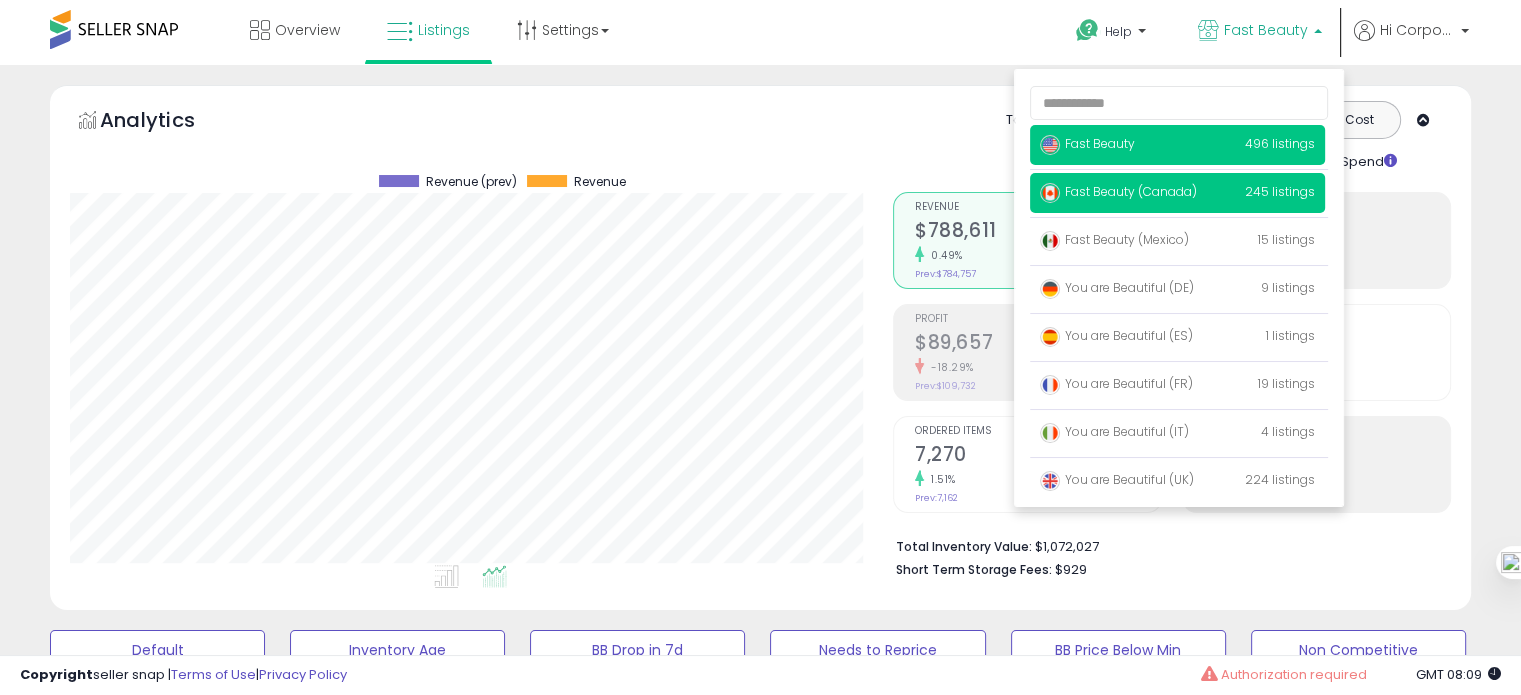 click on "Fast Beauty (Canada)" at bounding box center [1118, 191] 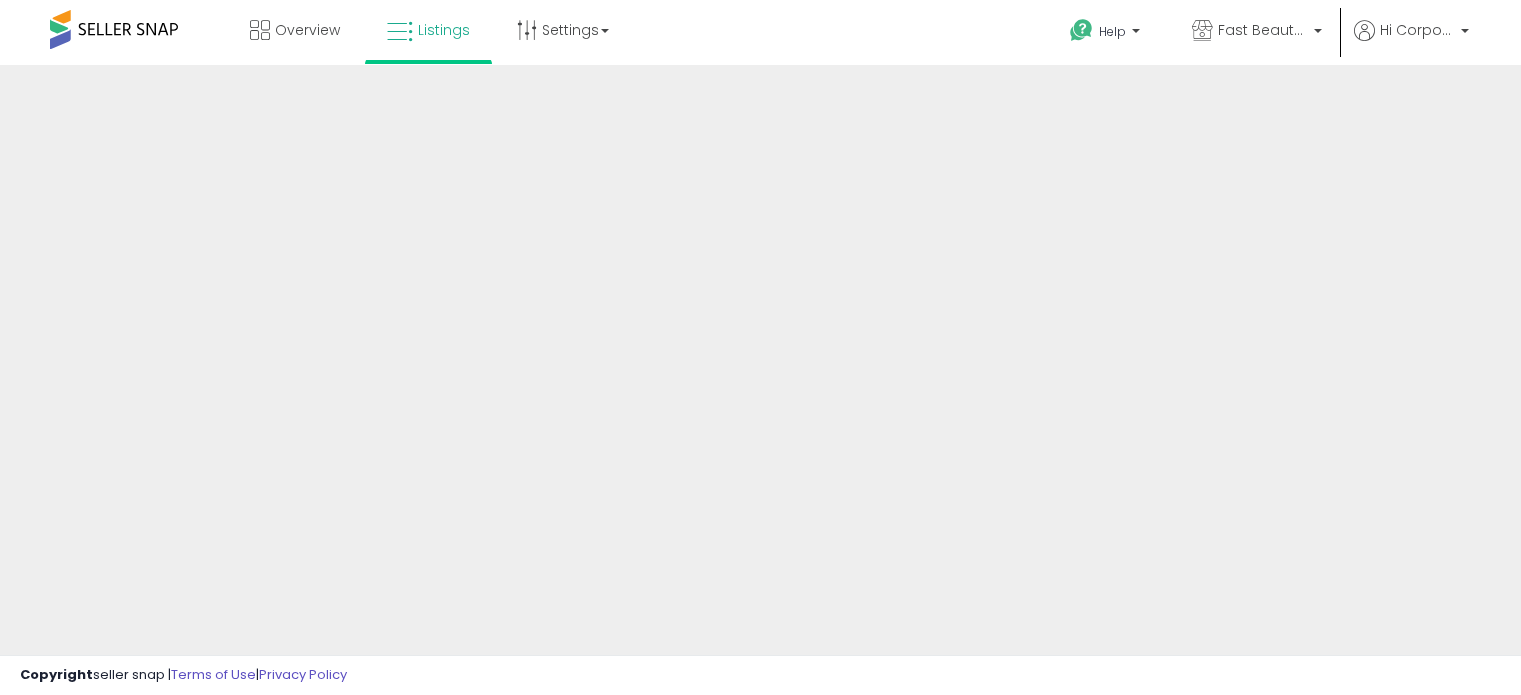 scroll, scrollTop: 0, scrollLeft: 0, axis: both 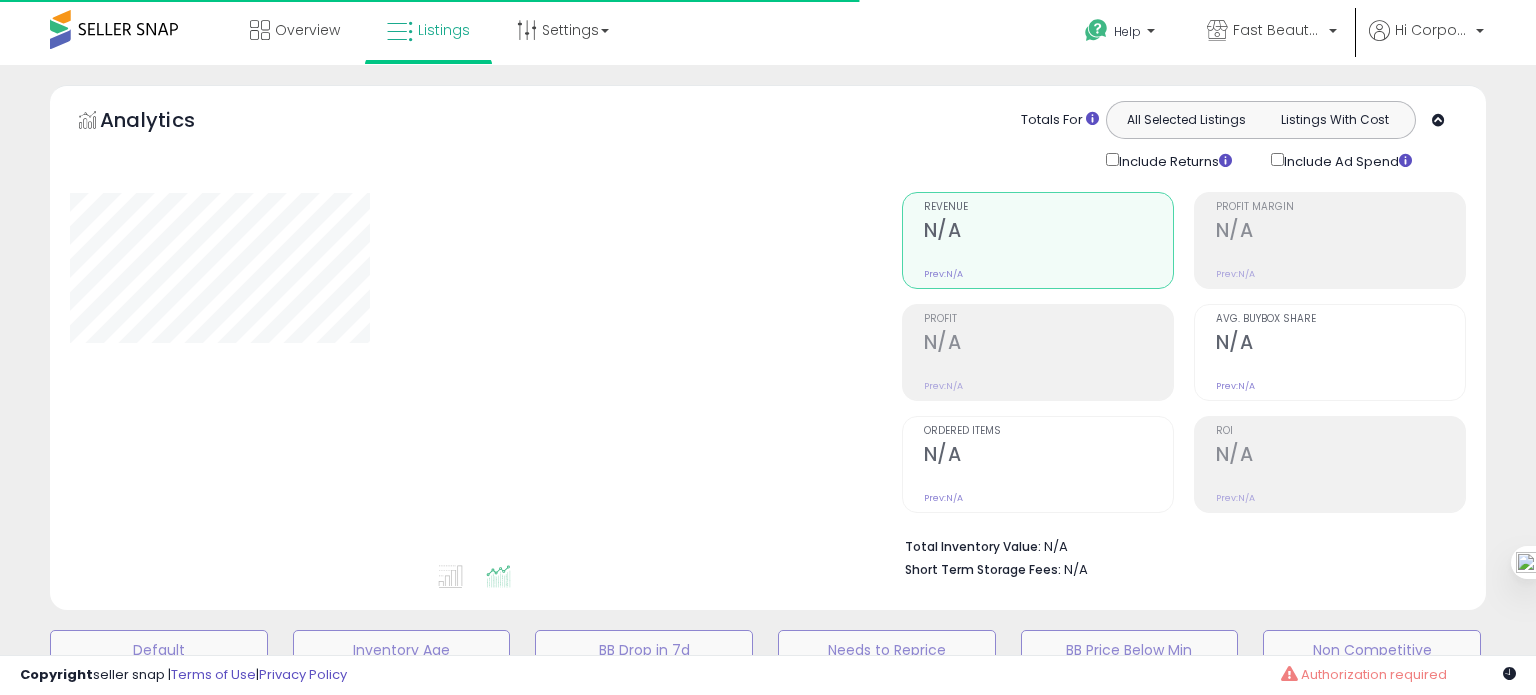type on "**********" 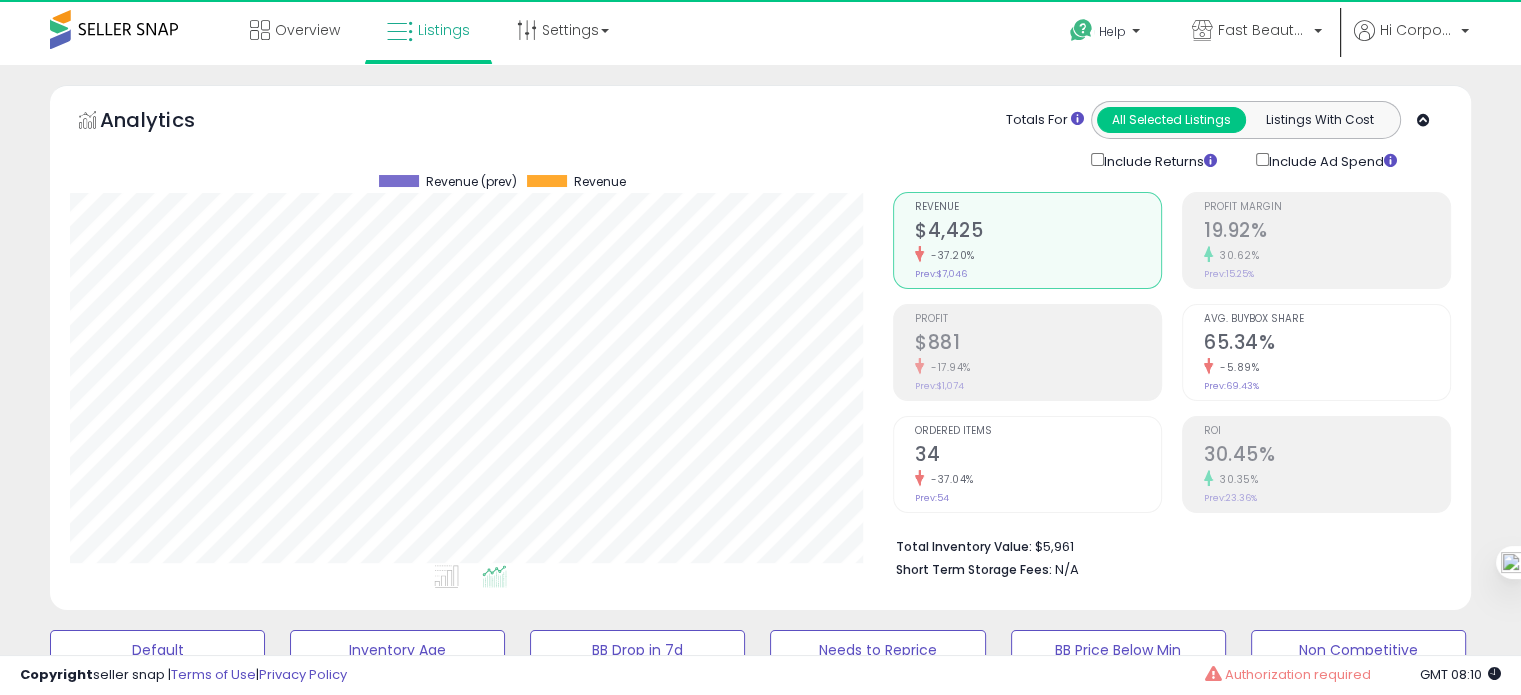scroll, scrollTop: 999589, scrollLeft: 999176, axis: both 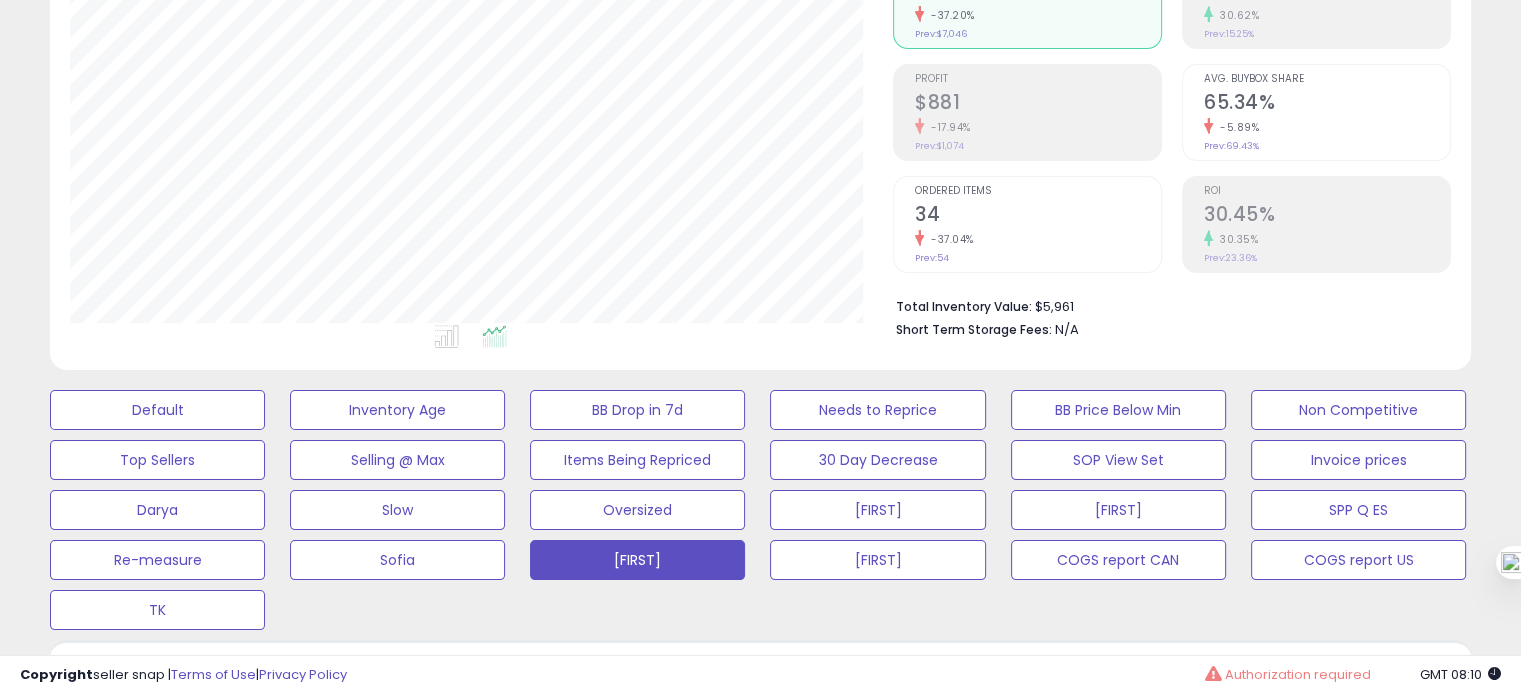 click on "Avg. Buybox Share
65.34%
-5.89%
Prev:  69.43%" at bounding box center [1327, 110] 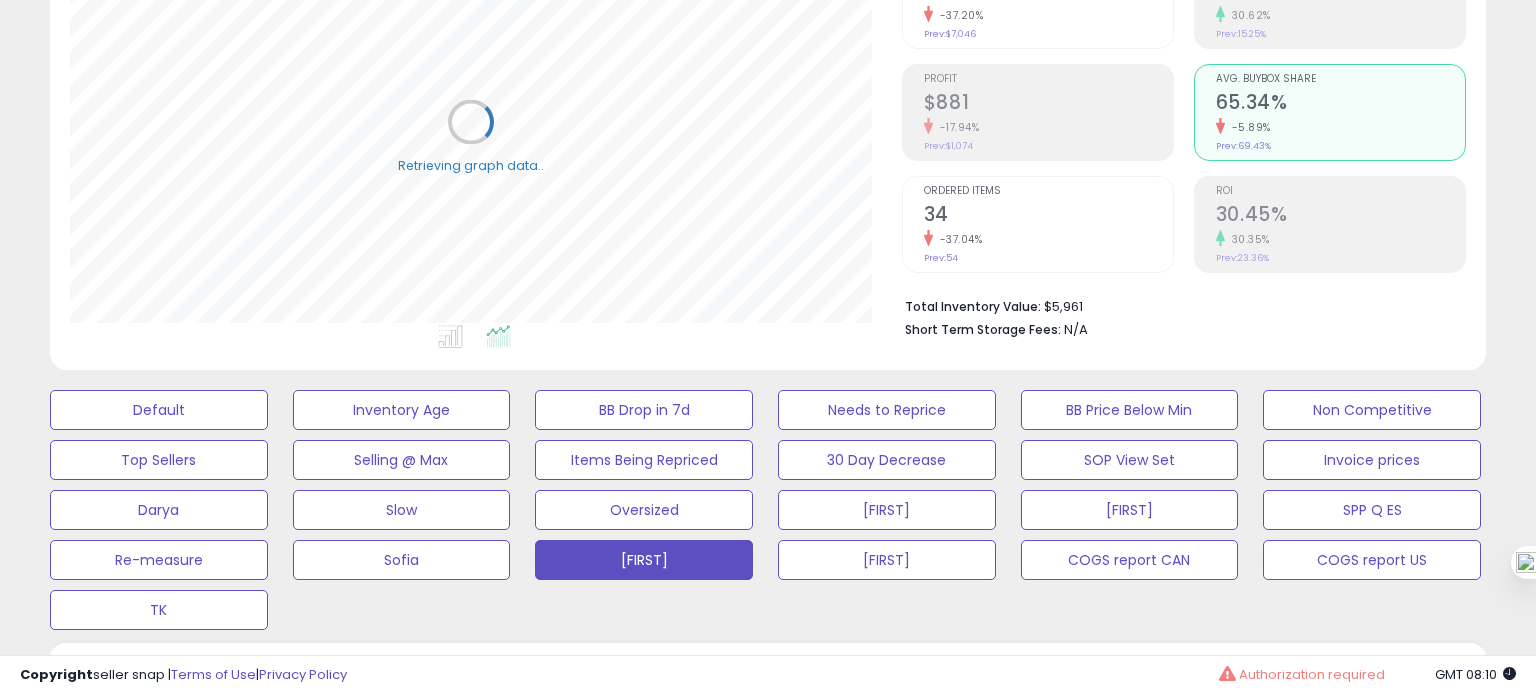 scroll, scrollTop: 999589, scrollLeft: 999168, axis: both 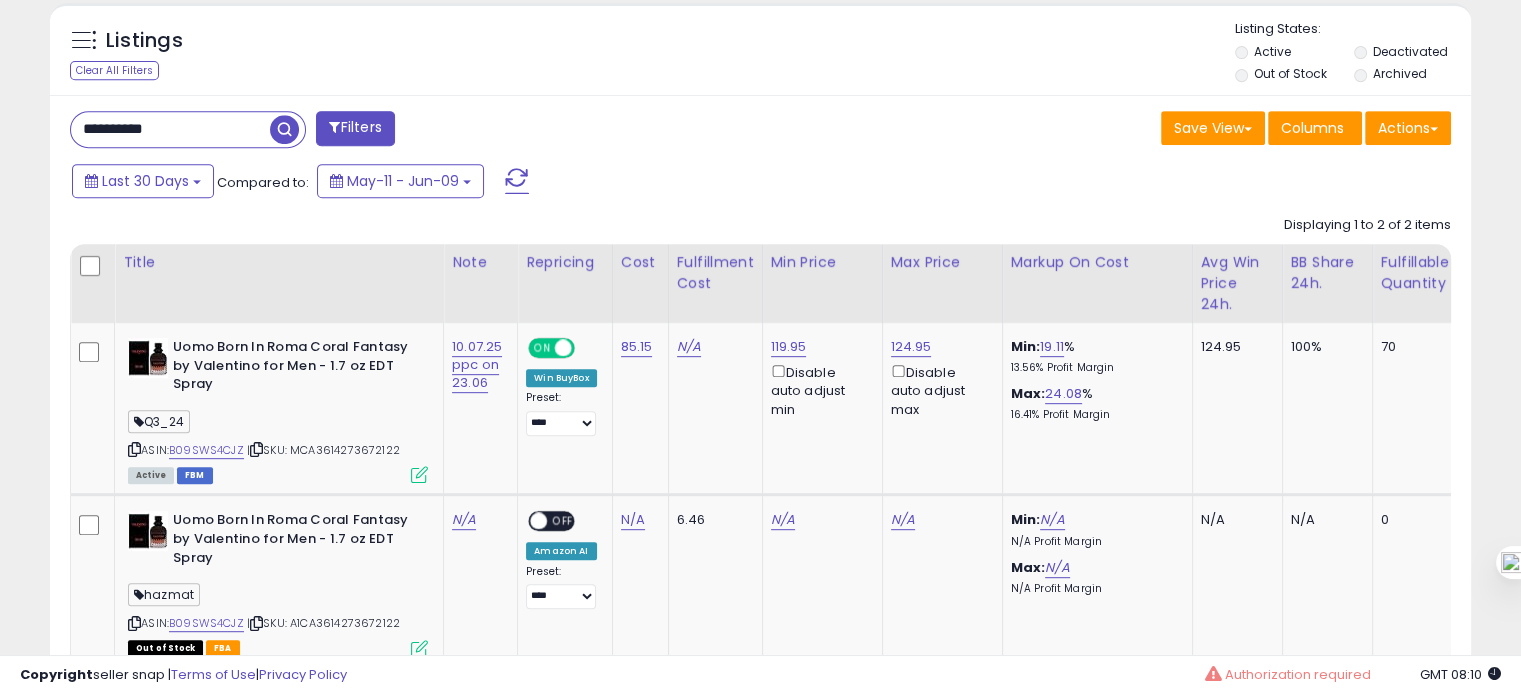 click on "**********" at bounding box center [170, 129] 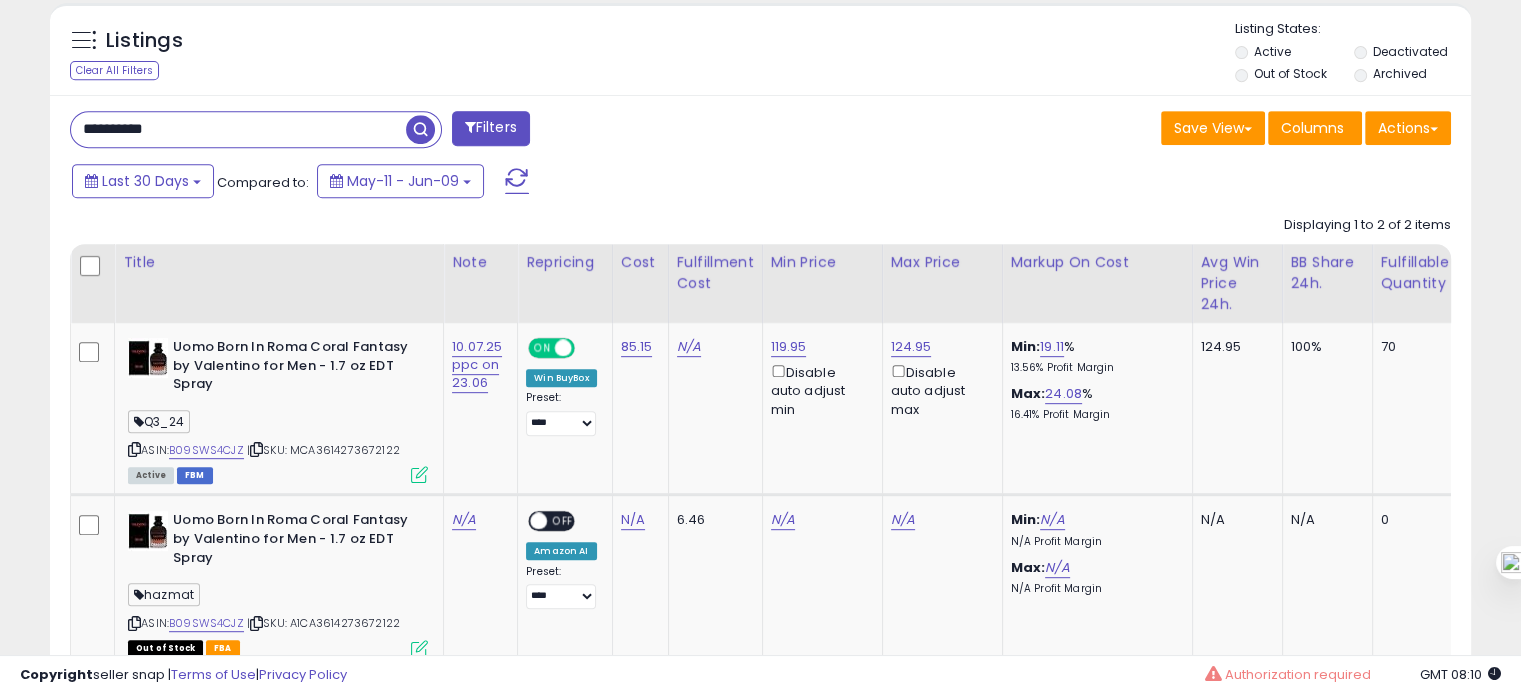 click on "**********" at bounding box center (238, 129) 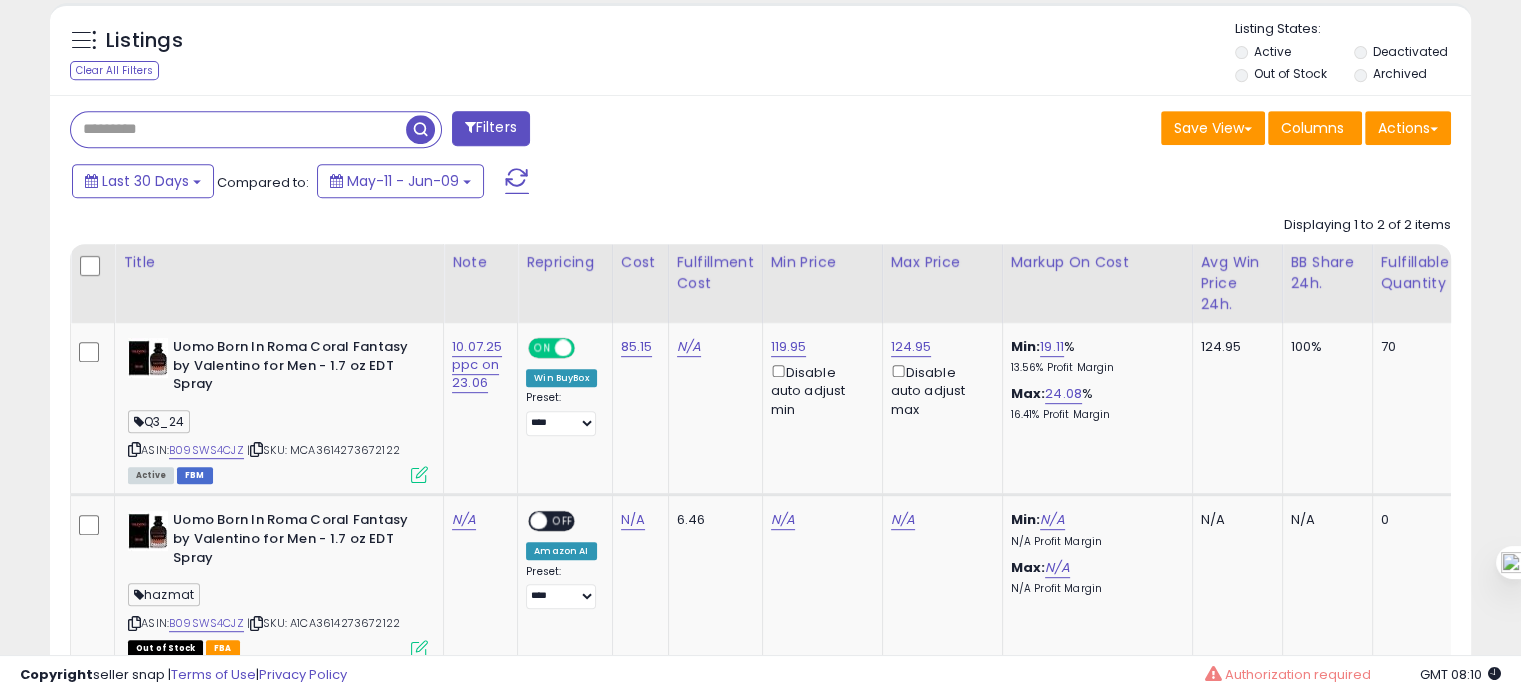 type 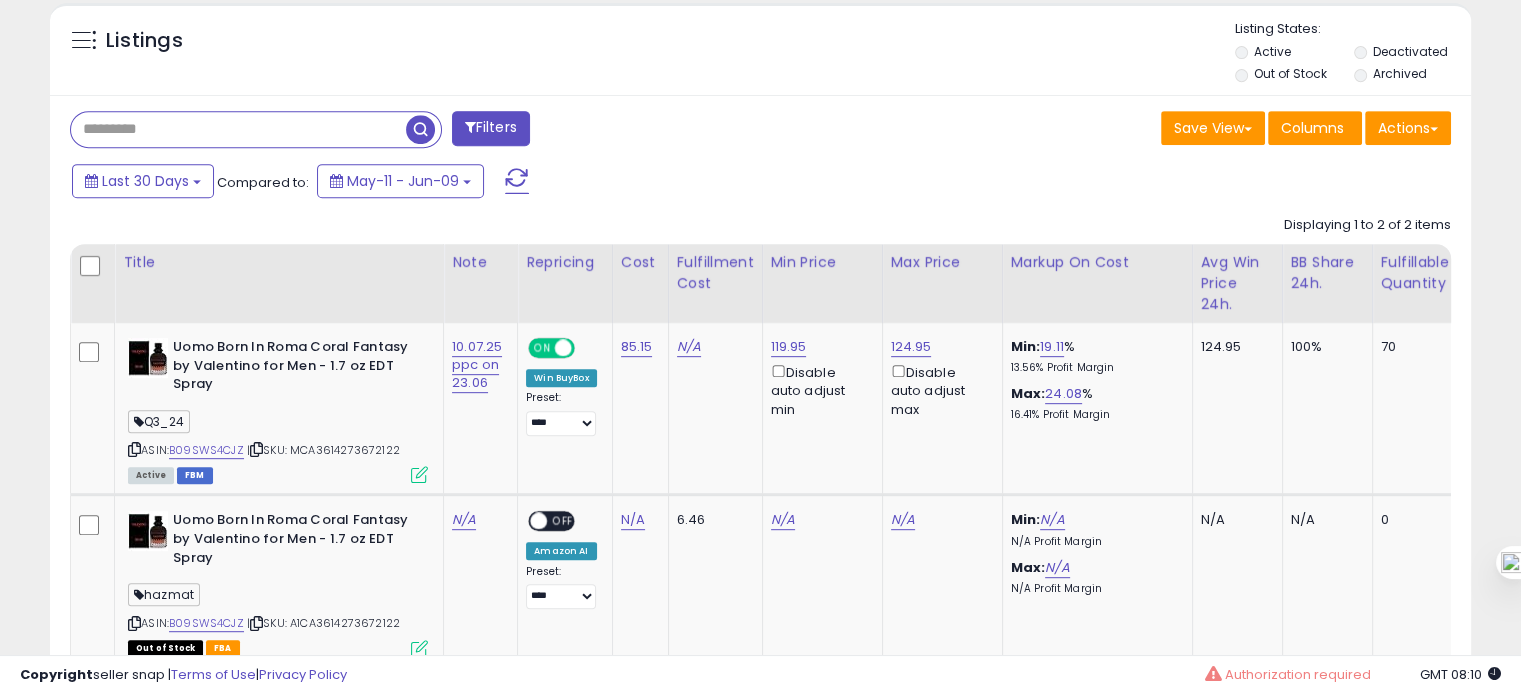 scroll, scrollTop: 999589, scrollLeft: 999168, axis: both 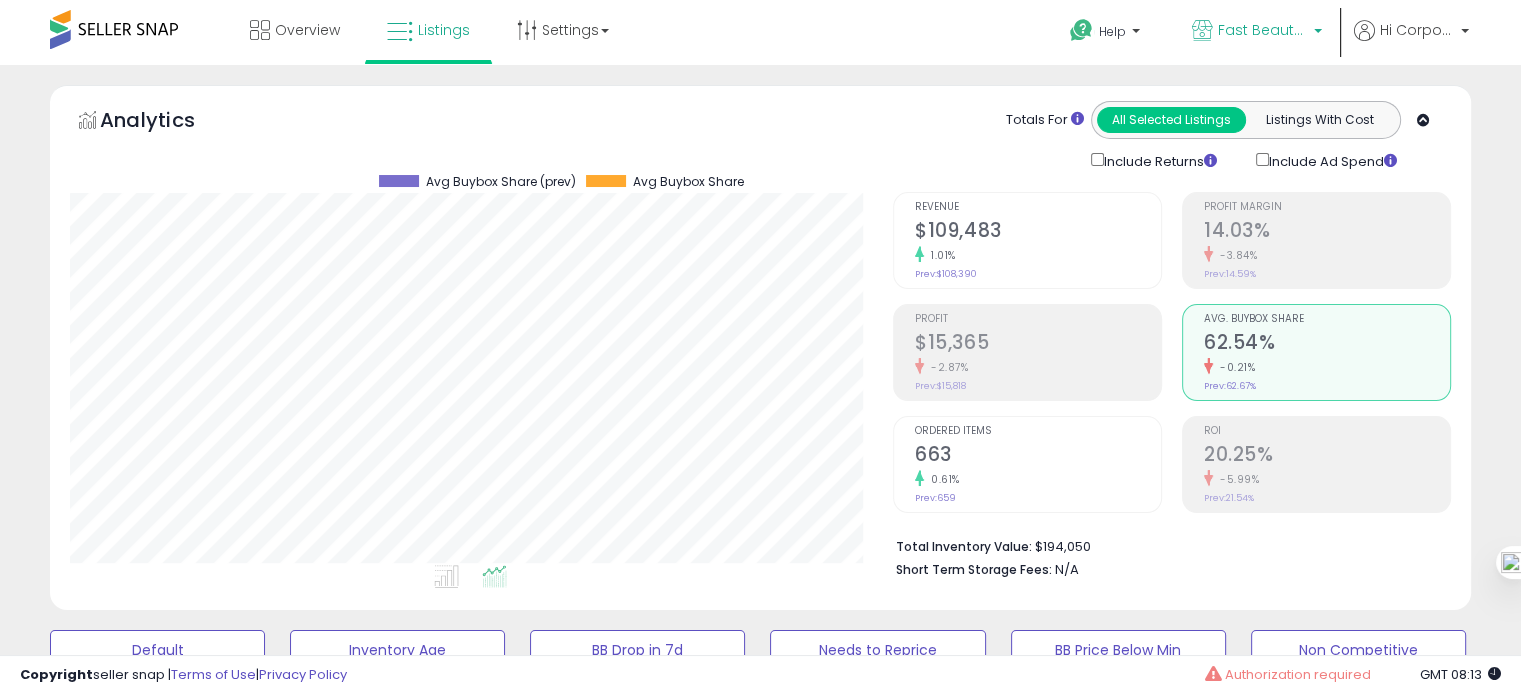click on "Fast Beauty (Canada)" at bounding box center (1263, 30) 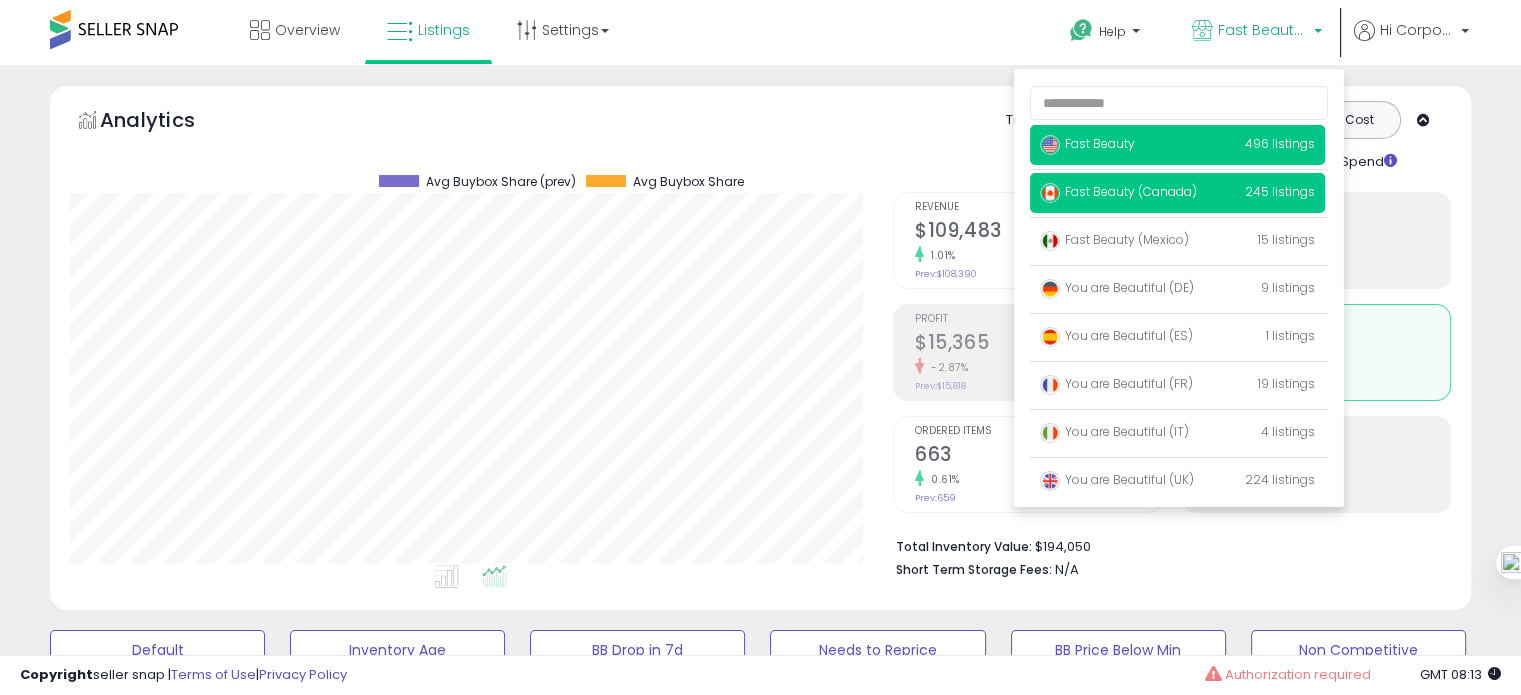 click on "Fast Beauty" at bounding box center (1087, 143) 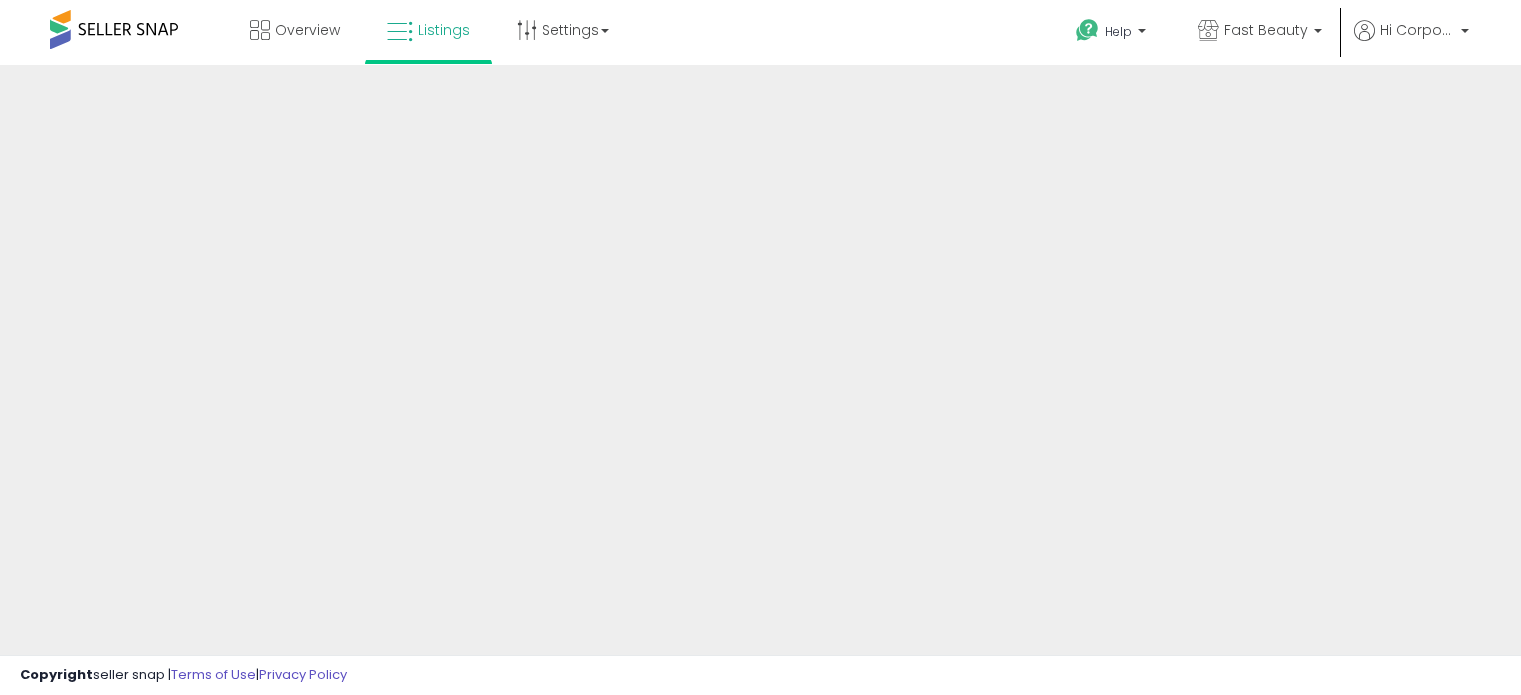 scroll, scrollTop: 0, scrollLeft: 0, axis: both 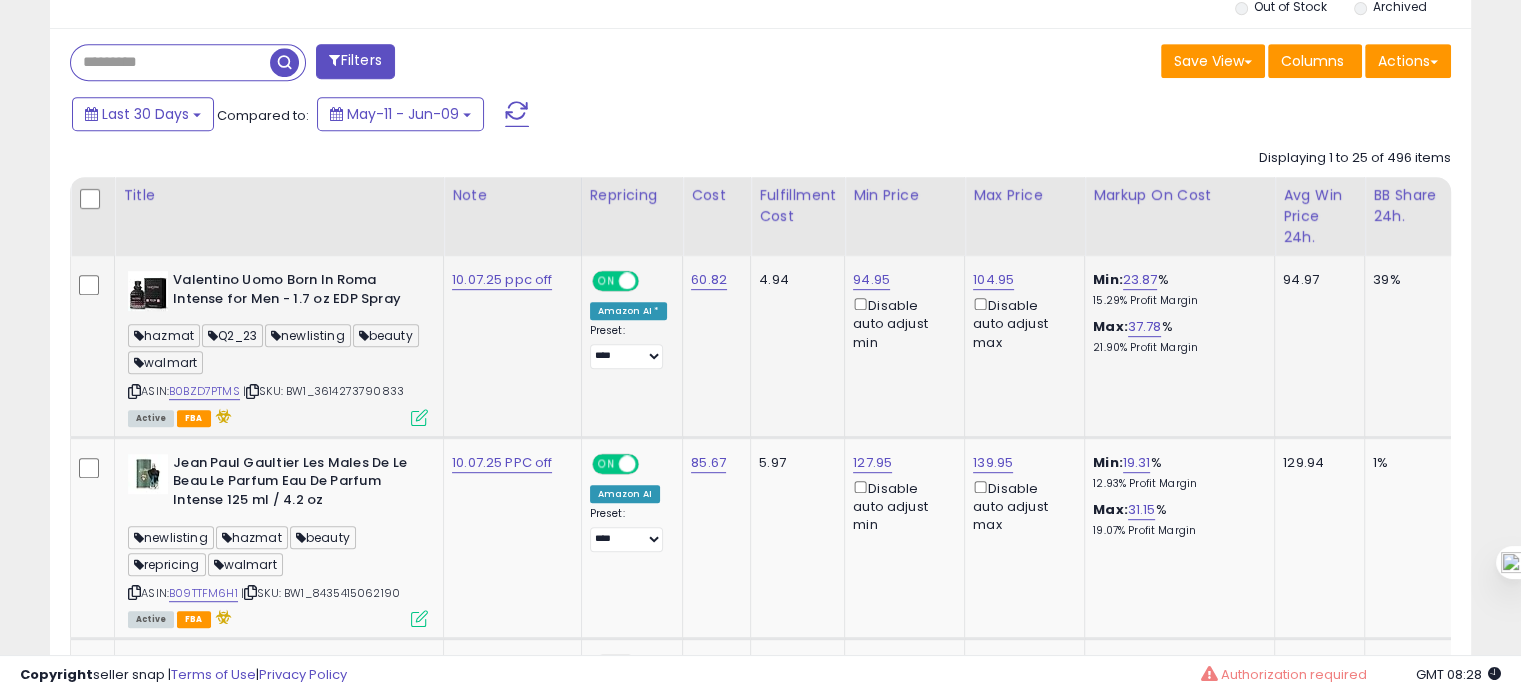 click on "|   SKU: BW1_3614273790833" at bounding box center (323, 391) 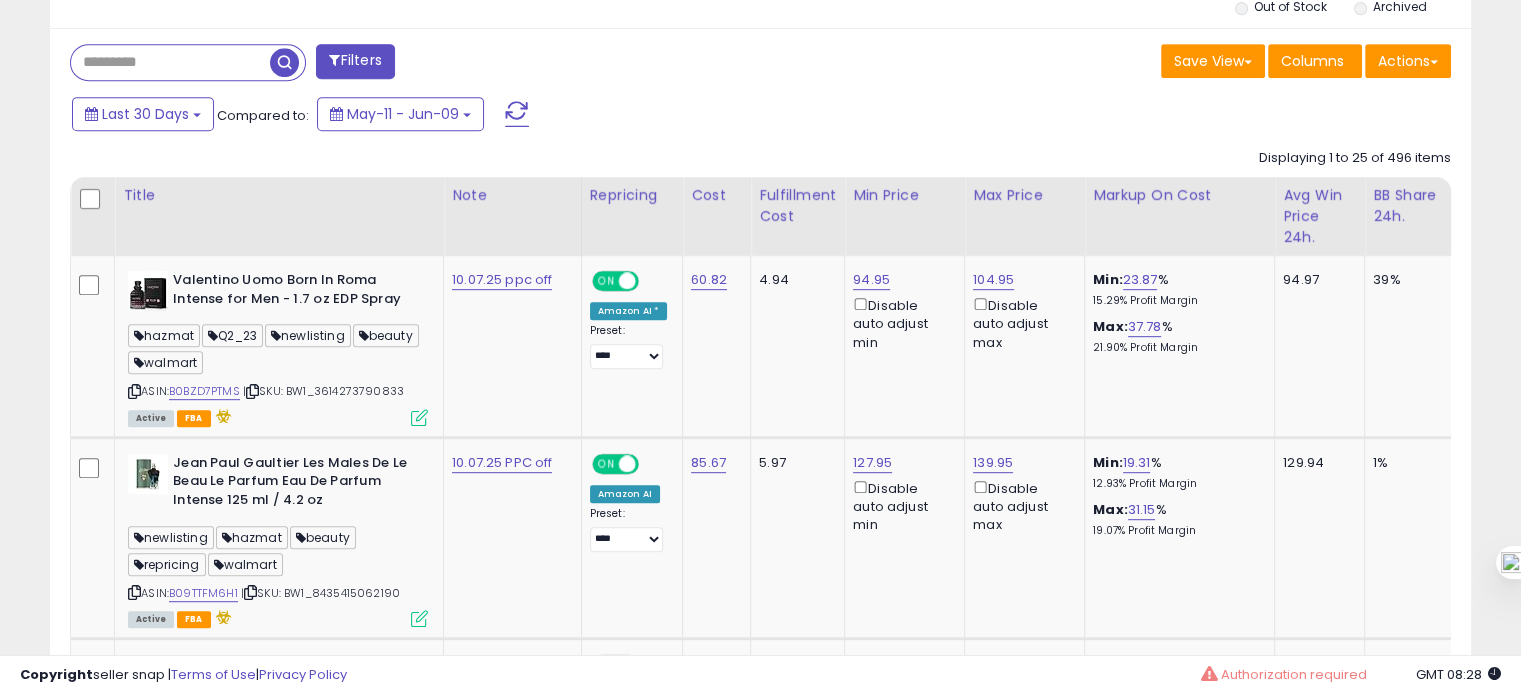 click on "Last 30 Days
Compared to:
May-11 - Jun-09" at bounding box center [585, 116] 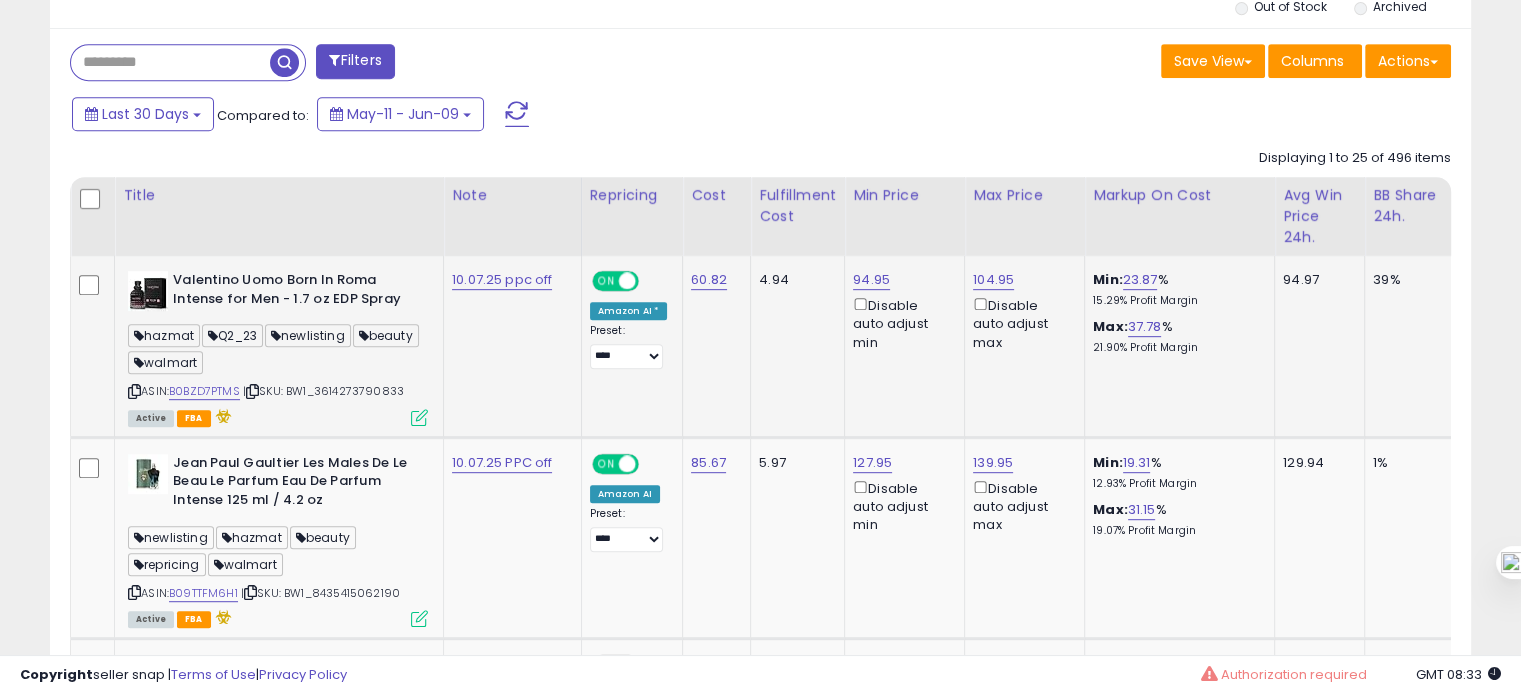 click on "|   SKU: BW1_3614273790833" at bounding box center (323, 391) 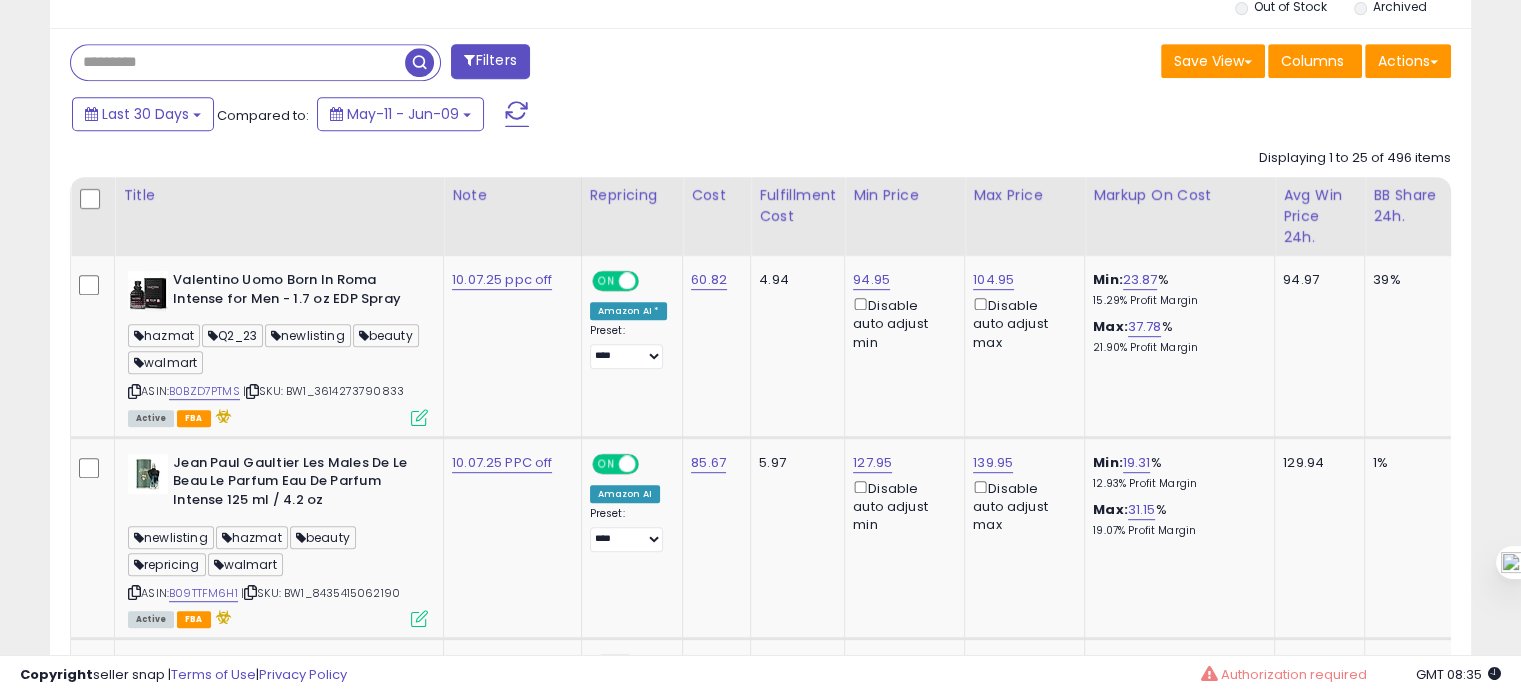 paste on "**********" 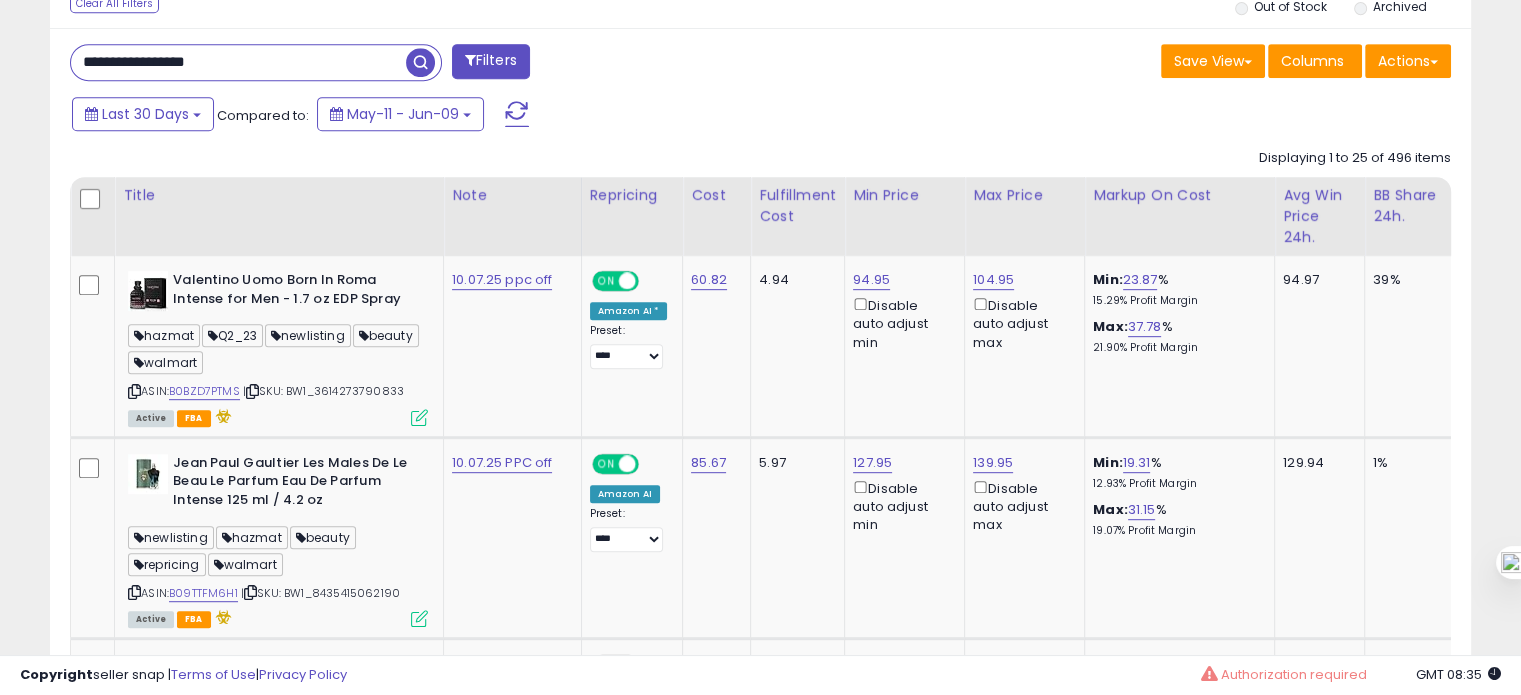 type on "**********" 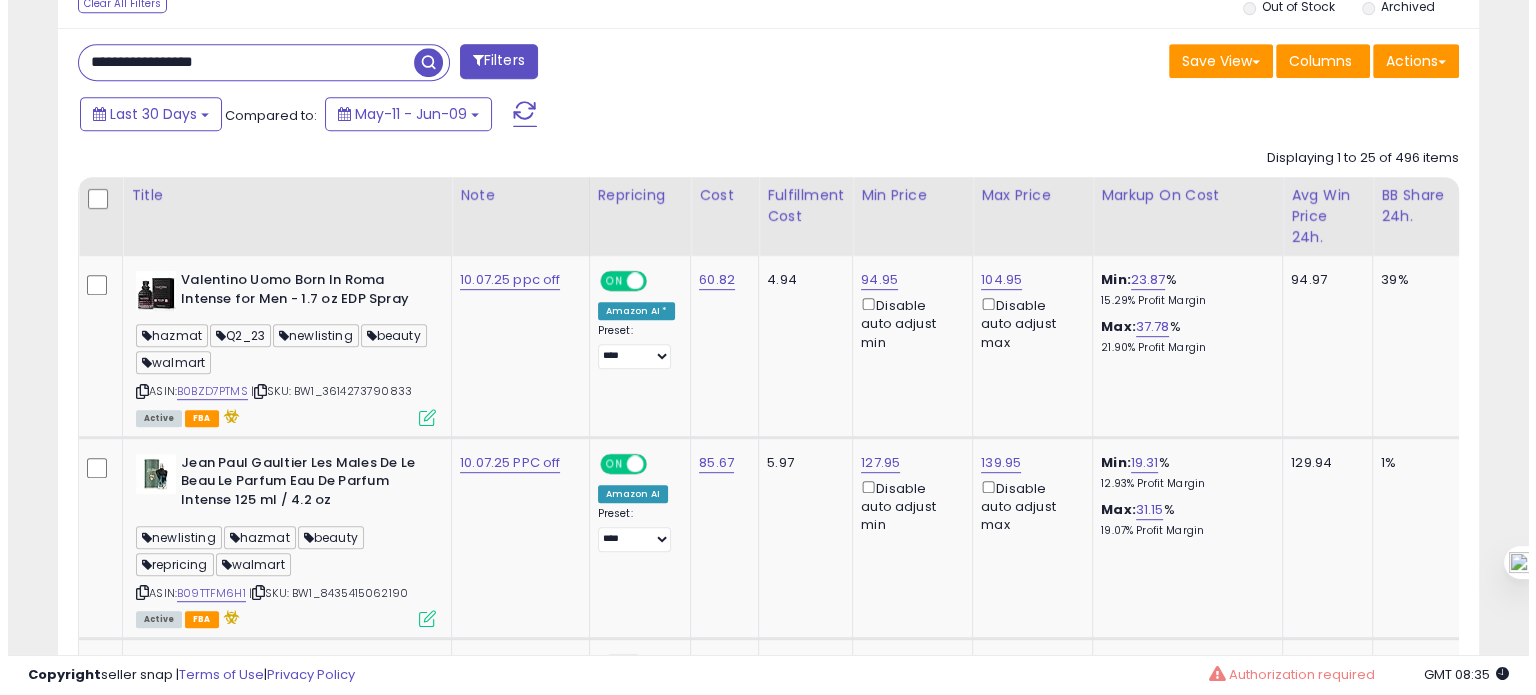 scroll, scrollTop: 693, scrollLeft: 0, axis: vertical 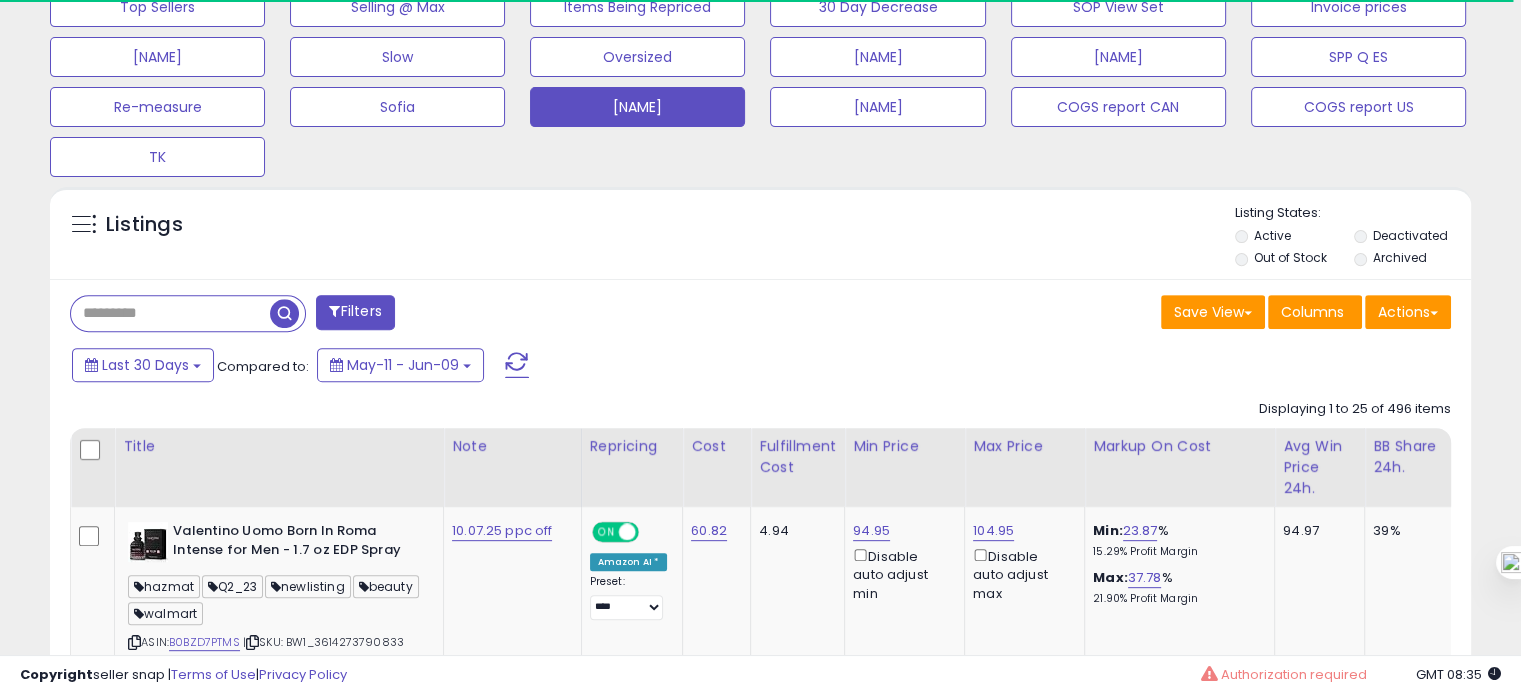 click at bounding box center [170, 313] 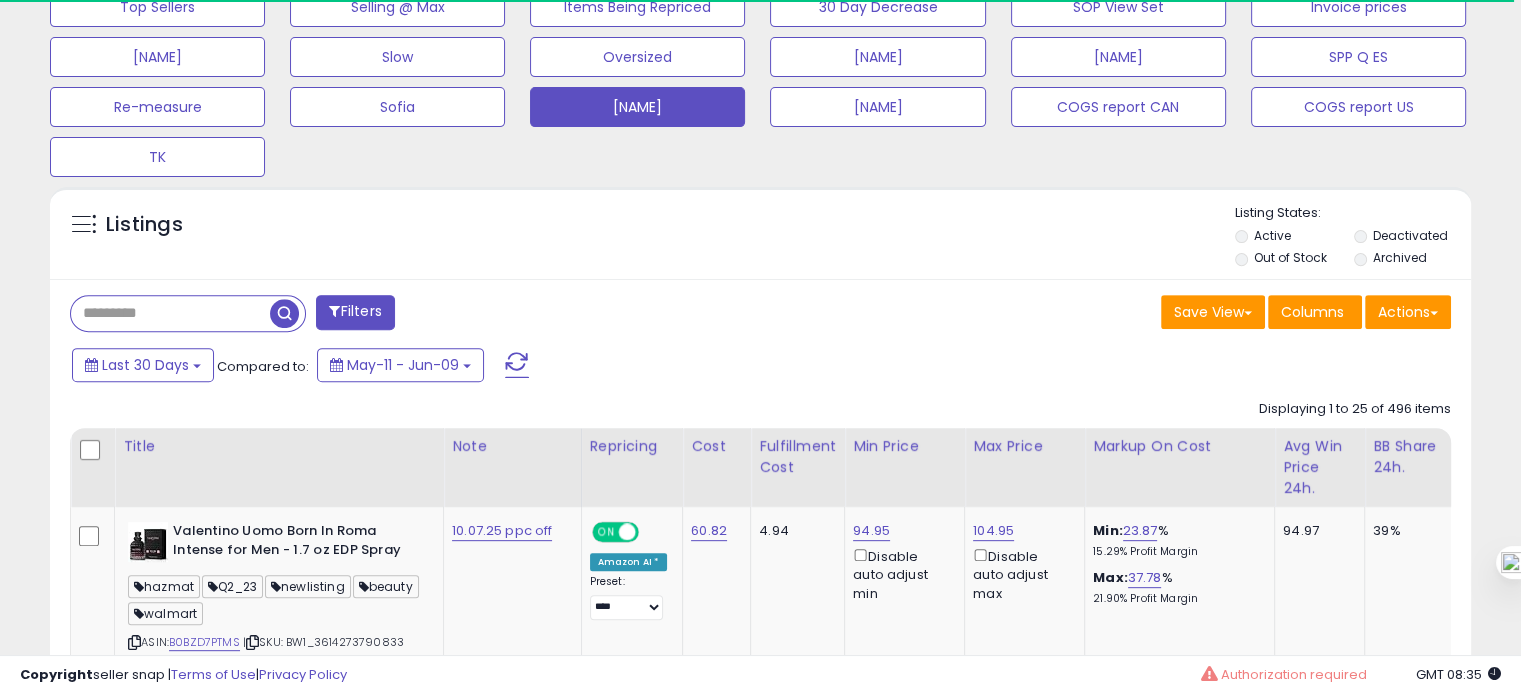 paste on "**********" 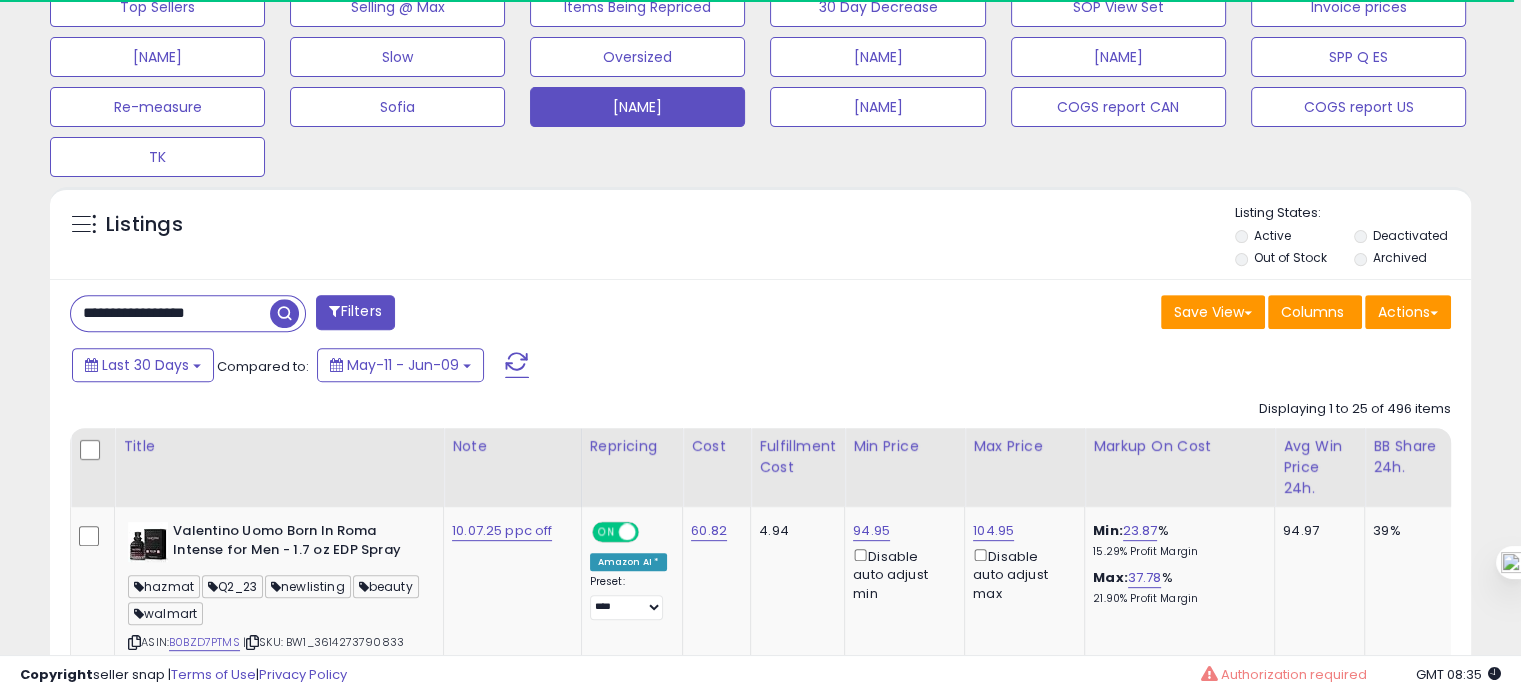 type on "**********" 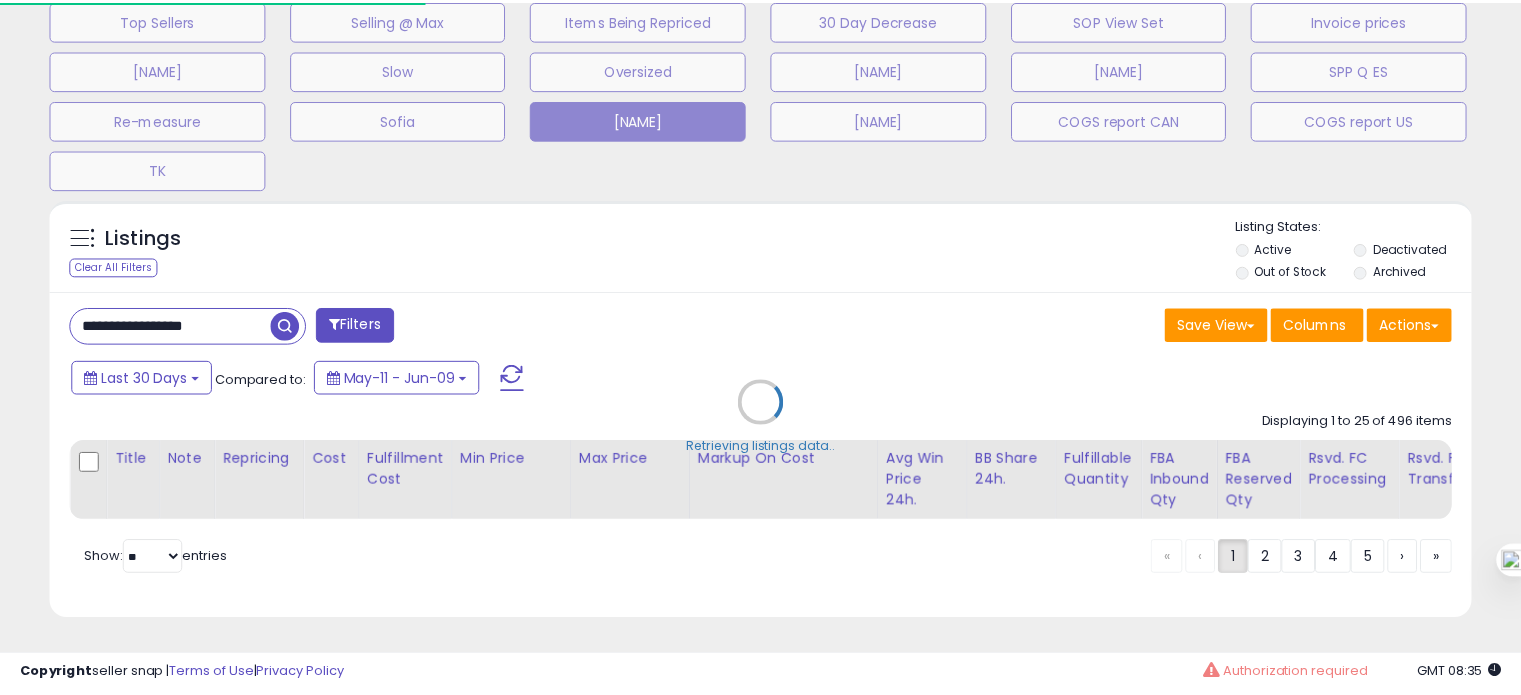 scroll, scrollTop: 0, scrollLeft: 0, axis: both 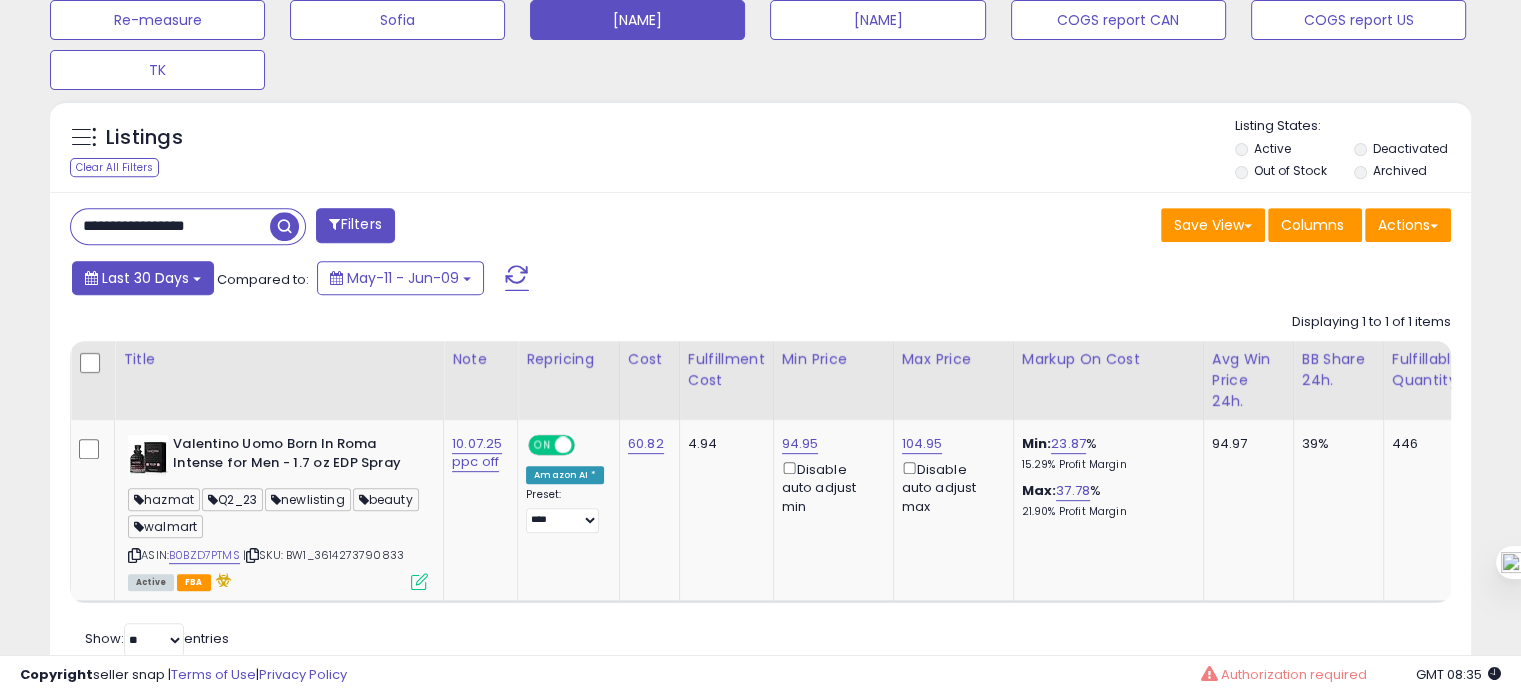 click on "Last 30 Days" at bounding box center [143, 278] 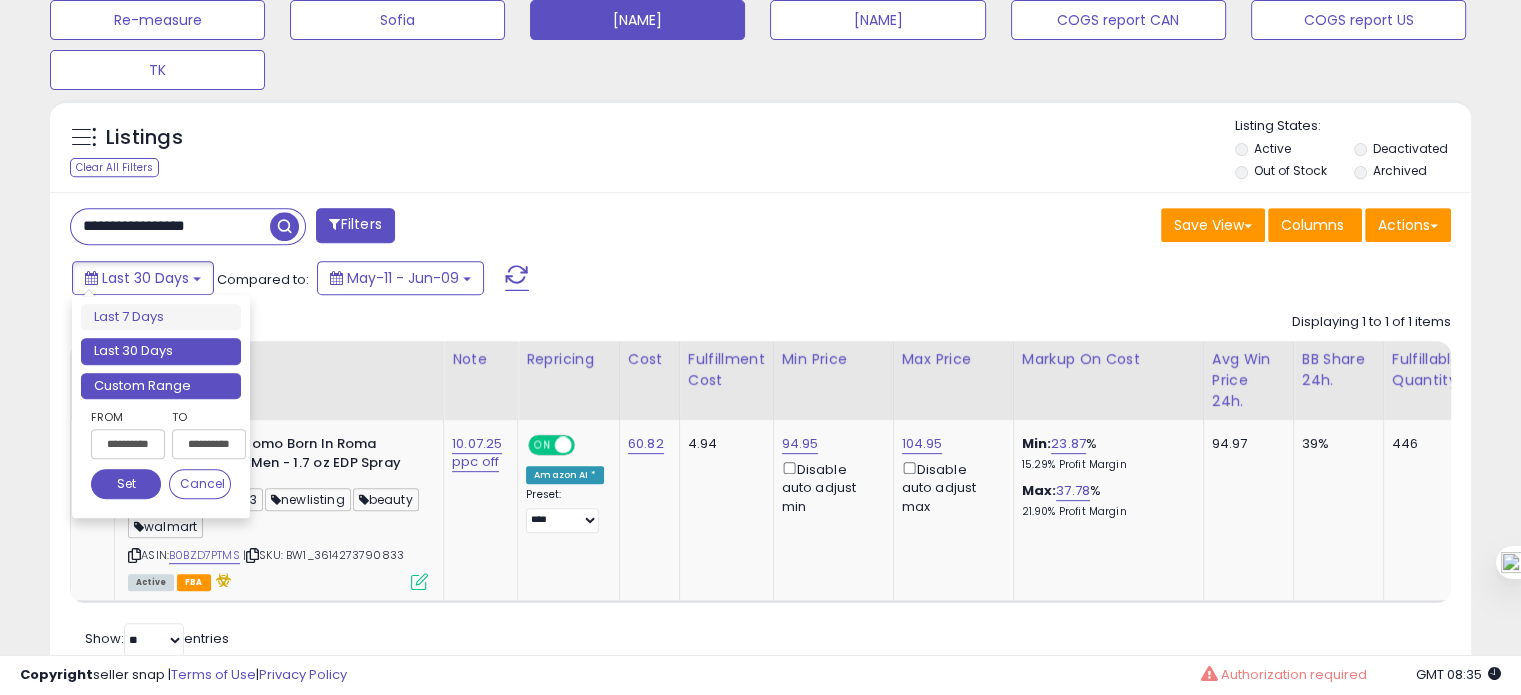 click on "Custom Range" at bounding box center (161, 386) 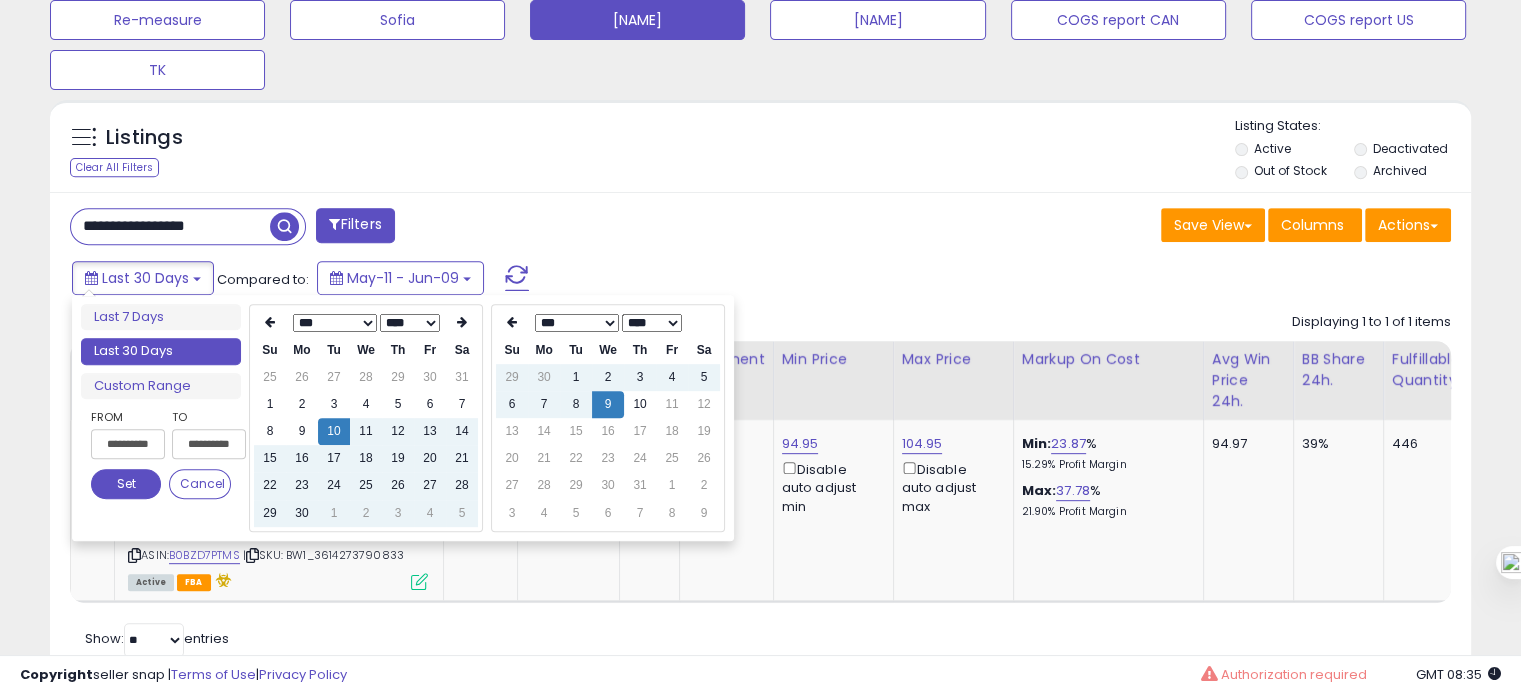 type on "**********" 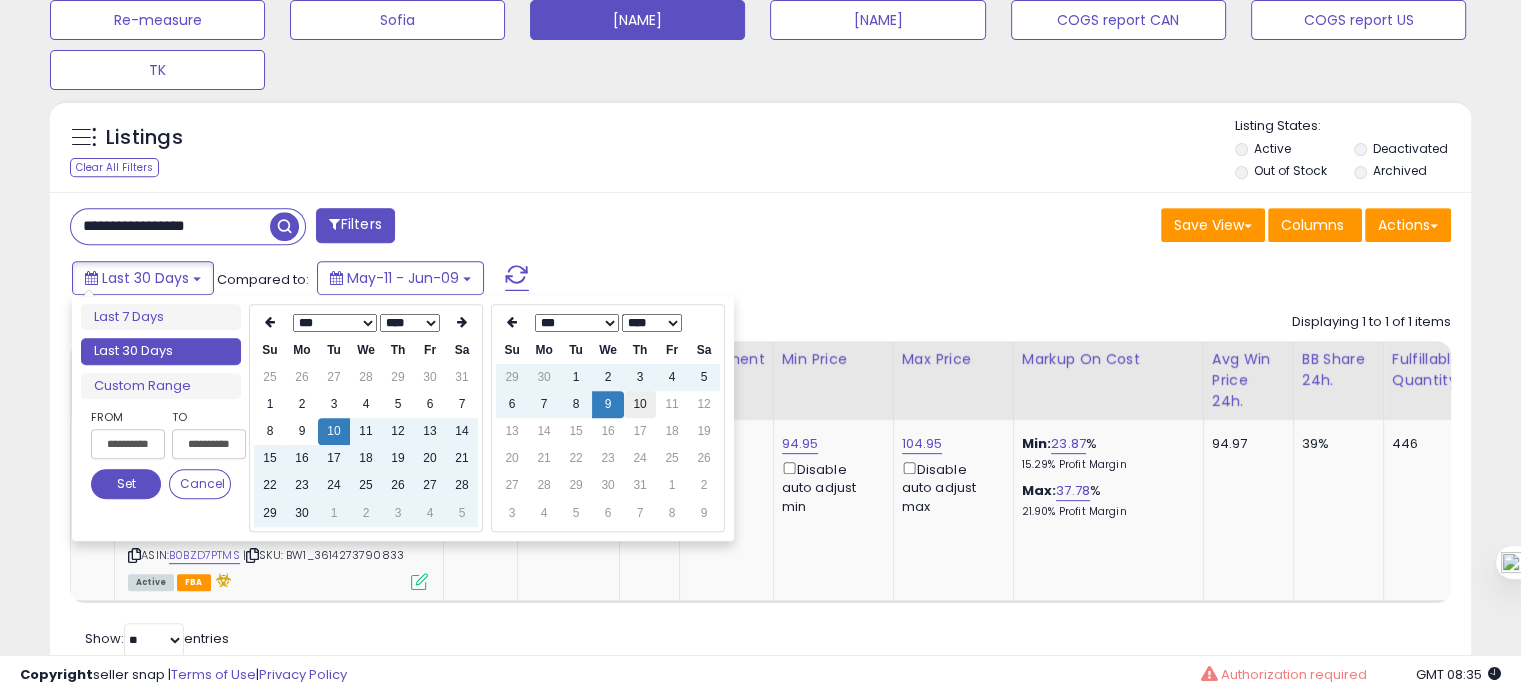 click on "10" at bounding box center (640, 404) 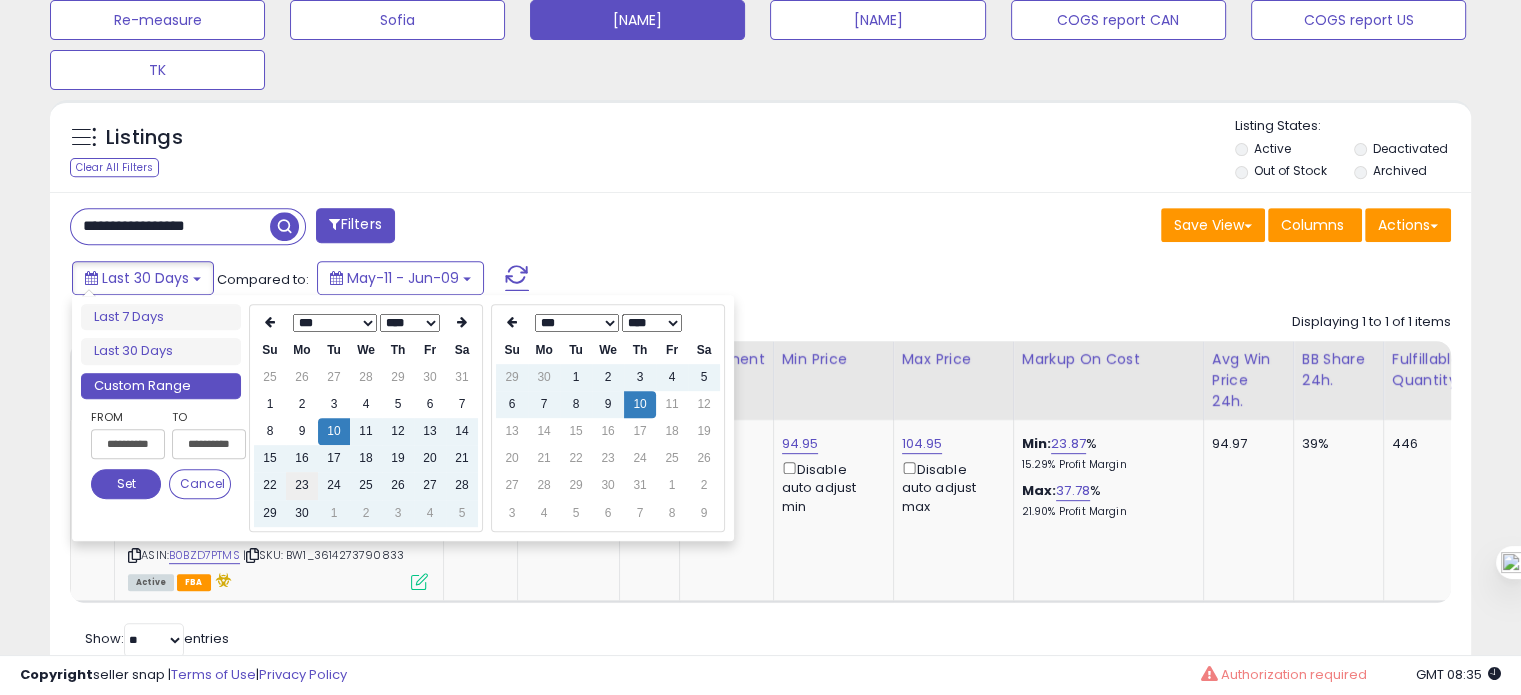 type on "**********" 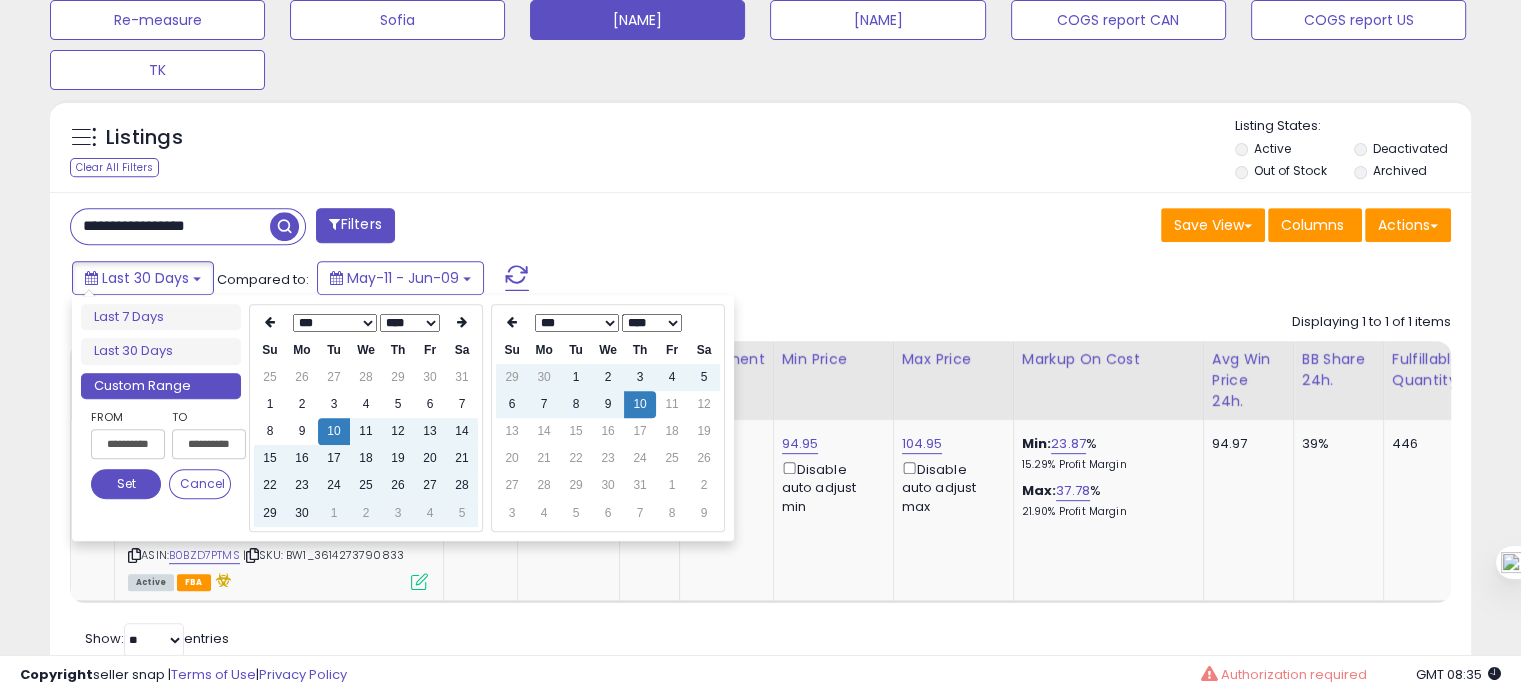type on "**********" 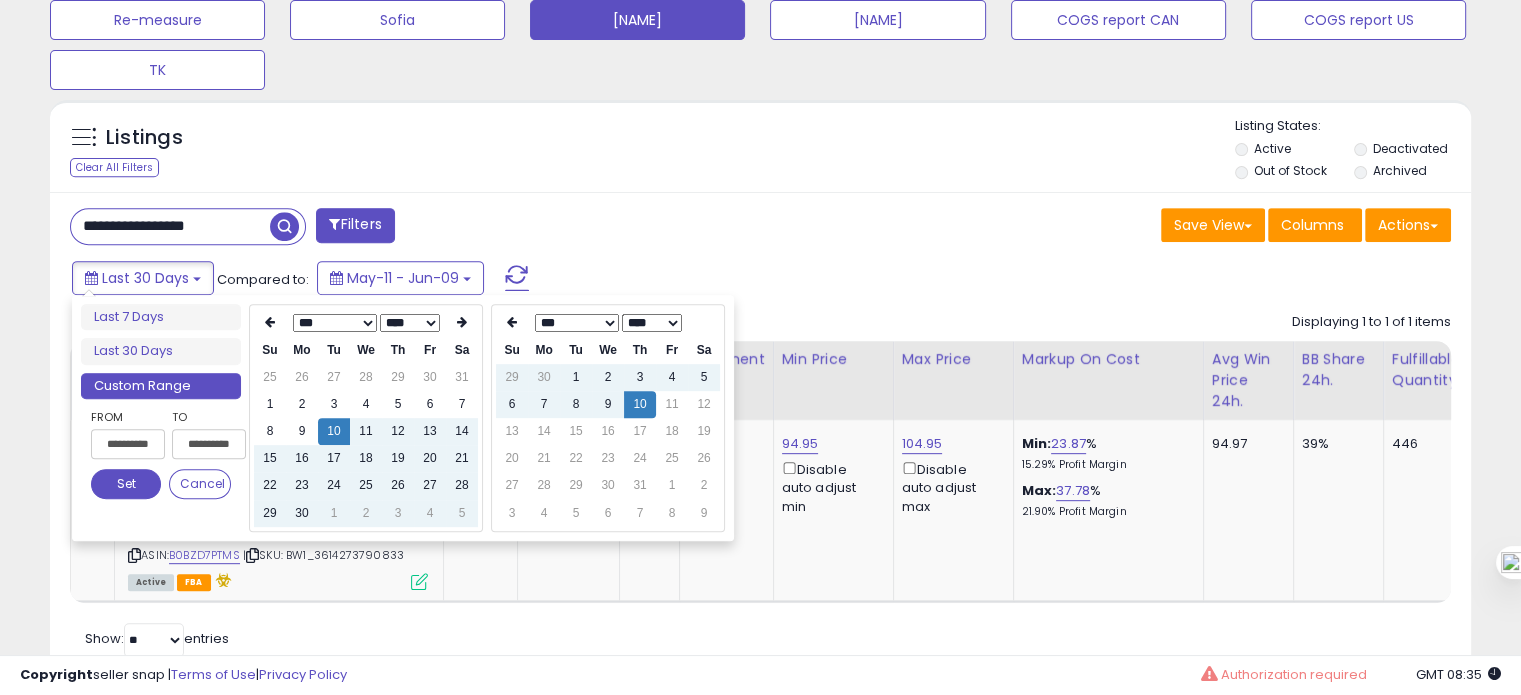 click on "Set" at bounding box center [126, 484] 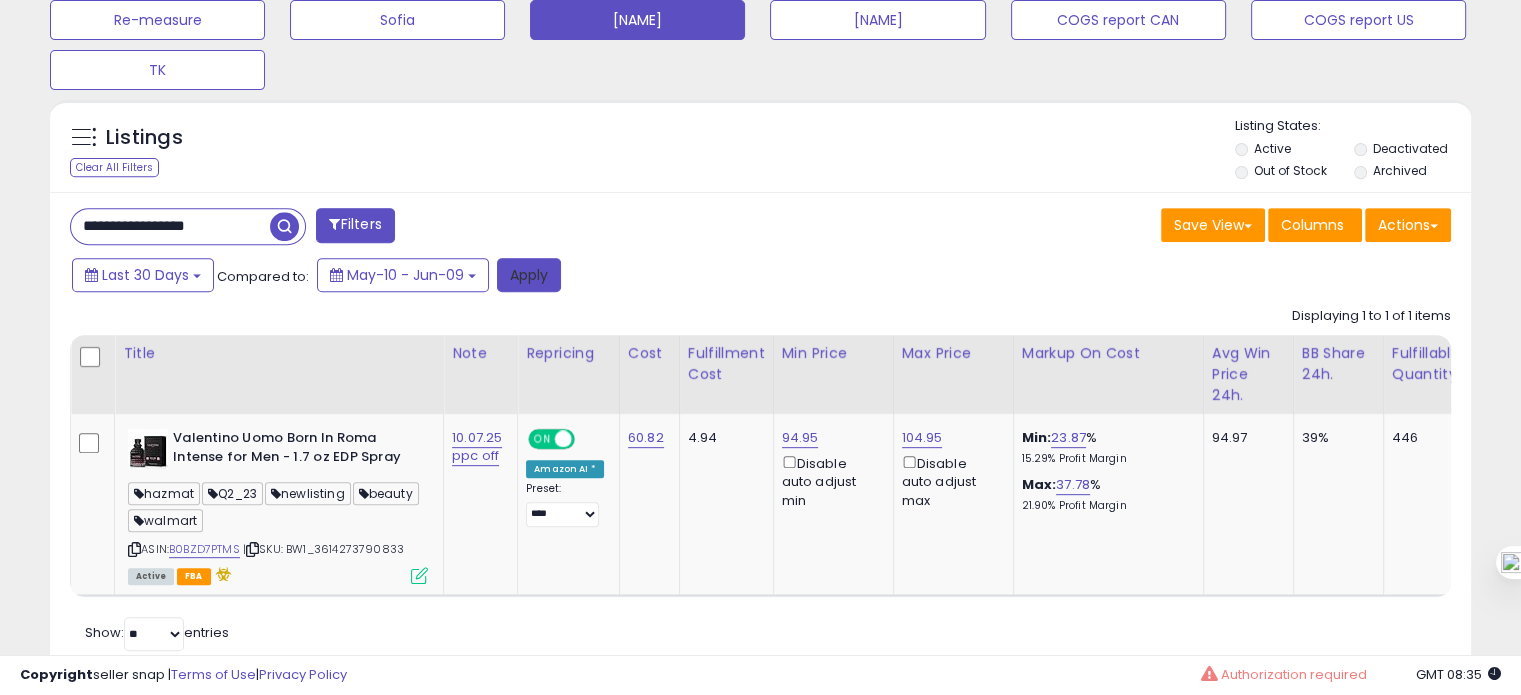 click on "Apply" at bounding box center (529, 275) 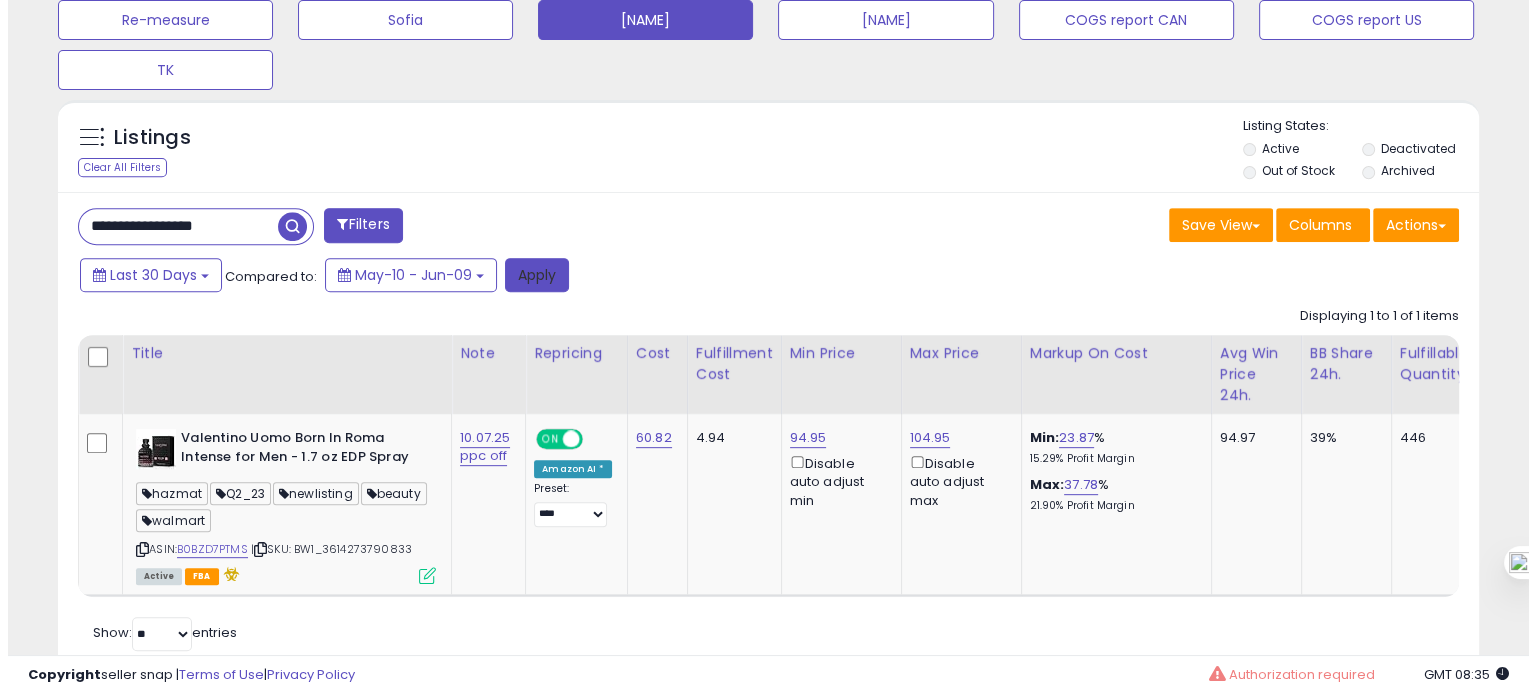scroll, scrollTop: 674, scrollLeft: 0, axis: vertical 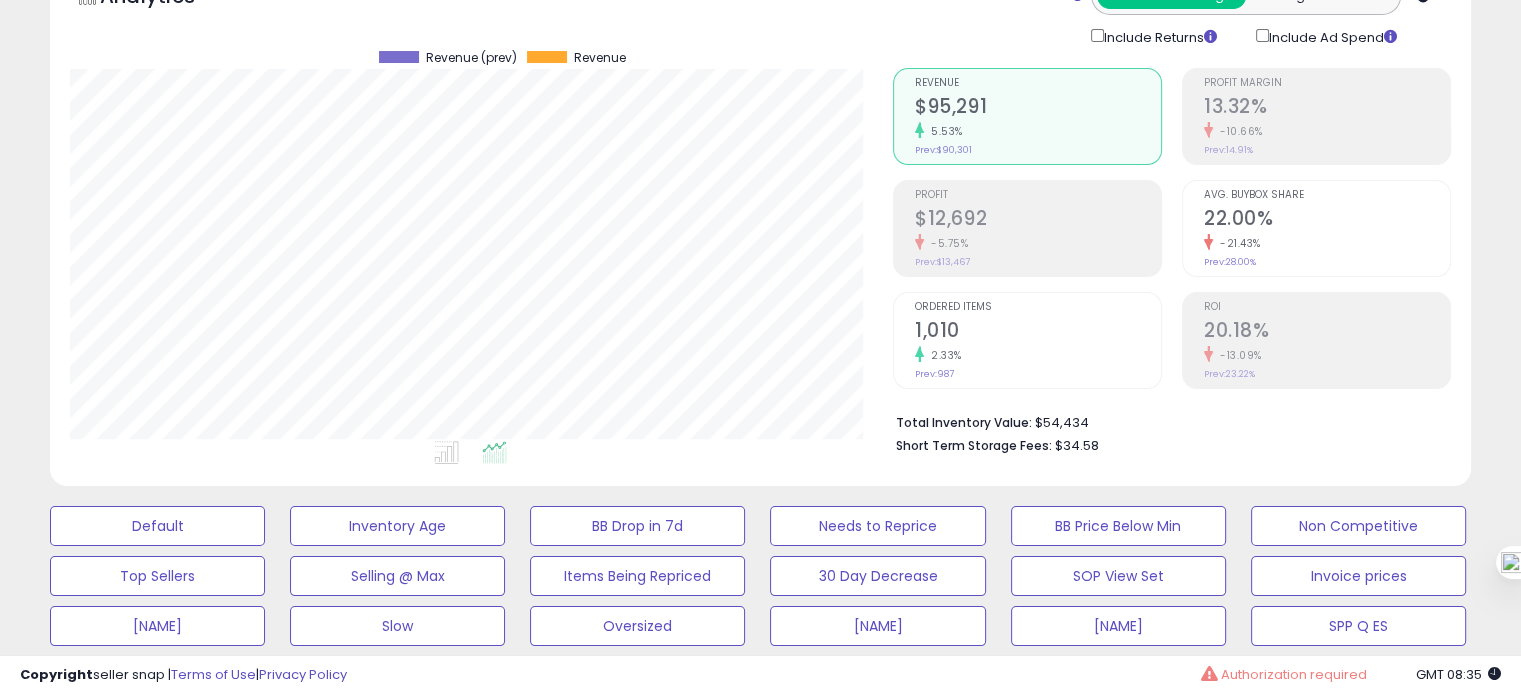 click on "1,010" at bounding box center [1038, 332] 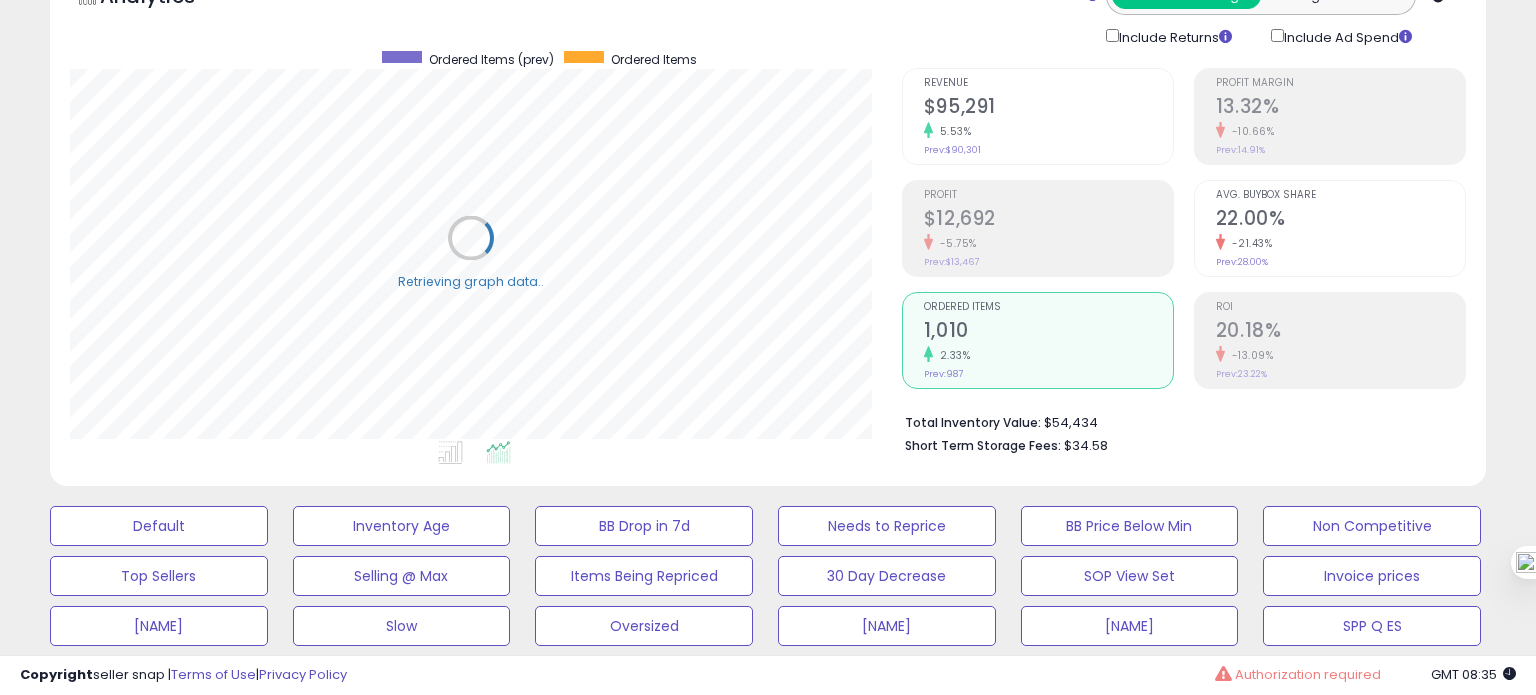 scroll, scrollTop: 999589, scrollLeft: 999168, axis: both 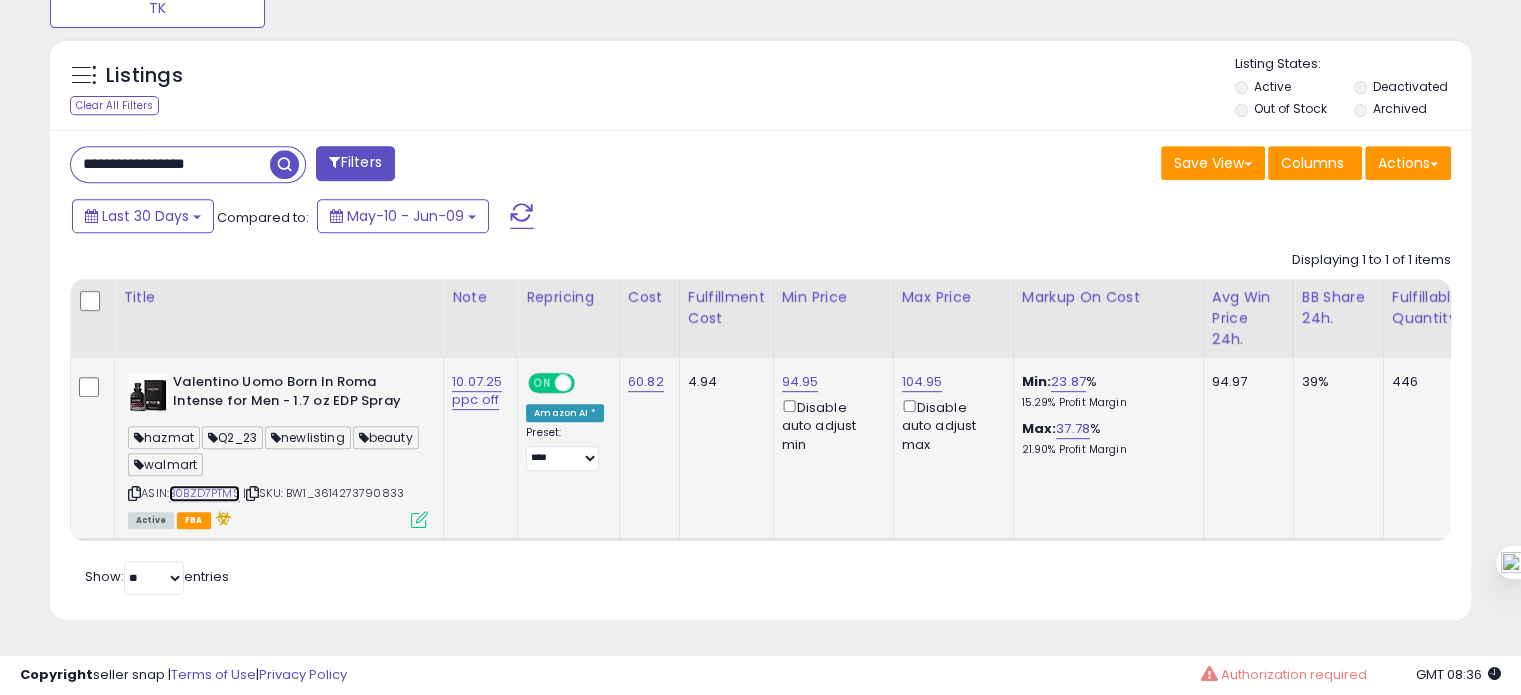 click on "B0BZD7PTMS" at bounding box center (204, 493) 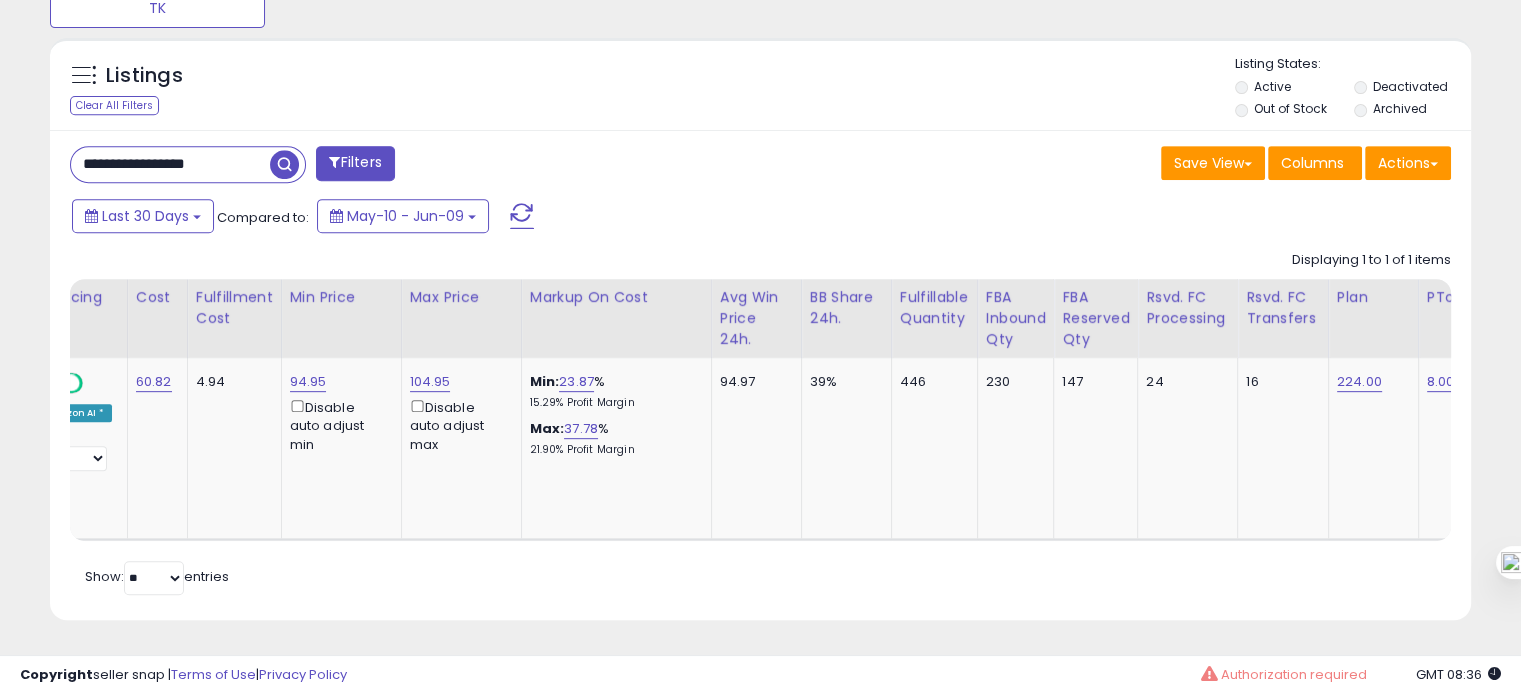 click on "Save View
Save As New View
Update Current View
Columns
Actions
Import  Export Visible Columns" at bounding box center [1114, 165] 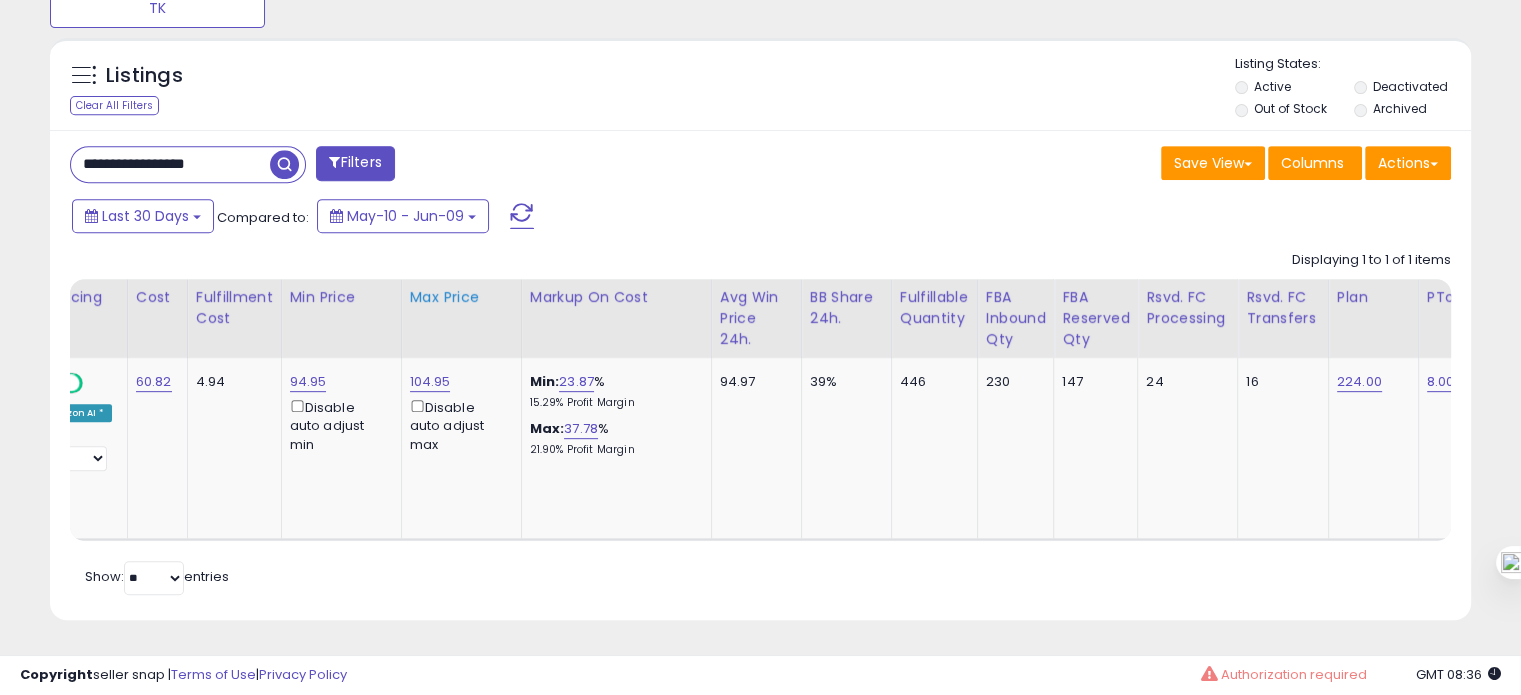 scroll, scrollTop: 0, scrollLeft: 292, axis: horizontal 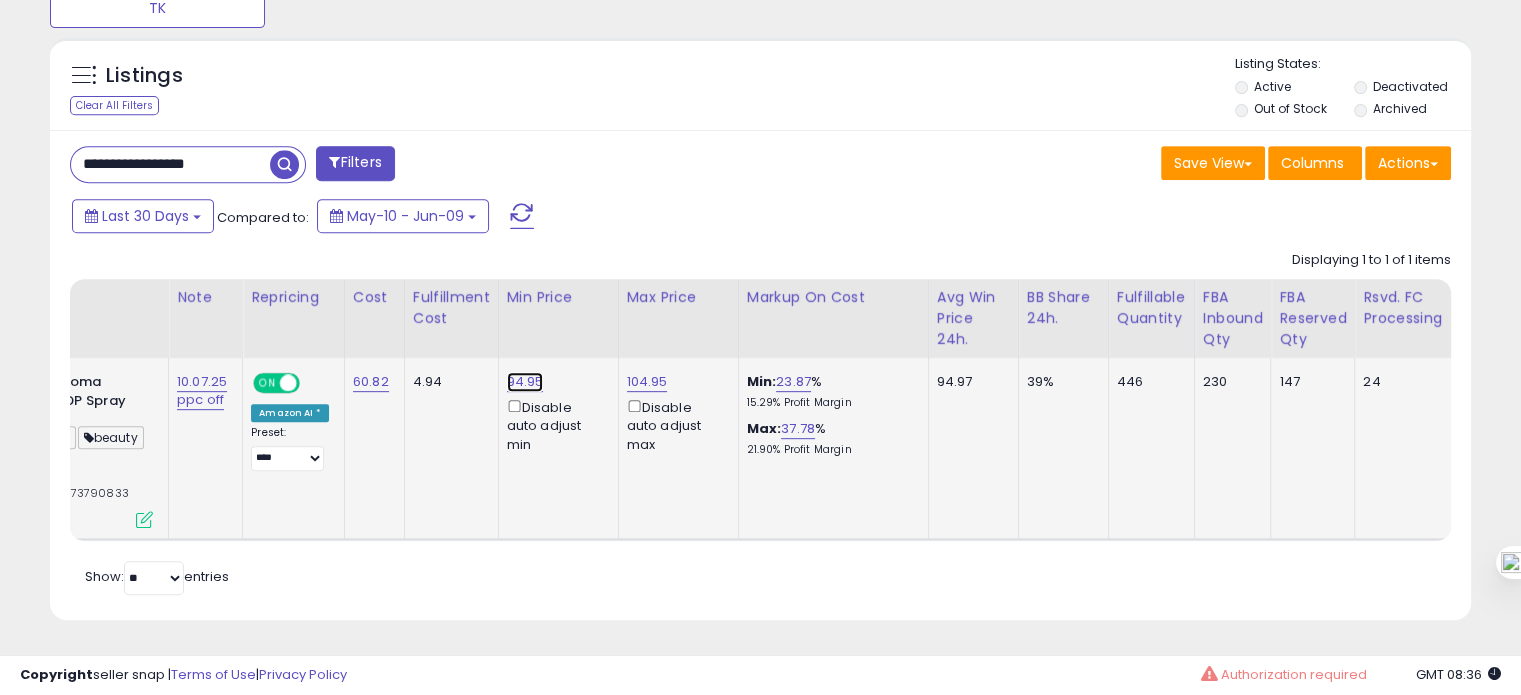 click on "94.95" at bounding box center (525, 382) 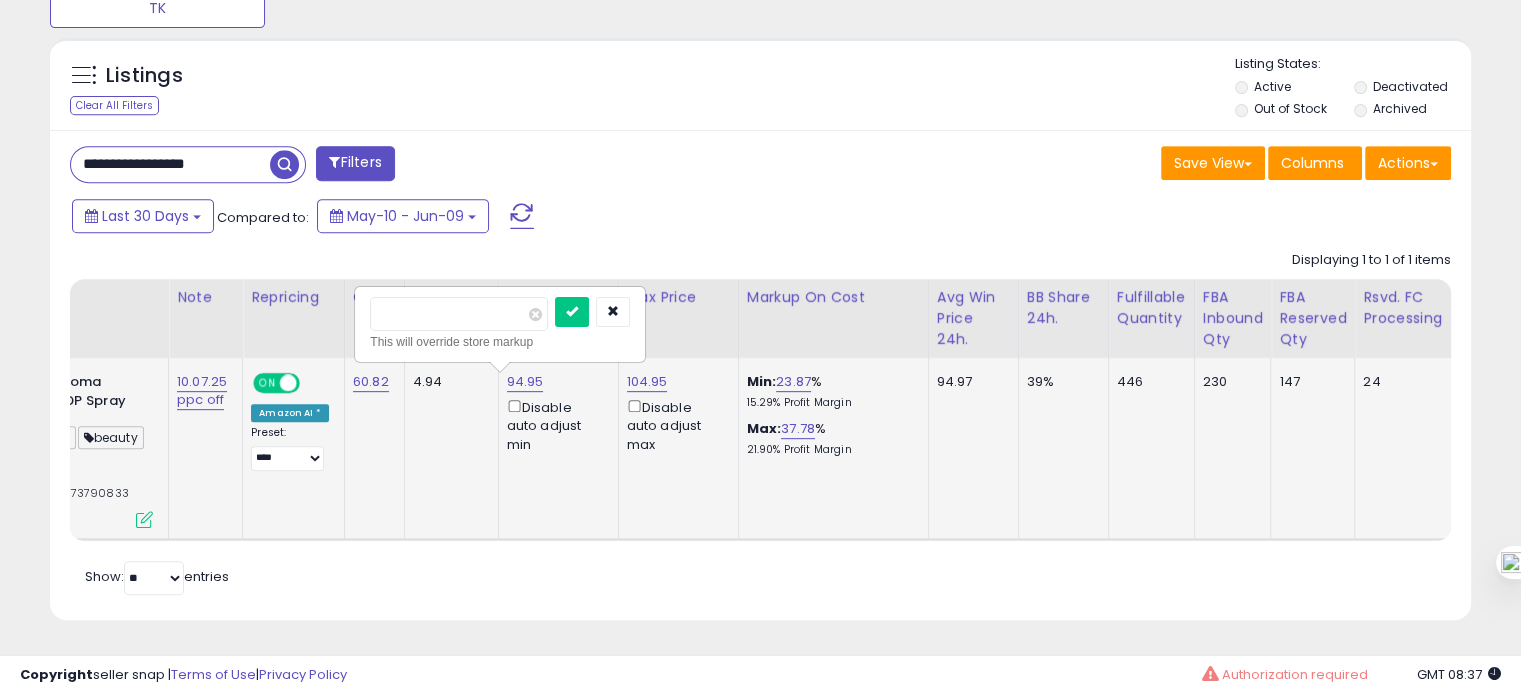 click on "*****" at bounding box center [459, 314] 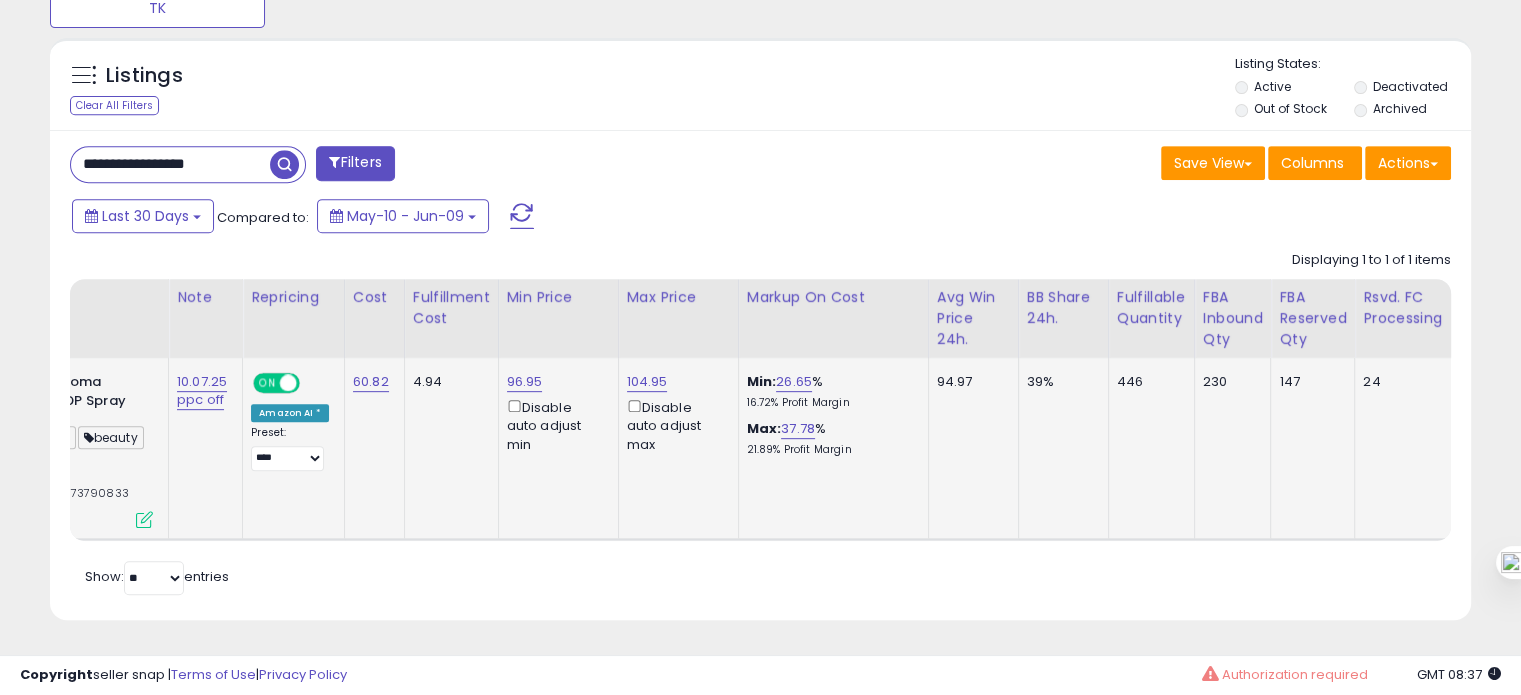scroll, scrollTop: 0, scrollLeft: 0, axis: both 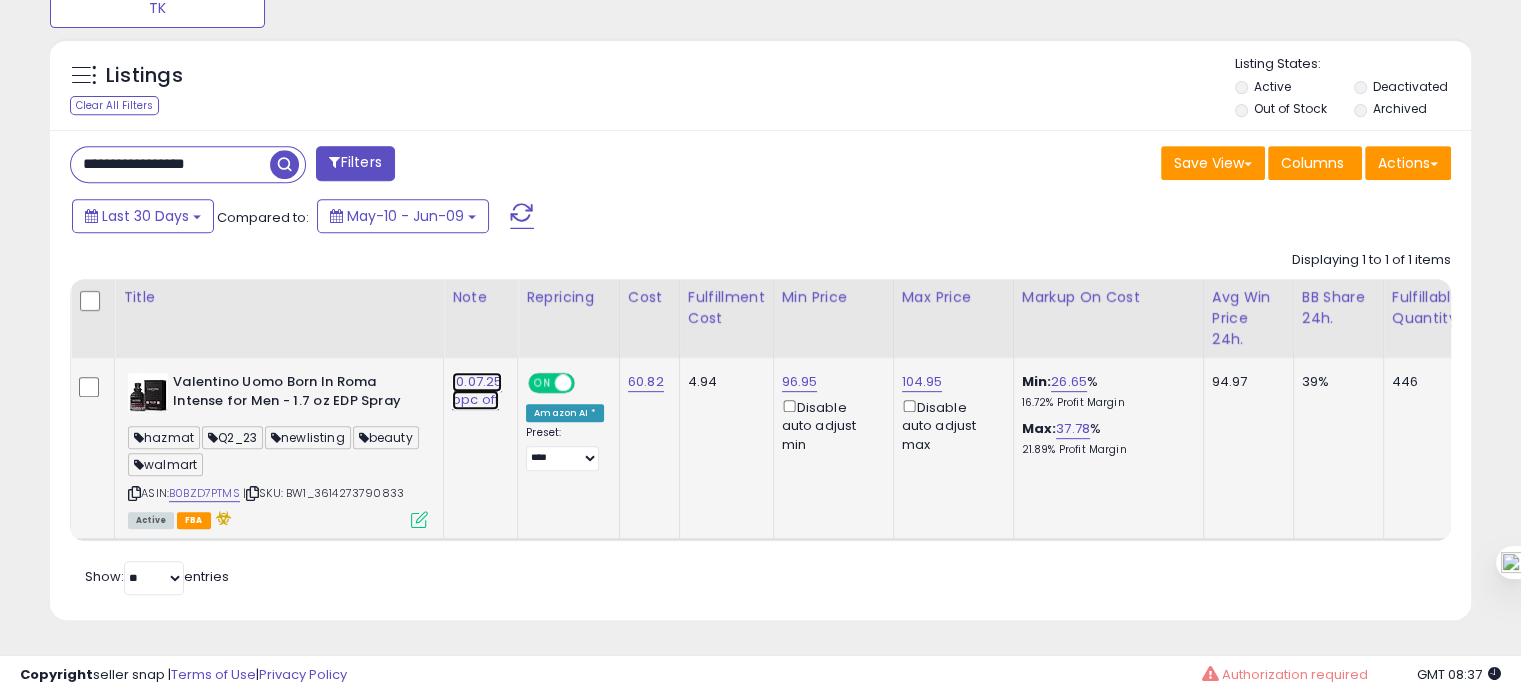 click on "10.07.25 ppc off" at bounding box center (477, 391) 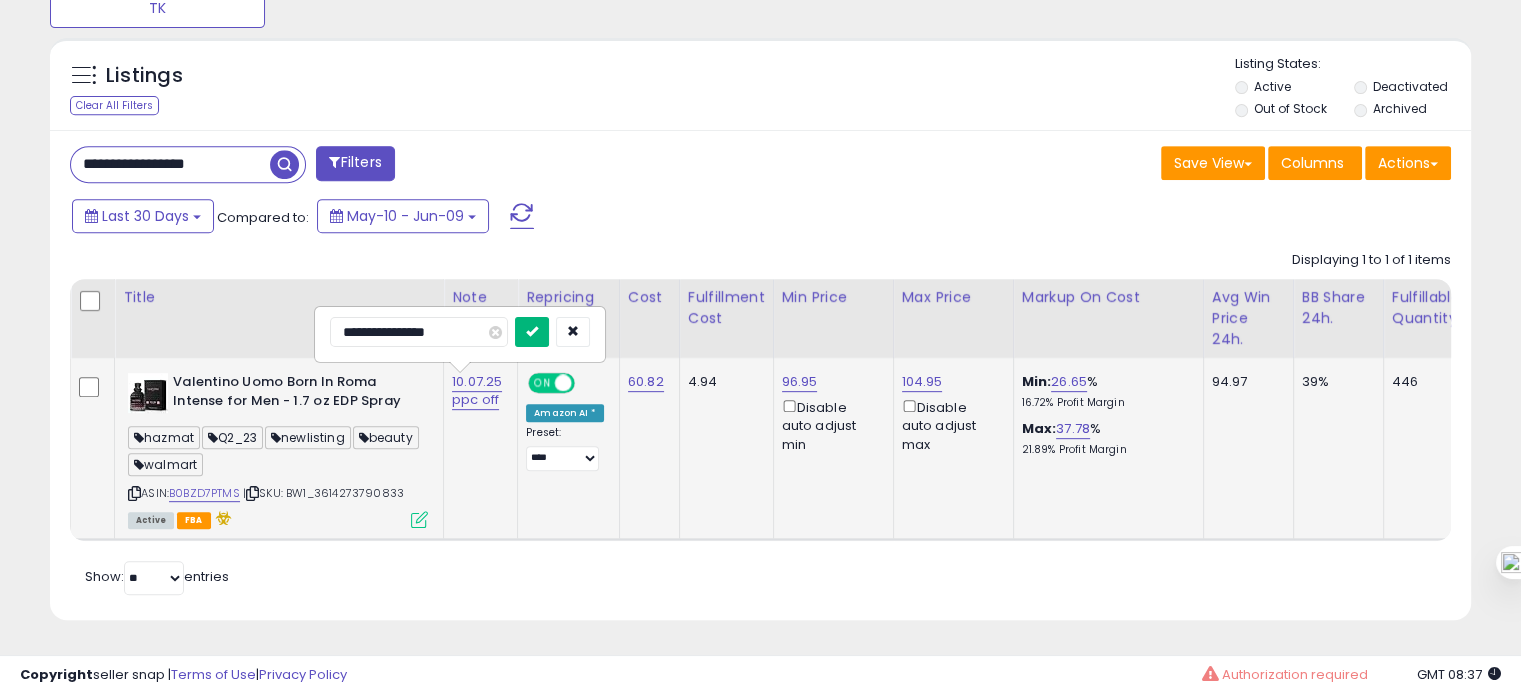 click at bounding box center [532, 332] 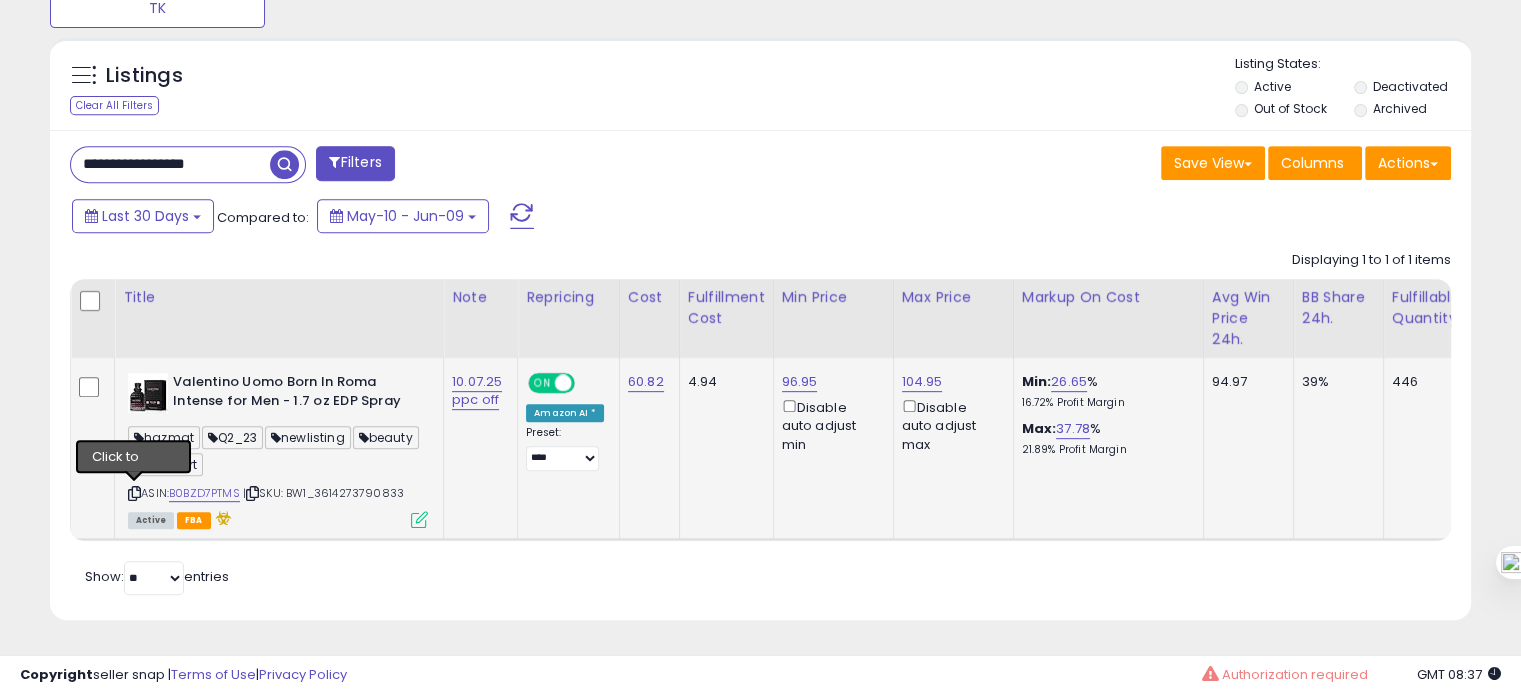 click at bounding box center (134, 493) 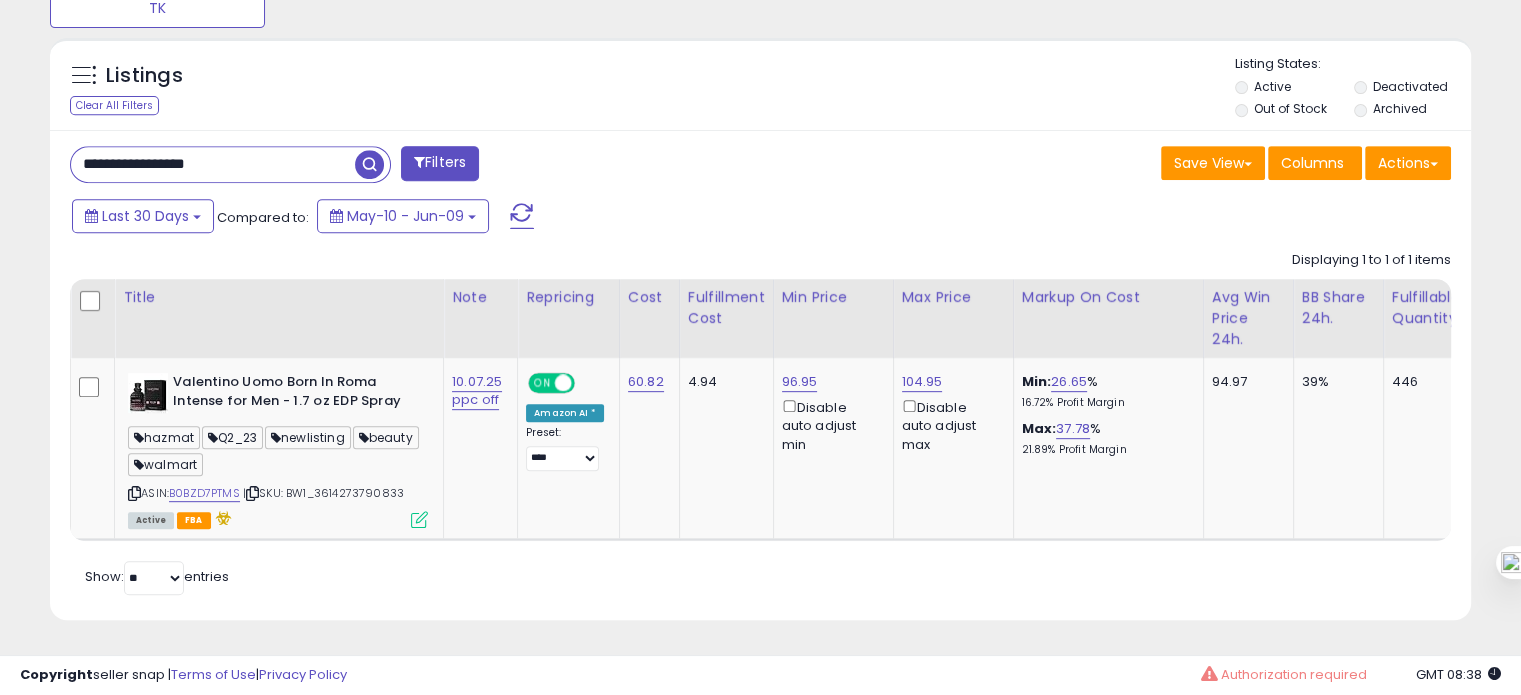 click on "**********" at bounding box center (213, 164) 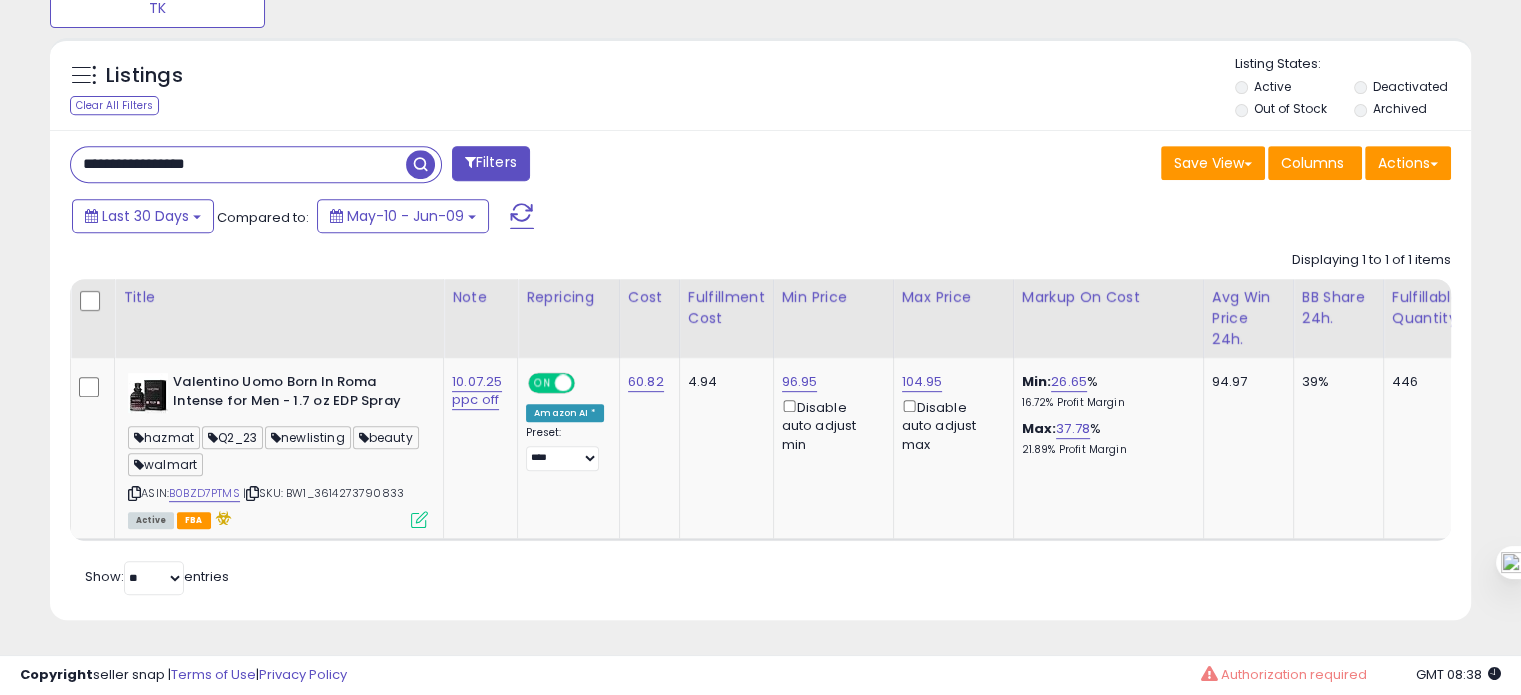 click on "**********" at bounding box center [238, 164] 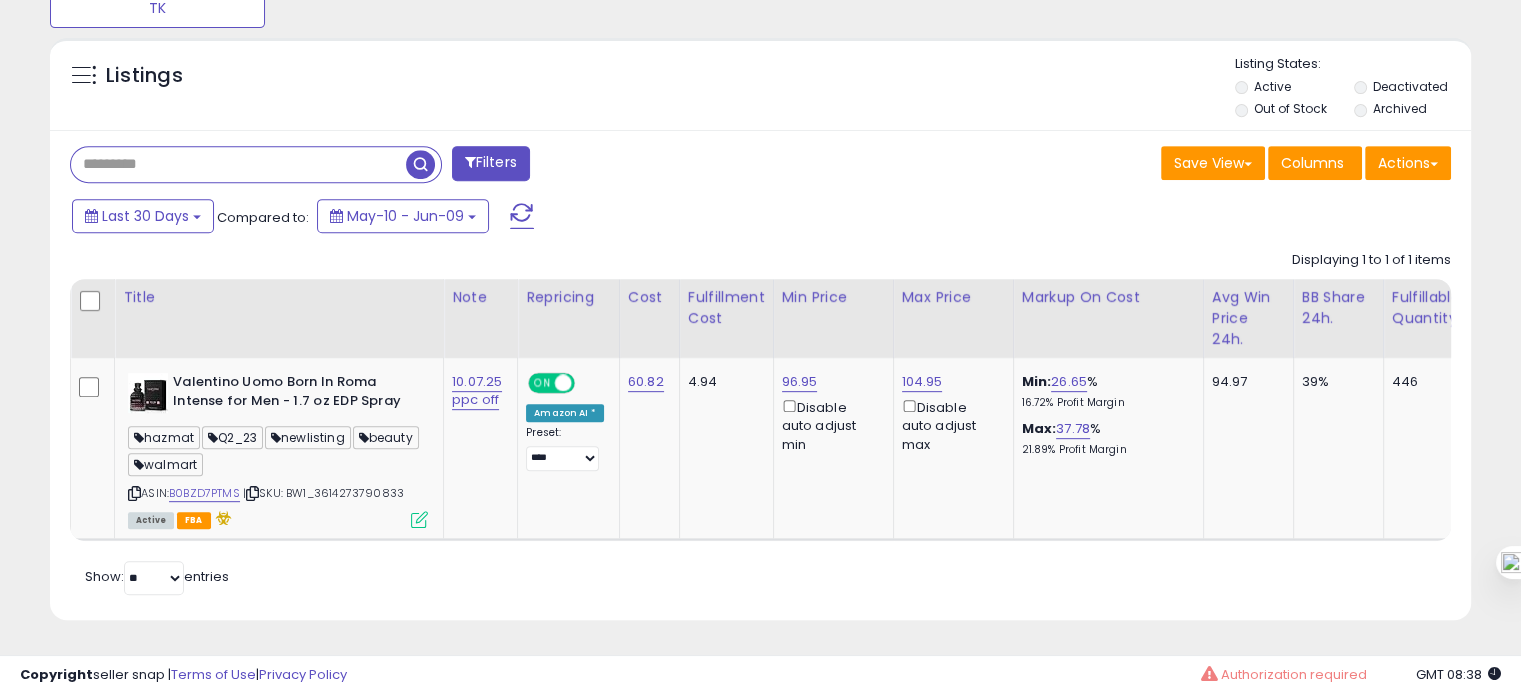 type 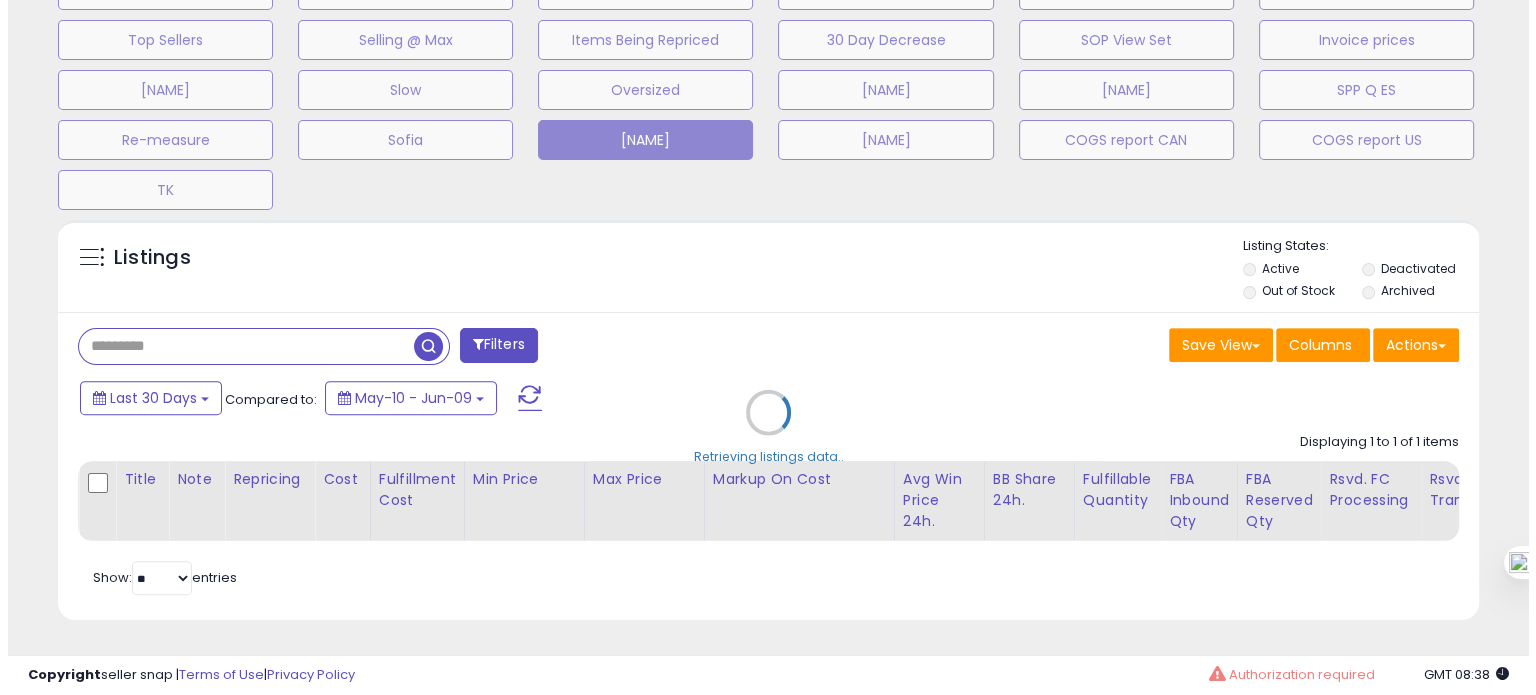 scroll, scrollTop: 674, scrollLeft: 0, axis: vertical 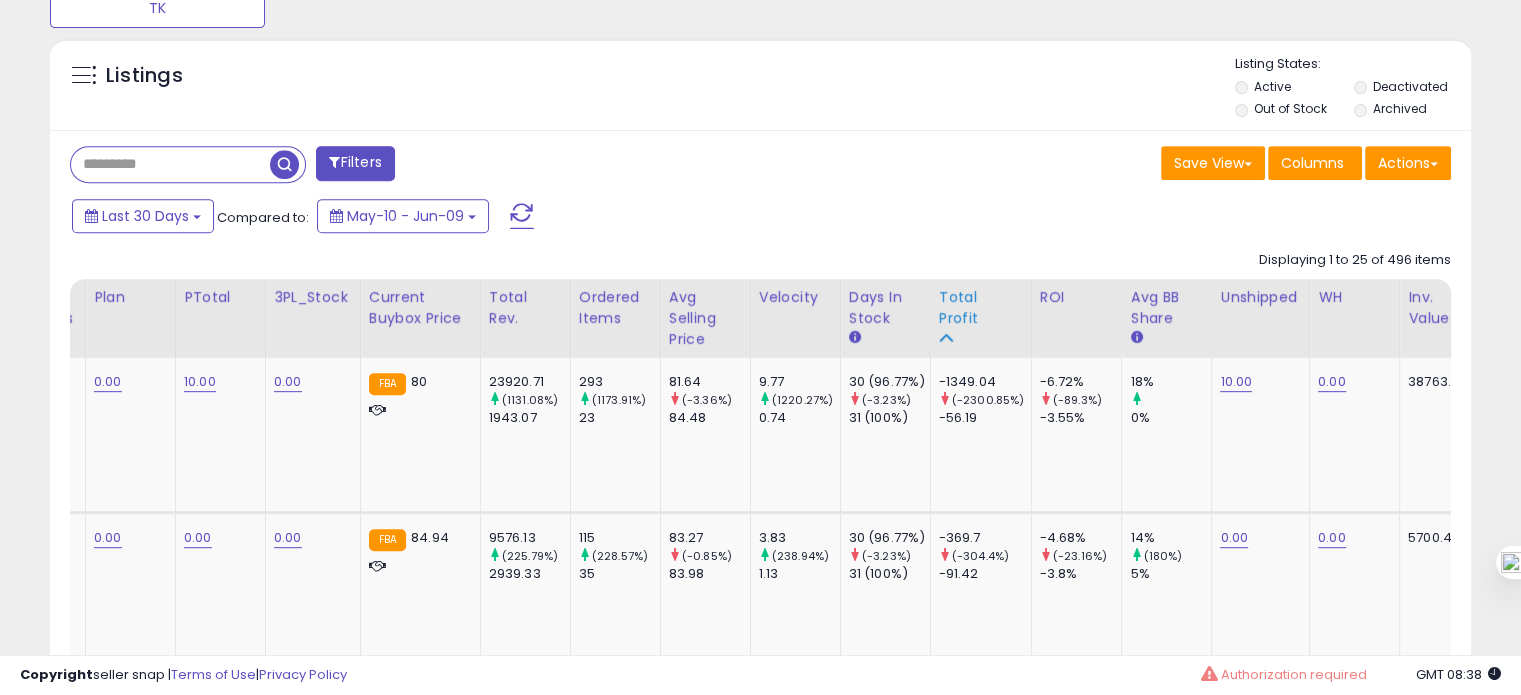 click on "Total Profit" at bounding box center [981, 308] 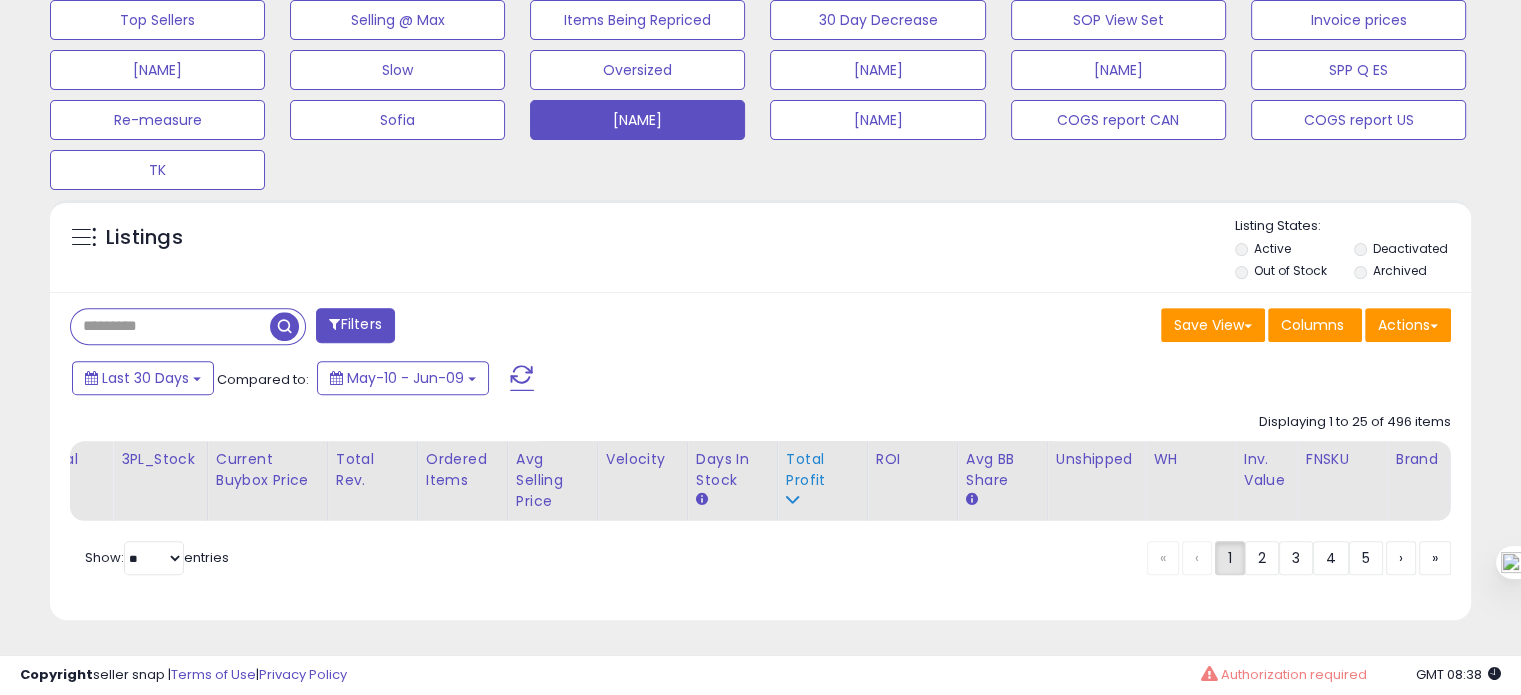 scroll, scrollTop: 693, scrollLeft: 0, axis: vertical 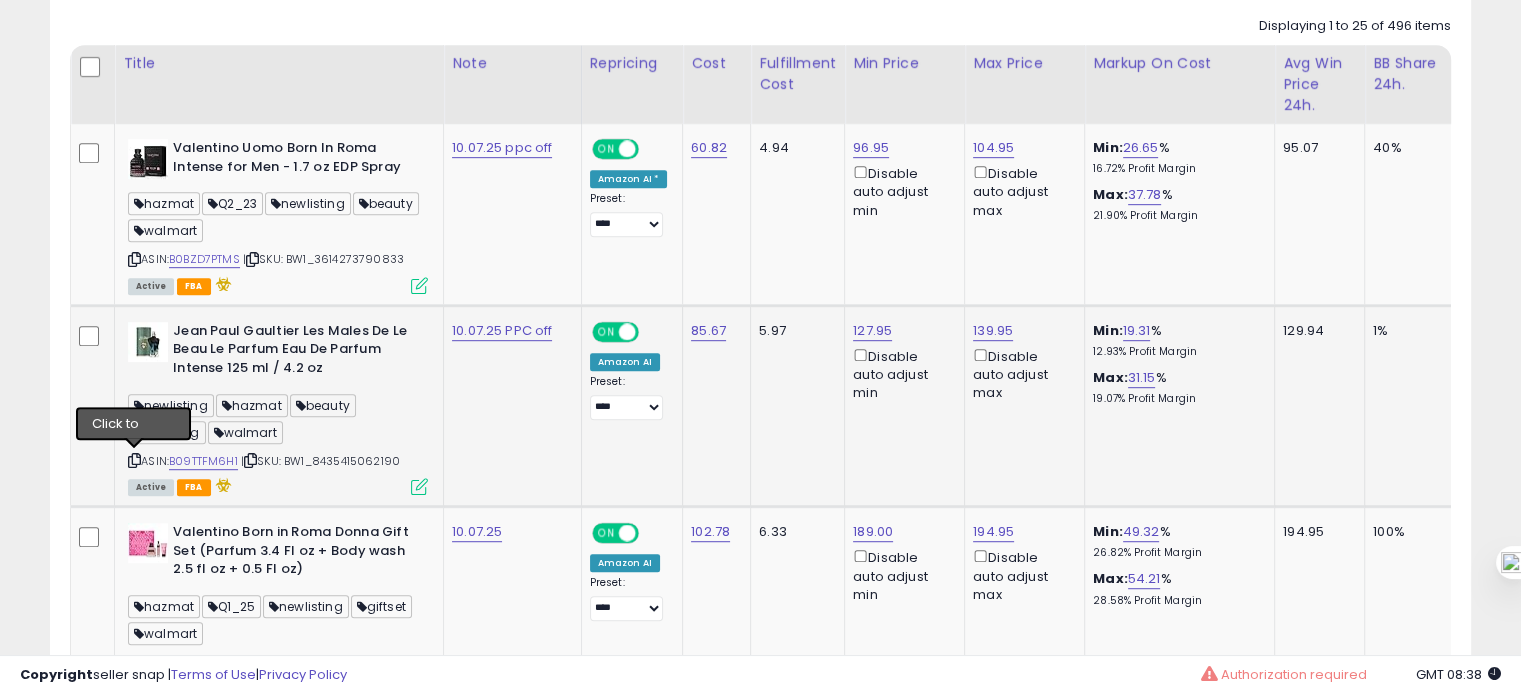 click at bounding box center [134, 460] 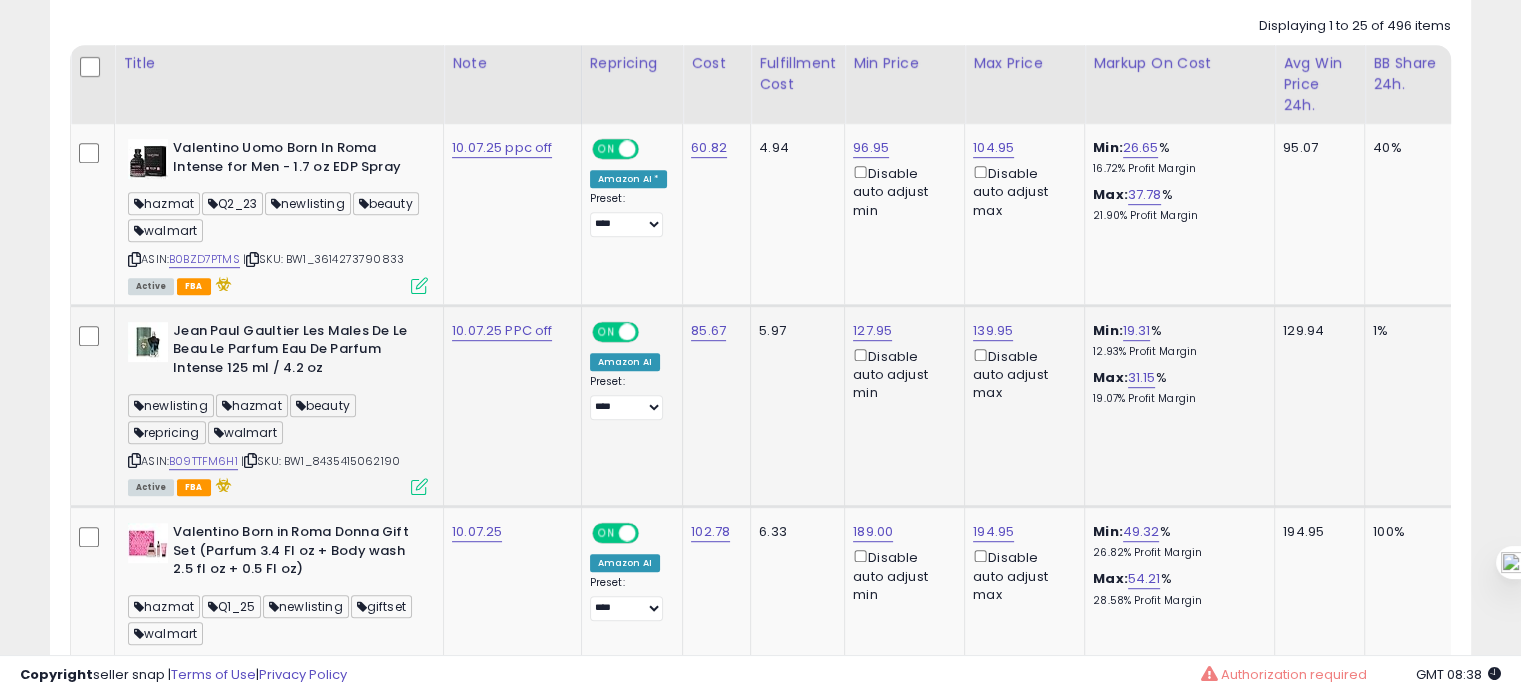 click on "|   SKU: BW1_8435415062190" at bounding box center [320, 461] 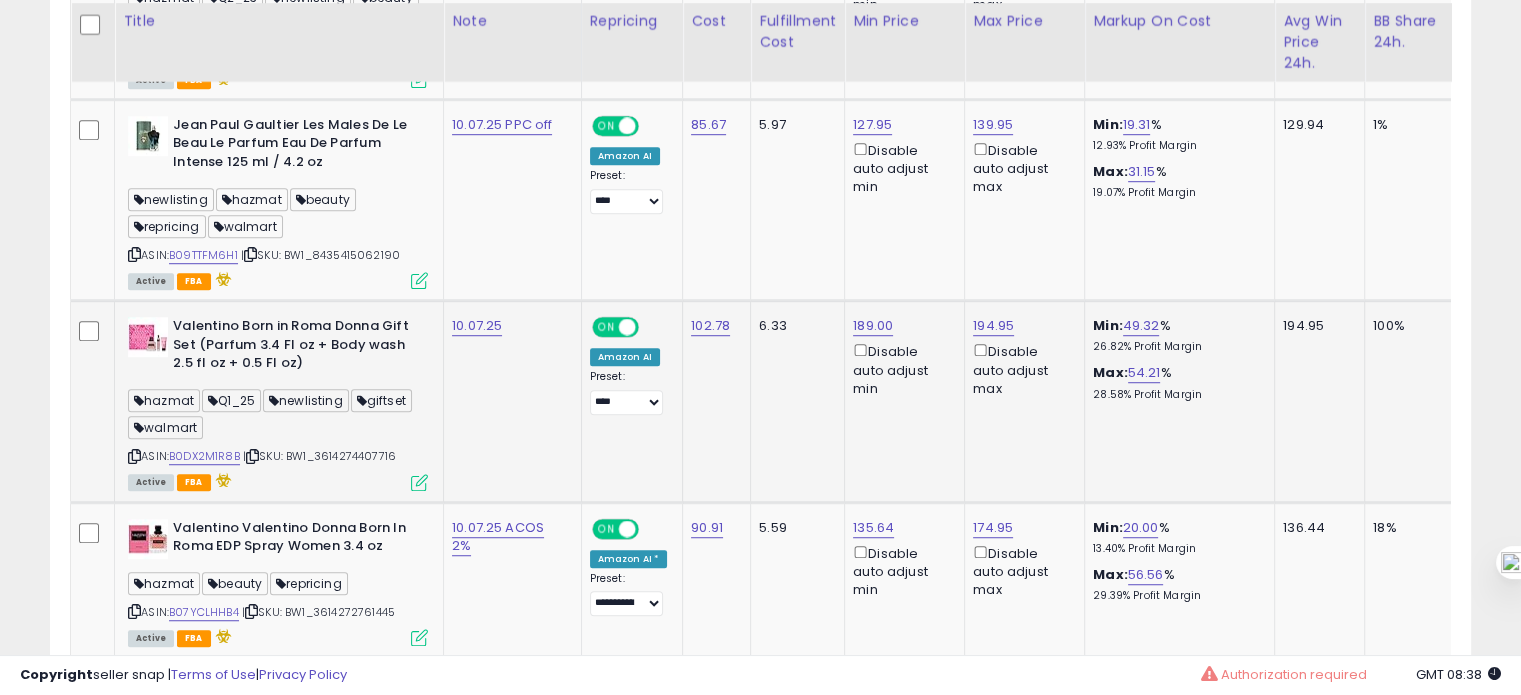 scroll, scrollTop: 1284, scrollLeft: 0, axis: vertical 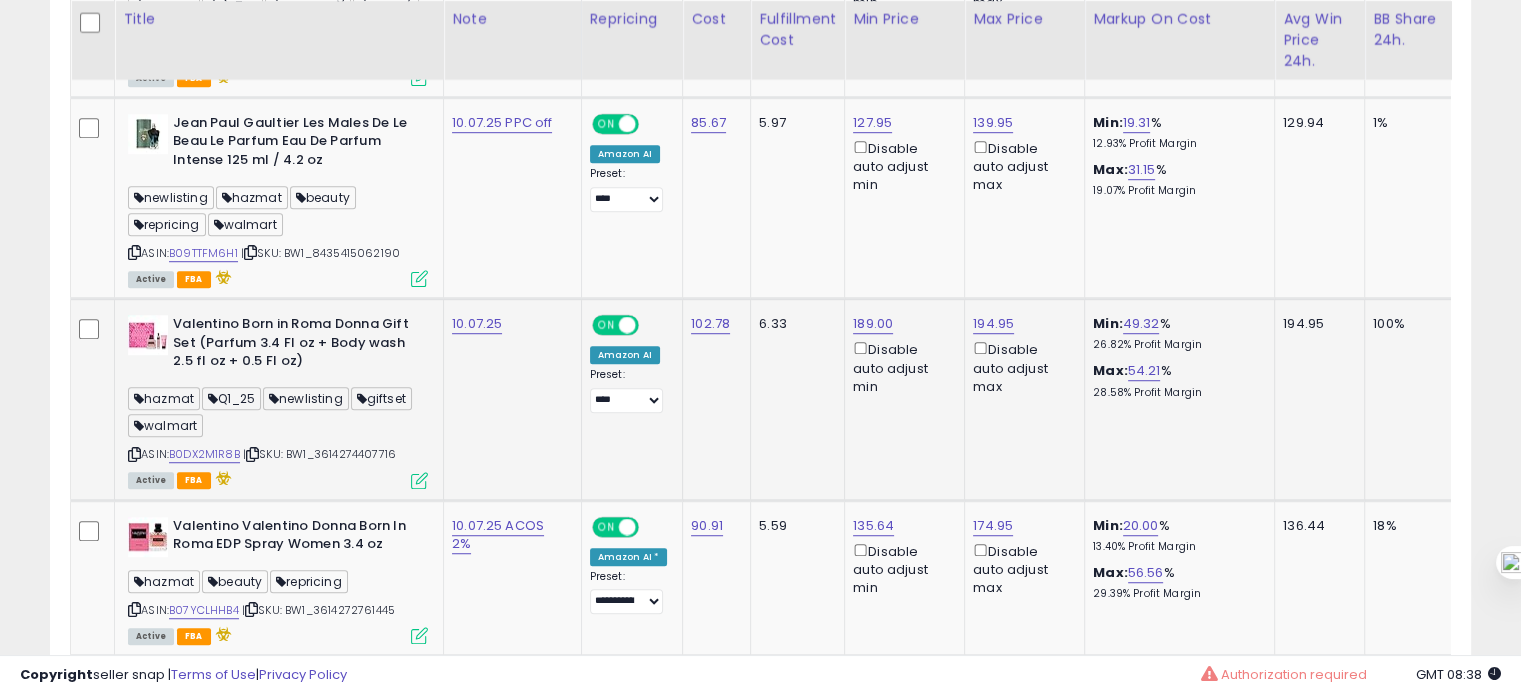 click on "|   SKU: BW1_3614274407716" at bounding box center (319, 454) 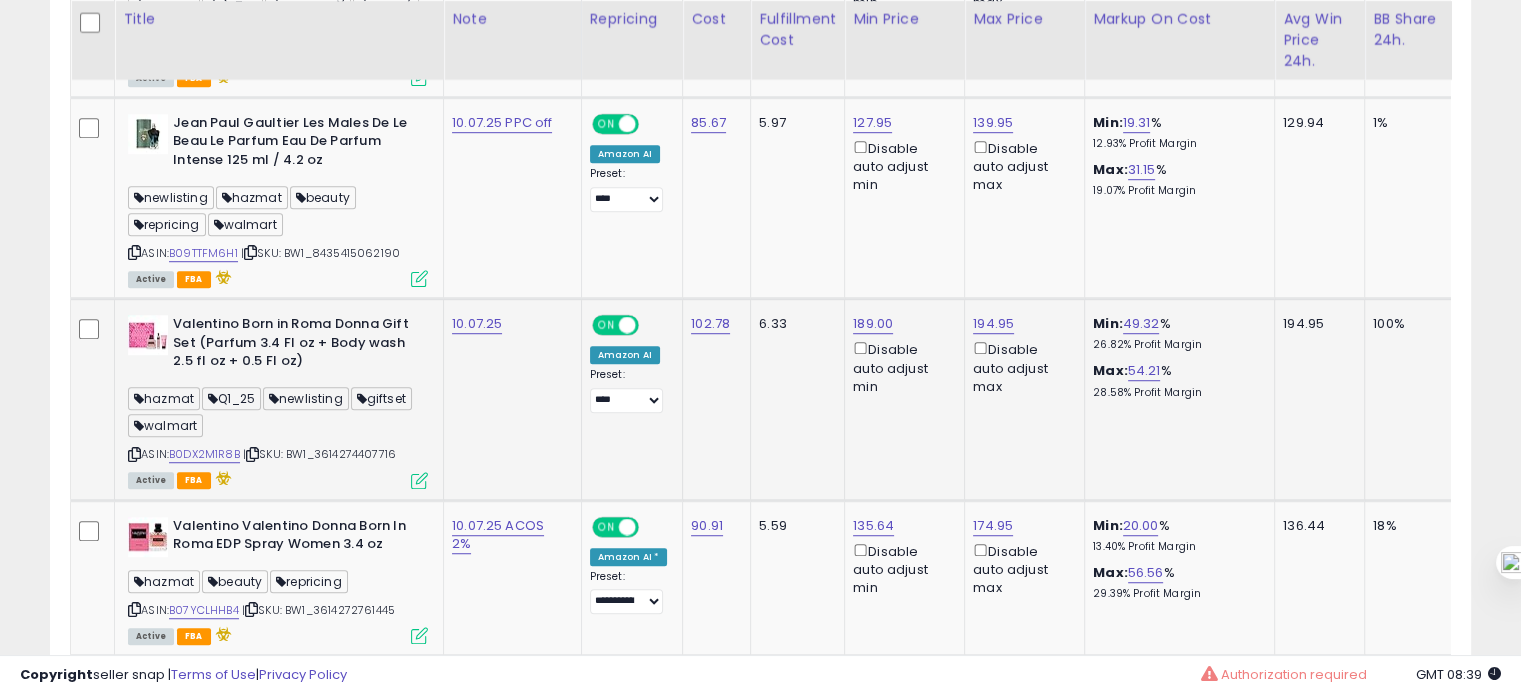 copy on "BW1_3614274407716" 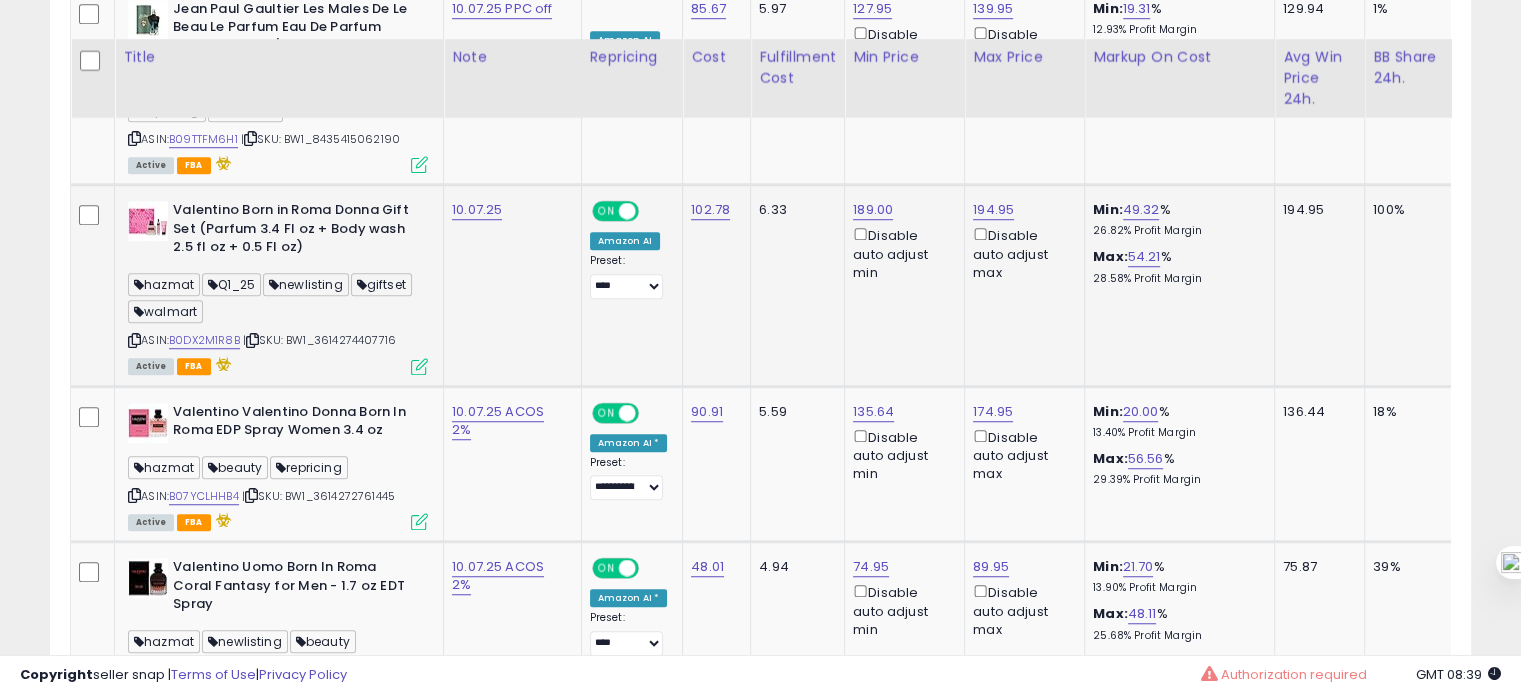 scroll, scrollTop: 1446, scrollLeft: 0, axis: vertical 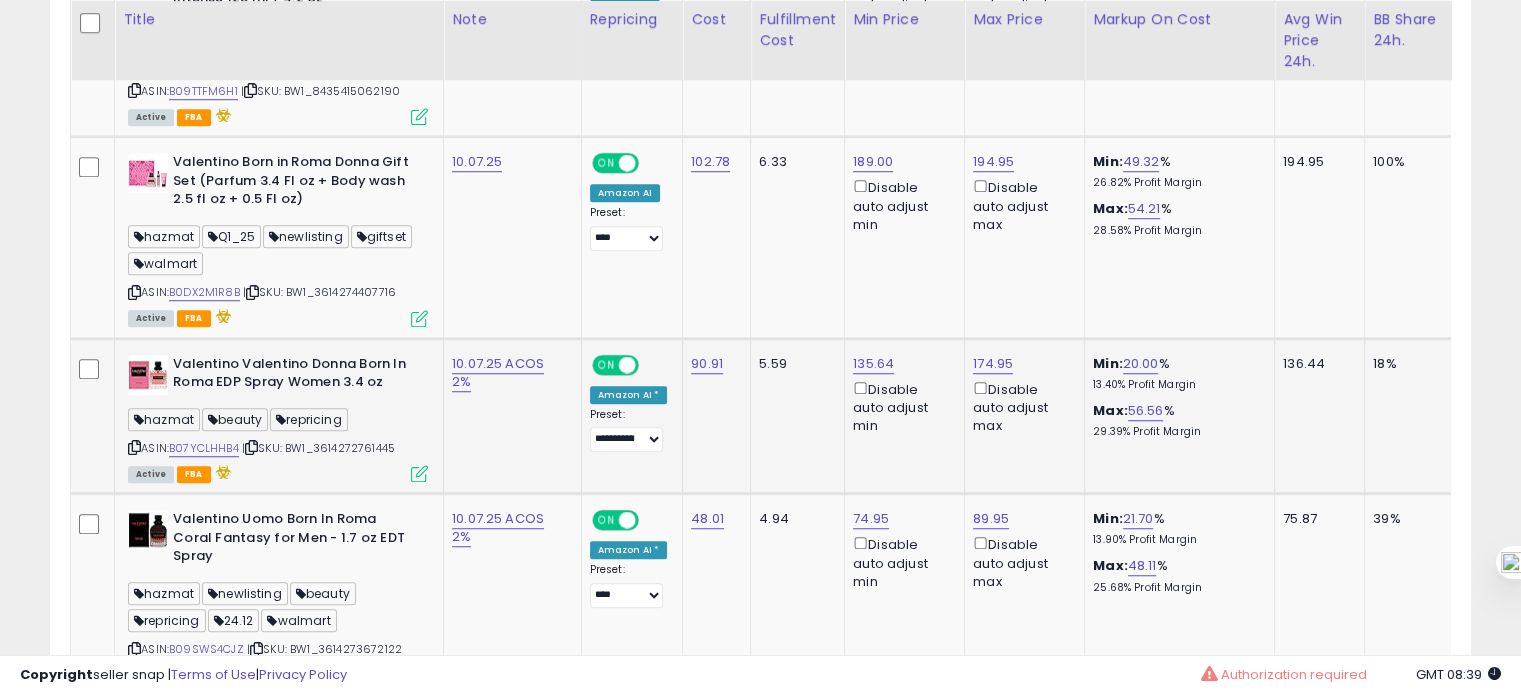 click on "|   SKU: BW1_3614272761445" at bounding box center [318, 448] 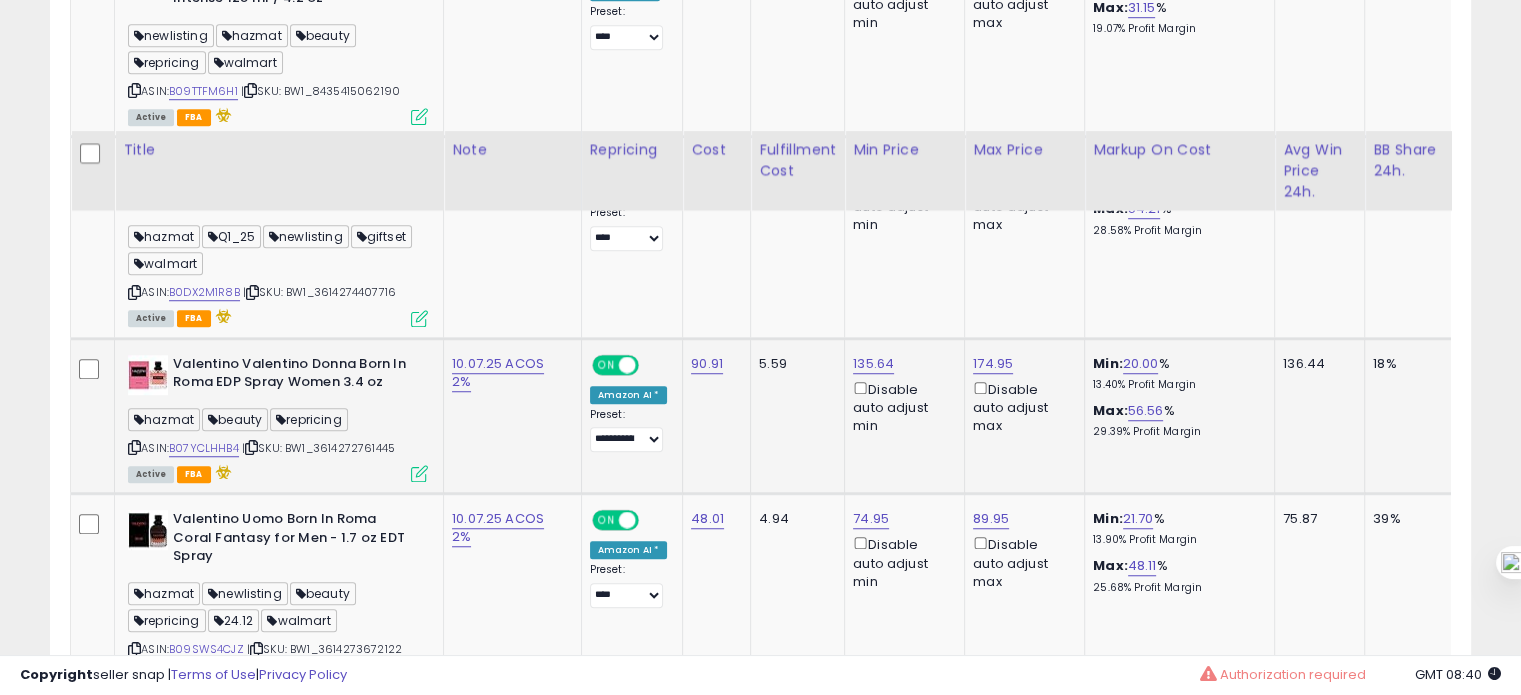 scroll, scrollTop: 1740, scrollLeft: 0, axis: vertical 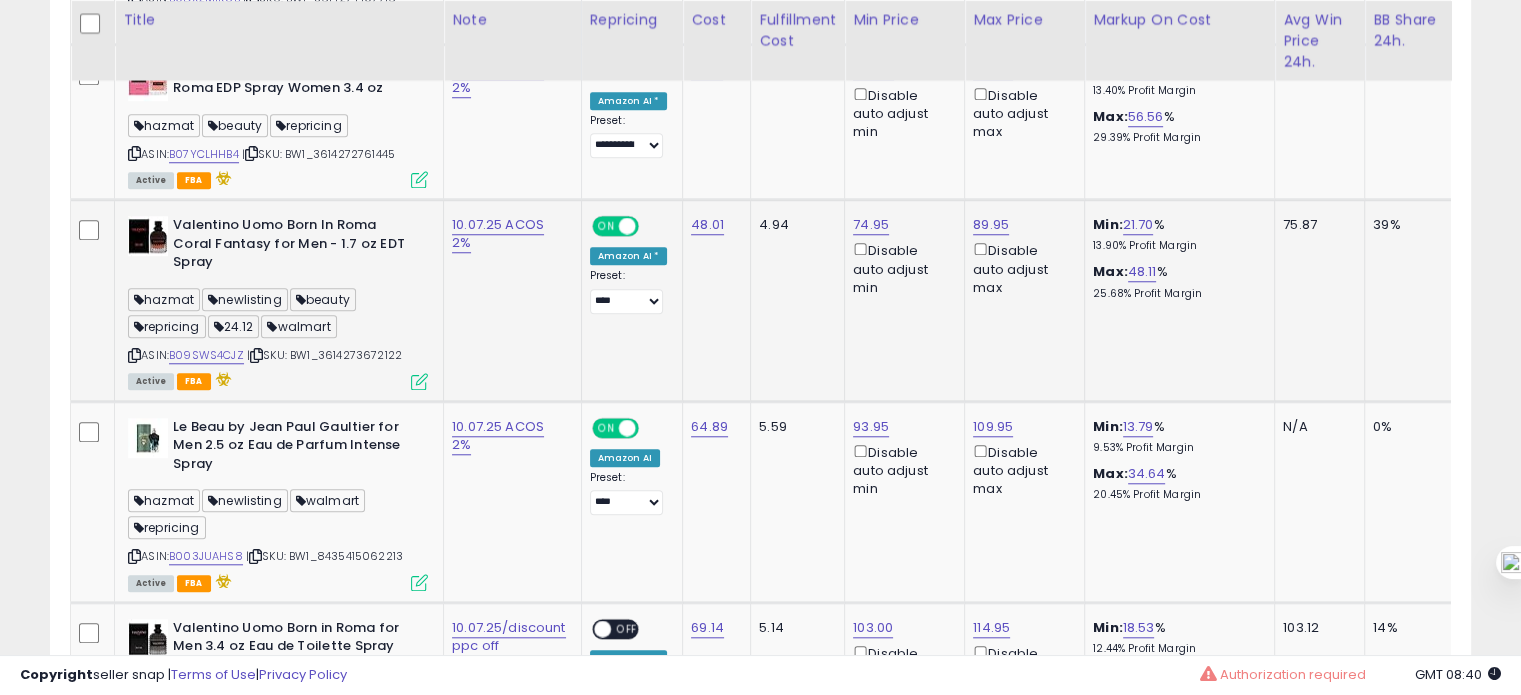 click on "|   SKU: BW1_3614273672122" at bounding box center (324, 355) 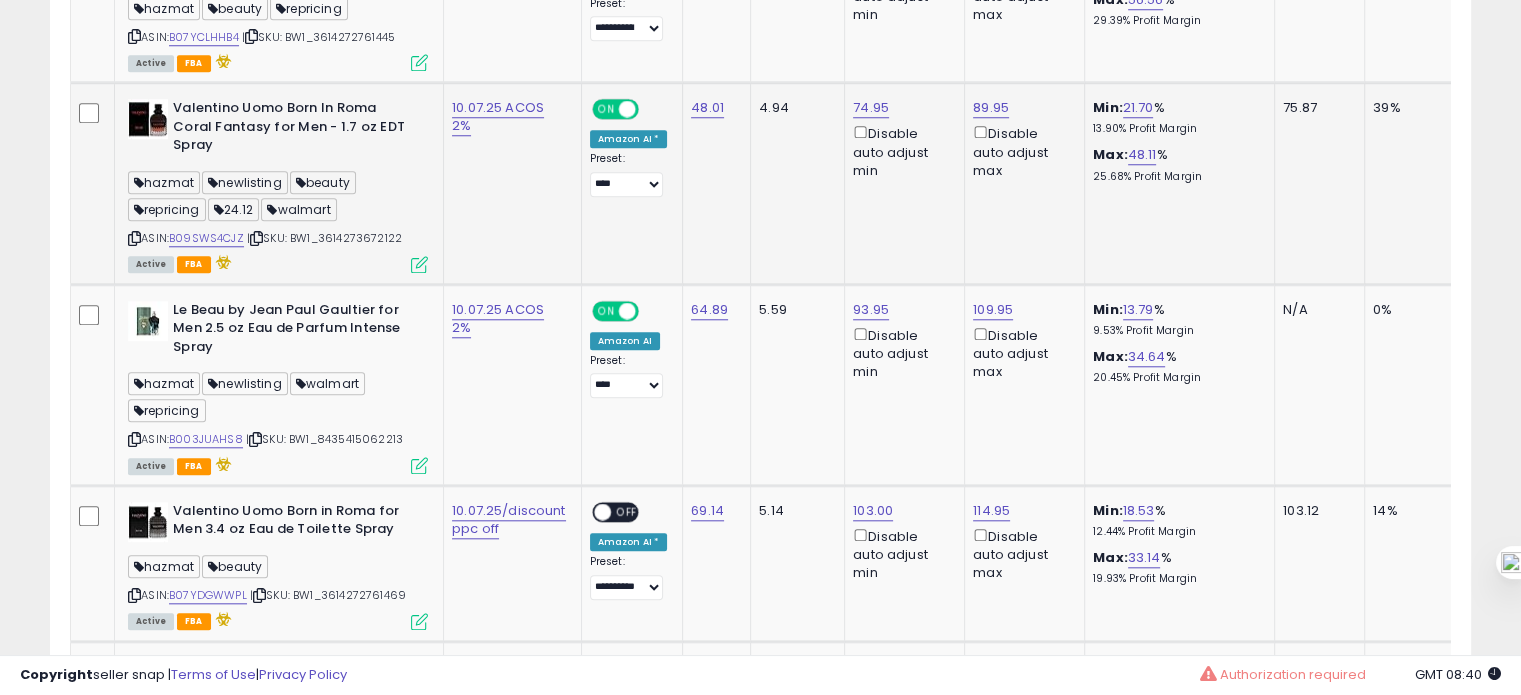 scroll, scrollTop: 1872, scrollLeft: 0, axis: vertical 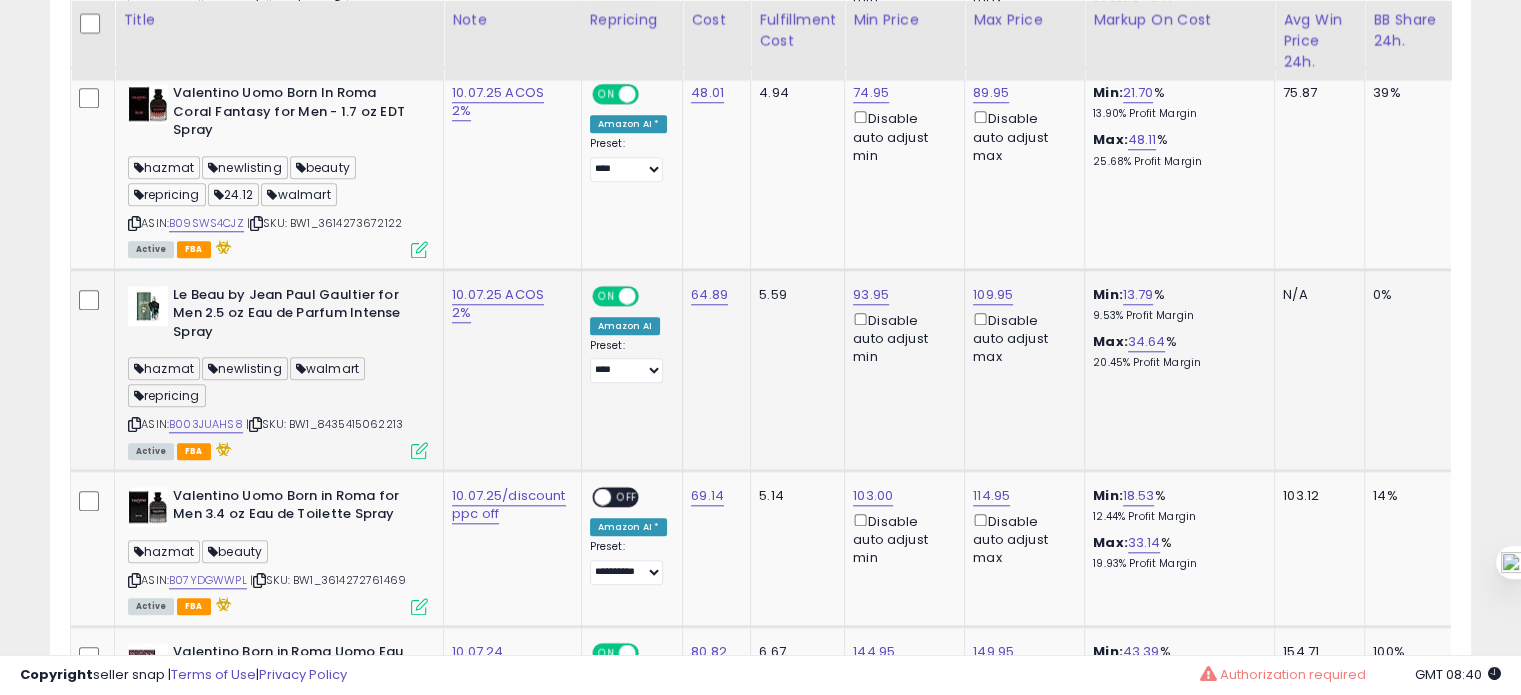 click on "|   SKU: BW1_8435415062213" at bounding box center (324, 424) 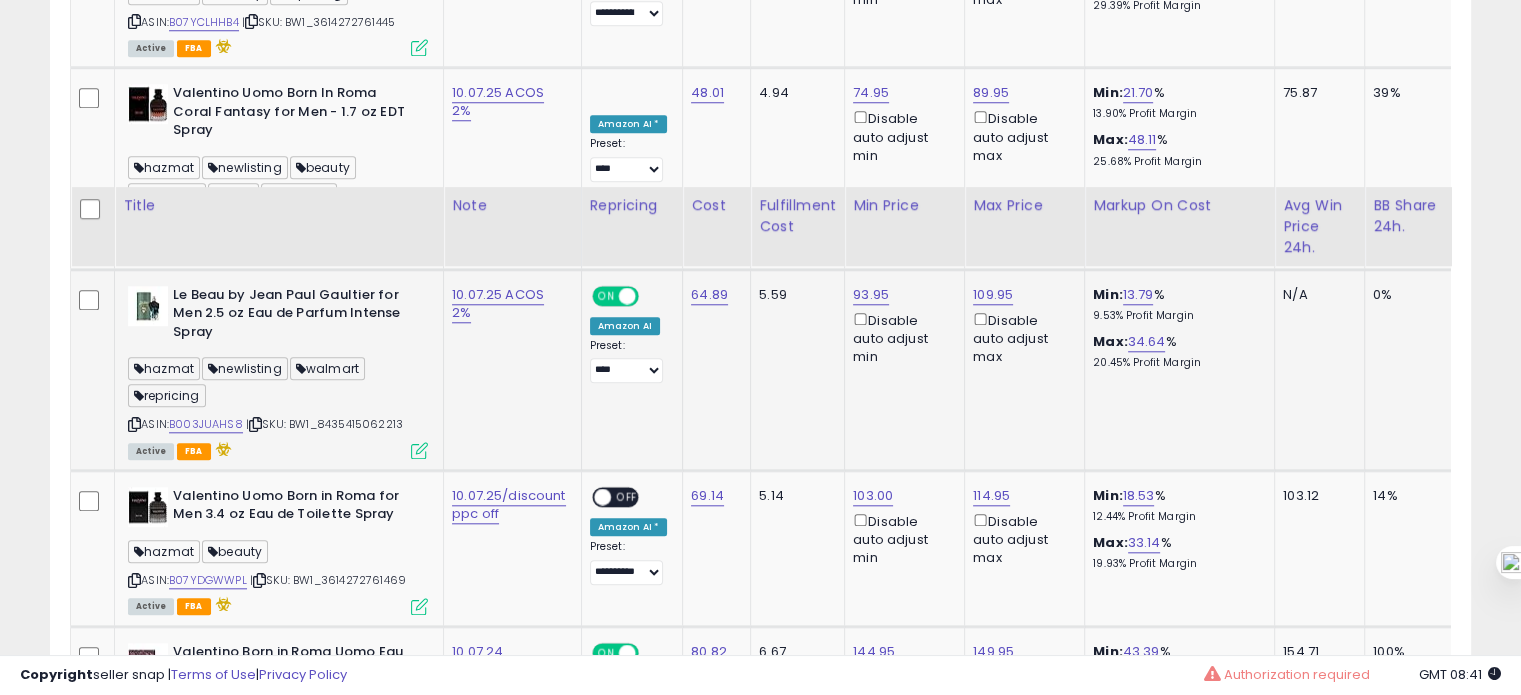 scroll, scrollTop: 2064, scrollLeft: 0, axis: vertical 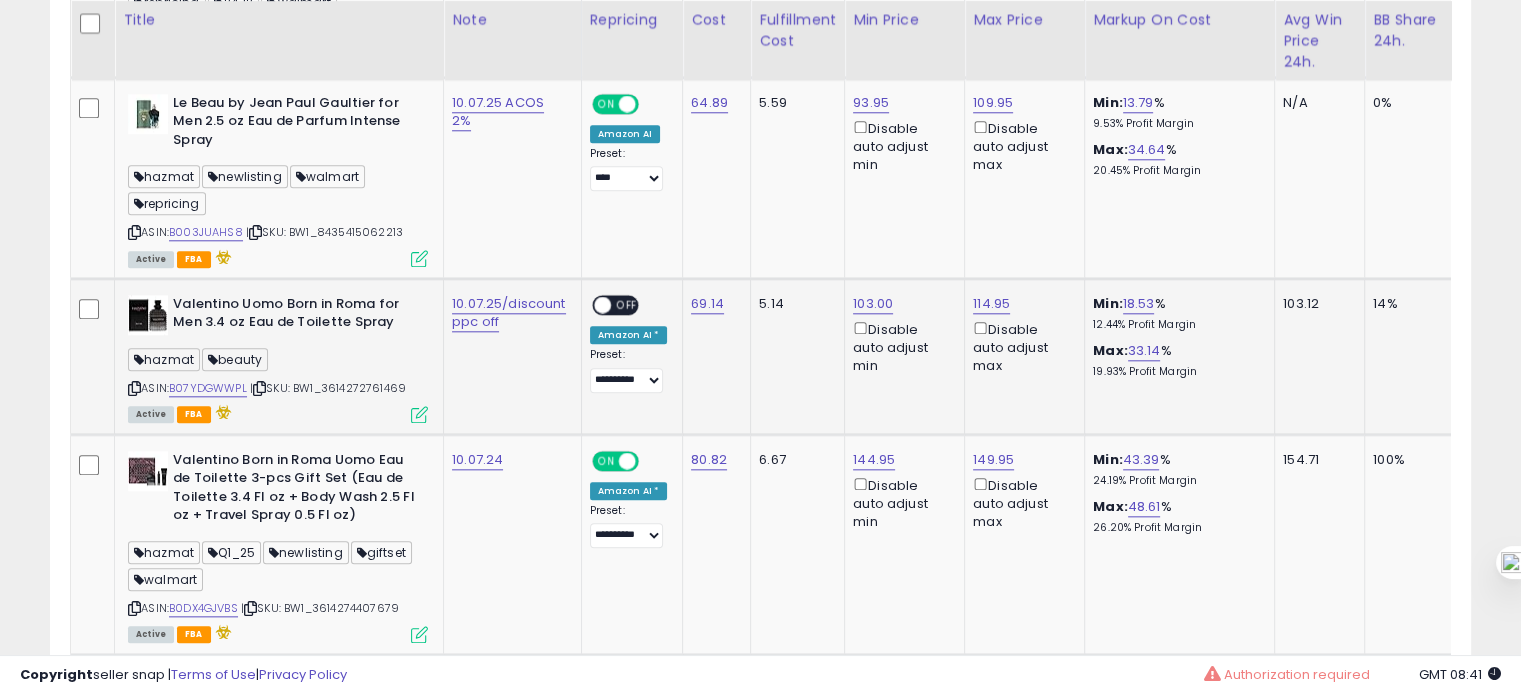 click on "|   SKU: BW1_3614272761469" at bounding box center [328, 388] 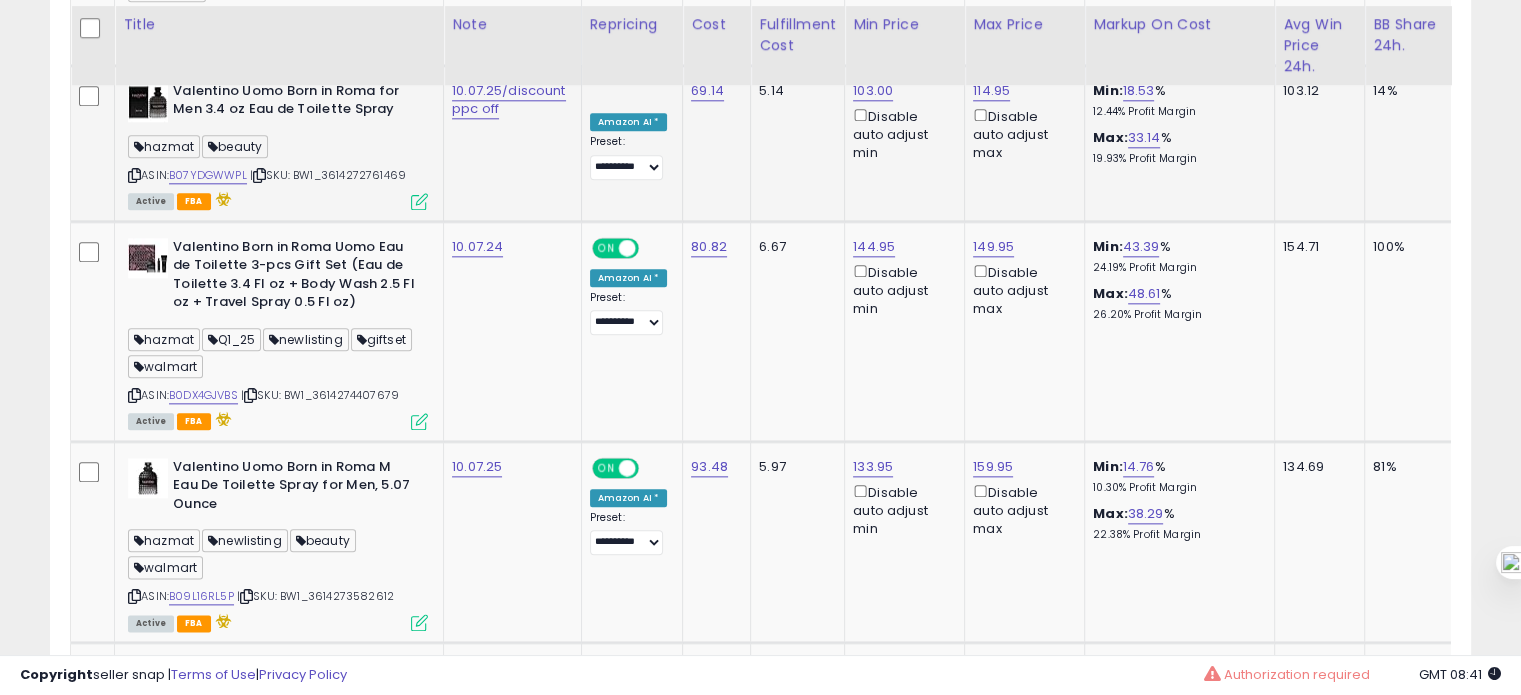 scroll, scrollTop: 2284, scrollLeft: 0, axis: vertical 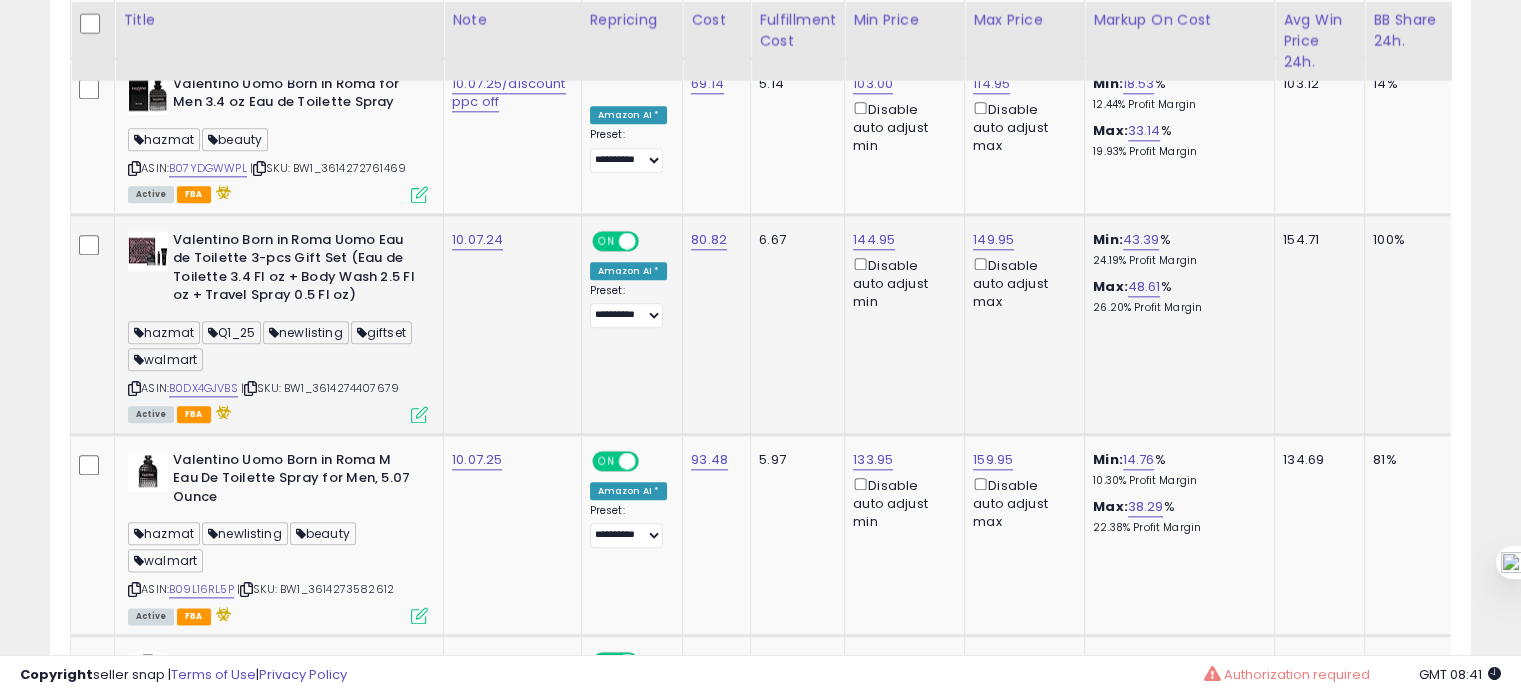click on "|   SKU: BW1_3614274407679" at bounding box center (320, 388) 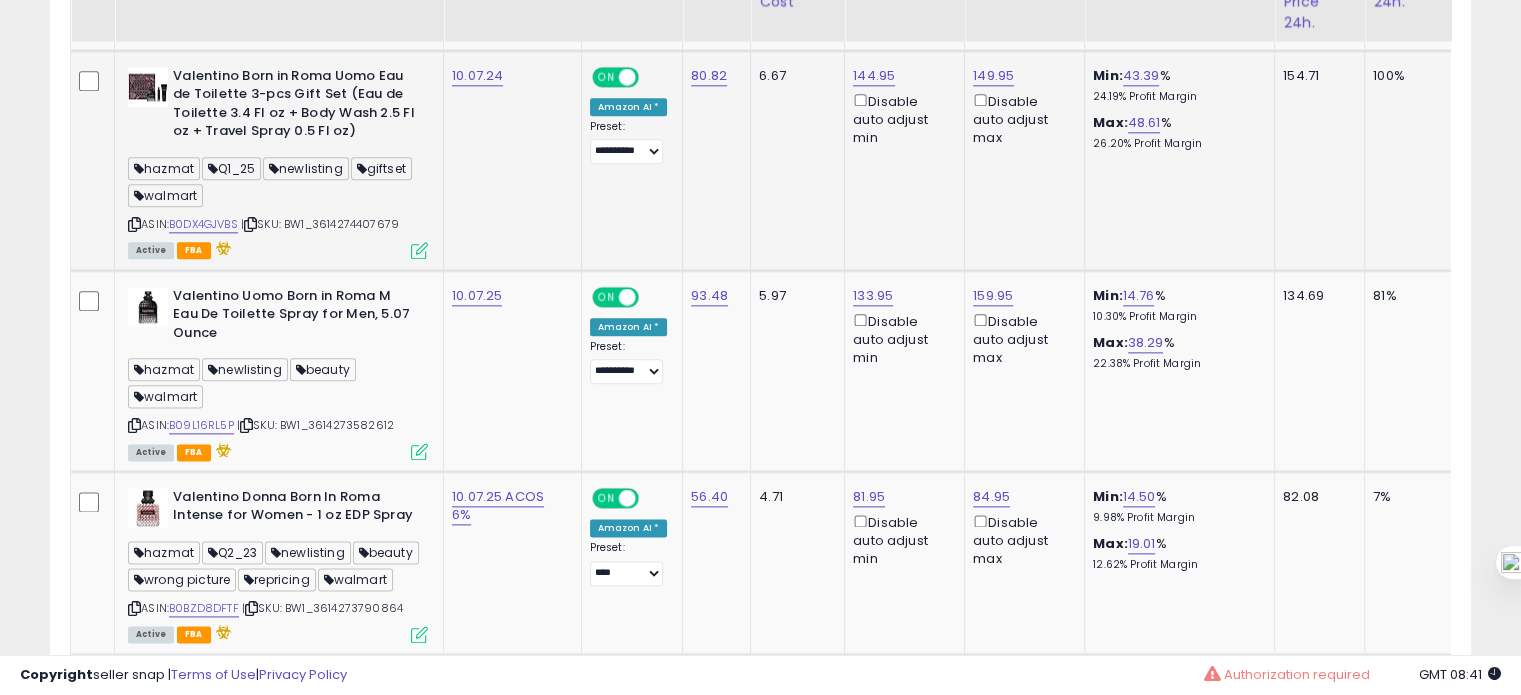 scroll, scrollTop: 2452, scrollLeft: 0, axis: vertical 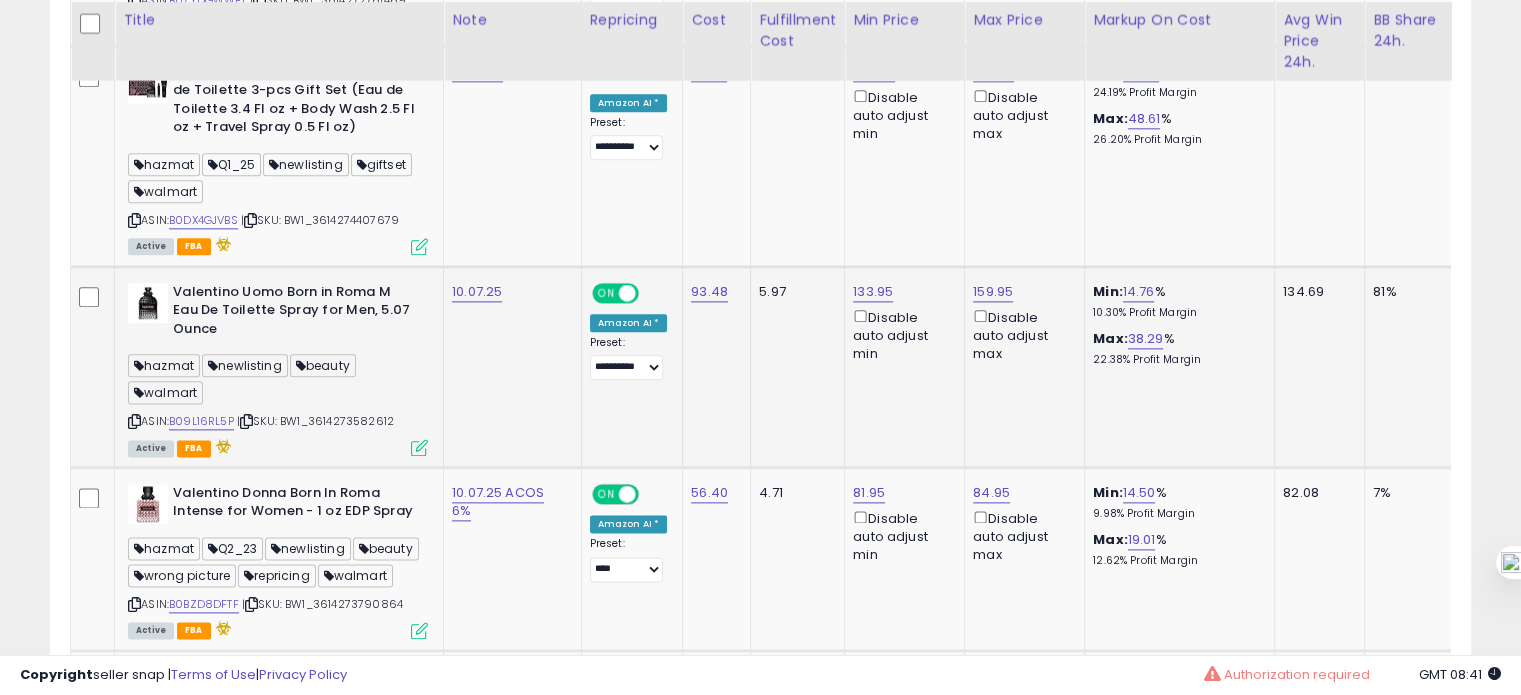 click on "|   SKU: BW1_3614273582612" at bounding box center [315, 421] 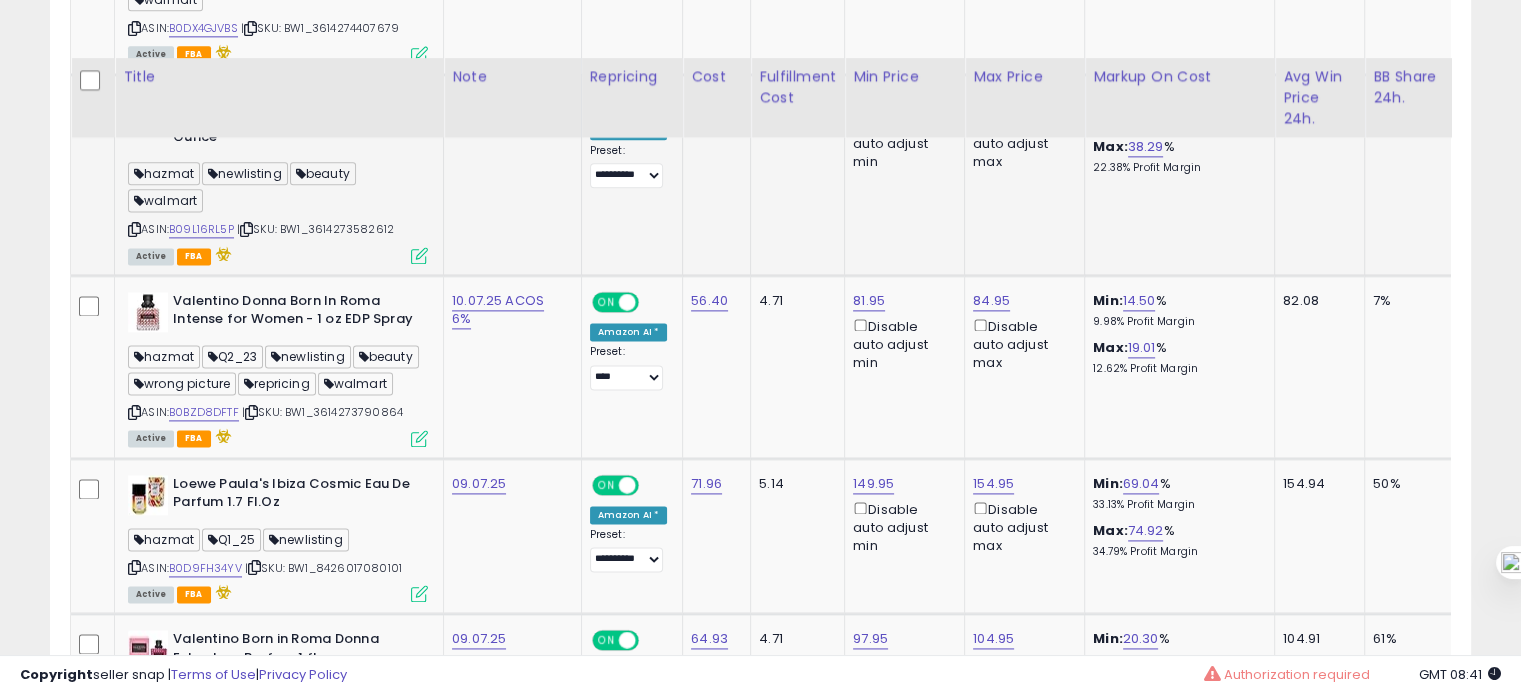 scroll, scrollTop: 2717, scrollLeft: 0, axis: vertical 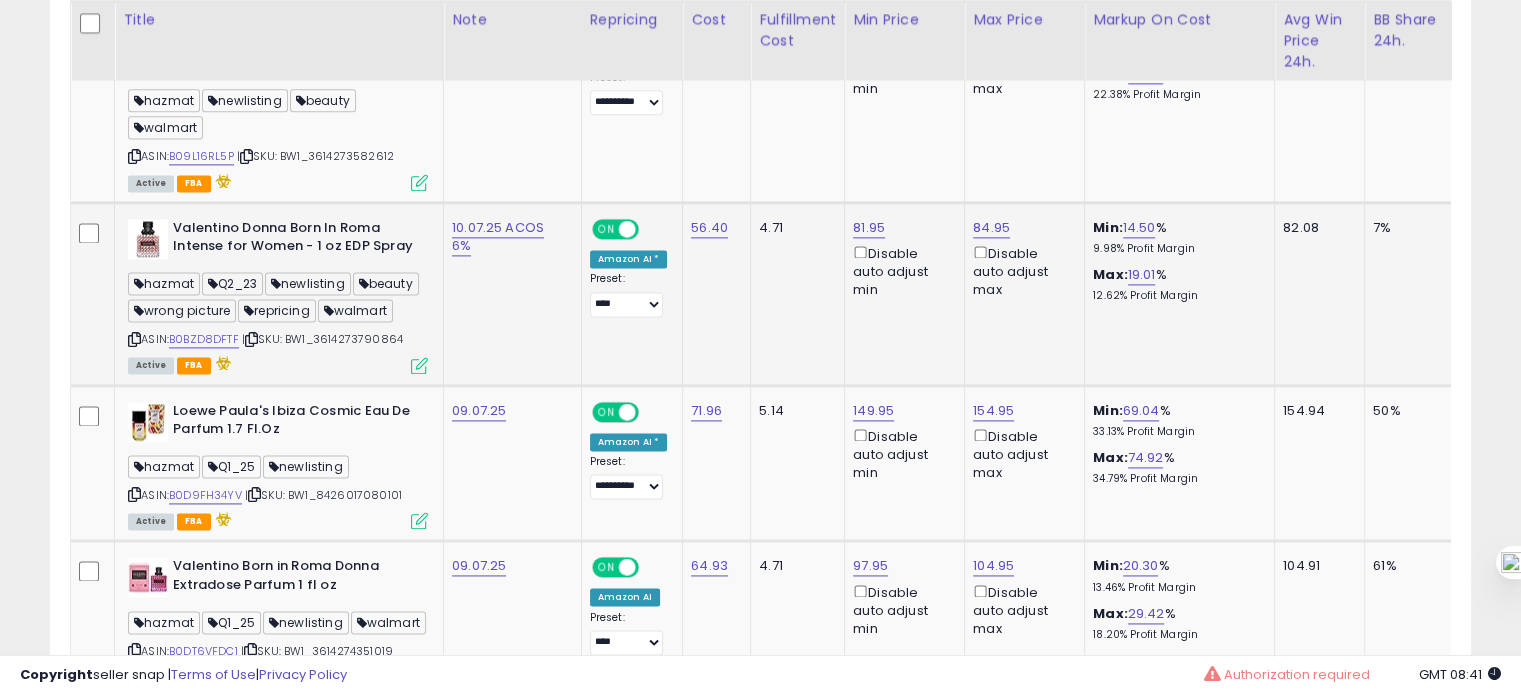 click on "|   SKU: BW1_3614273790864" at bounding box center (322, 339) 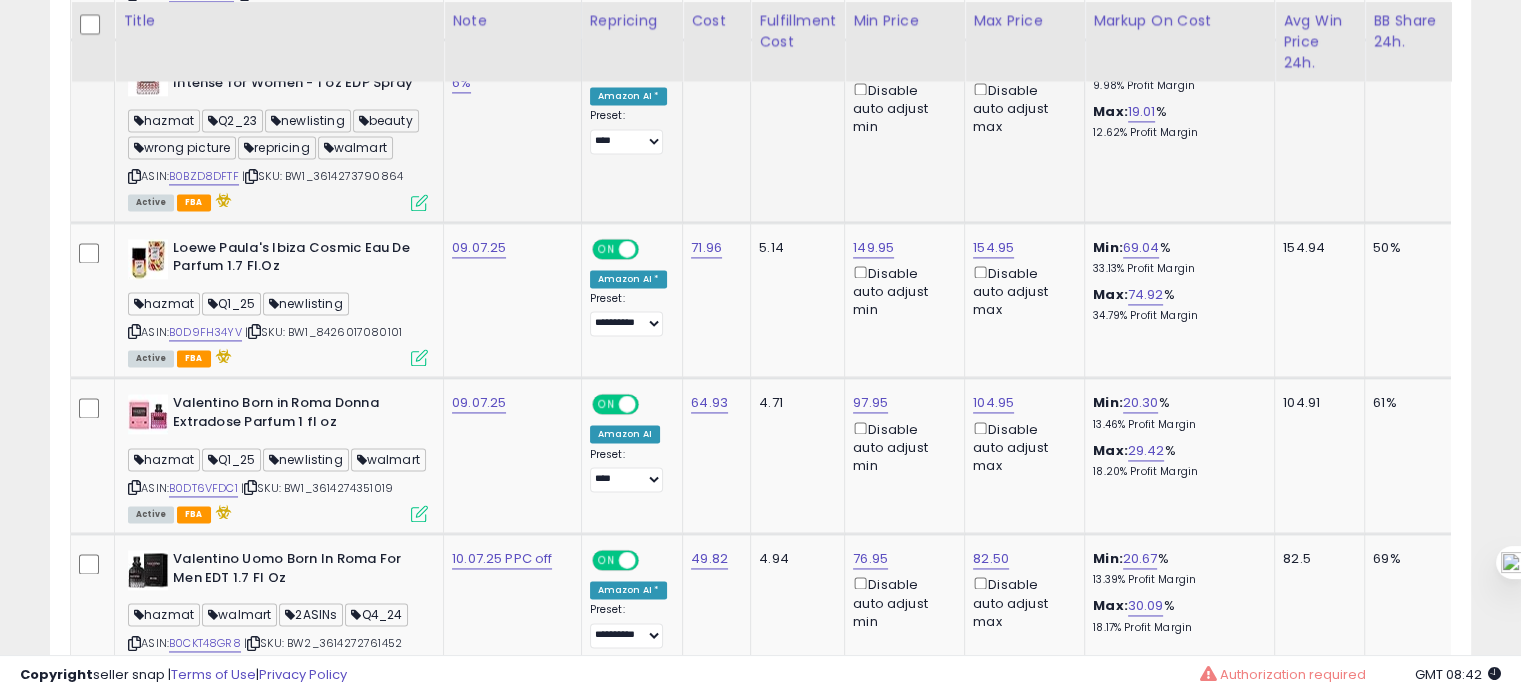 scroll, scrollTop: 2881, scrollLeft: 0, axis: vertical 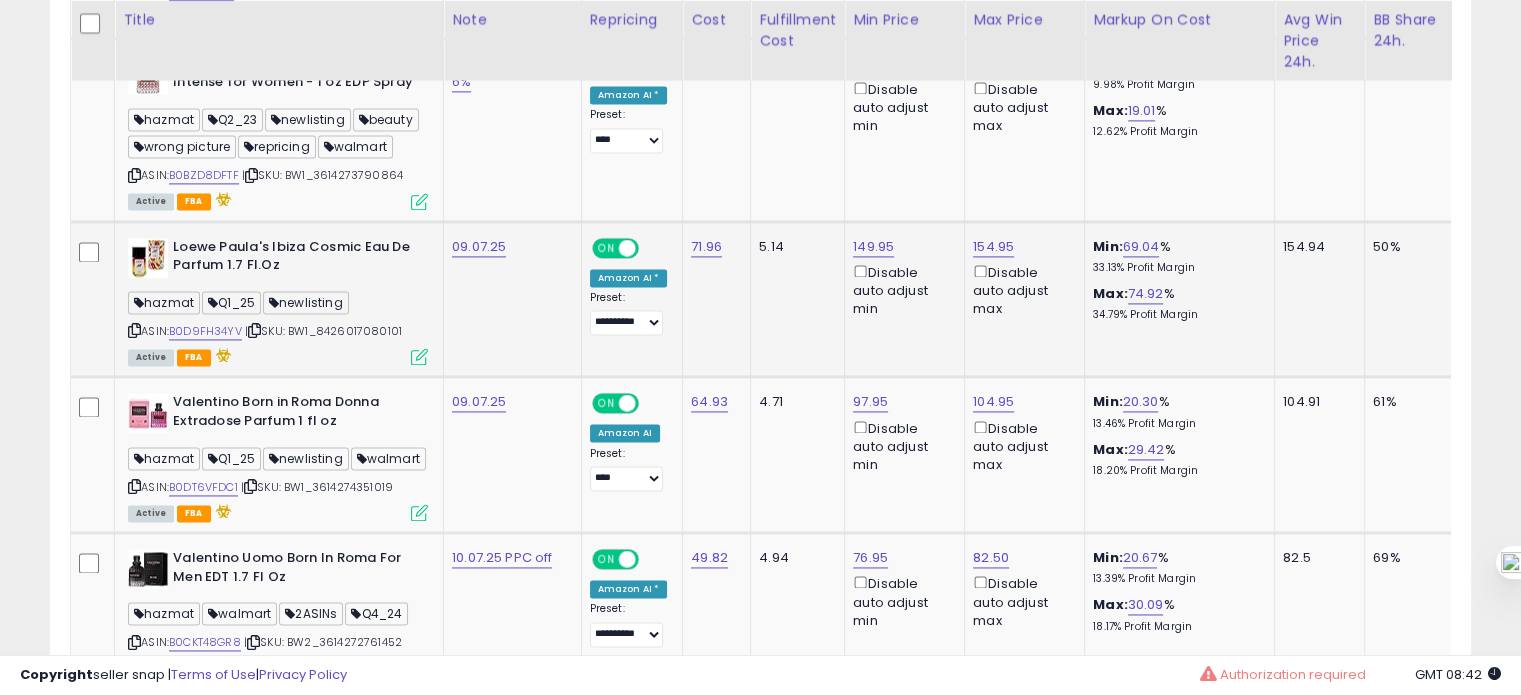 click at bounding box center [134, 330] 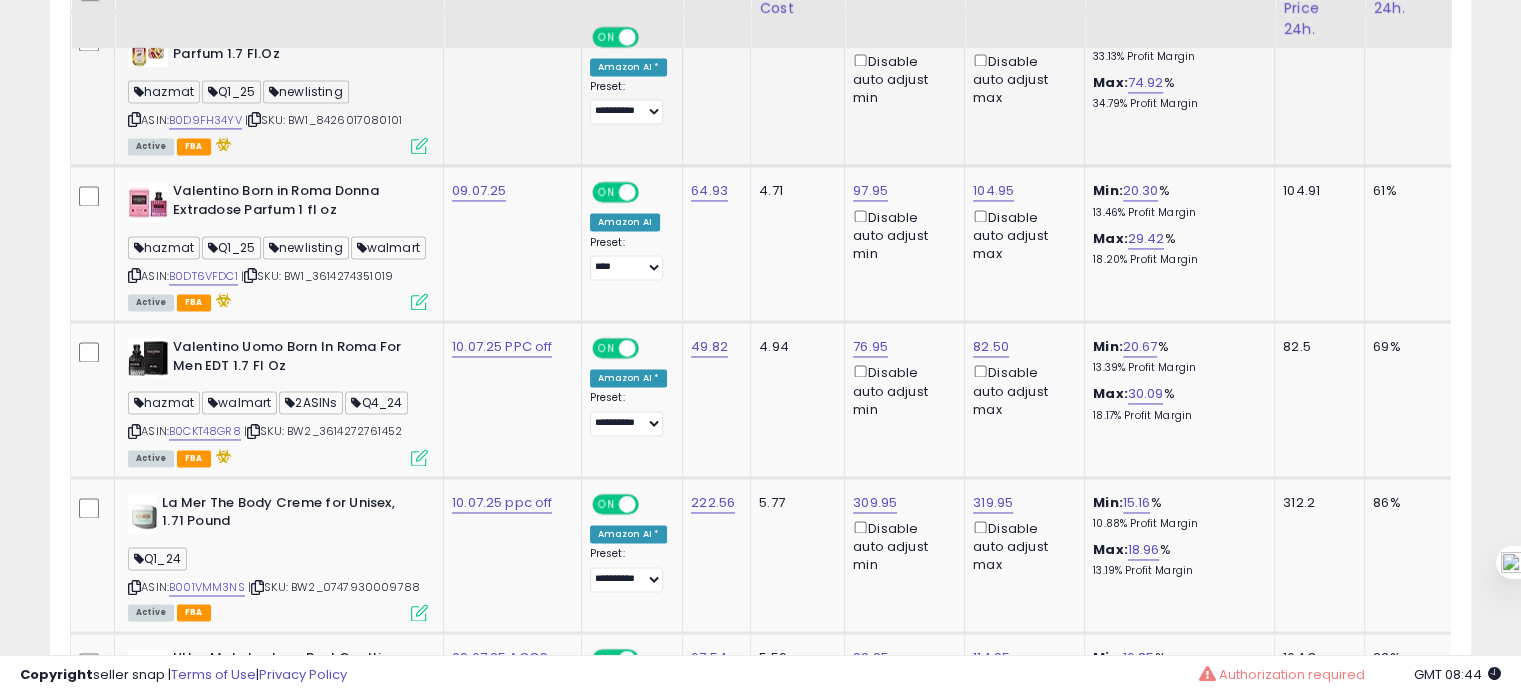 scroll, scrollTop: 3150, scrollLeft: 0, axis: vertical 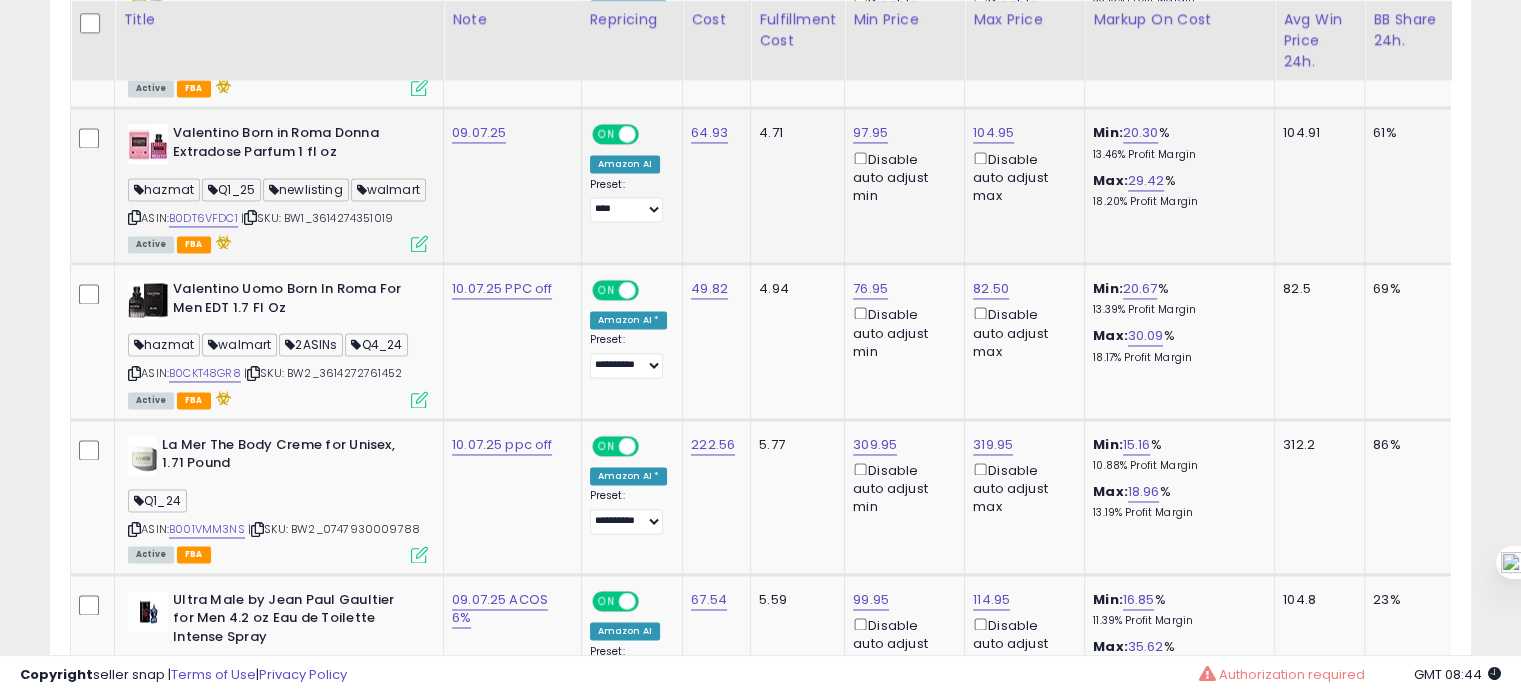 click at bounding box center (134, 217) 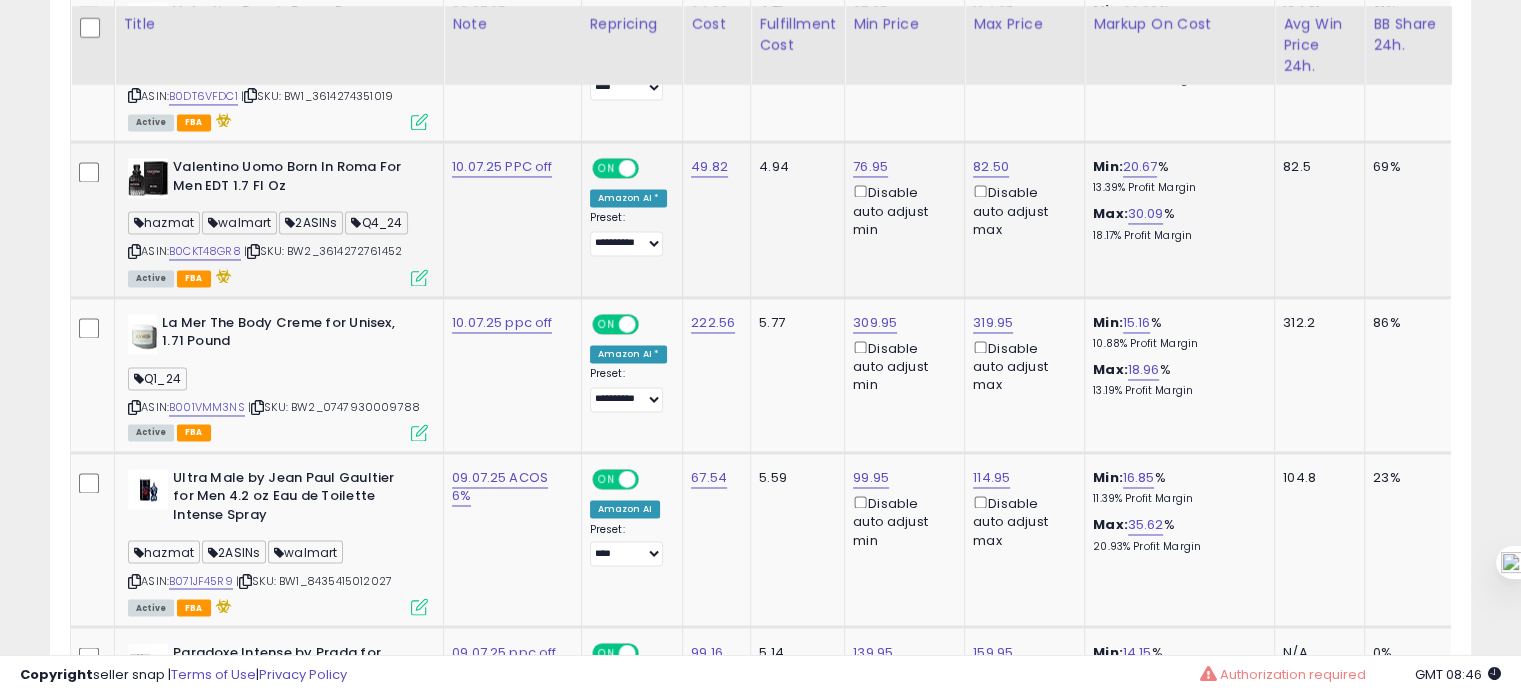 scroll, scrollTop: 3280, scrollLeft: 0, axis: vertical 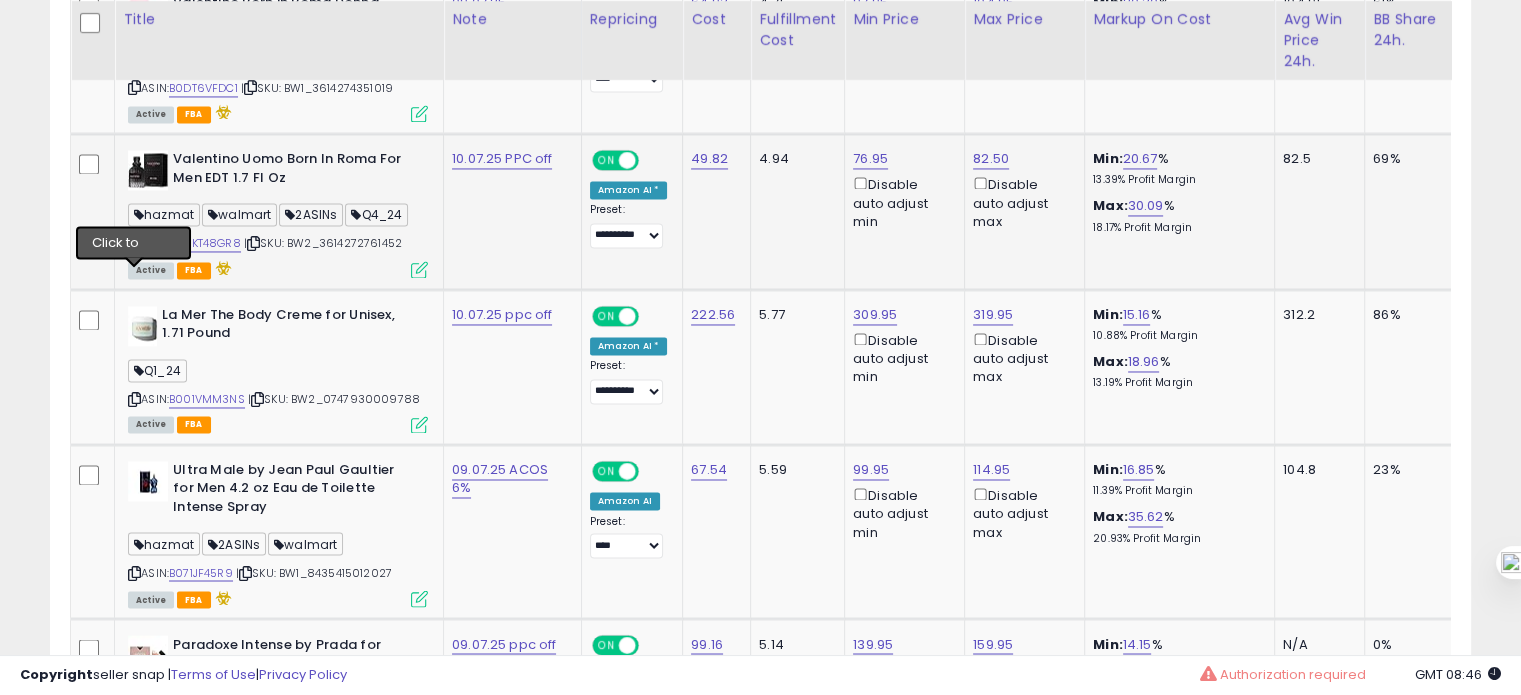 click at bounding box center (134, 243) 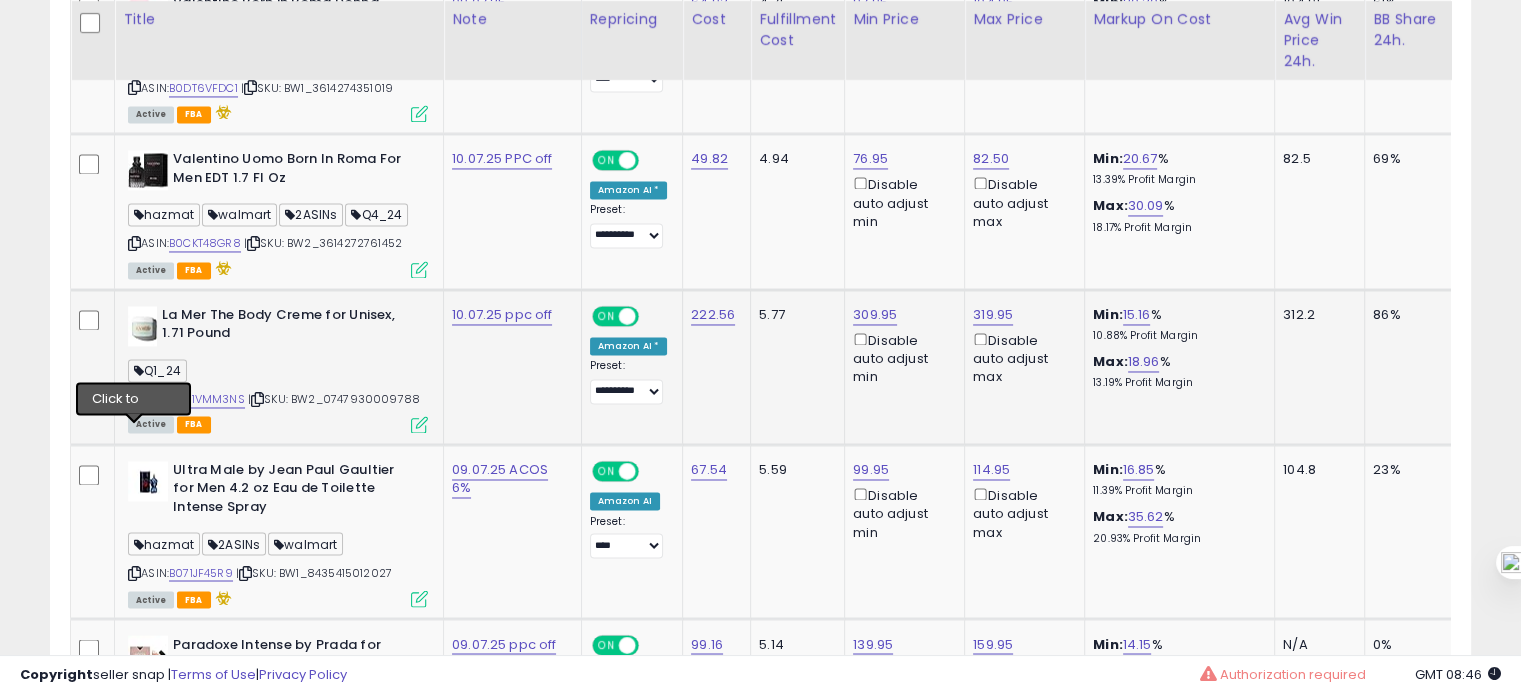 click at bounding box center (134, 399) 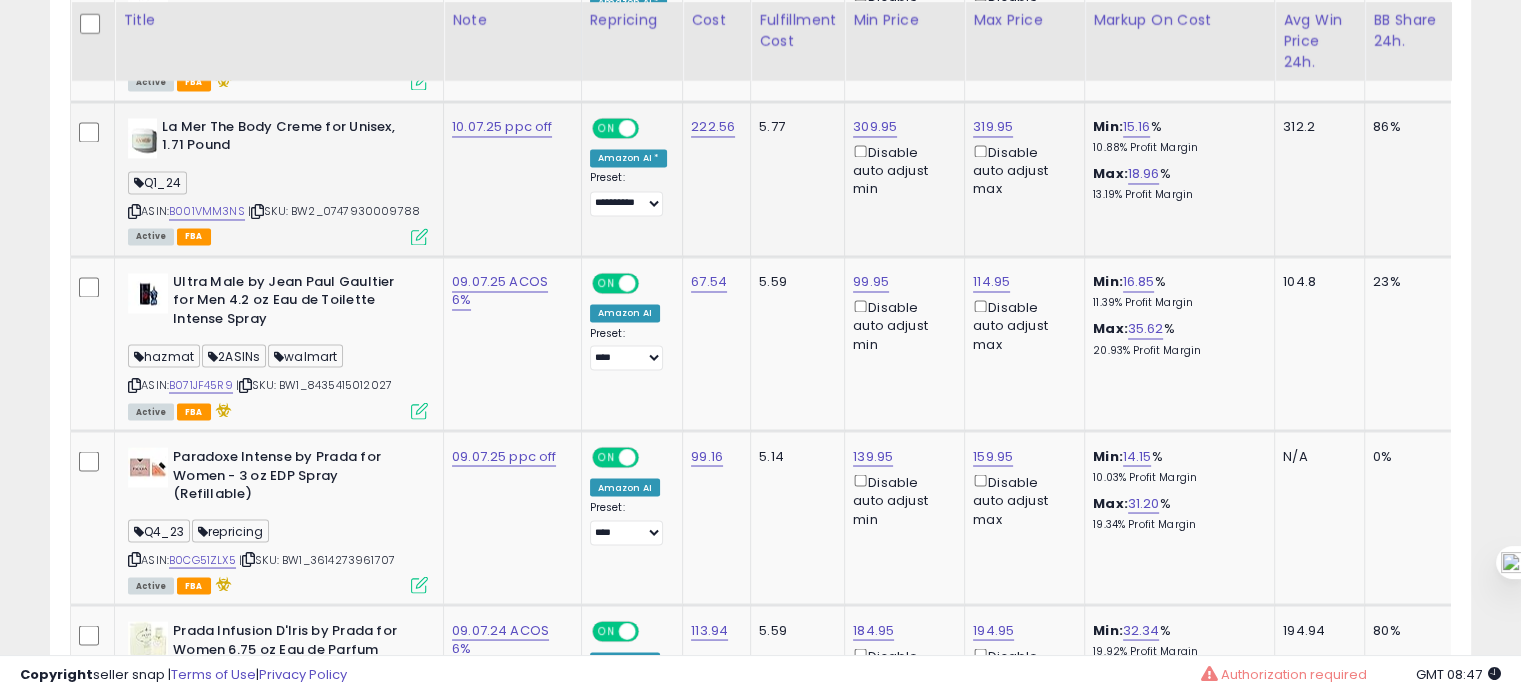 scroll, scrollTop: 3469, scrollLeft: 0, axis: vertical 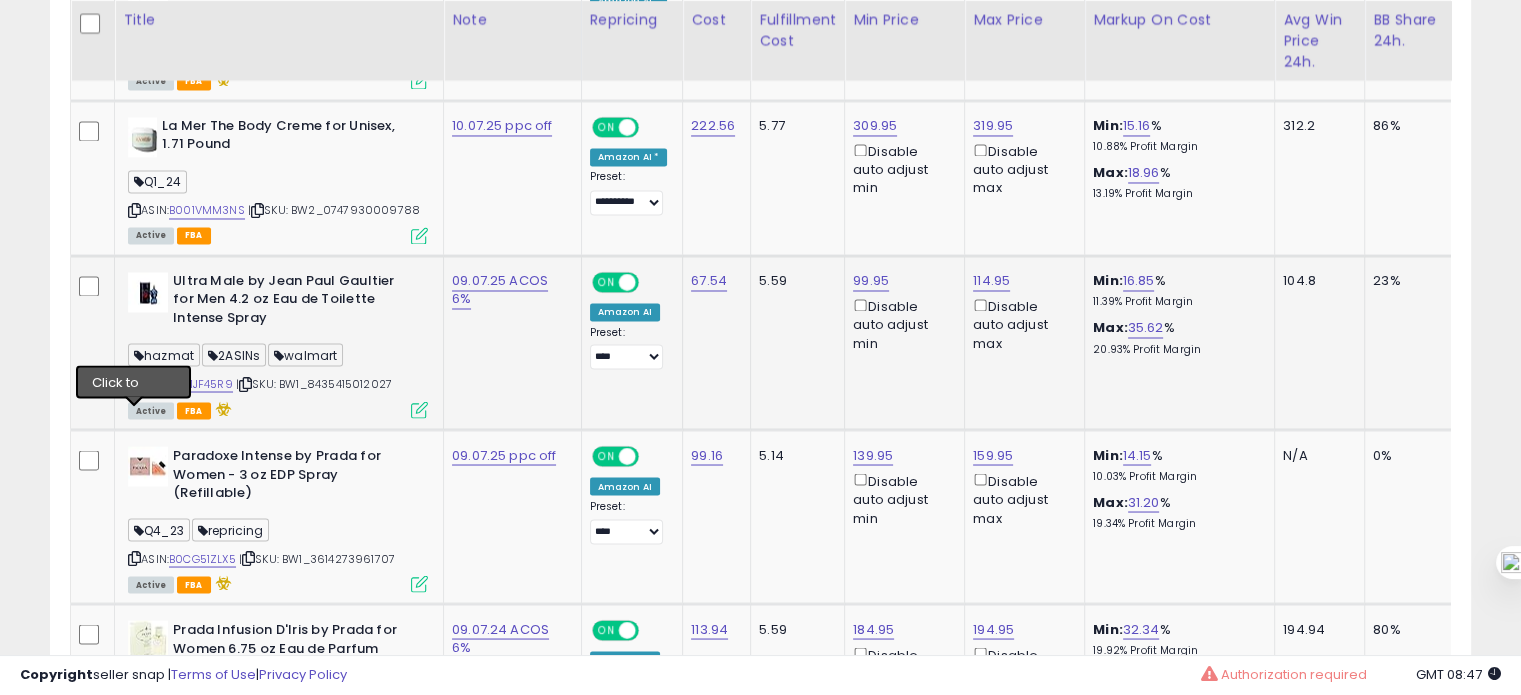 click at bounding box center (134, 383) 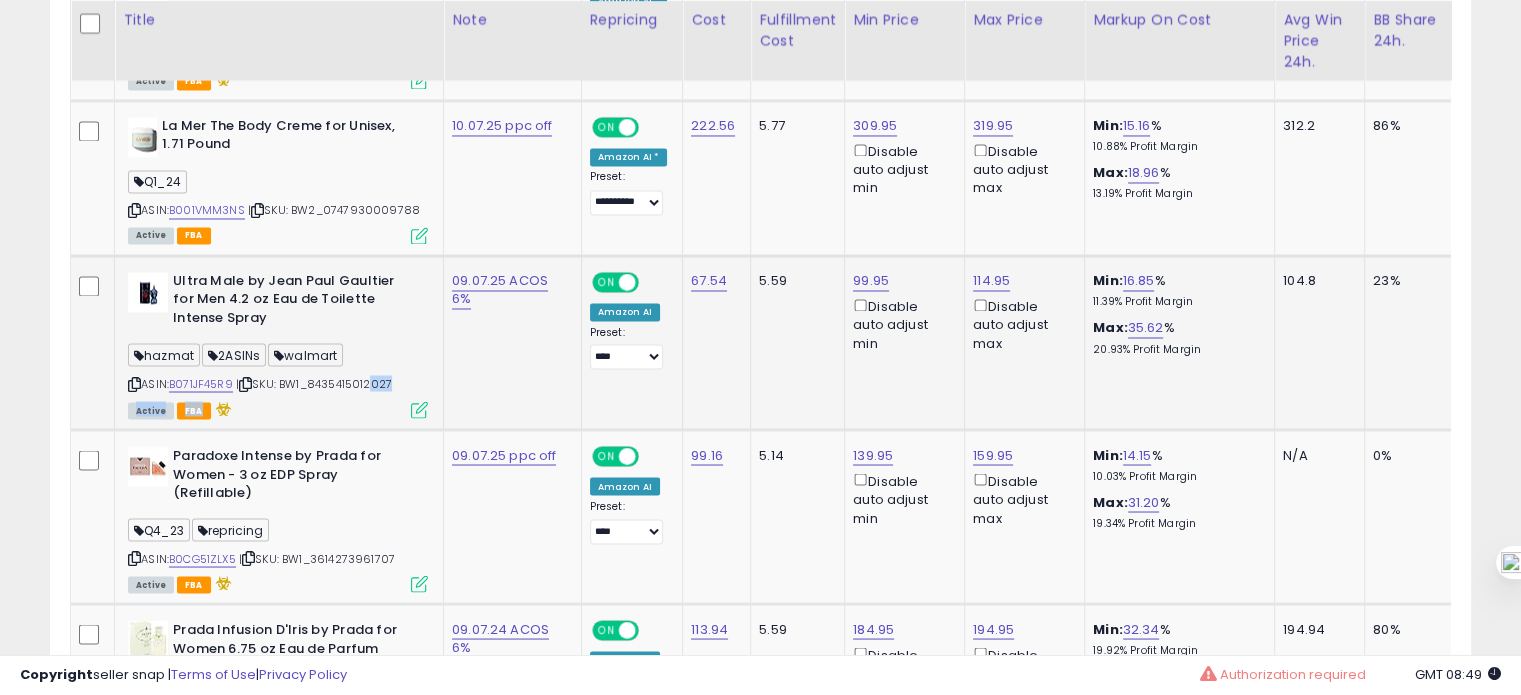 drag, startPoint x: 350, startPoint y: 427, endPoint x: 368, endPoint y: 411, distance: 24.083189 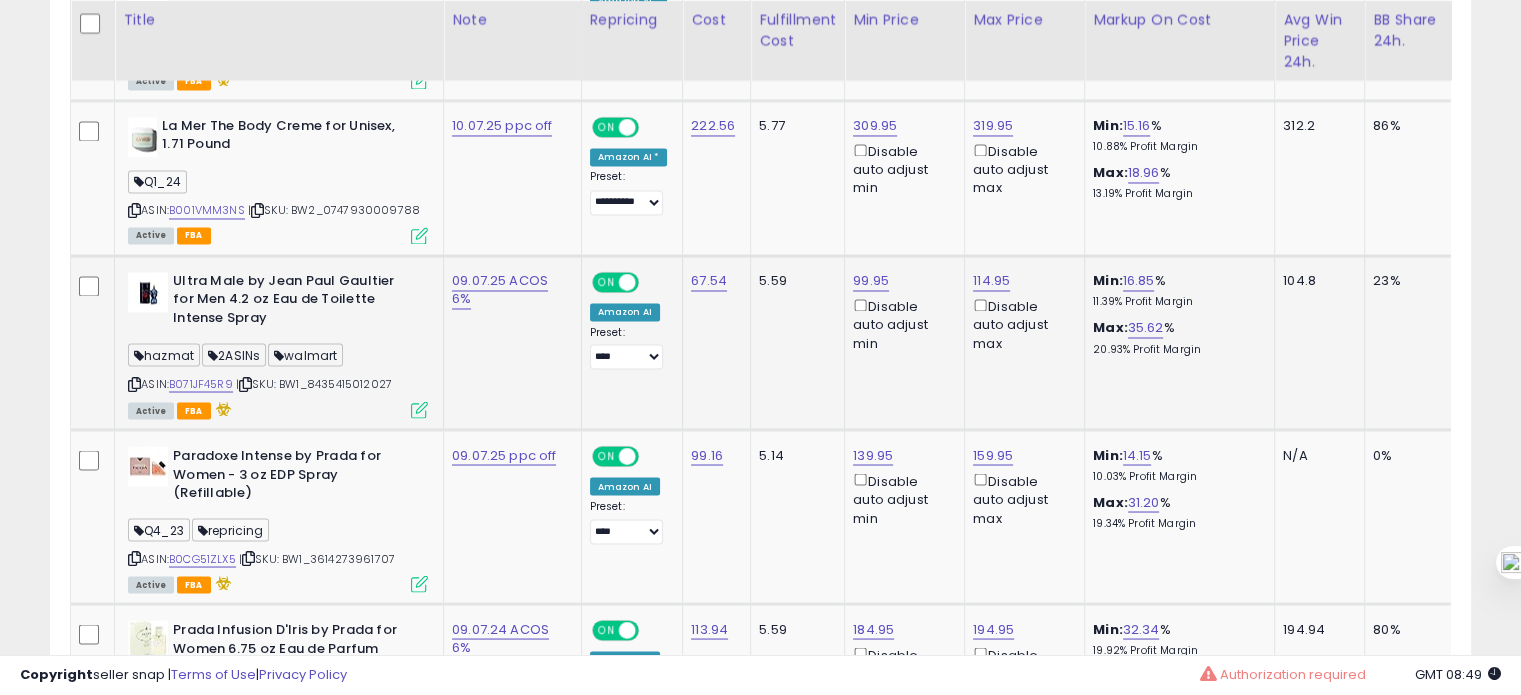 click on "|   SKU: BW1_8435415012027" at bounding box center [314, 383] 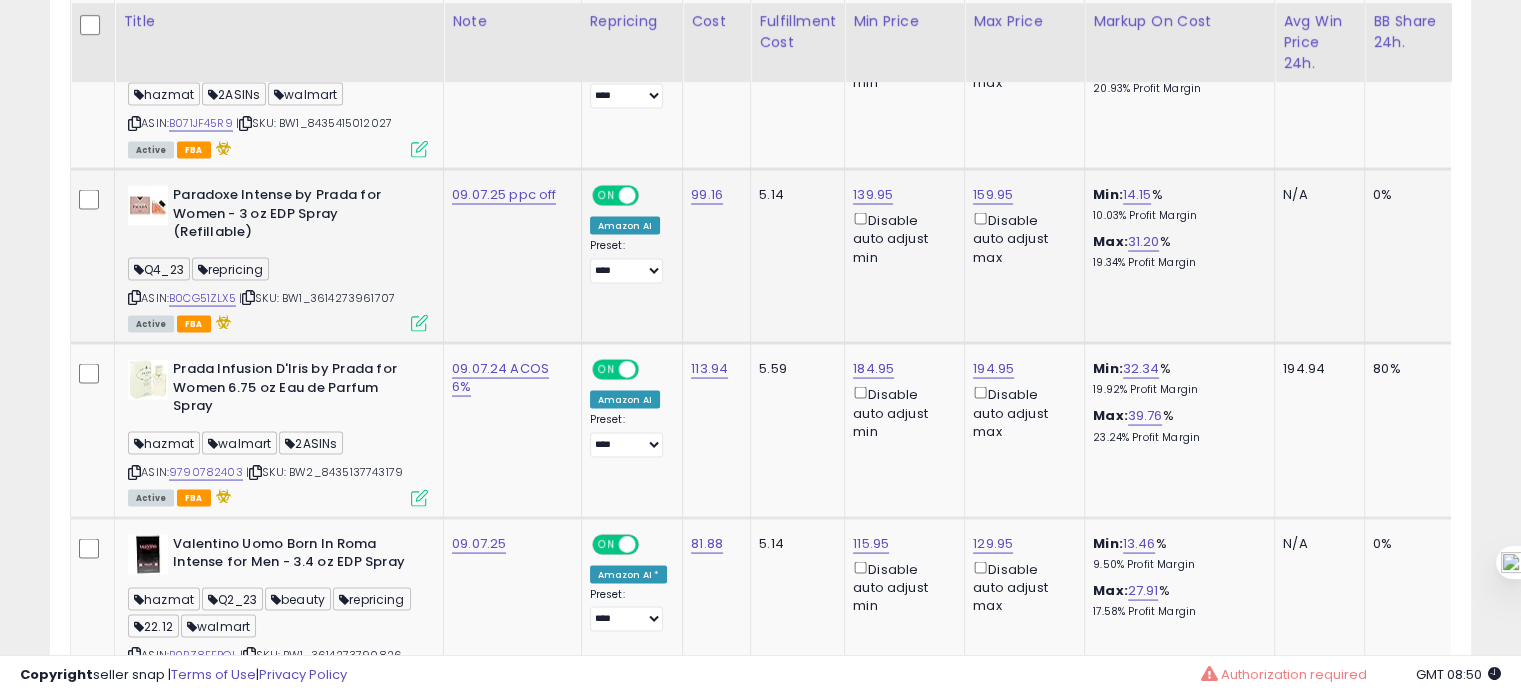scroll, scrollTop: 3732, scrollLeft: 0, axis: vertical 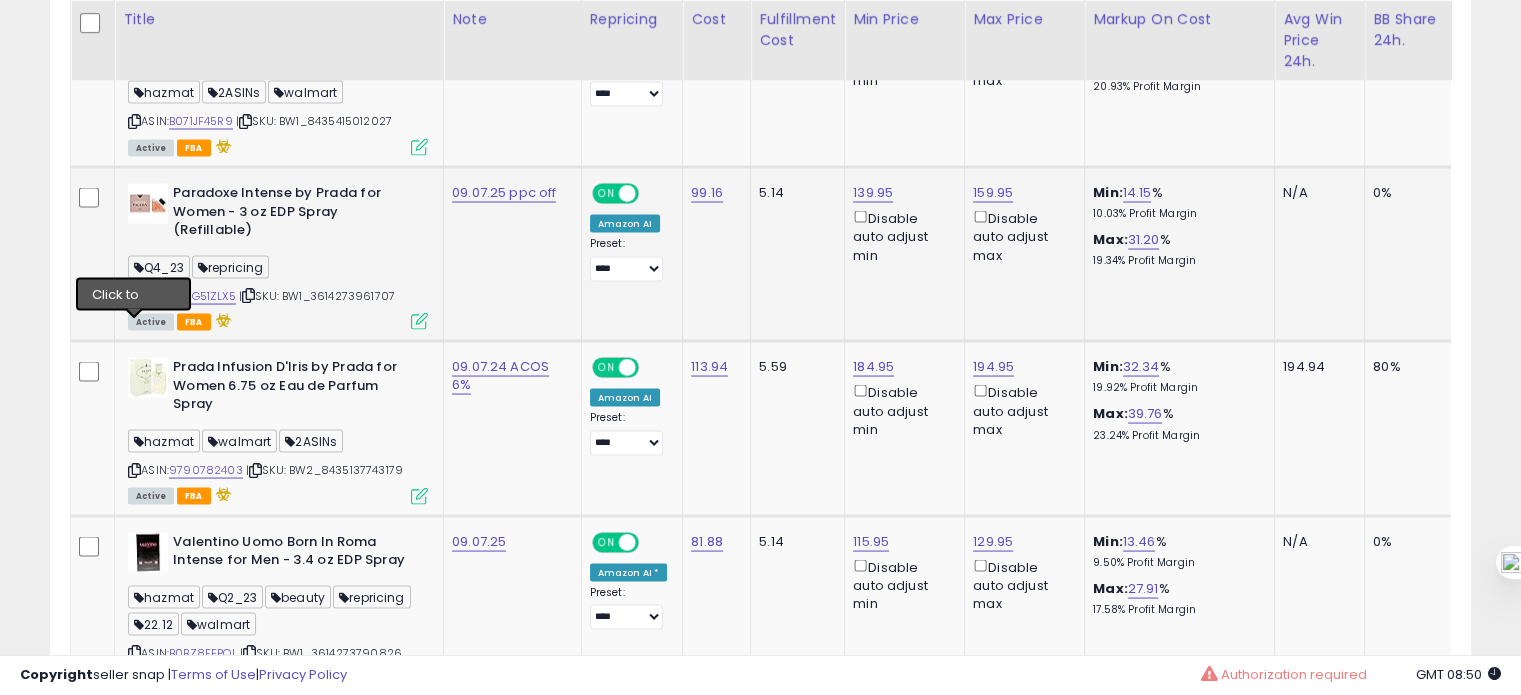 click at bounding box center [134, 294] 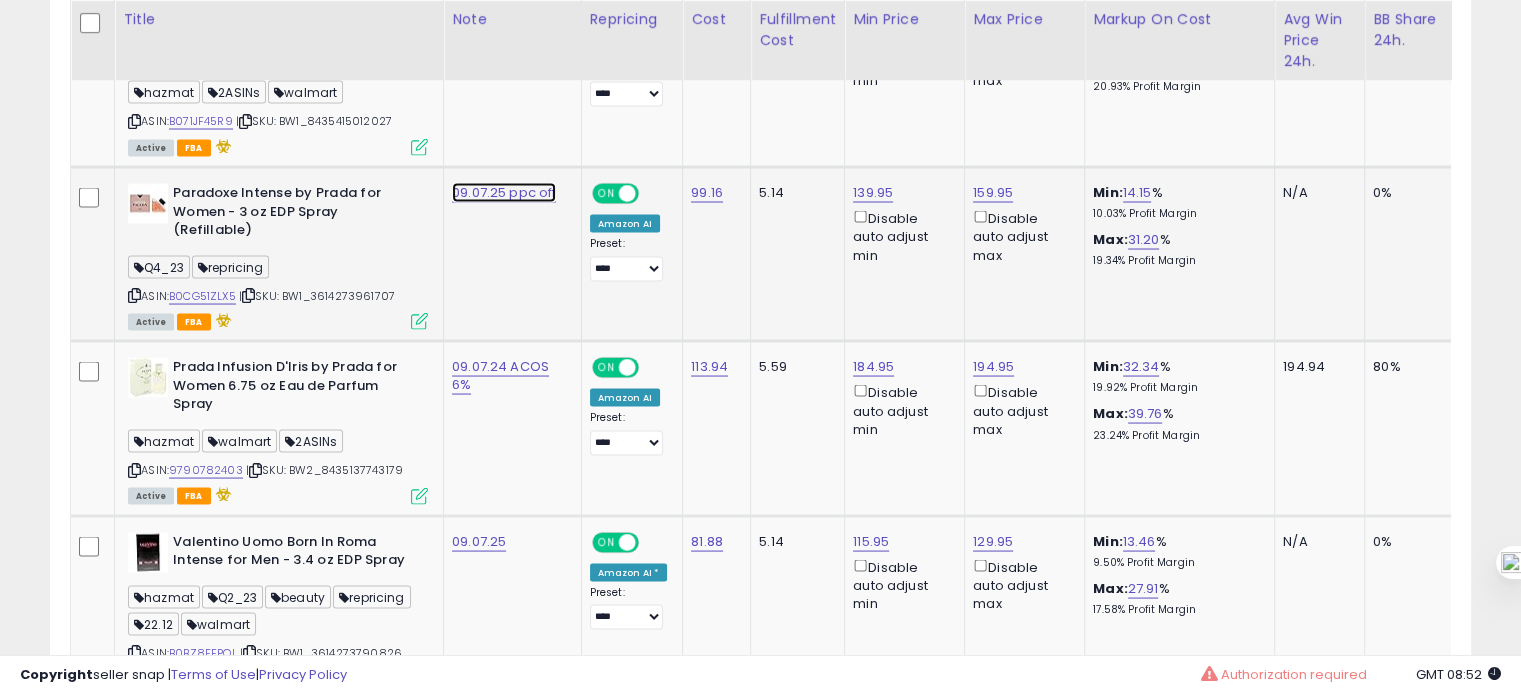 click on "09.07.25 ppc off" at bounding box center [502, -2508] 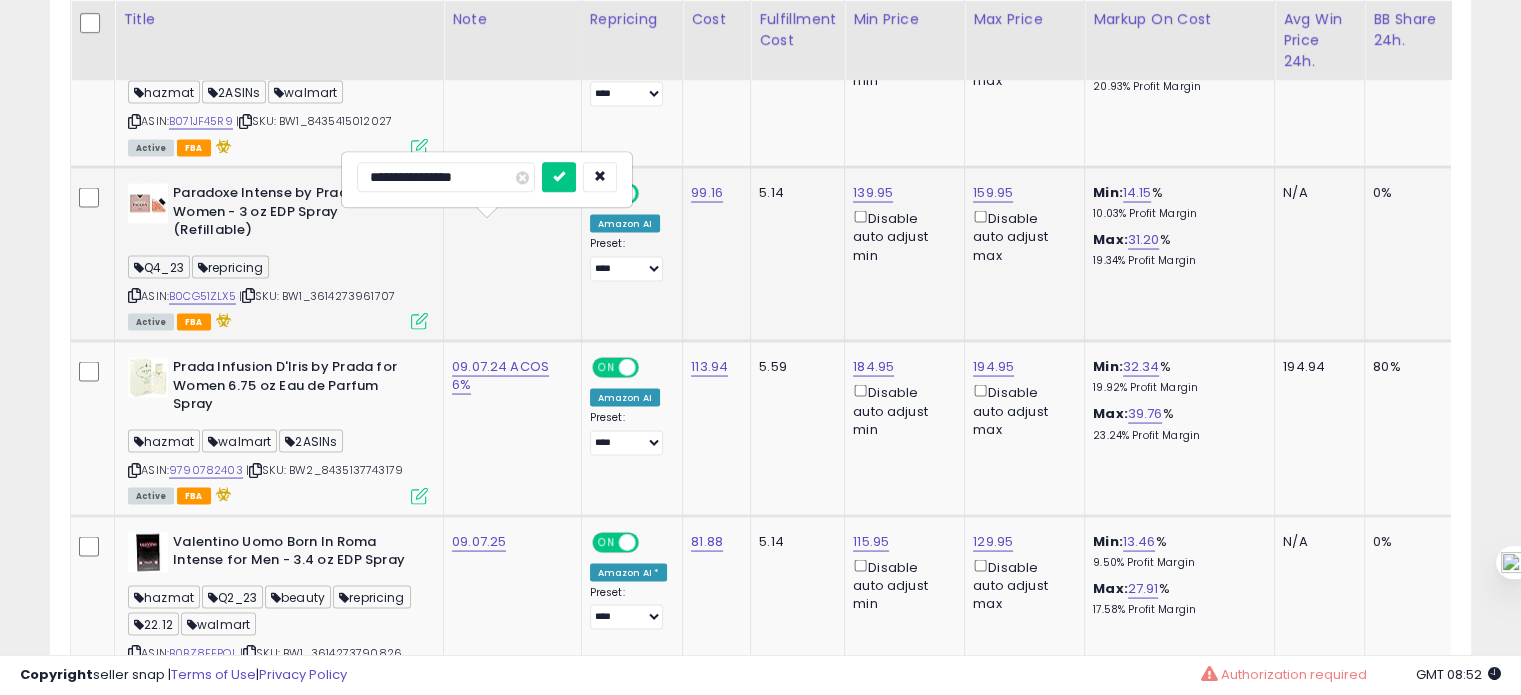 drag, startPoint x: 384, startPoint y: 176, endPoint x: 368, endPoint y: 176, distance: 16 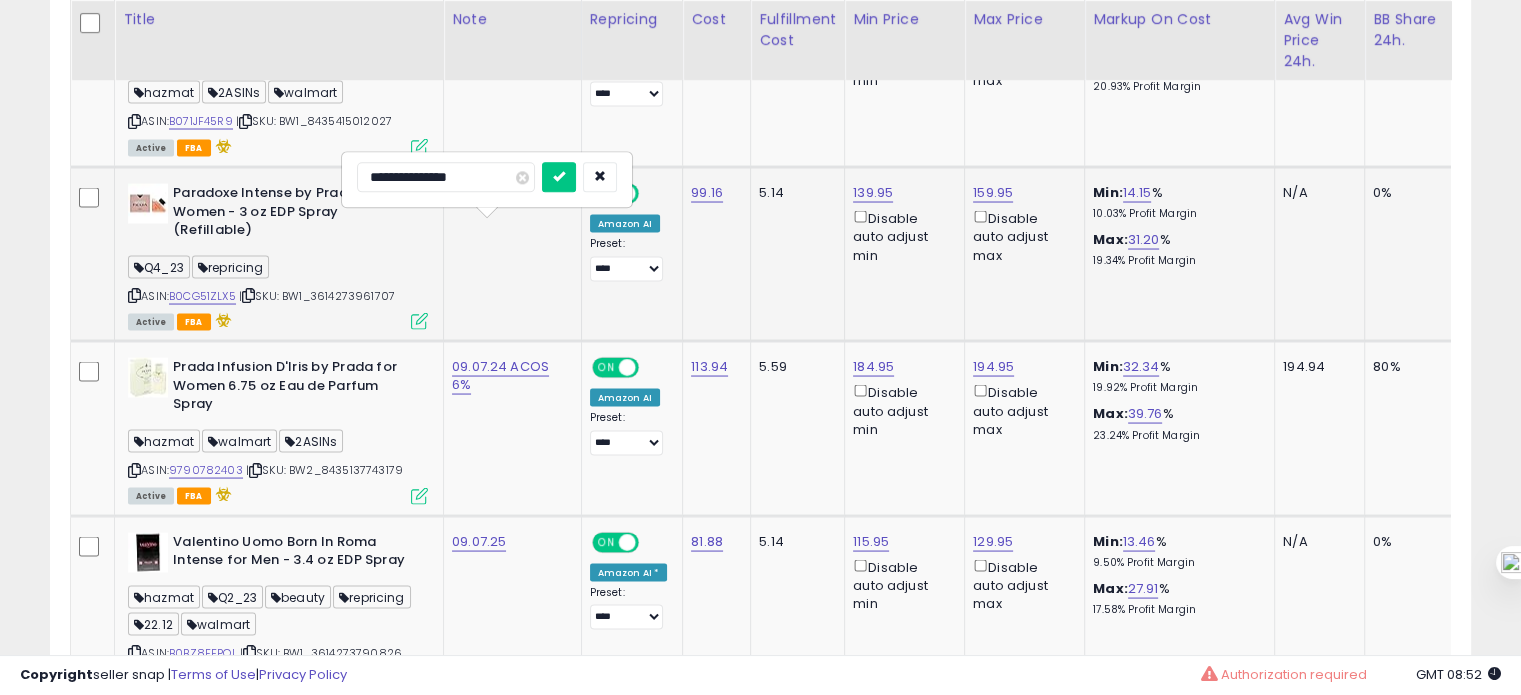 type on "**********" 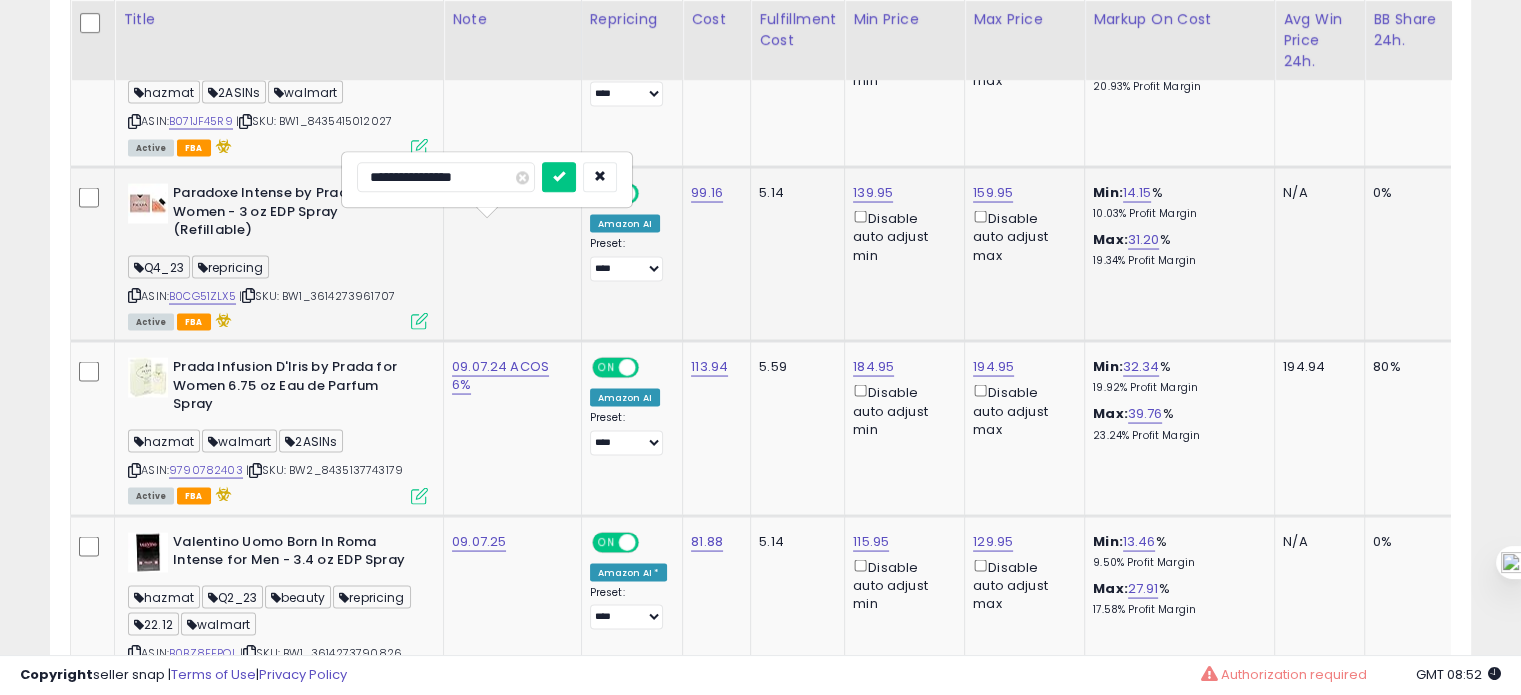 click at bounding box center (559, 177) 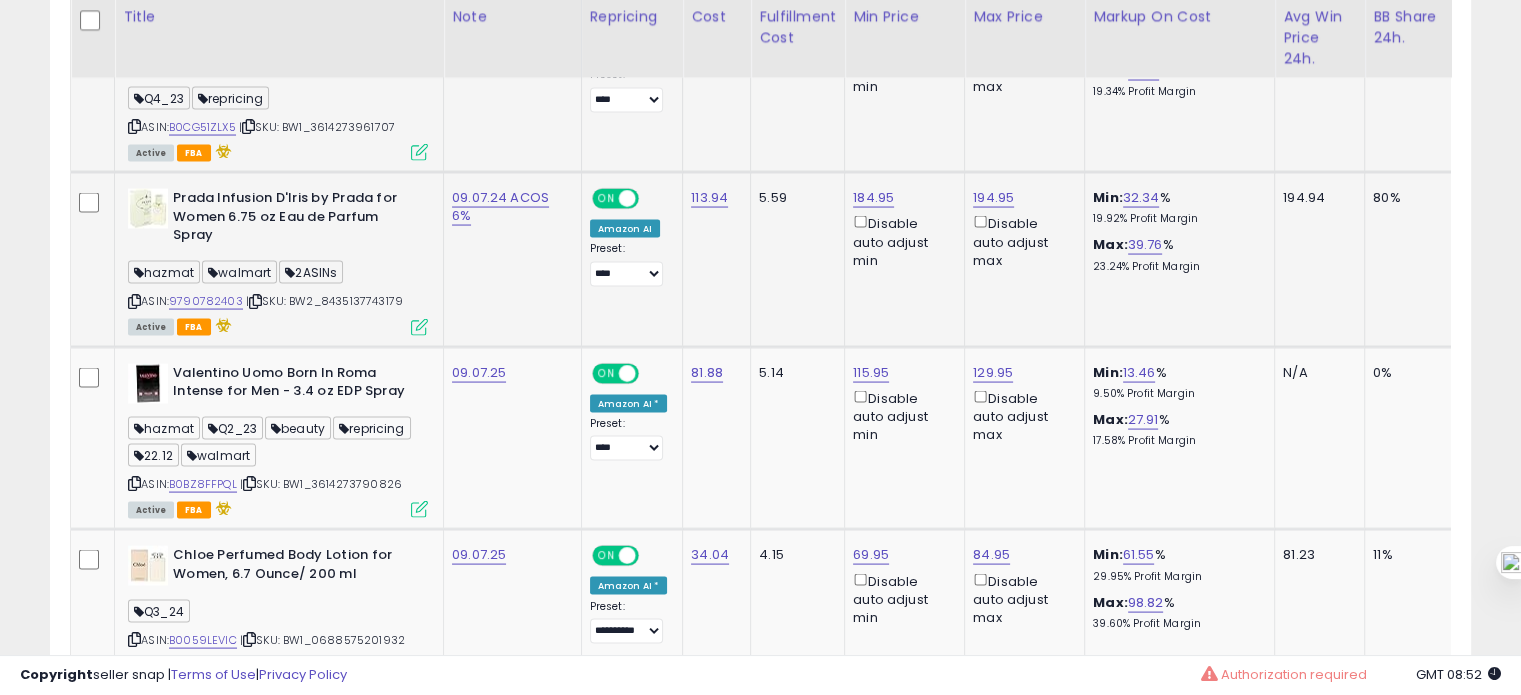 scroll, scrollTop: 3902, scrollLeft: 0, axis: vertical 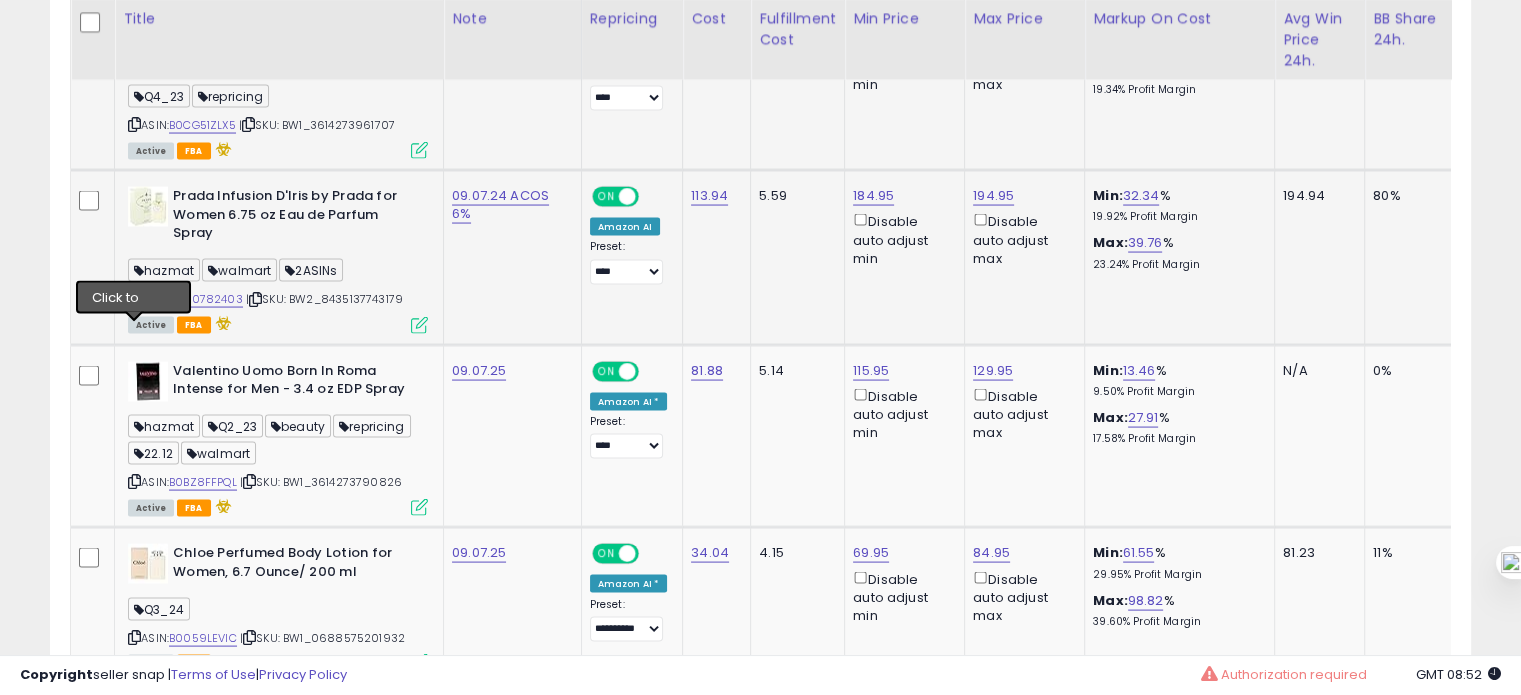 click at bounding box center (134, 299) 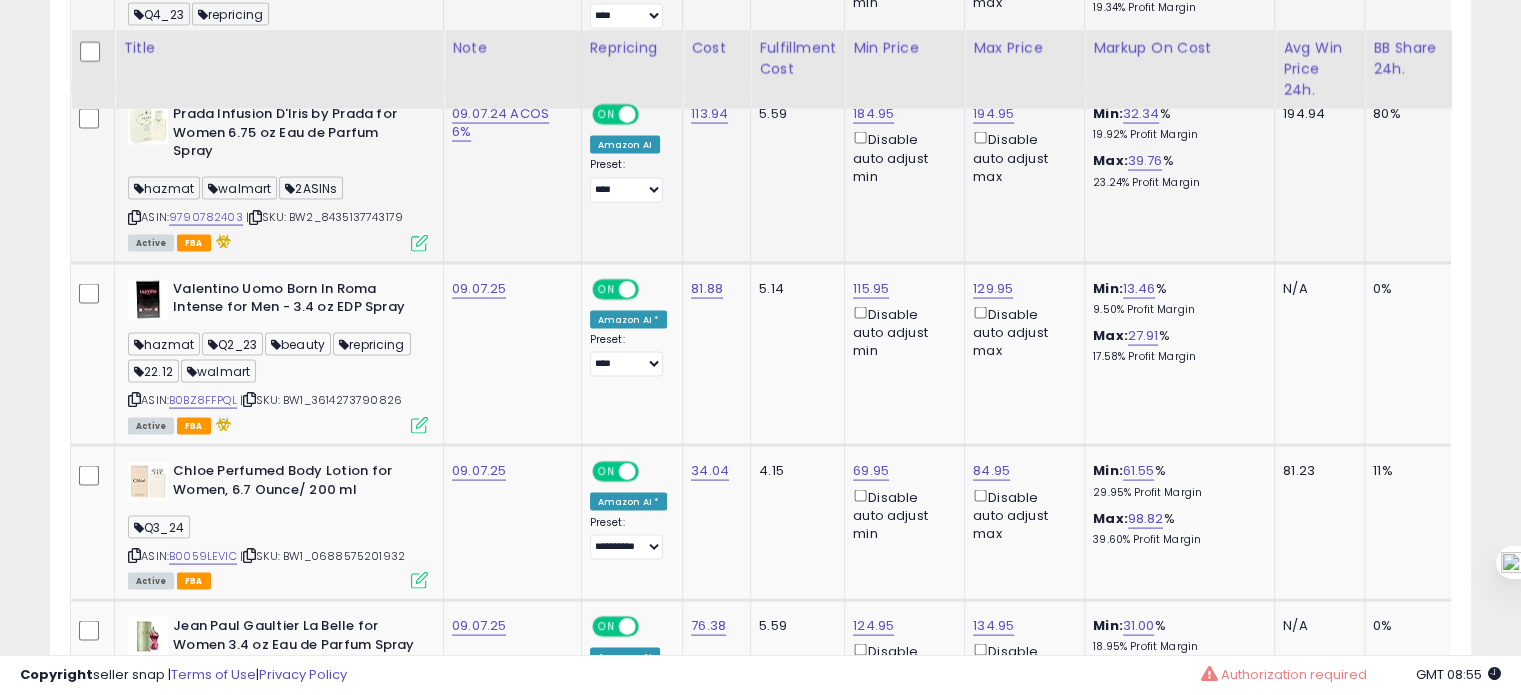 scroll, scrollTop: 4017, scrollLeft: 0, axis: vertical 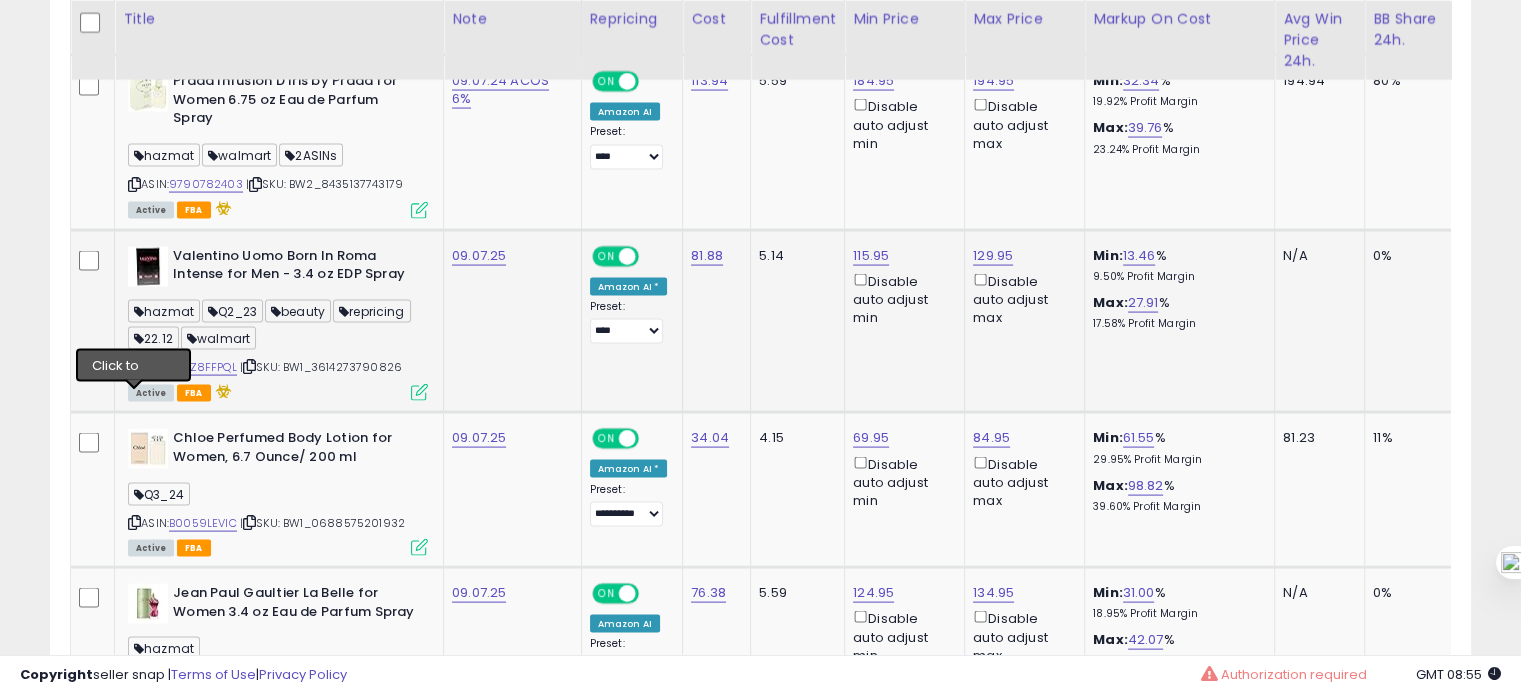 click at bounding box center [134, 366] 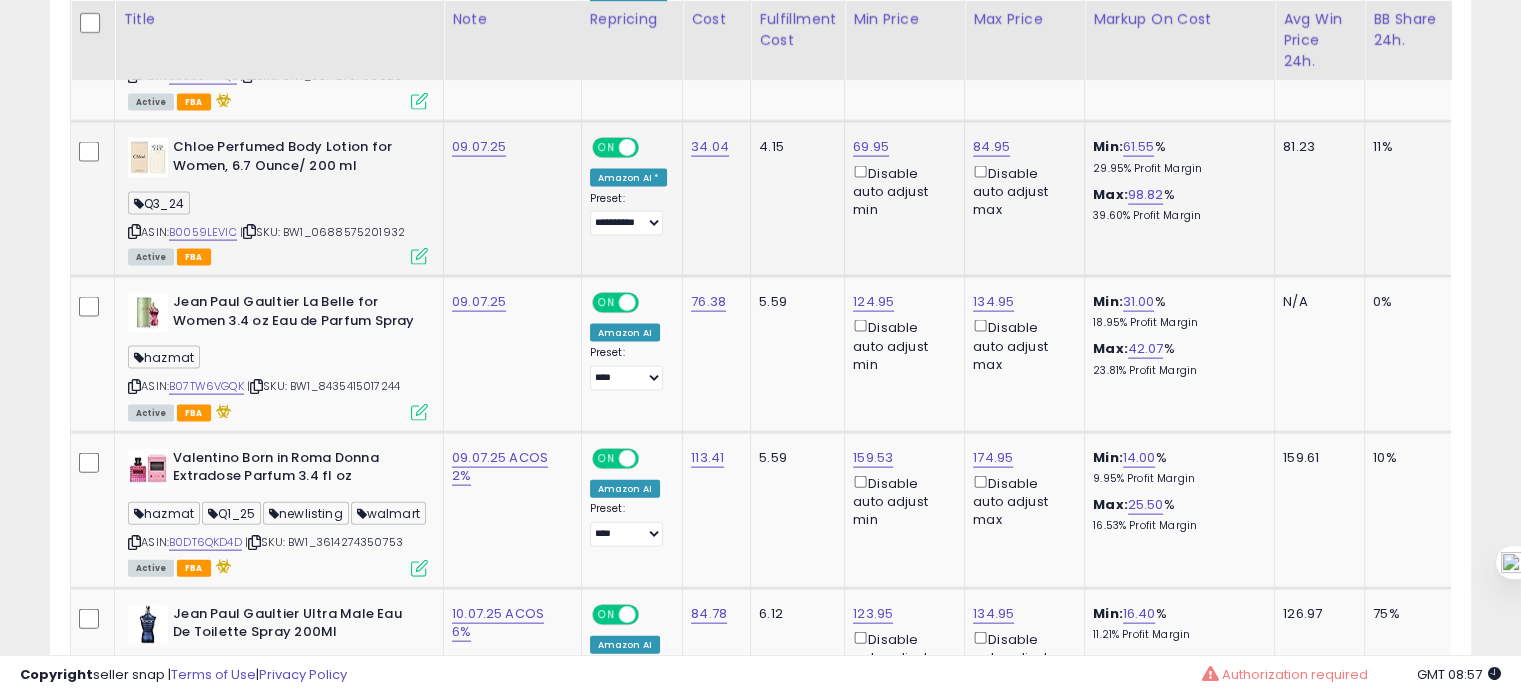 scroll, scrollTop: 4308, scrollLeft: 0, axis: vertical 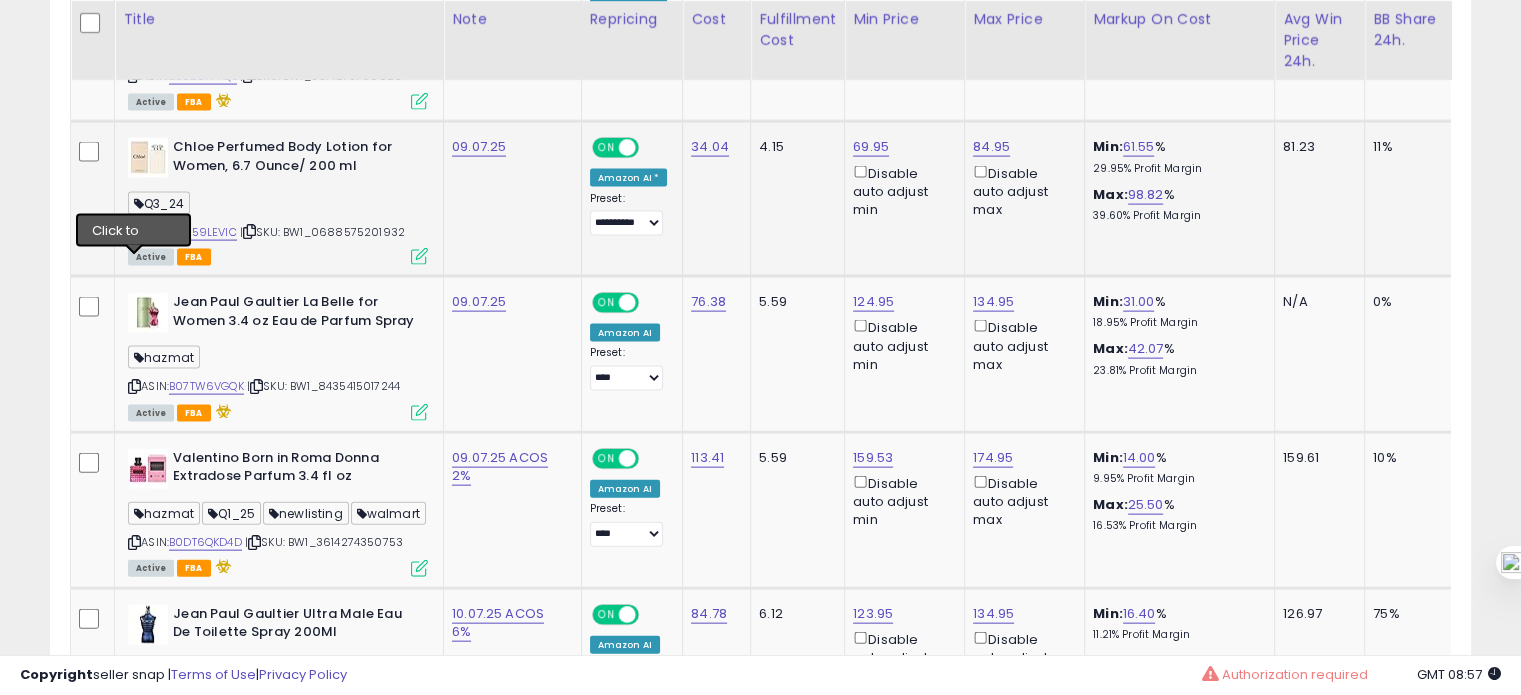 click at bounding box center [134, 231] 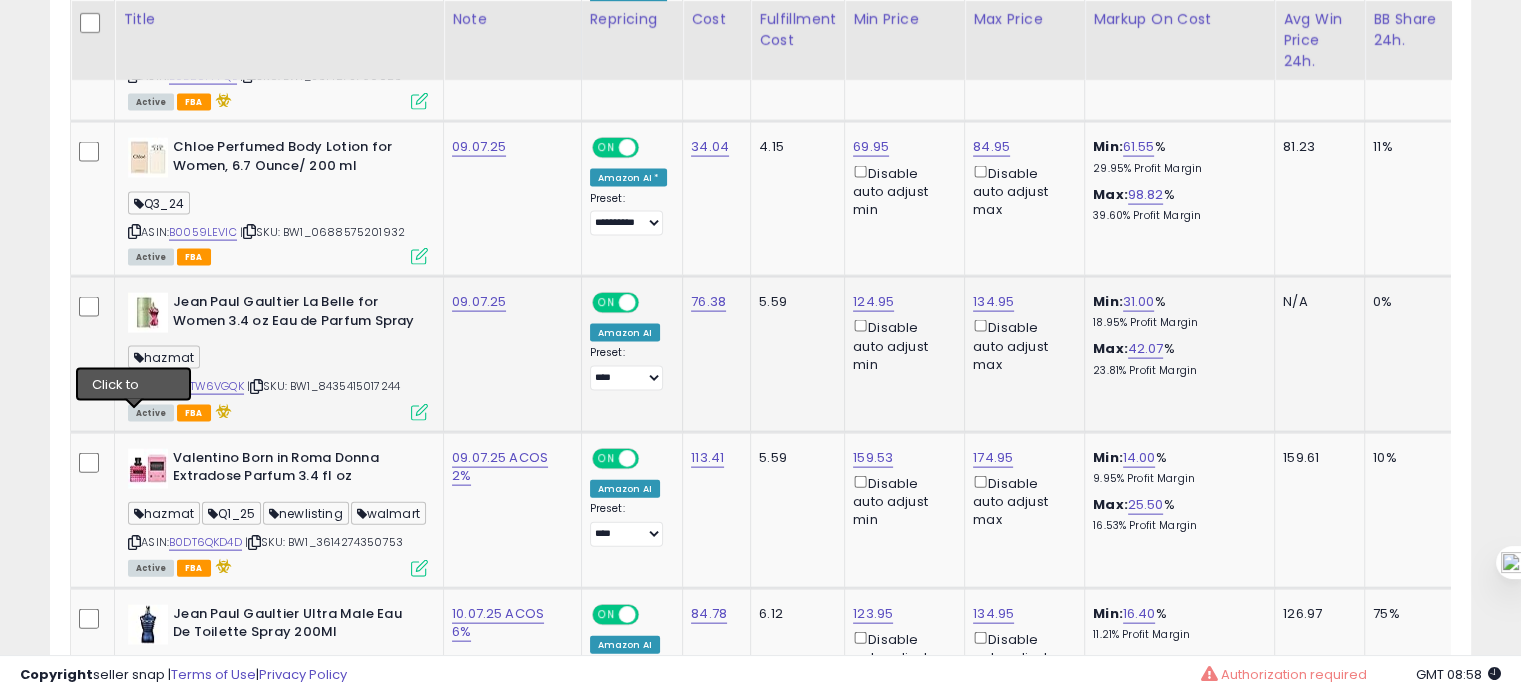 click at bounding box center [134, 386] 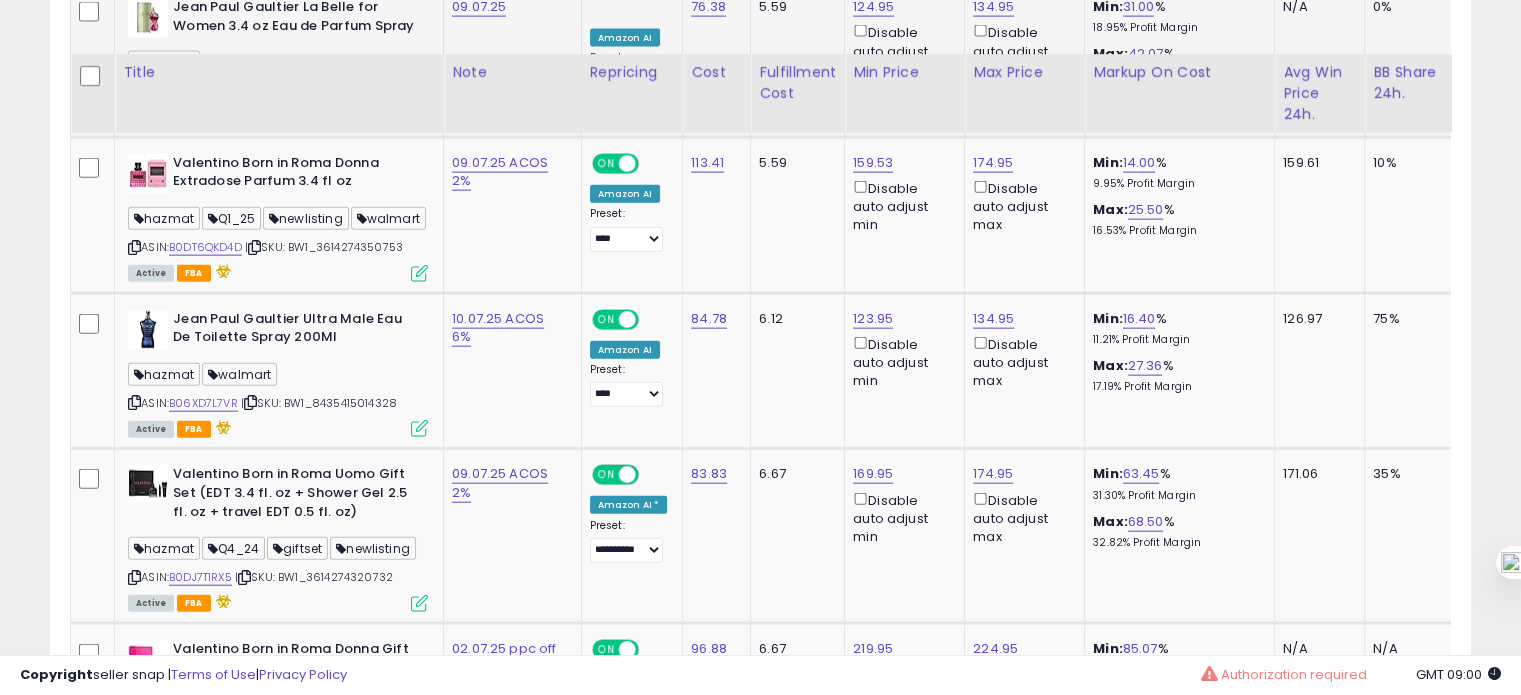 scroll, scrollTop: 4661, scrollLeft: 0, axis: vertical 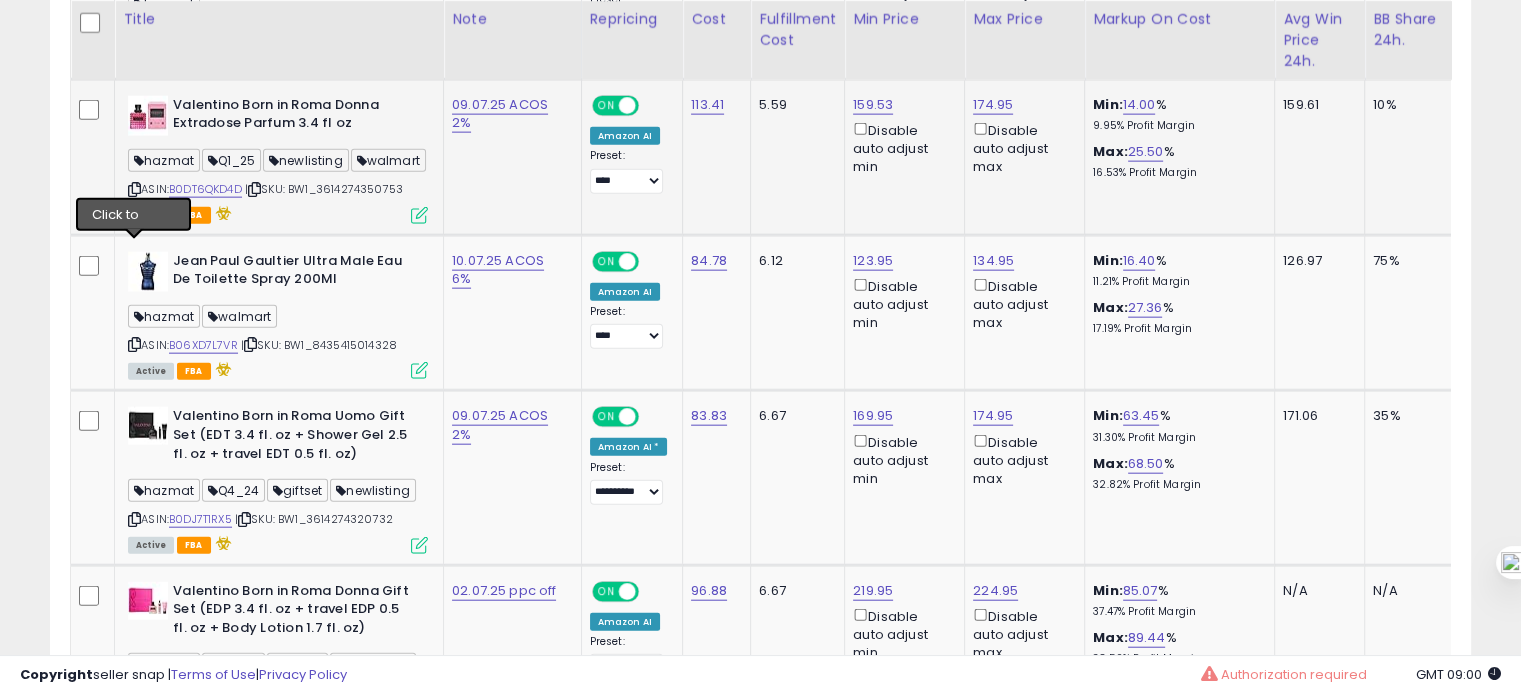 click at bounding box center (134, 189) 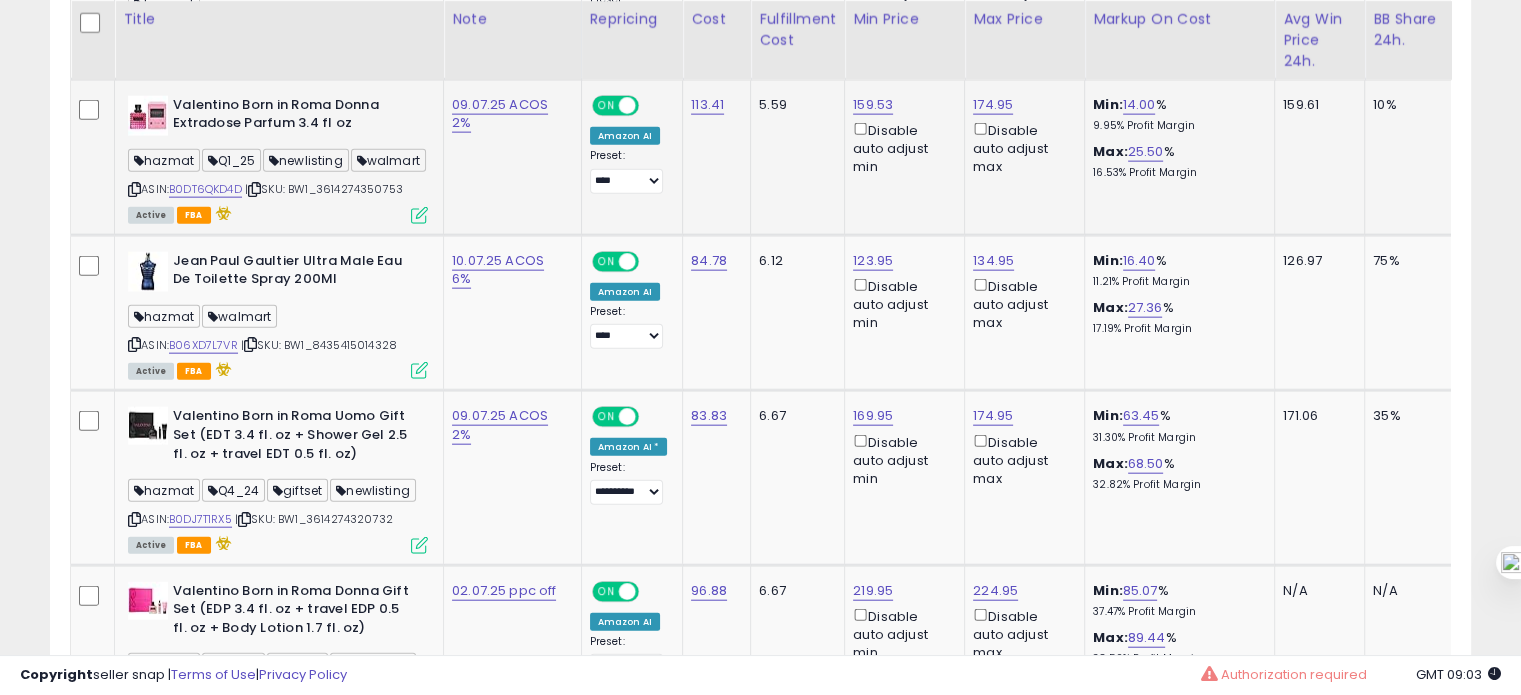 drag, startPoint x: 412, startPoint y: 247, endPoint x: 317, endPoint y: 248, distance: 95.005264 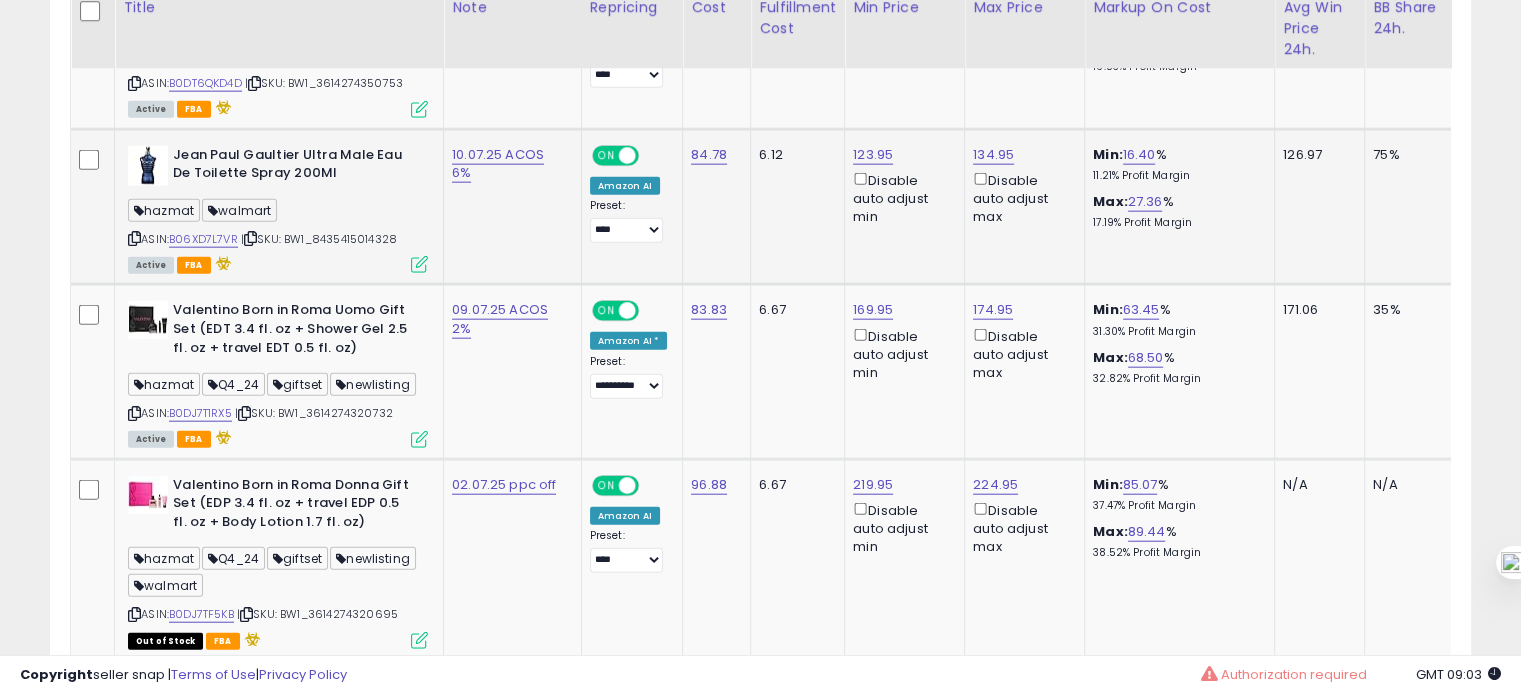scroll, scrollTop: 4768, scrollLeft: 0, axis: vertical 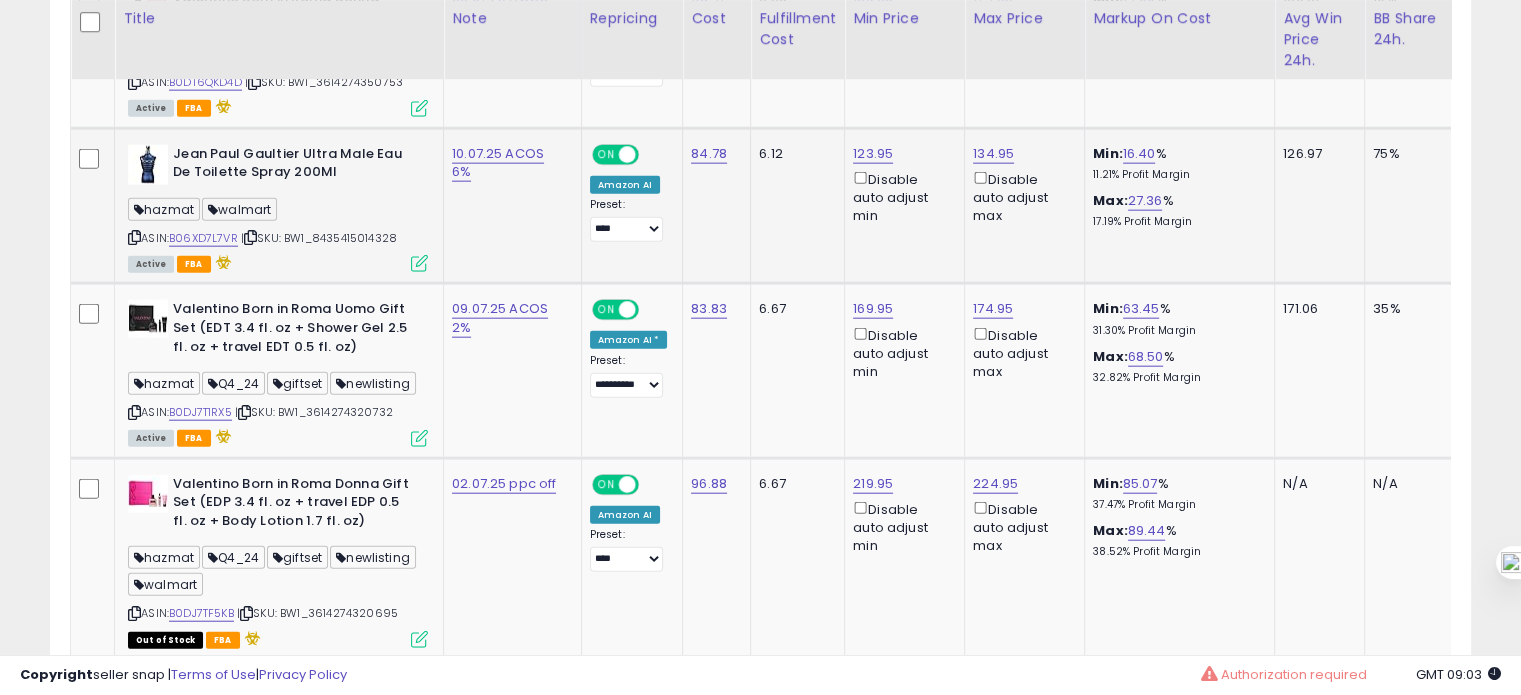 click on "ASIN:  B06XD7L7VR    |   SKU: BW1_8435415014328 Active FBA" at bounding box center [278, 208] 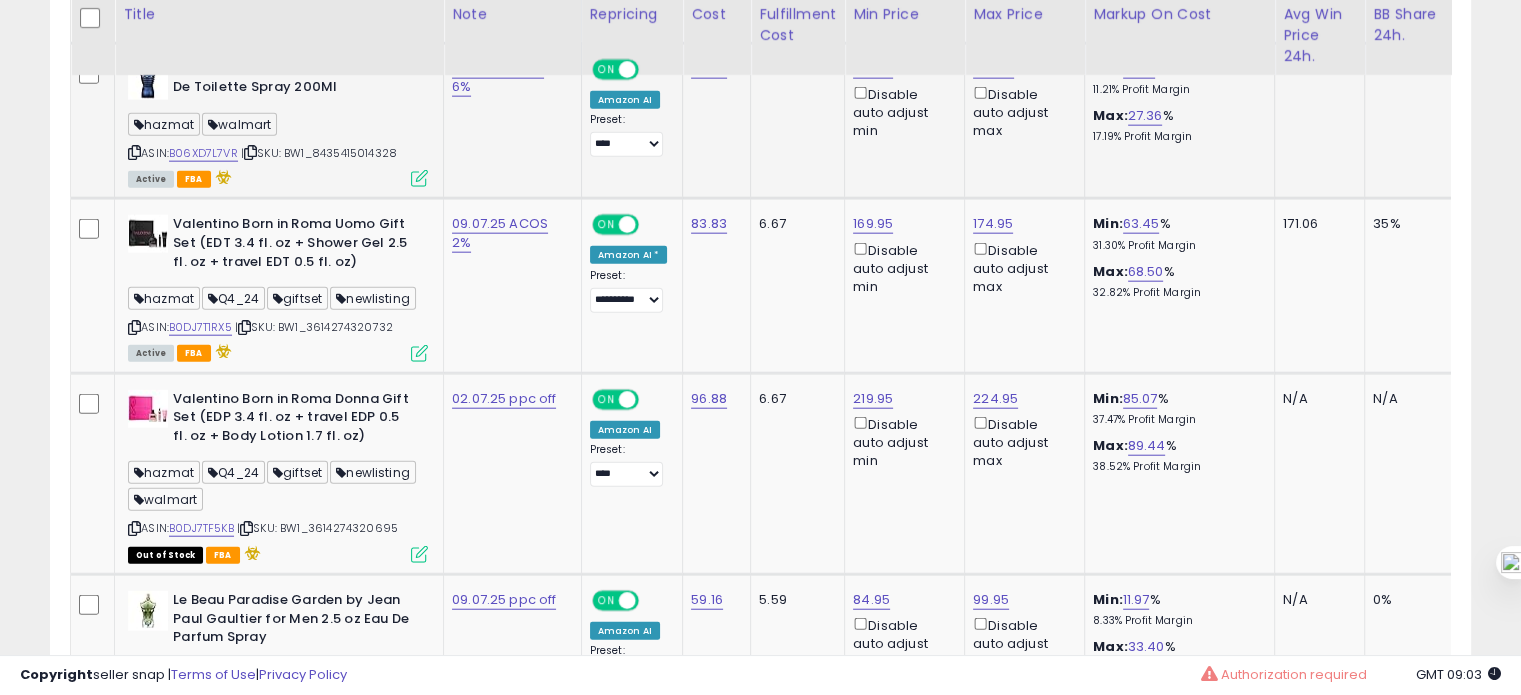 scroll, scrollTop: 4856, scrollLeft: 0, axis: vertical 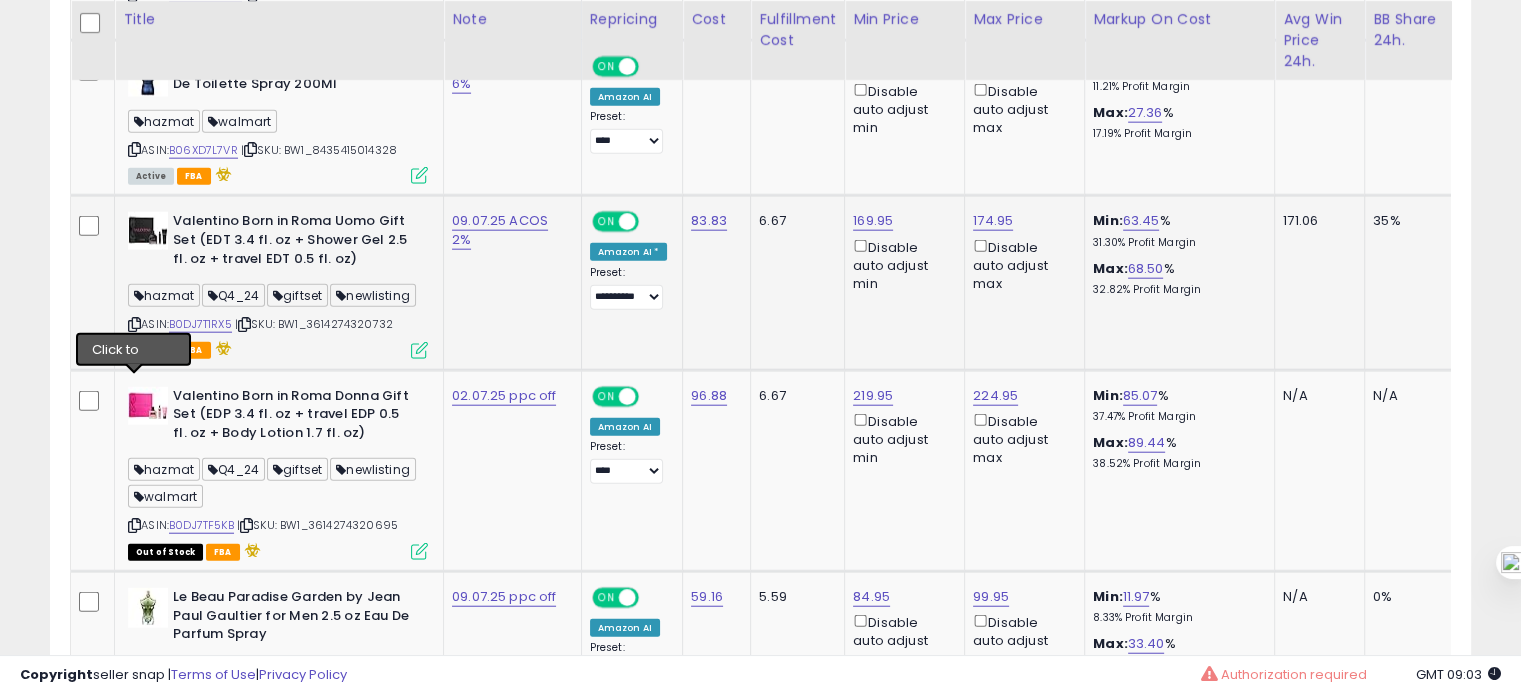 click at bounding box center (134, 324) 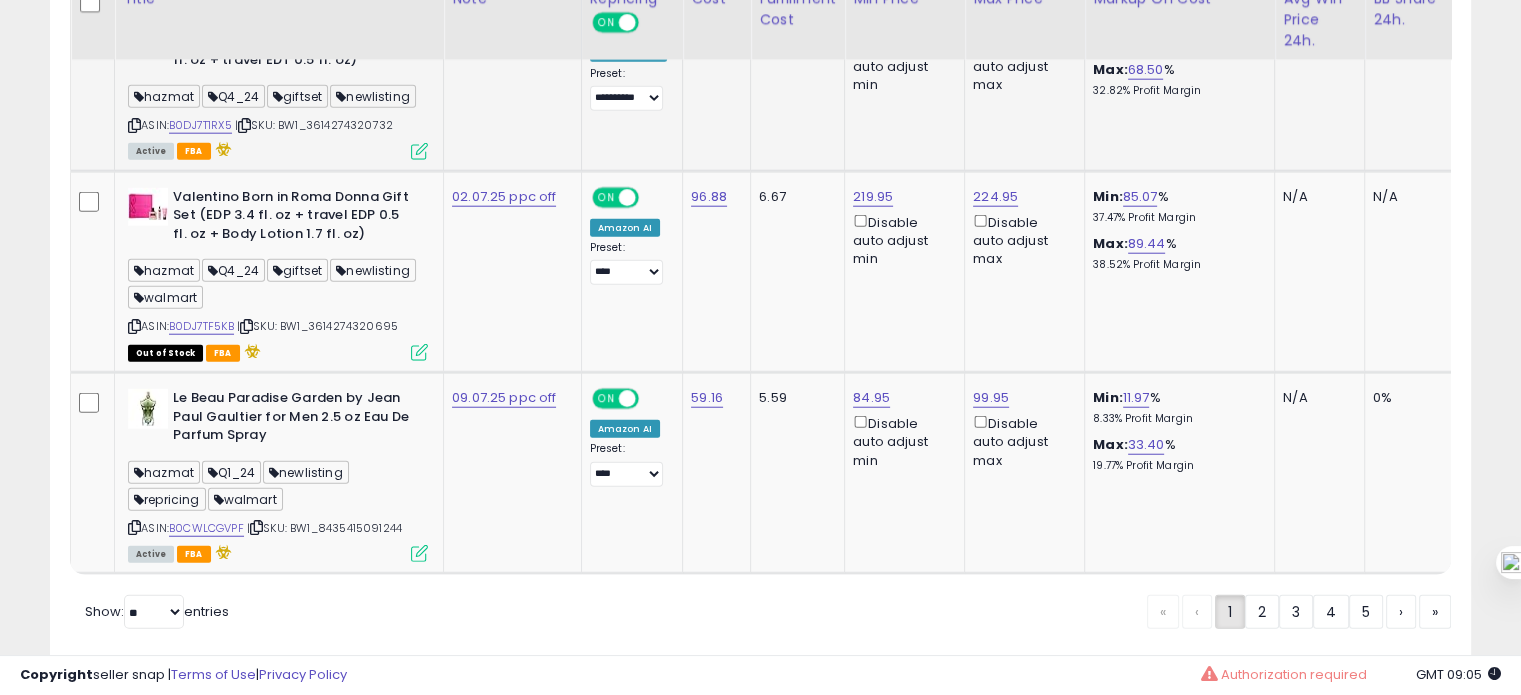 scroll, scrollTop: 5061, scrollLeft: 0, axis: vertical 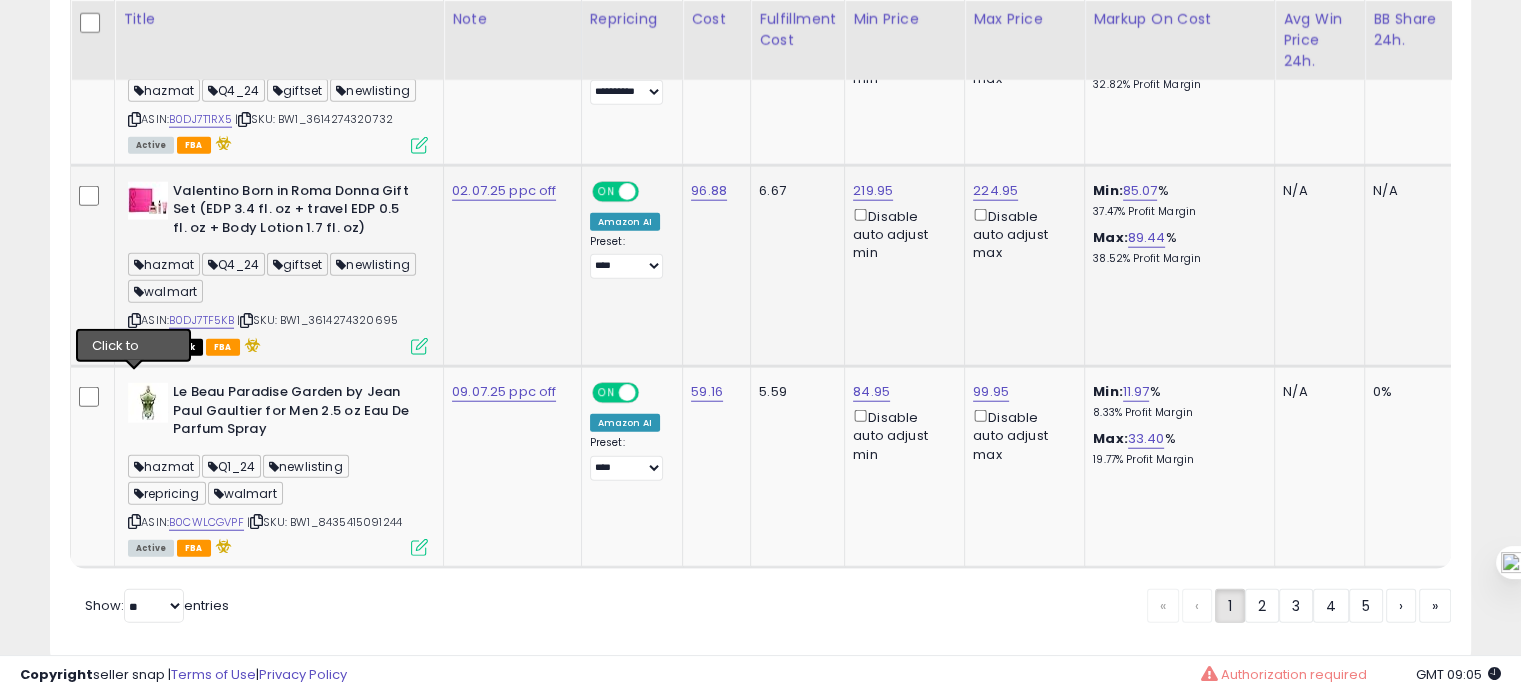 click at bounding box center (134, 320) 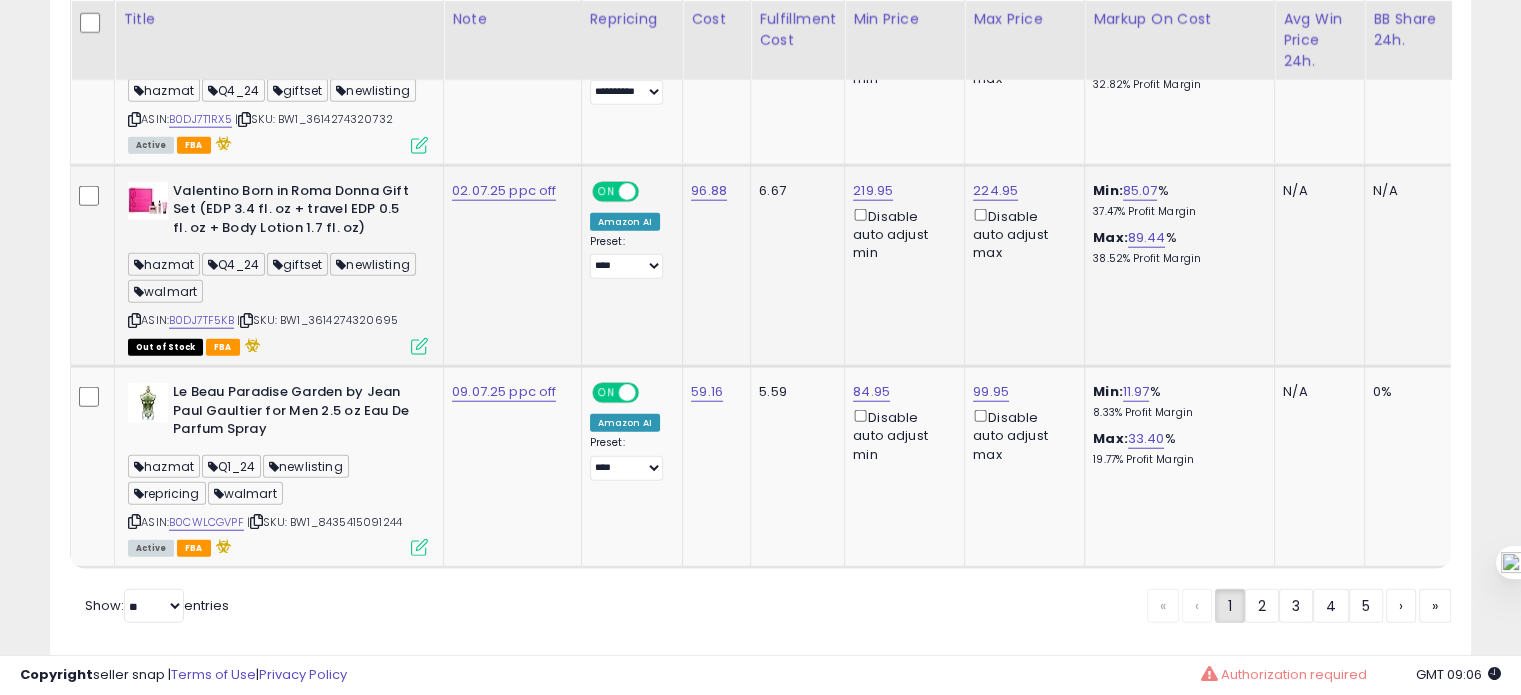 scroll, scrollTop: 5184, scrollLeft: 0, axis: vertical 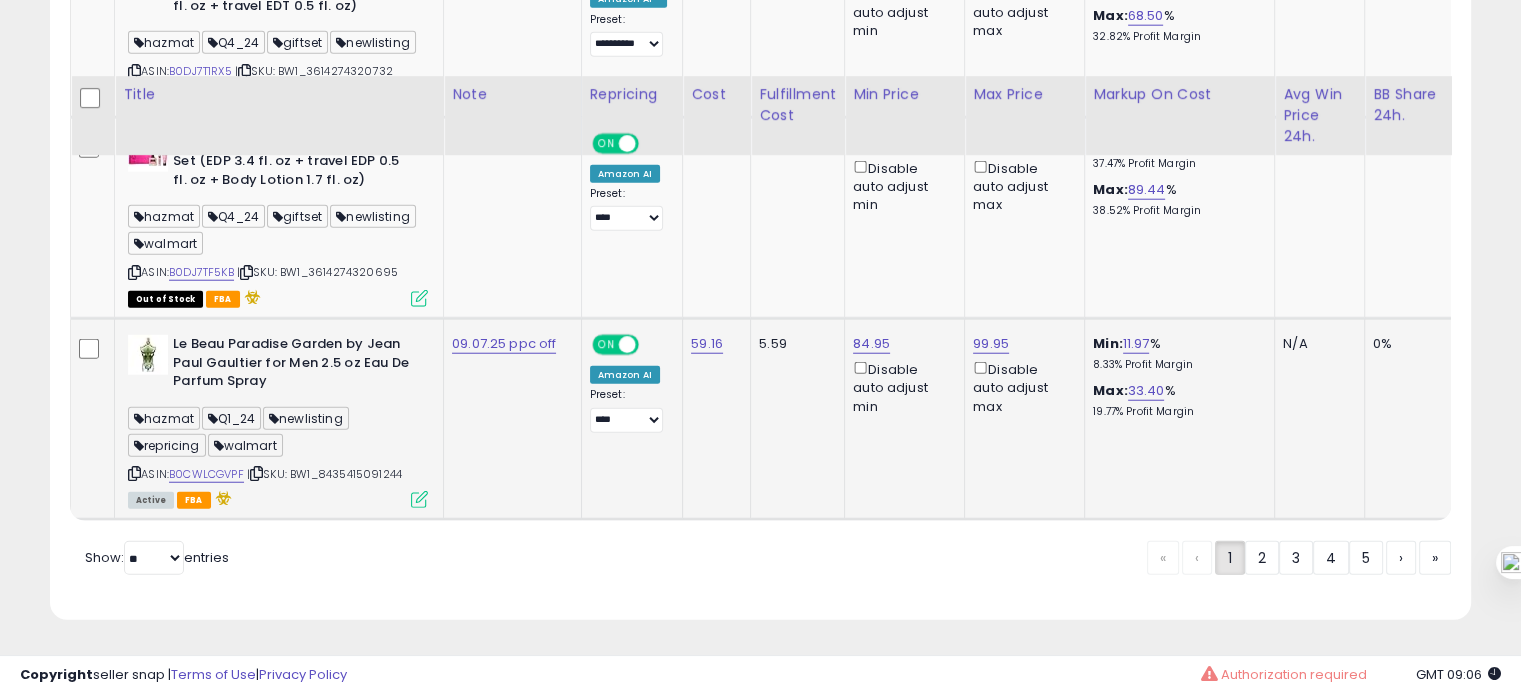 click at bounding box center (134, 473) 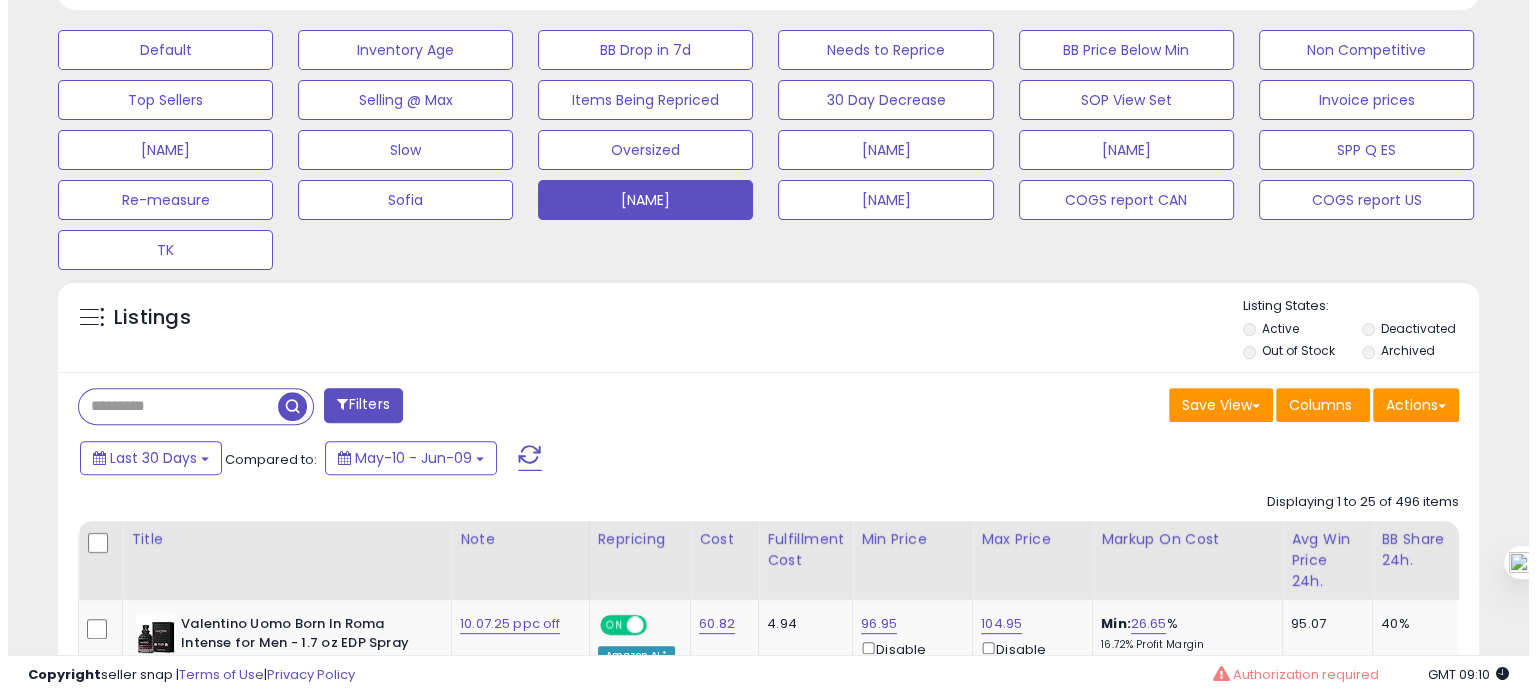 scroll, scrollTop: 608, scrollLeft: 0, axis: vertical 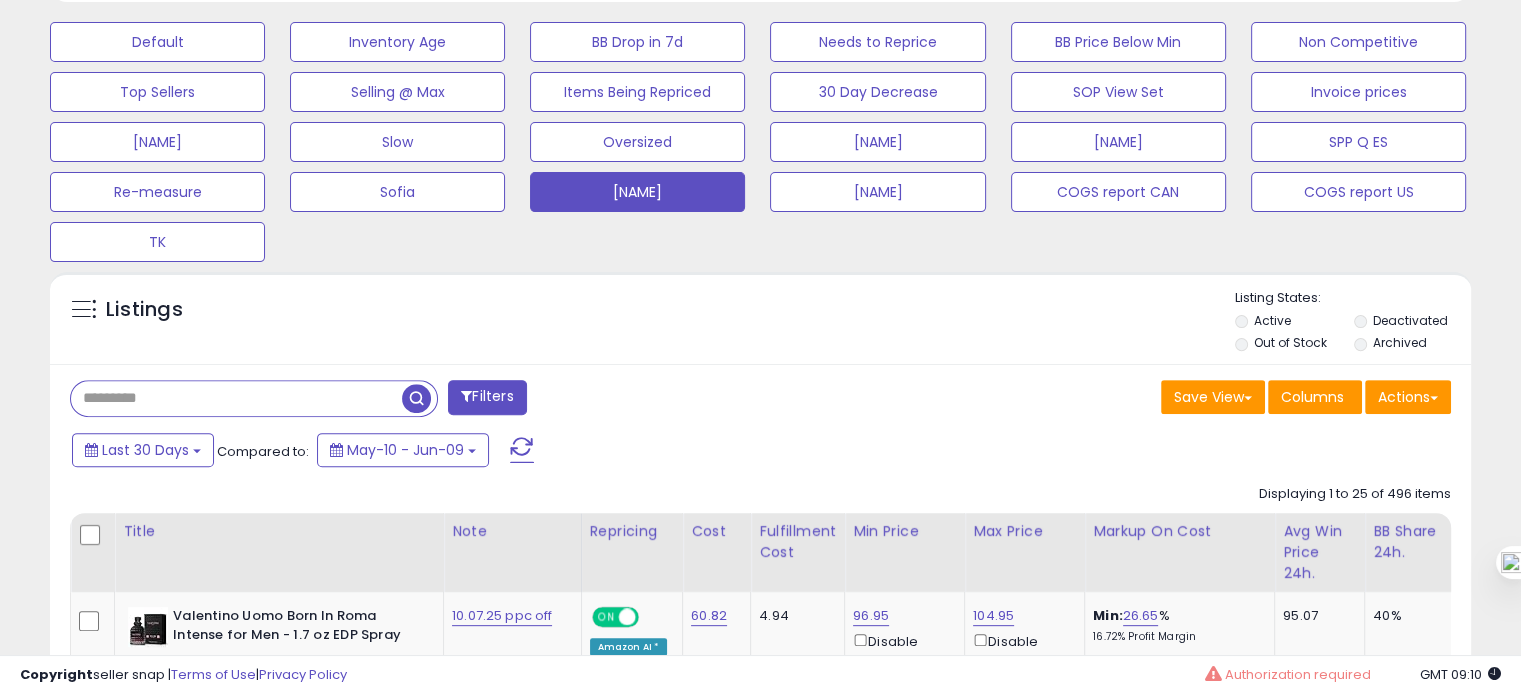 click at bounding box center [236, 398] 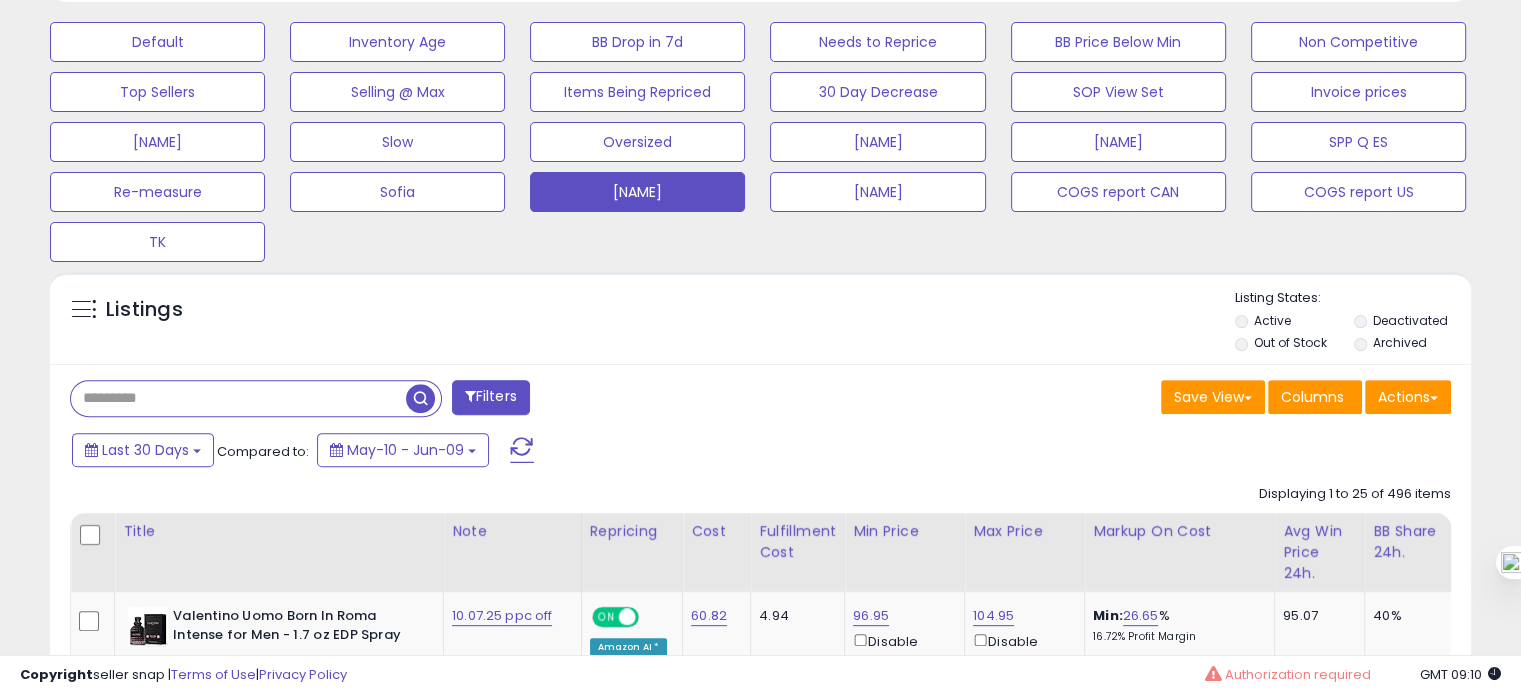 paste on "**********" 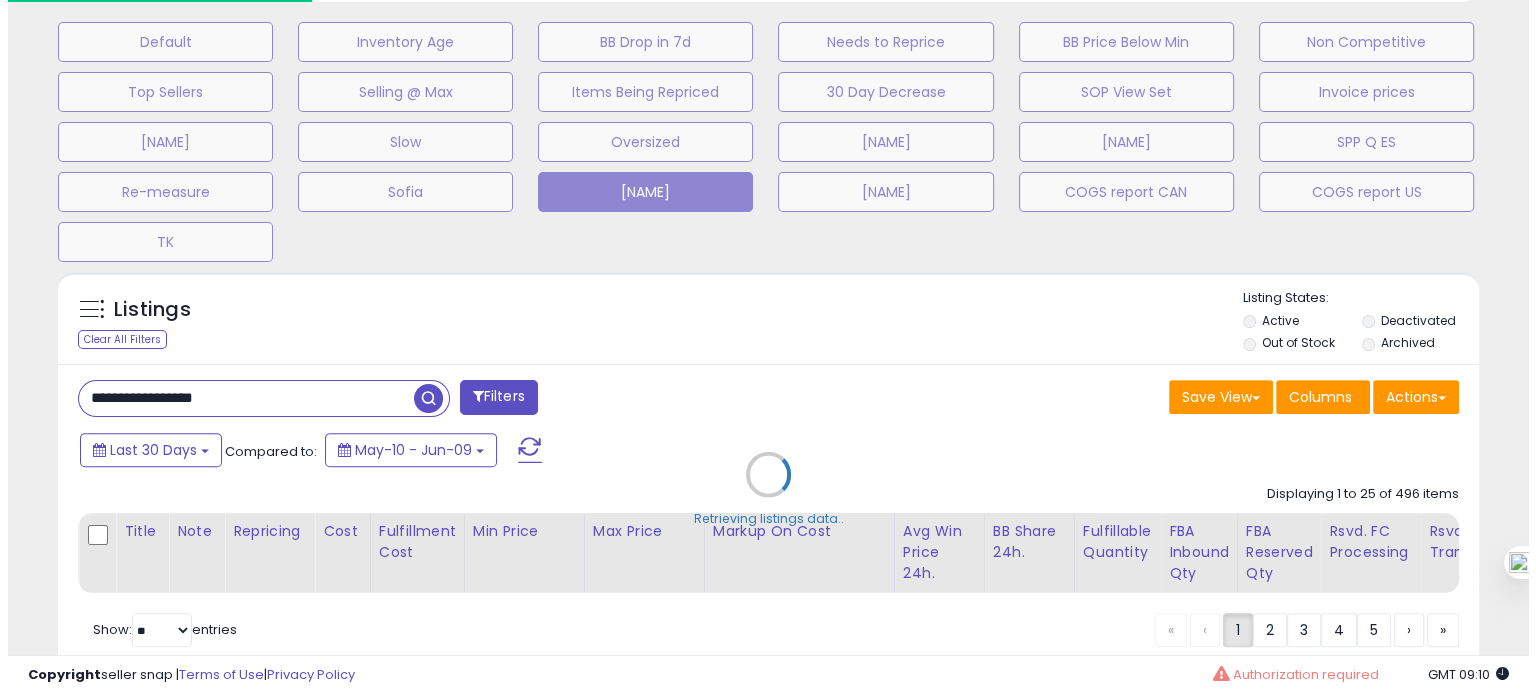 scroll, scrollTop: 999589, scrollLeft: 999168, axis: both 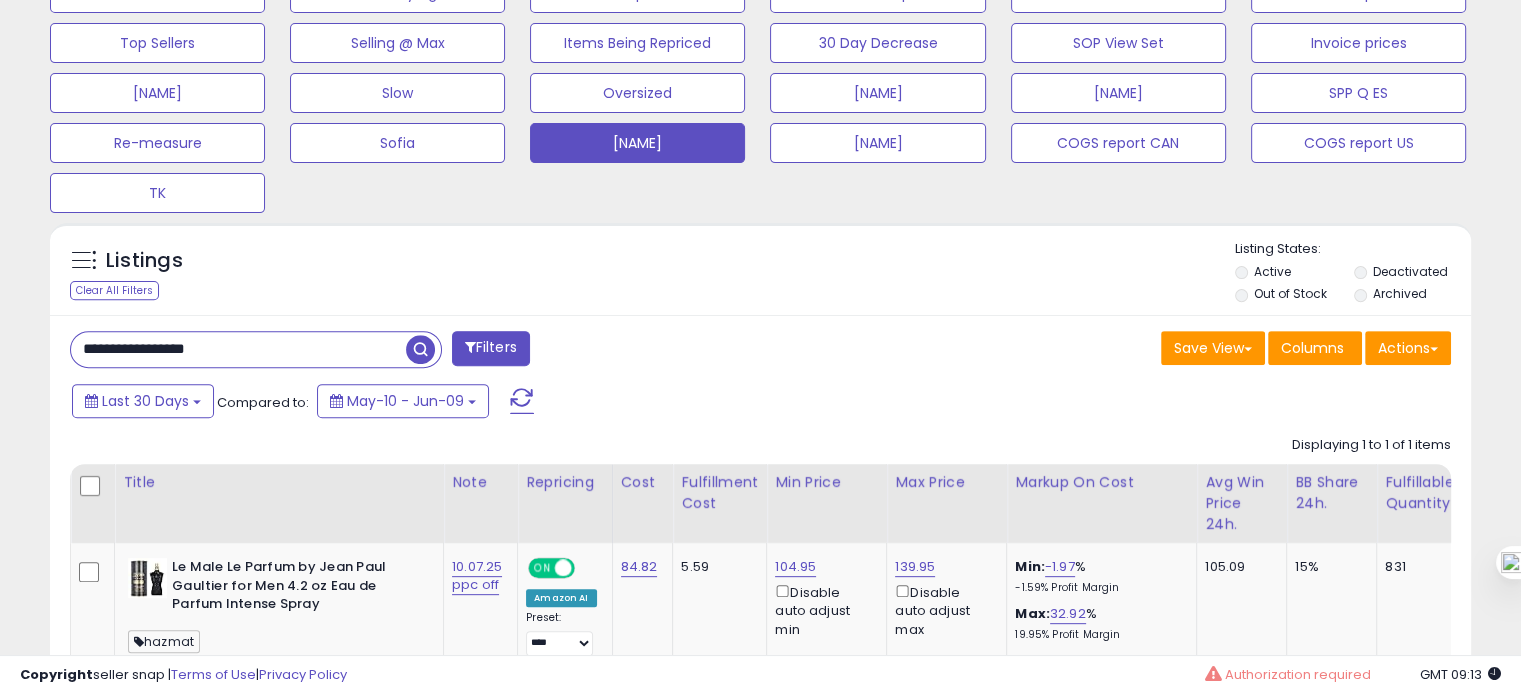 click on "**********" at bounding box center [238, 349] 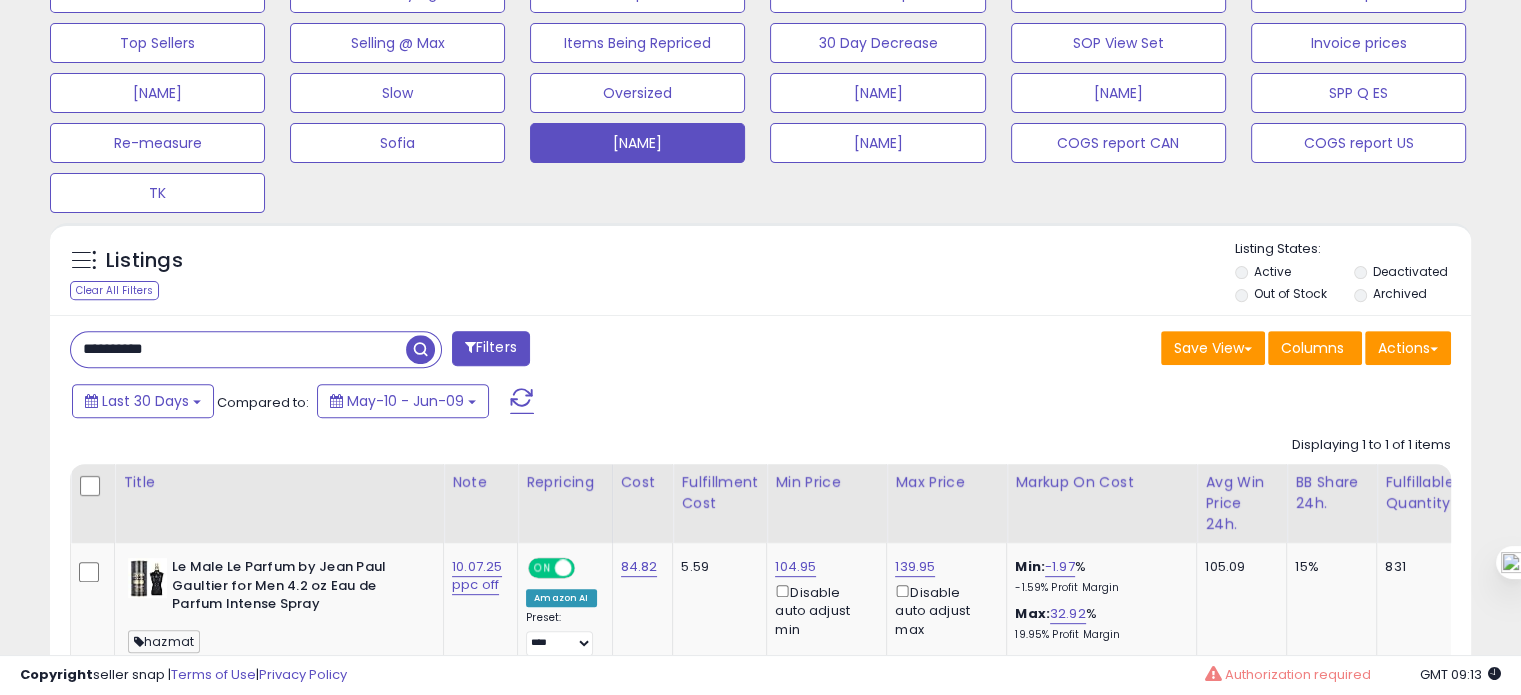 click on "**********" at bounding box center (238, 349) 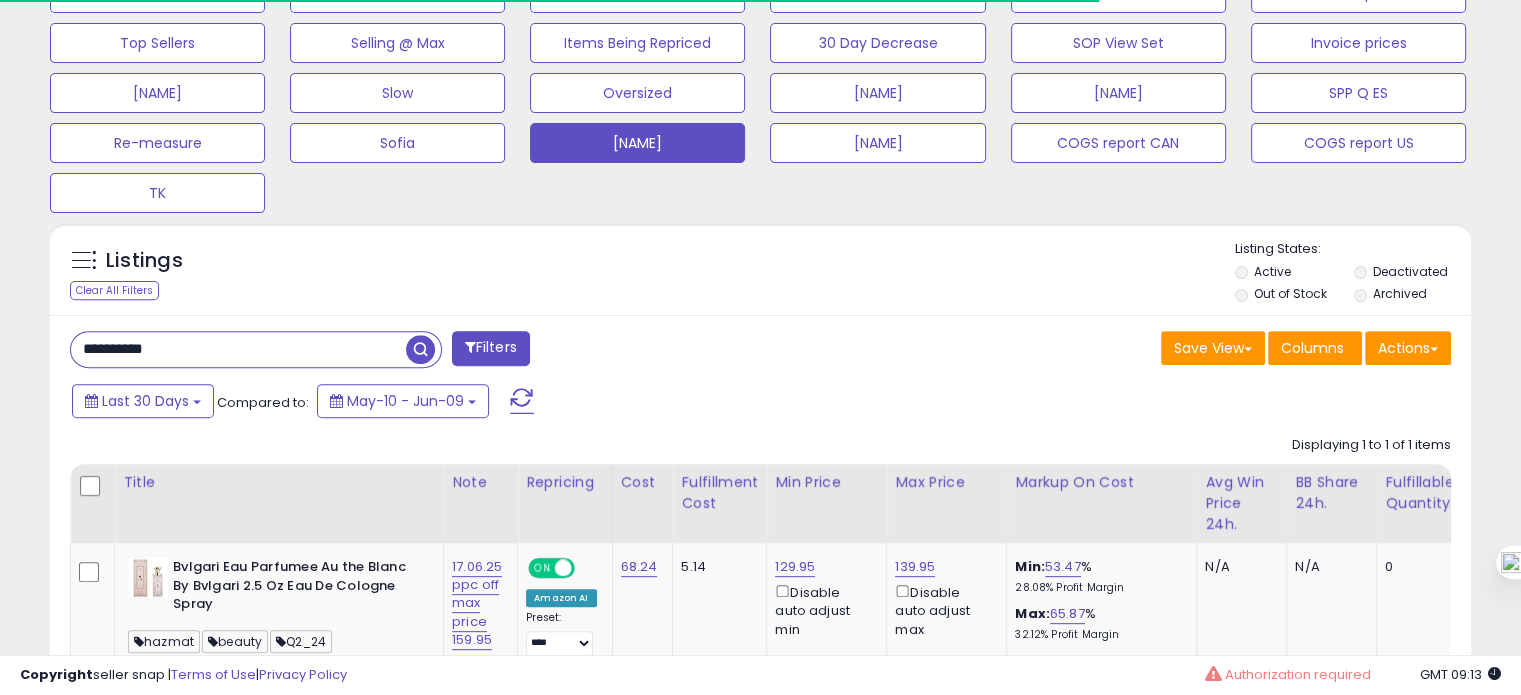 scroll, scrollTop: 409, scrollLeft: 822, axis: both 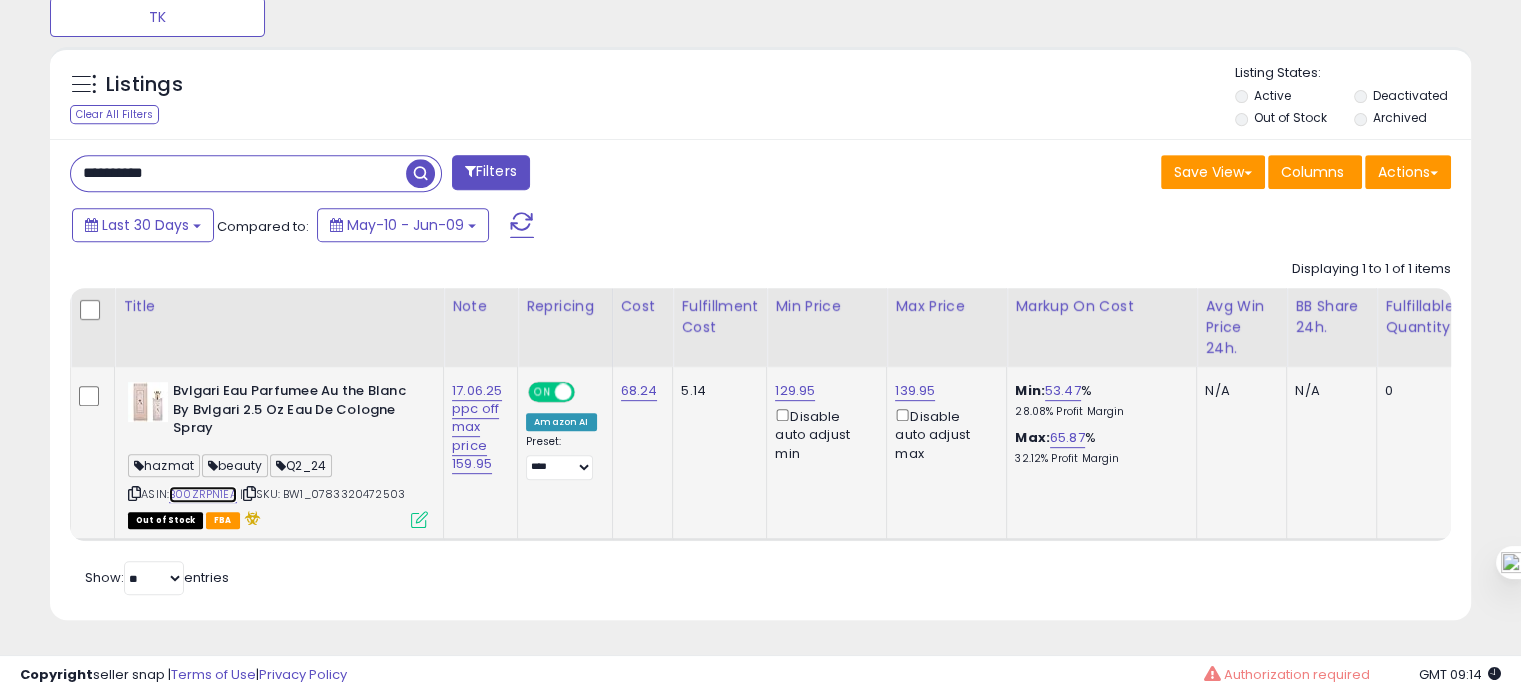 click on "B00ZRPN1EA" at bounding box center [203, 494] 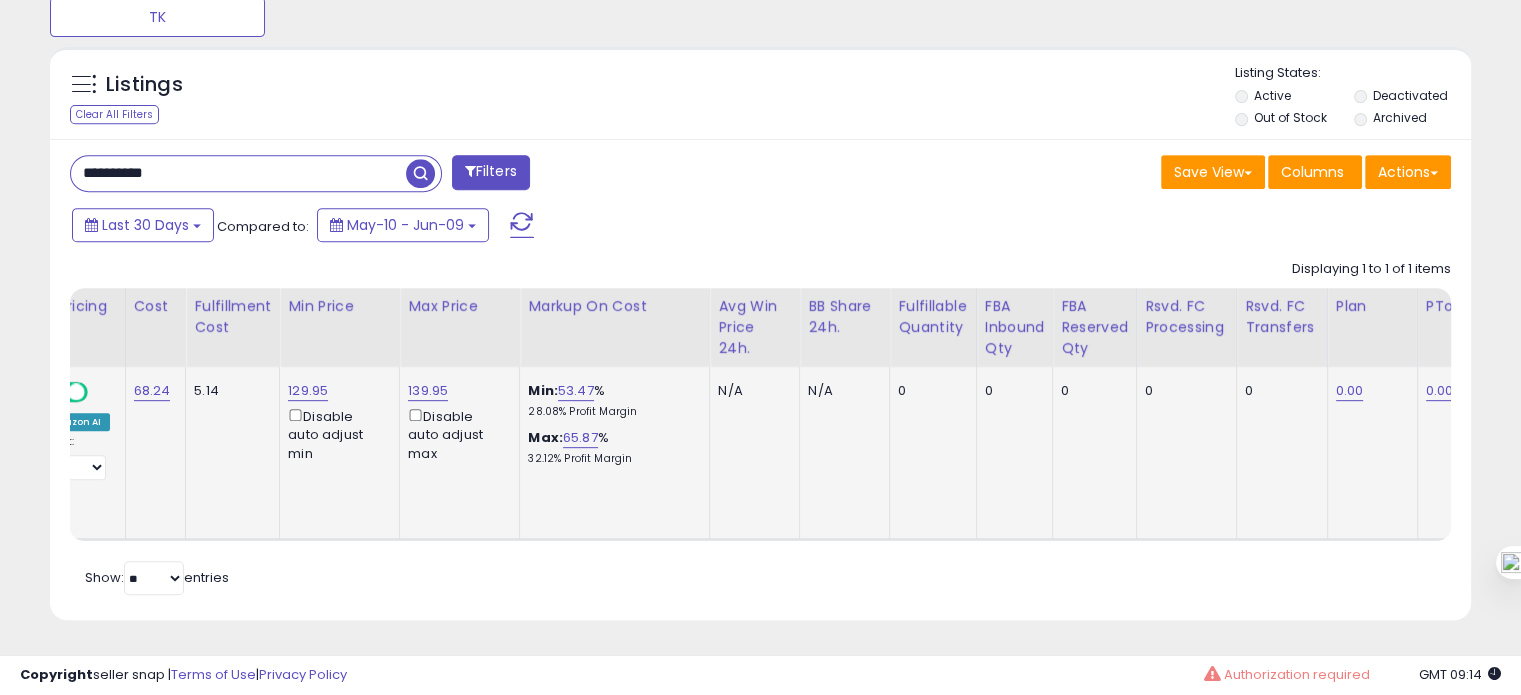 scroll, scrollTop: 0, scrollLeft: 492, axis: horizontal 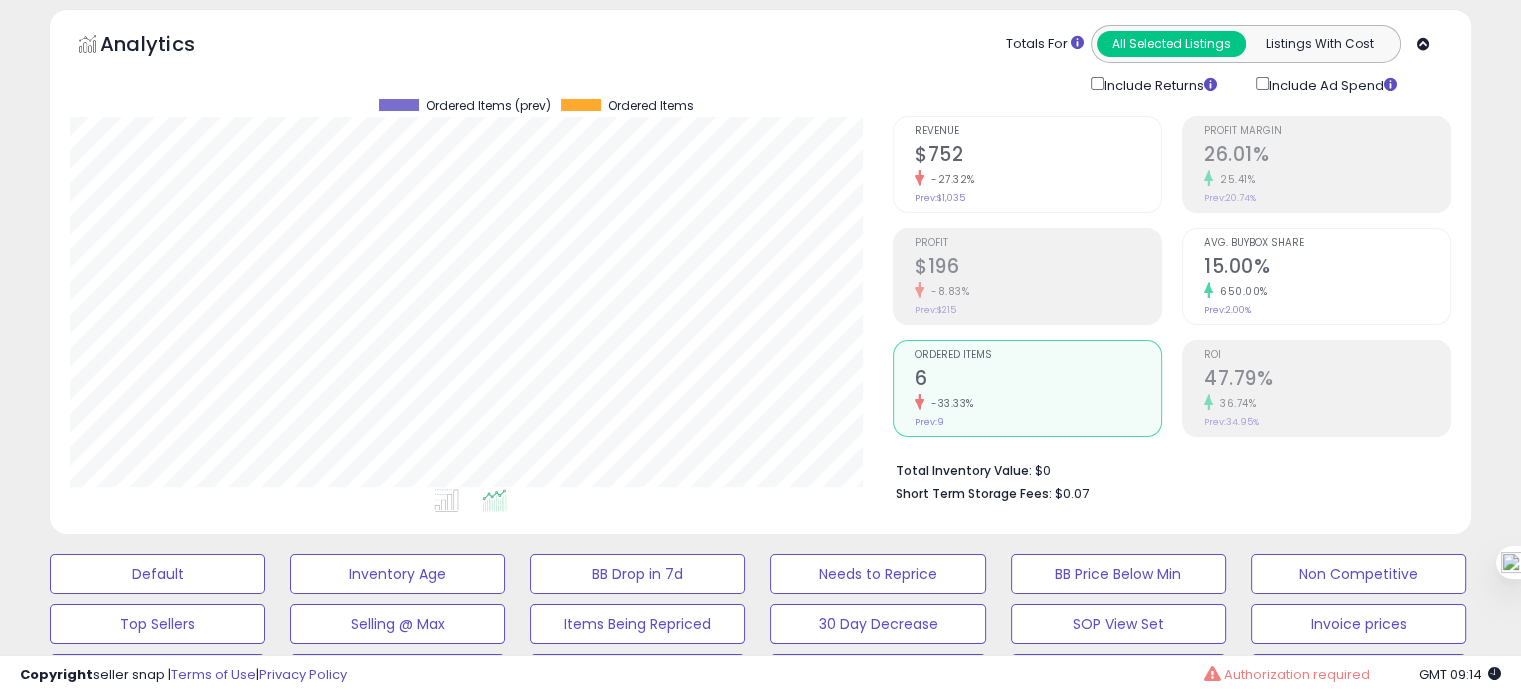 click on "Prev:  2.00%" 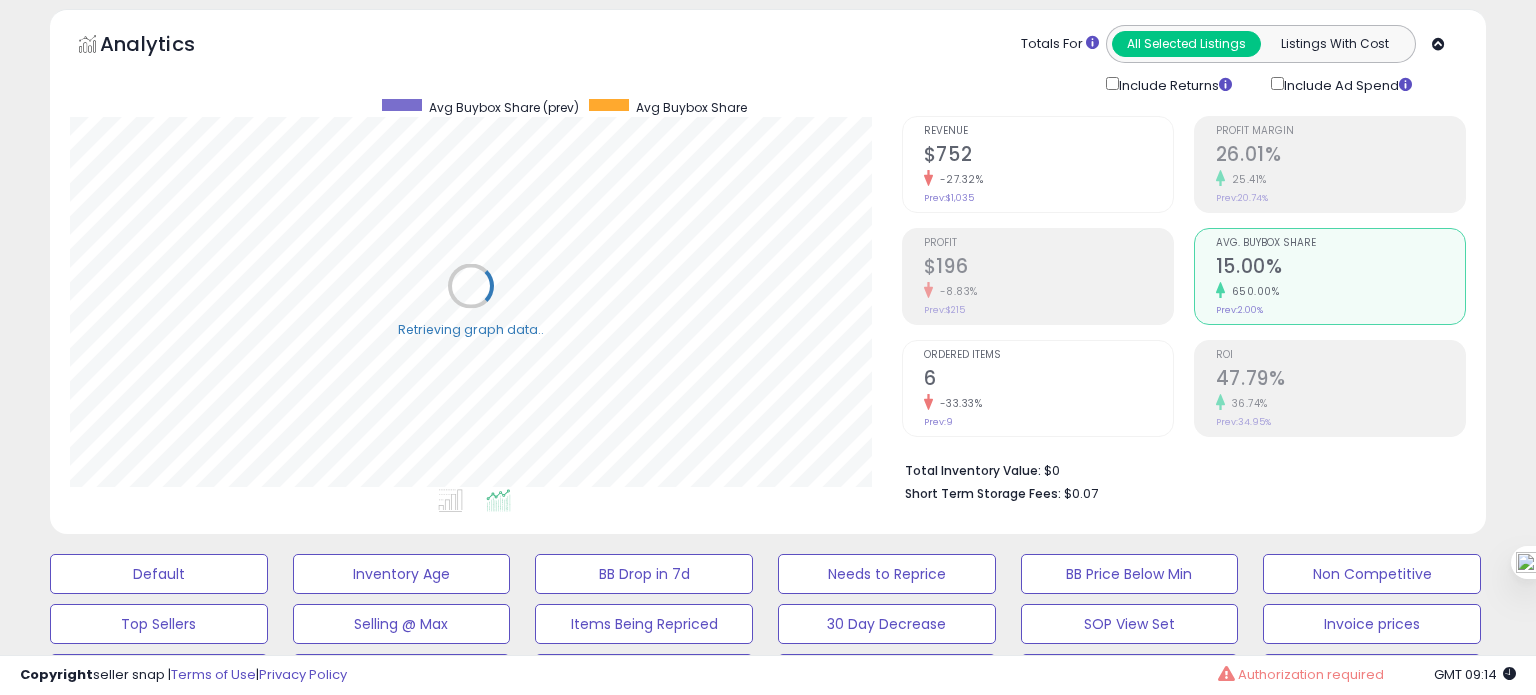 scroll, scrollTop: 999589, scrollLeft: 999168, axis: both 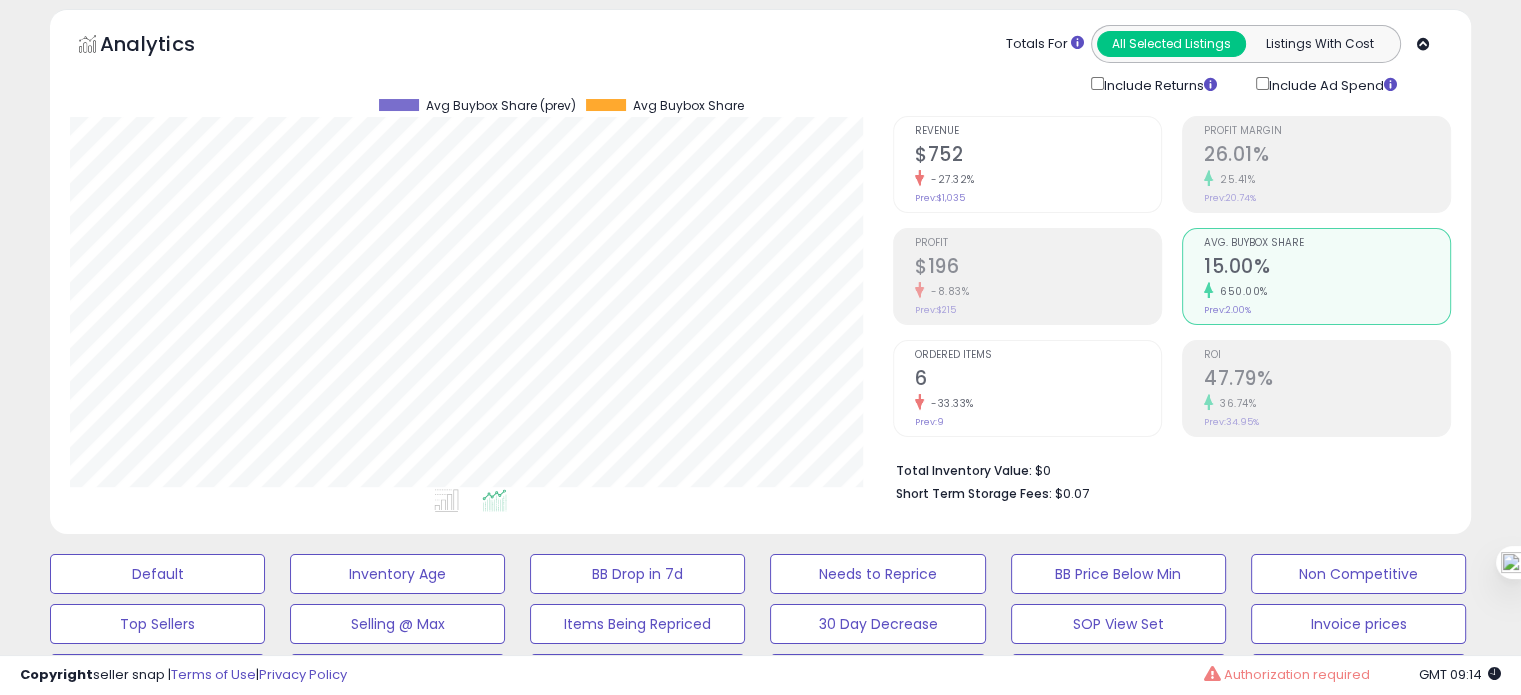 click on "6" at bounding box center (1038, 380) 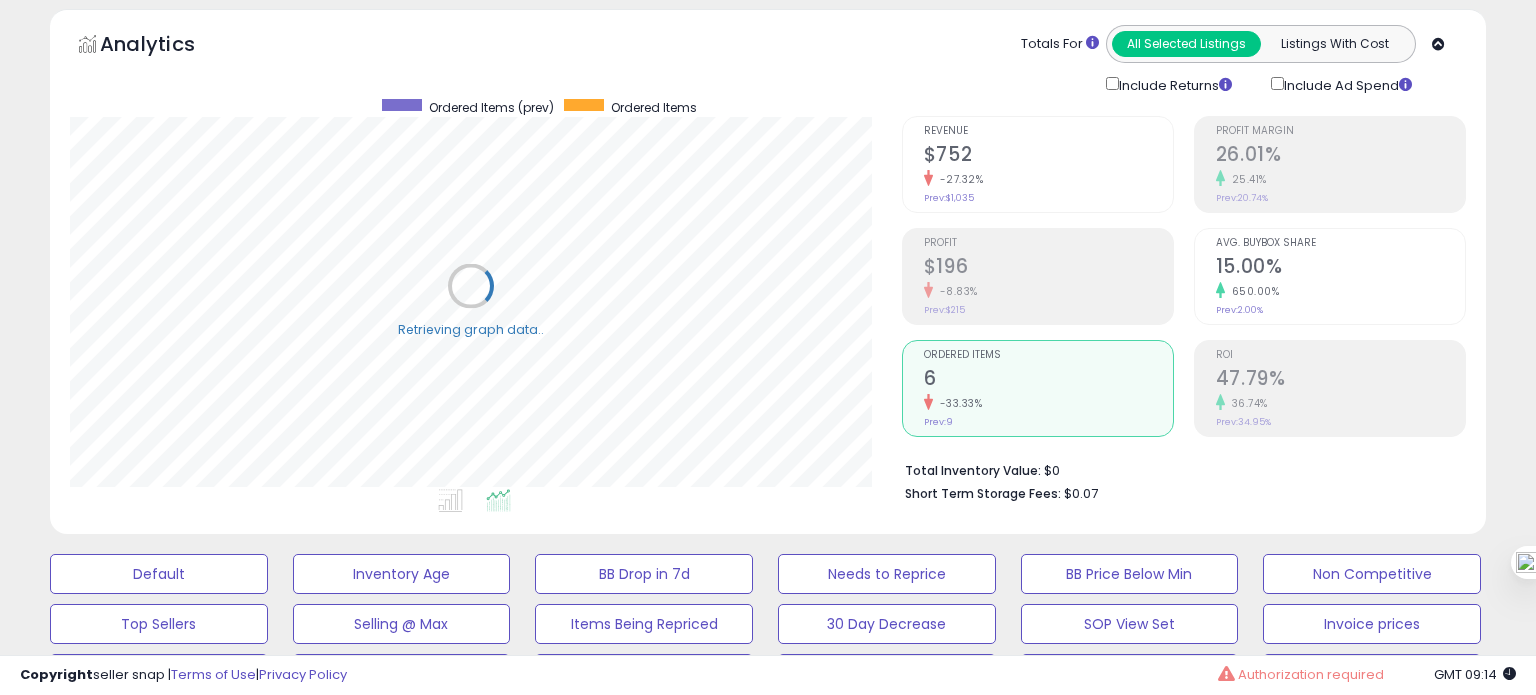 scroll, scrollTop: 999589, scrollLeft: 999168, axis: both 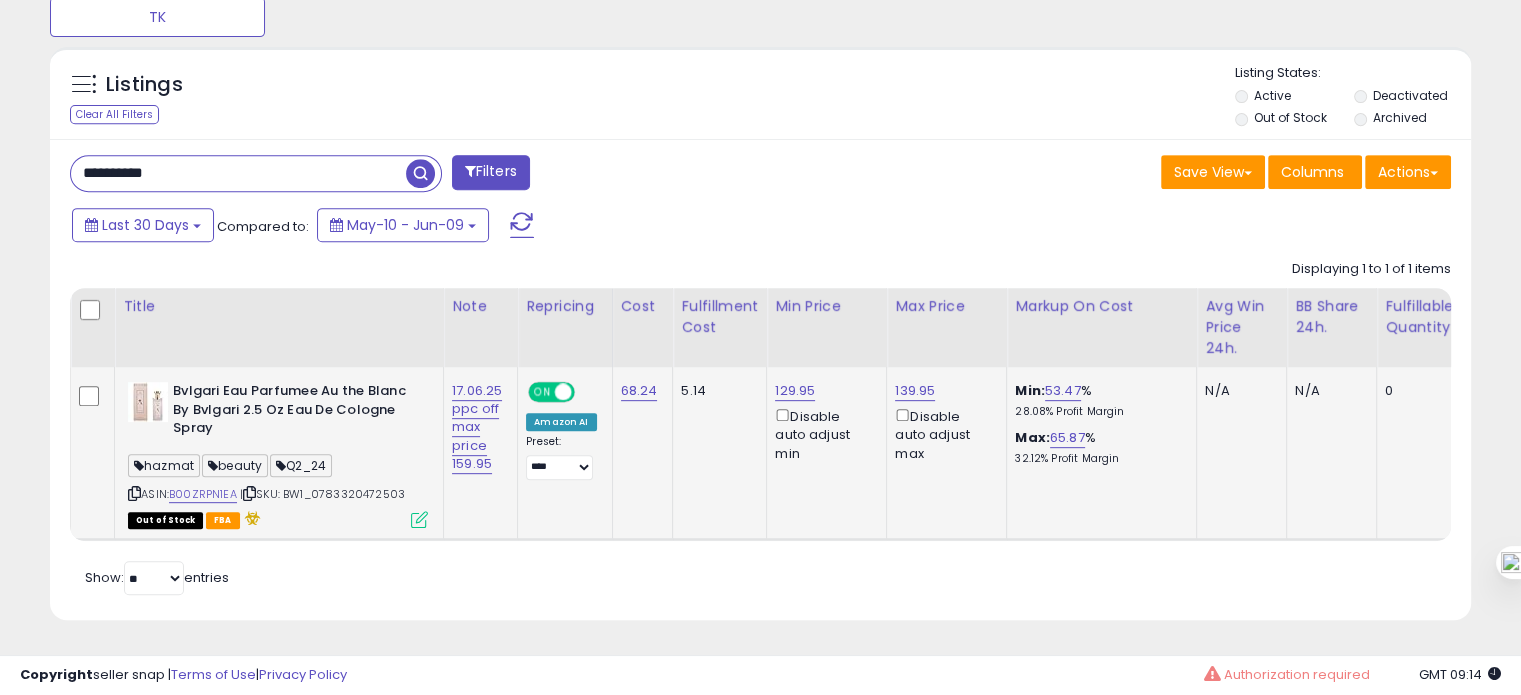 drag, startPoint x: 407, startPoint y: 481, endPoint x: 326, endPoint y: 472, distance: 81.49847 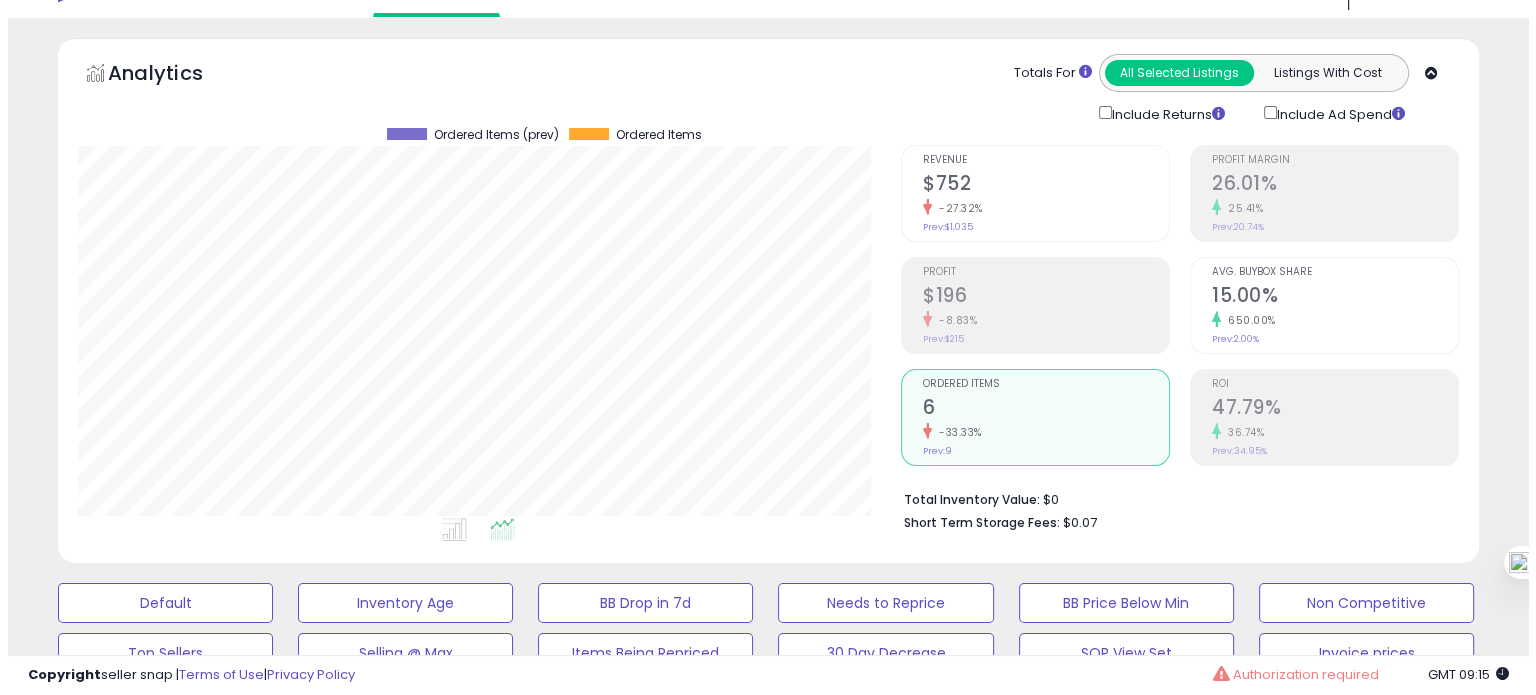 scroll, scrollTop: 44, scrollLeft: 0, axis: vertical 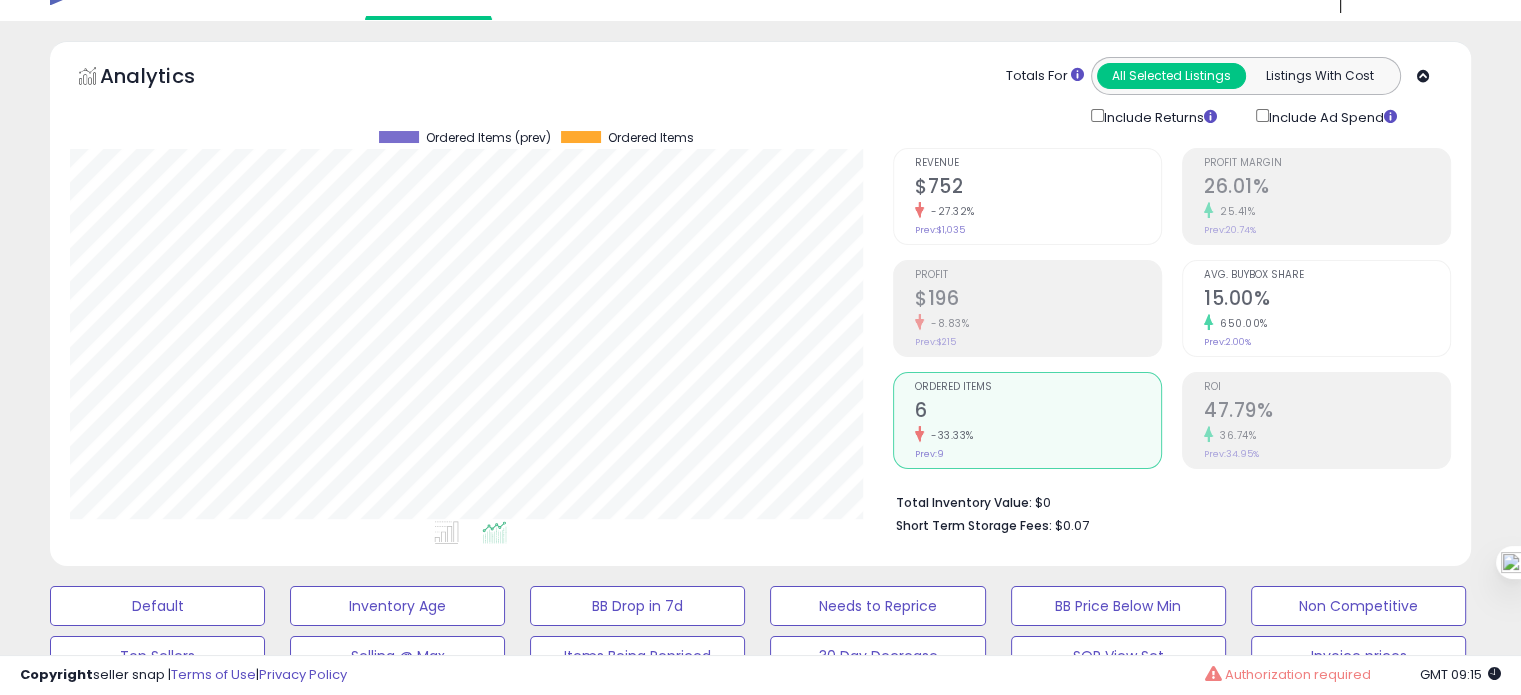 click on "Profit Margin
26.01%
25.41%
Prev:  20.74%
Avg. Buybox Share
15.00%
650.00%
Prev:  2.00%
ROI" at bounding box center [1316, 308] 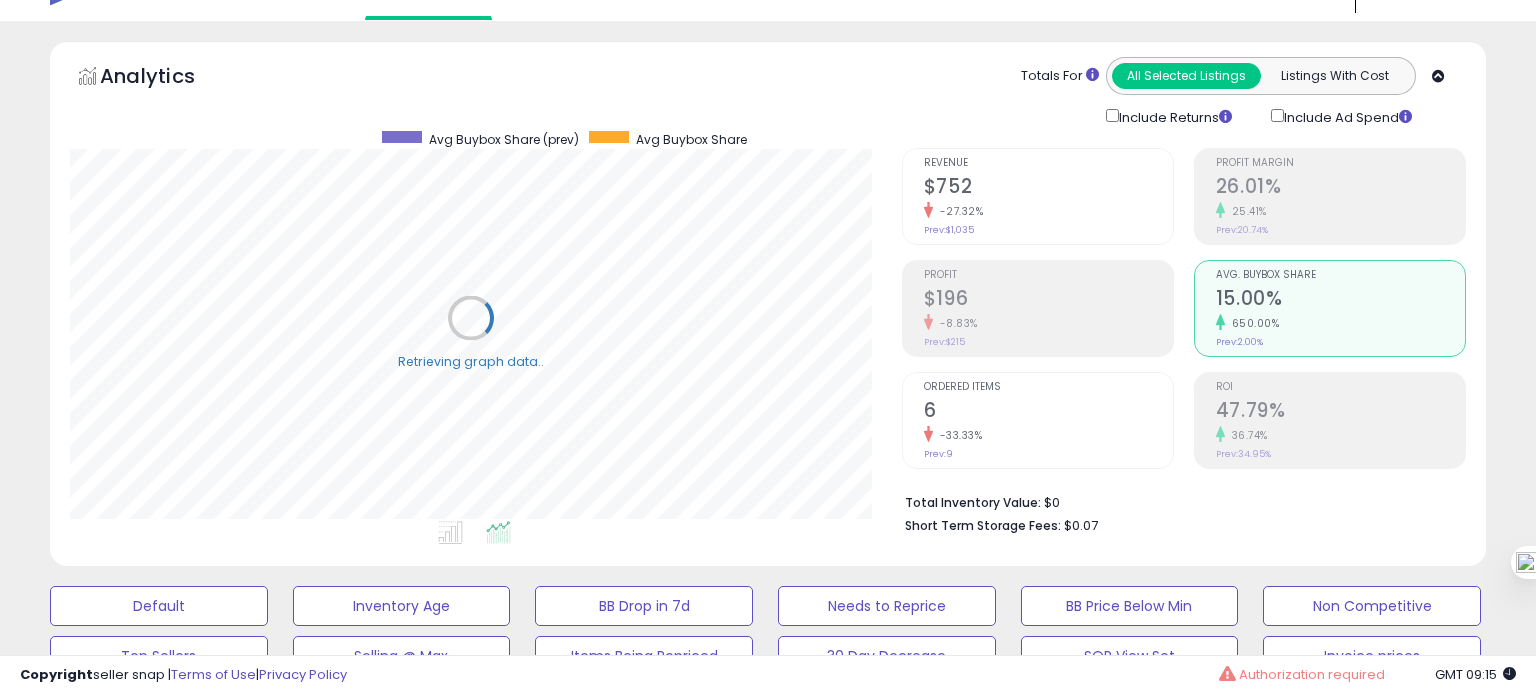 scroll, scrollTop: 999589, scrollLeft: 999168, axis: both 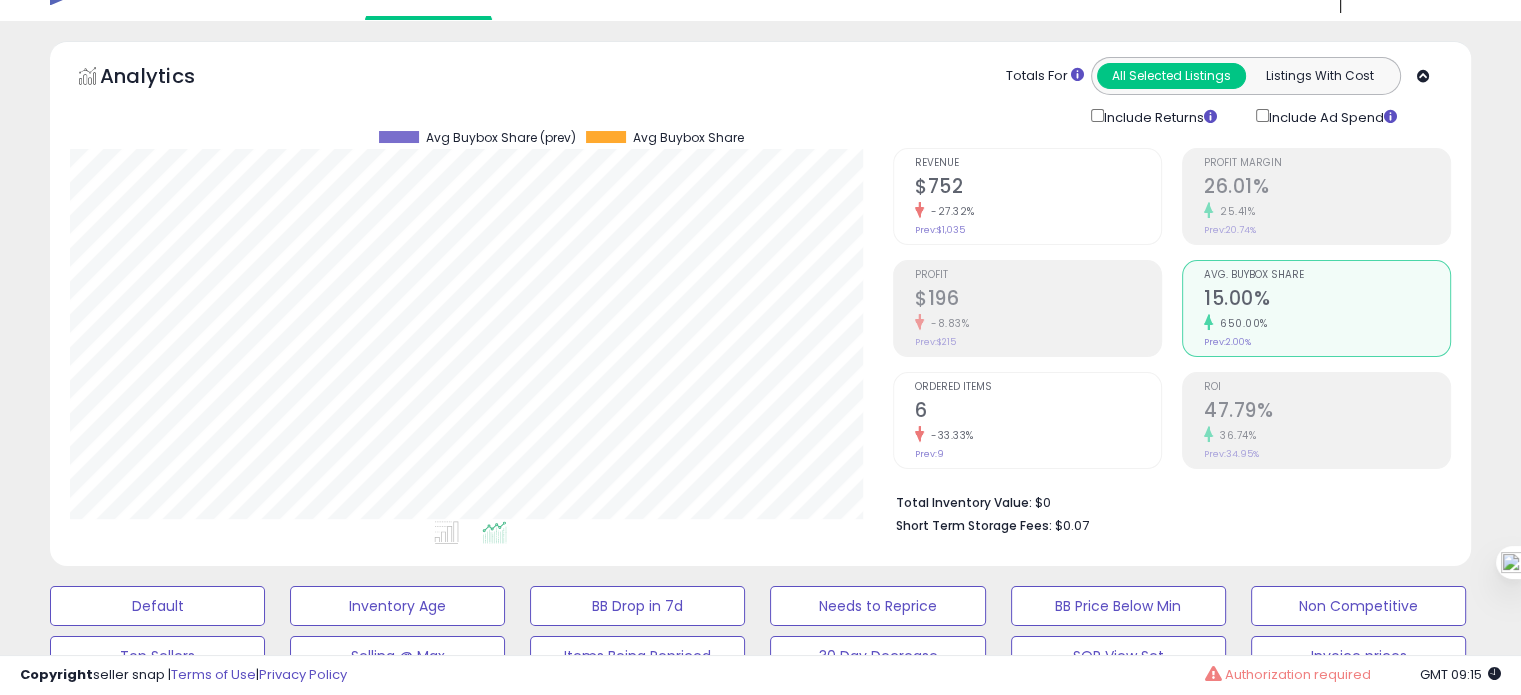 click on "6" at bounding box center (1038, 412) 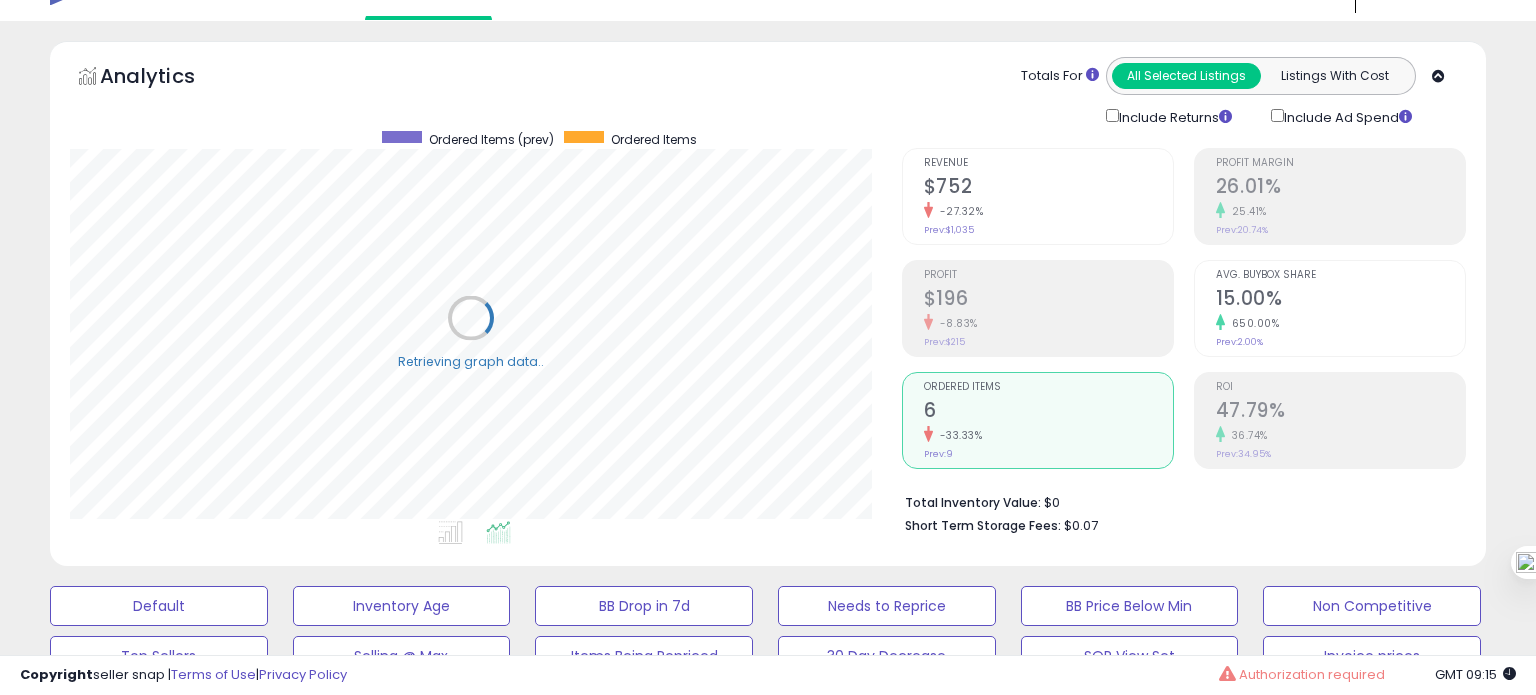 scroll, scrollTop: 999589, scrollLeft: 999168, axis: both 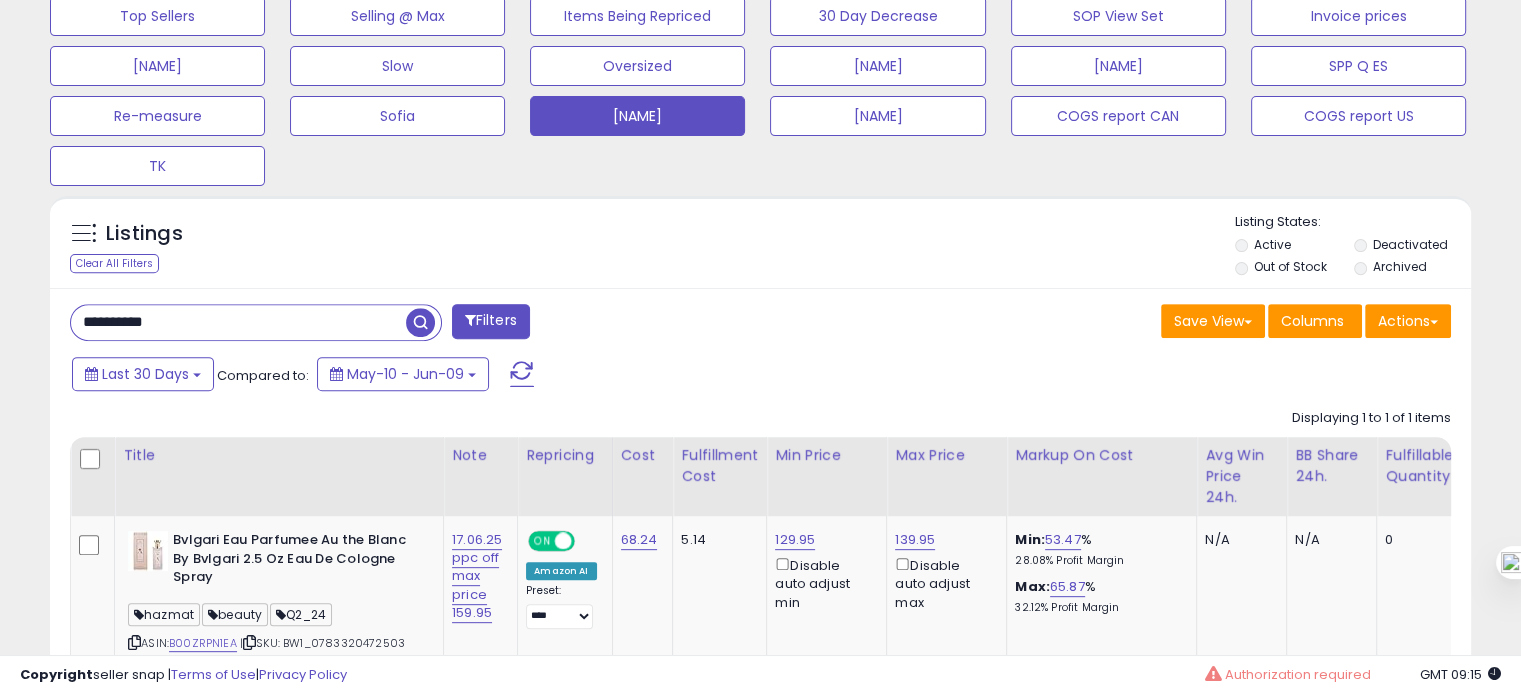 click on "**********" at bounding box center (238, 322) 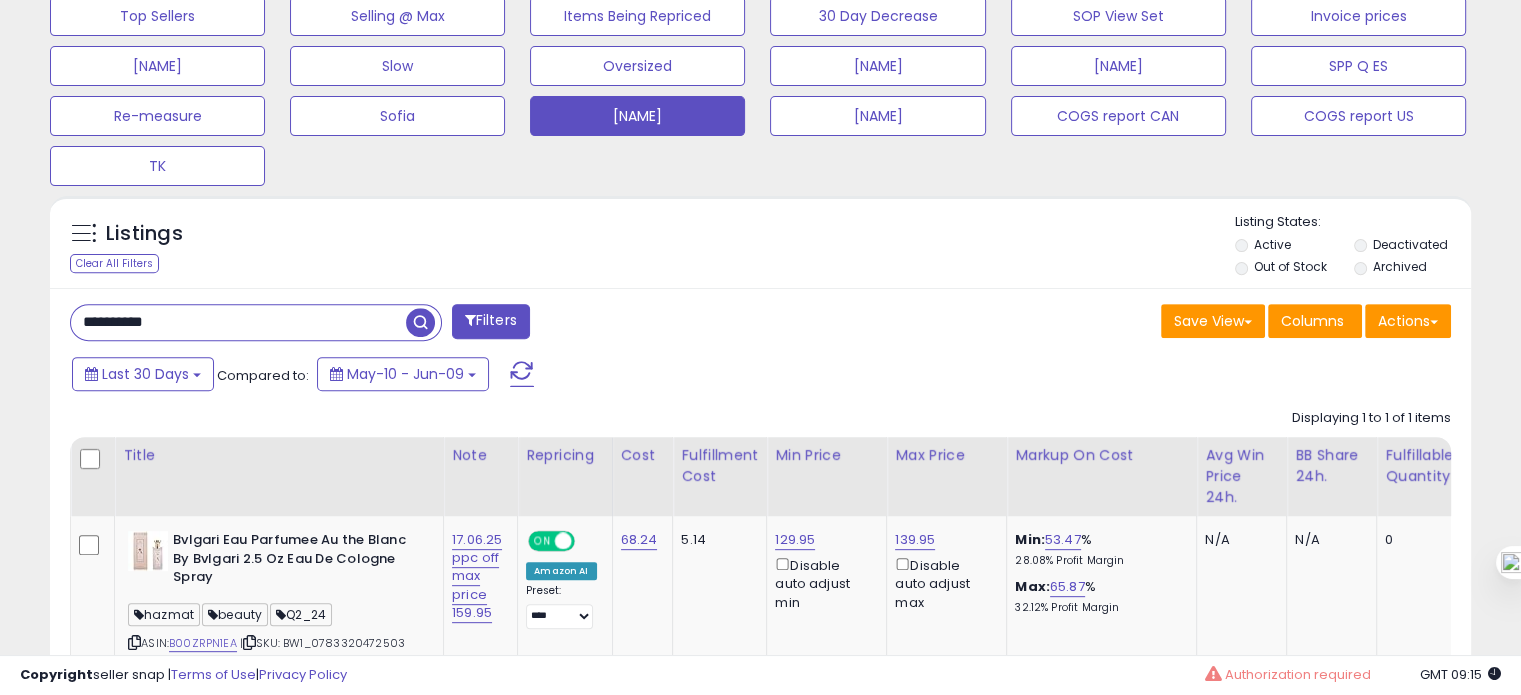 click on "**********" at bounding box center [238, 322] 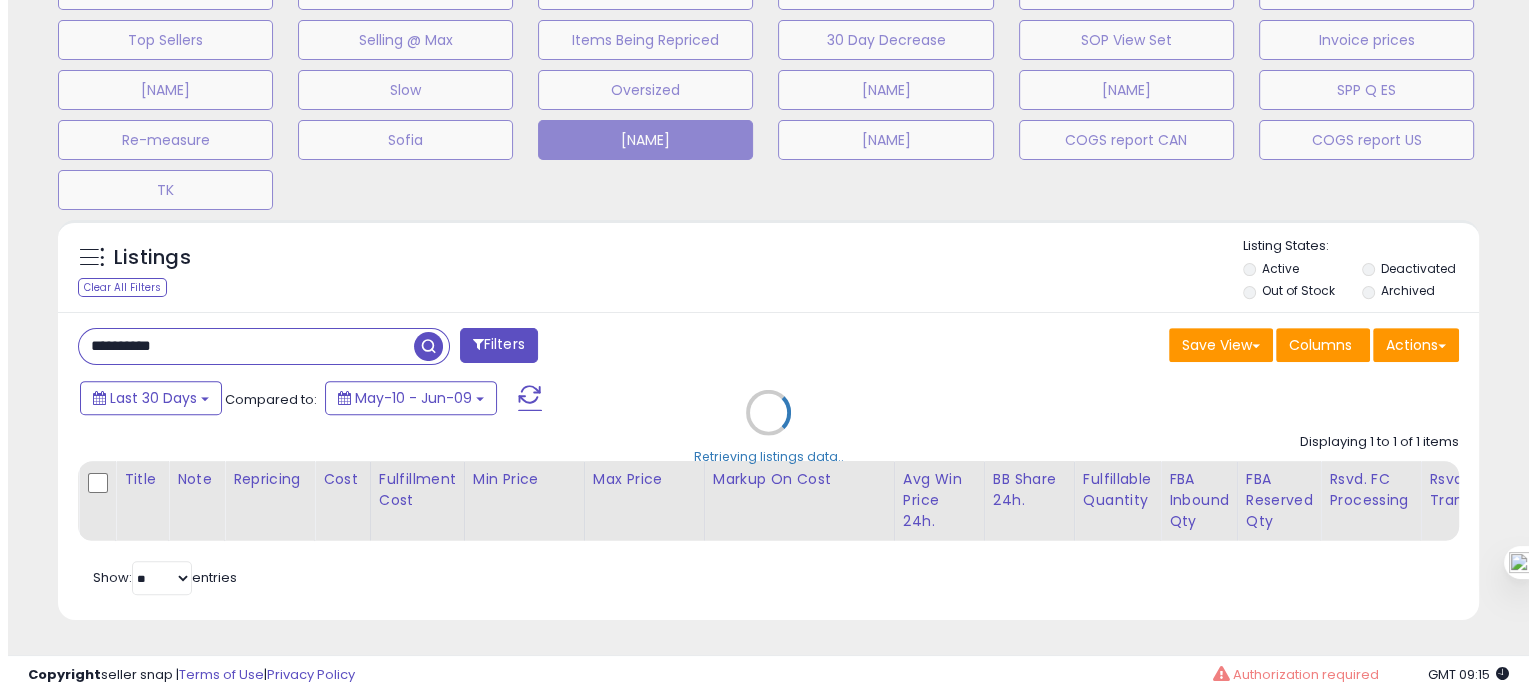 scroll, scrollTop: 674, scrollLeft: 0, axis: vertical 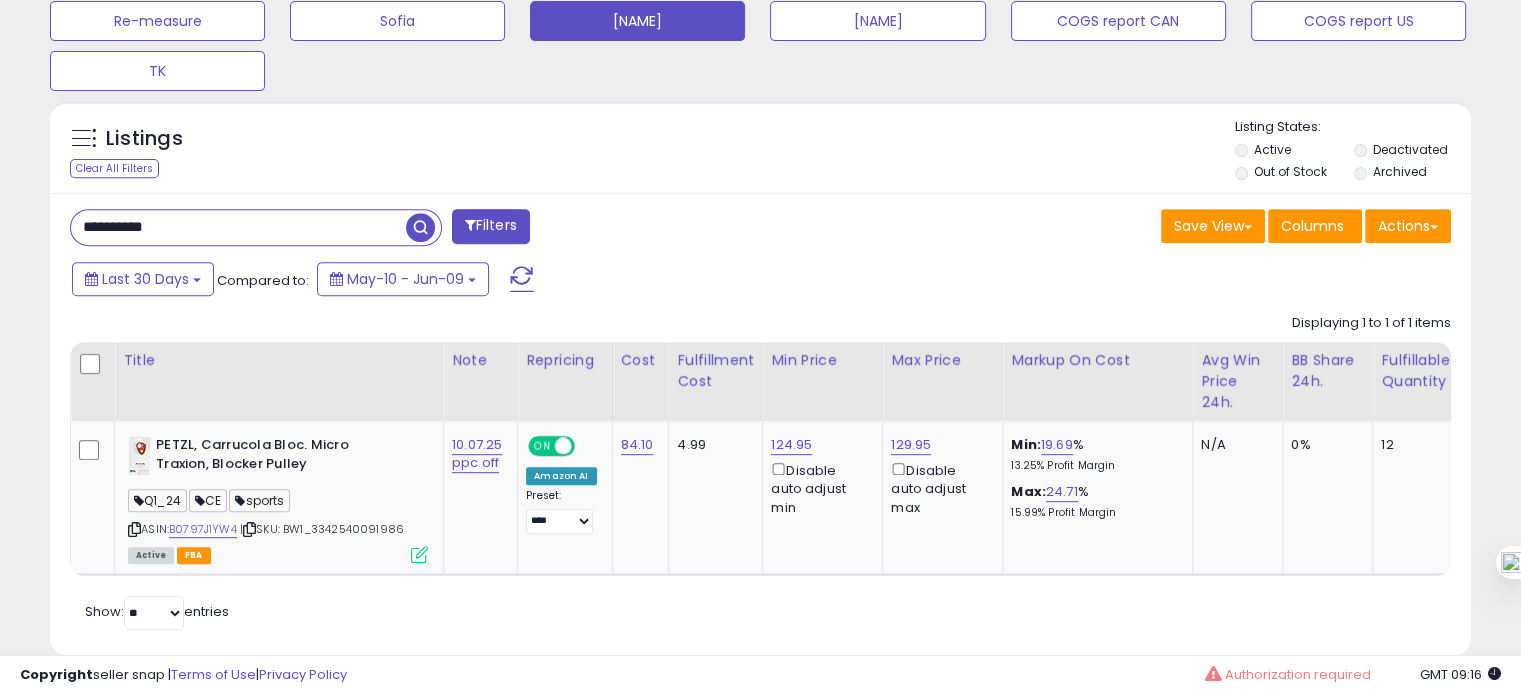 click on "**********" at bounding box center [238, 227] 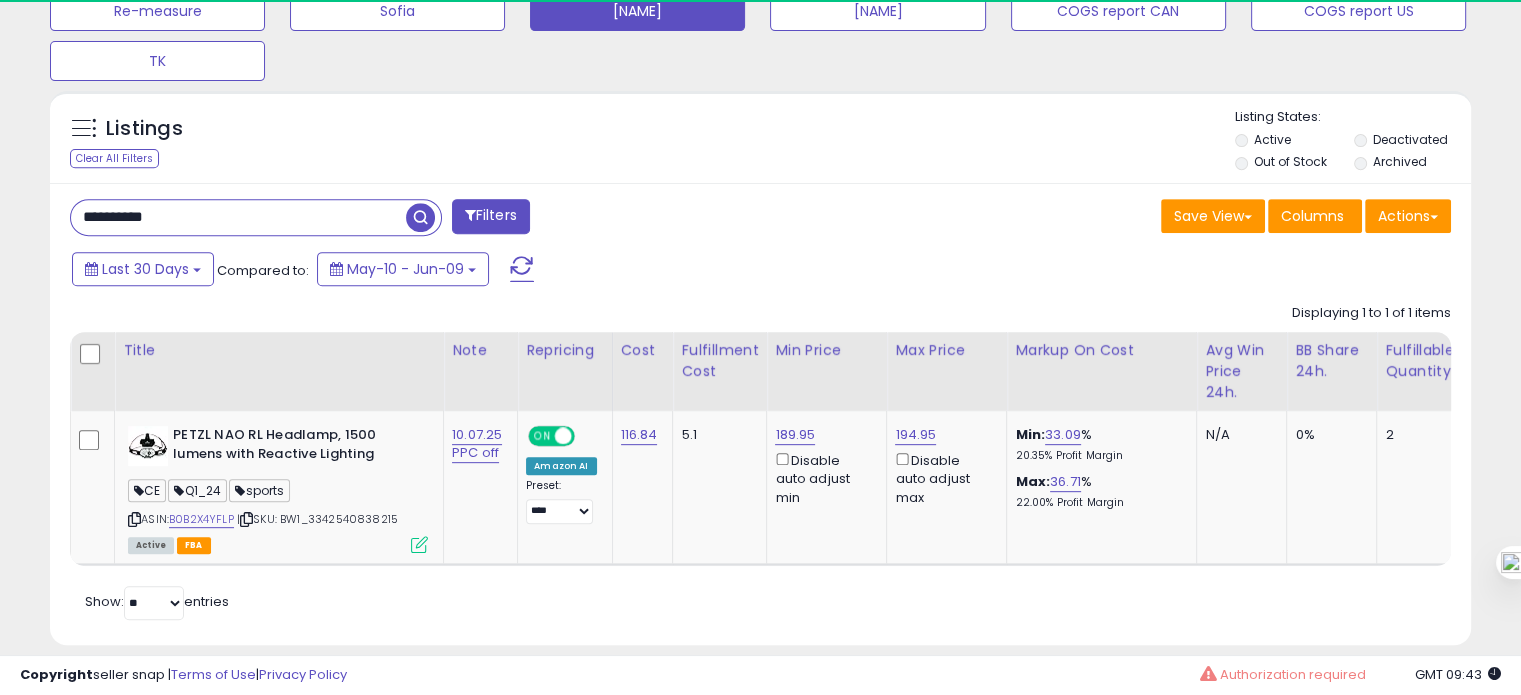 click on "Listings
Clear All Filters" at bounding box center (173, 141) 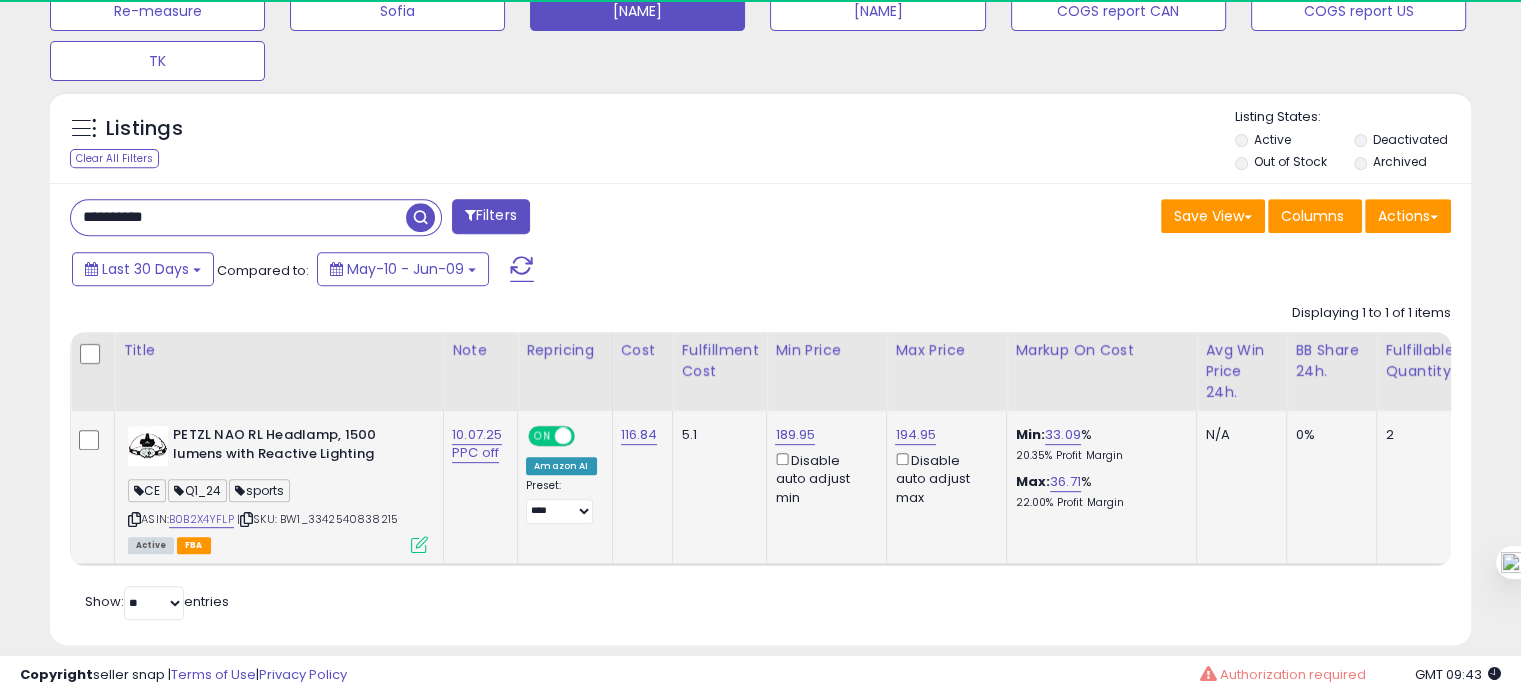 scroll, scrollTop: 0, scrollLeft: 0, axis: both 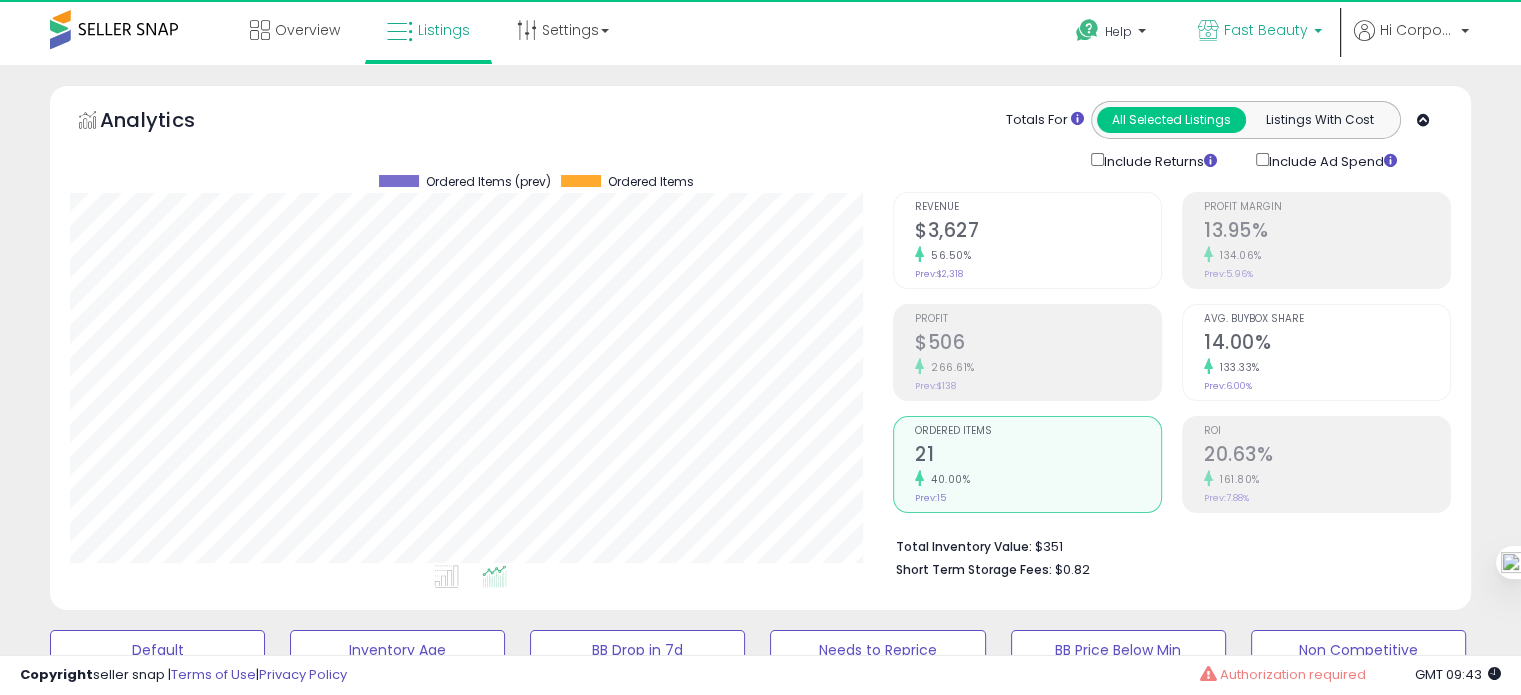 click on "Fast Beauty" at bounding box center (1266, 30) 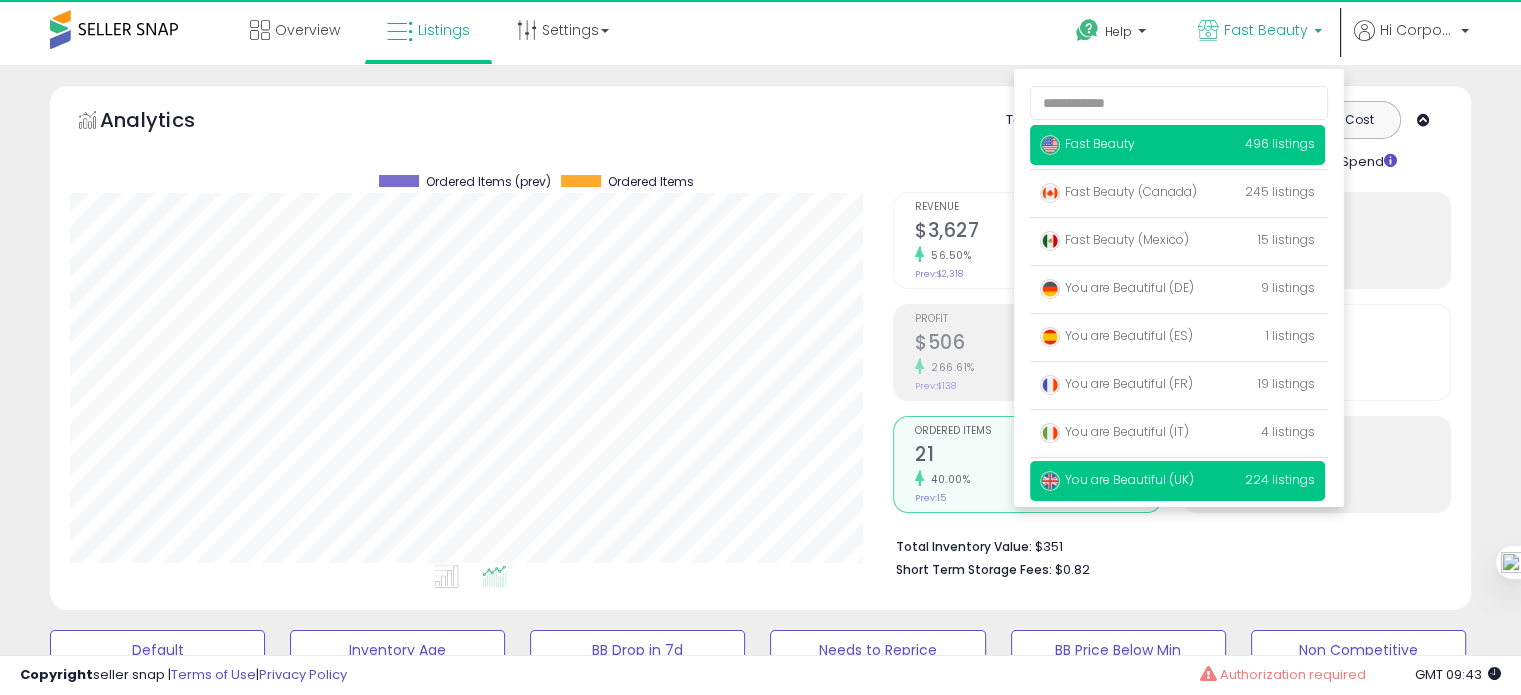 click on "You are Beautiful (UK)" at bounding box center (1117, 479) 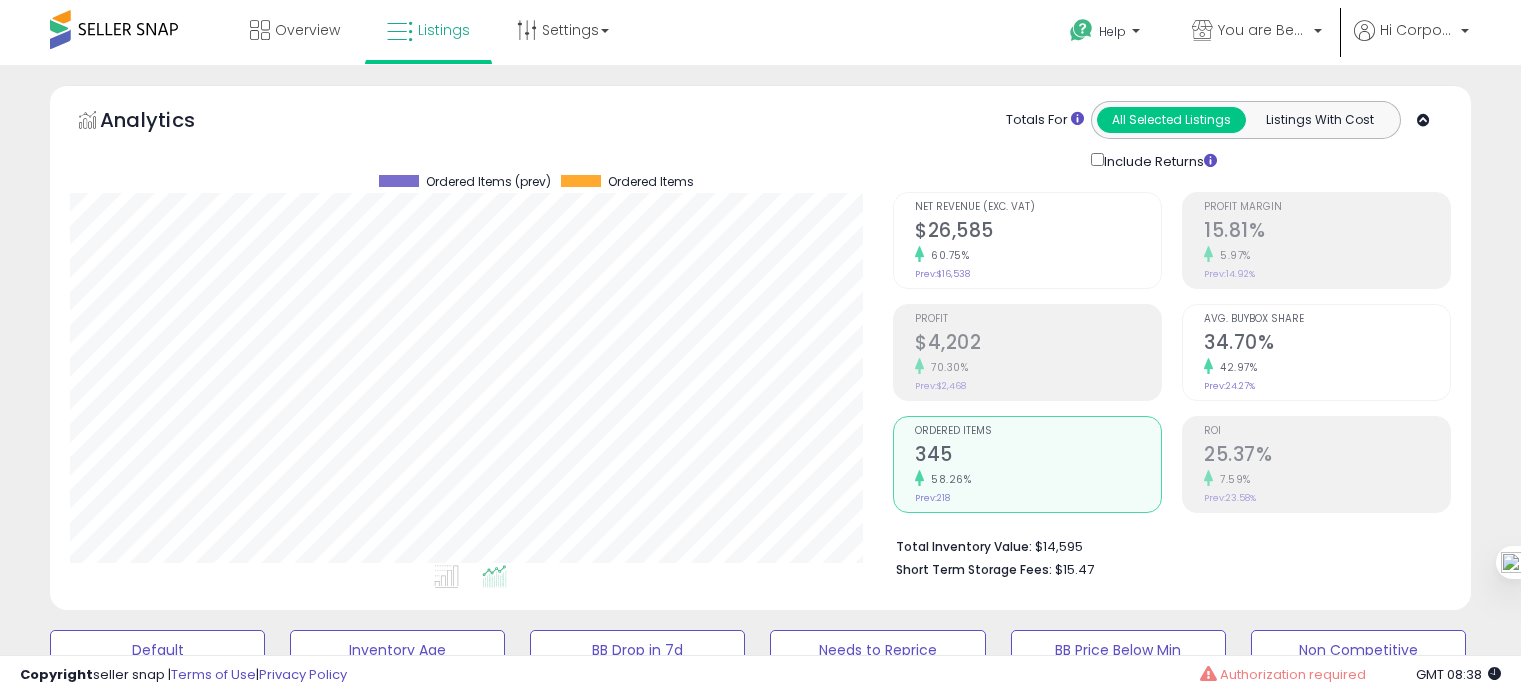 scroll, scrollTop: 856, scrollLeft: 0, axis: vertical 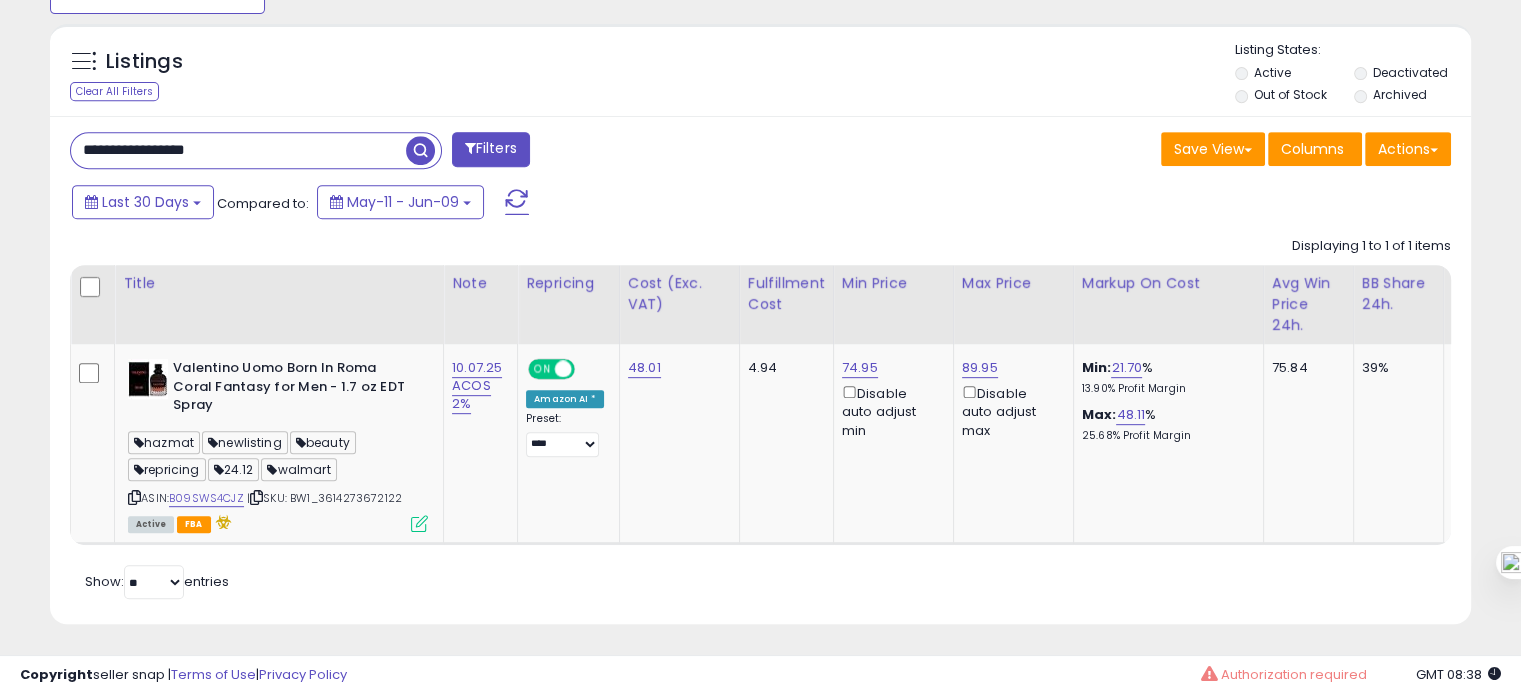 drag, startPoint x: 0, startPoint y: 0, endPoint x: 185, endPoint y: 143, distance: 233.82472 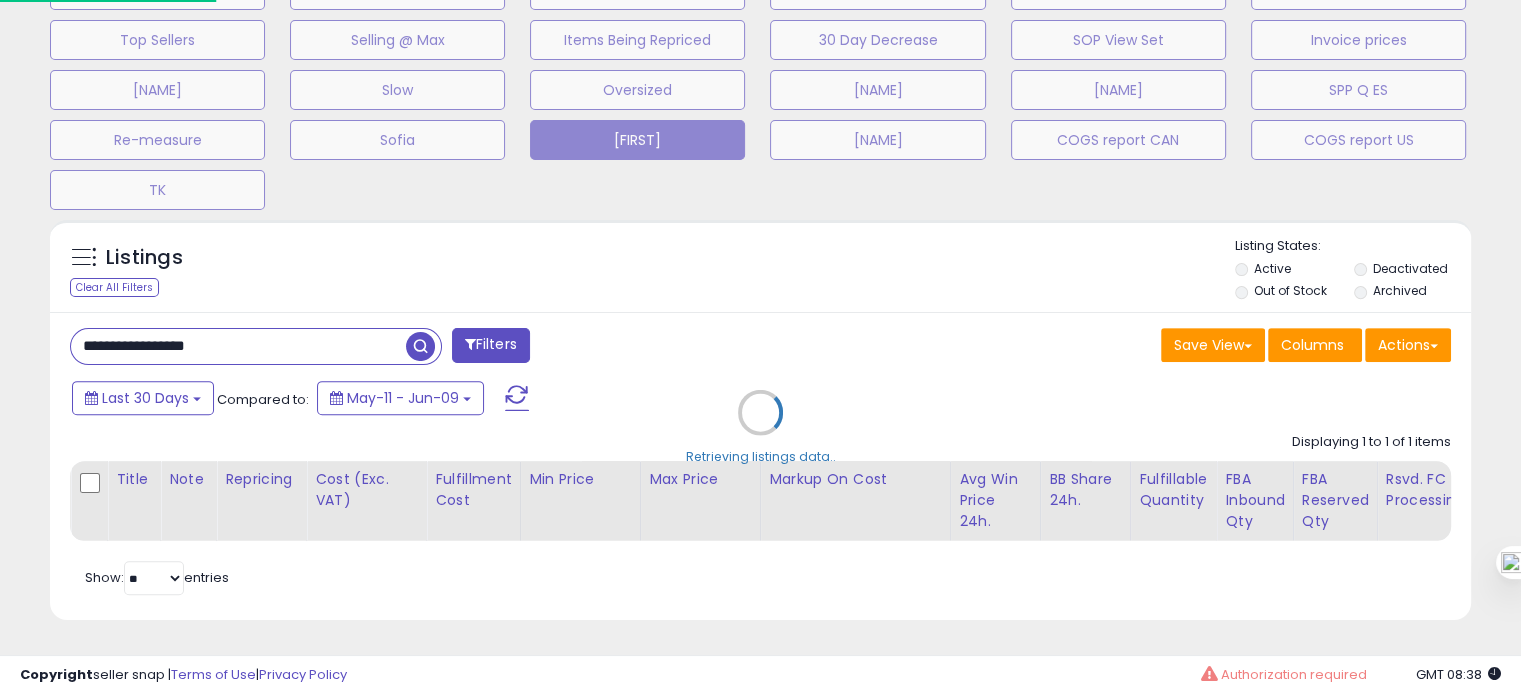 scroll, scrollTop: 999589, scrollLeft: 999168, axis: both 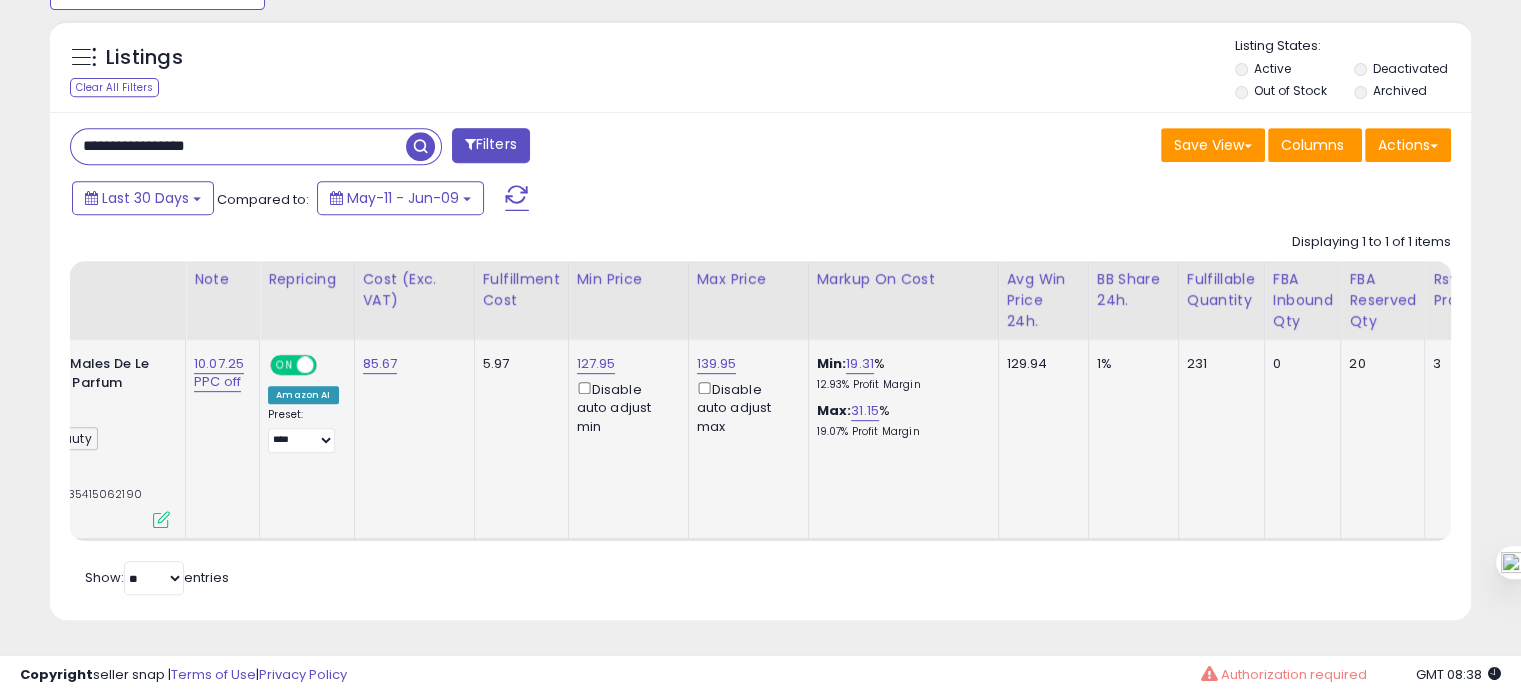 click on "127.95  Disable auto adjust min" at bounding box center [625, 395] 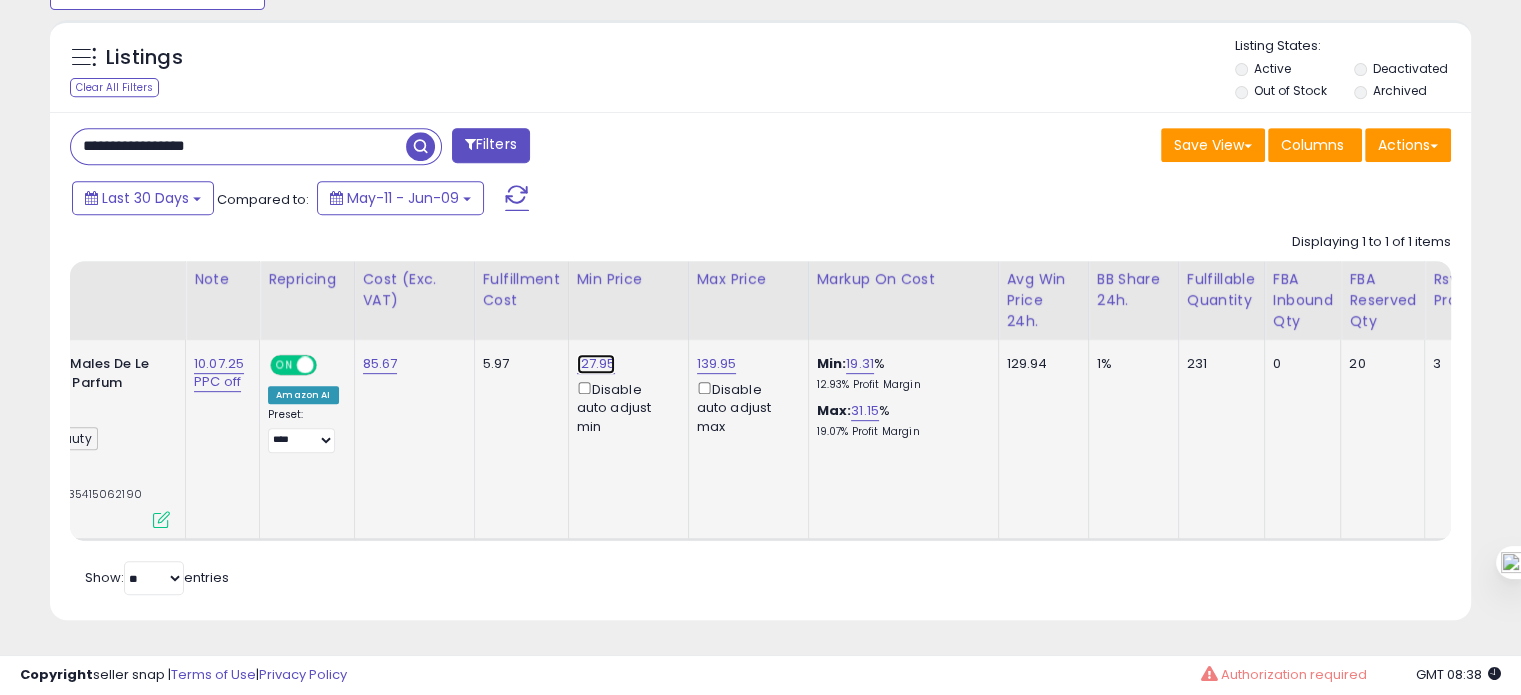 click on "127.95" at bounding box center (596, 364) 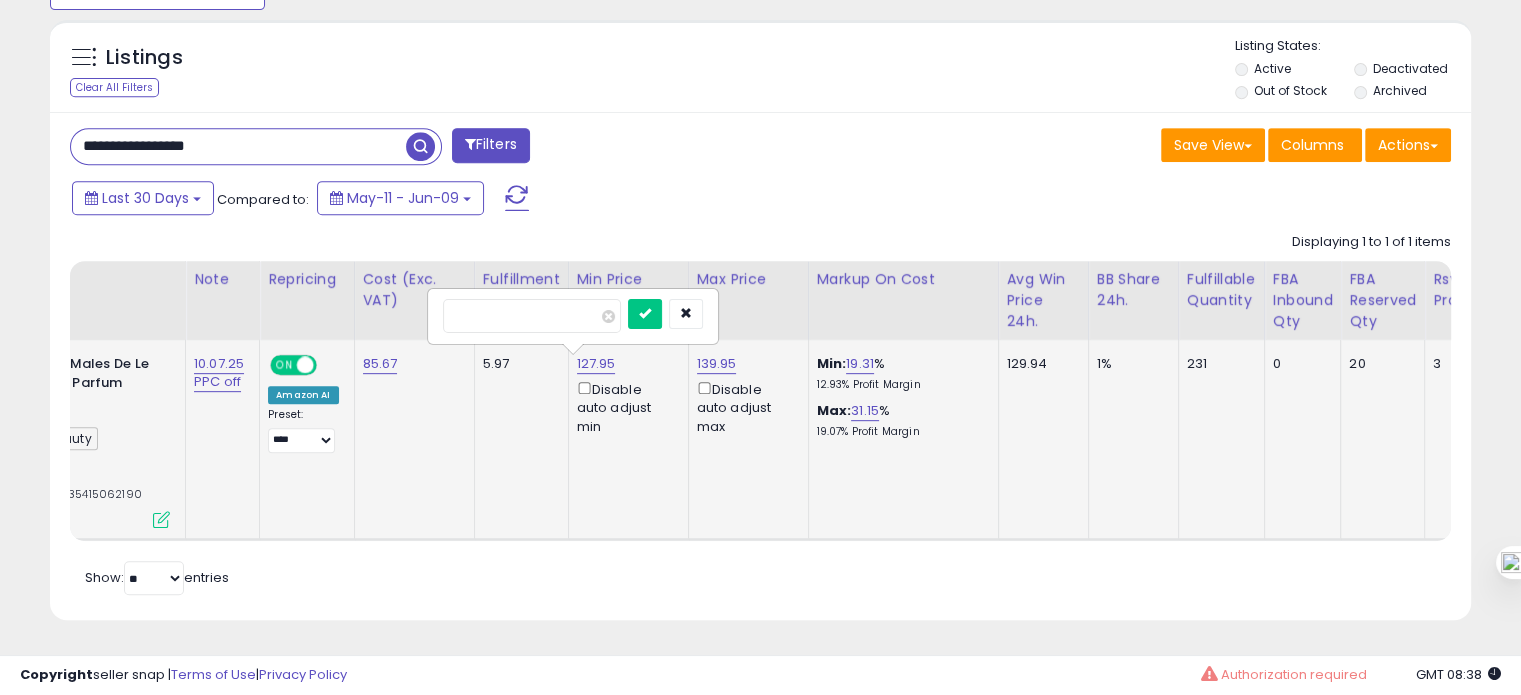 click on "******" at bounding box center (532, 316) 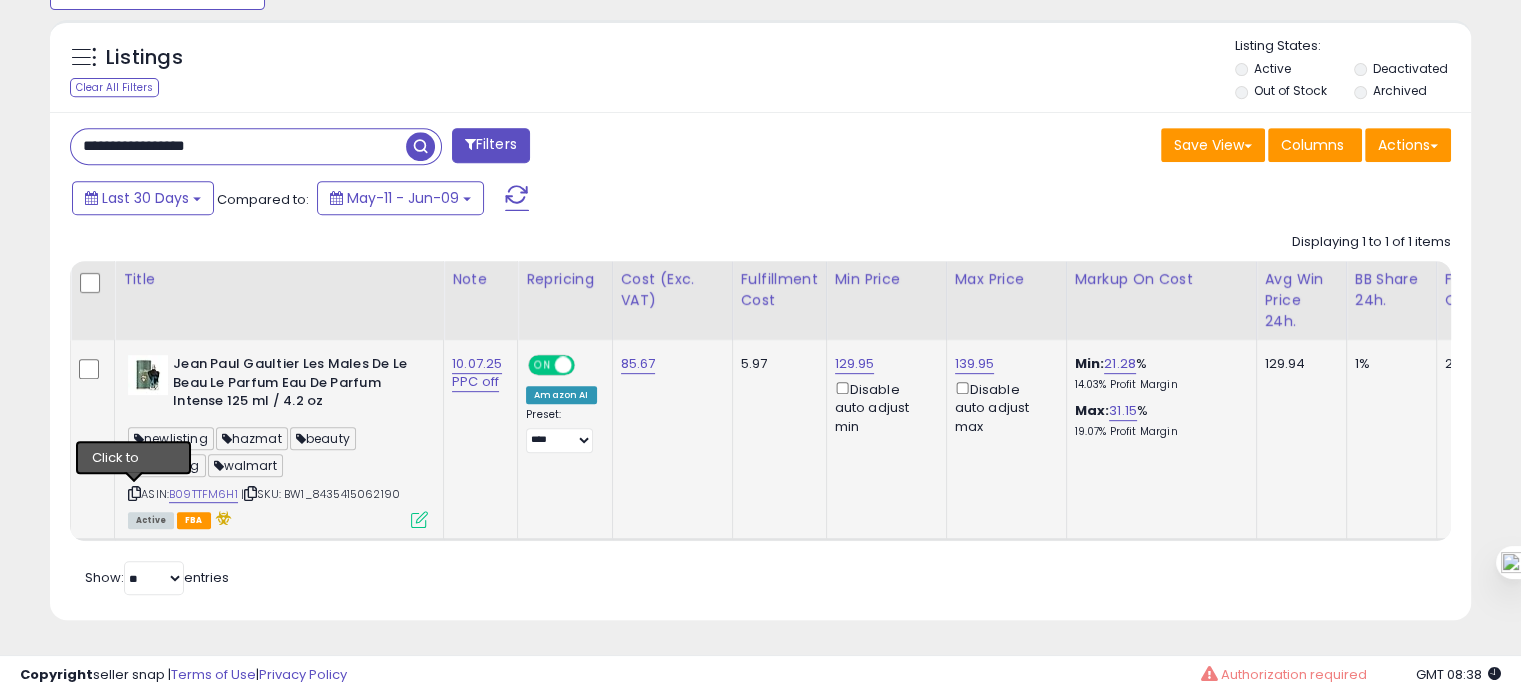 click at bounding box center [134, 493] 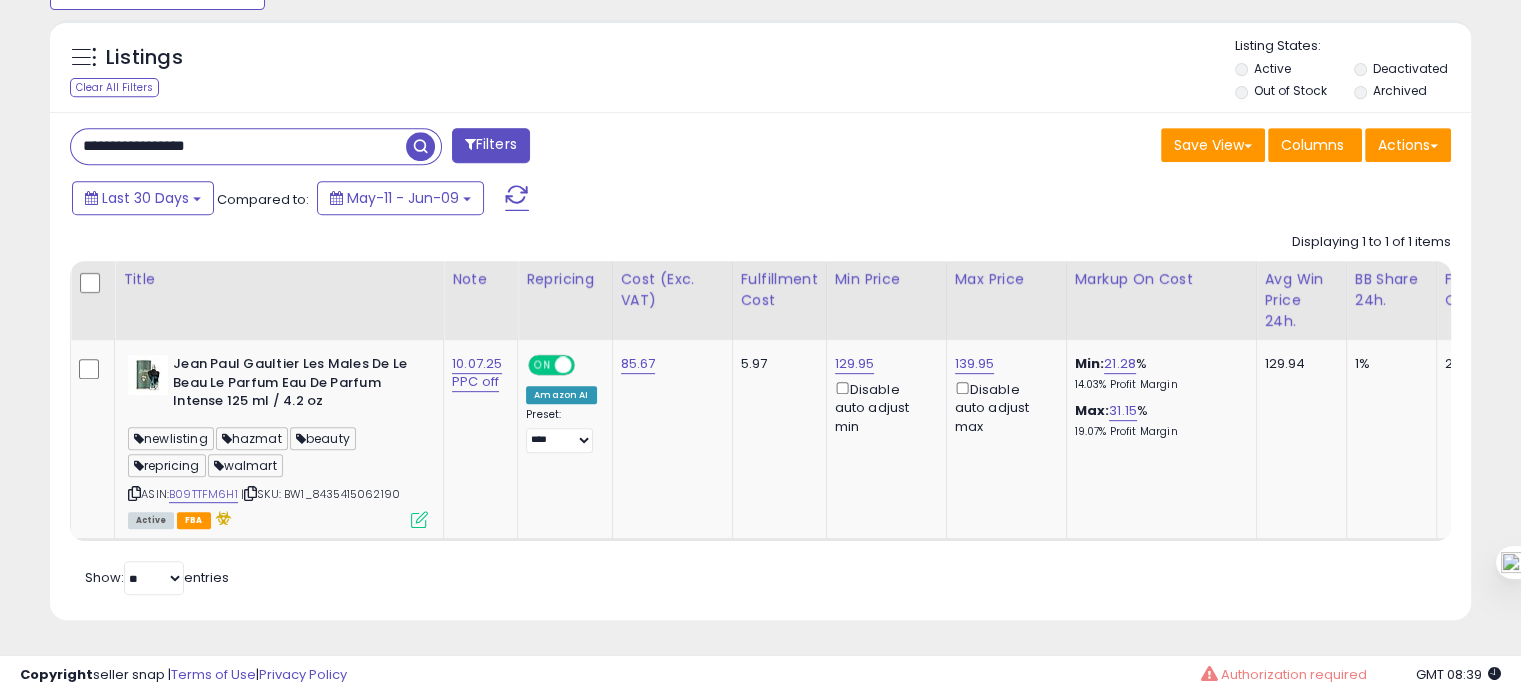 click on "**********" at bounding box center (238, 146) 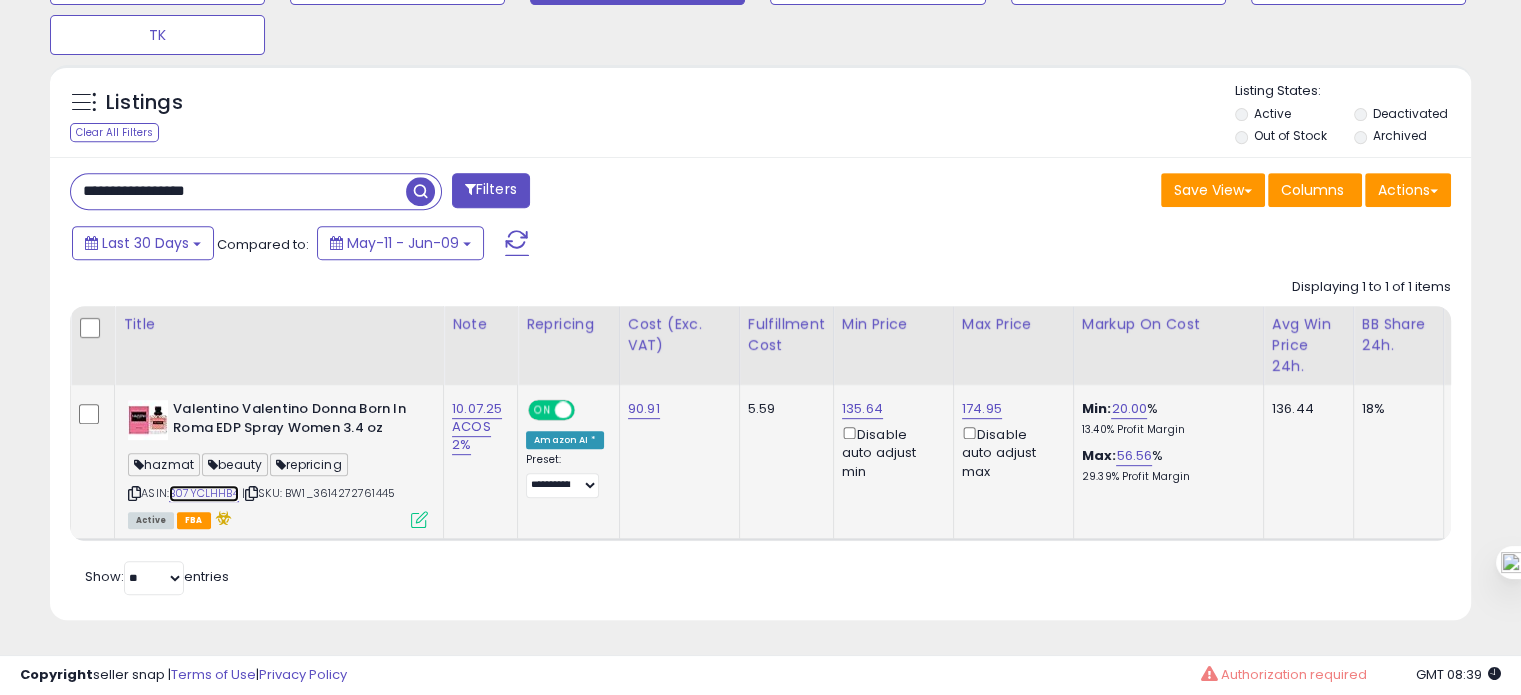 click on "B07YCLHHB4" at bounding box center (204, 493) 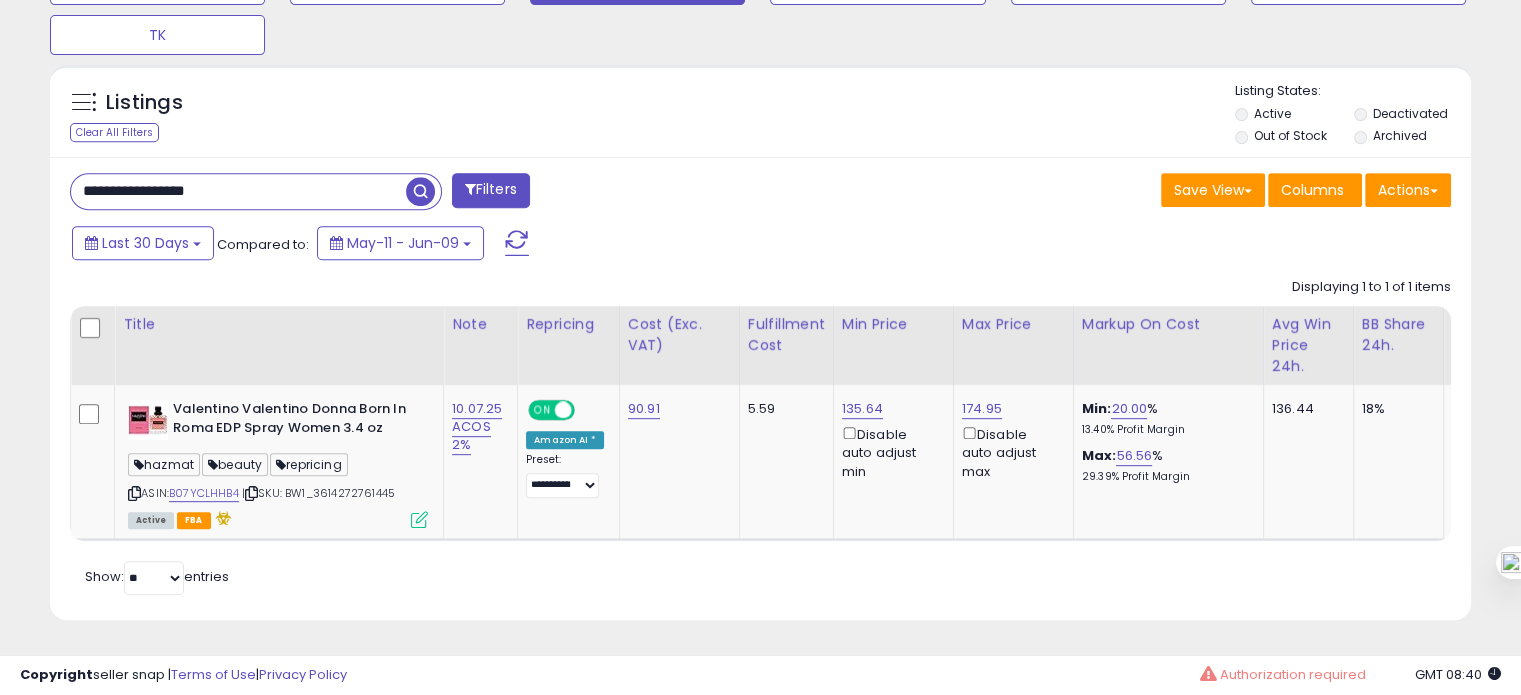 click on "**********" at bounding box center [238, 191] 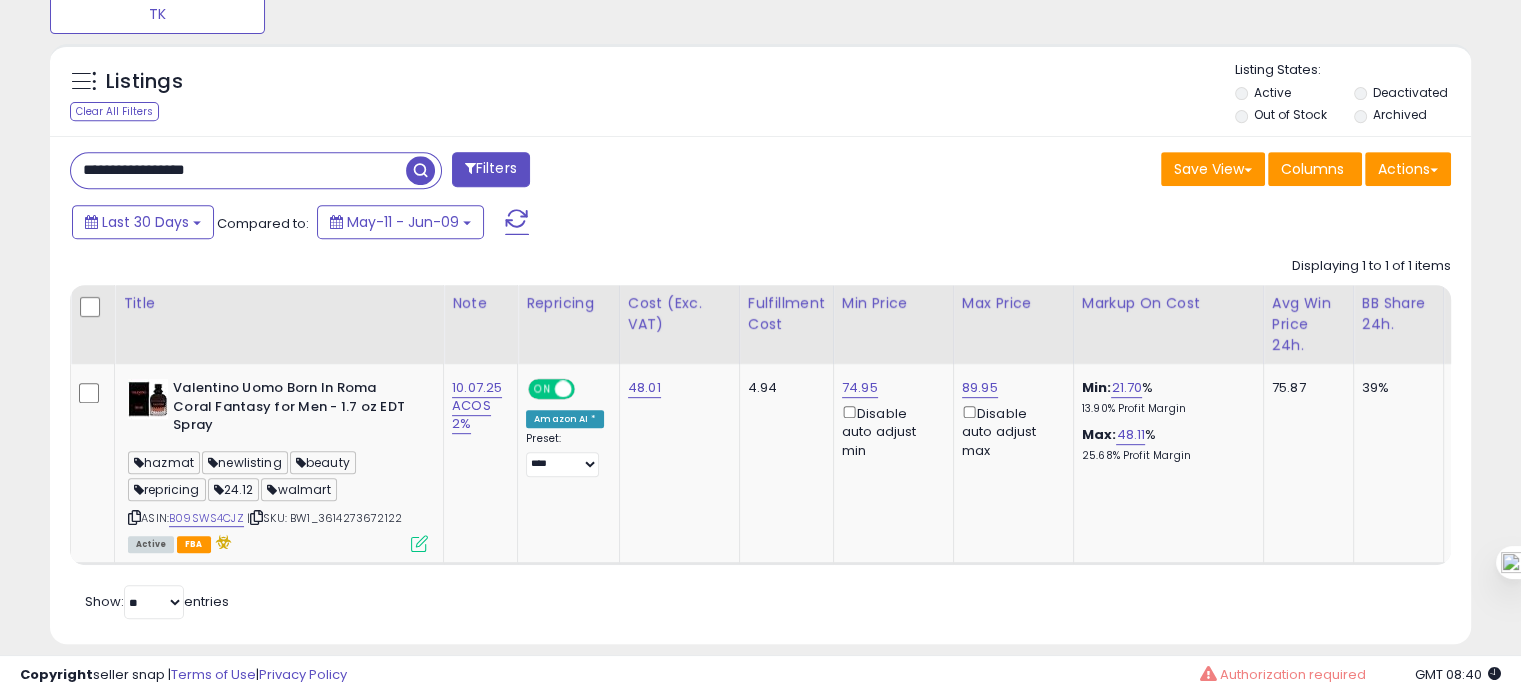 scroll, scrollTop: 856, scrollLeft: 0, axis: vertical 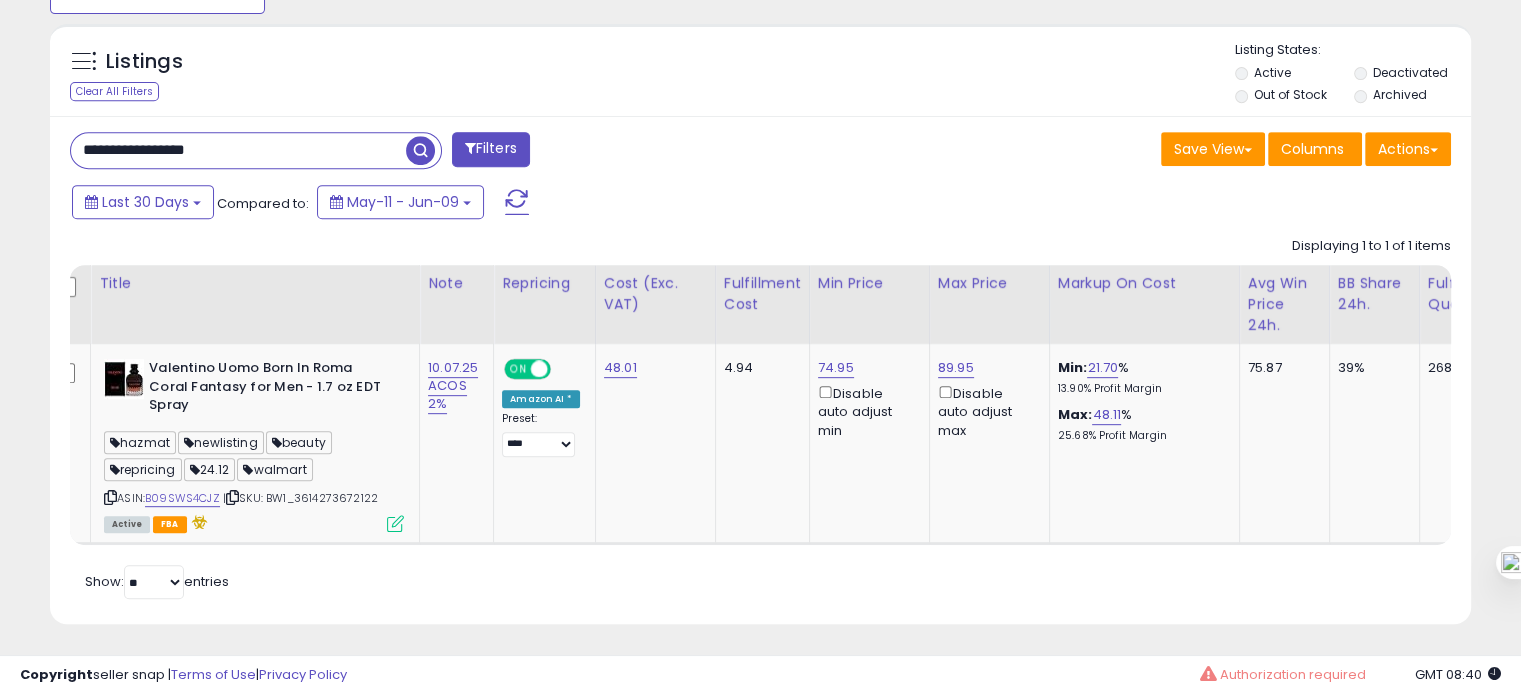drag, startPoint x: 200, startPoint y: 170, endPoint x: 188, endPoint y: 155, distance: 19.209373 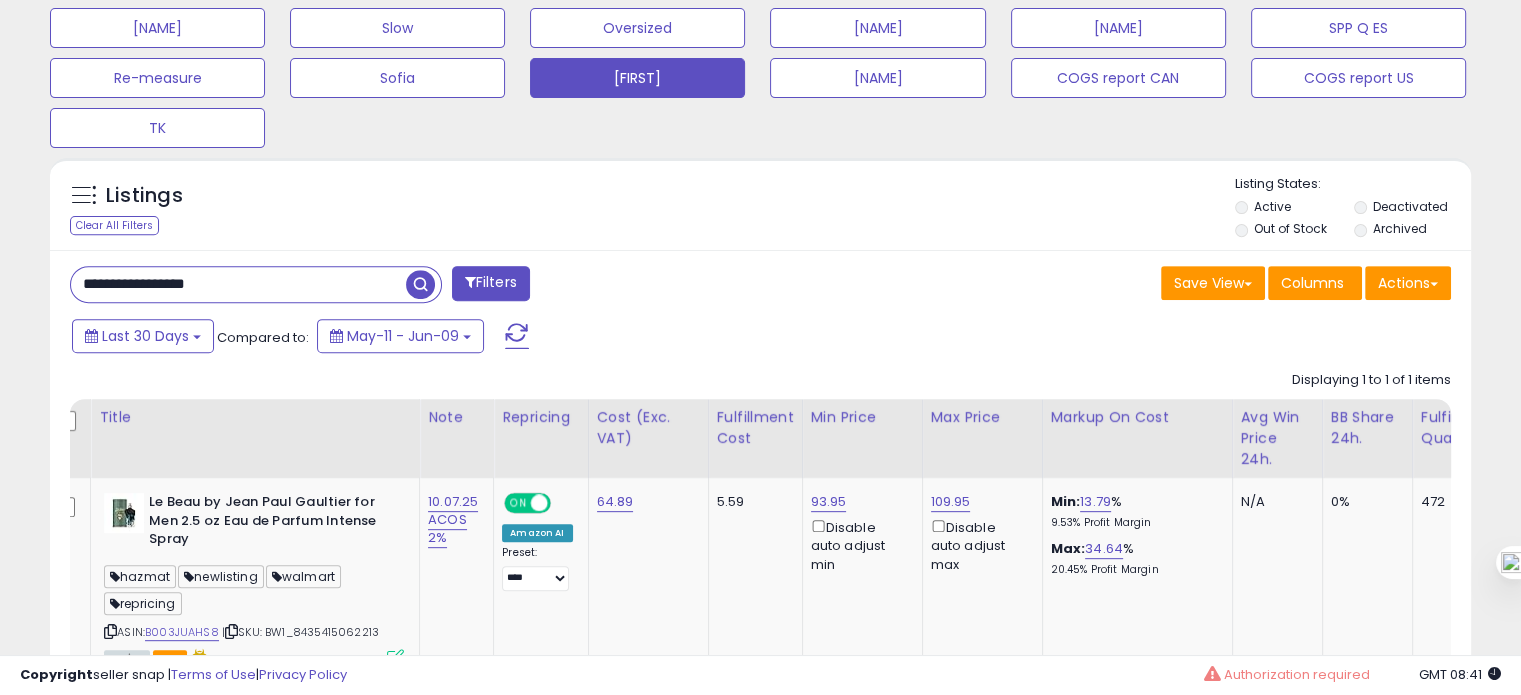 click on "**********" at bounding box center [238, 284] 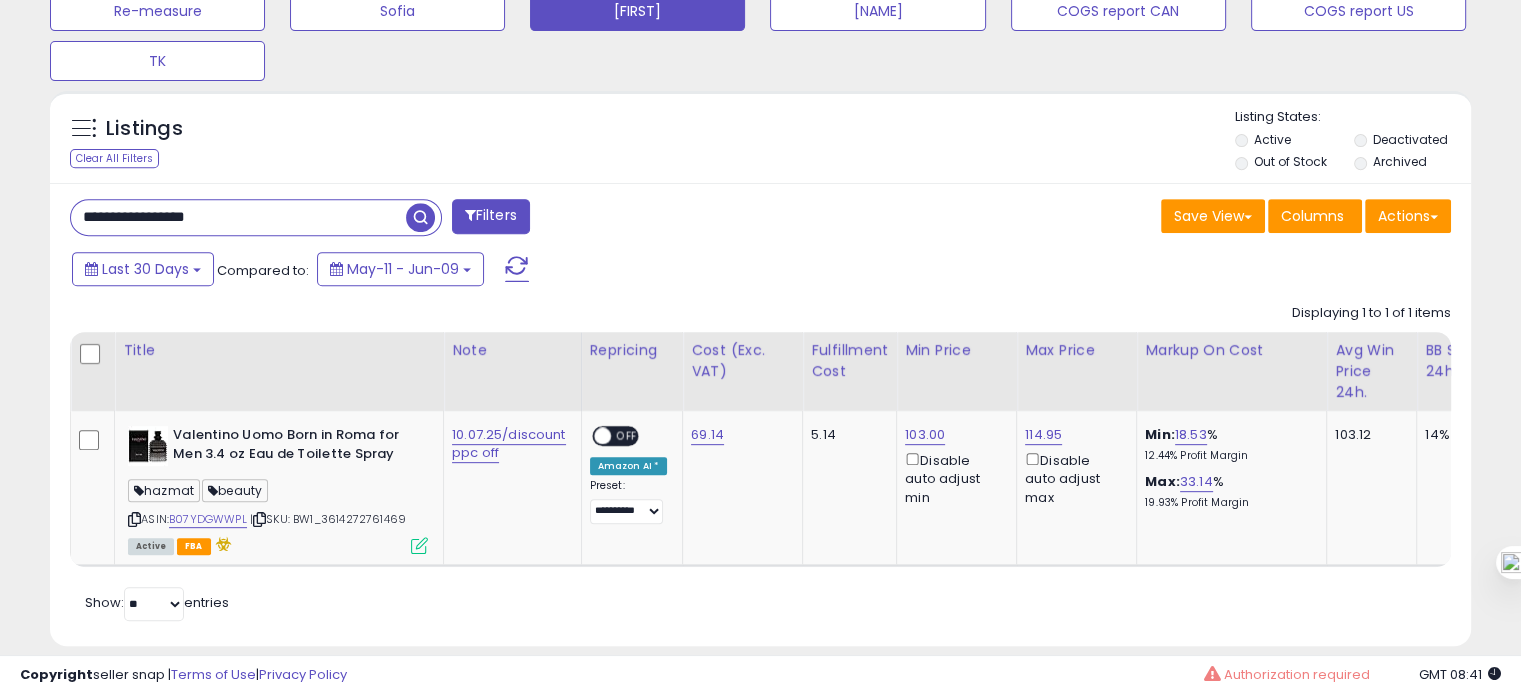 click on "**********" at bounding box center (238, 217) 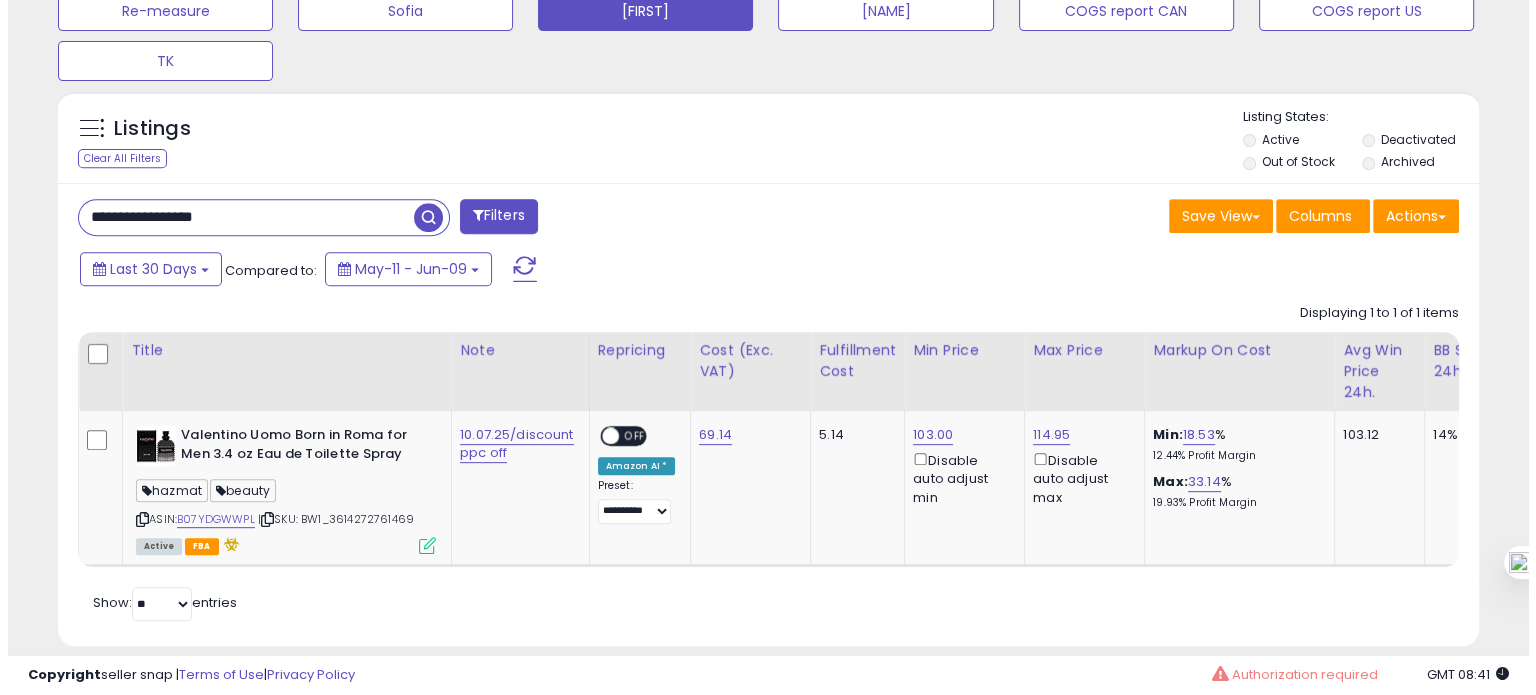 scroll, scrollTop: 674, scrollLeft: 0, axis: vertical 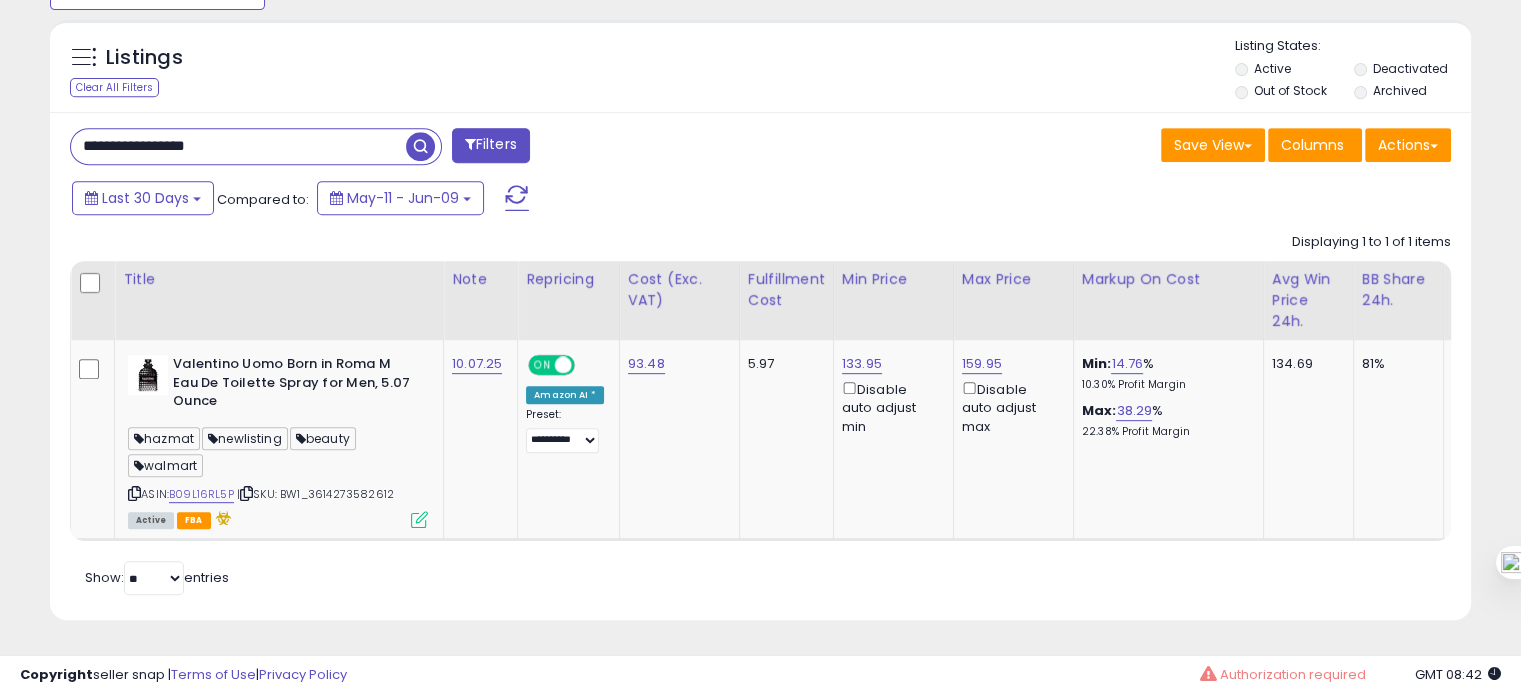 click on "**********" at bounding box center [238, 146] 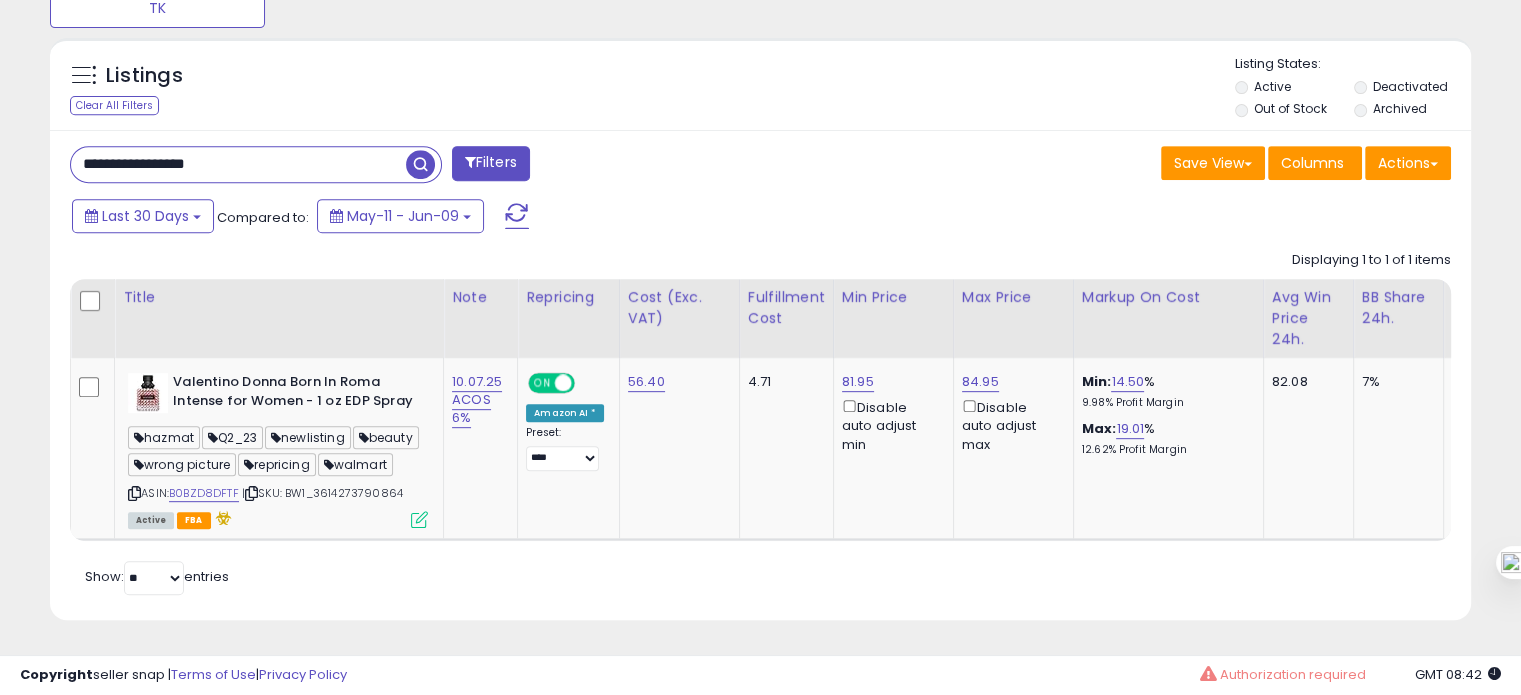 click on "**********" at bounding box center [238, 164] 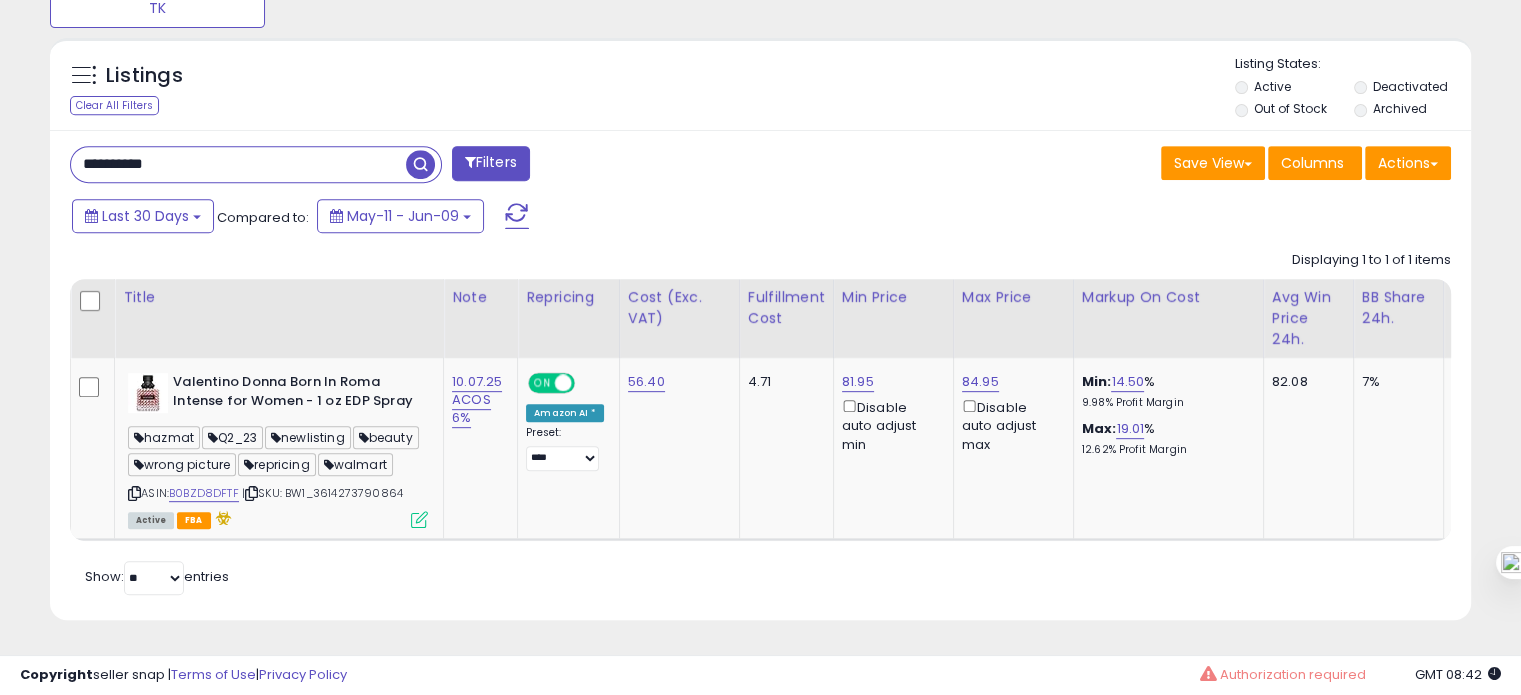 click on "**********" at bounding box center (238, 164) 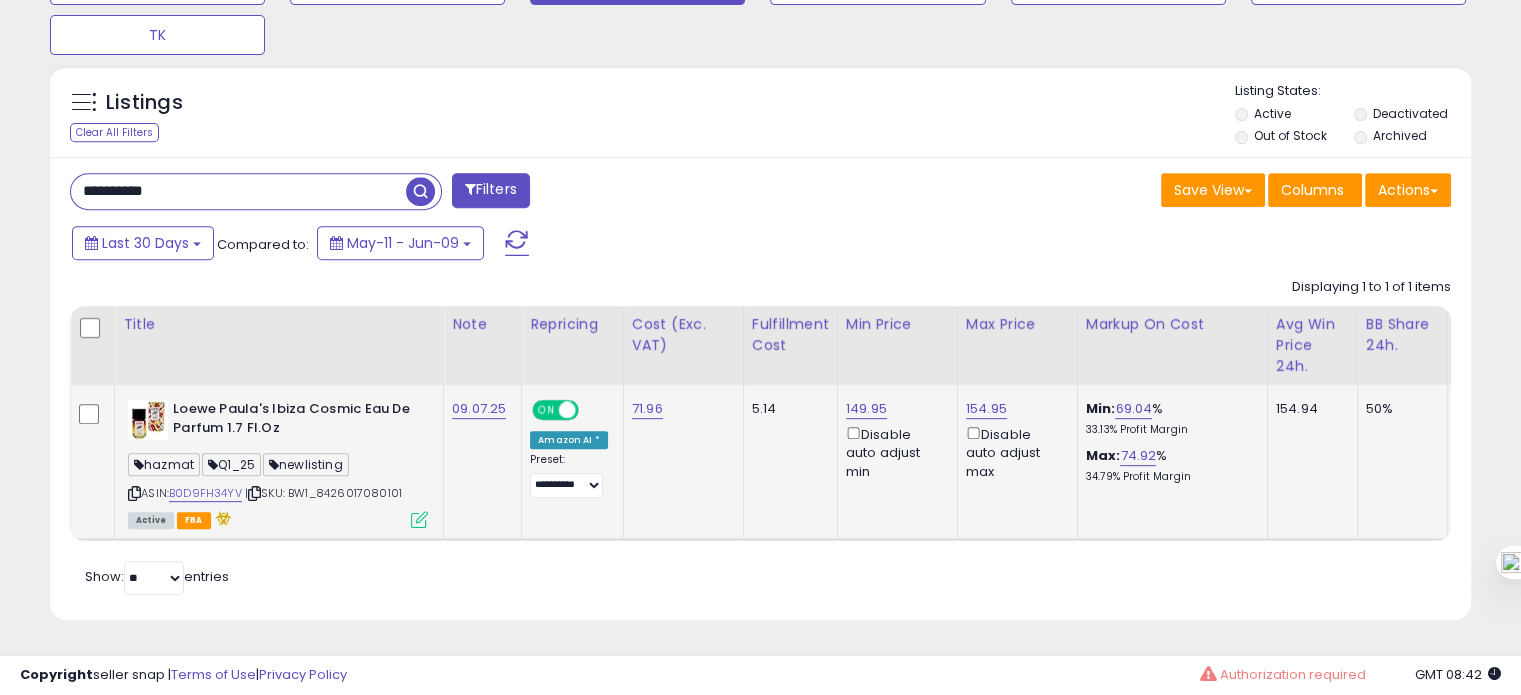 click on "|   SKU: BW1_8426017080101" at bounding box center (323, 493) 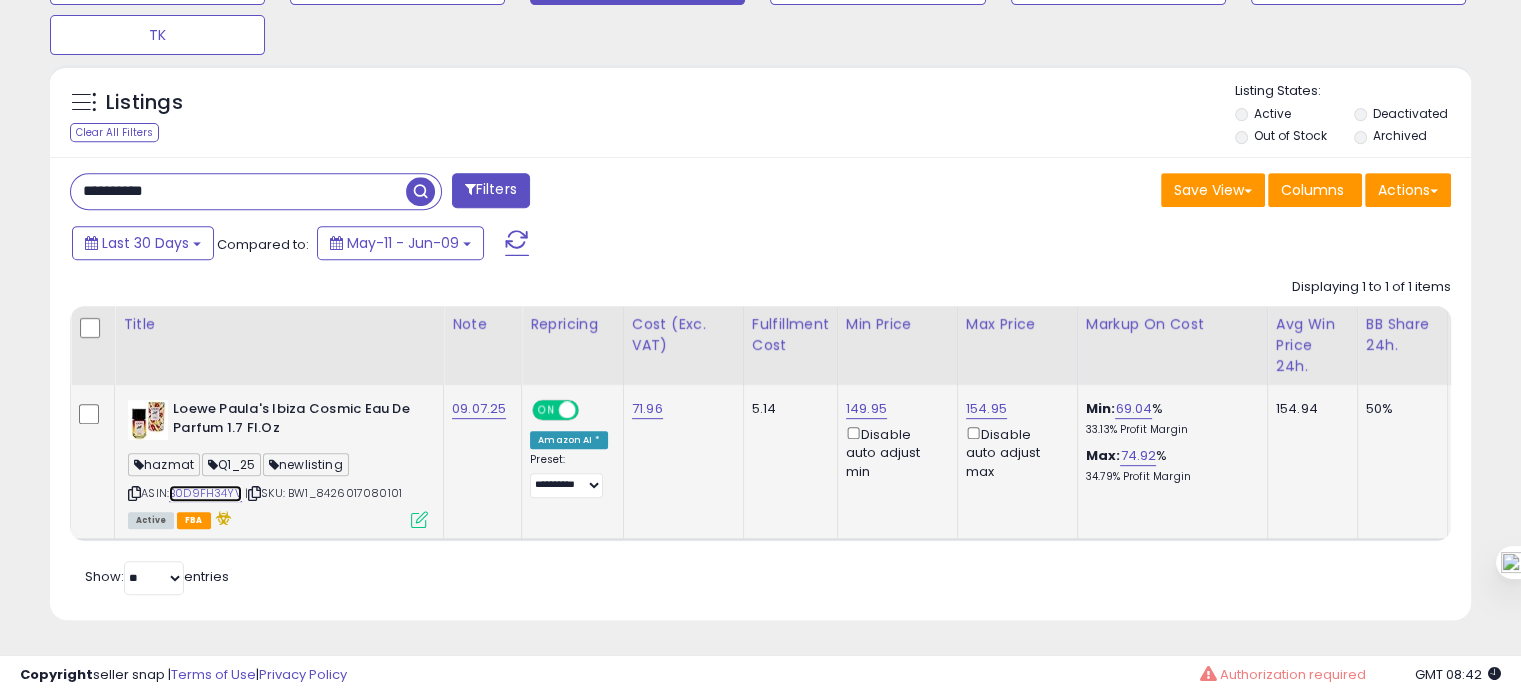 click on "B0D9FH34YV" at bounding box center (205, 493) 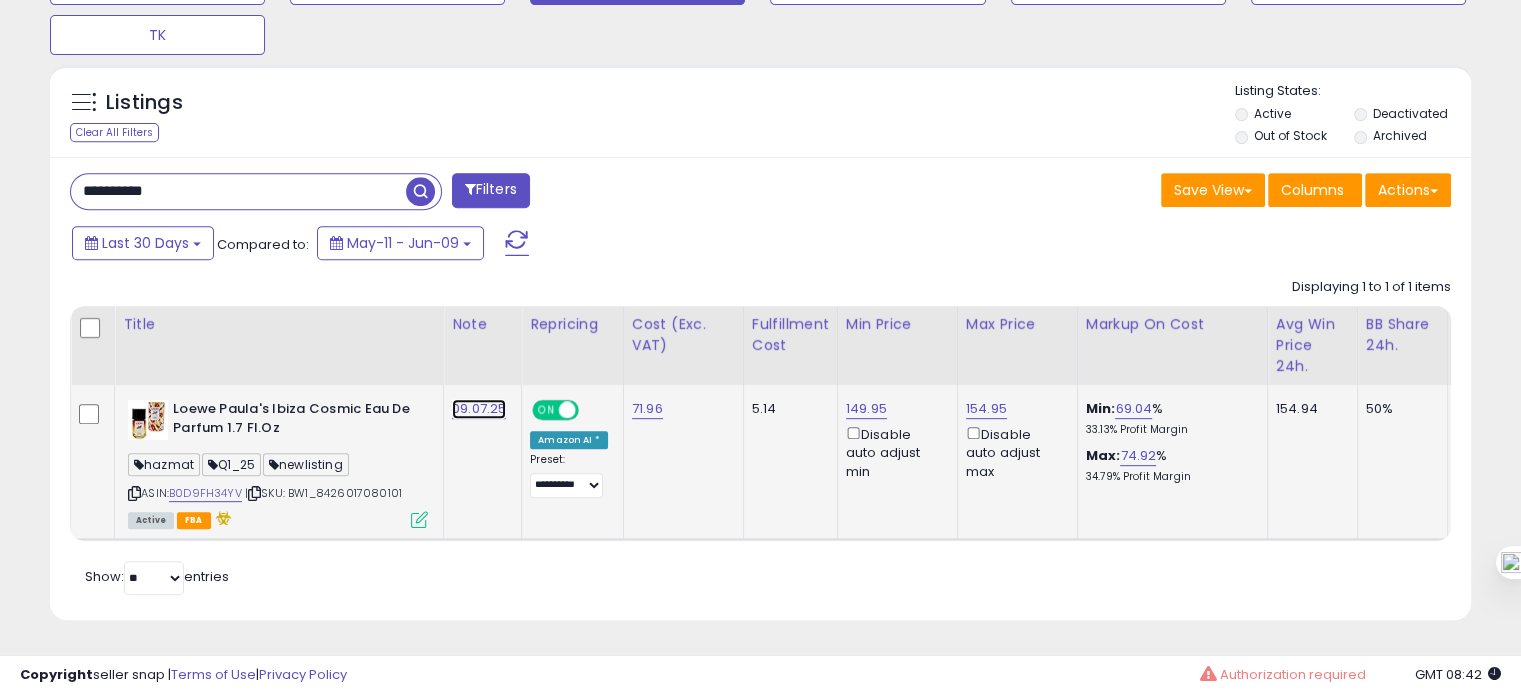 click on "09.07.25" at bounding box center (479, 409) 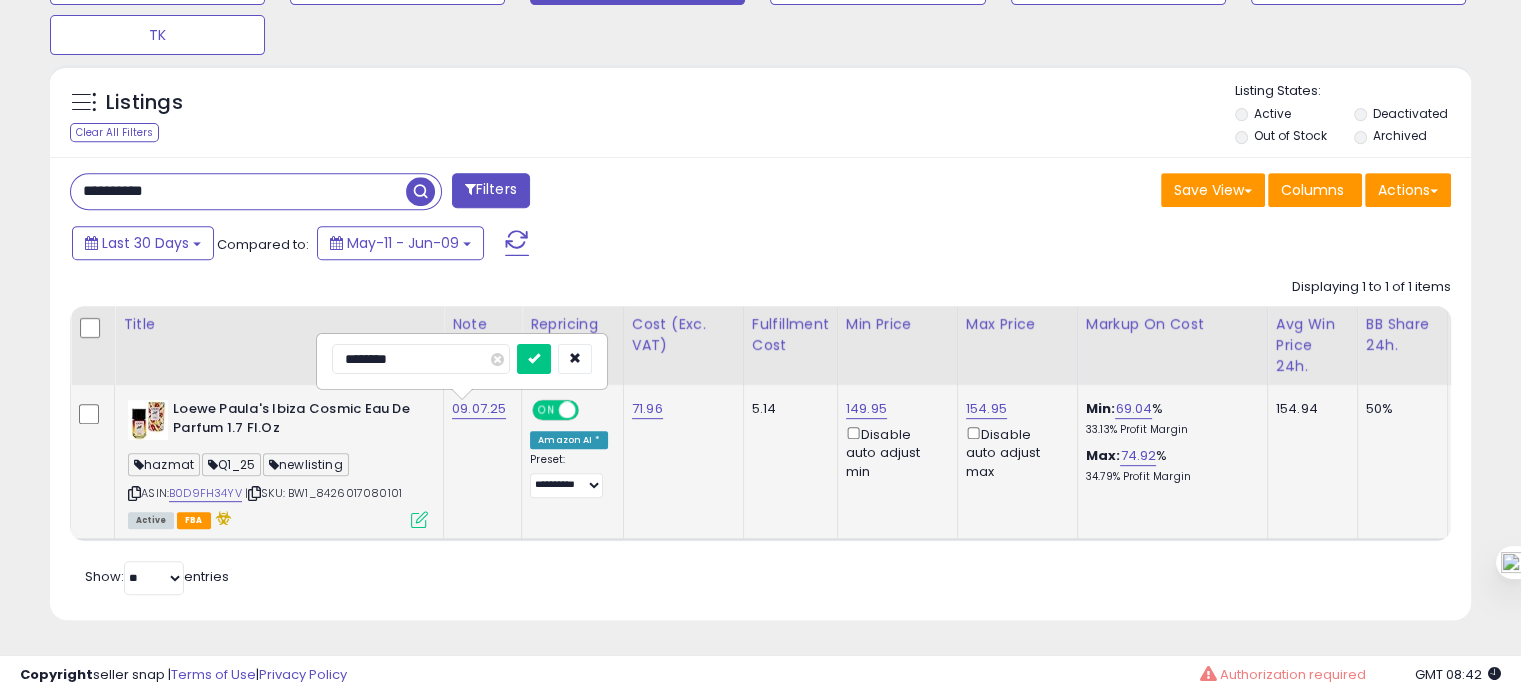 drag, startPoint x: 357, startPoint y: 351, endPoint x: 337, endPoint y: 351, distance: 20 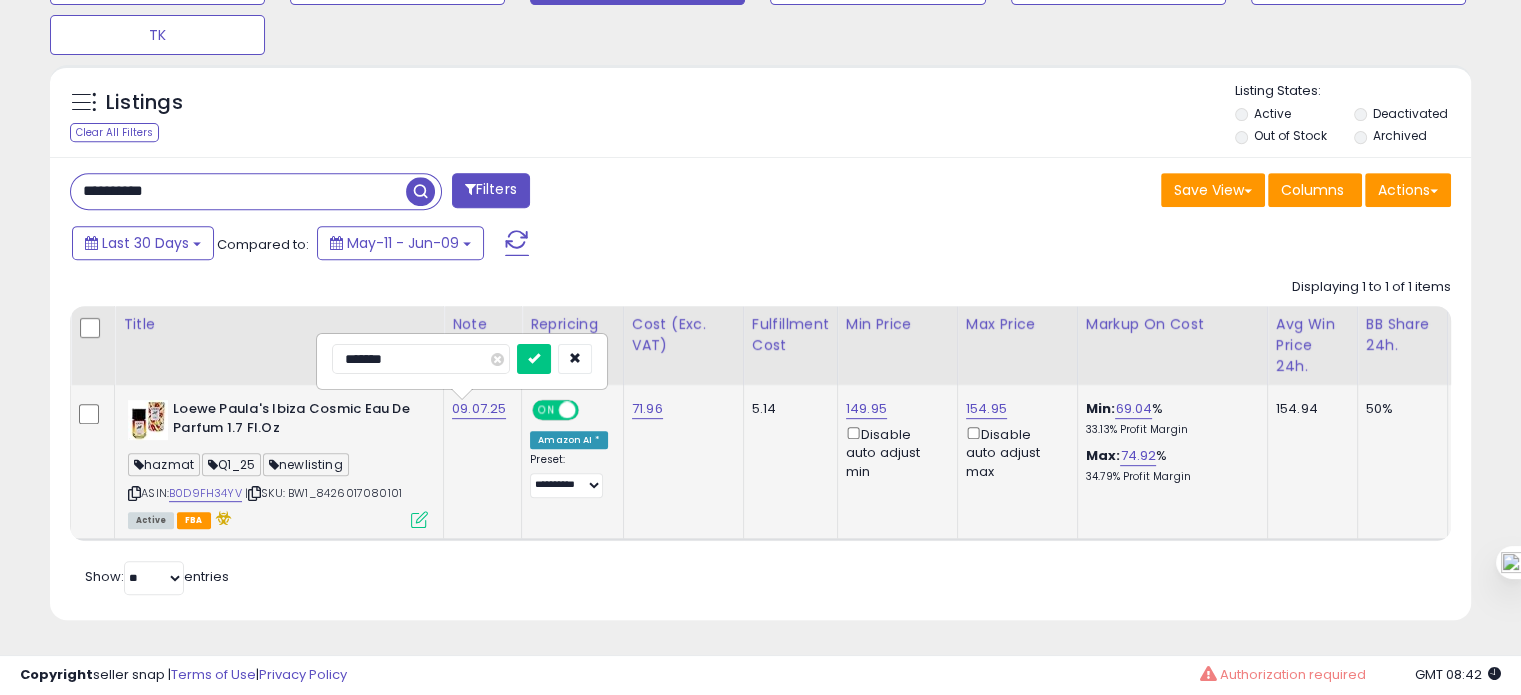 type on "********" 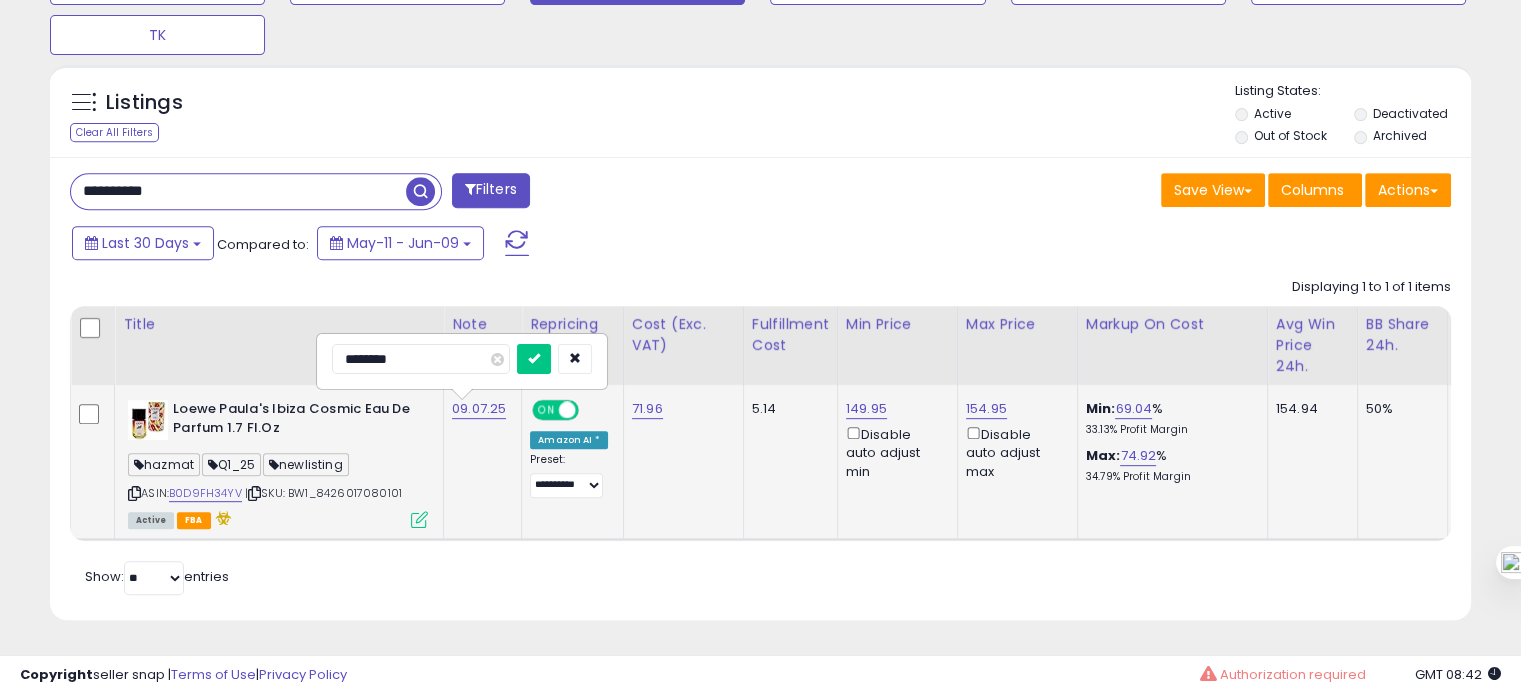 click at bounding box center (534, 359) 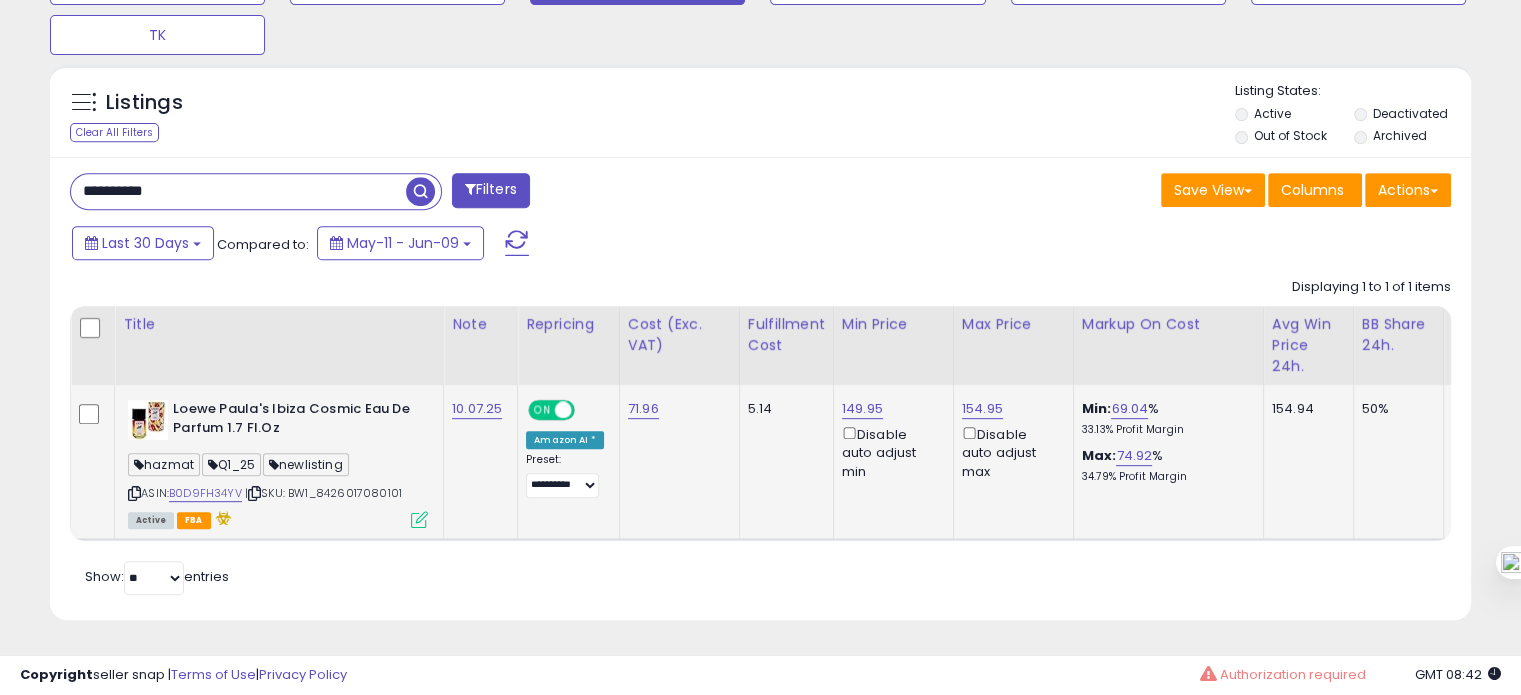 click at bounding box center [134, 493] 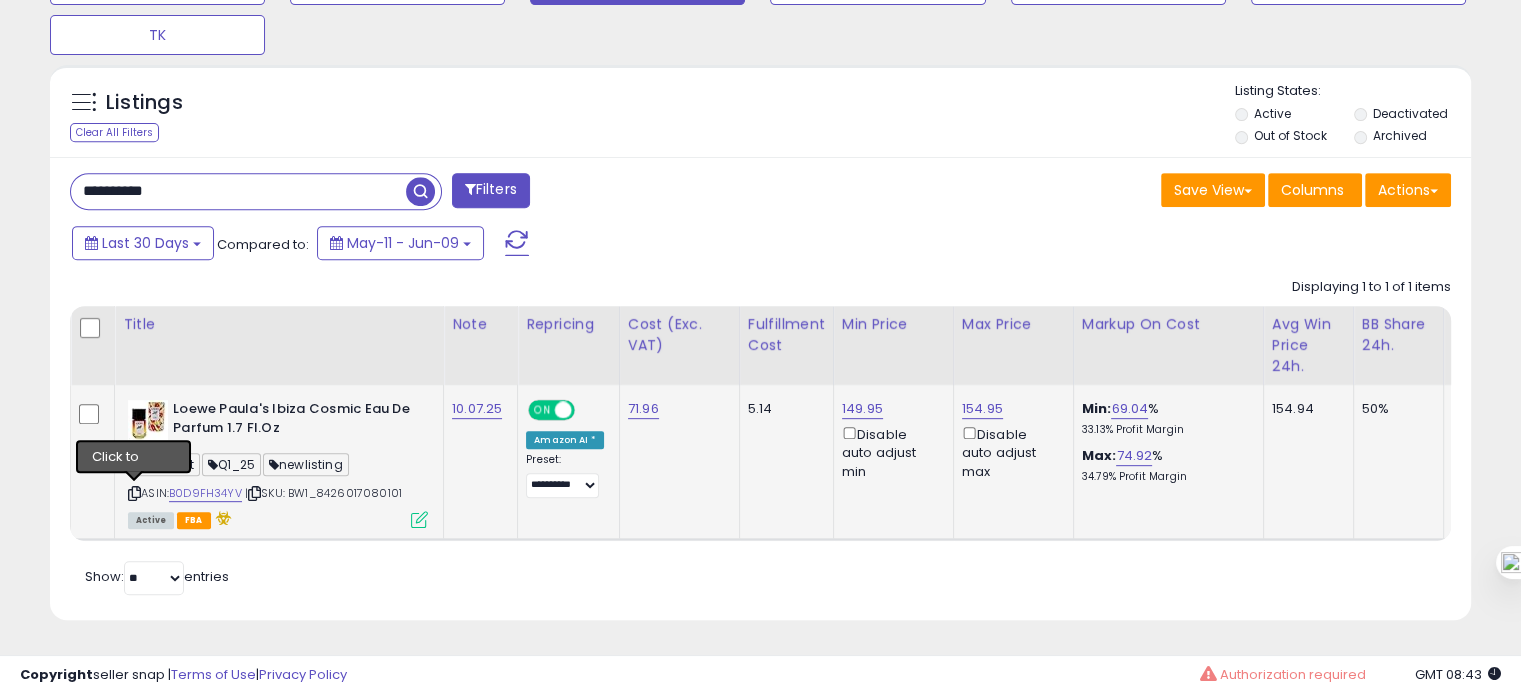 click at bounding box center (134, 493) 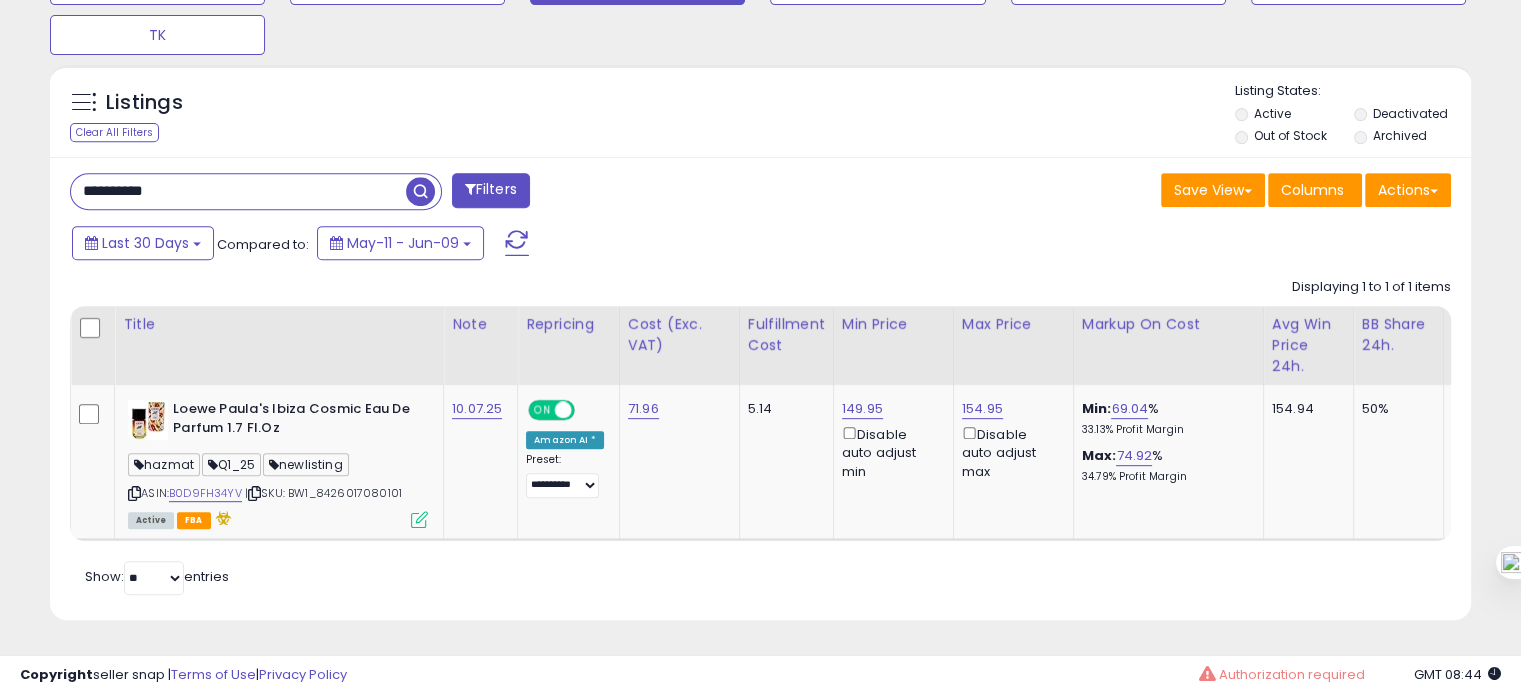 click on "**********" at bounding box center (238, 191) 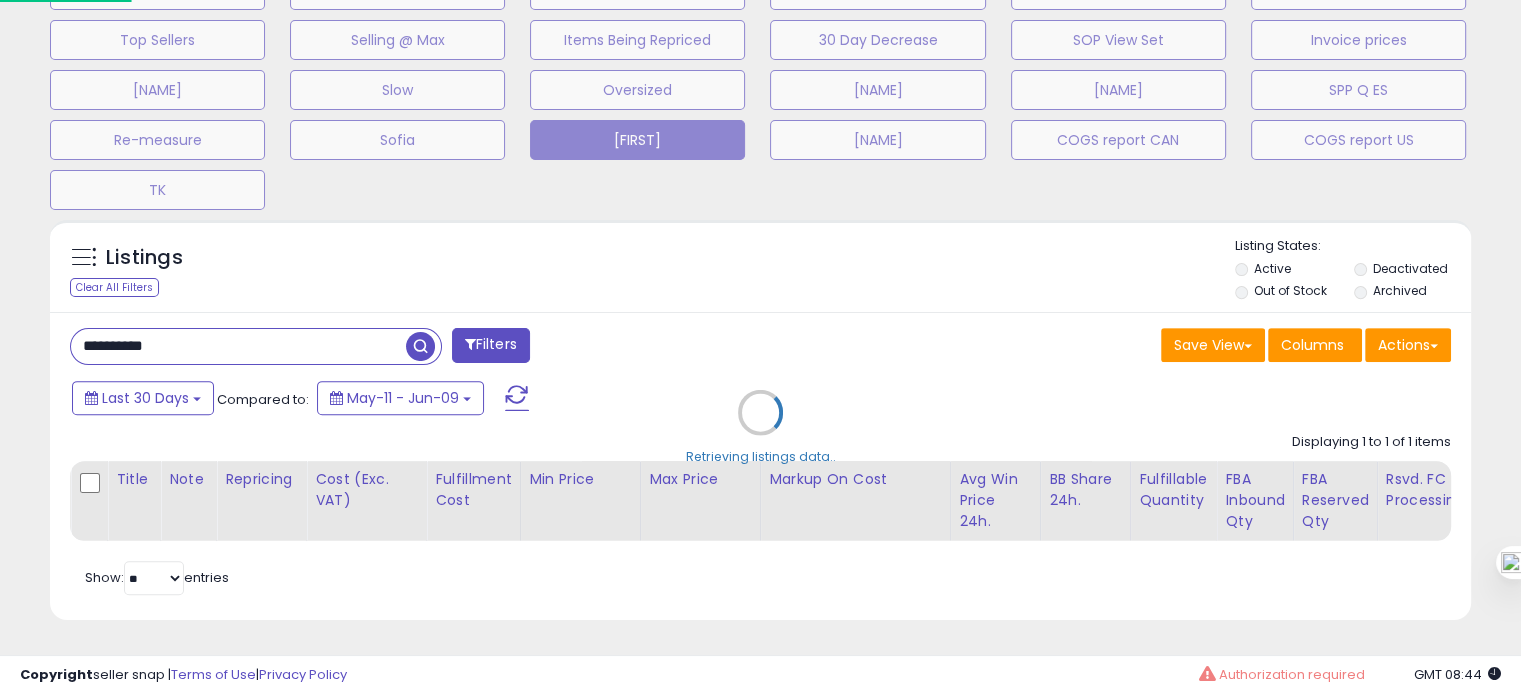 scroll, scrollTop: 999589, scrollLeft: 999168, axis: both 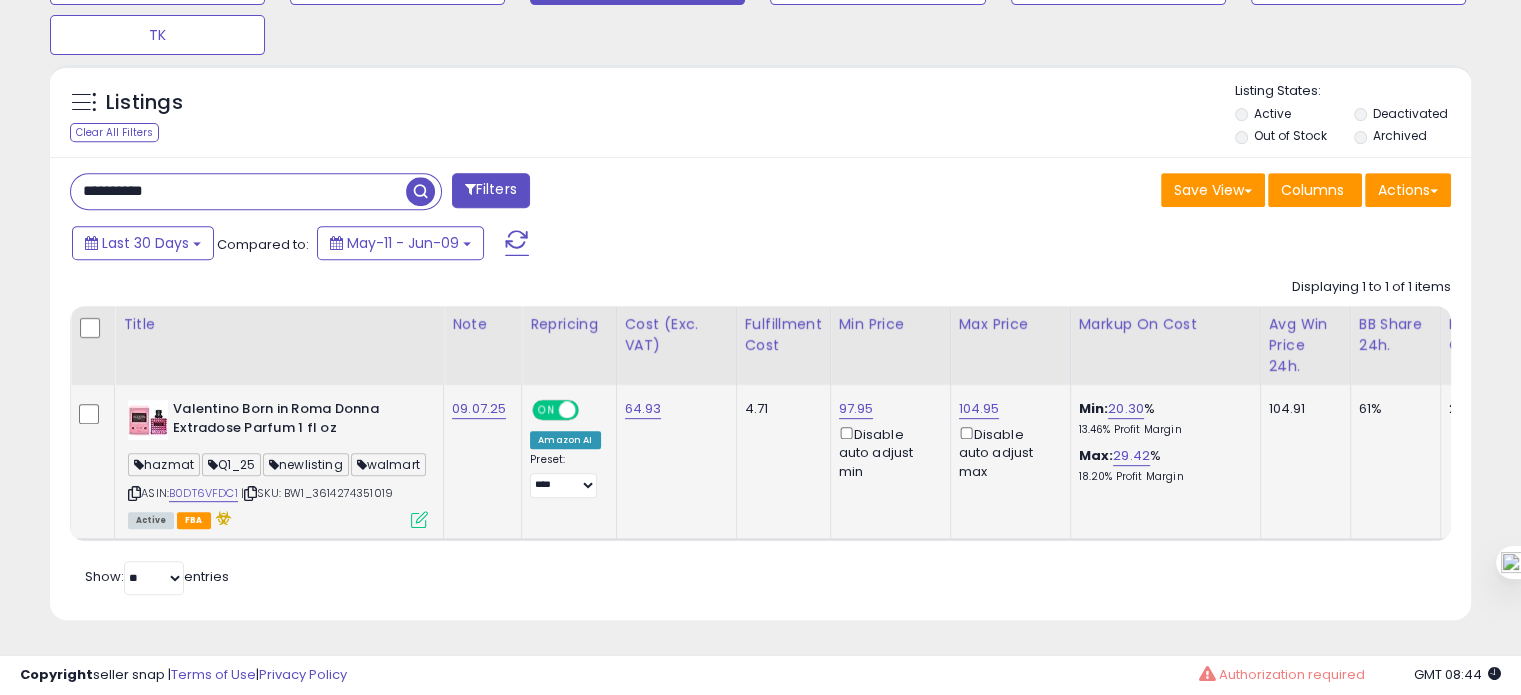 click on "|   SKU: BW1_3614274351019" at bounding box center [317, 493] 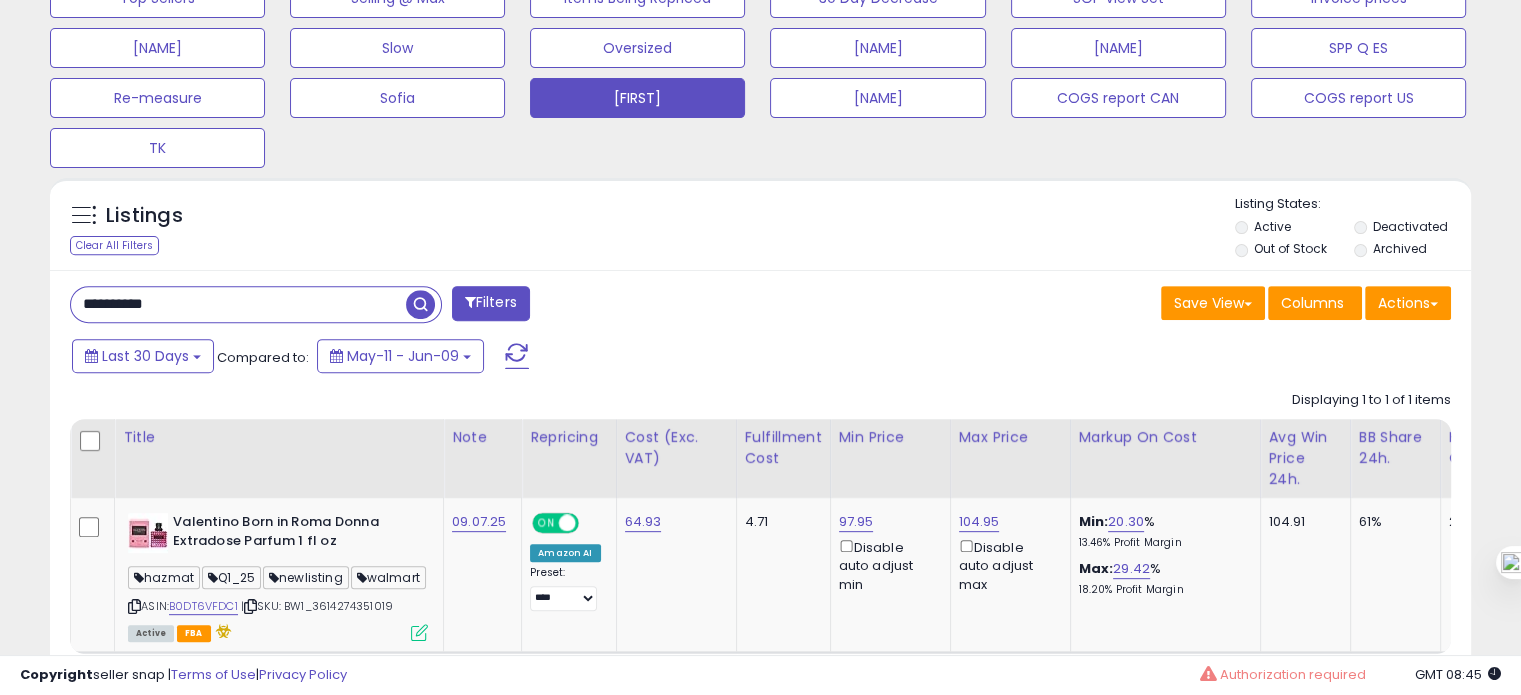 scroll, scrollTop: 856, scrollLeft: 0, axis: vertical 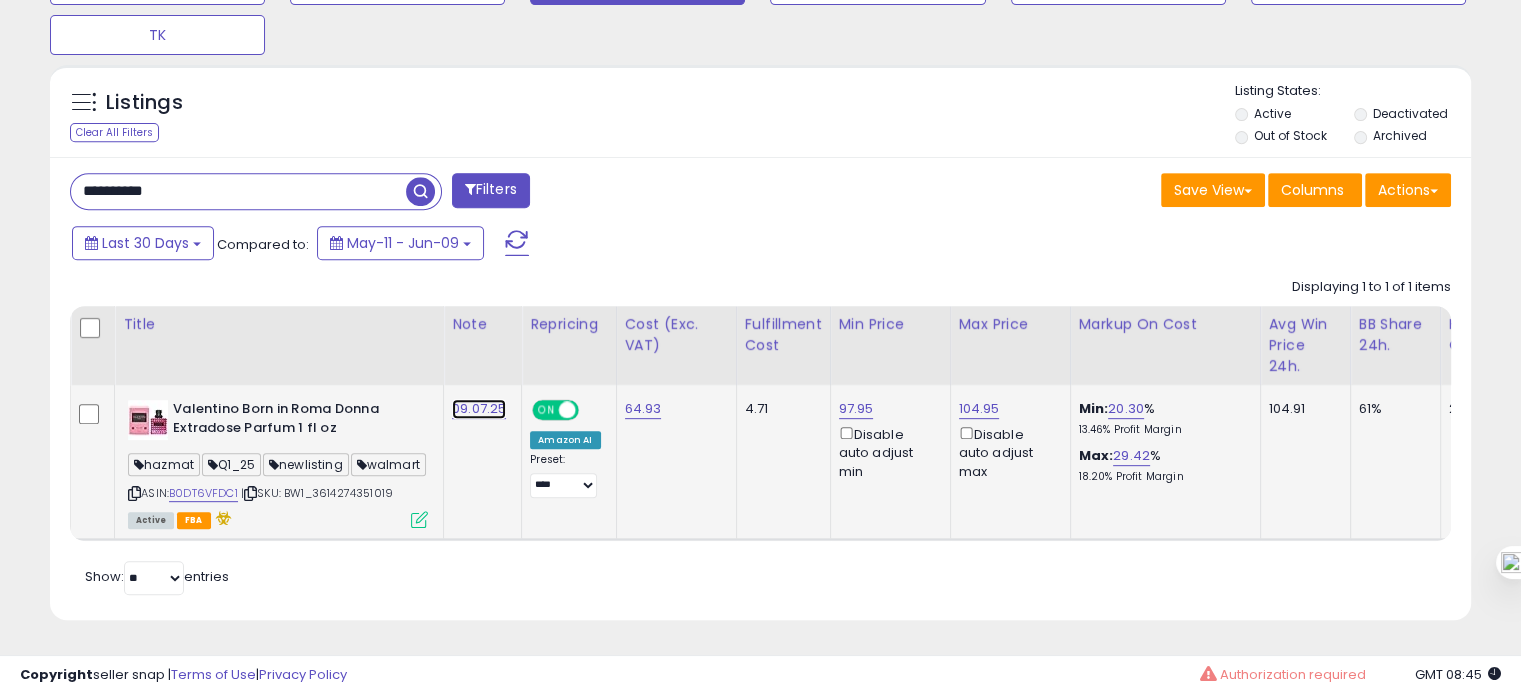 click on "09.07.25" at bounding box center [479, 409] 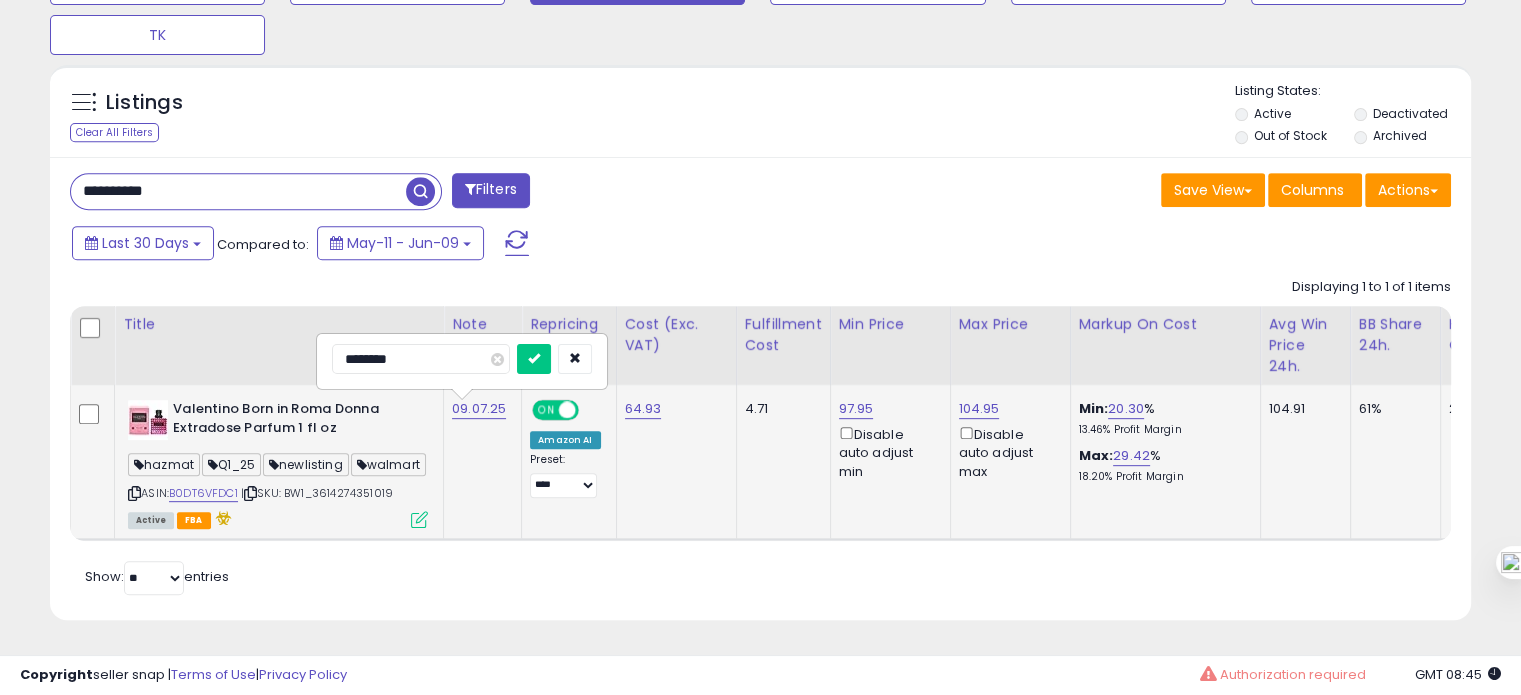 drag, startPoint x: 357, startPoint y: 320, endPoint x: 332, endPoint y: 323, distance: 25.179358 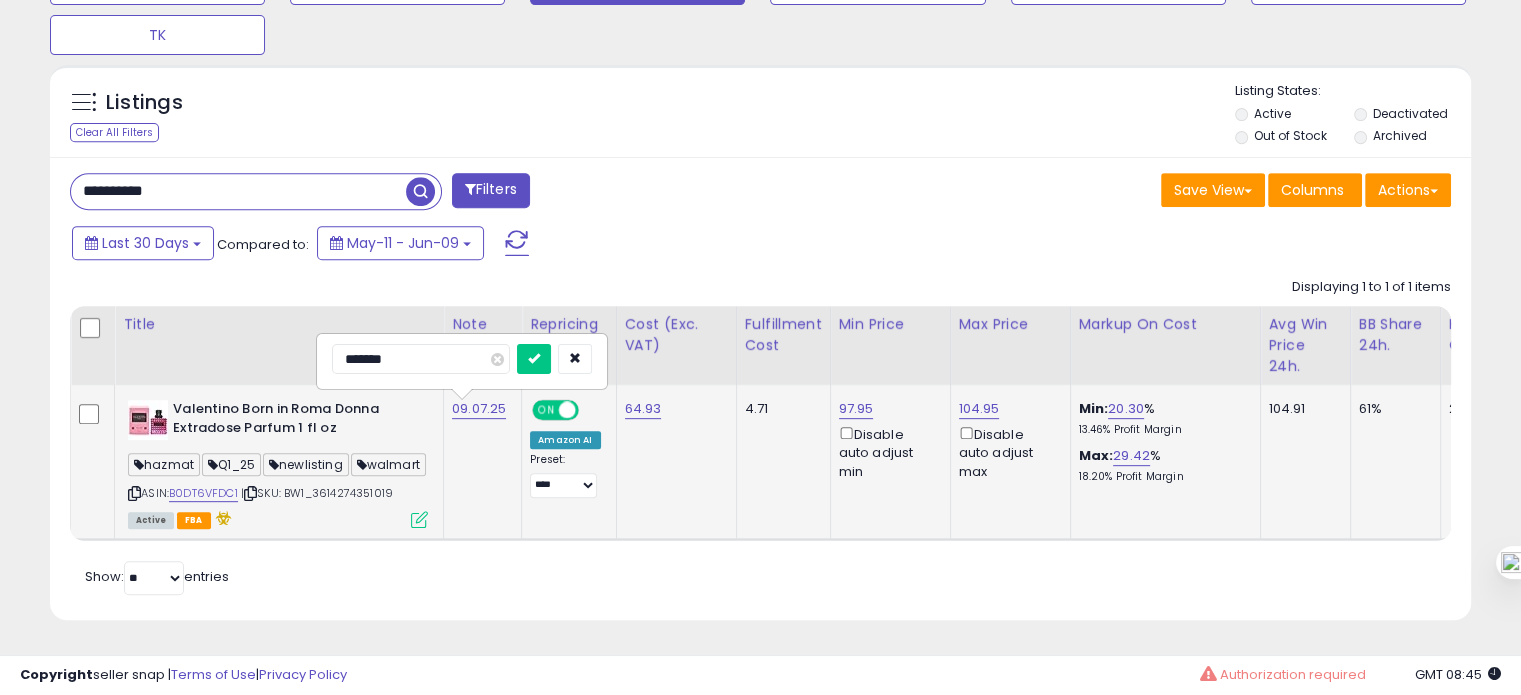 type on "********" 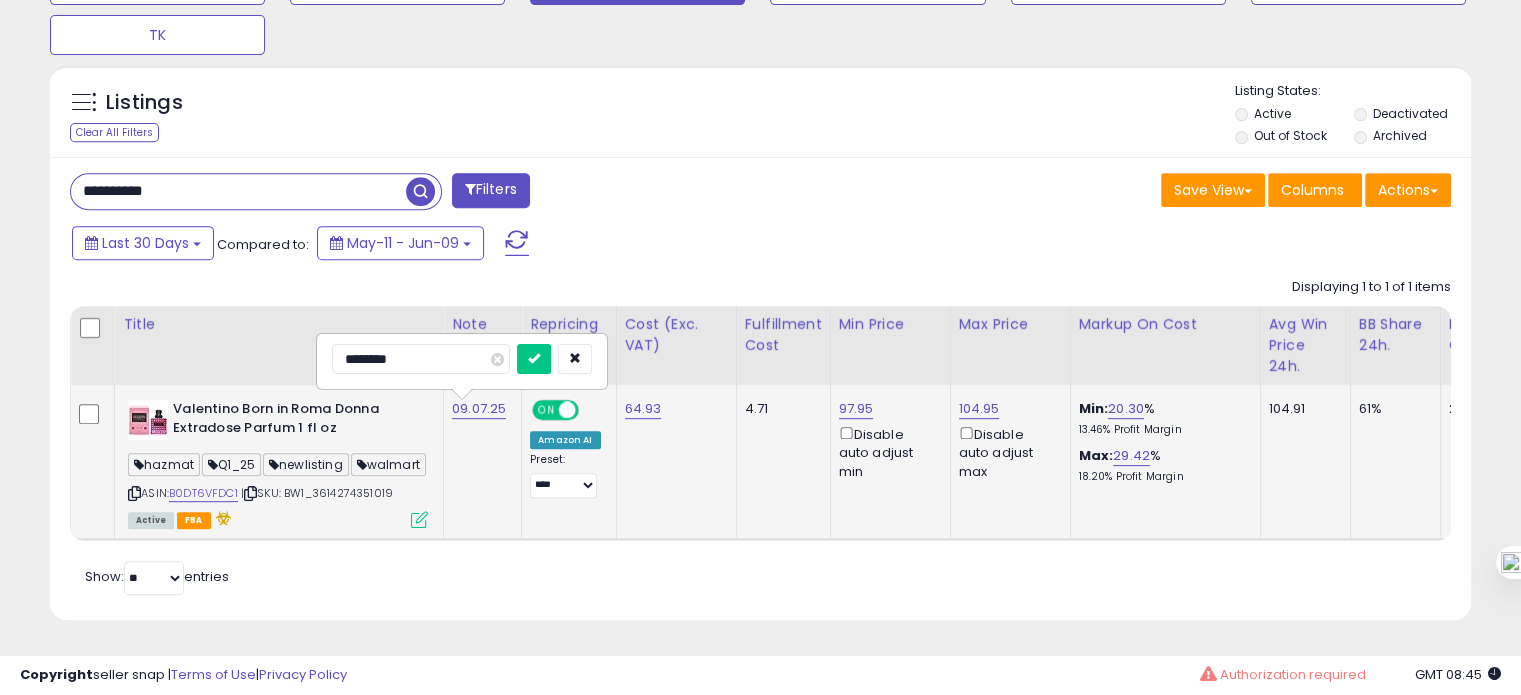 click at bounding box center (534, 359) 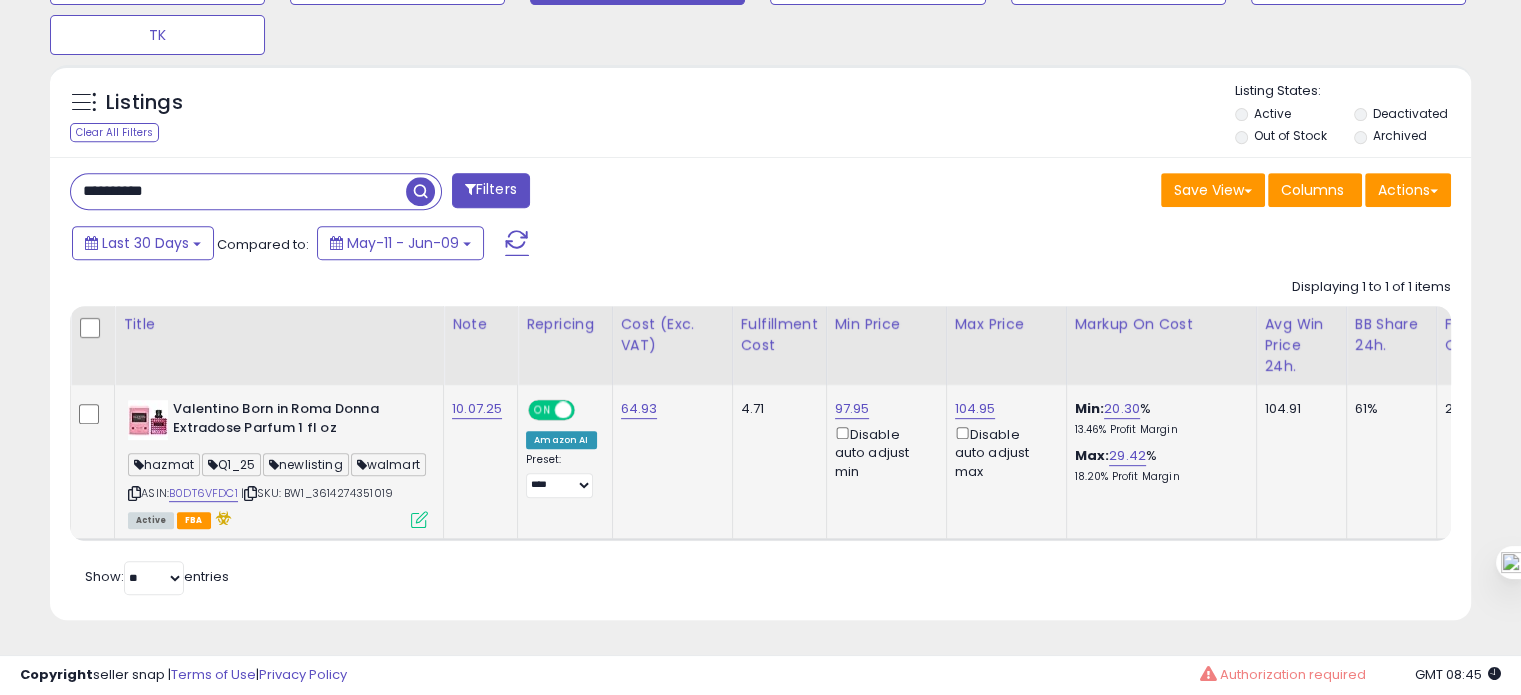 click at bounding box center [134, 493] 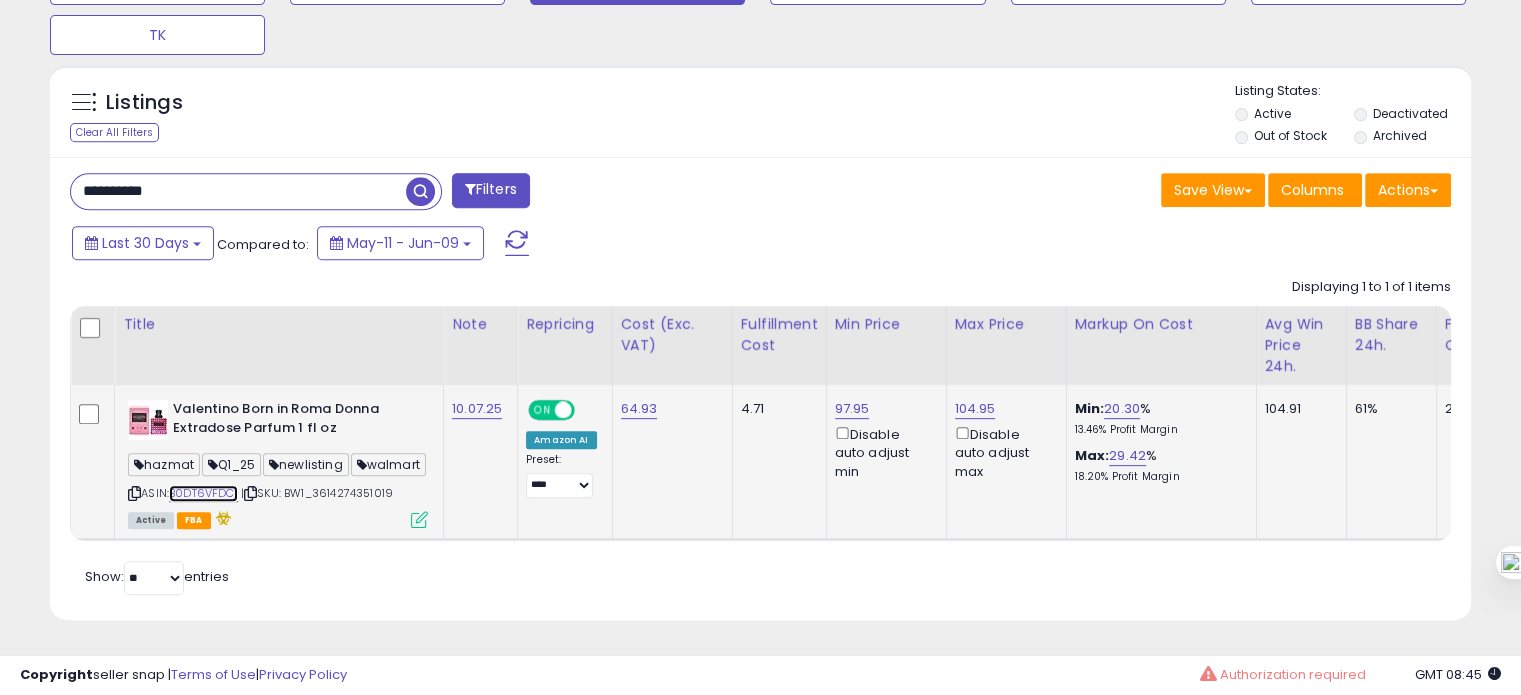 click on "B0DT6VFDC1" at bounding box center (203, 493) 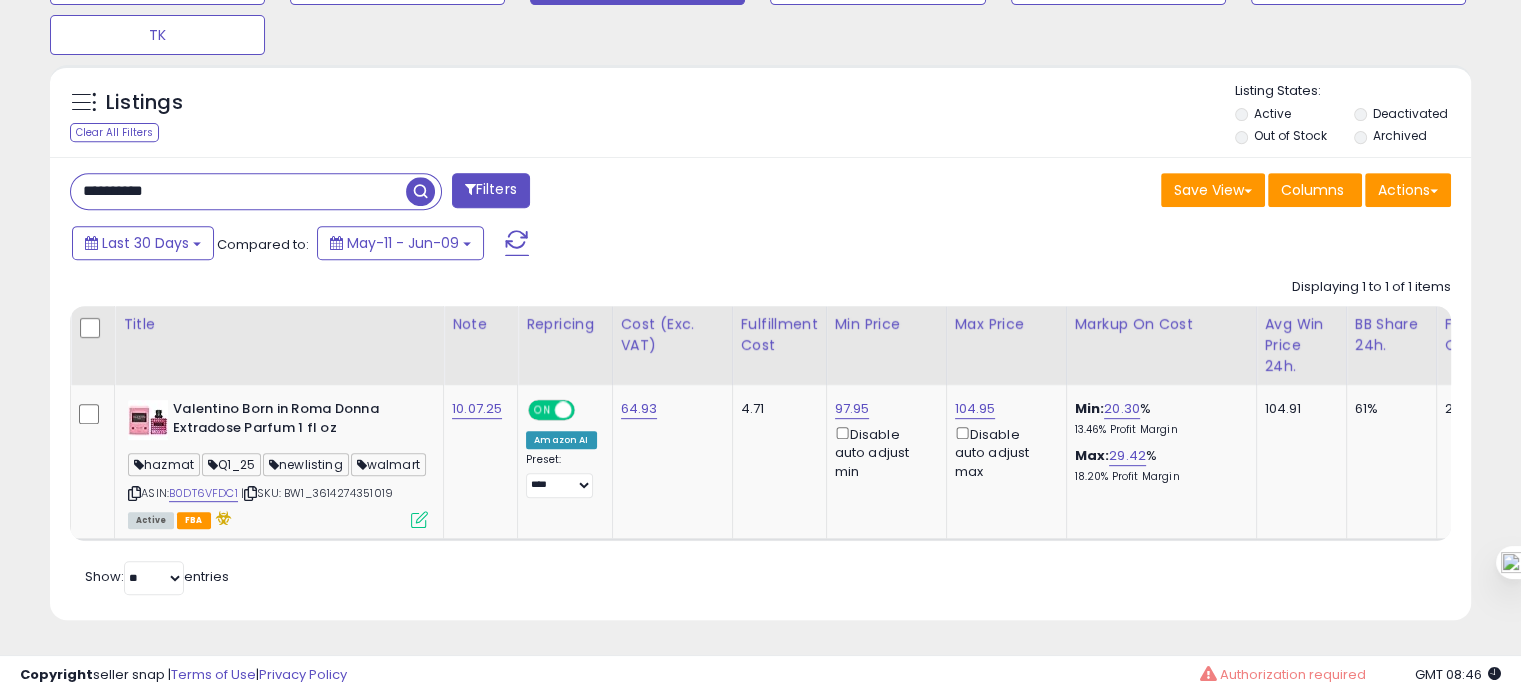 click on "**********" at bounding box center (238, 191) 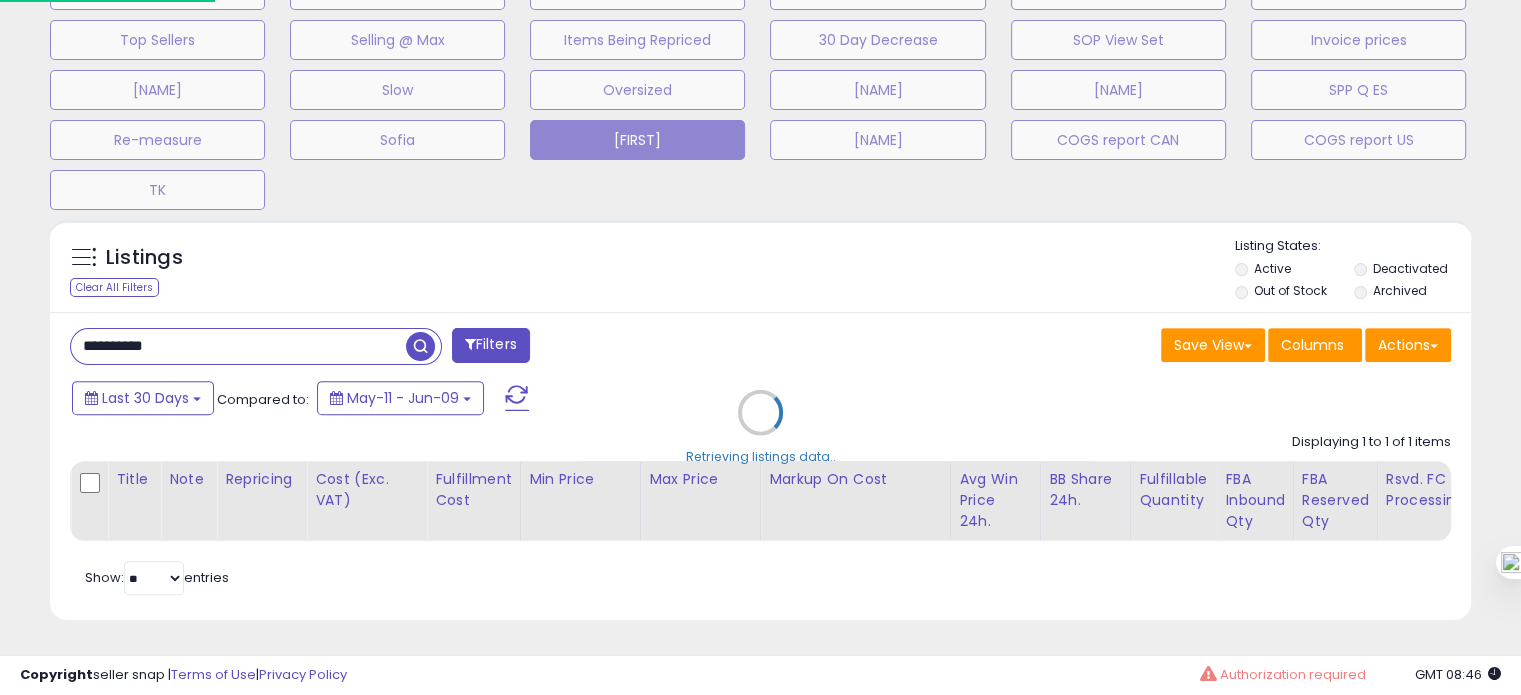 scroll, scrollTop: 999589, scrollLeft: 999168, axis: both 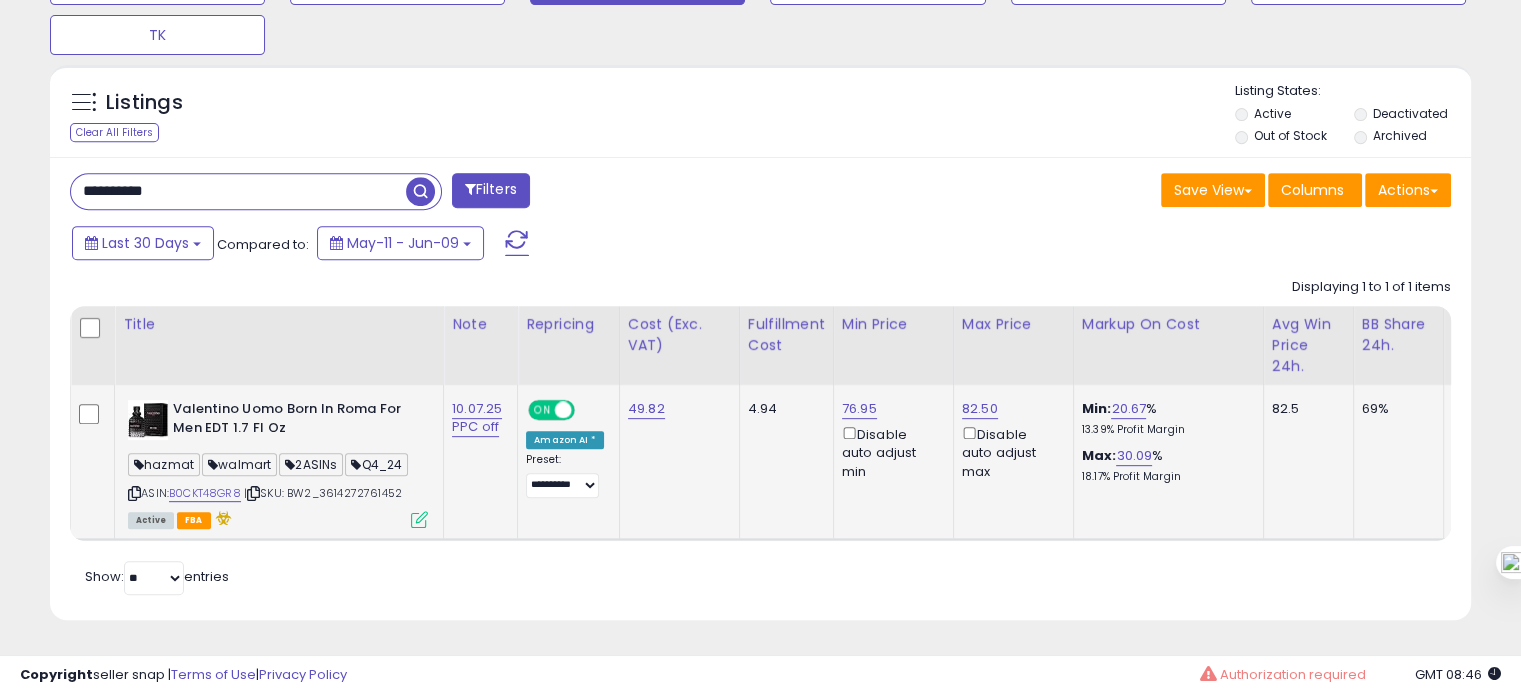 click on "|   SKU: BW2_3614272761452" at bounding box center (323, 493) 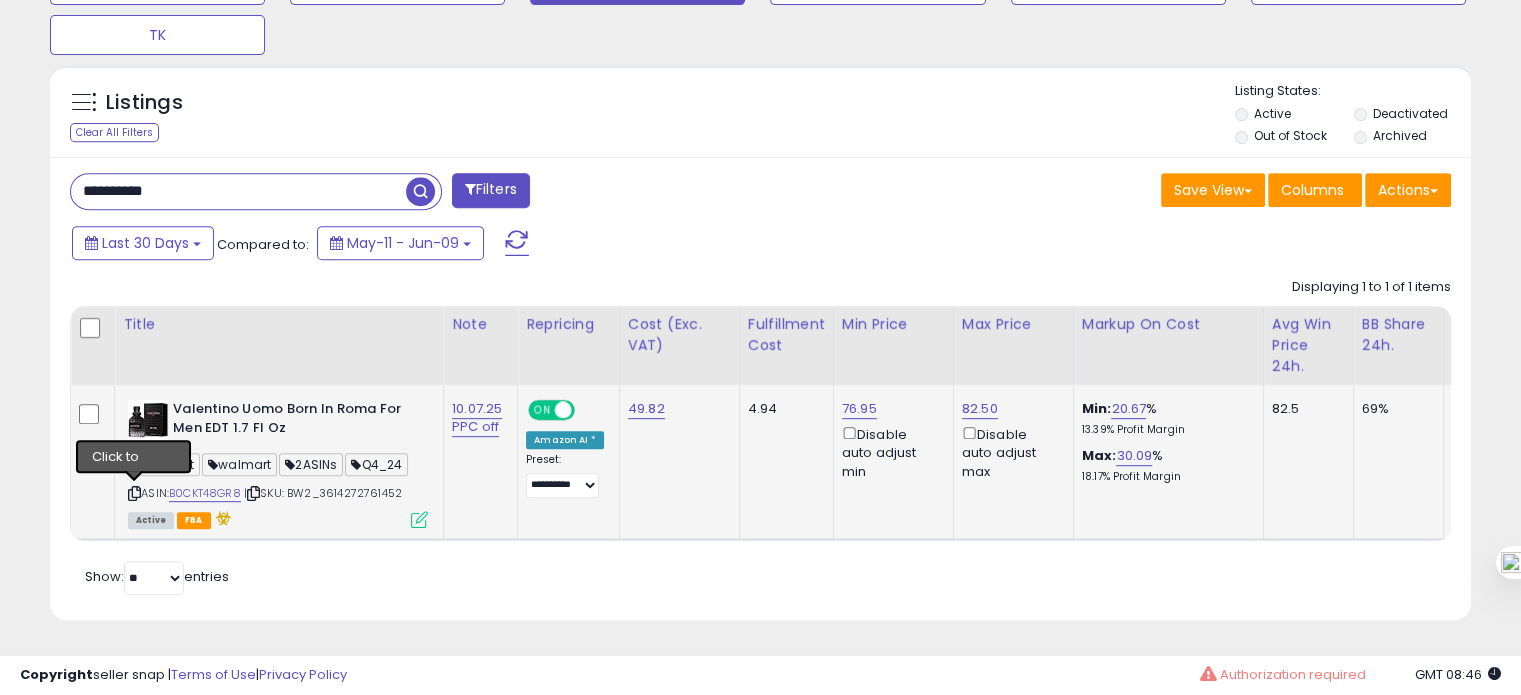 click at bounding box center [134, 493] 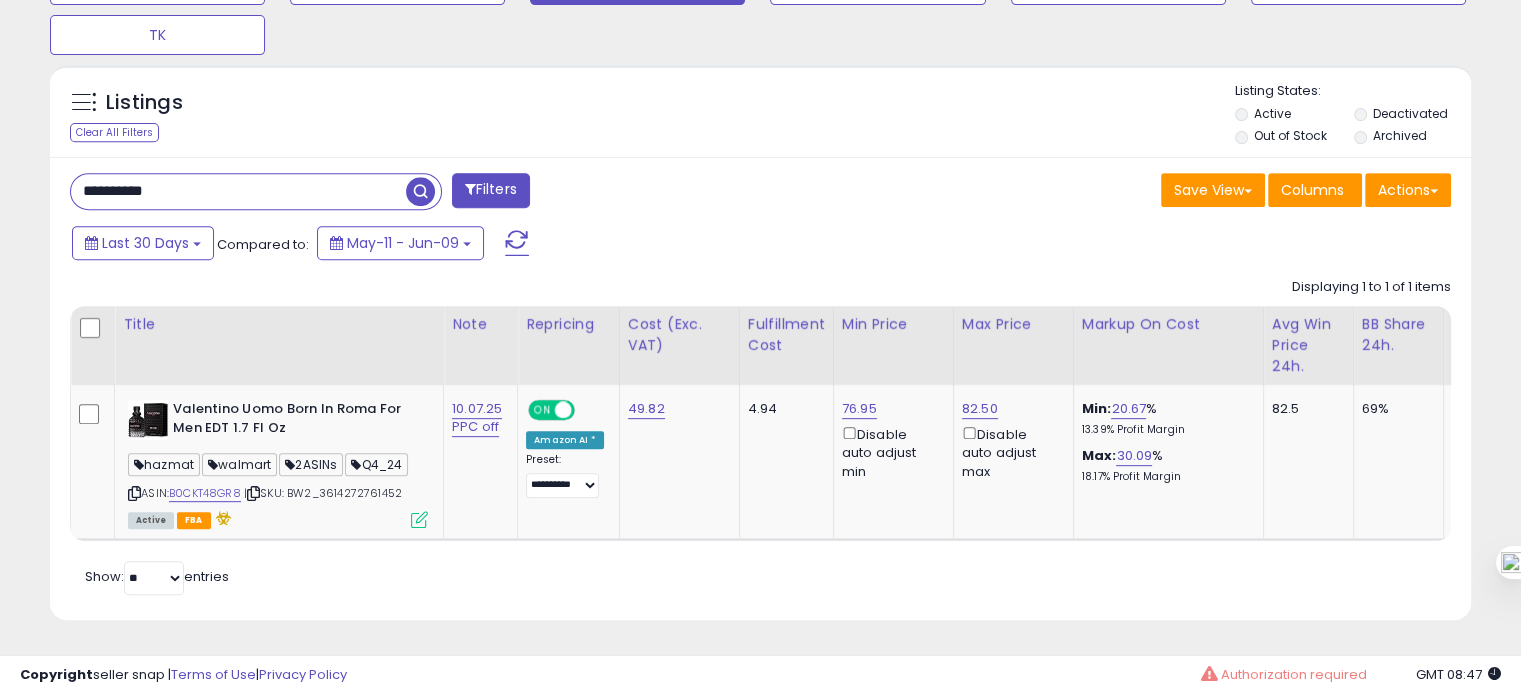 click on "**********" at bounding box center [238, 191] 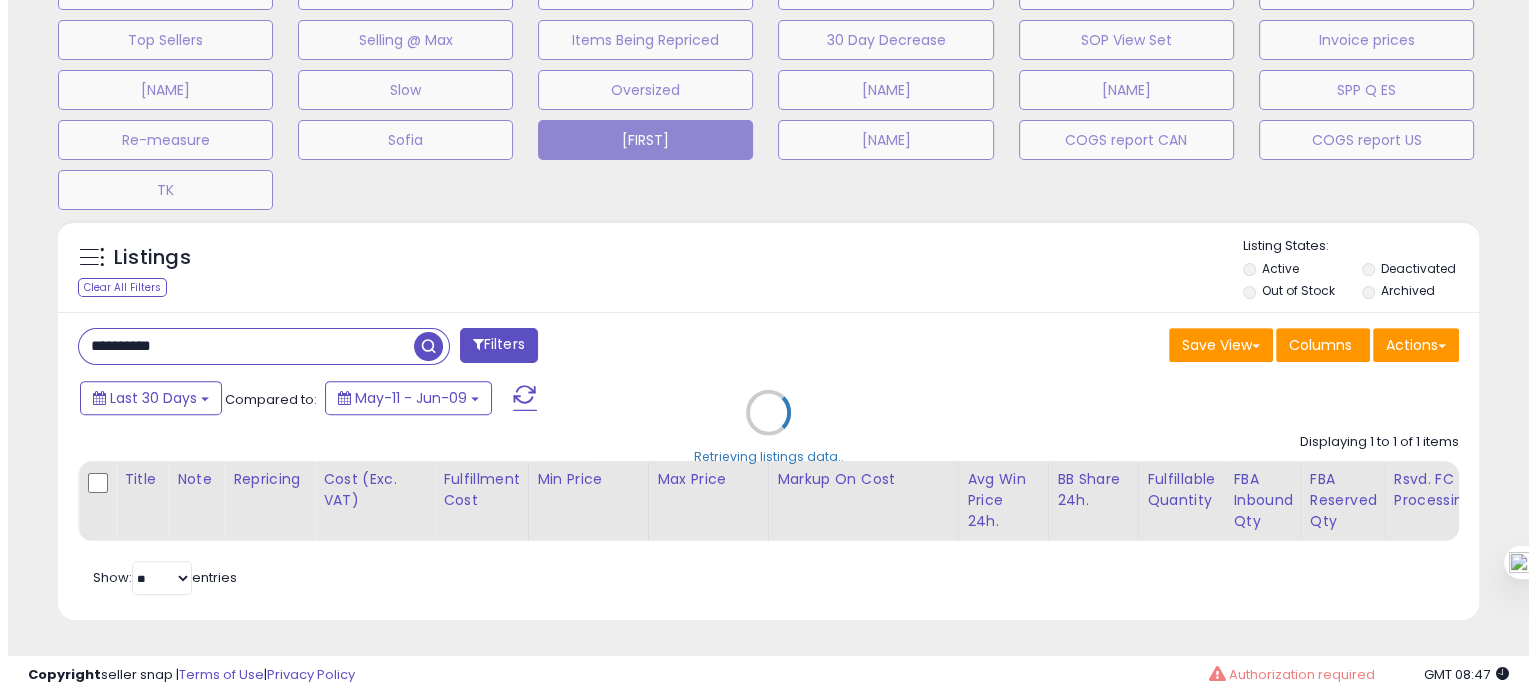 scroll, scrollTop: 674, scrollLeft: 0, axis: vertical 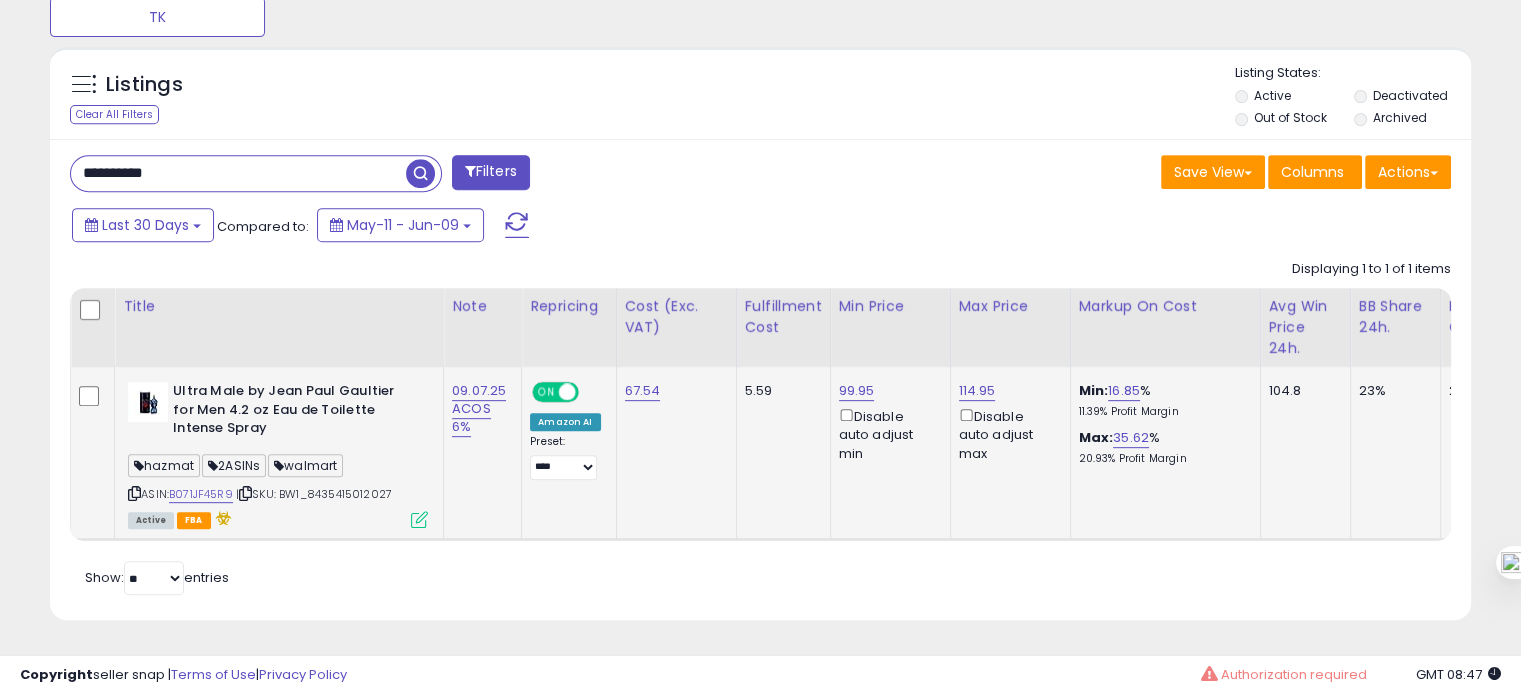 click on "|   SKU: BW1_8435415012027" at bounding box center (314, 494) 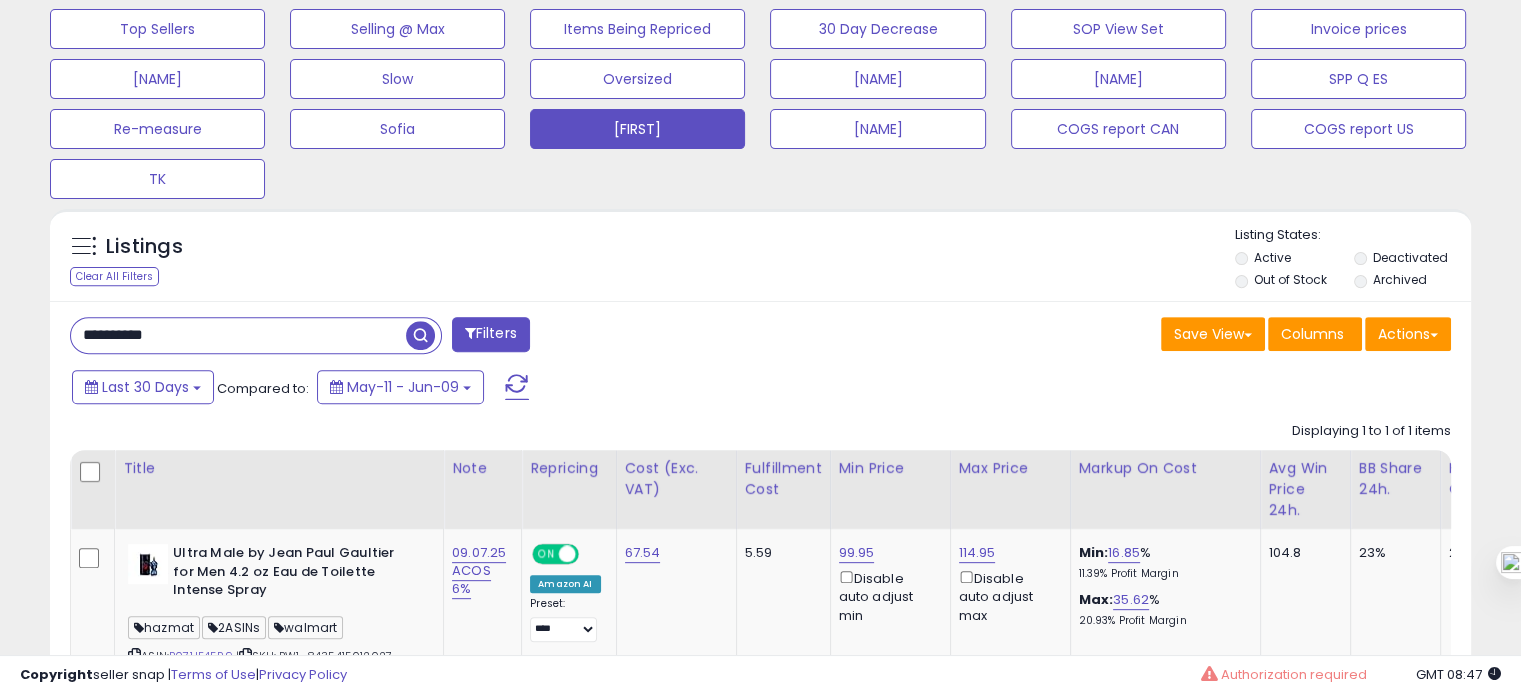 scroll, scrollTop: 848, scrollLeft: 0, axis: vertical 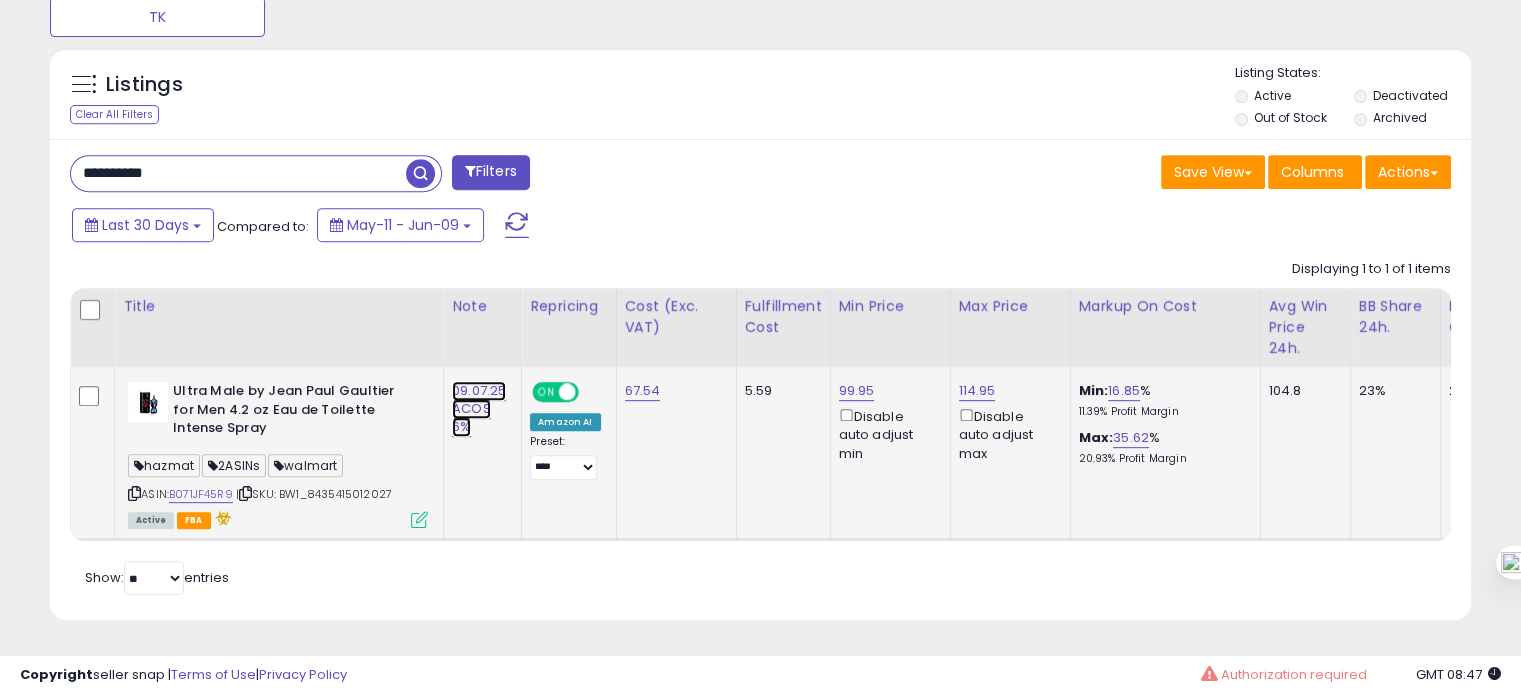 click on "09.07.25 ACOS 6%" at bounding box center (479, 409) 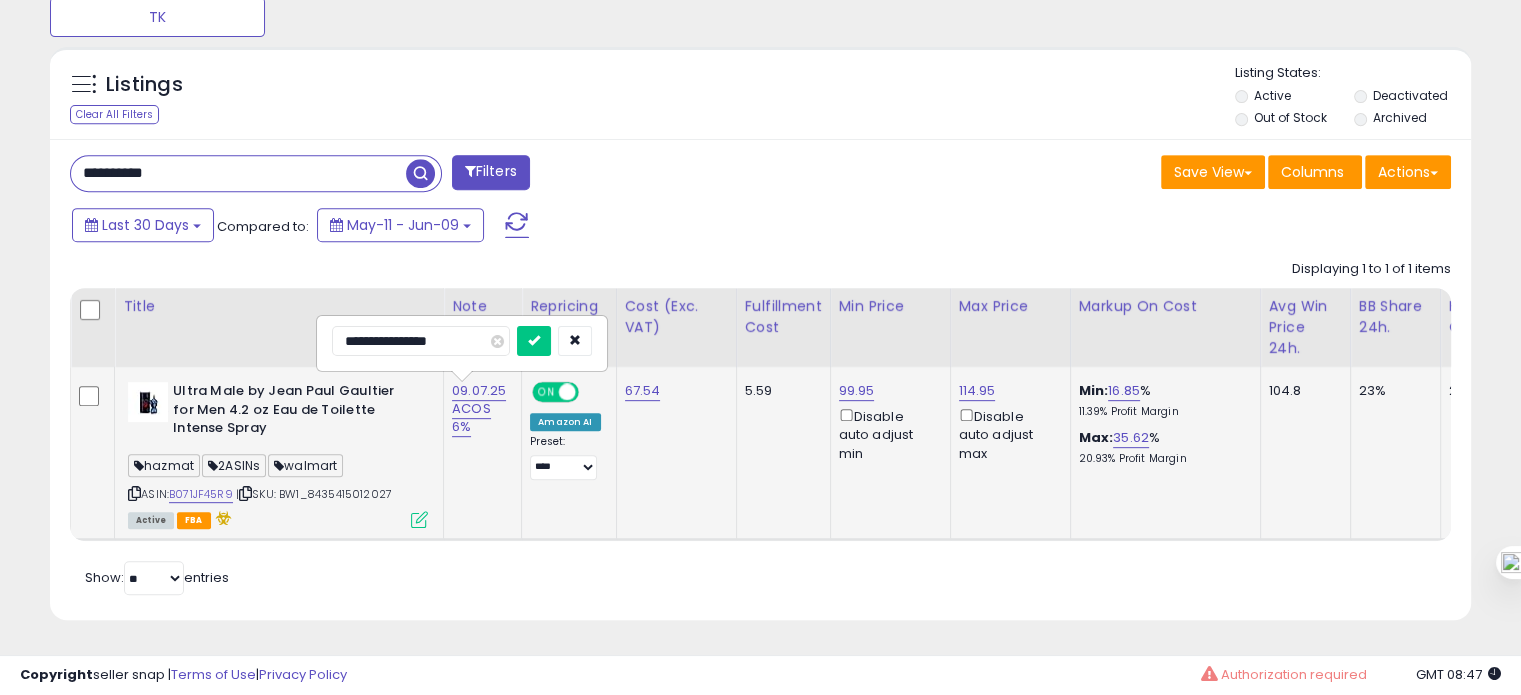drag, startPoint x: 357, startPoint y: 330, endPoint x: 338, endPoint y: 332, distance: 19.104973 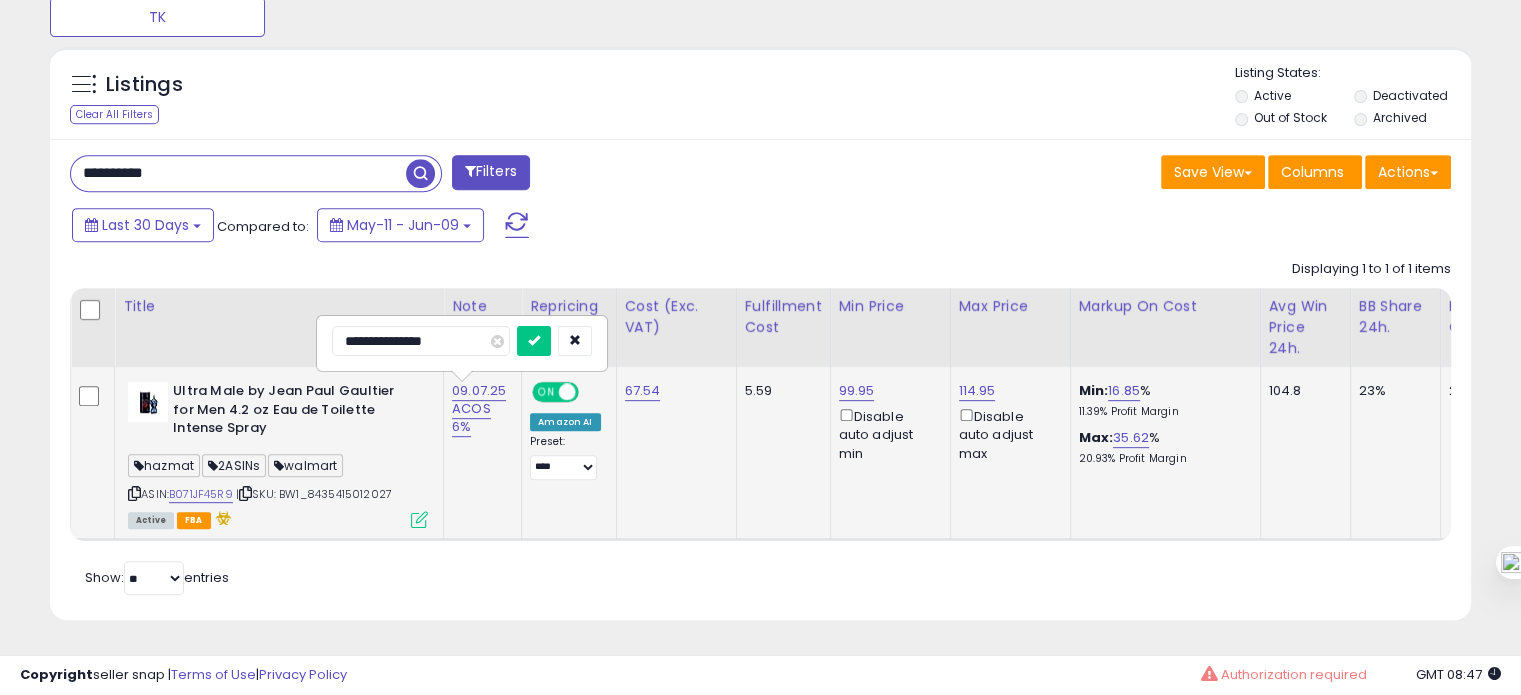 type on "**********" 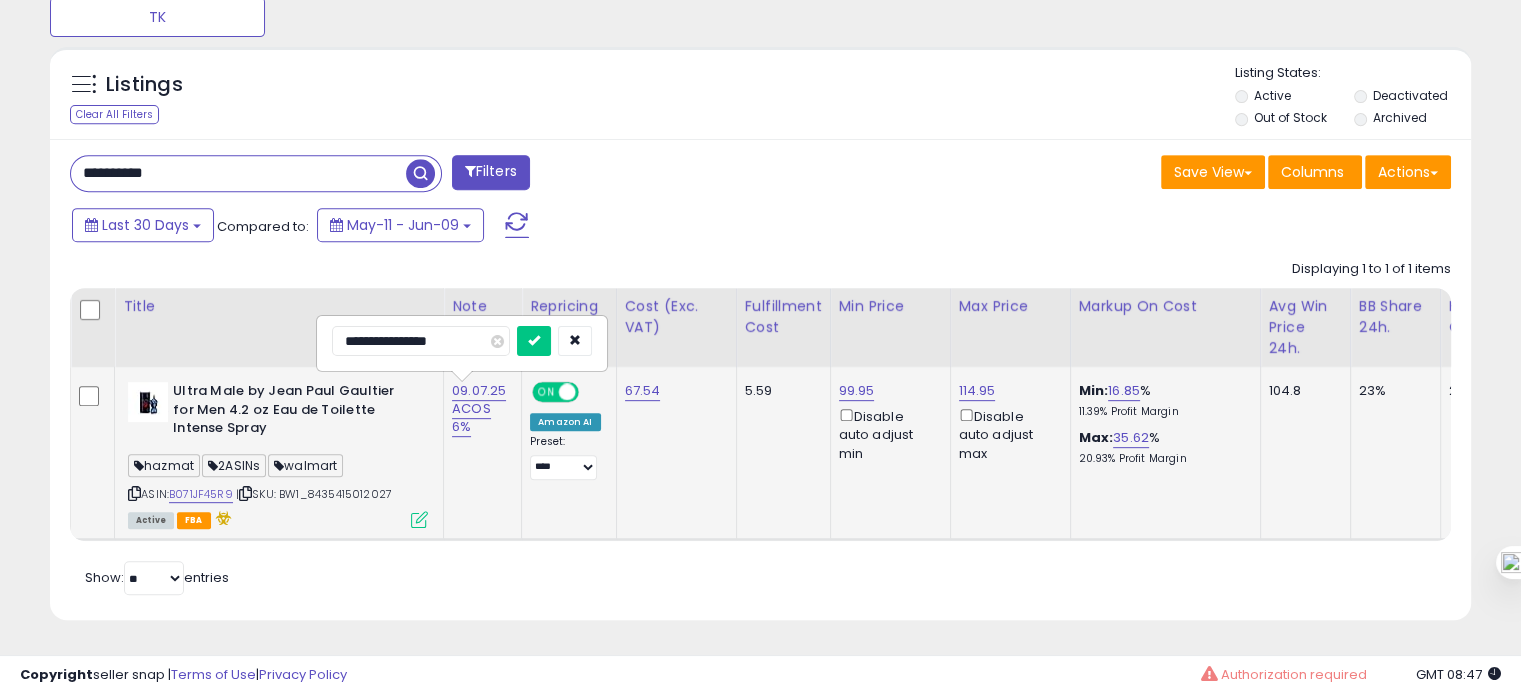 click at bounding box center [534, 341] 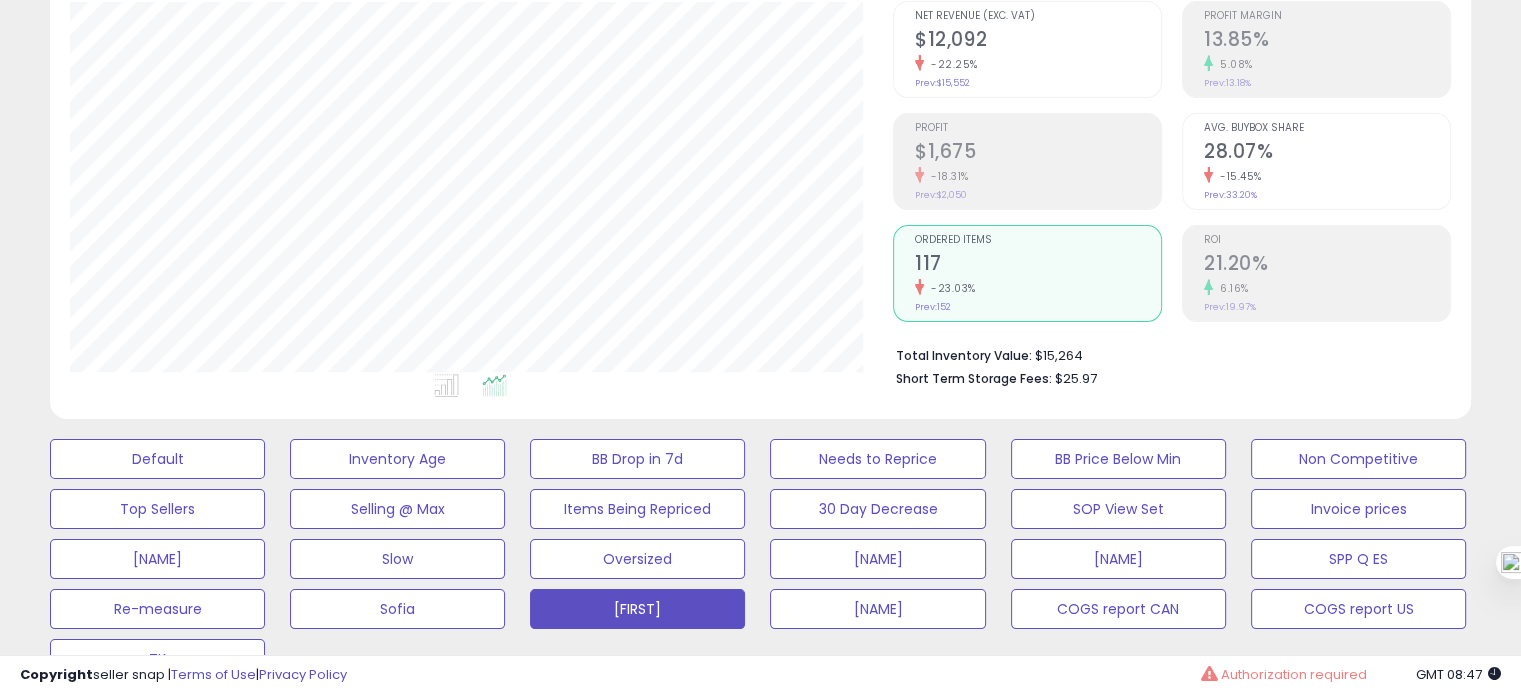 scroll, scrollTop: 848, scrollLeft: 0, axis: vertical 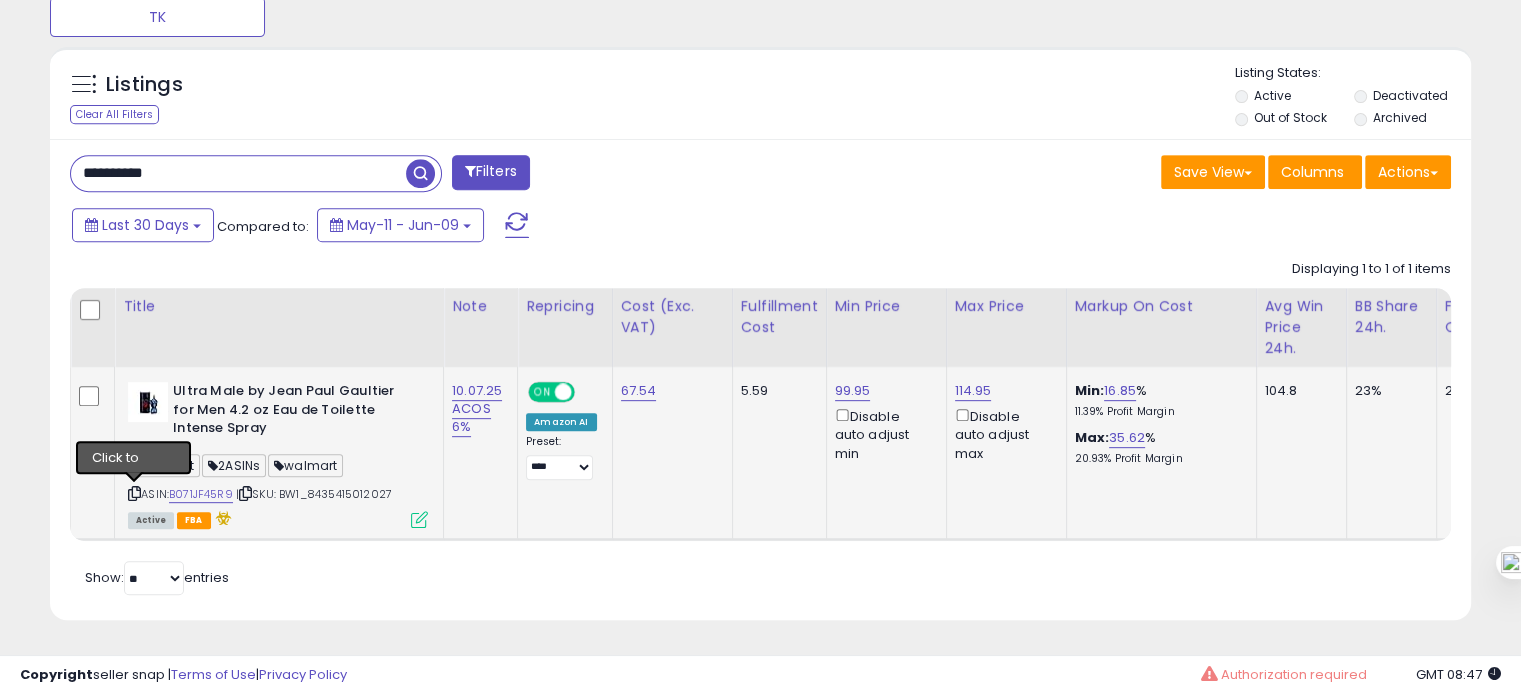 click at bounding box center (134, 493) 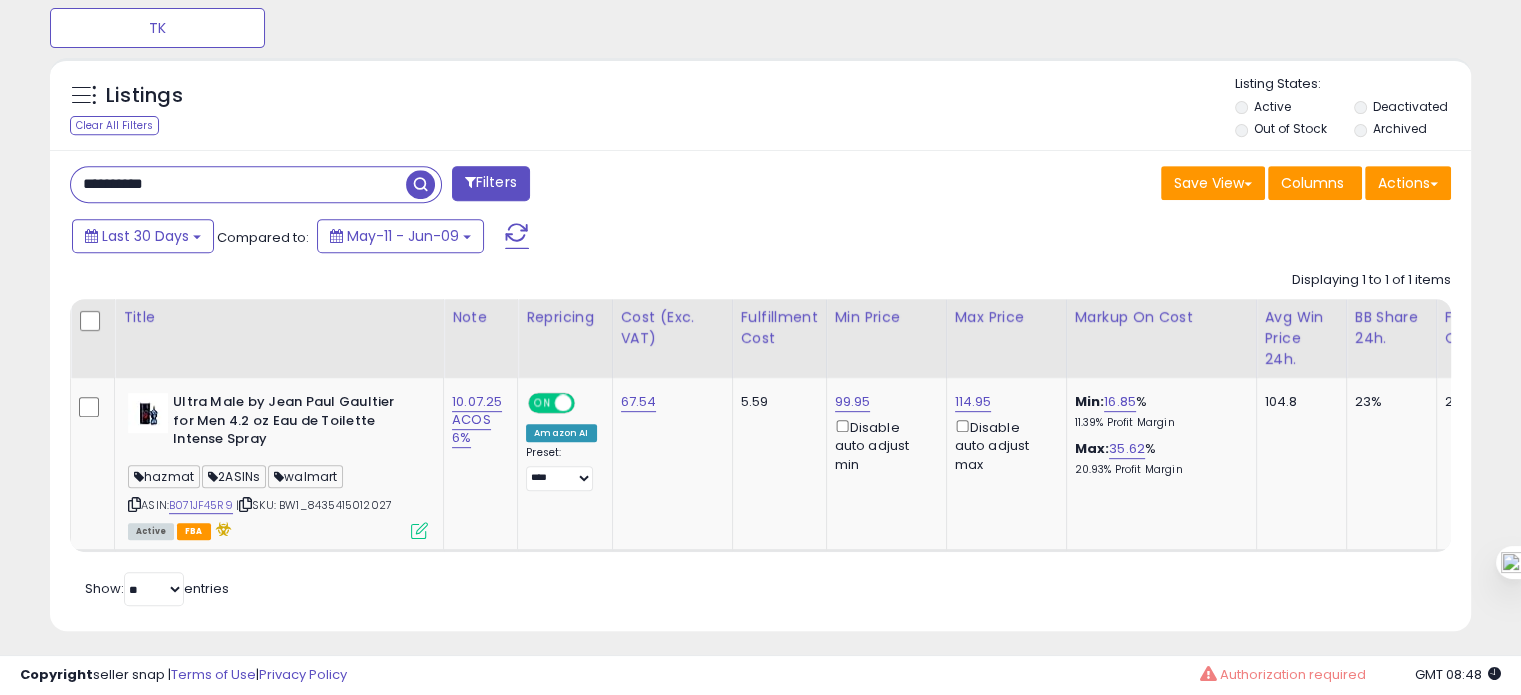 scroll, scrollTop: 848, scrollLeft: 0, axis: vertical 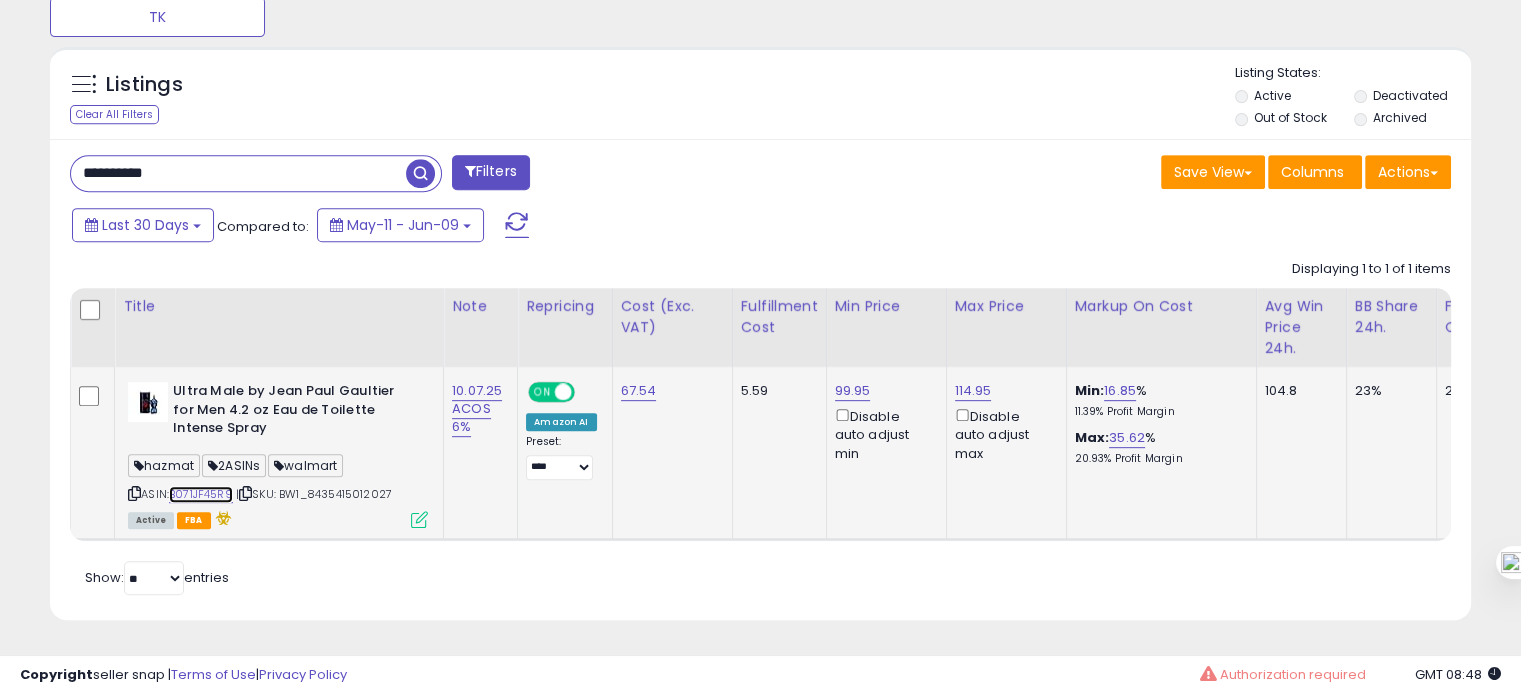 click on "B071JF45R9" at bounding box center (201, 494) 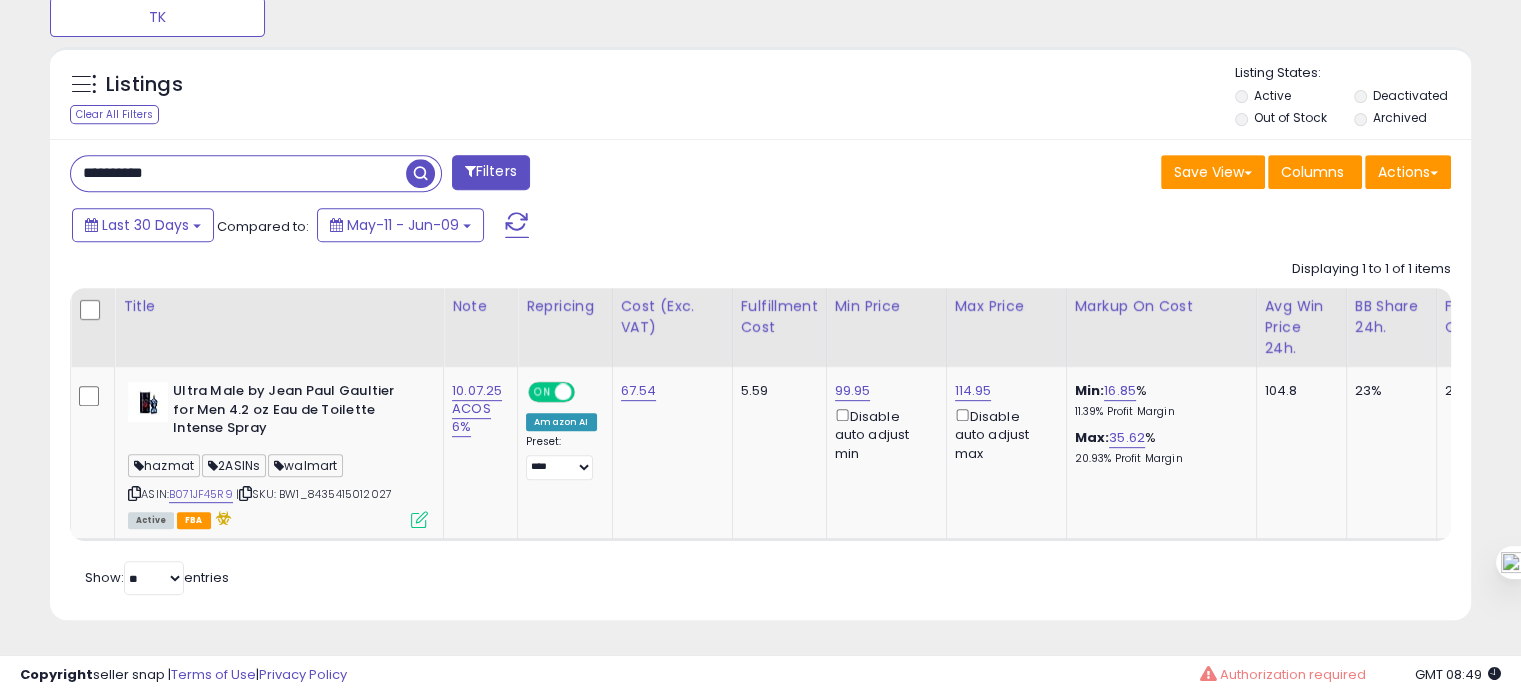 click on "**********" at bounding box center (238, 173) 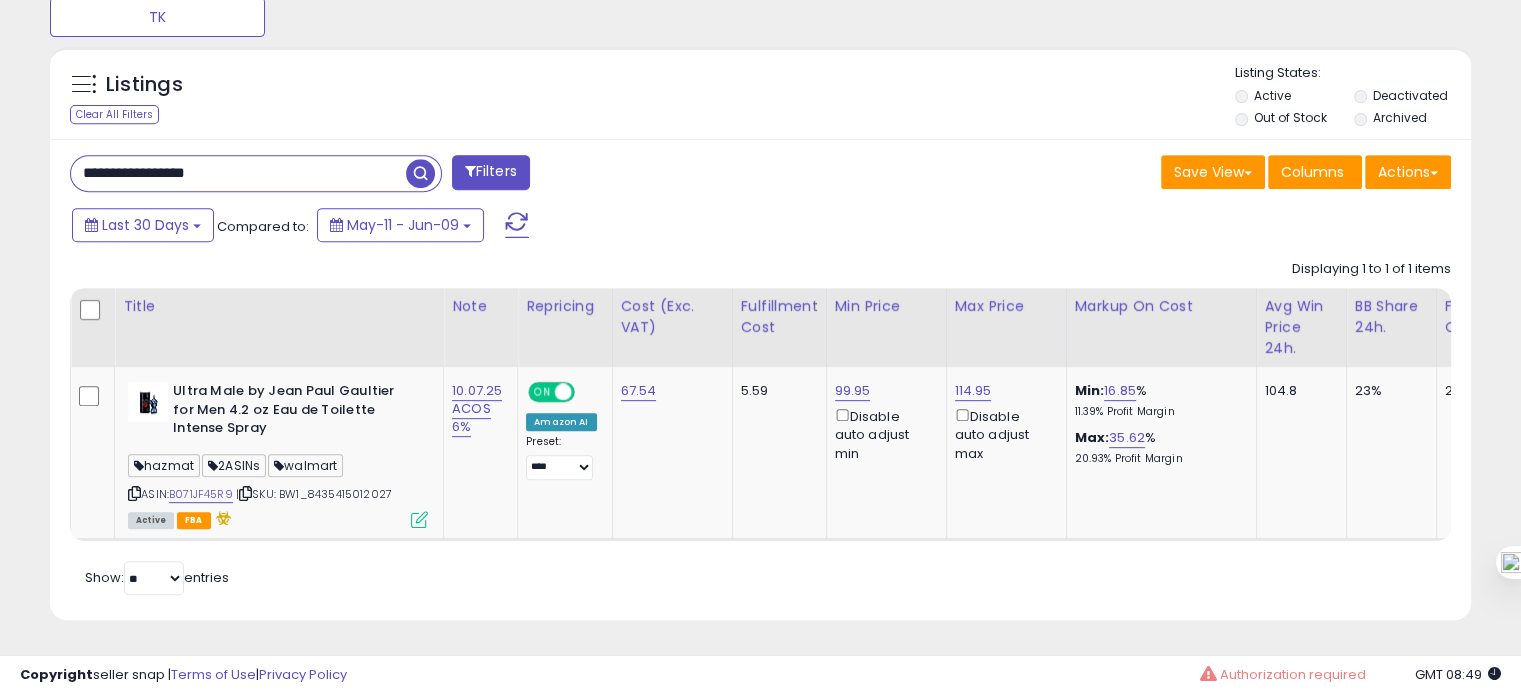 click on "**********" at bounding box center (238, 173) 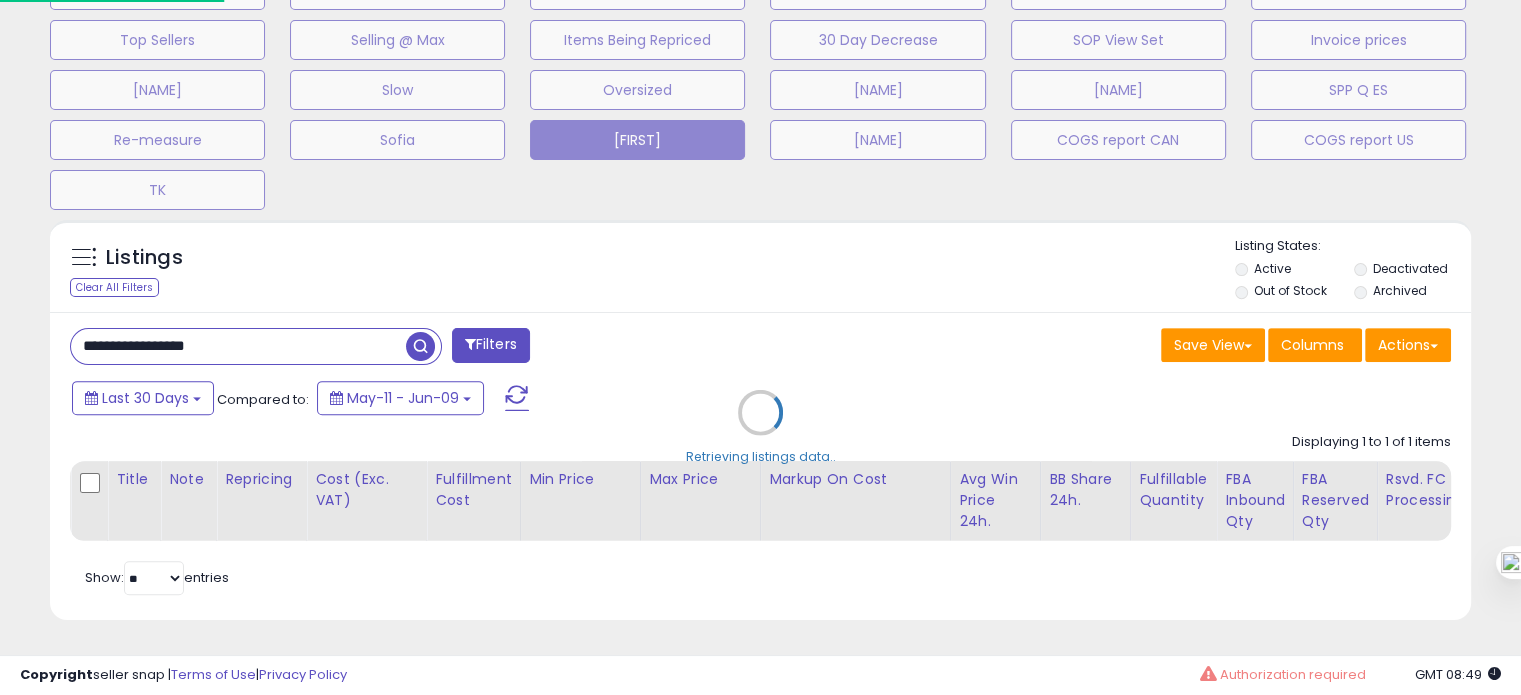 scroll, scrollTop: 999589, scrollLeft: 999168, axis: both 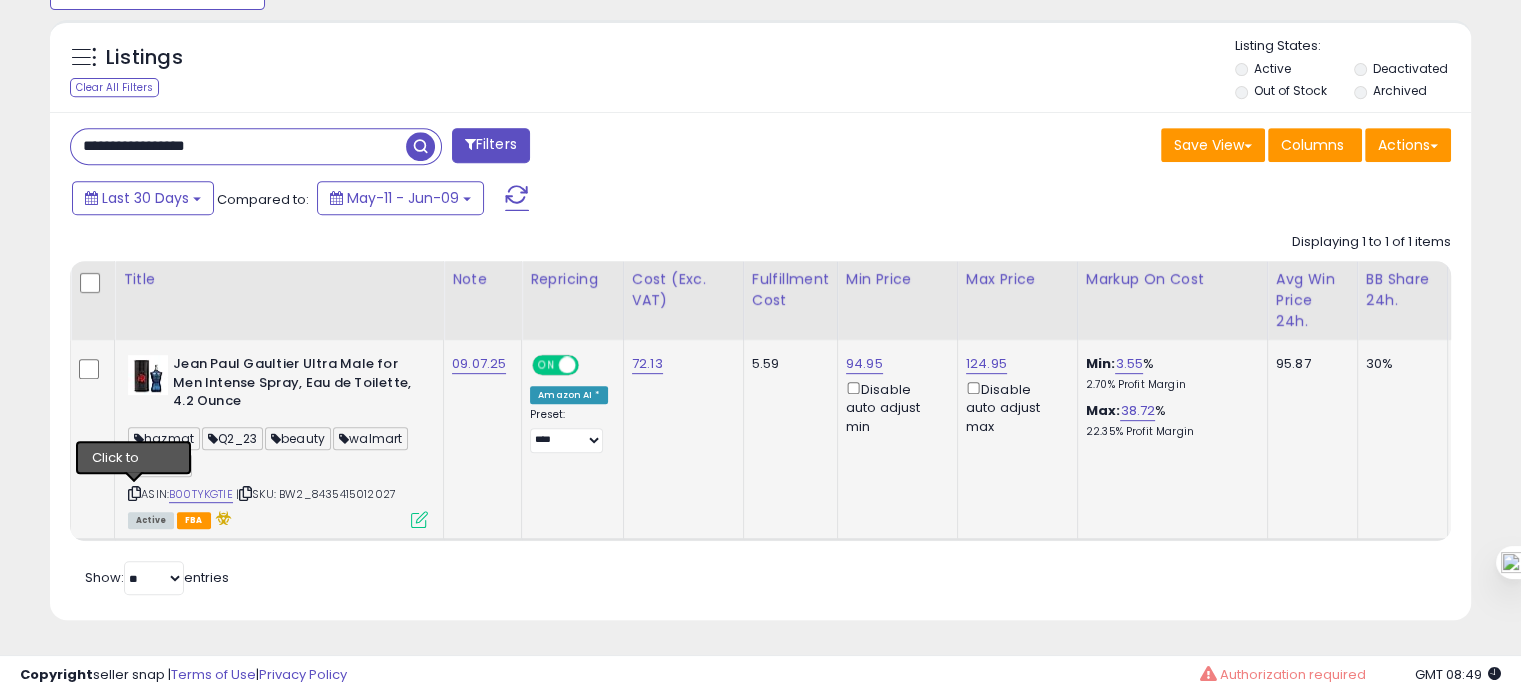 click at bounding box center (134, 493) 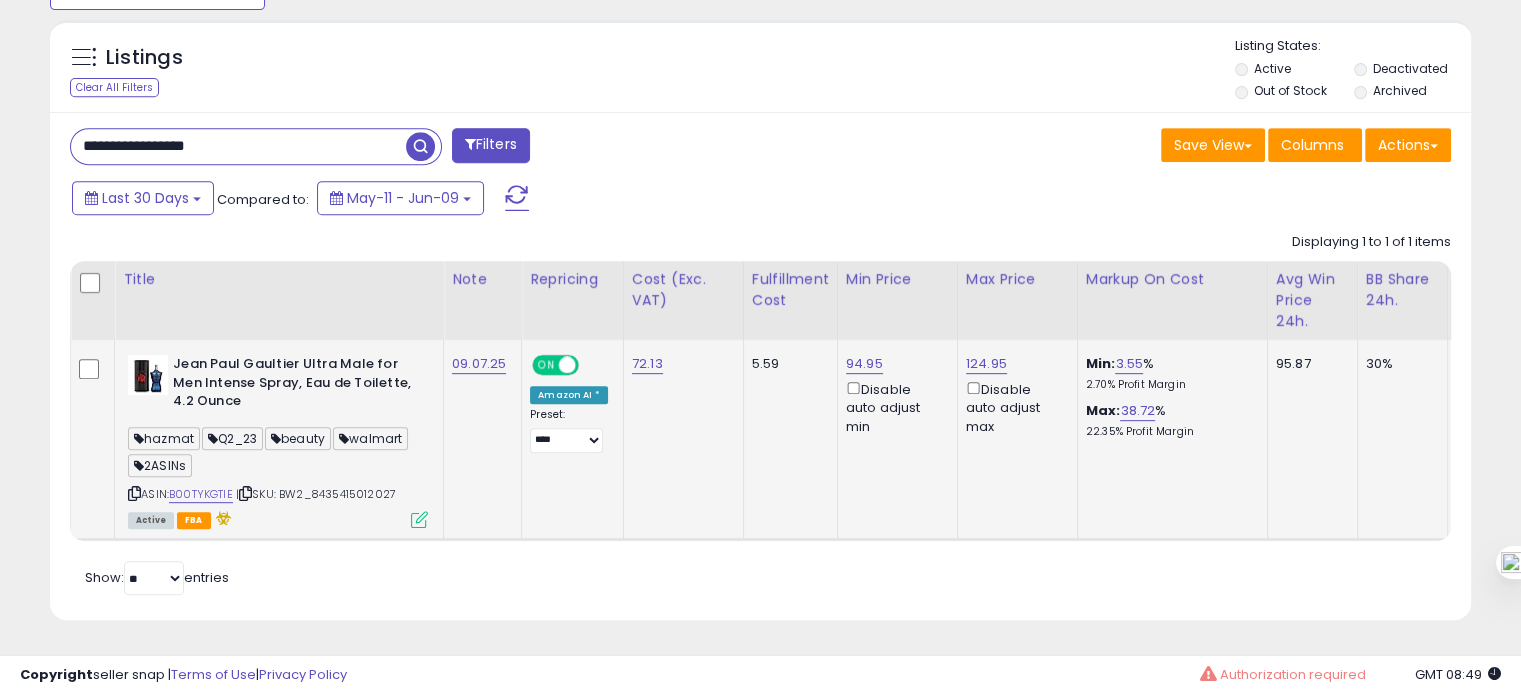scroll, scrollTop: 0, scrollLeft: 311, axis: horizontal 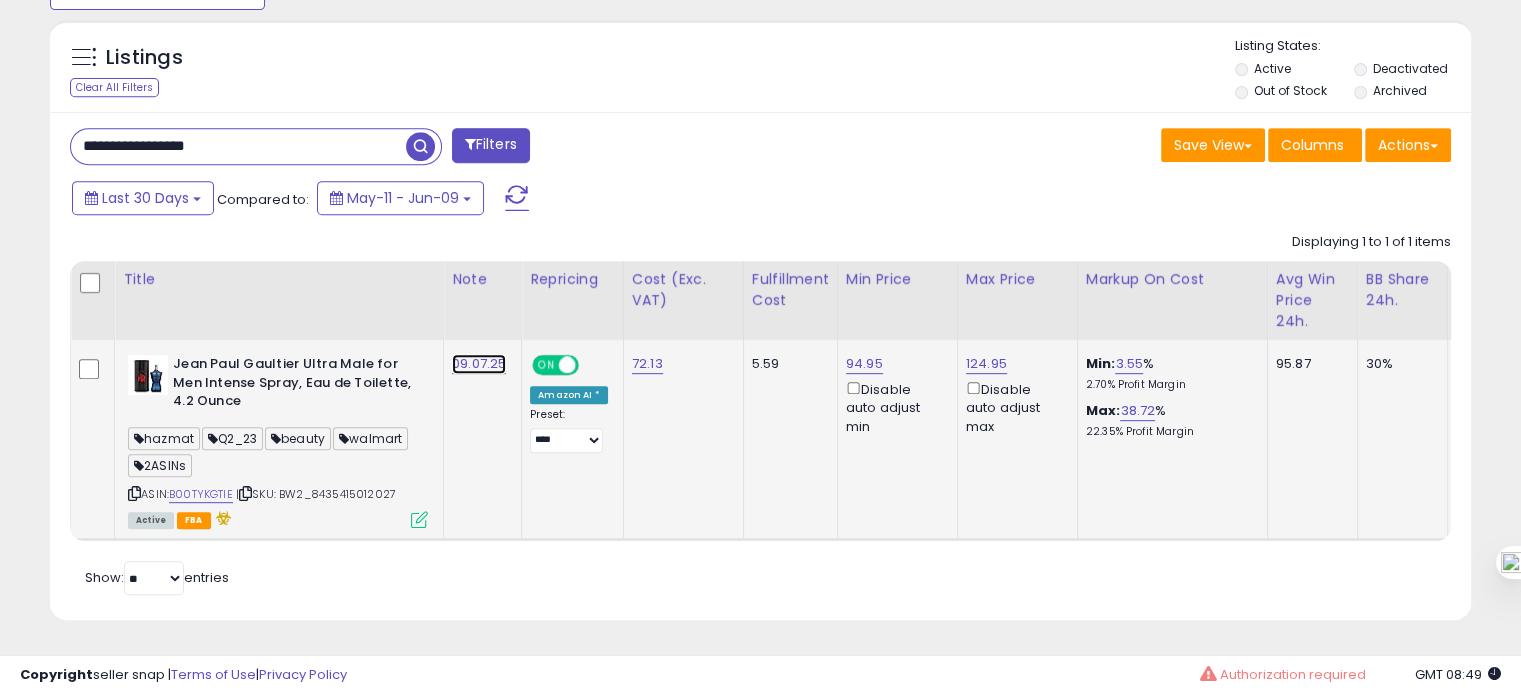 click on "09.07.25" at bounding box center [479, 364] 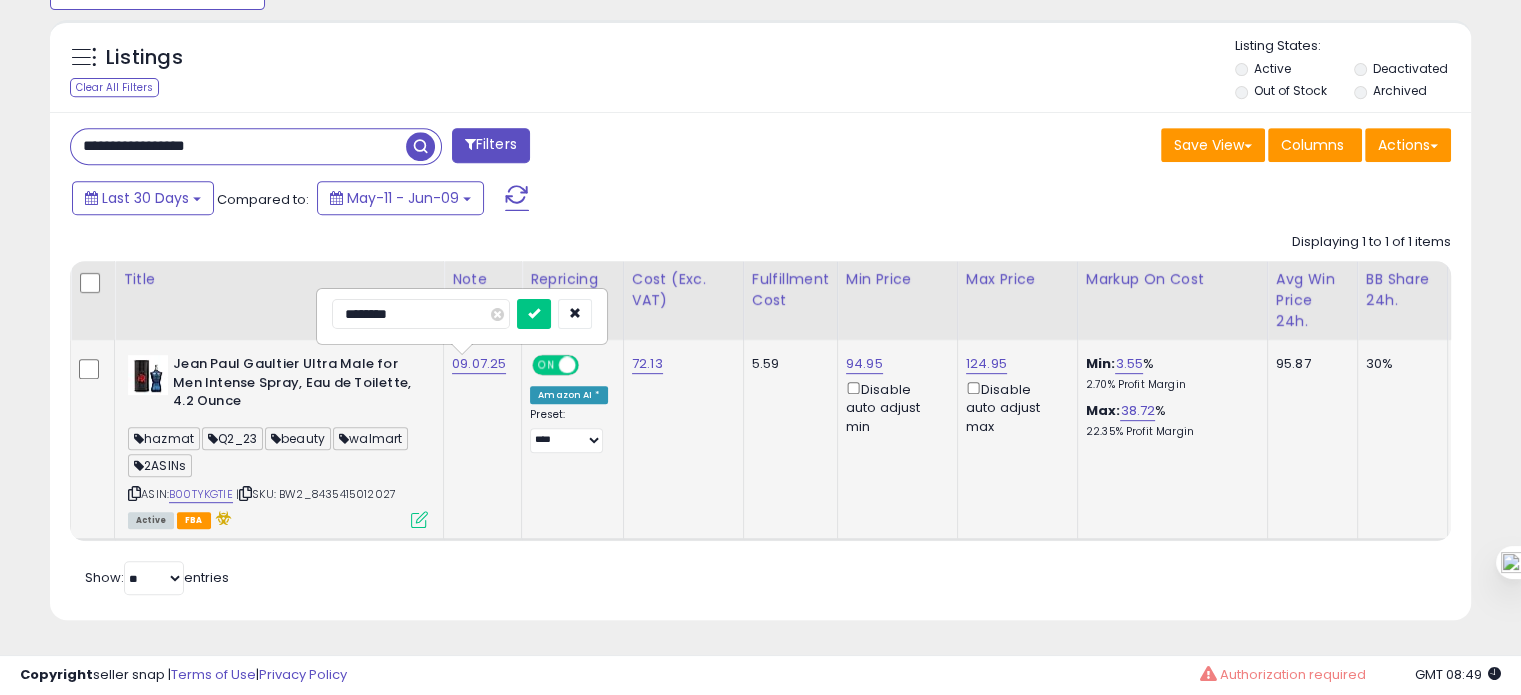 drag, startPoint x: 357, startPoint y: 303, endPoint x: 337, endPoint y: 307, distance: 20.396078 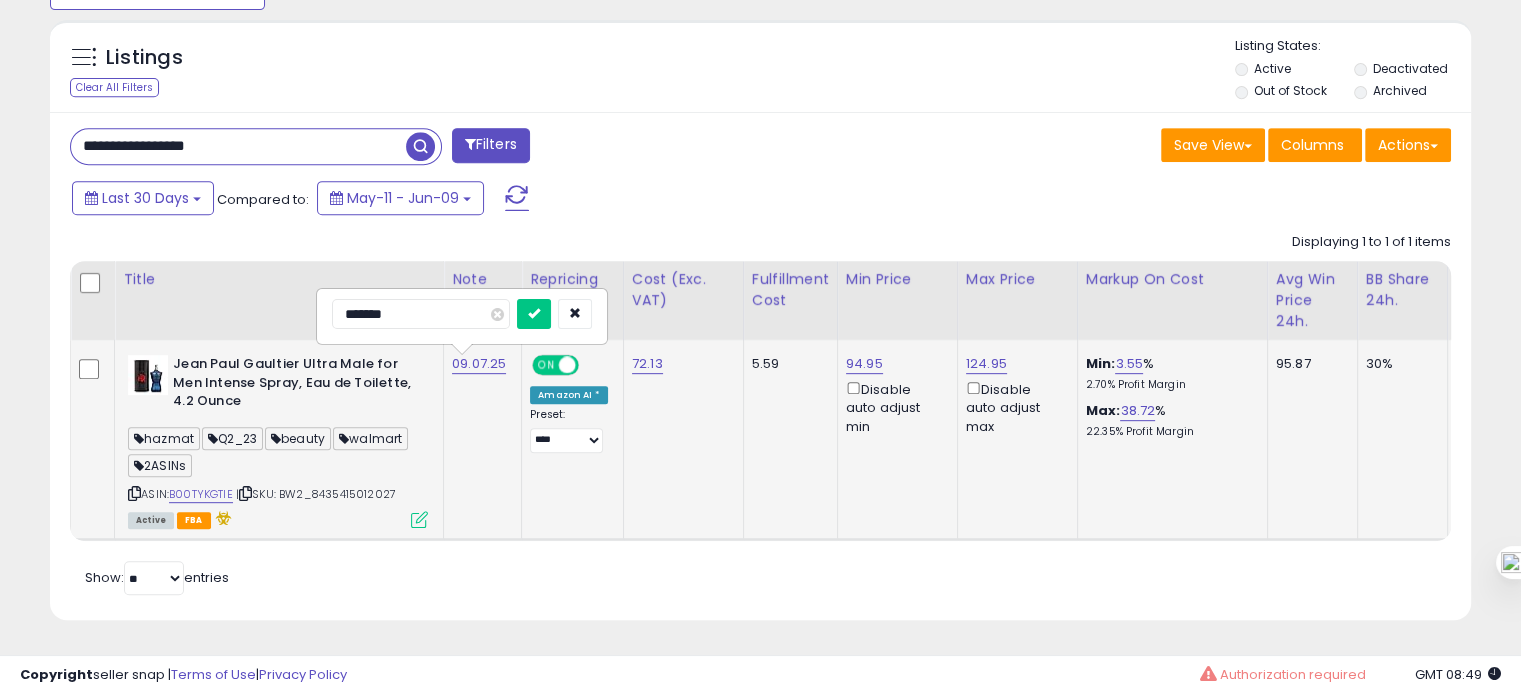 type on "********" 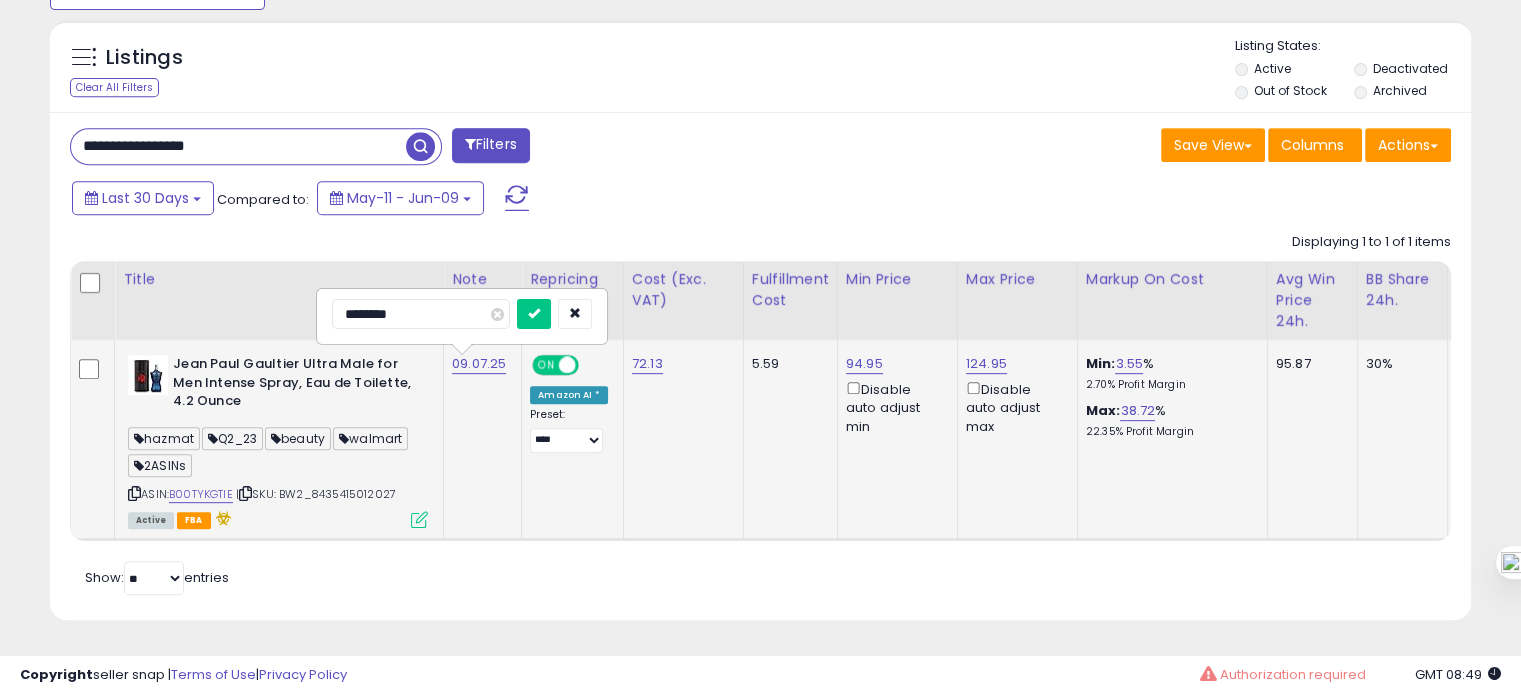 click at bounding box center (534, 314) 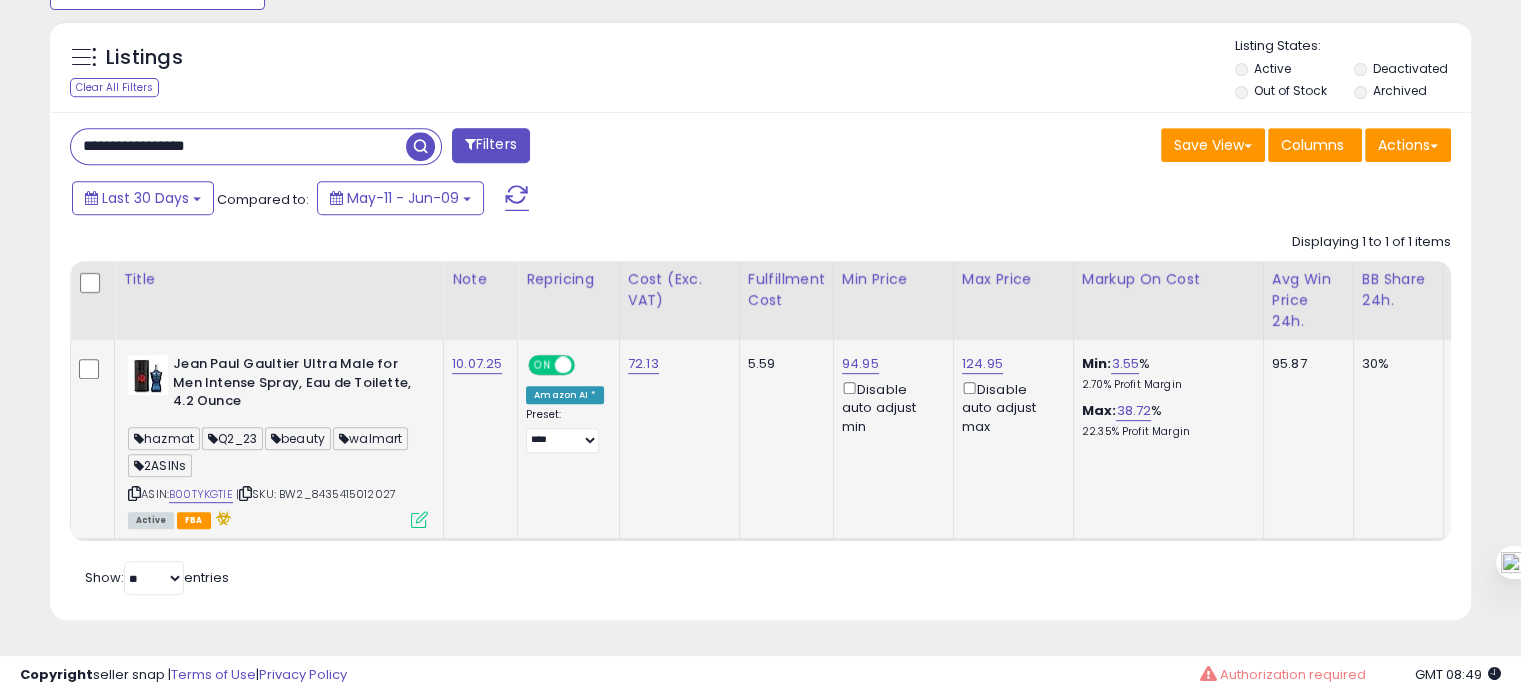click on "|   SKU: BW2_8435415012027" at bounding box center (316, 494) 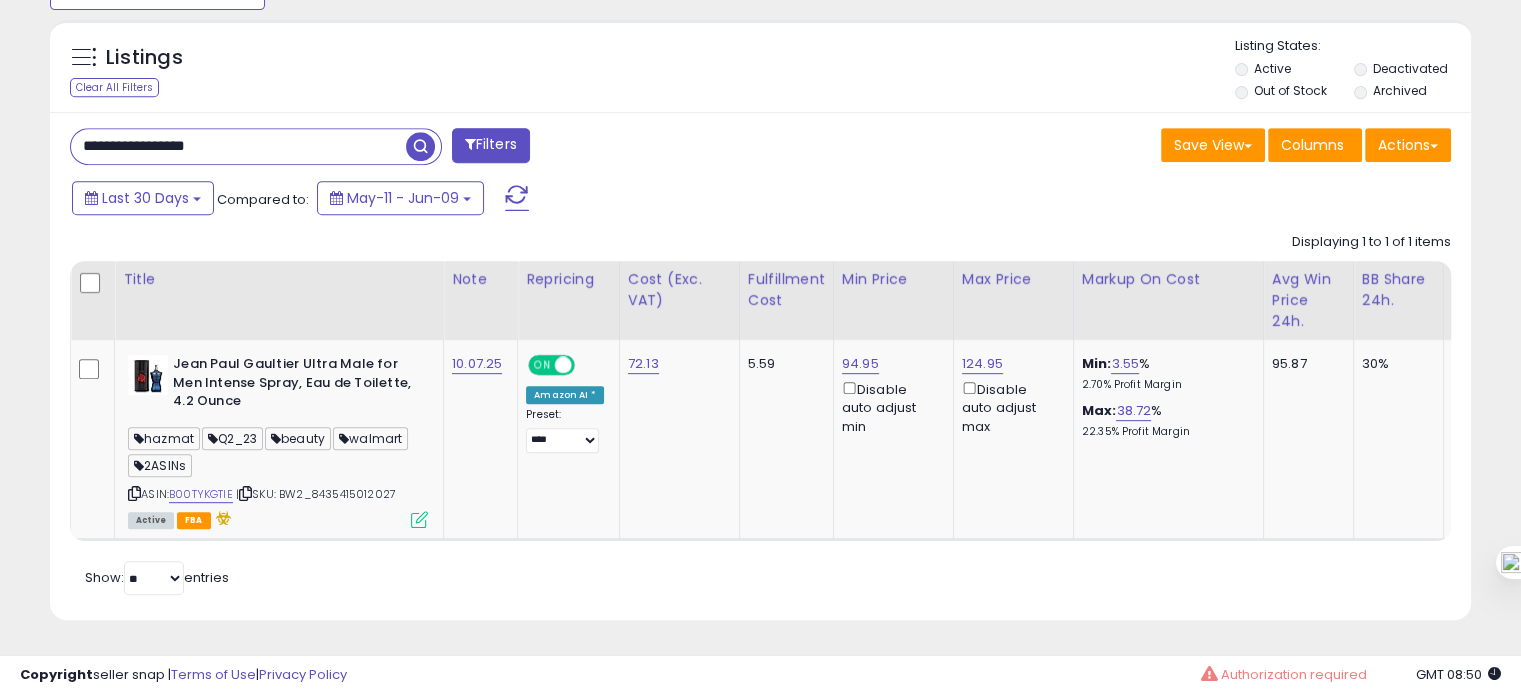 click on "**********" at bounding box center [238, 146] 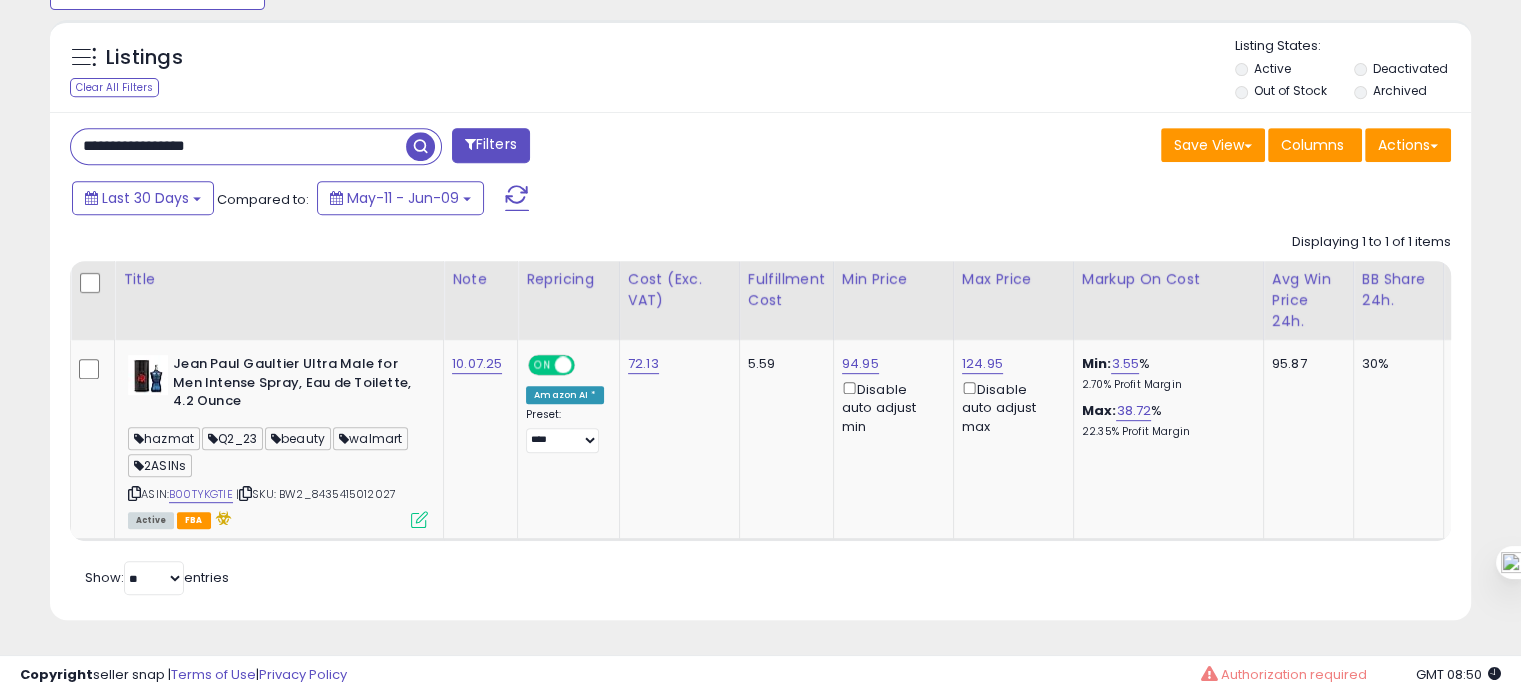 paste 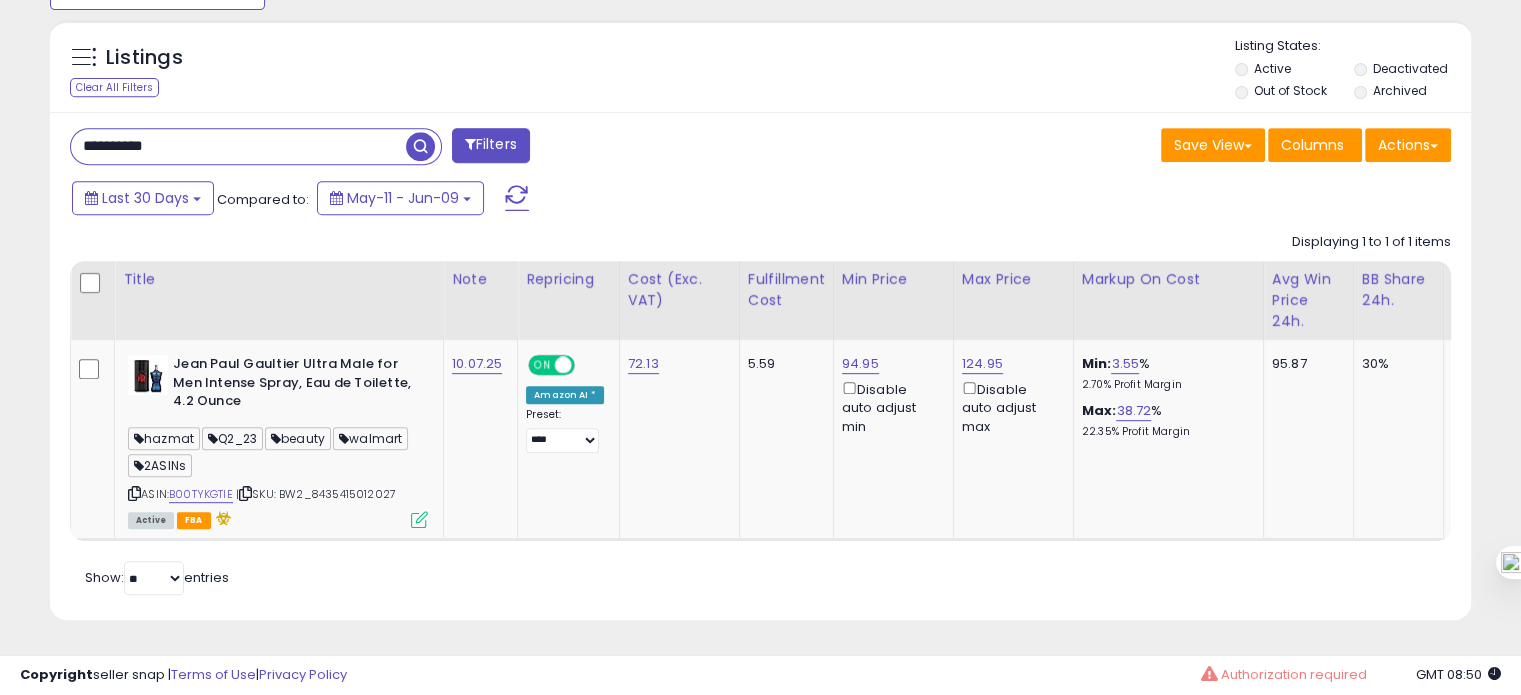 click on "**********" at bounding box center (238, 146) 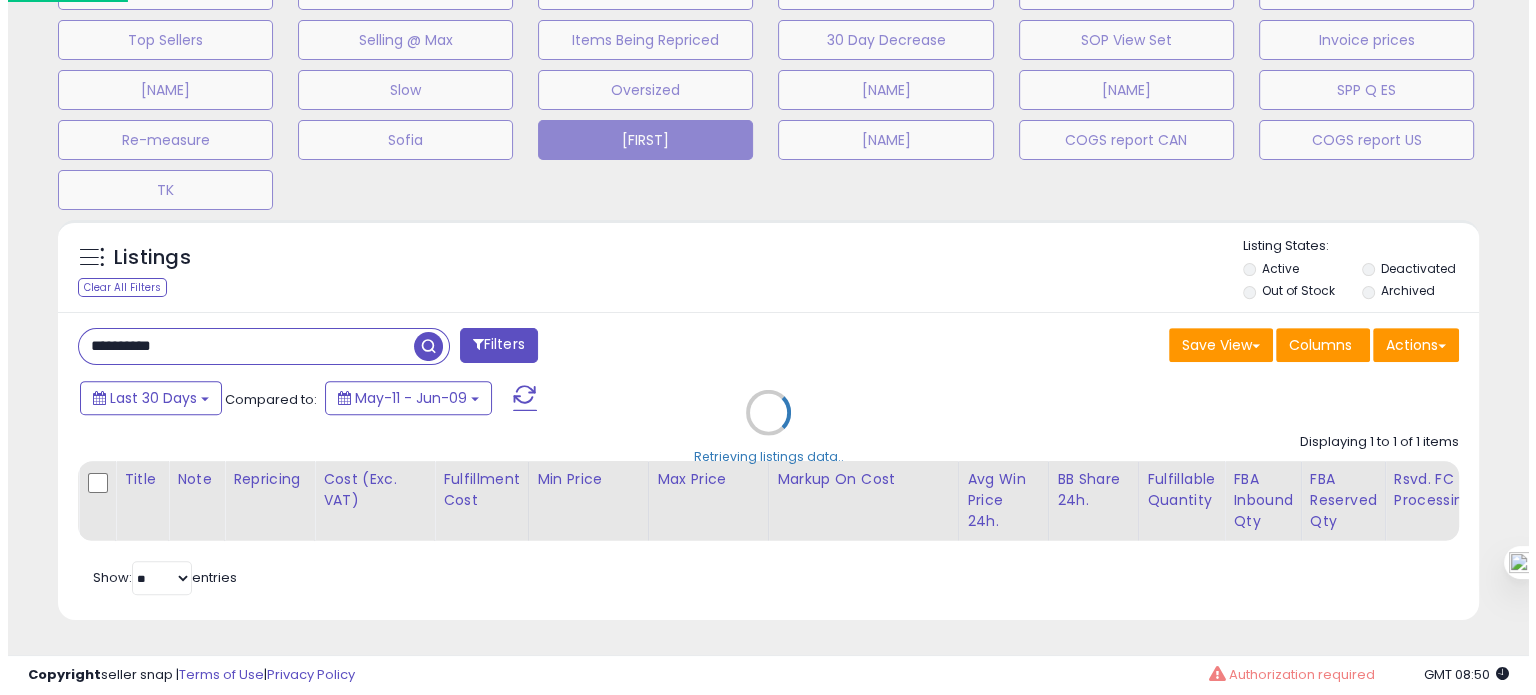 scroll, scrollTop: 674, scrollLeft: 0, axis: vertical 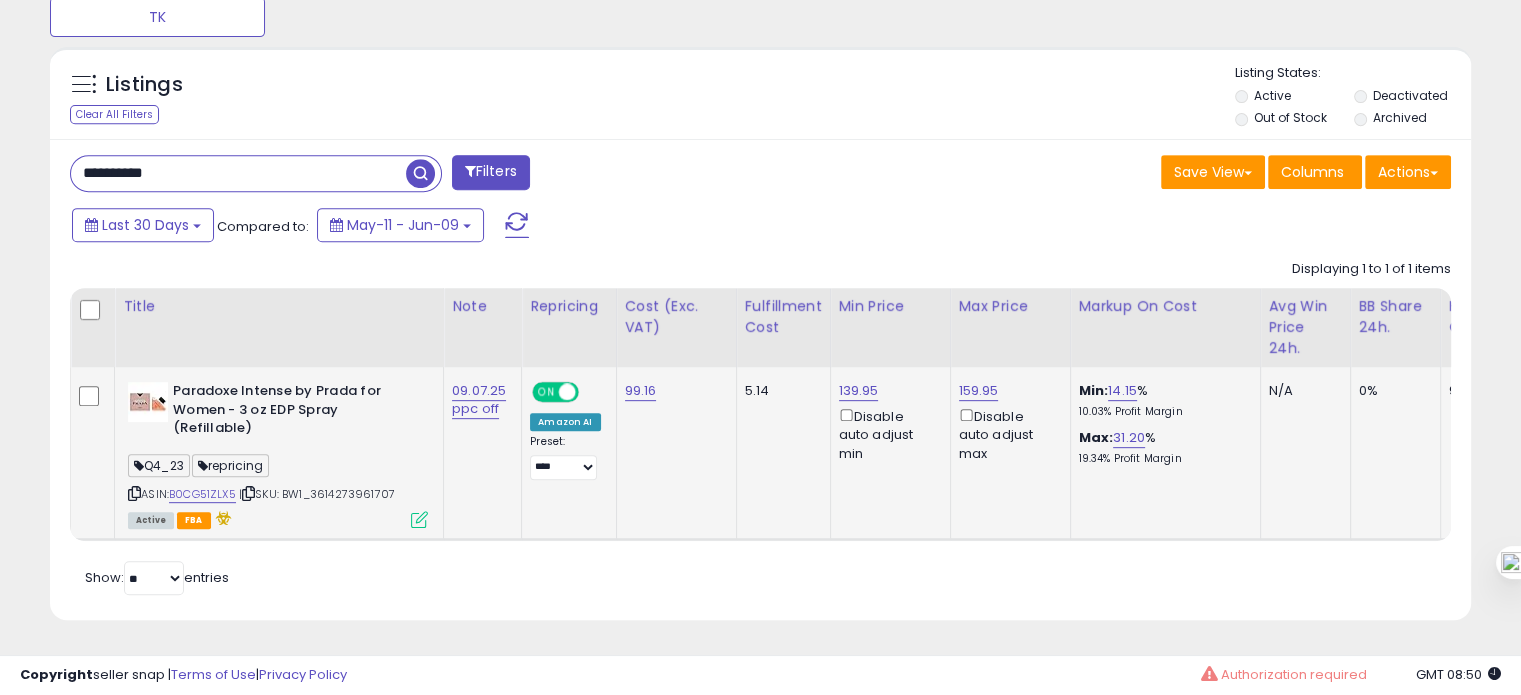 click on "|   SKU: BW1_3614273961707" at bounding box center (317, 494) 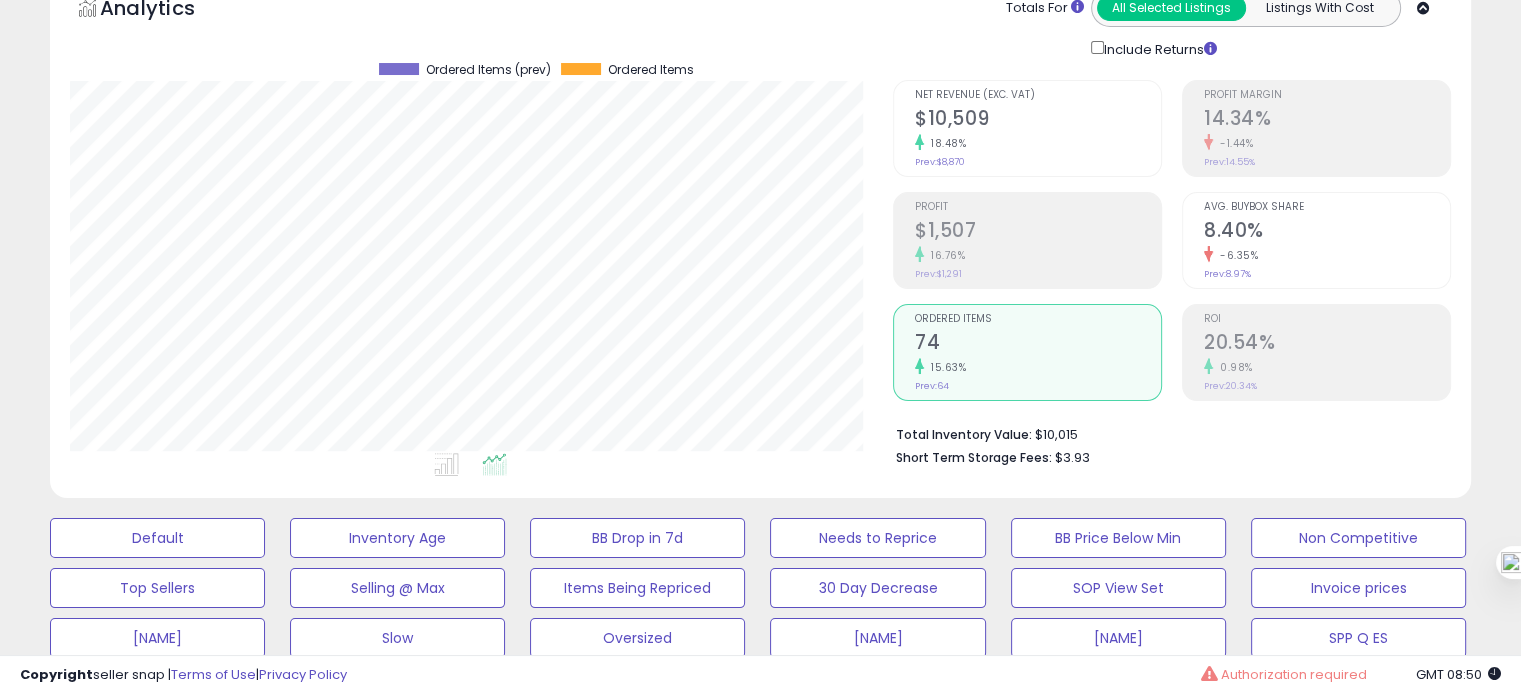 click on "Profit Margin
14.34%
-1.44%
Prev:  14.55%
Avg. Buybox Share
8.40%
-6.35%
Prev:  8.97% ROI      20.54%" at bounding box center [1311, 240] 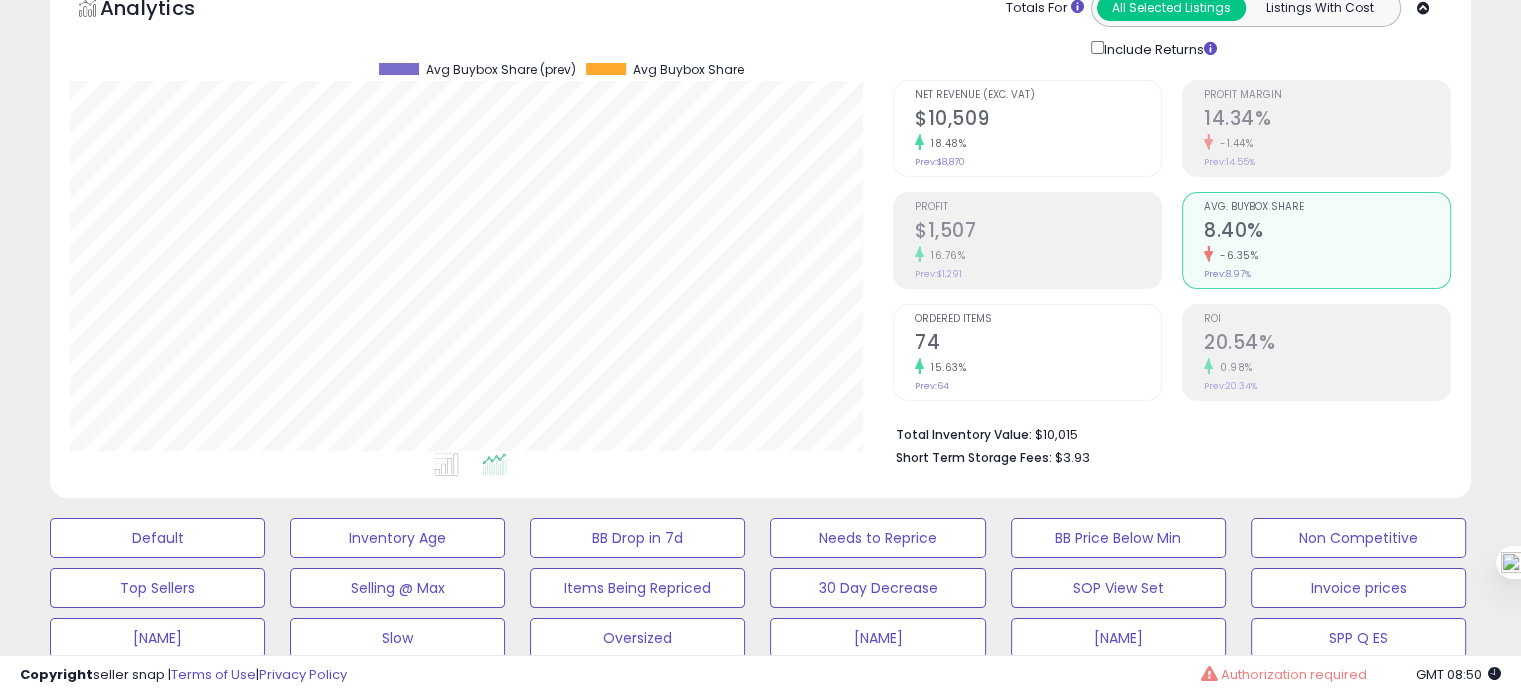 click on "15.63%" at bounding box center (1038, 367) 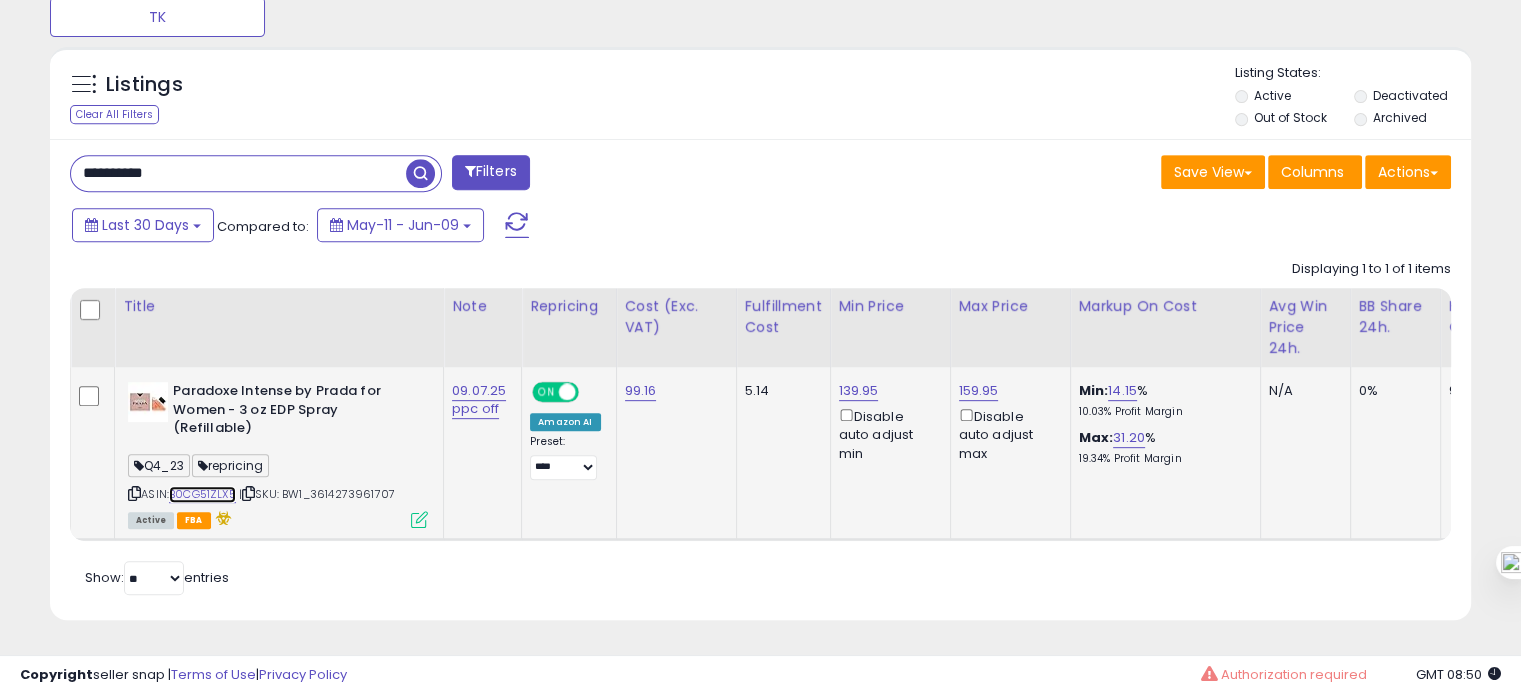 click on "B0CG51ZLX5" at bounding box center [202, 494] 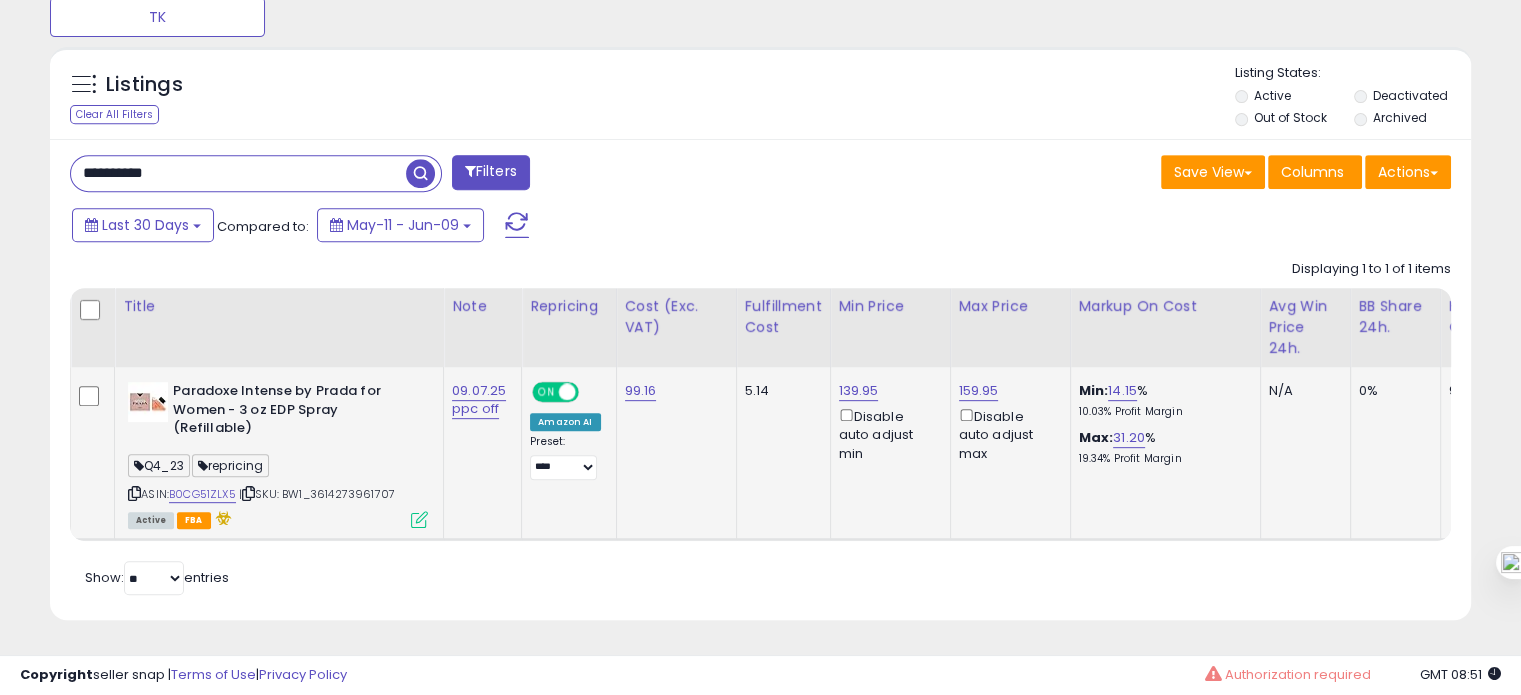 drag, startPoint x: 406, startPoint y: 479, endPoint x: 319, endPoint y: 475, distance: 87.0919 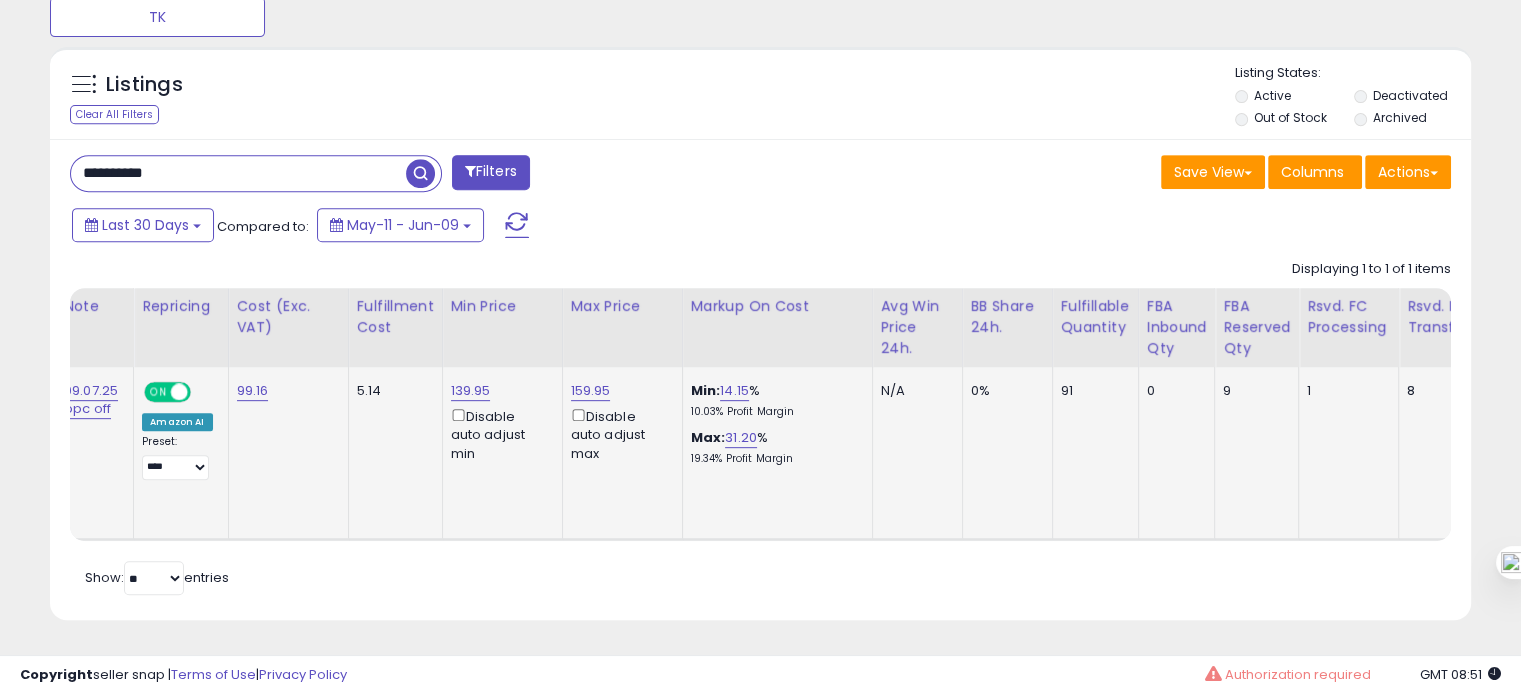 scroll, scrollTop: 0, scrollLeft: 443, axis: horizontal 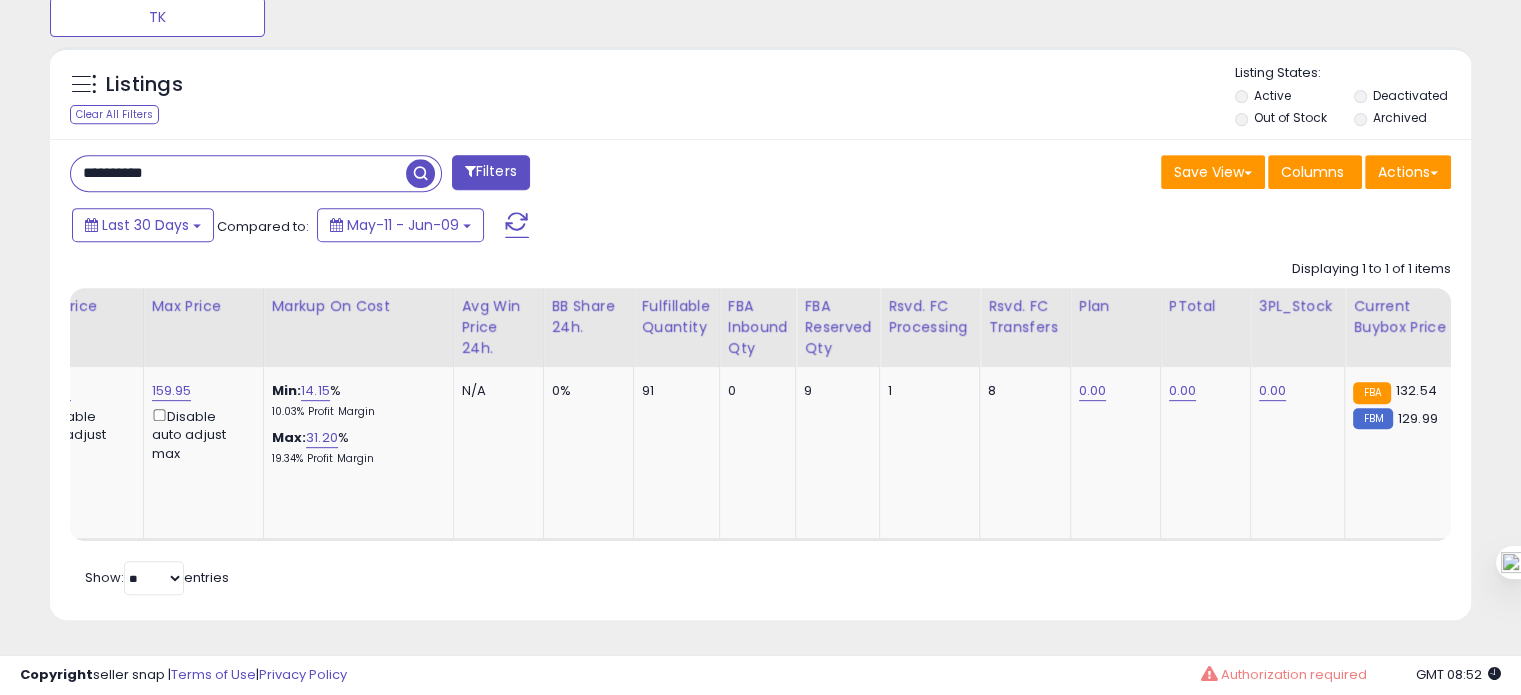 click on "**********" at bounding box center [238, 173] 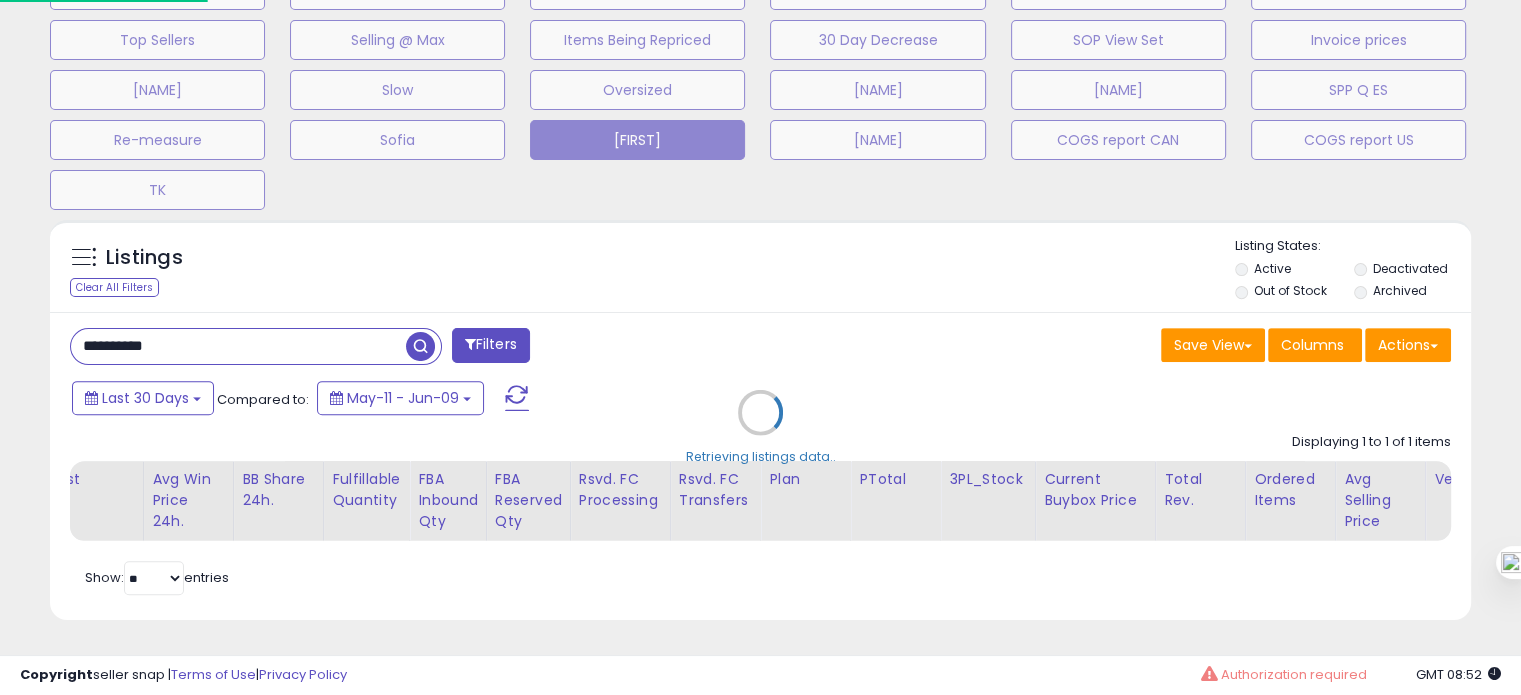 scroll, scrollTop: 999589, scrollLeft: 999168, axis: both 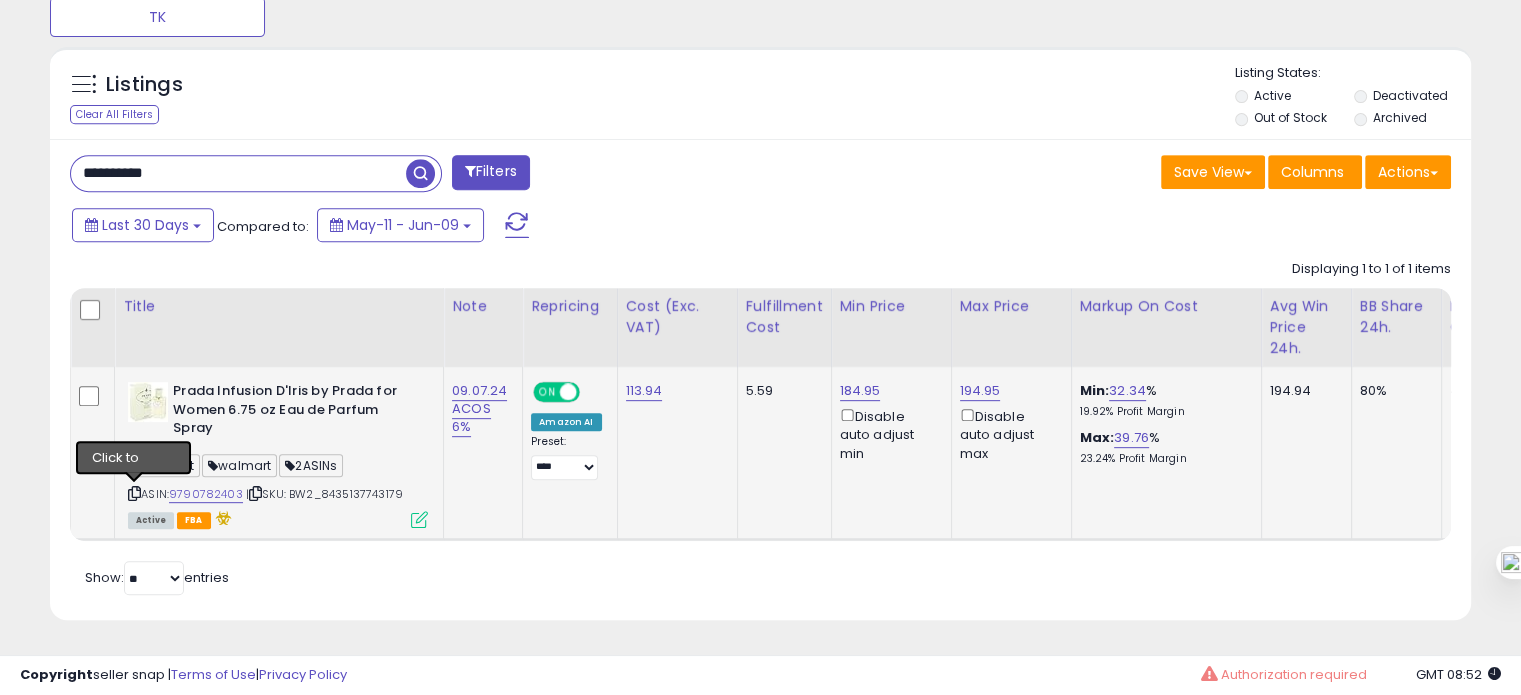 click at bounding box center [134, 493] 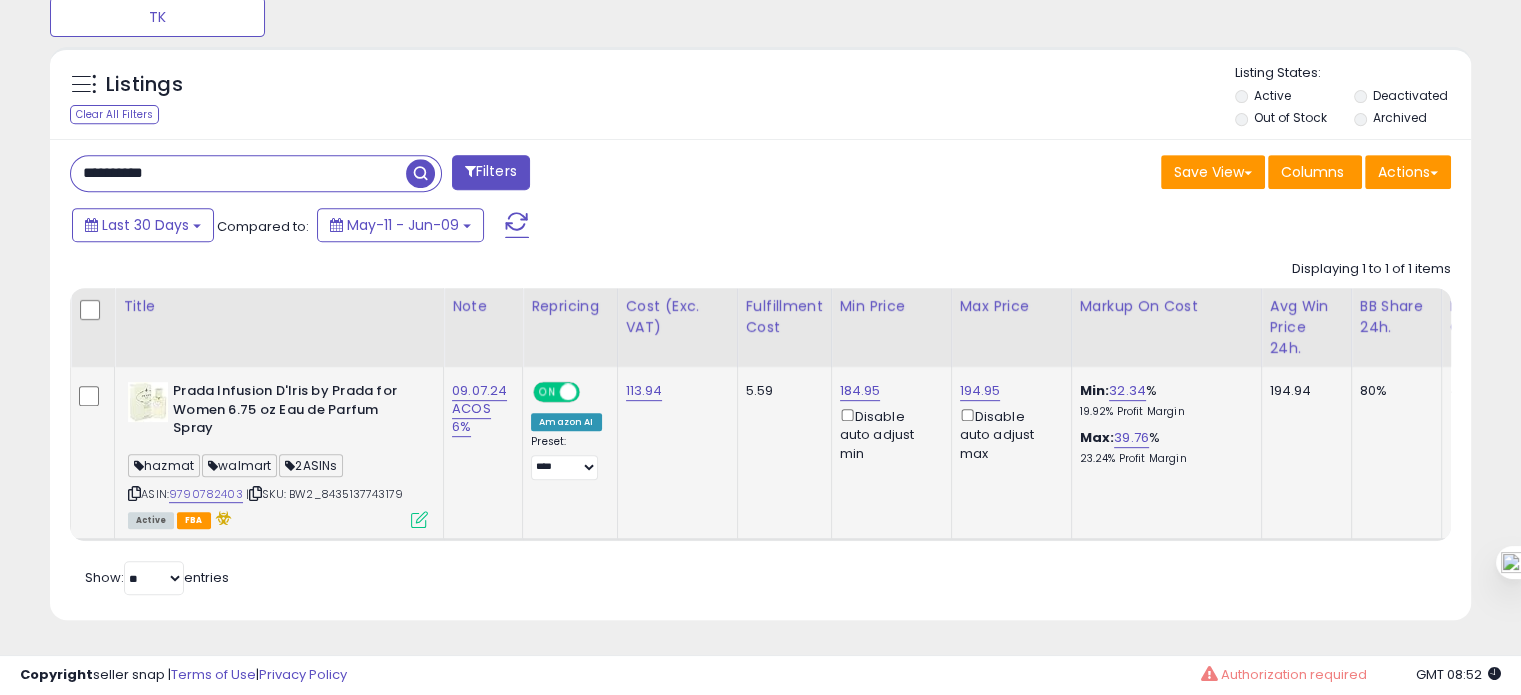 click on "|   SKU: BW2_8435137743179" at bounding box center [324, 494] 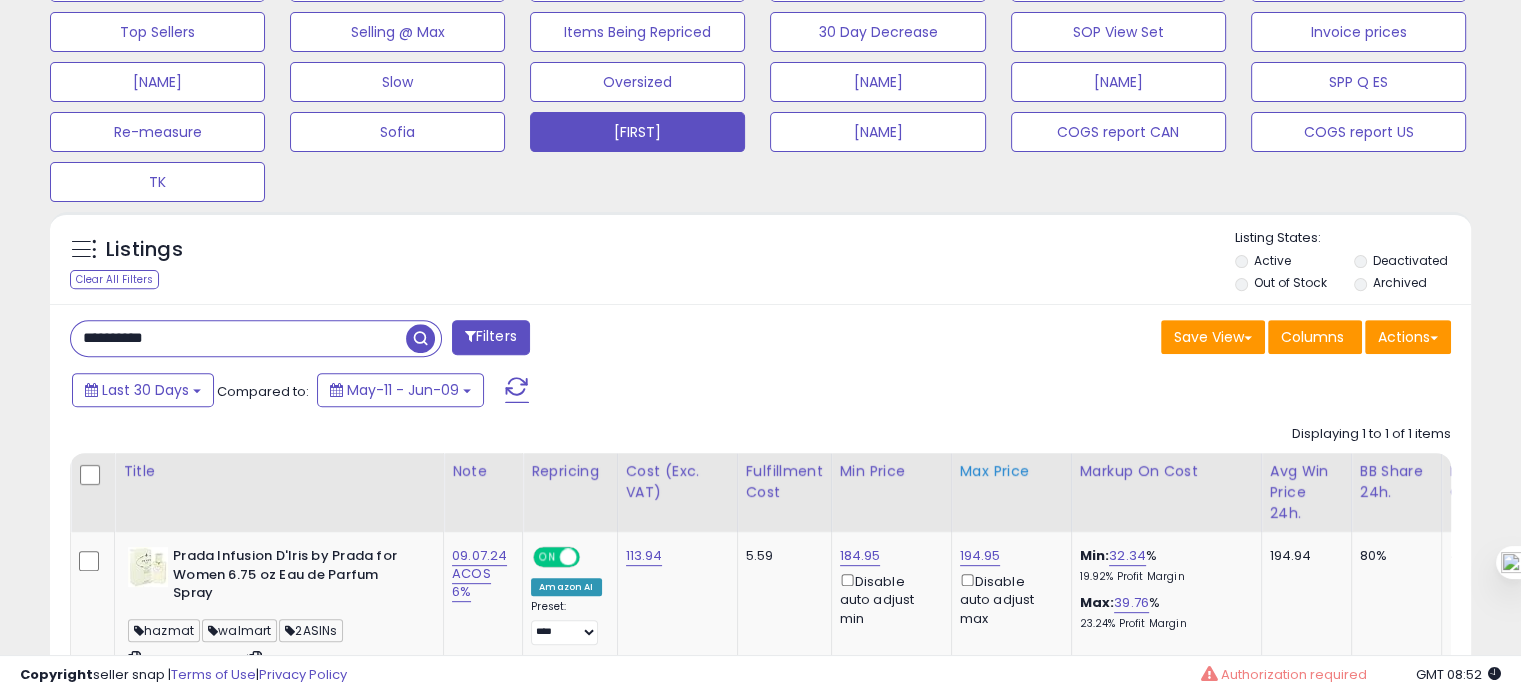 scroll, scrollTop: 848, scrollLeft: 0, axis: vertical 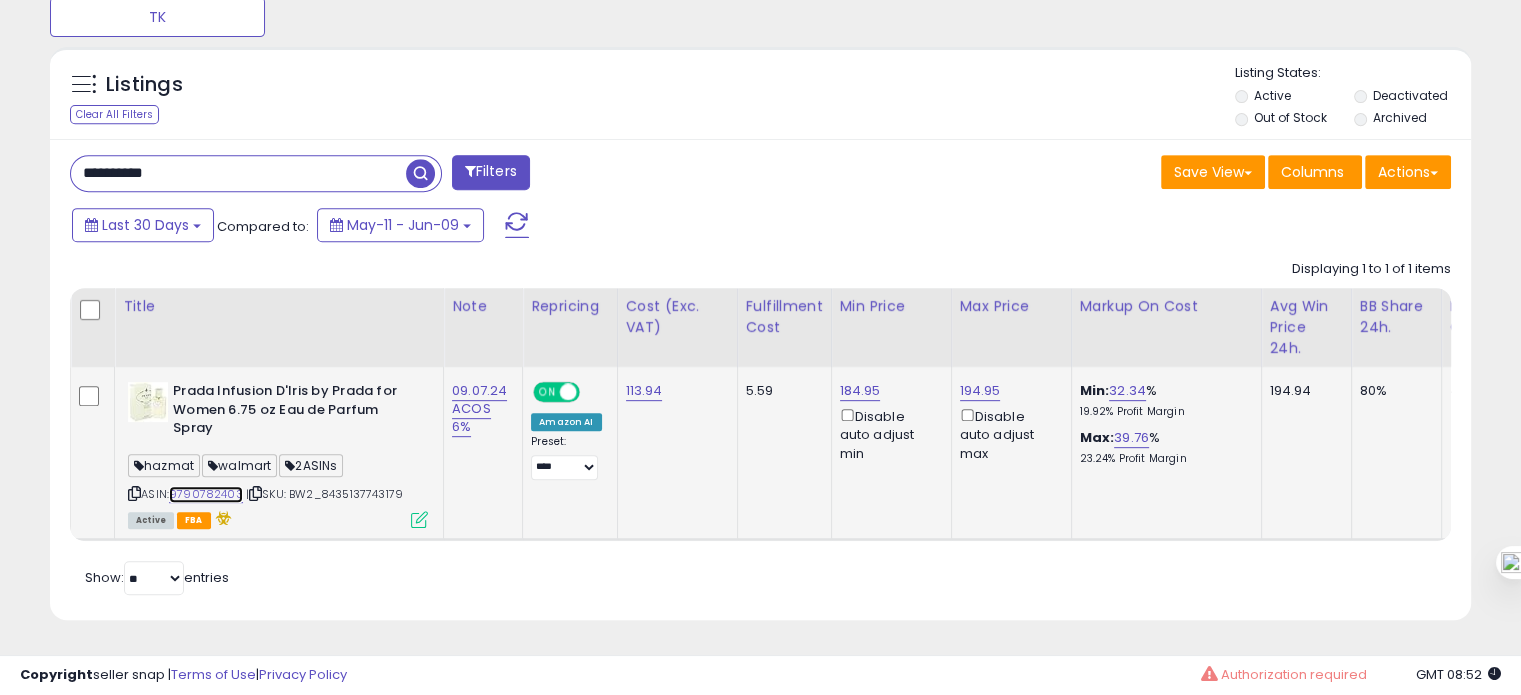 click on "9790782403" at bounding box center [206, 494] 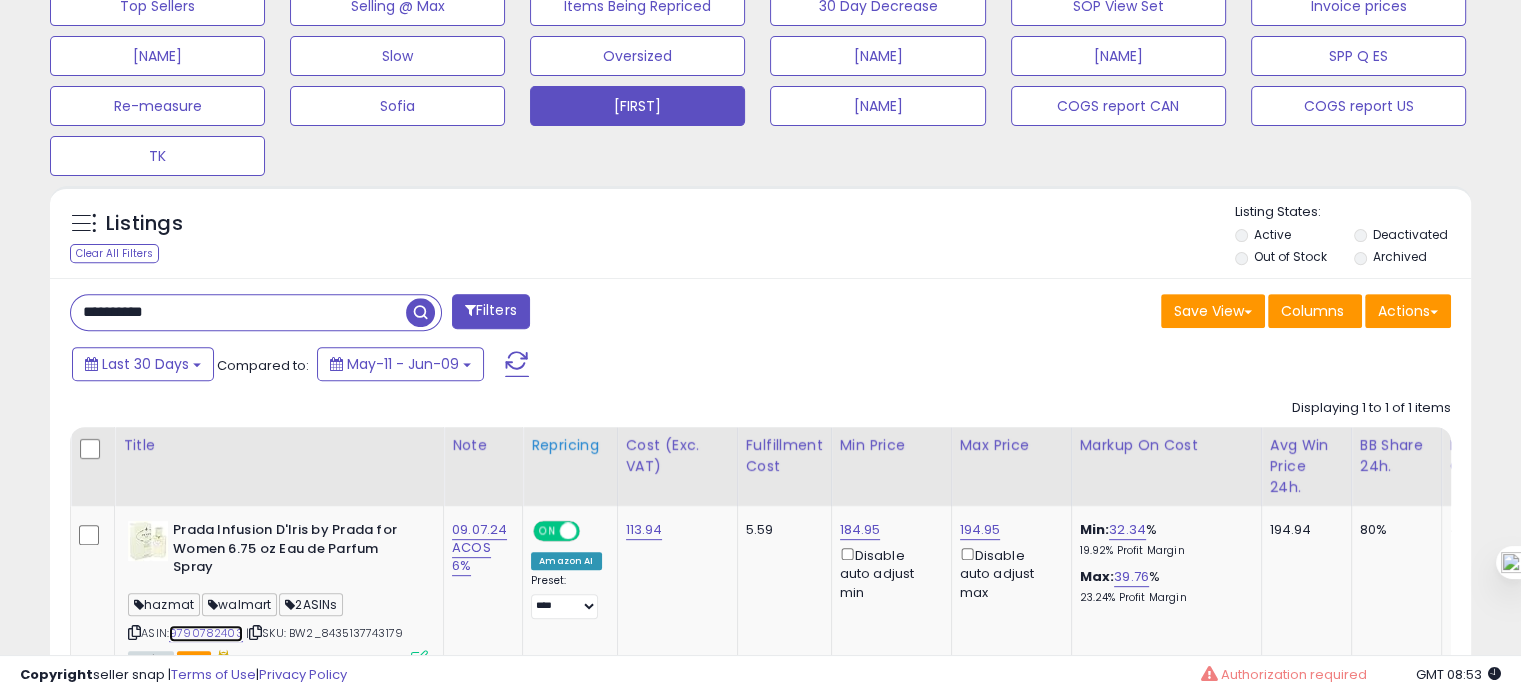 scroll, scrollTop: 848, scrollLeft: 0, axis: vertical 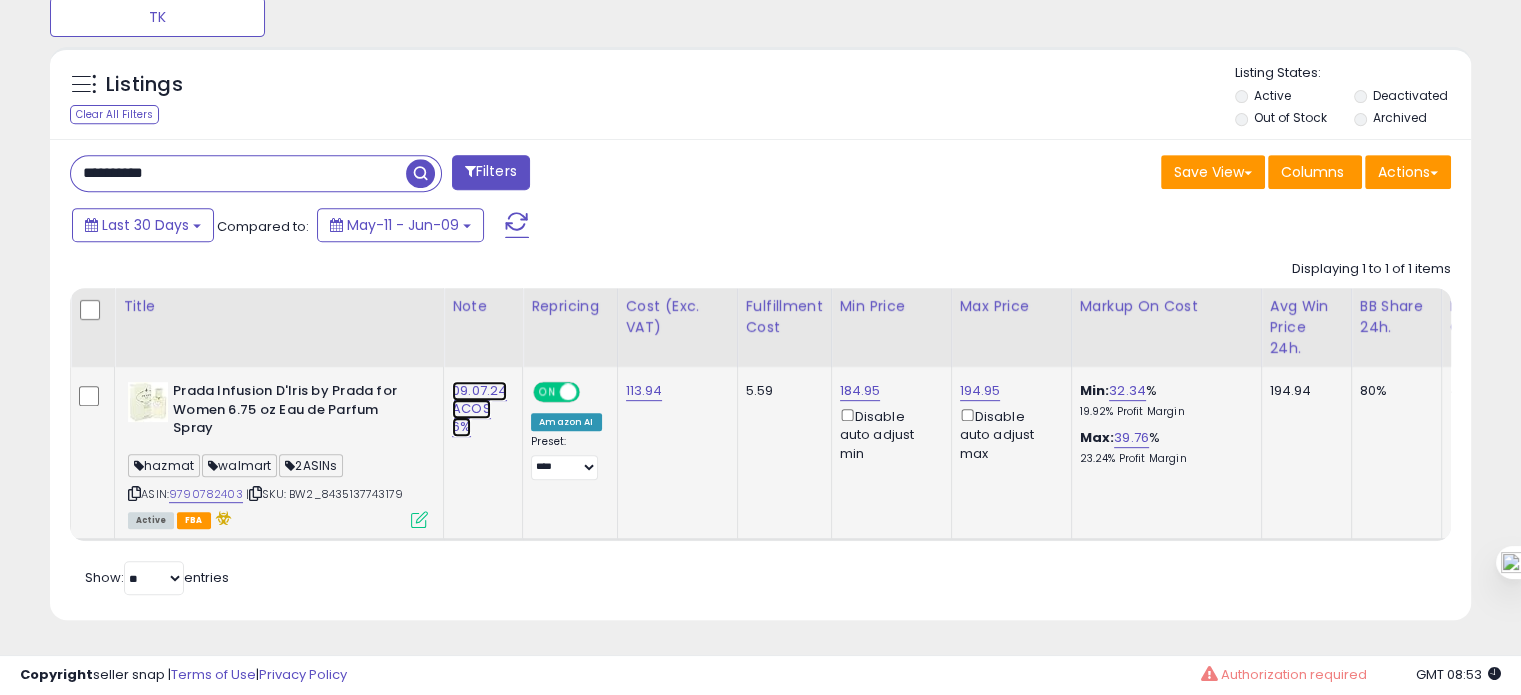 click on "09.07.24 ACOS 6%" at bounding box center (479, 409) 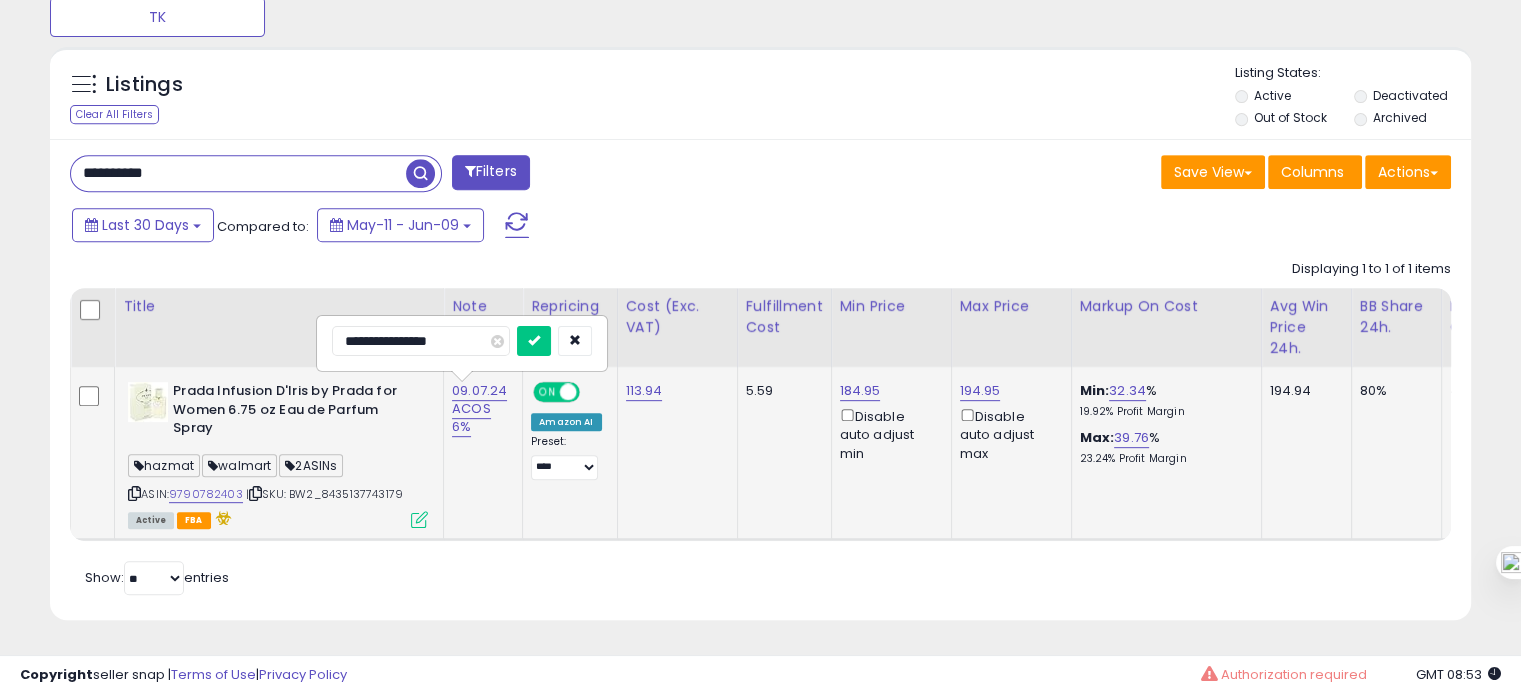 drag, startPoint x: 356, startPoint y: 323, endPoint x: 334, endPoint y: 323, distance: 22 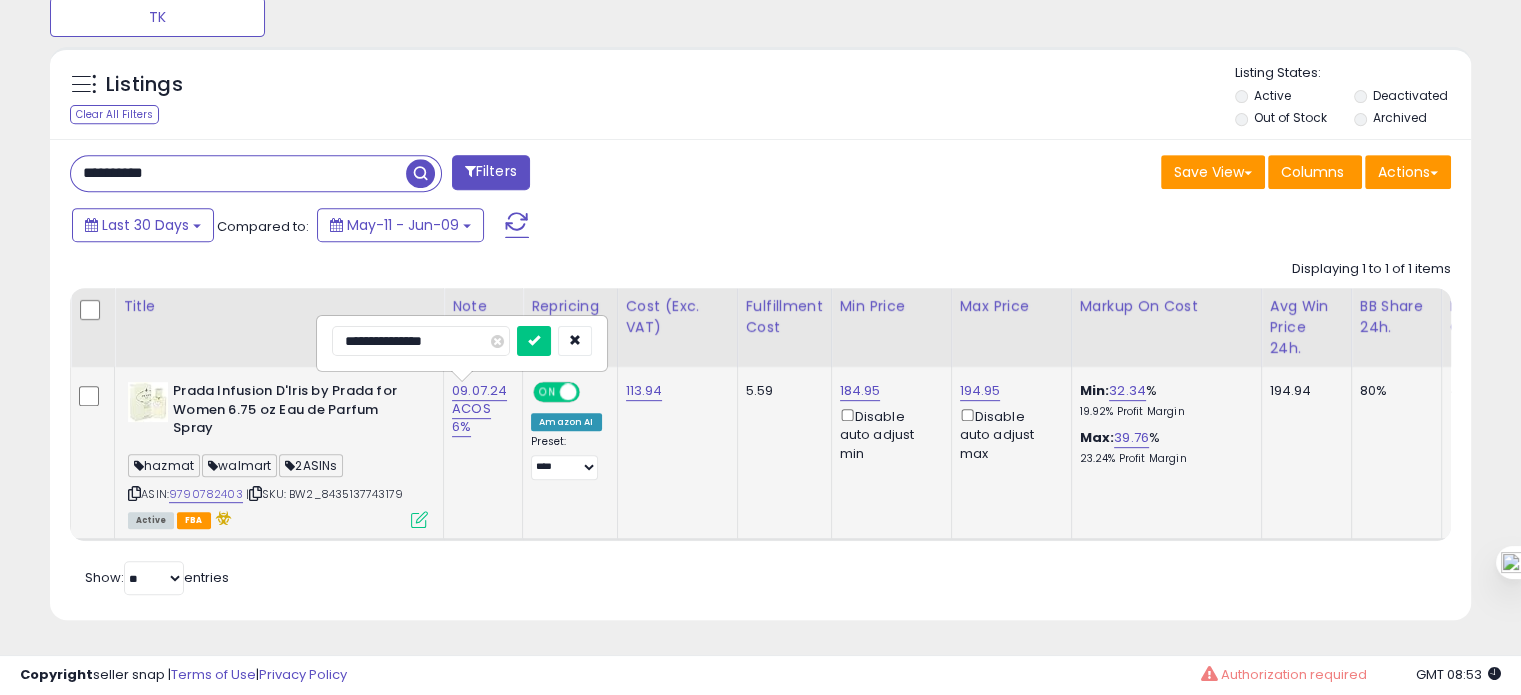 type on "**********" 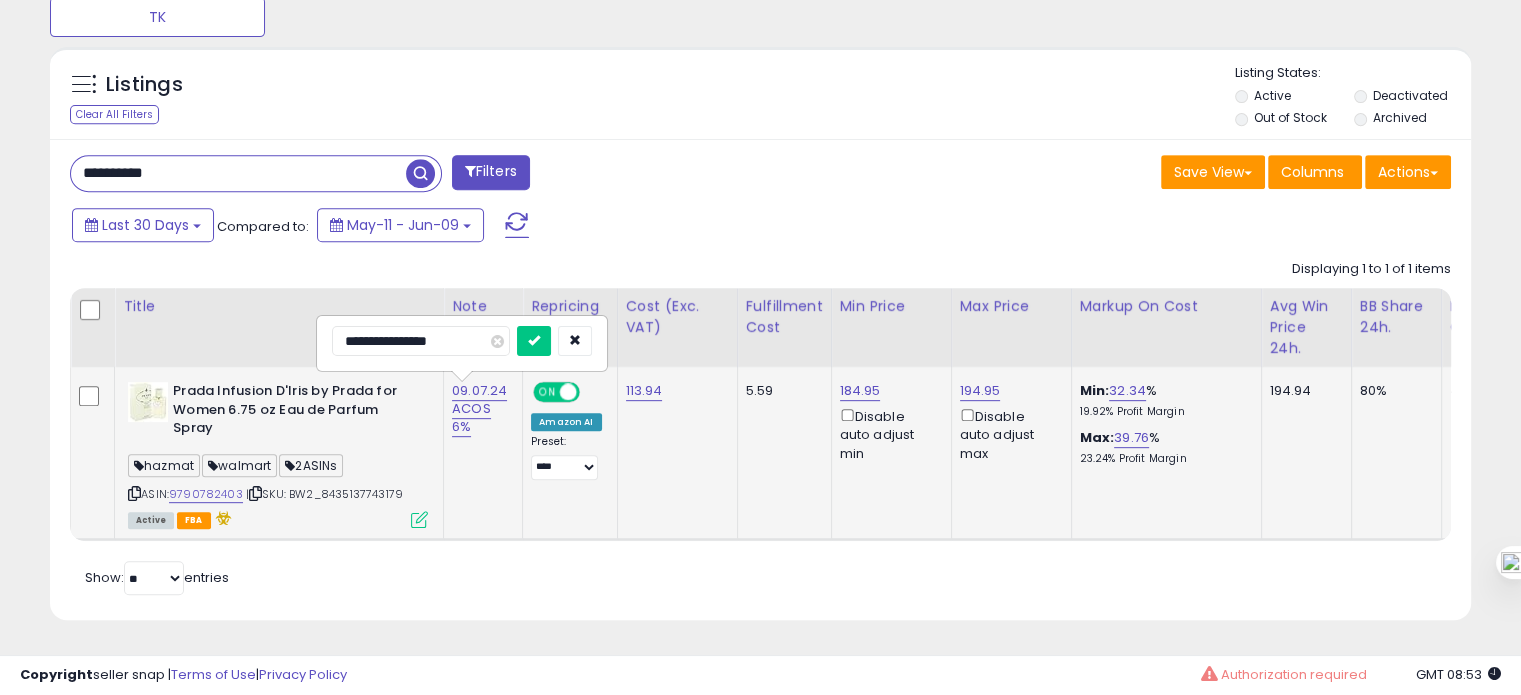click at bounding box center (534, 341) 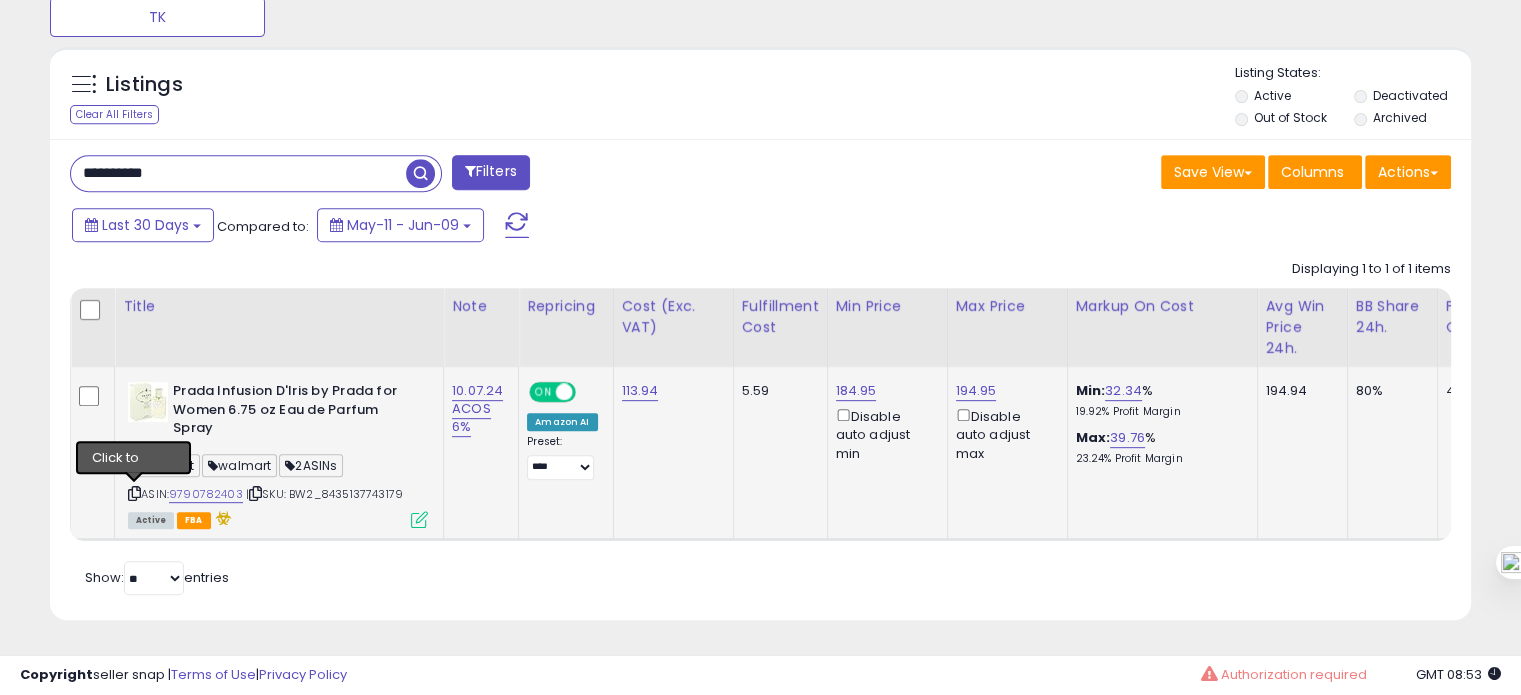 click at bounding box center [134, 493] 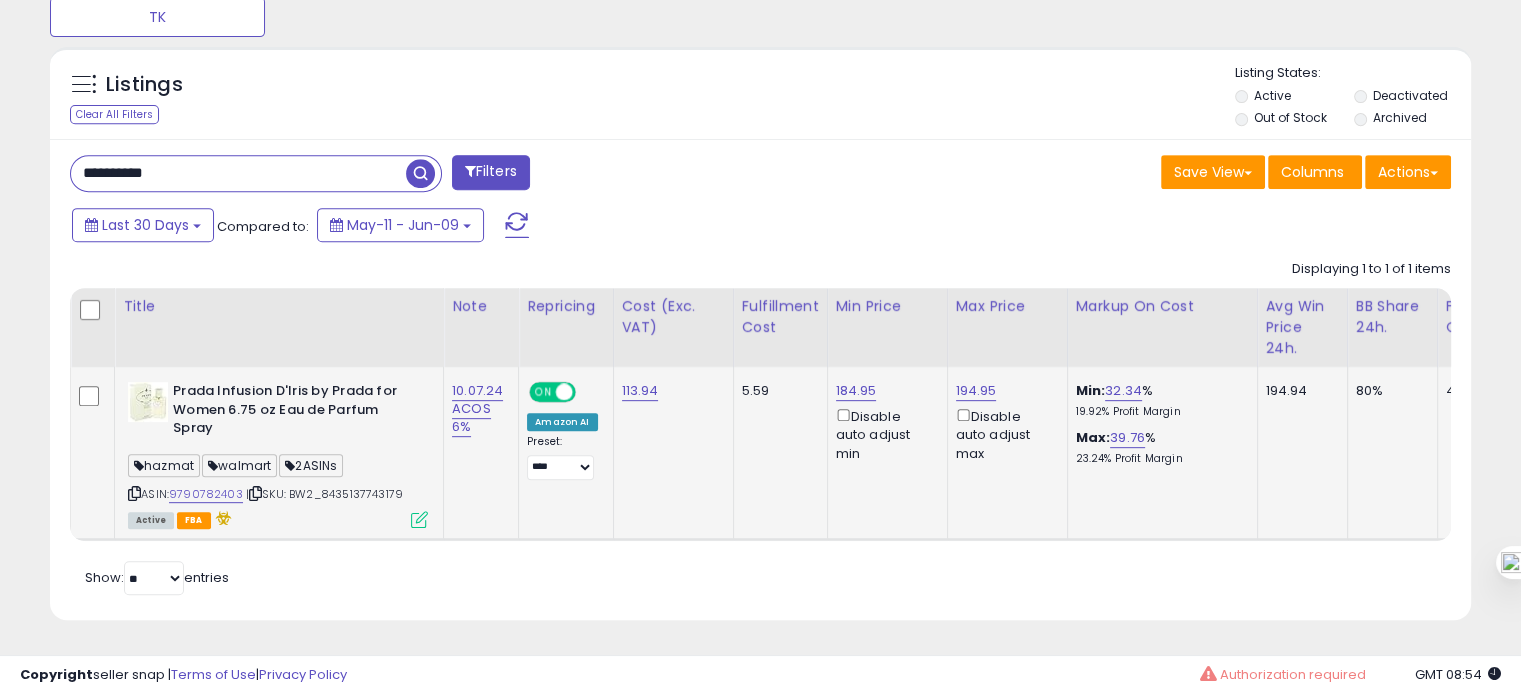 scroll, scrollTop: 0, scrollLeft: 263, axis: horizontal 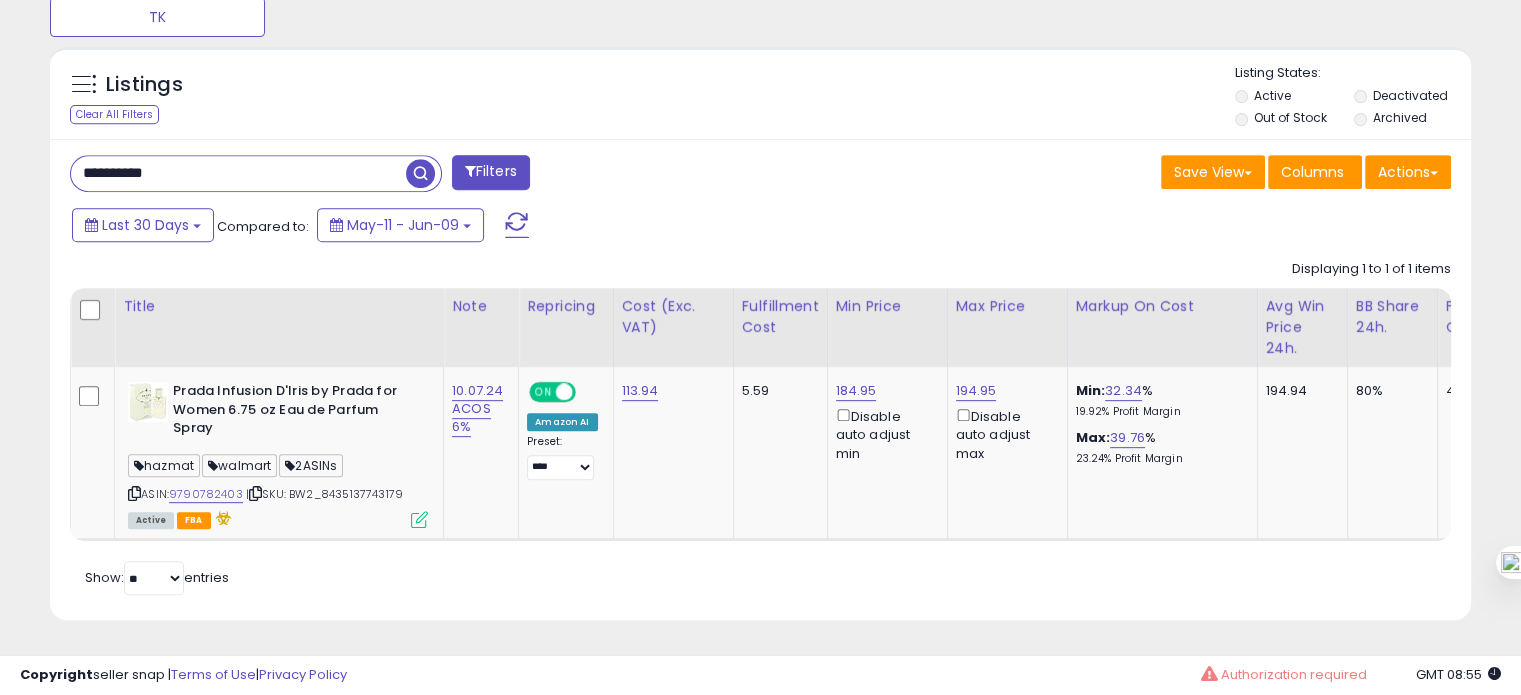 click on "**********" at bounding box center (238, 173) 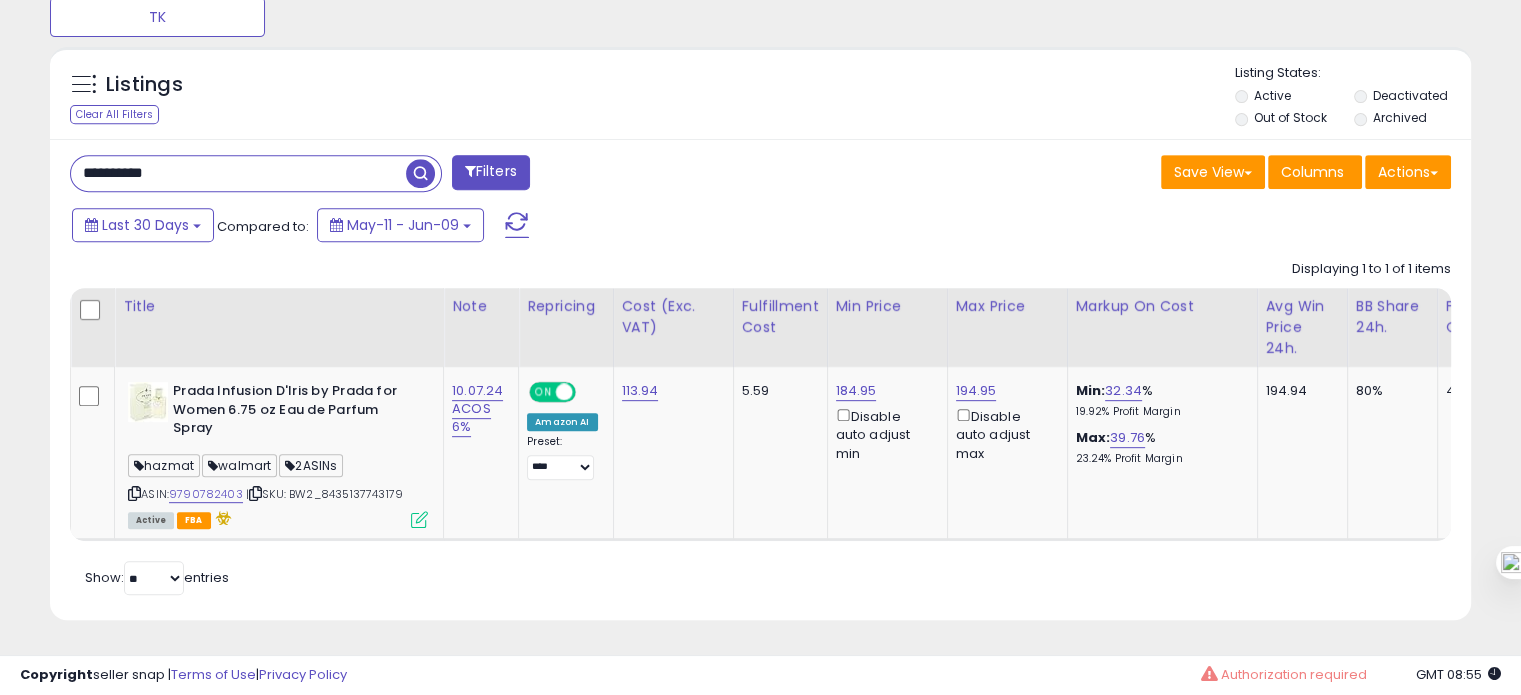click on "**********" at bounding box center (238, 173) 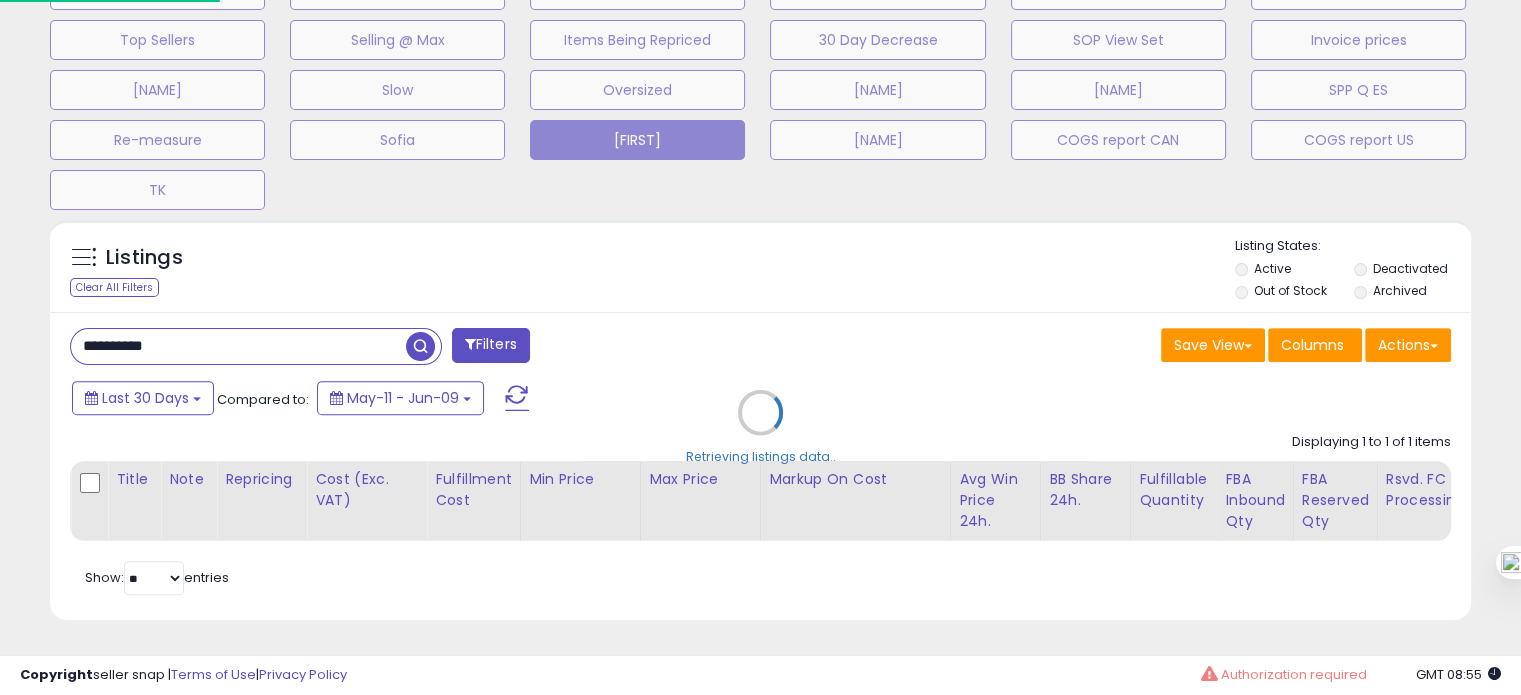 scroll, scrollTop: 999589, scrollLeft: 999168, axis: both 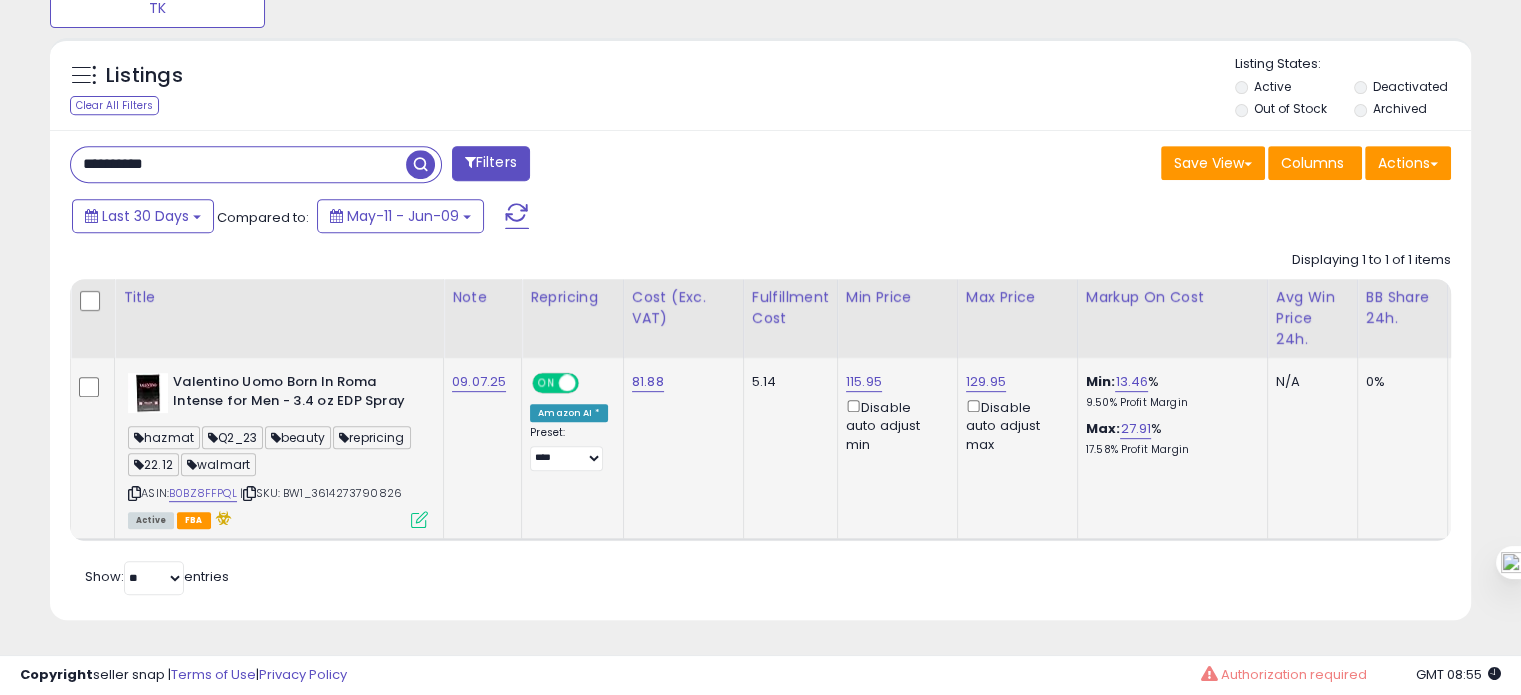 click on "|   SKU: BW1_3614273790826" at bounding box center (321, 493) 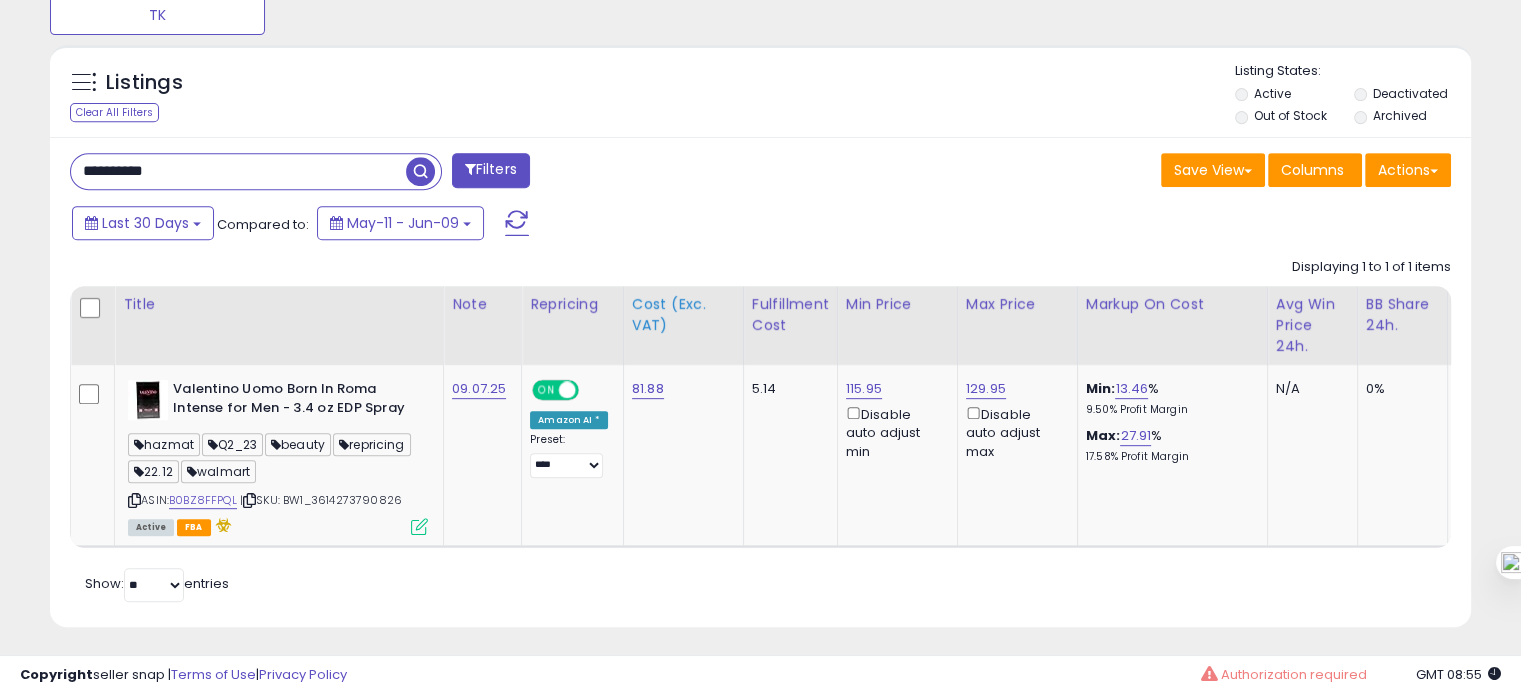 scroll, scrollTop: 856, scrollLeft: 0, axis: vertical 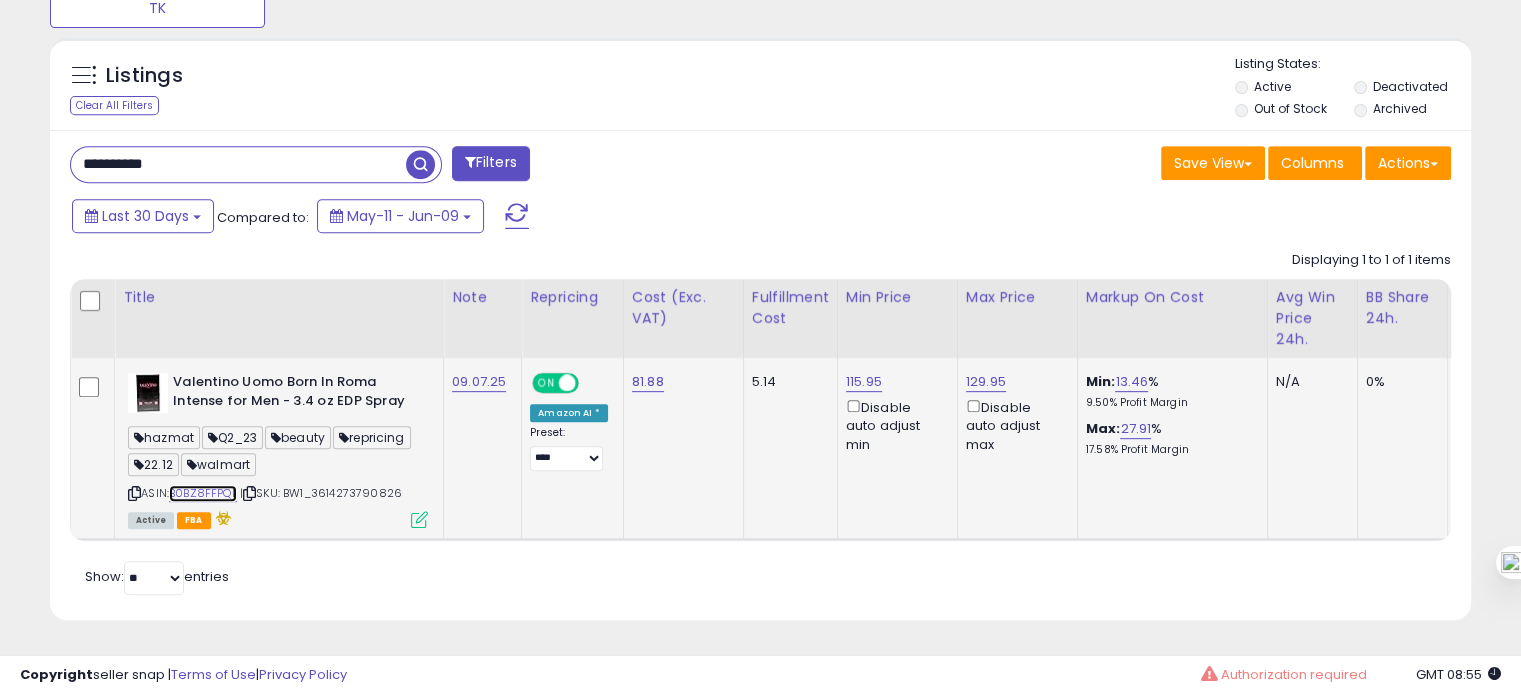 click on "B0BZ8FFPQL" at bounding box center (203, 493) 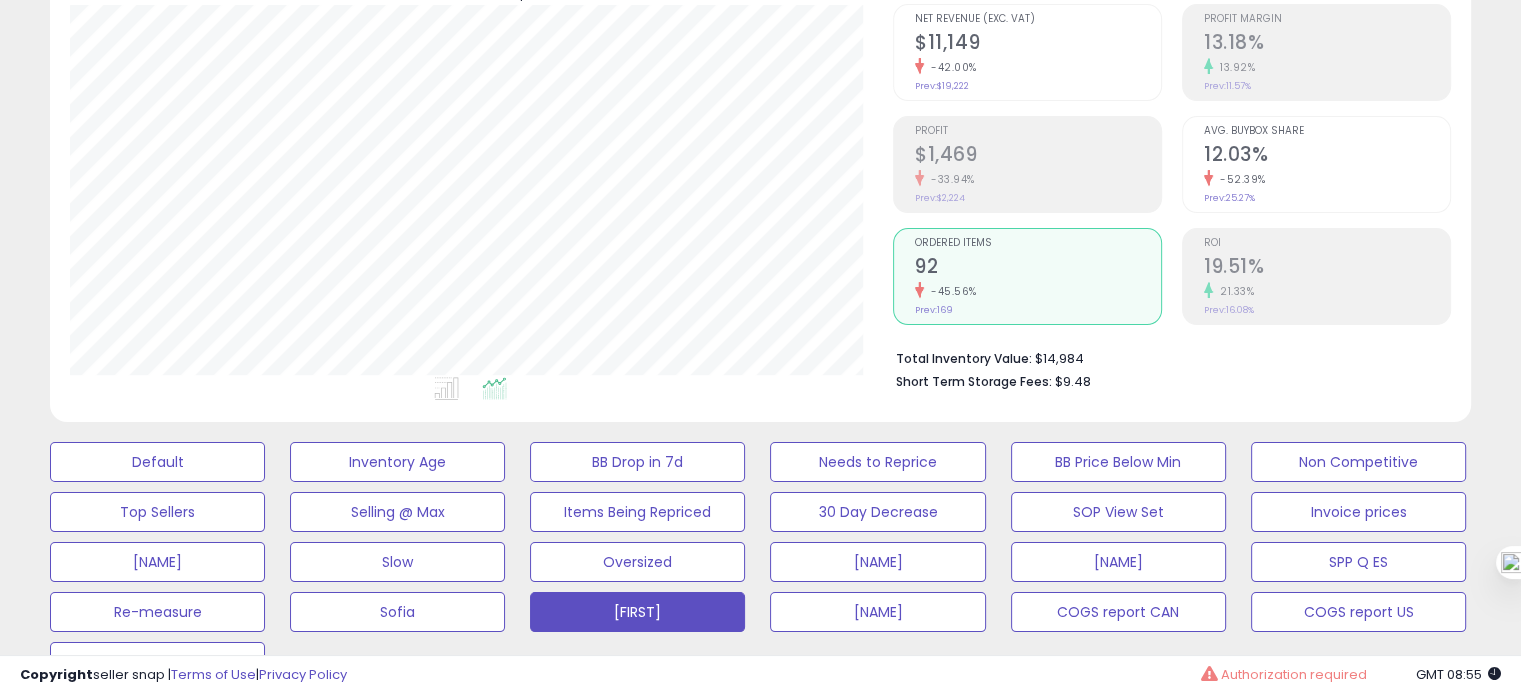 scroll, scrollTop: 183, scrollLeft: 0, axis: vertical 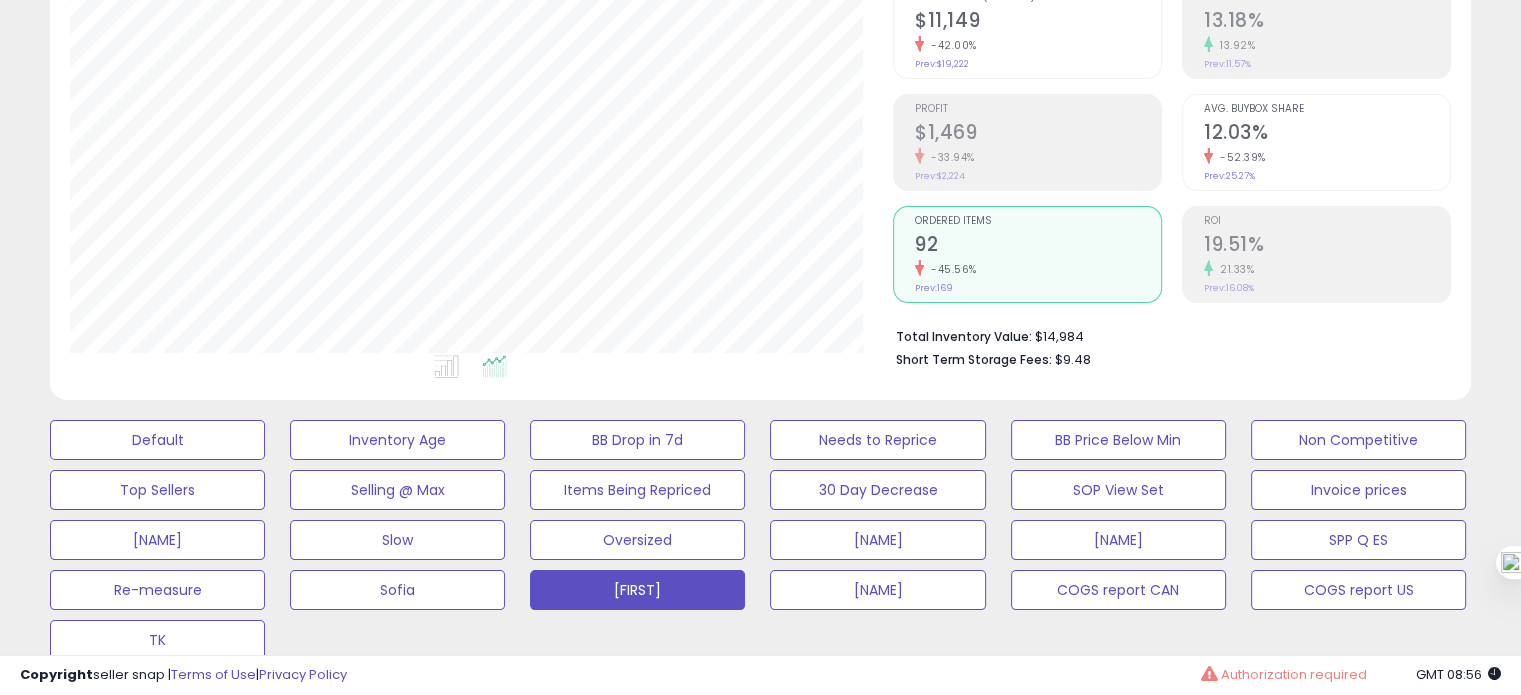 click on "21.33%" at bounding box center (1327, 269) 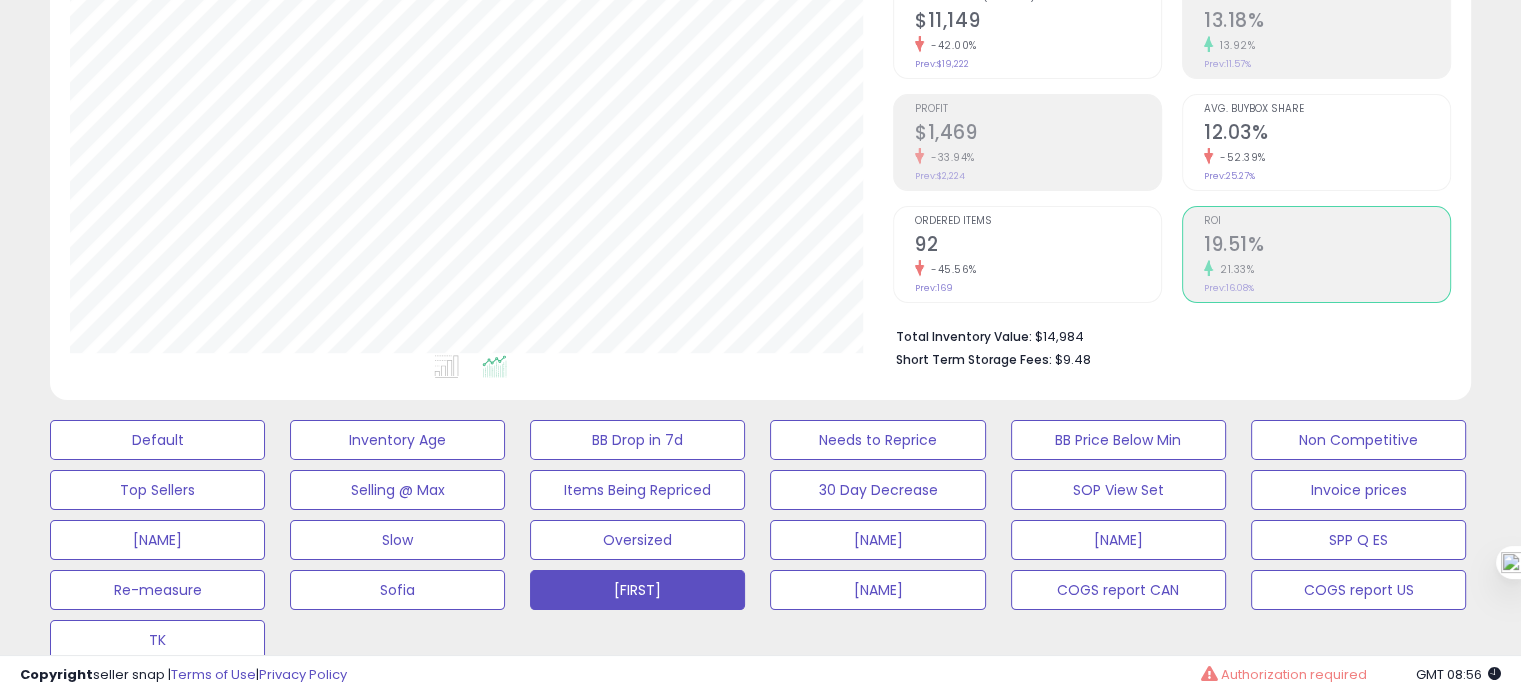 click on "-52.39%" 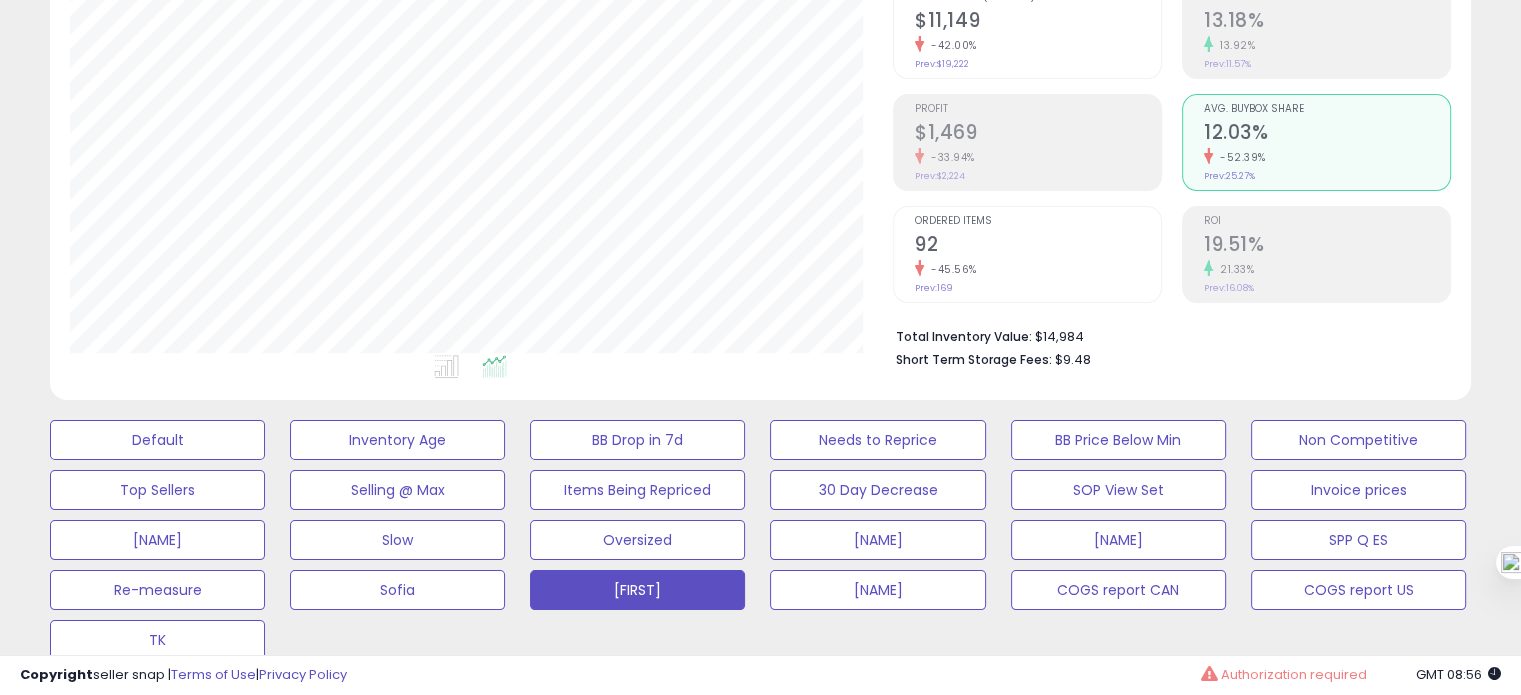 click on "Ordered Items
92
-45.56%
Prev:  169" at bounding box center (1038, 252) 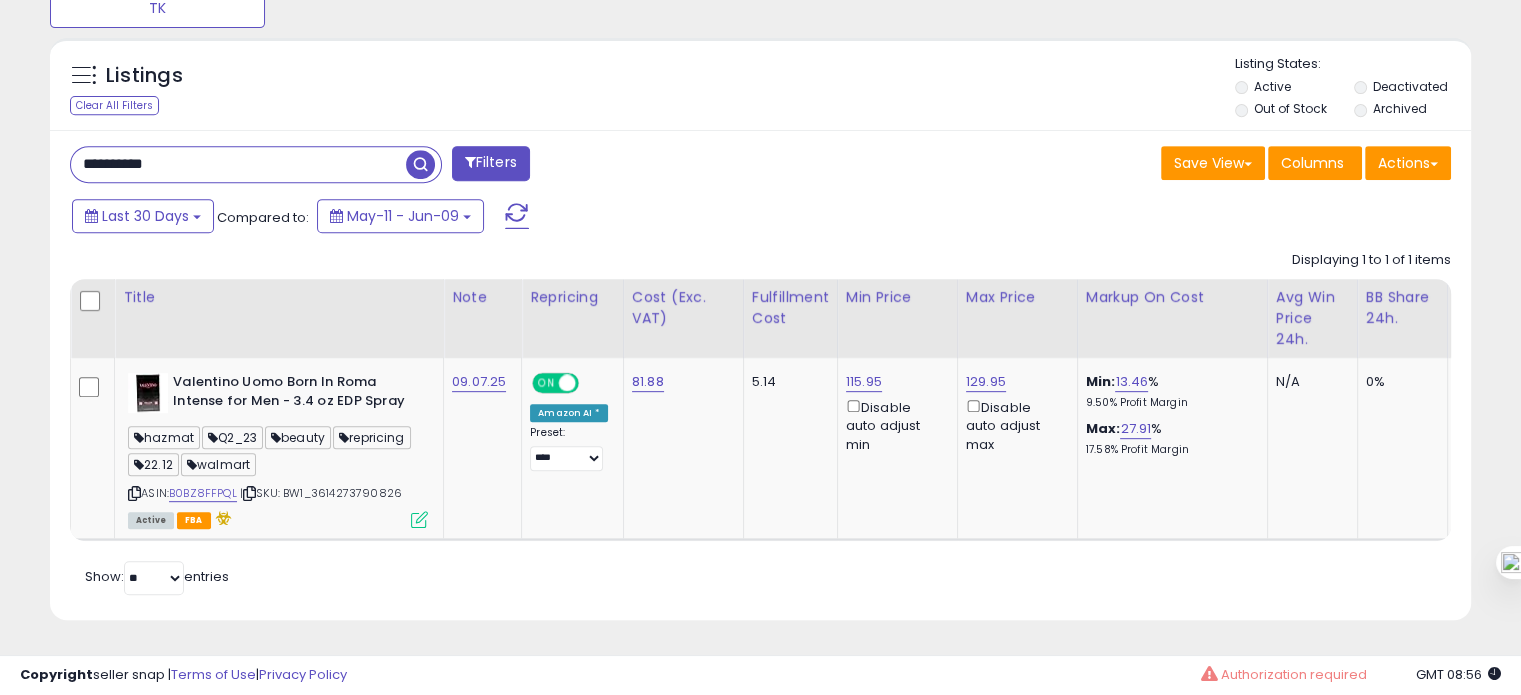 scroll, scrollTop: 856, scrollLeft: 0, axis: vertical 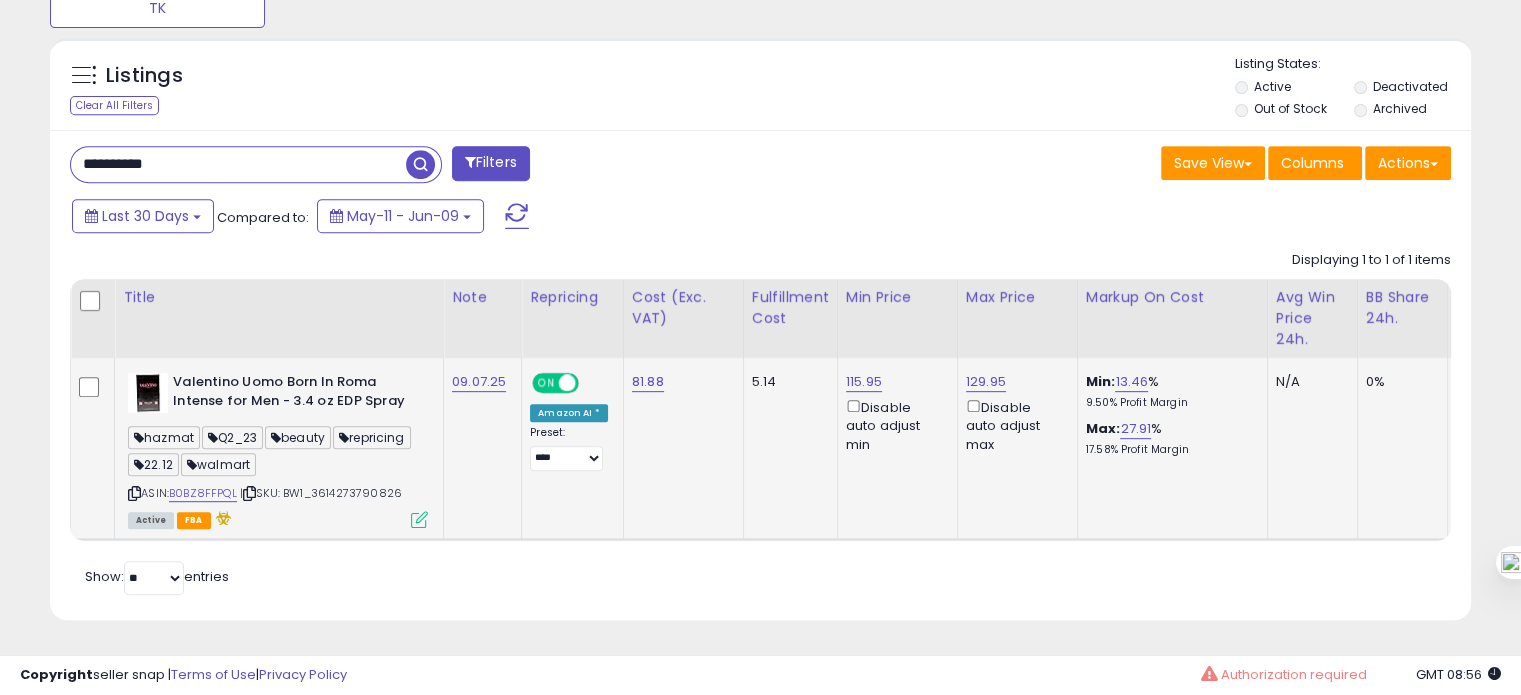 drag, startPoint x: 400, startPoint y: 474, endPoint x: 317, endPoint y: 476, distance: 83.02409 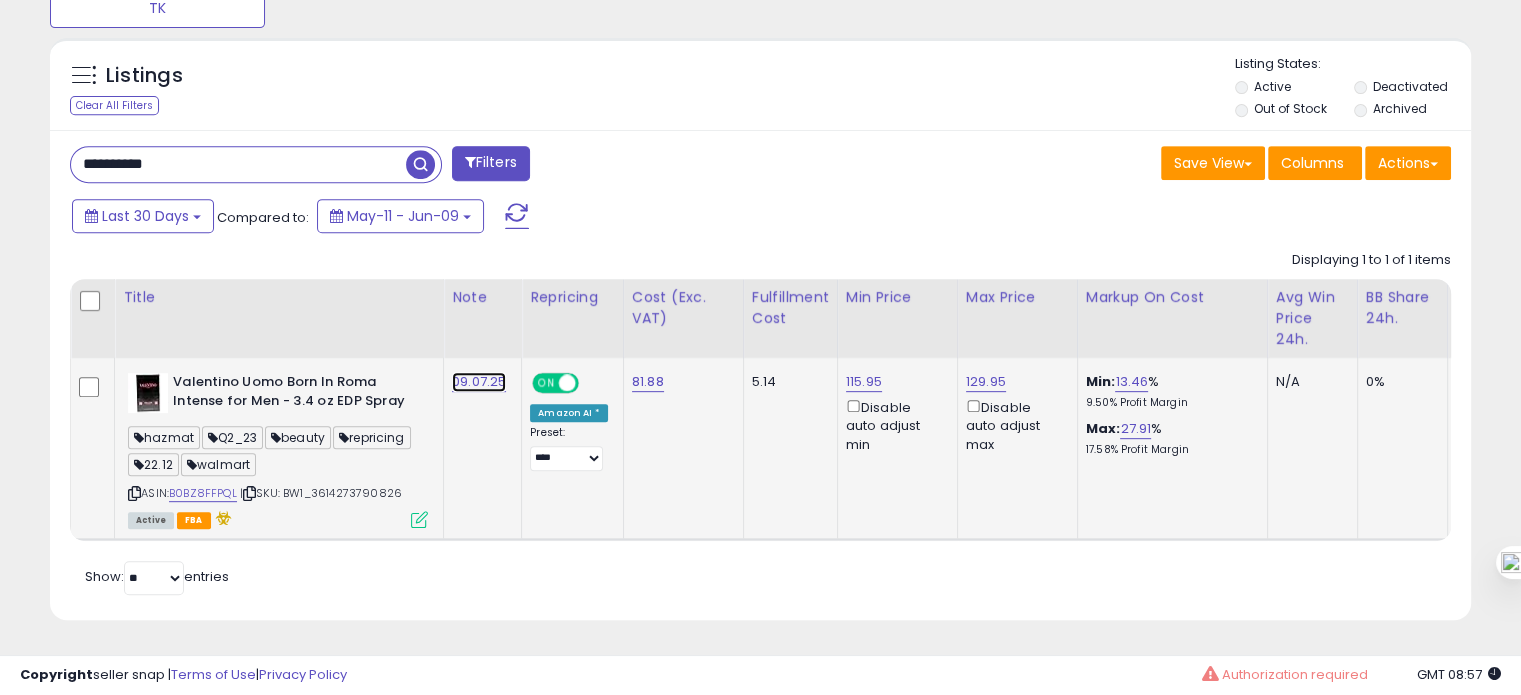 click on "09.07.25" at bounding box center [479, 382] 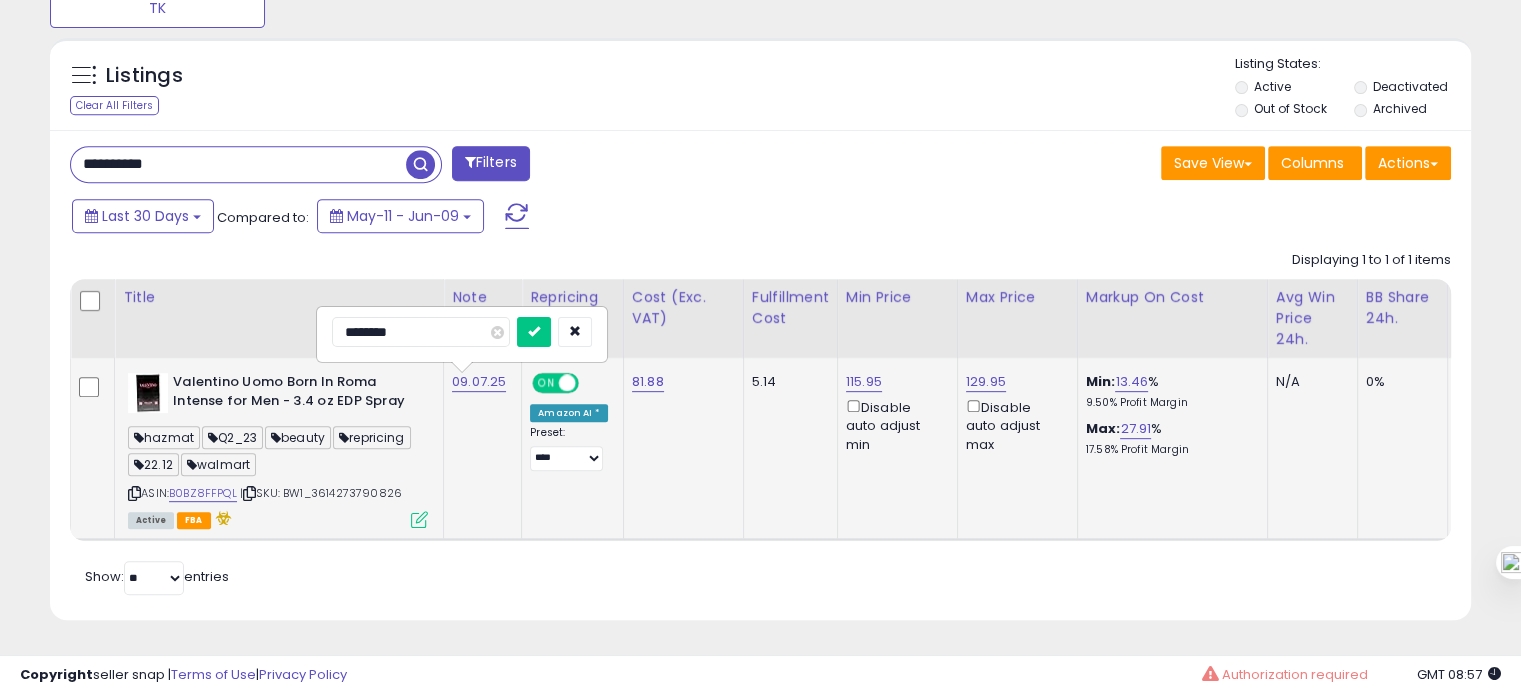 drag, startPoint x: 359, startPoint y: 313, endPoint x: 326, endPoint y: 320, distance: 33.734257 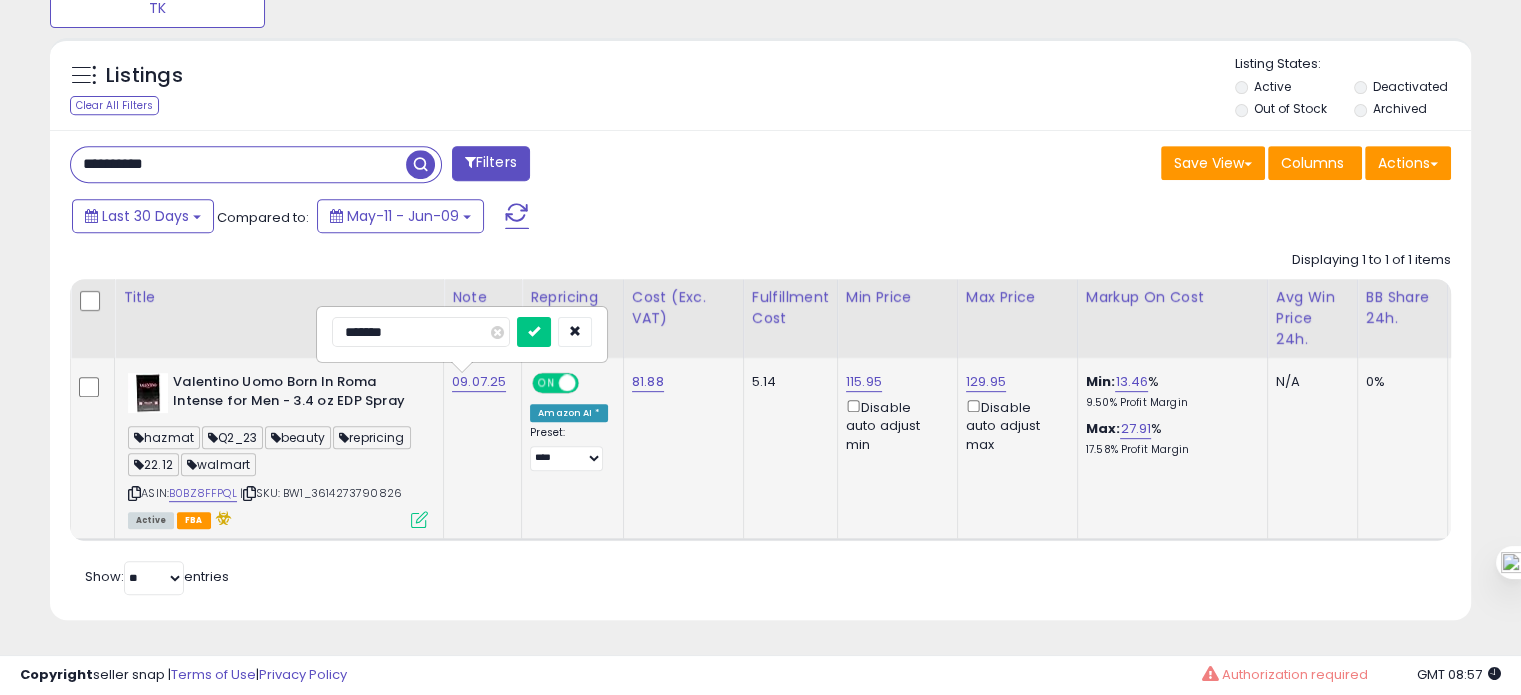 type on "********" 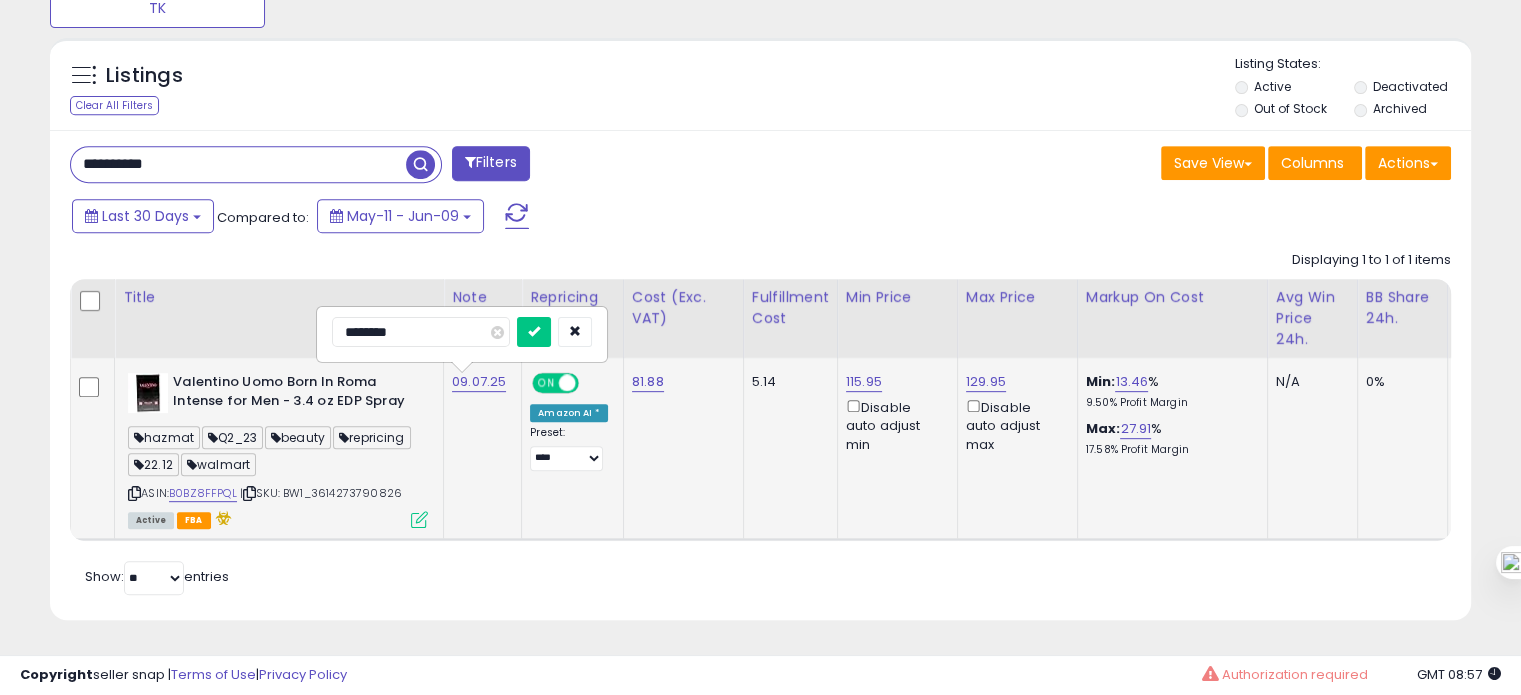 click at bounding box center [534, 332] 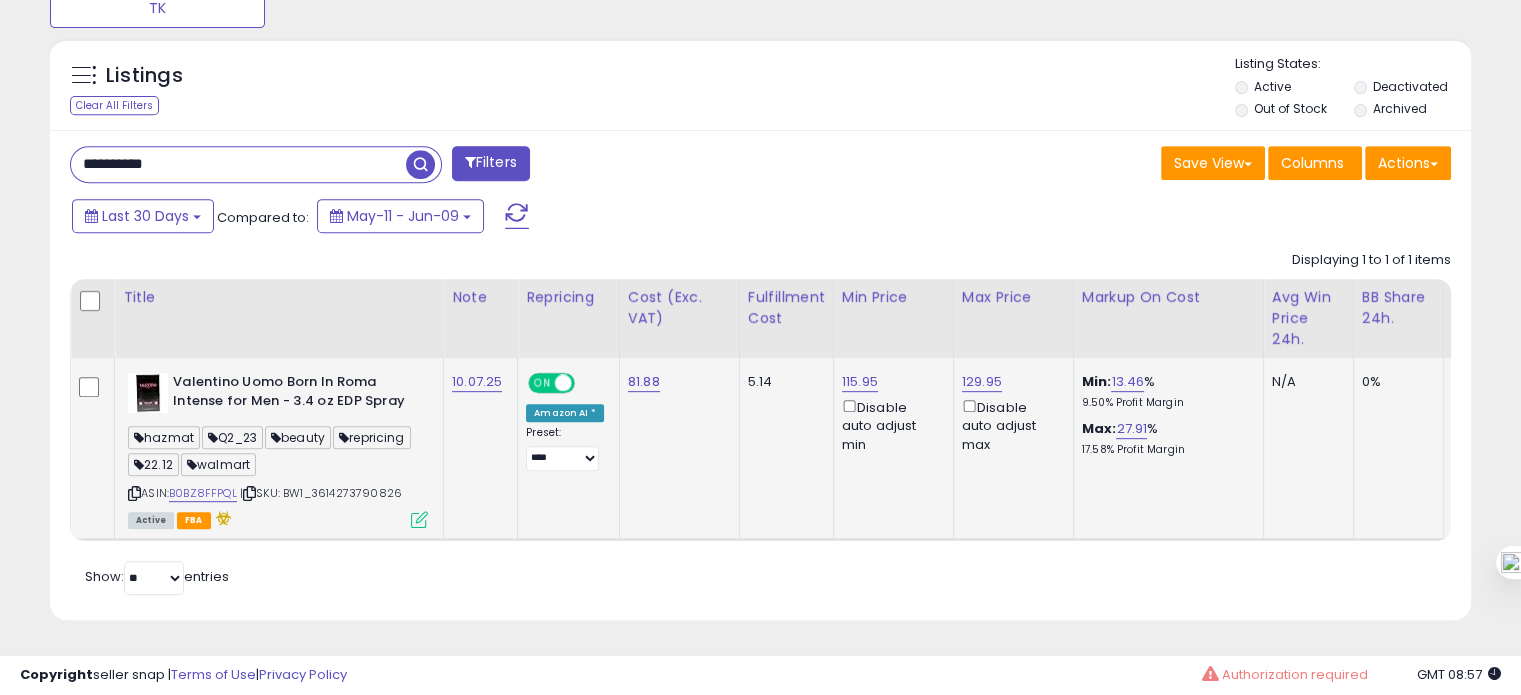 click on "**********" at bounding box center [238, 164] 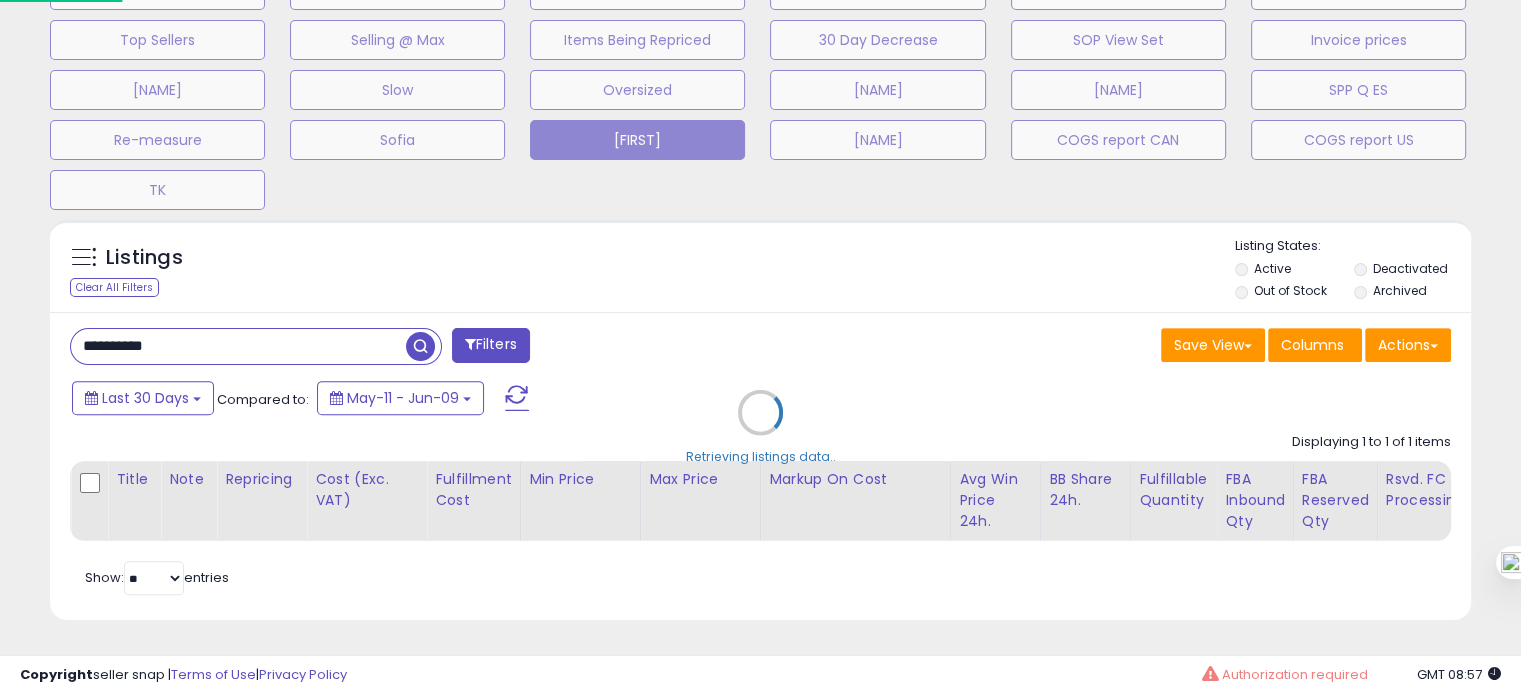 scroll, scrollTop: 999589, scrollLeft: 999168, axis: both 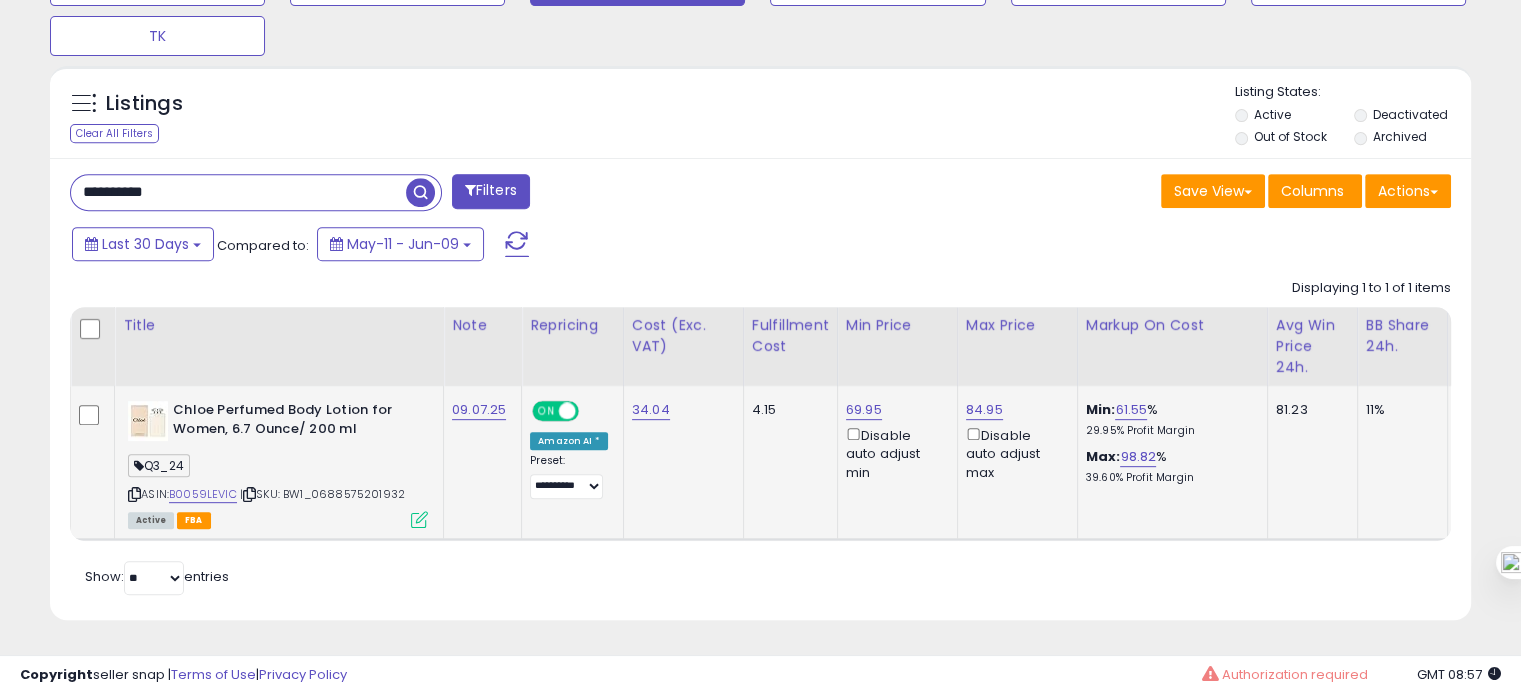 click on "|   SKU: BW1_0688575201932" at bounding box center (322, 494) 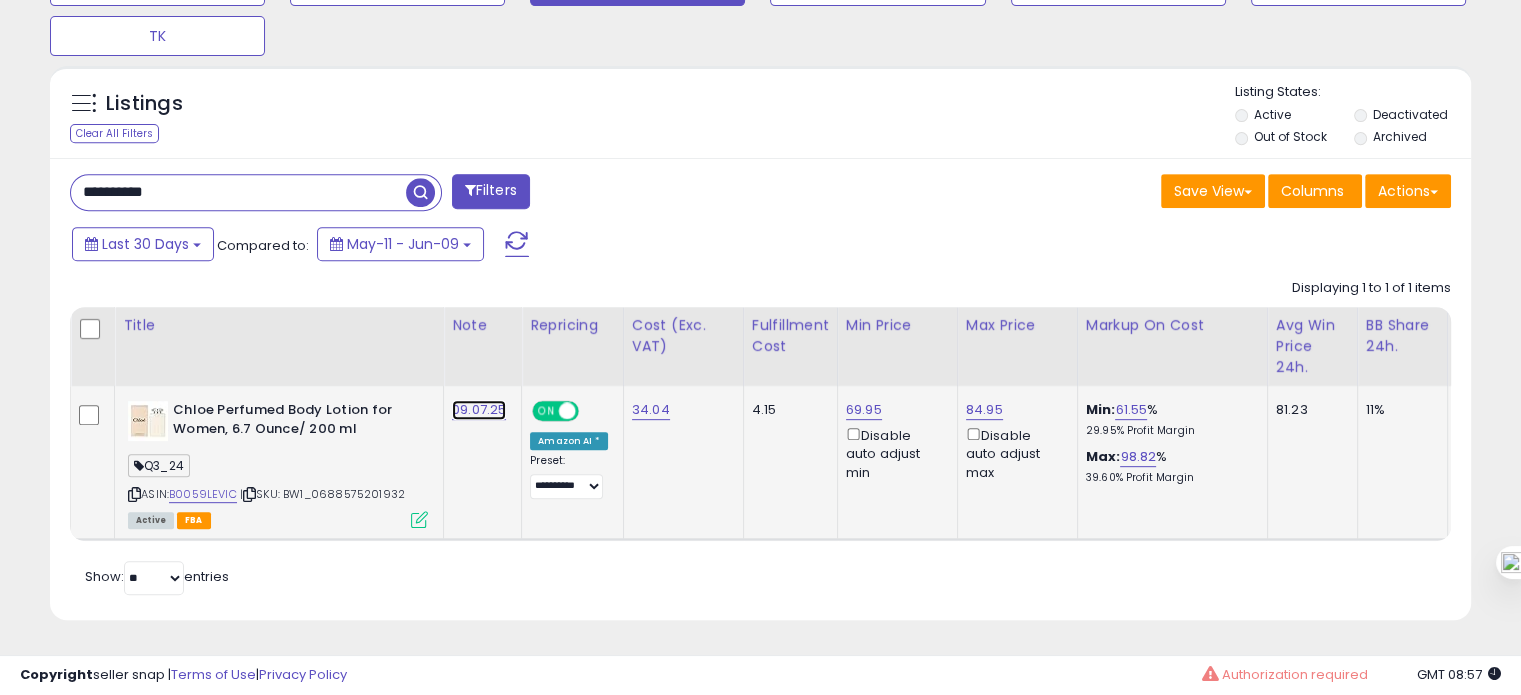click on "09.07.25" at bounding box center [479, 410] 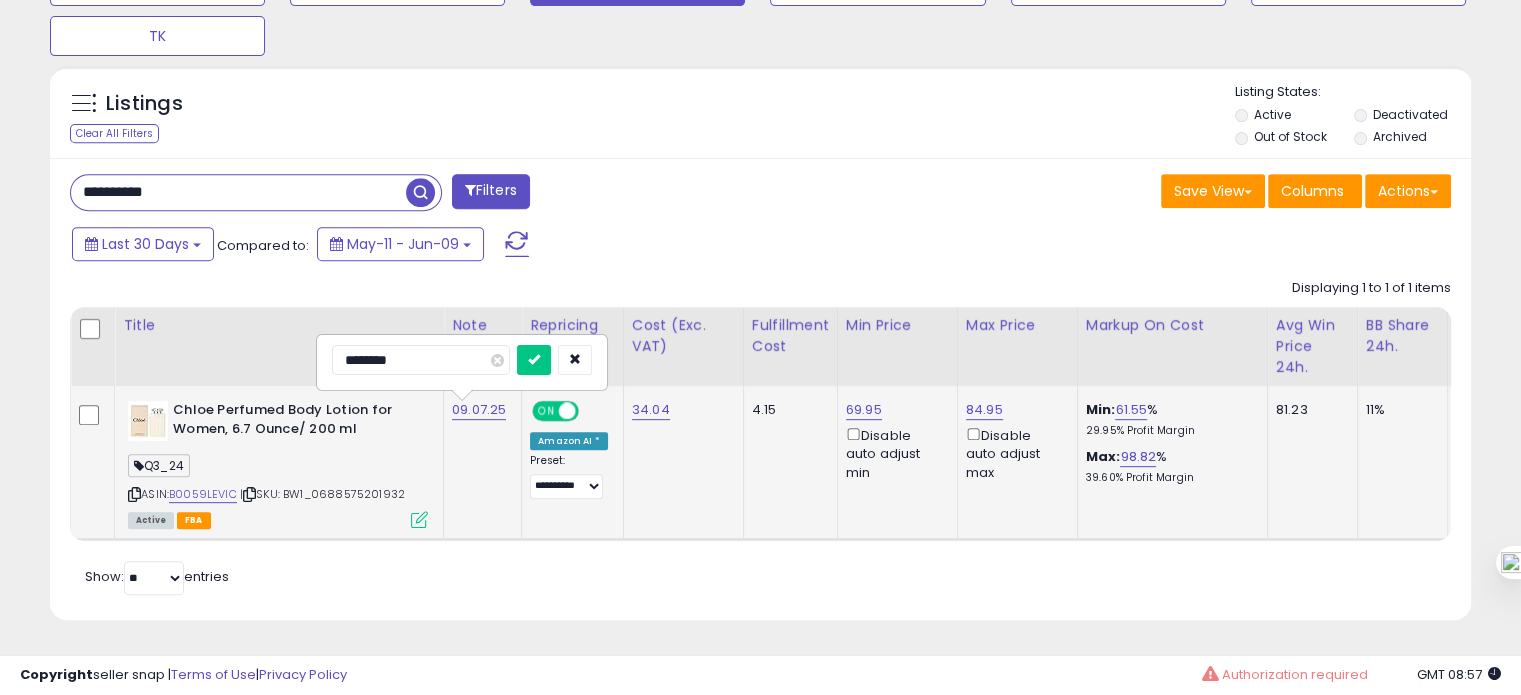 drag, startPoint x: 360, startPoint y: 342, endPoint x: 340, endPoint y: 346, distance: 20.396078 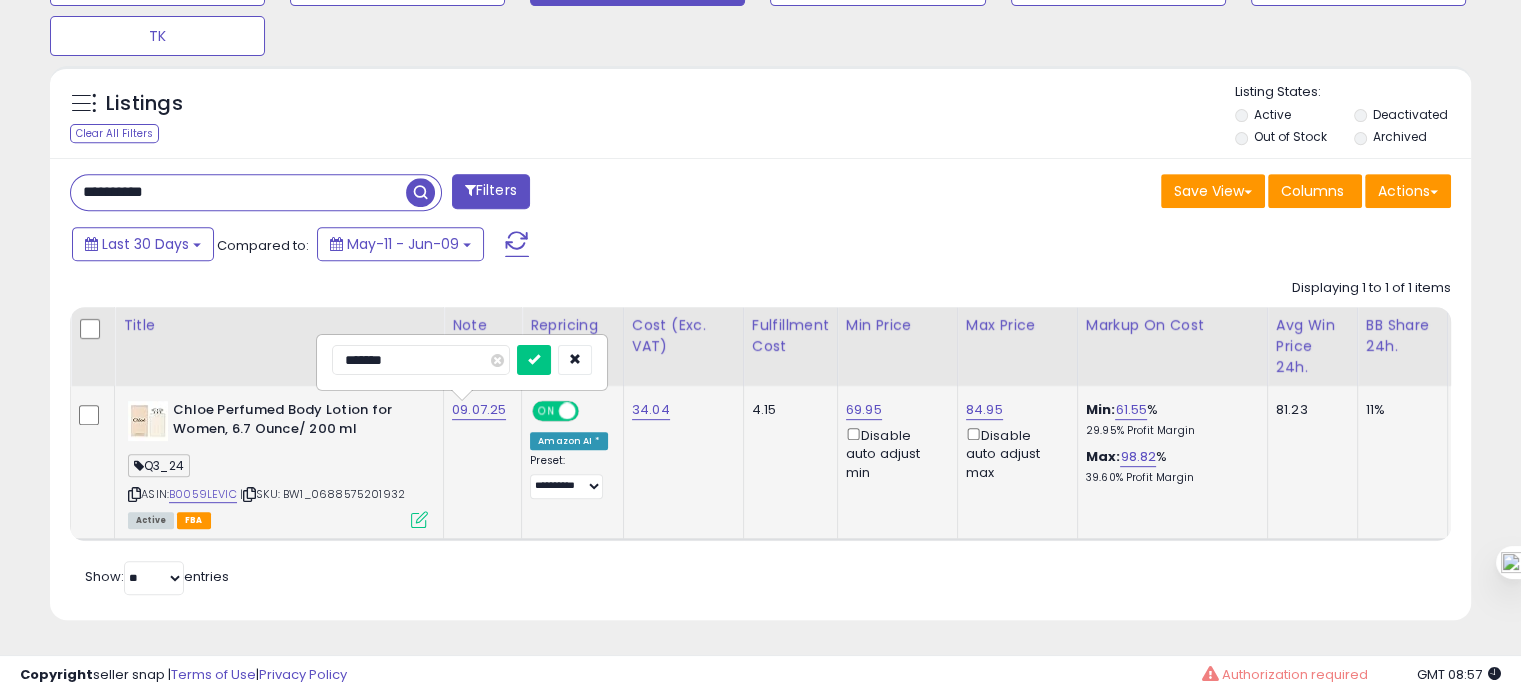type on "********" 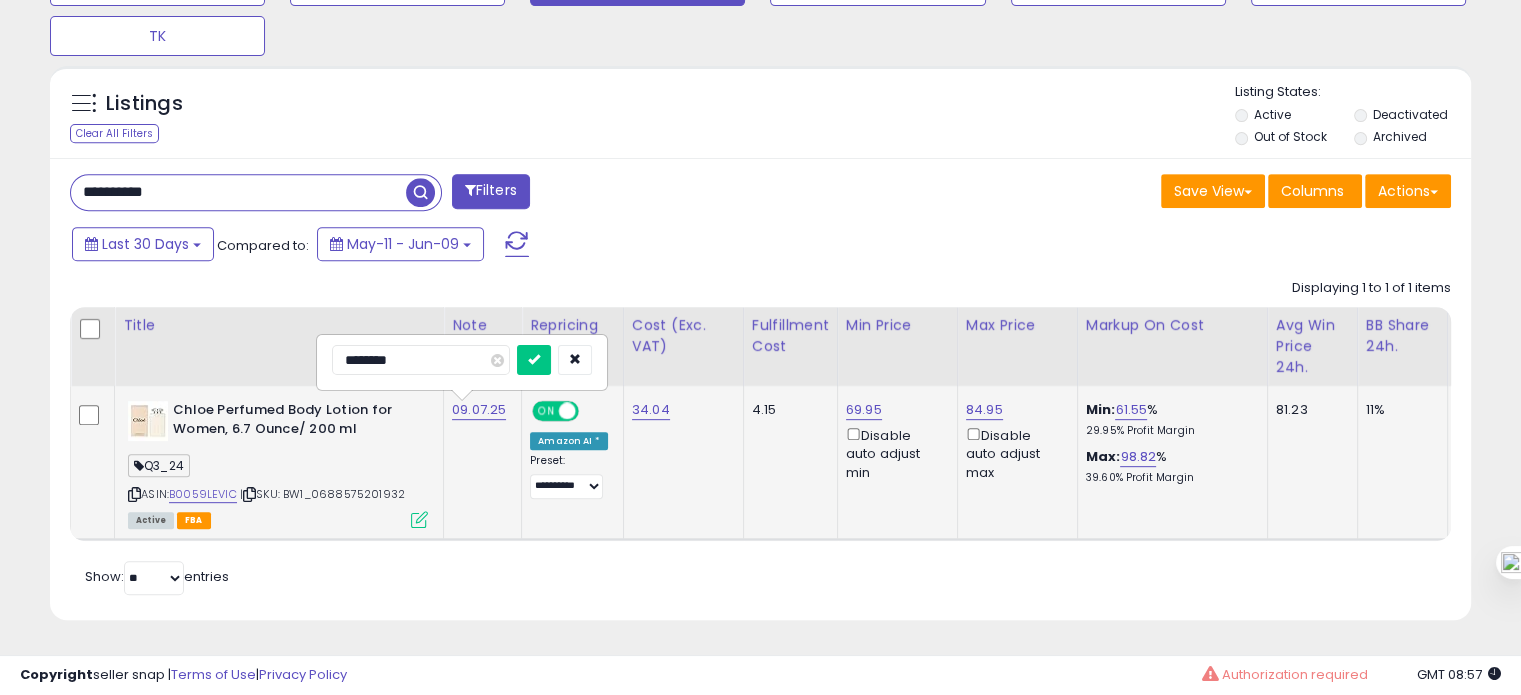 click at bounding box center [534, 360] 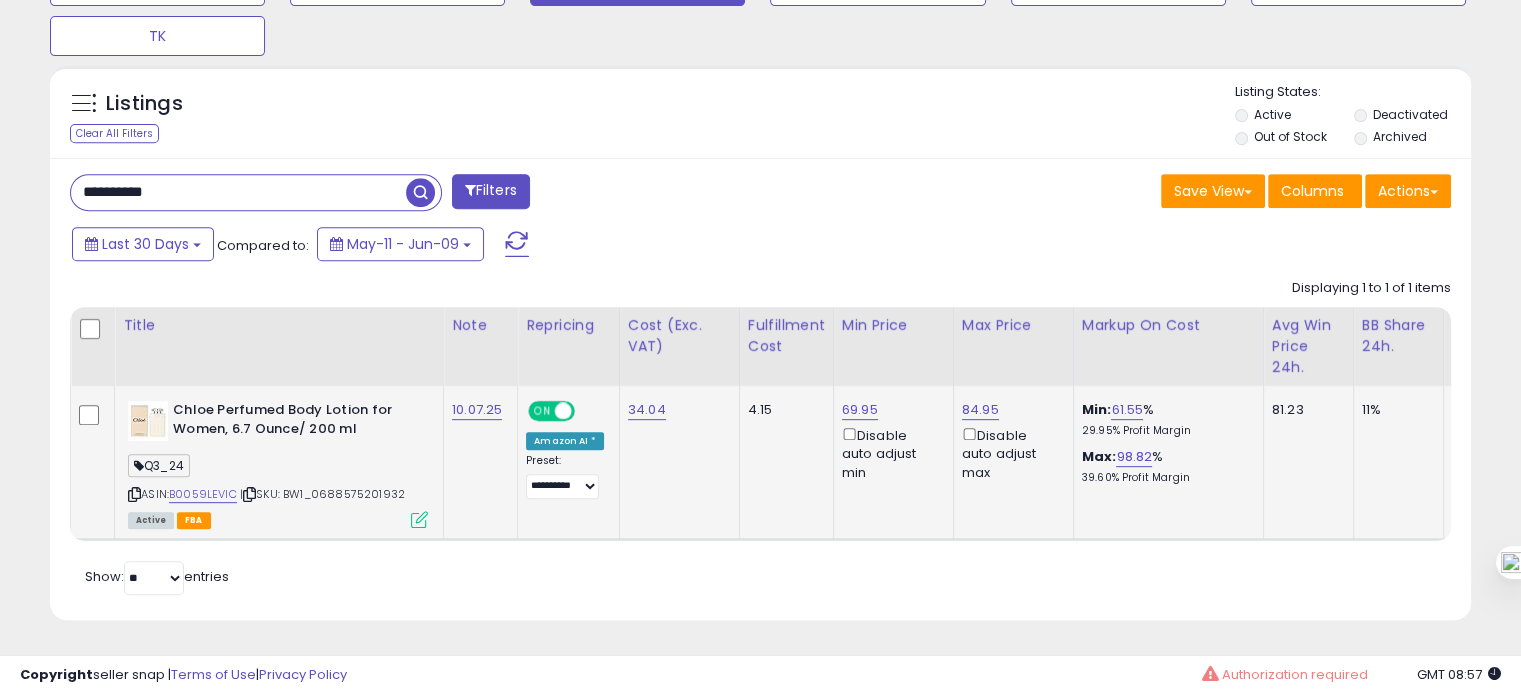 scroll, scrollTop: 0, scrollLeft: 576, axis: horizontal 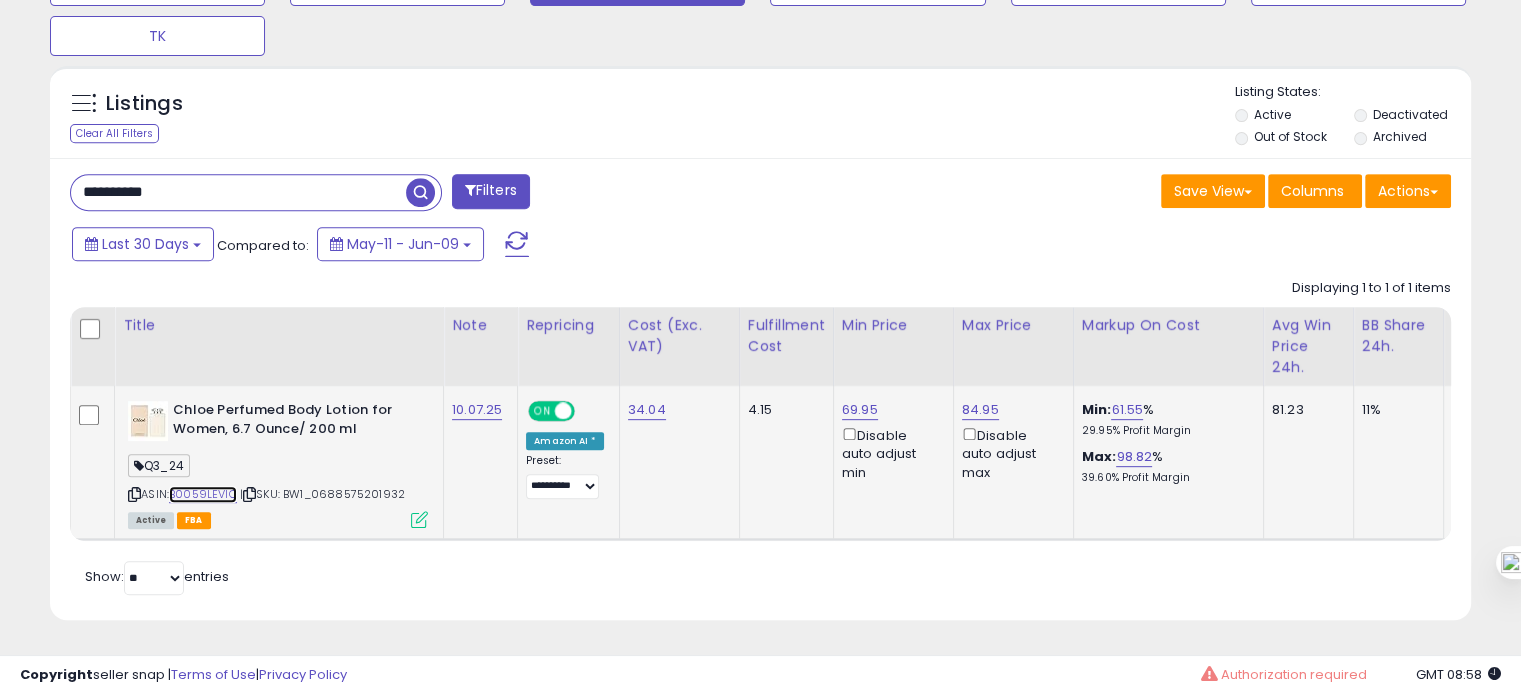 click on "B0059LEVIC" at bounding box center [203, 494] 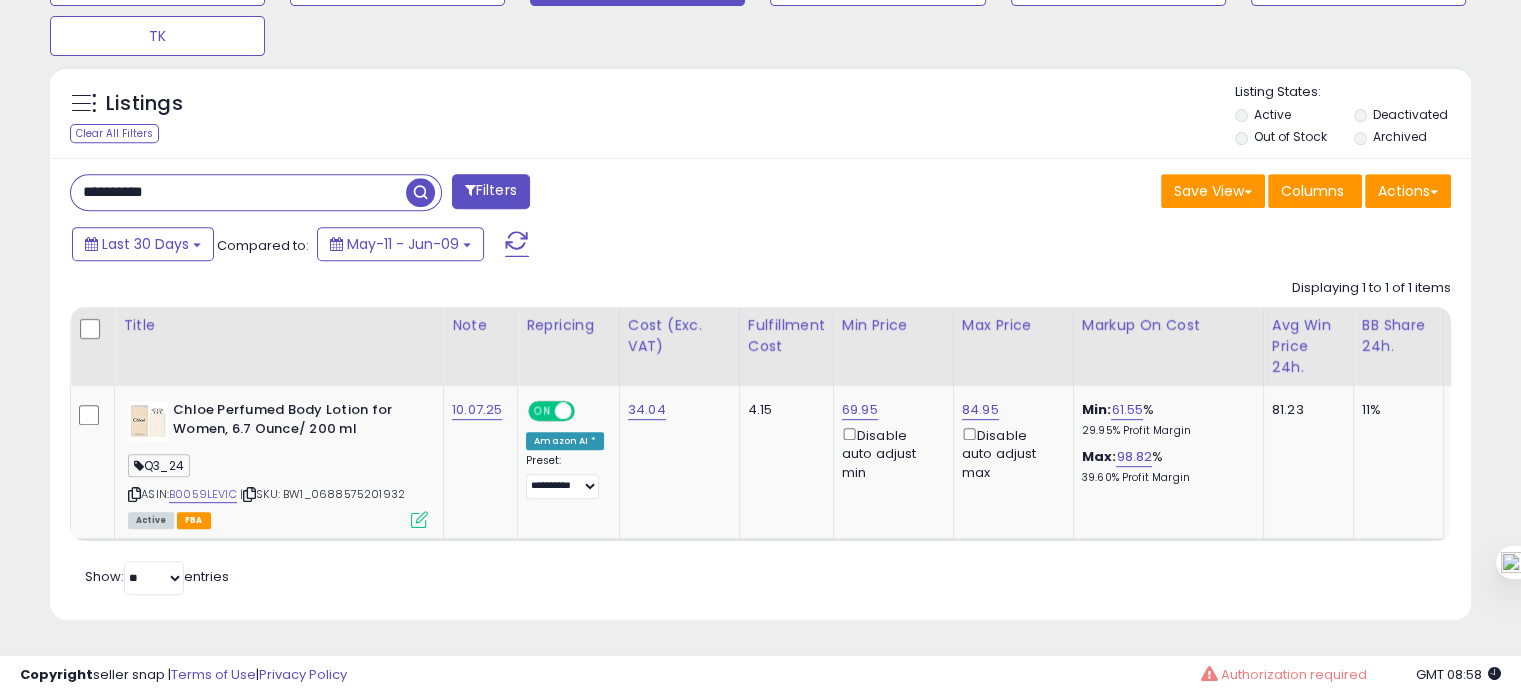 drag, startPoint x: 172, startPoint y: 197, endPoint x: 163, endPoint y: 180, distance: 19.235384 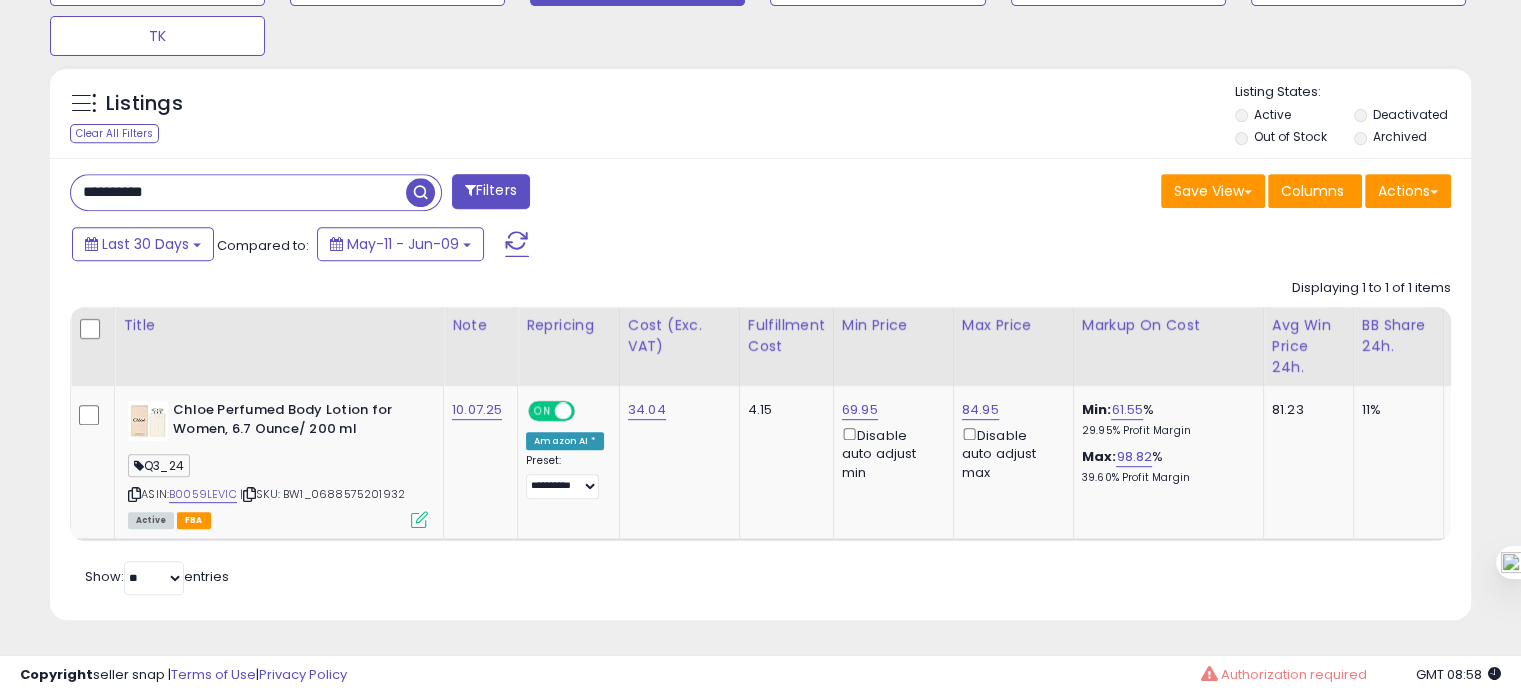 click on "**********" at bounding box center [238, 192] 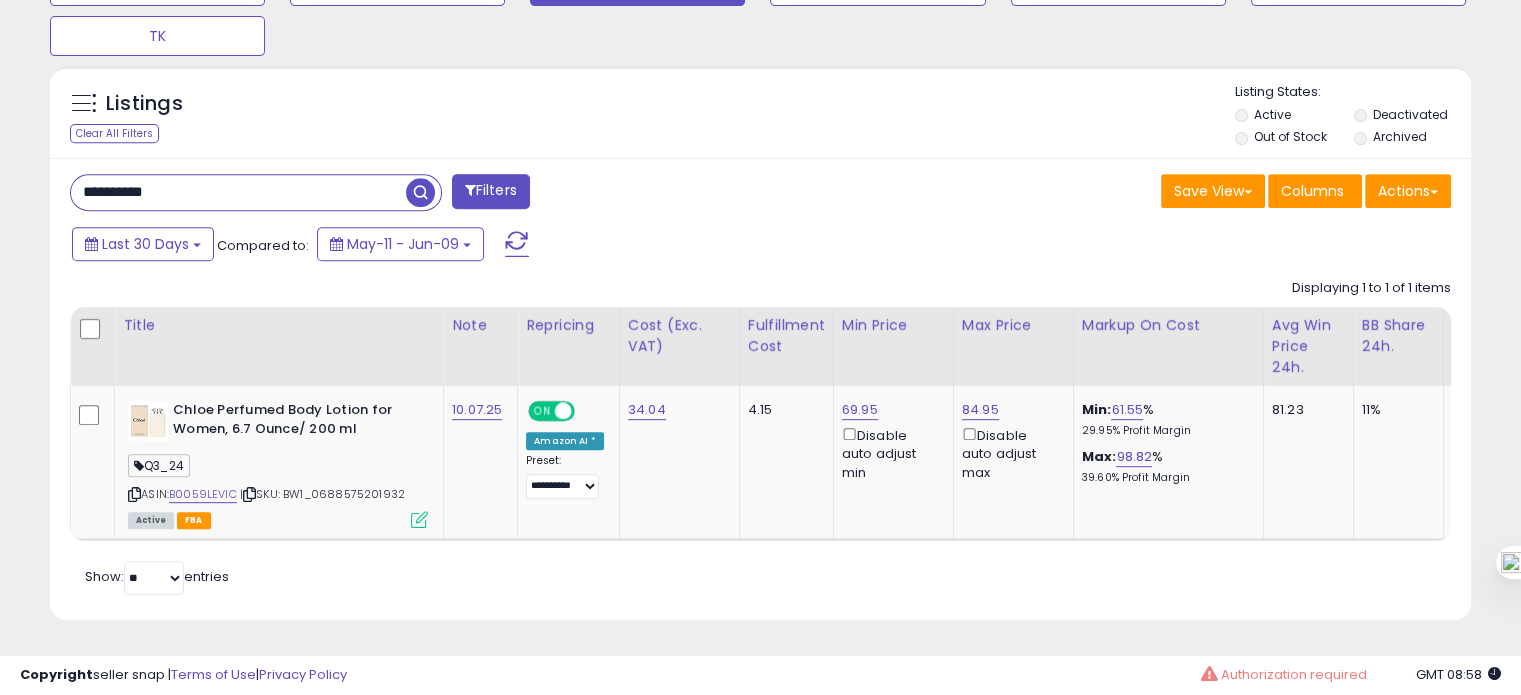 paste 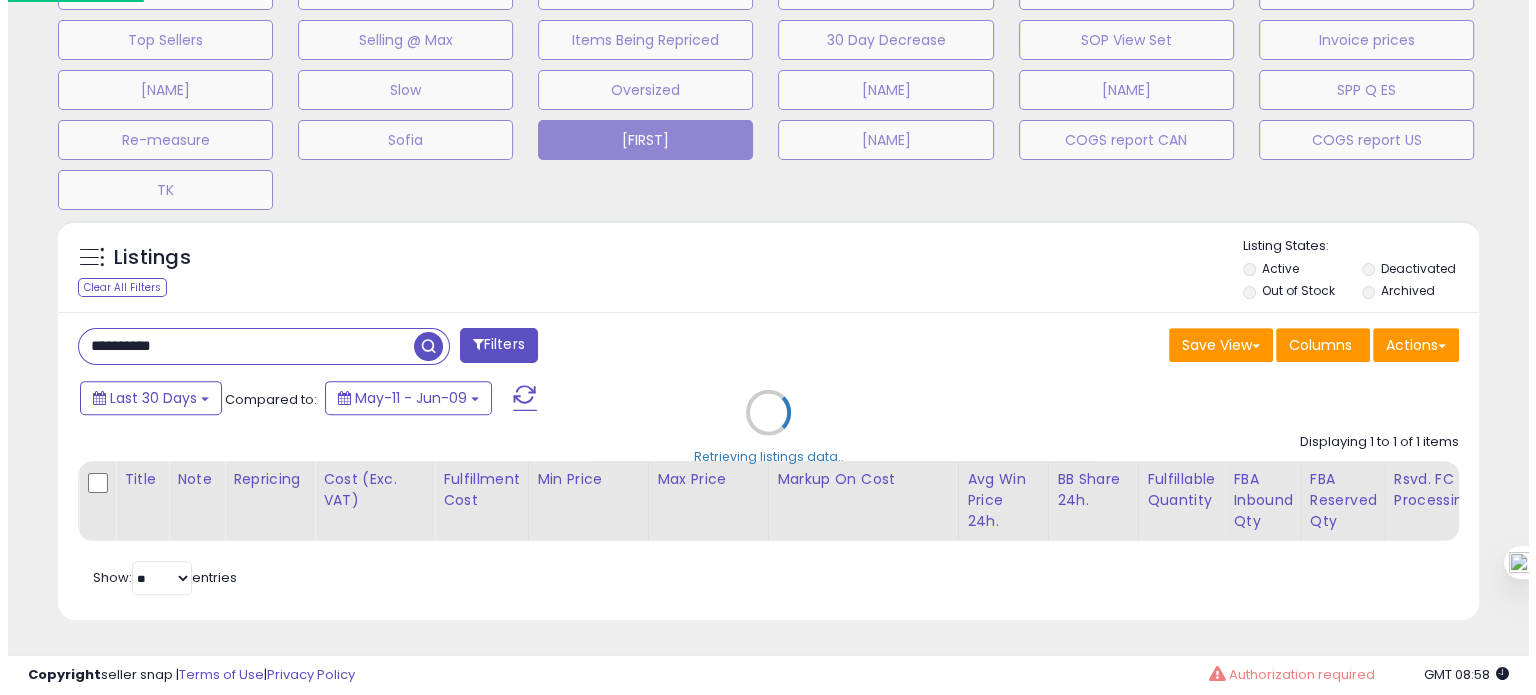 scroll, scrollTop: 674, scrollLeft: 0, axis: vertical 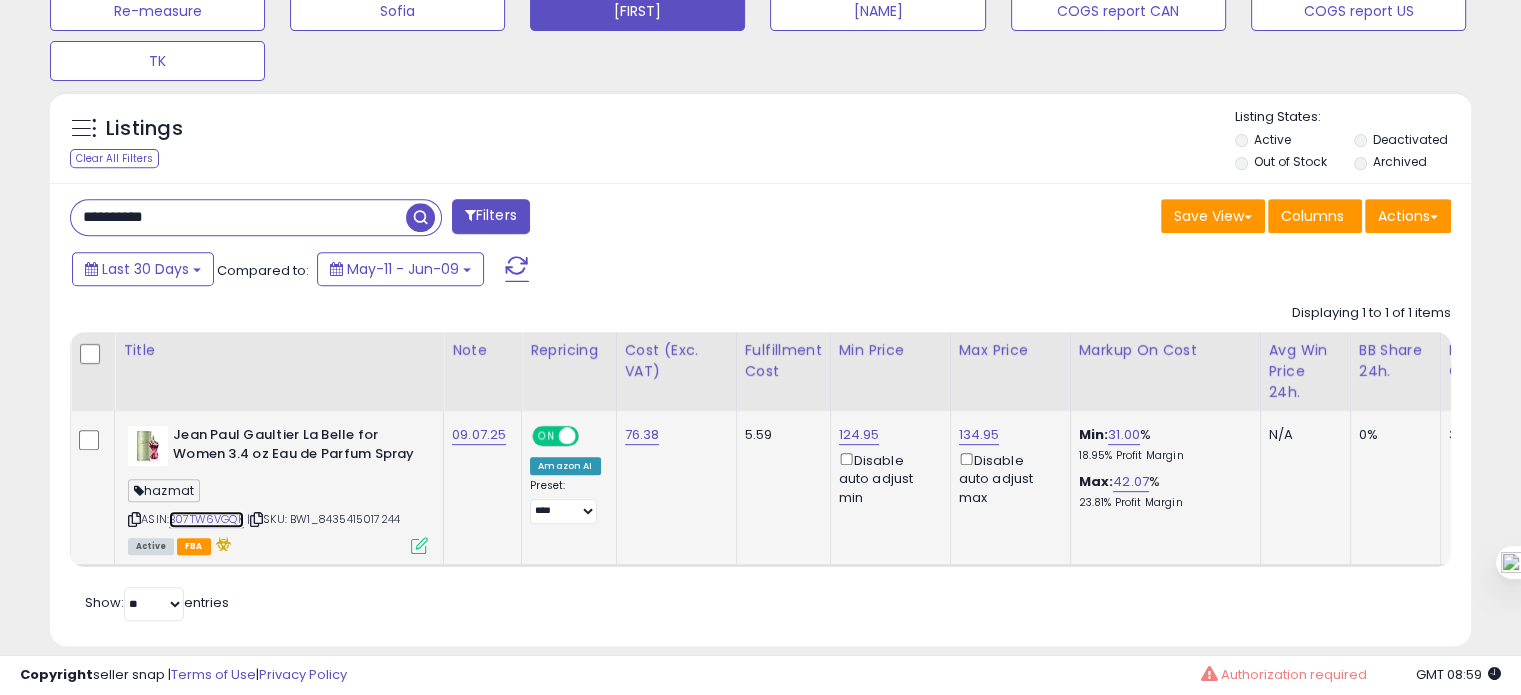 click on "B07TW6VGQK" at bounding box center (206, 519) 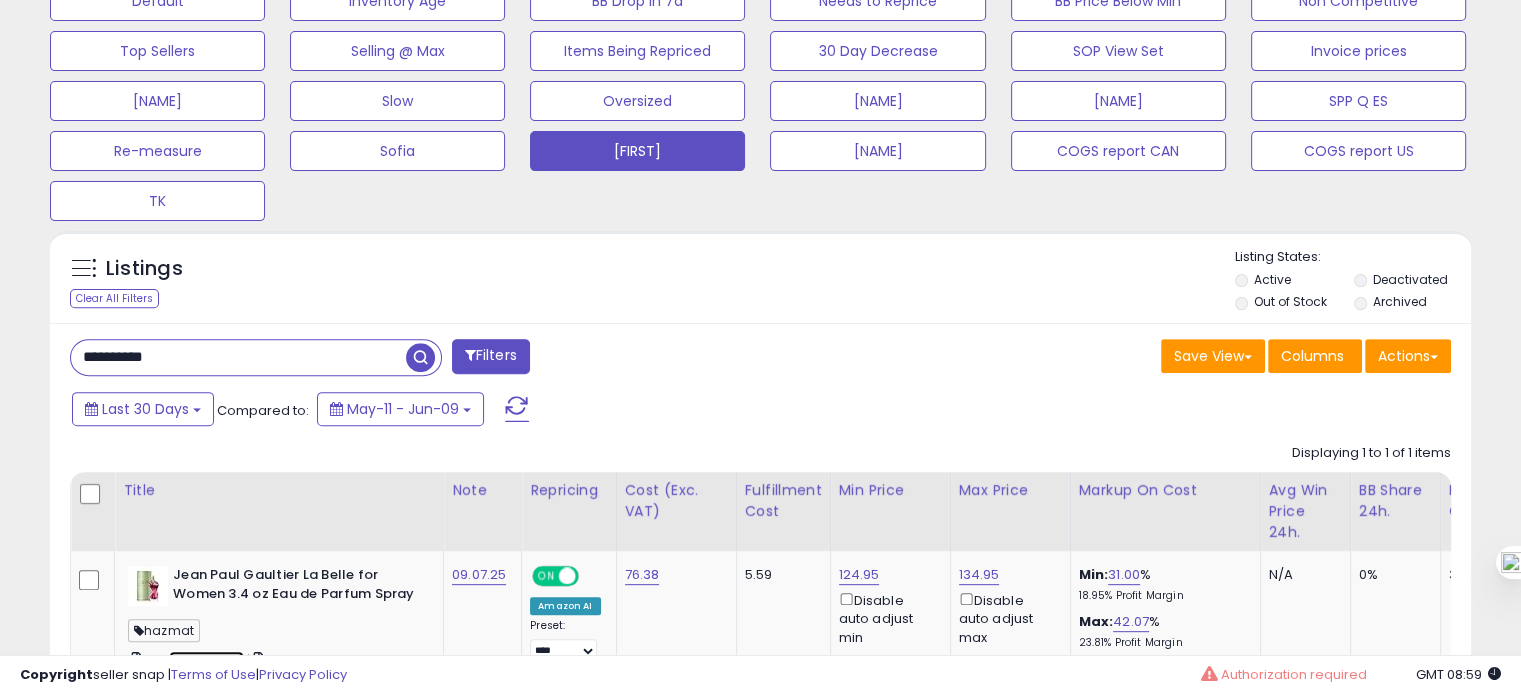 scroll, scrollTop: 828, scrollLeft: 0, axis: vertical 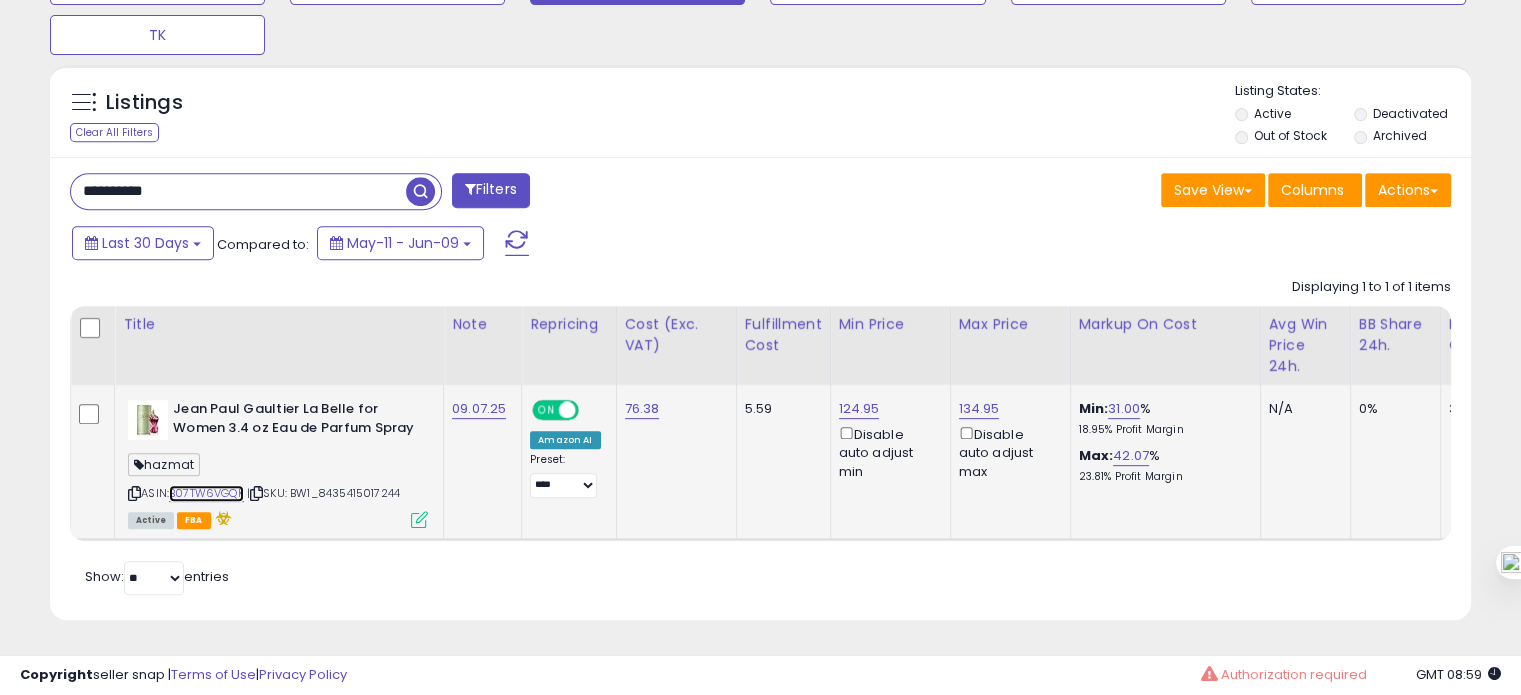 click on "B07TW6VGQK" at bounding box center [206, 493] 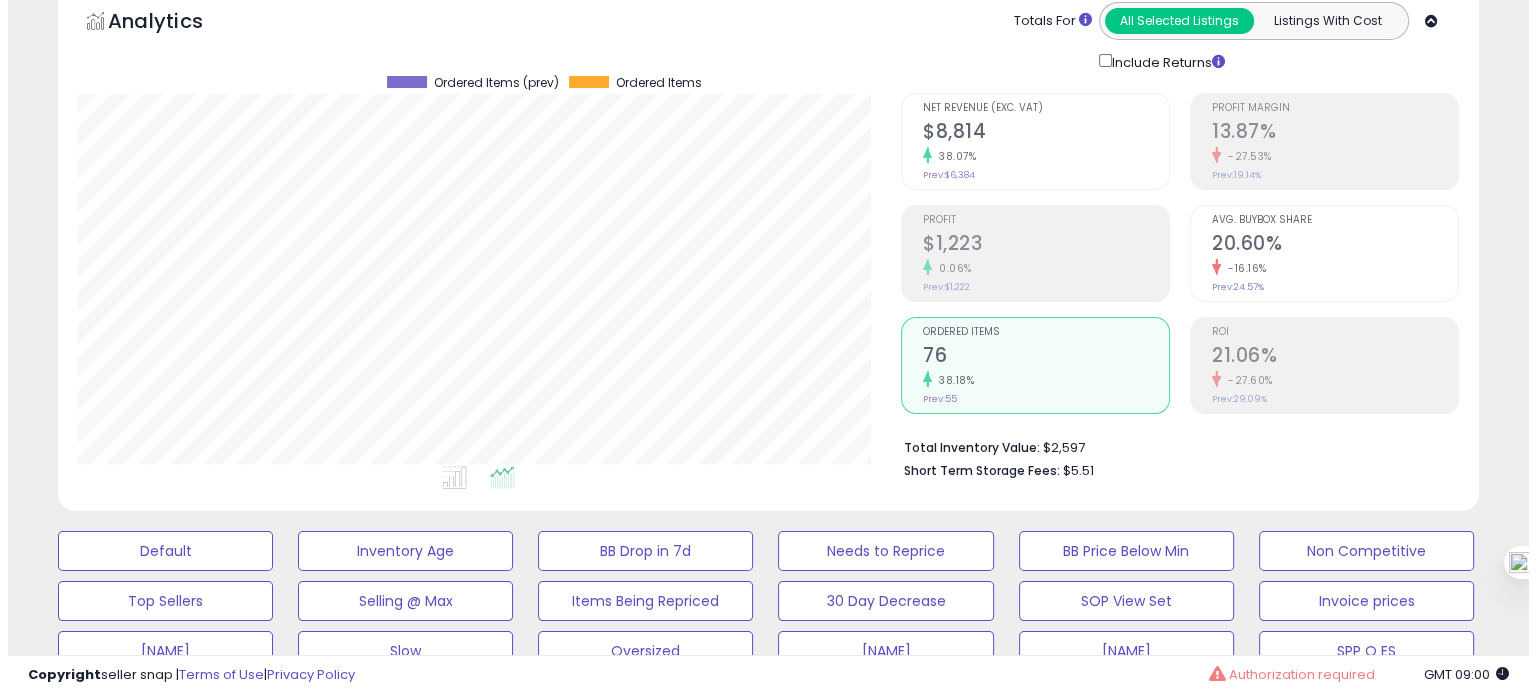 scroll, scrollTop: 96, scrollLeft: 0, axis: vertical 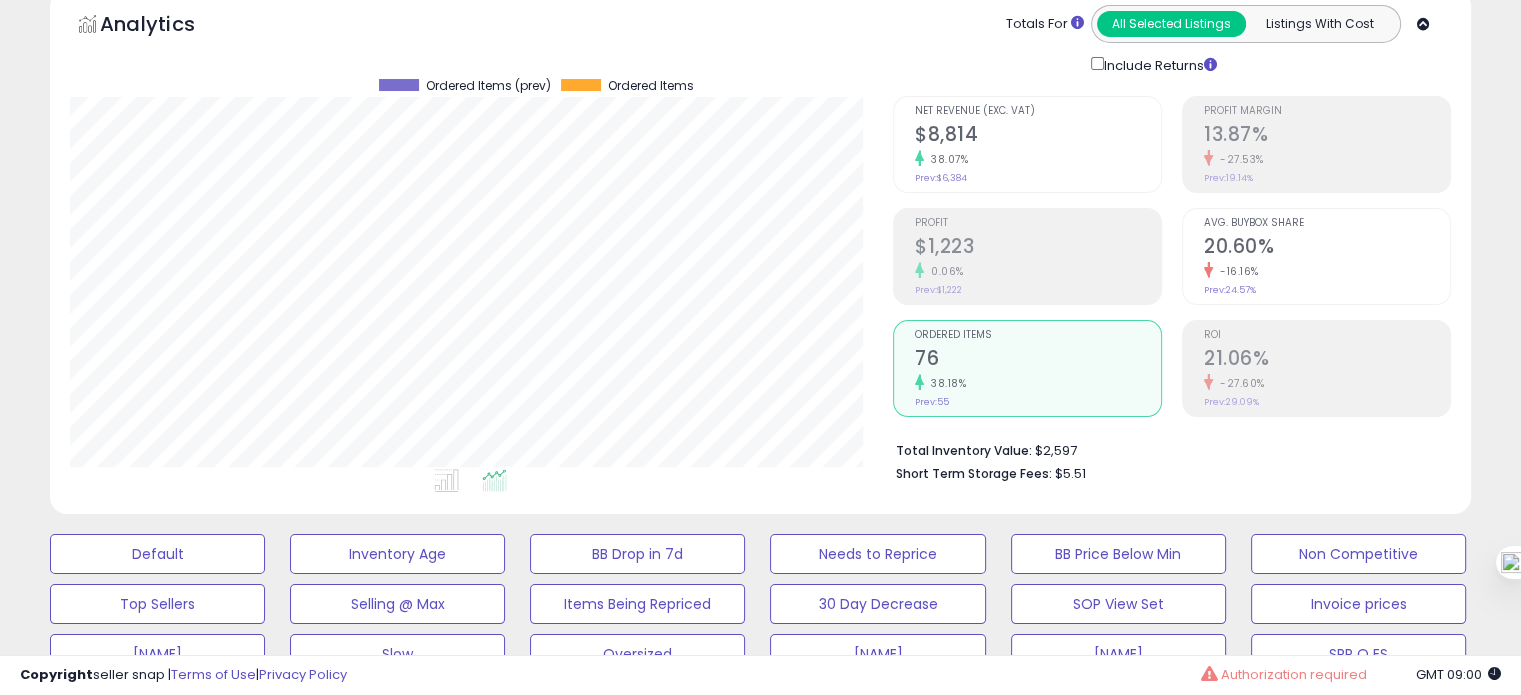 click on "-16.16%" 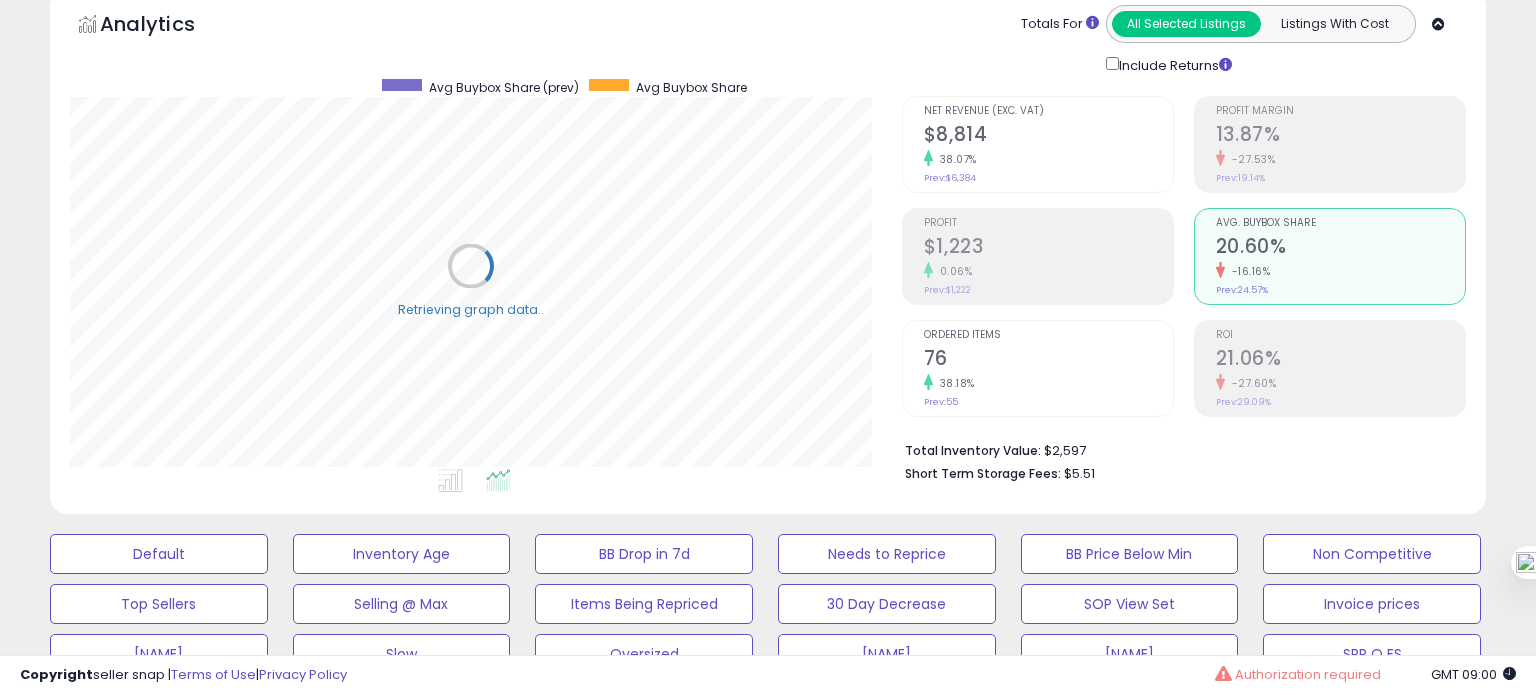 scroll, scrollTop: 999589, scrollLeft: 999168, axis: both 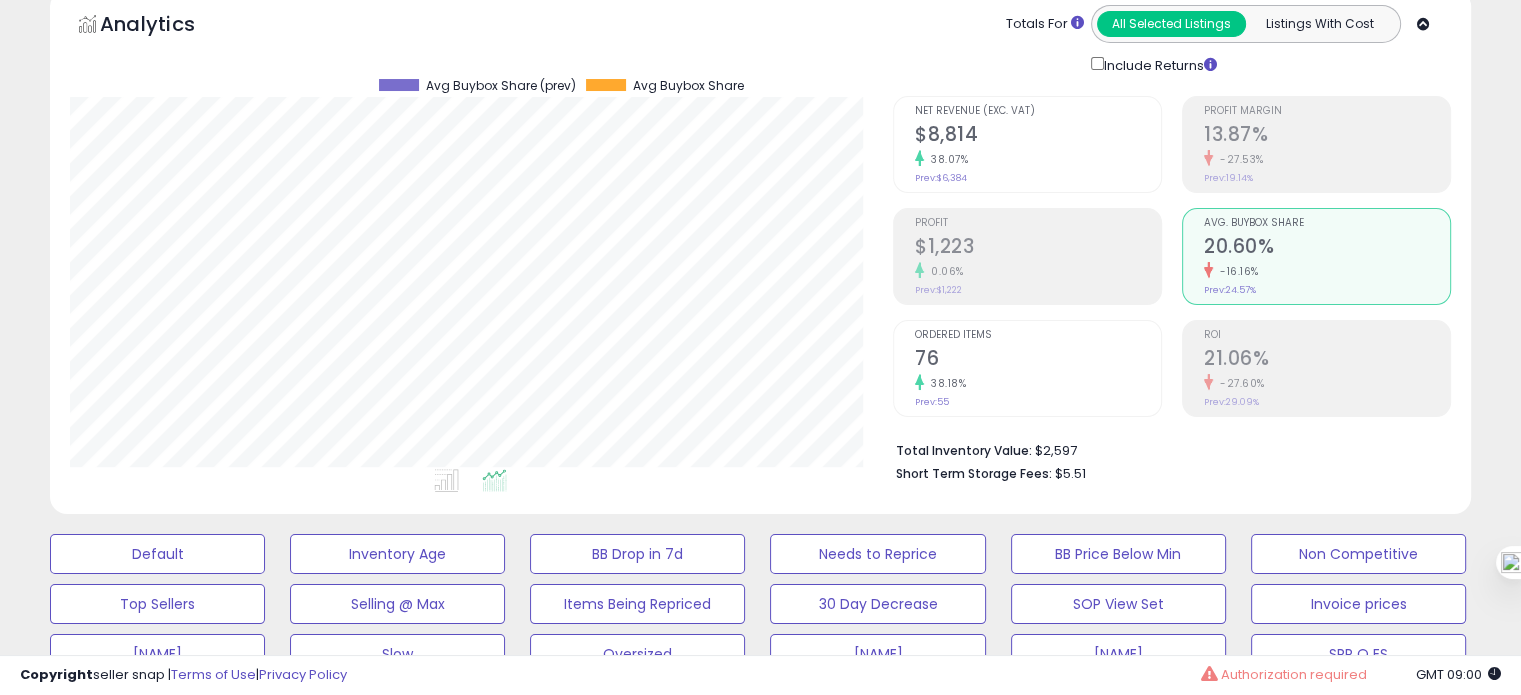 click on "76" at bounding box center (1038, 360) 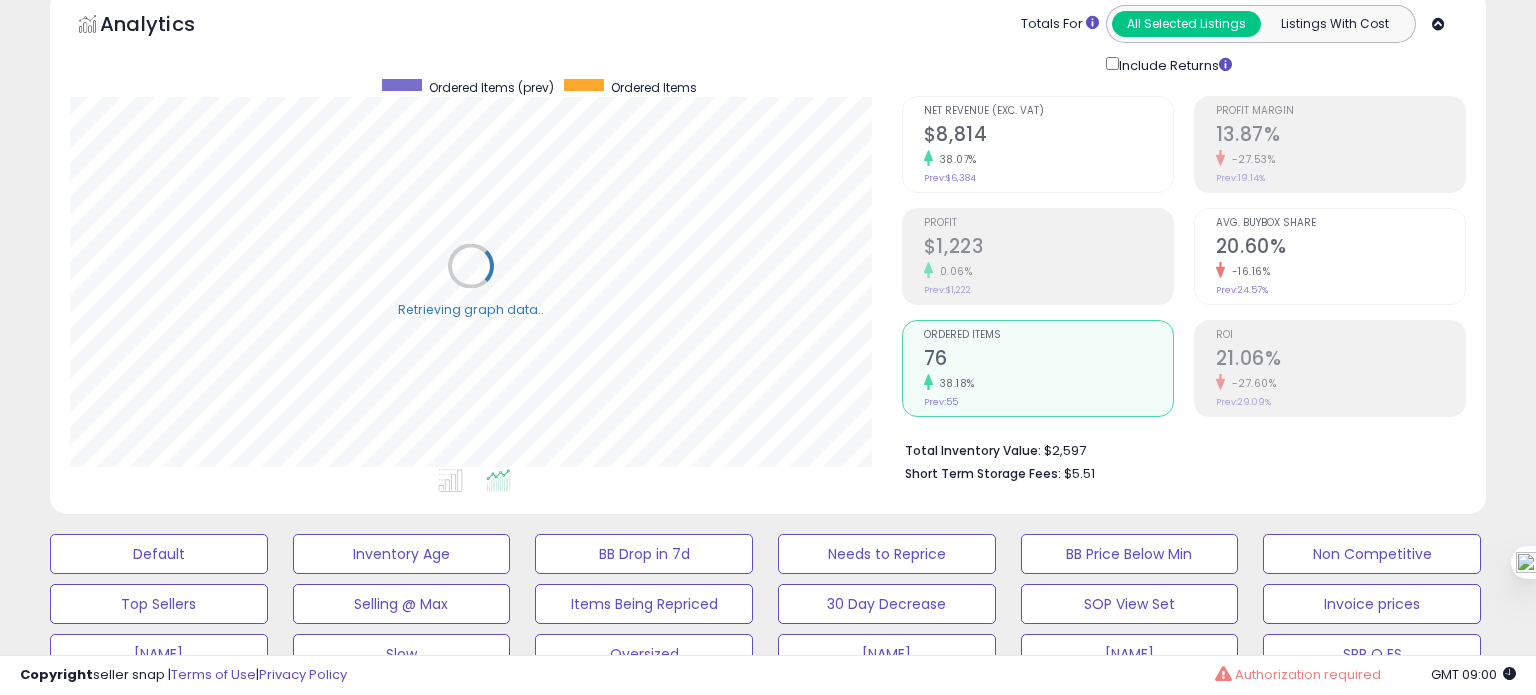 scroll, scrollTop: 999589, scrollLeft: 999168, axis: both 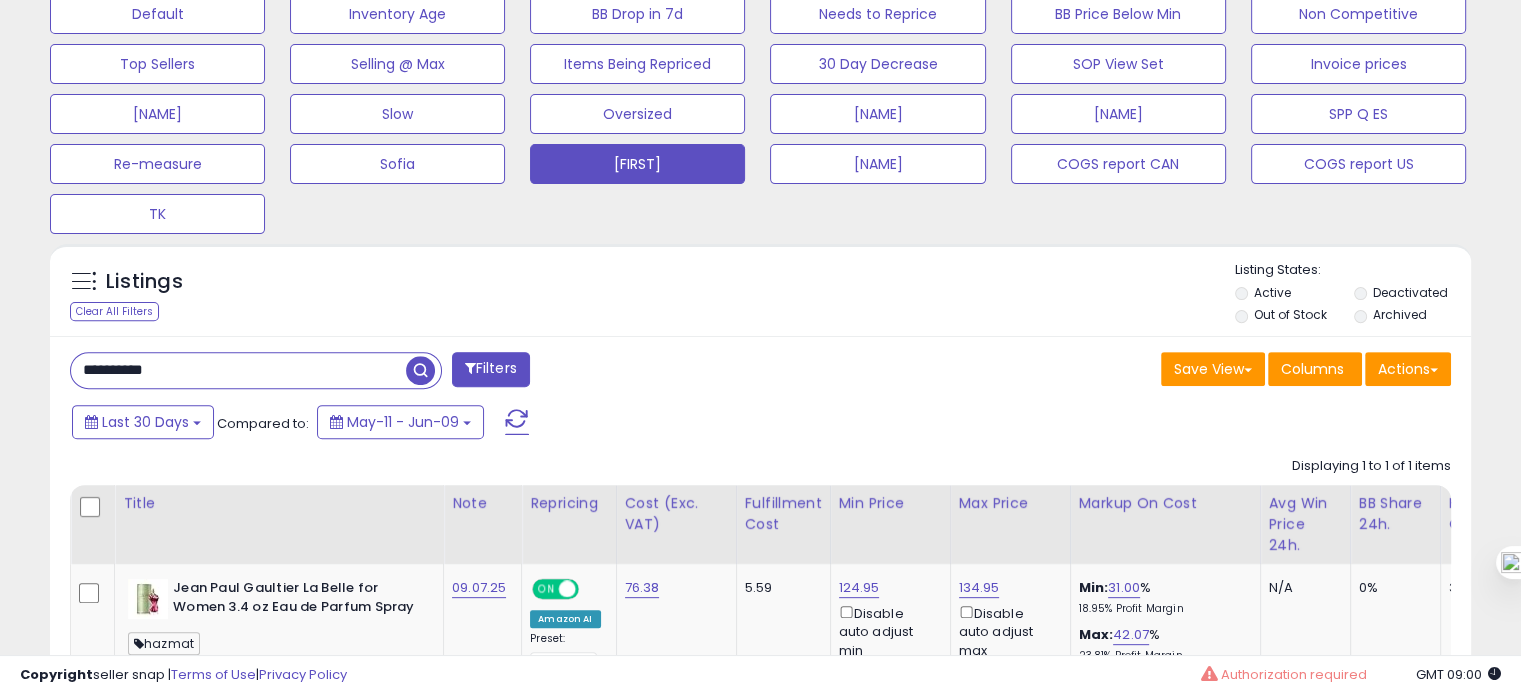 click on "**********" at bounding box center (238, 370) 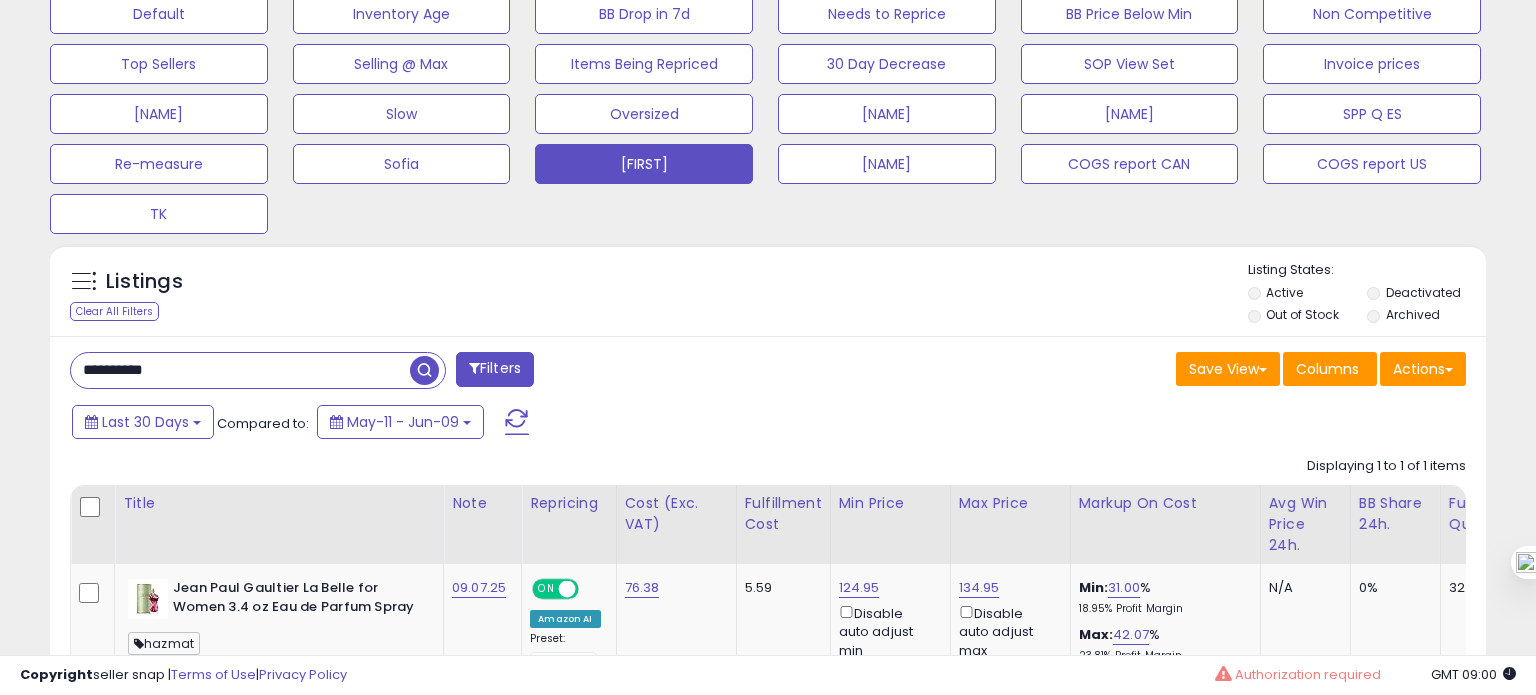 scroll, scrollTop: 999589, scrollLeft: 999168, axis: both 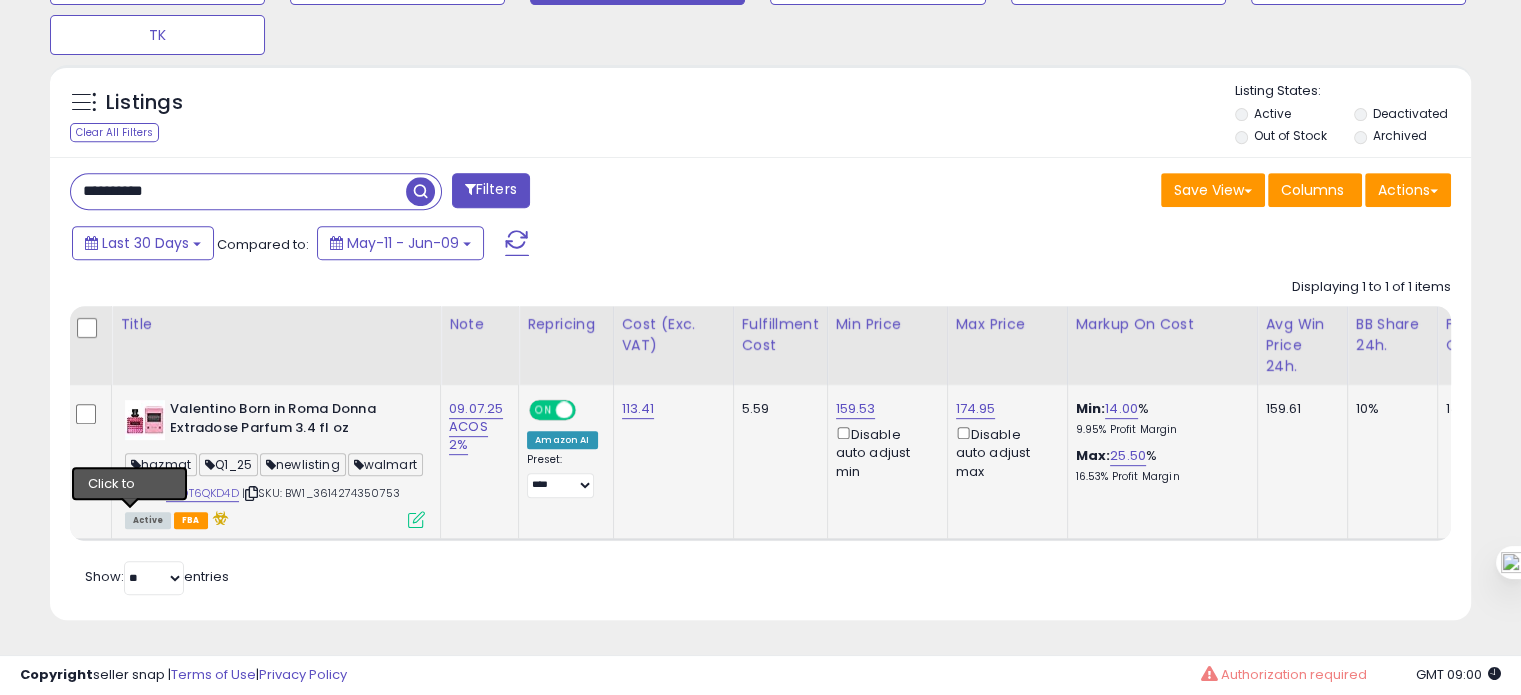 click at bounding box center [131, 493] 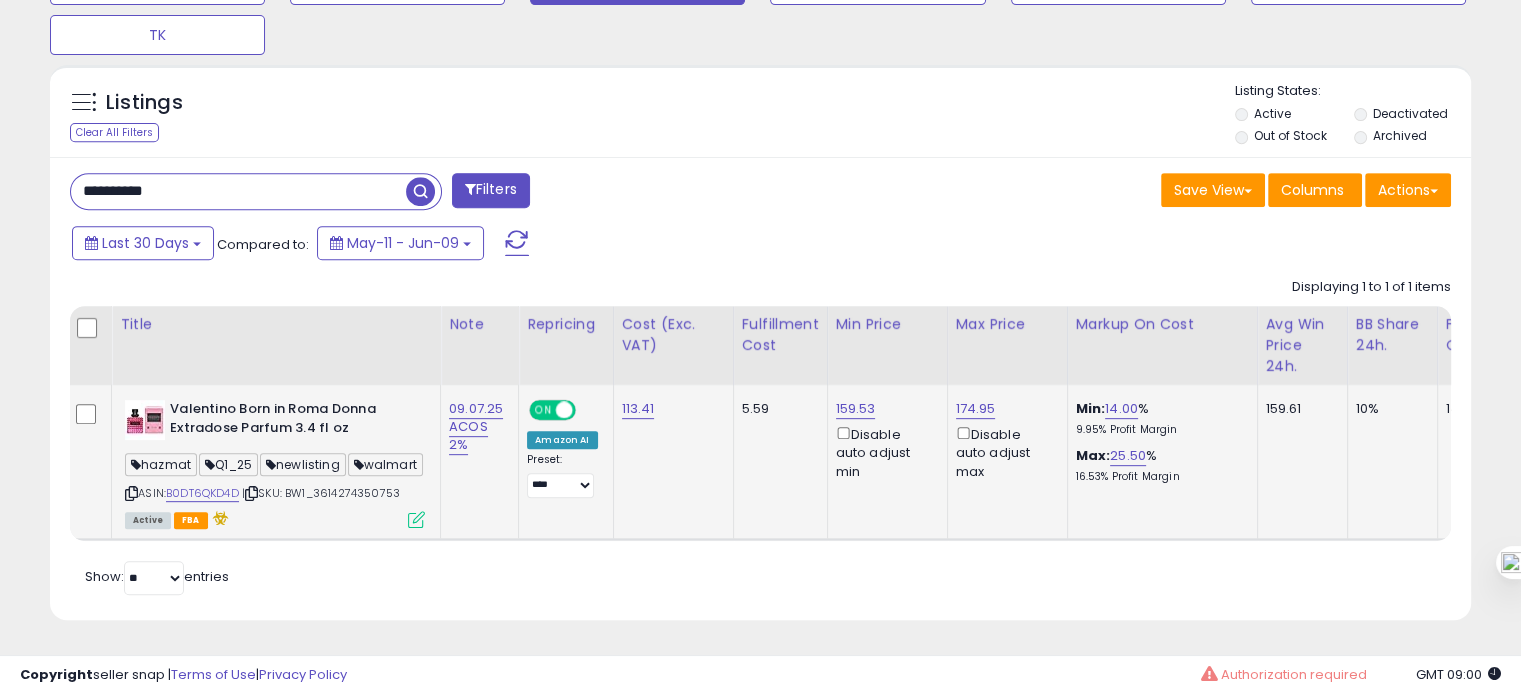 click on "|   SKU: BW1_3614274350753" at bounding box center [321, 493] 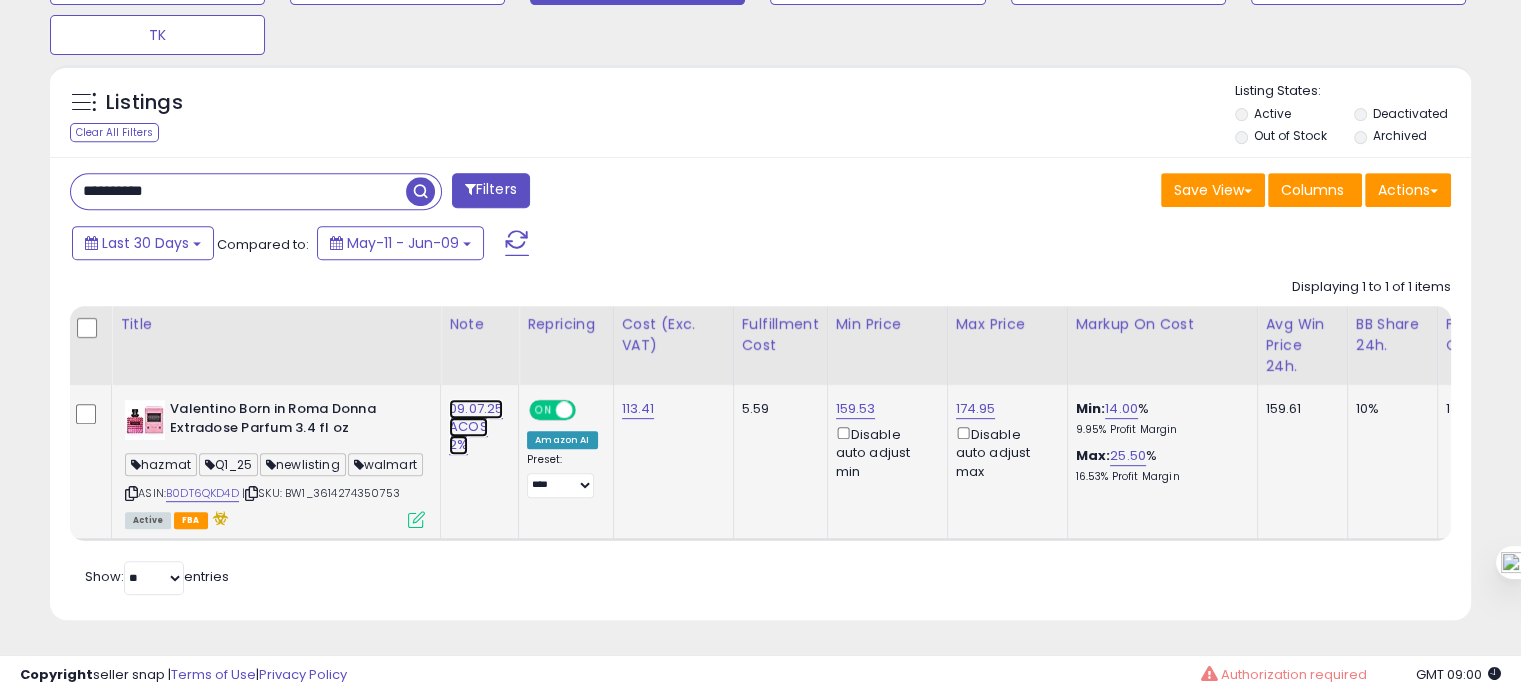 click on "09.07.25 ACOS 2%" at bounding box center (476, 427) 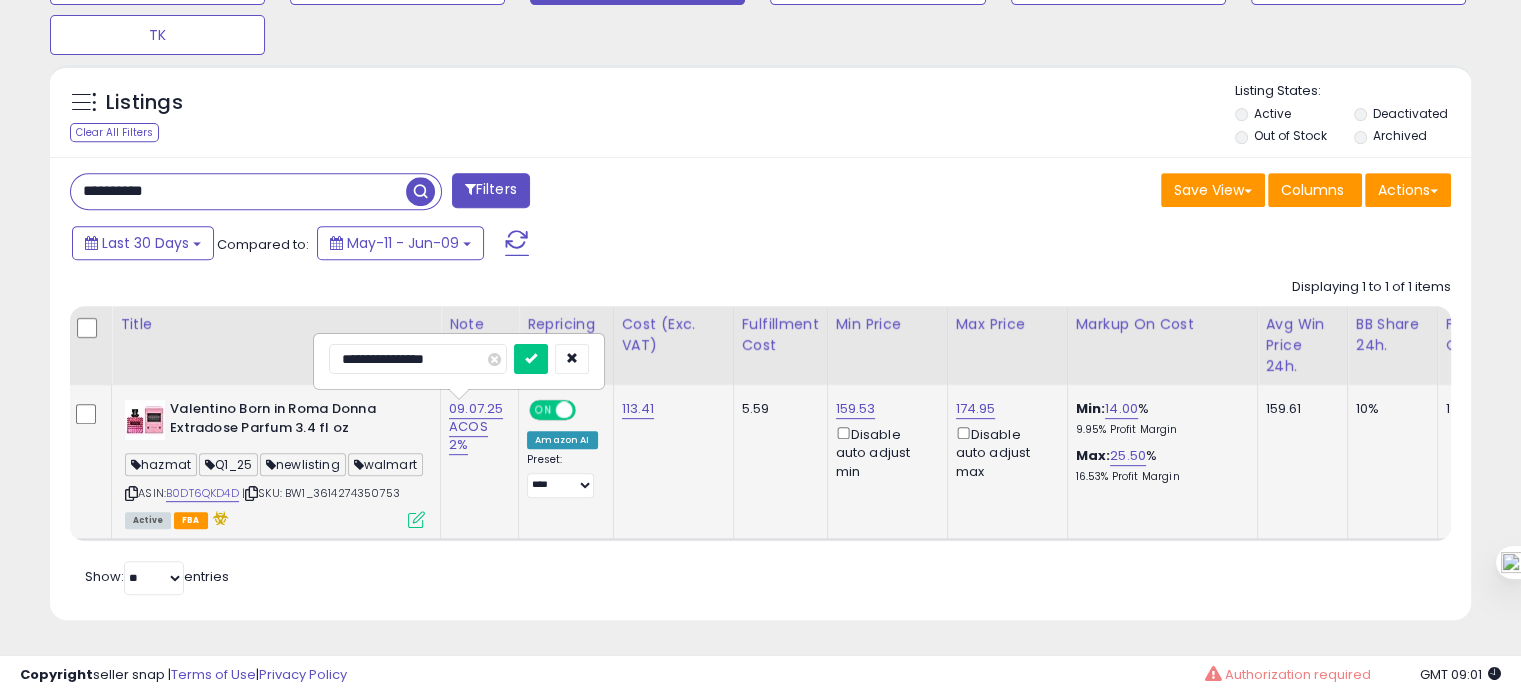 drag, startPoint x: 354, startPoint y: 316, endPoint x: 333, endPoint y: 323, distance: 22.135944 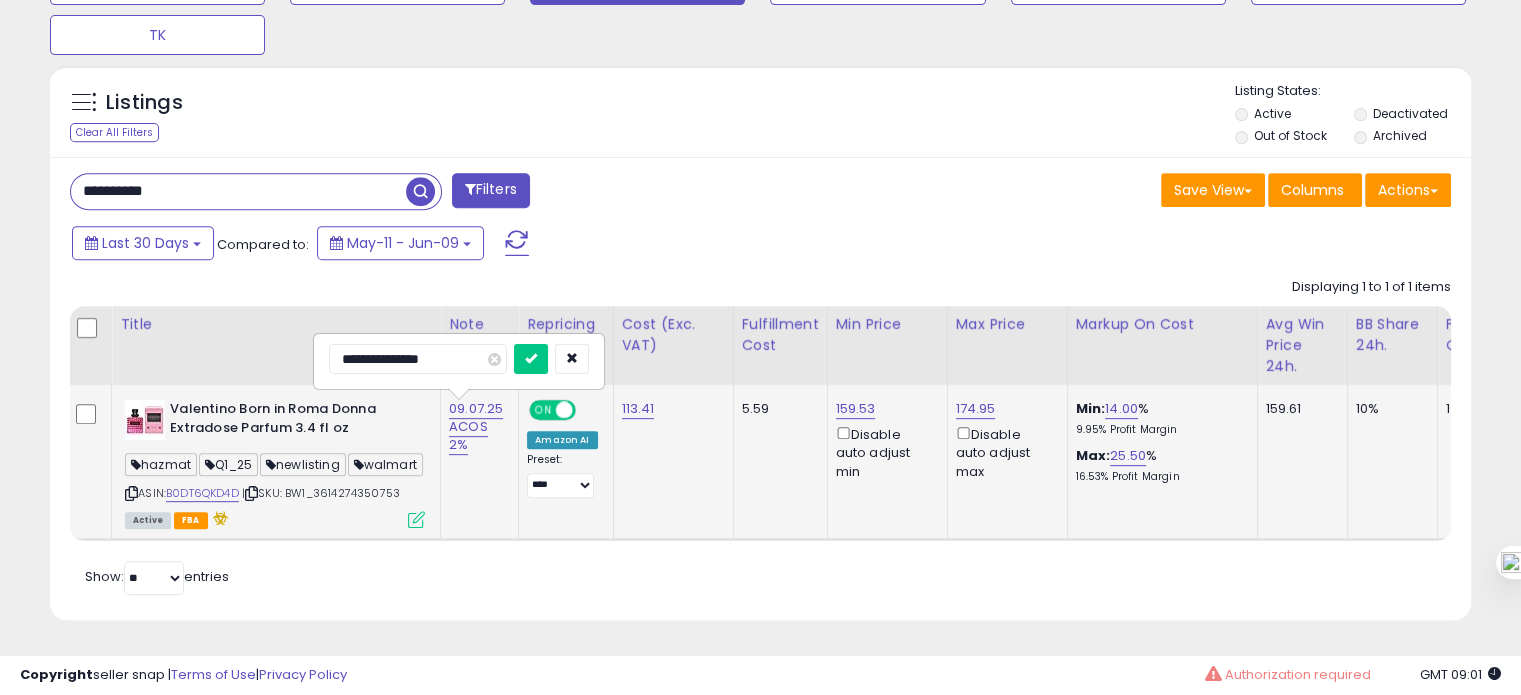type on "**********" 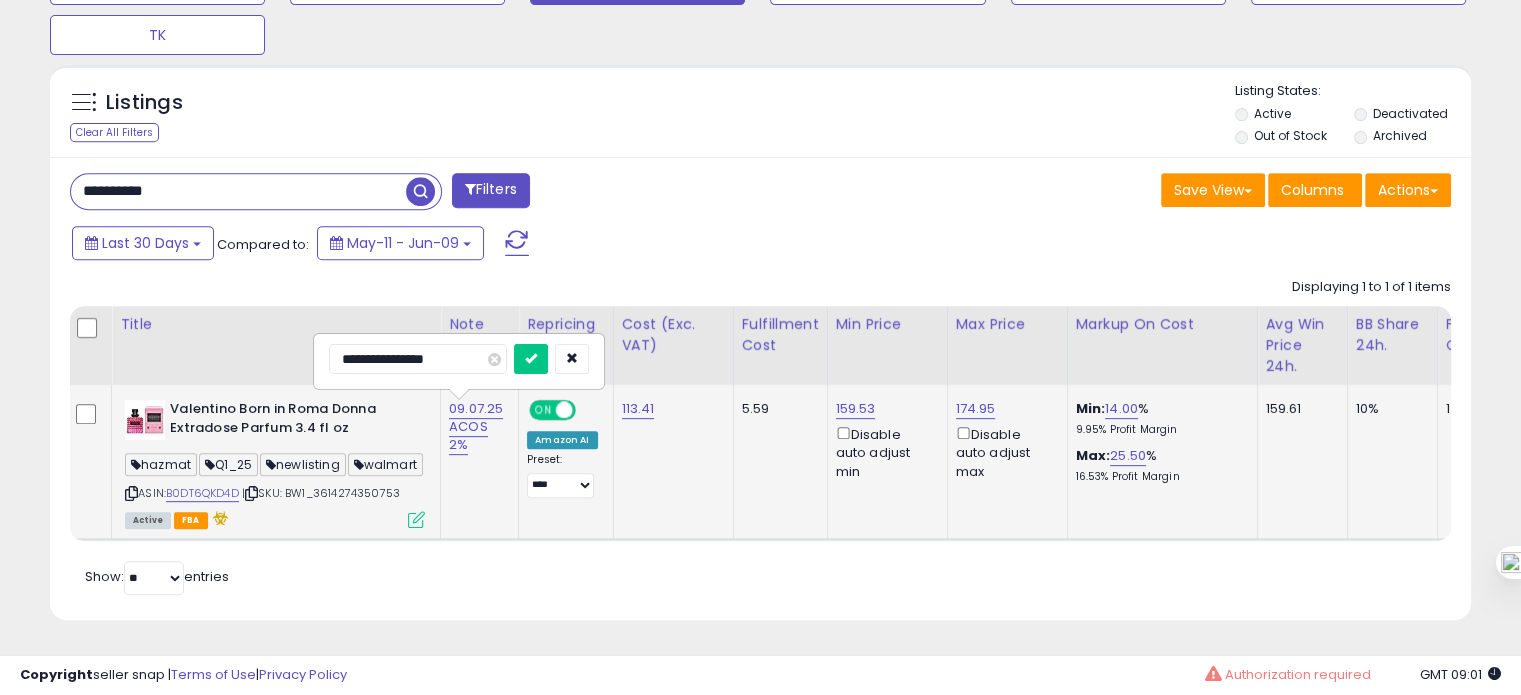 click at bounding box center (531, 359) 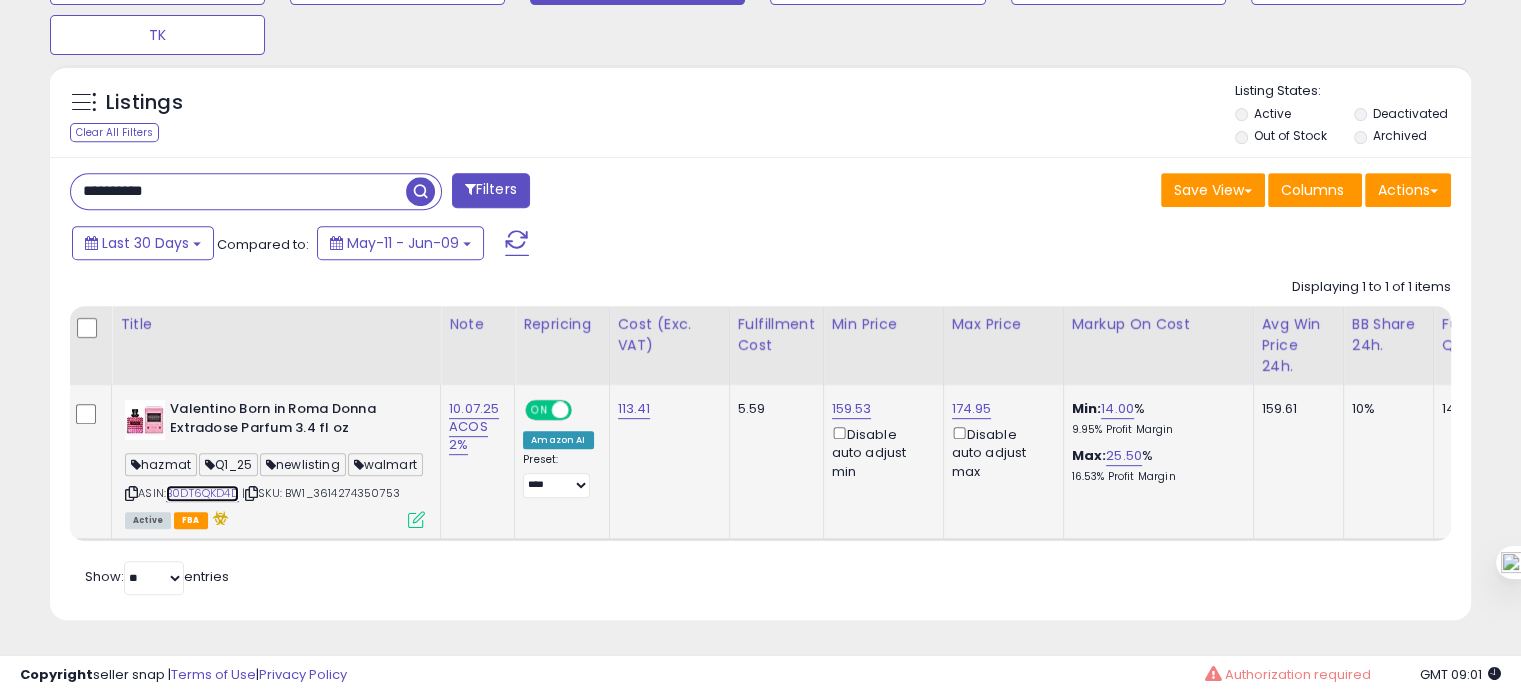 click on "B0DT6QKD4D" at bounding box center [202, 493] 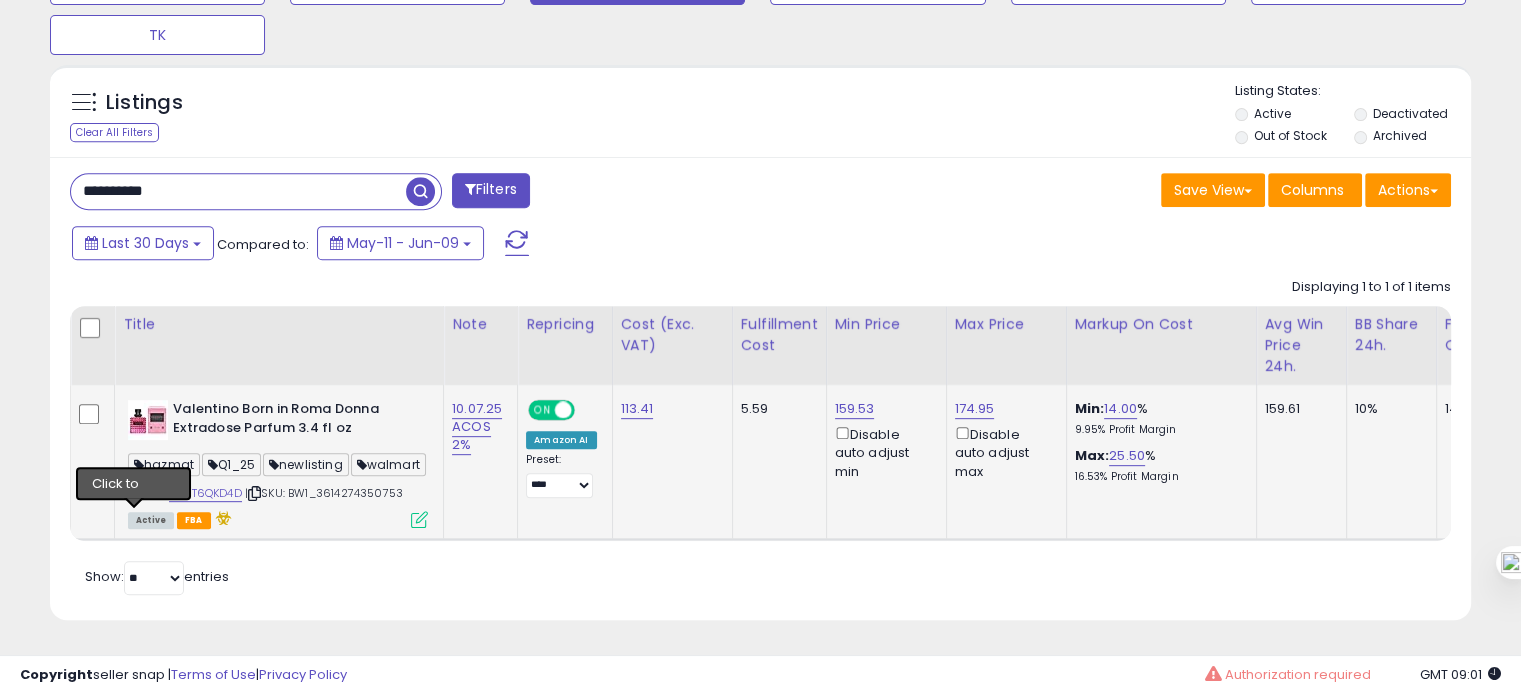 click at bounding box center [134, 493] 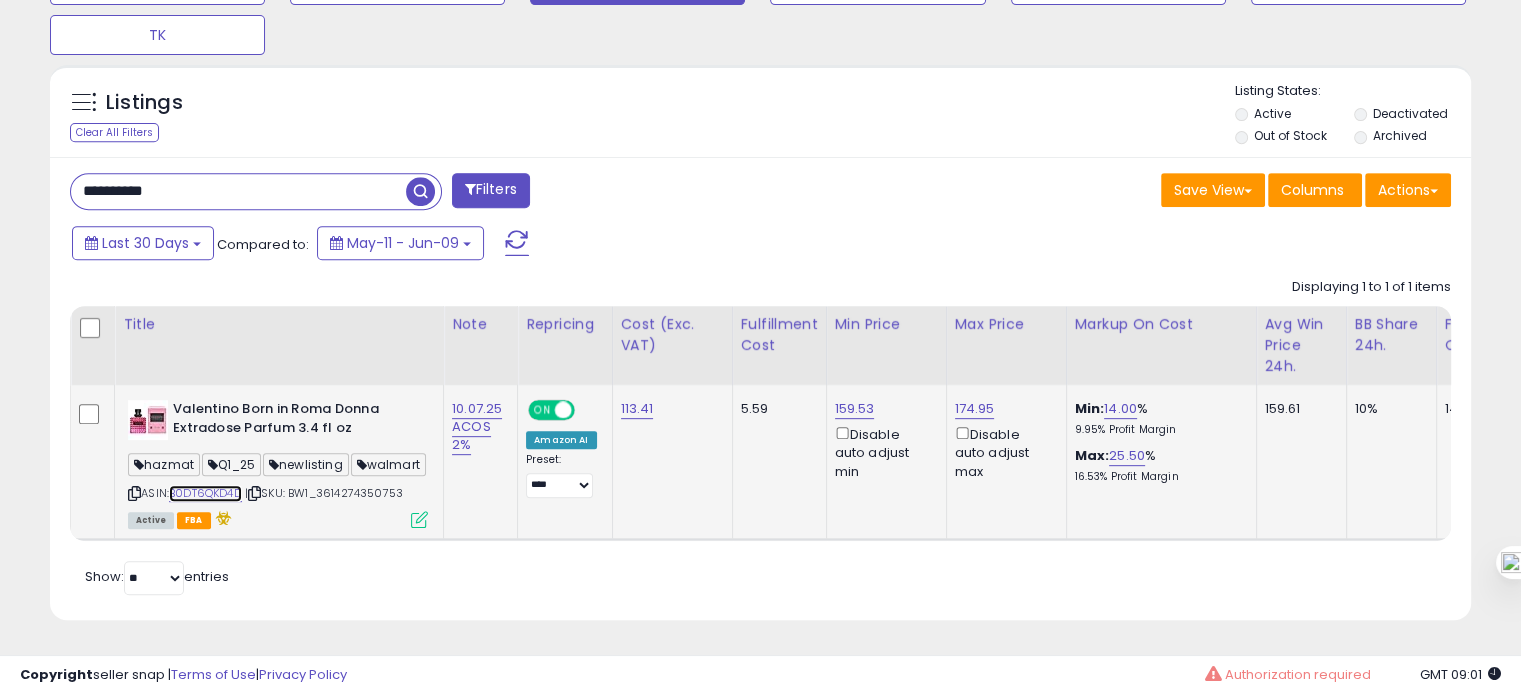 click on "B0DT6QKD4D" at bounding box center (205, 493) 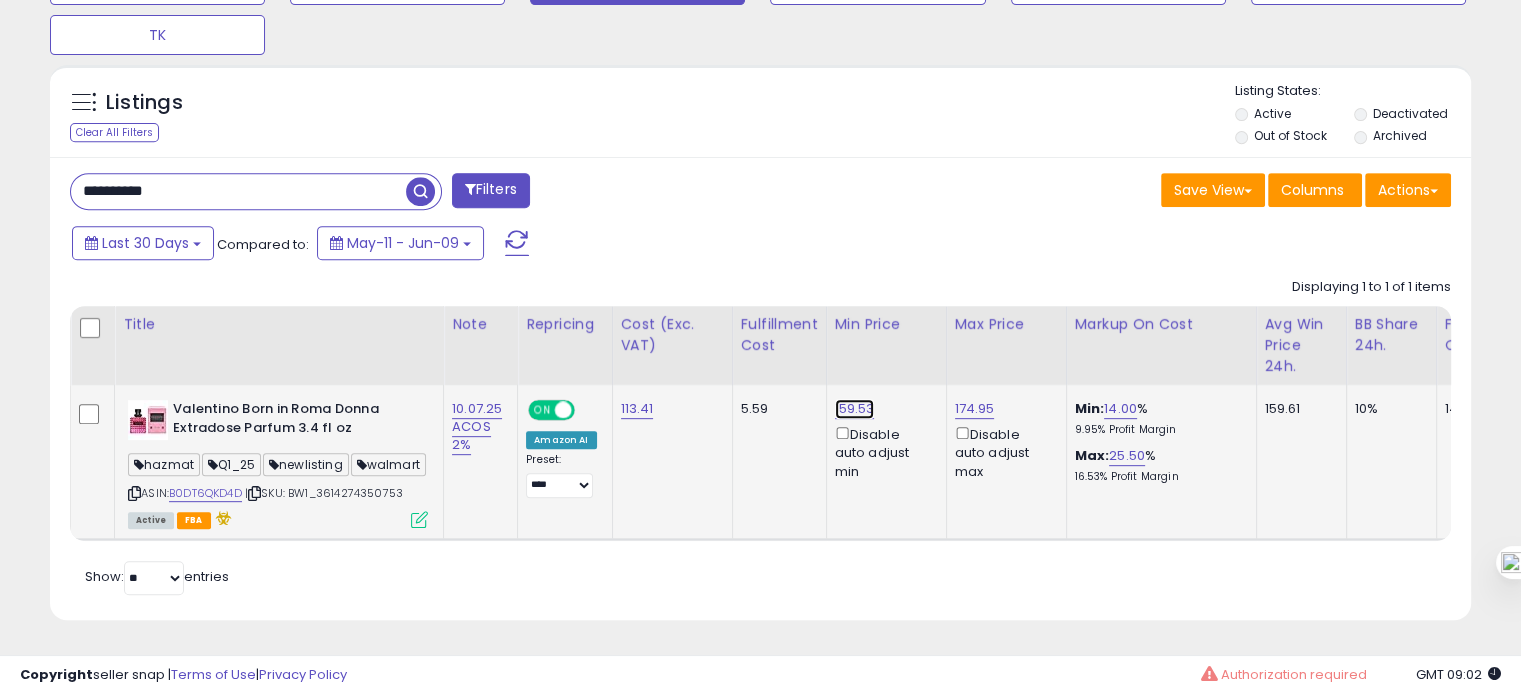 click on "159.53" at bounding box center (855, 409) 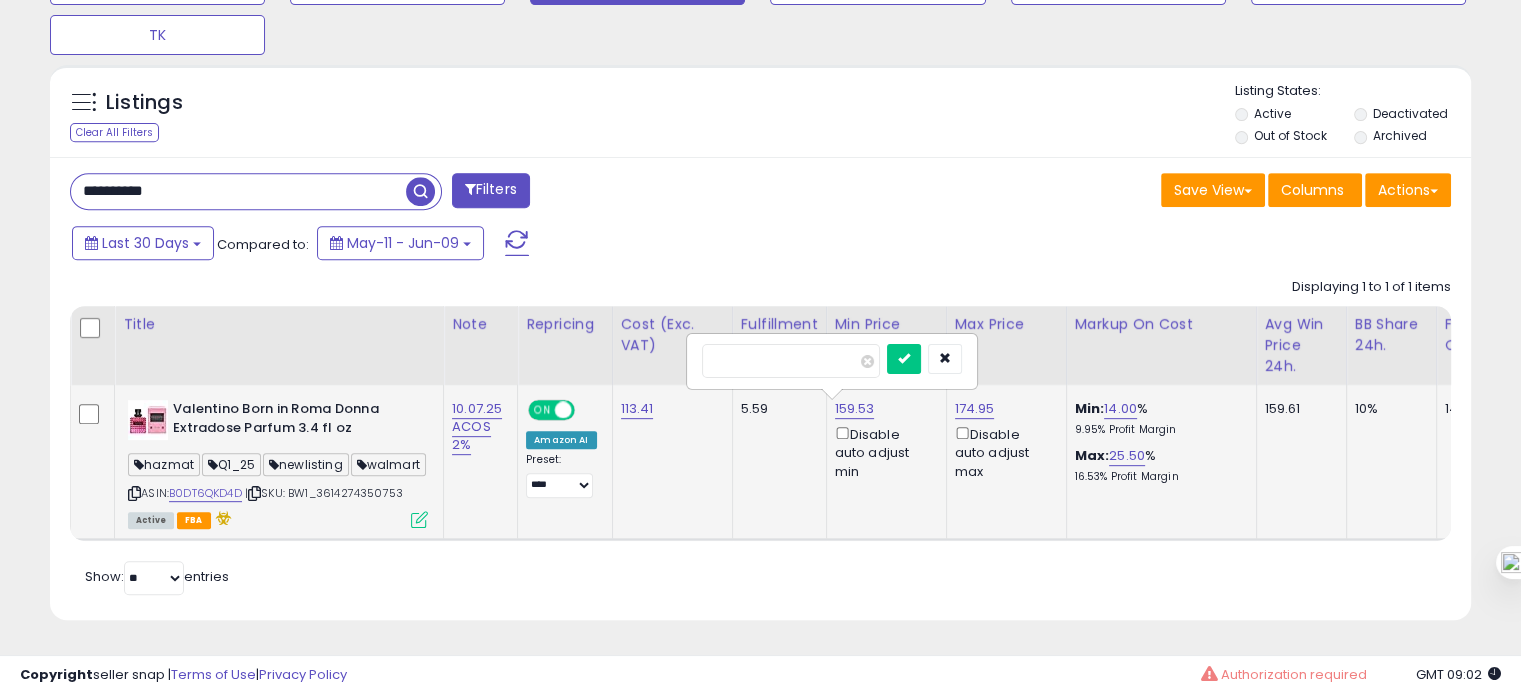 drag, startPoint x: 728, startPoint y: 325, endPoint x: 839, endPoint y: 337, distance: 111.64677 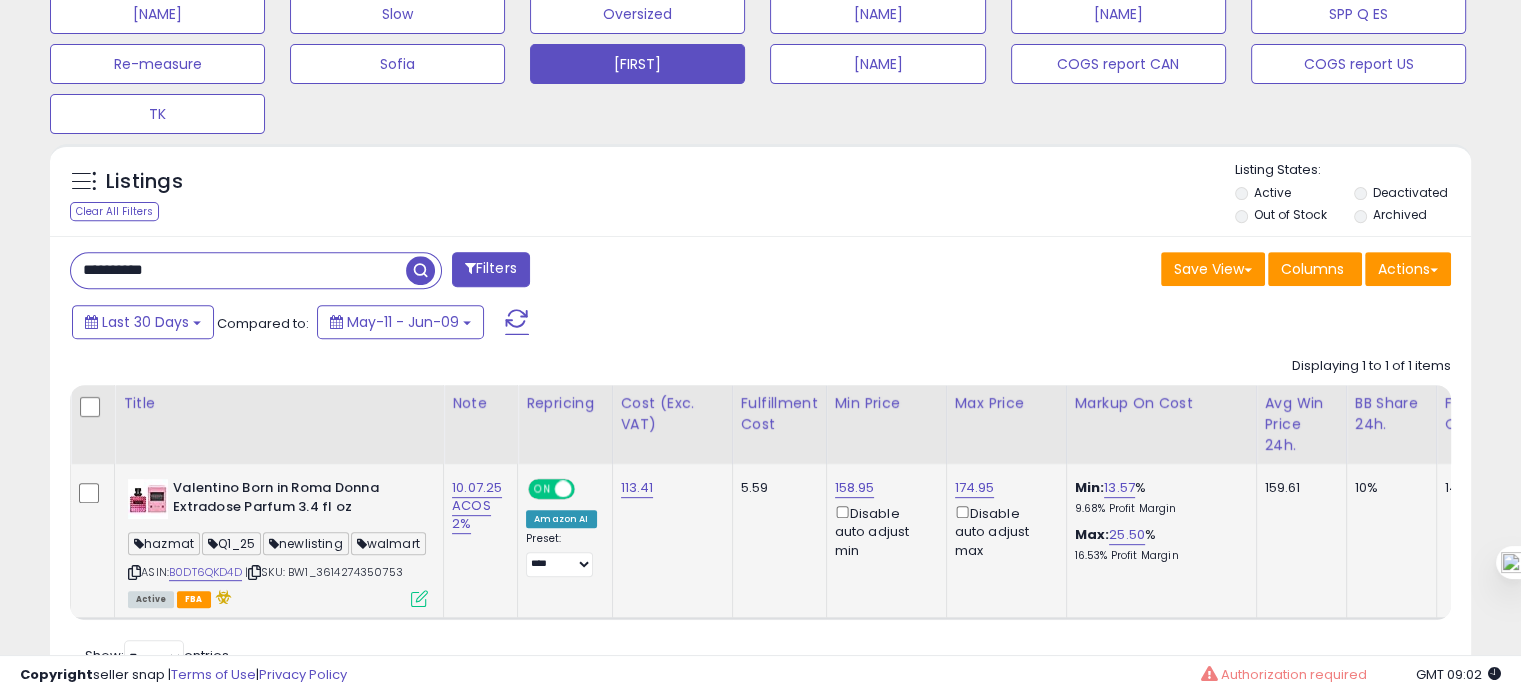 drag, startPoint x: 414, startPoint y: 599, endPoint x: 325, endPoint y: 592, distance: 89.27486 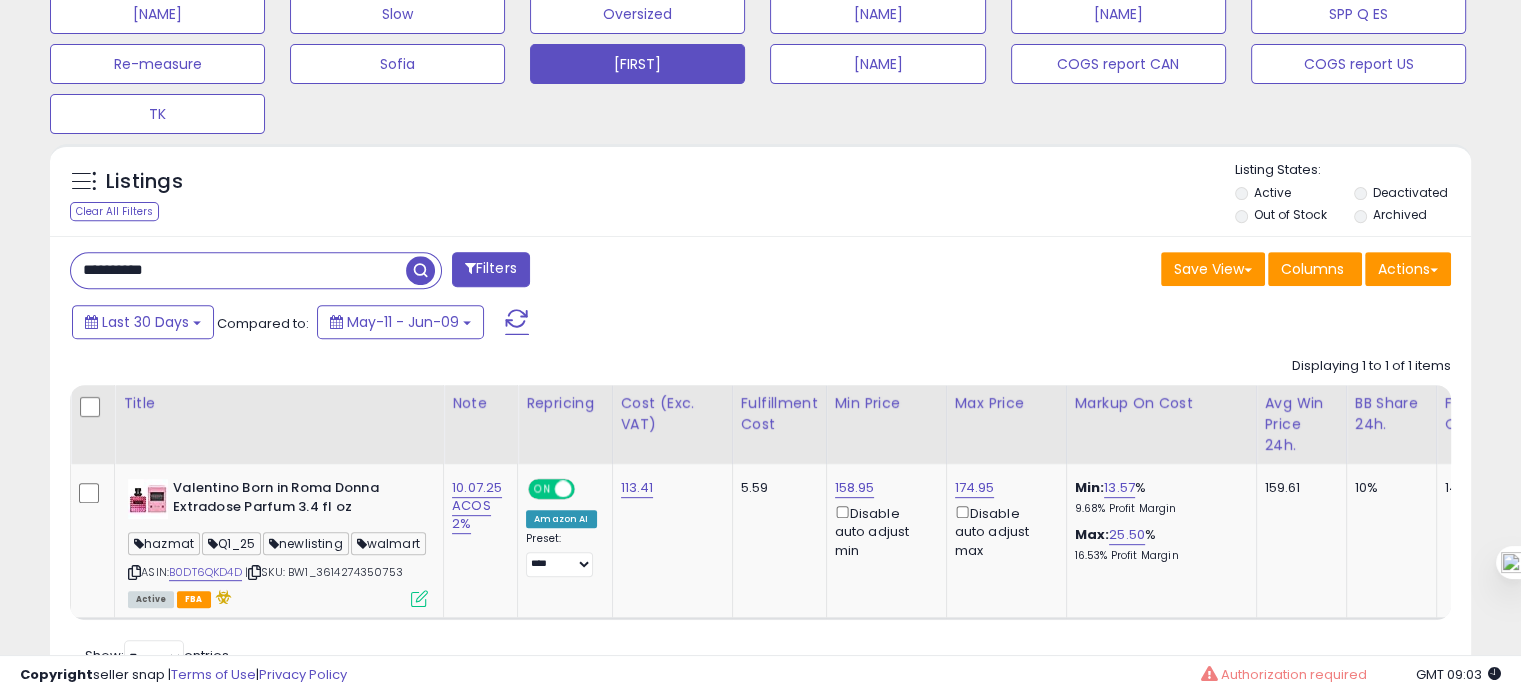 click on "**********" at bounding box center [238, 270] 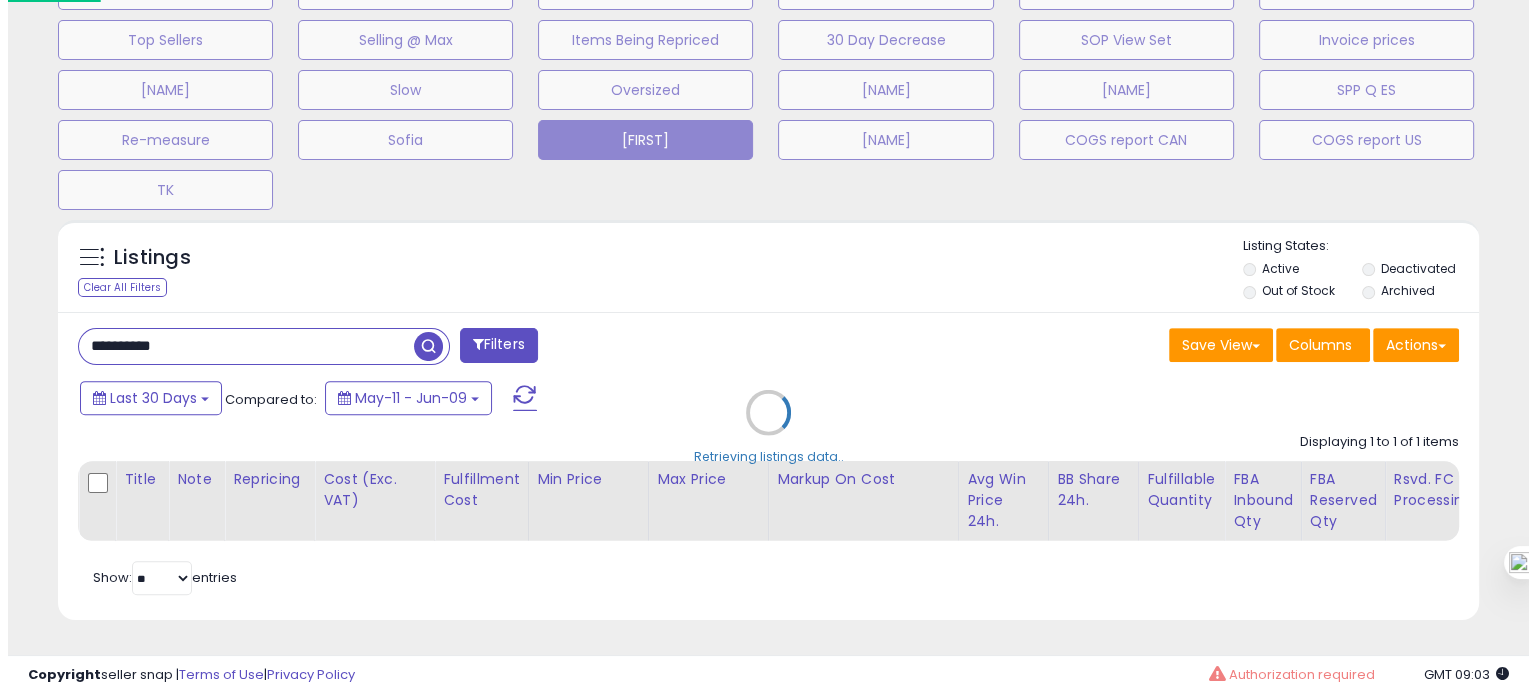 scroll, scrollTop: 674, scrollLeft: 0, axis: vertical 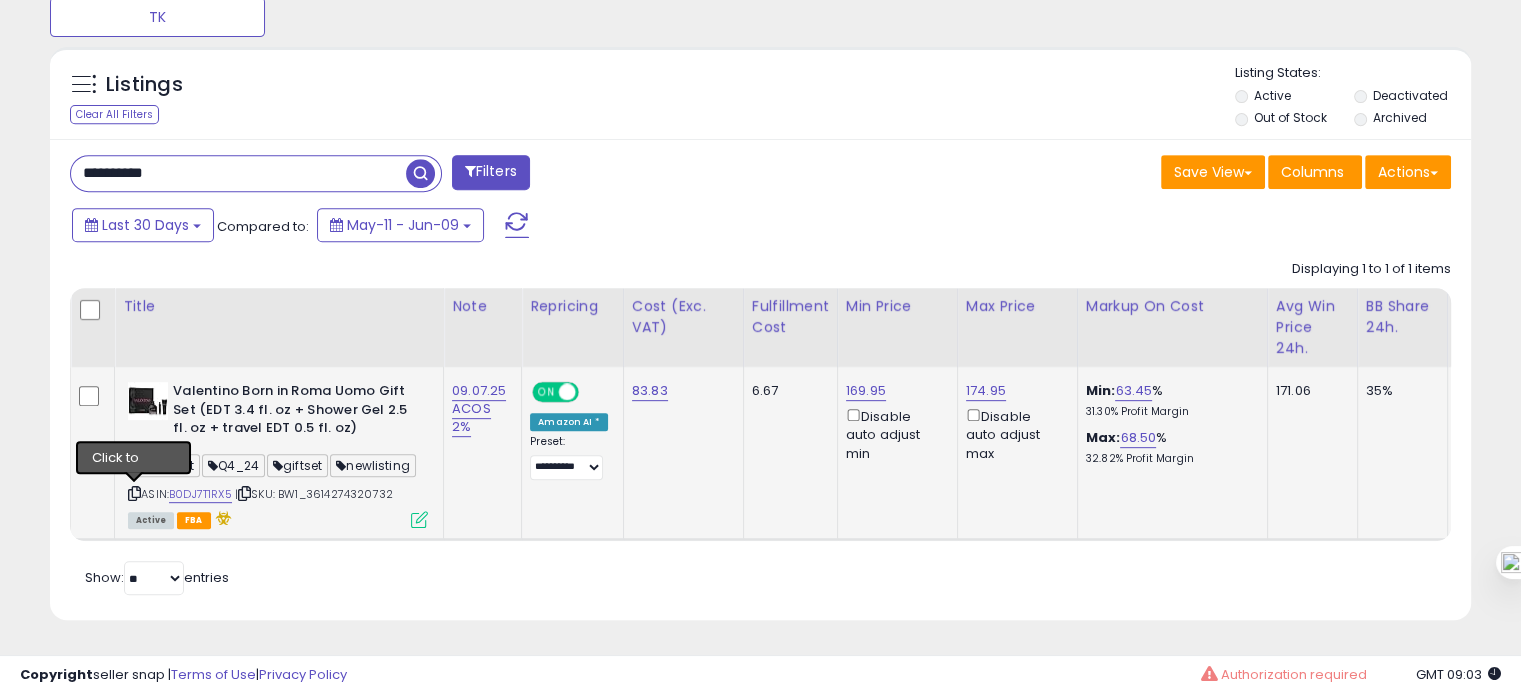 click at bounding box center (134, 493) 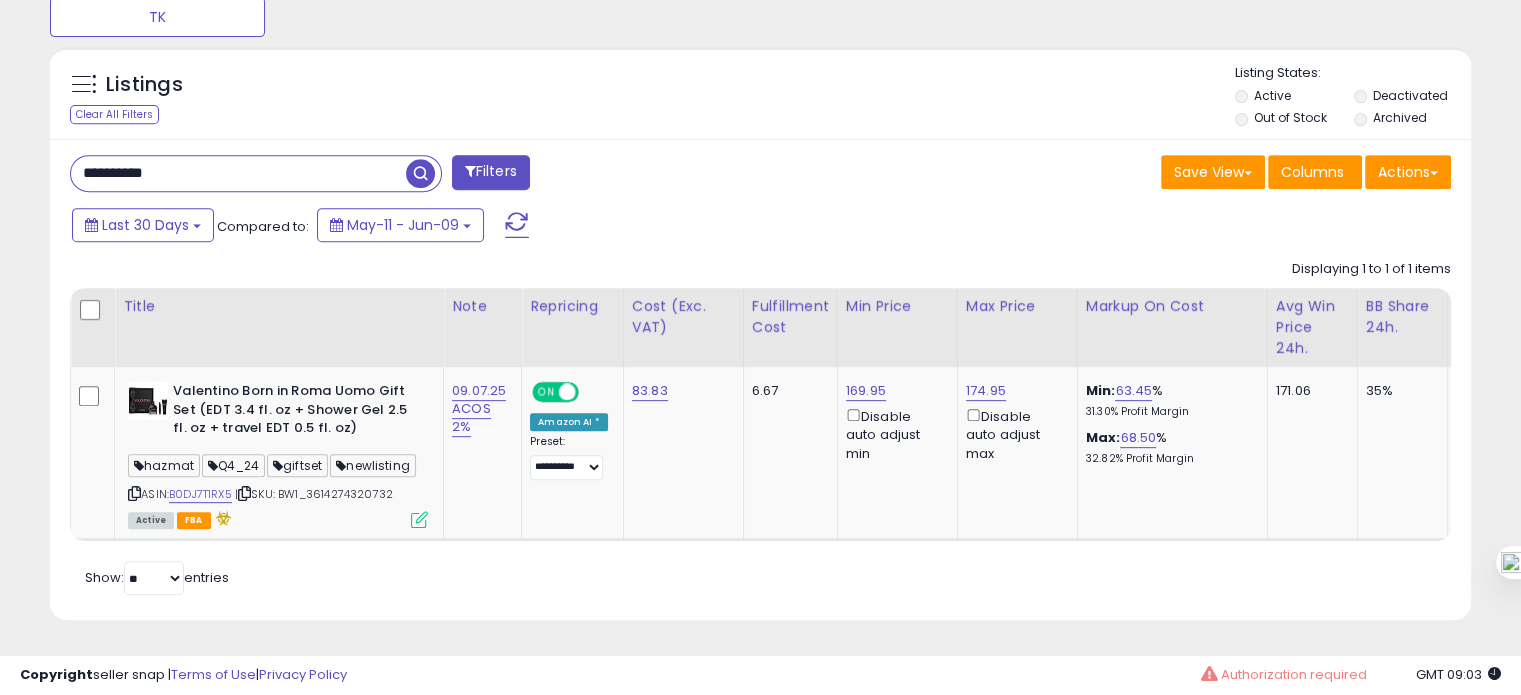 scroll, scrollTop: 847, scrollLeft: 0, axis: vertical 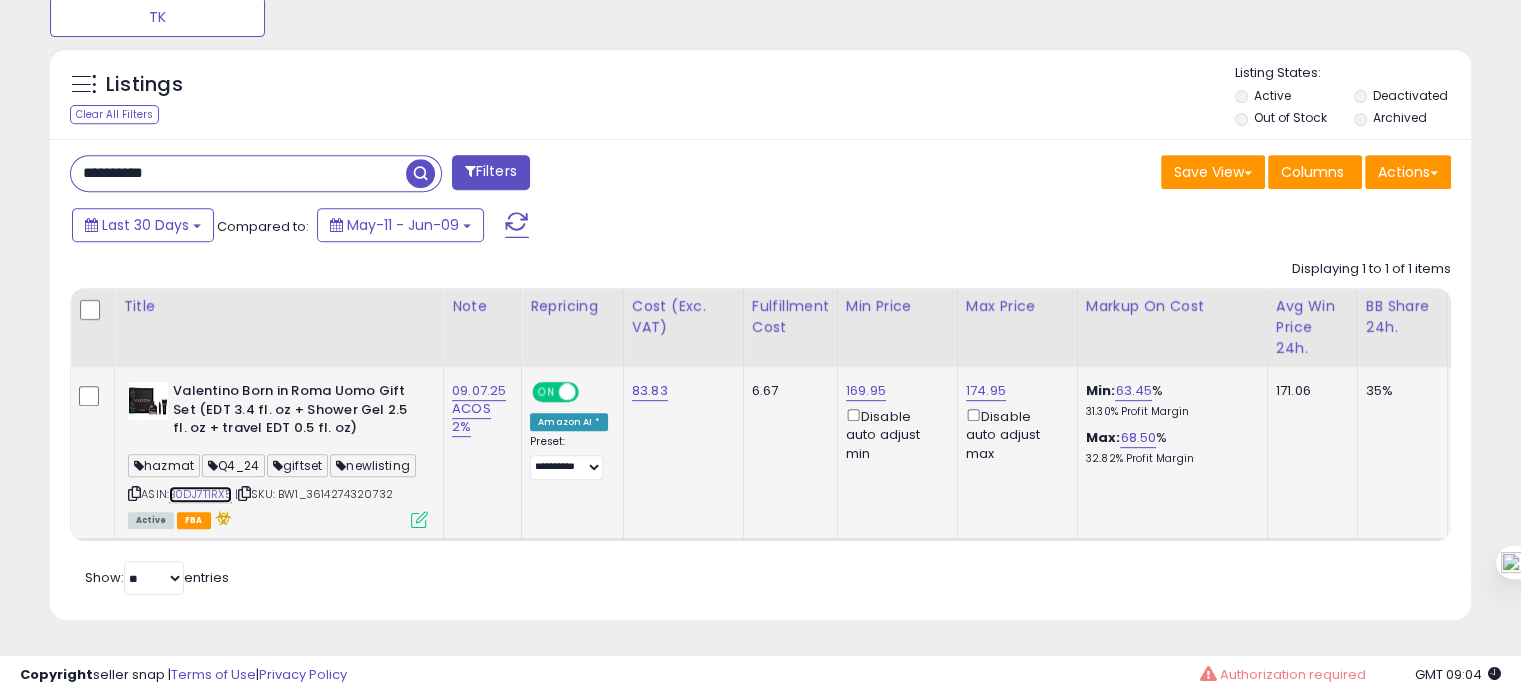 click on "B0DJ7T1RX5" at bounding box center [200, 494] 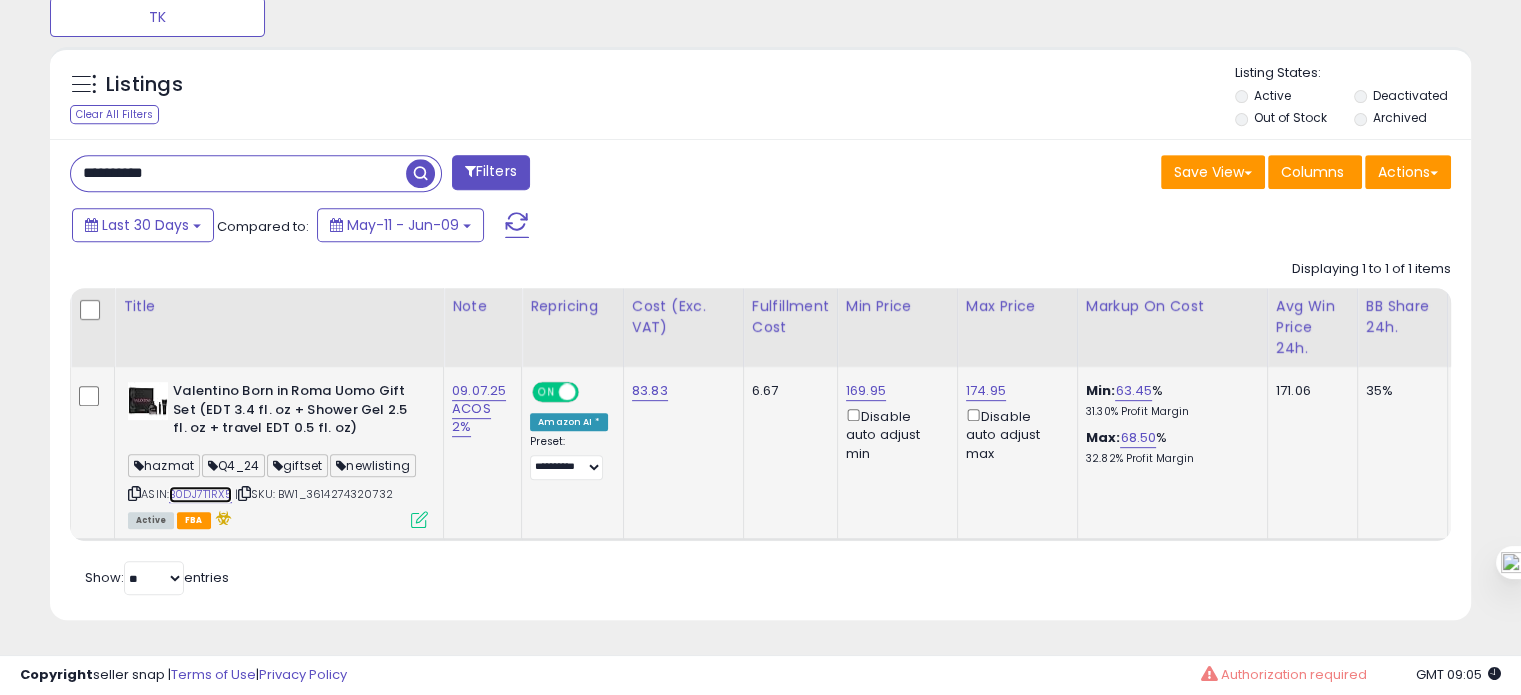 scroll, scrollTop: 0, scrollLeft: 368, axis: horizontal 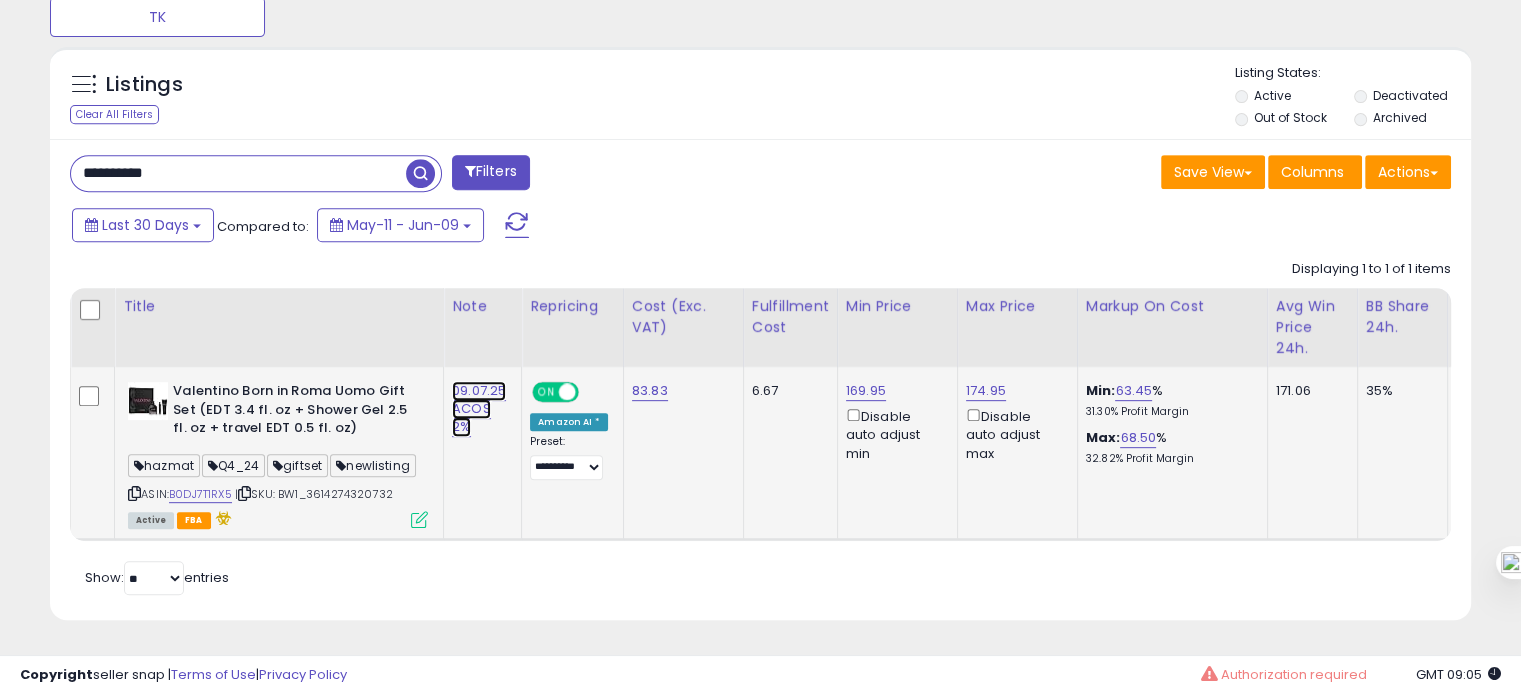 click on "09.07.25 ACOS 2%" at bounding box center [479, 409] 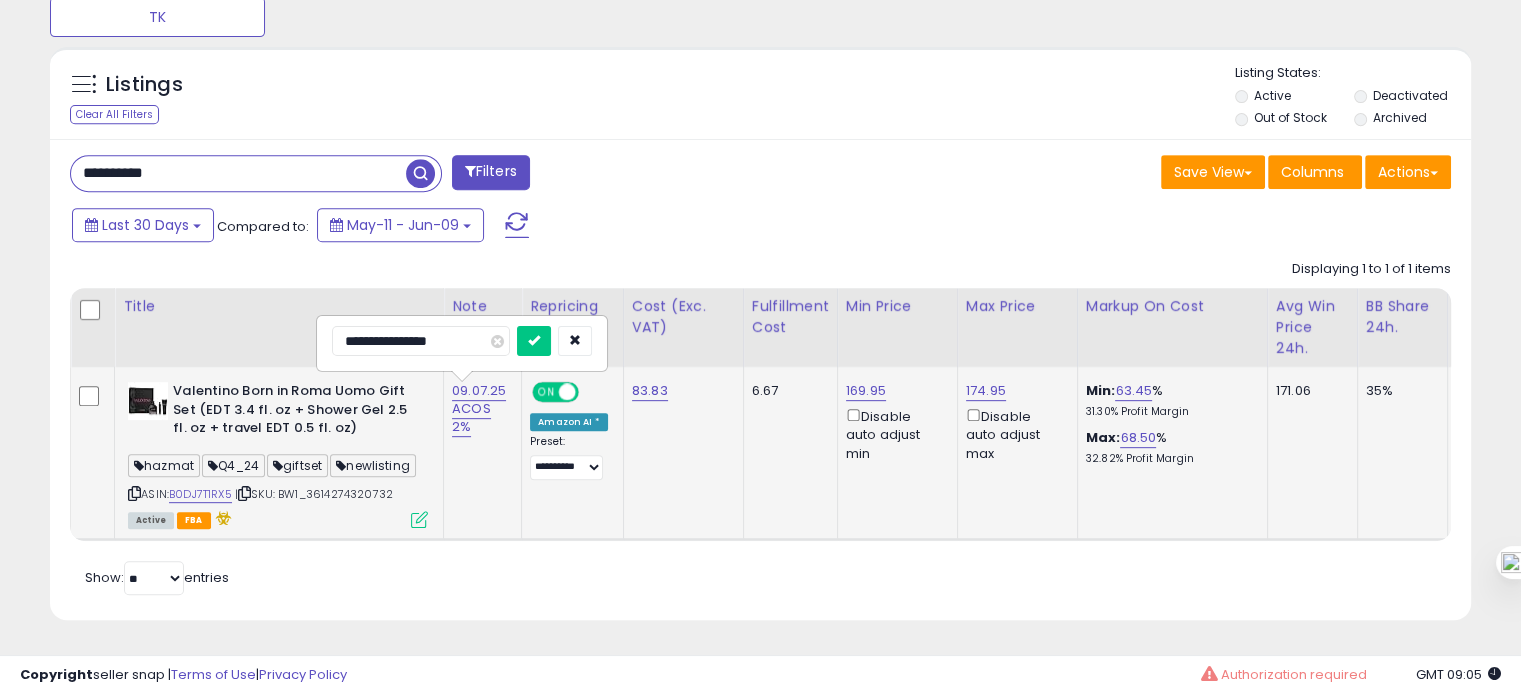 drag, startPoint x: 358, startPoint y: 325, endPoint x: 347, endPoint y: 325, distance: 11 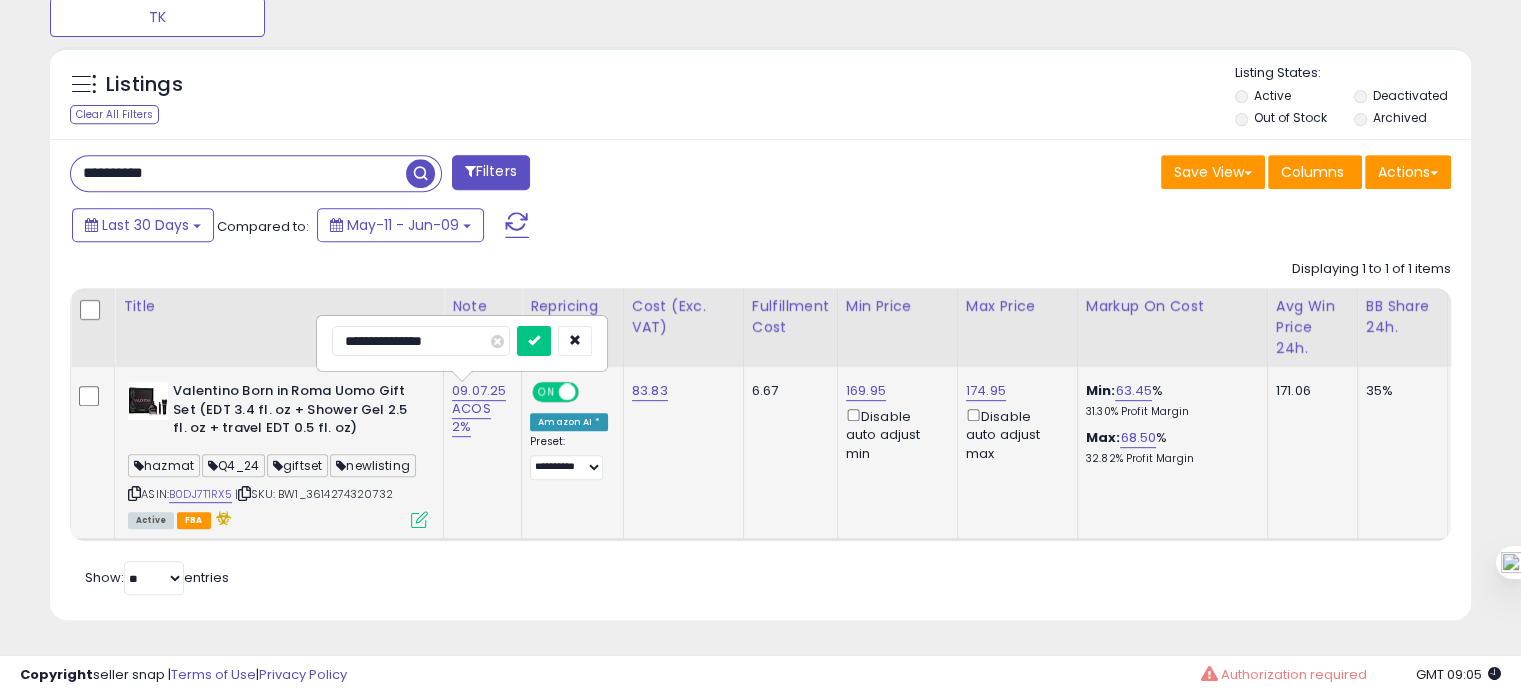 type on "**********" 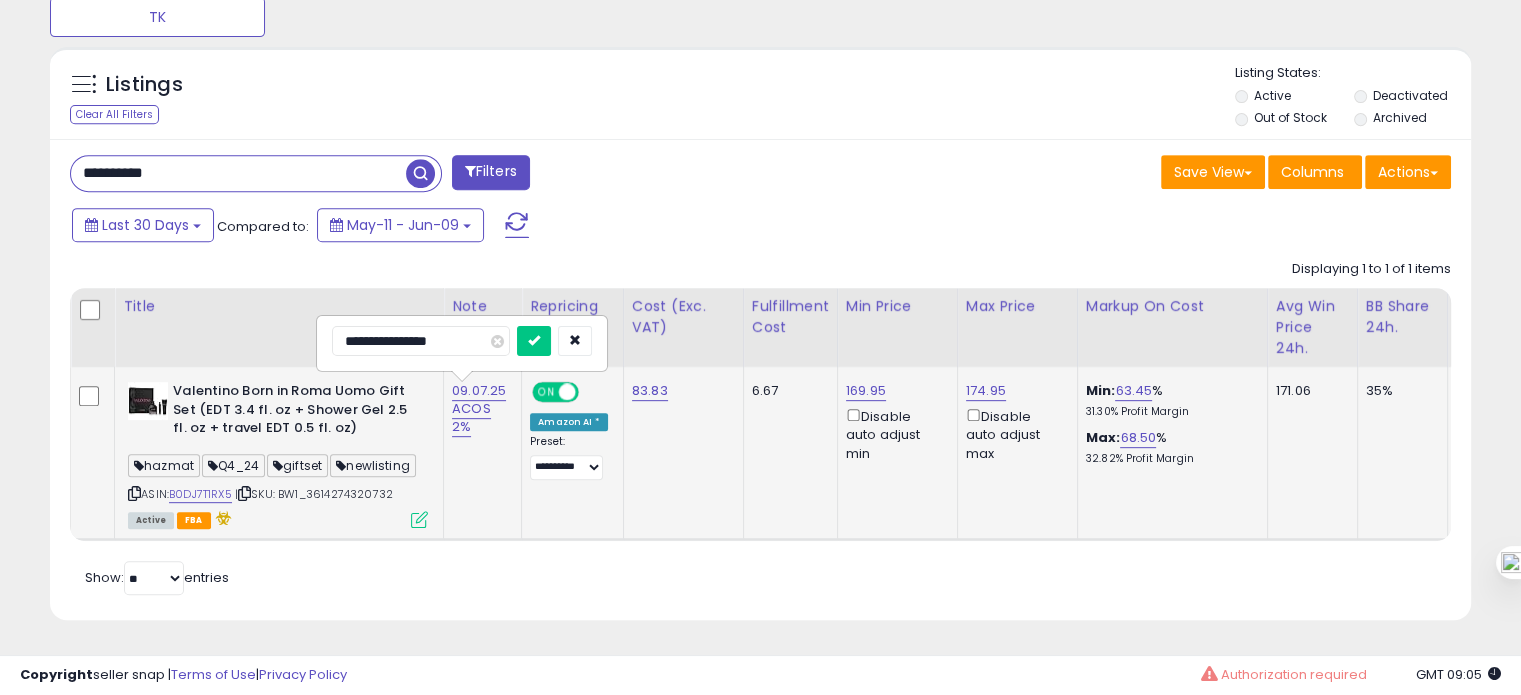 click at bounding box center (534, 341) 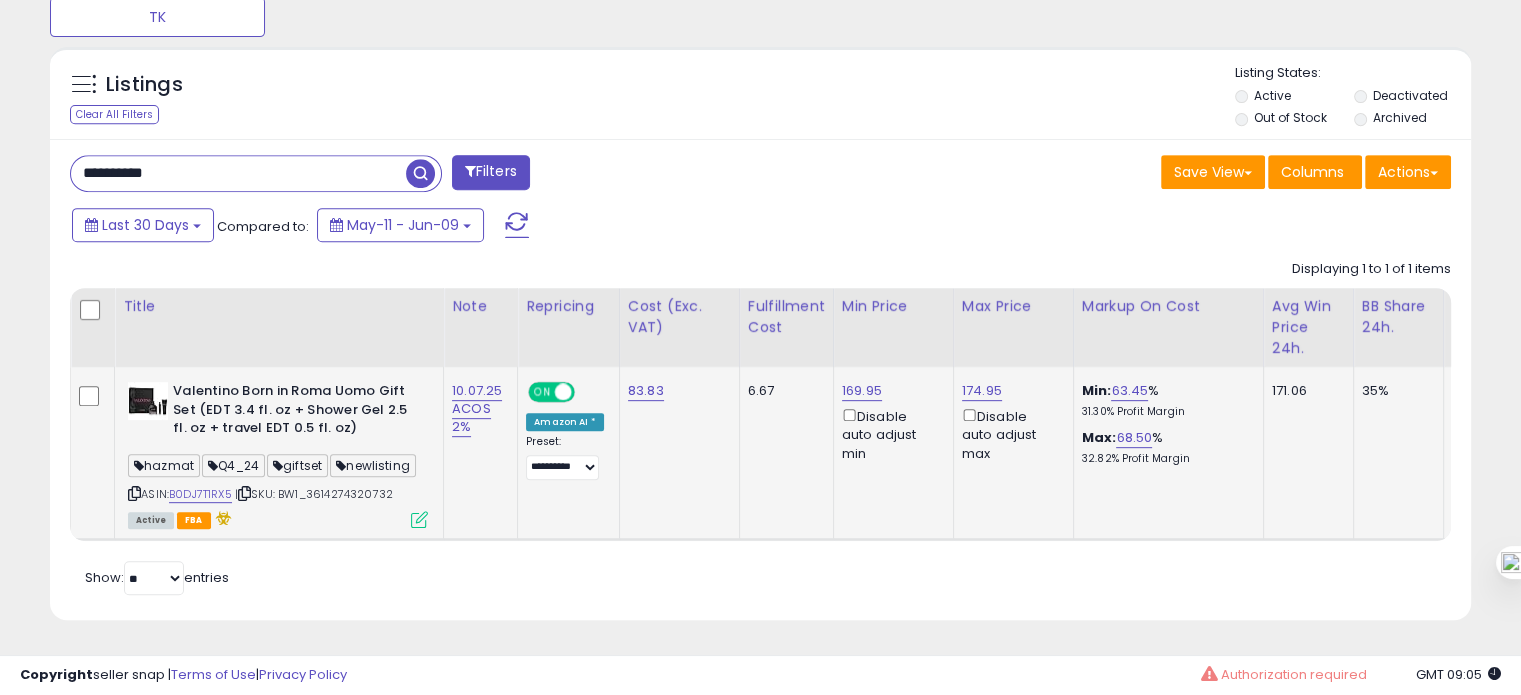 click on "**********" at bounding box center [238, 173] 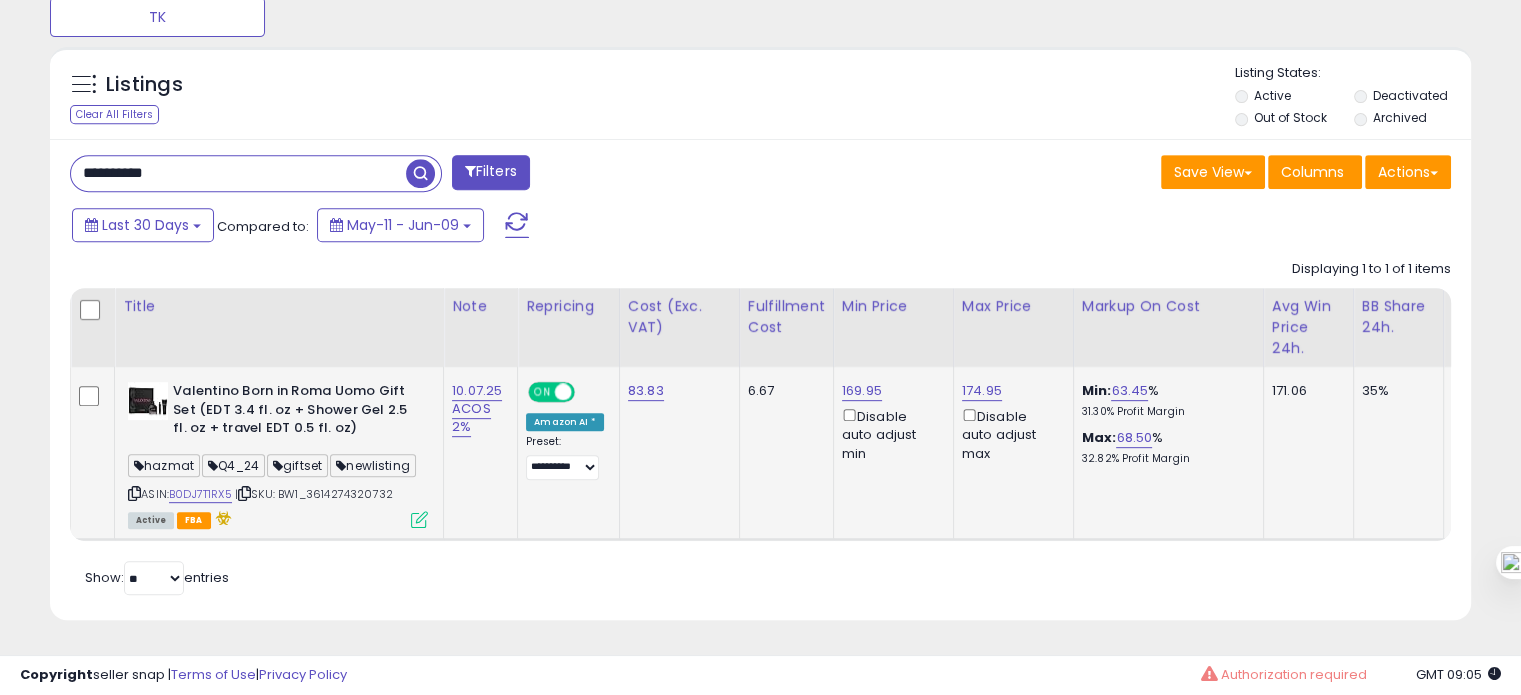 paste 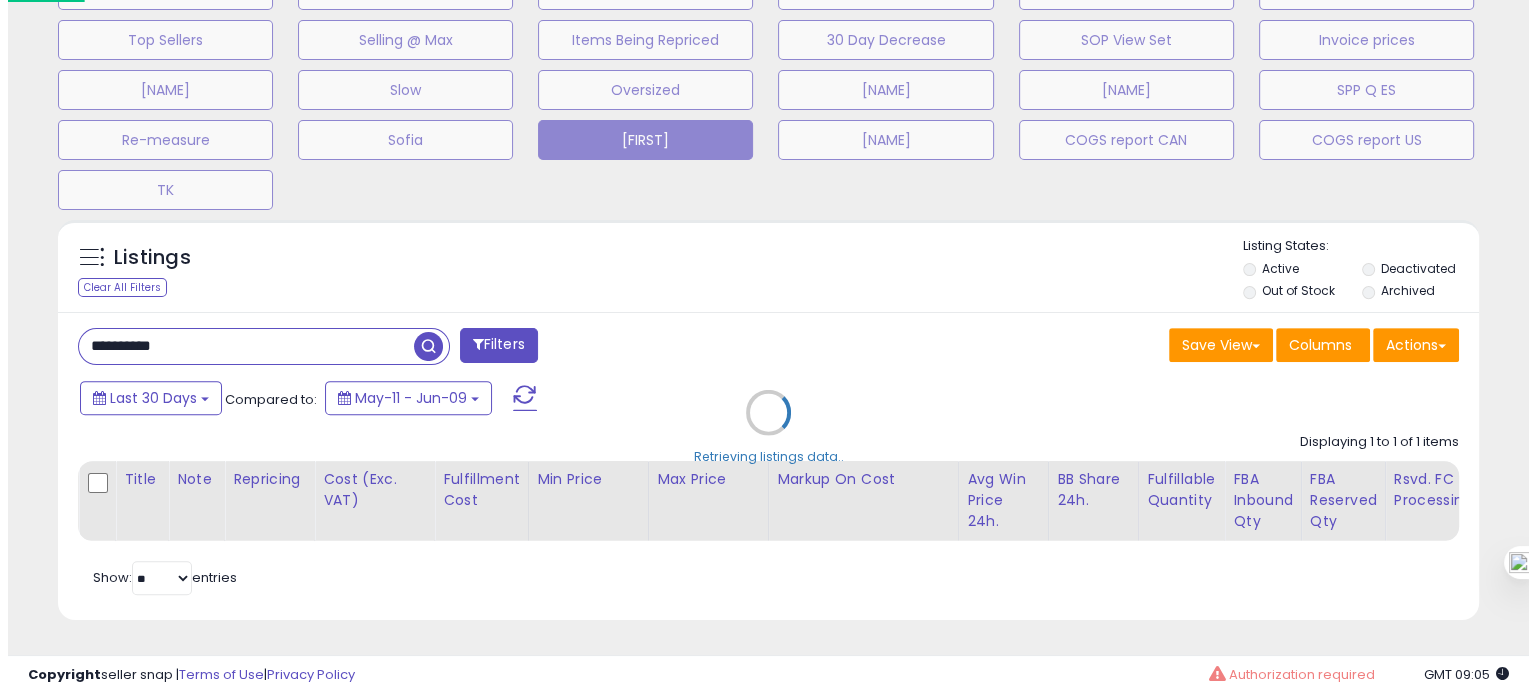 scroll, scrollTop: 674, scrollLeft: 0, axis: vertical 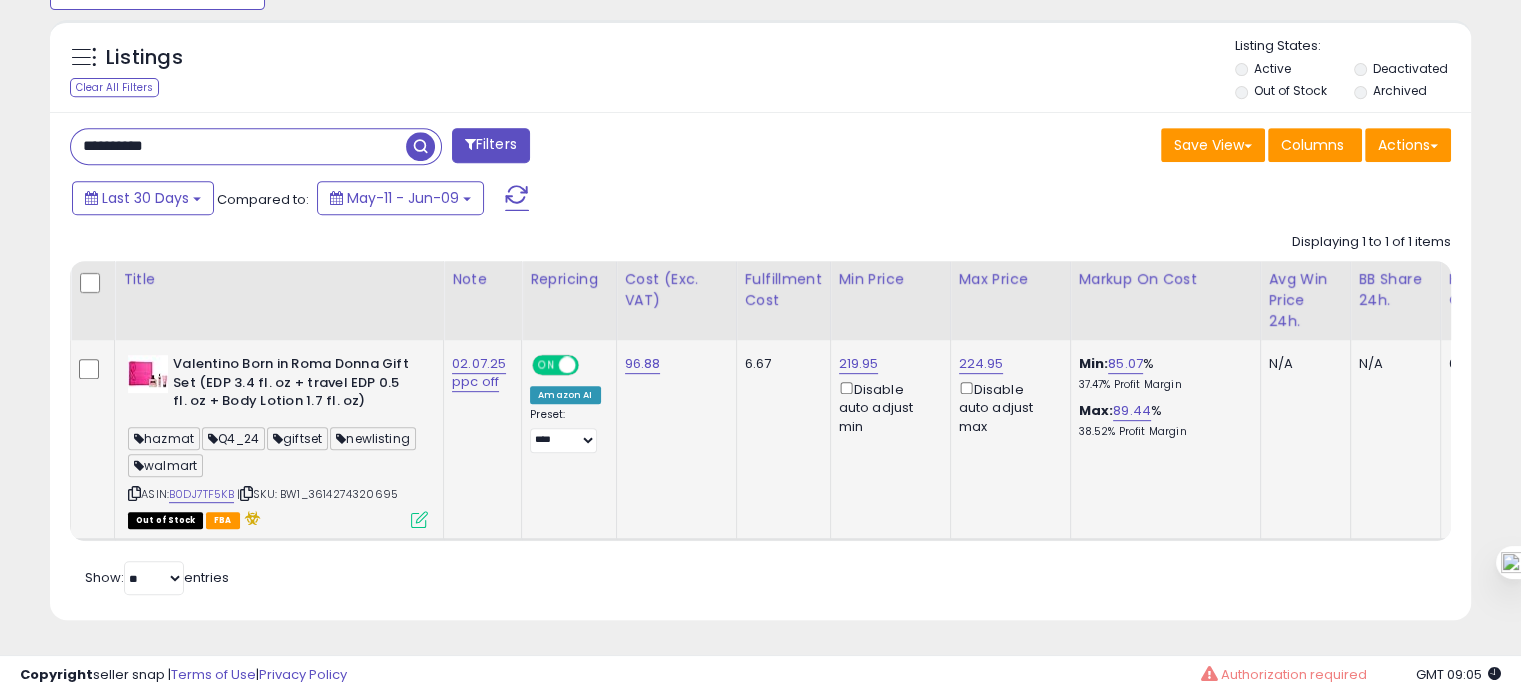 click on "ASIN:  B0DJ7TF5KB    |   SKU: BW1_3614274320695 Out of Stock FBA" at bounding box center [278, 440] 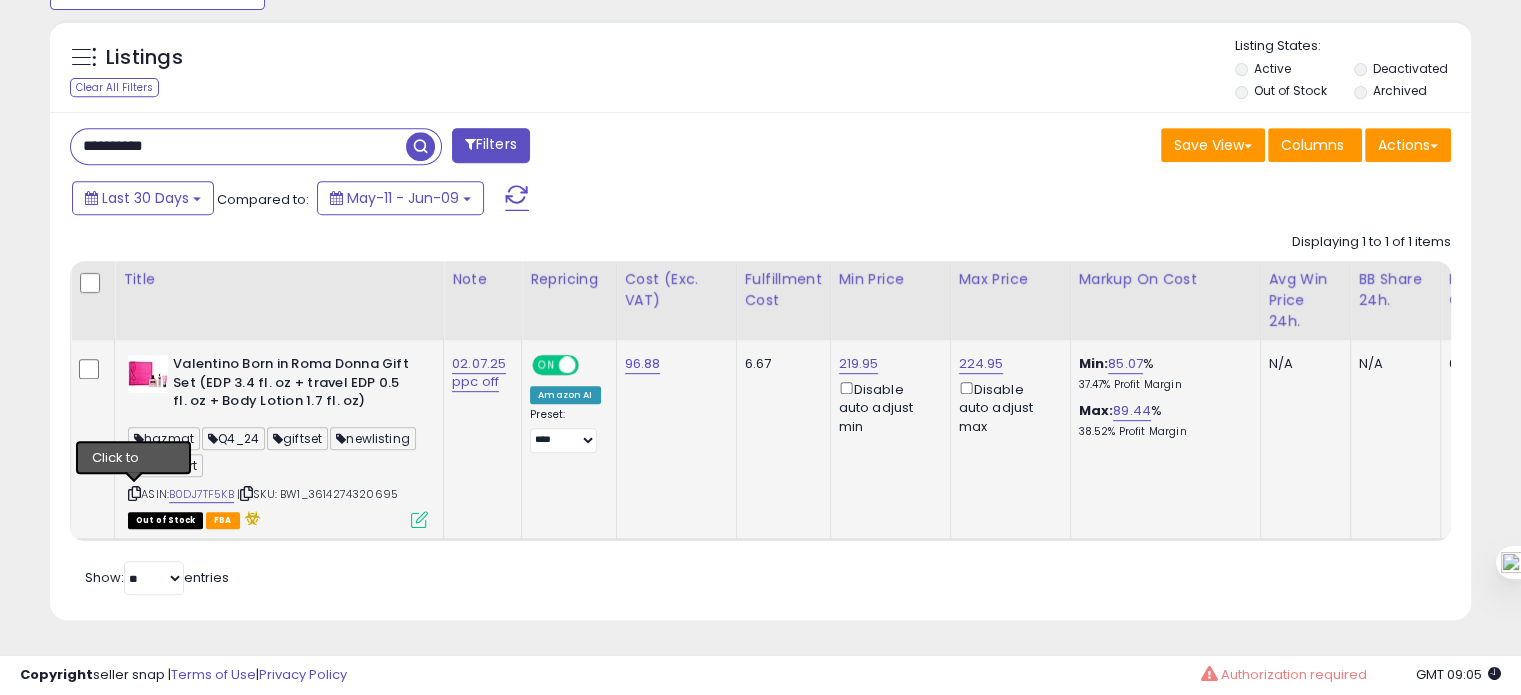 click at bounding box center (134, 493) 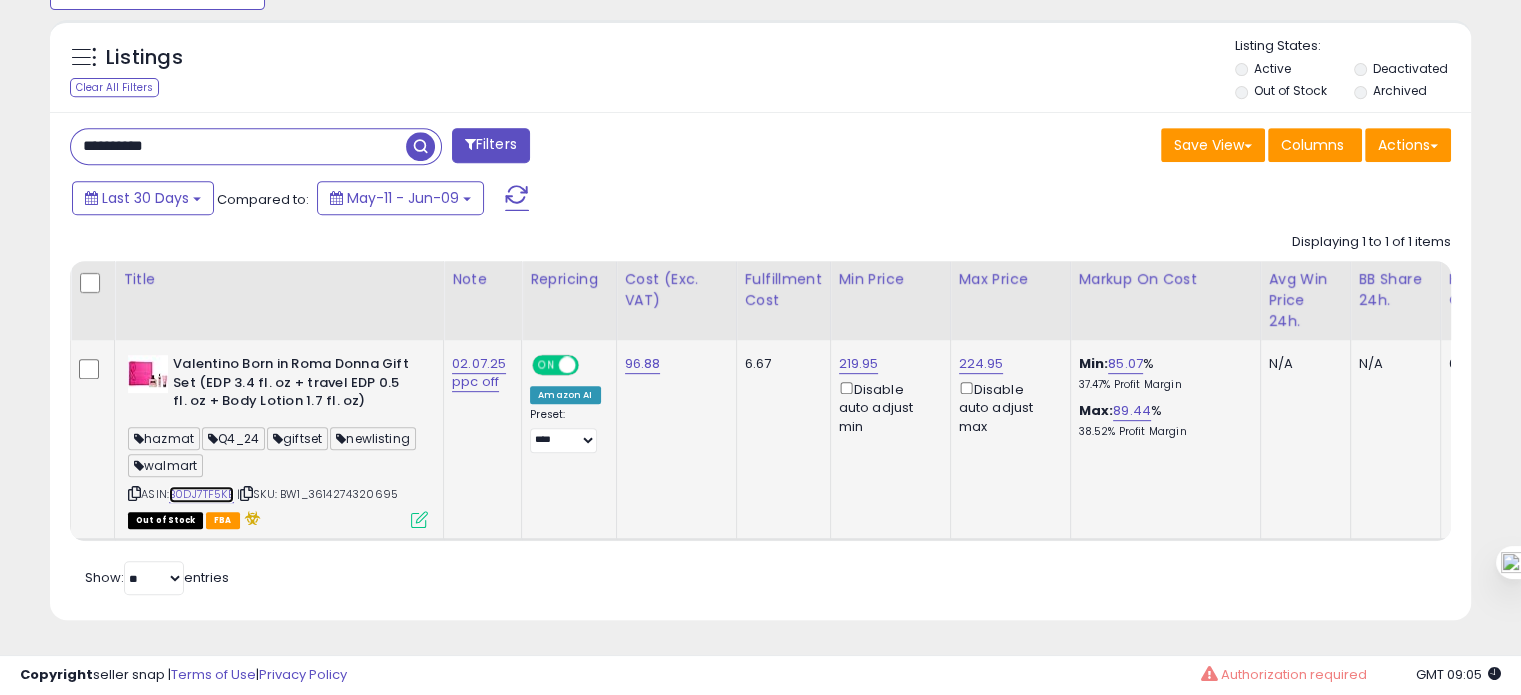 click on "B0DJ7TF5KB" at bounding box center [201, 494] 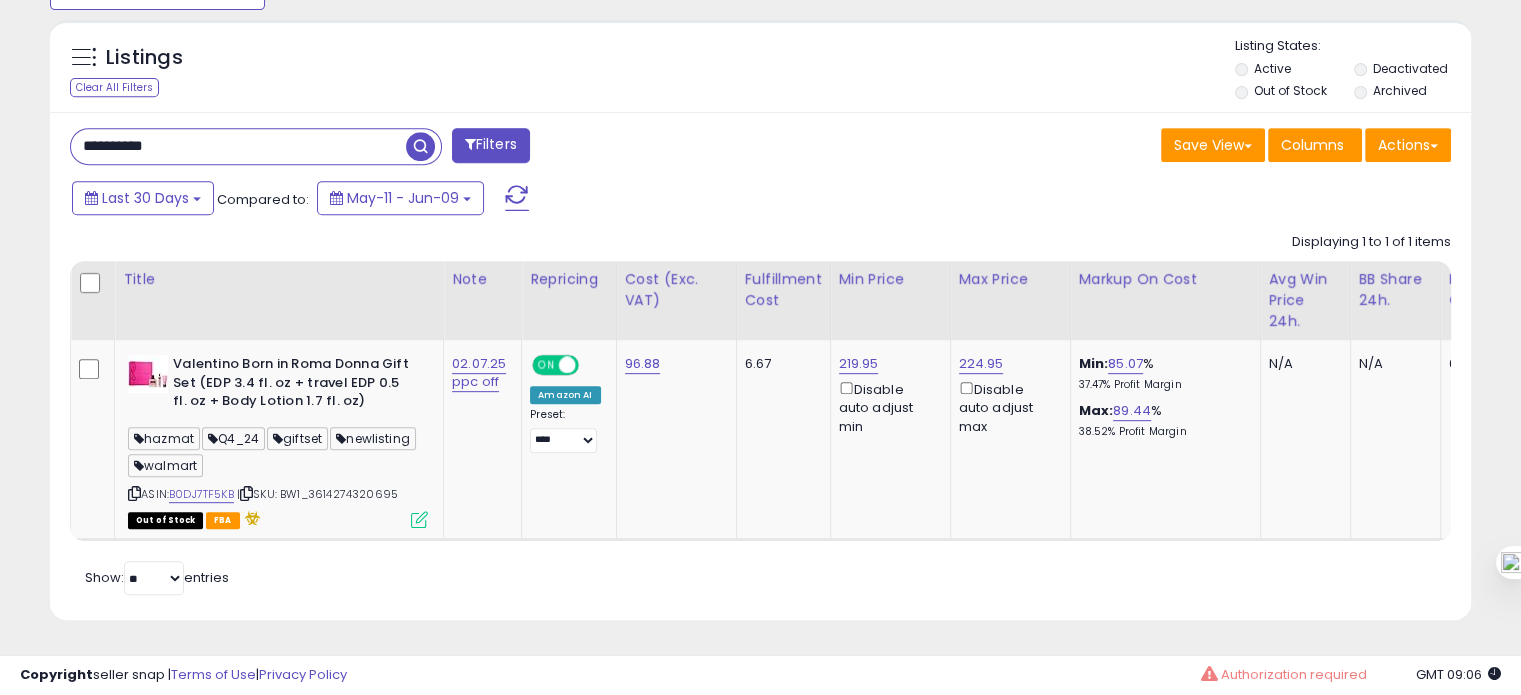 click on "**********" at bounding box center [238, 146] 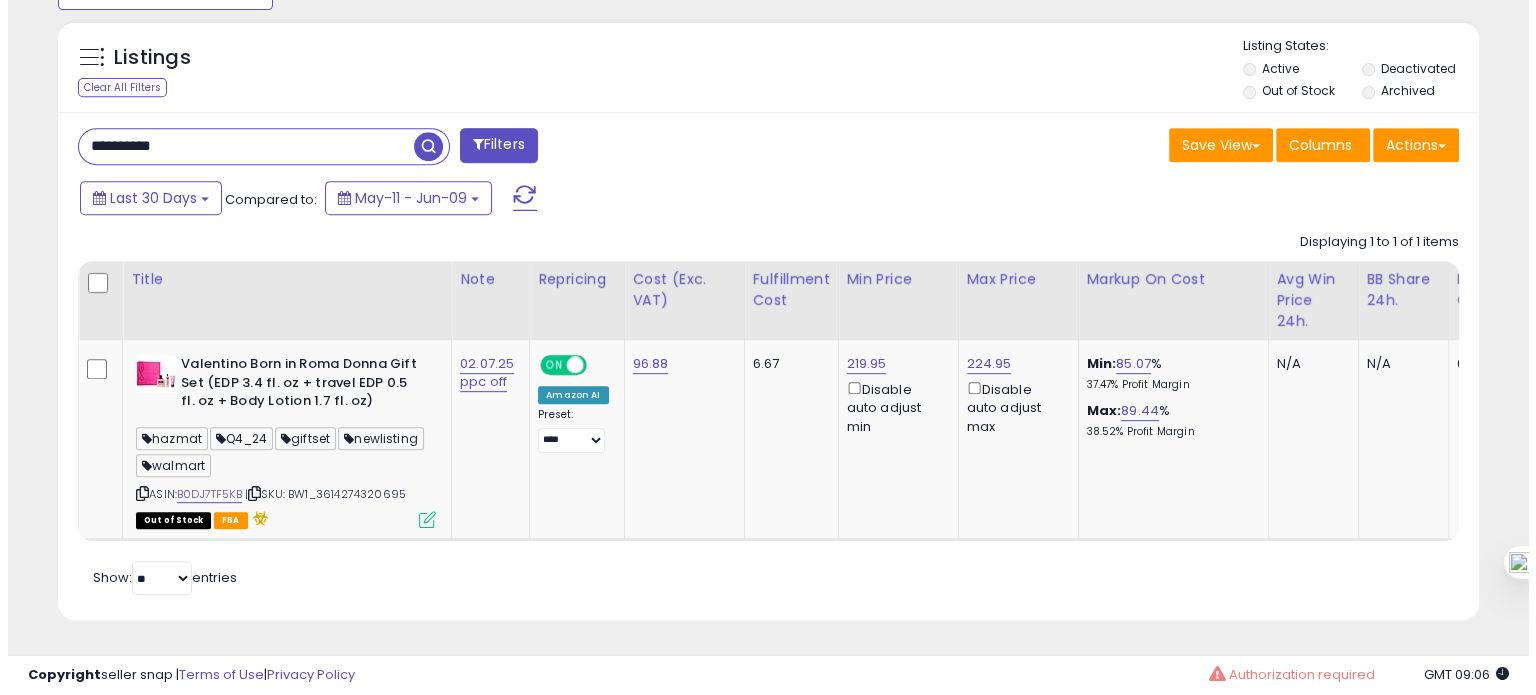 scroll, scrollTop: 674, scrollLeft: 0, axis: vertical 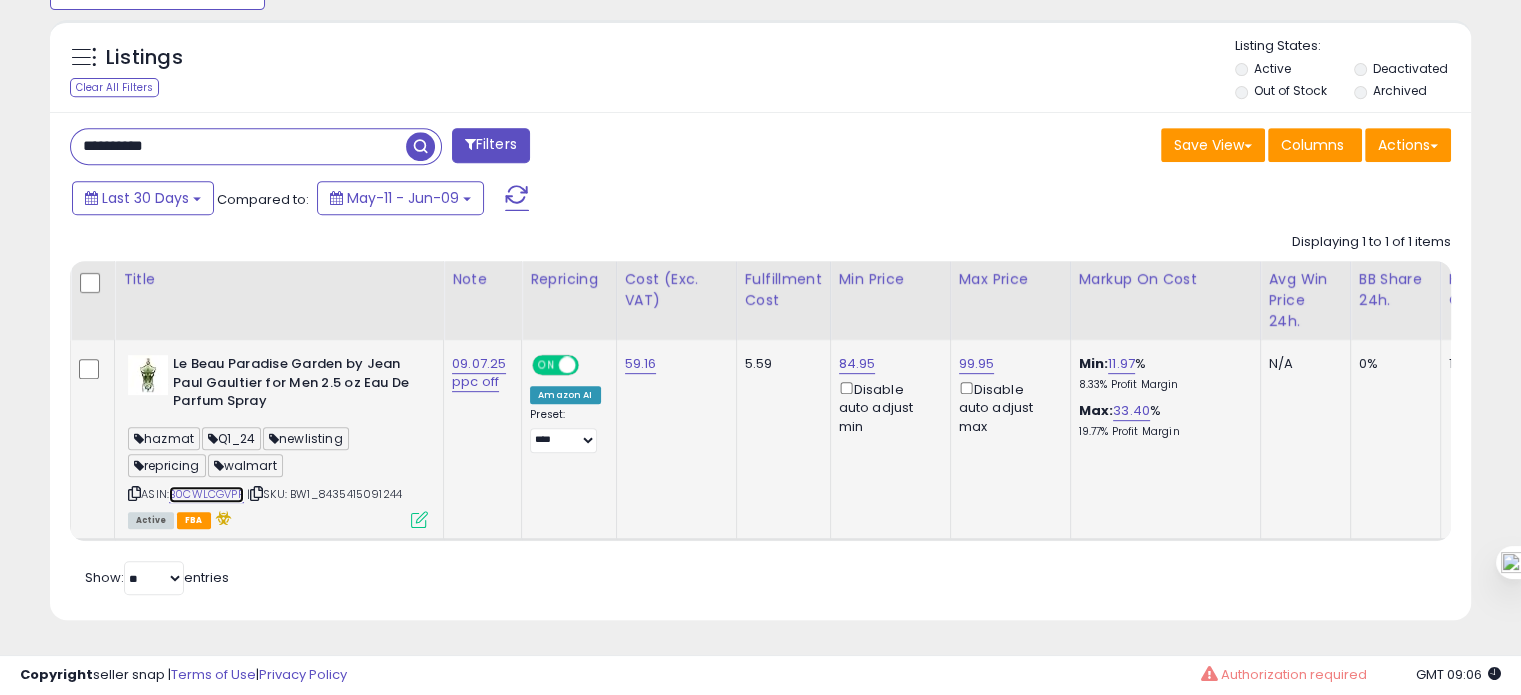click on "B0CWLCGVPF" at bounding box center [206, 494] 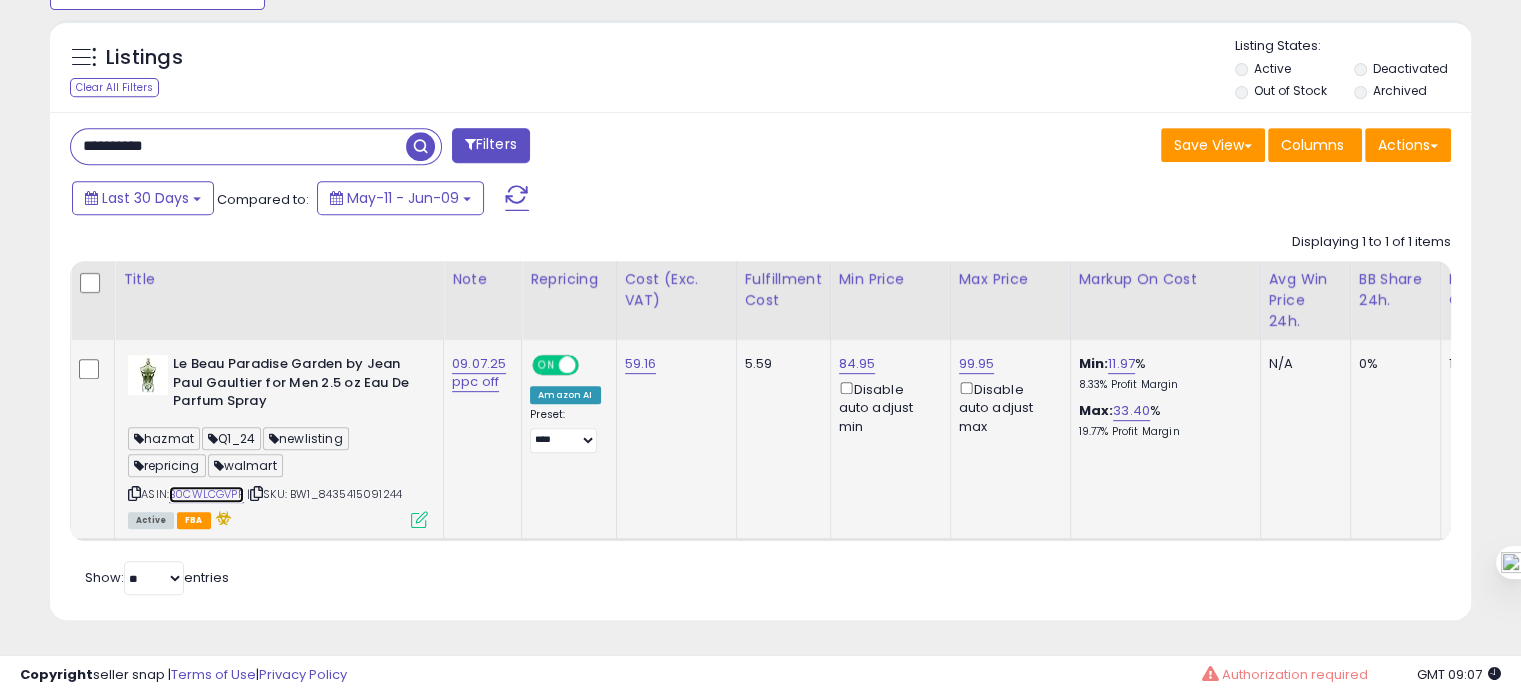 scroll, scrollTop: 0, scrollLeft: 451, axis: horizontal 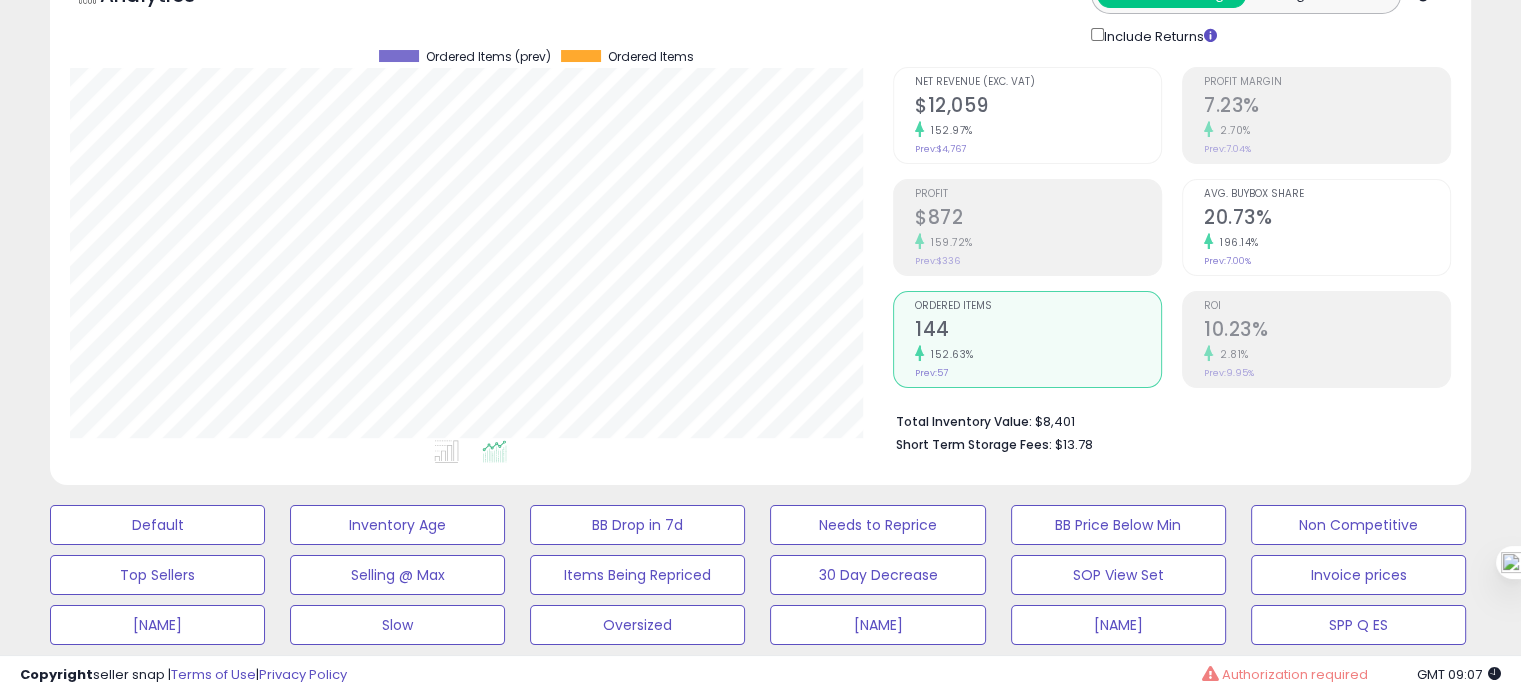 click on "196.14%" 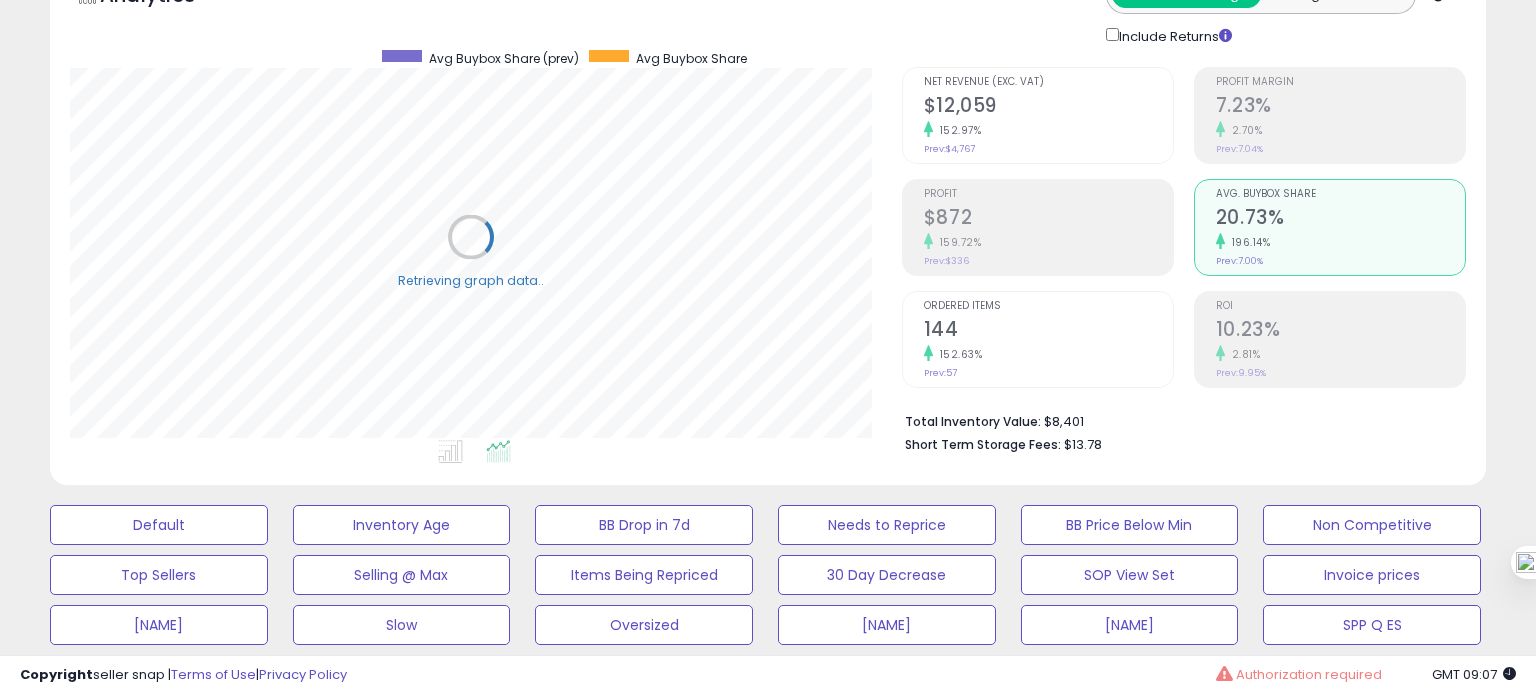 scroll, scrollTop: 999589, scrollLeft: 999168, axis: both 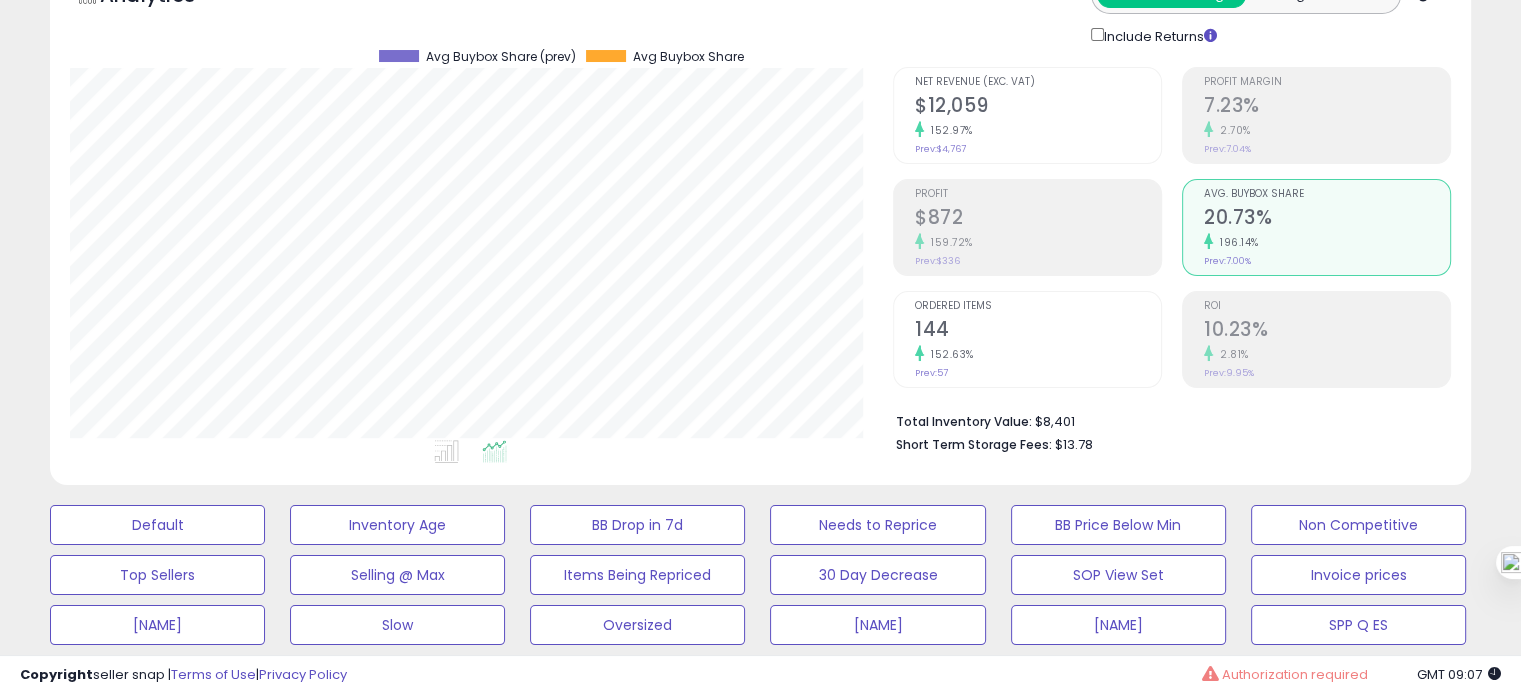 click on "ROI" at bounding box center [1327, 306] 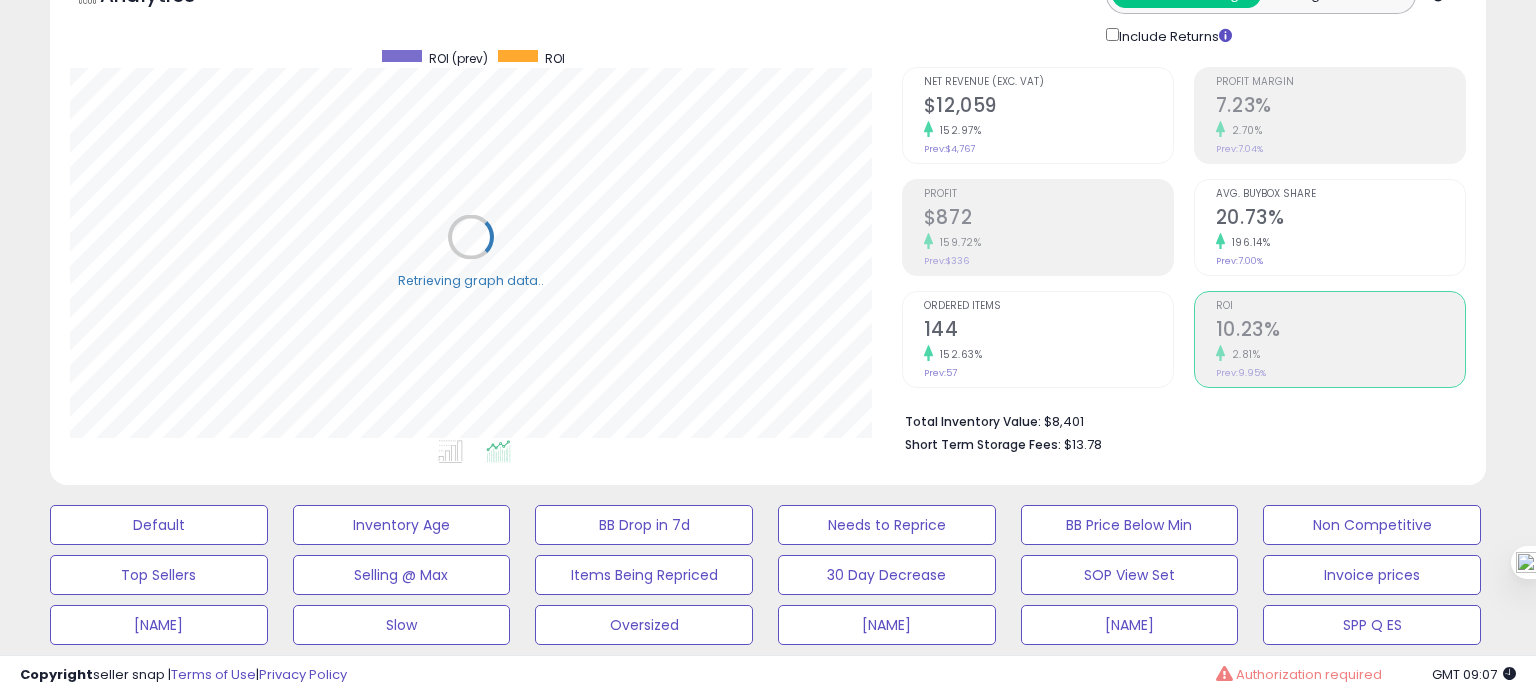 scroll, scrollTop: 999589, scrollLeft: 999168, axis: both 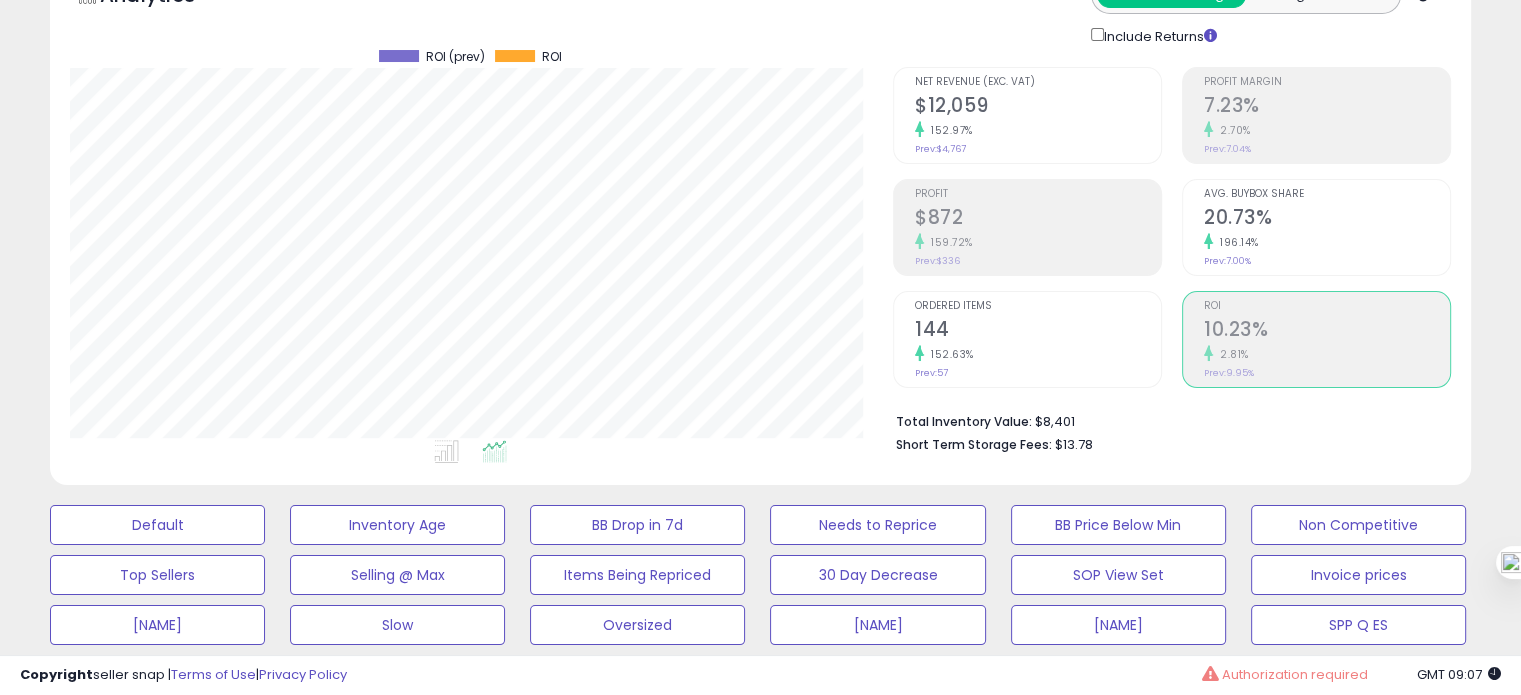 click on "144" at bounding box center [1038, 331] 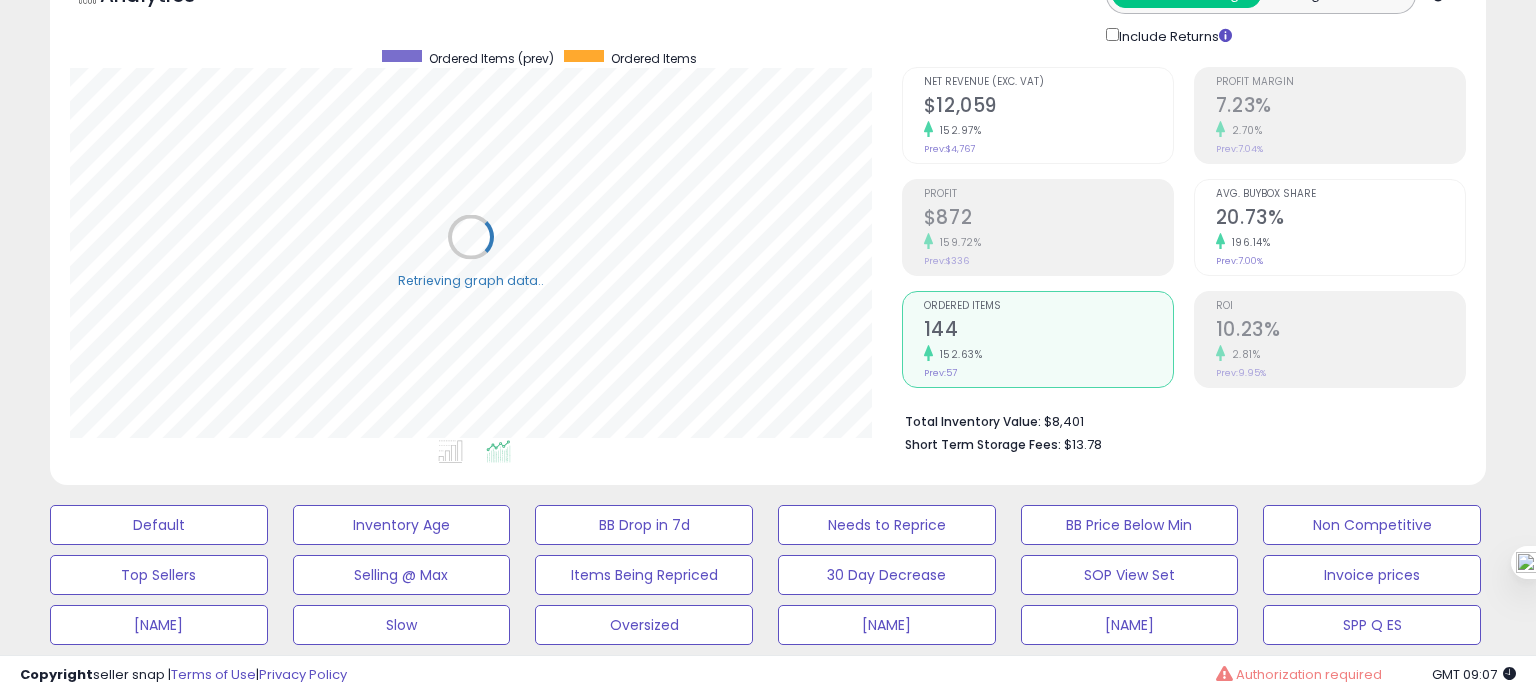 scroll, scrollTop: 999589, scrollLeft: 999168, axis: both 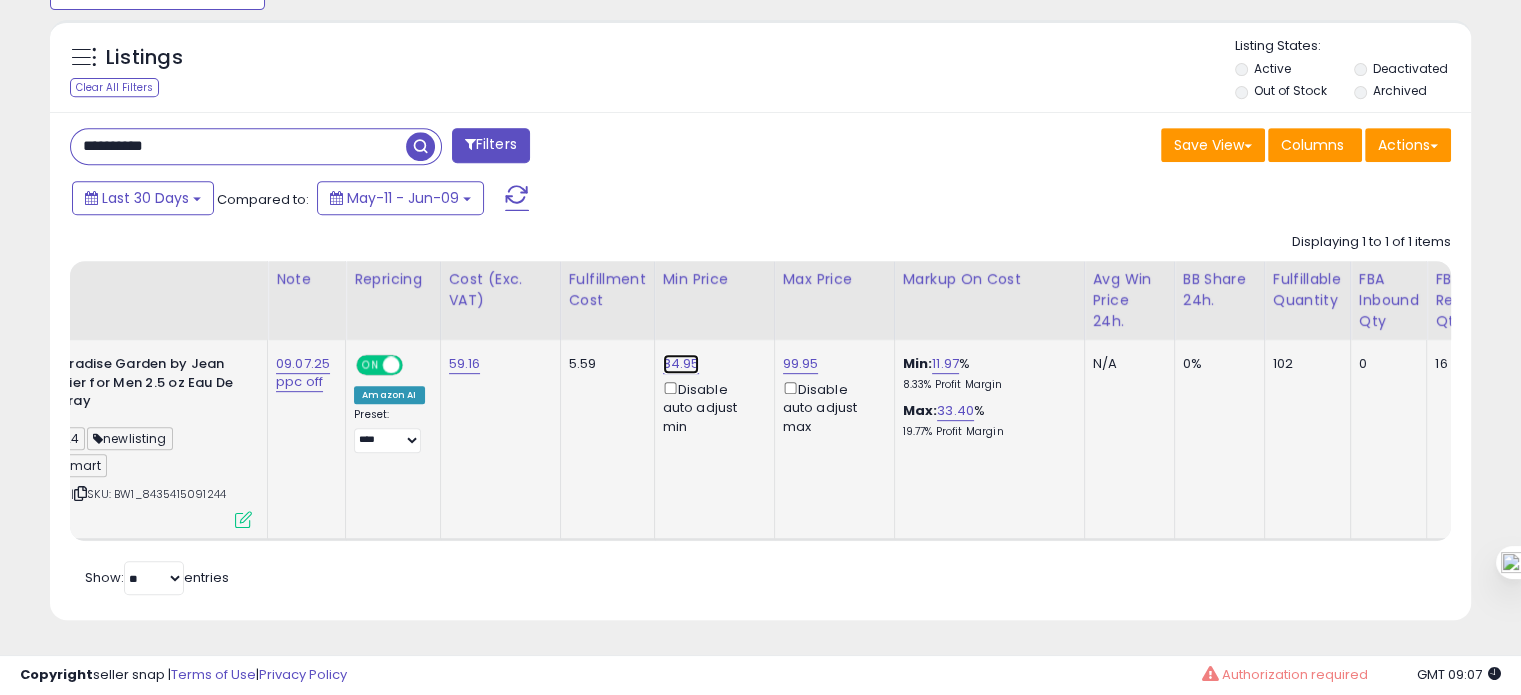 click on "84.95" at bounding box center [681, 364] 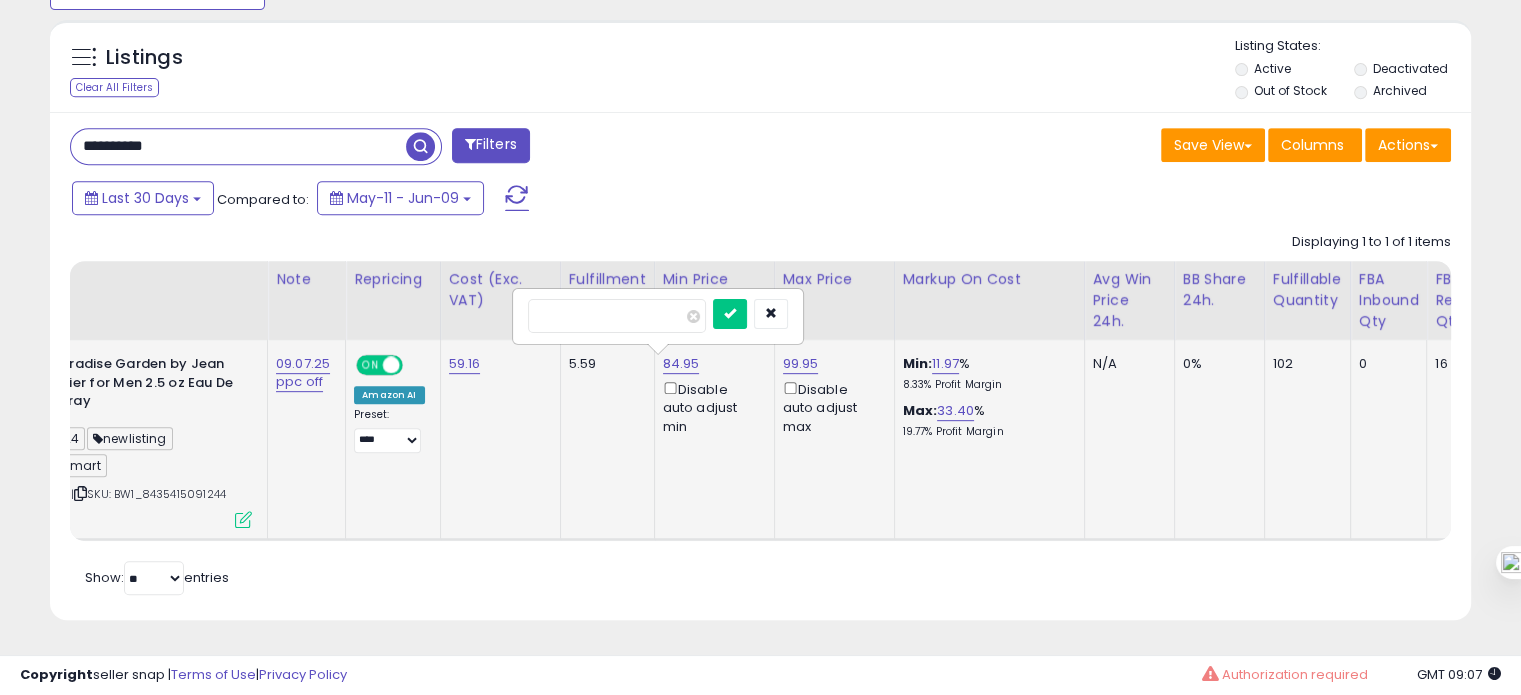 click on "*****" at bounding box center (617, 316) 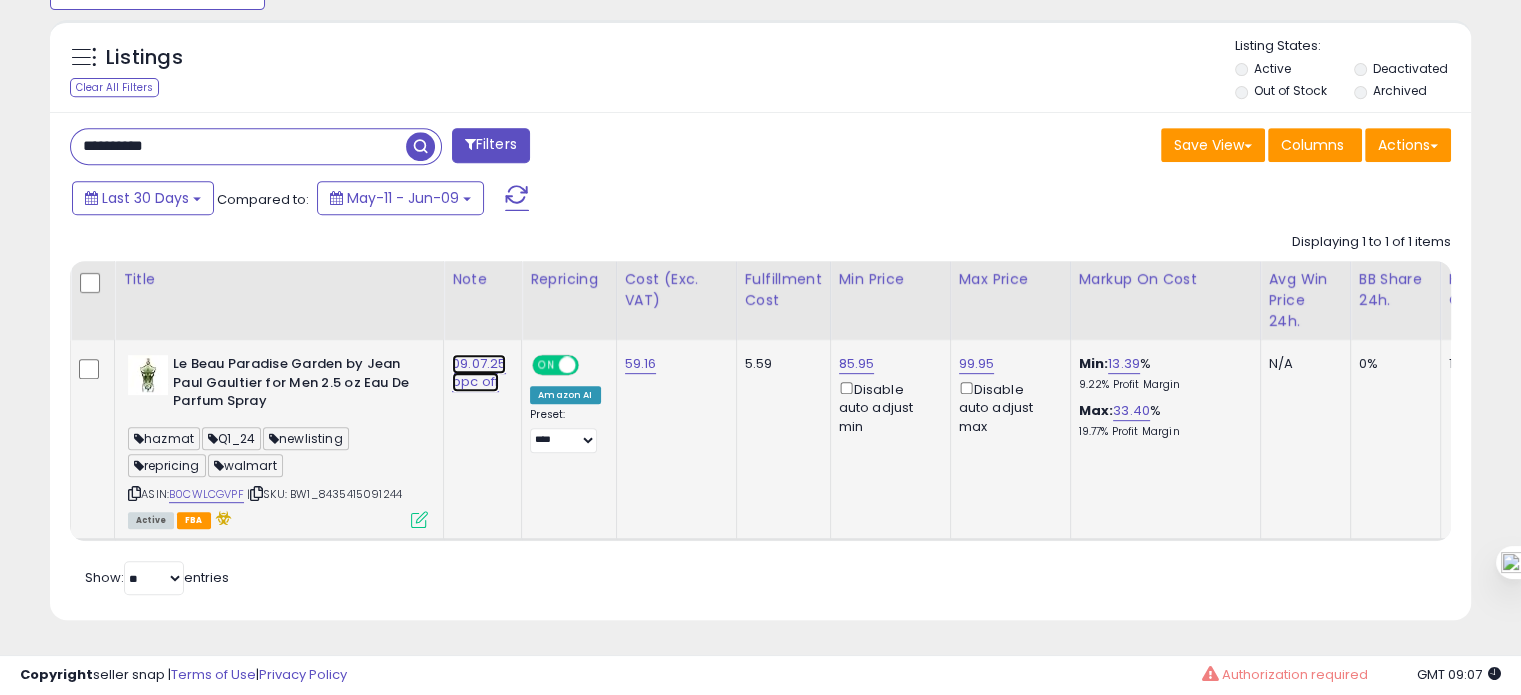 click on "09.07.25 ppc off" at bounding box center (479, 373) 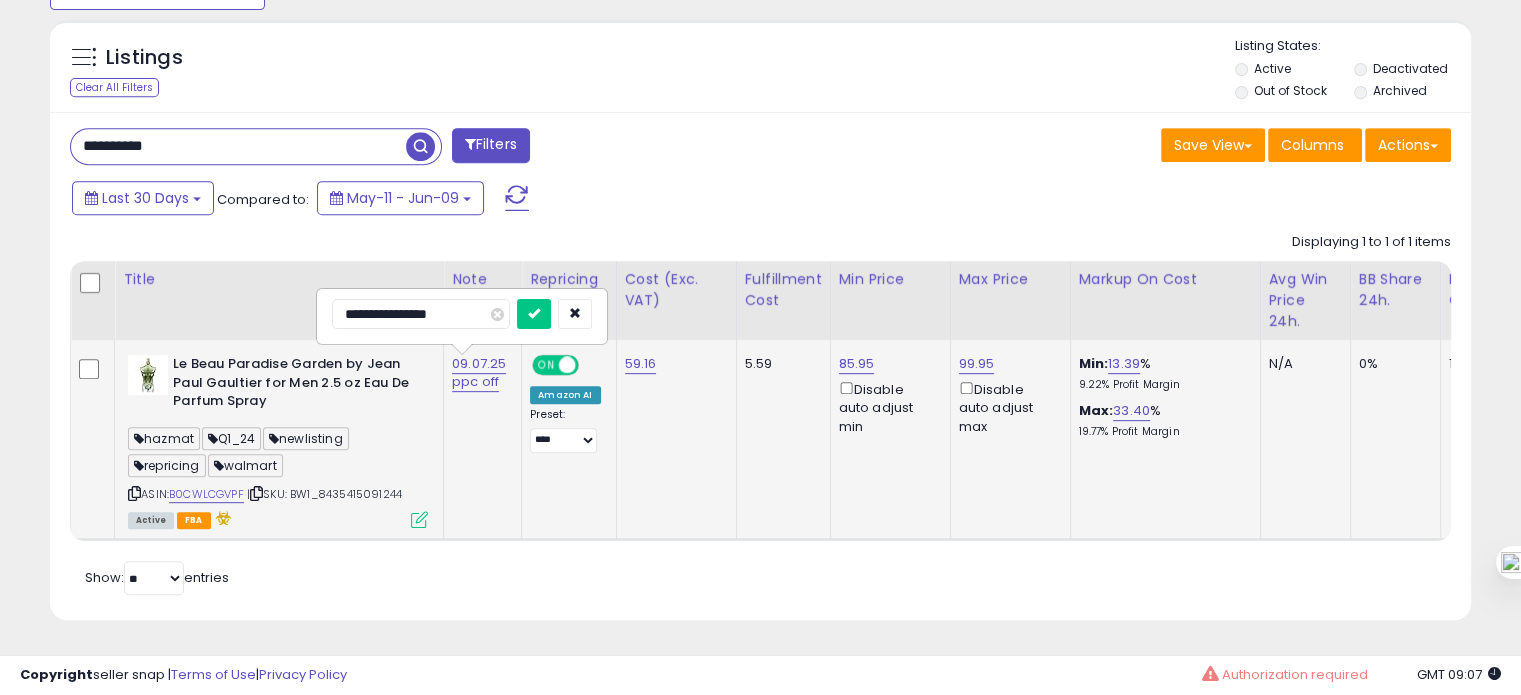 drag, startPoint x: 356, startPoint y: 304, endPoint x: 325, endPoint y: 304, distance: 31 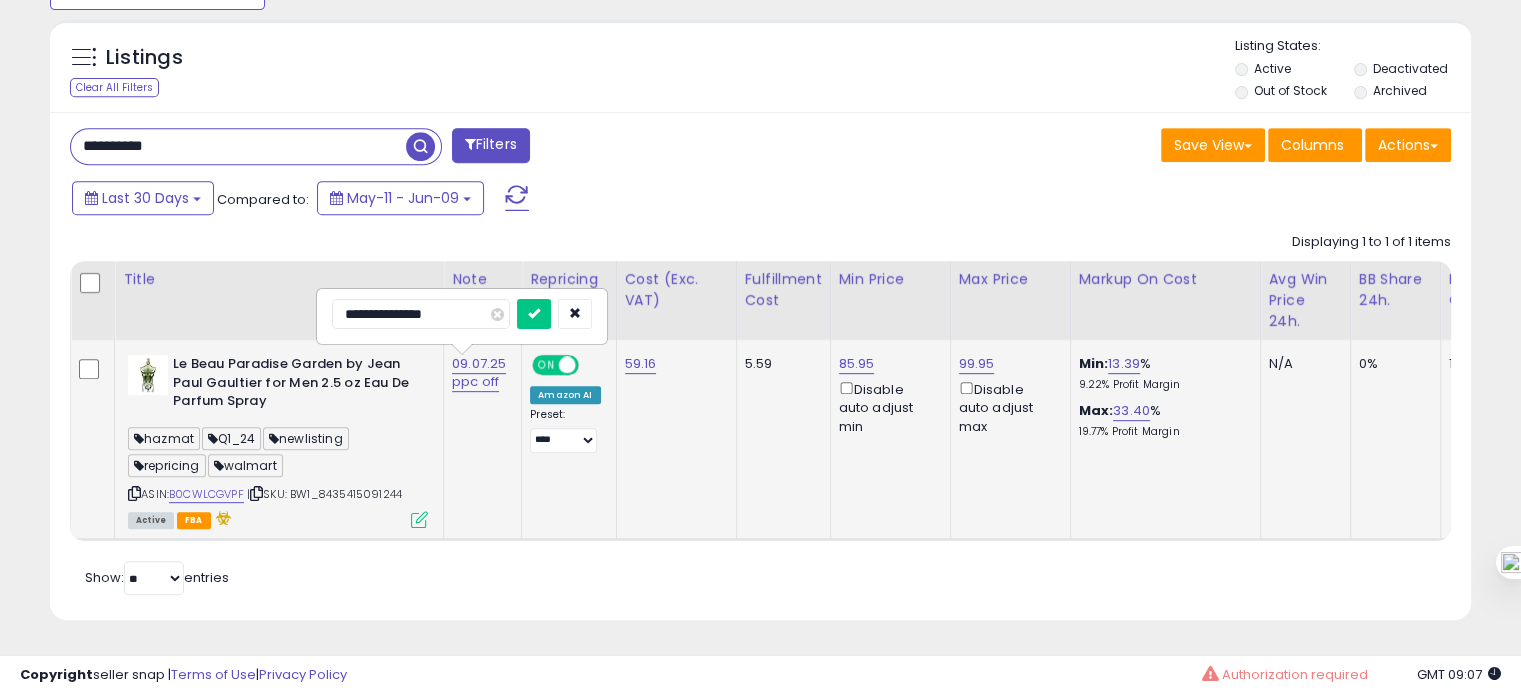 type on "**********" 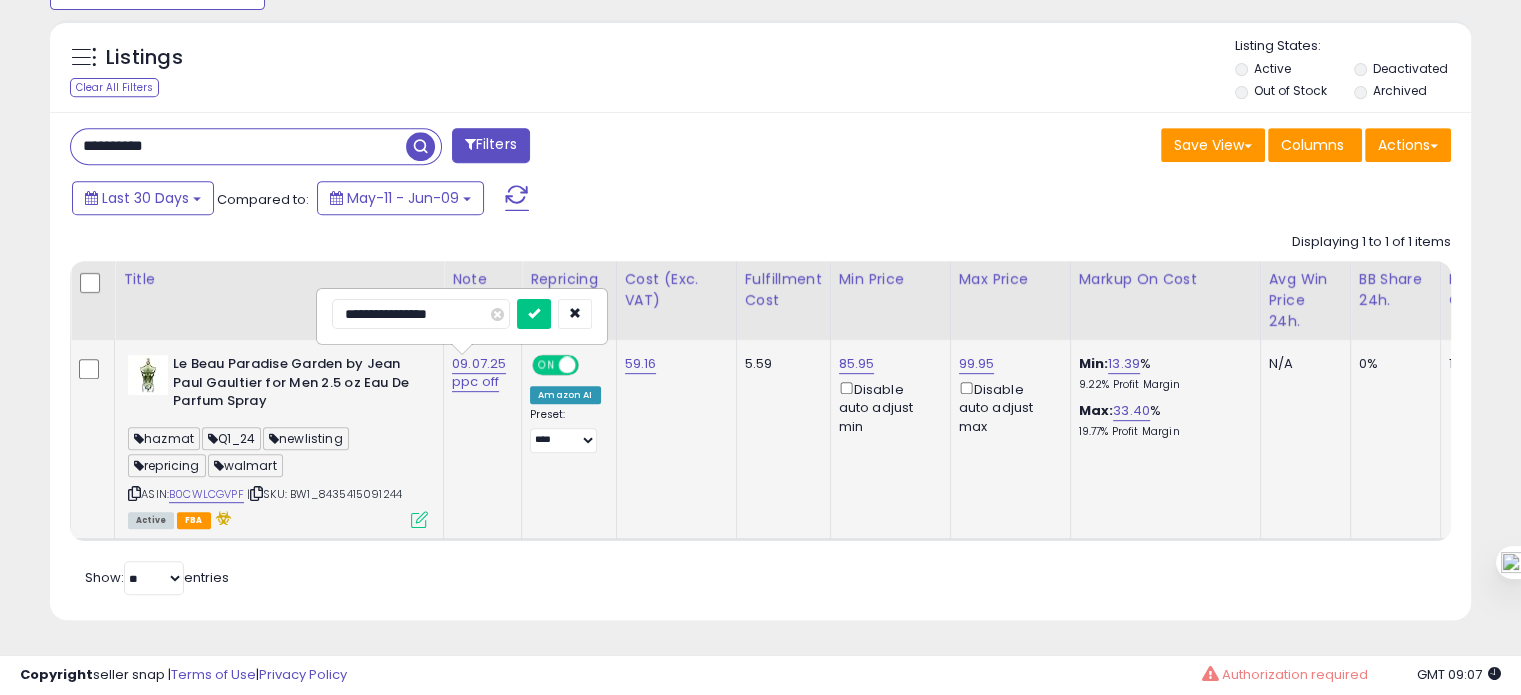 click at bounding box center (534, 314) 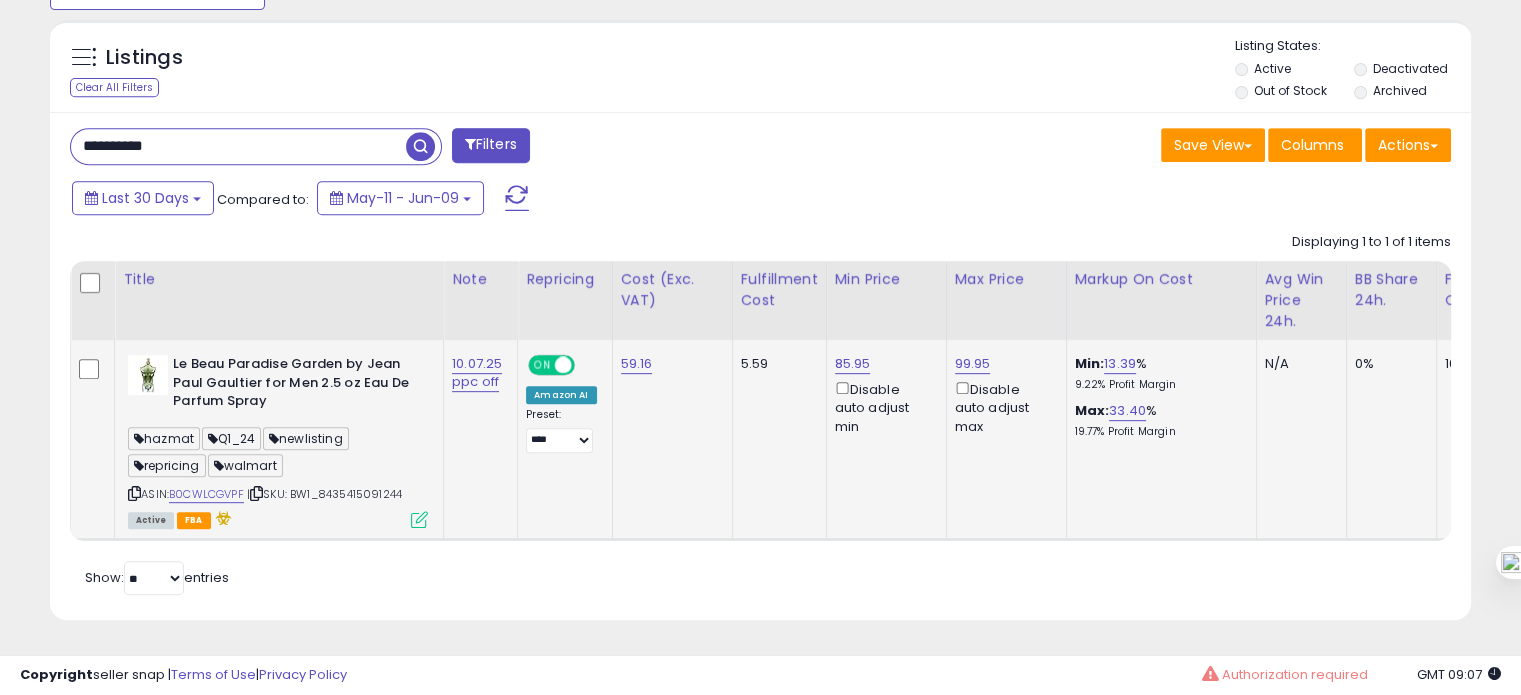 click on "|   SKU: BW1_8435415091244" at bounding box center [324, 494] 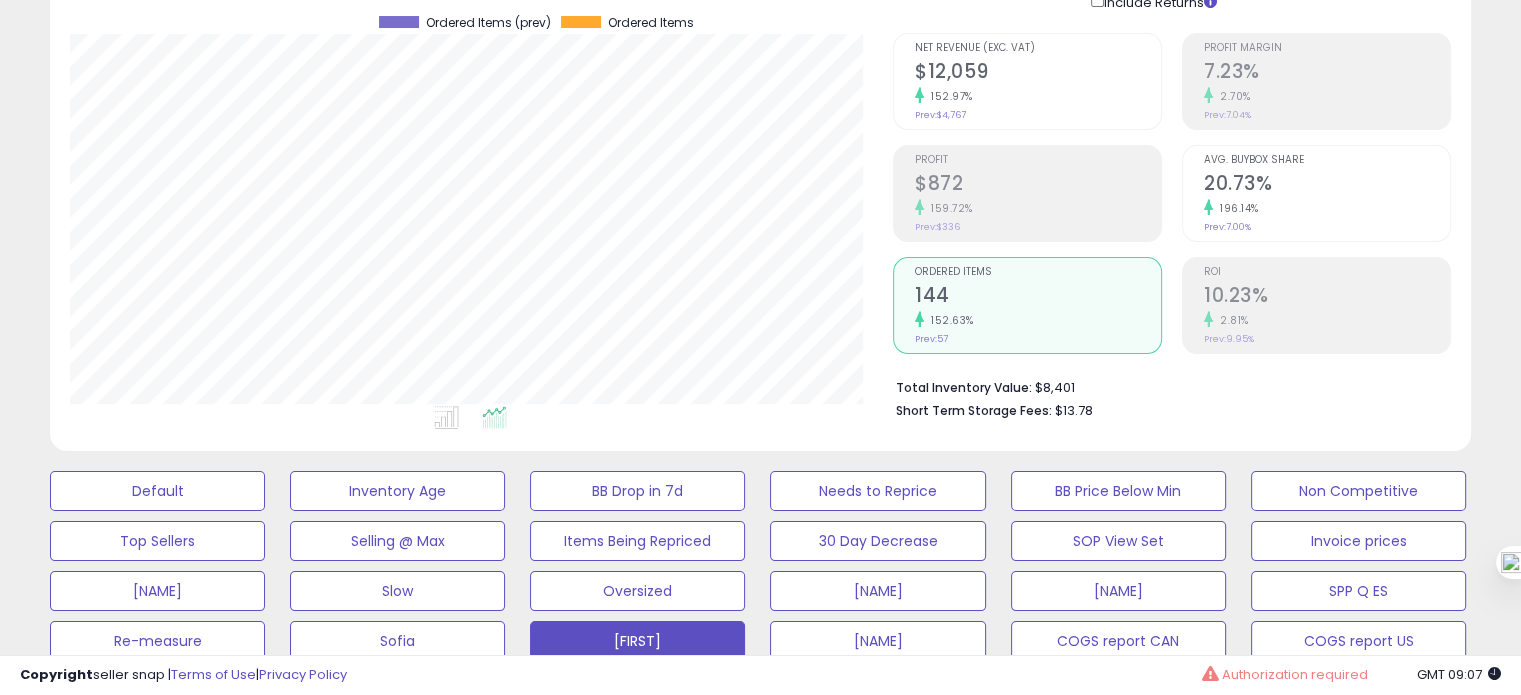click on "Avg. Buybox Share" at bounding box center (1327, 160) 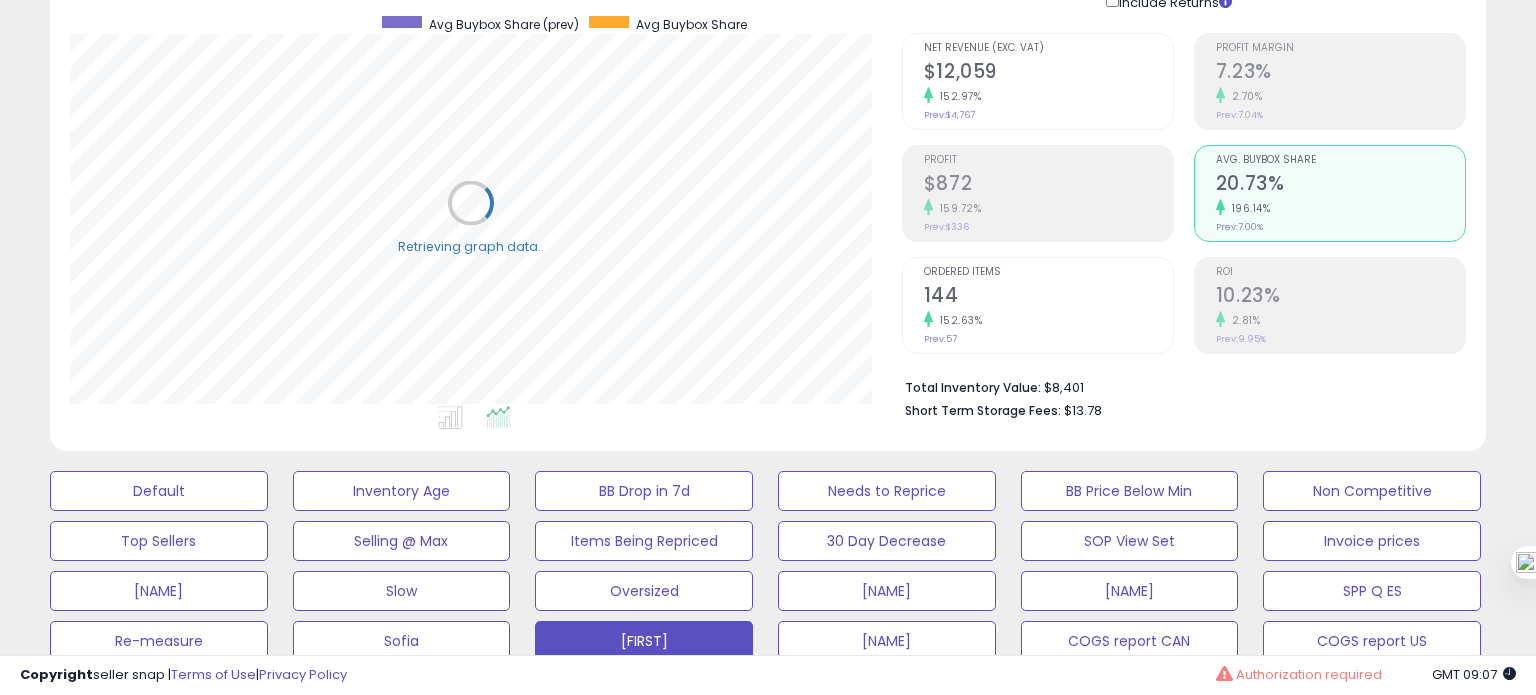 scroll, scrollTop: 999589, scrollLeft: 999168, axis: both 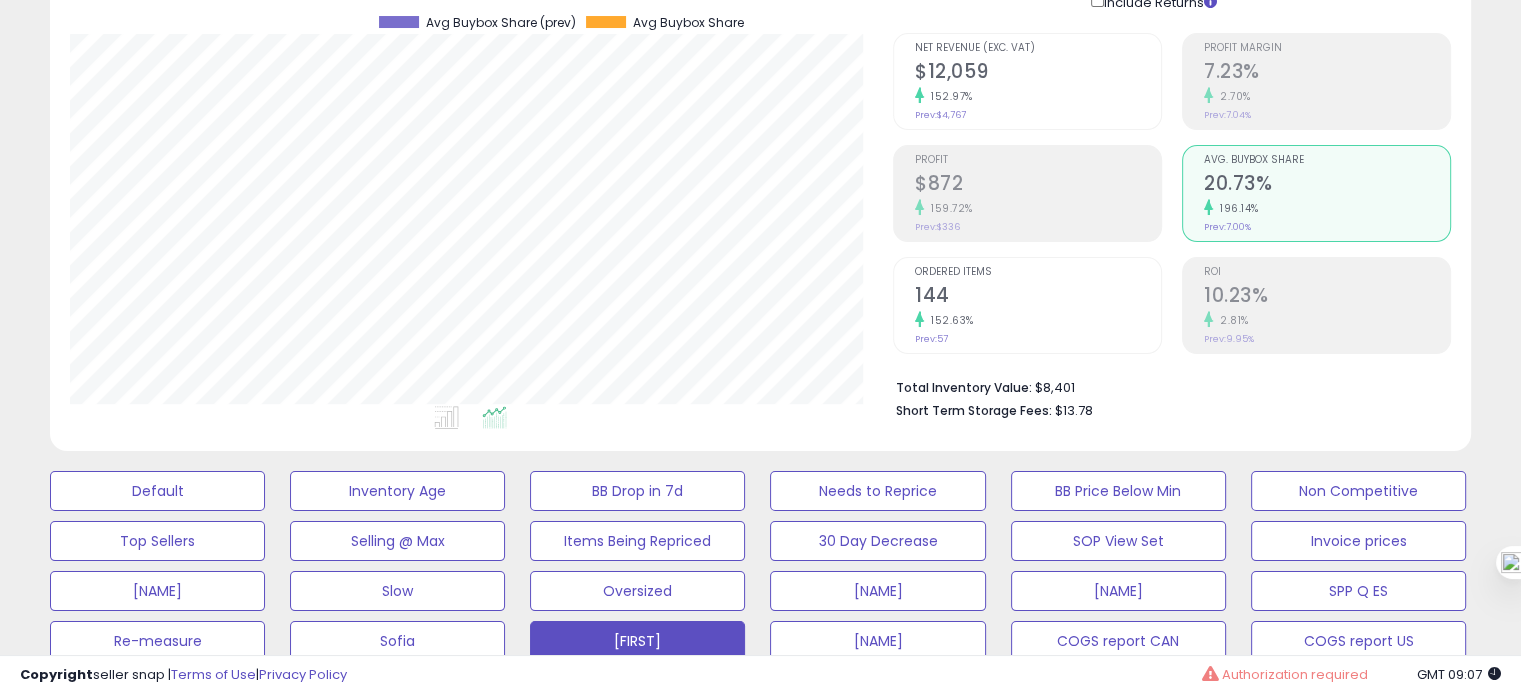 click on "Ordered Items
144
152.63%
Prev:  57" at bounding box center [1038, 303] 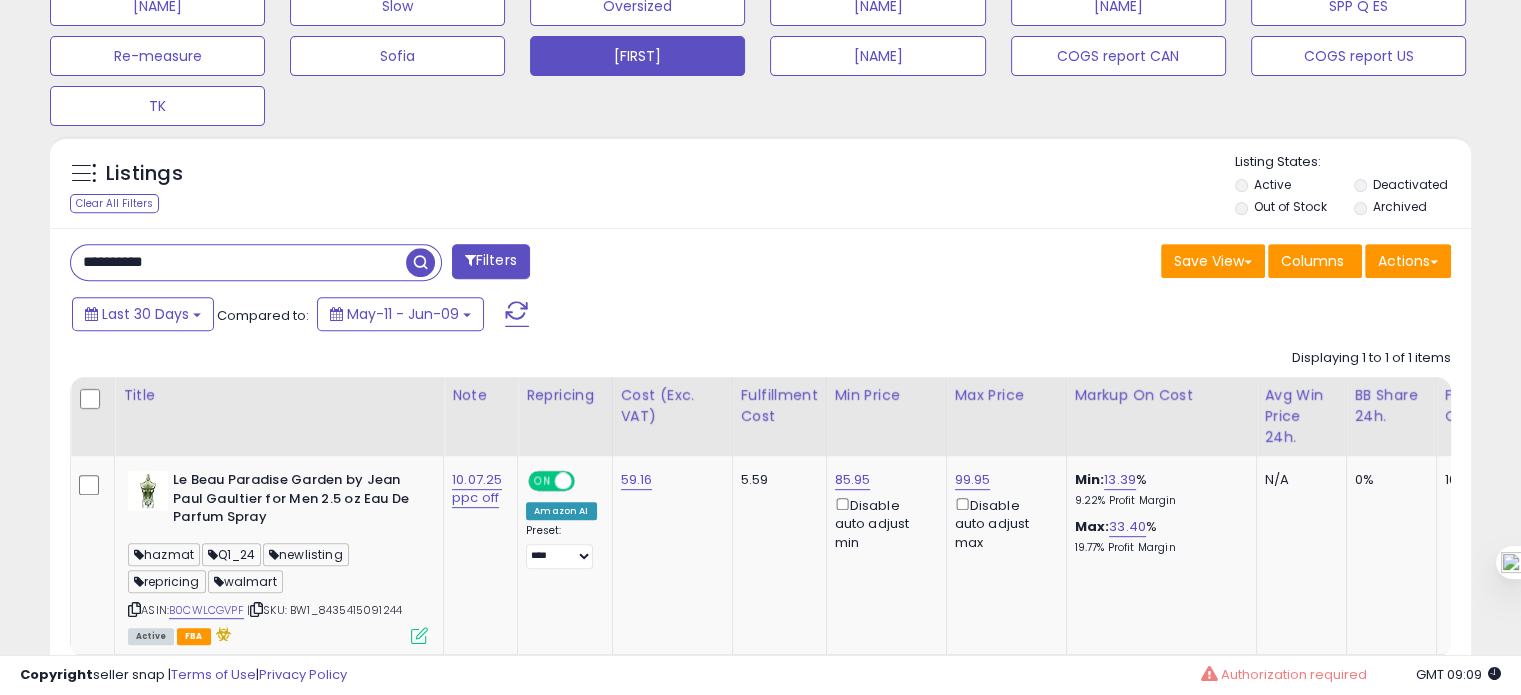 scroll, scrollTop: 874, scrollLeft: 0, axis: vertical 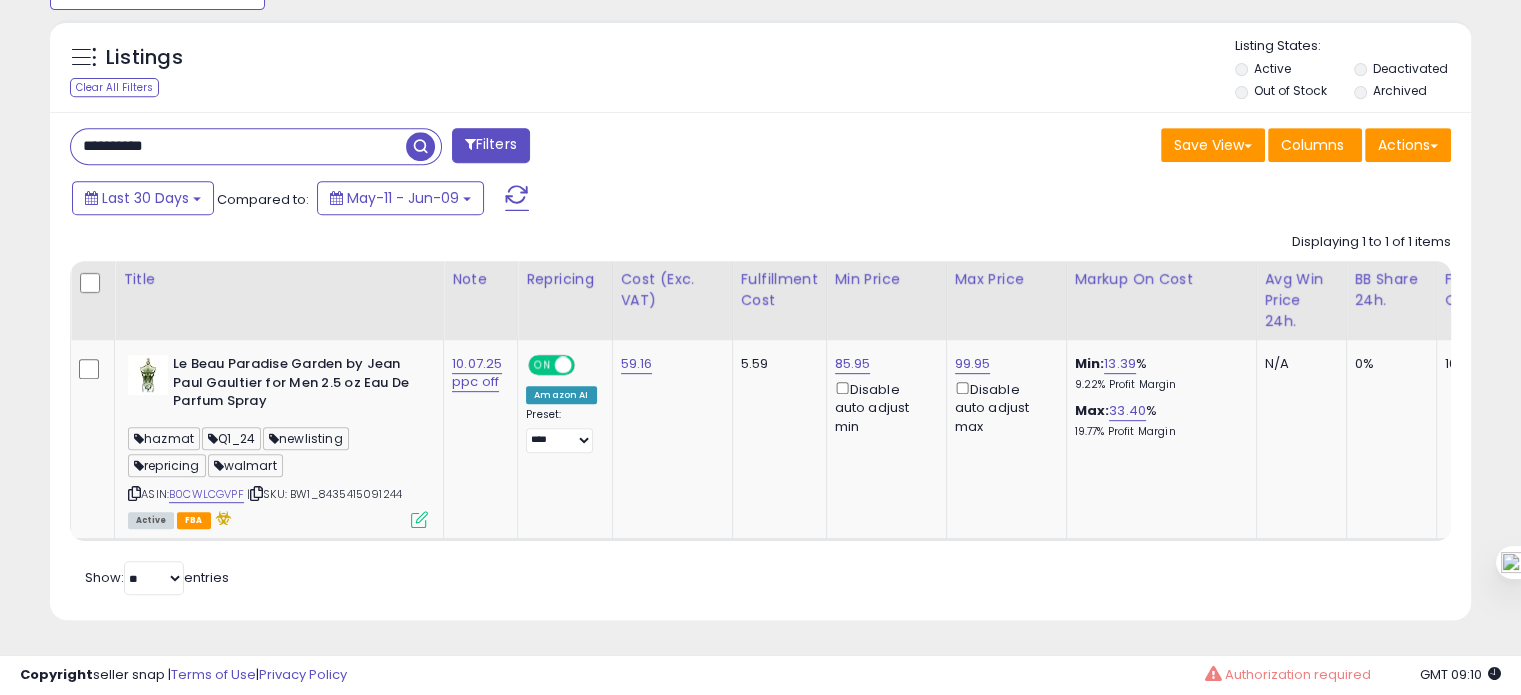 click on "**********" at bounding box center [238, 146] 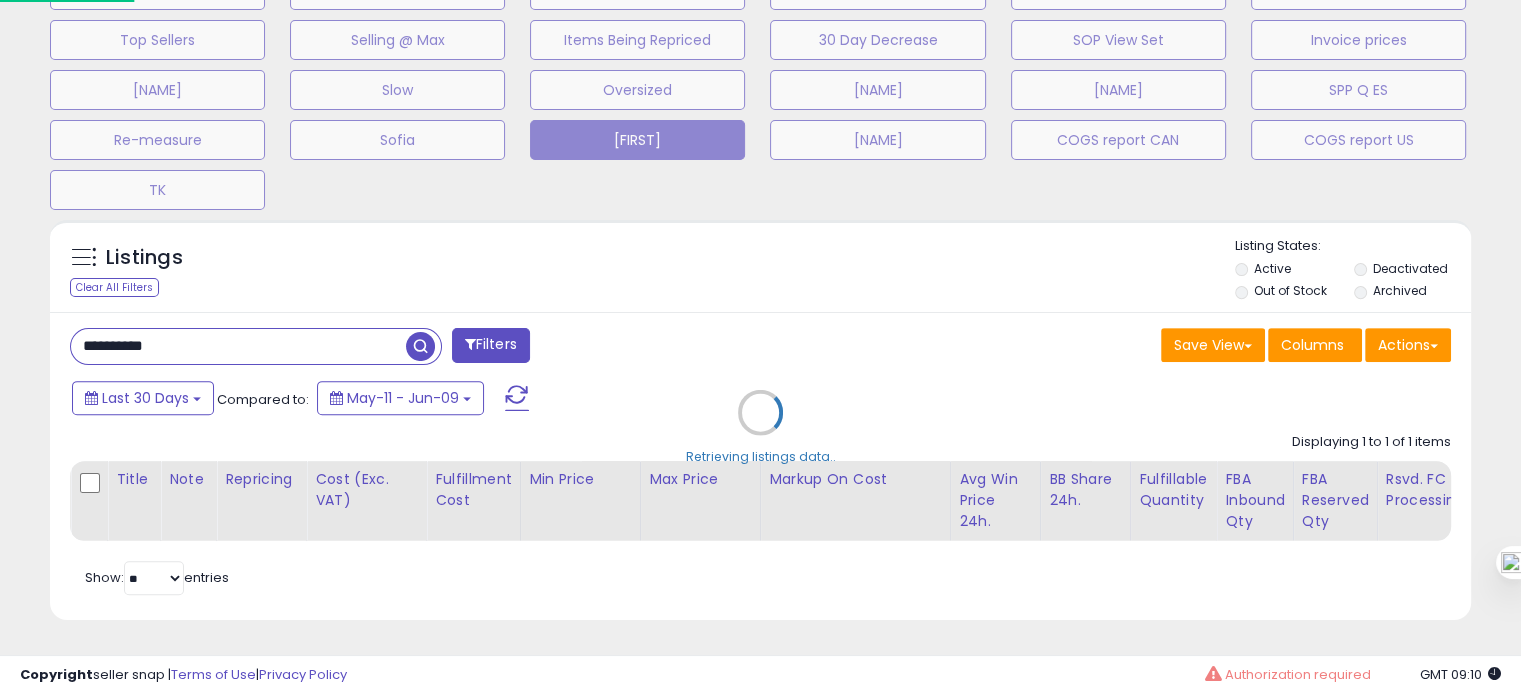 scroll, scrollTop: 999589, scrollLeft: 999168, axis: both 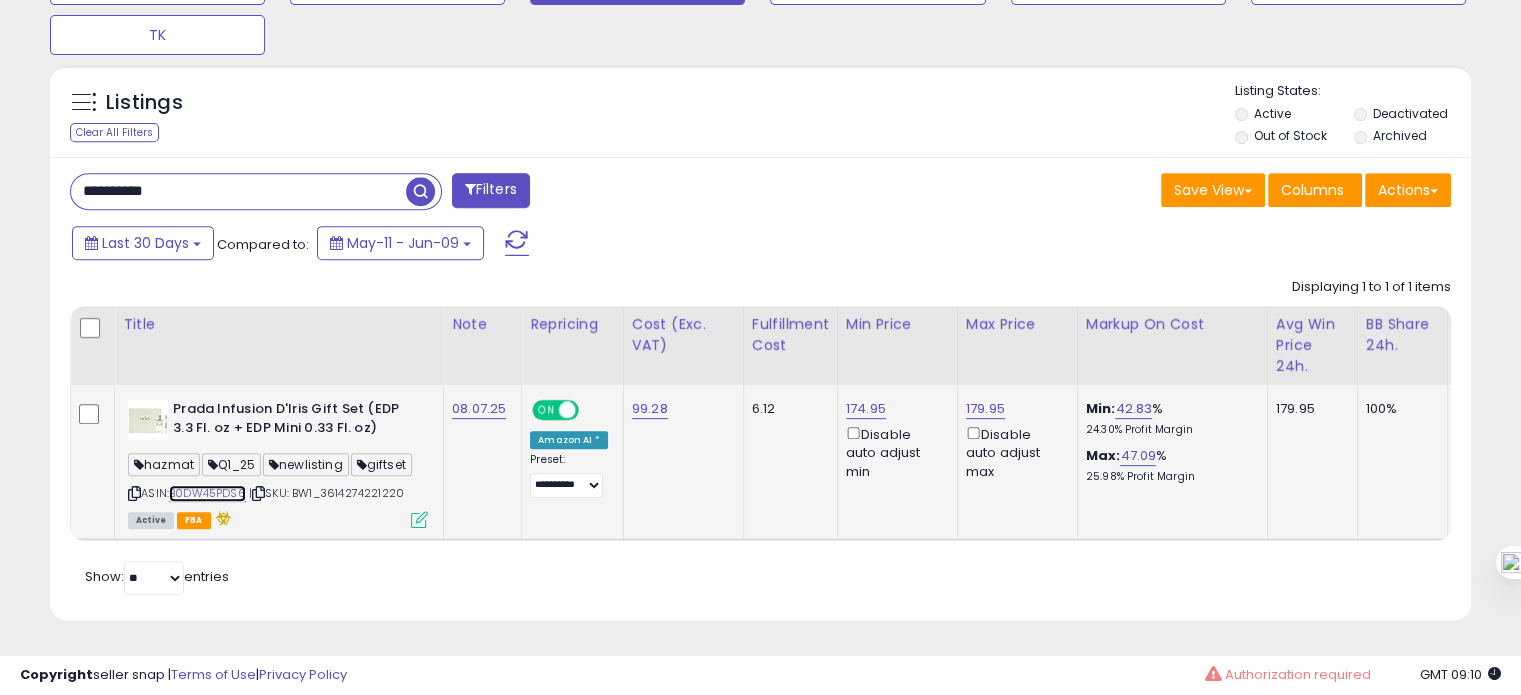 click on "B0DW45PDS6" at bounding box center [207, 493] 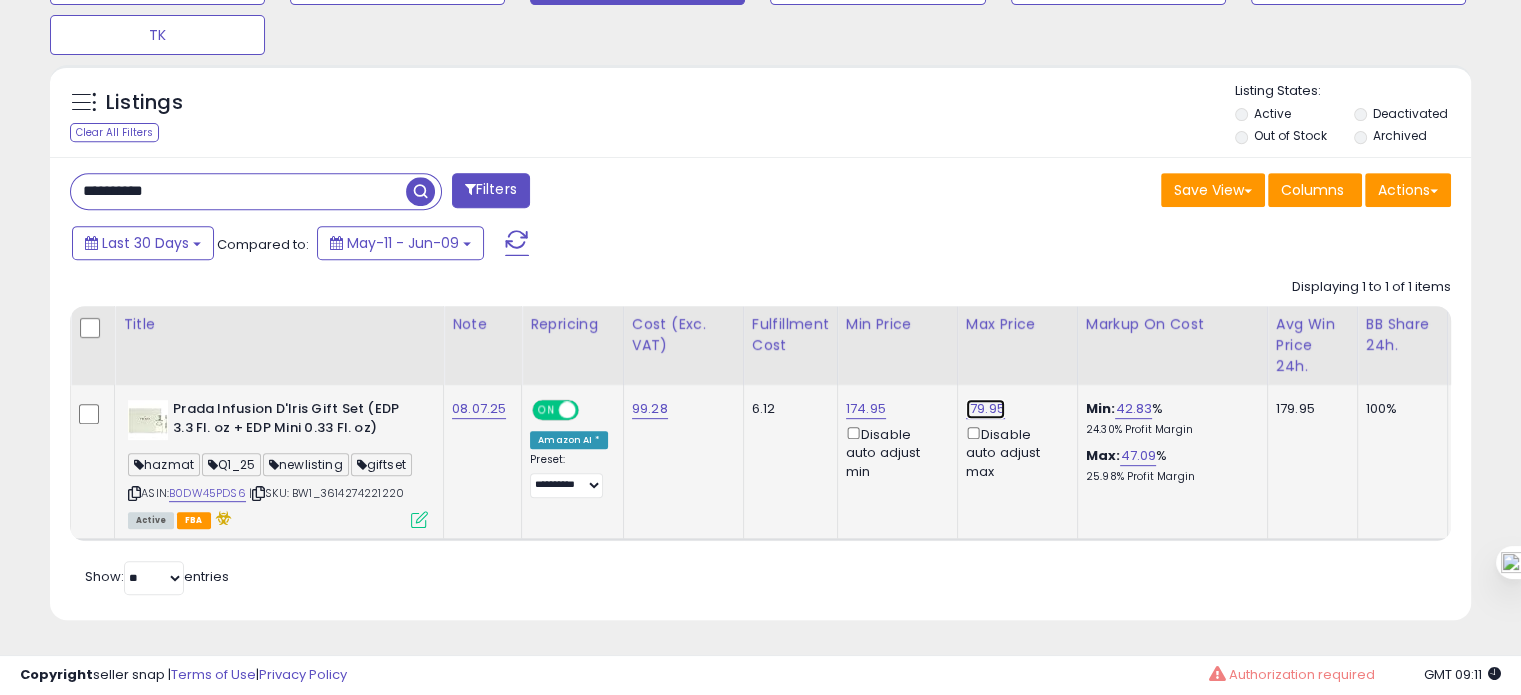click on "179.95" at bounding box center (985, 409) 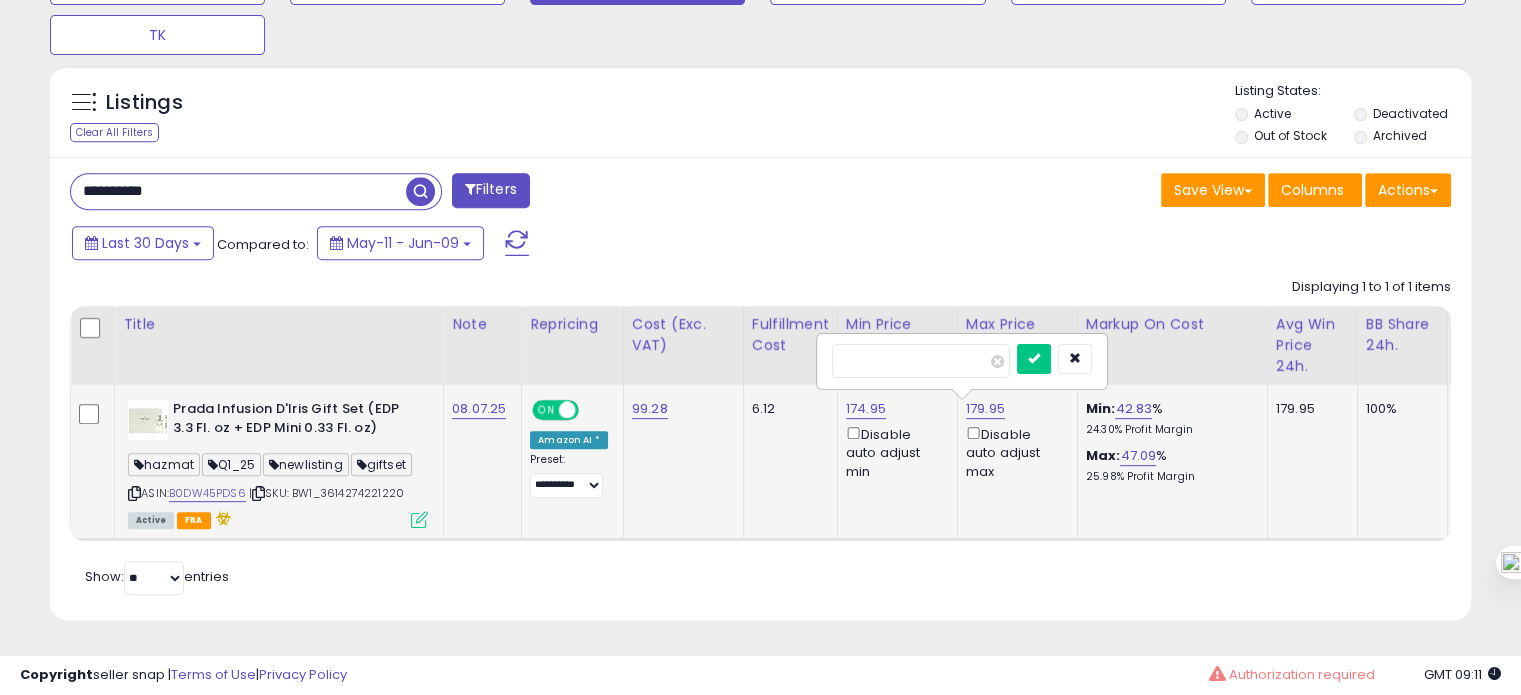 click on "******" at bounding box center (921, 361) 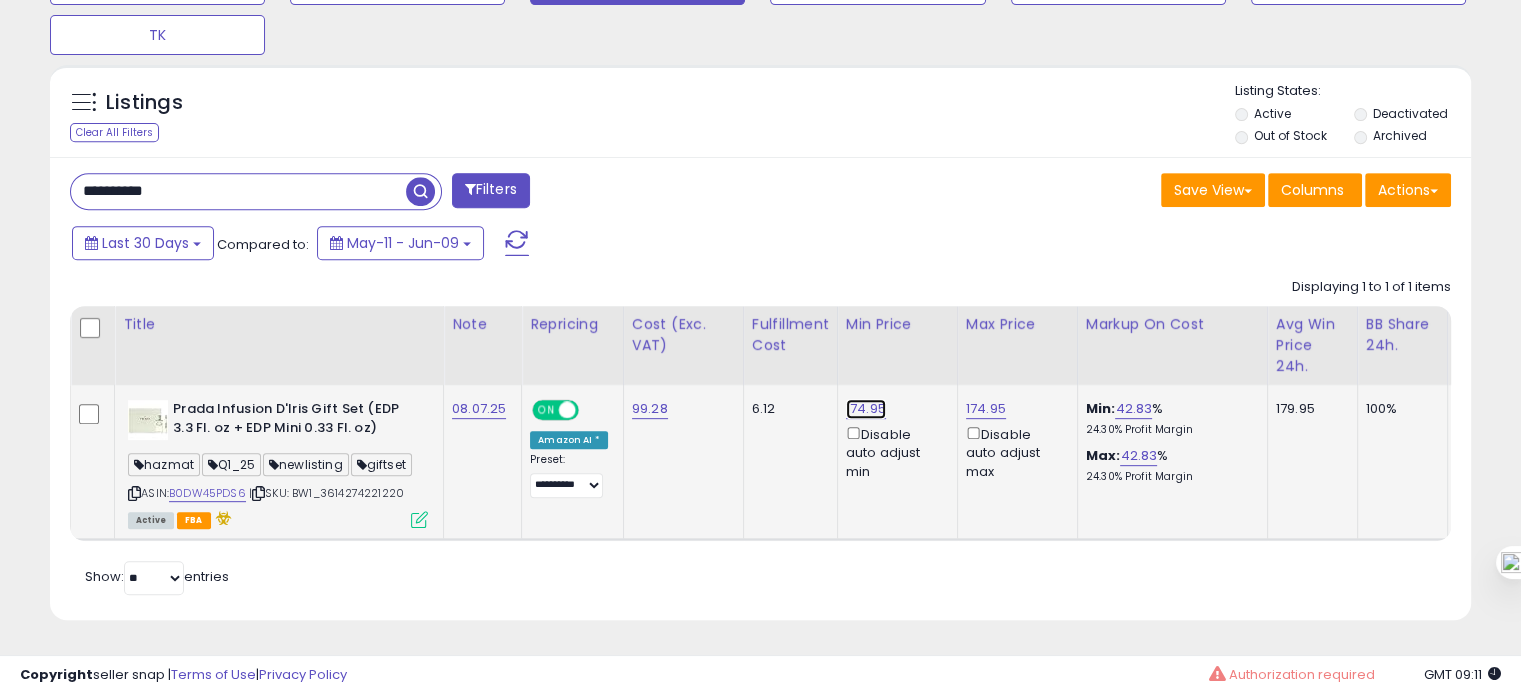 click on "174.95" at bounding box center [866, 409] 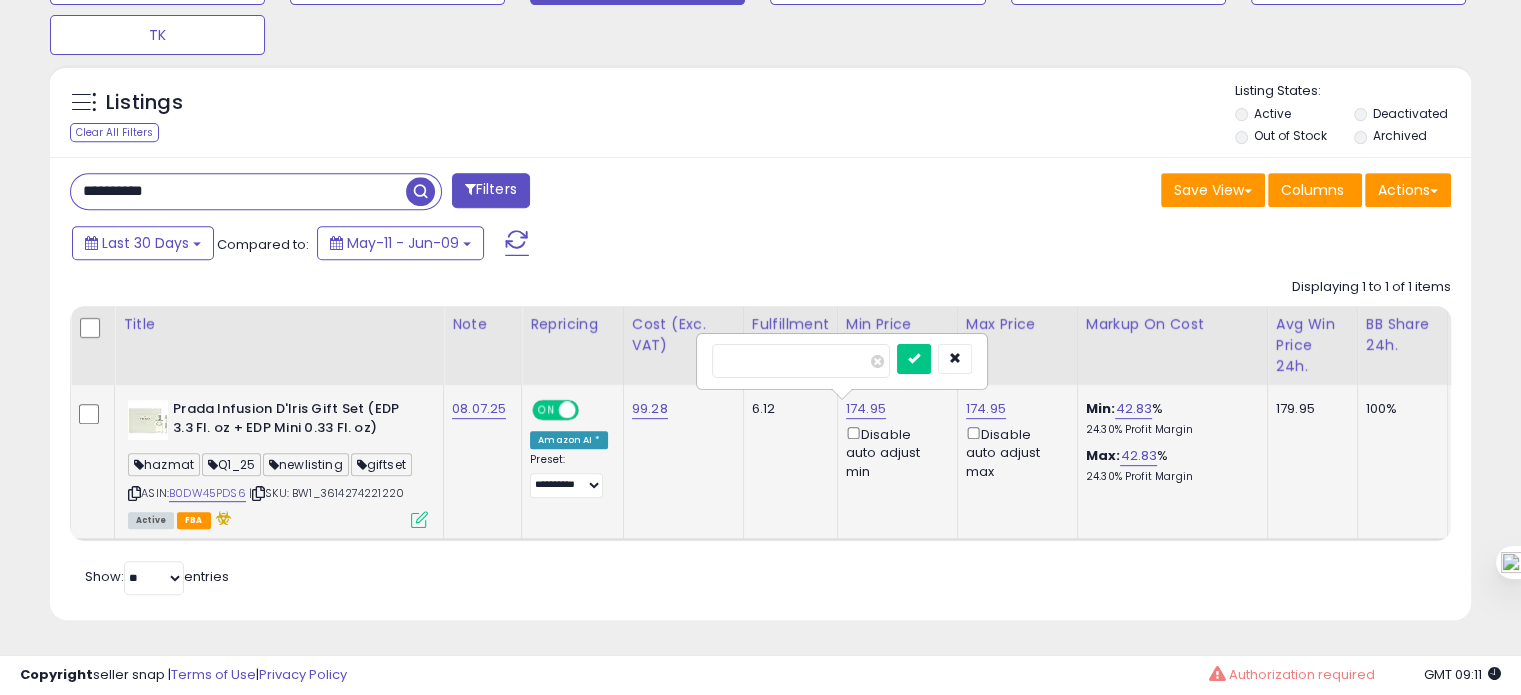 click on "******" at bounding box center (801, 361) 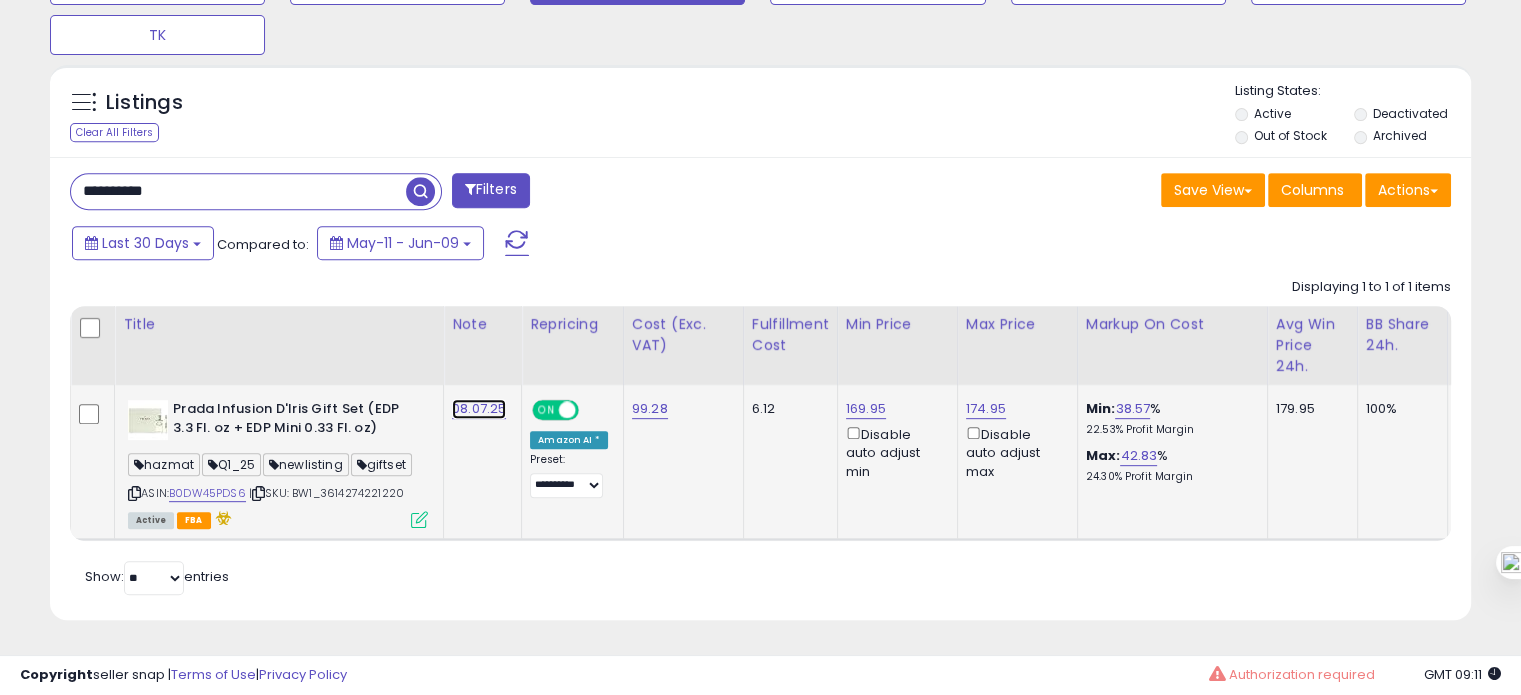 click on "08.07.25" at bounding box center [479, 409] 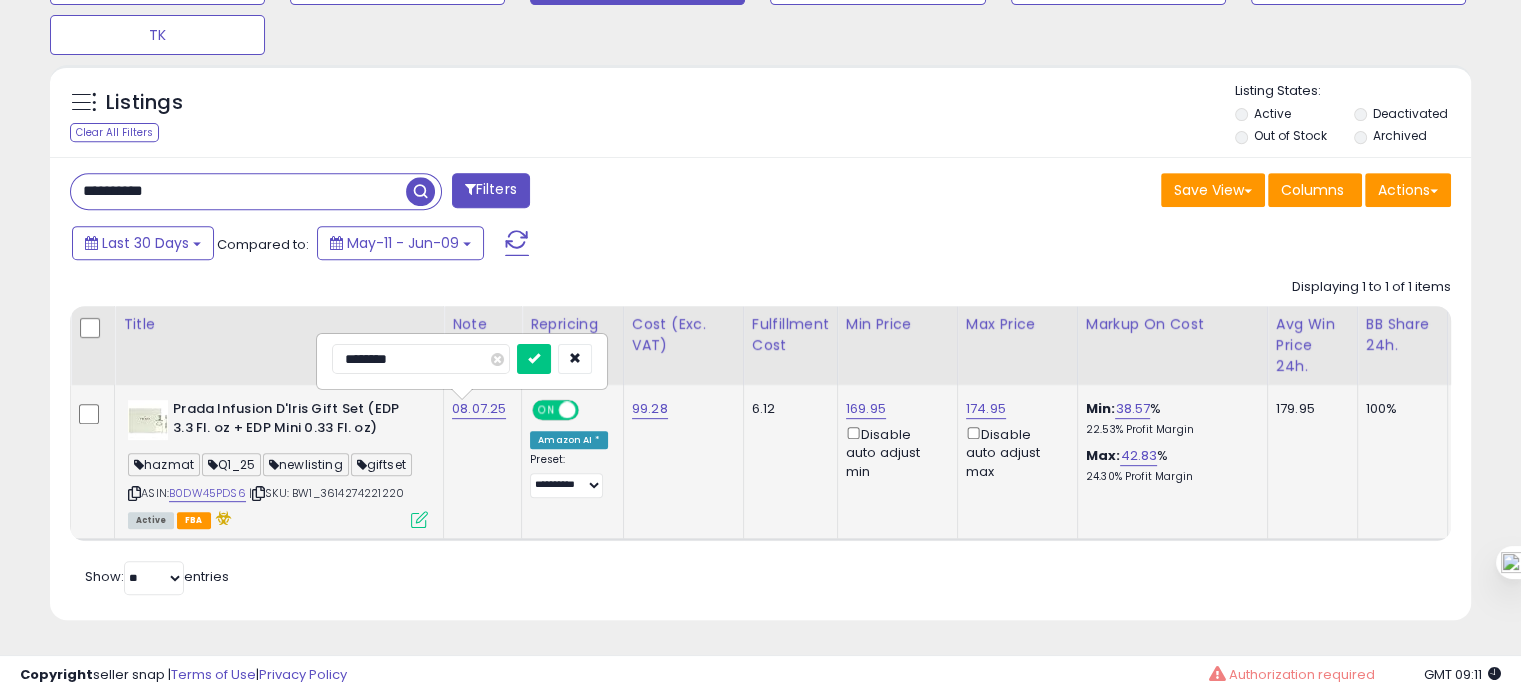drag, startPoint x: 360, startPoint y: 350, endPoint x: 341, endPoint y: 352, distance: 19.104973 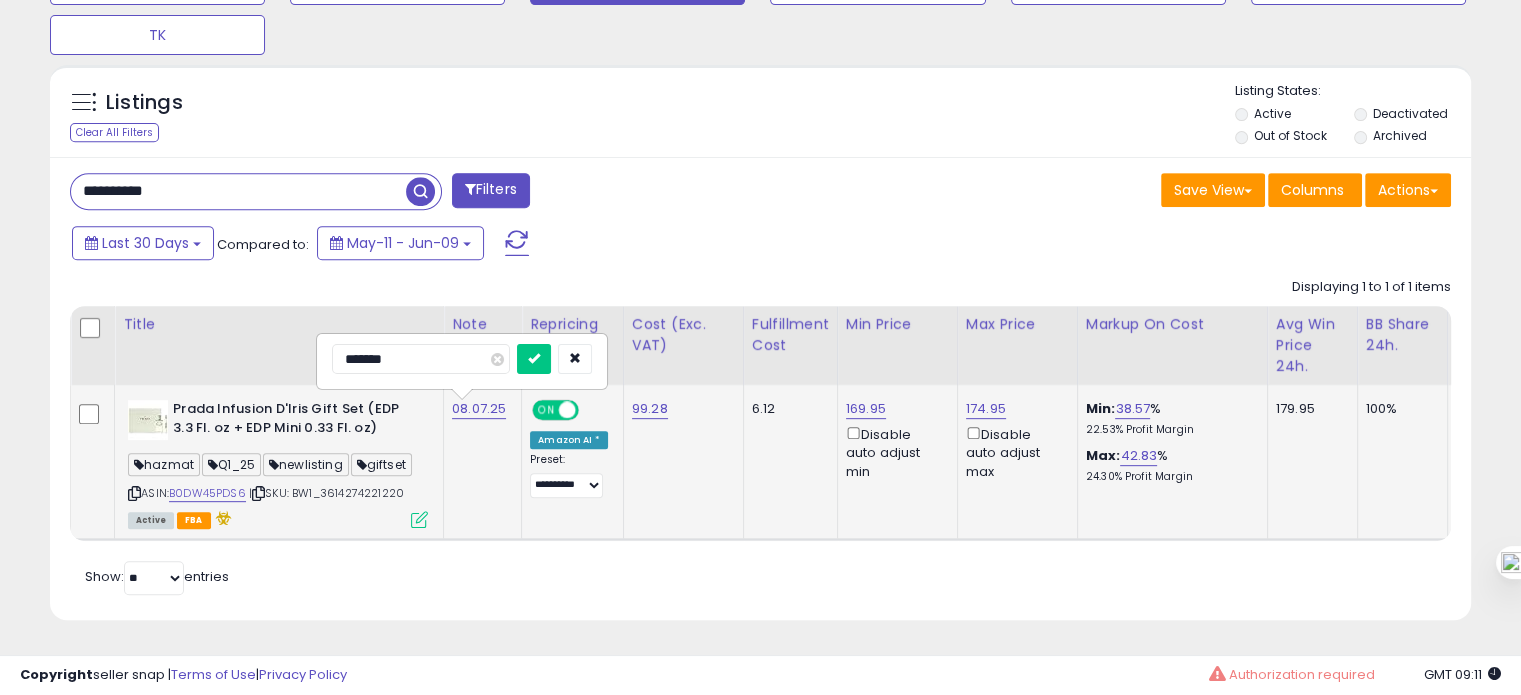 type on "********" 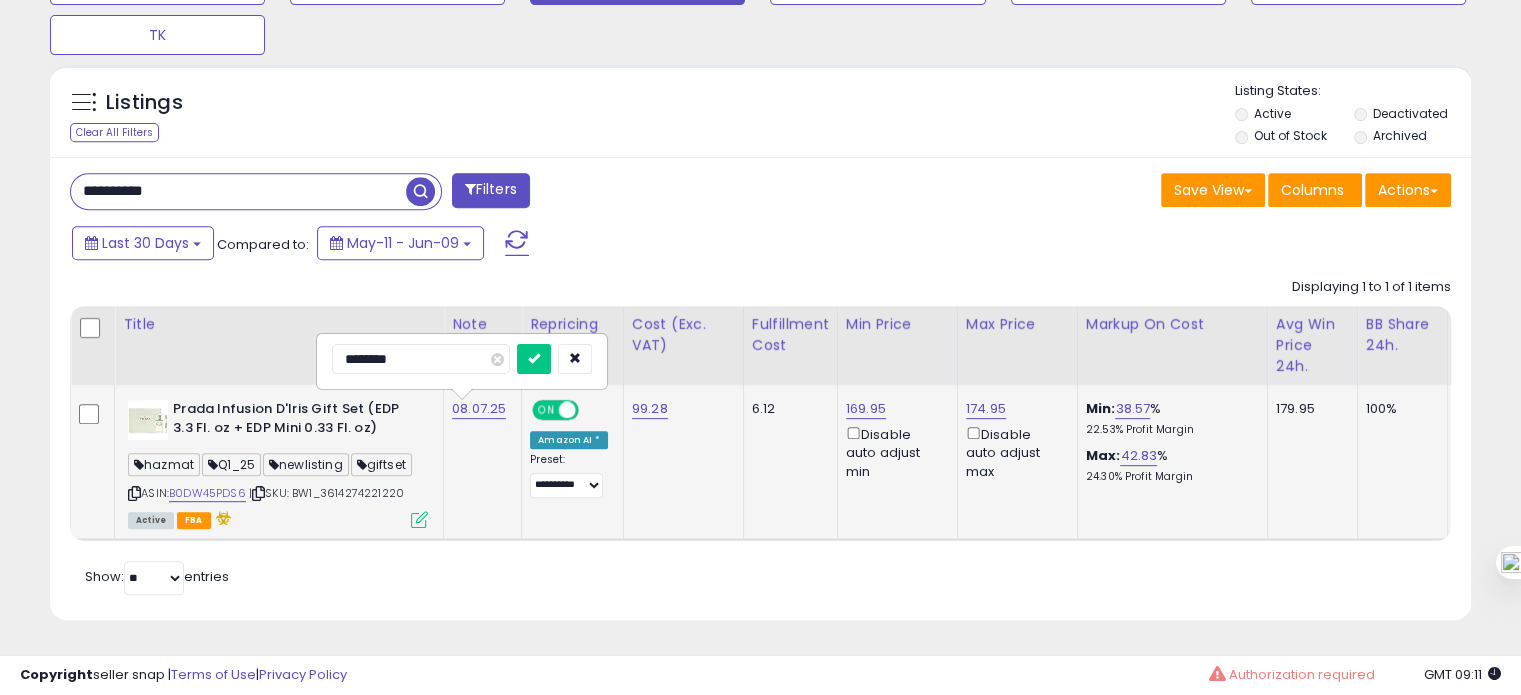 click at bounding box center [534, 359] 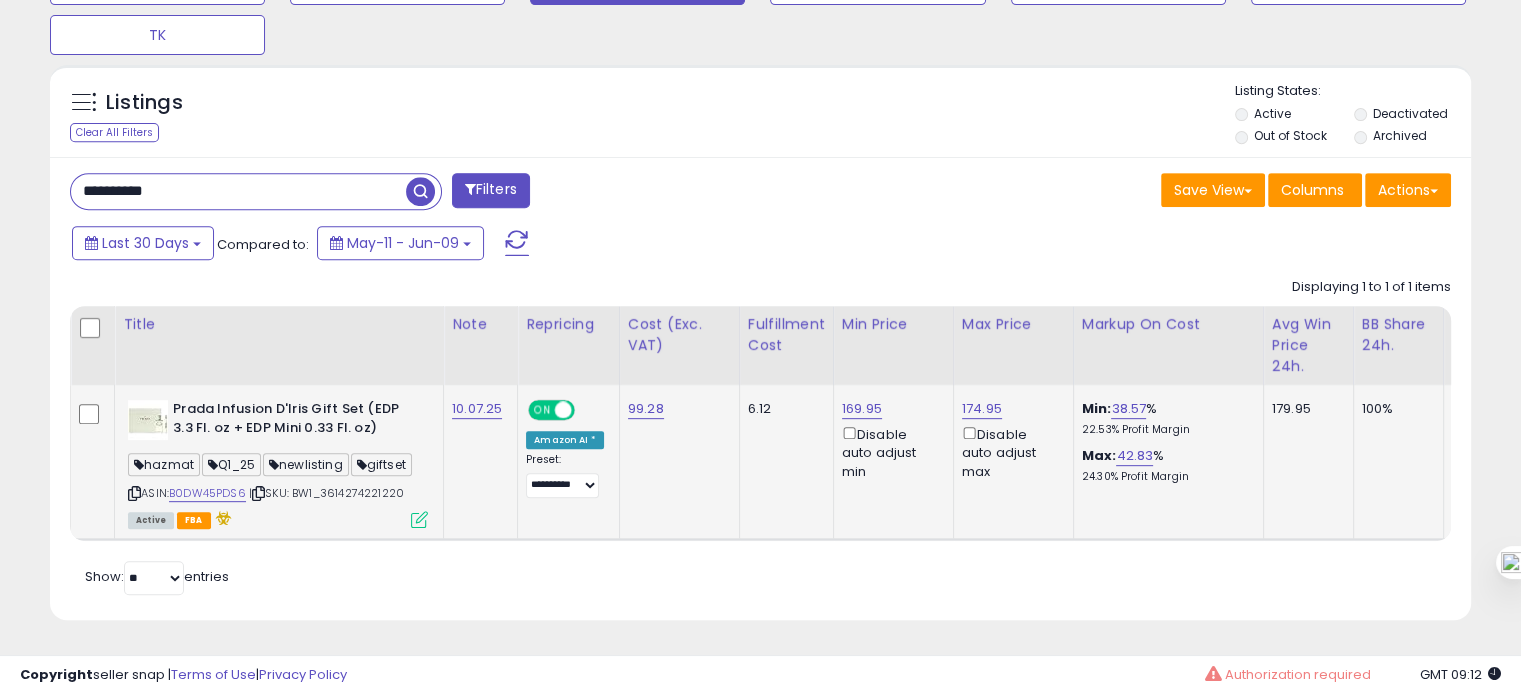 click on "**********" at bounding box center [238, 191] 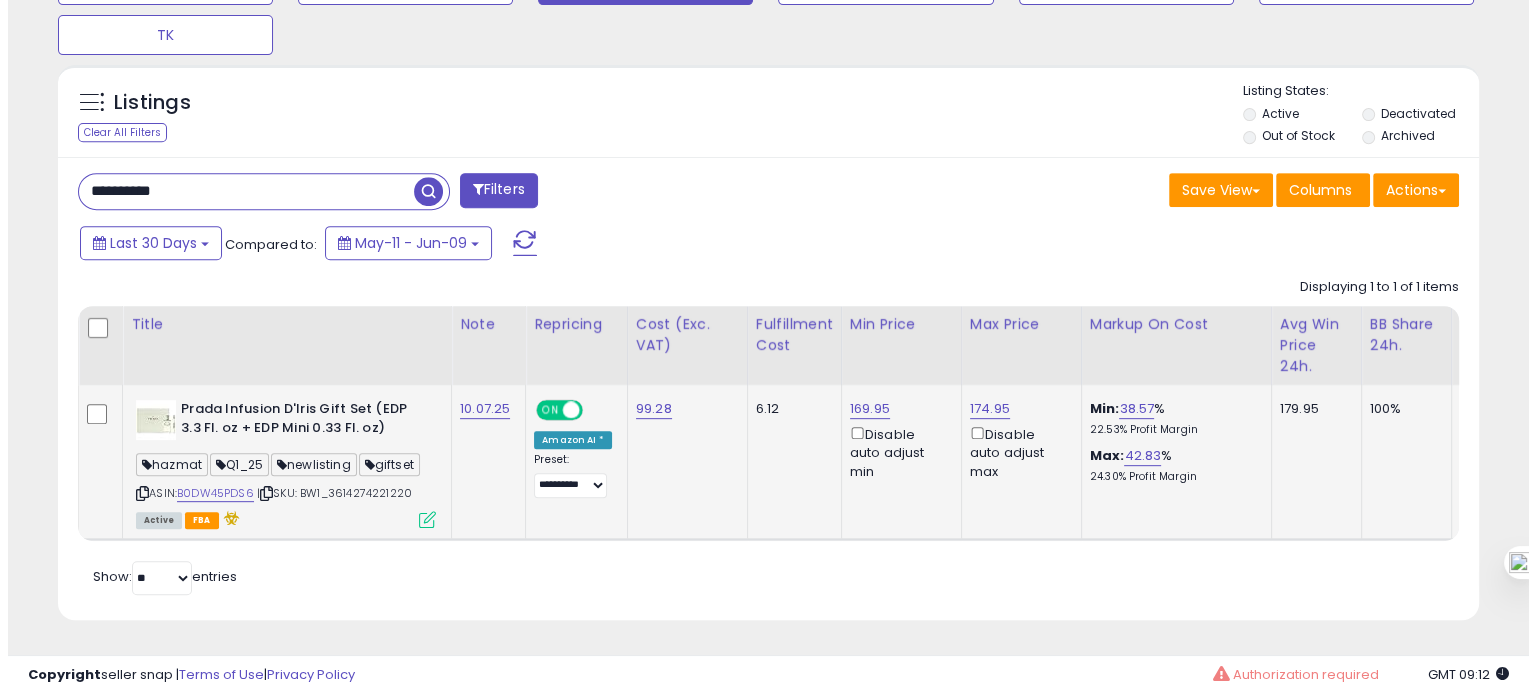 scroll, scrollTop: 674, scrollLeft: 0, axis: vertical 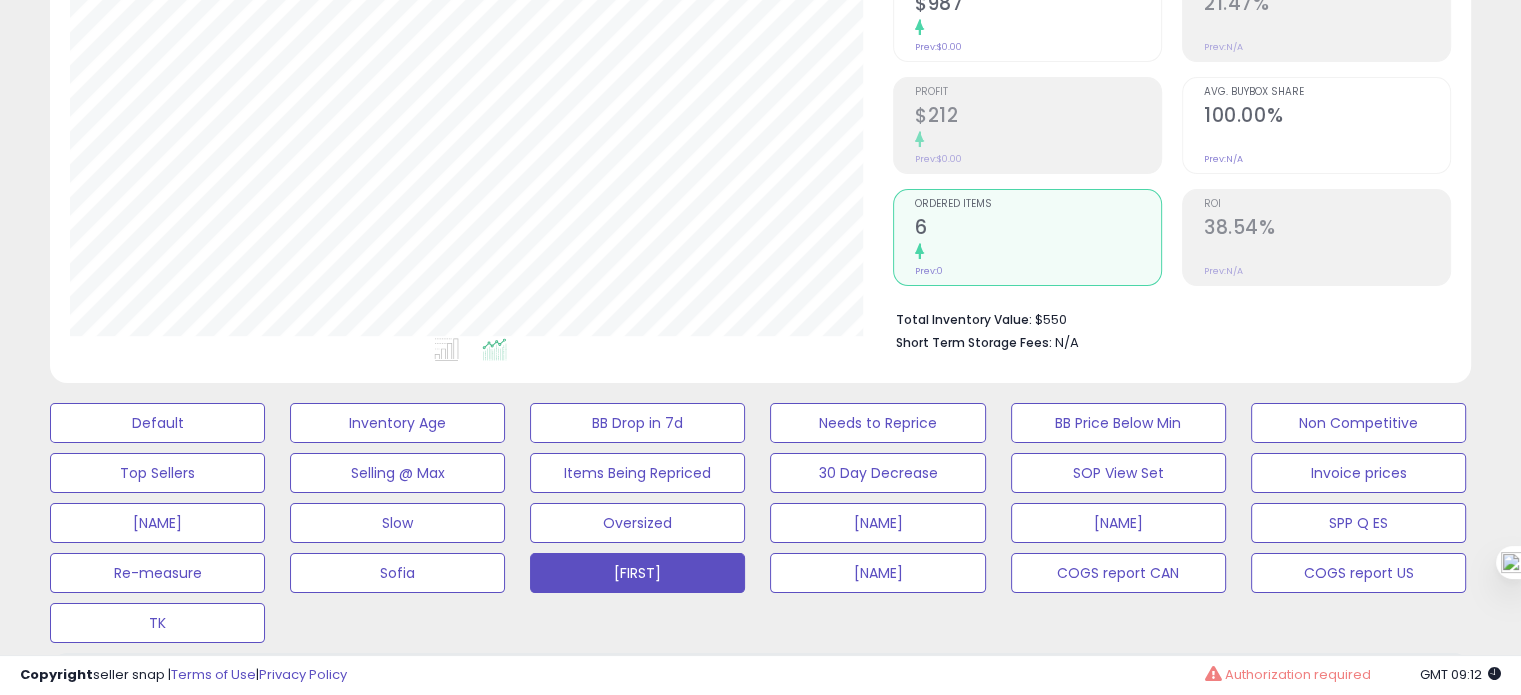 click 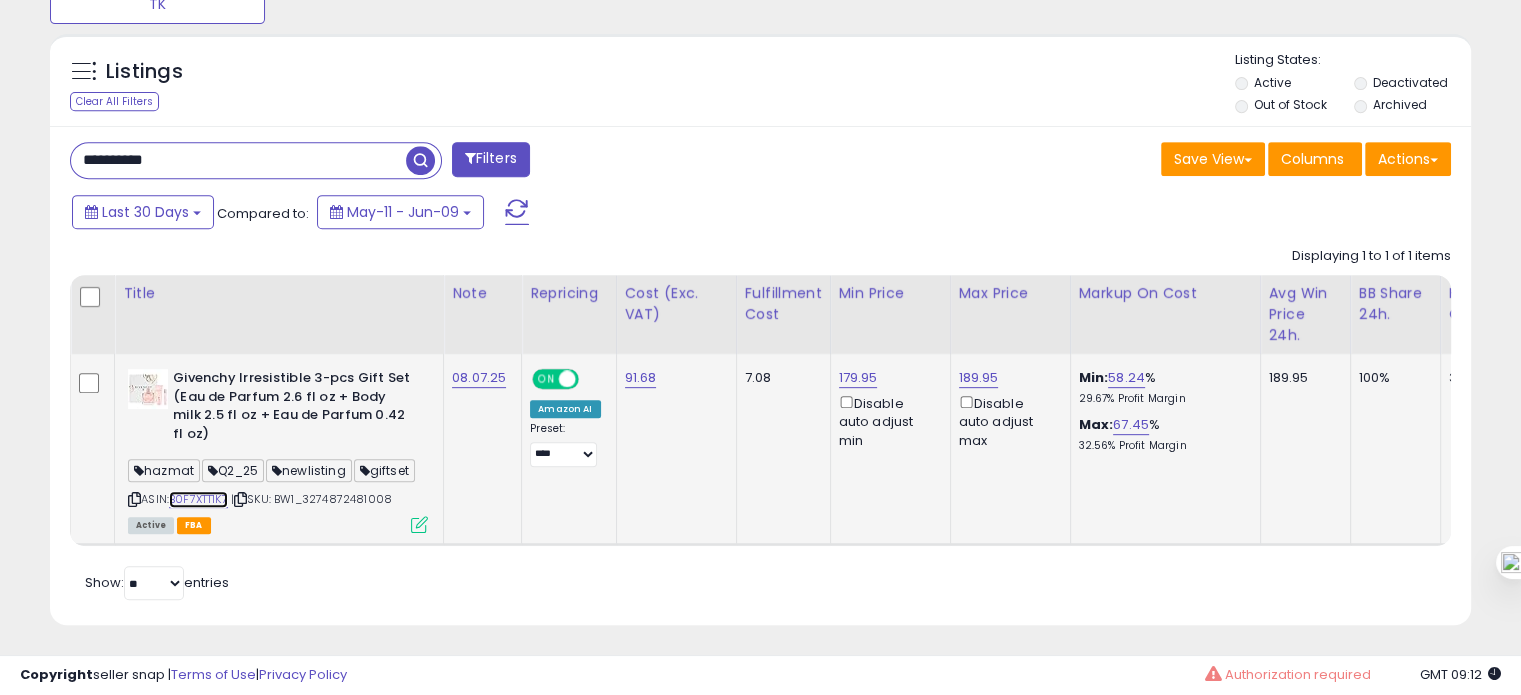 click on "B0F7XTT1K7" at bounding box center (198, 499) 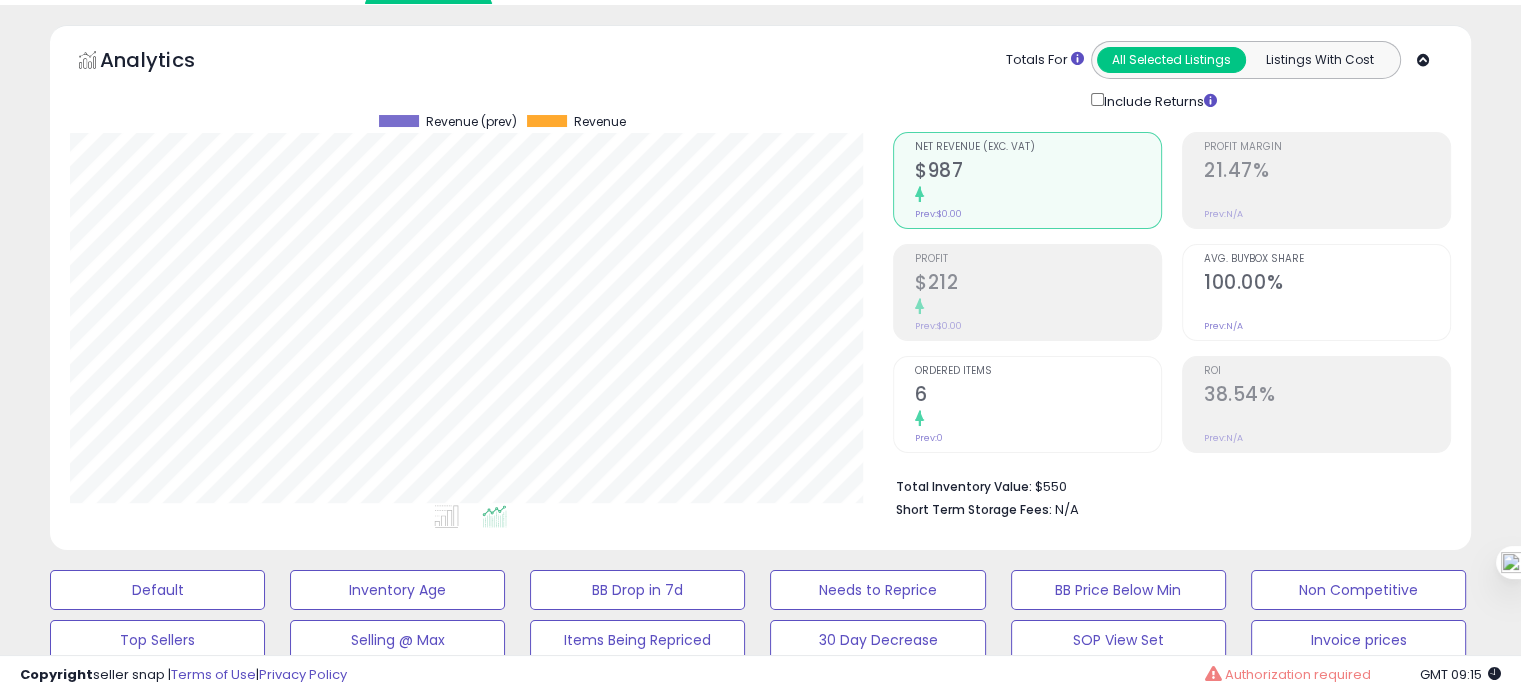 scroll, scrollTop: 57, scrollLeft: 0, axis: vertical 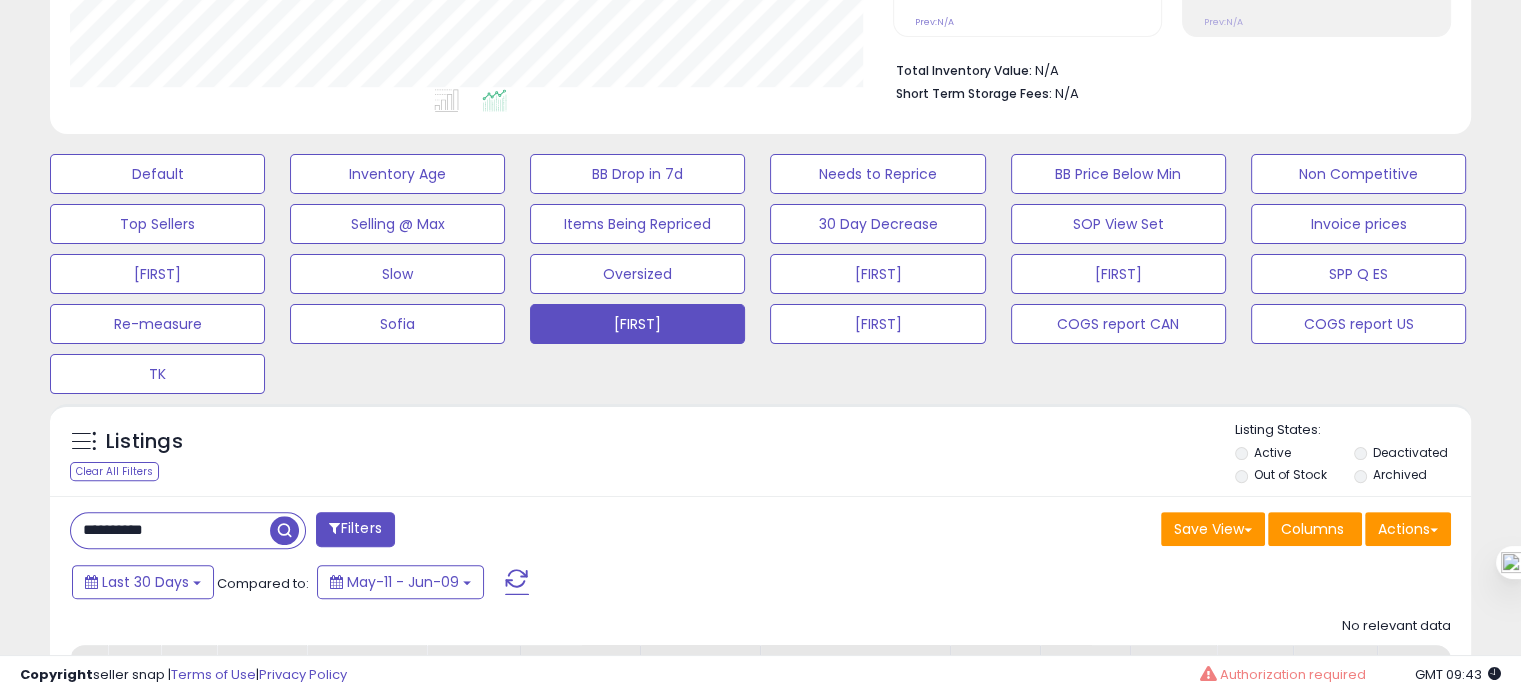 click on "**********" at bounding box center (170, 530) 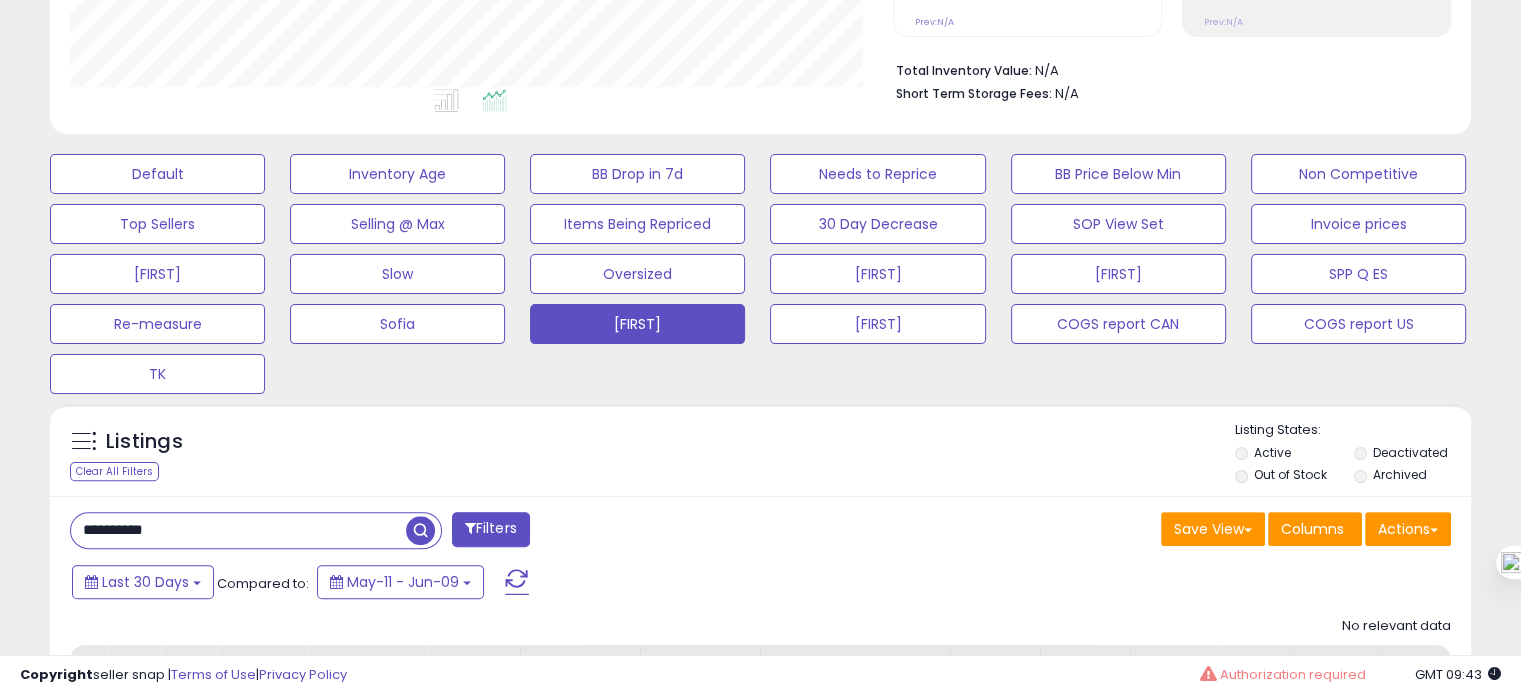 click on "**********" at bounding box center [238, 530] 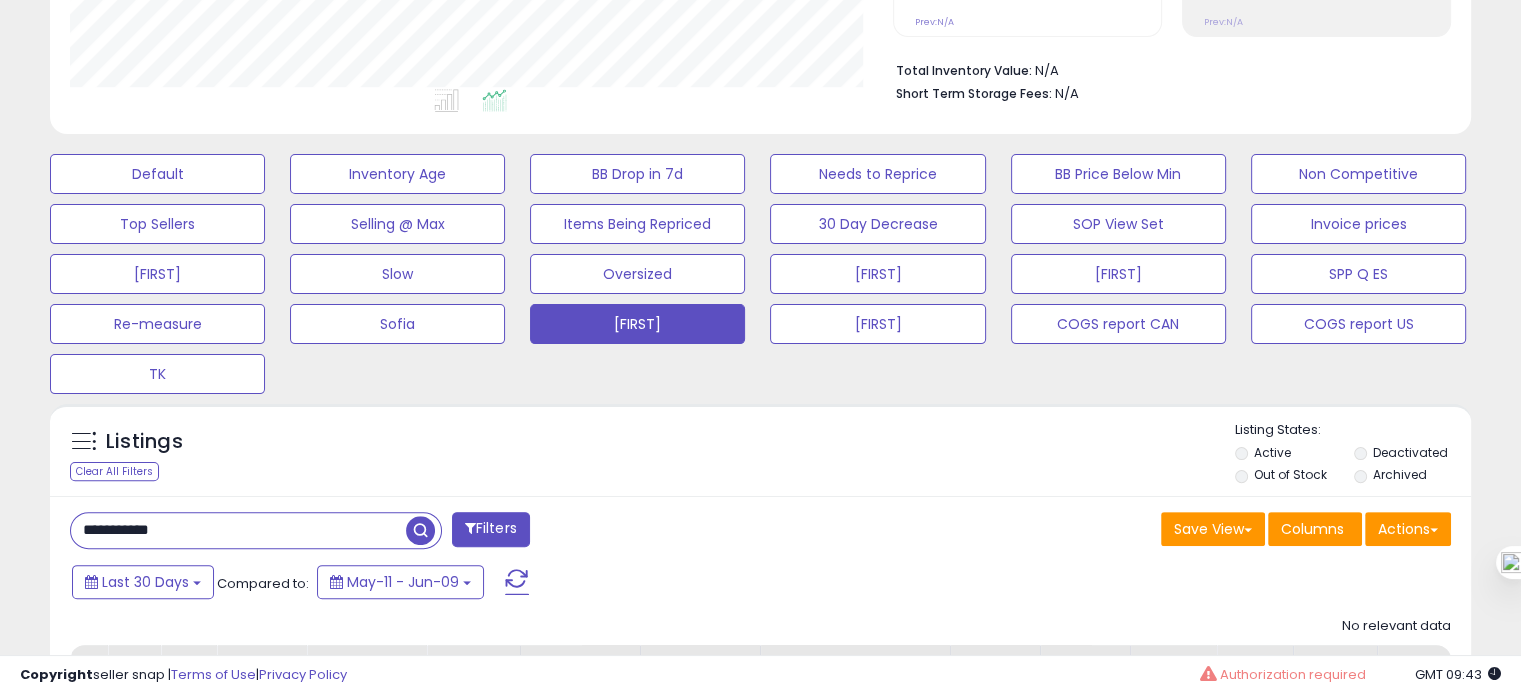 type on "**********" 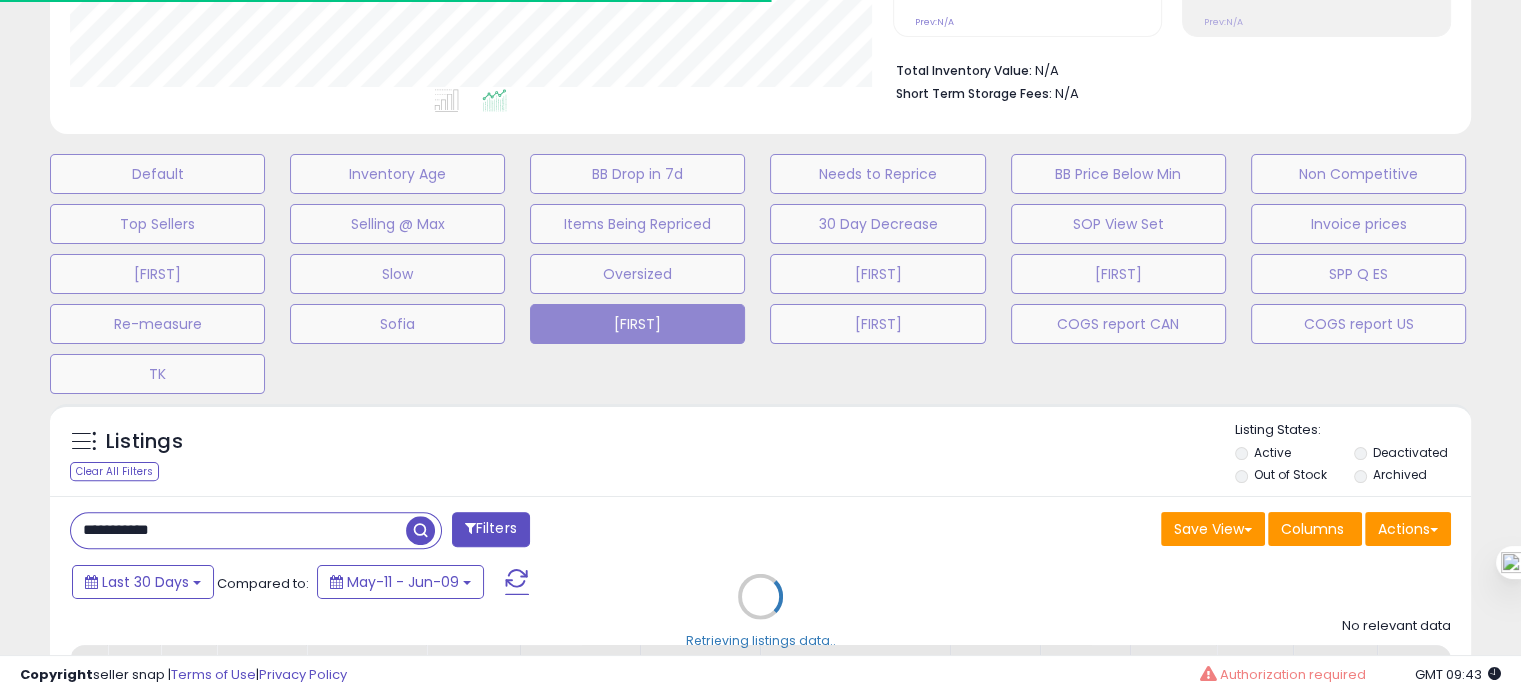 scroll, scrollTop: 409, scrollLeft: 822, axis: both 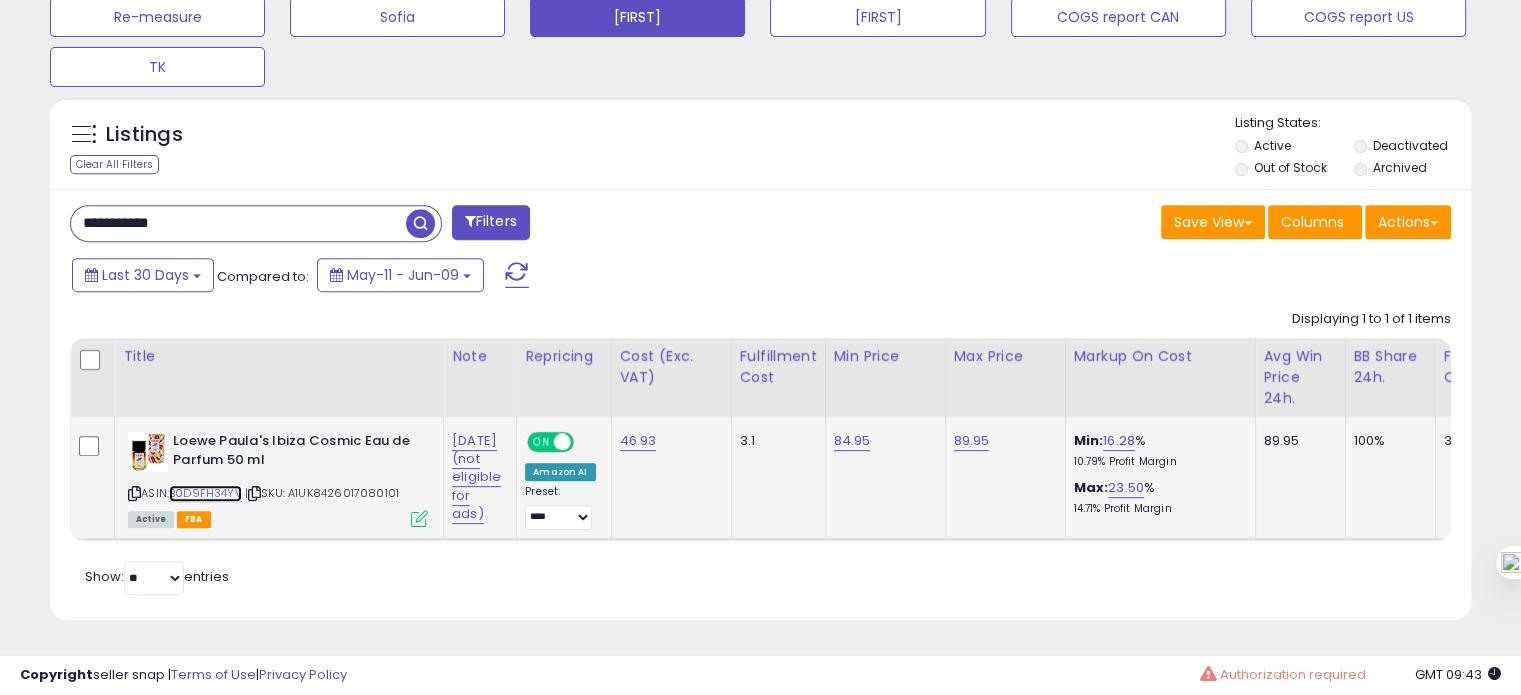 click on "B0D9FH34YV" at bounding box center (205, 493) 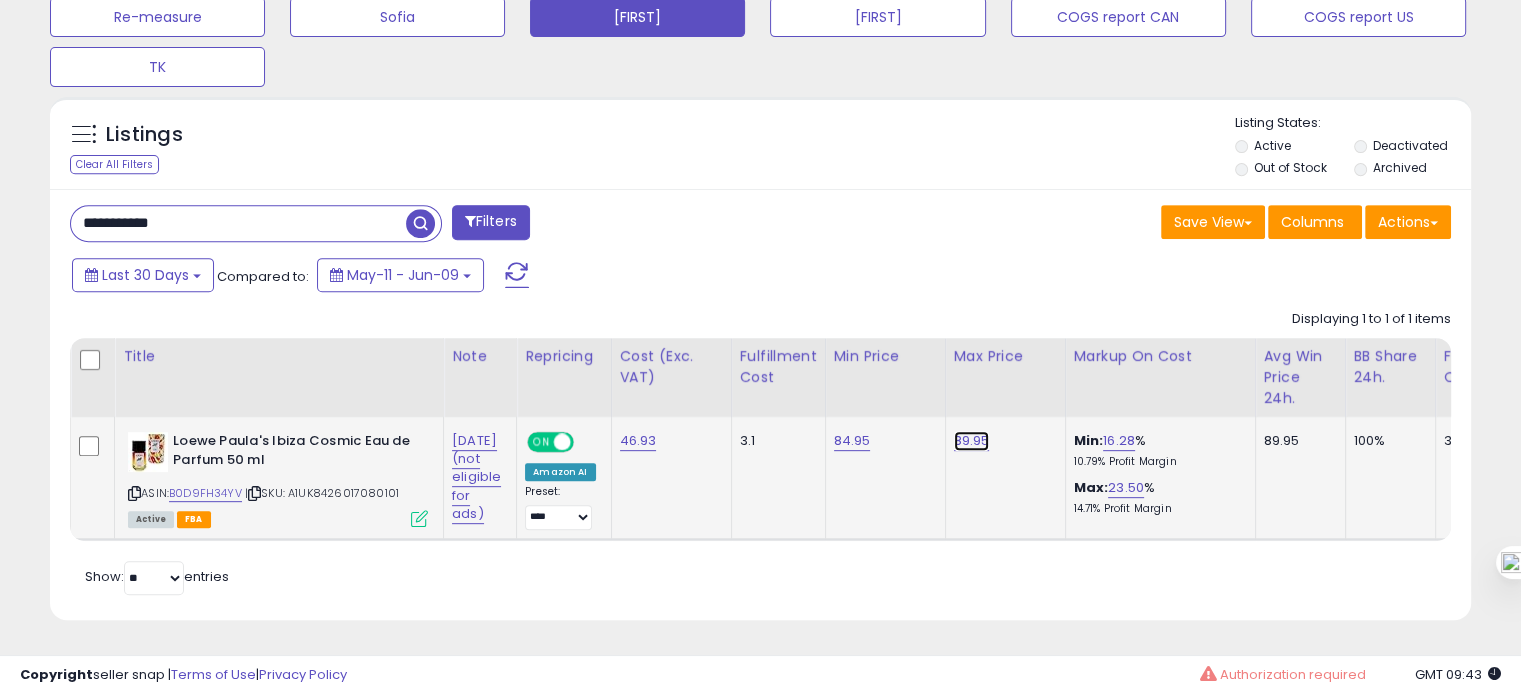 click on "89.95" at bounding box center (972, 441) 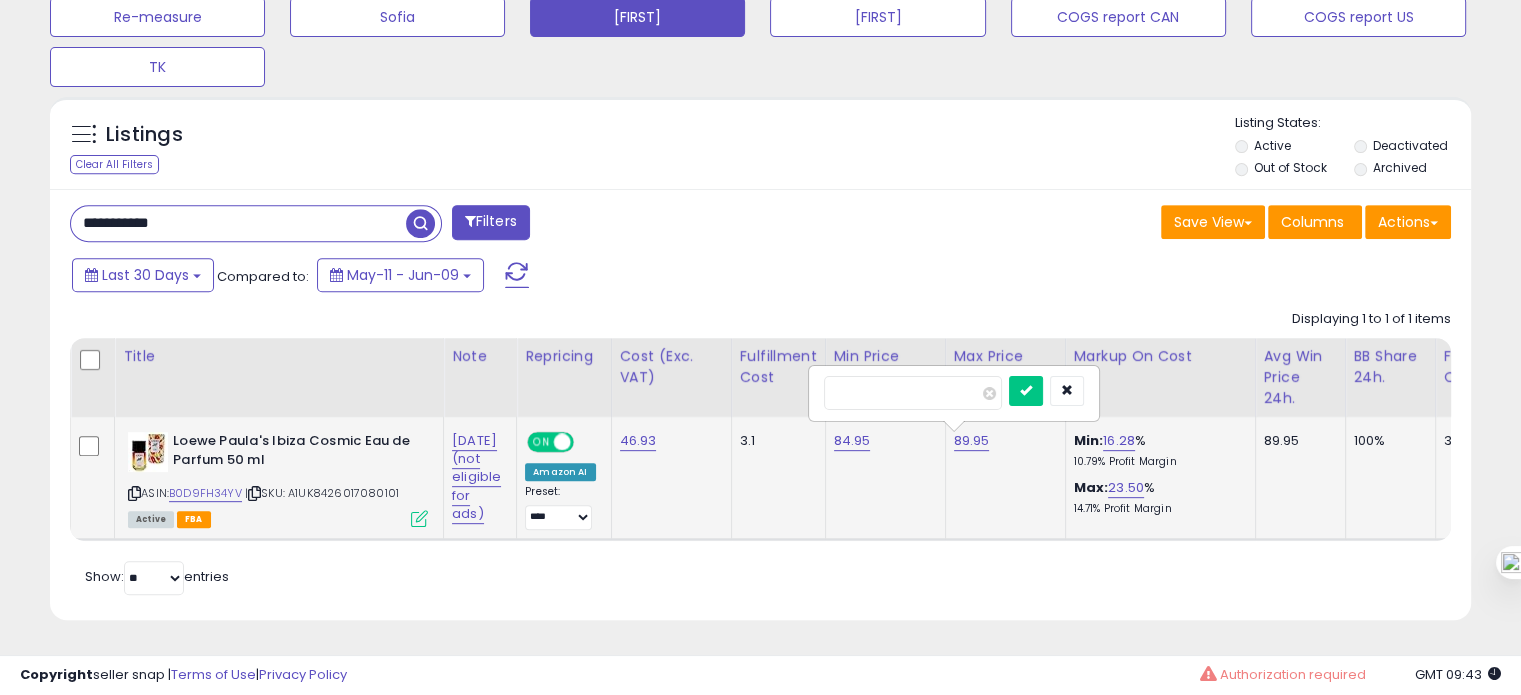 drag, startPoint x: 852, startPoint y: 378, endPoint x: 824, endPoint y: 380, distance: 28.071337 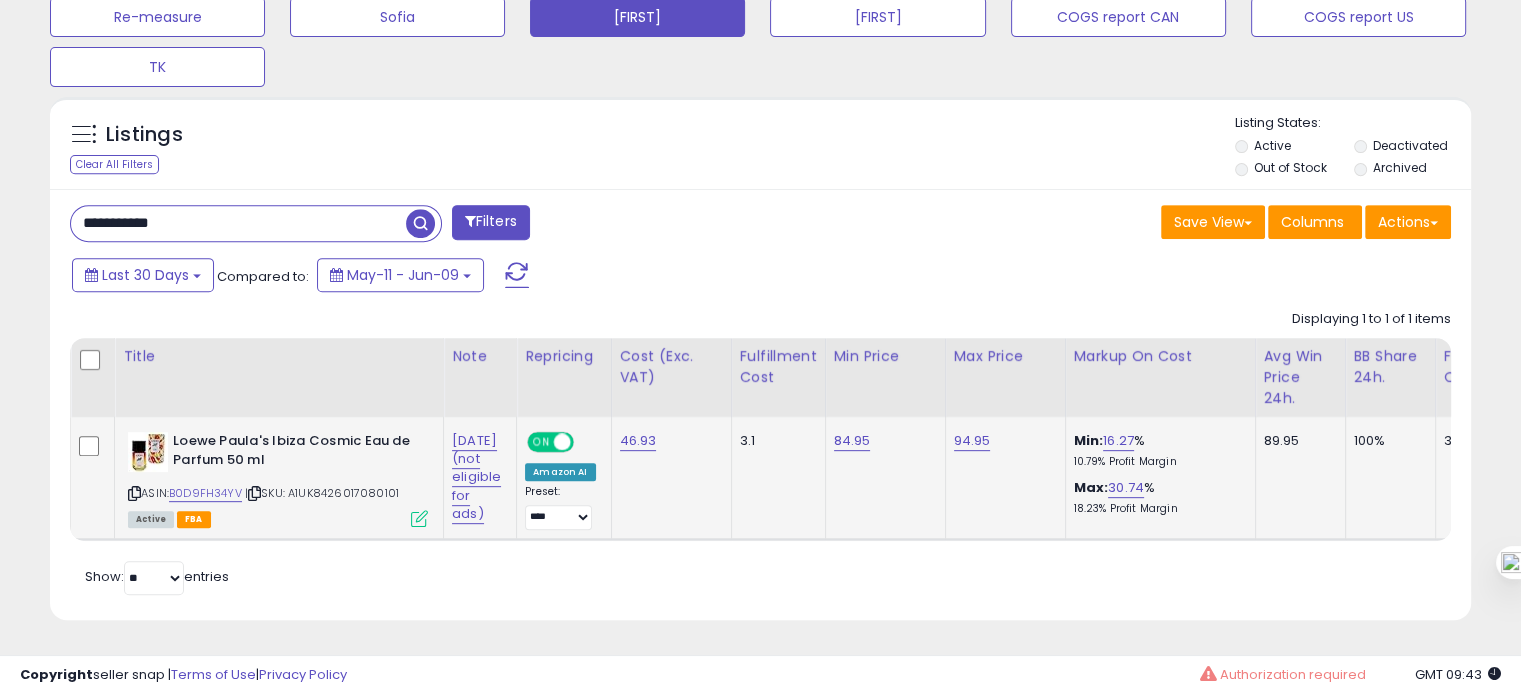 scroll, scrollTop: 0, scrollLeft: 612, axis: horizontal 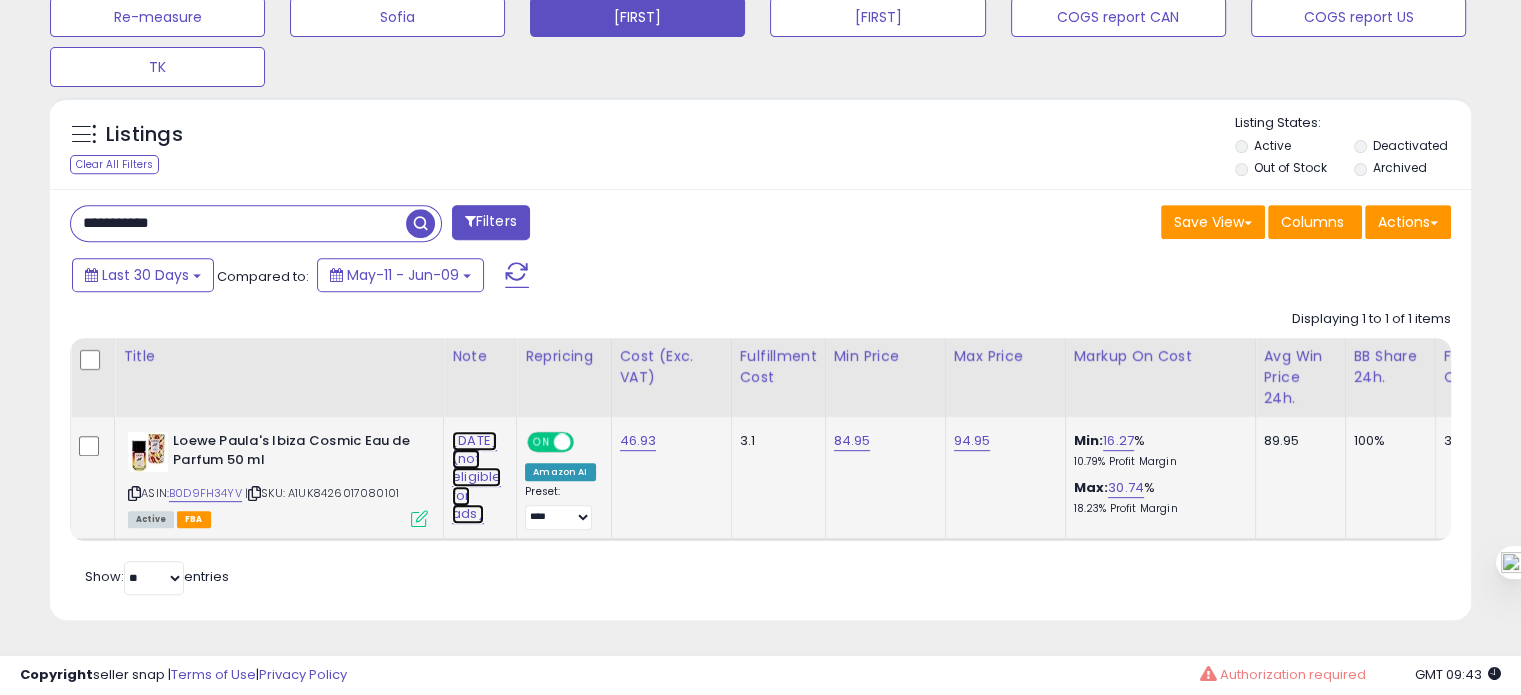 click on "[DATE] (not eligible for ads)" at bounding box center (476, 477) 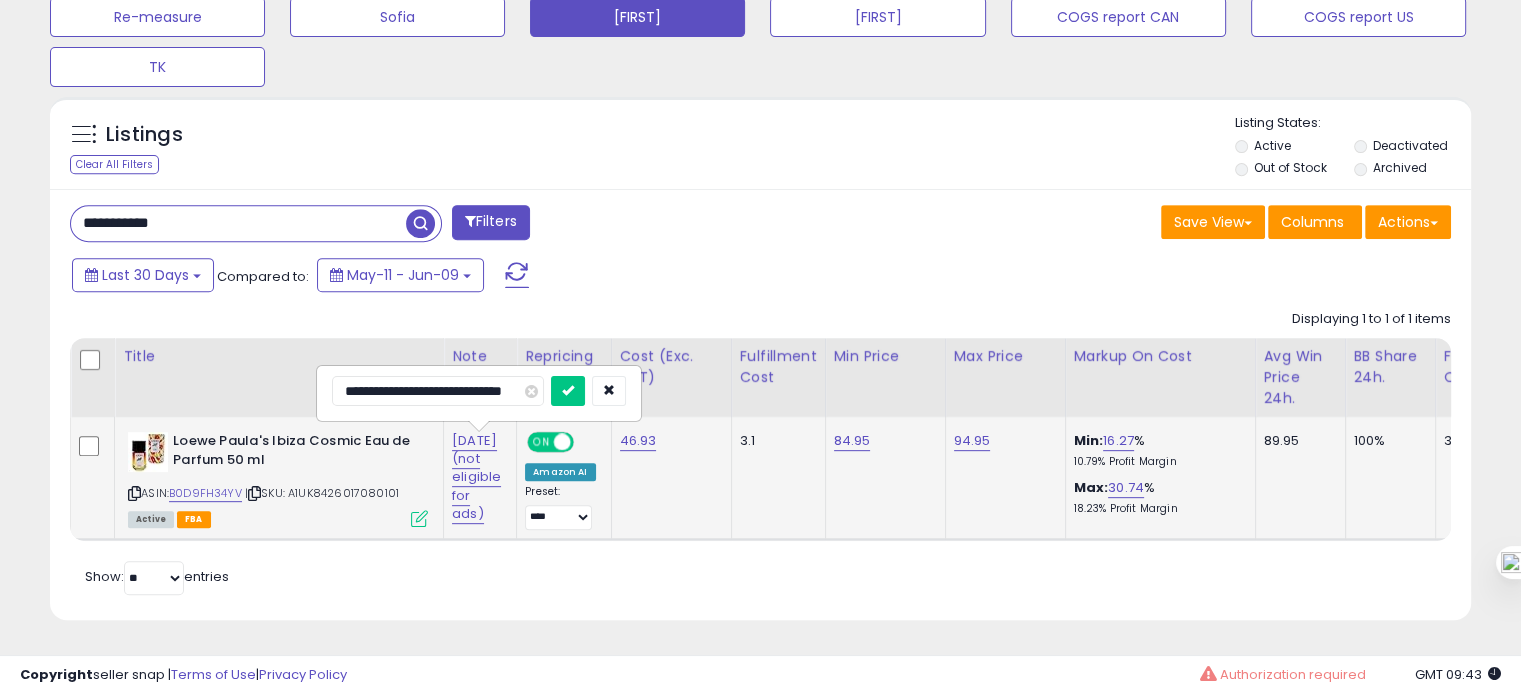 scroll, scrollTop: 0, scrollLeft: 0, axis: both 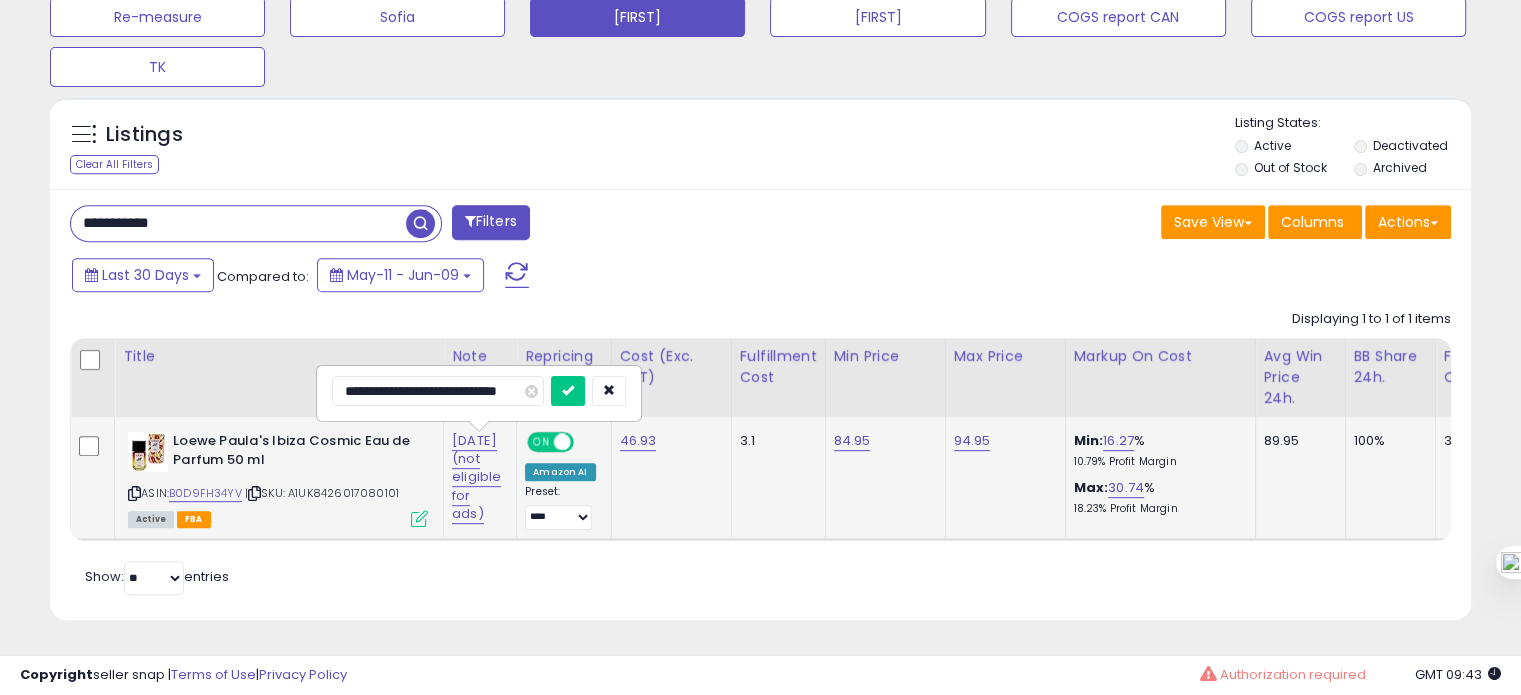 type on "**********" 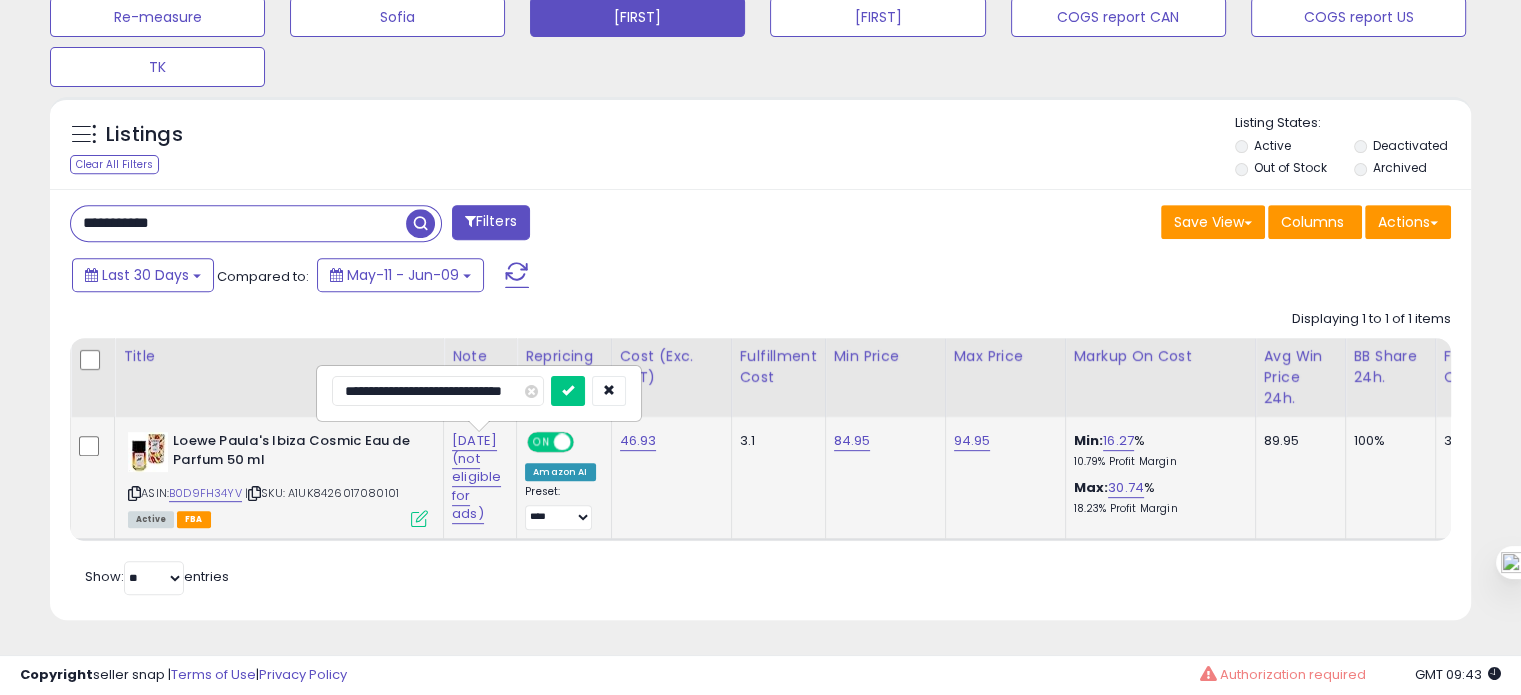 click at bounding box center [568, 391] 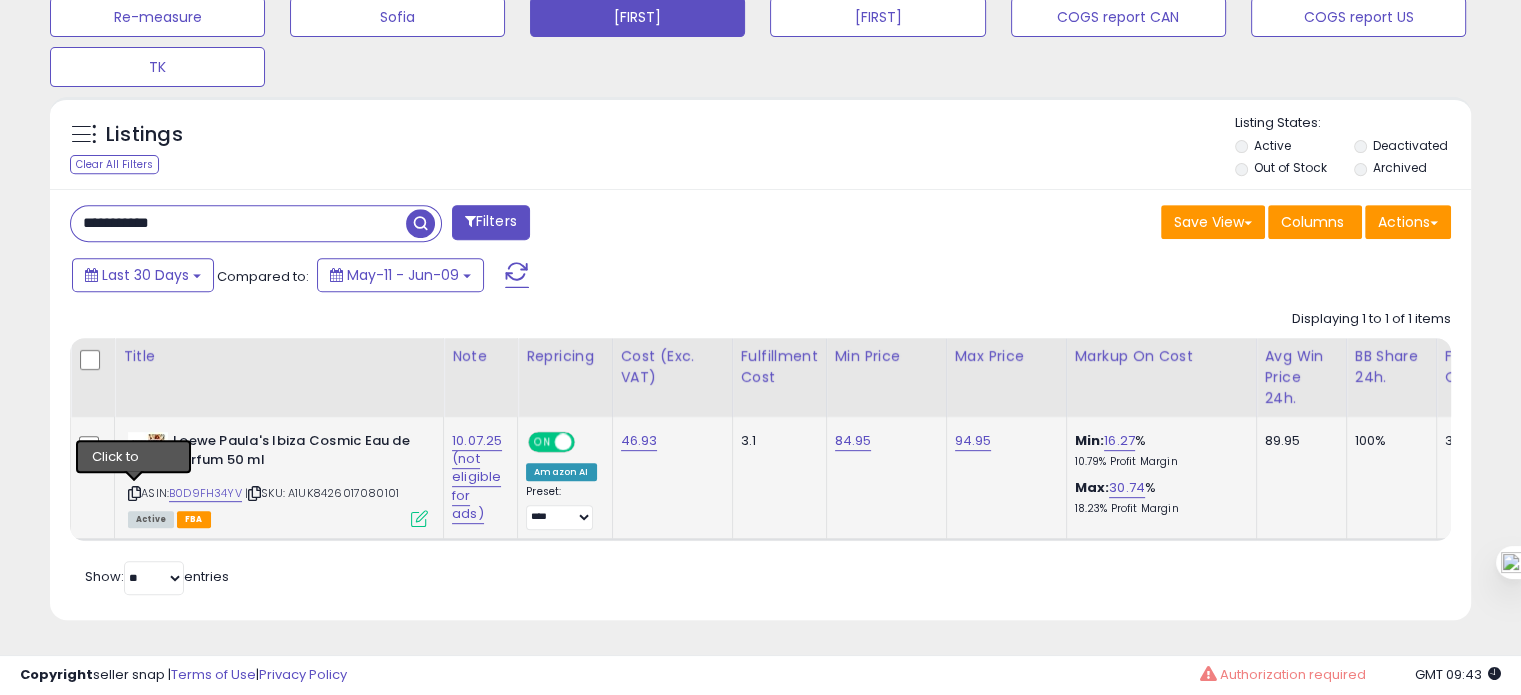 click at bounding box center (134, 493) 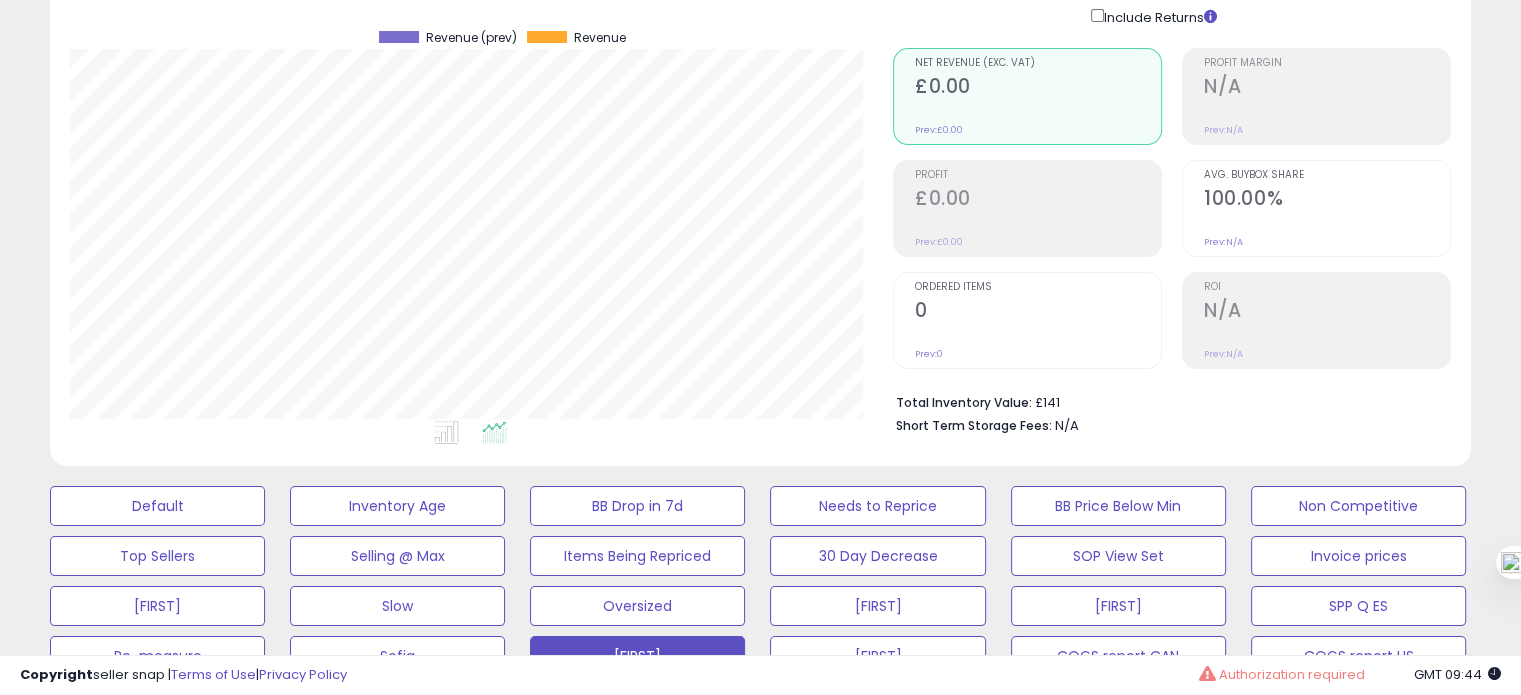 scroll, scrollTop: 0, scrollLeft: 0, axis: both 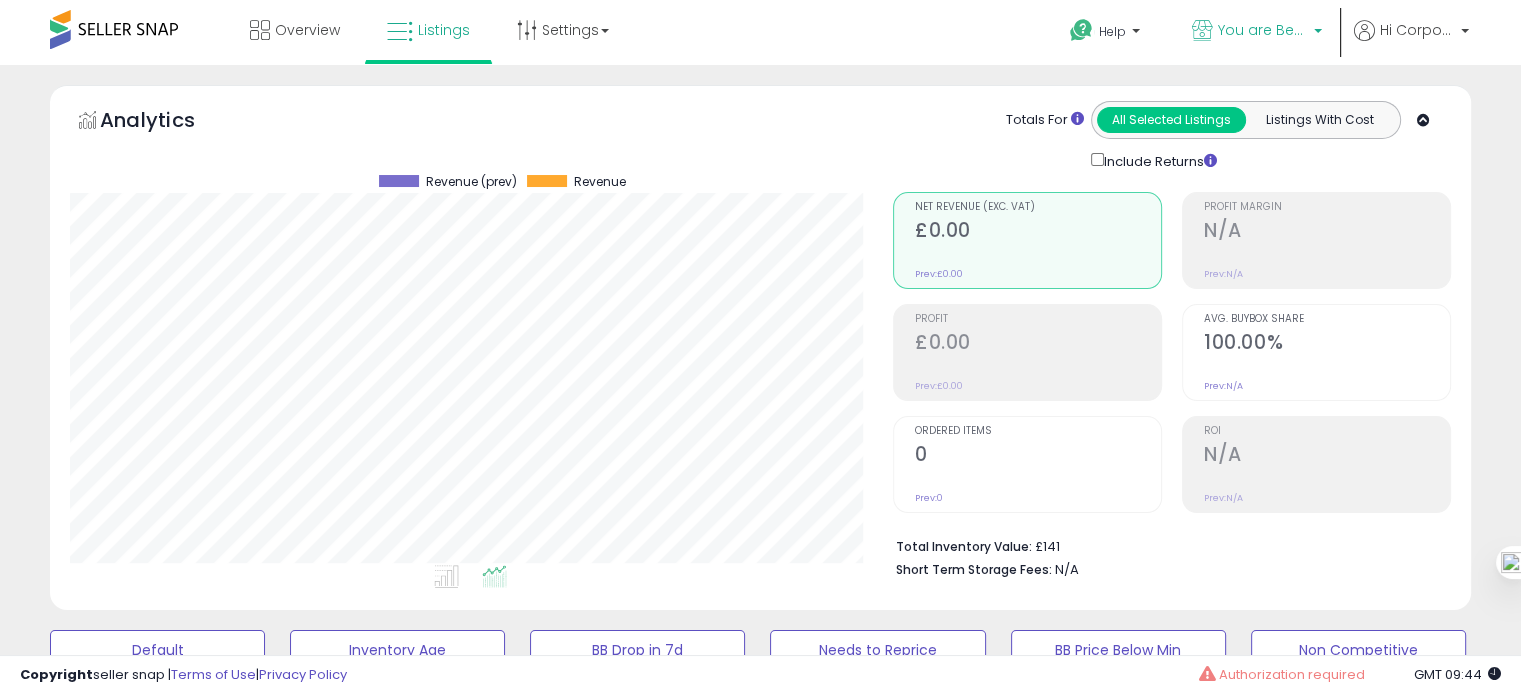 click at bounding box center [1202, 30] 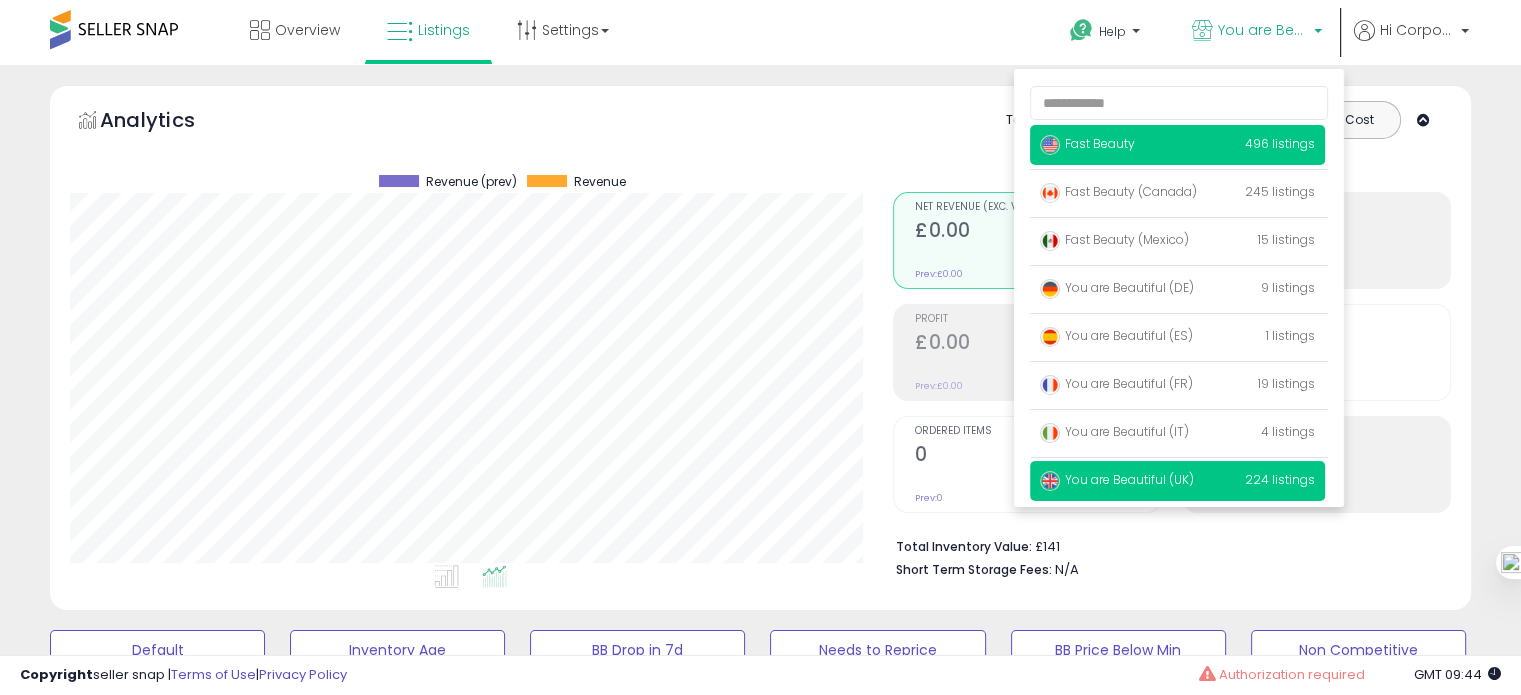 click on "Fast Beauty" at bounding box center (1087, 143) 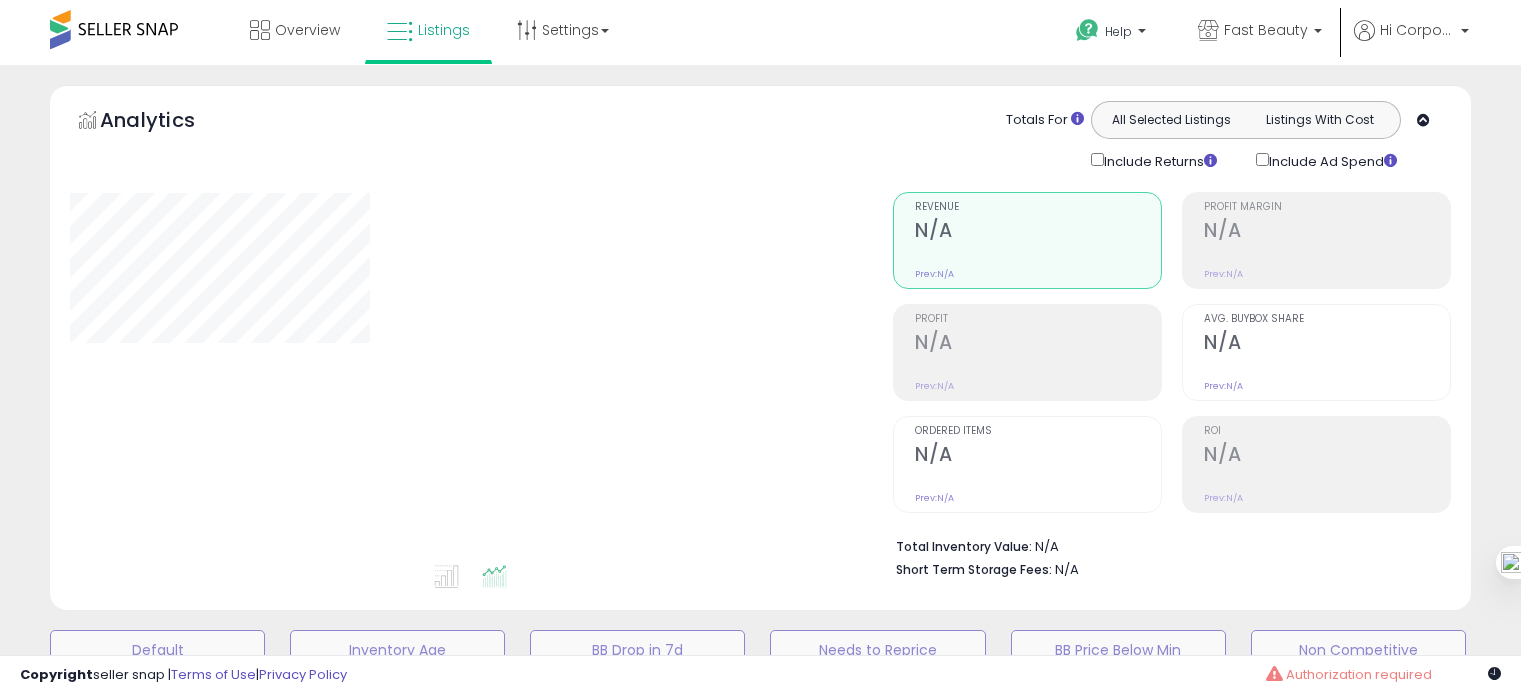 type on "**********" 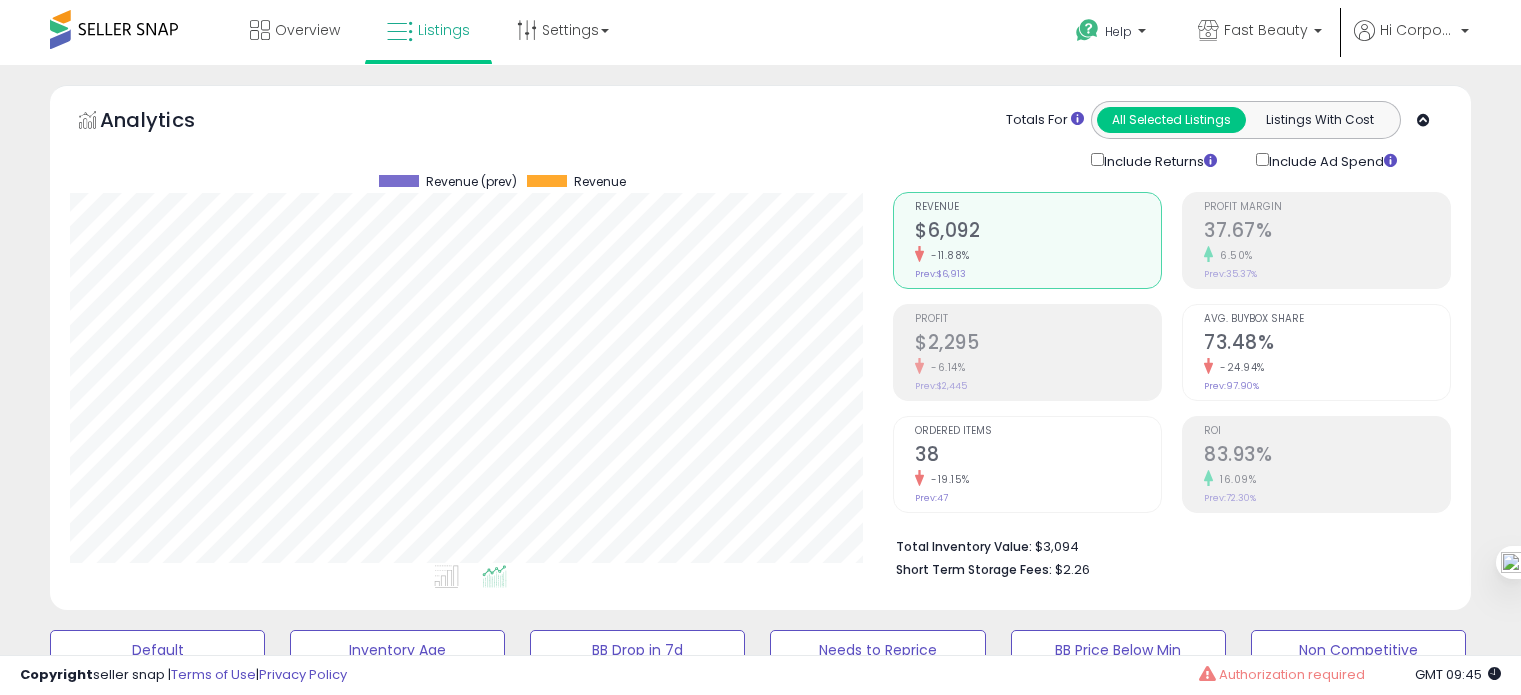 scroll, scrollTop: 0, scrollLeft: 0, axis: both 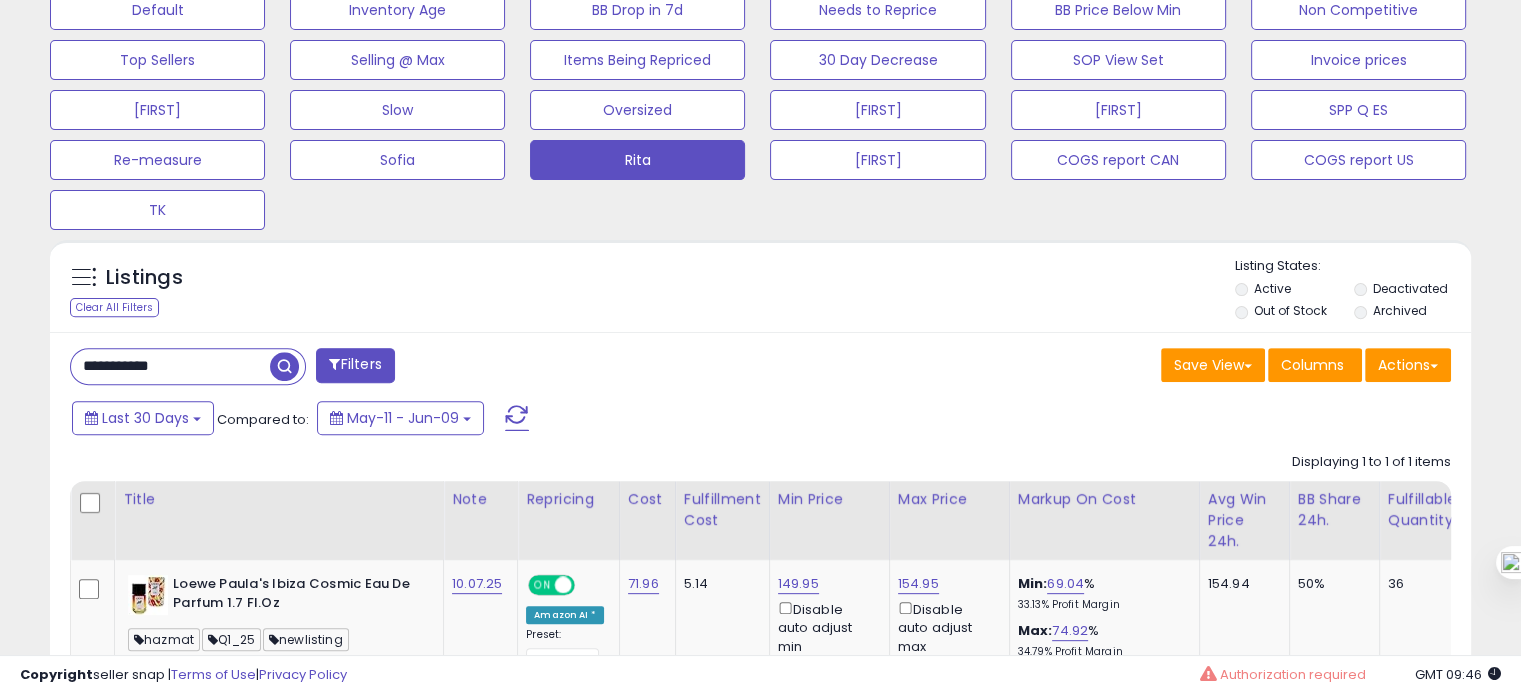 click on "**********" at bounding box center [170, 366] 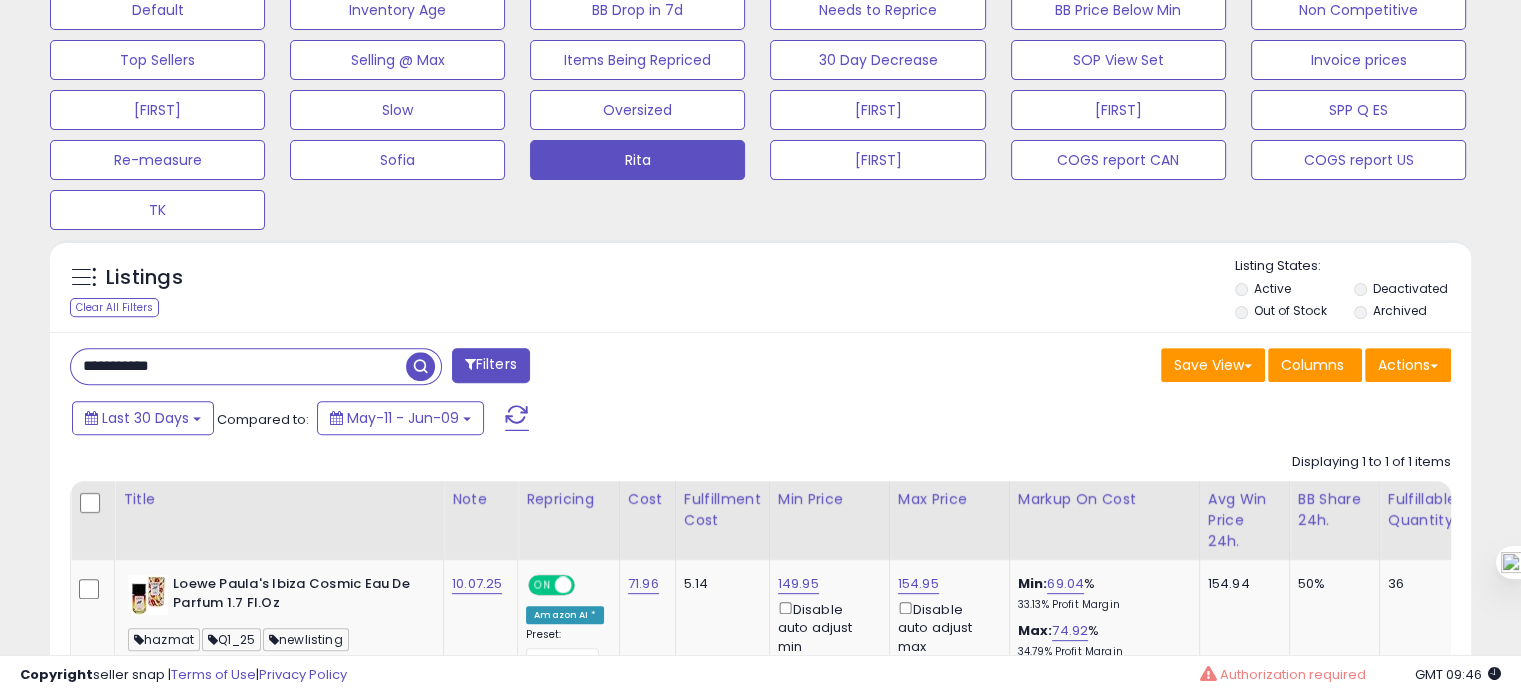 click on "**********" at bounding box center (238, 366) 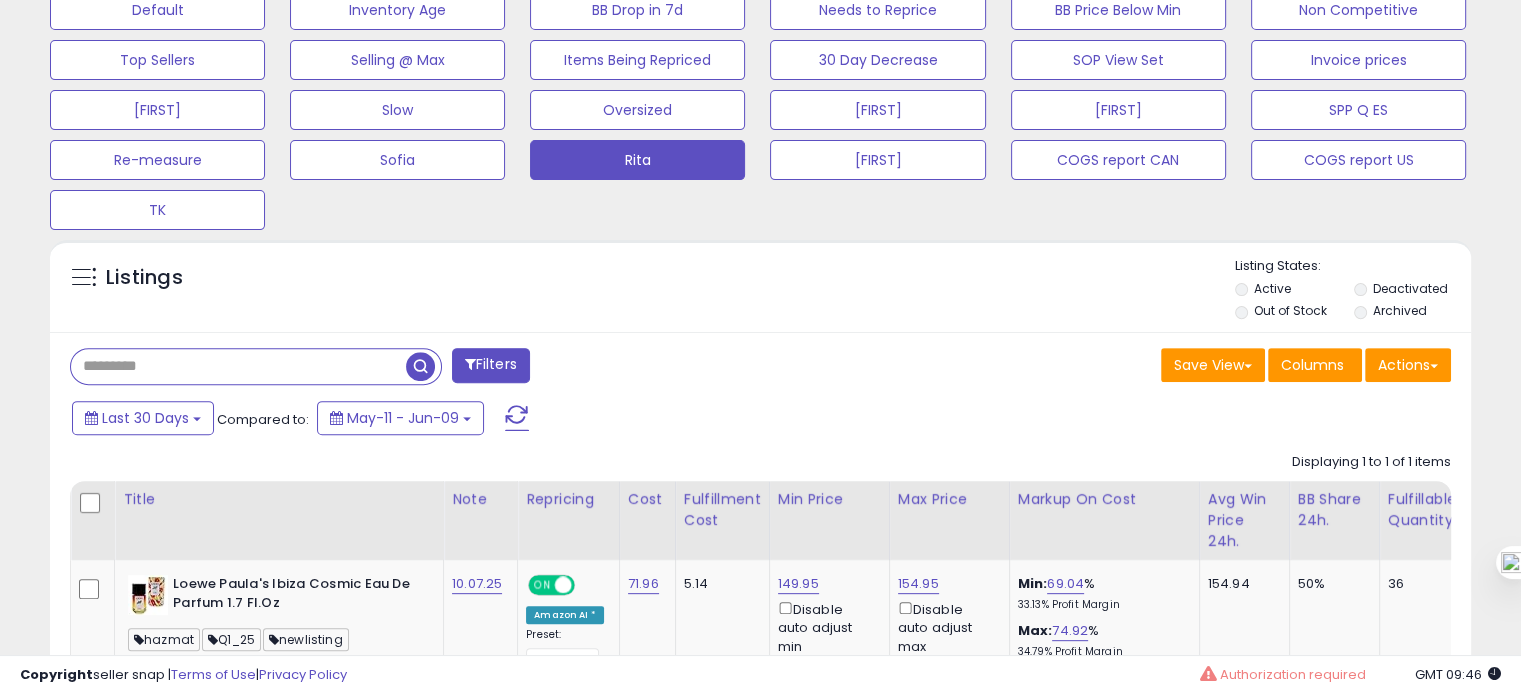 type 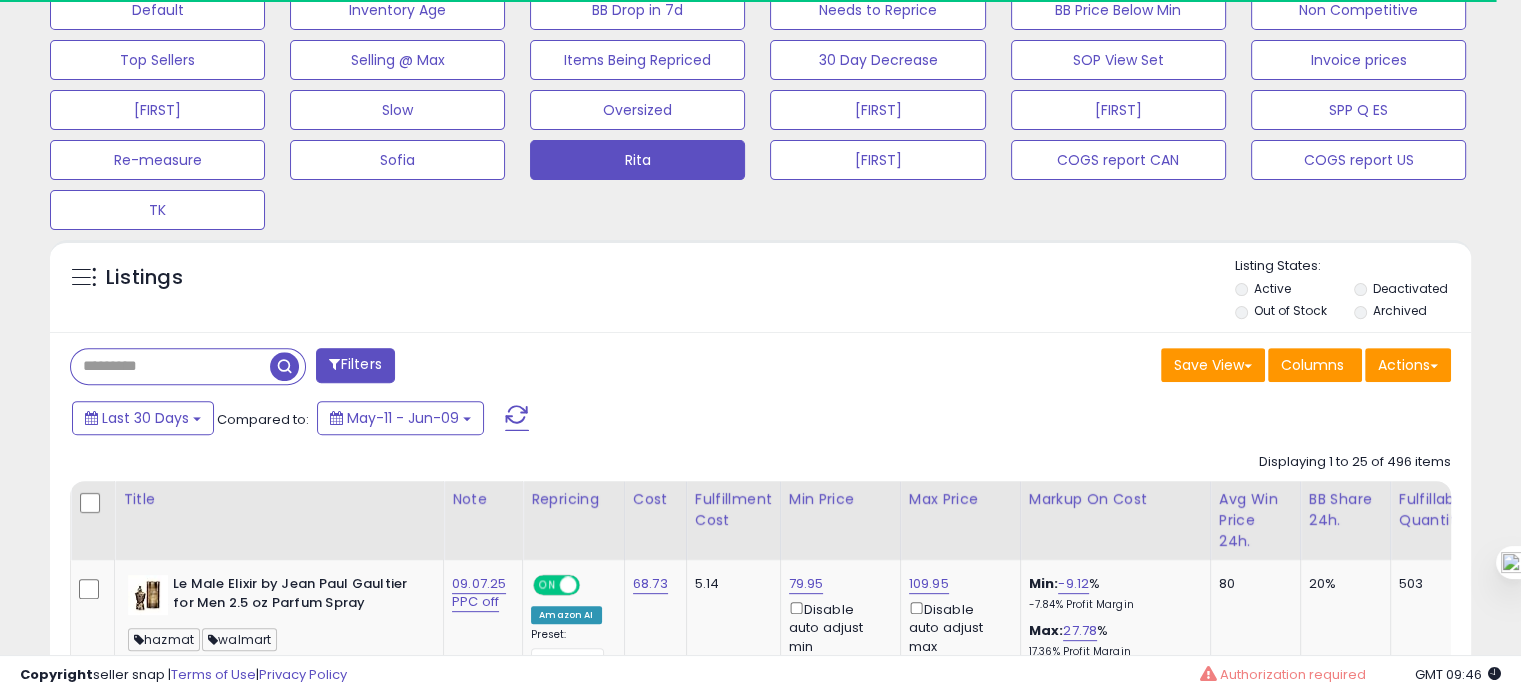 scroll, scrollTop: 409, scrollLeft: 822, axis: both 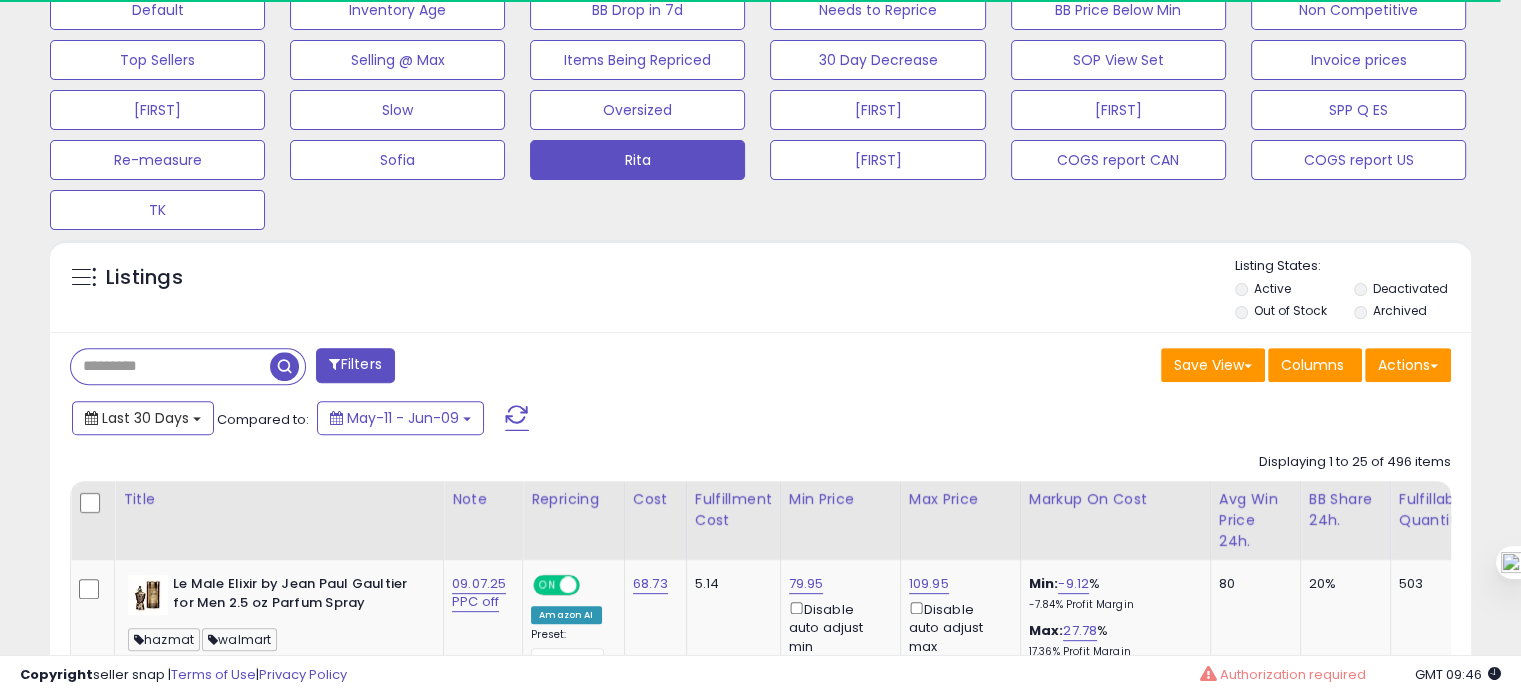 click on "Last 30 Days" at bounding box center (145, 418) 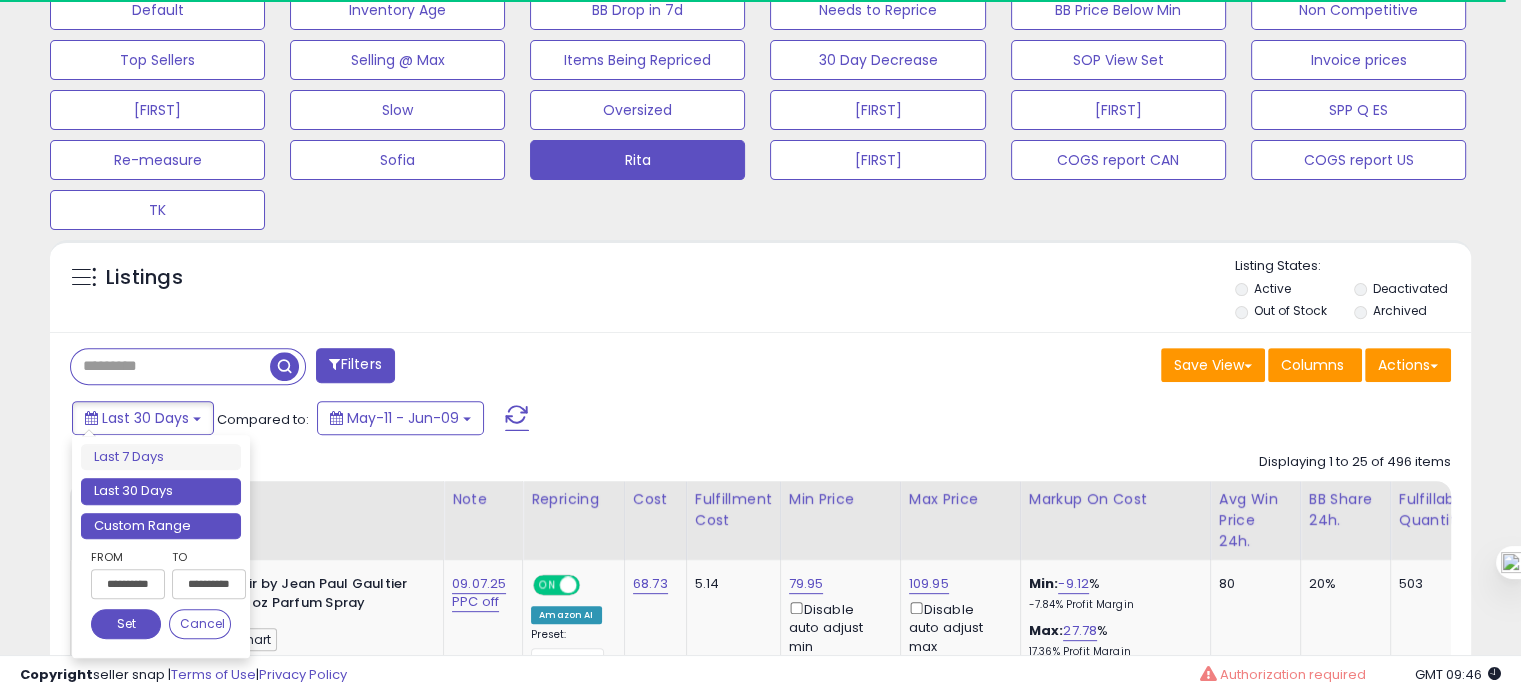 click on "Custom Range" at bounding box center [161, 526] 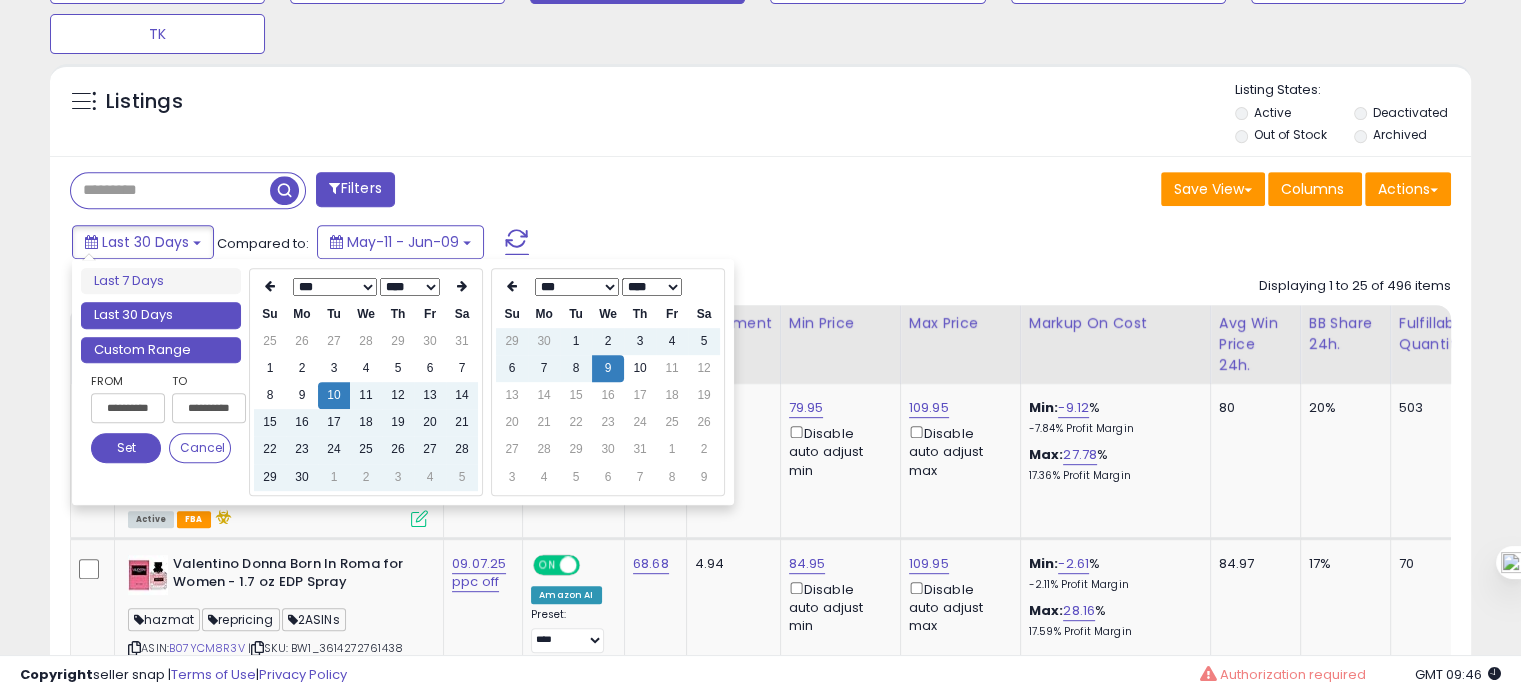 scroll, scrollTop: 834, scrollLeft: 0, axis: vertical 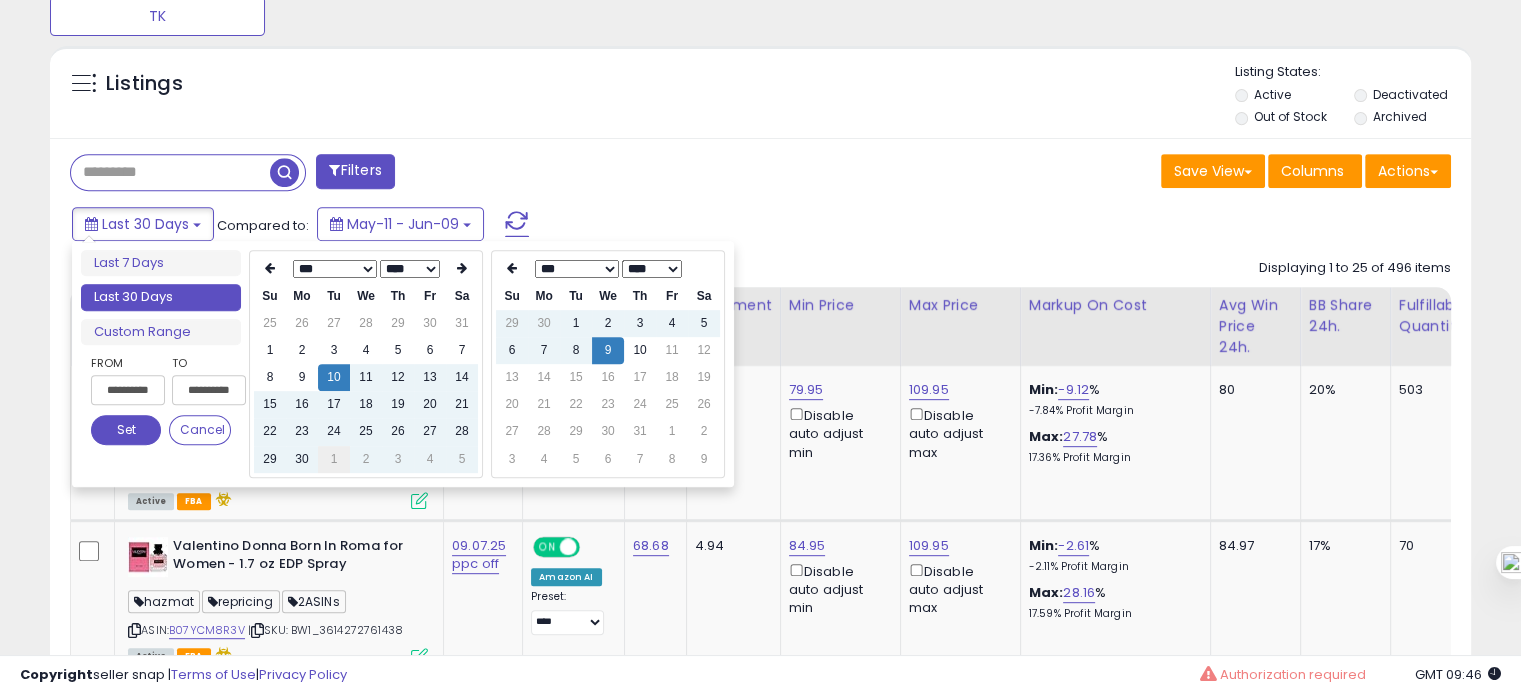 click on "1" at bounding box center [334, 459] 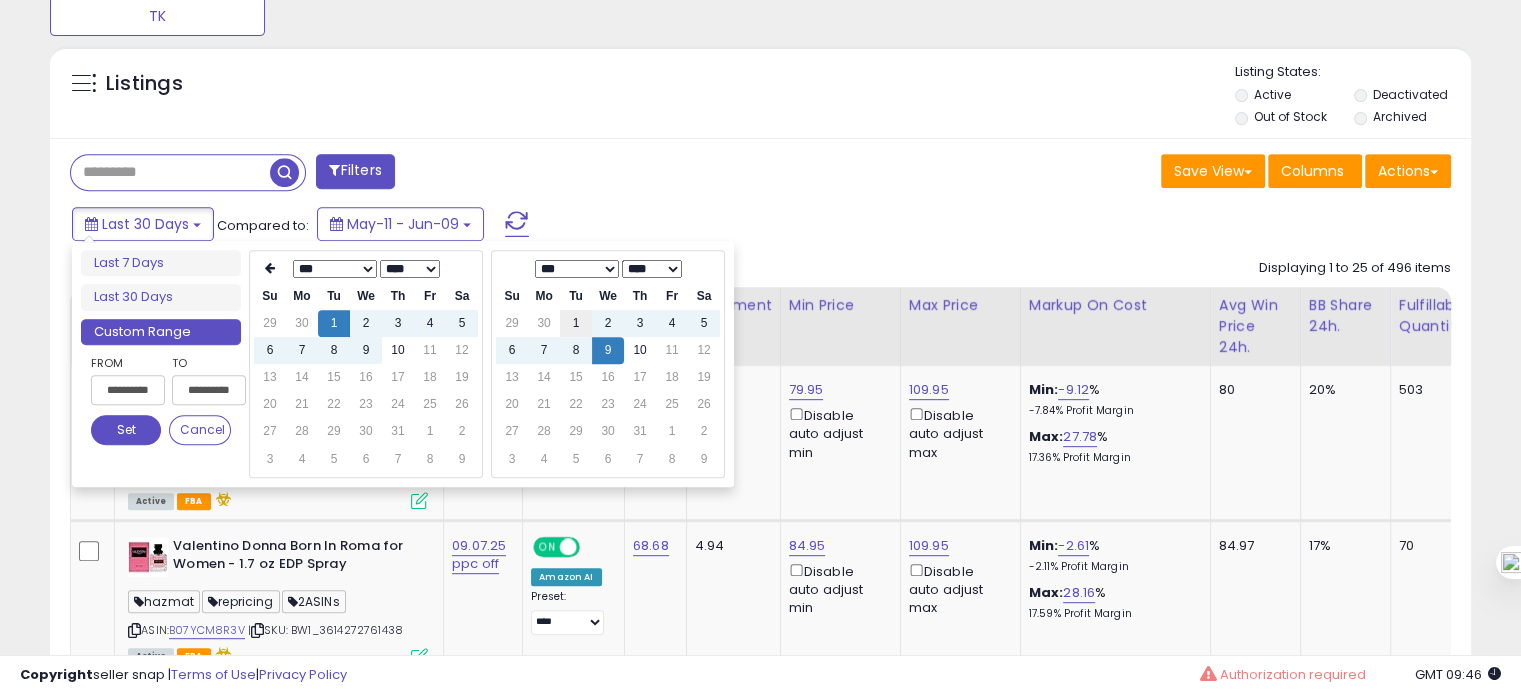 type on "**********" 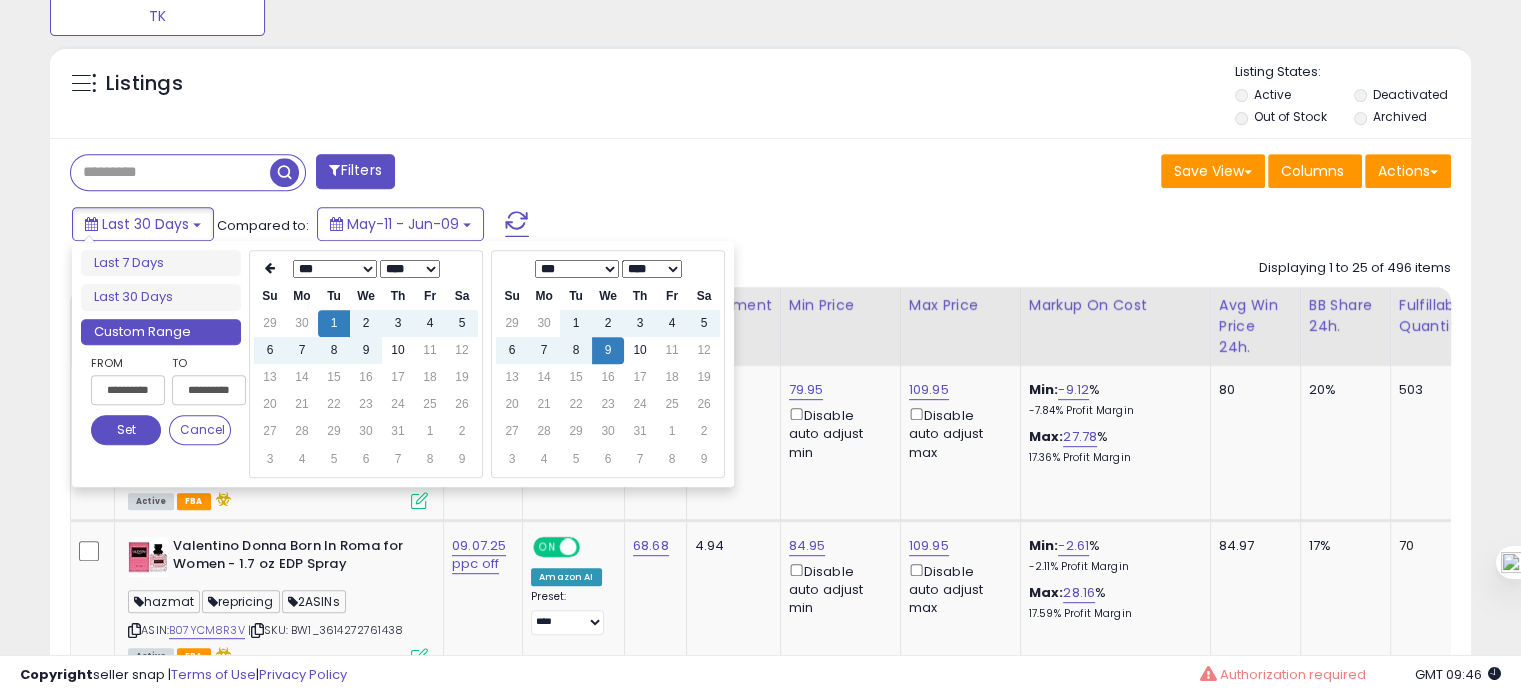 type on "**********" 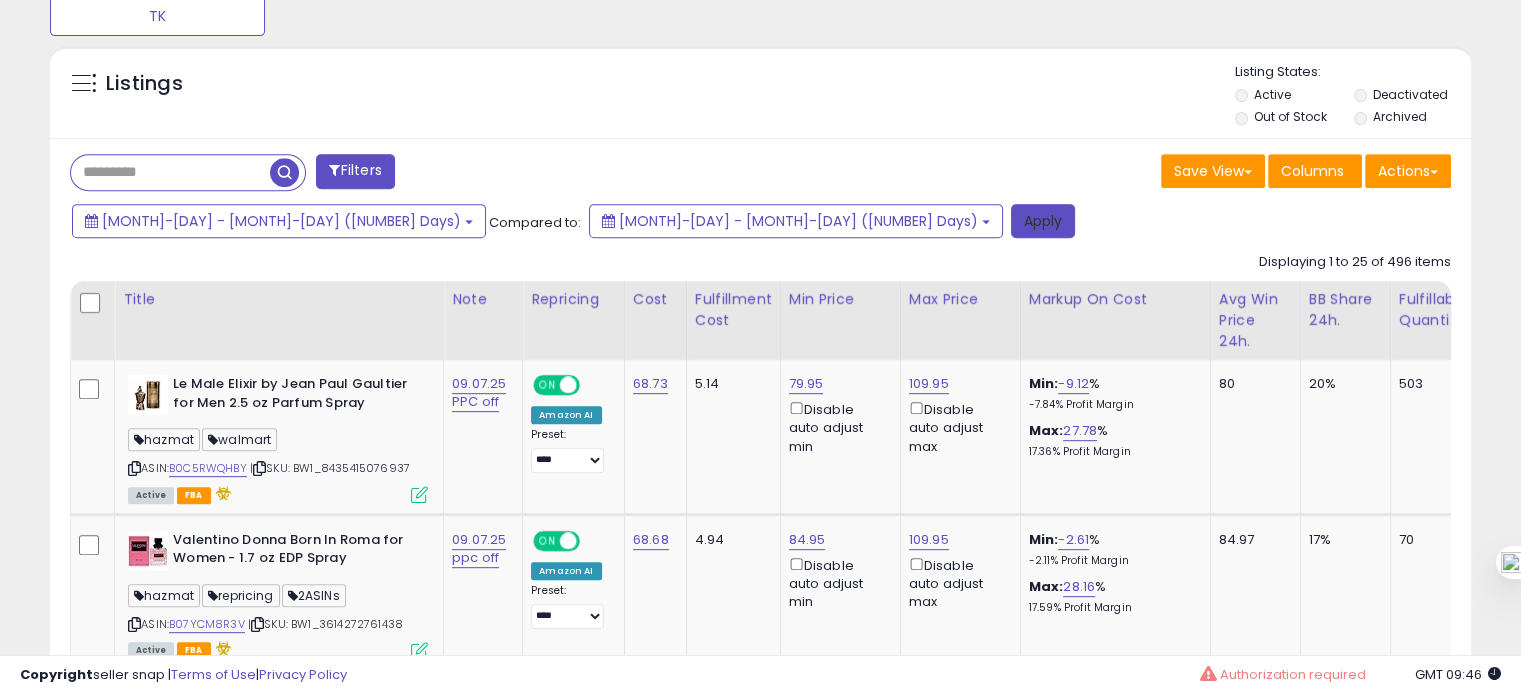 click on "Apply" at bounding box center [1043, 221] 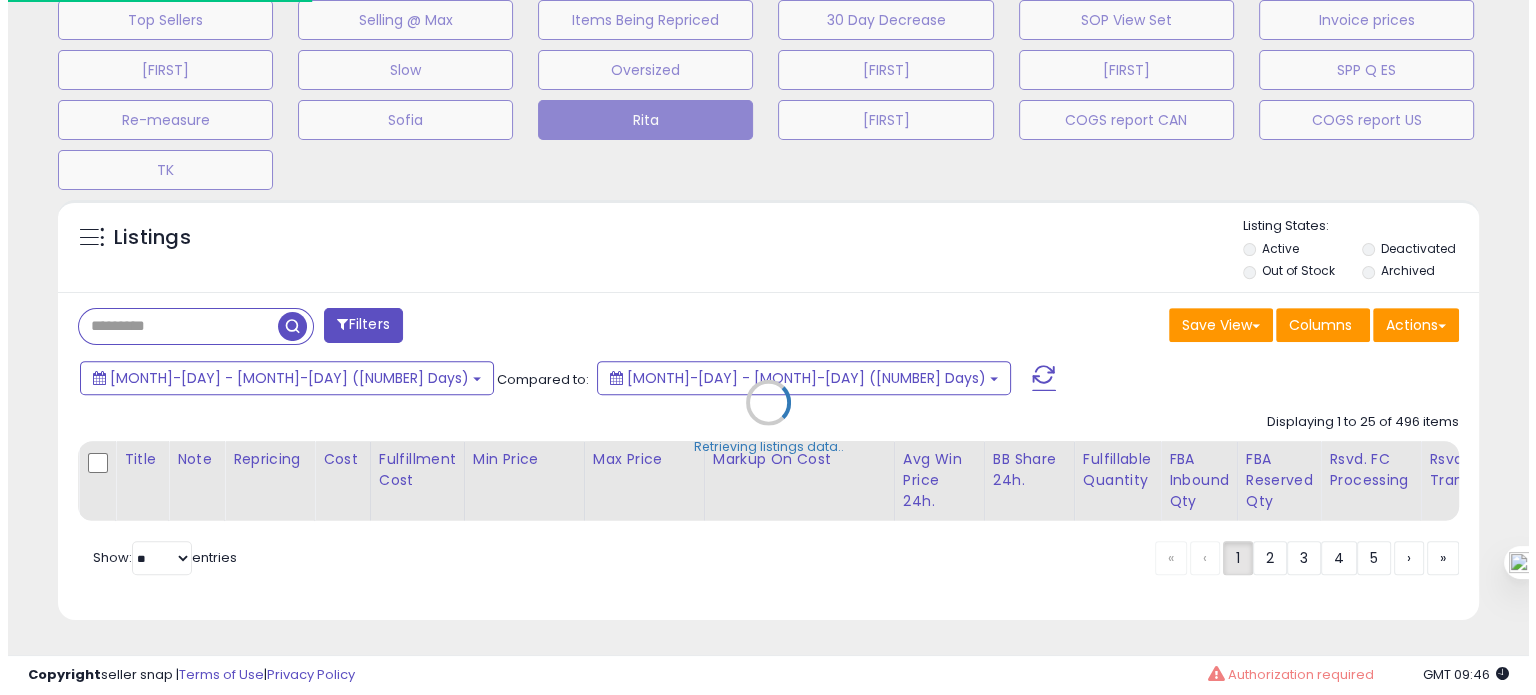 scroll, scrollTop: 693, scrollLeft: 0, axis: vertical 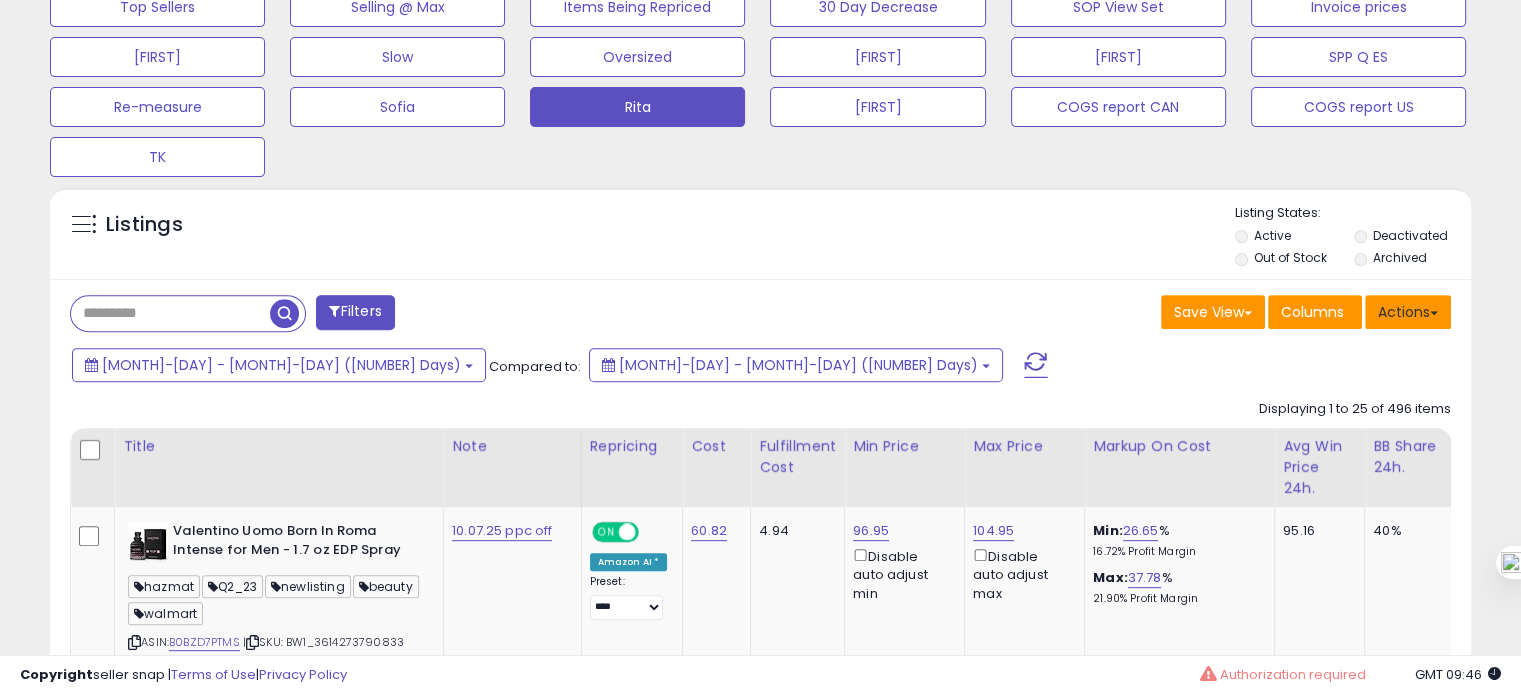 click on "Actions" at bounding box center [1408, 312] 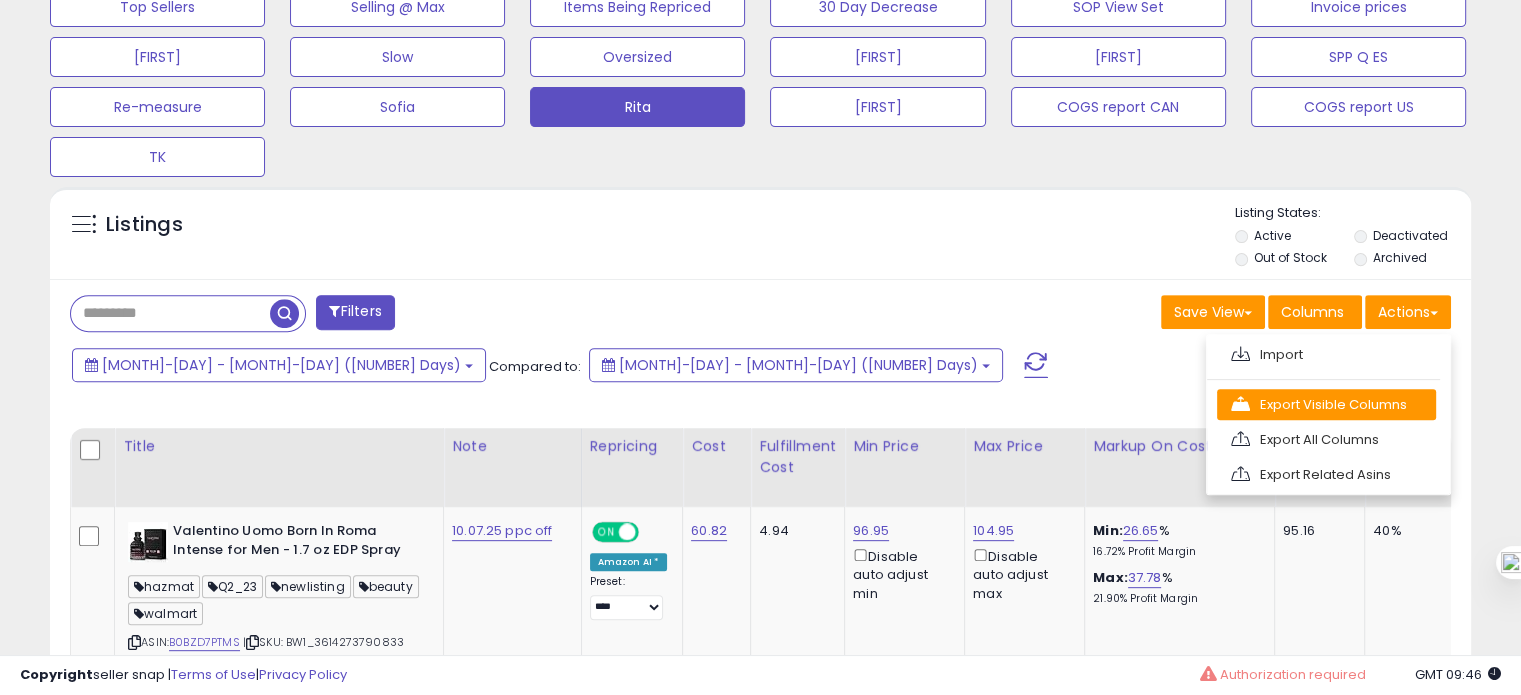 click on "Export Visible Columns" at bounding box center (1326, 404) 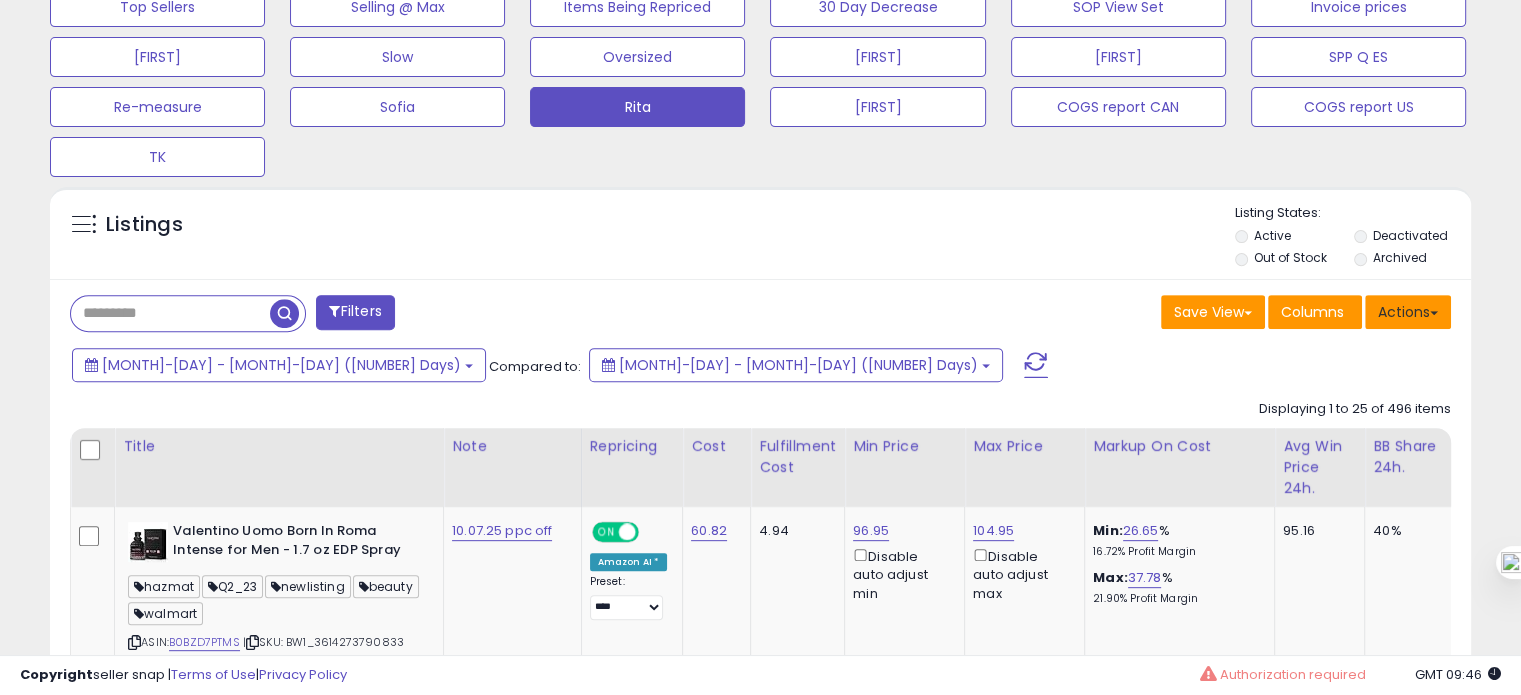 click on "Actions" at bounding box center (1408, 312) 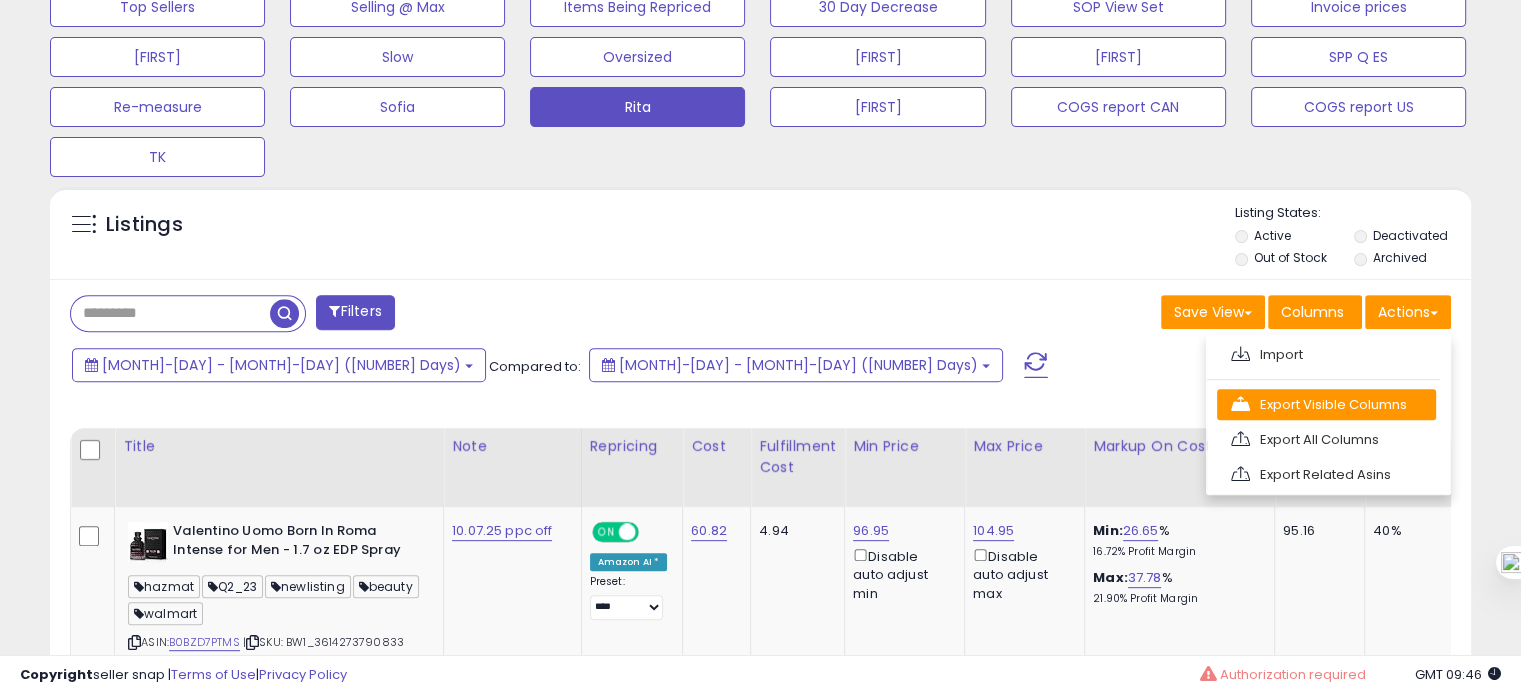 click on "Export Visible Columns" at bounding box center (1326, 404) 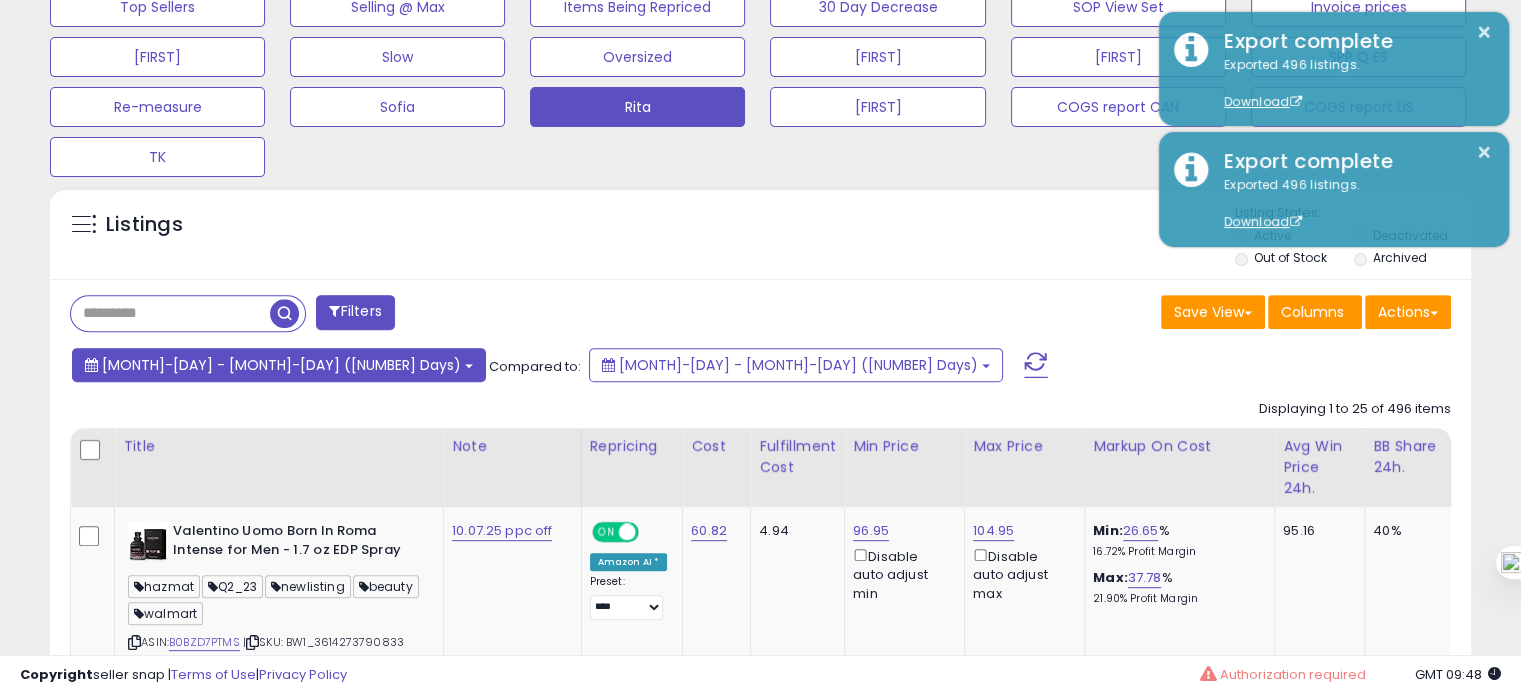 click on "Jul-01 - Jul-09 (9 Days)" at bounding box center [281, 365] 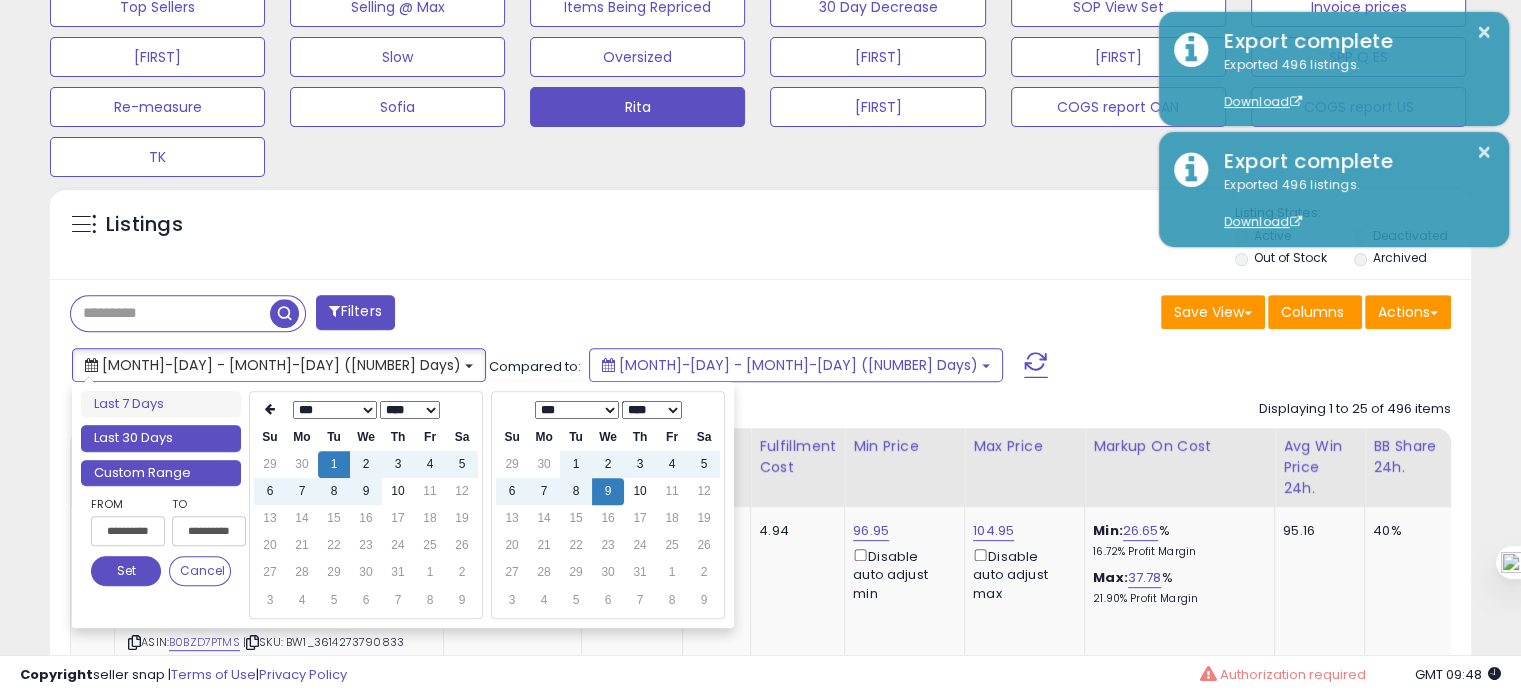 type on "**********" 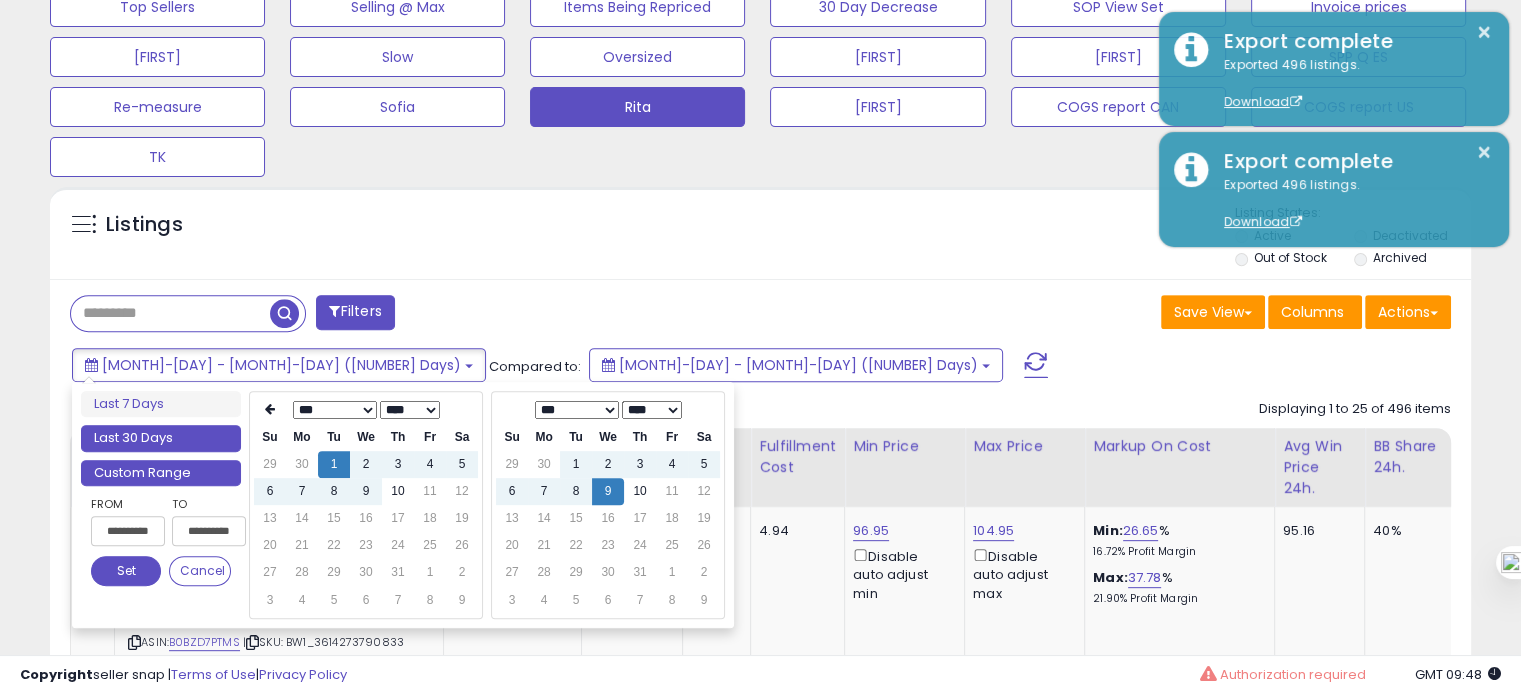 click on "Last 30 Days" at bounding box center [161, 438] 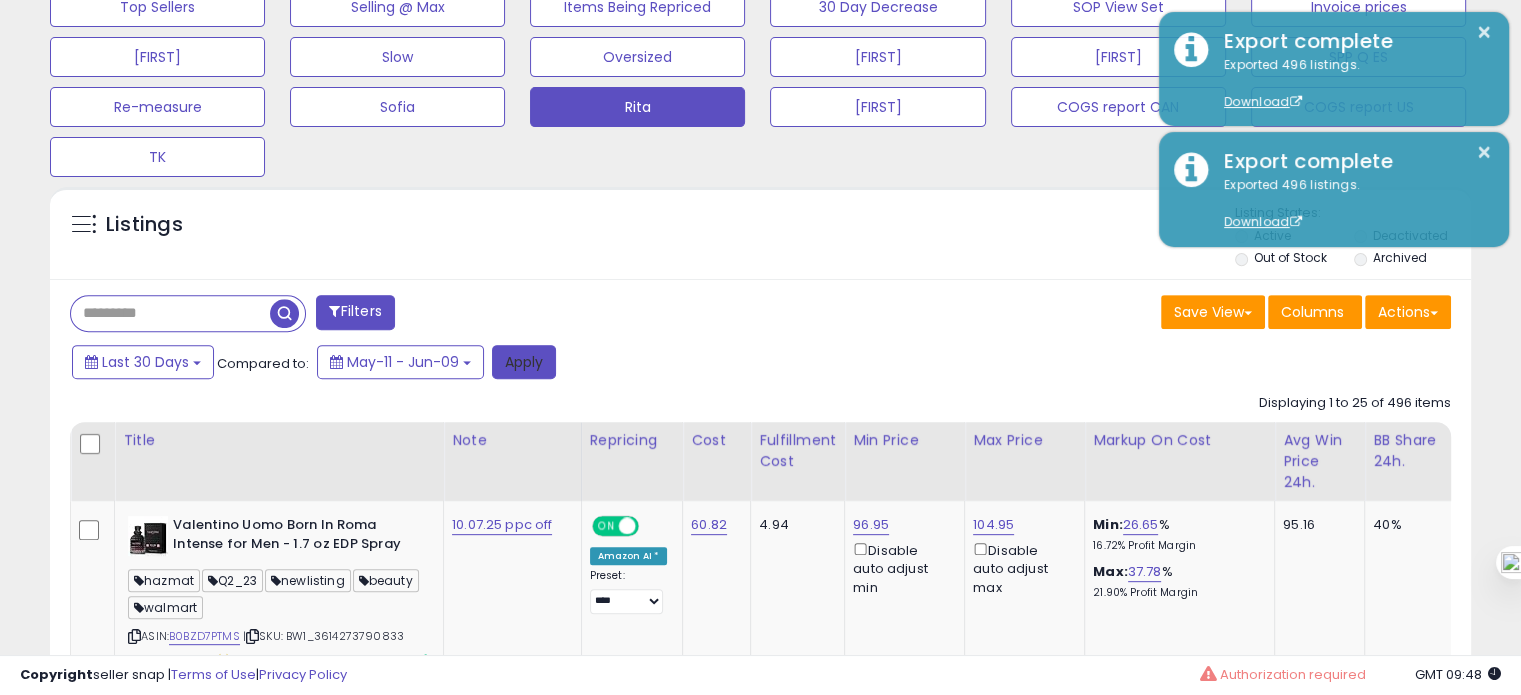 click on "Apply" at bounding box center [524, 362] 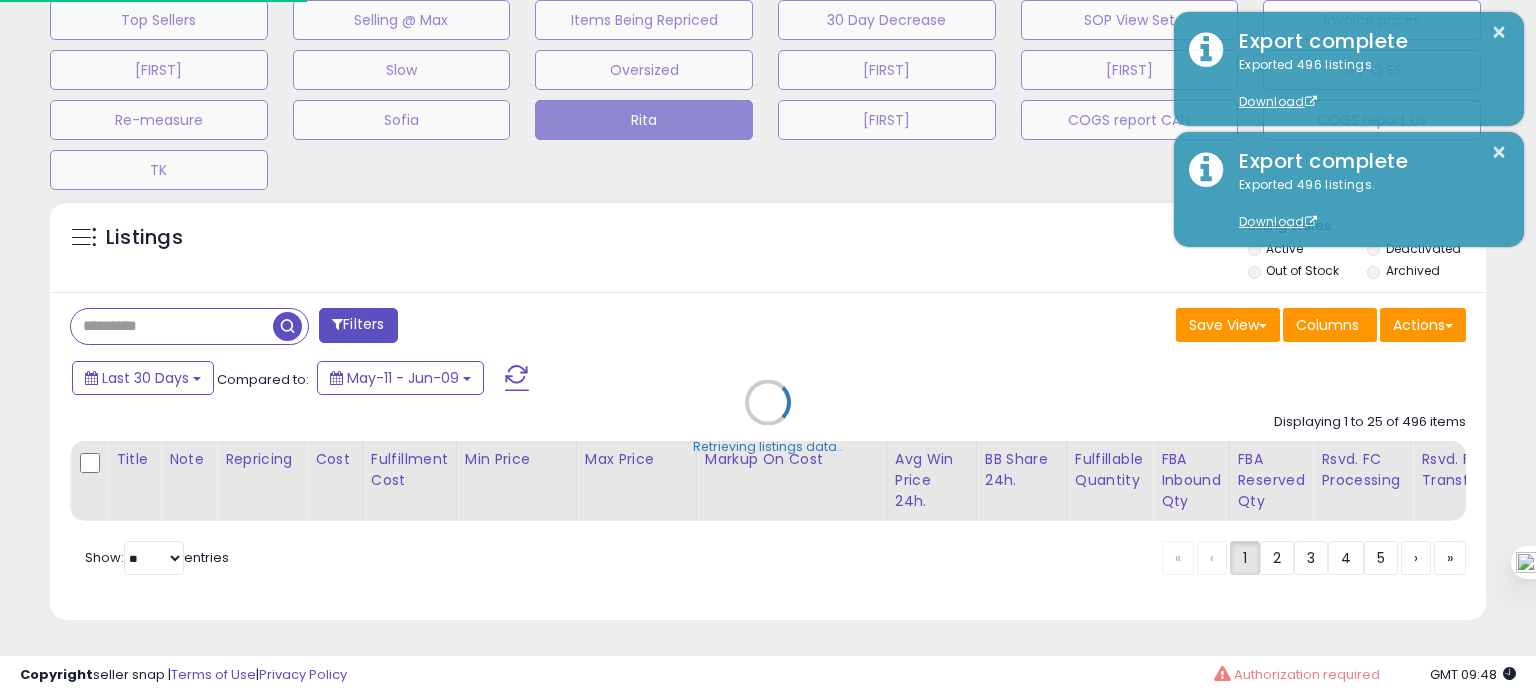 scroll, scrollTop: 999589, scrollLeft: 999168, axis: both 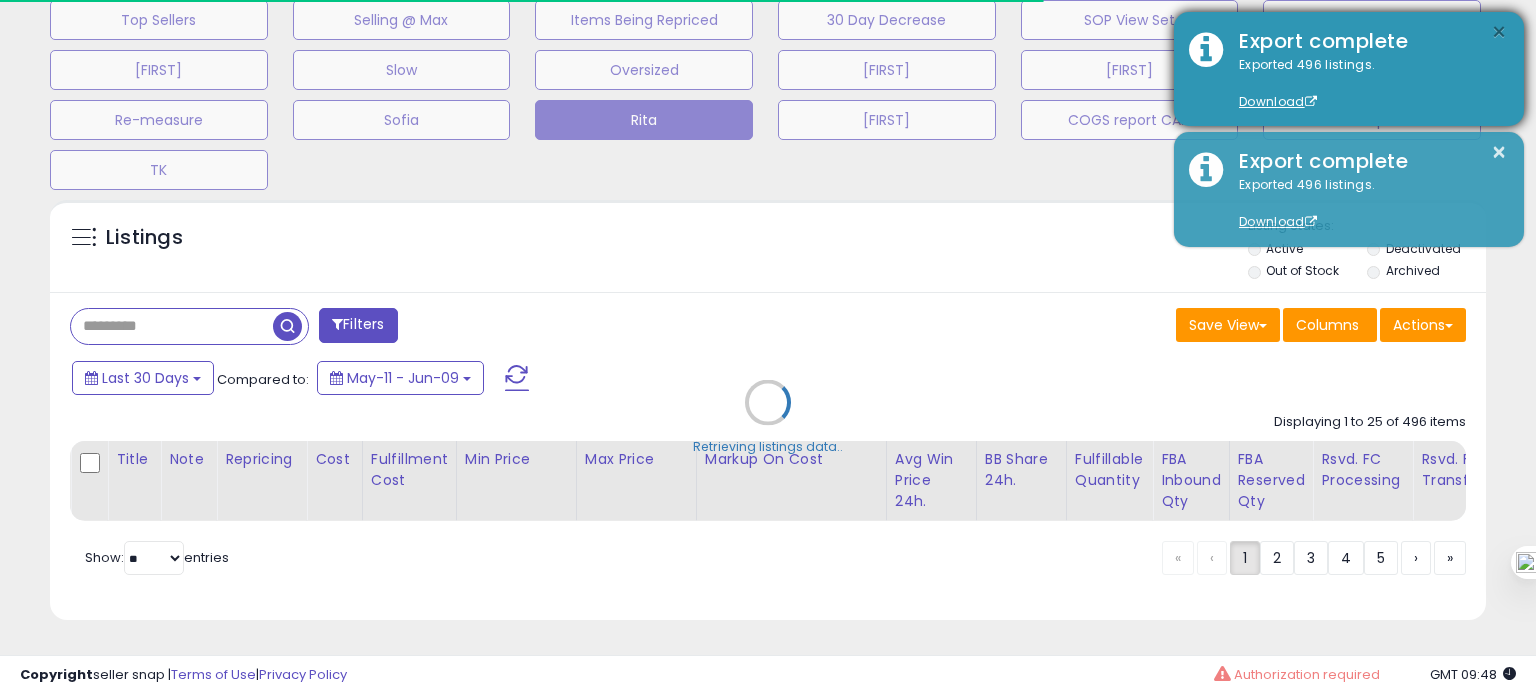 click on "×" at bounding box center (1499, 32) 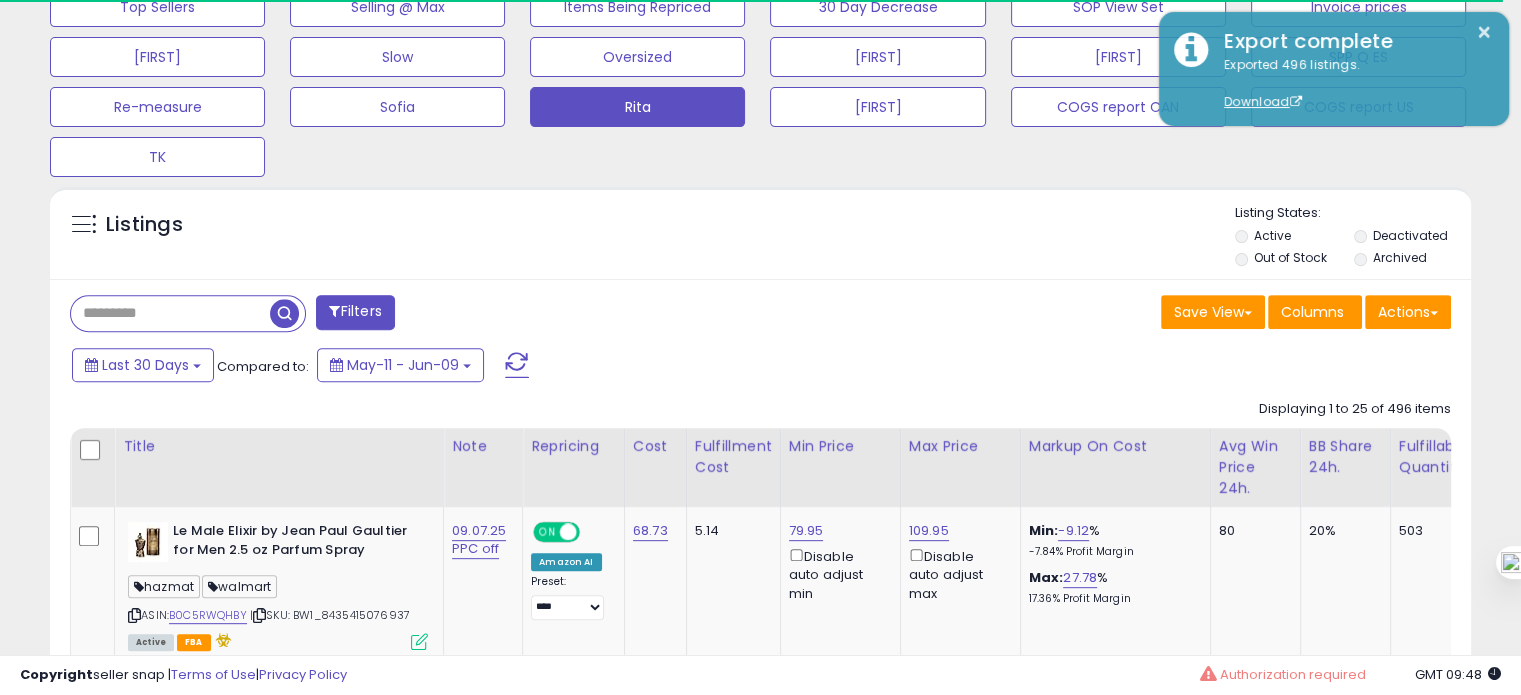 scroll, scrollTop: 409, scrollLeft: 822, axis: both 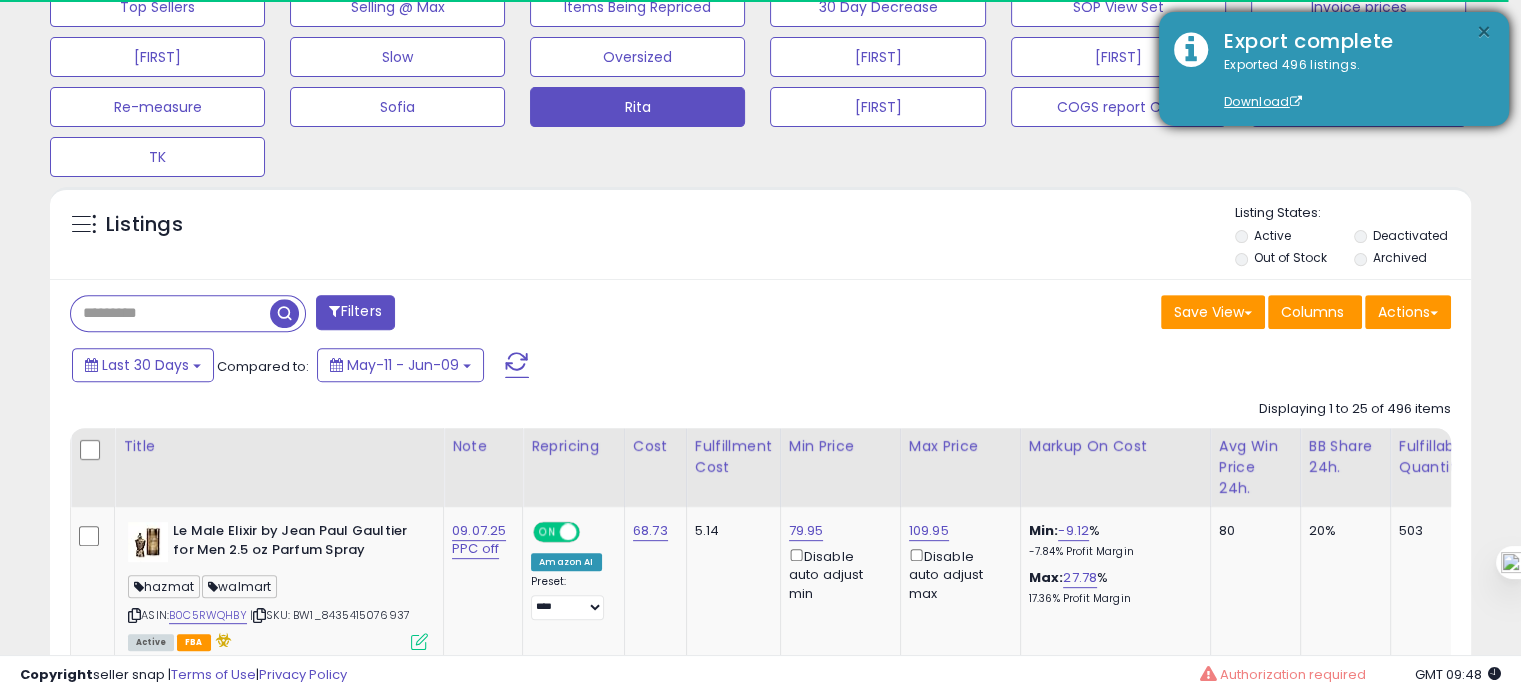 click on "×" at bounding box center (1484, 32) 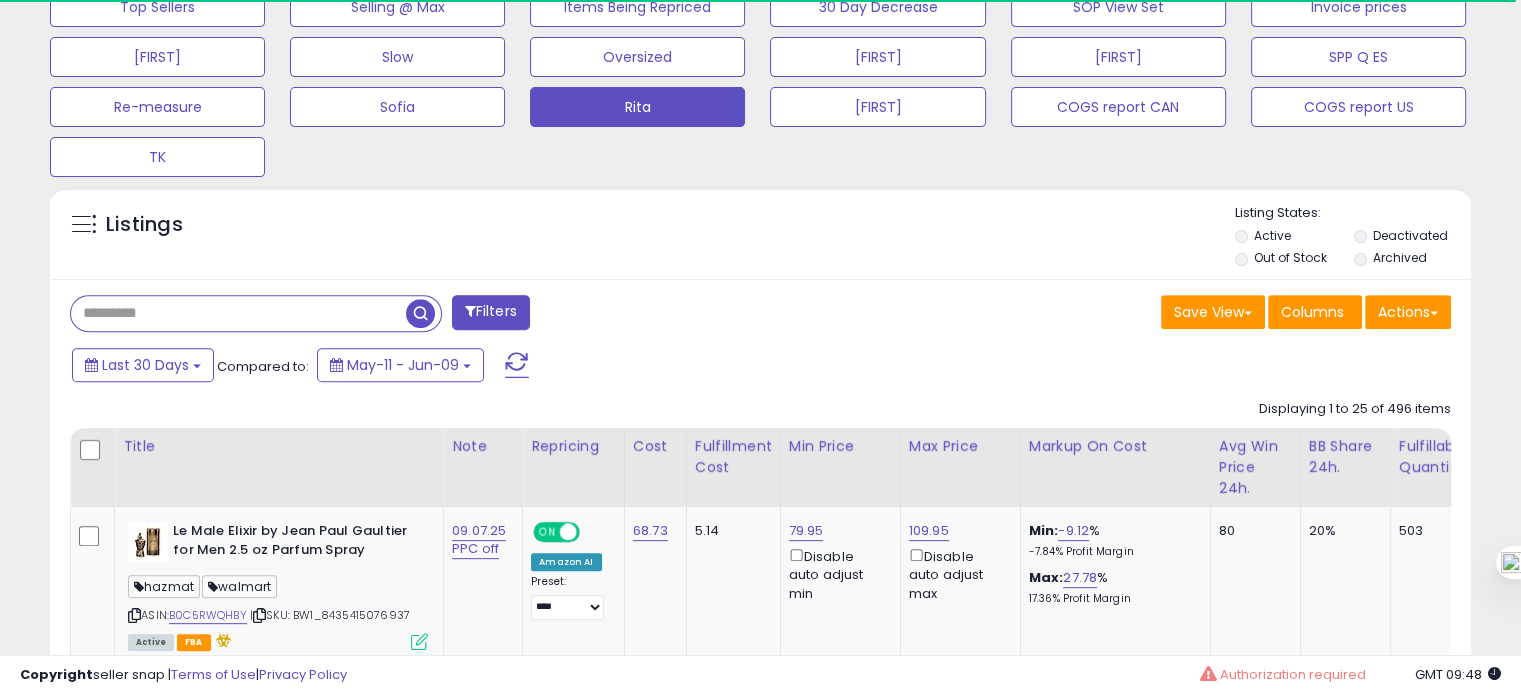 click at bounding box center (238, 313) 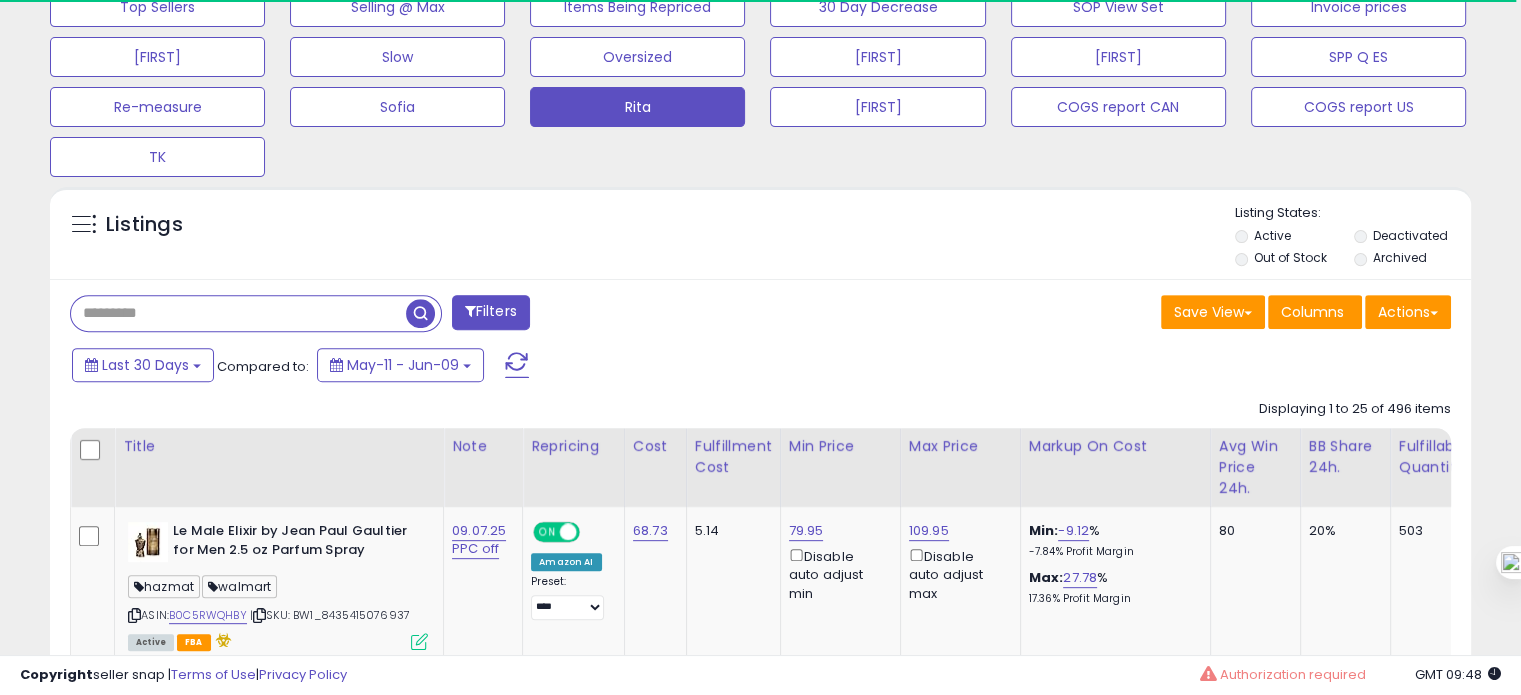 paste on "**********" 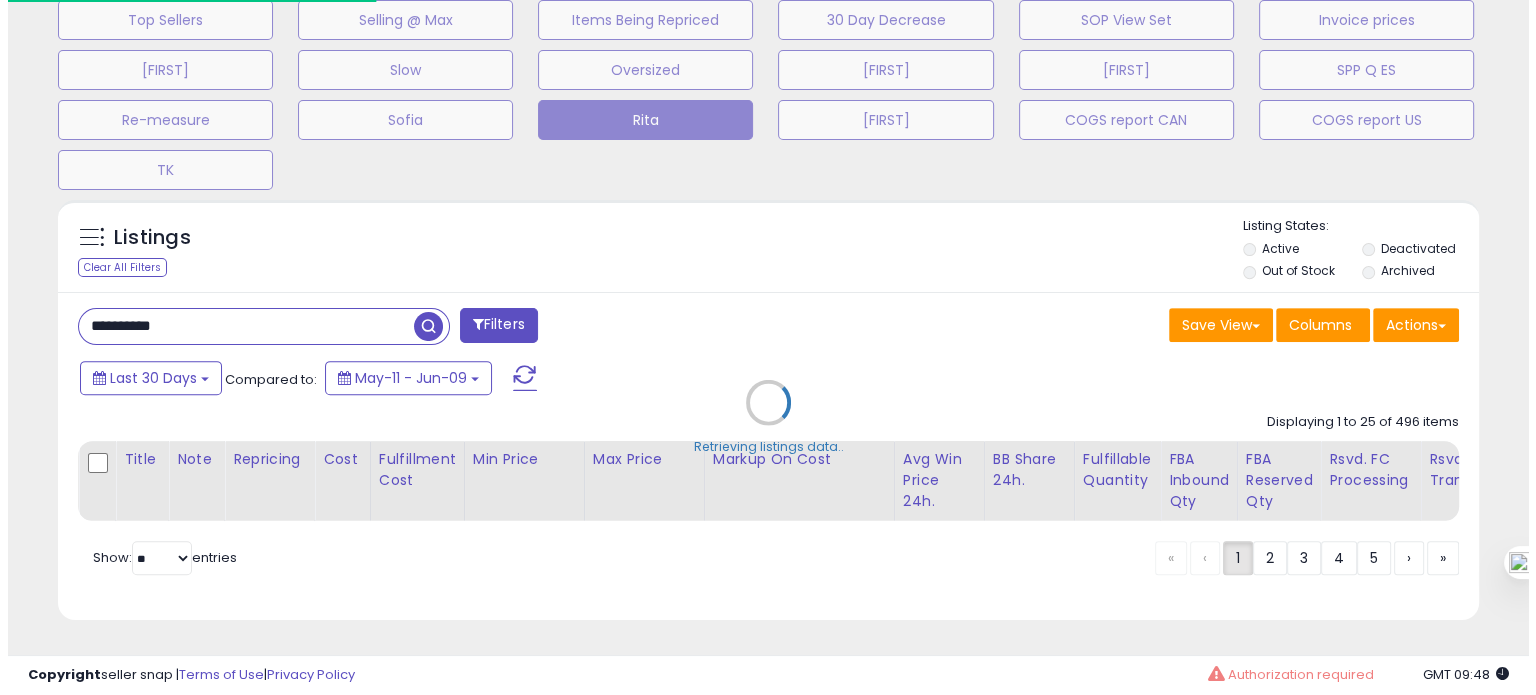 scroll, scrollTop: 999589, scrollLeft: 999168, axis: both 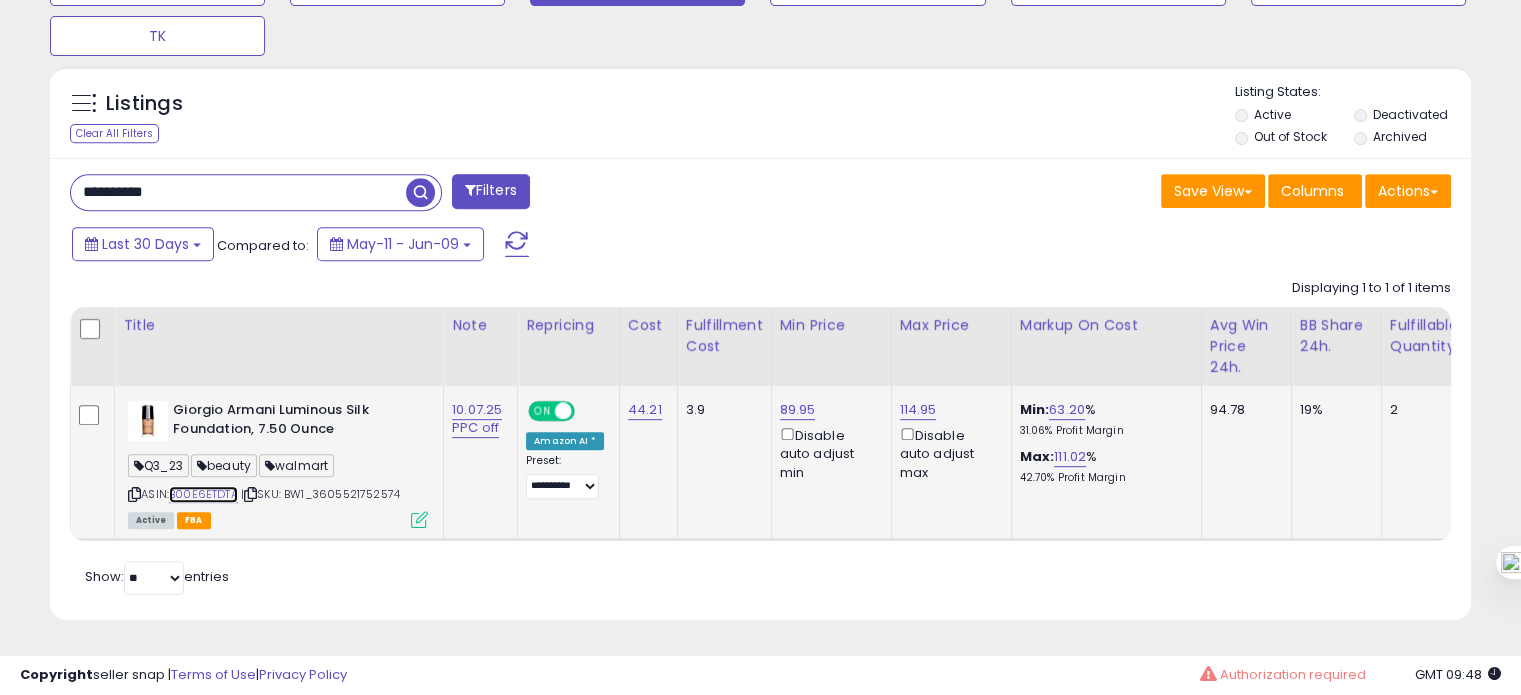 click on "B00E6ETDTA" at bounding box center (203, 494) 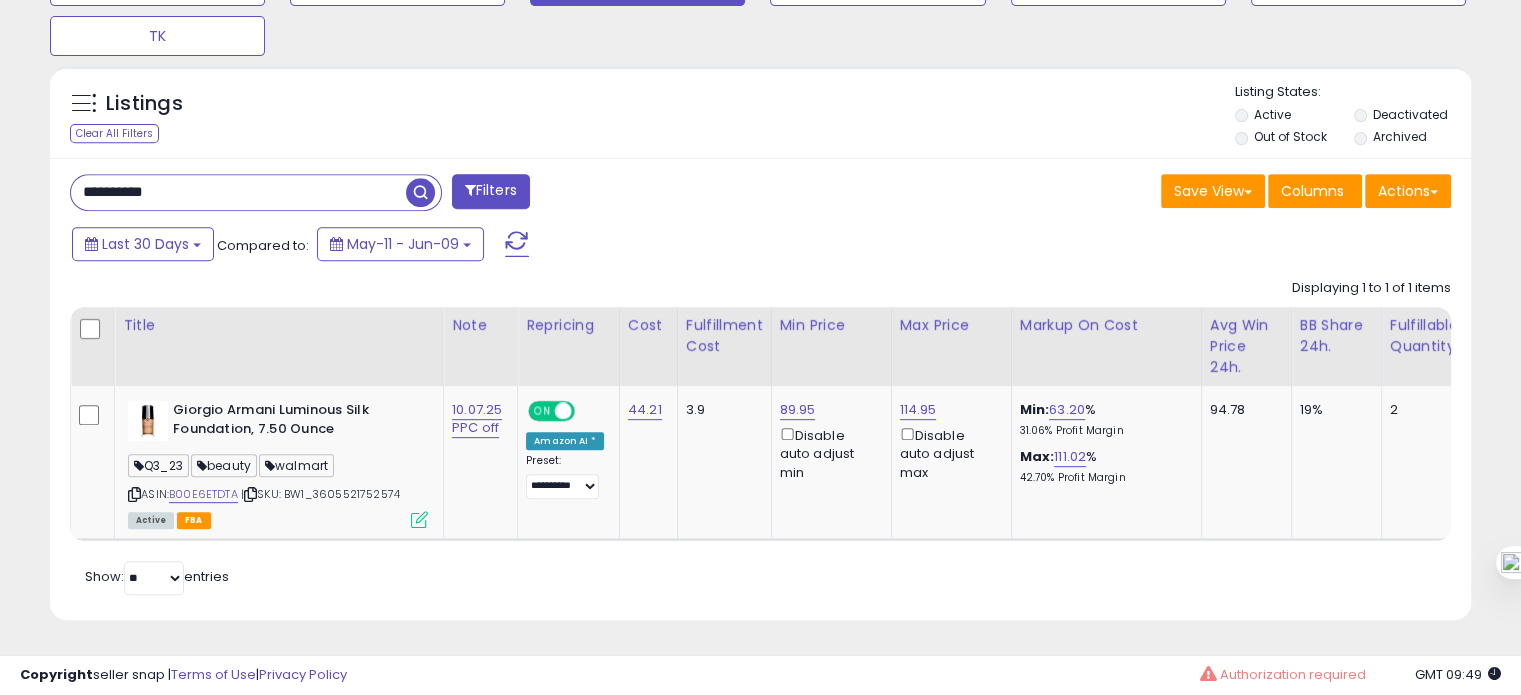 click on "**********" at bounding box center (238, 192) 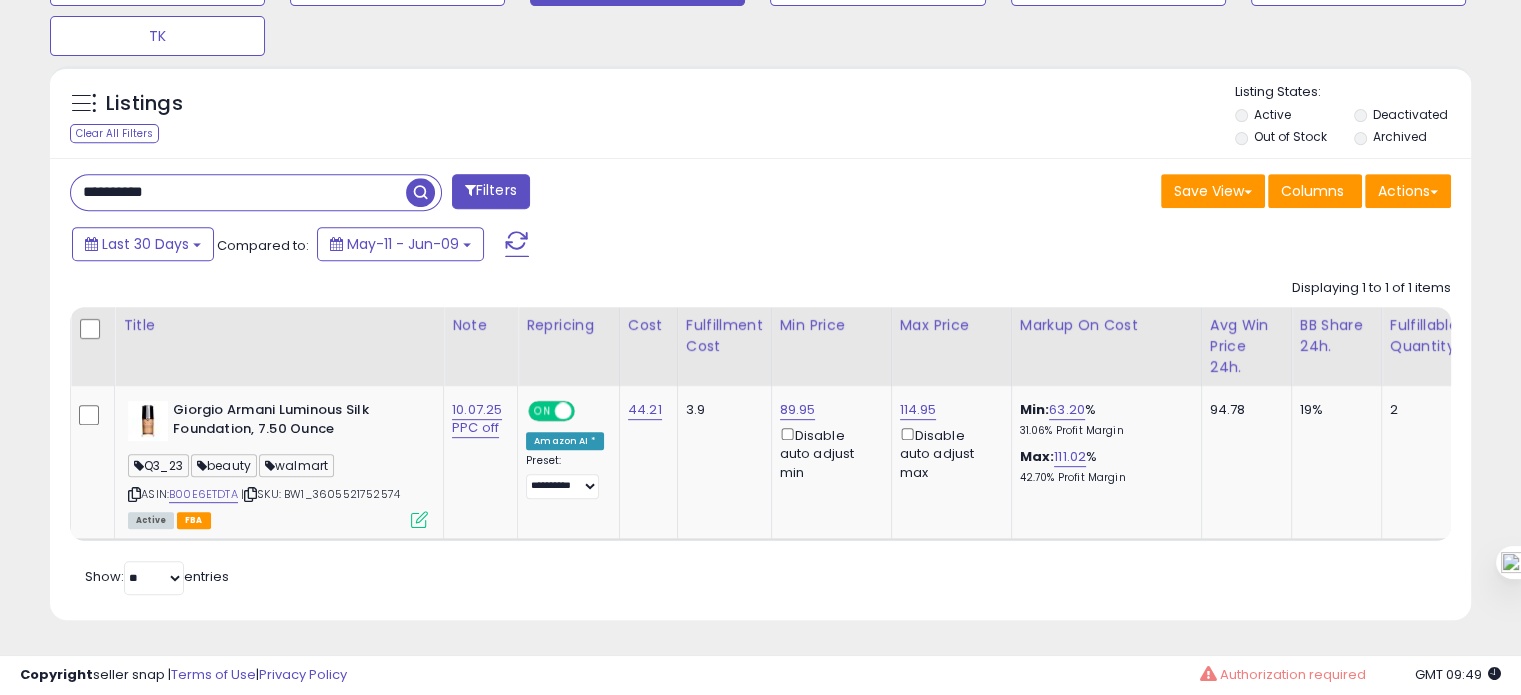 paste 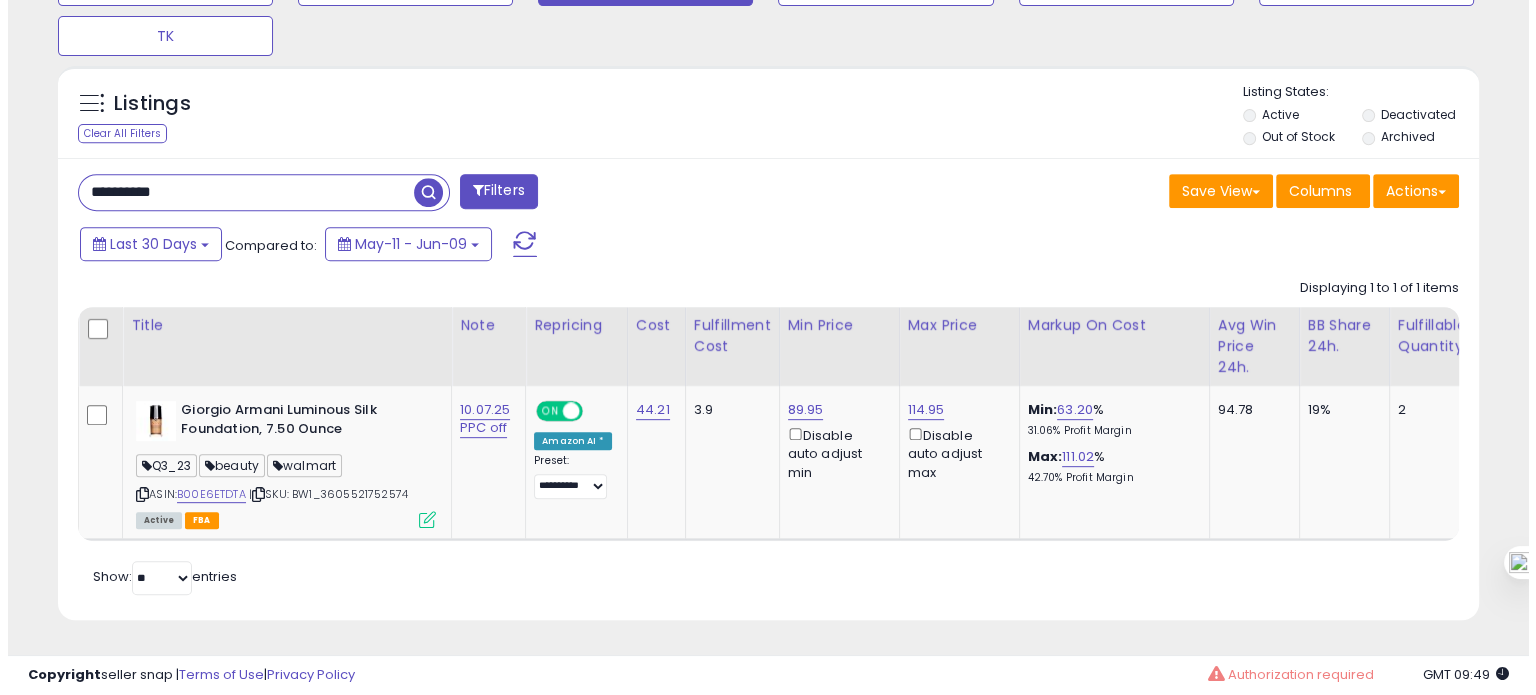 scroll, scrollTop: 674, scrollLeft: 0, axis: vertical 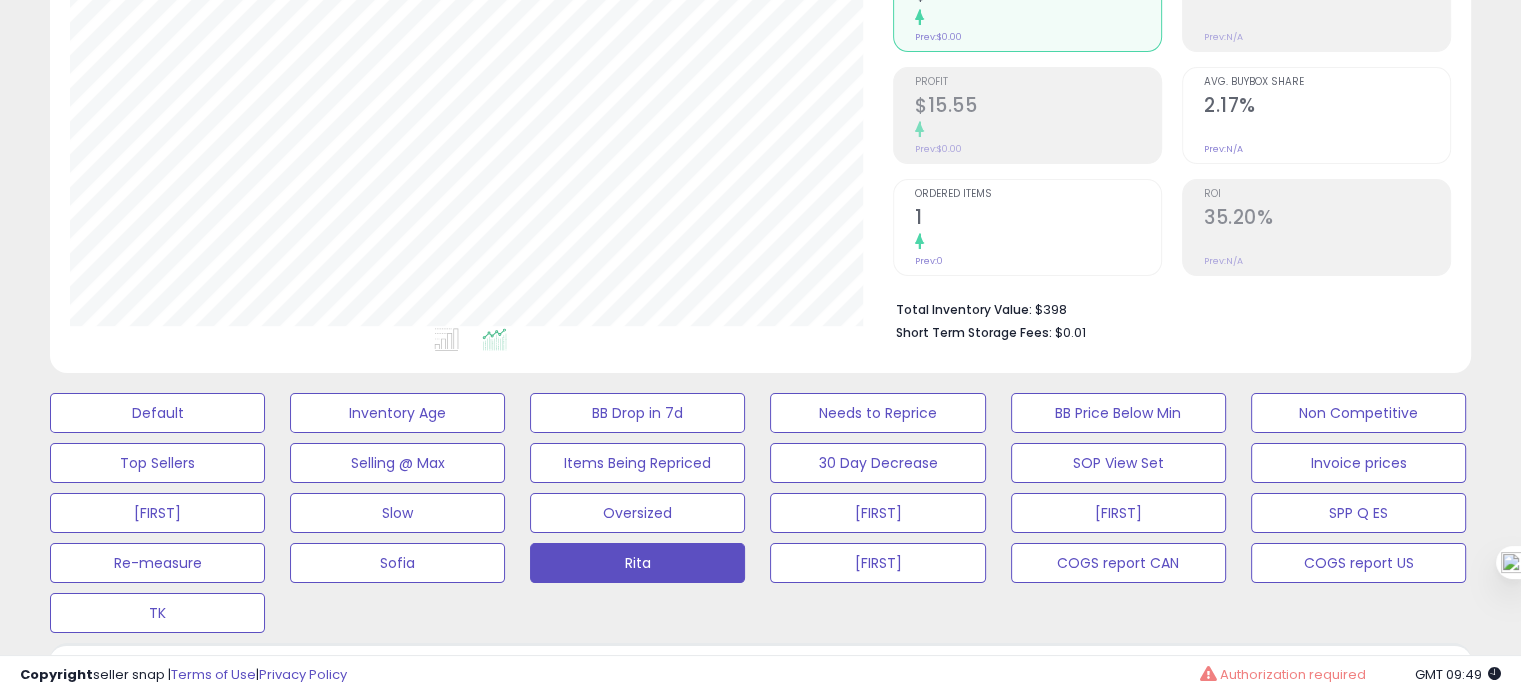 click at bounding box center [1327, 130] 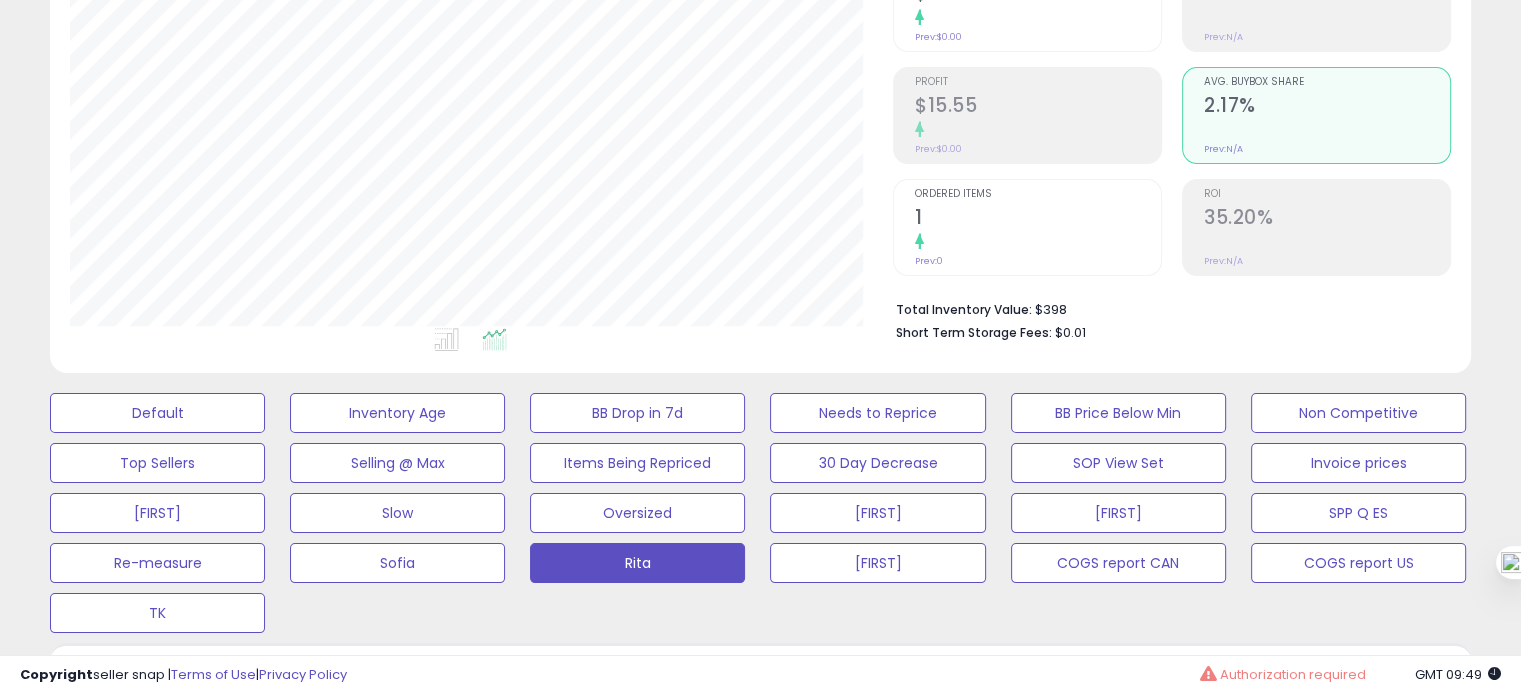 click at bounding box center (1038, 242) 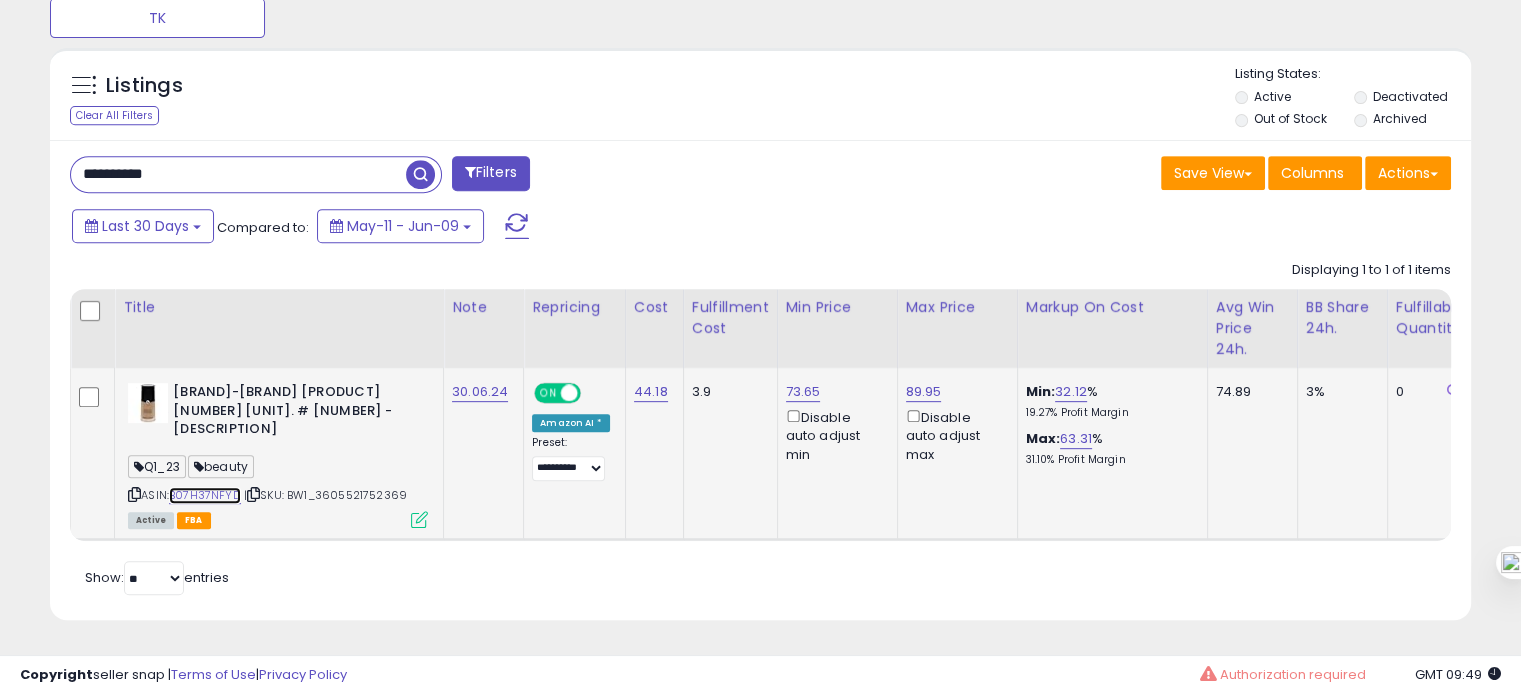 click on "B07H37NFYD" at bounding box center (205, 495) 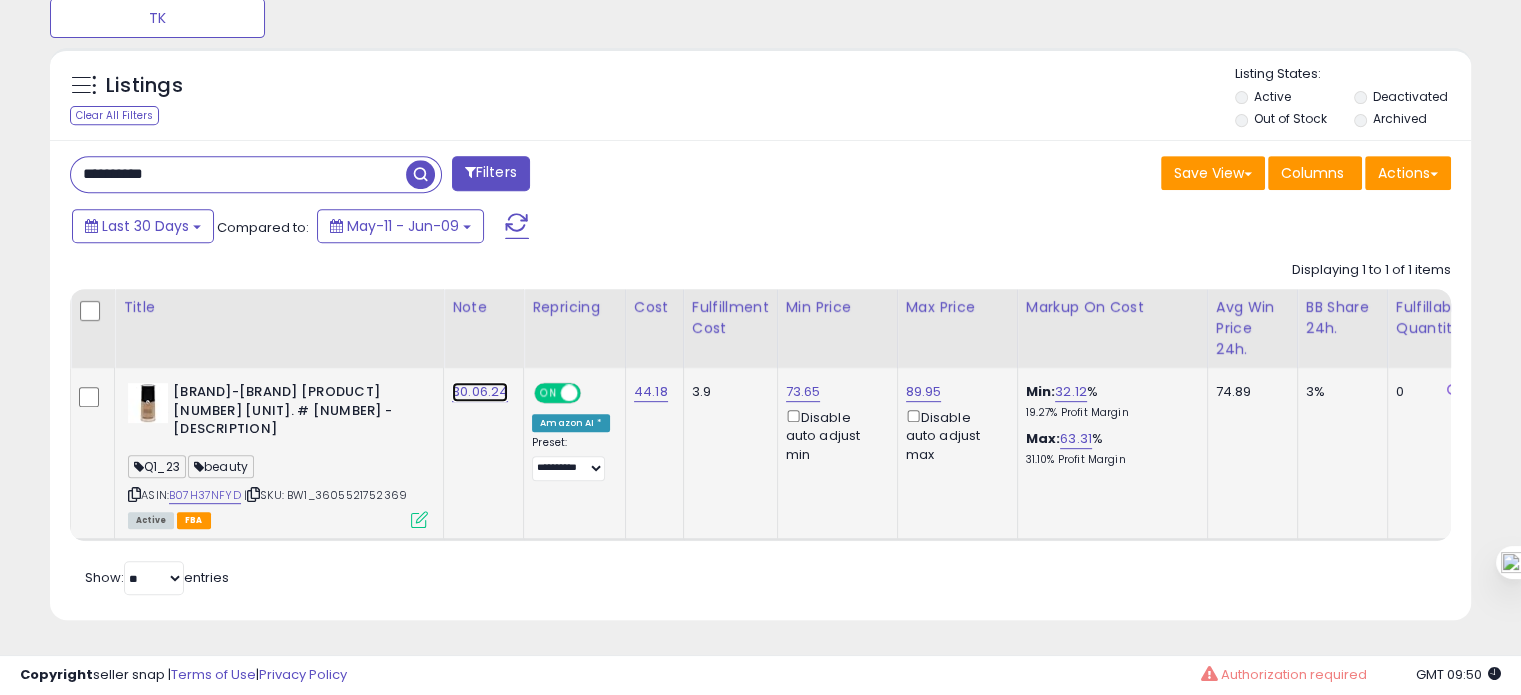click on "30.06.24" at bounding box center (480, 392) 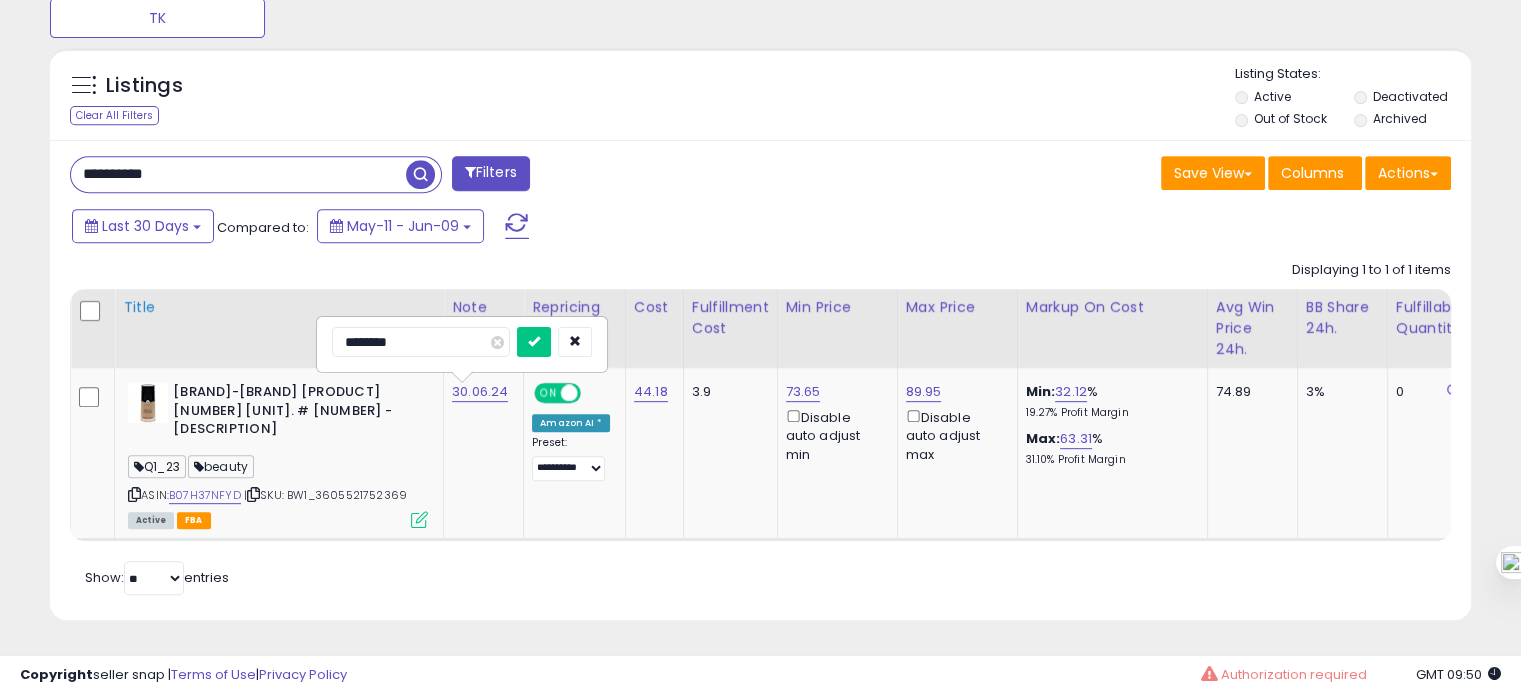 drag, startPoint x: 381, startPoint y: 322, endPoint x: 298, endPoint y: 327, distance: 83.15047 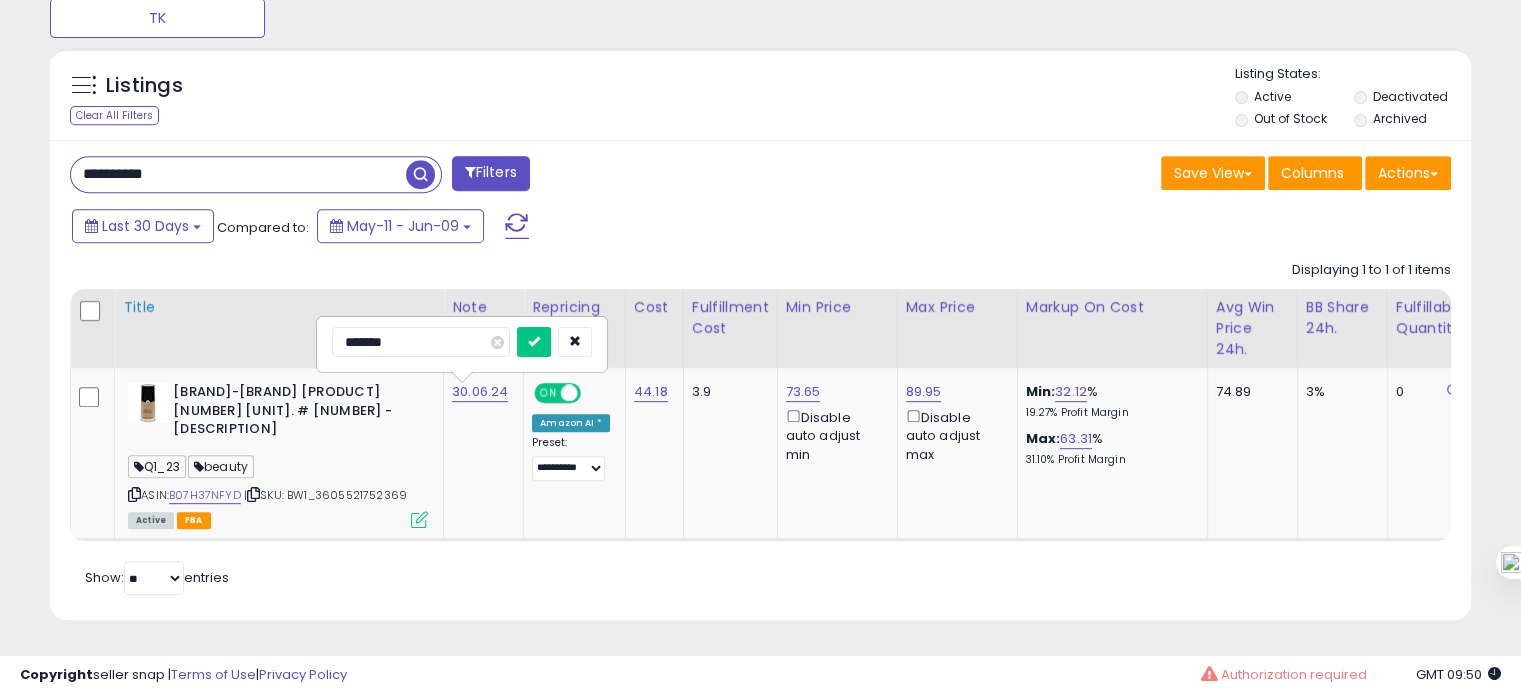 type on "********" 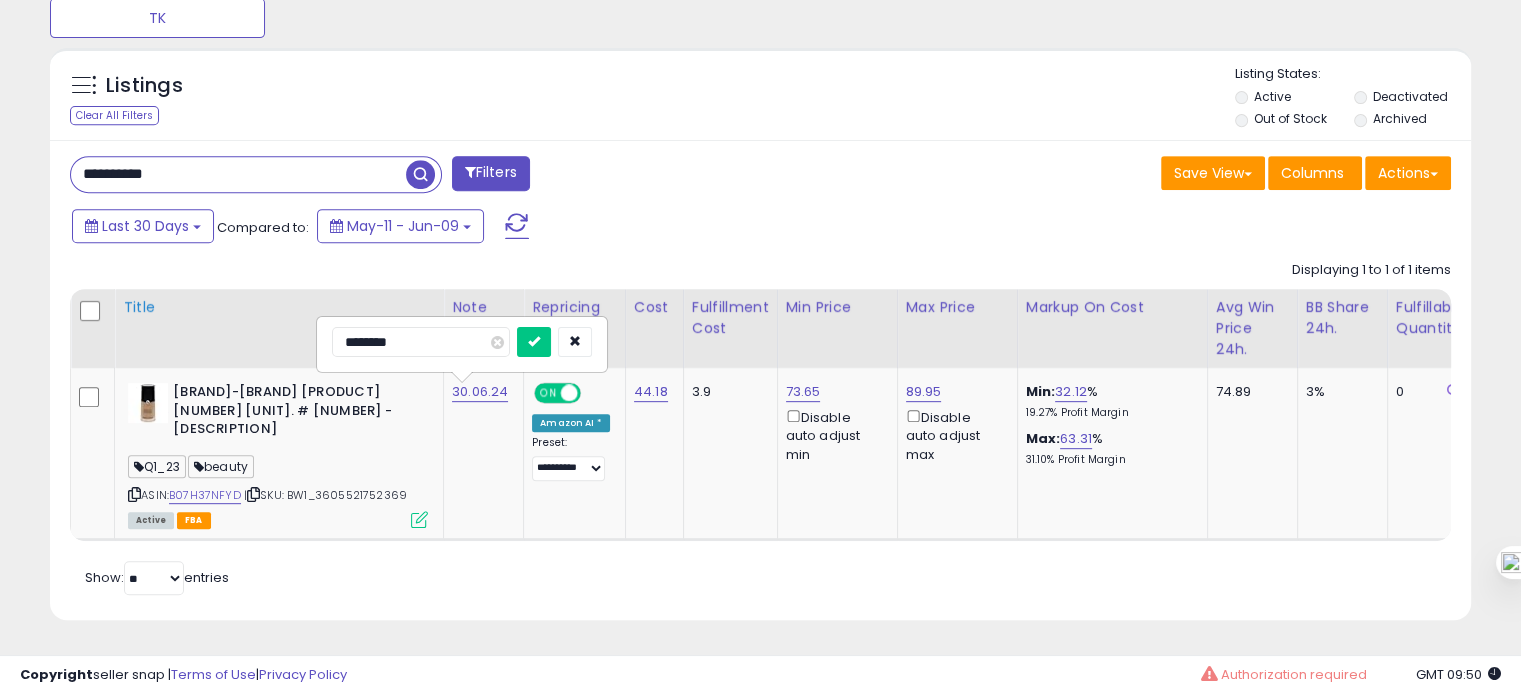 click at bounding box center (534, 342) 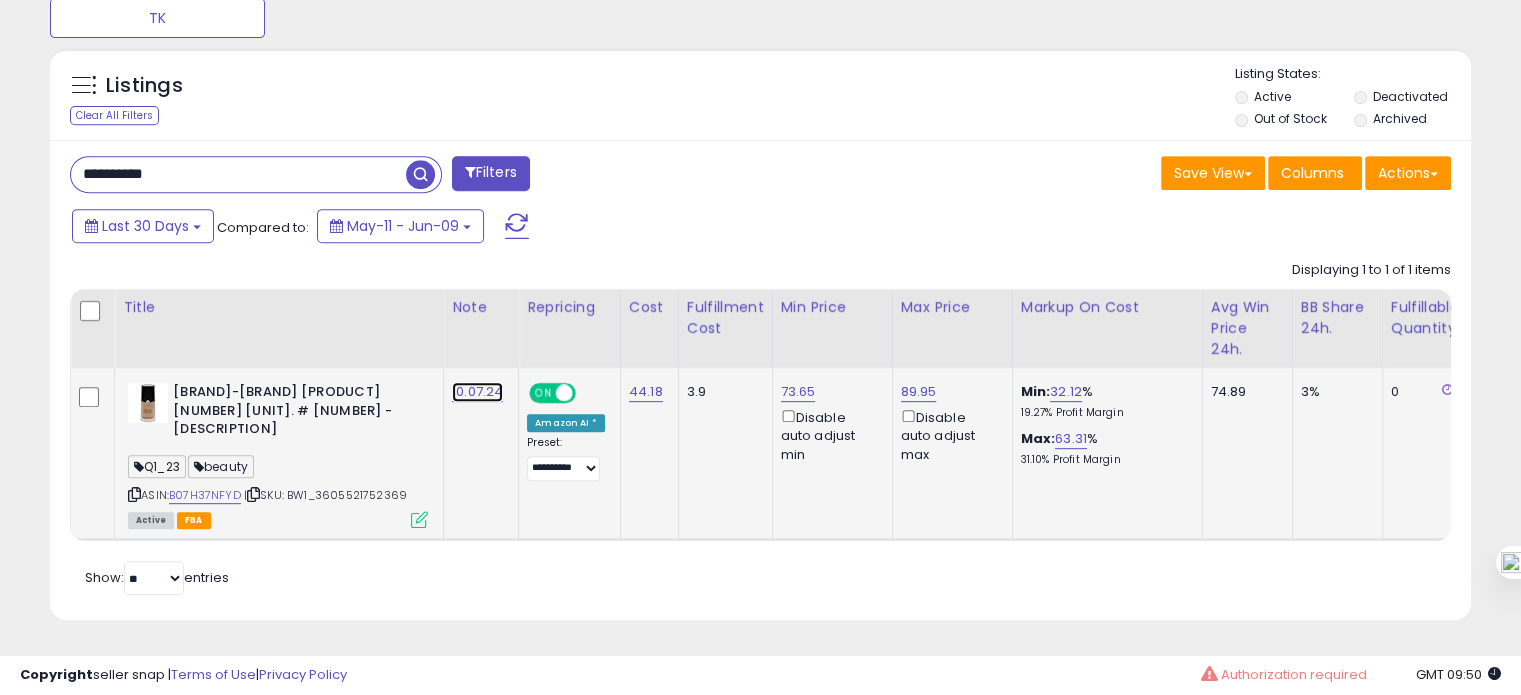 click on "10.07.24" at bounding box center (477, 392) 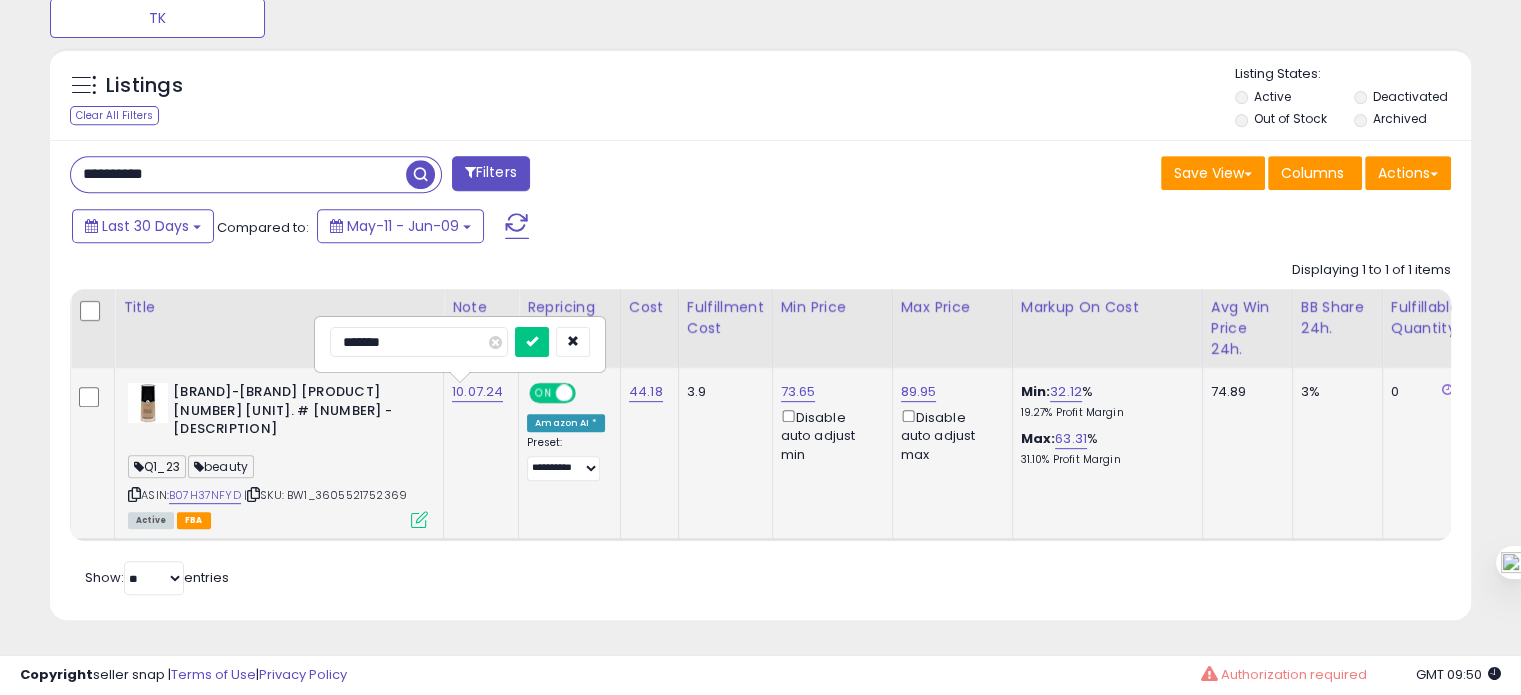type on "********" 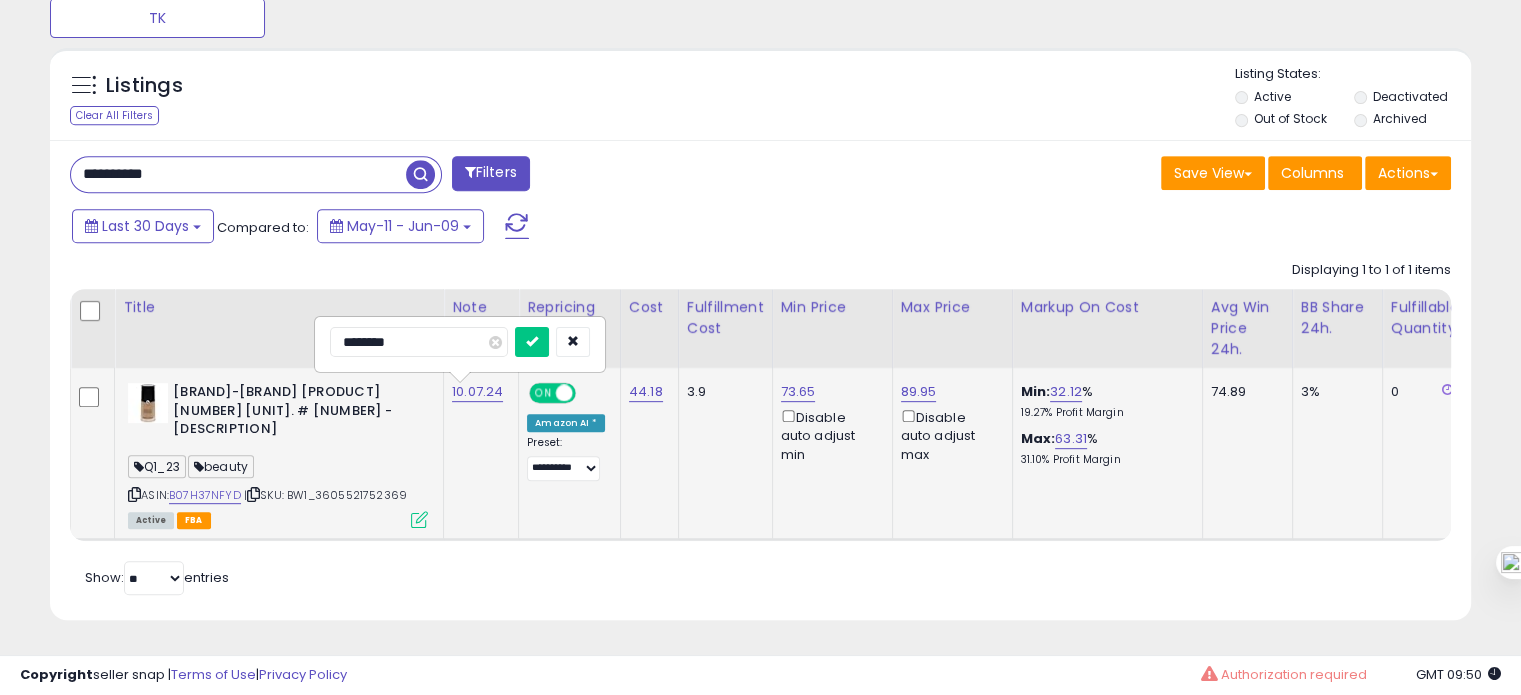 click at bounding box center [532, 342] 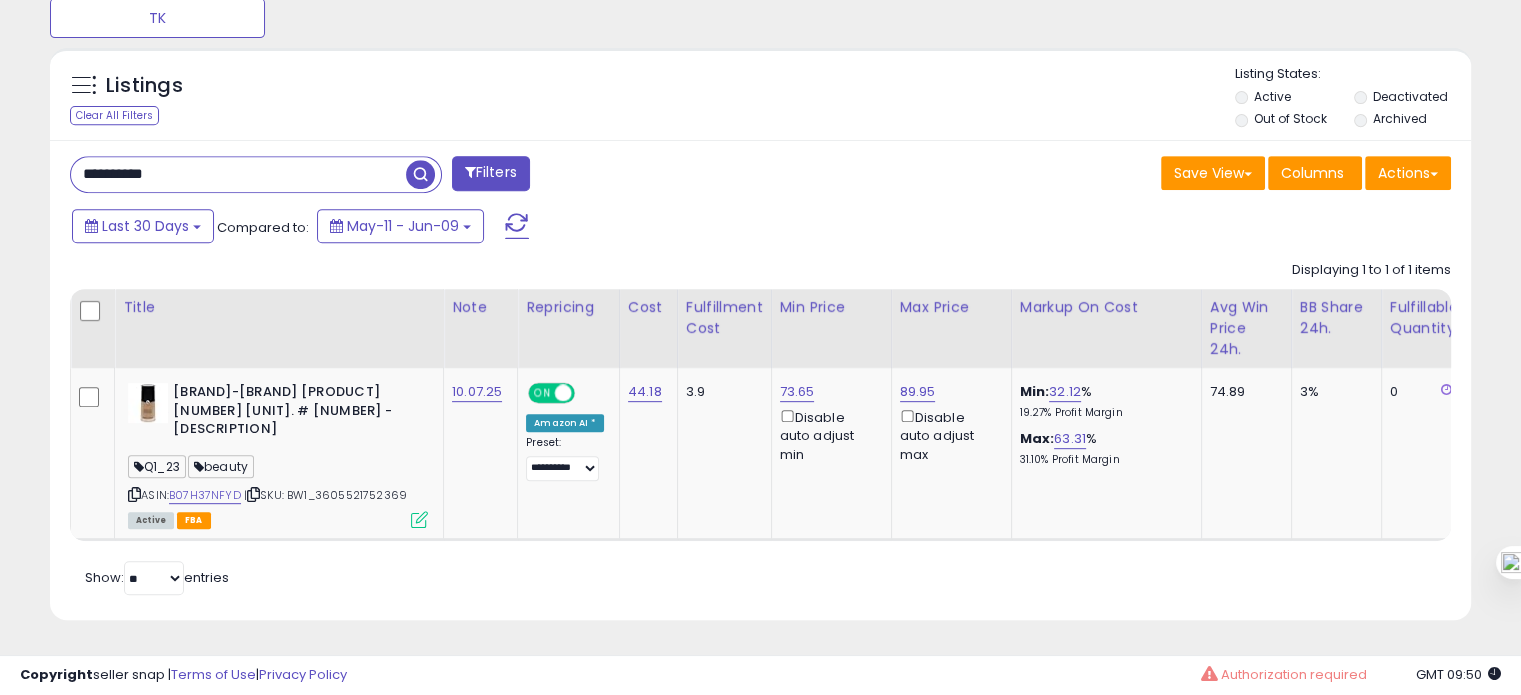 click on "**********" at bounding box center (238, 174) 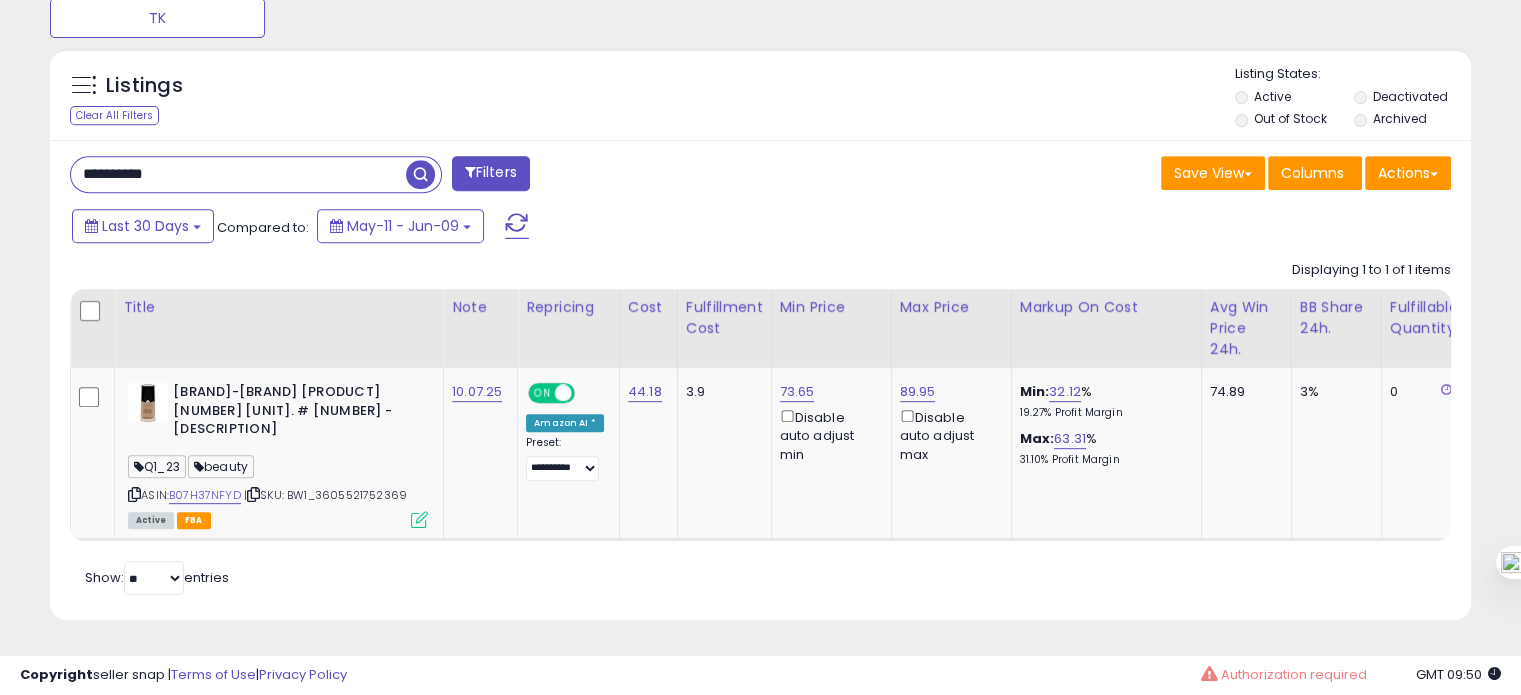 paste 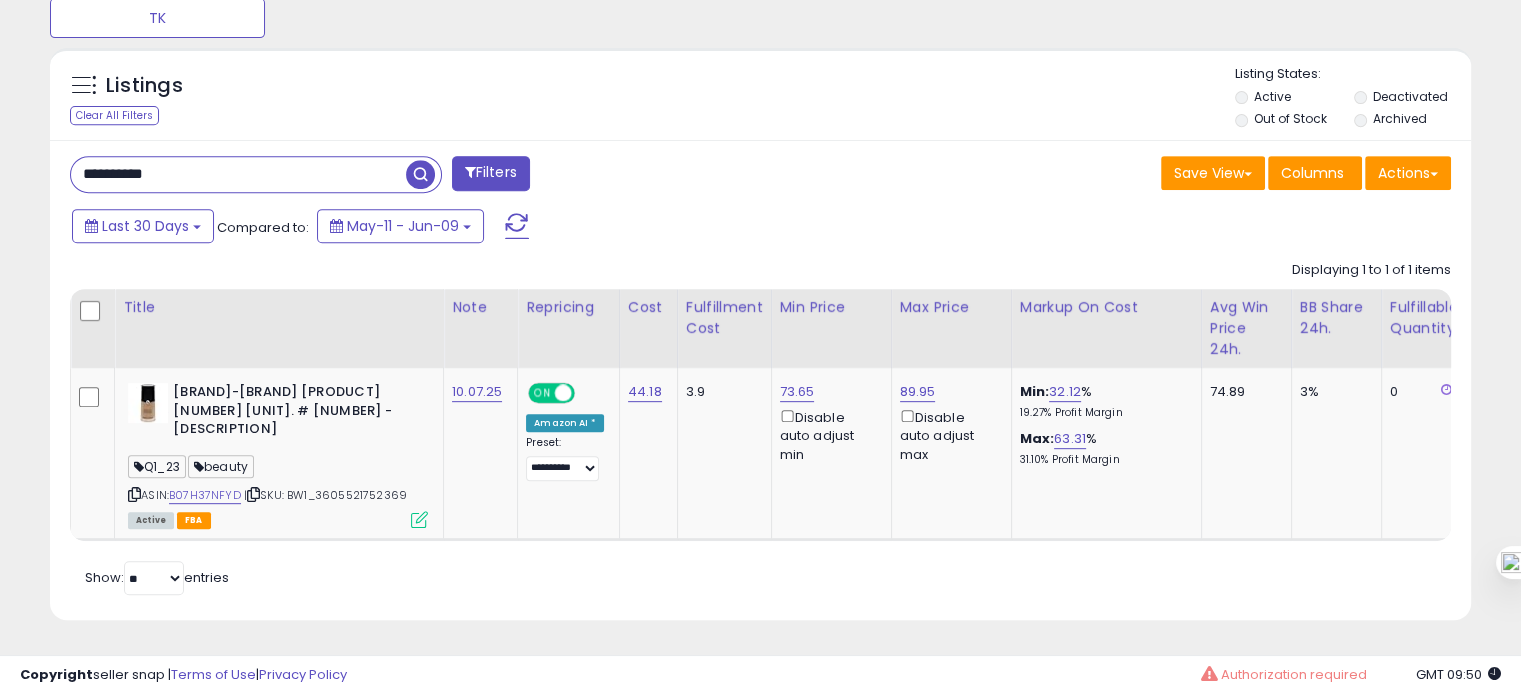 type on "**********" 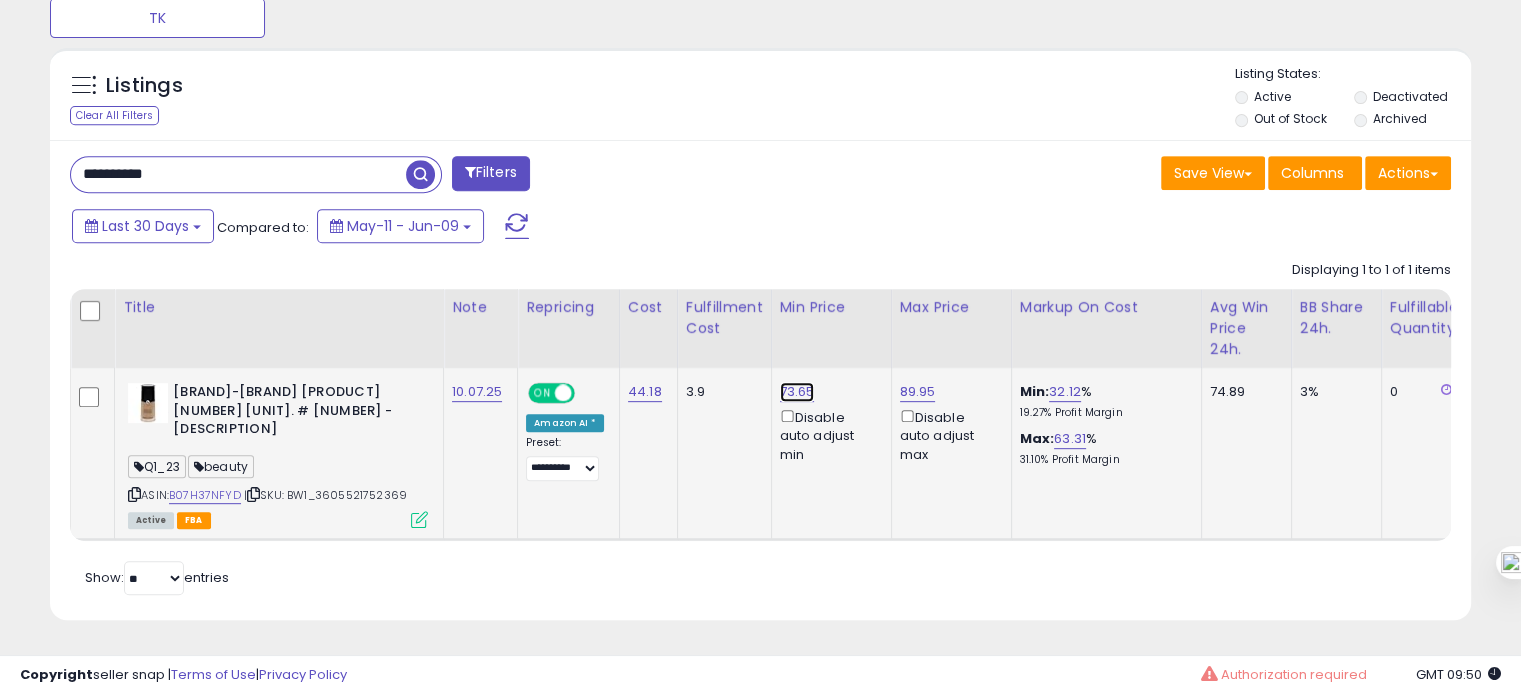 click on "73.65" at bounding box center (797, 392) 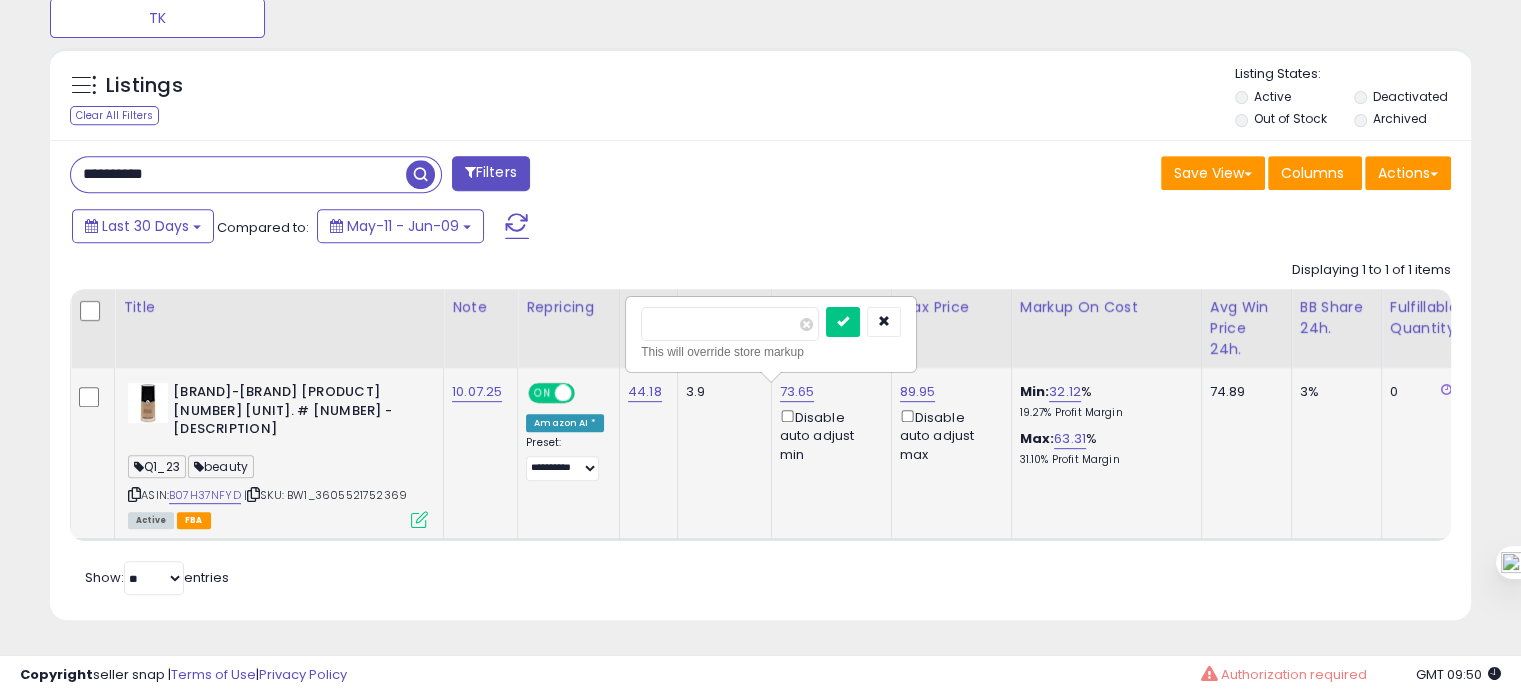 click on "*****" at bounding box center [730, 324] 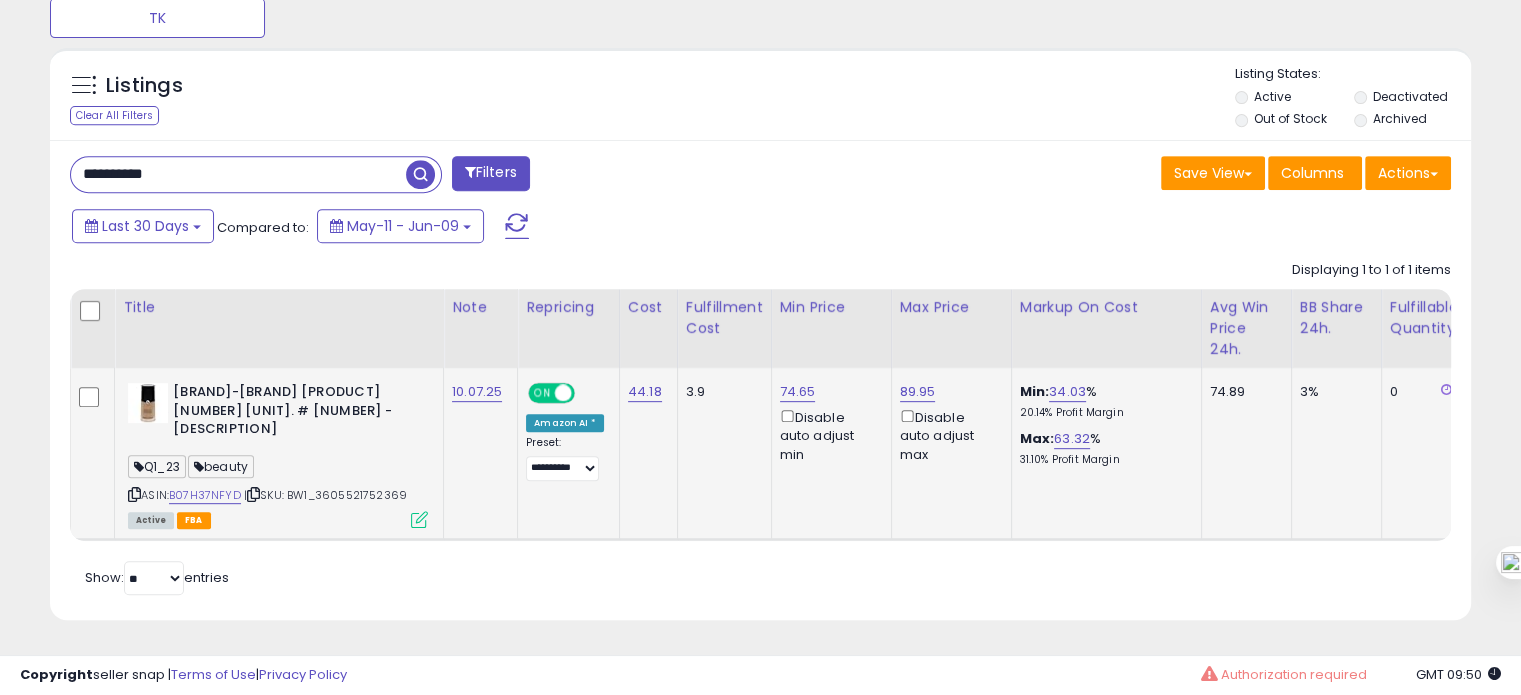 click on "**********" at bounding box center (238, 174) 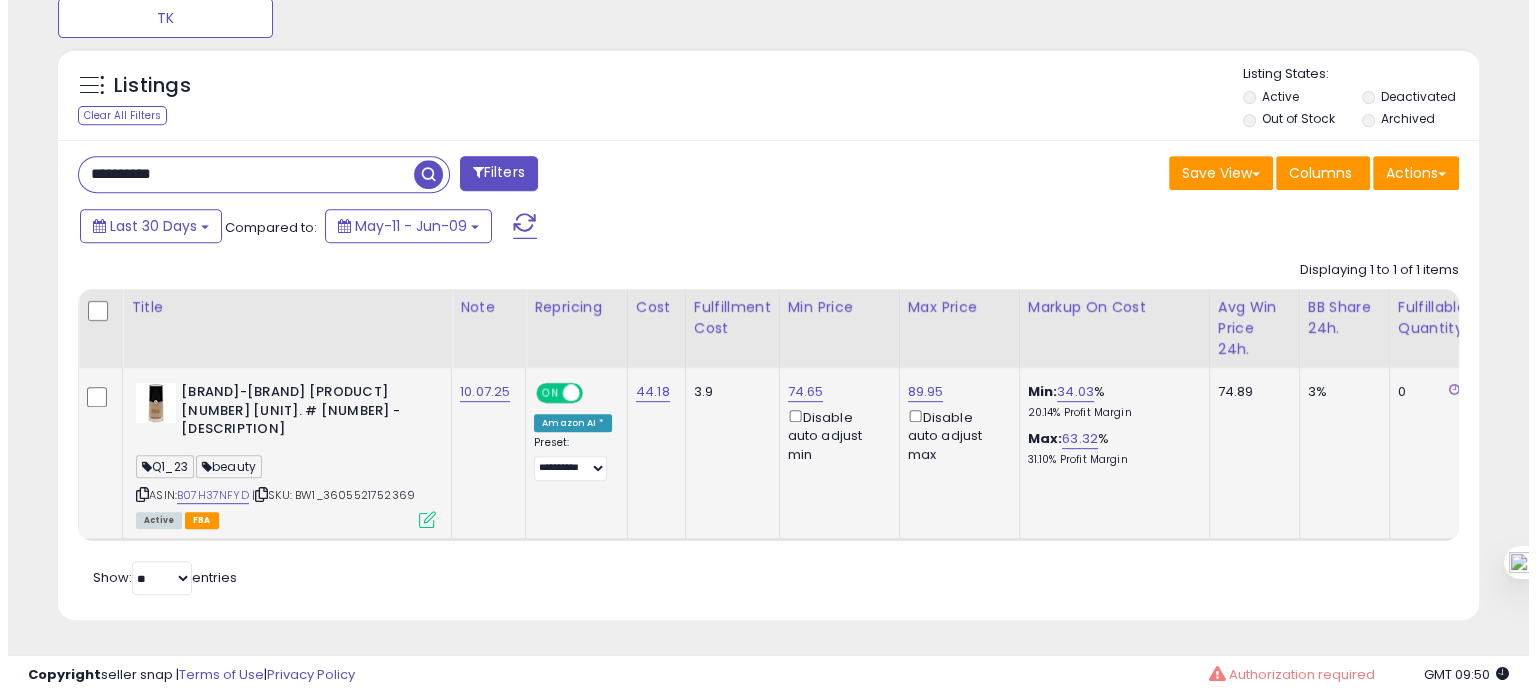 scroll, scrollTop: 674, scrollLeft: 0, axis: vertical 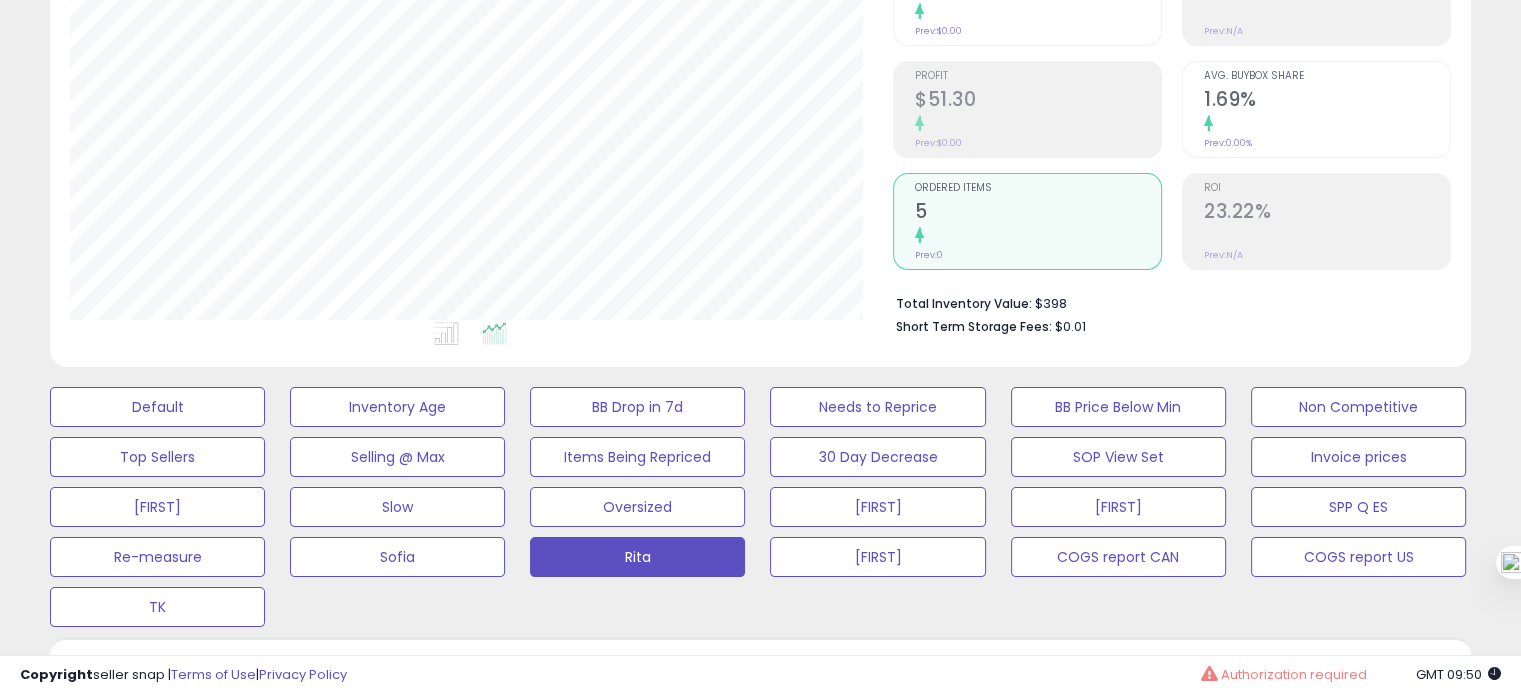 click at bounding box center [1327, 124] 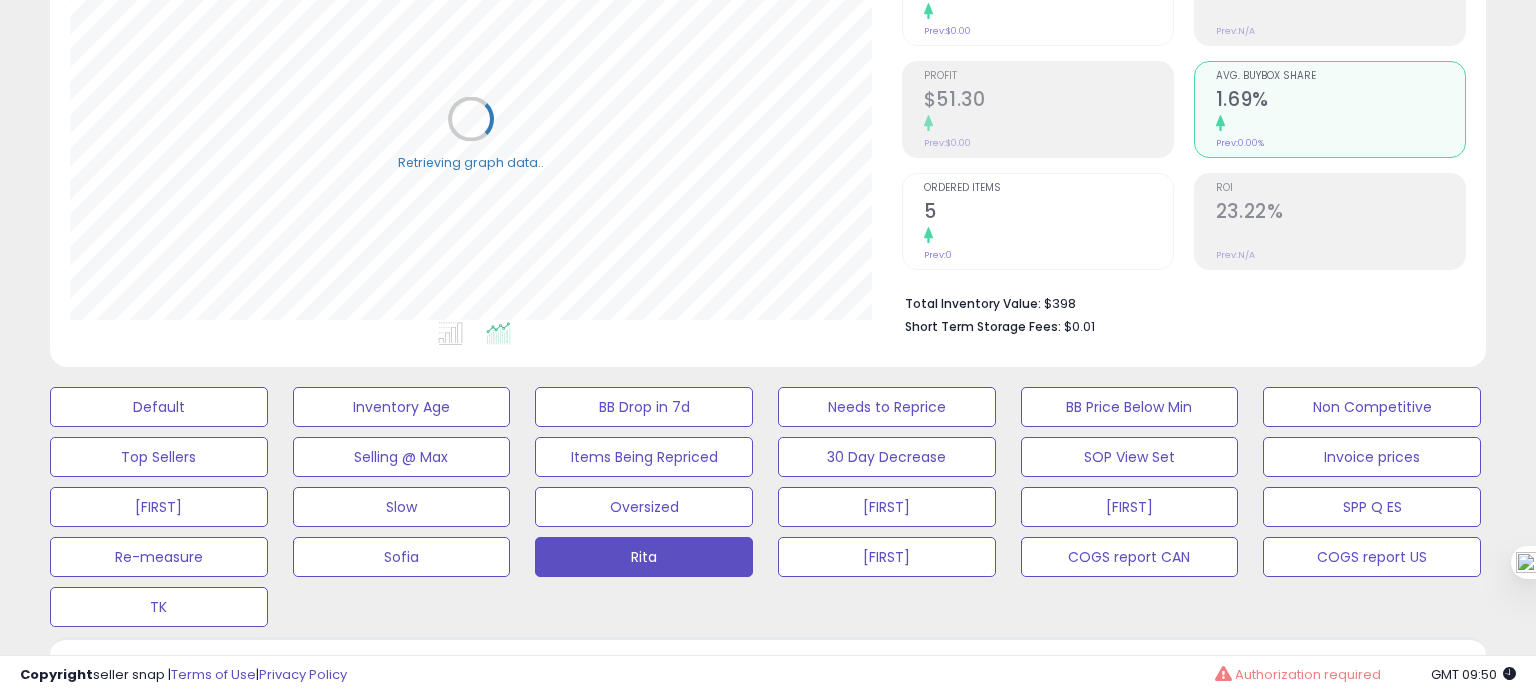 scroll, scrollTop: 999589, scrollLeft: 999168, axis: both 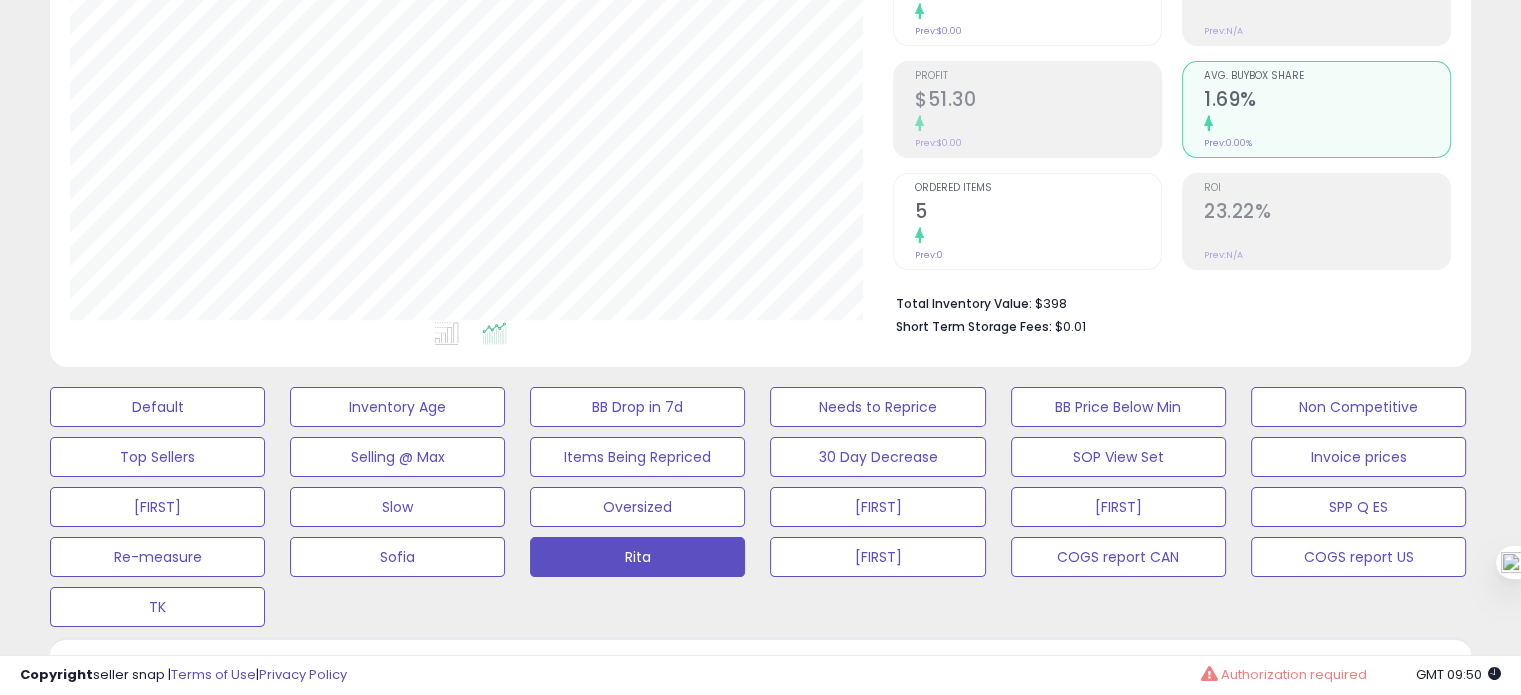 click on "Ordered Items
5
Prev:  0" at bounding box center (1038, 219) 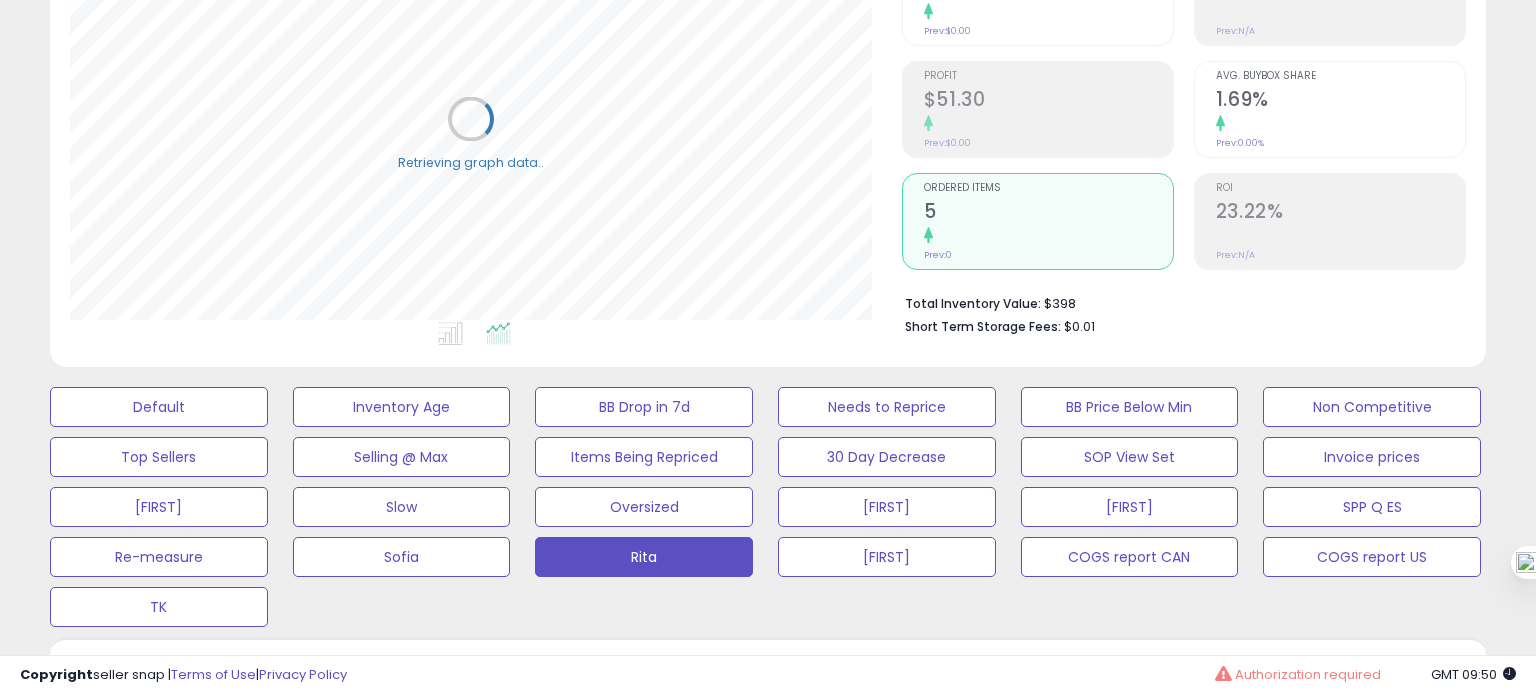 scroll, scrollTop: 999589, scrollLeft: 999168, axis: both 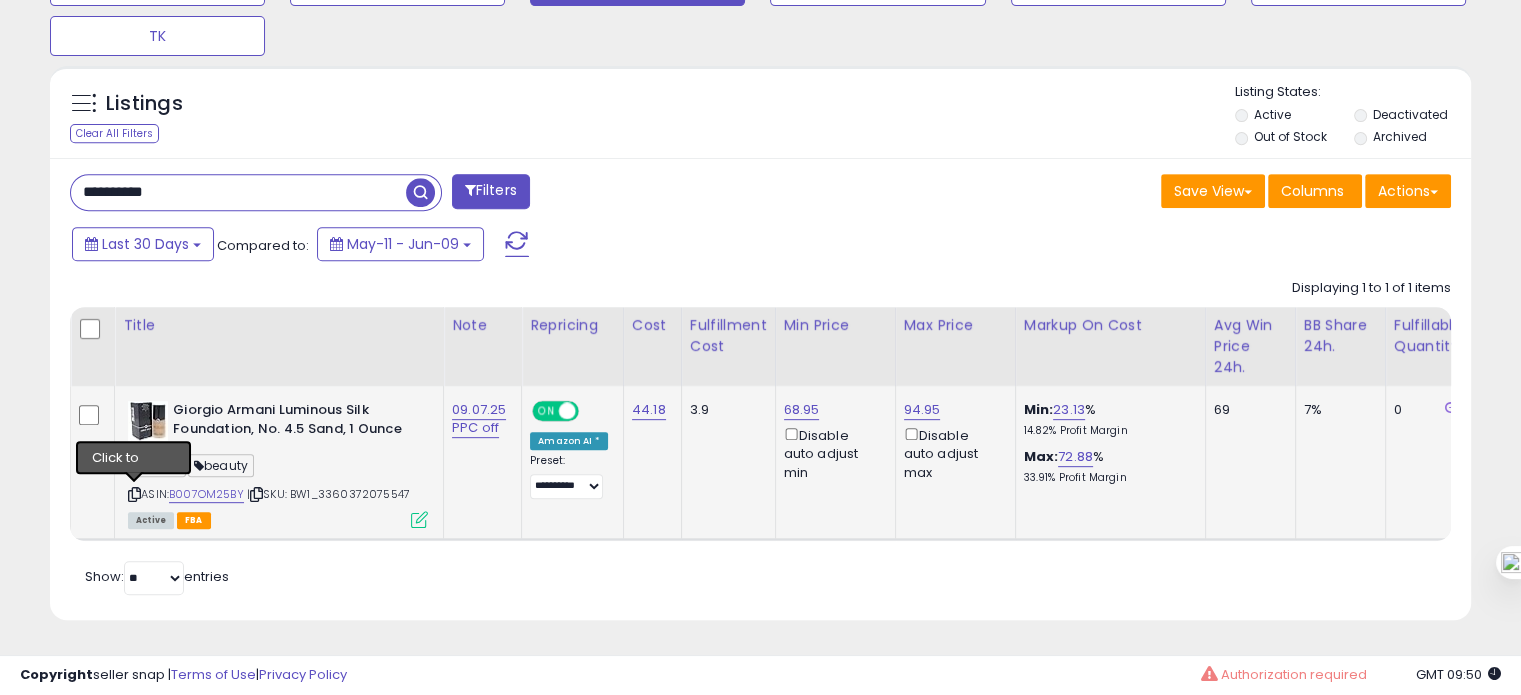 click at bounding box center [134, 494] 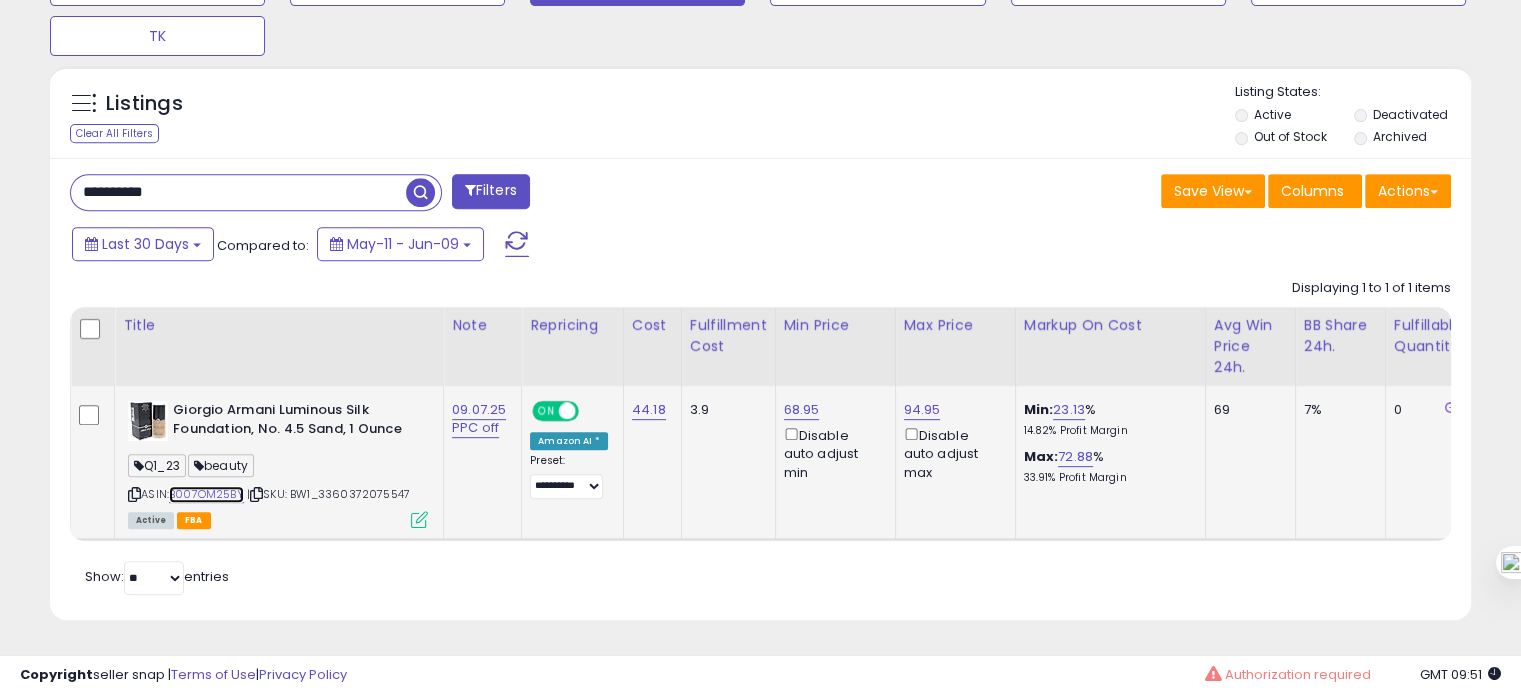 click on "B007OM25BY" at bounding box center (206, 494) 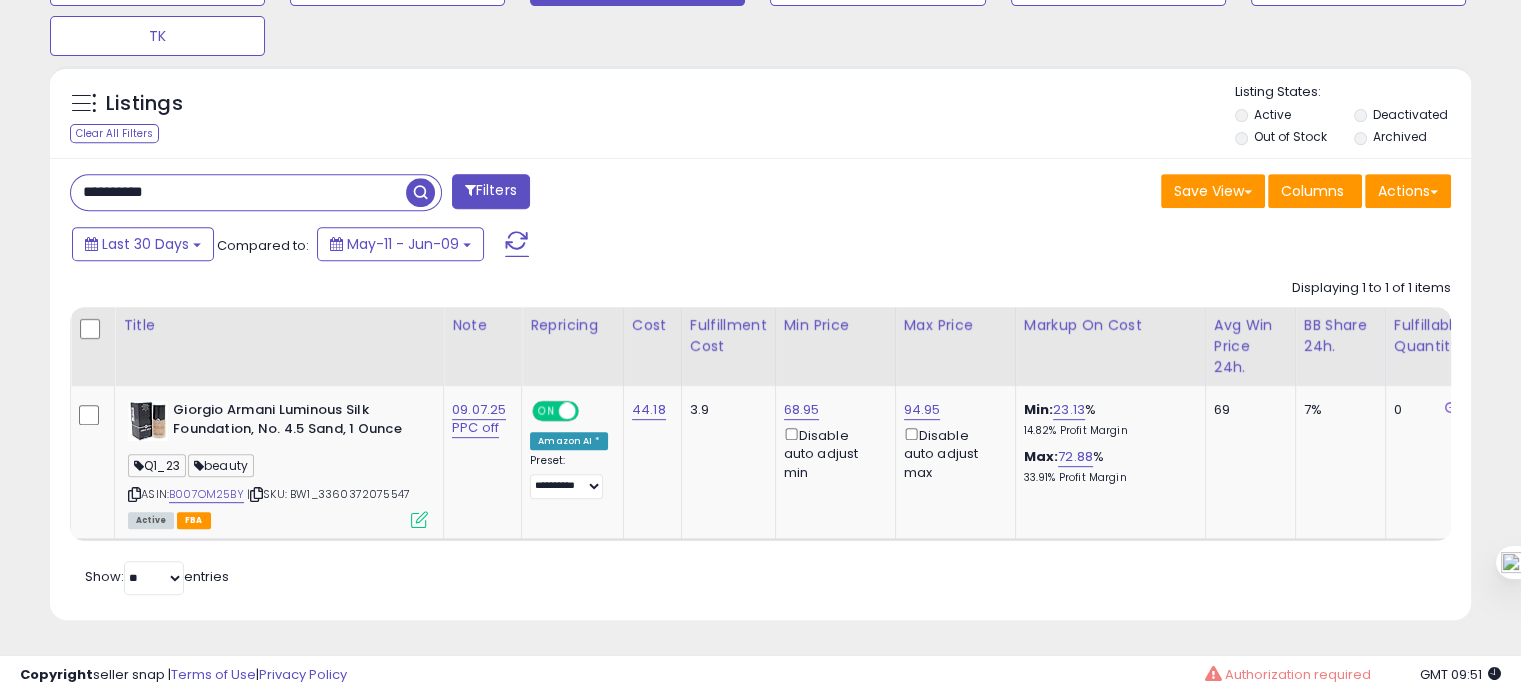 click on "**********" at bounding box center (238, 192) 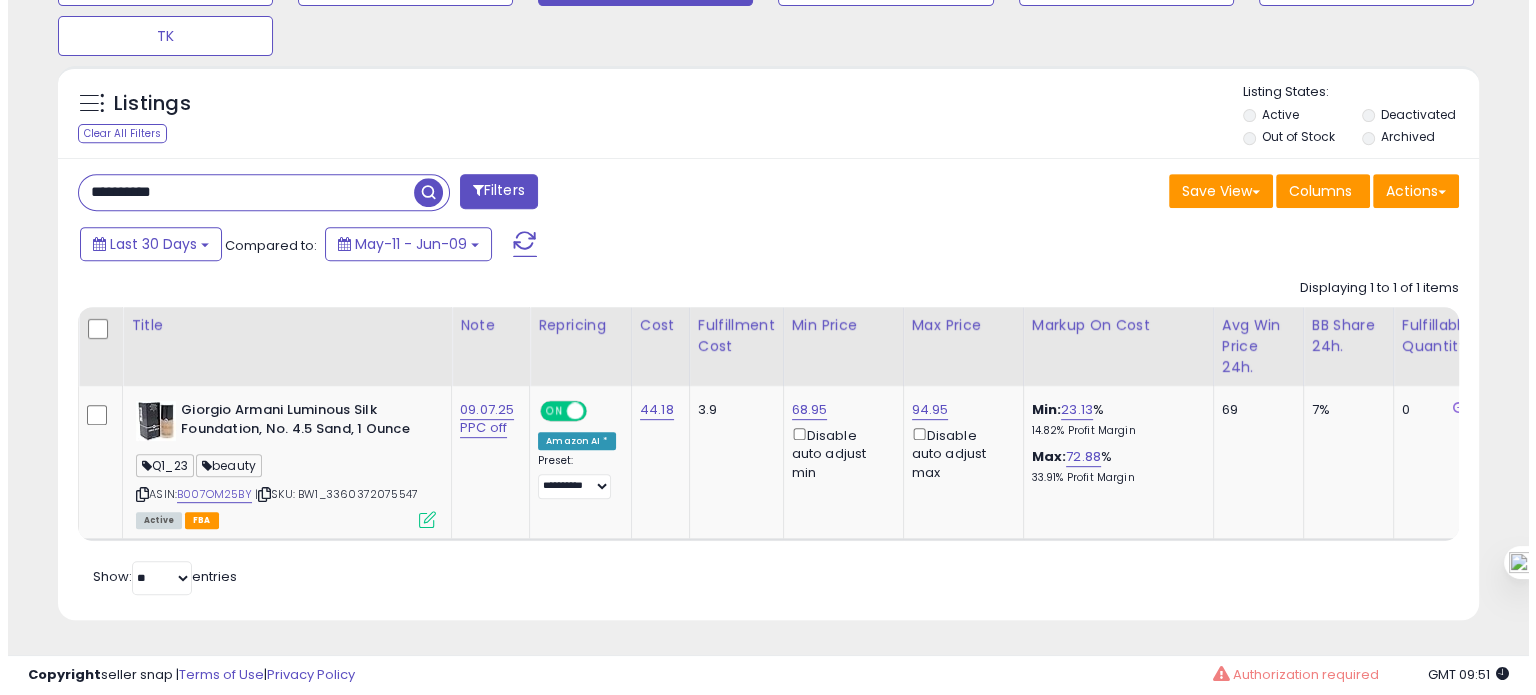 scroll, scrollTop: 674, scrollLeft: 0, axis: vertical 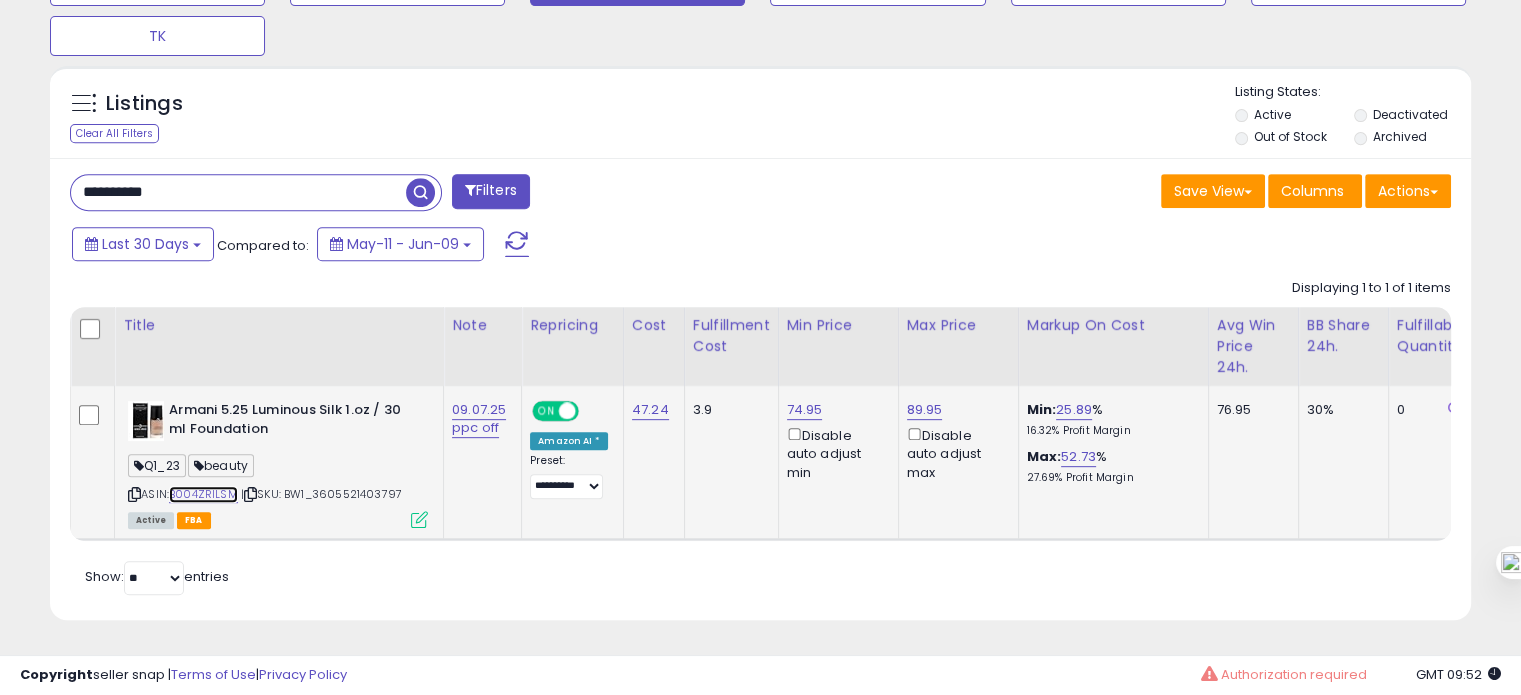 click on "B004ZRILSM" at bounding box center [203, 494] 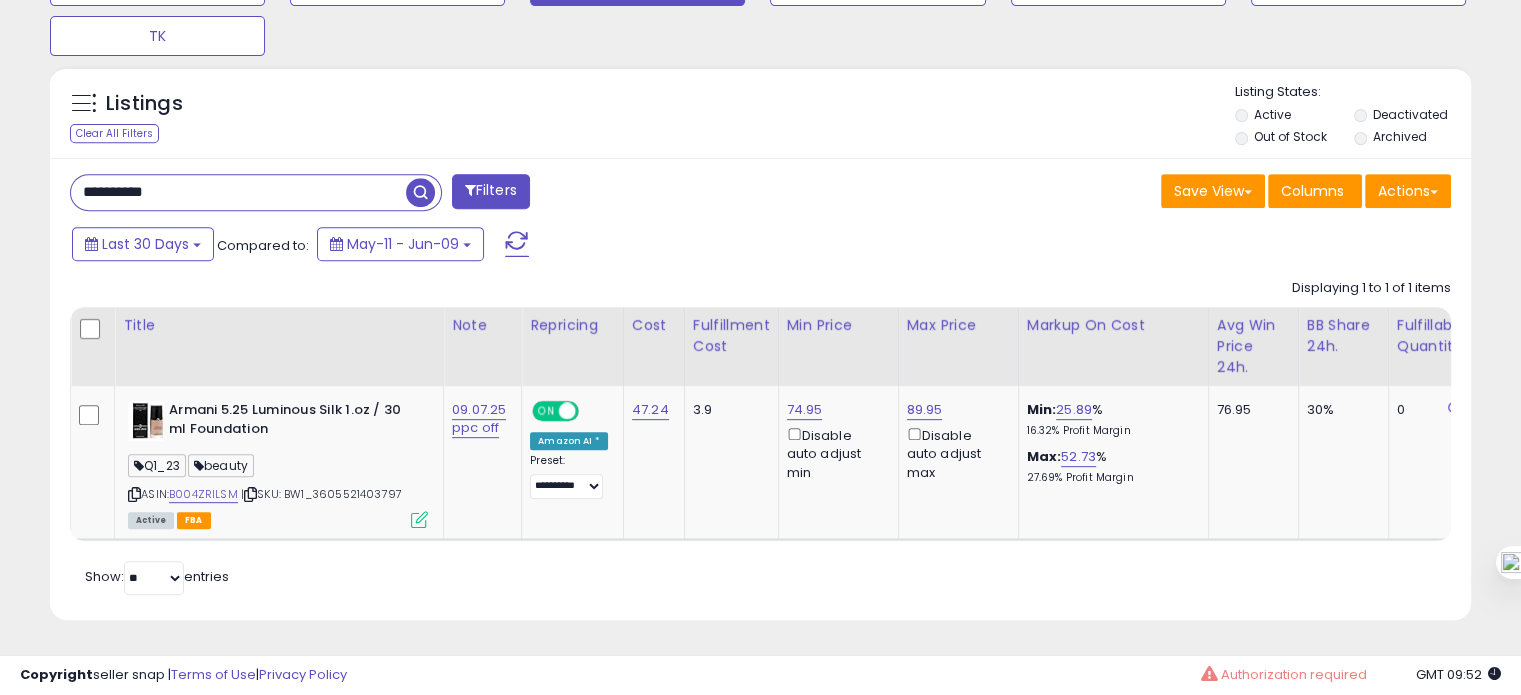 click on "**********" at bounding box center (238, 192) 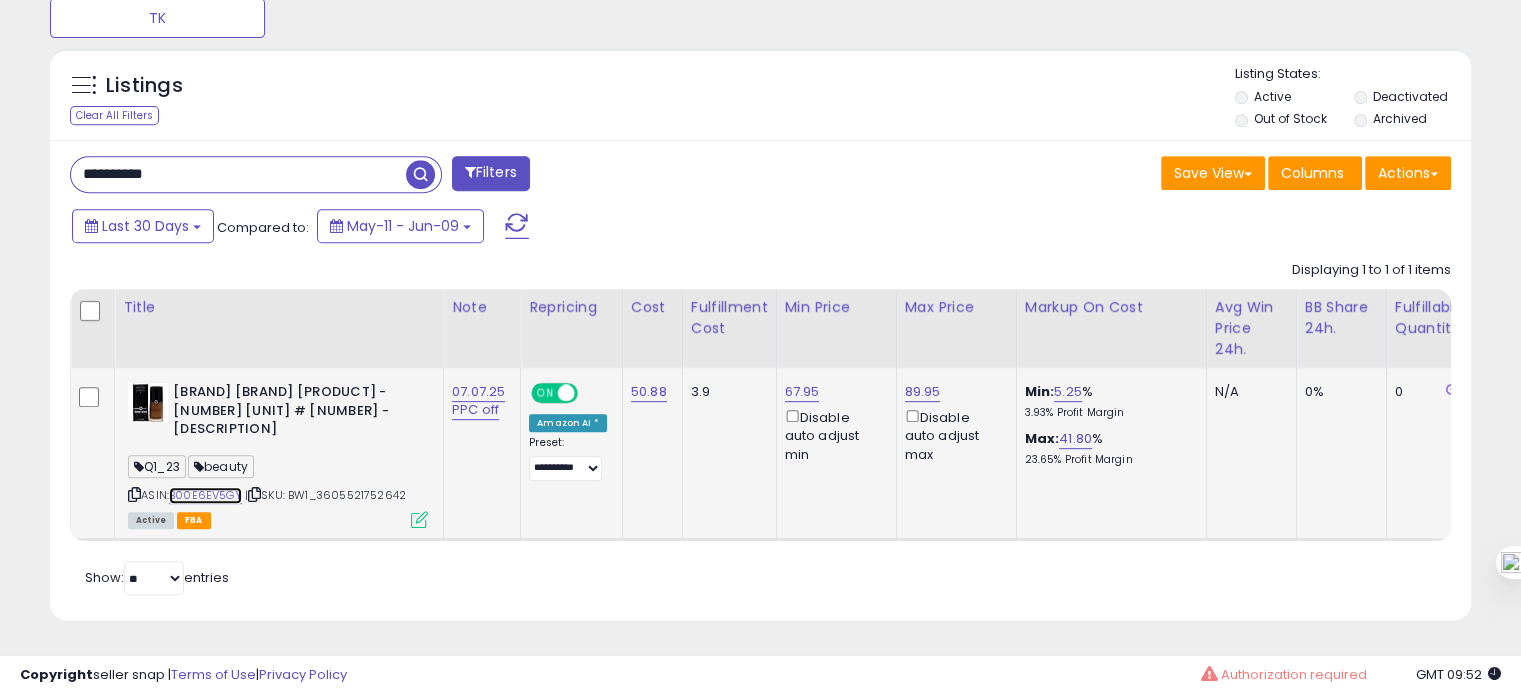 click on "B00E6EV5GY" at bounding box center [205, 495] 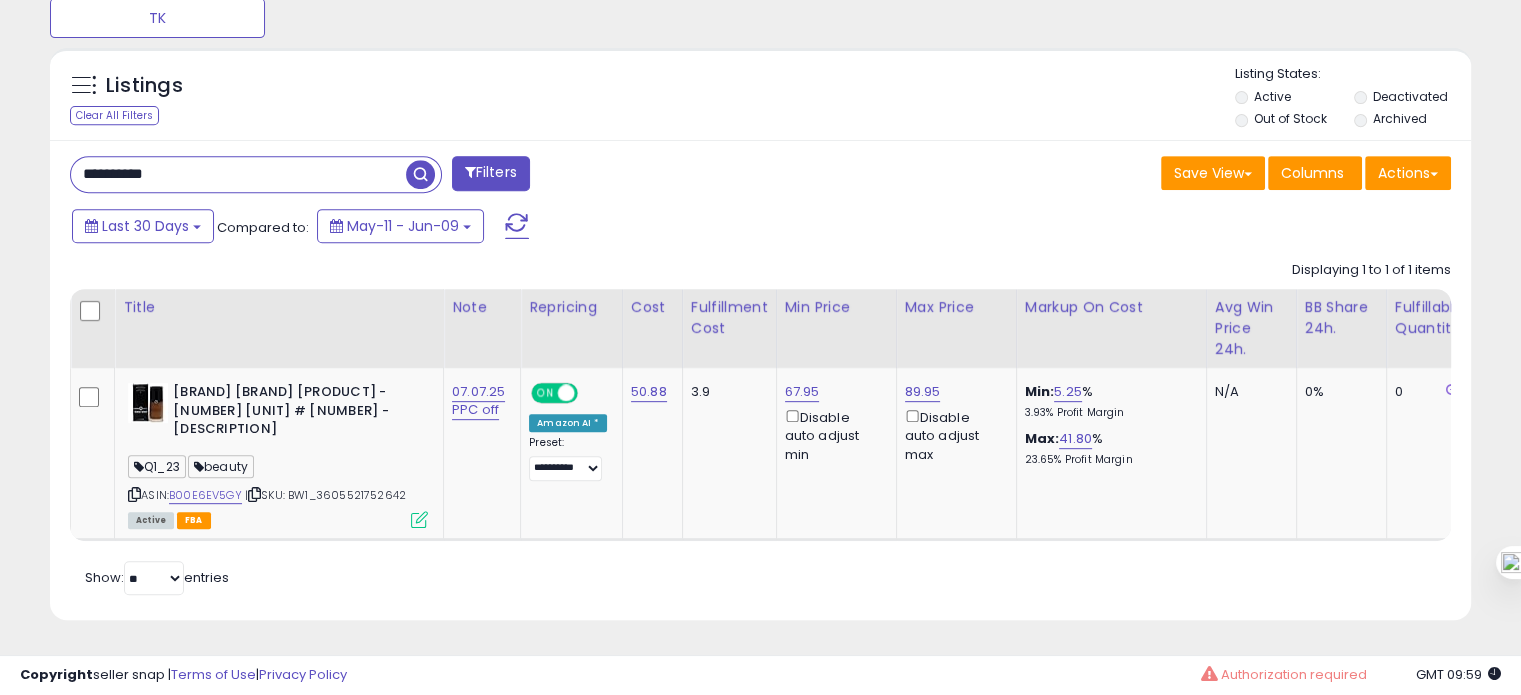 click on "**********" at bounding box center [238, 174] 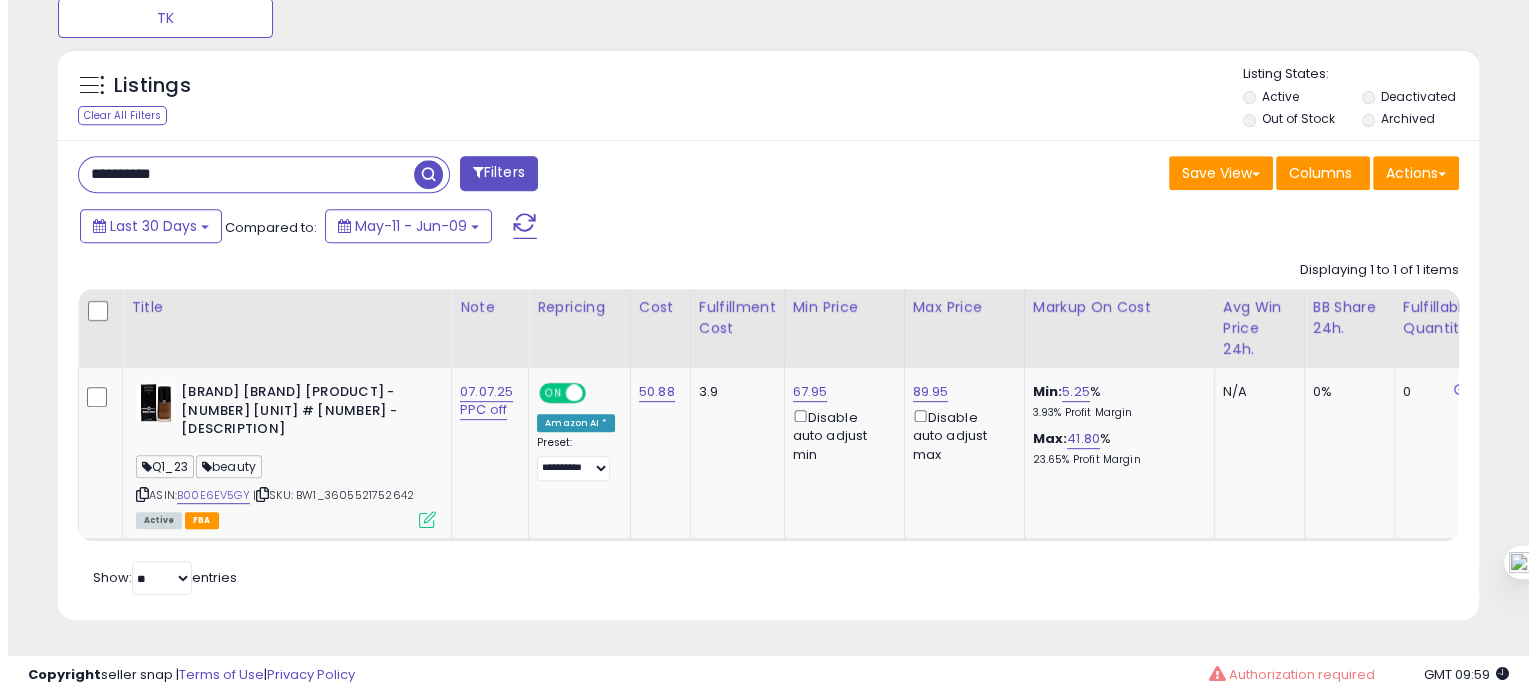 scroll, scrollTop: 674, scrollLeft: 0, axis: vertical 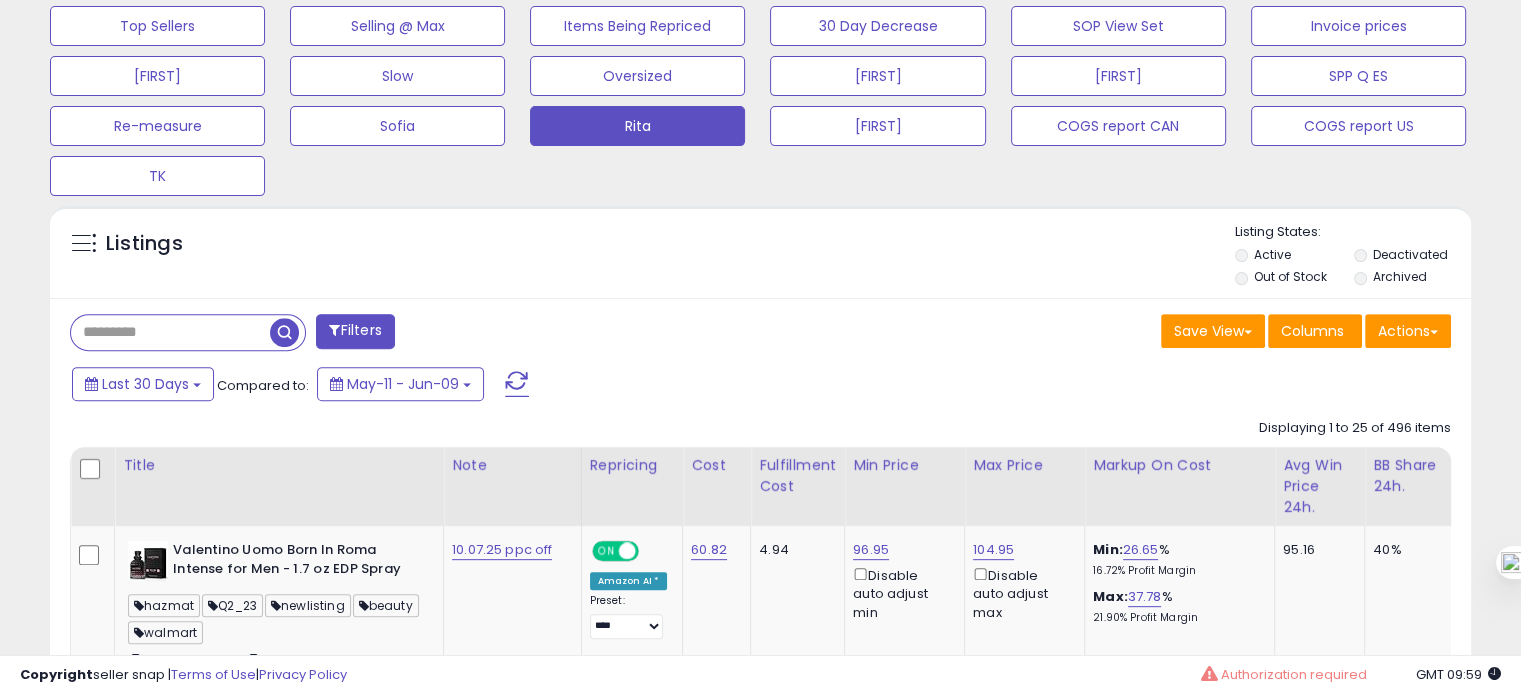 click at bounding box center (170, 332) 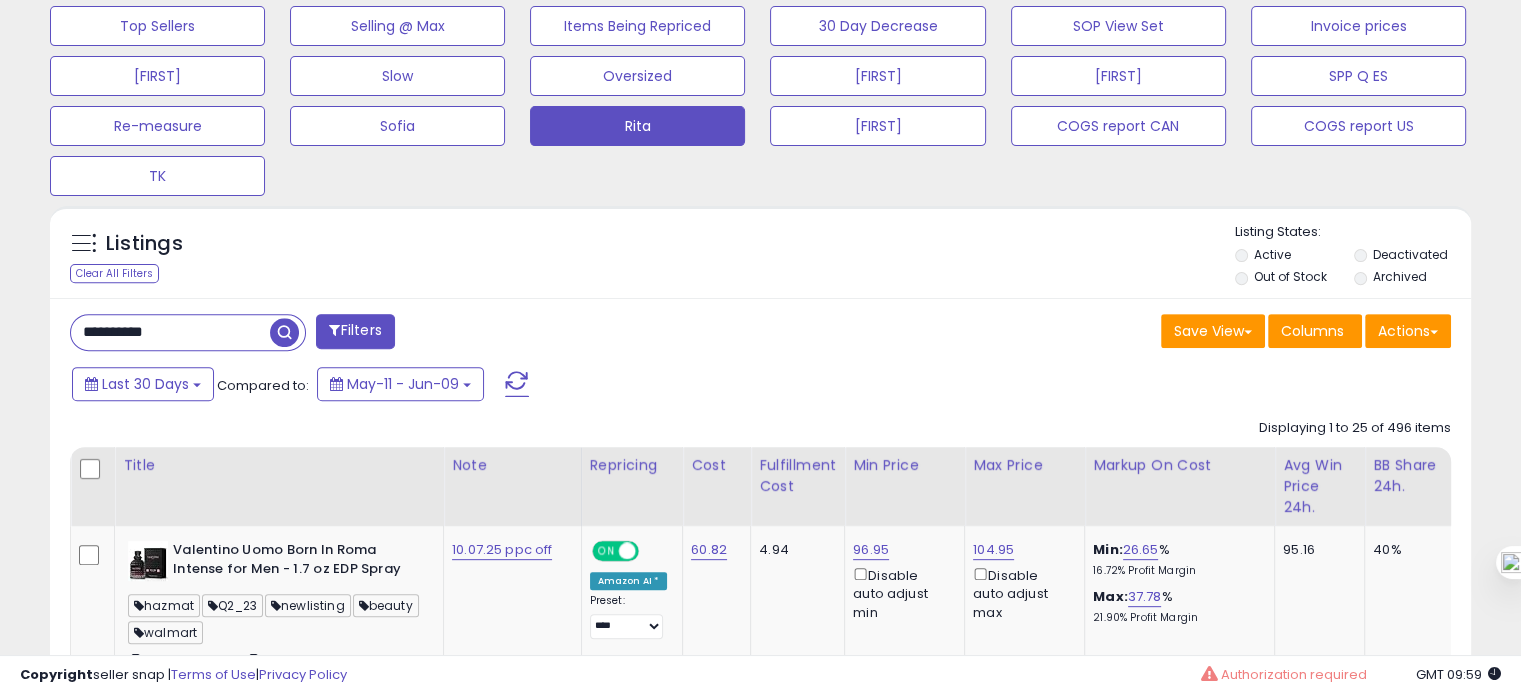 type on "**********" 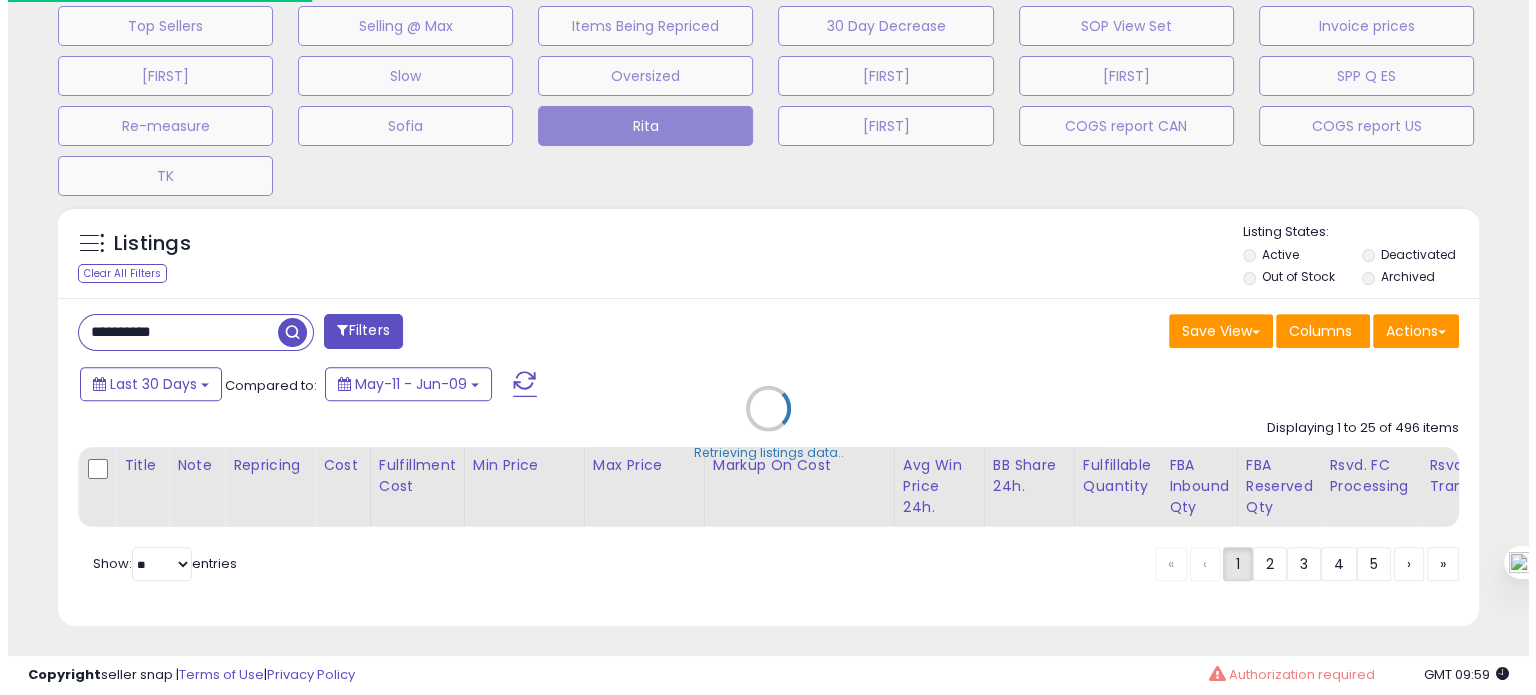 scroll, scrollTop: 999589, scrollLeft: 999168, axis: both 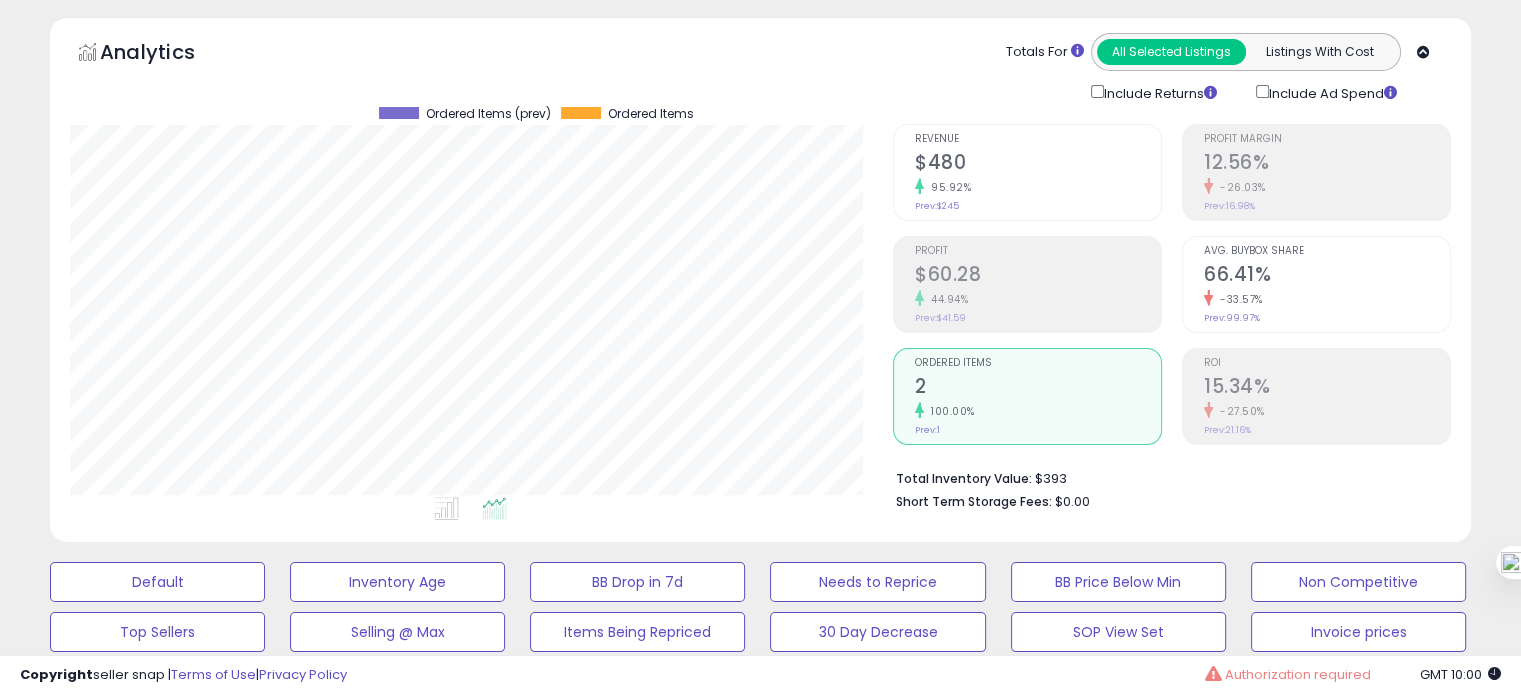 click on "15.34%" at bounding box center [1327, 388] 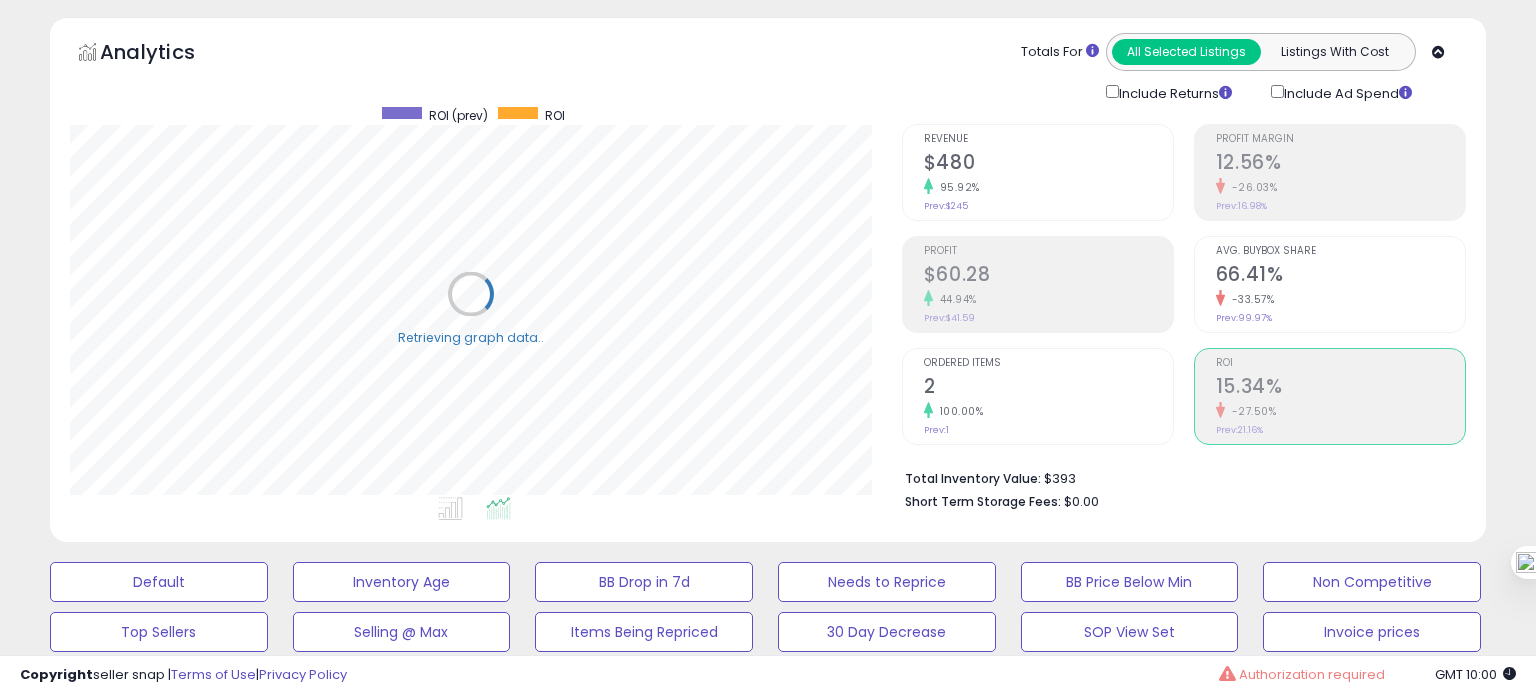 scroll, scrollTop: 999589, scrollLeft: 999168, axis: both 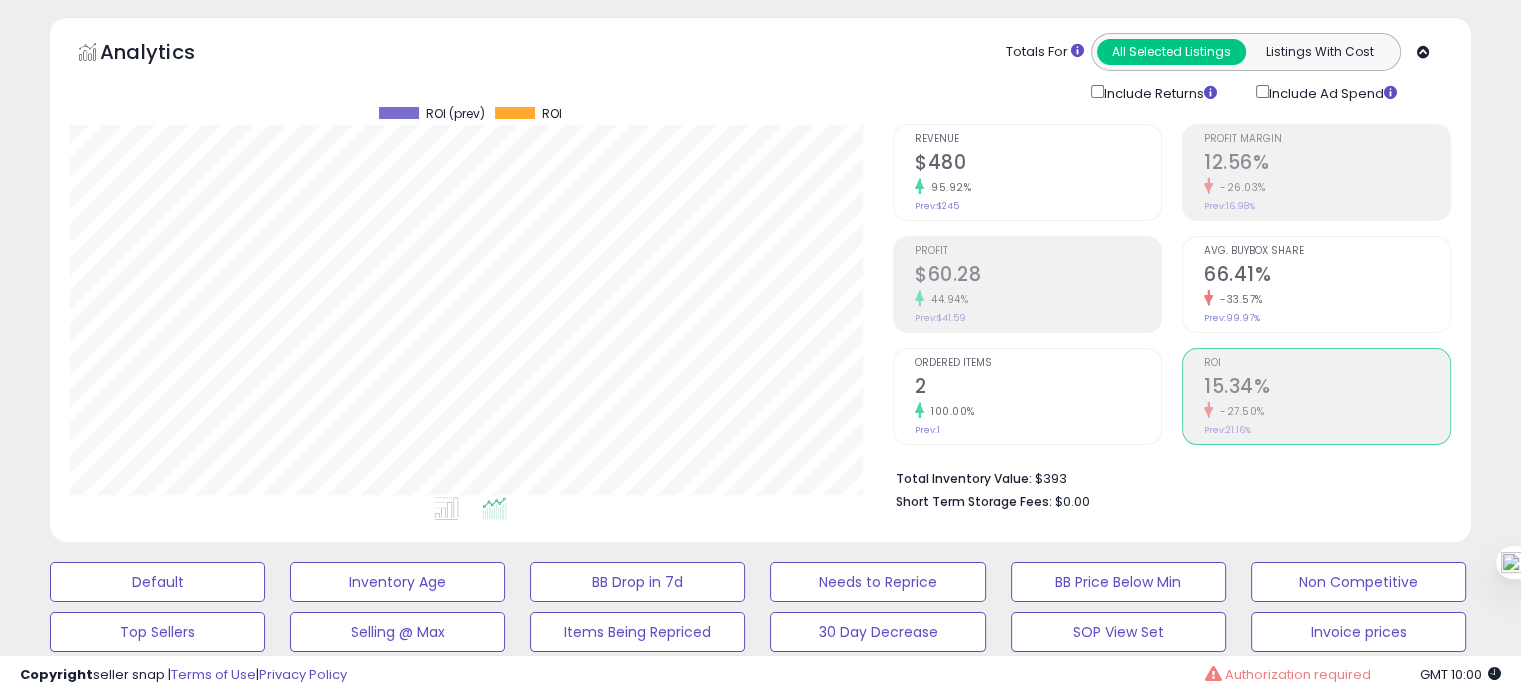 click on "2" at bounding box center [1038, 388] 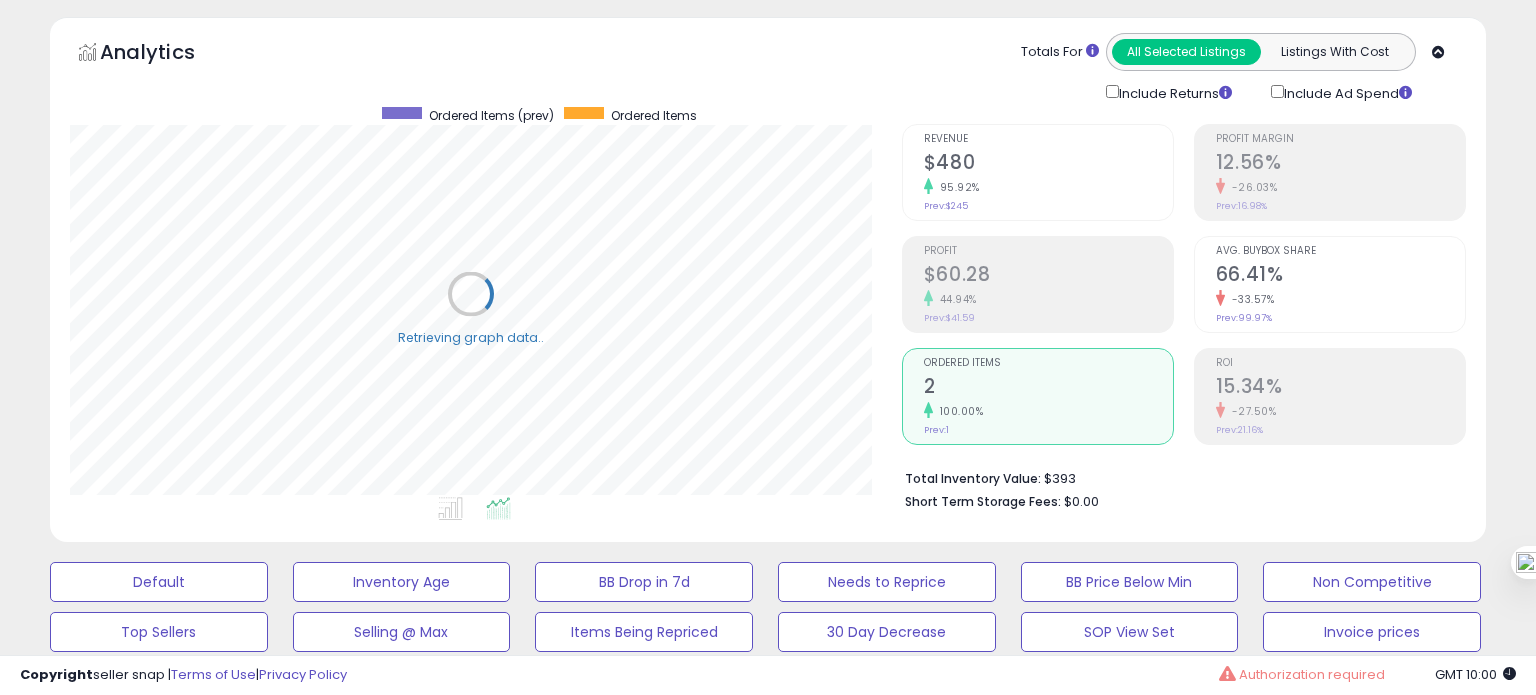 scroll, scrollTop: 999589, scrollLeft: 999168, axis: both 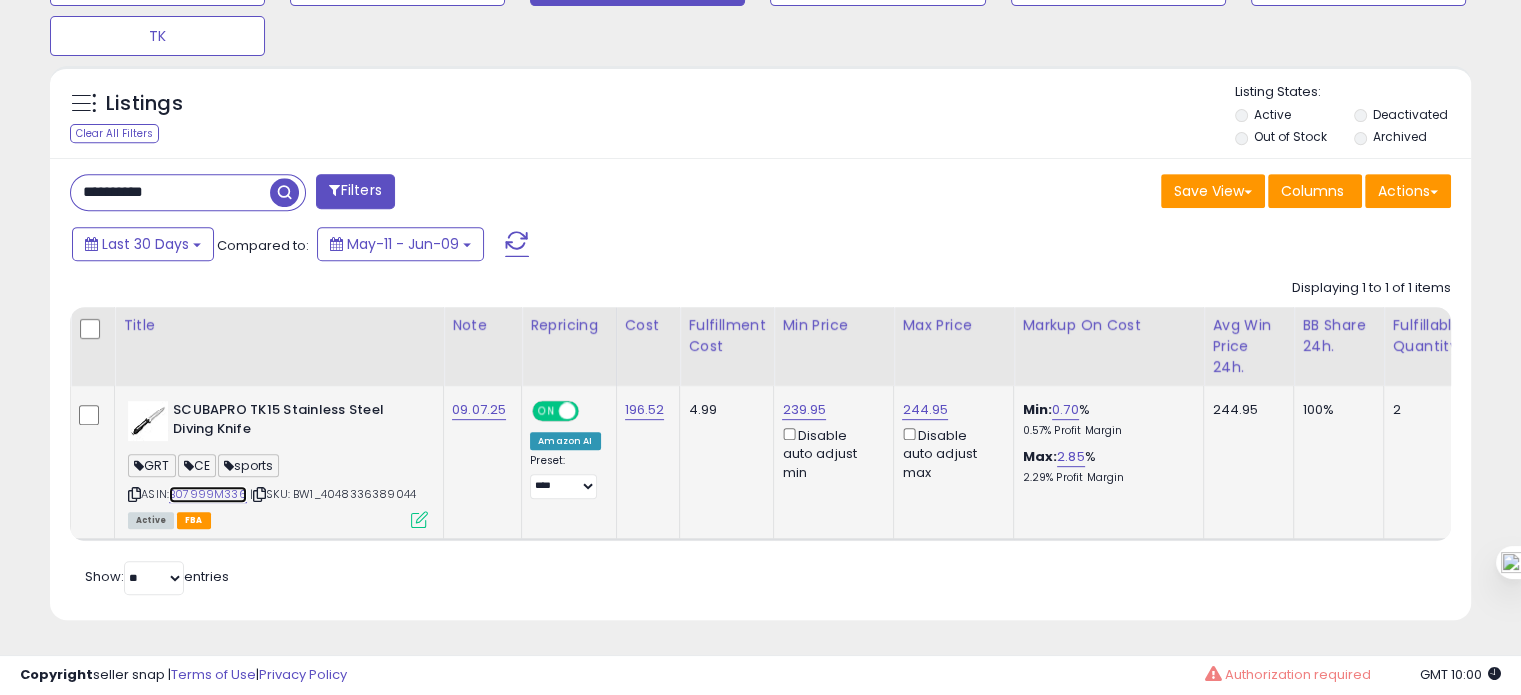 click on "B07999M336" at bounding box center [208, 494] 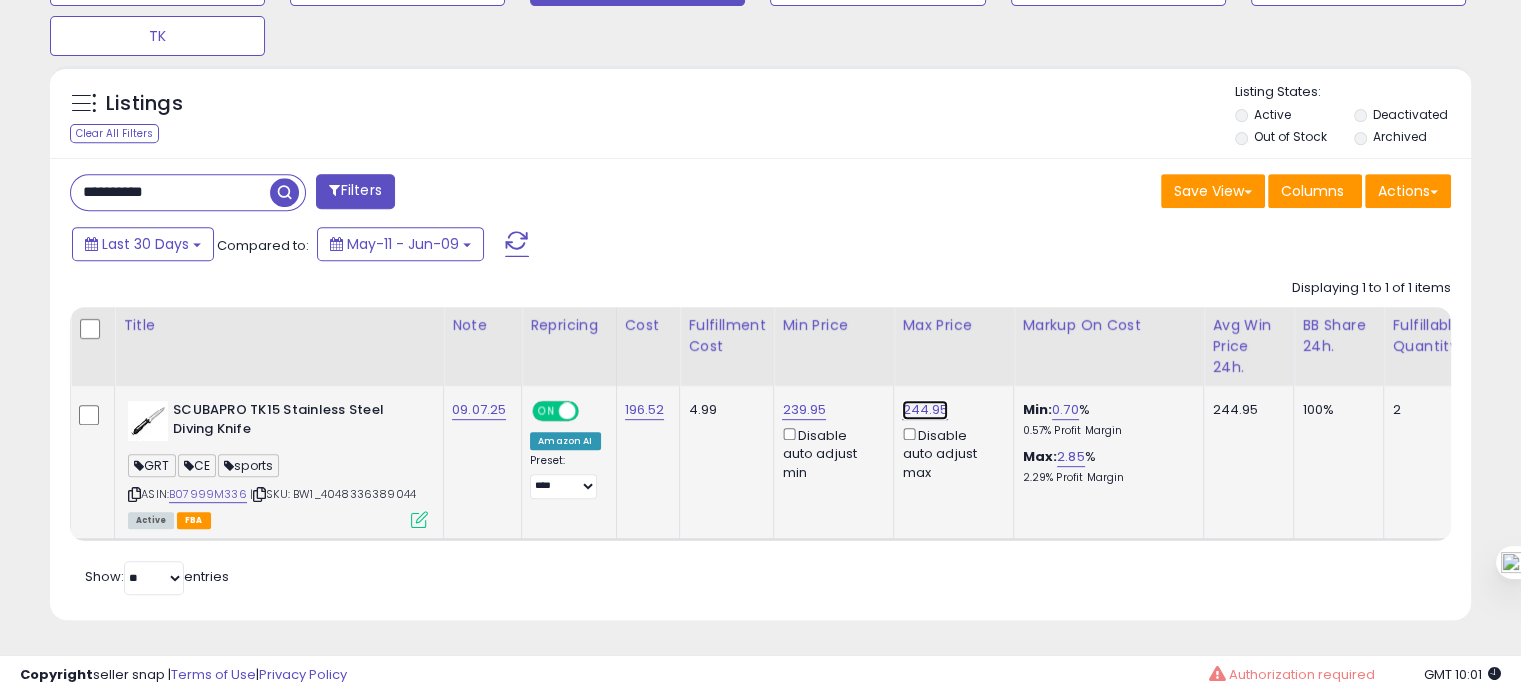 click on "244.95" at bounding box center (925, 410) 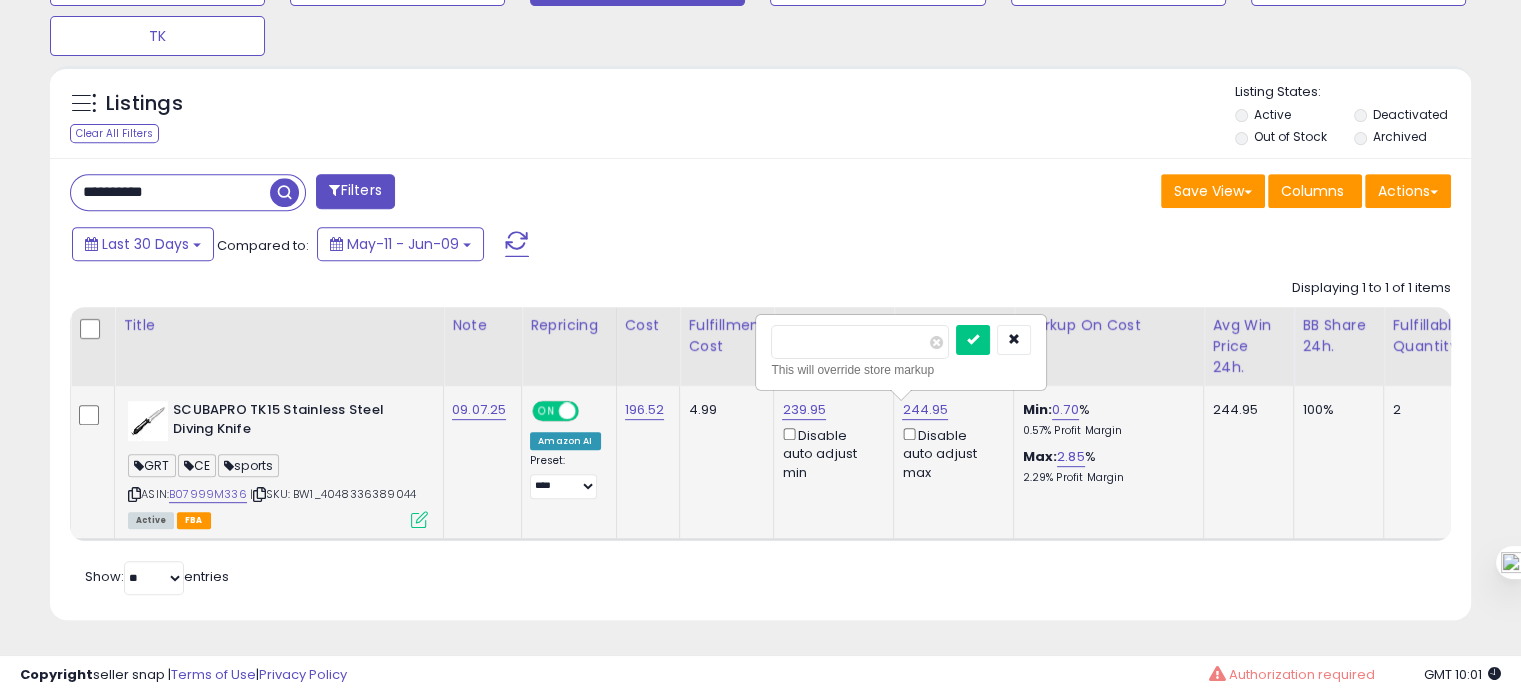 click on "******" at bounding box center [860, 342] 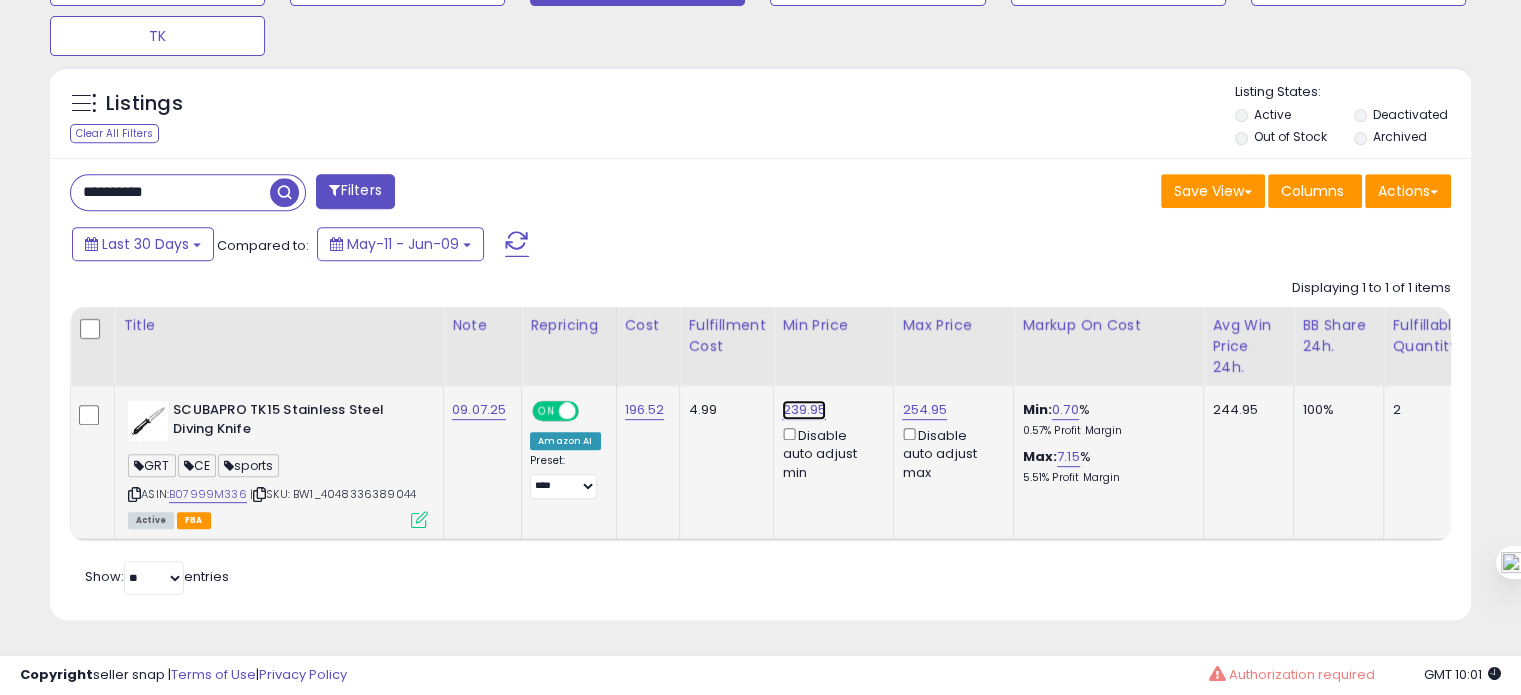 click on "239.95" at bounding box center (804, 410) 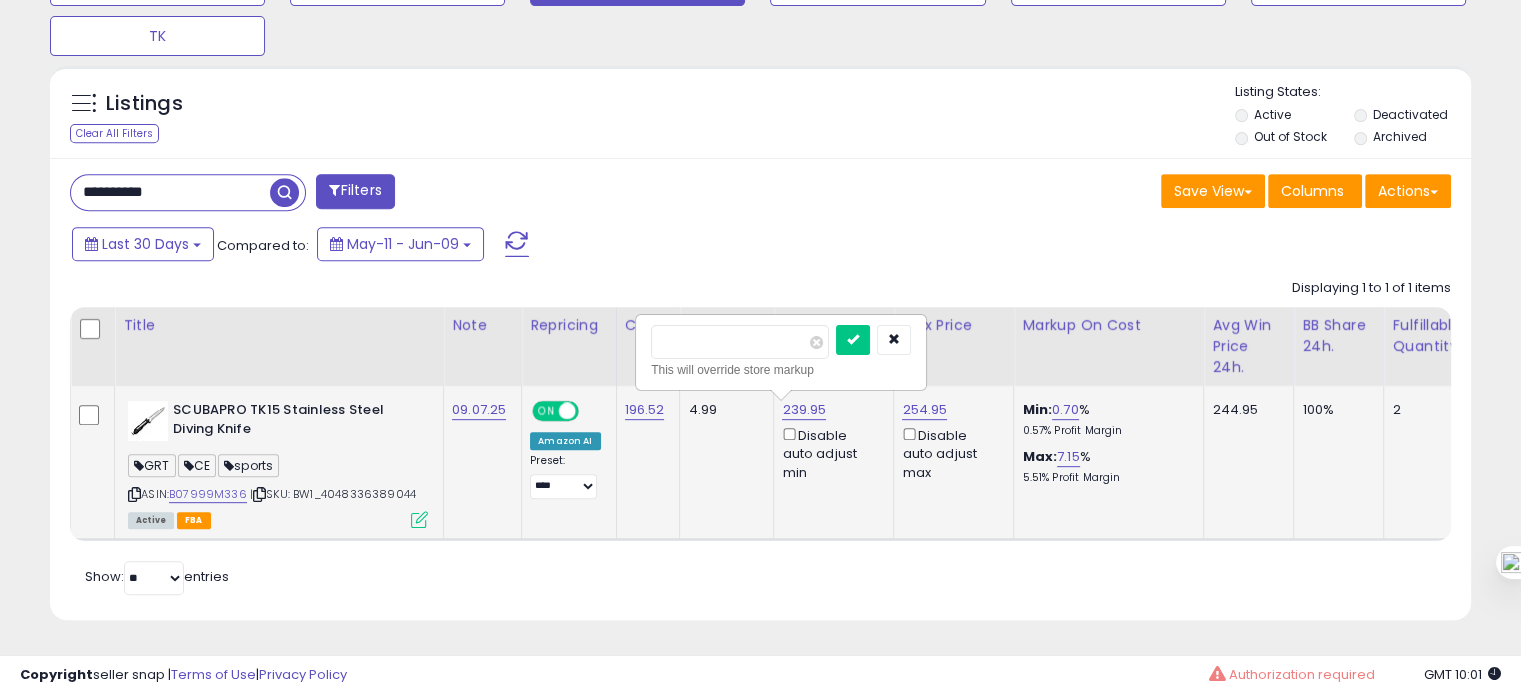 click on "******" at bounding box center (740, 342) 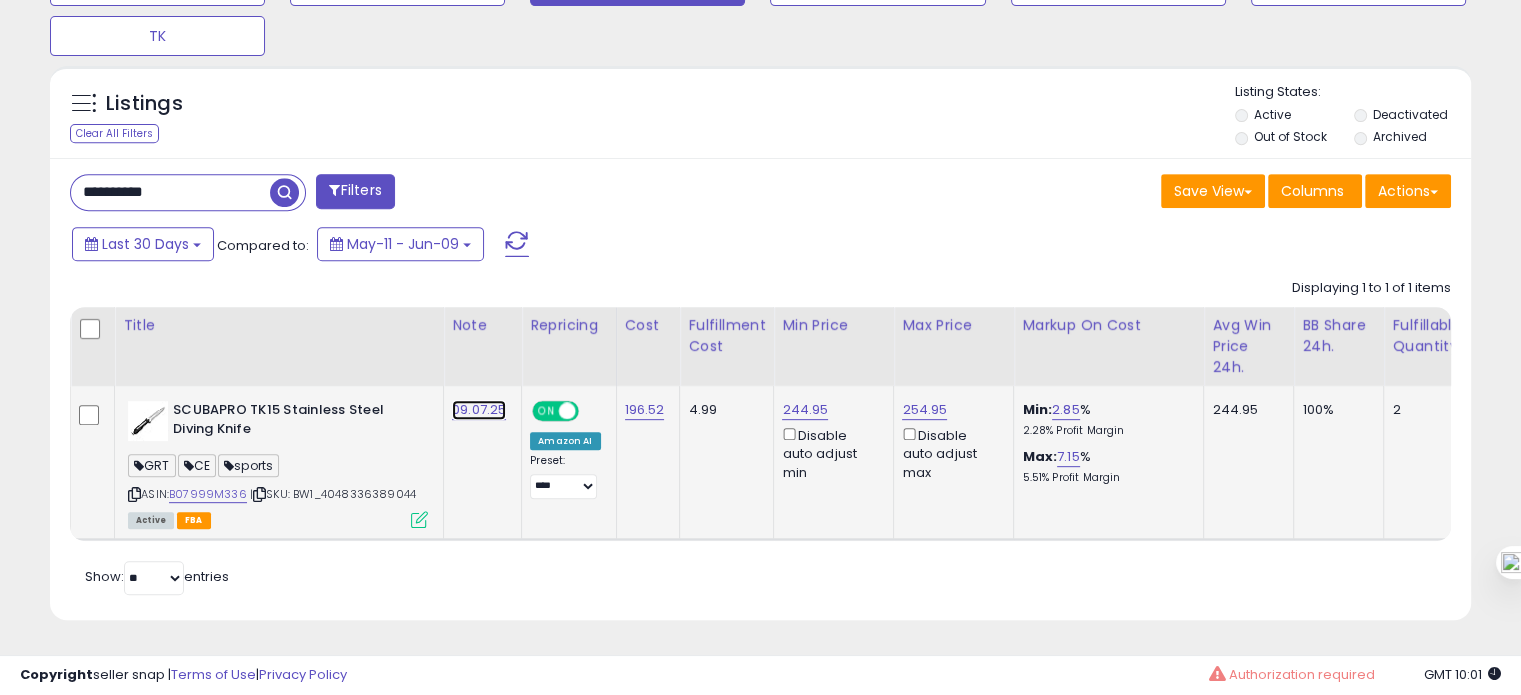 click on "09.07.25" at bounding box center (479, 410) 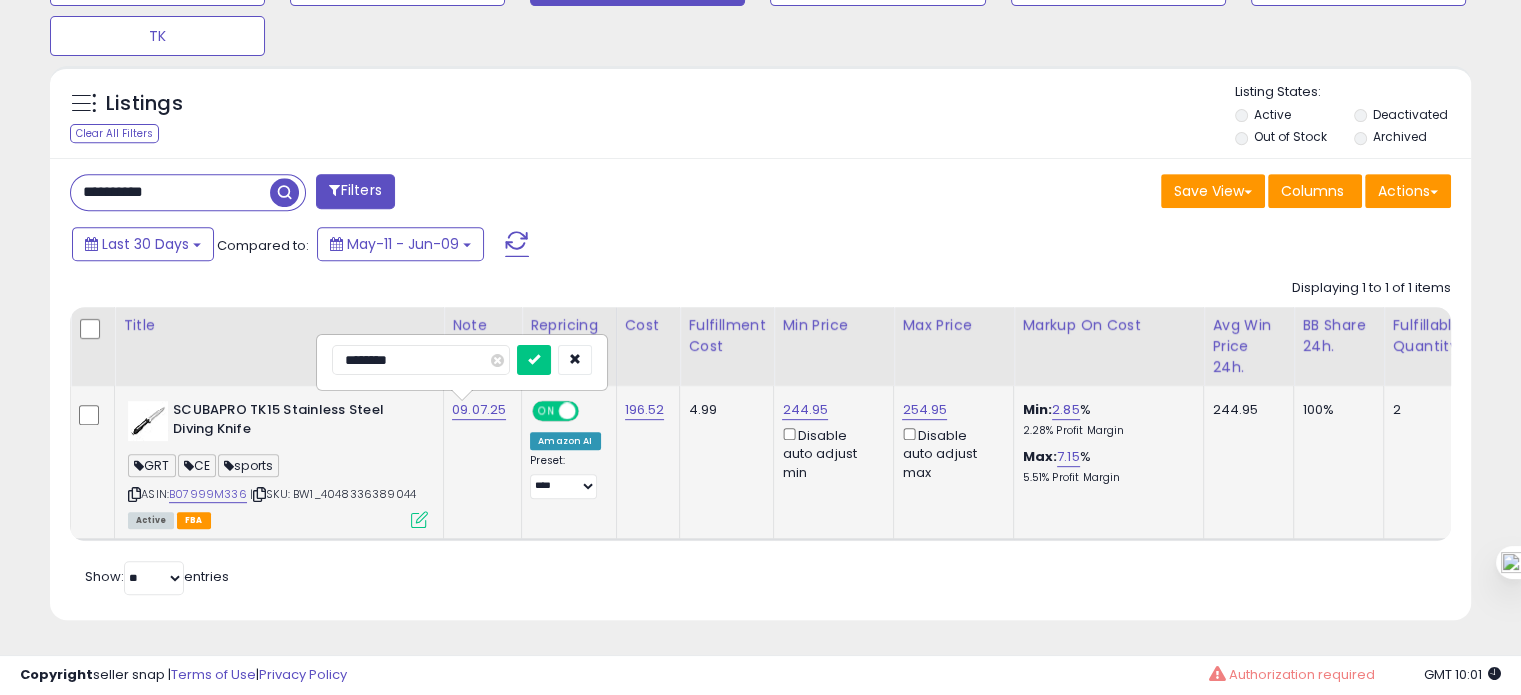 drag, startPoint x: 360, startPoint y: 345, endPoint x: 340, endPoint y: 345, distance: 20 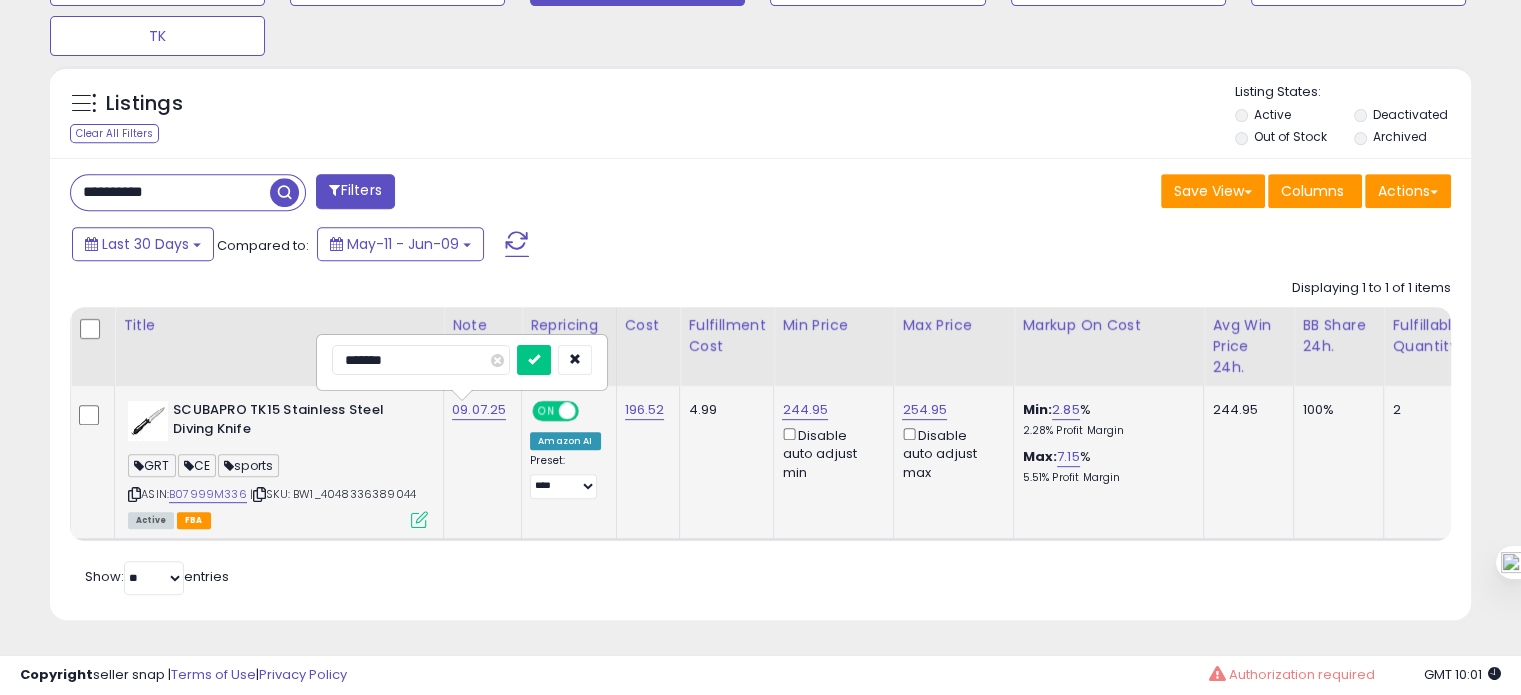 type on "********" 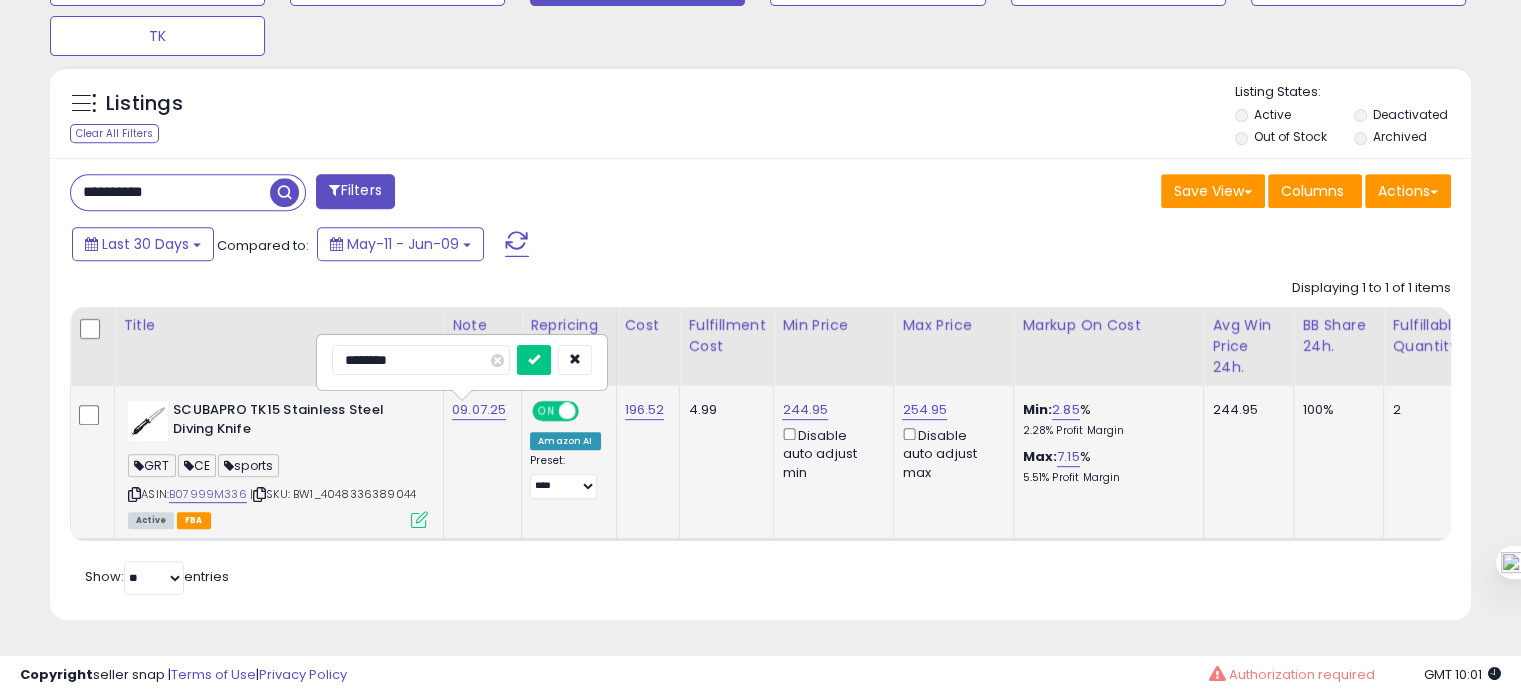 click at bounding box center (534, 360) 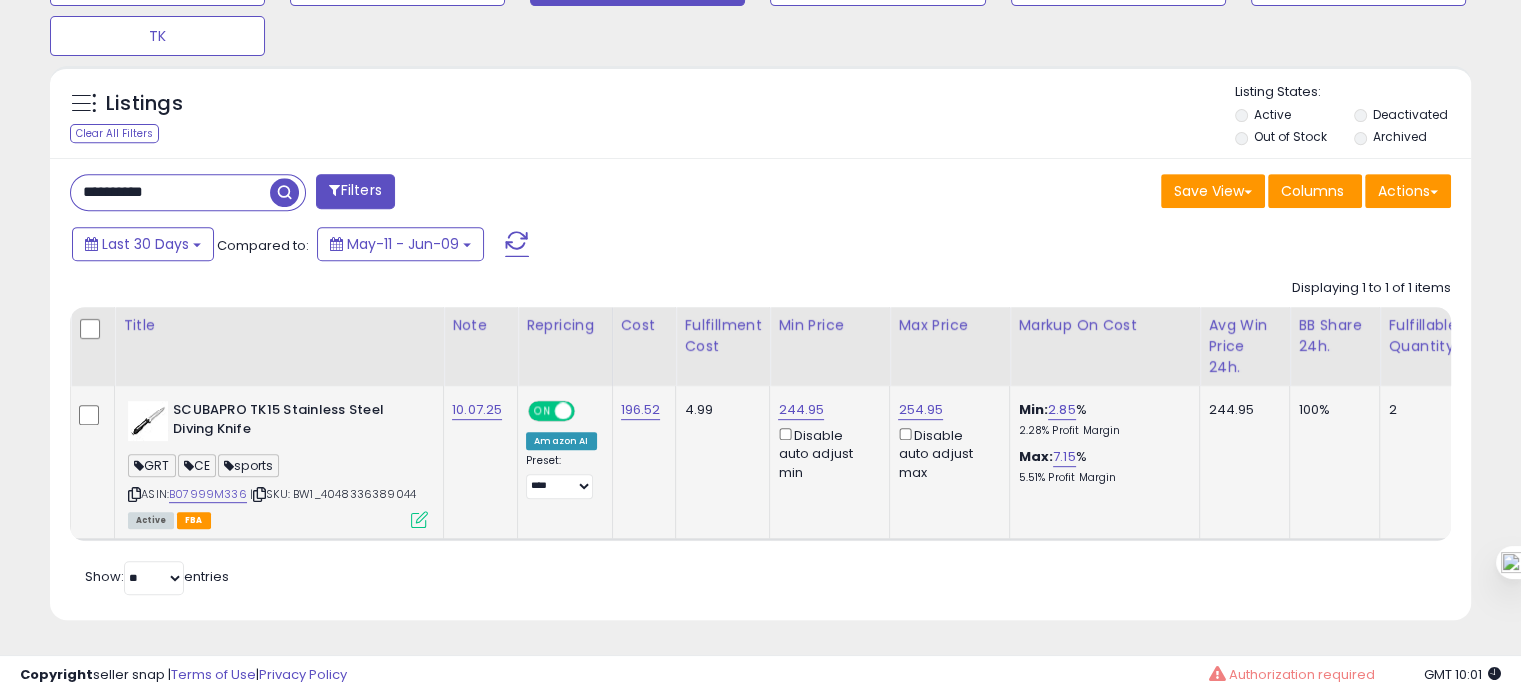 click on "**********" at bounding box center (170, 192) 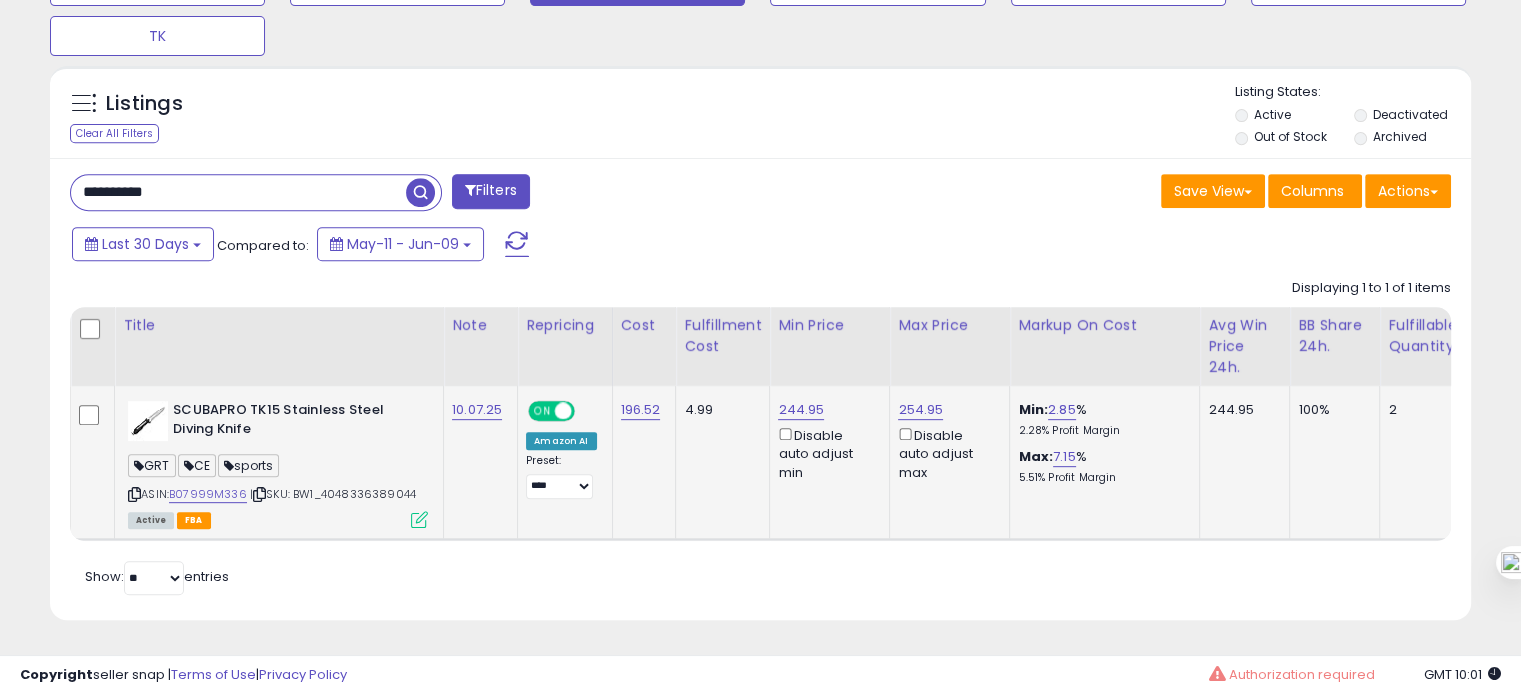 paste 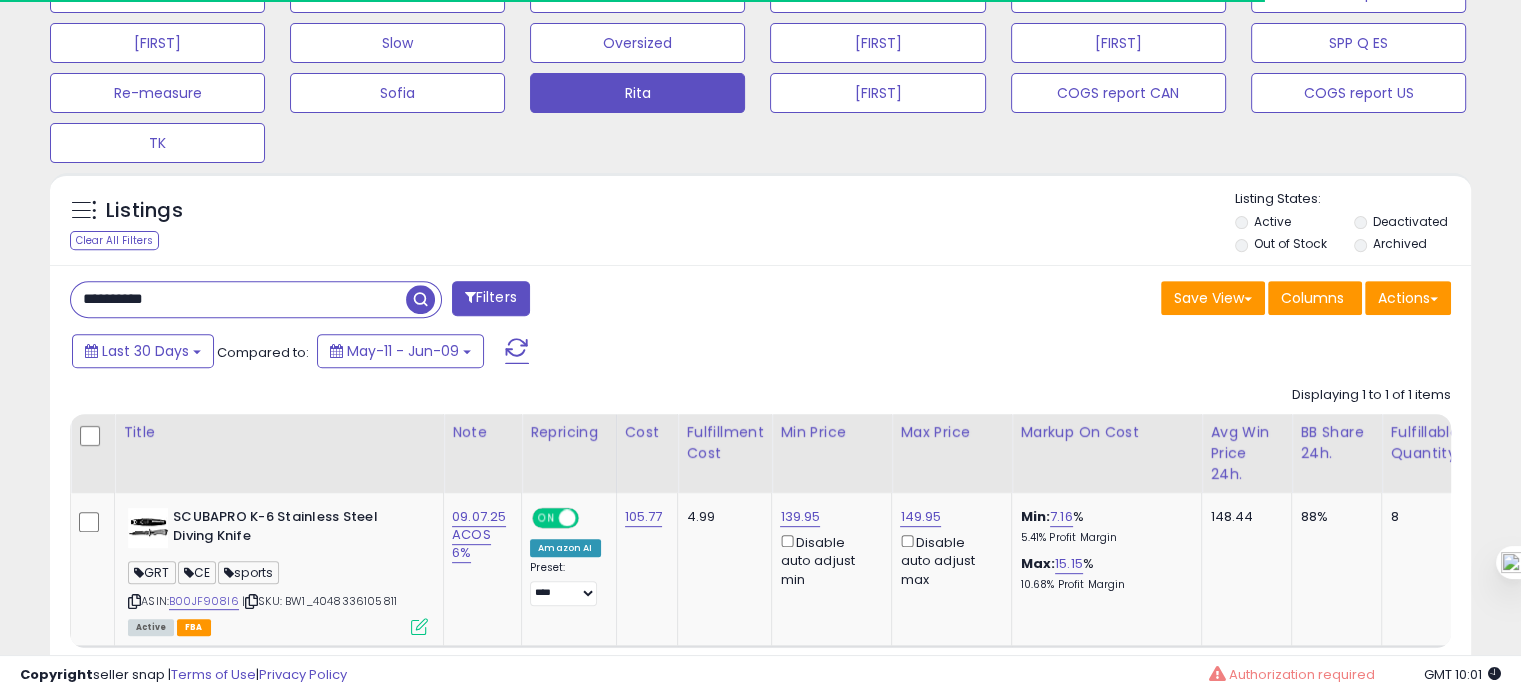scroll, scrollTop: 714, scrollLeft: 0, axis: vertical 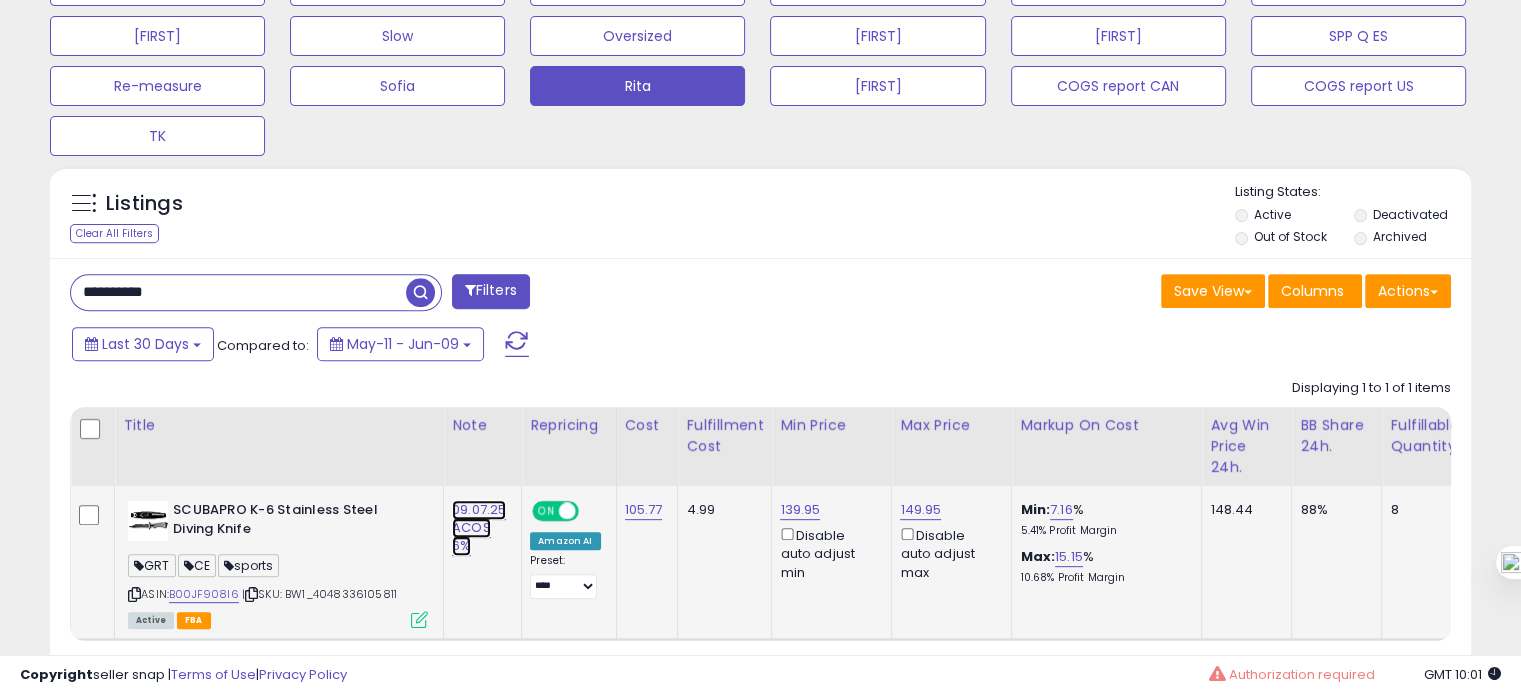 click on "09.07.25 ACOS 6%" at bounding box center (479, 528) 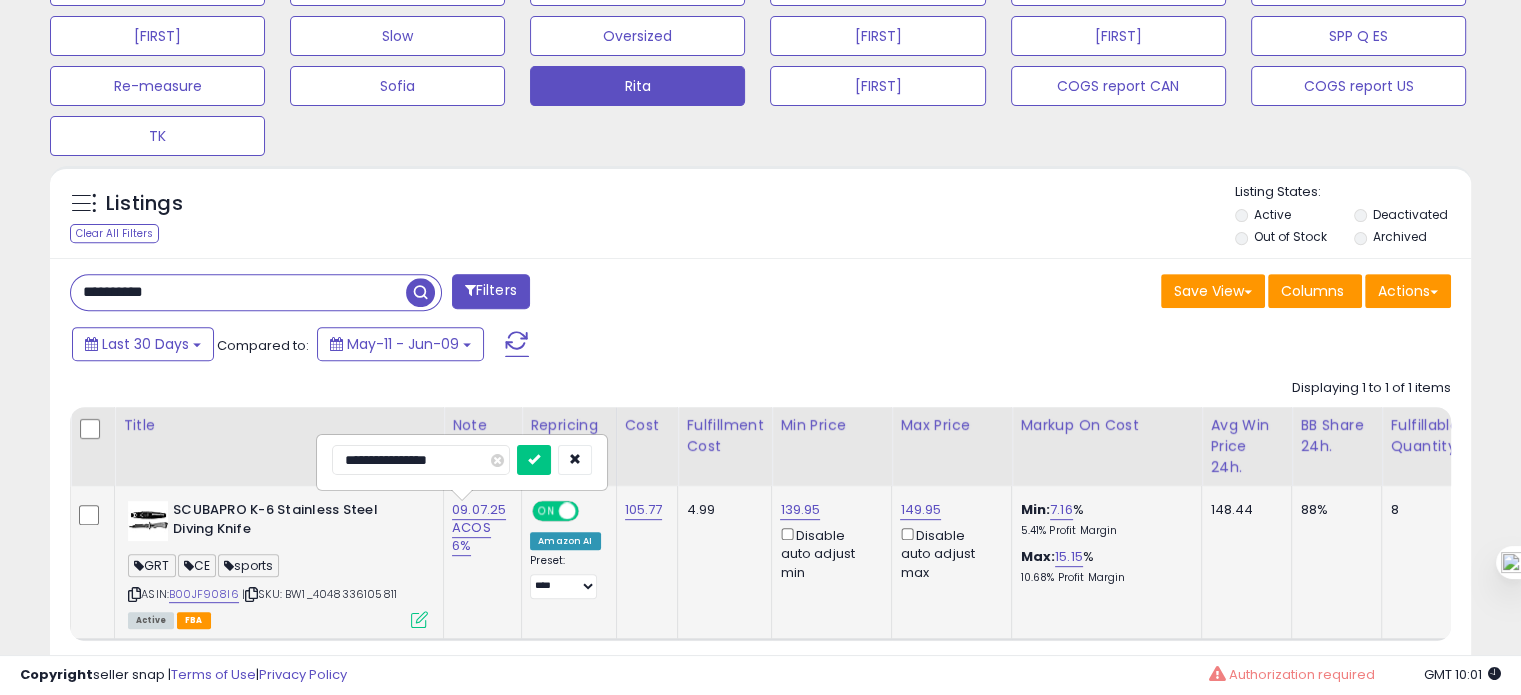 drag, startPoint x: 355, startPoint y: 454, endPoint x: 324, endPoint y: 454, distance: 31 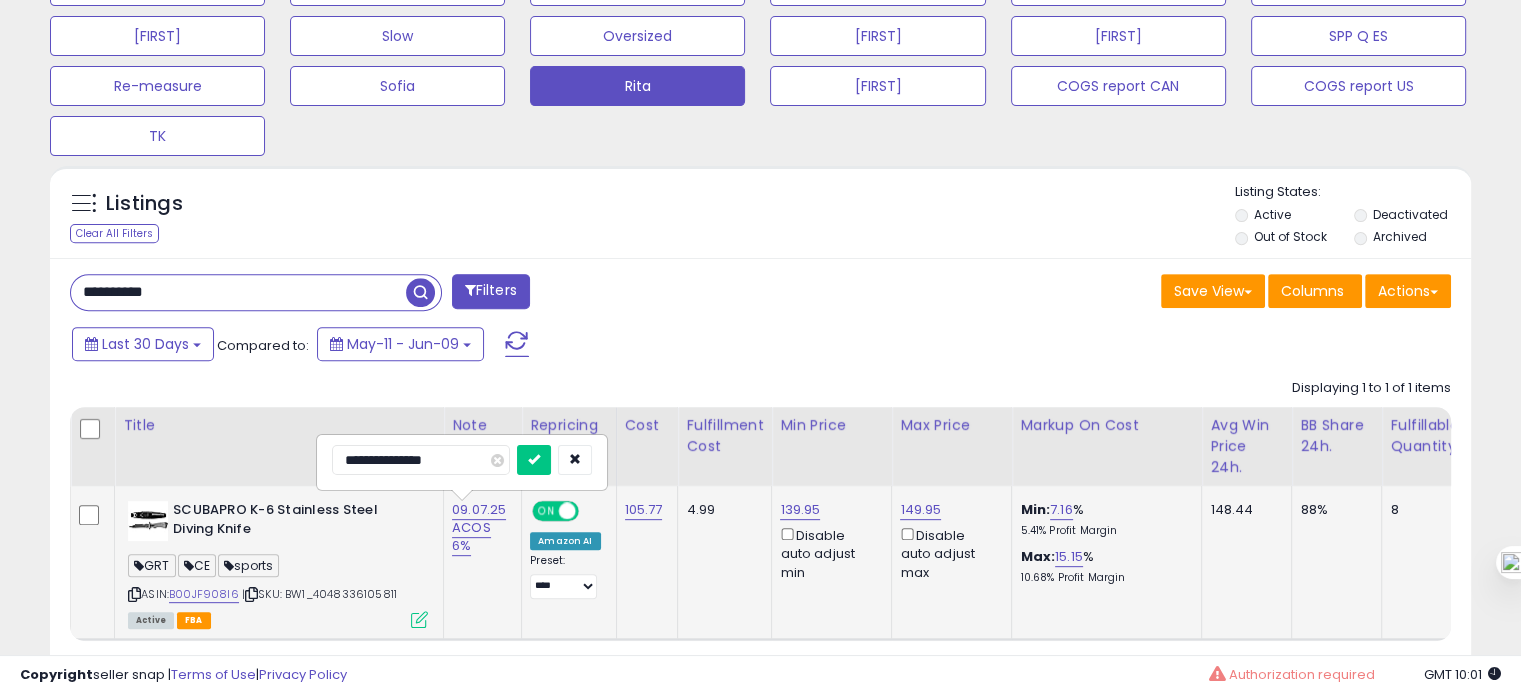 type on "**********" 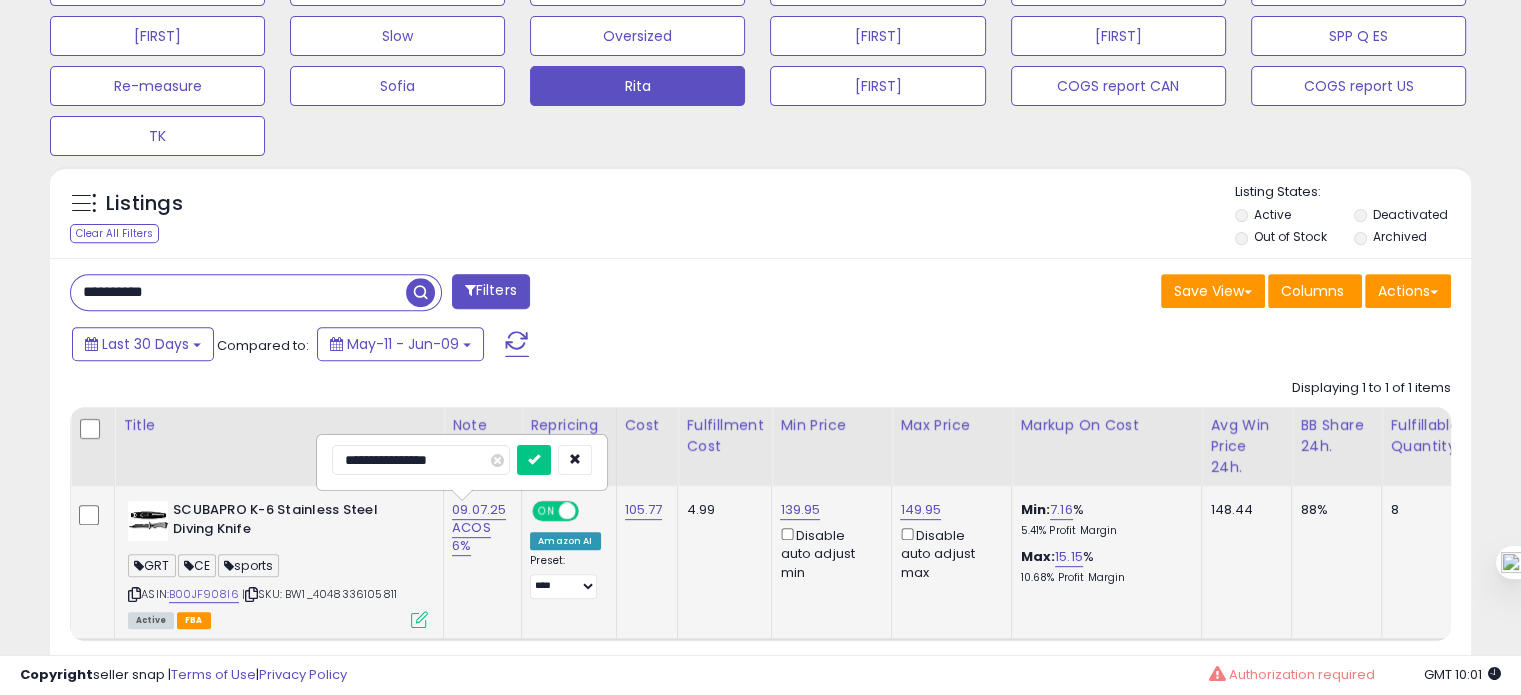 click at bounding box center [534, 460] 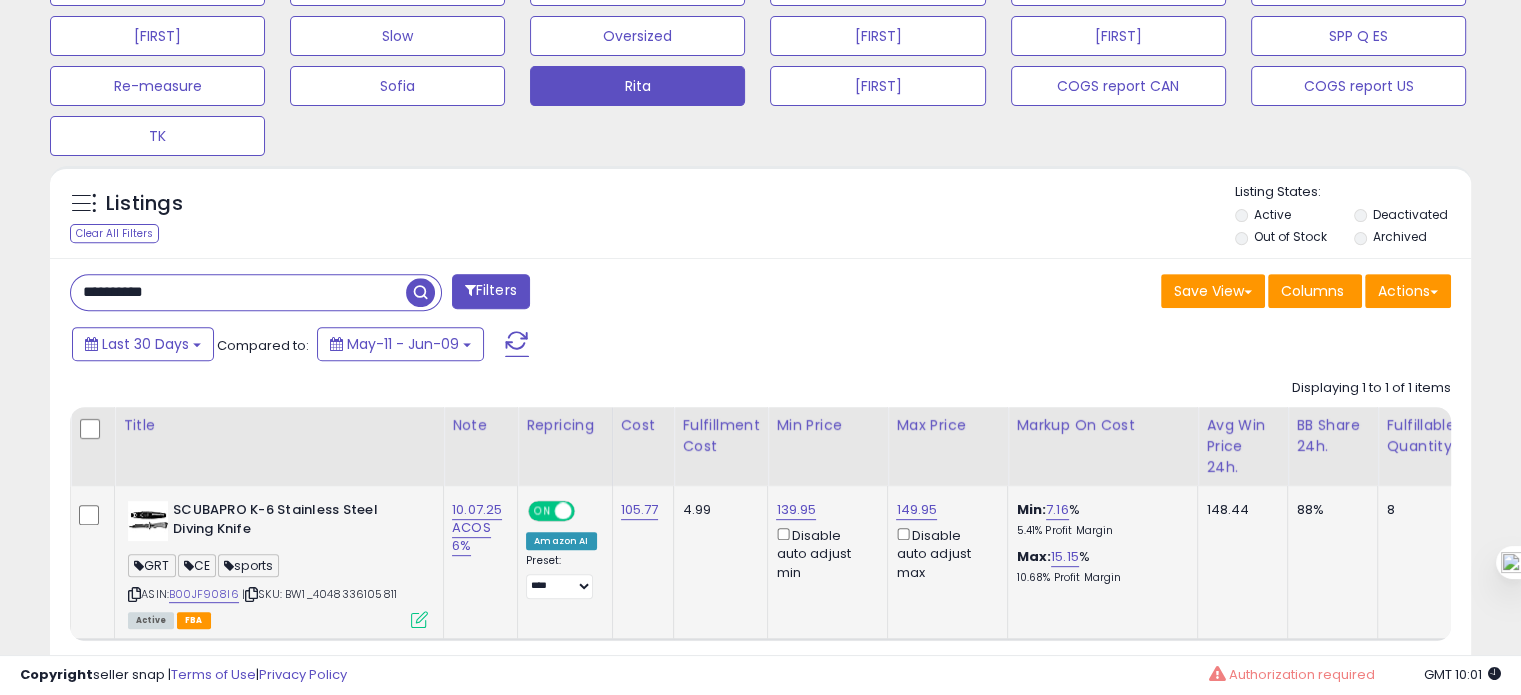 click on "**********" at bounding box center [238, 292] 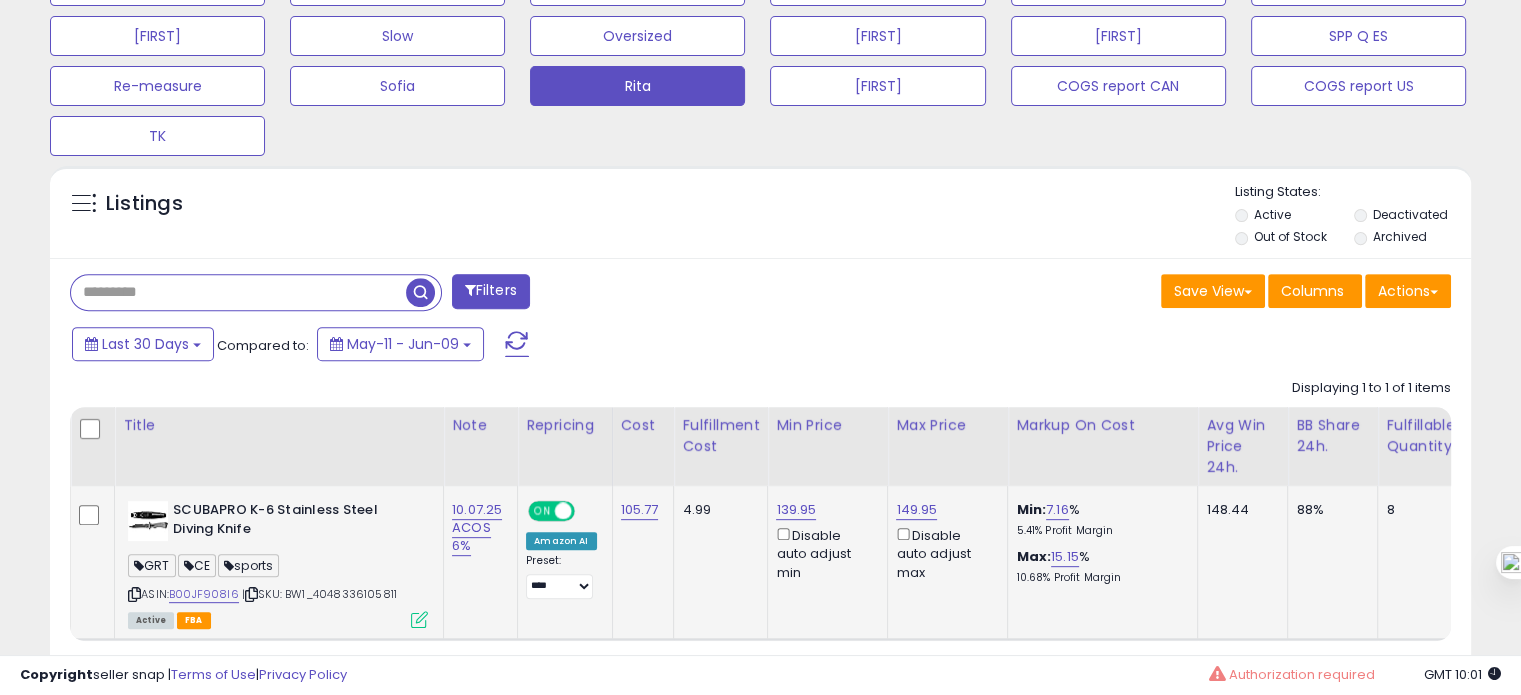 type 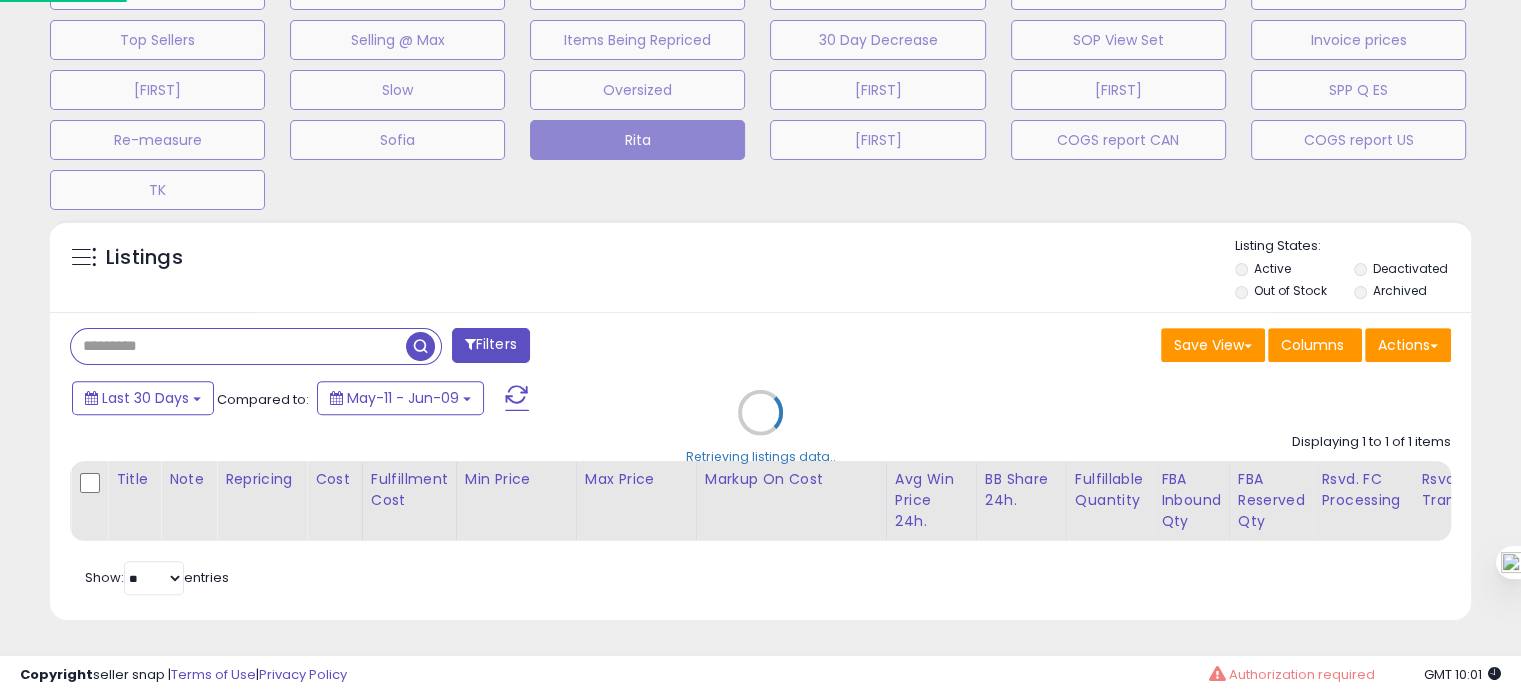 scroll, scrollTop: 999589, scrollLeft: 999168, axis: both 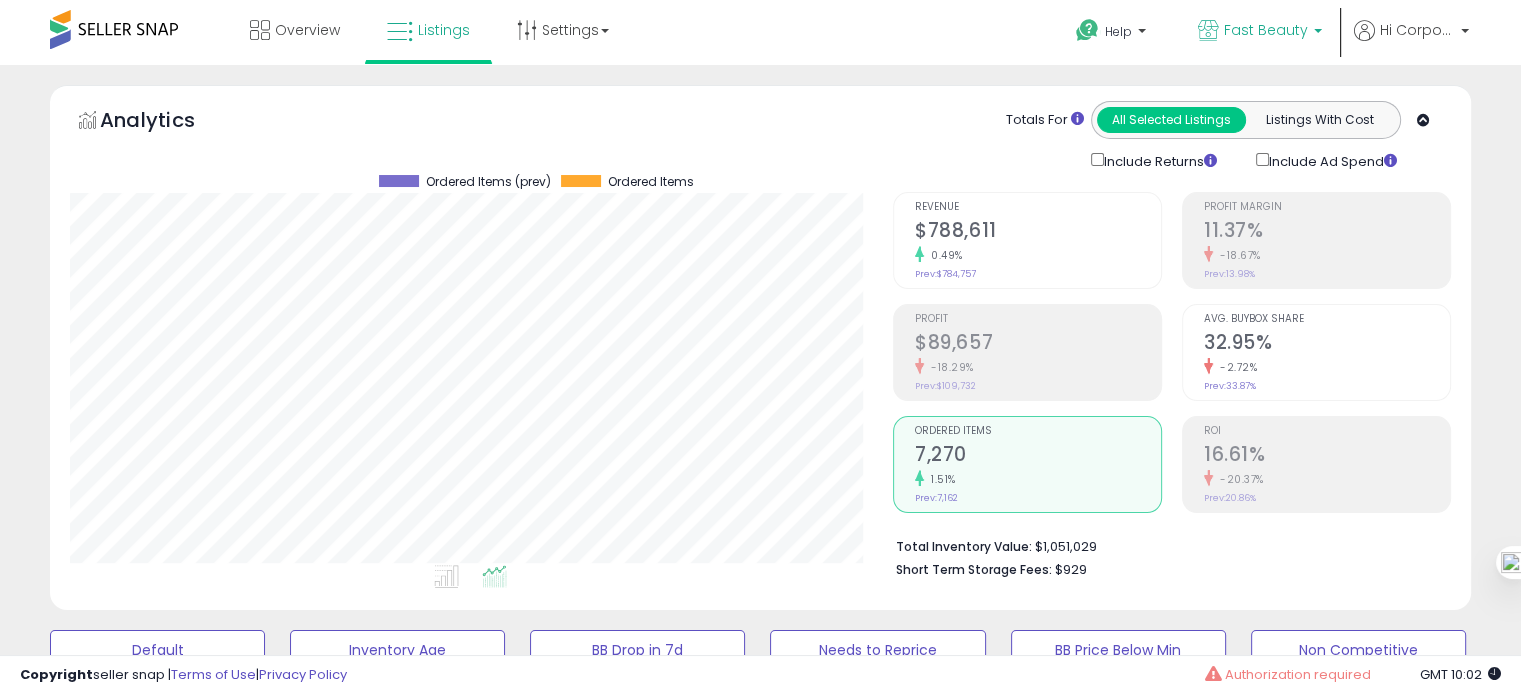 click on "Fast Beauty" at bounding box center [1266, 30] 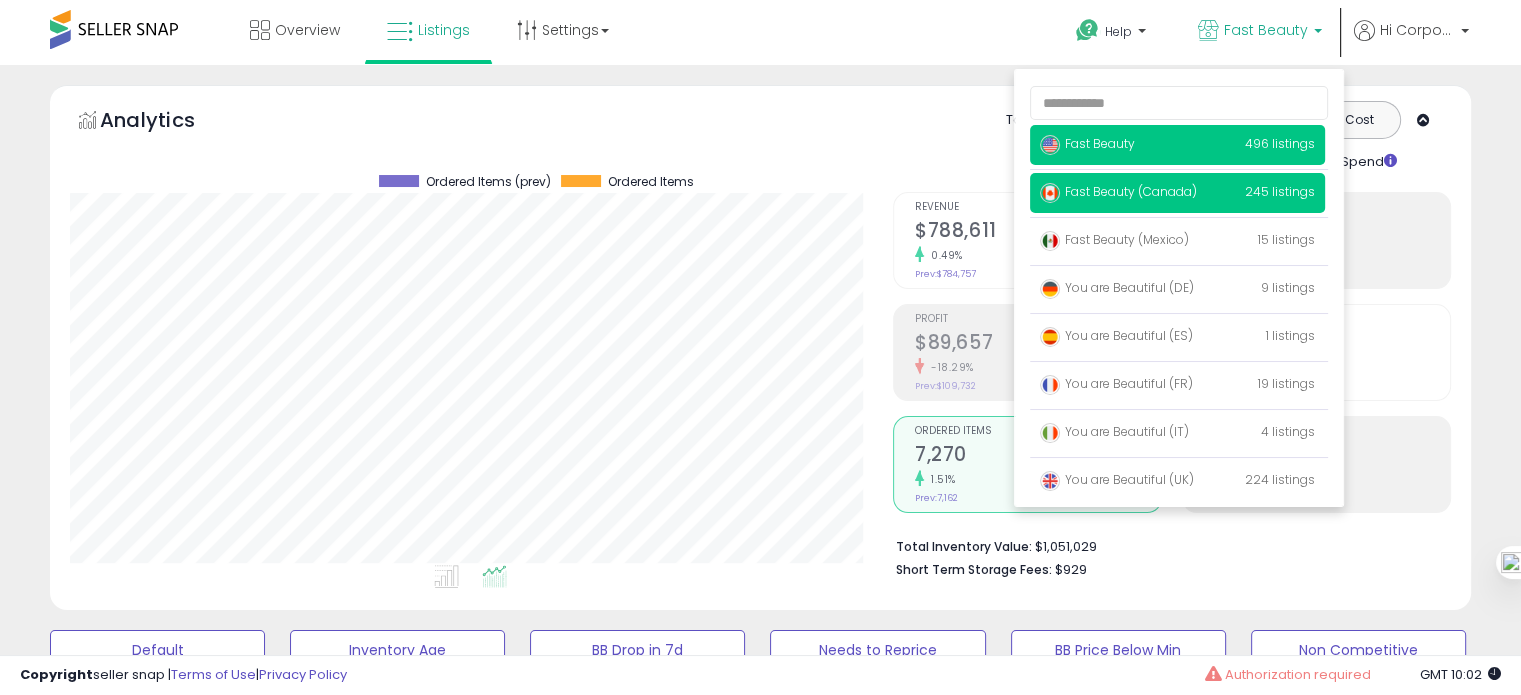 click on "Fast Beauty (Canada)" at bounding box center (1118, 191) 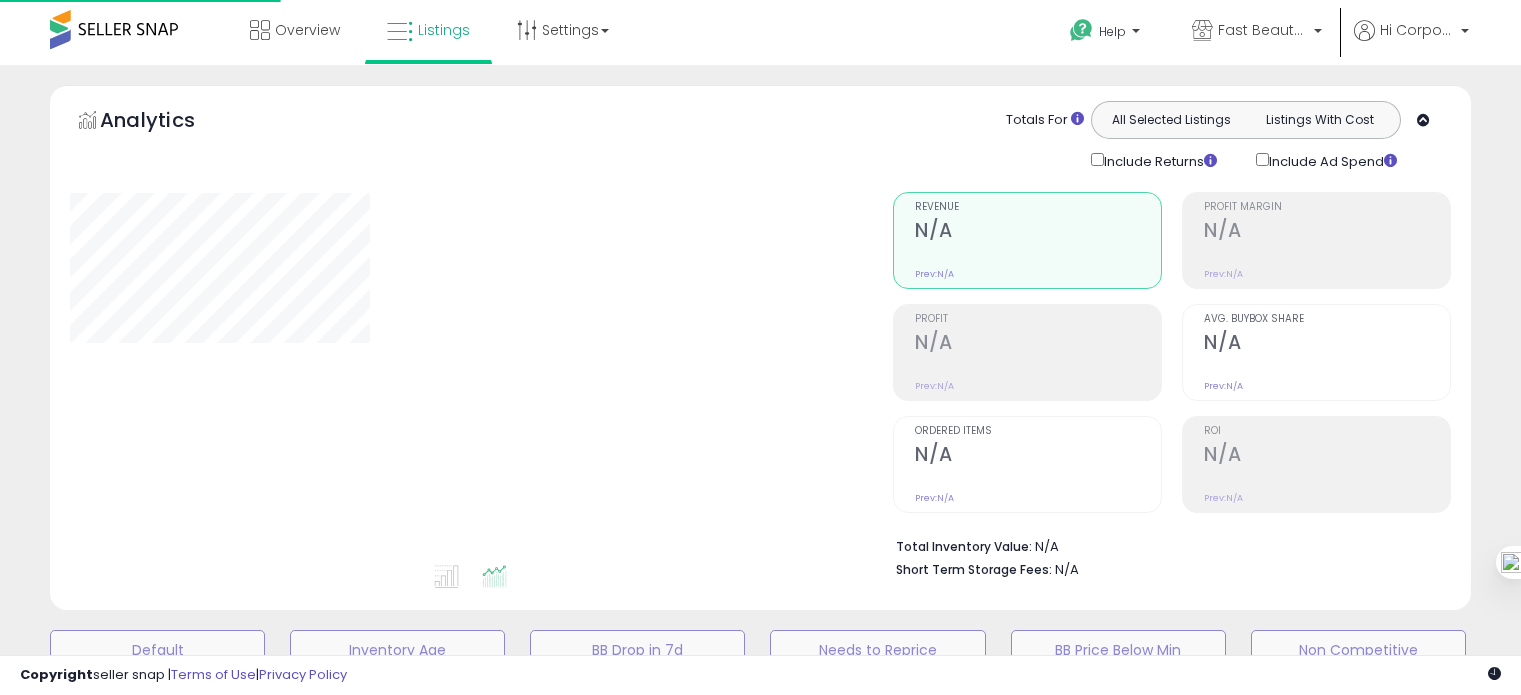 scroll, scrollTop: 0, scrollLeft: 0, axis: both 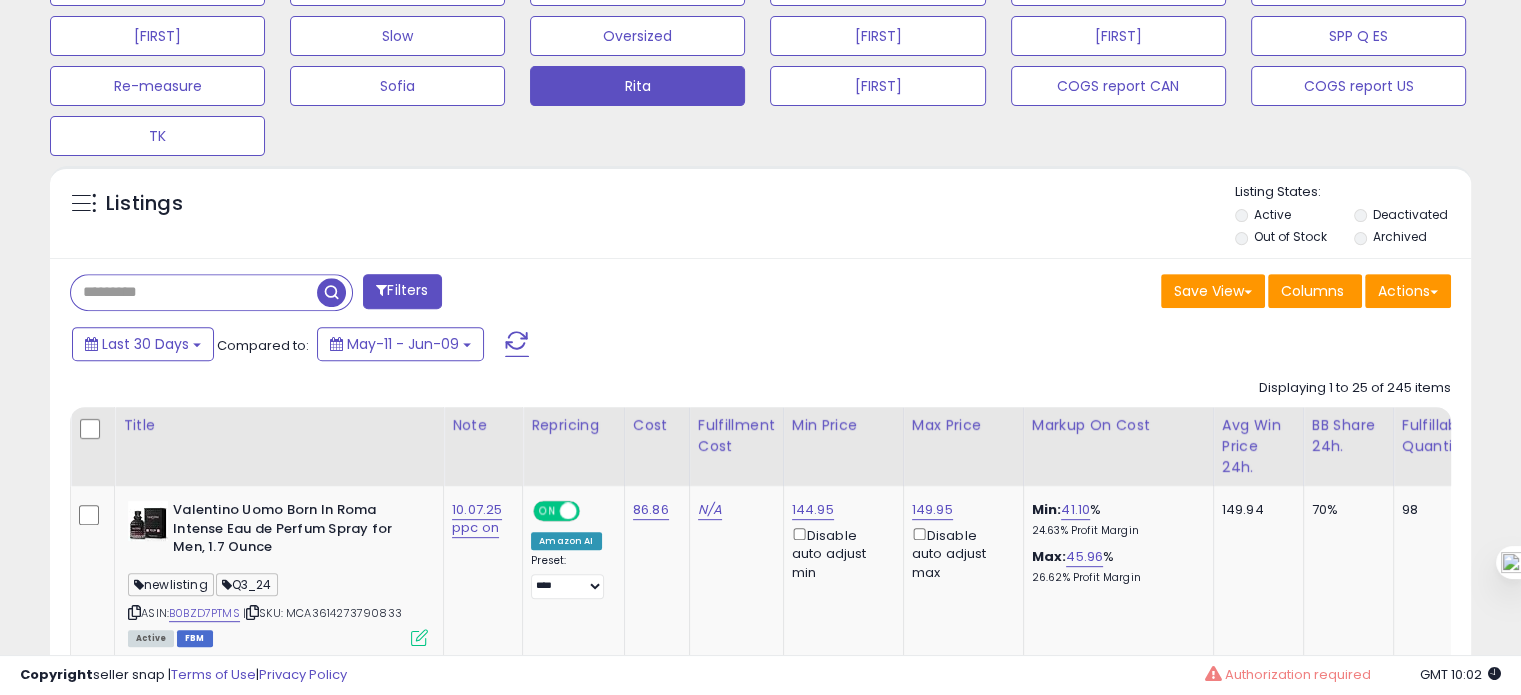 click at bounding box center (194, 292) 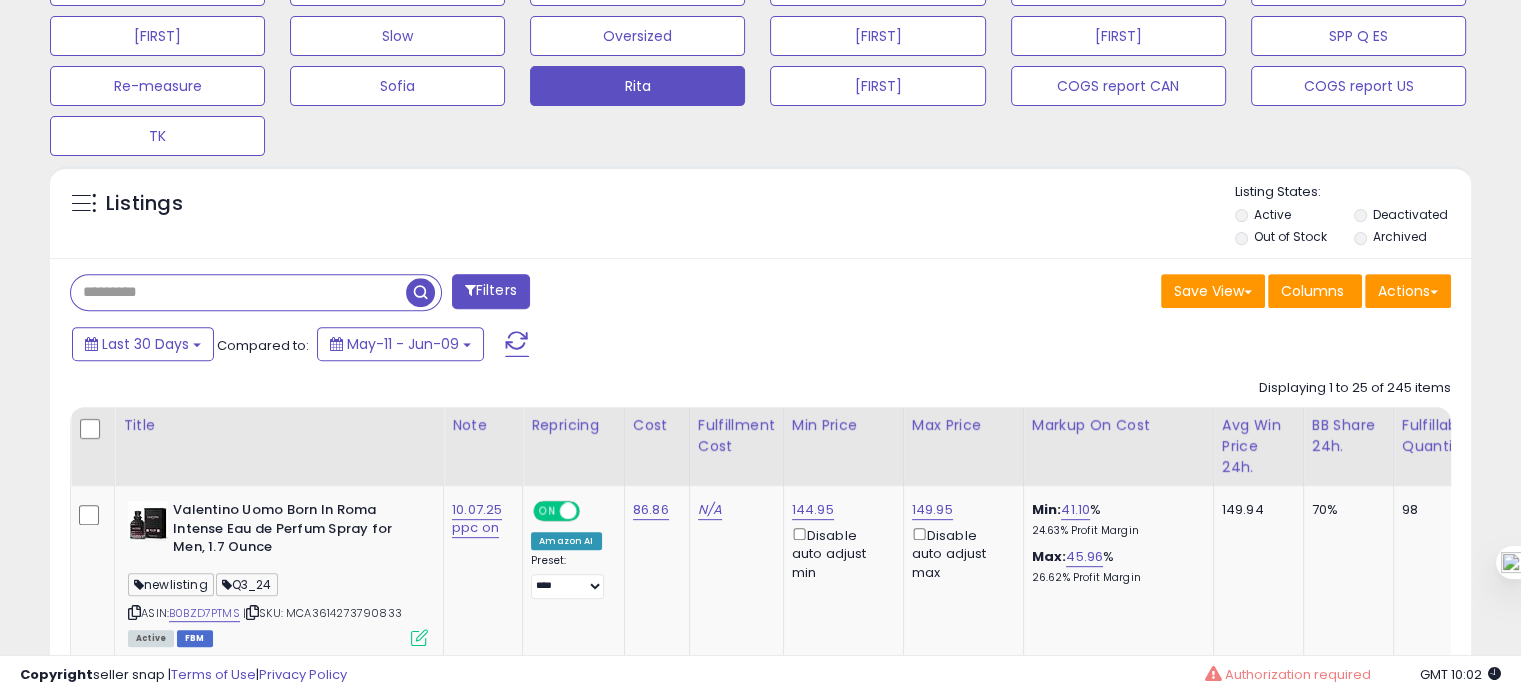 paste on "**********" 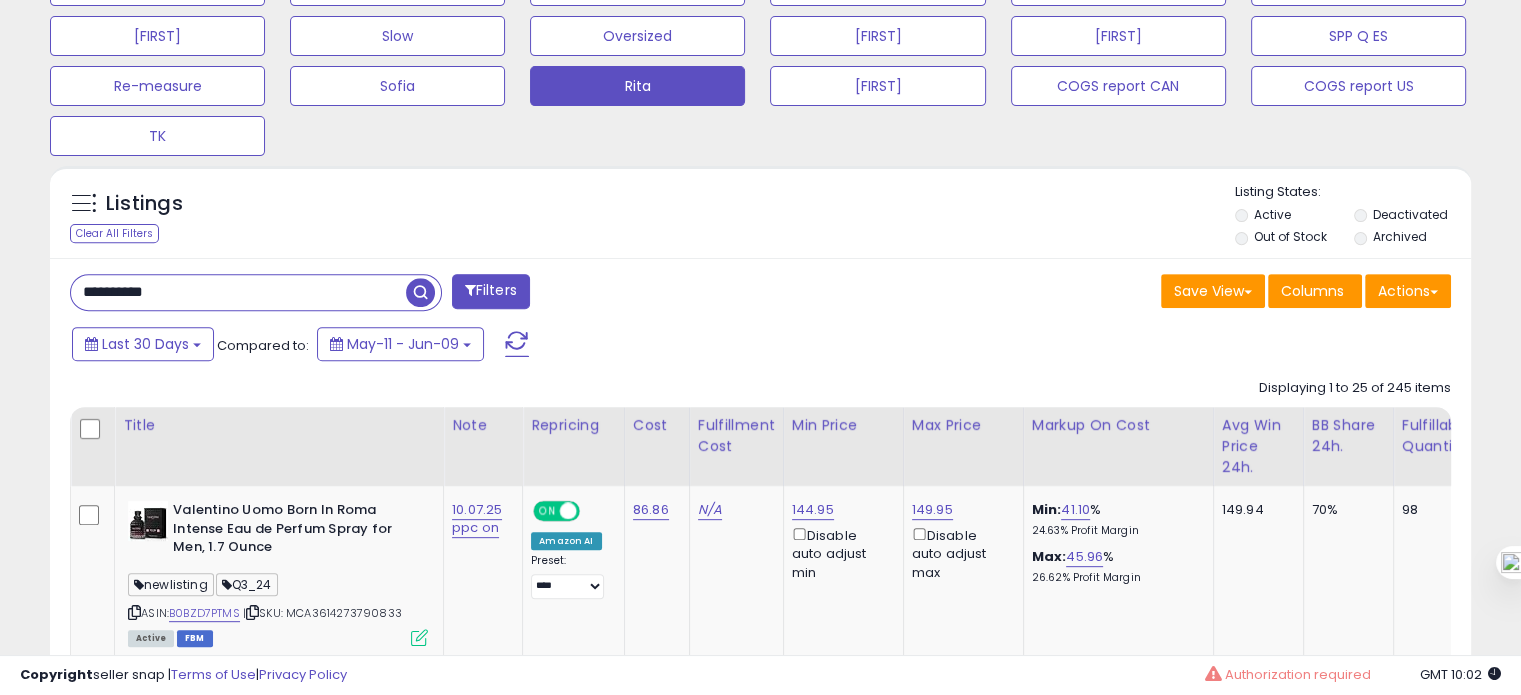 type on "**********" 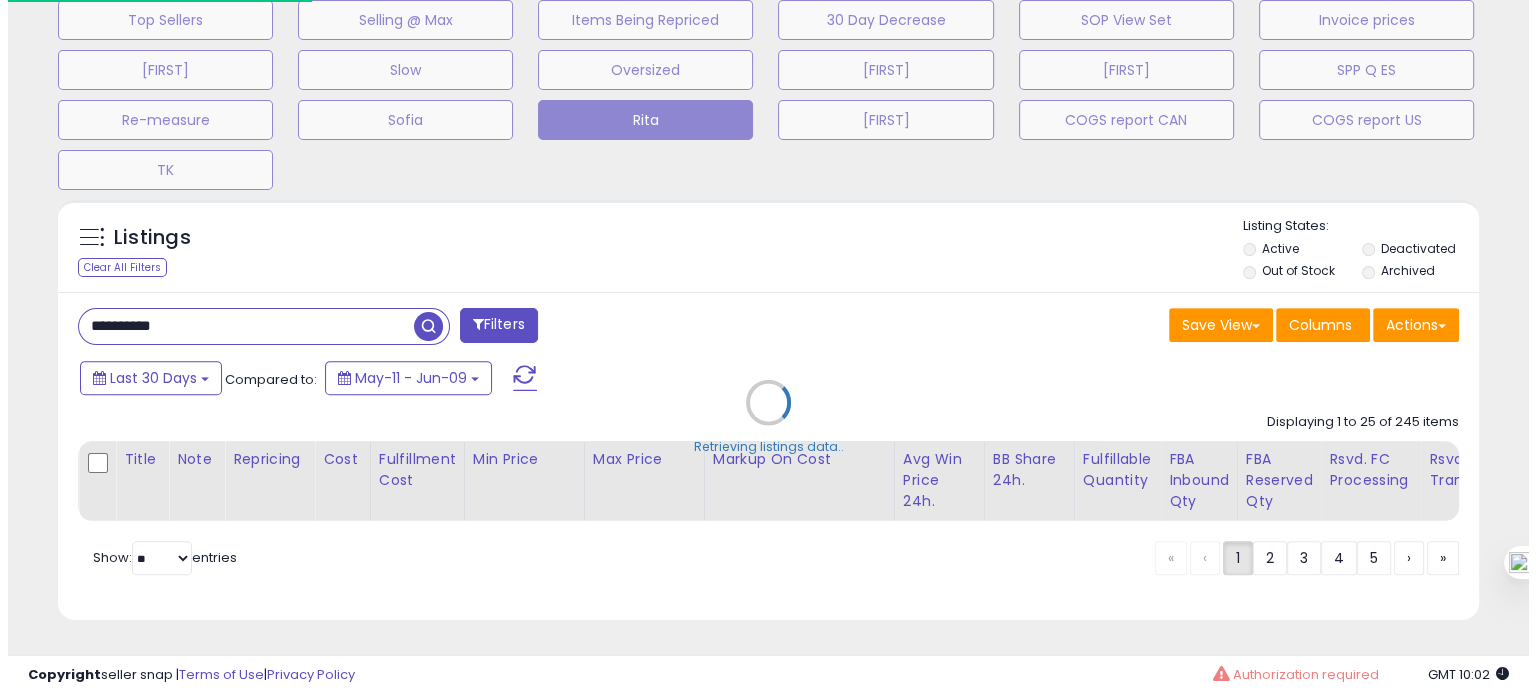scroll, scrollTop: 693, scrollLeft: 0, axis: vertical 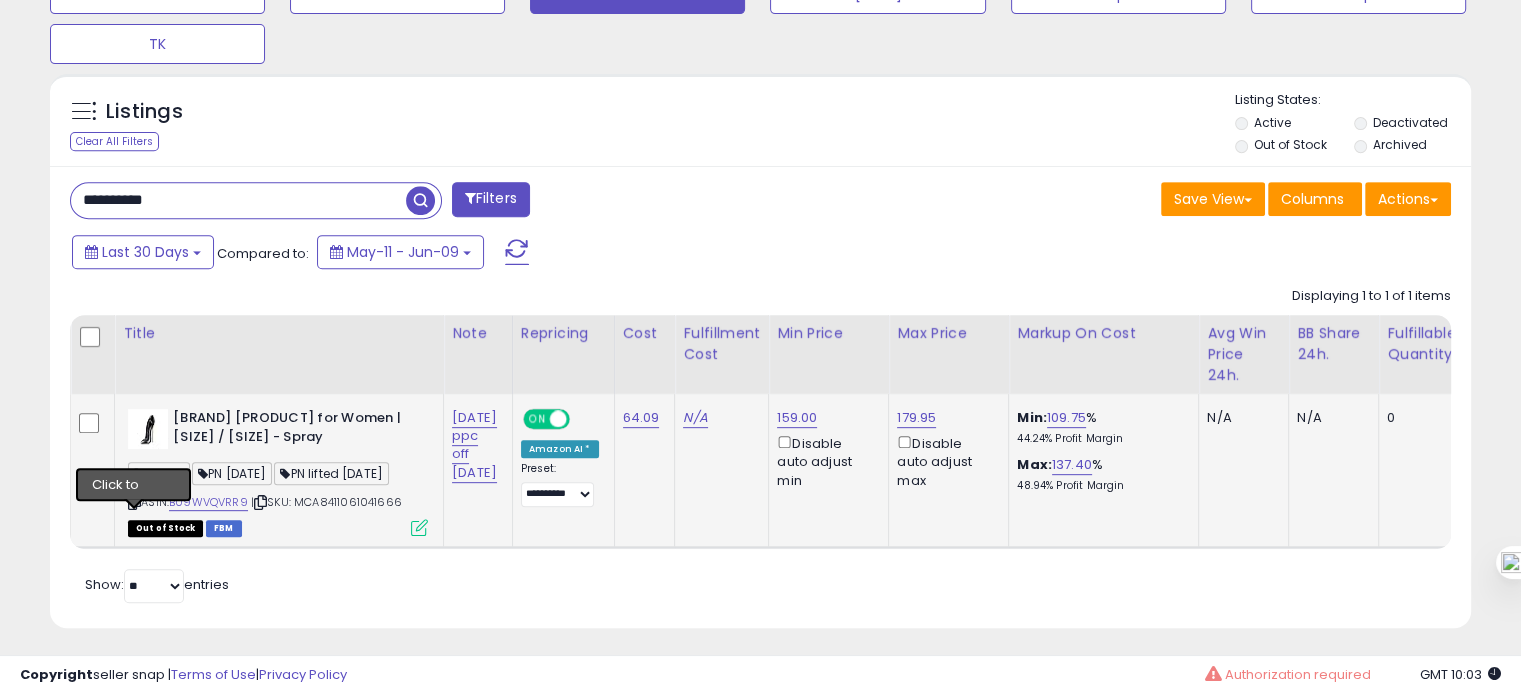click at bounding box center (134, 502) 